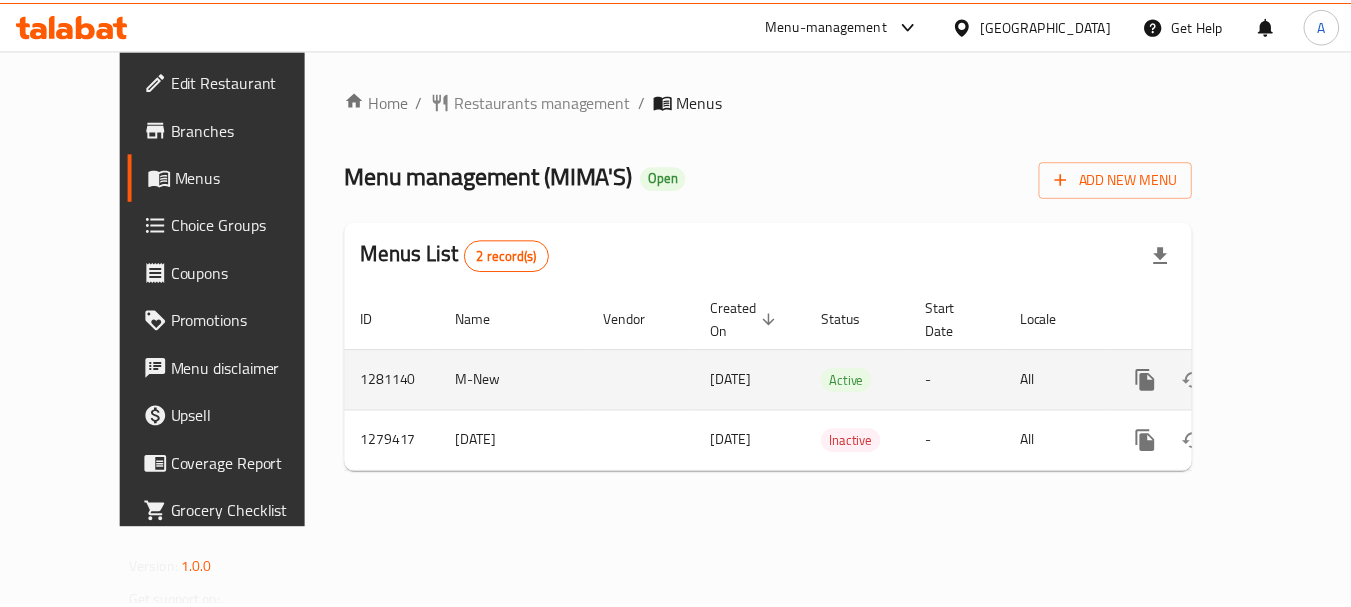 scroll, scrollTop: 0, scrollLeft: 0, axis: both 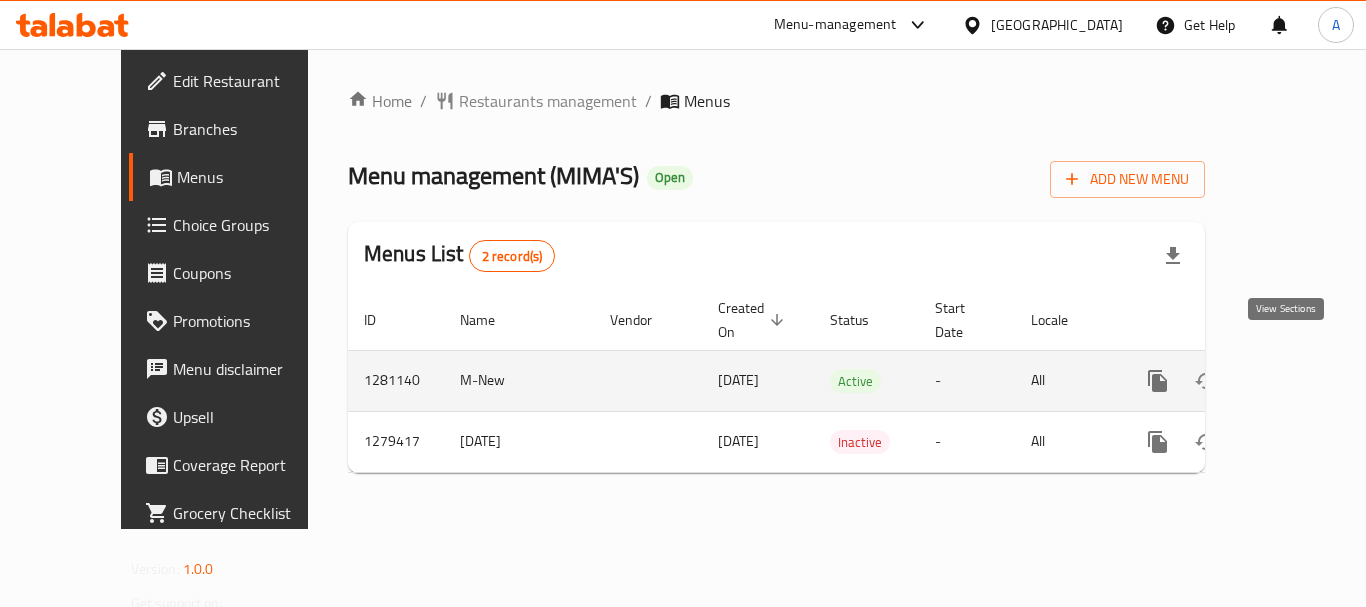 click at bounding box center [1302, 381] 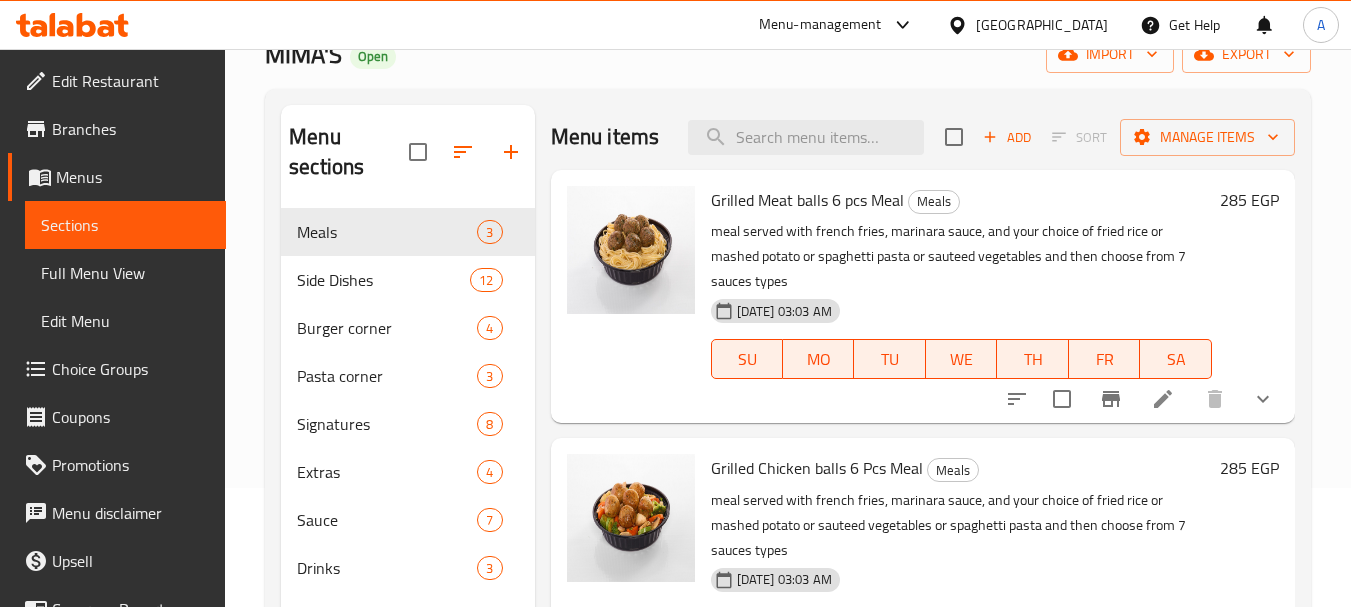 scroll, scrollTop: 0, scrollLeft: 0, axis: both 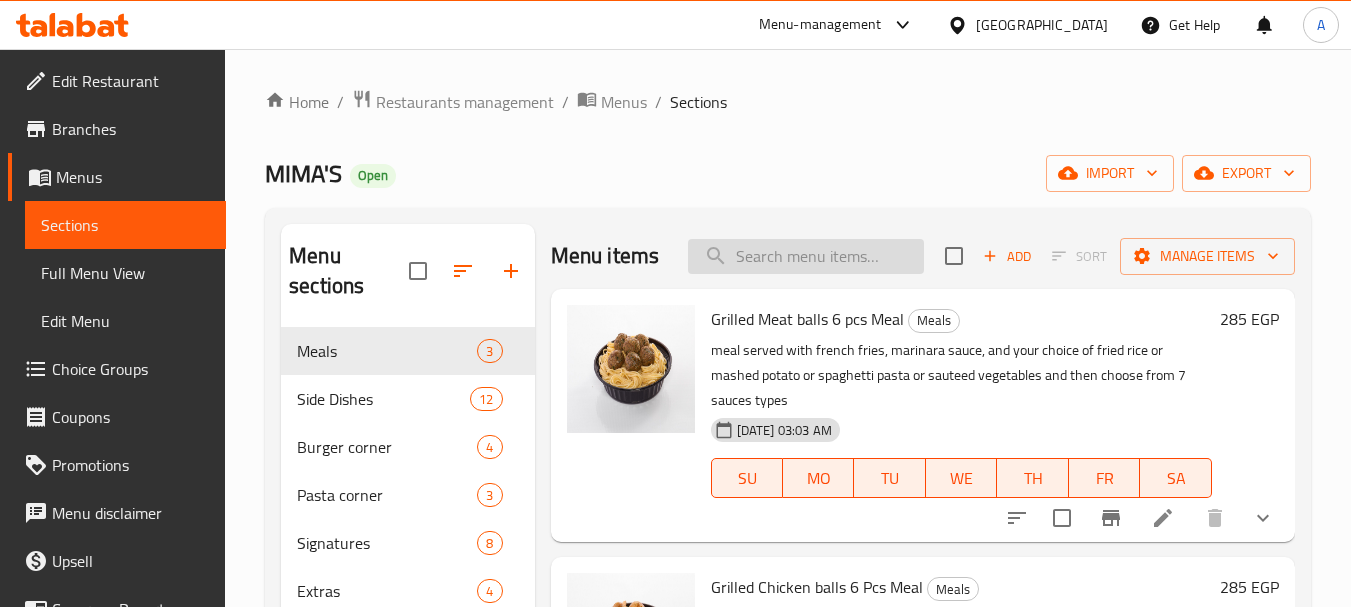click at bounding box center [806, 256] 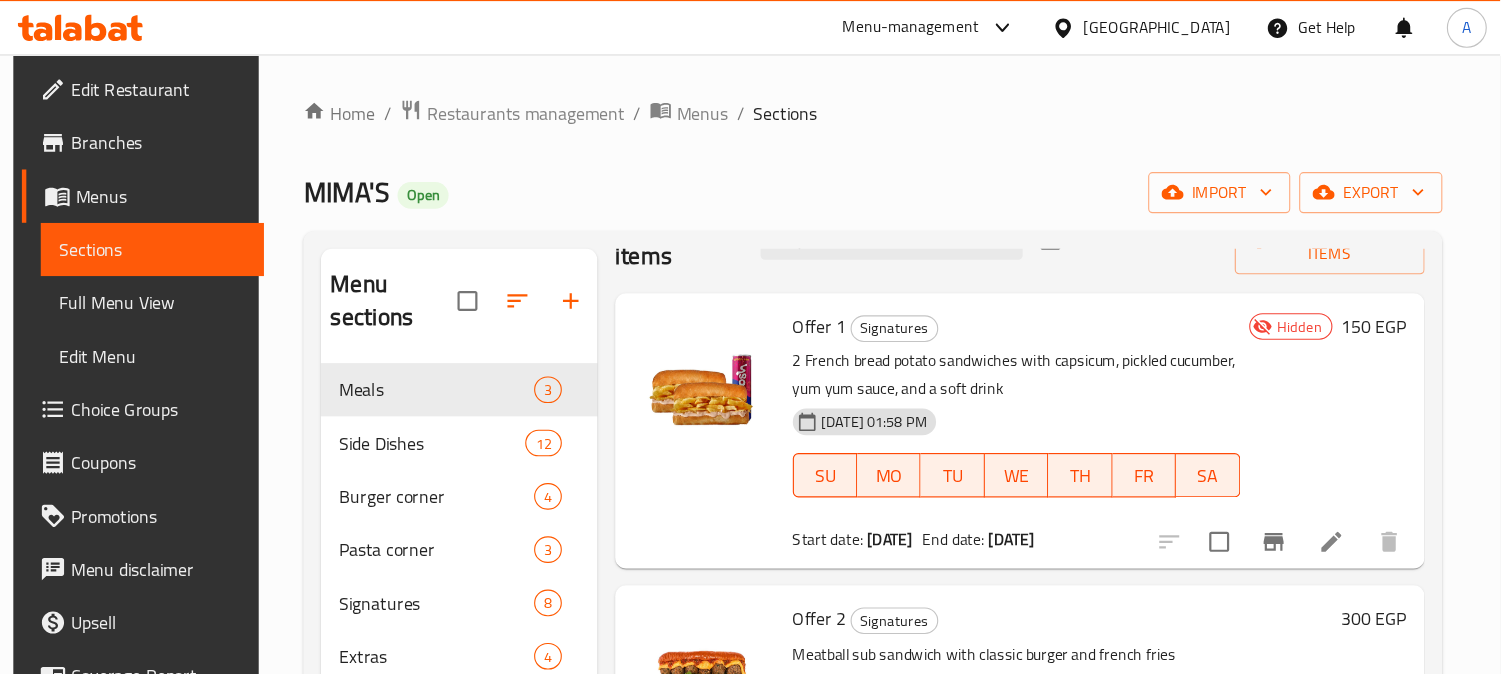 scroll, scrollTop: 100, scrollLeft: 0, axis: vertical 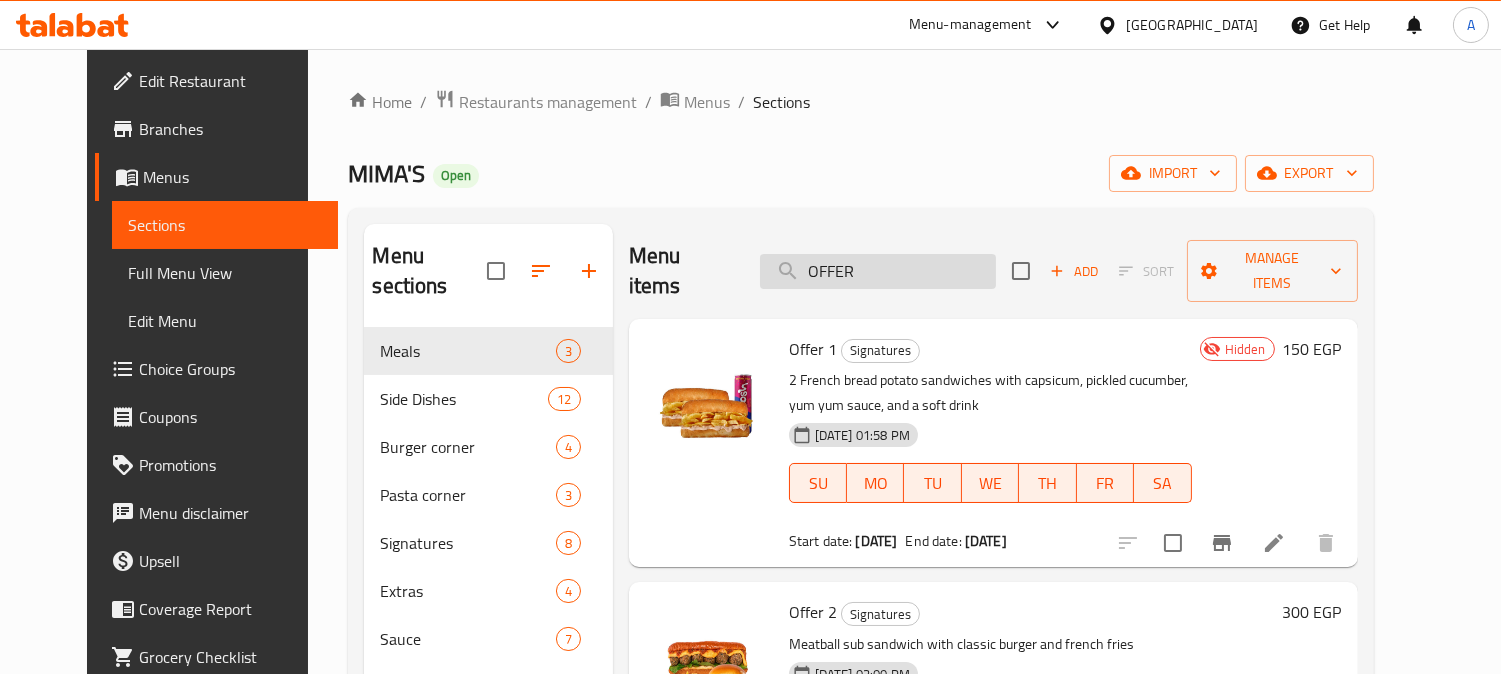 click on "OFFER" at bounding box center (878, 271) 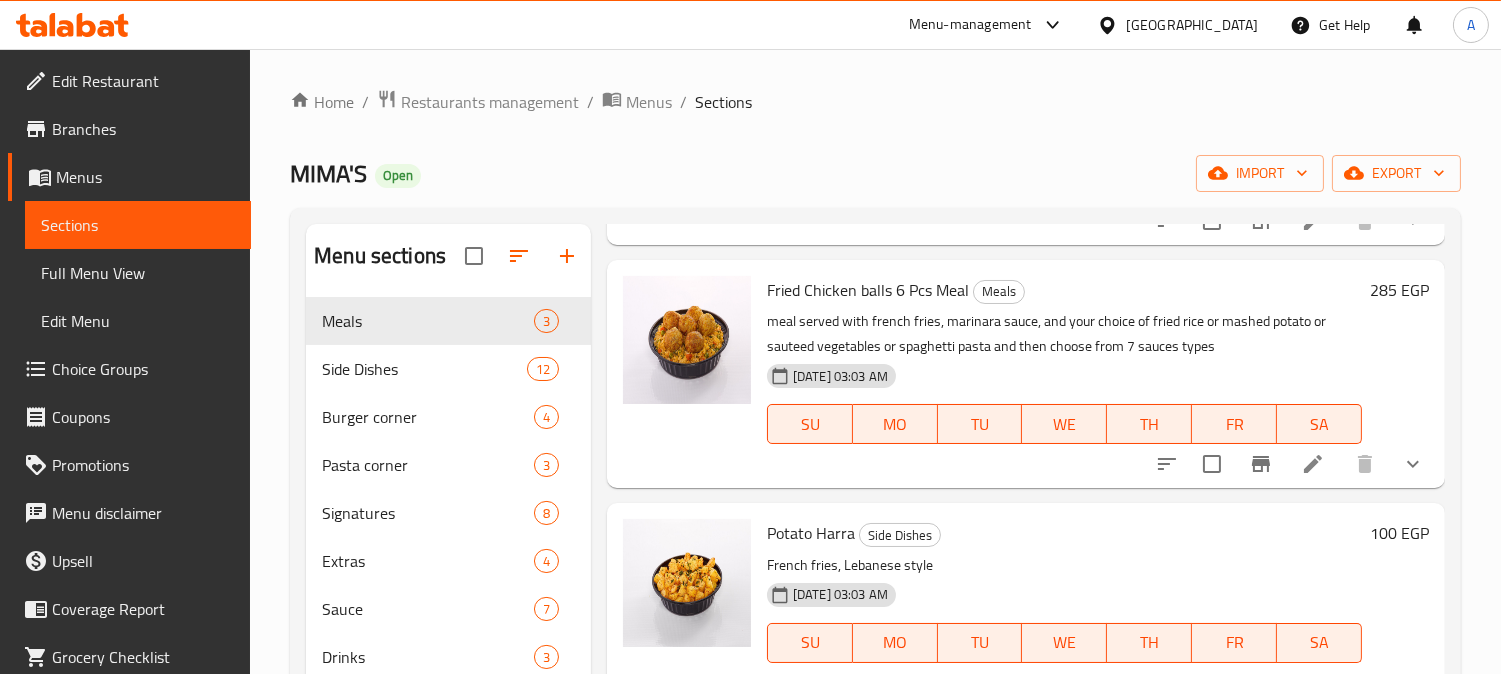 scroll, scrollTop: 0, scrollLeft: 0, axis: both 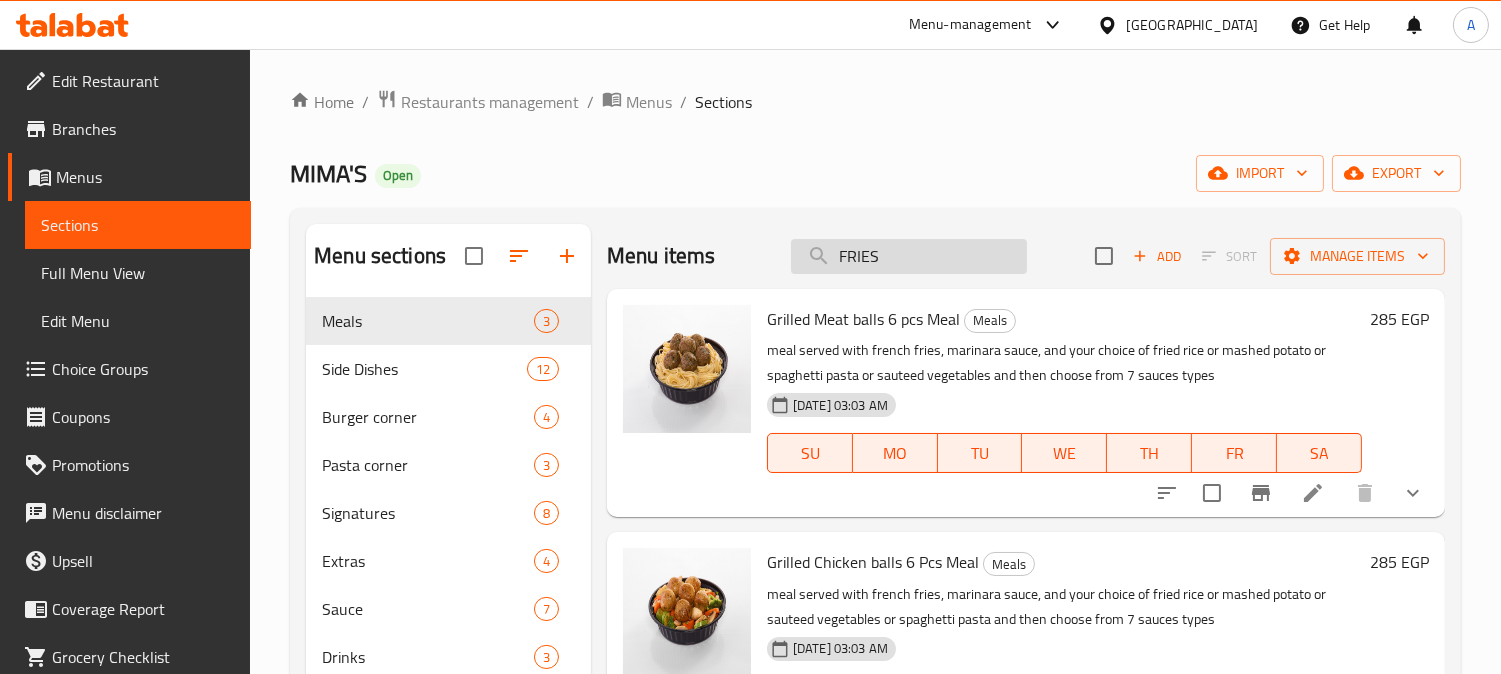 click on "FRIES" at bounding box center (909, 256) 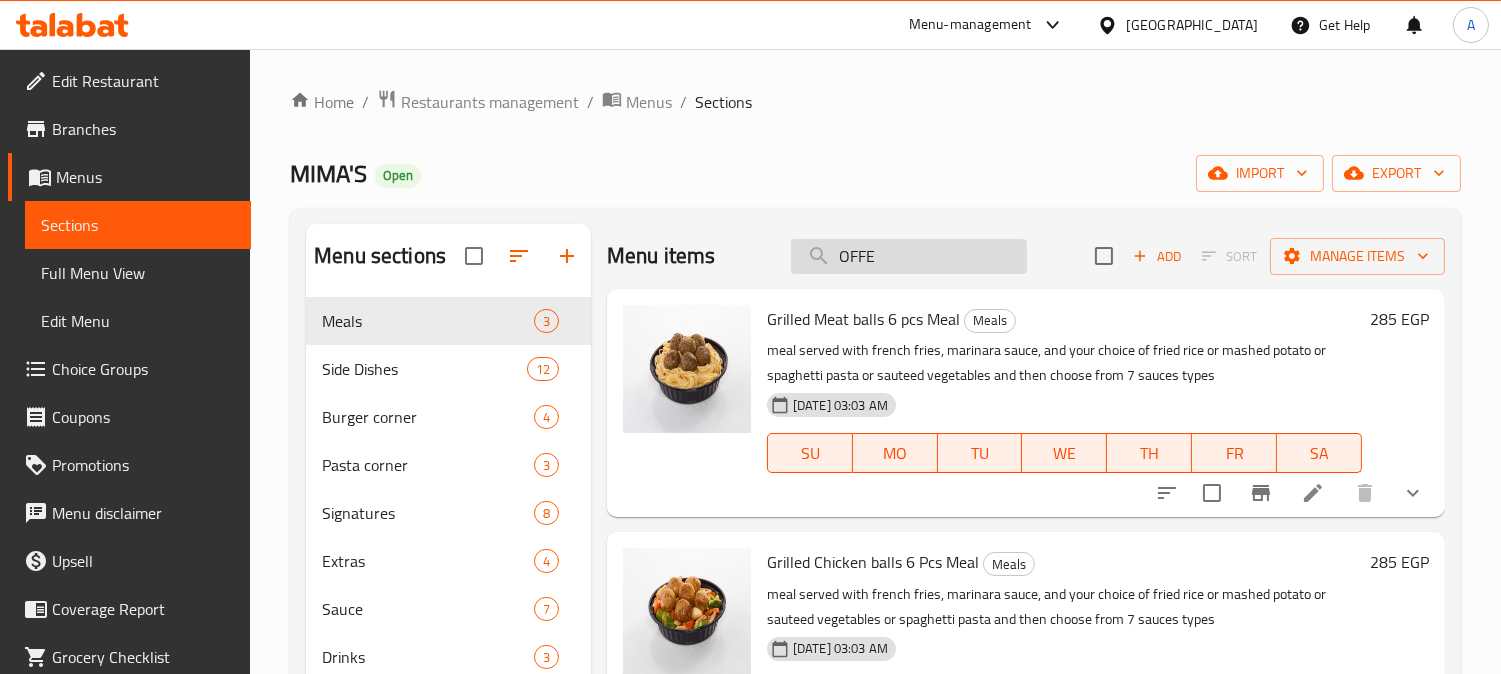 type on "OFFER" 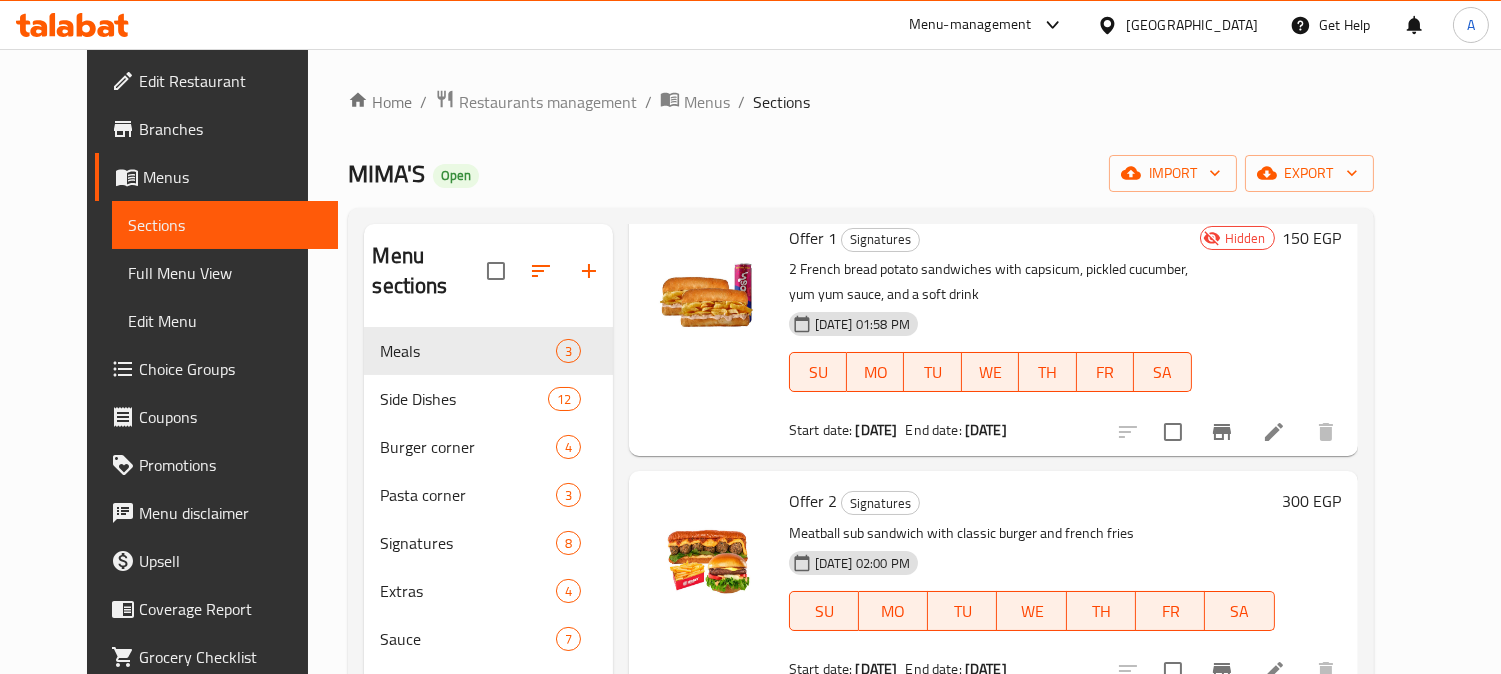 scroll, scrollTop: 115, scrollLeft: 0, axis: vertical 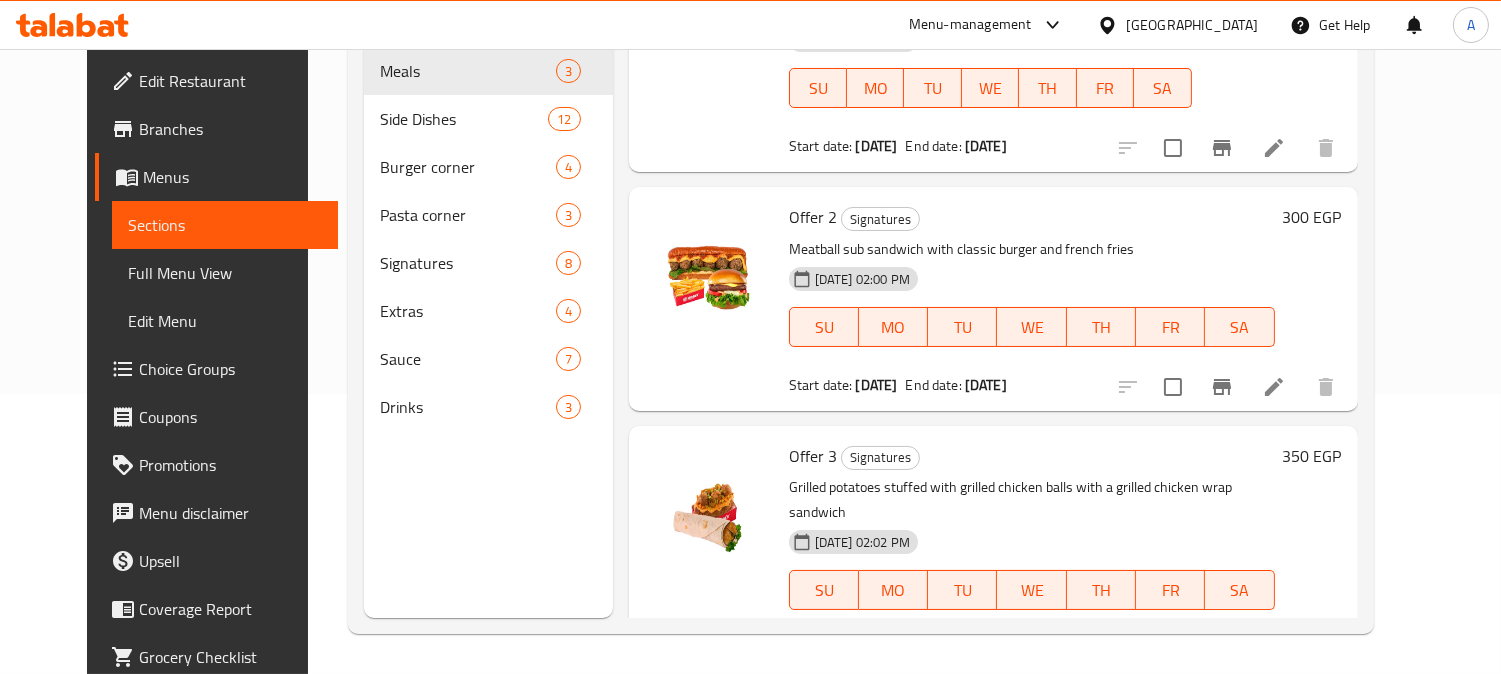 click on "13-07-2025 02:02 PM SU MO TU WE TH FR SA" at bounding box center (1032, 576) 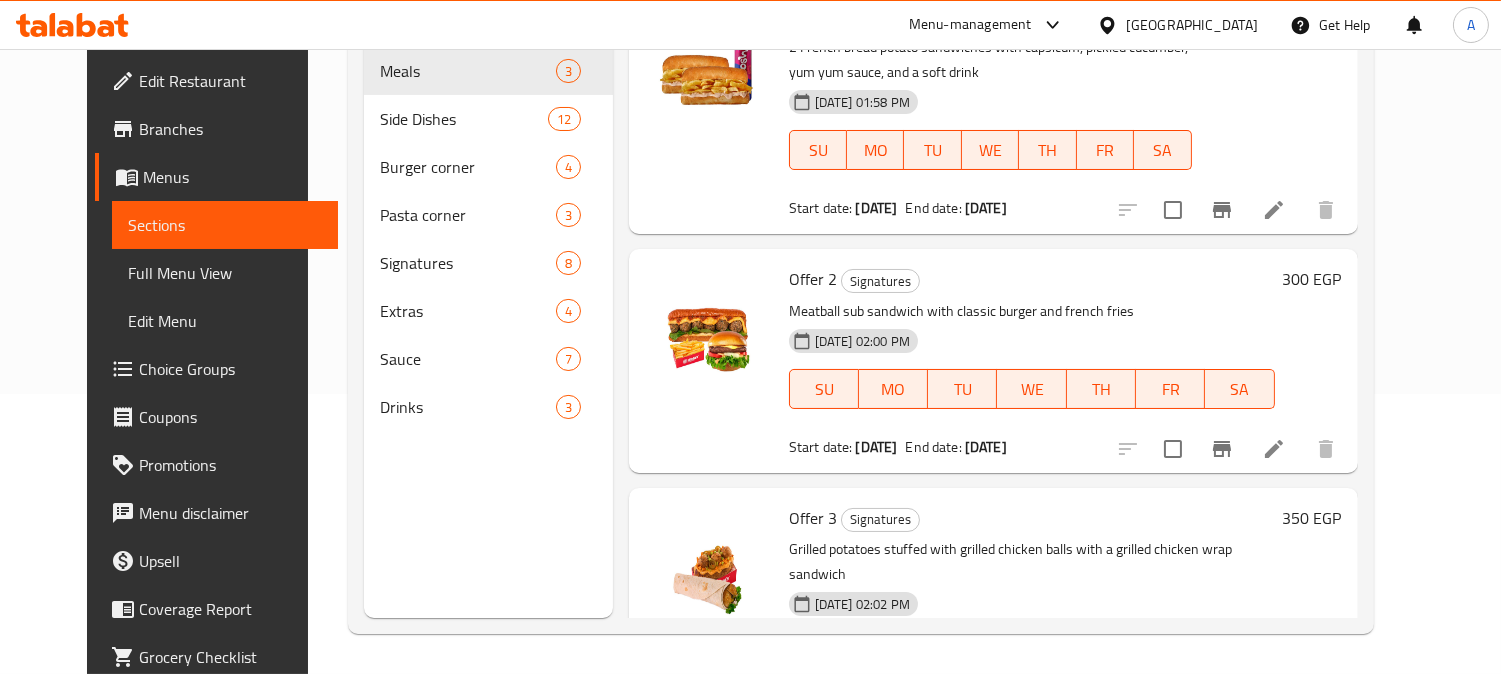 scroll, scrollTop: 0, scrollLeft: 0, axis: both 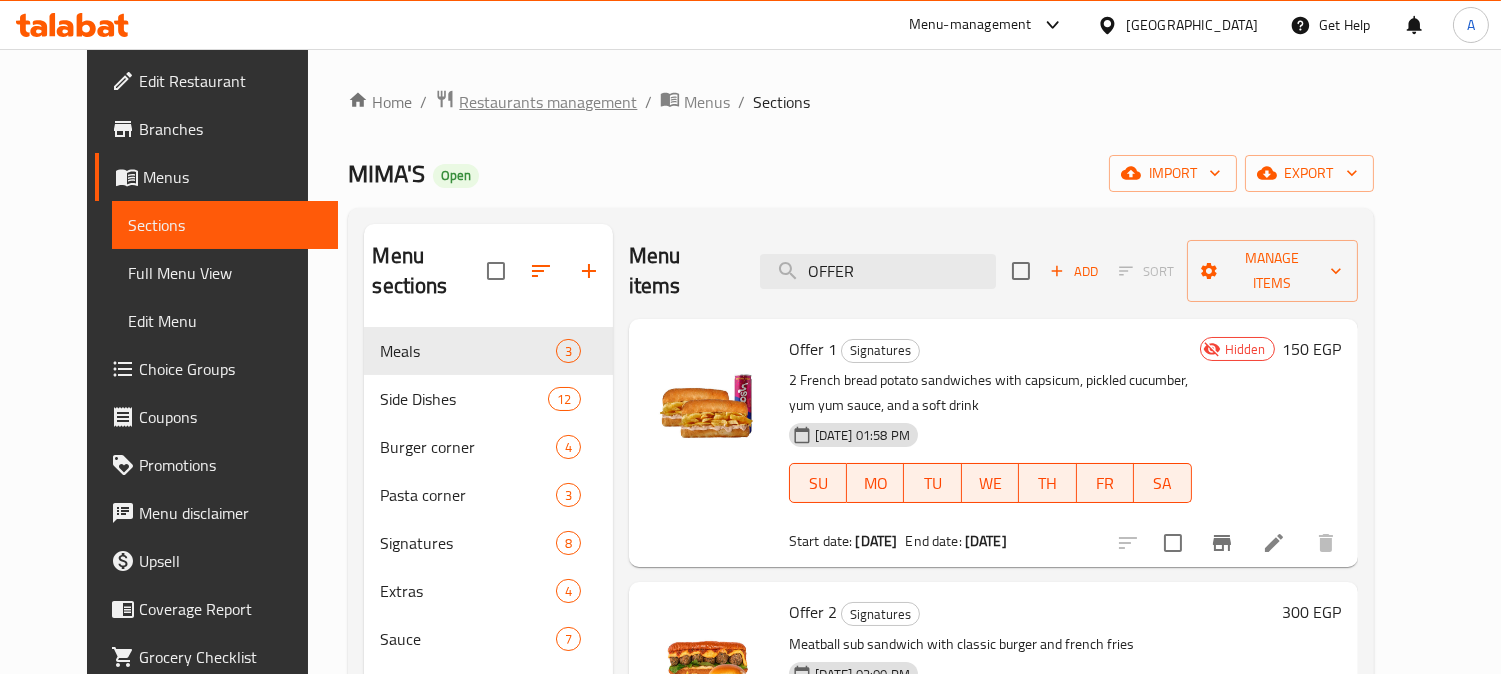 click on "Restaurants management" at bounding box center [548, 102] 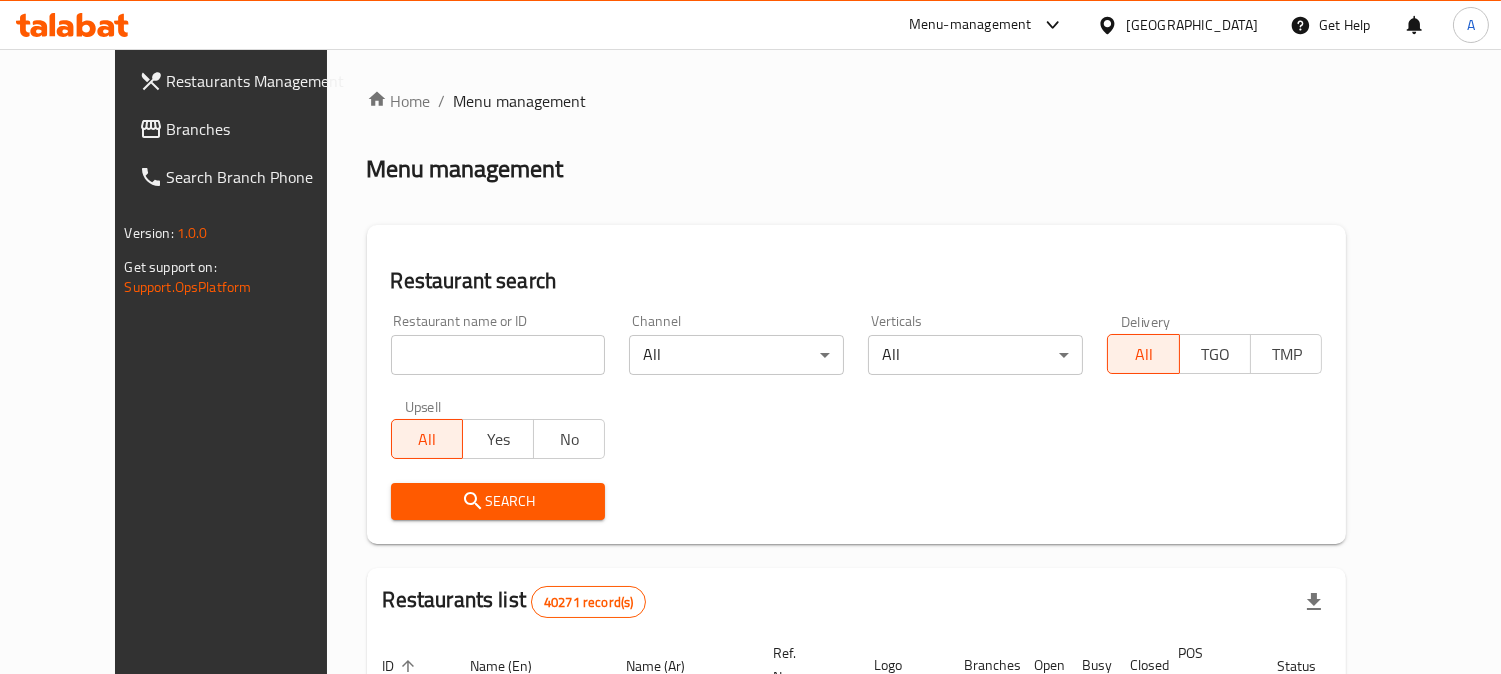 click on "Branches" at bounding box center (258, 129) 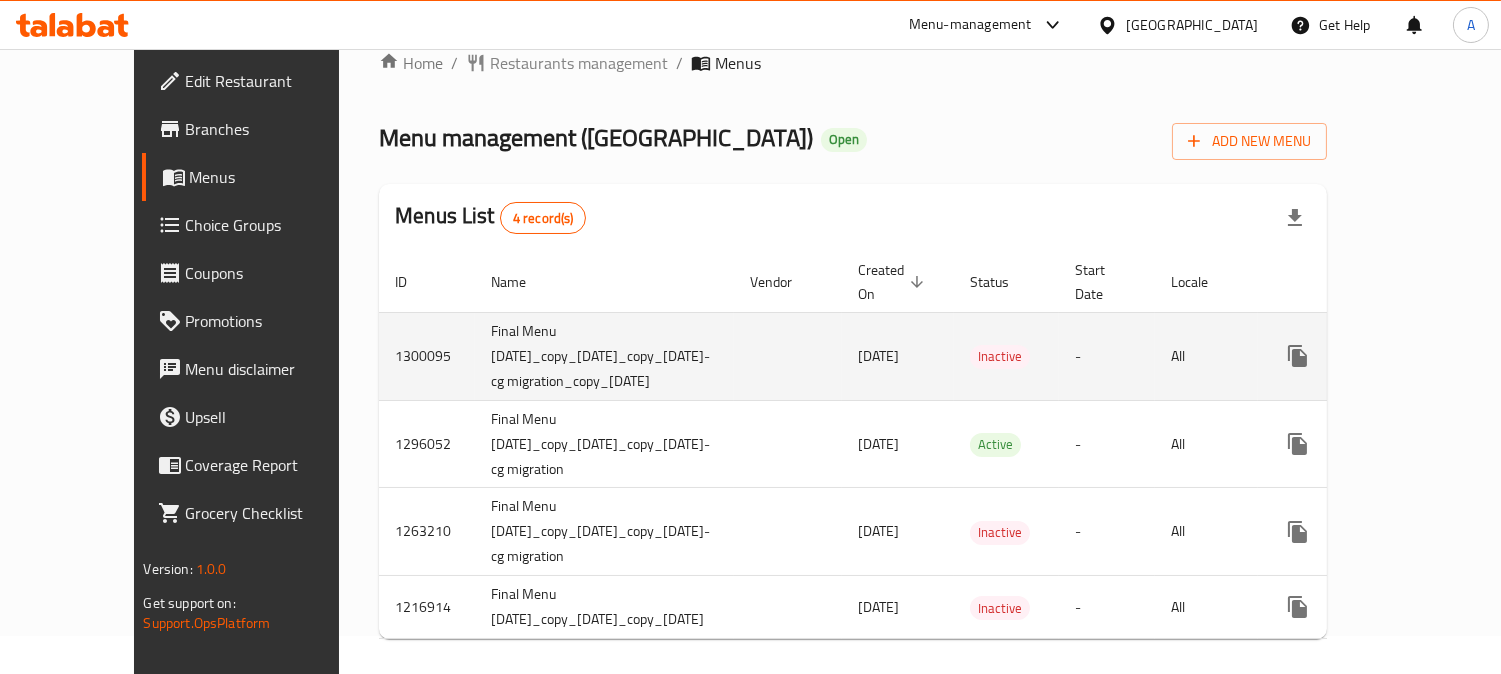 scroll, scrollTop: 60, scrollLeft: 0, axis: vertical 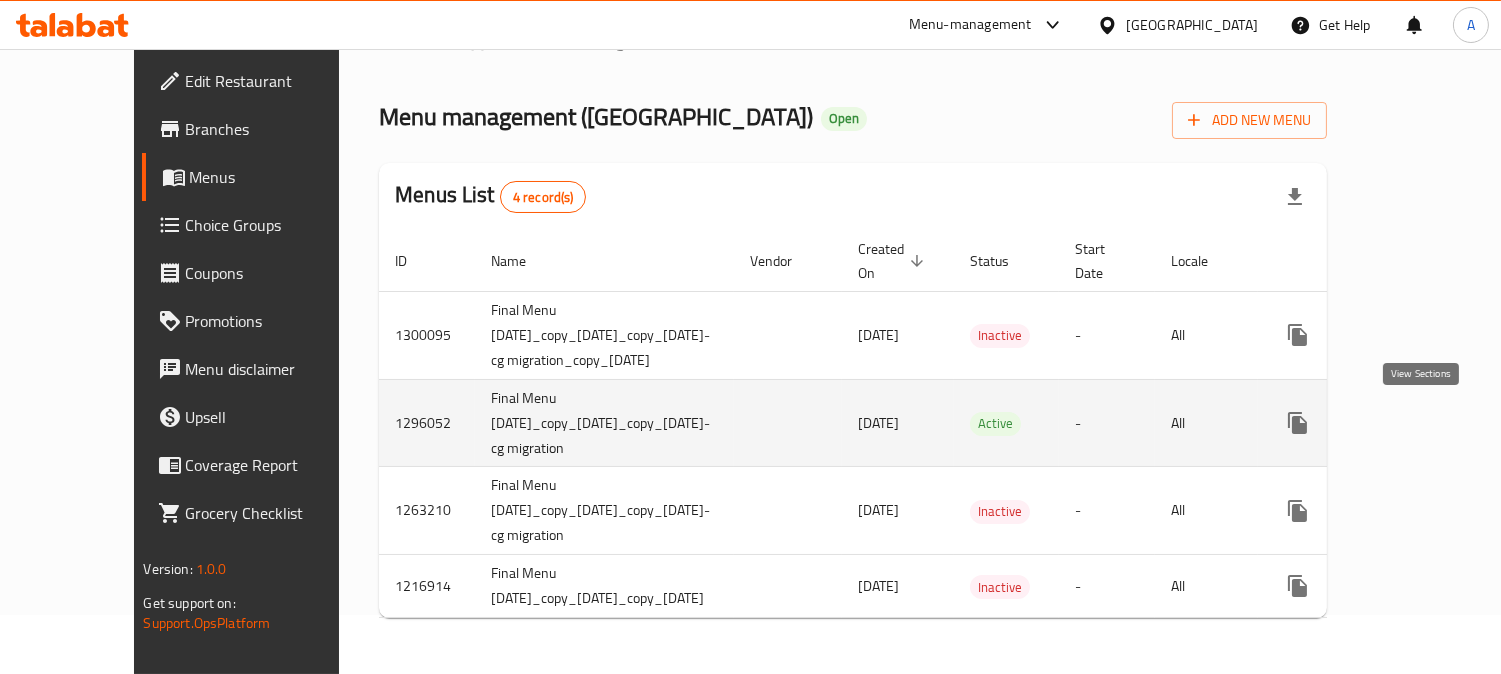click 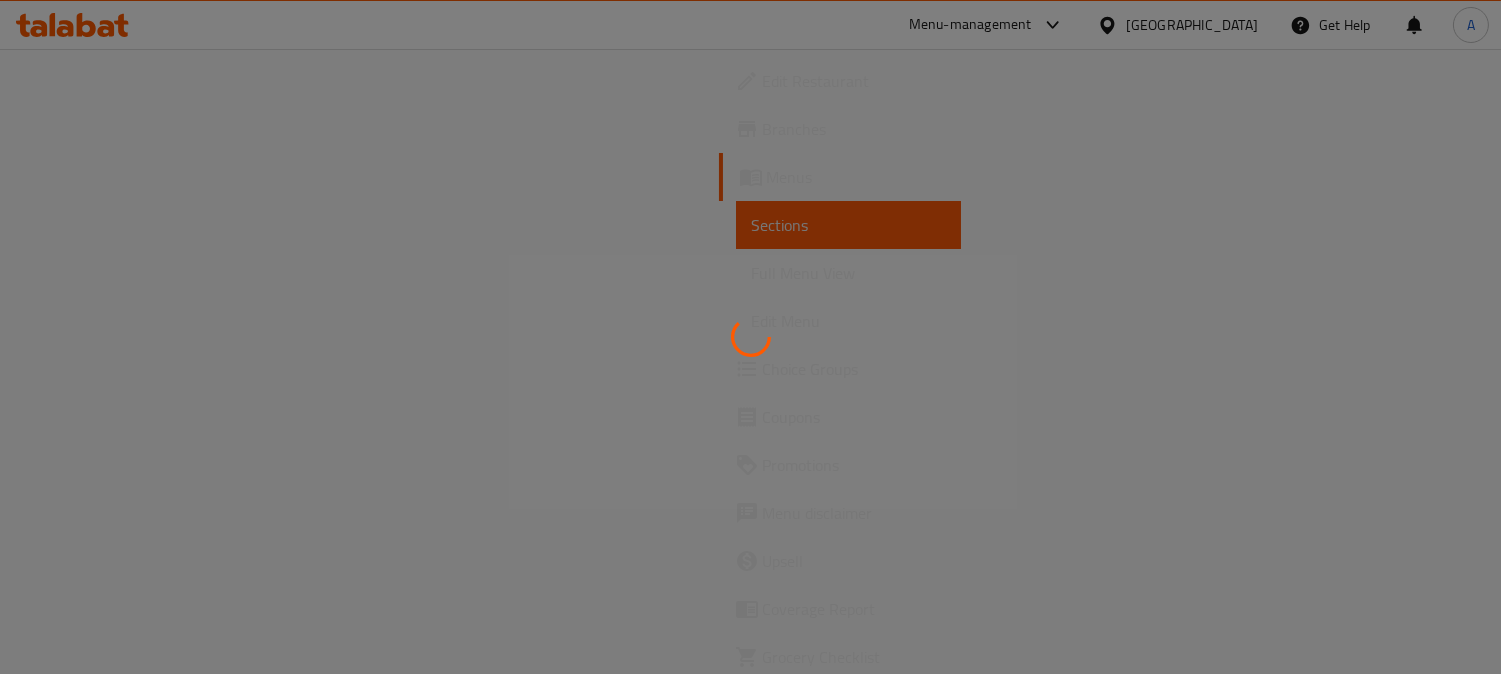 scroll, scrollTop: 0, scrollLeft: 0, axis: both 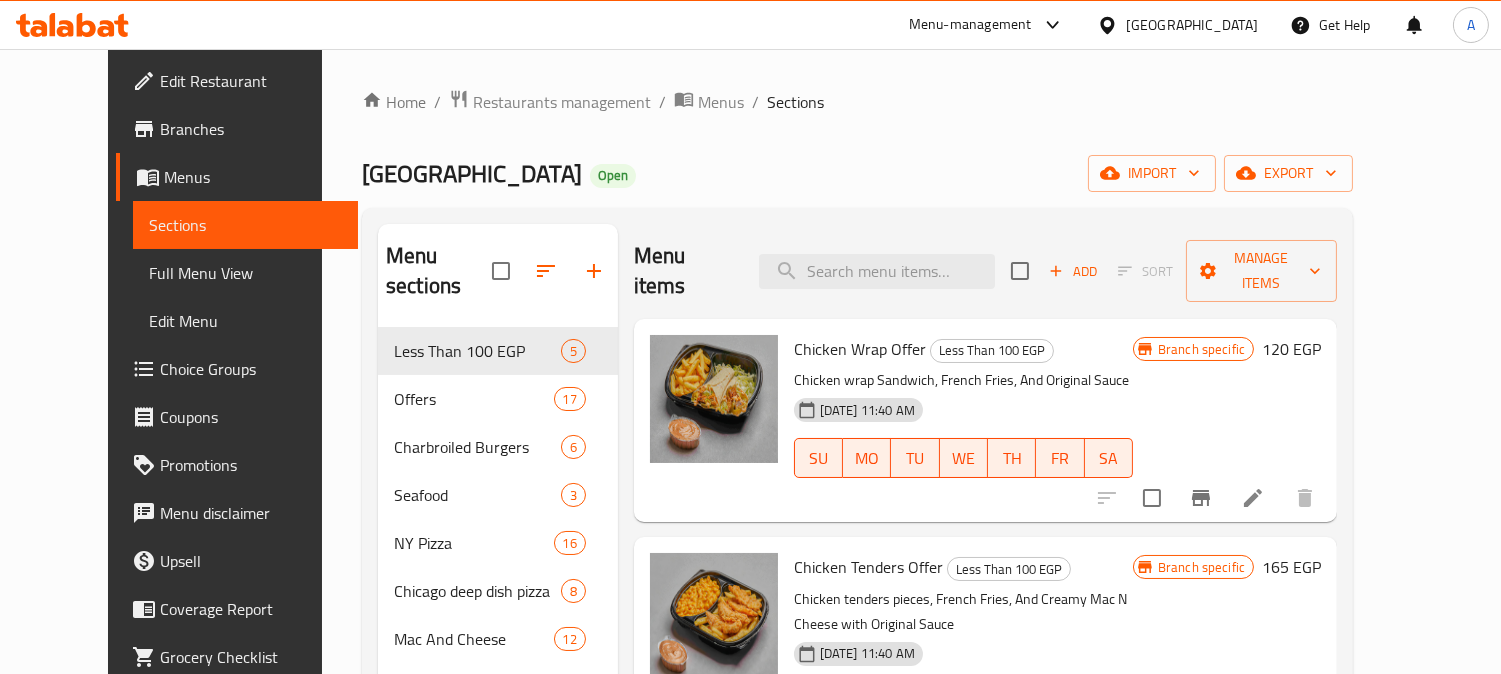 click on "Chicken wrap Sandwich, French Fries, And Original Sauce" at bounding box center [963, 380] 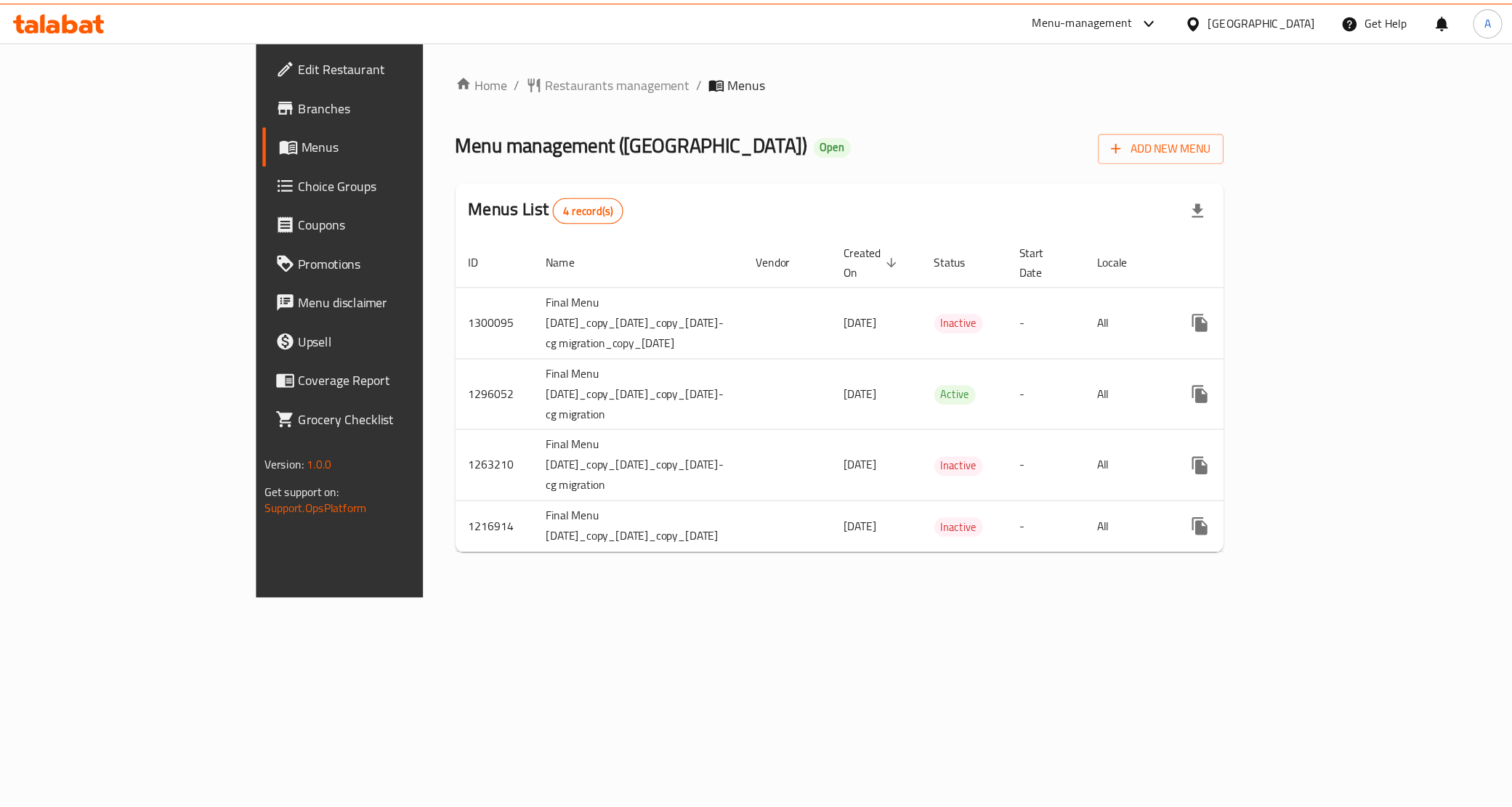 scroll, scrollTop: 0, scrollLeft: 0, axis: both 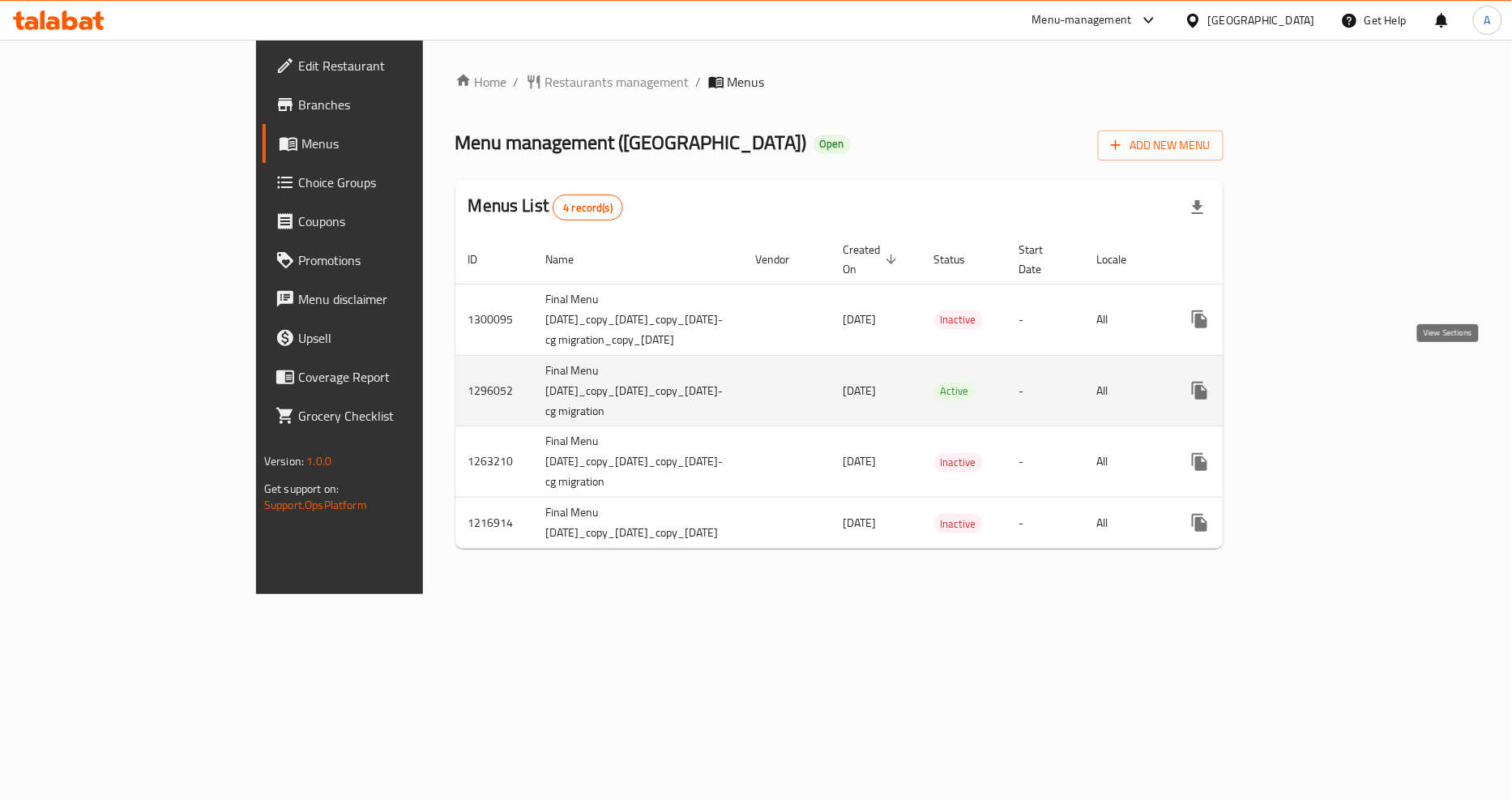 click 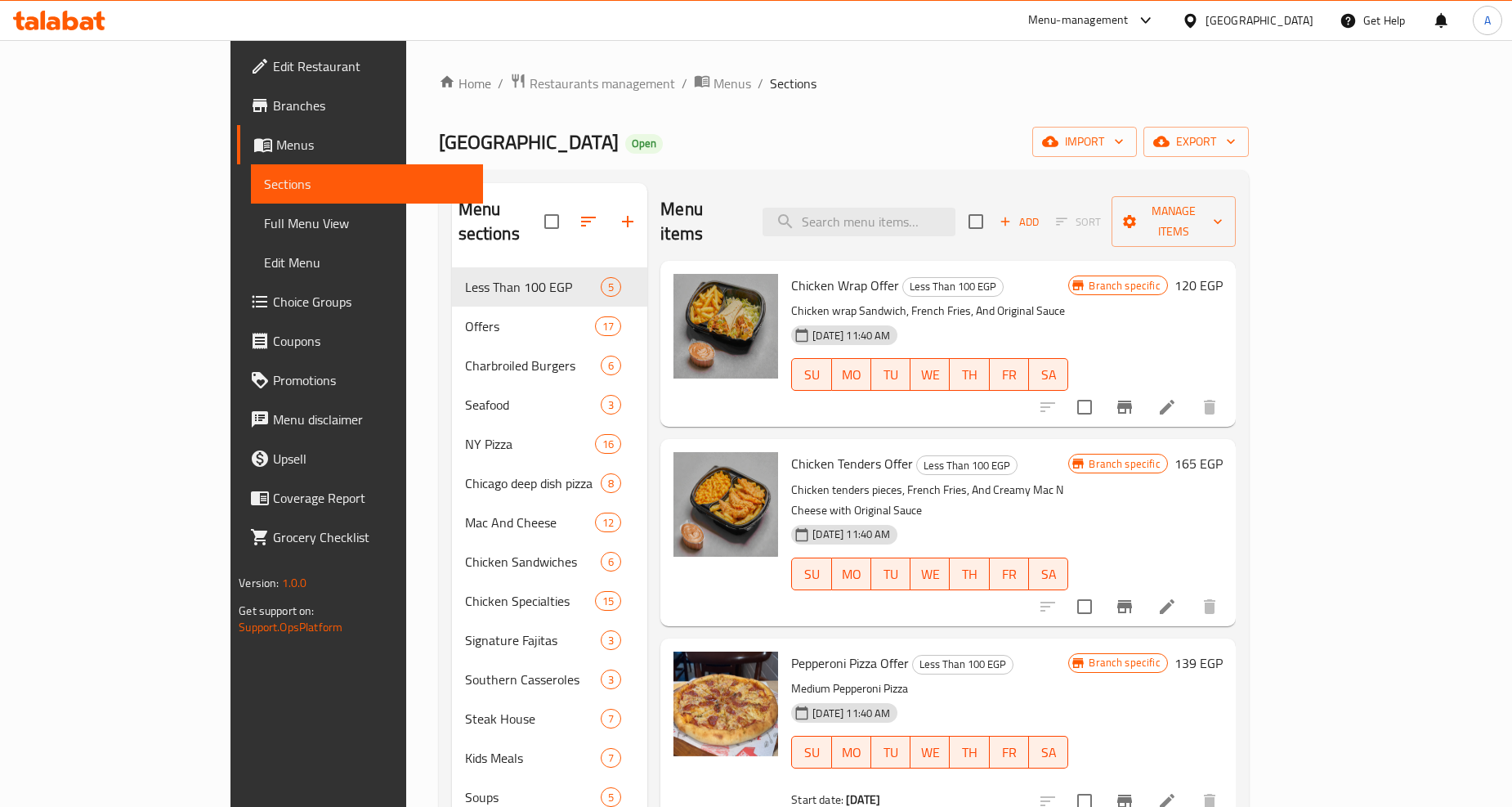 click on "Home / Restaurants management / Menus / Sections Country Hills Open import export Menu sections Less Than 100 EGP 5 Offers 17 Charbroiled Burgers 6 Seafood 3 NY Pizza 16 Chicago deep dish pizza 8 Mac And Cheese 12 Chicken Sandwiches 6 Chicken Specialties 15 Signature Fajitas 3 Southern Casseroles 3 Steak House 7 Kids Meals 7 Soups 5 Salads 6 Appetizers 20 Sangria 5 Iced Tea 6 Signature Lemonade 3 Cold Drinks 12 Coolers 3 Shakes 6 Margarita 5 Mojitos 8 Value Meals  1 Menu items Add Sort Manage items Chicken Wrap Offer   Less Than 100 EGP Chicken wrap Sandwich, French Fries, And Original Sauce 19-06-2025 11:40 AM SU MO TU WE TH FR SA Branch specific 120   EGP Chicken Tenders Offer   Less Than 100 EGP Chicken tenders pieces, French Fries, And  Creamy Mac N Cheese with Original Sauce 19-06-2025 11:40 AM SU MO TU WE TH FR SA Branch specific 165   EGP Pepperoni Pizza Offer   Less Than 100 EGP Medium Pepperoni Pizza  19-06-2025 11:40 AM SU MO TU WE TH FR SA Start date:    22-12-2024 Branch specific 139   EGP   SU MO" at bounding box center [843, 670] 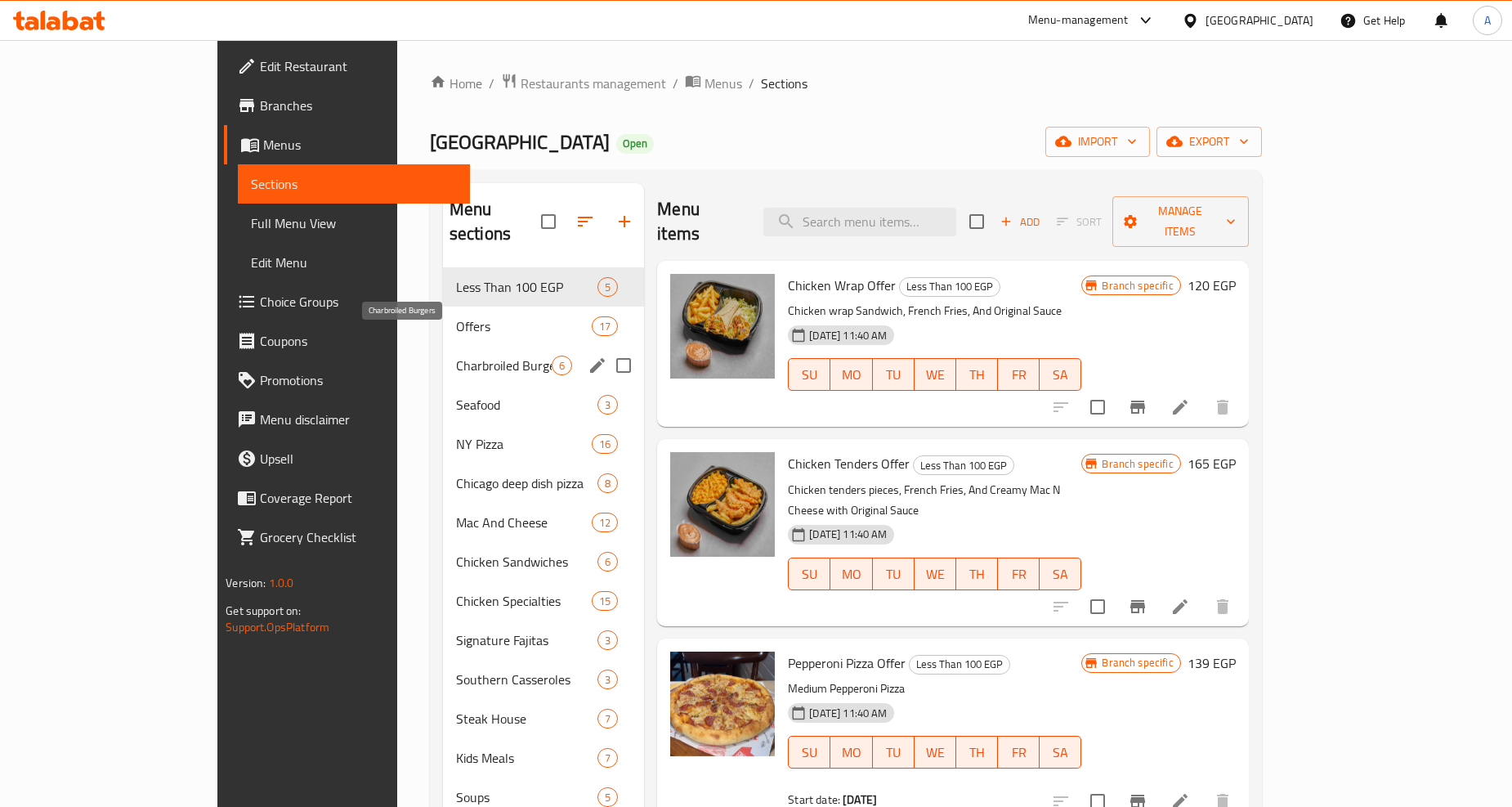 click on "Charbroiled Burgers" at bounding box center (503, 365) 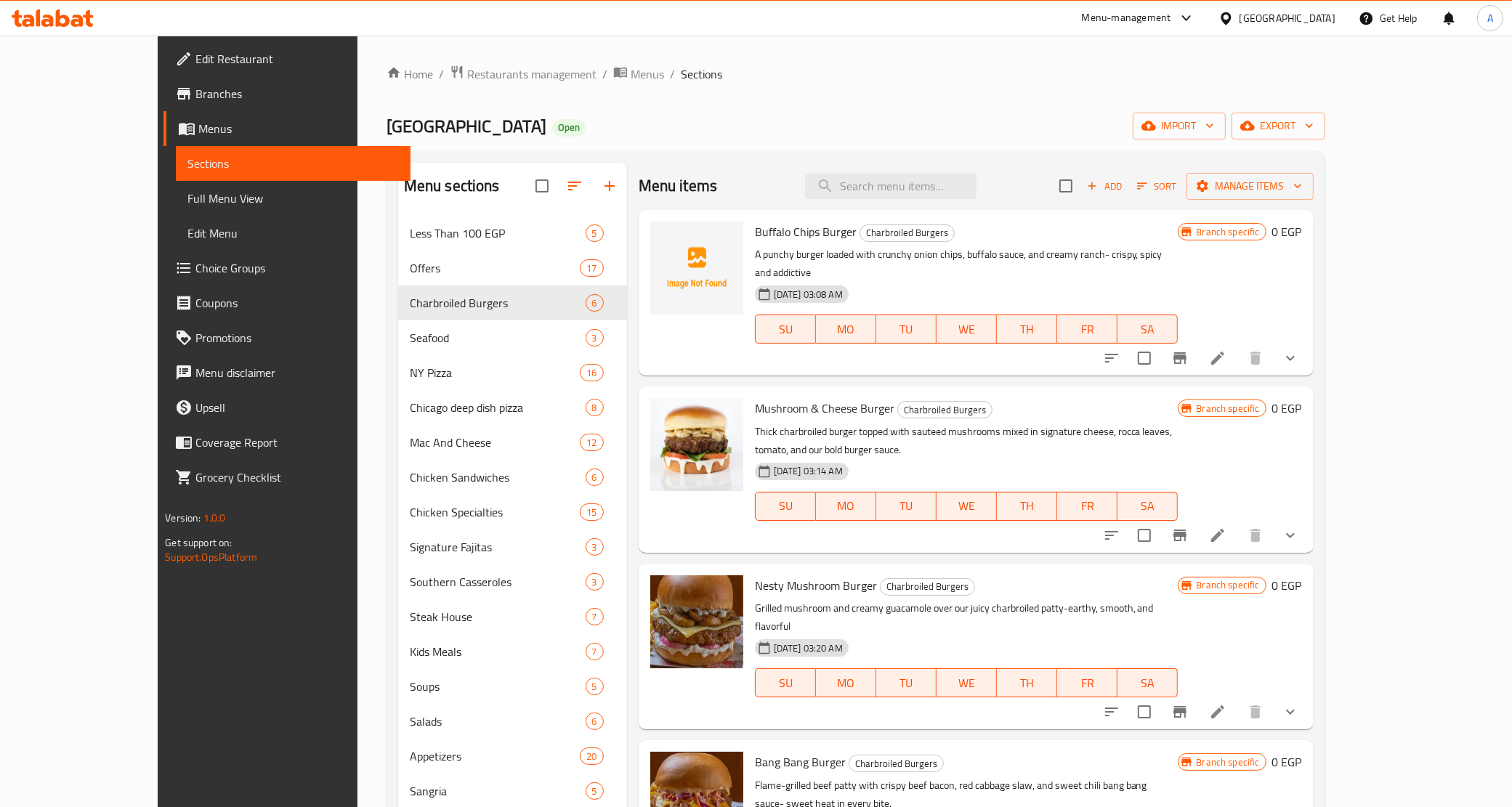 click on "Menu items Add Sort Manage items Buffalo Chips Burger   Charbroiled Burgers A punchy burger loaded with crunchy onion chips, buffalo sauce, and creamy ranch- crispy, spicy and addictive 06-07-2025 03:08 AM SU MO TU WE TH FR SA Branch specific 0   EGP Mushroom & Cheese Burger   Charbroiled Burgers Thick charbroiled burger topped with sauteed mushrooms mixed in signature cheese, rocca leaves, tomato, and our bold burger sauce. 06-07-2025 03:14 AM SU MO TU WE TH FR SA Branch specific 0   EGP Nesty Mushroom Burger   Charbroiled Burgers Grilled mushroom and creamy guacamole over our juicy charbroiled patty-earthy, smooth, and flavorful 06-07-2025 03:20 AM SU MO TU WE TH FR SA Branch specific 0   EGP Bang Bang Burger   Charbroiled Burgers Flame-grilled beef patty with crispy beef bacon, red cabbage slaw, and sweet chili bang bang sauce- sweet heat in every bite. 06-07-2025 03:28 AM SU MO TU WE TH FR SA Branch specific 0   EGP Cowboy Burger   Charbroiled Burgers 06-07-2025 03:36 AM SU MO TU WE TH FR SA 0   EGP   SU" at bounding box center [970, 628] 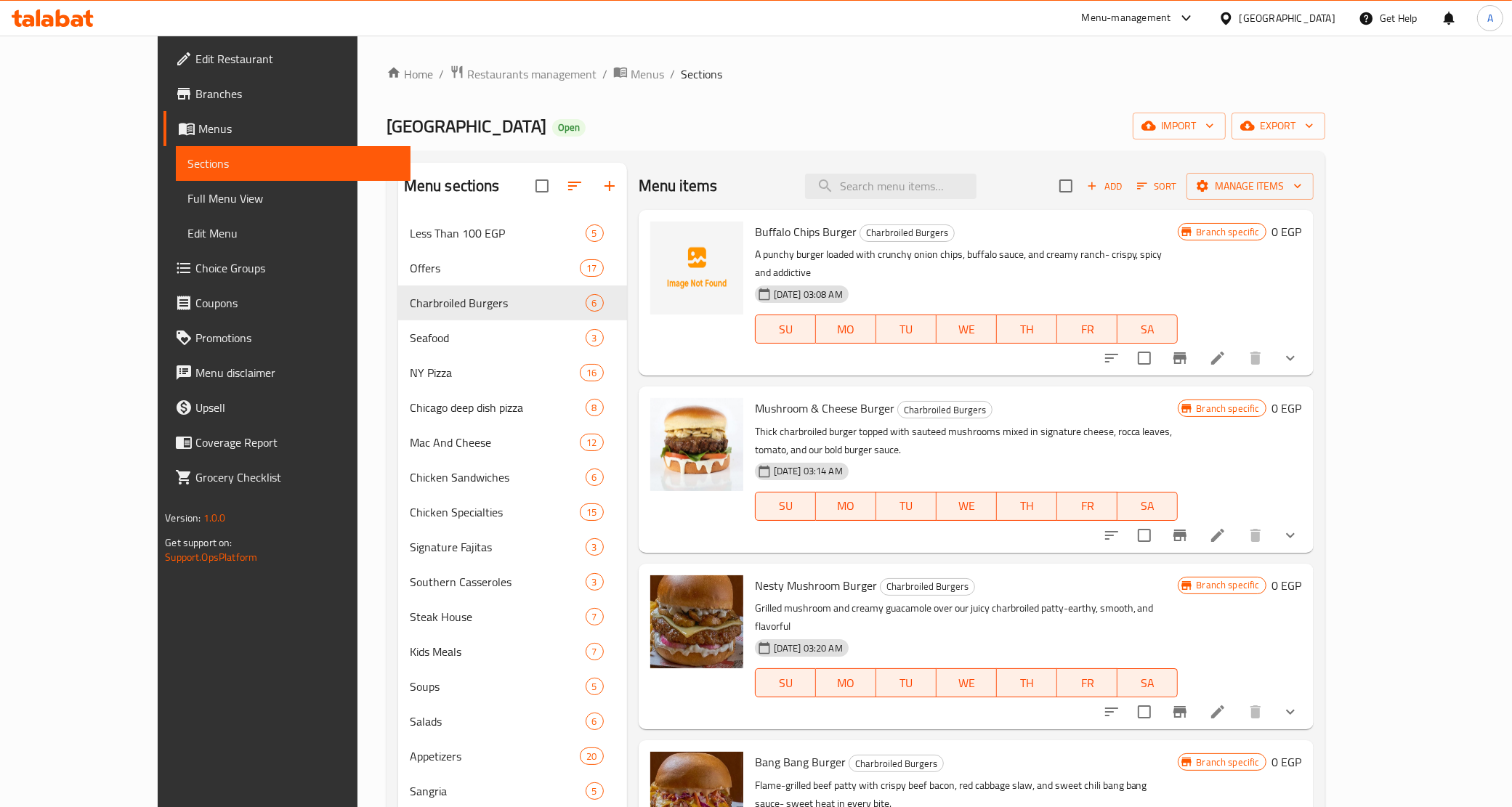 click on "A punchy burger loaded with crunchy onion chips, buffalo sauce, and creamy ranch- crispy, spicy and addictive" at bounding box center (966, 264) 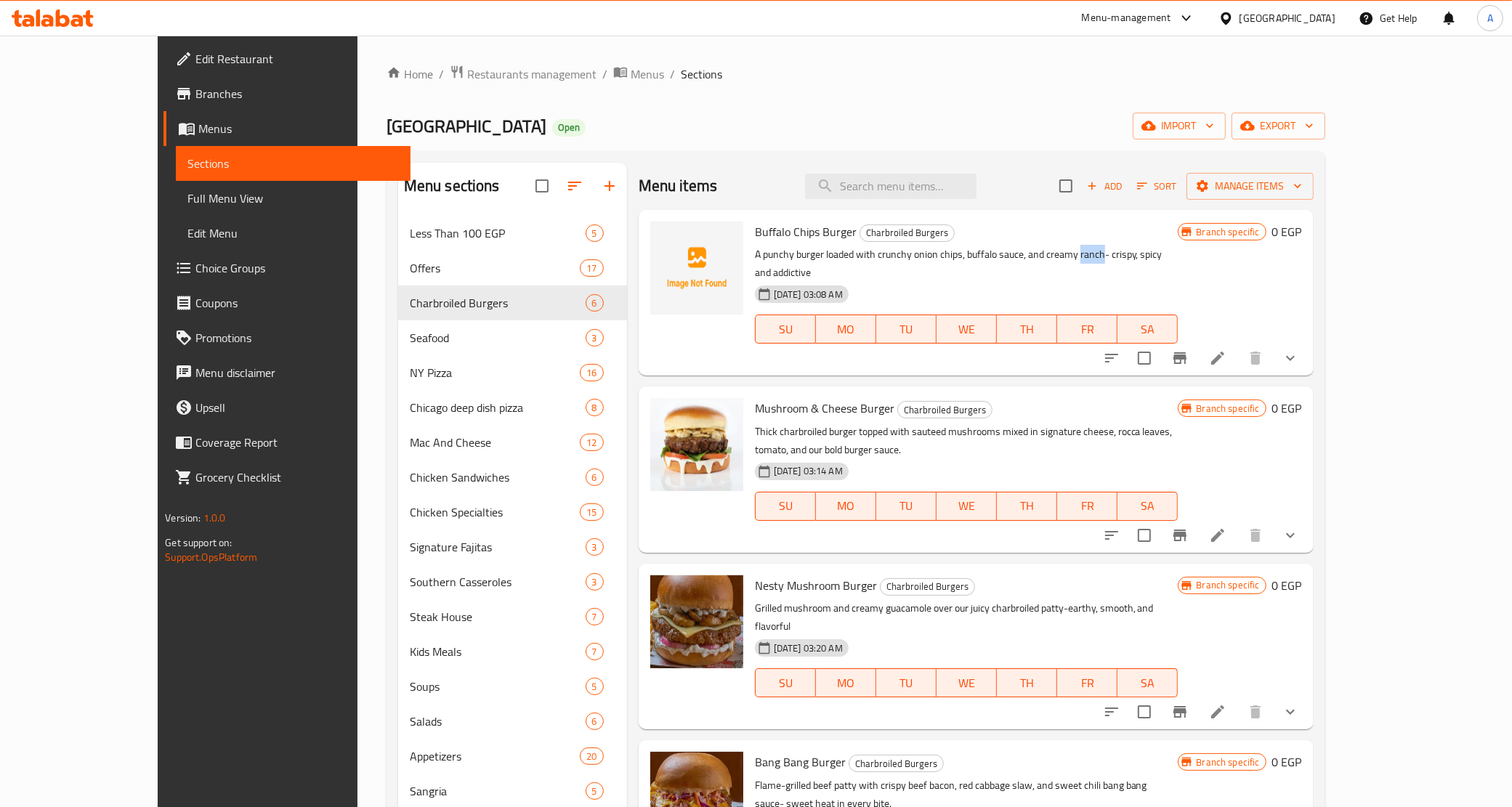 click on "A punchy burger loaded with crunchy onion chips, buffalo sauce, and creamy ranch- crispy, spicy and addictive" at bounding box center (966, 264) 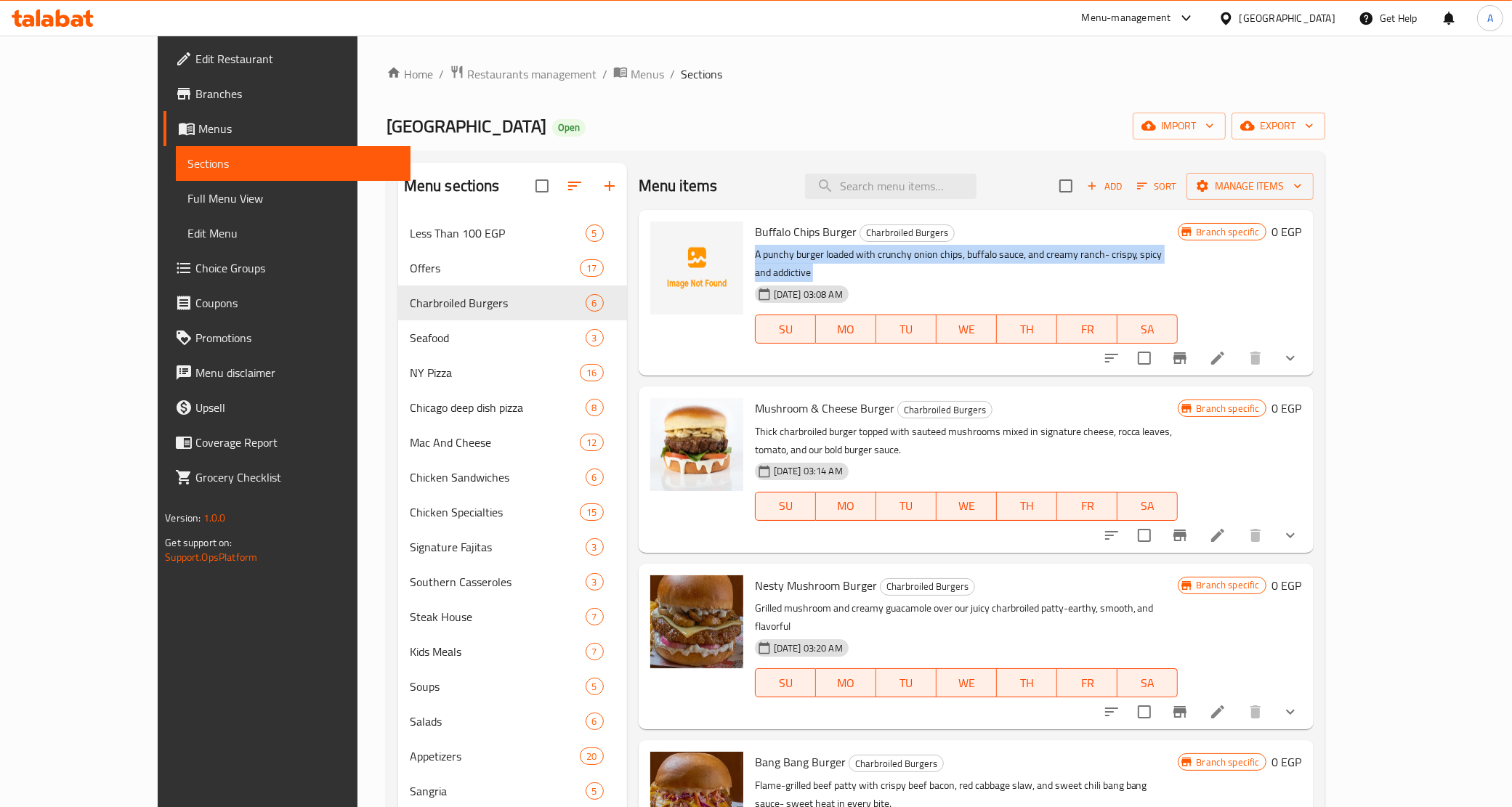 click on "A punchy burger loaded with crunchy onion chips, buffalo sauce, and creamy ranch- crispy, spicy and addictive" at bounding box center [966, 264] 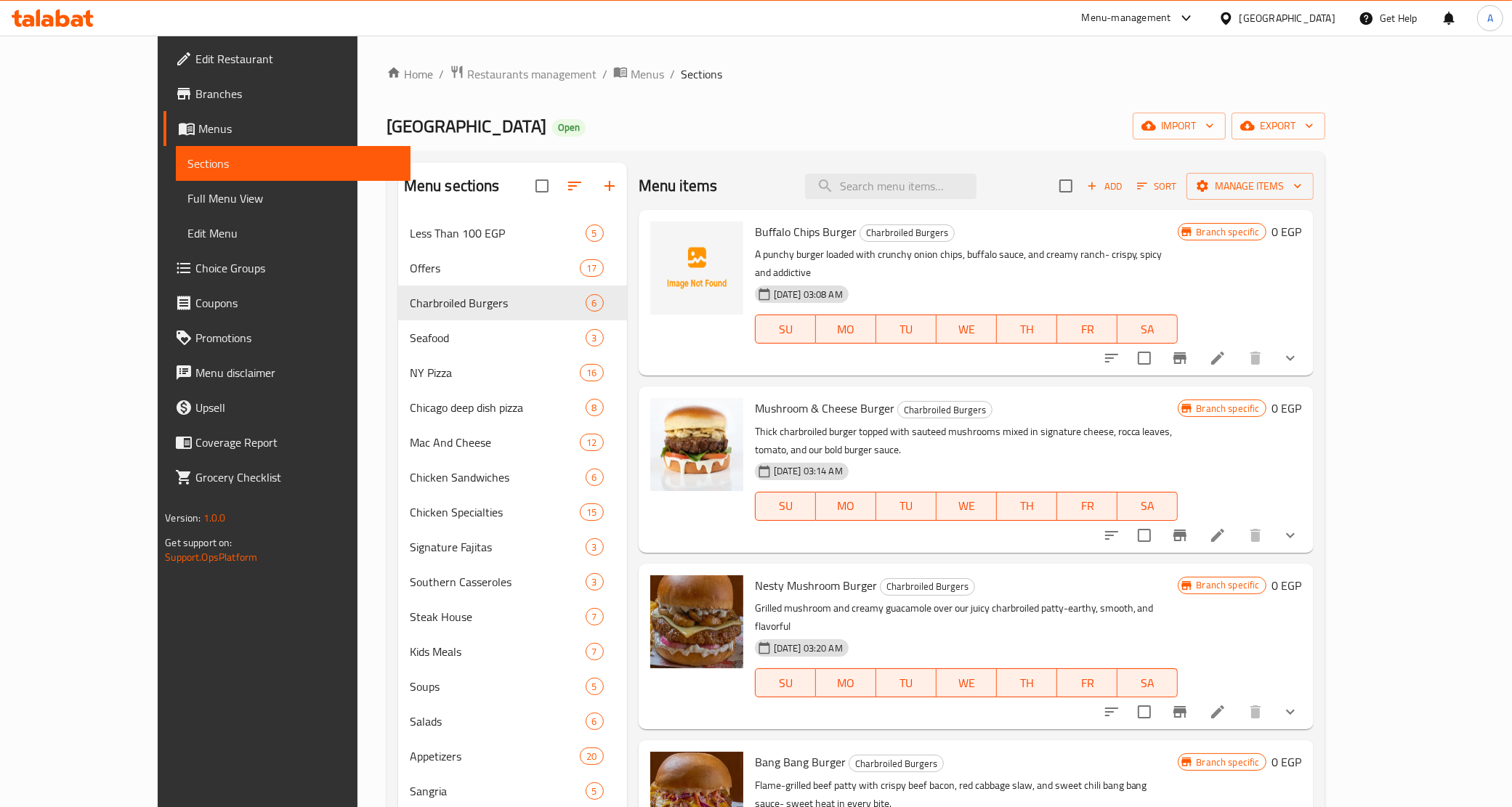 click on "Mushroom & Cheese Burger   Charbroiled Burgers" at bounding box center (966, 408) 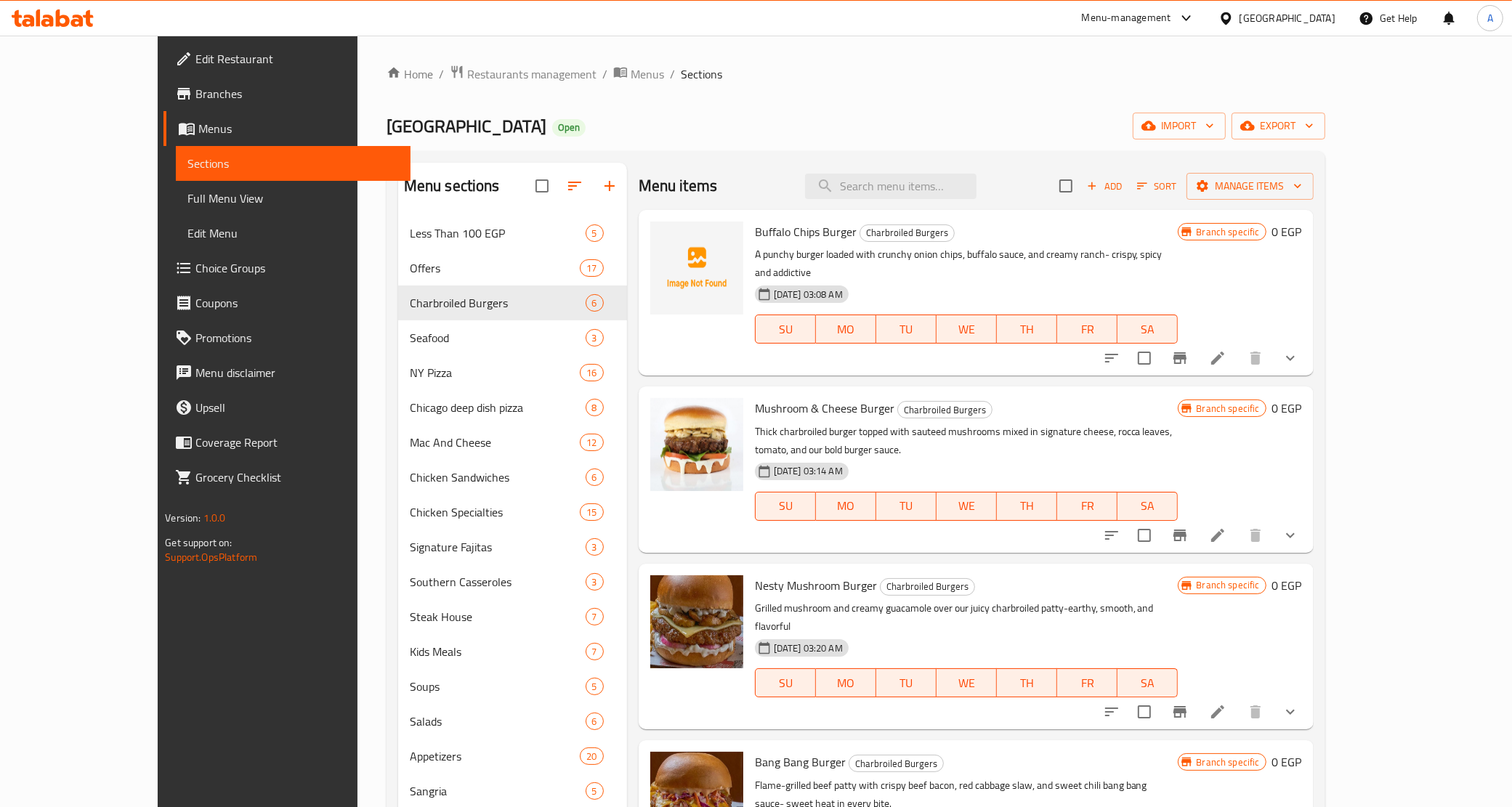 click on "06-07-2025 03:08 AM SU MO TU WE TH FR SA" at bounding box center (966, 319) 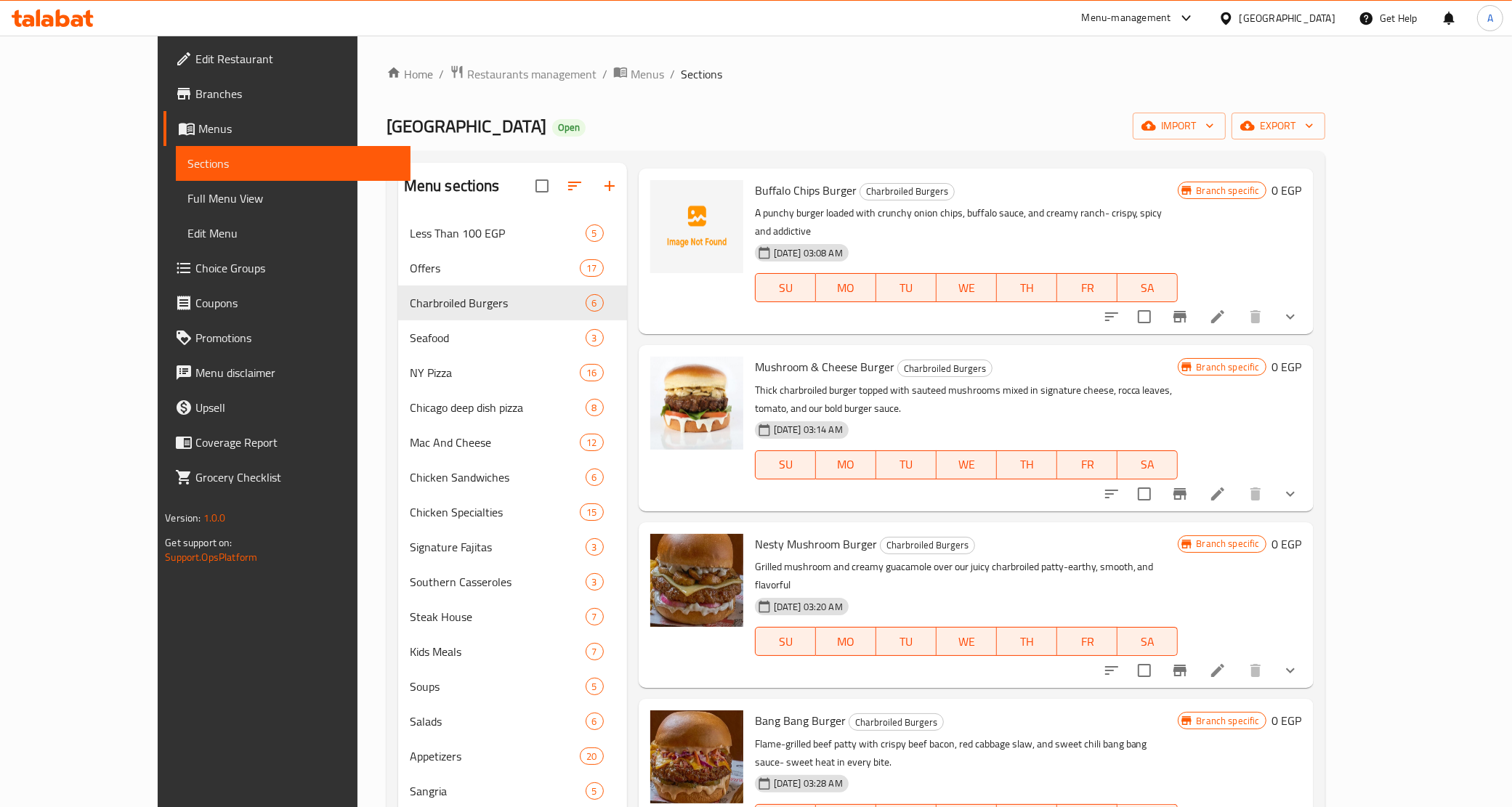 scroll, scrollTop: 59, scrollLeft: 0, axis: vertical 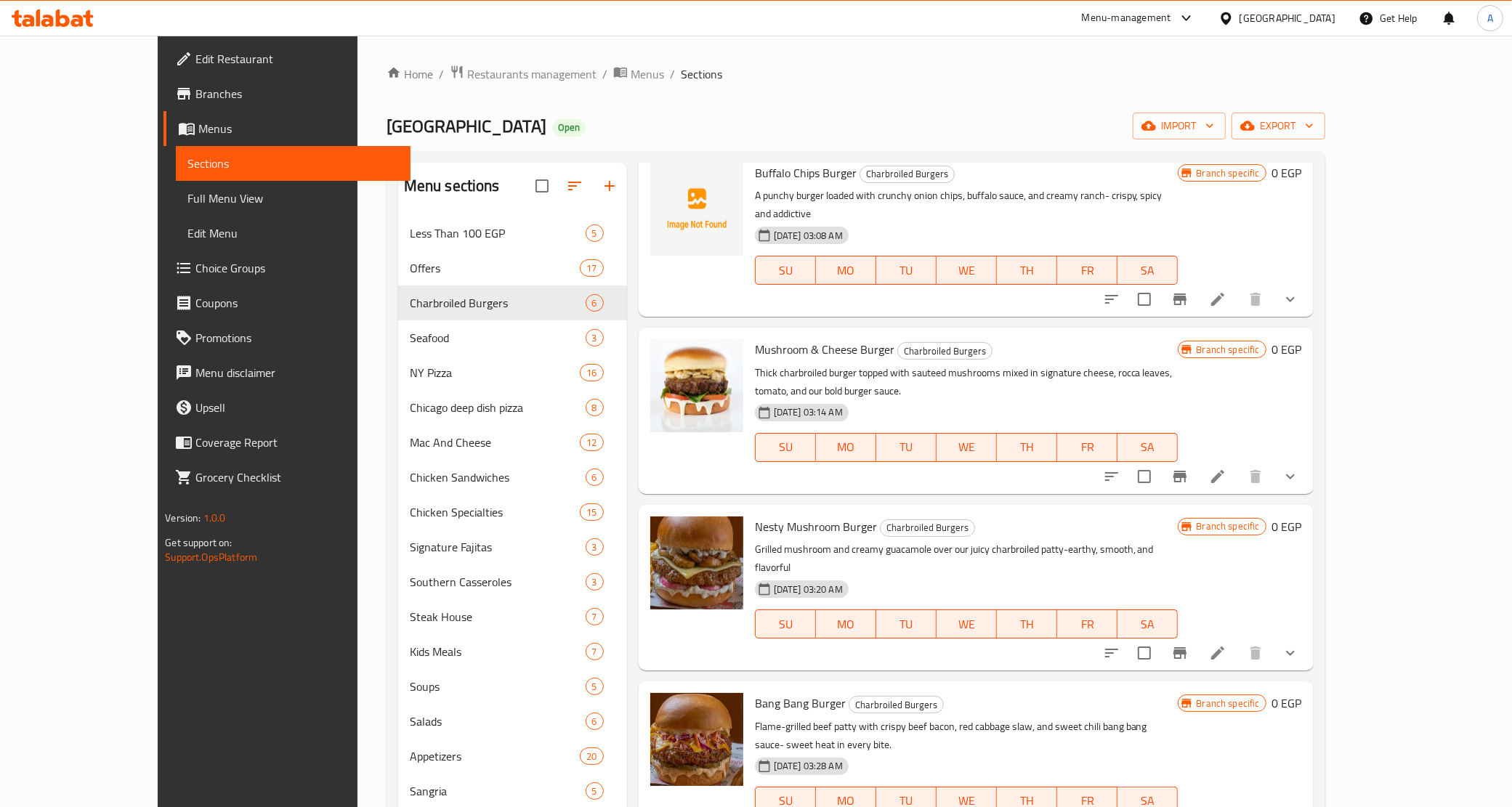 click on "Nesty Mushroom Burger   Charbroiled Burgers Grilled mushroom and creamy guacamole over our juicy charbroiled patty-earthy, smooth, and flavorful 06-07-2025 03:20 AM SU MO TU WE TH FR SA" at bounding box center (966, 588) 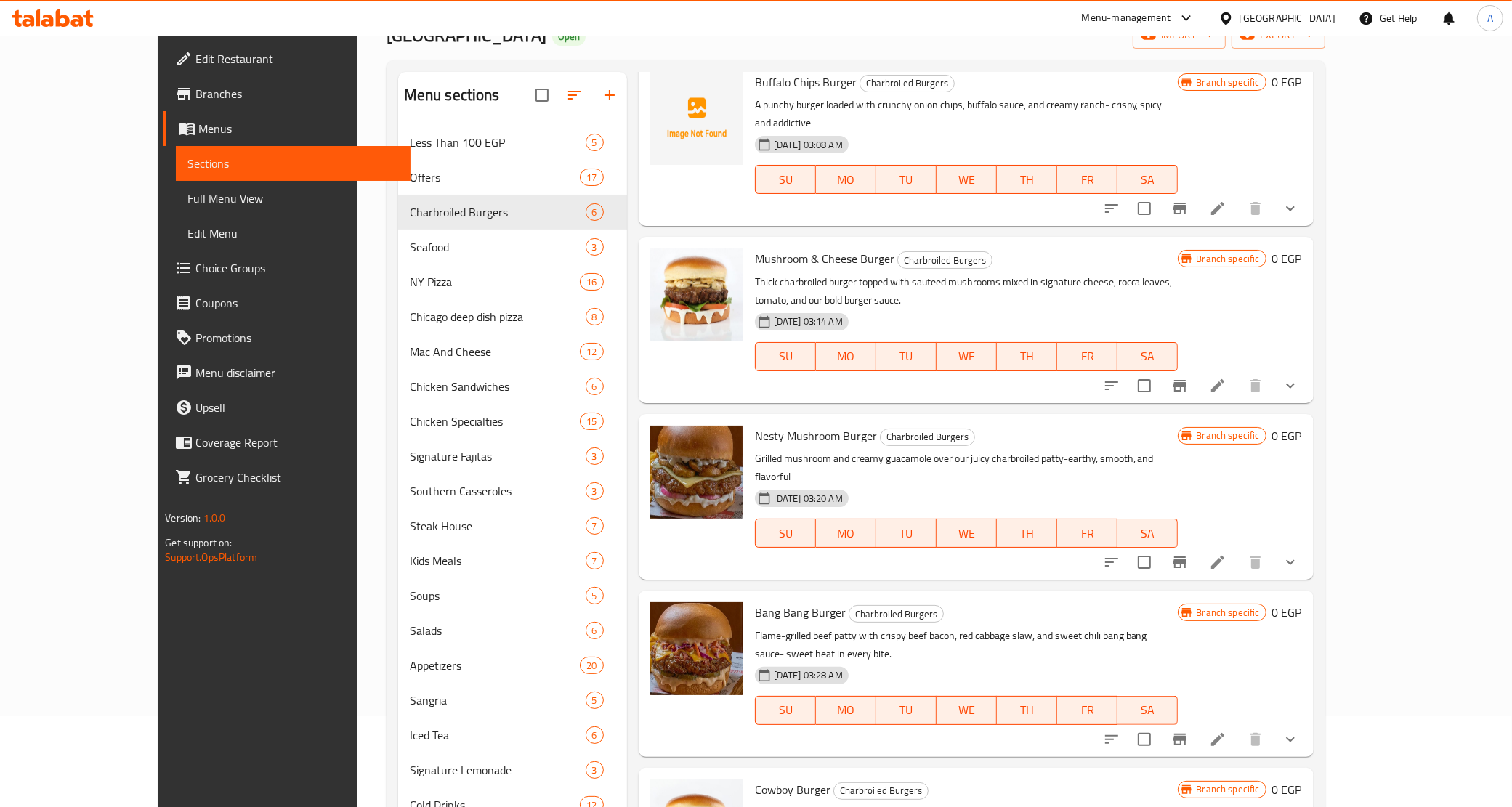 scroll, scrollTop: 0, scrollLeft: 0, axis: both 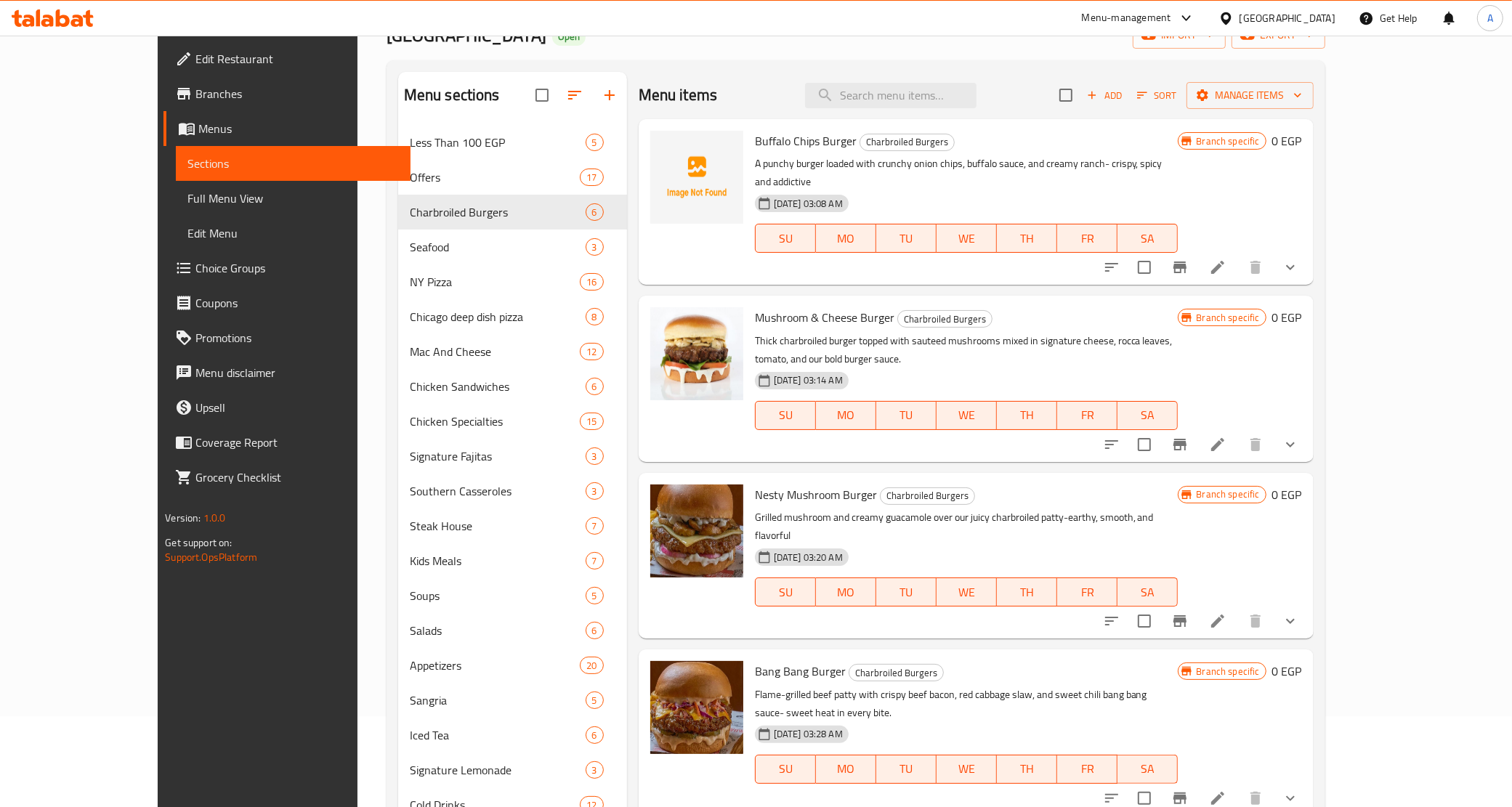 click on "Nesty Mushroom Burger   Charbroiled Burgers" at bounding box center [966, 495] 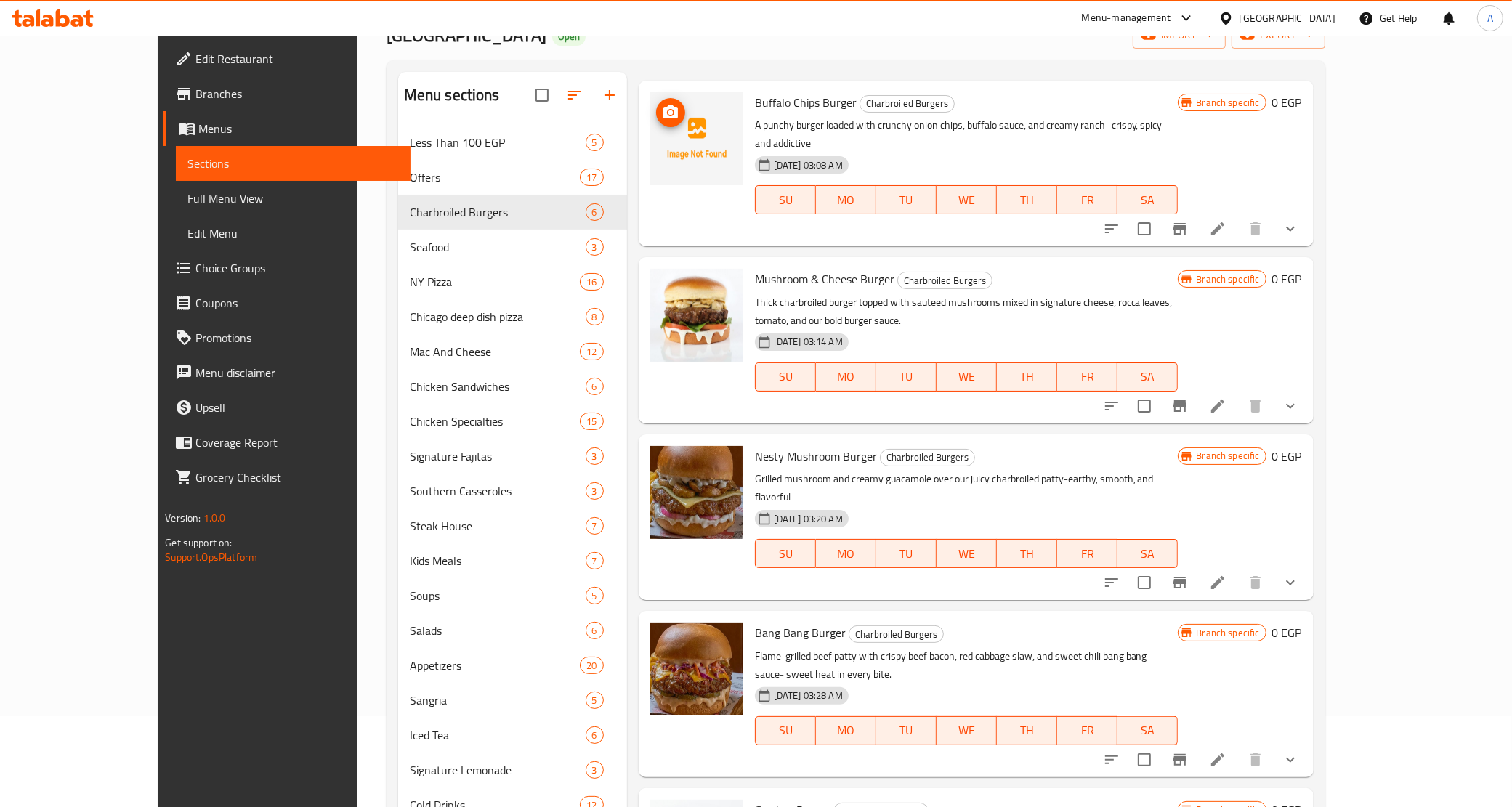 scroll, scrollTop: 59, scrollLeft: 0, axis: vertical 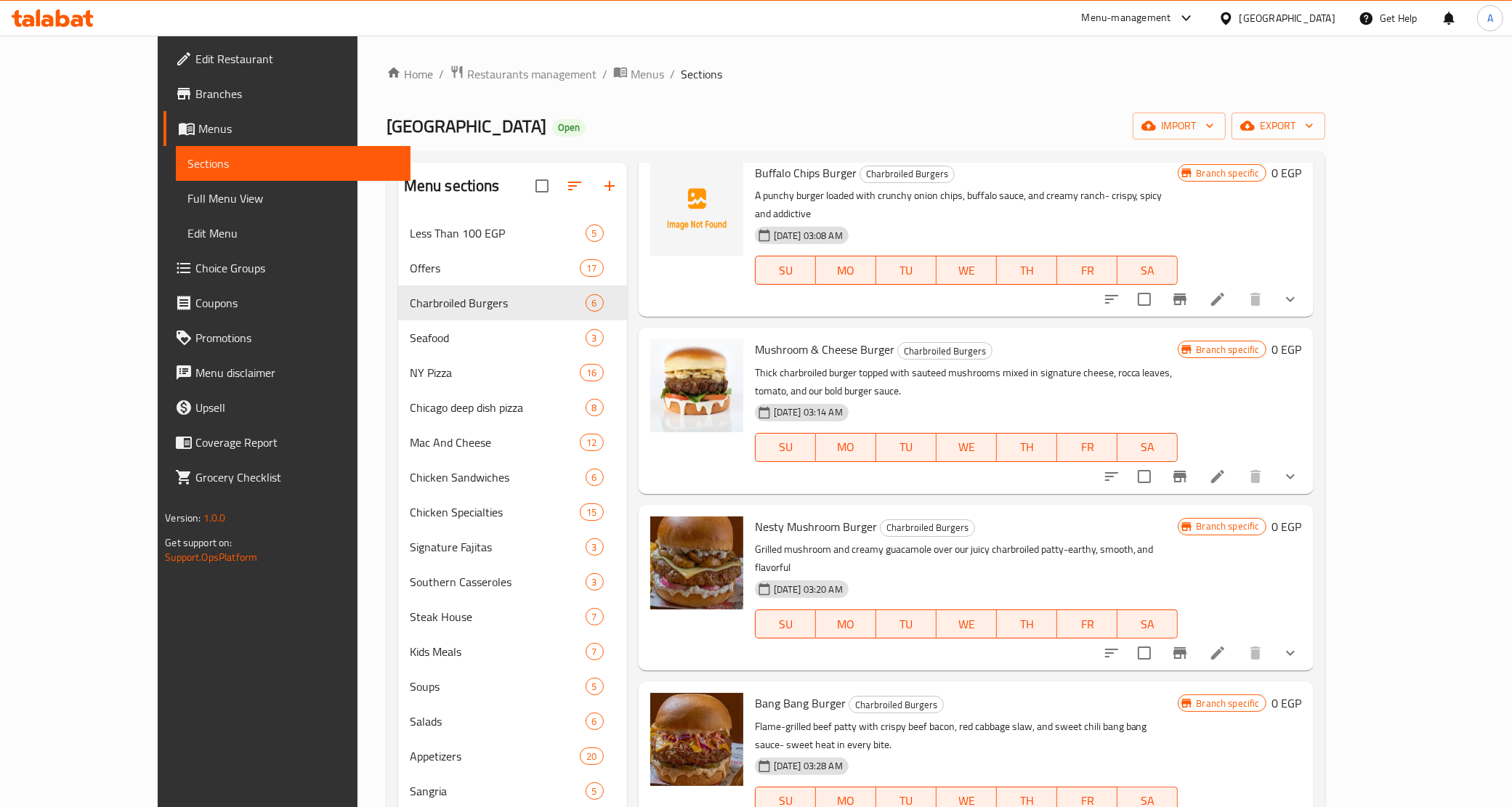 click on "Mushroom & Cheese Burger   Charbroiled Burgers Thick charbroiled burger topped with sauteed mushrooms mixed in signature cheese, rocca leaves, tomato, and our bold burger sauce. 06-07-2025 03:14 AM SU MO TU WE TH FR SA" at bounding box center (966, 410) 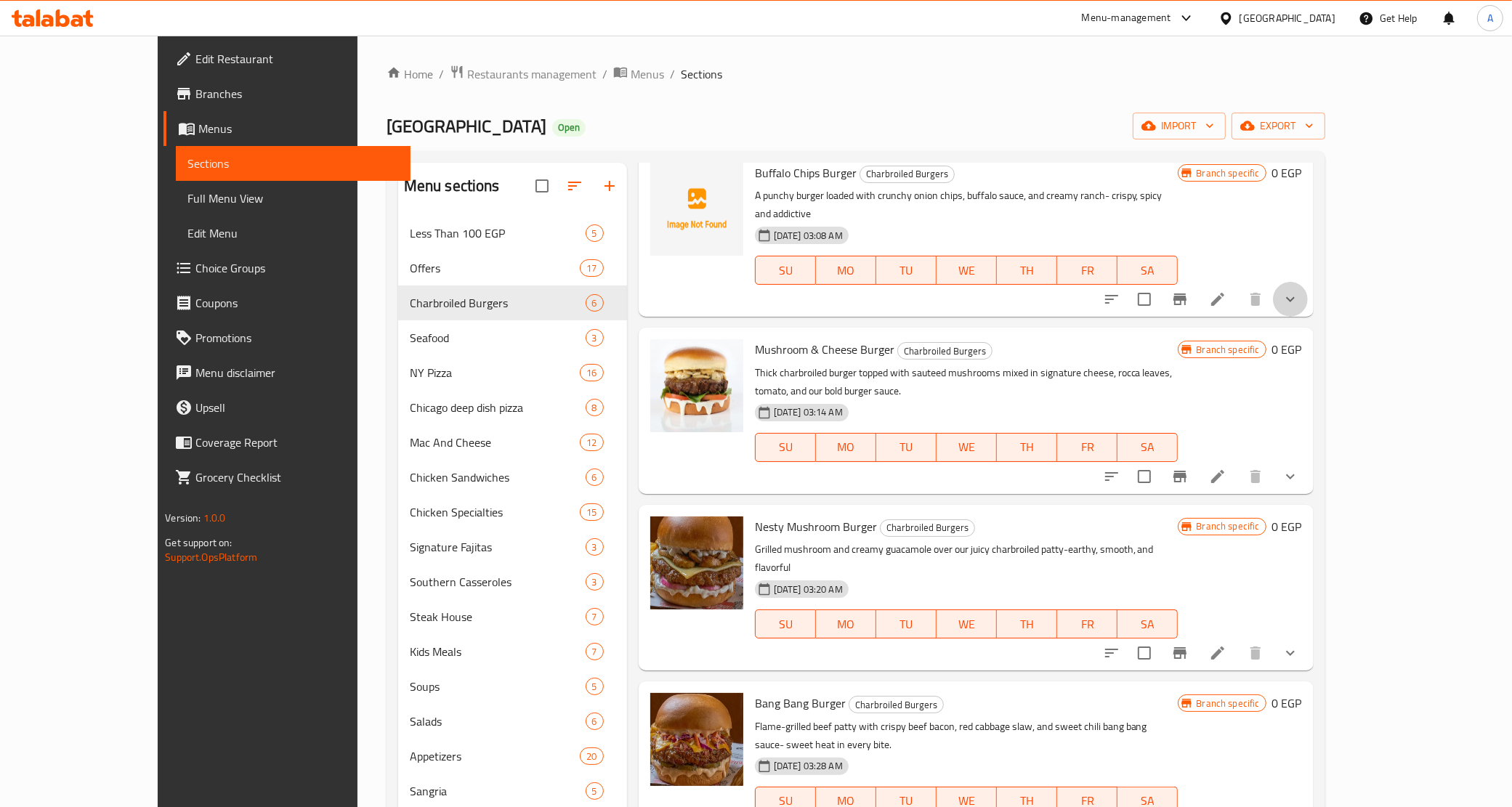 click 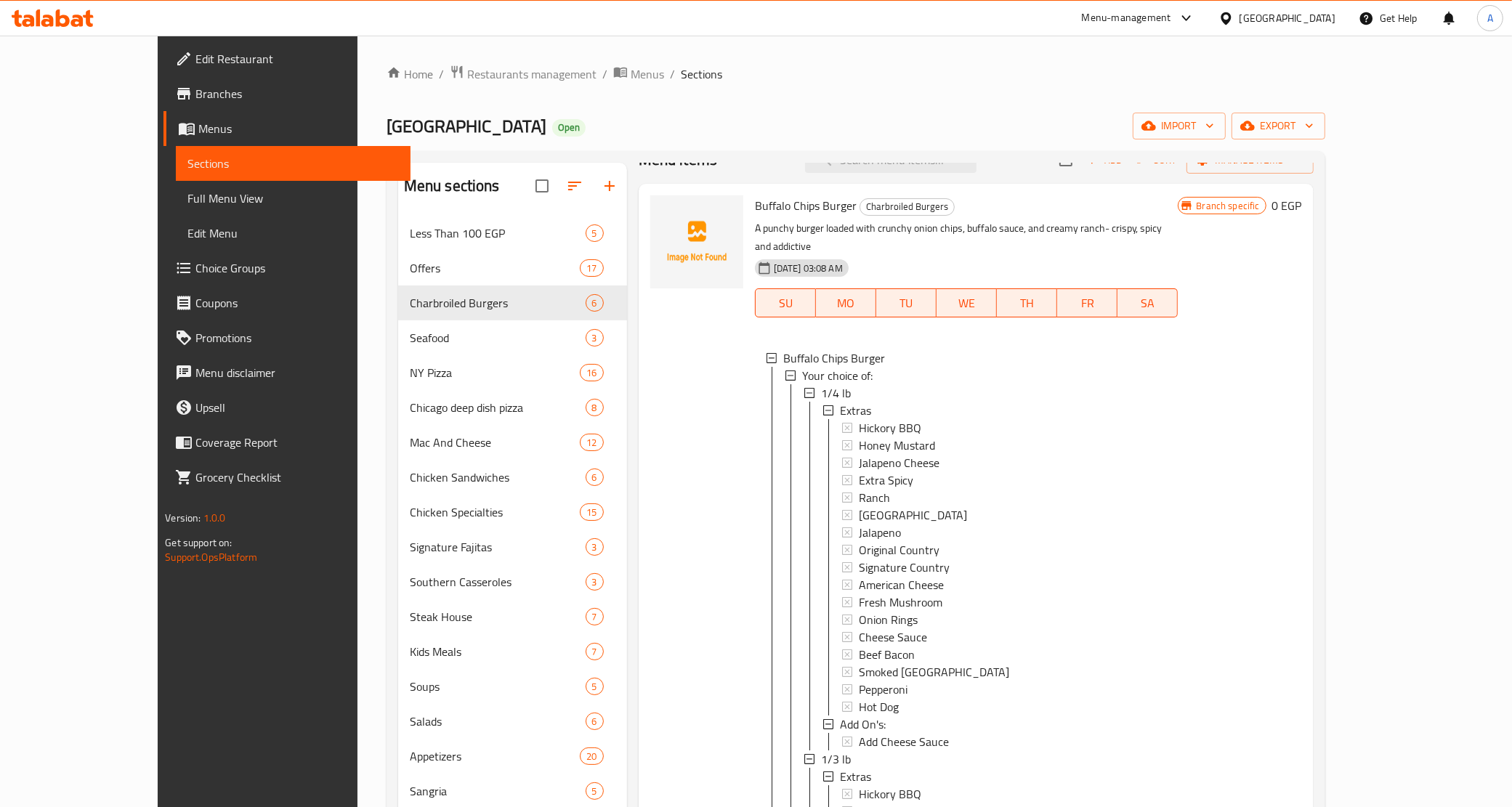 scroll, scrollTop: 0, scrollLeft: 0, axis: both 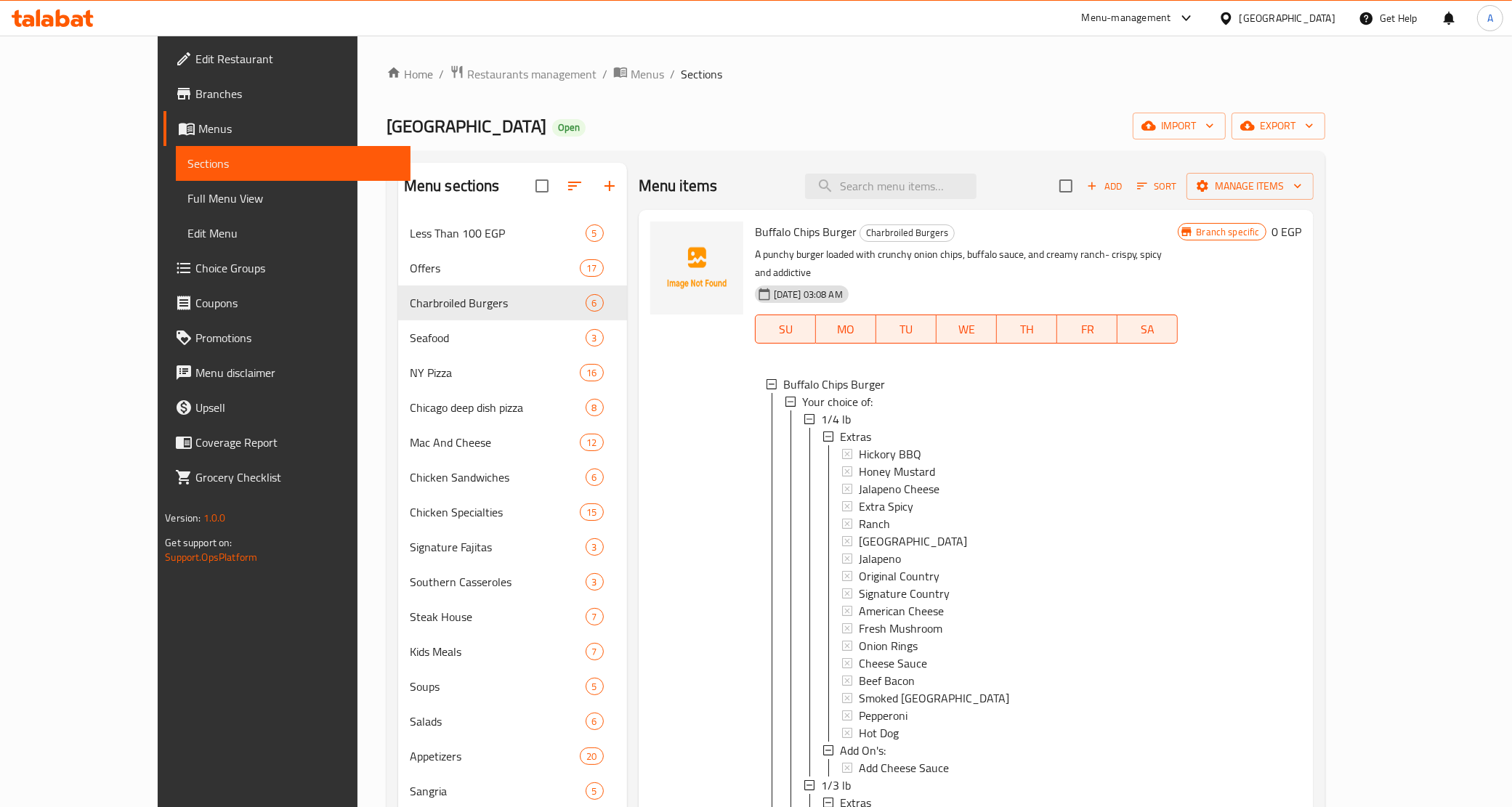 click on "1/4 lb Extras Hickory BBQ  Honey Mustard  Jalapeno Cheese  Extra Spicy Ranch Thousand Islands  Jalapeno Original Country Signature Country American Cheese  Fresh Mushroom Onion Rings Cheese Sauce Beef Bacon Smoked Turkey Pepperoni Hot Dog  Add On's: Add Cheese Sauce 1/3 lb Extras Hickory BBQ  Honey Mustard  Jalapeno Cheese  Extra Spicy Ranch Thousand Islands  Jalapeno Original Country Signature Country American Cheese  Fresh Mushroom Onion Rings Cheese Sauce Beef Bacon Smoked Turkey Pepperoni Hot Dog  Add On's: Add Cheese Sauce 1/2 lb Extras Hickory BBQ  Honey Mustard  Jalapeno Cheese  Extra Spicy Ranch Thousand Islands  Jalapeno Original Country Signature Country American Cheese  Fresh Mushroom Onion Rings Cheese Sauce Beef Bacon Smoked Turkey Pepperoni Hot Dog  Add On's: Add Cheese Sauce" at bounding box center [985, 960] 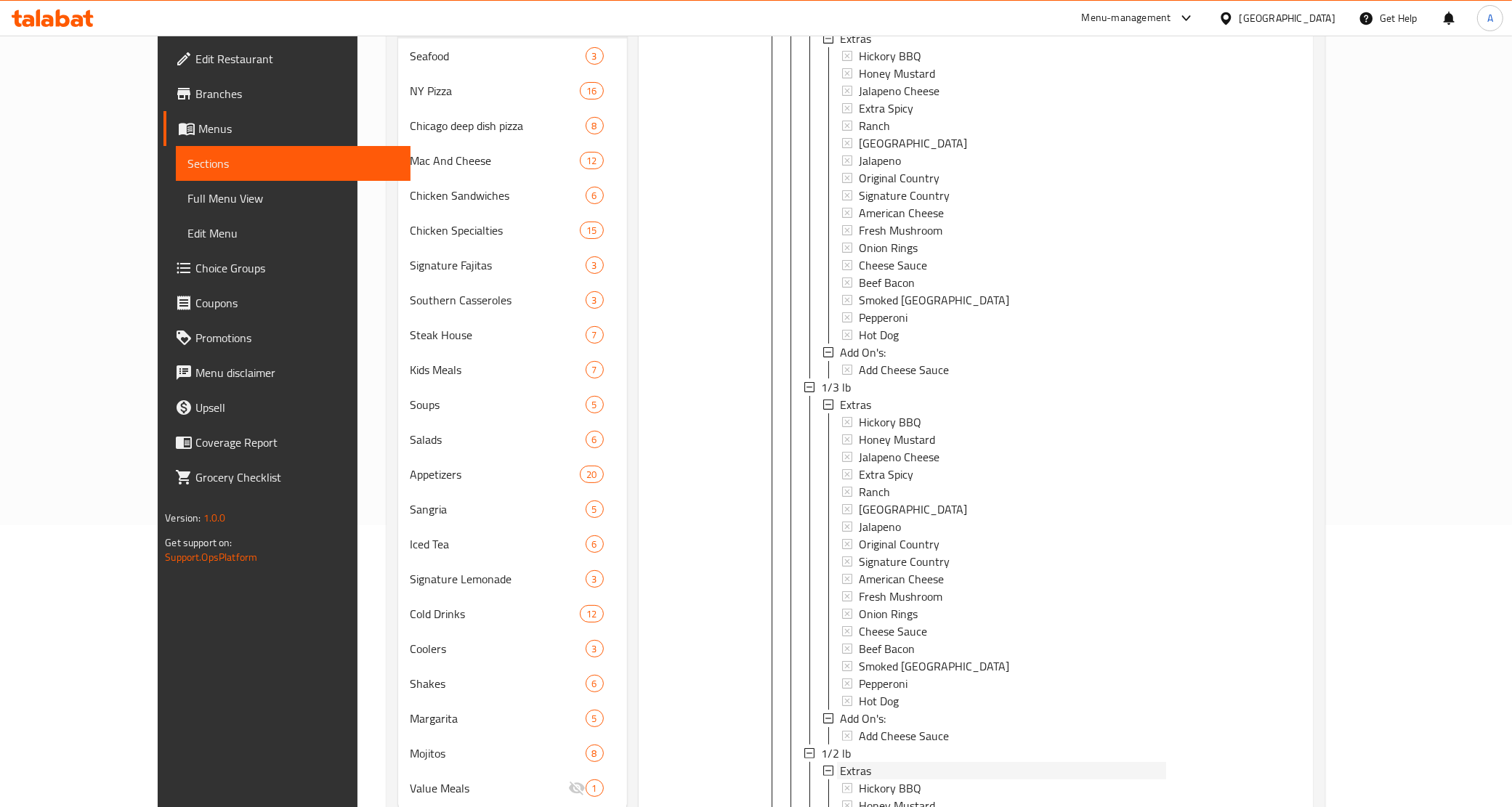 scroll, scrollTop: 0, scrollLeft: 0, axis: both 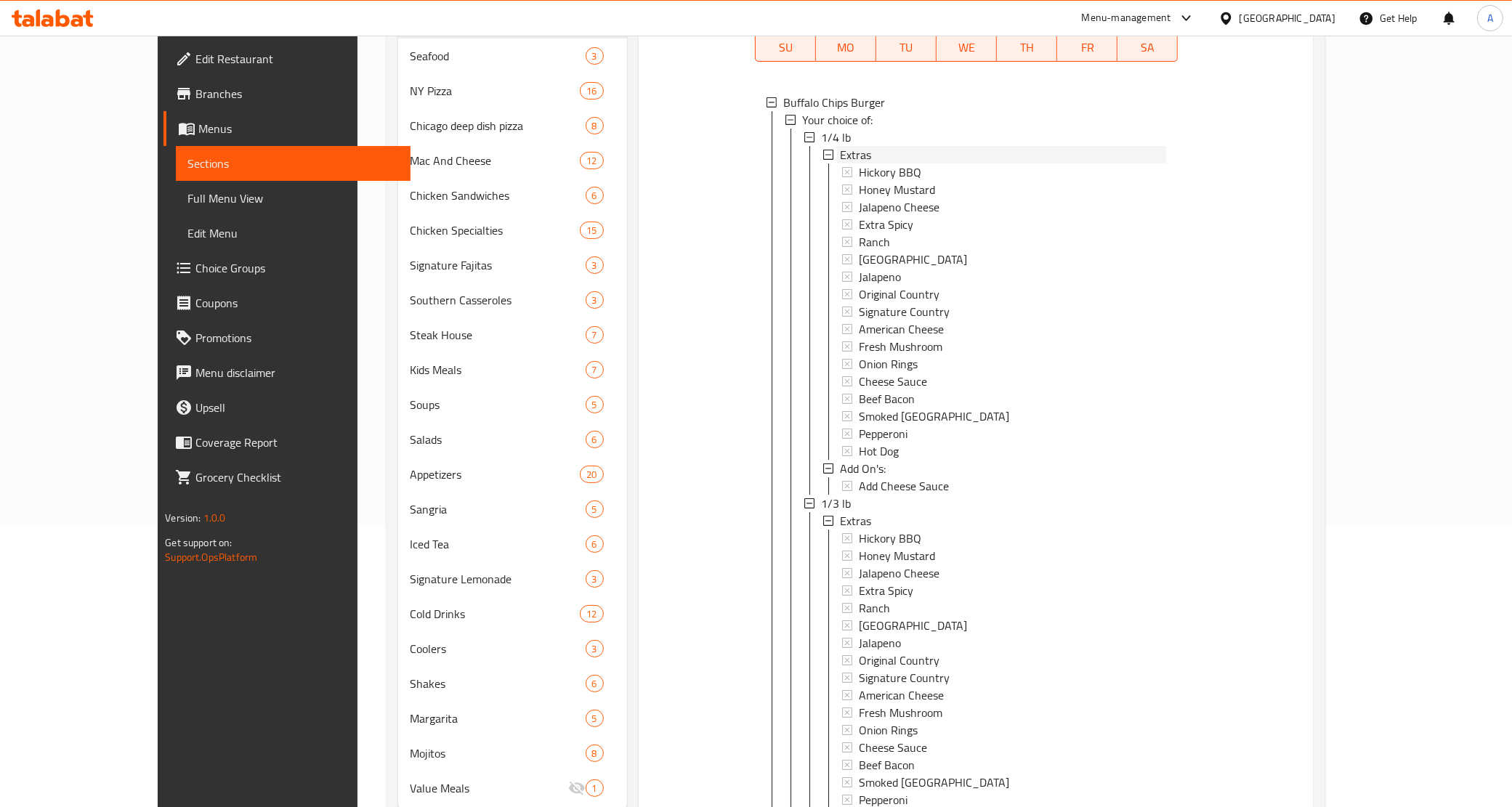 click on "Extras" at bounding box center (855, 155) 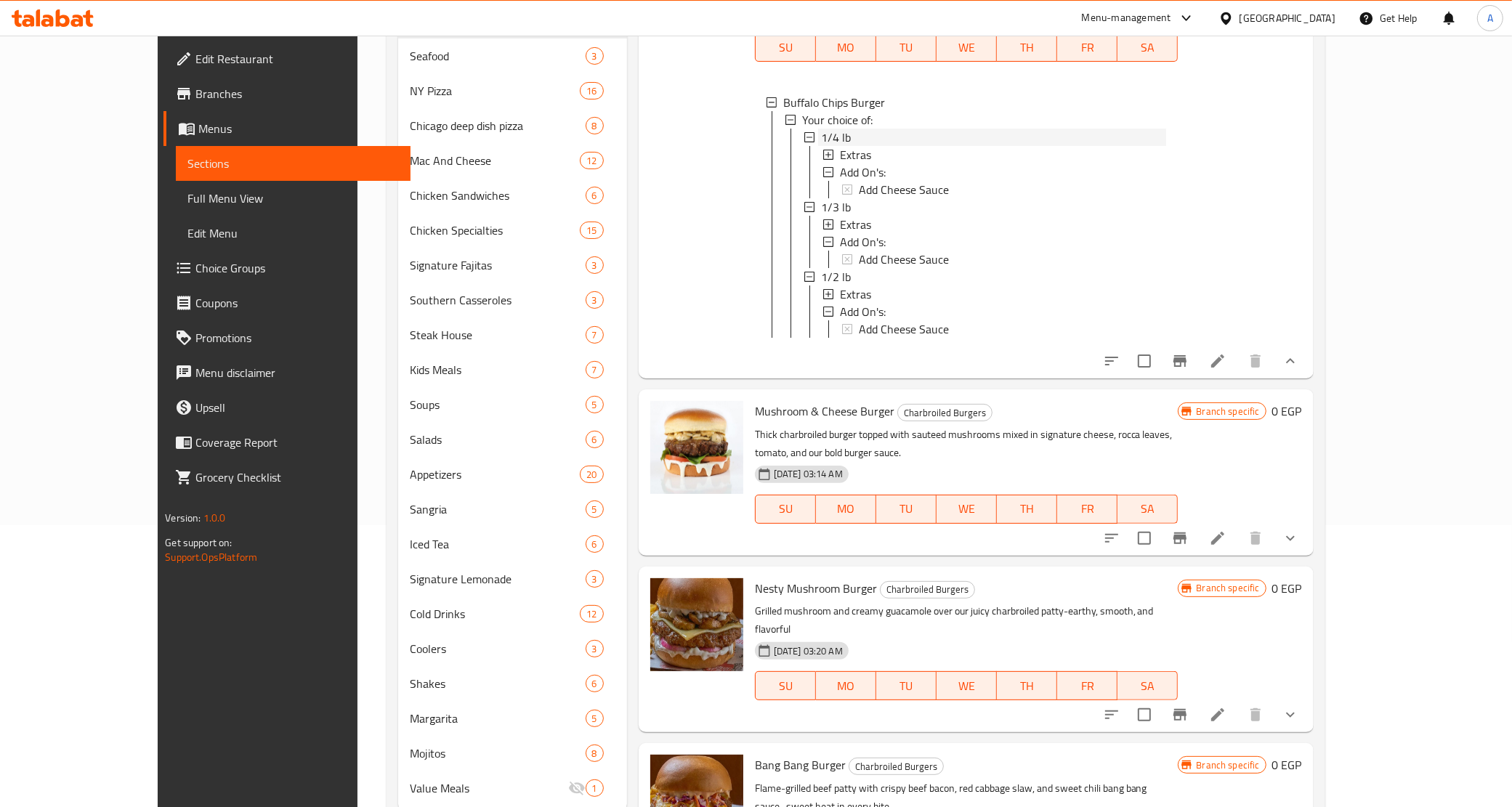click on "1/4 lb" at bounding box center [836, 137] 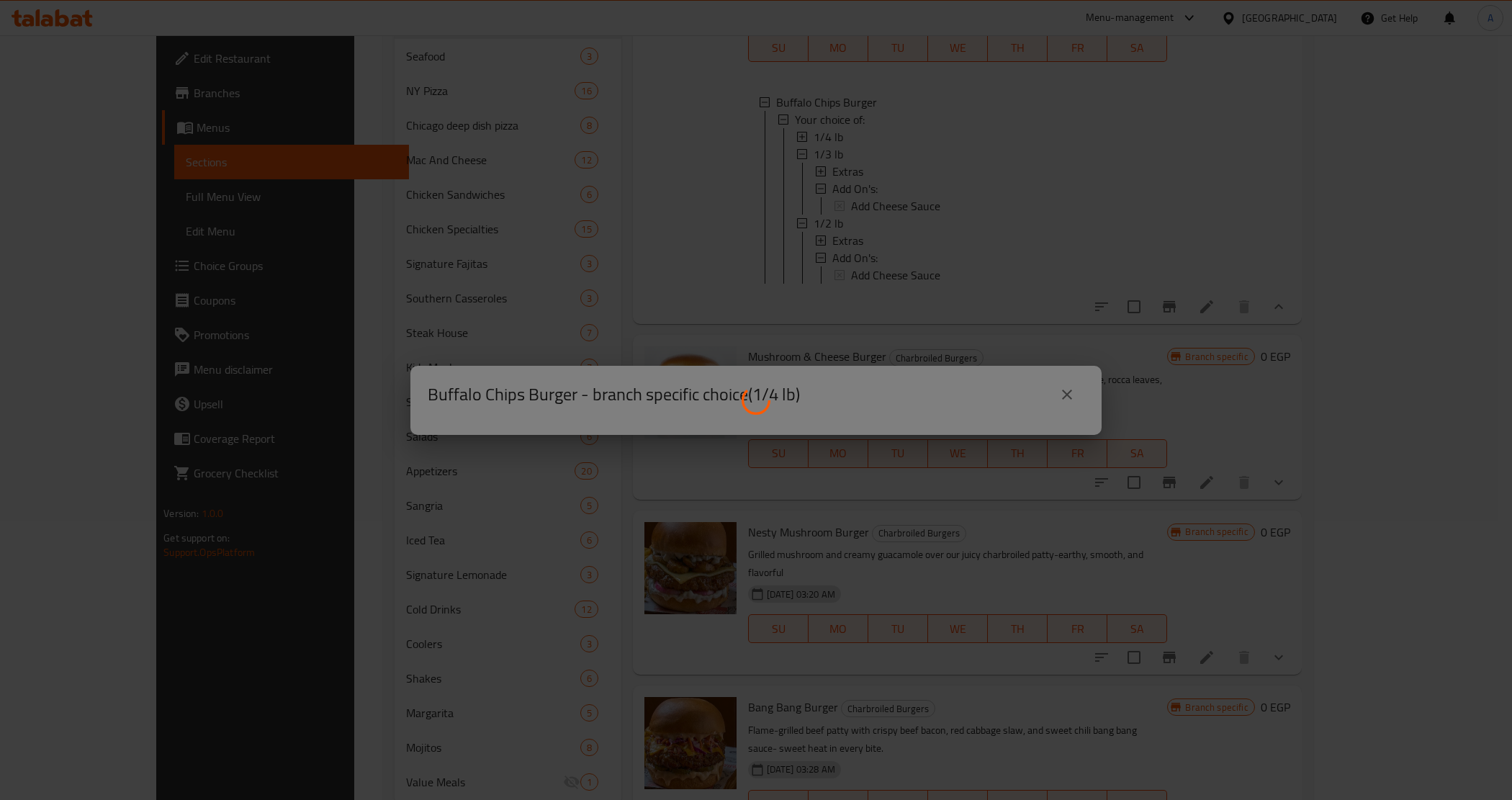 scroll, scrollTop: 228, scrollLeft: 0, axis: vertical 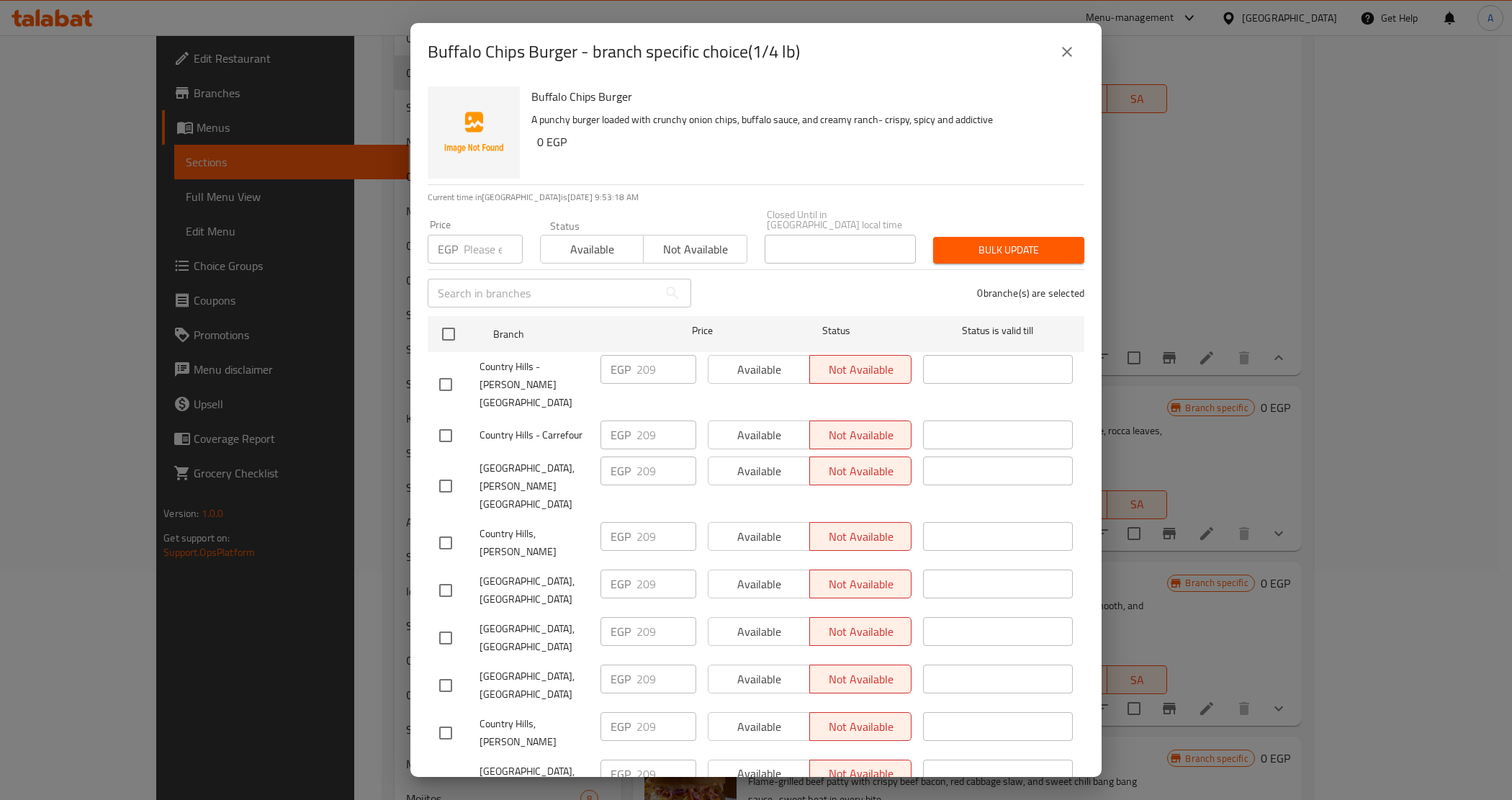 click on "0  branche(s) are selected" at bounding box center (896, 293) 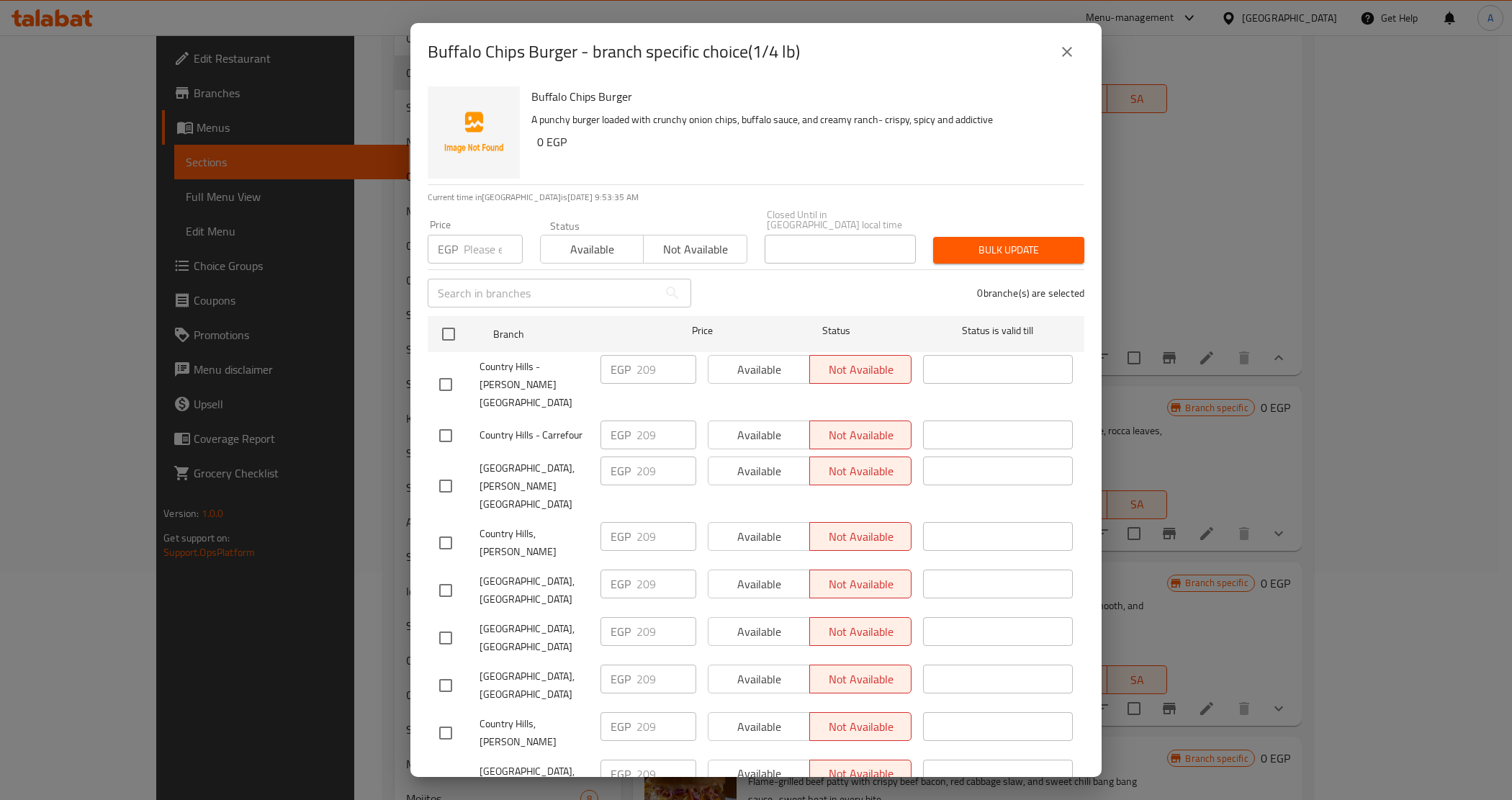 click on "0   EGP" at bounding box center (805, 142) 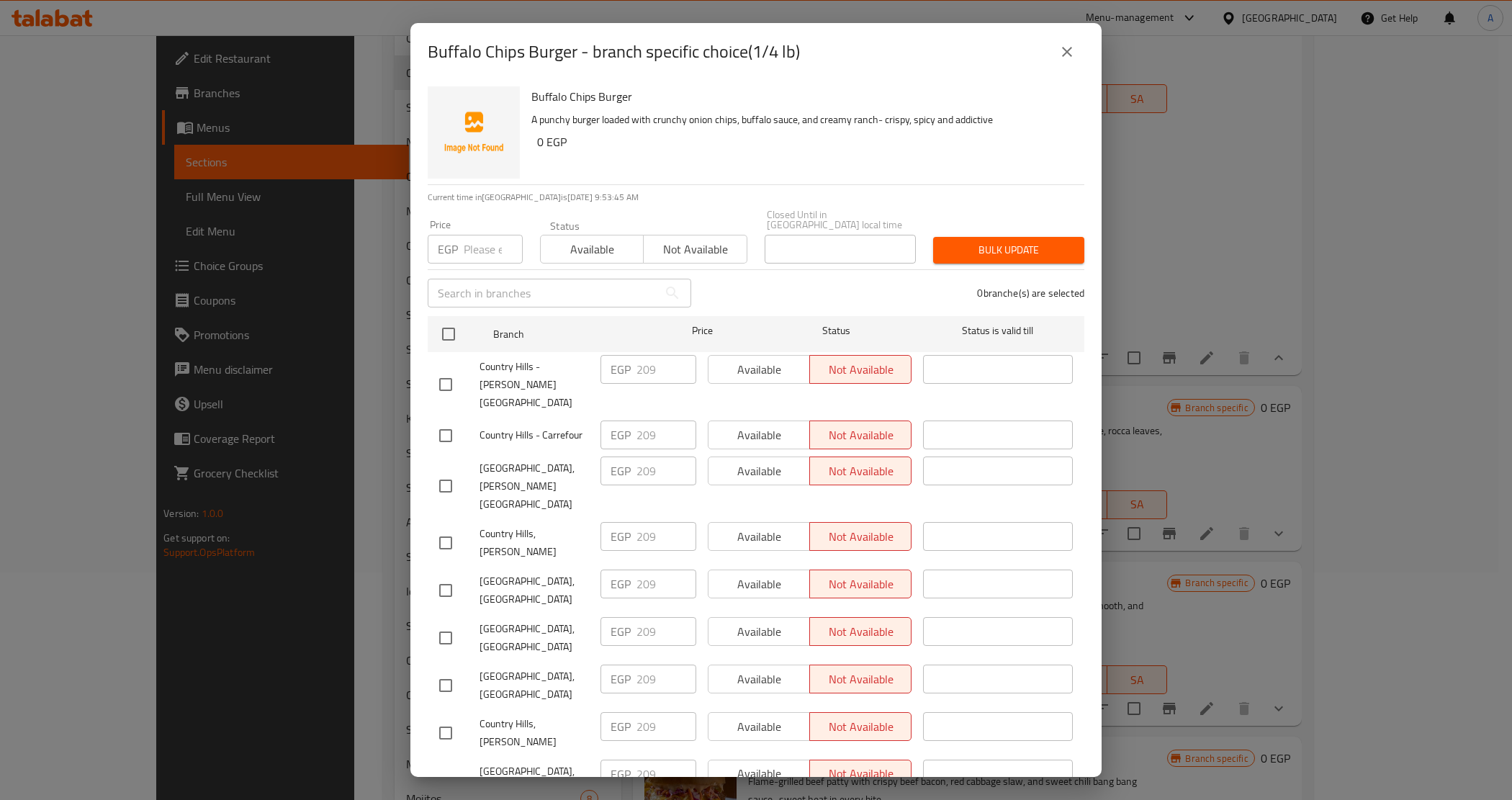 click at bounding box center (1067, 52) 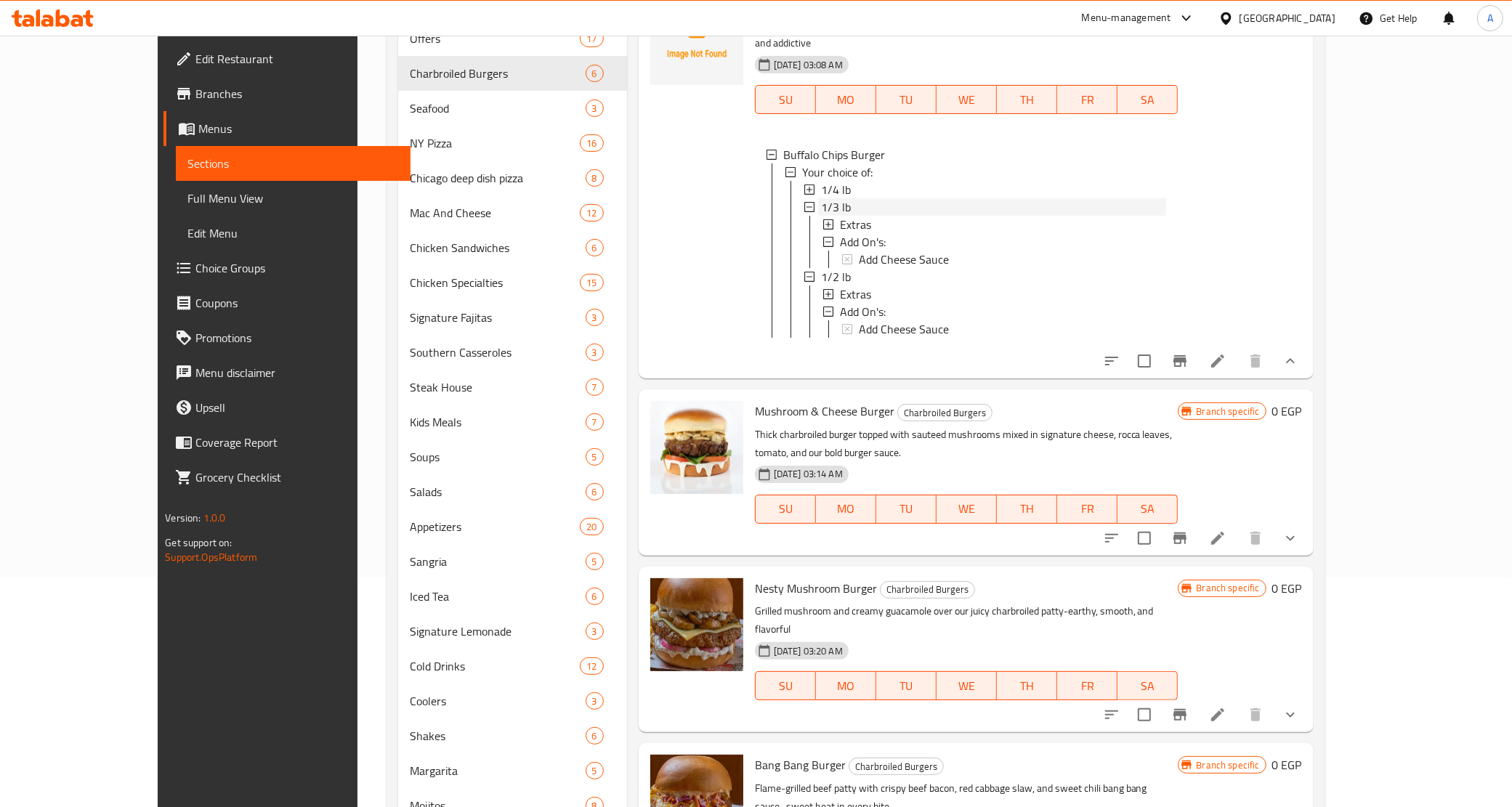 click on "1/3 lb" at bounding box center (994, 207) 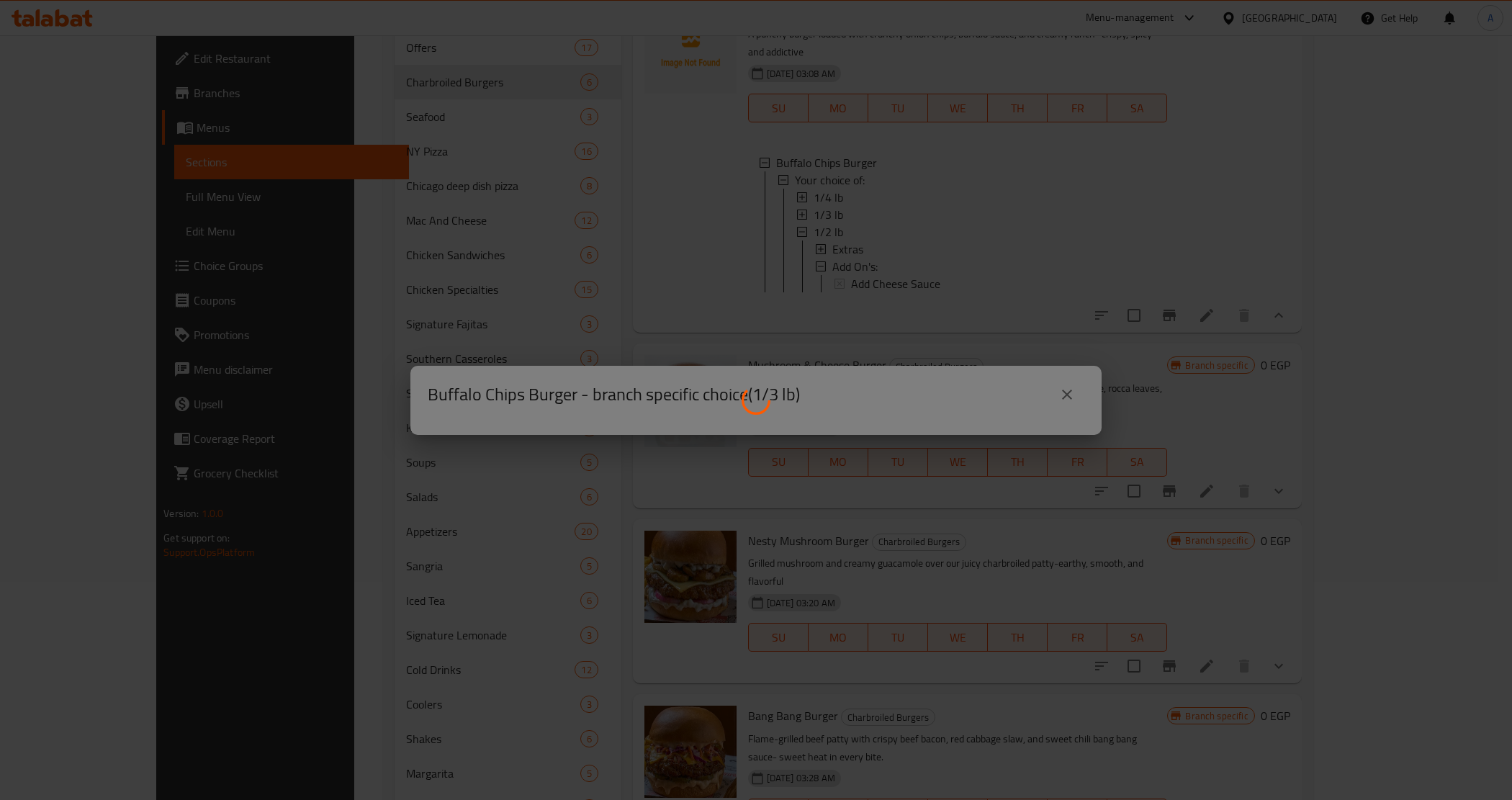 scroll, scrollTop: 175, scrollLeft: 0, axis: vertical 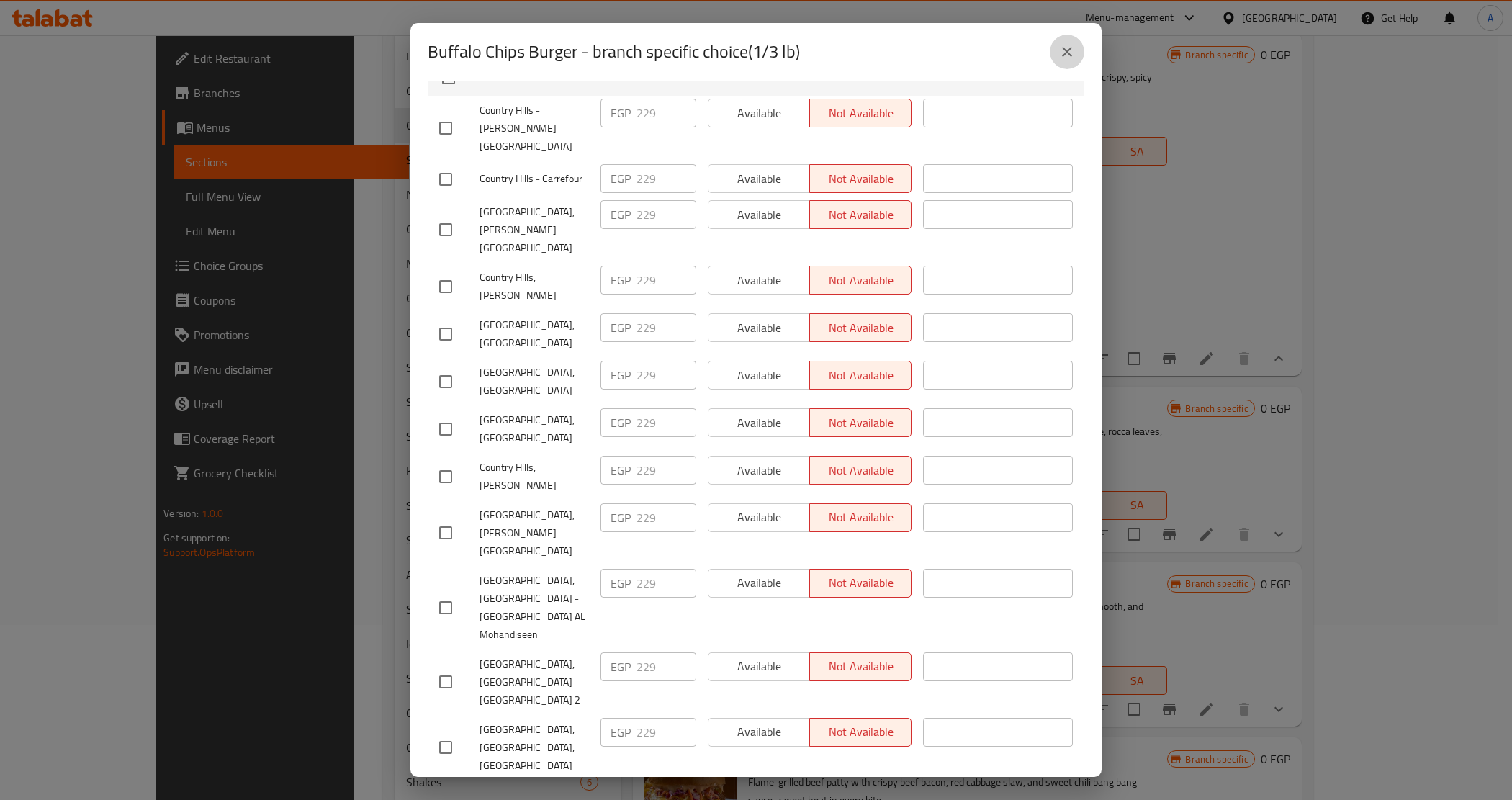 click at bounding box center (1067, 52) 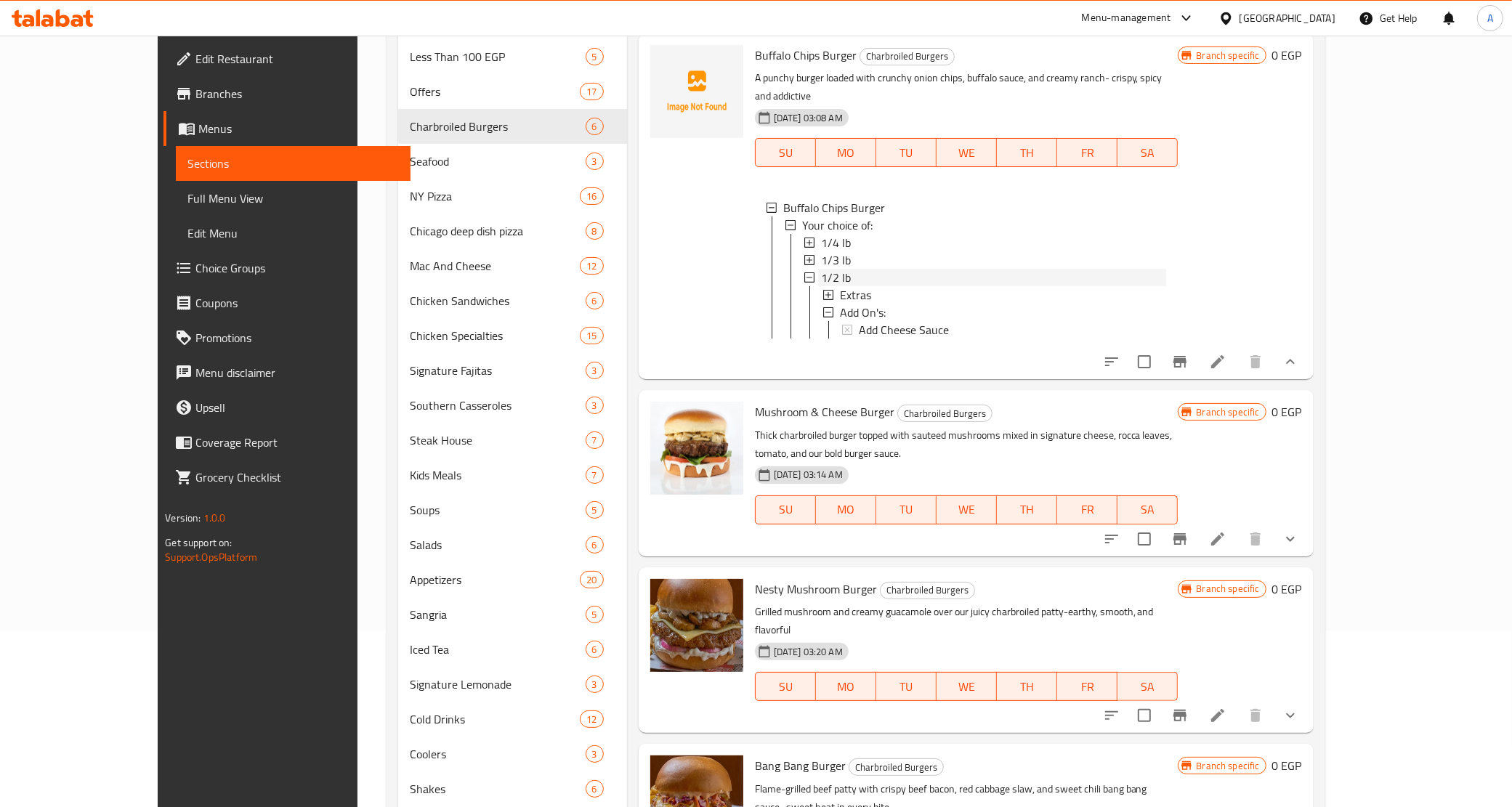 click on "1/2 lb" at bounding box center [994, 277] 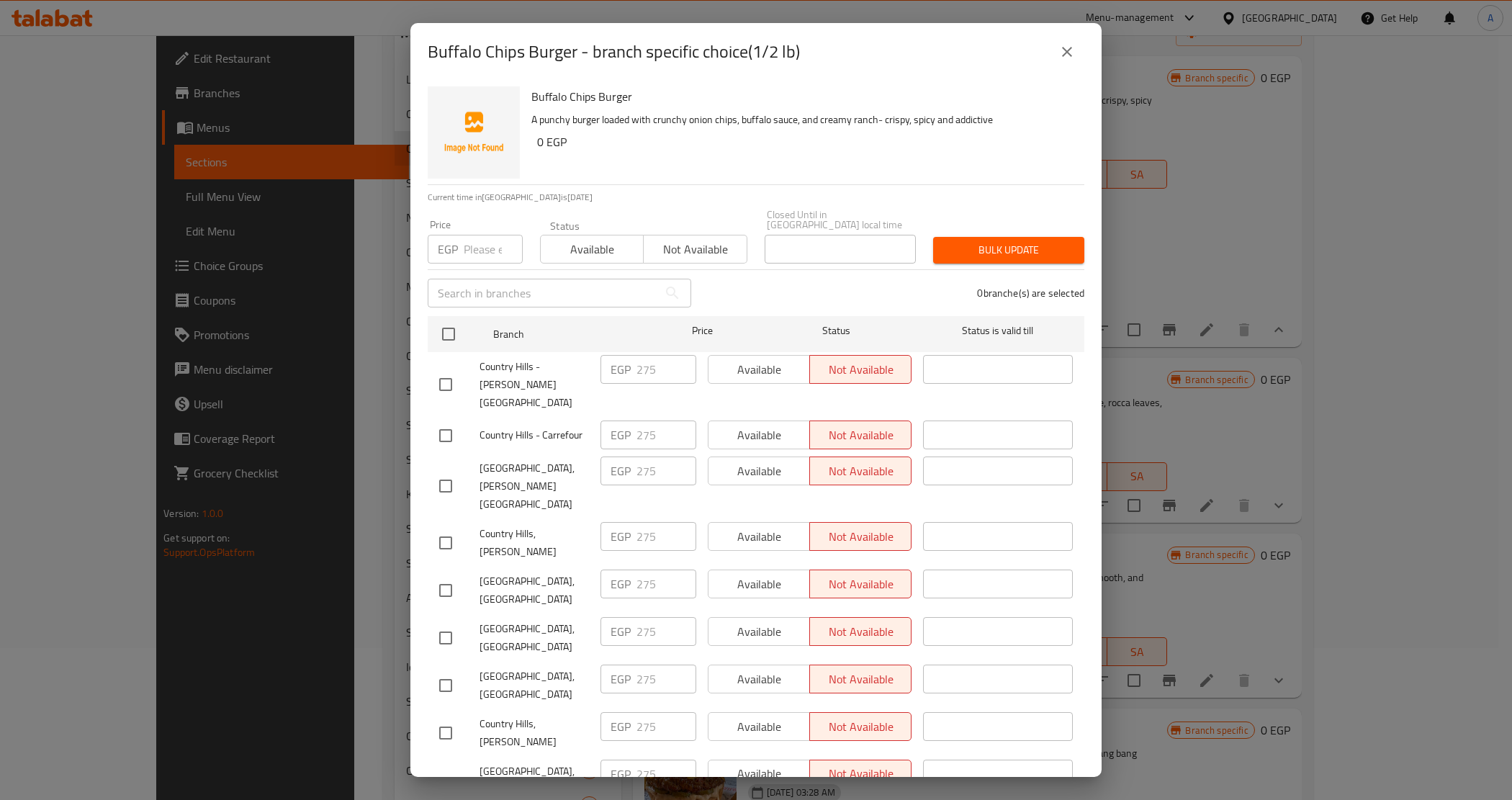 scroll, scrollTop: 124, scrollLeft: 0, axis: vertical 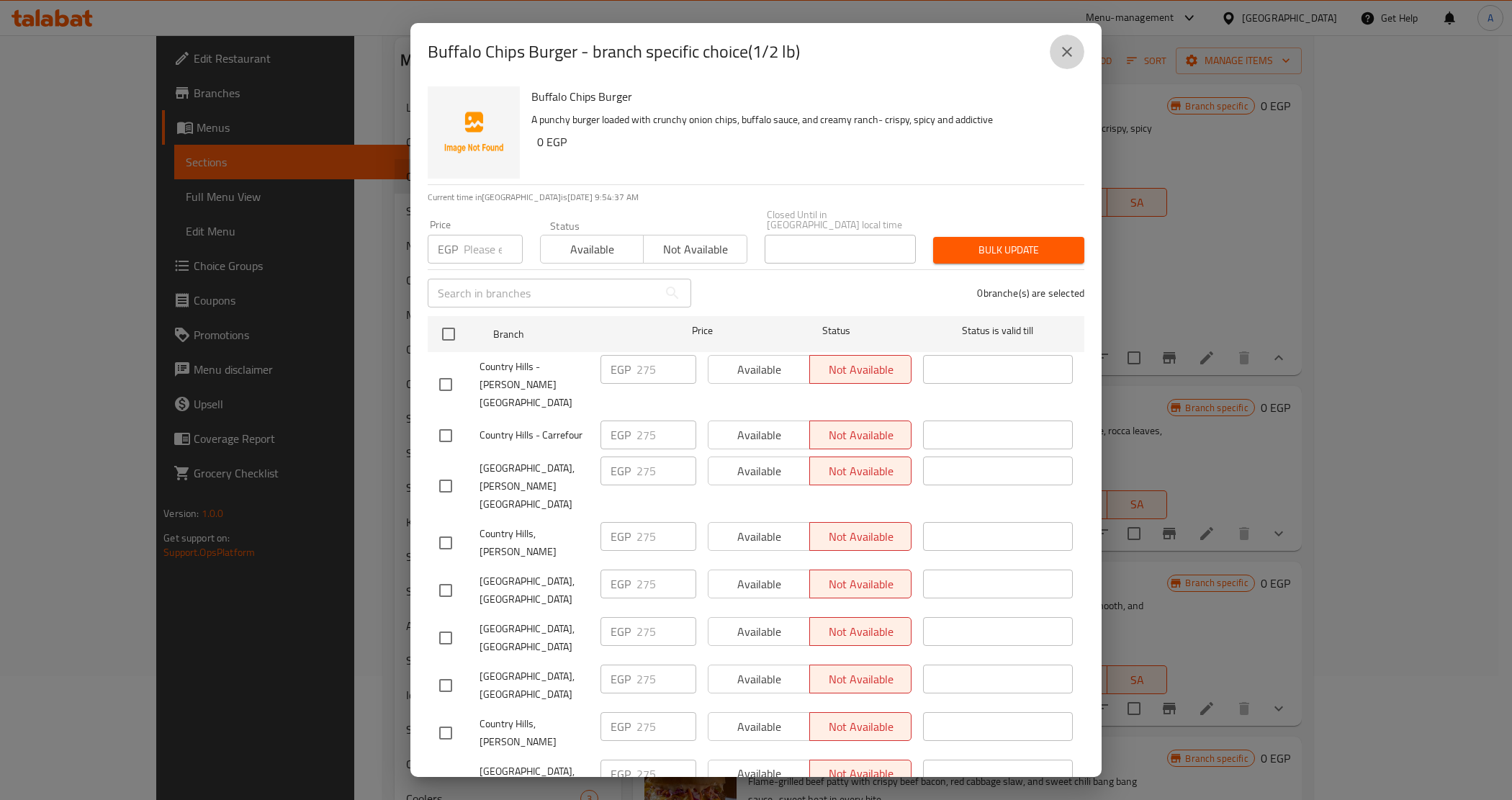 click at bounding box center (1067, 52) 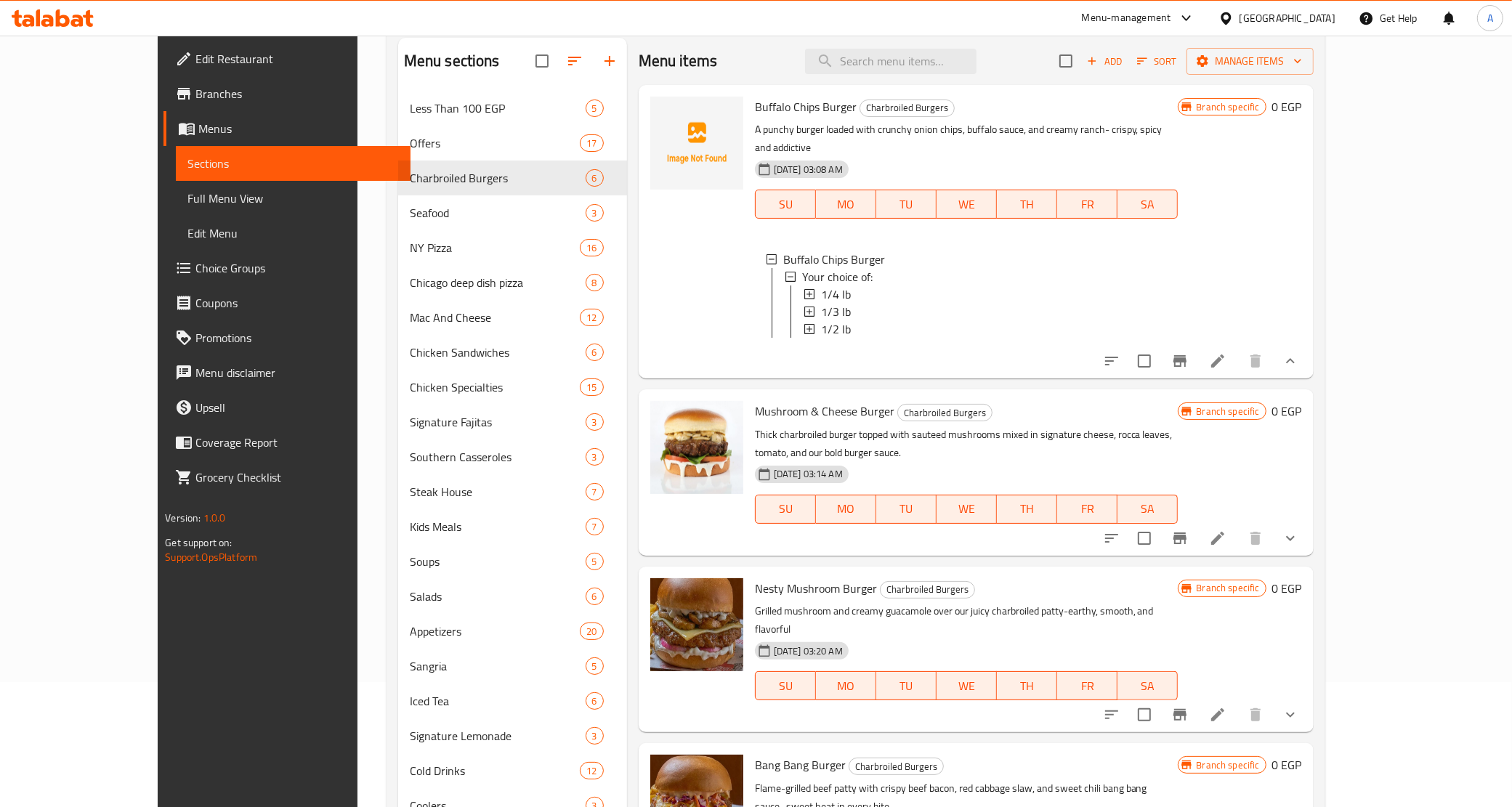 click on "Mushroom & Cheese Burger   Charbroiled Burgers" at bounding box center [966, 411] 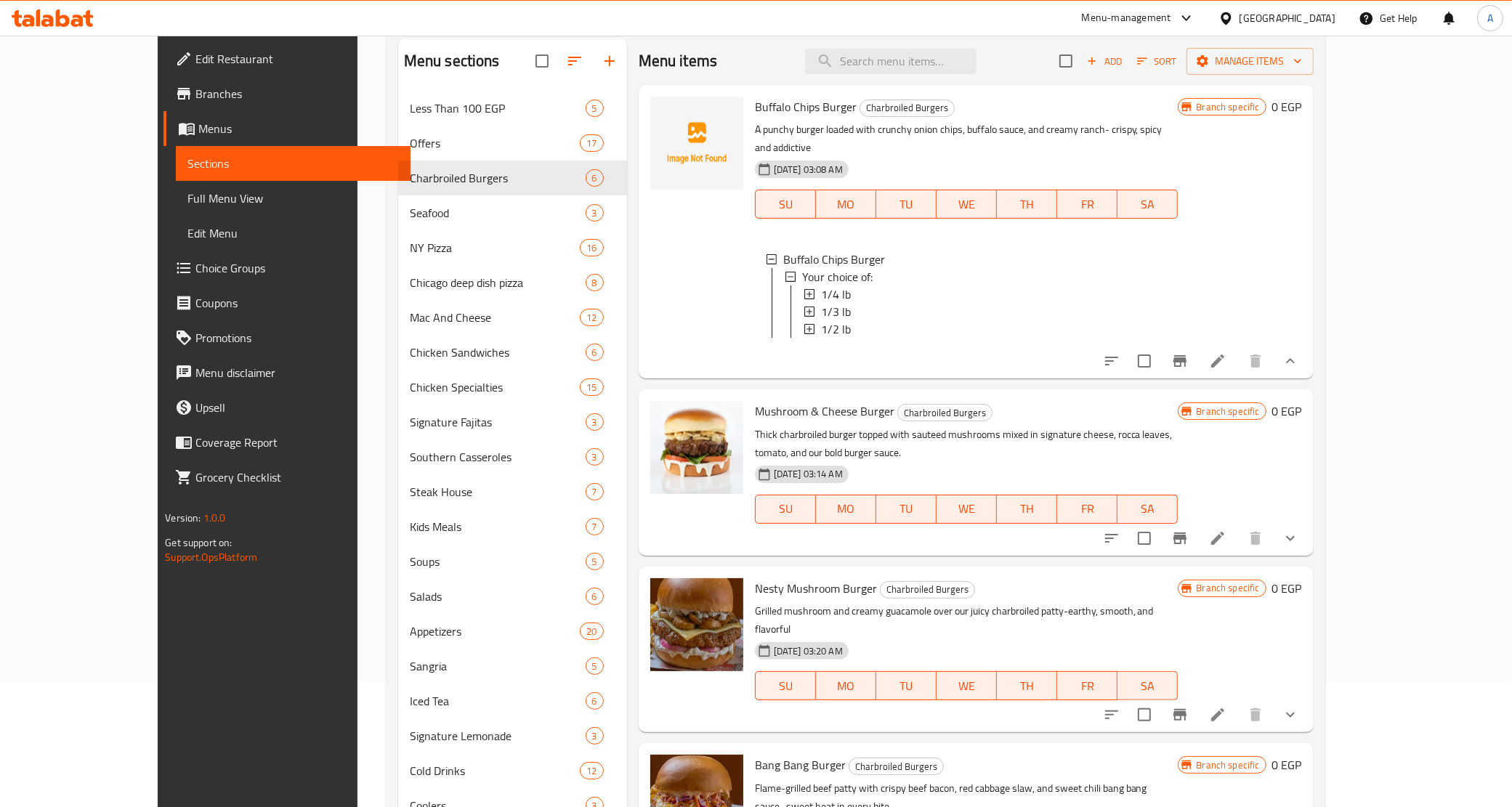 click at bounding box center [697, 232] 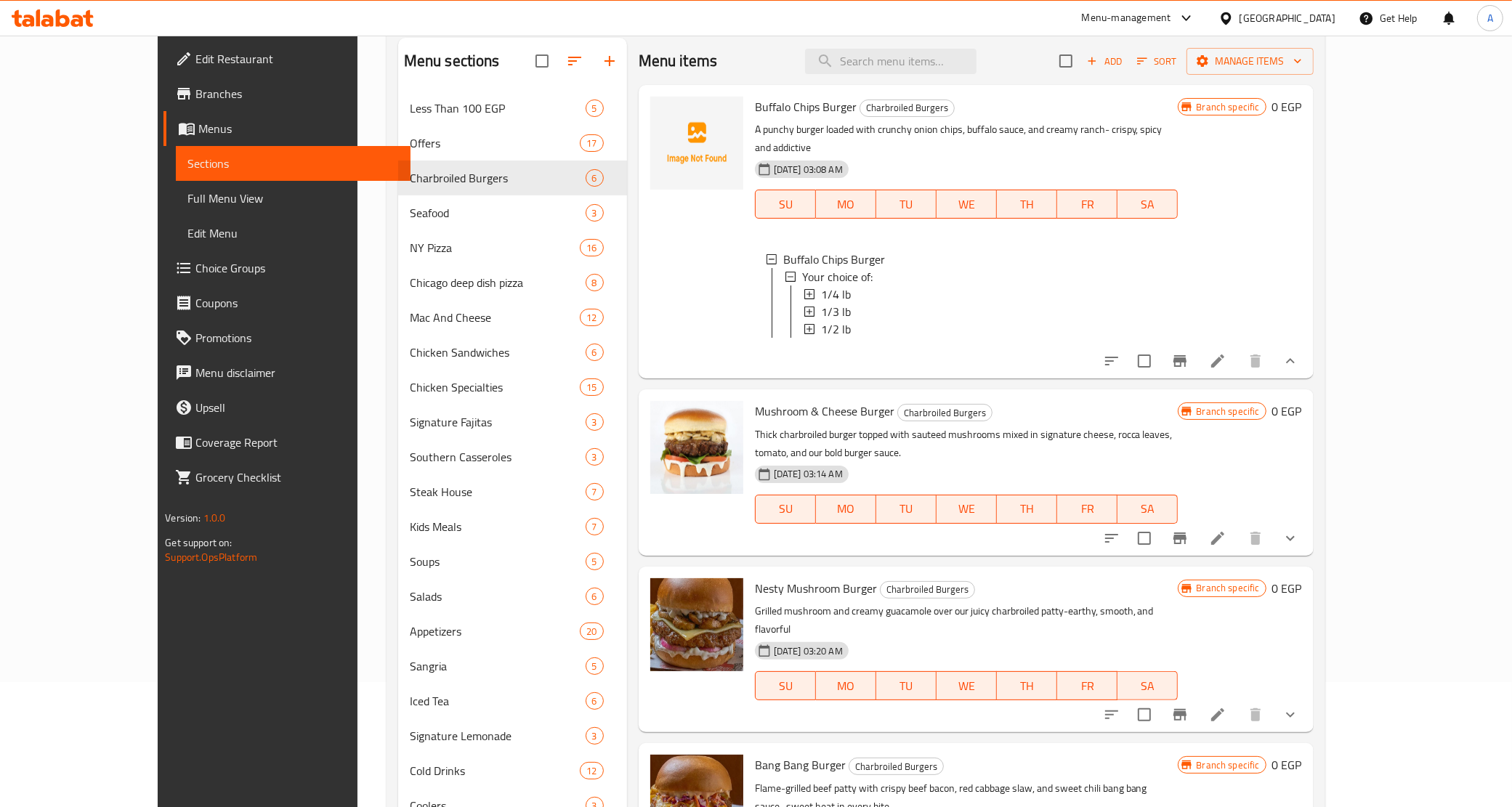 click at bounding box center (697, 232) 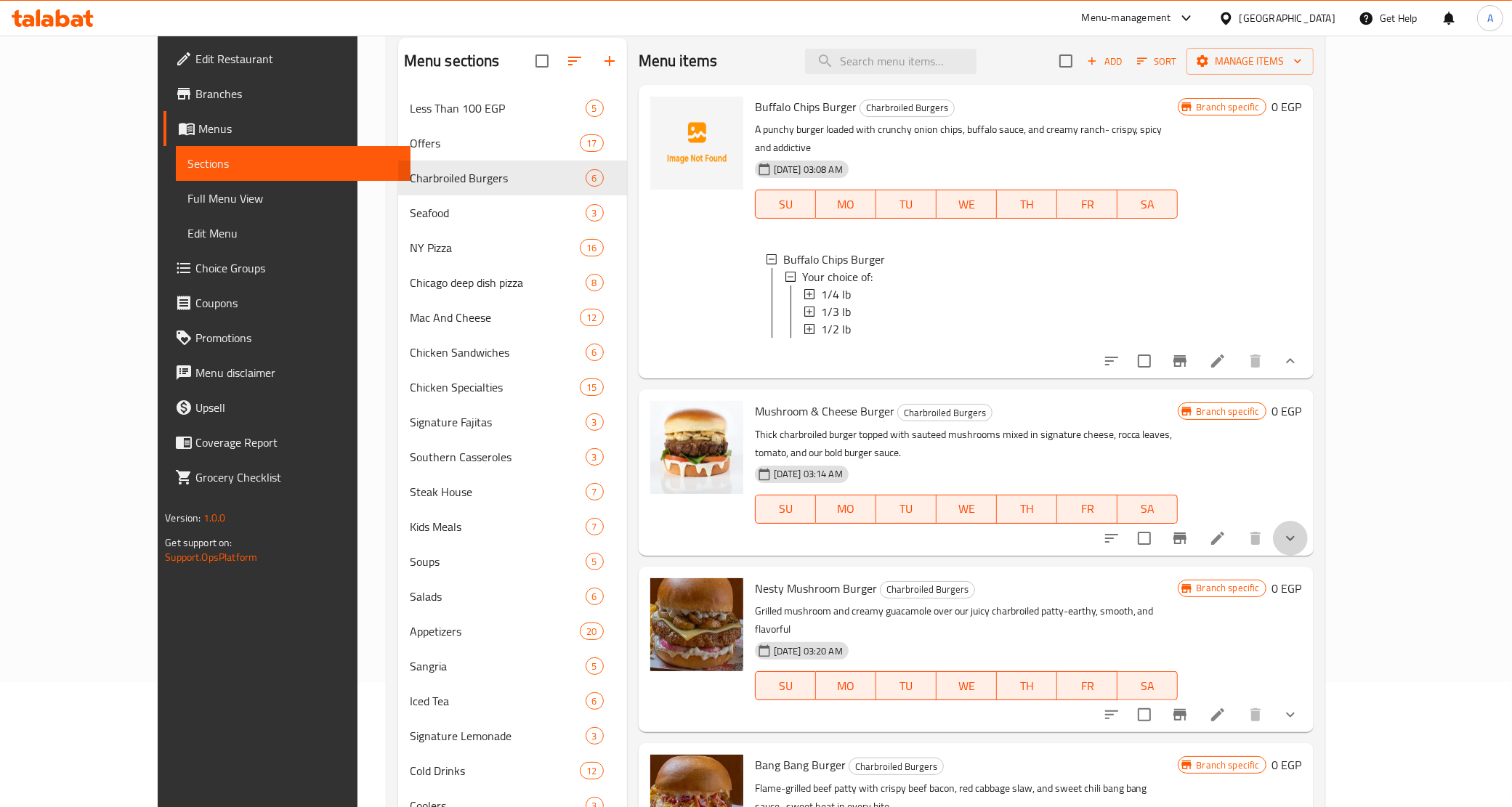 click at bounding box center (1290, 538) 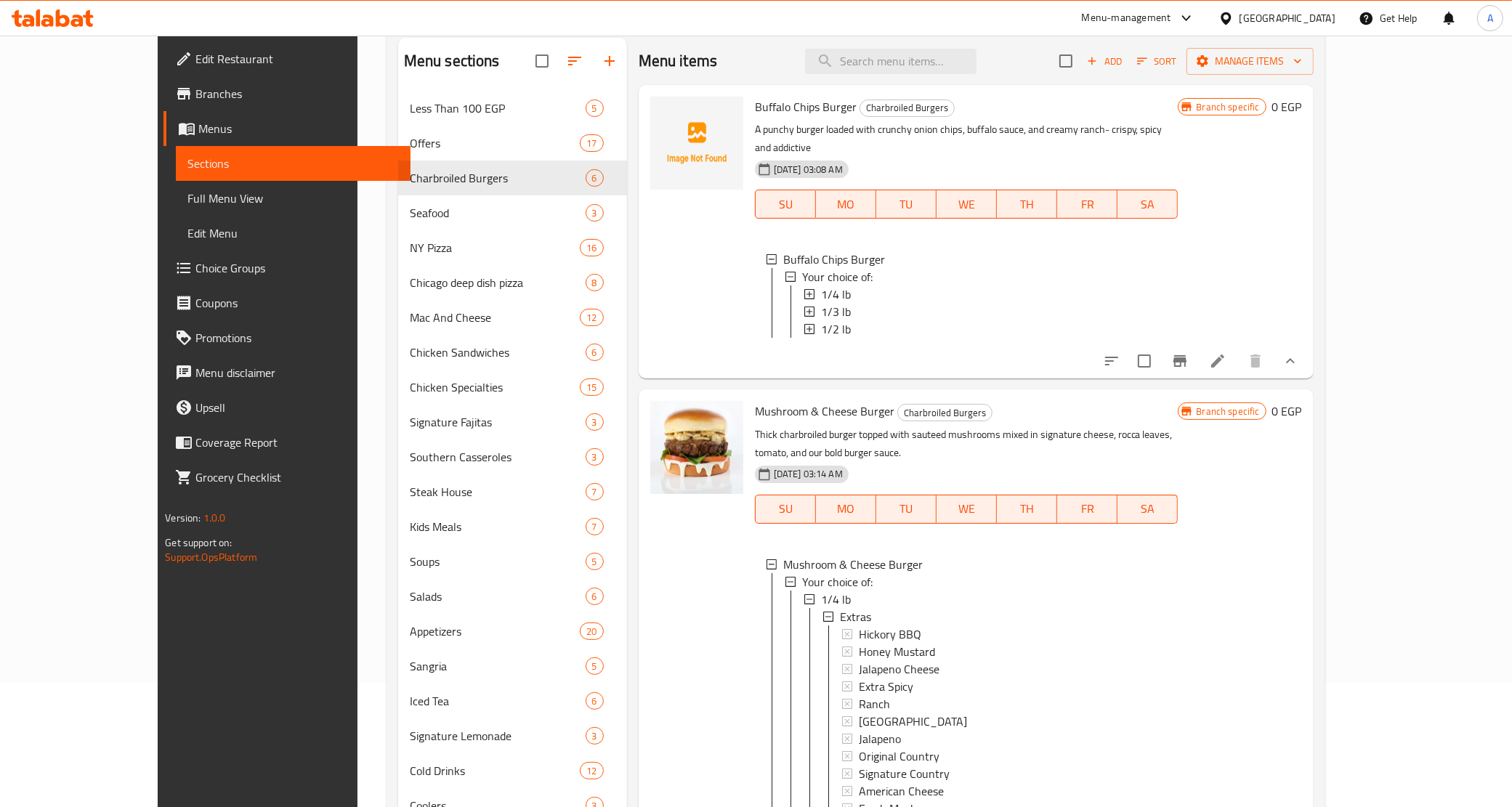 click on "Menu items Add Sort Manage items Buffalo Chips Burger   Charbroiled Burgers A punchy burger loaded with crunchy onion chips, buffalo sauce, and creamy ranch- crispy, spicy and addictive 06-07-2025 03:08 AM SU MO TU WE TH FR SA Buffalo Chips Burger Your choice of: 1/4 lb 1/3 lb 1/2 lb Branch specific 0   EGP Mushroom & Cheese Burger   Charbroiled Burgers Thick charbroiled burger topped with sauteed mushrooms mixed in signature cheese, rocca leaves, tomato, and our bold burger sauce. 06-07-2025 03:14 AM SU MO TU WE TH FR SA Mushroom & Cheese Burger Your choice of: 1/4 lb Extras Hickory BBQ  Honey Mustard  Jalapeno Cheese  Extra Spicy Ranch Thousand Islands  Jalapeno Original Country Signature Country American Cheese  Fresh Mushroom Onion Rings Cheese Sauce Beef Bacon Smoked Turkey Pepperoni Hot Dog  Add On's: Add Cheese Sauce 1/3 lb Extras Hickory BBQ  Honey Mustard  Jalapeno Cheese  Extra Spicy Ranch Thousand Islands  Jalapeno Original Country Signature Country American Cheese  Fresh Mushroom Onion Rings Ranch" at bounding box center [970, 503] 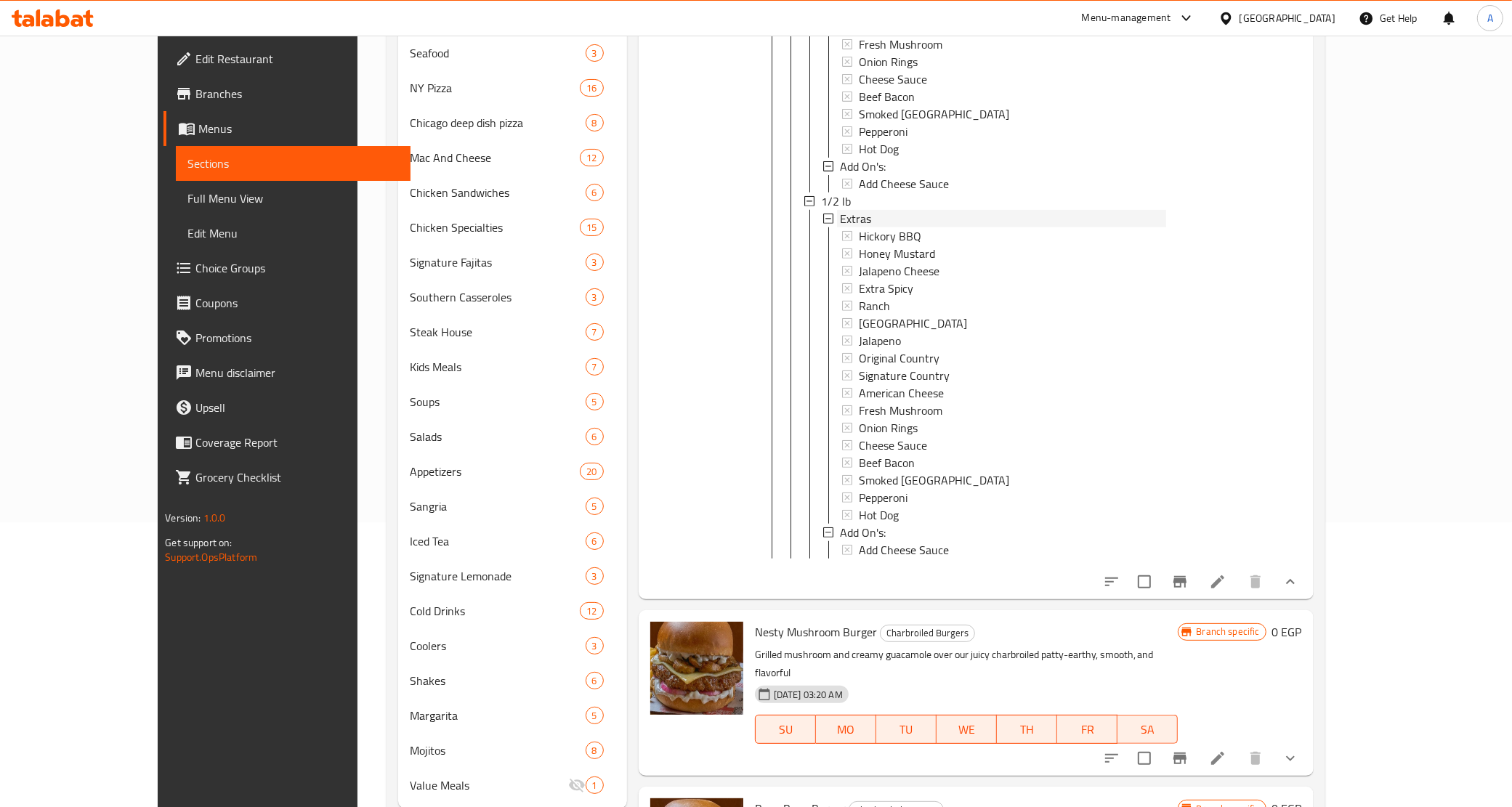 click on "Extras" at bounding box center [855, 219] 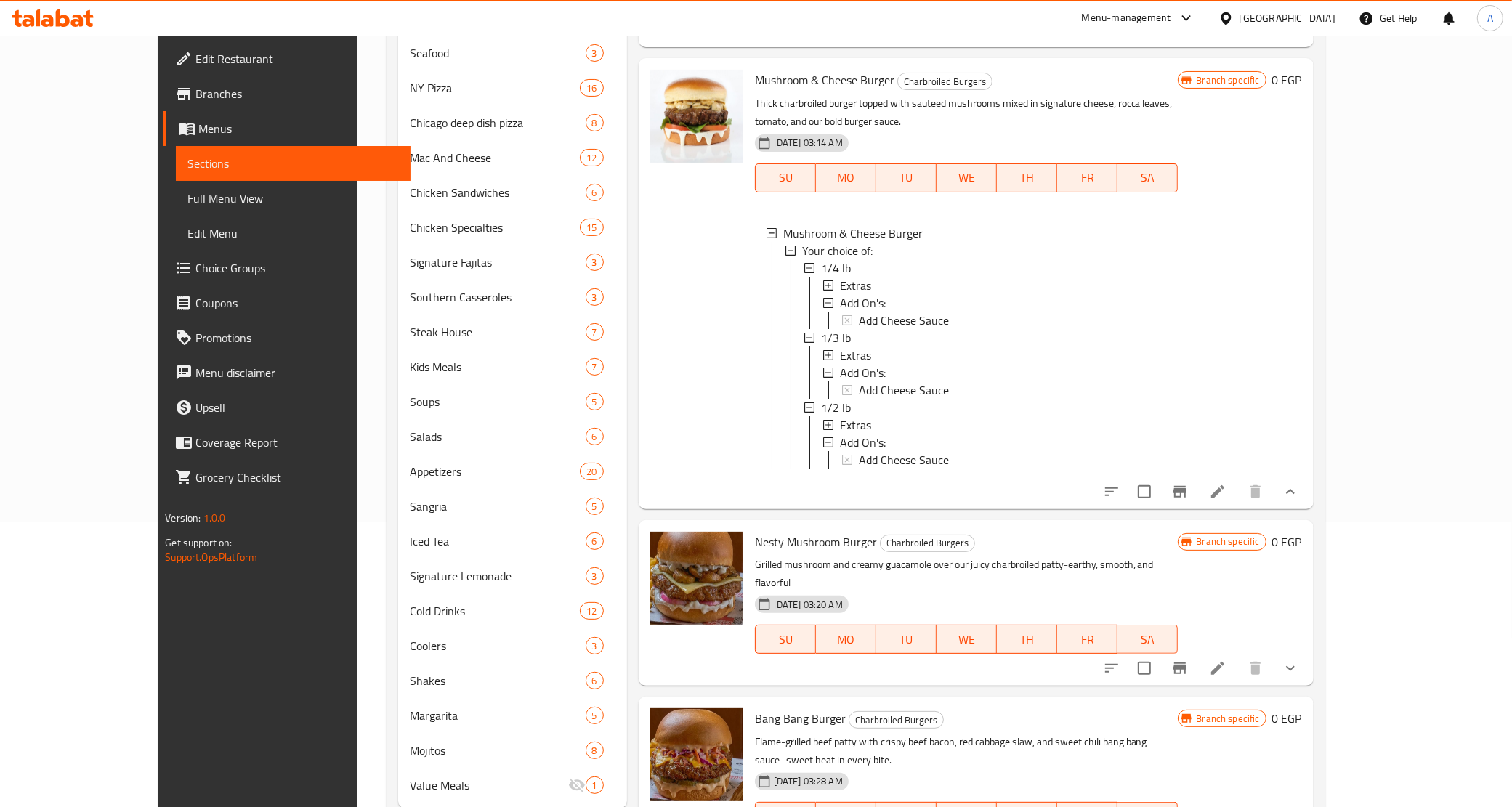 scroll, scrollTop: 135, scrollLeft: 0, axis: vertical 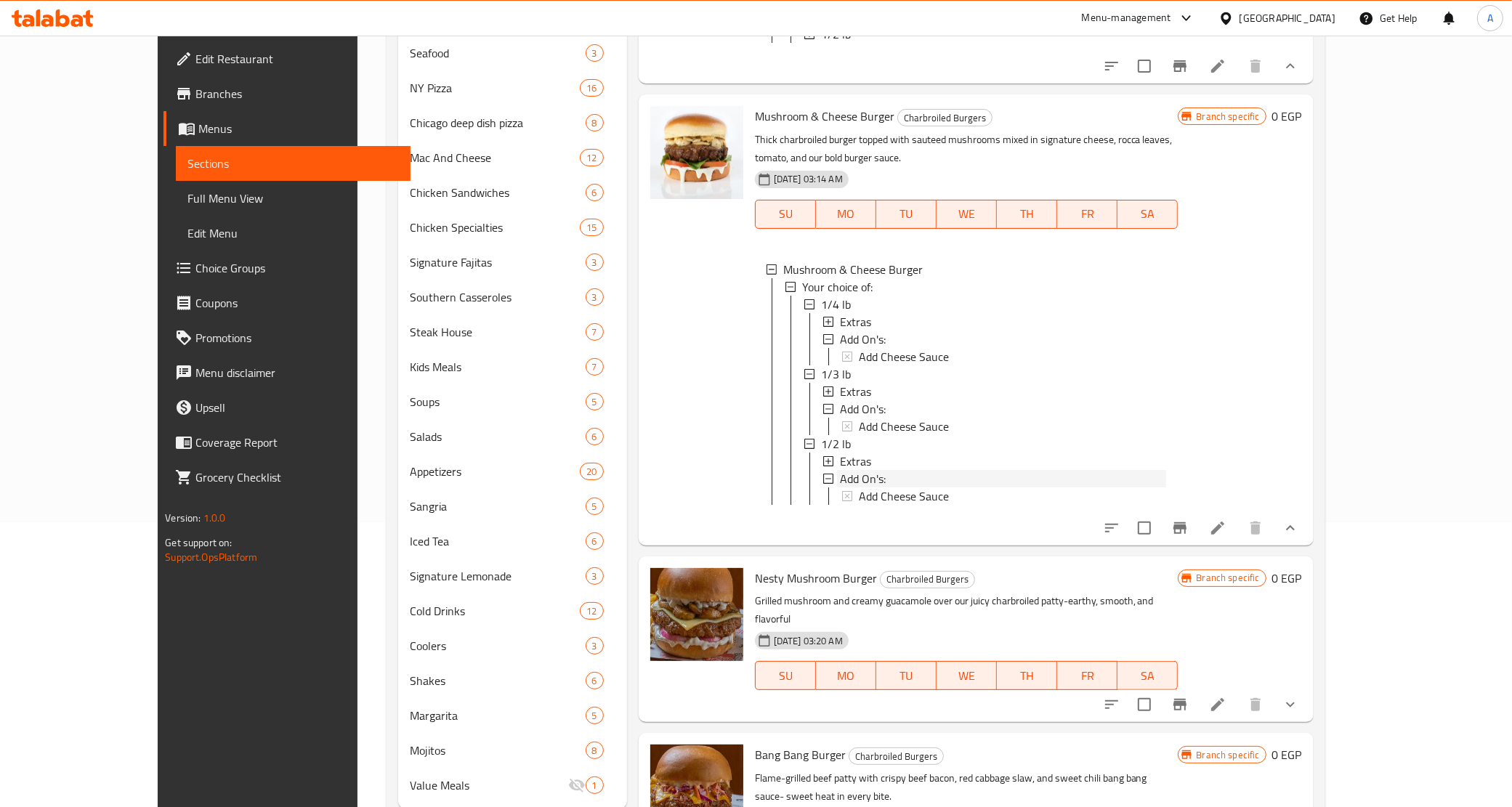 click on "Add On's:" at bounding box center (1003, 409) 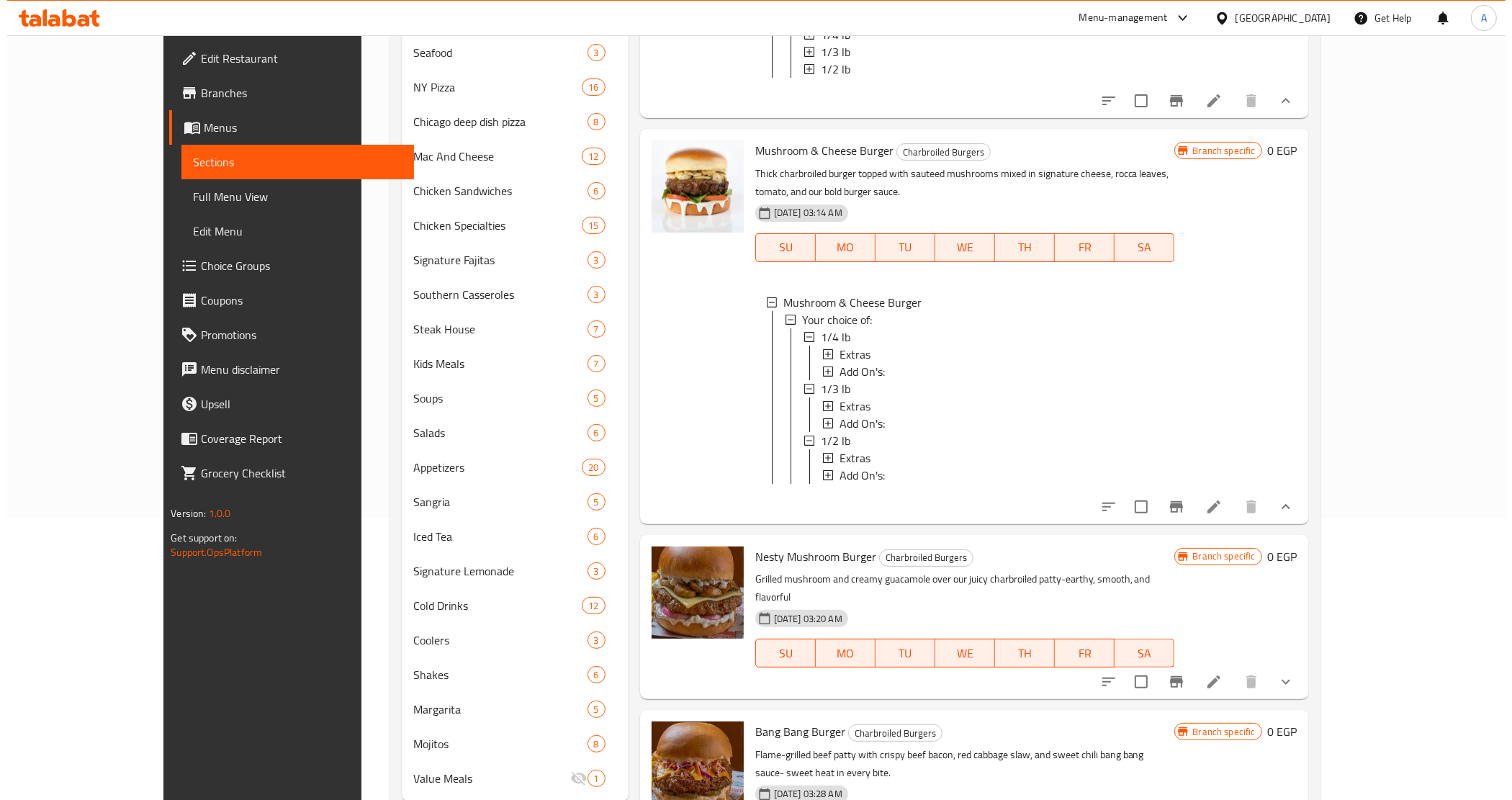 scroll, scrollTop: 44, scrollLeft: 0, axis: vertical 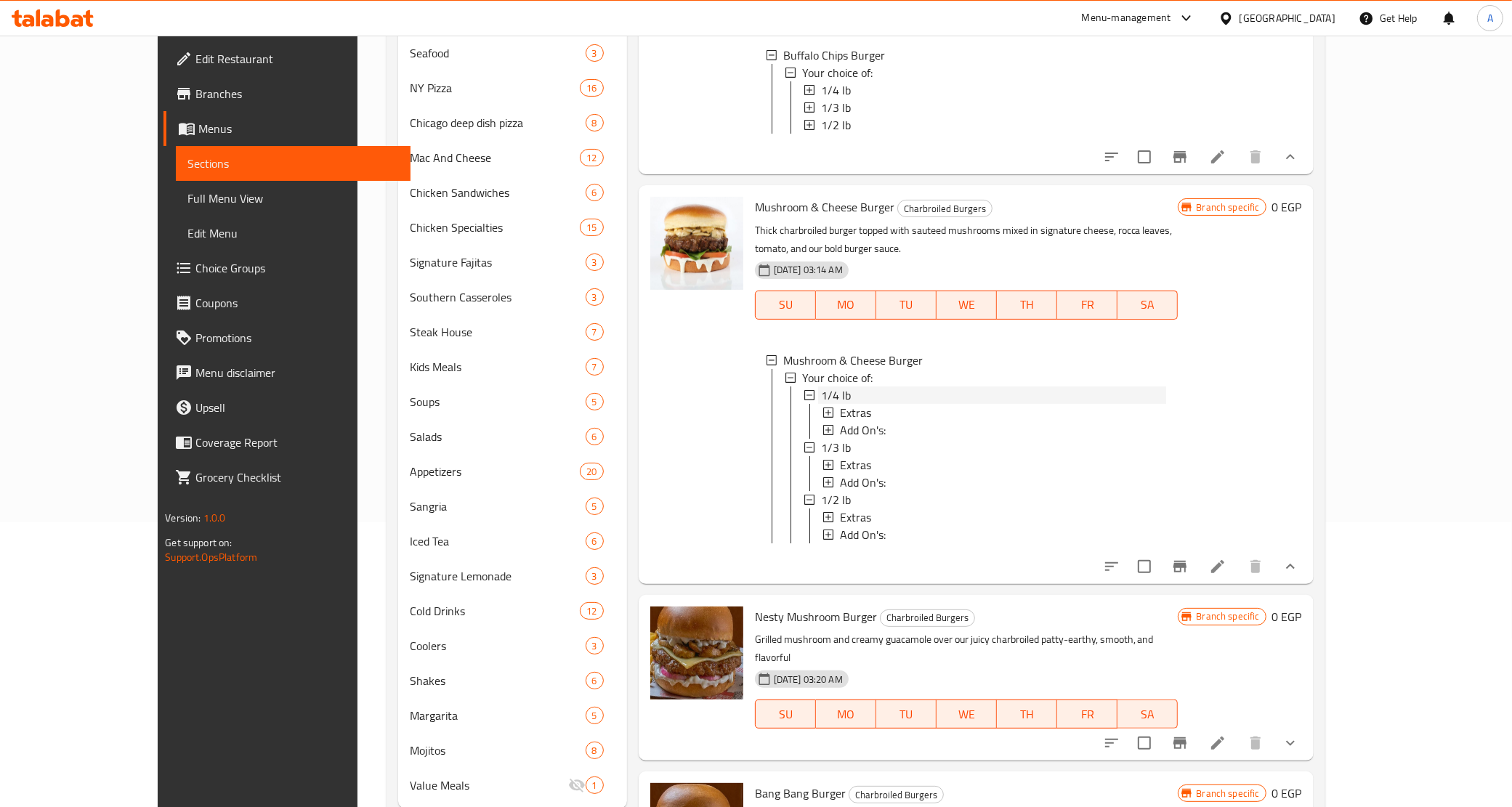 click on "1/4 lb" at bounding box center (994, 395) 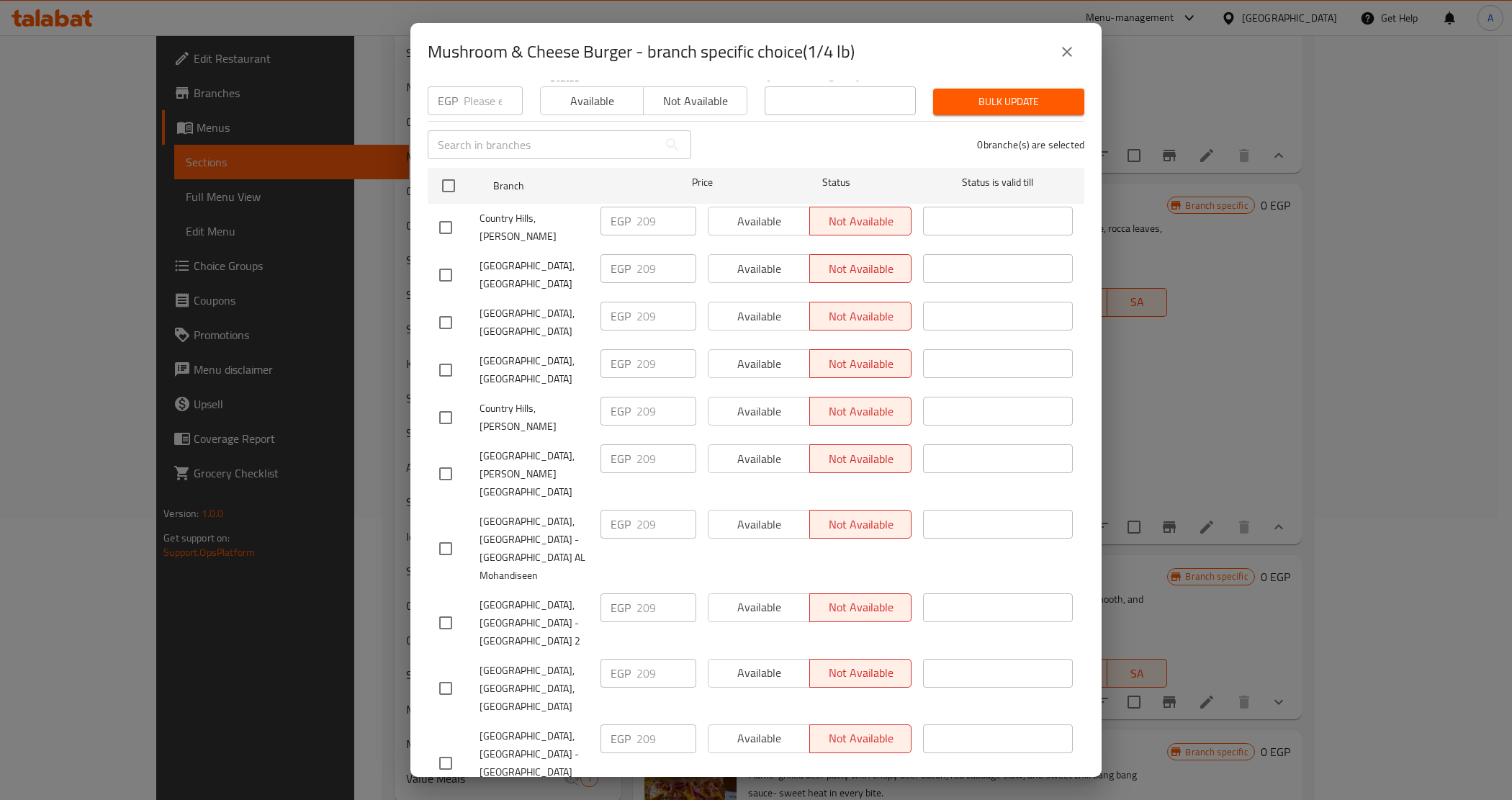 scroll, scrollTop: 256, scrollLeft: 0, axis: vertical 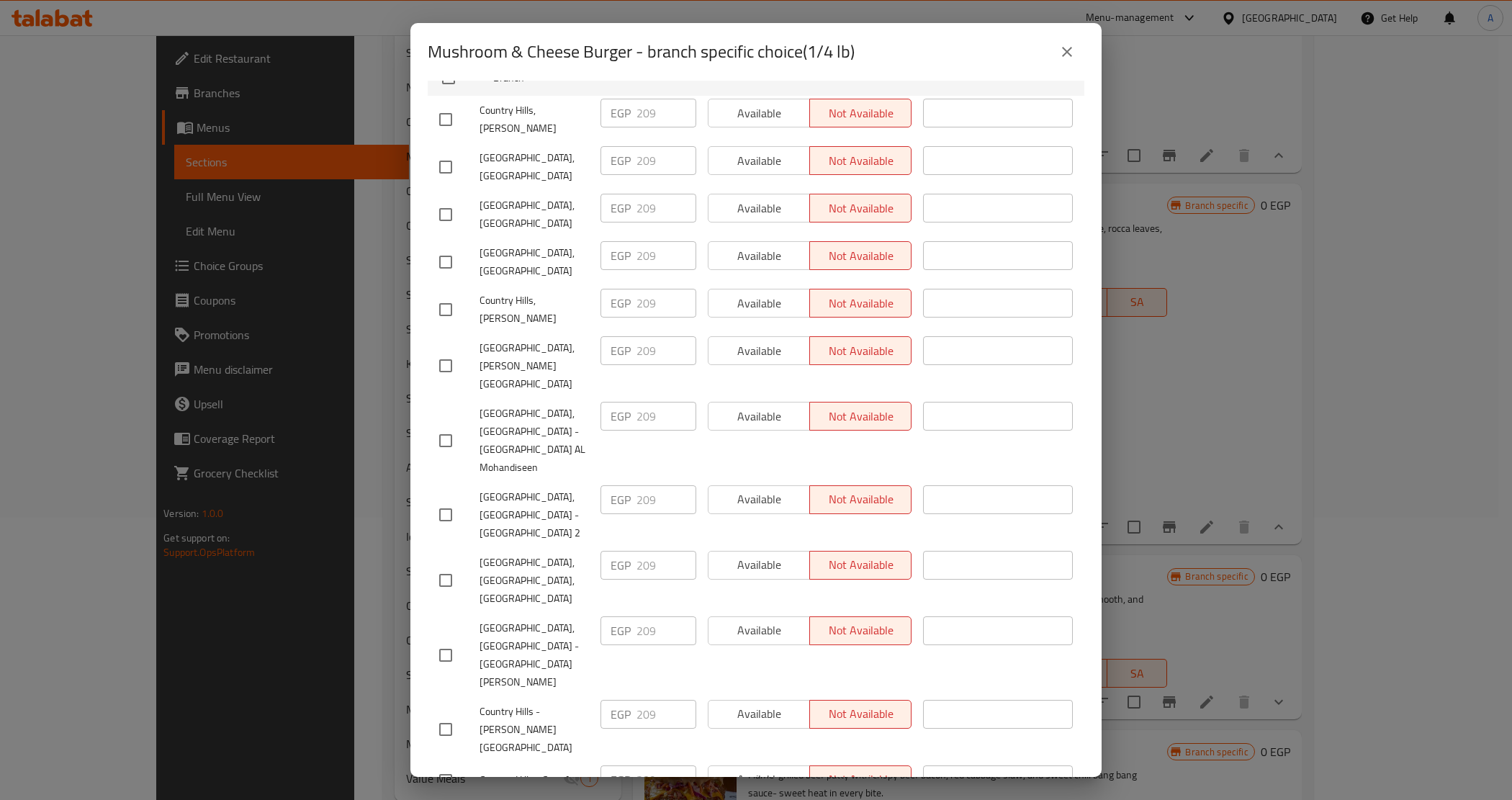 click at bounding box center [1067, 52] 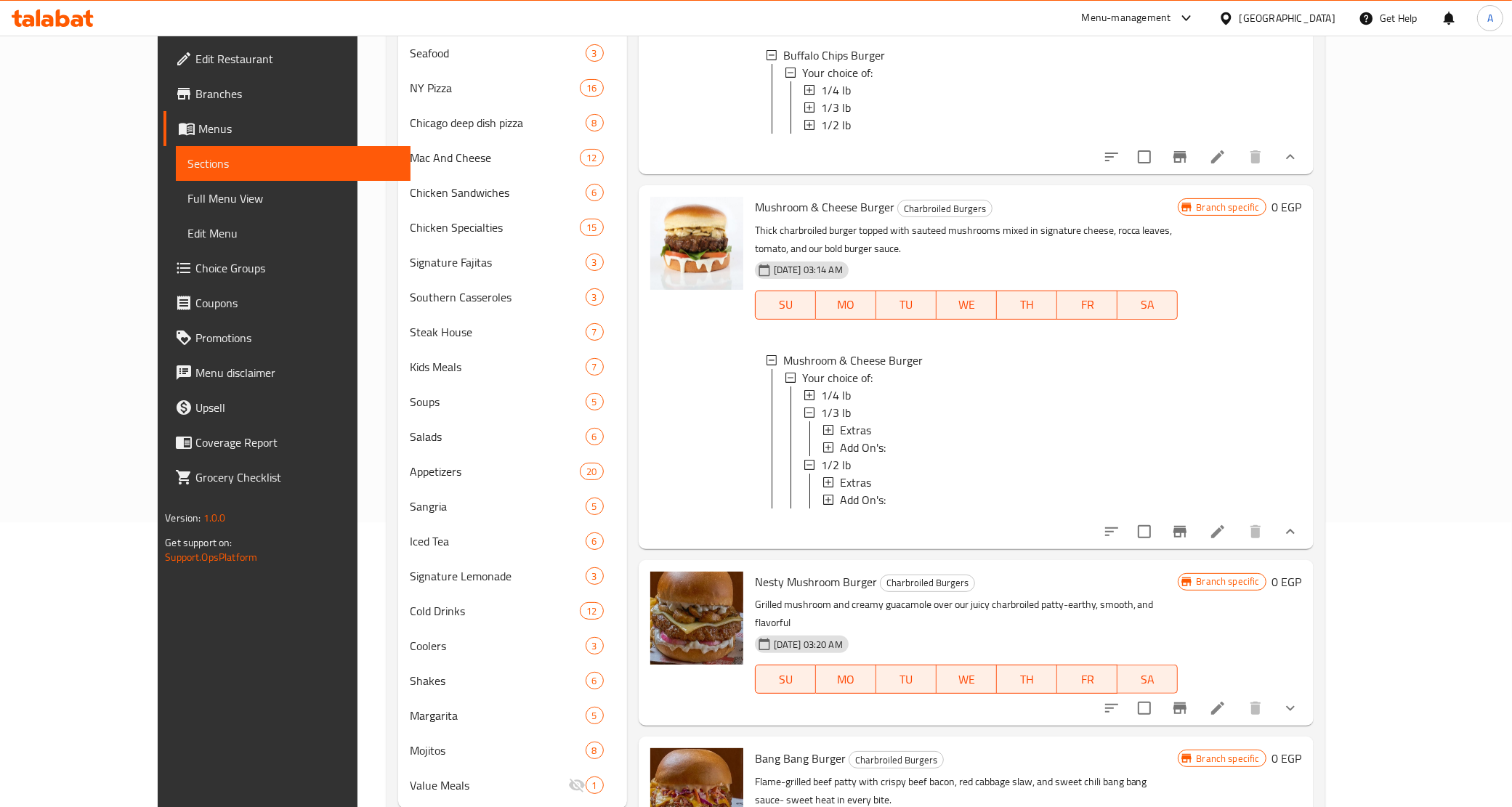 click on "1/4 lb" at bounding box center [994, 395] 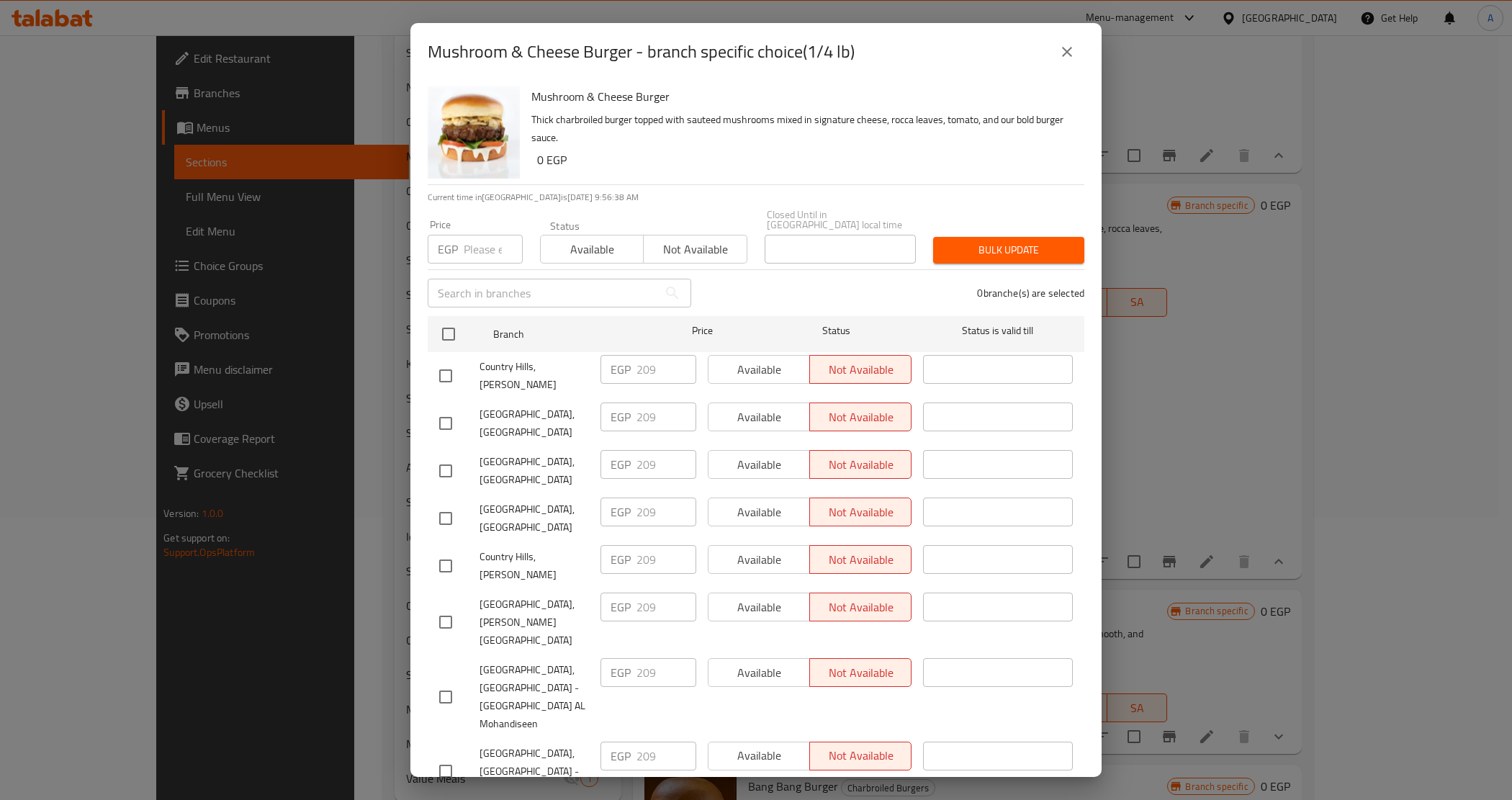 click 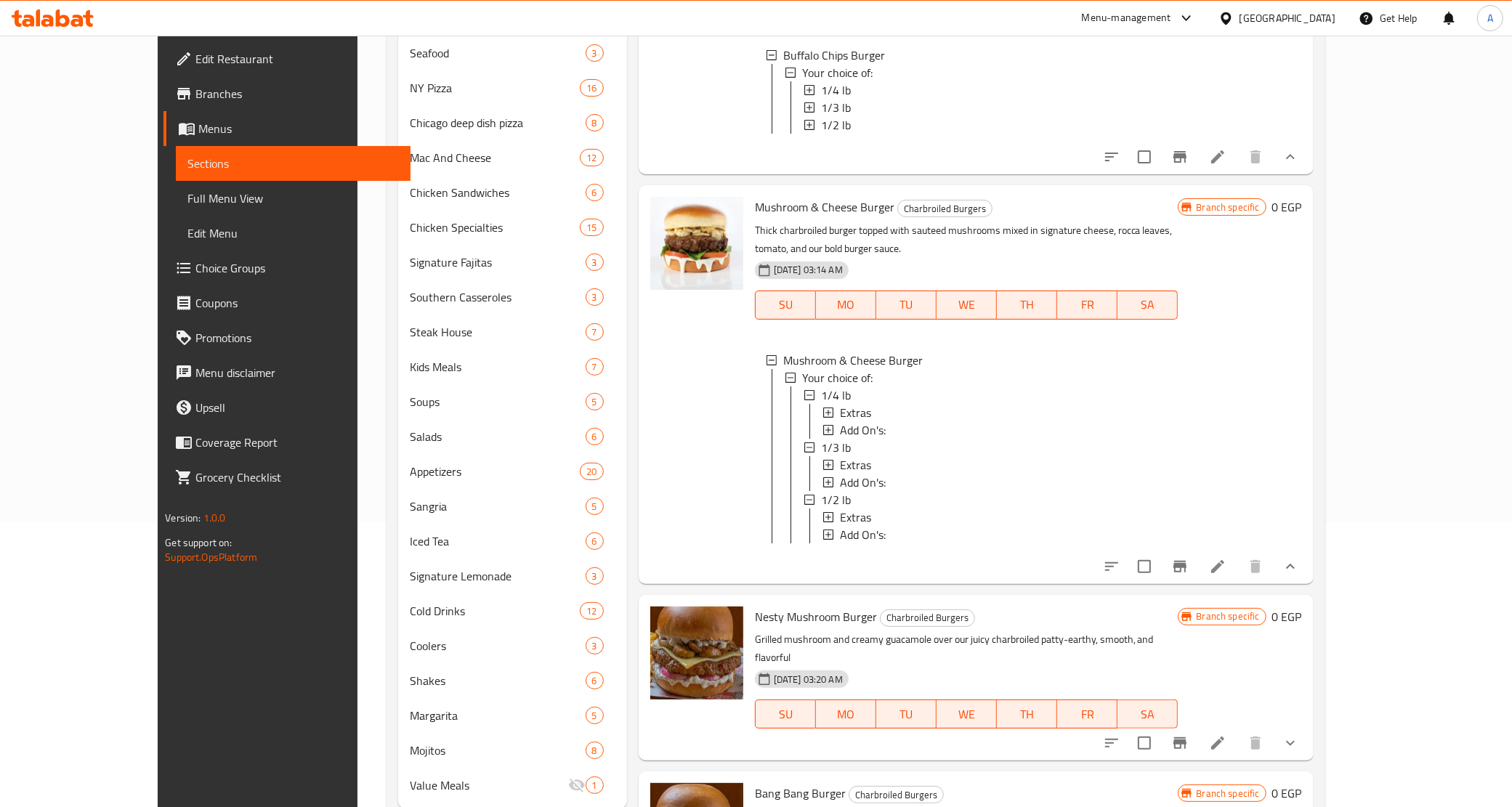 click at bounding box center [697, 384] 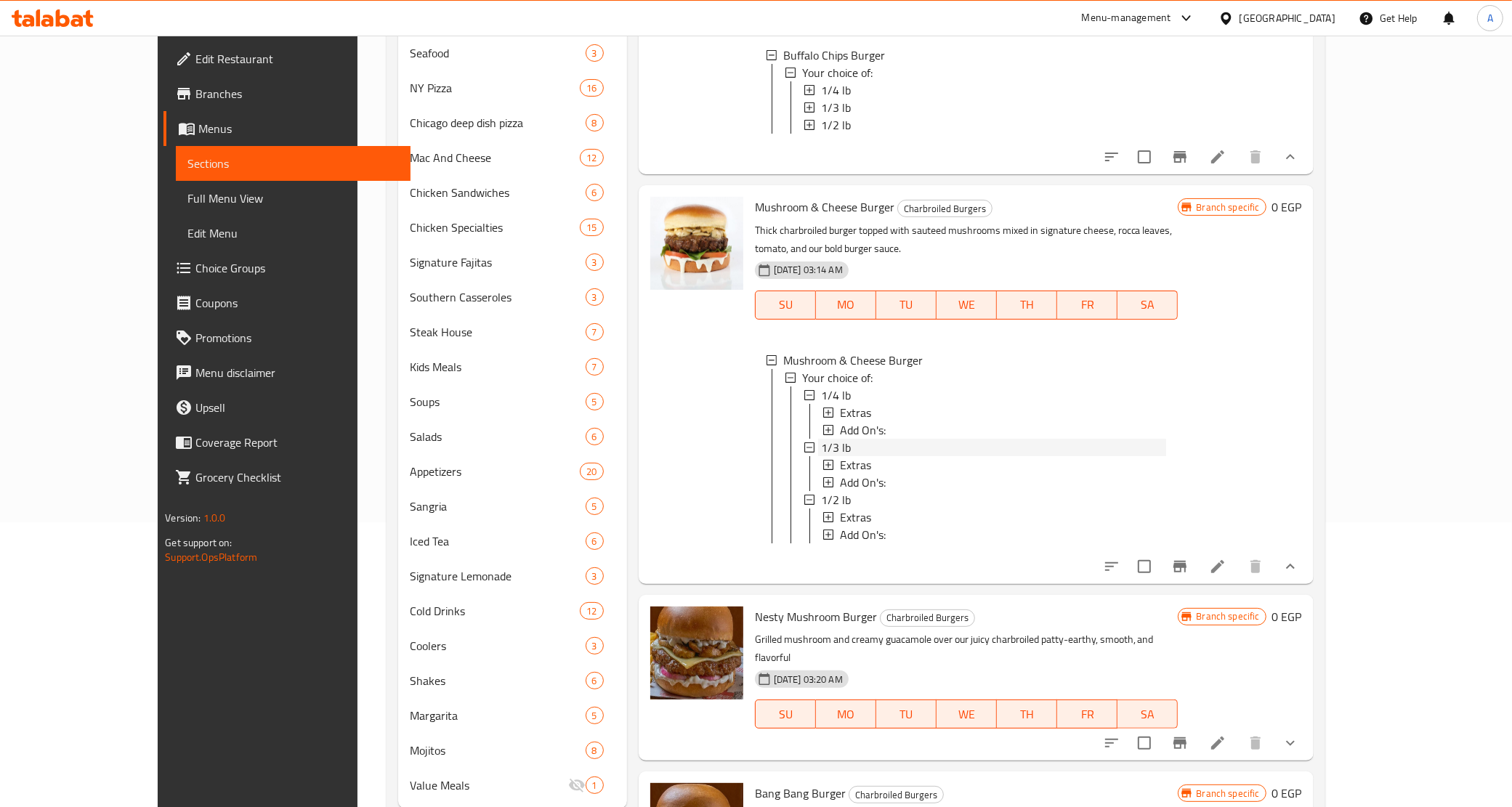 click on "1/3 lb" at bounding box center (836, 447) 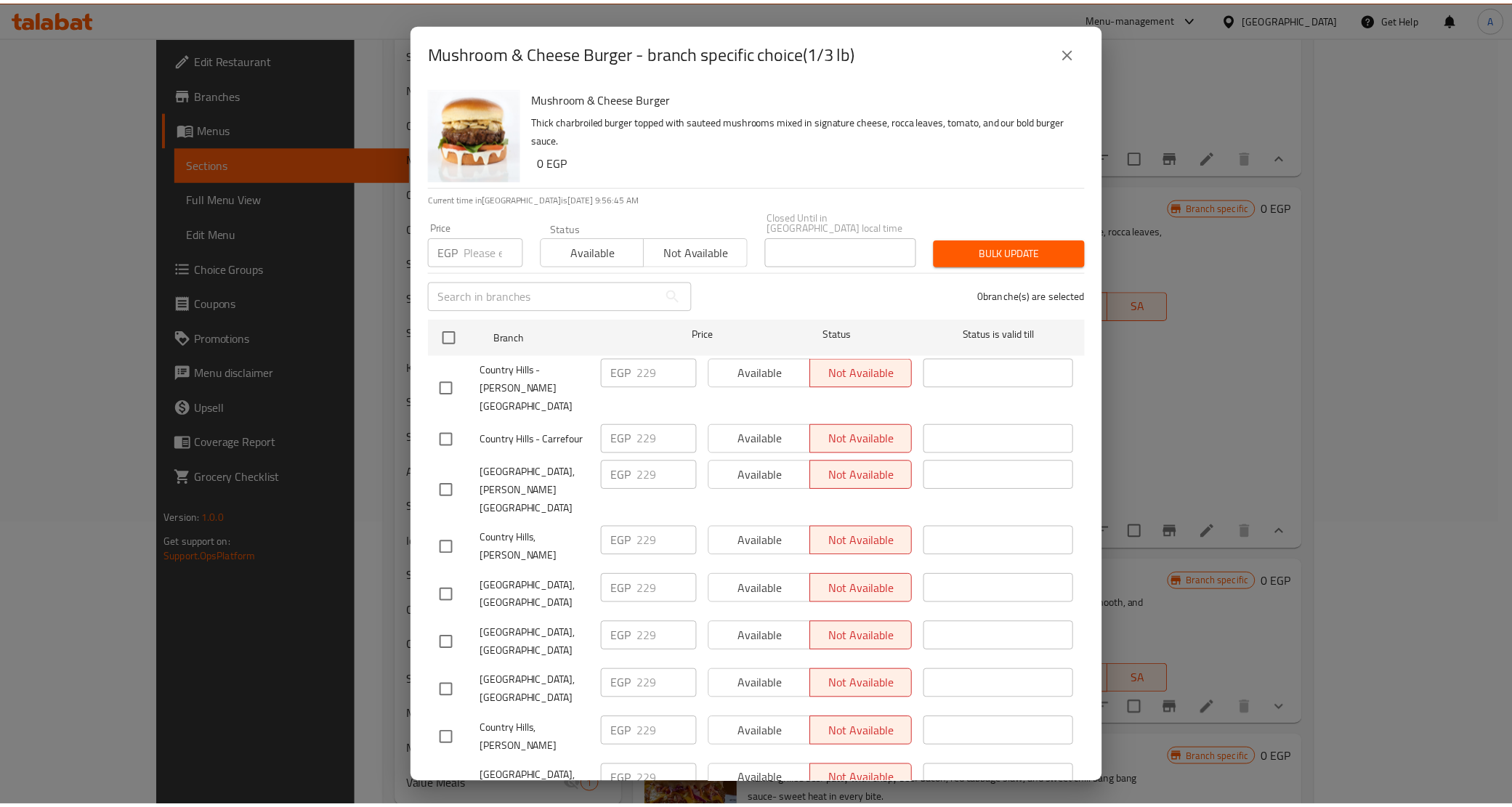 scroll, scrollTop: 259, scrollLeft: 0, axis: vertical 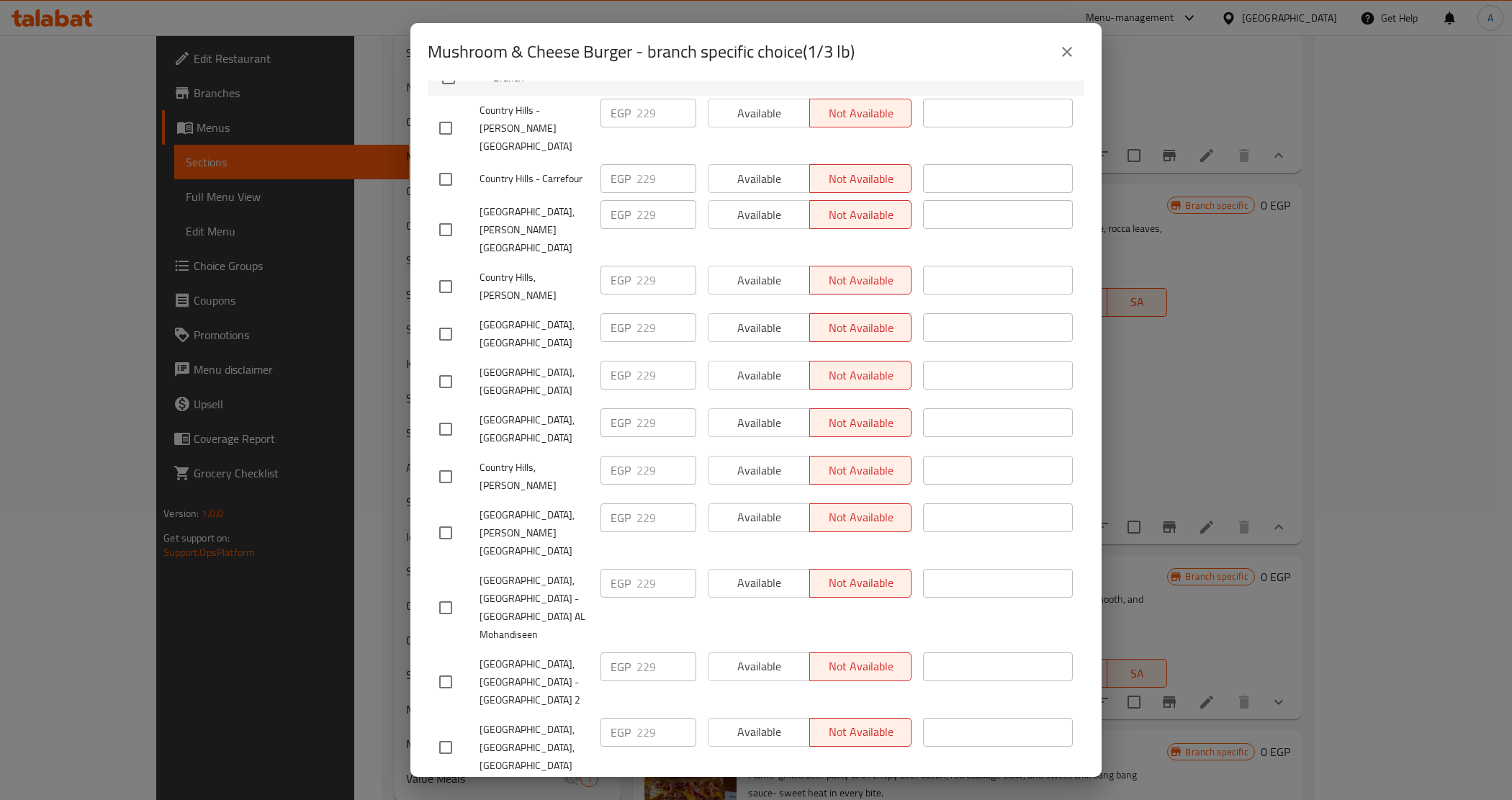 click at bounding box center [1067, 52] 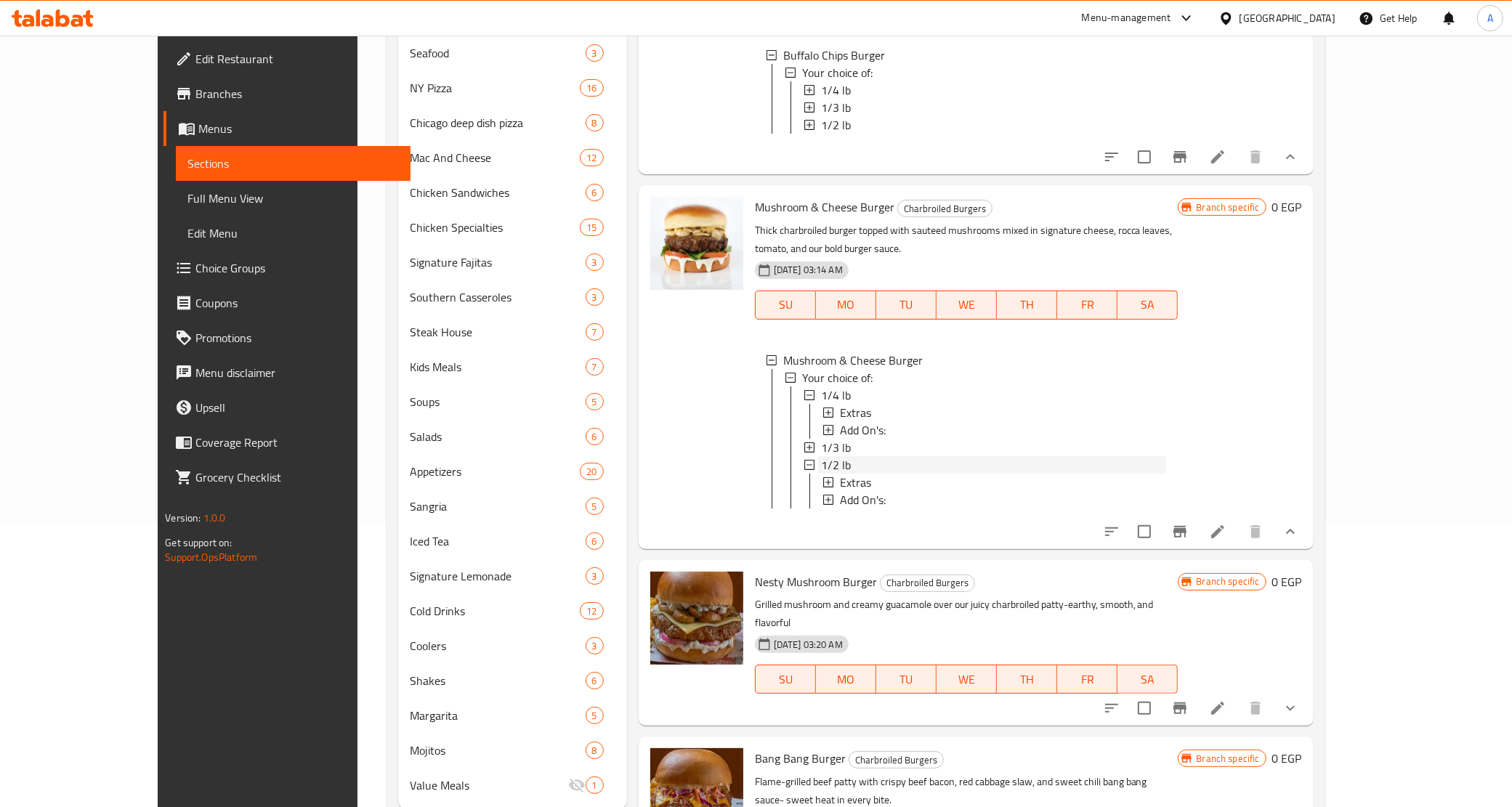 click on "1/2 lb" at bounding box center [994, 465] 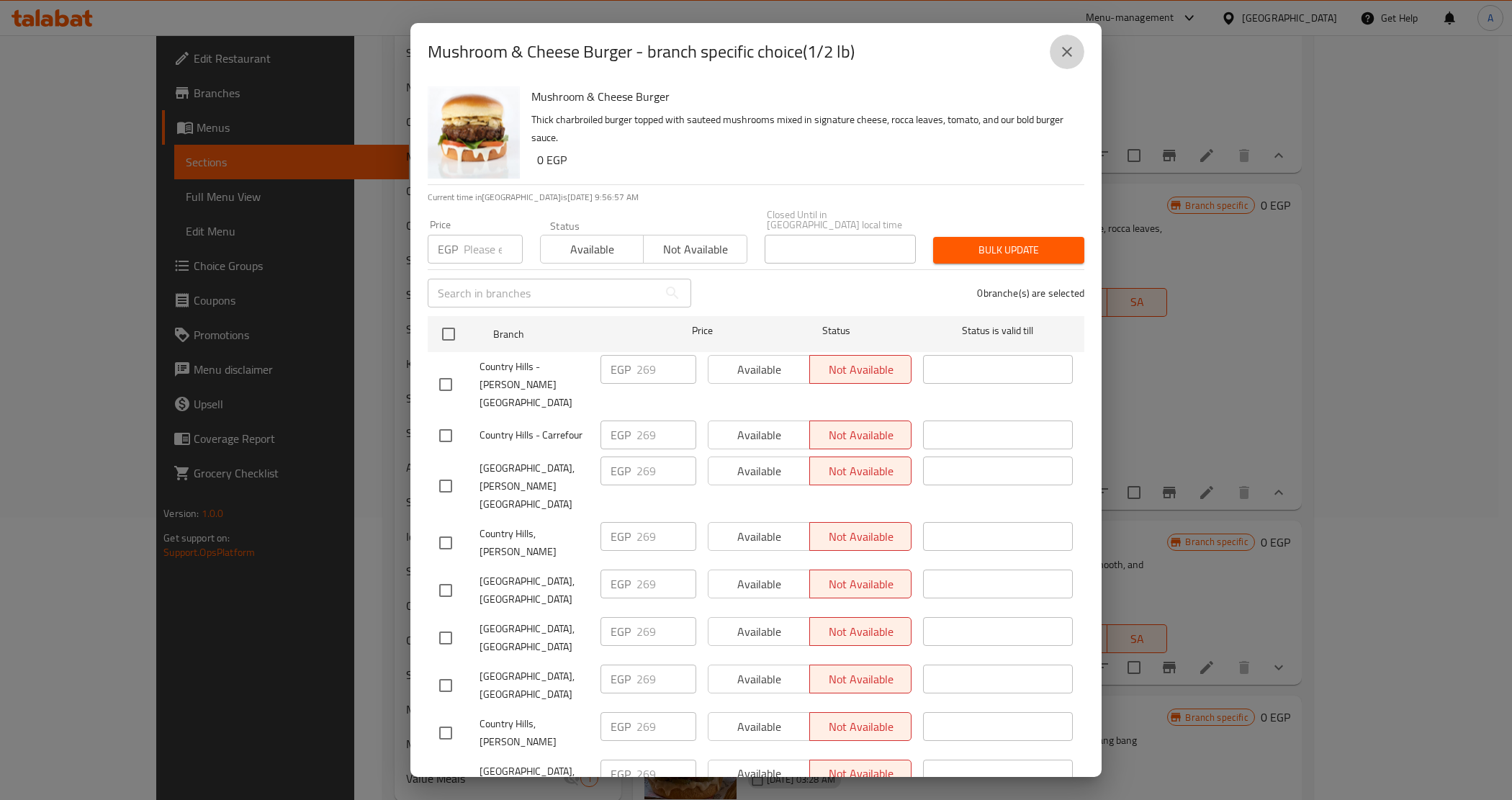 click at bounding box center [1067, 52] 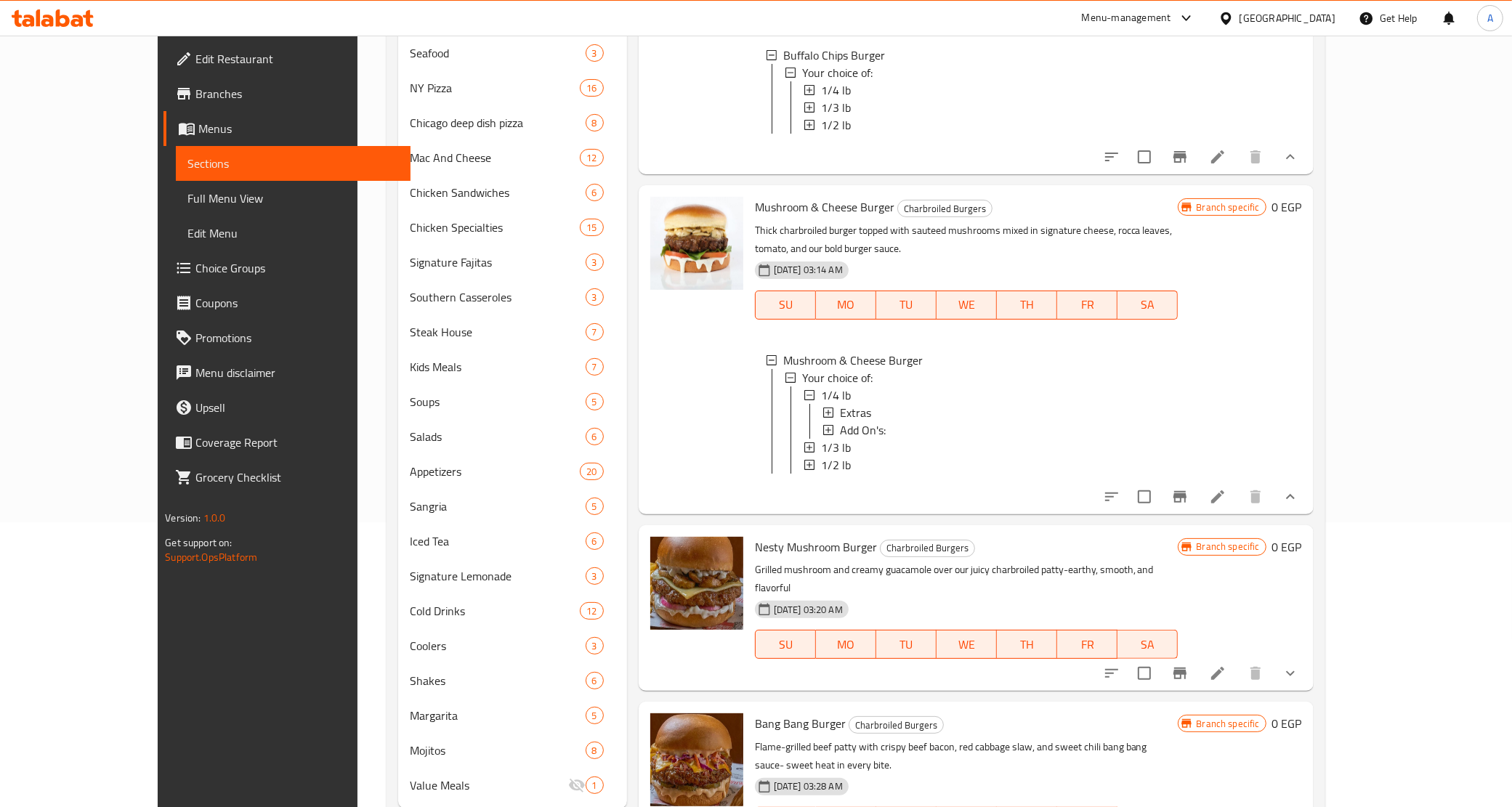 click at bounding box center [697, 349] 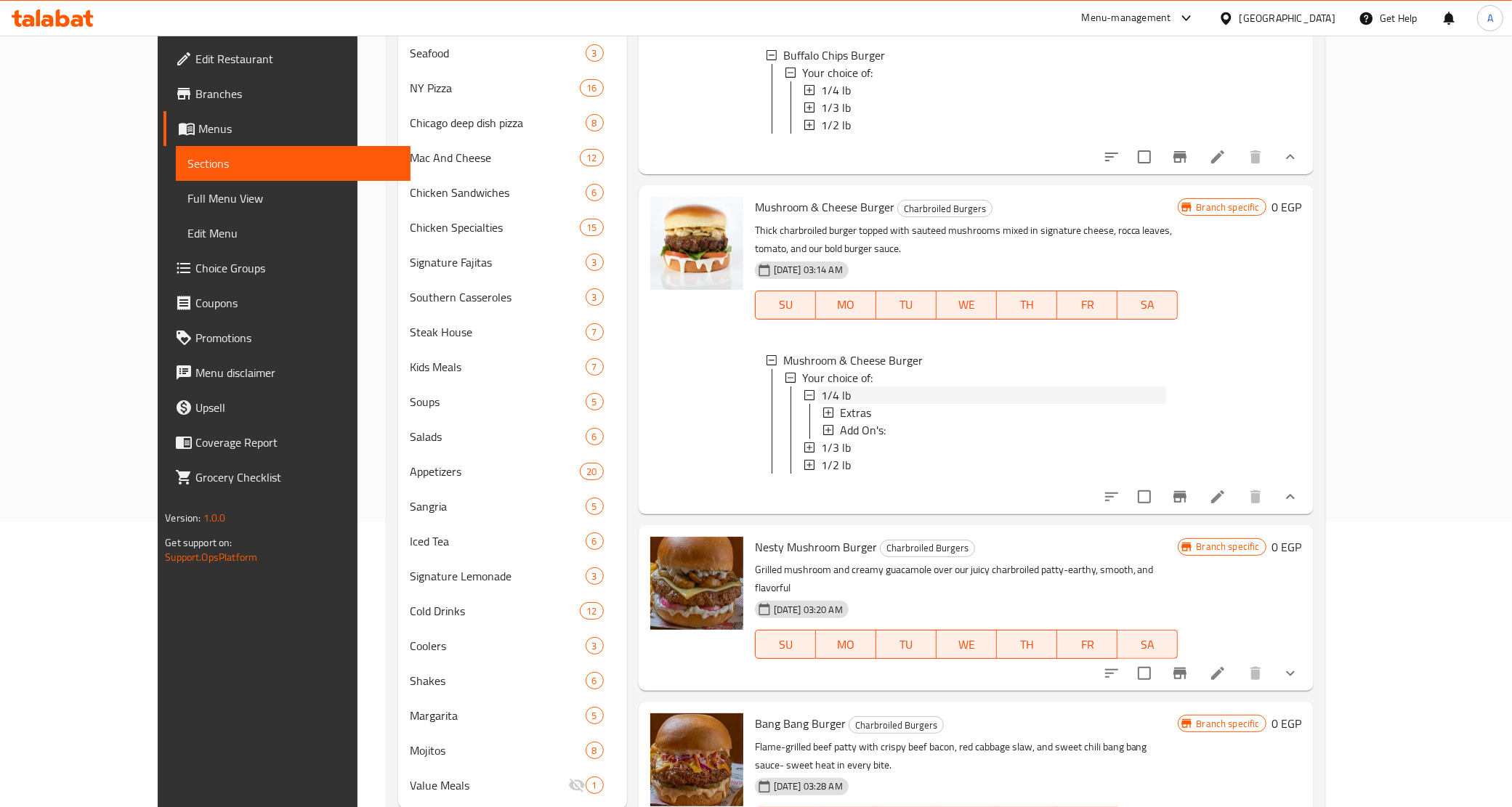click on "1/4 lb" at bounding box center [994, 395] 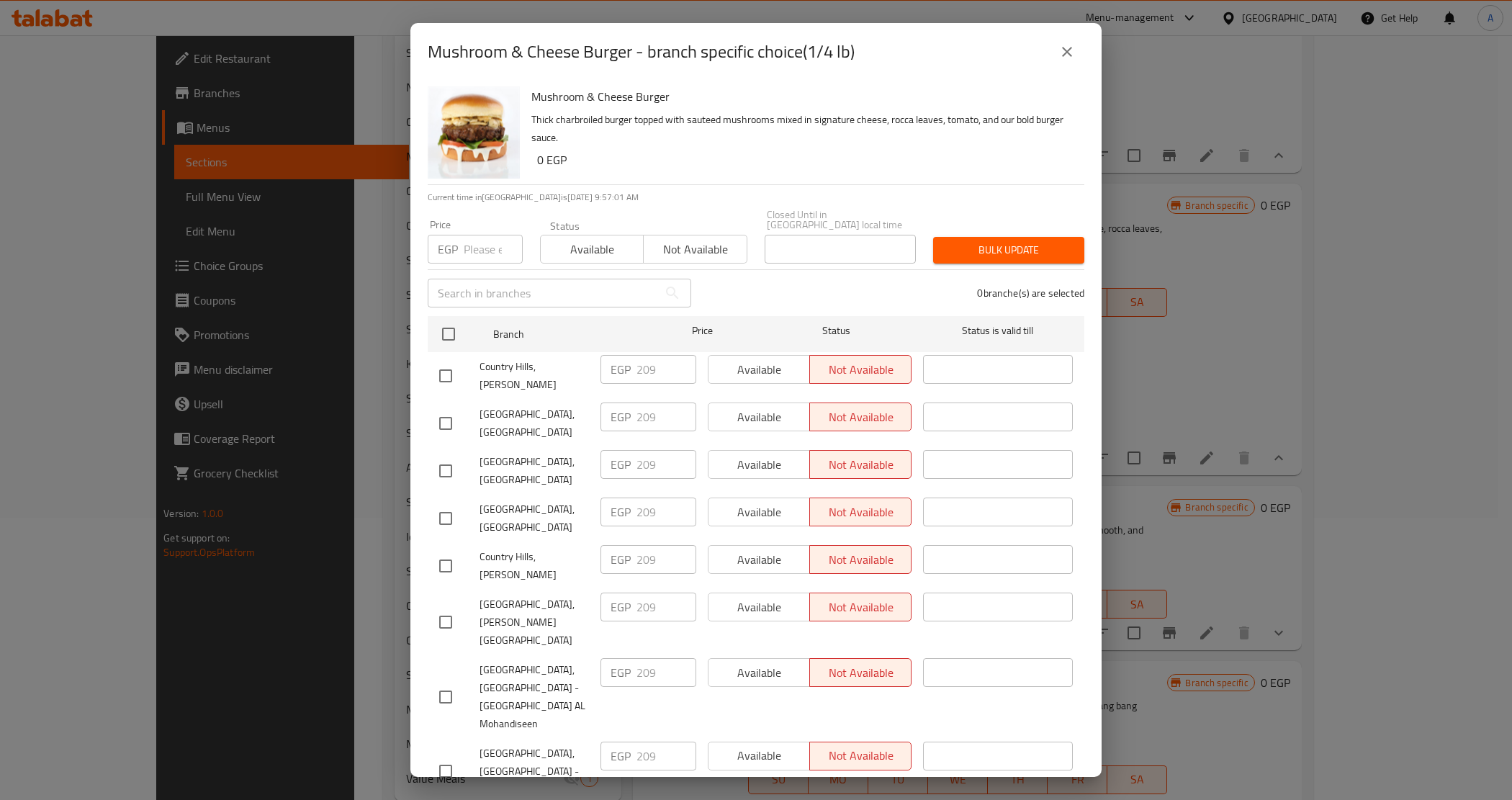 click 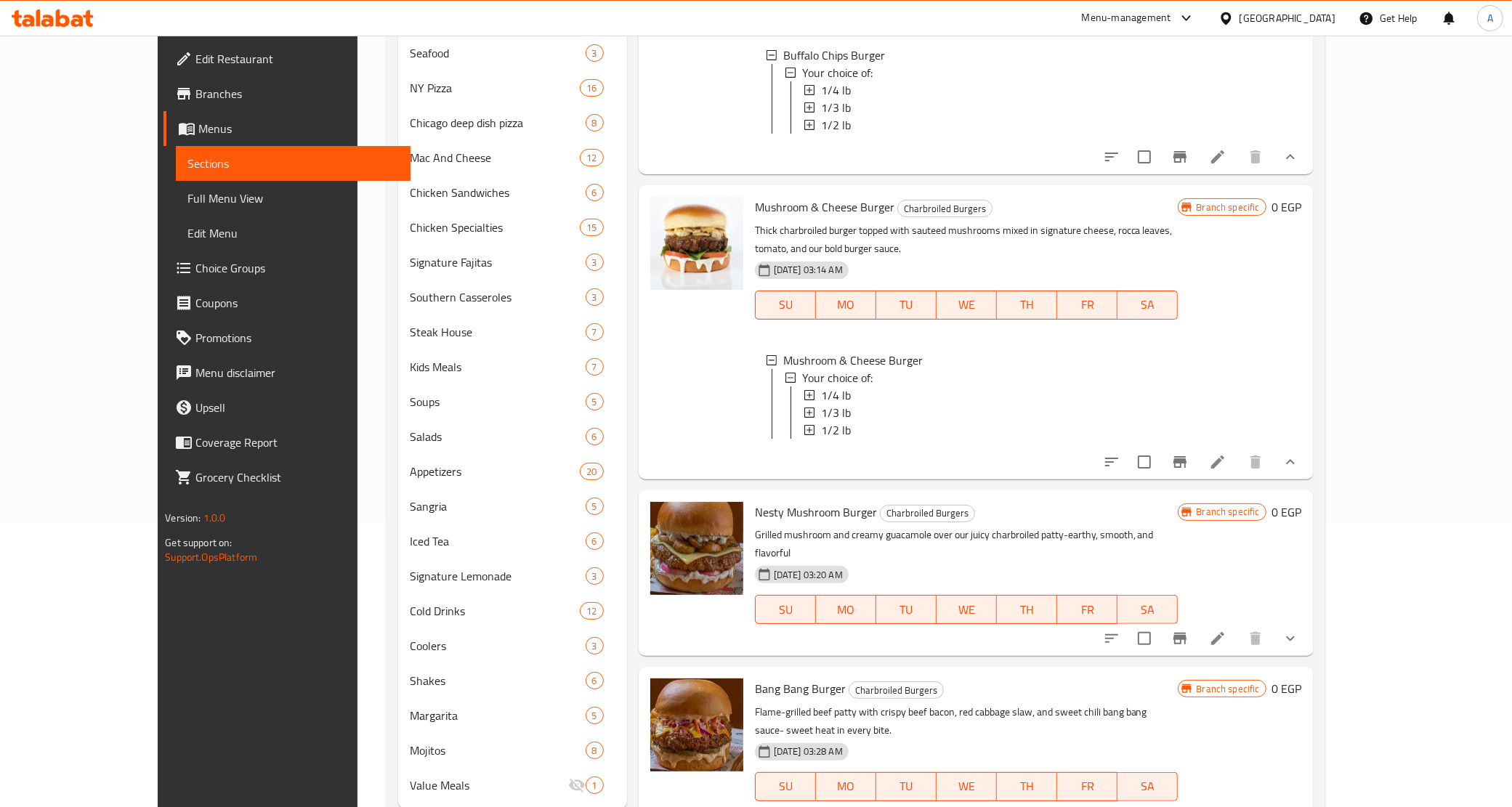 click at bounding box center (697, 332) 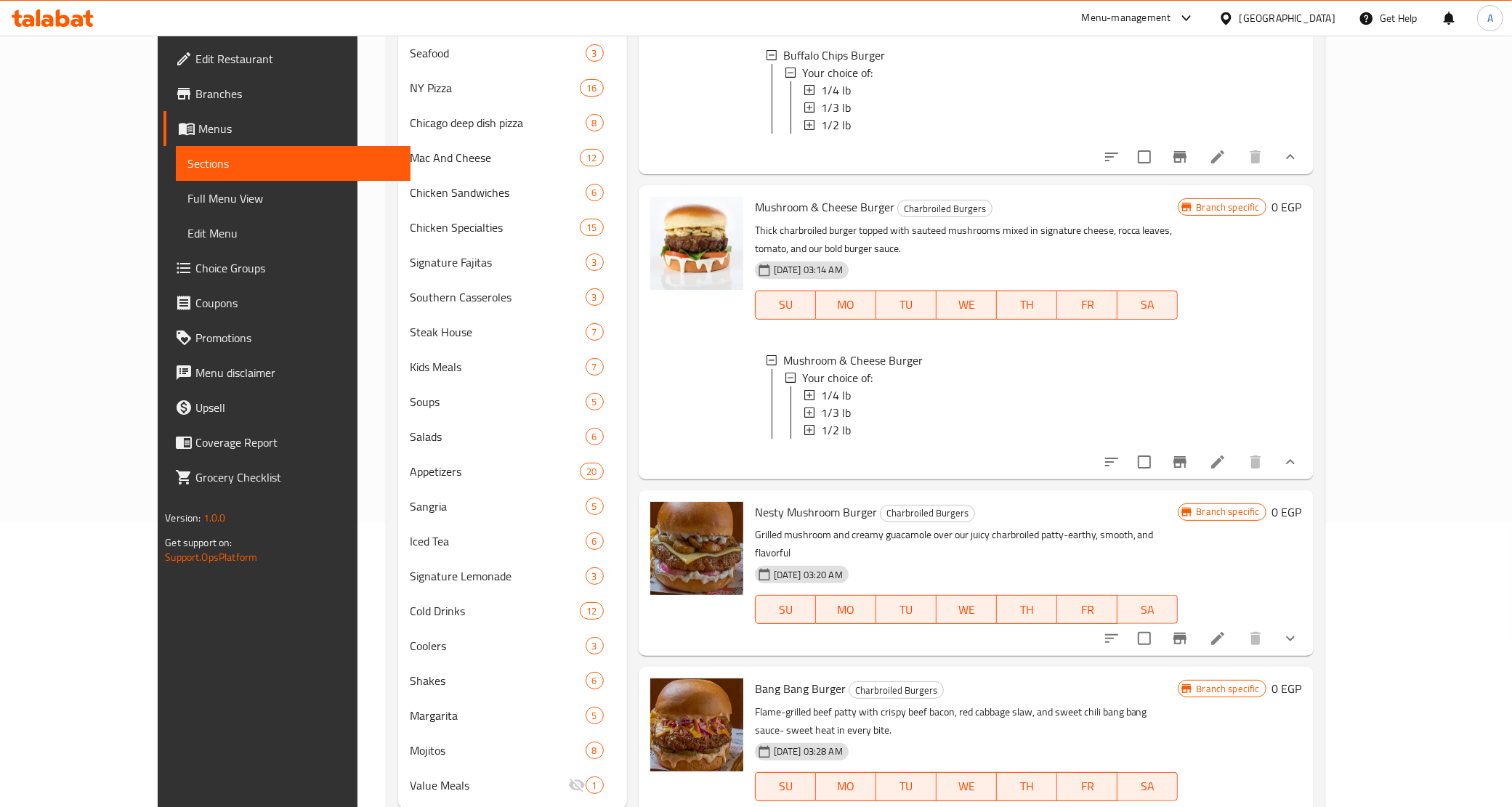 click at bounding box center (697, 332) 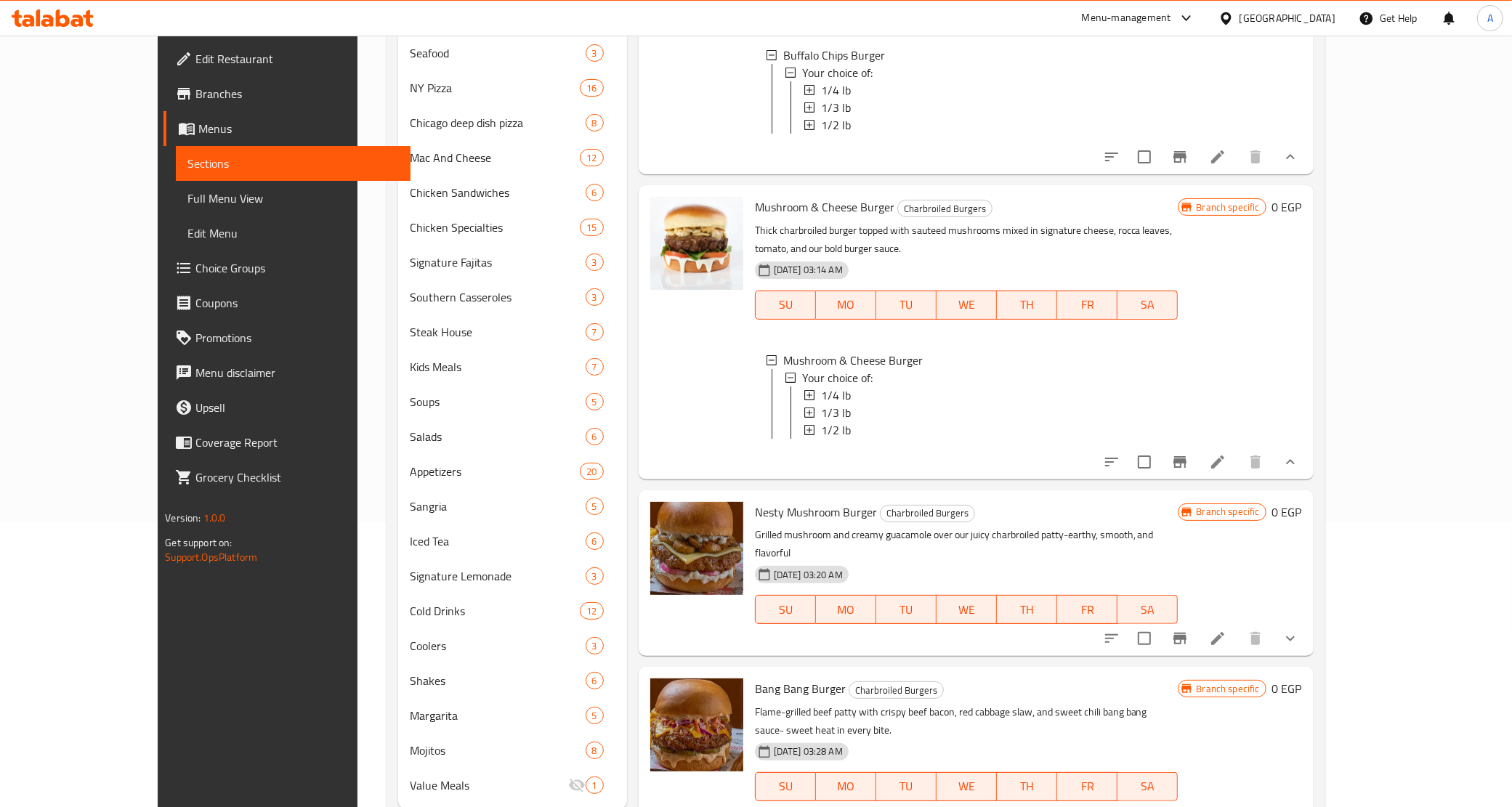 click on "Mushroom & Cheese Burger" at bounding box center (825, 207) 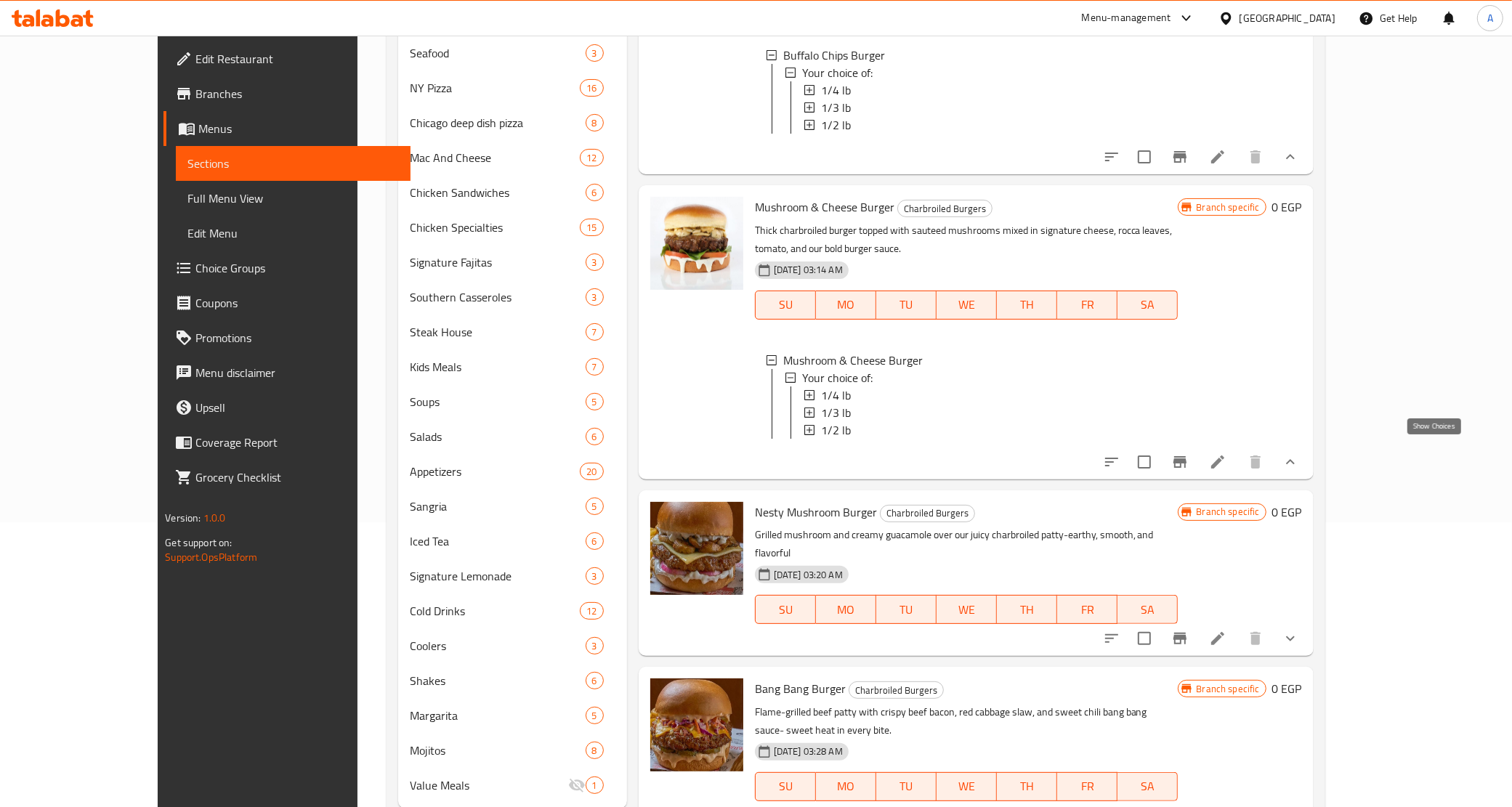 click 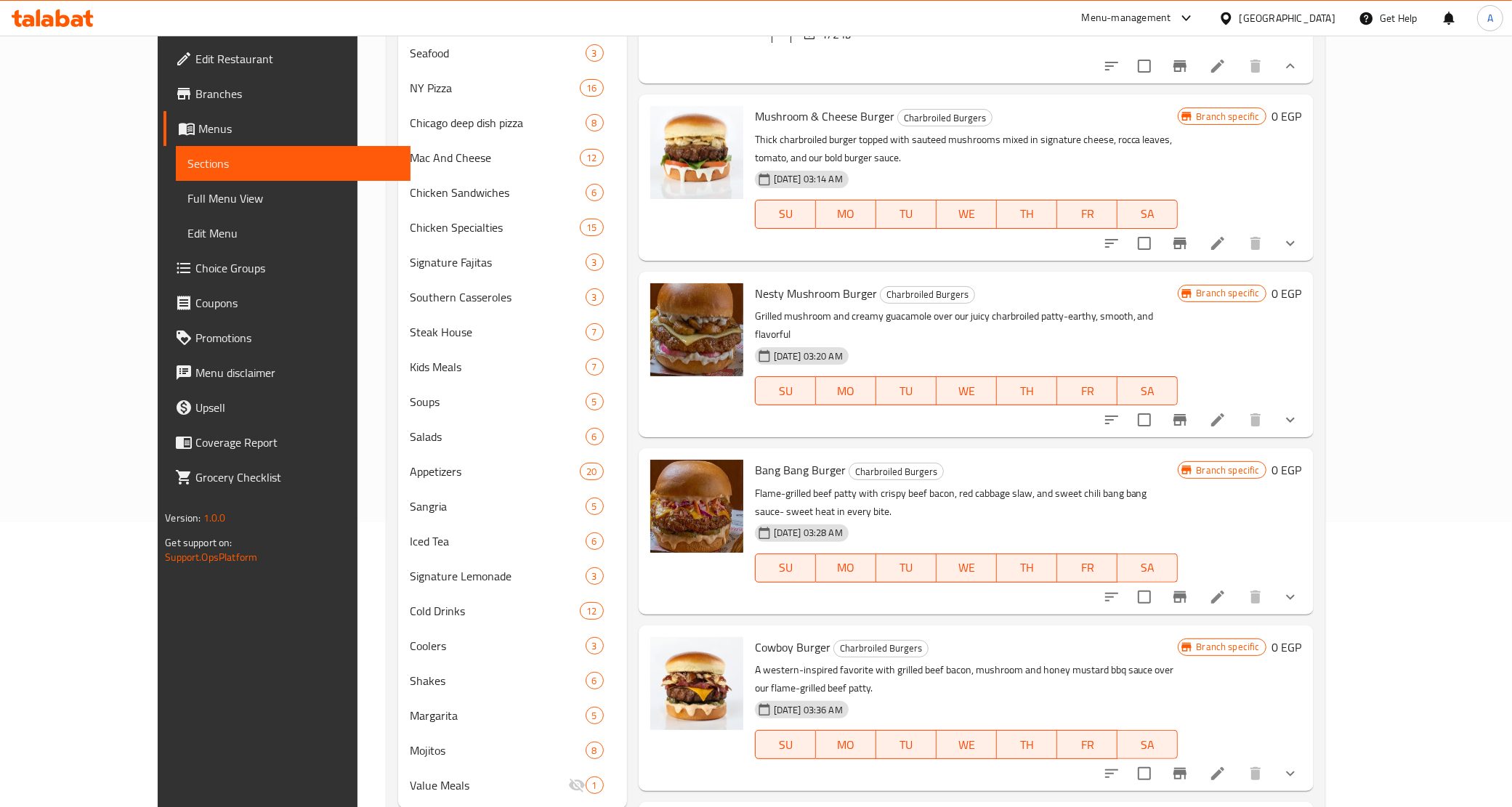 scroll, scrollTop: 200, scrollLeft: 0, axis: vertical 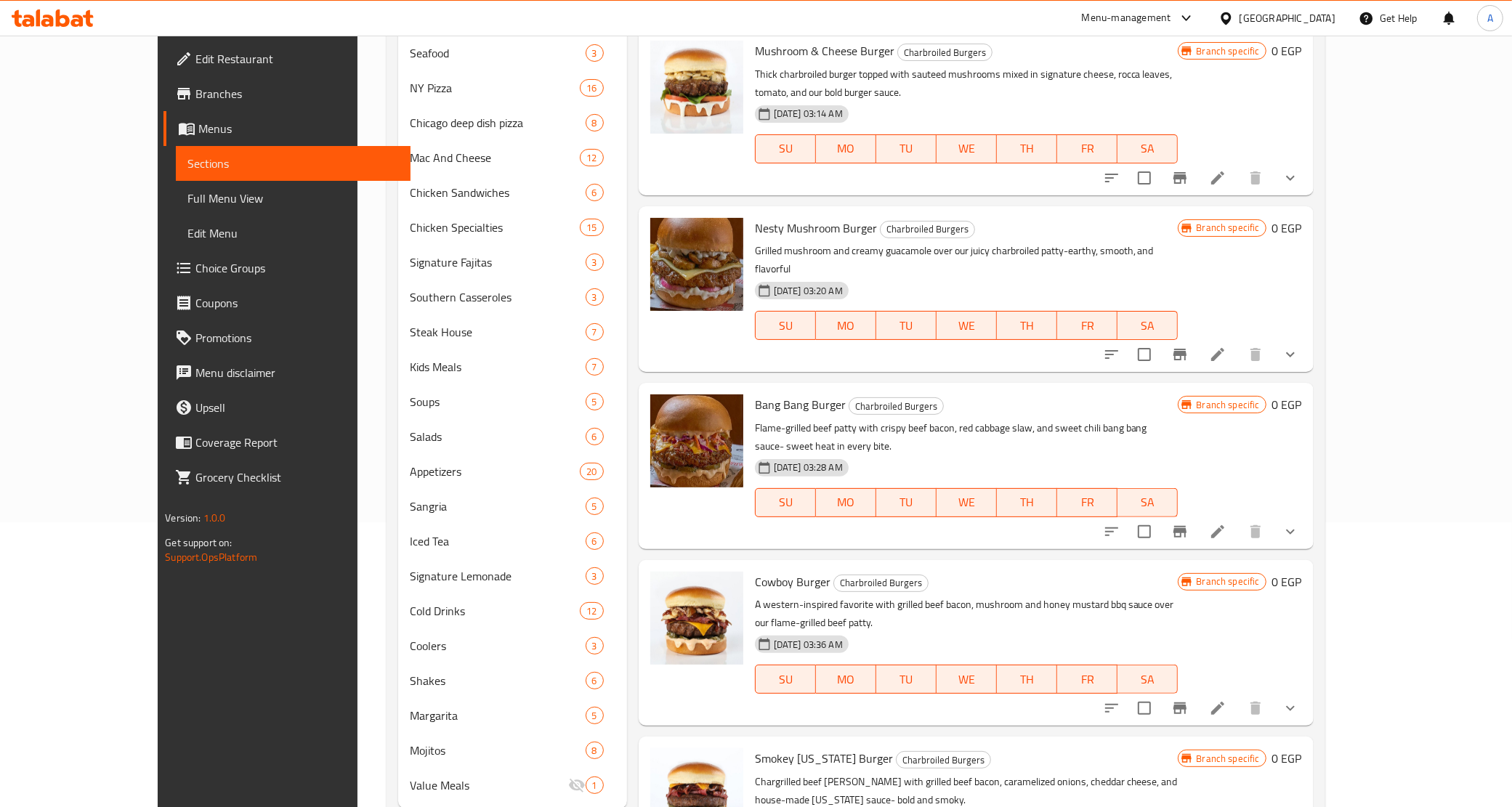 click on "06-07-2025 03:14 AM SU MO TU WE TH FR SA" at bounding box center [966, 139] 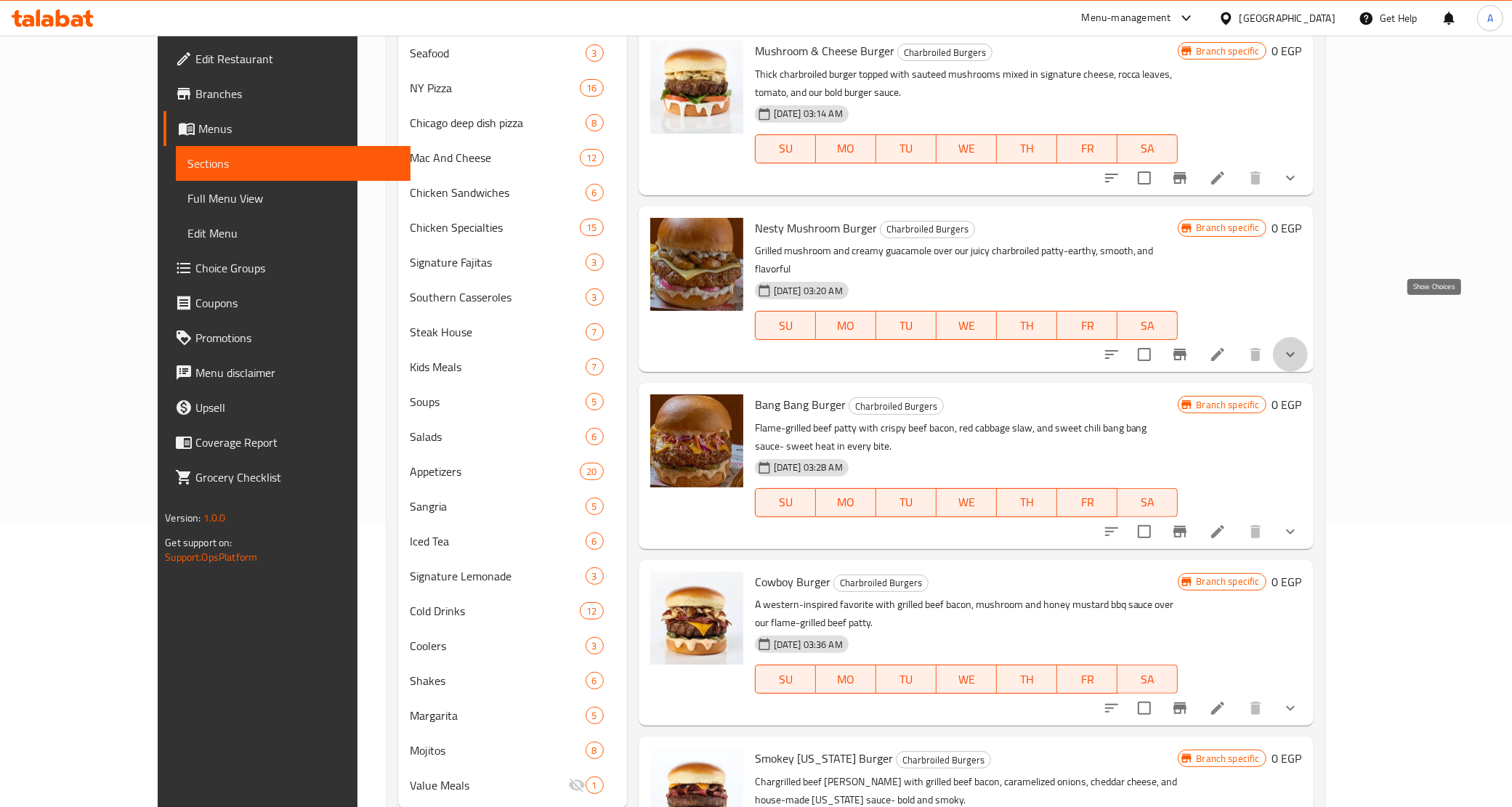 click 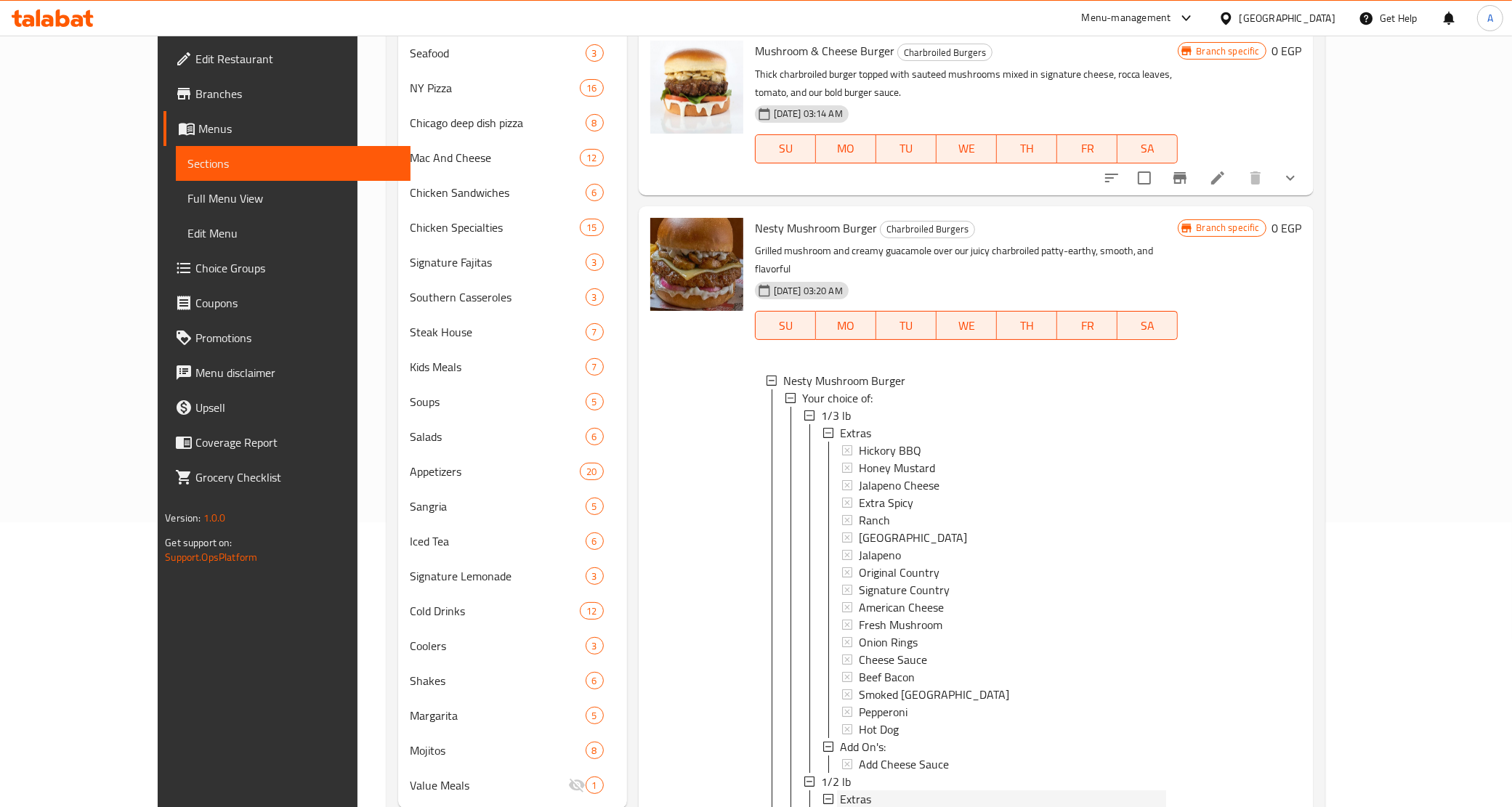 click on "Extras Hickory BBQ  Honey Mustard  Jalapeno Cheese  Extra Spicy Ranch [GEOGRAPHIC_DATA]  Jalapeno Original Country Signature Country American Cheese  Fresh Mushroom Onion Rings Cheese Sauce Beef Bacon Smoked Turkey Pepperoni Hot Dog" at bounding box center (995, 581) 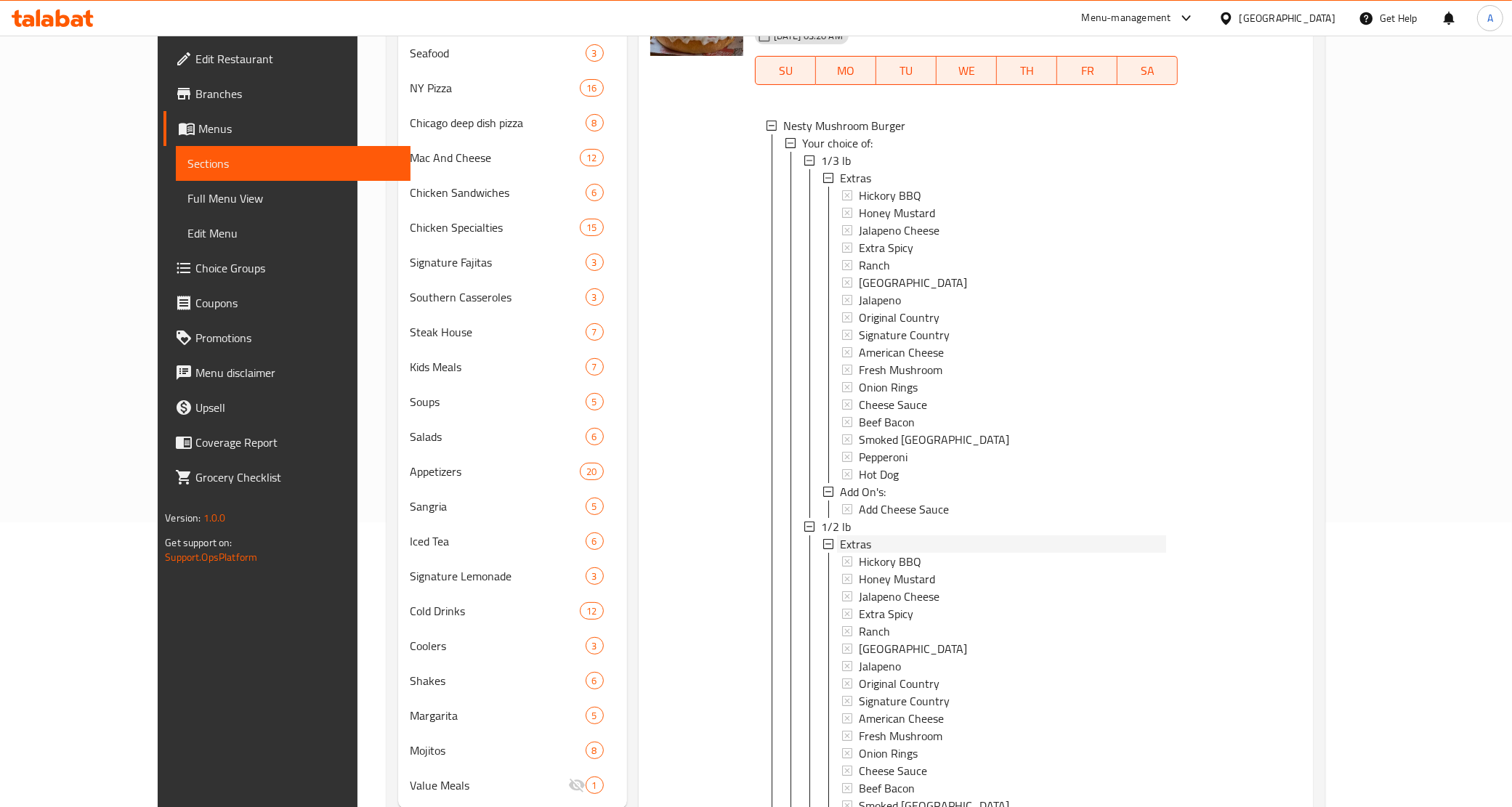 click 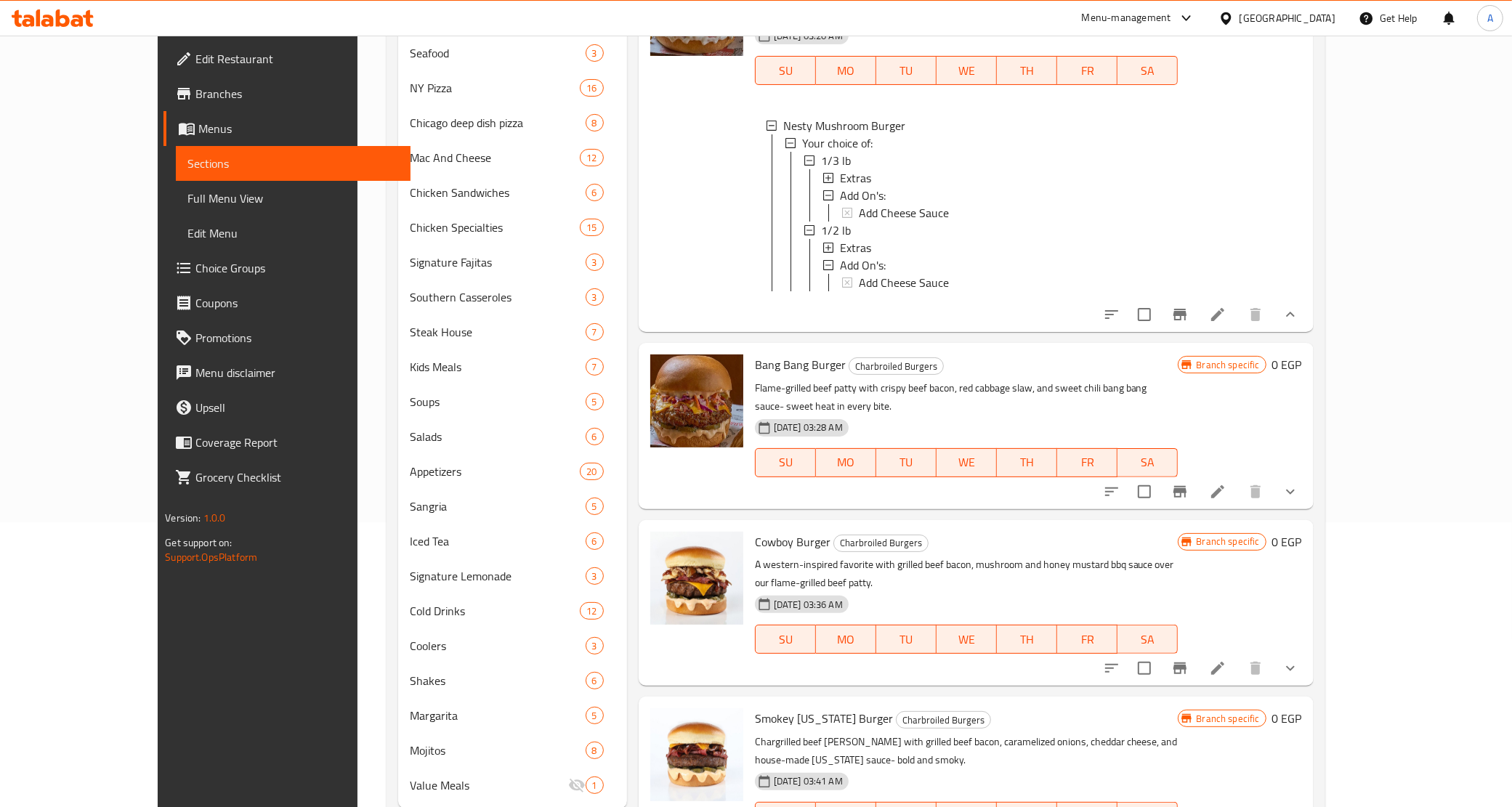 scroll, scrollTop: 429, scrollLeft: 0, axis: vertical 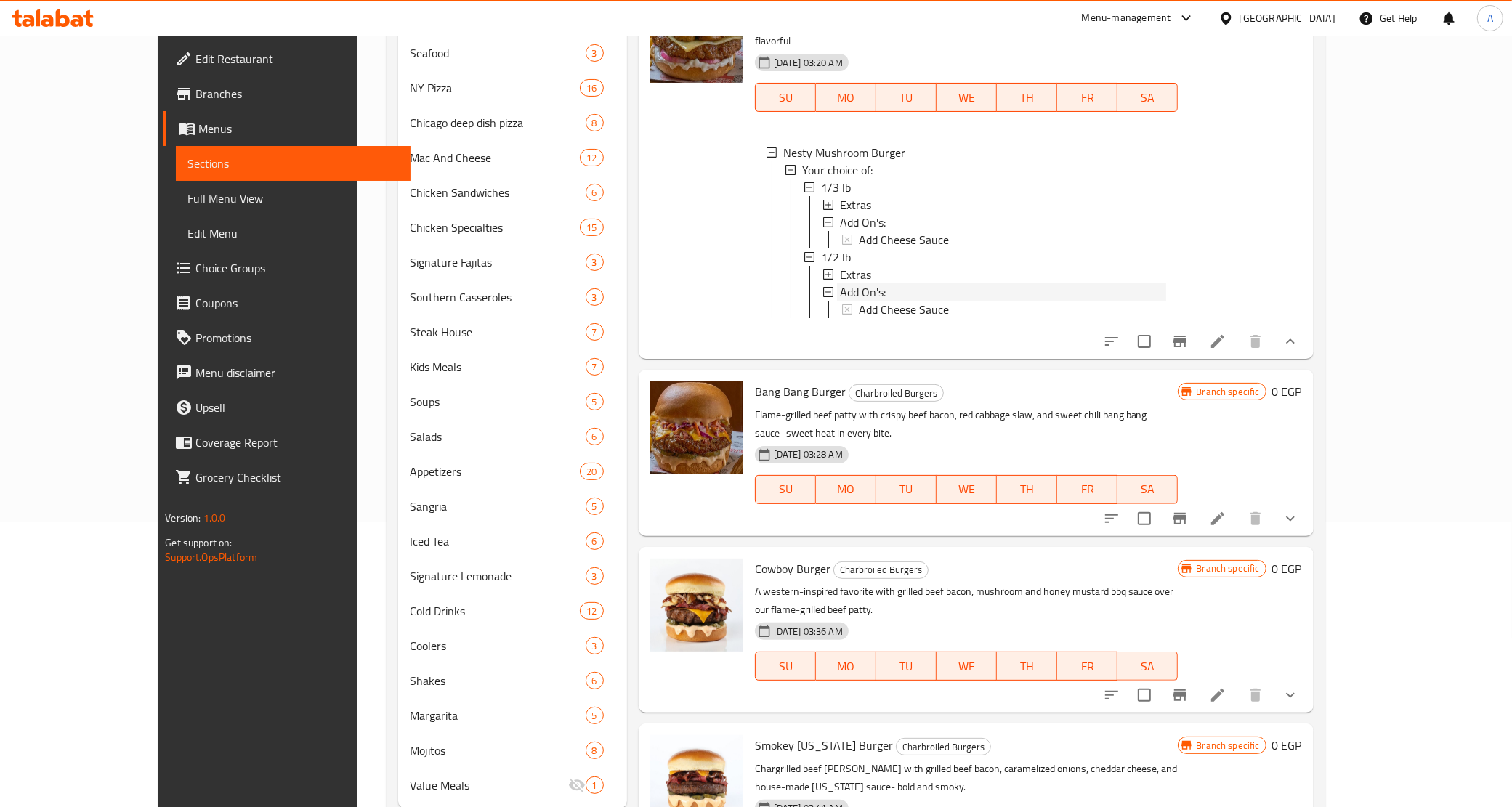 click 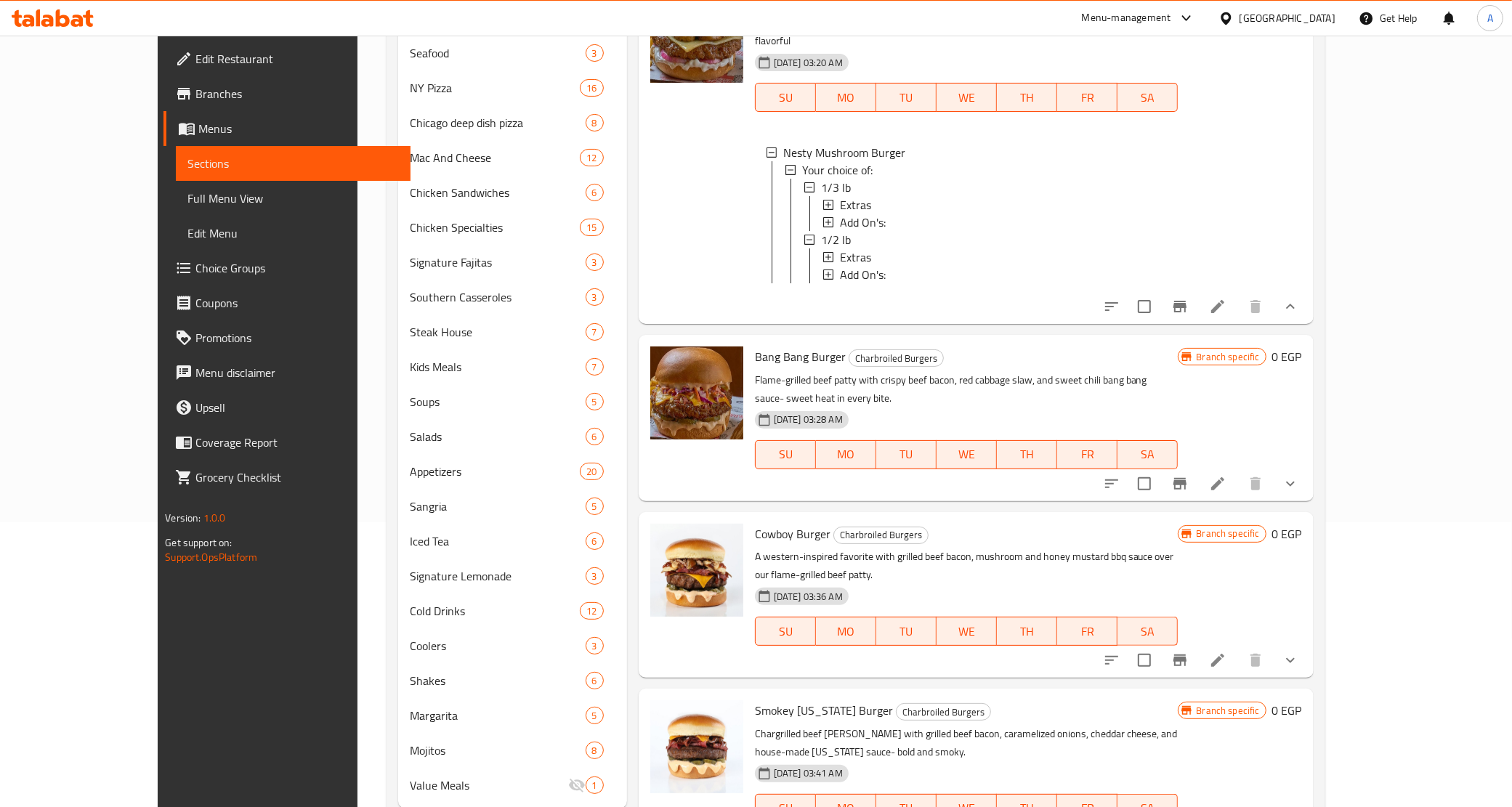 scroll, scrollTop: 305, scrollLeft: 0, axis: vertical 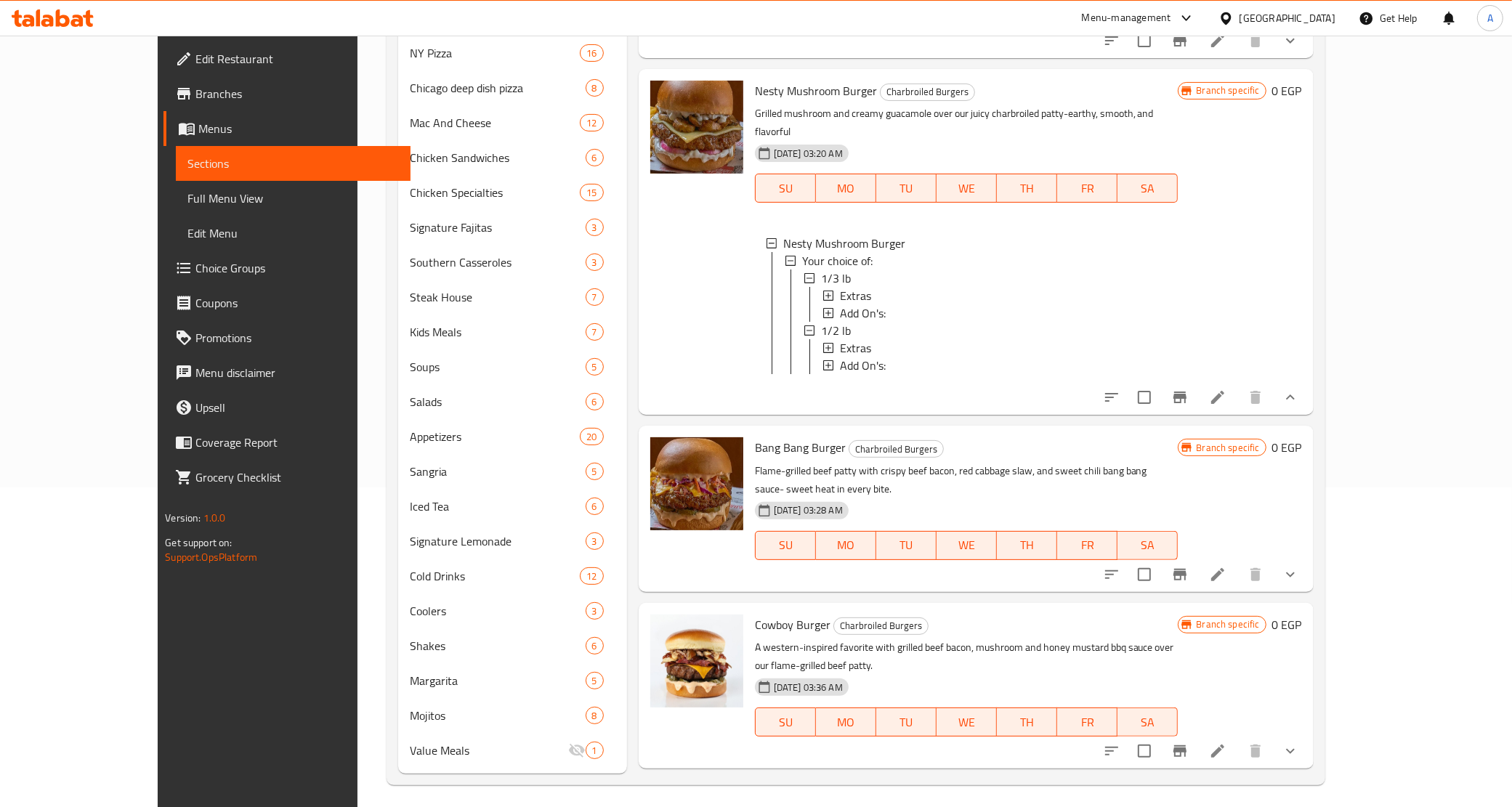 click at bounding box center (697, 242) 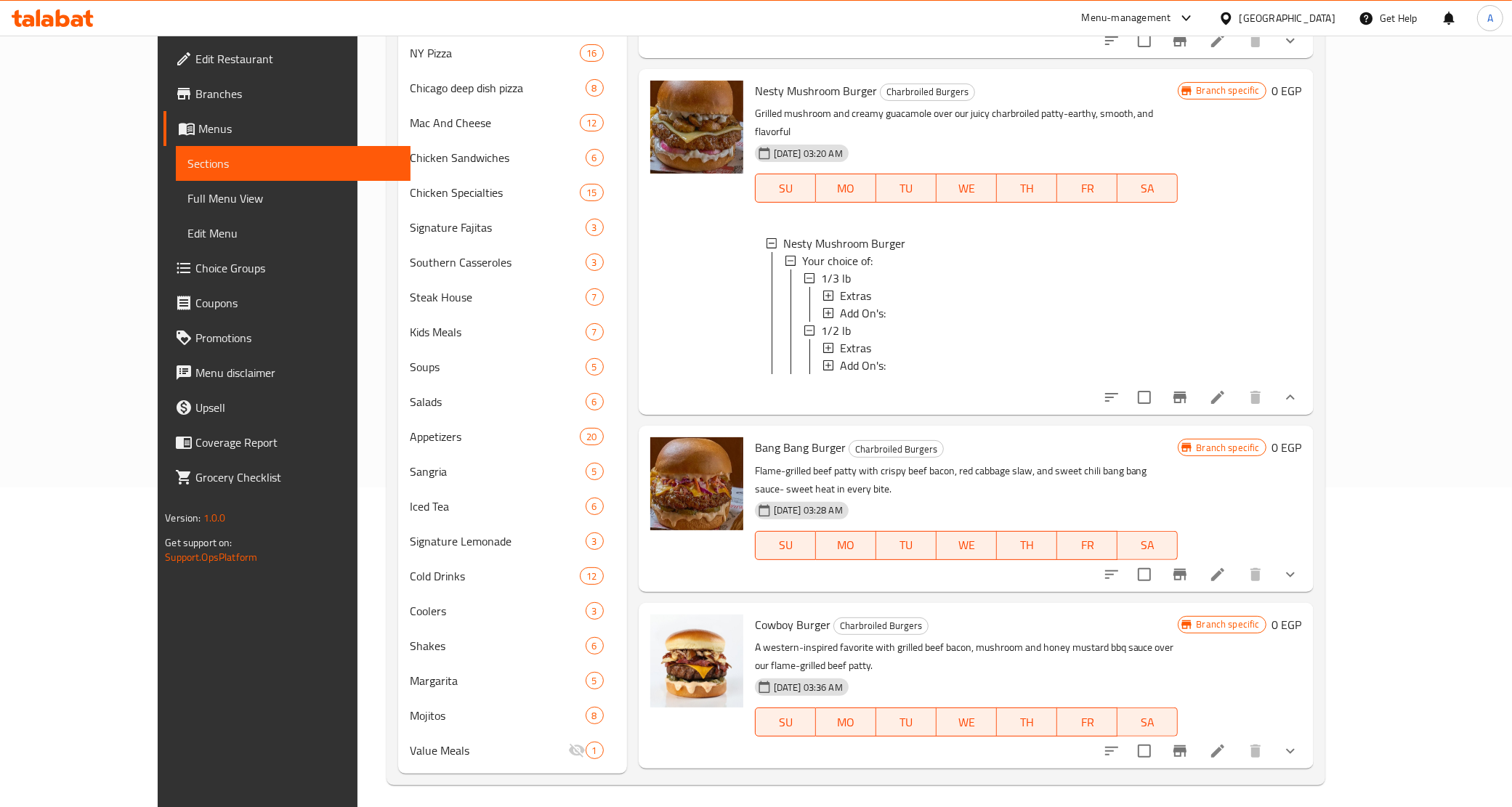 click at bounding box center (697, 242) 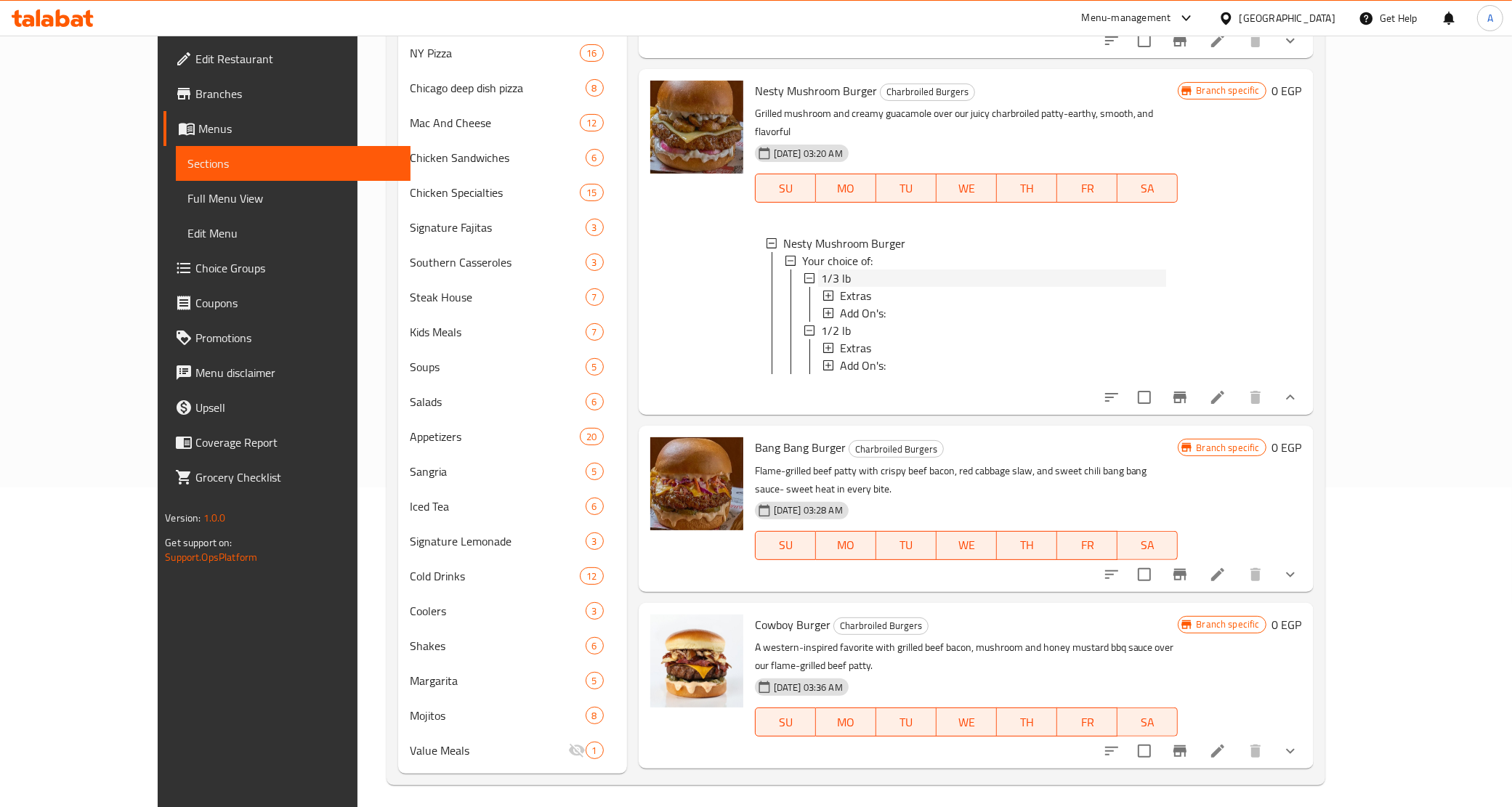 click on "1/3 lb" at bounding box center (994, 278) 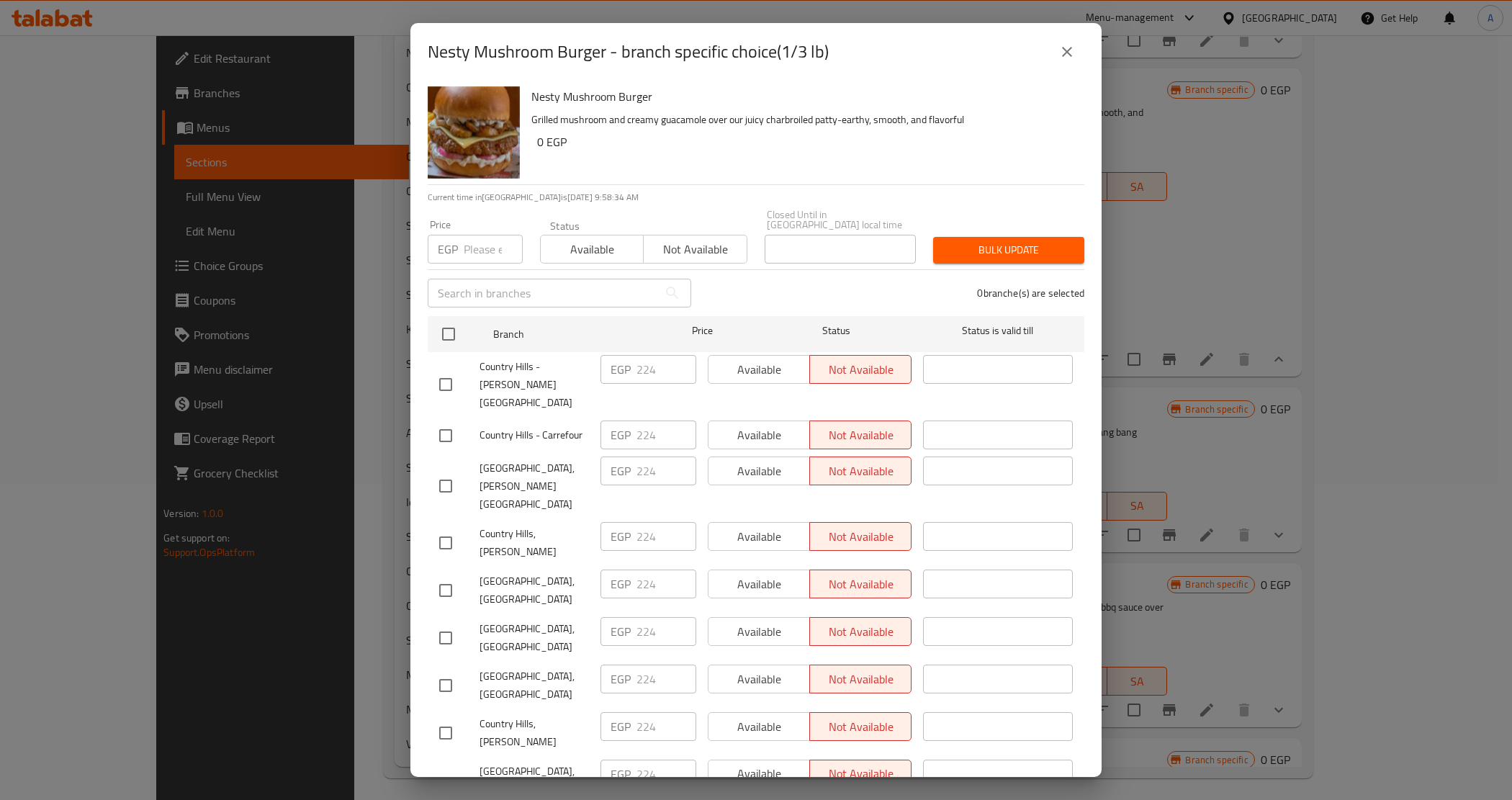 scroll, scrollTop: 256, scrollLeft: 0, axis: vertical 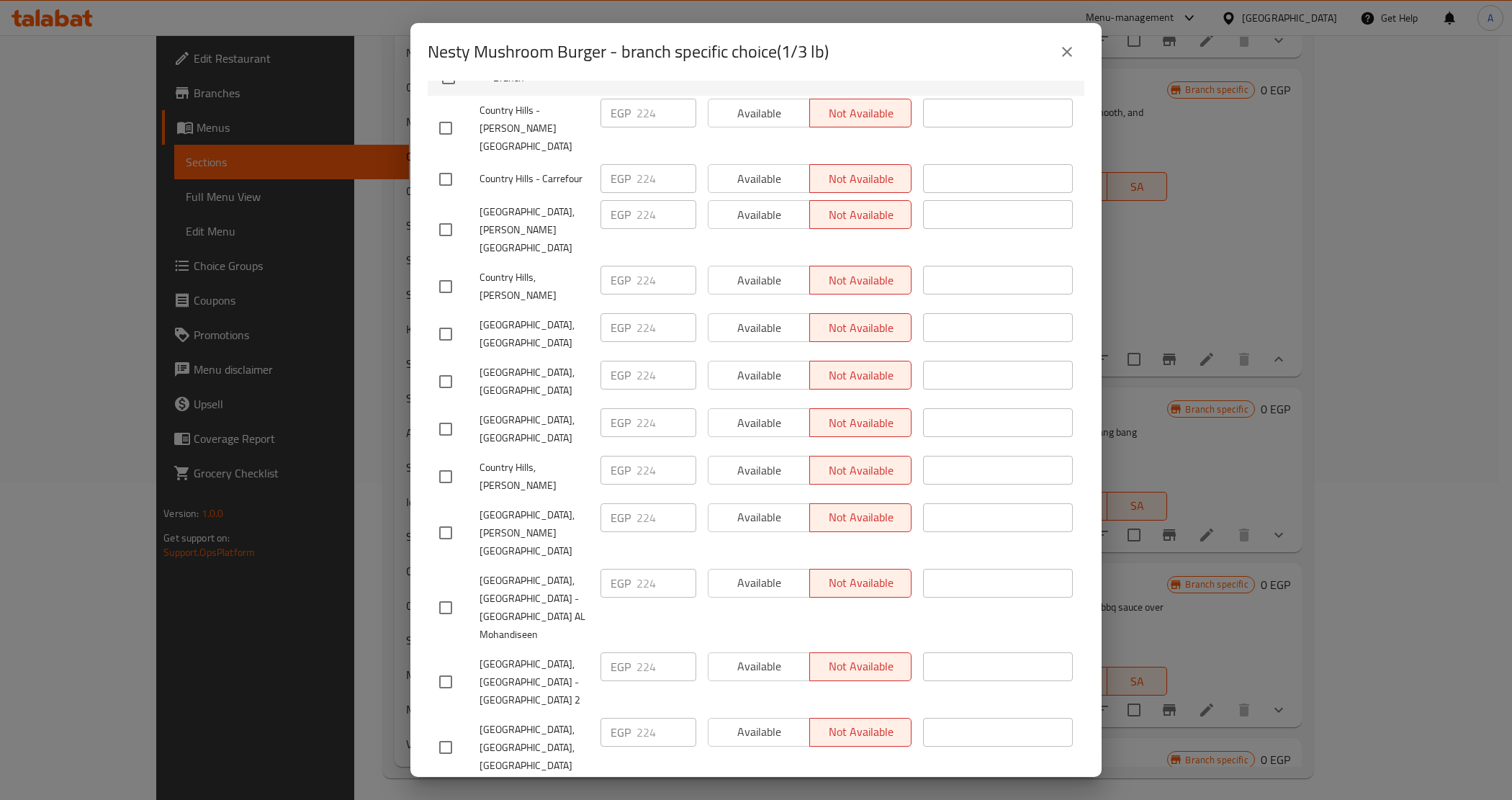 drag, startPoint x: 1066, startPoint y: 45, endPoint x: 1002, endPoint y: 96, distance: 81.8352 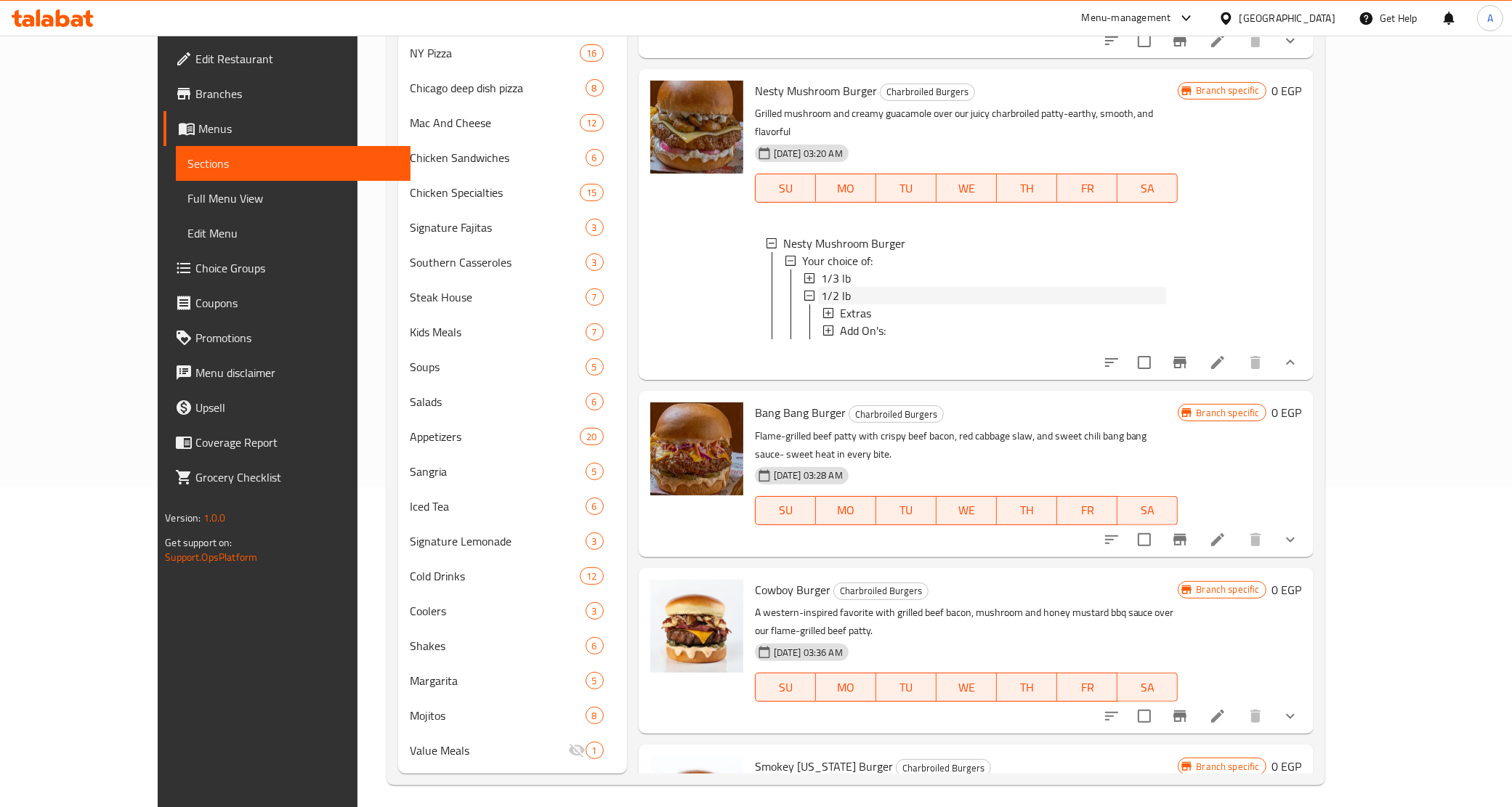 click on "1/2 lb" at bounding box center (836, 296) 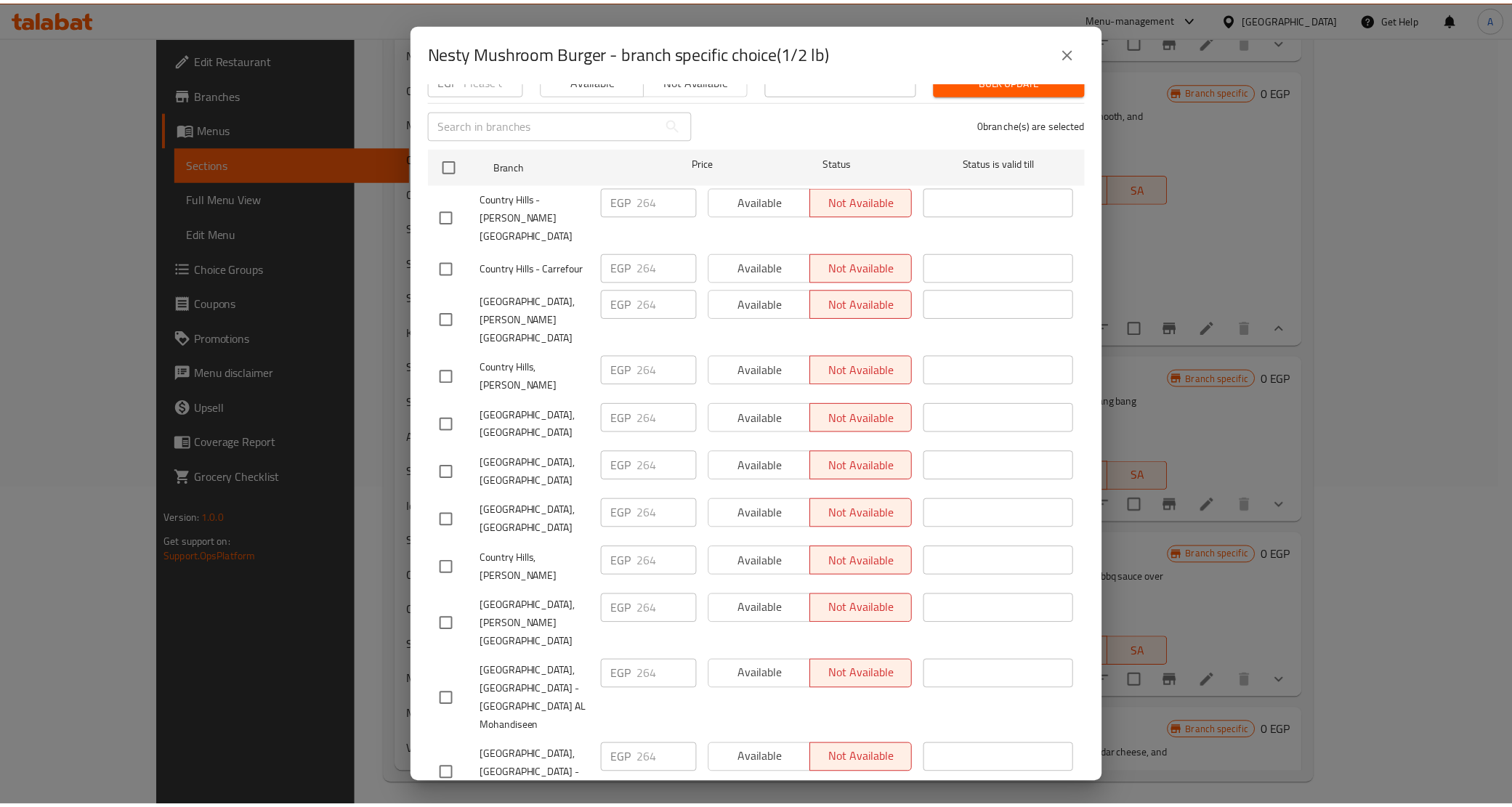 scroll, scrollTop: 182, scrollLeft: 0, axis: vertical 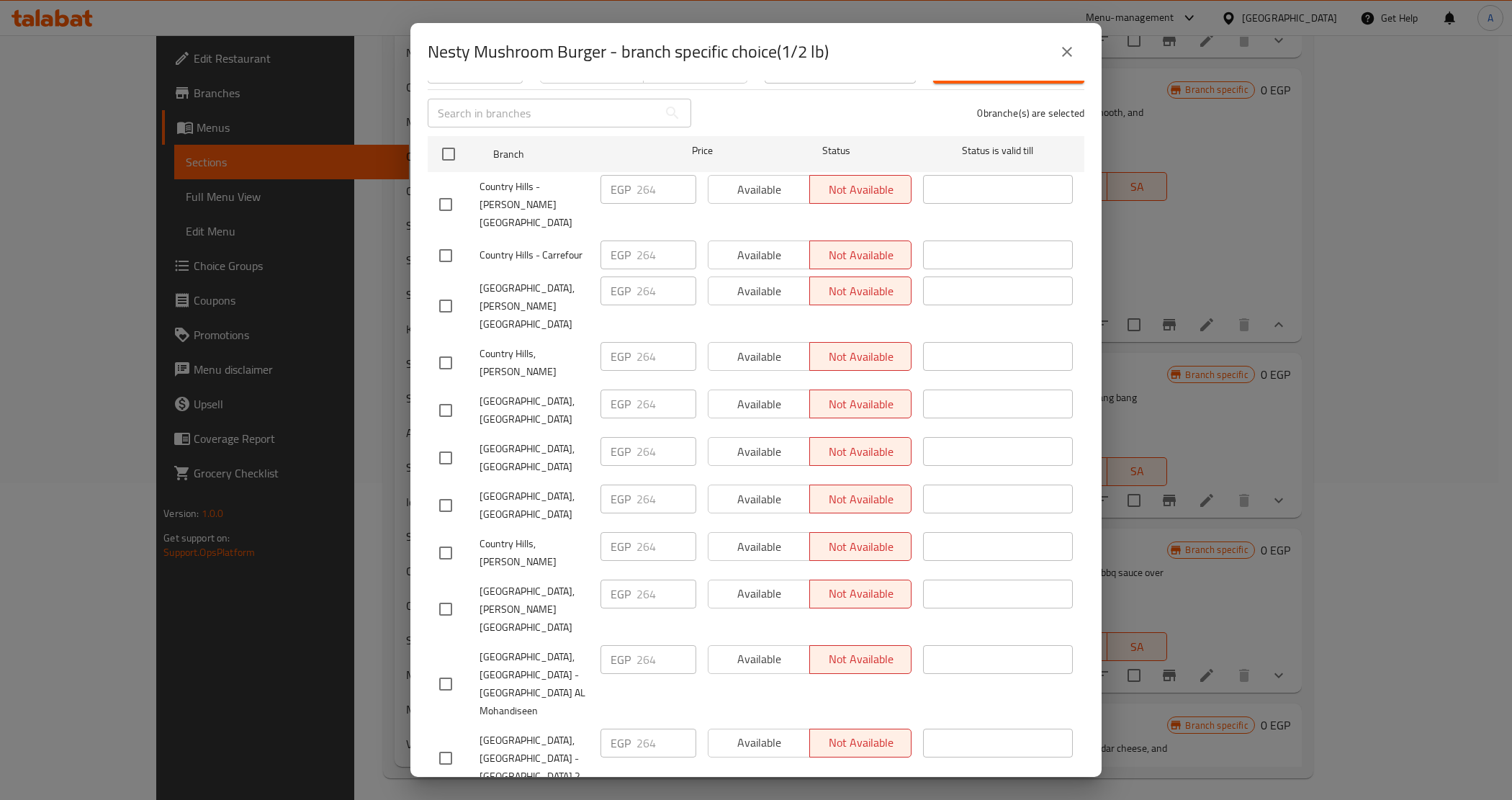 click 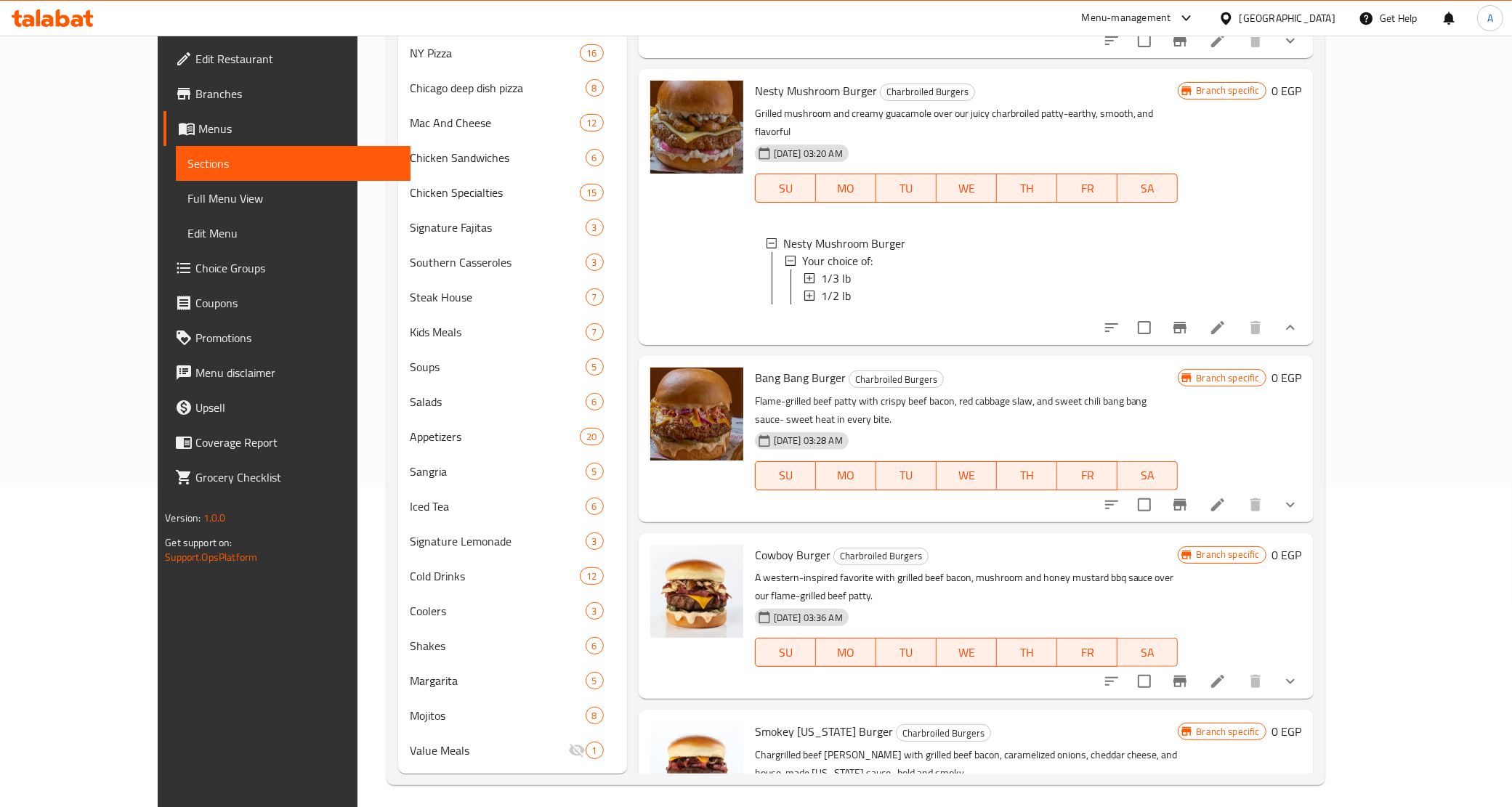 click 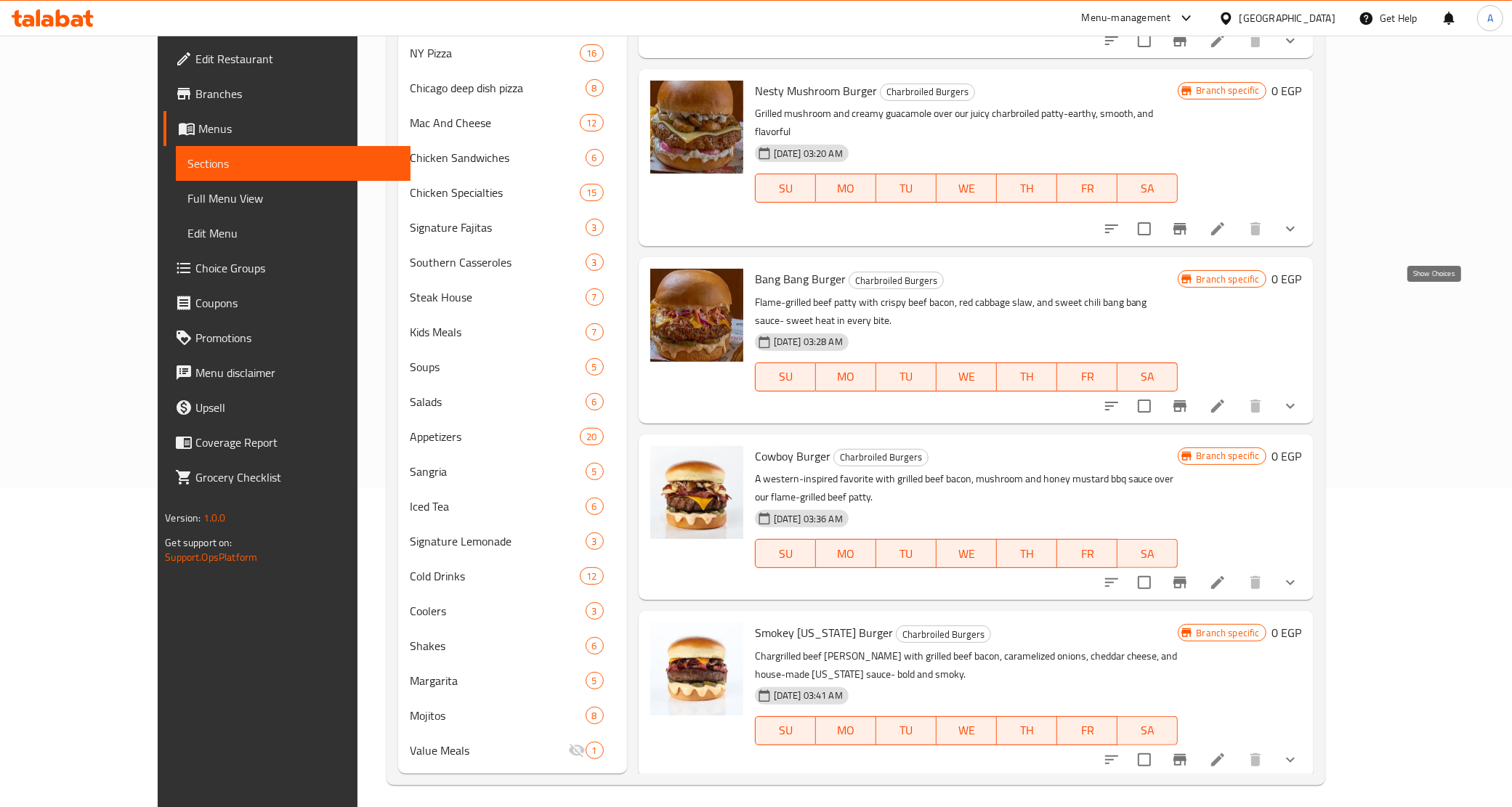 scroll, scrollTop: 214, scrollLeft: 0, axis: vertical 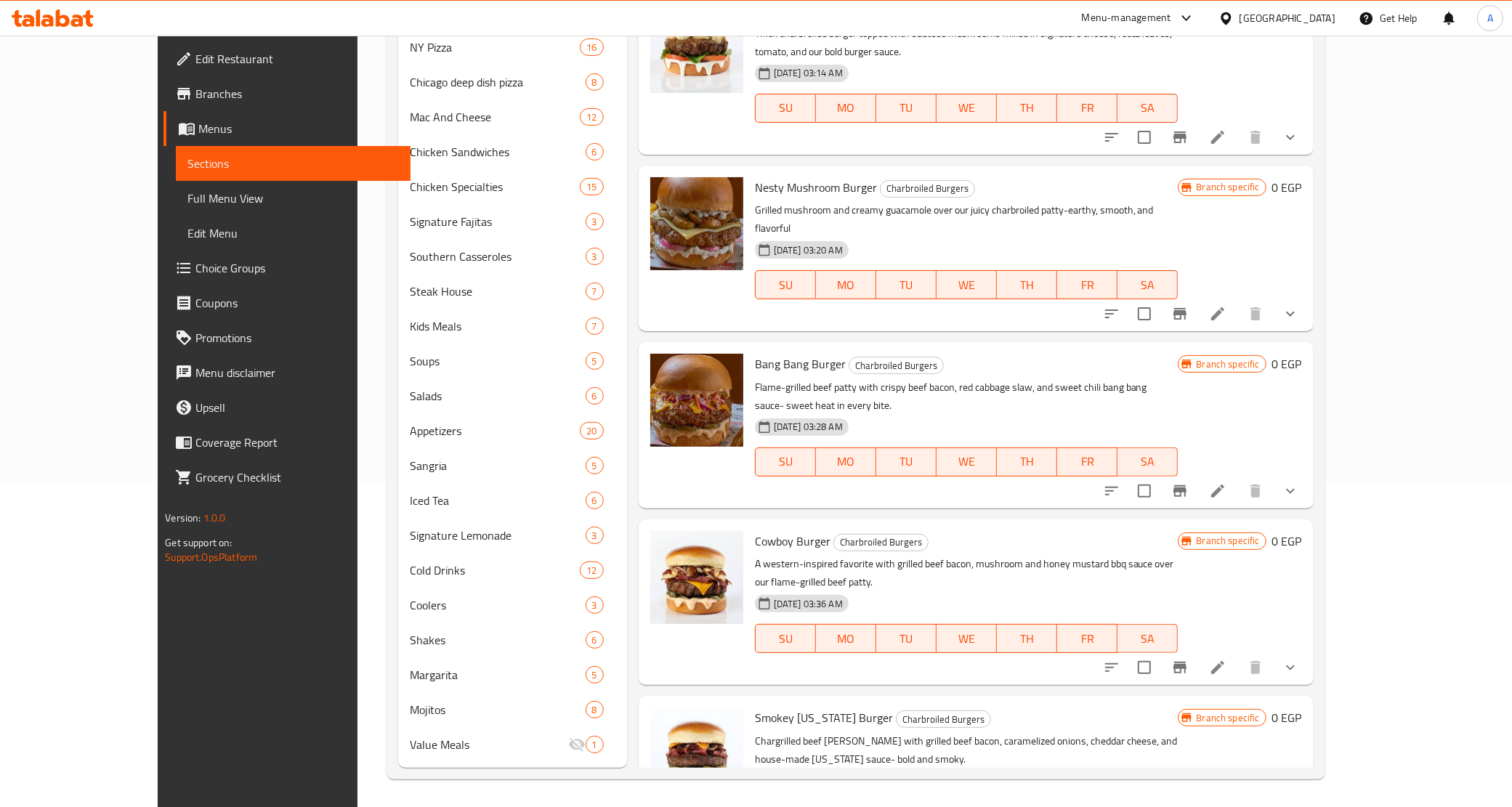 click on "Nesty Mushroom Burger   Charbroiled Burgers Grilled mushroom and creamy guacamole over our juicy charbroiled patty-earthy, smooth, and flavorful 06-07-2025 03:20 AM SU MO TU WE TH FR SA" at bounding box center (966, 248) 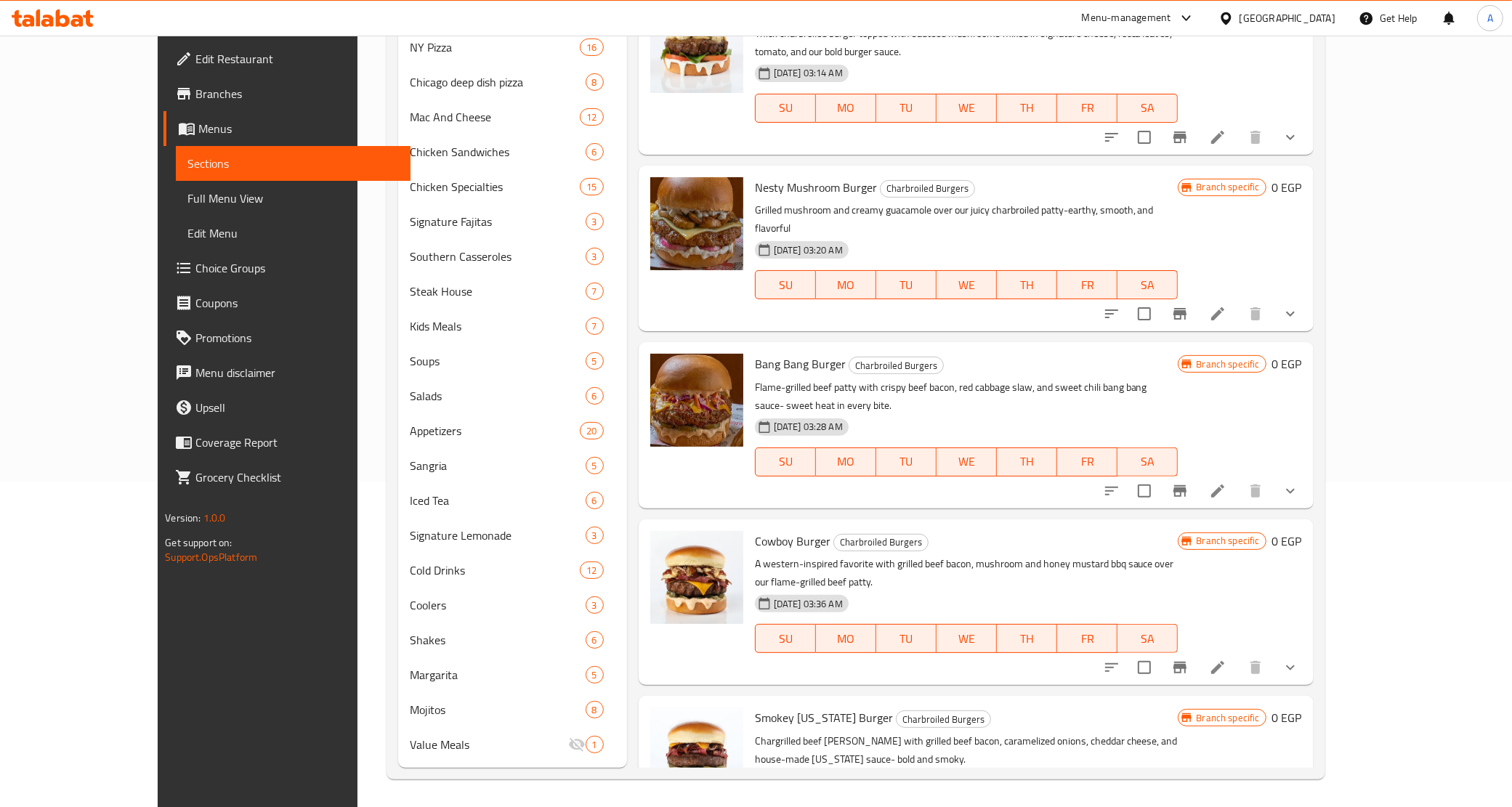 click on "Nesty Mushroom Burger   Charbroiled Burgers Grilled mushroom and creamy guacamole over our juicy charbroiled patty-earthy, smooth, and flavorful 06-07-2025 03:20 AM SU MO TU WE TH FR SA" at bounding box center (966, 248) 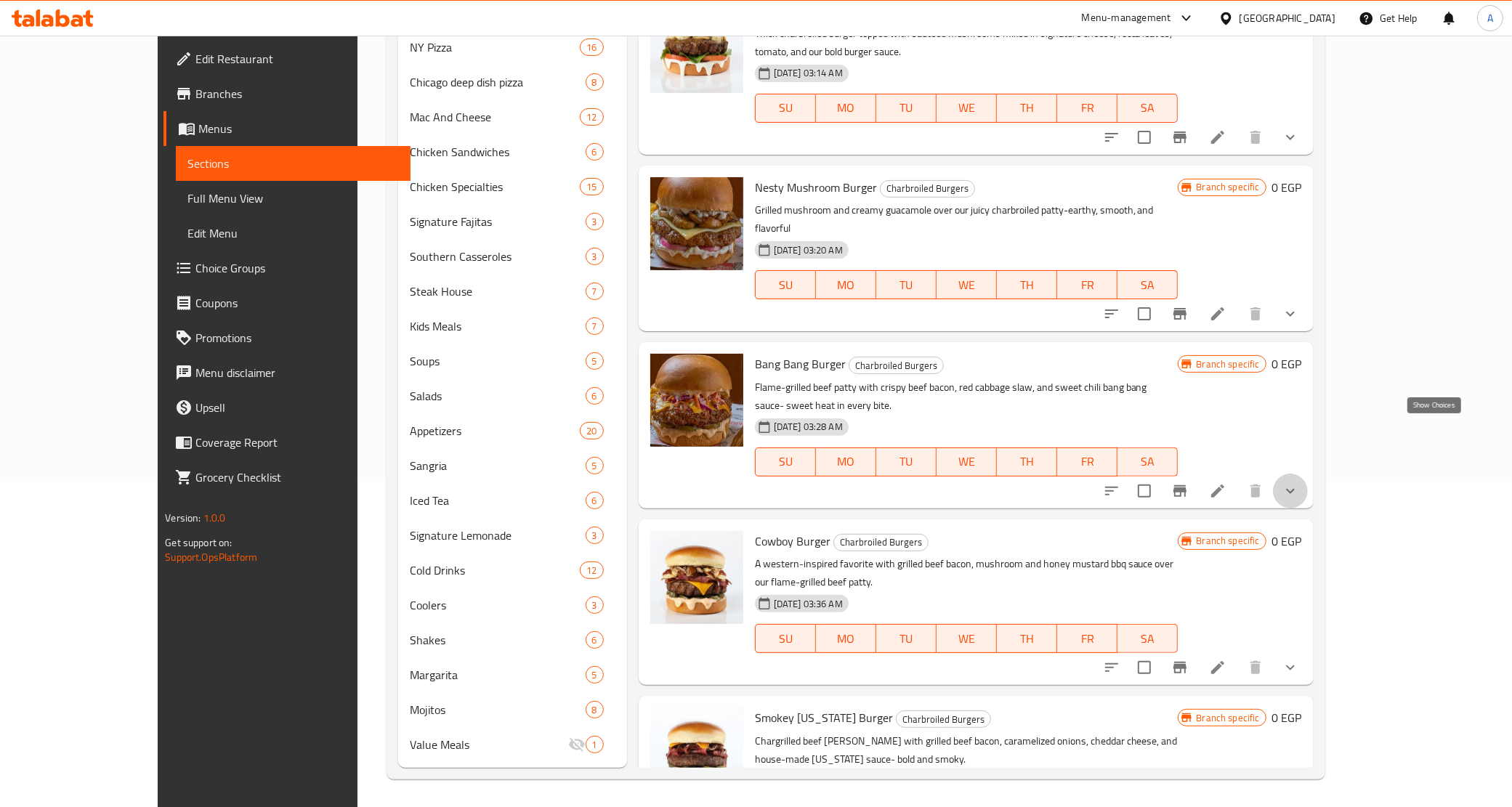 click 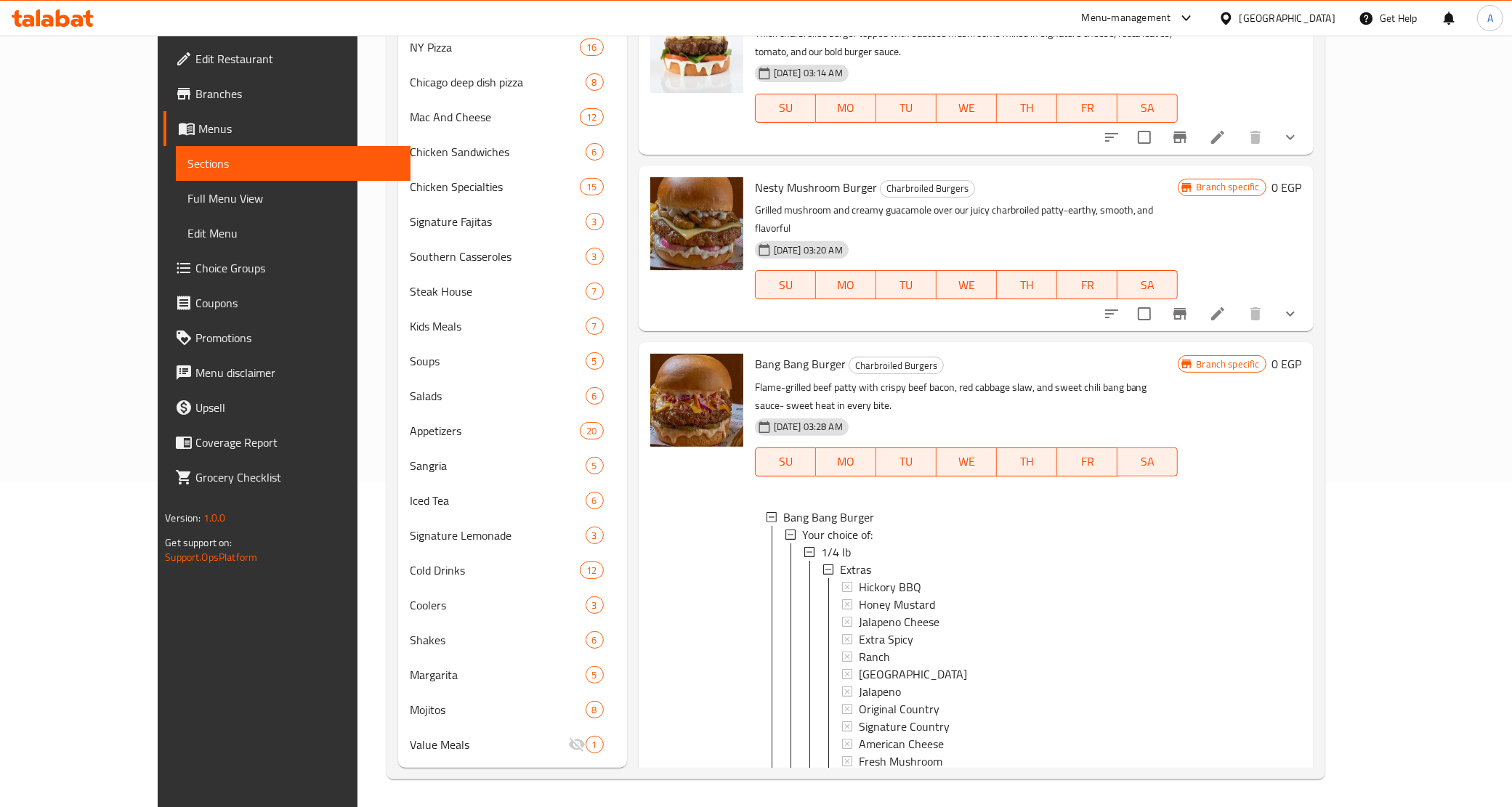 click on "1/4 lb Extras Hickory BBQ  Honey Mustard  Jalapeno Cheese  Extra Spicy Ranch Thousand Islands  Jalapeno Original Country Signature Country American Cheese  Fresh Mushroom Onion Rings Cheese Sauce Beef Bacon Smoked Turkey Pepperoni Hot Dog  Add On's: Add Cheese Sauce 1/3 lb Extras Hickory BBQ  Honey Mustard  Jalapeno Cheese  Extra Spicy Ranch Thousand Islands  Jalapeno Original Country Signature Country American Cheese  Fresh Mushroom Onion Rings Cheese Sauce Beef Bacon Smoked Turkey Pepperoni Hot Dog  Add On's: Add Cheese Sauce 1/2 lb Extras Hickory BBQ  Honey Mustard  Jalapeno Cheese  Extra Spicy Ranch Thousand Islands  Jalapeno Original Country Signature Country American Cheese  Fresh Mushroom Onion Rings Cheese Sauce Beef Bacon Smoked Turkey Pepperoni Hot Dog  Add On's: Add Cheese Sauce" at bounding box center (985, 1092) 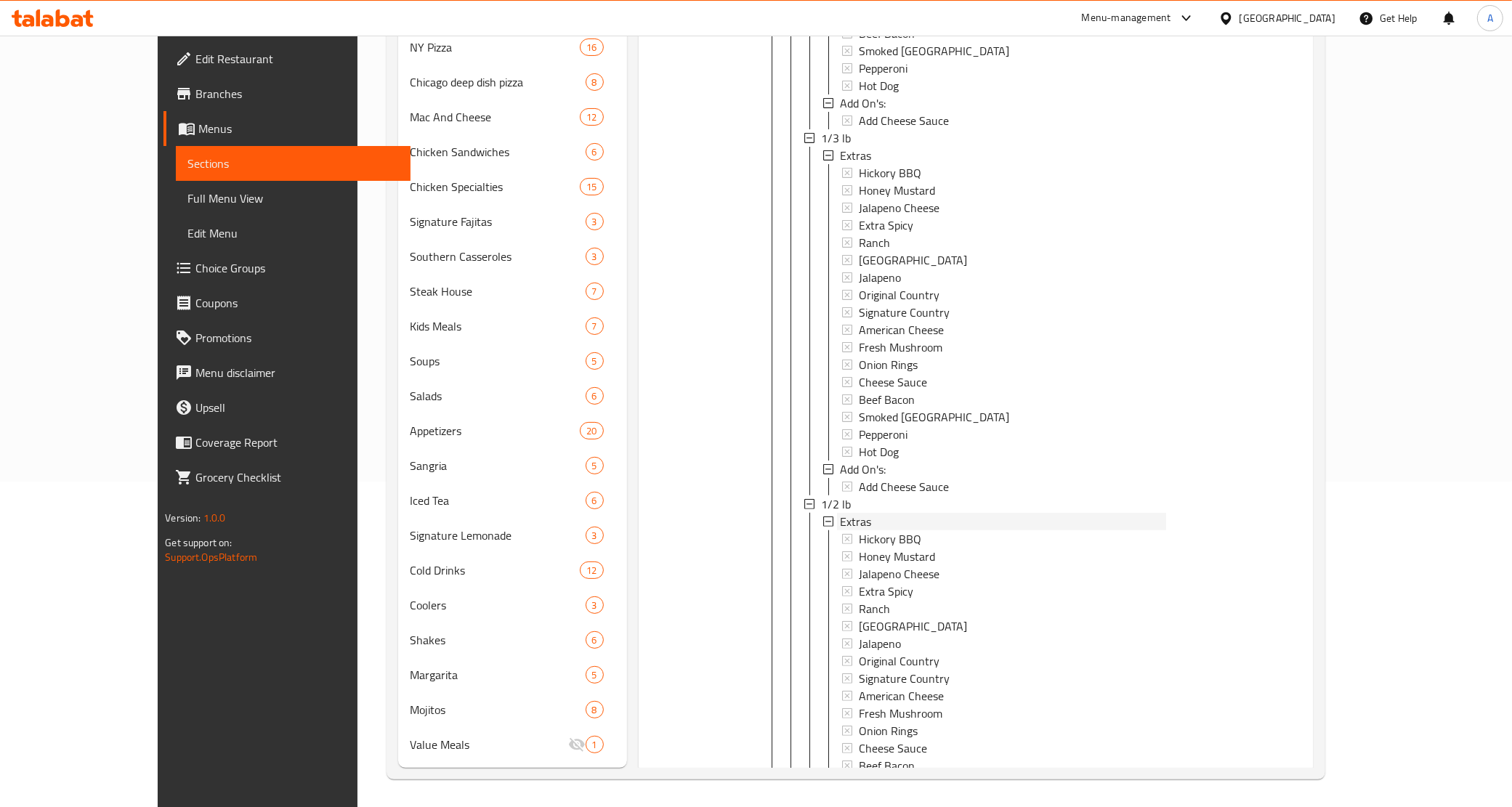 click 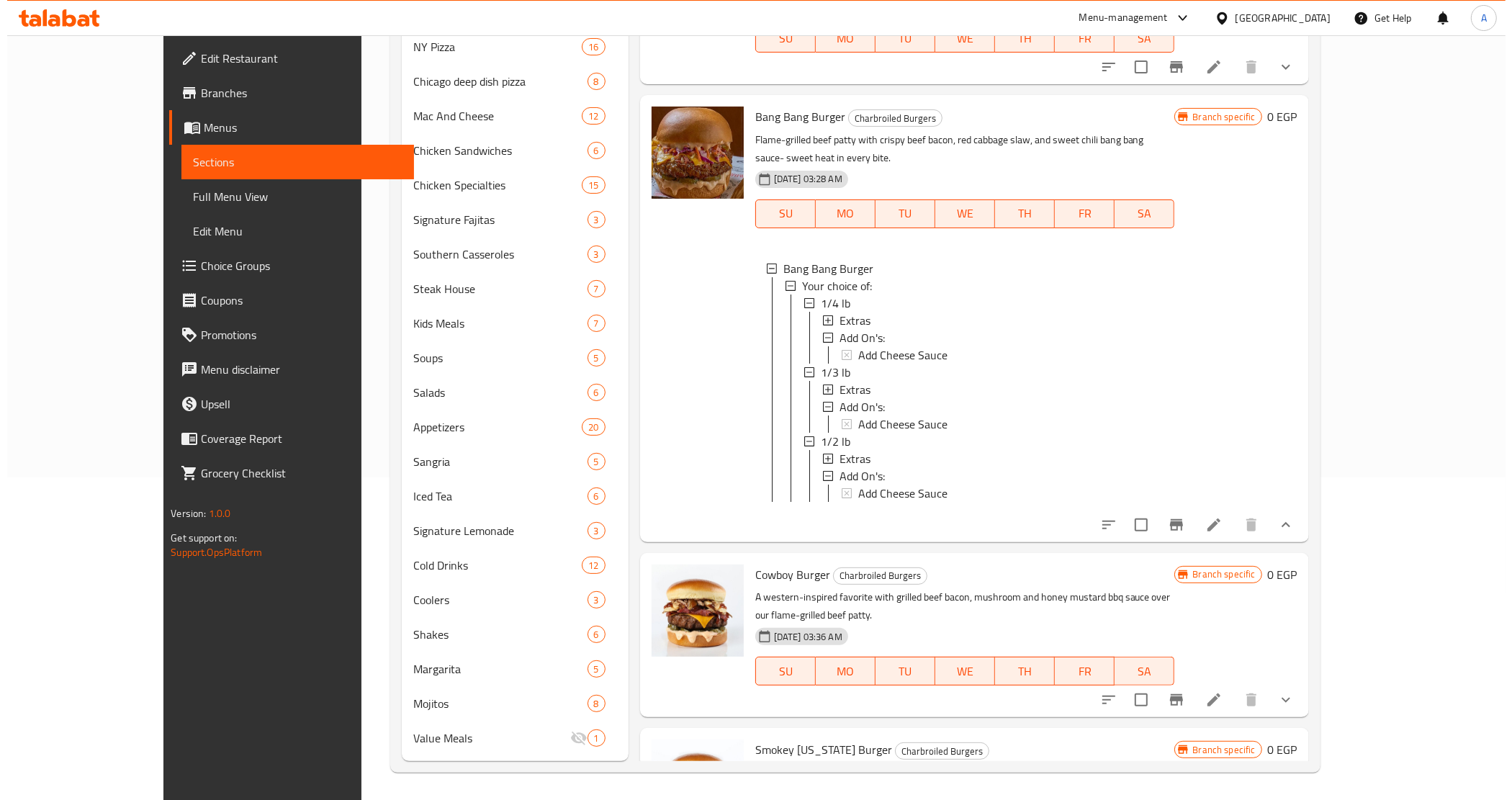 scroll, scrollTop: 404, scrollLeft: 0, axis: vertical 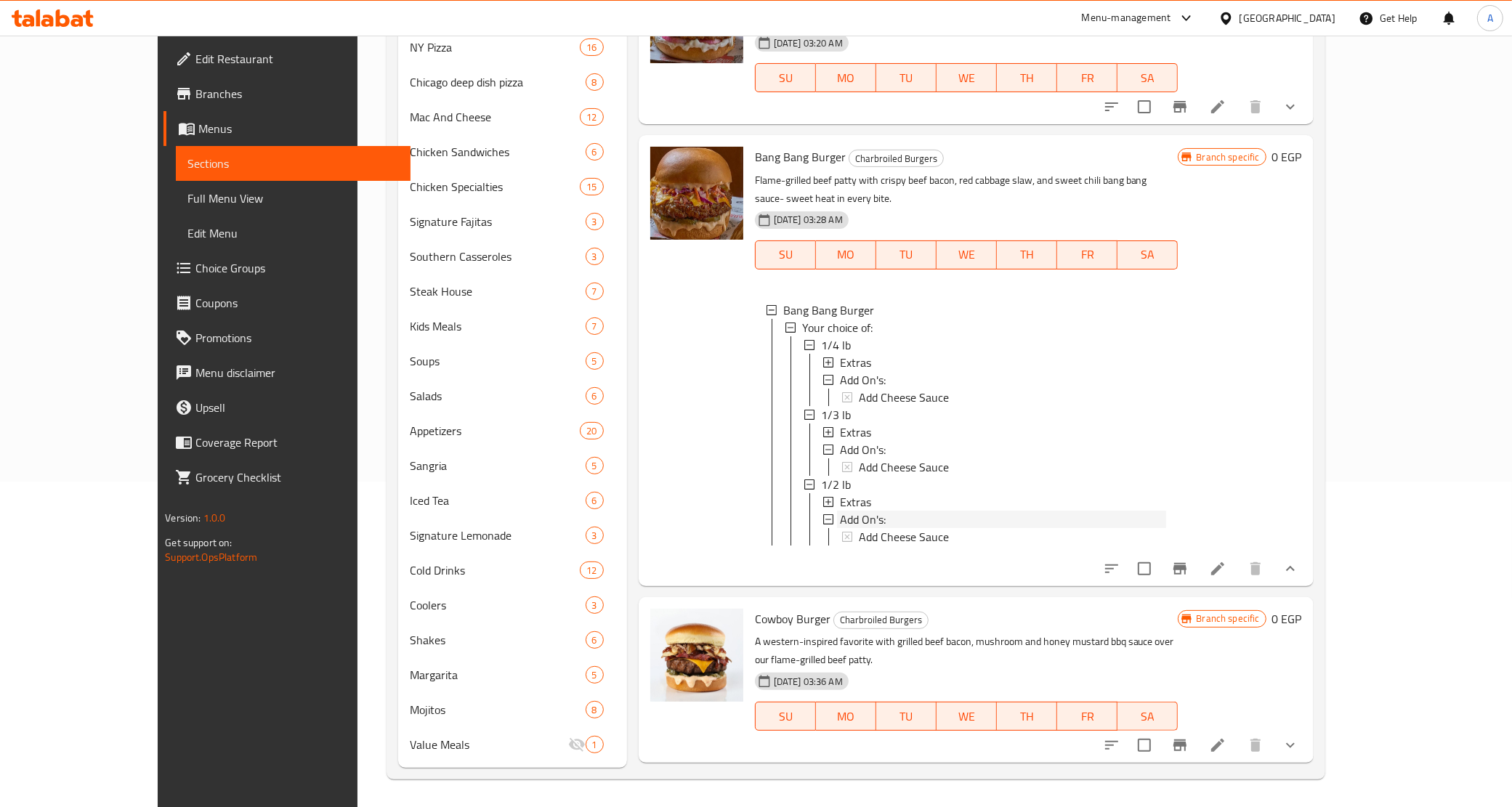 click 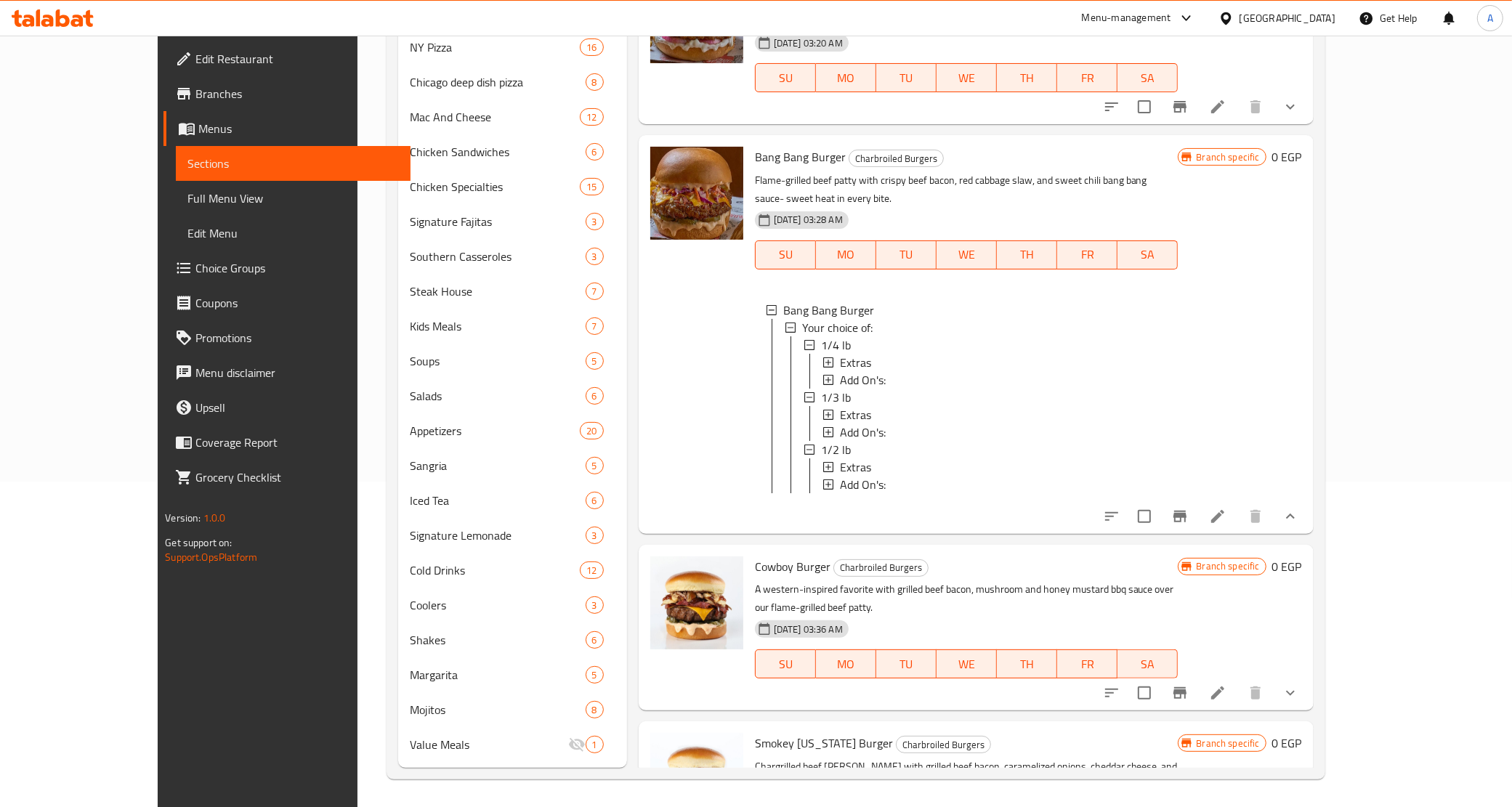 click at bounding box center (697, 334) 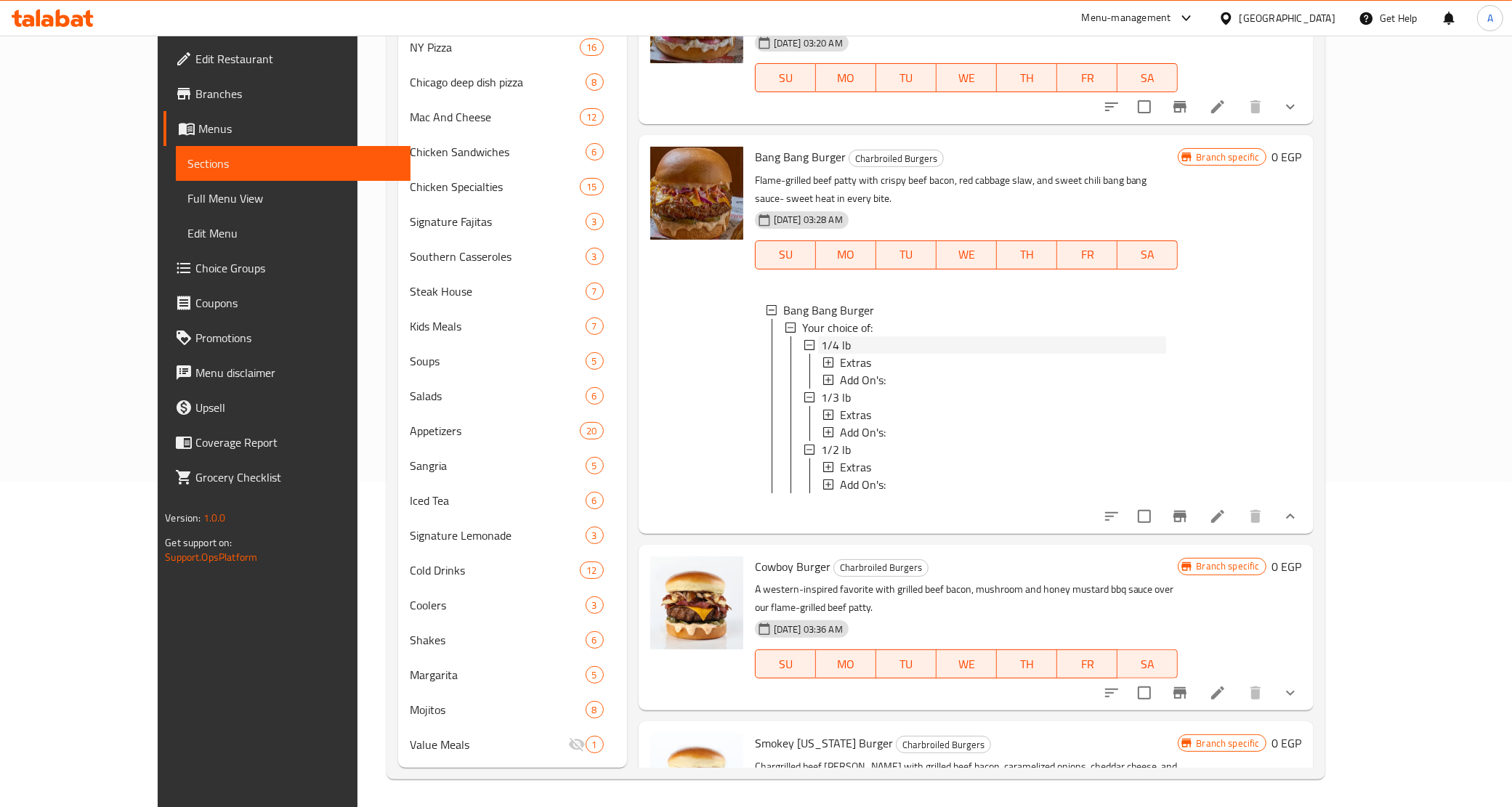click on "1/4 lb" at bounding box center [994, 345] 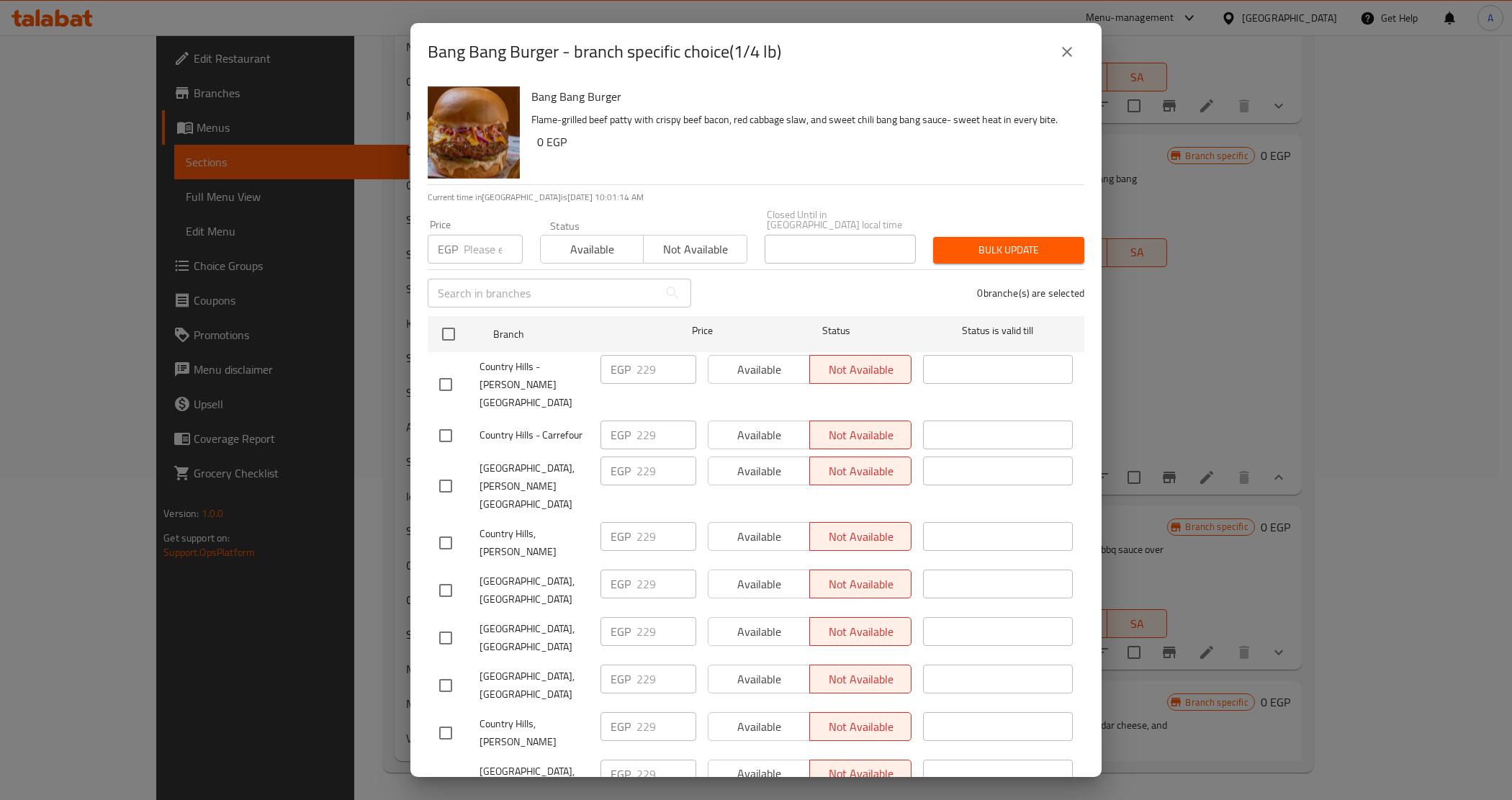 drag, startPoint x: 1081, startPoint y: 54, endPoint x: 1059, endPoint y: 94, distance: 45.650849 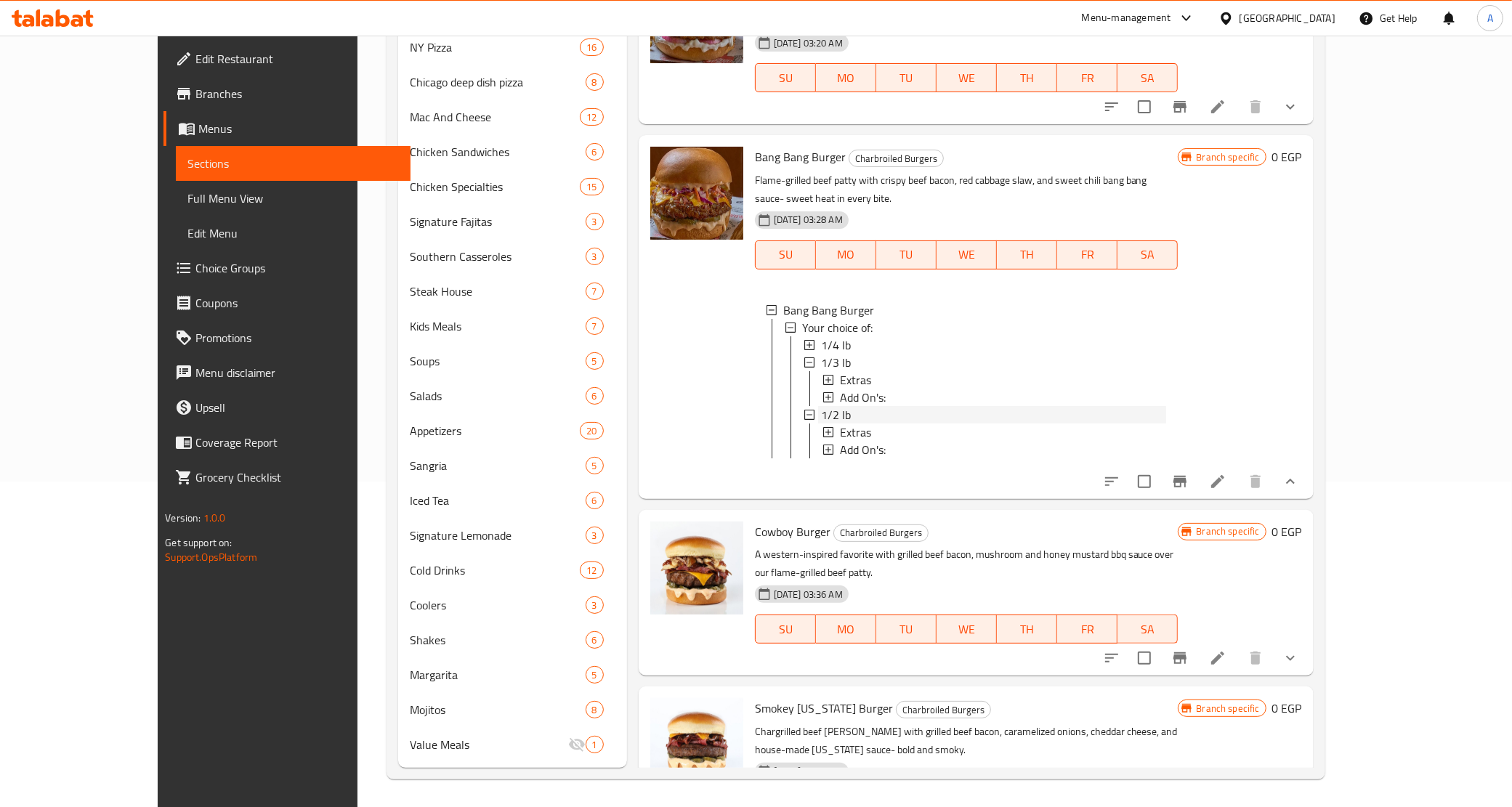 click on "1/2 lb" at bounding box center (994, 415) 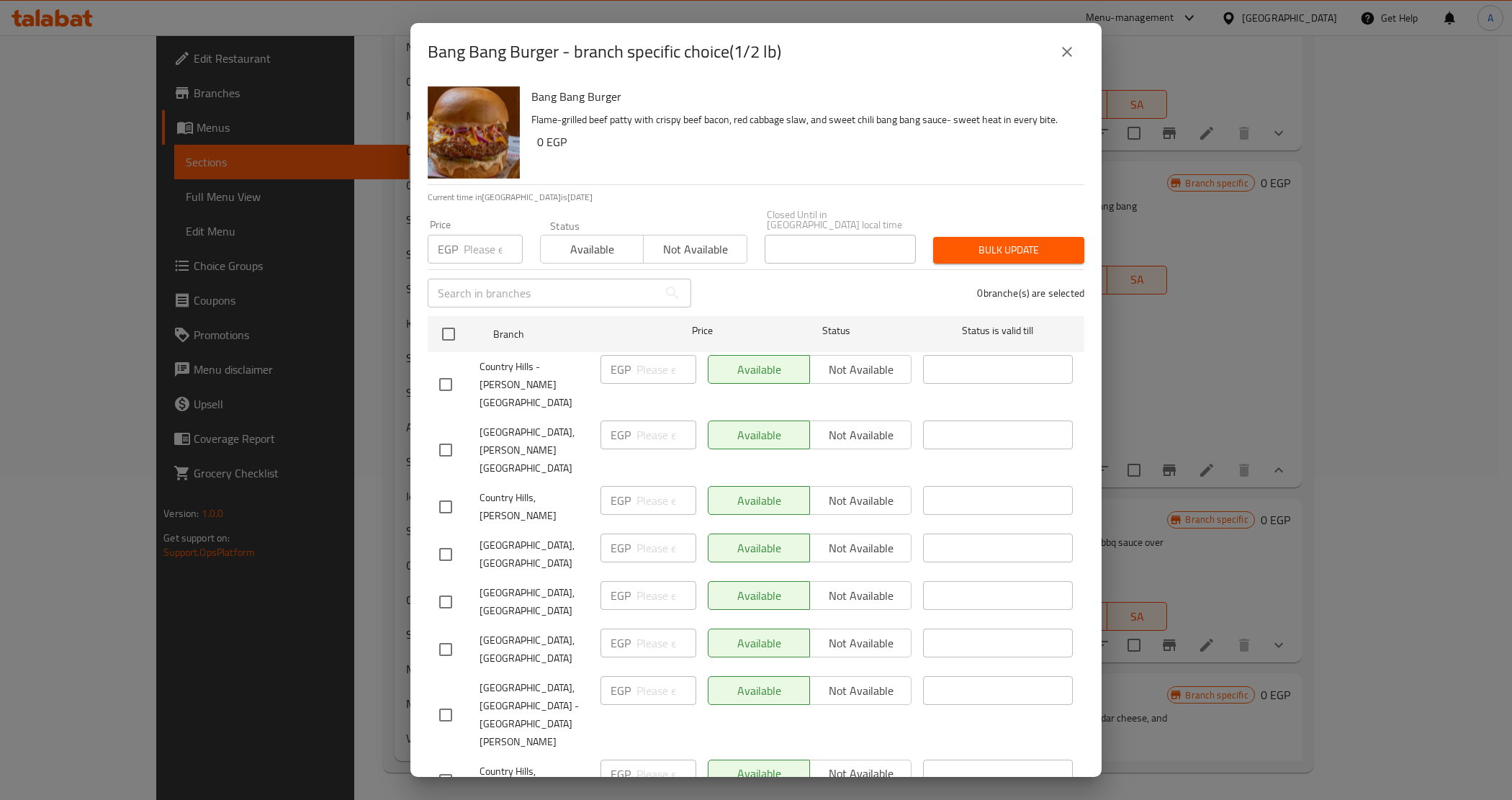 scroll, scrollTop: 373, scrollLeft: 0, axis: vertical 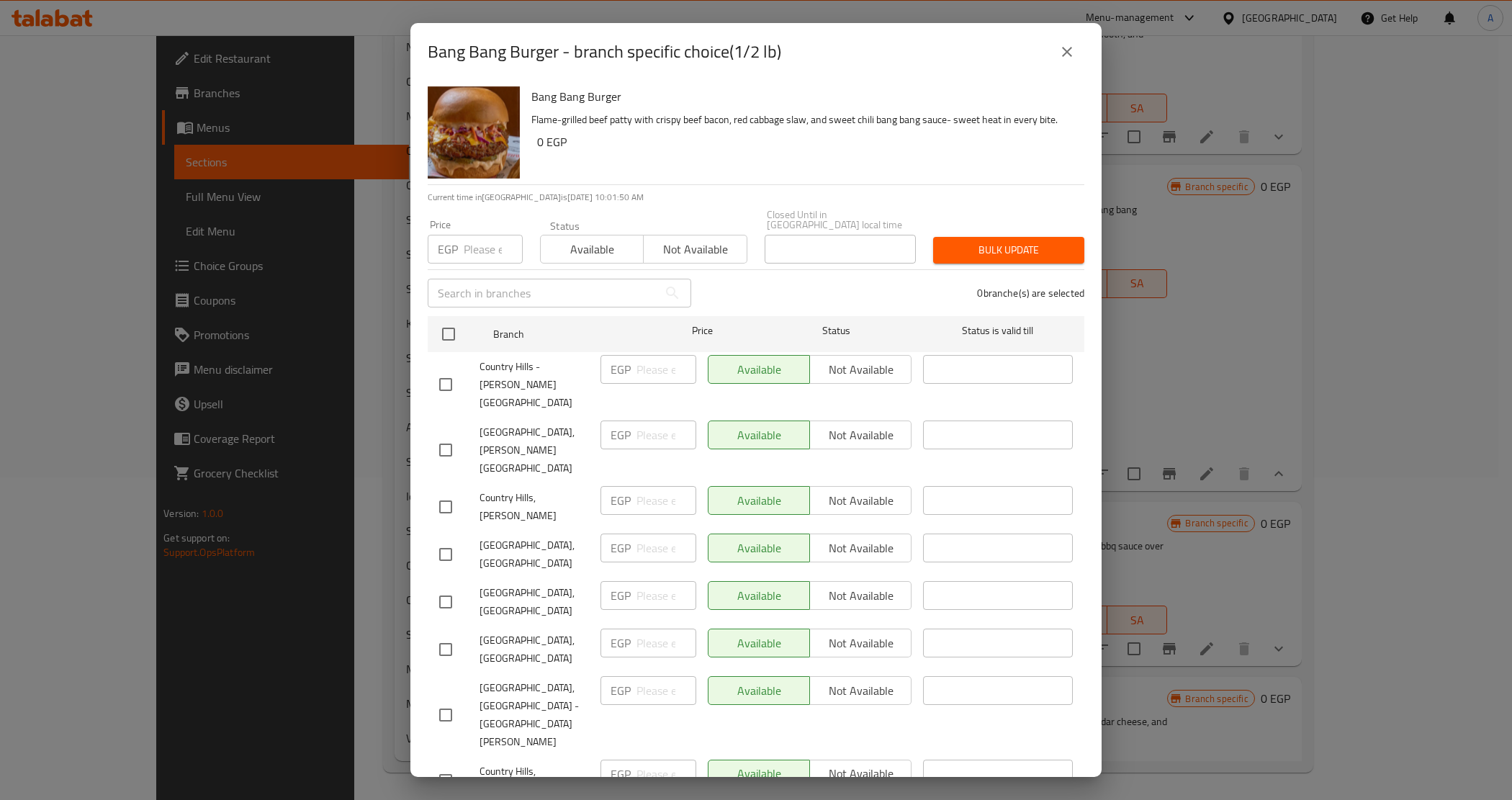 click on "0  branche(s) are selected" at bounding box center [896, 293] 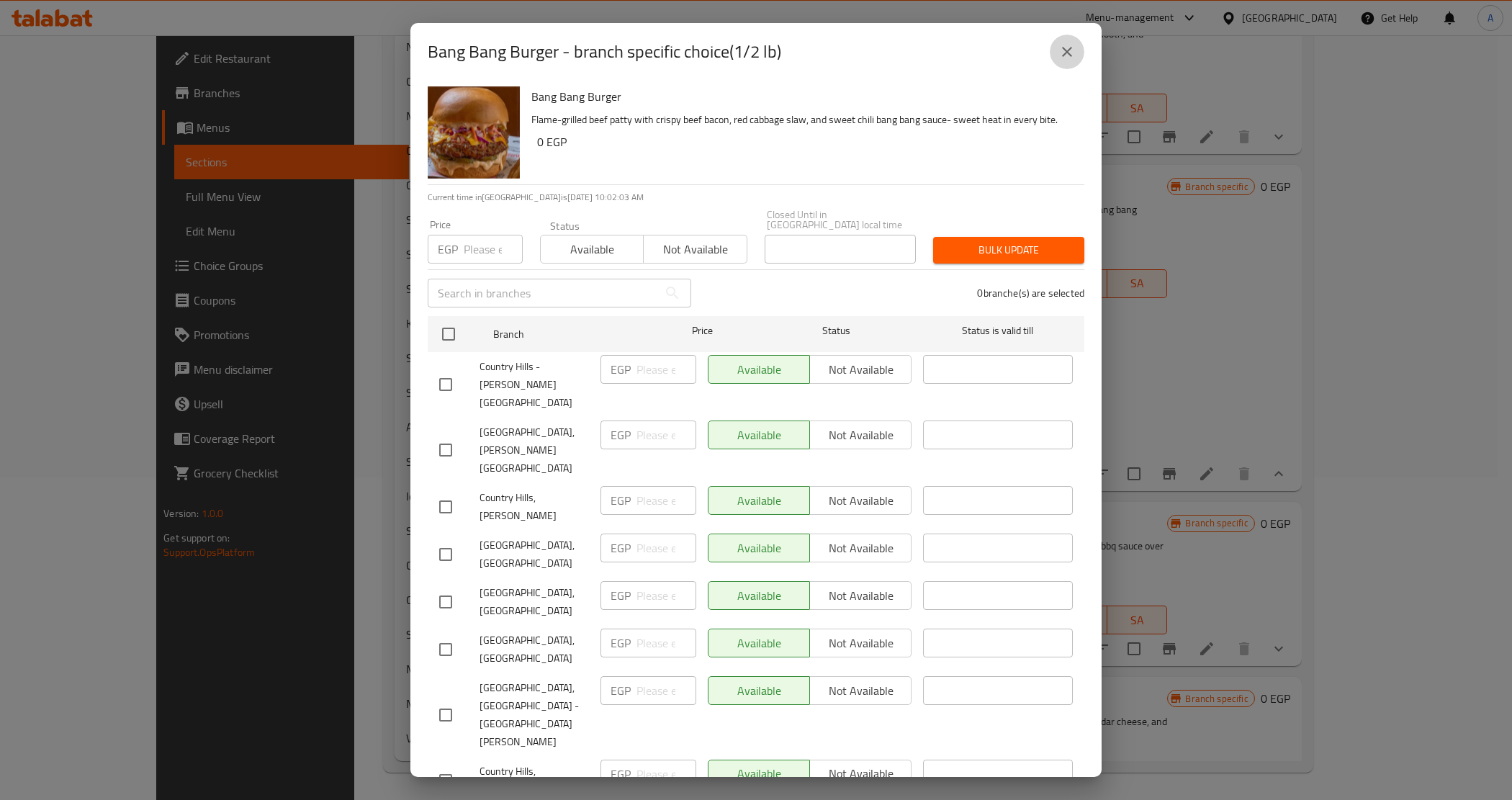 drag, startPoint x: 1067, startPoint y: 61, endPoint x: 1052, endPoint y: 70, distance: 17.492856 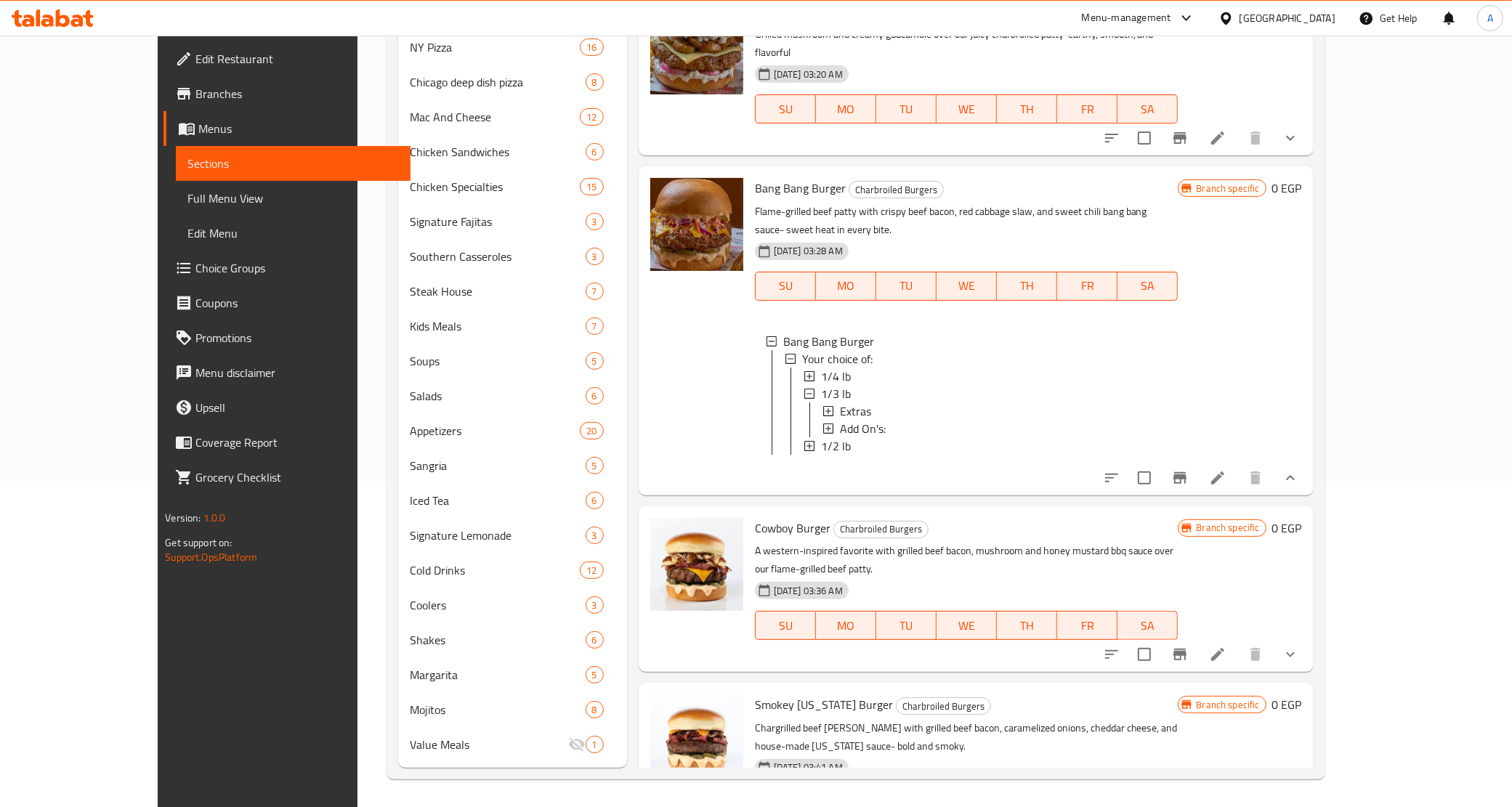 click on "1/2 lb" at bounding box center (836, 446) 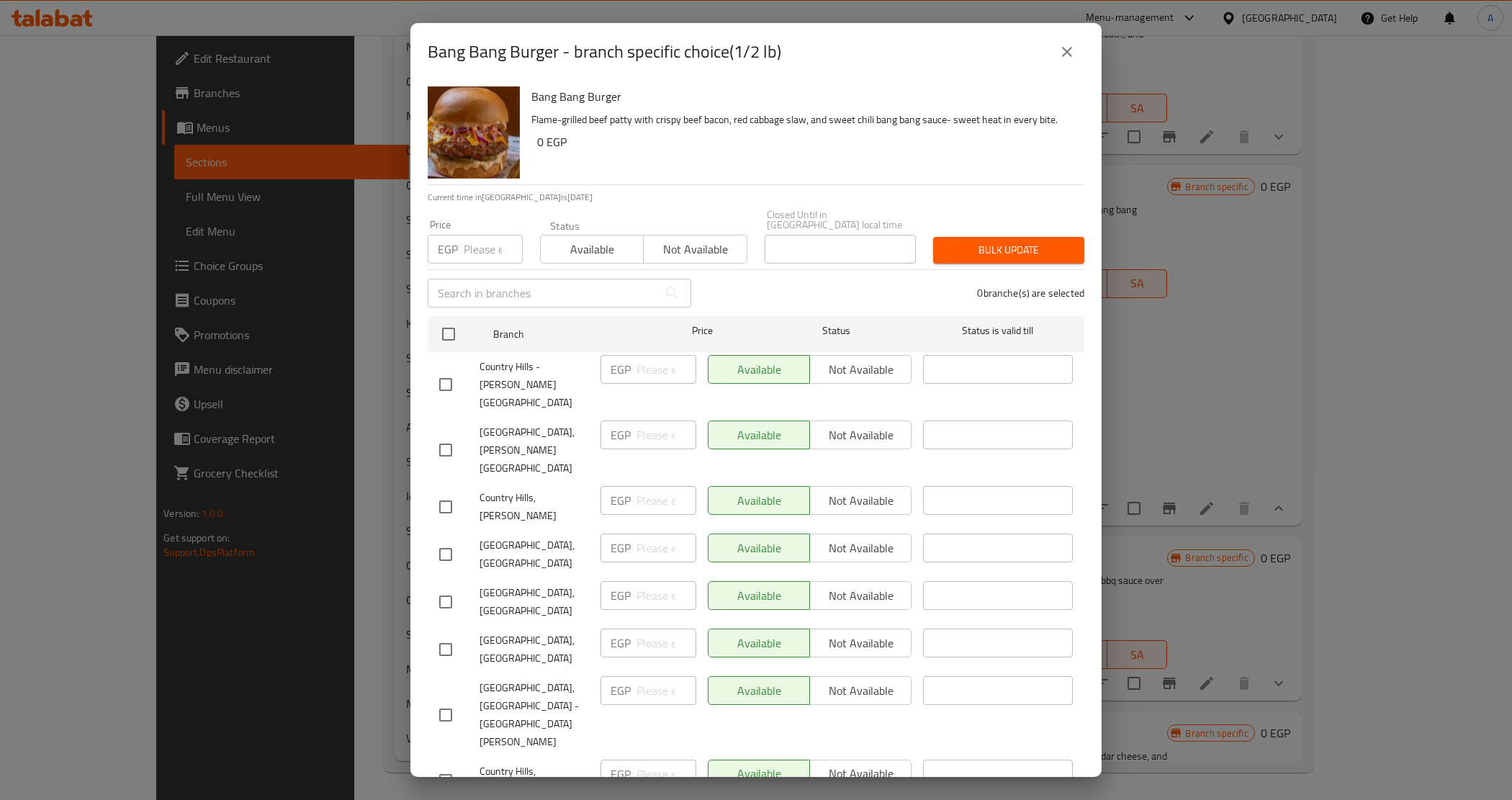 scroll, scrollTop: 256, scrollLeft: 0, axis: vertical 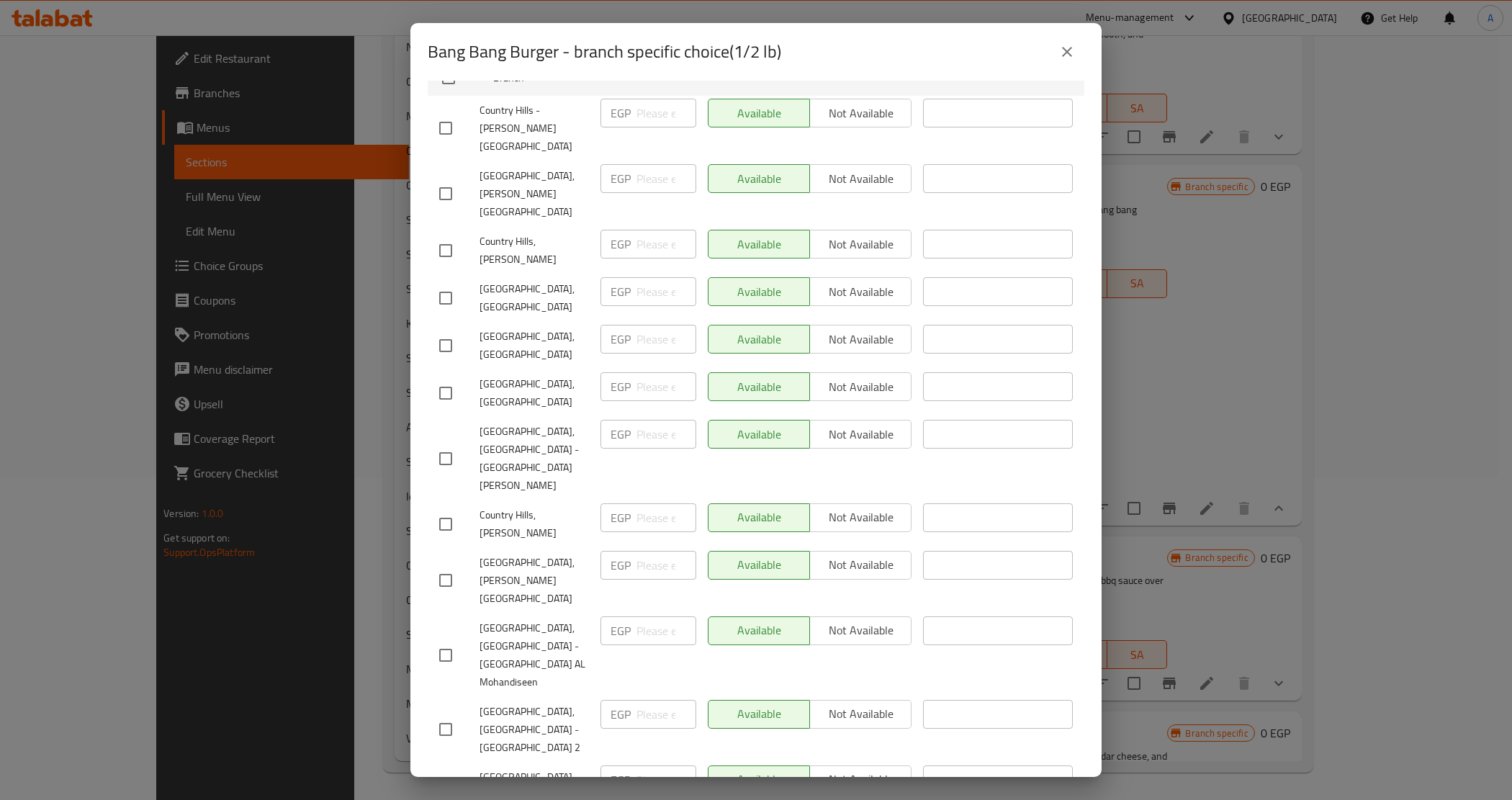 drag, startPoint x: 1060, startPoint y: 55, endPoint x: 852, endPoint y: 81, distance: 209.6187 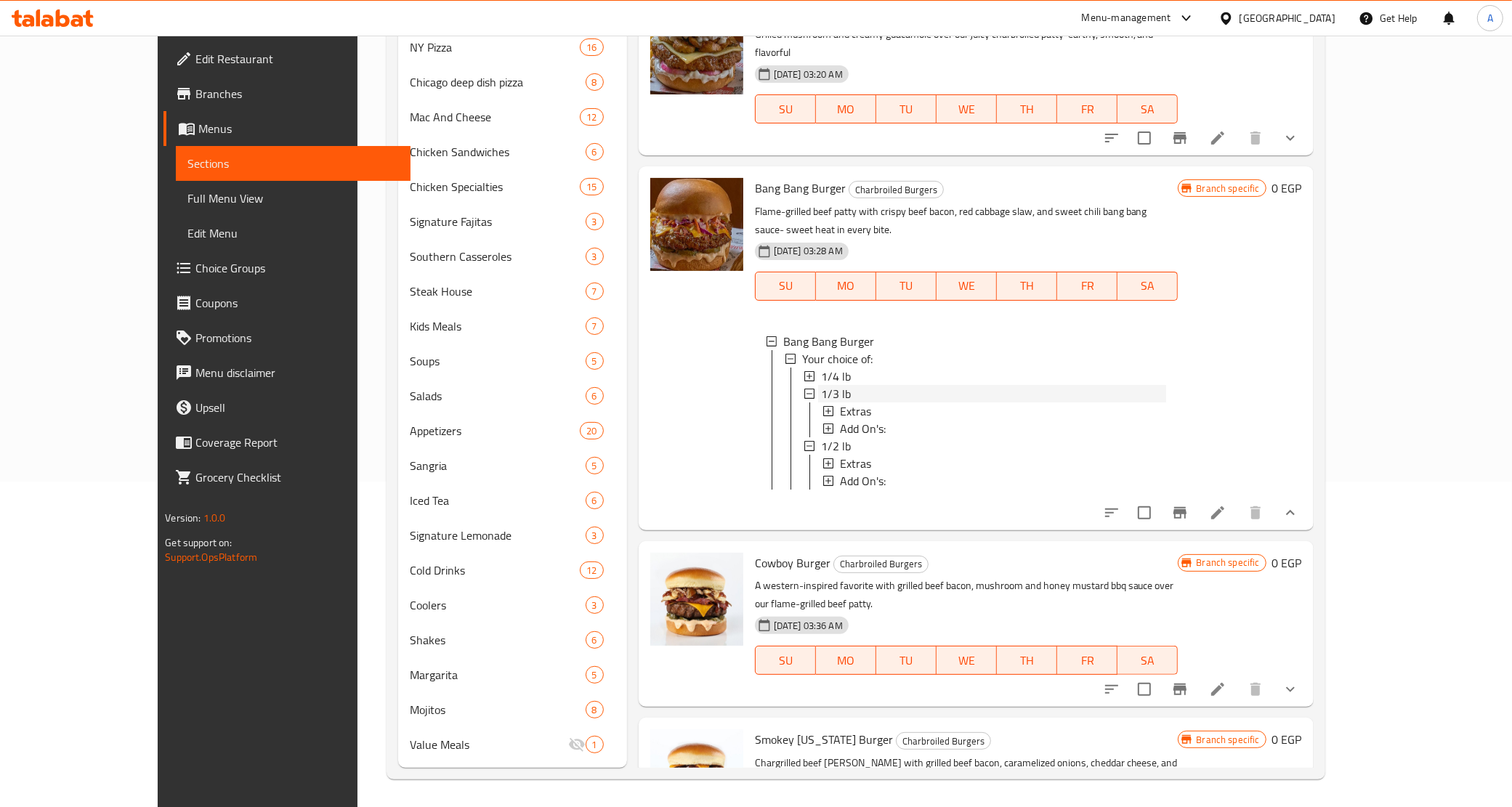 click on "1/3 lb" at bounding box center (836, 394) 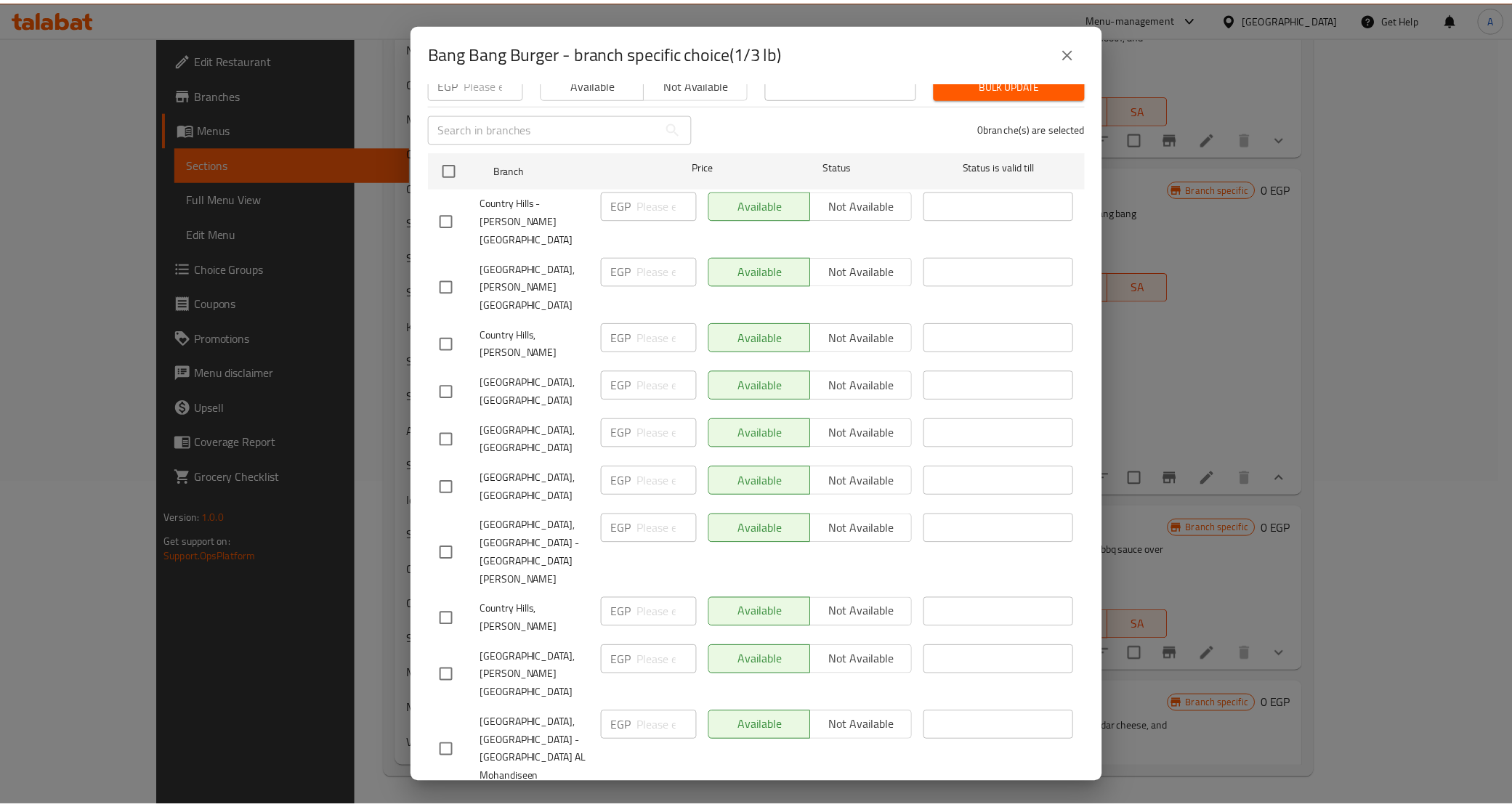 scroll, scrollTop: 259, scrollLeft: 0, axis: vertical 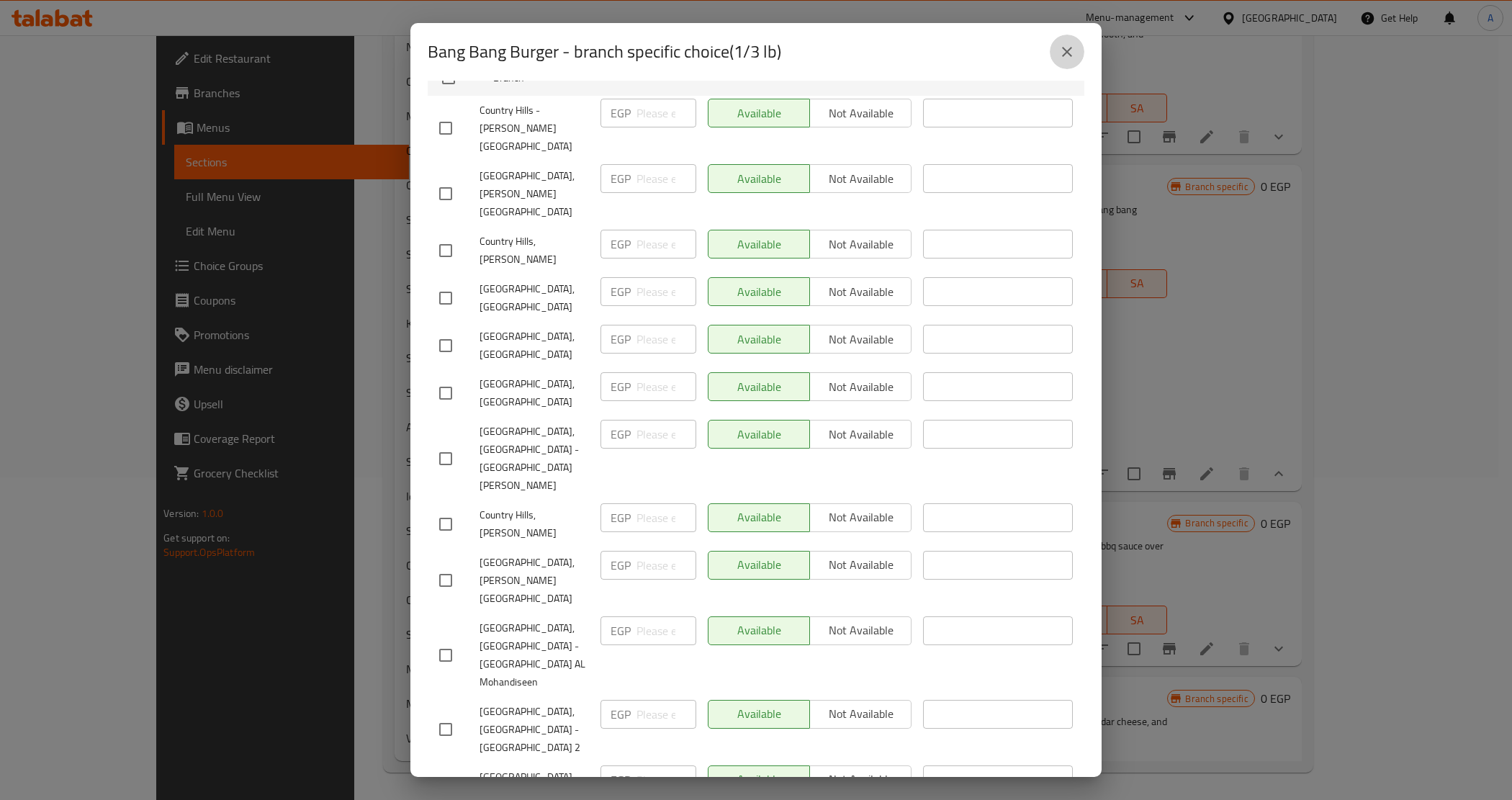 click at bounding box center (1067, 52) 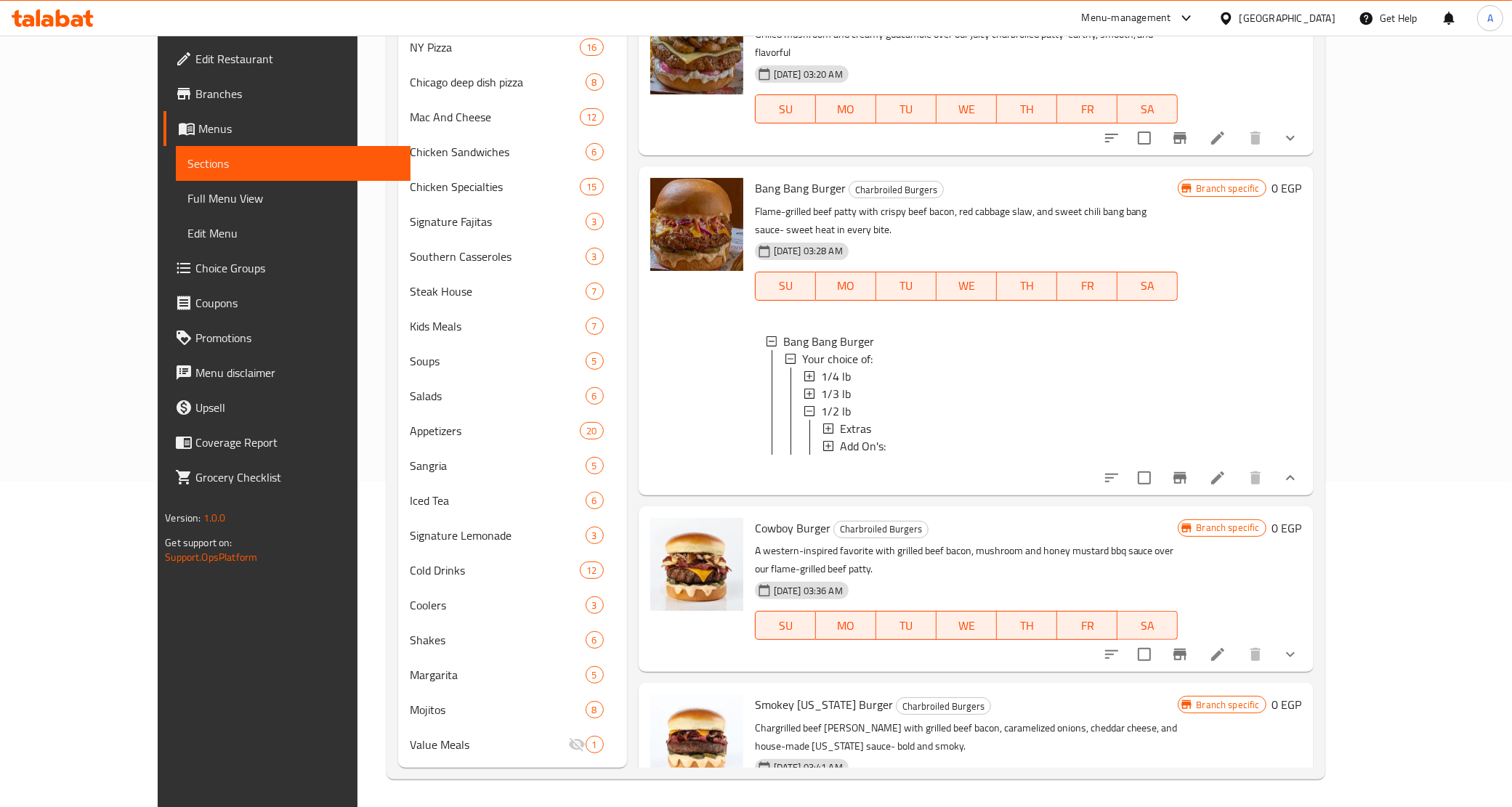 click 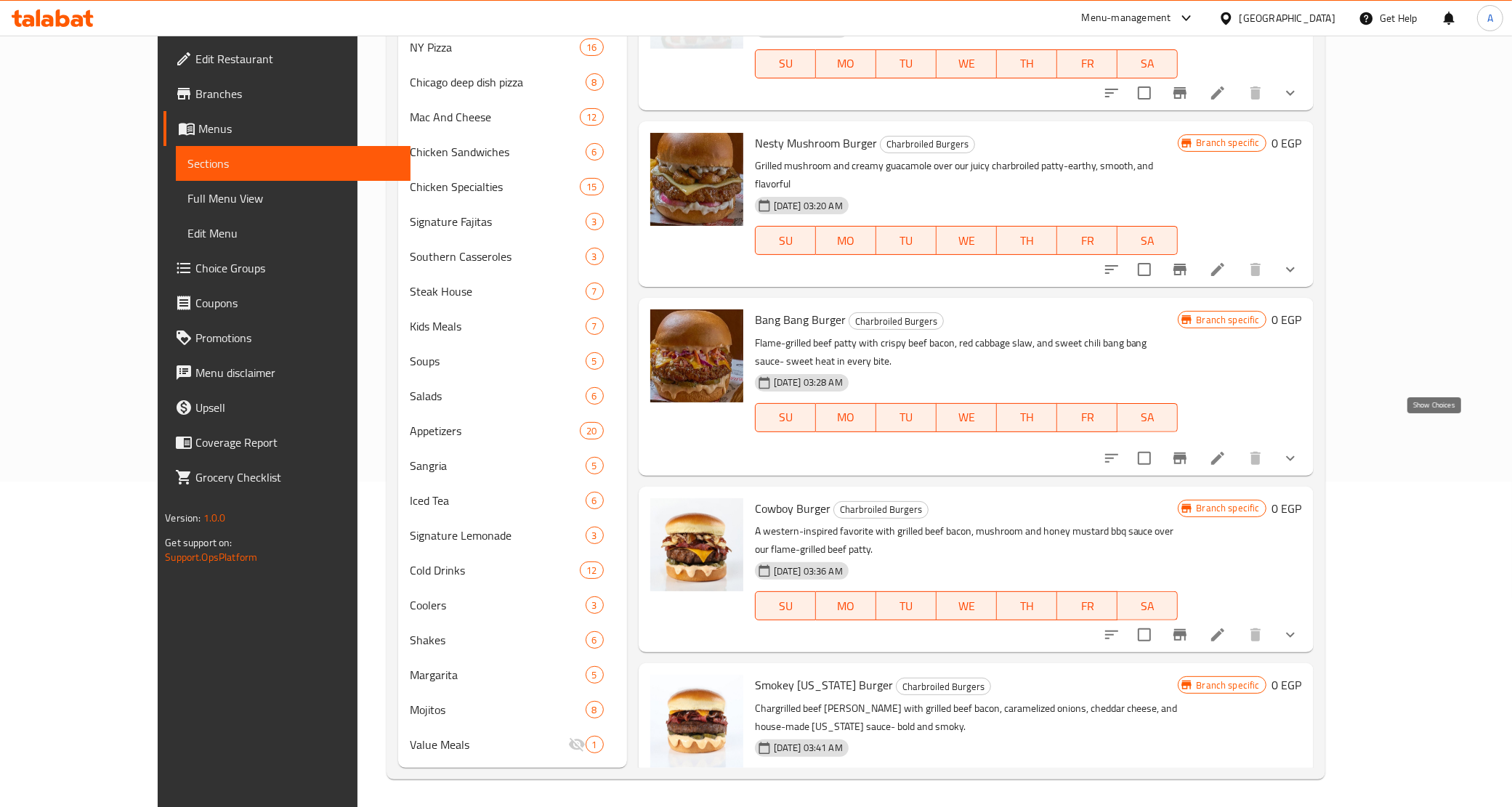 scroll, scrollTop: 200, scrollLeft: 0, axis: vertical 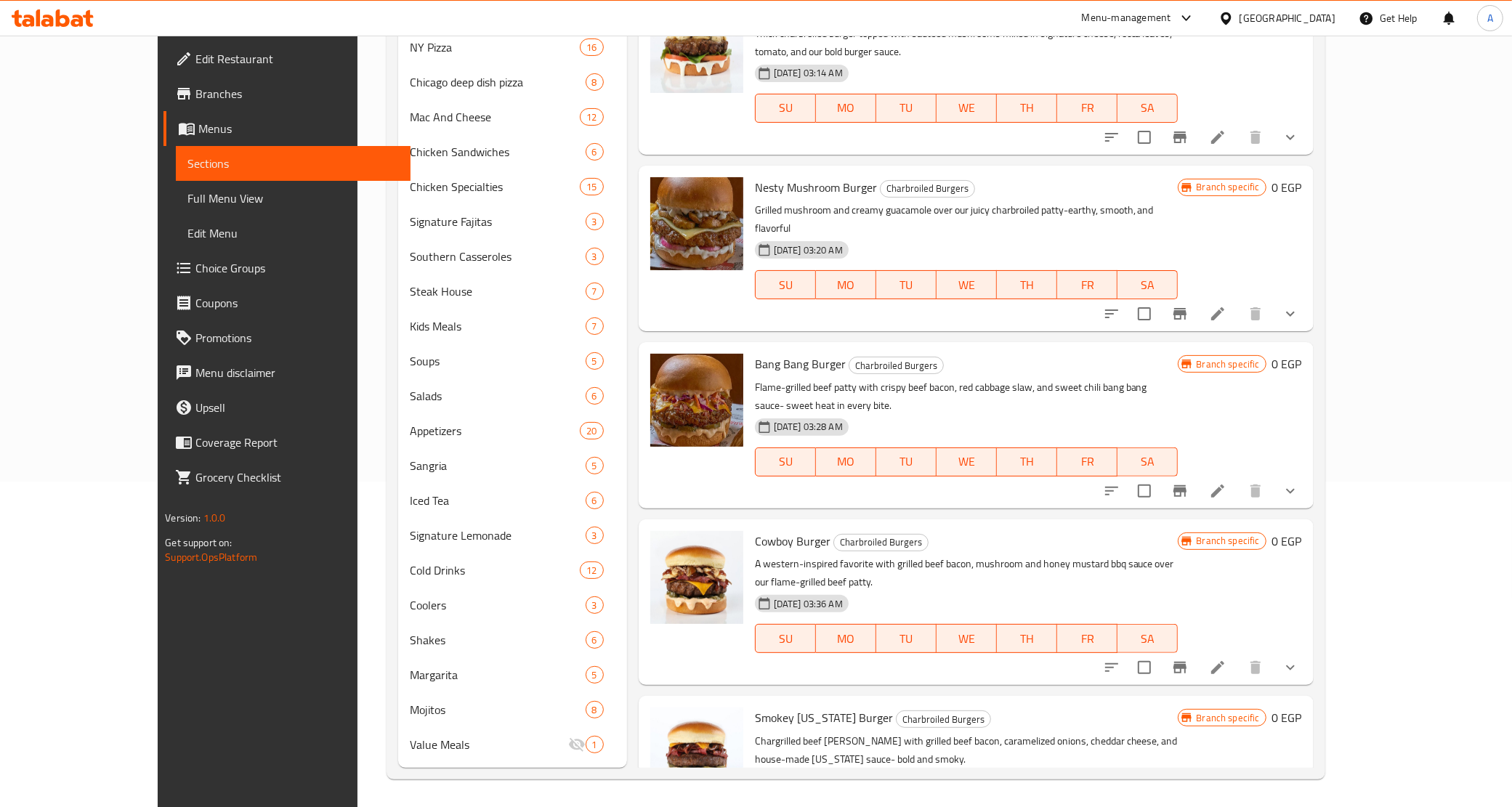 click on "Bang Bang Burger   Charbroiled Burgers" at bounding box center [966, 364] 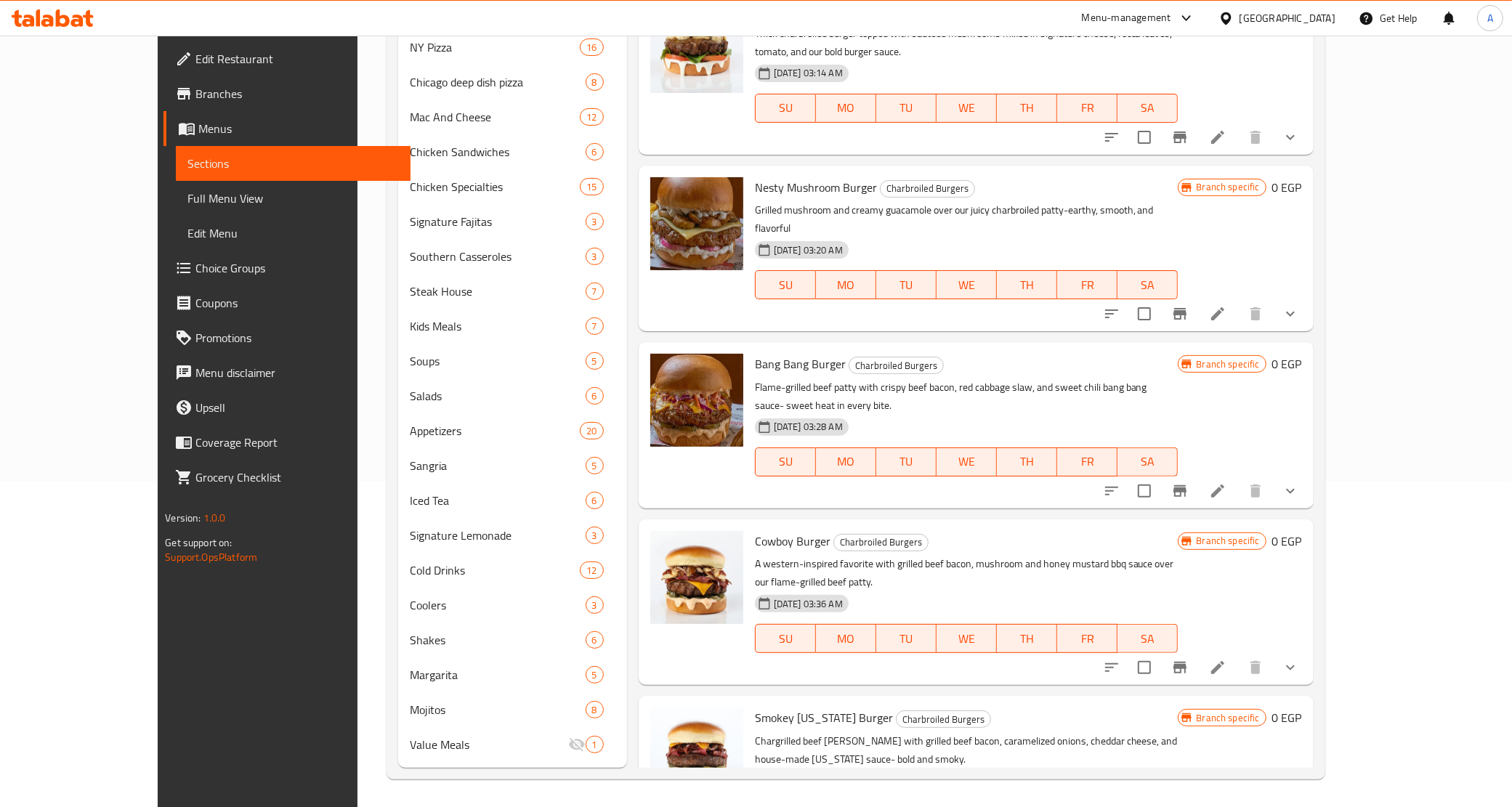 click on "Cowboy Burger   Charbroiled Burgers A western-inspired favorite with grilled beef bacon, mushroom and honey mustard bbq sauce over our flame-grilled beef patty. 06-07-2025 03:36 AM SU MO TU WE TH FR SA Branch specific 0   EGP" at bounding box center (976, 602) 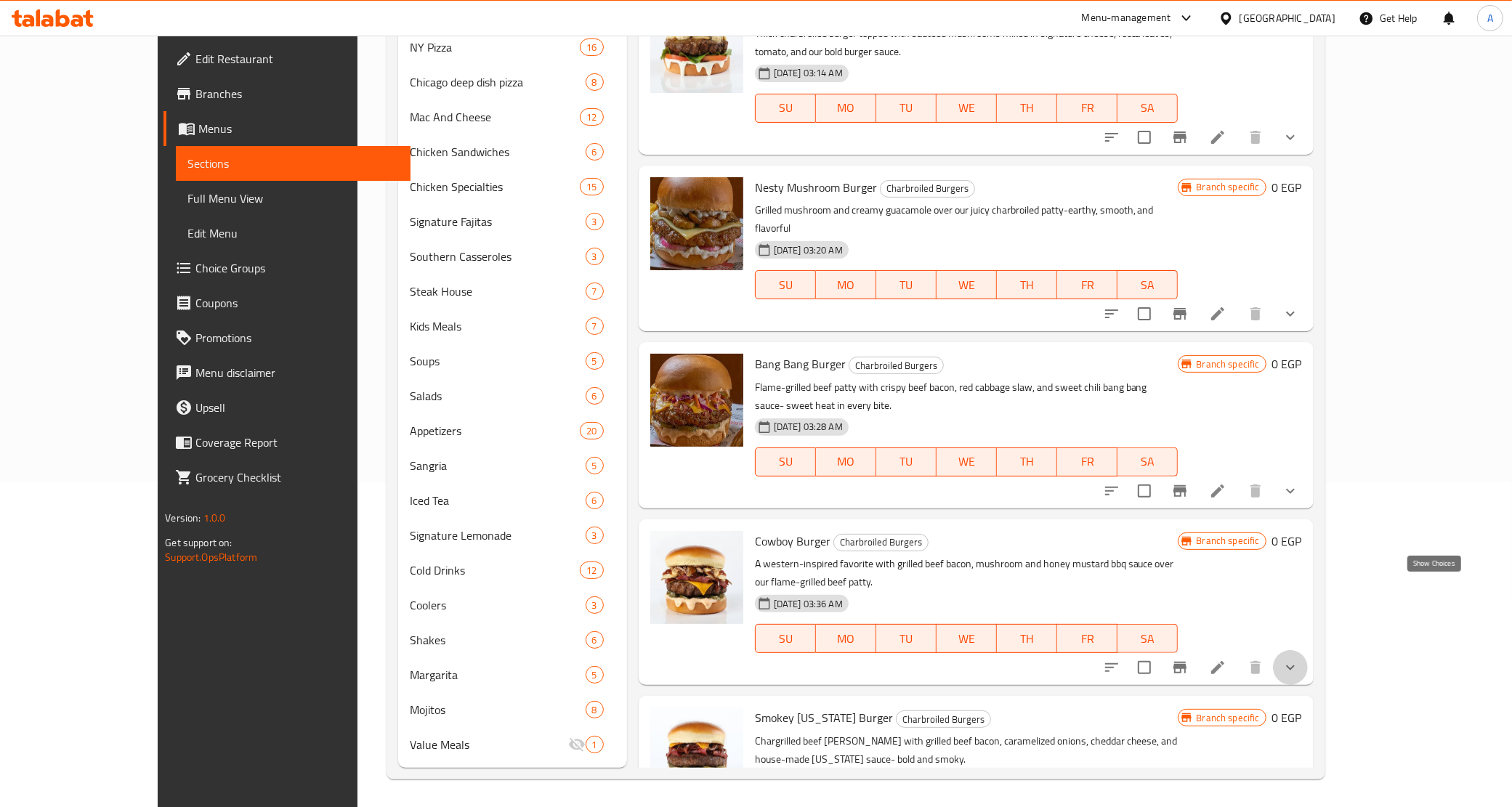 click 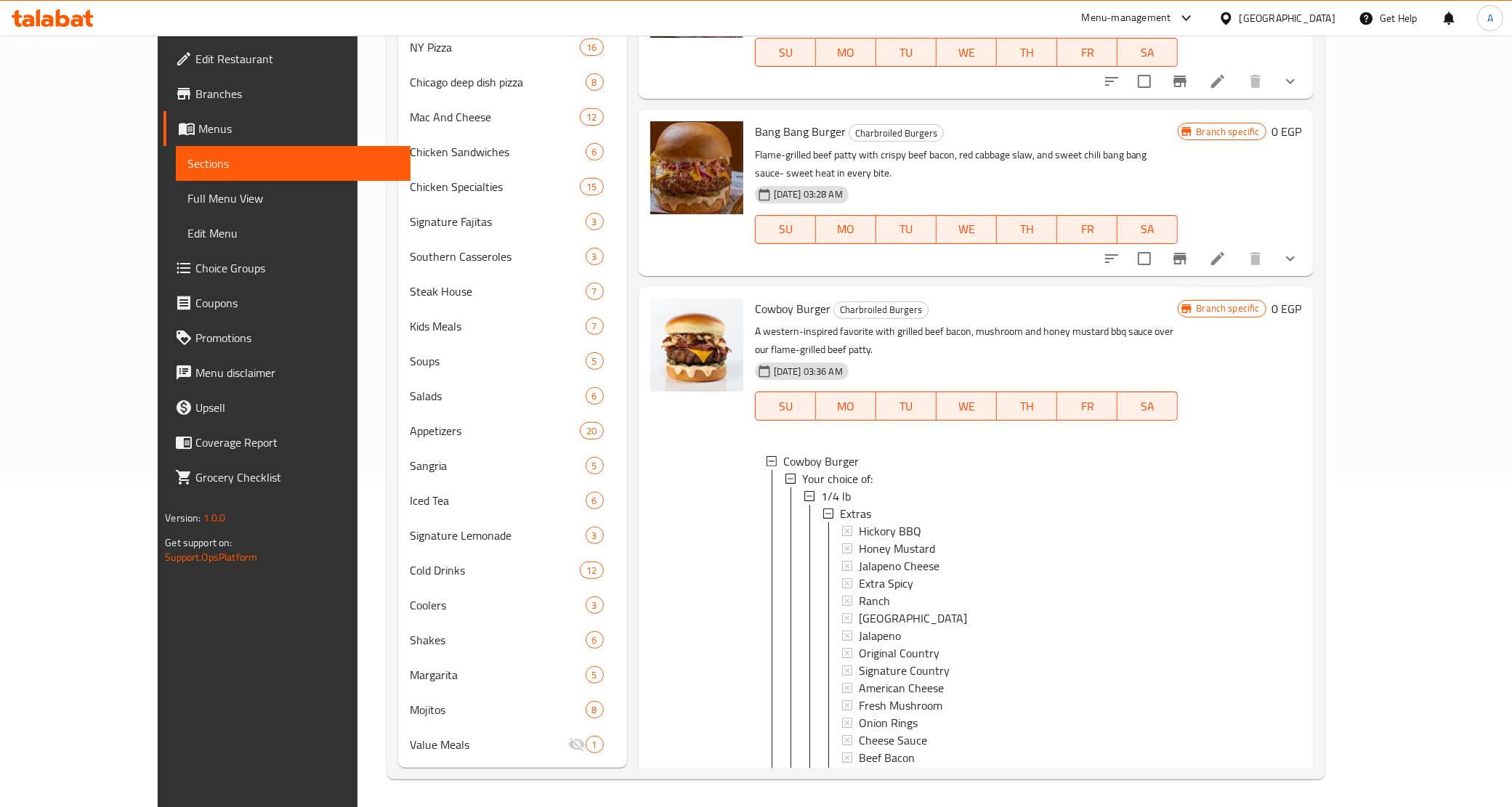 scroll, scrollTop: 473, scrollLeft: 0, axis: vertical 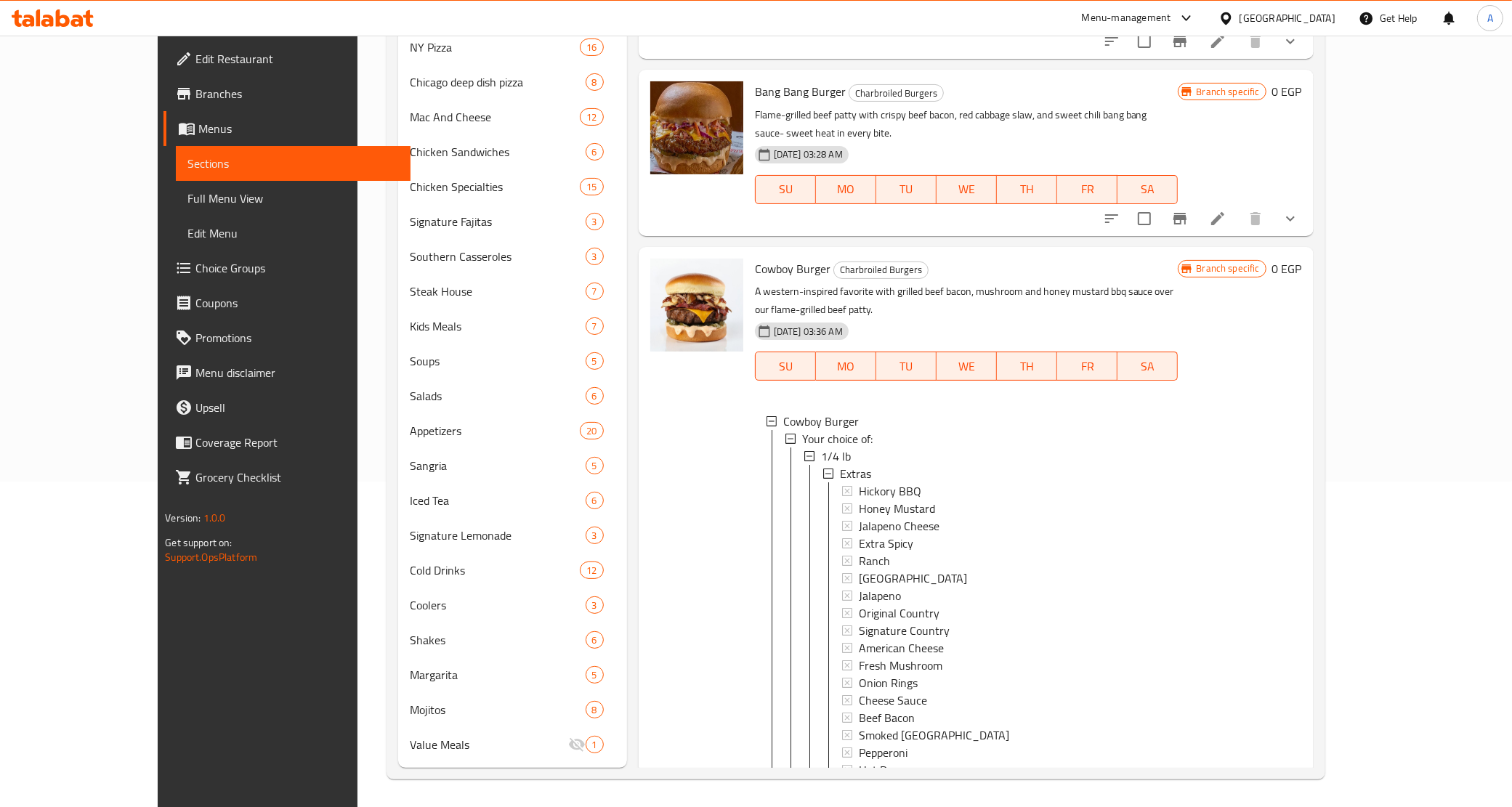 click on "1/4 lb Extras Hickory BBQ  Honey Mustard  Jalapeno Cheese  Extra Spicy Ranch Thousand Islands  Jalapeno Original Country Signature Country American Cheese  Fresh Mushroom Onion Rings Cheese Sauce Beef Bacon Smoked Turkey Pepperoni Hot Dog  Add On's: Add Cheese Sauce 1/3 lb Extras Hickory BBQ  Honey Mustard  Jalapeno Cheese  Extra Spicy Ranch Thousand Islands  Jalapeno Original Country Signature Country American Cheese  Fresh Mushroom Onion Rings Cheese Sauce Beef Bacon Smoked Turkey Pepperoni Hot Dog  Add On's: Add Cheese Sauce 1/2 lb Extras Hickory BBQ  Honey Mustard  Jalapeno Cheese  Extra Spicy Ranch Thousand Islands  Jalapeno Original Country Signature Country American Cheese  Fresh Mushroom Onion Rings Cheese Sauce Beef Bacon Smoked Turkey Pepperoni Hot Dog  Add On's: Add Cheese Sauce" at bounding box center [985, 997] 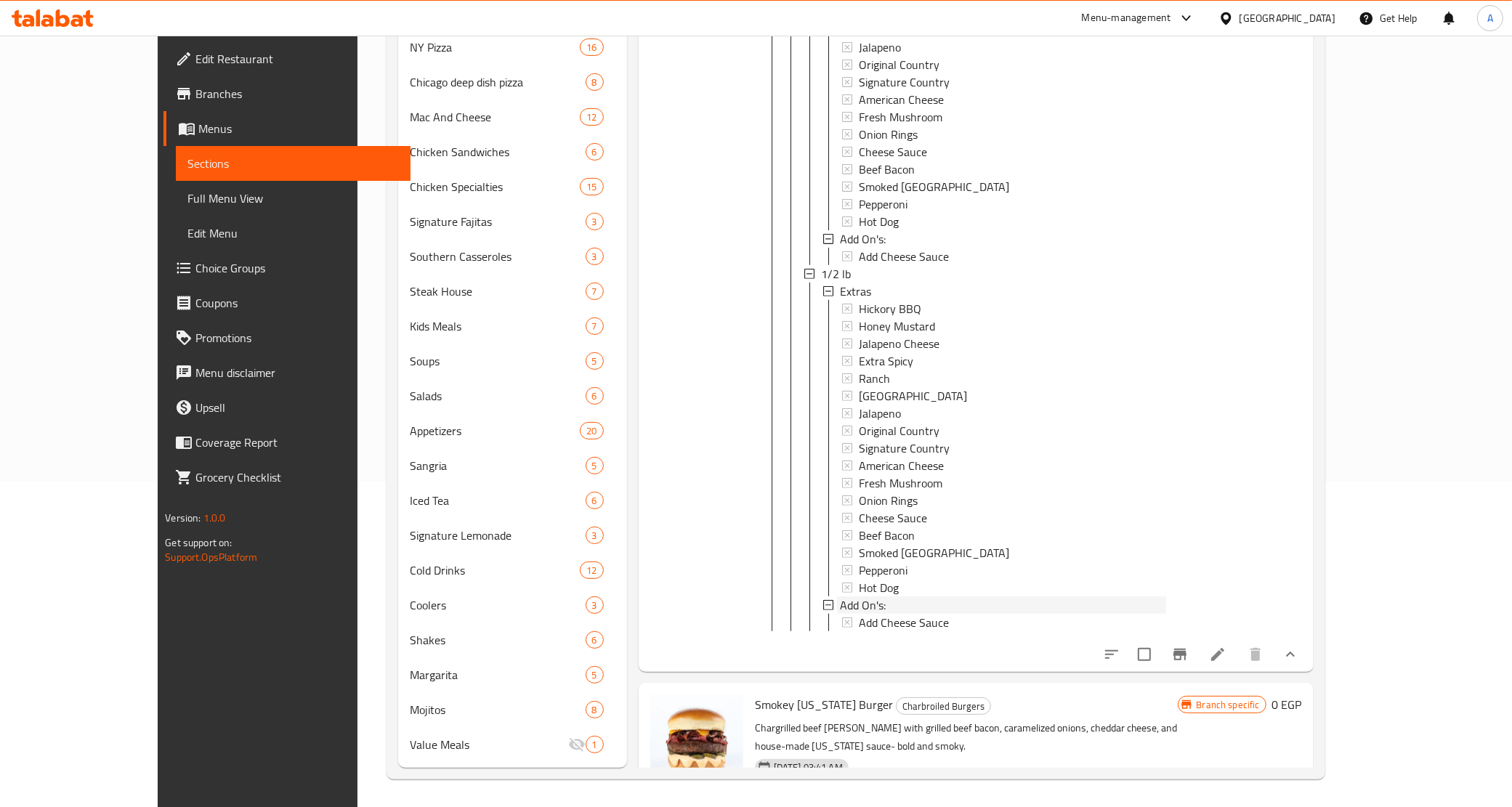 click 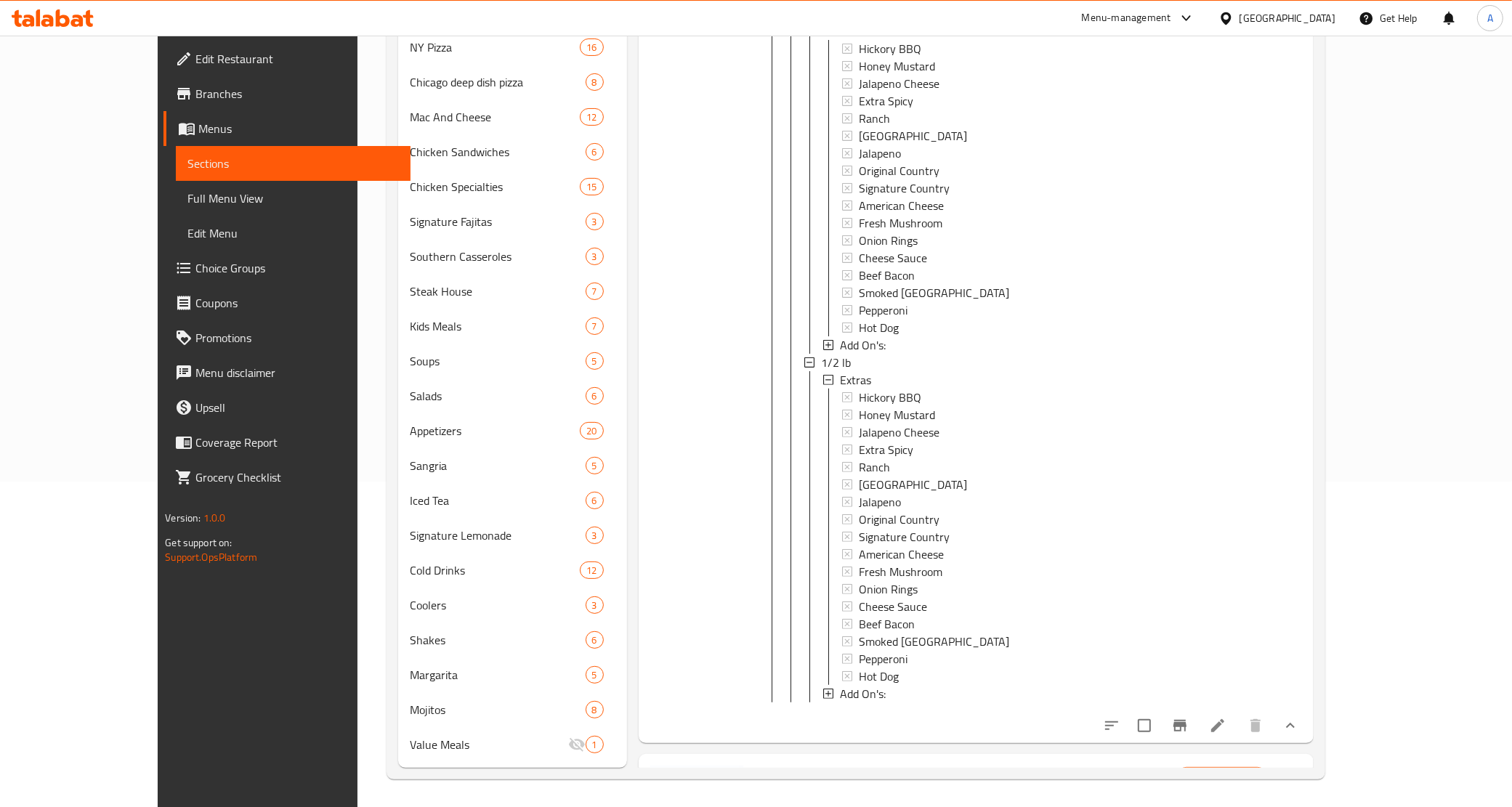 scroll, scrollTop: 1244, scrollLeft: 0, axis: vertical 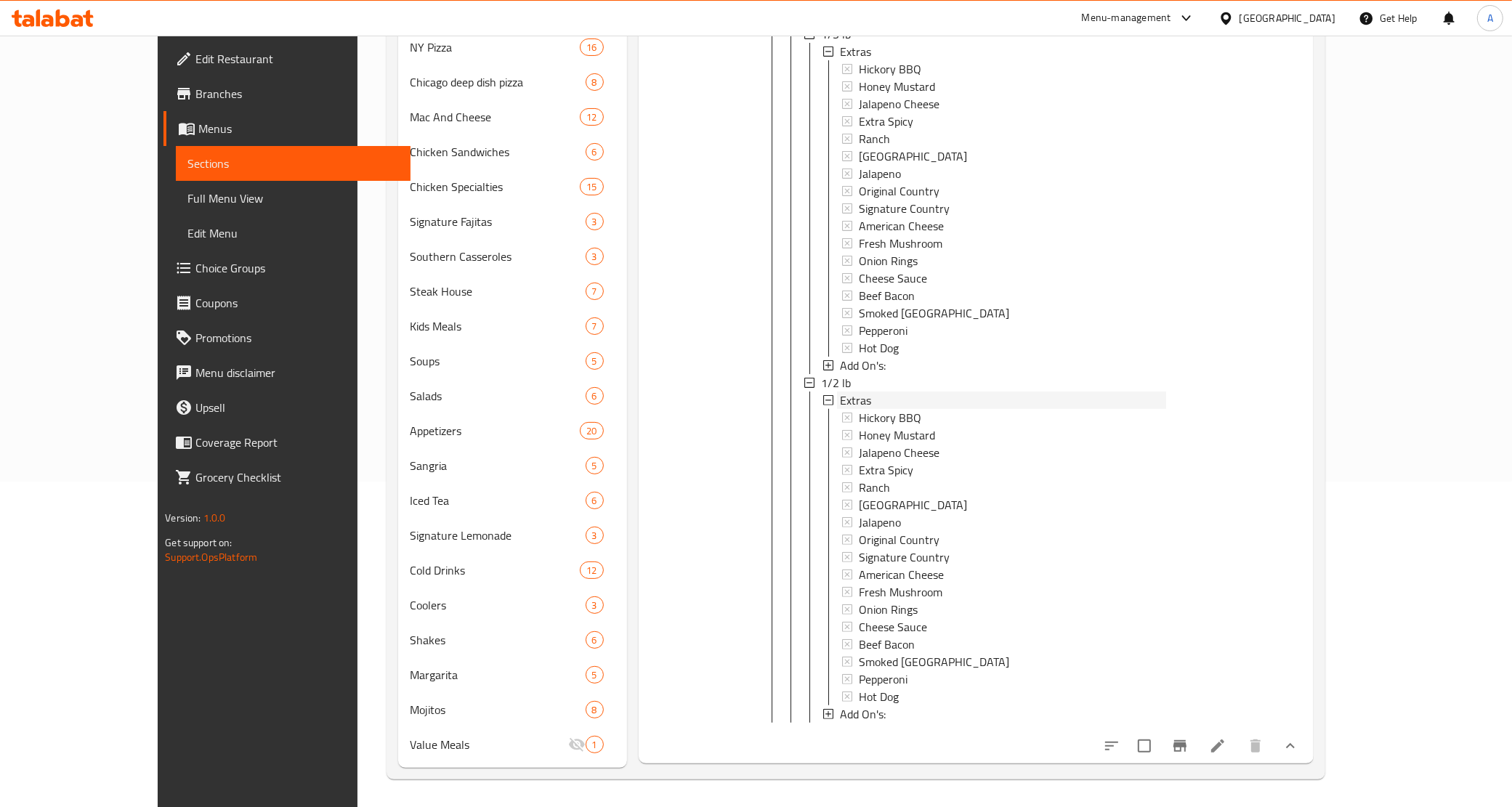 click on "1/4 lb Extras Hickory BBQ  Honey Mustard  Jalapeno Cheese  Extra Spicy Ranch Thousand Islands  Jalapeno Original Country Signature Country American Cheese  Fresh Mushroom Onion Rings Cheese Sauce Beef Bacon Smoked Turkey Pepperoni Hot Dog  Add On's: 1/3 lb Extras Hickory BBQ  Honey Mustard  Jalapeno Cheese  Extra Spicy Ranch Thousand Islands  Jalapeno Original Country Signature Country American Cheese  Fresh Mushroom Onion Rings Cheese Sauce Beef Bacon Smoked Turkey Pepperoni Hot Dog  Add On's: 1/2 lb Extras Hickory BBQ  Honey Mustard  Jalapeno Cheese  Extra Spicy Ranch Thousand Islands  Jalapeno Original Country Signature Country American Cheese  Fresh Mushroom Onion Rings Cheese Sauce Beef Bacon Smoked Turkey Pepperoni Hot Dog  Add On's:" at bounding box center (985, 200) 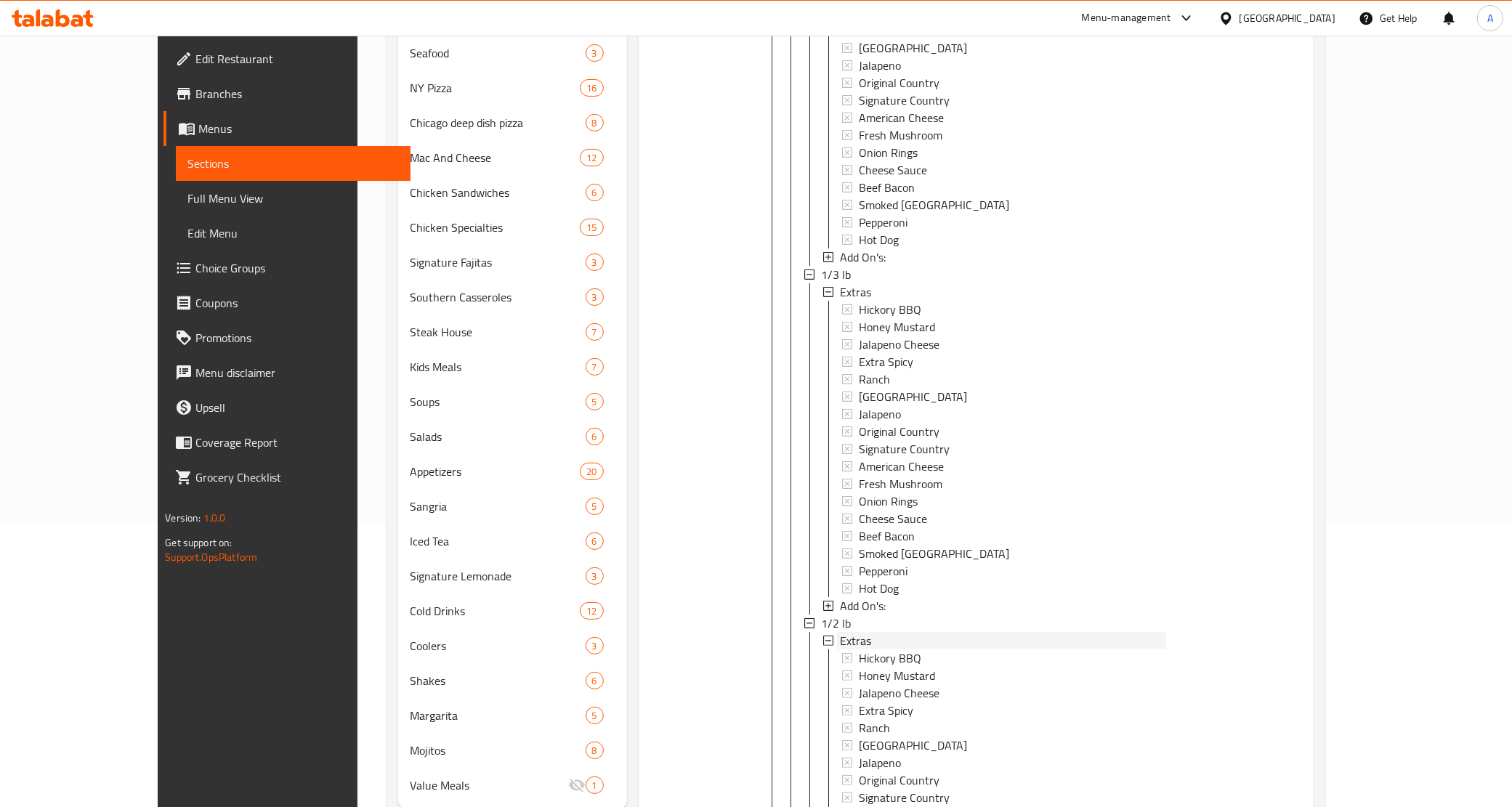 scroll, scrollTop: 1013, scrollLeft: 0, axis: vertical 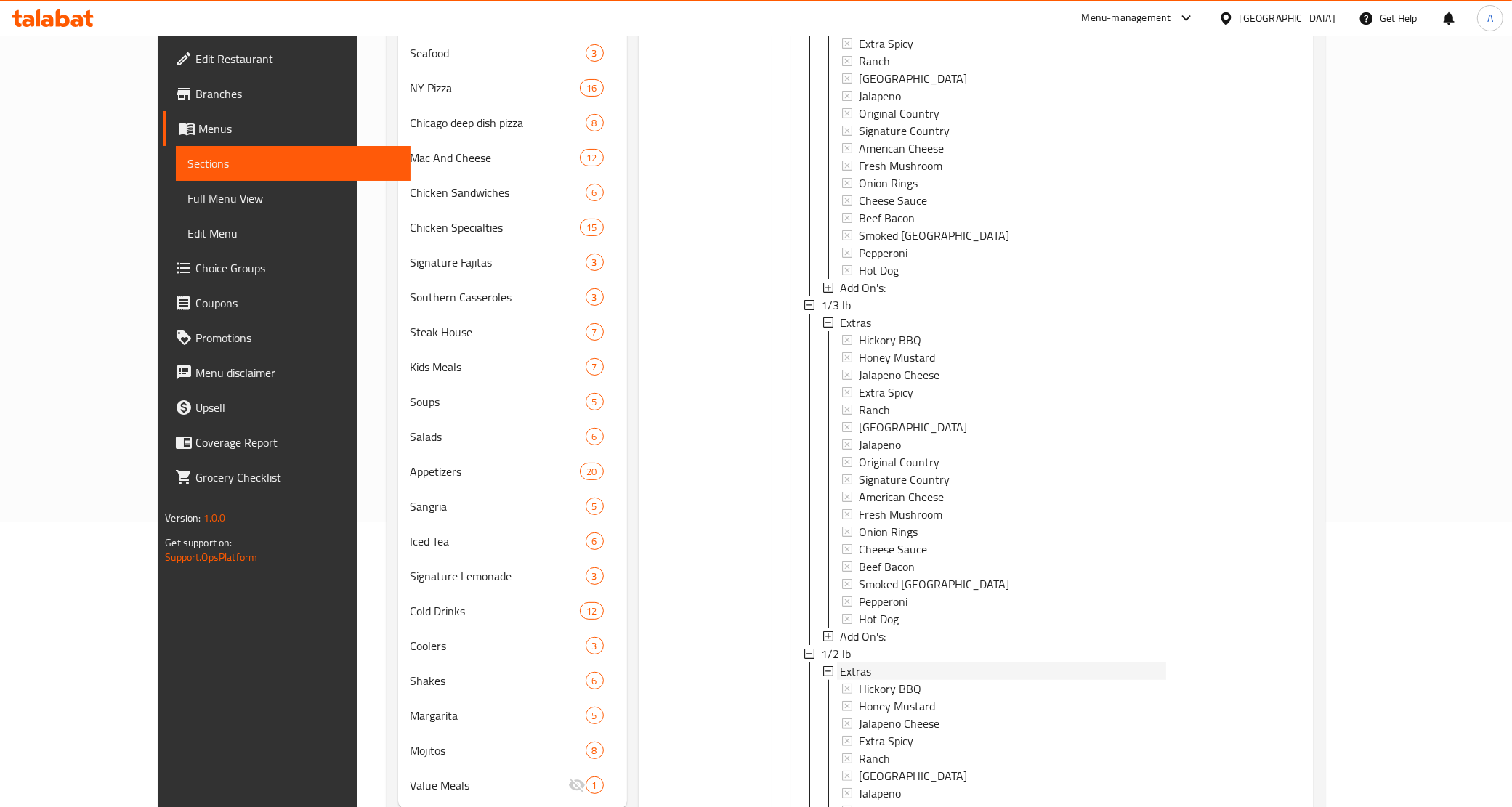 click 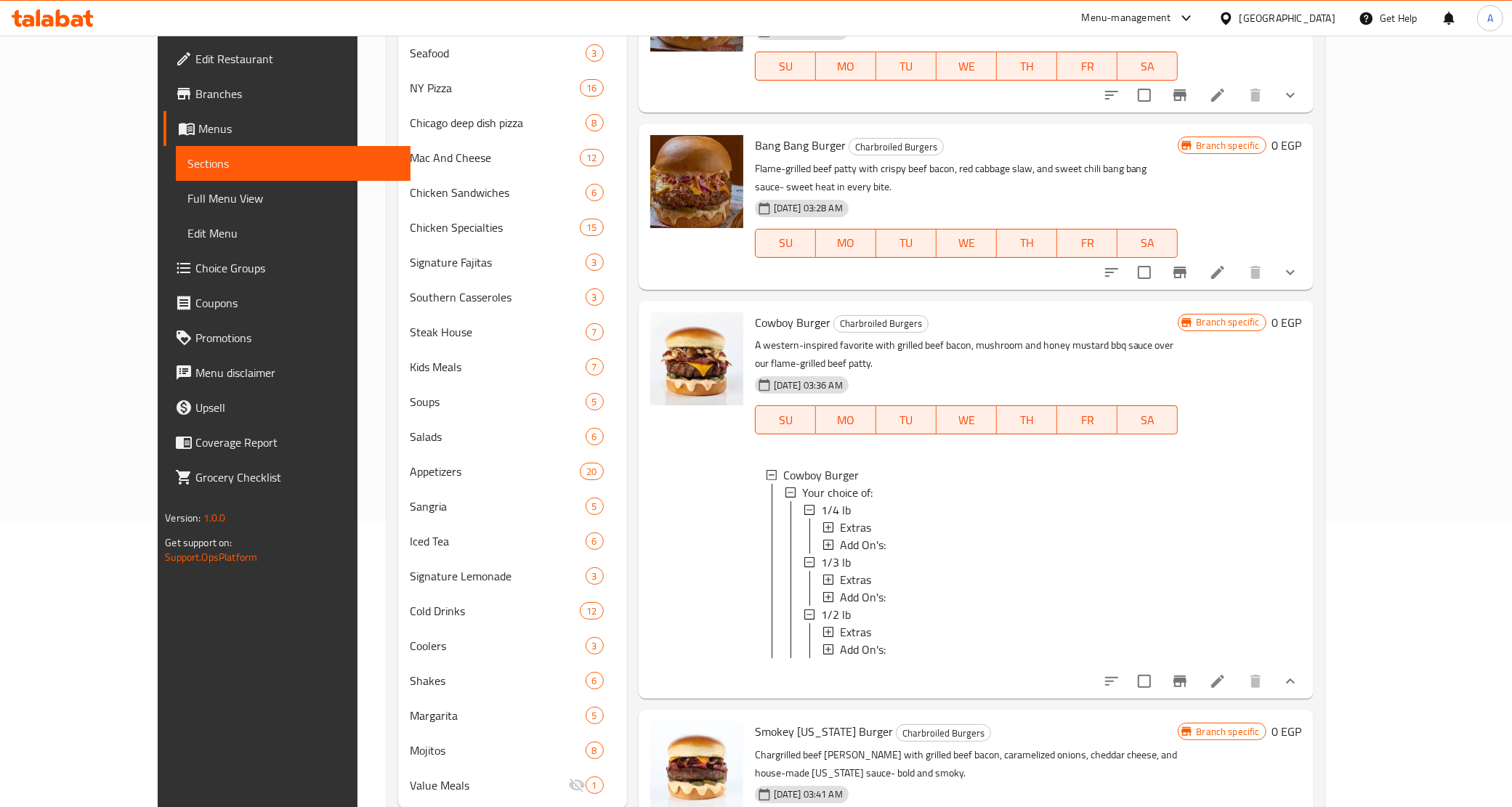scroll, scrollTop: 447, scrollLeft: 0, axis: vertical 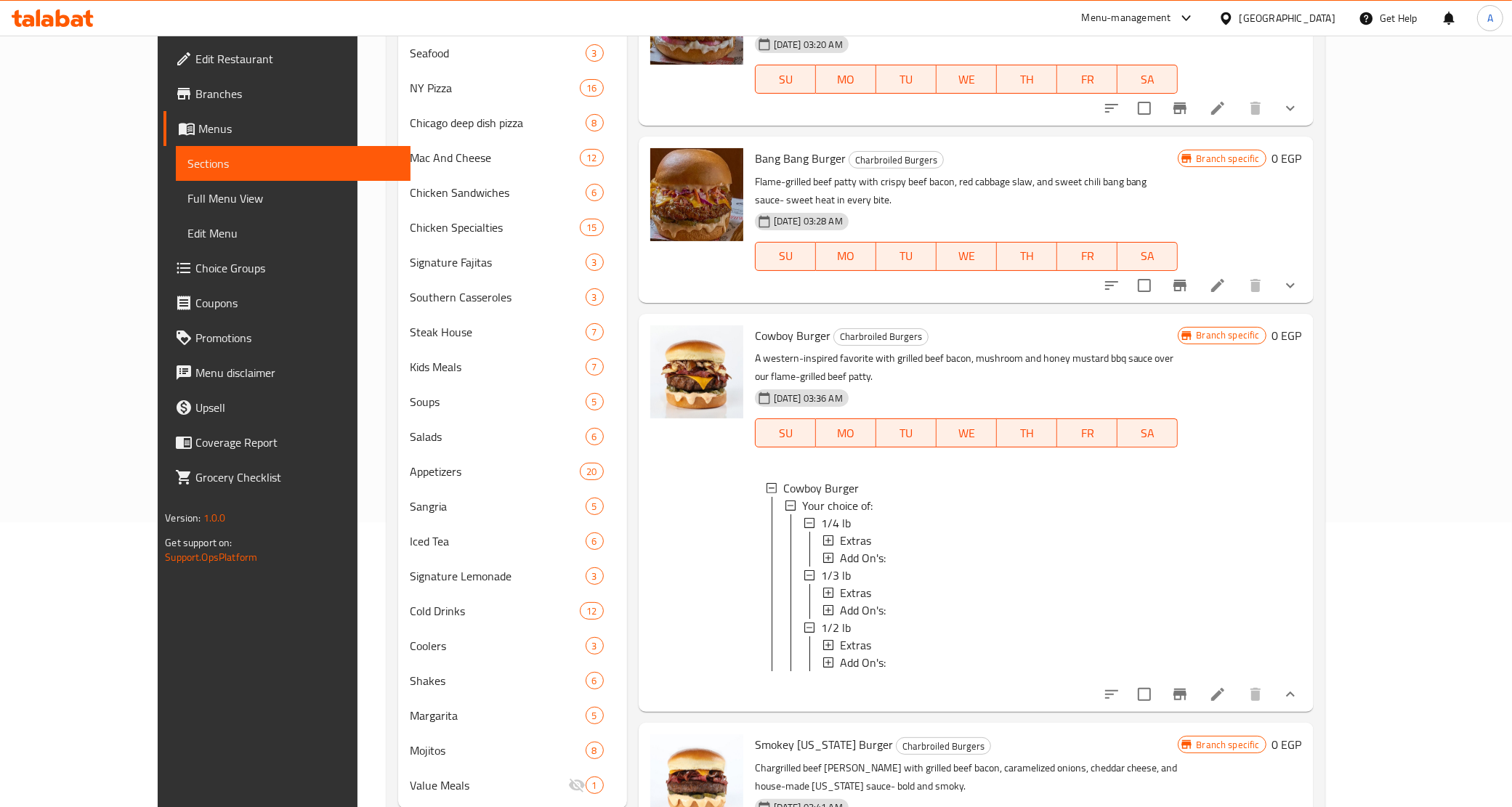 click at bounding box center (697, 513) 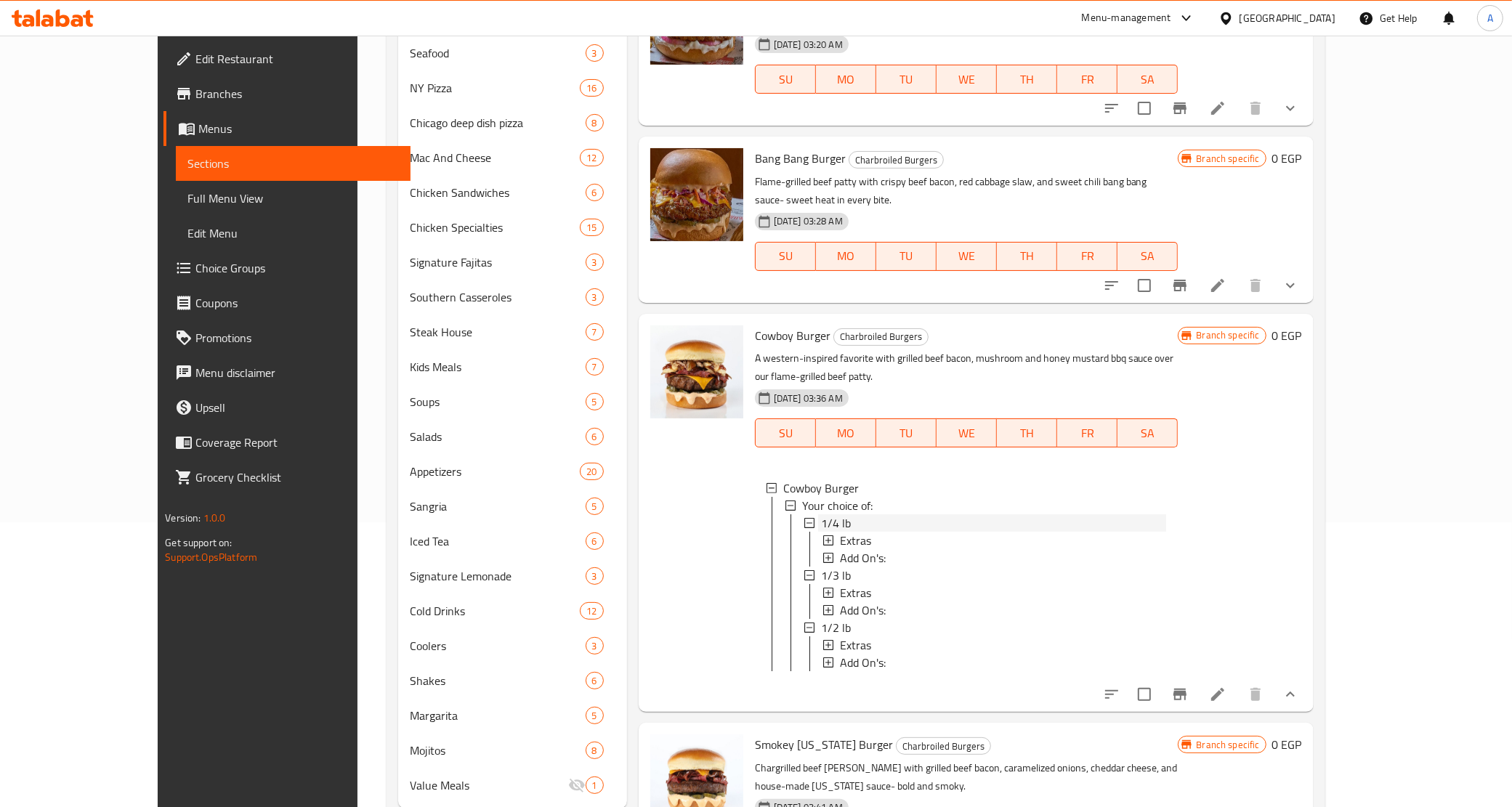 click on "1/4 lb" at bounding box center [836, 523] 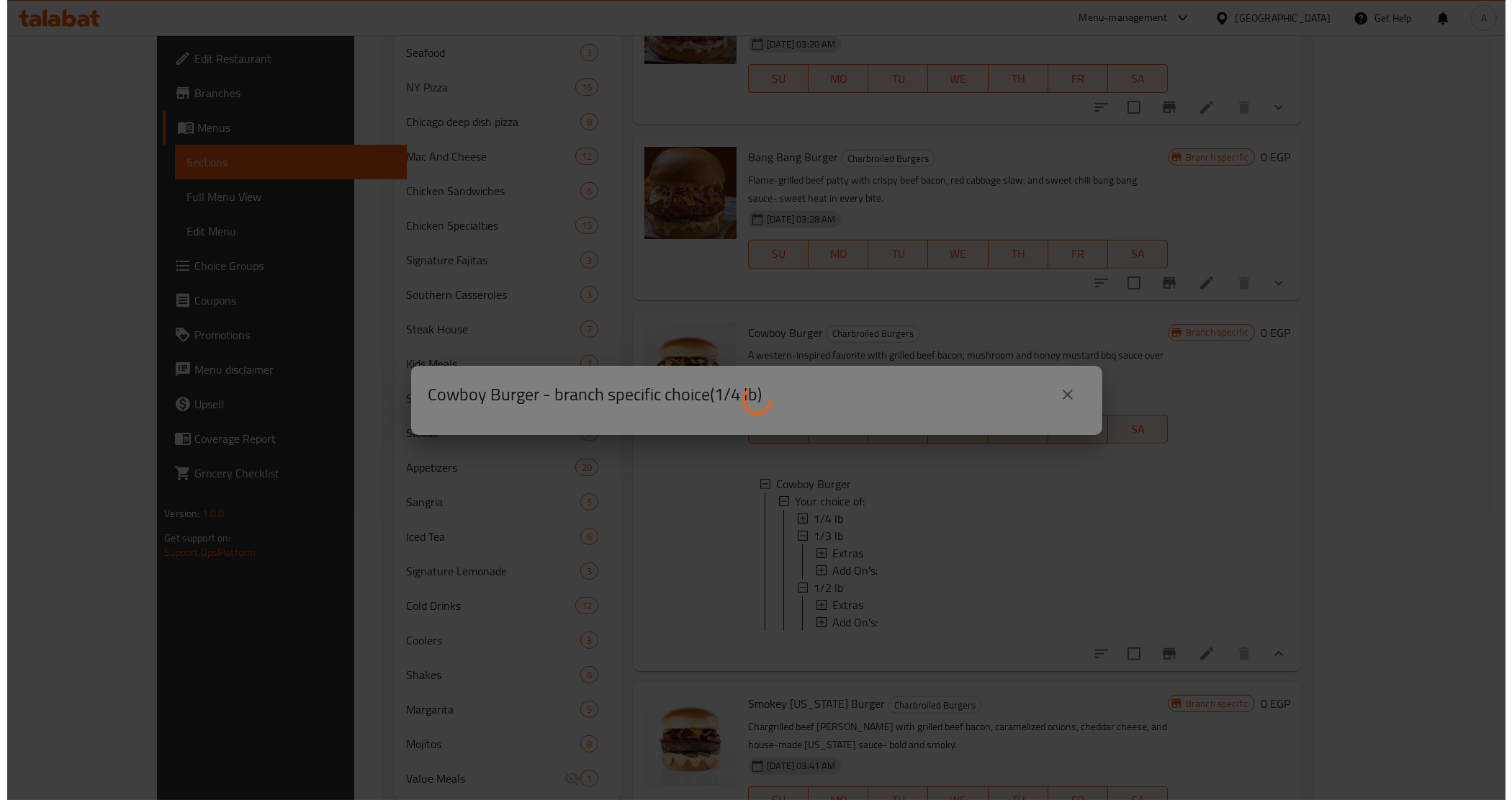 scroll, scrollTop: 299, scrollLeft: 0, axis: vertical 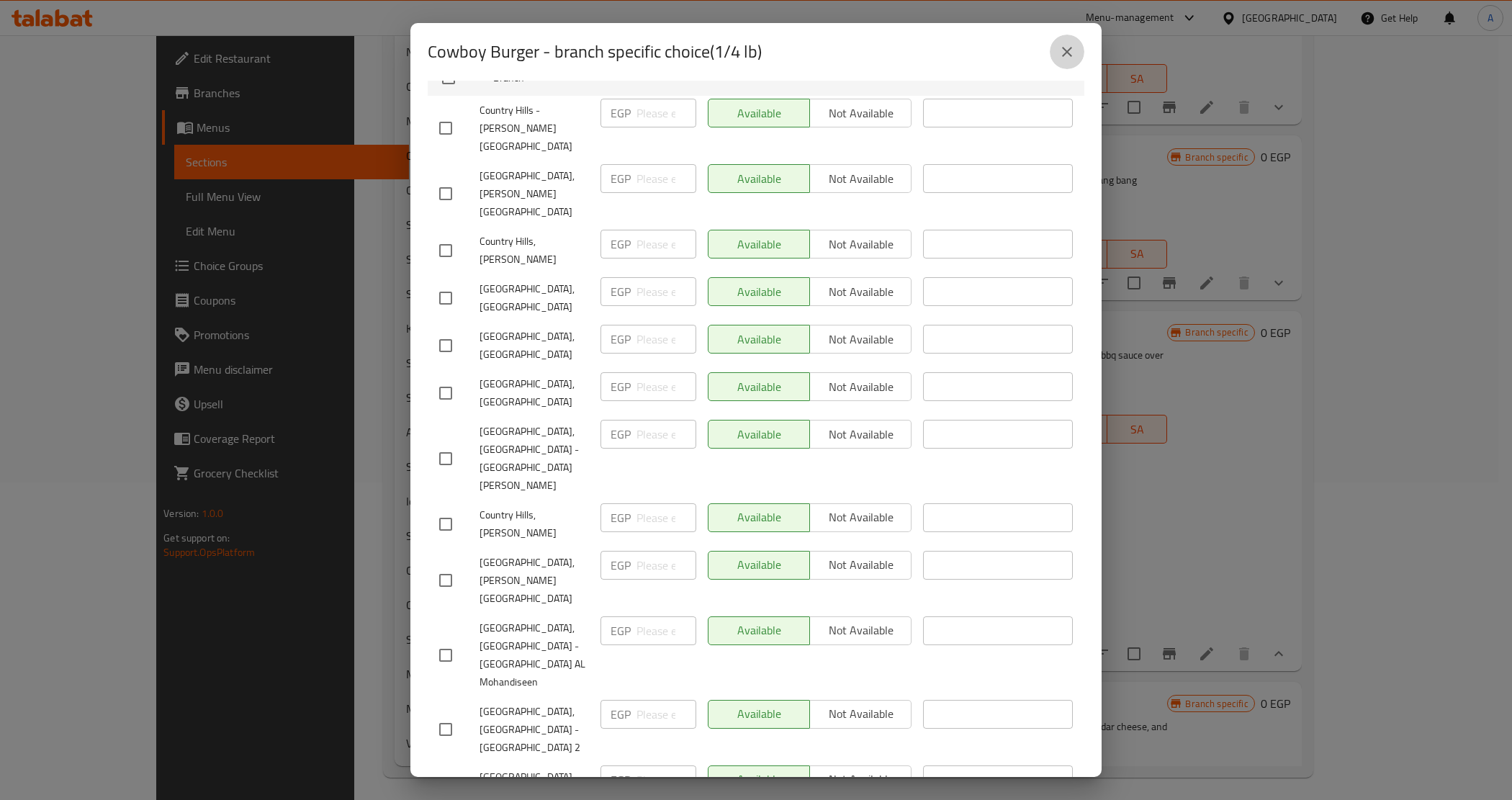click 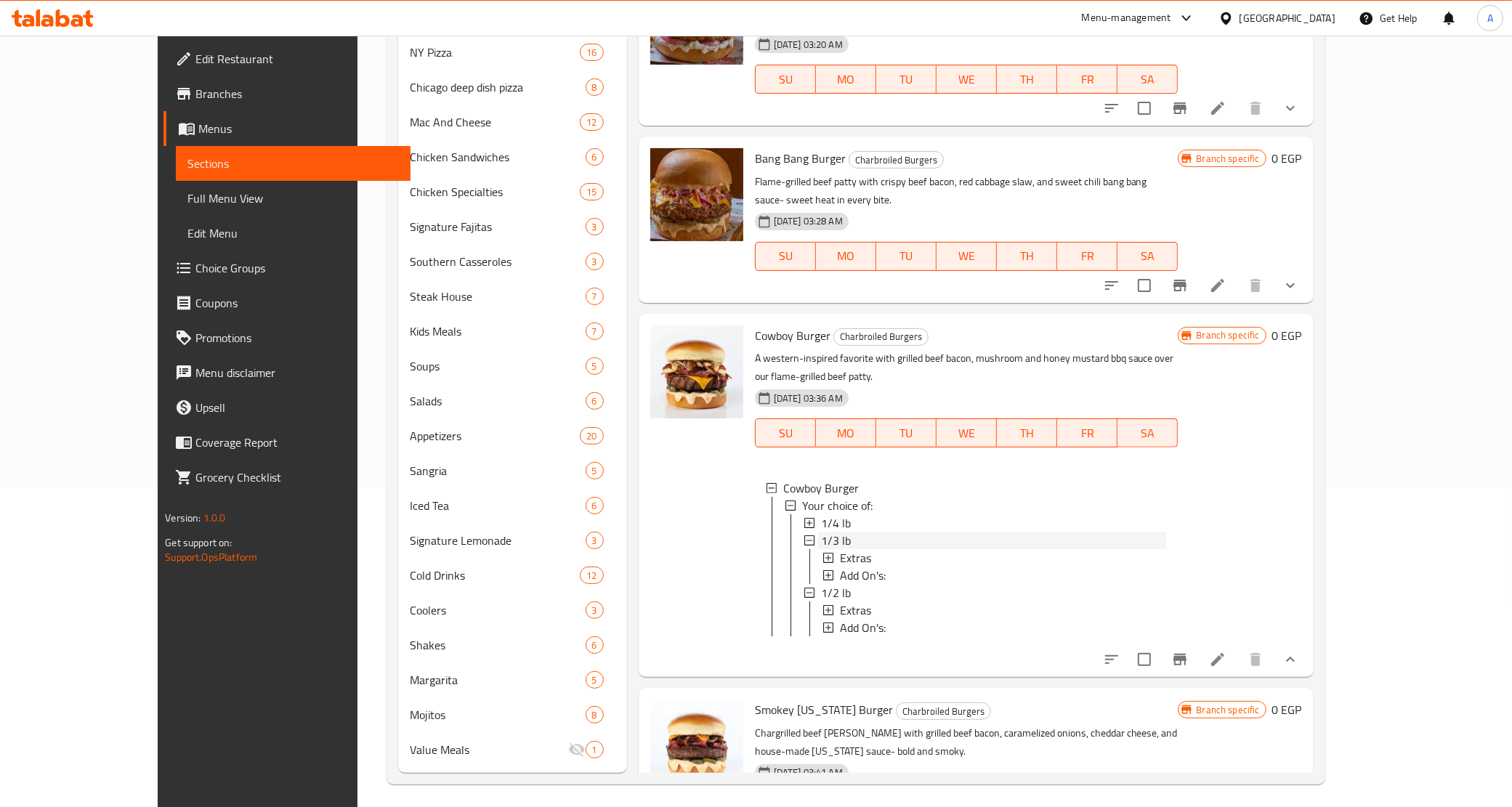 click on "1/3 lb" at bounding box center (994, 540) 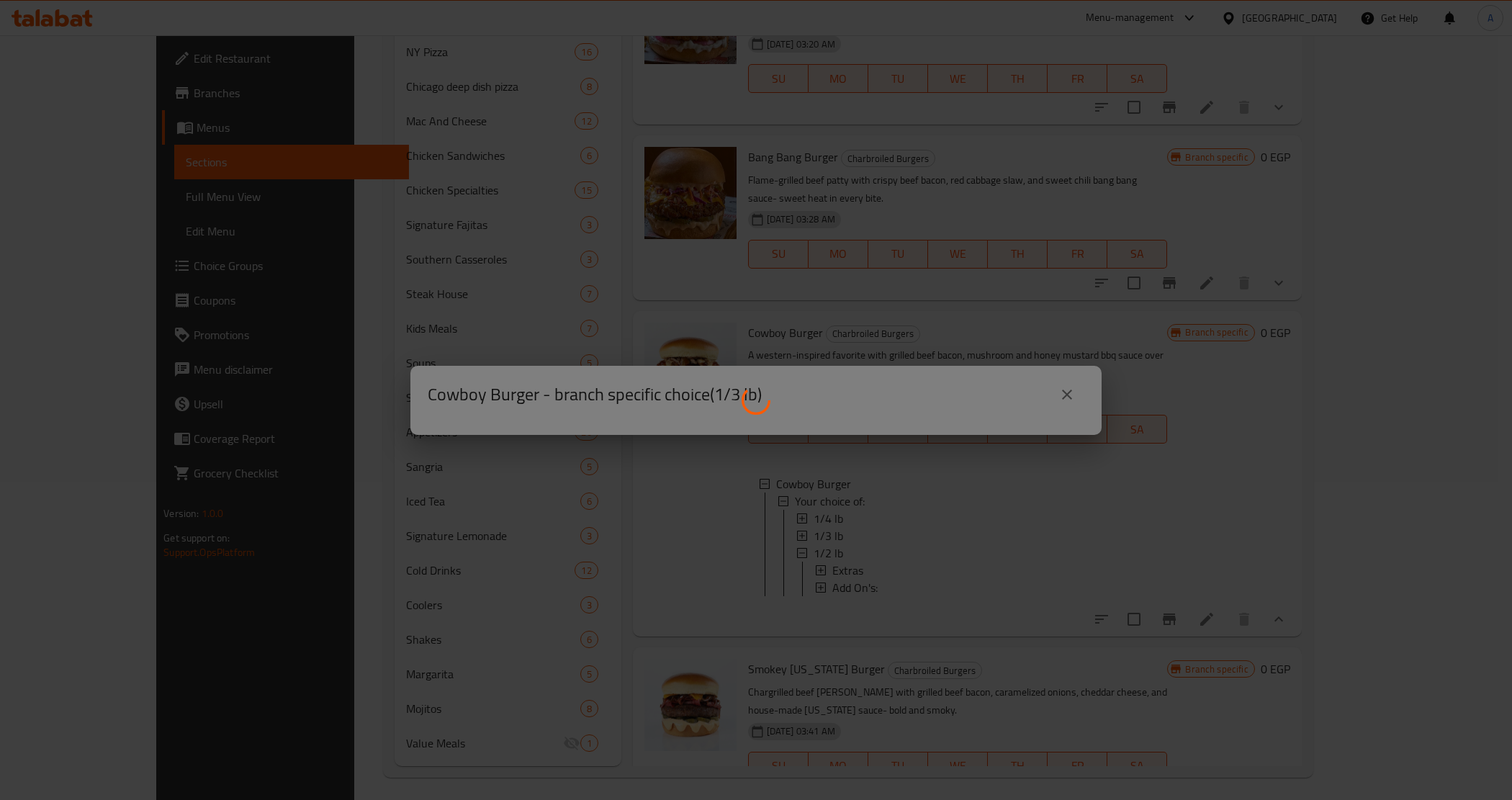 scroll, scrollTop: 323, scrollLeft: 0, axis: vertical 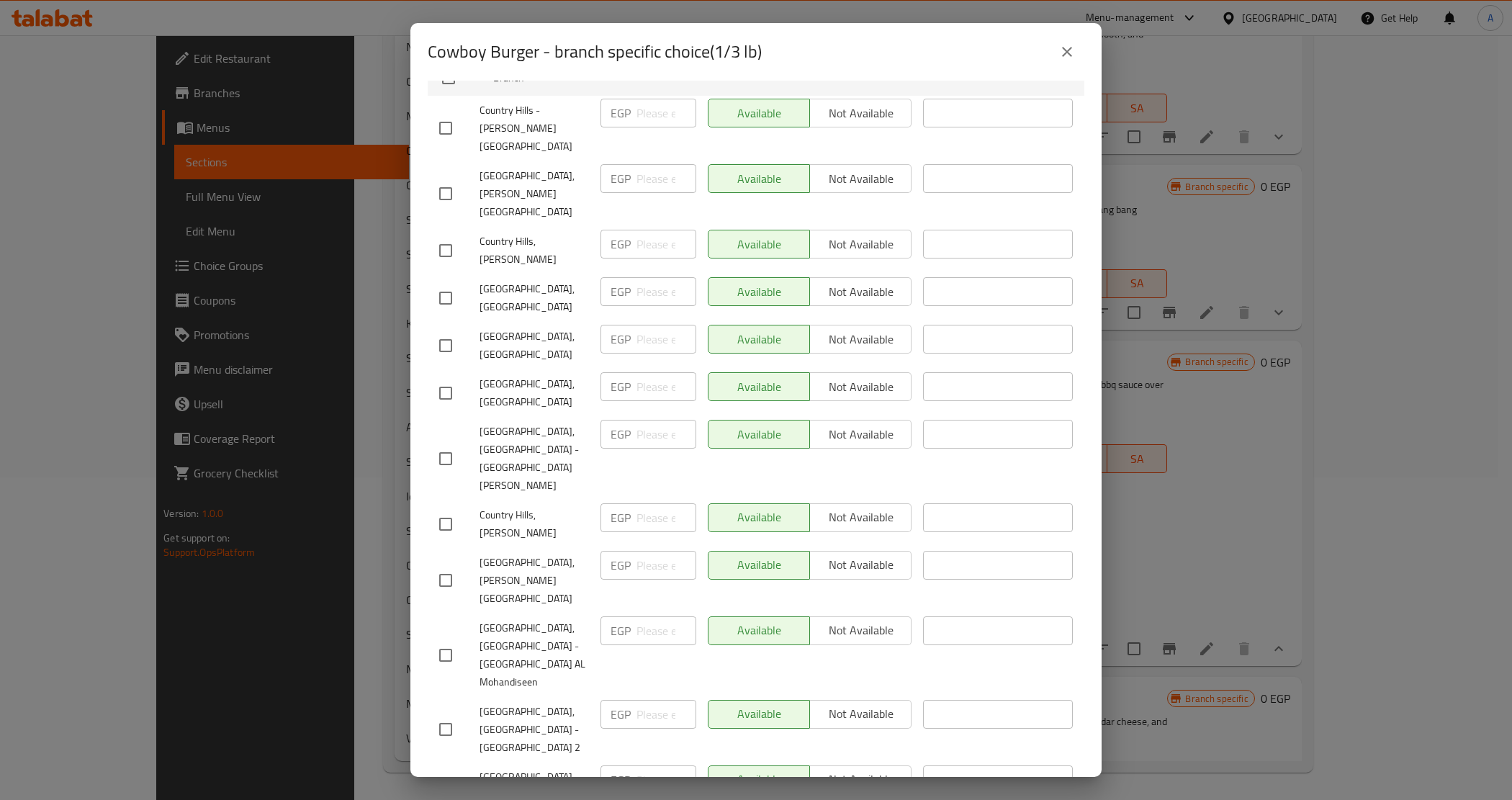 drag, startPoint x: 1066, startPoint y: 58, endPoint x: 1038, endPoint y: 91, distance: 43.27817 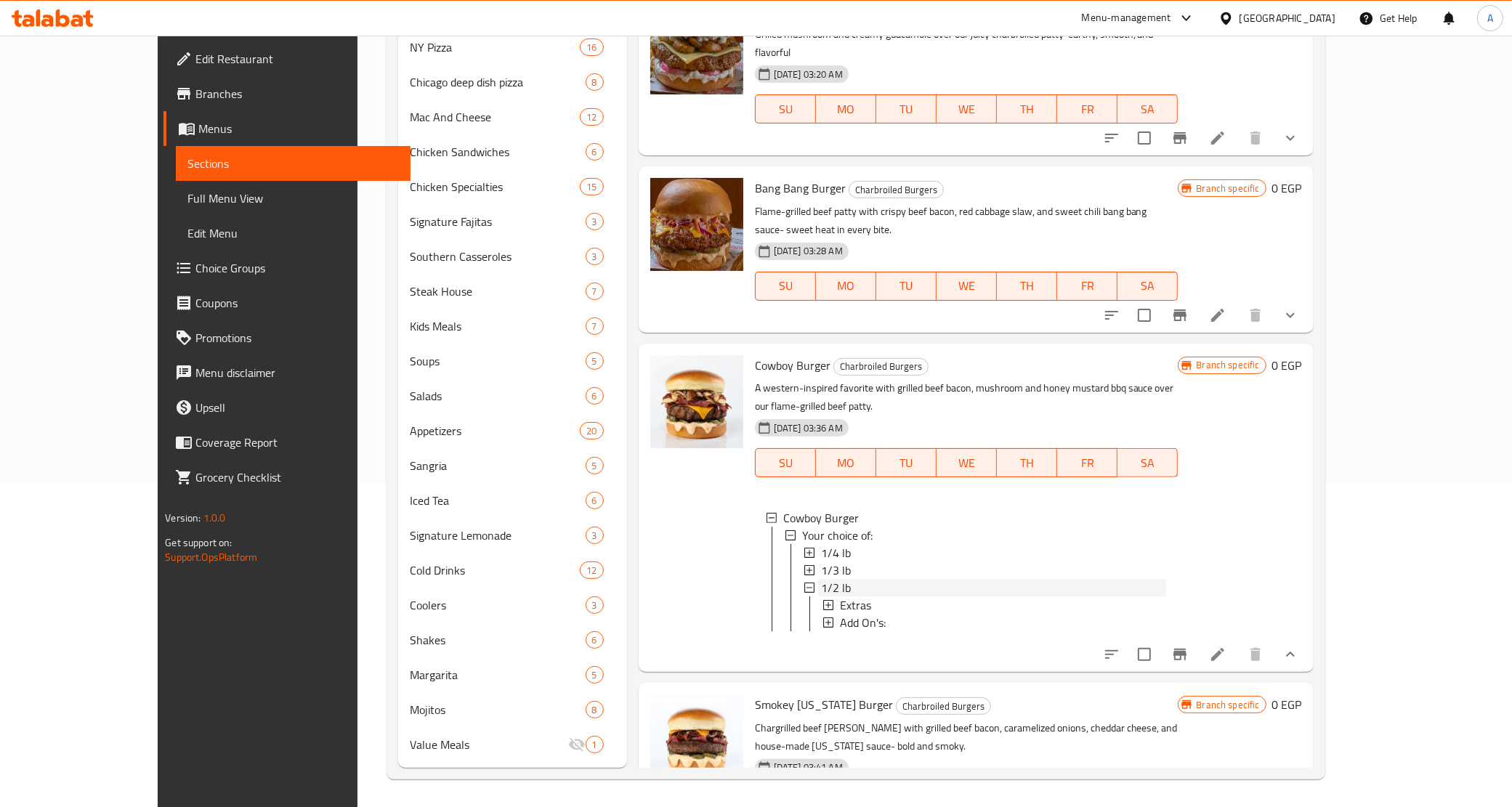 click on "1/2 lb" at bounding box center [994, 588] 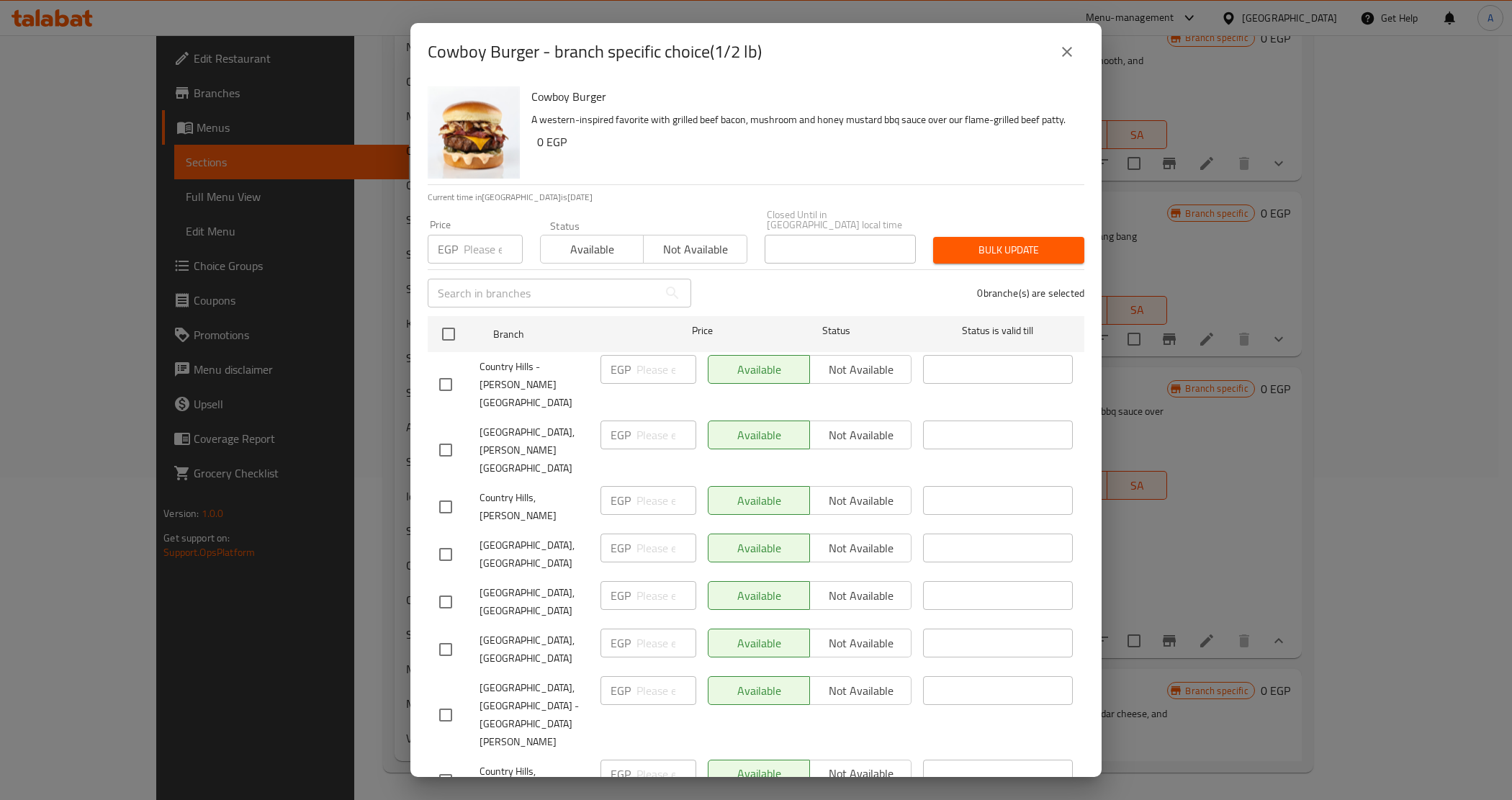 scroll, scrollTop: 338, scrollLeft: 0, axis: vertical 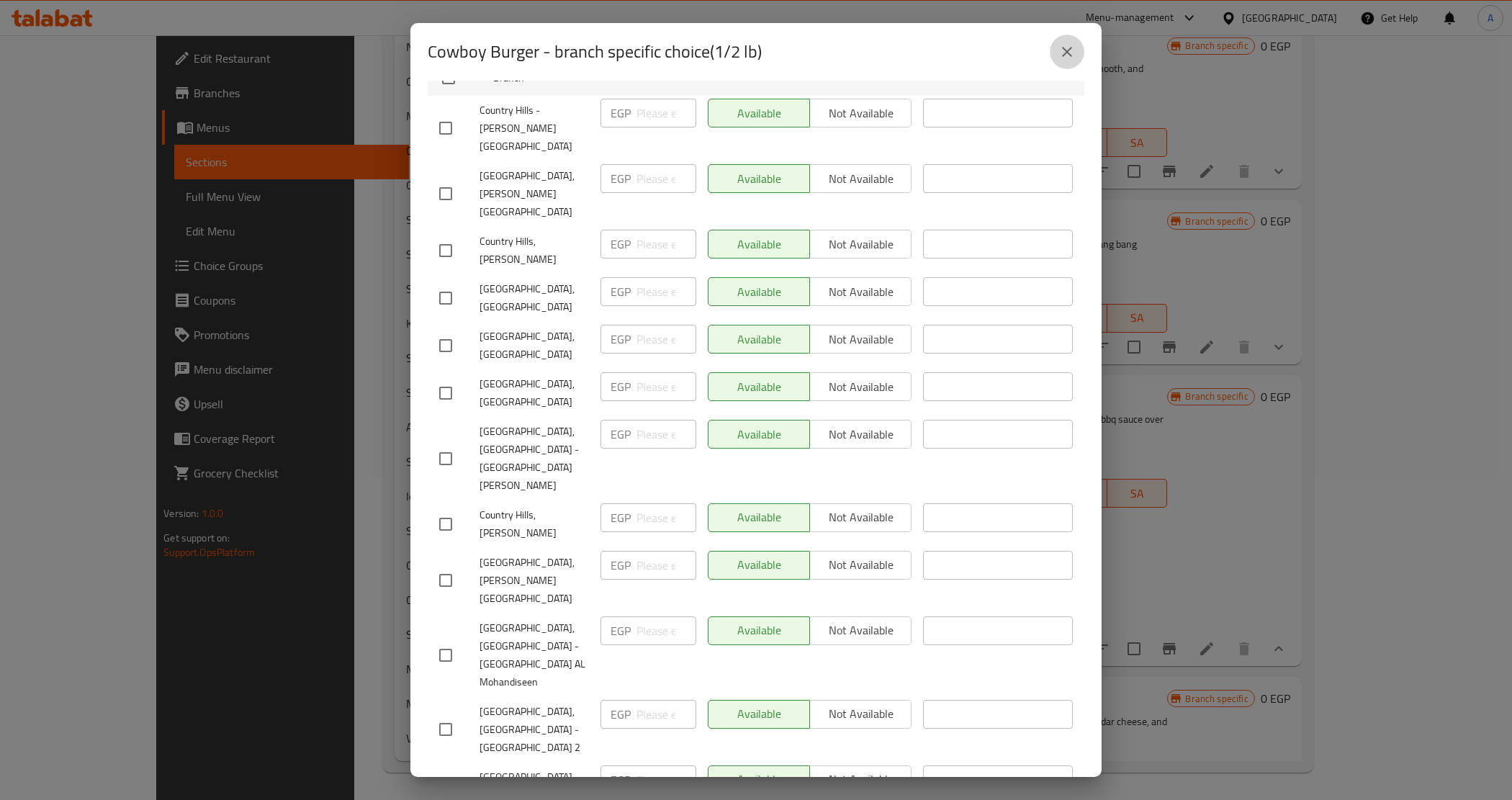 click 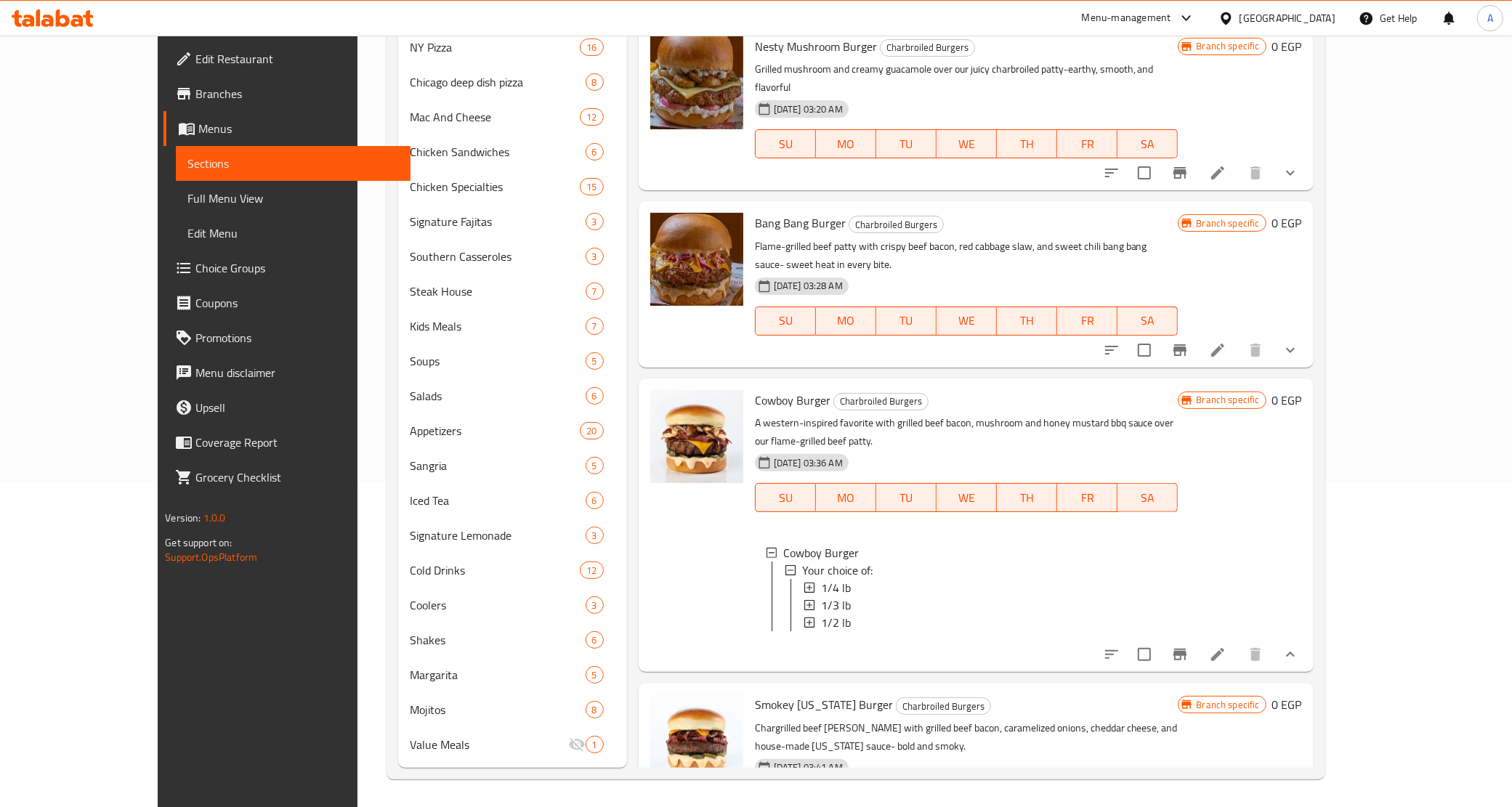 click at bounding box center (1290, 654) 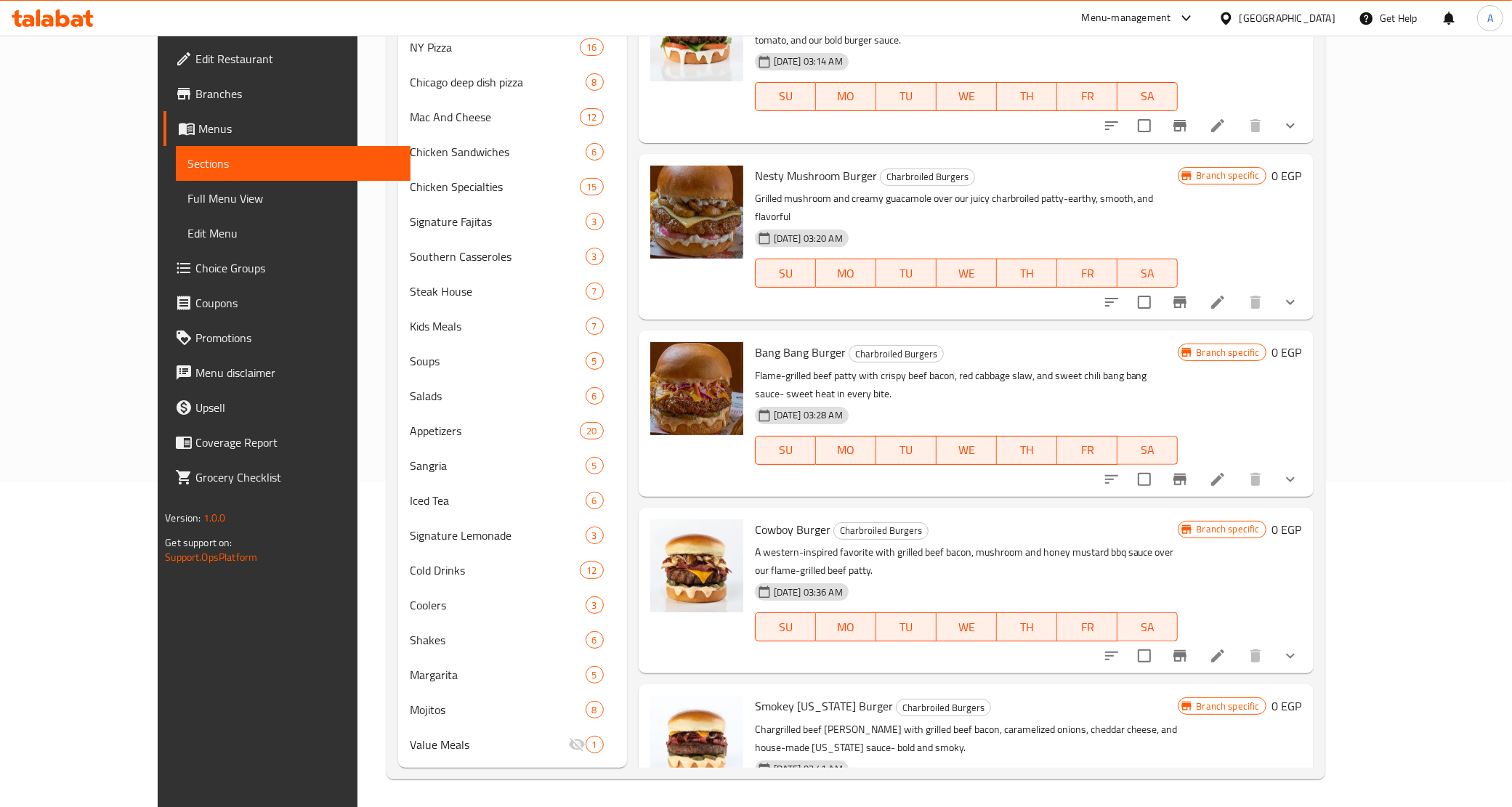 scroll, scrollTop: 200, scrollLeft: 0, axis: vertical 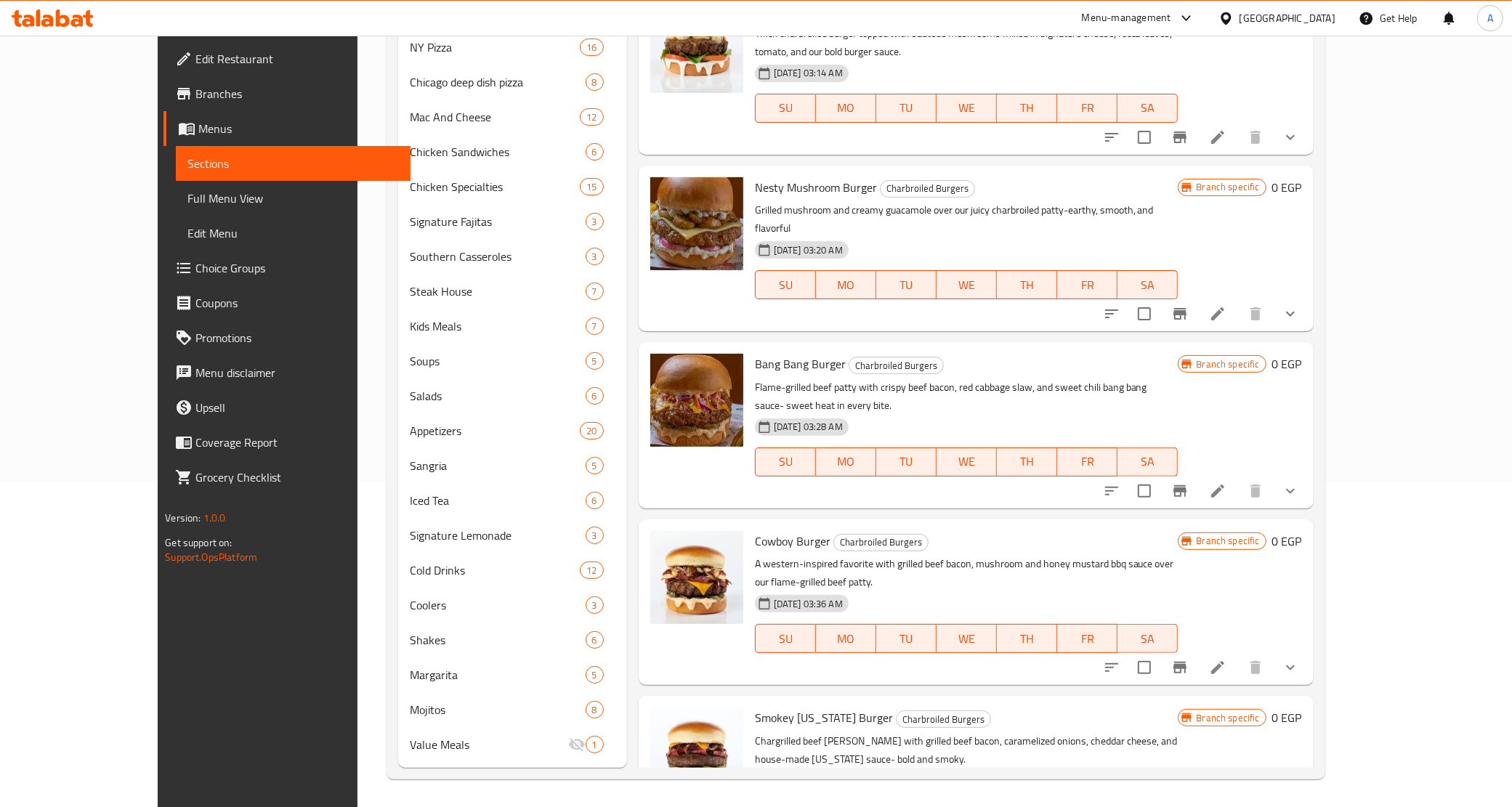 click on "Smokey [US_STATE] Burger" at bounding box center (824, 718) 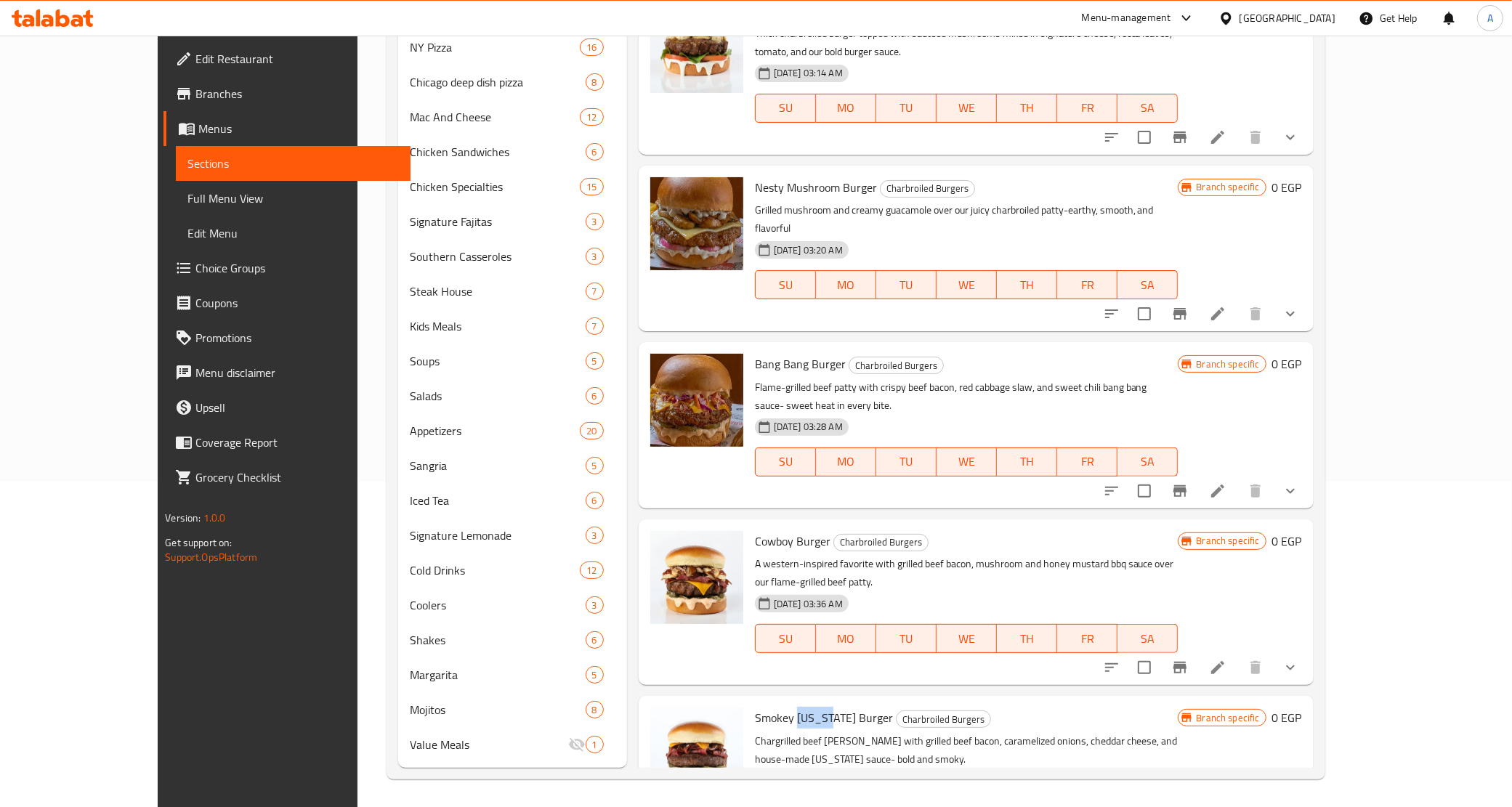 click on "Smokey [US_STATE] Burger" at bounding box center (824, 718) 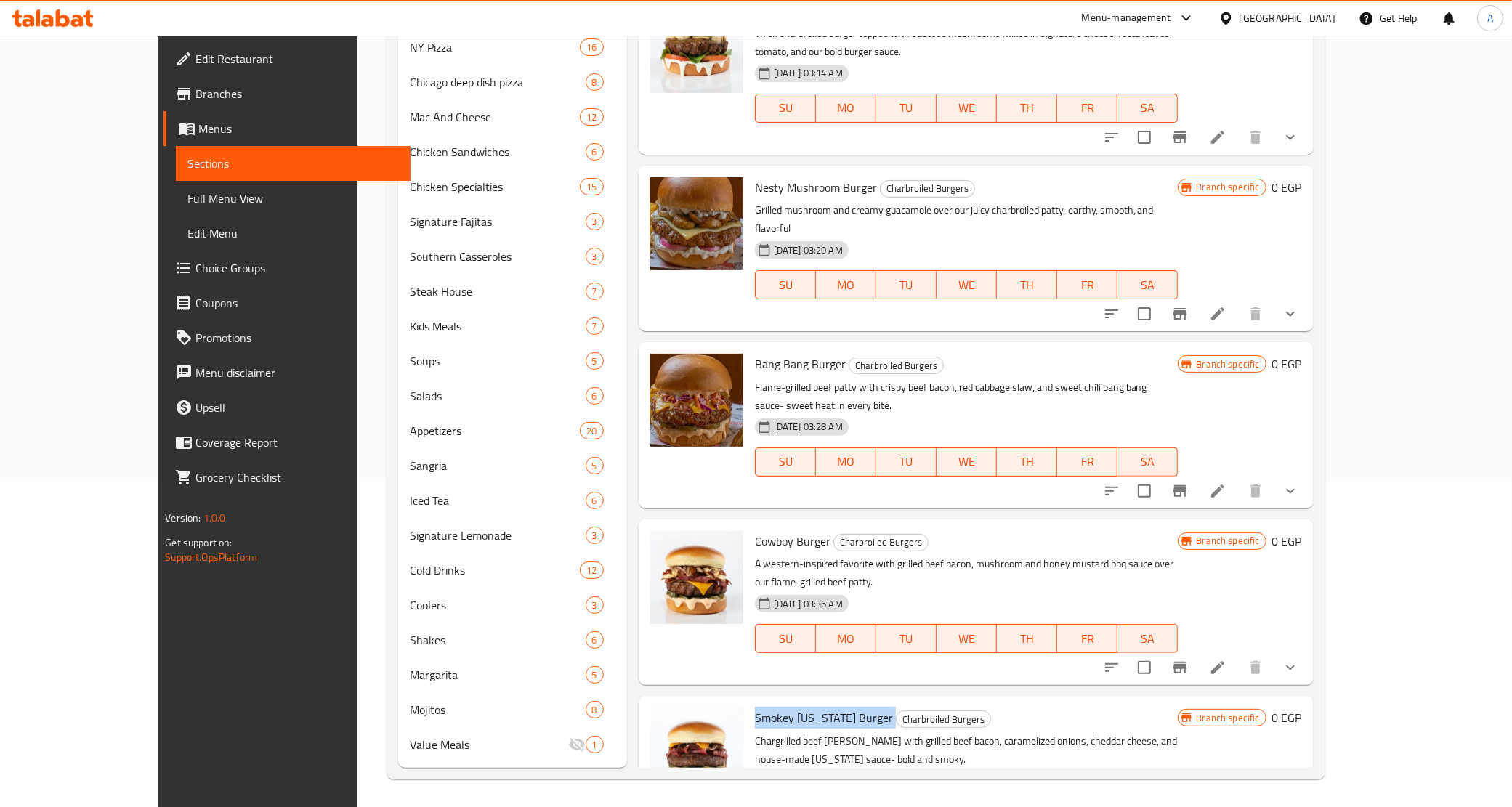 click on "Smokey [US_STATE] Burger" at bounding box center [824, 718] 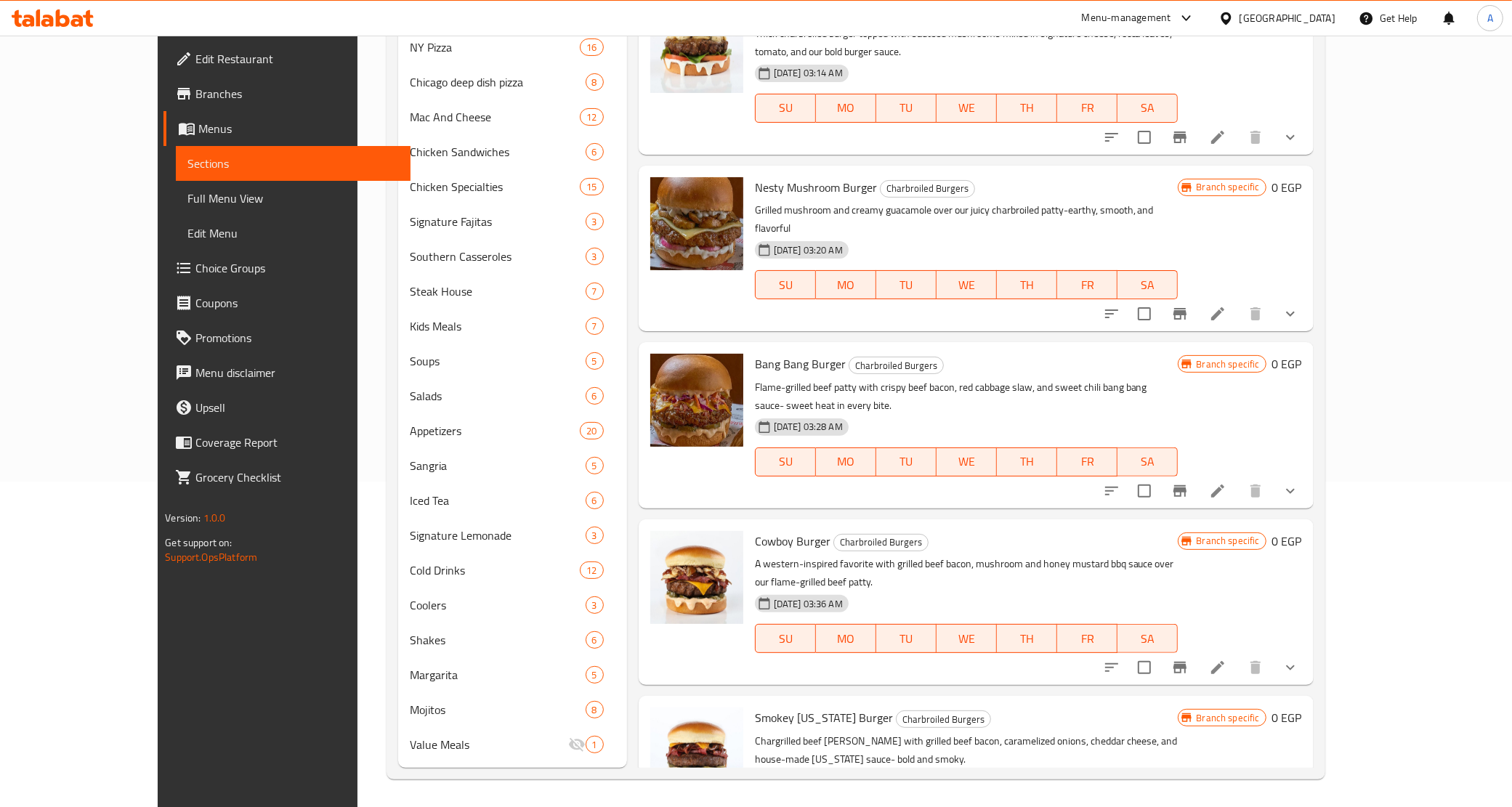 click on "Menu items Add Sort Manage items Buffalo Chips Burger   Charbroiled Burgers A punchy burger loaded with crunchy onion chips, buffalo sauce, and creamy ranch- crispy, spicy and addictive 06-07-2025 03:08 AM SU MO TU WE TH FR SA Buffalo Chips Burger Your choice of: 1/4 lb 1/3 lb 1/2 lb Branch specific 0   EGP Mushroom & Cheese Burger   Charbroiled Burgers Thick charbroiled burger topped with sauteed mushrooms mixed in signature cheese, rocca leaves, tomato, and our bold burger sauce. 06-07-2025 03:14 AM SU MO TU WE TH FR SA Branch specific 0   EGP Nesty Mushroom Burger   Charbroiled Burgers Grilled mushroom and creamy guacamole over our juicy charbroiled patty-earthy, smooth, and flavorful 06-07-2025 03:20 AM SU MO TU WE TH FR SA Branch specific 0   EGP Bang Bang Burger   Charbroiled Burgers Flame-grilled beef patty with crispy beef bacon, red cabbage slaw, and sweet chili bang bang sauce- sweet heat in every bite. 06-07-2025 03:28 AM SU MO TU WE TH FR SA Branch specific 0   EGP Cowboy Burger   SU MO TU WE TH 0" at bounding box center (970, 302) 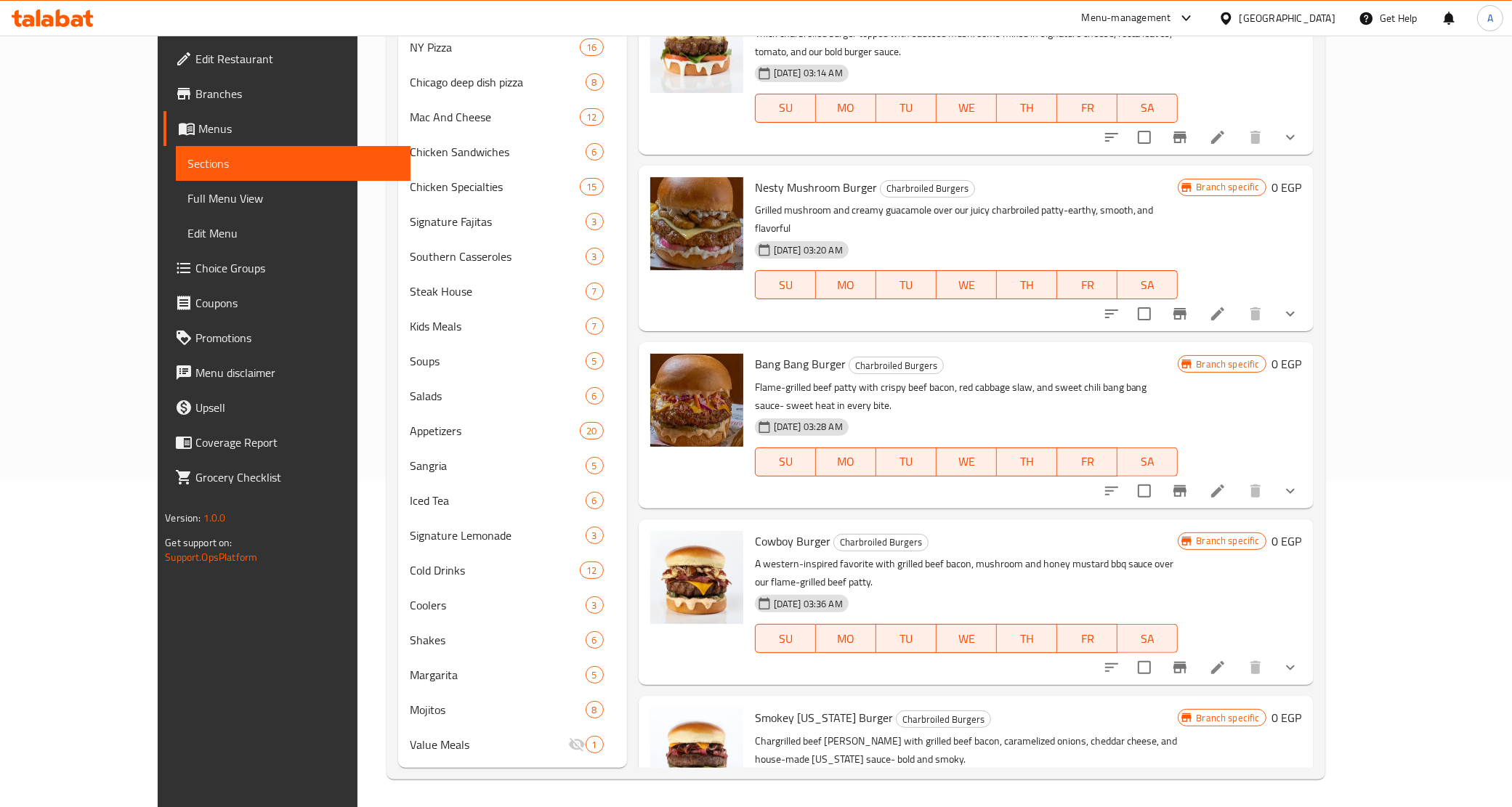 click on "Menu items Add Sort Manage items Buffalo Chips Burger   Charbroiled Burgers A punchy burger loaded with crunchy onion chips, buffalo sauce, and creamy ranch- crispy, spicy and addictive 06-07-2025 03:08 AM SU MO TU WE TH FR SA Buffalo Chips Burger Your choice of: 1/4 lb 1/3 lb 1/2 lb Branch specific 0   EGP Mushroom & Cheese Burger   Charbroiled Burgers Thick charbroiled burger topped with sauteed mushrooms mixed in signature cheese, rocca leaves, tomato, and our bold burger sauce. 06-07-2025 03:14 AM SU MO TU WE TH FR SA Branch specific 0   EGP Nesty Mushroom Burger   Charbroiled Burgers Grilled mushroom and creamy guacamole over our juicy charbroiled patty-earthy, smooth, and flavorful 06-07-2025 03:20 AM SU MO TU WE TH FR SA Branch specific 0   EGP Bang Bang Burger   Charbroiled Burgers Flame-grilled beef patty with crispy beef bacon, red cabbage slaw, and sweet chili bang bang sauce- sweet heat in every bite. 06-07-2025 03:28 AM SU MO TU WE TH FR SA Branch specific 0   EGP Cowboy Burger   SU MO TU WE TH 0" at bounding box center [970, 302] 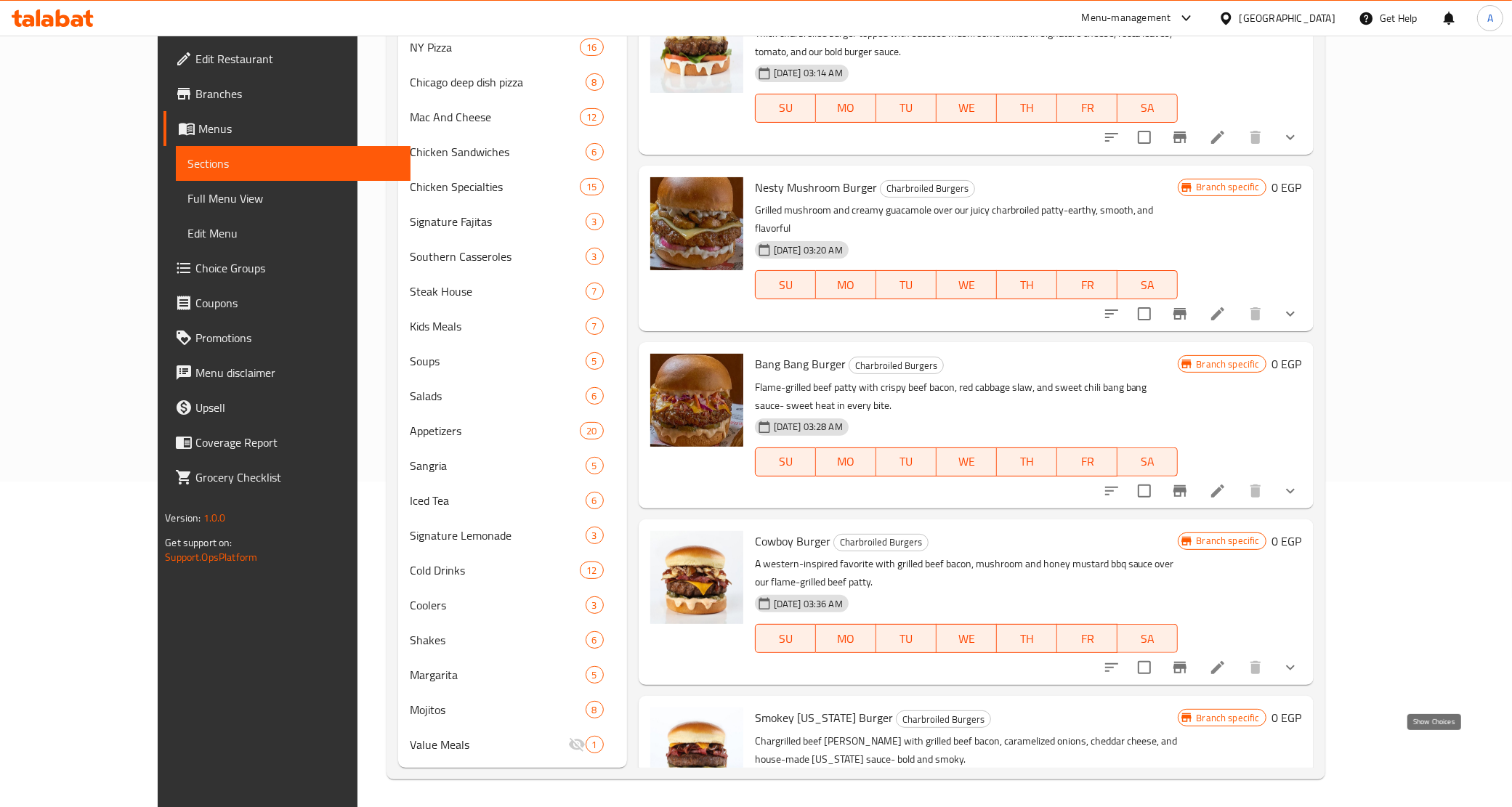 click 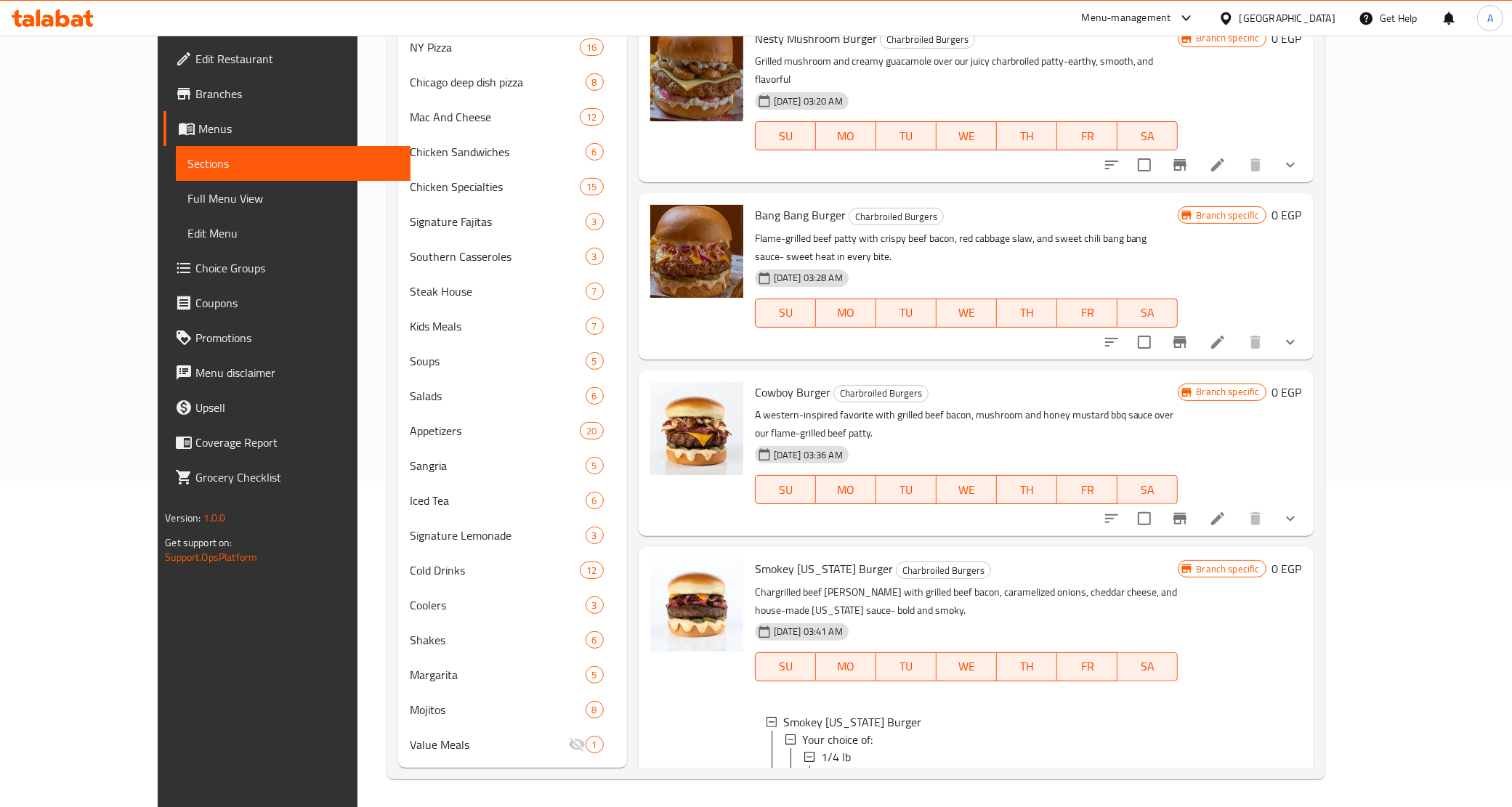 scroll, scrollTop: 382, scrollLeft: 0, axis: vertical 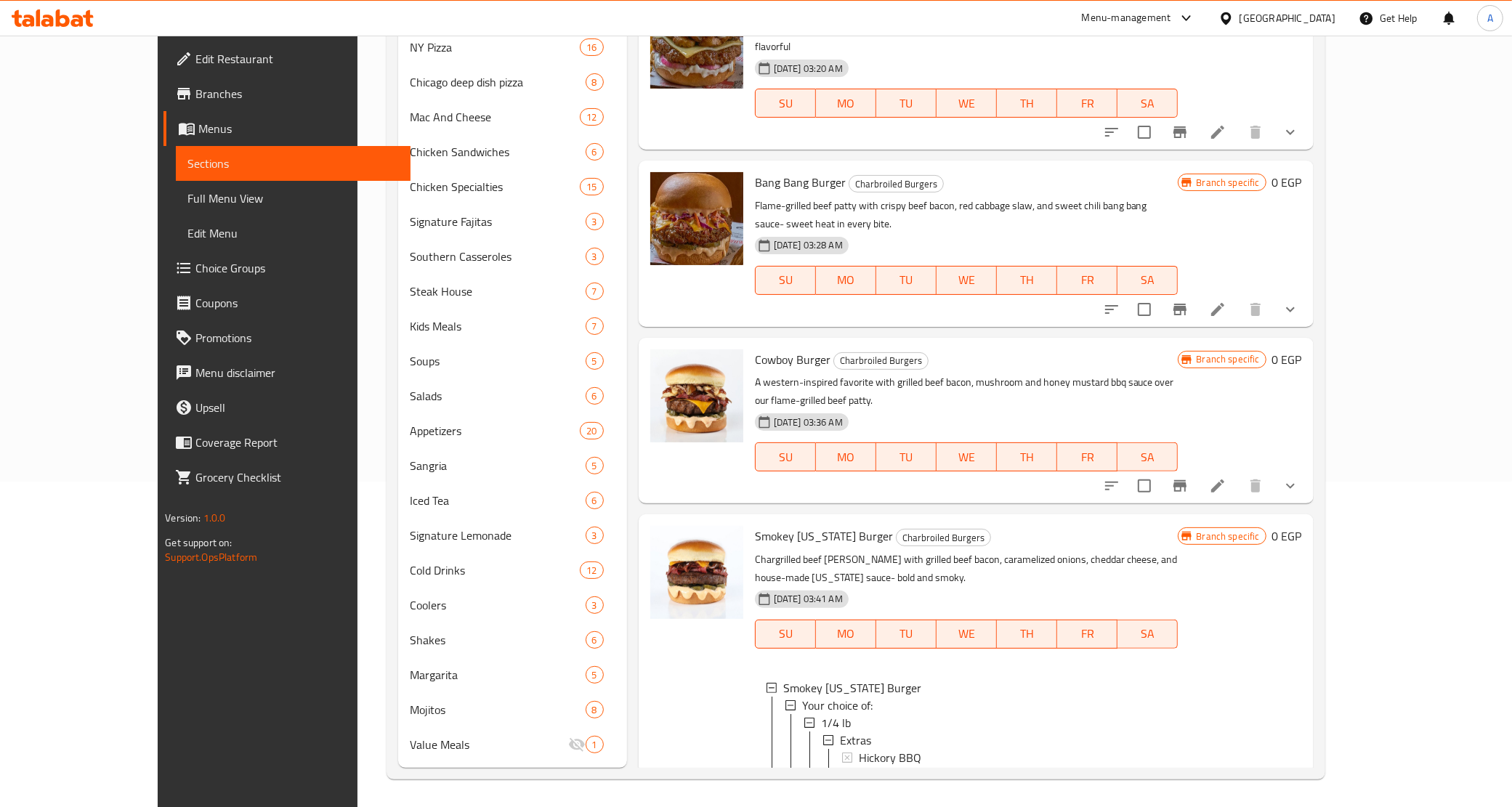 click on "1/4 lb Extras Hickory BBQ  Honey Mustard  Jalapeno Cheese  Extra Spicy Ranch Thousand Islands  Jalapeno Original Country Signature Country American Cheese  Fresh Mushroom Onion Rings Cheese Sauce Beef Bacon Smoked Turkey Pepperoni Hot Dog  Add On's: Add Cheese Sauce 1/3 lb Extras Hickory BBQ  Honey Mustard  Jalapeno Cheese  Extra Spicy Ranch Thousand Islands  Jalapeno Original Country Signature Country American Cheese  Fresh Mushroom Onion Rings Cheese Sauce Beef Bacon Smoked Turkey Pepperoni Hot Dog  Add On's: Add Cheese Sauce 1/2 lb Extras Hickory BBQ  Honey Mustard  Jalapeno Cheese  Extra Spicy Ranch Thousand Islands  Jalapeno Original Country Signature Country American Cheese  Fresh Mushroom Onion Rings Cheese Sauce Beef Bacon Smoked Turkey Pepperoni Hot Dog  Add On's: Add Cheese Sauce" at bounding box center (985, 1263) 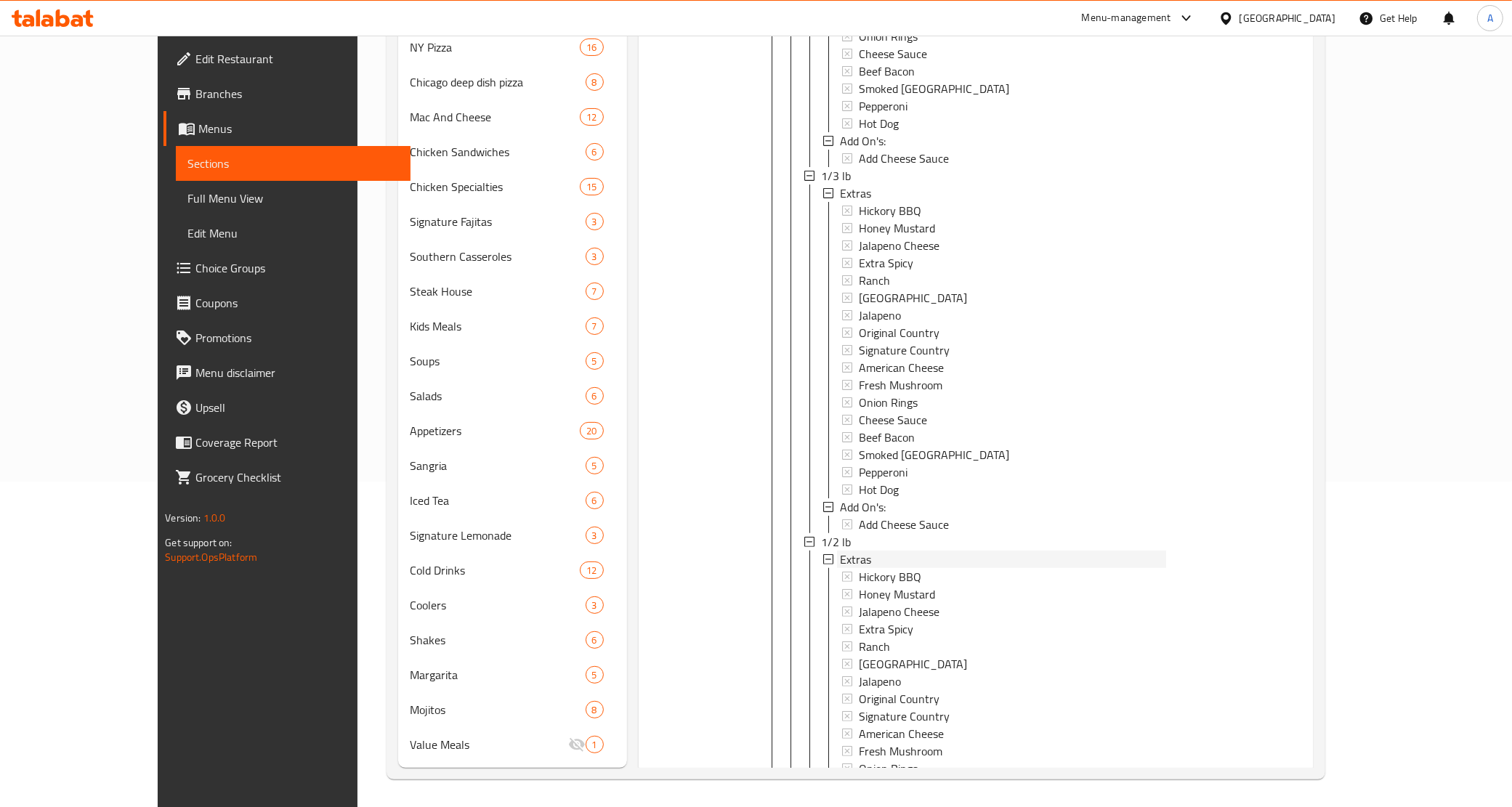 click on "Extras" at bounding box center [1003, 559] 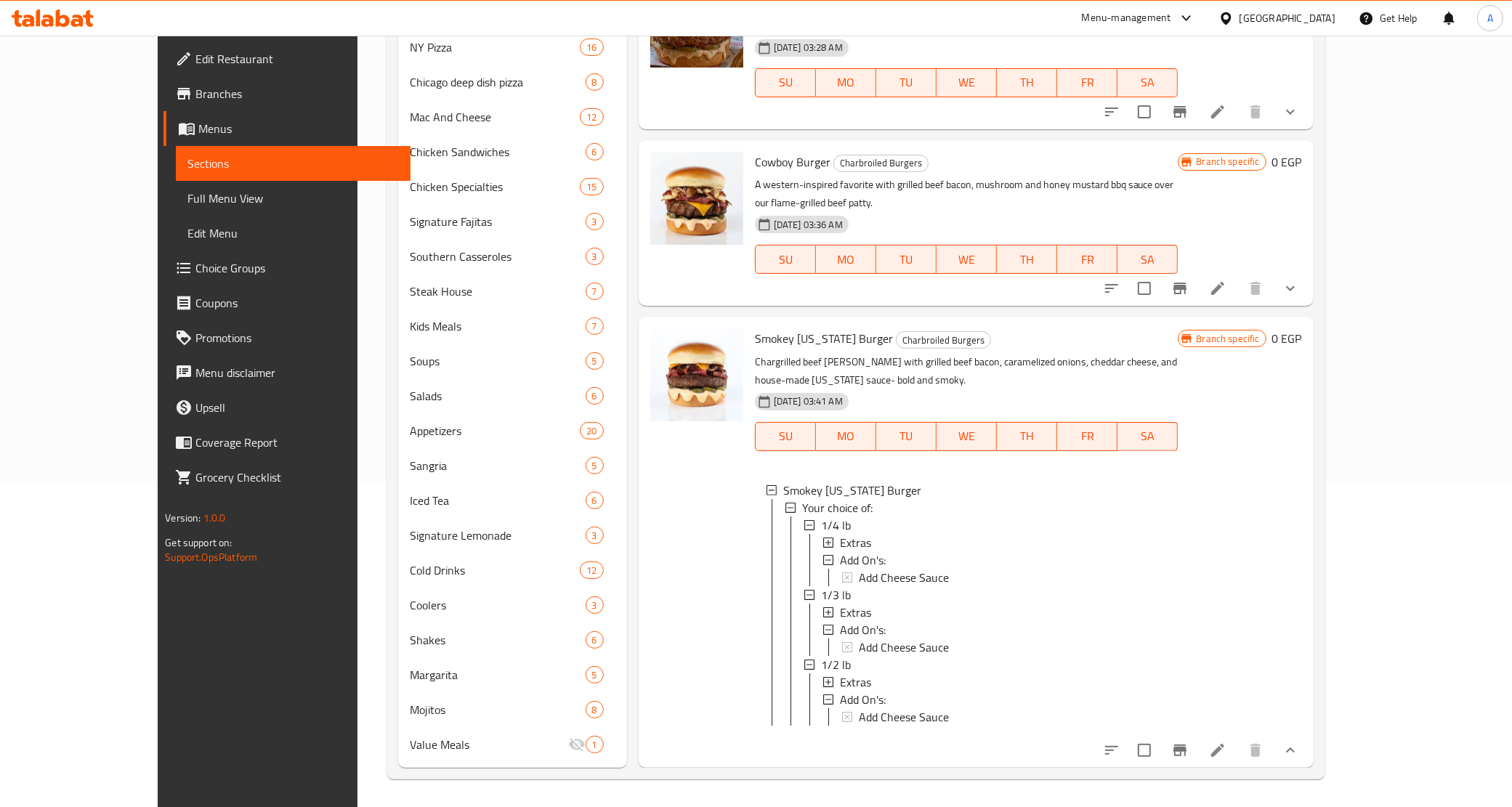 scroll, scrollTop: 1, scrollLeft: 0, axis: vertical 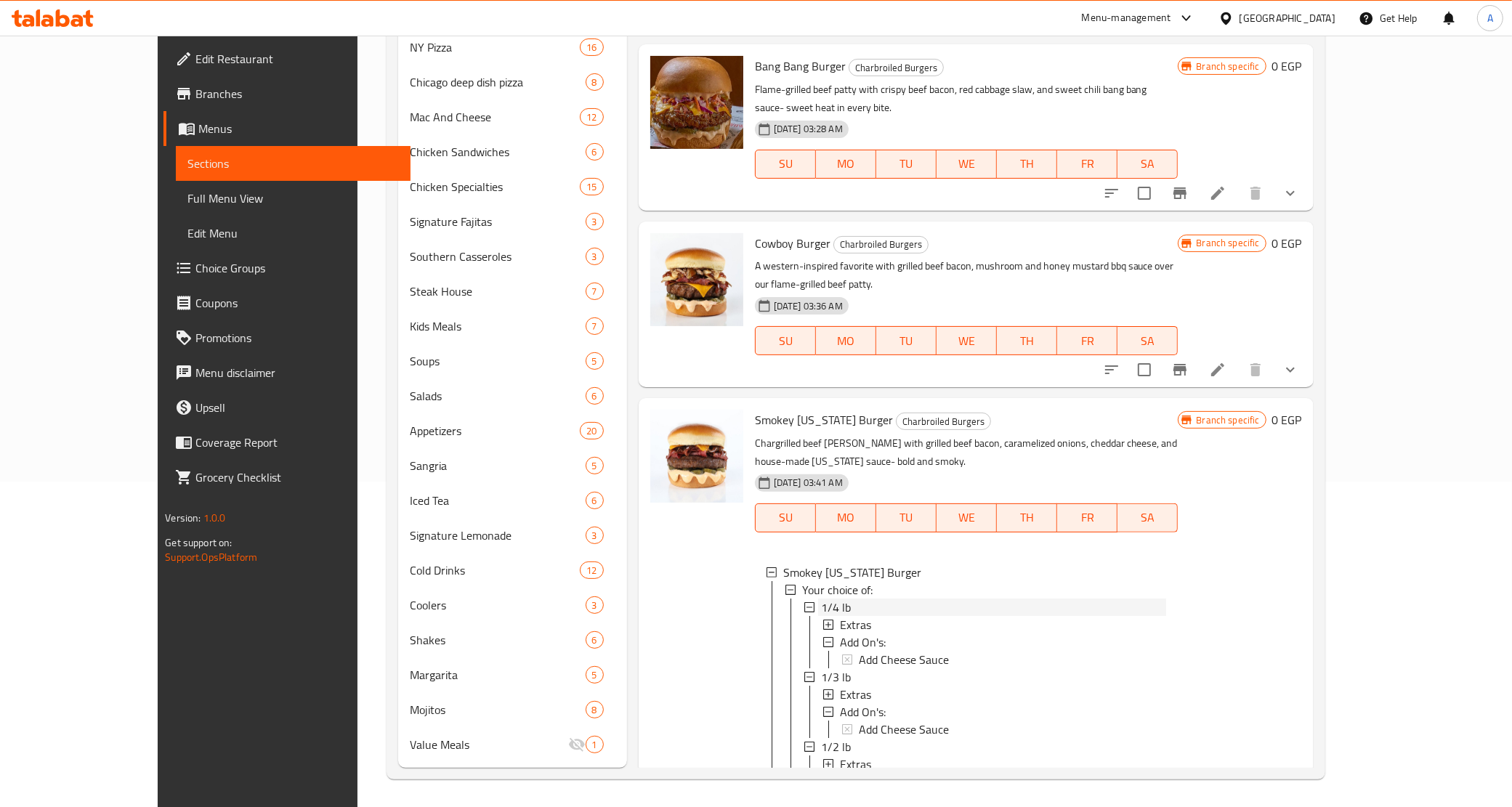 click on "1/4 lb" at bounding box center [836, 607] 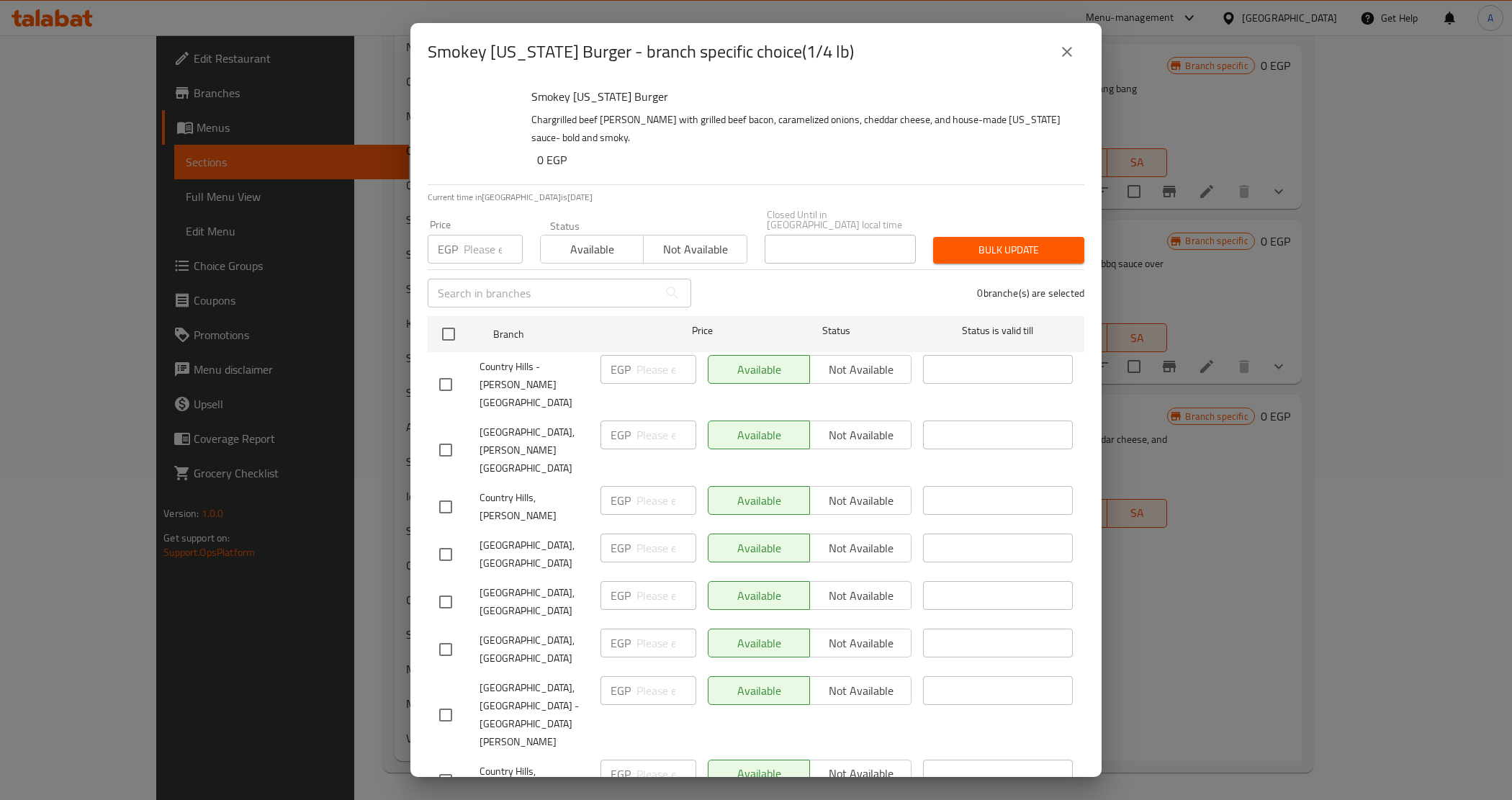 scroll, scrollTop: 443, scrollLeft: 0, axis: vertical 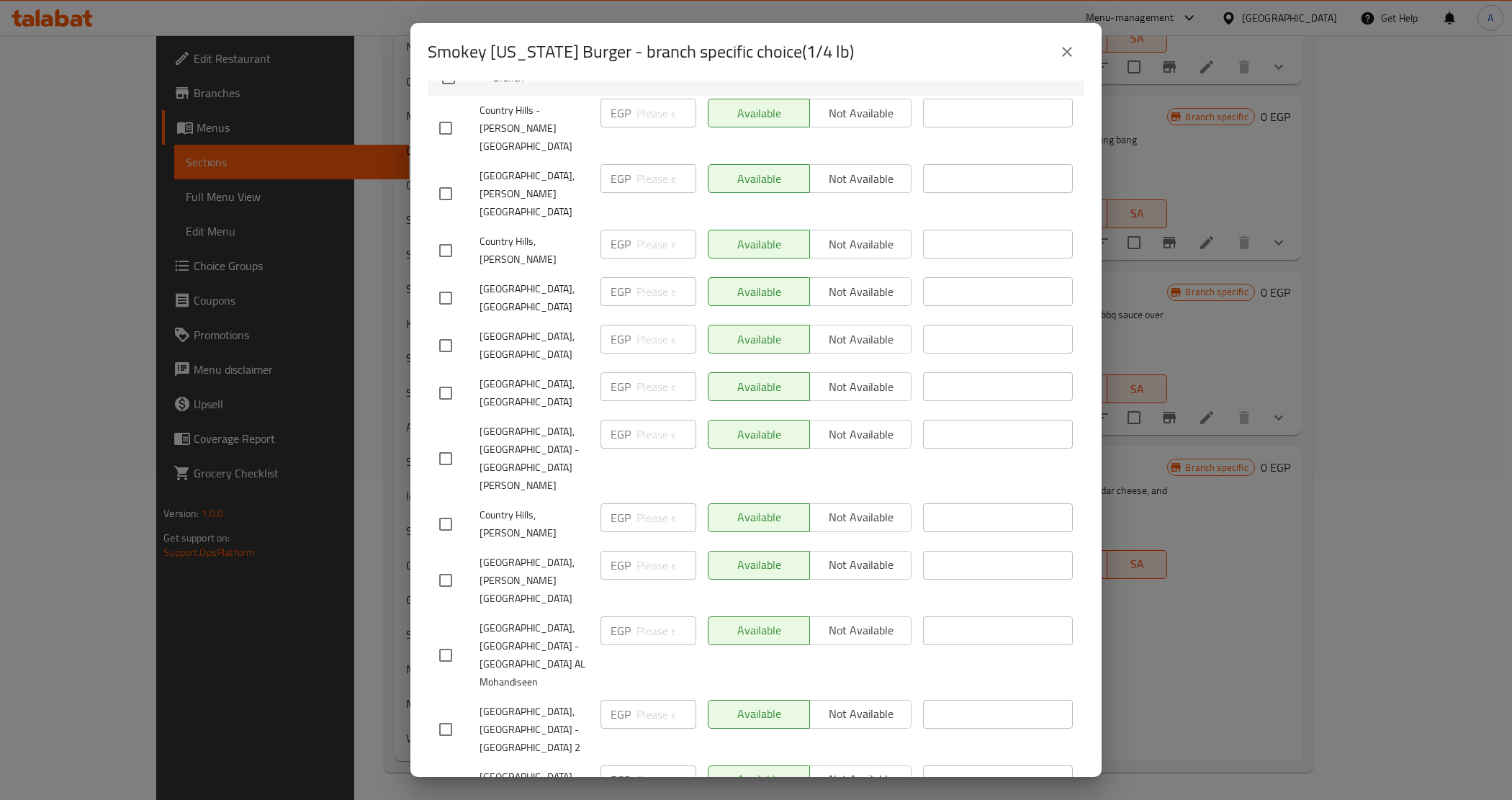 click 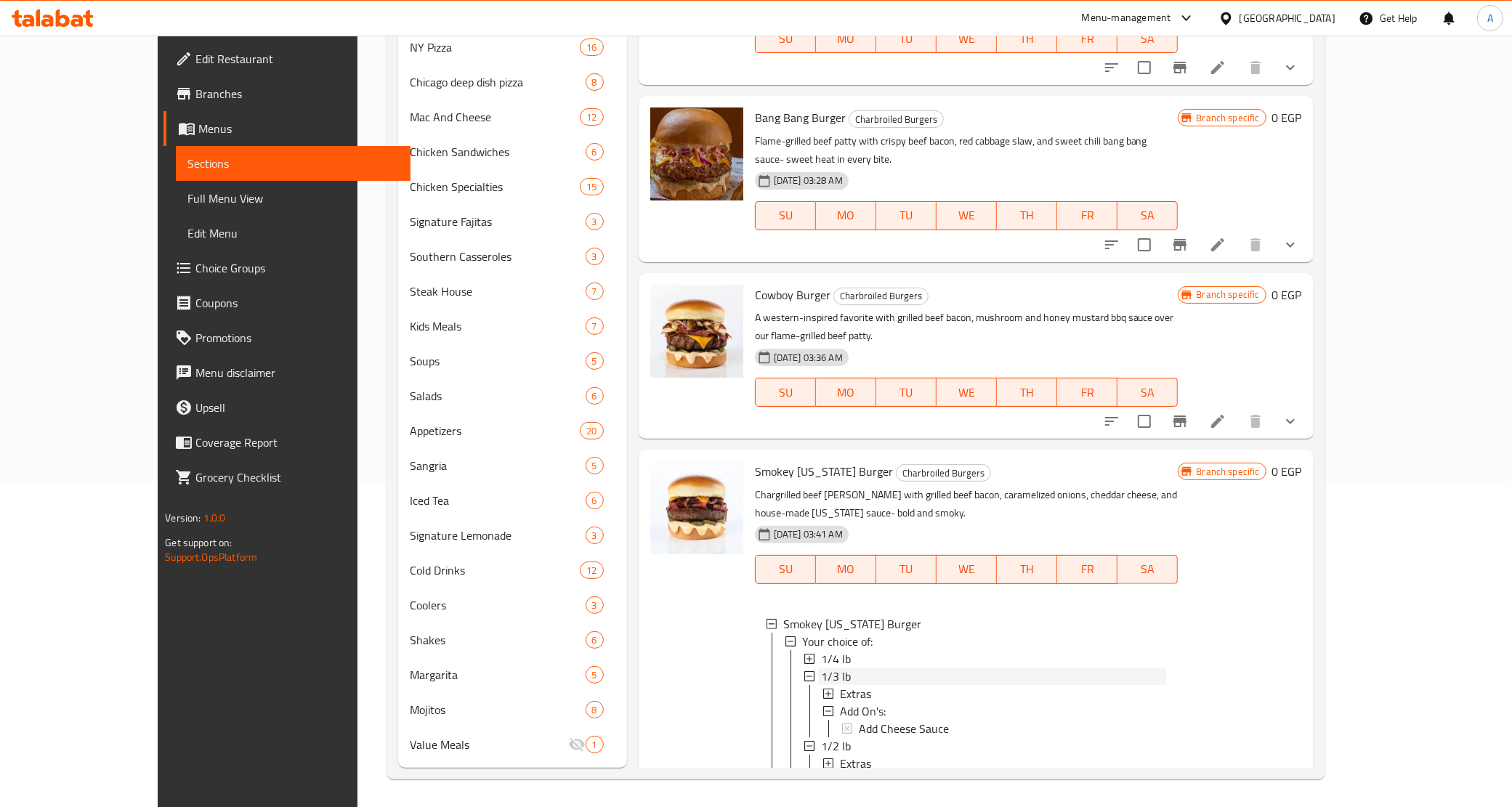 click on "1/3 lb" at bounding box center [994, 676] 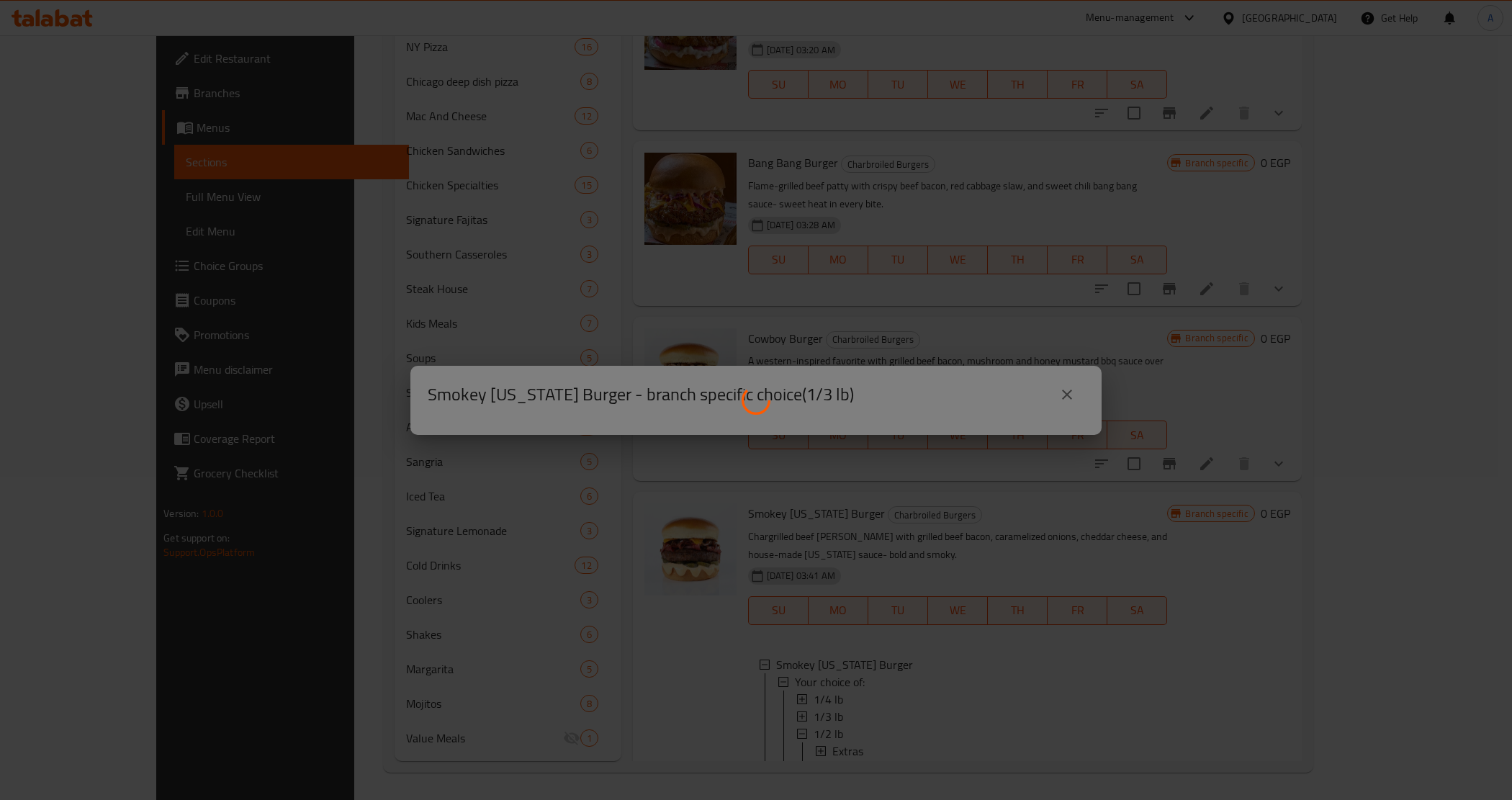 scroll, scrollTop: 390, scrollLeft: 0, axis: vertical 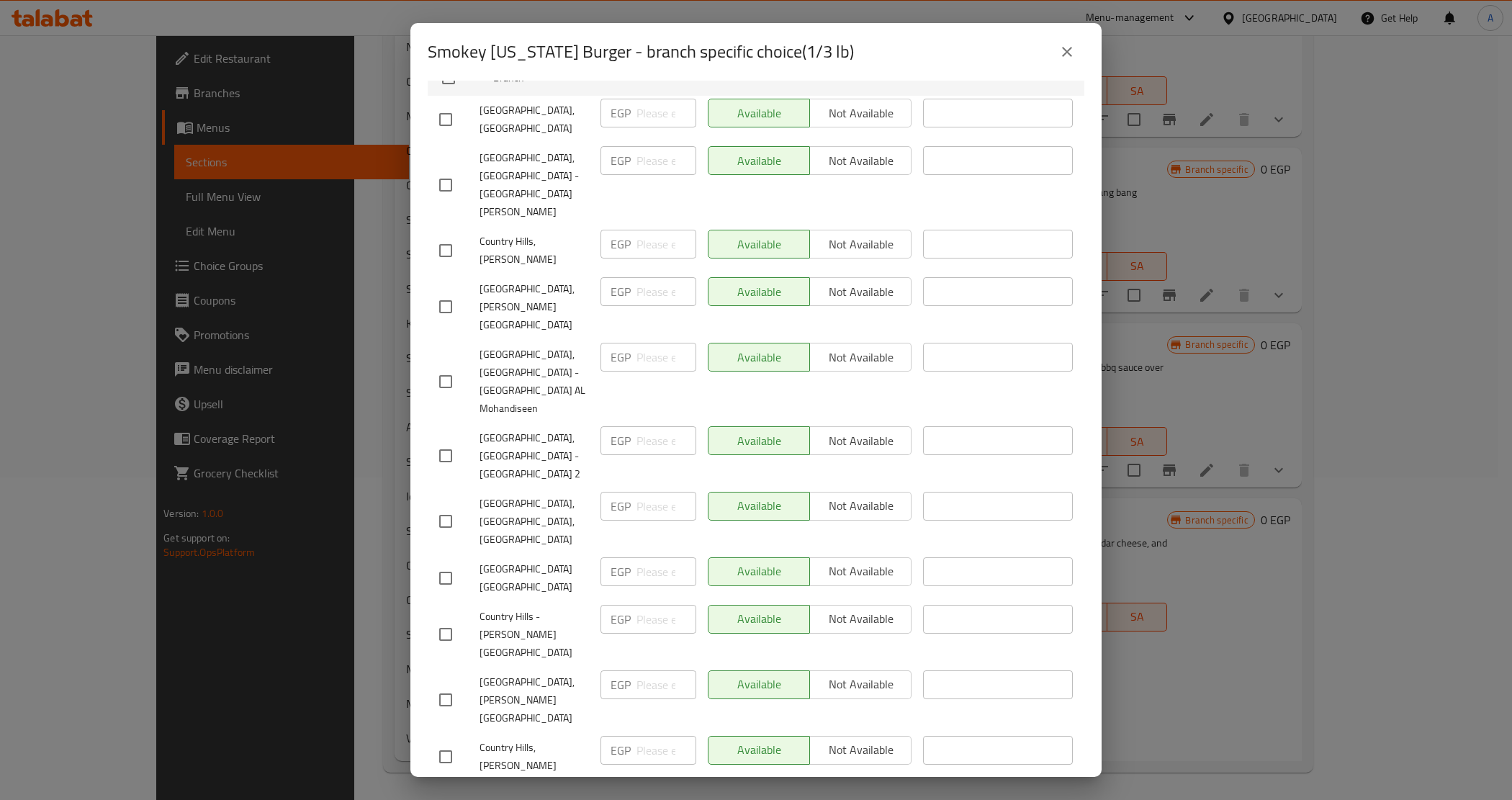 click 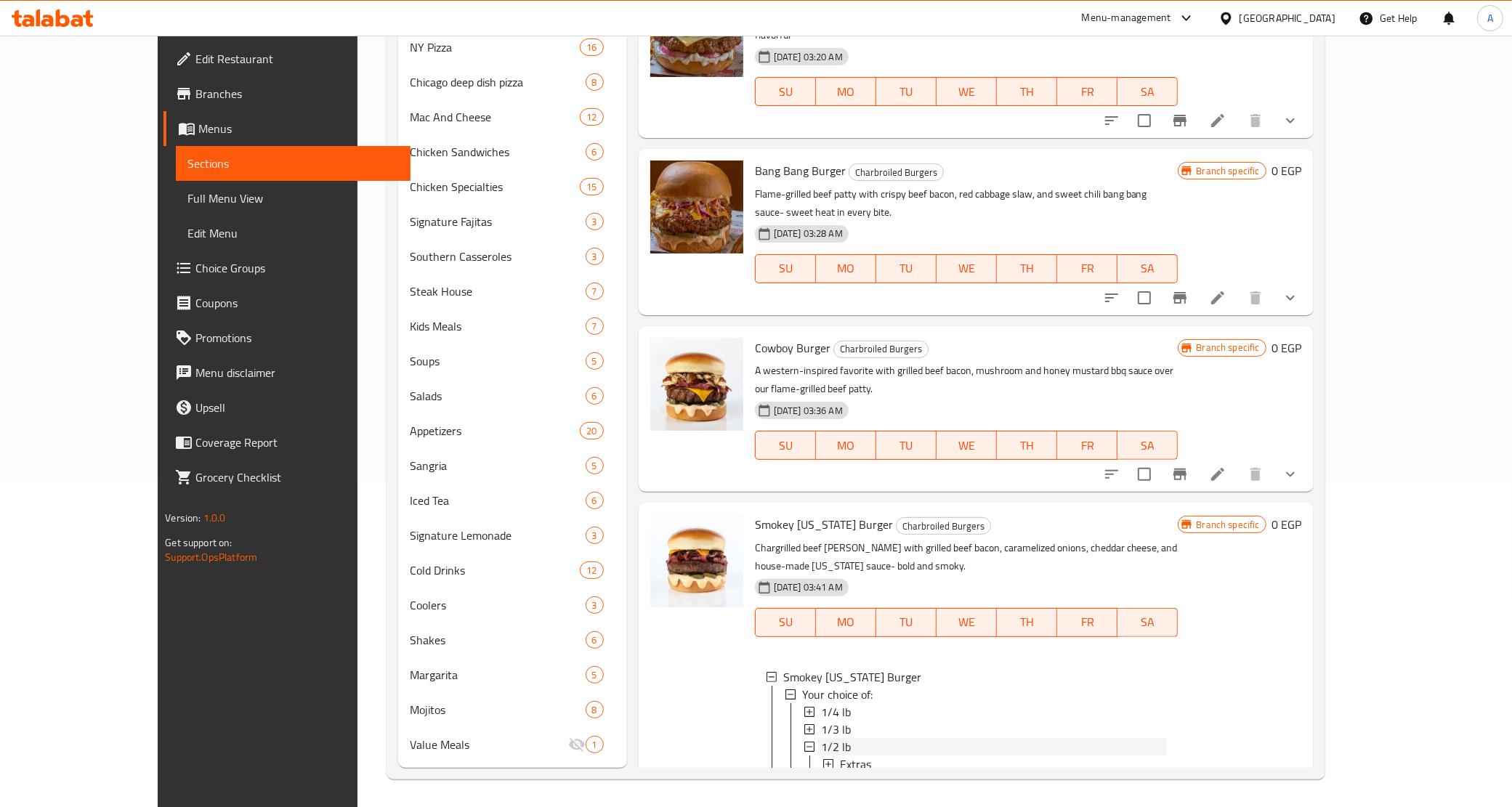 click on "1/2 lb" at bounding box center (994, 747) 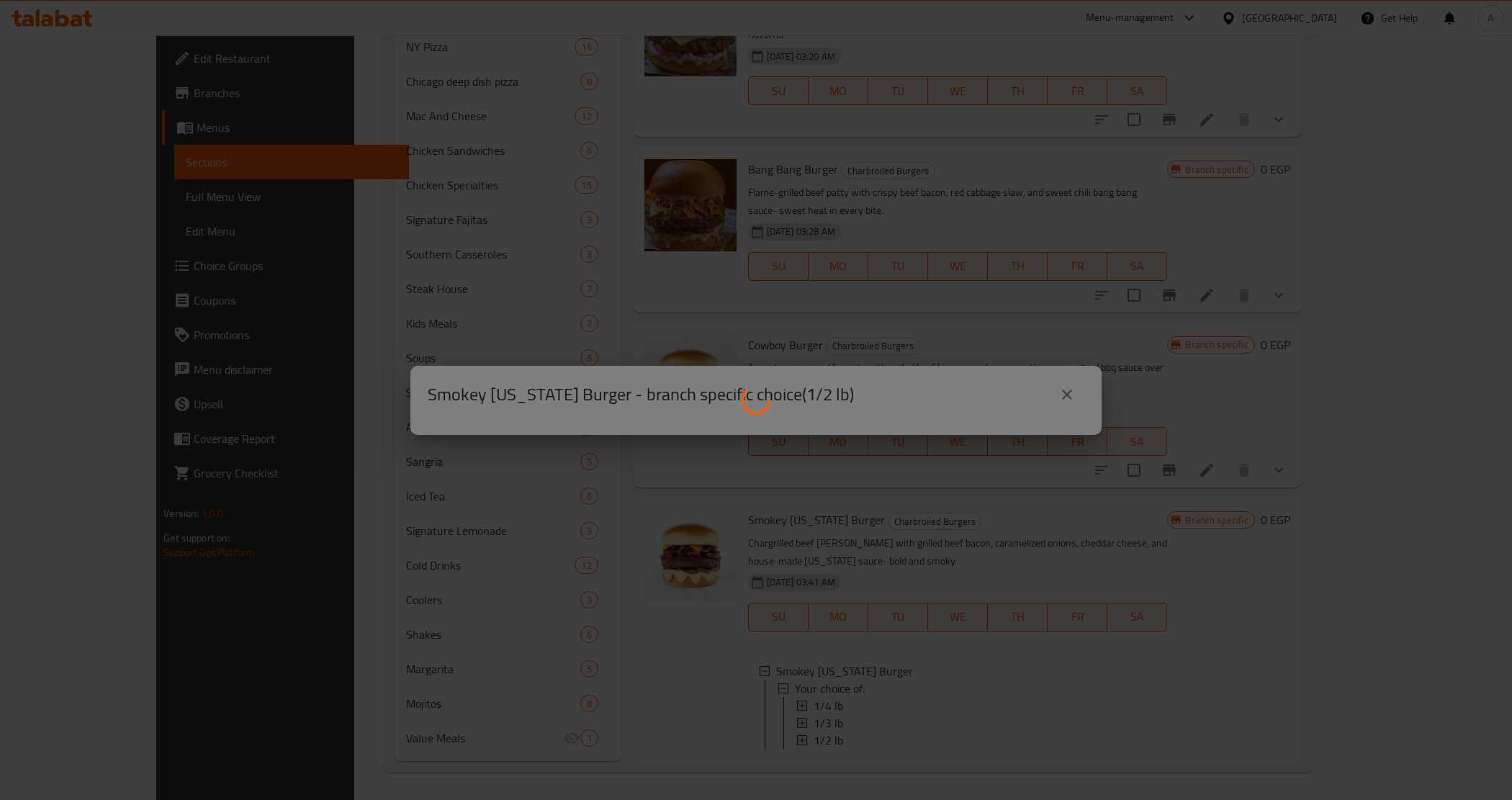 scroll, scrollTop: 0, scrollLeft: 0, axis: both 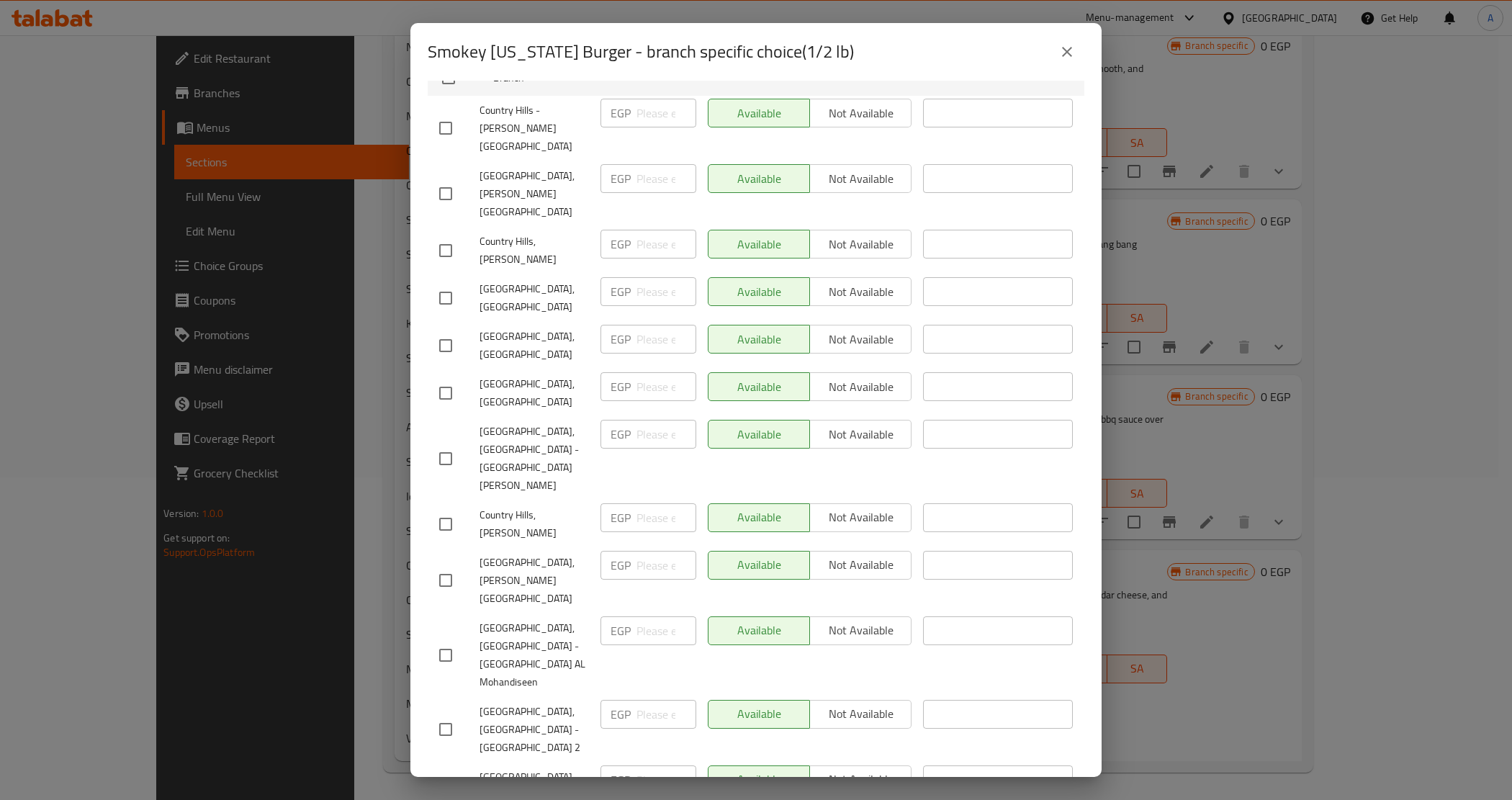 click 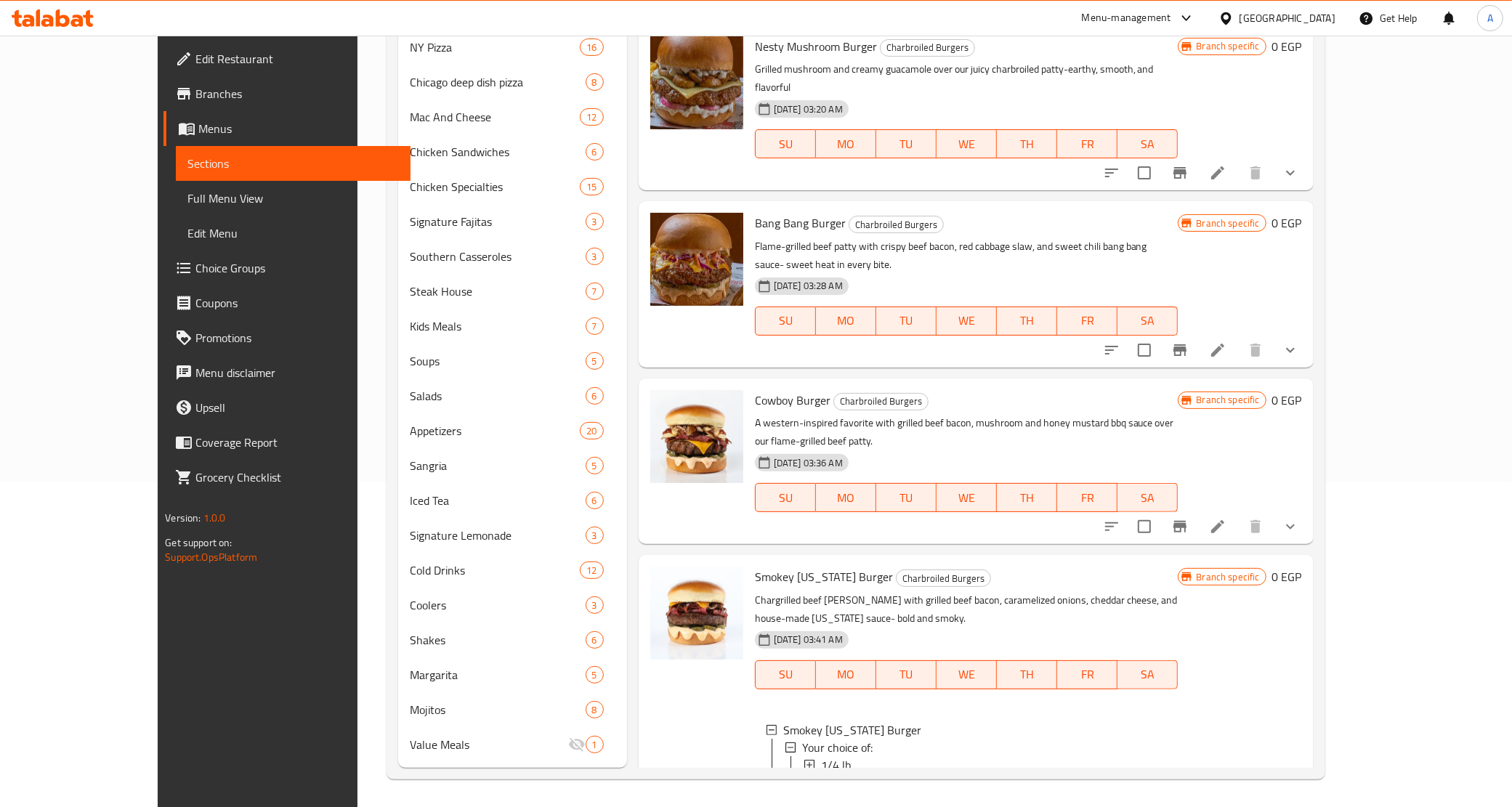 click at bounding box center (697, 702) 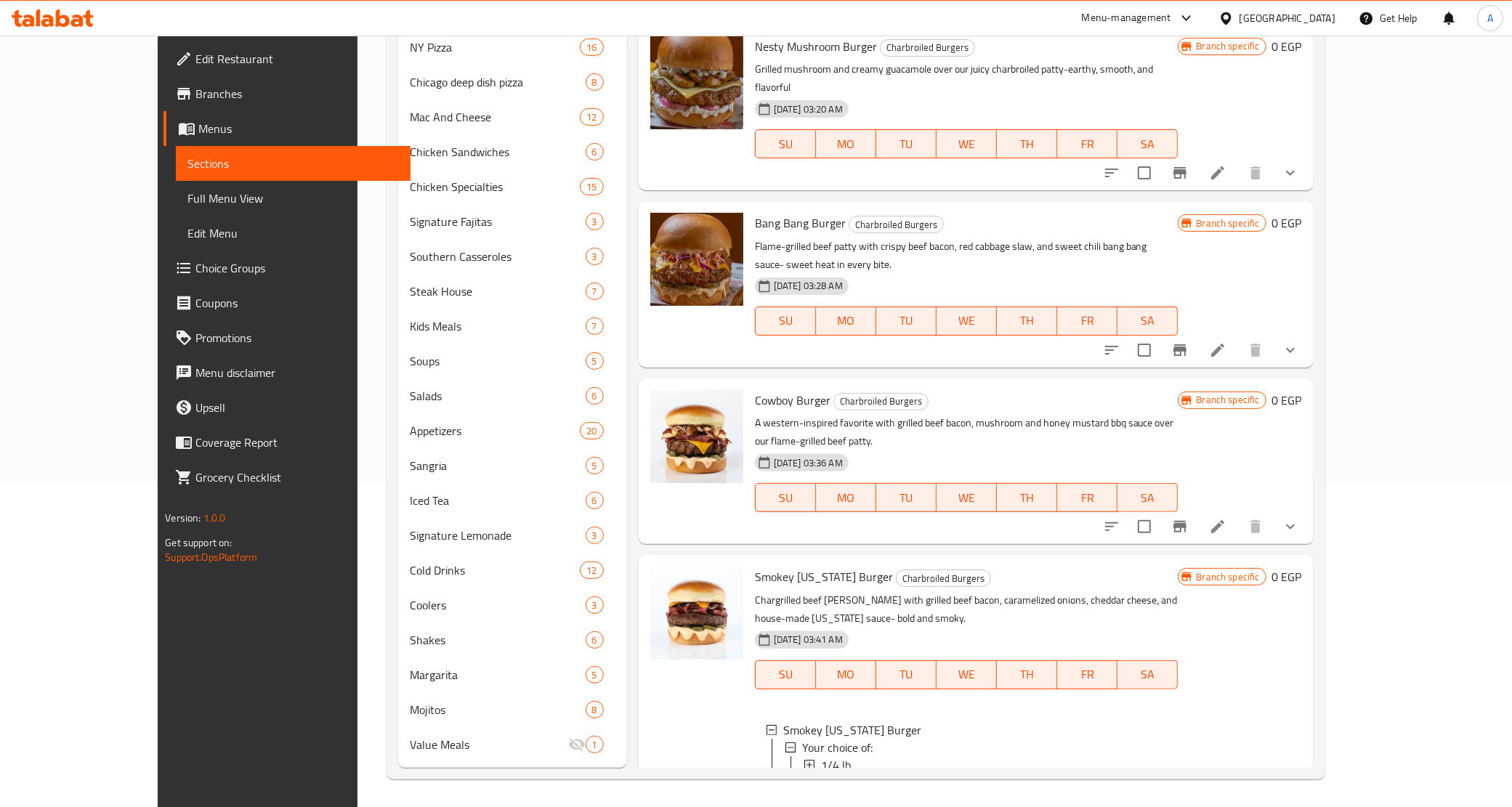 click at bounding box center (697, 702) 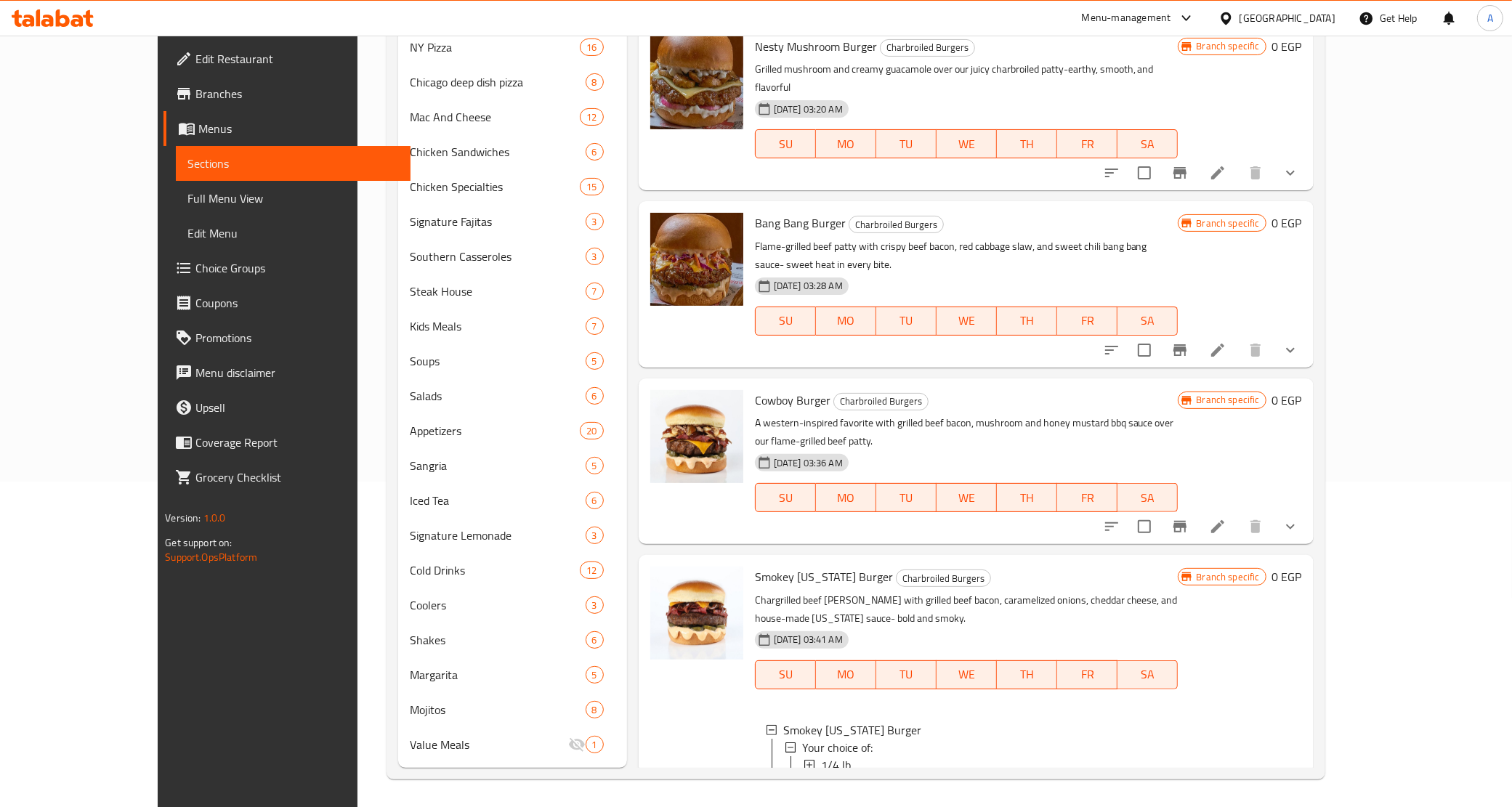 click at bounding box center [697, 702] 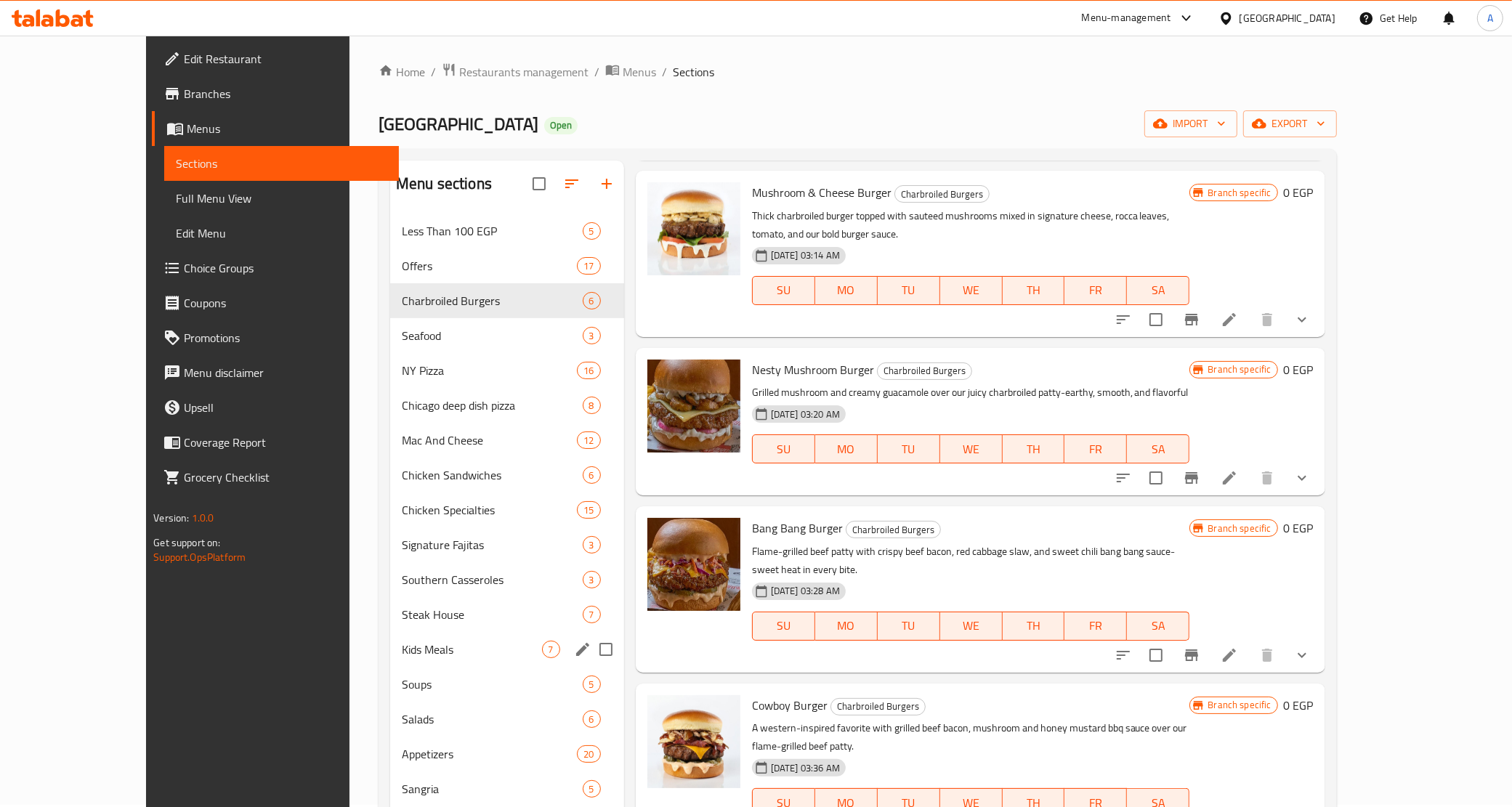 scroll, scrollTop: 0, scrollLeft: 0, axis: both 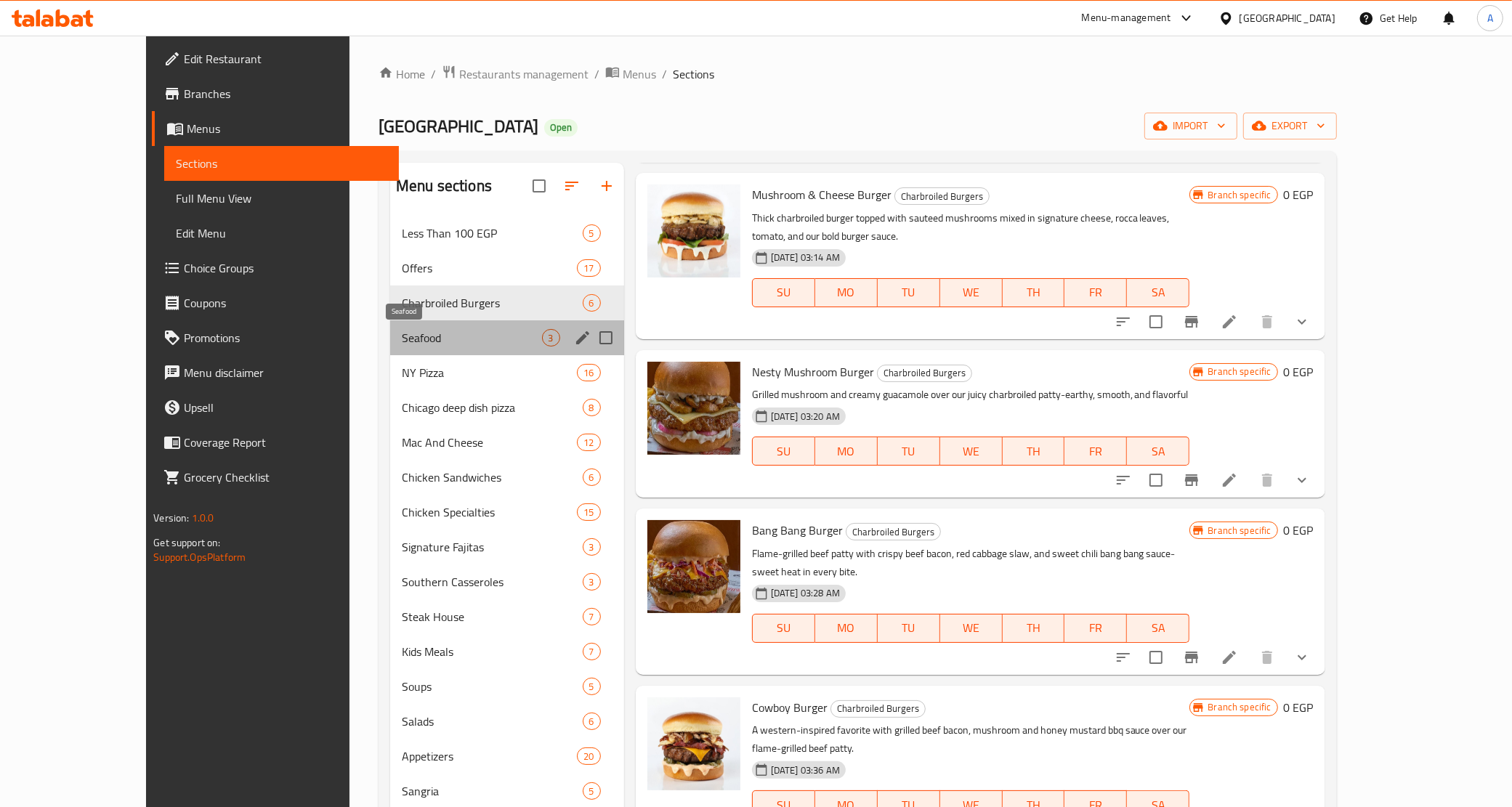 click on "Seafood" at bounding box center [472, 338] 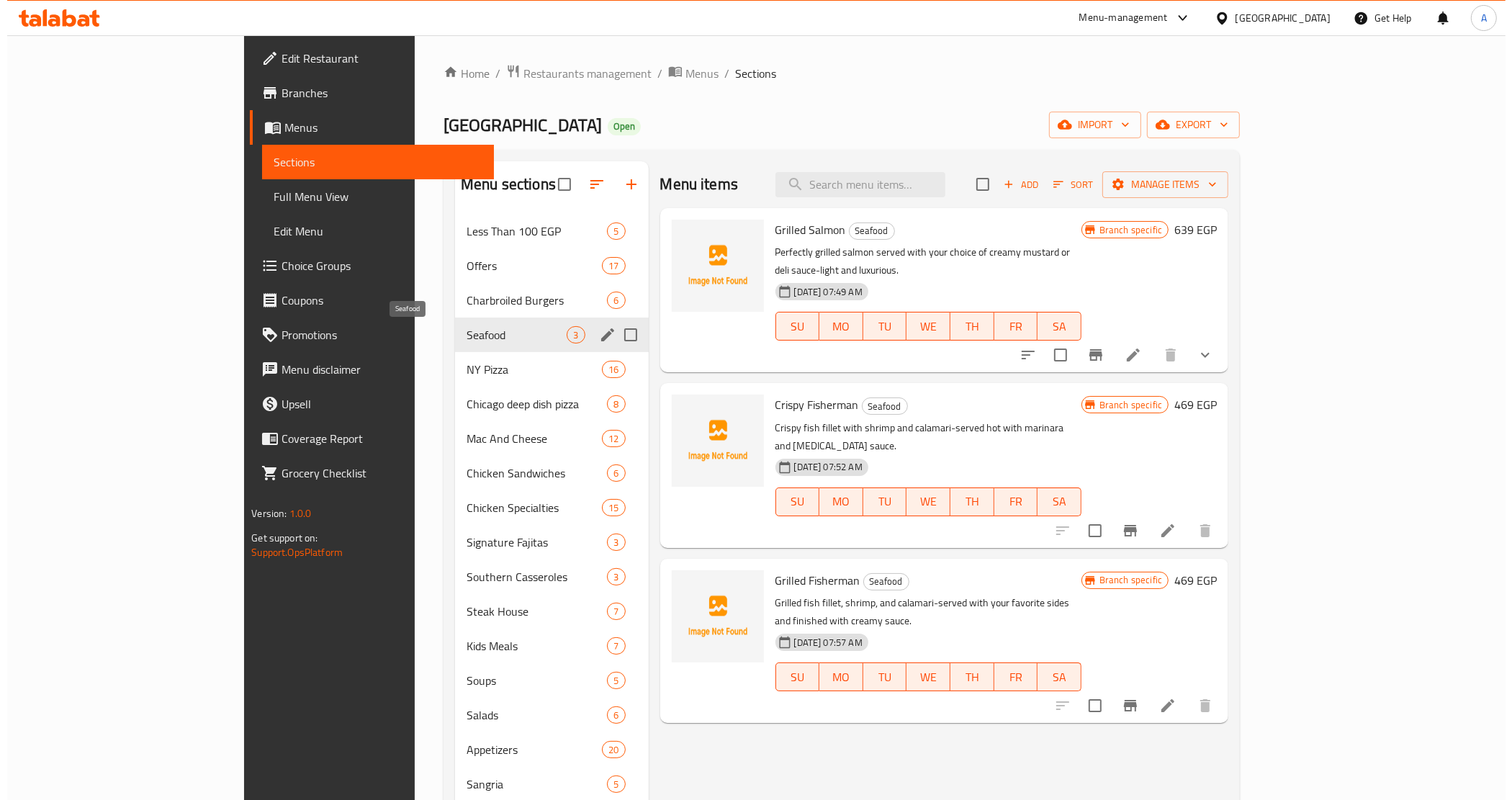 scroll, scrollTop: 0, scrollLeft: 0, axis: both 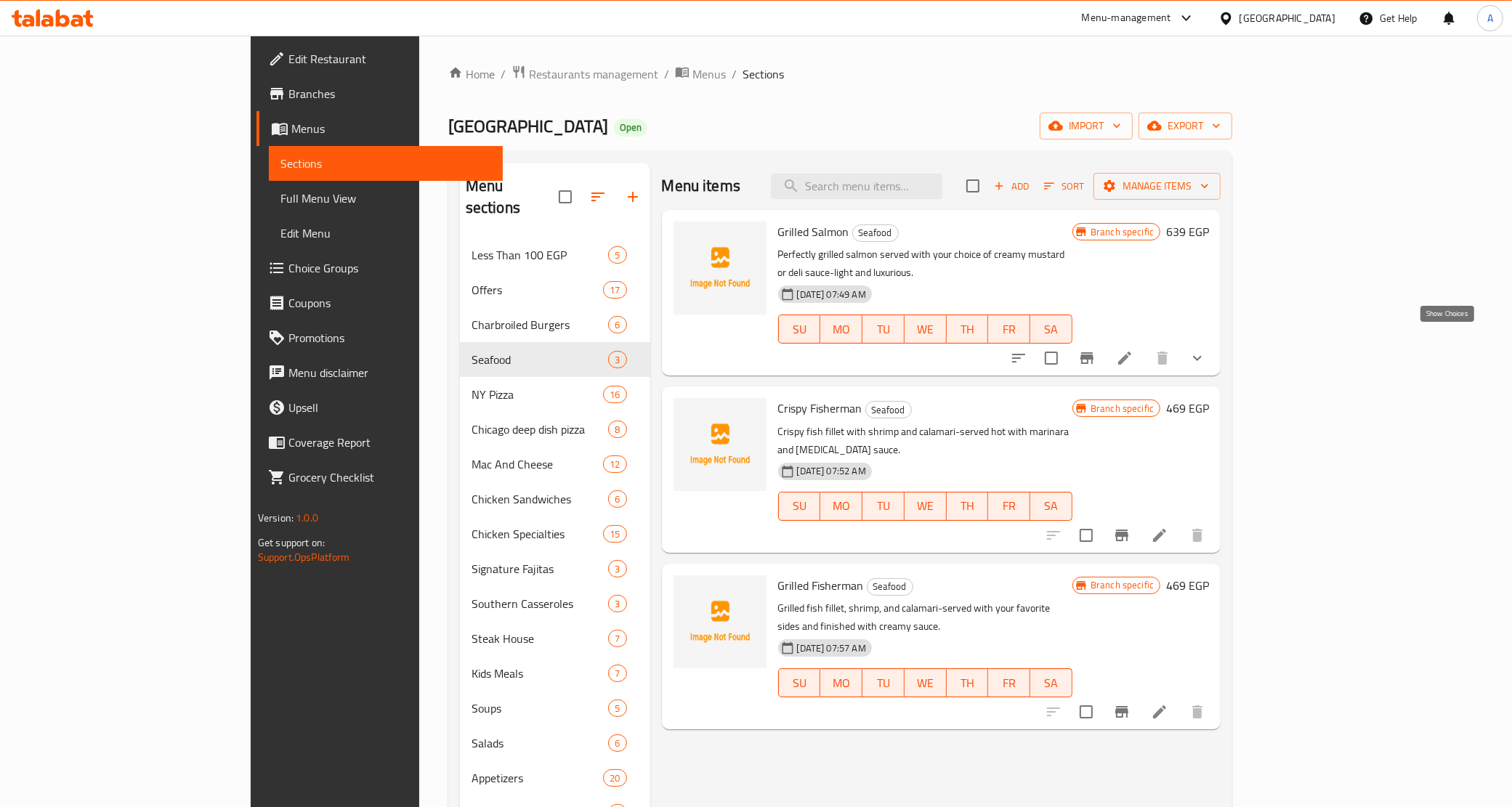 click 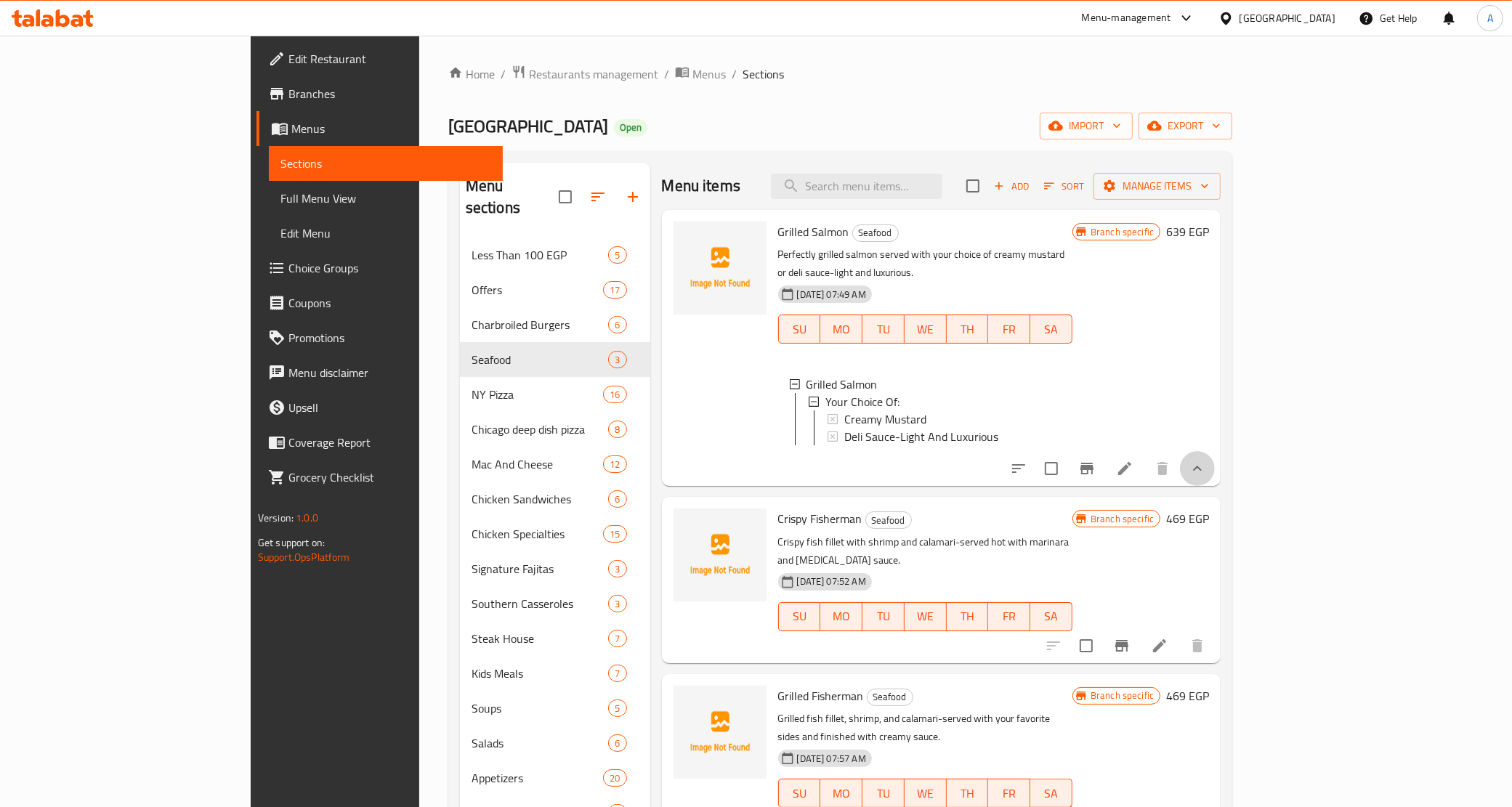 click 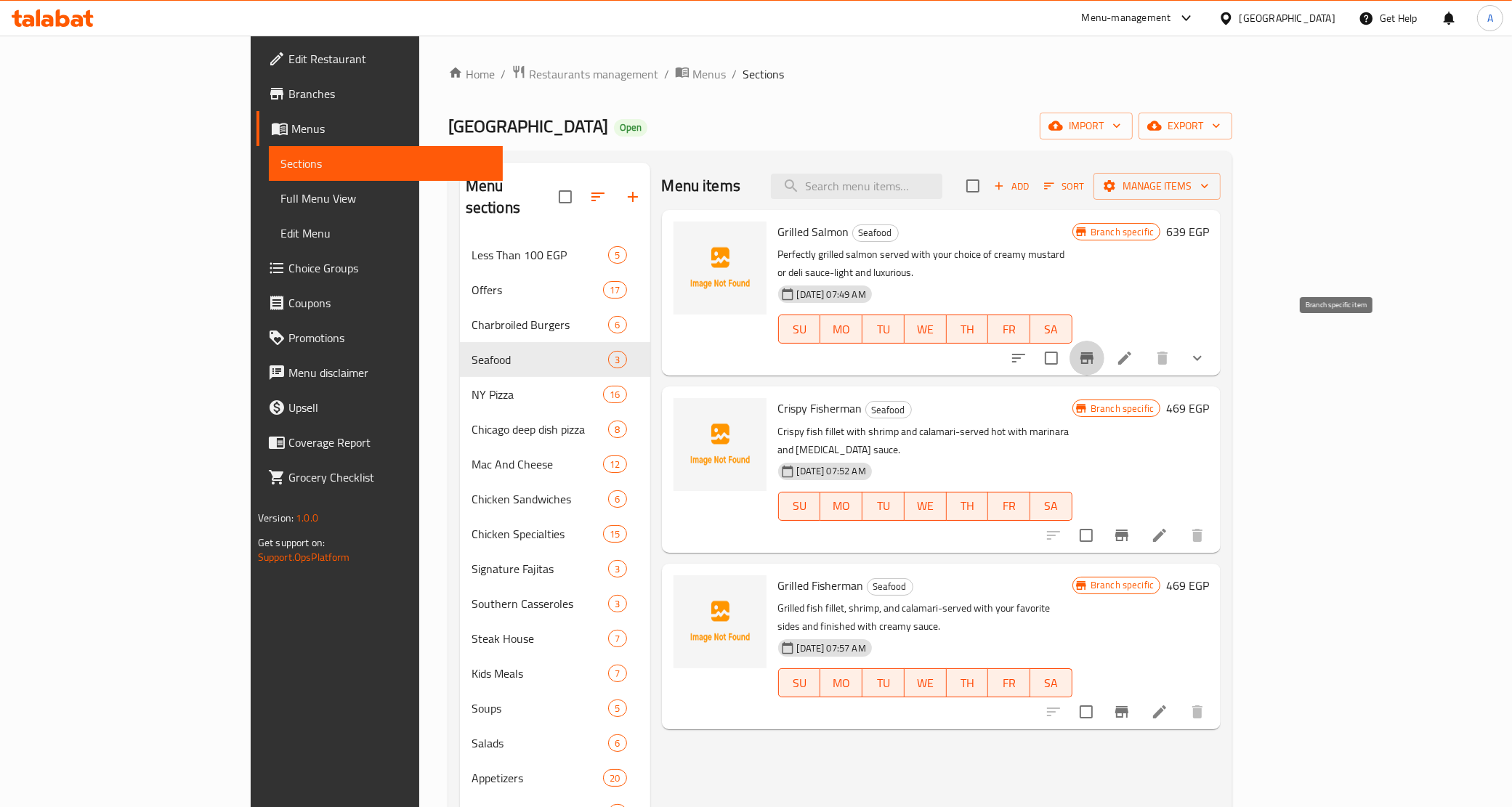 click at bounding box center [1087, 358] 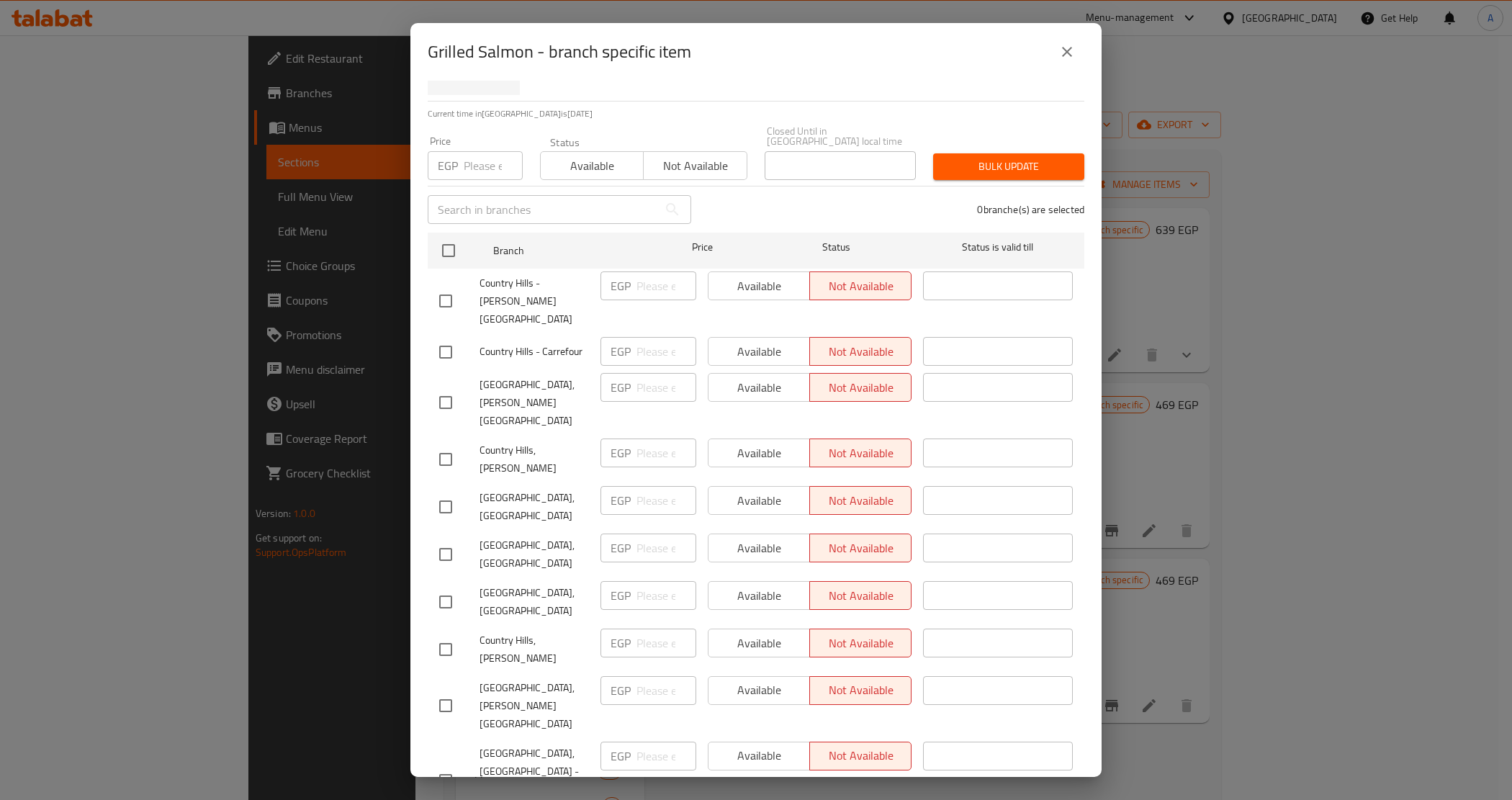 scroll, scrollTop: 256, scrollLeft: 0, axis: vertical 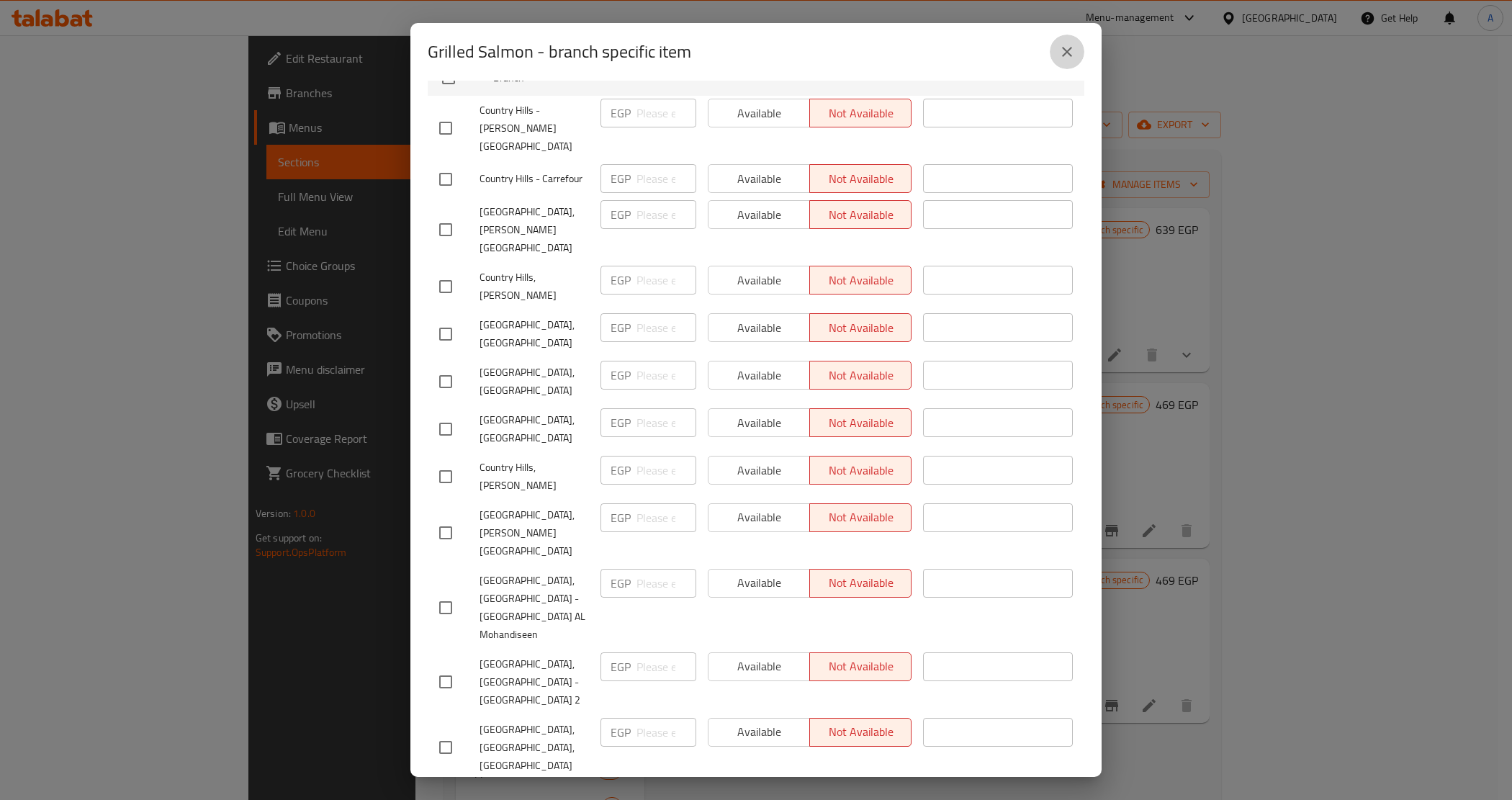 click 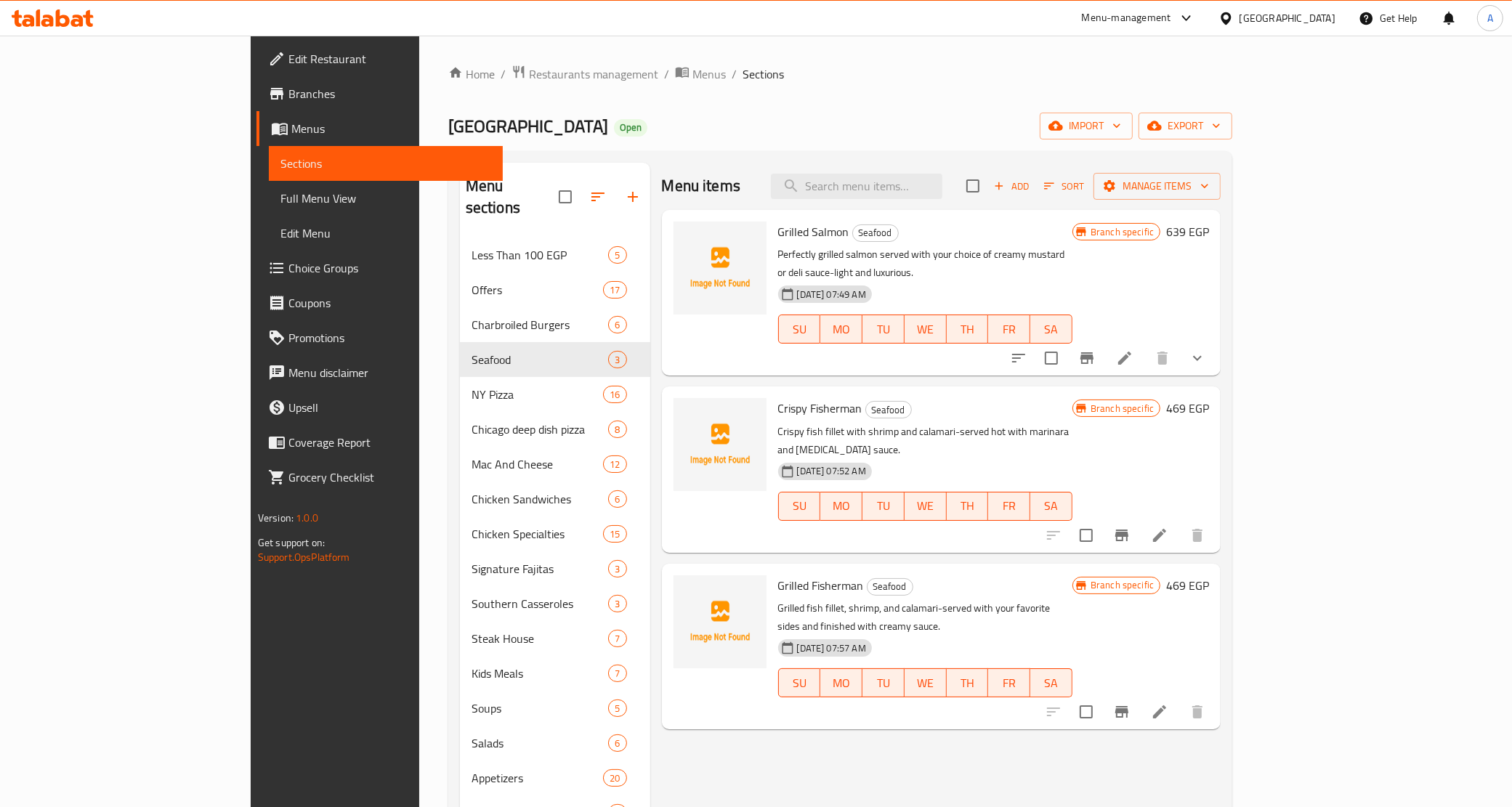 click on "Crispy Fisherman   Seafood" at bounding box center [925, 408] 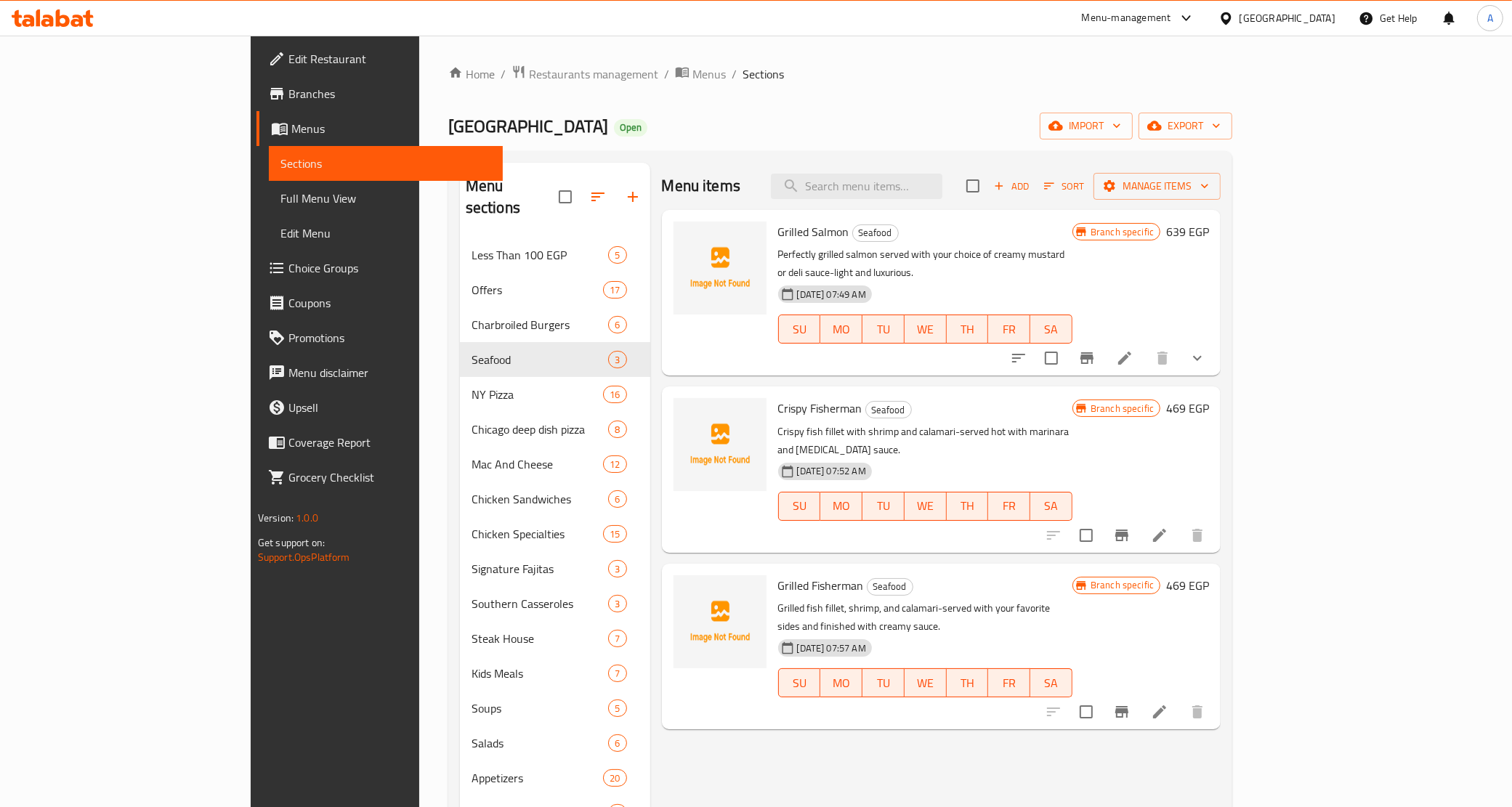 click on "Menu items Add Sort Manage items Grilled Salmon   Seafood Perfectly grilled salmon served with your choice of creamy mustard or deli sauce-light and luxurious. 06-07-2025 07:49 AM SU MO TU WE TH FR SA Branch specific 639   EGP Crispy Fisherman   Seafood Crispy fish fillet with shrimp and calamari-served hot with marinara and tartar sauce. 06-07-2025 07:52 AM SU MO TU WE TH FR SA Branch specific 469   EGP Grilled Fisherman   Seafood Grilled fish fillet, shrimp, and calamari-served with your favorite sides and finished with creamy sauce. 06-07-2025 07:57 AM SU MO TU WE TH FR SA Branch specific 469   EGP" at bounding box center (936, 638) 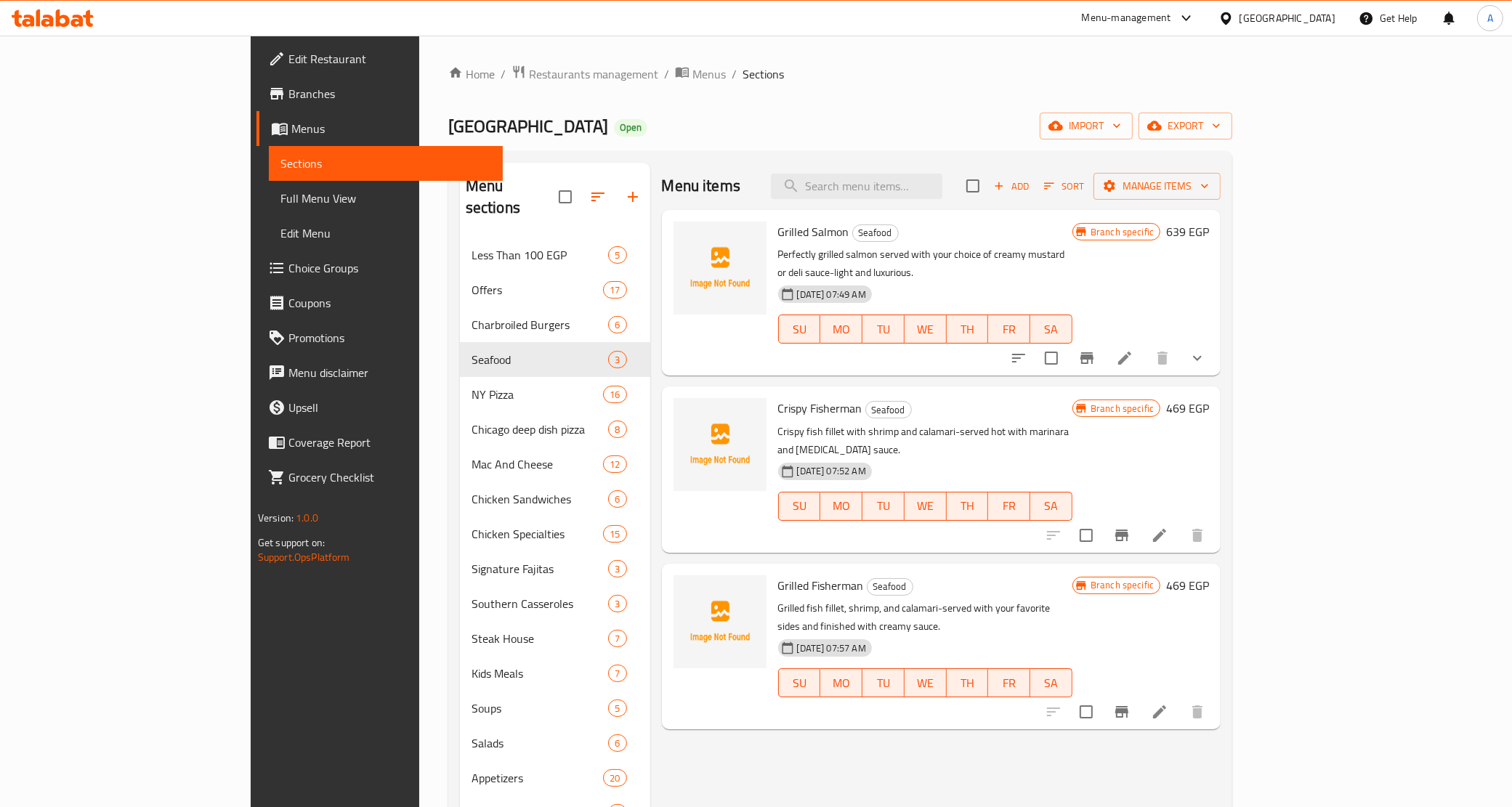 click on "Grilled fish fillet, shrimp, and calamari-served with your favorite sides and finished with creamy sauce." at bounding box center [925, 617] 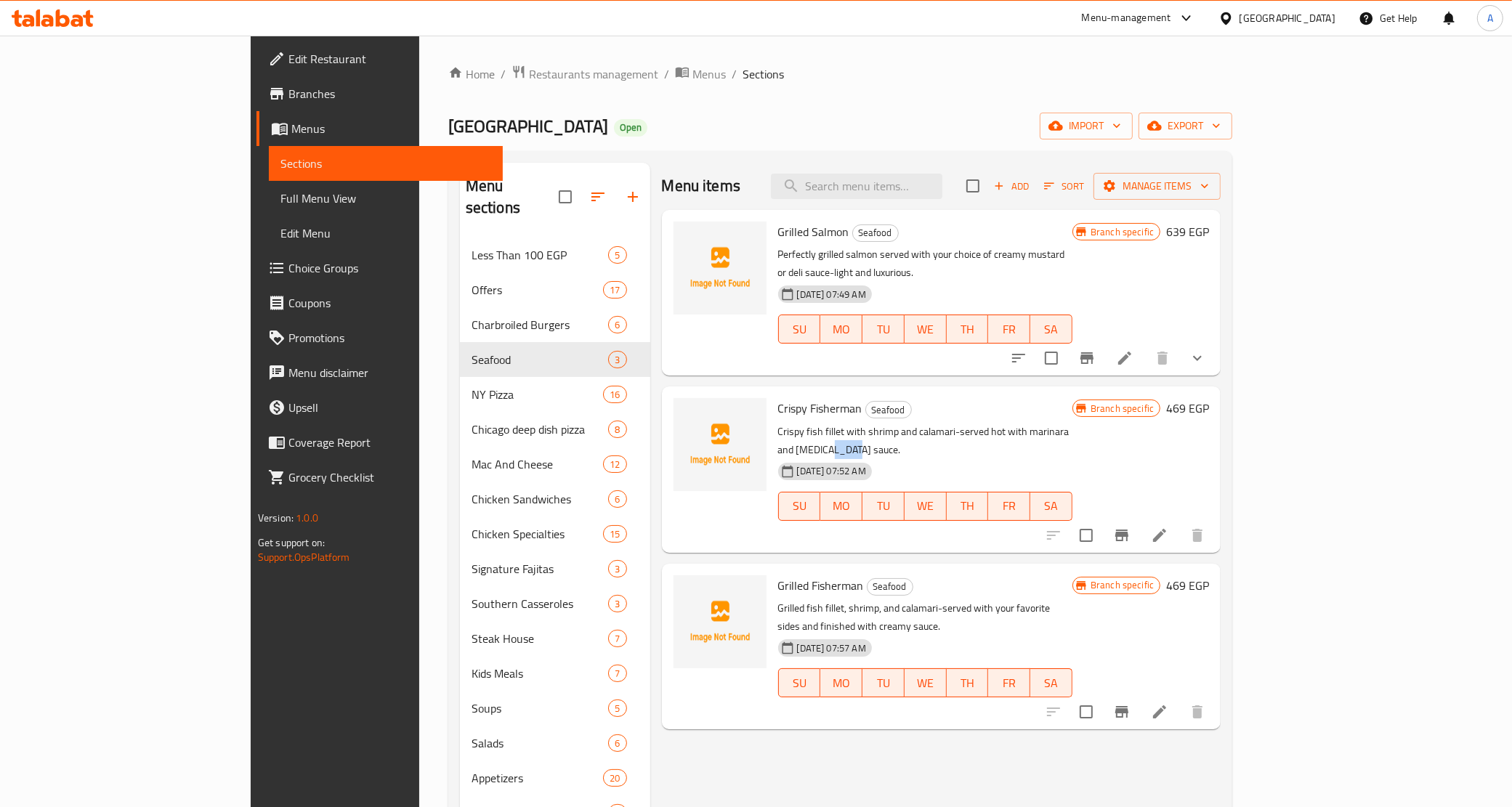 click on "Crispy fish fillet with shrimp and calamari-served hot with marinara and tartar sauce." at bounding box center [925, 441] 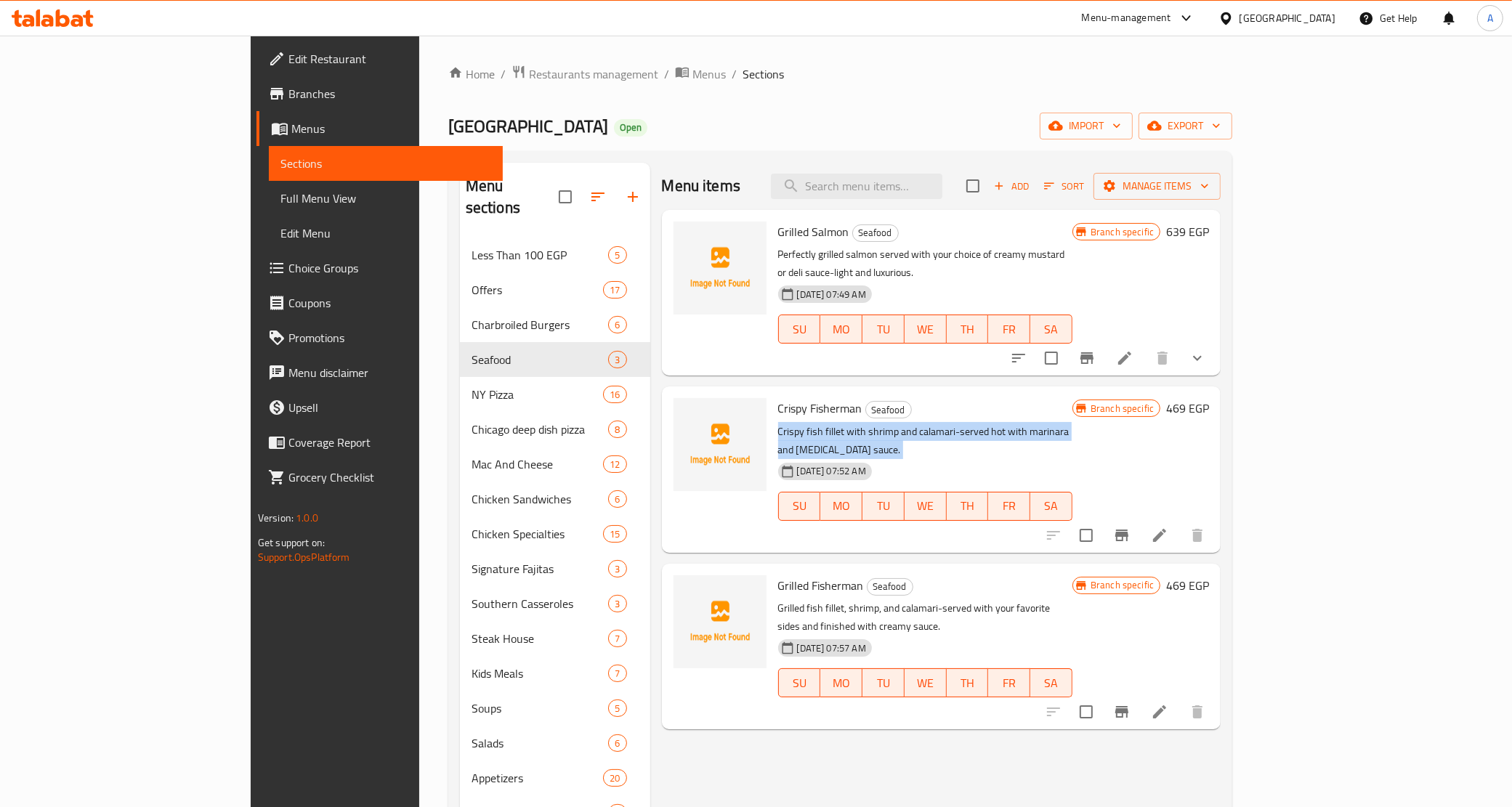 click on "Crispy fish fillet with shrimp and calamari-served hot with marinara and tartar sauce." at bounding box center (925, 441) 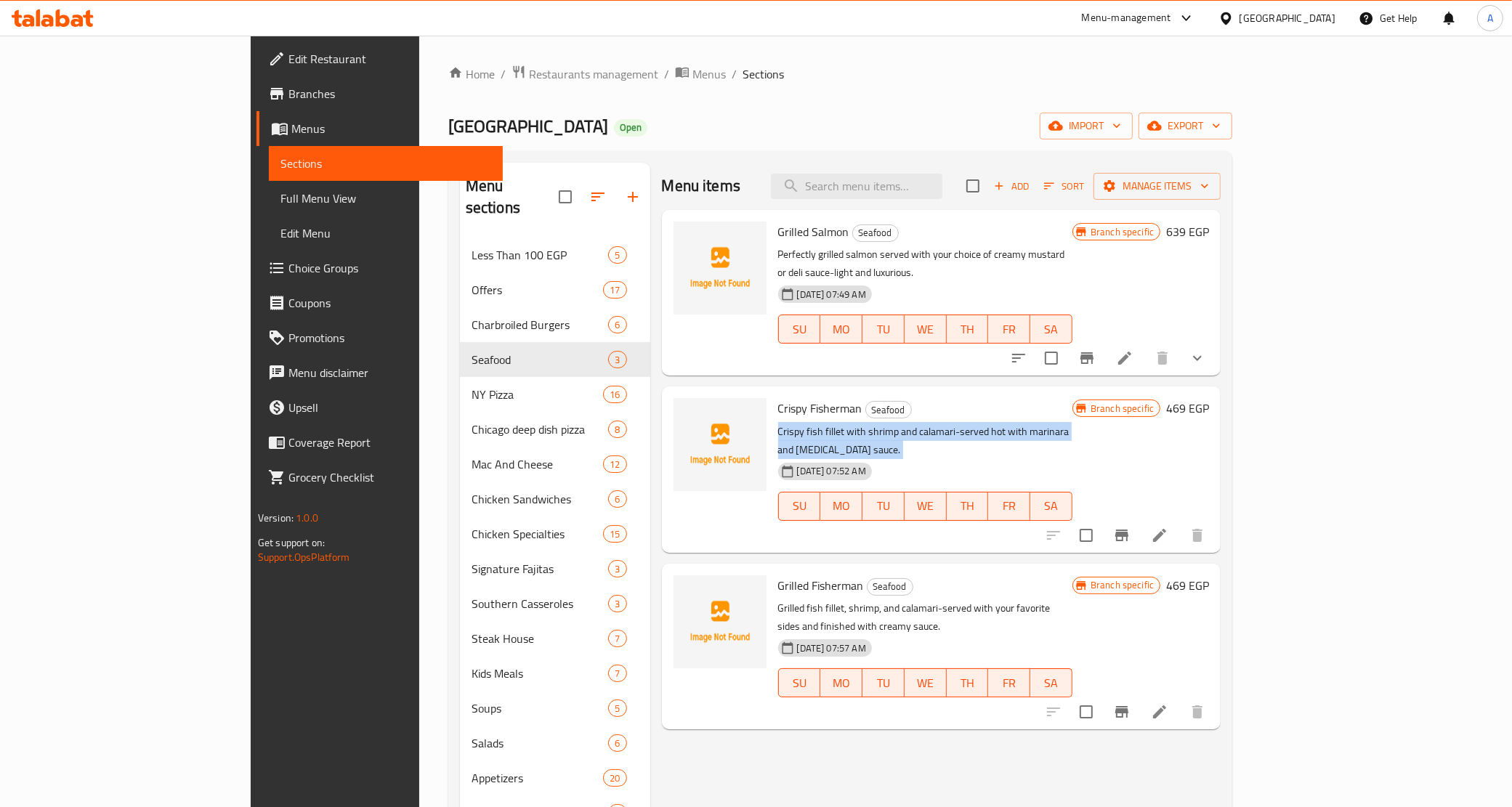 click on "Crispy fish fillet with shrimp and calamari-served hot with marinara and tartar sauce." at bounding box center [925, 441] 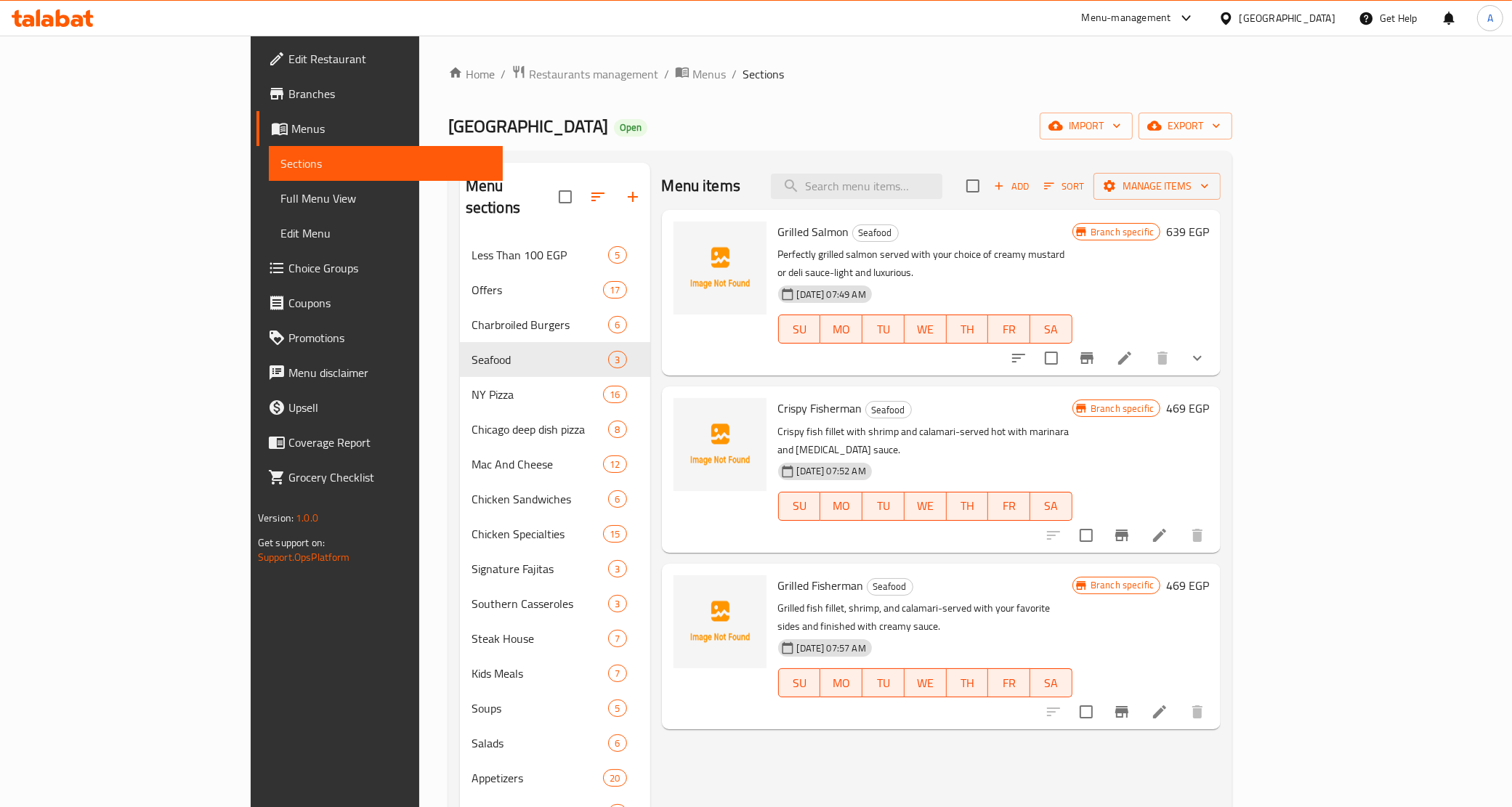 click on "Grilled Salmon   Seafood Perfectly grilled salmon served with your choice of creamy mustard or deli sauce-light and luxurious. 06-07-2025 07:49 AM SU MO TU WE TH FR SA" at bounding box center [925, 293] 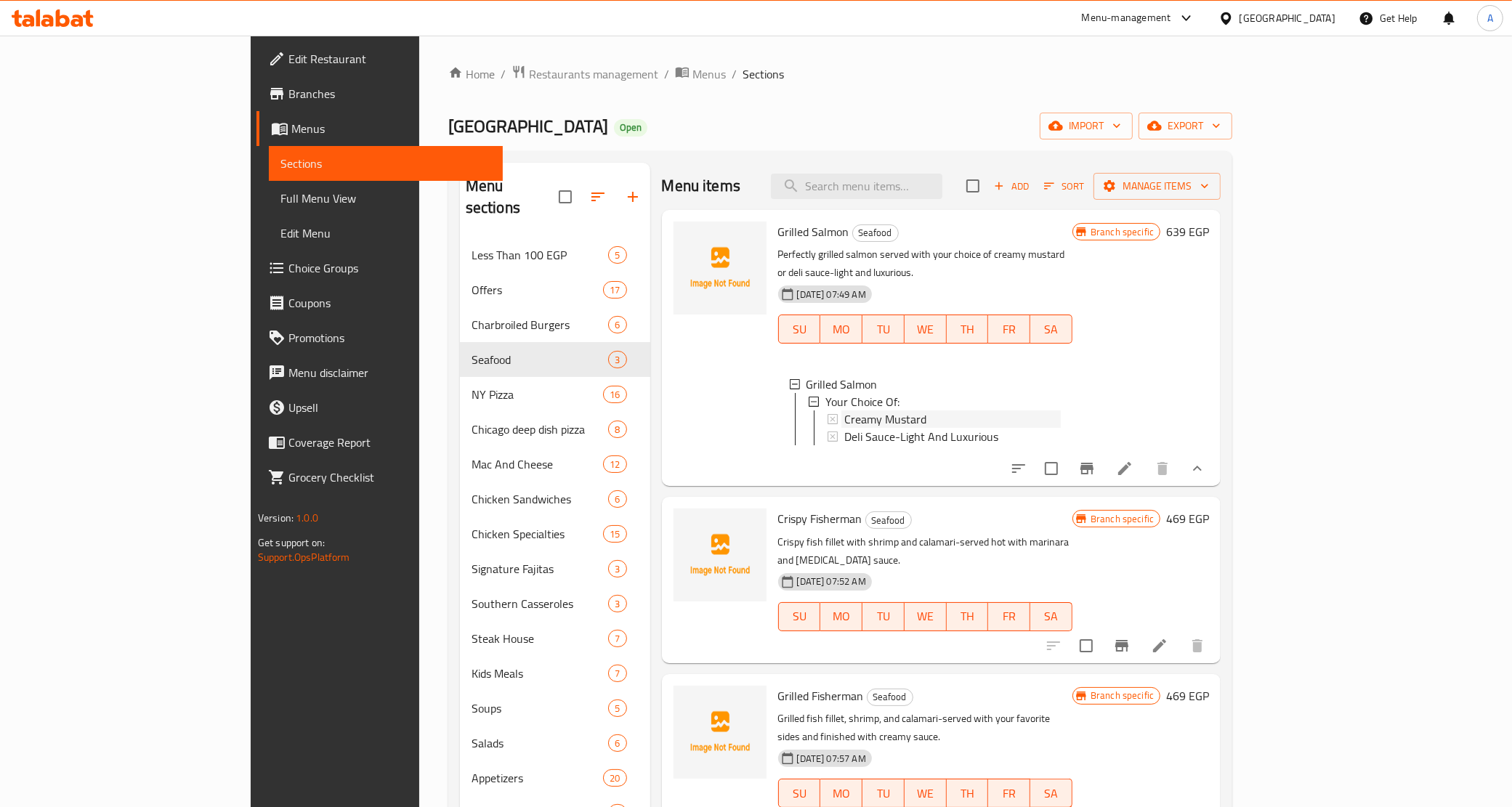 click on "Creamy Mustard" at bounding box center [885, 419] 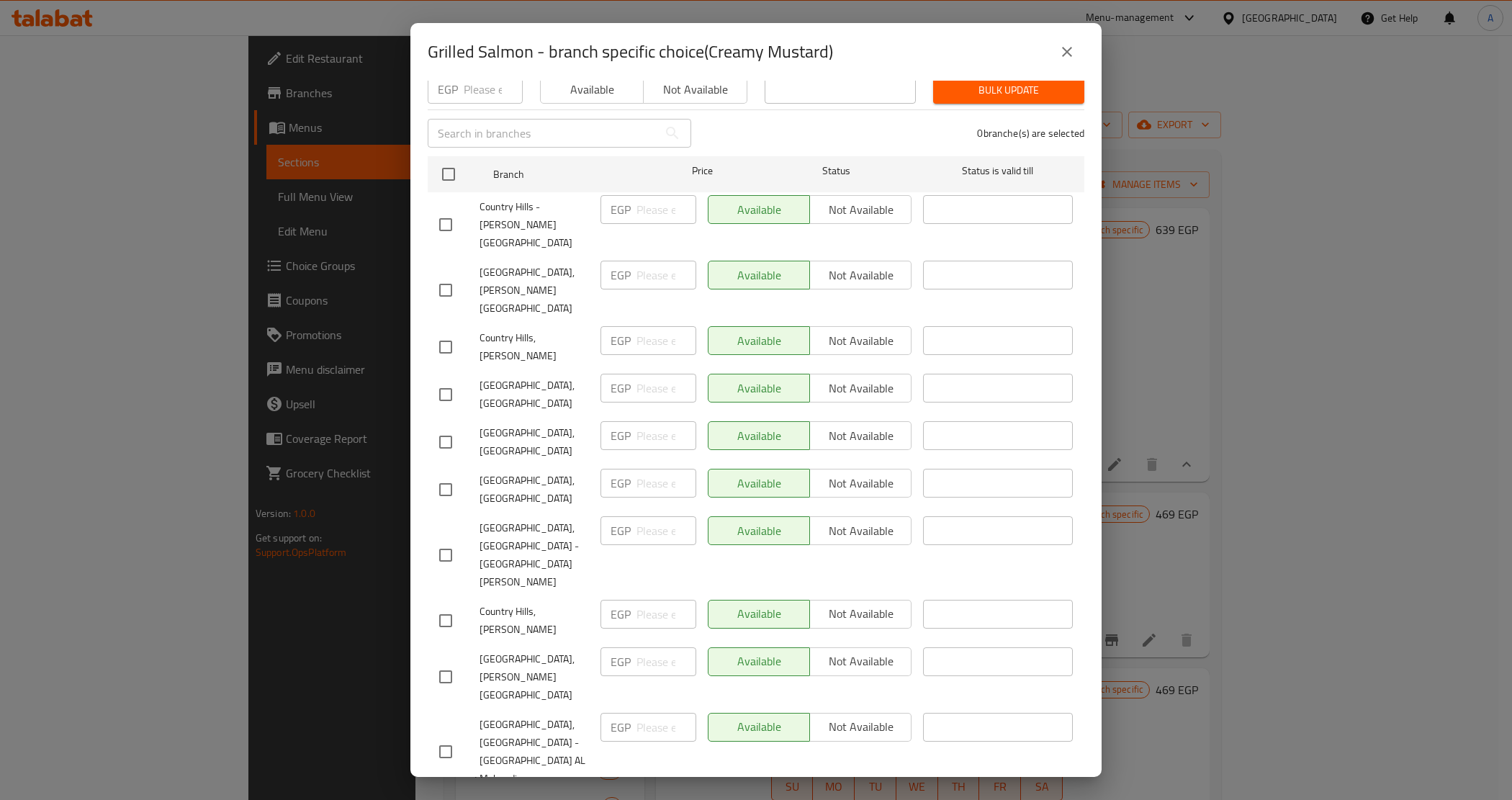 scroll, scrollTop: 256, scrollLeft: 0, axis: vertical 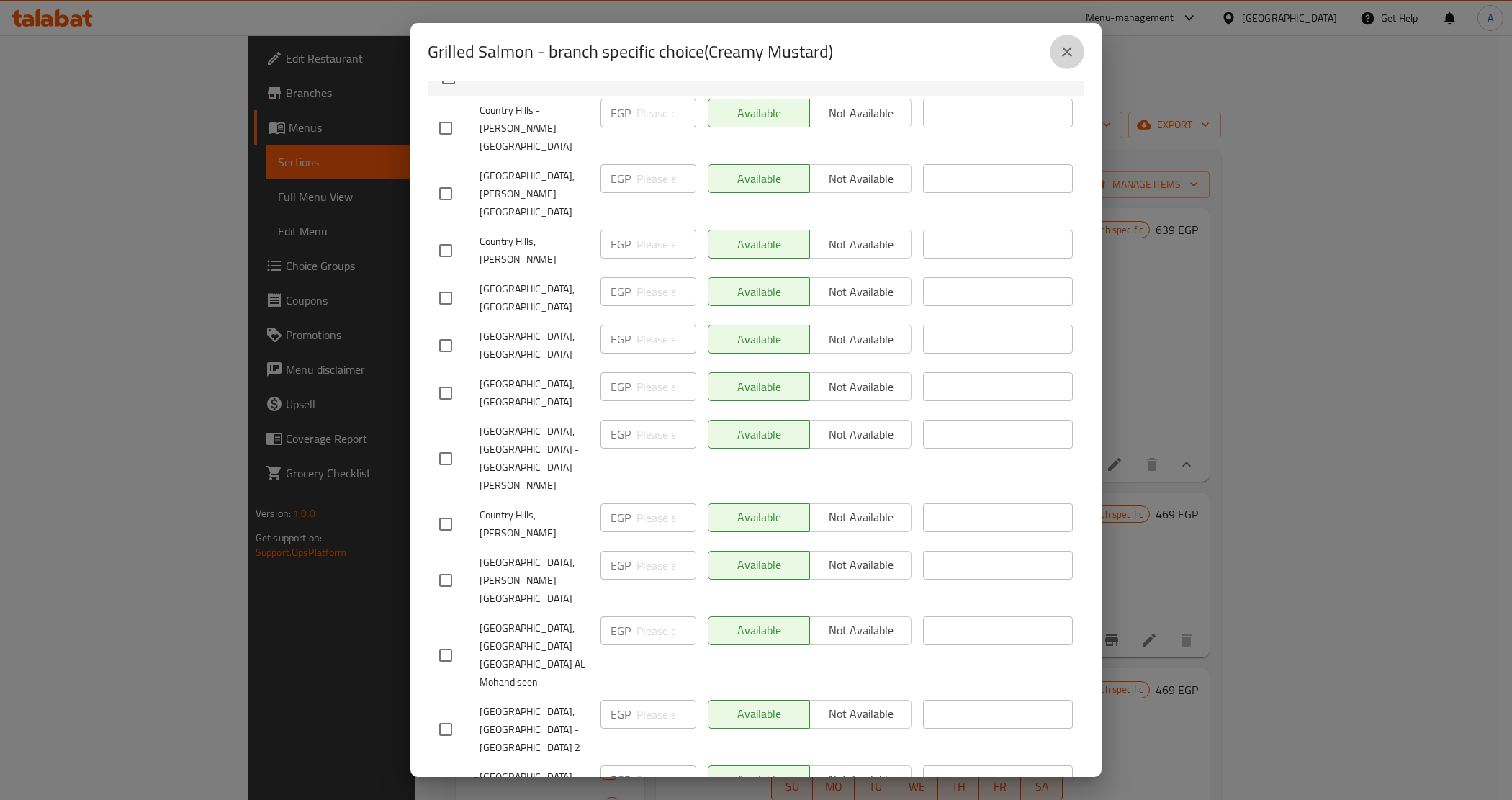 drag, startPoint x: 1060, startPoint y: 58, endPoint x: 1052, endPoint y: 78, distance: 21.54066 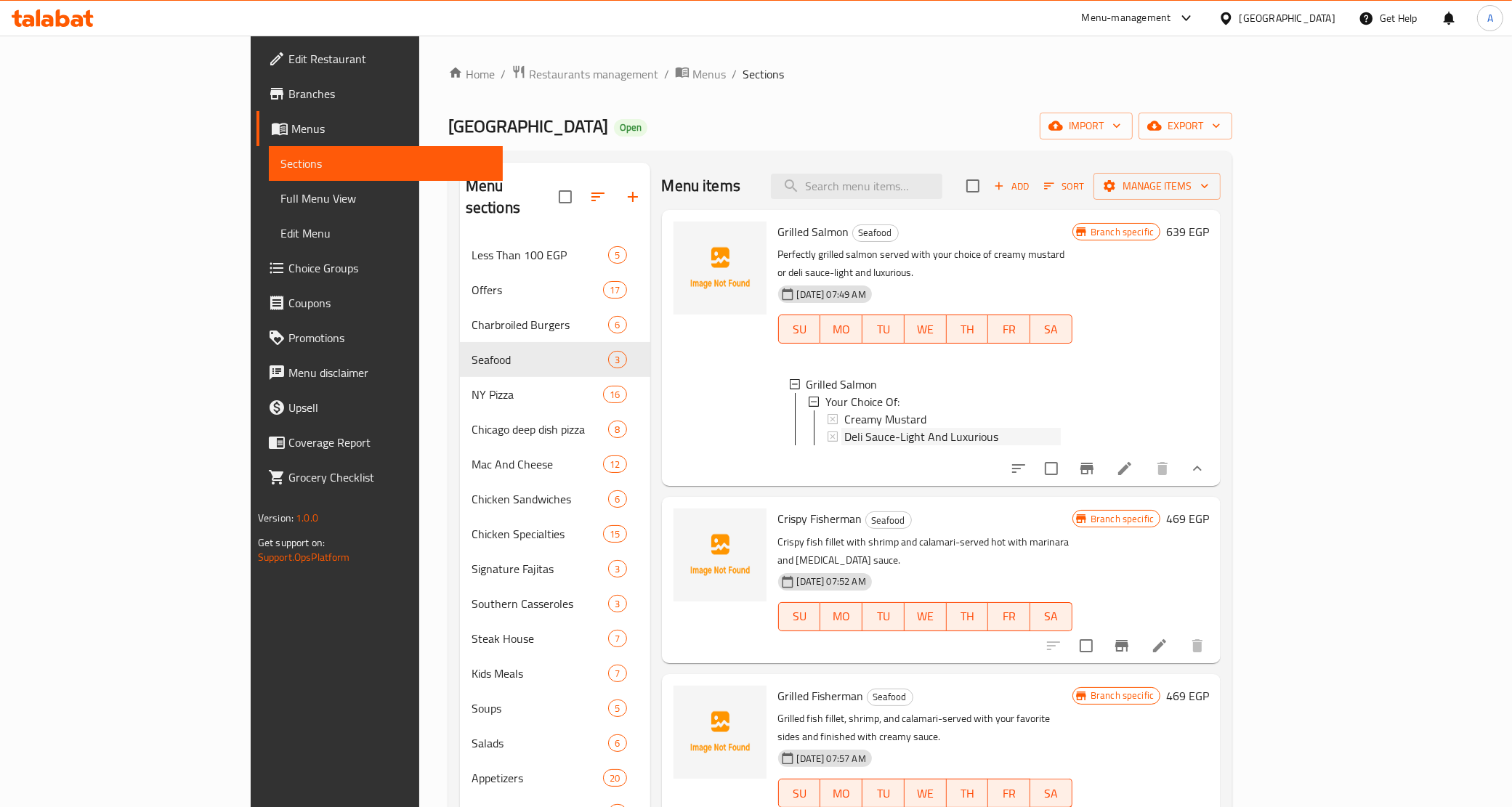 click on "Deli Sauce-Light And Luxurious" at bounding box center (921, 437) 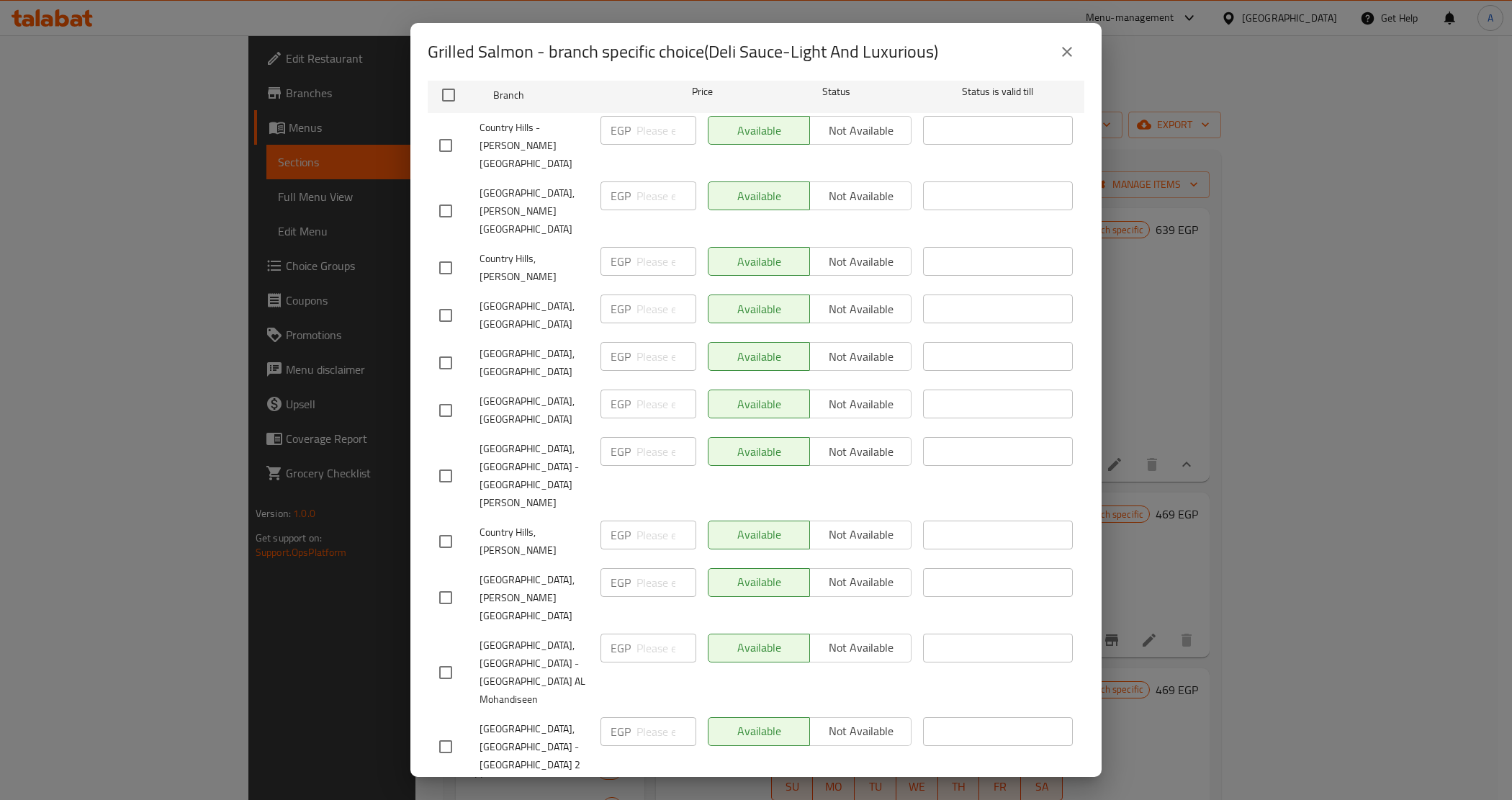 scroll, scrollTop: 256, scrollLeft: 0, axis: vertical 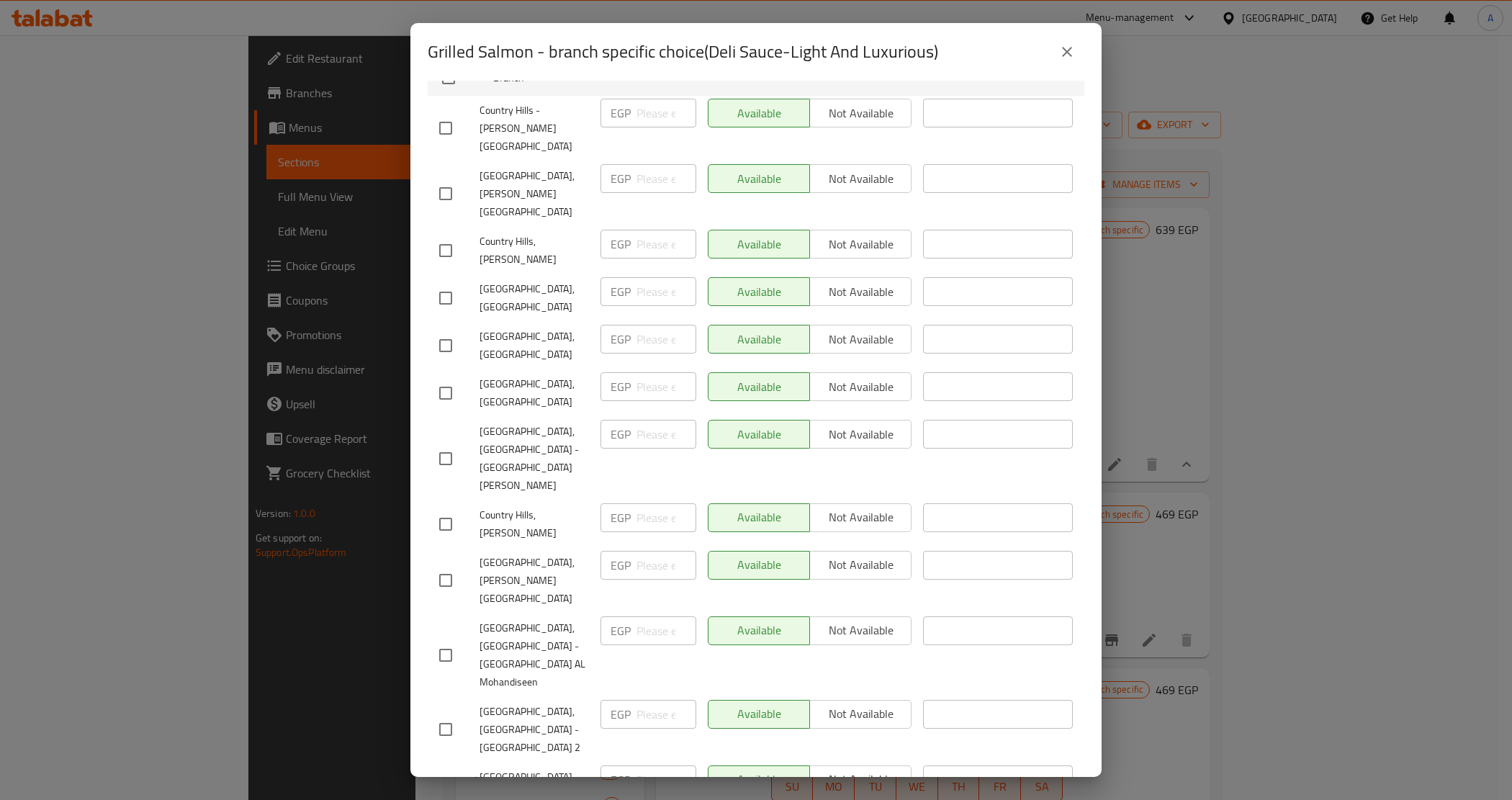 drag, startPoint x: 1071, startPoint y: 61, endPoint x: 994, endPoint y: 181, distance: 142.5798 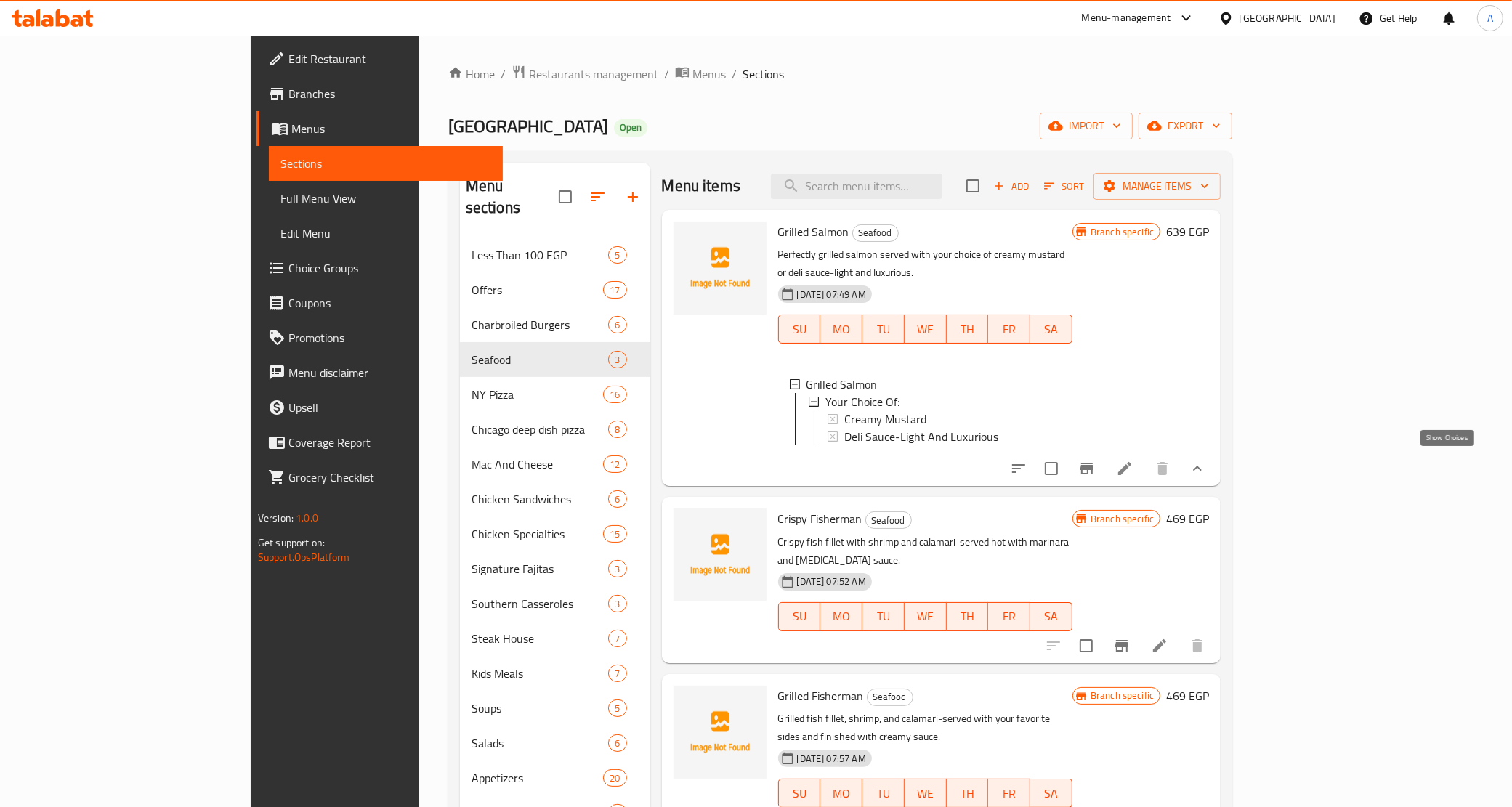 click 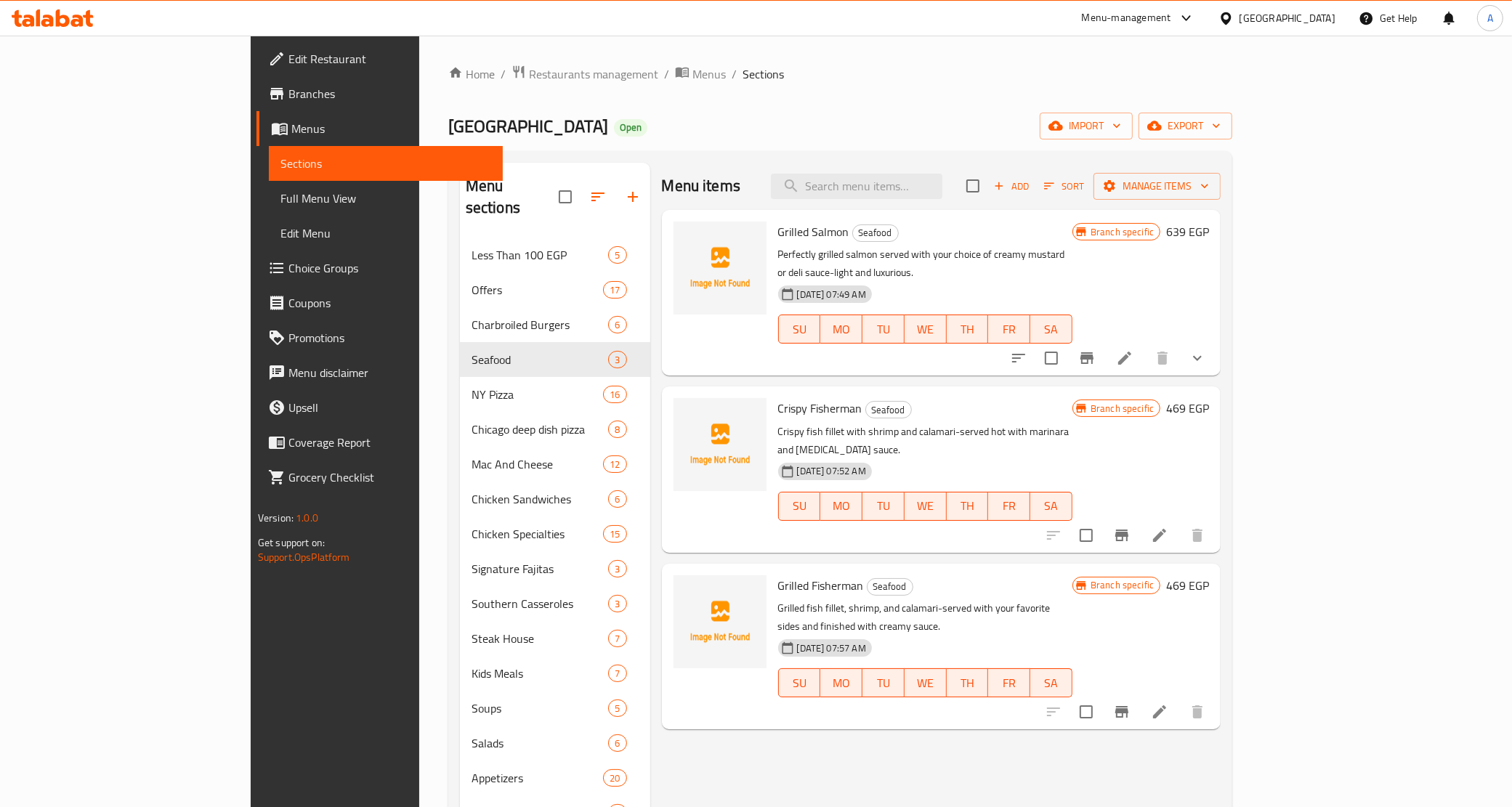 click on "Grilled Salmon   Seafood Perfectly grilled salmon served with your choice of creamy mustard or deli sauce-light and luxurious. 06-07-2025 07:49 AM SU MO TU WE TH FR SA" at bounding box center [925, 293] 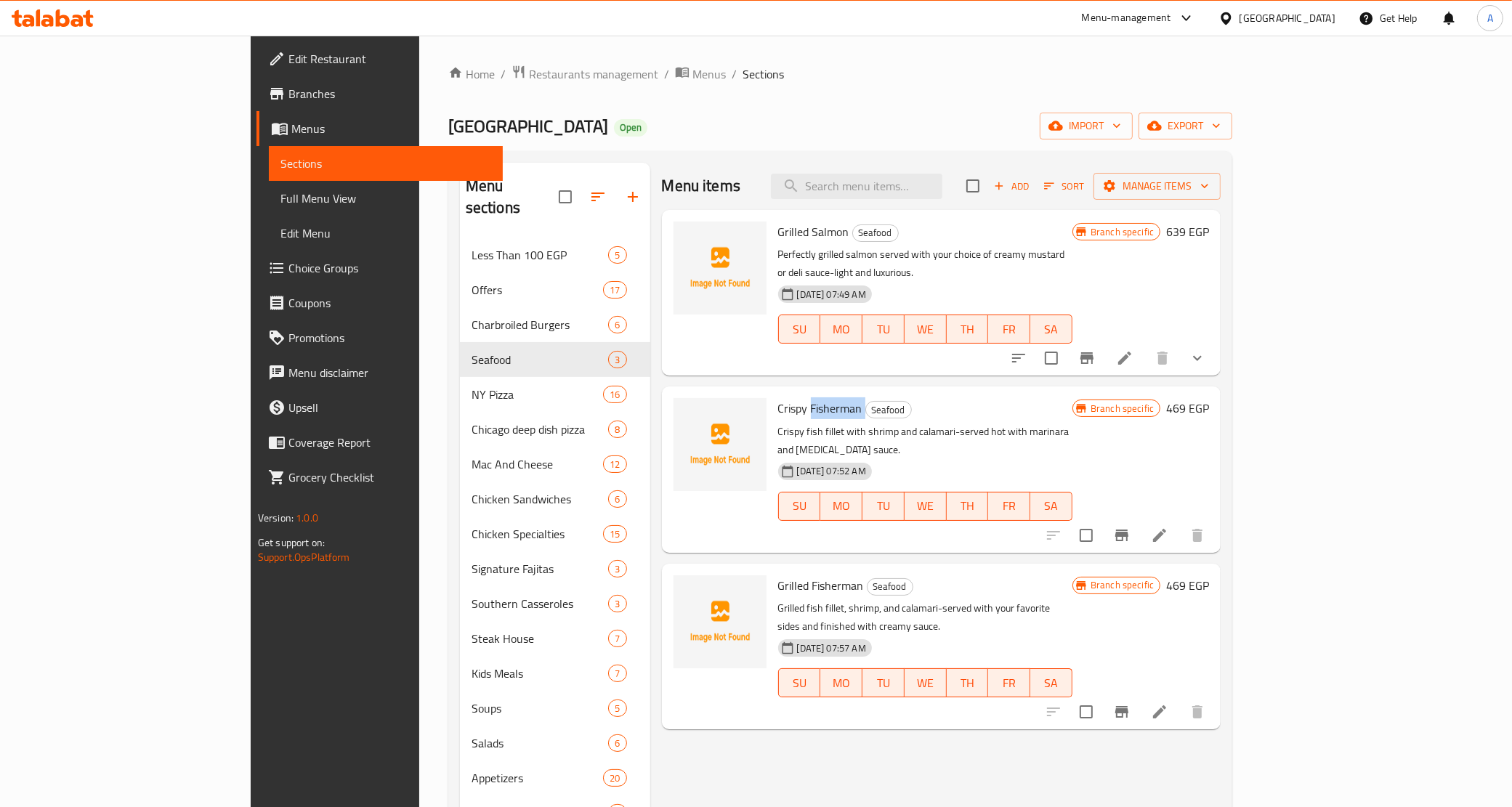 click on "Crispy Fisherman" at bounding box center [820, 408] 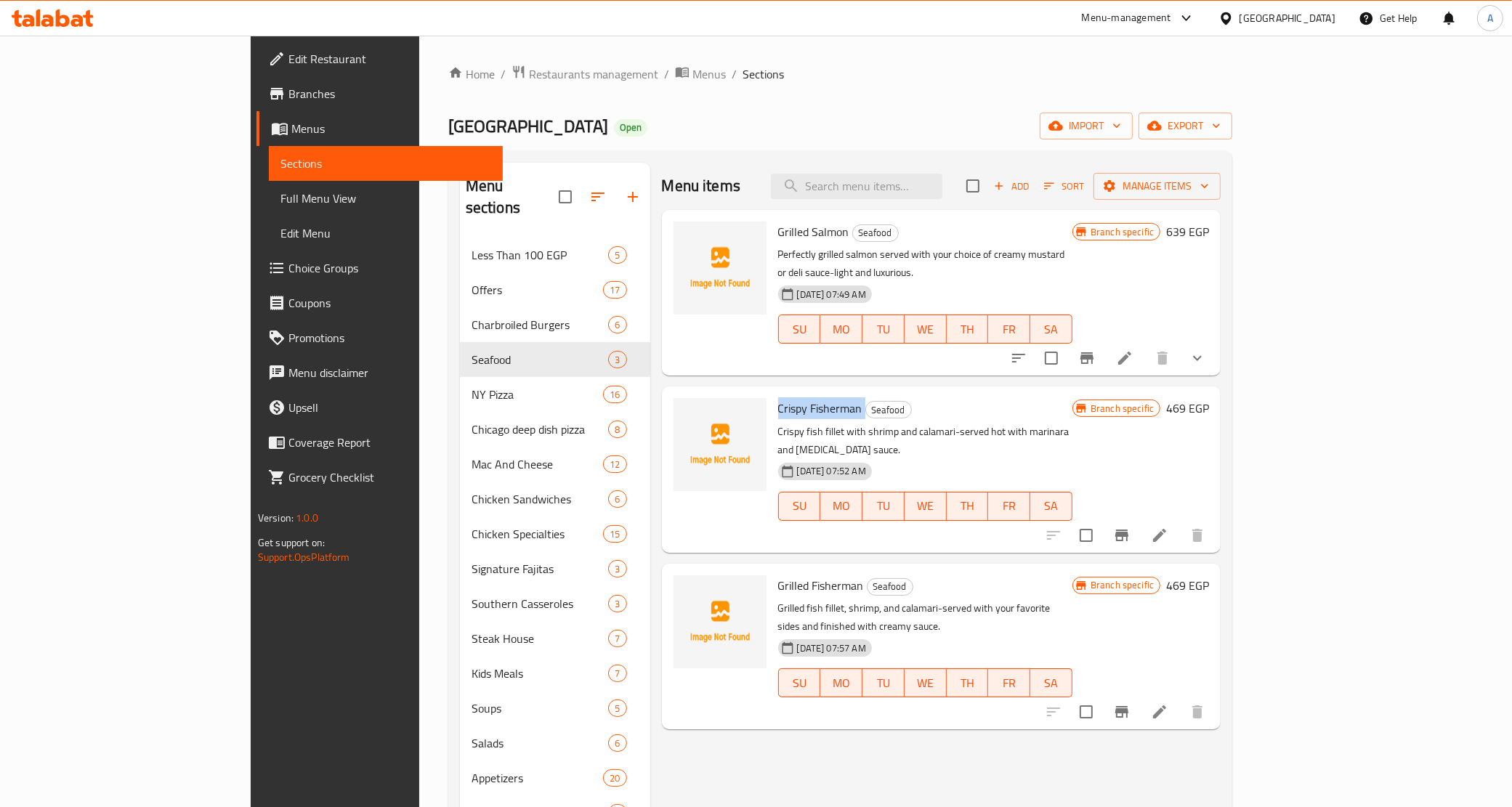 click on "Crispy Fisherman" at bounding box center (820, 408) 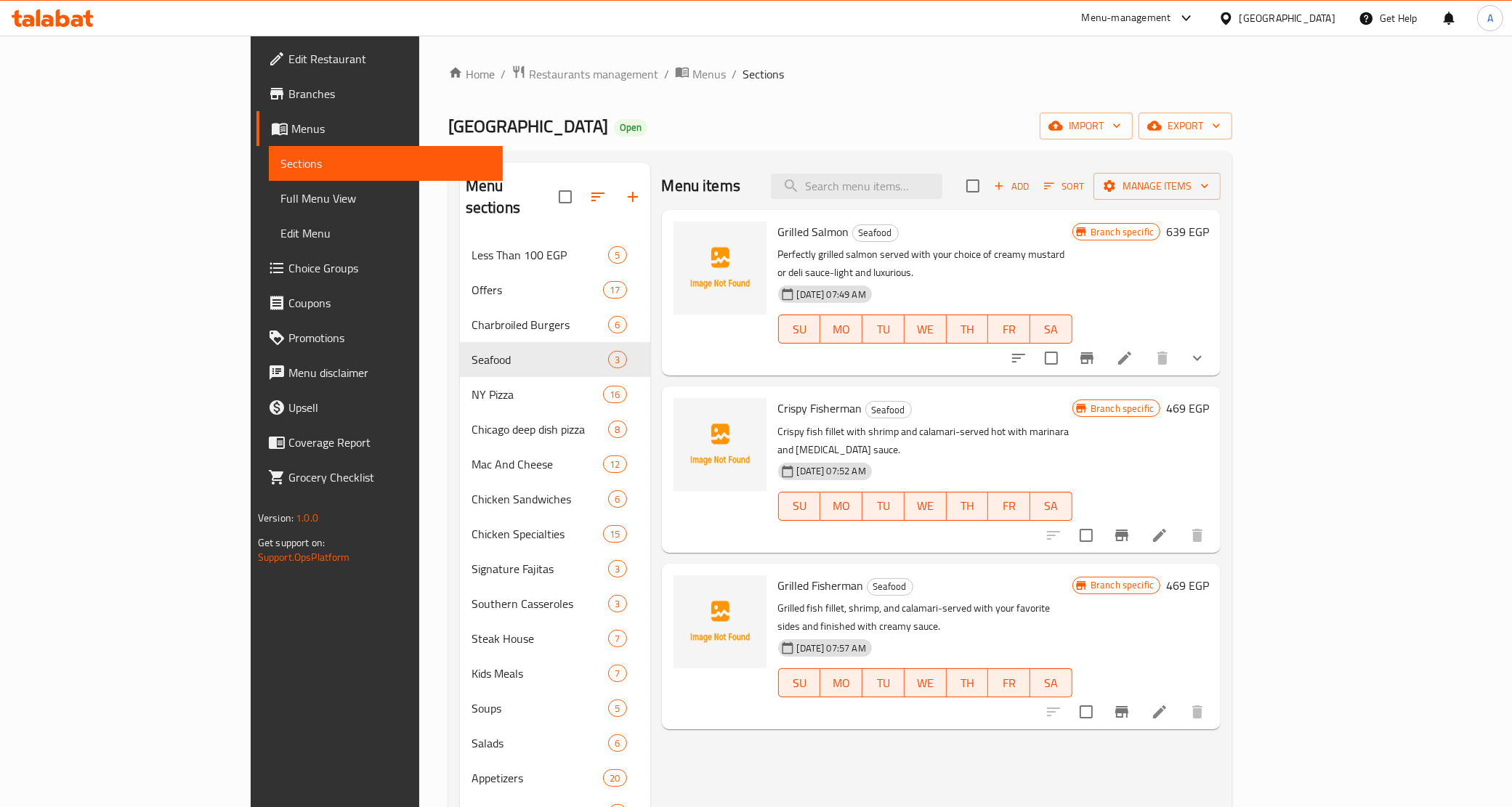 click on "Crispy Fisherman   Seafood" at bounding box center (925, 408) 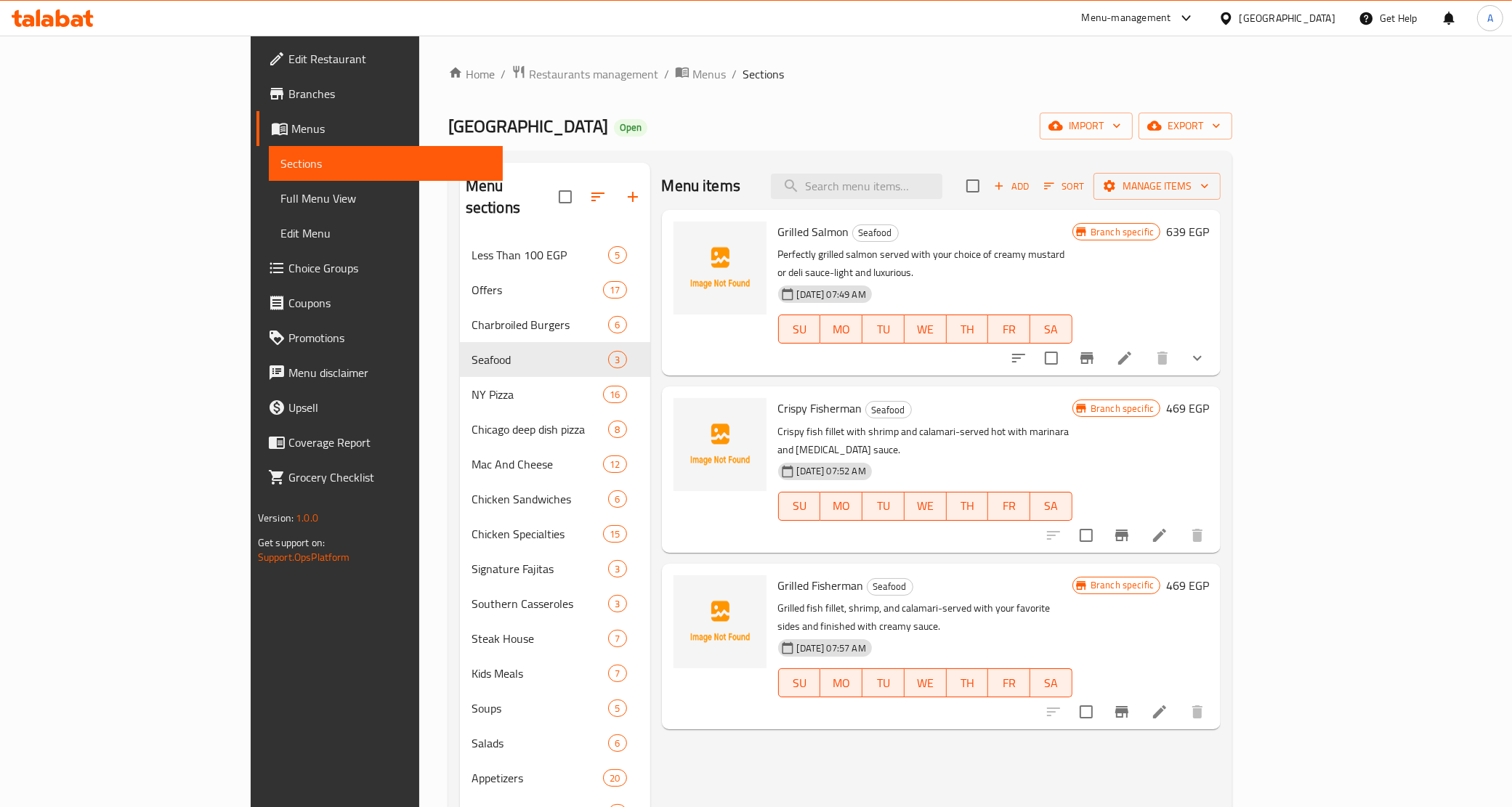 click on "Crispy Fisherman   Seafood Crispy fish fillet with shrimp and calamari-served hot with marinara and tartar sauce. 06-07-2025 07:52 AM SU MO TU WE TH FR SA" at bounding box center [925, 469] 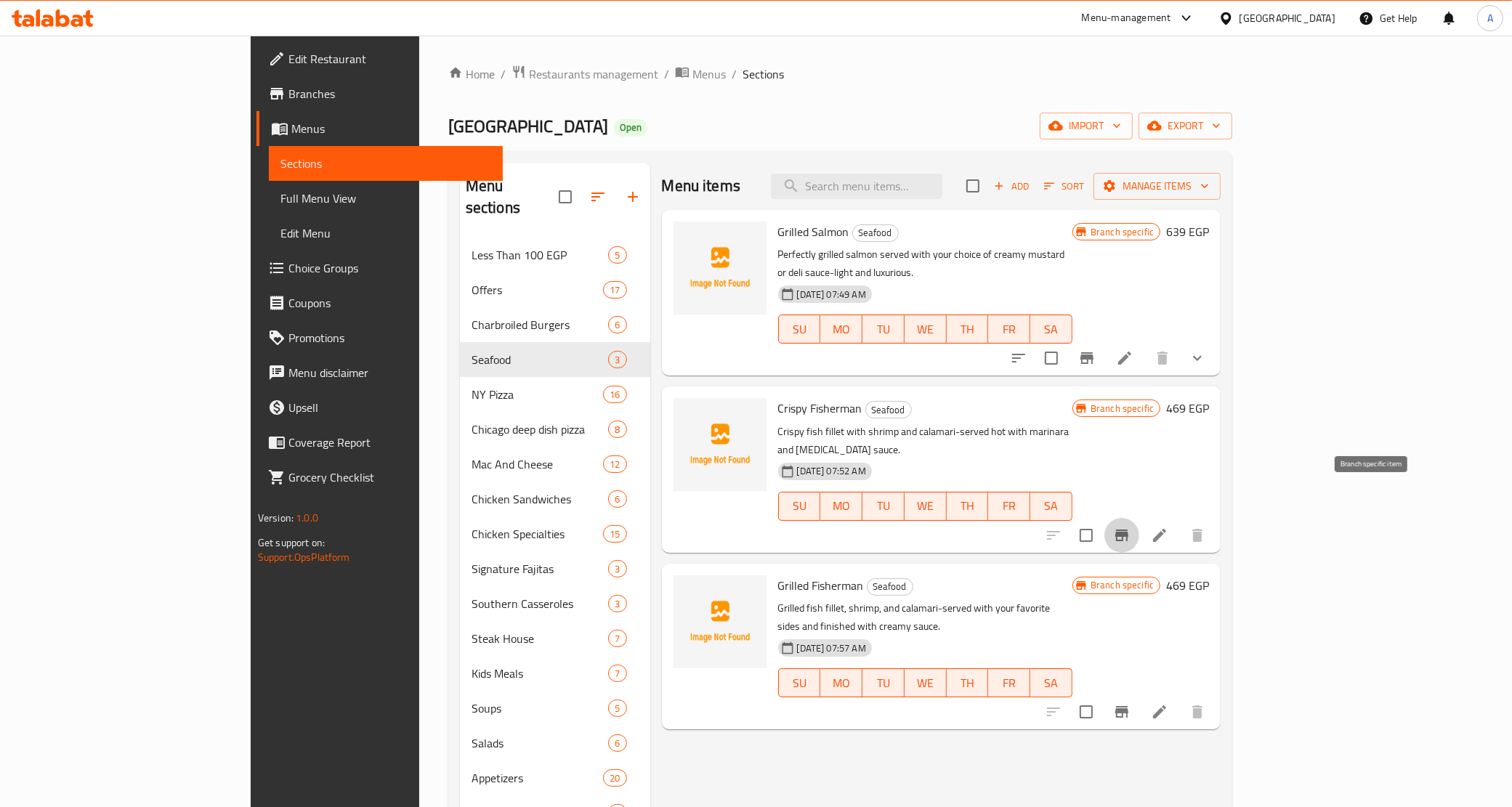 click 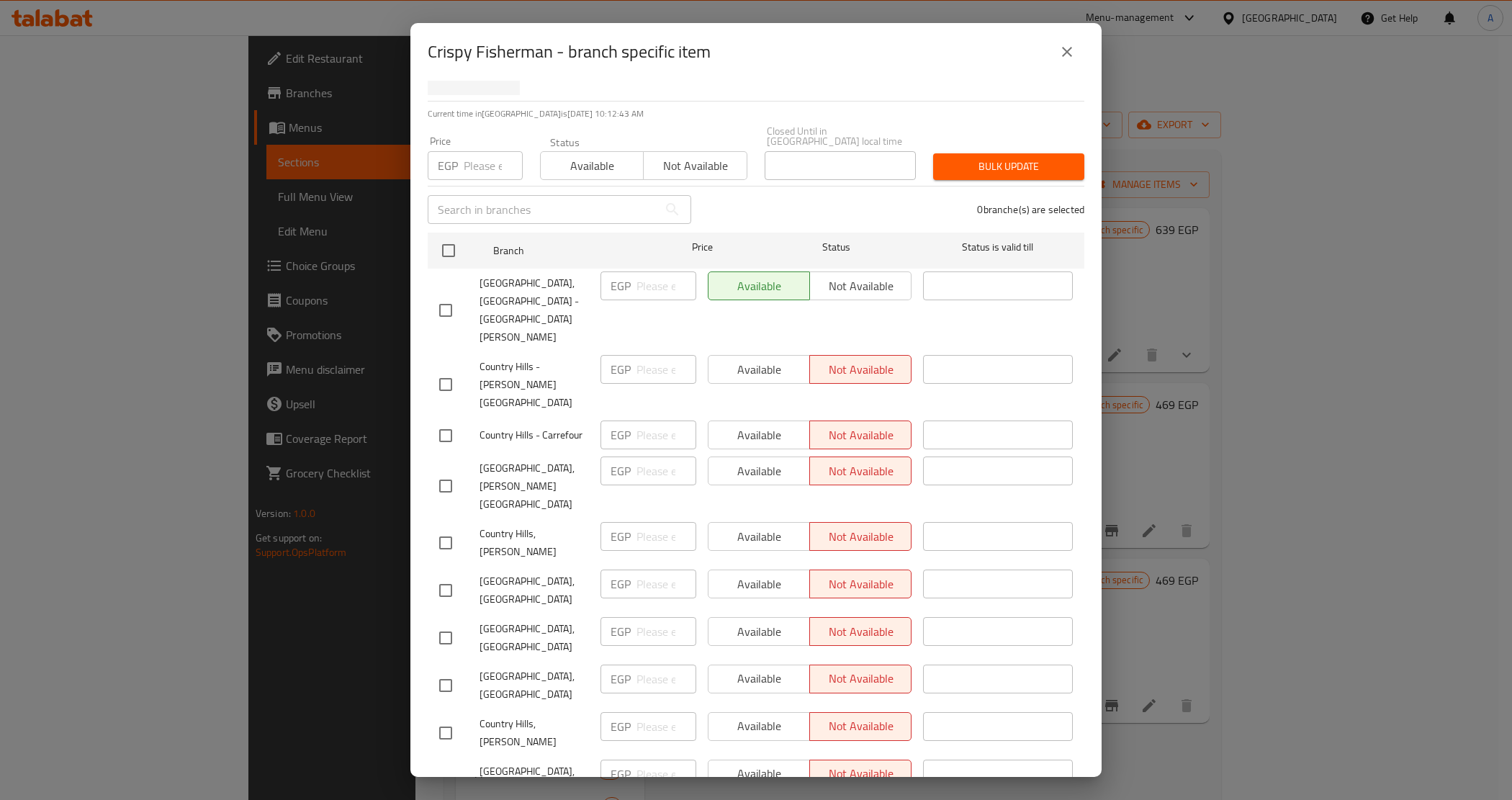 scroll, scrollTop: 256, scrollLeft: 0, axis: vertical 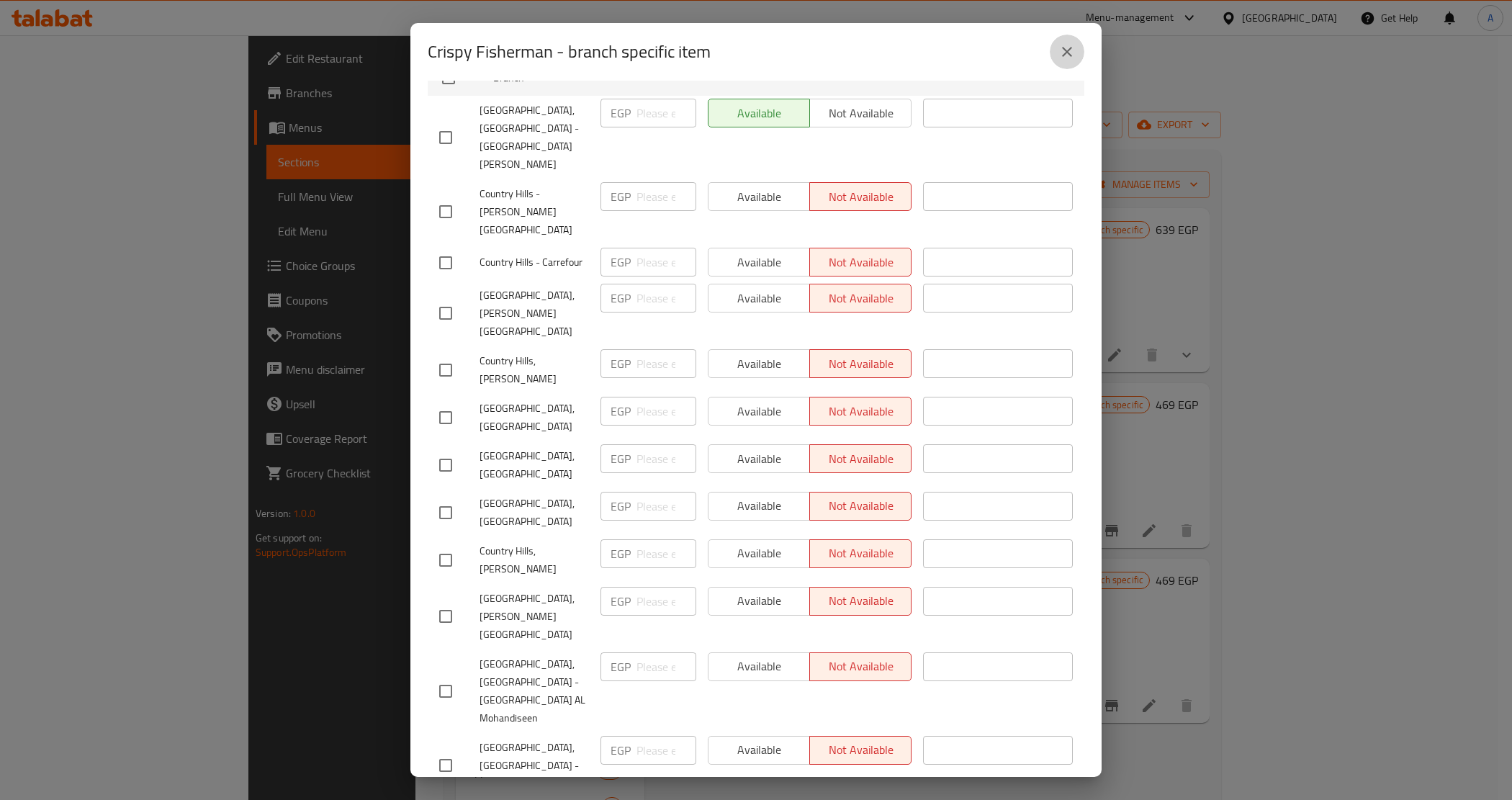 click 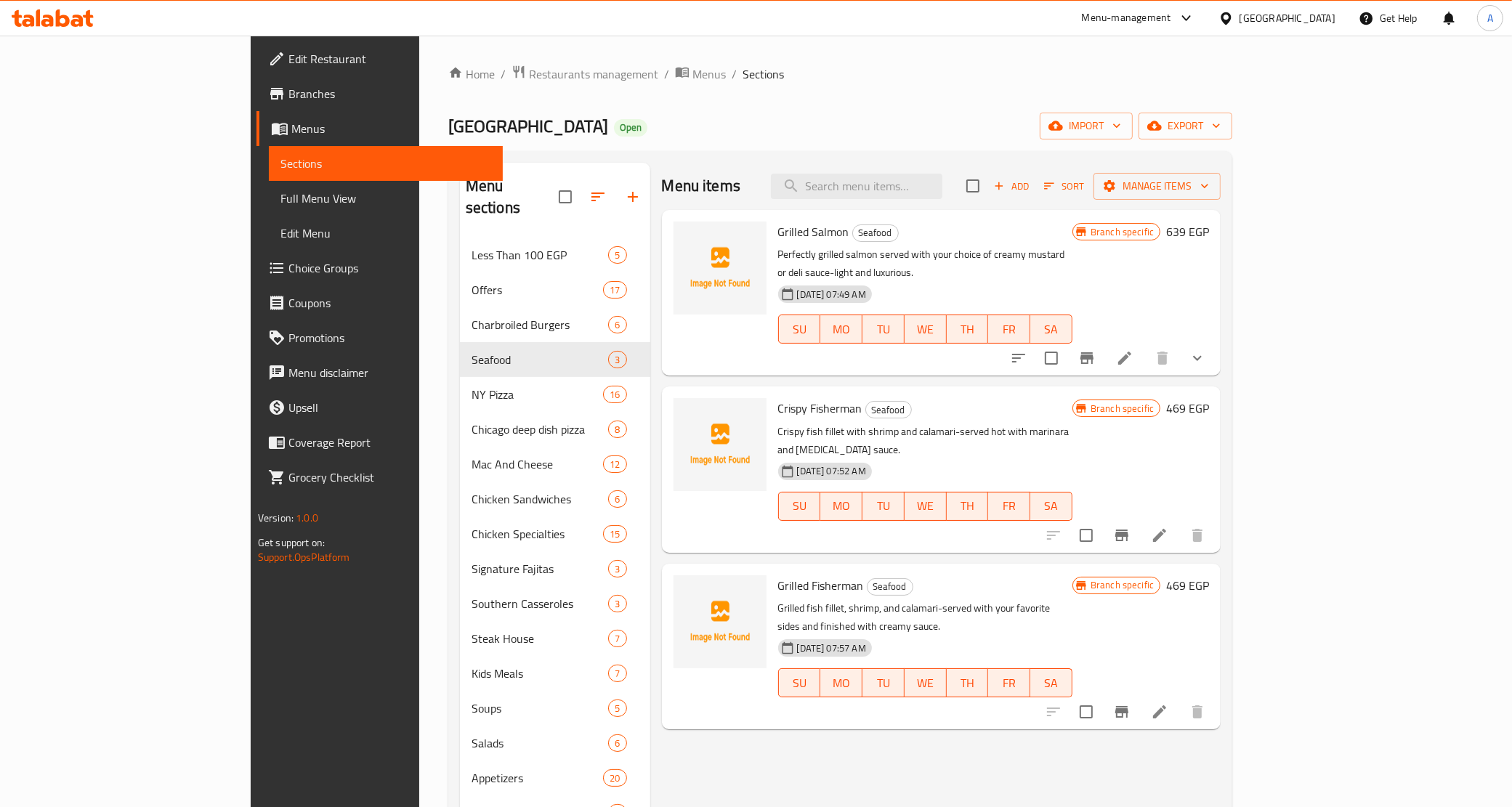 click on "Grilled Fisherman   Seafood" at bounding box center (925, 585) 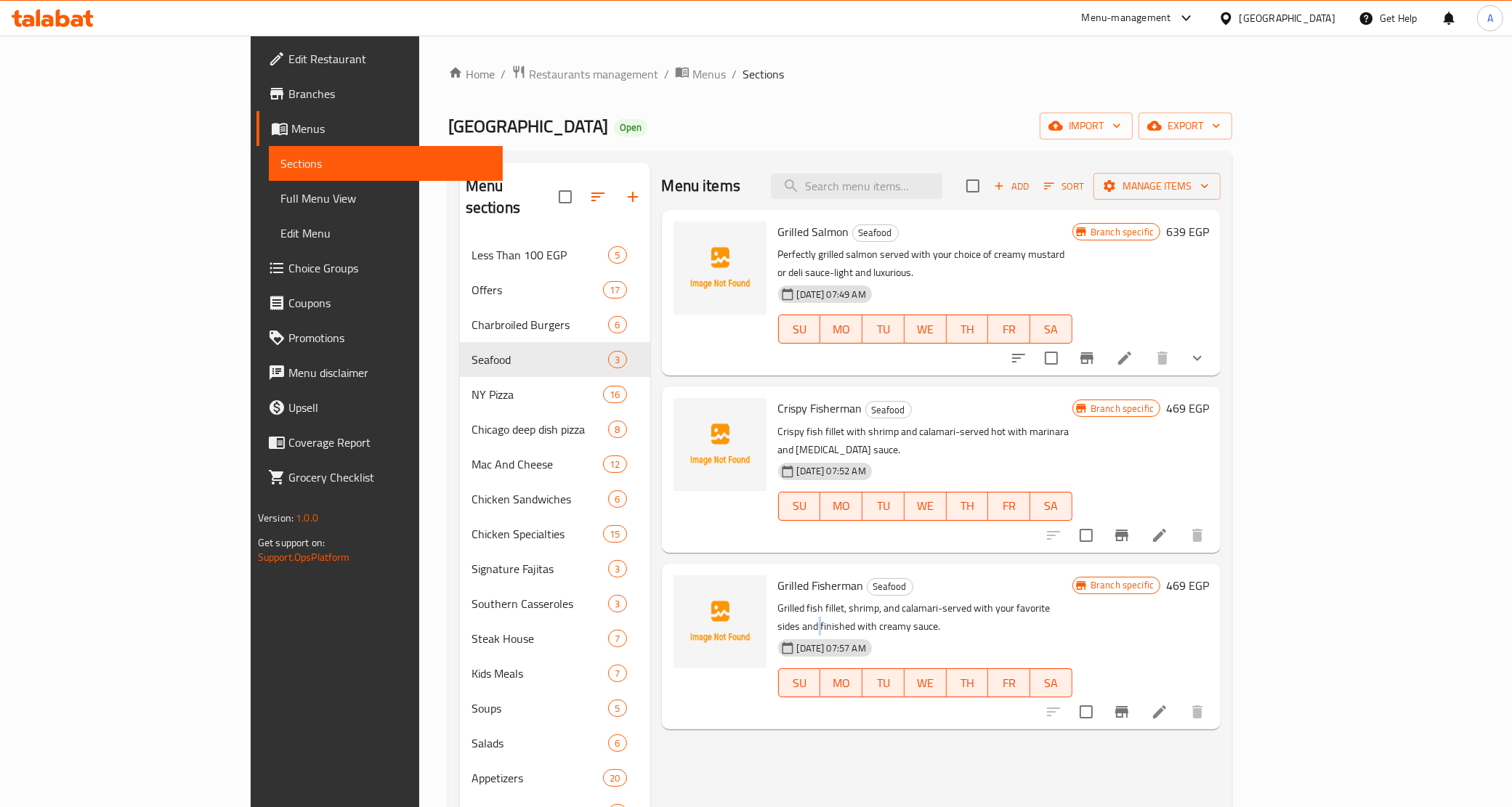 click on "Grilled Fisherman   Seafood Grilled fish fillet, shrimp, and calamari-served with your favorite sides and finished with creamy sauce. 06-07-2025 07:57 AM SU MO TU WE TH FR SA" at bounding box center (925, 646) 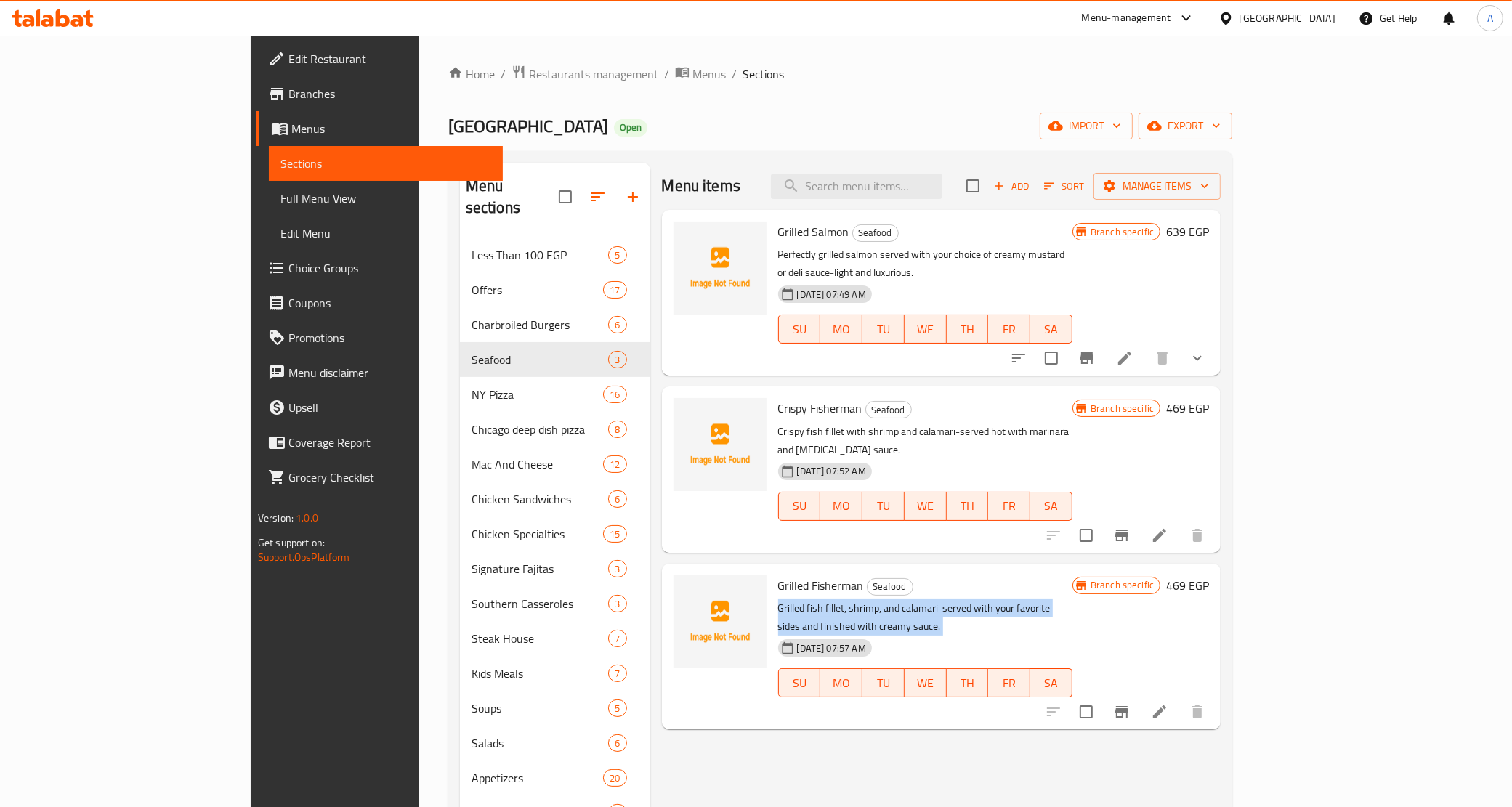 click on "Grilled Fisherman   Seafood Grilled fish fillet, shrimp, and calamari-served with your favorite sides and finished with creamy sauce. 06-07-2025 07:57 AM SU MO TU WE TH FR SA" at bounding box center (925, 646) 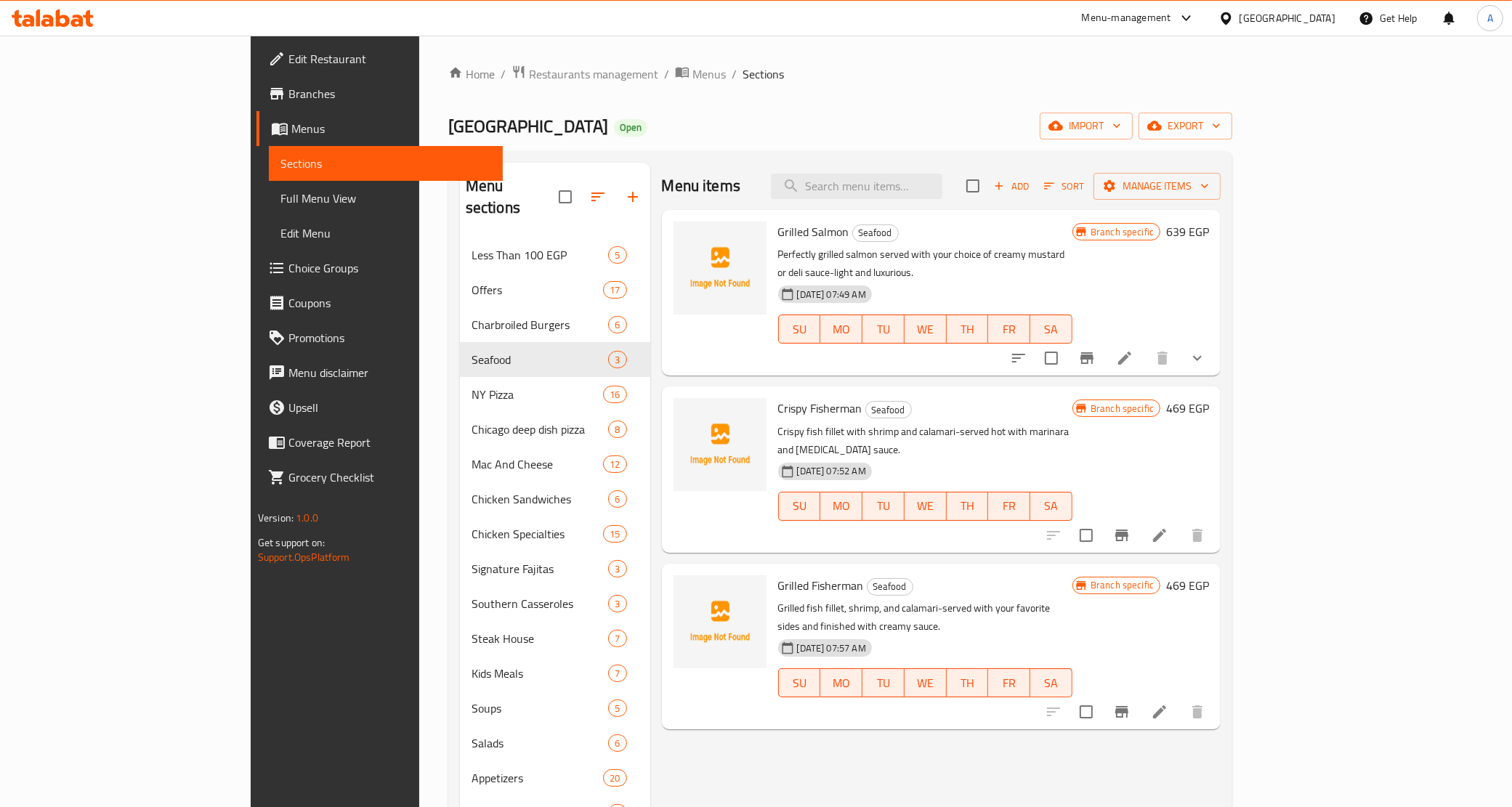 click on "Grilled Fisherman   Seafood" at bounding box center [925, 585] 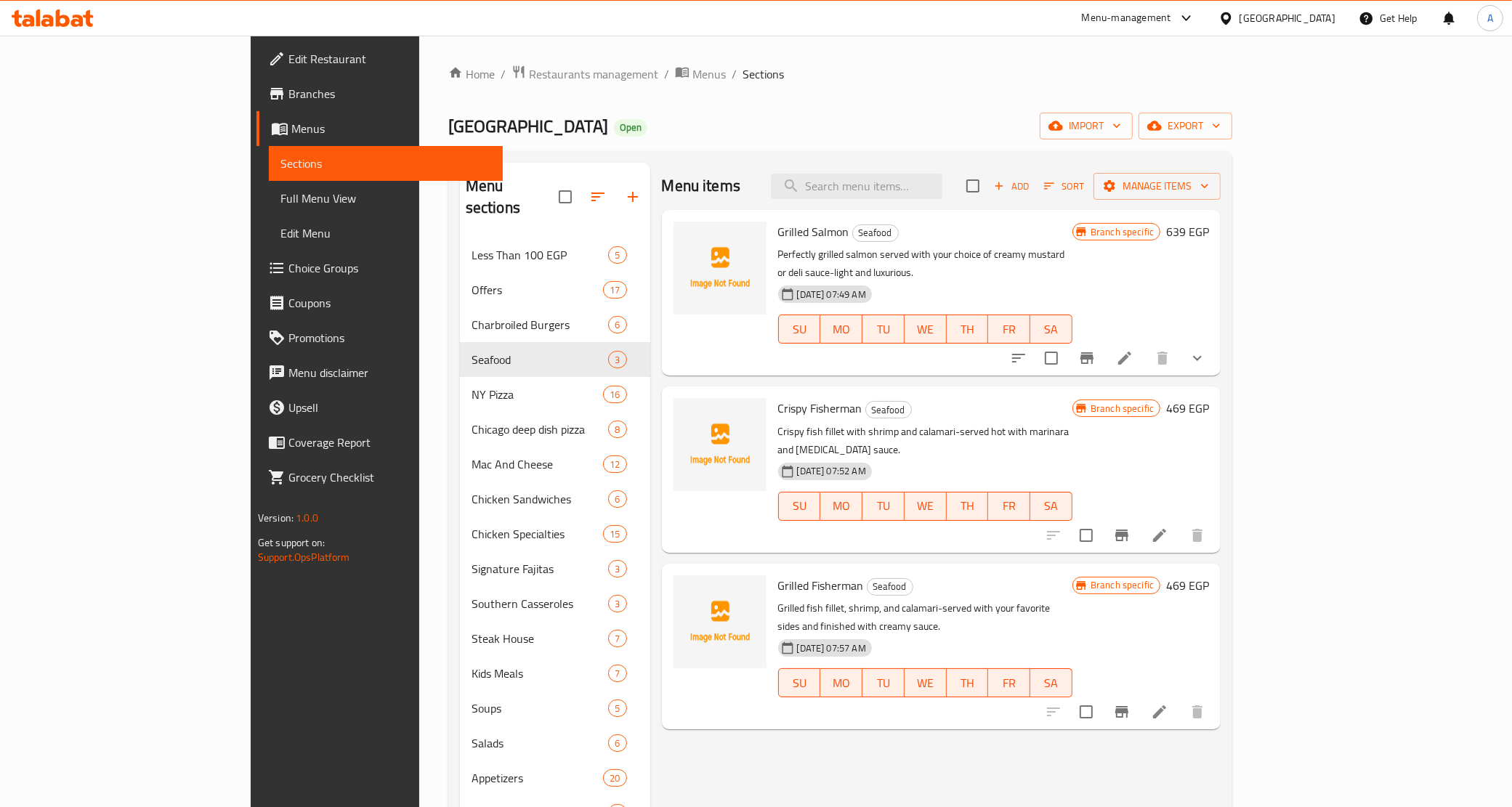 click on "Grilled Fisherman   Seafood" at bounding box center [925, 585] 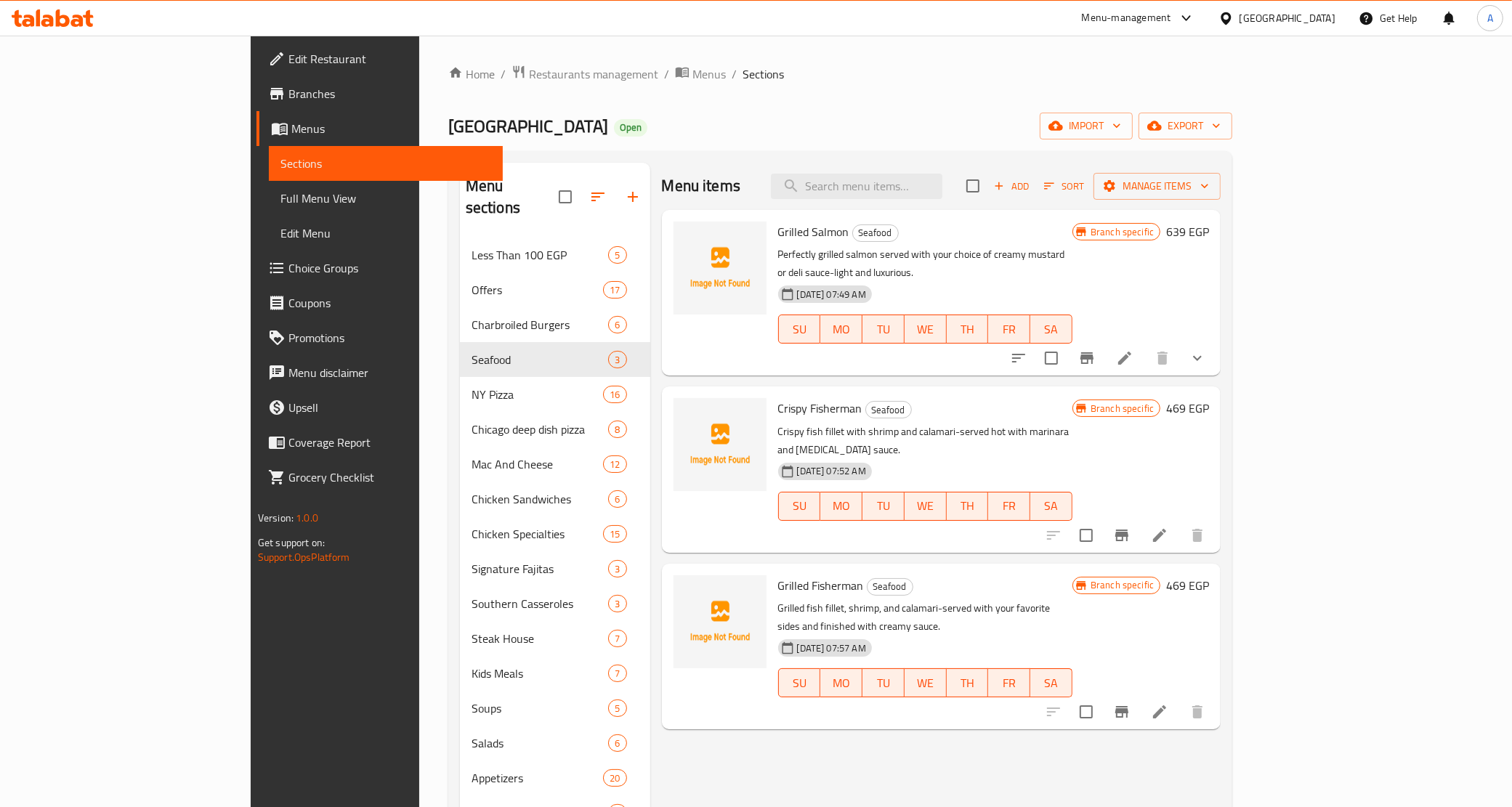 click on "Menu items Add Sort Manage items Grilled Salmon   Seafood Perfectly grilled salmon served with your choice of creamy mustard or deli sauce-light and luxurious. 06-07-2025 07:49 AM SU MO TU WE TH FR SA Branch specific 639   EGP Crispy Fisherman   Seafood Crispy fish fillet with shrimp and calamari-served hot with marinara and tartar sauce. 06-07-2025 07:52 AM SU MO TU WE TH FR SA Branch specific 469   EGP Grilled Fisherman   Seafood Grilled fish fillet, shrimp, and calamari-served with your favorite sides and finished with creamy sauce. 06-07-2025 07:57 AM SU MO TU WE TH FR SA Branch specific 469   EGP" at bounding box center [936, 638] 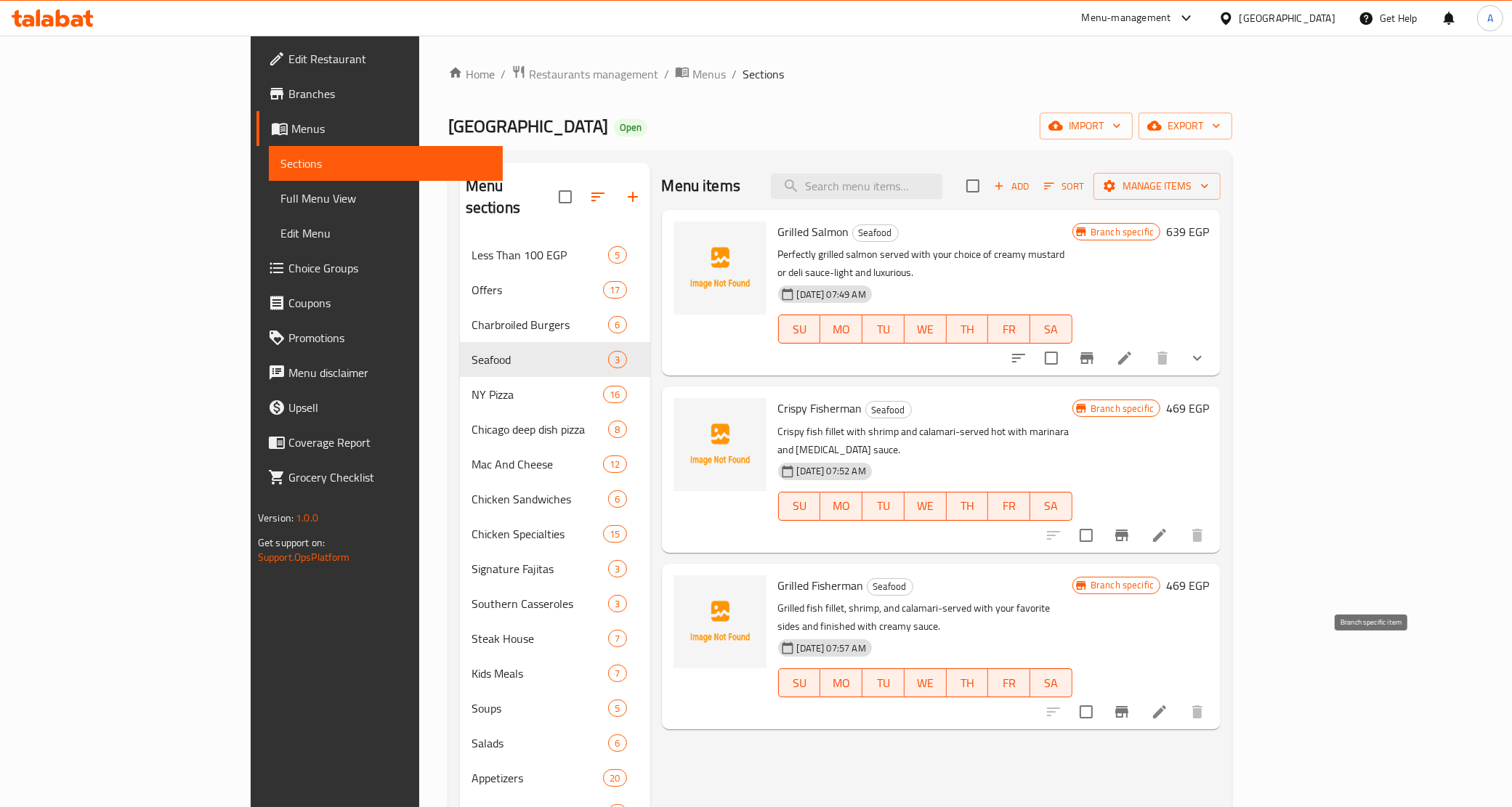 click 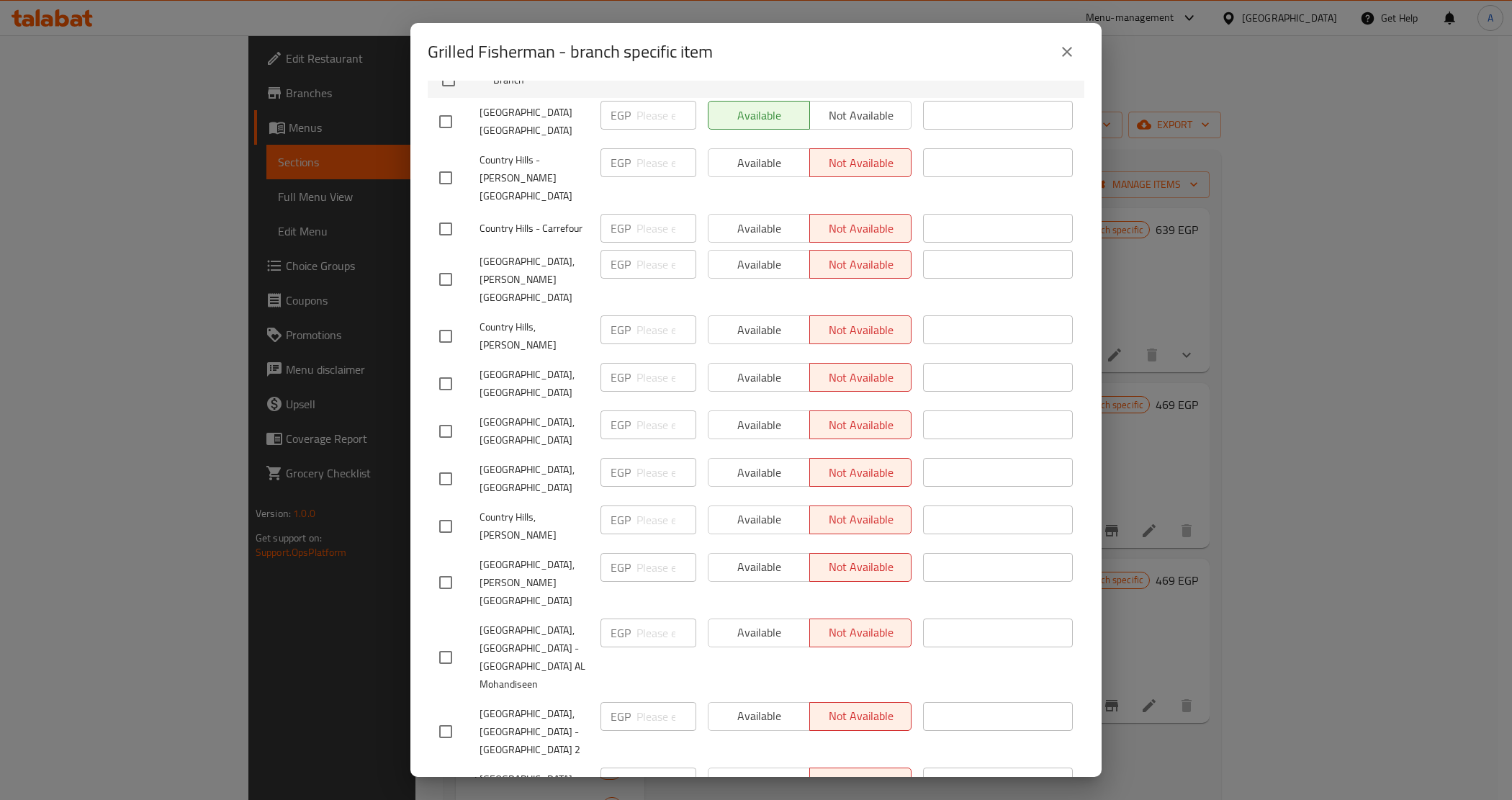 scroll, scrollTop: 256, scrollLeft: 0, axis: vertical 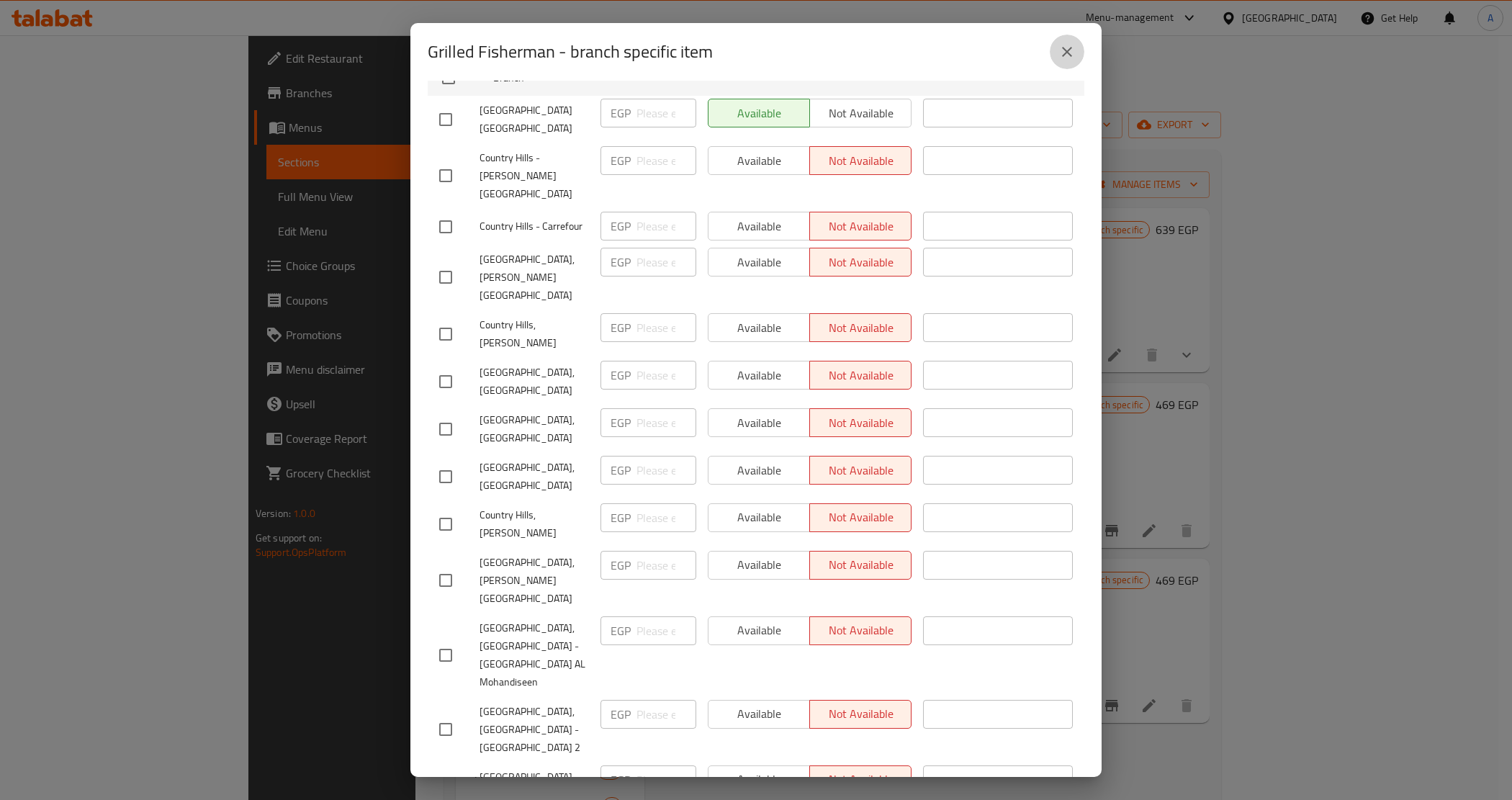 click 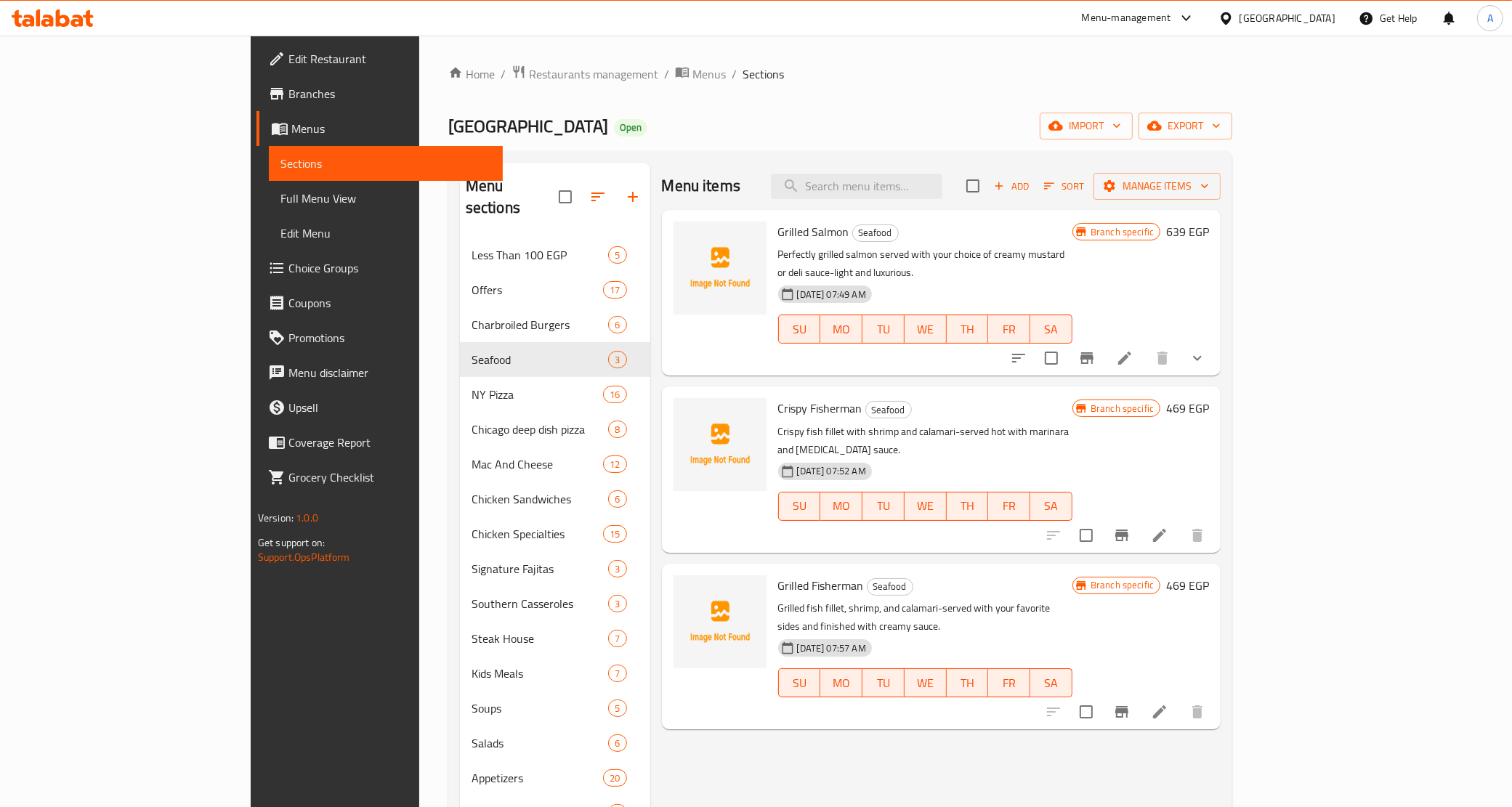 click on "Grilled fish fillet, shrimp, and calamari-served with your favorite sides and finished with creamy sauce." at bounding box center [925, 617] 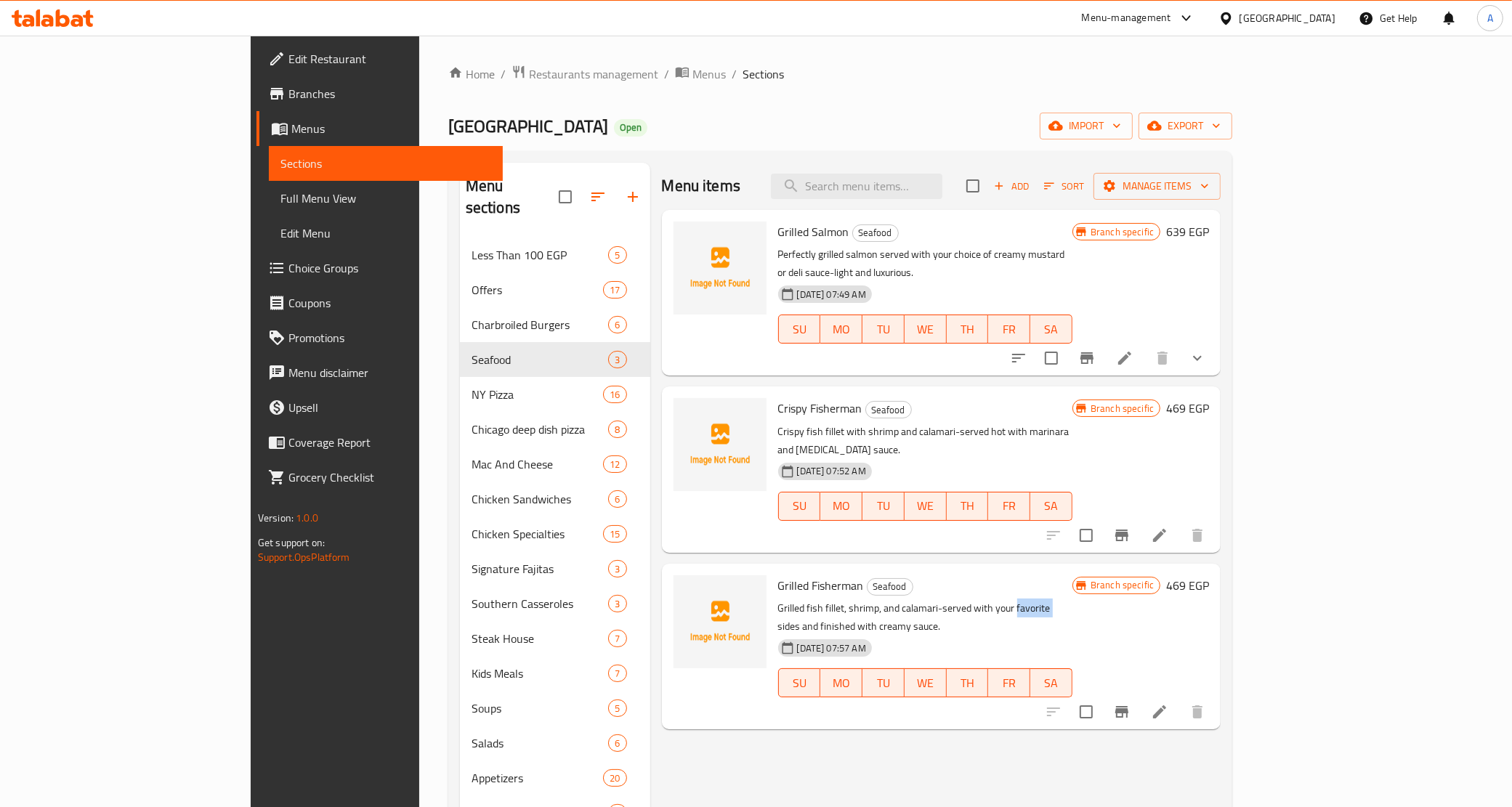 click on "Grilled fish fillet, shrimp, and calamari-served with your favorite sides and finished with creamy sauce." at bounding box center (925, 617) 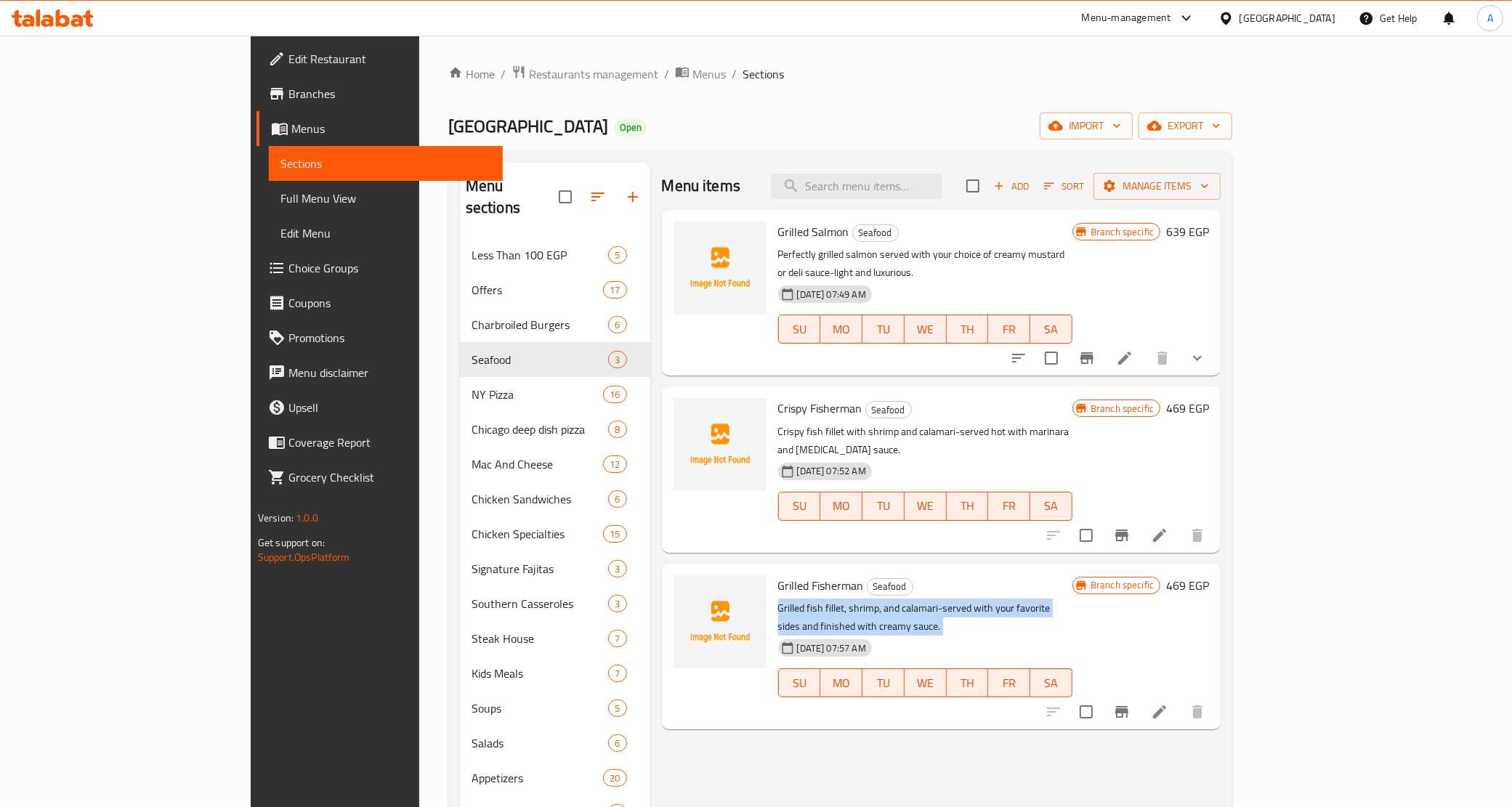 click on "Grilled fish fillet, shrimp, and calamari-served with your favorite sides and finished with creamy sauce." at bounding box center [925, 617] 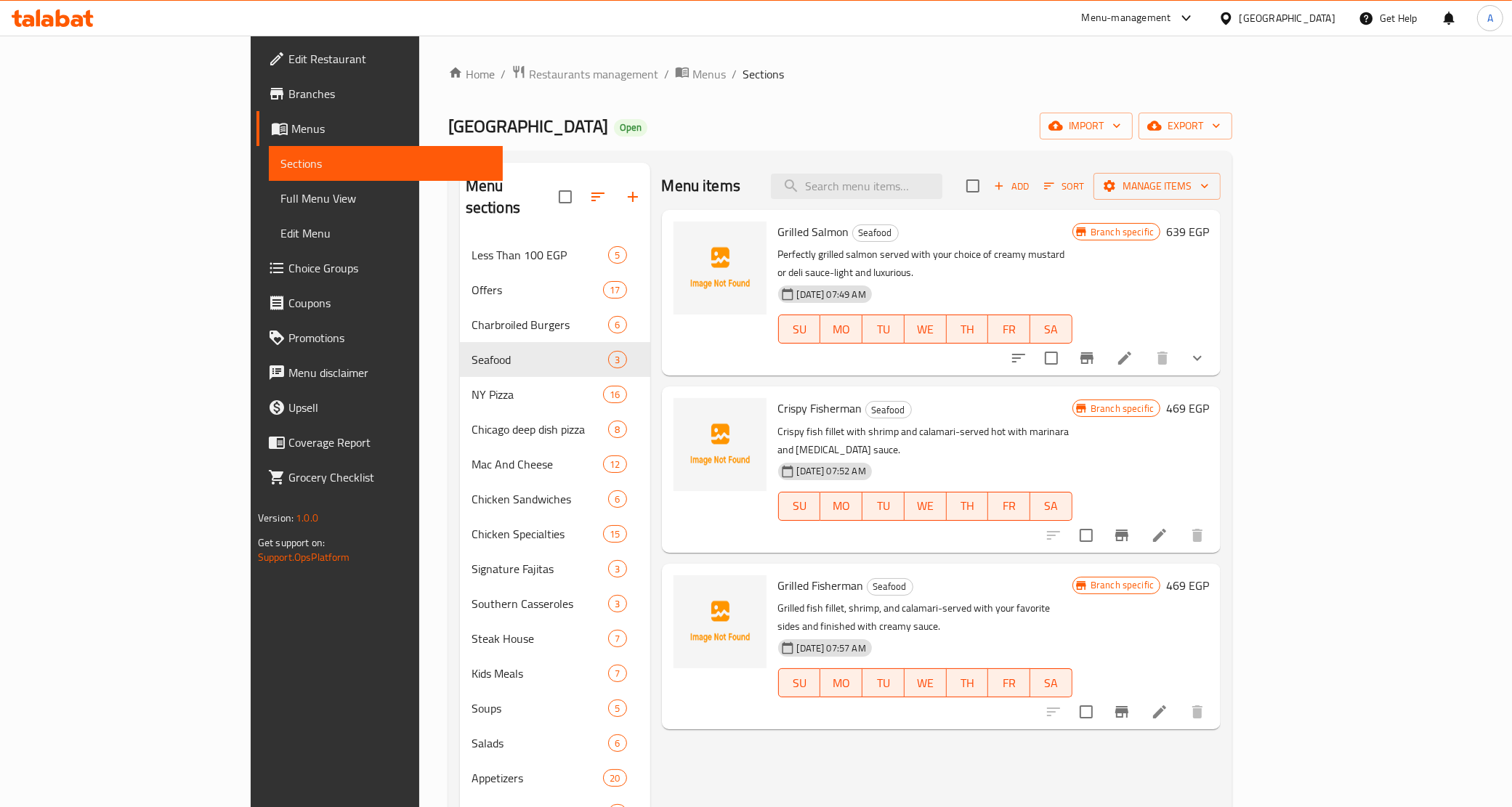 click on "Menu items Add Sort Manage items Grilled Salmon   Seafood Perfectly grilled salmon served with your choice of creamy mustard or deli sauce-light and luxurious. 06-07-2025 07:49 AM SU MO TU WE TH FR SA Branch specific 639   EGP Crispy Fisherman   Seafood Crispy fish fillet with shrimp and calamari-served hot with marinara and tartar sauce. 06-07-2025 07:52 AM SU MO TU WE TH FR SA Branch specific 469   EGP Grilled Fisherman   Seafood Grilled fish fillet, shrimp, and calamari-served with your favorite sides and finished with creamy sauce. 06-07-2025 07:57 AM SU MO TU WE TH FR SA Branch specific 469   EGP" at bounding box center [936, 638] 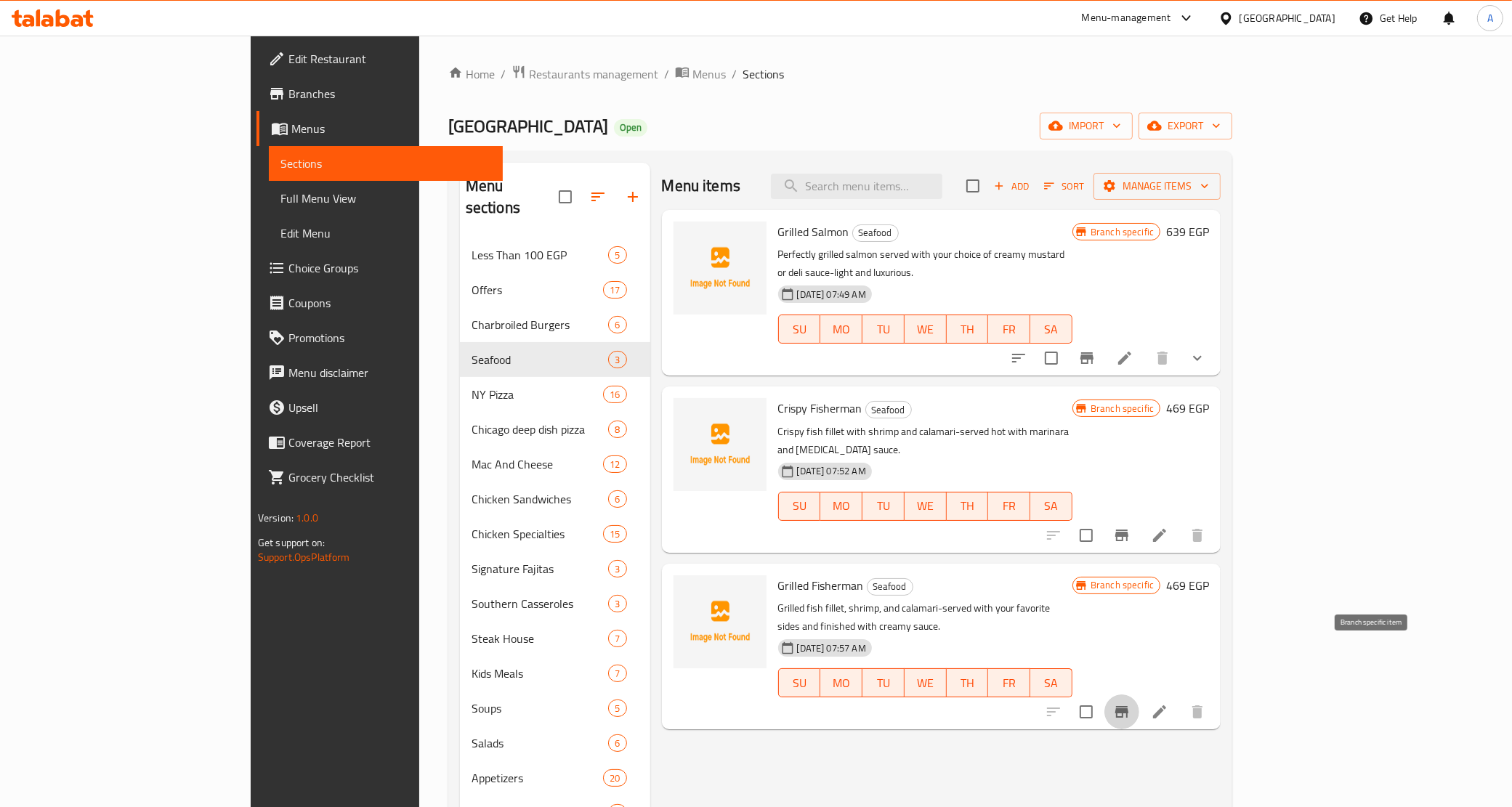 click 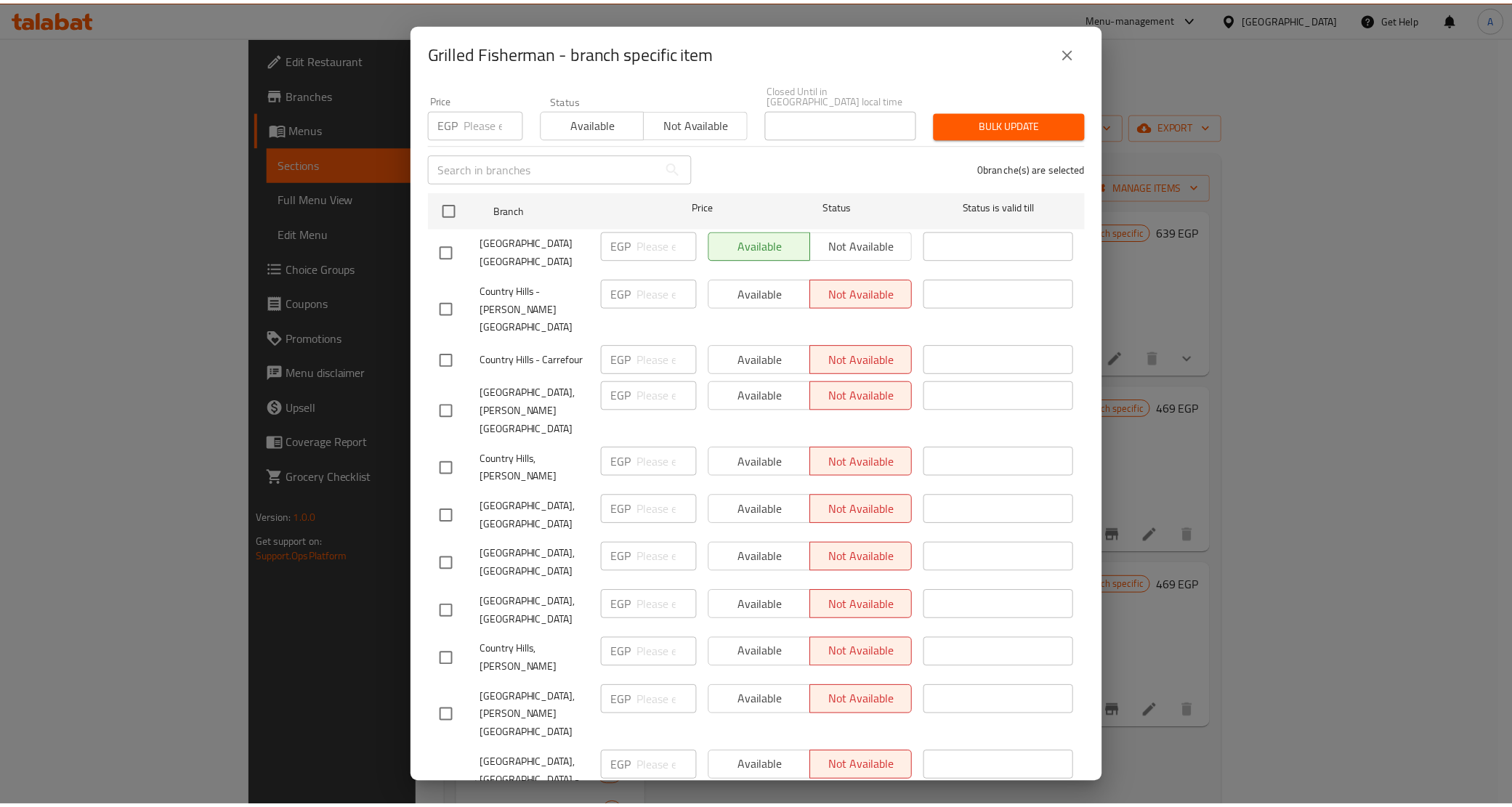 scroll, scrollTop: 259, scrollLeft: 0, axis: vertical 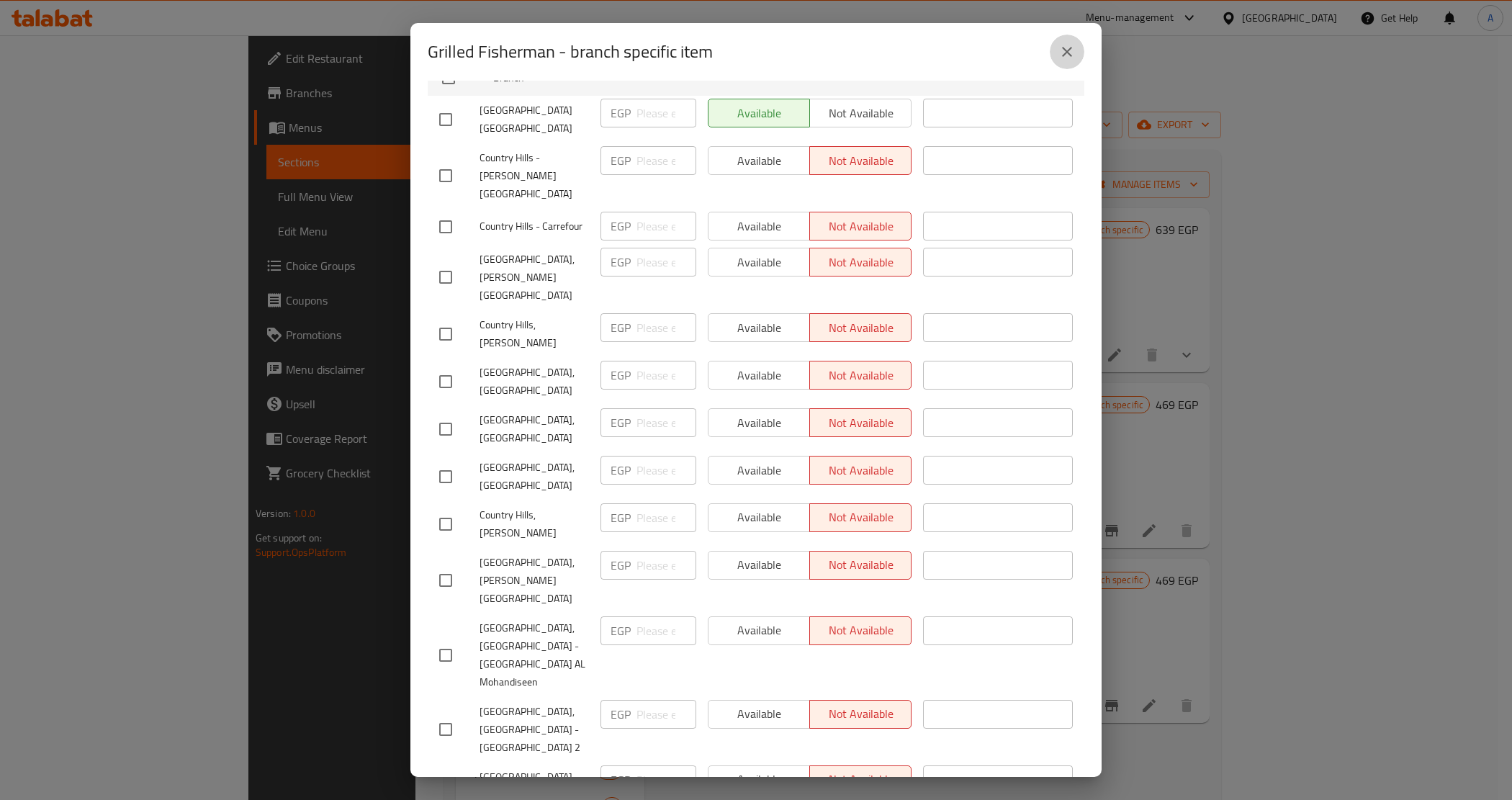 click at bounding box center [1067, 52] 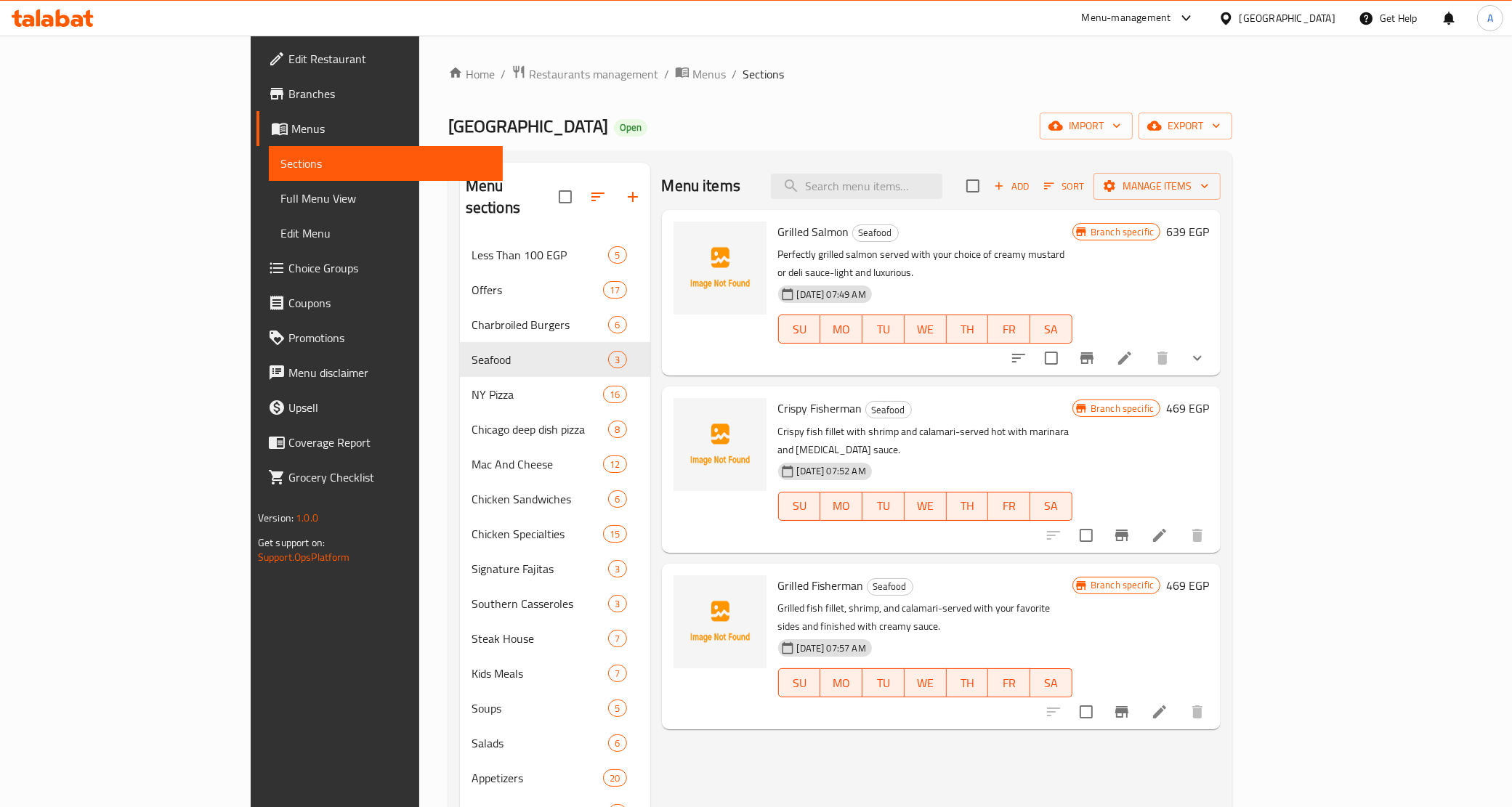 click on "Crispy Fisherman   Seafood" at bounding box center [925, 408] 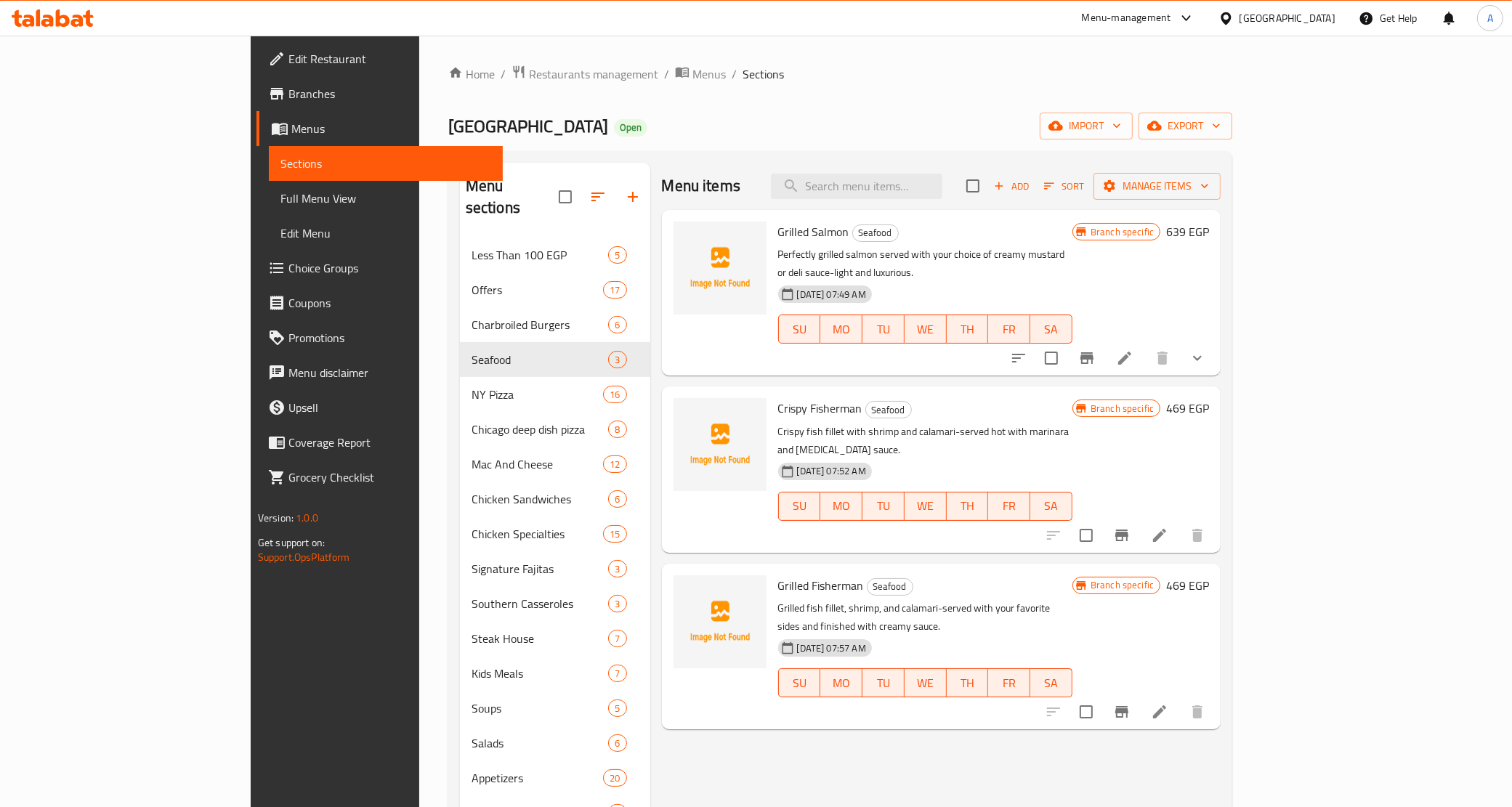 click on "Crispy Fisherman   Seafood" at bounding box center [925, 408] 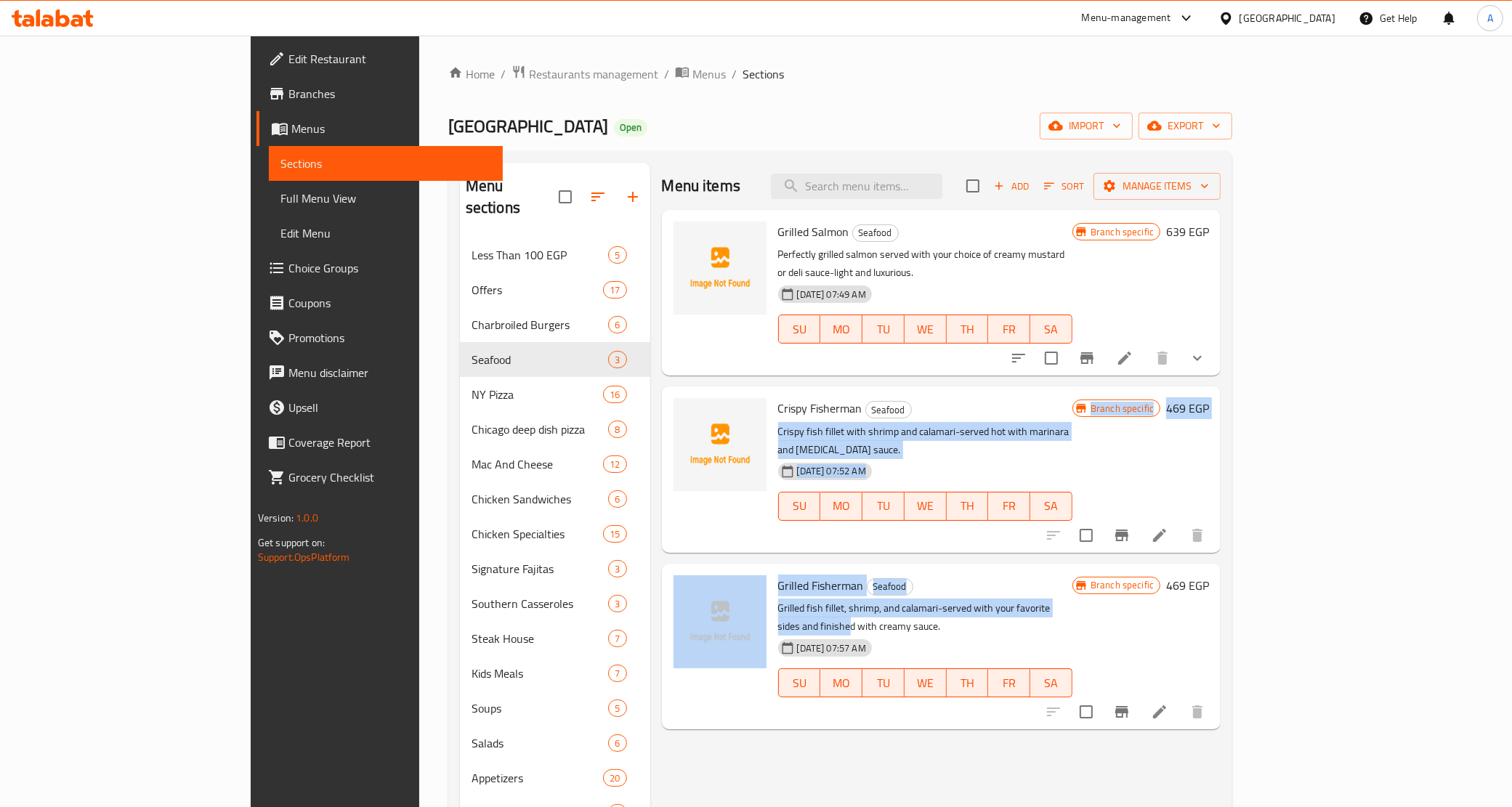 drag, startPoint x: 1106, startPoint y: 391, endPoint x: 1057, endPoint y: 581, distance: 196.21672 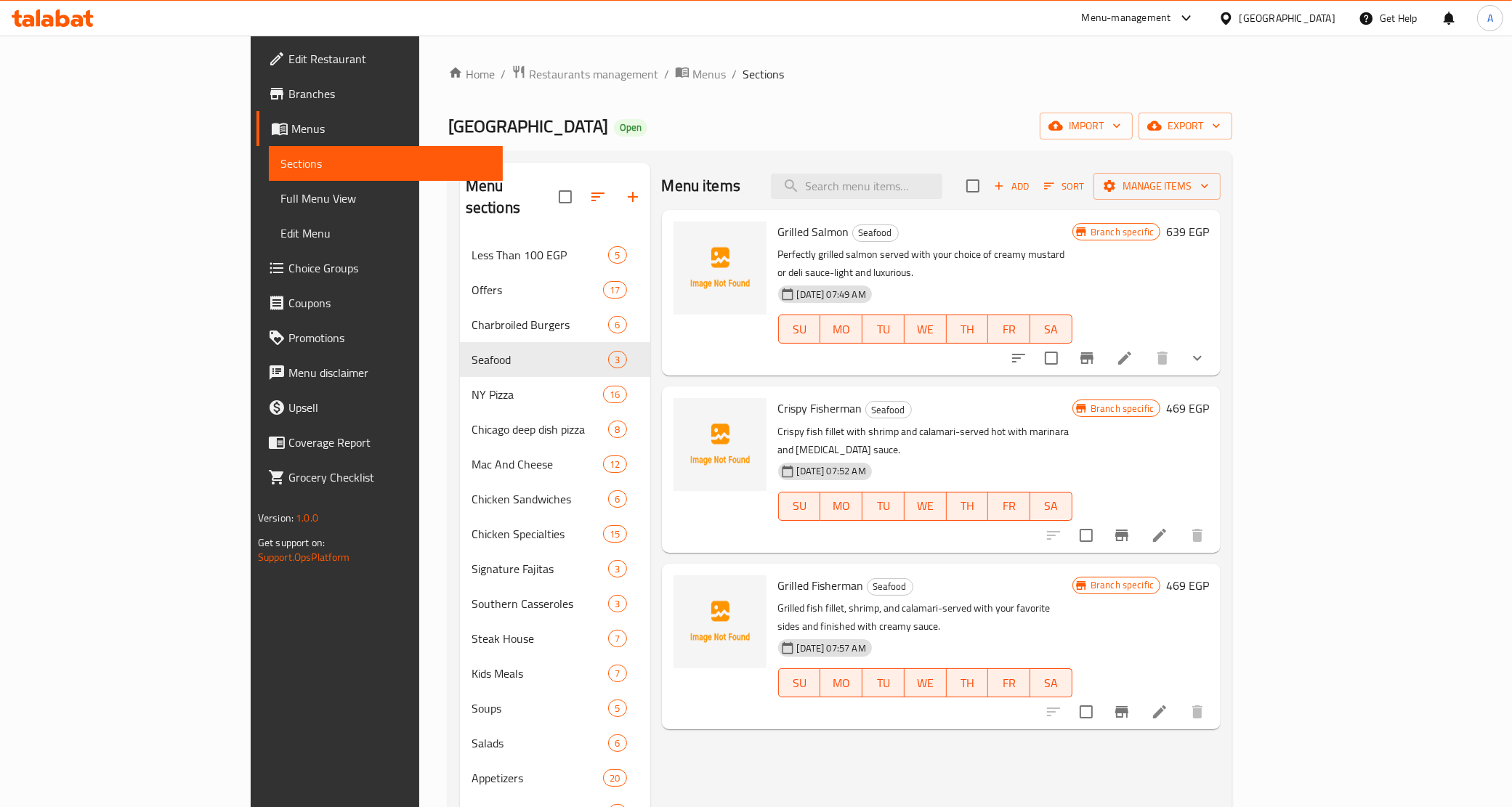 click on "Grilled fish fillet, shrimp, and calamari-served with your favorite sides and finished with creamy sauce." at bounding box center [925, 617] 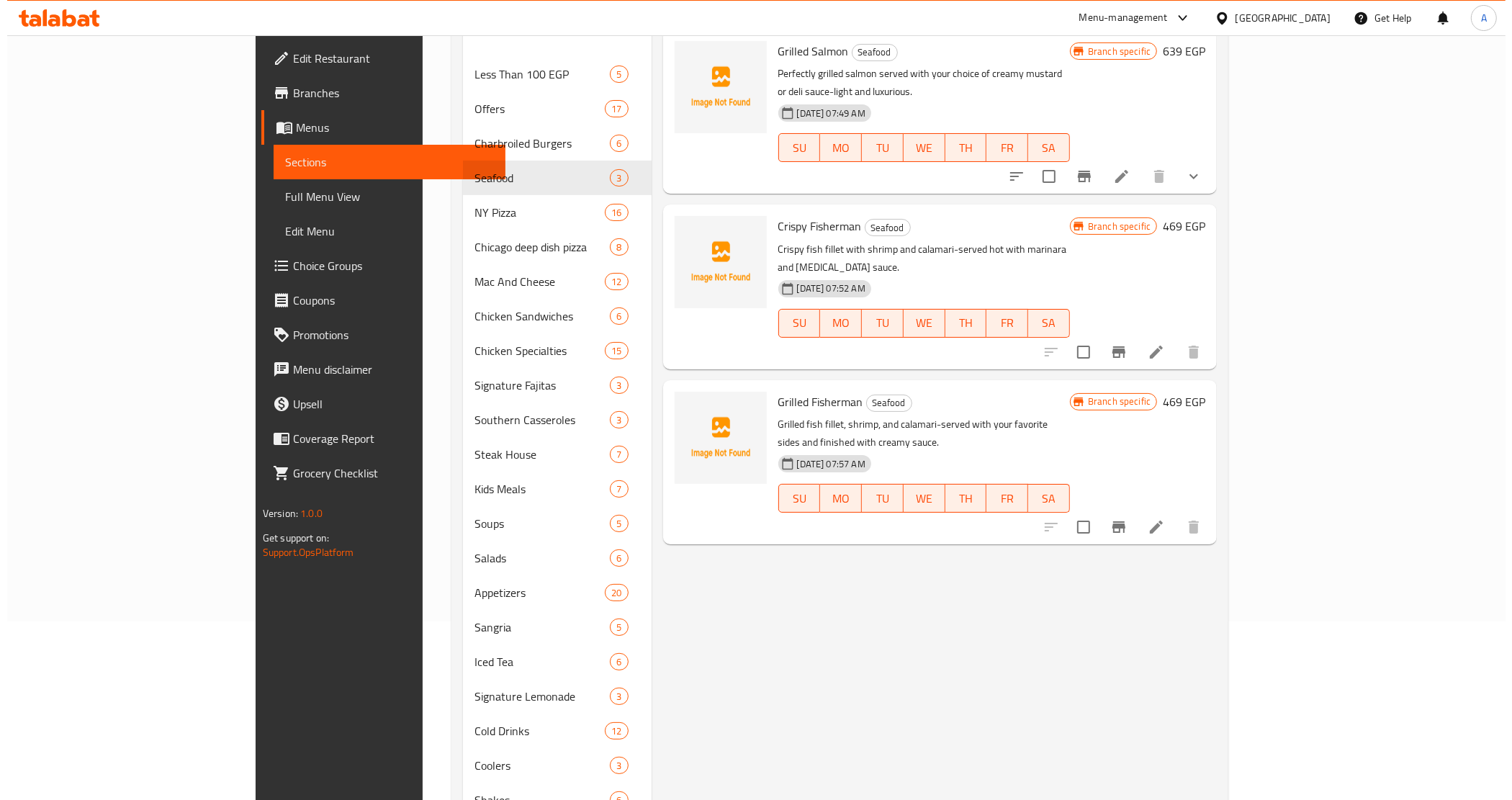 scroll, scrollTop: 0, scrollLeft: 0, axis: both 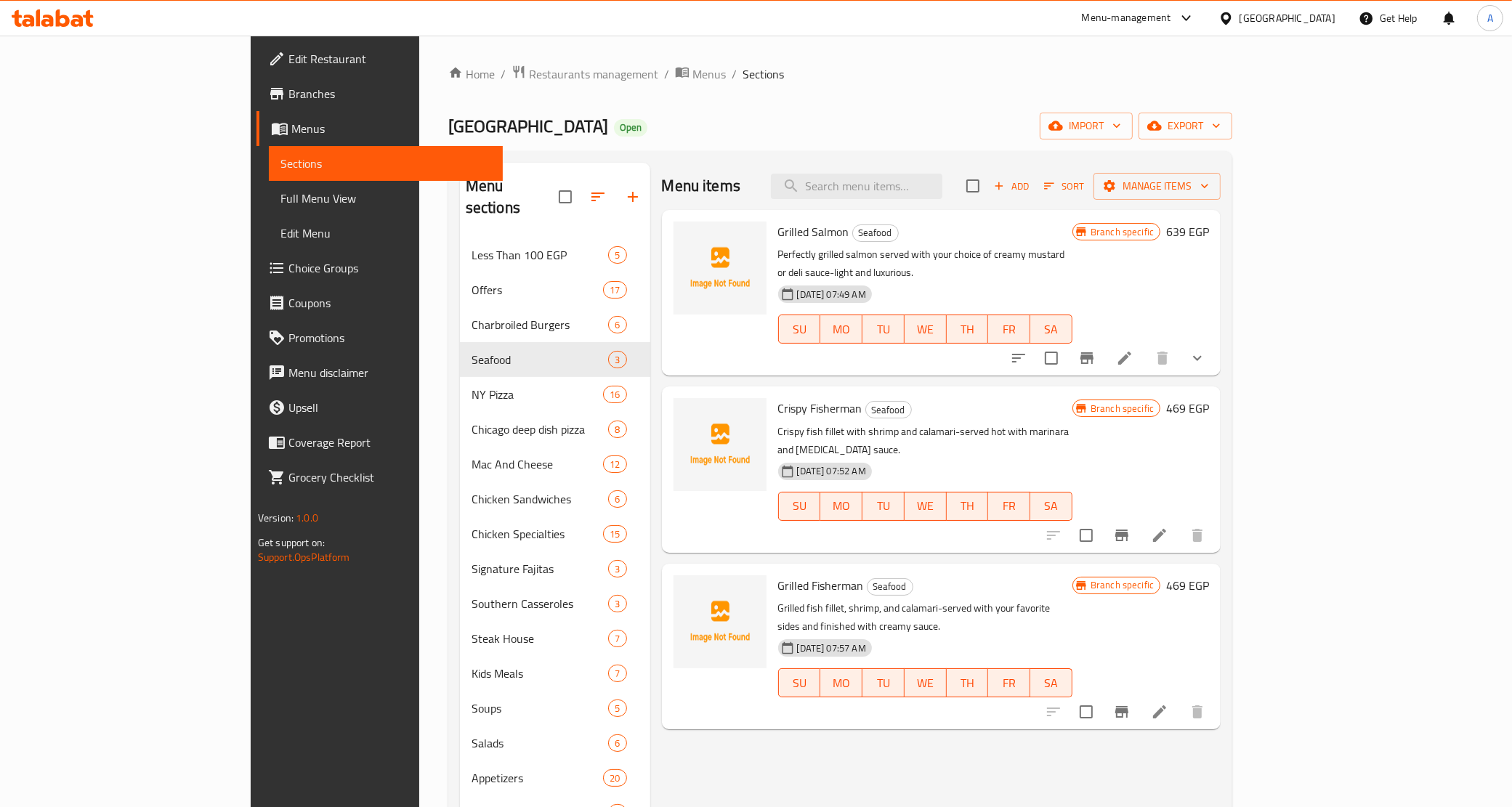 click on "Crispy Fisherman   Seafood Crispy fish fillet with shrimp and calamari-served hot with marinara and tartar sauce. 06-07-2025 07:52 AM SU MO TU WE TH FR SA" at bounding box center [925, 469] 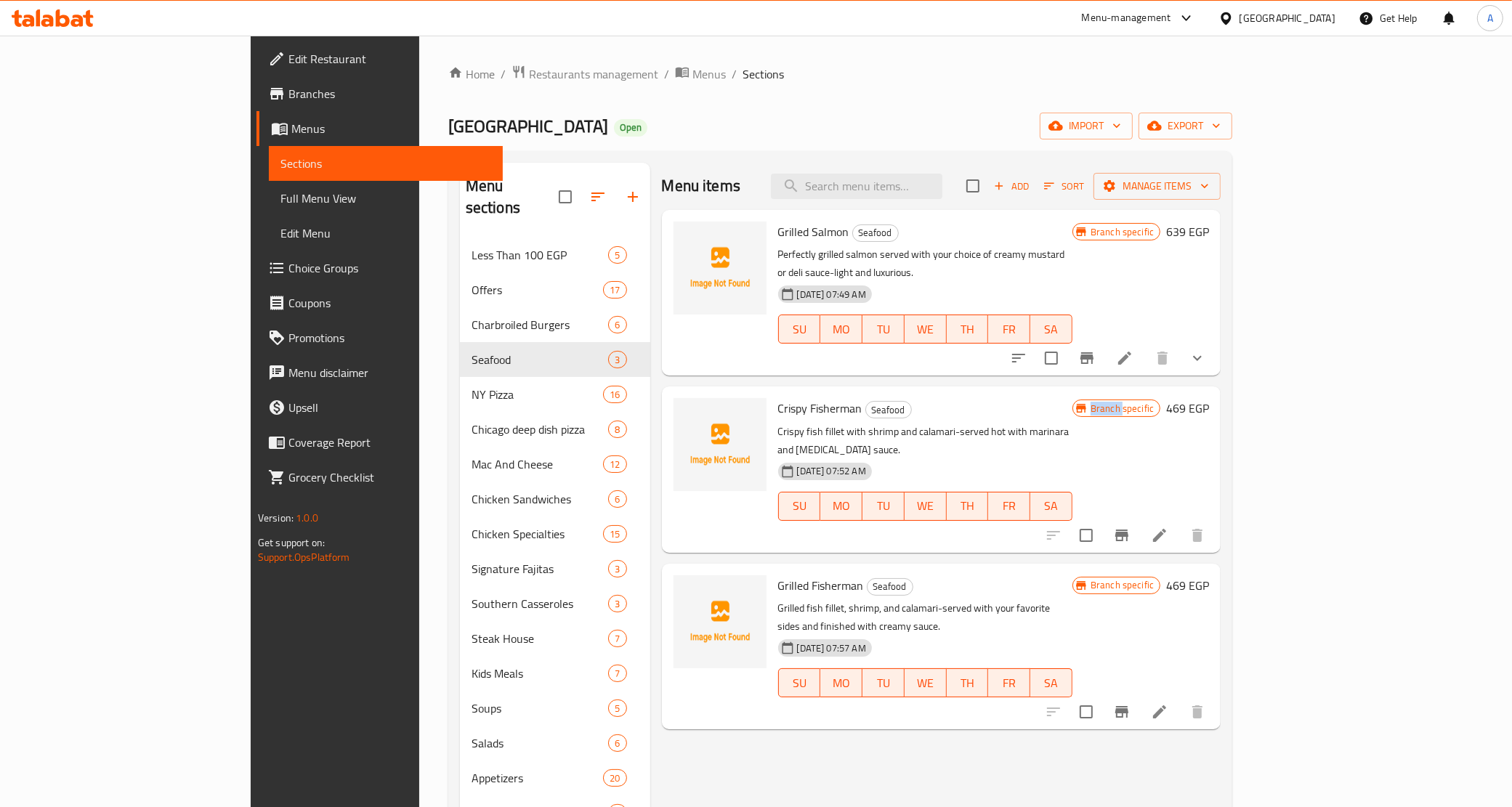 click on "Crispy Fisherman   Seafood Crispy fish fillet with shrimp and calamari-served hot with marinara and tartar sauce. 06-07-2025 07:52 AM SU MO TU WE TH FR SA Branch specific 469   EGP" at bounding box center (942, 469) 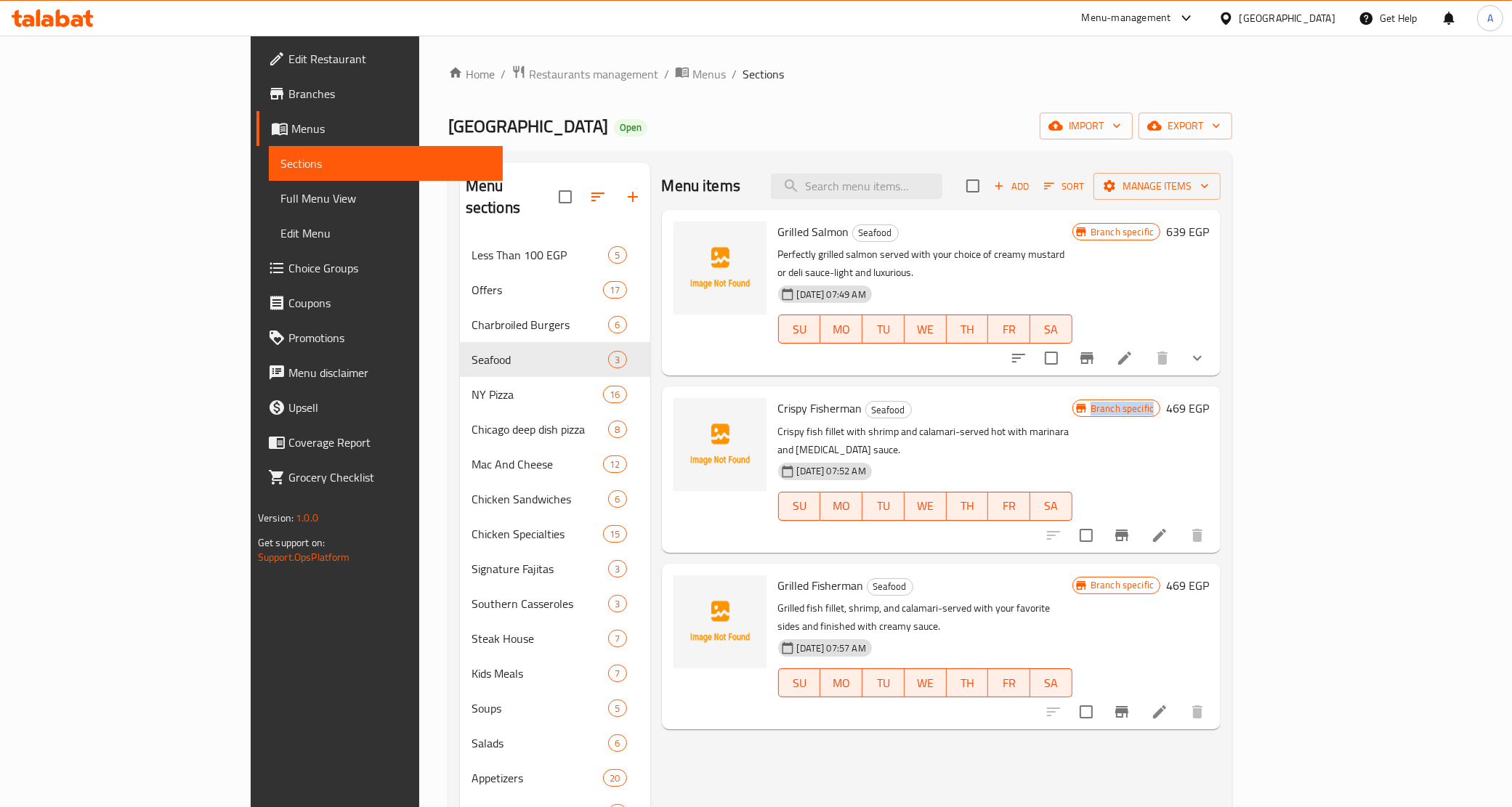 click on "Crispy Fisherman   Seafood Crispy fish fillet with shrimp and calamari-served hot with marinara and tartar sauce. 06-07-2025 07:52 AM SU MO TU WE TH FR SA Branch specific 469   EGP" at bounding box center (942, 469) 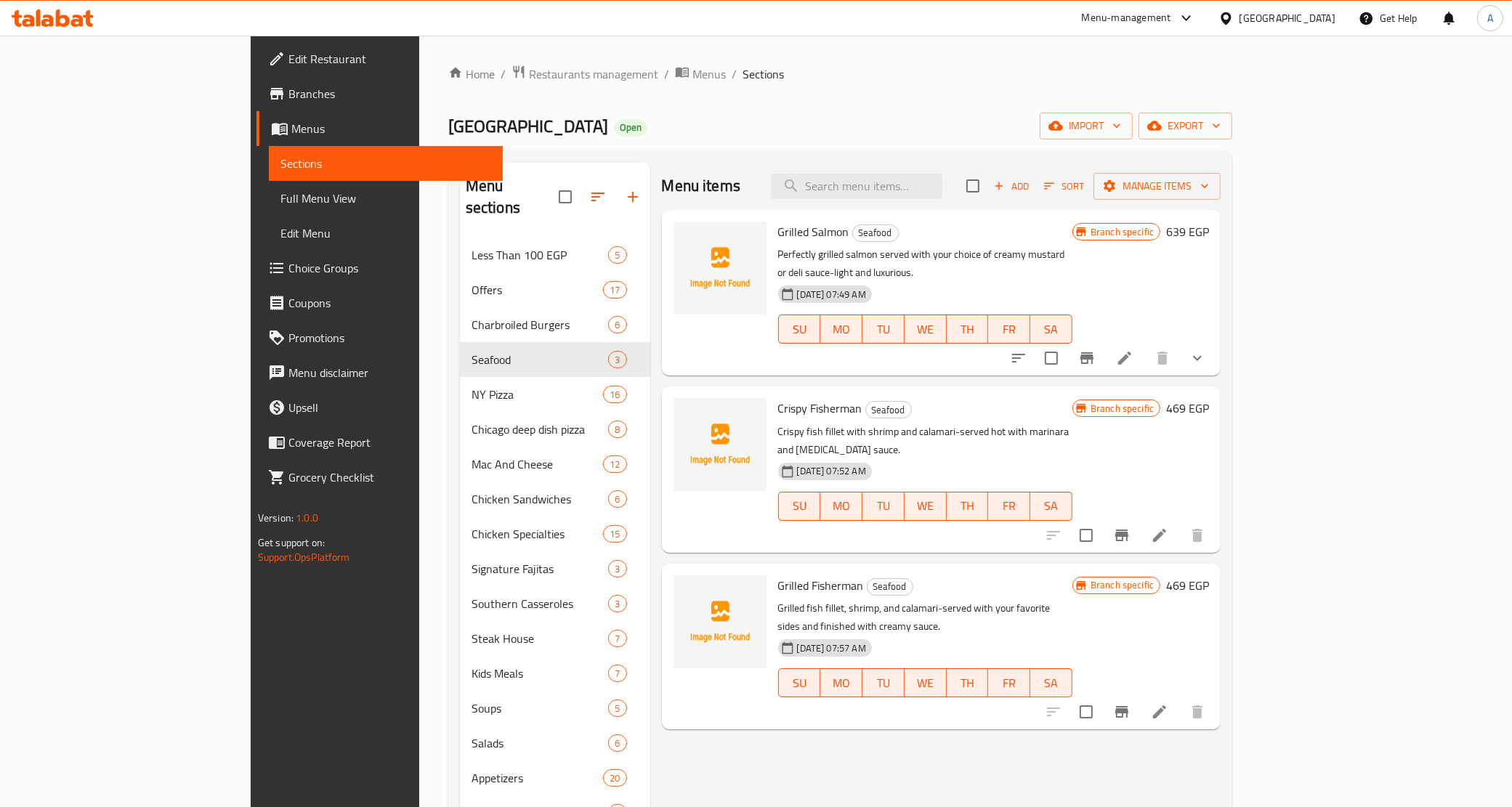 click on "Crispy fish fillet with shrimp and calamari-served hot with marinara and tartar sauce." at bounding box center [925, 441] 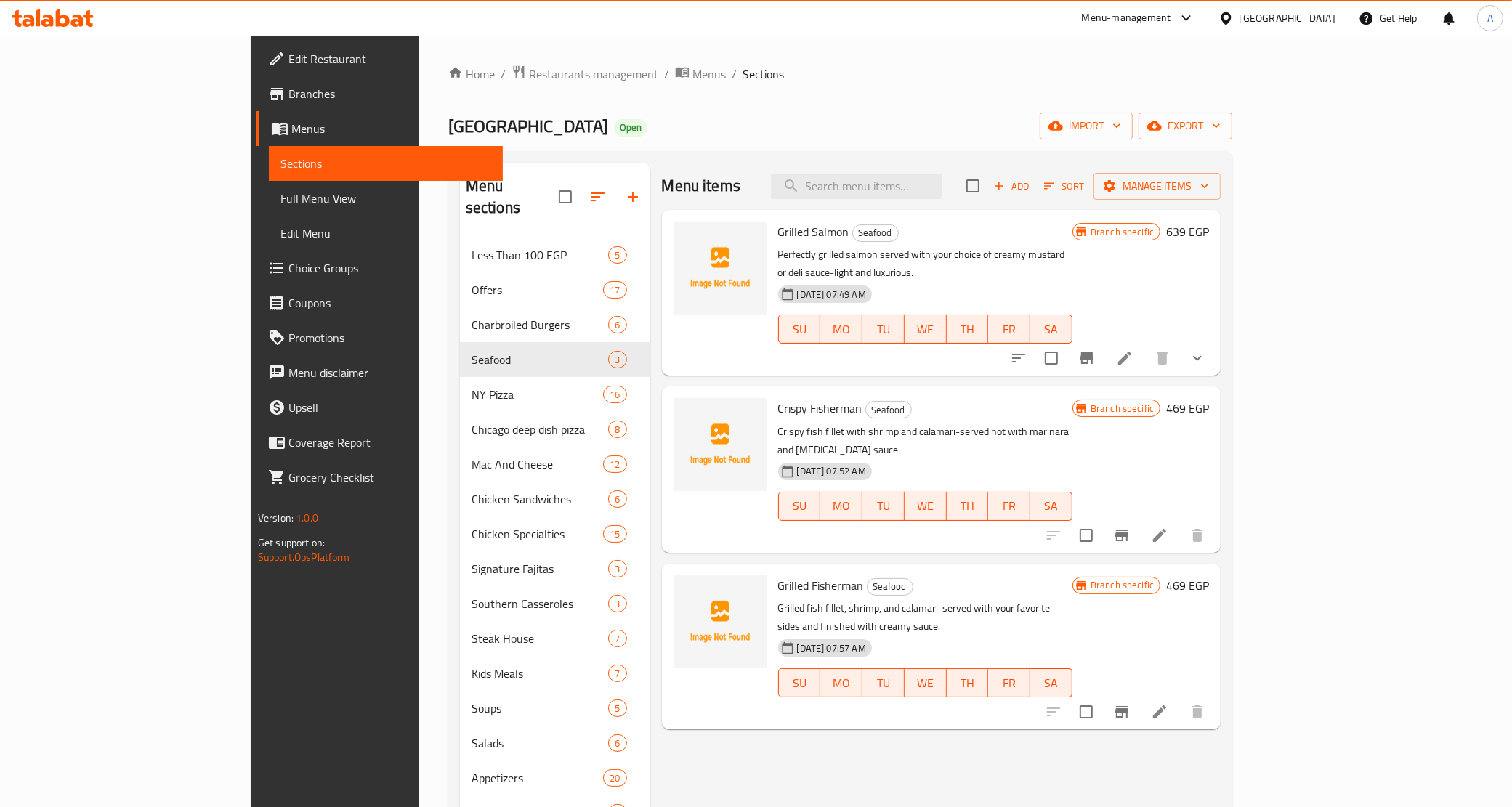 click on "Crispy Fisherman   Seafood" at bounding box center (925, 408) 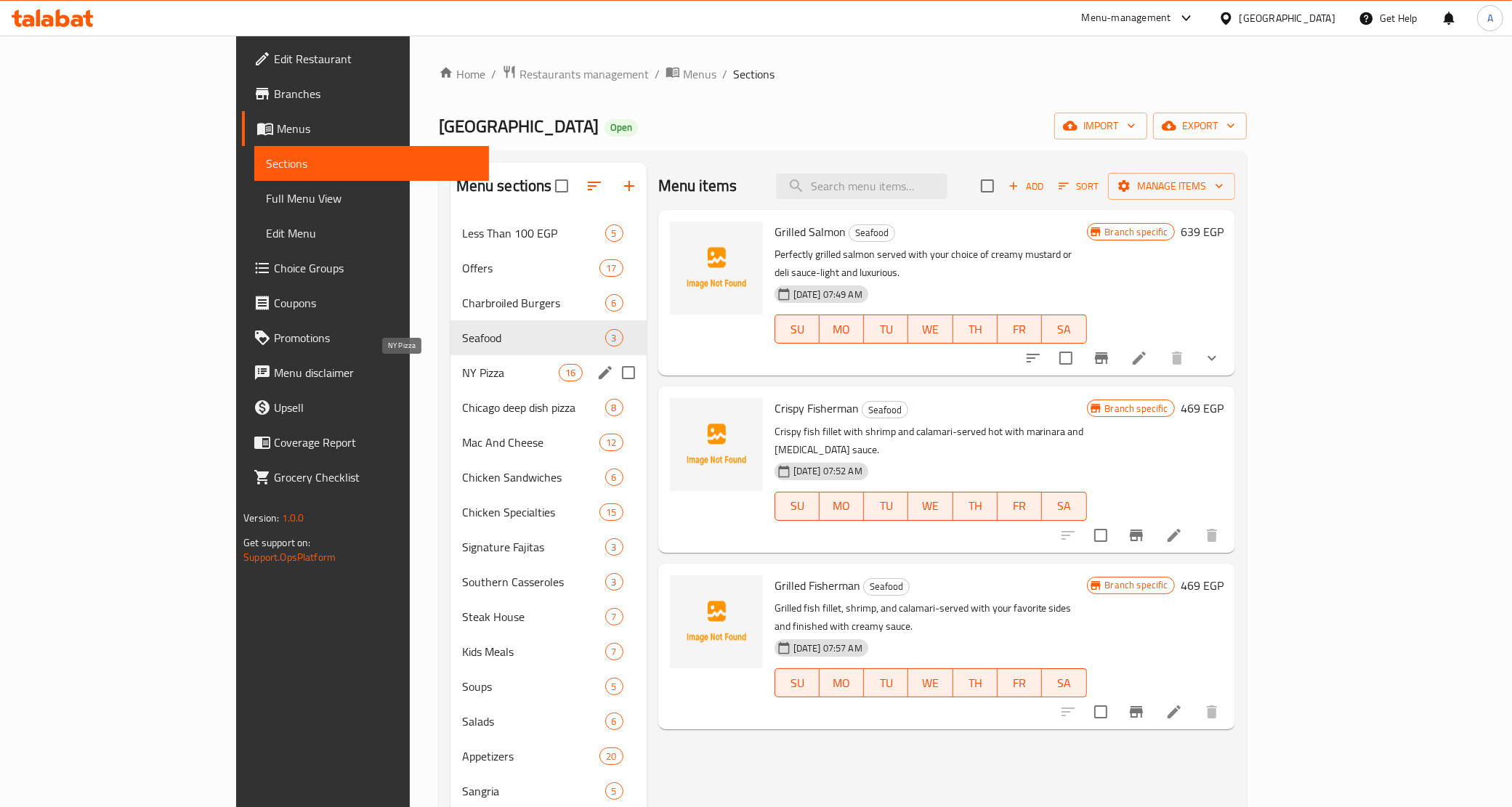 click on "NY Pizza" at bounding box center [511, 373] 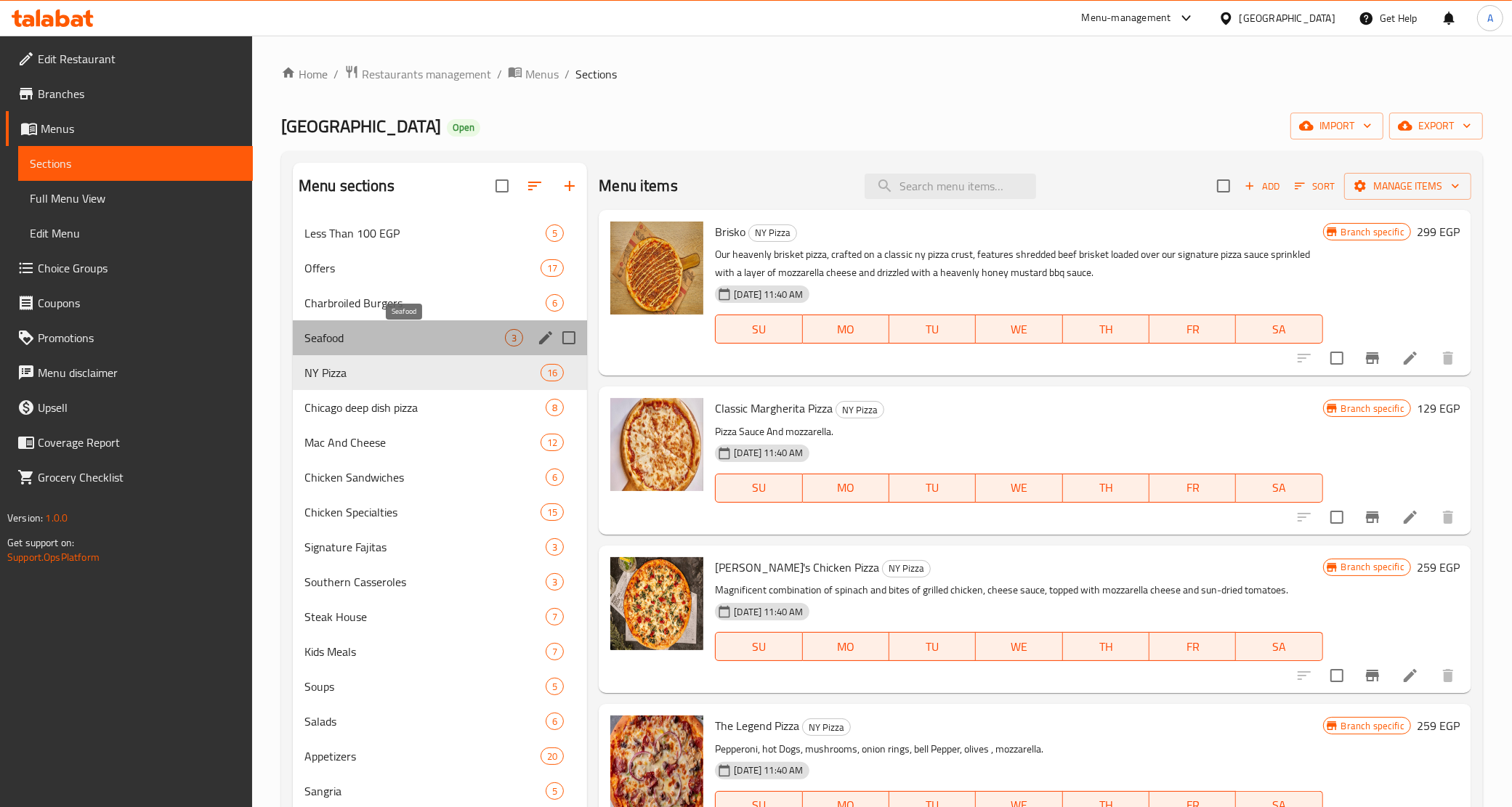 click on "Seafood" at bounding box center [405, 338] 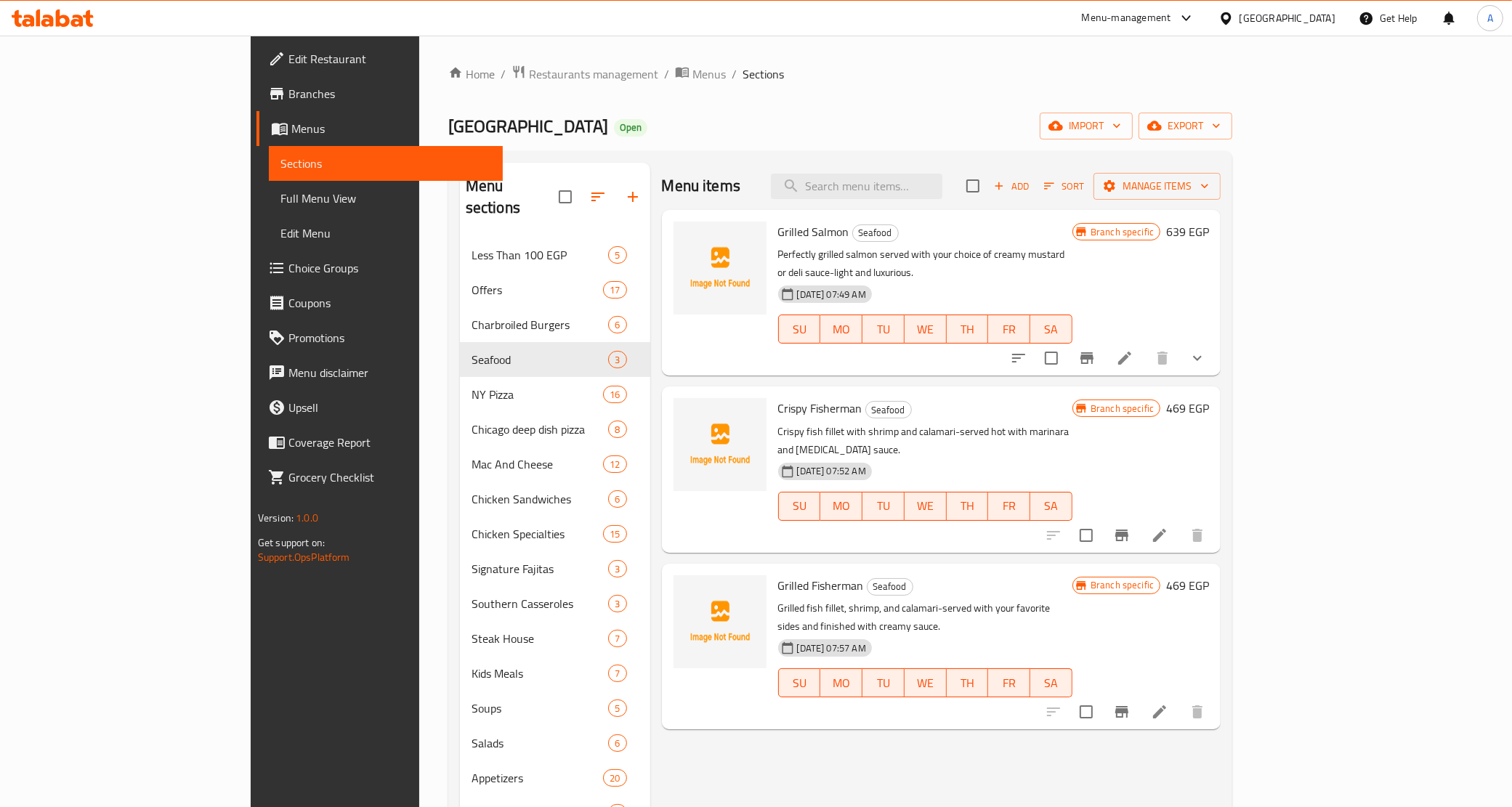 click at bounding box center (720, 646) 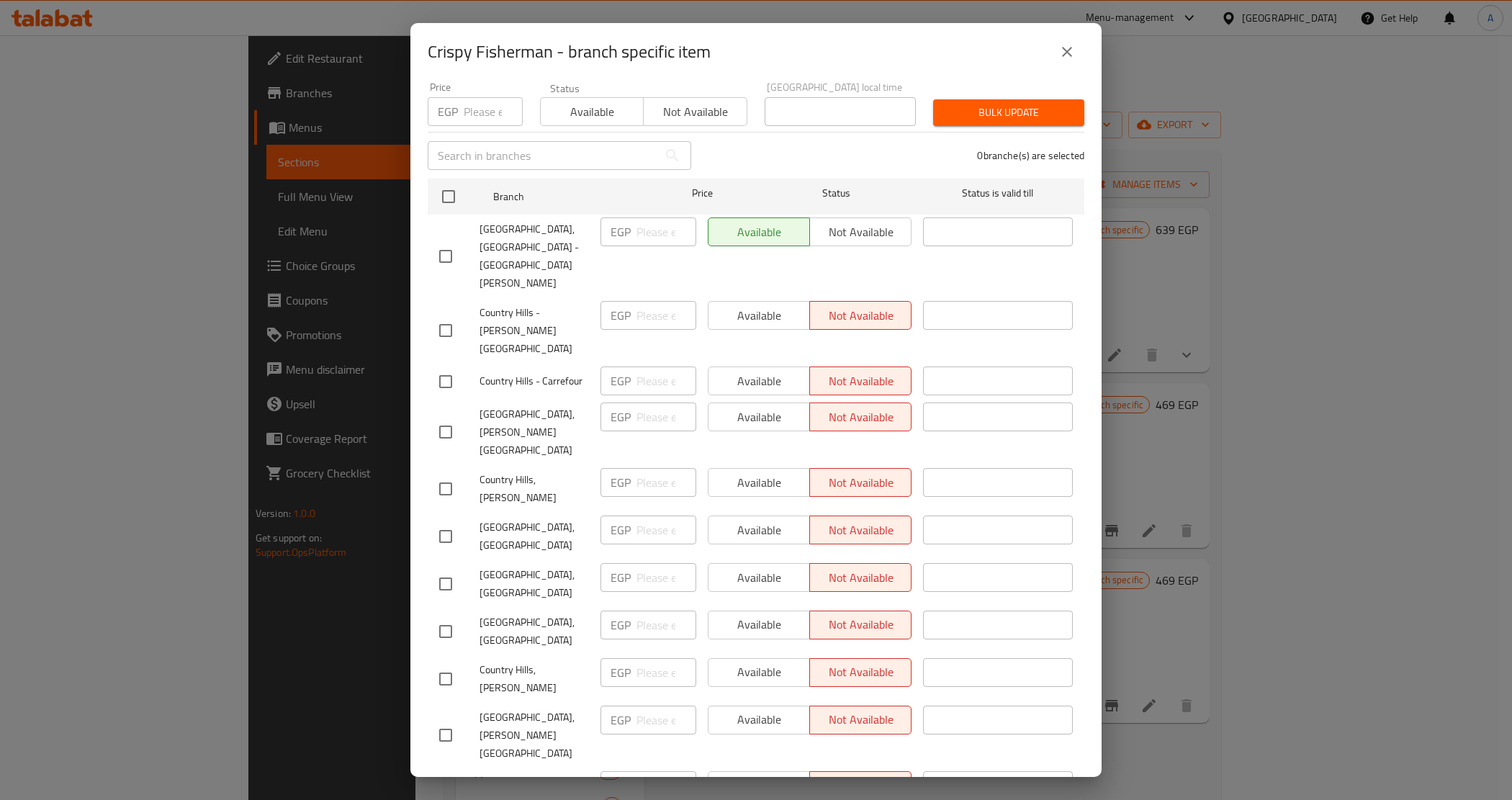 scroll, scrollTop: 256, scrollLeft: 0, axis: vertical 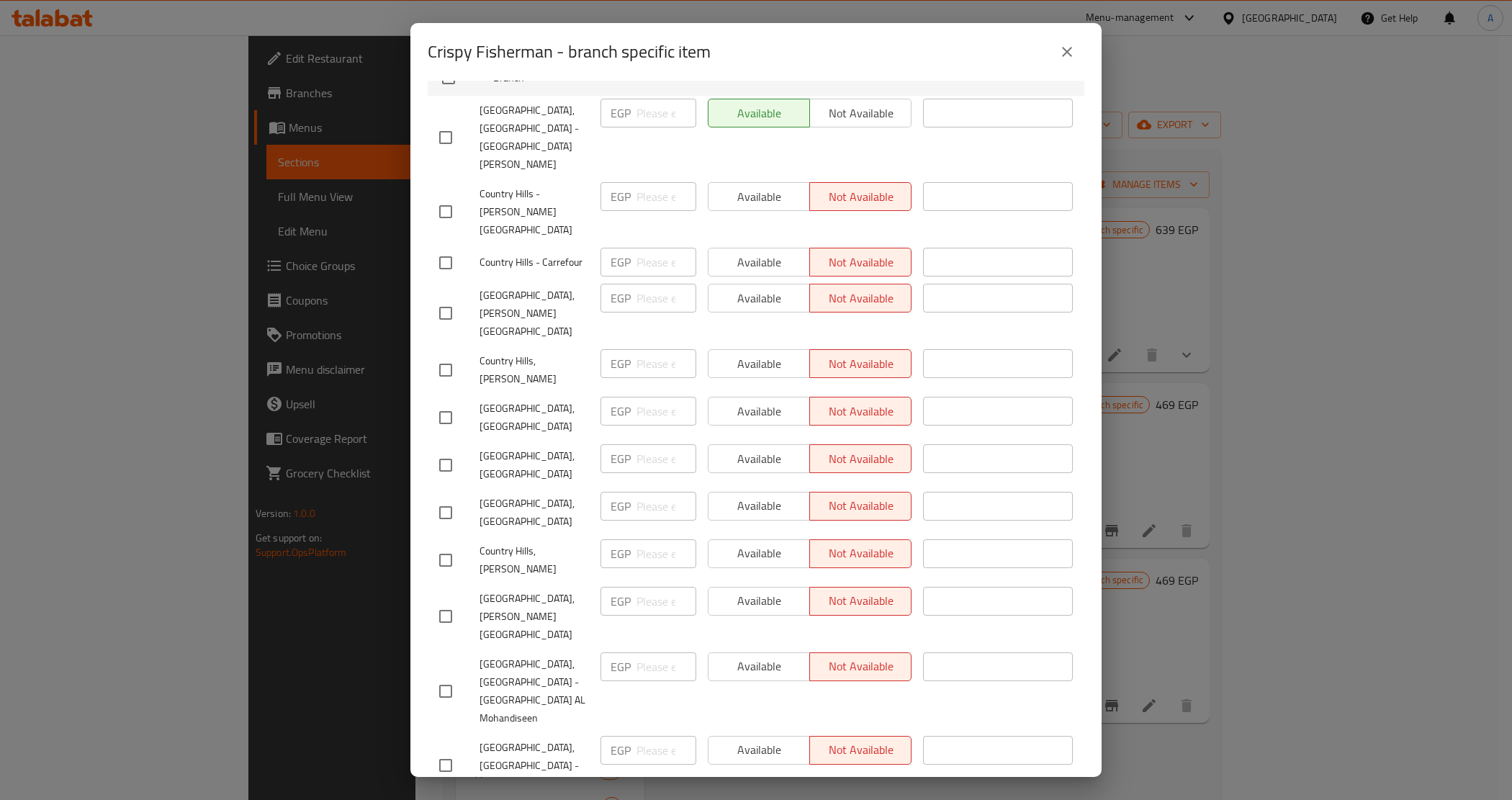 click at bounding box center (1067, 52) 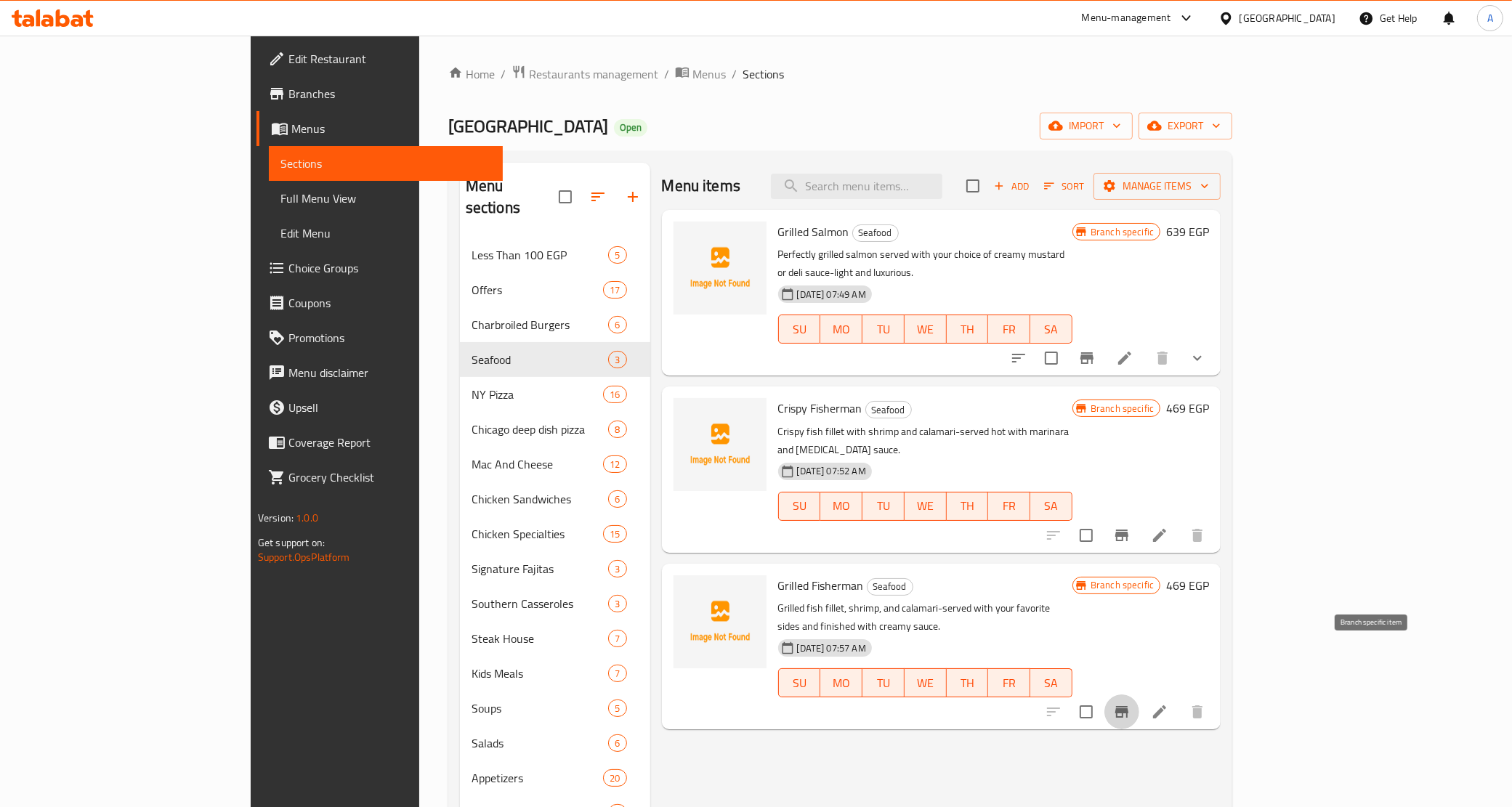 click 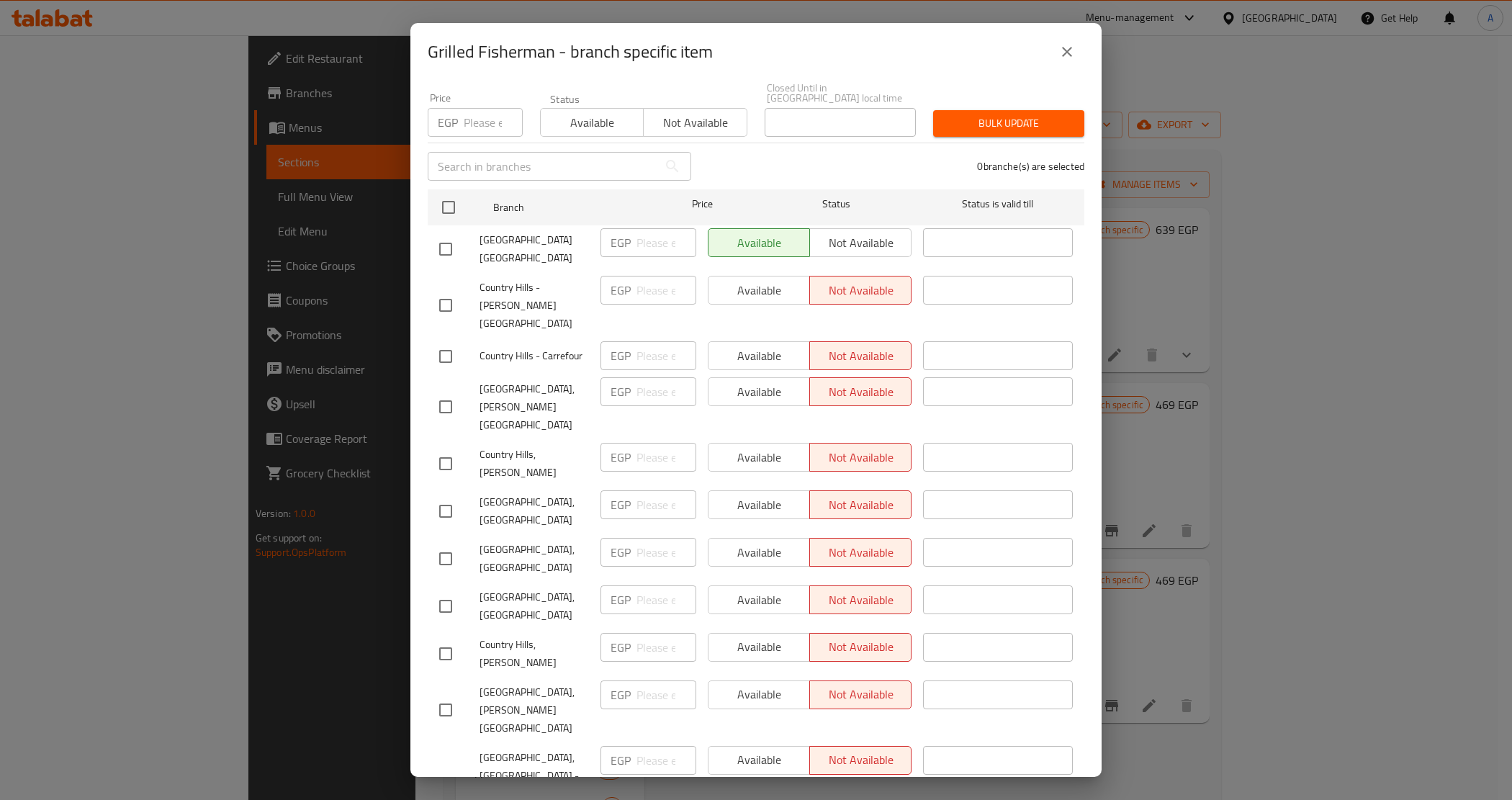 scroll, scrollTop: 256, scrollLeft: 0, axis: vertical 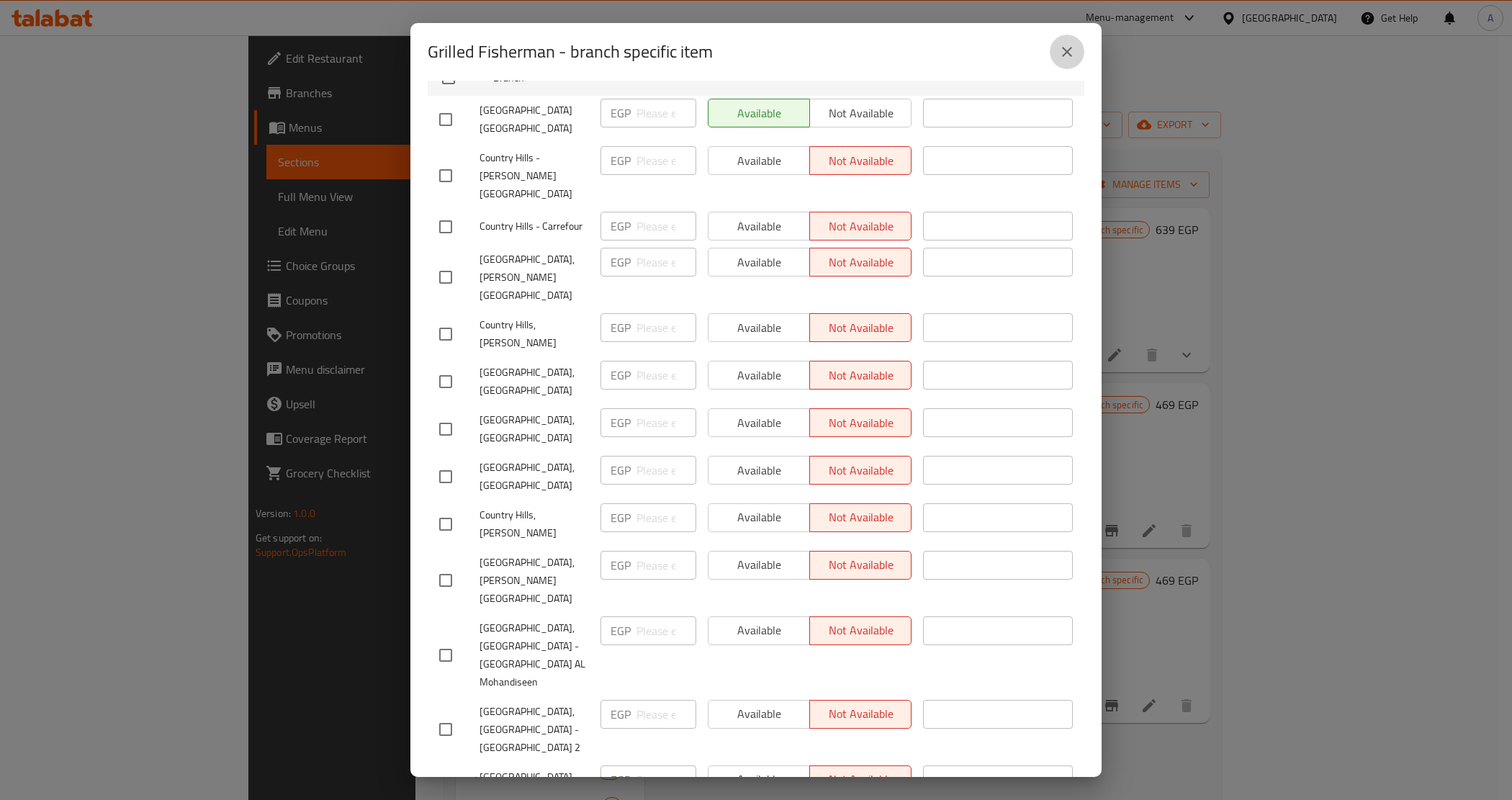 click 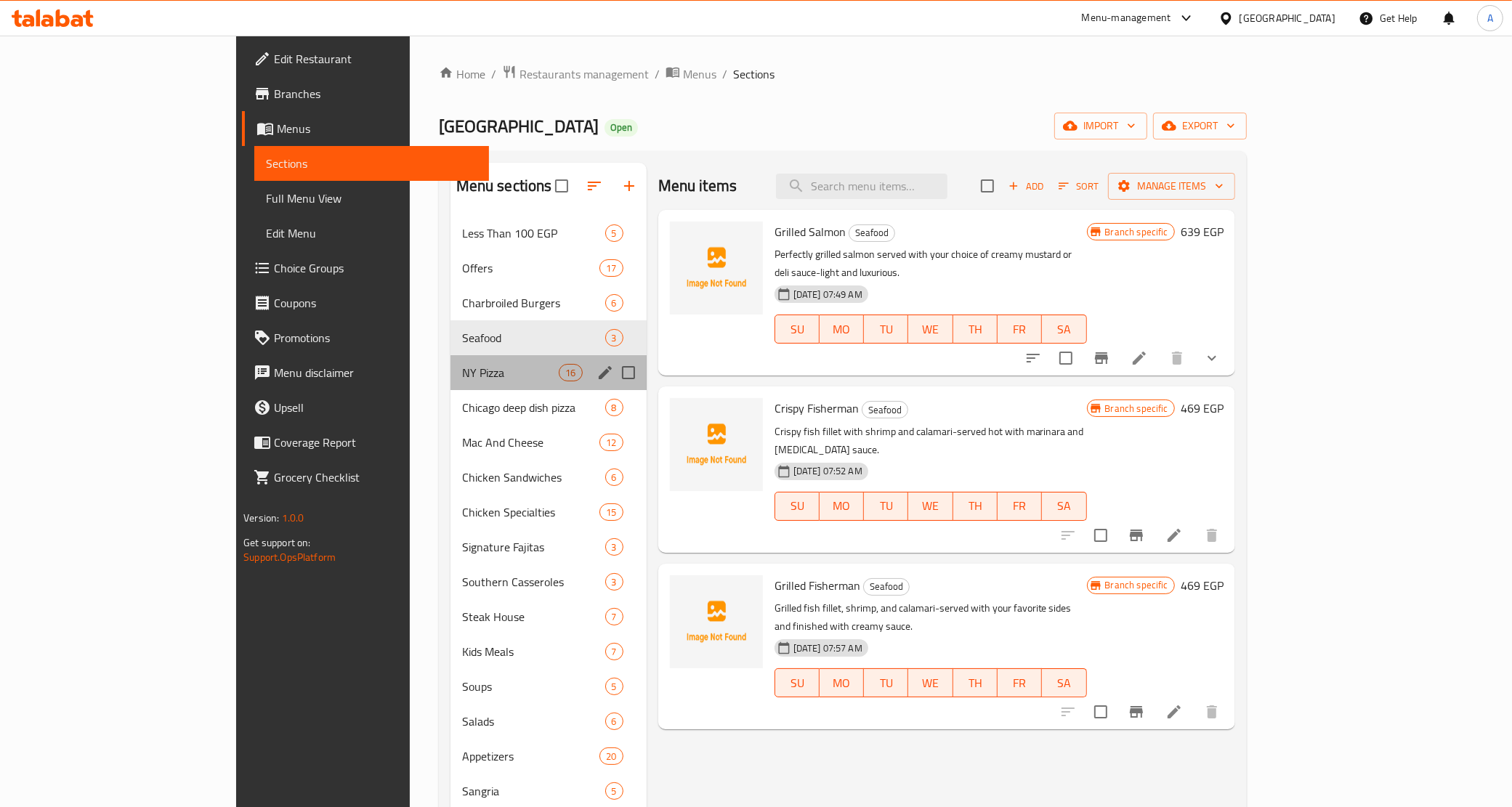 click on "NY Pizza 16" at bounding box center (549, 373) 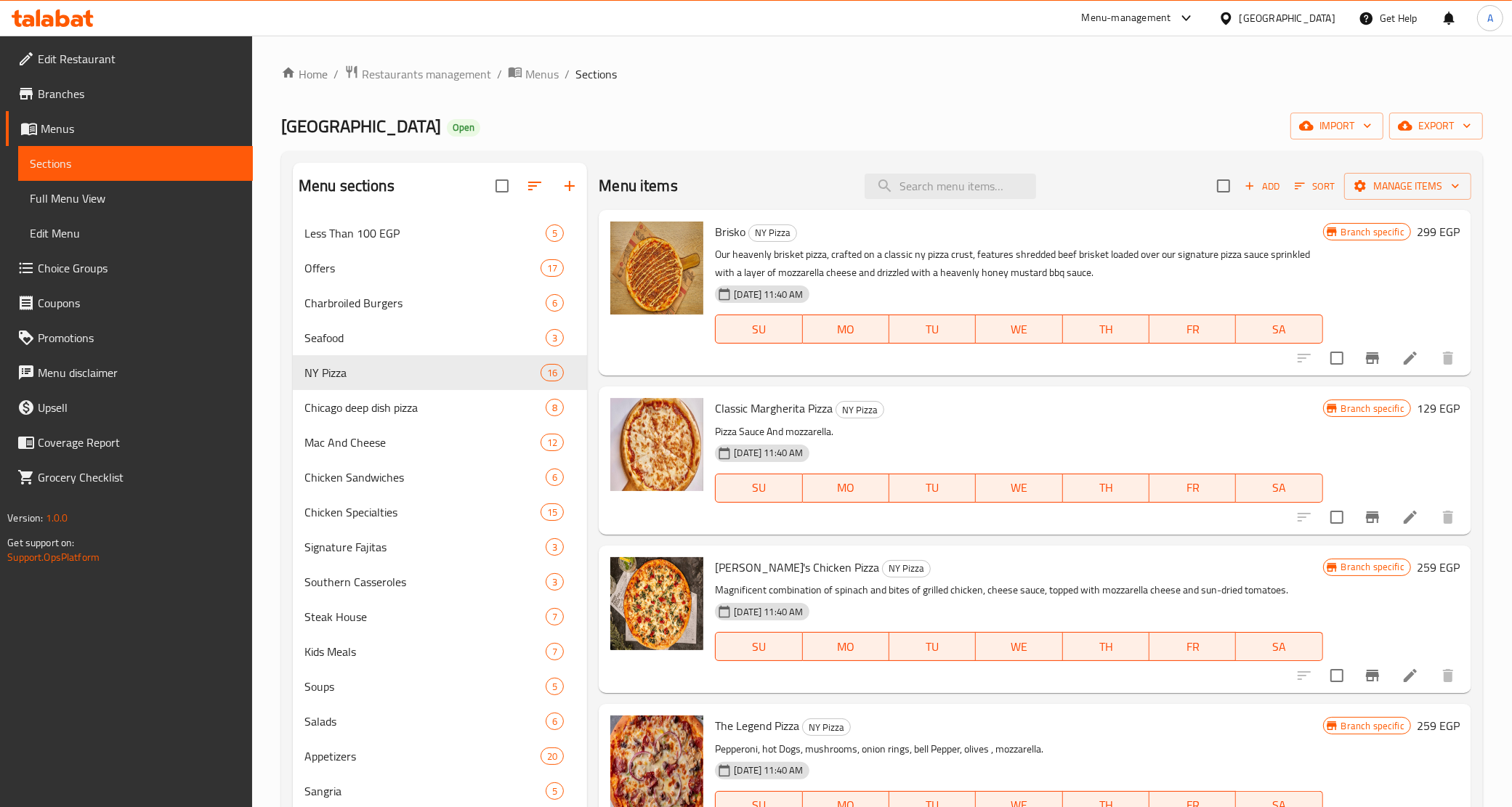 click on "Pizza Sauce And mozzarella." at bounding box center [1019, 431] 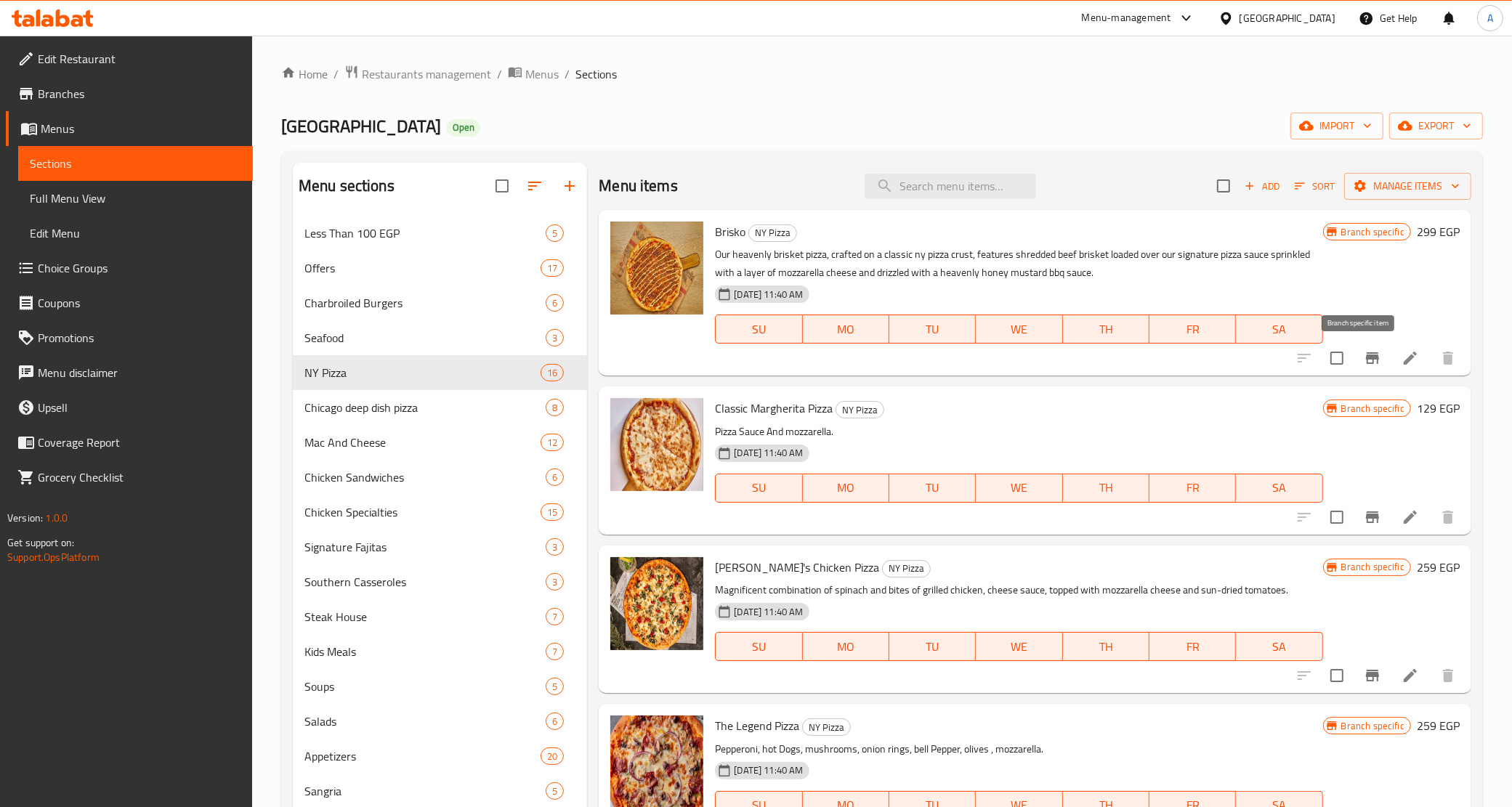 click 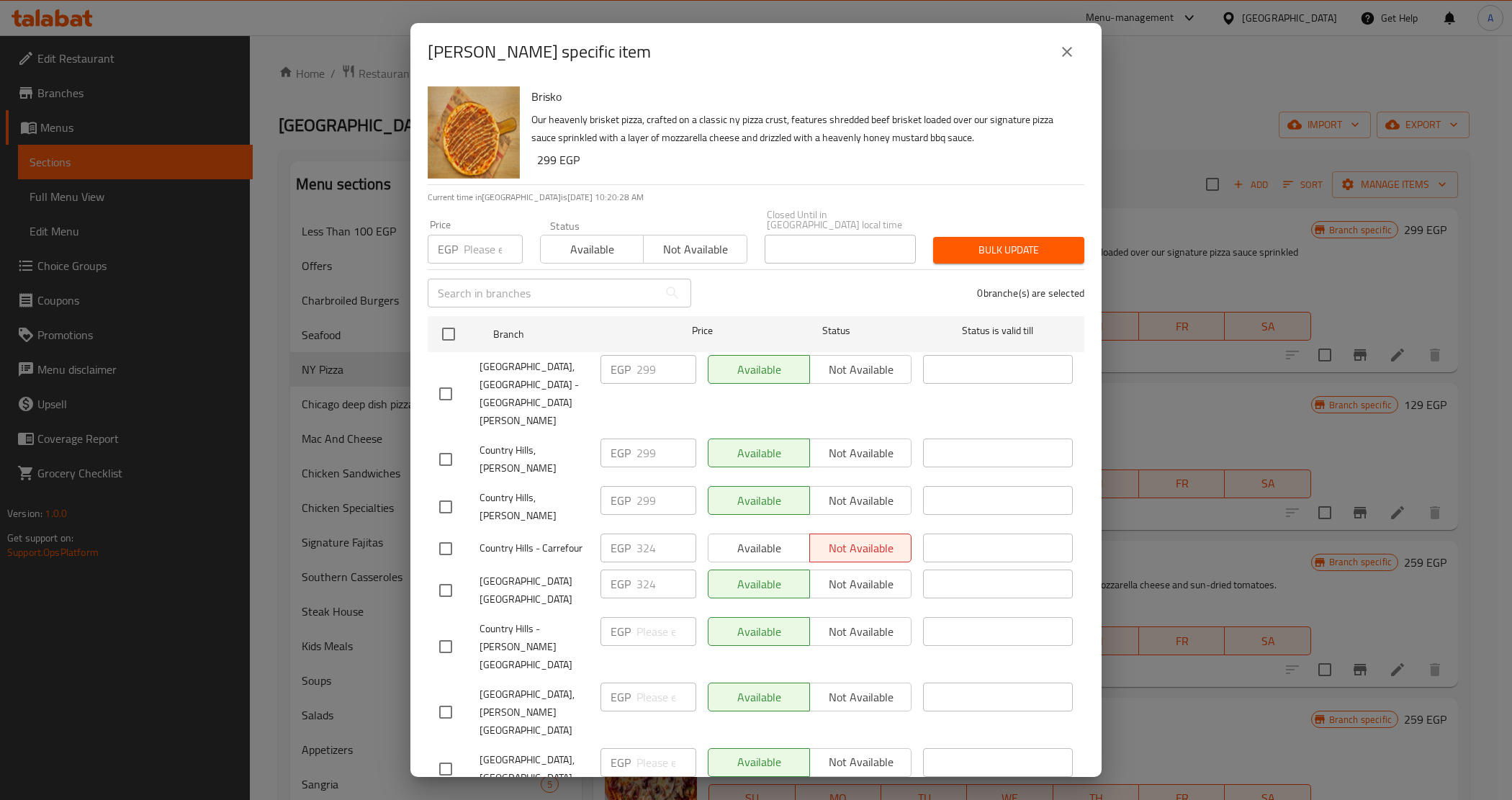 click on "Branch Price Status Status is valid till Country Hills, Nasr City - Makram Ebeid EGP 299 ​ Available Not available ​ Country Hills, Lauran EGP 299 ​ Available Not available ​ Country Hills, Lauran EGP 299 ​ Available Not available ​ Country Hills - Carrefour EGP 324 ​ Available Not available ​ Country Hills - City Center Almazah EGP 324 ​ Available Not available ​ Country Hills - Raml Station EGP ​ Available Not available ​ Country Hills, Raml Station EGP ​ Available Not available ​ Country Hills, Roushdy EGP ​ Available Not available ​ Country Hills, El Sheikh Zayed EGP ​ Available Not available ​ Country Hills, El Merghany Street EGP ​ Available Not available ​ Country Hills, Raml Station EGP ​ Available Not available ​ Country Hills, Nasr City - Masaken AL Mohandiseen EGP ​ Available Not available ​ Country Hills, El Sheikh Zayed - El Hay 2 EGP ​ Available Not available ​ Country Hills, Mansoura El Gomhuria Street,El Gomhuria Street EGP ​ Available ​" at bounding box center (756, 742) 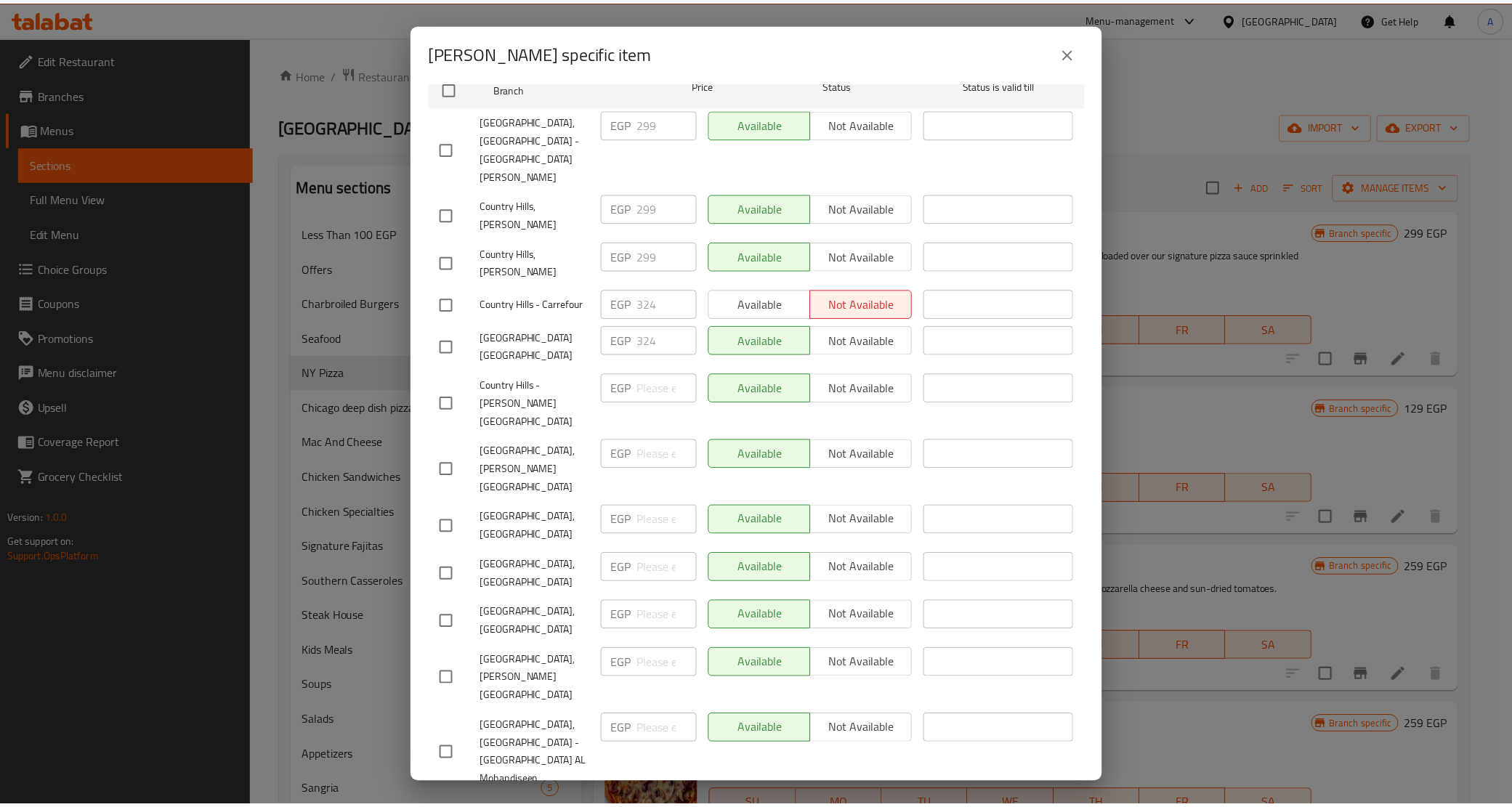 scroll, scrollTop: 259, scrollLeft: 0, axis: vertical 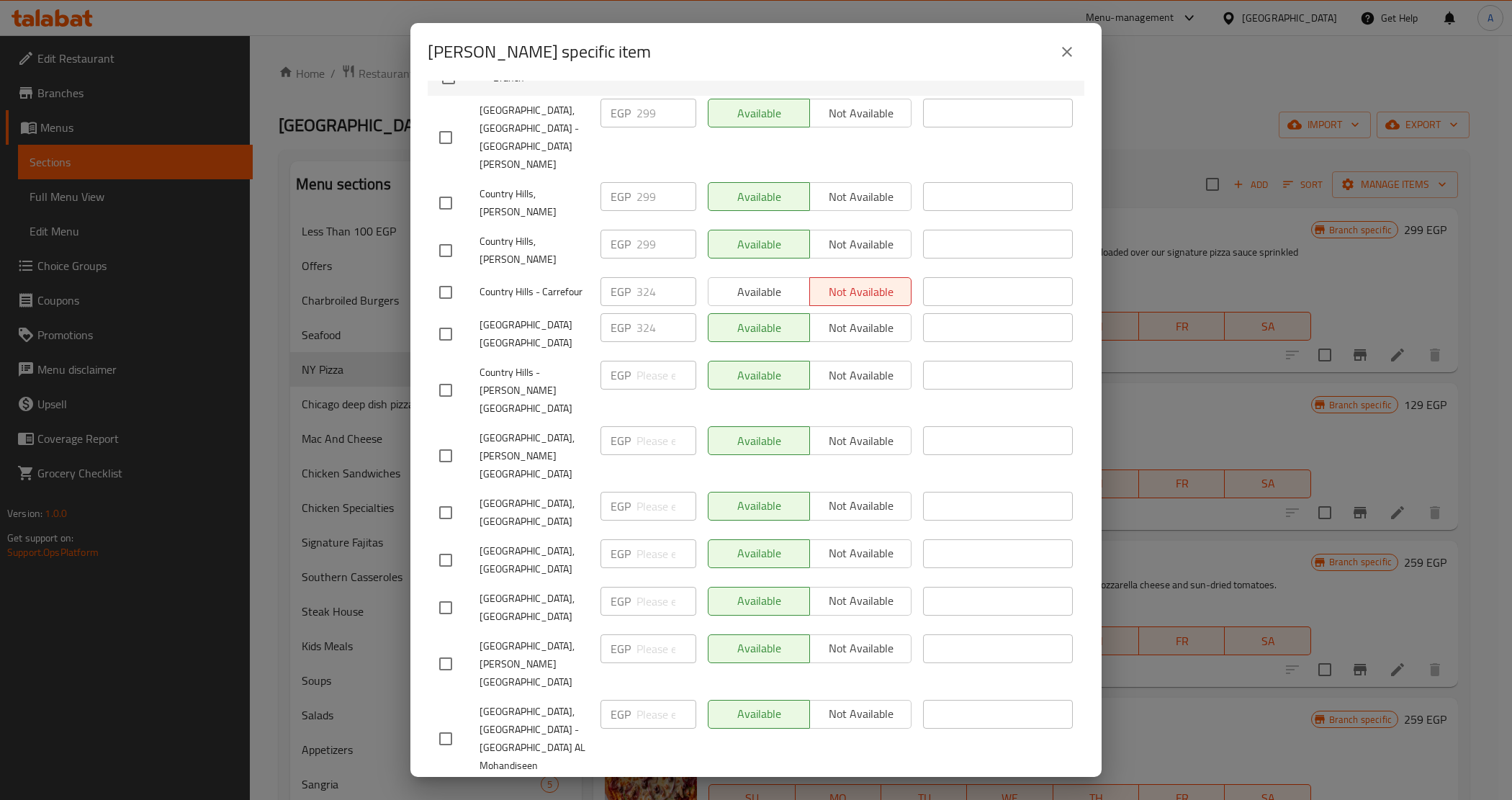 click 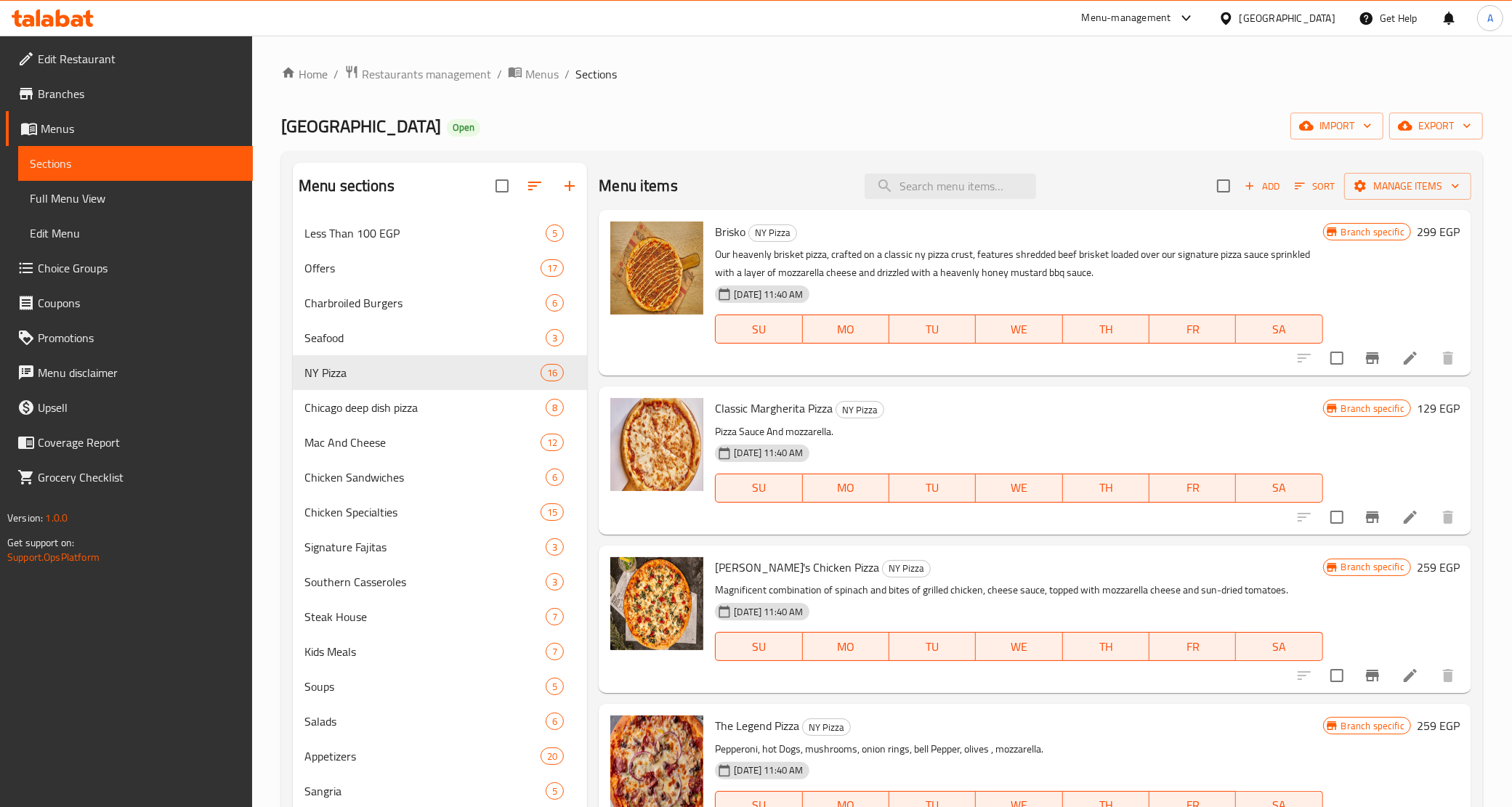 click on "Classic Margherita Pizza   NY Pizza" at bounding box center [1019, 408] 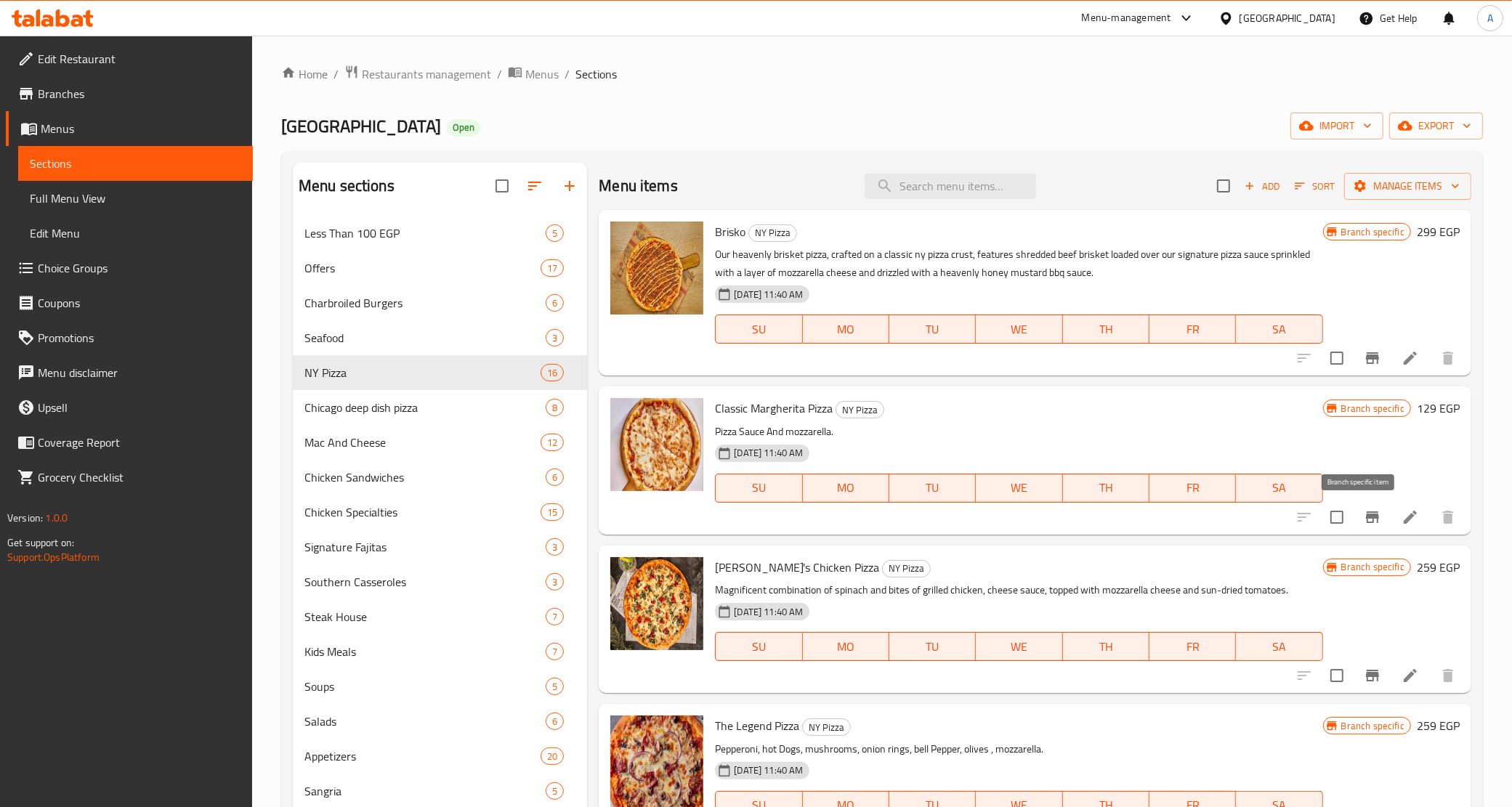 click at bounding box center (1372, 517) 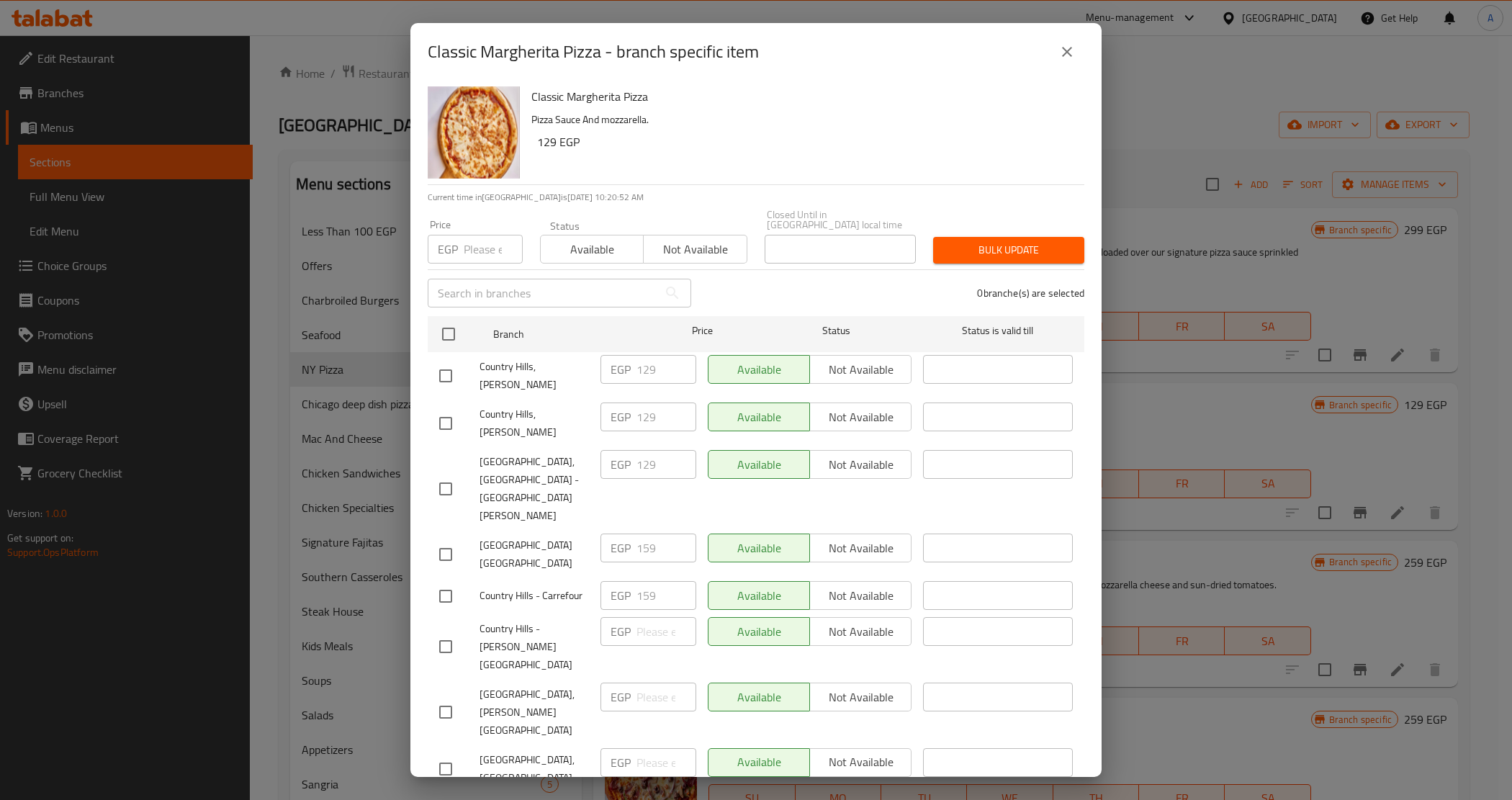 click 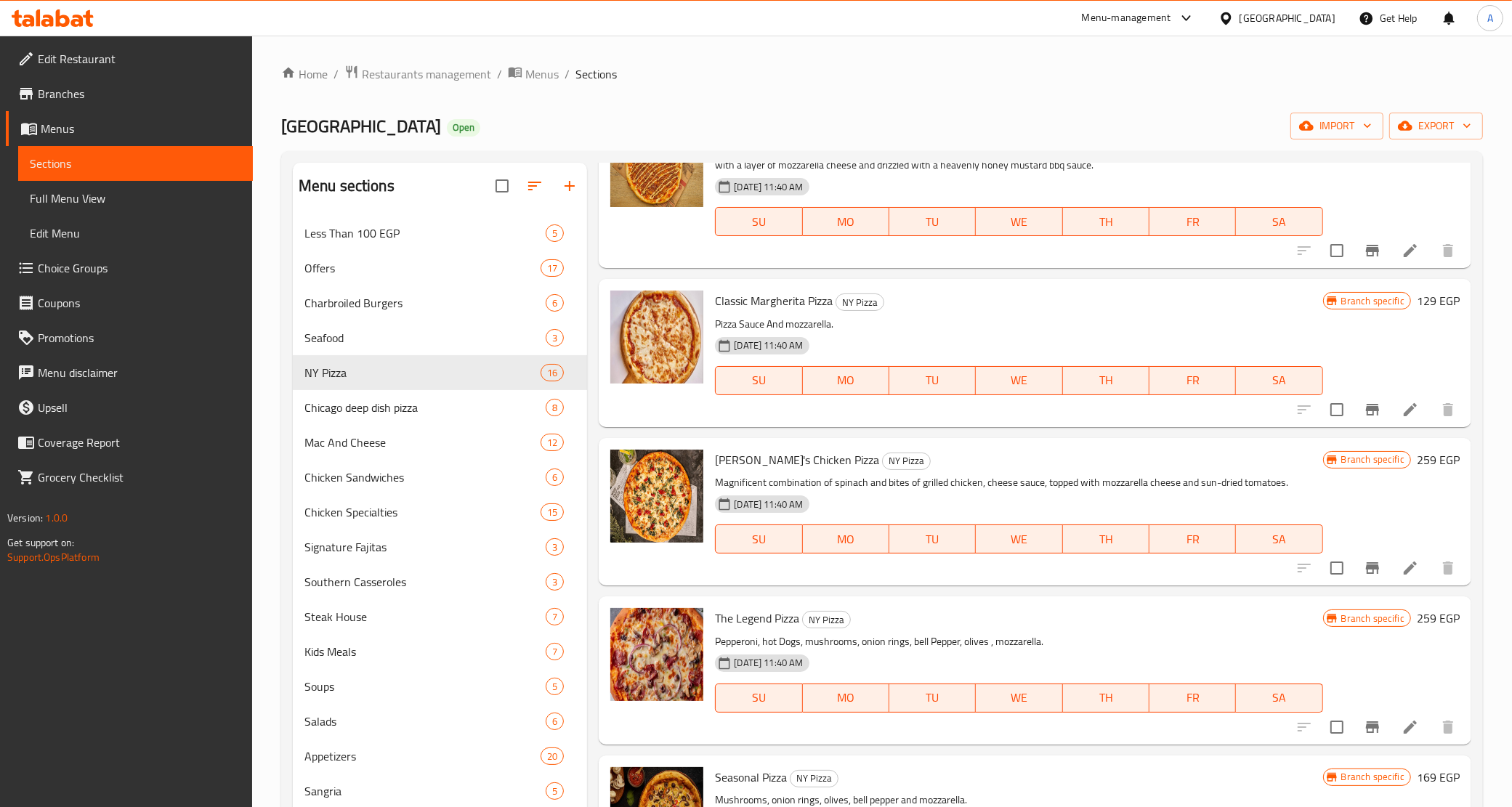 scroll, scrollTop: 110, scrollLeft: 0, axis: vertical 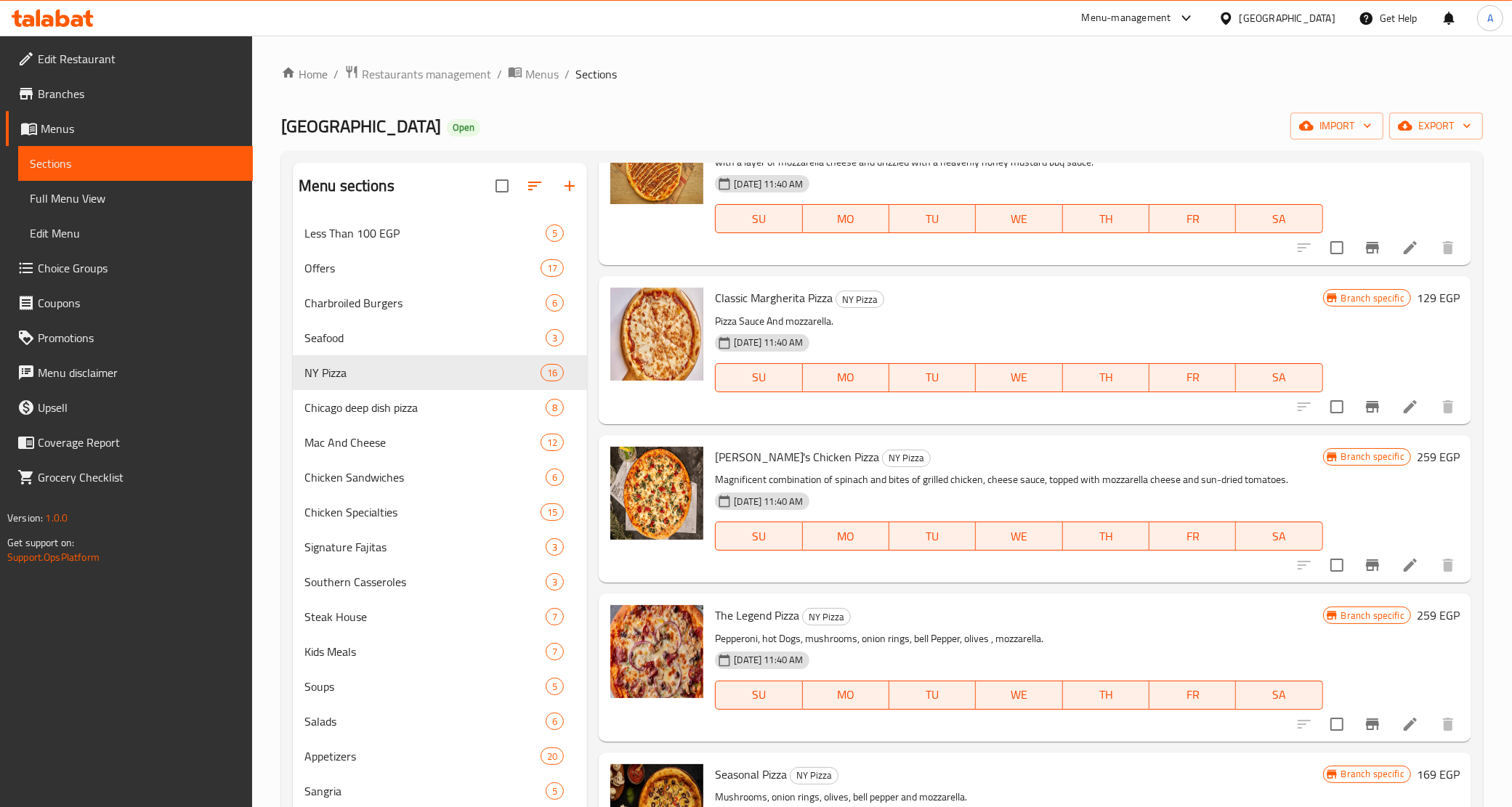 click on "Classic Margherita Pizza   NY Pizza Pizza Sauce And mozzarella. 19-06-2025 11:40 AM SU MO TU WE TH FR SA" at bounding box center (1019, 349) 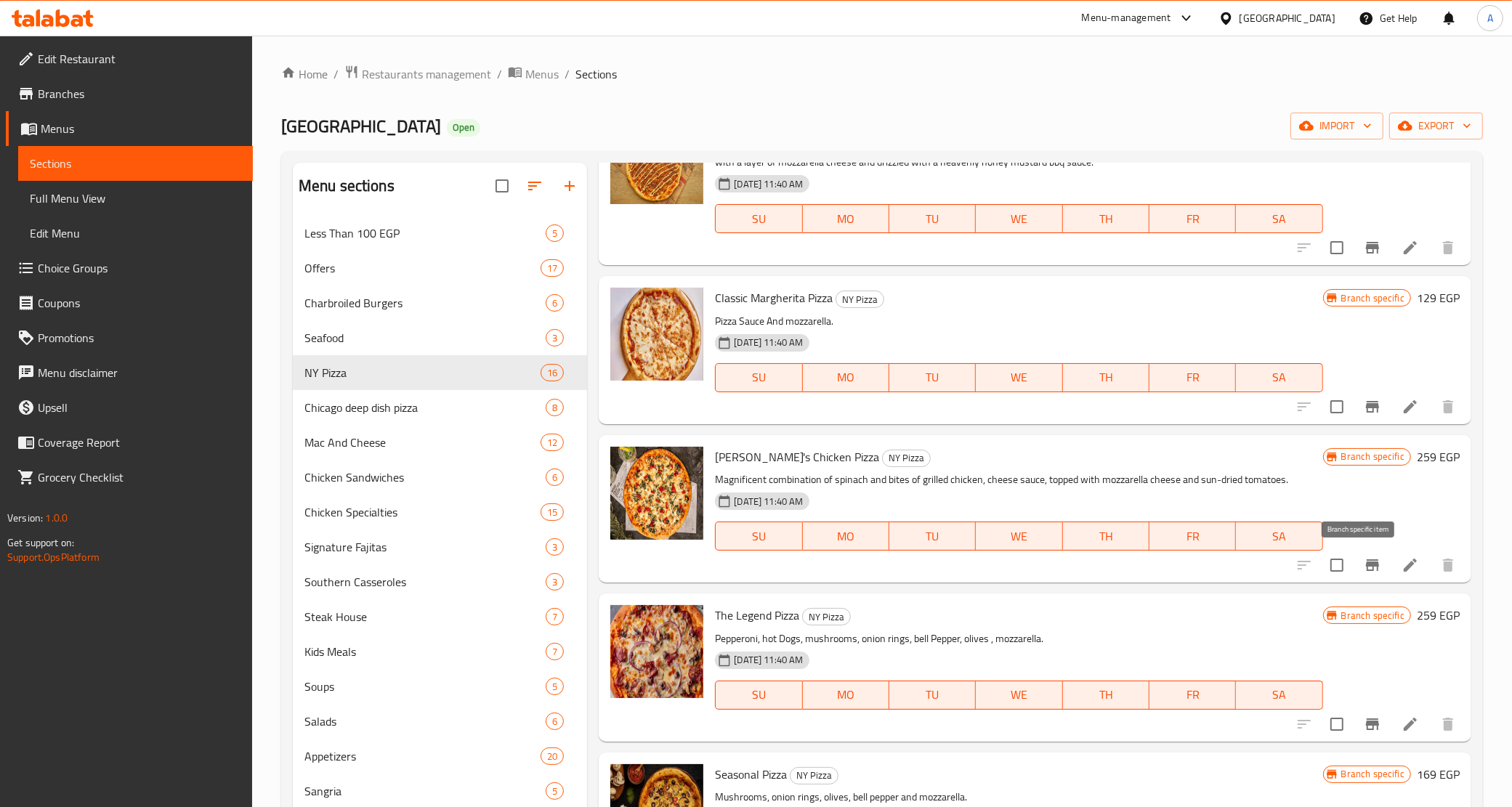 click 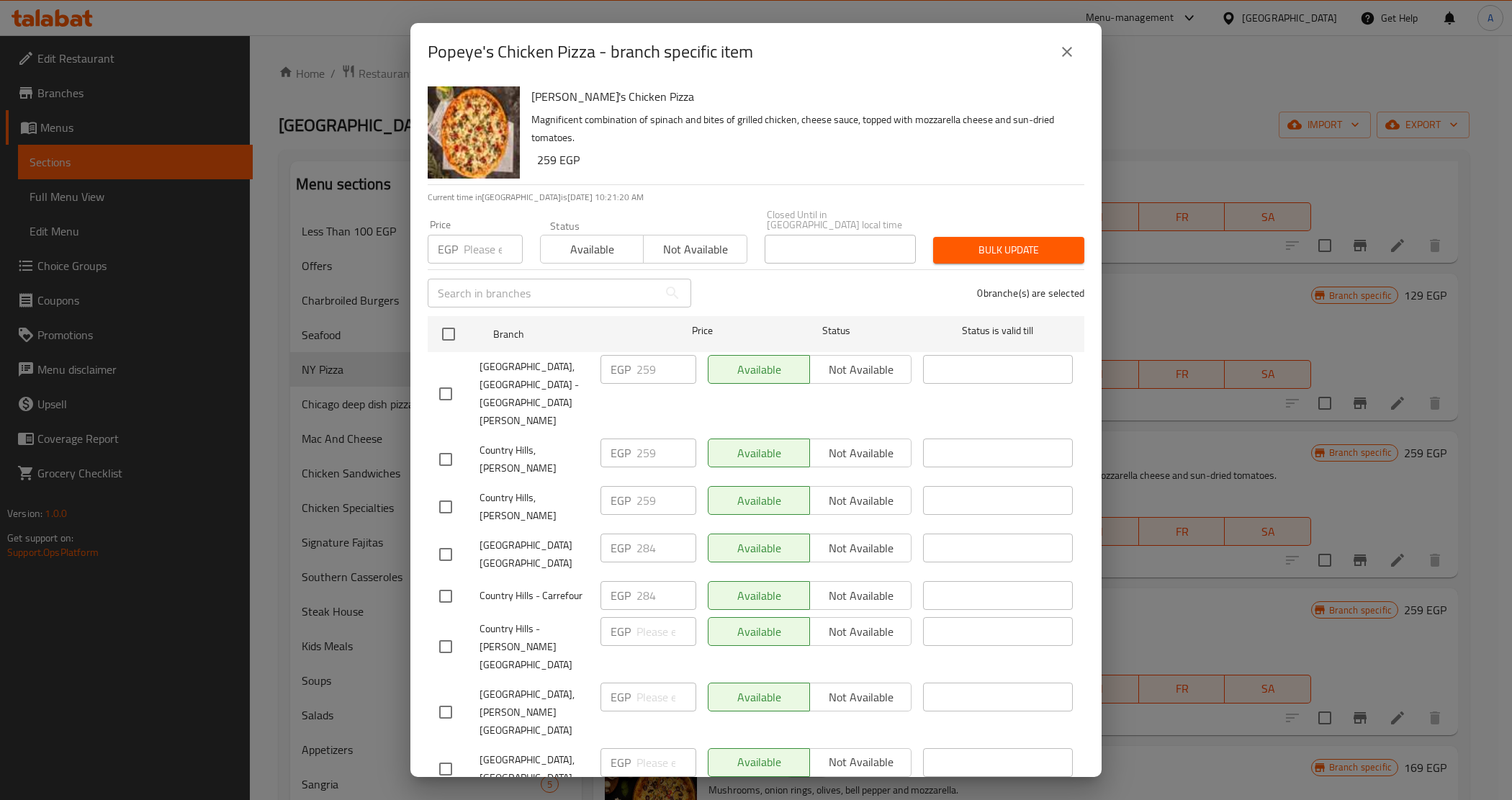 click 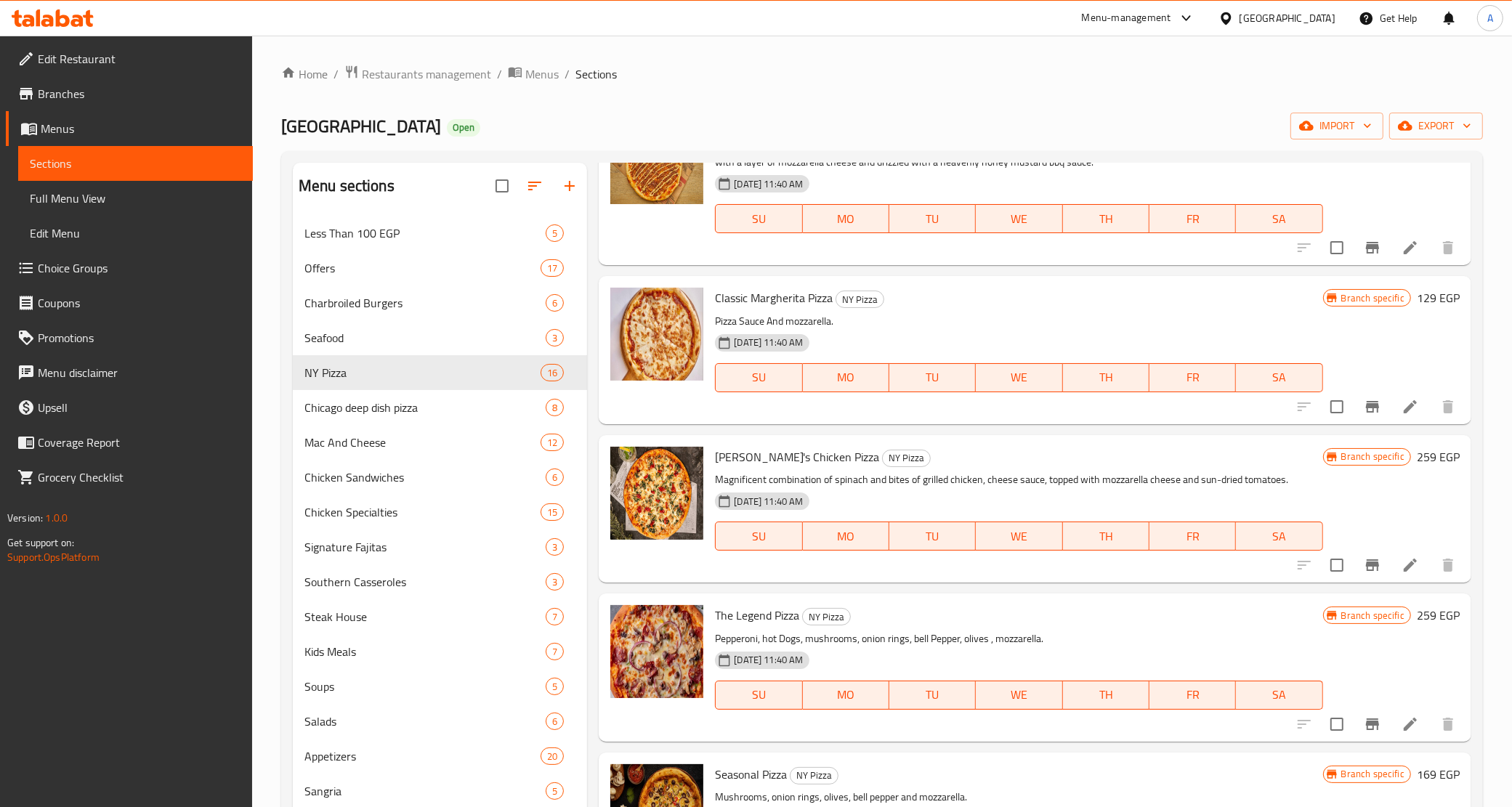 click 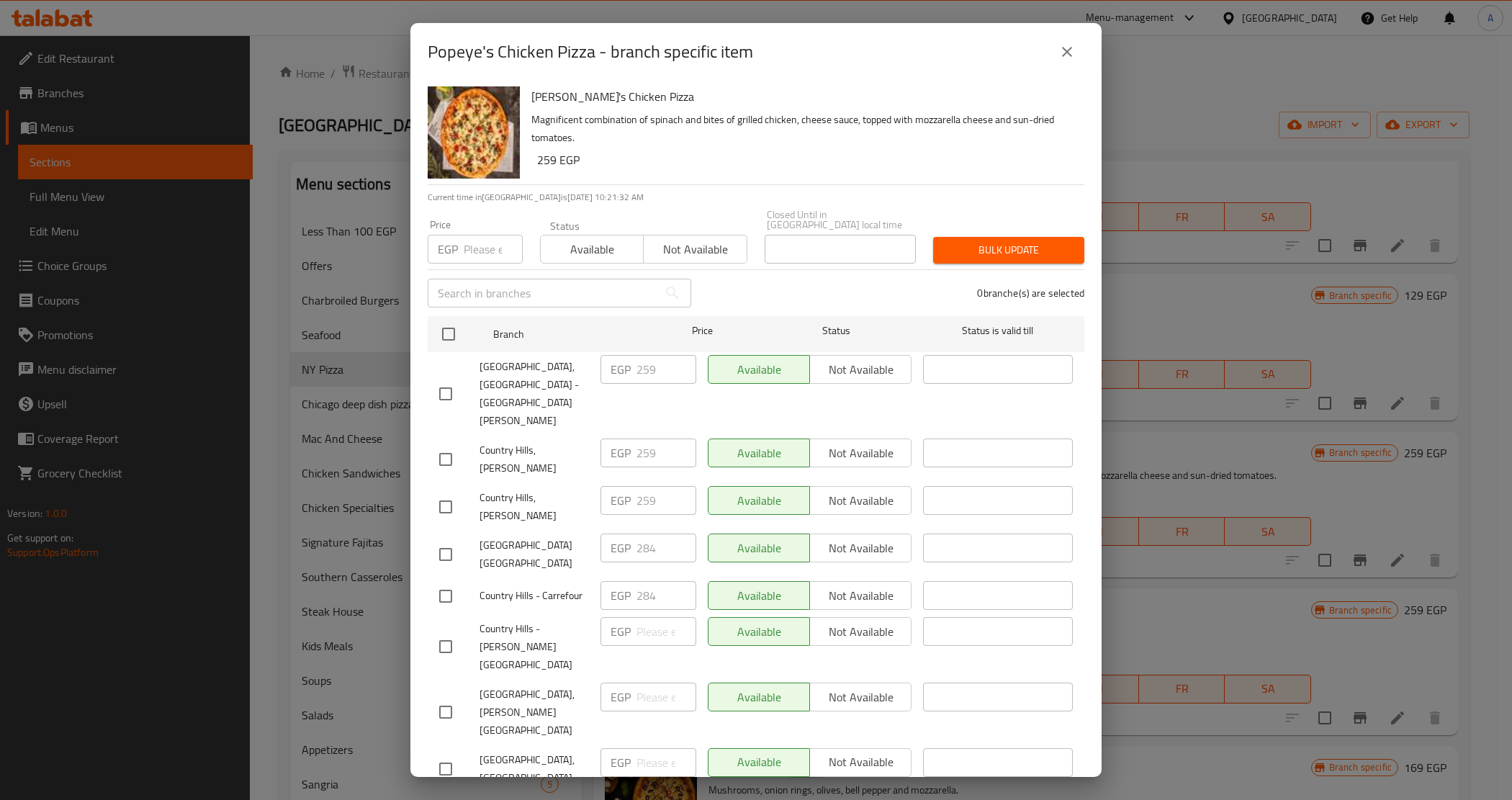 click on "Branch Price Status Status is valid till Country Hills, Nasr City - Makram Ebeid EGP 259 ​ Available Not available ​ Country Hills, Lauran EGP 259 ​ Available Not available ​ Country Hills, Lauran EGP 259 ​ Available Not available ​ Country Hills - City Center Almazah EGP 284 ​ Available Not available ​ Country Hills - Carrefour EGP 284 ​ Available Not available ​ Country Hills - Raml Station EGP ​ Available Not available ​ Country Hills, Raml Station EGP ​ Available Not available ​ Country Hills, Roushdy EGP ​ Available Not available ​ Country Hills, El Sheikh Zayed EGP ​ Available Not available ​ Country Hills, El Merghany Street EGP ​ Available Not available ​ Country Hills, Raml Station EGP ​ Available Not available ​ Country Hills, Nasr City - Masaken AL Mohandiseen EGP ​ Available Not available ​ Country Hills, El Sheikh Zayed - El Hay 2 EGP ​ Available Not available ​ Country Hills, Mansoura El Gomhuria Street,El Gomhuria Street EGP ​ Available ​" at bounding box center (756, 742) 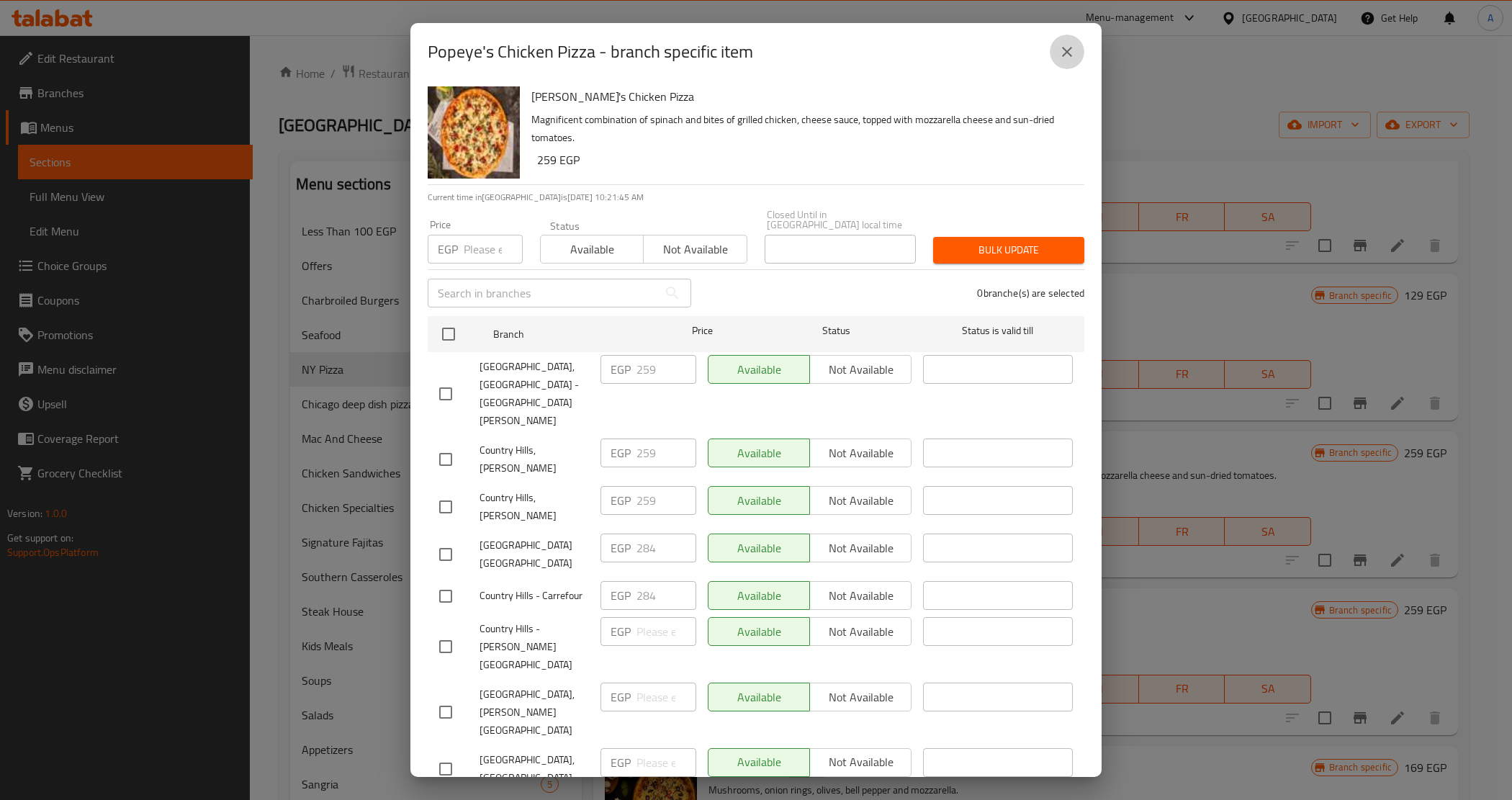 click 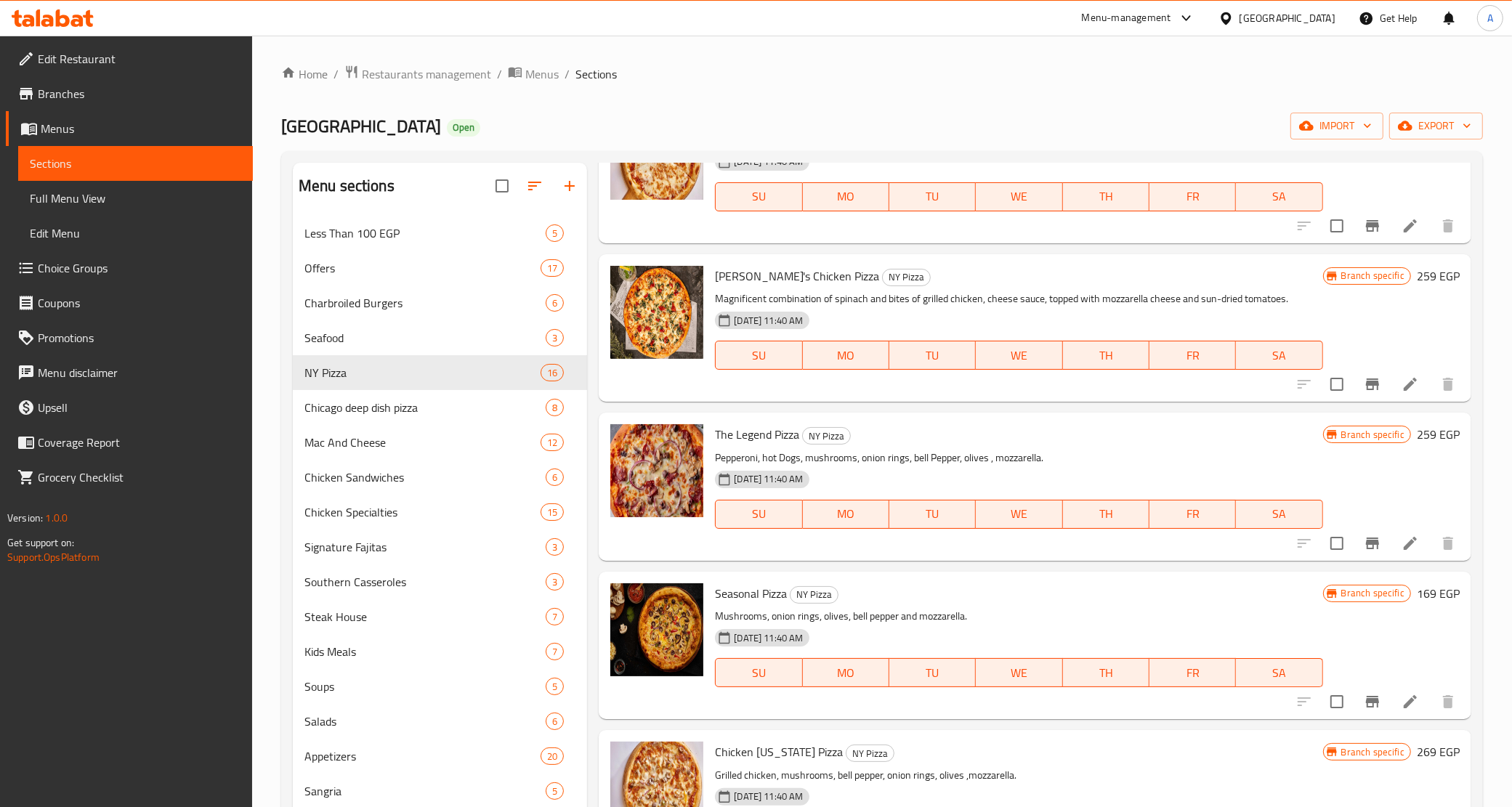 scroll, scrollTop: 292, scrollLeft: 0, axis: vertical 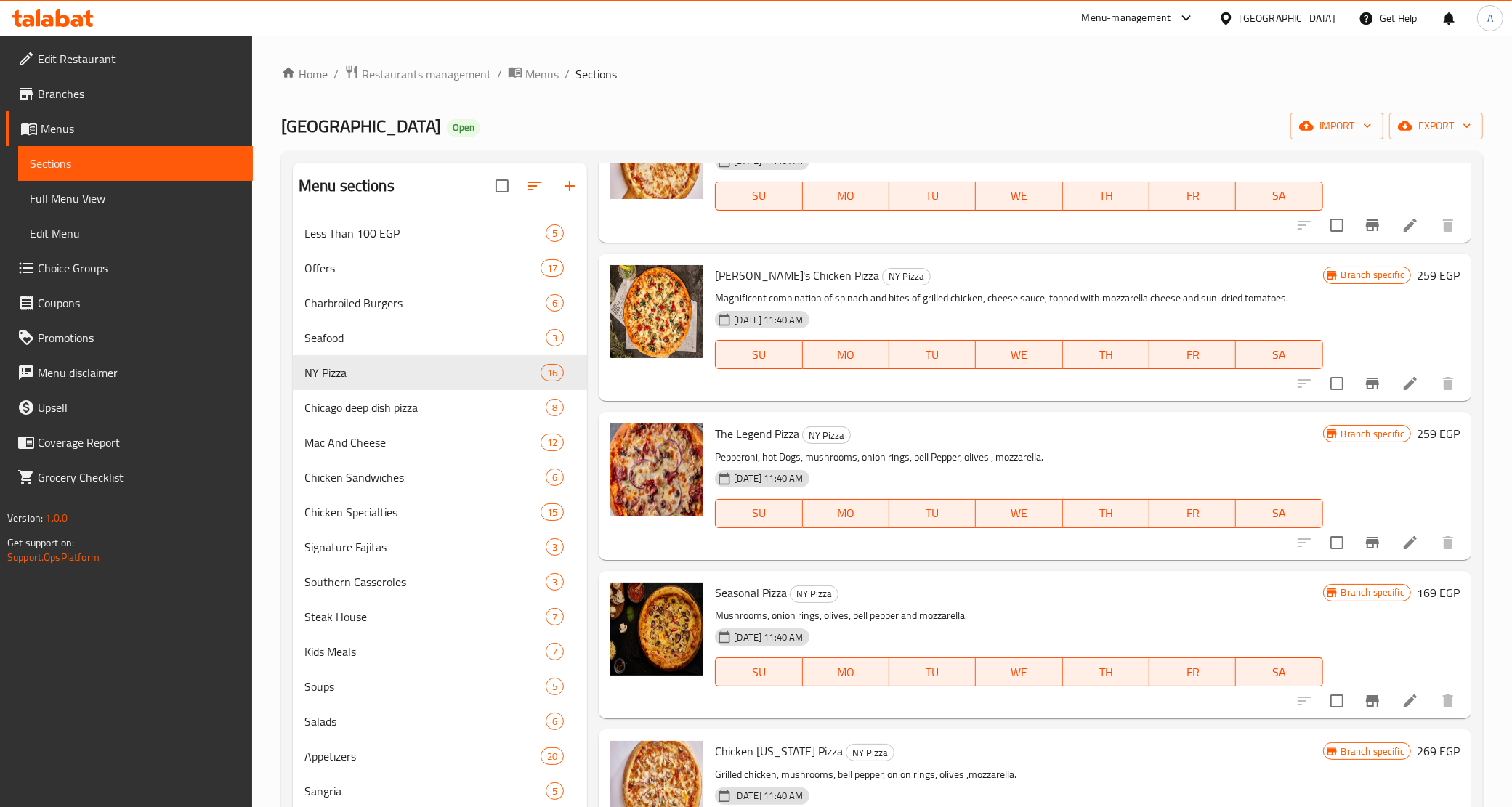 click 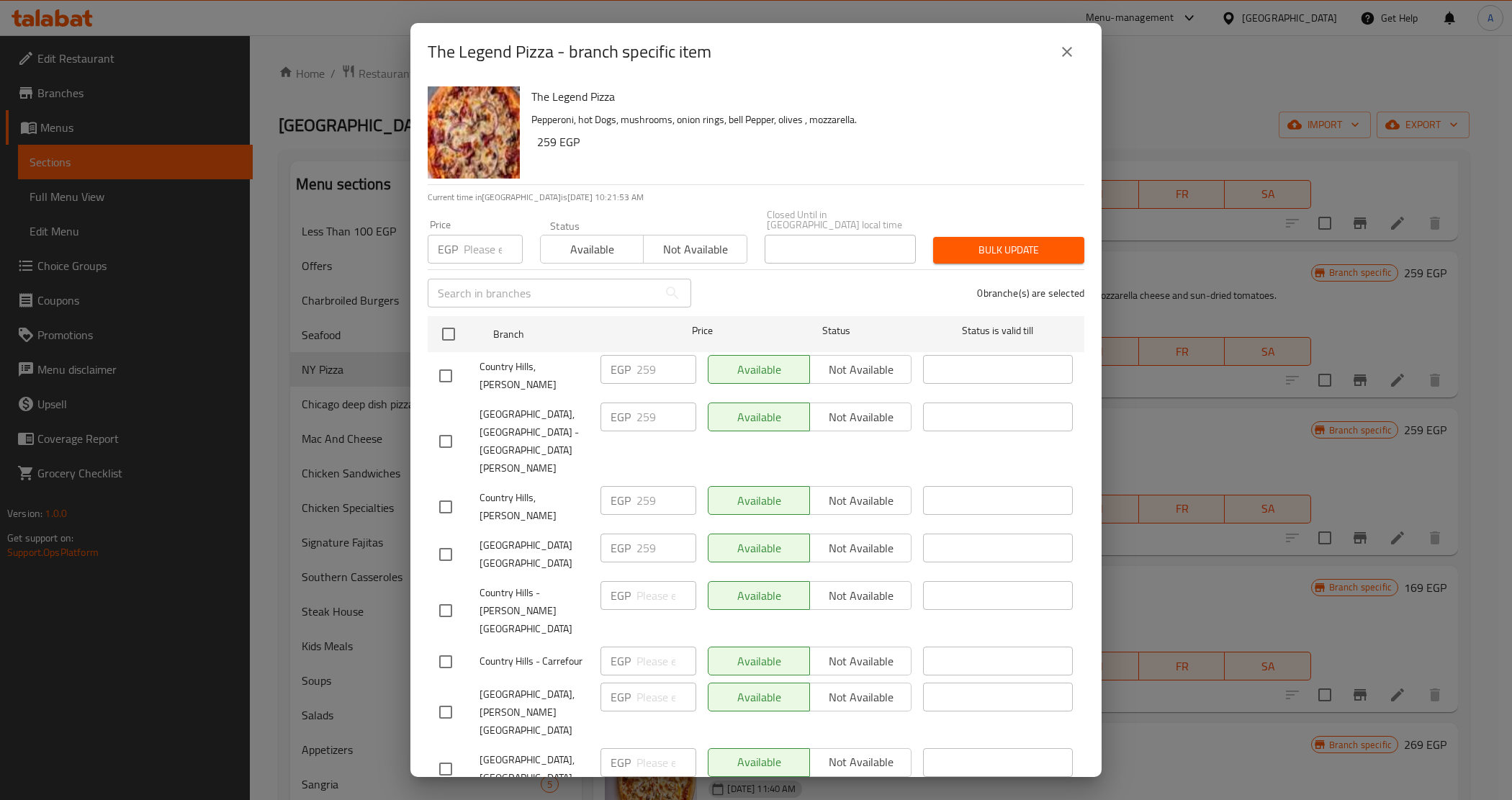 click 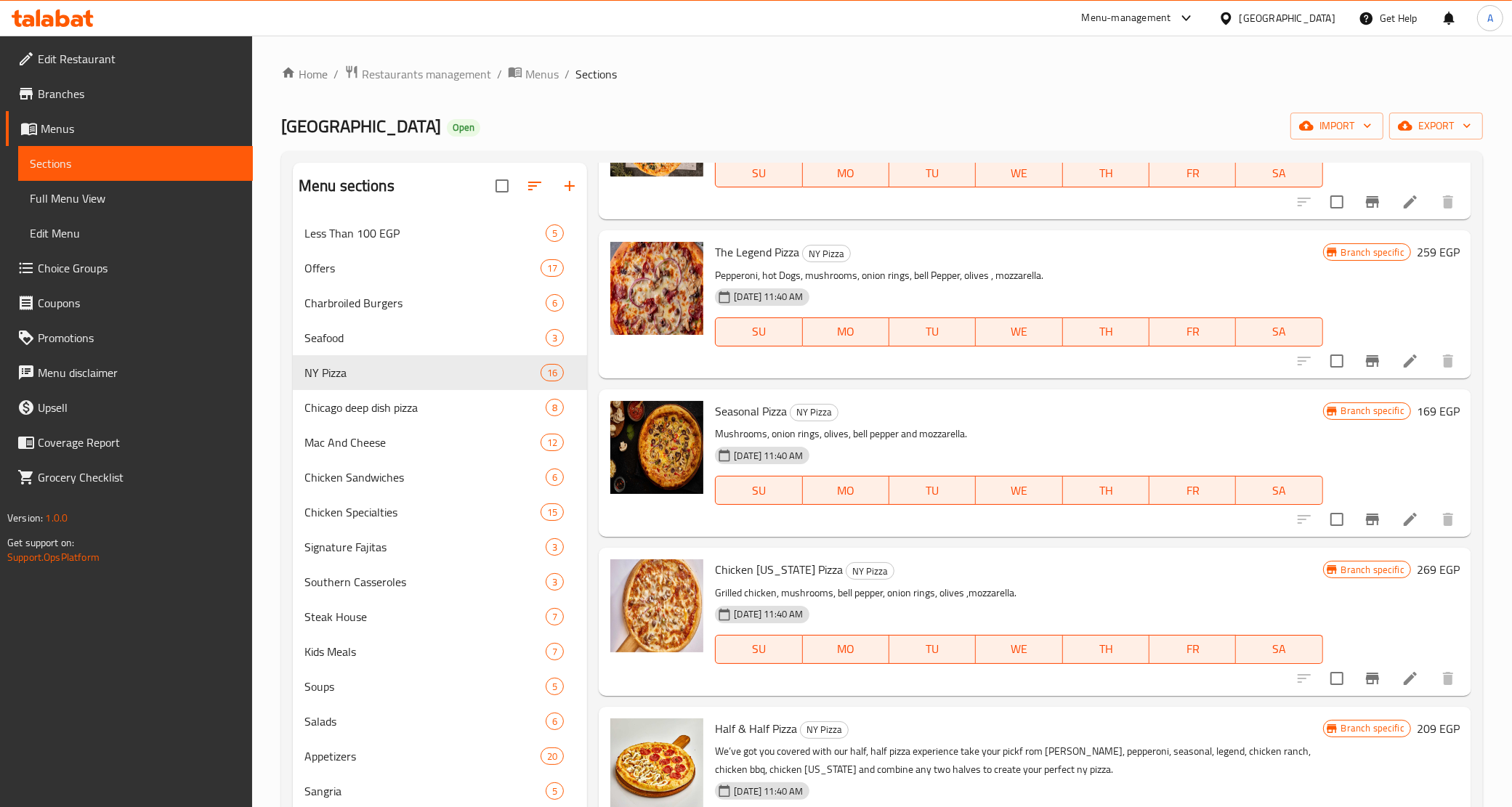 scroll, scrollTop: 383, scrollLeft: 0, axis: vertical 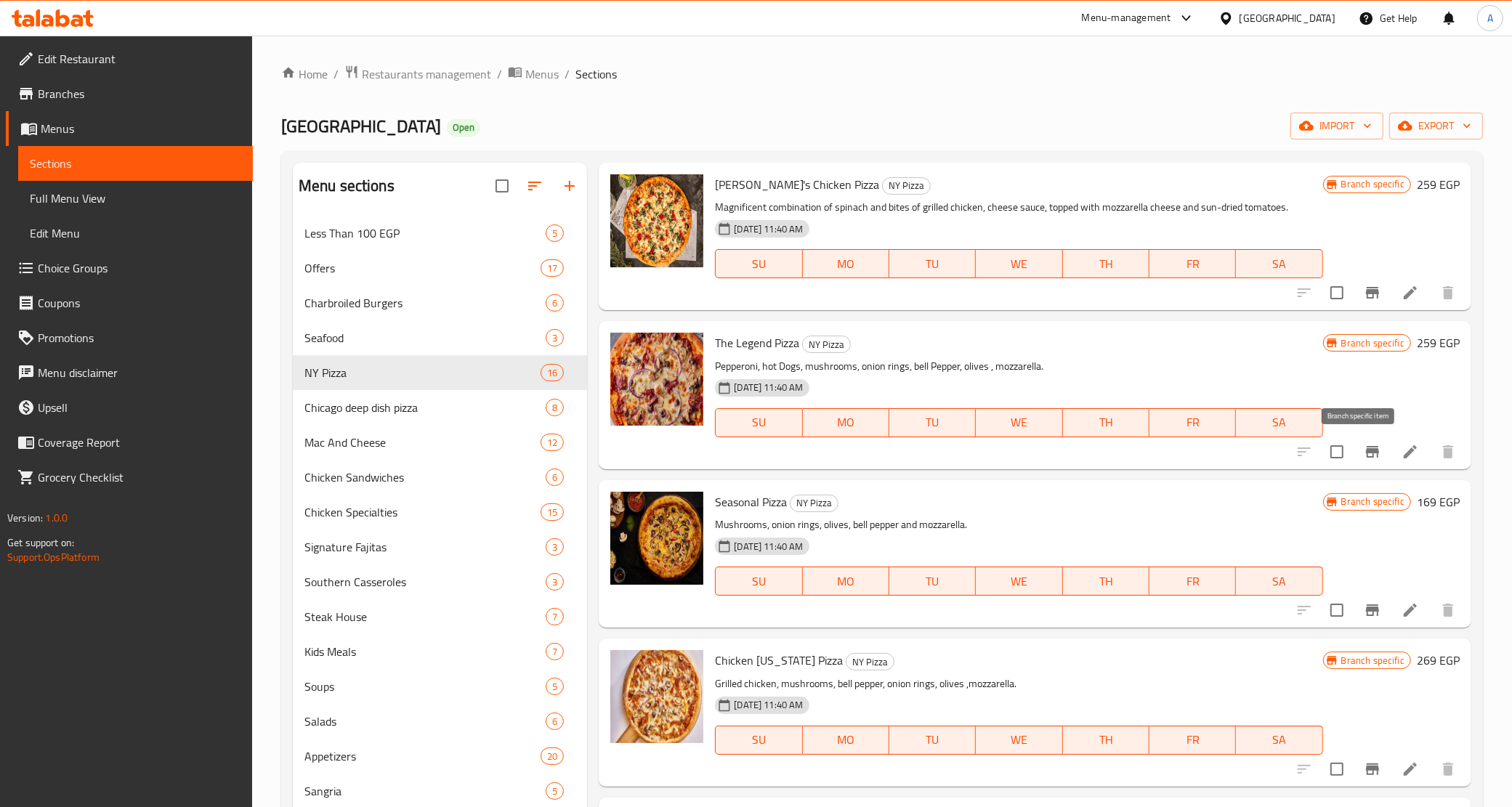 click at bounding box center [1372, 452] 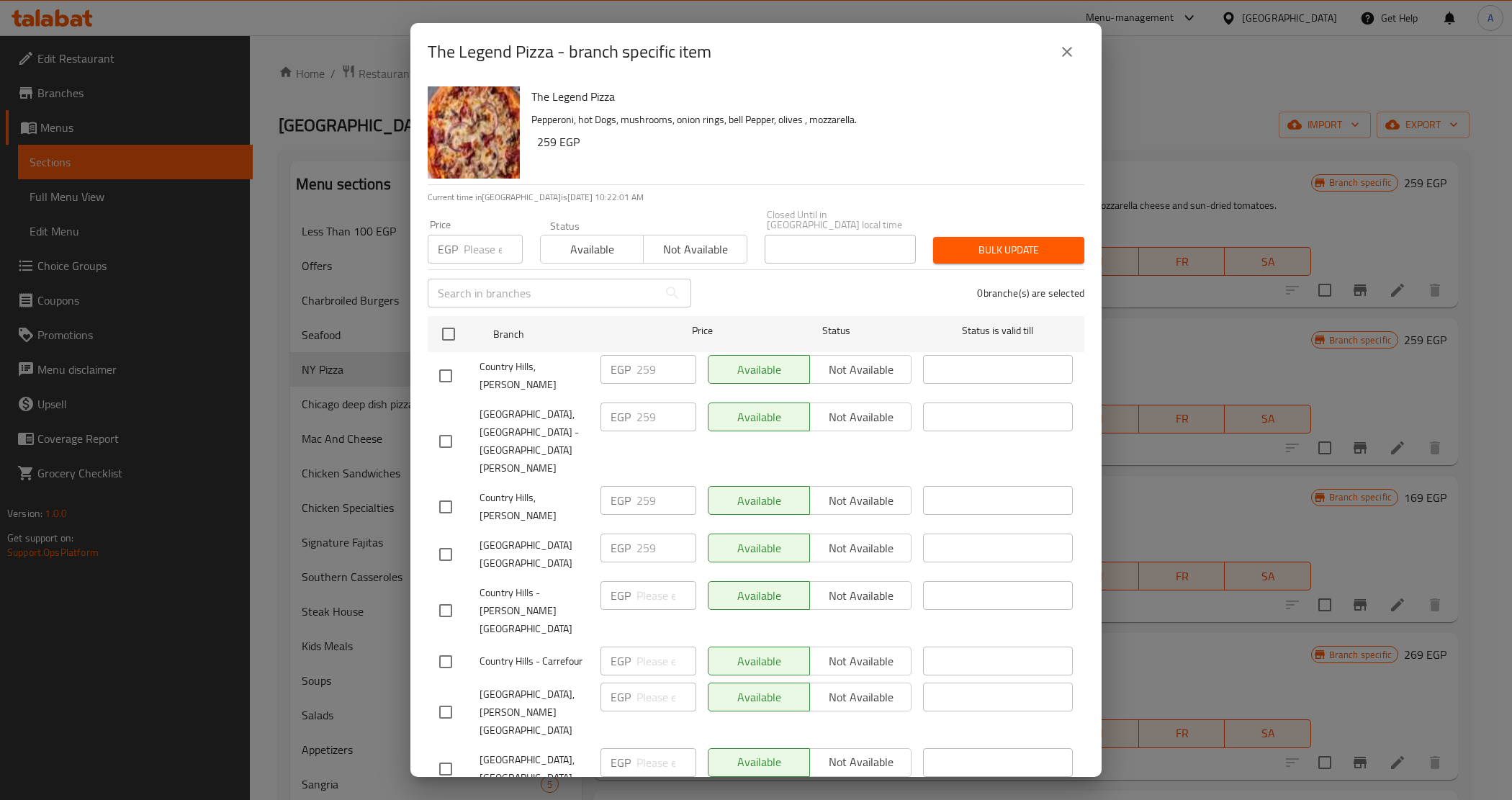 click 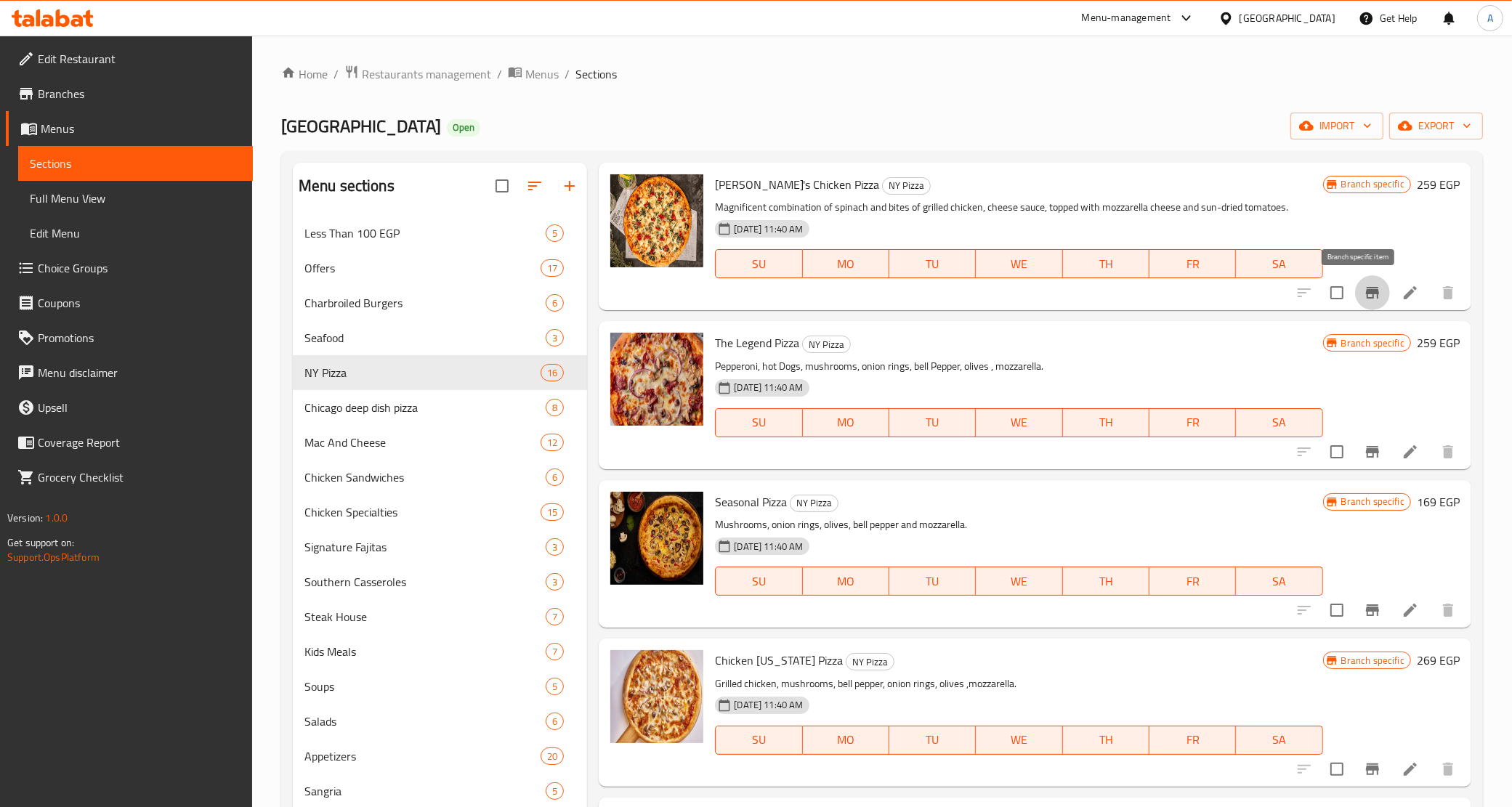 click 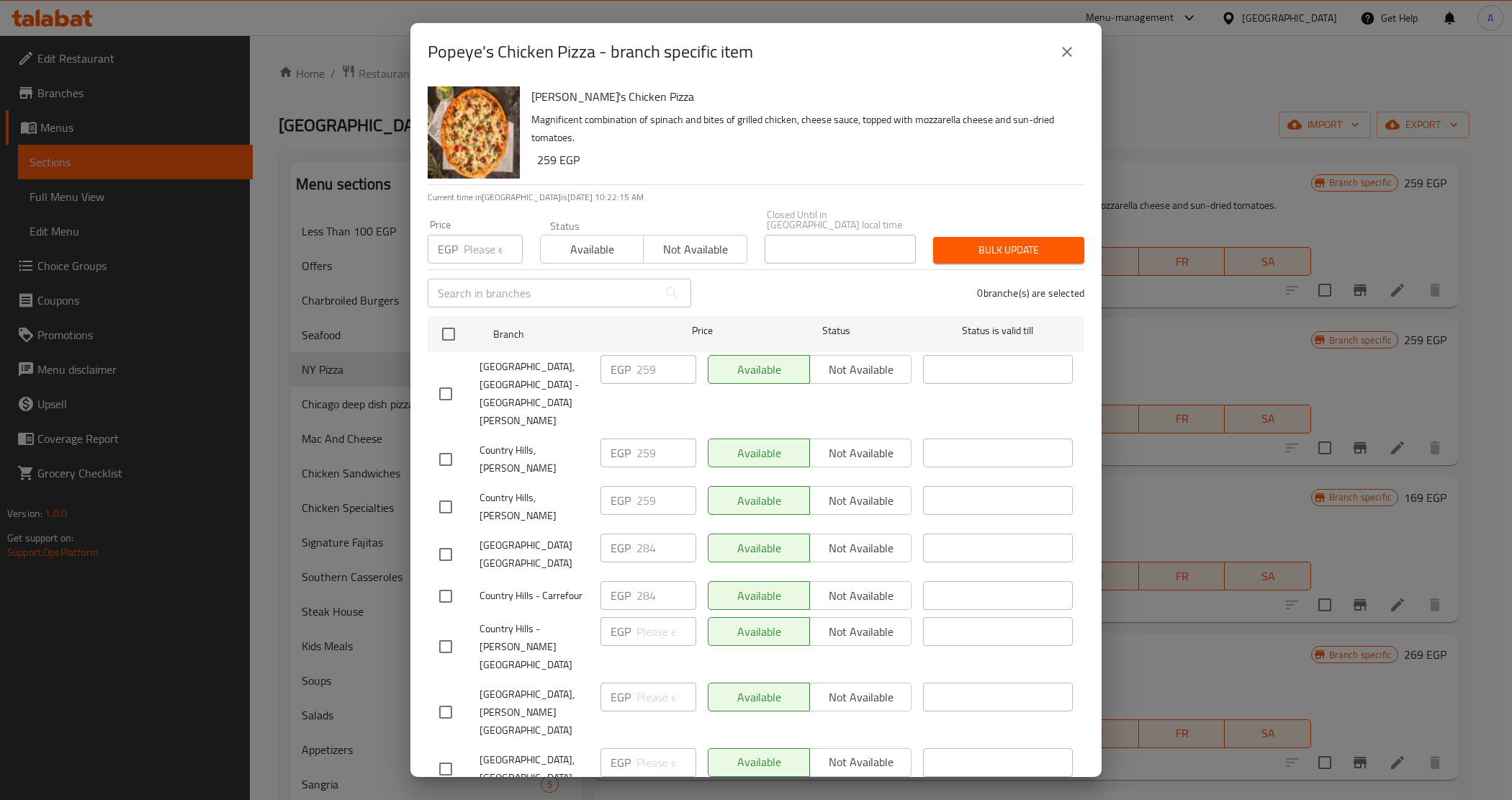 drag, startPoint x: 1074, startPoint y: 61, endPoint x: 1069, endPoint y: 68, distance: 8.602325 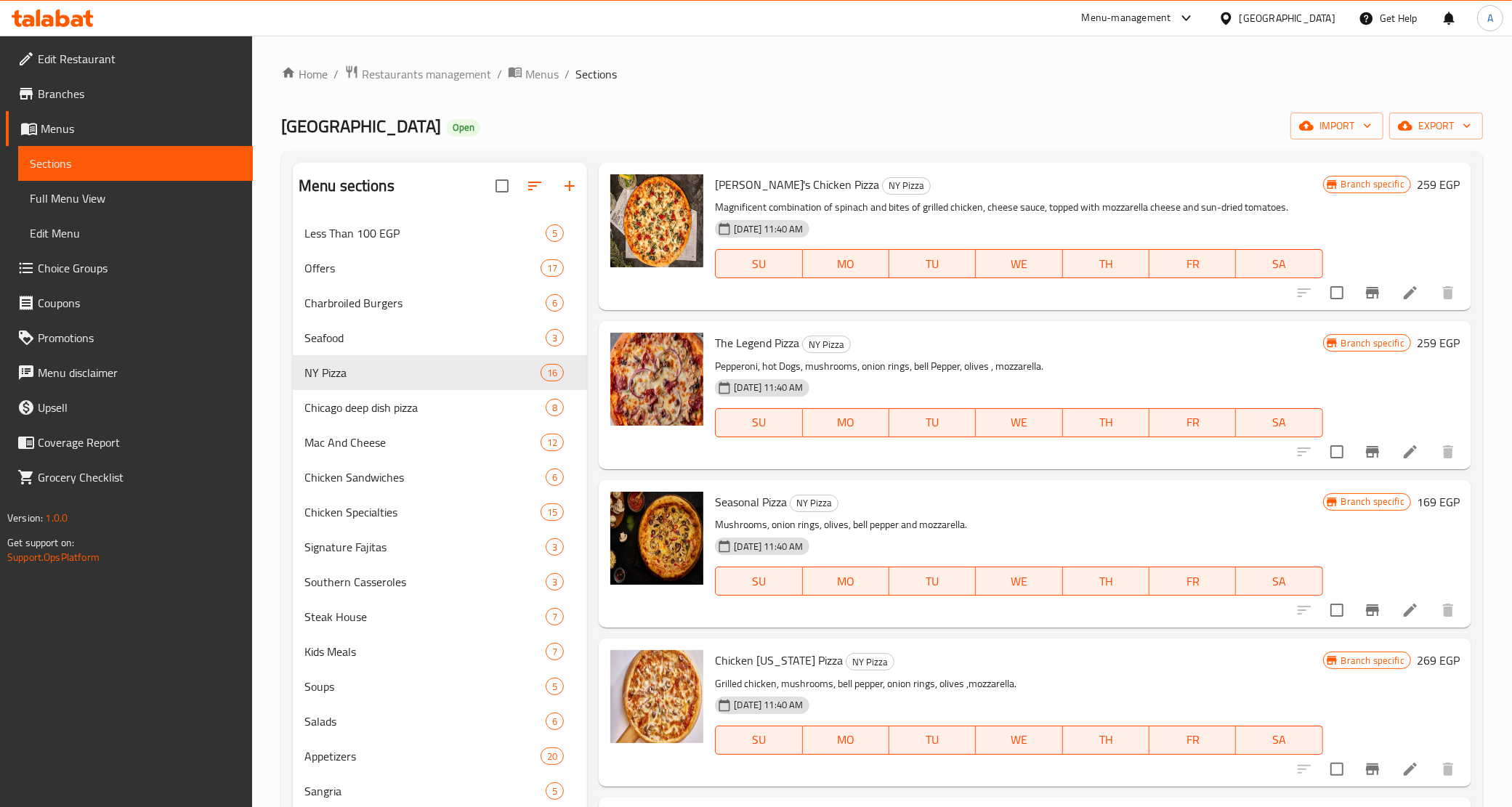 click on "Seasonal Pizza   NY Pizza" at bounding box center [1019, 502] 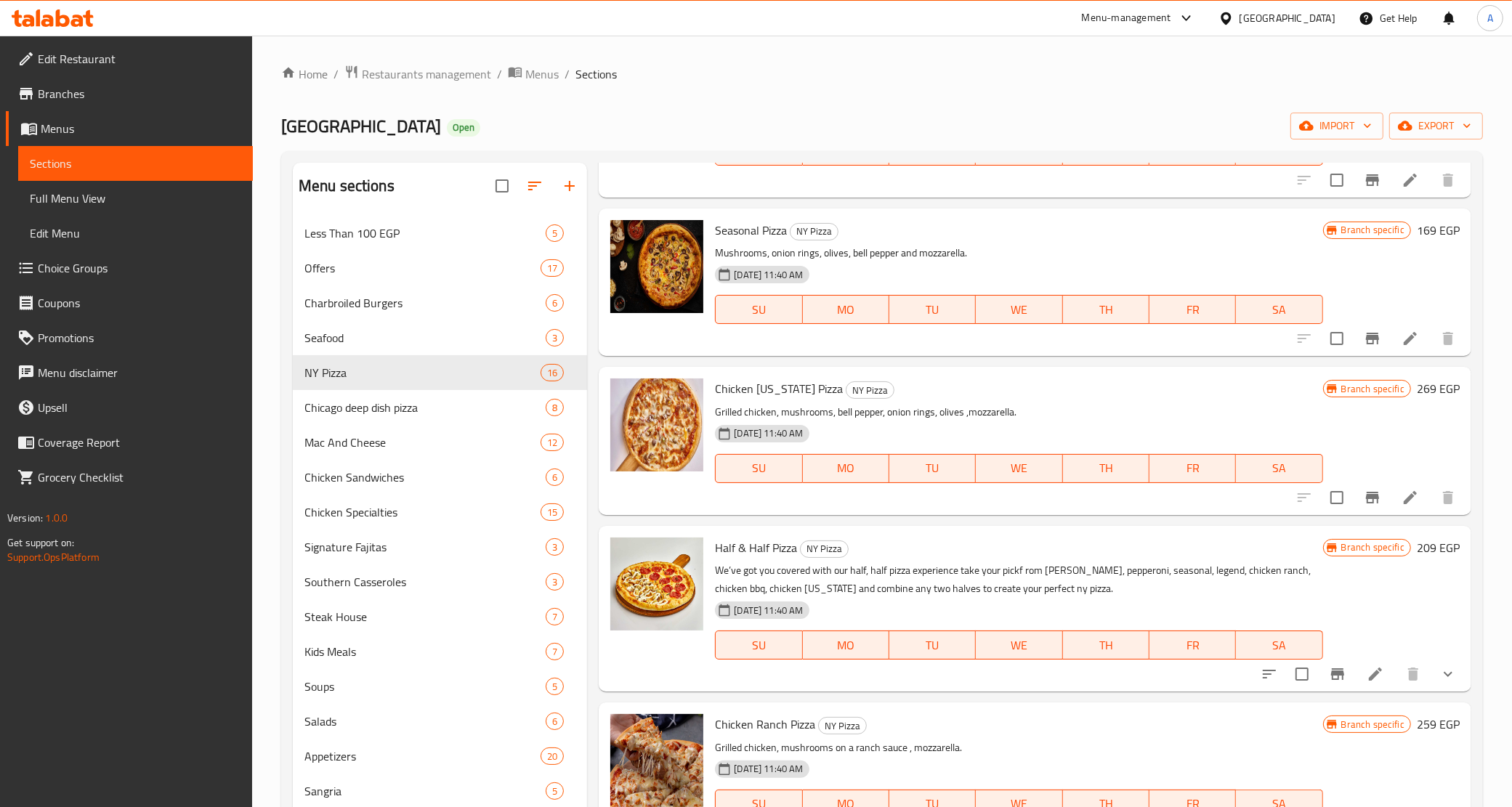 scroll, scrollTop: 655, scrollLeft: 0, axis: vertical 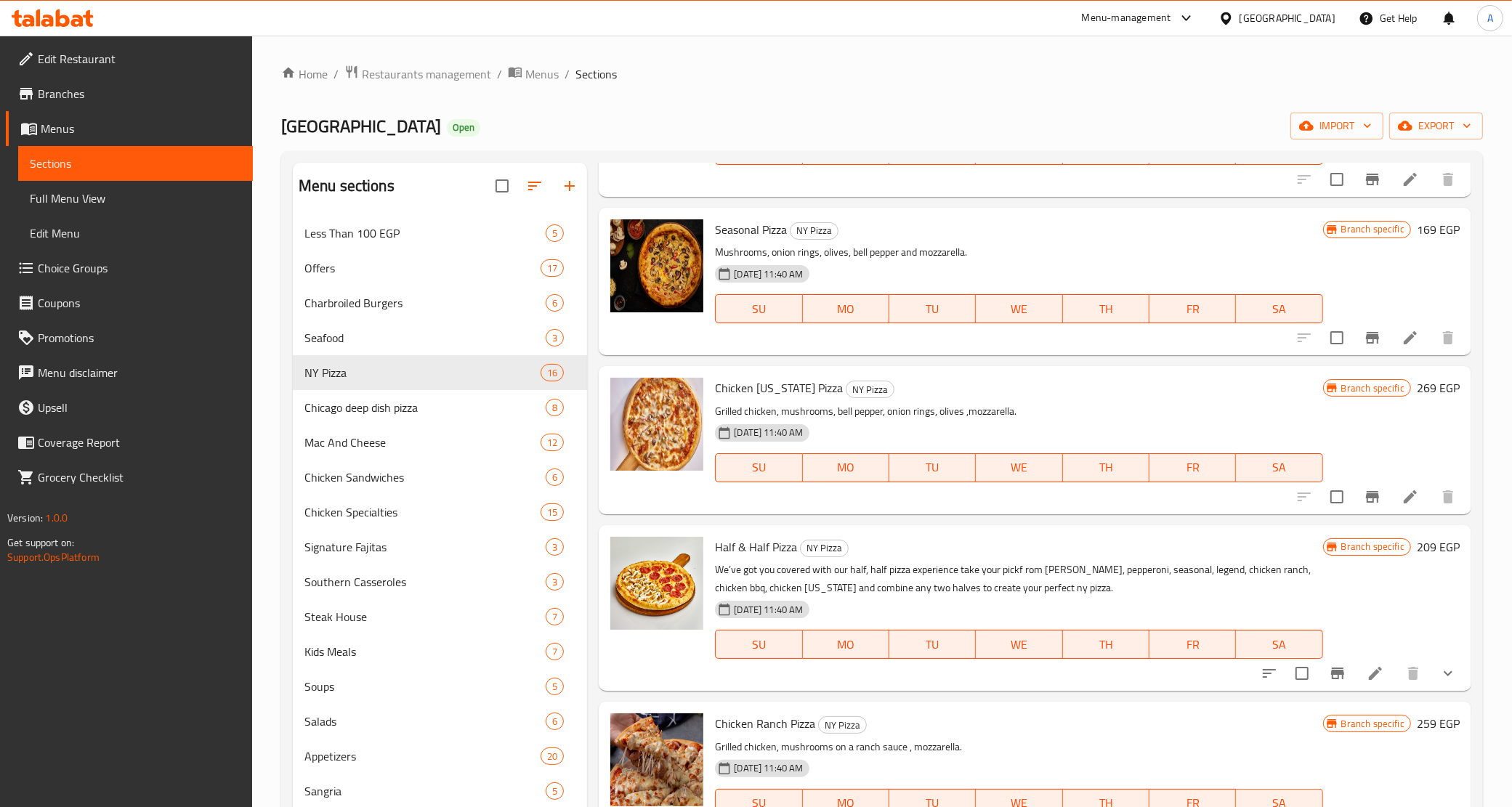 click on "Chicken Texas Pizza   NY Pizza" at bounding box center (1019, 388) 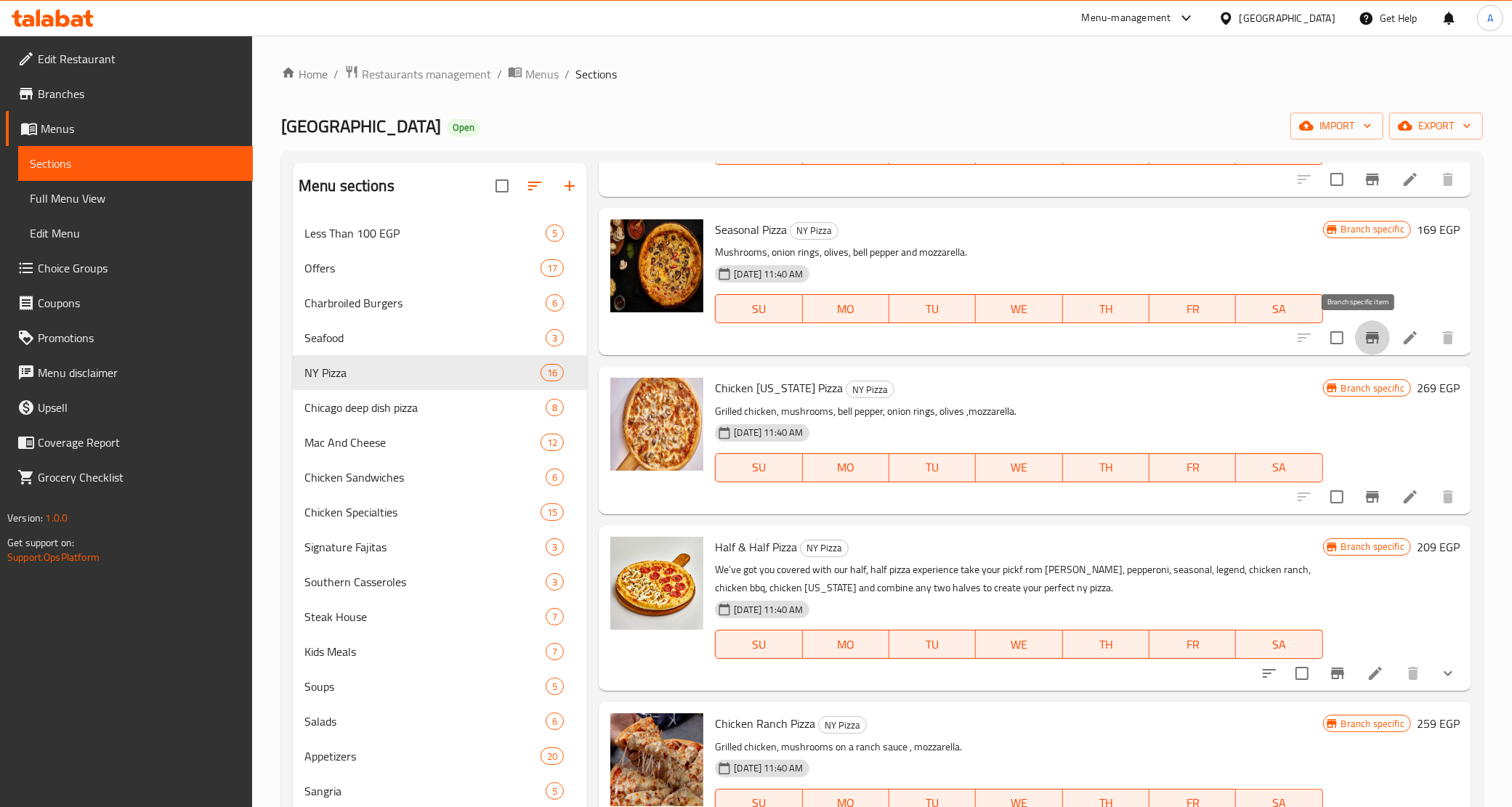 click 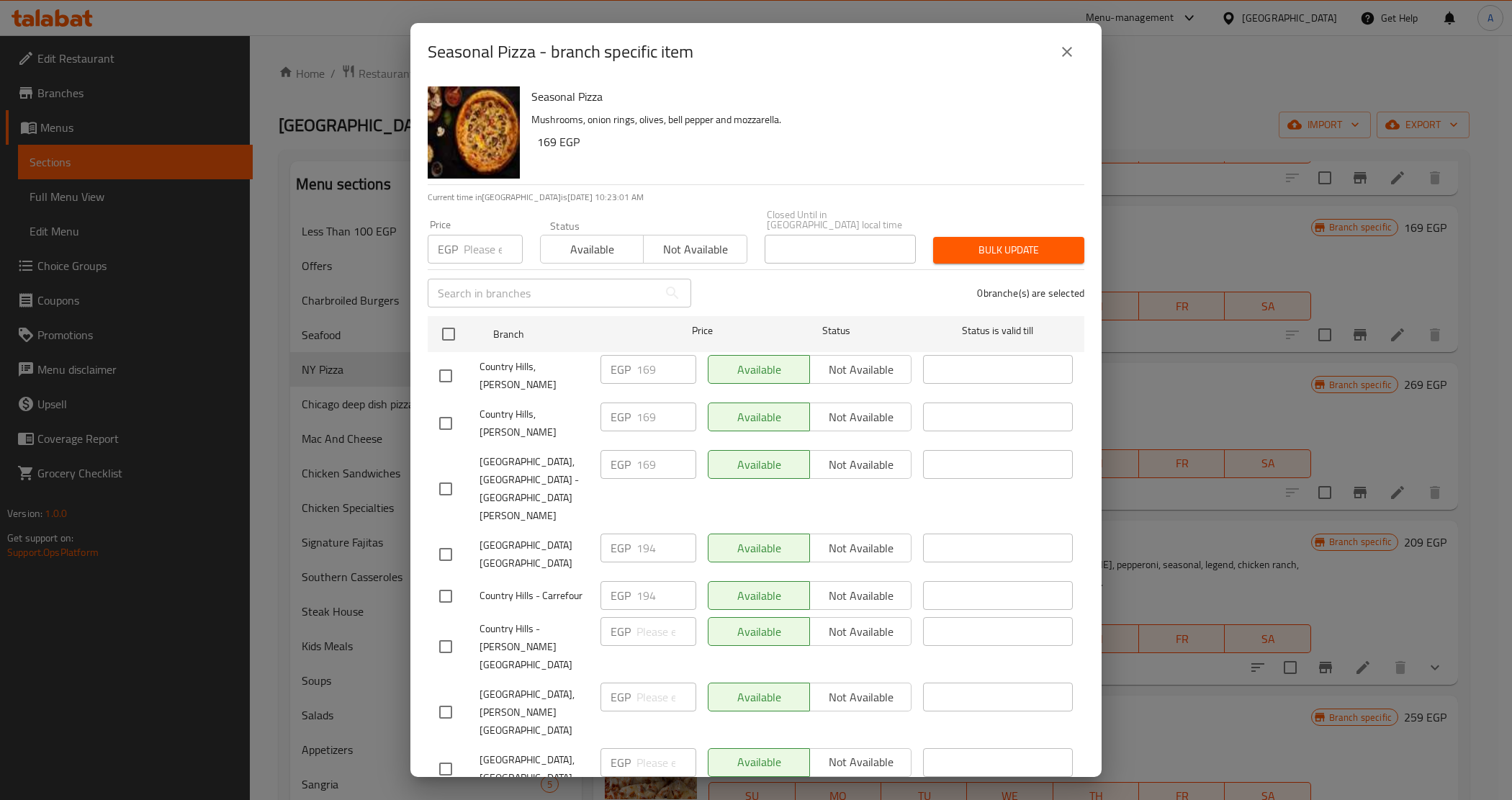 click 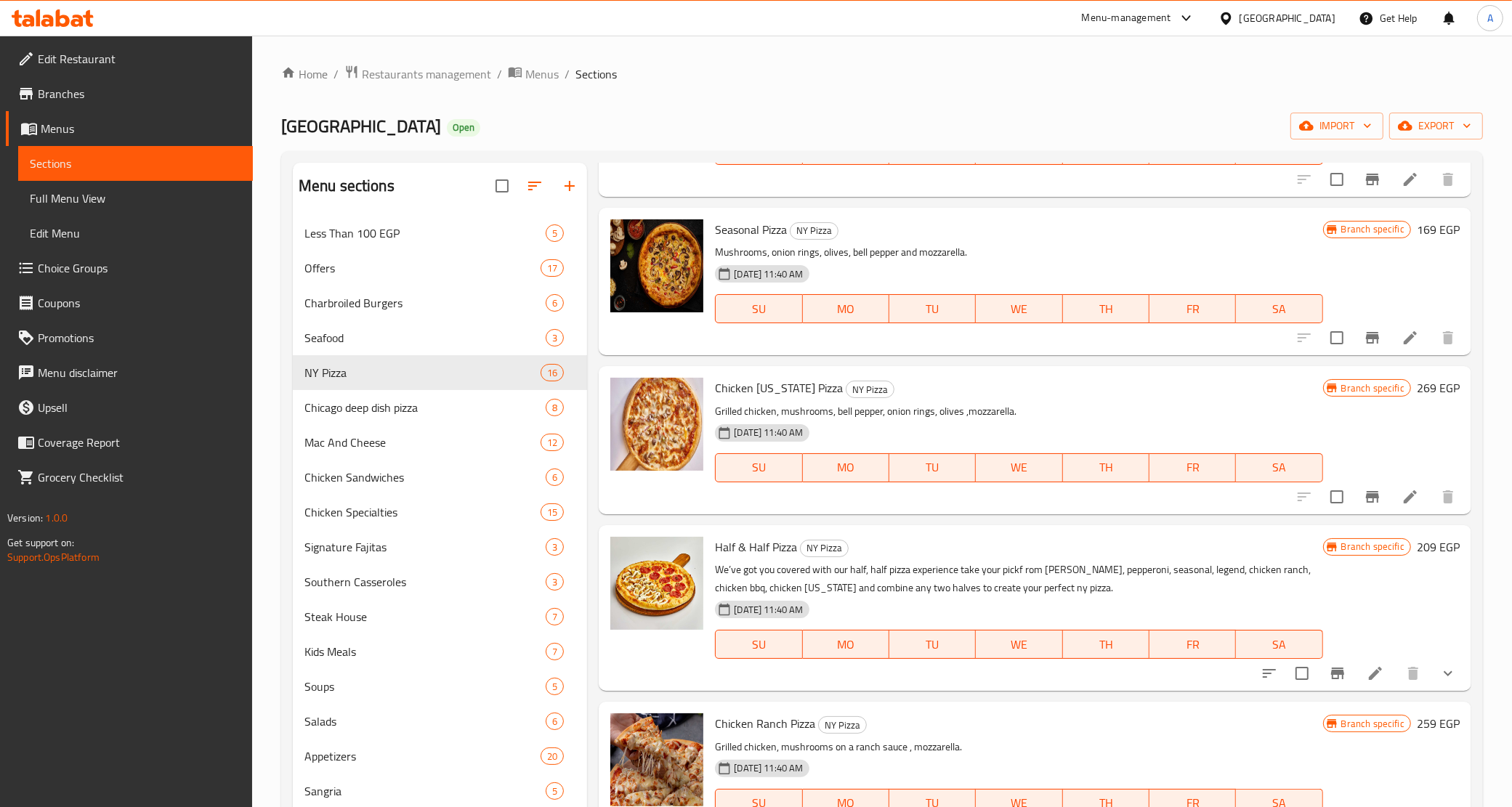 click on "Chicken Texas Pizza   NY Pizza" at bounding box center [1019, 388] 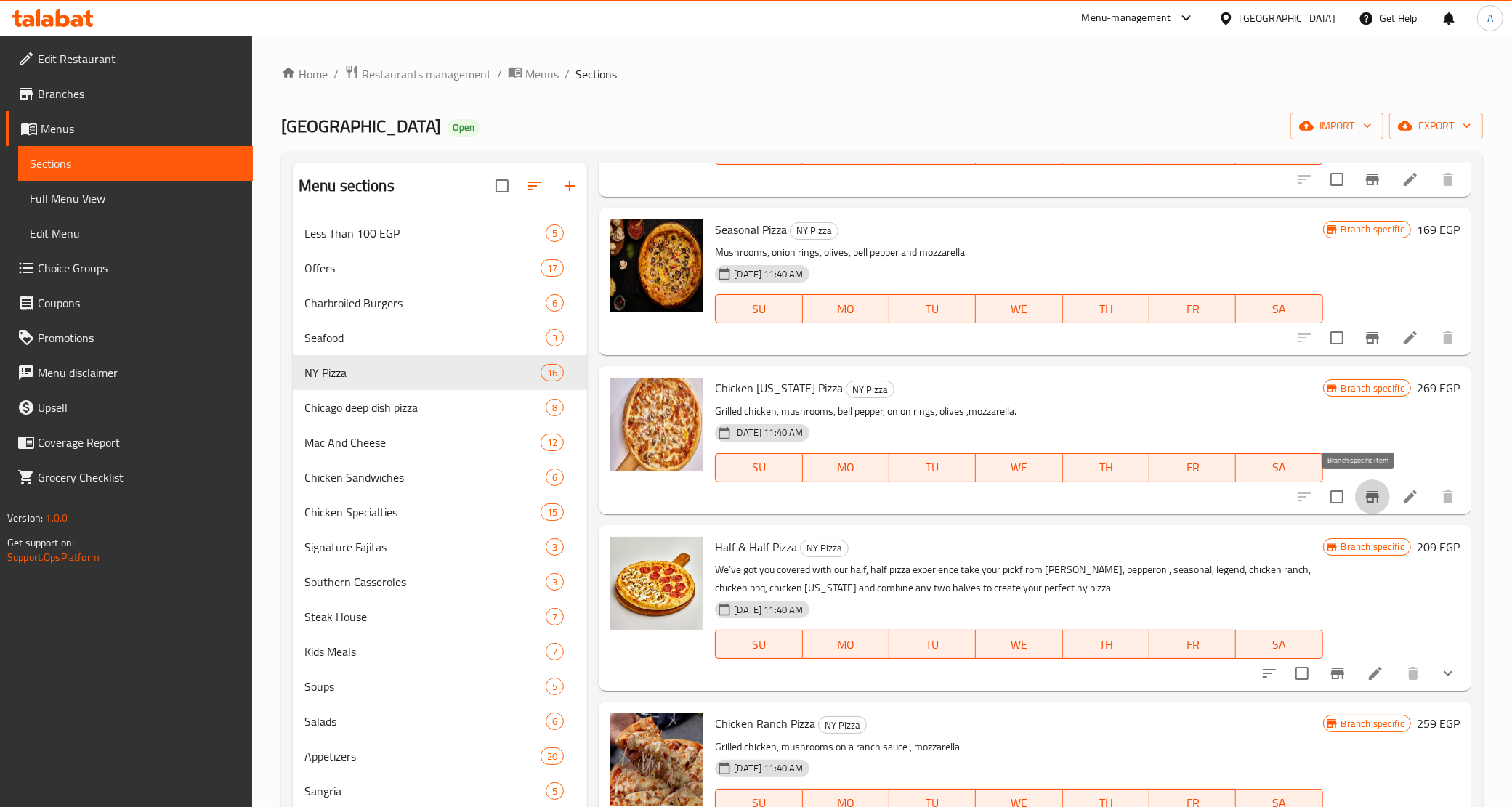click at bounding box center [1372, 497] 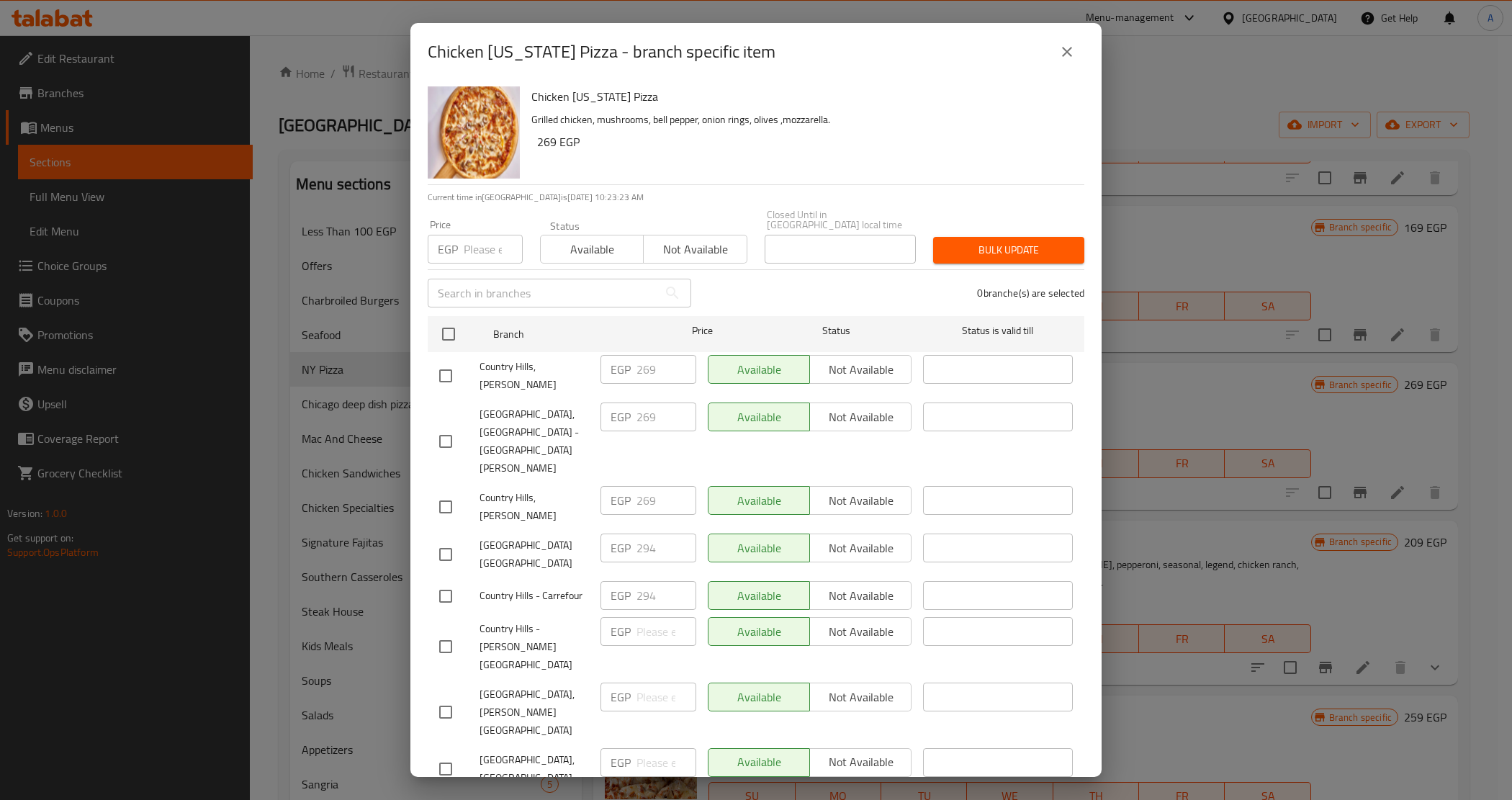 click 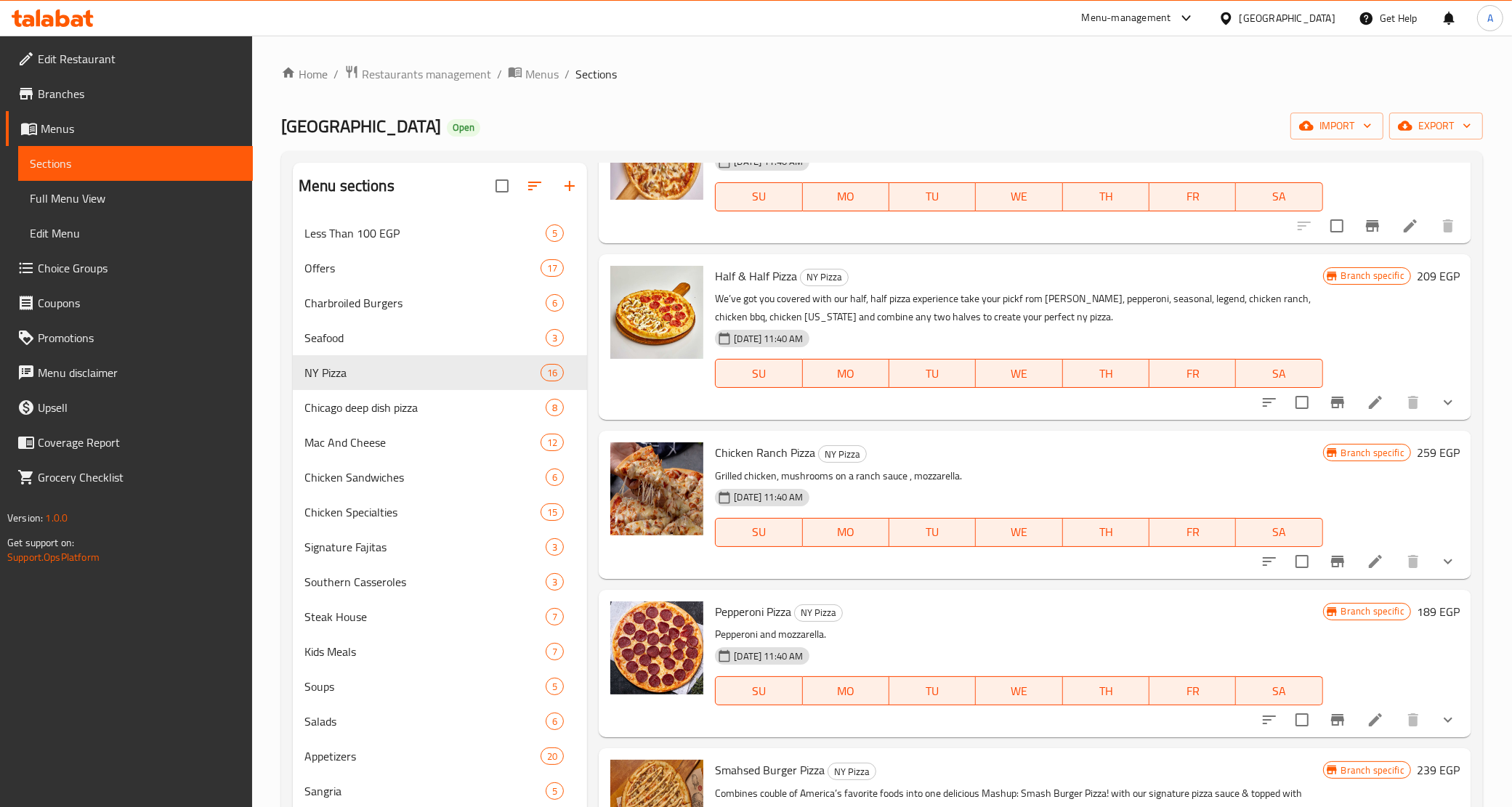 scroll, scrollTop: 928, scrollLeft: 0, axis: vertical 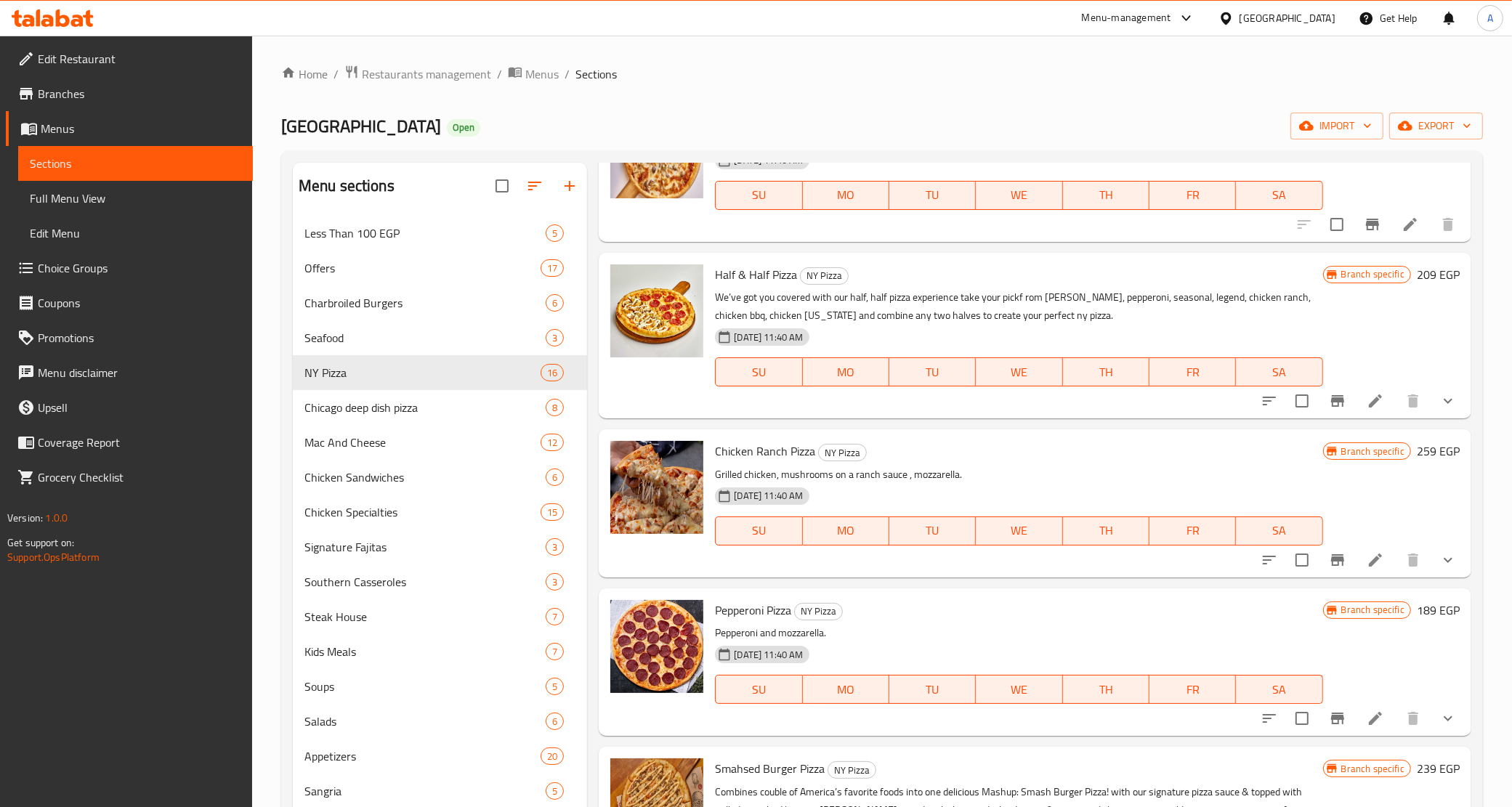 click 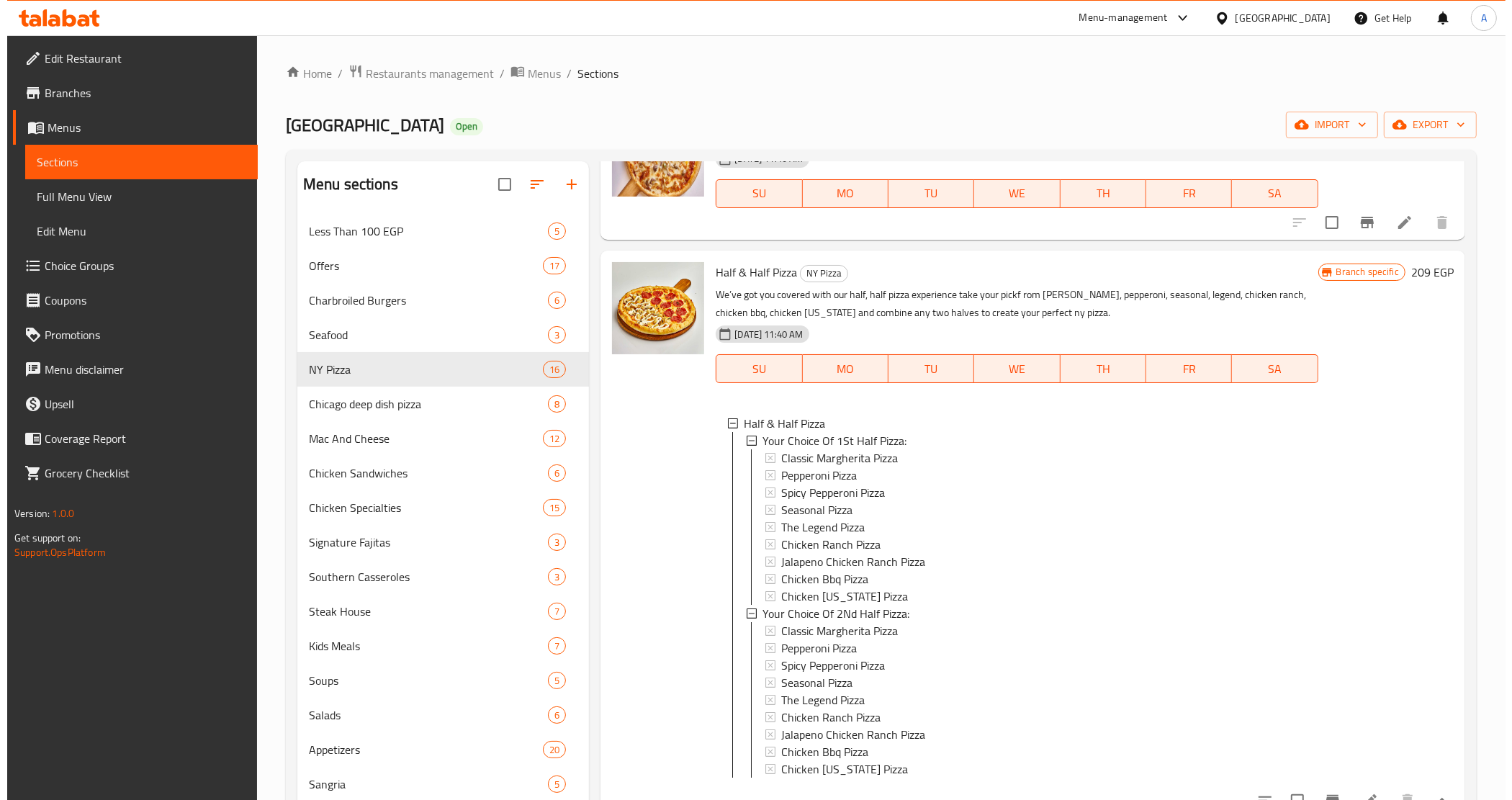 scroll, scrollTop: 1010, scrollLeft: 0, axis: vertical 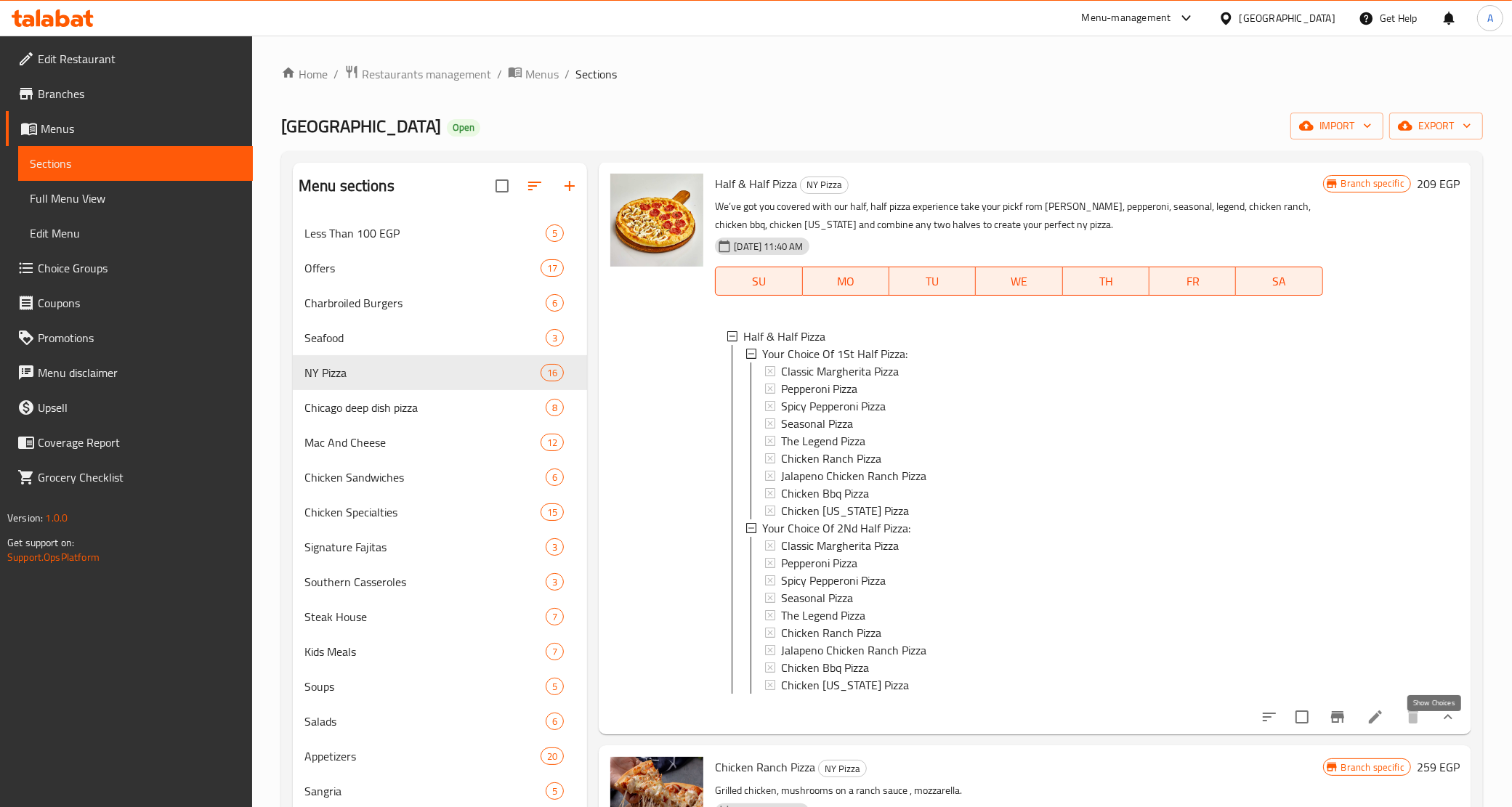 click 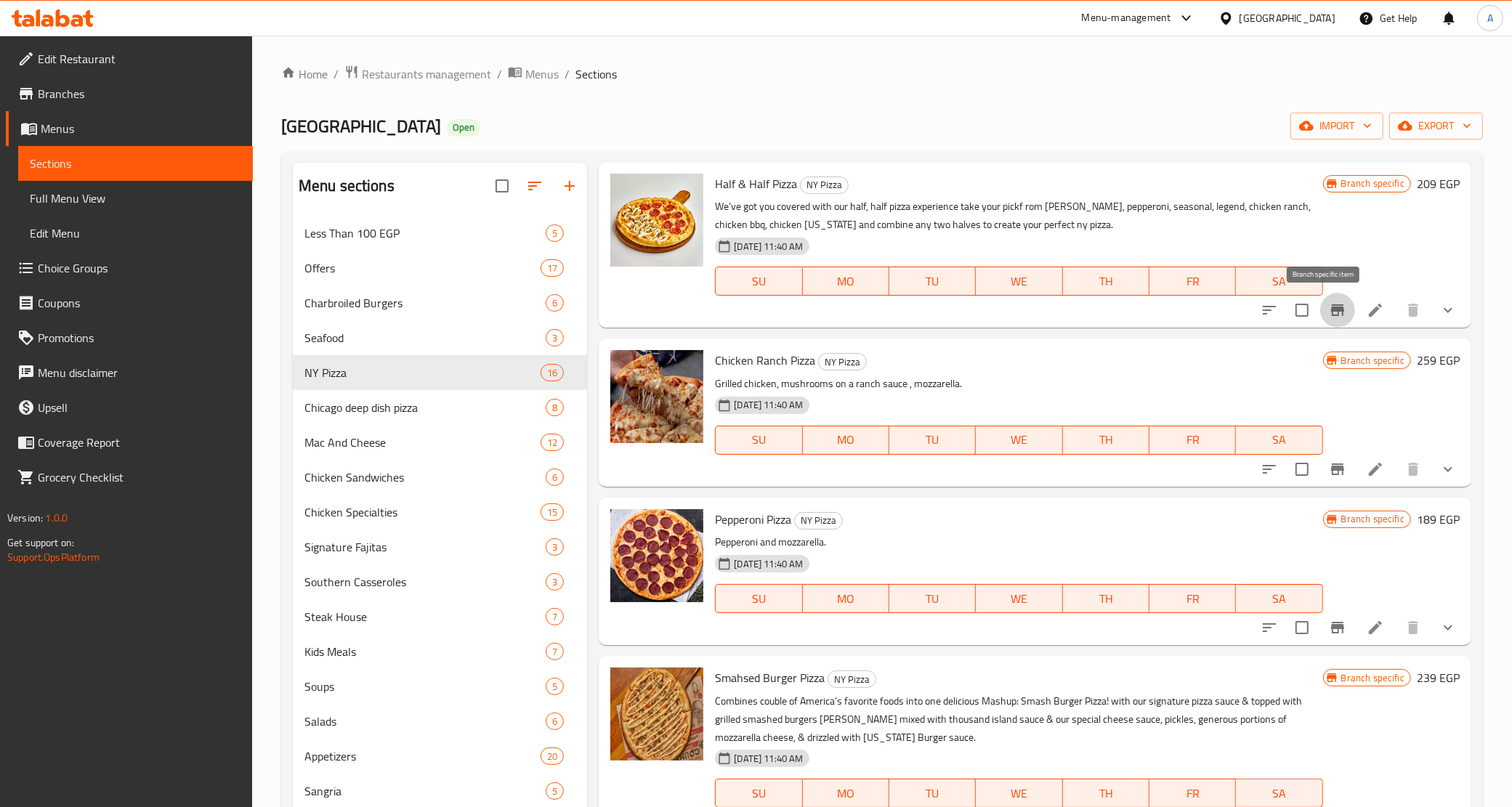 click 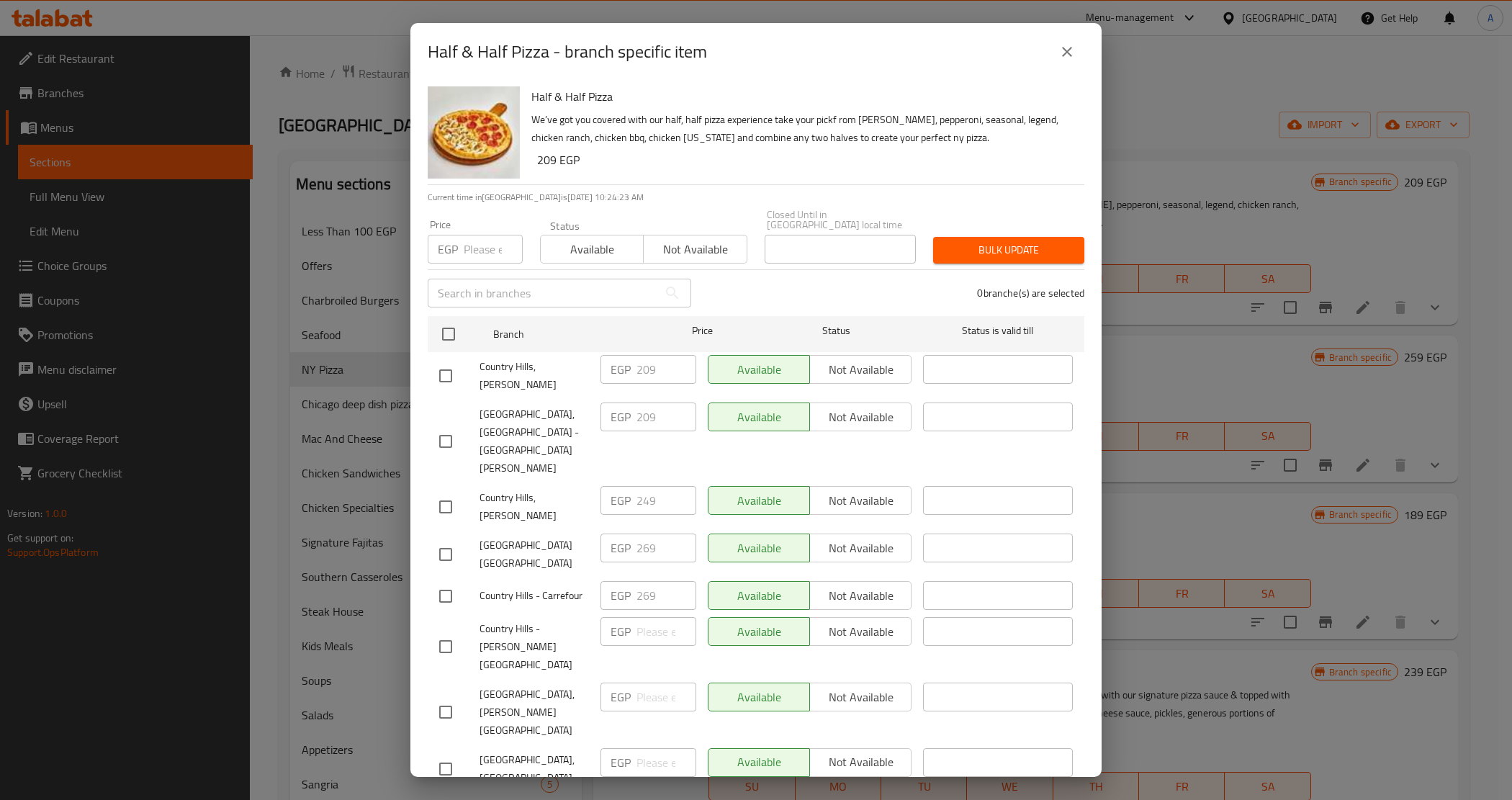 click at bounding box center [1067, 52] 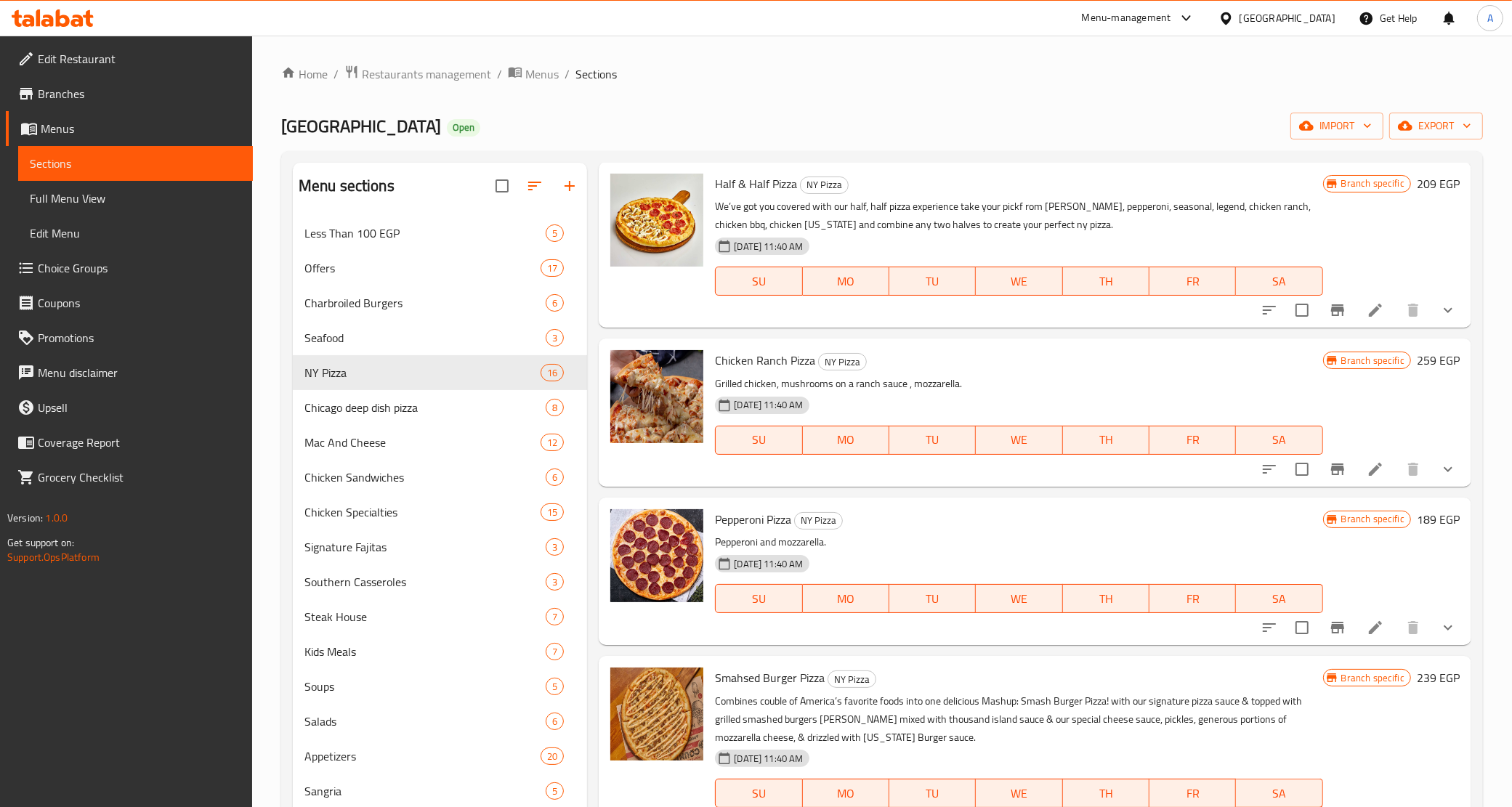 click on "Grilled chicken, mushrooms on a ranch sauce , mozzarella." at bounding box center (1019, 384) 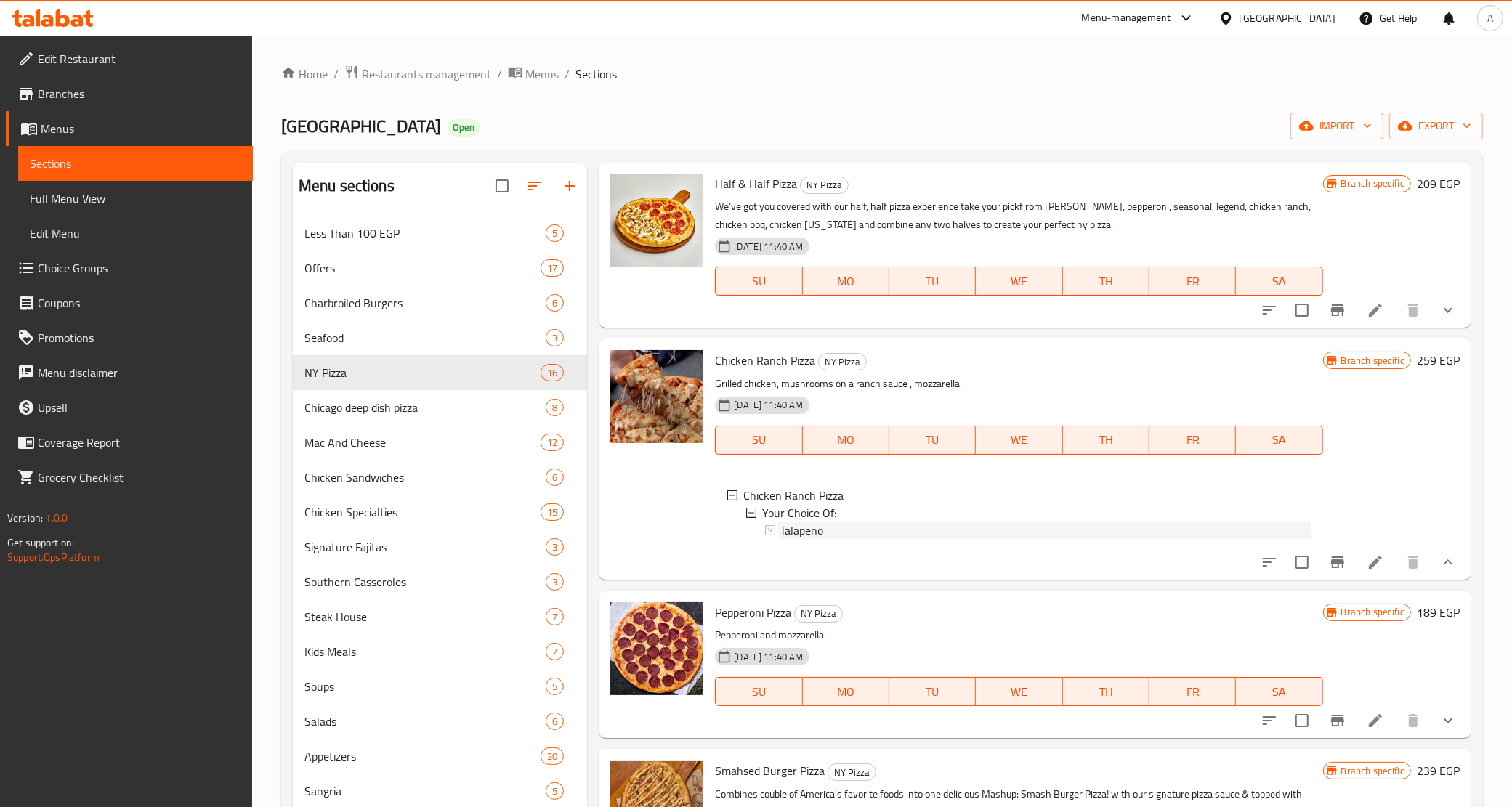click on "Jalapeno" at bounding box center [1046, 530] 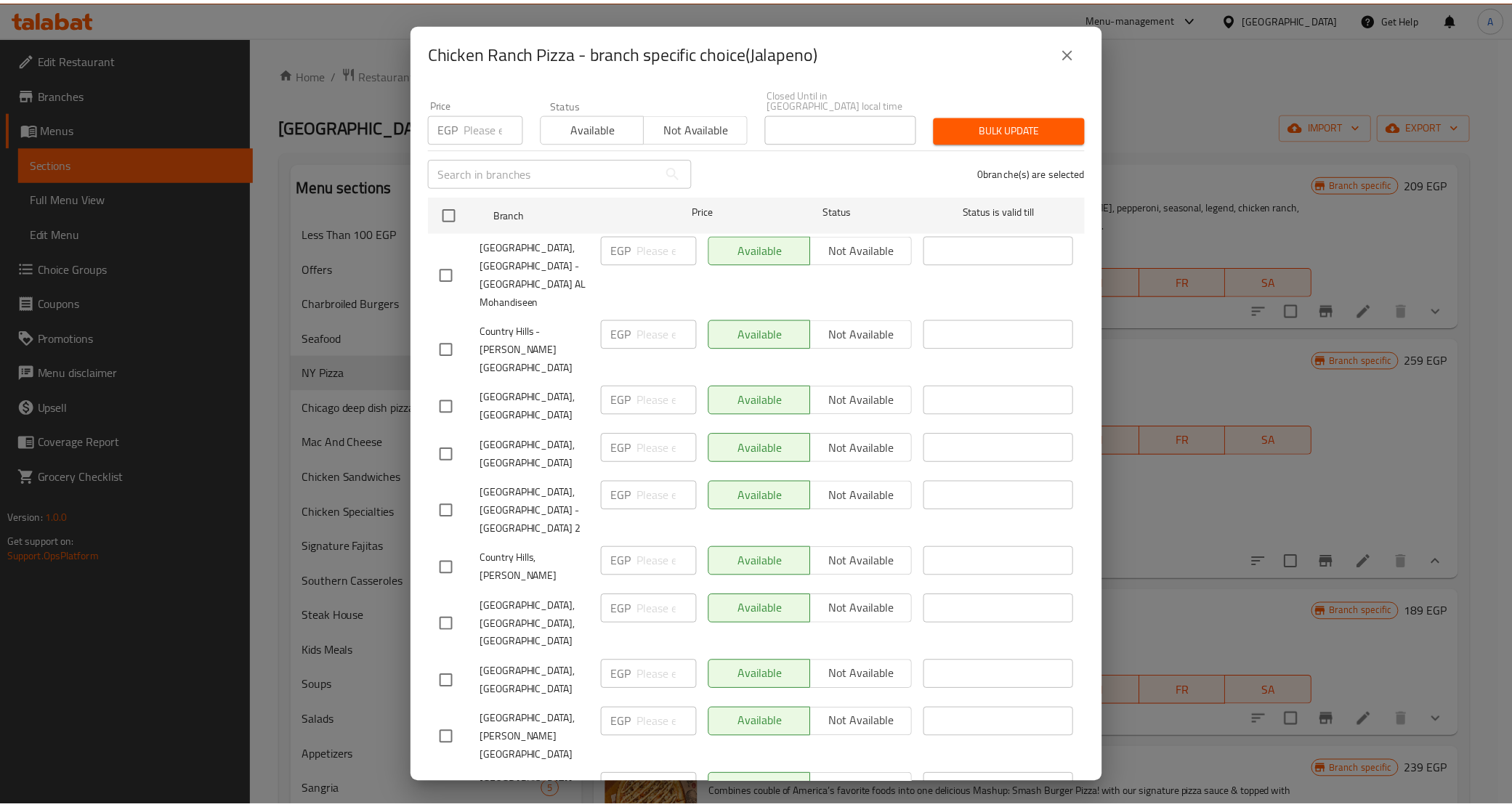 scroll, scrollTop: 259, scrollLeft: 0, axis: vertical 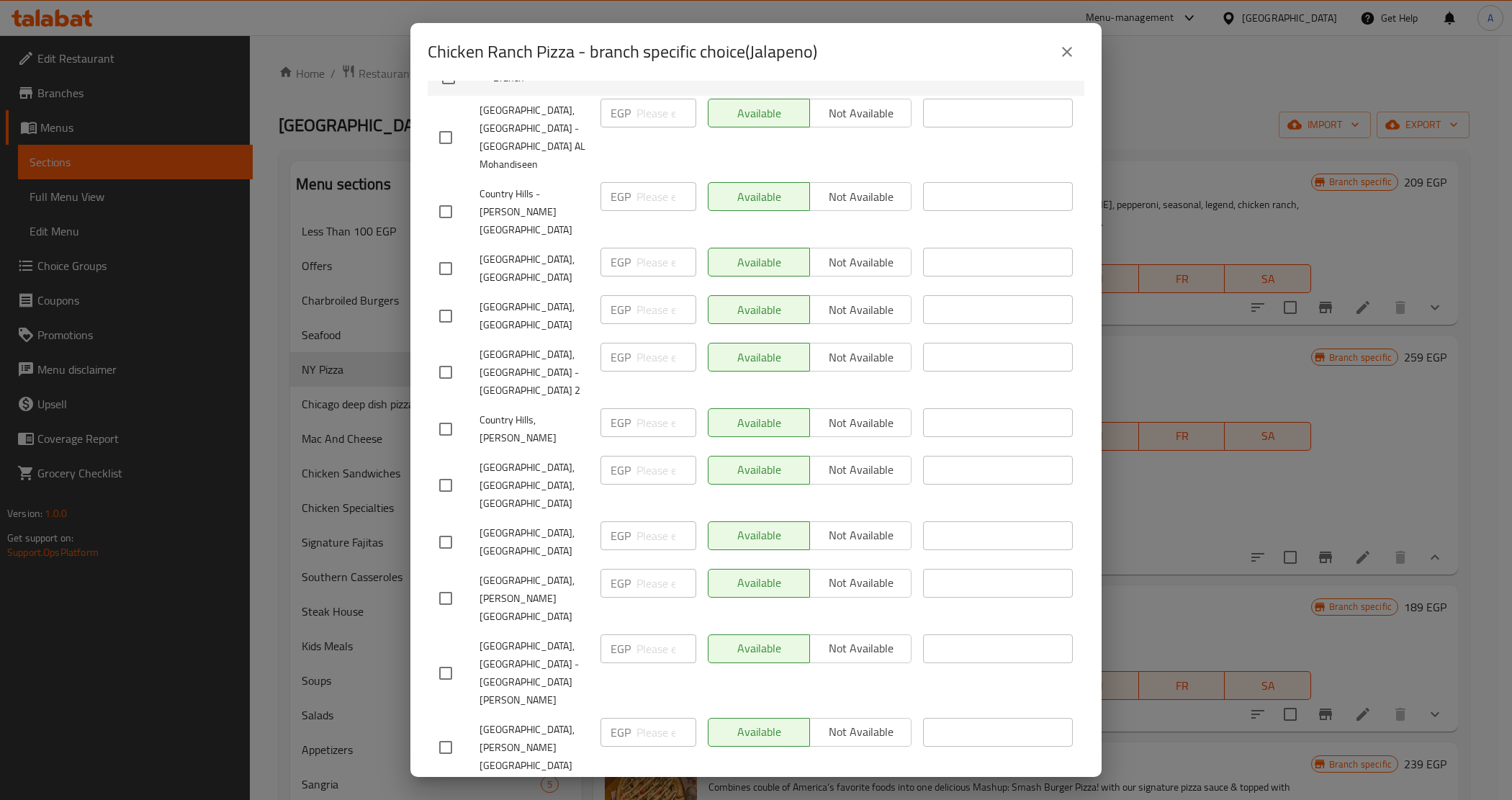 click at bounding box center [1067, 52] 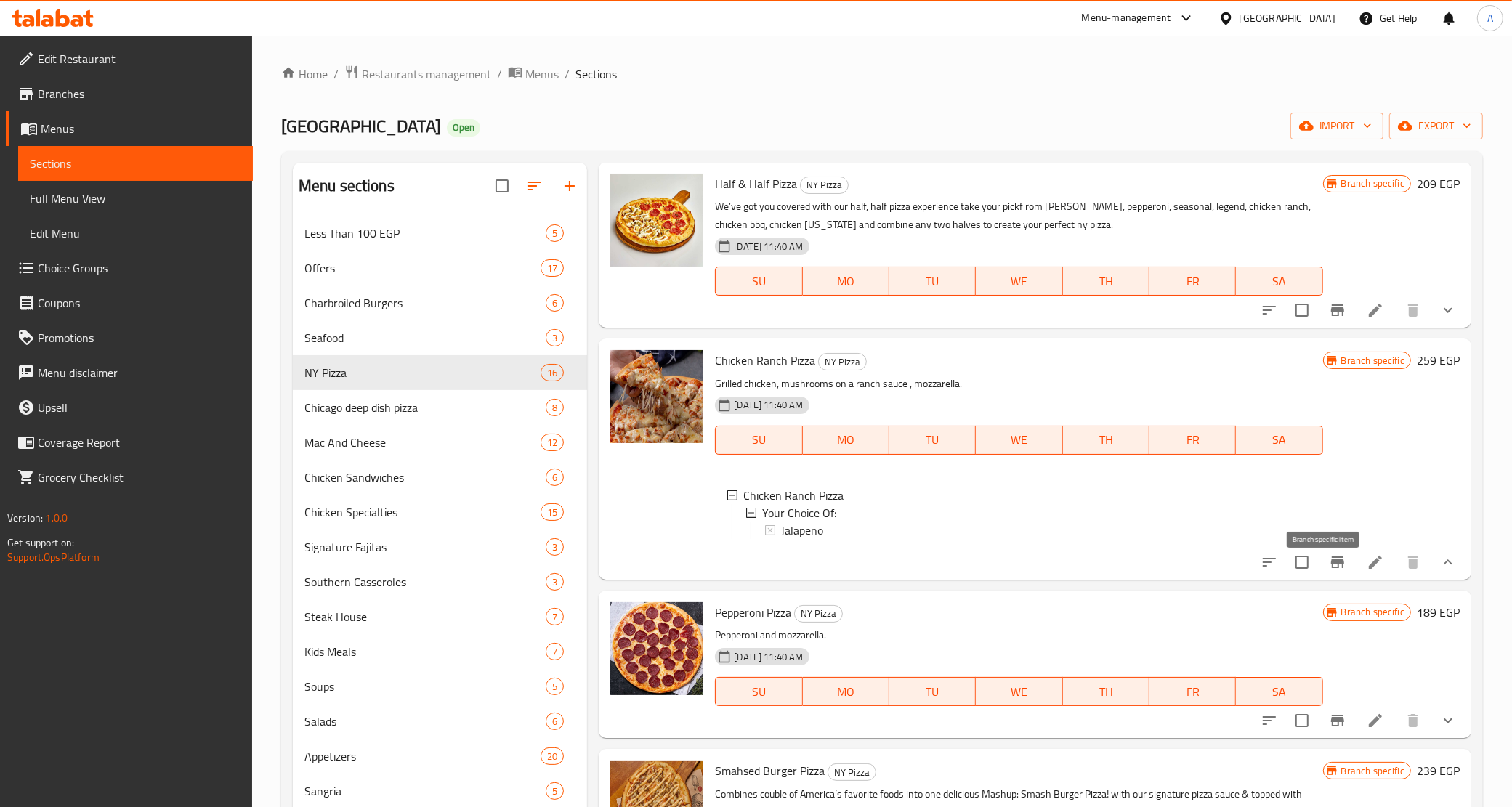 click 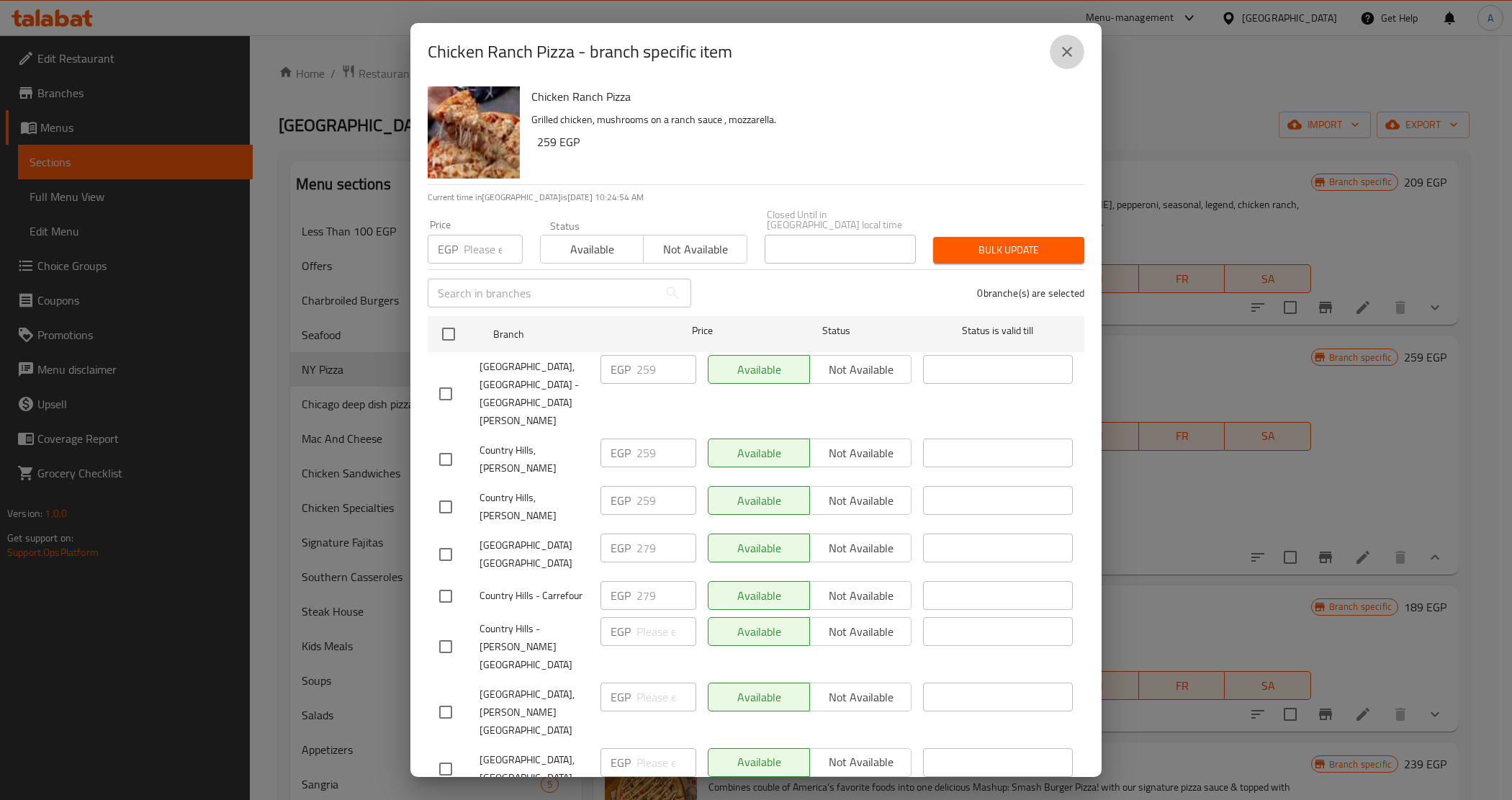 click at bounding box center [1067, 52] 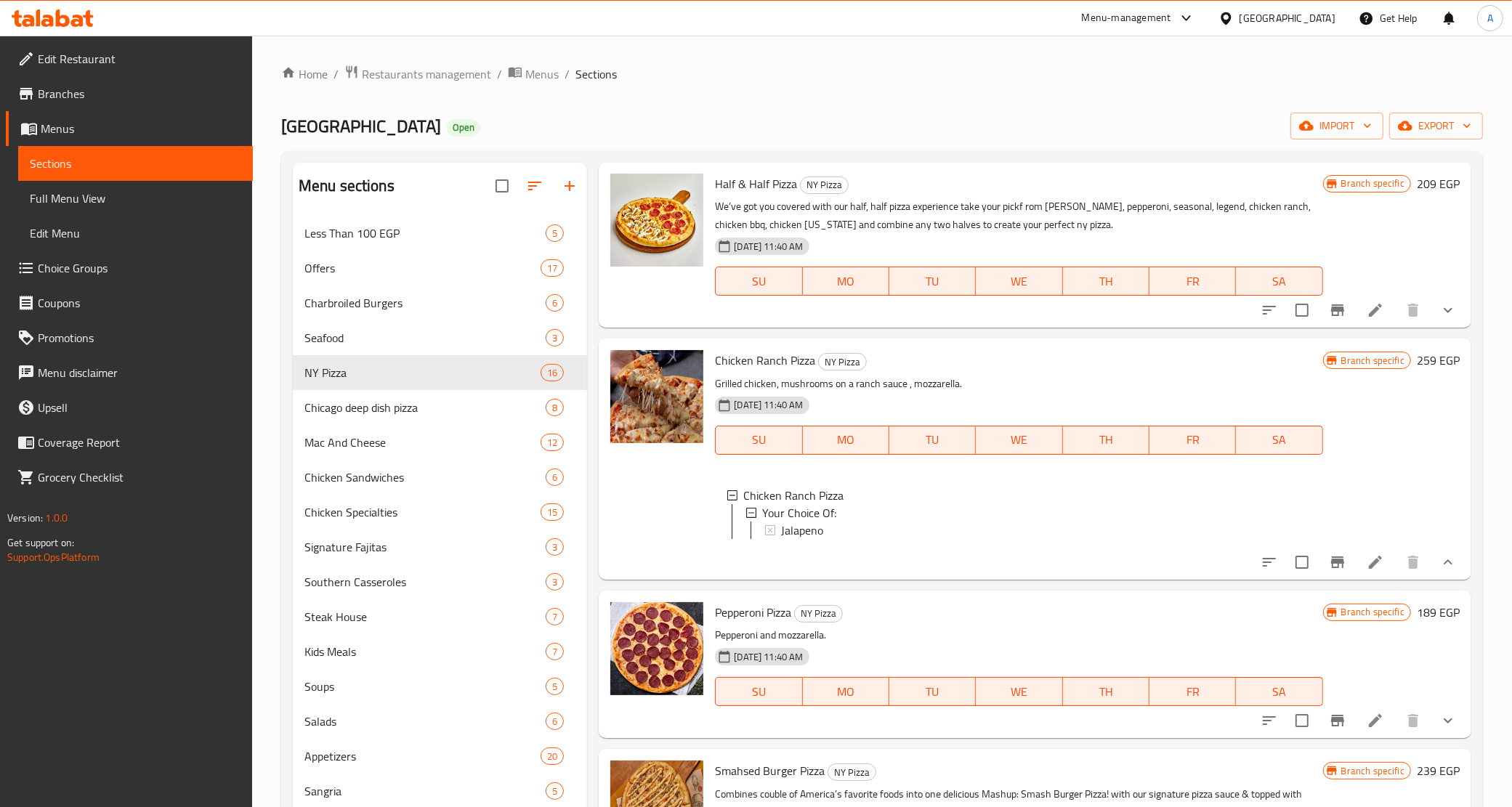 click at bounding box center (657, 458) 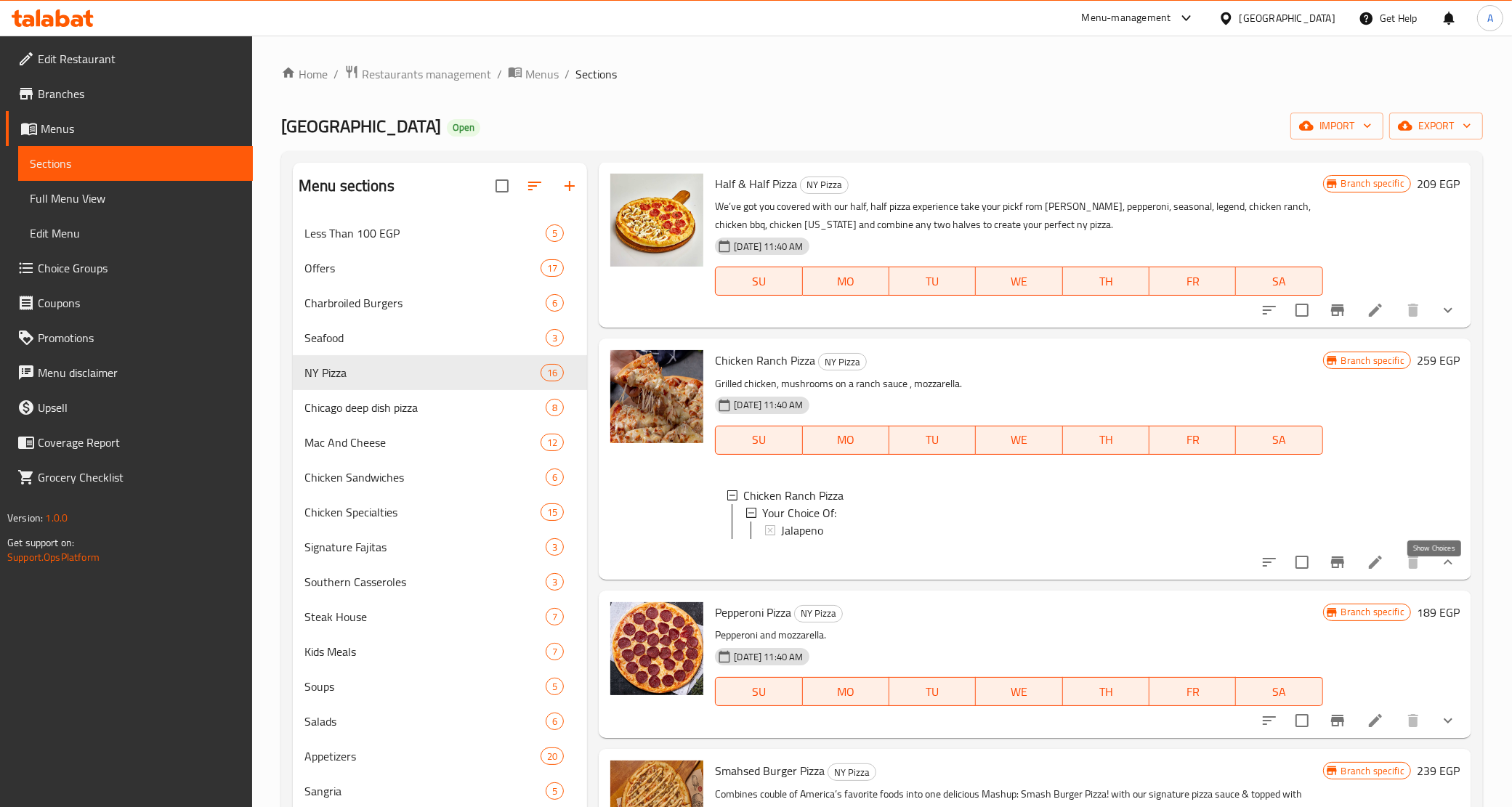 click 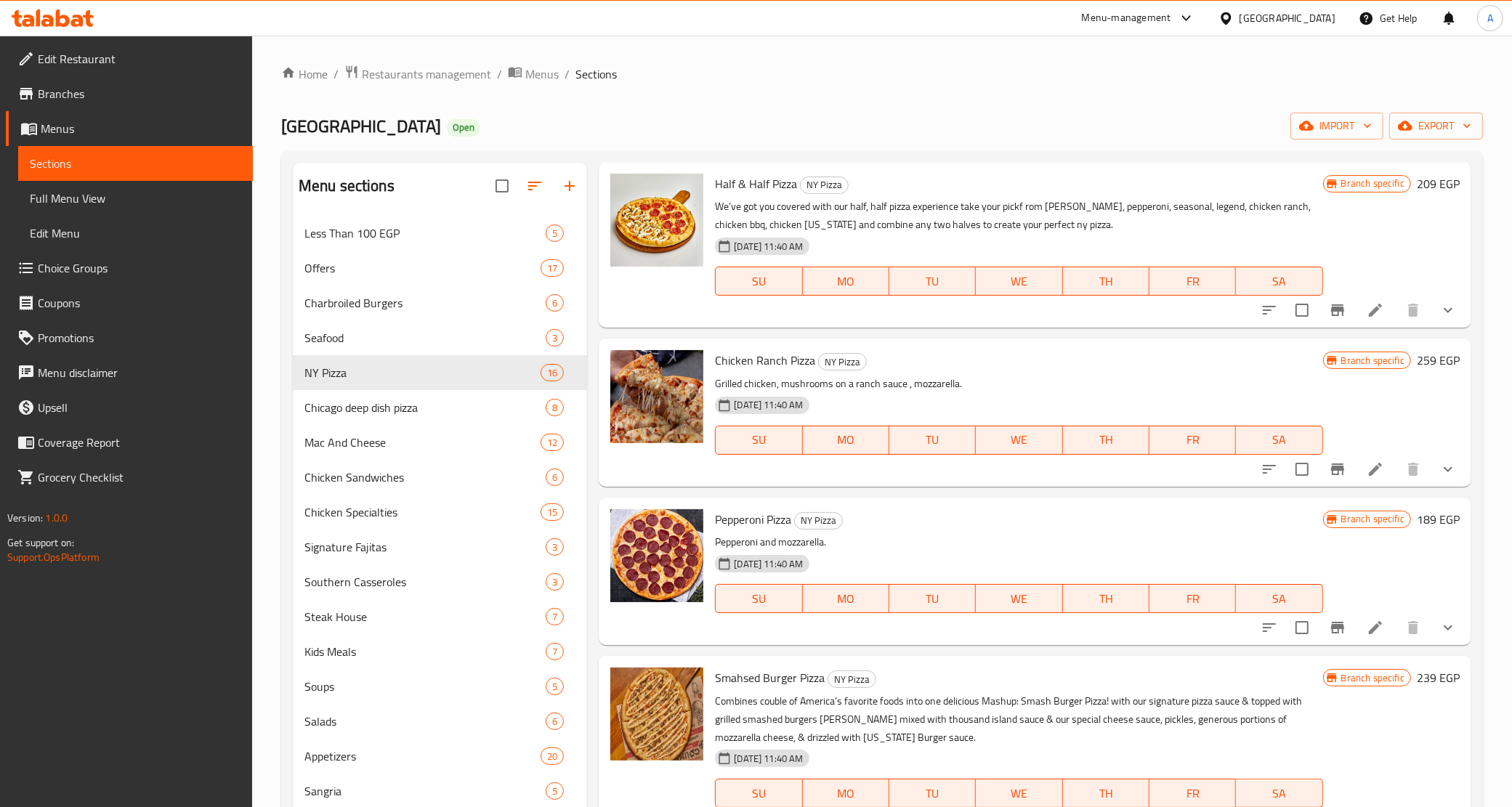 click on "Pepperoni and mozzarella." at bounding box center (1019, 542) 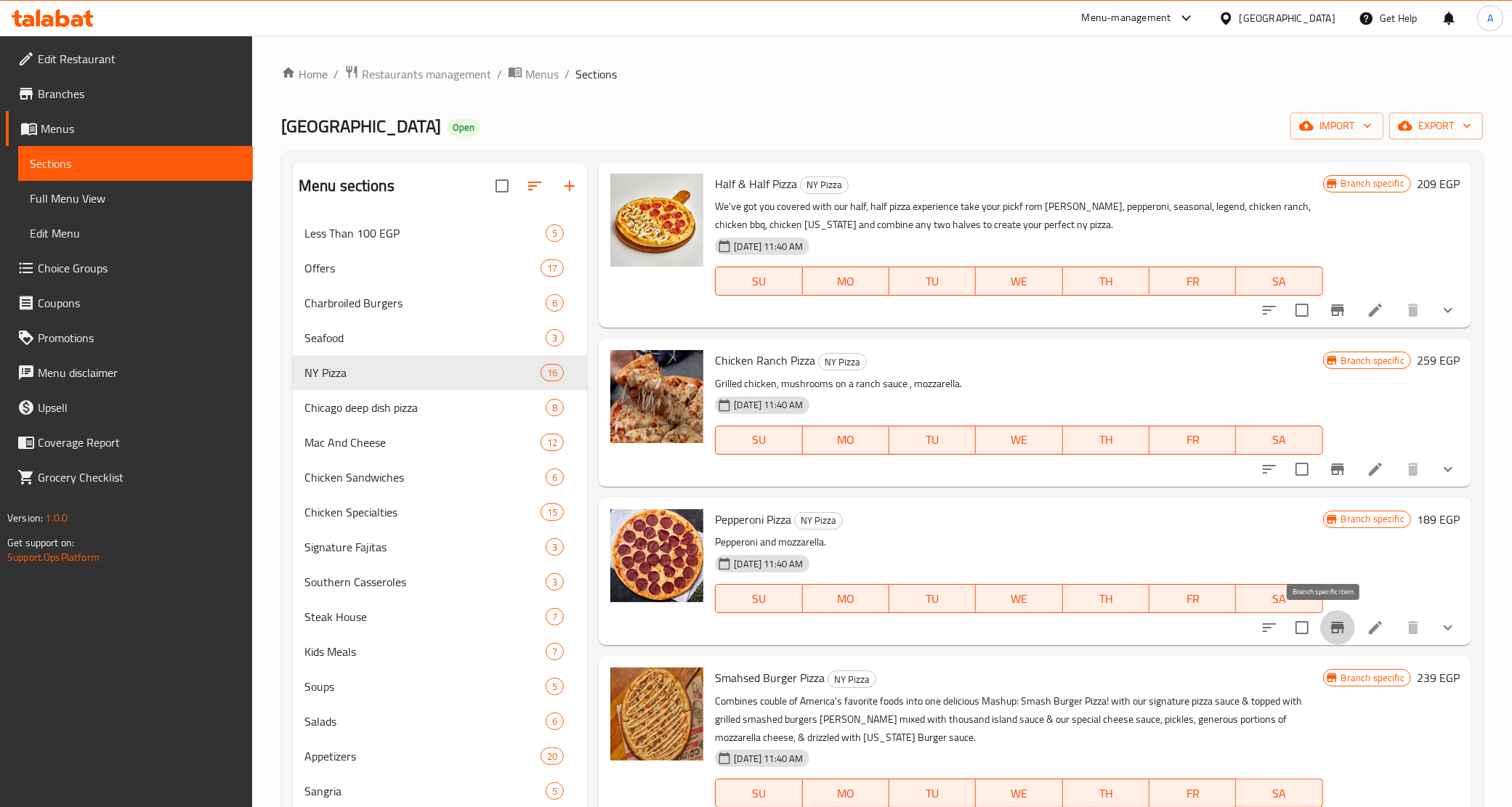 click 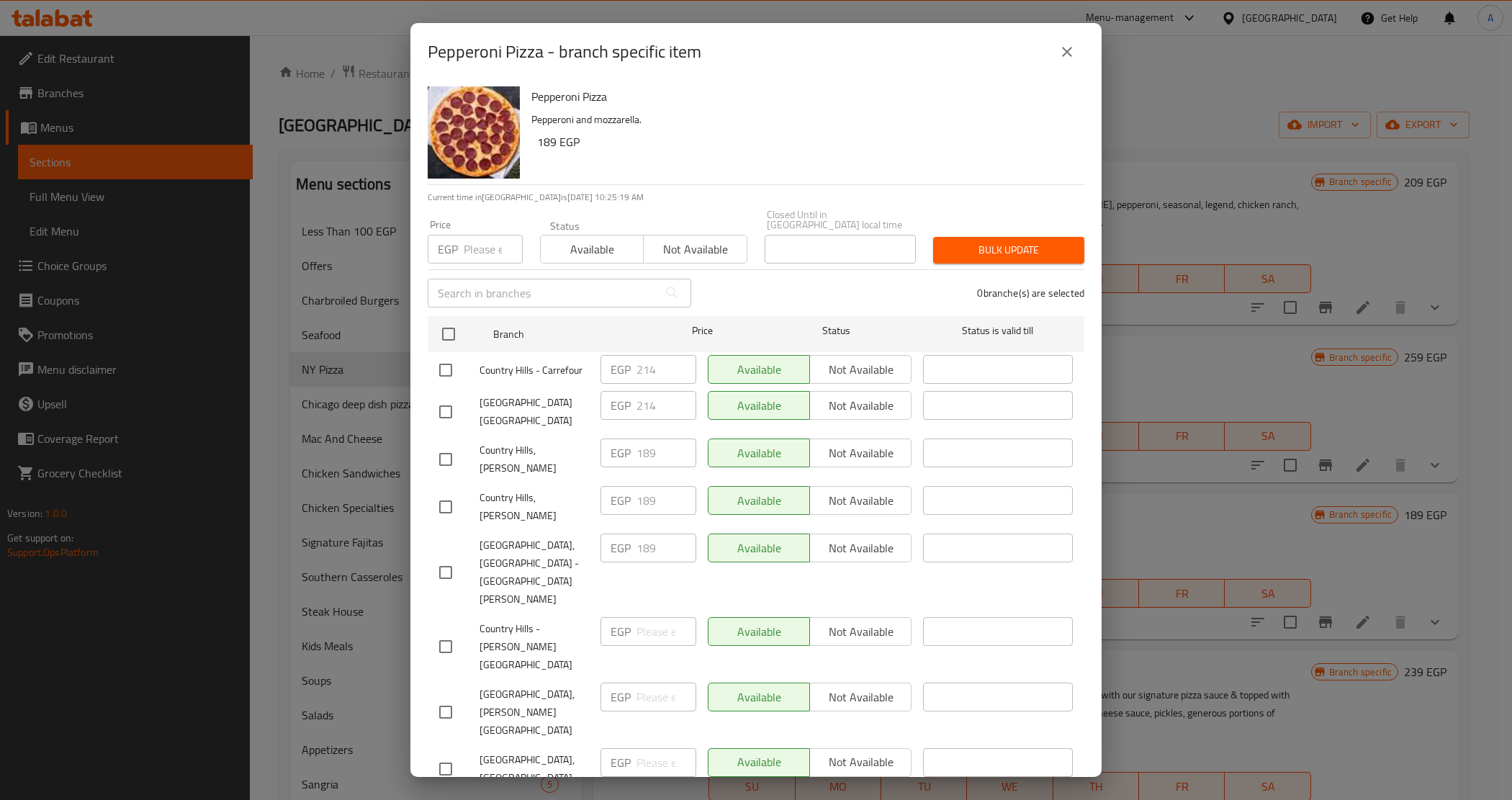 click 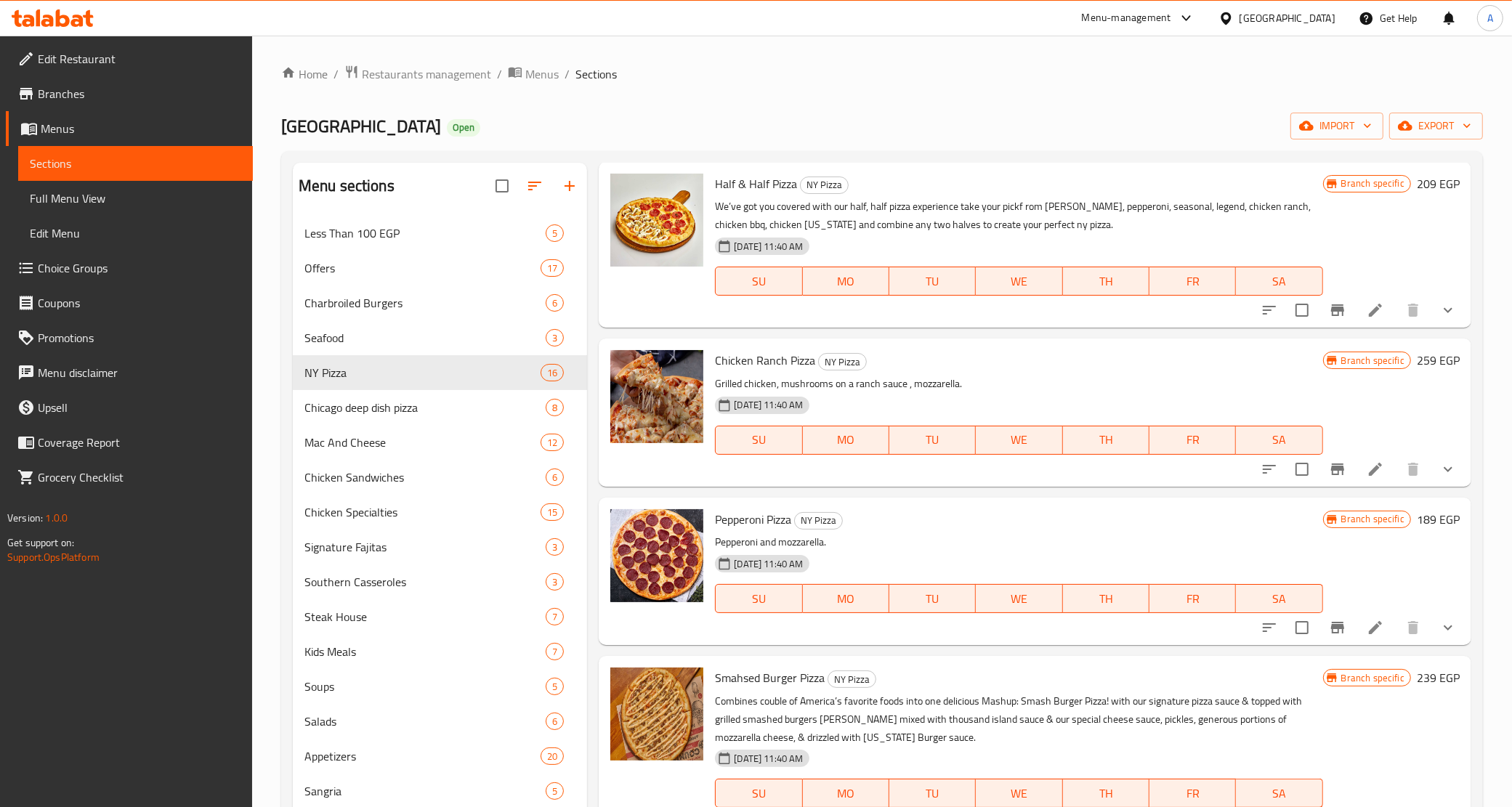 click on "Pepperoni and mozzarella." at bounding box center [1019, 542] 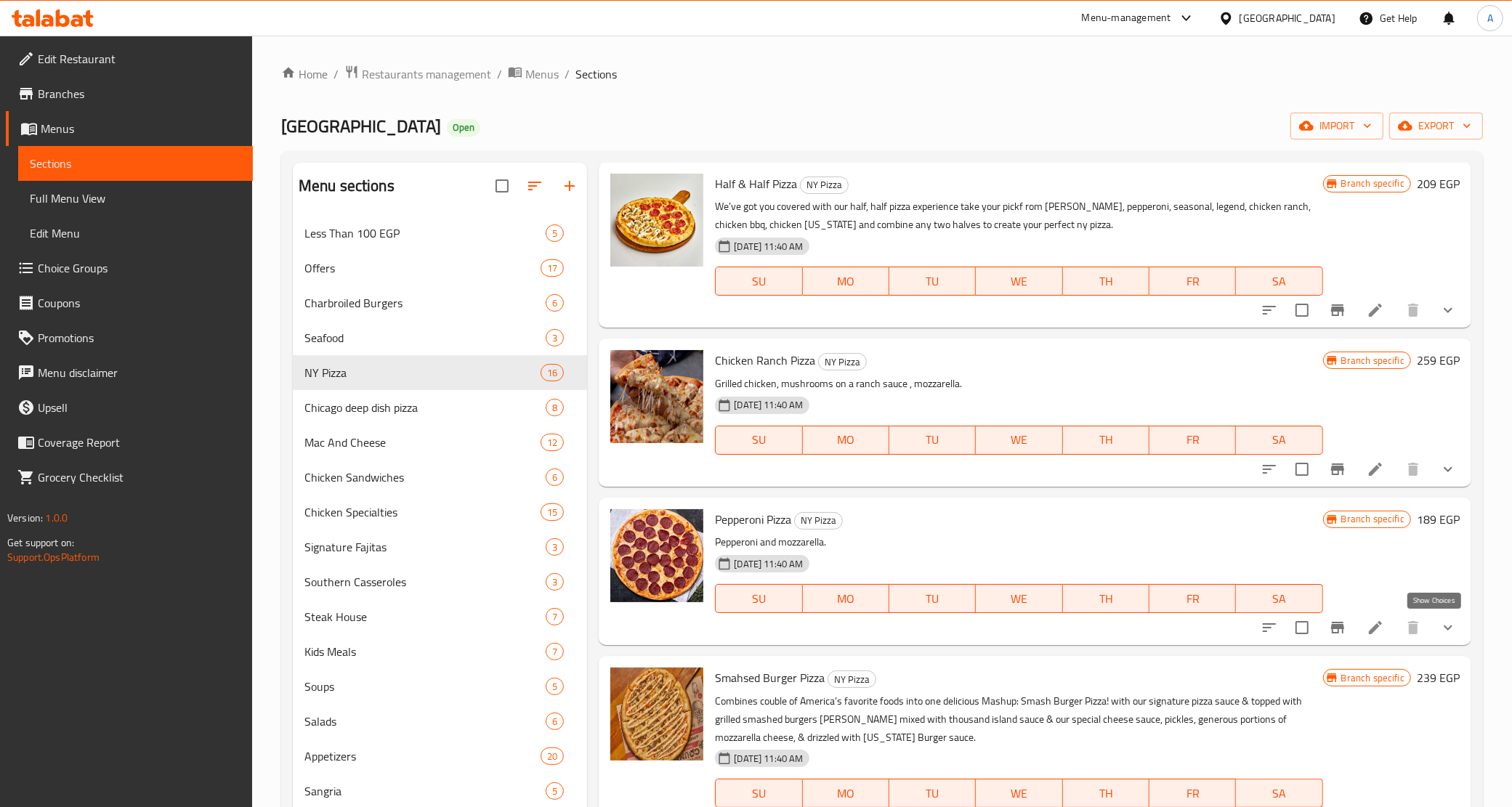 click 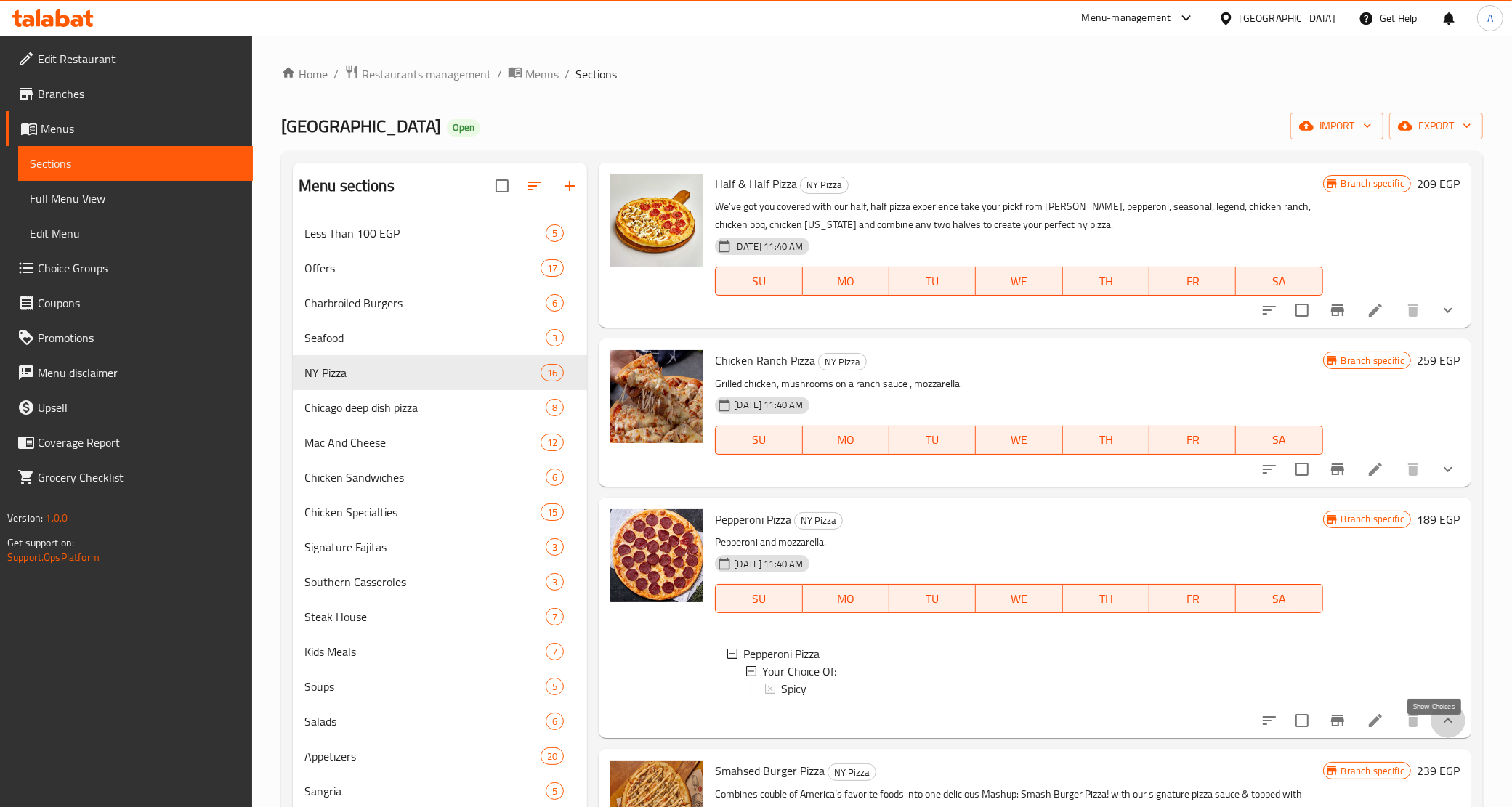 click 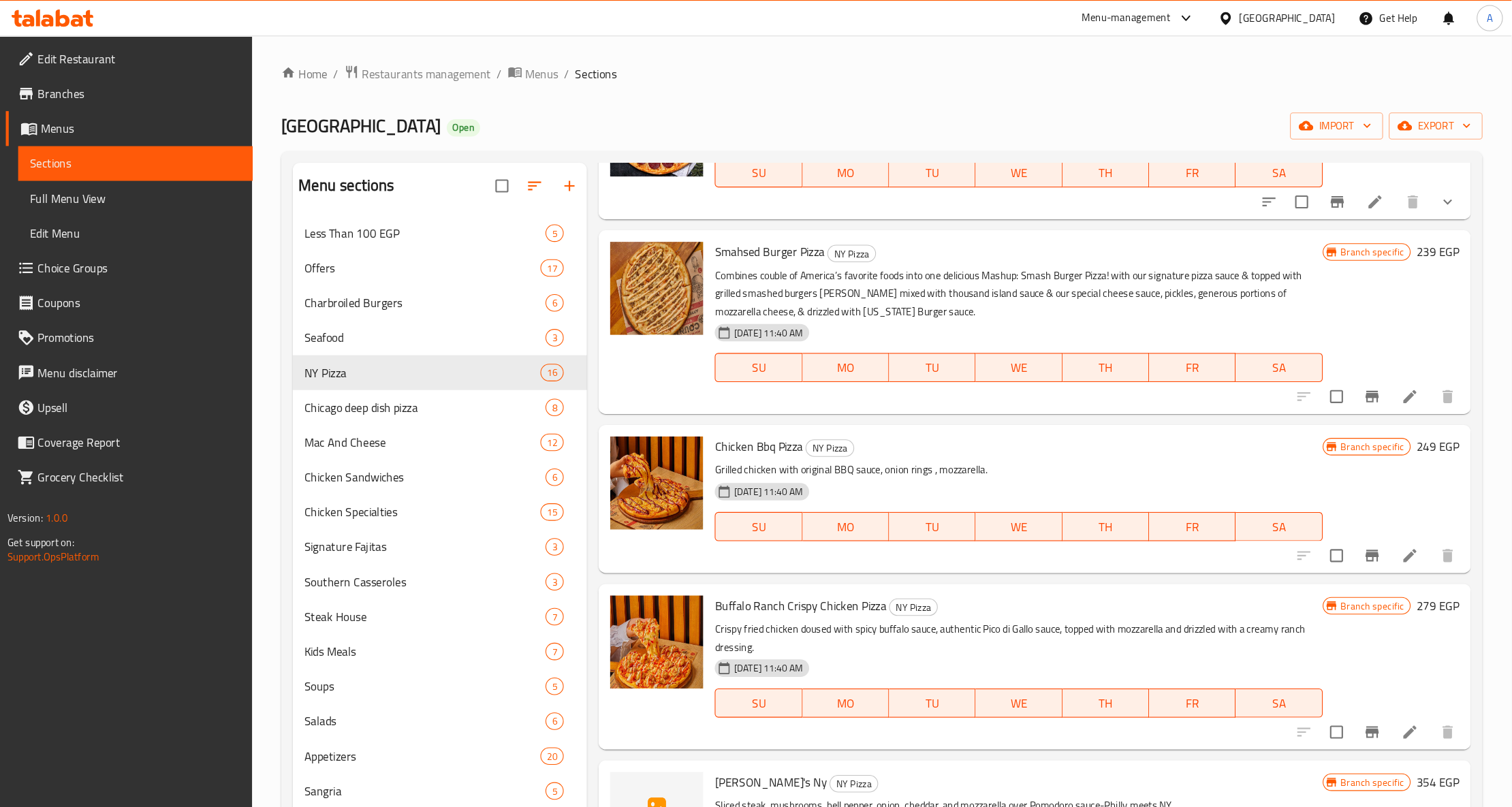 scroll, scrollTop: 1380, scrollLeft: 0, axis: vertical 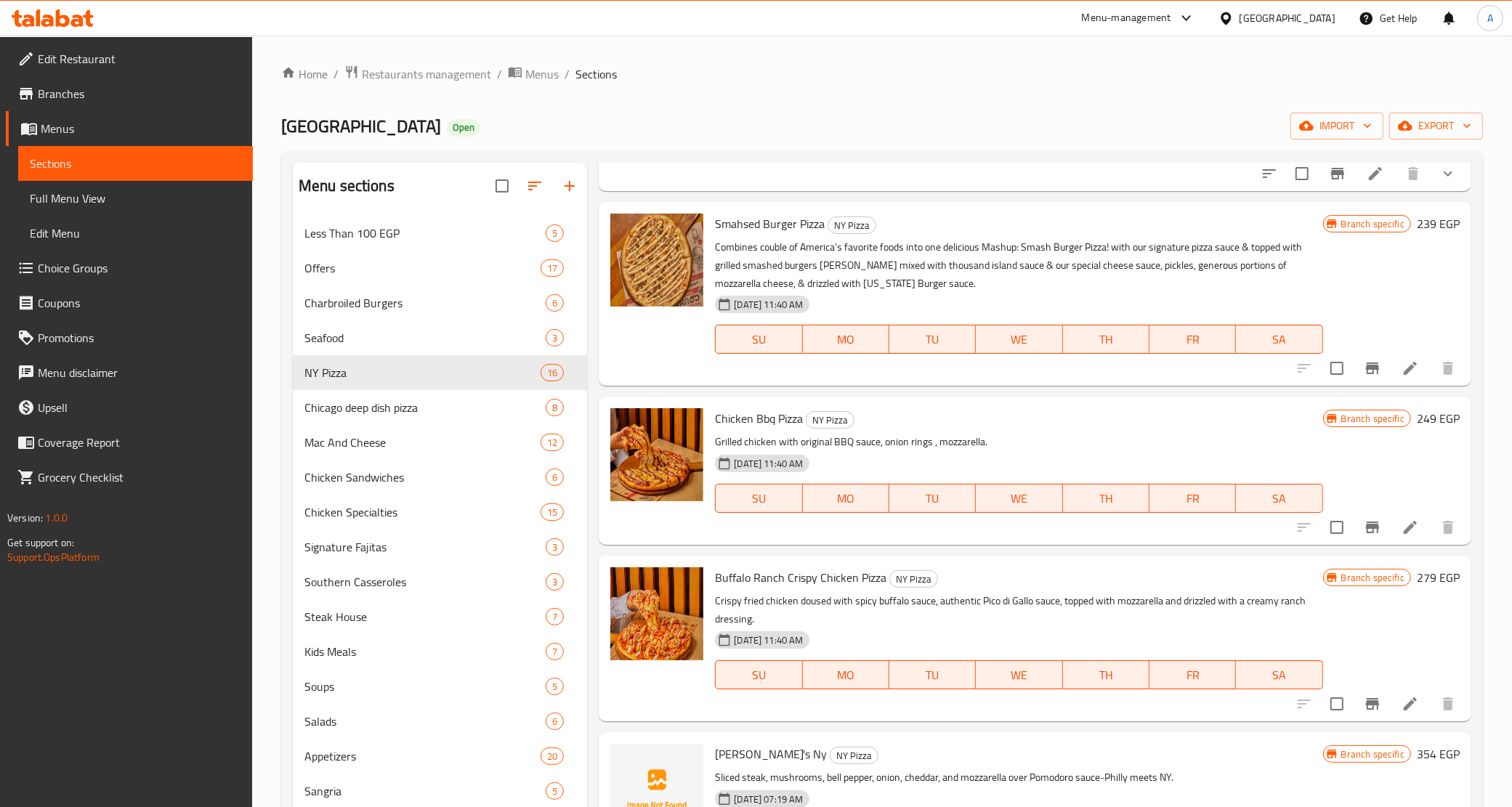 type 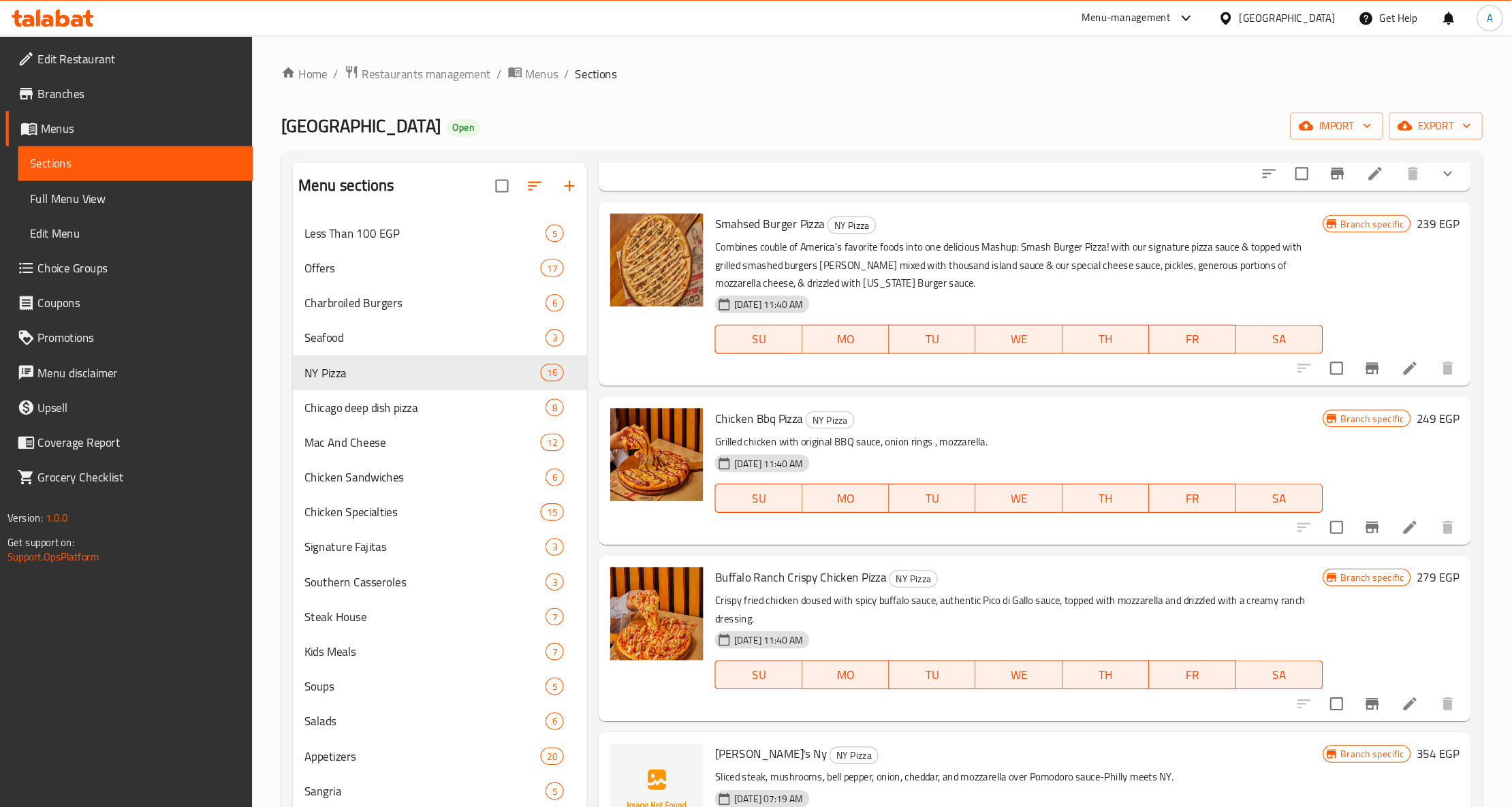 scroll, scrollTop: 1381, scrollLeft: 0, axis: vertical 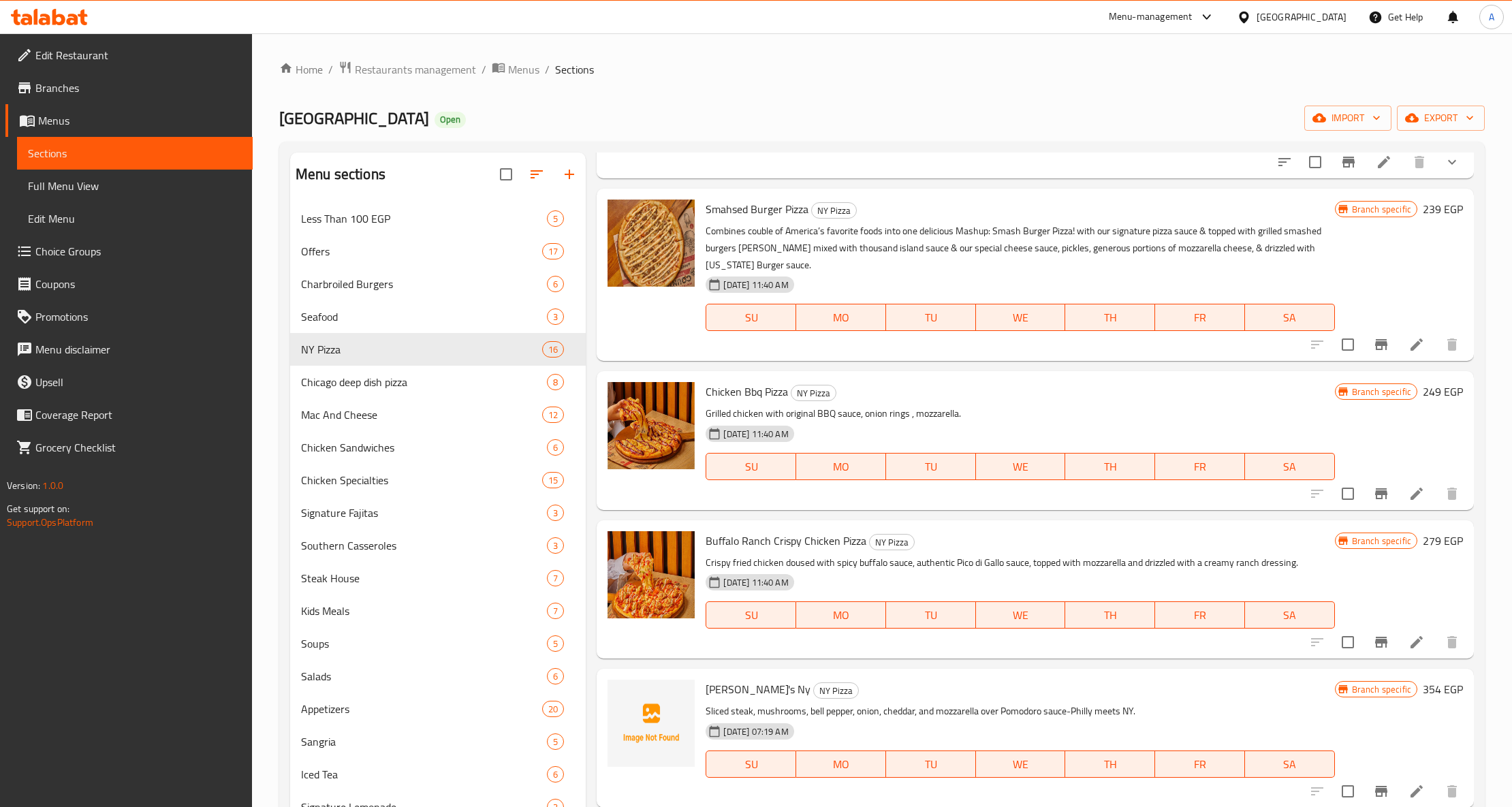 click on "Combines couble of America’s favorite foods into one delicious Mashup: Smash Burger Pizza! with our signature pizza sauce & topped with grilled smashed burgers patty mixed with thousand island sauce & our special cheese sauce, pickles, generous portions of mozzarella cheese, & drizzled with Texas Burger sauce." at bounding box center (1020, 248) 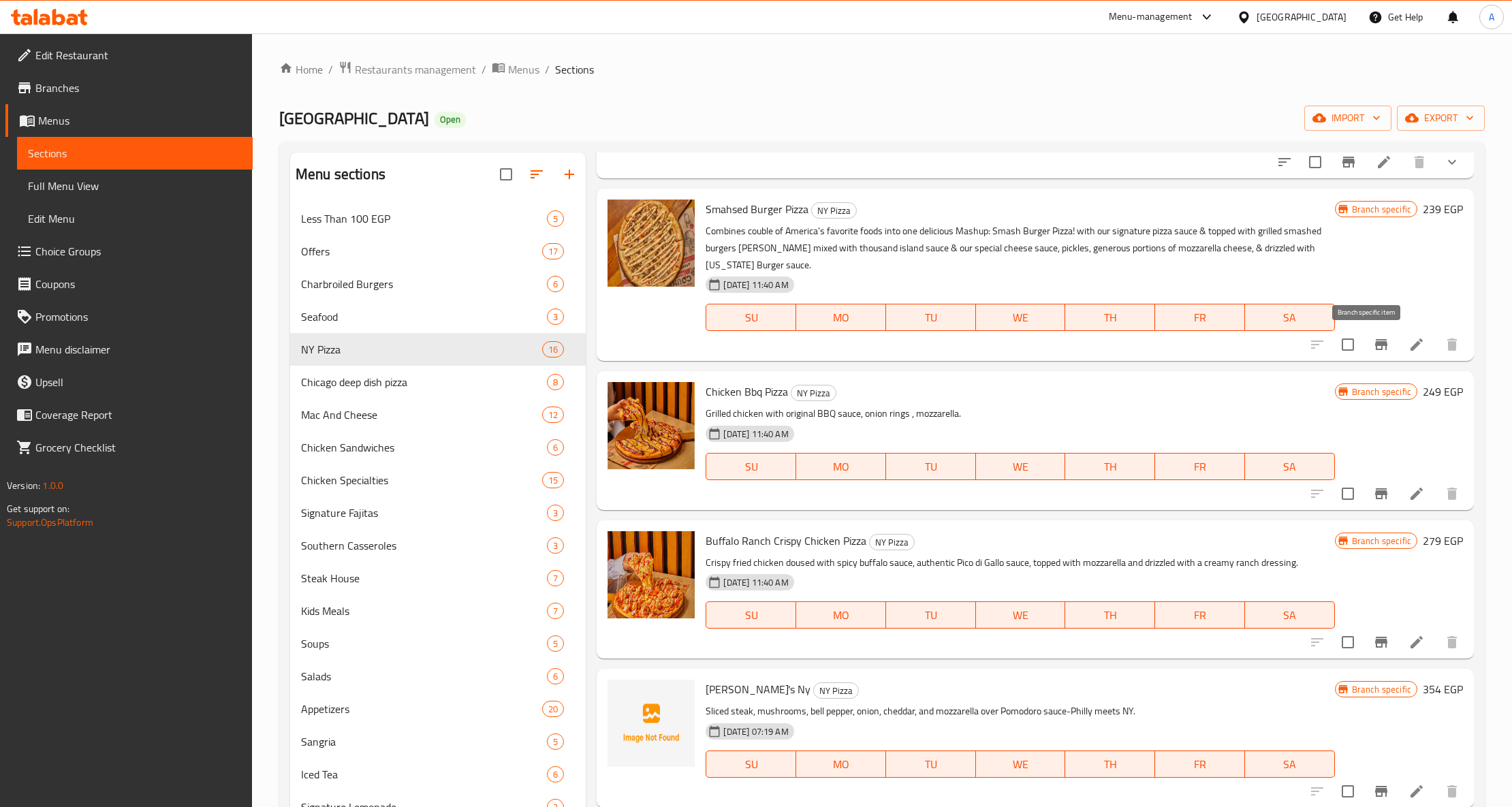 click 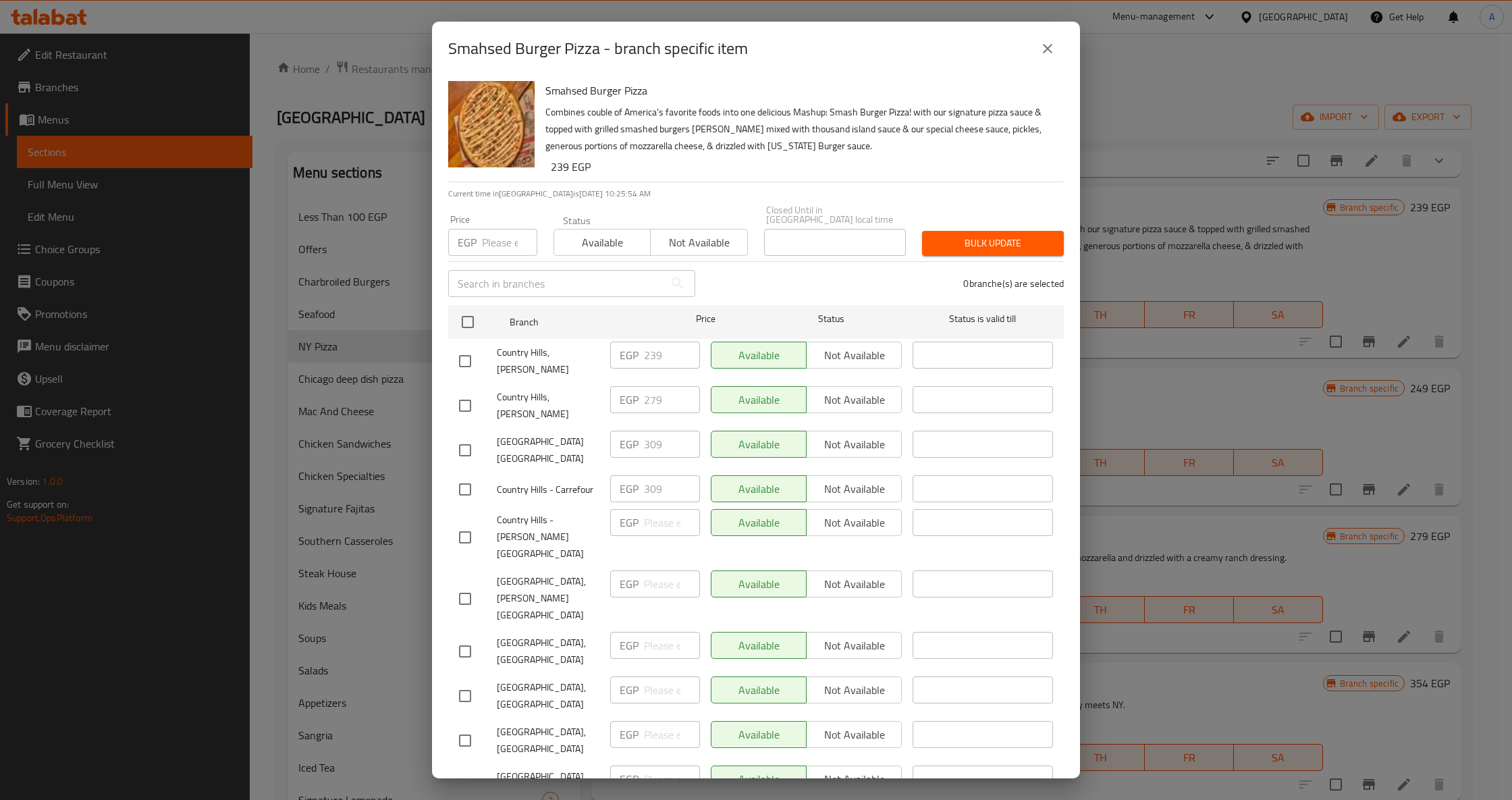 click on "EGP 279 ​" at bounding box center (655, 400) 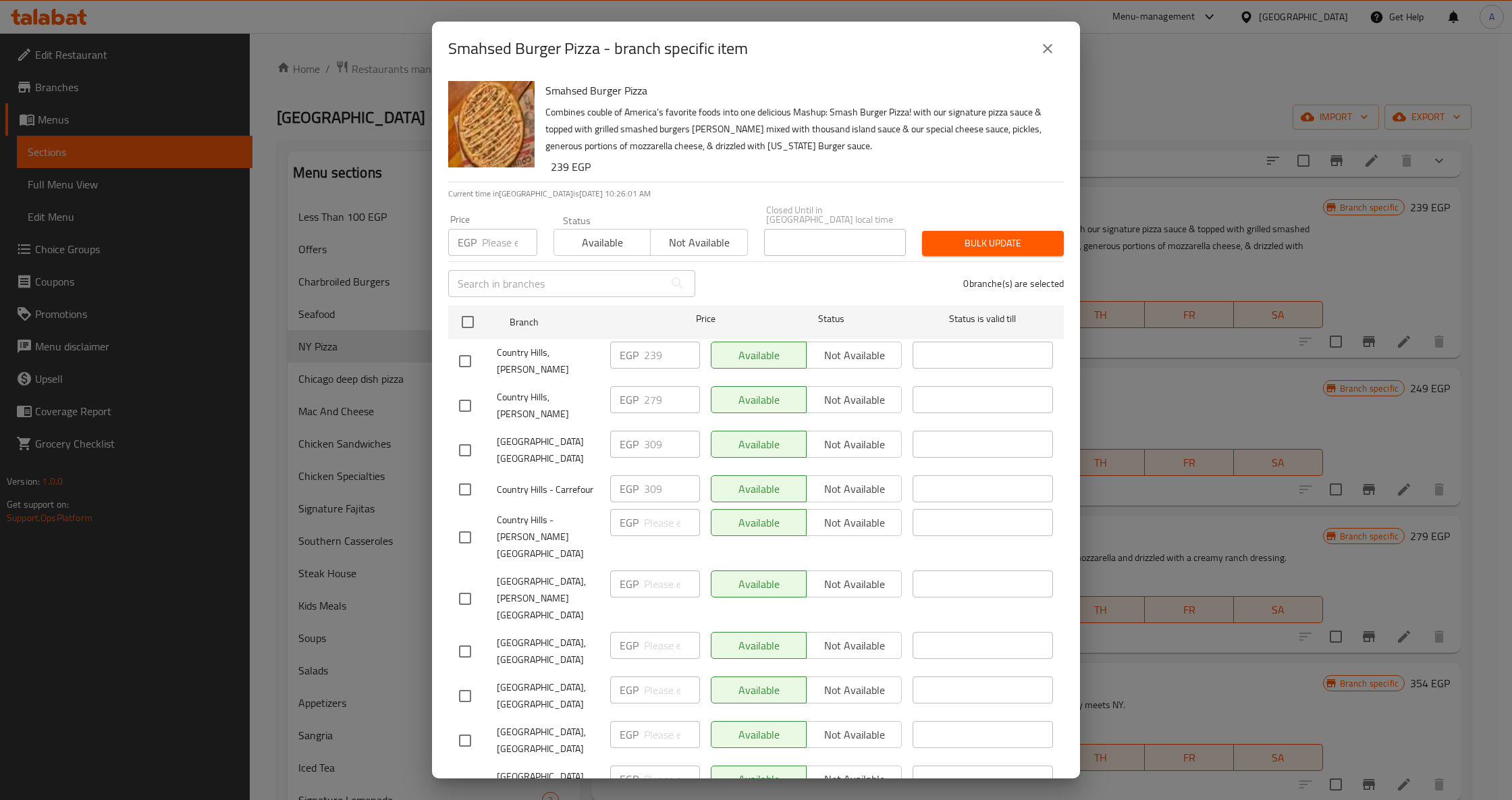 click 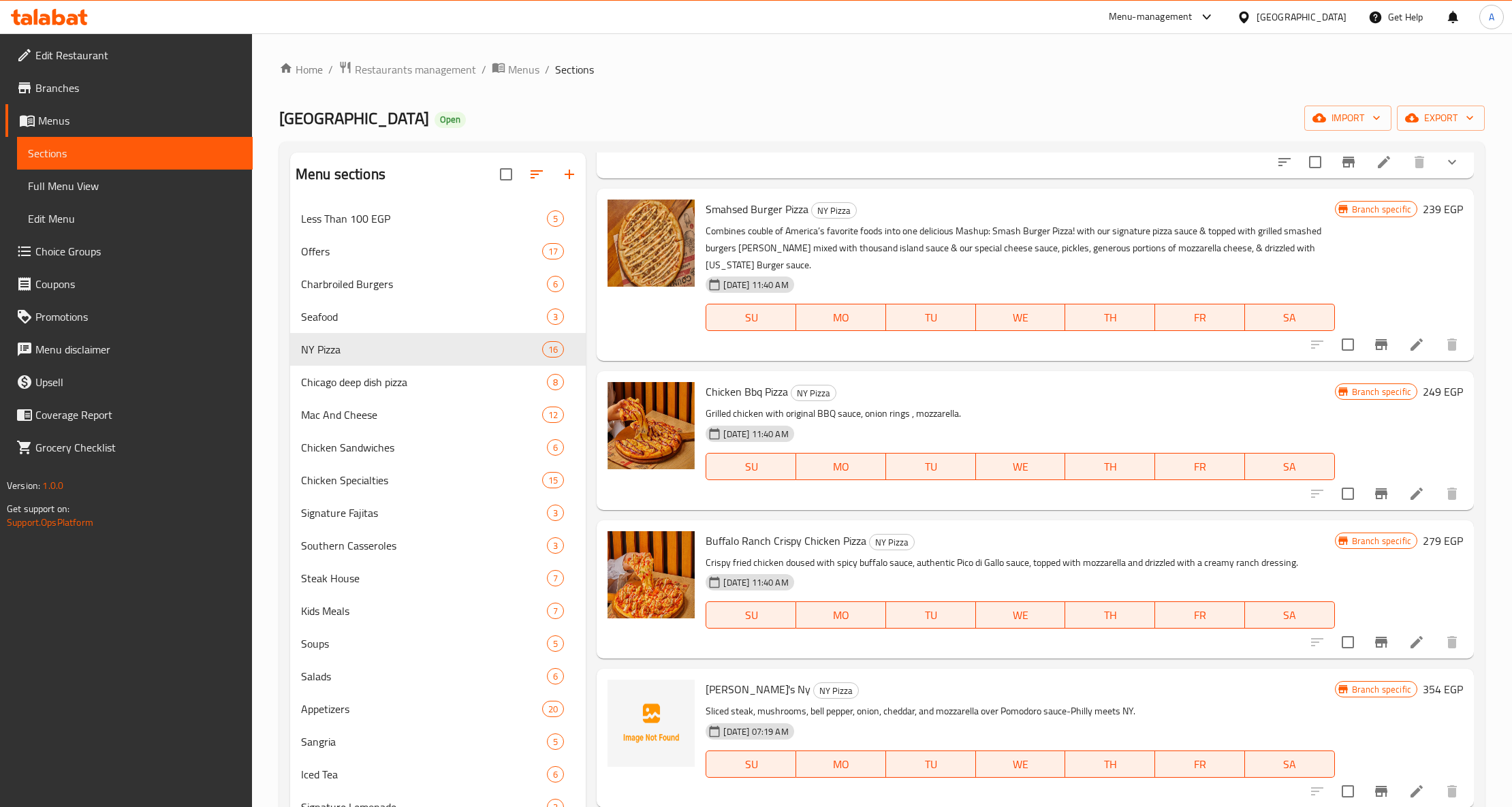 click on "Country Hills Open import export" at bounding box center (882, 118) 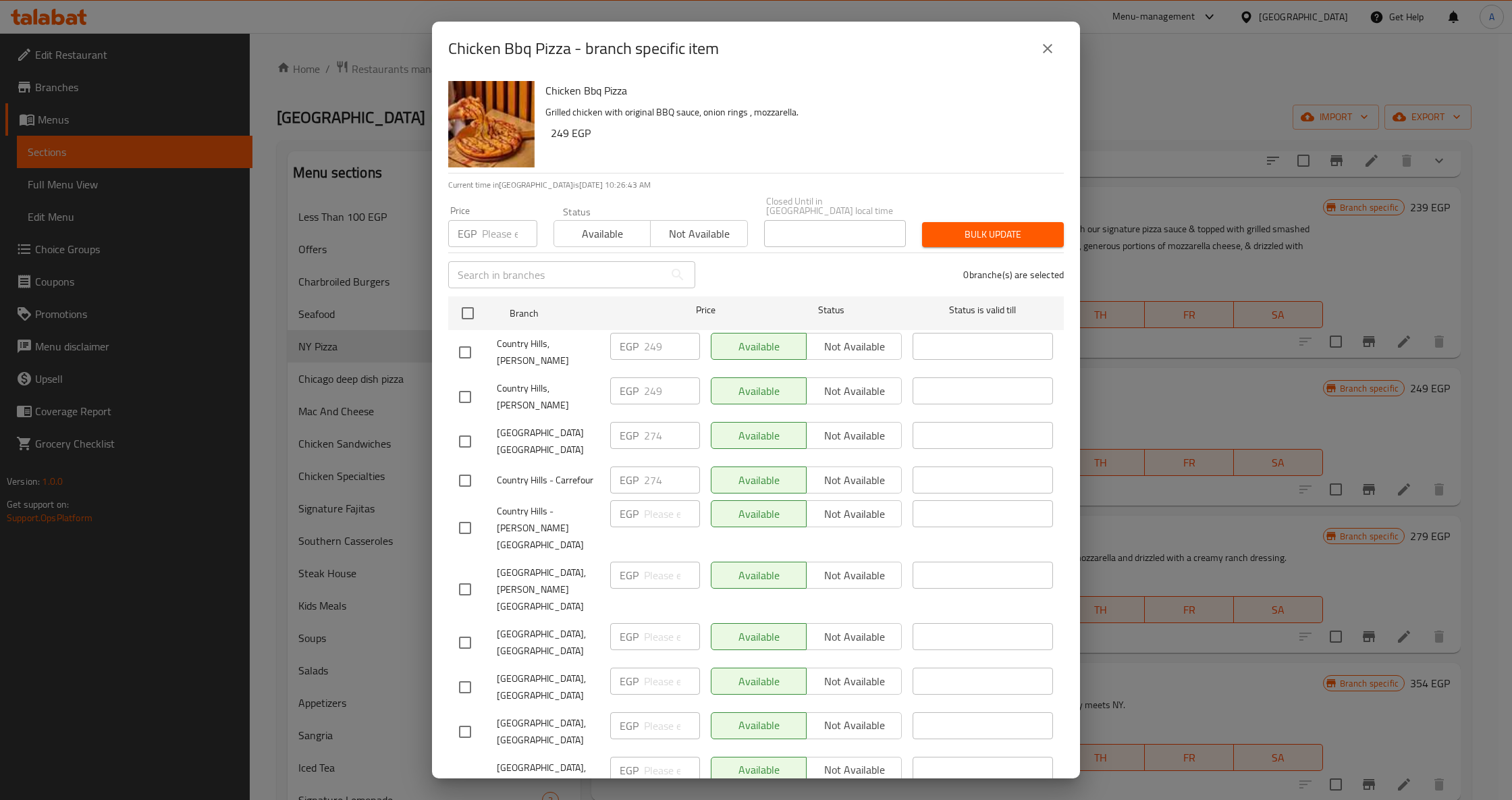 click 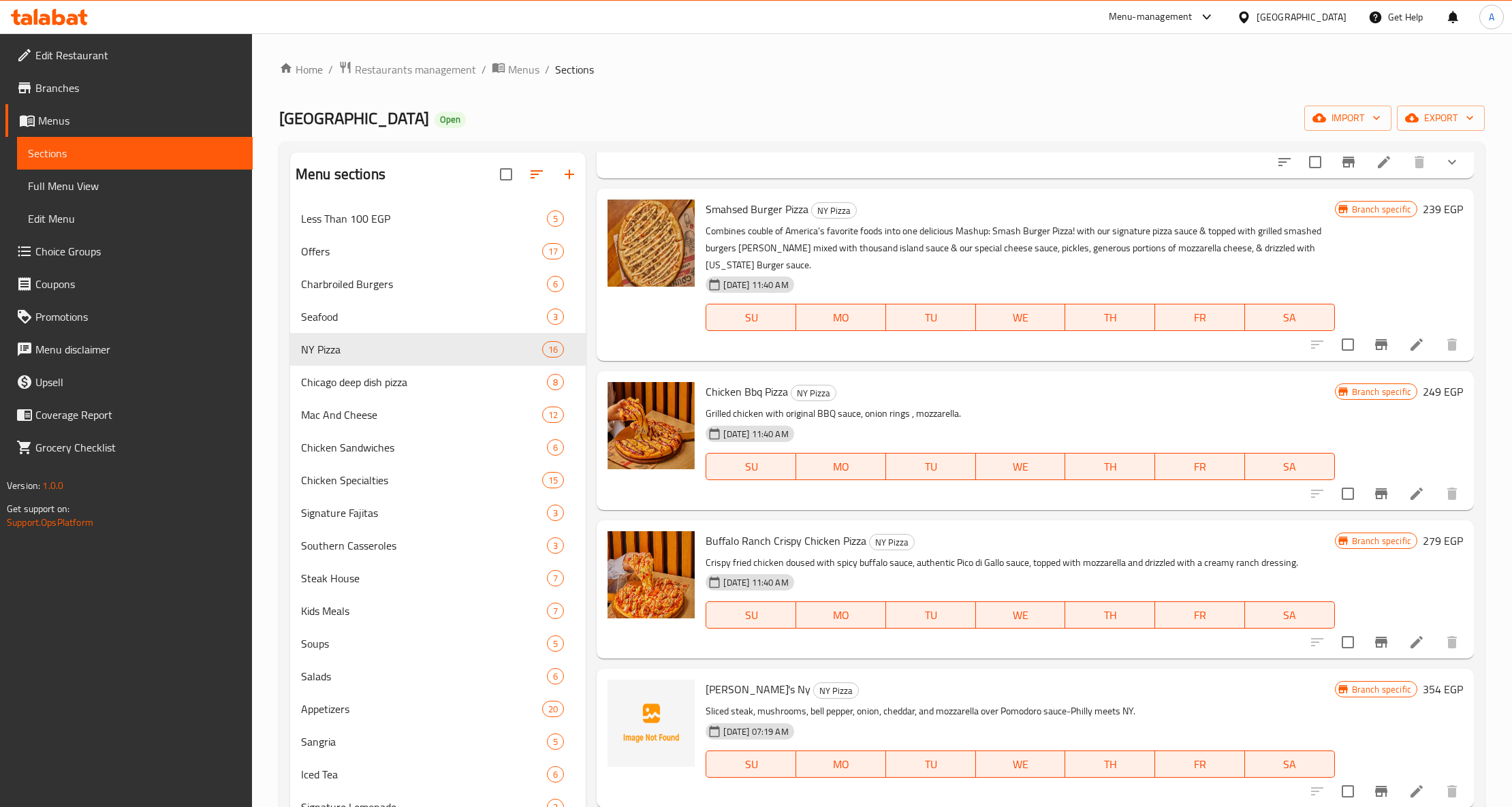 click on "Chicken Bbq Pizza   NY Pizza Grilled chicken with original BBQ sauce, onion rings , mozzarella. 19-06-2025 11:40 AM SU MO TU WE TH FR SA Branch specific 249   EGP" at bounding box center [1035, 440] 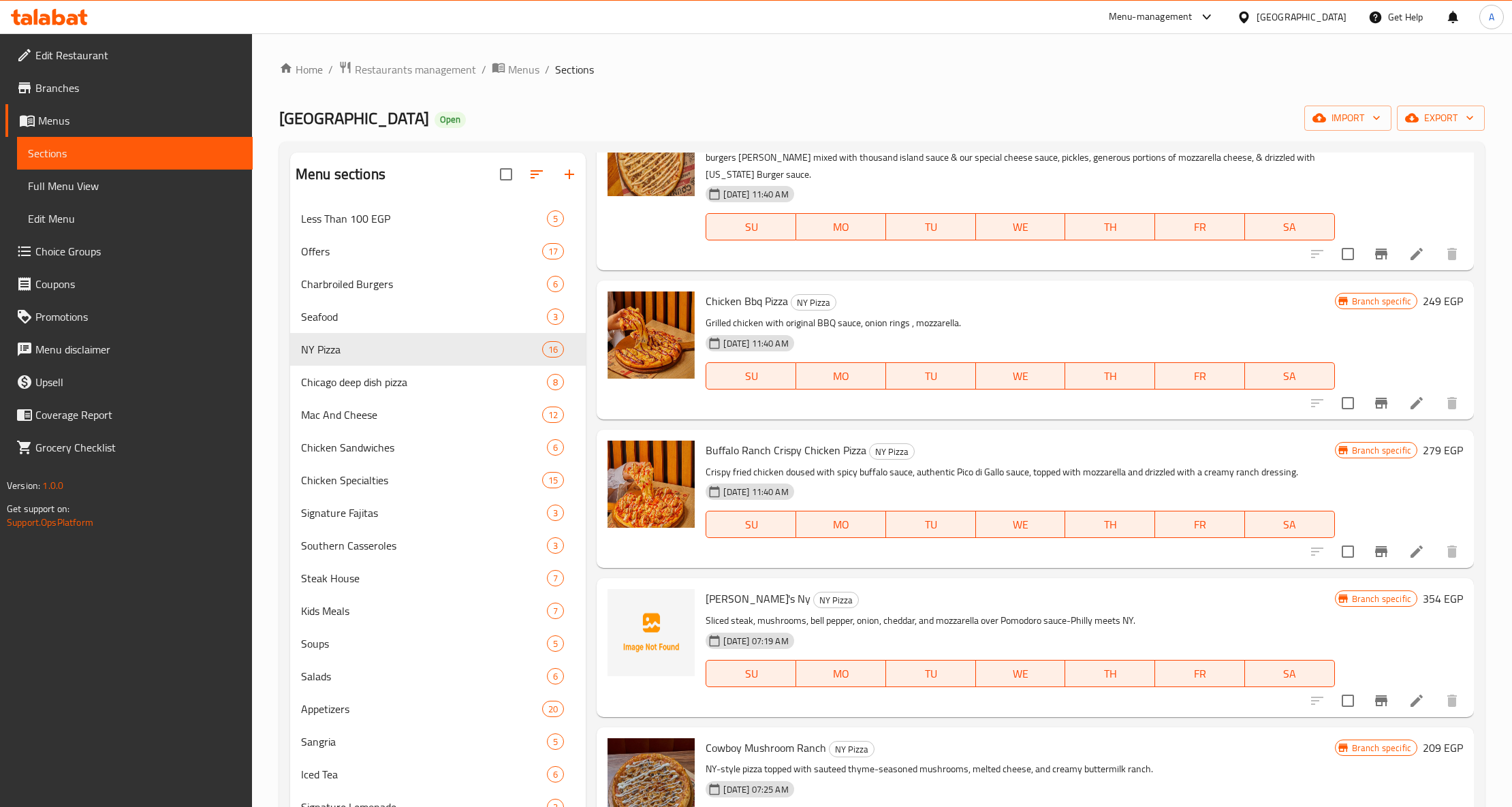 scroll, scrollTop: 1562, scrollLeft: 0, axis: vertical 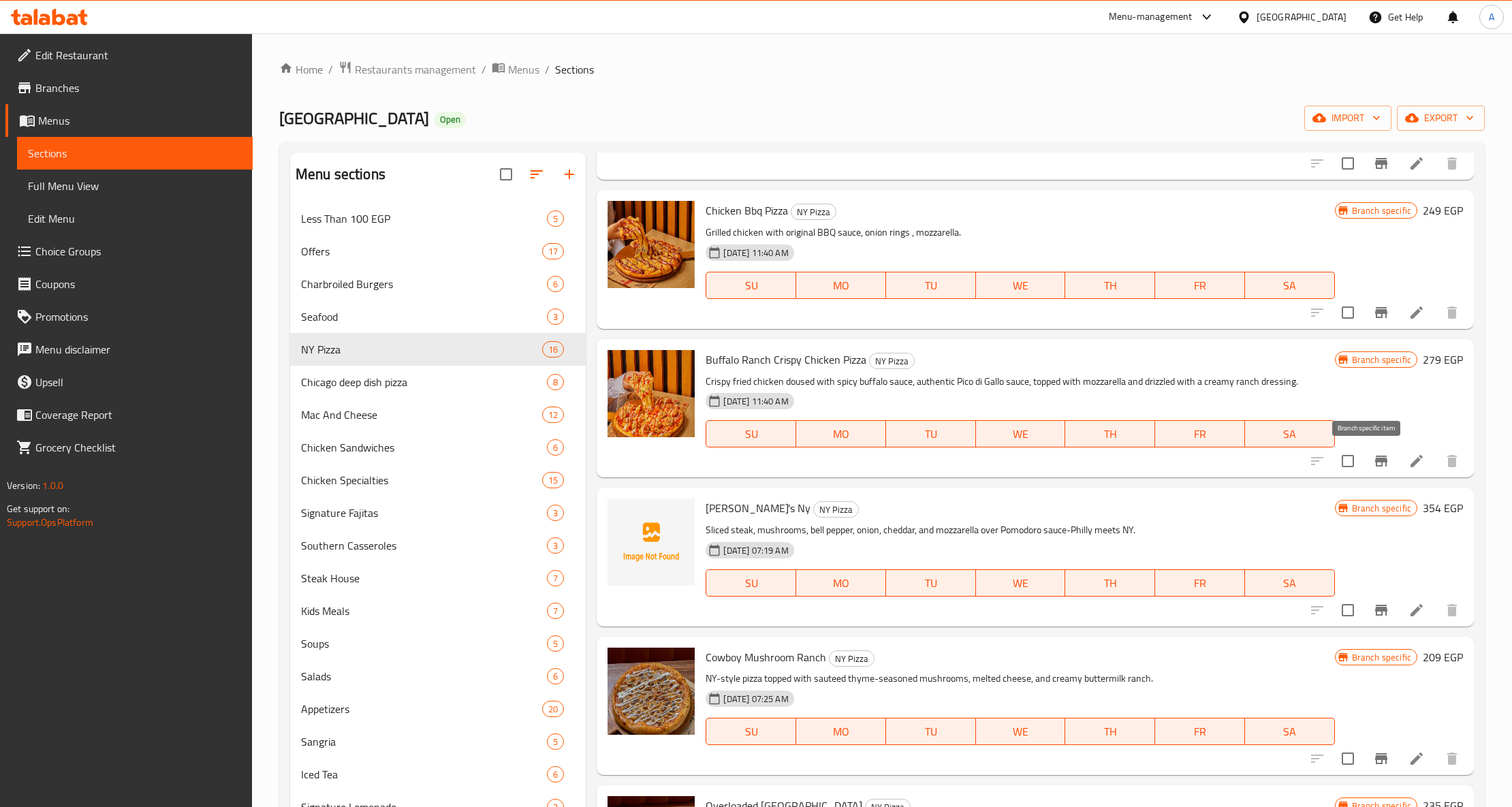 click 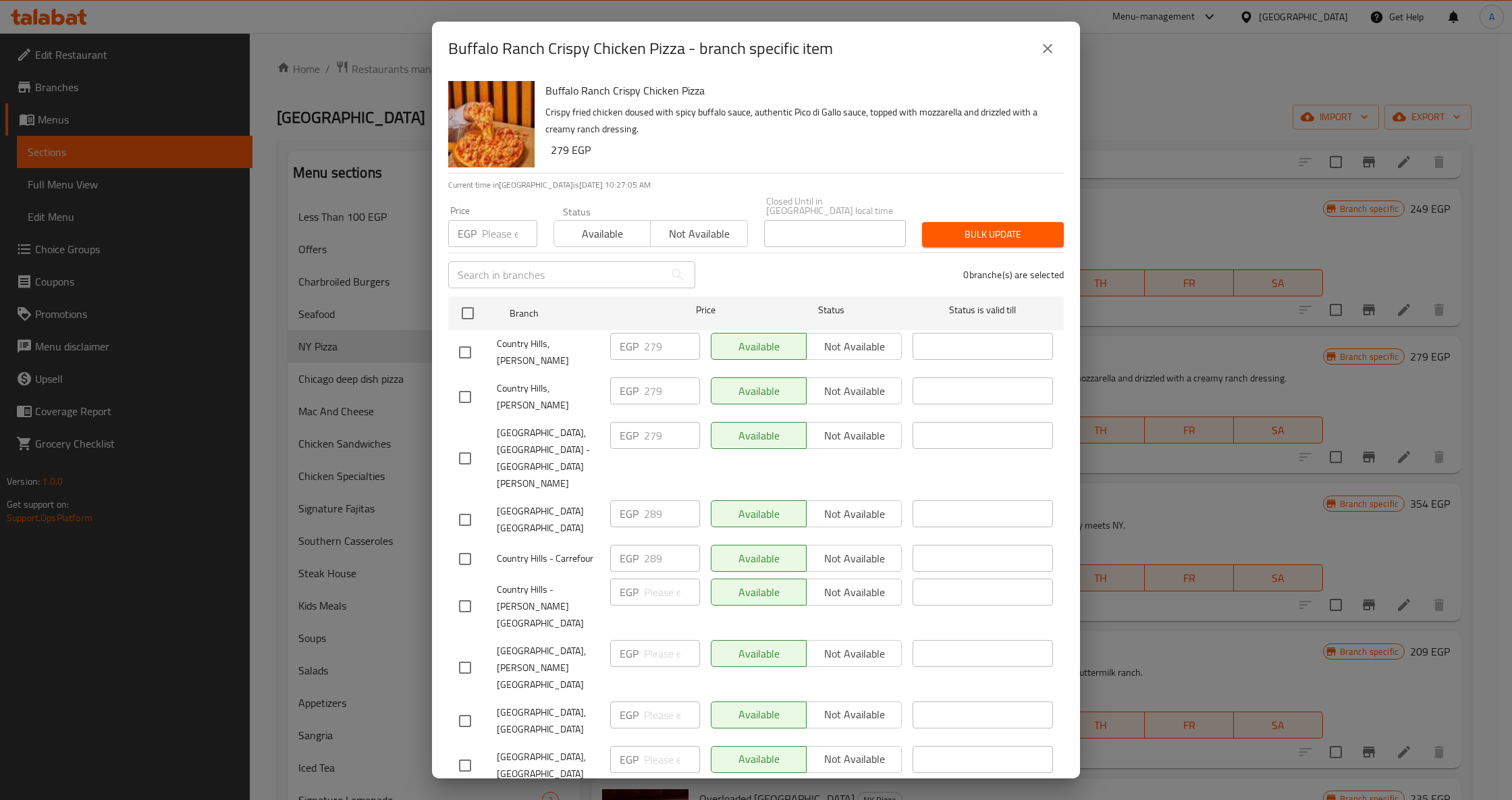 click 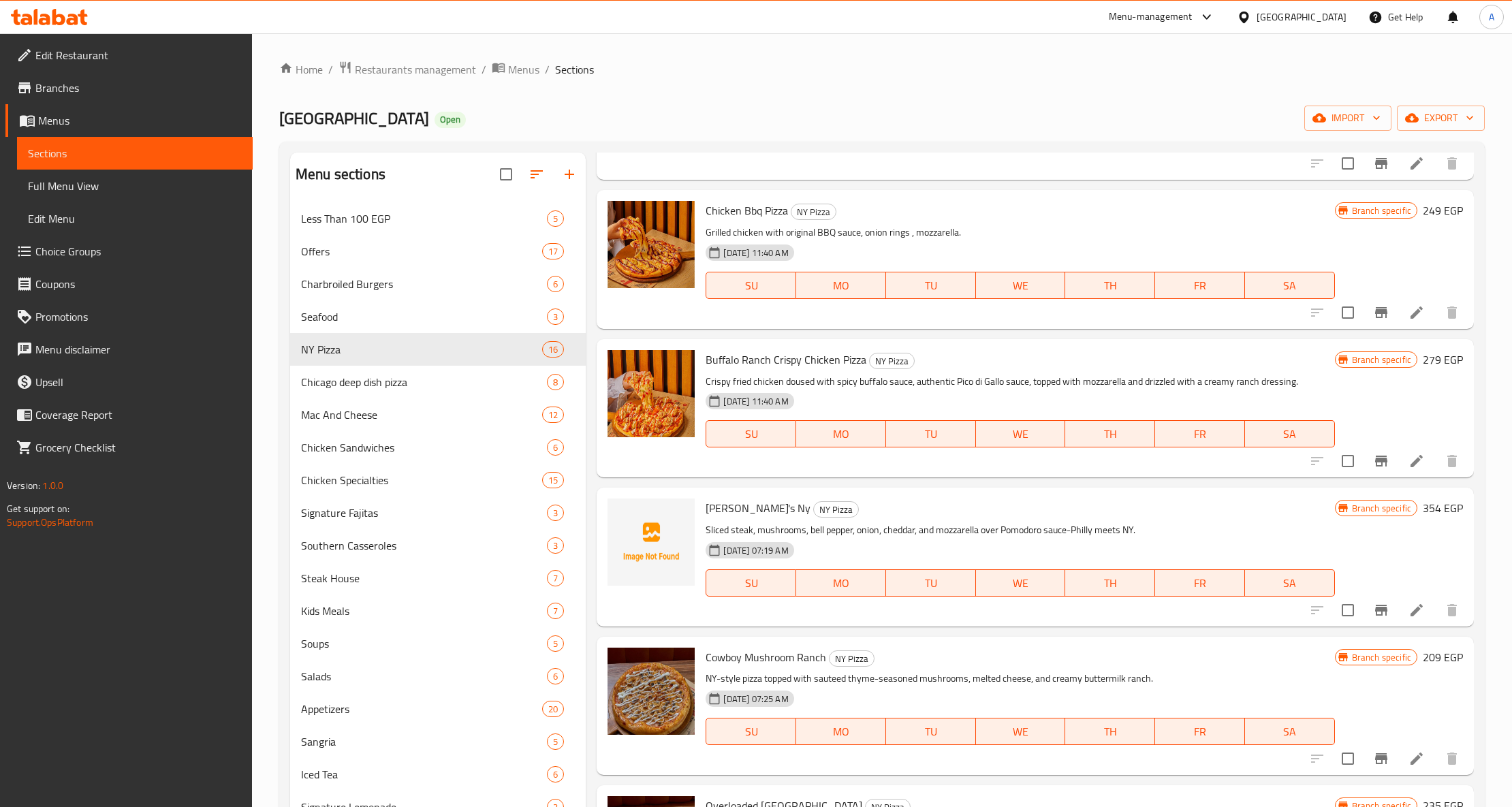 click on "Philly's Ny   NY Pizza" at bounding box center (1020, 508) 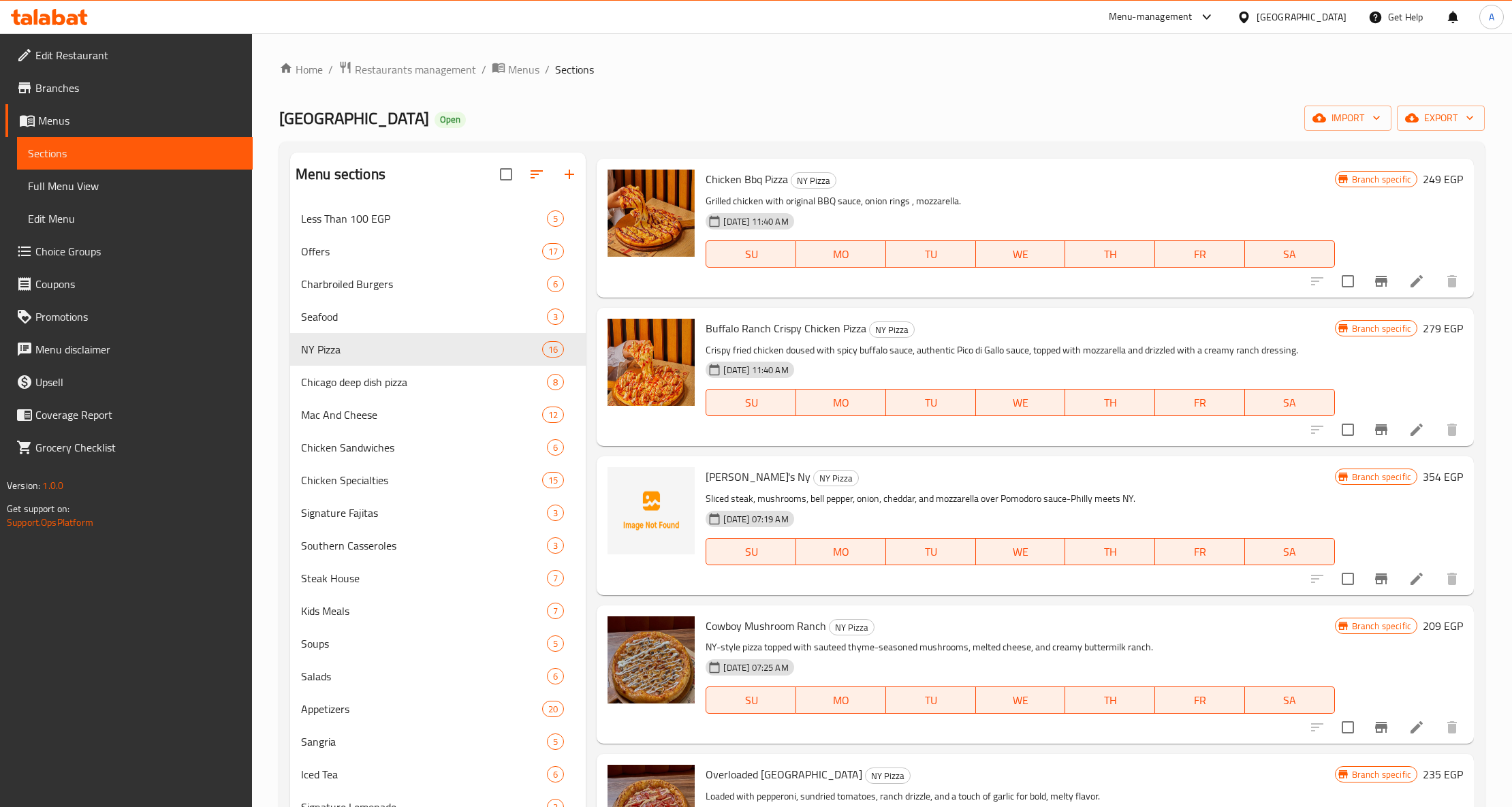 scroll, scrollTop: 1610, scrollLeft: 0, axis: vertical 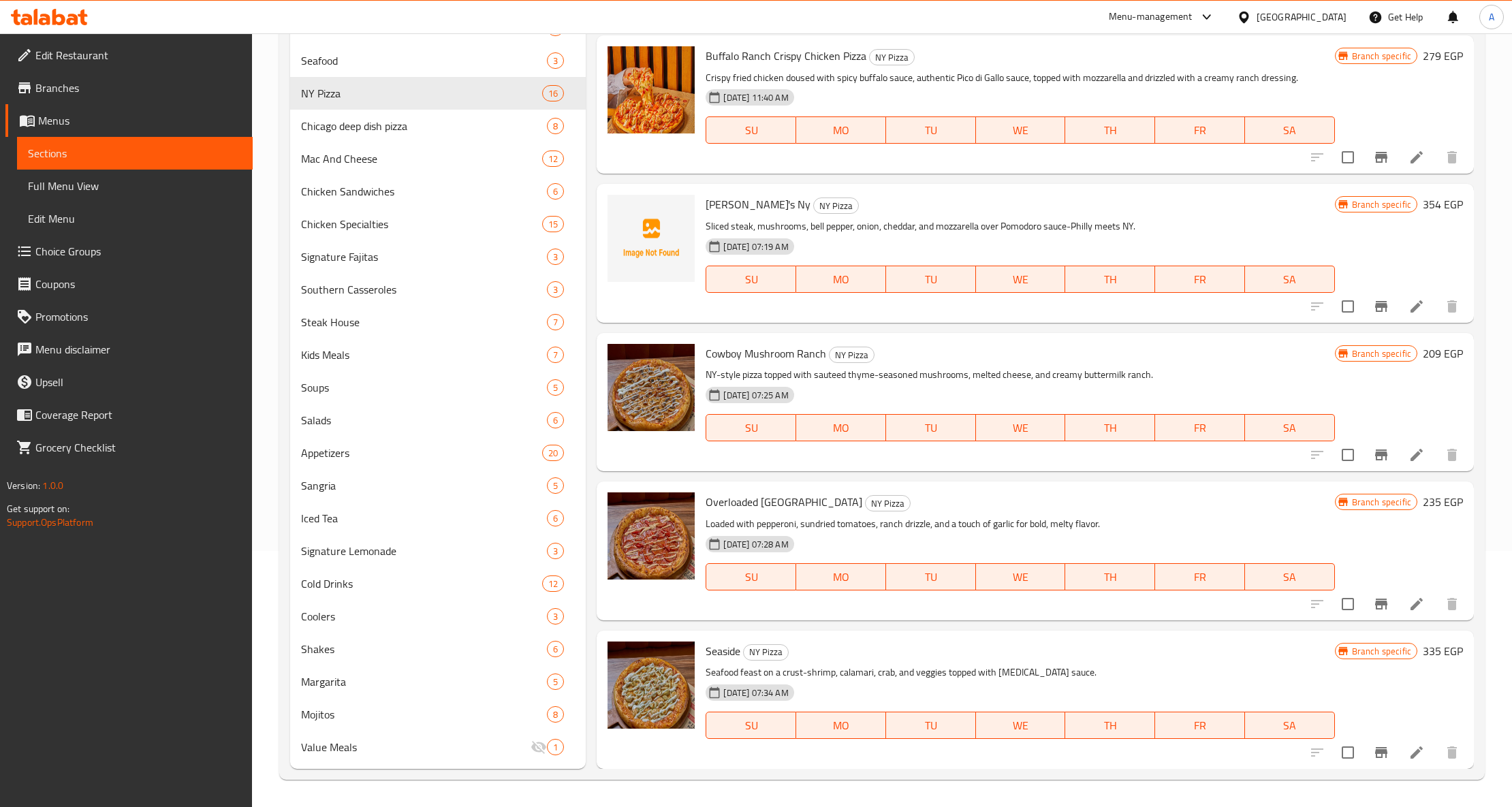 click at bounding box center [1381, 306] 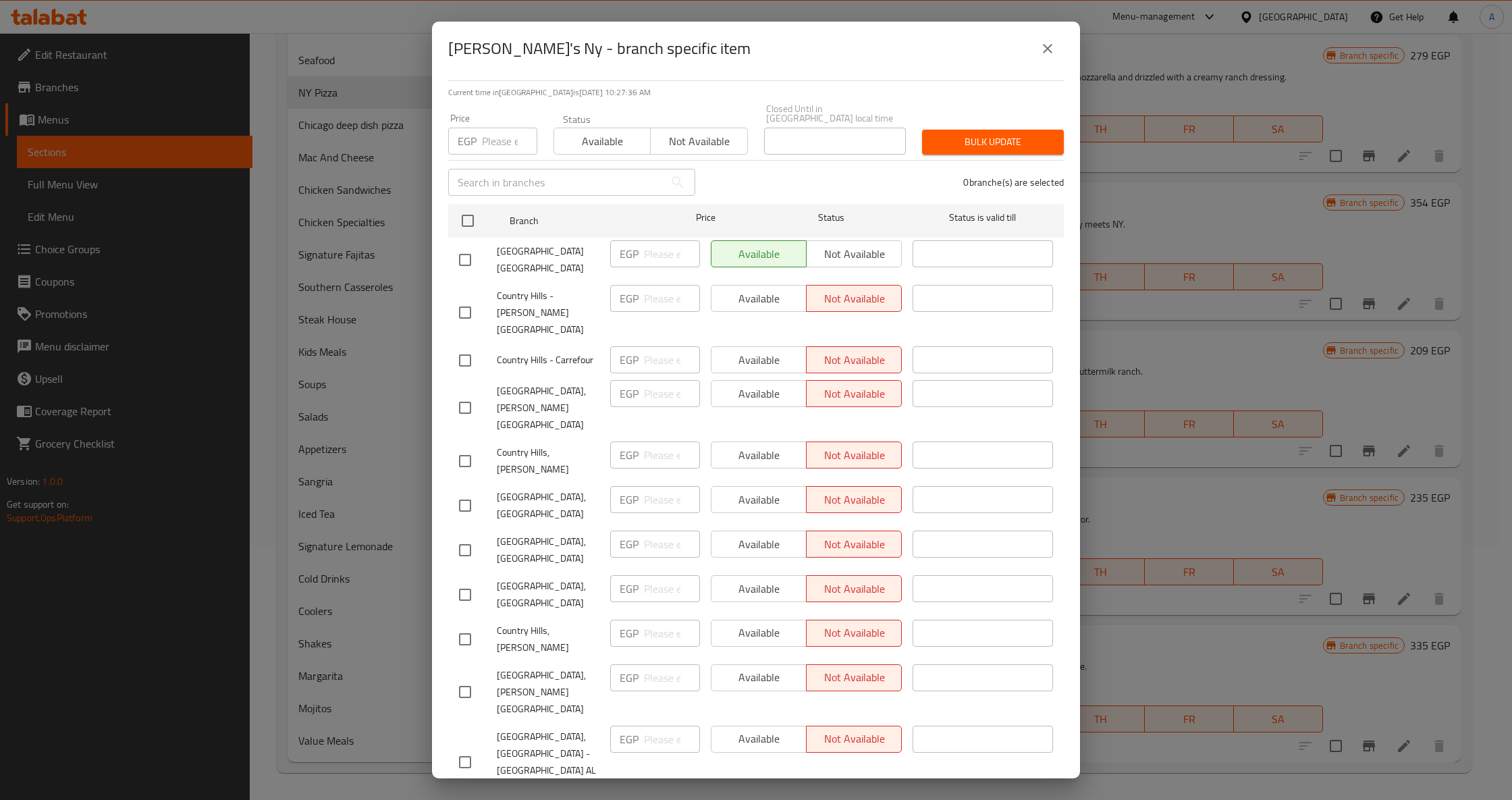 scroll, scrollTop: 192, scrollLeft: 0, axis: vertical 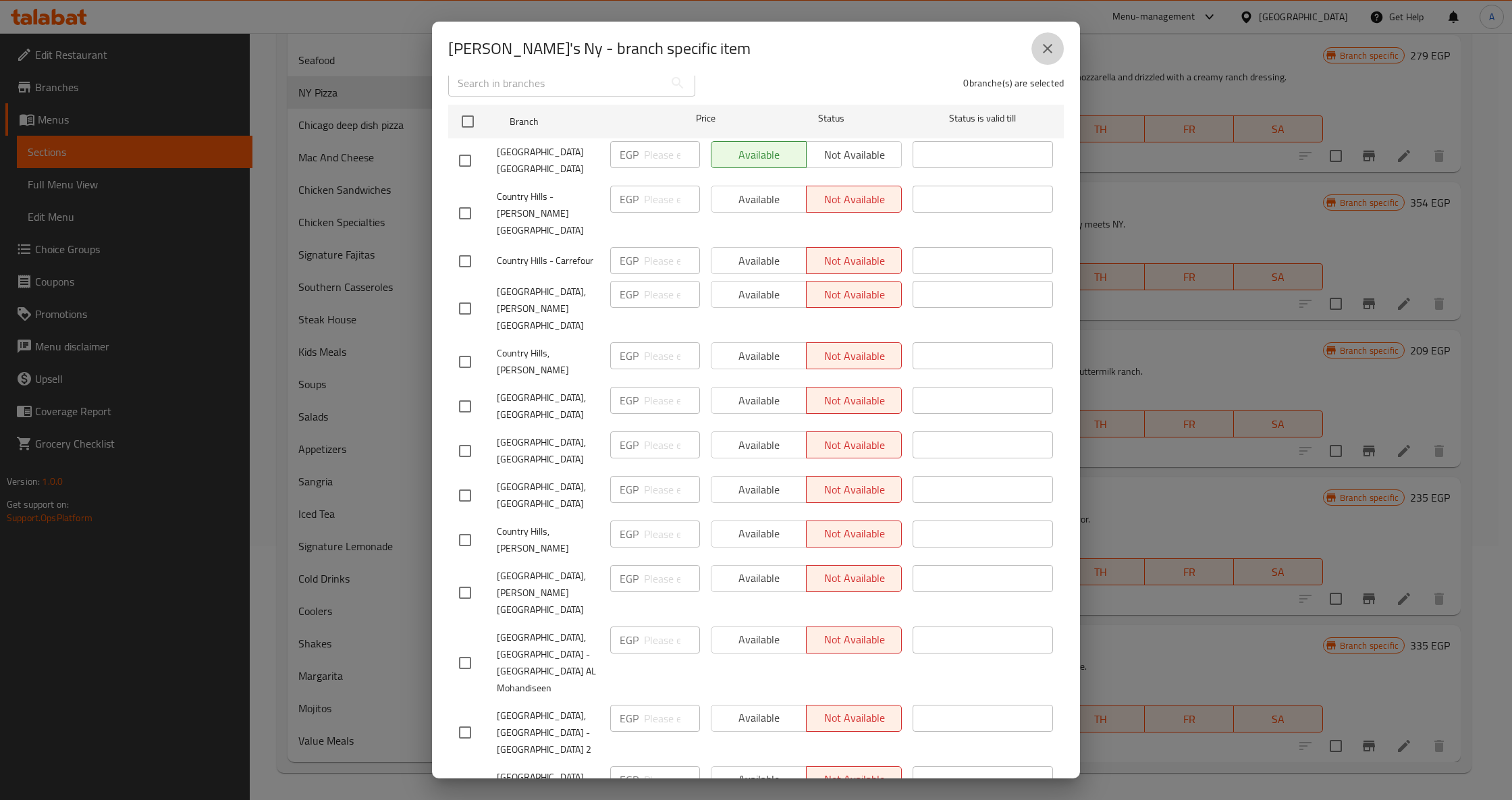 click 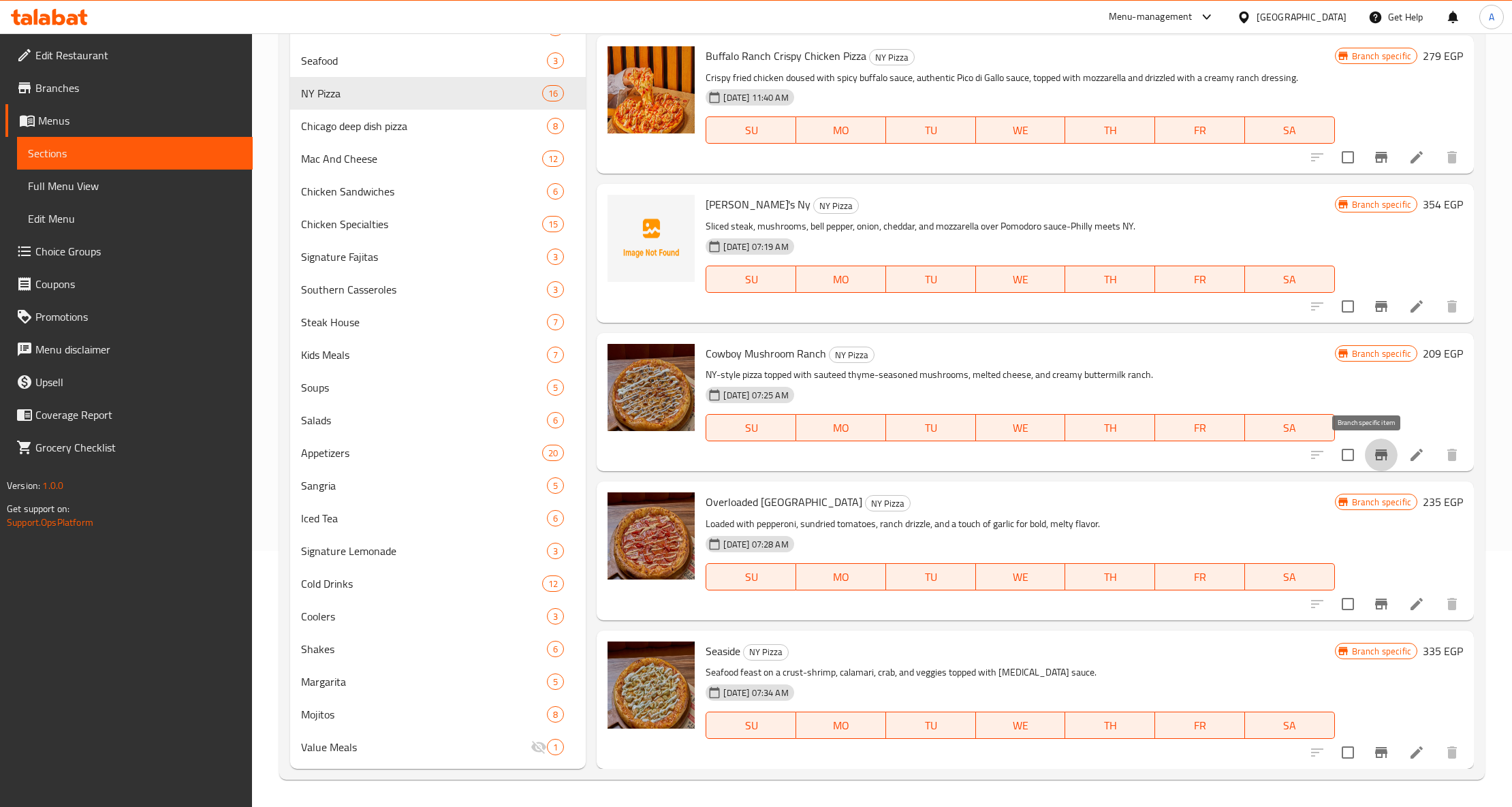 click 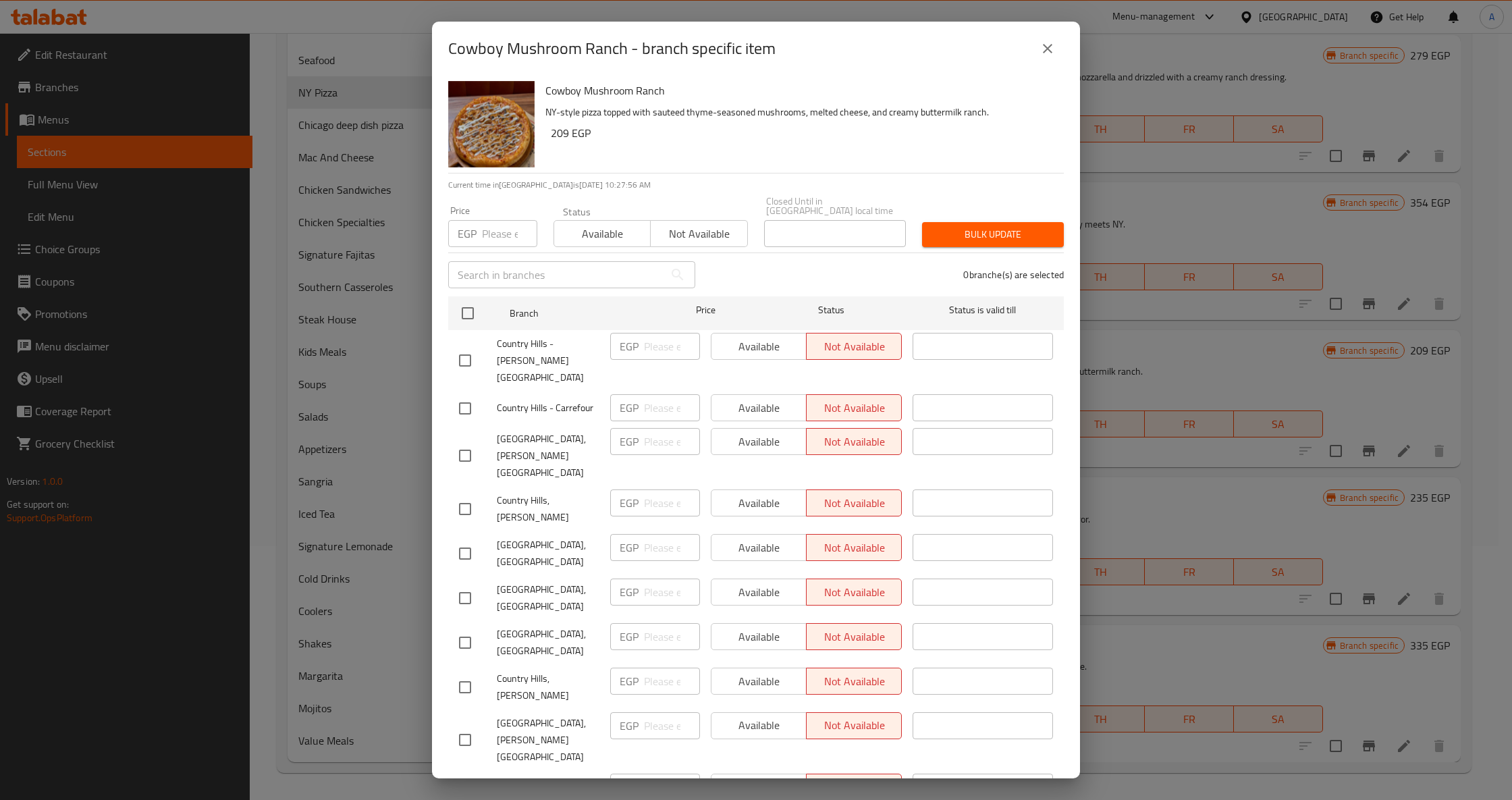 click 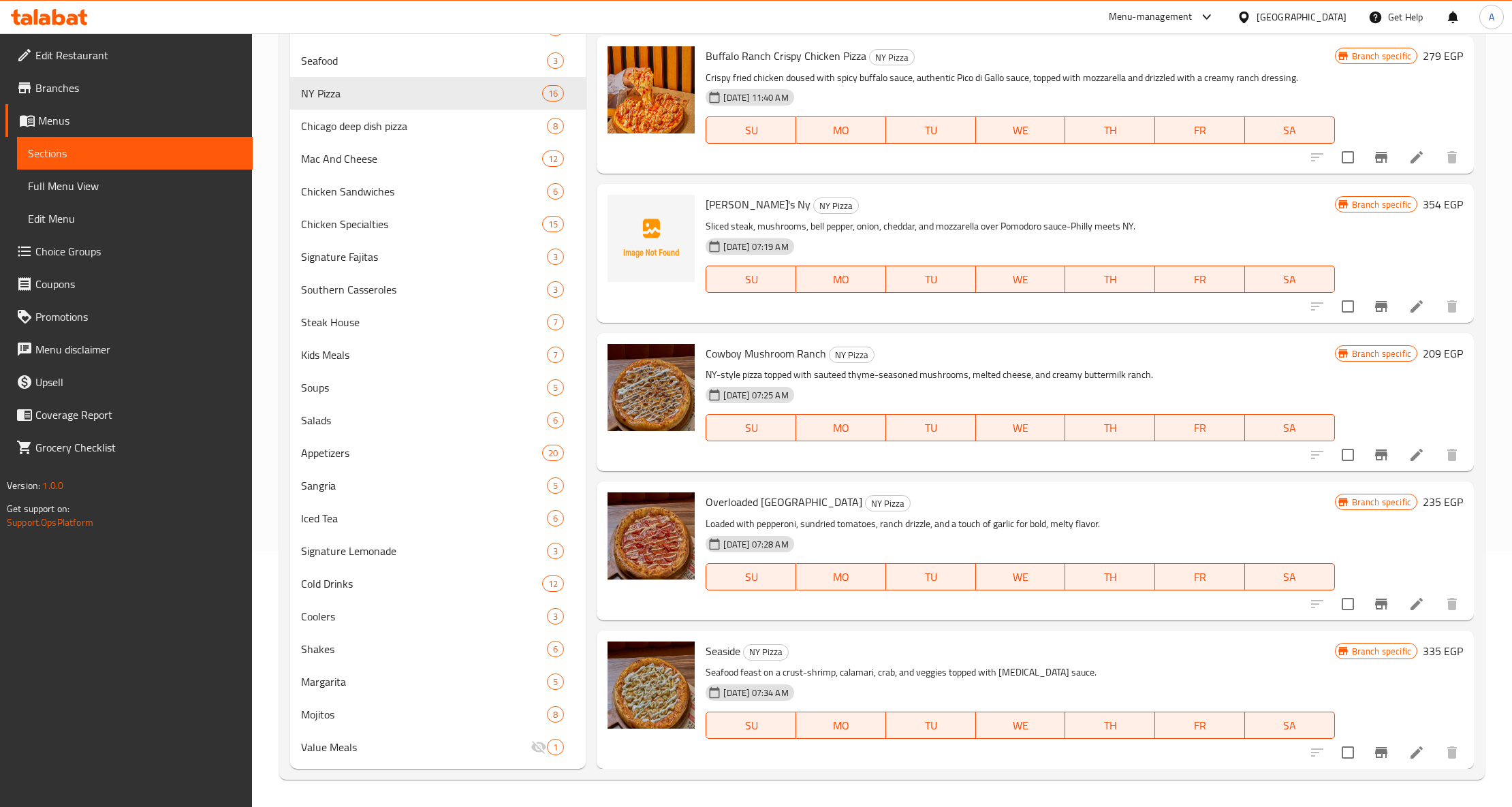 click on "Overloaded Pepperoni Ranch   NY Pizza" at bounding box center [1020, 502] 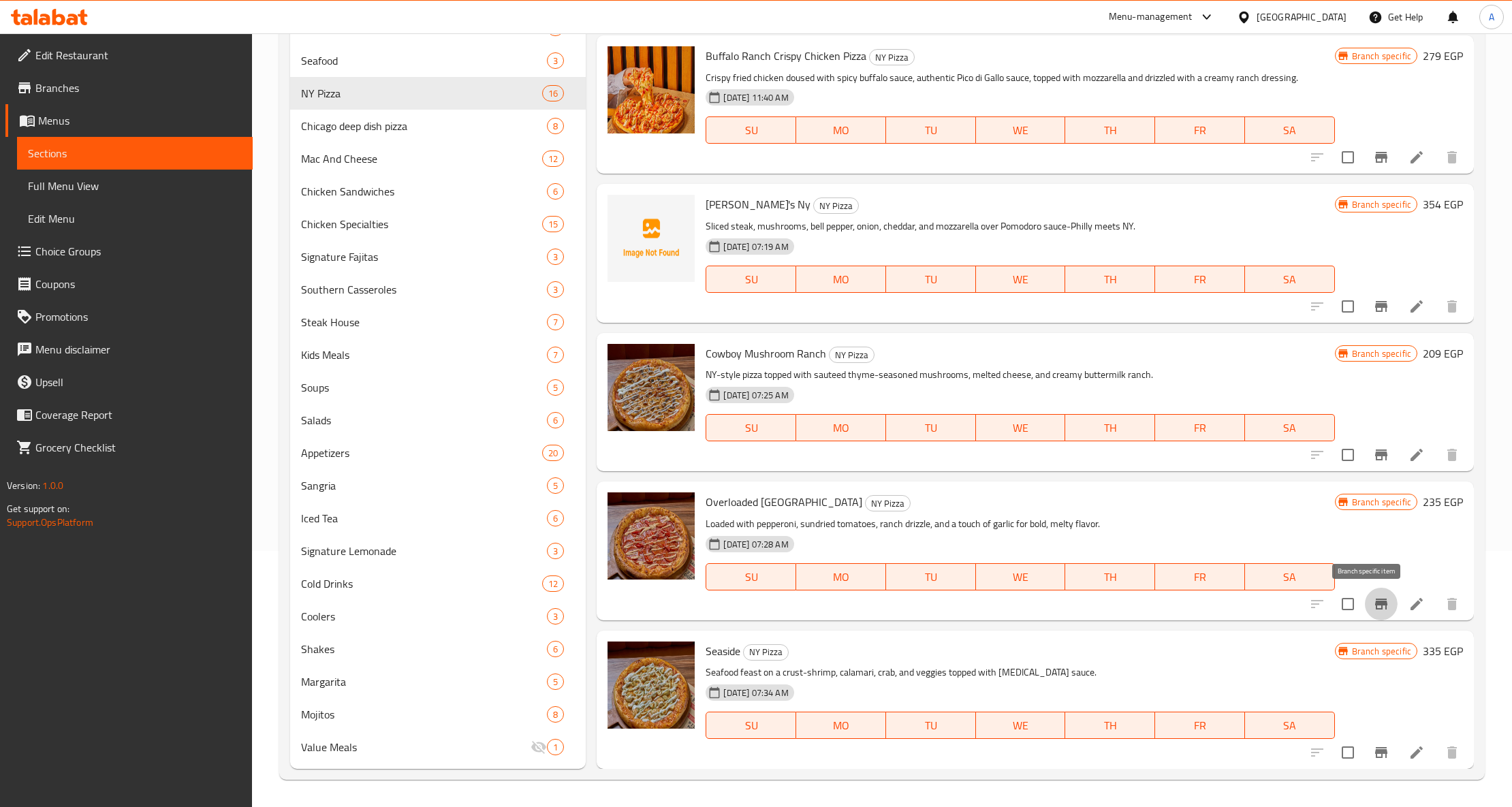 click at bounding box center (1381, 604) 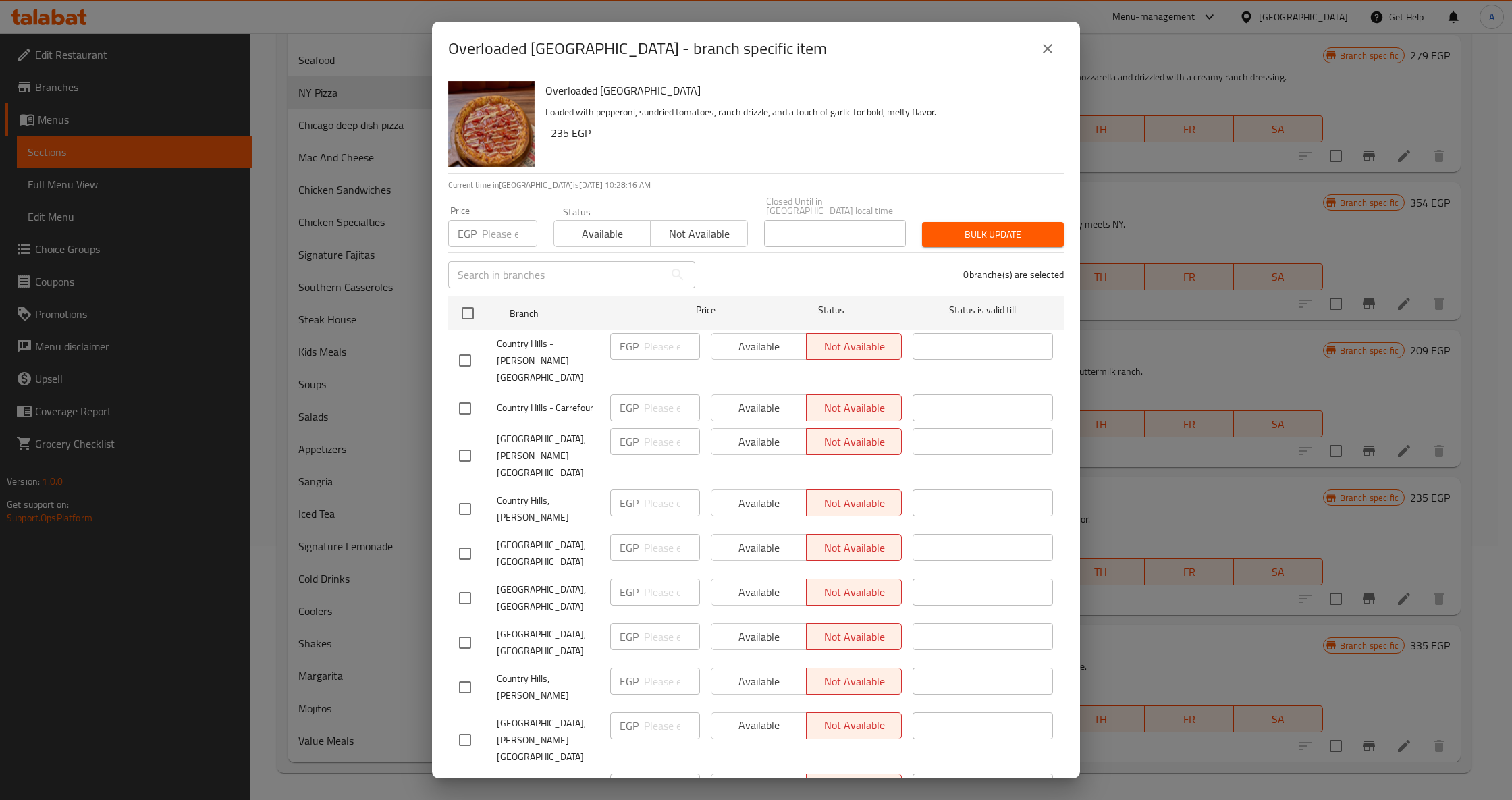 scroll, scrollTop: 192, scrollLeft: 0, axis: vertical 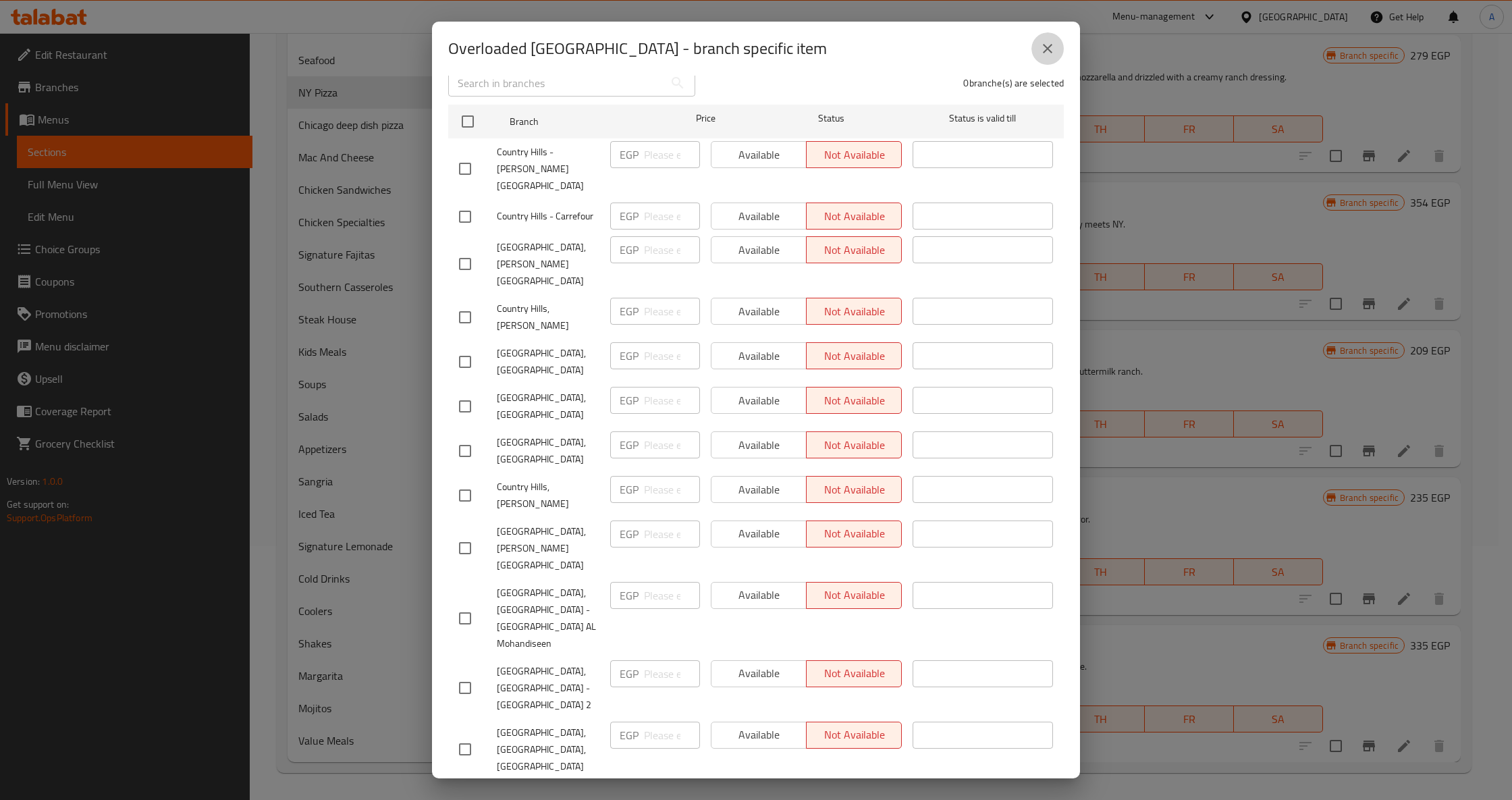 click at bounding box center [1048, 49] 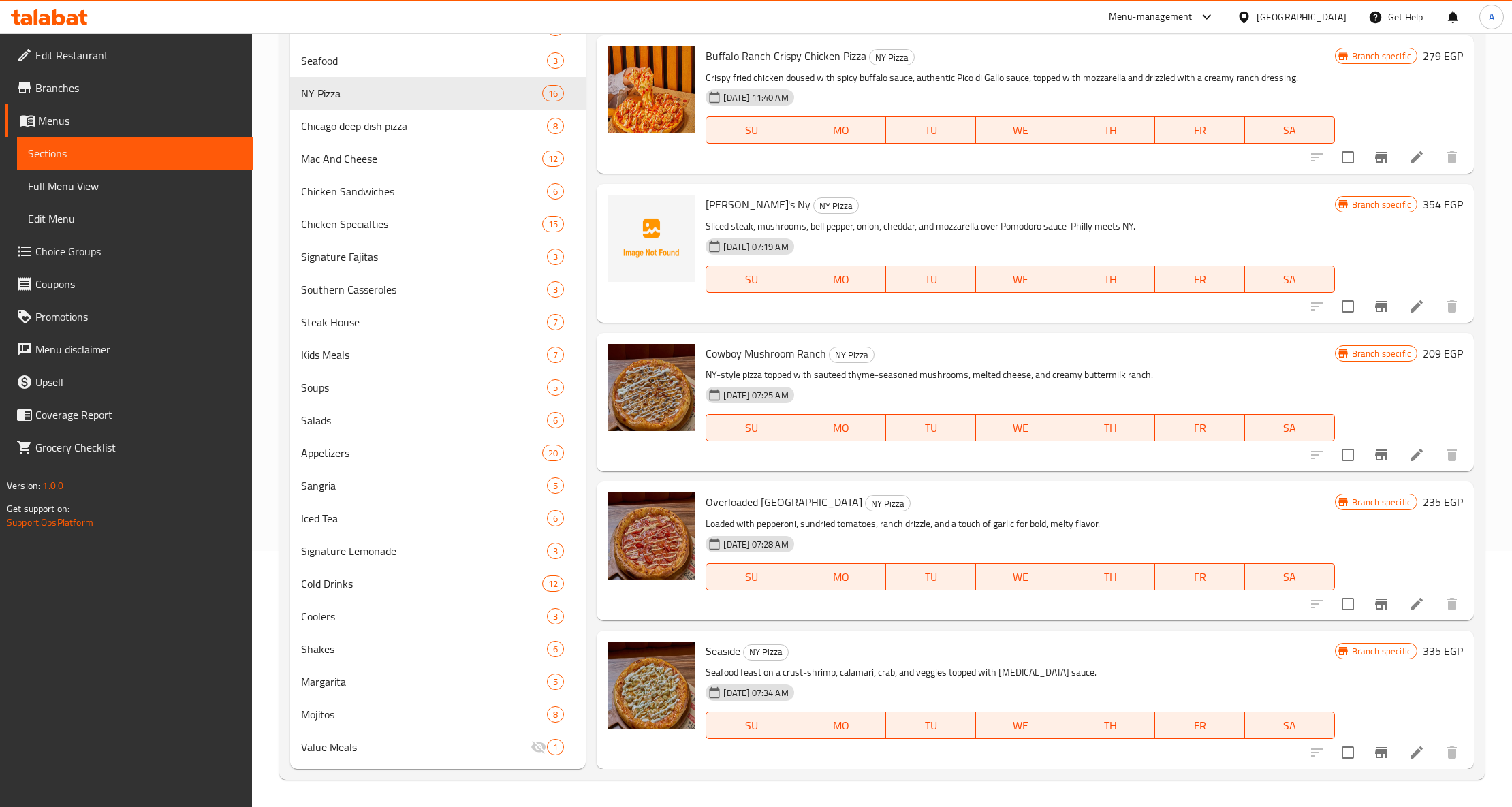 click on "Seaside   NY Pizza" at bounding box center [1020, 651] 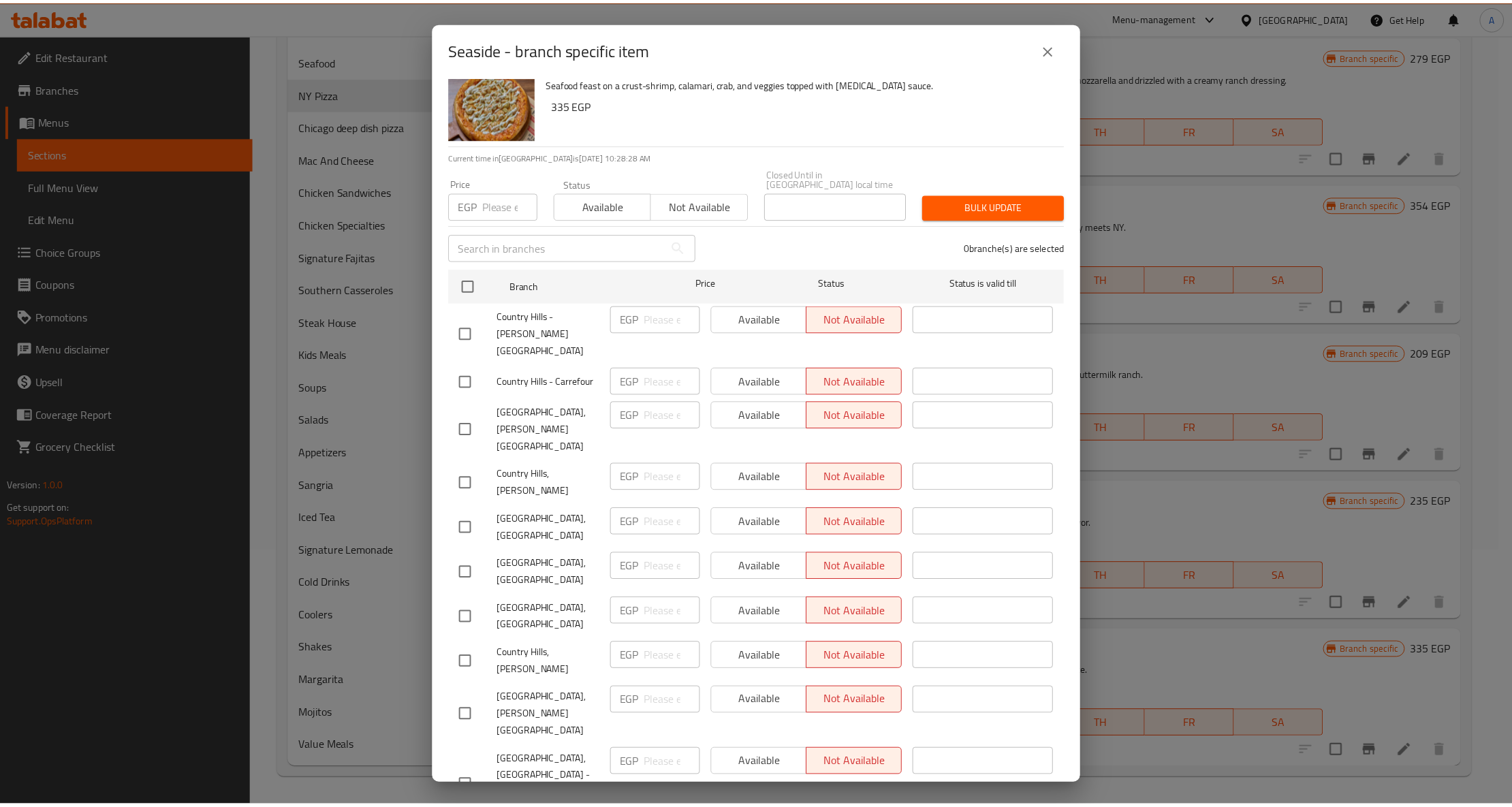 scroll, scrollTop: 0, scrollLeft: 0, axis: both 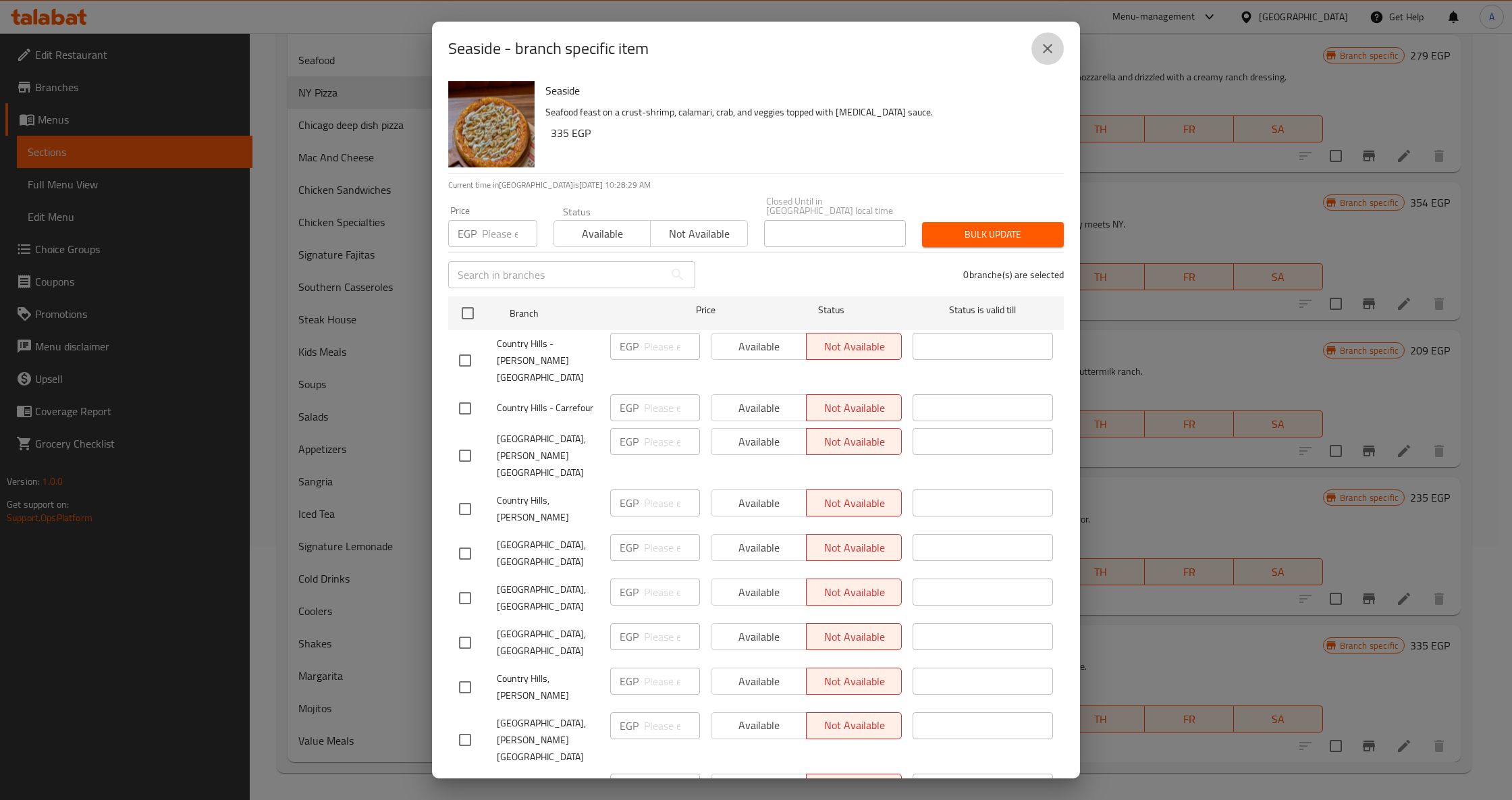 click 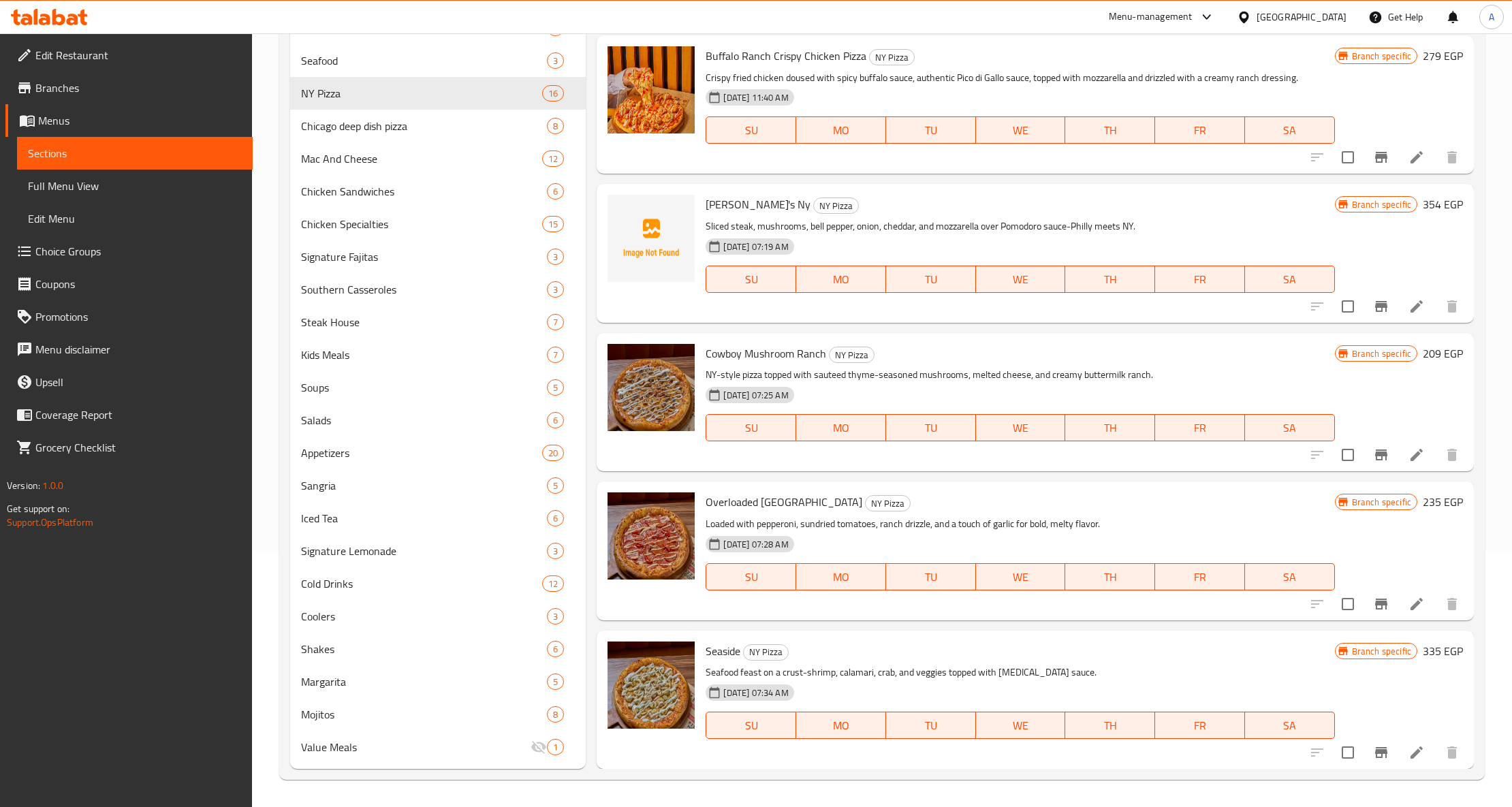 click on "Loaded with pepperoni, sundried tomatoes, ranch drizzle, and a touch of garlic for bold, melty flavor." at bounding box center [1020, 524] 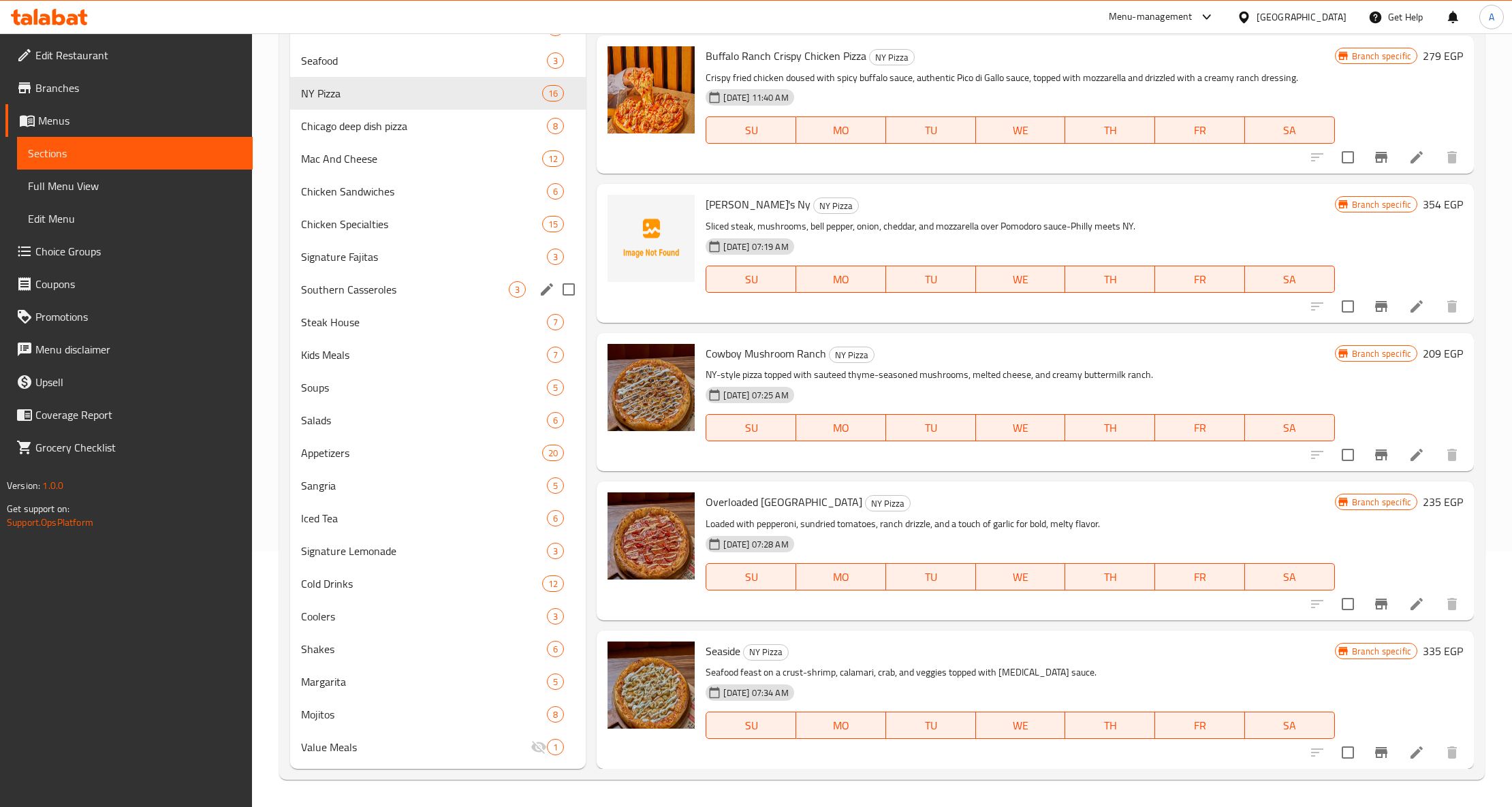 scroll, scrollTop: 75, scrollLeft: 0, axis: vertical 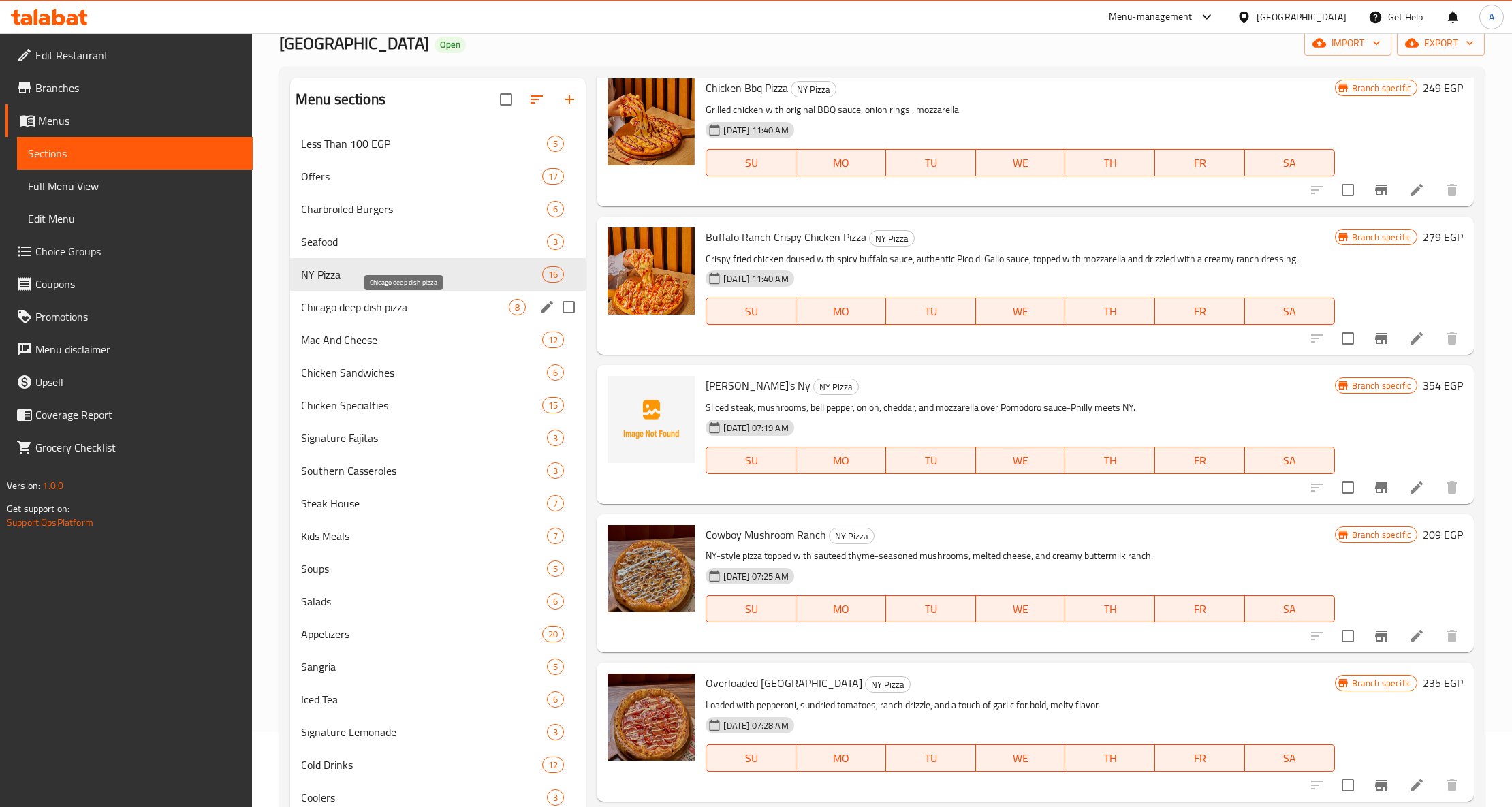 click on "Chicago deep dish pizza" at bounding box center (405, 307) 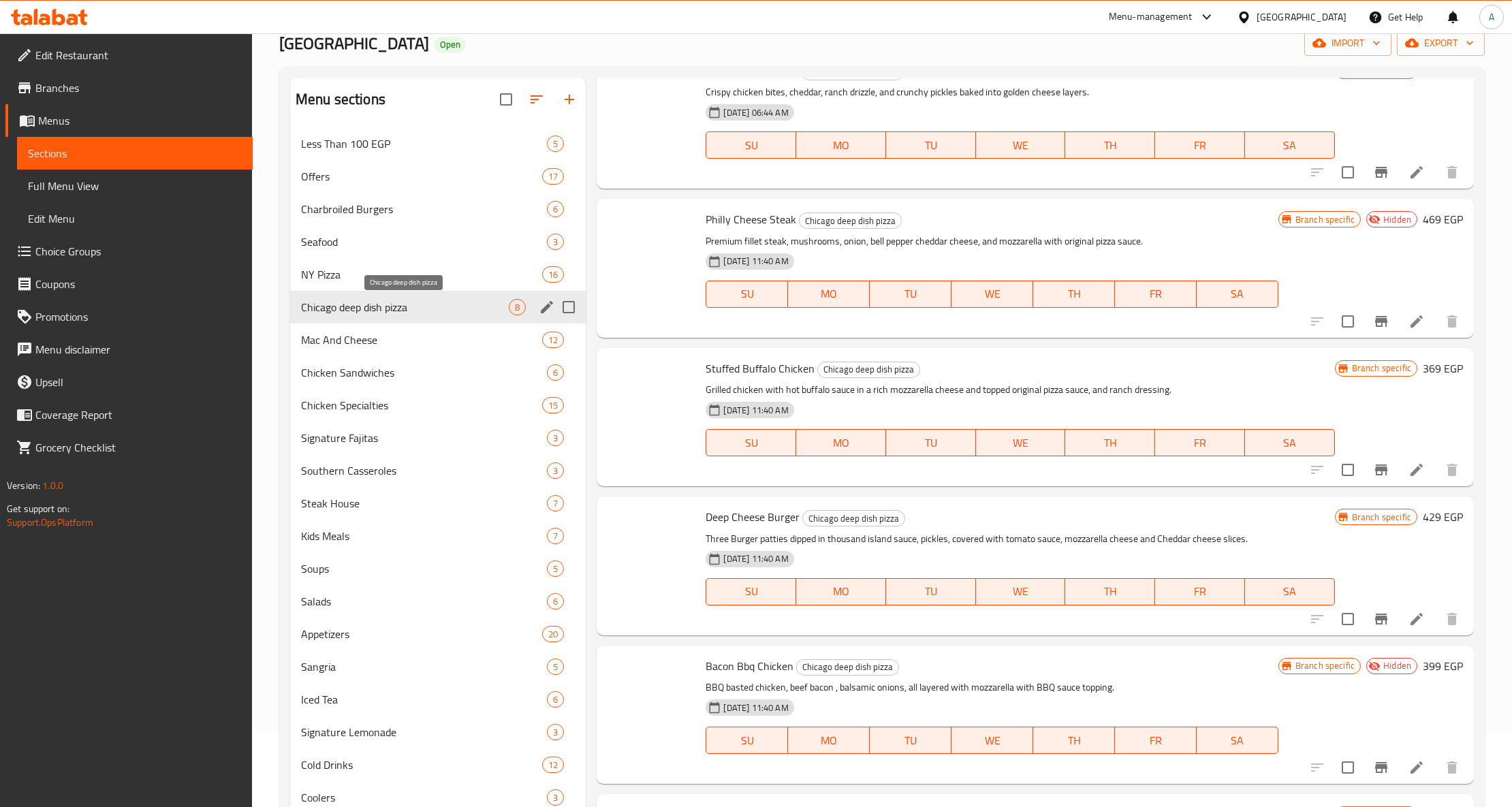scroll, scrollTop: 385, scrollLeft: 0, axis: vertical 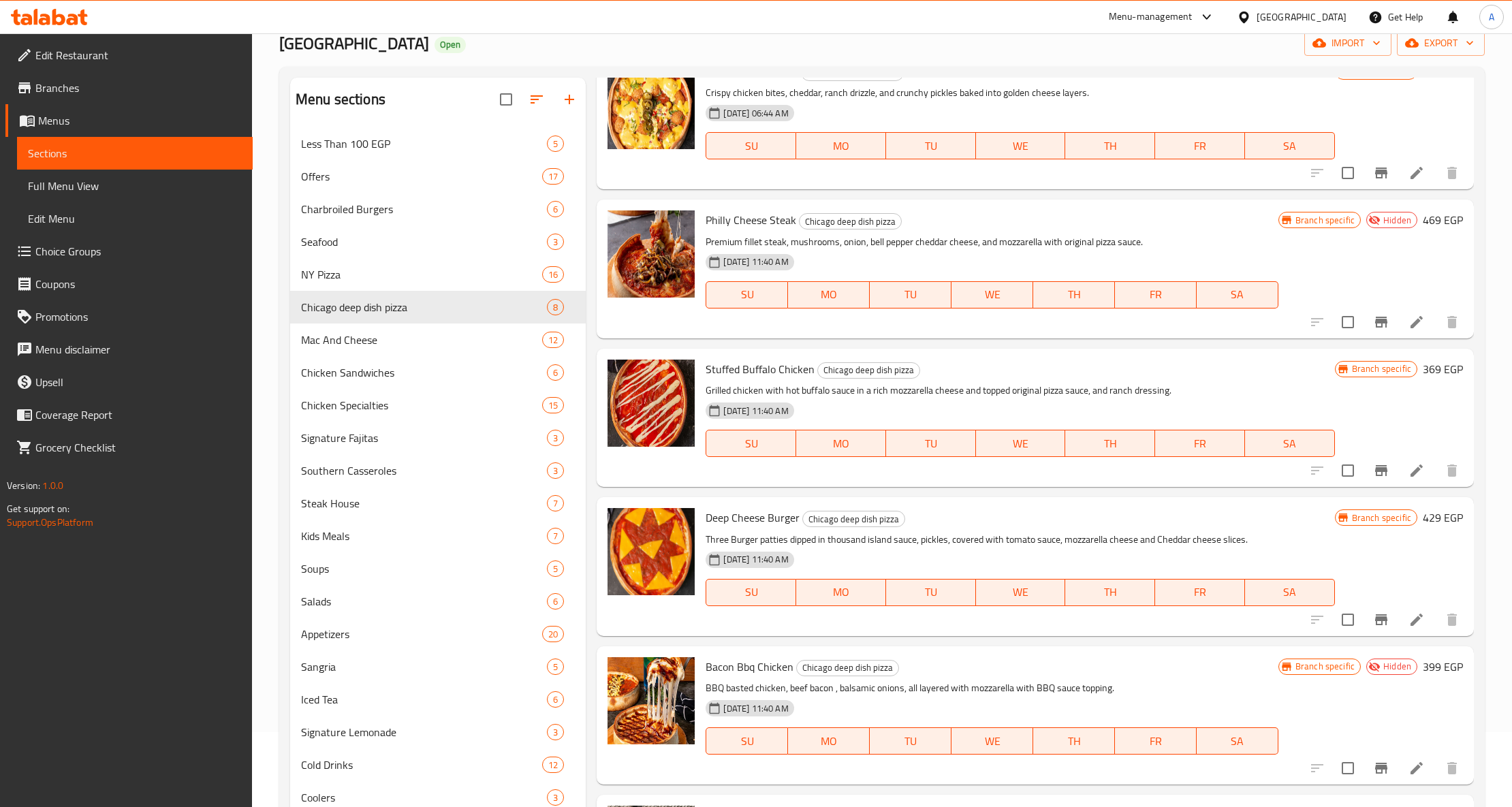 click on "Grilled chicken with hot buffalo sauce in a rich mozzarella cheese and topped original pizza sauce, and ranch dressing." at bounding box center [1020, 390] 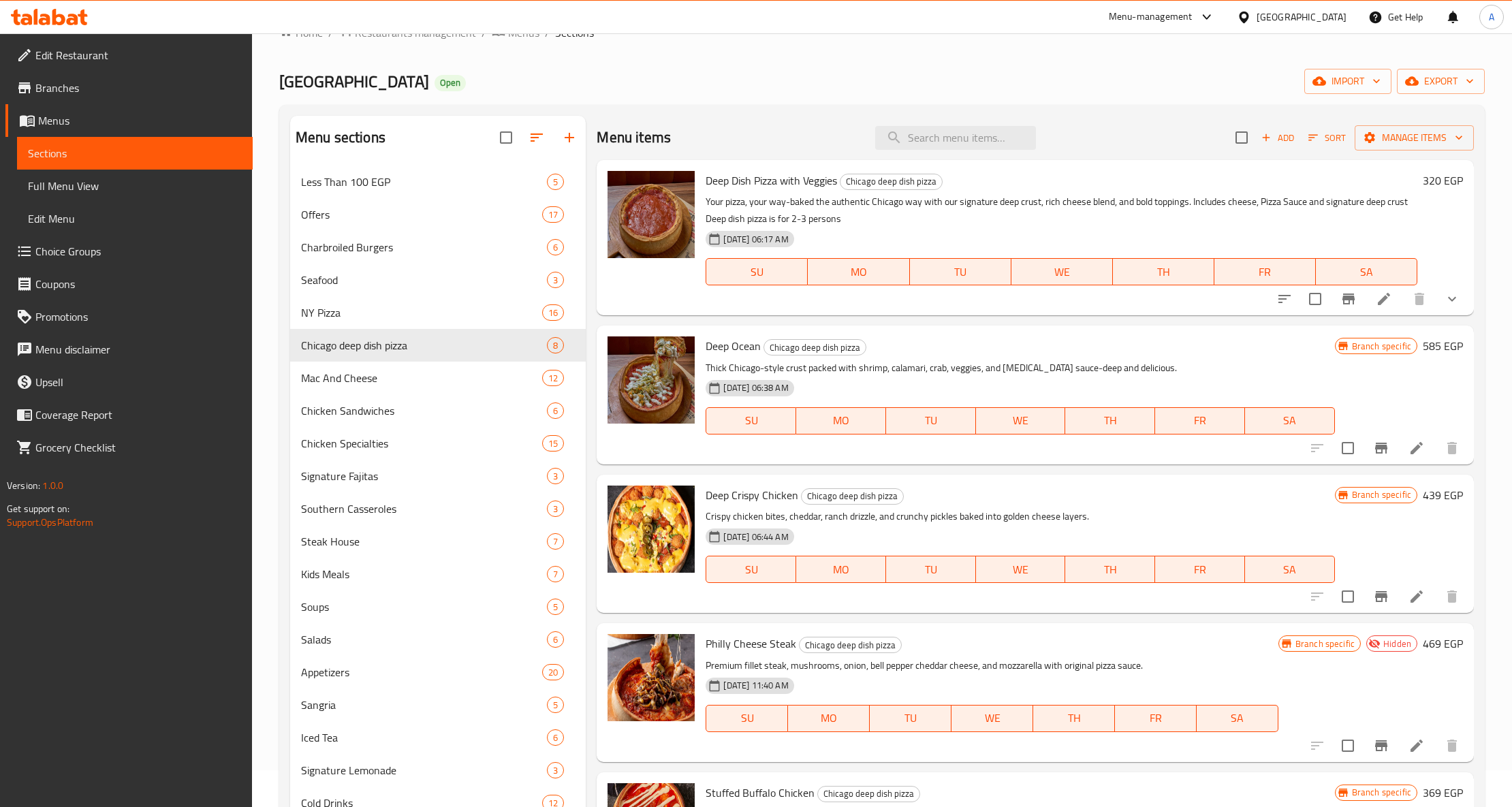 scroll, scrollTop: 0, scrollLeft: 0, axis: both 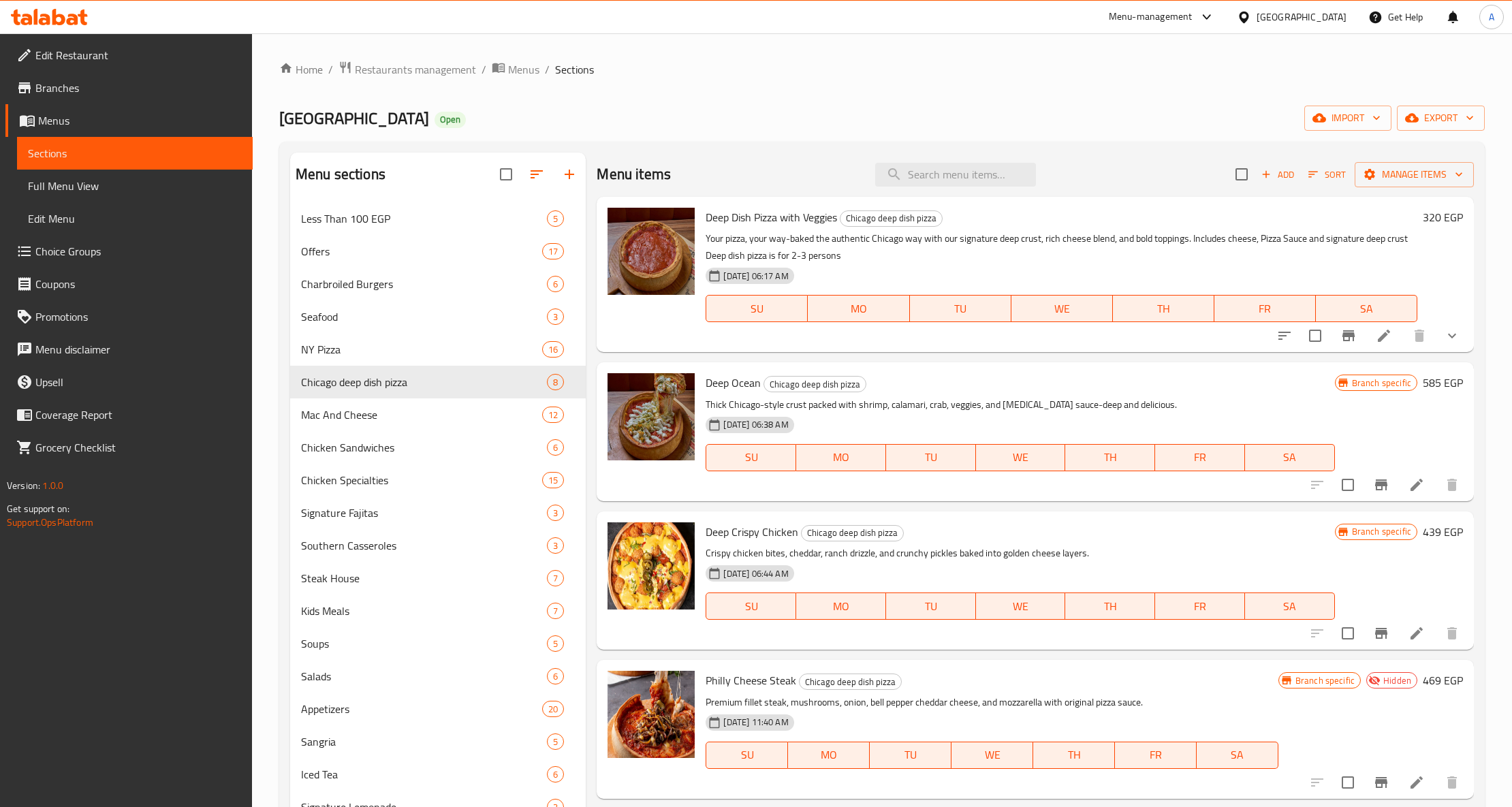 click on "Your pizza, your way-baked the authentic Chicago way with our signature deep crust, rich cheese blend, and bold toppings.
Includes cheese, Pizza Sauce and signature deep crust
Deep dish pizza is for 2-3 persons" at bounding box center (1061, 247) 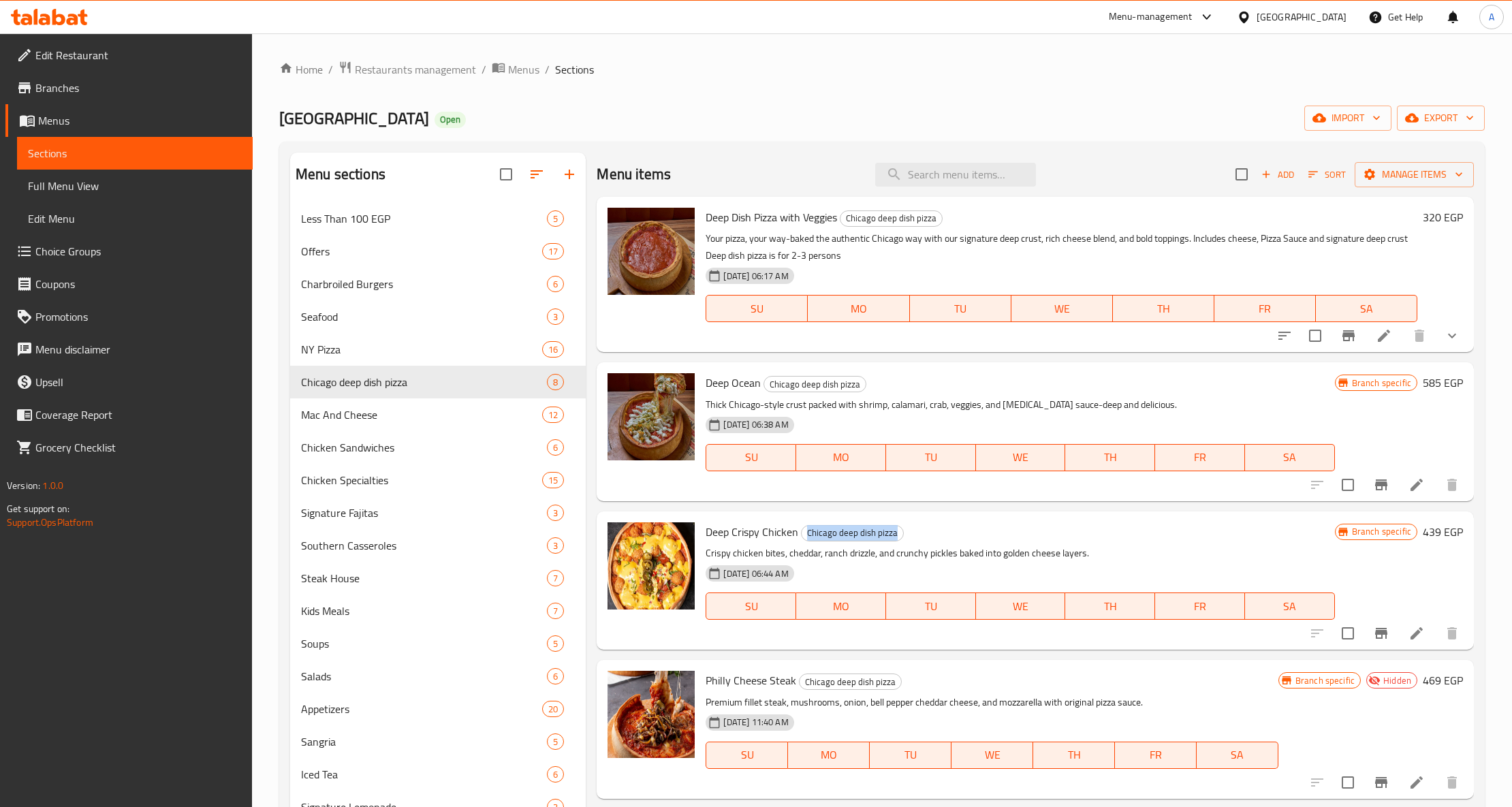 click on "Deep Crispy Chicken   Chicago deep dish pizza" at bounding box center [1020, 532] 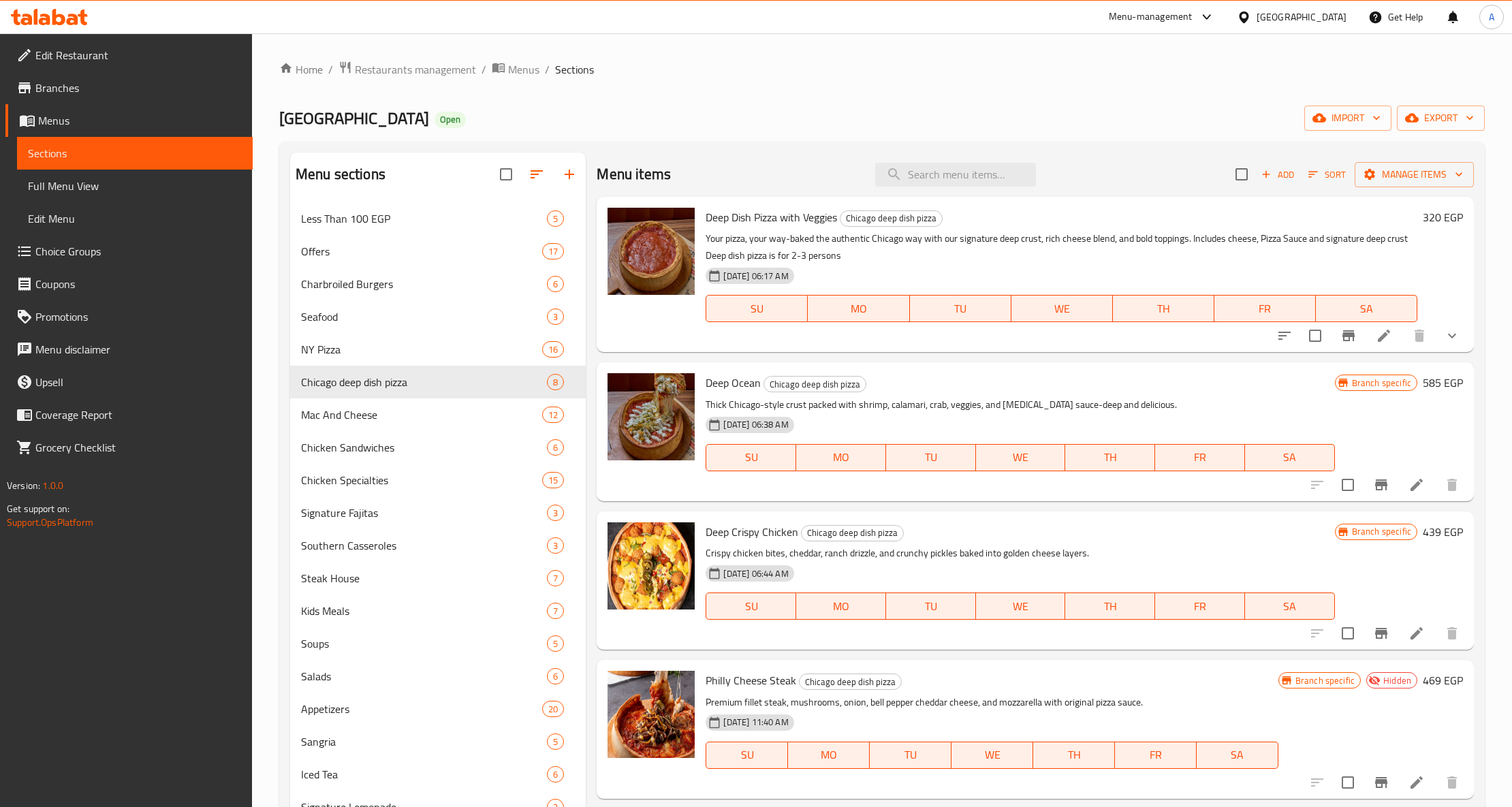 click on "Crispy chicken bites, cheddar, ranch drizzle, and crunchy pickles baked into golden cheese layers." at bounding box center [1020, 553] 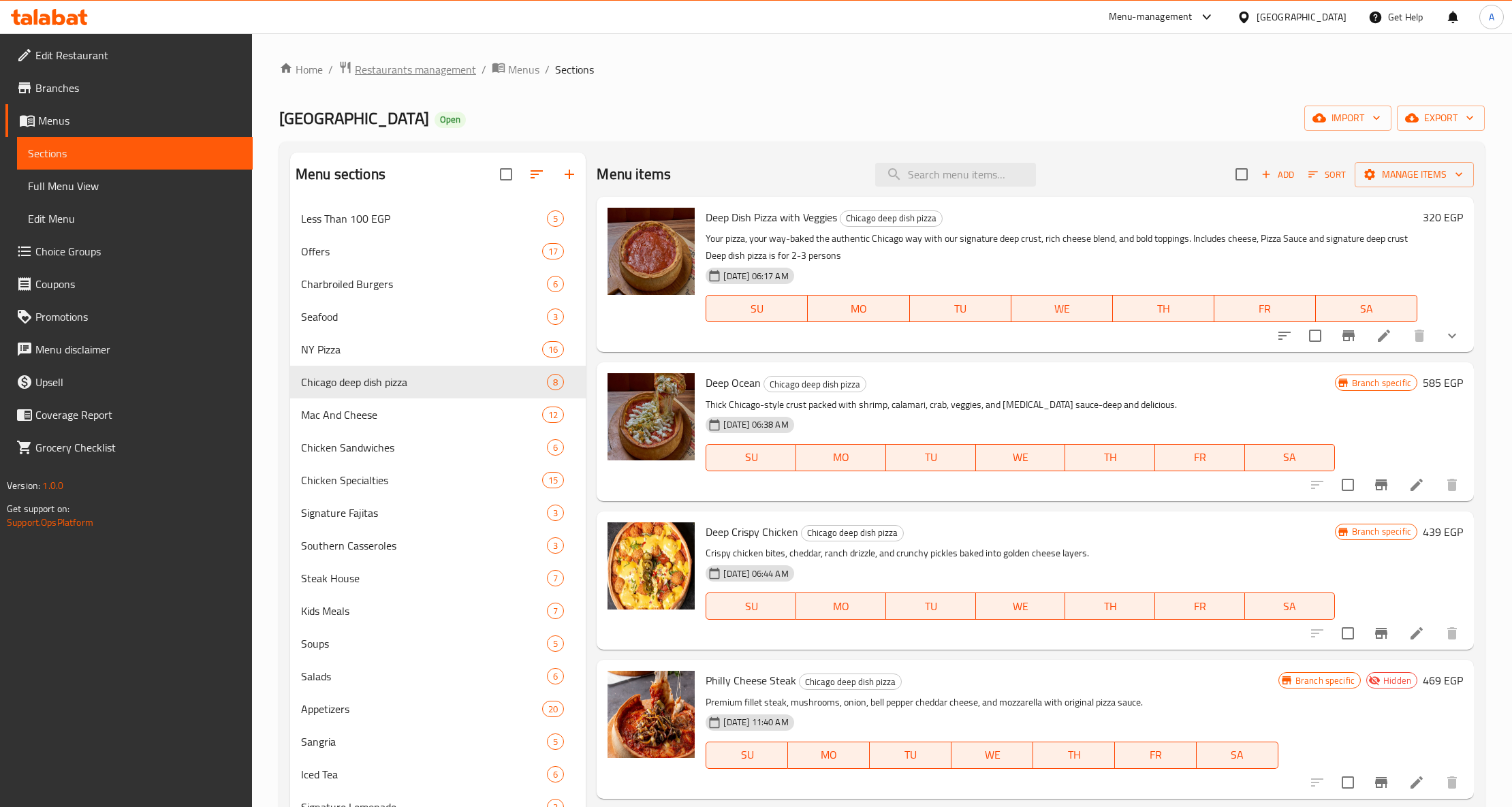 click on "Restaurants management" at bounding box center (415, 69) 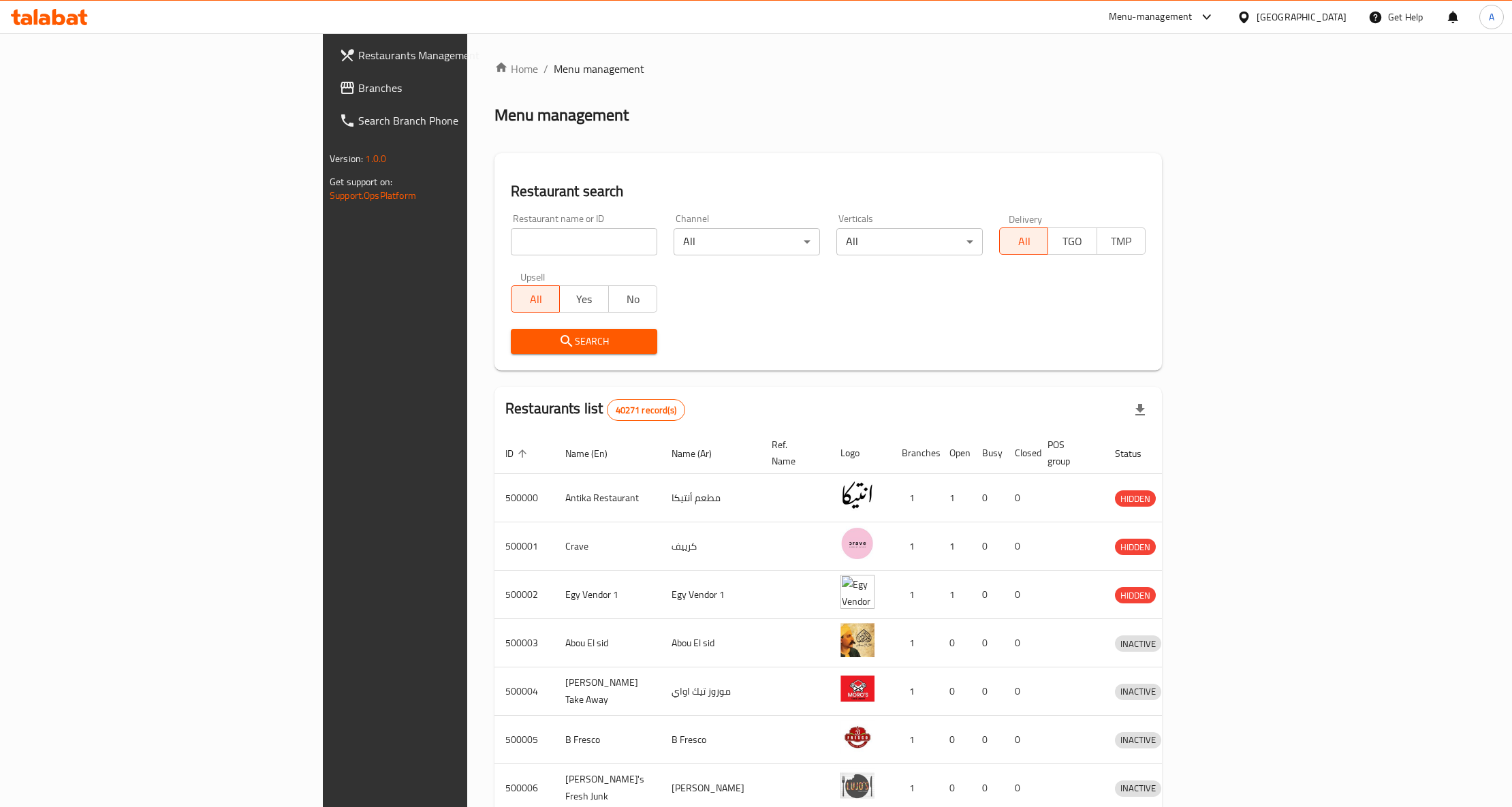 click on "Branches" at bounding box center [461, 88] 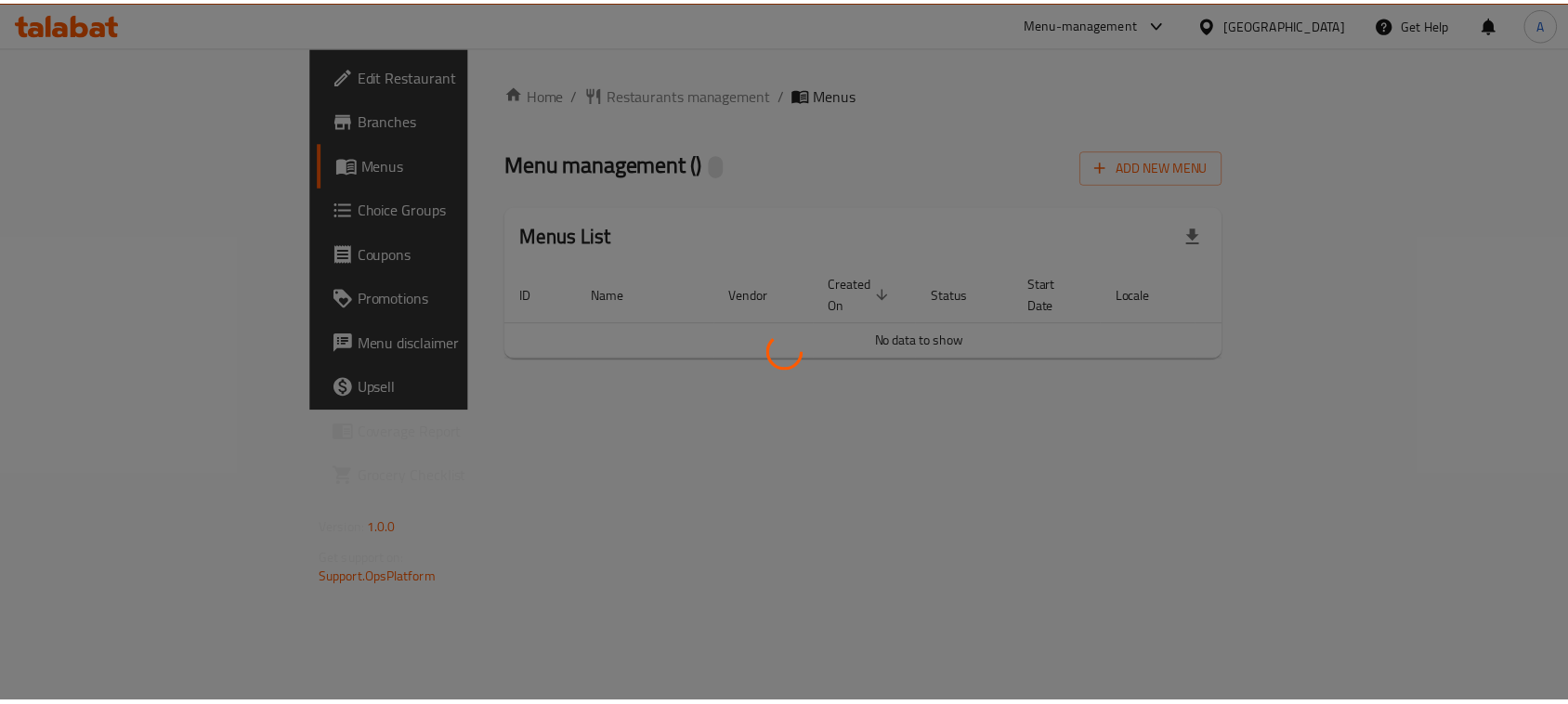 scroll, scrollTop: 0, scrollLeft: 0, axis: both 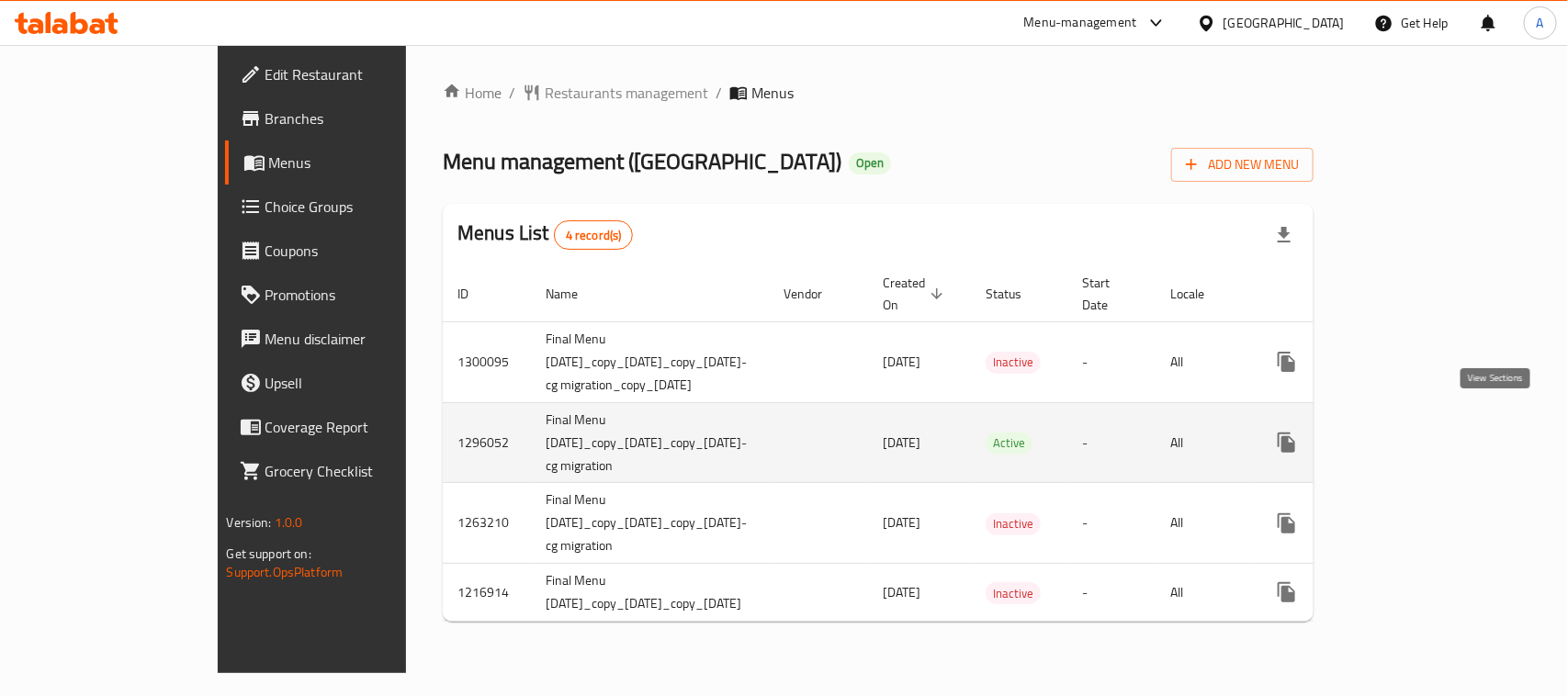 click at bounding box center (1419, 443) 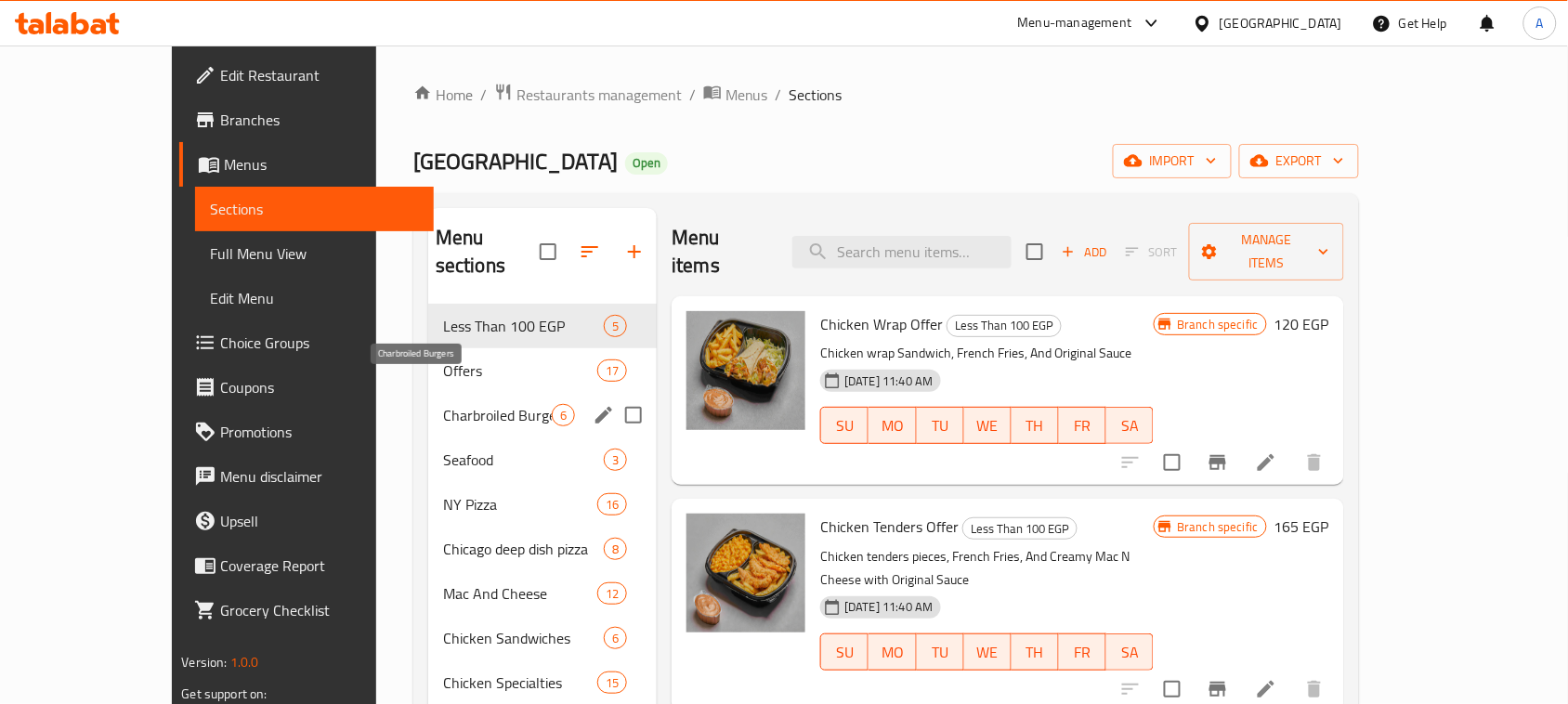 click on "Charbroiled Burgers" at bounding box center (497, 415) 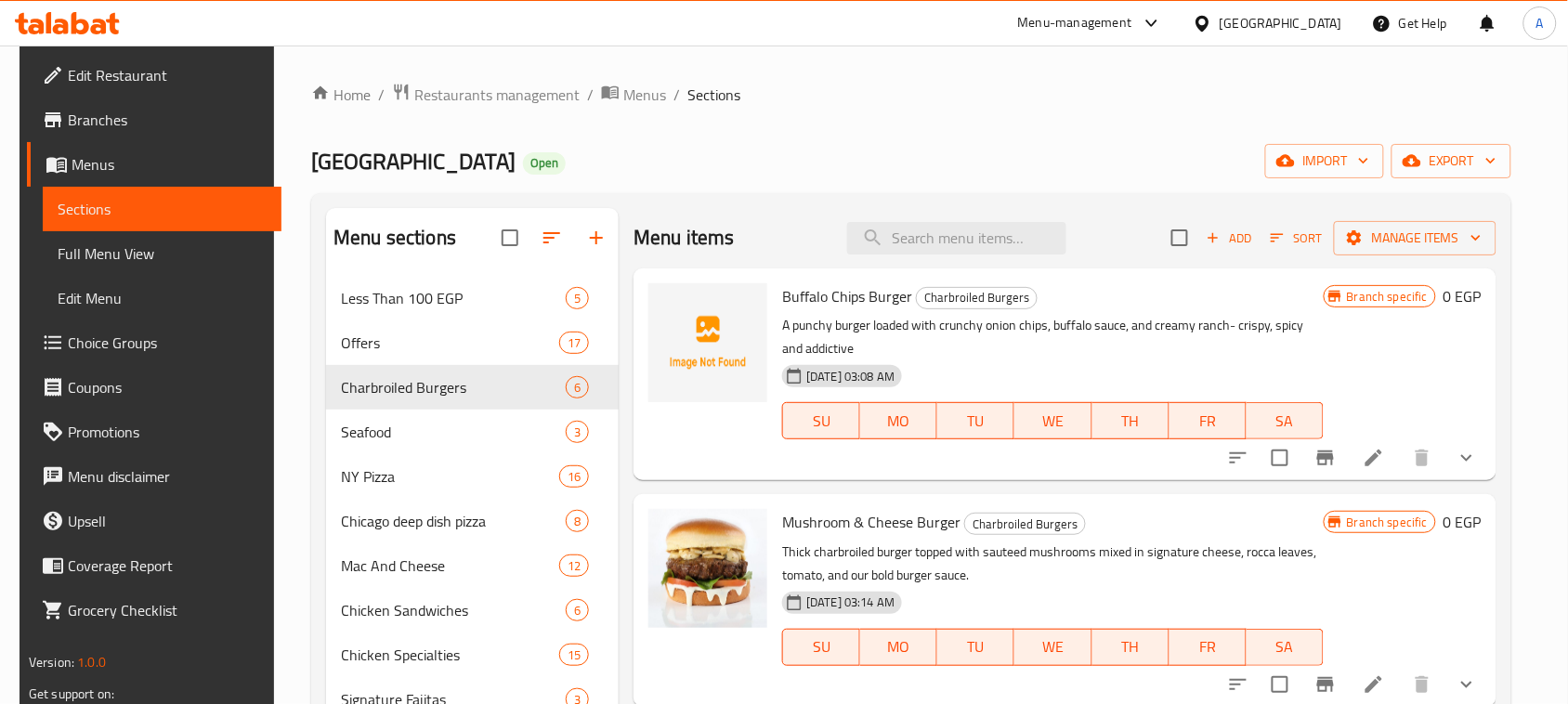 click on "A punchy burger loaded with crunchy onion chips, buffalo sauce, and creamy ranch- crispy, spicy and addictive" at bounding box center [1052, 337] 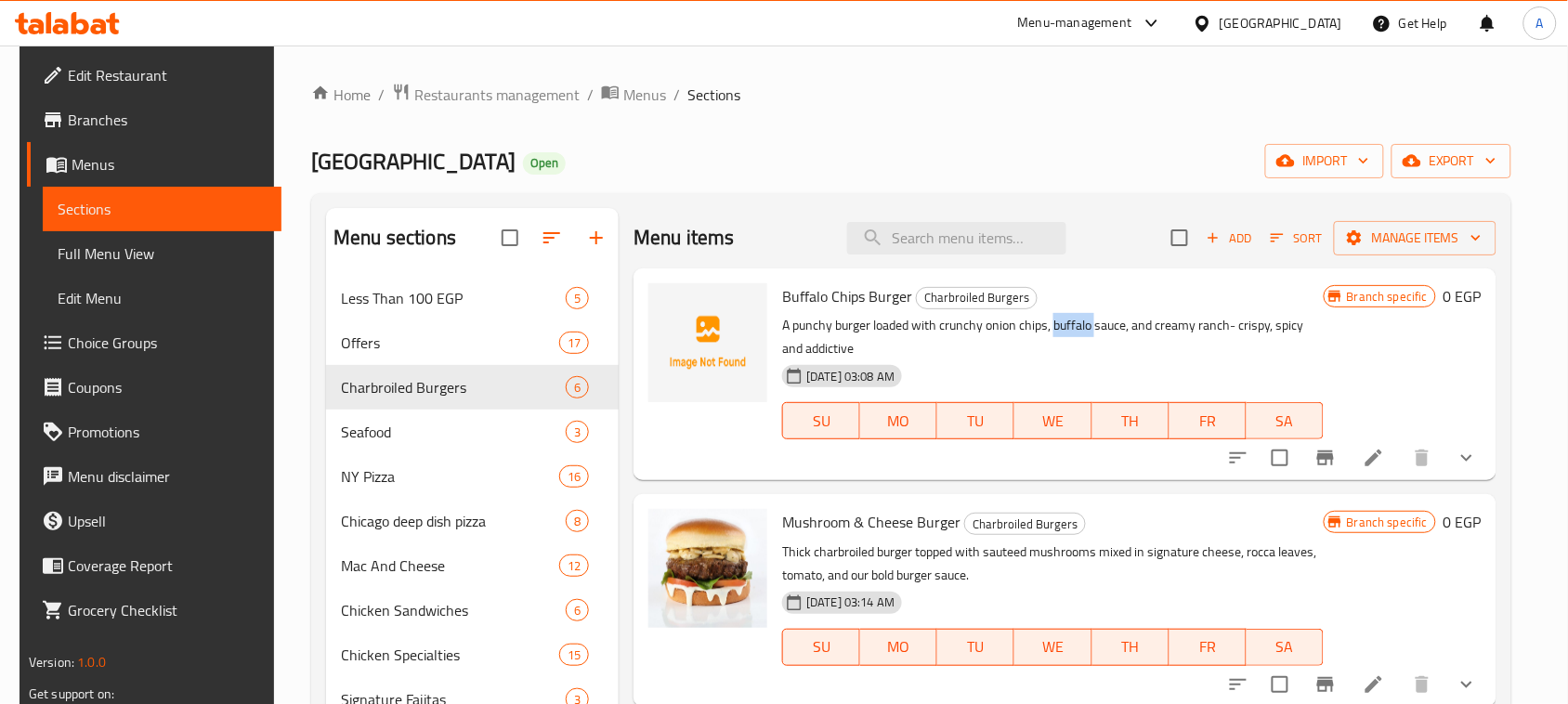 click on "A punchy burger loaded with crunchy onion chips, buffalo sauce, and creamy ranch- crispy, spicy and addictive" at bounding box center (1052, 337) 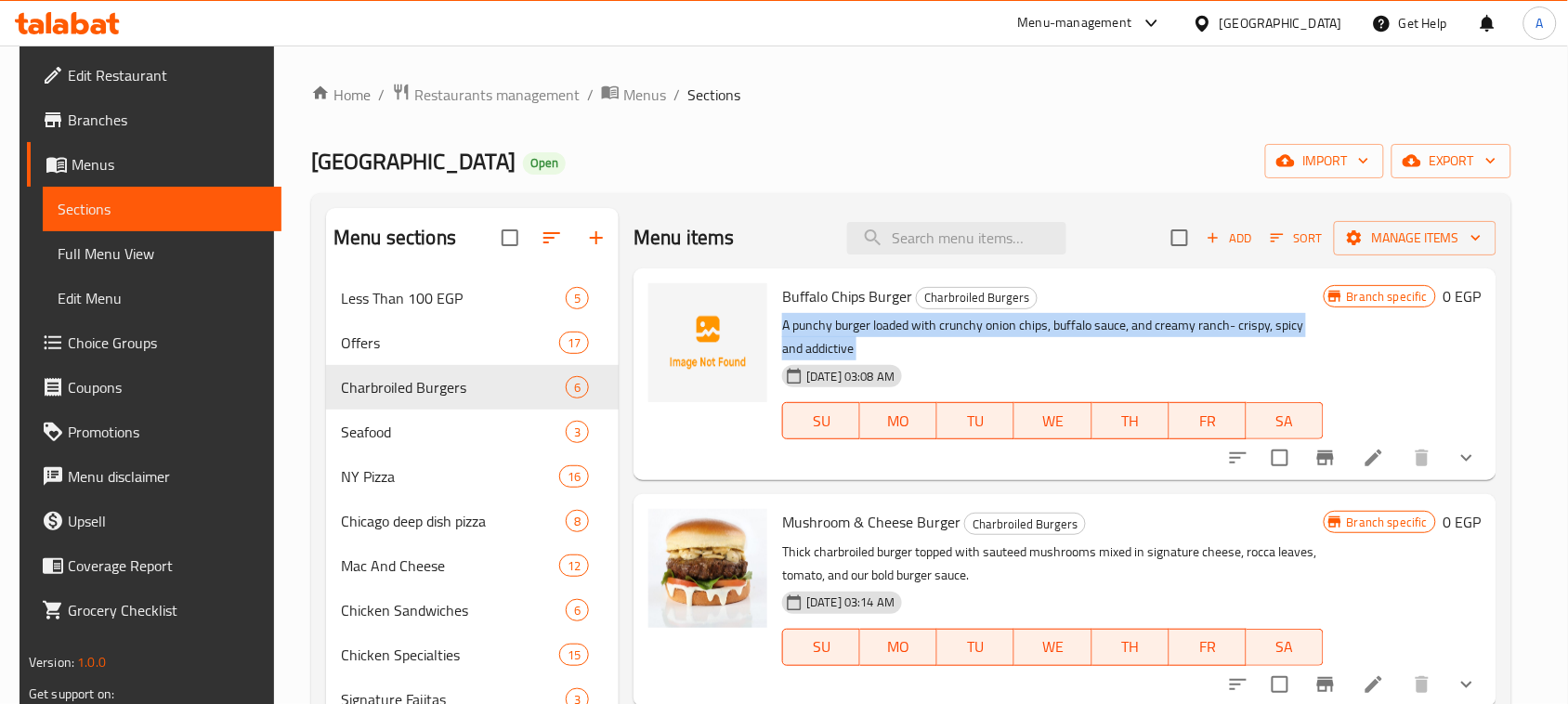 click on "A punchy burger loaded with crunchy onion chips, buffalo sauce, and creamy ranch- crispy, spicy and addictive" at bounding box center (1052, 337) 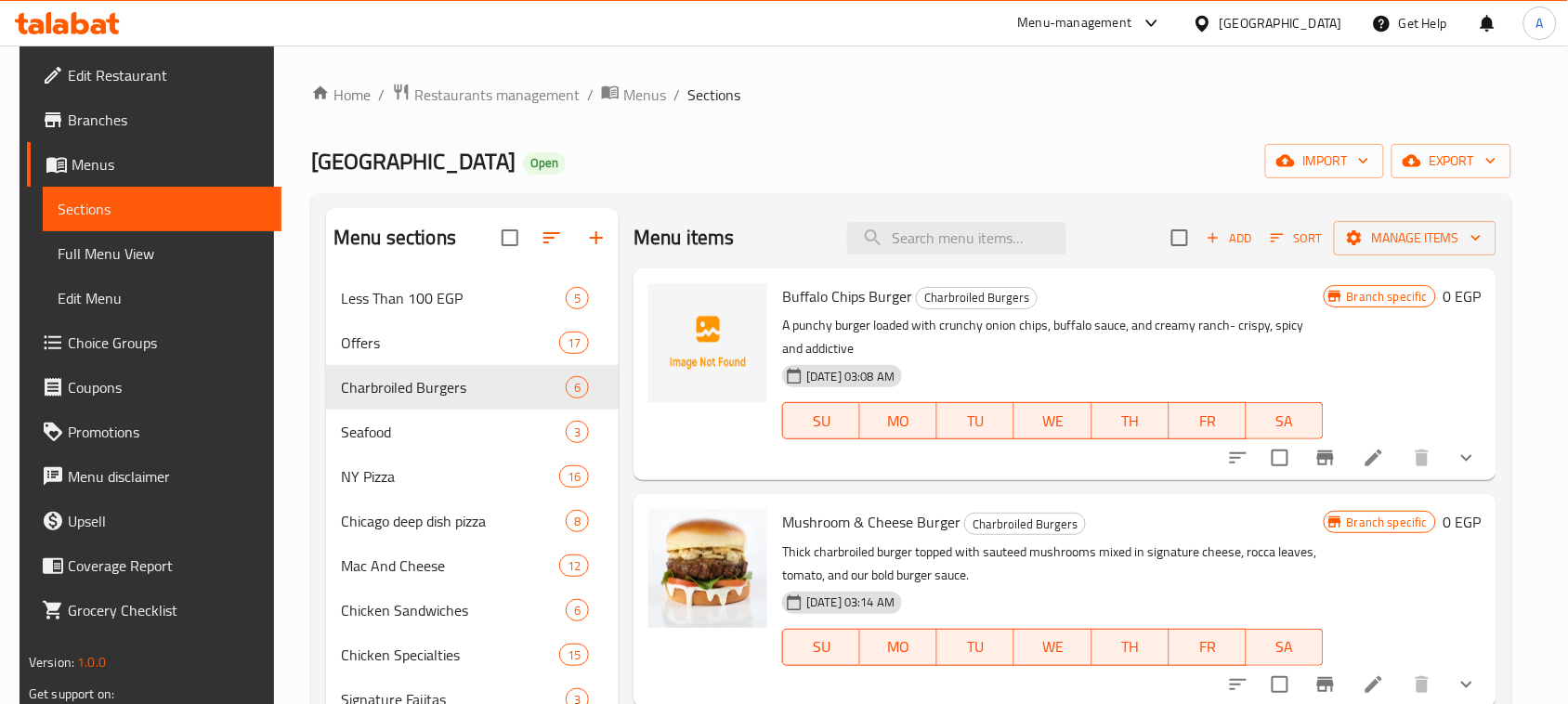 click on "Mushroom & Cheese Burger   Charbroiled Burgers Thick charbroiled burger topped with sauteed mushrooms mixed in signature cheese, rocca leaves, tomato, and our bold burger sauce. [DATE] 03:14 AM SU MO TU WE TH FR [PERSON_NAME] specific 0   EGP" at bounding box center (1065, 600) 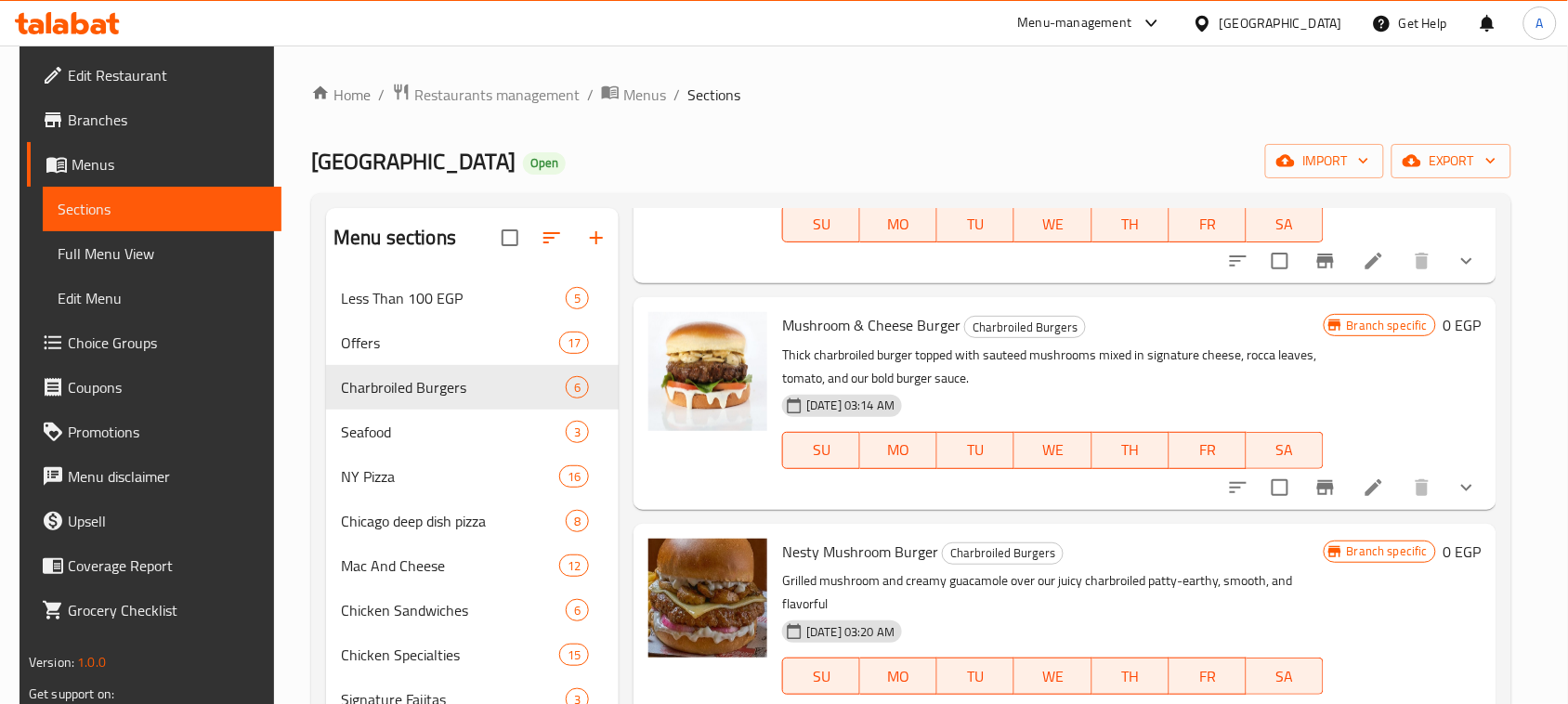 scroll, scrollTop: 215, scrollLeft: 0, axis: vertical 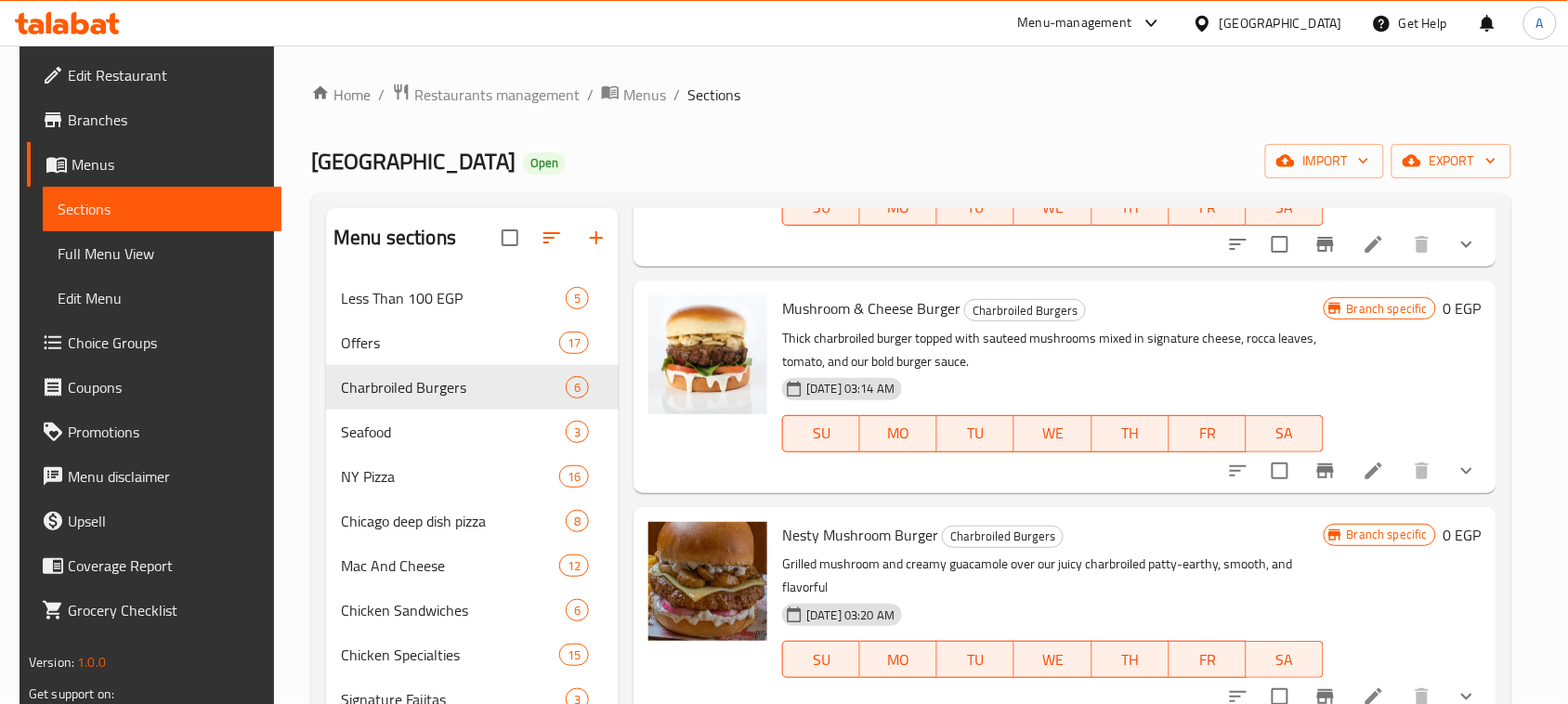 click on "Mushroom & Cheese Burger" at bounding box center (871, 308) 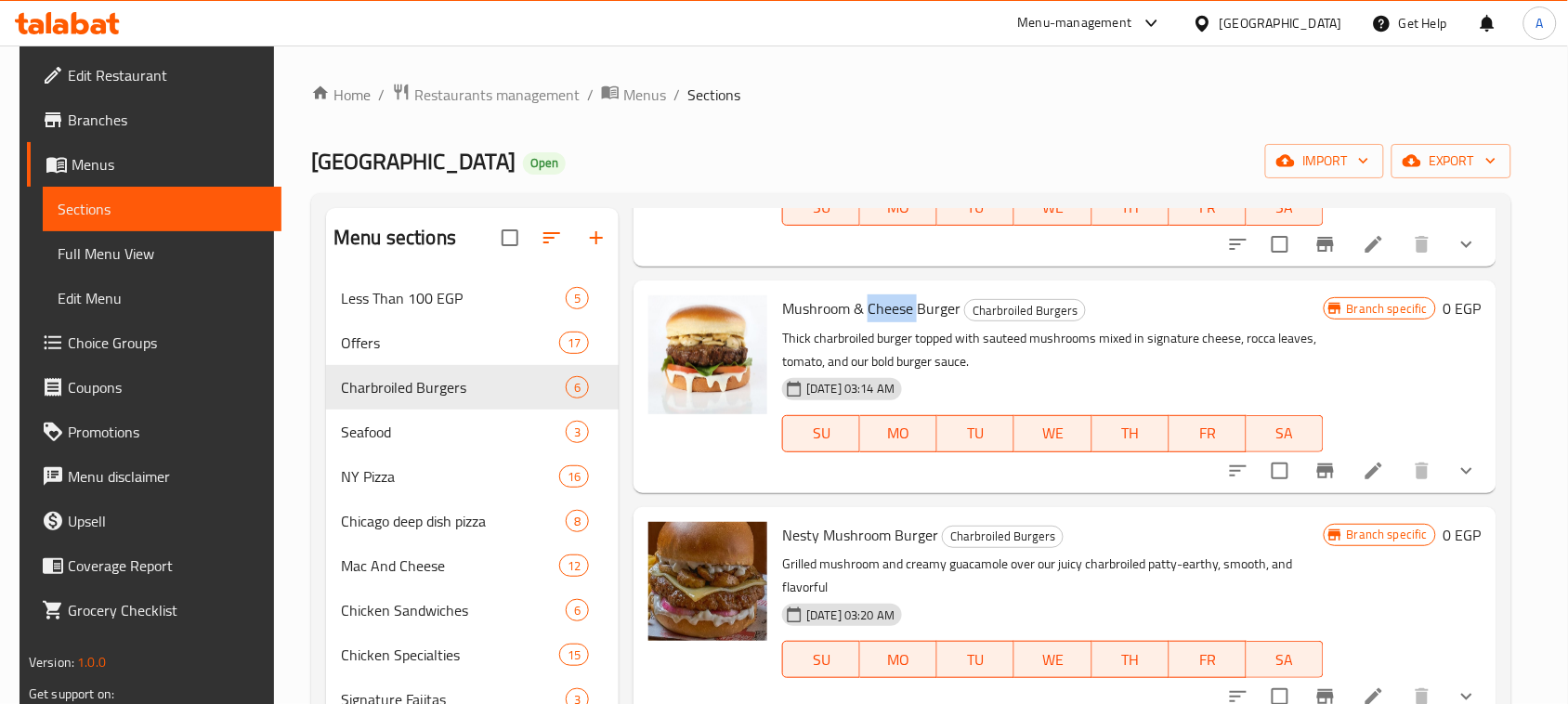 click on "Mushroom & Cheese Burger" at bounding box center (871, 308) 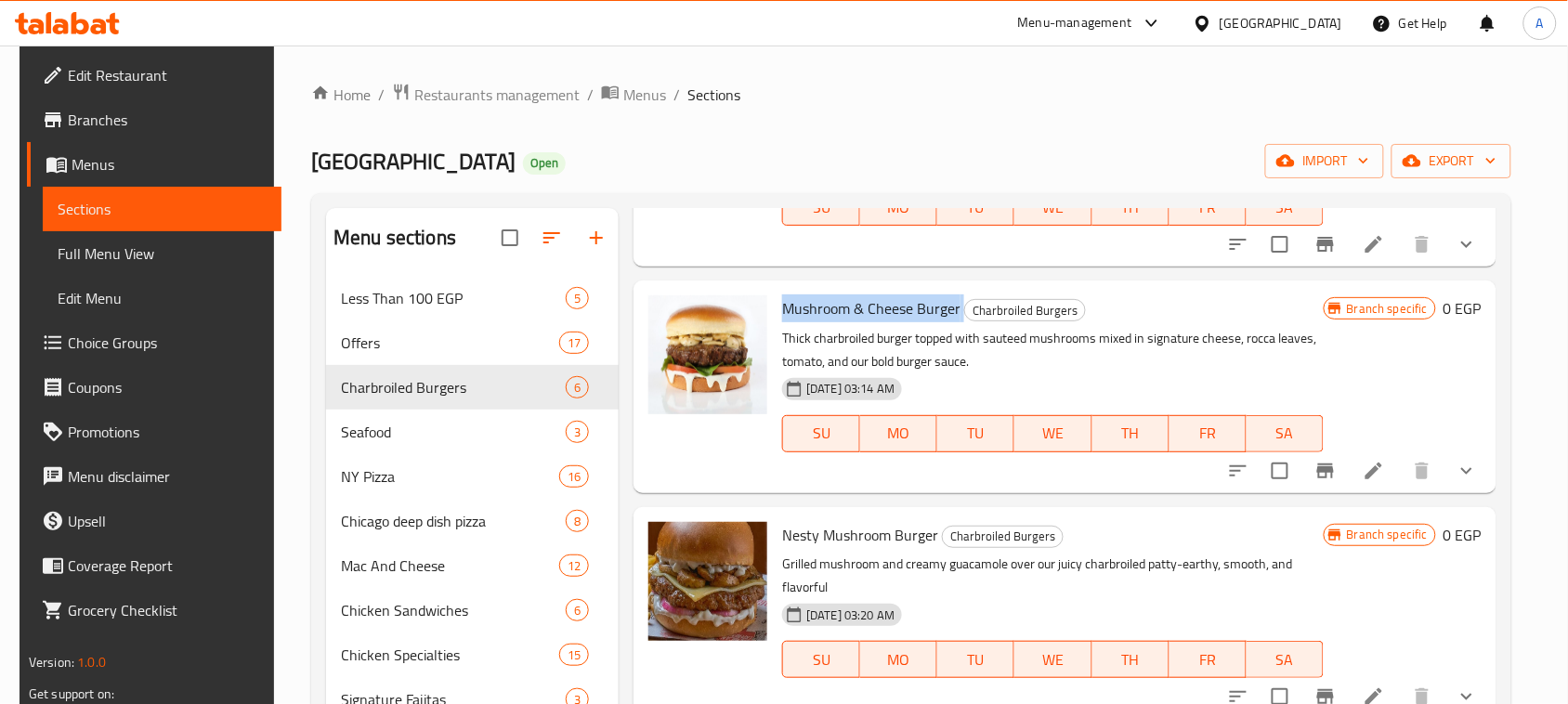 click on "Mushroom & Cheese Burger" at bounding box center (871, 308) 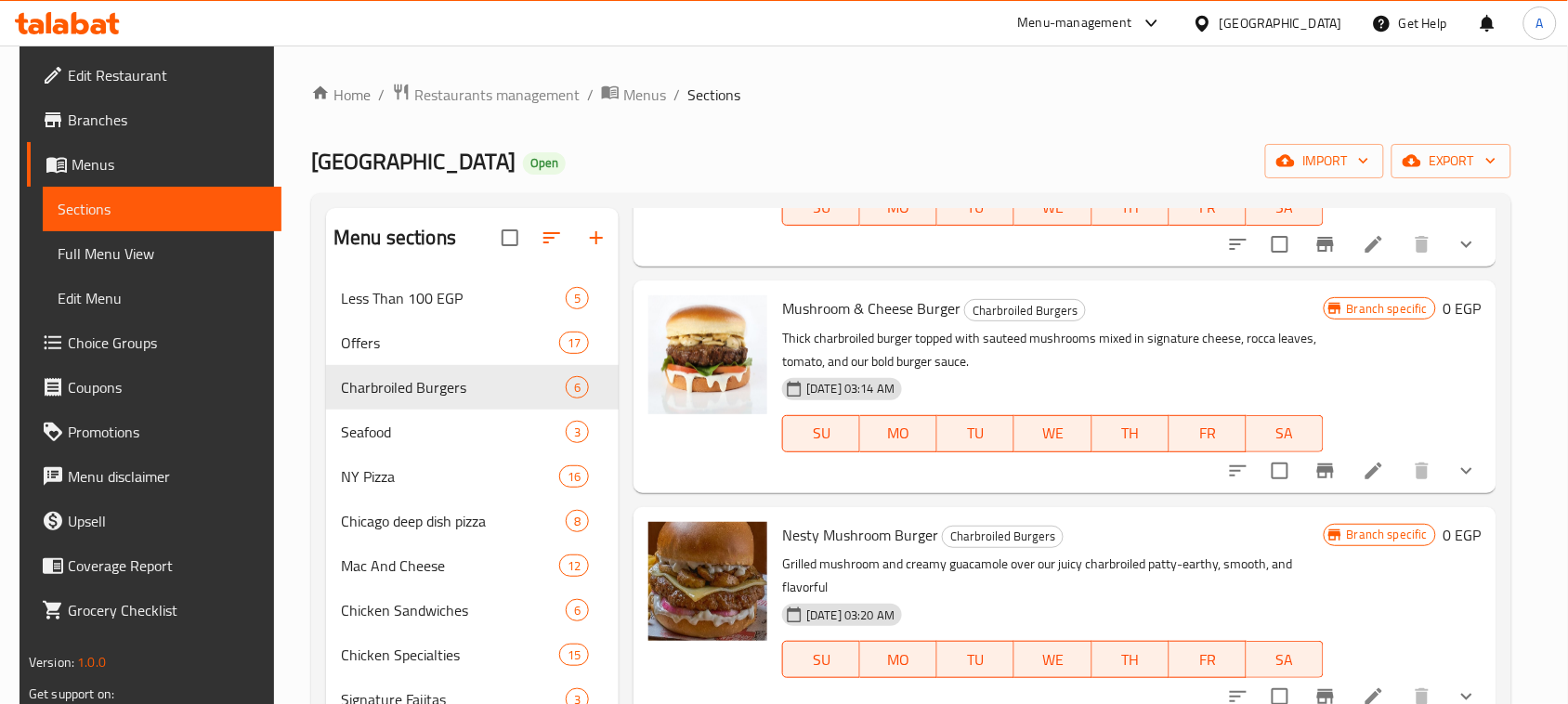 click on "Thick charbroiled burger topped with sauteed mushrooms mixed in signature cheese, rocca leaves, tomato, and our bold burger sauce." at bounding box center (1052, 350) 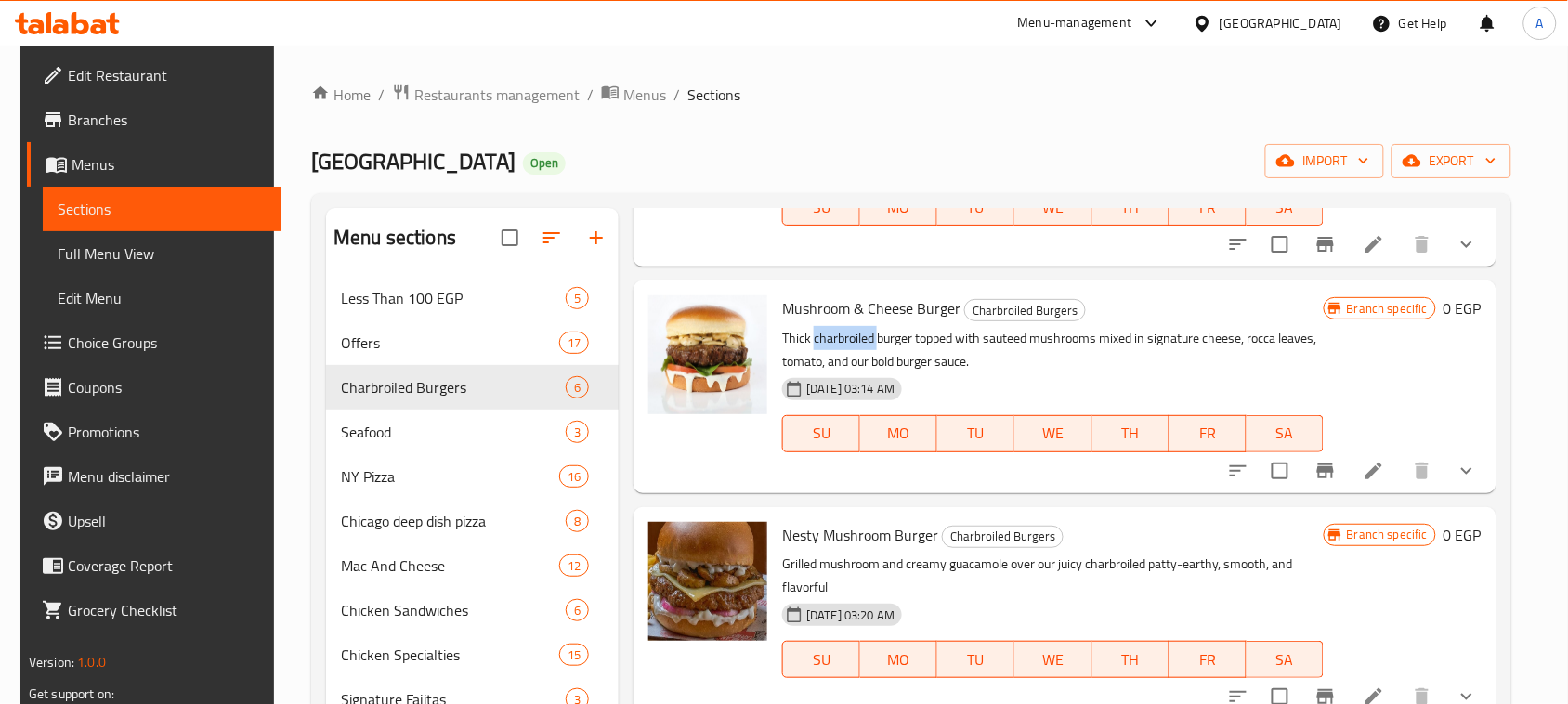 click on "Thick charbroiled burger topped with sauteed mushrooms mixed in signature cheese, rocca leaves, tomato, and our bold burger sauce." at bounding box center (1052, 350) 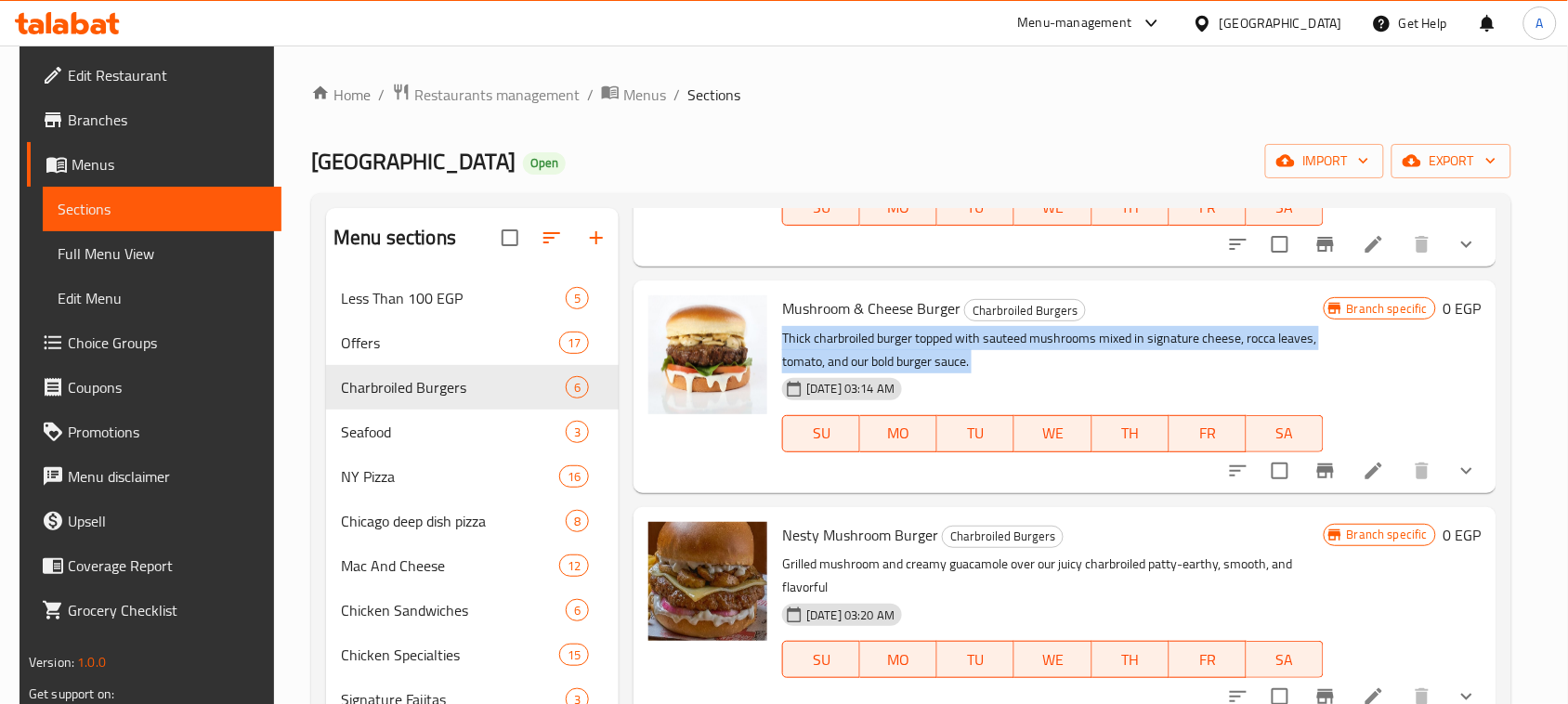 click on "Thick charbroiled burger topped with sauteed mushrooms mixed in signature cheese, rocca leaves, tomato, and our bold burger sauce." at bounding box center (1052, 350) 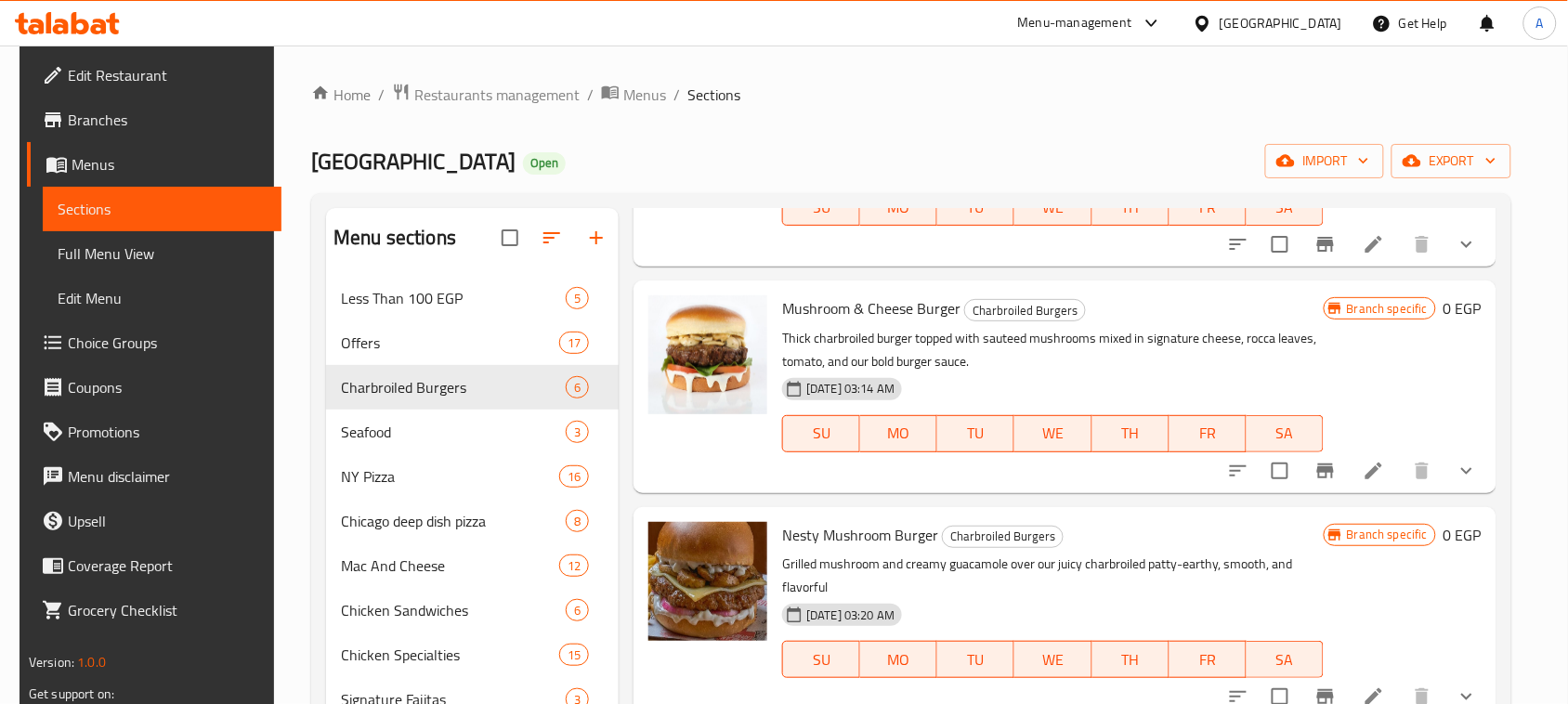 click on "Grilled mushroom and creamy guacamole over our juicy charbroiled patty-earthy, smooth, and flavorful" at bounding box center (1052, 576) 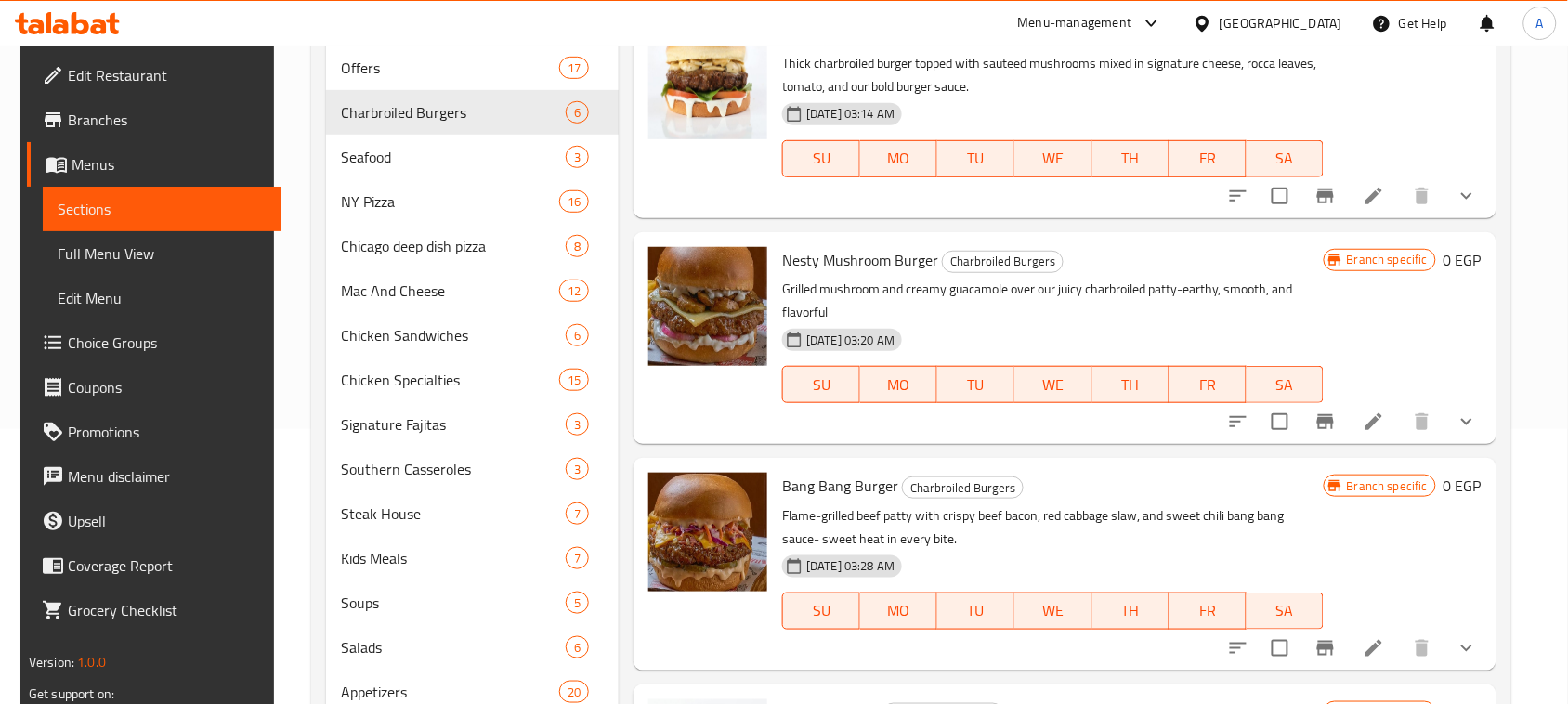 scroll, scrollTop: 697, scrollLeft: 0, axis: vertical 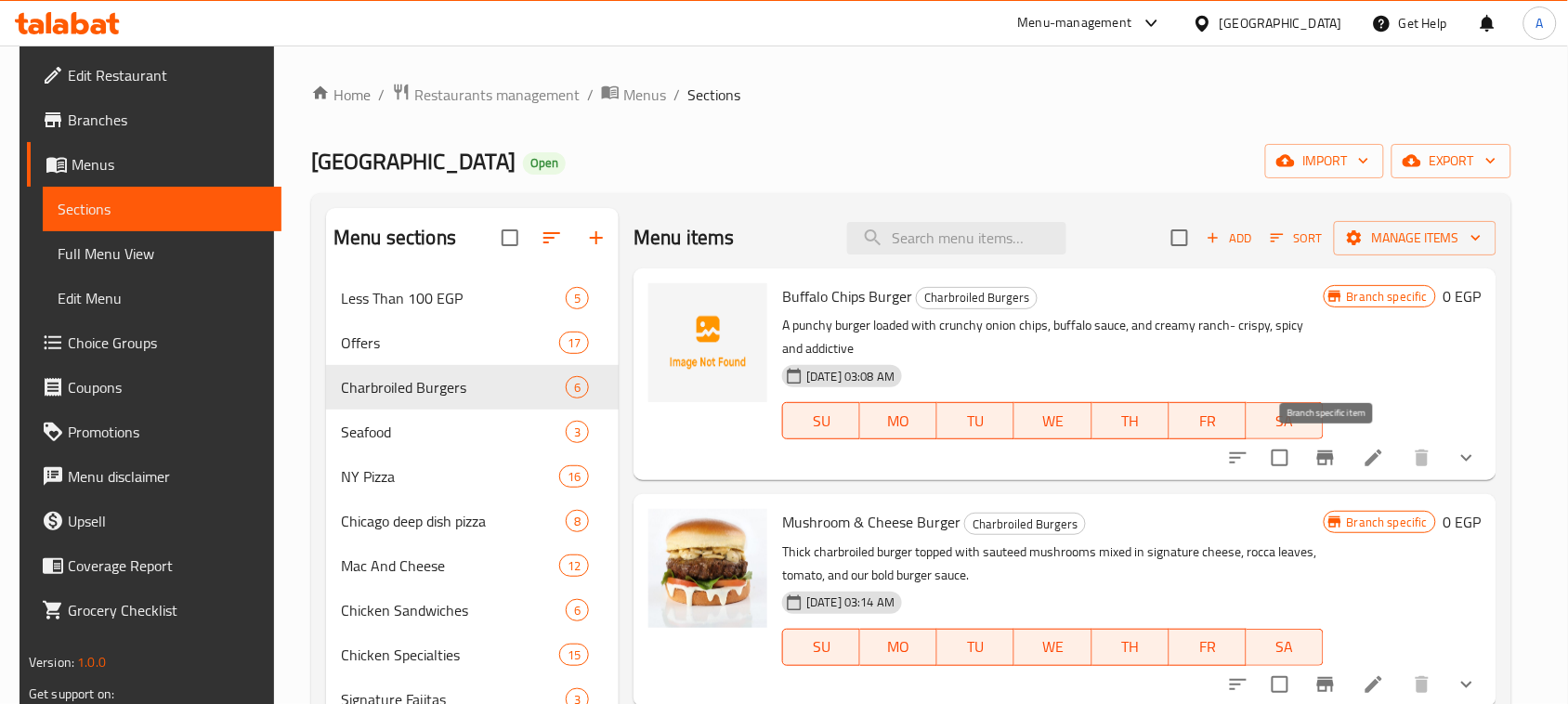 click 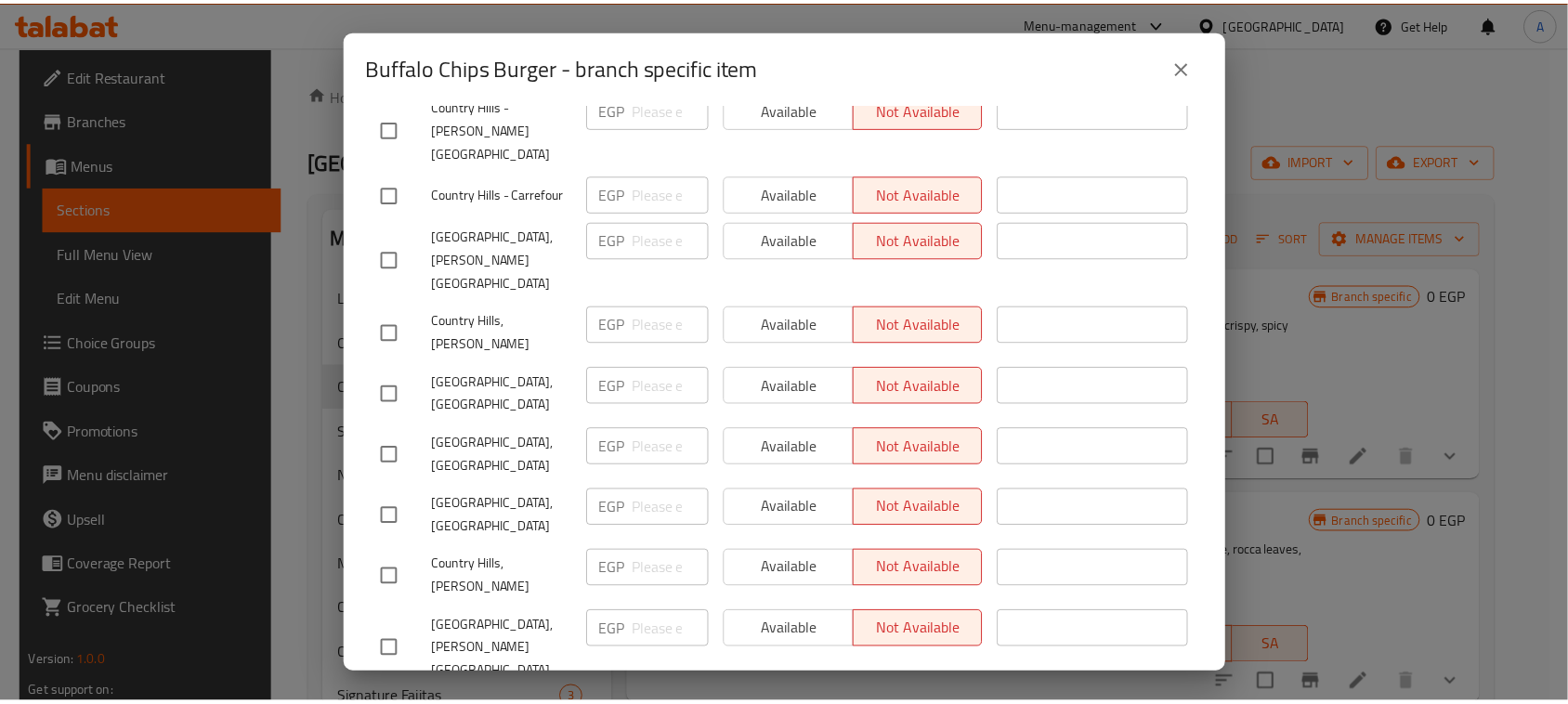 scroll, scrollTop: 311, scrollLeft: 0, axis: vertical 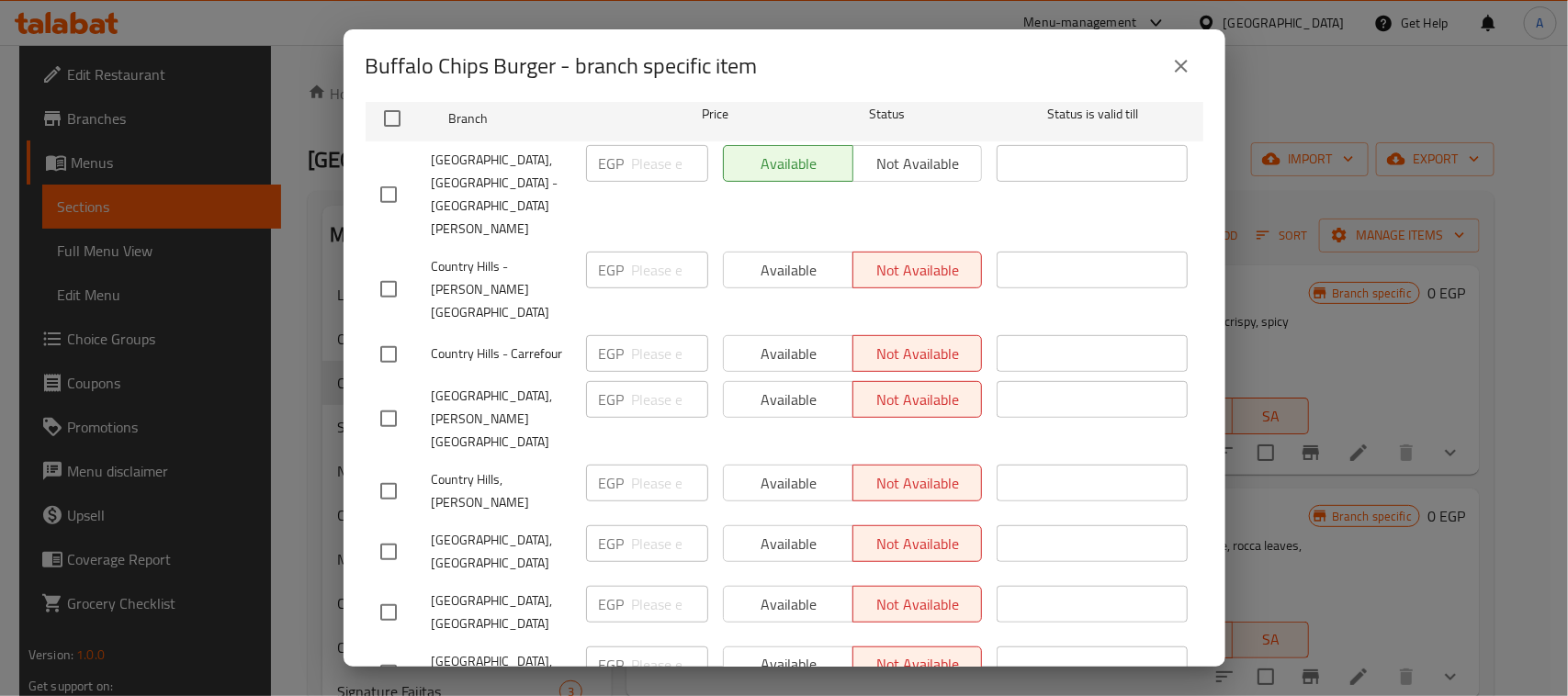 click 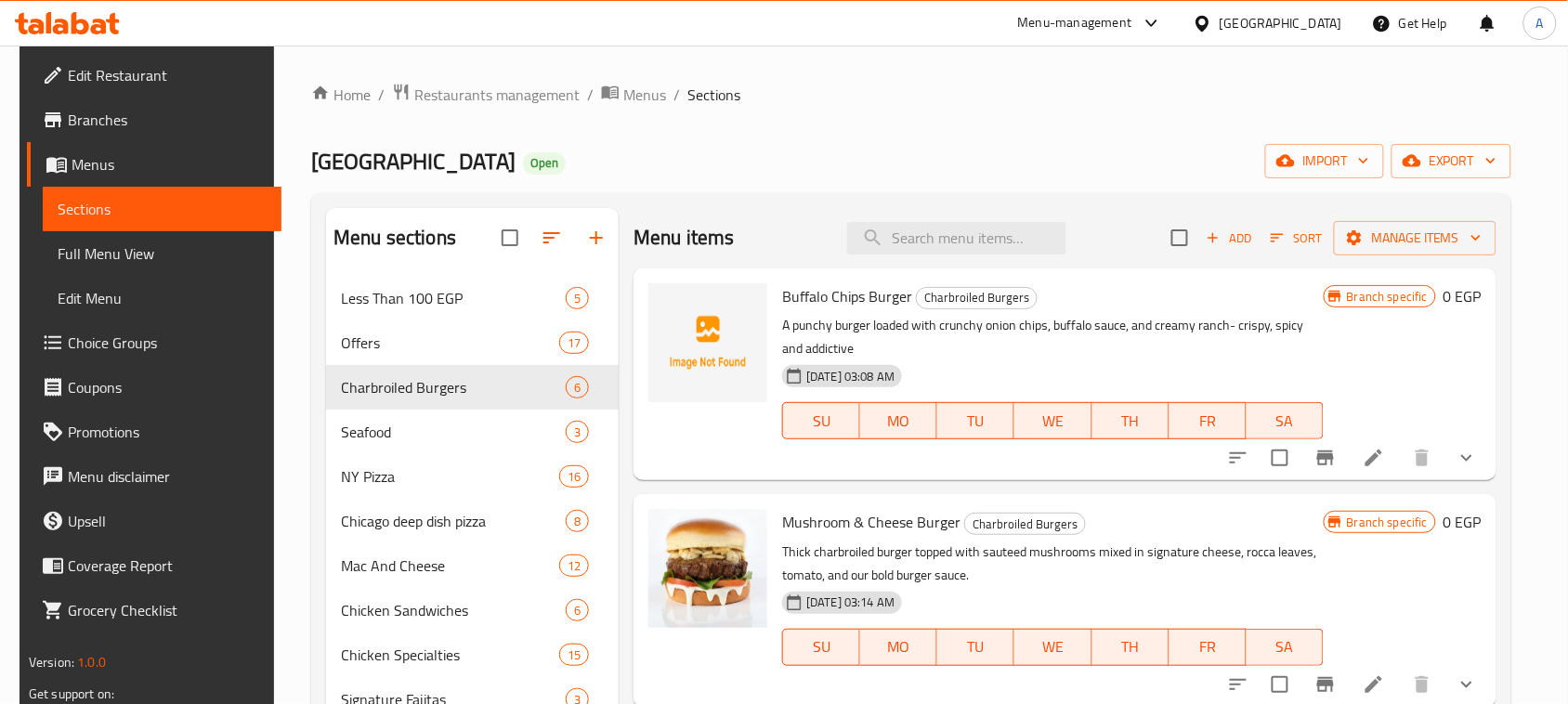 click 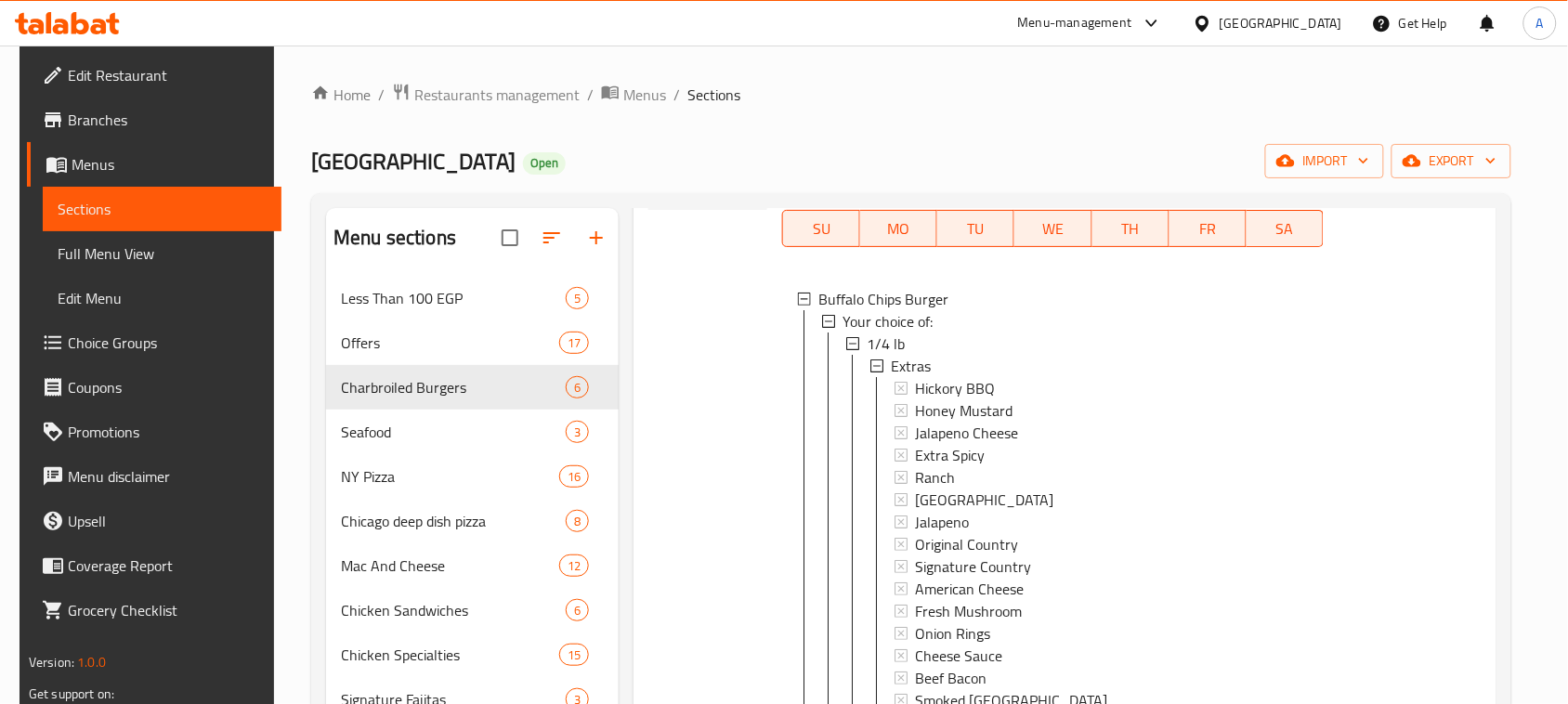 scroll, scrollTop: 232, scrollLeft: 0, axis: vertical 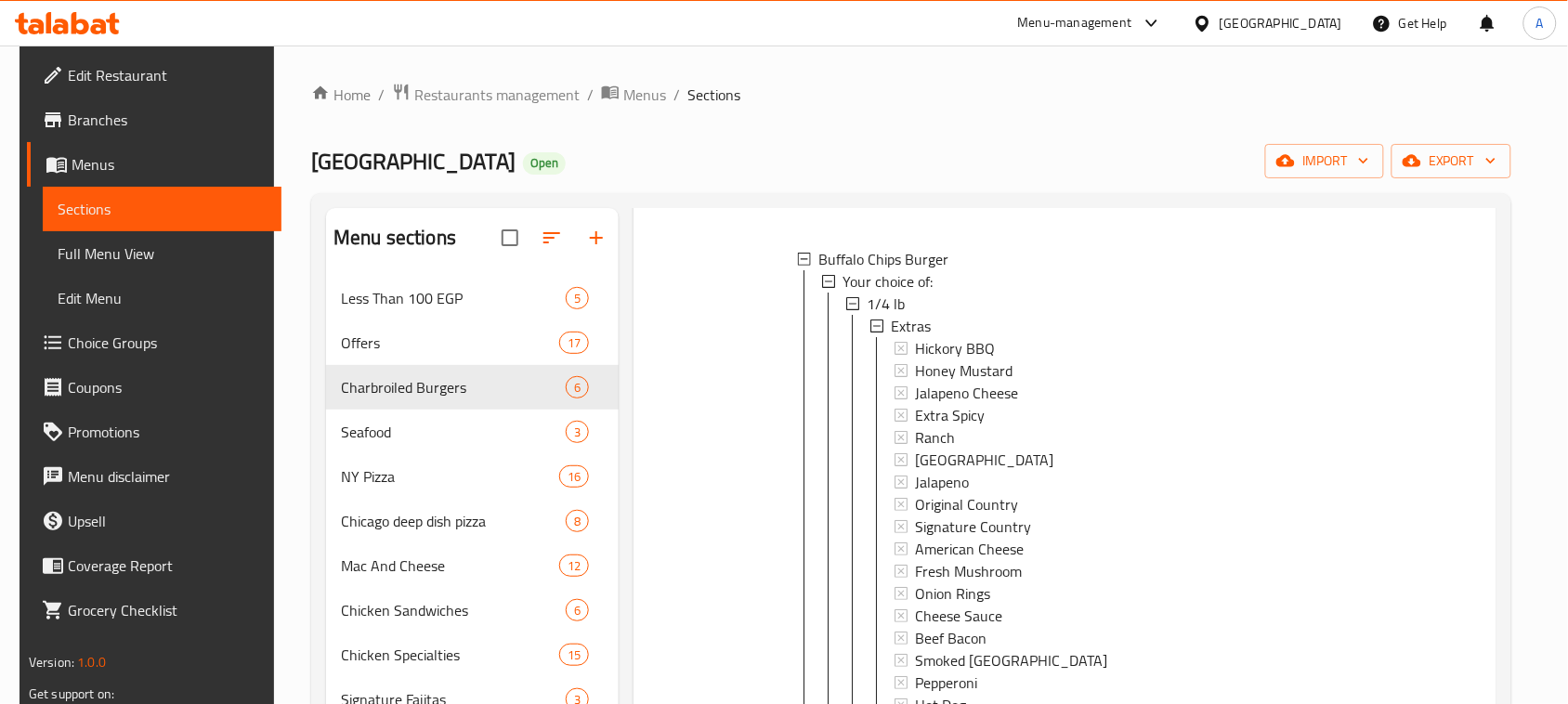 click on "1/4 lb Extras Hickory BBQ  Honey Mustard  Jalapeno Cheese  Extra Spicy Ranch Thousand Islands  Jalapeno Original Country Signature Country American Cheese  Fresh Mushroom Onion Rings Cheese Sauce Beef Bacon Smoked Turkey Pepperoni Hot Dog  Add On's: Add Cheese Sauce 1/3 lb Extras Hickory BBQ  Honey Mustard  Jalapeno Cheese  Extra Spicy Ranch Thousand Islands  Jalapeno Original Country Signature Country American Cheese  Fresh Mushroom Onion Rings Cheese Sauce Beef Bacon Smoked Turkey Pepperoni Hot Dog  Add On's: Add Cheese Sauce 1/2 lb Extras Hickory BBQ  Honey Mustard  Jalapeno Cheese  Extra Spicy Ranch Thousand Islands  Jalapeno Original Country Signature Country American Cheese  Fresh Mushroom Onion Rings Cheese Sauce Beef Bacon Smoked Turkey Pepperoni Hot Dog  Add On's: Add Cheese Sauce" at bounding box center (1077, 995) 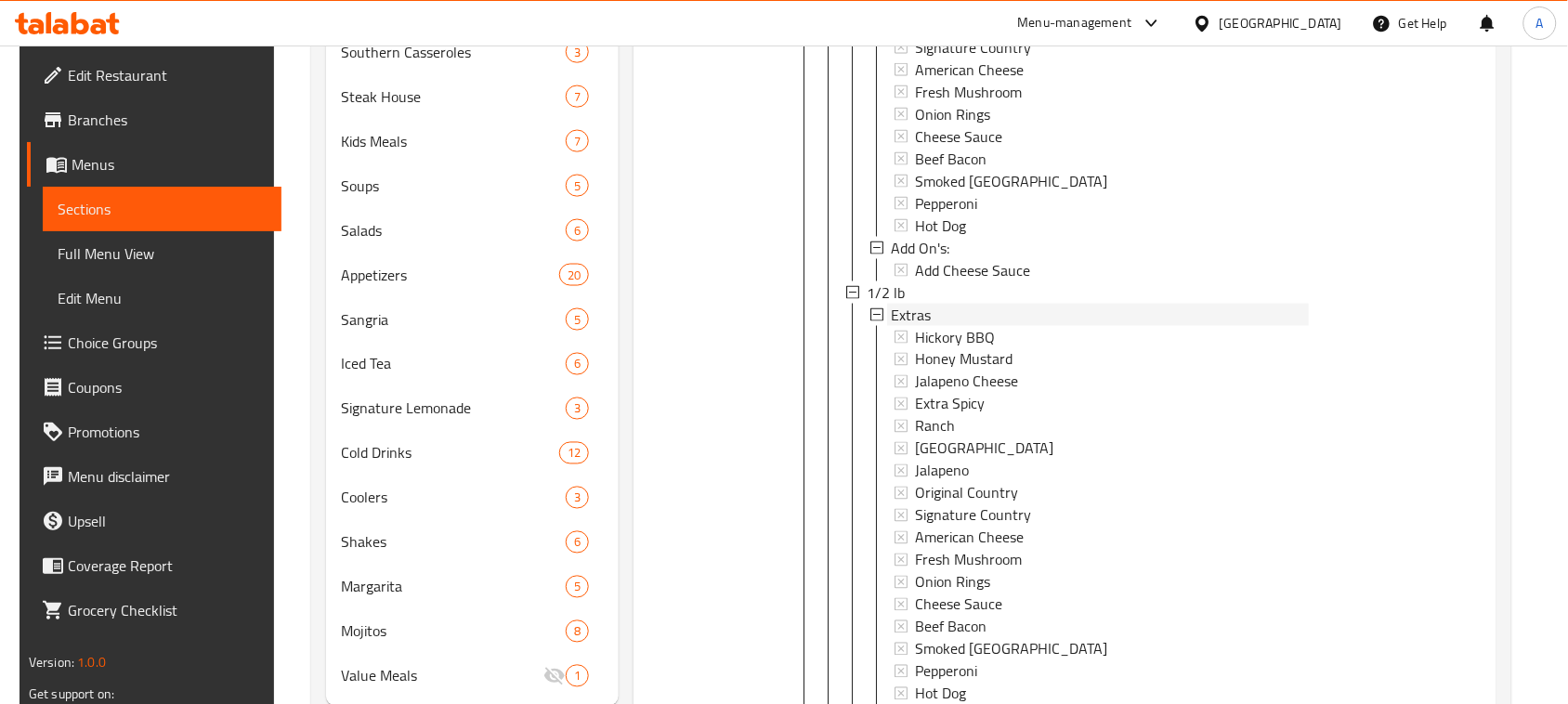 click on "Extras" at bounding box center [910, 315] 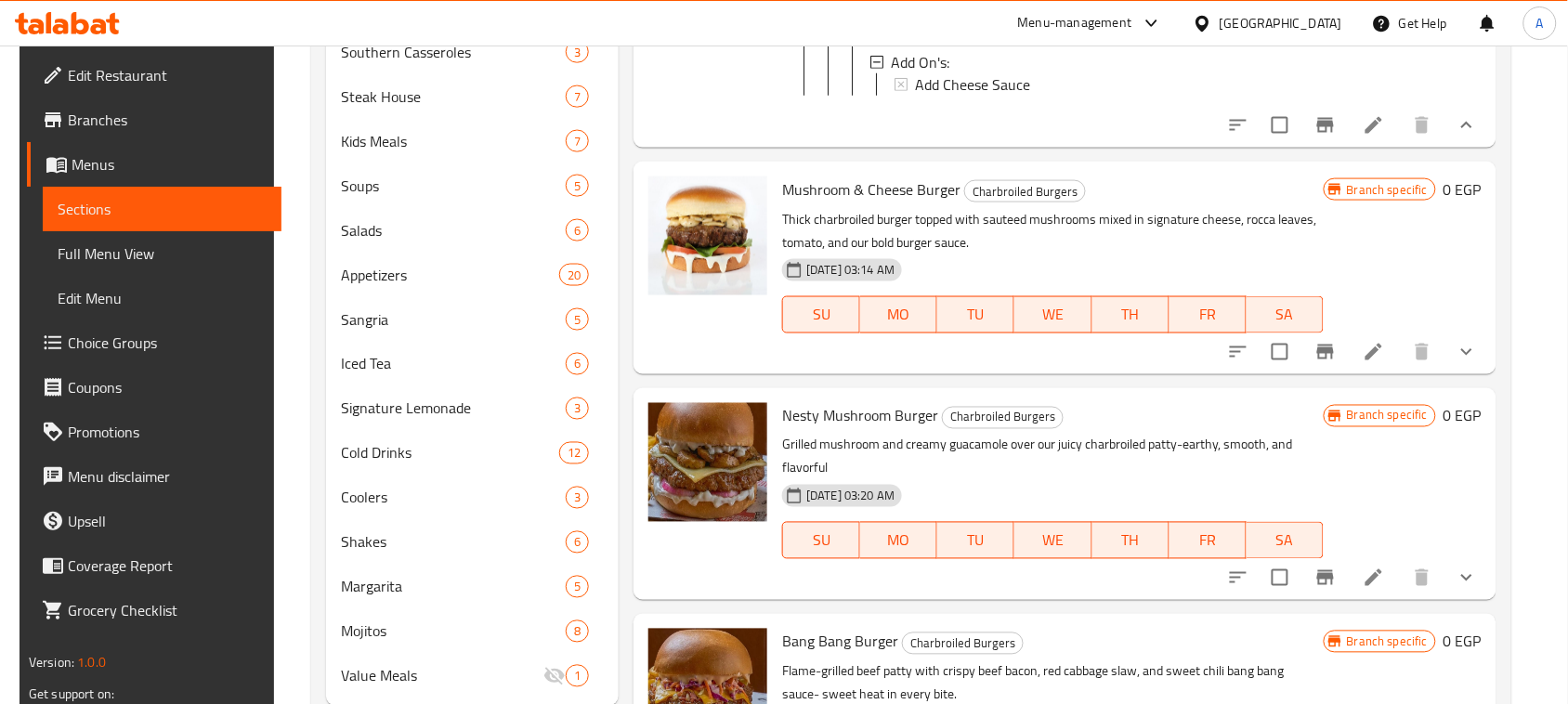scroll, scrollTop: 0, scrollLeft: 0, axis: both 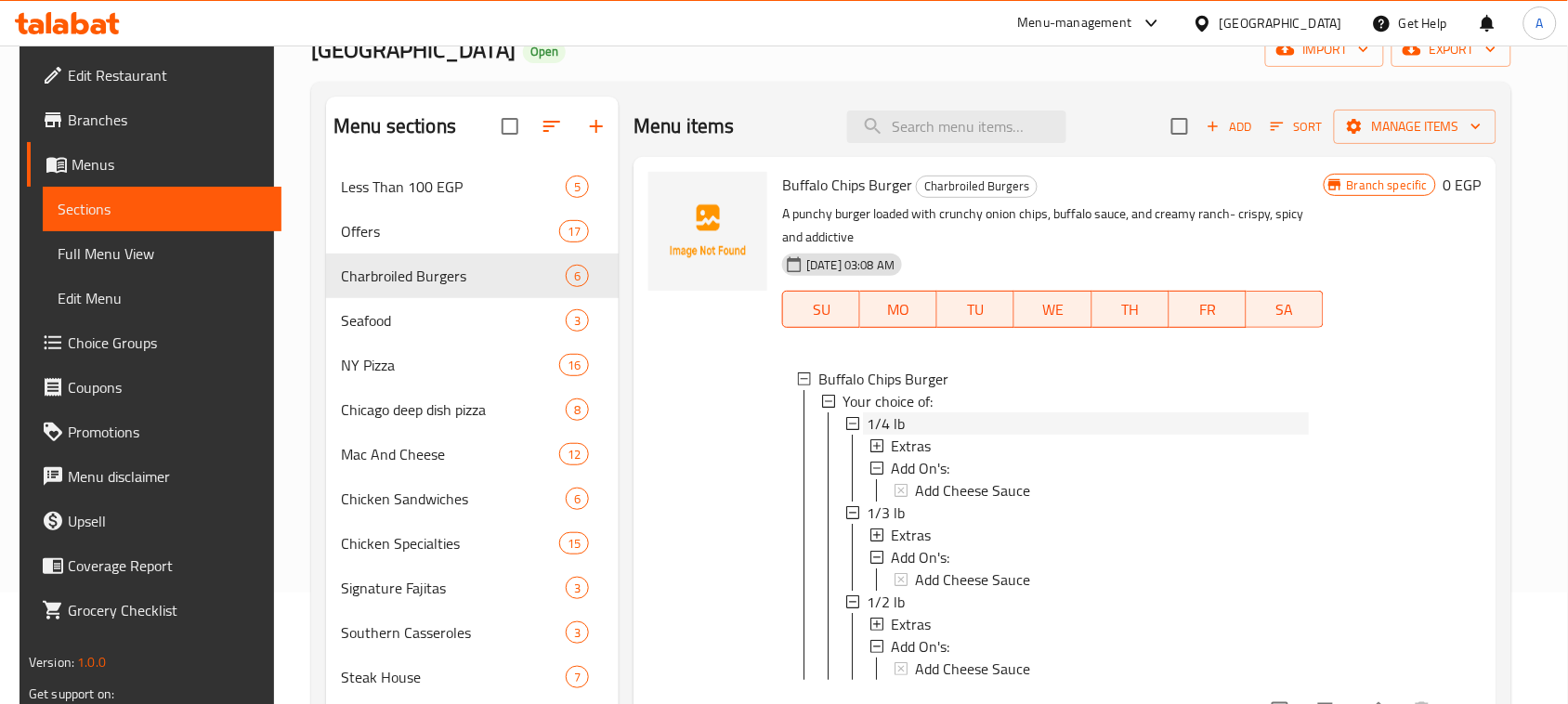 click on "1/4 lb" at bounding box center (885, 424) 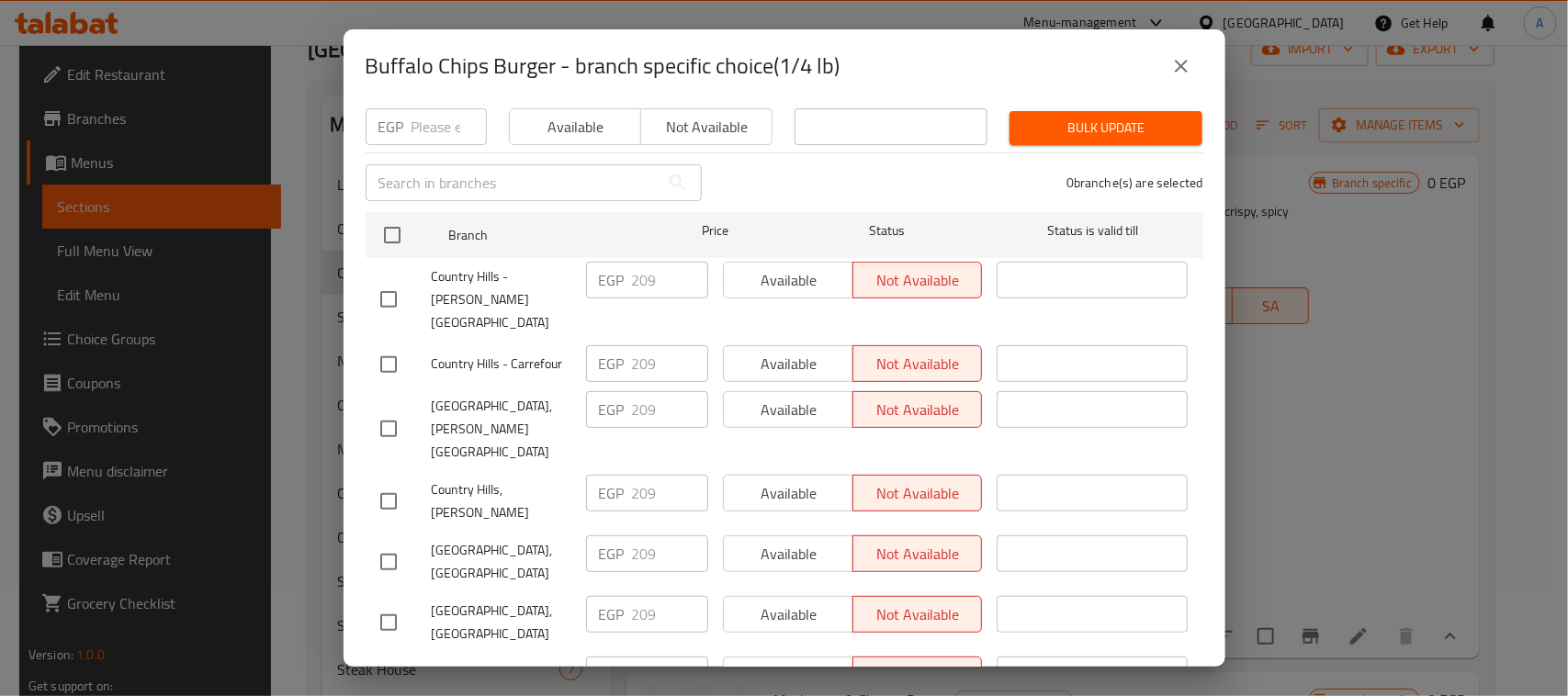 scroll, scrollTop: 0, scrollLeft: 0, axis: both 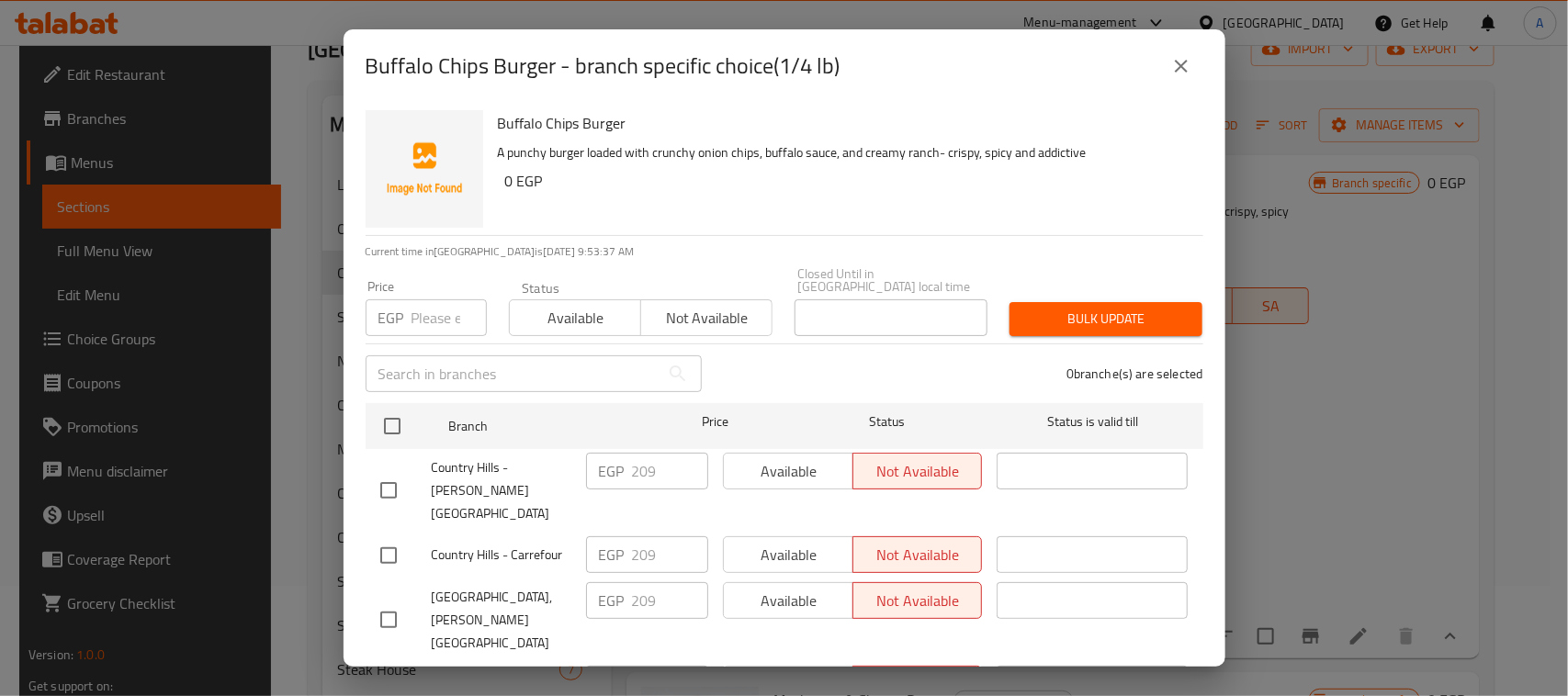 click on "0  branche(s) are selected" at bounding box center [964, 374] 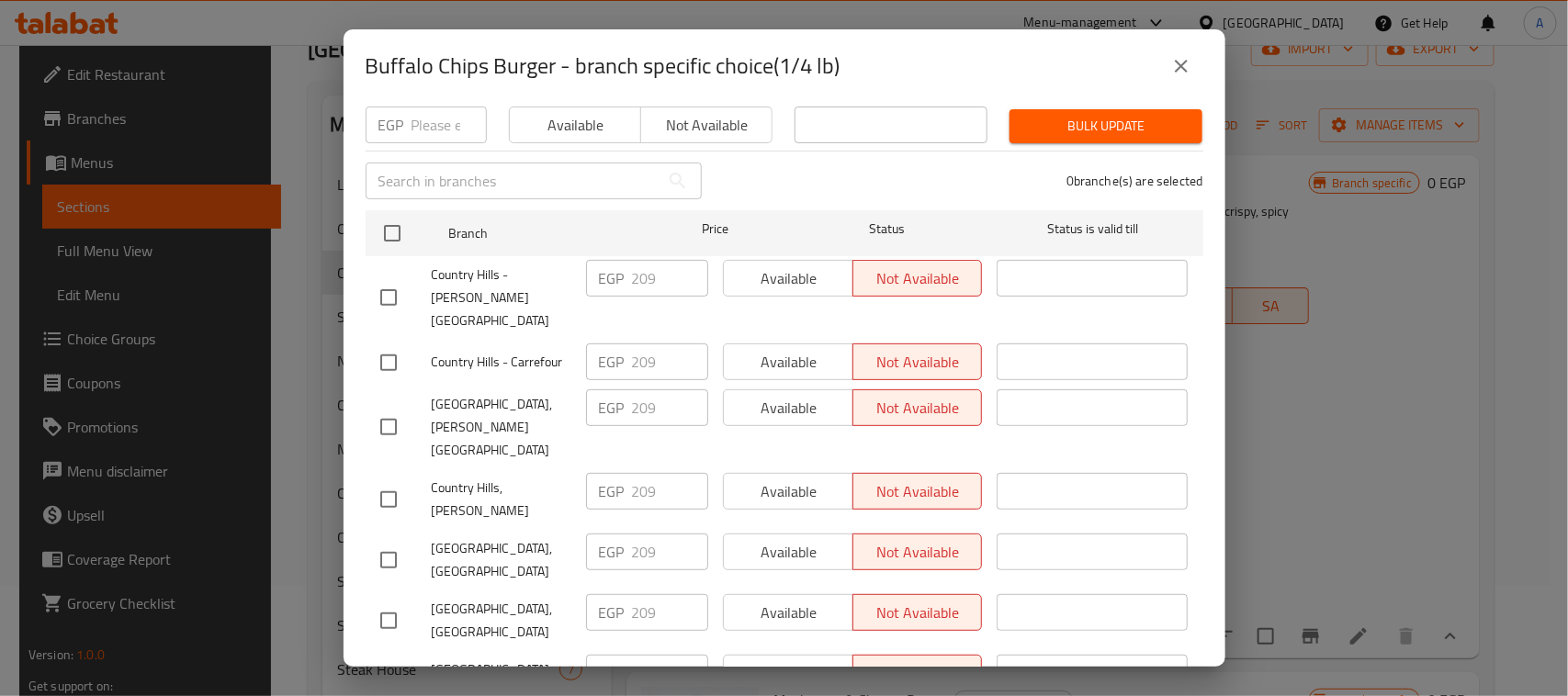 scroll, scrollTop: 0, scrollLeft: 0, axis: both 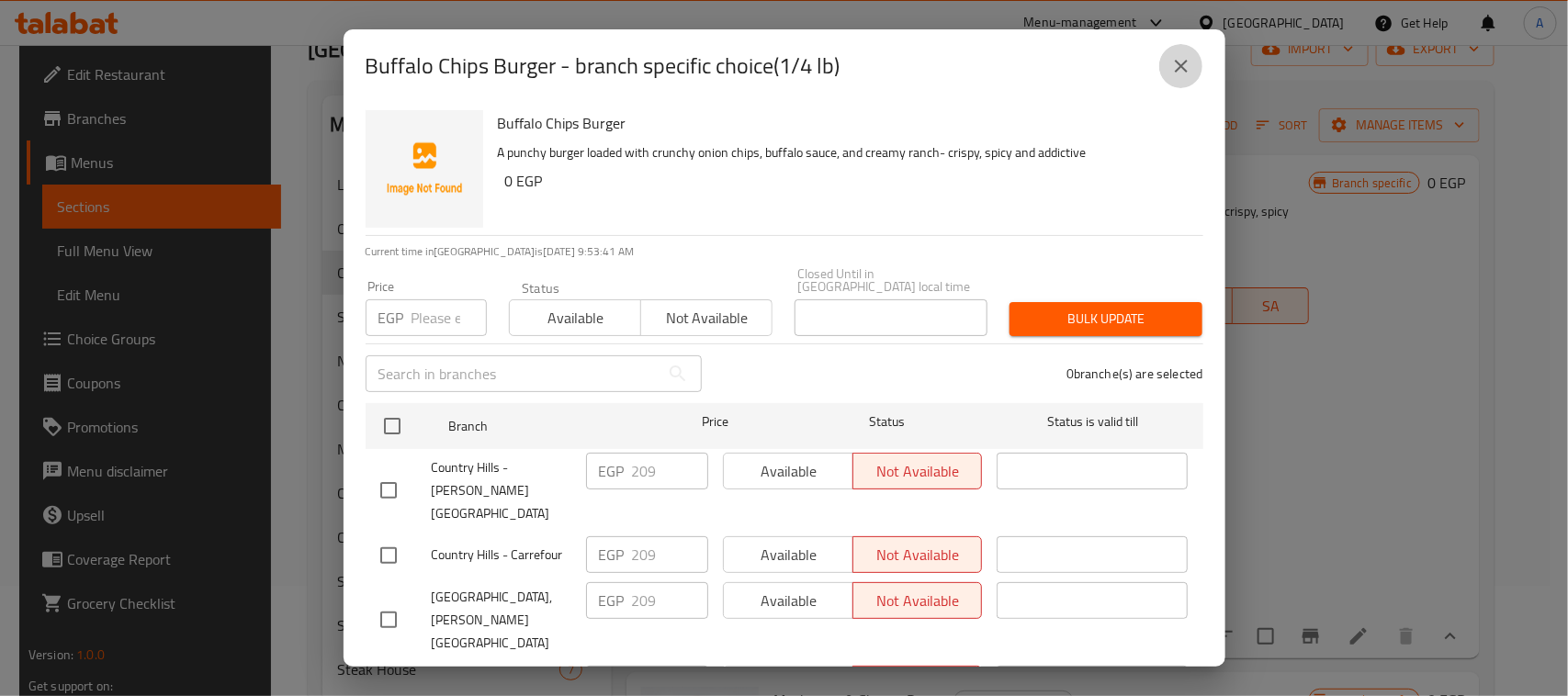 click 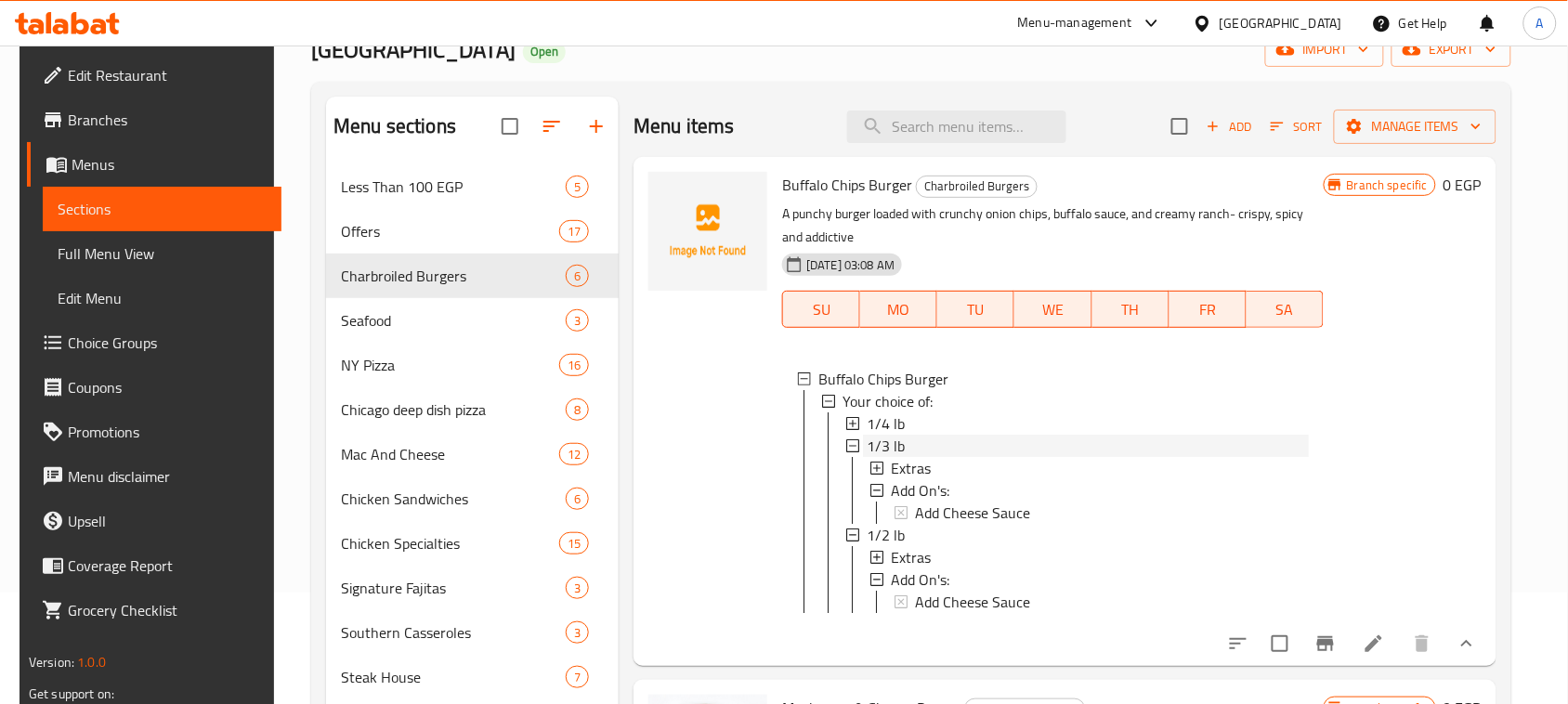 click on "1/3 lb" at bounding box center [885, 446] 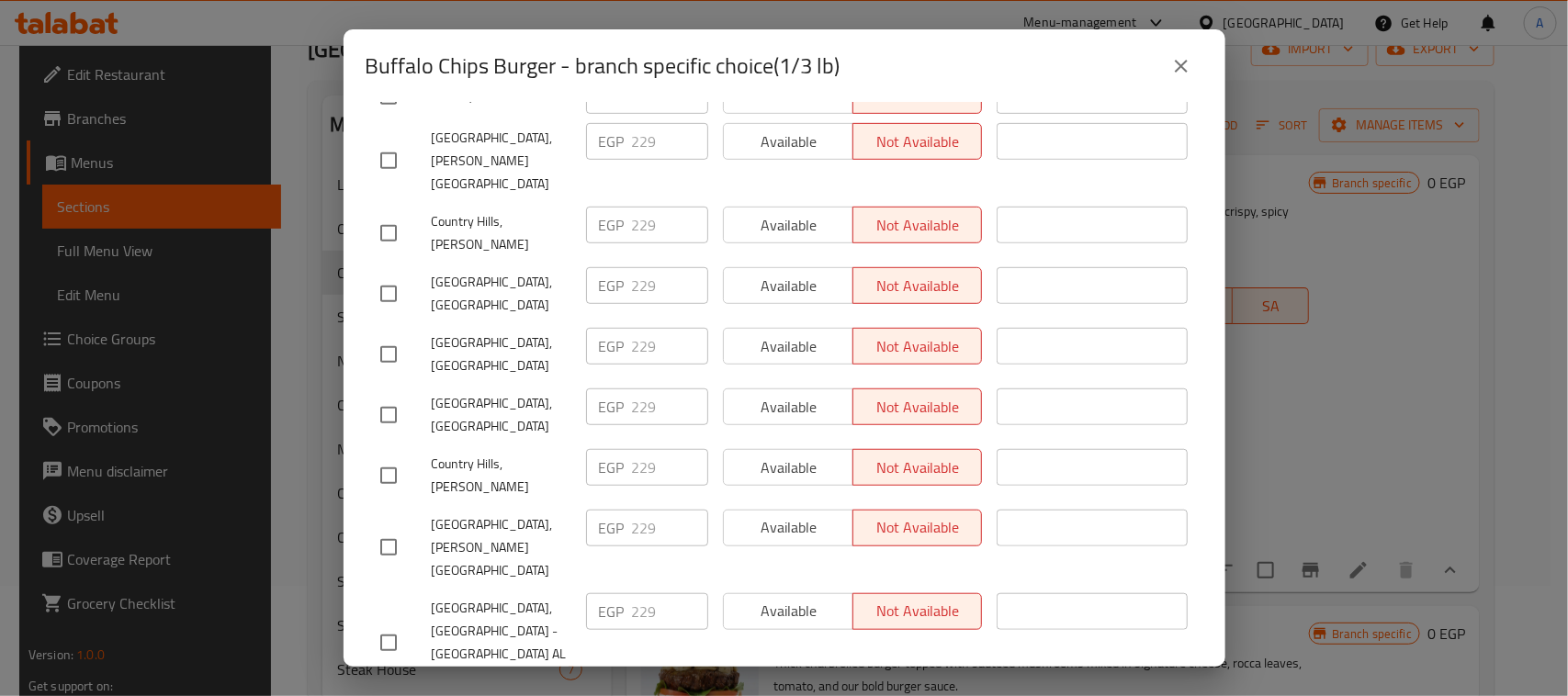 scroll, scrollTop: 650, scrollLeft: 0, axis: vertical 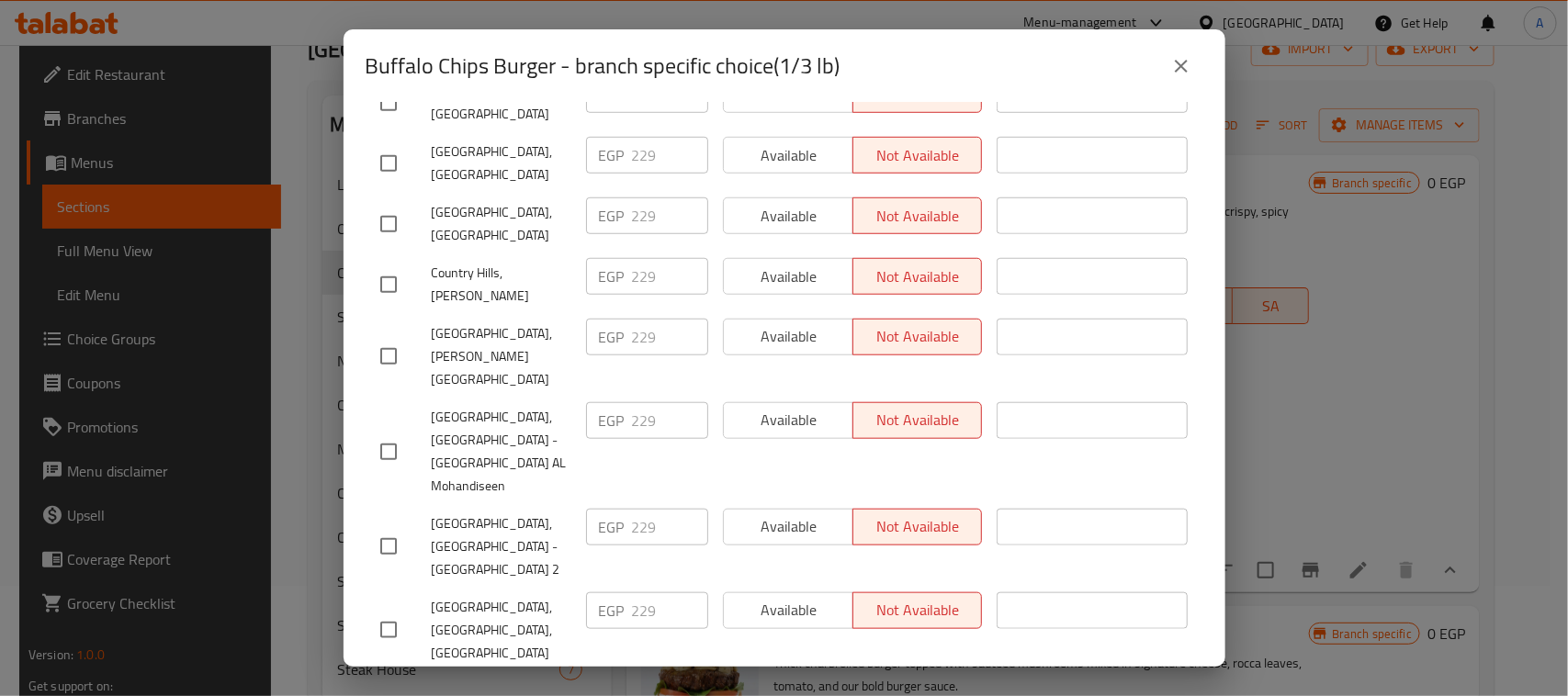 click at bounding box center (1181, 66) 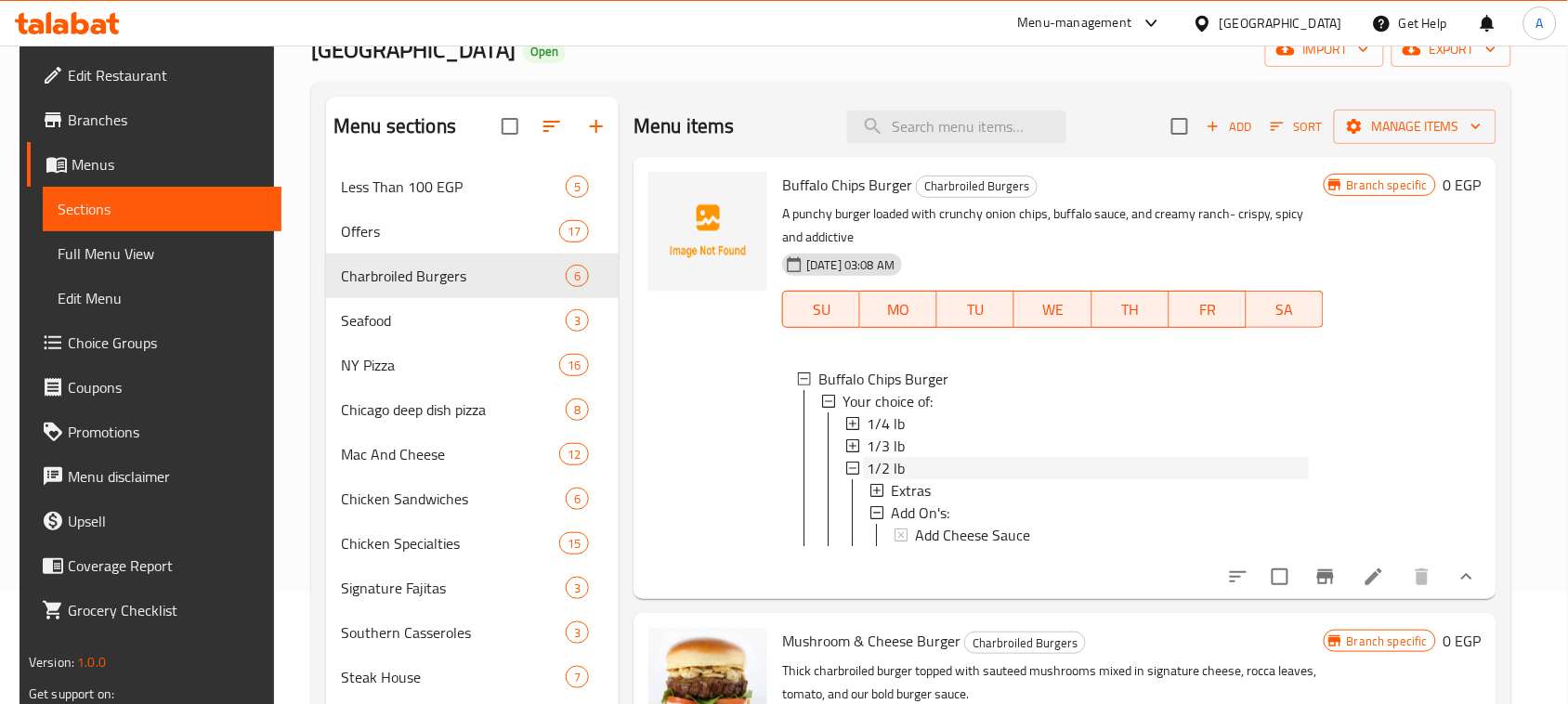 click on "1/2 lb" at bounding box center (1088, 468) 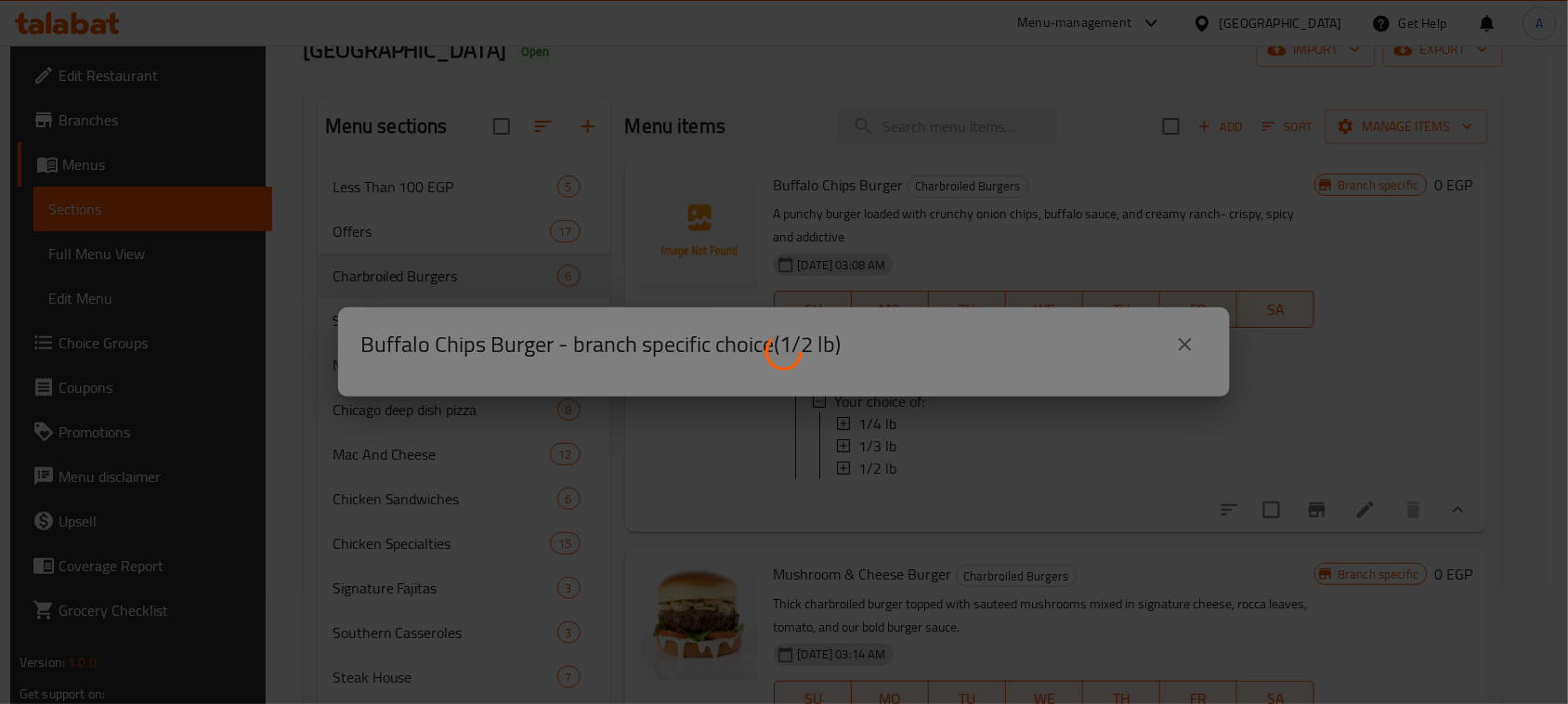 scroll, scrollTop: 0, scrollLeft: 0, axis: both 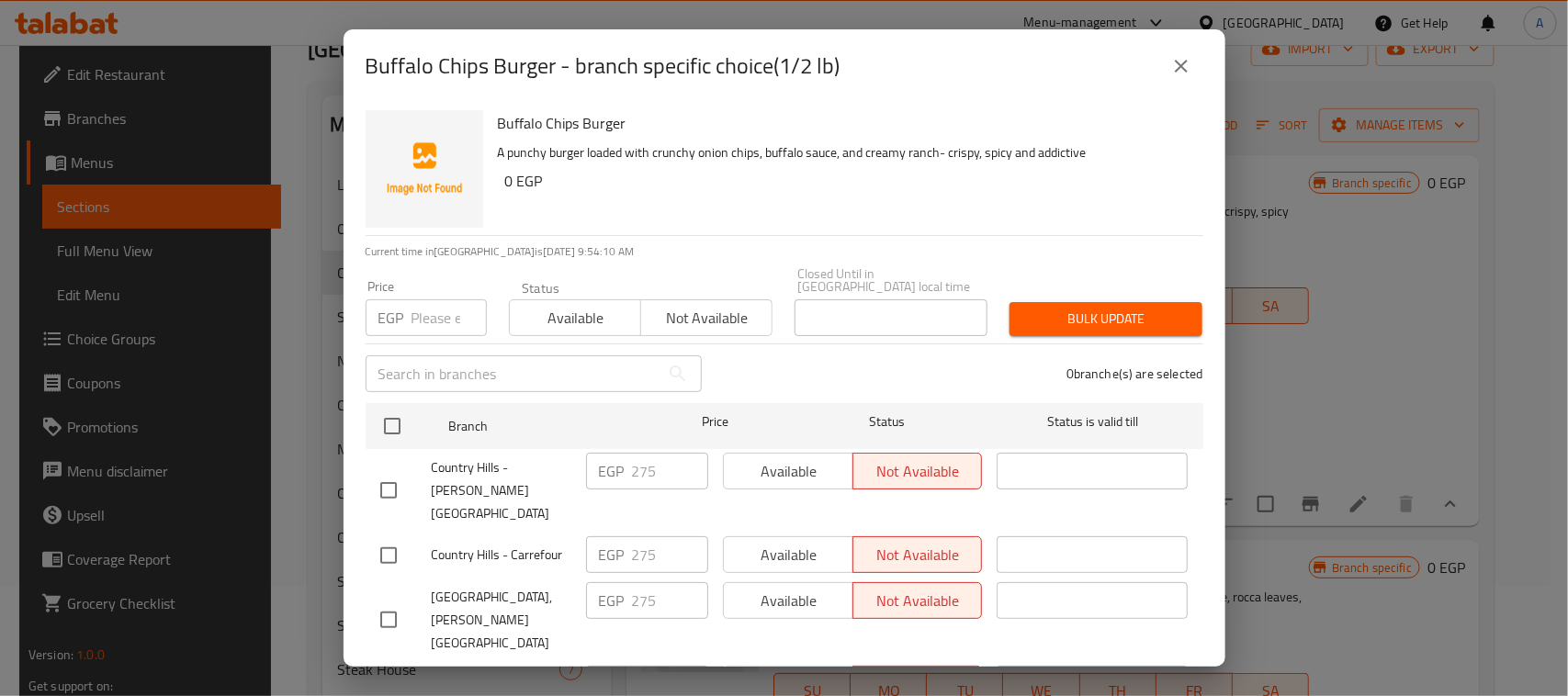 click 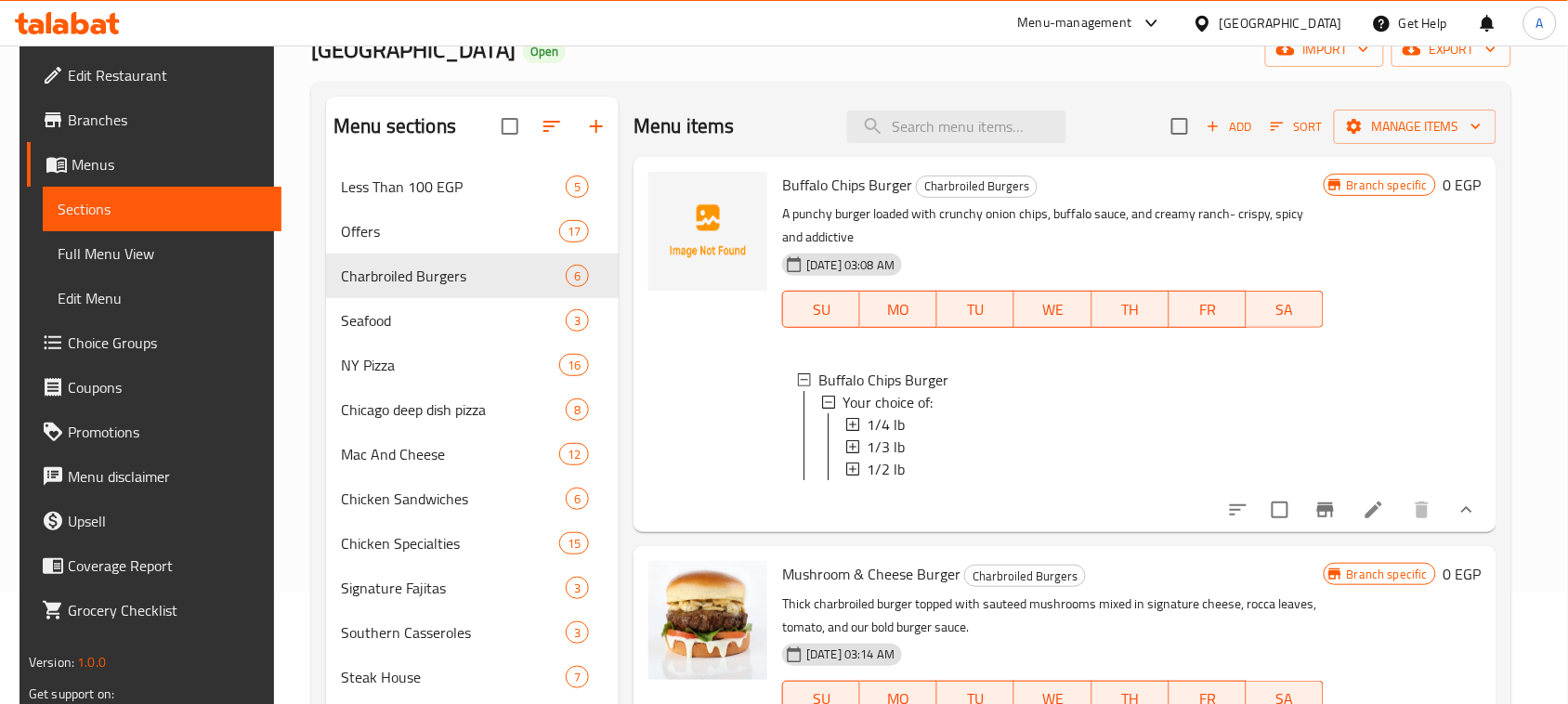 click on "Branch specific 0   EGP" at bounding box center [1403, 345] 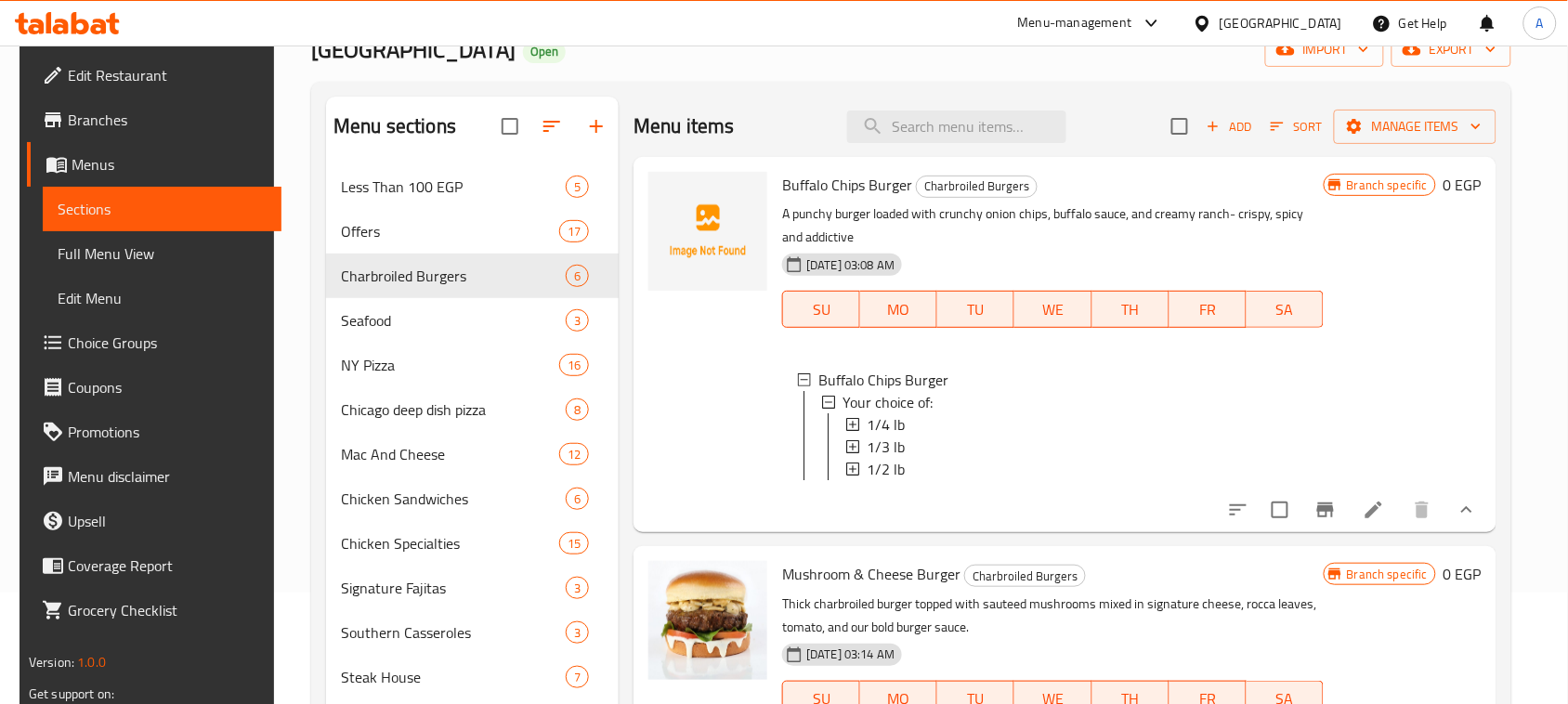 click at bounding box center (708, 345) 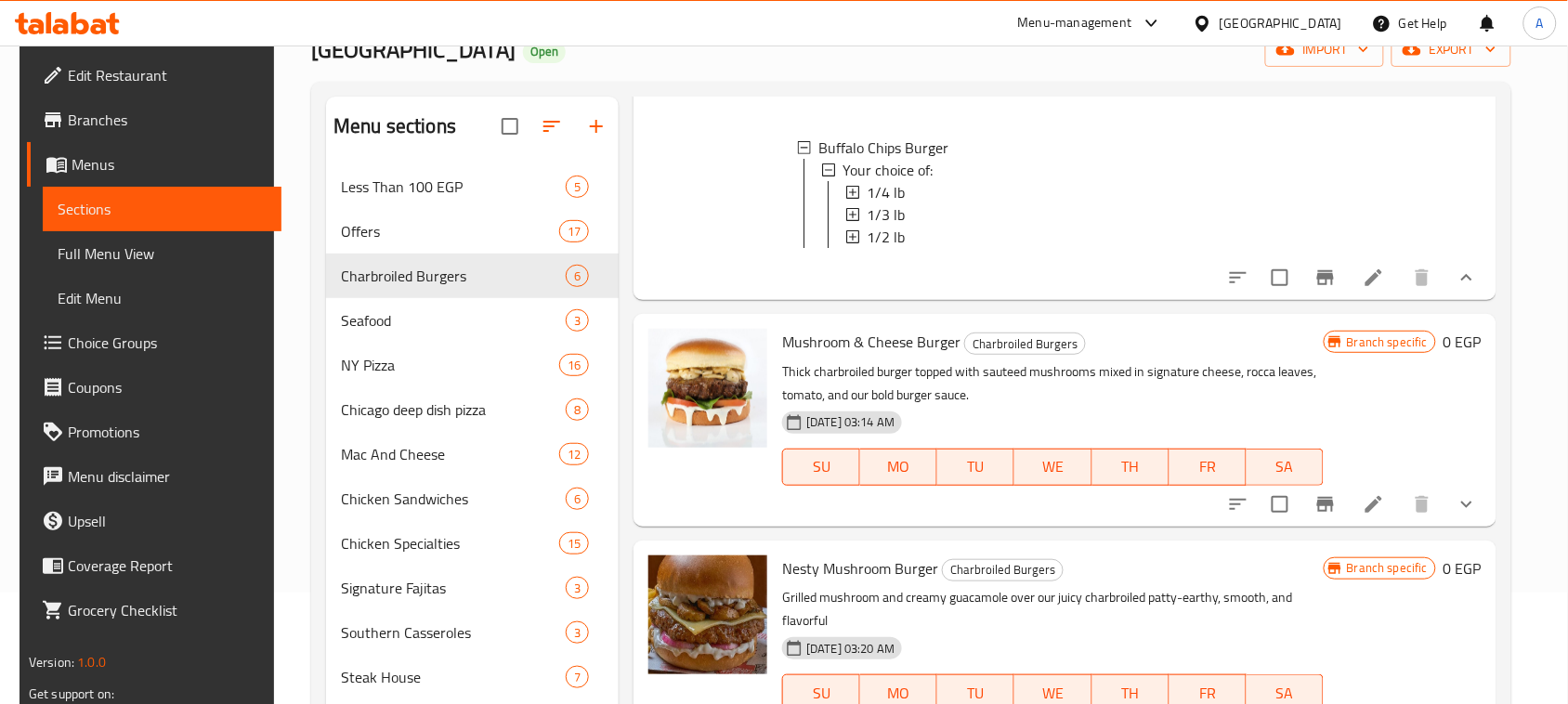 scroll, scrollTop: 348, scrollLeft: 0, axis: vertical 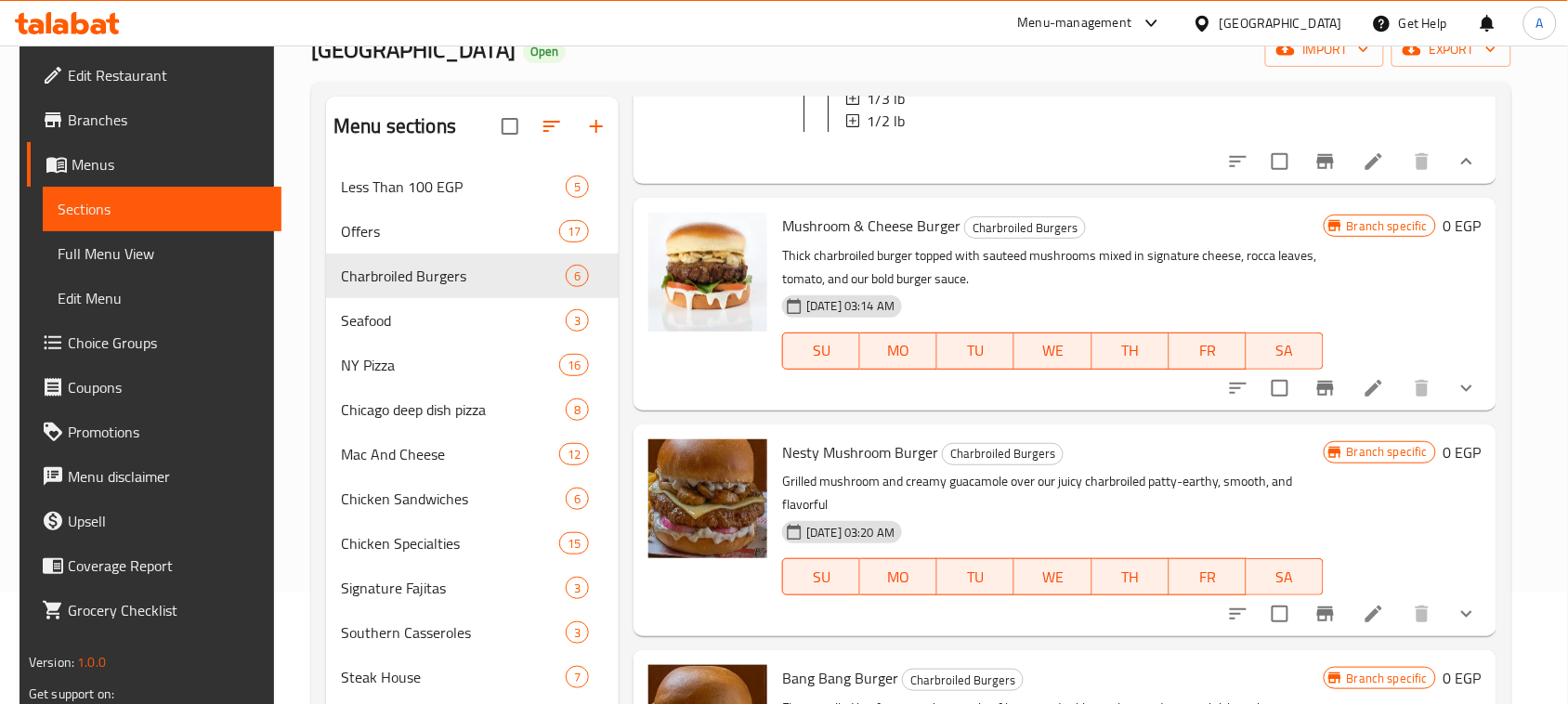 click on "06-07-2025 03:14 AM SU MO TU WE TH FR SA" at bounding box center (1052, 338) 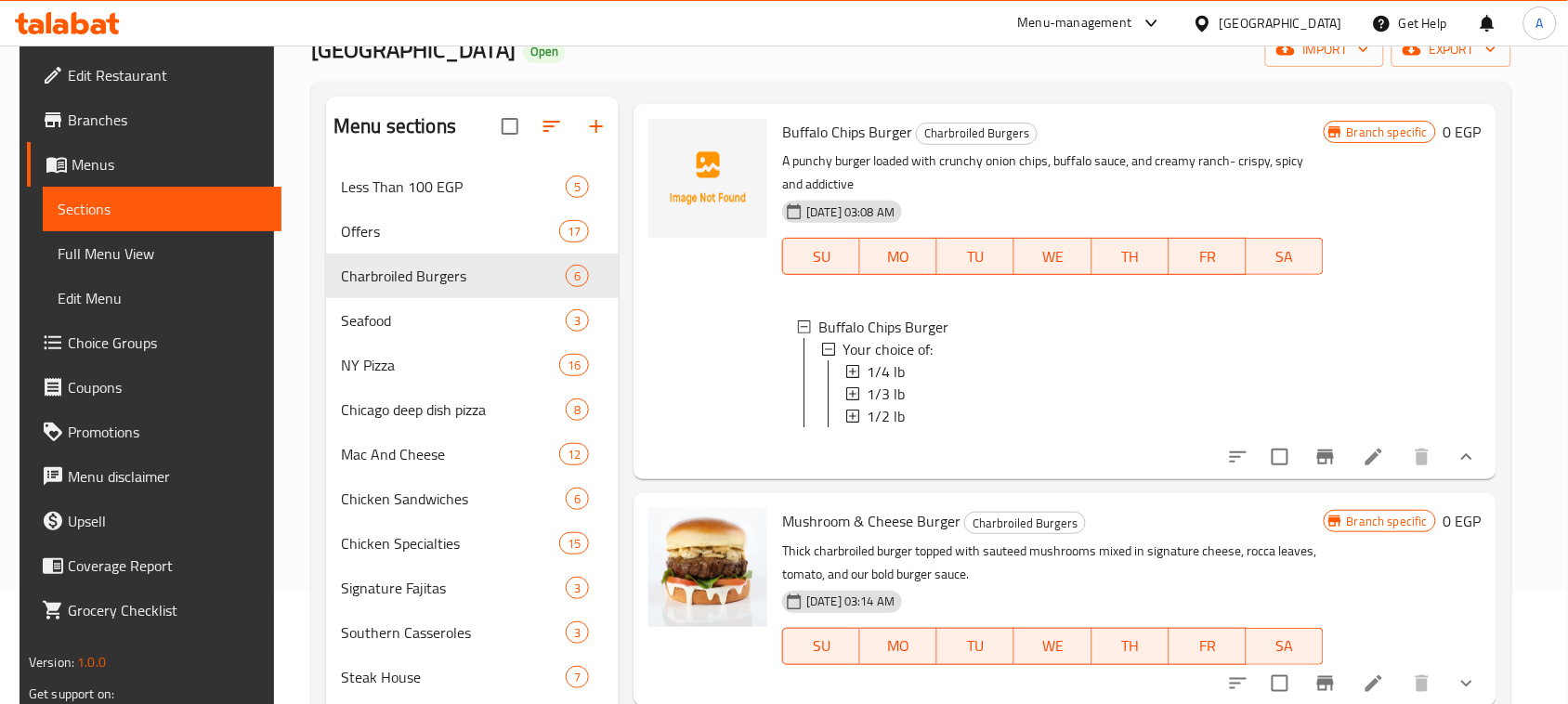 scroll, scrollTop: 0, scrollLeft: 0, axis: both 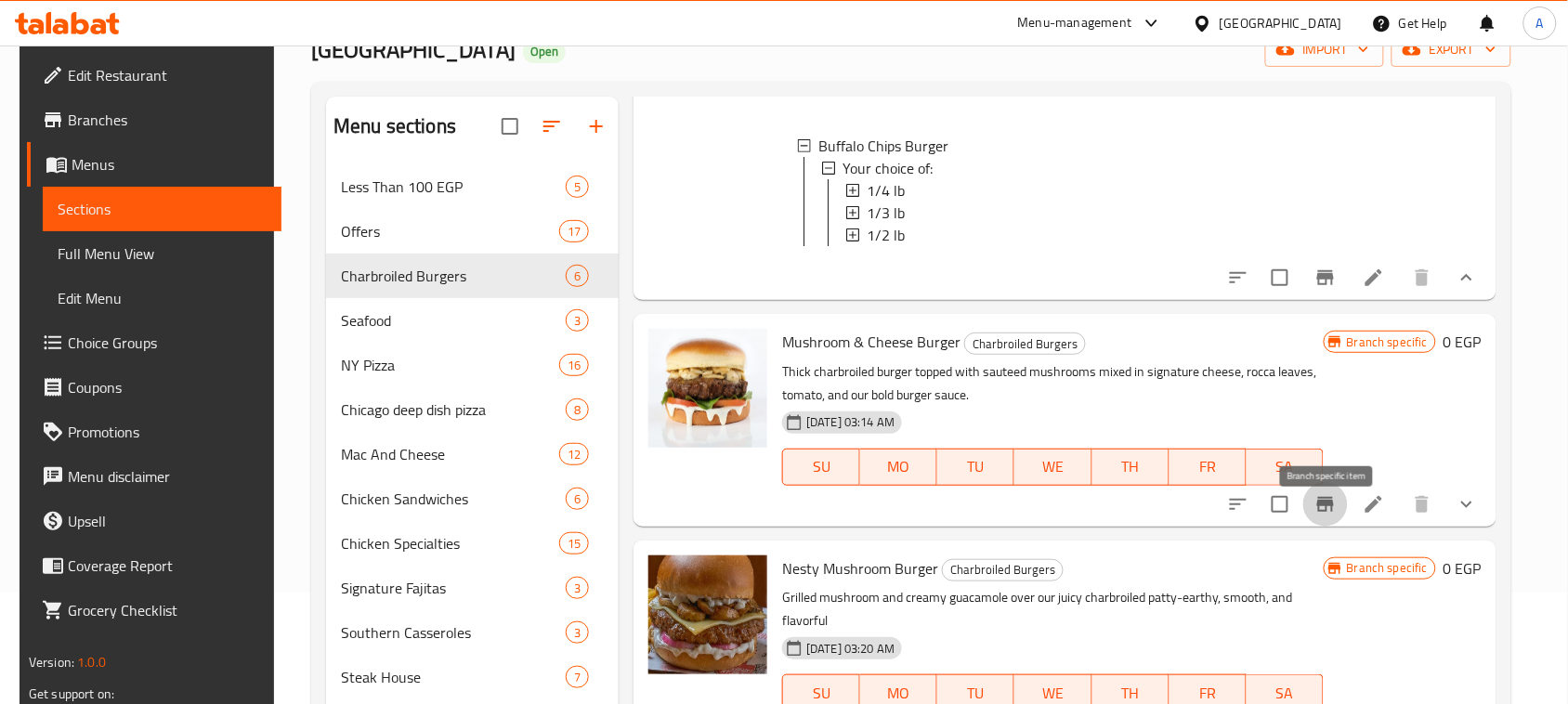 click 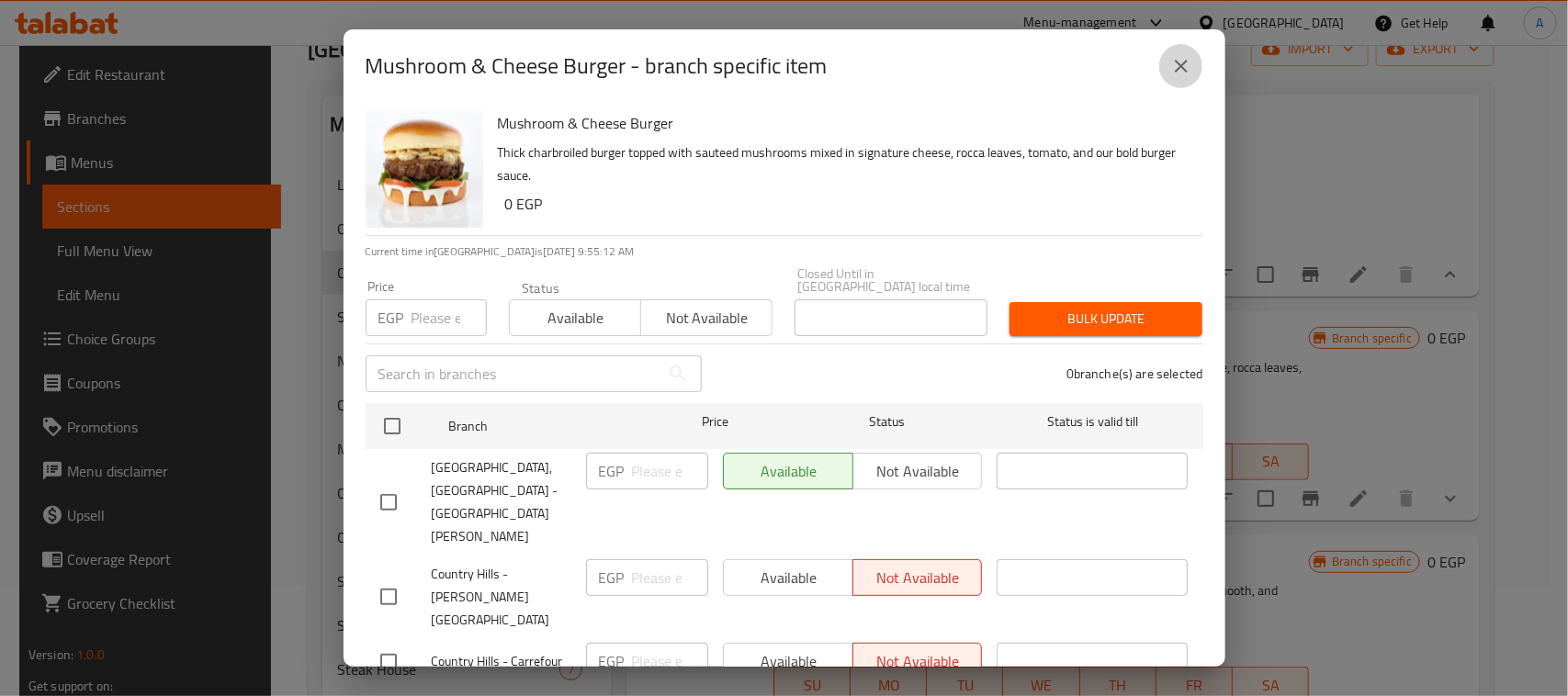 drag, startPoint x: 1191, startPoint y: 61, endPoint x: 1406, endPoint y: 382, distance: 386.34958 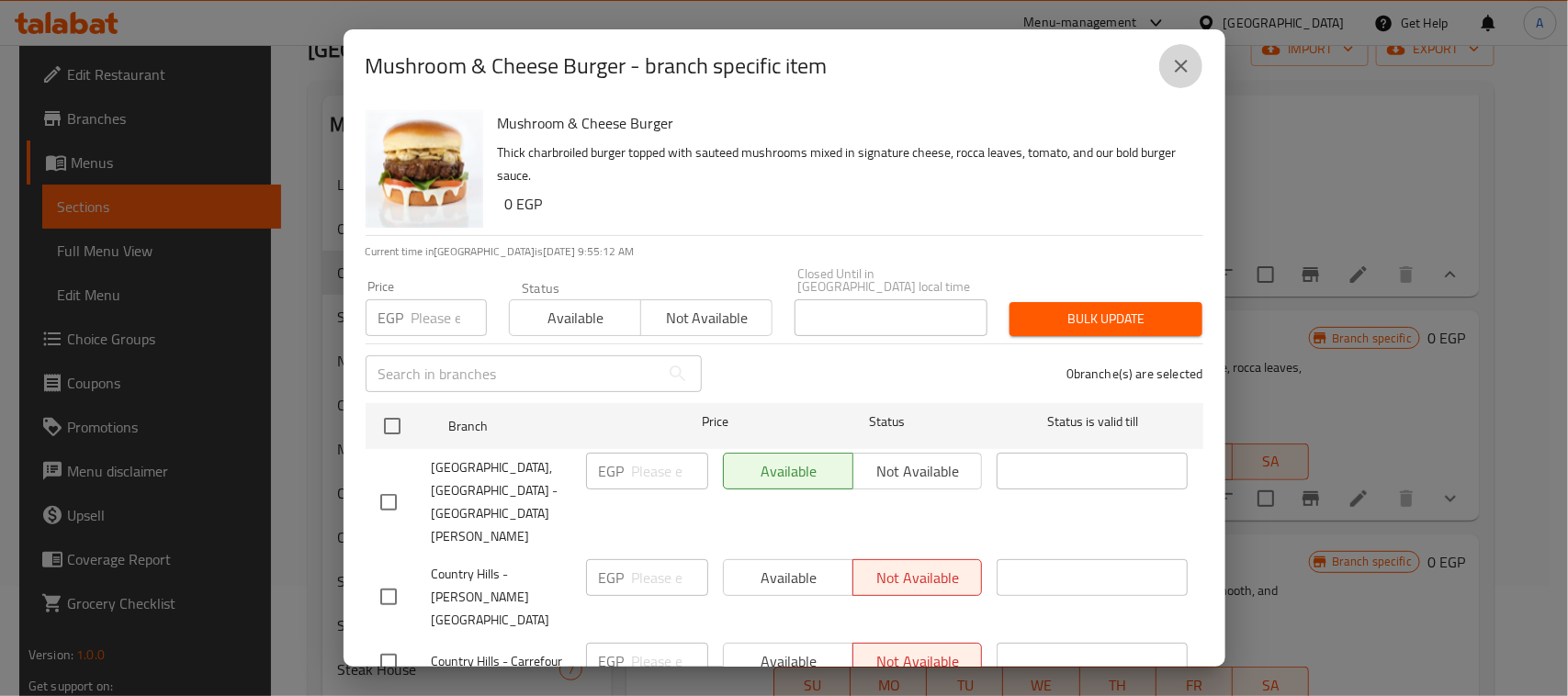 click 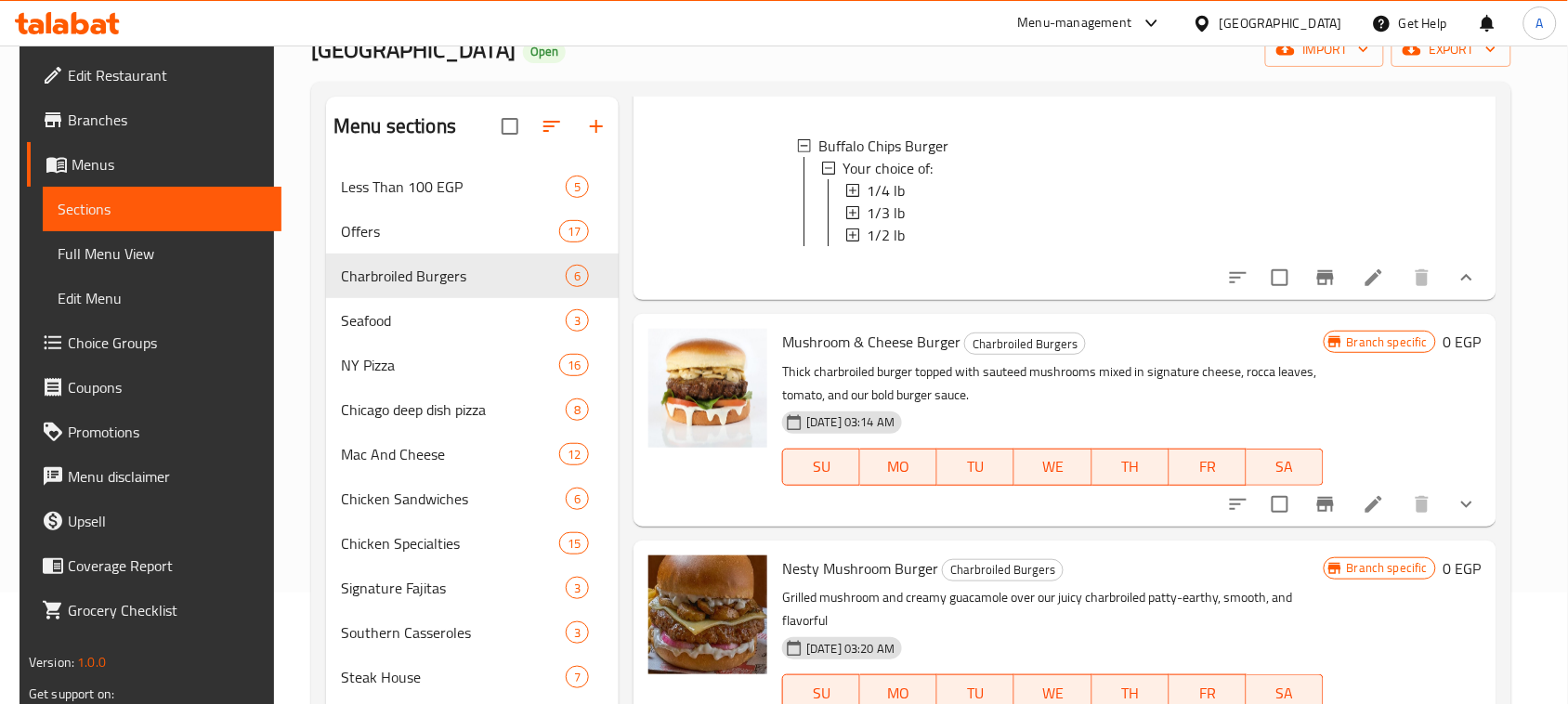 click 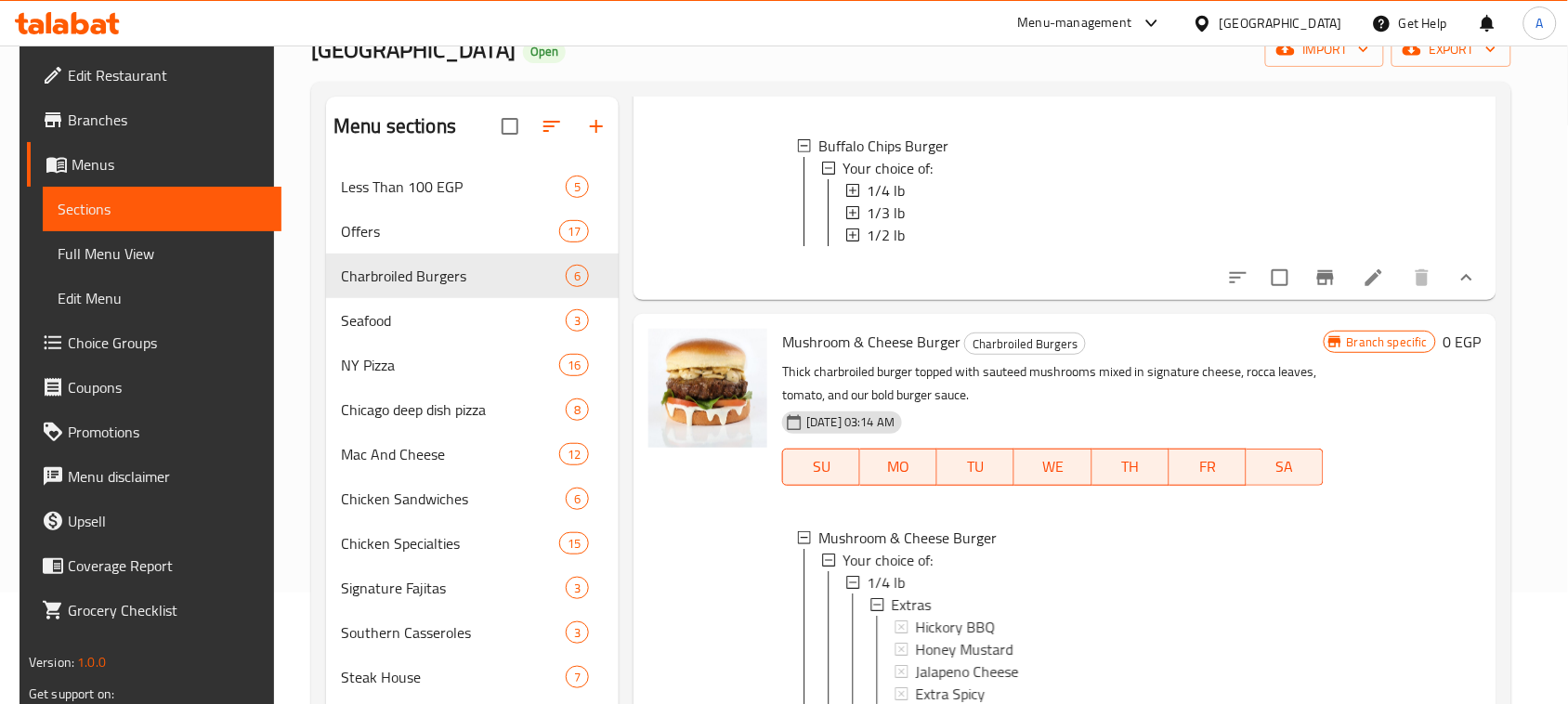 scroll, scrollTop: 2, scrollLeft: 0, axis: vertical 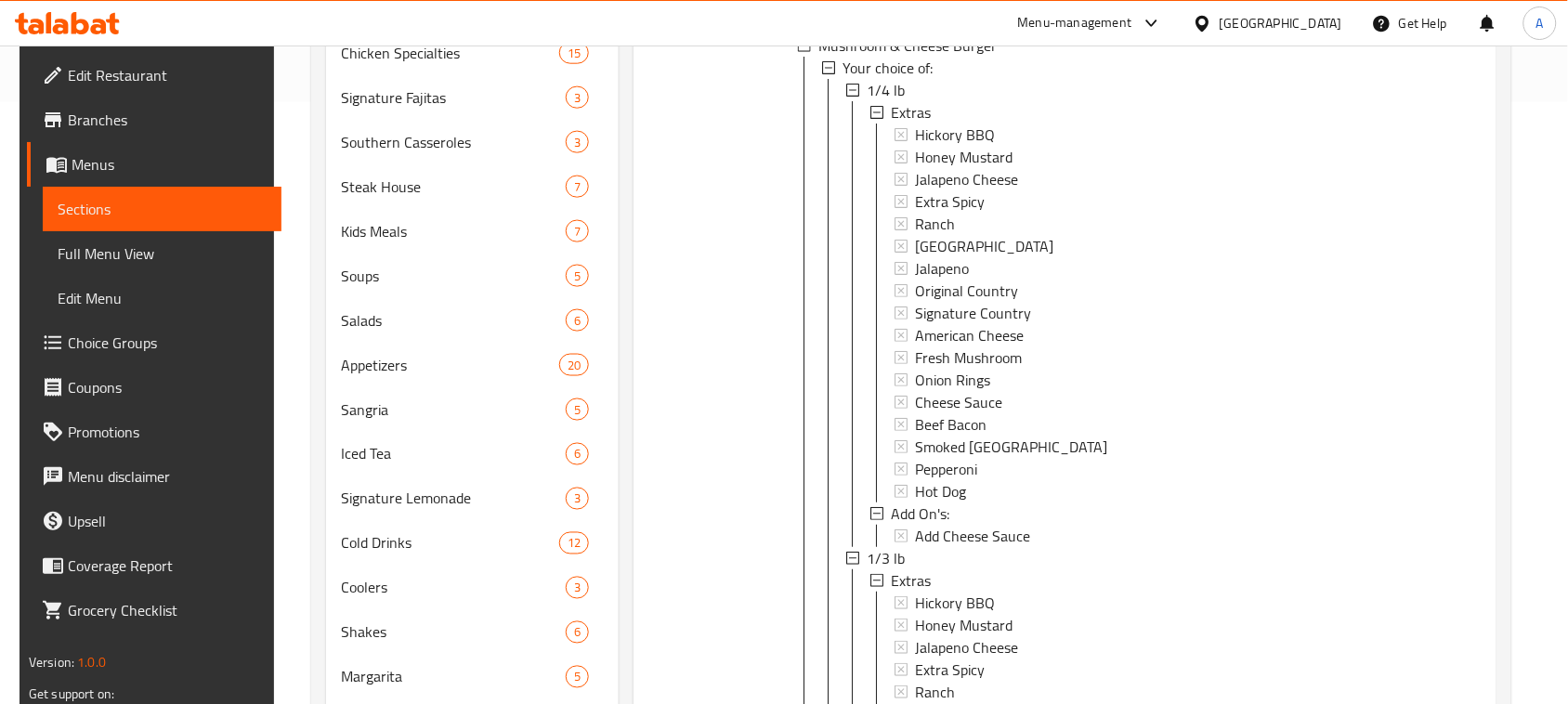 click on "Buffalo Chips Burger   Charbroiled Burgers A punchy burger loaded with crunchy onion chips, buffalo sauce, and creamy ranch- crispy, spicy and addictive 06-07-2025 03:08 AM SU MO TU WE TH FR SA Buffalo Chips Burger Your choice of: 1/4 lb 1/3 lb 1/2 lb Branch specific 0   EGP Mushroom & Cheese Burger   Charbroiled Burgers Thick charbroiled burger topped with sauteed mushrooms mixed in signature cheese, rocca leaves, tomato, and our bold burger sauce. 06-07-2025 03:14 AM SU MO TU WE TH FR SA Mushroom & Cheese Burger Your choice of: 1/4 lb Extras Hickory BBQ  Honey Mustard  Jalapeno Cheese  Extra Spicy Ranch Thousand Islands  Jalapeno Original Country Signature Country American Cheese  Fresh Mushroom Onion Rings Cheese Sauce Beef Bacon Smoked Turkey Pepperoni Hot Dog  Add On's: Add Cheese Sauce 1/3 lb Extras Hickory BBQ  Honey Mustard  Jalapeno Cheese  Extra Spicy Ranch Thousand Islands  Jalapeno Original Country Signature Country American Cheese  Fresh Mushroom Onion Rings Cheese Sauce Beef Bacon Smoked Turkey" at bounding box center (1065, -538) 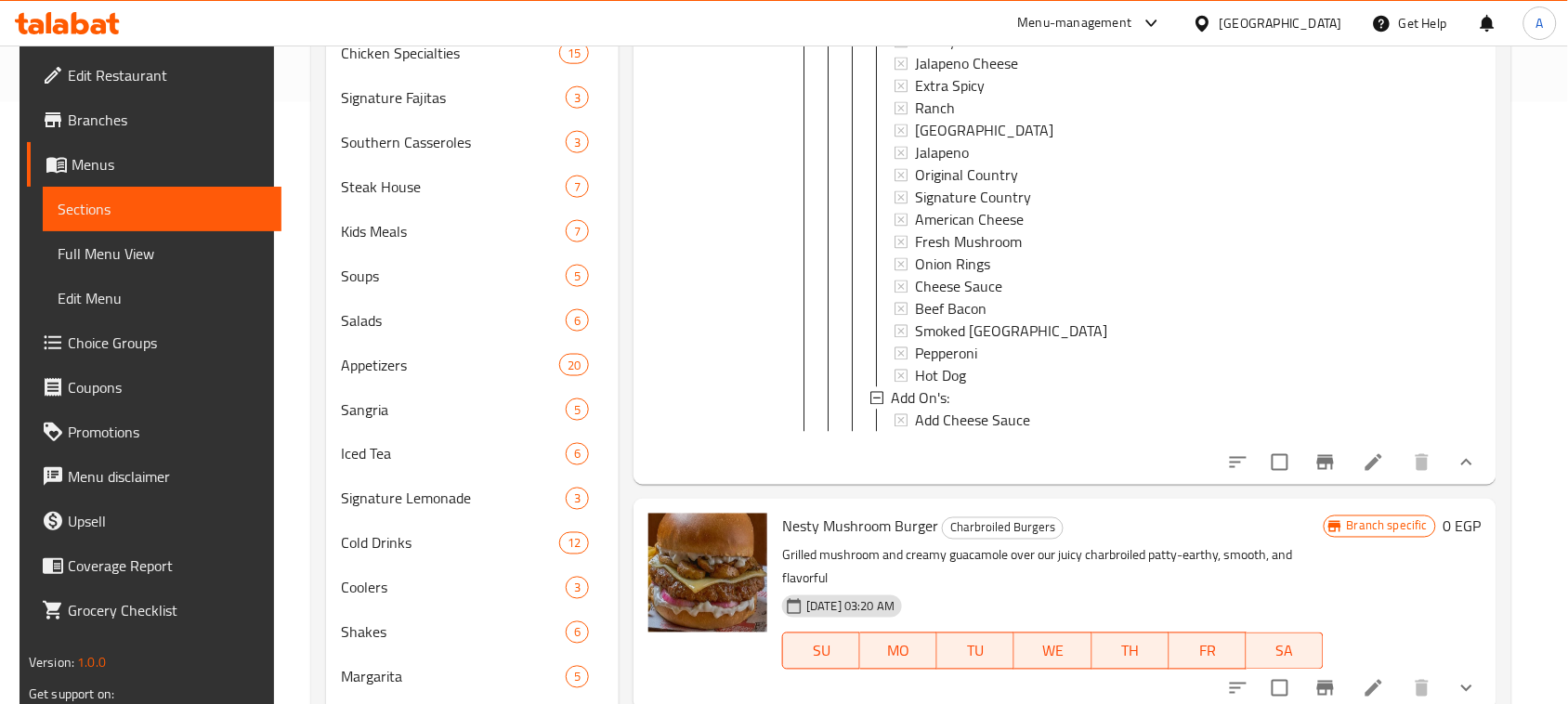 scroll, scrollTop: 0, scrollLeft: 0, axis: both 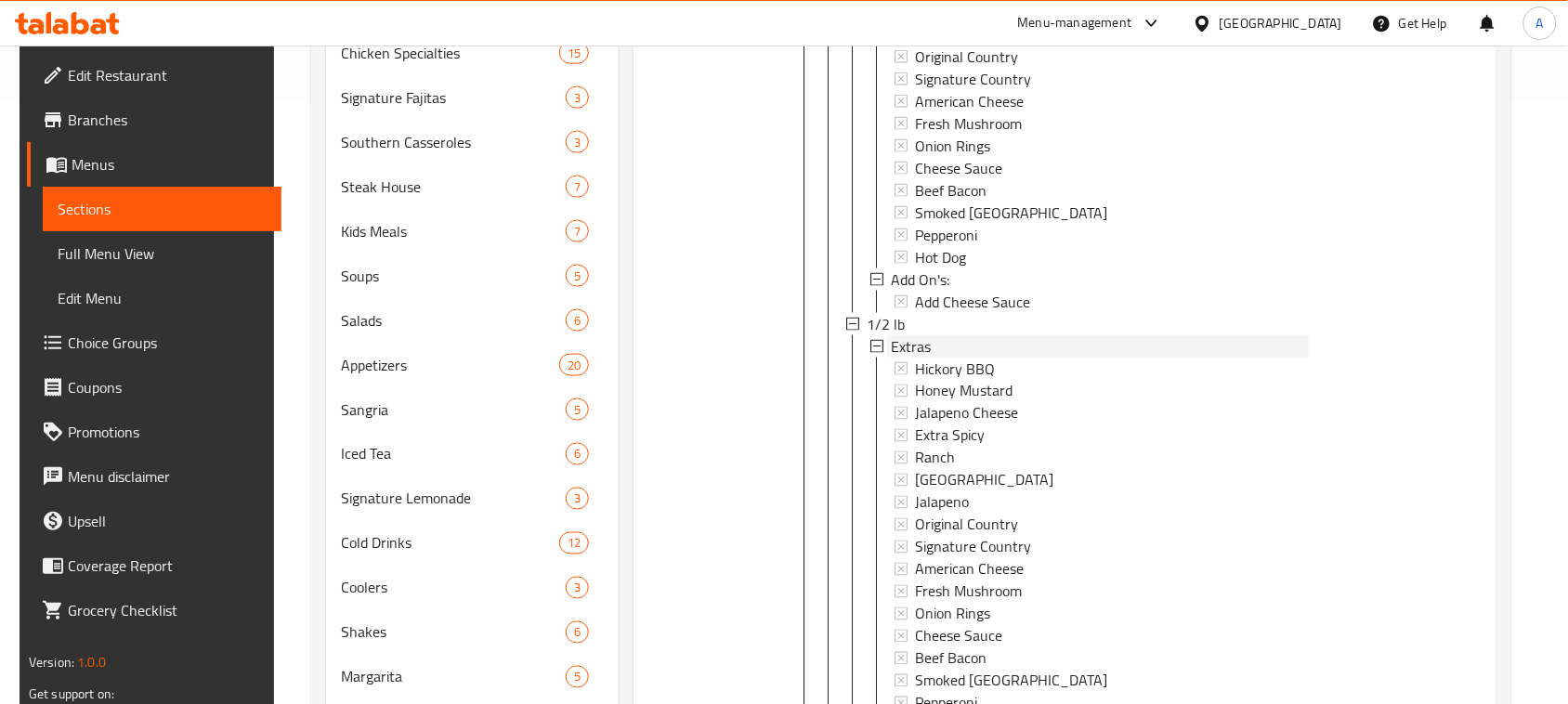 click on "Extras" at bounding box center [910, 346] 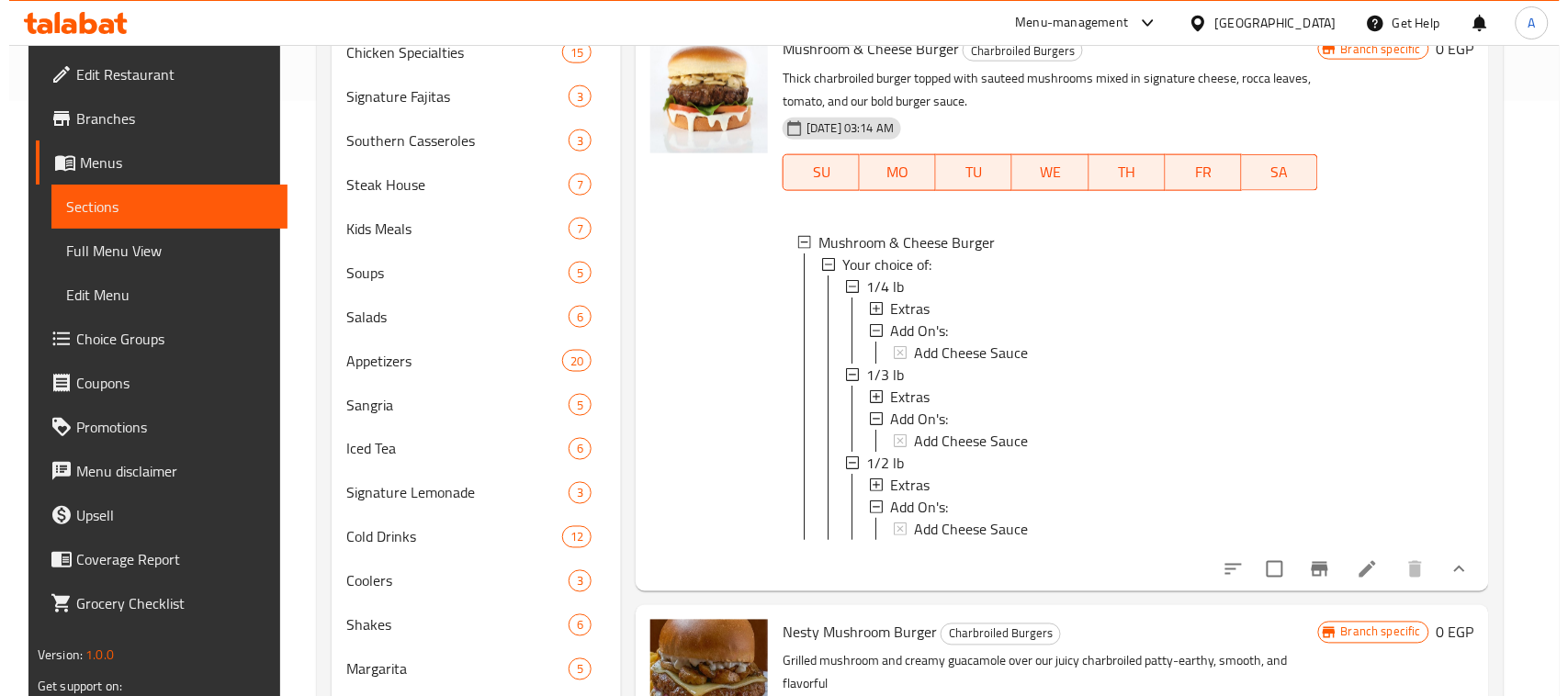 scroll, scrollTop: 0, scrollLeft: 0, axis: both 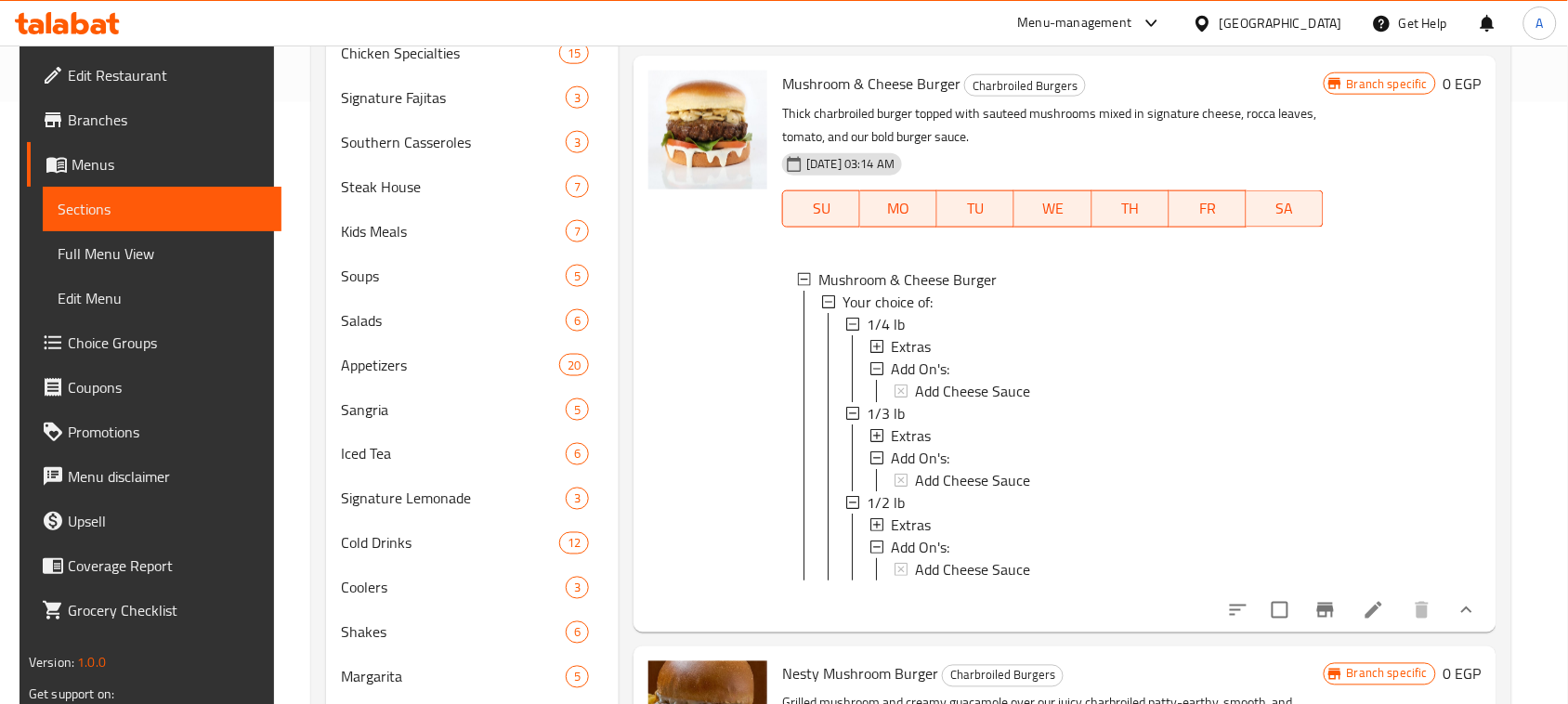 click at bounding box center (708, 344) 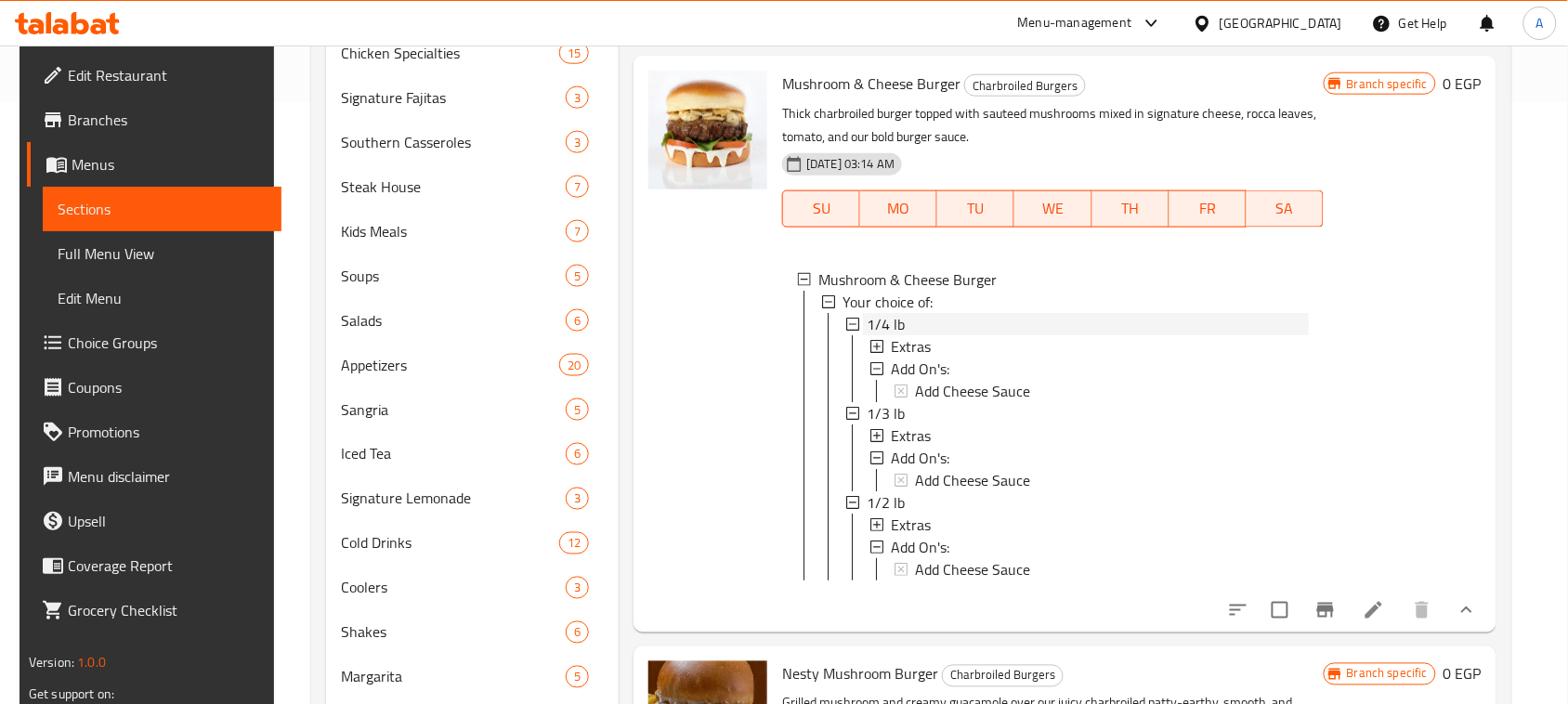 click on "1/4 lb" at bounding box center (1088, 324) 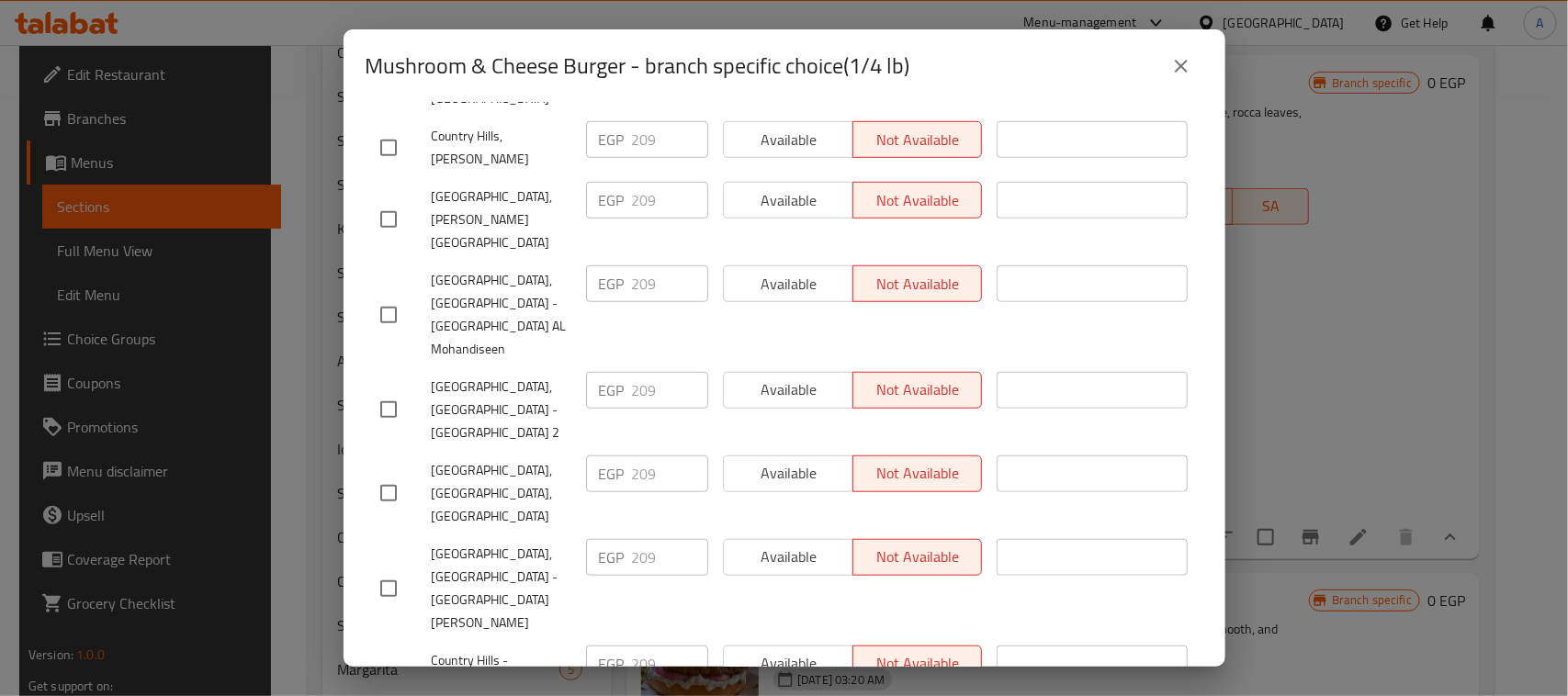scroll, scrollTop: 0, scrollLeft: 0, axis: both 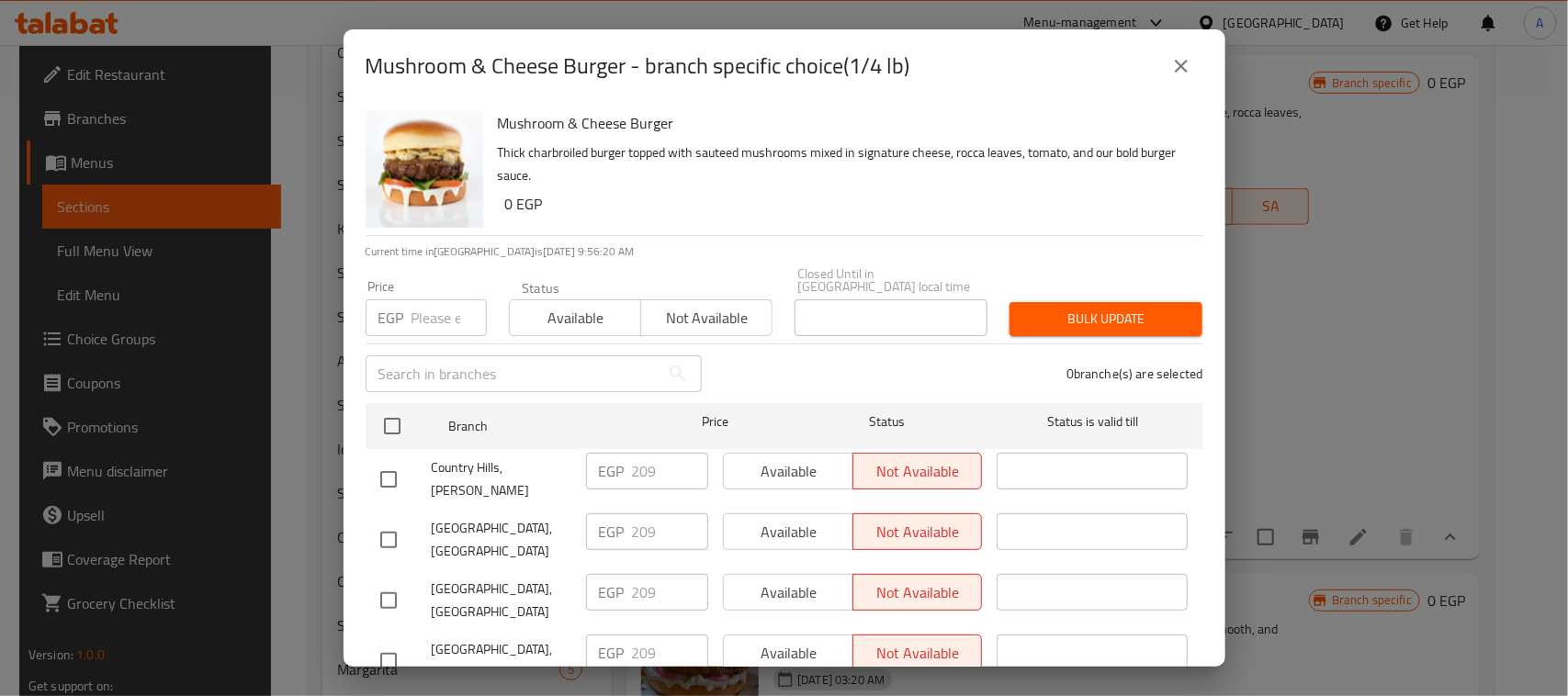 click 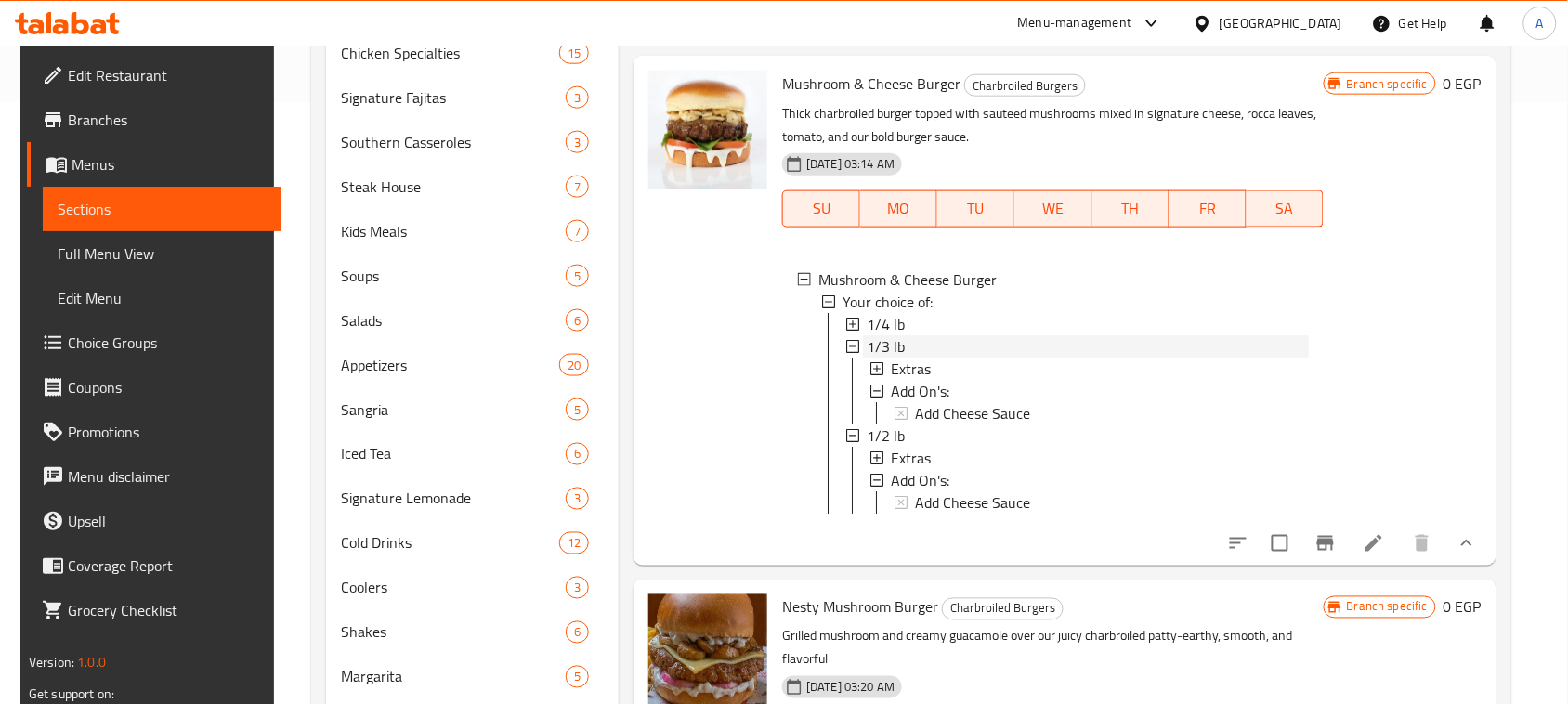 click on "1/3 lb" at bounding box center (885, 346) 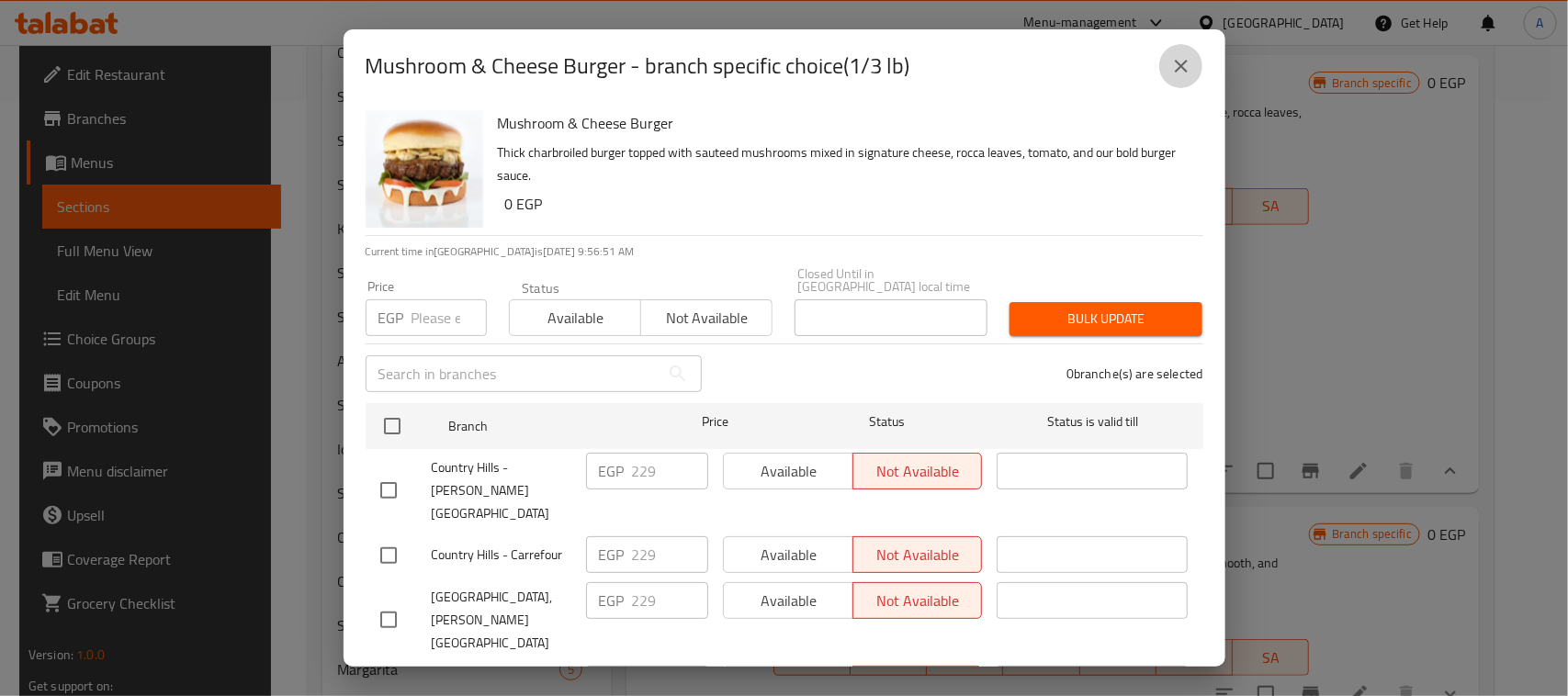 click at bounding box center (1181, 66) 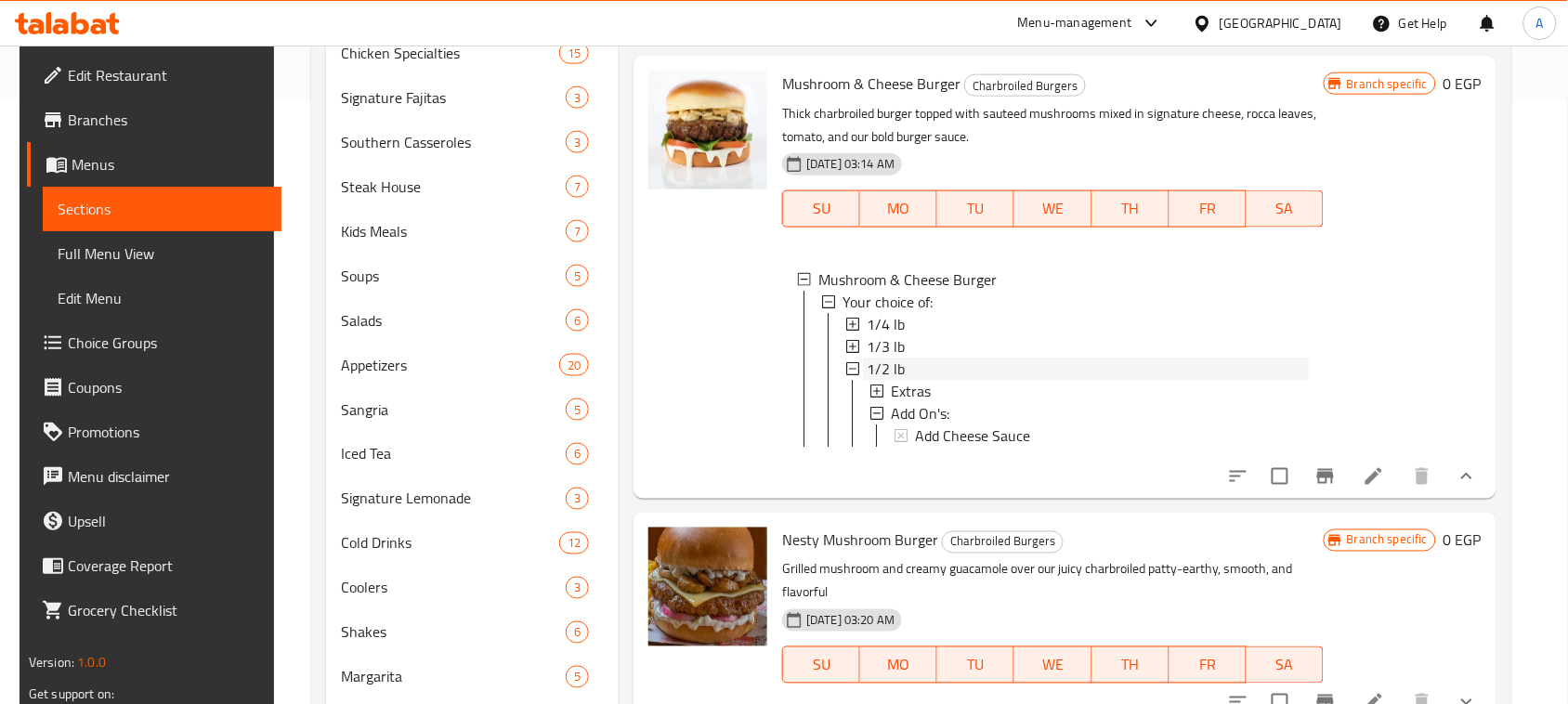 click on "1/2 lb" at bounding box center [885, 369] 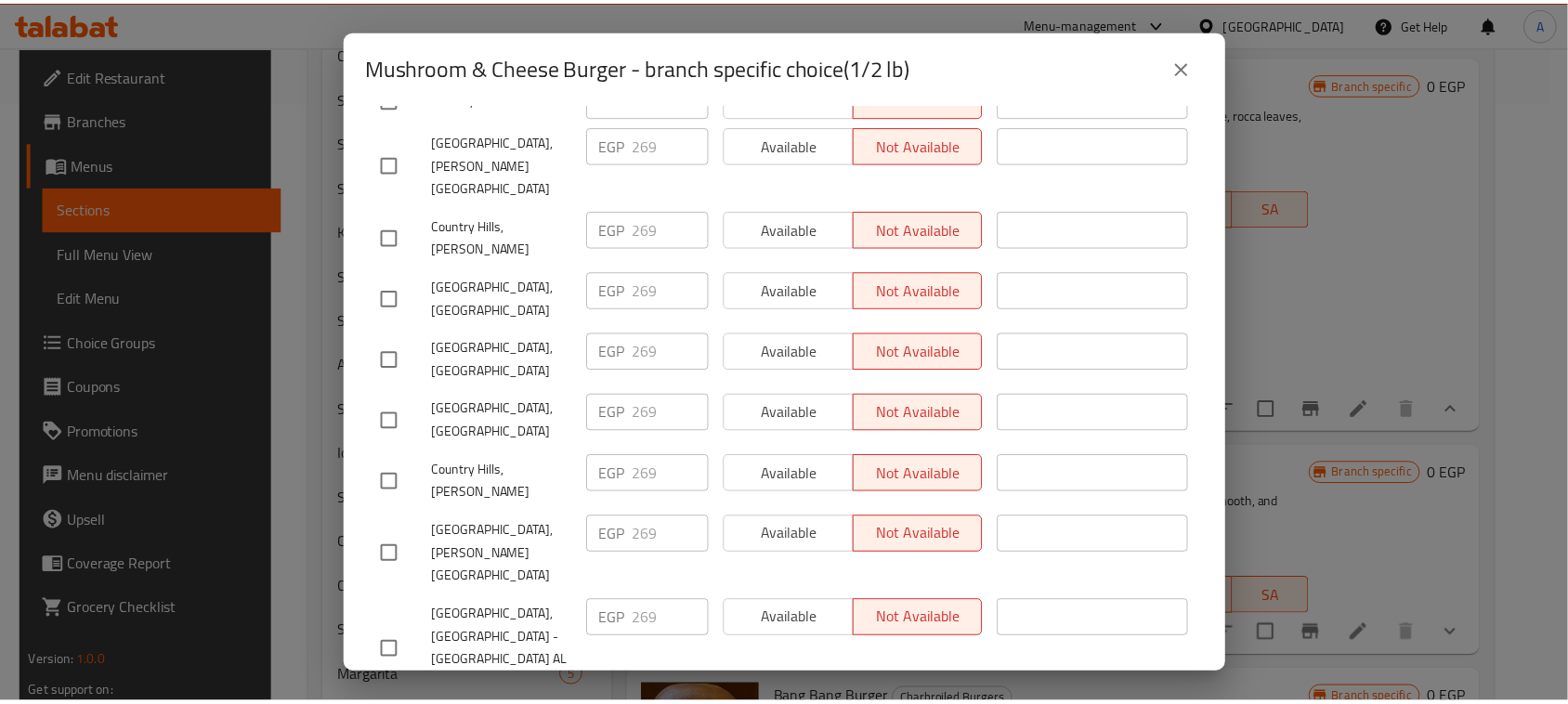 scroll, scrollTop: 464, scrollLeft: 0, axis: vertical 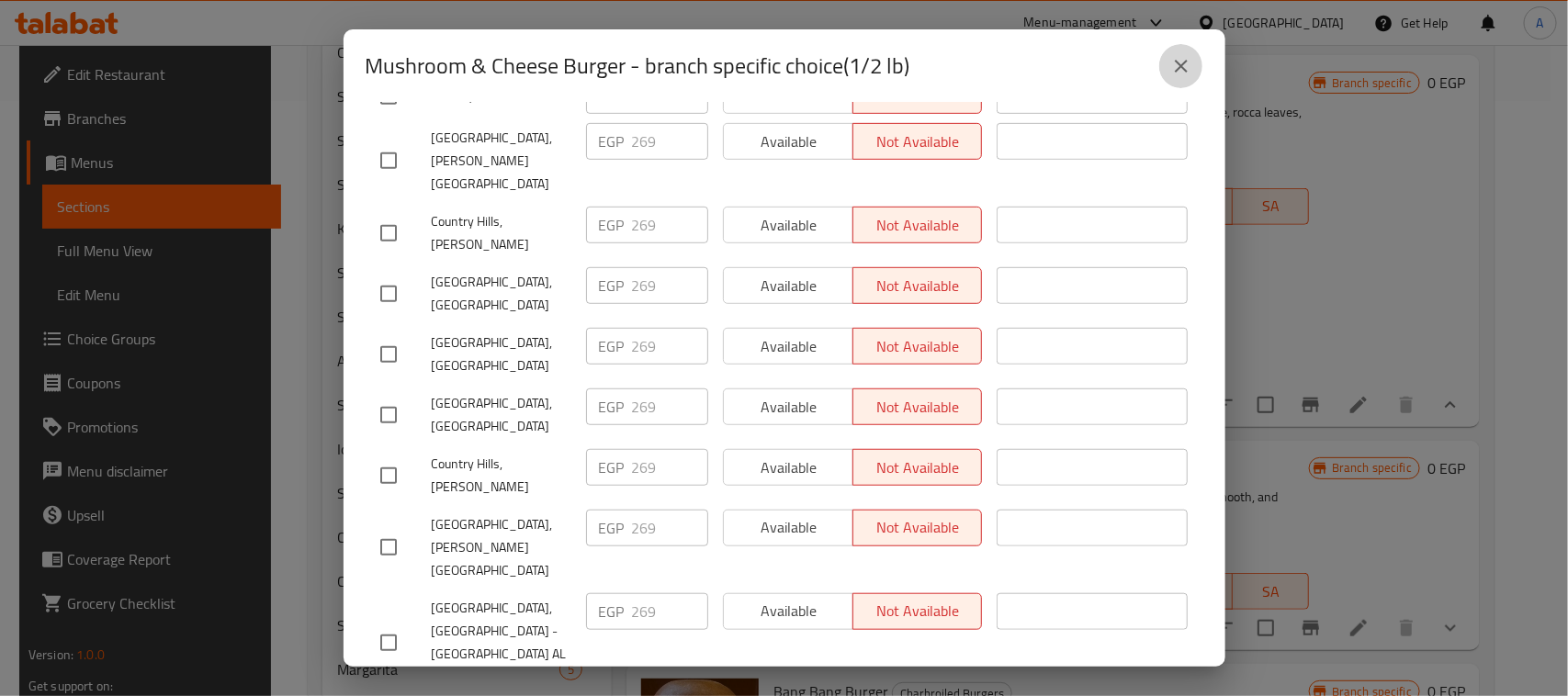 click 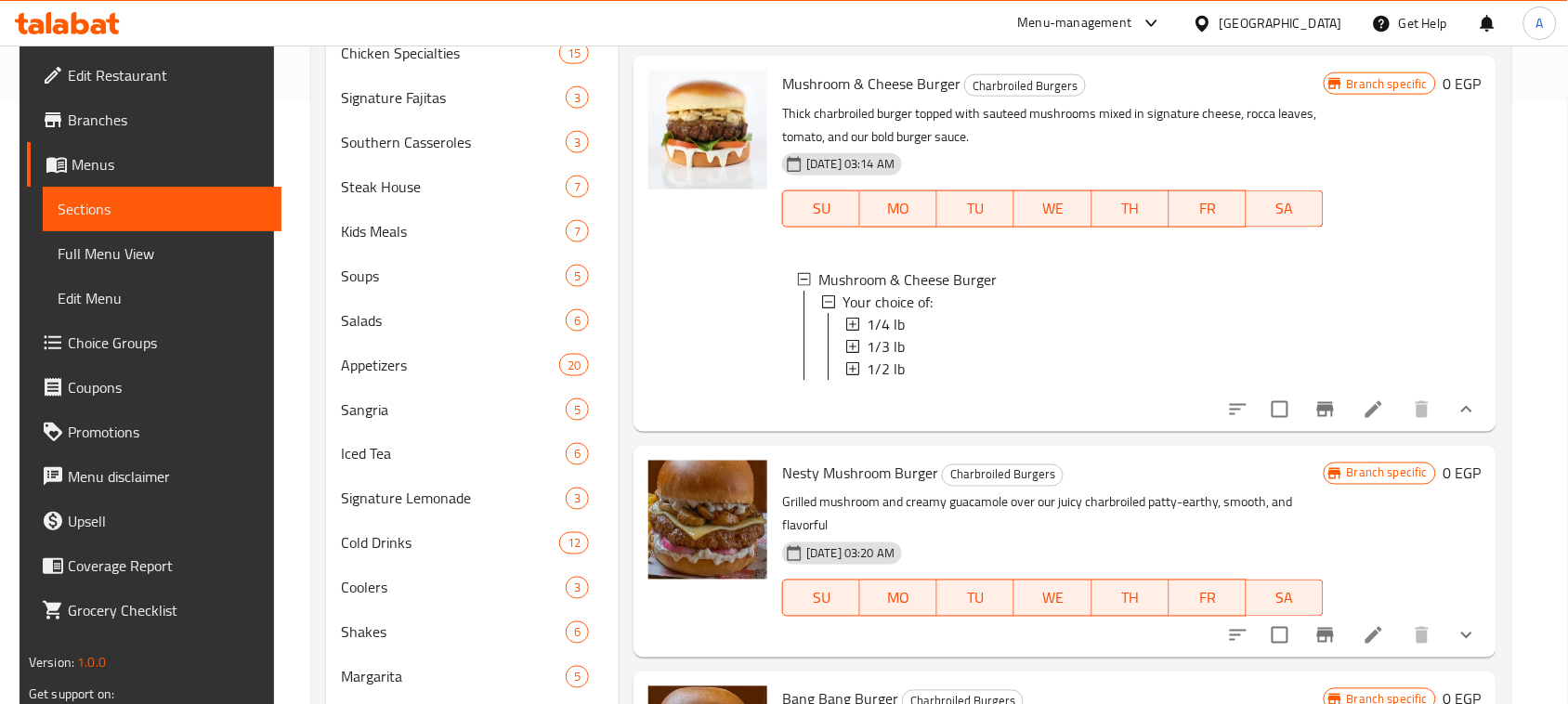 click on "Thick charbroiled burger topped with sauteed mushrooms mixed in signature cheese, rocca leaves, tomato, and our bold burger sauce." at bounding box center [1052, 125] 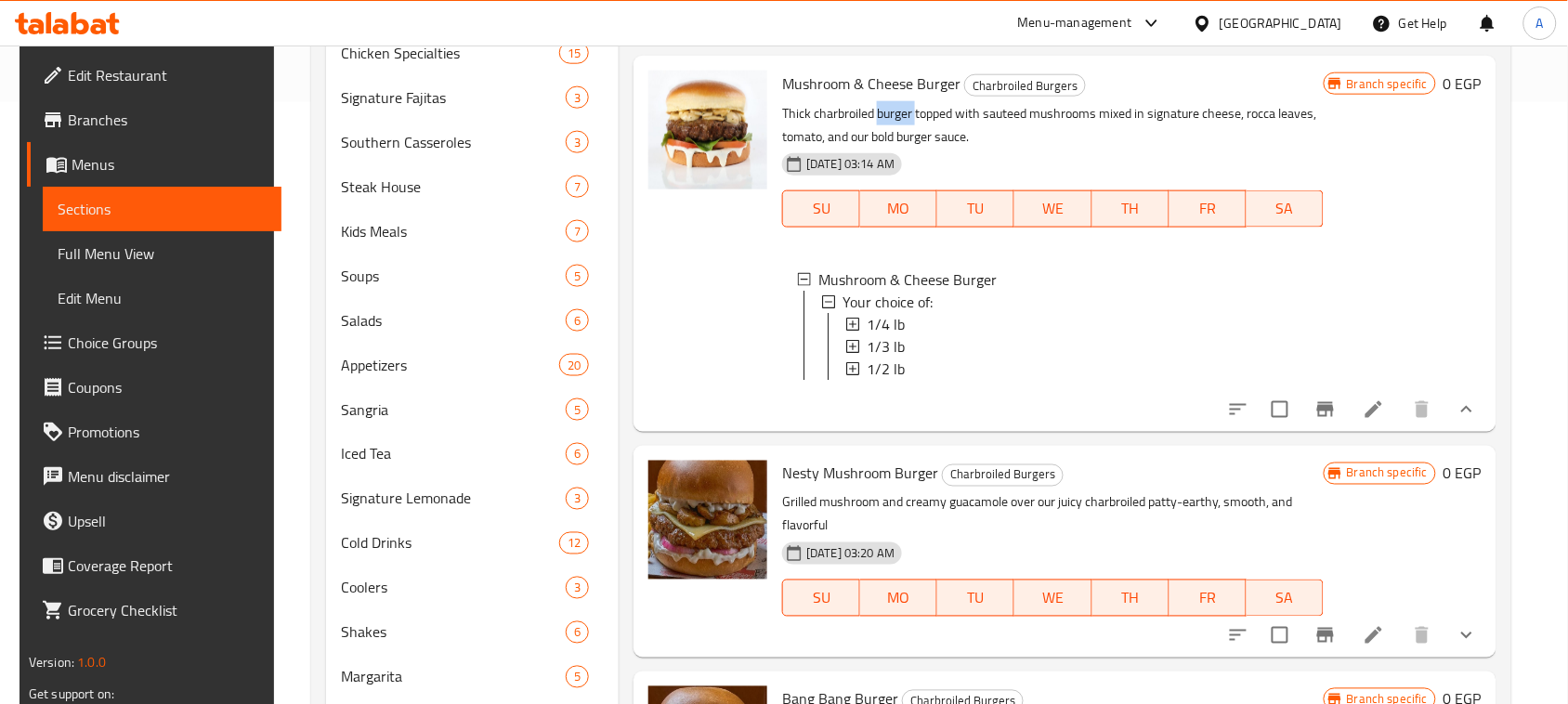 click on "Thick charbroiled burger topped with sauteed mushrooms mixed in signature cheese, rocca leaves, tomato, and our bold burger sauce." at bounding box center (1052, 125) 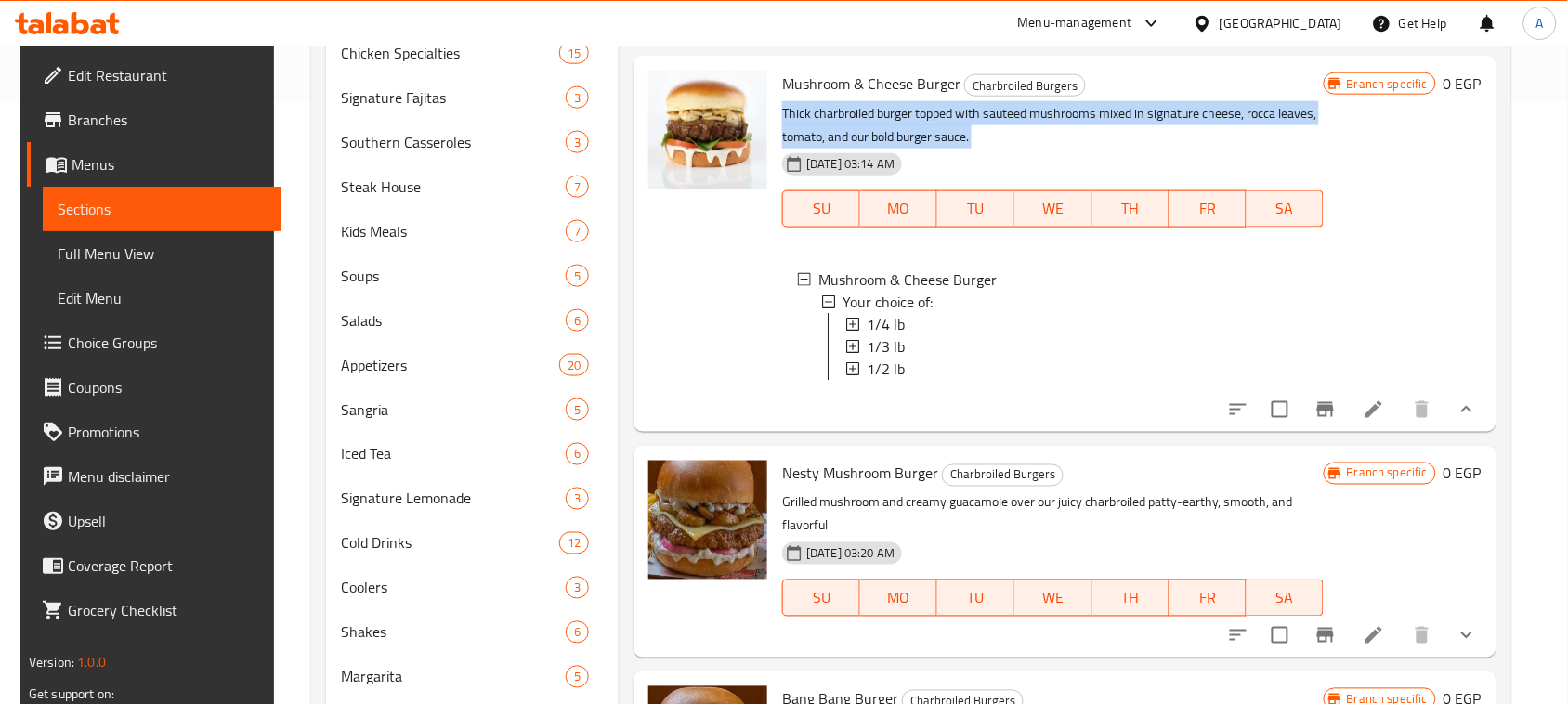 click on "Thick charbroiled burger topped with sauteed mushrooms mixed in signature cheese, rocca leaves, tomato, and our bold burger sauce." at bounding box center (1052, 125) 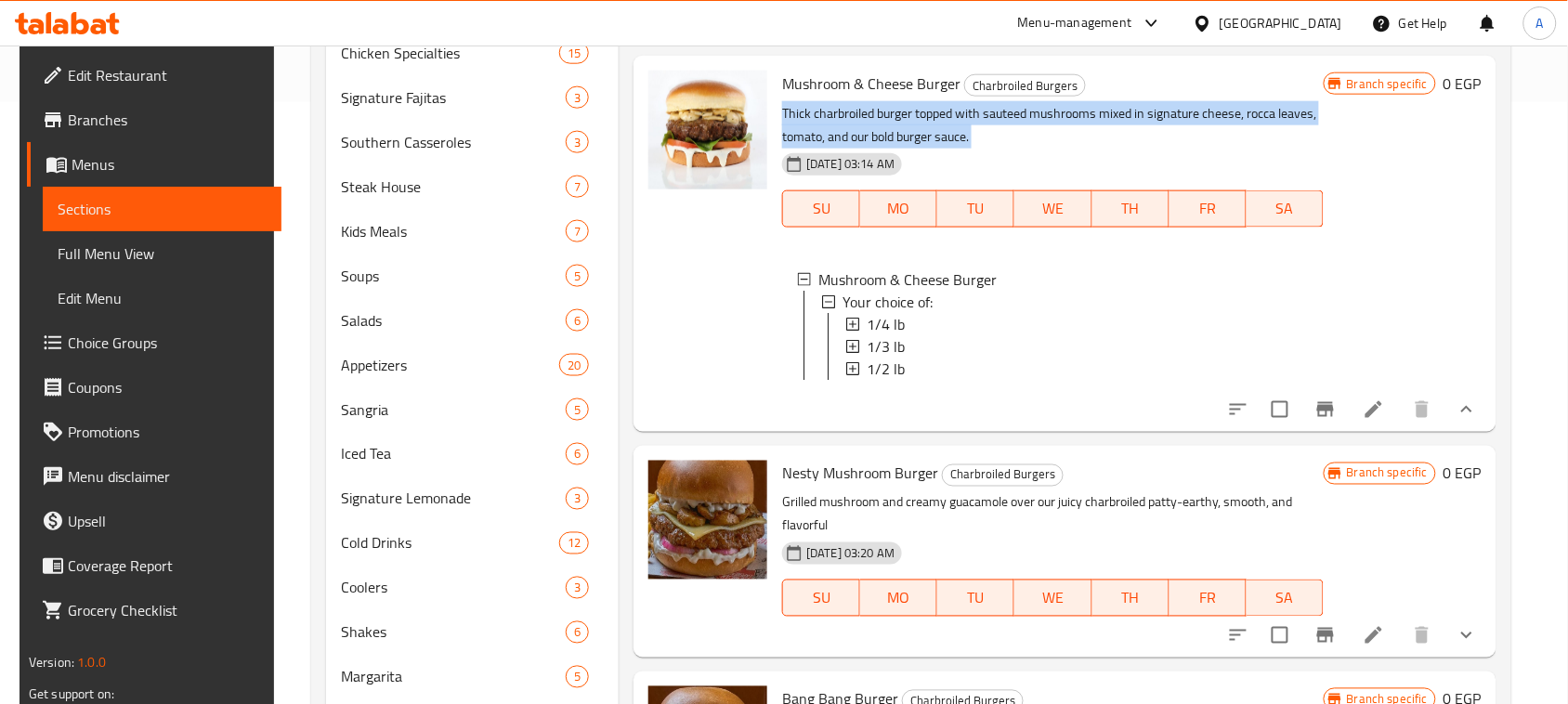 click 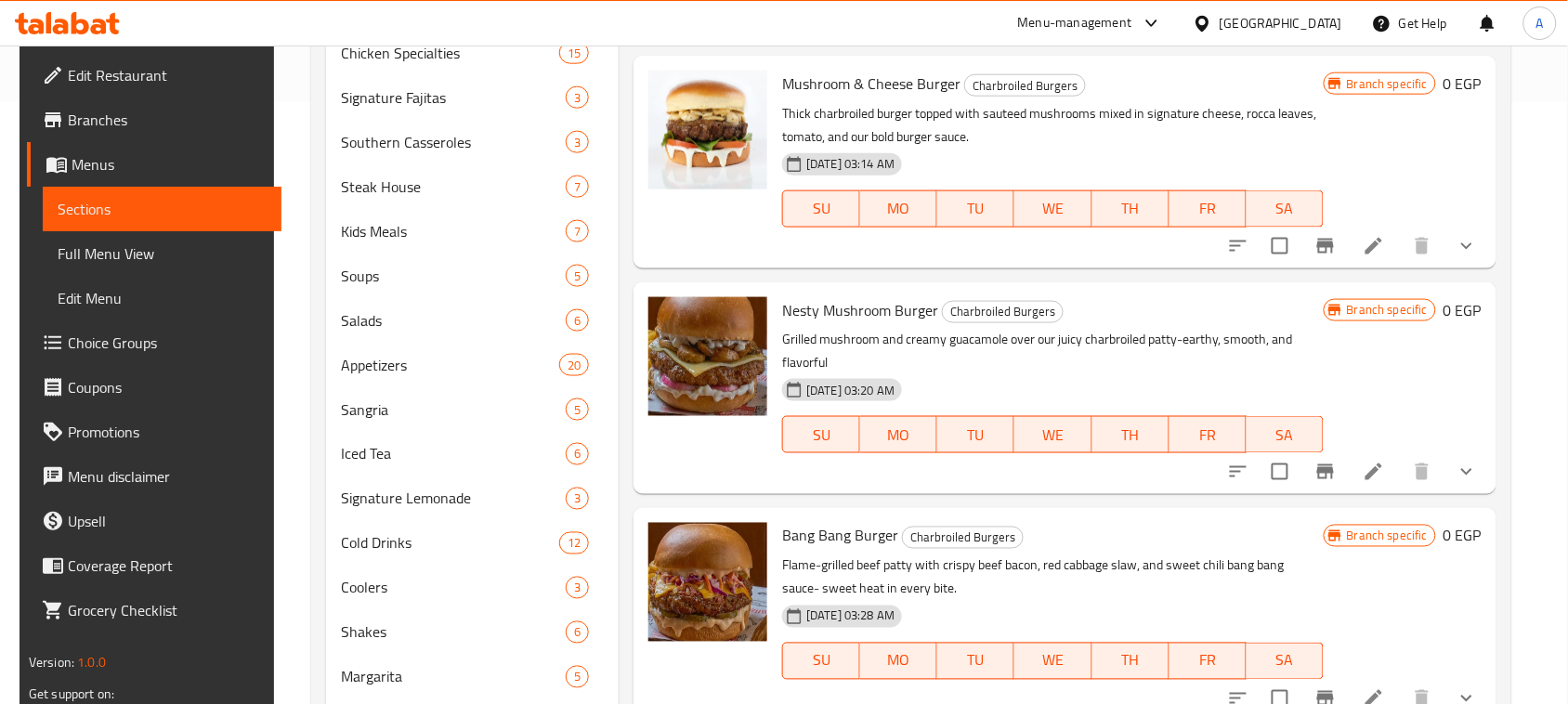 click on "Grilled mushroom and creamy guacamole over our juicy charbroiled patty-earthy, smooth, and flavorful" at bounding box center [1052, 351] 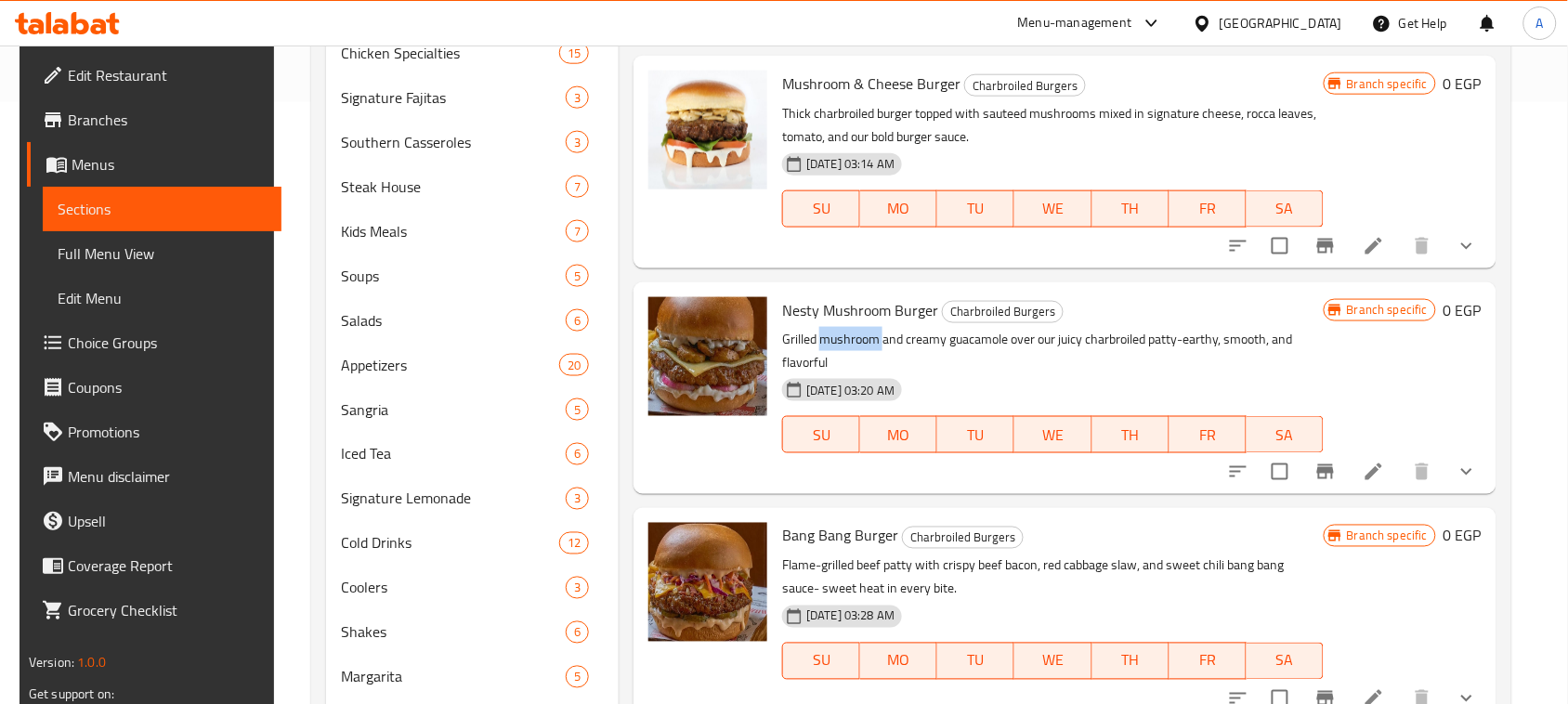 click on "Grilled mushroom and creamy guacamole over our juicy charbroiled patty-earthy, smooth, and flavorful" at bounding box center (1052, 351) 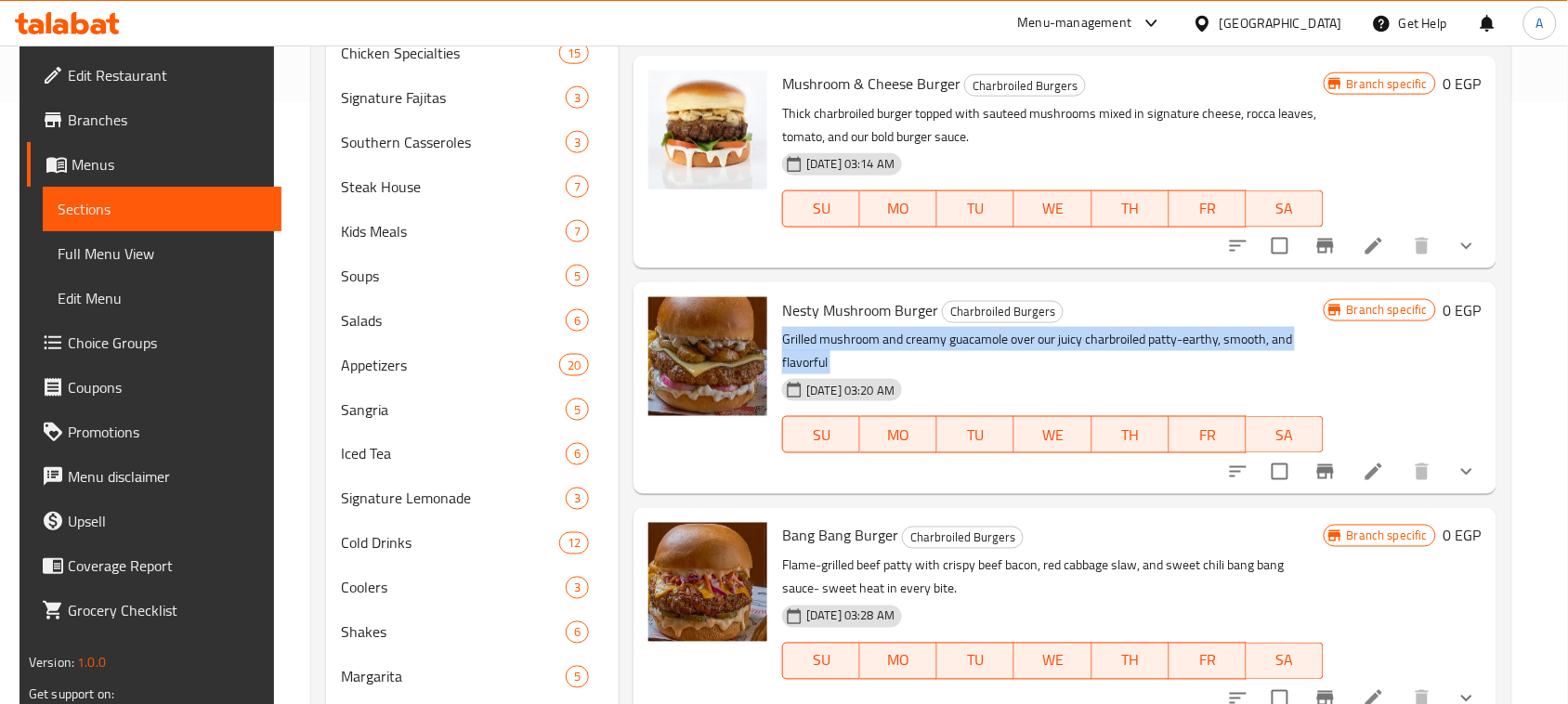 click on "Grilled mushroom and creamy guacamole over our juicy charbroiled patty-earthy, smooth, and flavorful" at bounding box center (1052, 351) 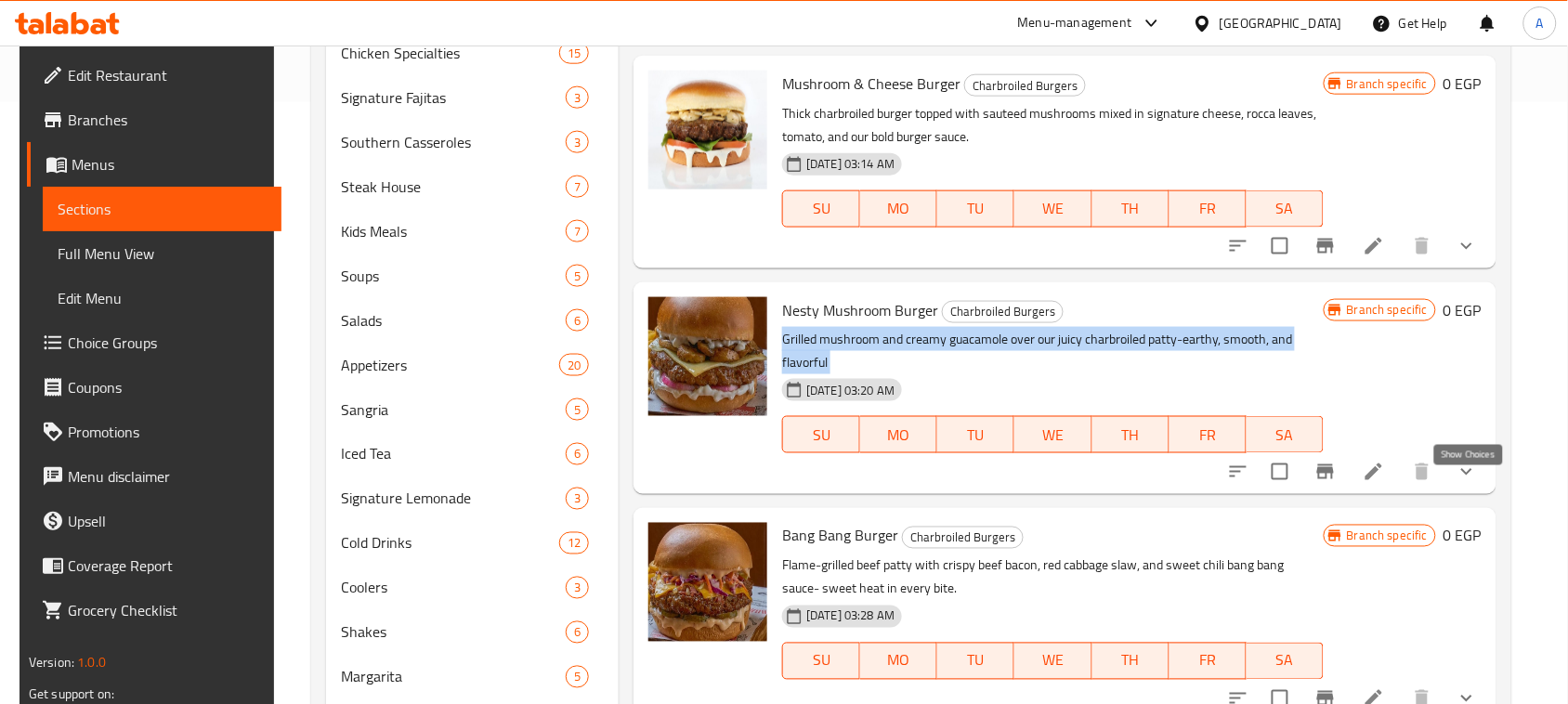 click 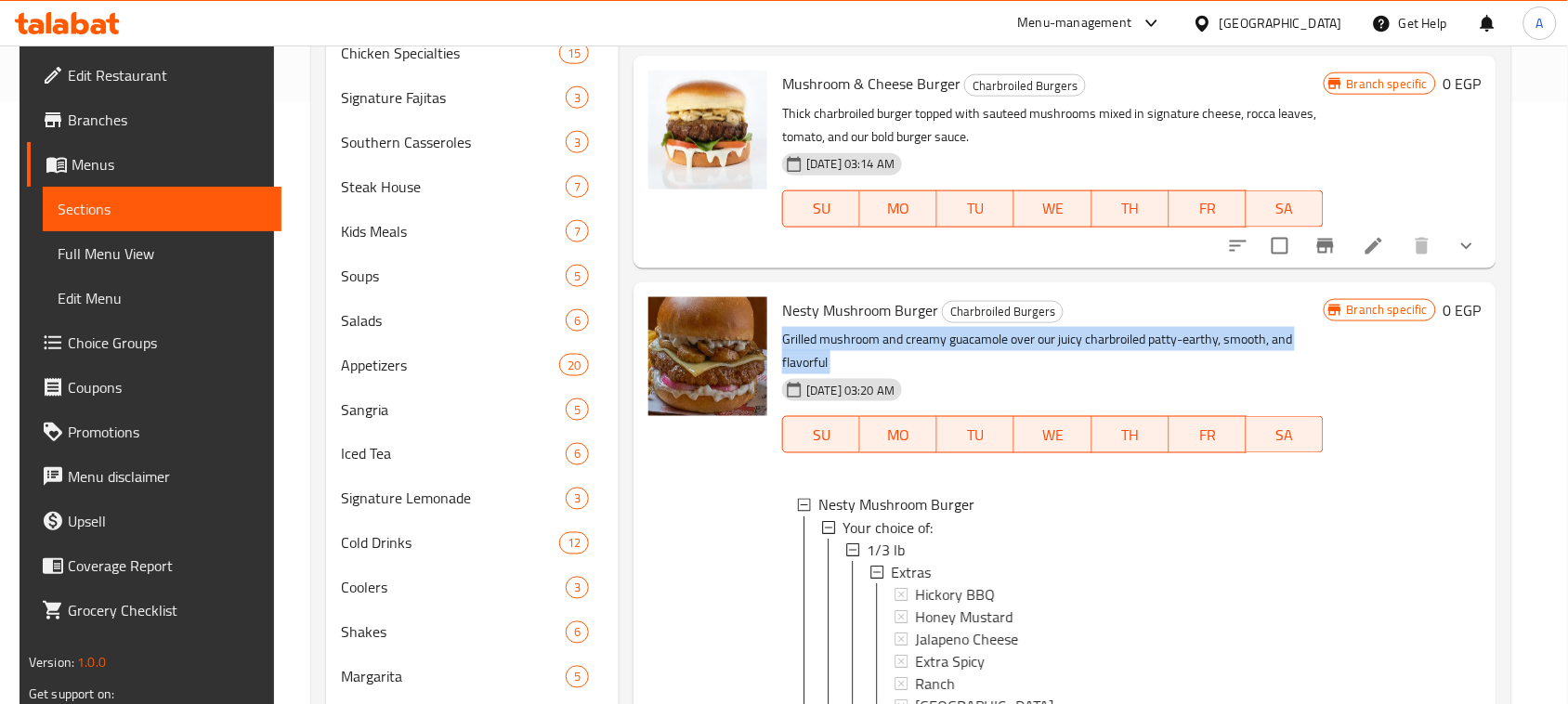 scroll, scrollTop: 2, scrollLeft: 0, axis: vertical 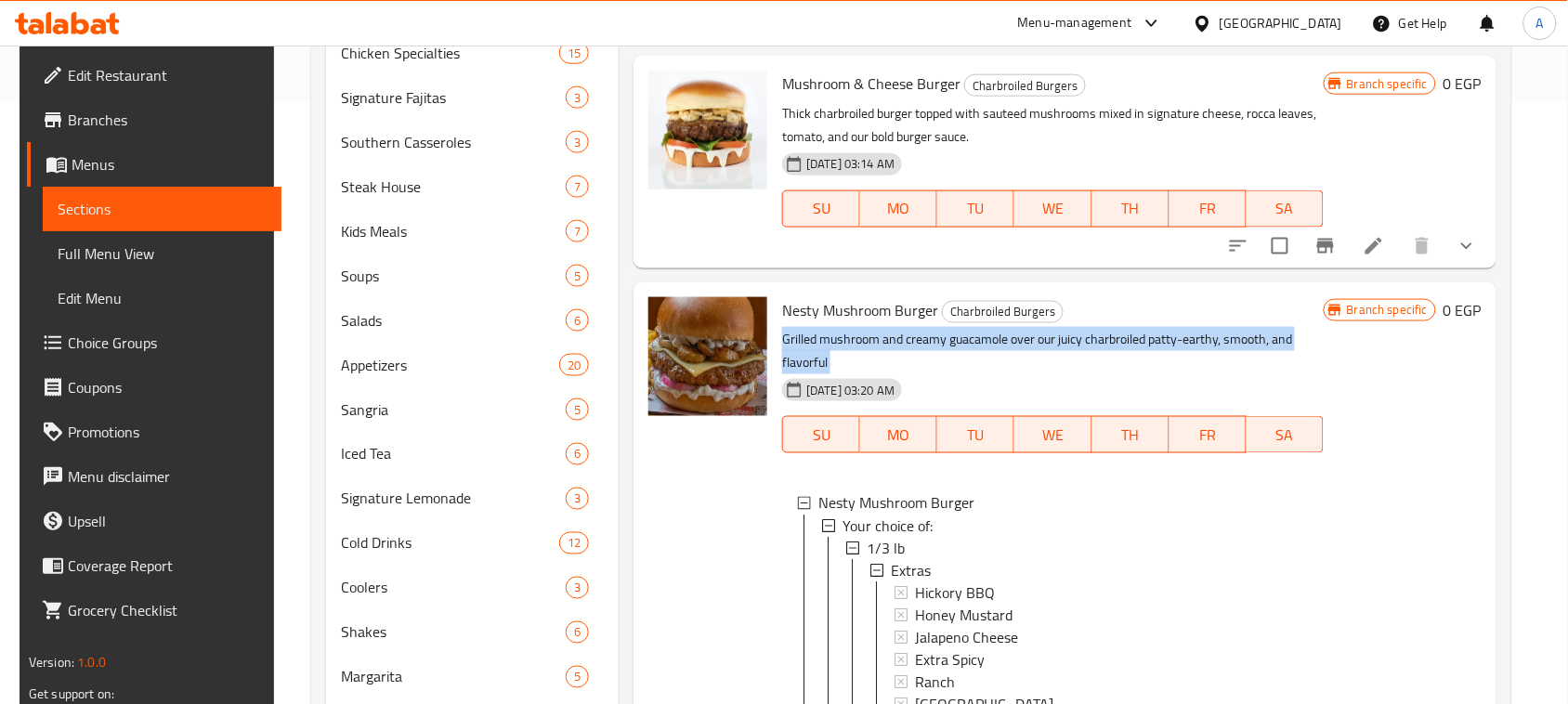 click on "Buffalo Chips Burger   Charbroiled Burgers A punchy burger loaded with crunchy onion chips, buffalo sauce, and creamy ranch- crispy, spicy and addictive 06-07-2025 03:08 AM SU MO TU WE TH FR SA Buffalo Chips Burger Your choice of: 1/4 lb 1/3 lb 1/2 lb Branch specific 0   EGP Mushroom & Cheese Burger   Charbroiled Burgers Thick charbroiled burger topped with sauteed mushrooms mixed in signature cheese, rocca leaves, tomato, and our bold burger sauce. 06-07-2025 03:14 AM SU MO TU WE TH FR SA Branch specific 0   EGP Nesty Mushroom Burger   Charbroiled Burgers Grilled mushroom and creamy guacamole over our juicy charbroiled patty-earthy, smooth, and flavorful 06-07-2025 03:20 AM SU MO TU WE TH FR SA Nesty Mushroom Burger Your choice of: 1/3 lb Extras Hickory BBQ  Honey Mustard  Jalapeno Cheese  Extra Spicy Ranch Thousand Islands  Jalapeno Original Country Signature Country American Cheese  Fresh Mushroom Onion Rings Cheese Sauce Beef Bacon Smoked Turkey Pepperoni Hot Dog  Add On's: Add Cheese Sauce 1/2 lb Extras" at bounding box center (1065, -306) 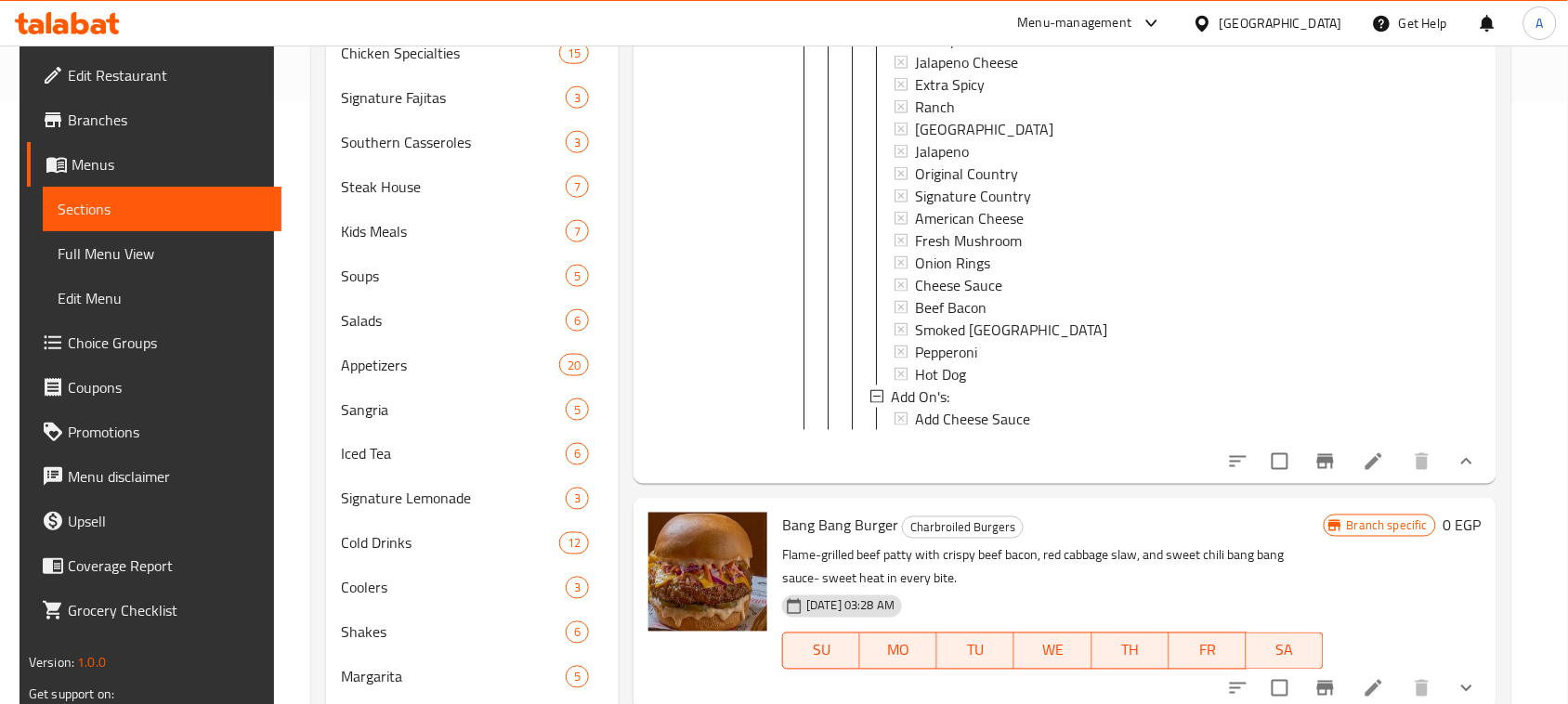 scroll, scrollTop: 0, scrollLeft: 0, axis: both 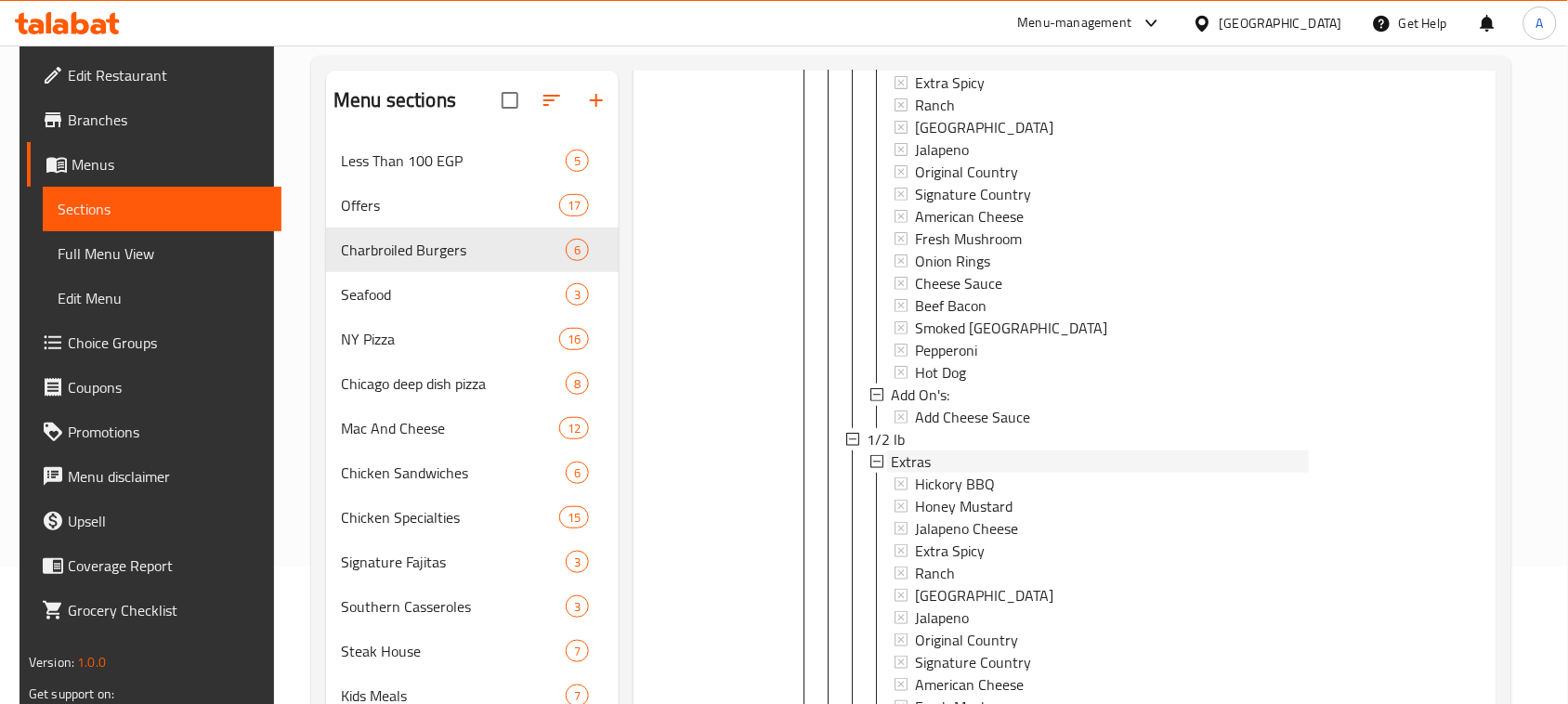 click on "Extras" at bounding box center [910, 462] 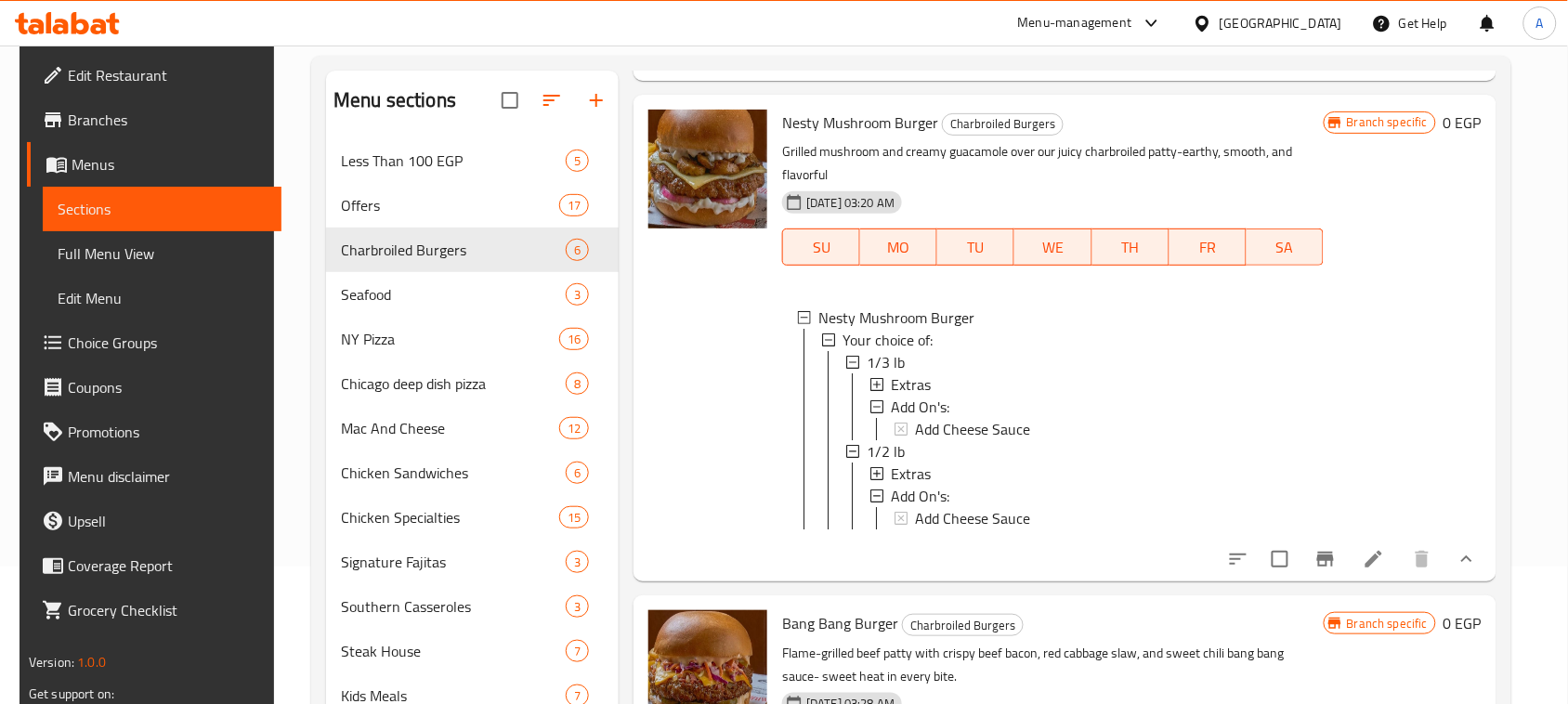 scroll, scrollTop: 687, scrollLeft: 0, axis: vertical 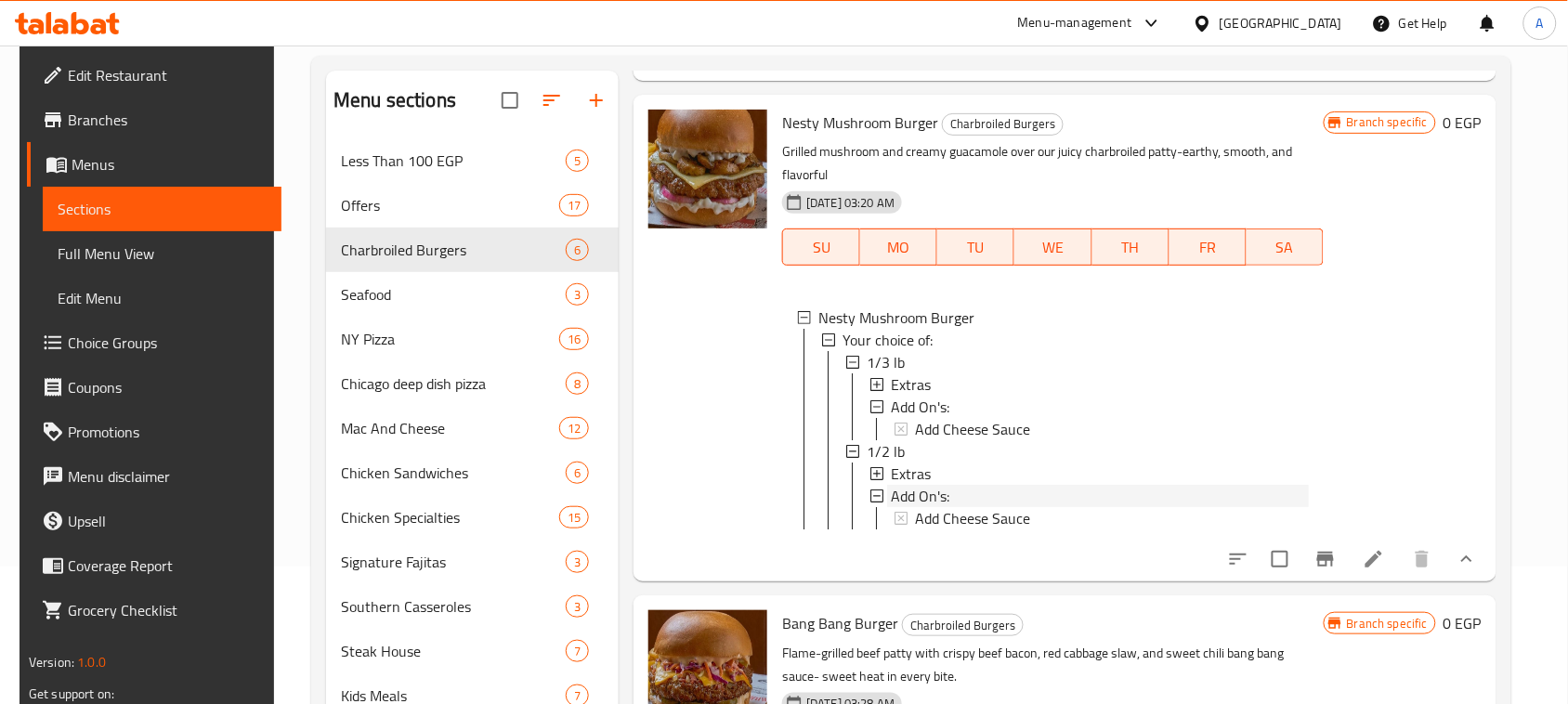 click on "Add On's:" at bounding box center (1089, 407) 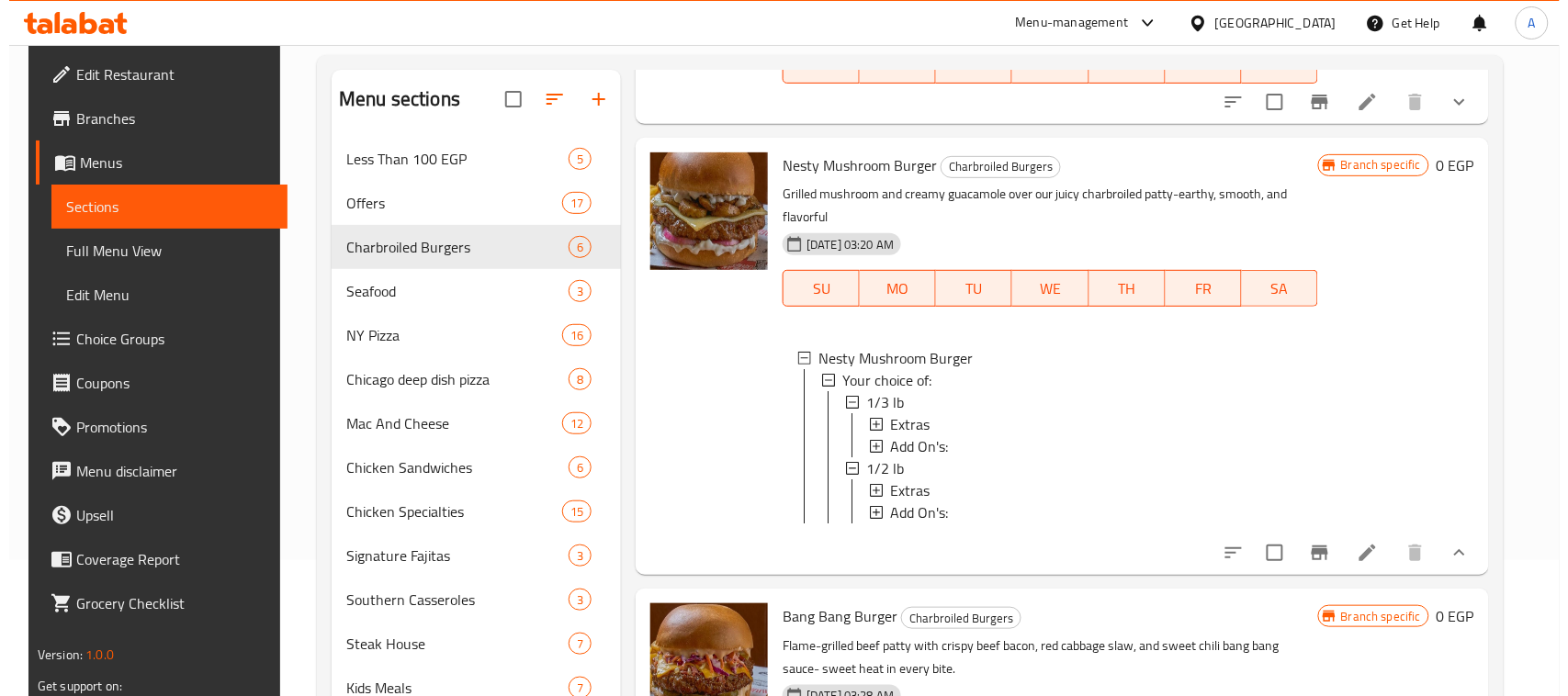 scroll, scrollTop: 635, scrollLeft: 0, axis: vertical 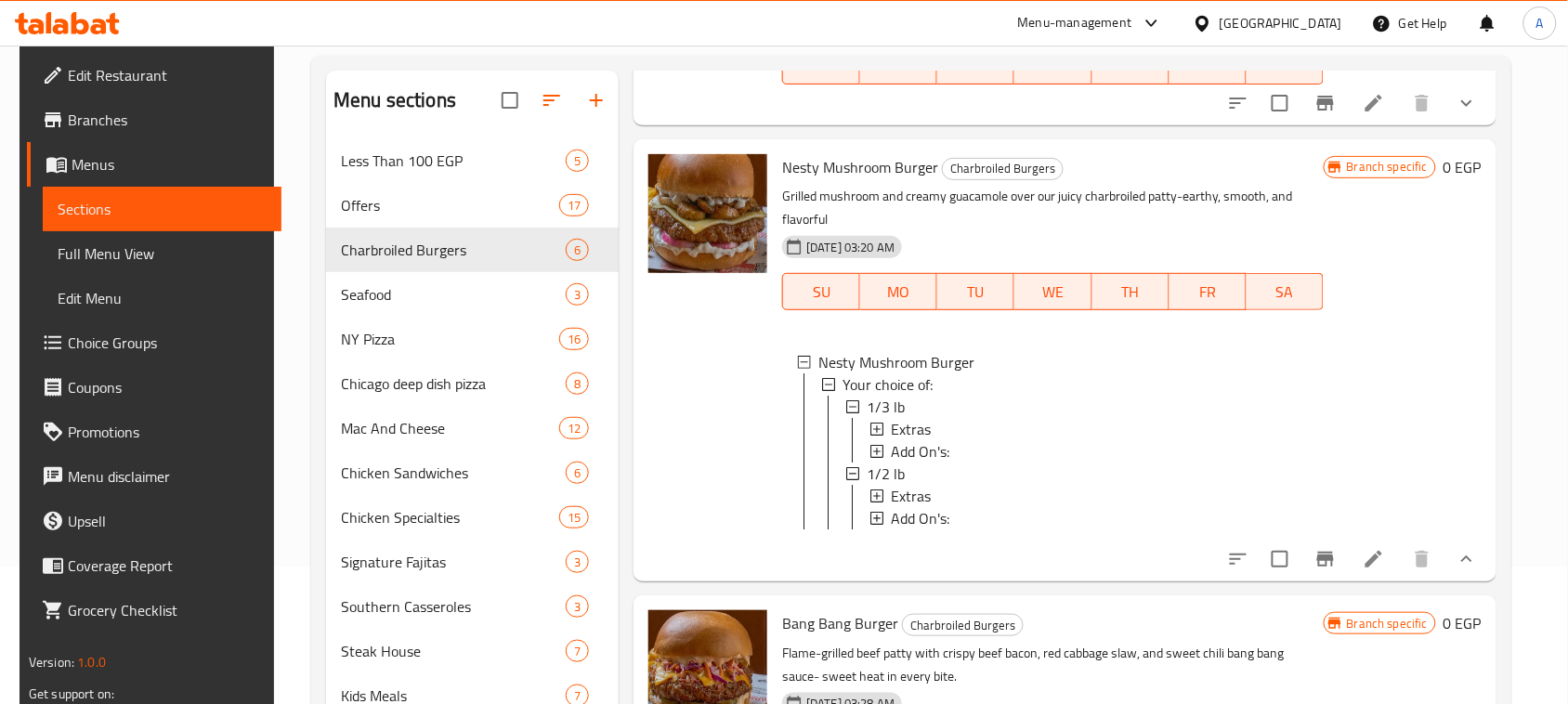 click at bounding box center (708, 360) 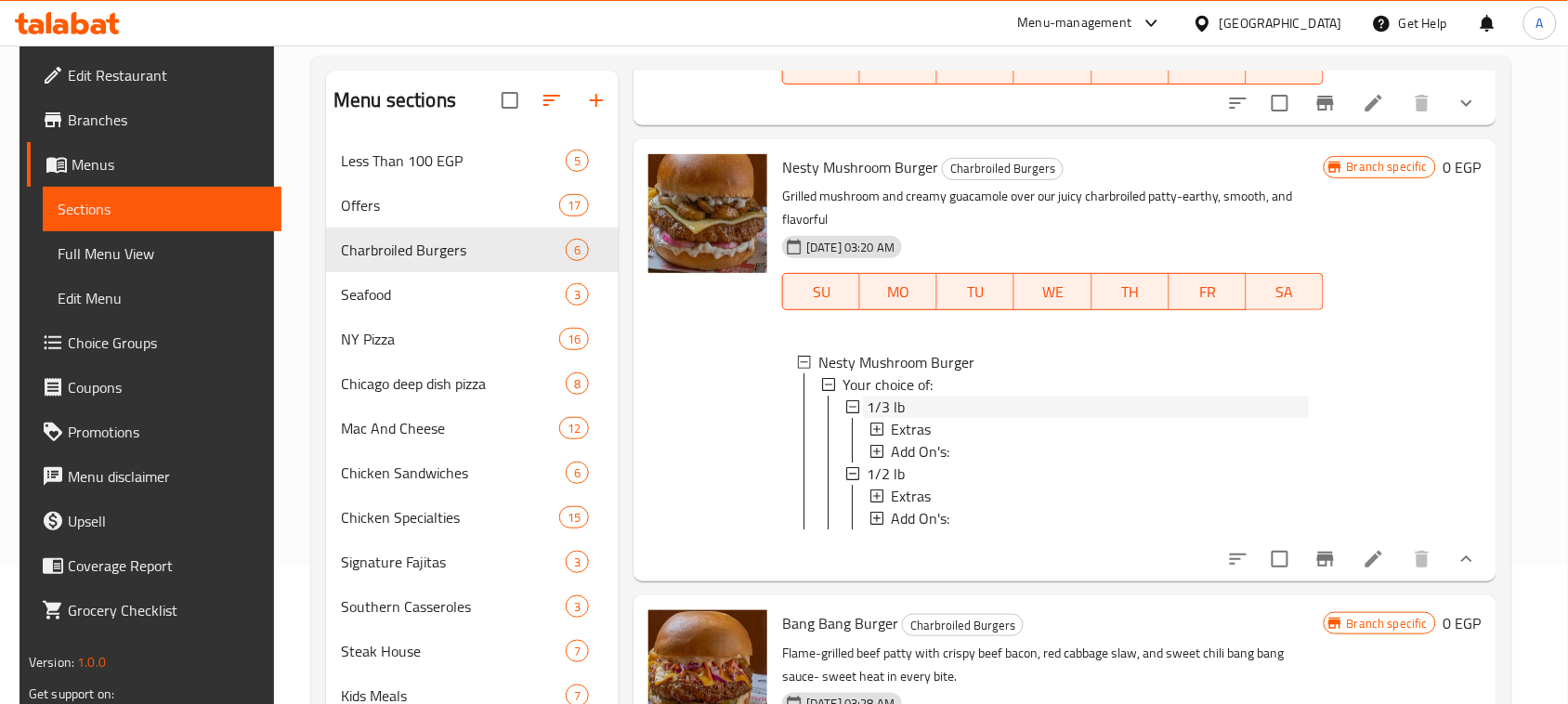 click on "1/3 lb" at bounding box center (1088, 407) 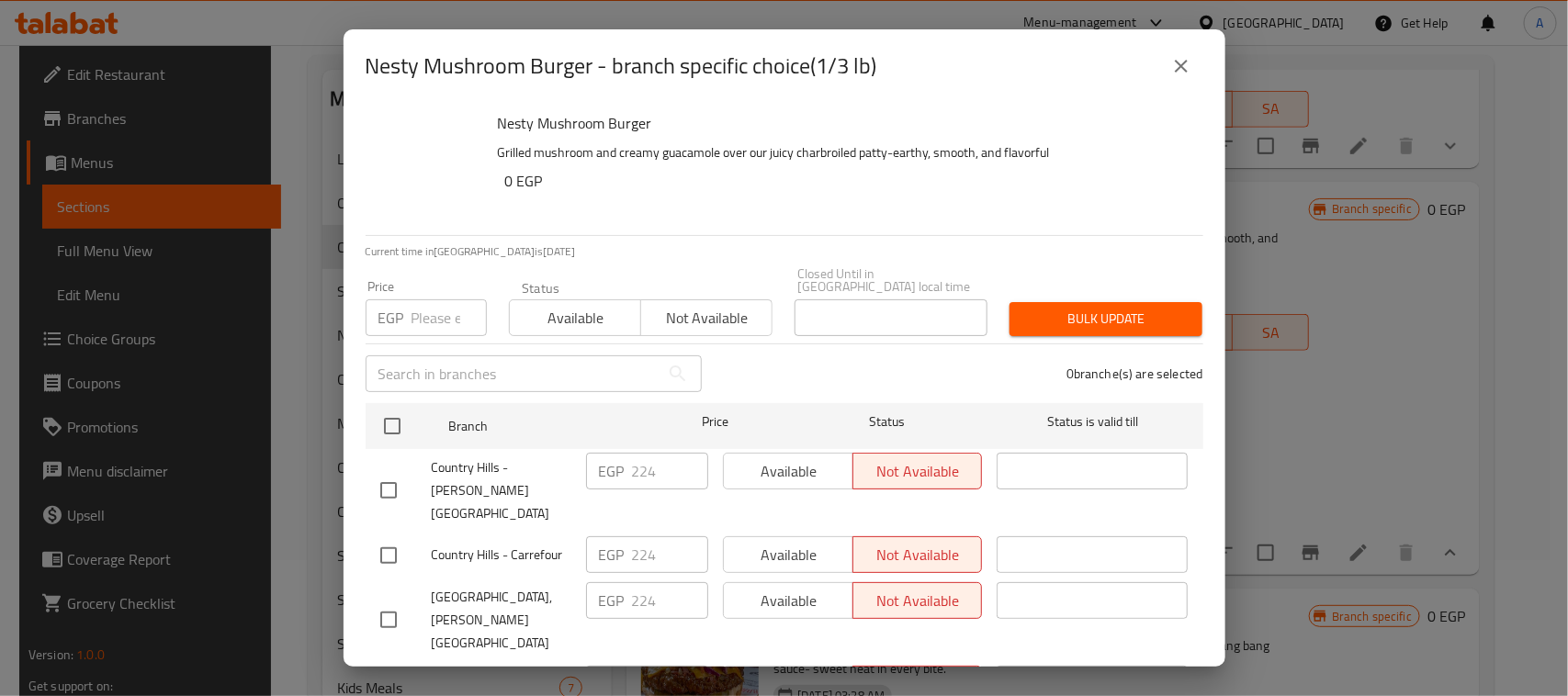 scroll, scrollTop: 592, scrollLeft: 0, axis: vertical 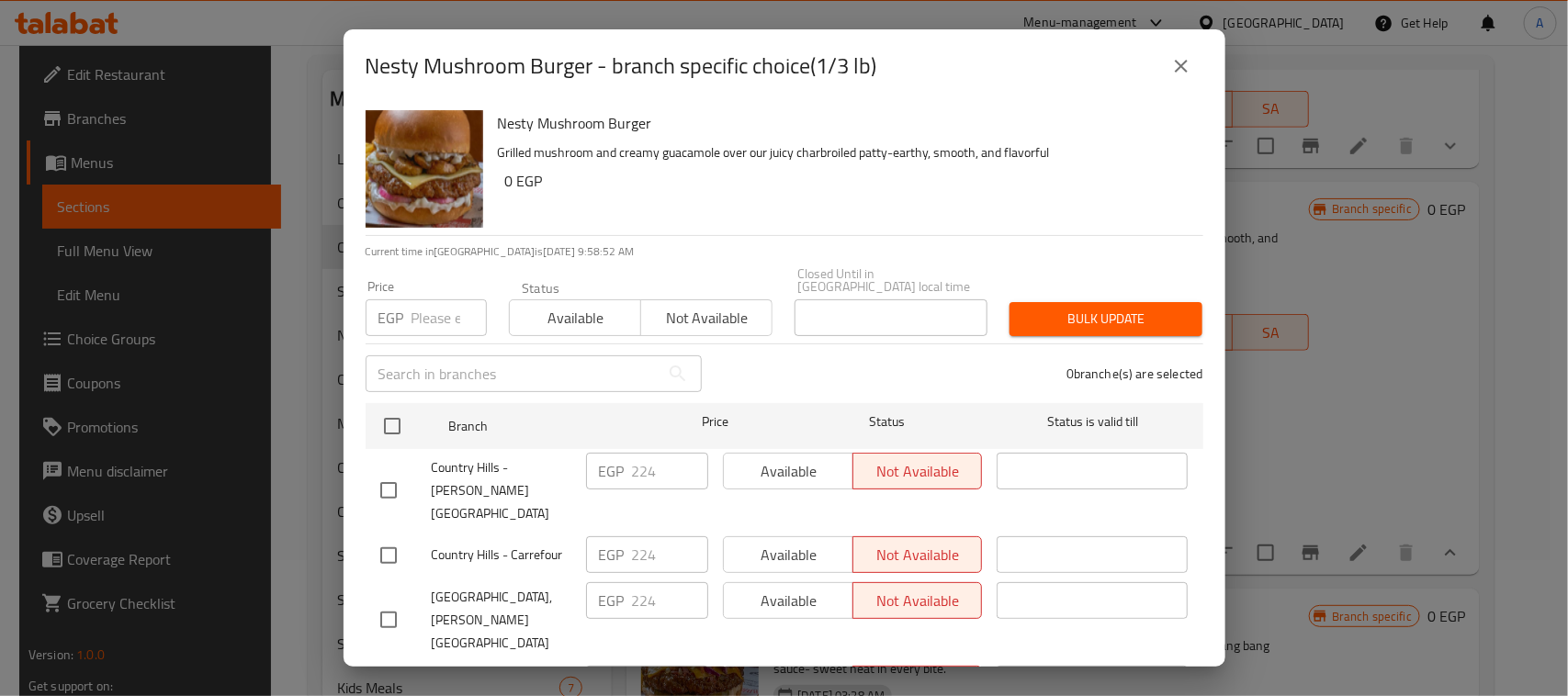 click 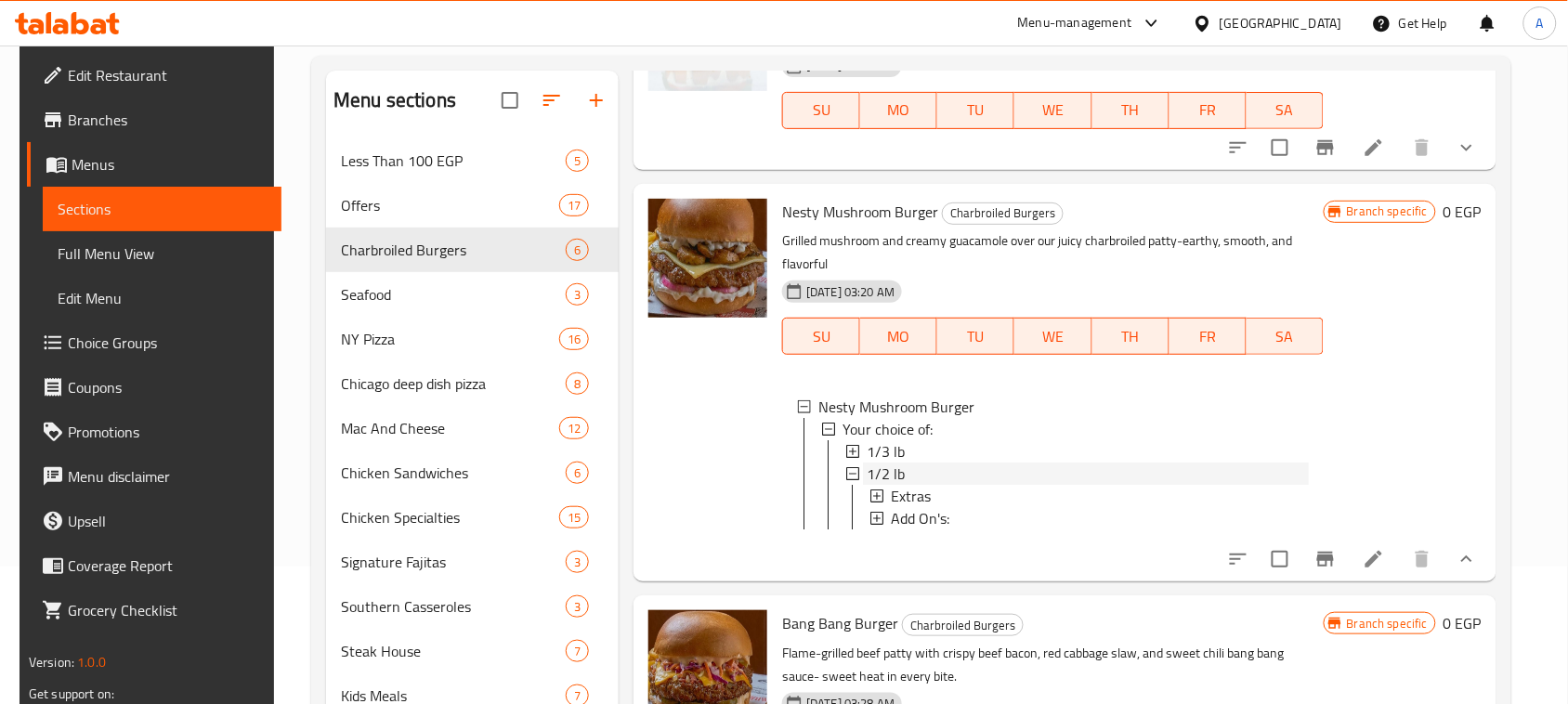 click on "1/2 lb" at bounding box center [1088, 474] 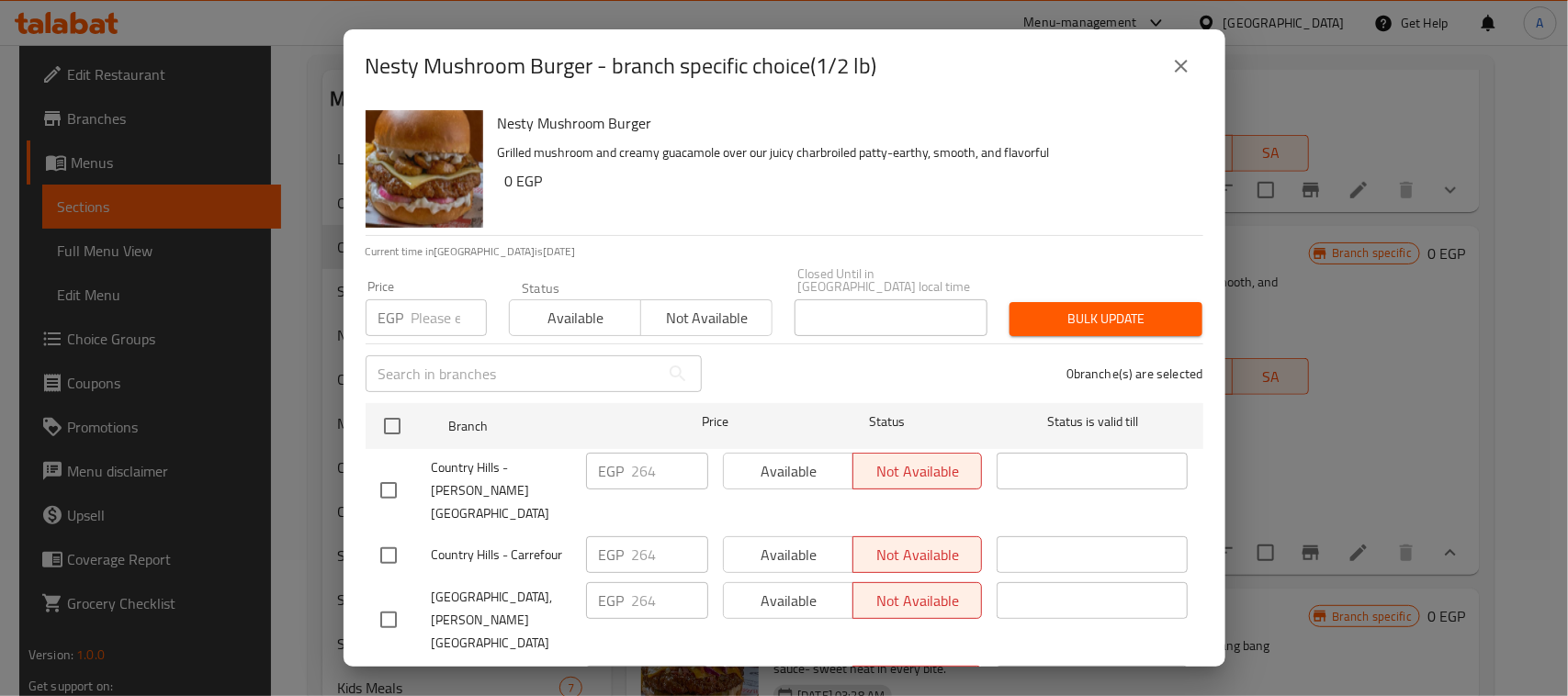 scroll, scrollTop: 547, scrollLeft: 0, axis: vertical 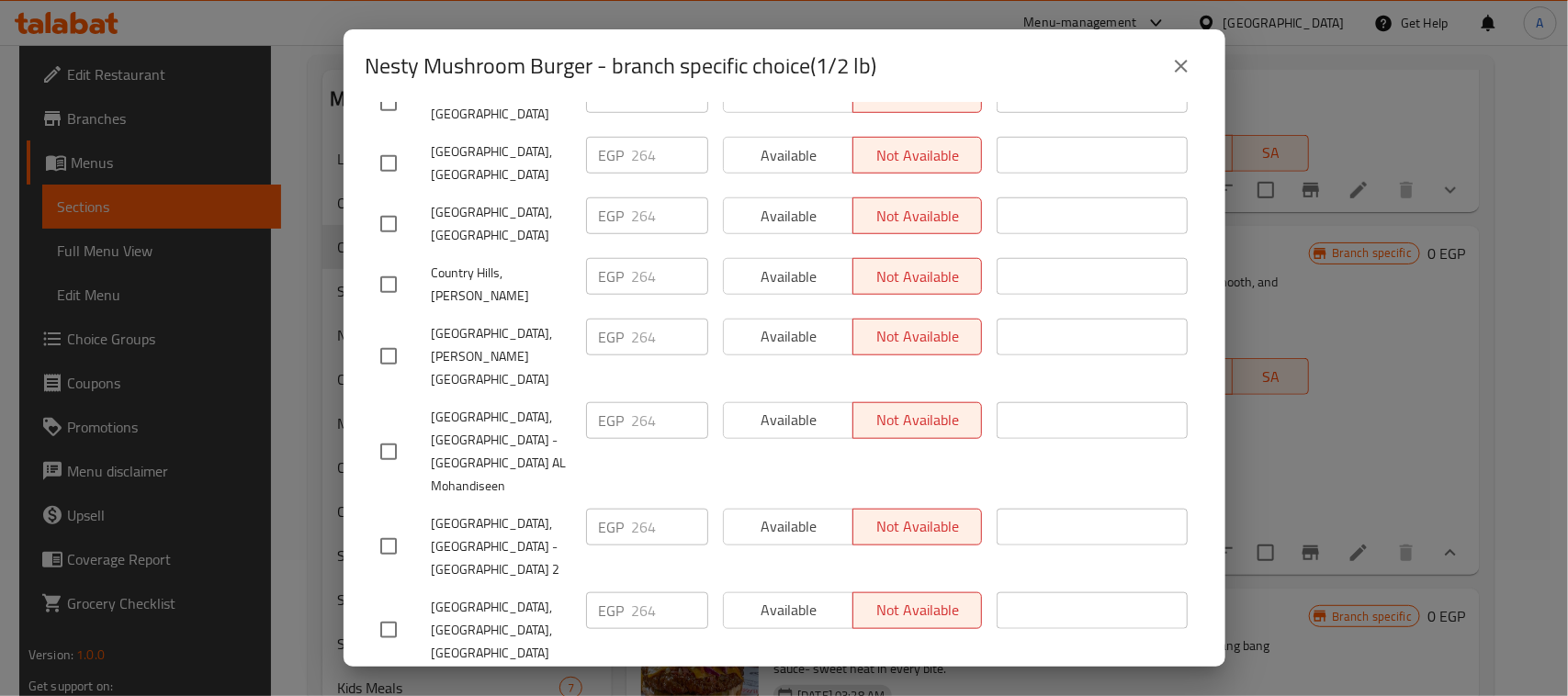 drag, startPoint x: 1179, startPoint y: 70, endPoint x: 1227, endPoint y: 138, distance: 83.23461 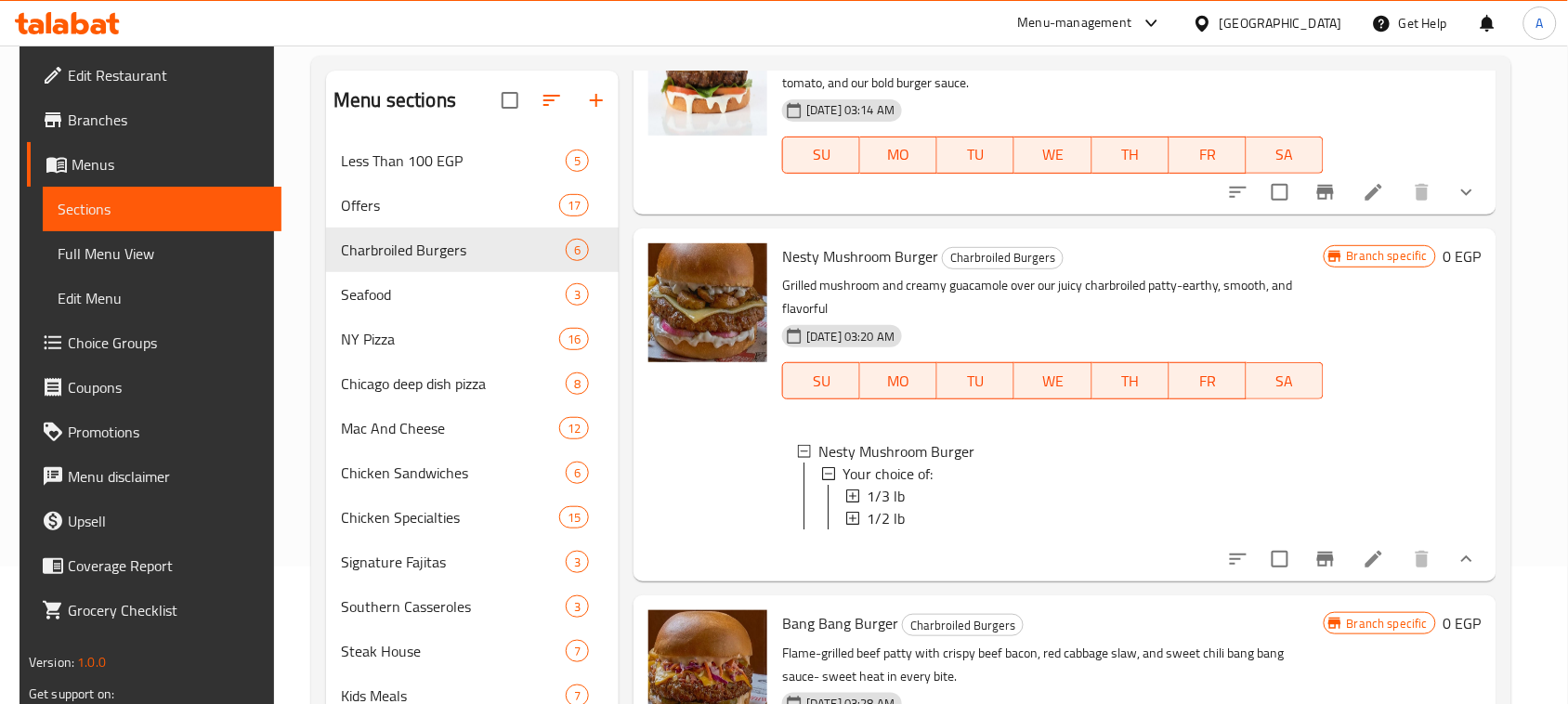 click 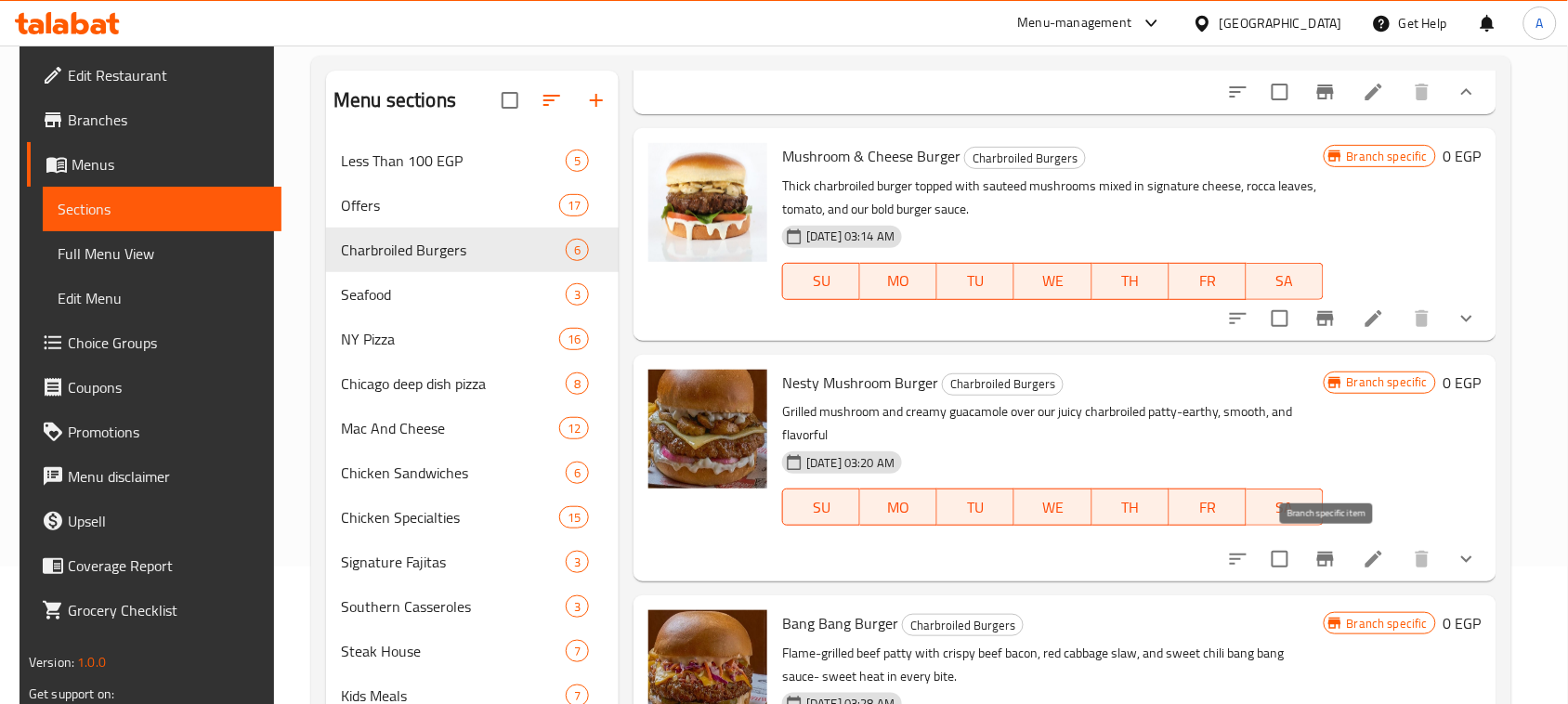 scroll, scrollTop: 396, scrollLeft: 0, axis: vertical 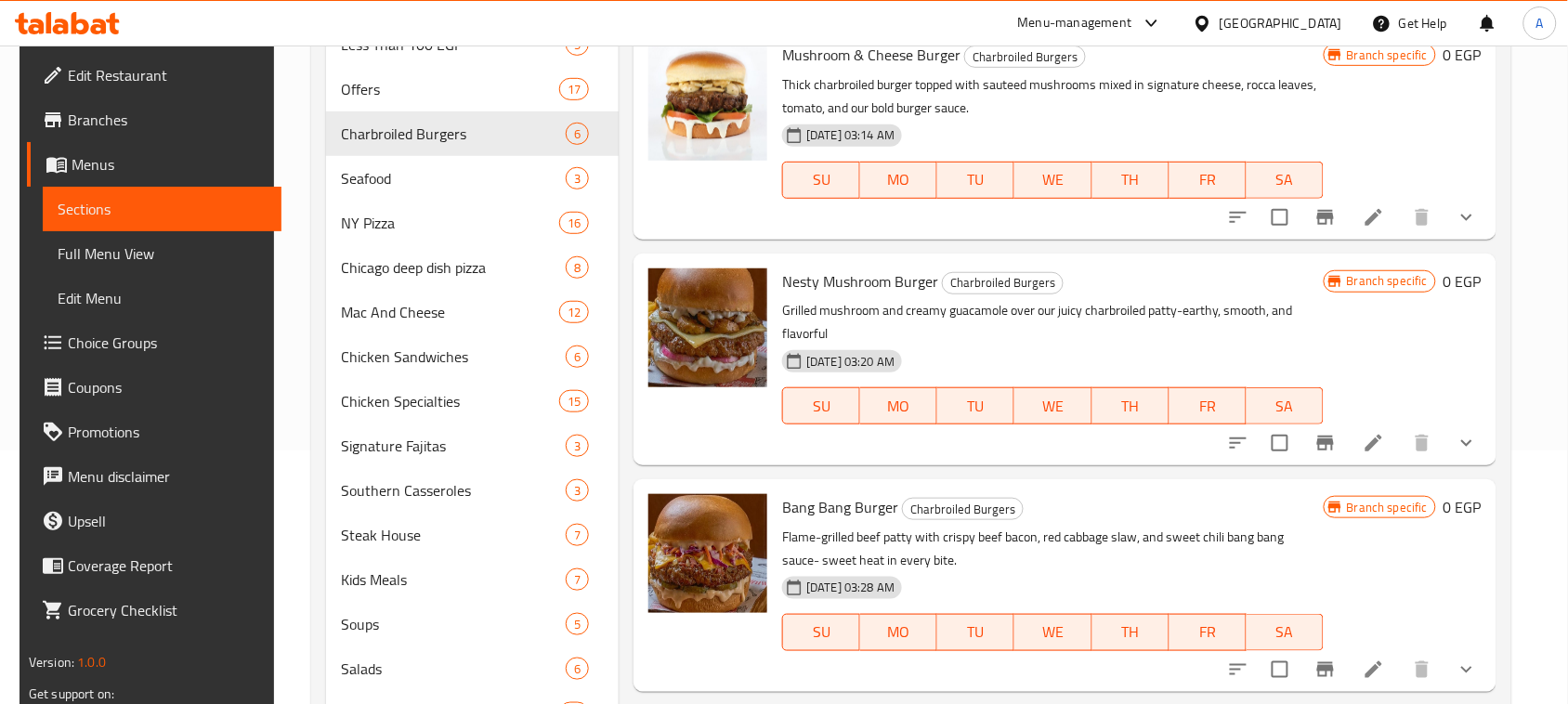 click on "Bang Bang Burger" at bounding box center [840, 507] 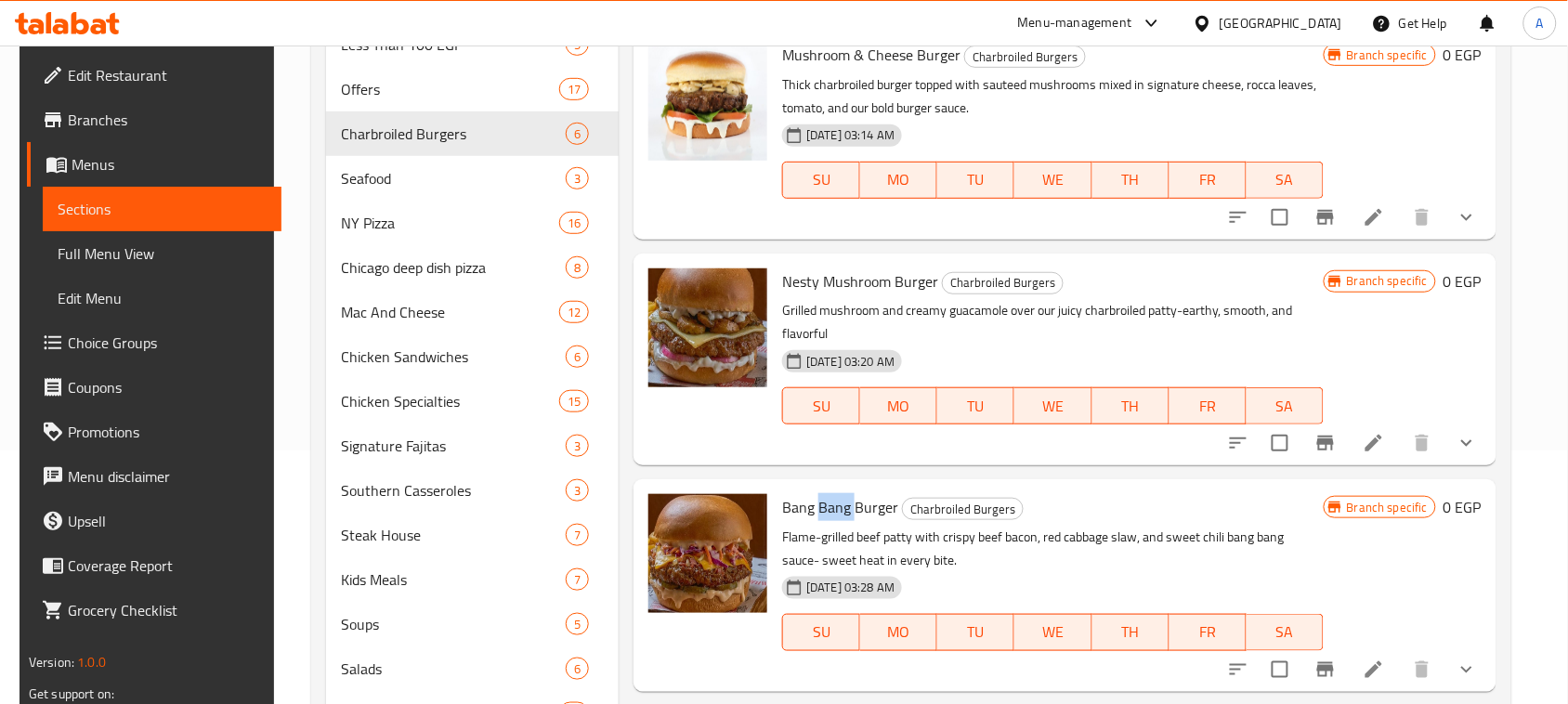 click on "Bang Bang Burger" at bounding box center [840, 507] 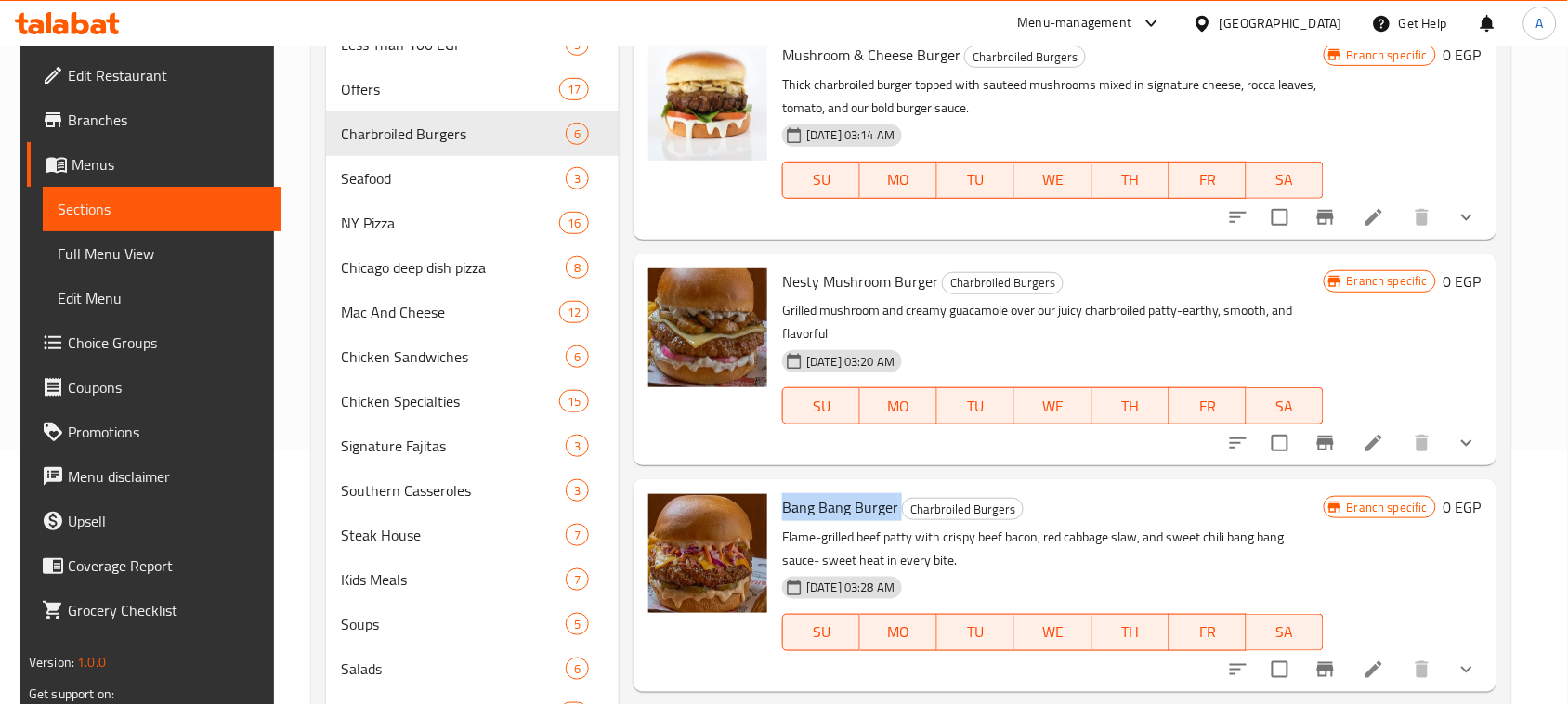 click on "Bang Bang Burger" at bounding box center (840, 507) 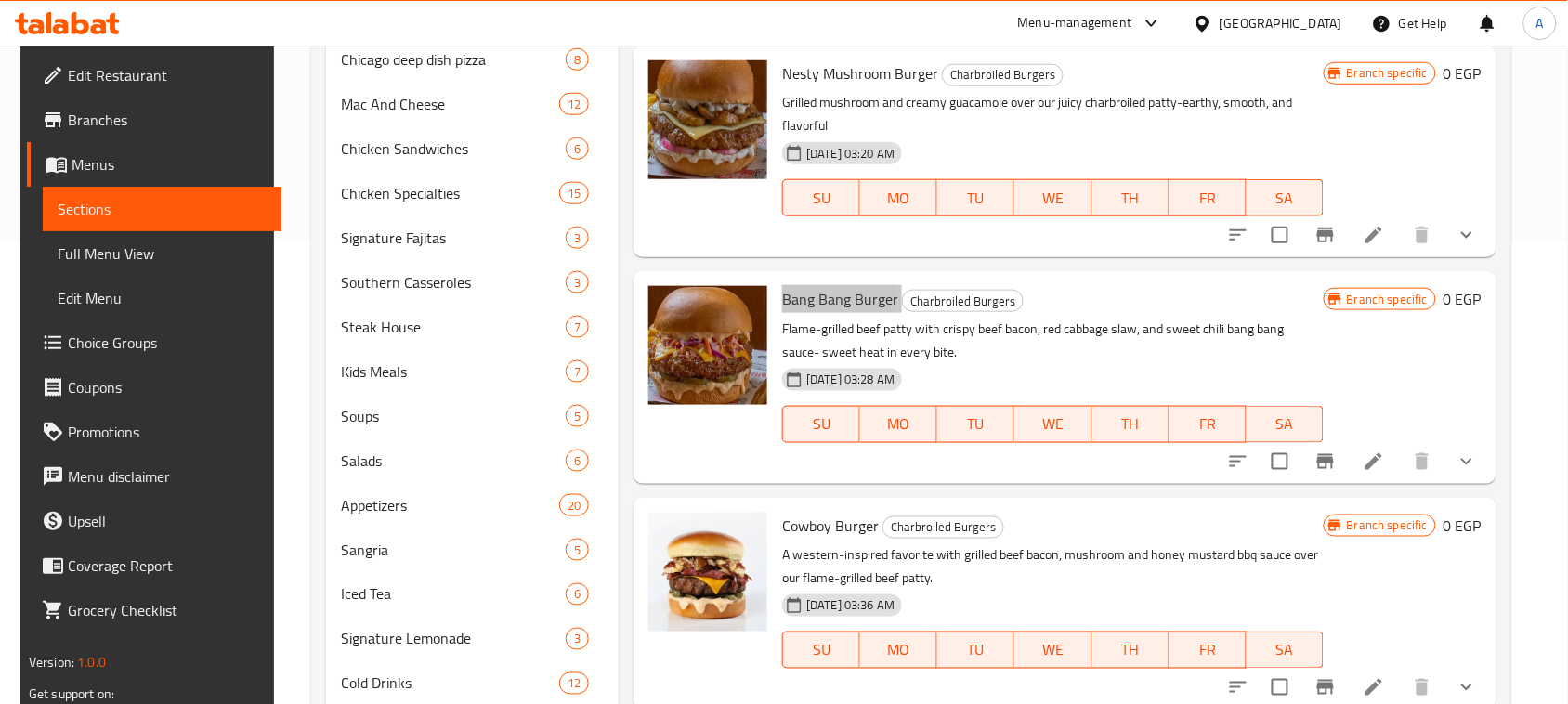scroll, scrollTop: 486, scrollLeft: 0, axis: vertical 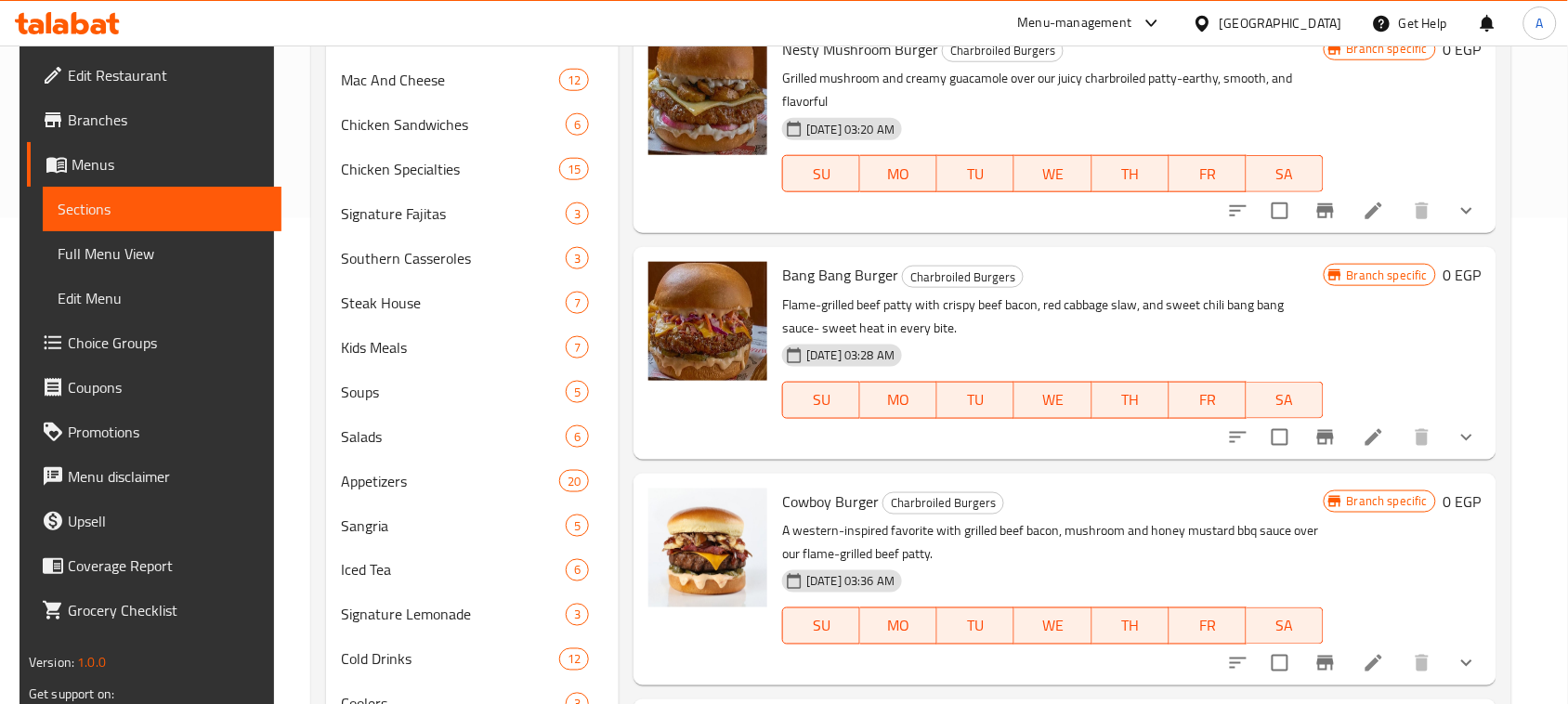click on "Flame-grilled beef patty with crispy beef bacon, red cabbage slaw, and sweet chili bang bang sauce- sweet heat in every bite." at bounding box center [1052, 317] 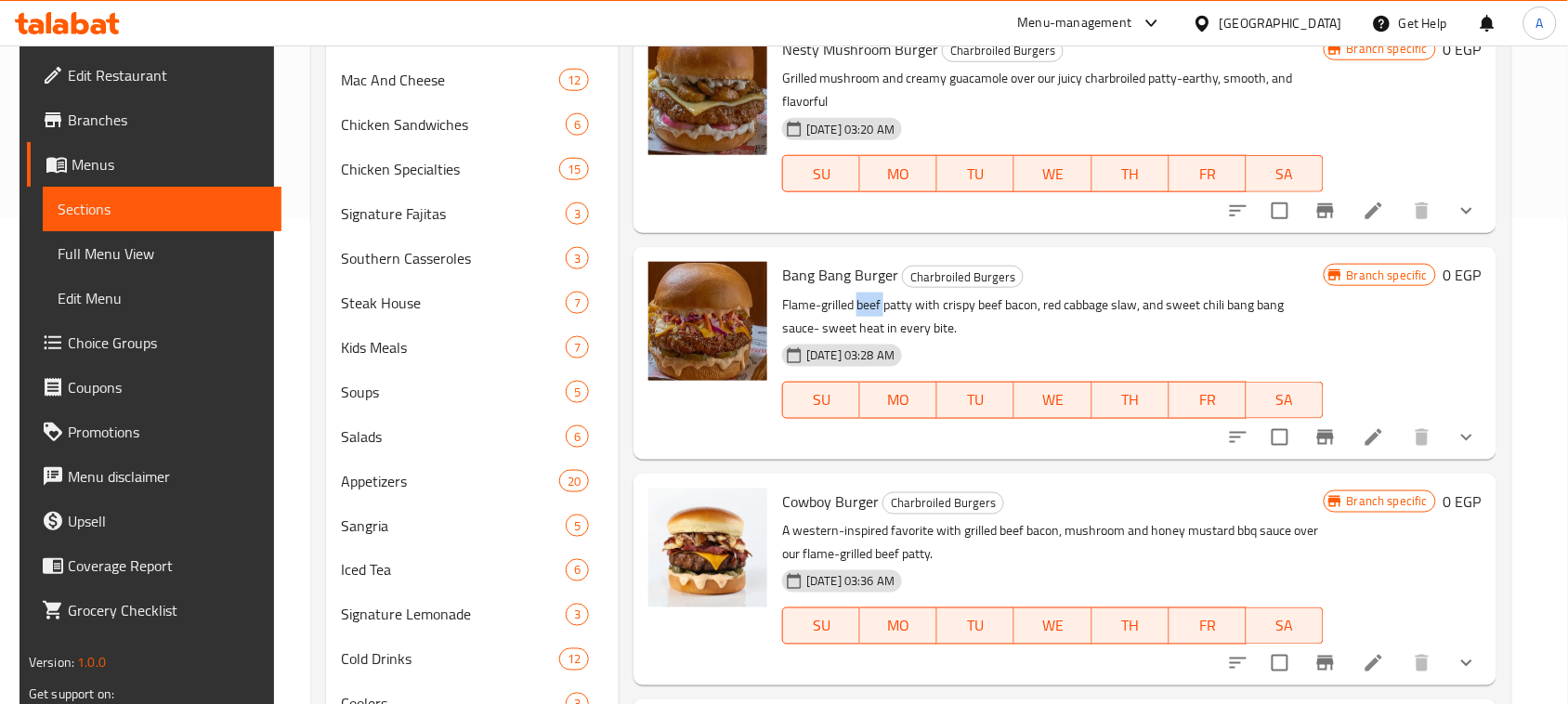 click on "Flame-grilled beef patty with crispy beef bacon, red cabbage slaw, and sweet chili bang bang sauce- sweet heat in every bite." at bounding box center [1052, 317] 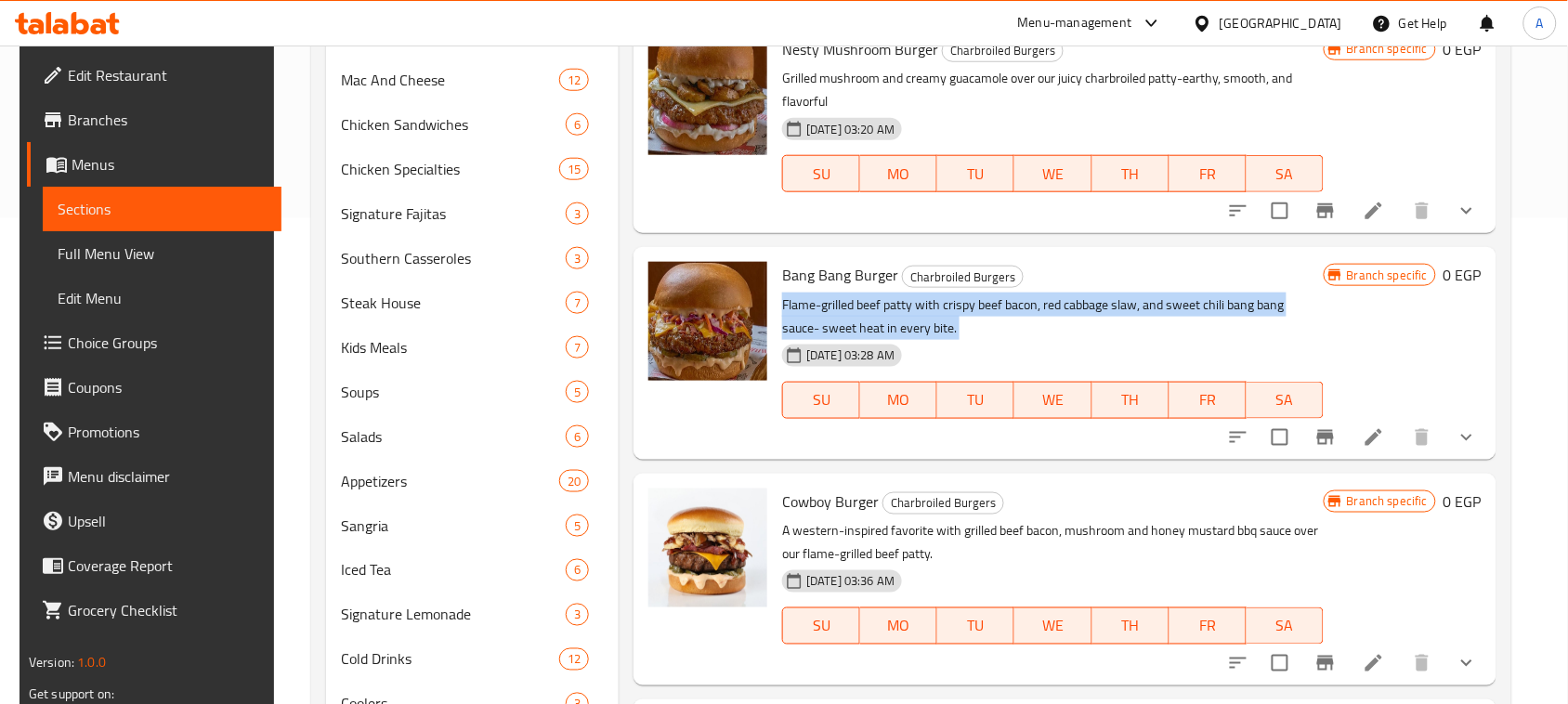 click on "Flame-grilled beef patty with crispy beef bacon, red cabbage slaw, and sweet chili bang bang sauce- sweet heat in every bite." at bounding box center [1052, 317] 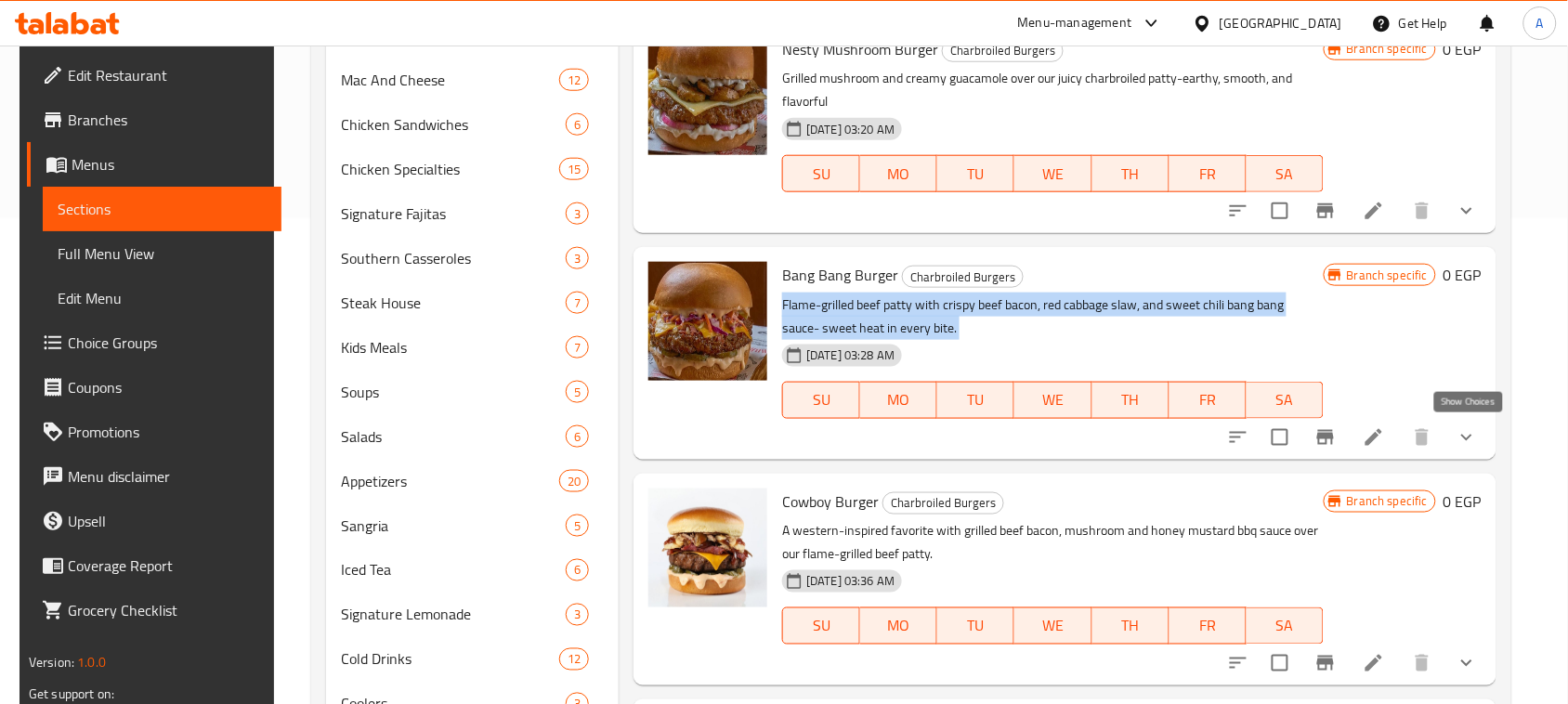 drag, startPoint x: 1459, startPoint y: 444, endPoint x: 1265, endPoint y: 474, distance: 196.30588 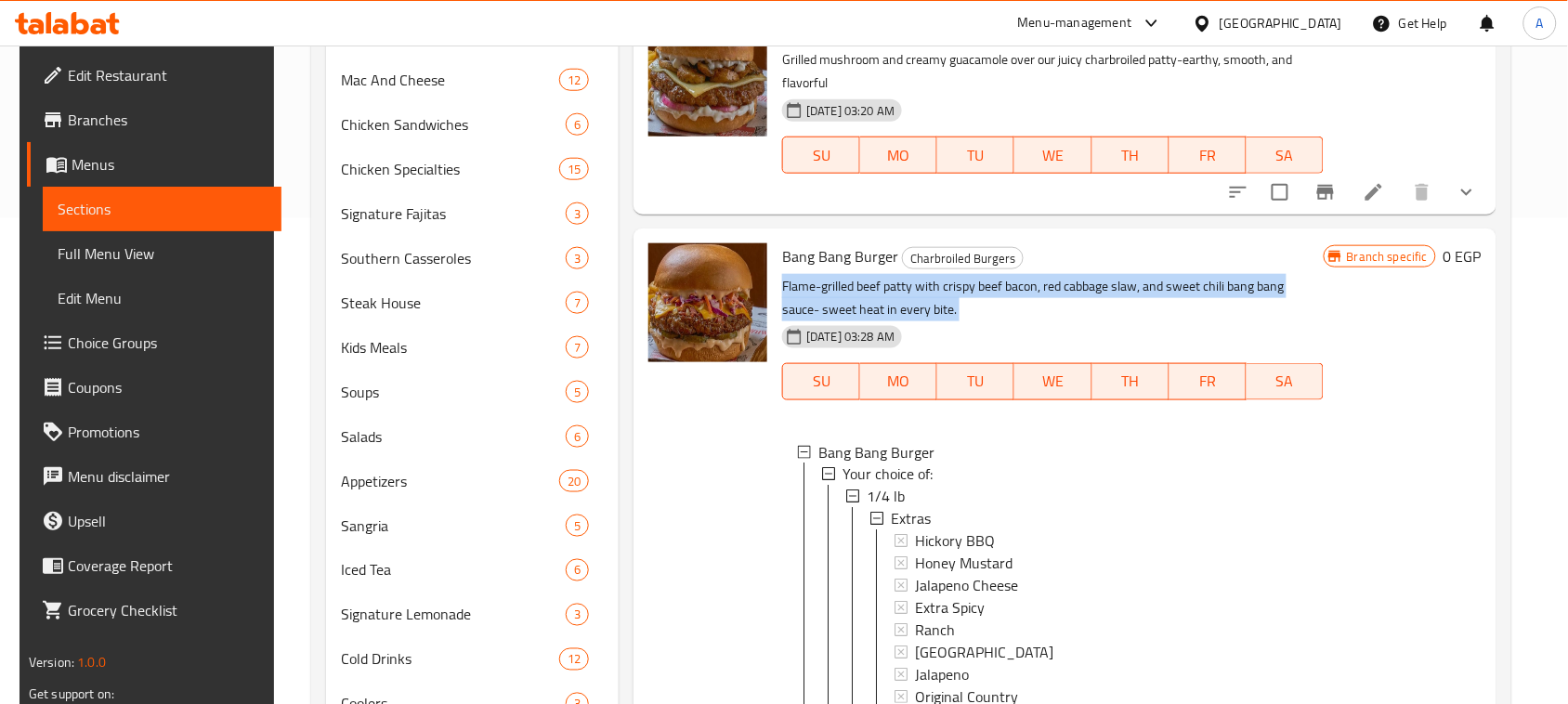 click on "1/4 lb Extras Hickory BBQ  Honey Mustard  Jalapeno Cheese  Extra Spicy Ranch Thousand Islands  Jalapeno Original Country Signature Country American Cheese  Fresh Mushroom Onion Rings Cheese Sauce Beef Bacon Smoked Turkey Pepperoni Hot Dog  Add On's: Add Cheese Sauce 1/3 lb Extras Hickory BBQ  Honey Mustard  Jalapeno Cheese  Extra Spicy Ranch Thousand Islands  Jalapeno Original Country Signature Country American Cheese  Fresh Mushroom Onion Rings Cheese Sauce Beef Bacon Smoked Turkey Pepperoni Hot Dog  Add On's: Add Cheese Sauce 1/2 lb Extras Hickory BBQ  Honey Mustard  Jalapeno Cheese  Extra Spicy Ranch Thousand Islands  Jalapeno Original Country Signature Country American Cheese  Fresh Mushroom Onion Rings Cheese Sauce Beef Bacon Smoked Turkey Pepperoni Hot Dog  Add On's: Add Cheese Sauce" at bounding box center (1077, 1188) 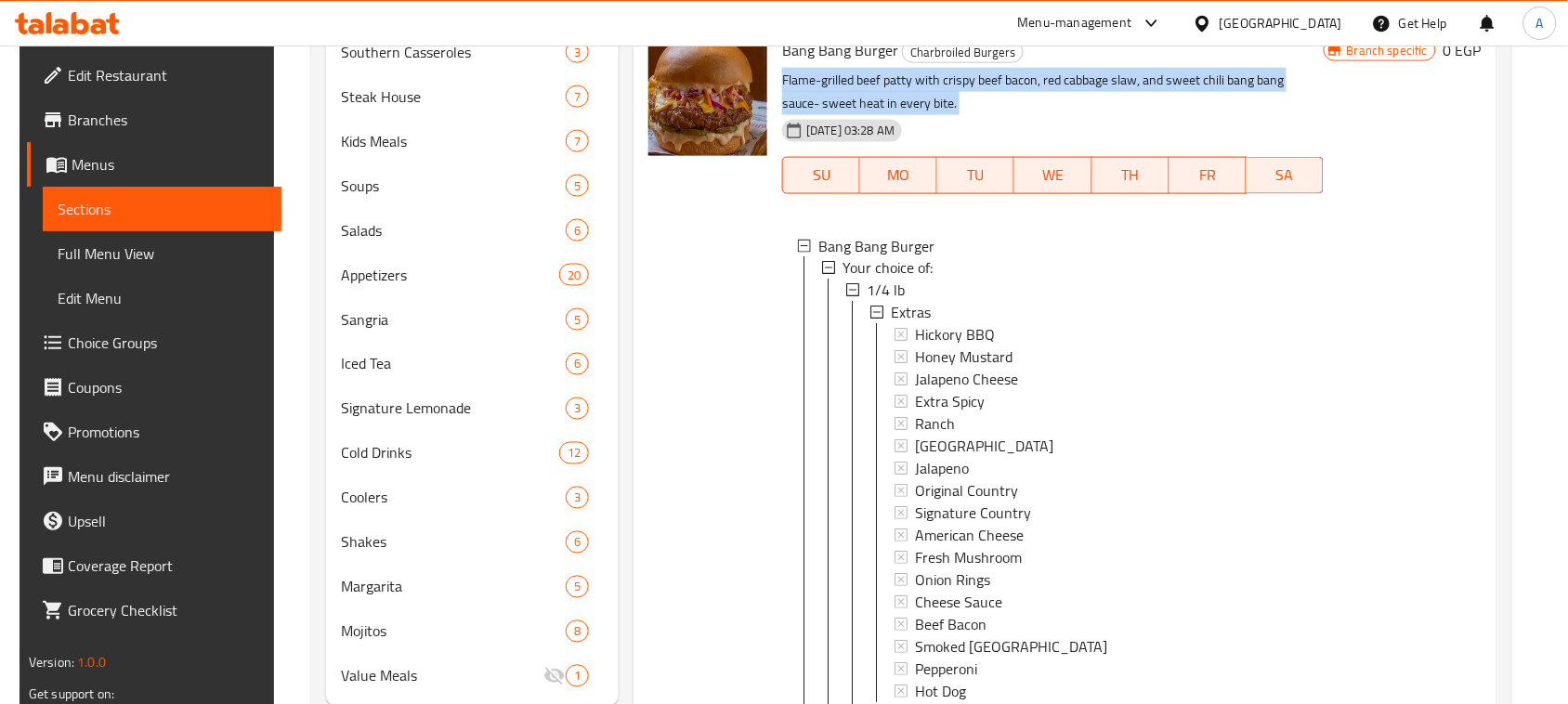 scroll, scrollTop: 1347, scrollLeft: 0, axis: vertical 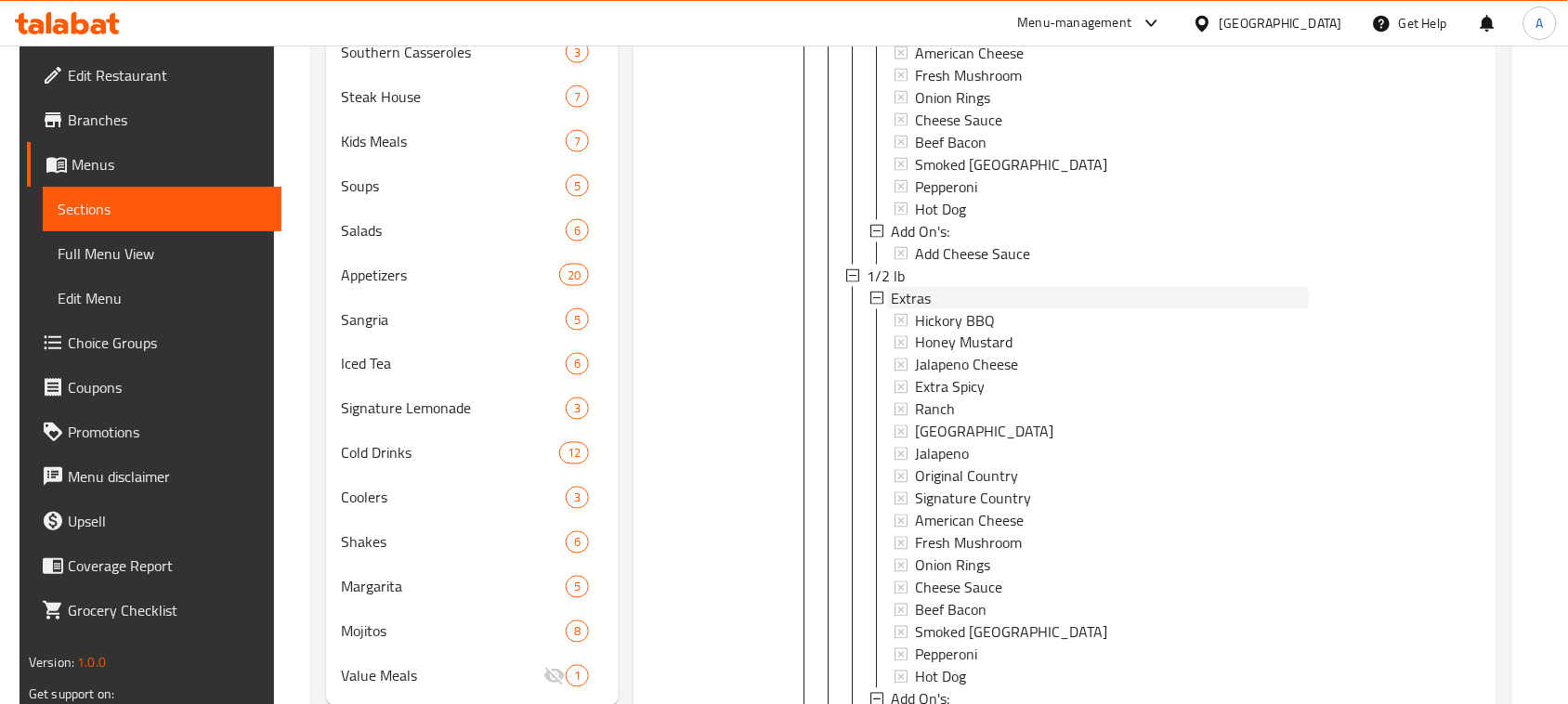 click 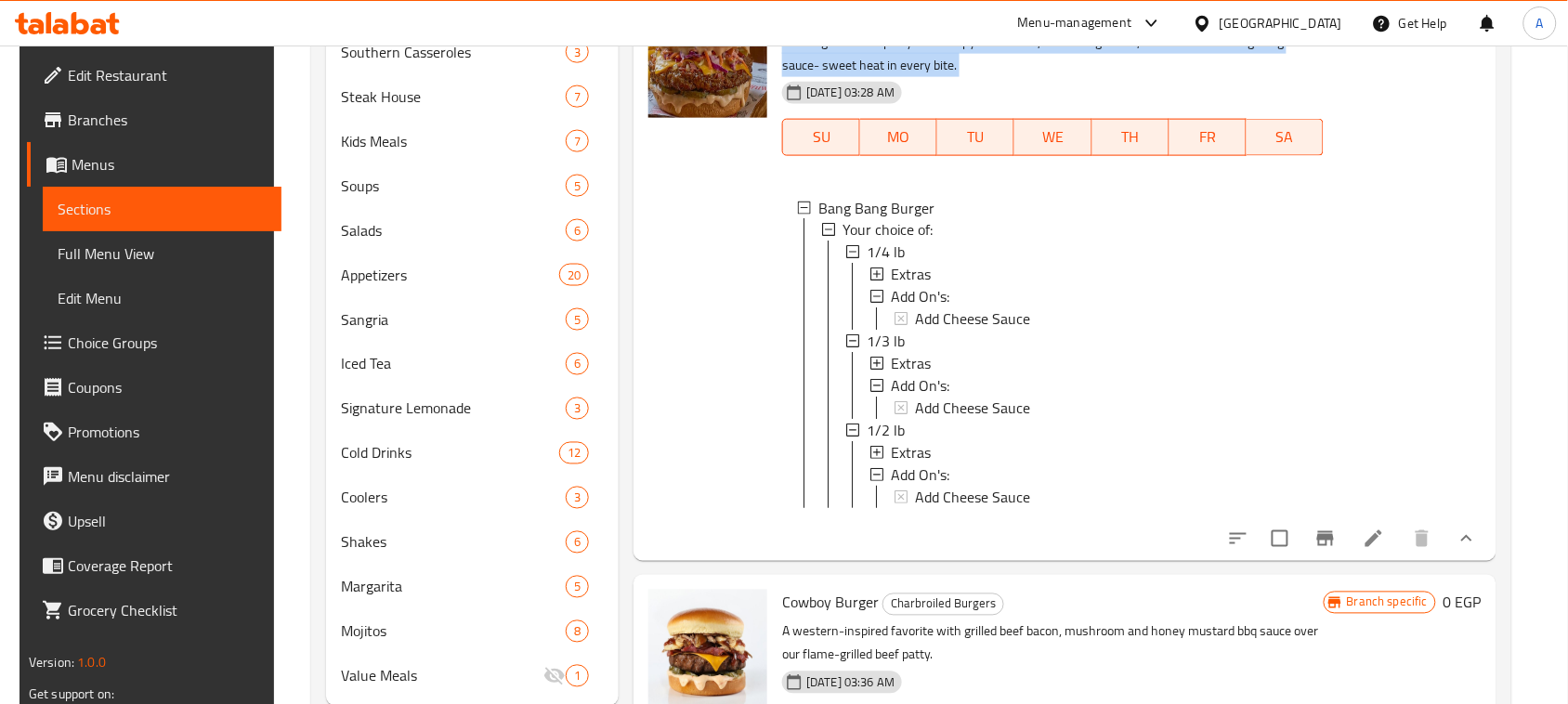 scroll, scrollTop: 428, scrollLeft: 0, axis: vertical 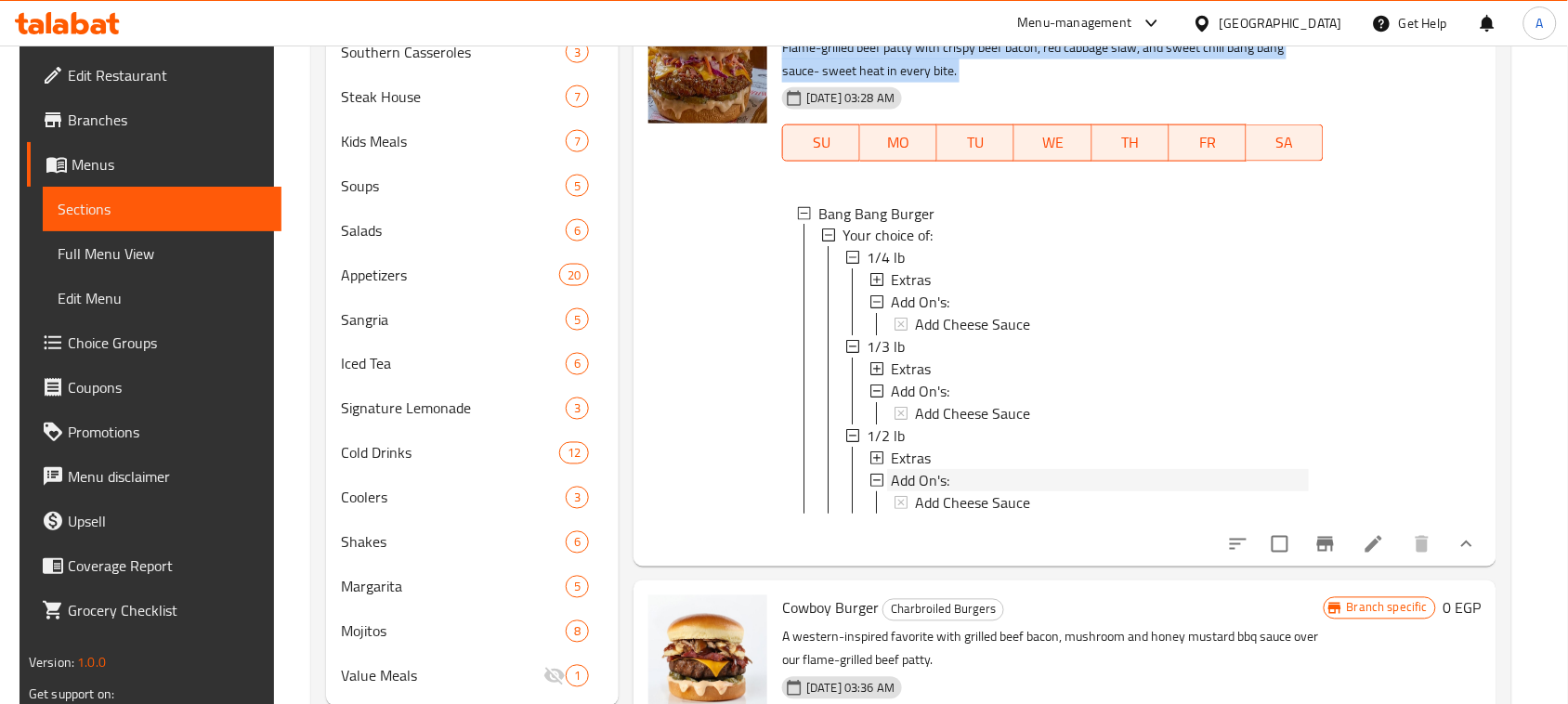 click 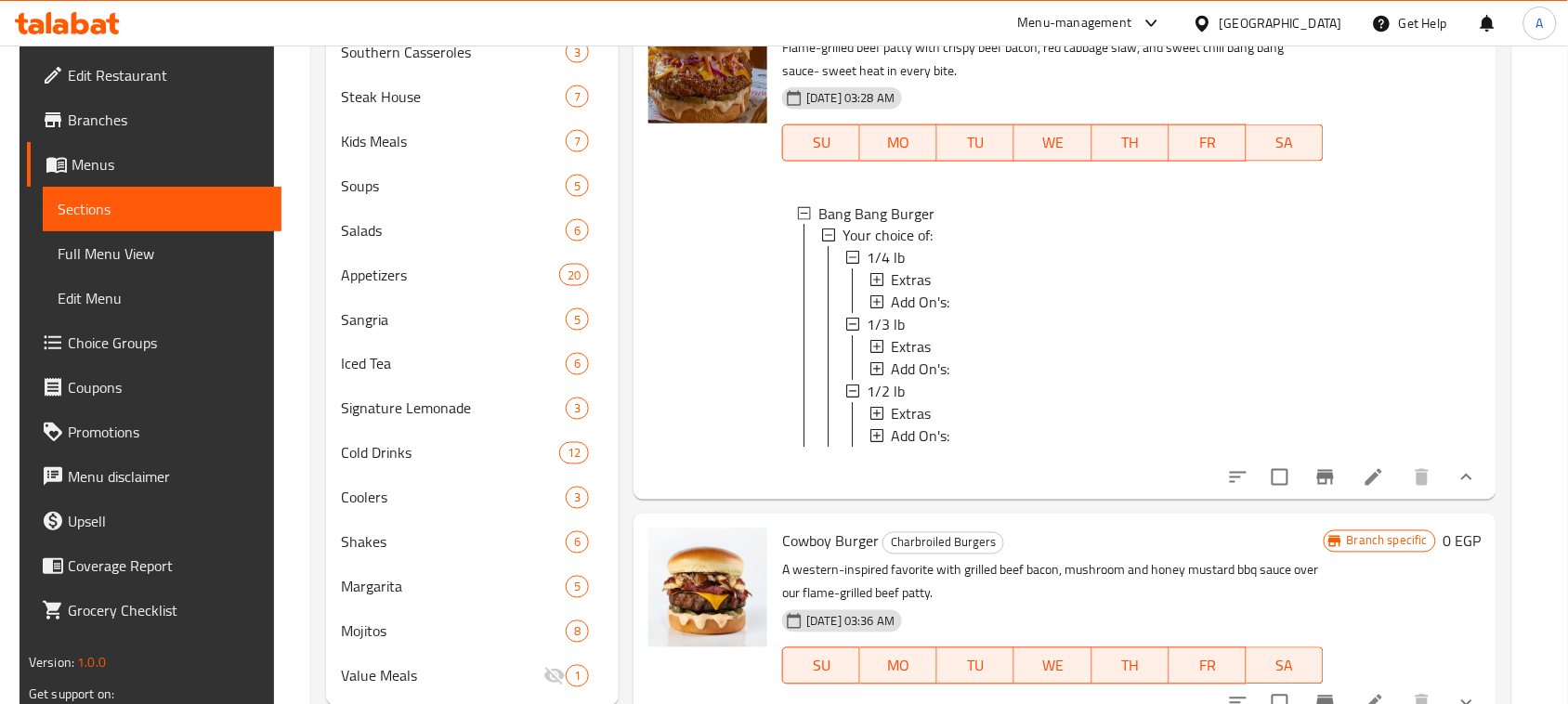 click at bounding box center (708, 244) 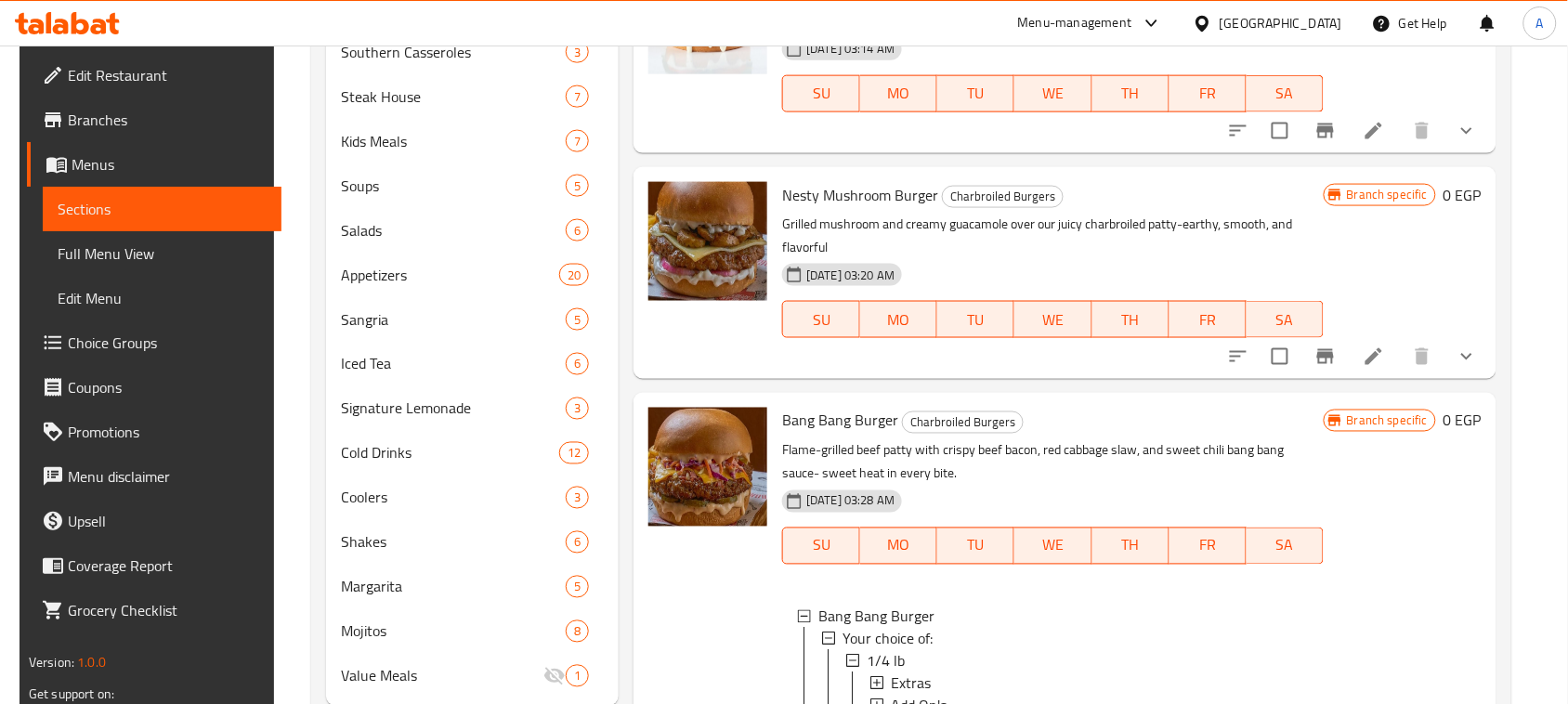 scroll, scrollTop: 0, scrollLeft: 0, axis: both 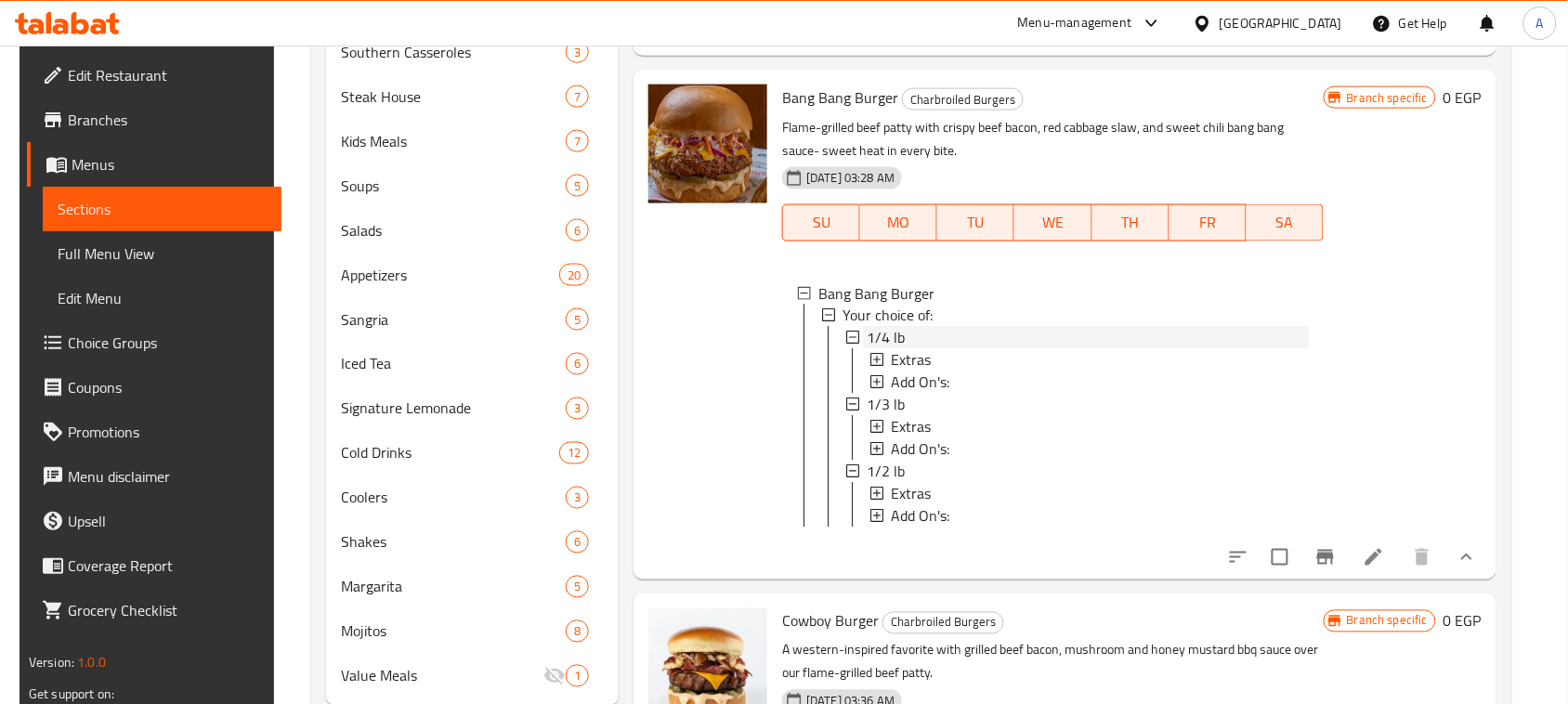 click on "1/4 lb" at bounding box center (885, 338) 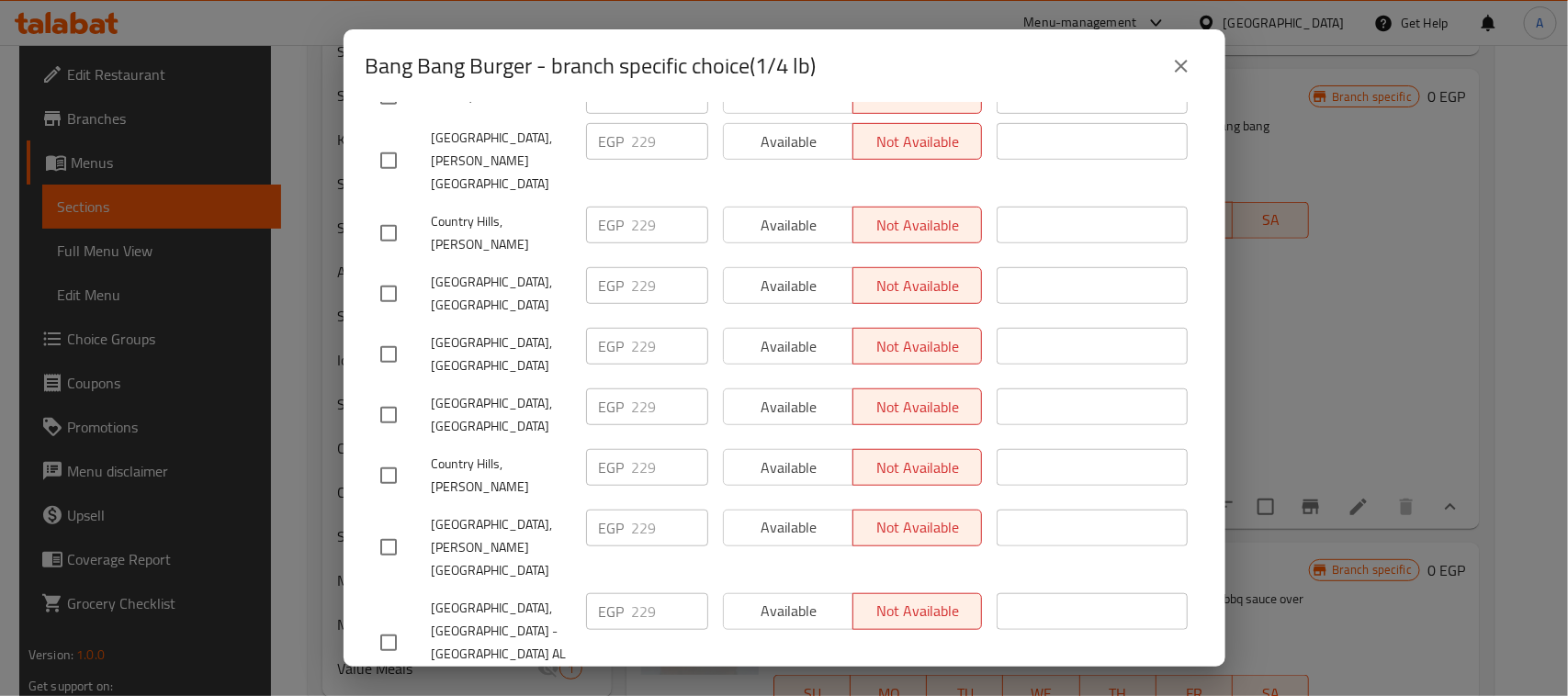 scroll, scrollTop: 650, scrollLeft: 0, axis: vertical 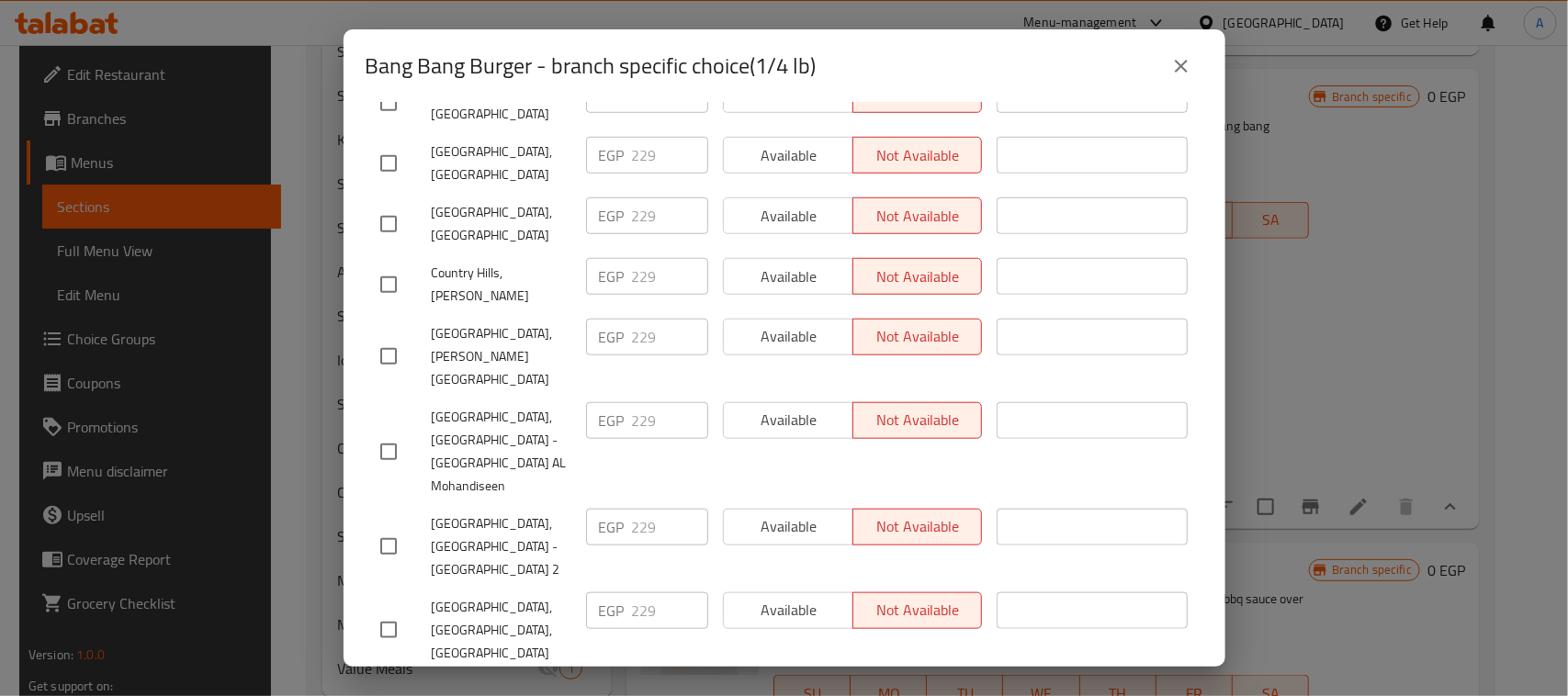 click 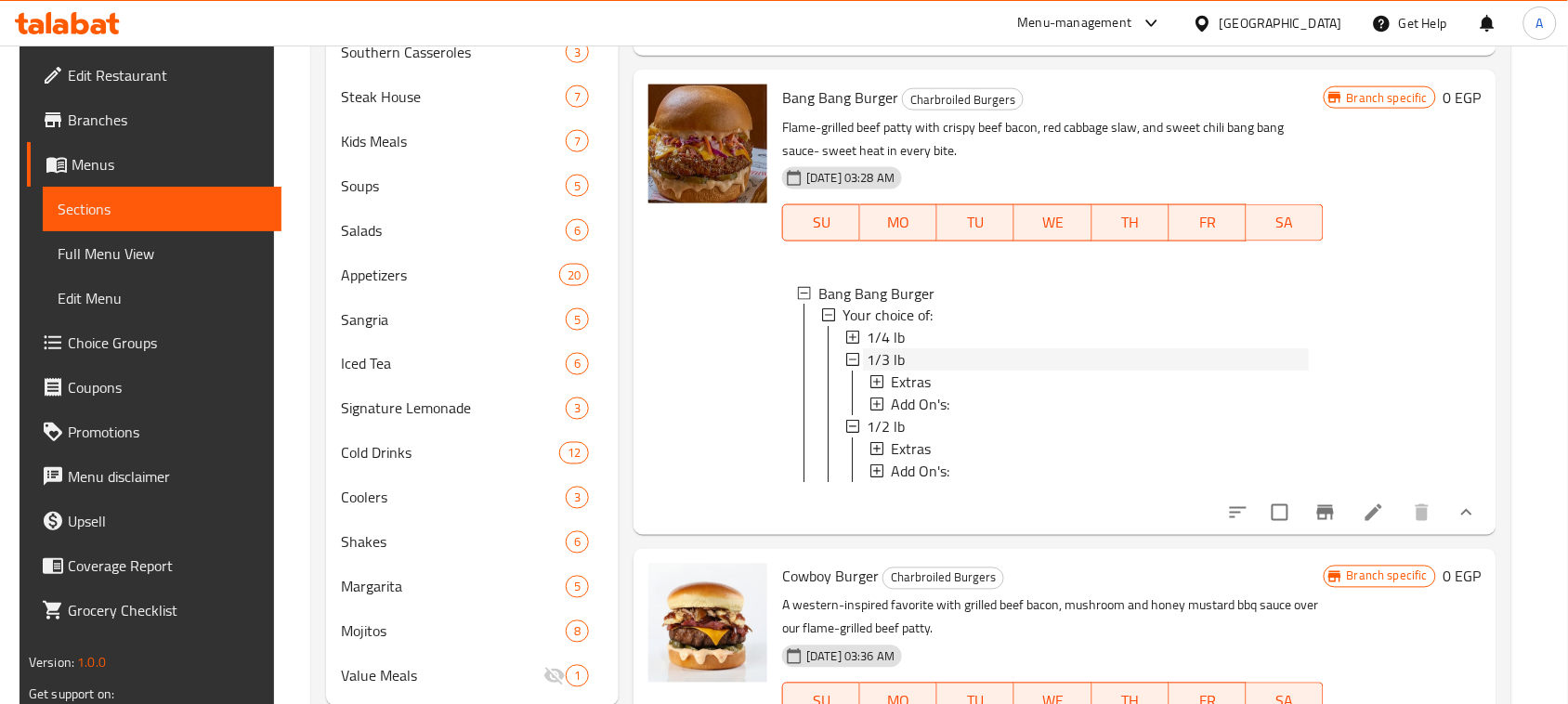 click on "1/3 lb" at bounding box center [1088, 360] 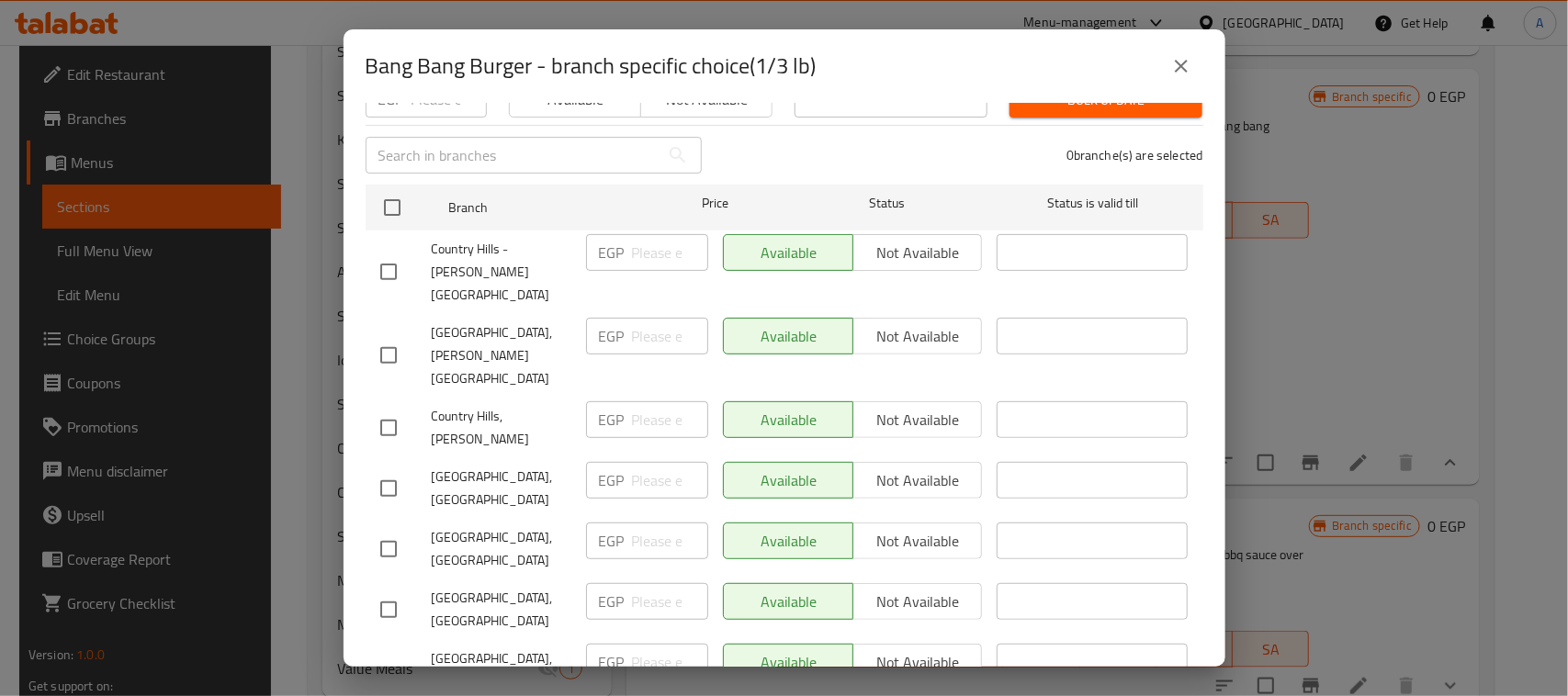 scroll, scrollTop: 0, scrollLeft: 0, axis: both 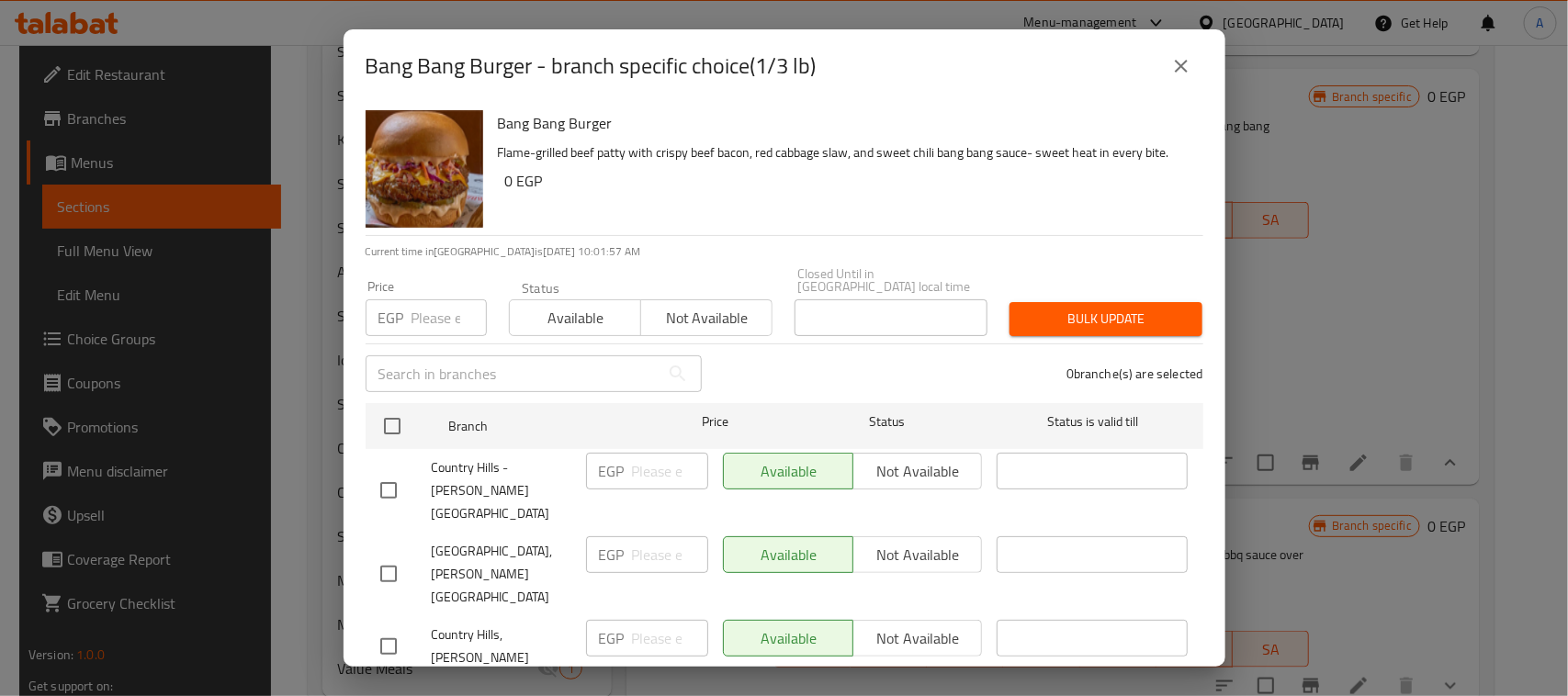 click 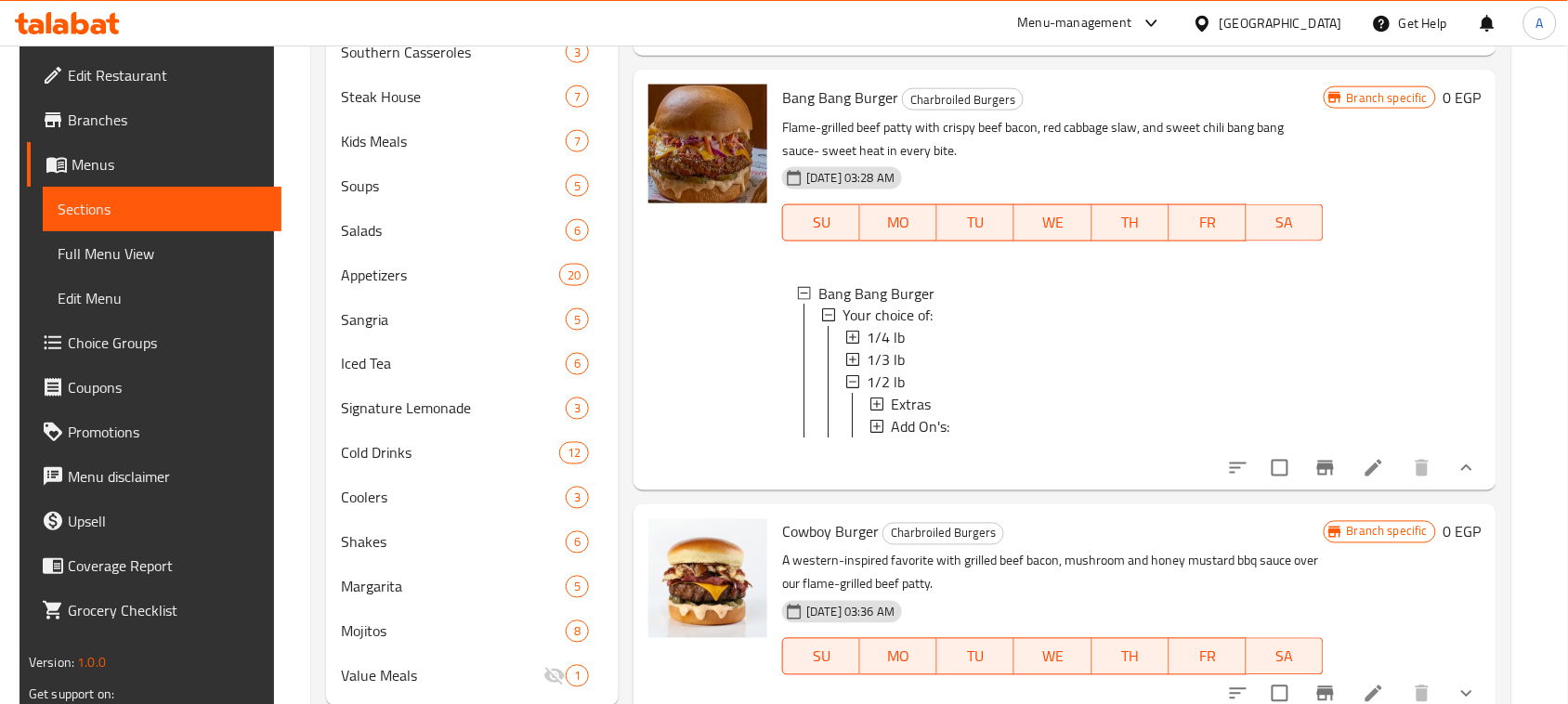 click at bounding box center [708, 280] 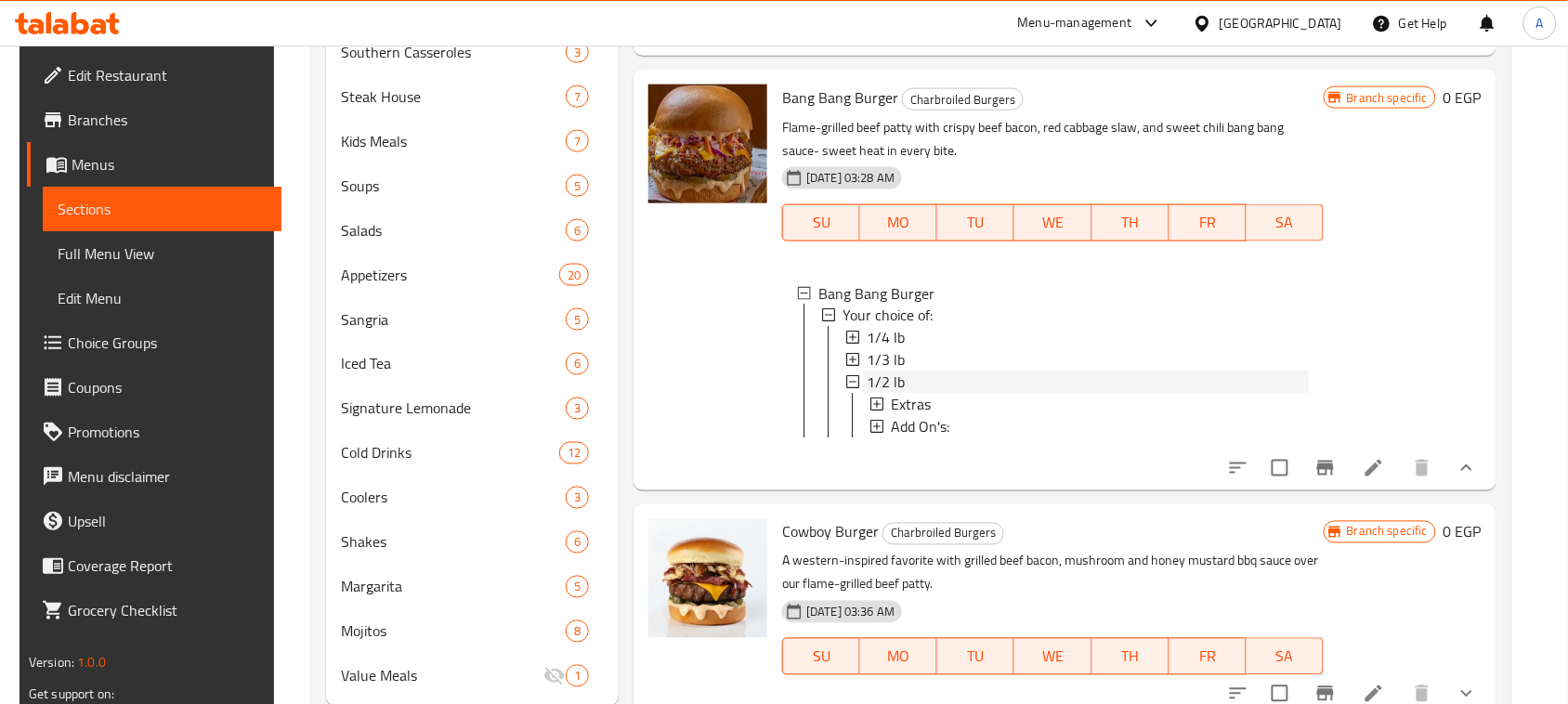 click on "1/2 lb" at bounding box center [1088, 383] 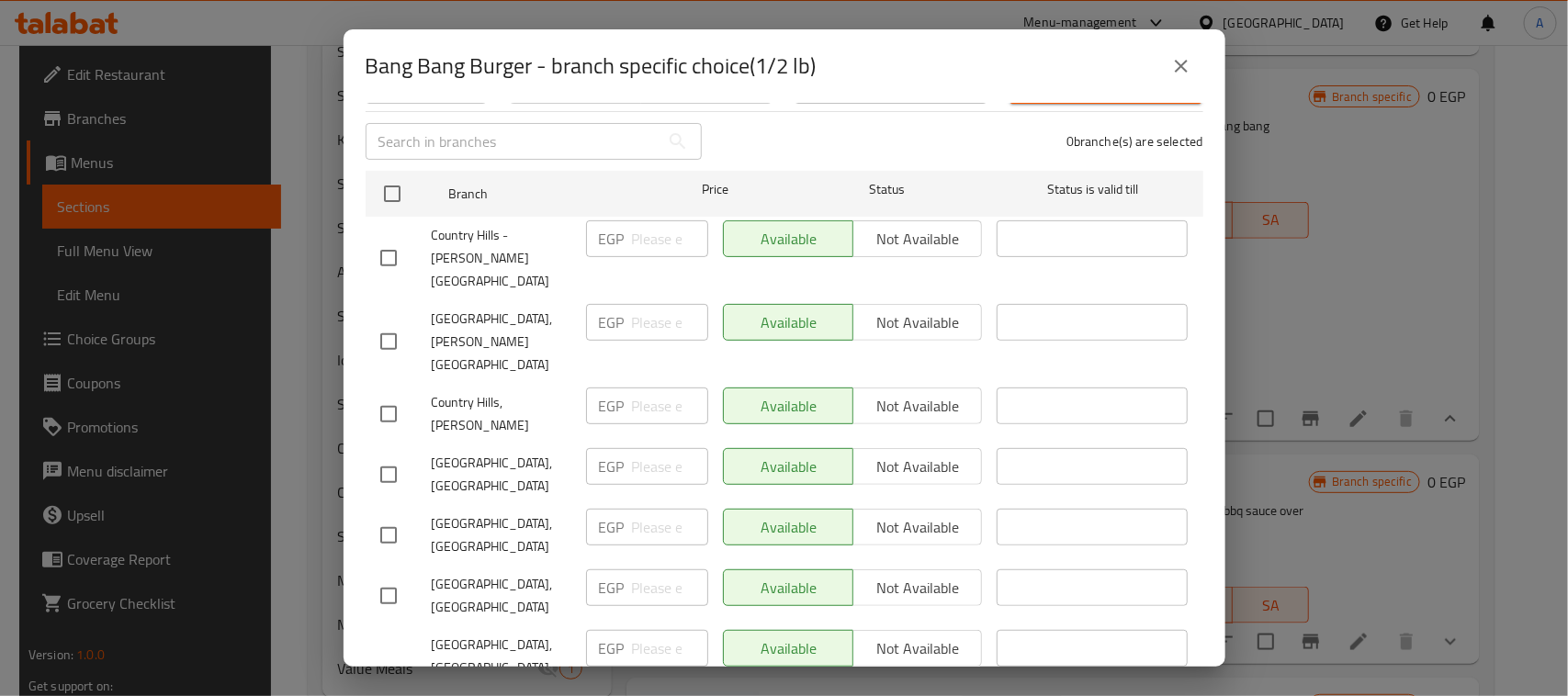 scroll, scrollTop: 650, scrollLeft: 0, axis: vertical 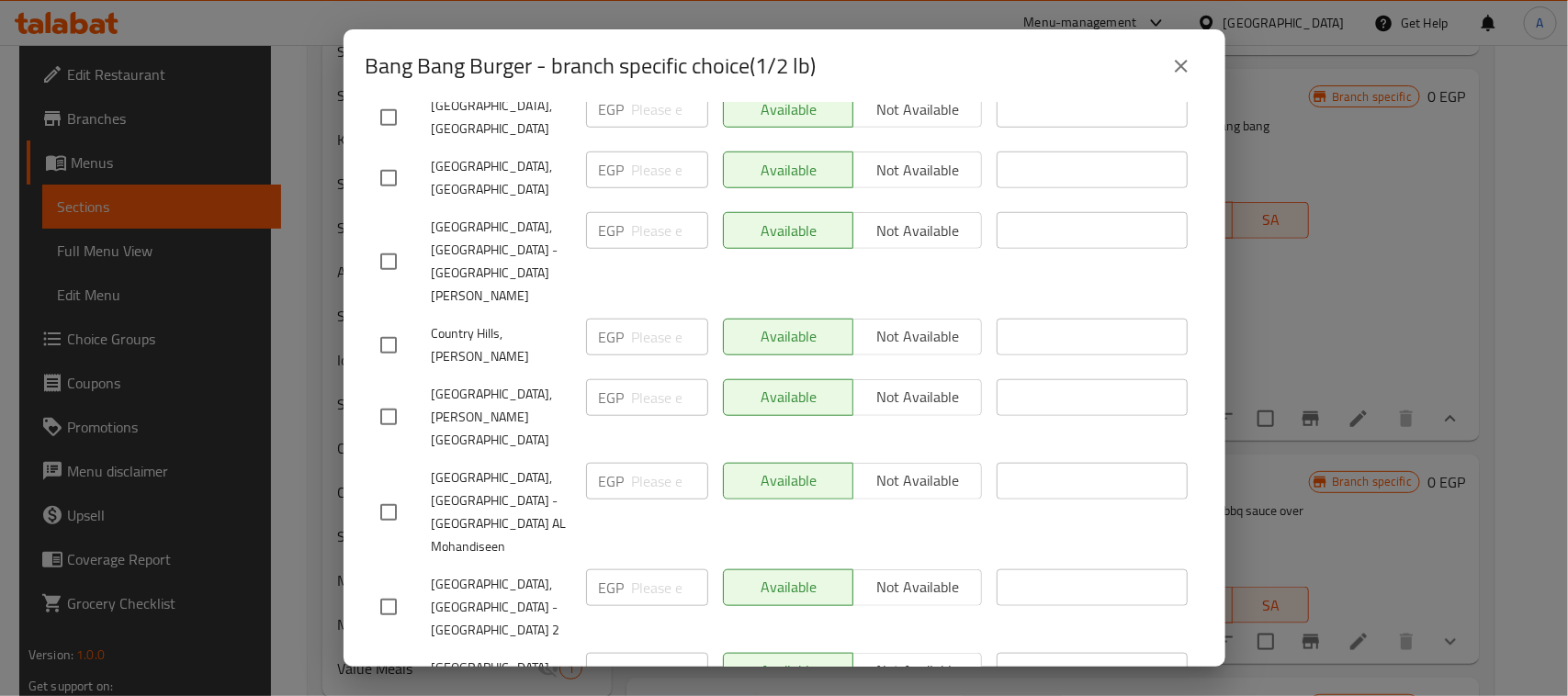 click 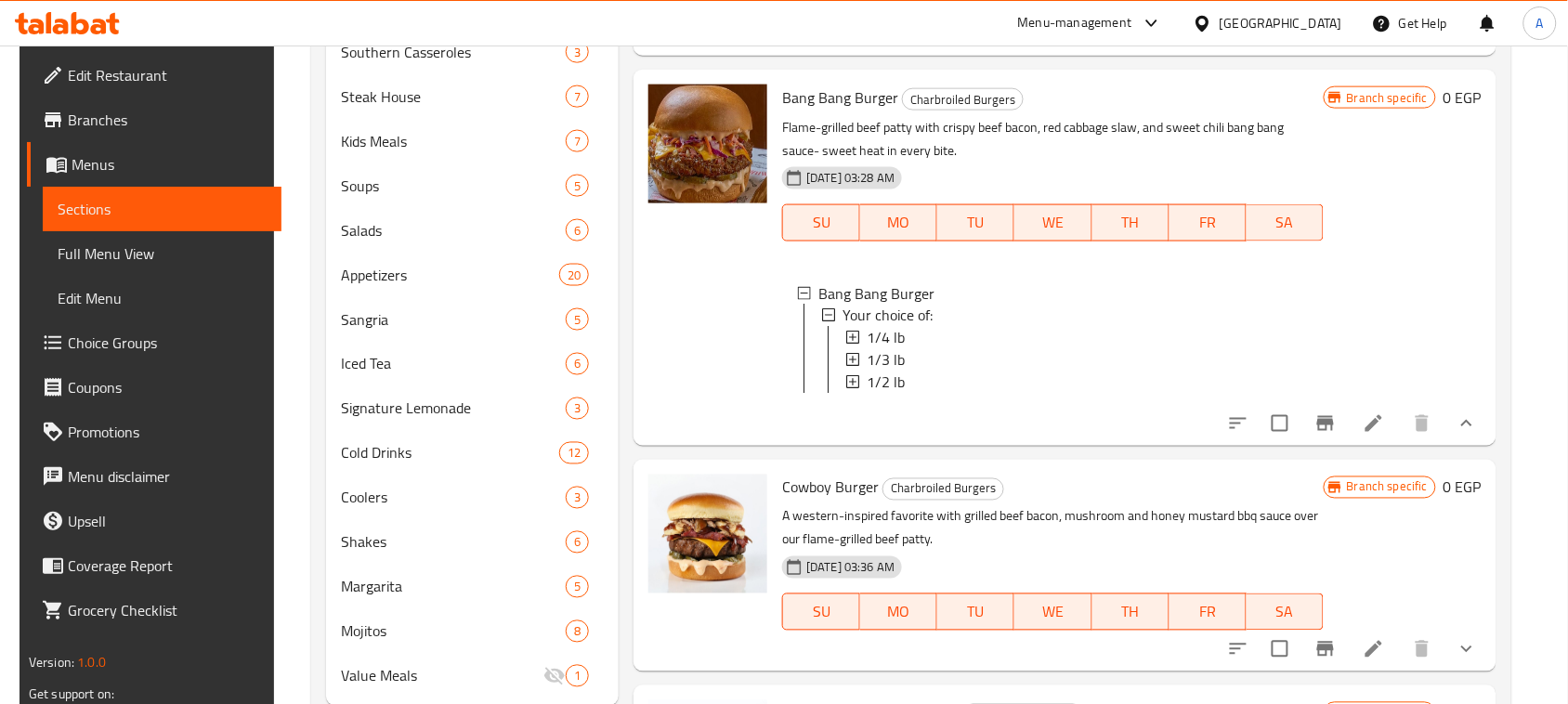click on "1/2 lb" at bounding box center (1088, 383) 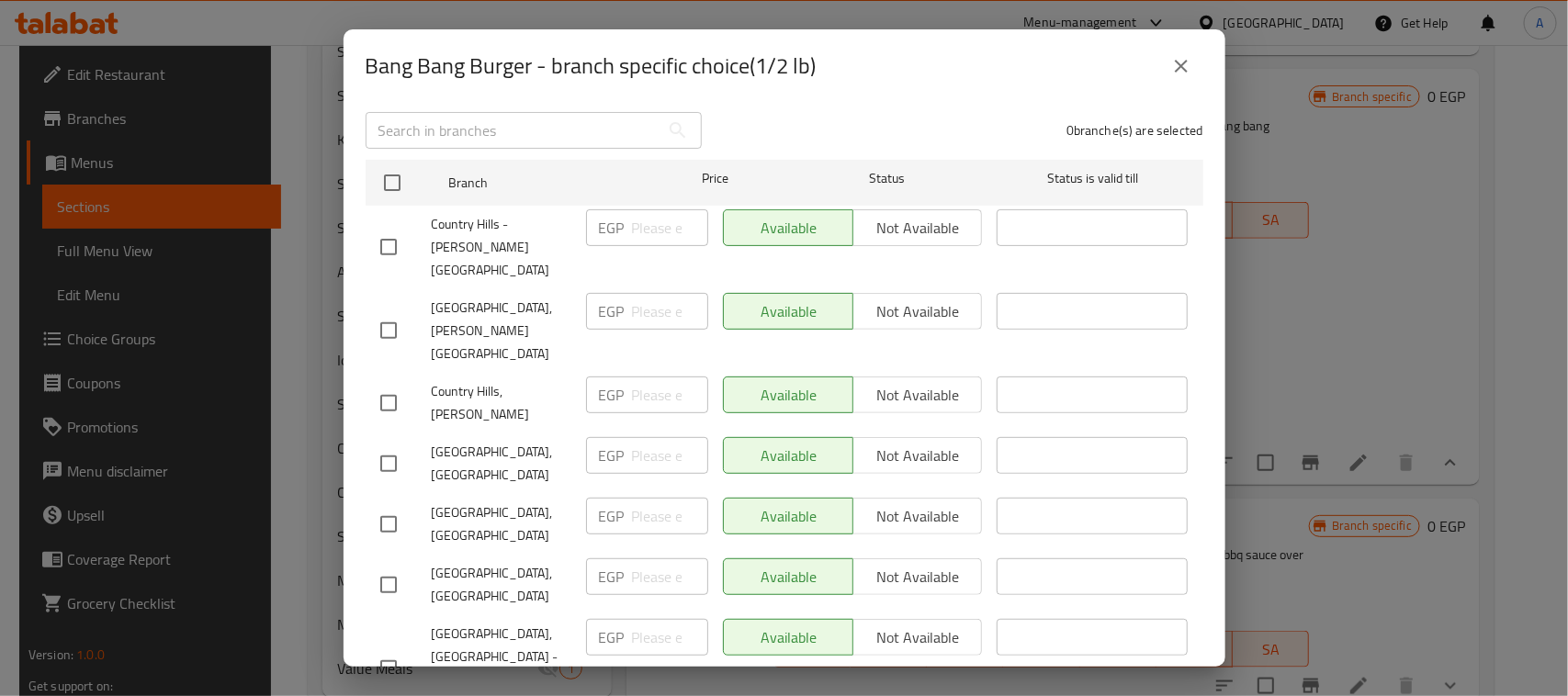scroll, scrollTop: 650, scrollLeft: 0, axis: vertical 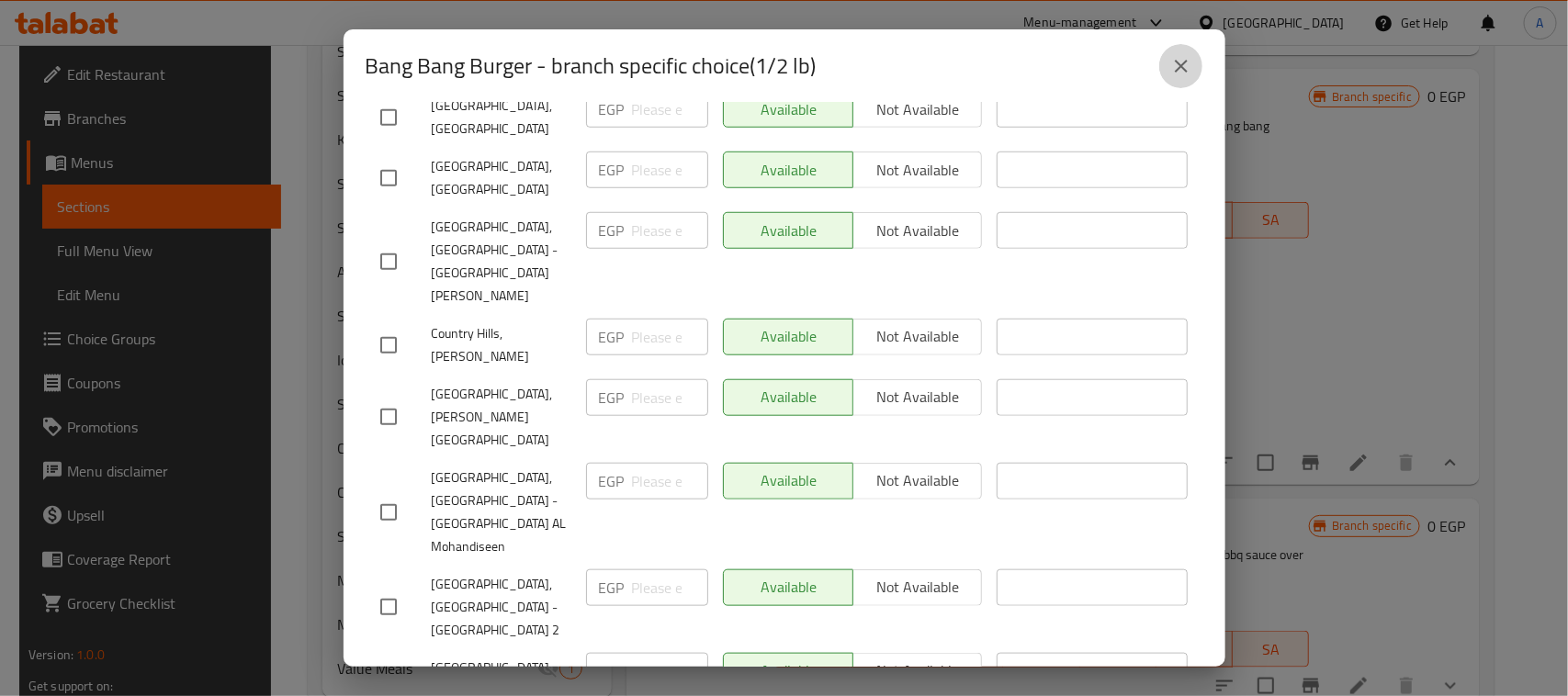 click 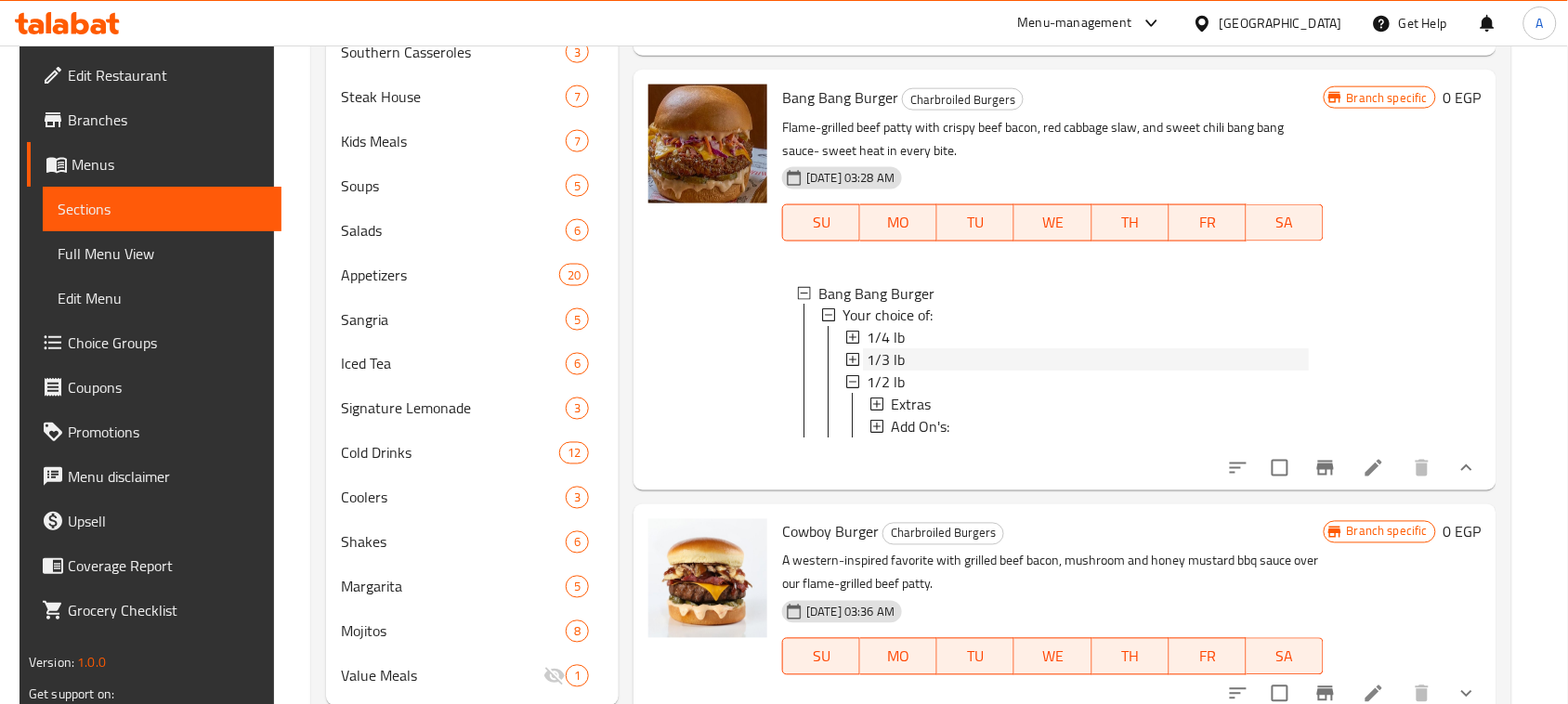 click on "1/3 lb" at bounding box center [885, 360] 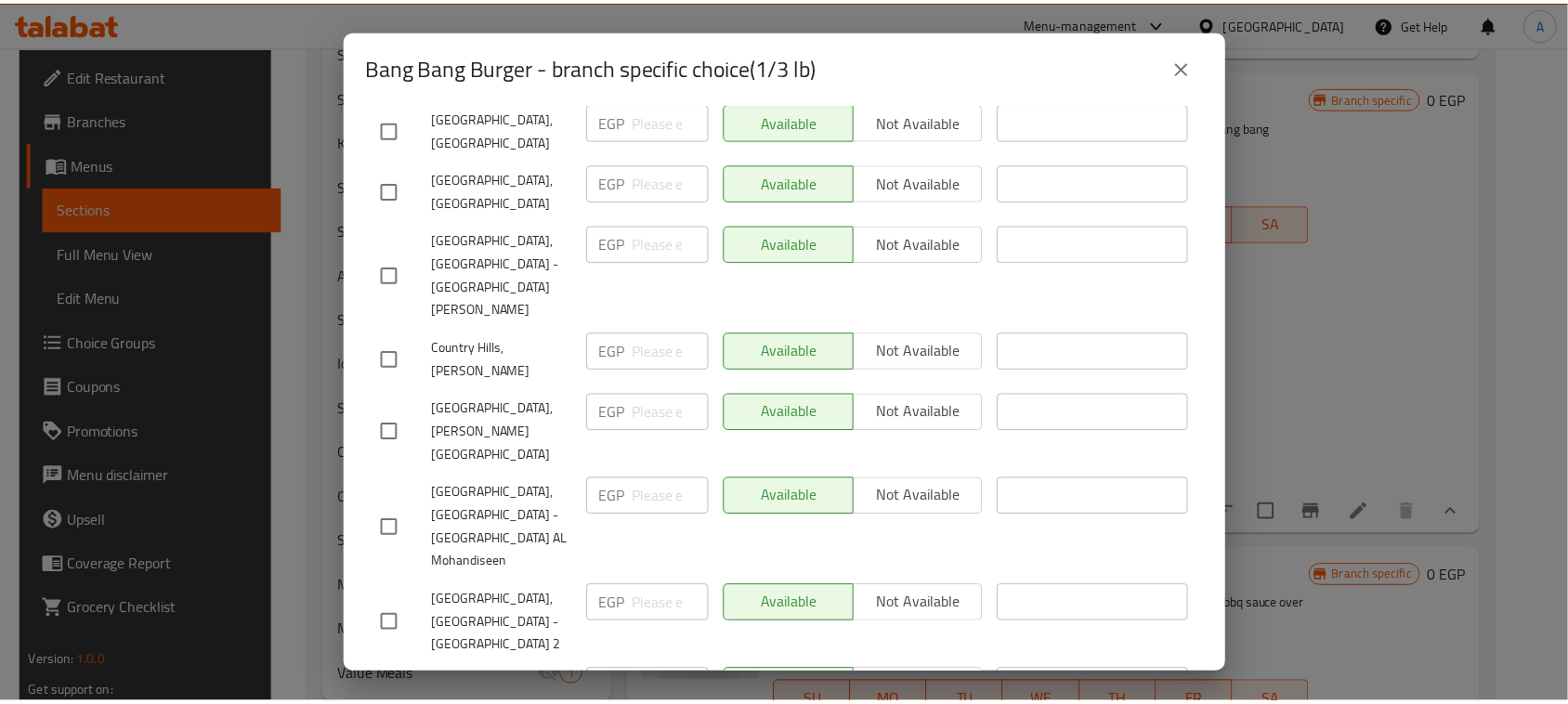 scroll, scrollTop: 658, scrollLeft: 0, axis: vertical 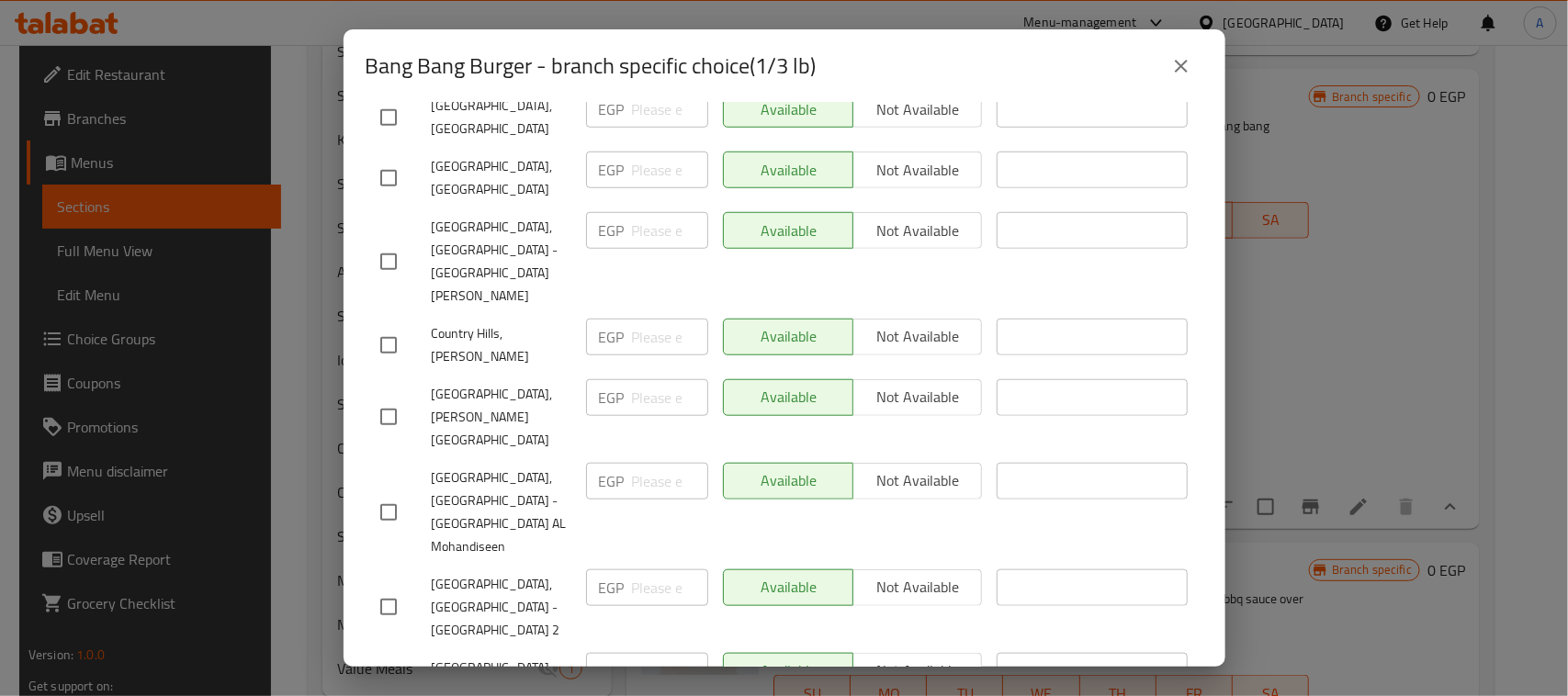 click 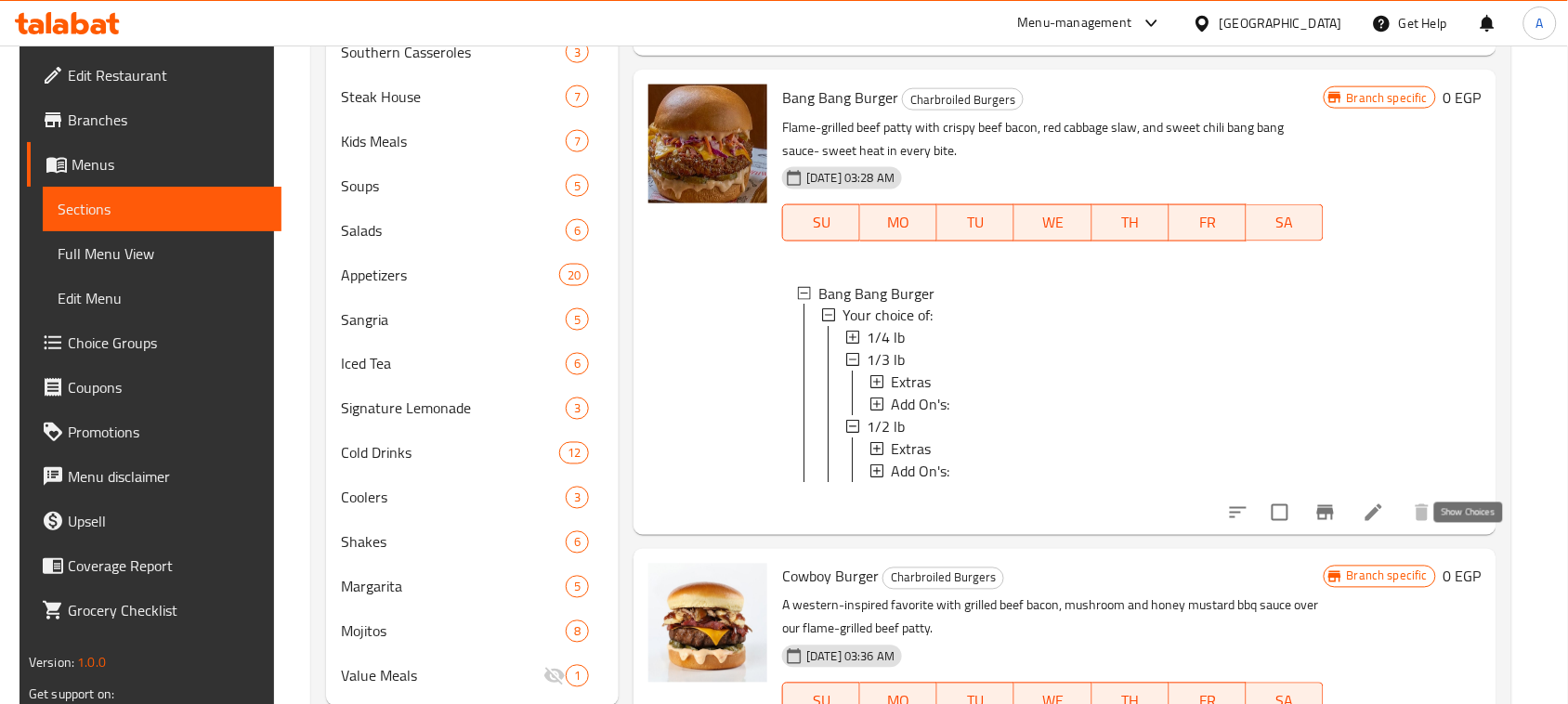 click 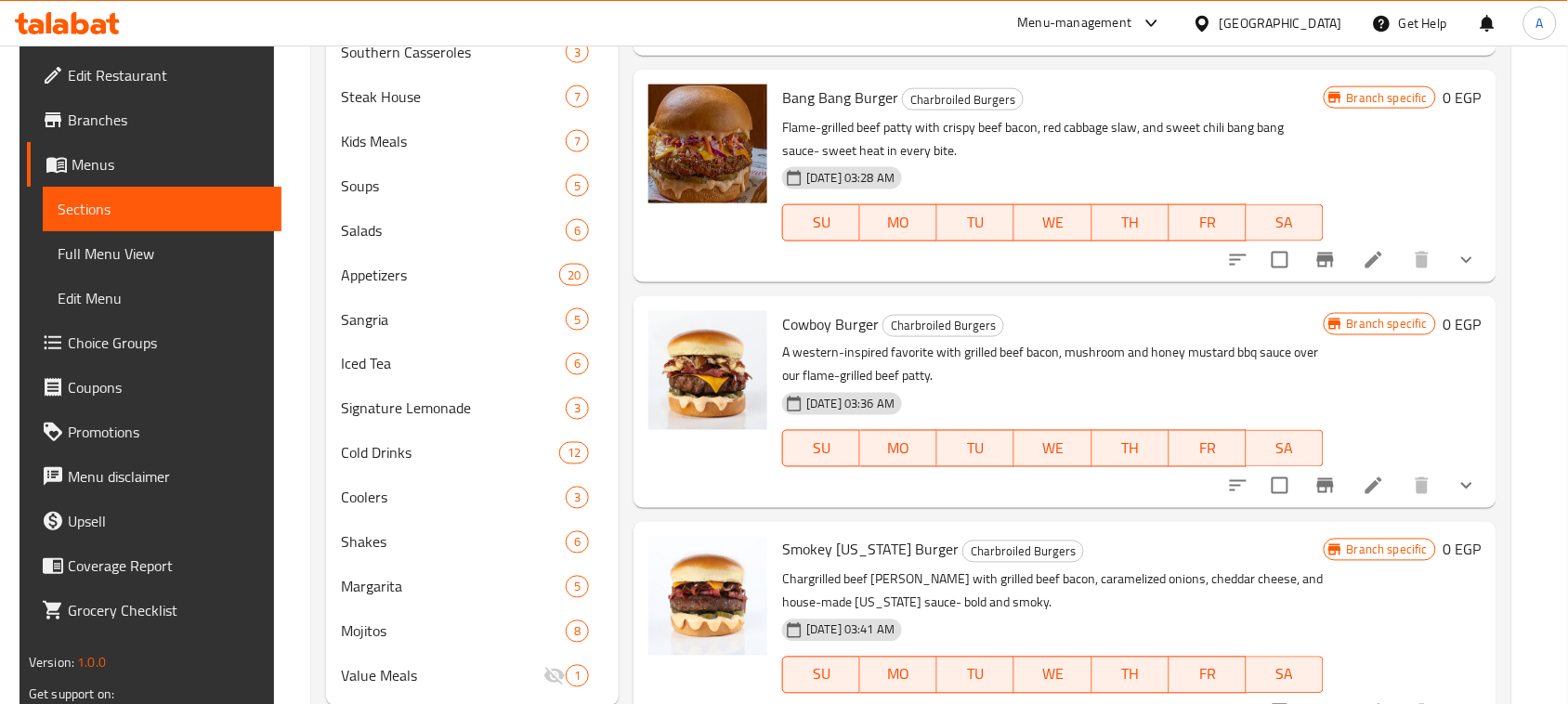click on "Cowboy Burger" at bounding box center (830, 324) 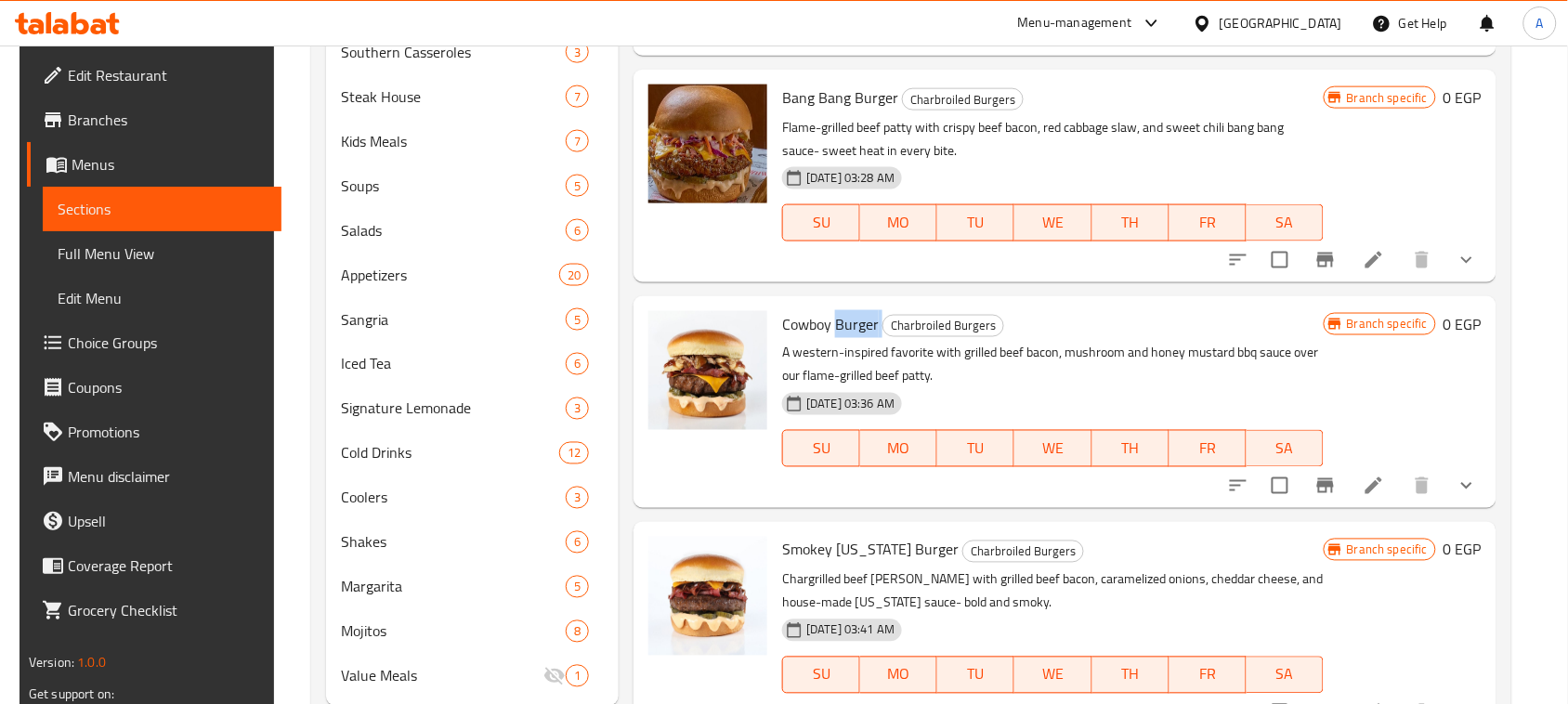 click on "Cowboy Burger" at bounding box center [830, 324] 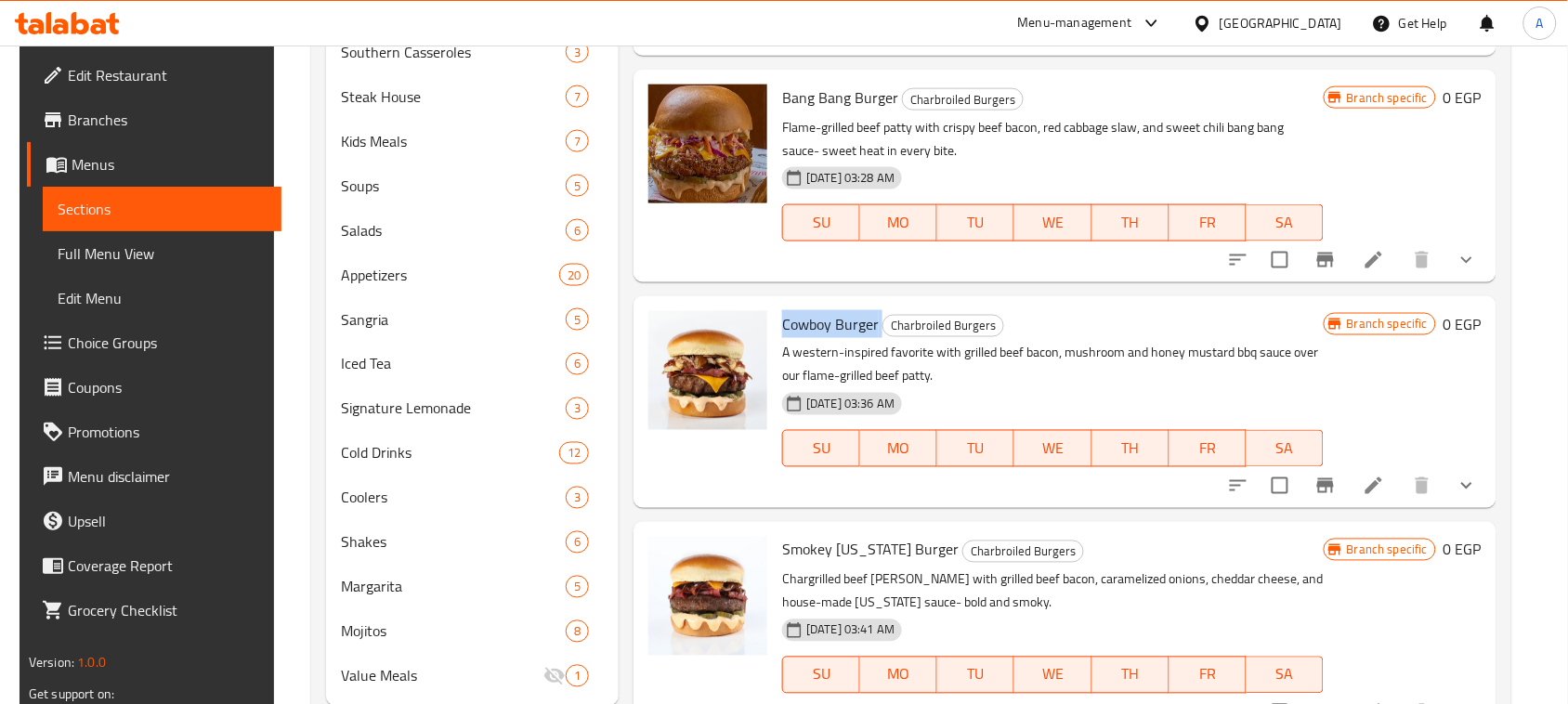 click on "Cowboy Burger" at bounding box center (830, 324) 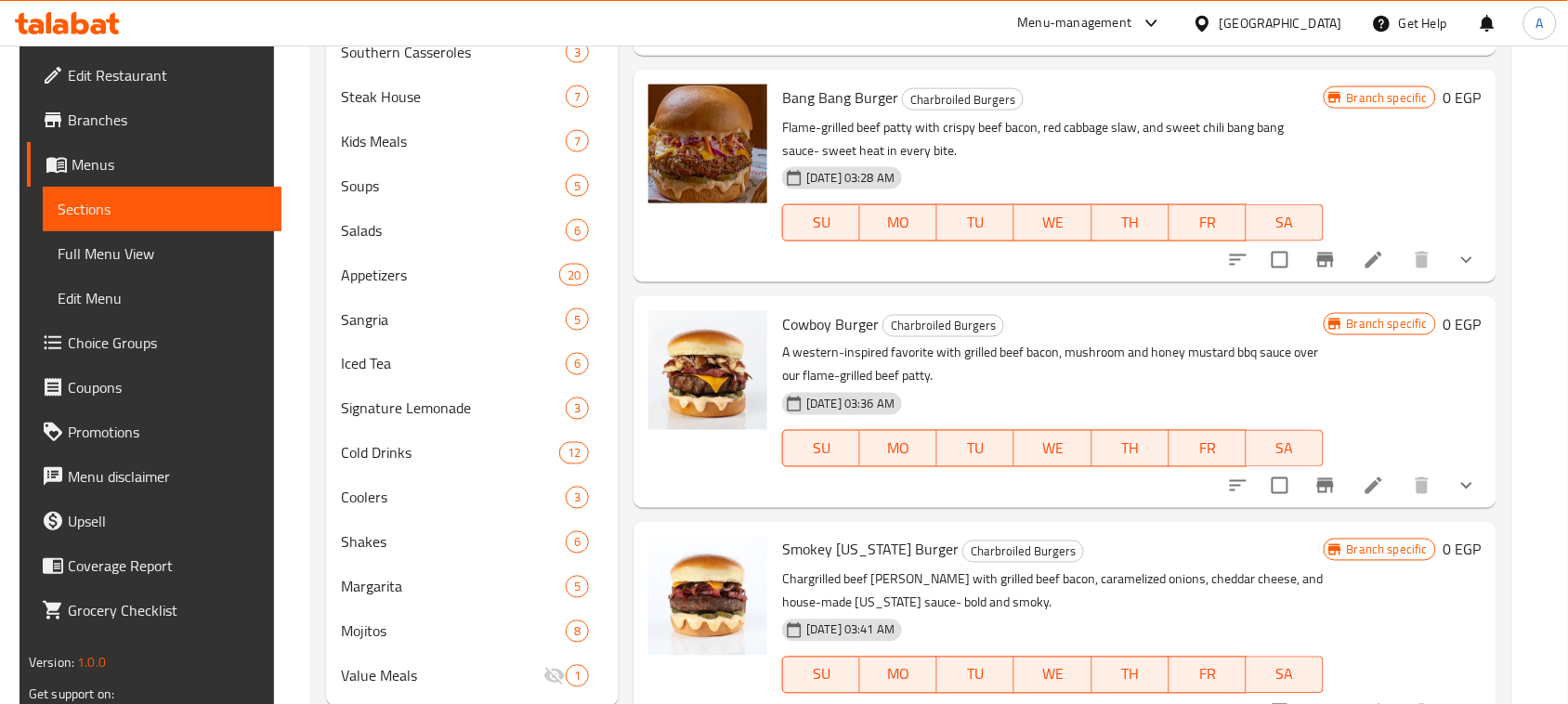 click on "A western-inspired favorite with grilled beef bacon, mushroom and honey mustard bbq sauce over our flame-grilled beef patty." at bounding box center [1052, 365] 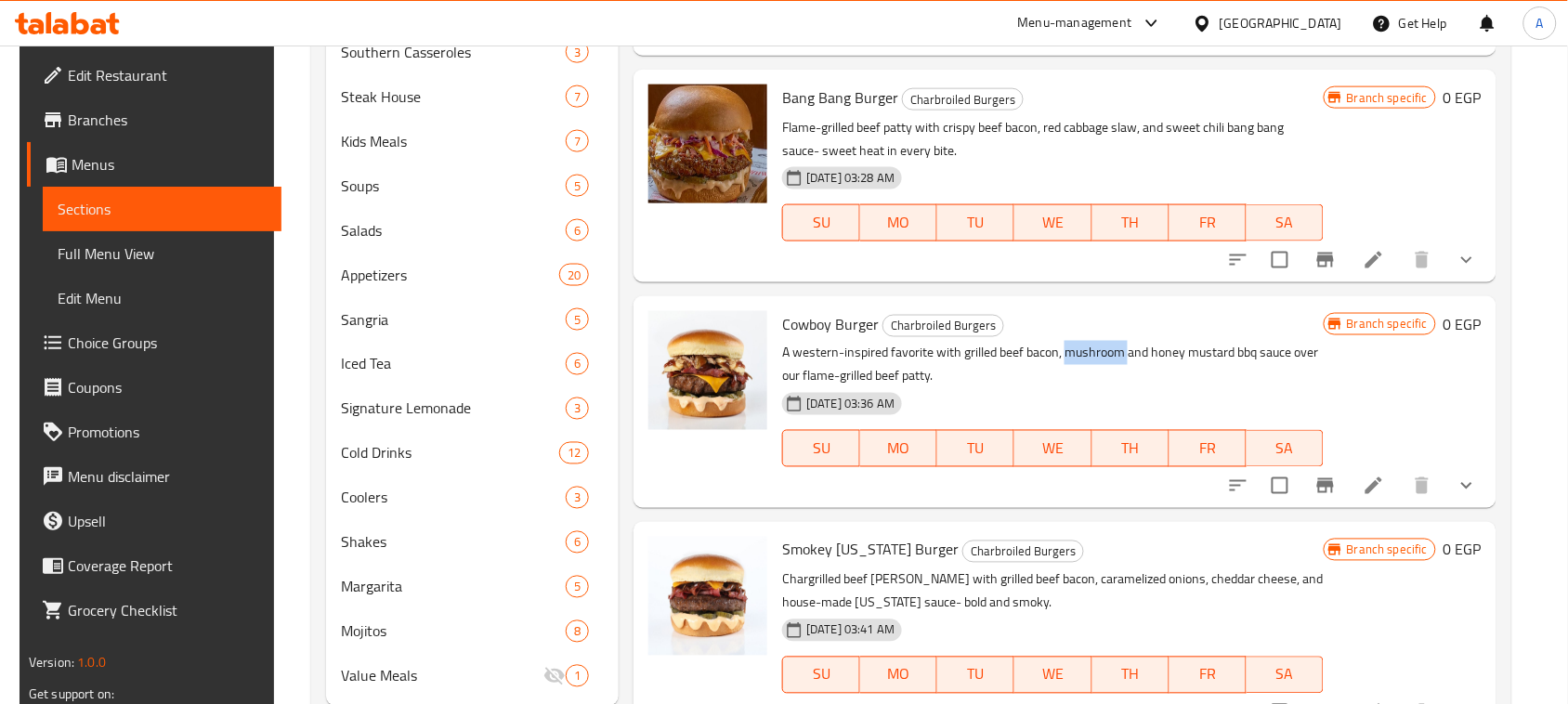 click on "A western-inspired favorite with grilled beef bacon, mushroom and honey mustard bbq sauce over our flame-grilled beef patty." at bounding box center [1052, 365] 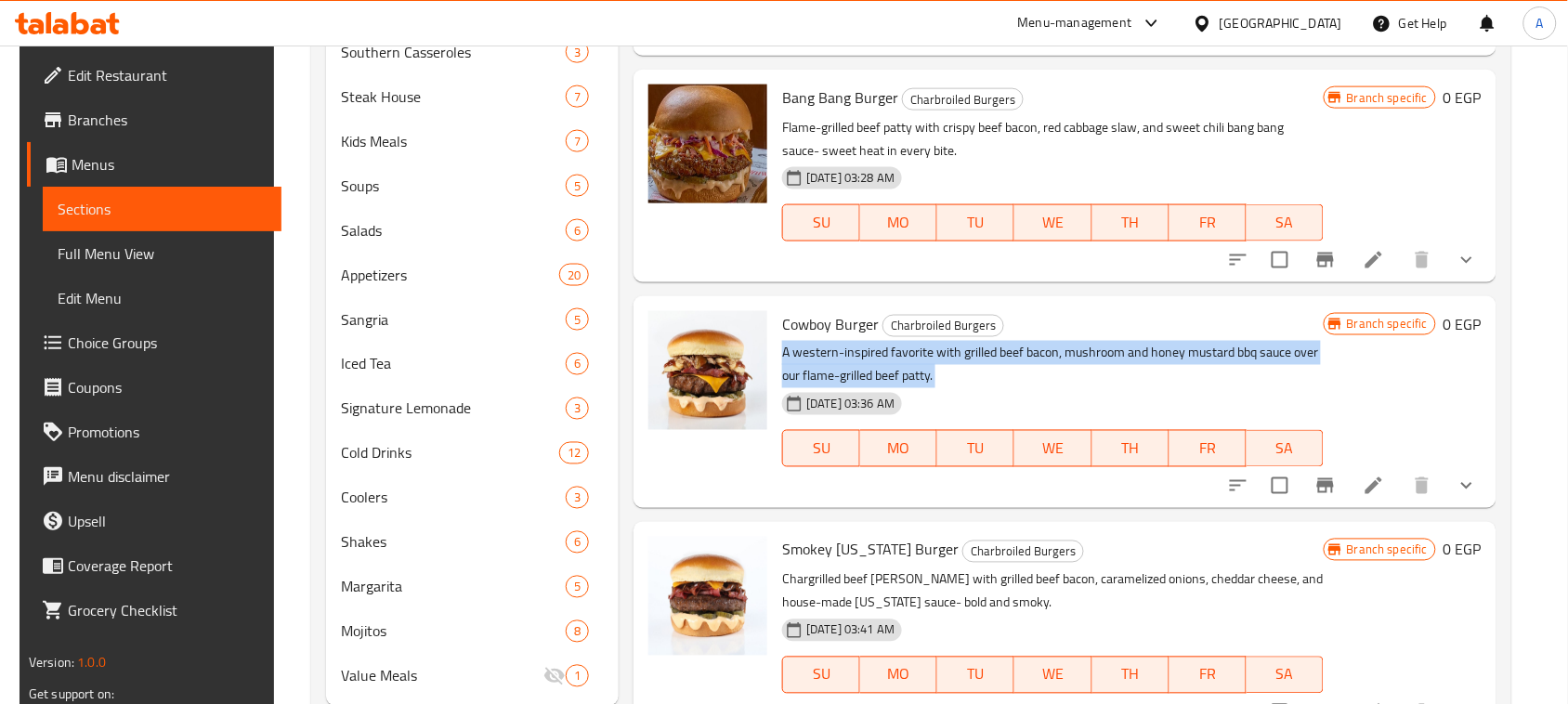 click on "A western-inspired favorite with grilled beef bacon, mushroom and honey mustard bbq sauce over our flame-grilled beef patty." at bounding box center [1052, 365] 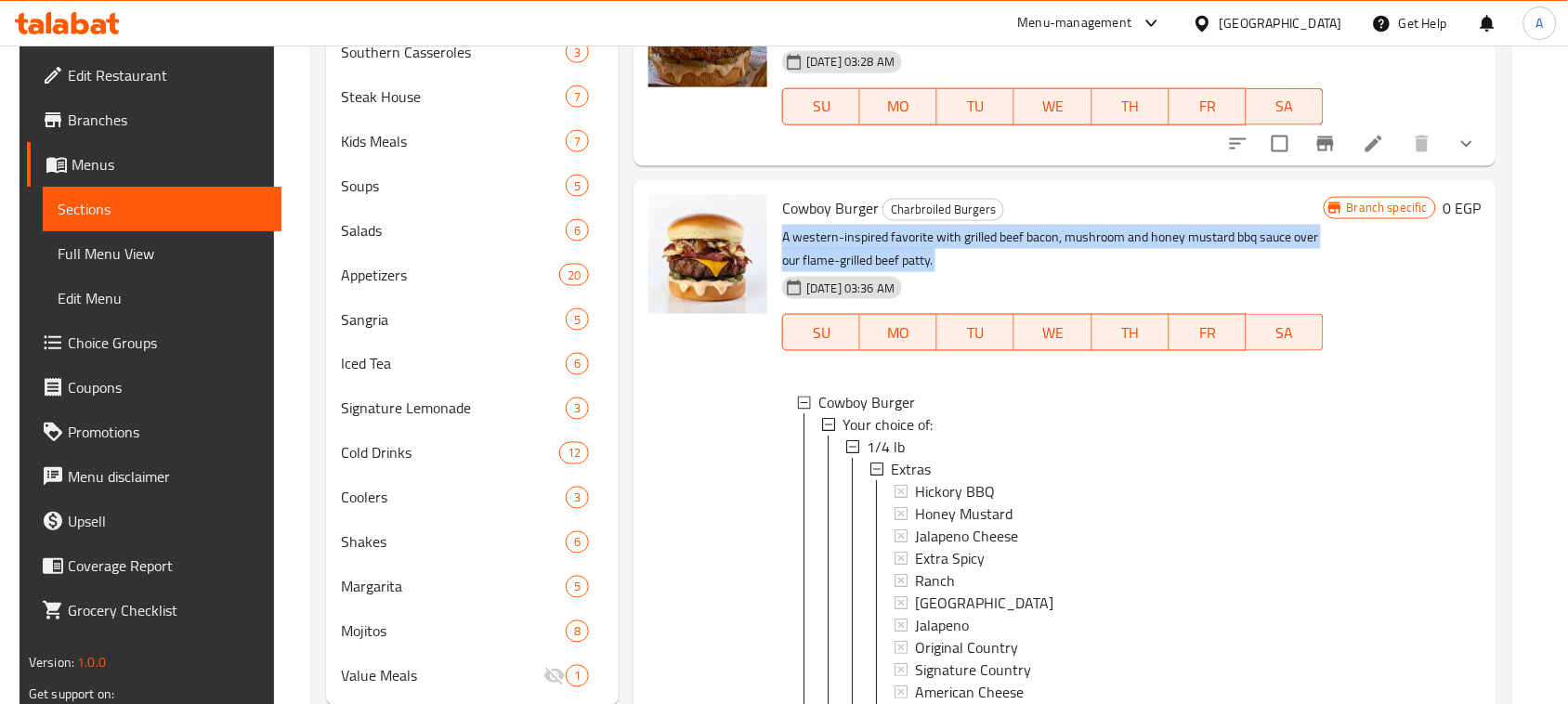click on "1/4 lb Extras Hickory BBQ  Honey Mustard  Jalapeno Cheese  Extra Spicy Ranch Thousand Islands  Jalapeno Original Country Signature Country American Cheese  Fresh Mushroom Onion Rings Cheese Sauce Beef Bacon Smoked Turkey Pepperoni Hot Dog  Add On's: Add Cheese Sauce 1/3 lb Extras Hickory BBQ  Honey Mustard  Jalapeno Cheese  Extra Spicy Ranch Thousand Islands  Jalapeno Original Country Signature Country American Cheese  Fresh Mushroom Onion Rings Cheese Sauce Beef Bacon Smoked Turkey Pepperoni Hot Dog  Add On's: Add Cheese Sauce 1/2 lb Extras Hickory BBQ  Honey Mustard  Jalapeno Cheese  Extra Spicy Ranch Thousand Islands  Jalapeno Original Country Signature Country American Cheese  Fresh Mushroom Onion Rings Cheese Sauce Beef Bacon Smoked Turkey Pepperoni Hot Dog  Add On's: Add Cheese Sauce" at bounding box center [1077, 1139] 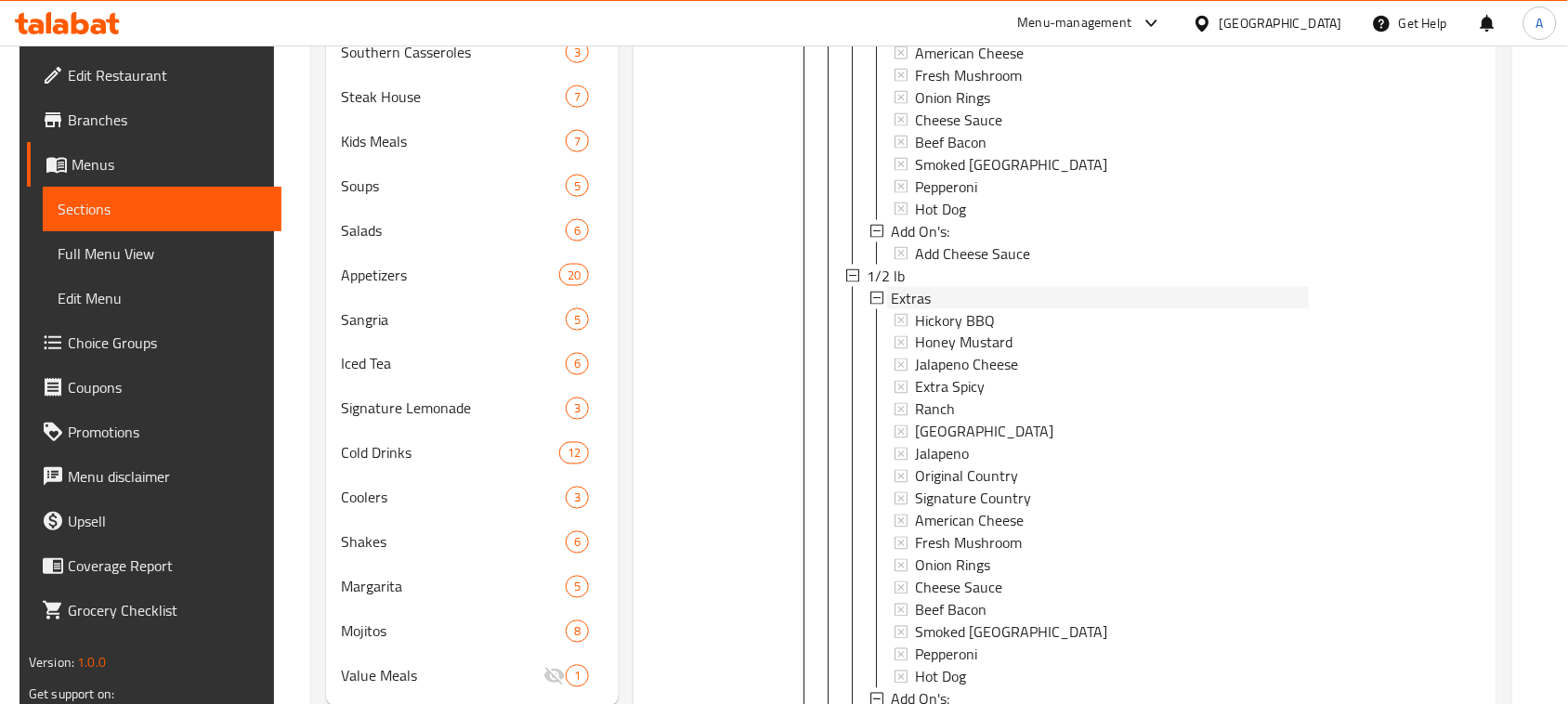 click 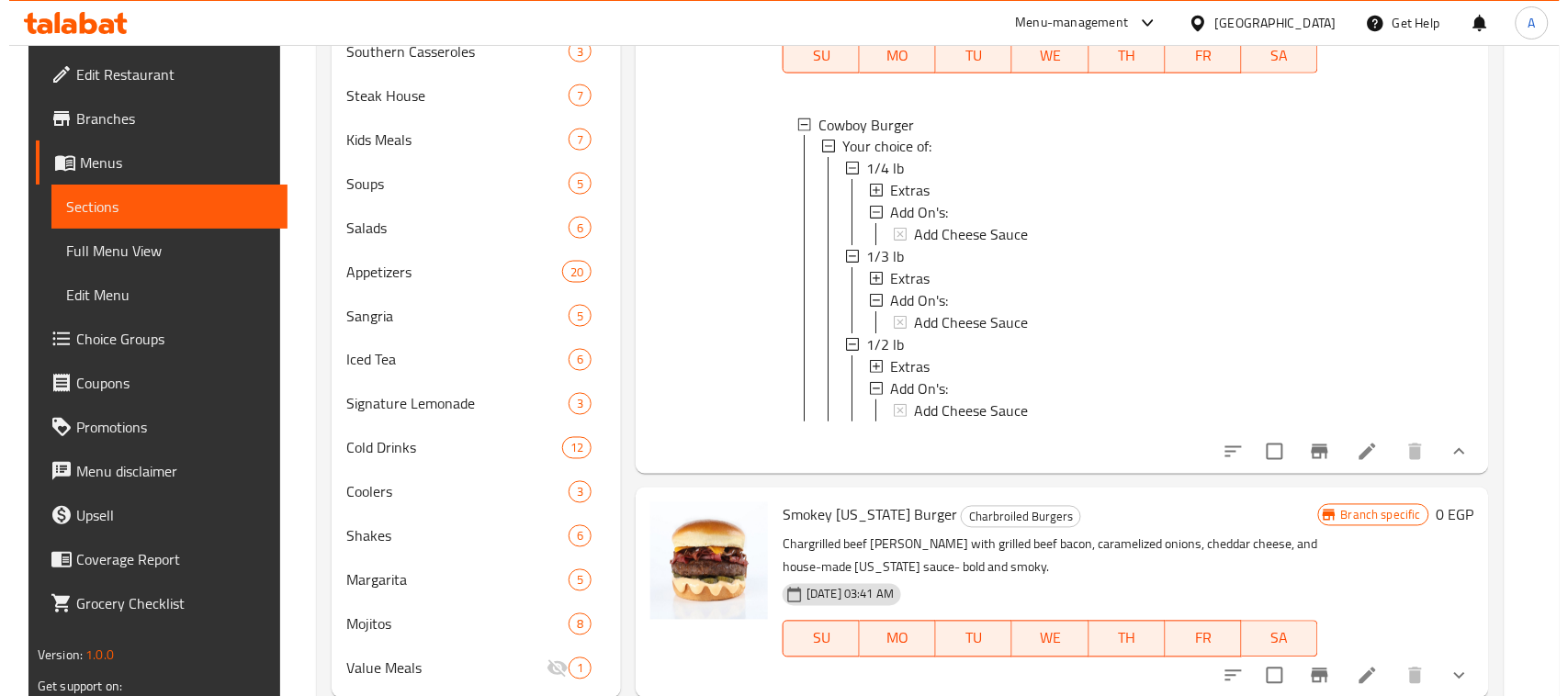scroll, scrollTop: 653, scrollLeft: 0, axis: vertical 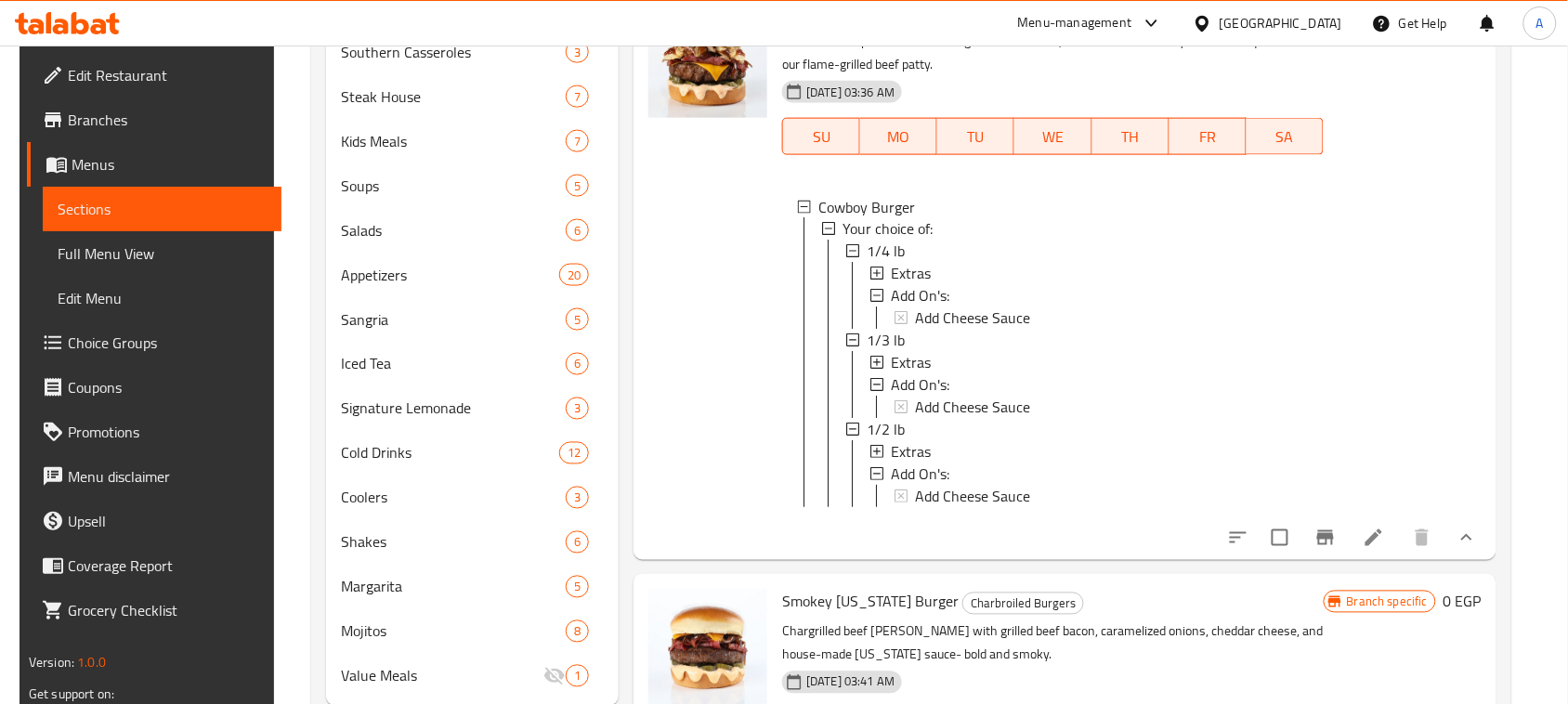 click at bounding box center [708, 272] 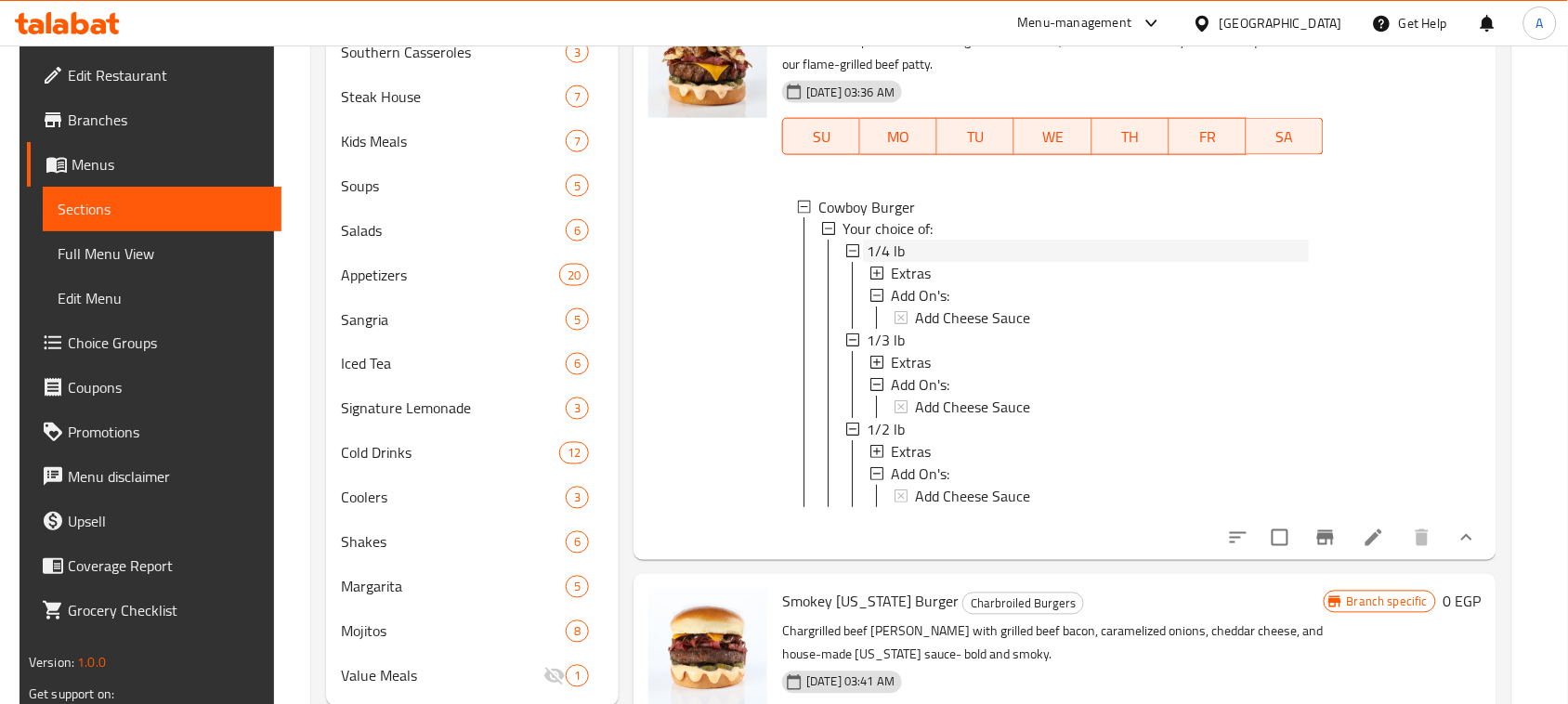 click on "1/4 lb" at bounding box center (885, 252) 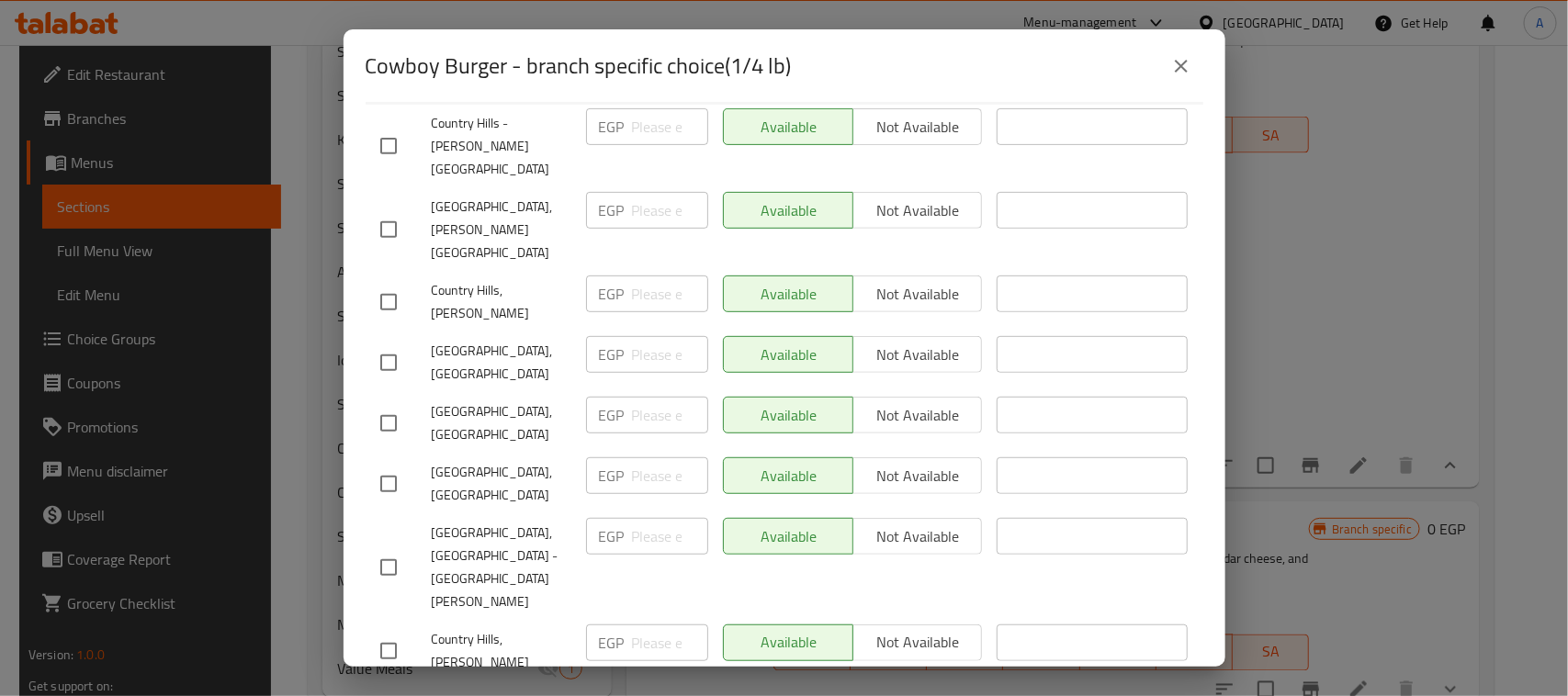 scroll, scrollTop: 650, scrollLeft: 0, axis: vertical 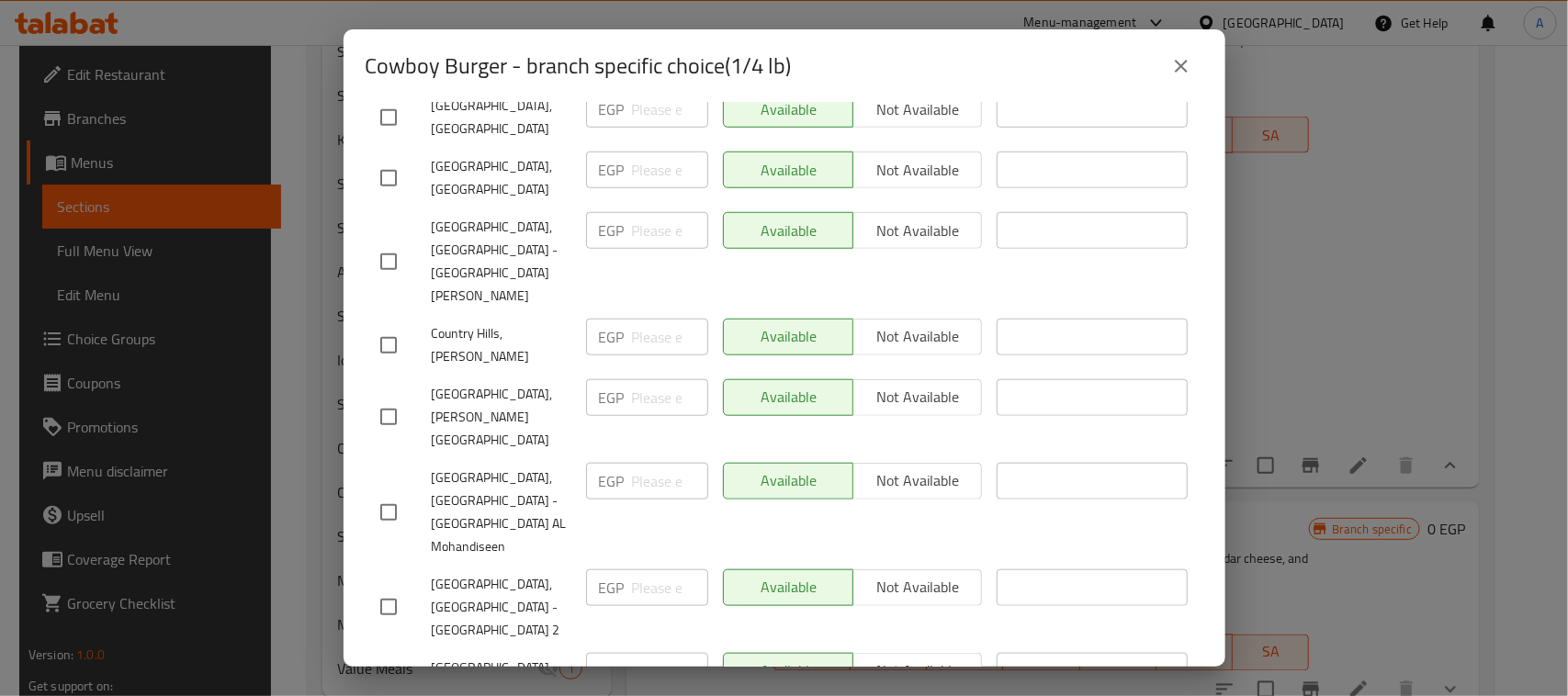 click 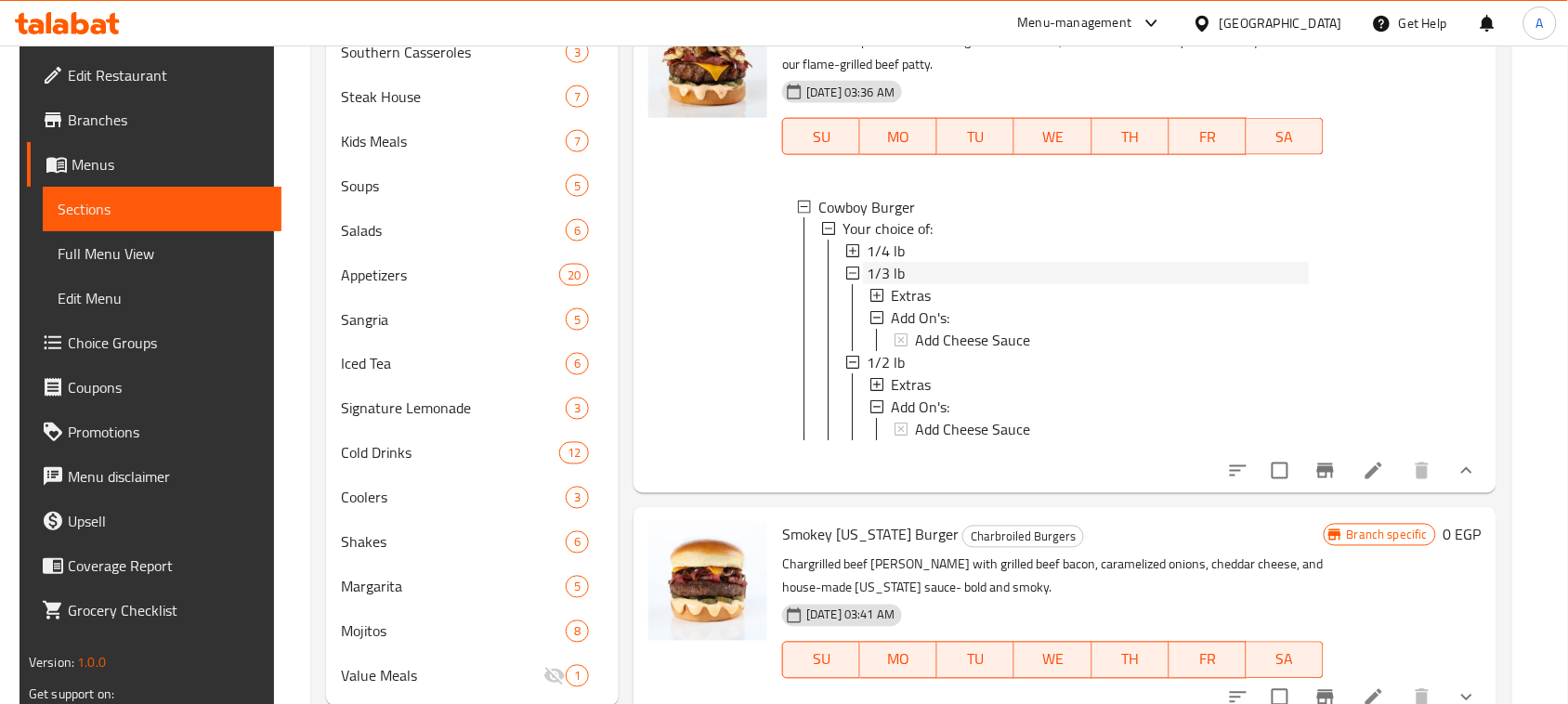 click on "1/3 lb" at bounding box center (1088, 274) 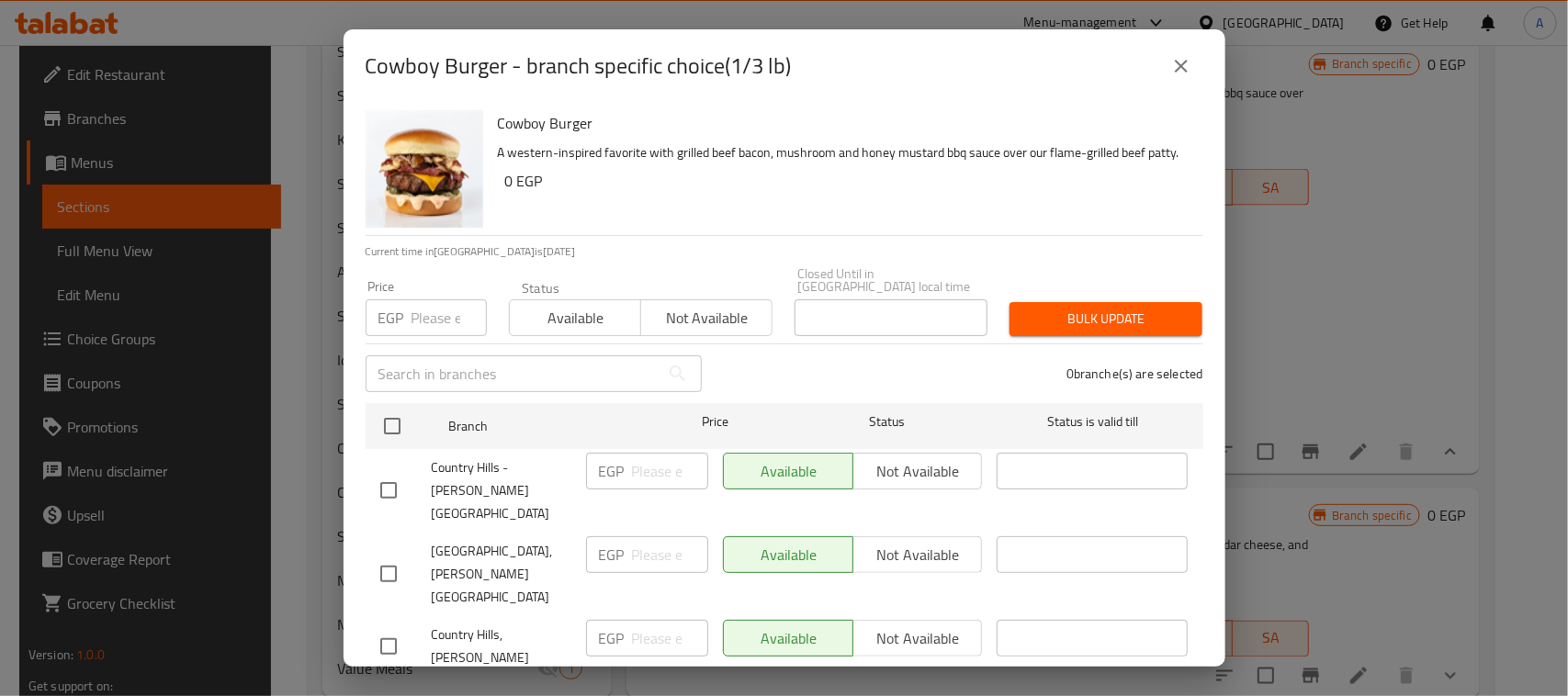 scroll, scrollTop: 635, scrollLeft: 0, axis: vertical 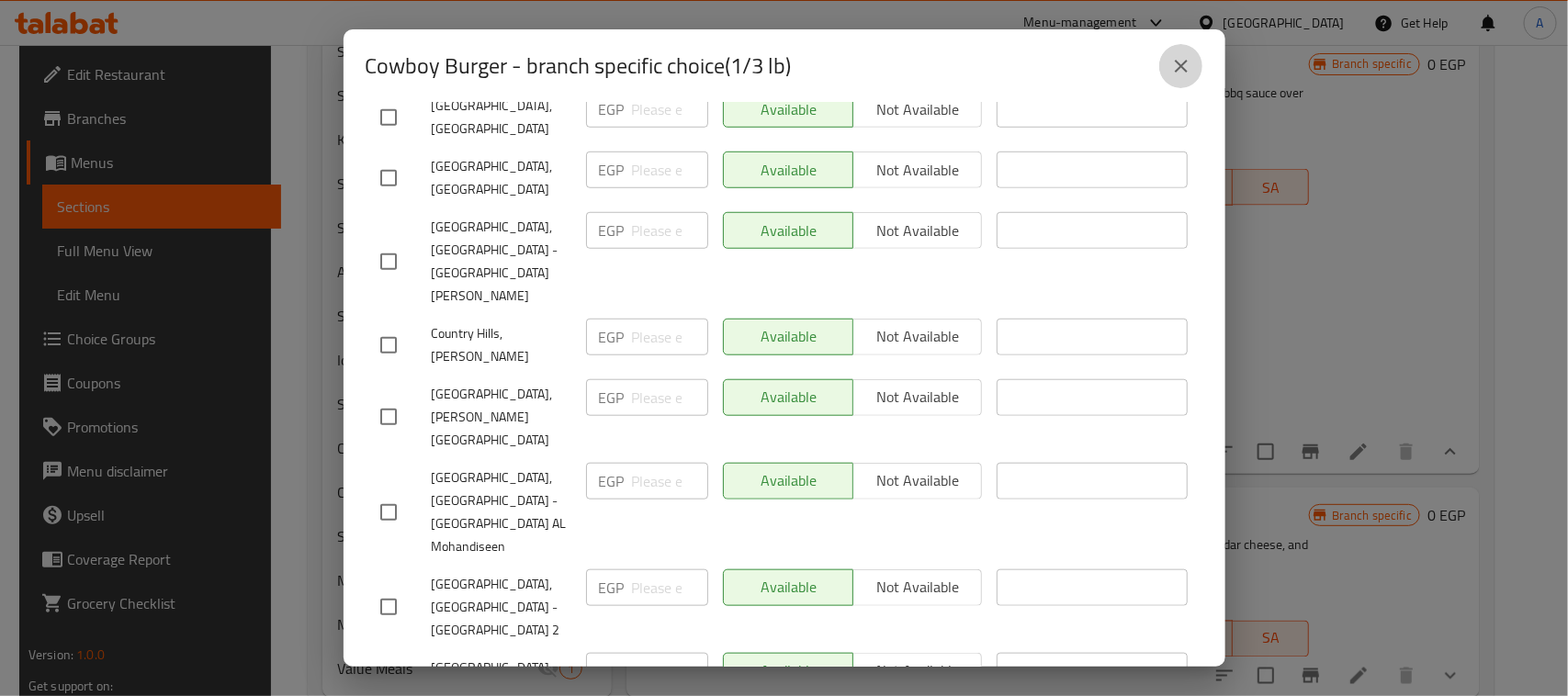 click 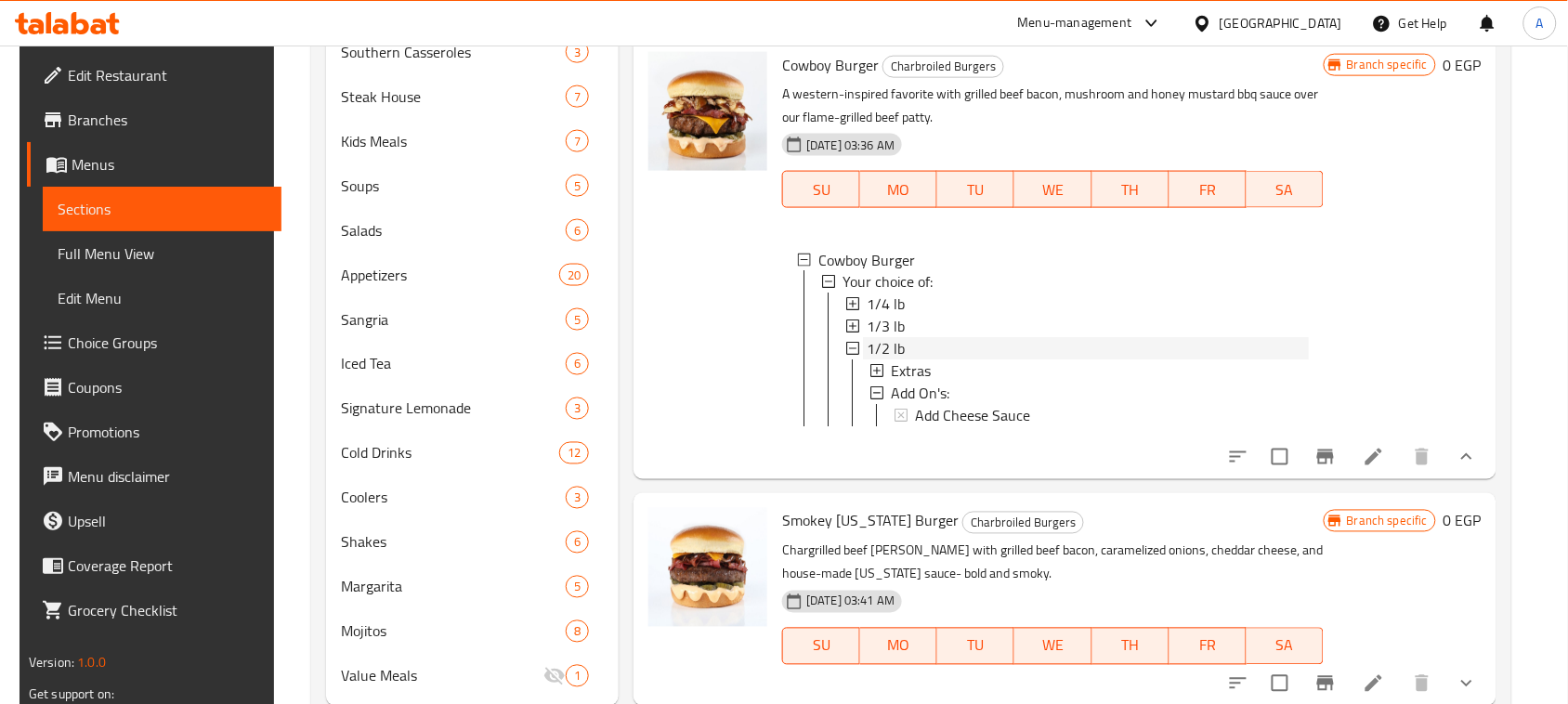click on "1/2 lb" at bounding box center [1088, 349] 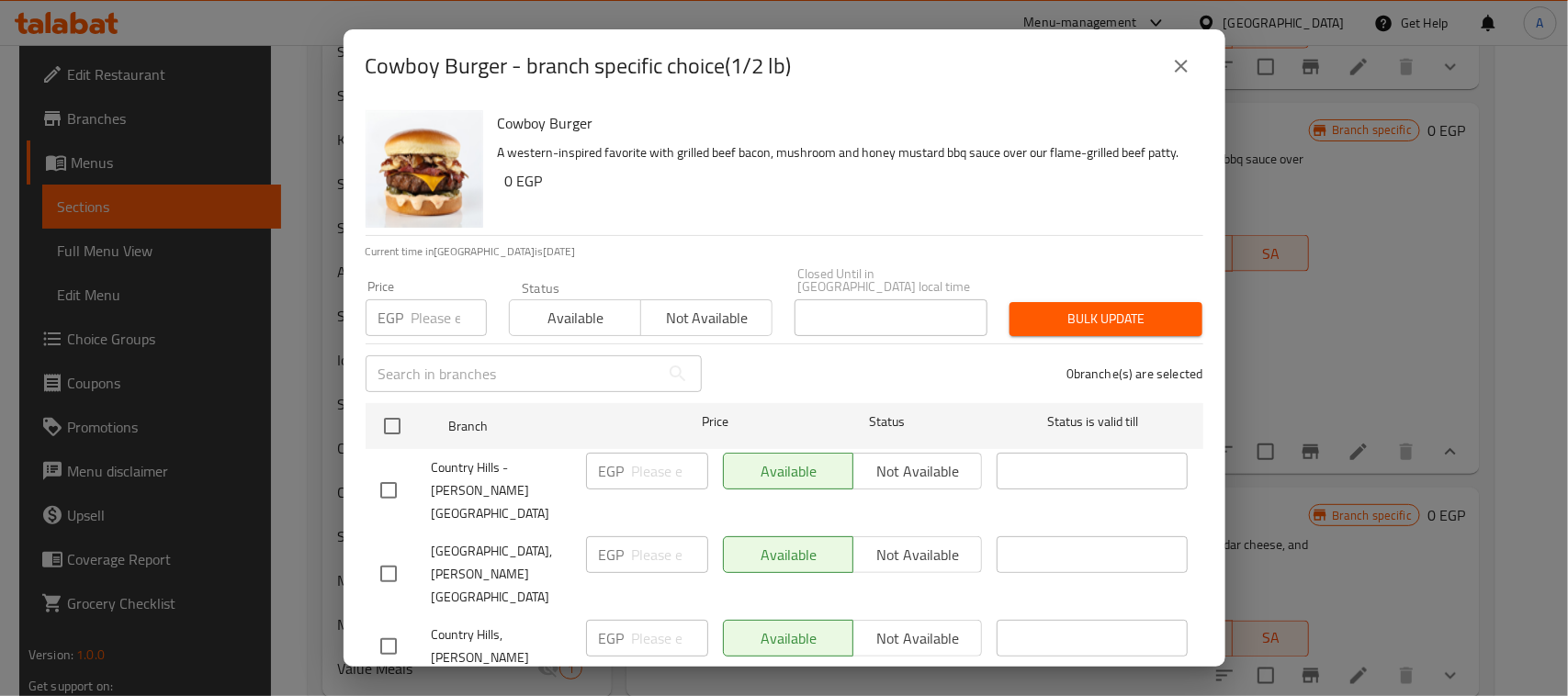scroll, scrollTop: 569, scrollLeft: 0, axis: vertical 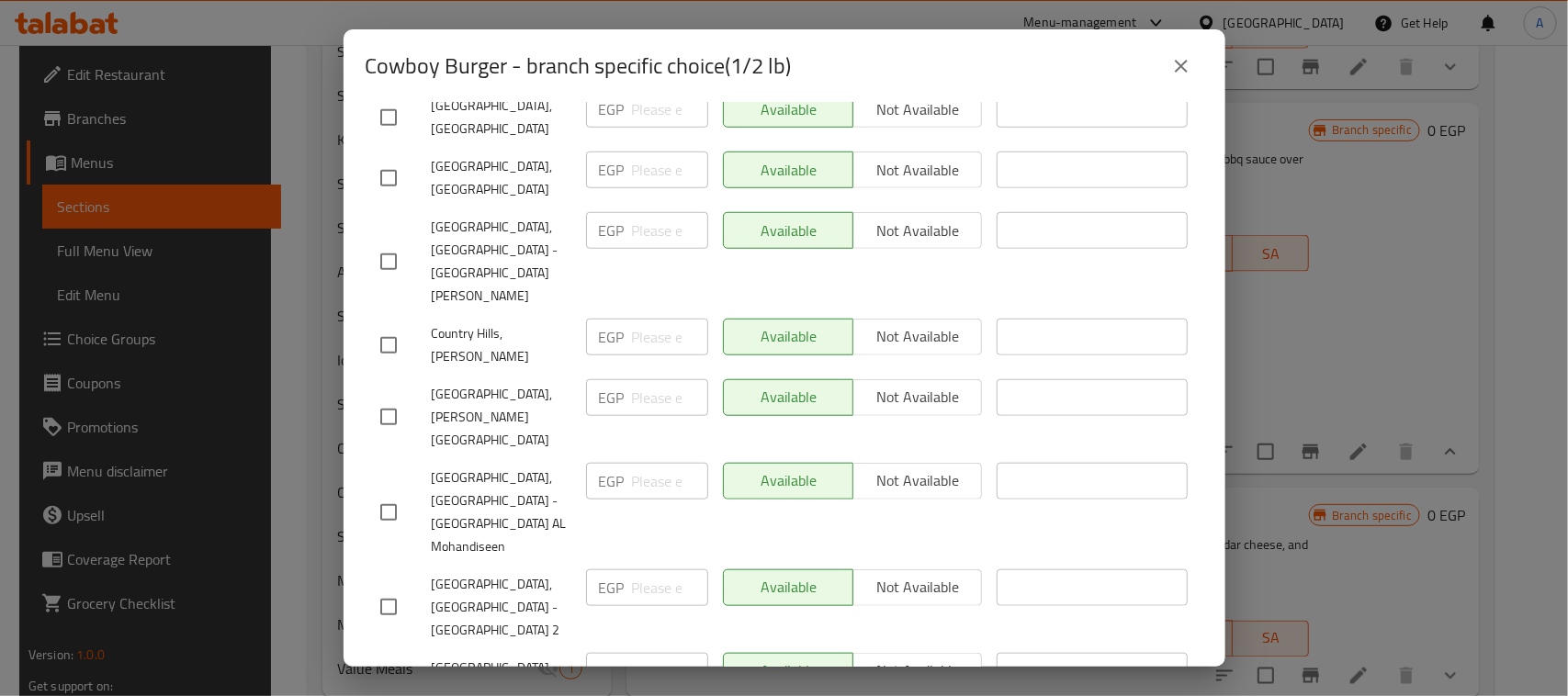 click 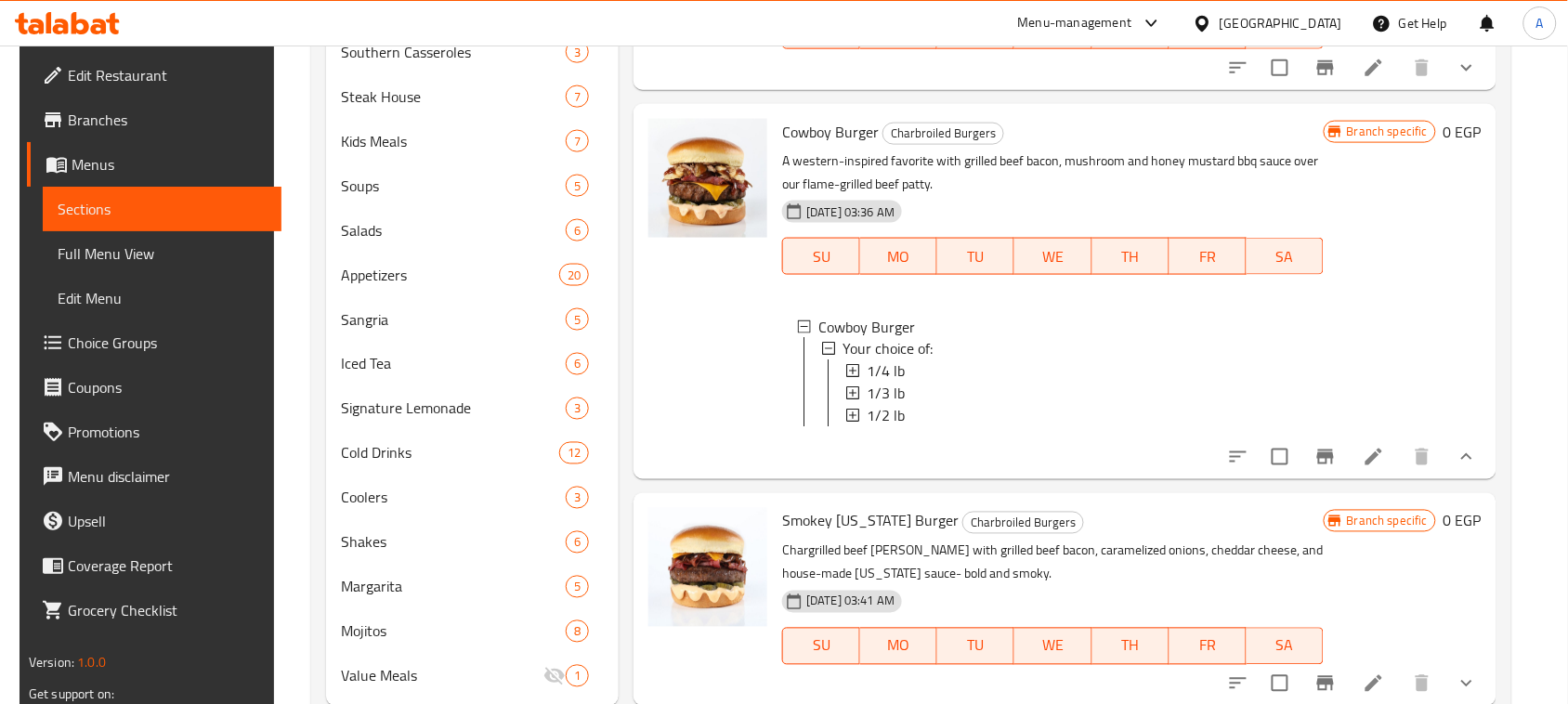 click at bounding box center [708, 292] 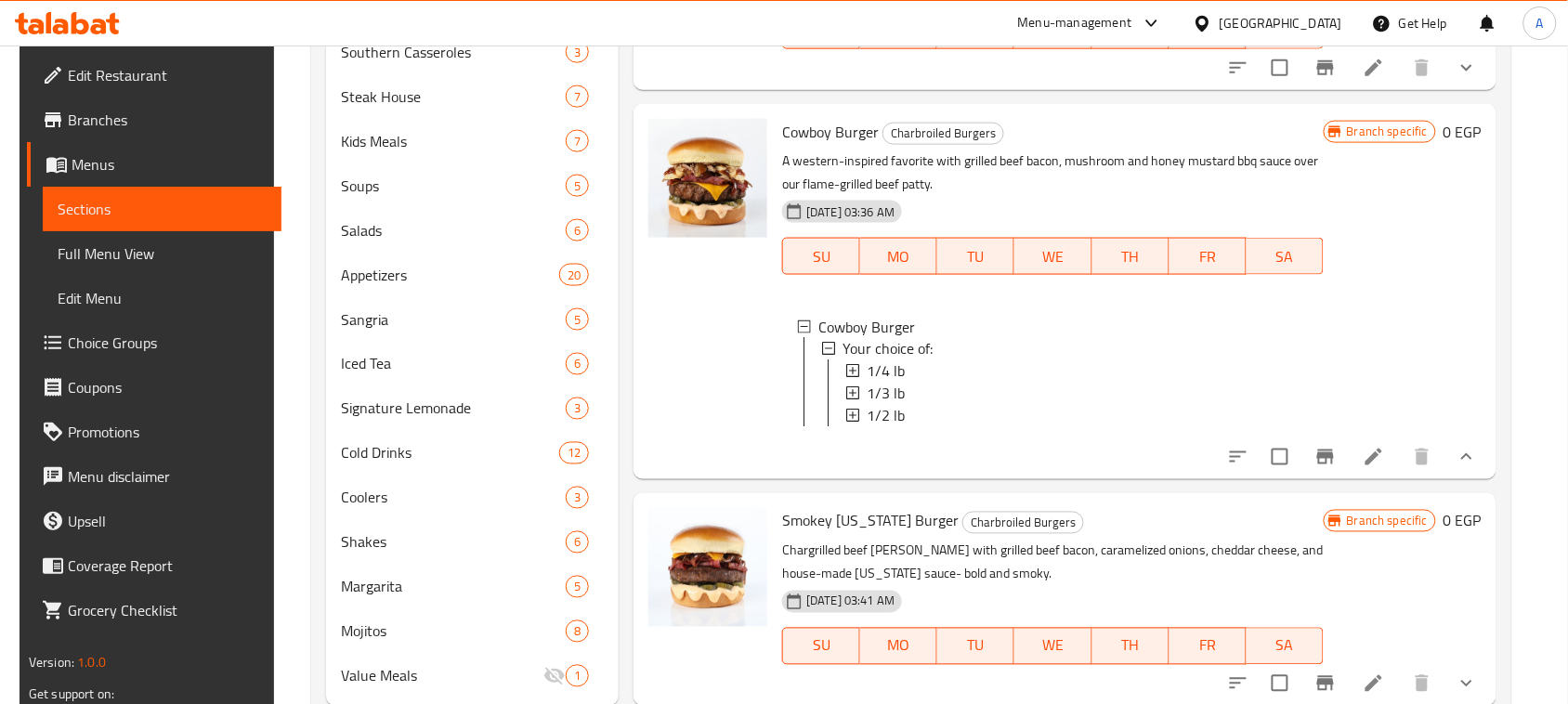 click on "1/2 lb" at bounding box center (1088, 416) 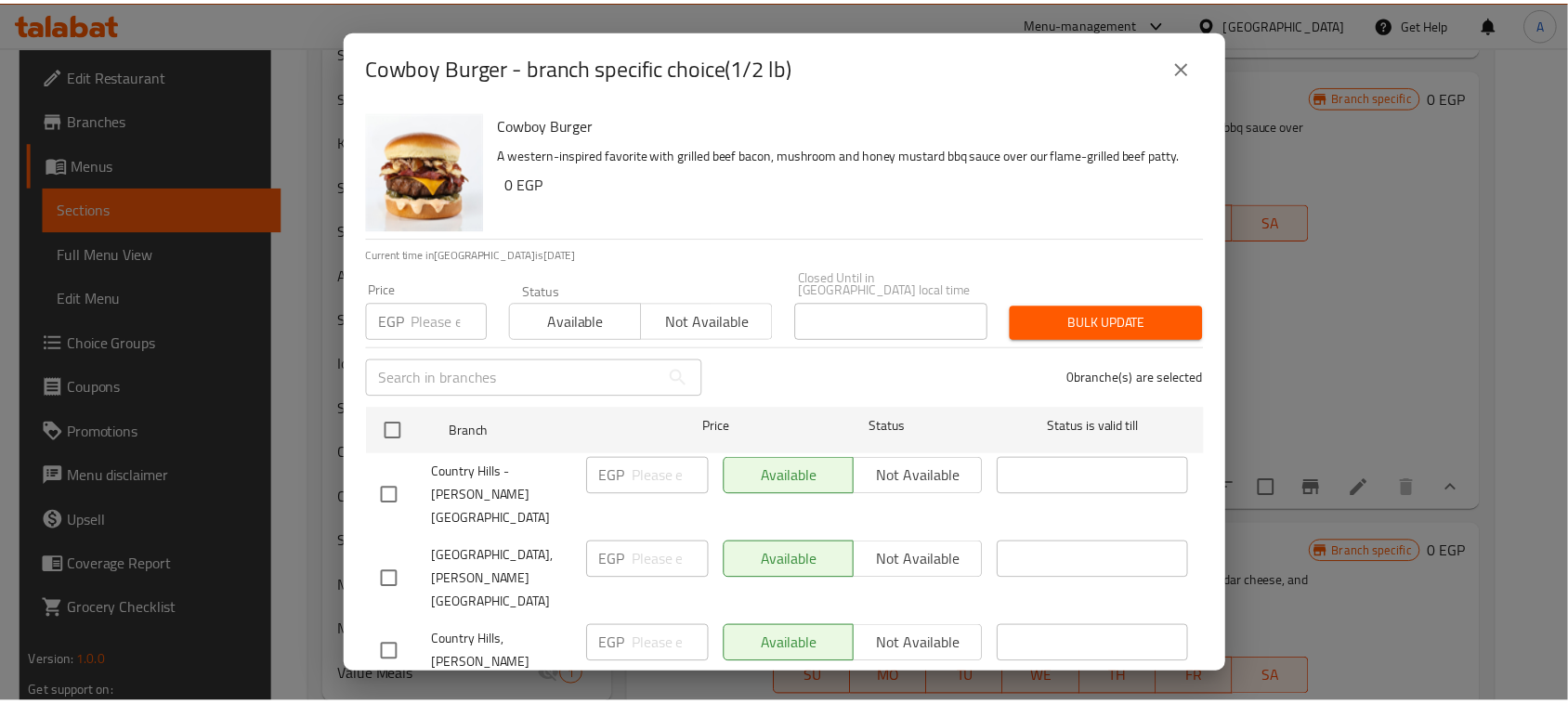 scroll, scrollTop: 658, scrollLeft: 0, axis: vertical 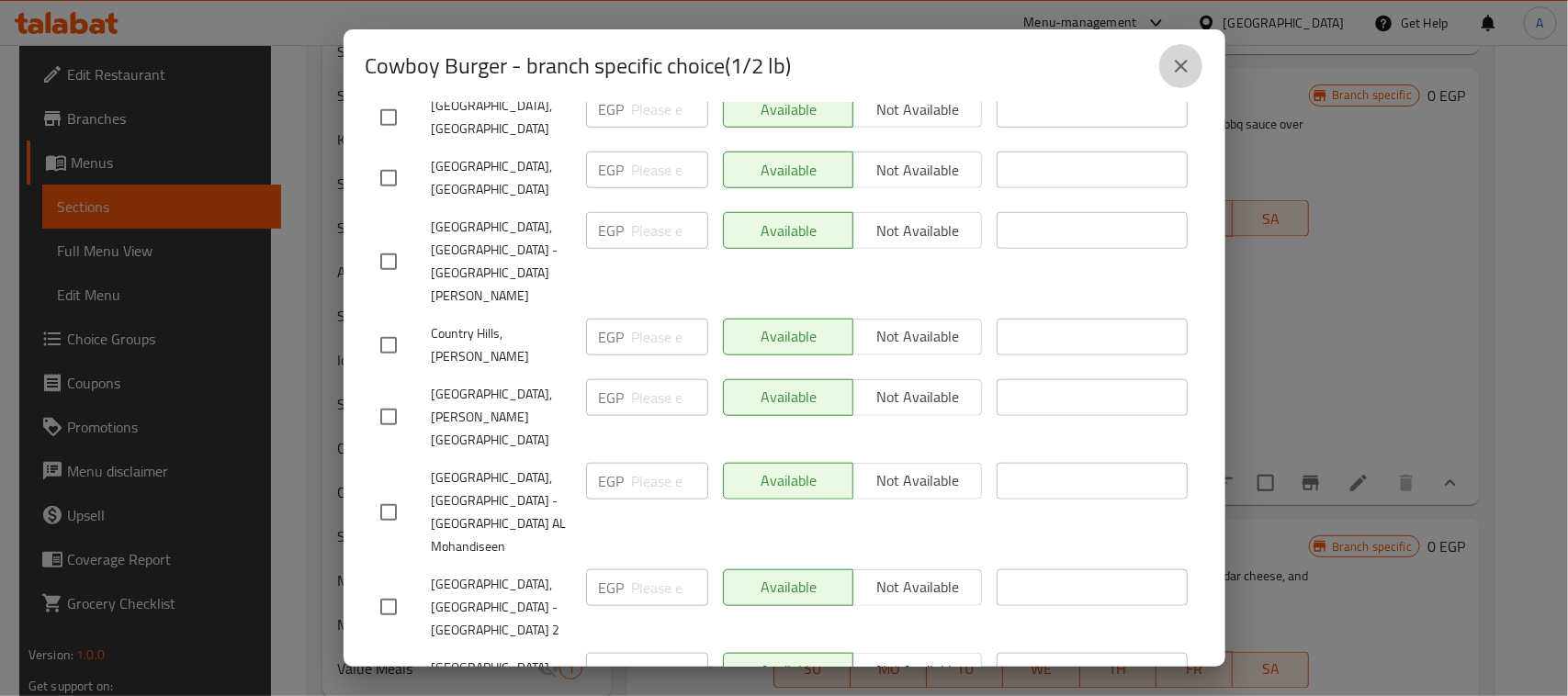 click 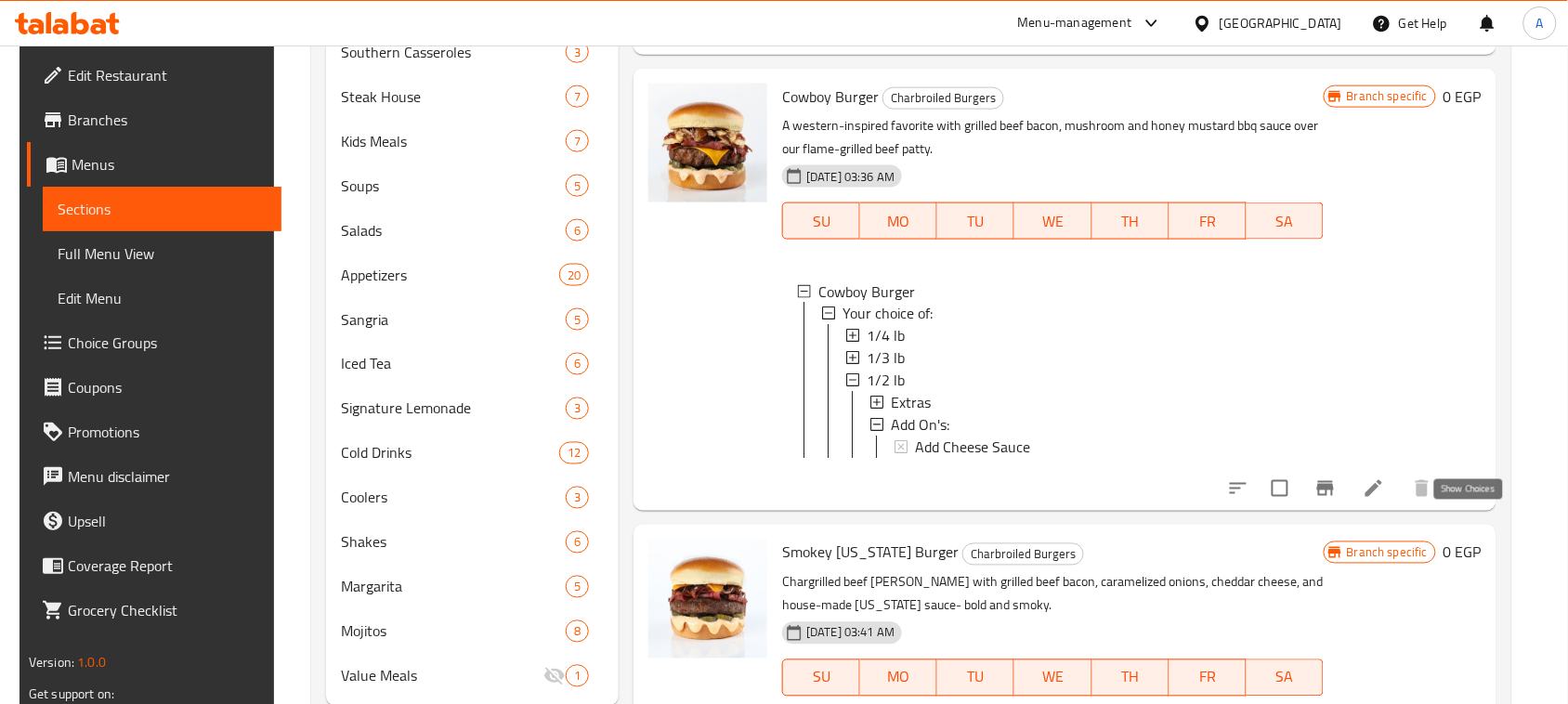 click 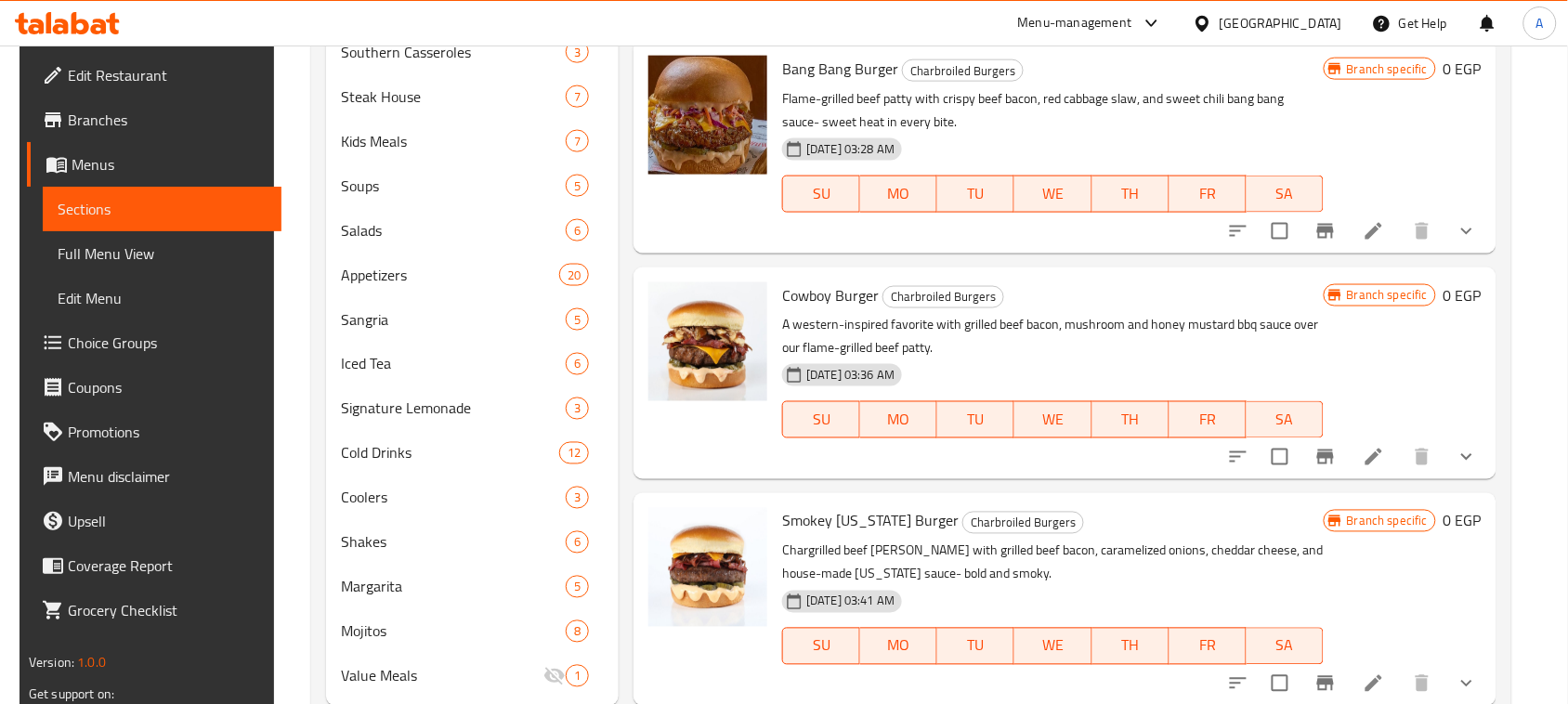 scroll, scrollTop: 396, scrollLeft: 0, axis: vertical 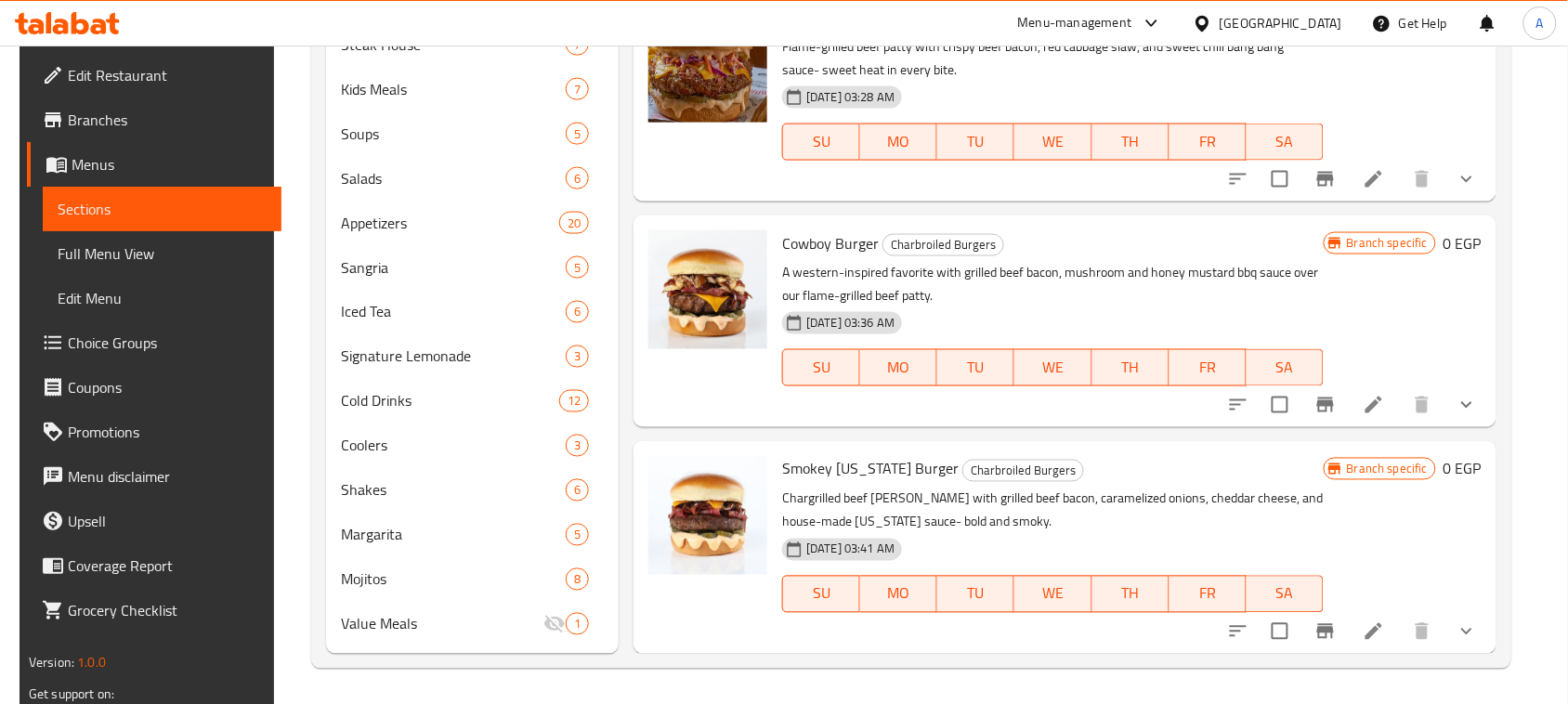 click on "Smokey Texas Burger" at bounding box center [870, 469] 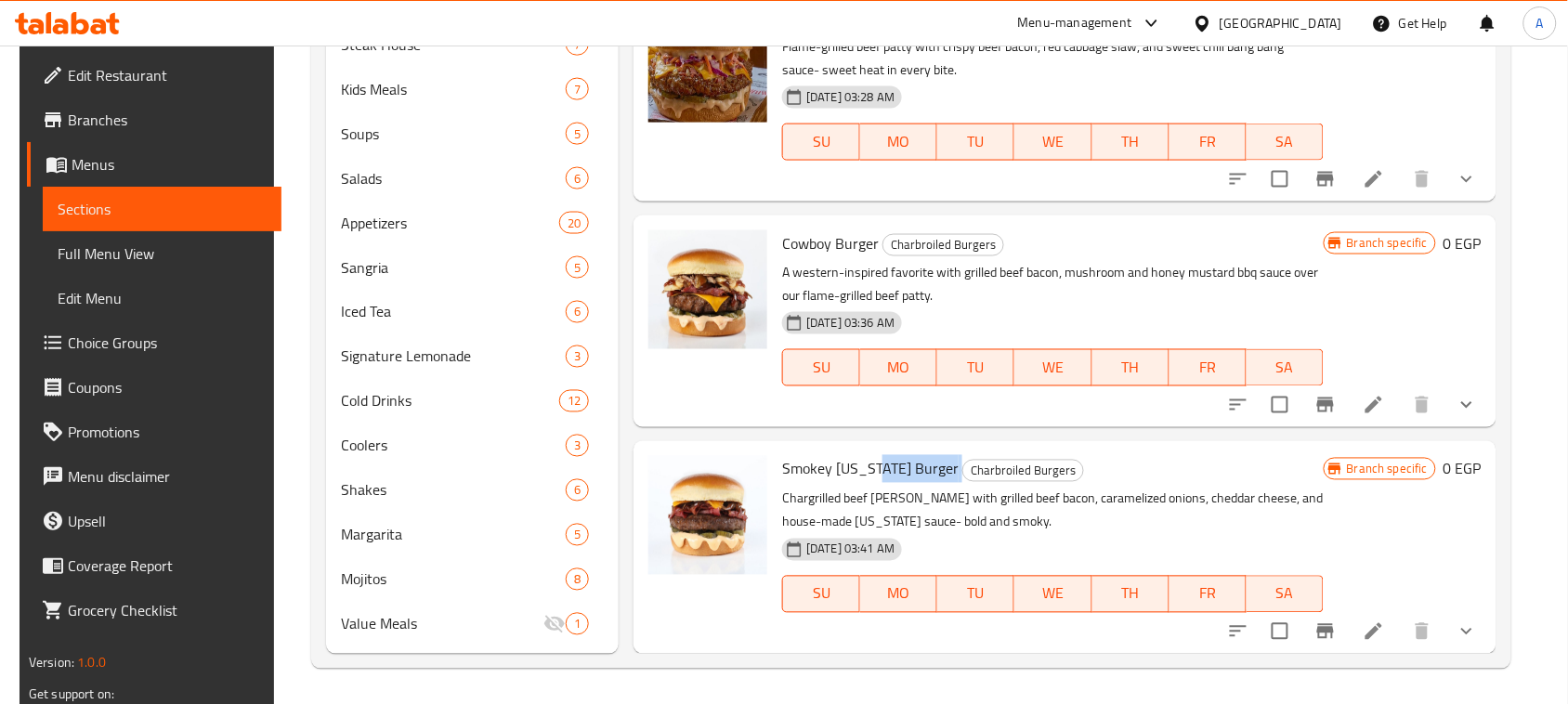click on "Smokey Texas Burger" at bounding box center [870, 469] 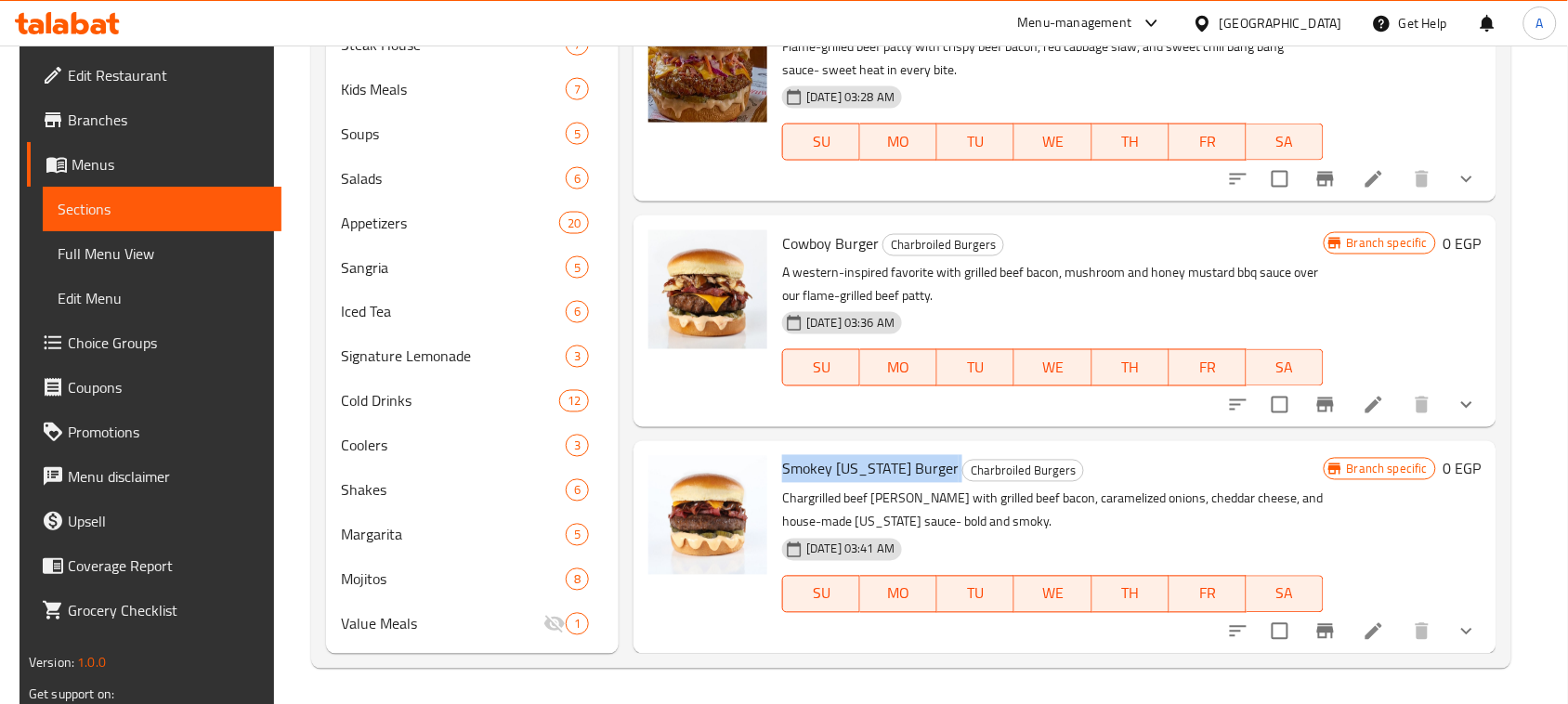 click on "Smokey Texas Burger" at bounding box center (870, 469) 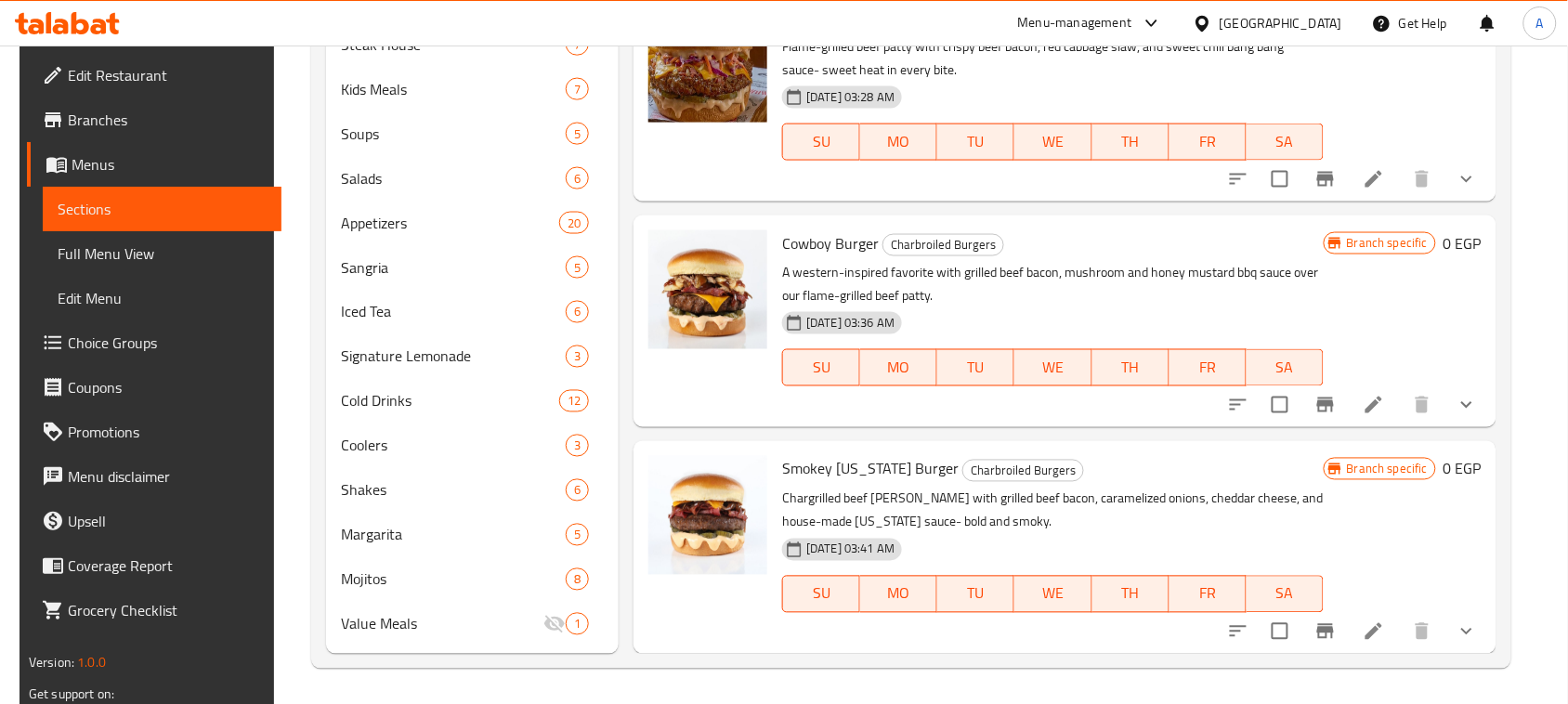click on "Chargrilled beef patty with grilled beef bacon, caramelized onions, cheddar cheese, and house-made Texas sauce- bold and smoky." at bounding box center (1052, 511) 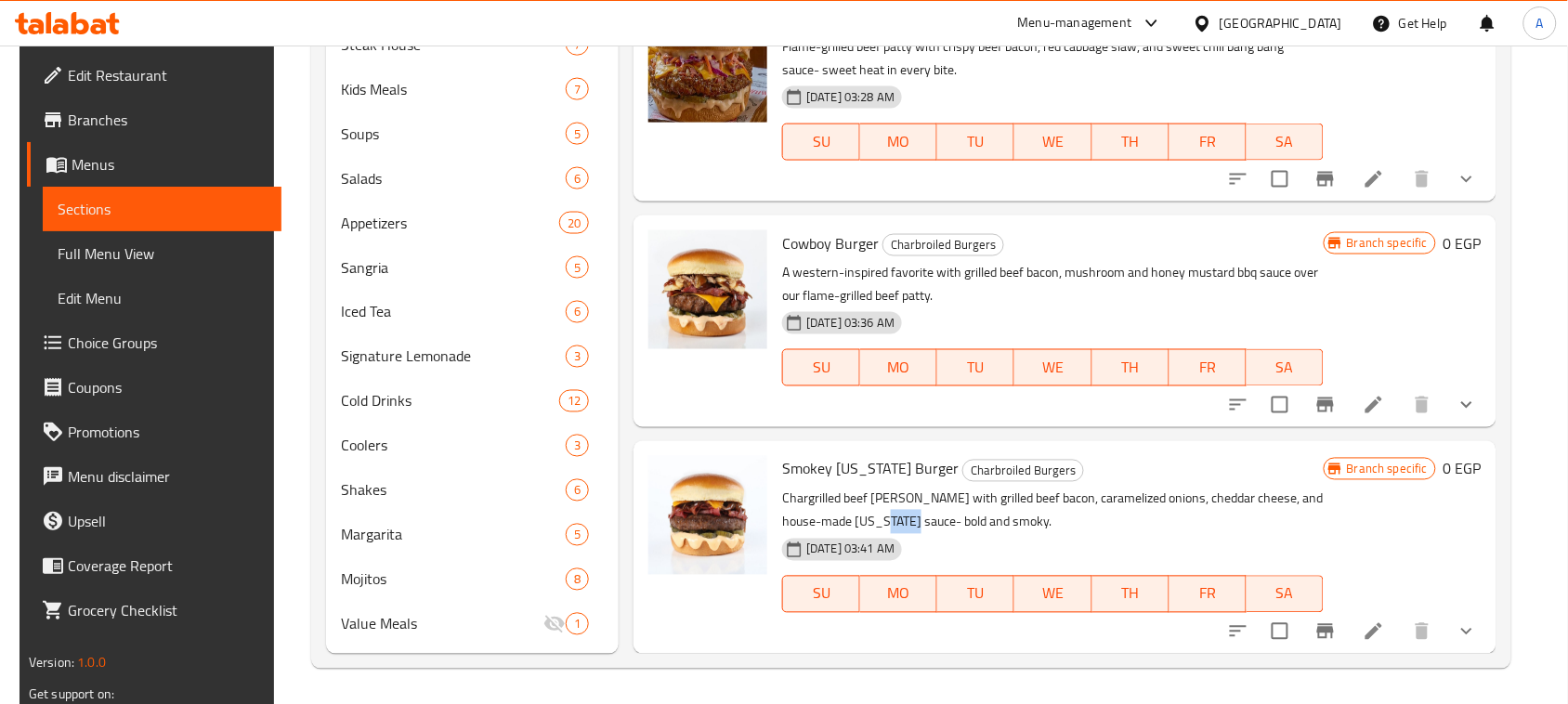 click on "Chargrilled beef patty with grilled beef bacon, caramelized onions, cheddar cheese, and house-made Texas sauce- bold and smoky." at bounding box center [1052, 511] 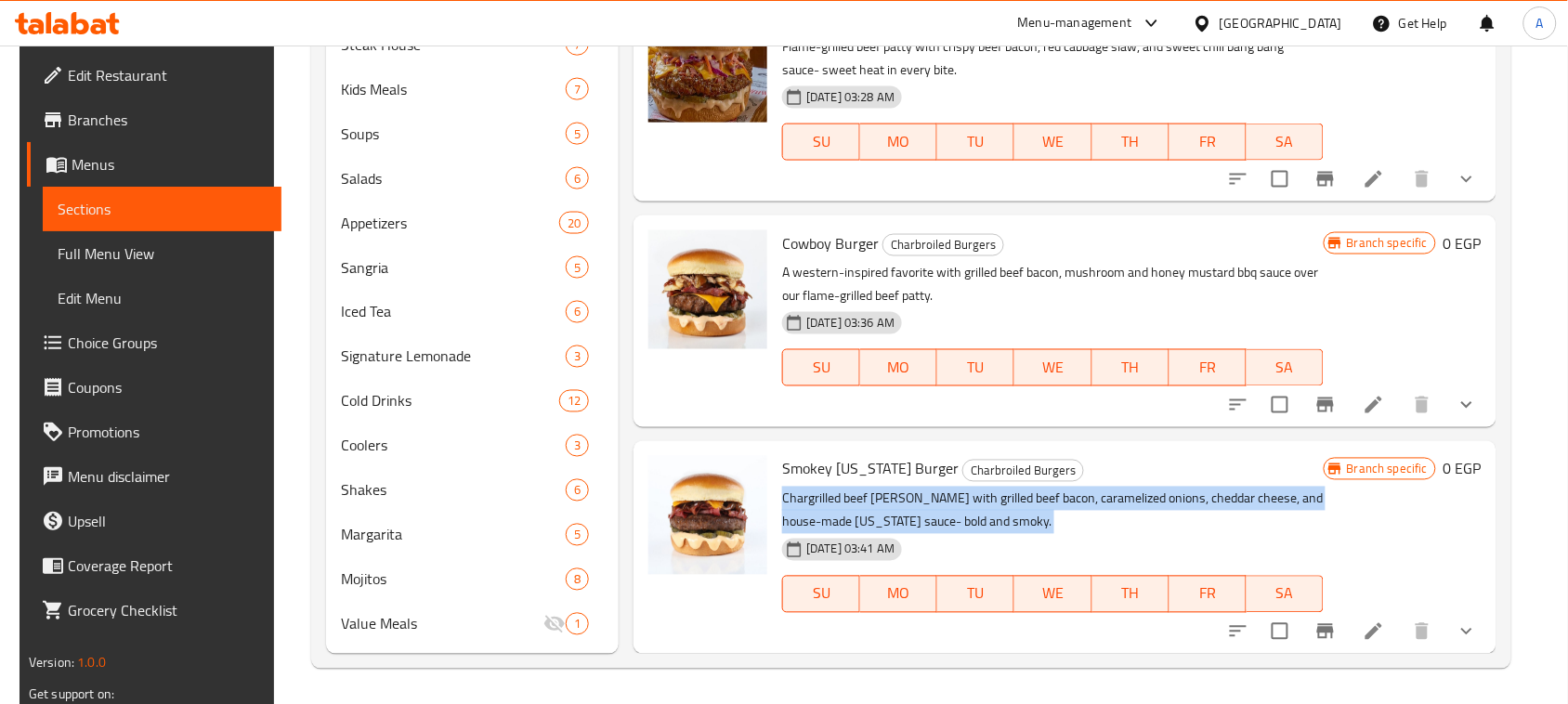 click on "Chargrilled beef patty with grilled beef bacon, caramelized onions, cheddar cheese, and house-made Texas sauce- bold and smoky." at bounding box center (1052, 511) 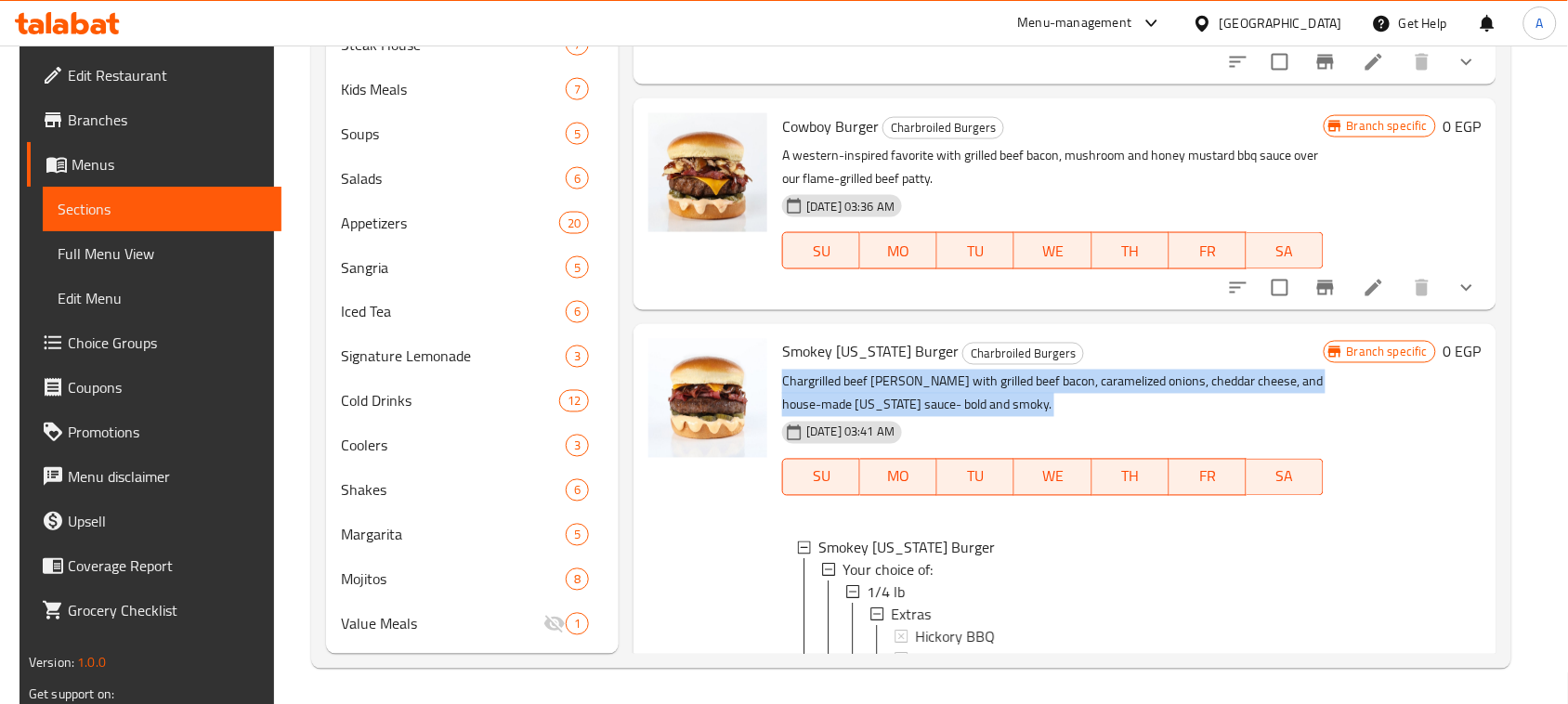 scroll, scrollTop: 860, scrollLeft: 0, axis: vertical 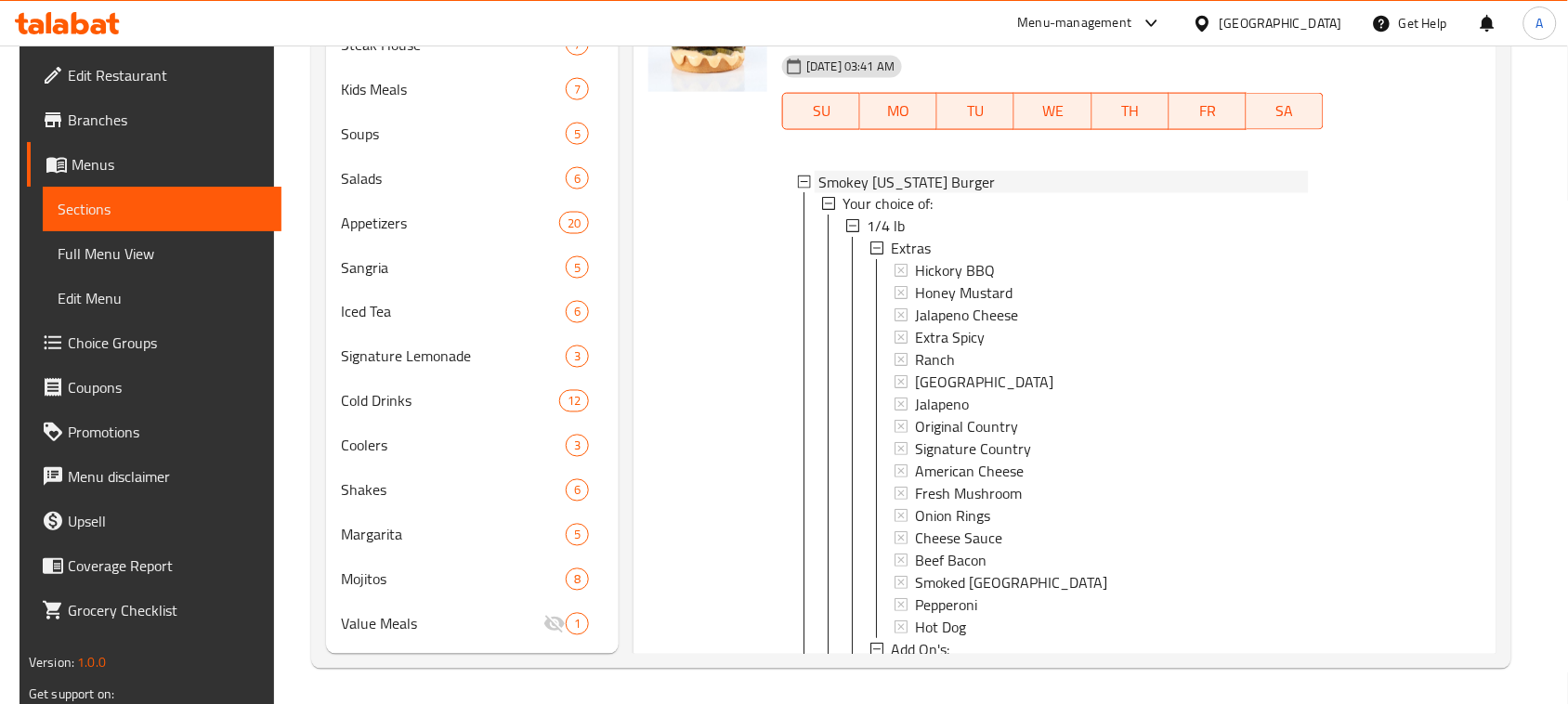 click on "Your choice of: 1/4 lb Extras Hickory BBQ  Honey Mustard  Jalapeno Cheese  Extra Spicy Ranch Thousand Islands  Jalapeno Original Country Signature Country American Cheese  Fresh Mushroom Onion Rings Cheese Sauce Beef Bacon Smoked Turkey Pepperoni Hot Dog  Add On's: Add Cheese Sauce 1/3 lb Extras Hickory BBQ  Honey Mustard  Jalapeno Cheese  Extra Spicy Ranch Thousand Islands  Jalapeno Original Country Signature Country American Cheese  Fresh Mushroom Onion Rings Cheese Sauce Beef Bacon Smoked Turkey Pepperoni Hot Dog  Add On's: Add Cheese Sauce 1/2 lb Extras Hickory BBQ  Honey Mustard  Jalapeno Cheese  Extra Spicy Ranch Thousand Islands  Jalapeno Original Country Signature Country American Cheese  Fresh Mushroom Onion Rings Cheese Sauce Beef Bacon Smoked Turkey Pepperoni Hot Dog  Add On's: Add Cheese Sauce" at bounding box center [1052, 906] 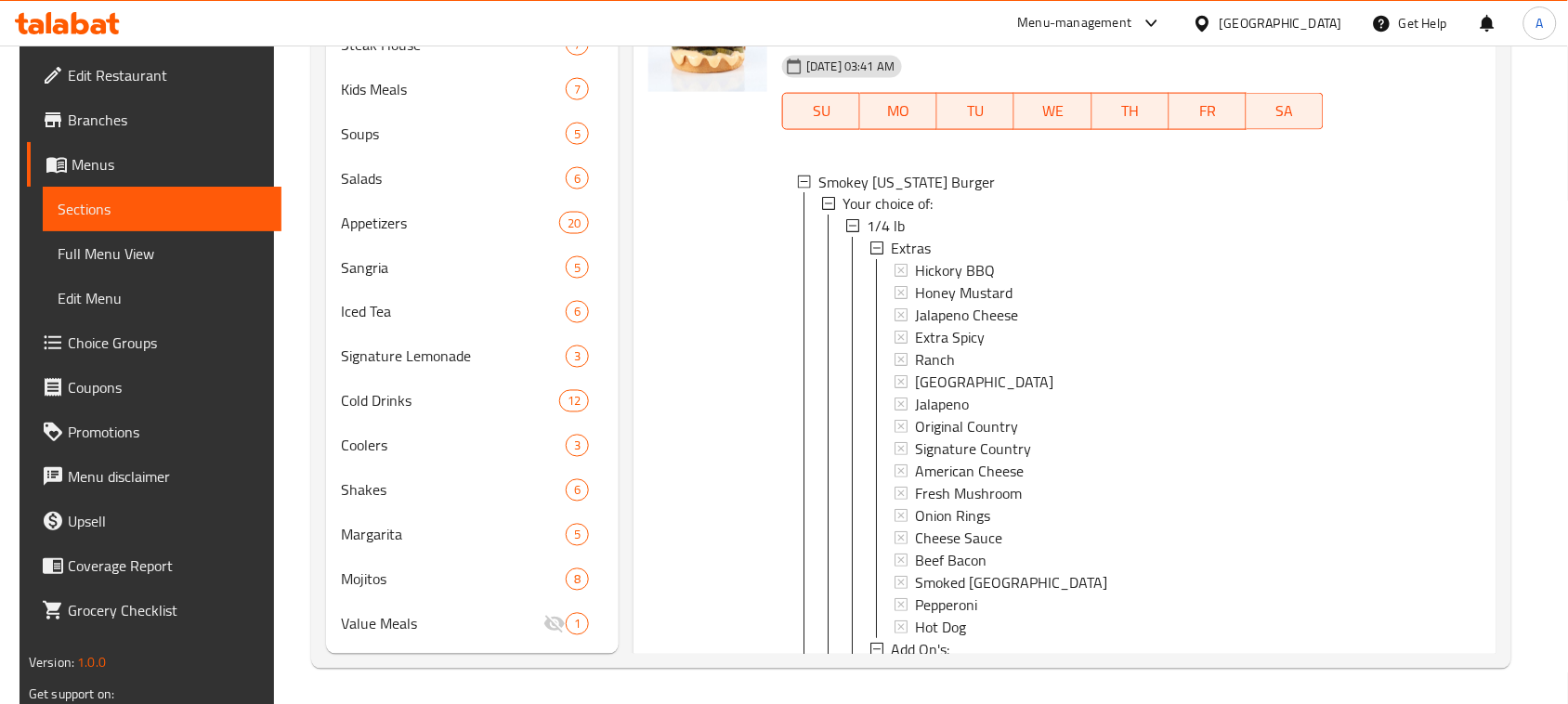scroll, scrollTop: 692, scrollLeft: 0, axis: vertical 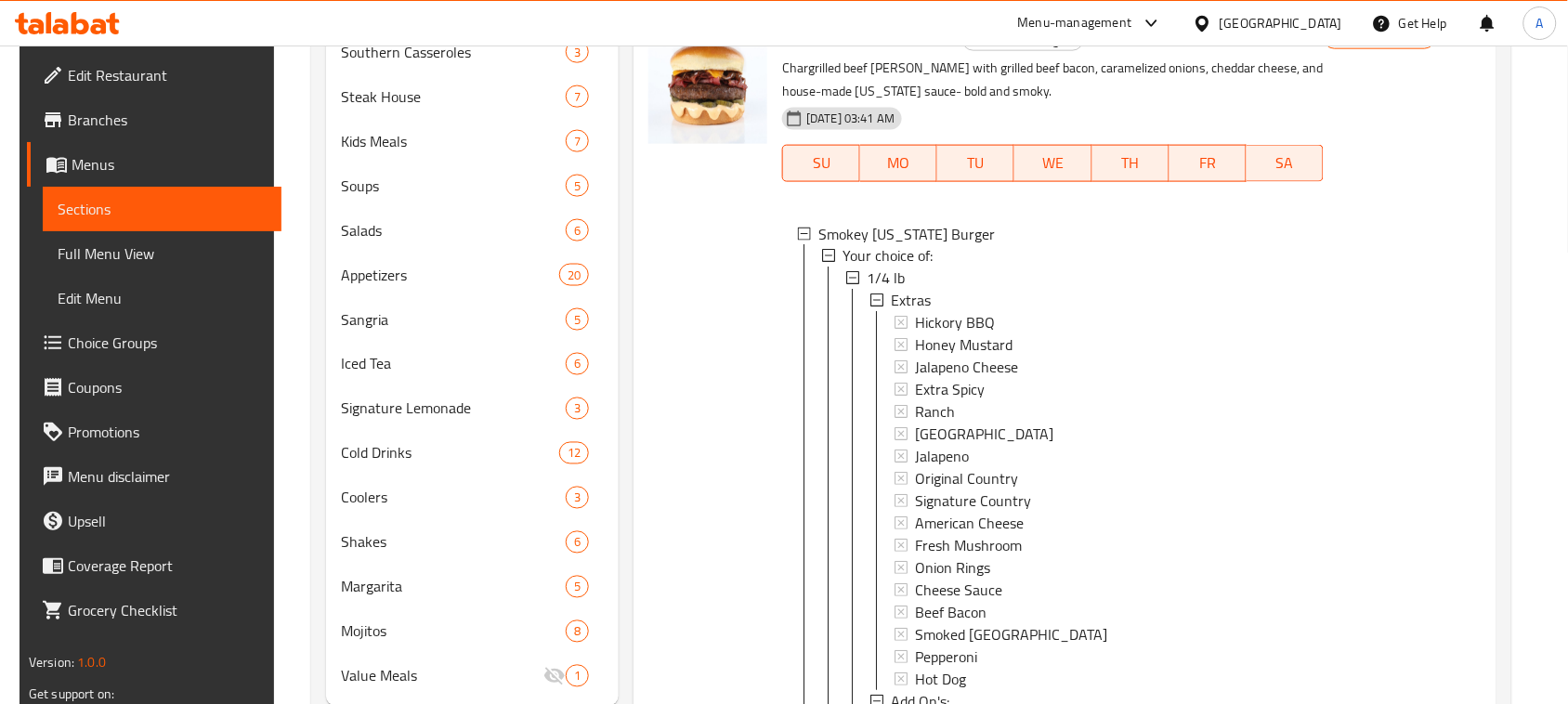 click on "1/4 lb Extras Hickory BBQ  Honey Mustard  Jalapeno Cheese  Extra Spicy Ranch Thousand Islands  Jalapeno Original Country Signature Country American Cheese  Fresh Mushroom Onion Rings Cheese Sauce Beef Bacon Smoked Turkey Pepperoni Hot Dog  Add On's: Add Cheese Sauce 1/3 lb Extras Hickory BBQ  Honey Mustard  Jalapeno Cheese  Extra Spicy Ranch Thousand Islands  Jalapeno Original Country Signature Country American Cheese  Fresh Mushroom Onion Rings Cheese Sauce Beef Bacon Smoked Turkey Pepperoni Hot Dog  Add On's: Add Cheese Sauce 1/2 lb Extras Hickory BBQ  Honey Mustard  Jalapeno Cheese  Extra Spicy Ranch Thousand Islands  Jalapeno Original Country Signature Country American Cheese  Fresh Mushroom Onion Rings Cheese Sauce Beef Bacon Smoked Turkey Pepperoni Hot Dog  Add On's: Add Cheese Sauce" at bounding box center (1077, 970) 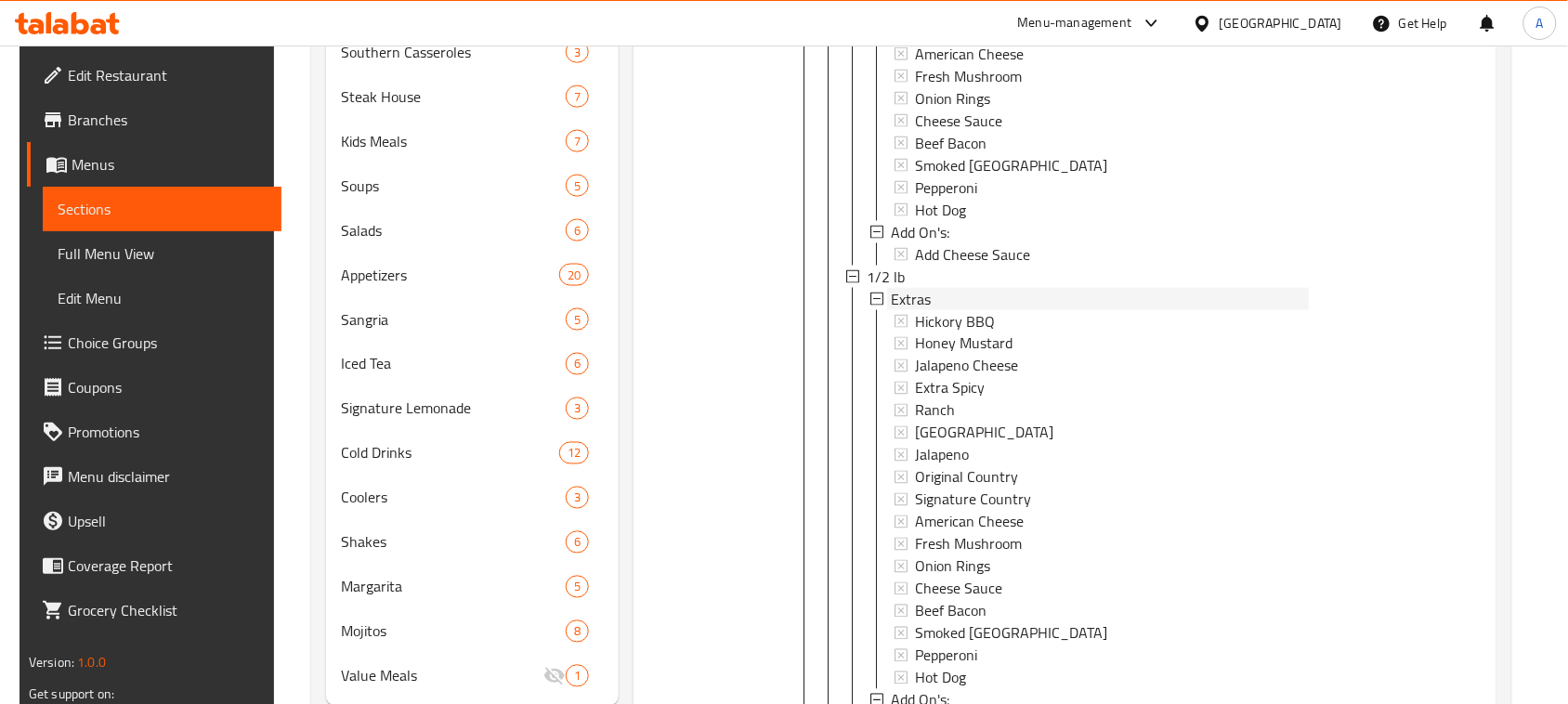 click on "Extras" at bounding box center (910, 299) 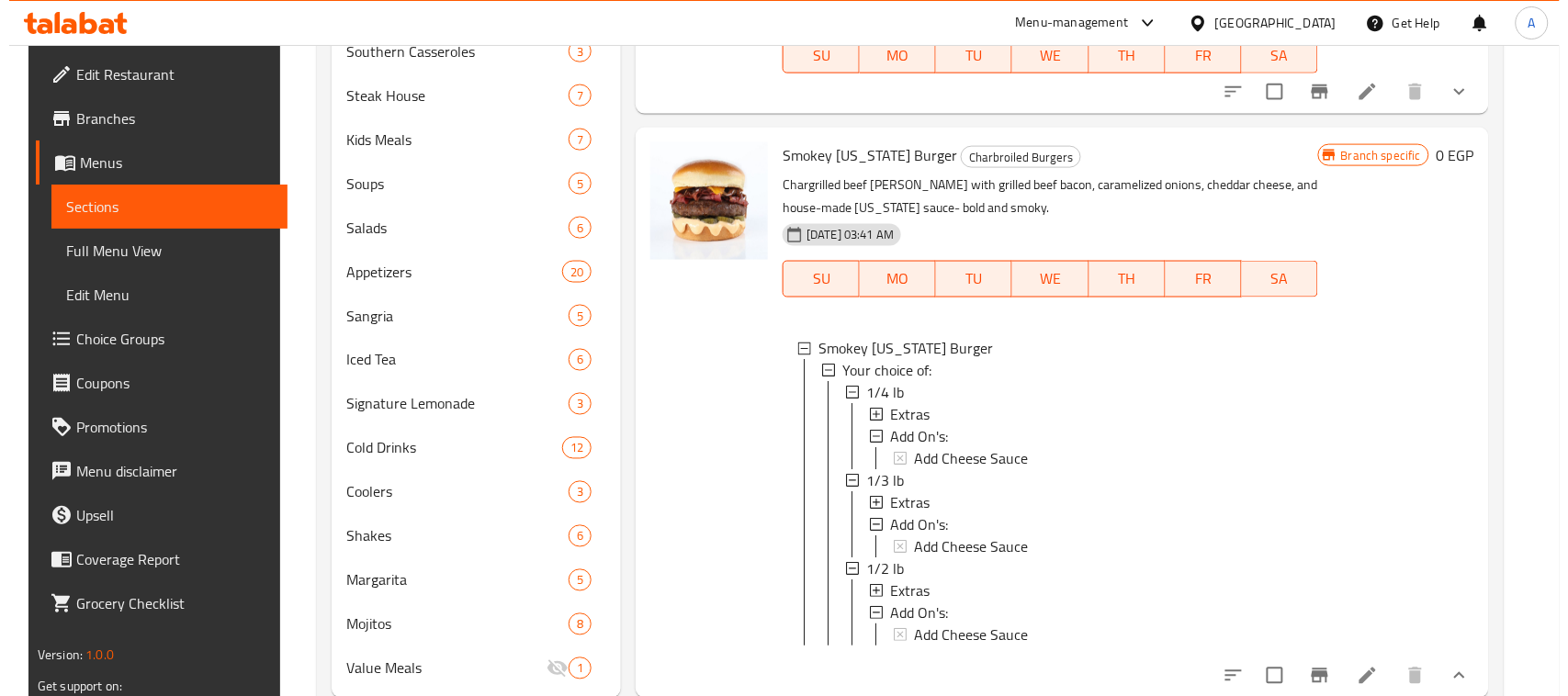 scroll, scrollTop: 768, scrollLeft: 0, axis: vertical 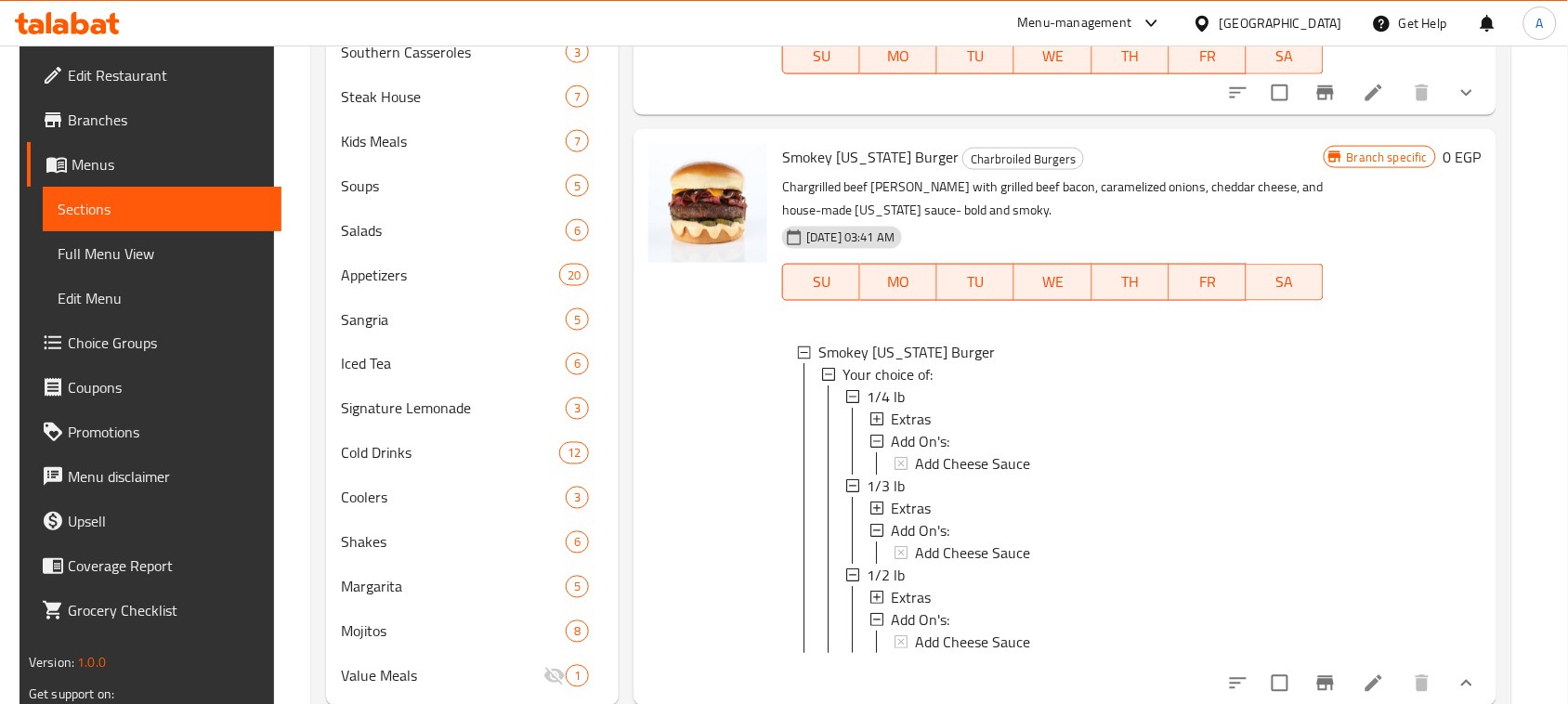 click on "Extras" at bounding box center [910, 420] 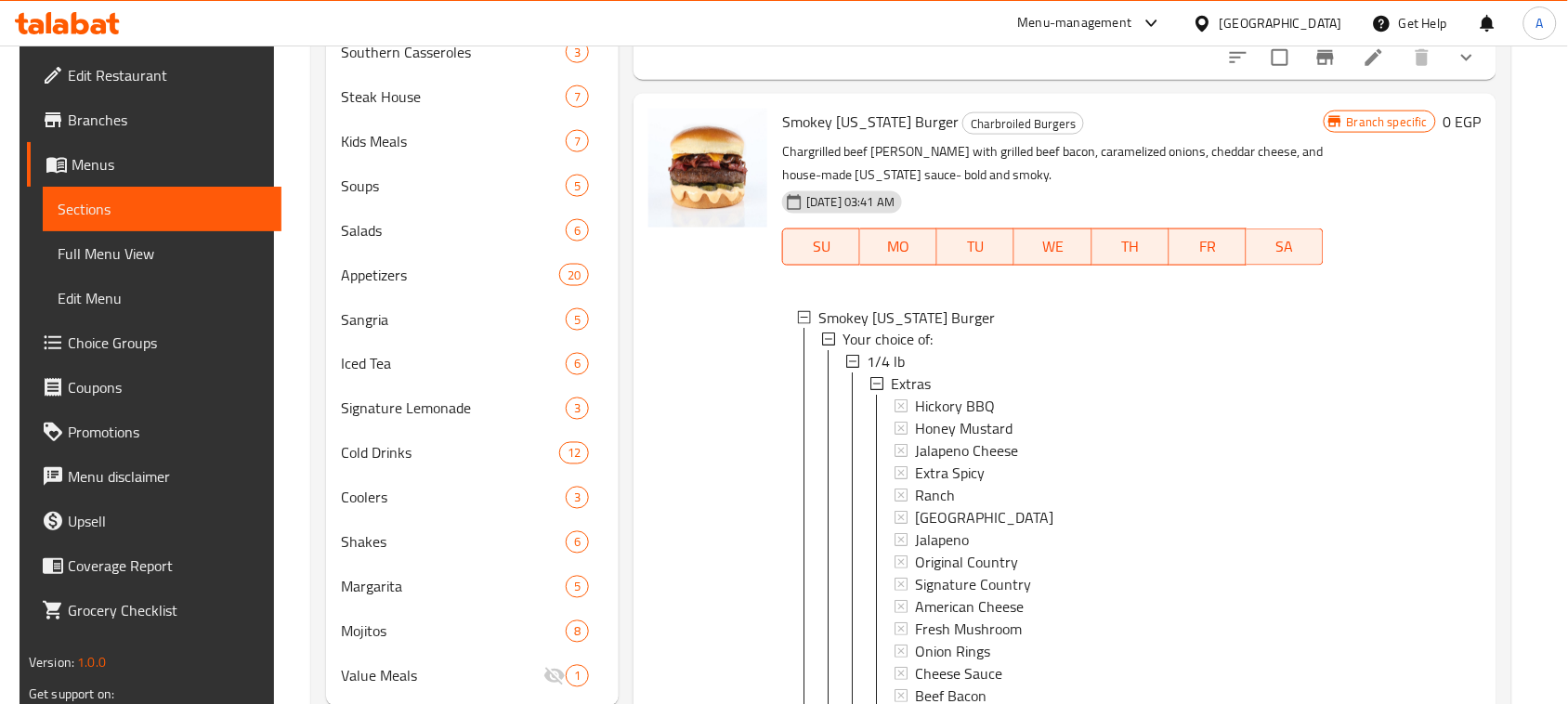 click on "Extras" at bounding box center [910, 385] 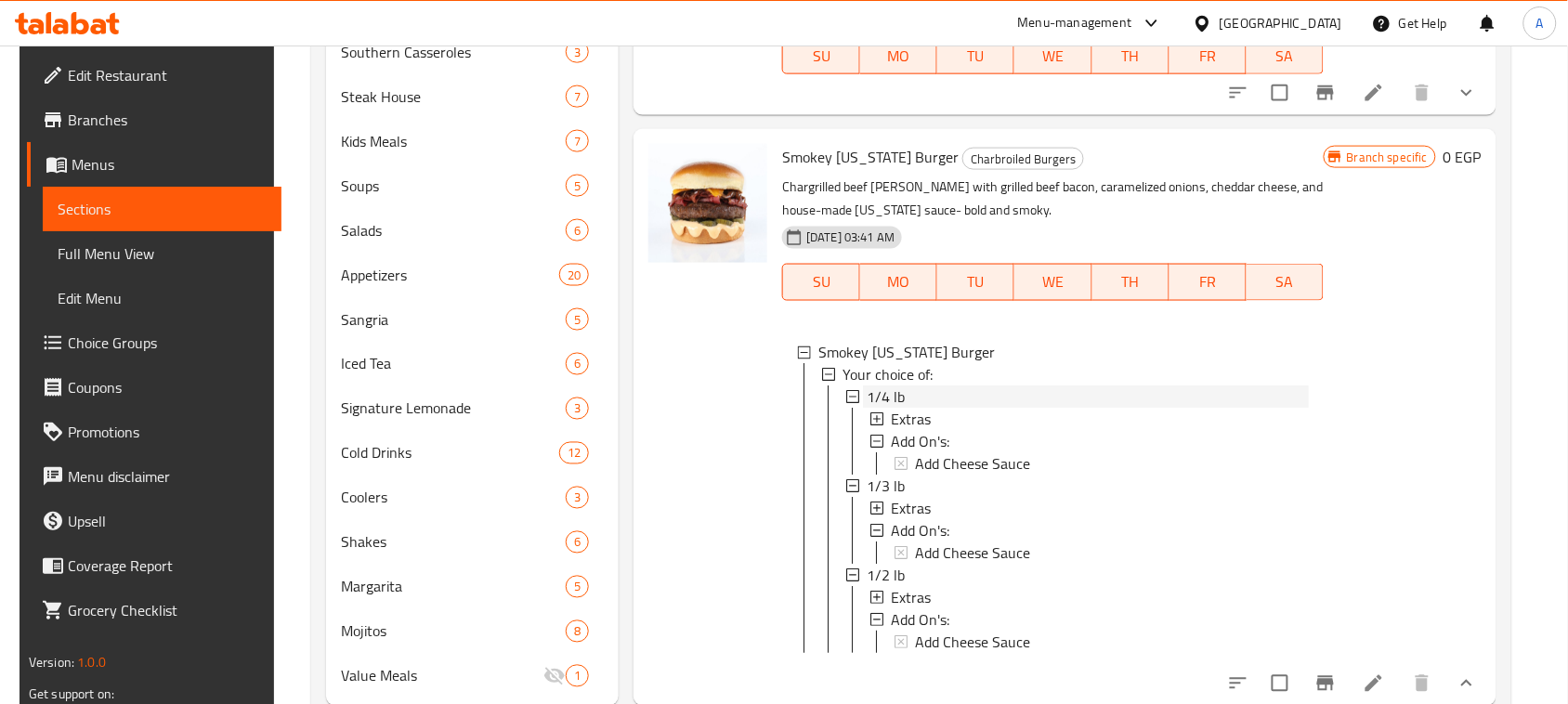 click on "1/4 lb" at bounding box center [885, 398] 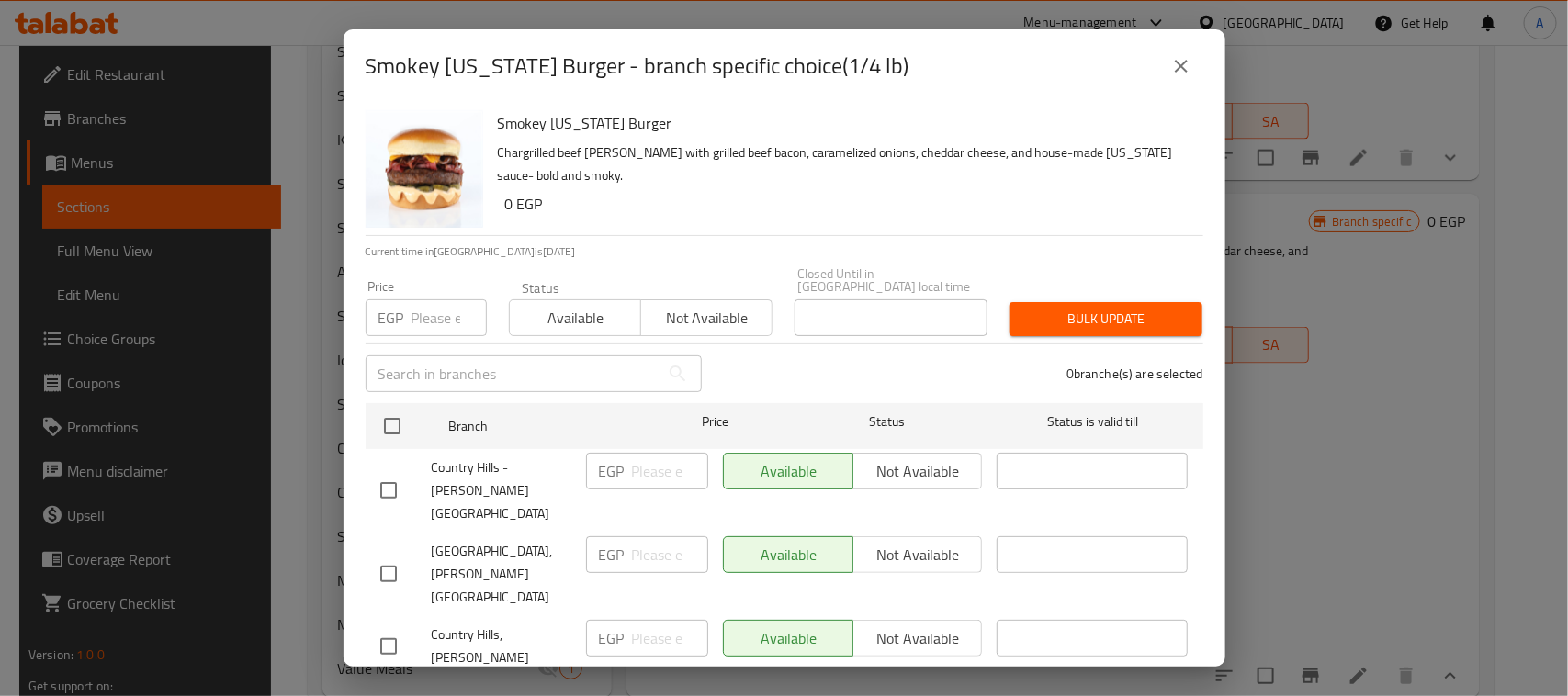 scroll, scrollTop: 701, scrollLeft: 0, axis: vertical 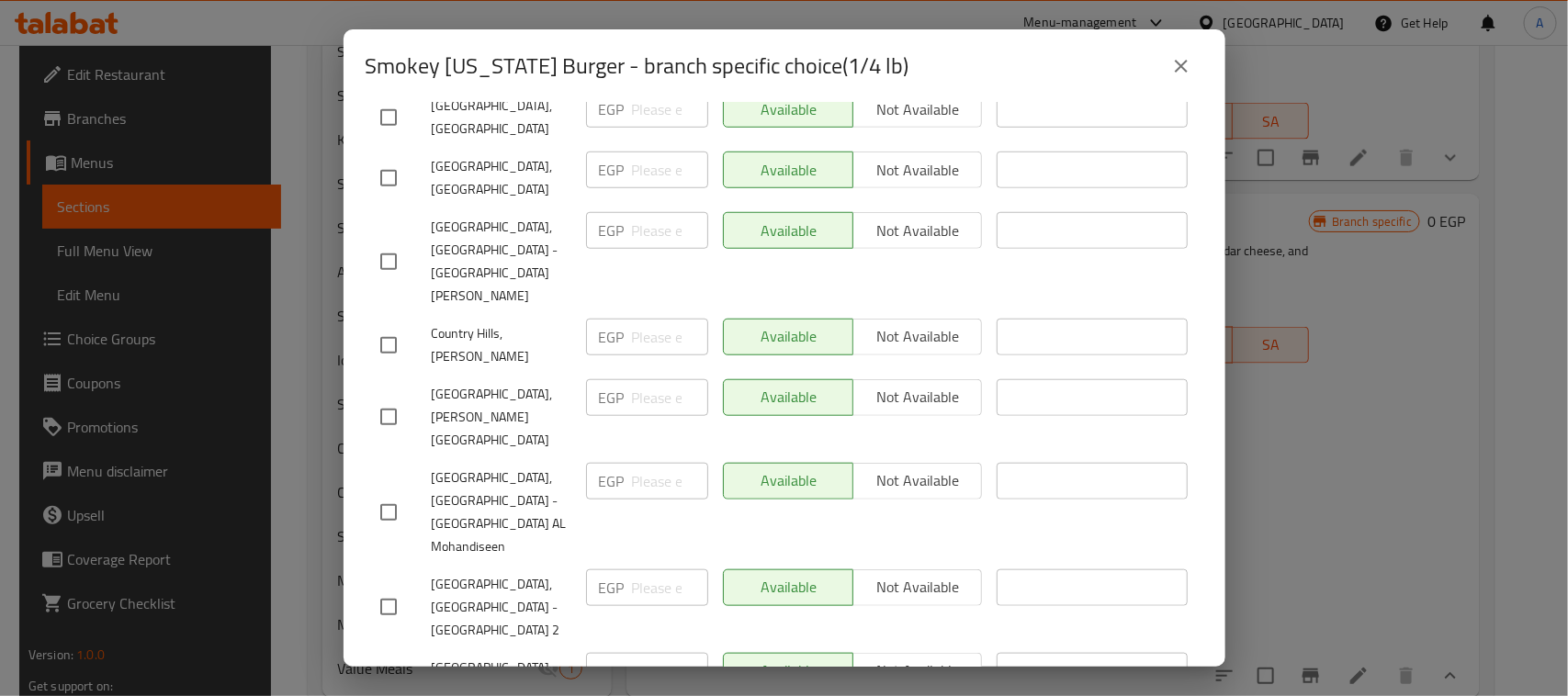 click 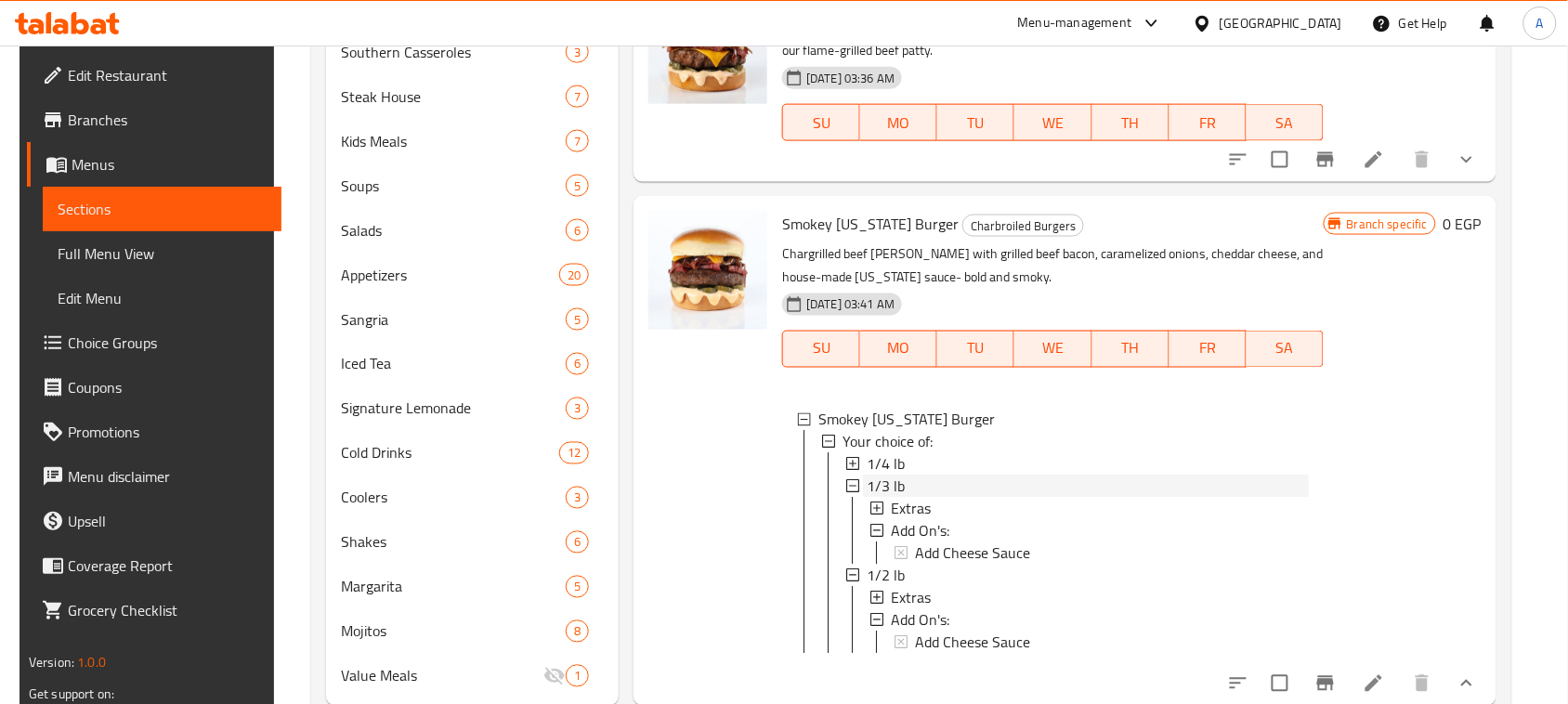 click on "1/3 lb" at bounding box center [1088, 487] 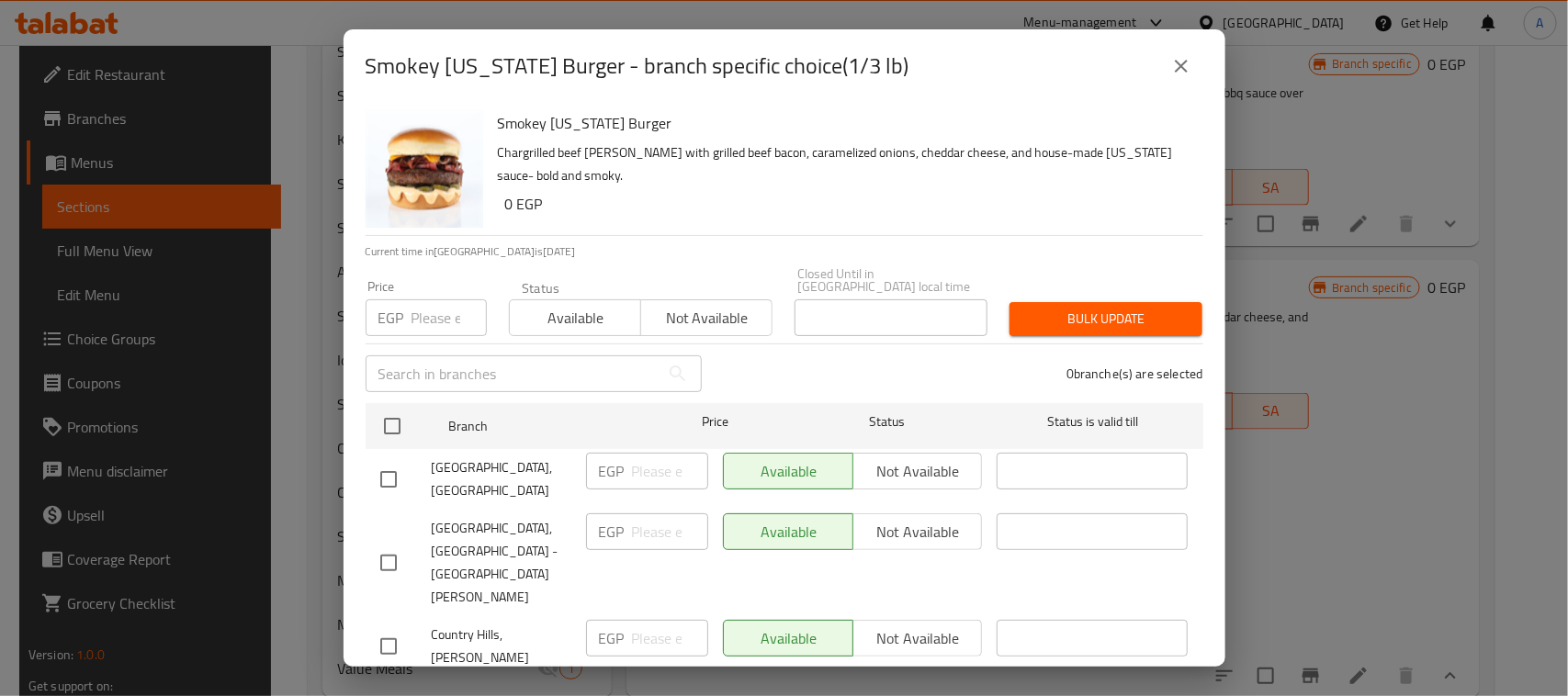 scroll, scrollTop: 635, scrollLeft: 0, axis: vertical 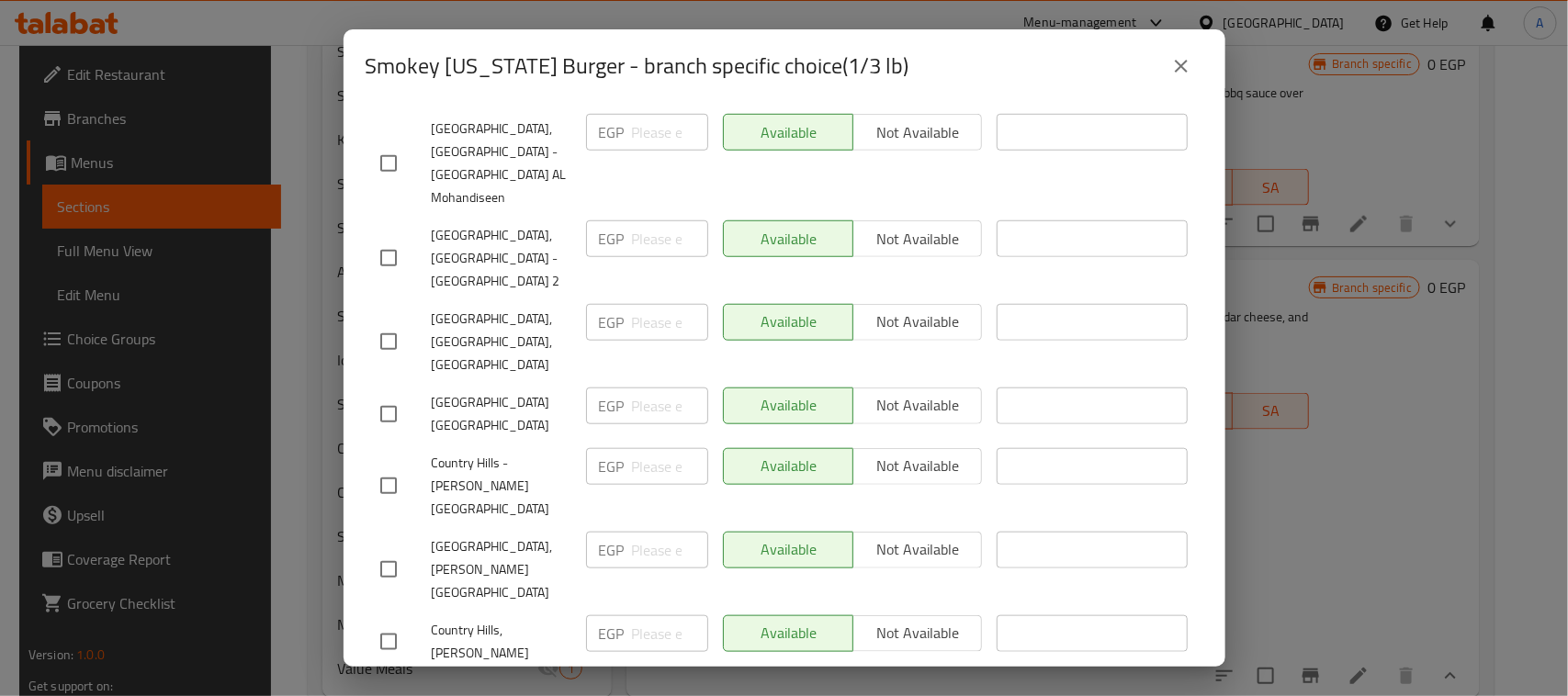 drag, startPoint x: 1172, startPoint y: 71, endPoint x: 1099, endPoint y: 121, distance: 88.481637 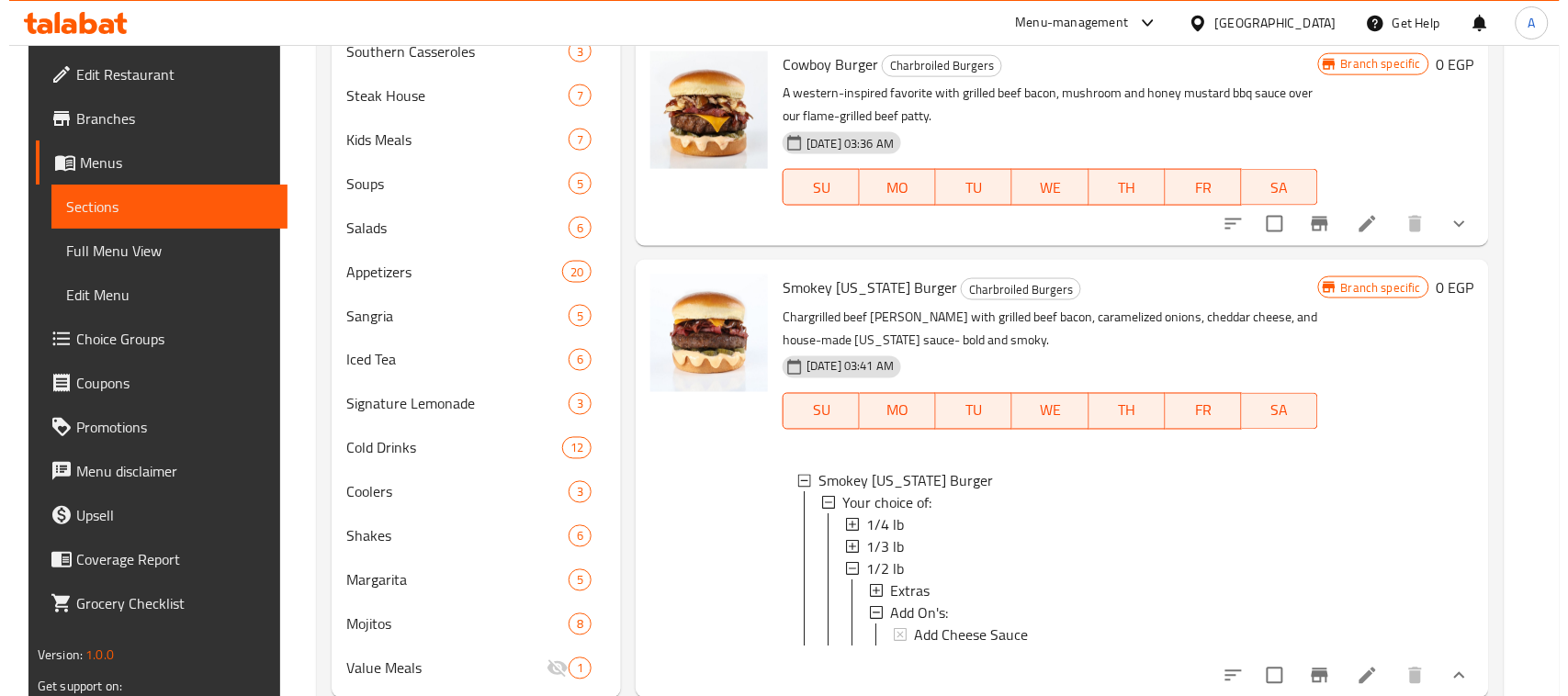 scroll, scrollTop: 1, scrollLeft: 0, axis: vertical 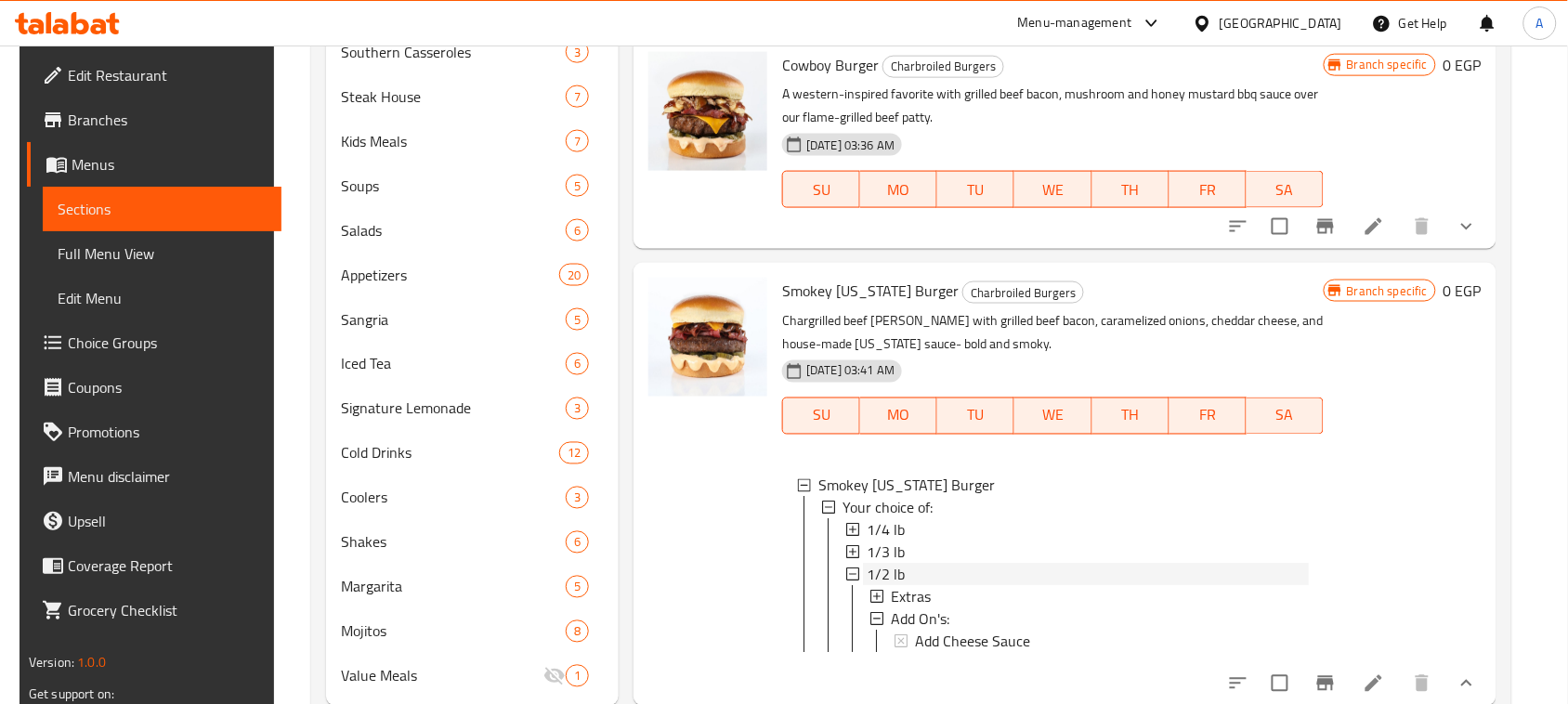 click on "1/2 lb" at bounding box center (1088, 575) 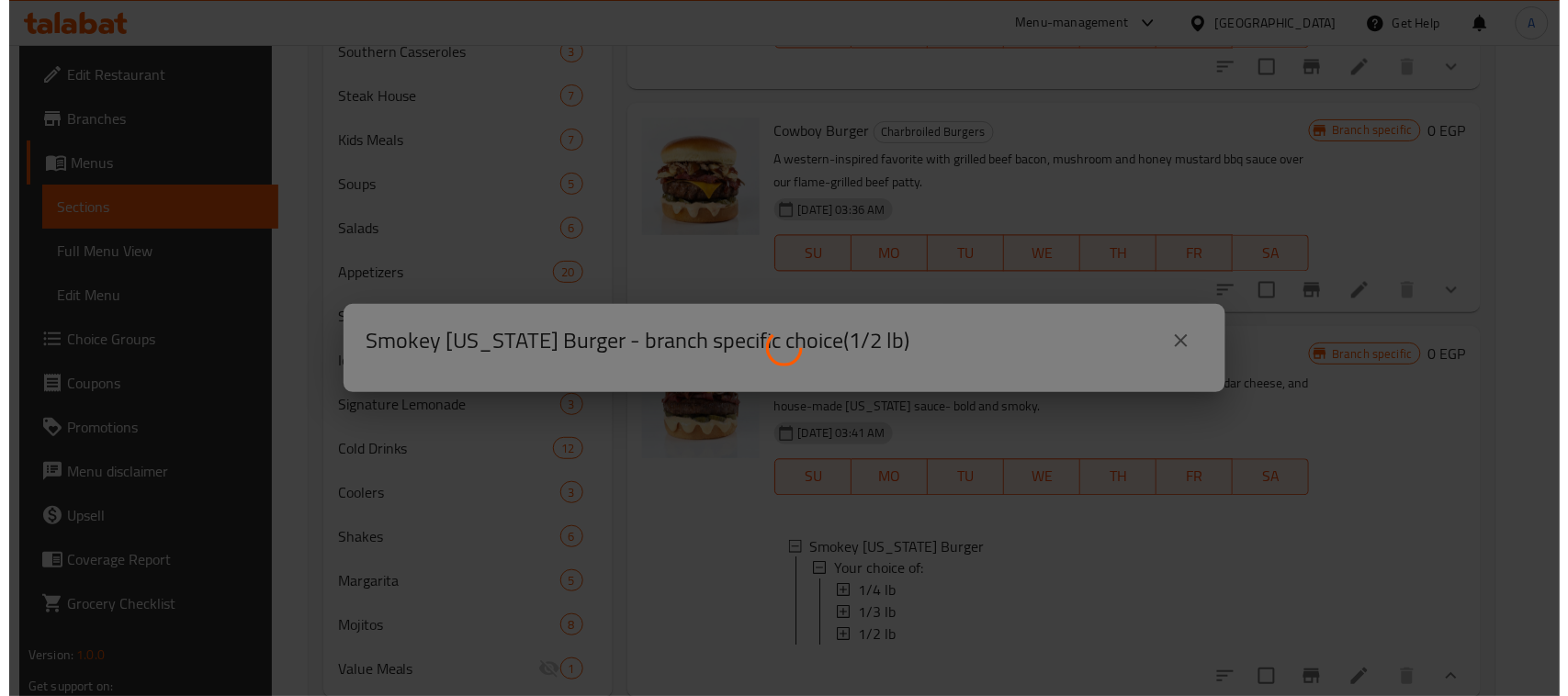scroll, scrollTop: 0, scrollLeft: 0, axis: both 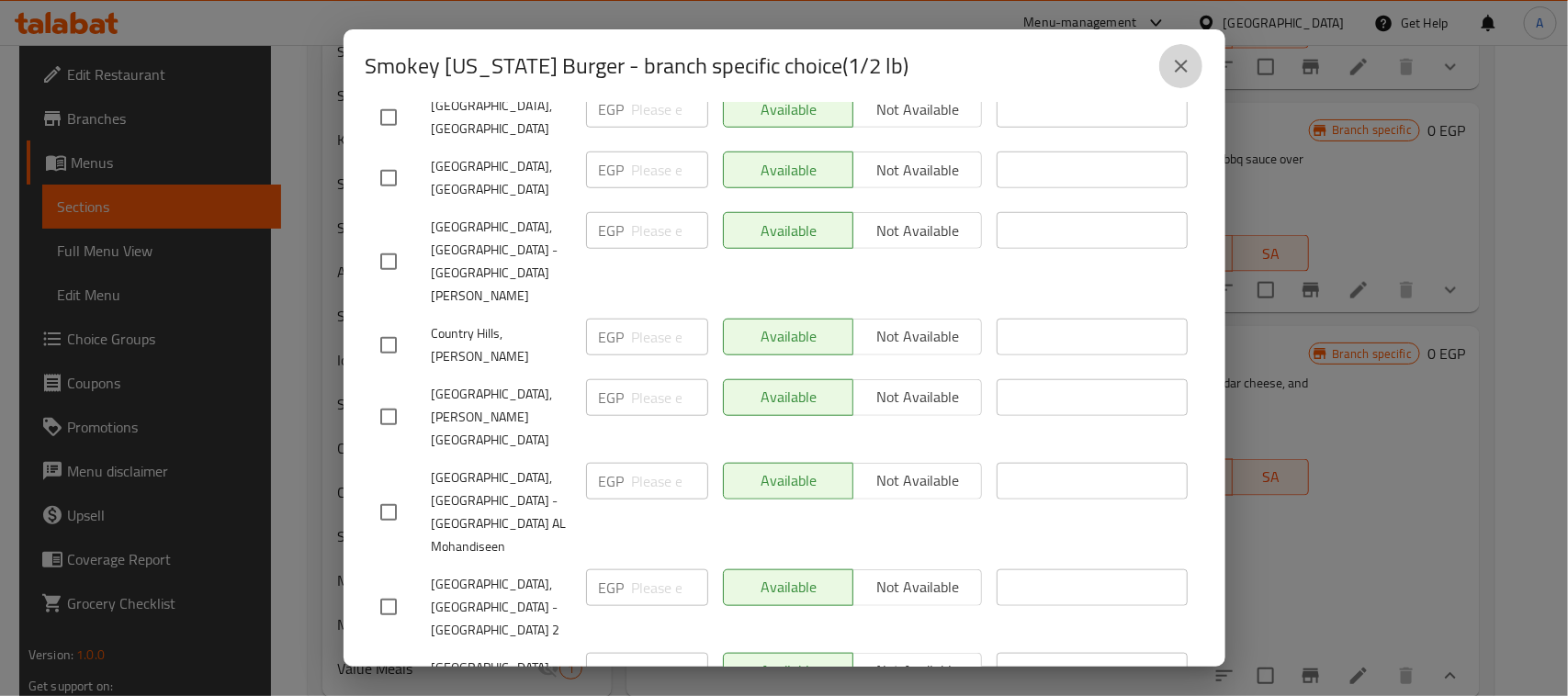 click 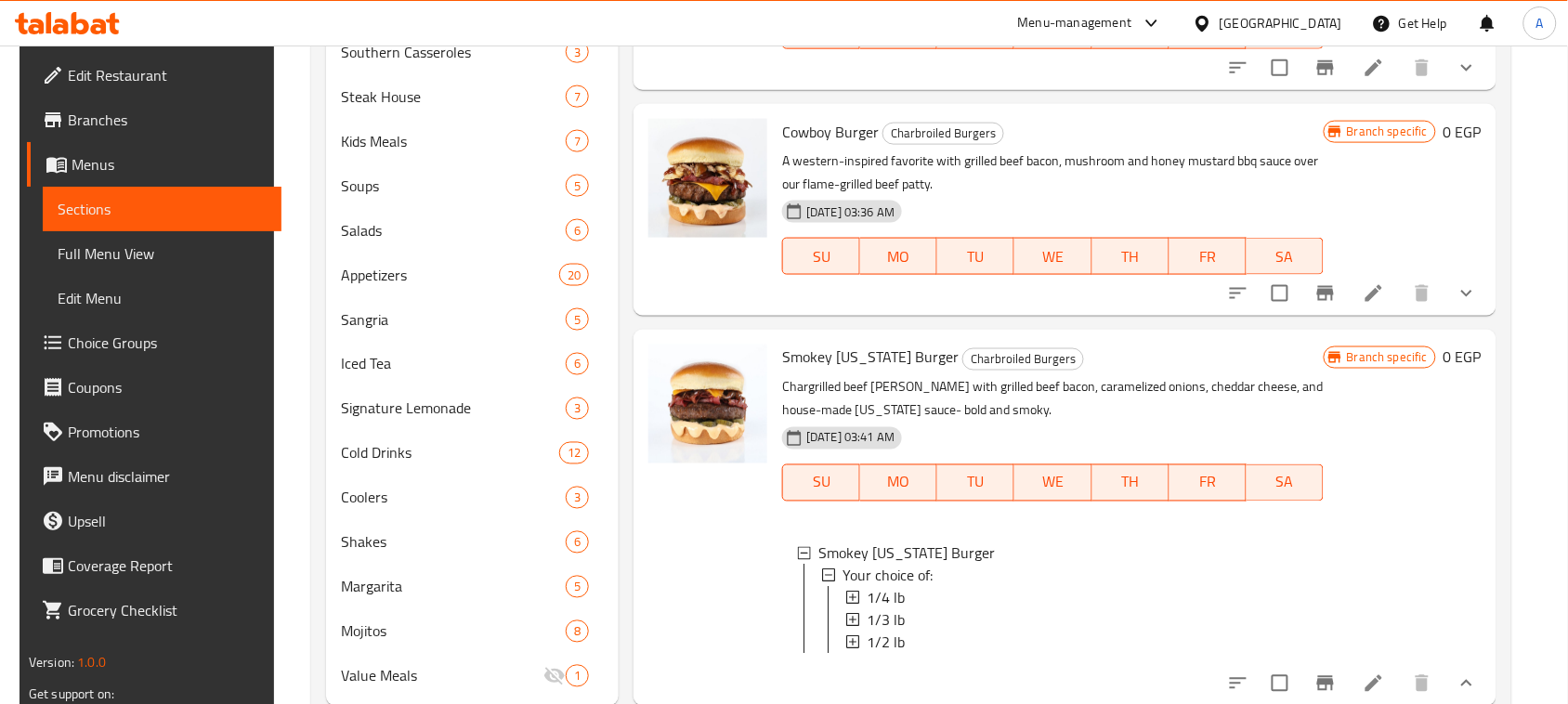 click on "Chargrilled beef patty with grilled beef bacon, caramelized onions, cheddar cheese, and house-made Texas sauce- bold and smoky." at bounding box center [1052, 399] 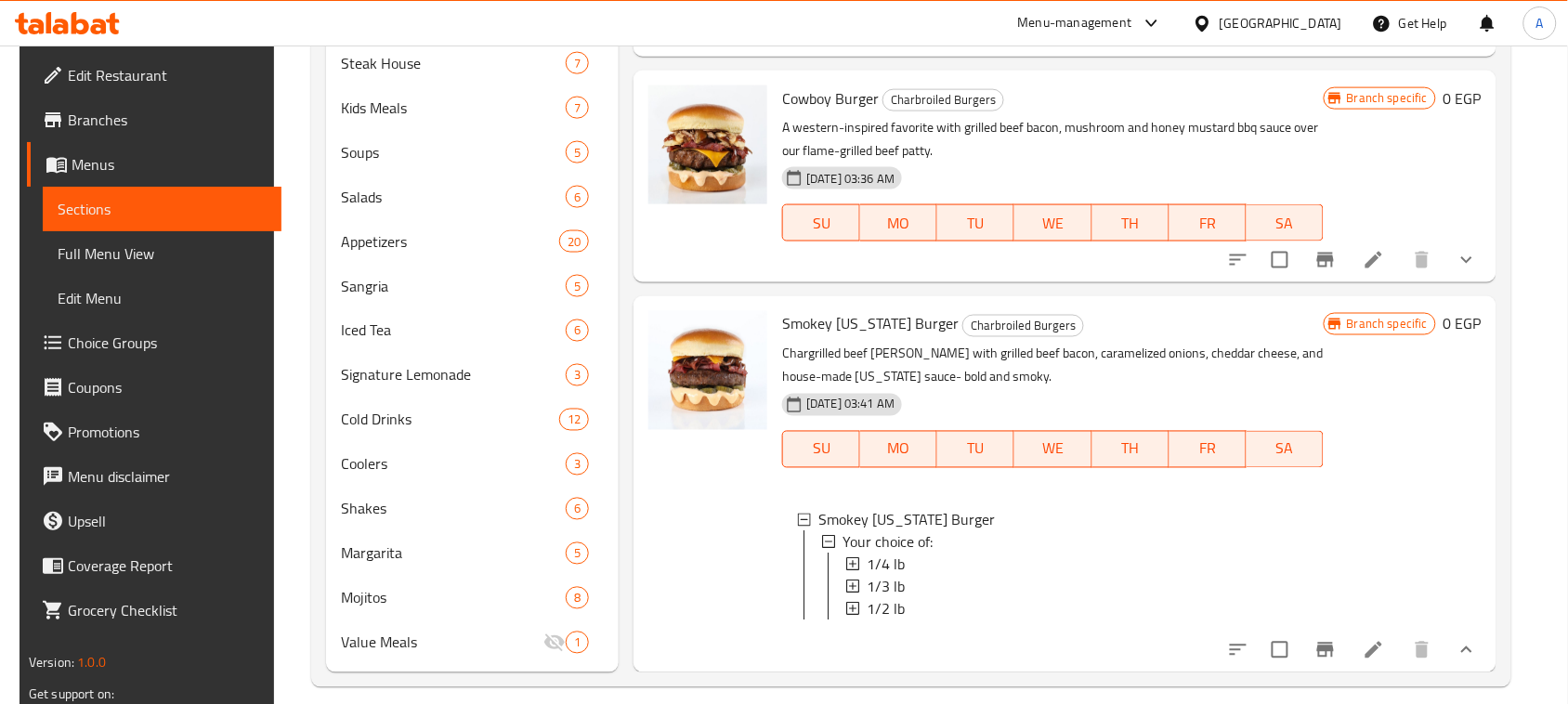 scroll, scrollTop: 744, scrollLeft: 0, axis: vertical 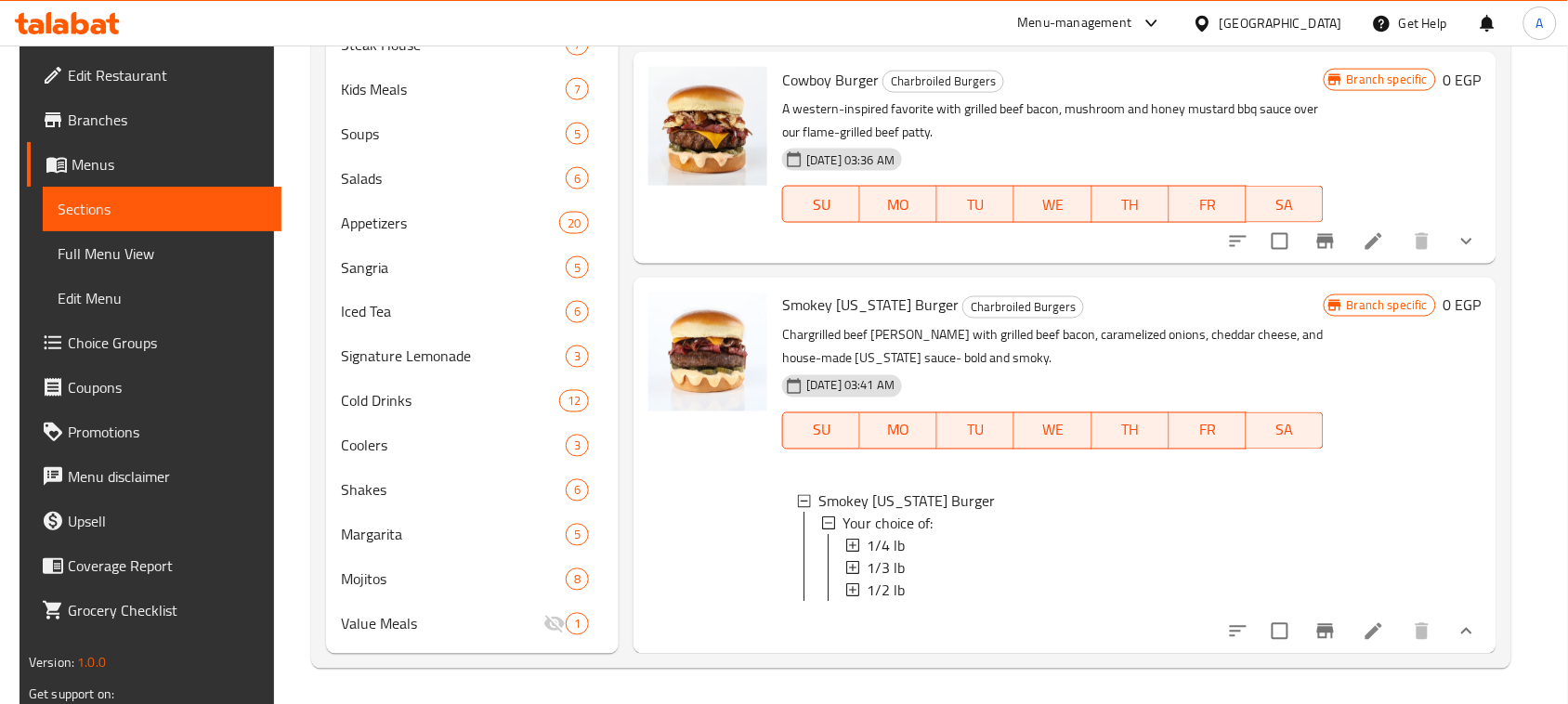 click 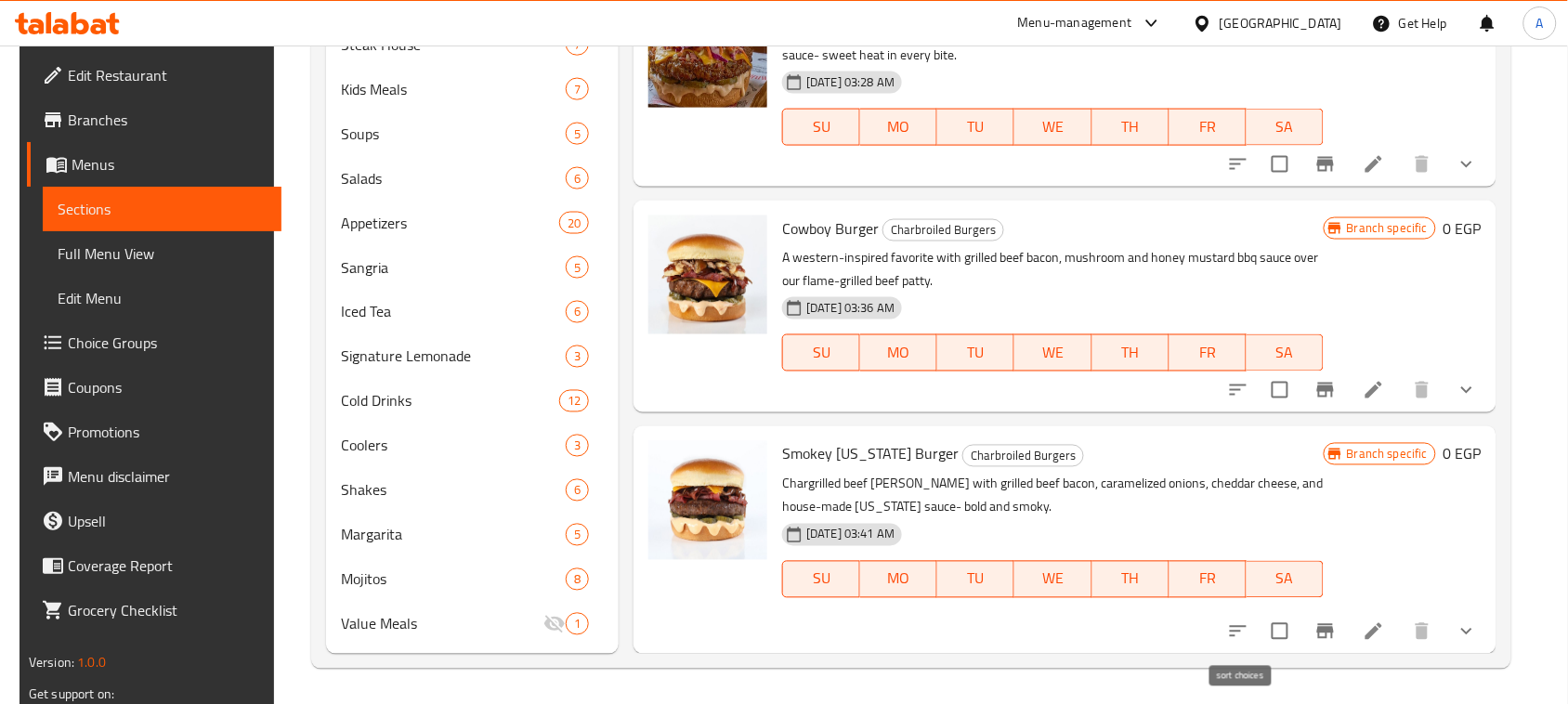scroll, scrollTop: 396, scrollLeft: 0, axis: vertical 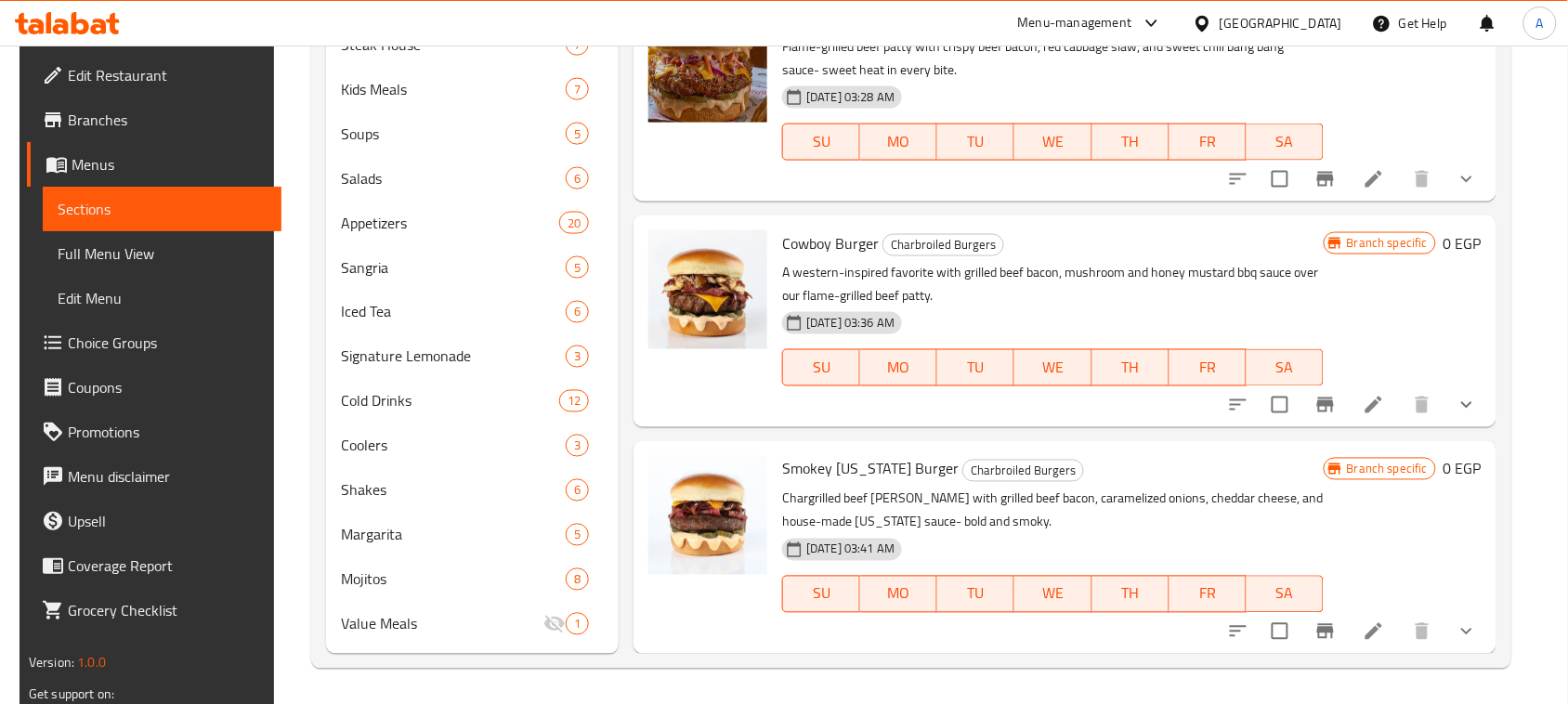 click at bounding box center [708, 547] 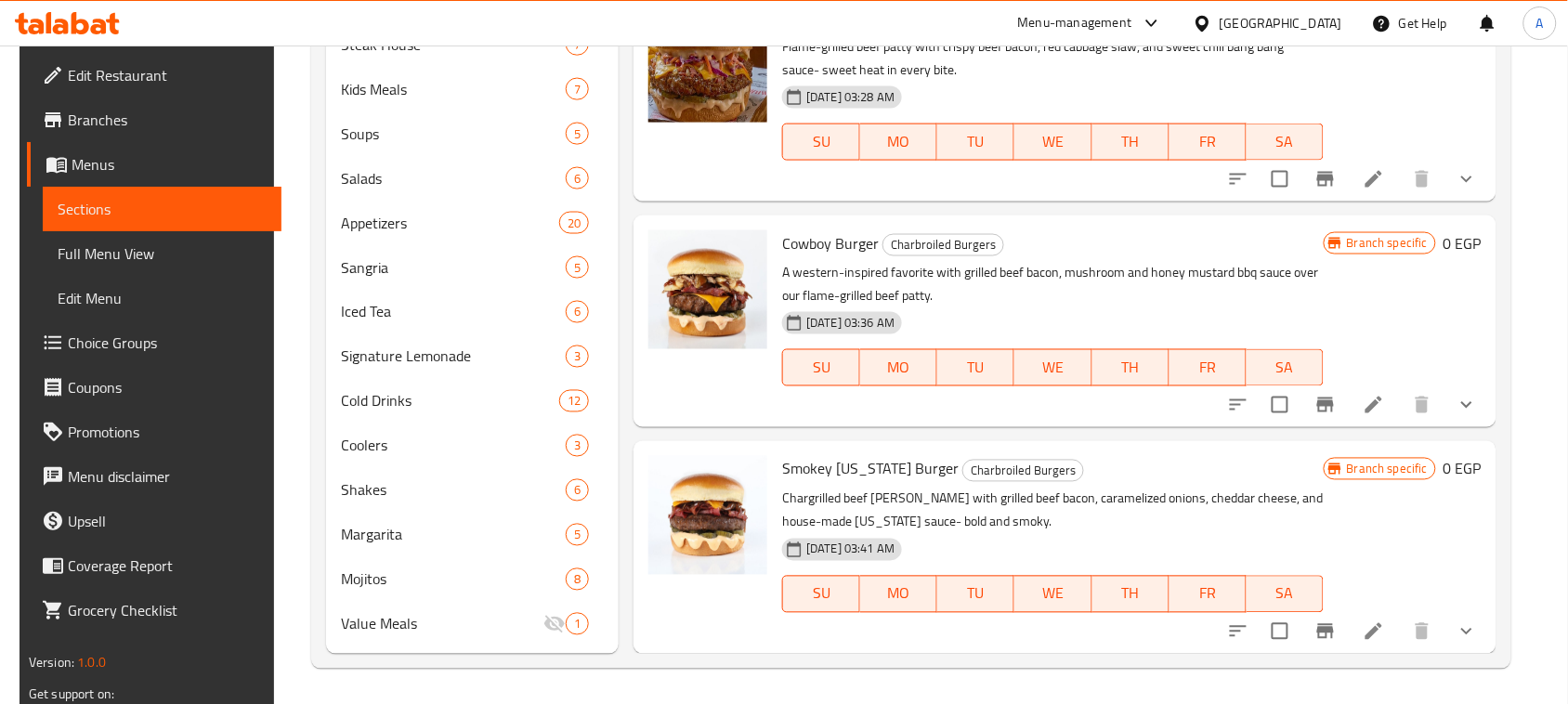 click on "A western-inspired favorite with grilled beef bacon, mushroom and honey mustard bbq sauce over our flame-grilled beef patty." at bounding box center [1052, 284] 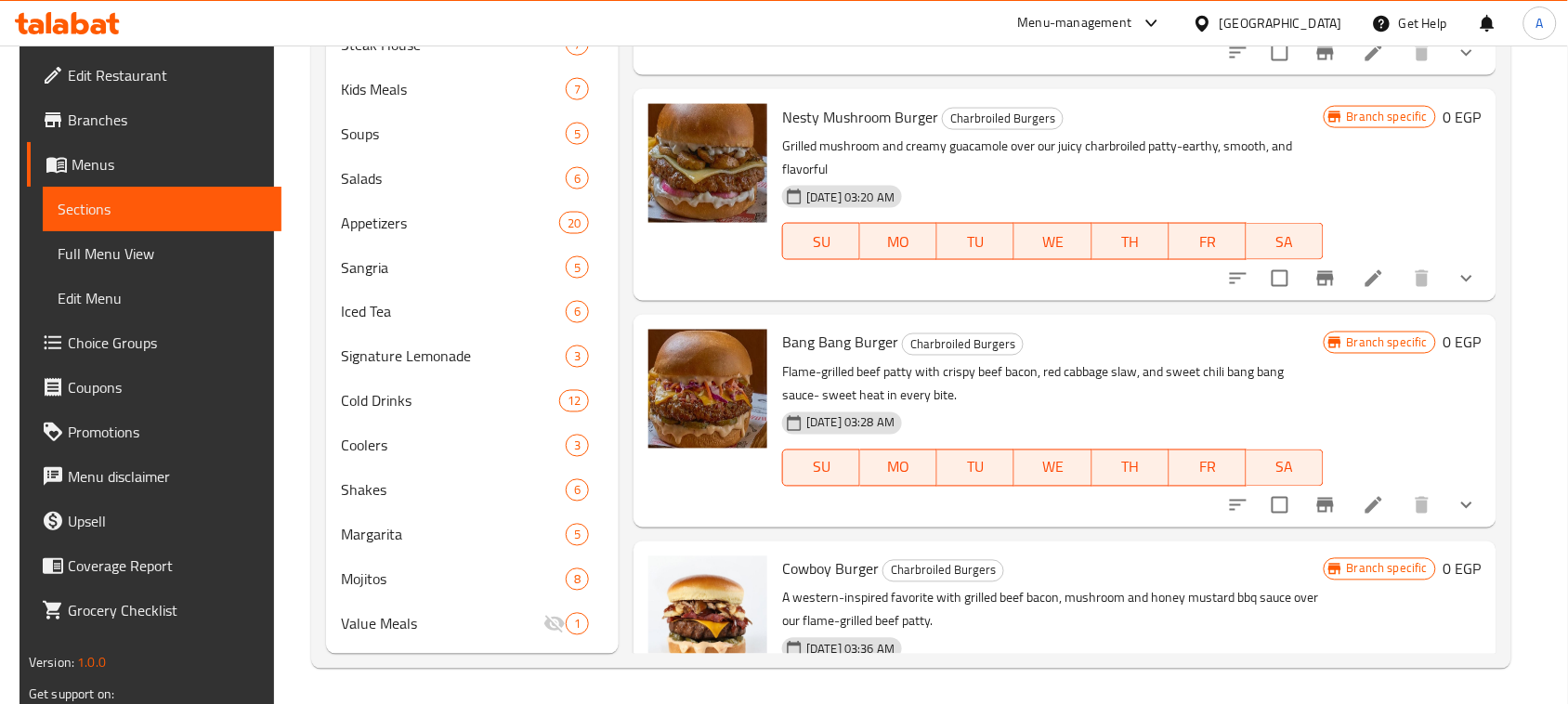 scroll, scrollTop: 0, scrollLeft: 0, axis: both 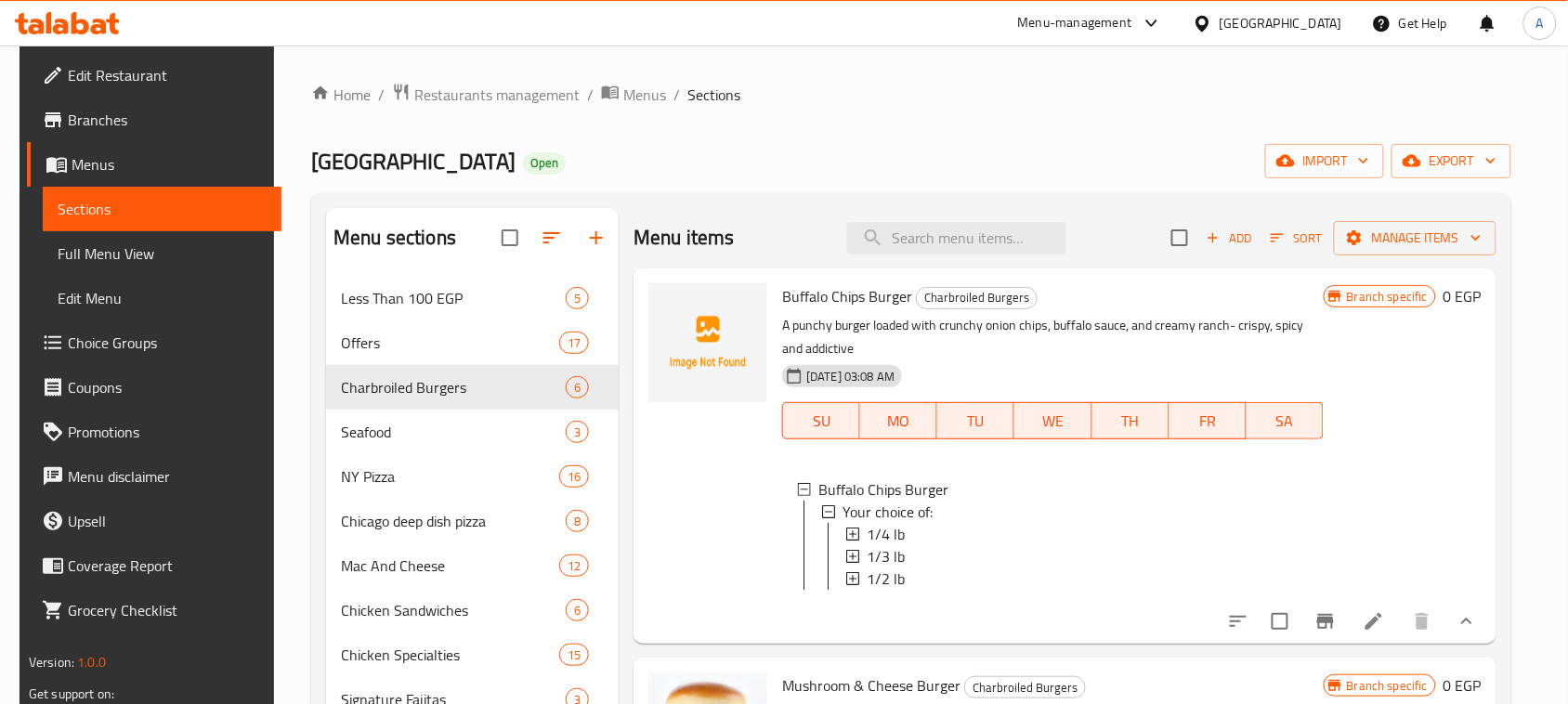 click at bounding box center [1467, 621] 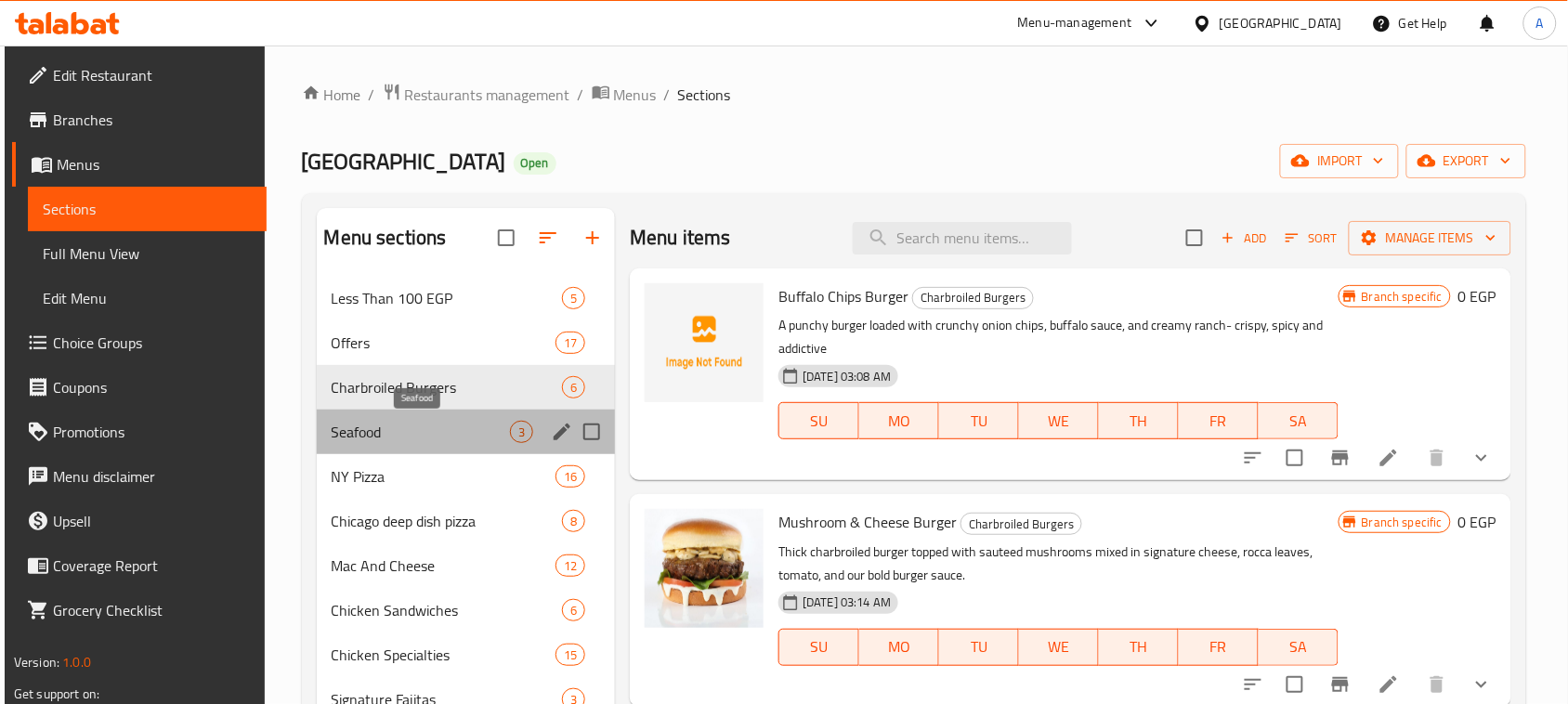 click on "Seafood" at bounding box center [421, 432] 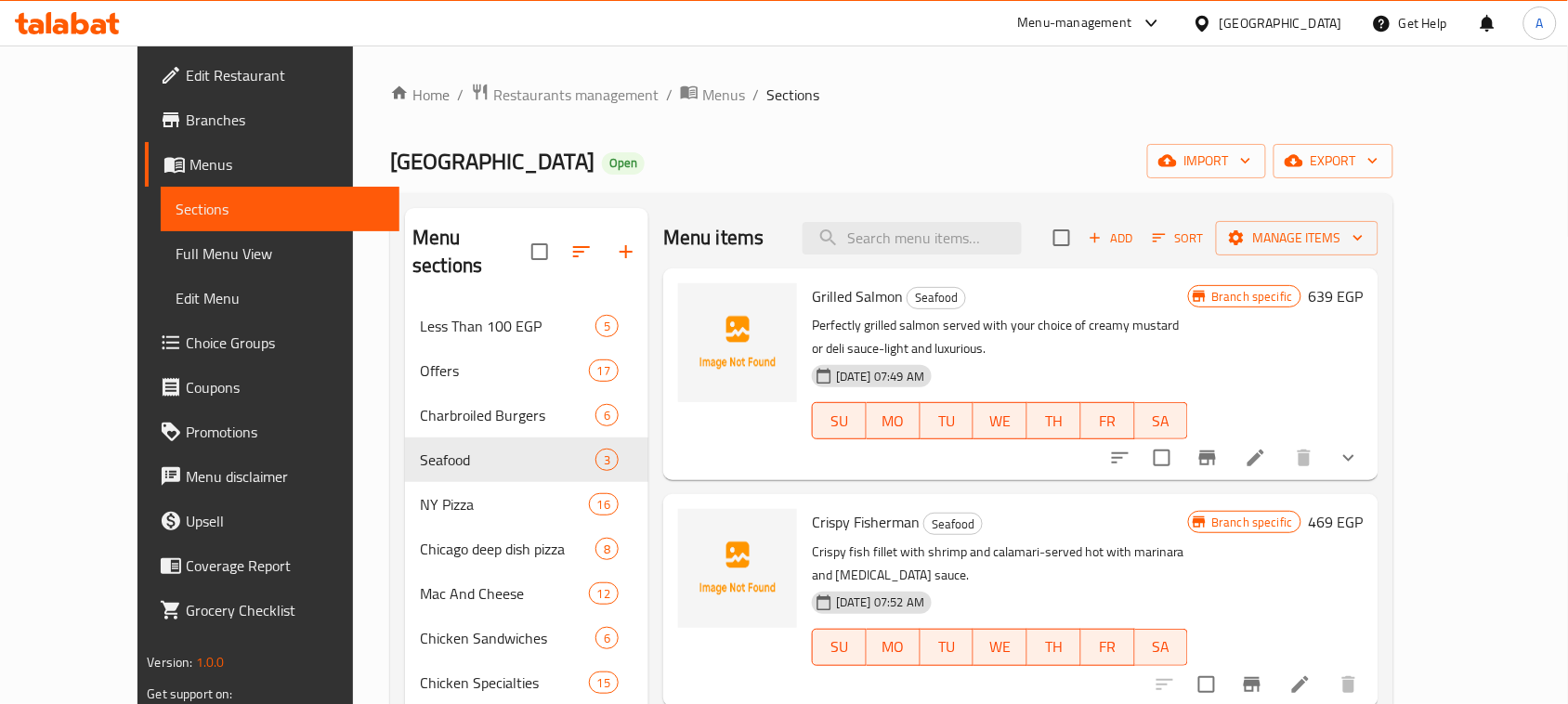 click on "Menu items Add Sort Manage items Grilled Salmon   Seafood Perfectly grilled salmon served with your choice of creamy mustard or deli sauce-light and luxurious. 06-07-2025 07:49 AM SU MO TU WE TH FR SA Branch specific 639   EGP Crispy Fisherman   Seafood Crispy fish fillet with shrimp and calamari-served hot with marinara and tartar sauce. 06-07-2025 07:52 AM SU MO TU WE TH FR SA Branch specific 469   EGP Grilled Fisherman   Seafood Grilled fish fillet, shrimp, and calamari-served with your favorite sides and finished with creamy sauce. 06-07-2025 07:57 AM SU MO TU WE TH FR SA Branch specific 469   EGP" at bounding box center [1013, 816] 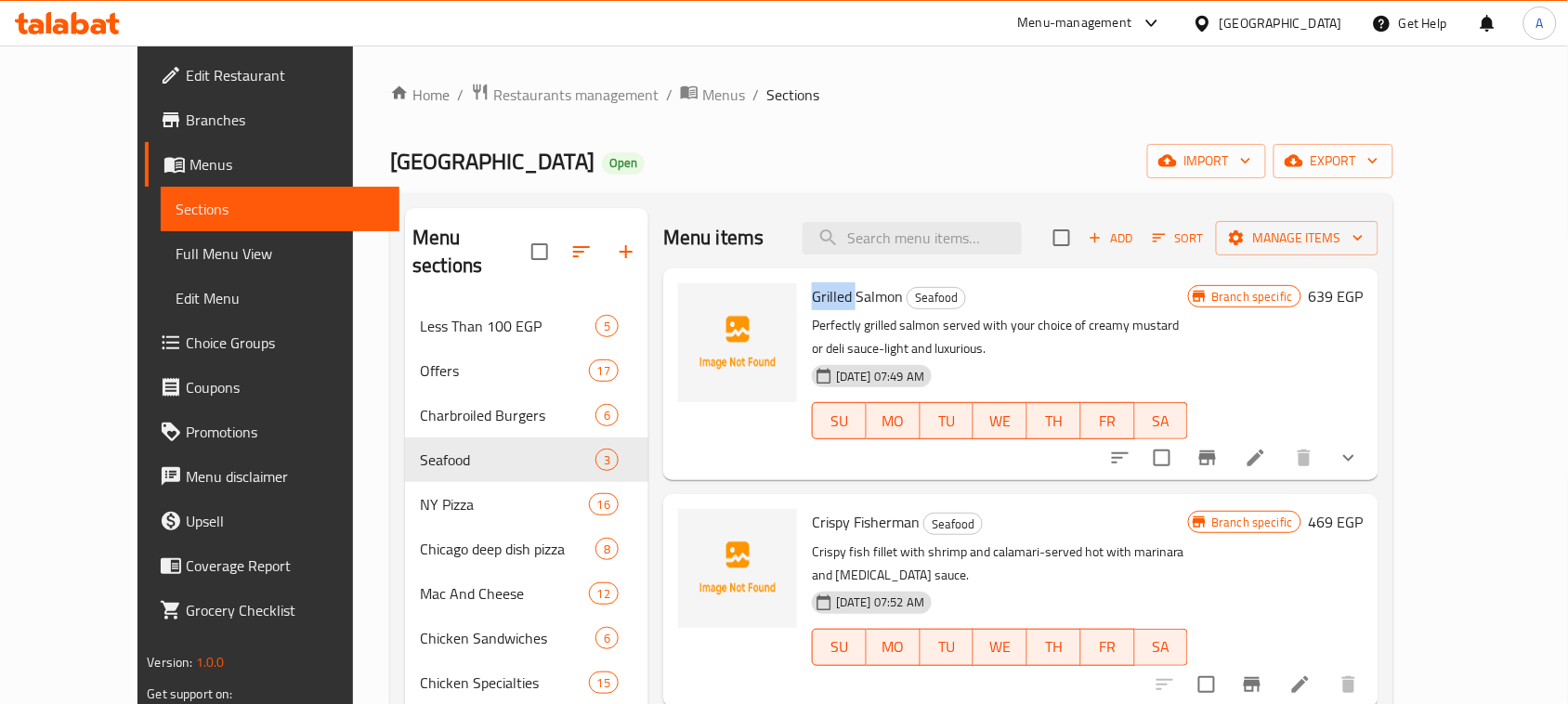 click on "Grilled Salmon" at bounding box center [857, 296] 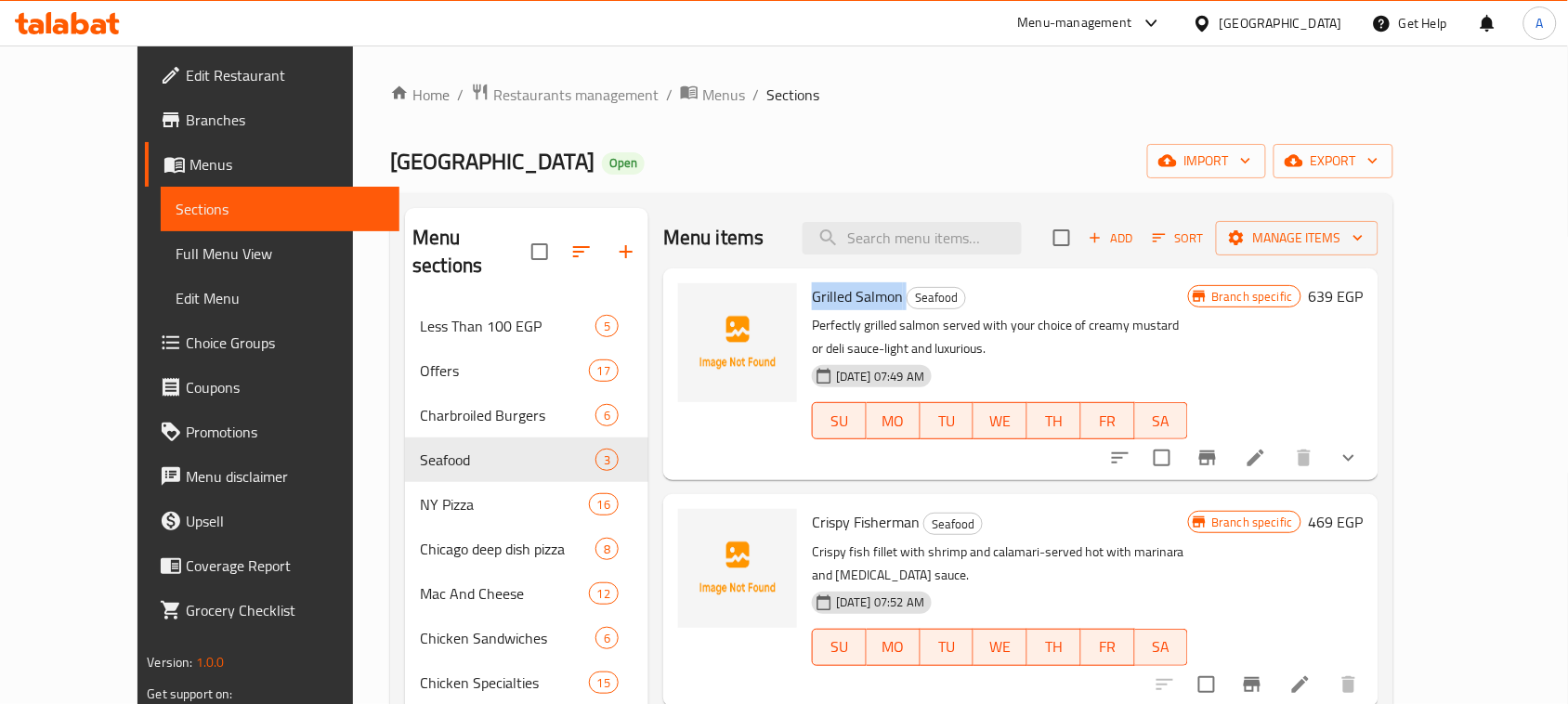 click on "Grilled Salmon" at bounding box center (857, 296) 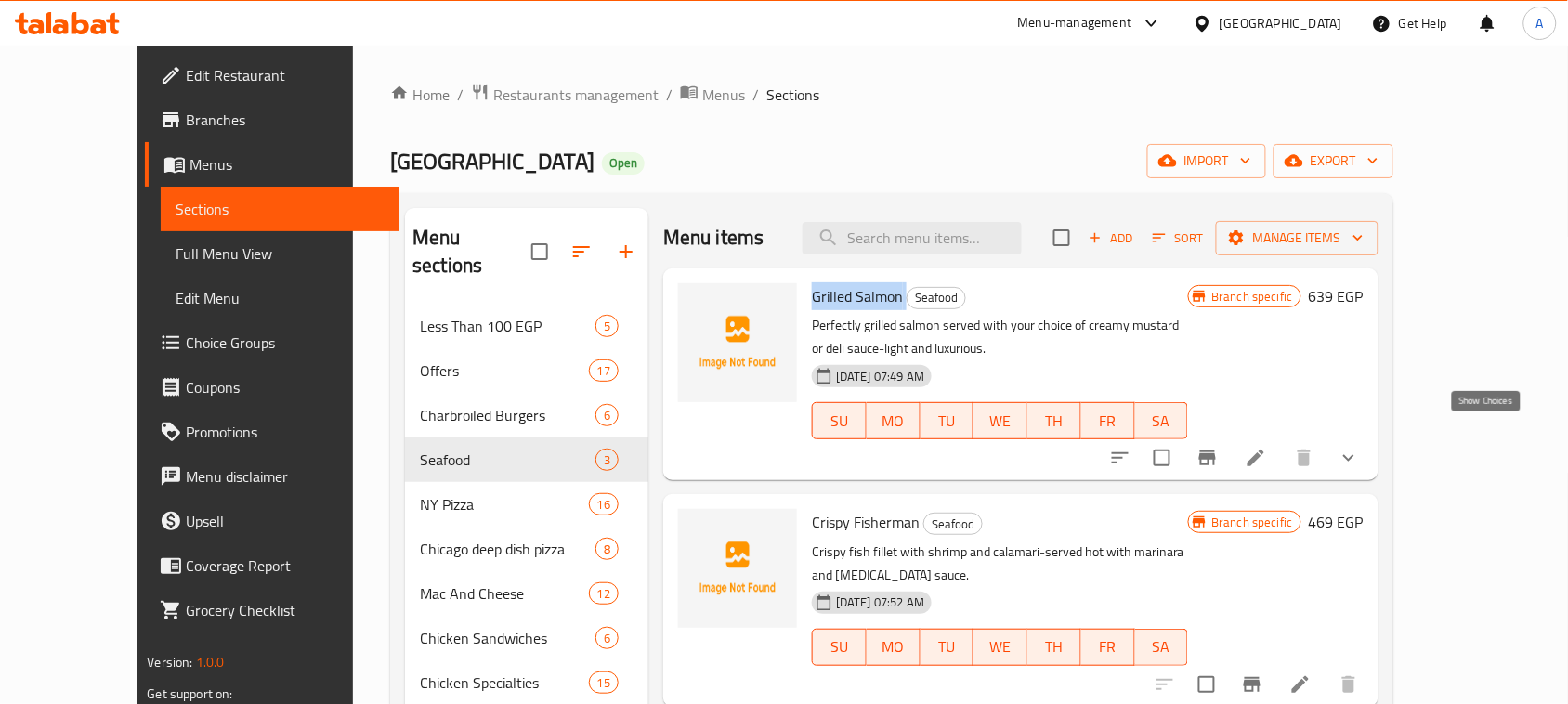click 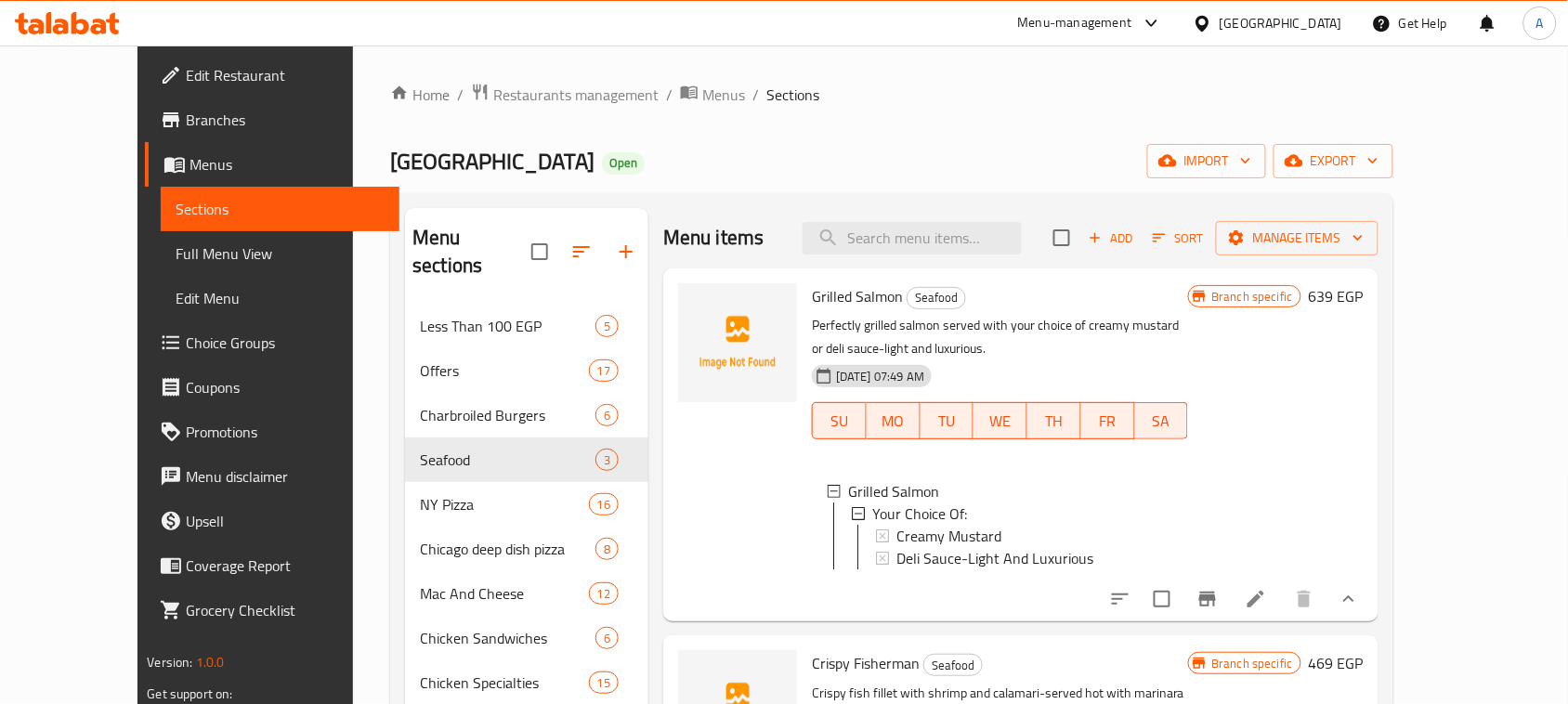 click on "Perfectly grilled salmon served with your choice of creamy mustard or deli sauce-light and luxurious." at bounding box center (1000, 337) 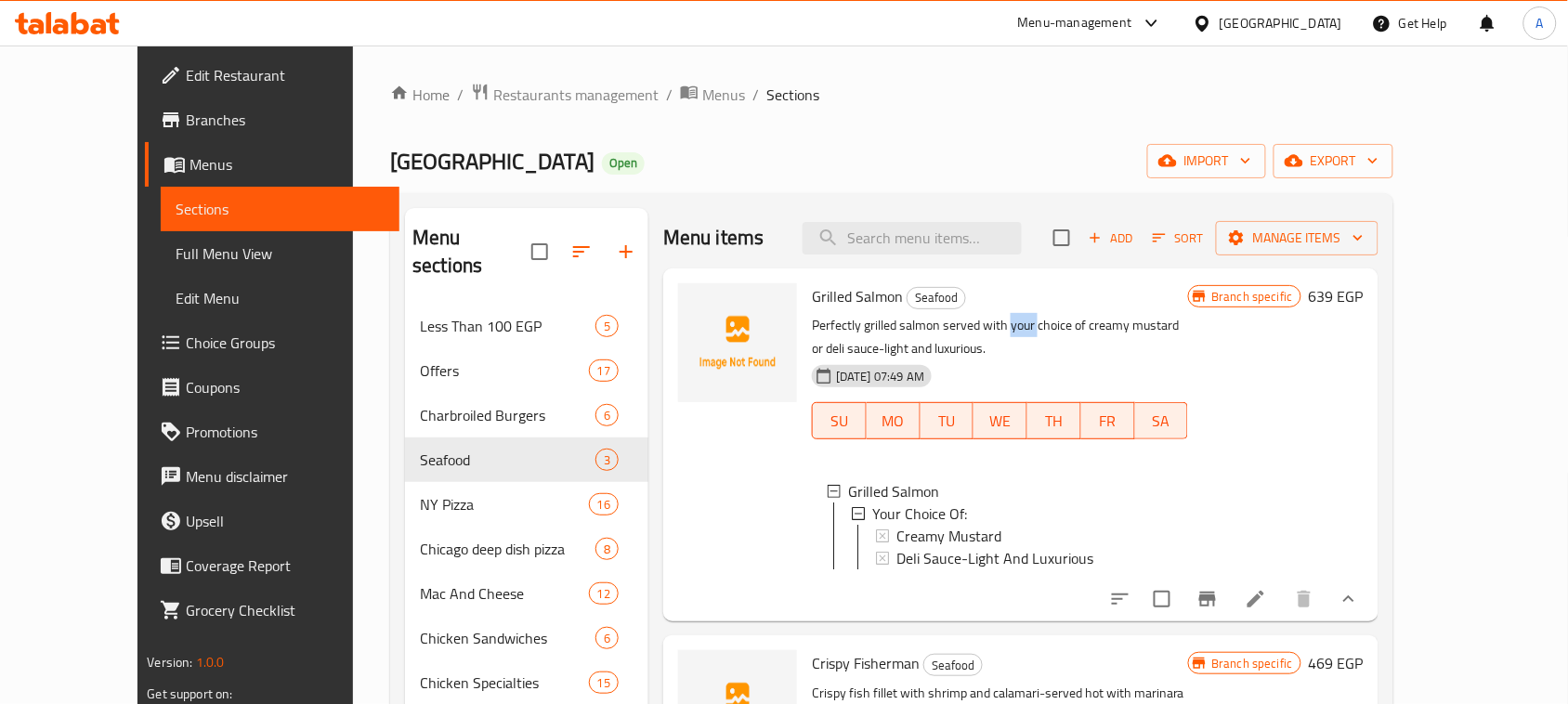 click on "Perfectly grilled salmon served with your choice of creamy mustard or deli sauce-light and luxurious." at bounding box center [1000, 337] 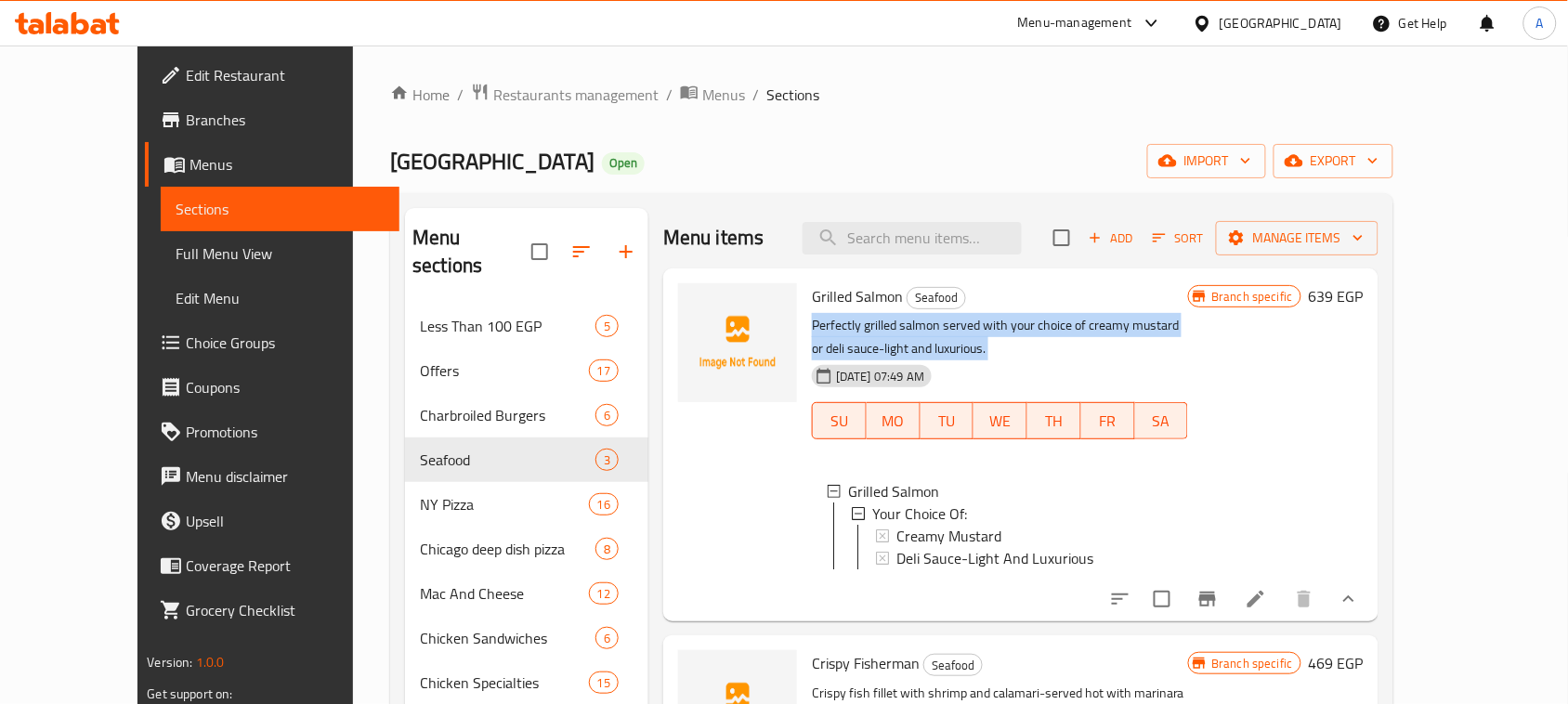 click on "Perfectly grilled salmon served with your choice of creamy mustard or deli sauce-light and luxurious." at bounding box center (1000, 337) 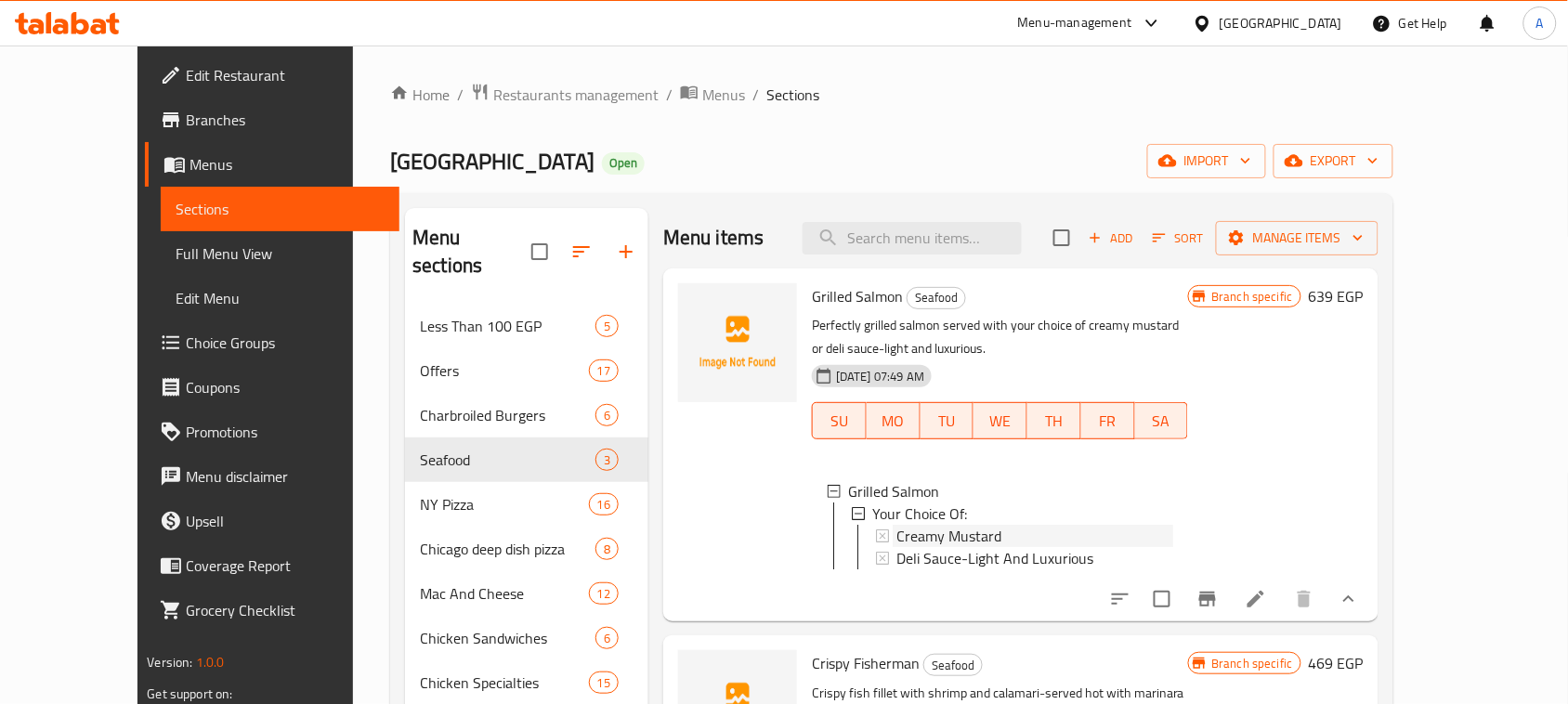 click on "Creamy Mustard" at bounding box center [948, 536] 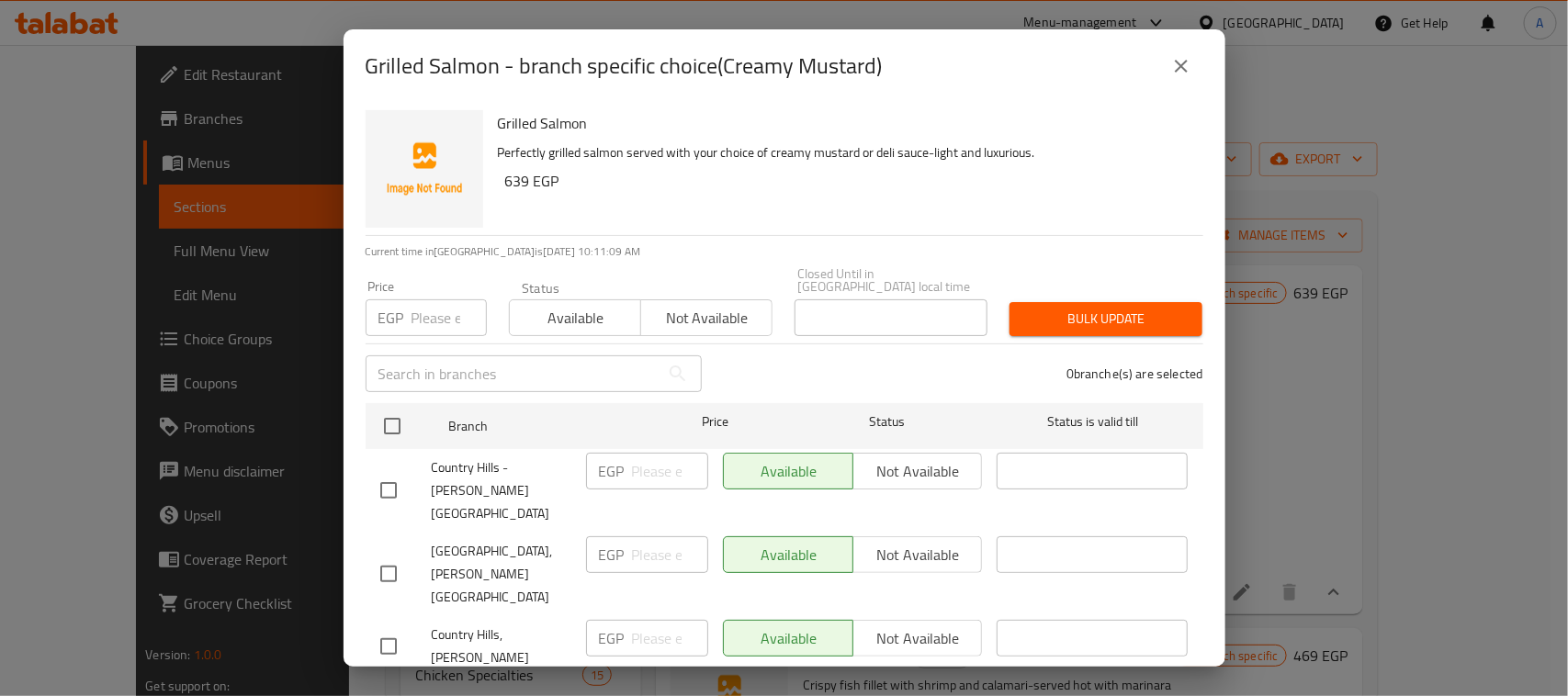 scroll, scrollTop: 650, scrollLeft: 0, axis: vertical 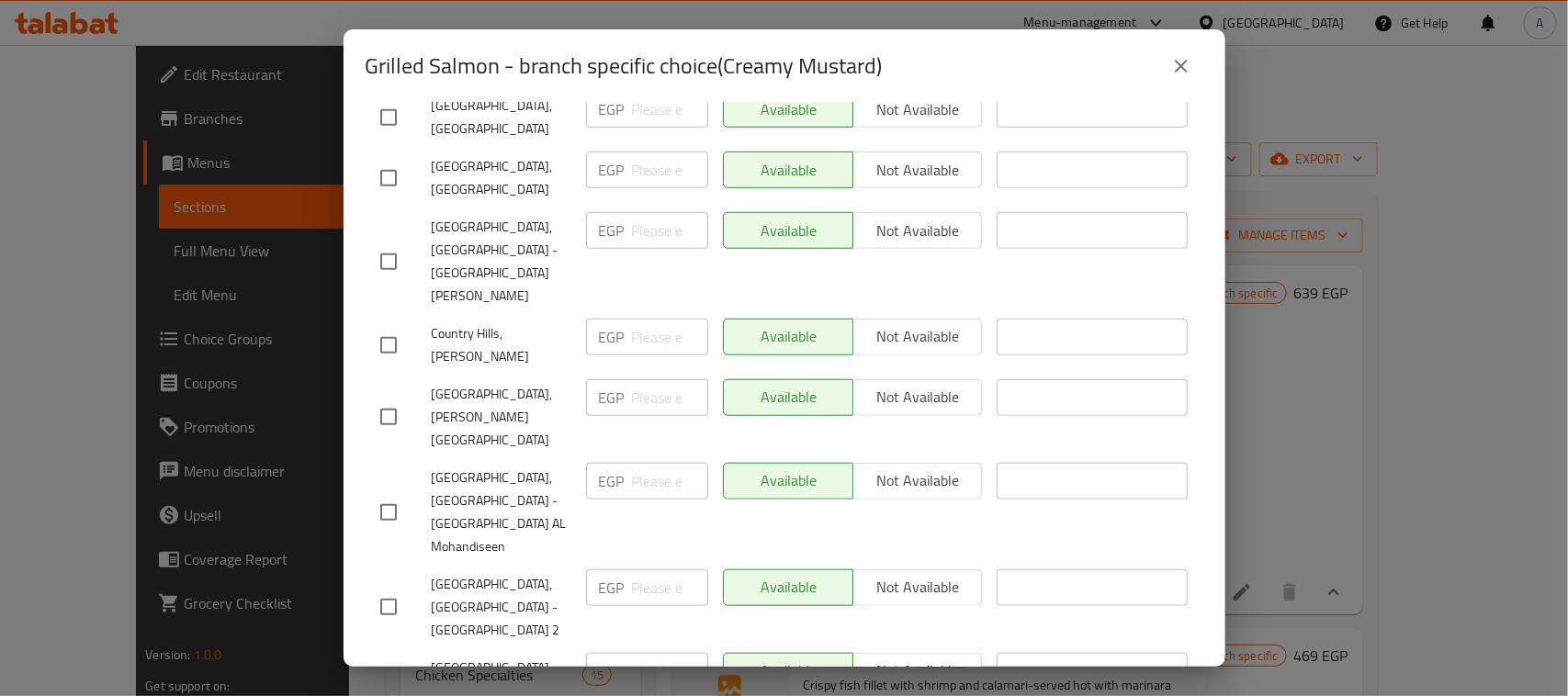 click 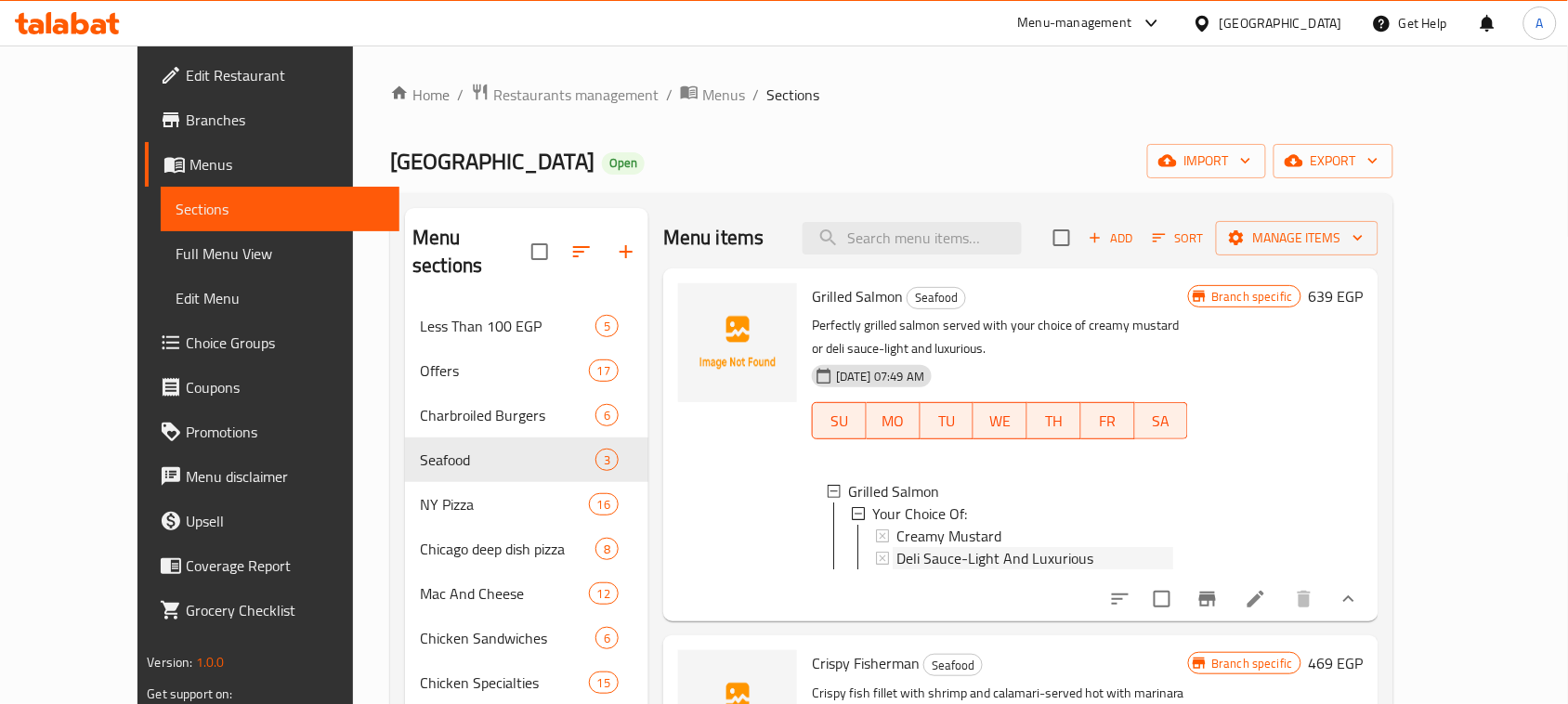 click on "Deli Sauce-Light And Luxurious" at bounding box center [995, 558] 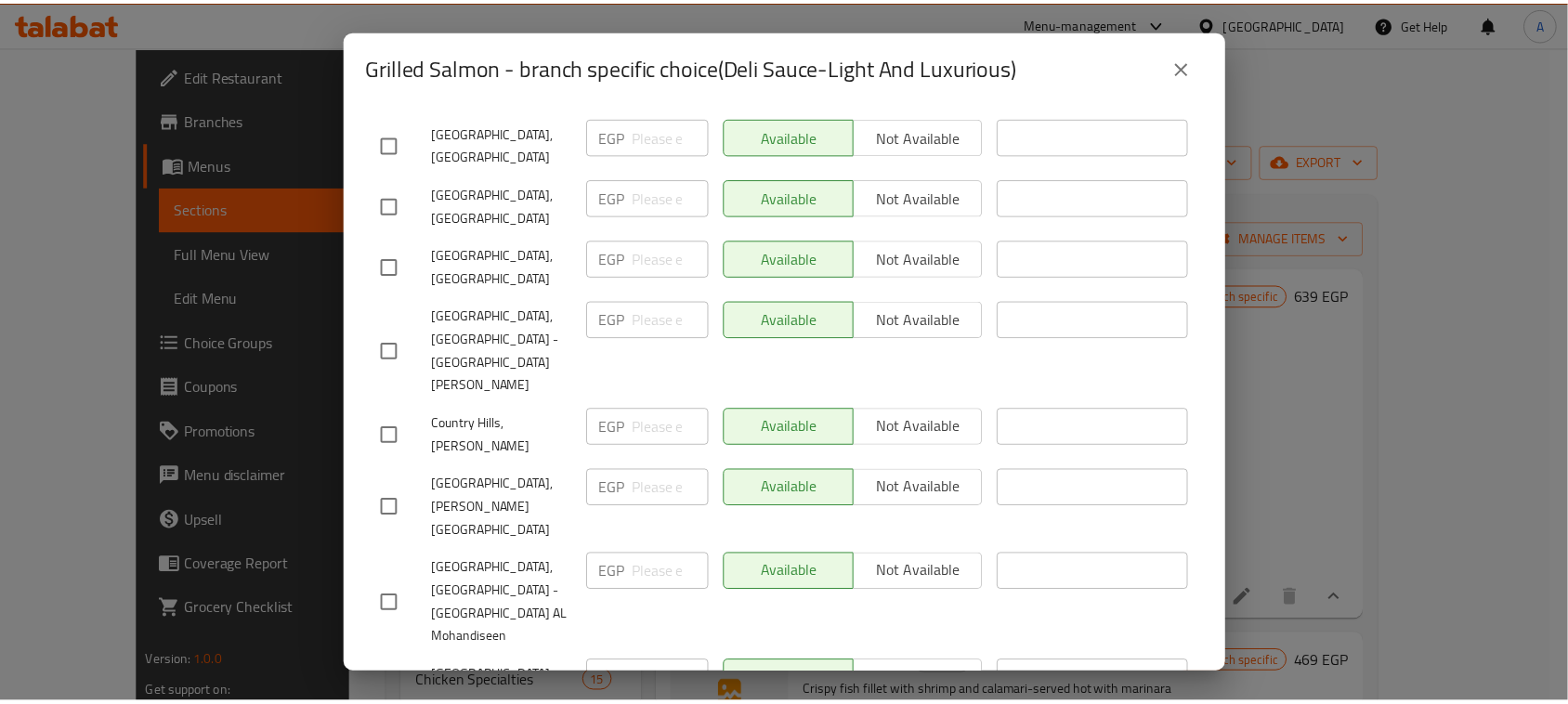 scroll, scrollTop: 658, scrollLeft: 0, axis: vertical 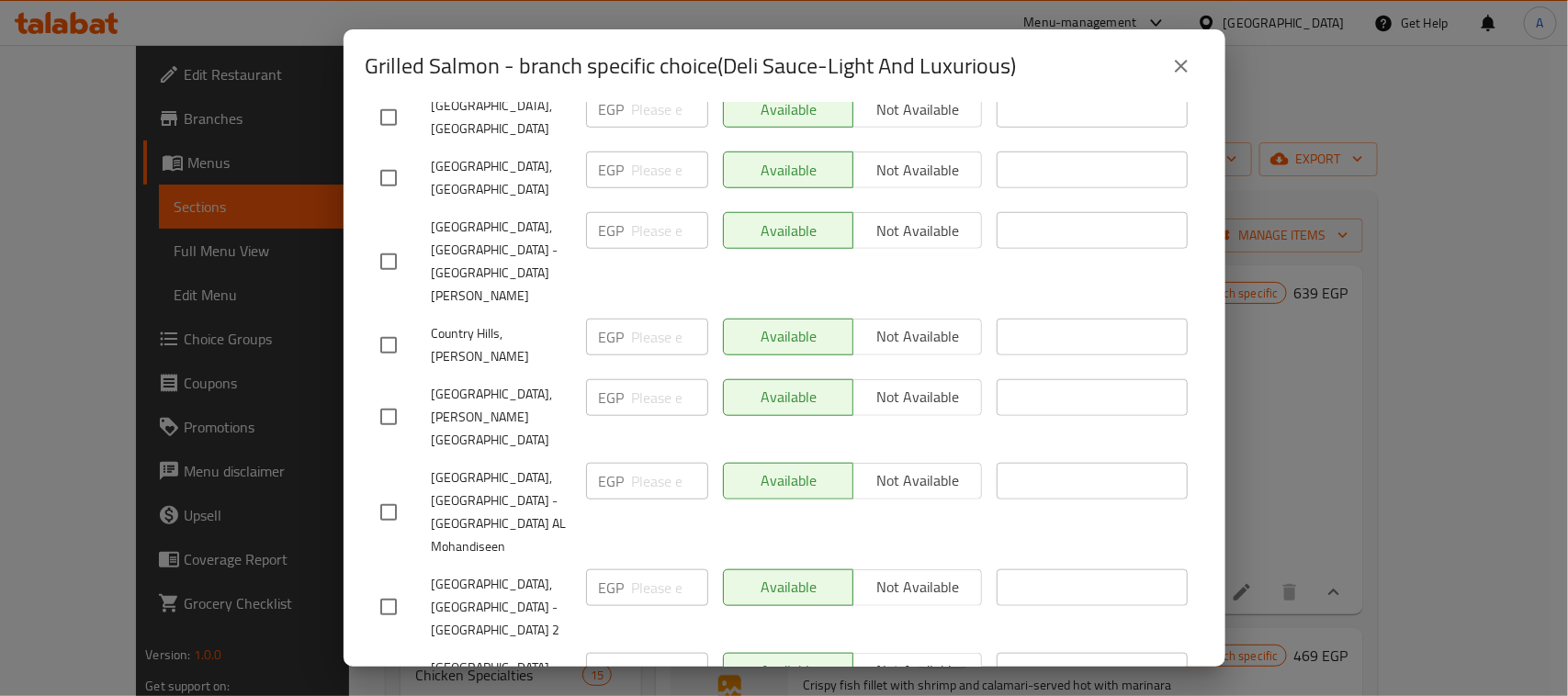 click 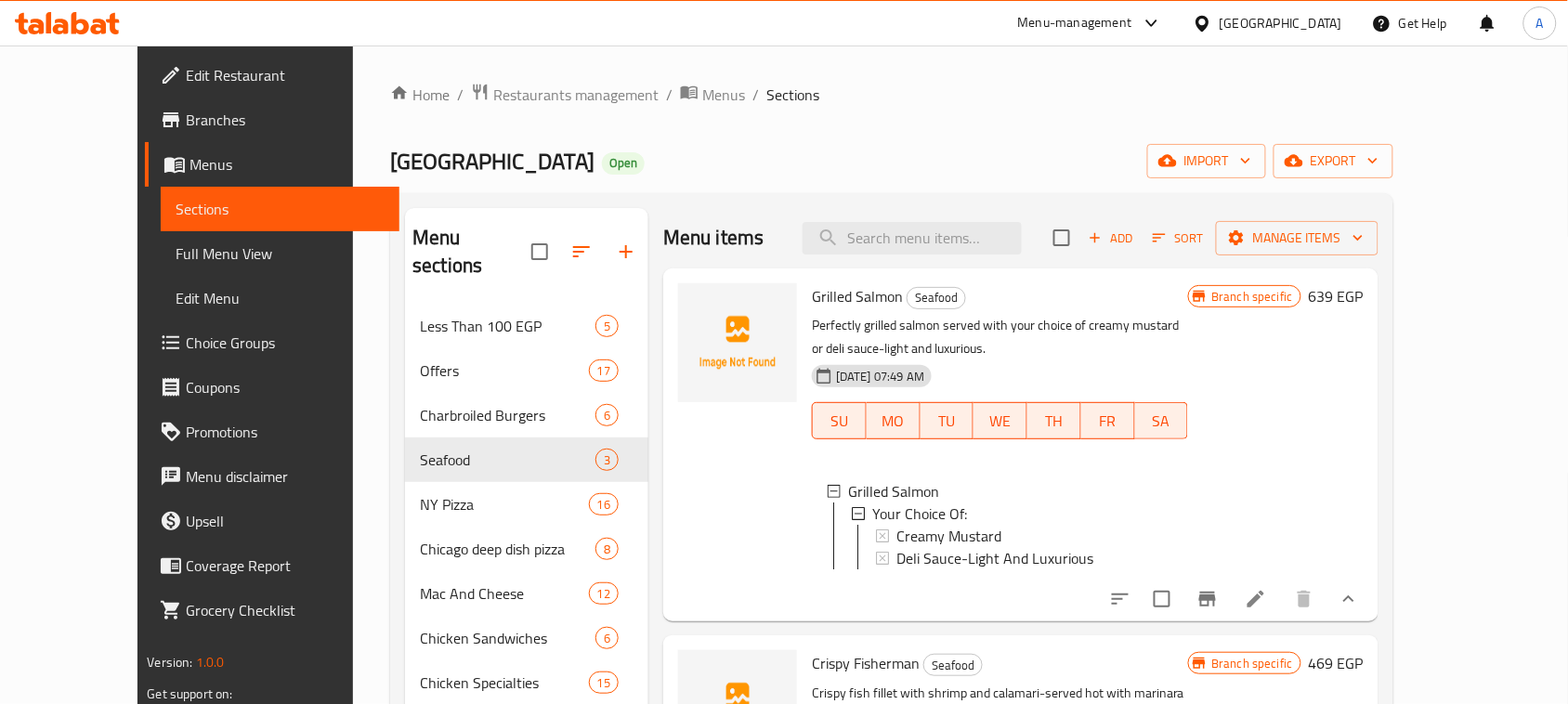 click on "Menu items Add Sort Manage items Grilled Salmon   Seafood Perfectly grilled salmon served with your choice of creamy mustard or deli sauce-light and luxurious. 06-07-2025 07:49 AM SU MO TU WE TH FR SA Grilled Salmon Your Choice Of:  Creamy Mustard Deli Sauce-Light And Luxurious Branch specific 639   EGP Crispy Fisherman   Seafood Crispy fish fillet with shrimp and calamari-served hot with marinara and tartar sauce. 06-07-2025 07:52 AM SU MO TU WE TH FR SA Branch specific 469   EGP Grilled Fisherman   Seafood Grilled fish fillet, shrimp, and calamari-served with your favorite sides and finished with creamy sauce. 06-07-2025 07:57 AM SU MO TU WE TH FR SA Branch specific 469   EGP" at bounding box center (1013, 816) 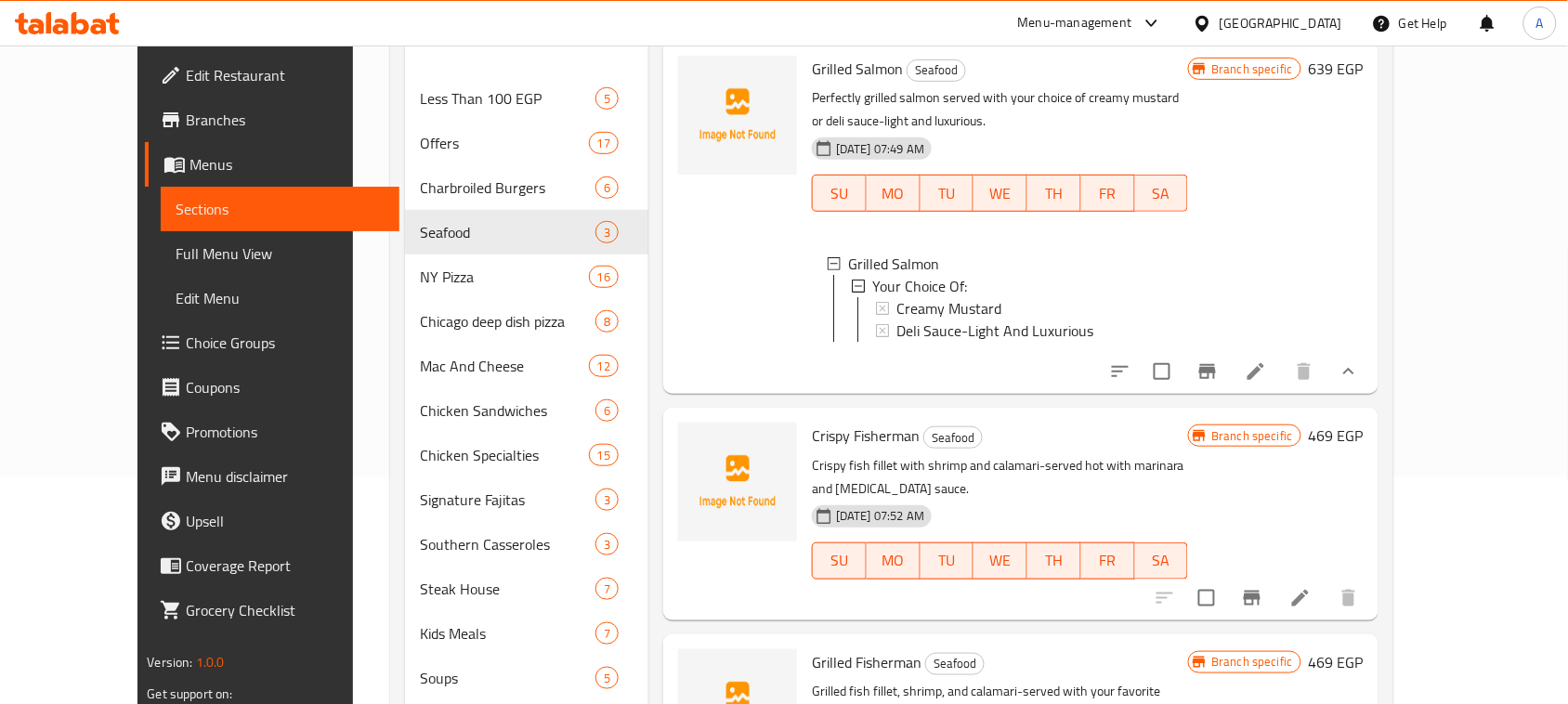 scroll, scrollTop: 232, scrollLeft: 0, axis: vertical 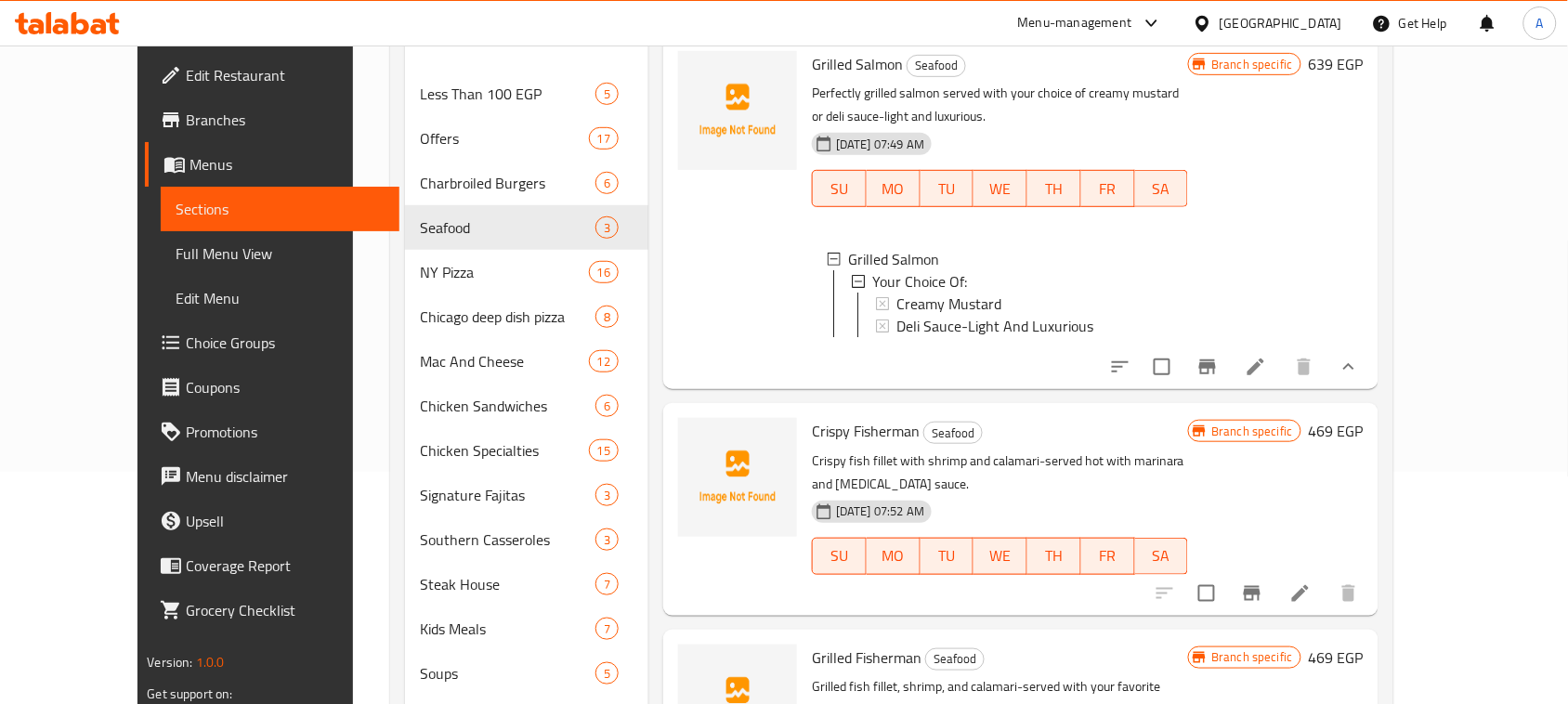 click on "Crispy fish fillet with shrimp and calamari-served hot with marinara and tartar sauce." at bounding box center (1000, 473) 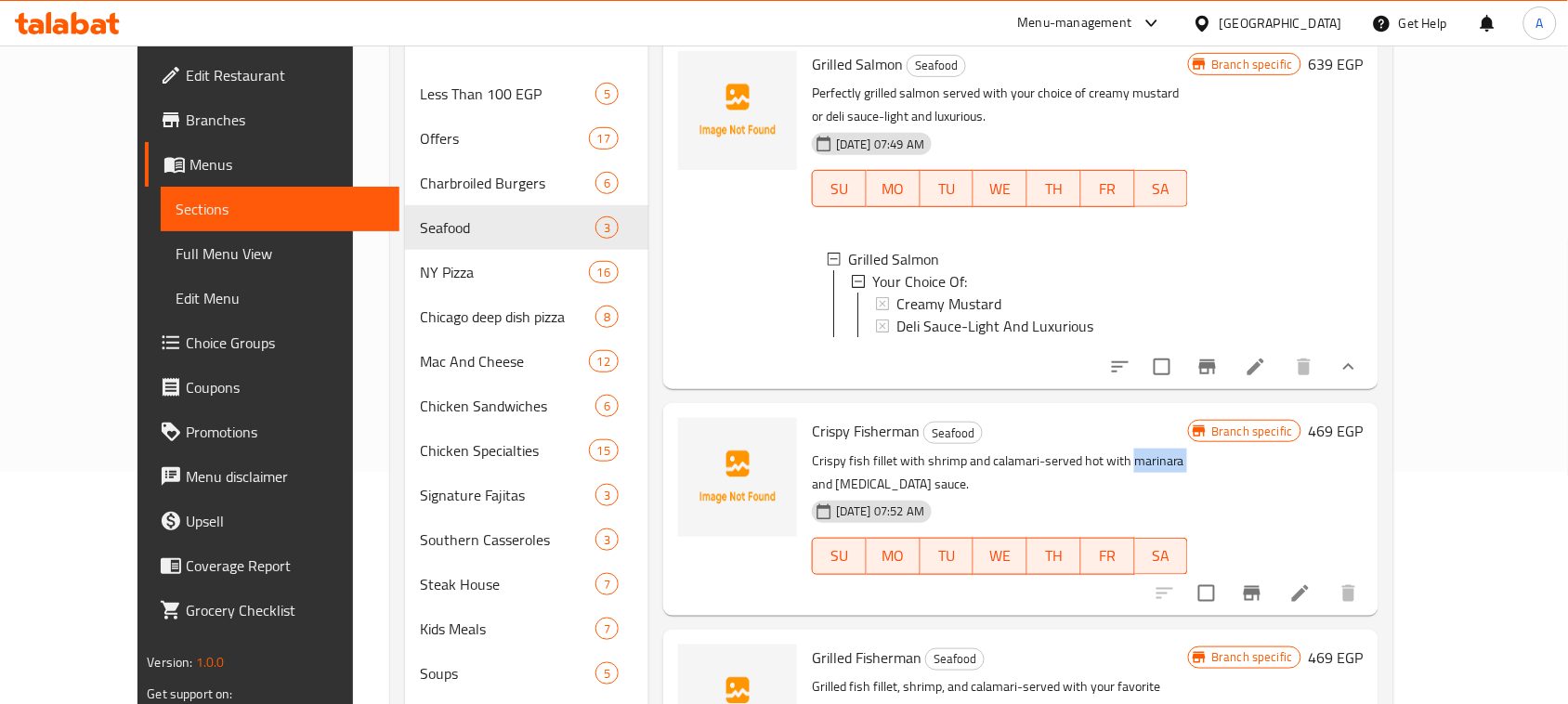 click on "Crispy fish fillet with shrimp and calamari-served hot with marinara and tartar sauce." at bounding box center (1000, 473) 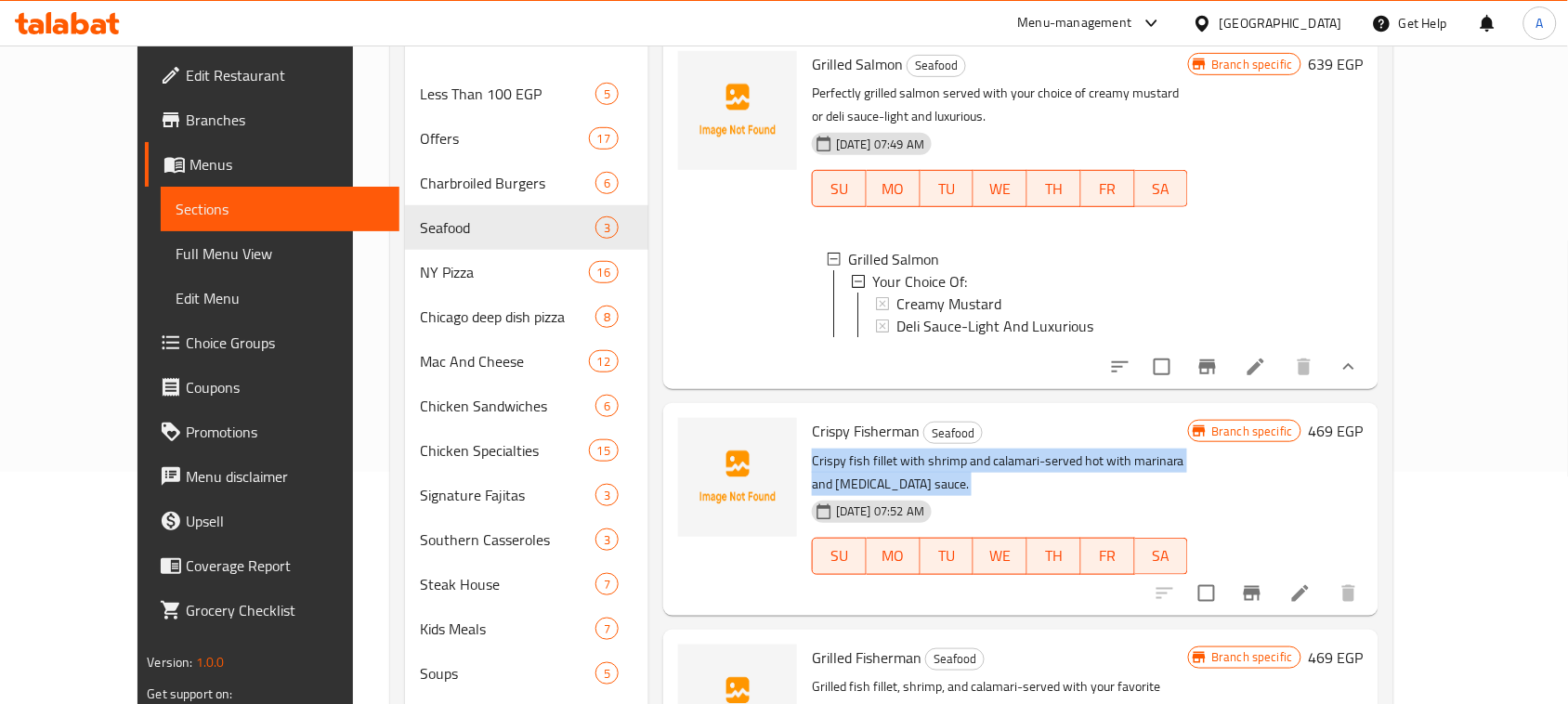 click on "Crispy fish fillet with shrimp and calamari-served hot with marinara and tartar sauce." at bounding box center (1000, 473) 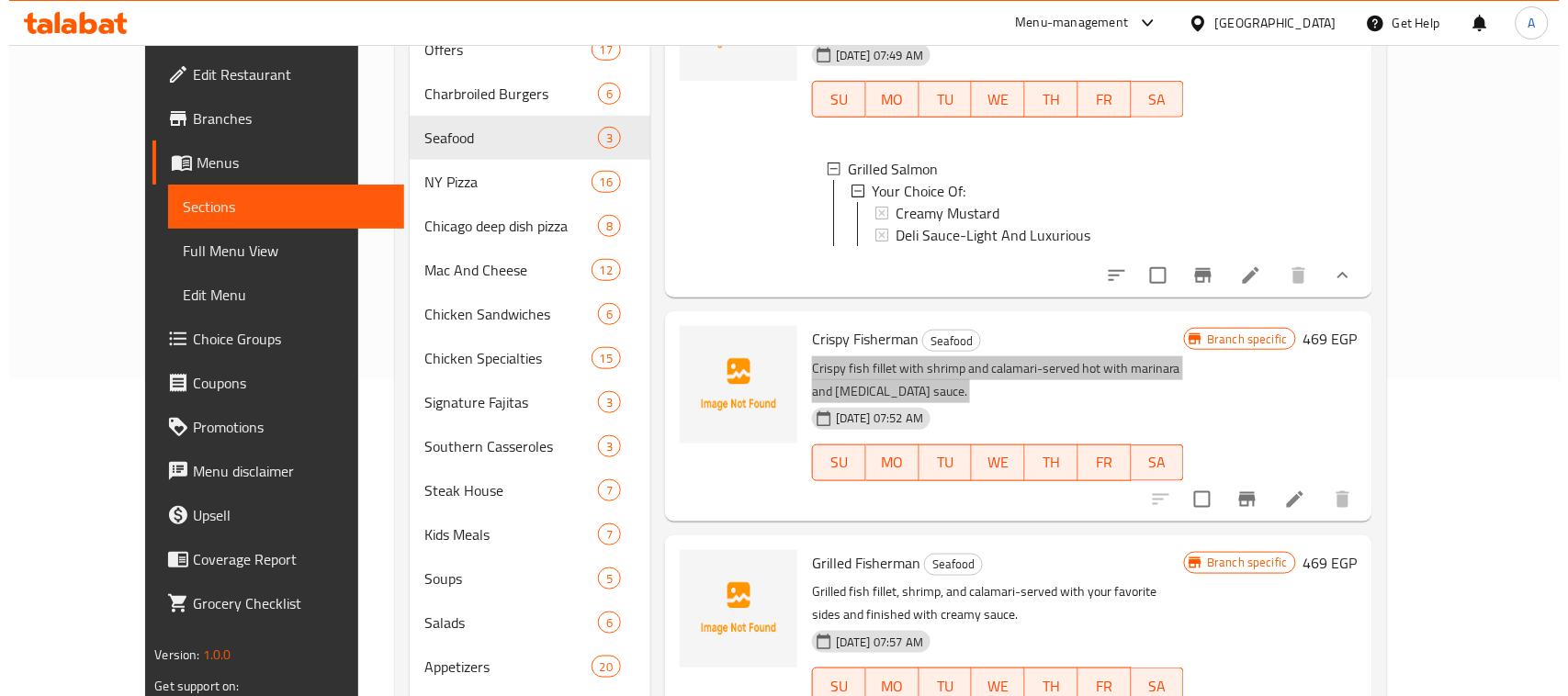 scroll, scrollTop: 459, scrollLeft: 0, axis: vertical 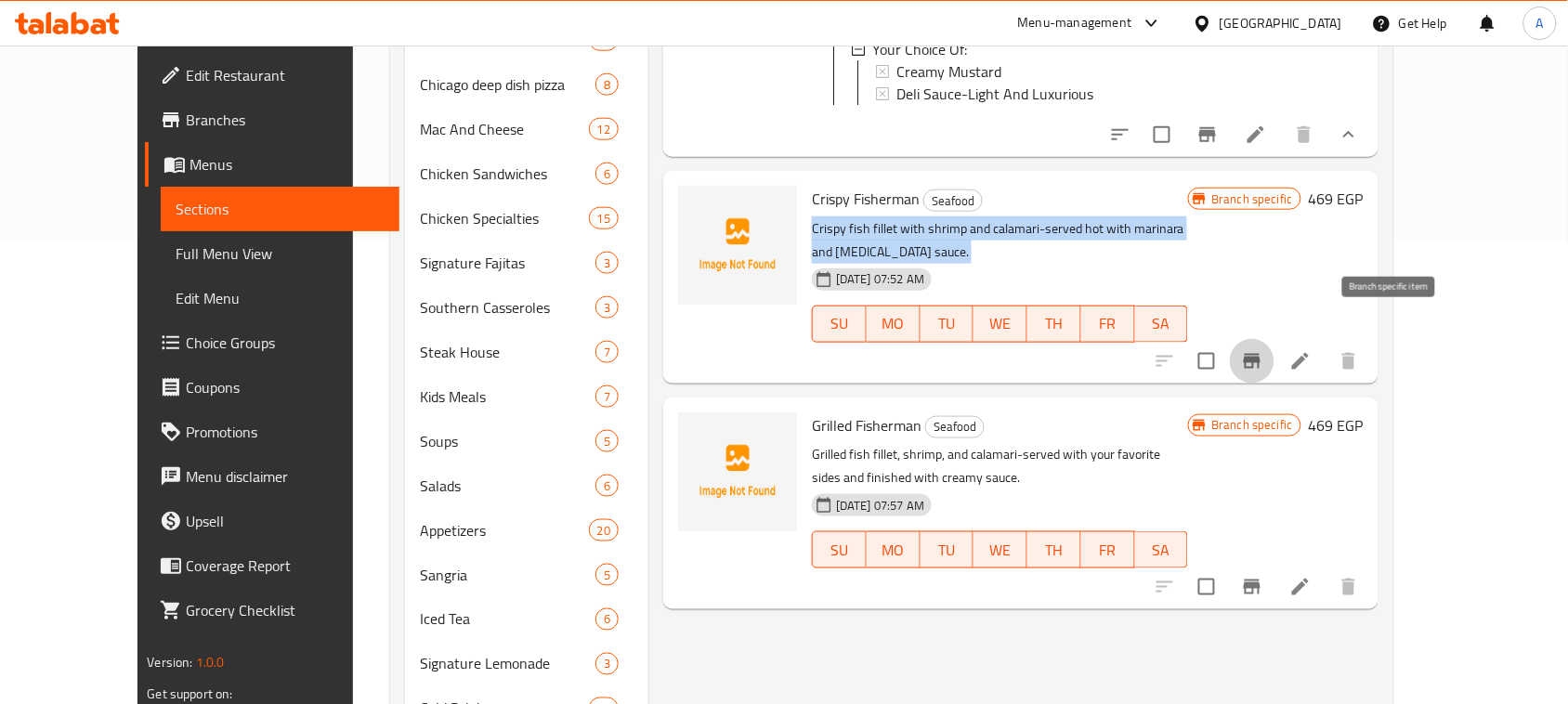 click 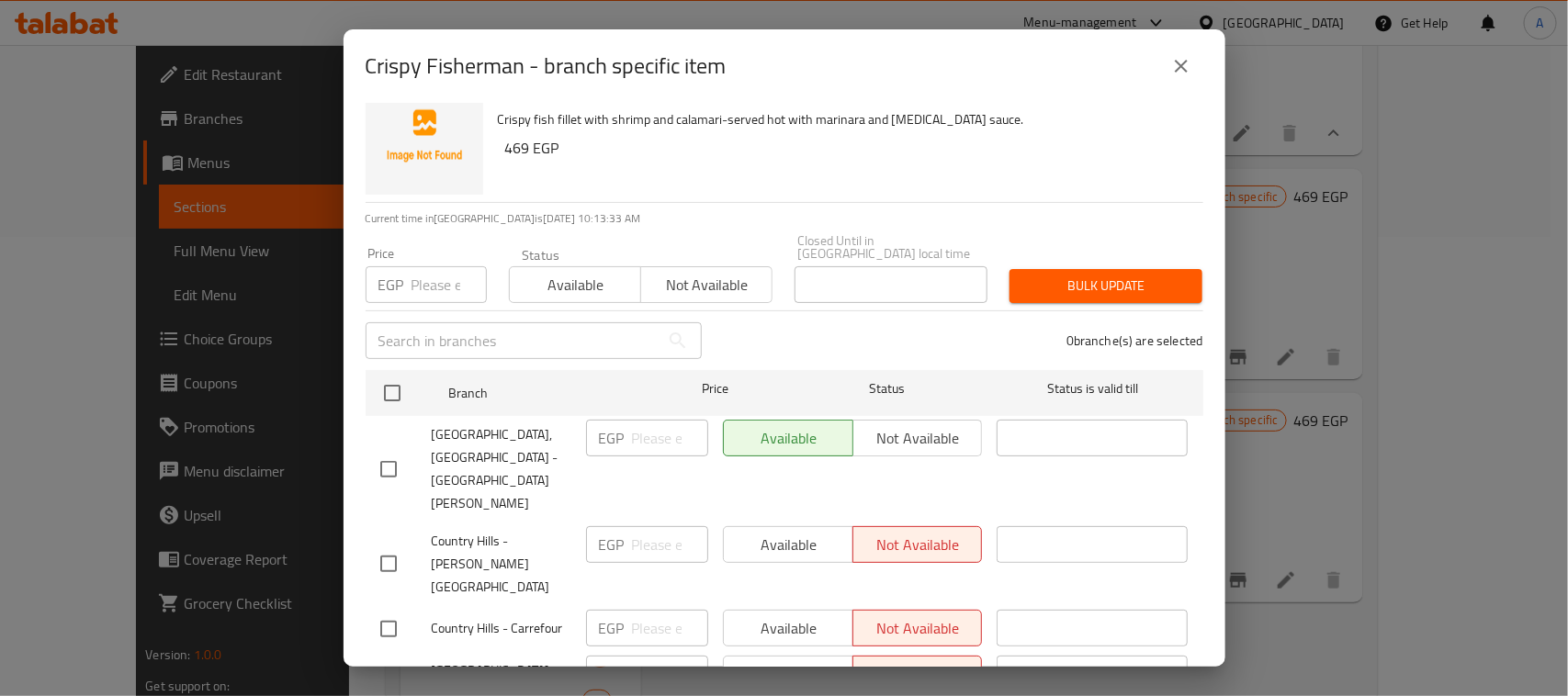 scroll, scrollTop: 0, scrollLeft: 0, axis: both 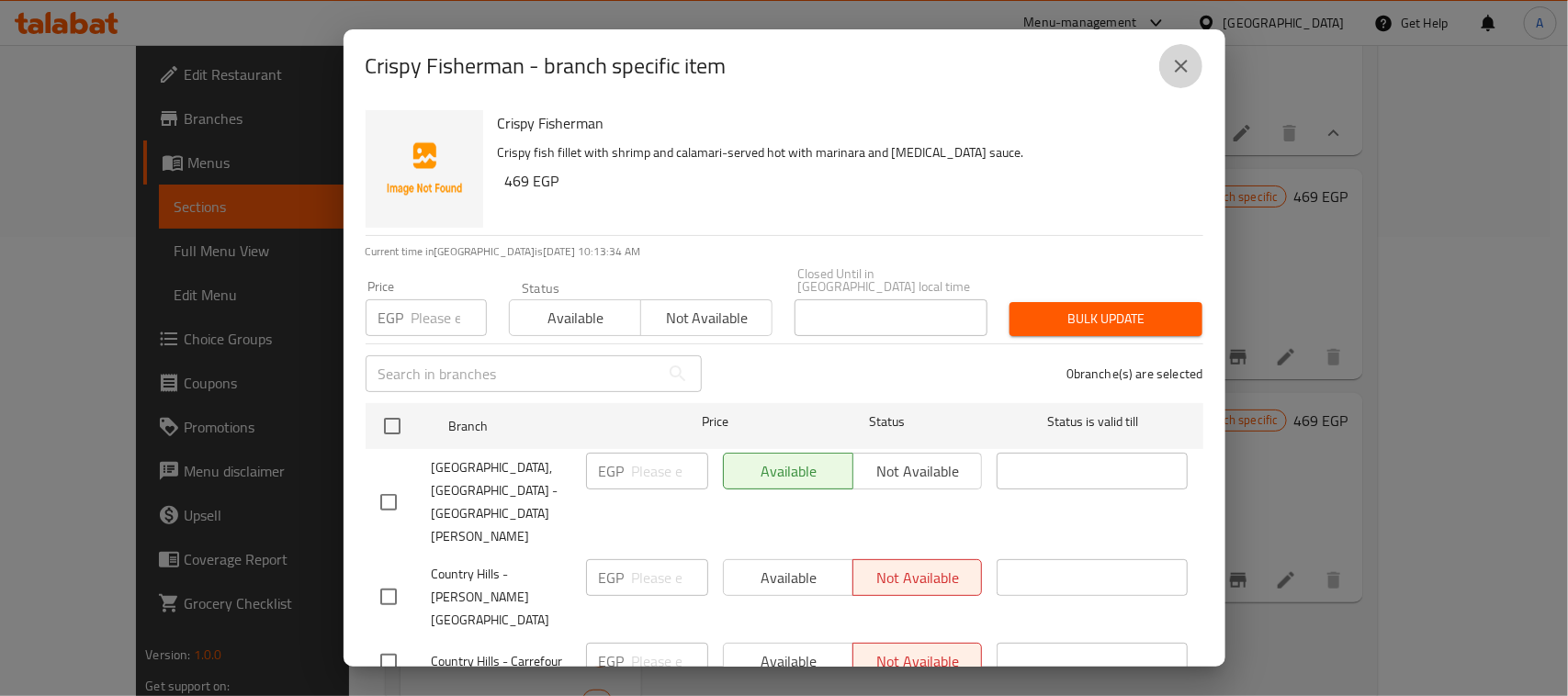 click 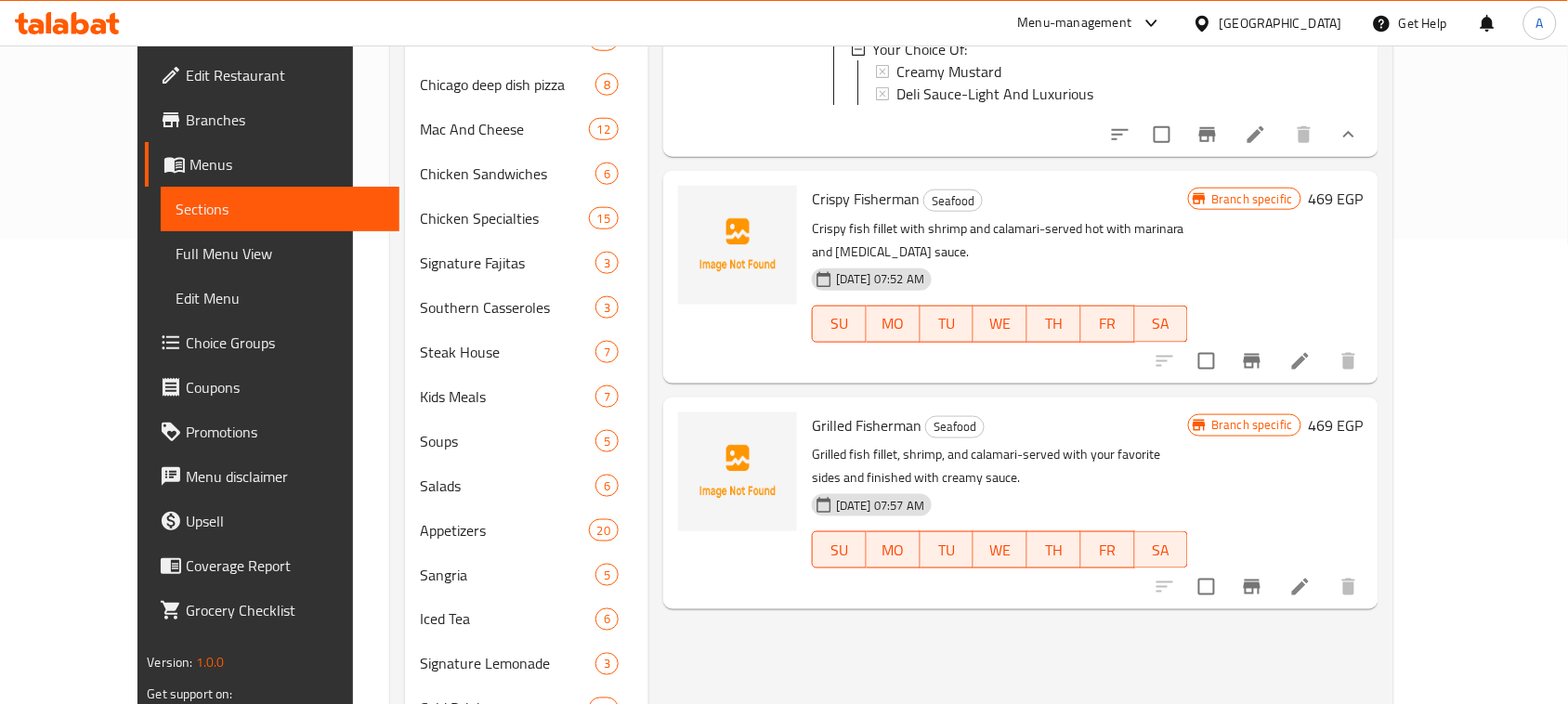 click on "Grilled fish fillet, shrimp, and calamari-served with your favorite sides and finished with creamy sauce." at bounding box center (1000, 466) 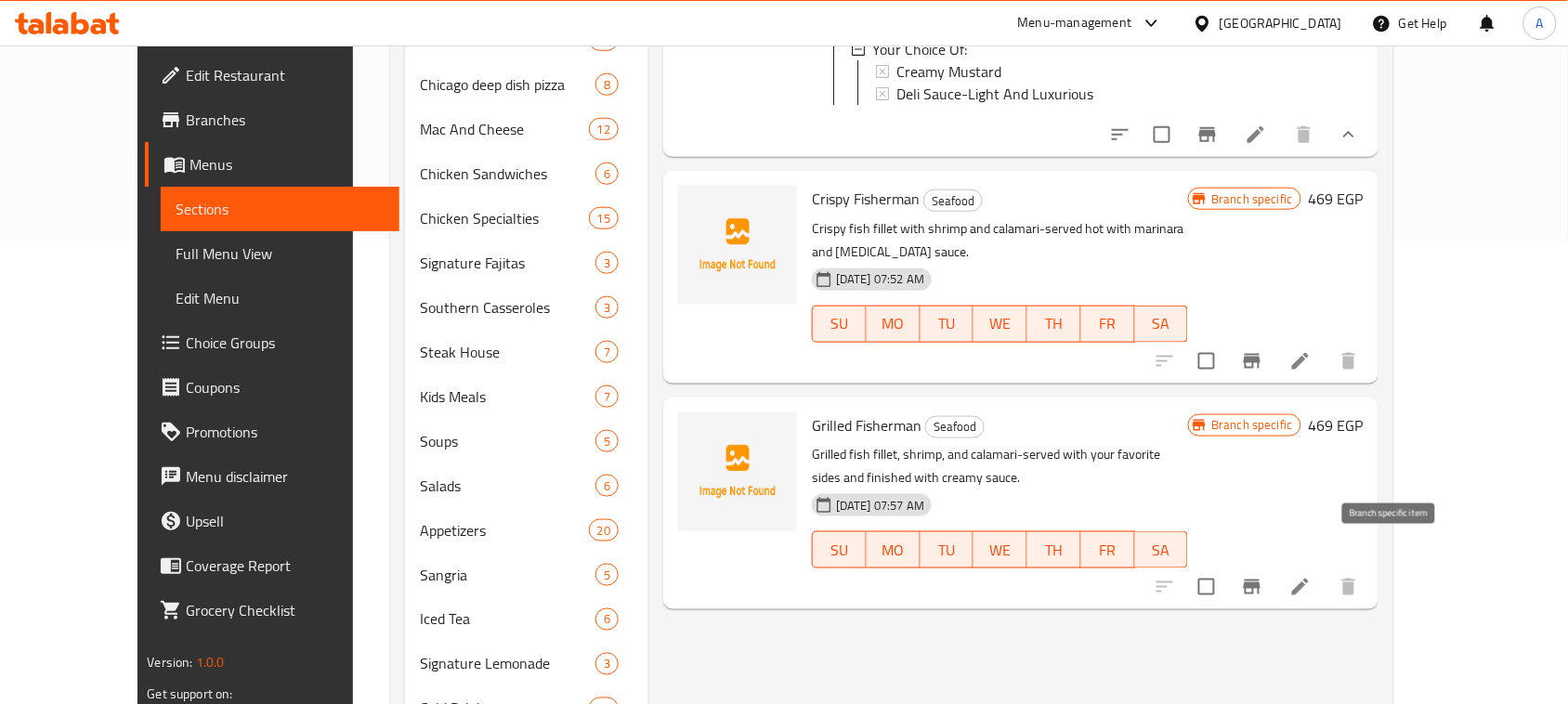 click 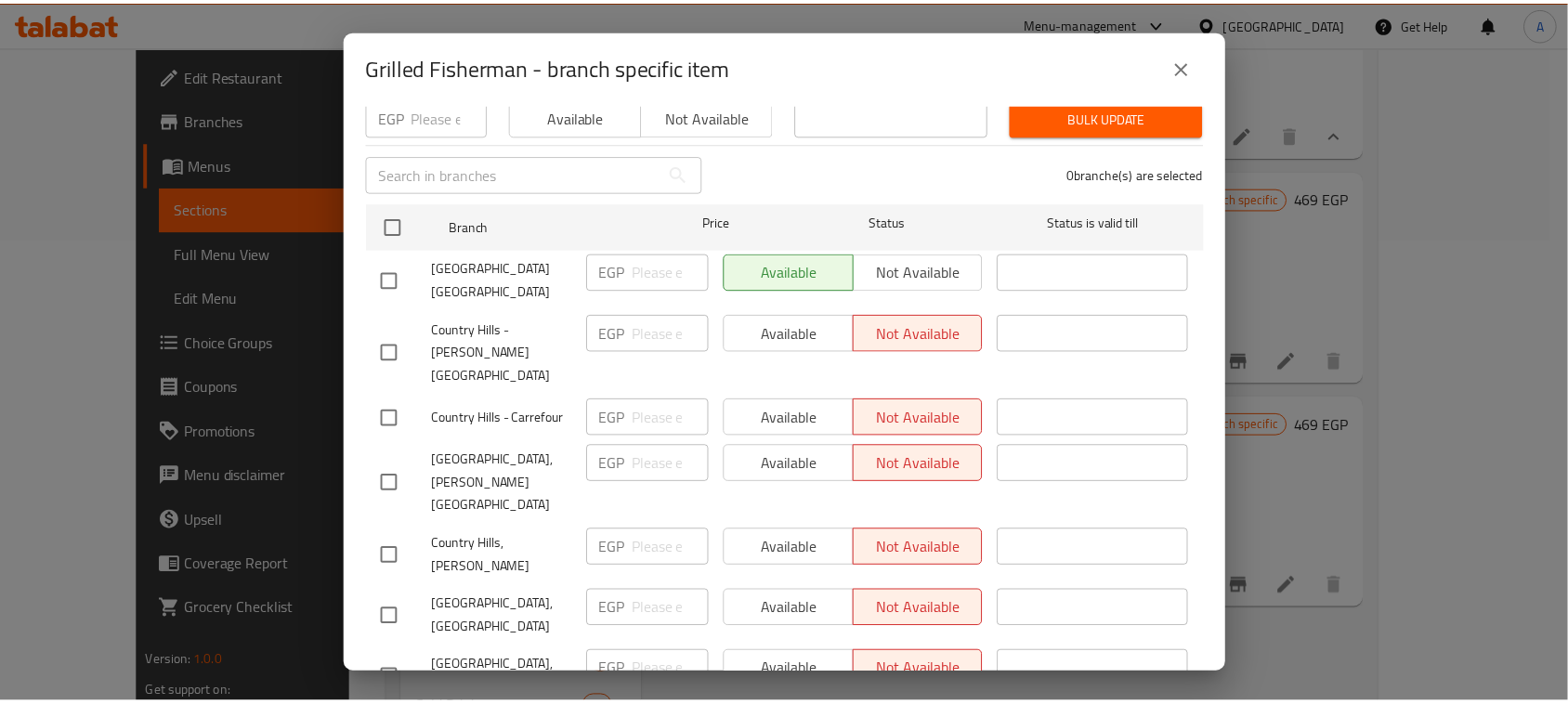 scroll, scrollTop: 658, scrollLeft: 0, axis: vertical 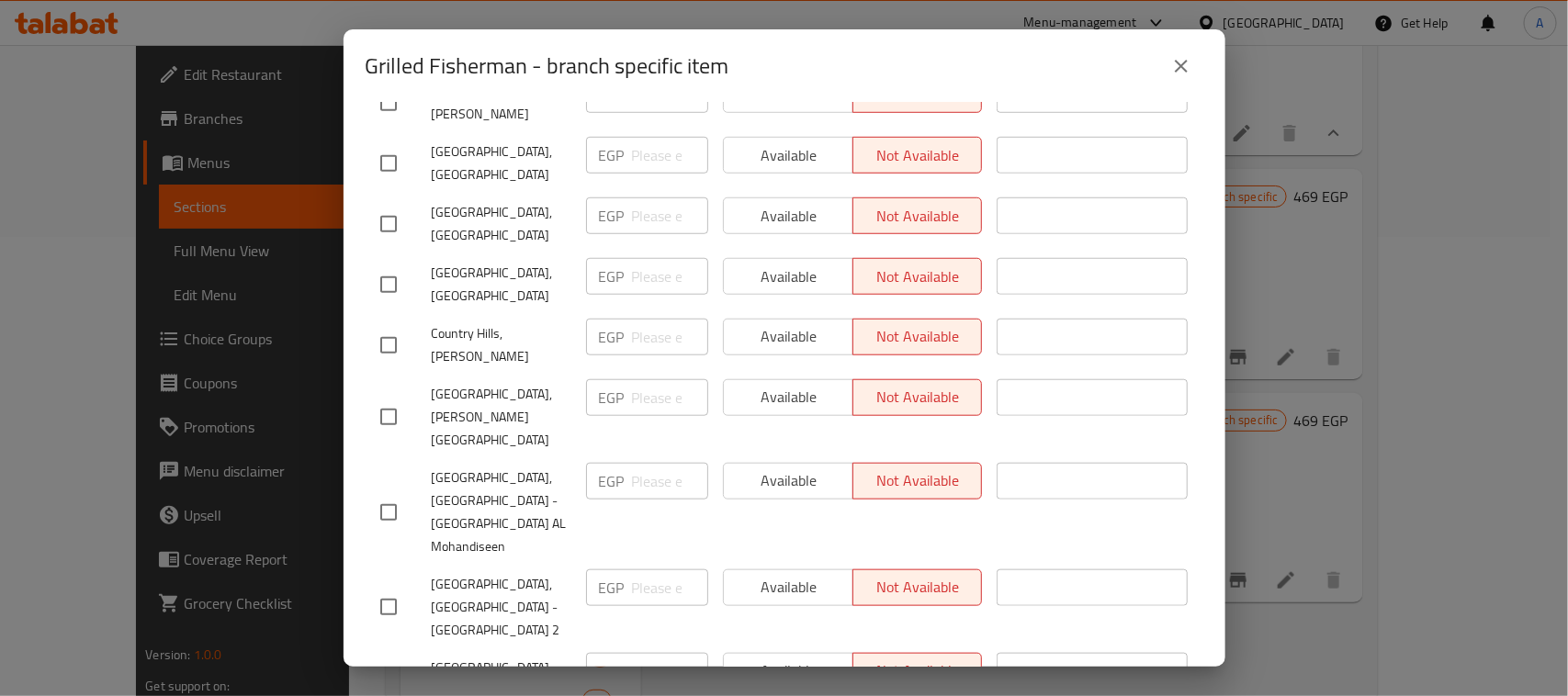 click 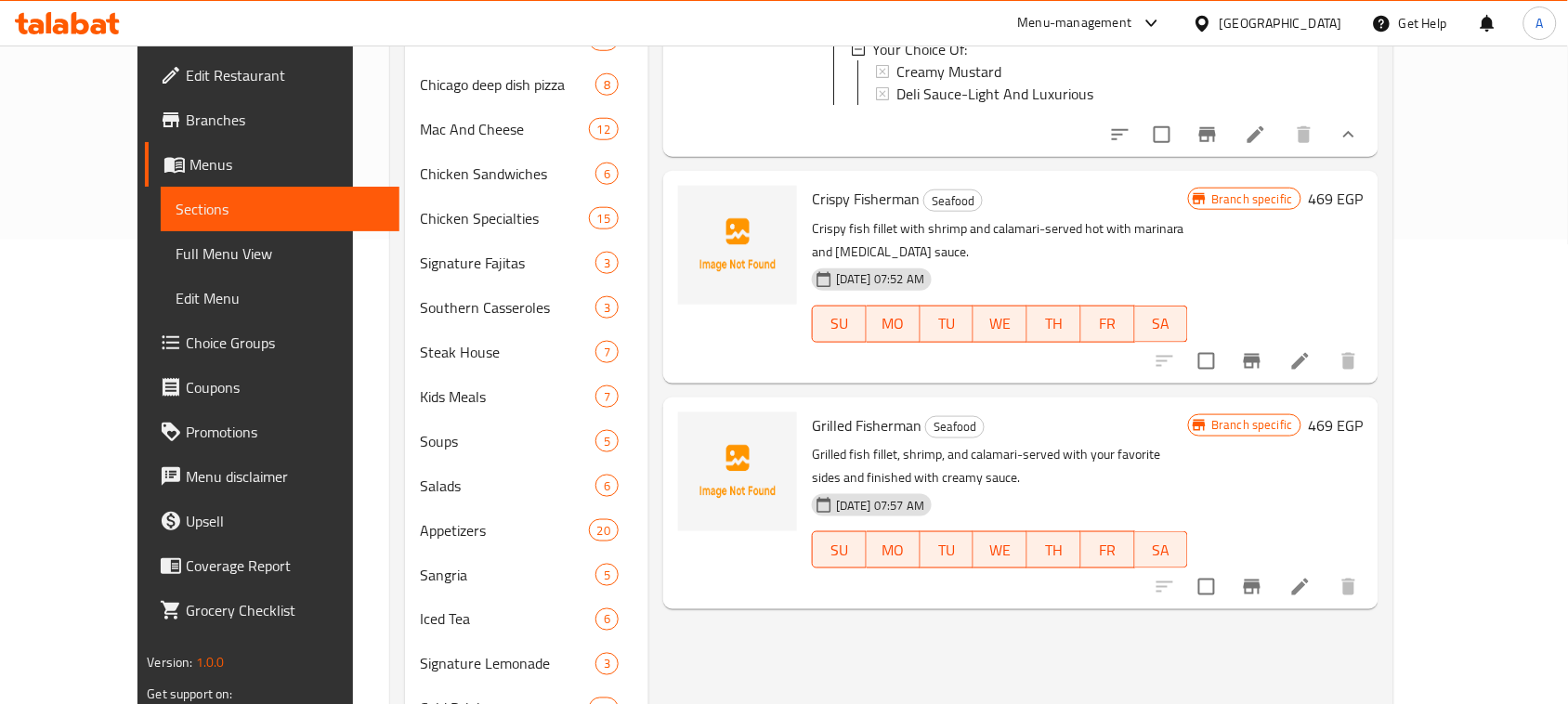 click on "Grilled fish fillet, shrimp, and calamari-served with your favorite sides and finished with creamy sauce." at bounding box center (1000, 466) 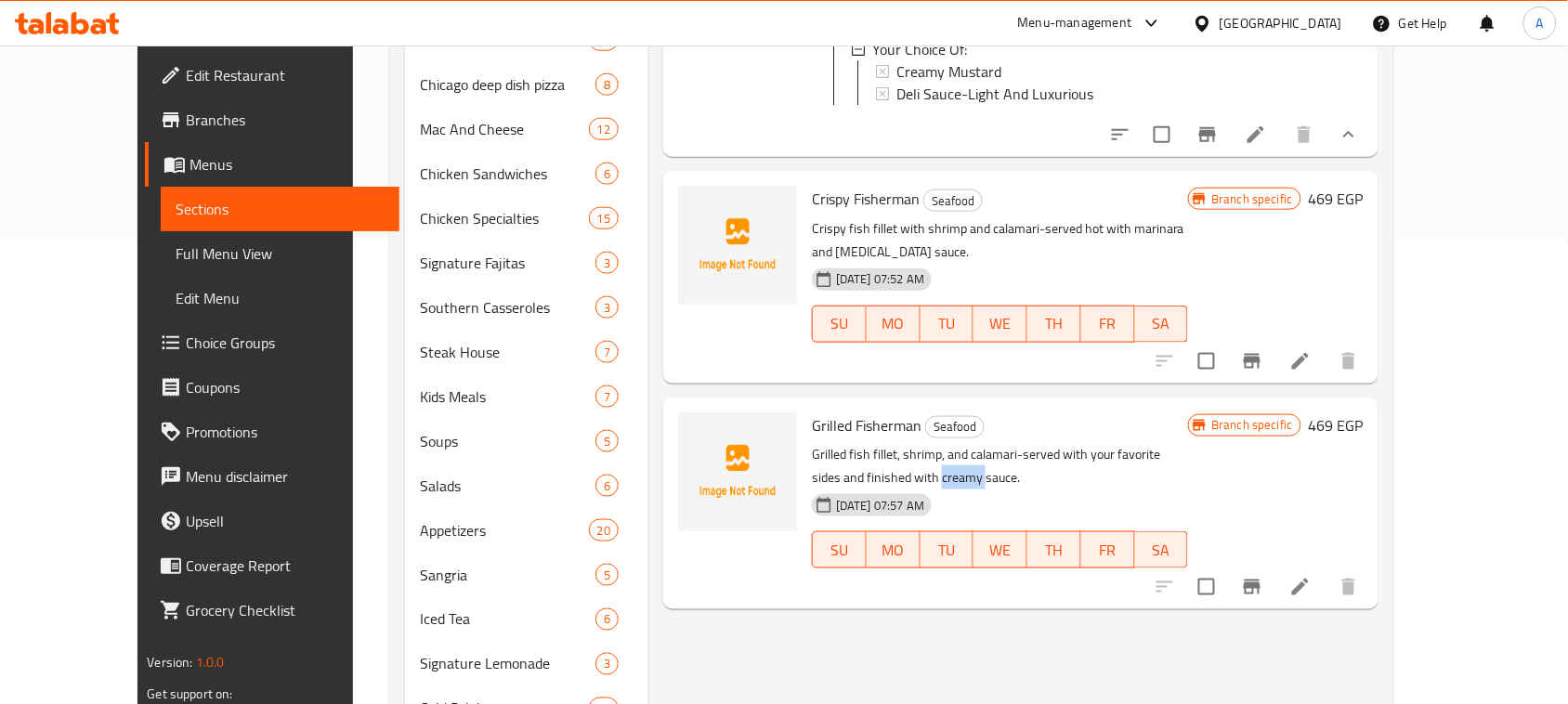click on "Grilled fish fillet, shrimp, and calamari-served with your favorite sides and finished with creamy sauce." at bounding box center [1000, 466] 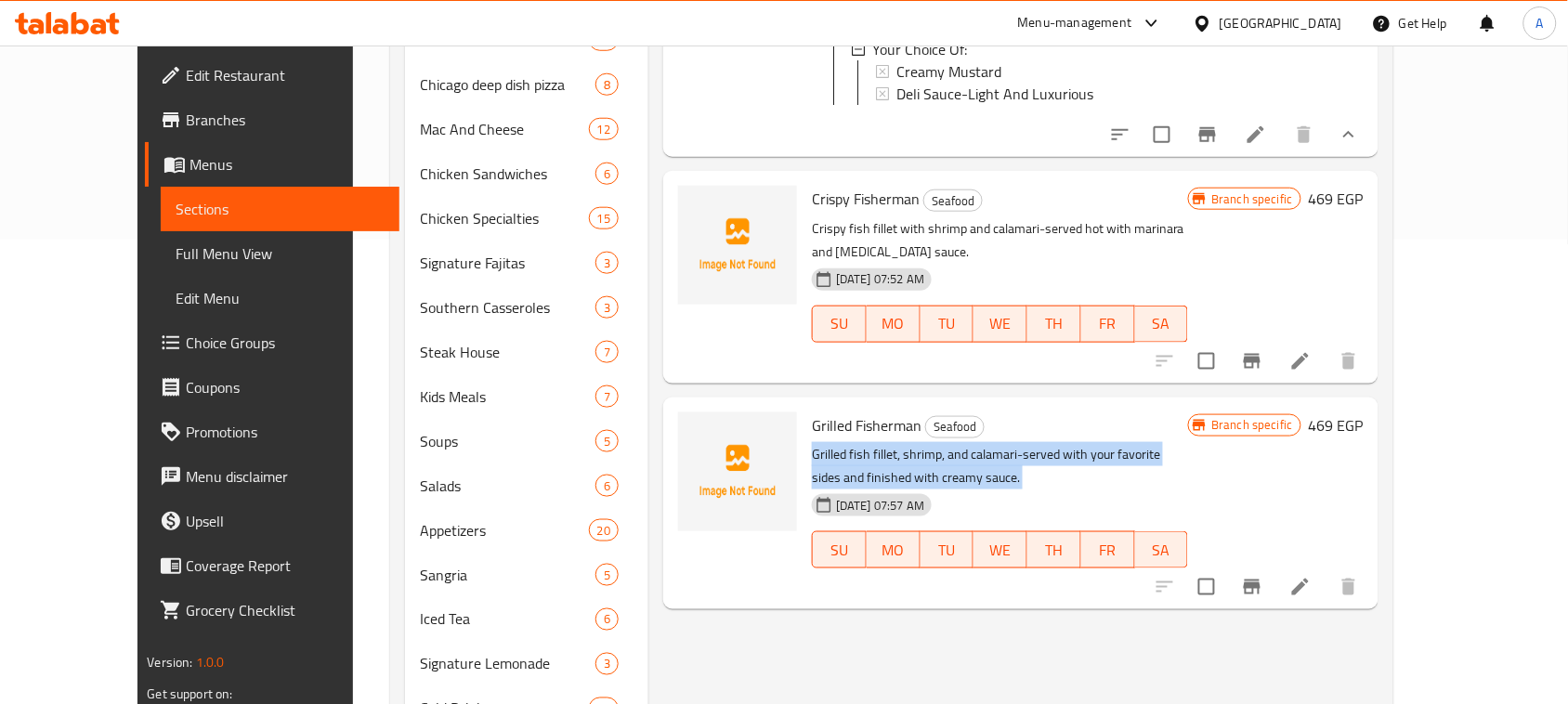 click on "Grilled fish fillet, shrimp, and calamari-served with your favorite sides and finished with creamy sauce." at bounding box center (1000, 466) 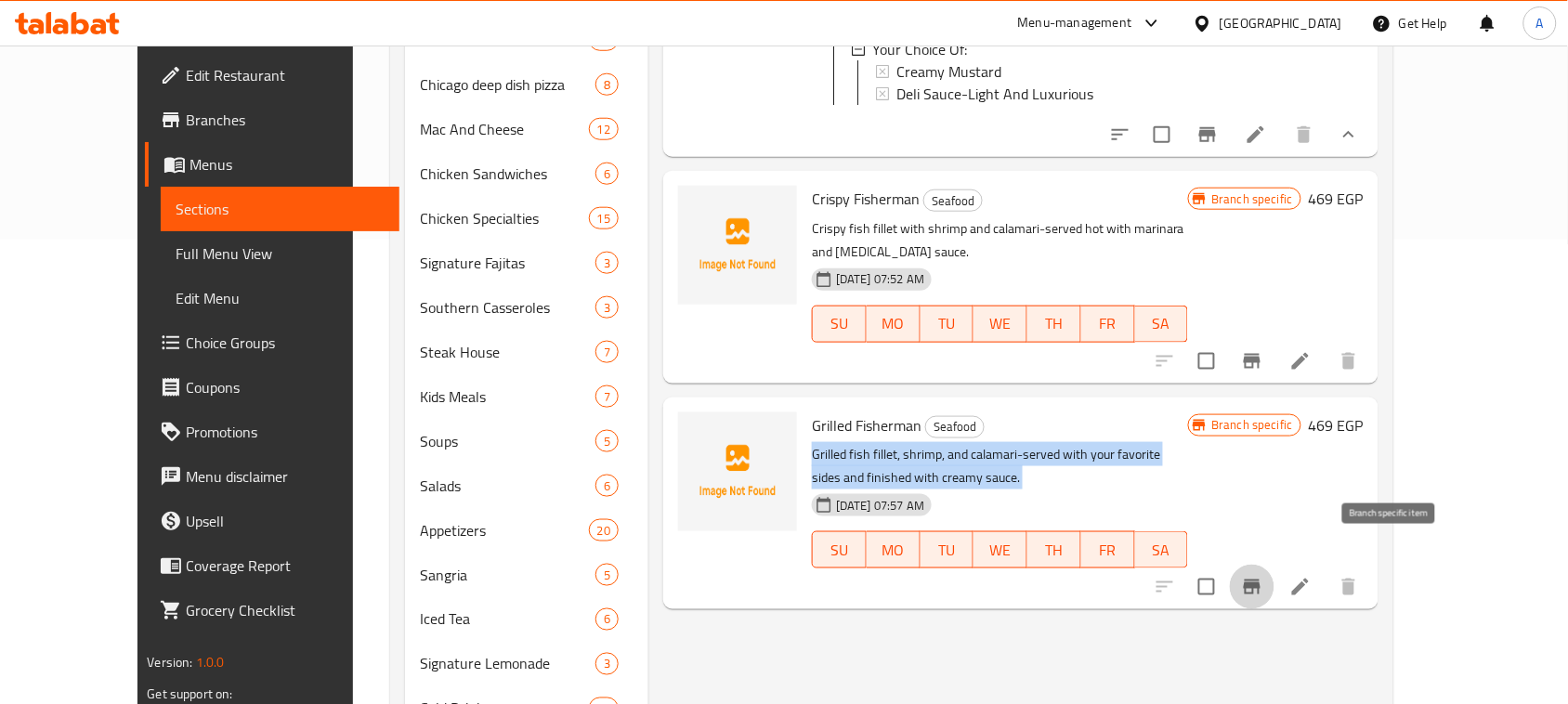 click 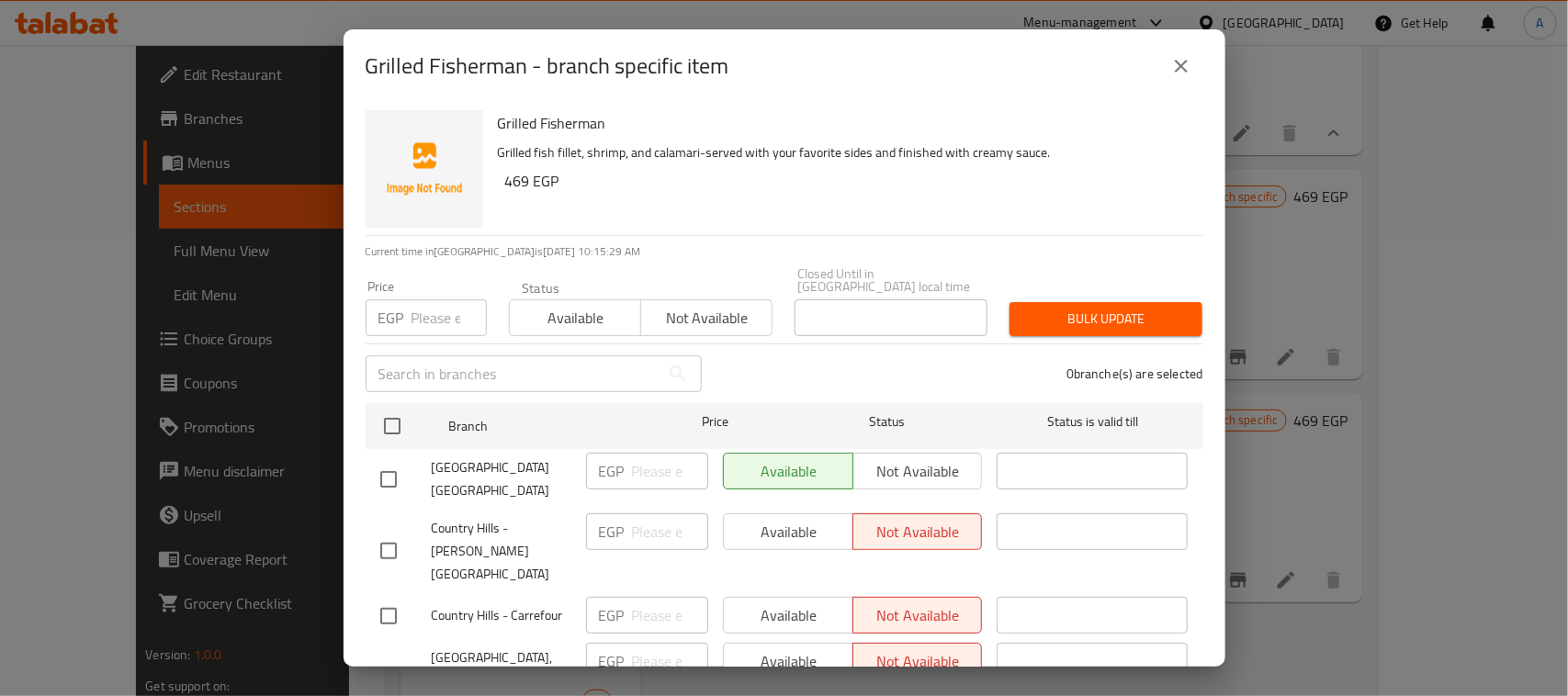 click 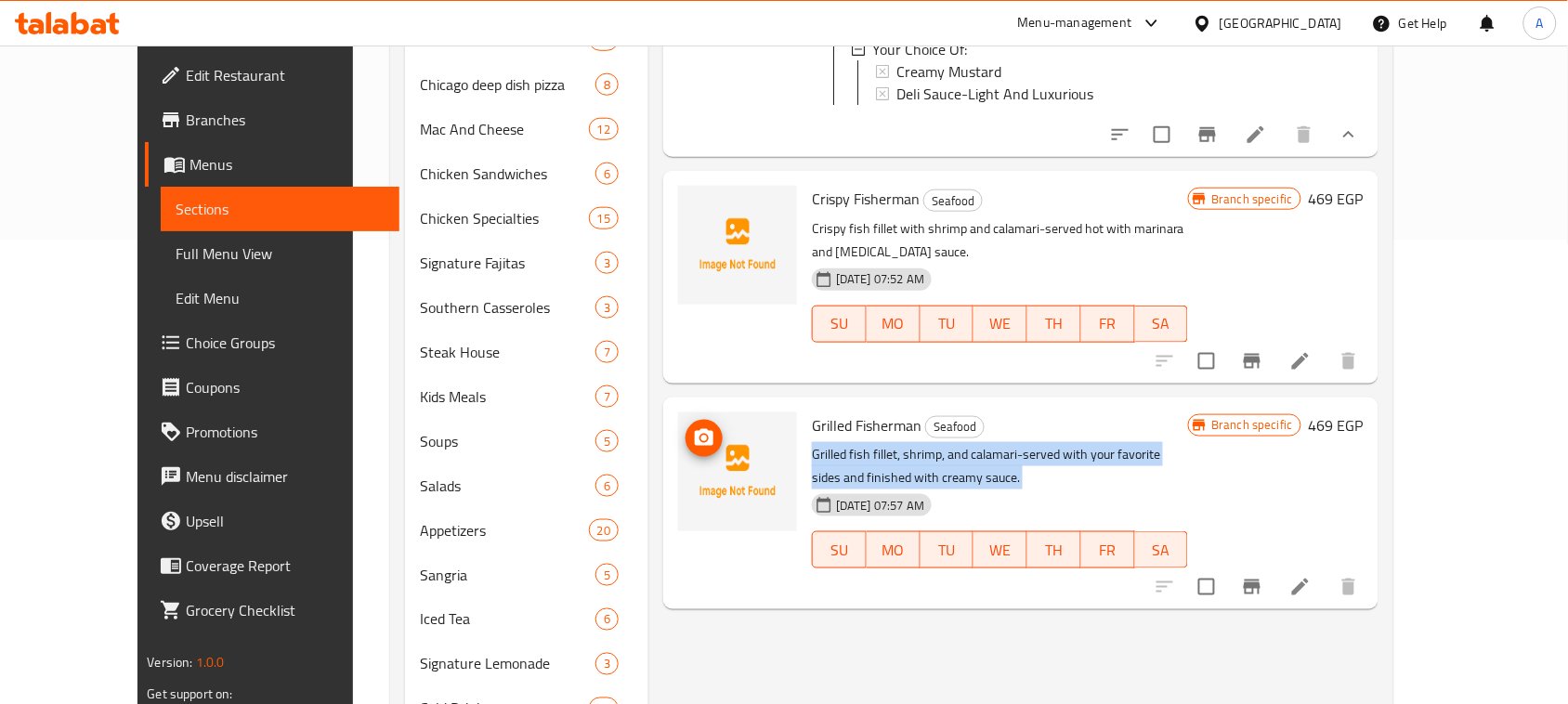 scroll, scrollTop: 0, scrollLeft: 0, axis: both 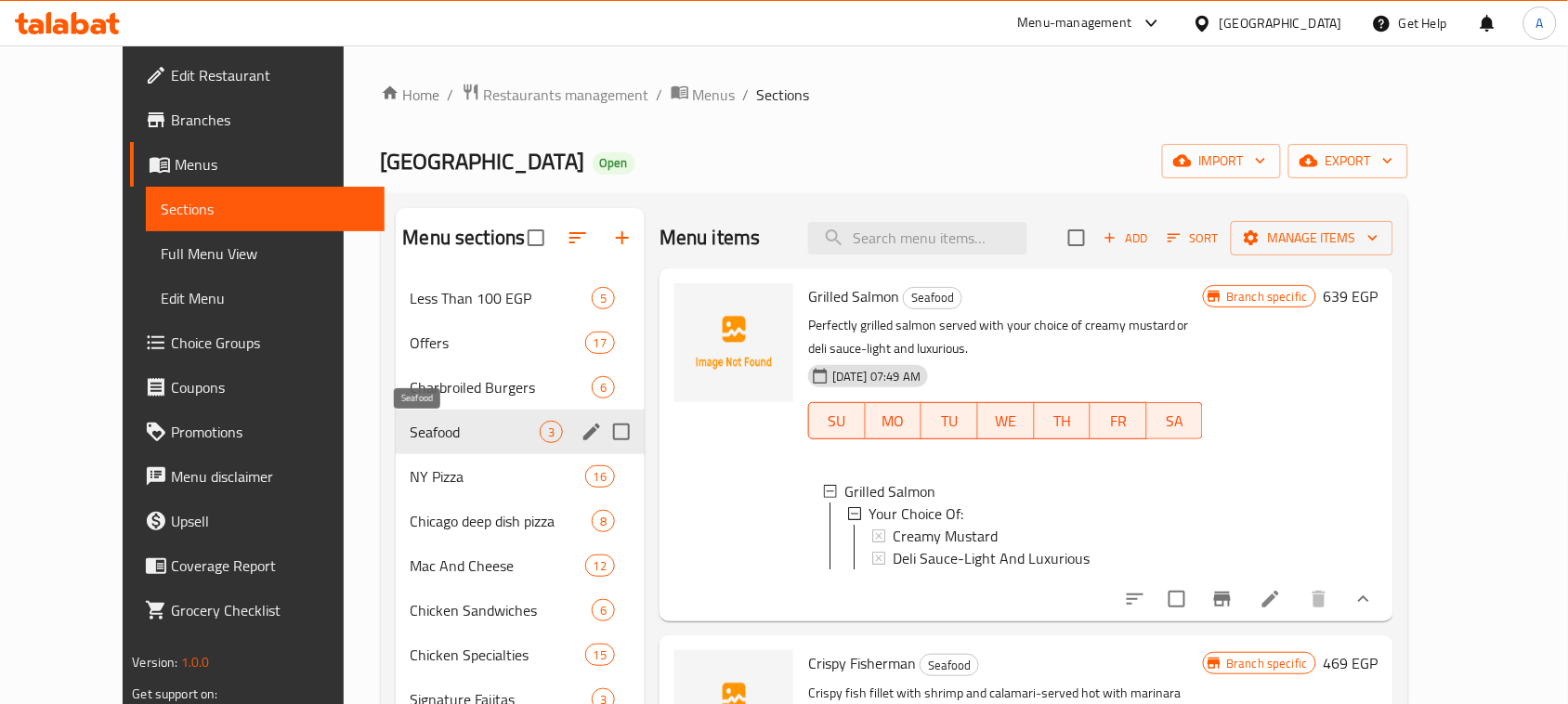 click on "Seafood" at bounding box center [475, 432] 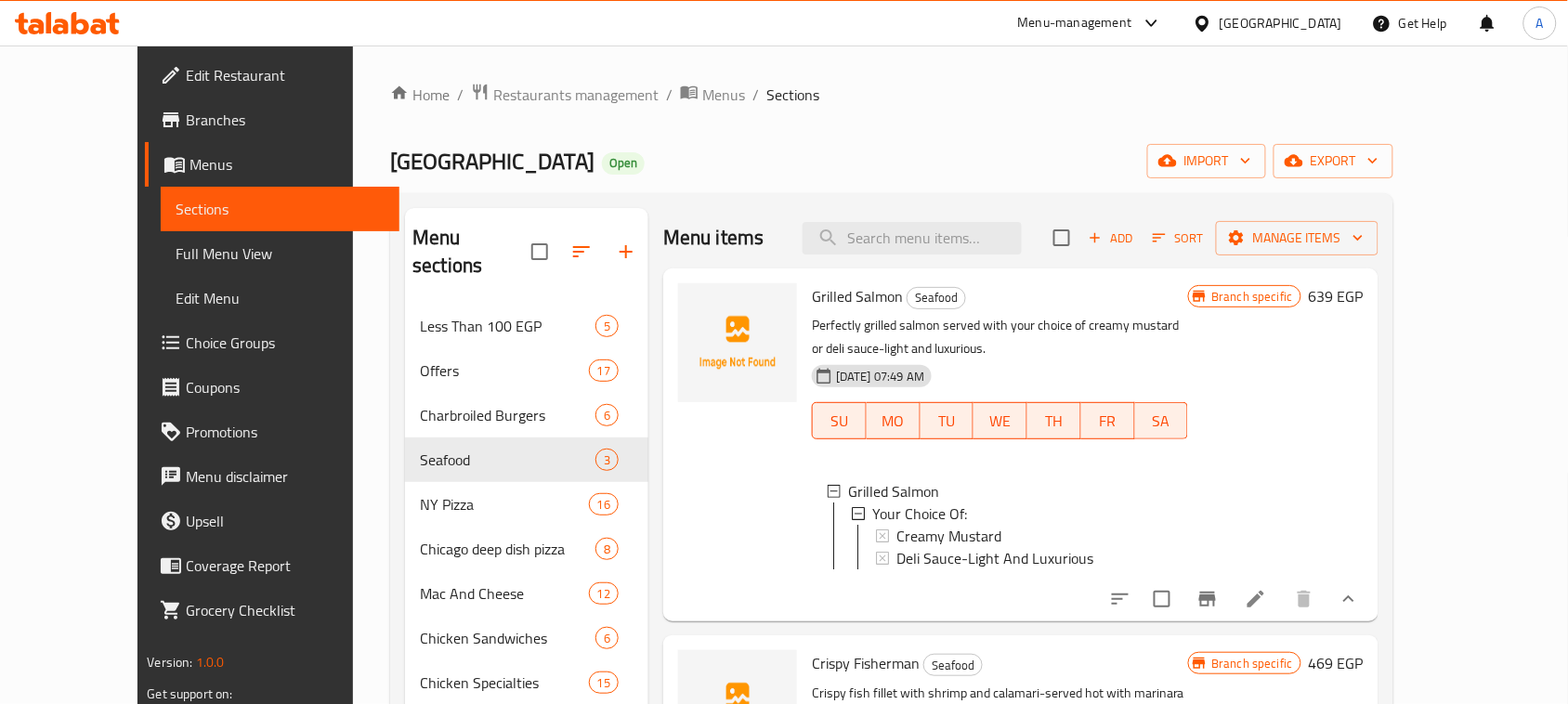 scroll, scrollTop: 2, scrollLeft: 0, axis: vertical 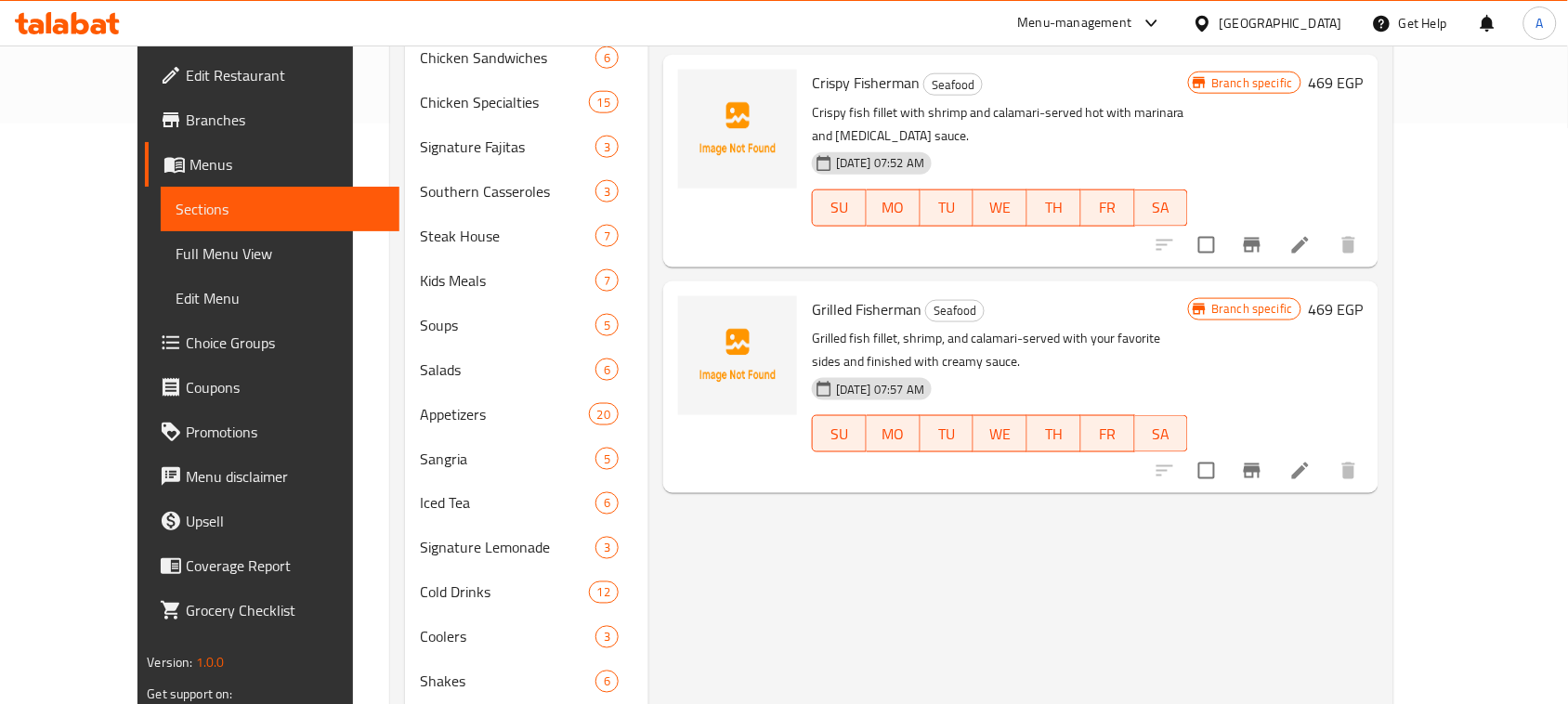 click on "Menu items Add Sort Manage items Grilled Salmon   Seafood Perfectly grilled salmon served with your choice of creamy mustard or deli sauce-light and luxurious. 06-07-2025 07:49 AM SU MO TU WE TH FR SA Grilled Salmon Your Choice Of:  Creamy Mustard Deli Sauce-Light And Luxurious Branch specific 639   EGP Crispy Fisherman   Seafood Crispy fish fillet with shrimp and calamari-served hot with marinara and tartar sauce. 06-07-2025 07:52 AM SU MO TU WE TH FR SA Branch specific 469   EGP Grilled Fisherman   Seafood Grilled fish fillet, shrimp, and calamari-served with your favorite sides and finished with creamy sauce. 06-07-2025 07:57 AM SU MO TU WE TH FR SA Branch specific 469   EGP" at bounding box center [1013, 236] 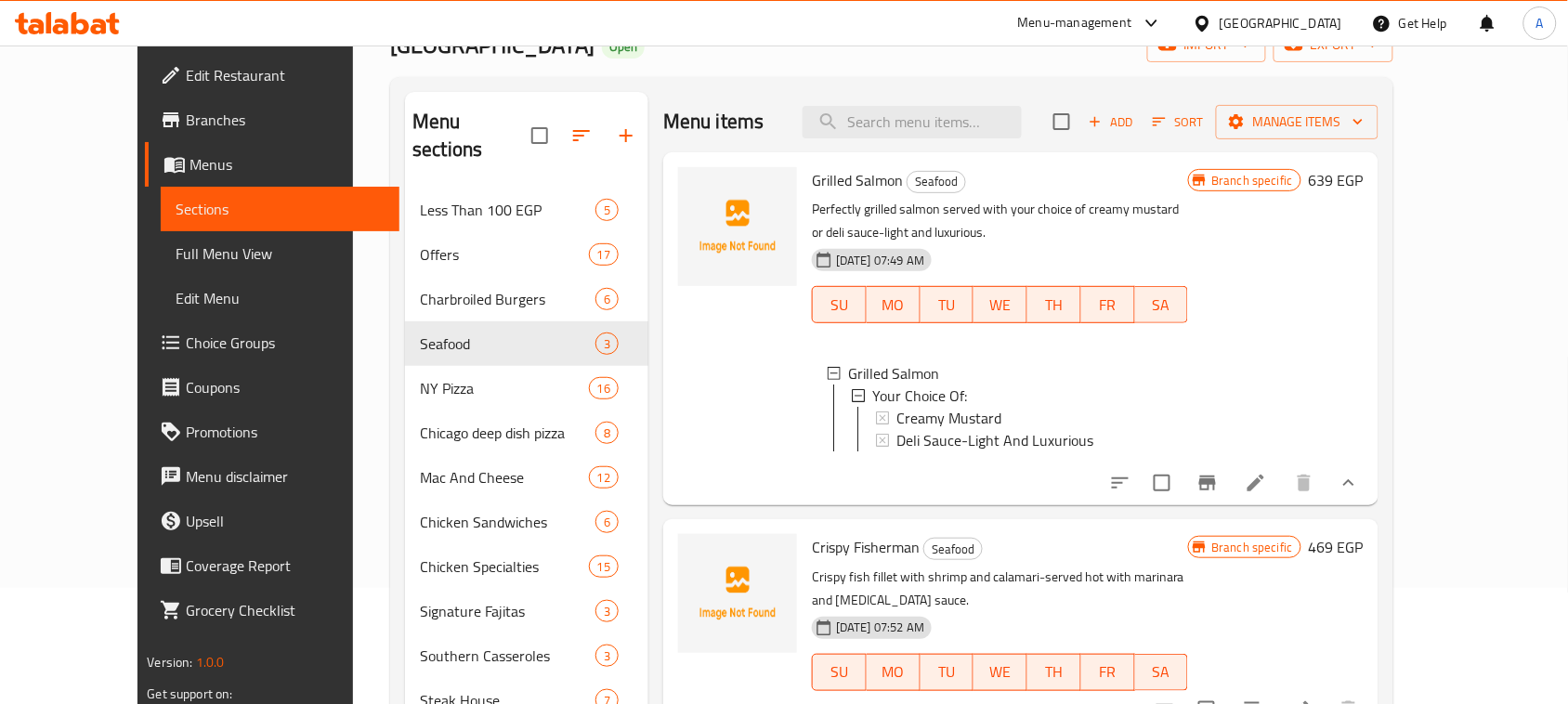 scroll, scrollTop: 232, scrollLeft: 0, axis: vertical 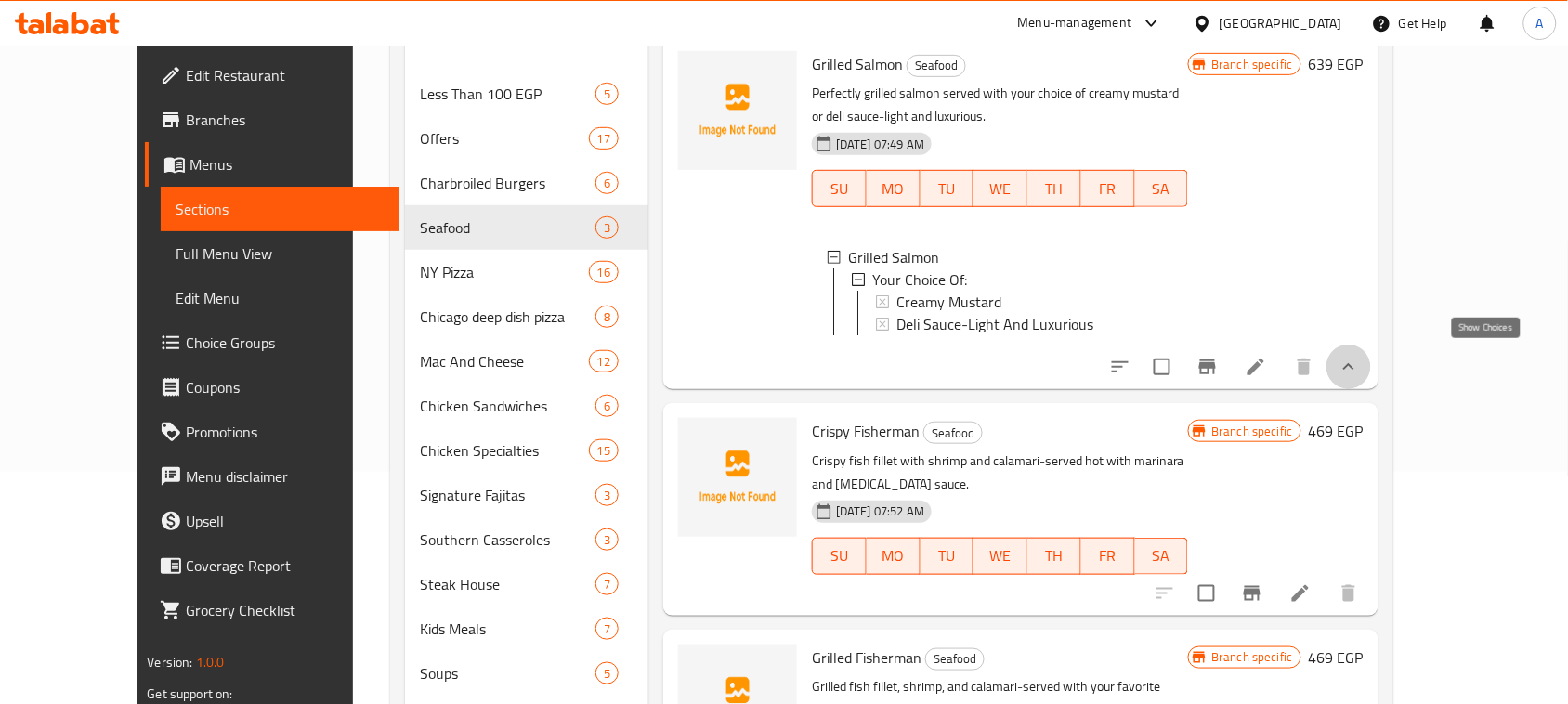 click 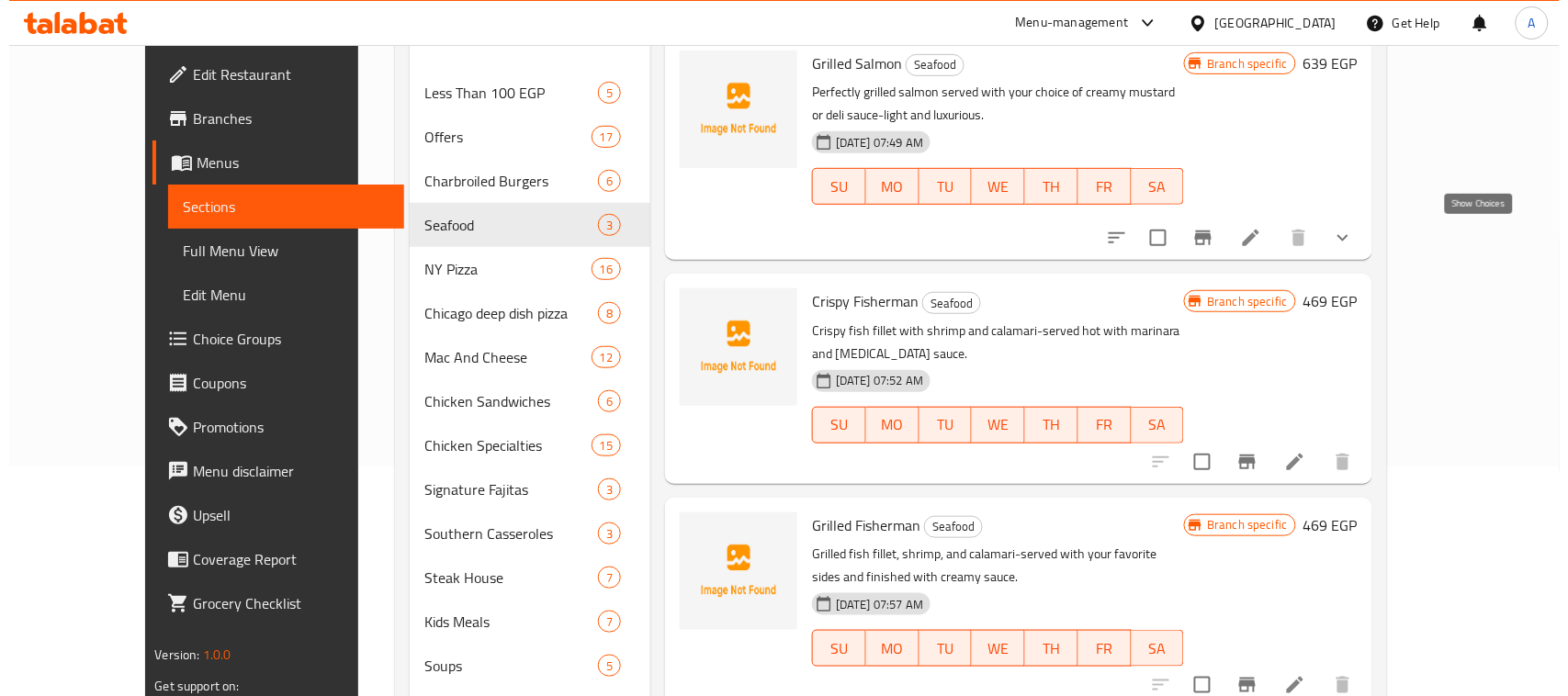 scroll, scrollTop: 72, scrollLeft: 0, axis: vertical 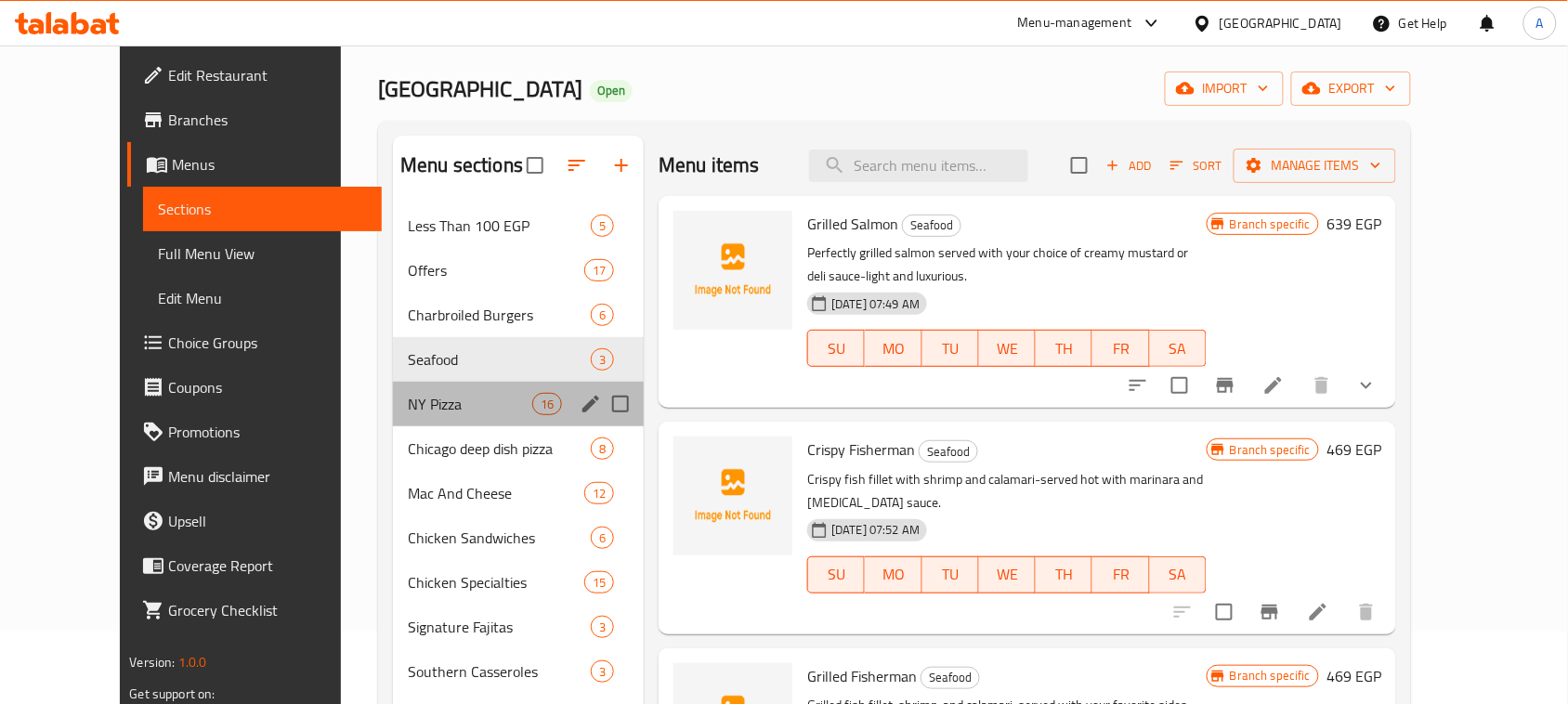 click on "NY Pizza 16" at bounding box center (518, 404) 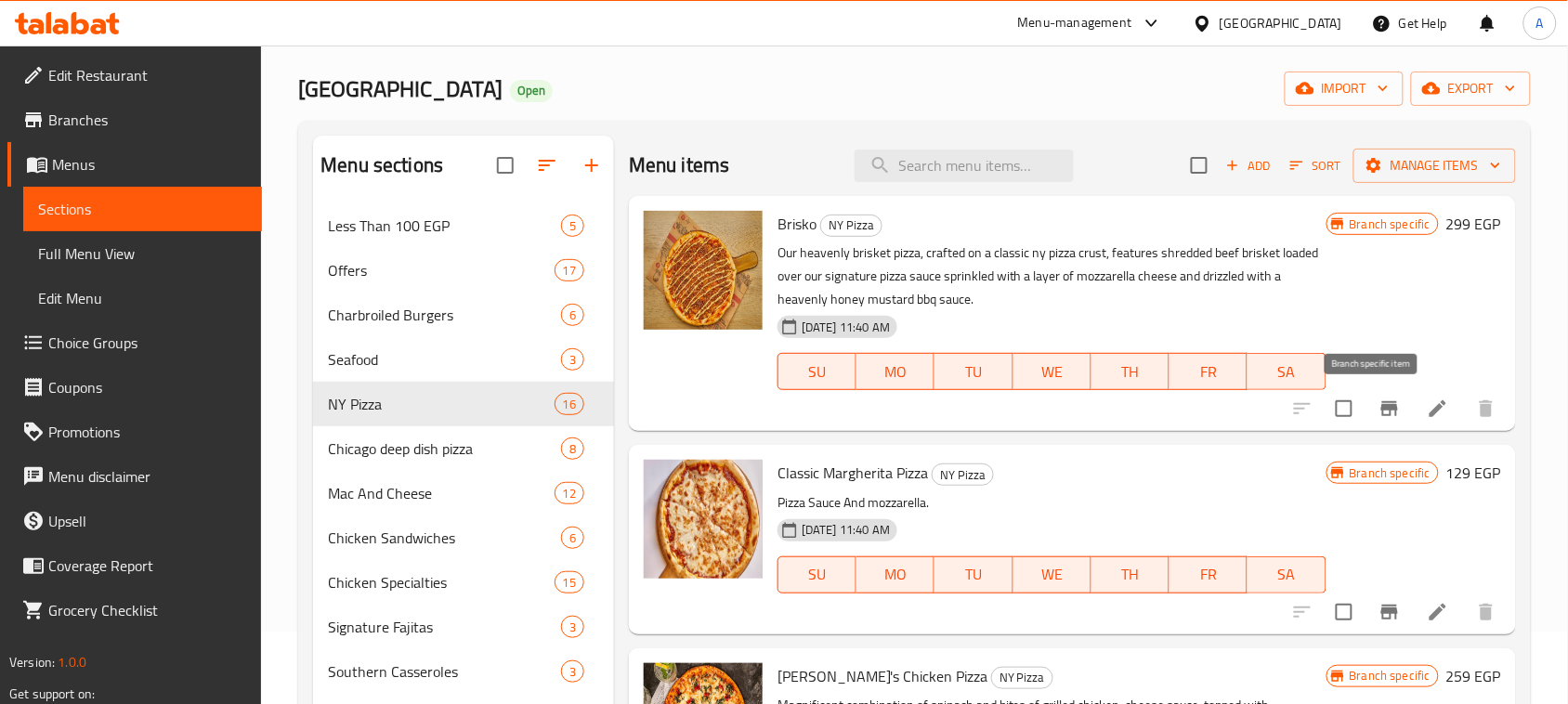 click 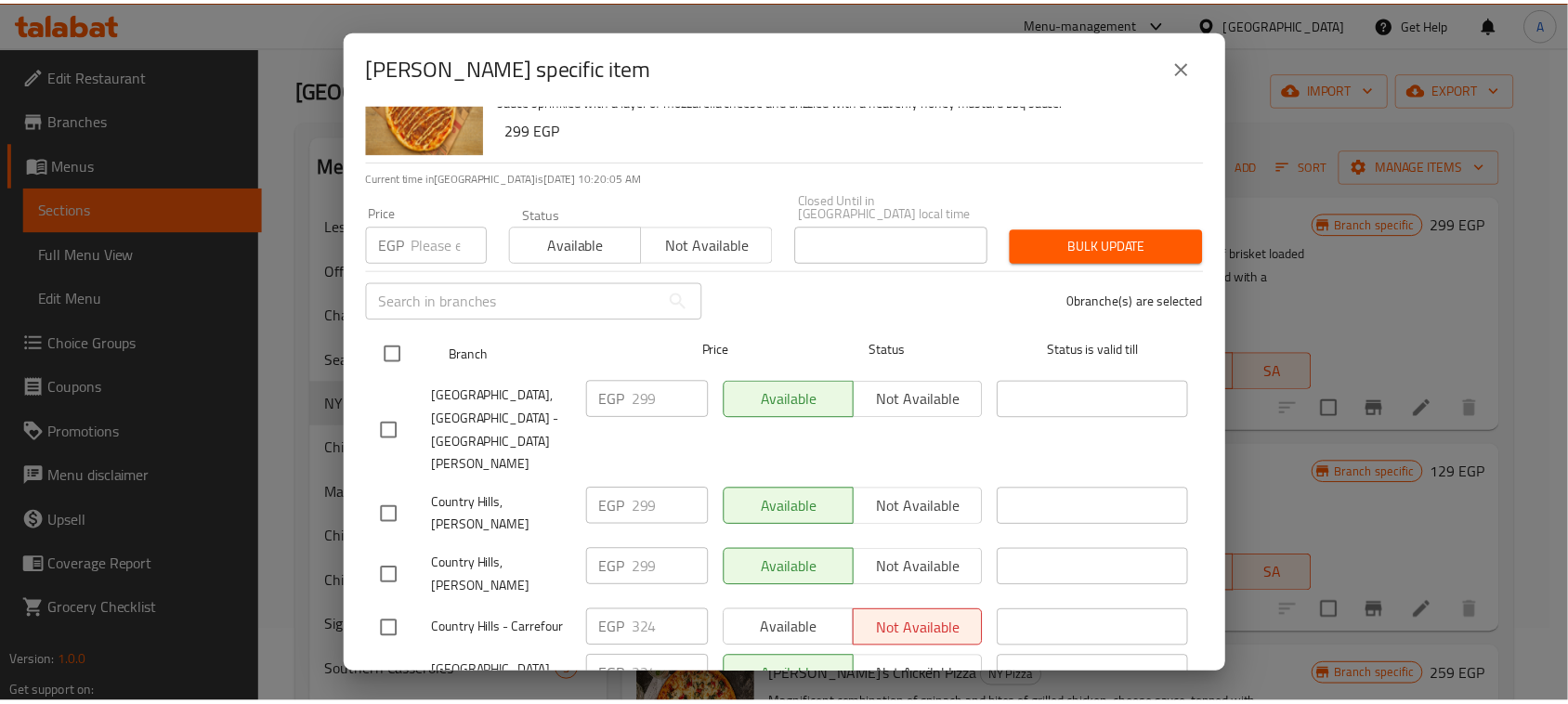 scroll, scrollTop: 0, scrollLeft: 0, axis: both 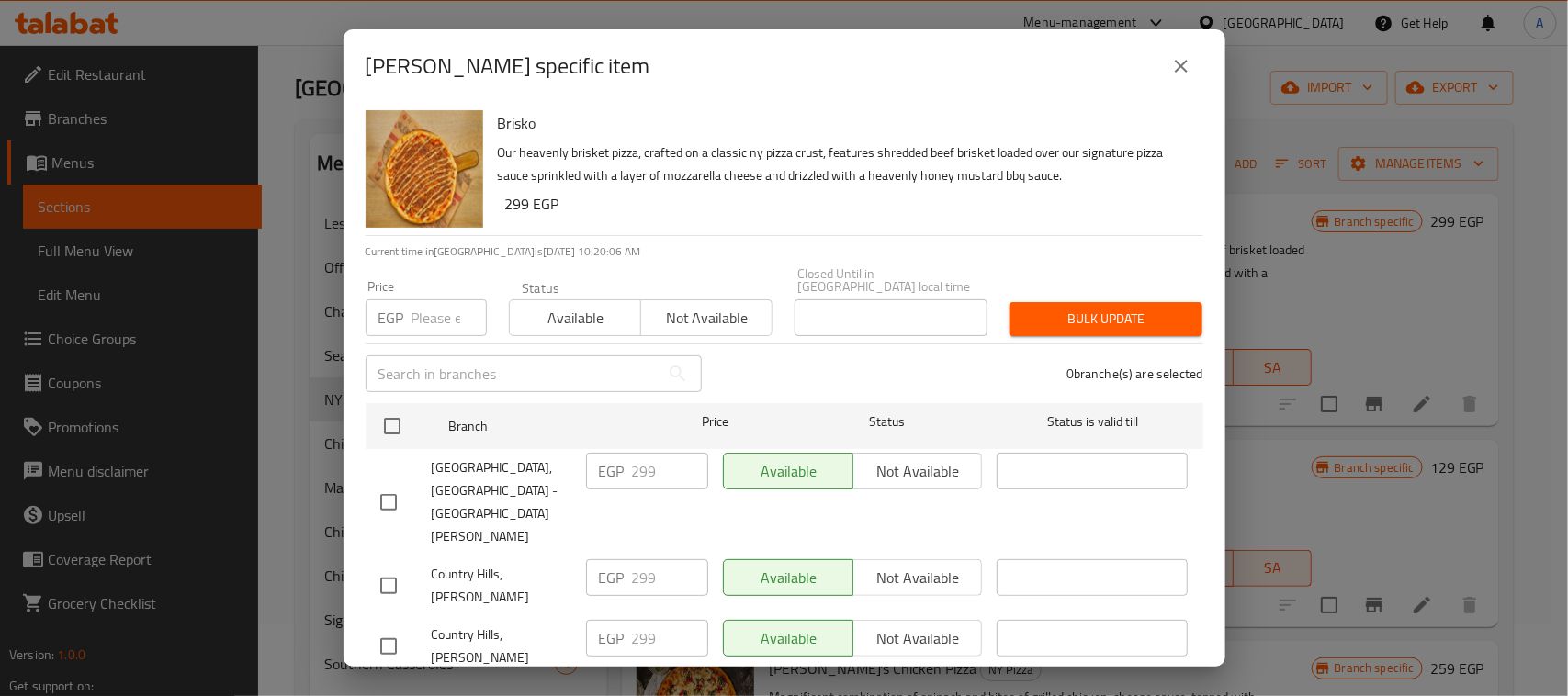 click on "Brisko" at bounding box center [843, 123] 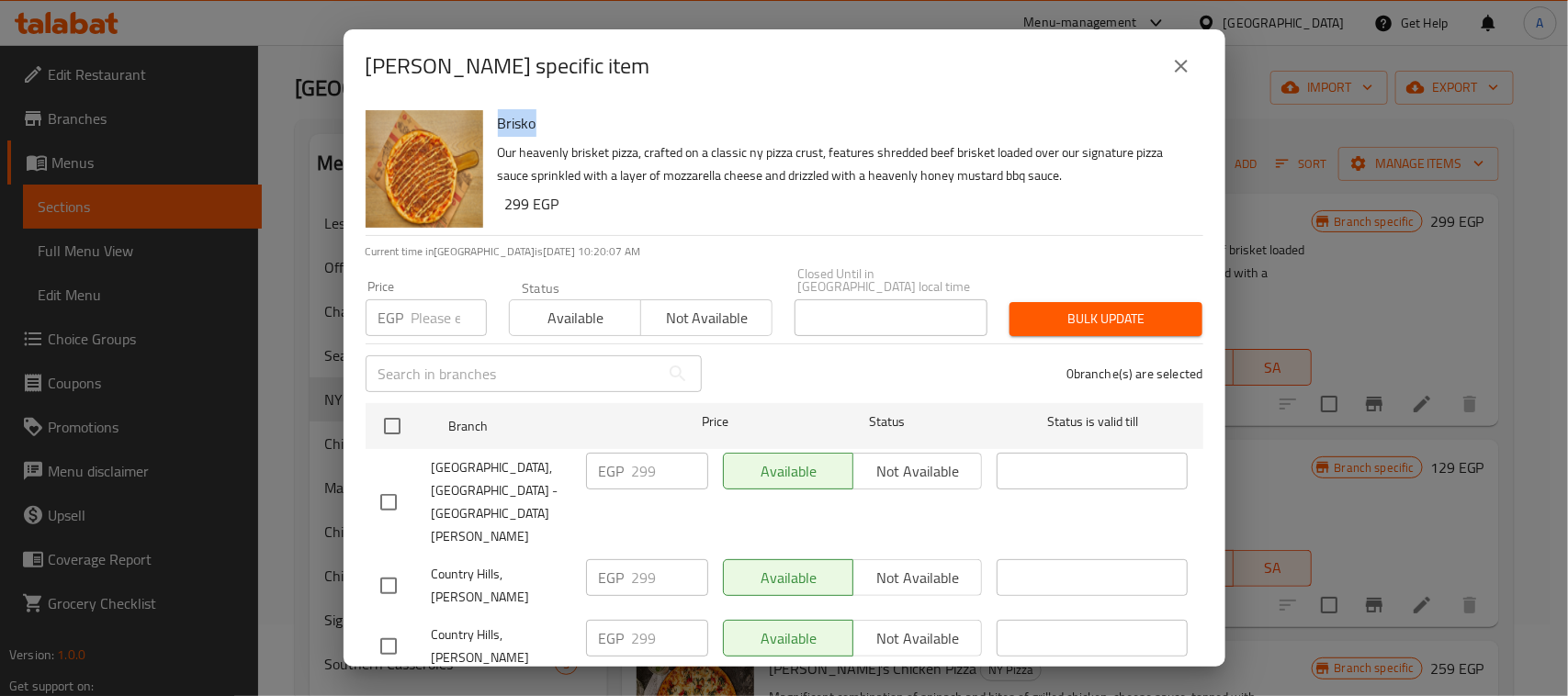 click on "Brisko" at bounding box center [843, 123] 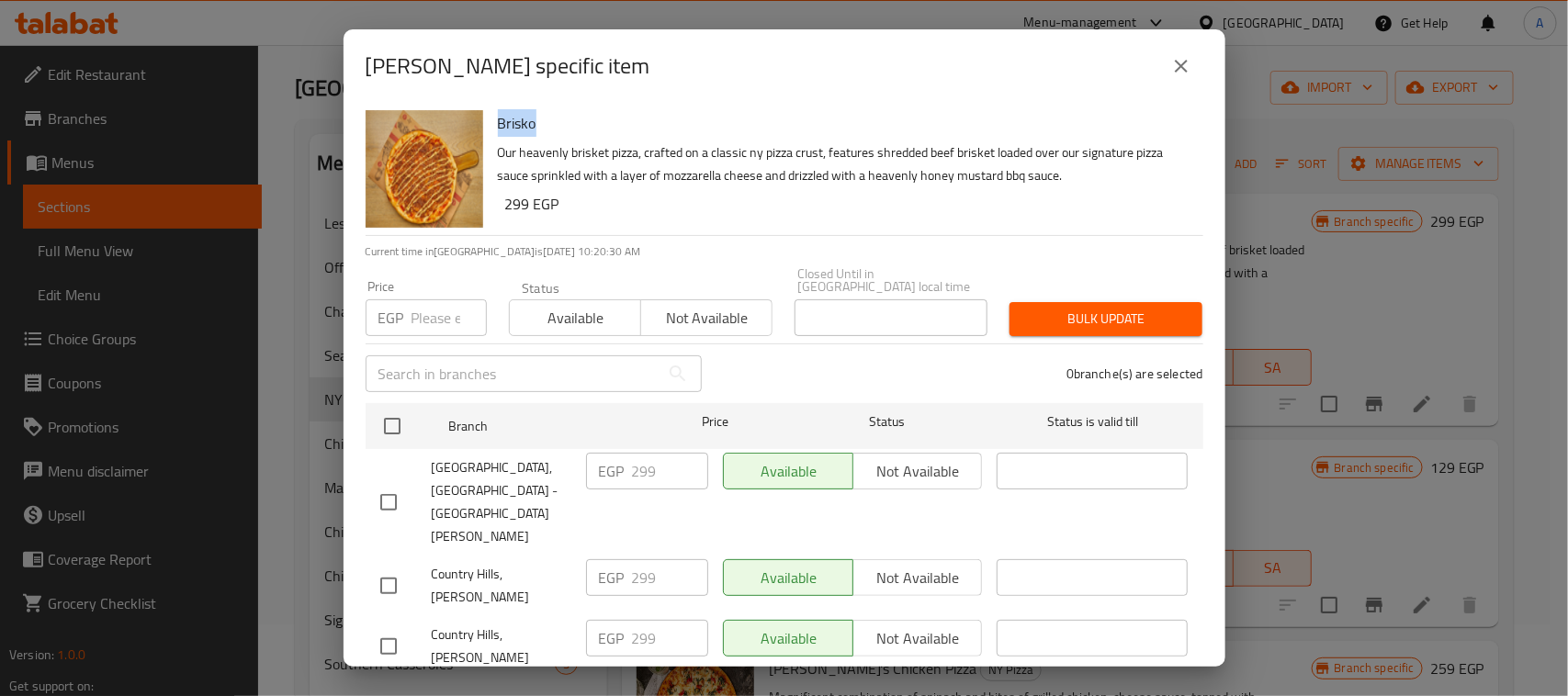 drag, startPoint x: 1188, startPoint y: 69, endPoint x: 1180, endPoint y: 95, distance: 27.20294 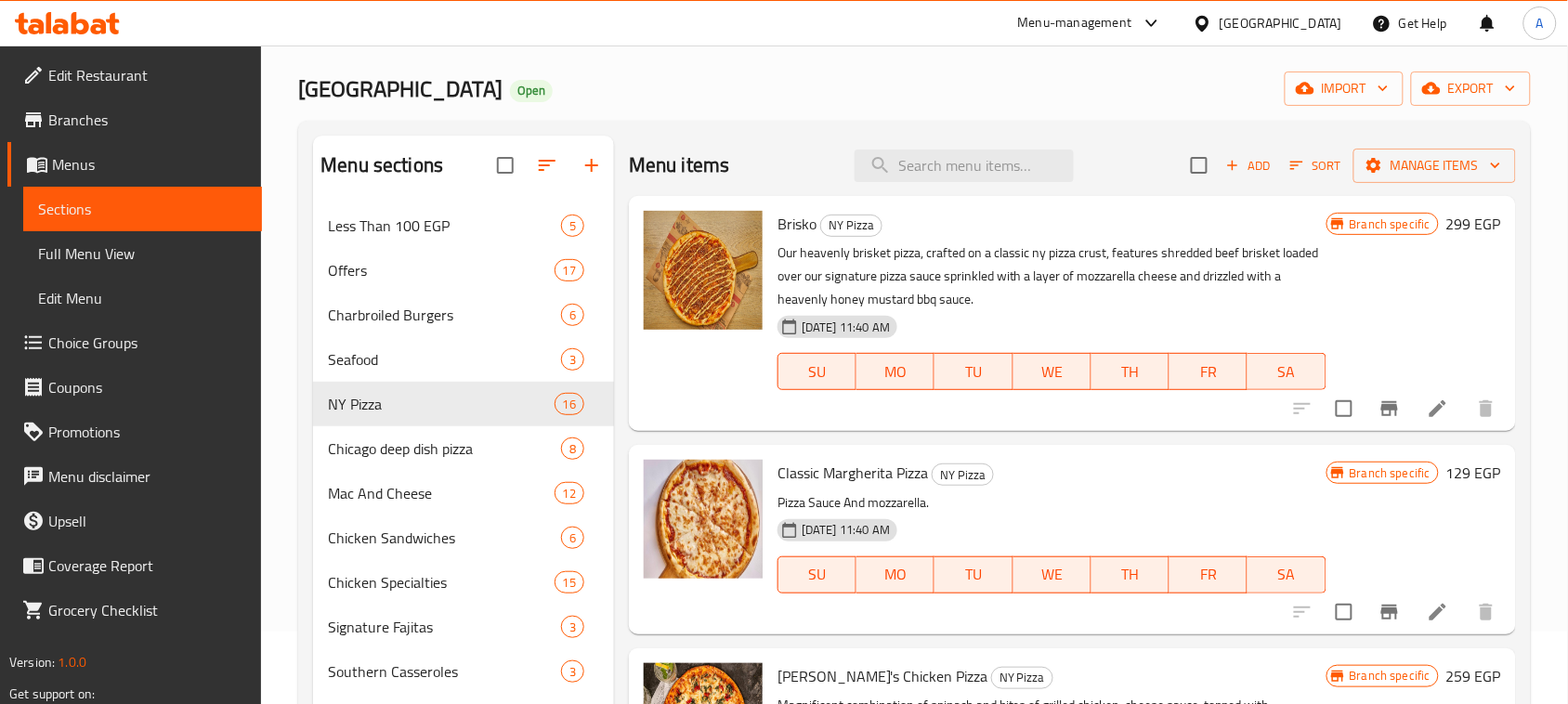 click on "Branch specific 299   EGP" at bounding box center (1414, 313) 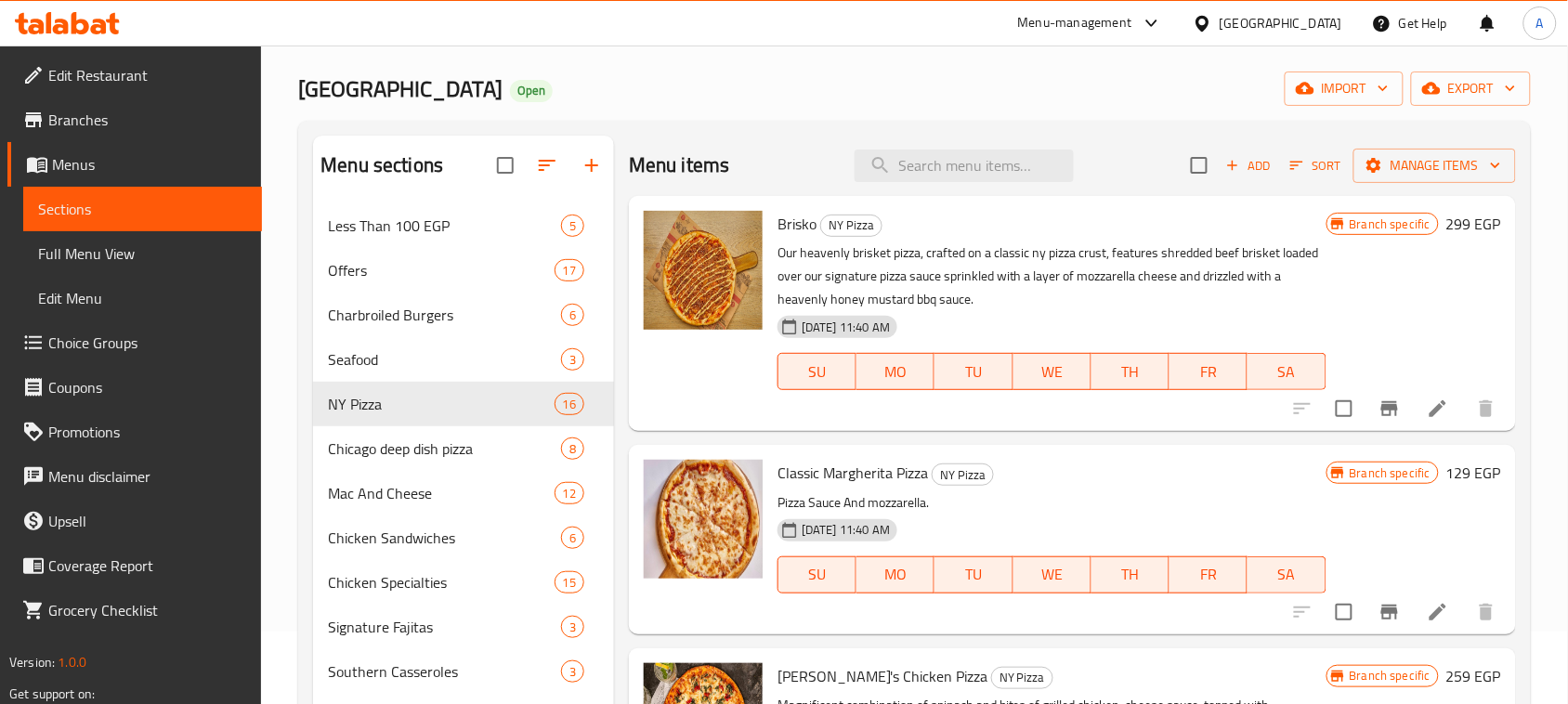 click on "Classic Margherita Pizza   NY Pizza" at bounding box center (1052, 473) 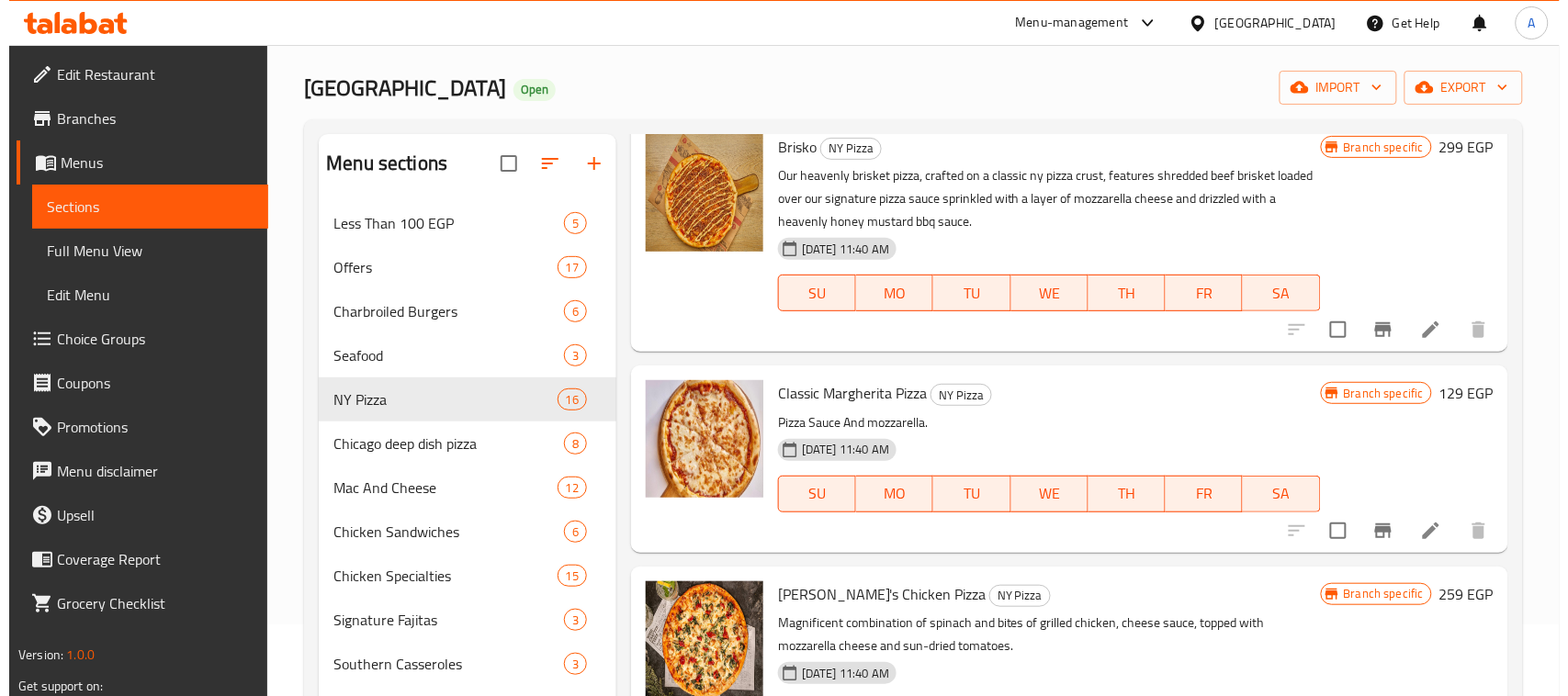 scroll, scrollTop: 115, scrollLeft: 0, axis: vertical 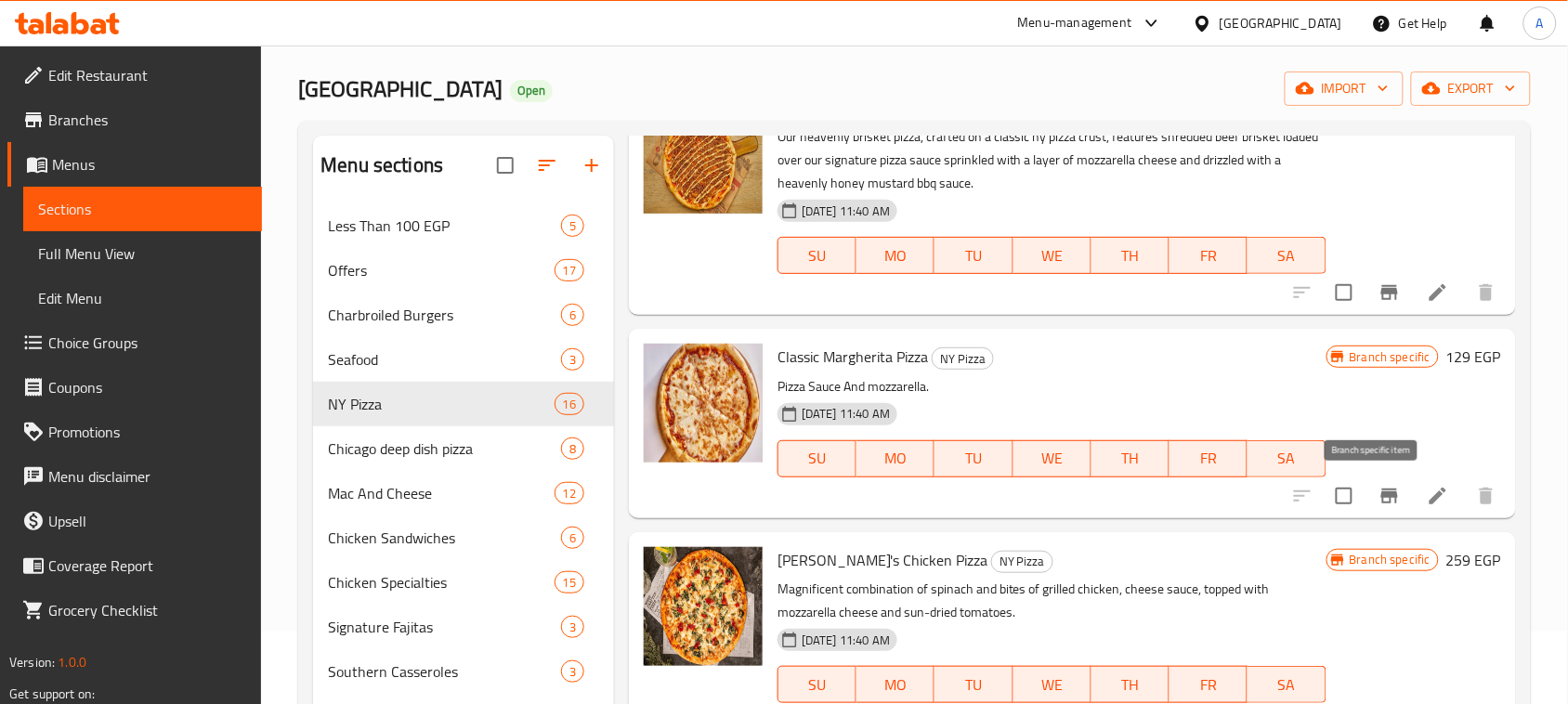 click 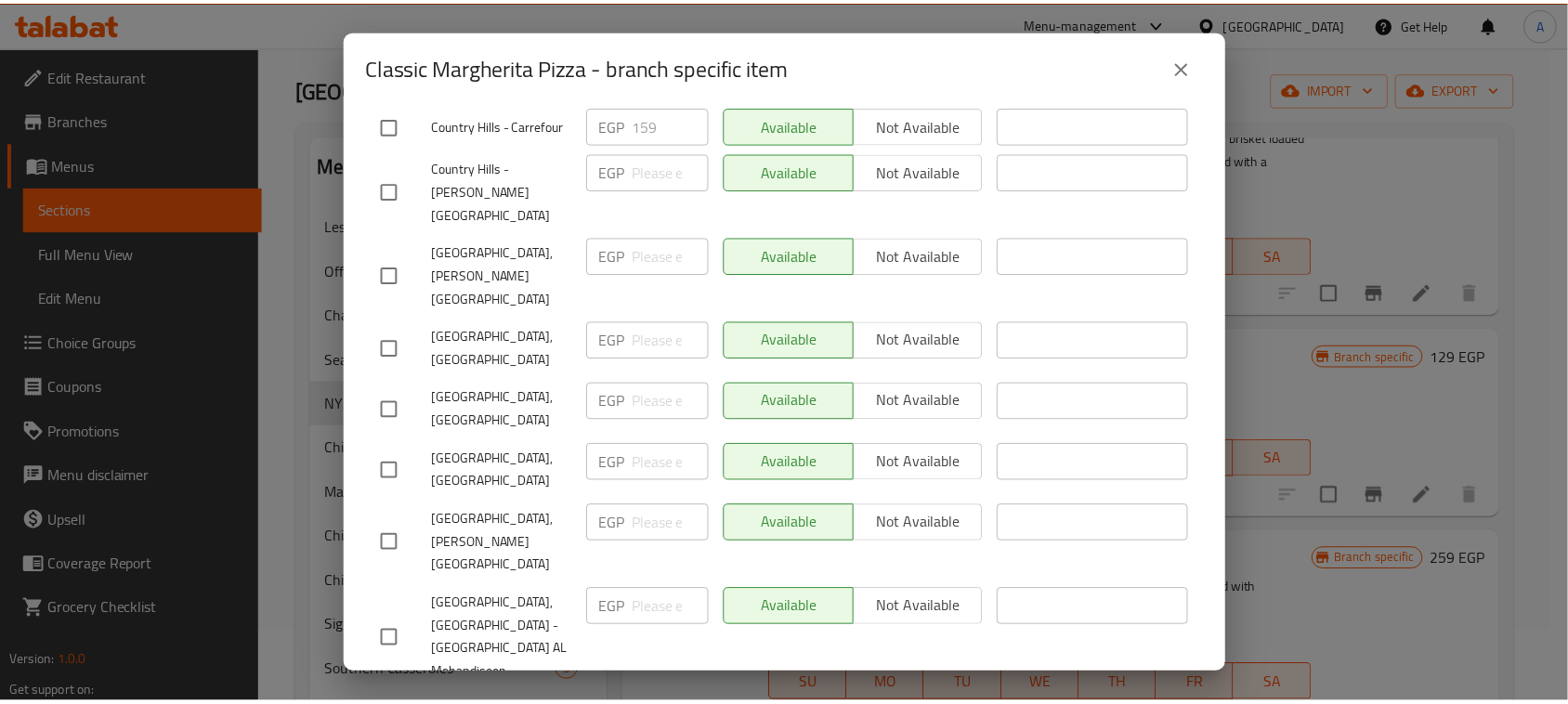 scroll, scrollTop: 658, scrollLeft: 0, axis: vertical 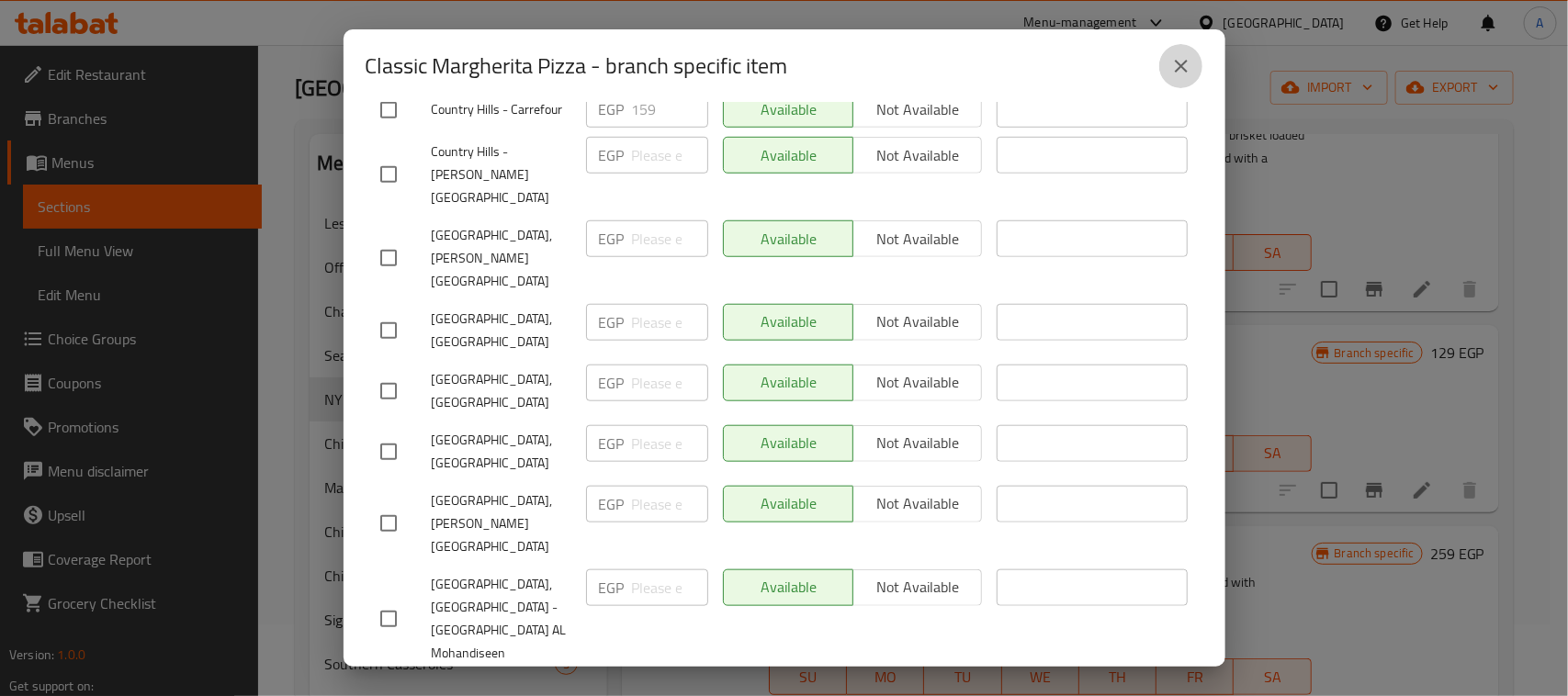 click 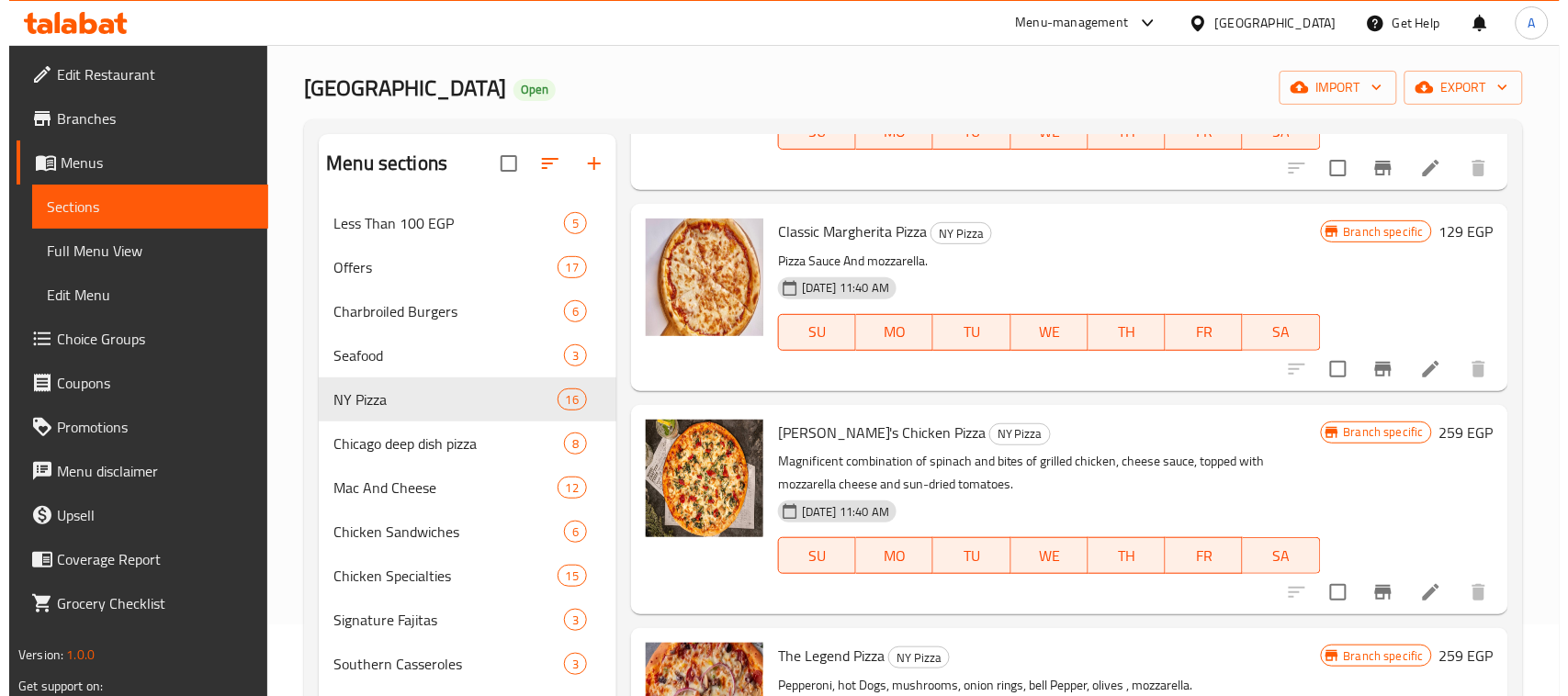 scroll, scrollTop: 344, scrollLeft: 0, axis: vertical 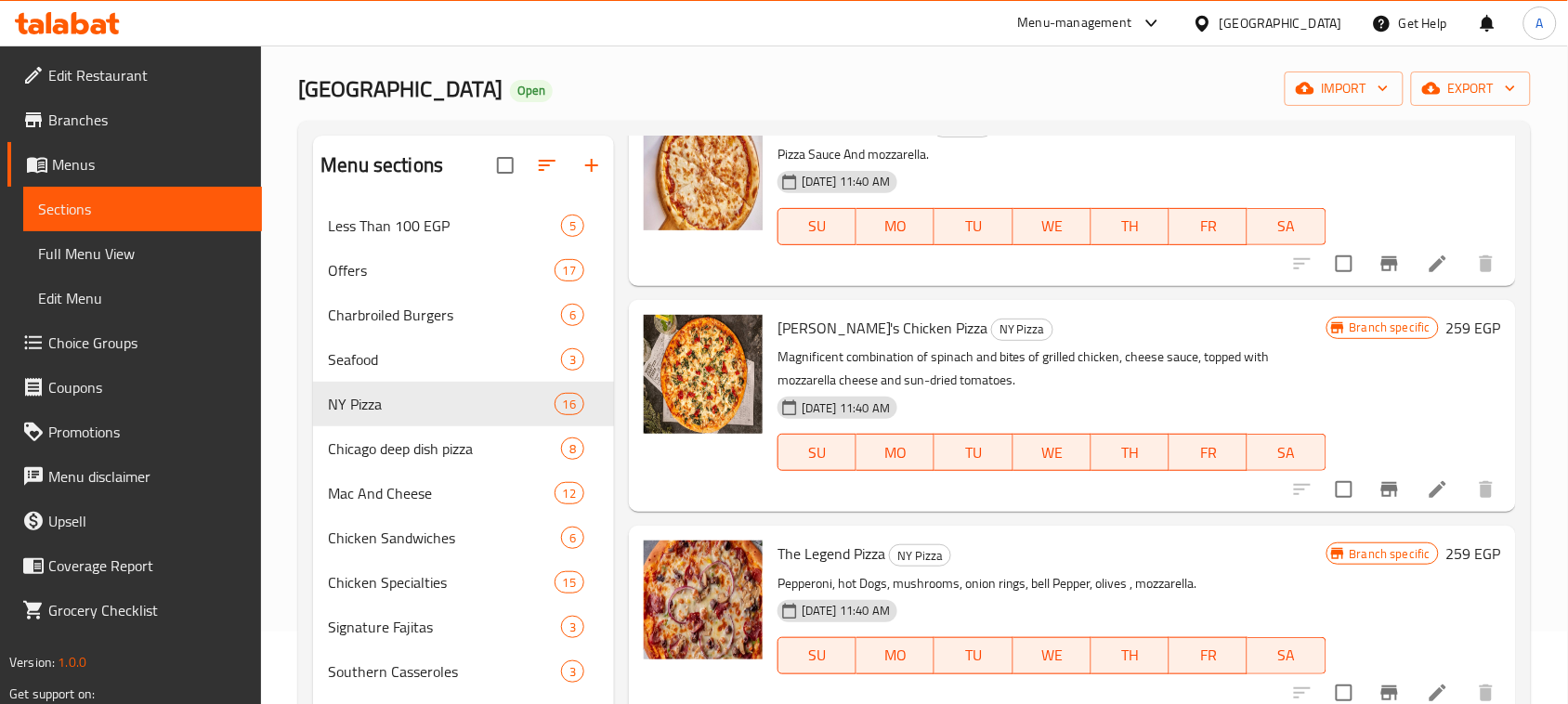 click on "Popeye's Chicken Pizza" at bounding box center [882, 328] 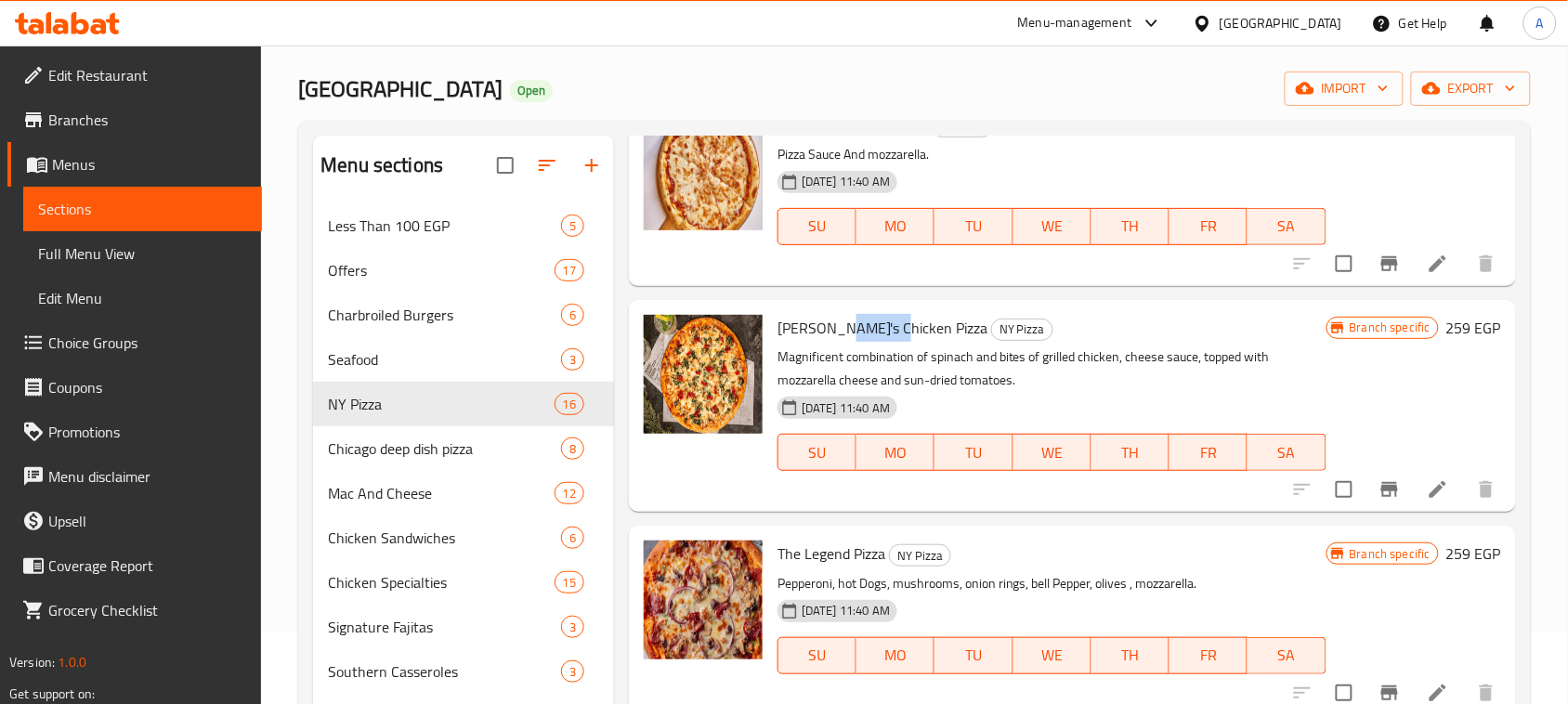 click on "Popeye's Chicken Pizza" at bounding box center (882, 328) 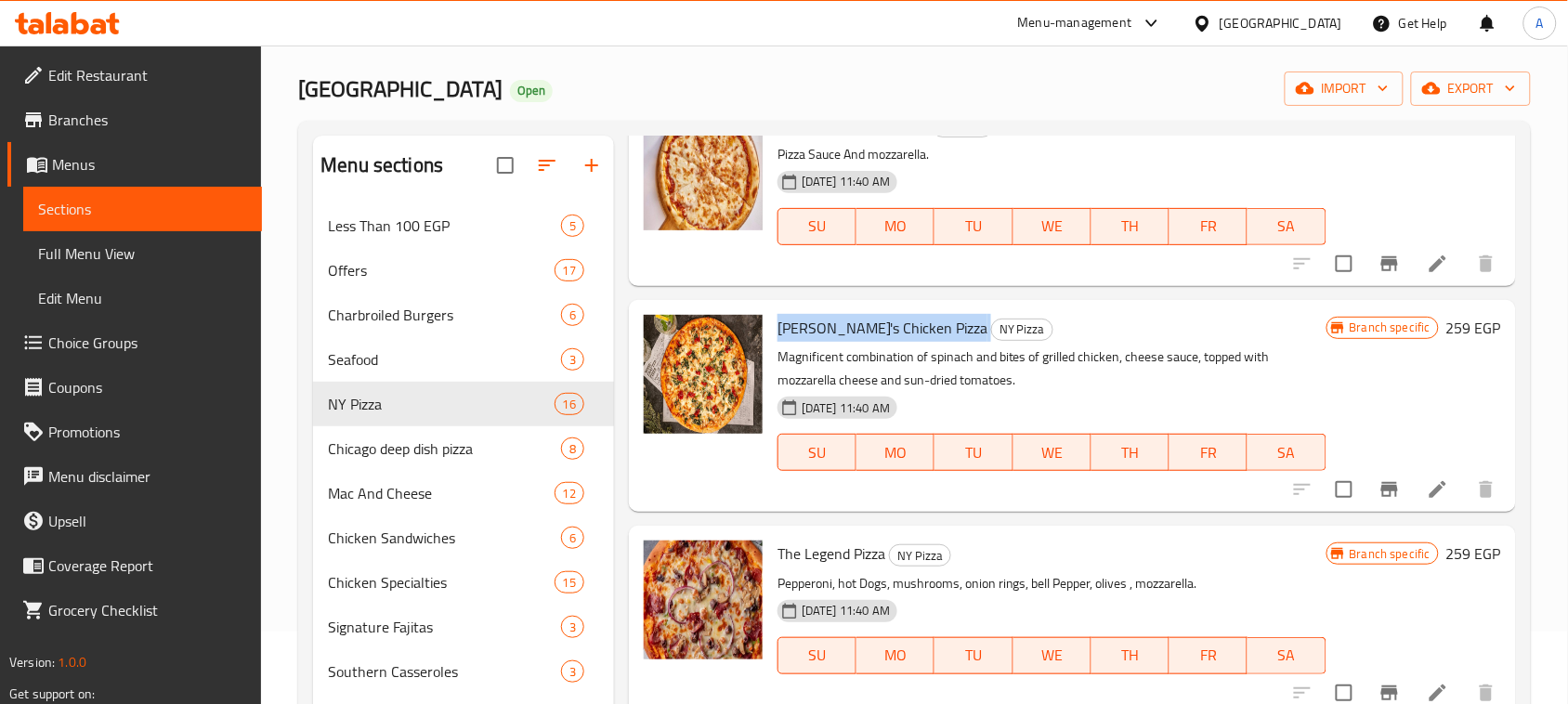 click on "Popeye's Chicken Pizza" at bounding box center [882, 328] 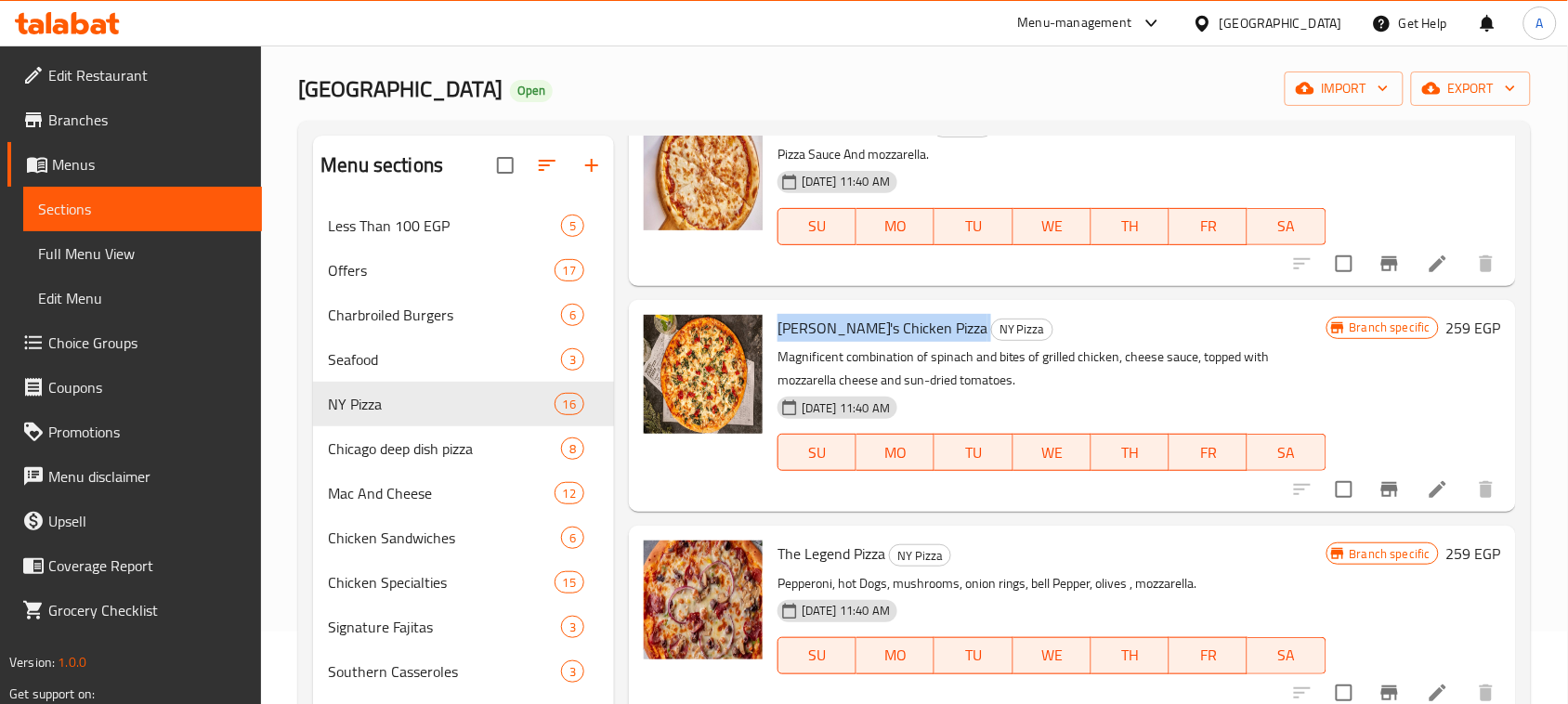 click 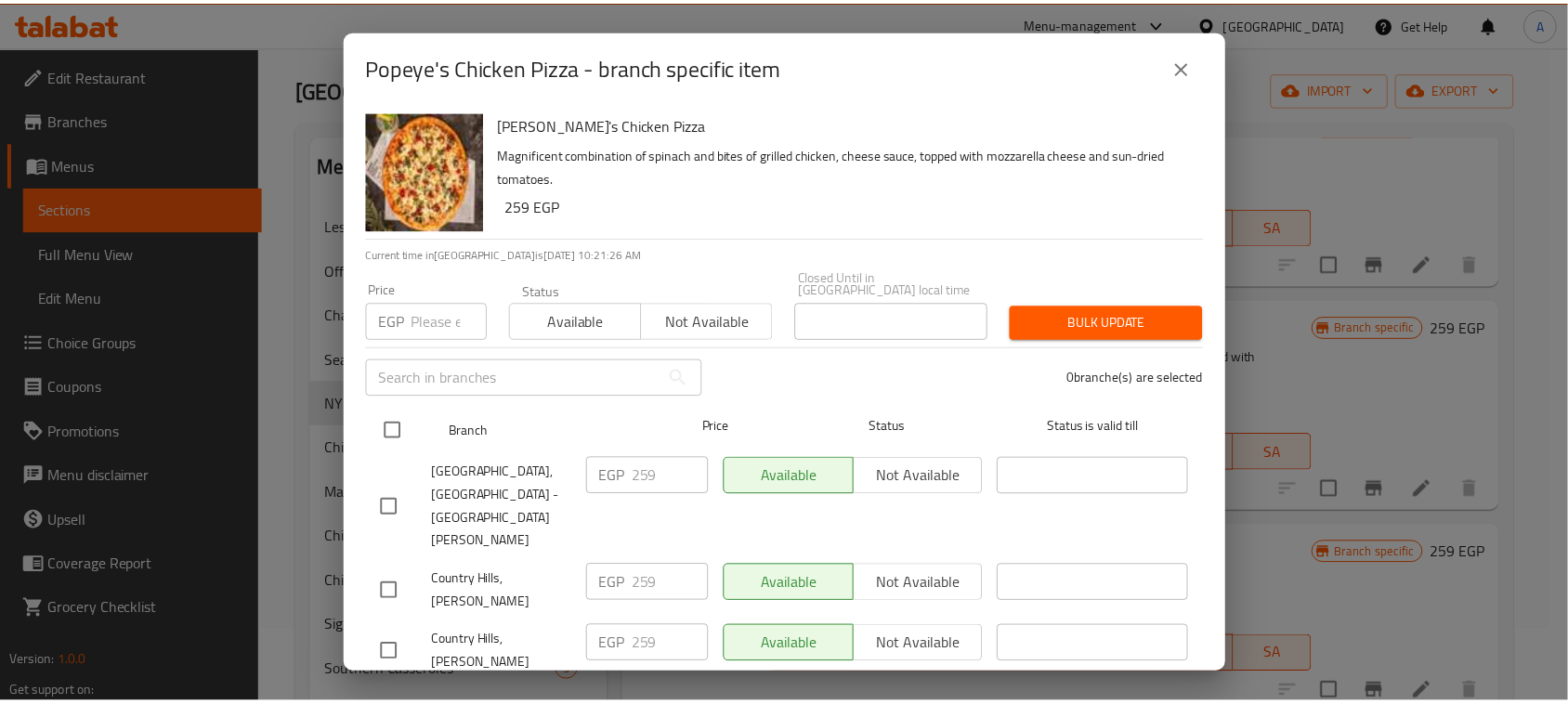 scroll, scrollTop: 116, scrollLeft: 0, axis: vertical 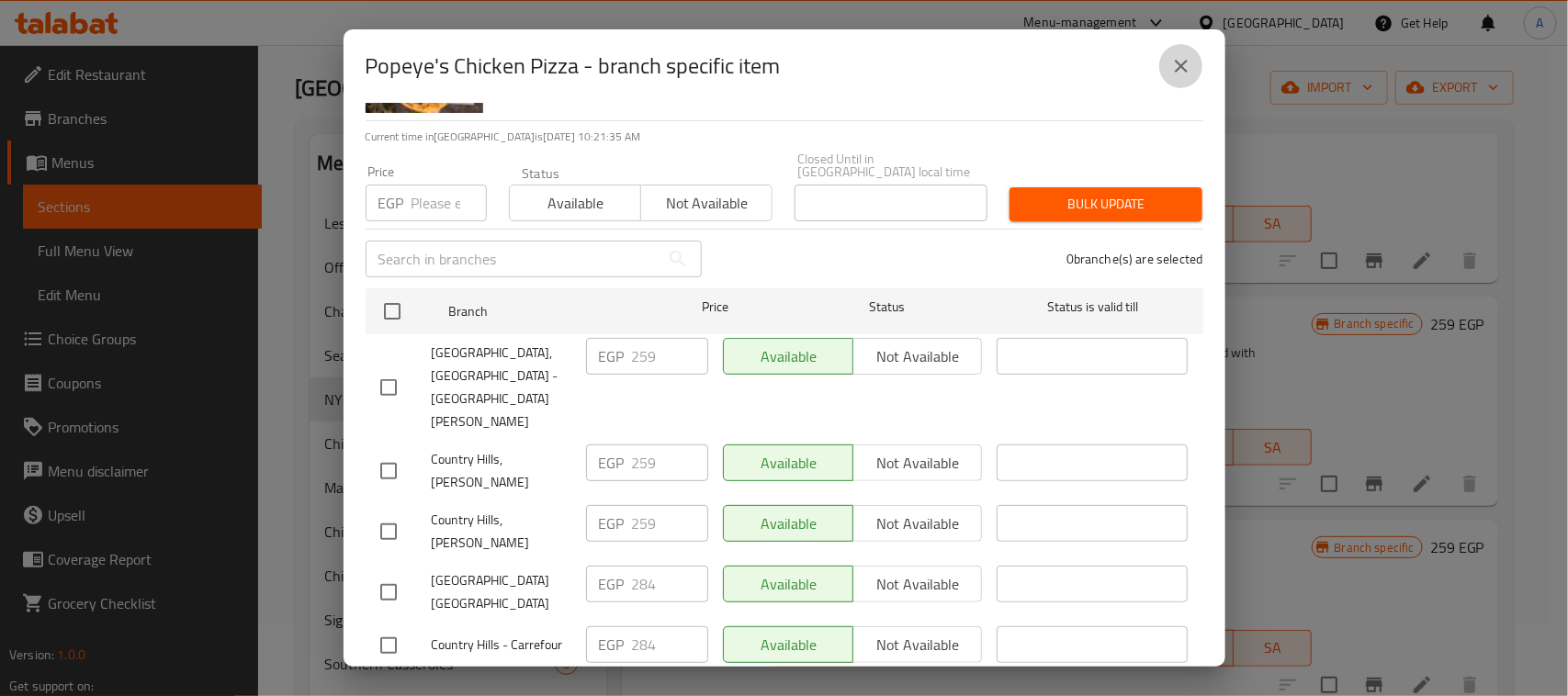 click 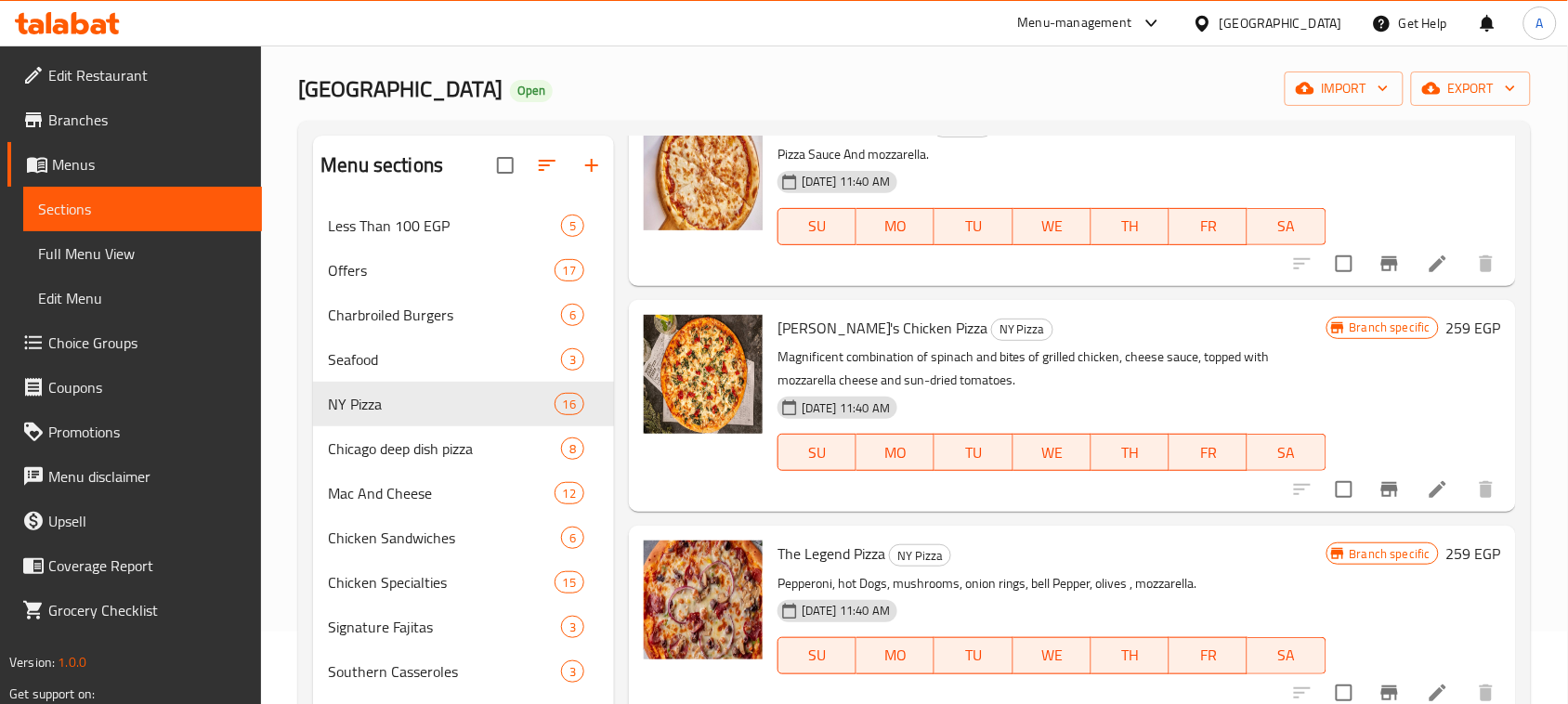 click on "Pizza Sauce And mozzarella." at bounding box center [1052, 154] 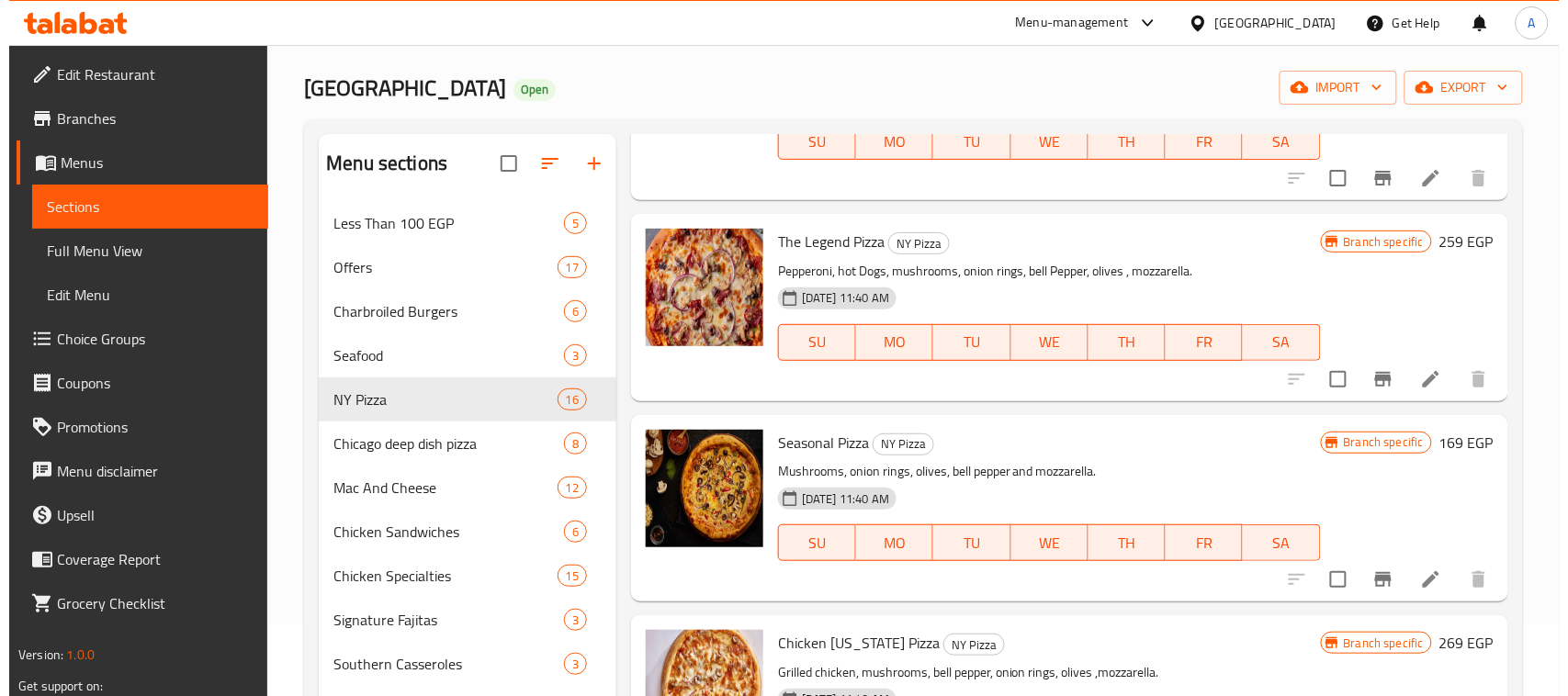 scroll, scrollTop: 689, scrollLeft: 0, axis: vertical 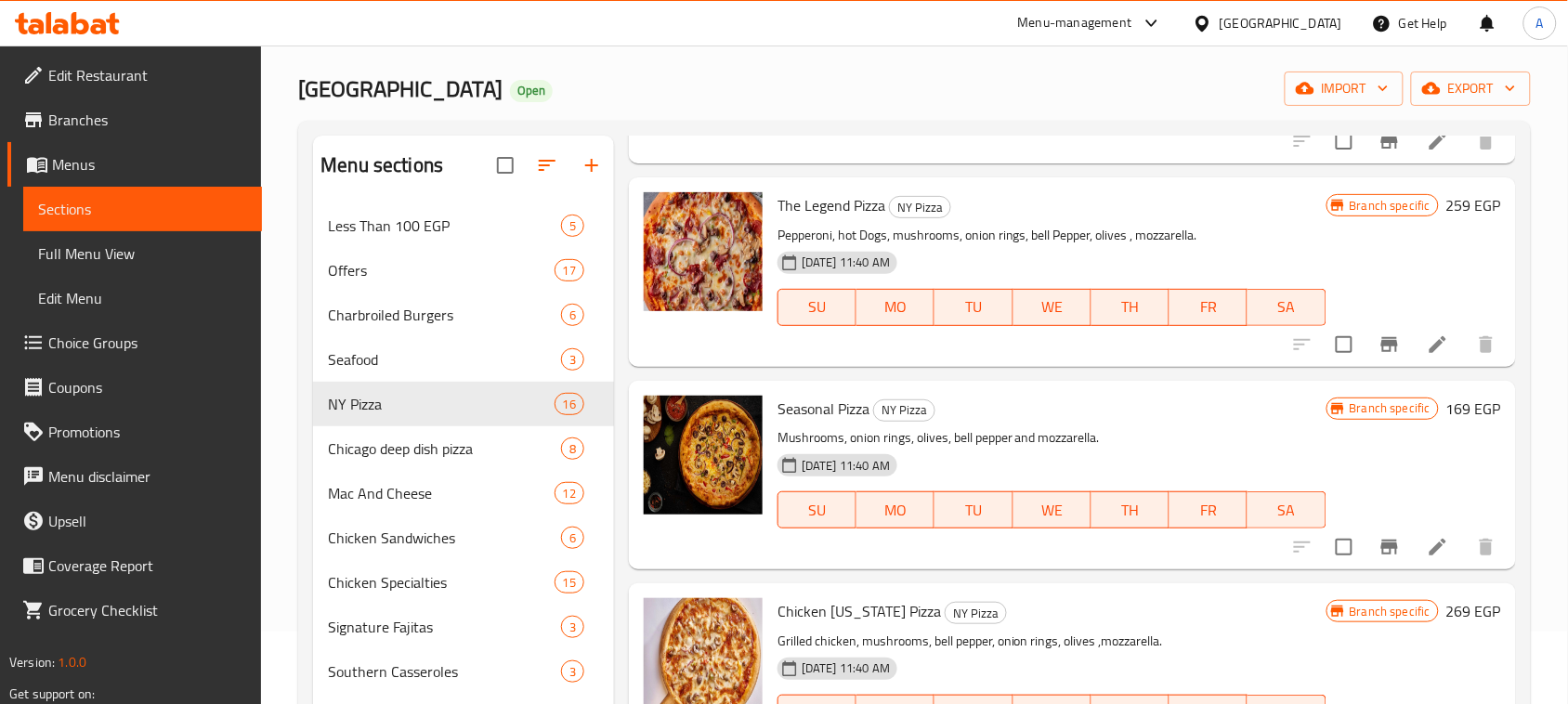 click 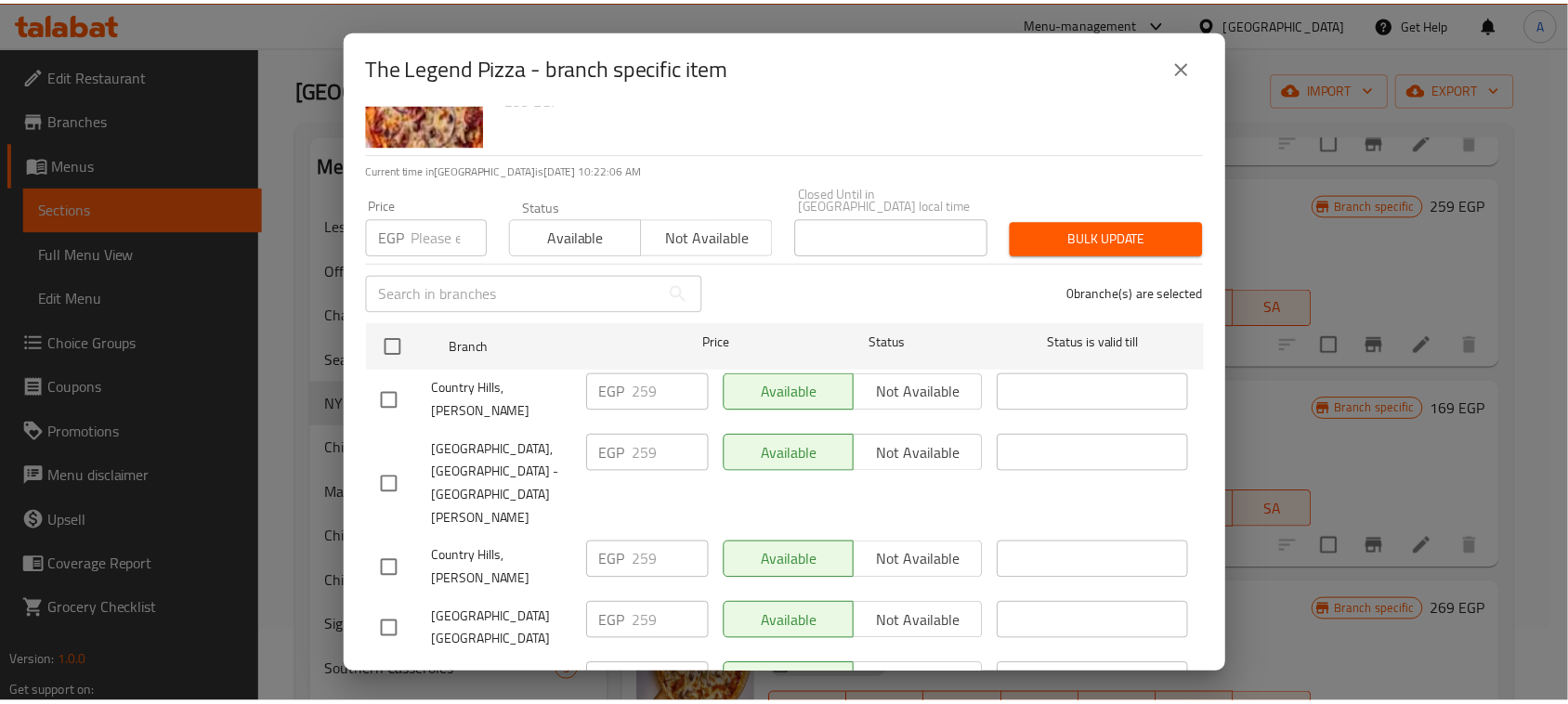 scroll, scrollTop: 116, scrollLeft: 0, axis: vertical 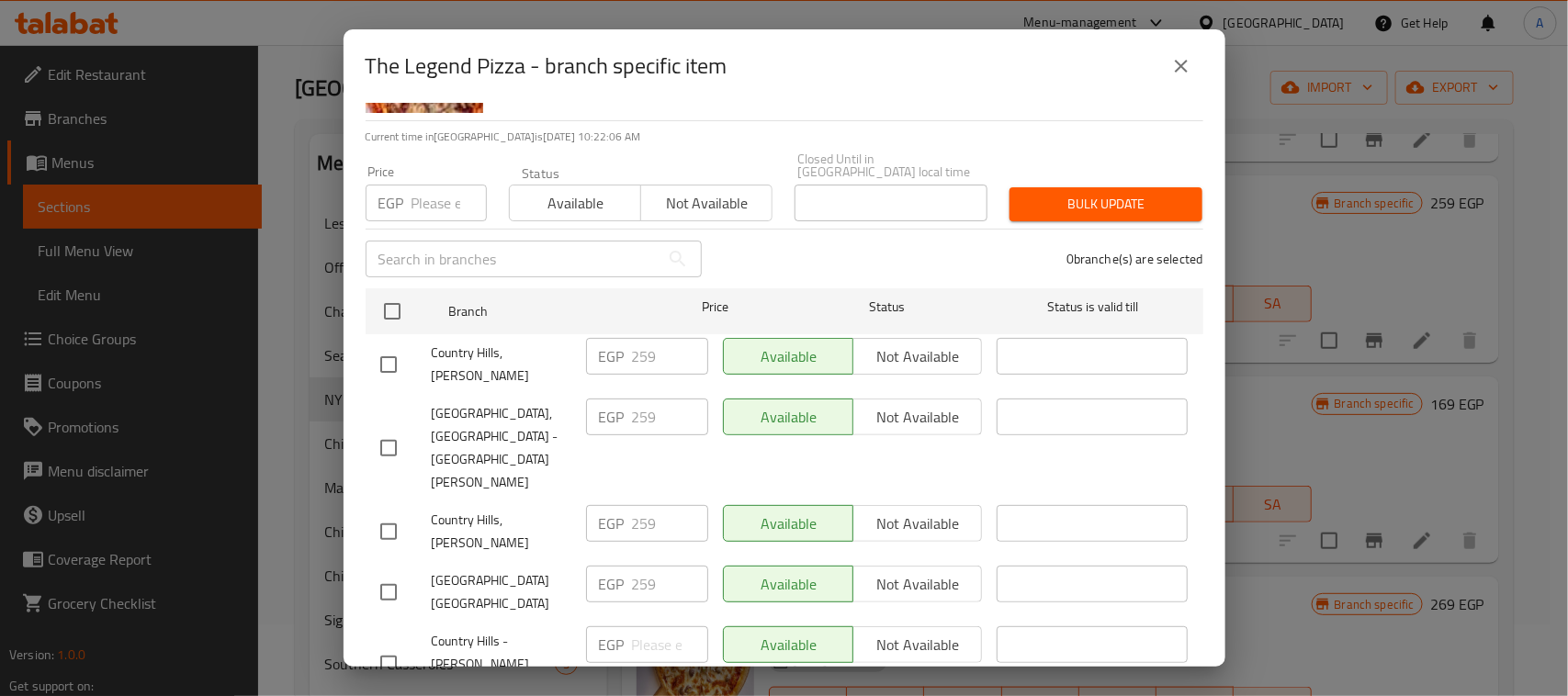 click at bounding box center (1181, 66) 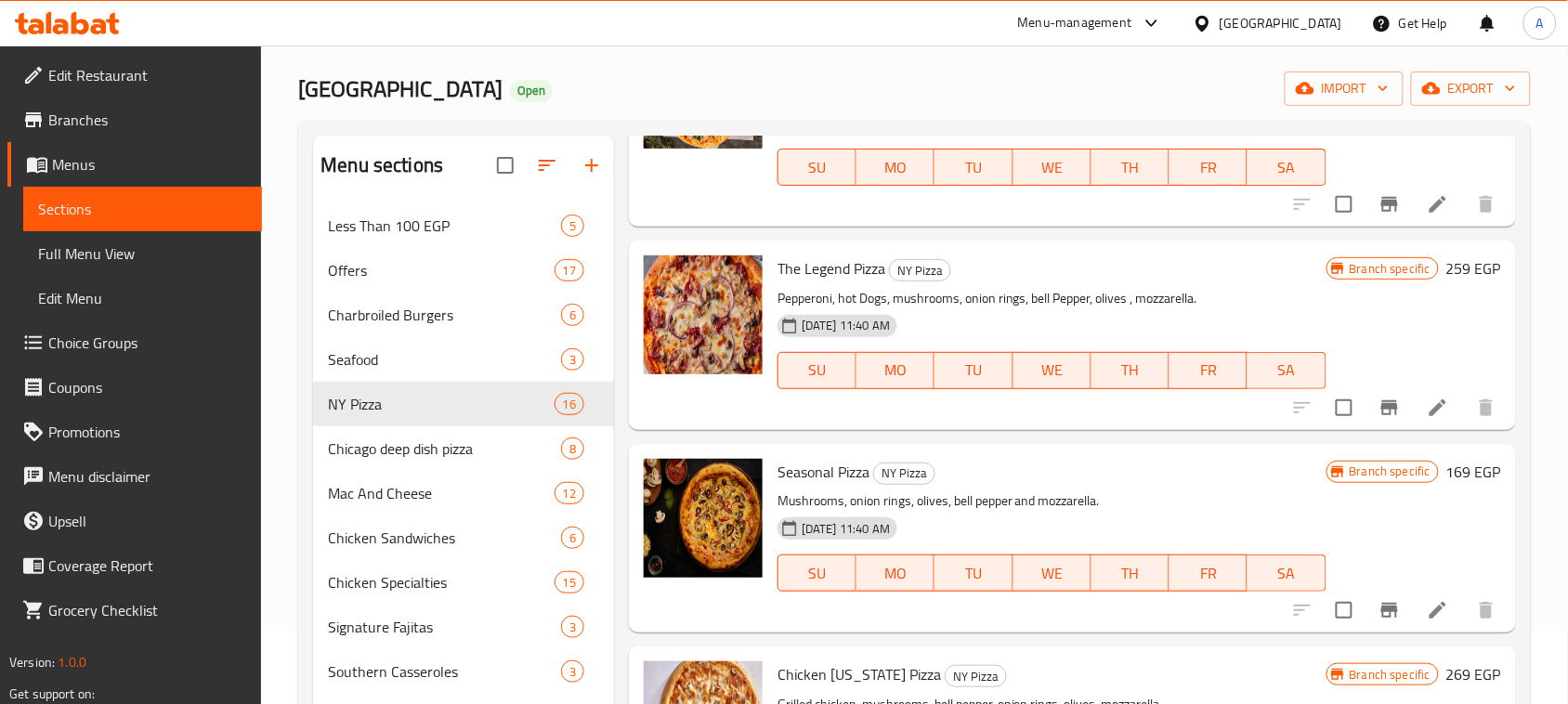 scroll, scrollTop: 580, scrollLeft: 0, axis: vertical 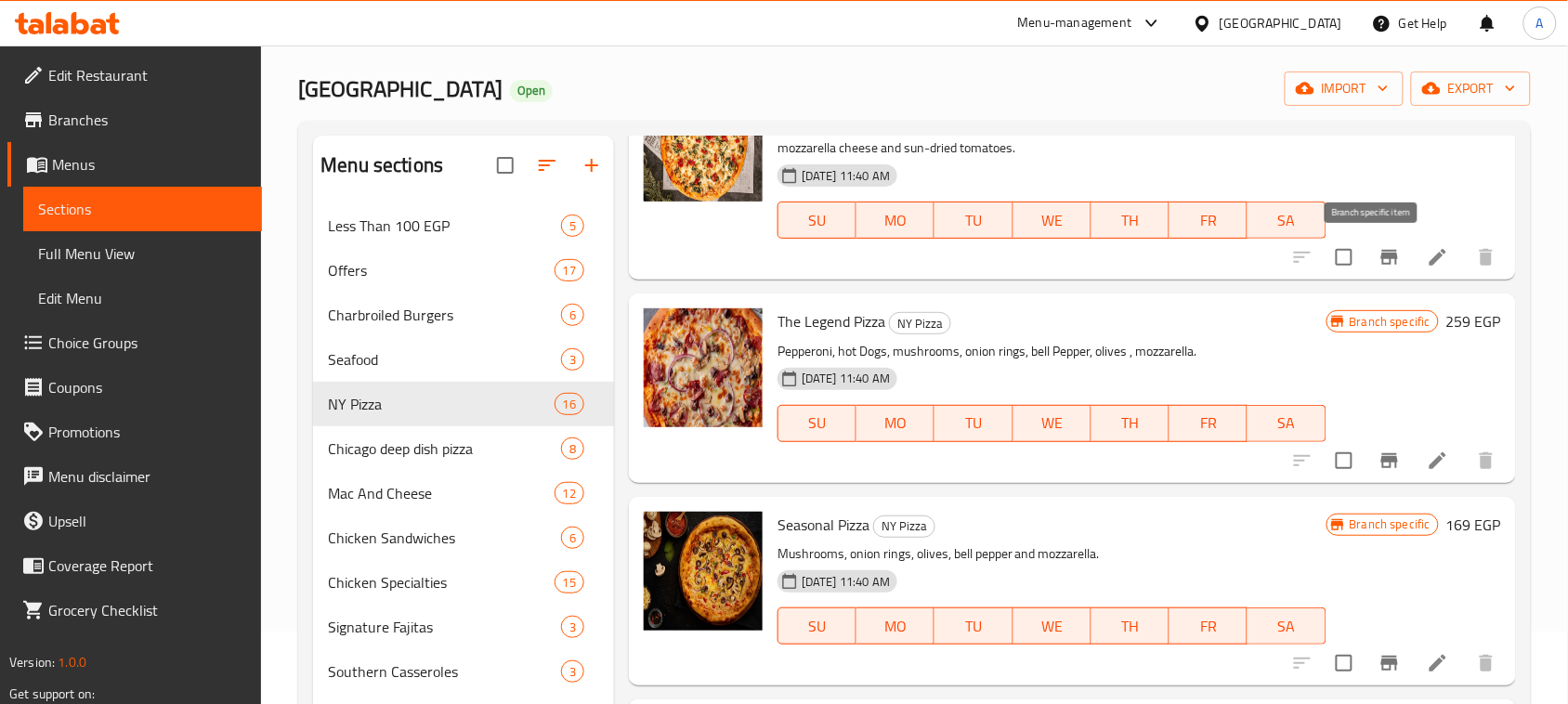 click 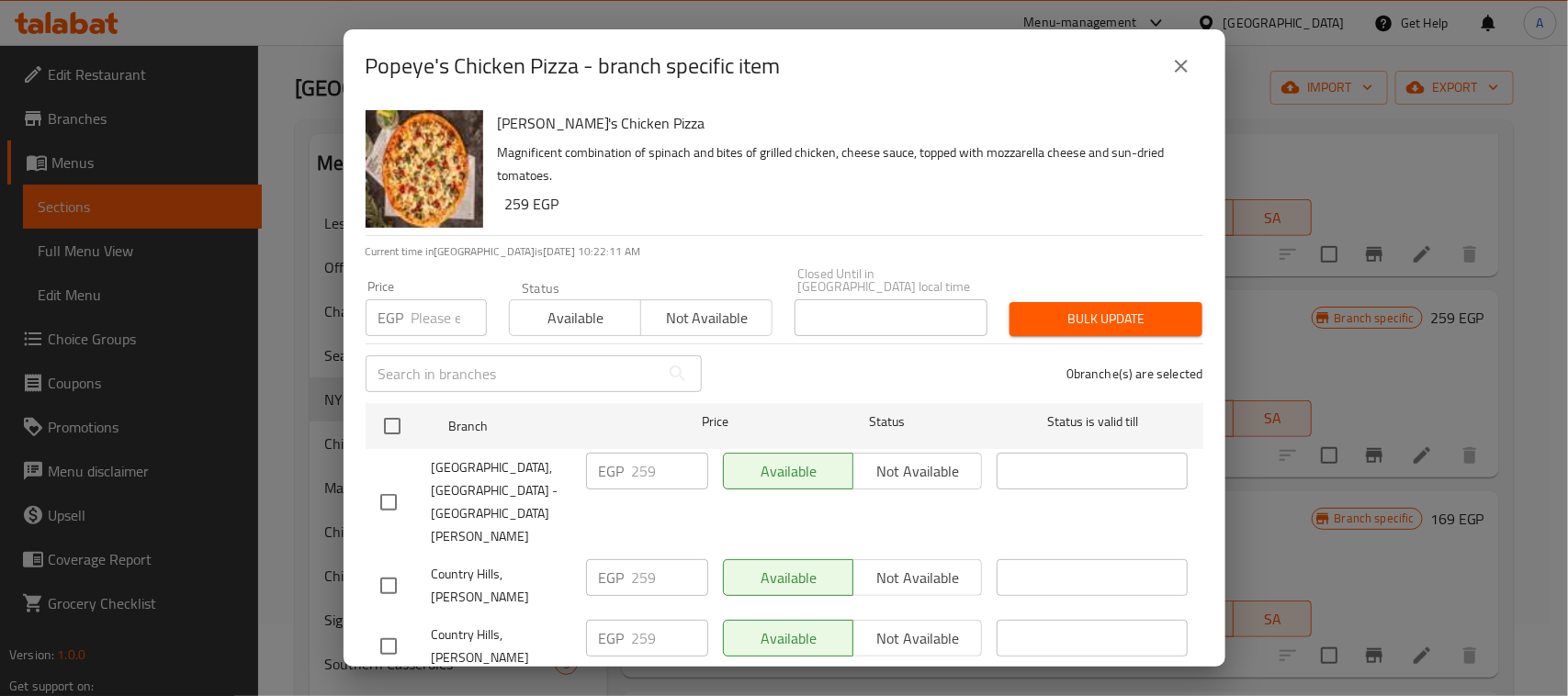 click 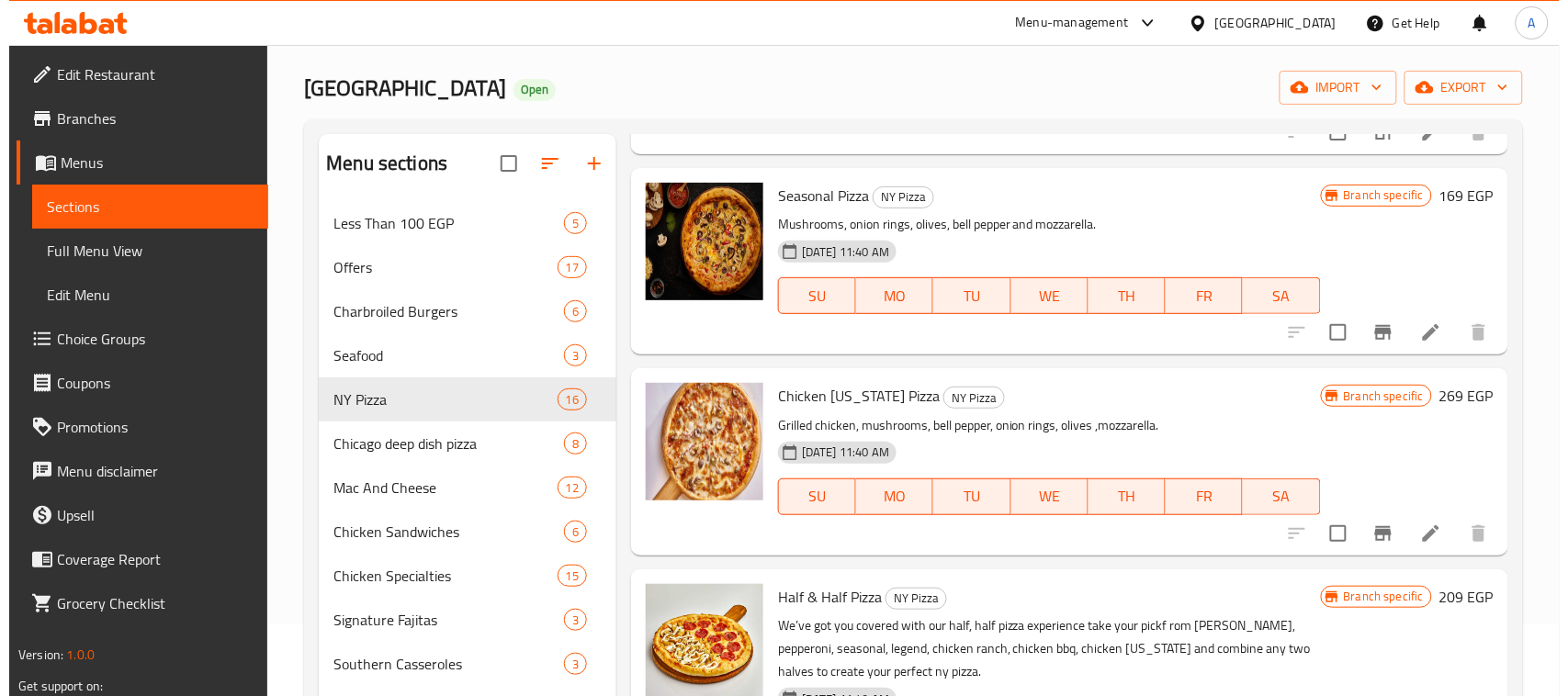 scroll, scrollTop: 918, scrollLeft: 0, axis: vertical 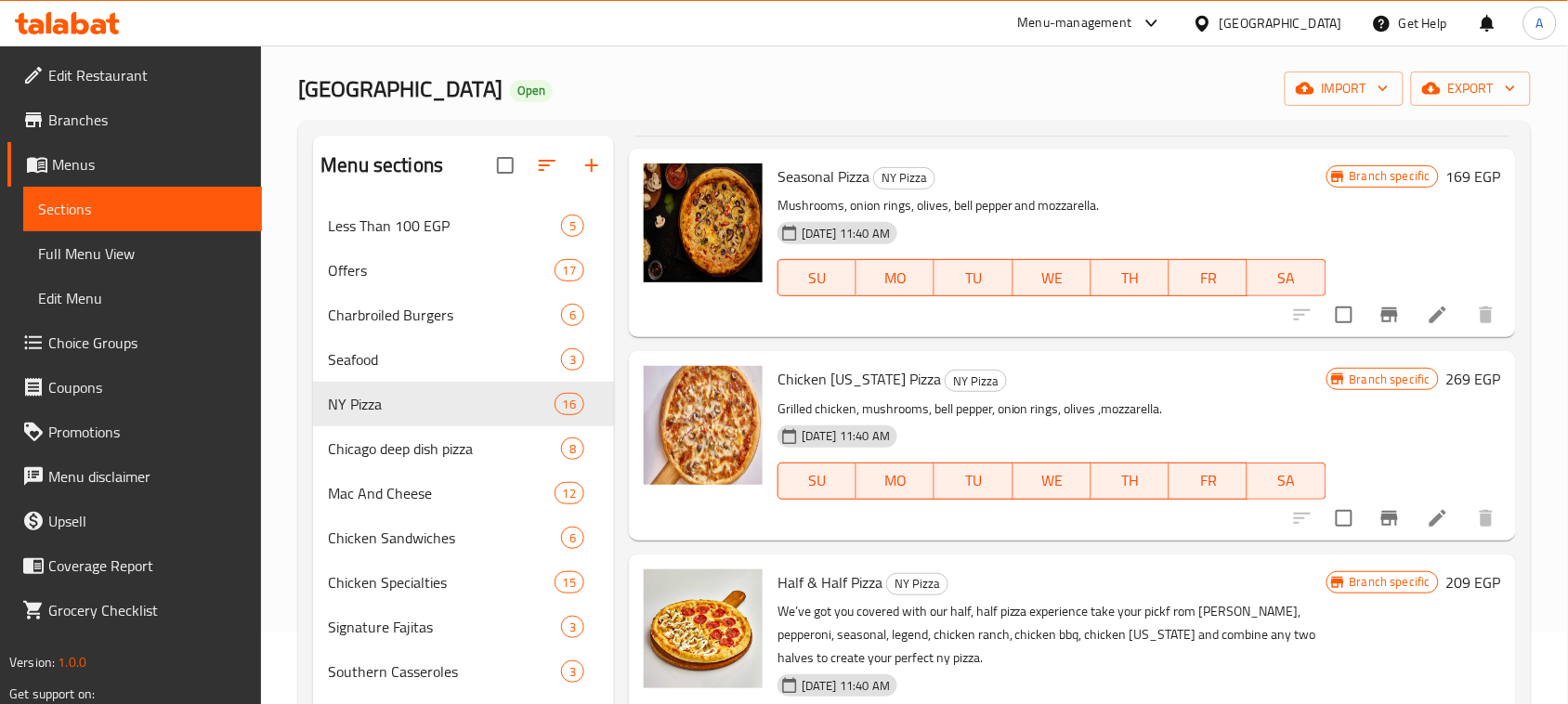 click at bounding box center (1390, 315) 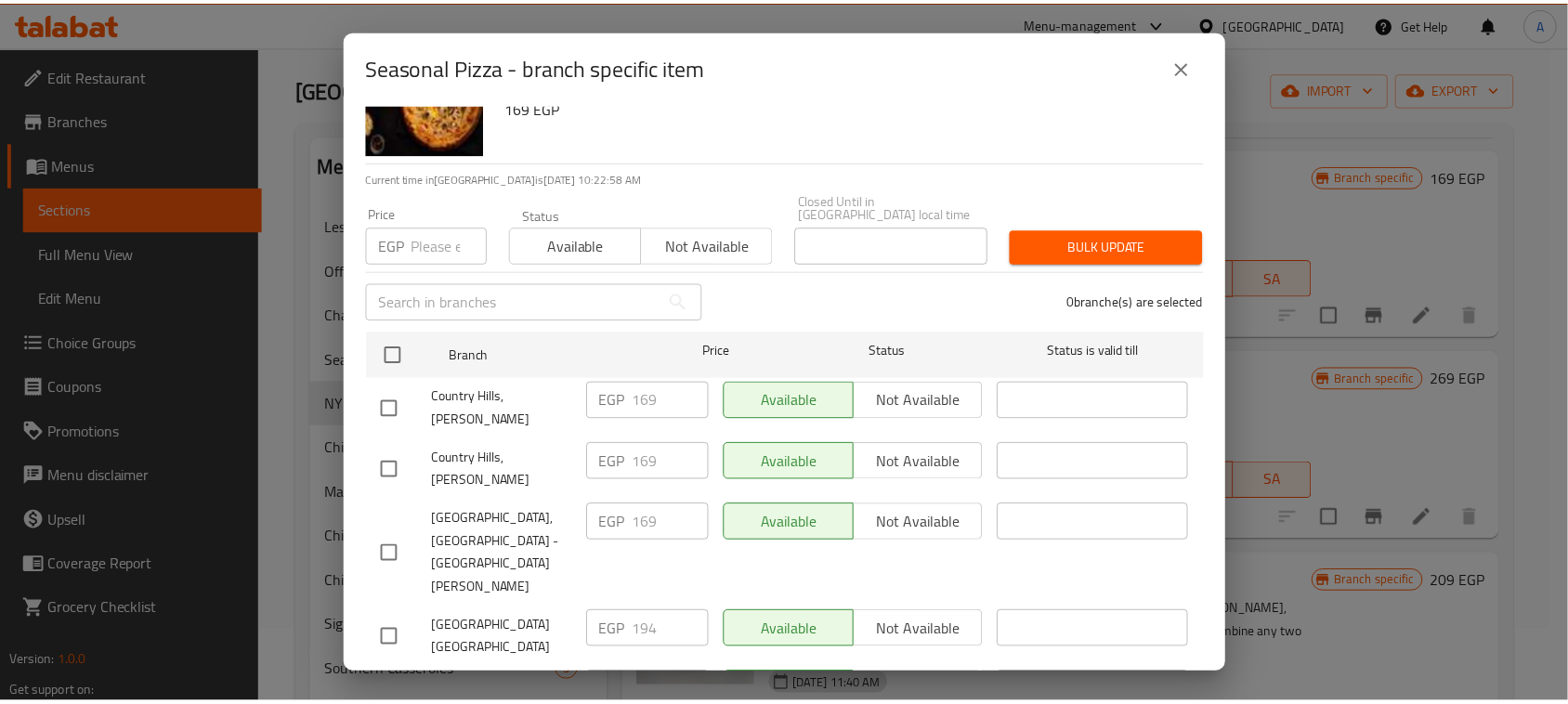 scroll, scrollTop: 116, scrollLeft: 0, axis: vertical 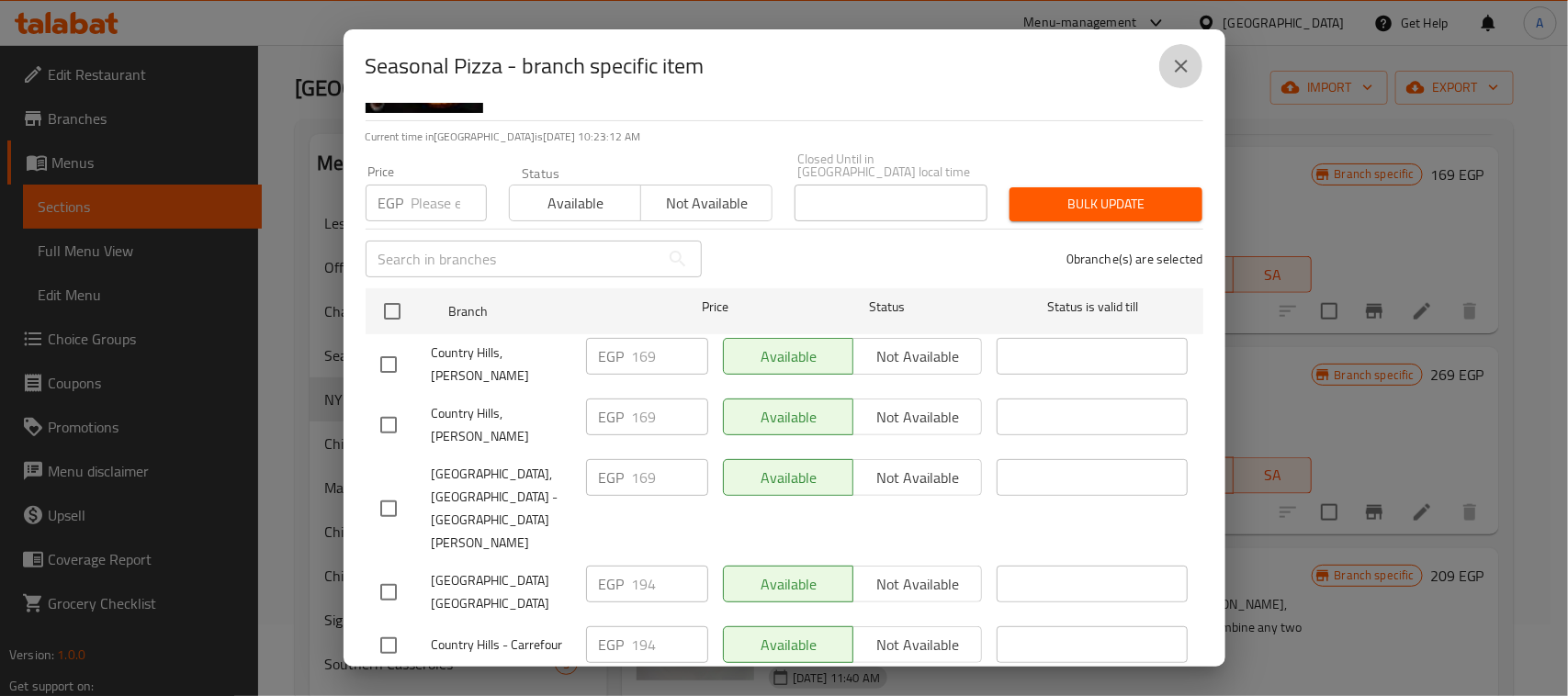 click 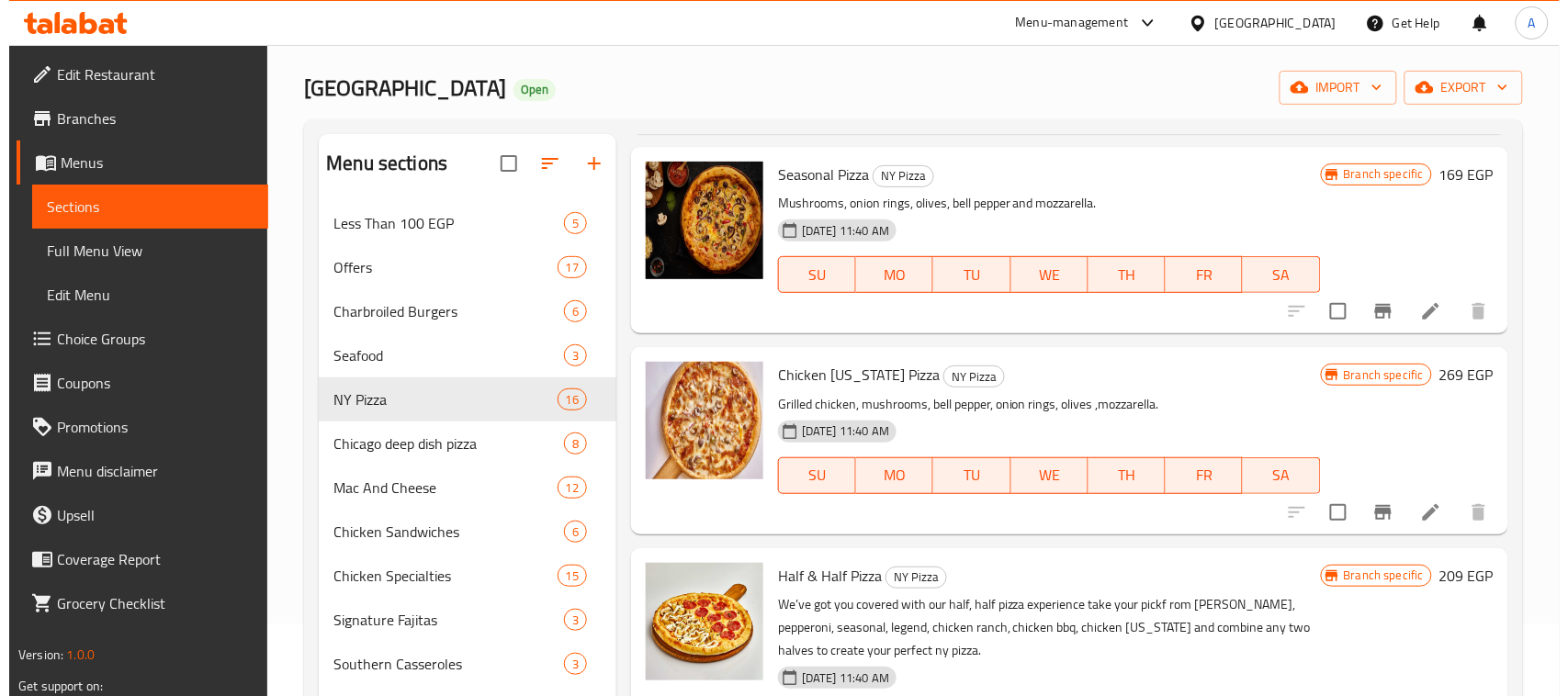 scroll, scrollTop: 1033, scrollLeft: 0, axis: vertical 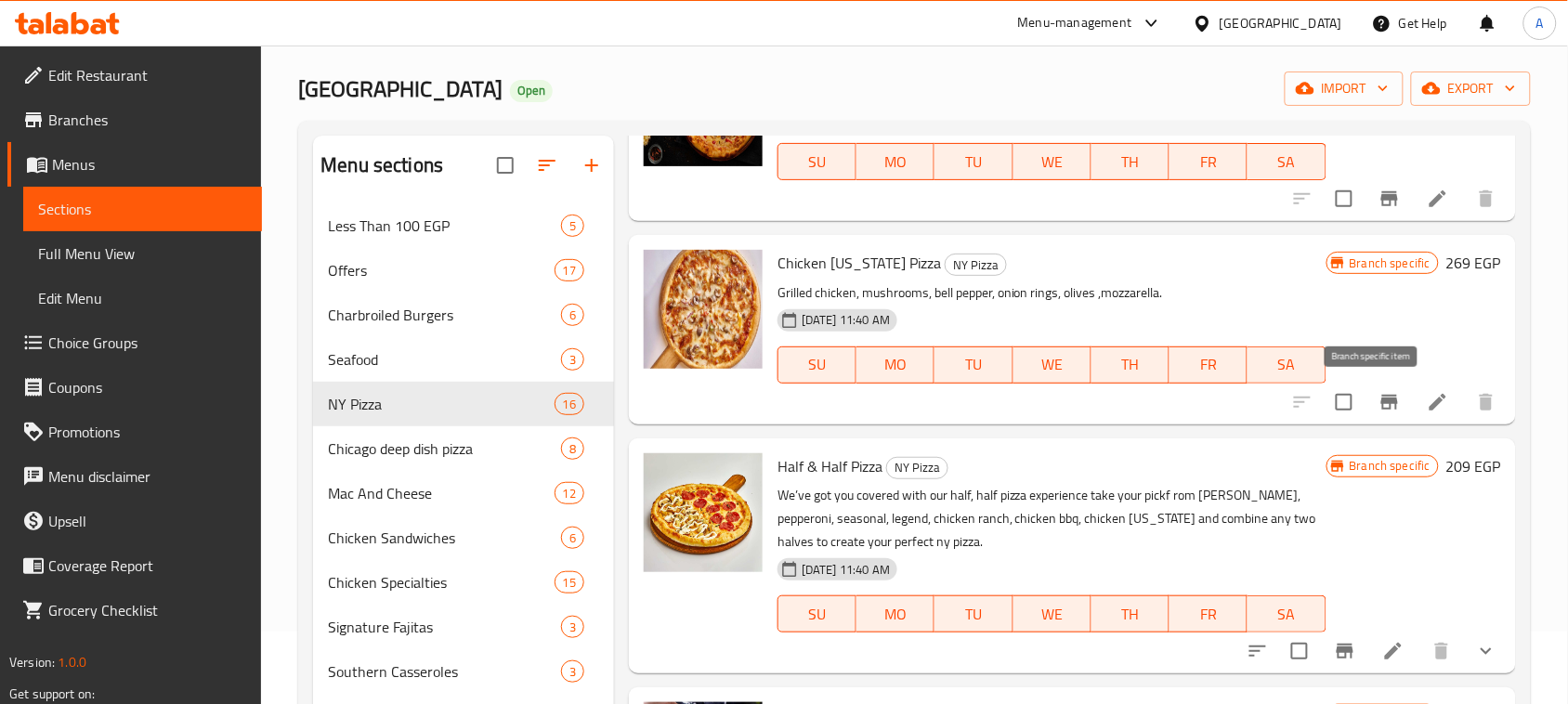 click at bounding box center [1390, 402] 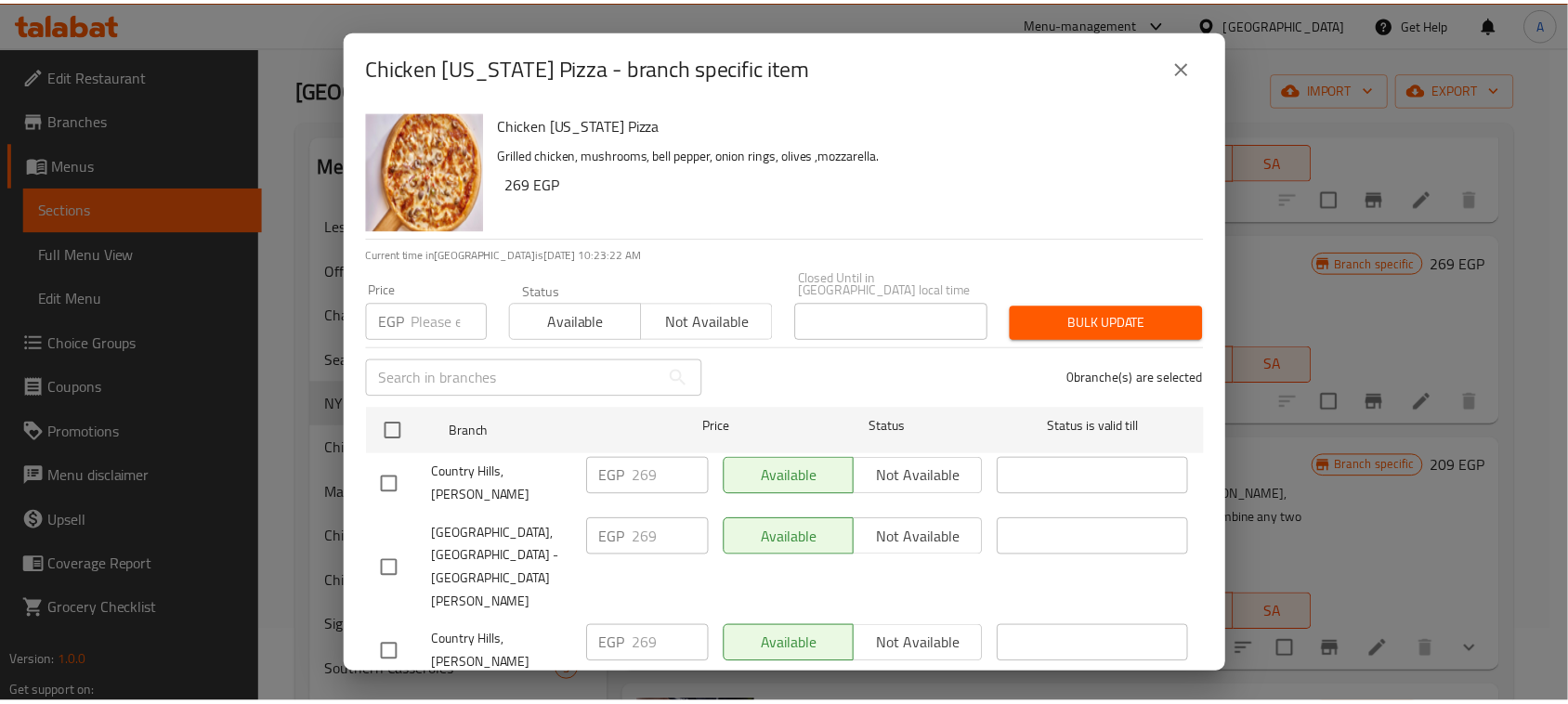 scroll, scrollTop: 116, scrollLeft: 0, axis: vertical 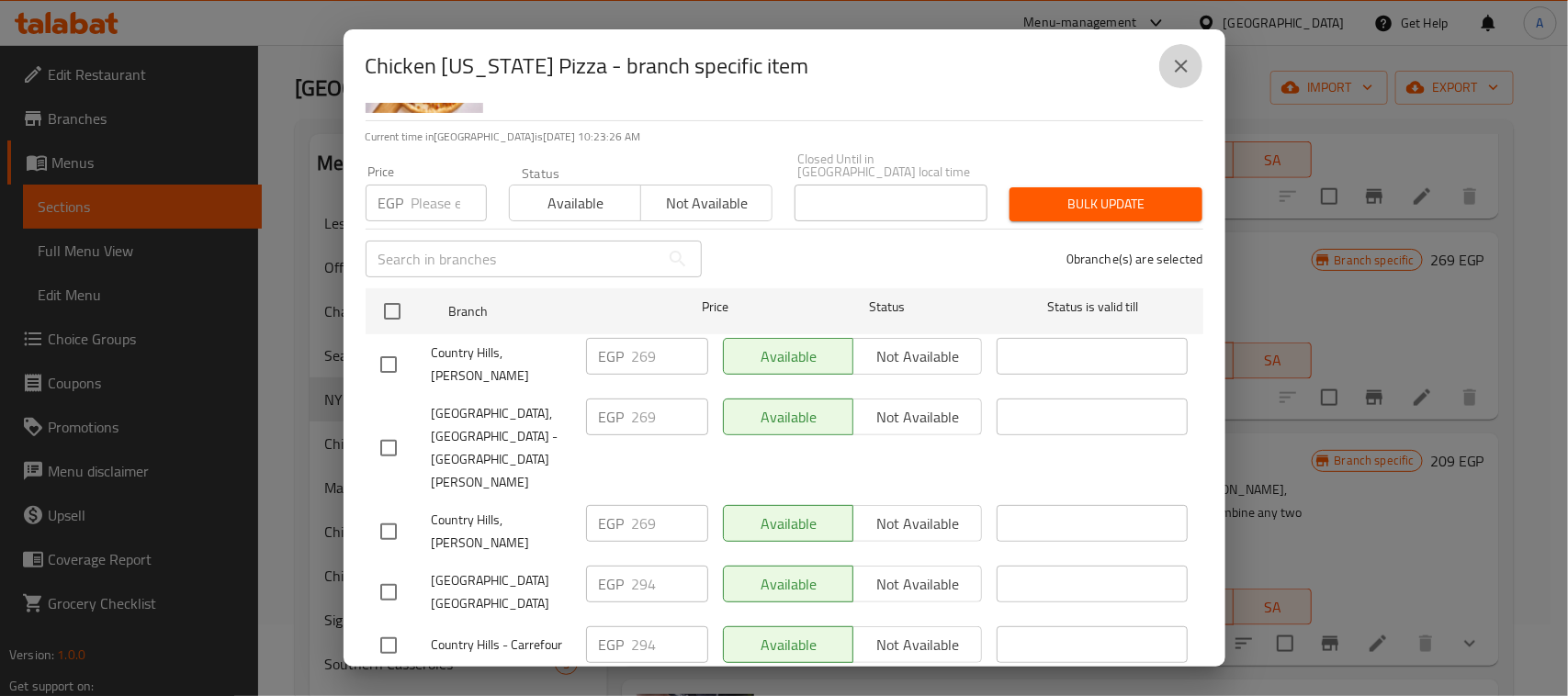 click 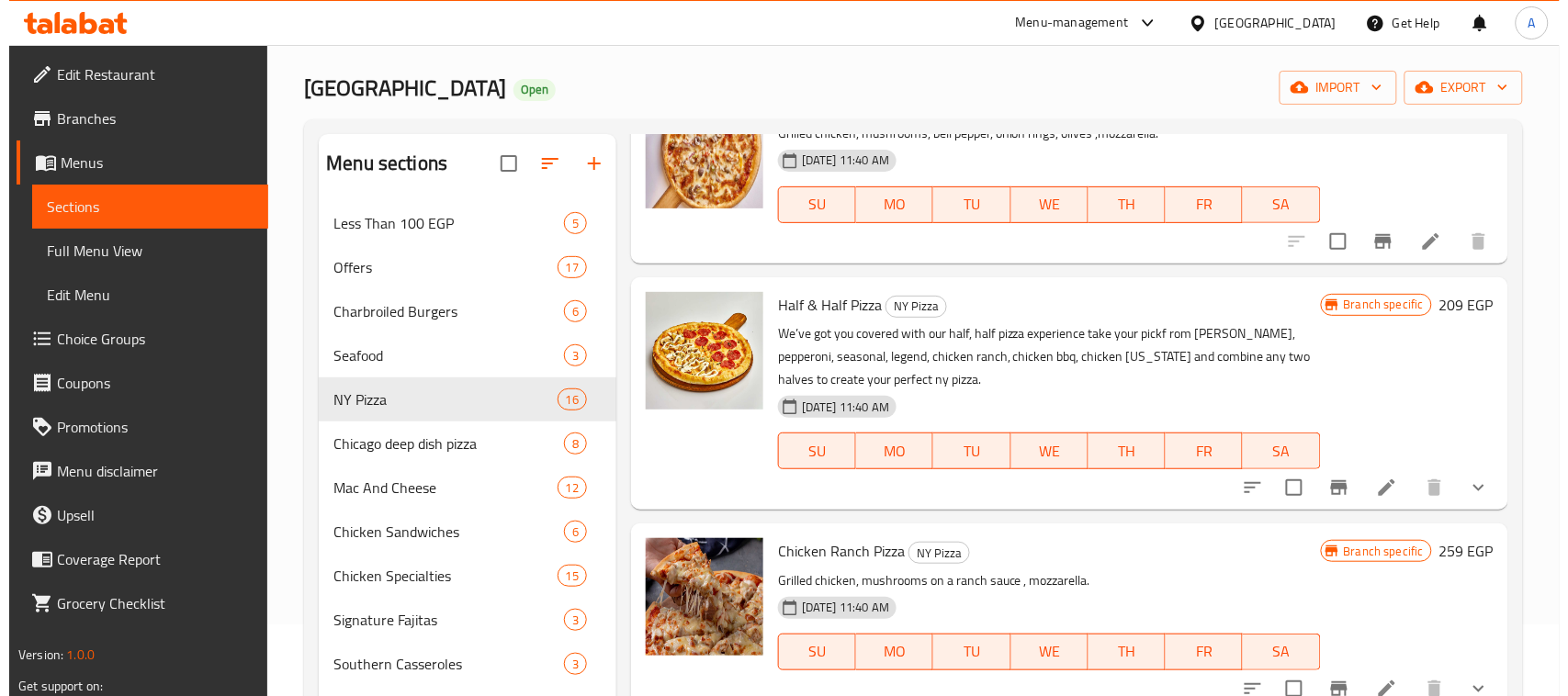 scroll, scrollTop: 1263, scrollLeft: 0, axis: vertical 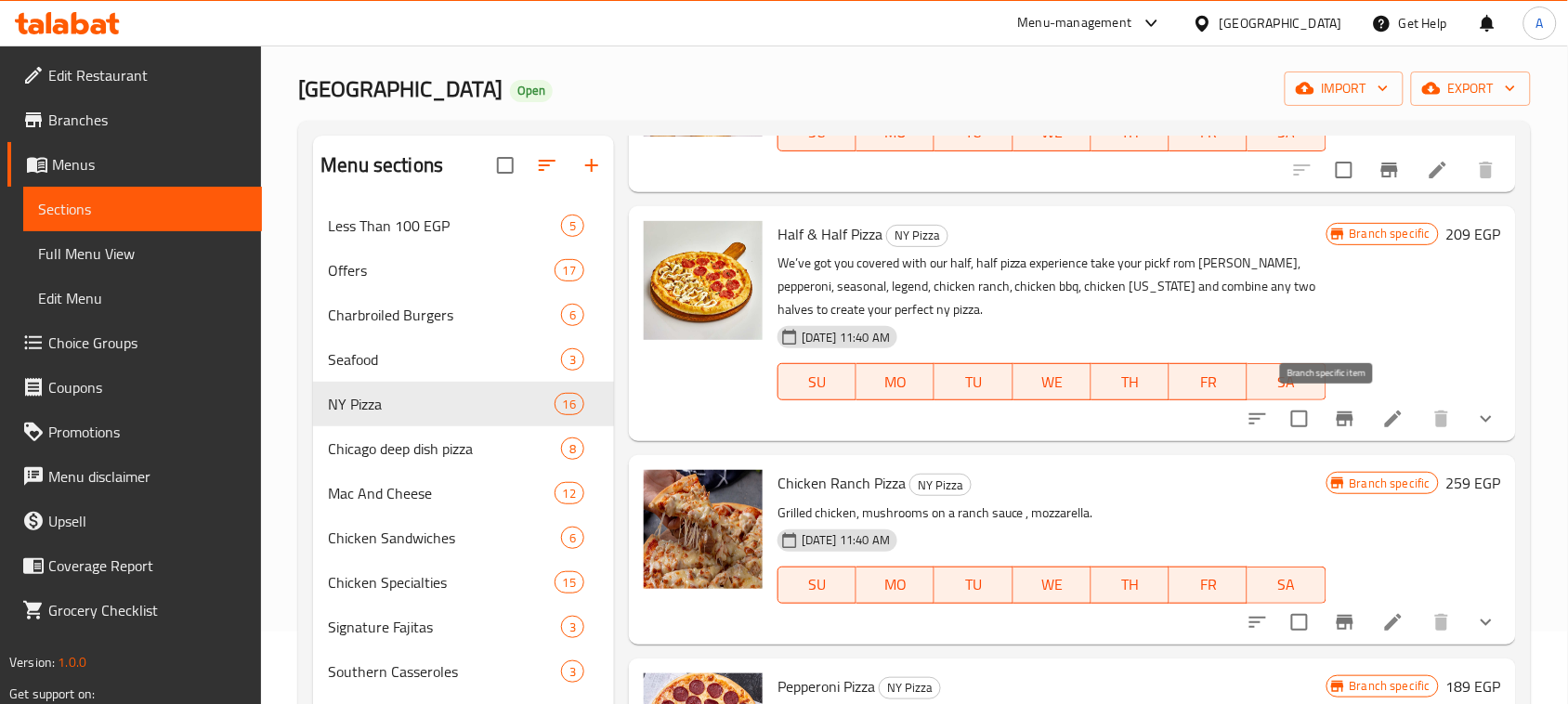 click 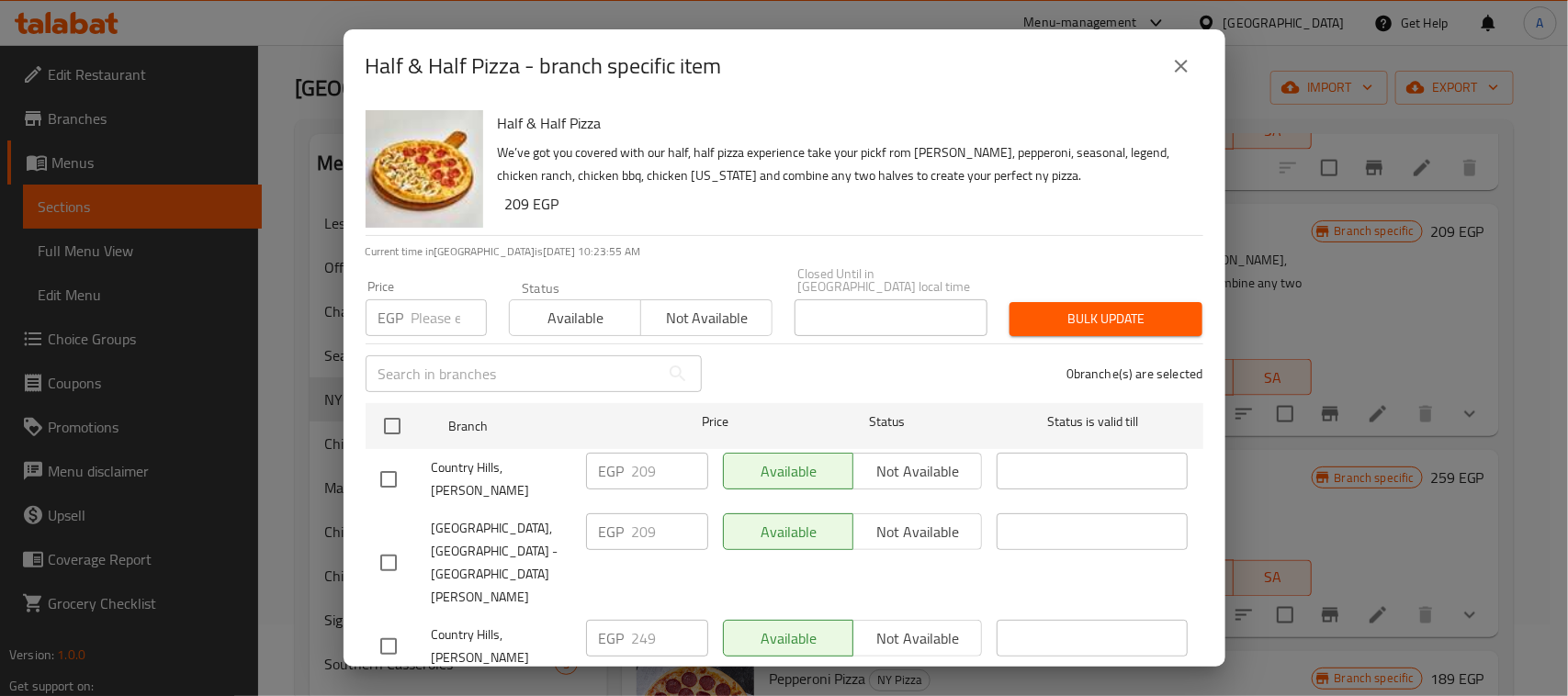 click on "0  branche(s) are selected" at bounding box center (964, 374) 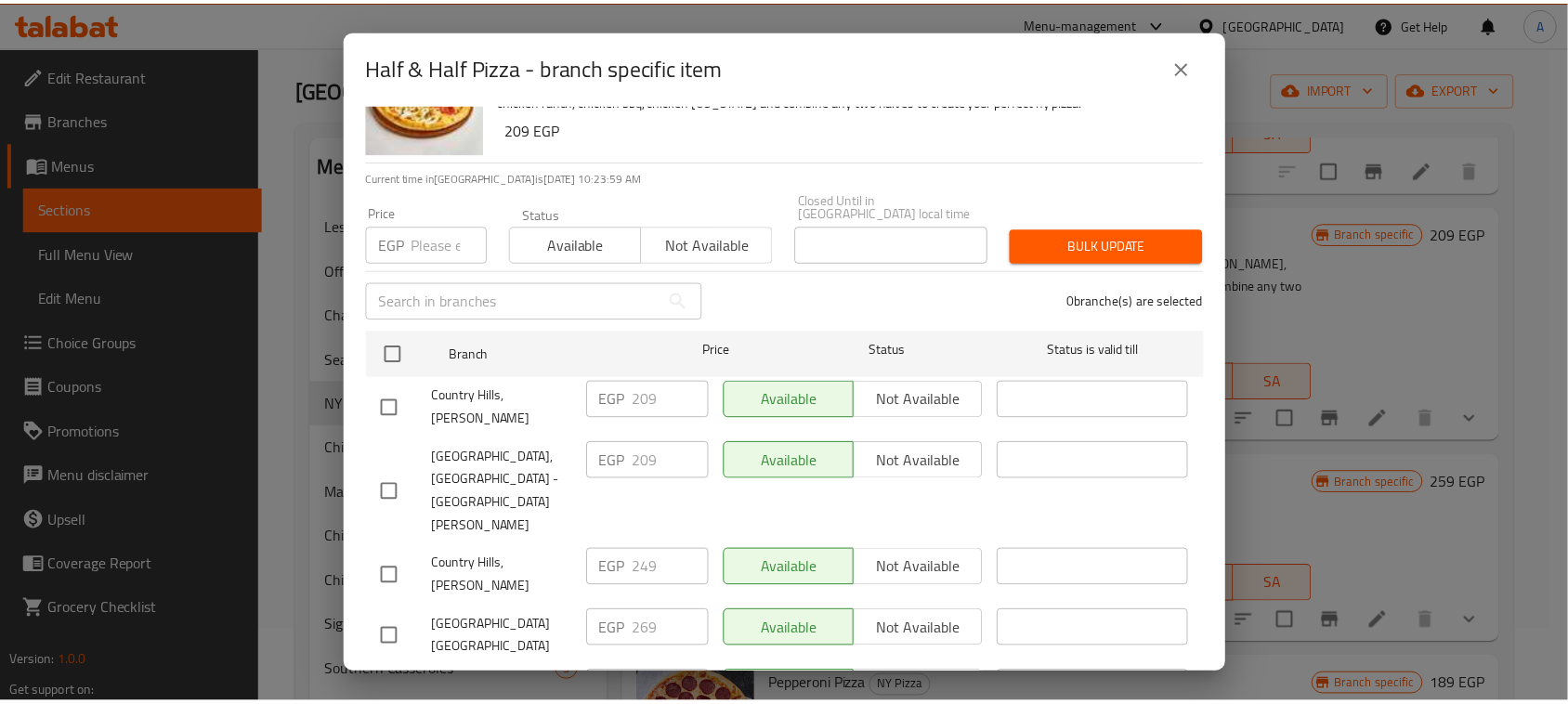 scroll, scrollTop: 116, scrollLeft: 0, axis: vertical 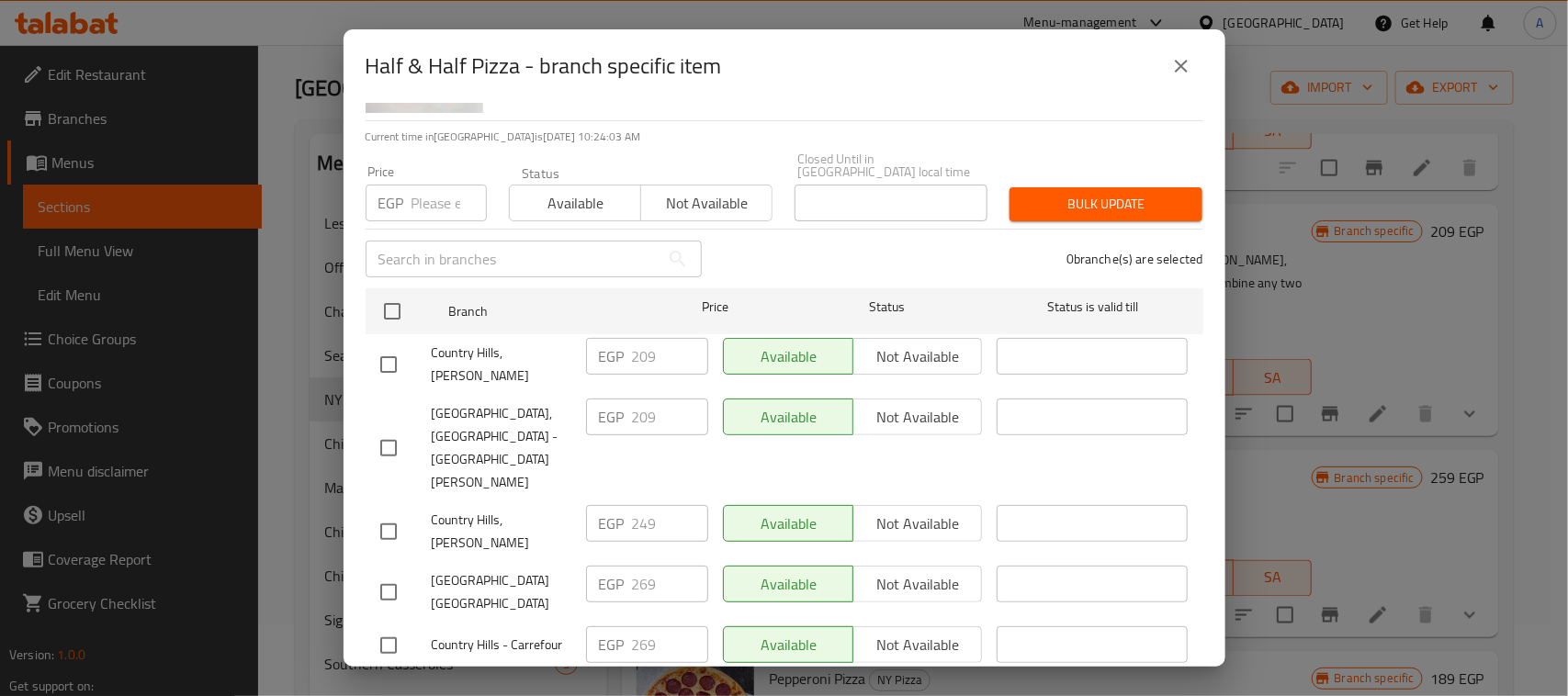 click at bounding box center (1181, 66) 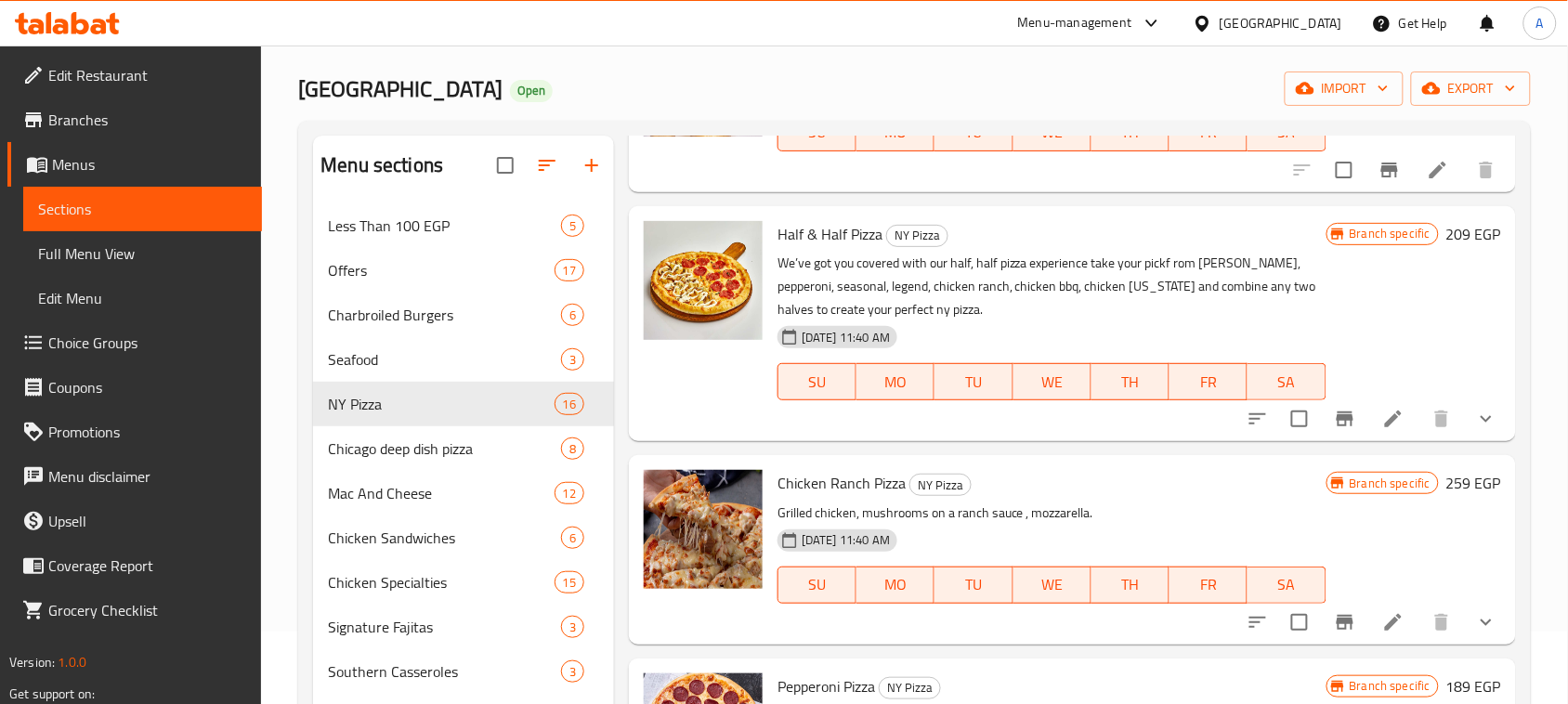 click on "Branch specific 209   EGP" at bounding box center (1414, 323) 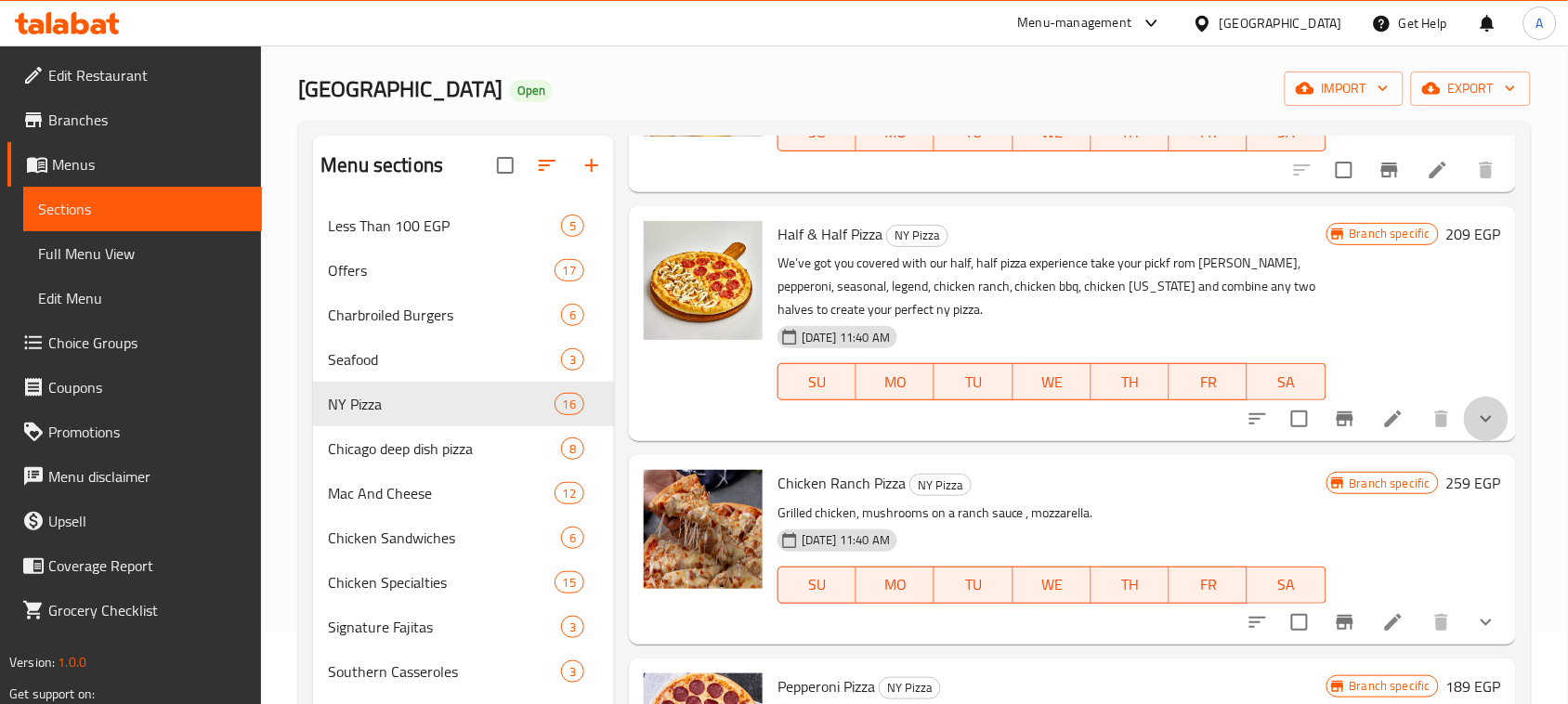 drag, startPoint x: 1483, startPoint y: 433, endPoint x: 1470, endPoint y: 425, distance: 15.264338 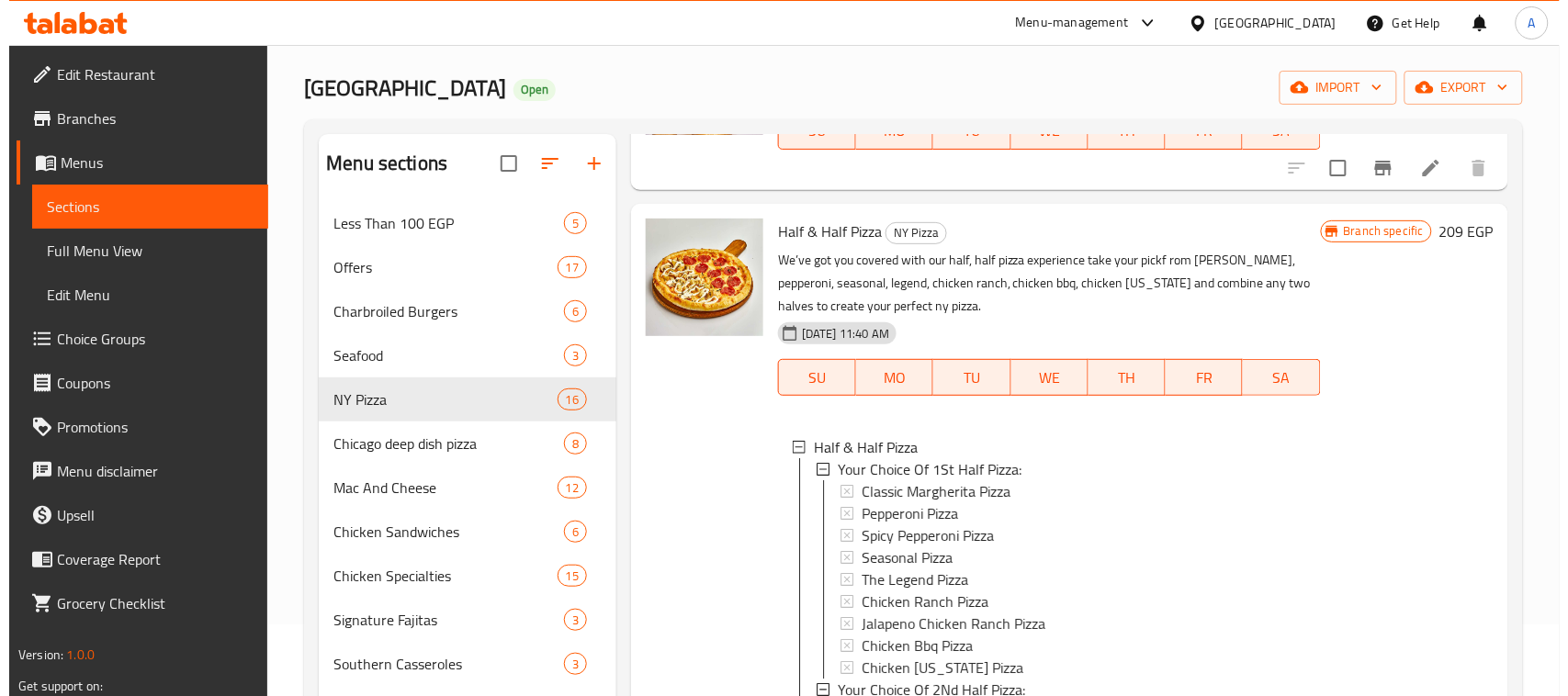 scroll, scrollTop: 1, scrollLeft: 0, axis: vertical 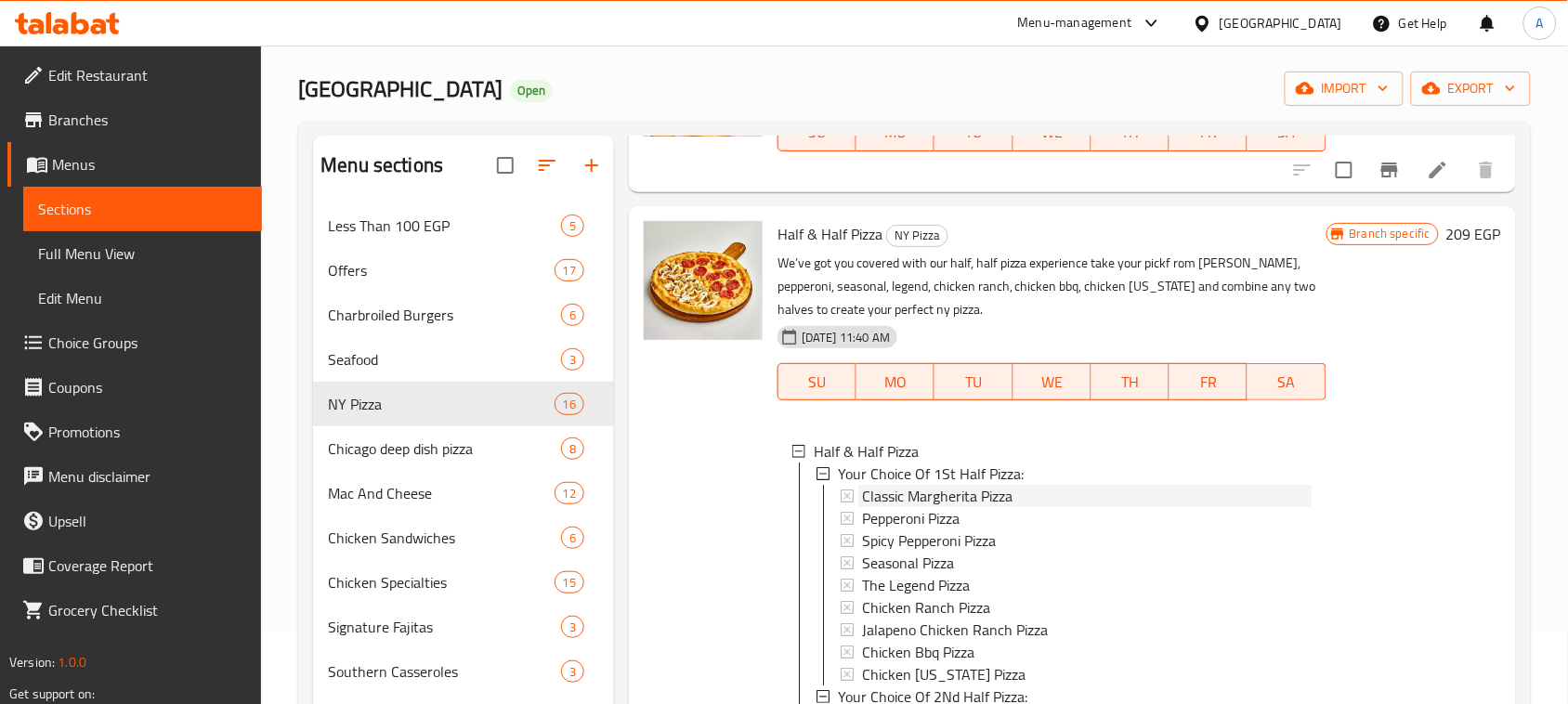 click on "Classic Margherita Pizza" at bounding box center (1087, 496) 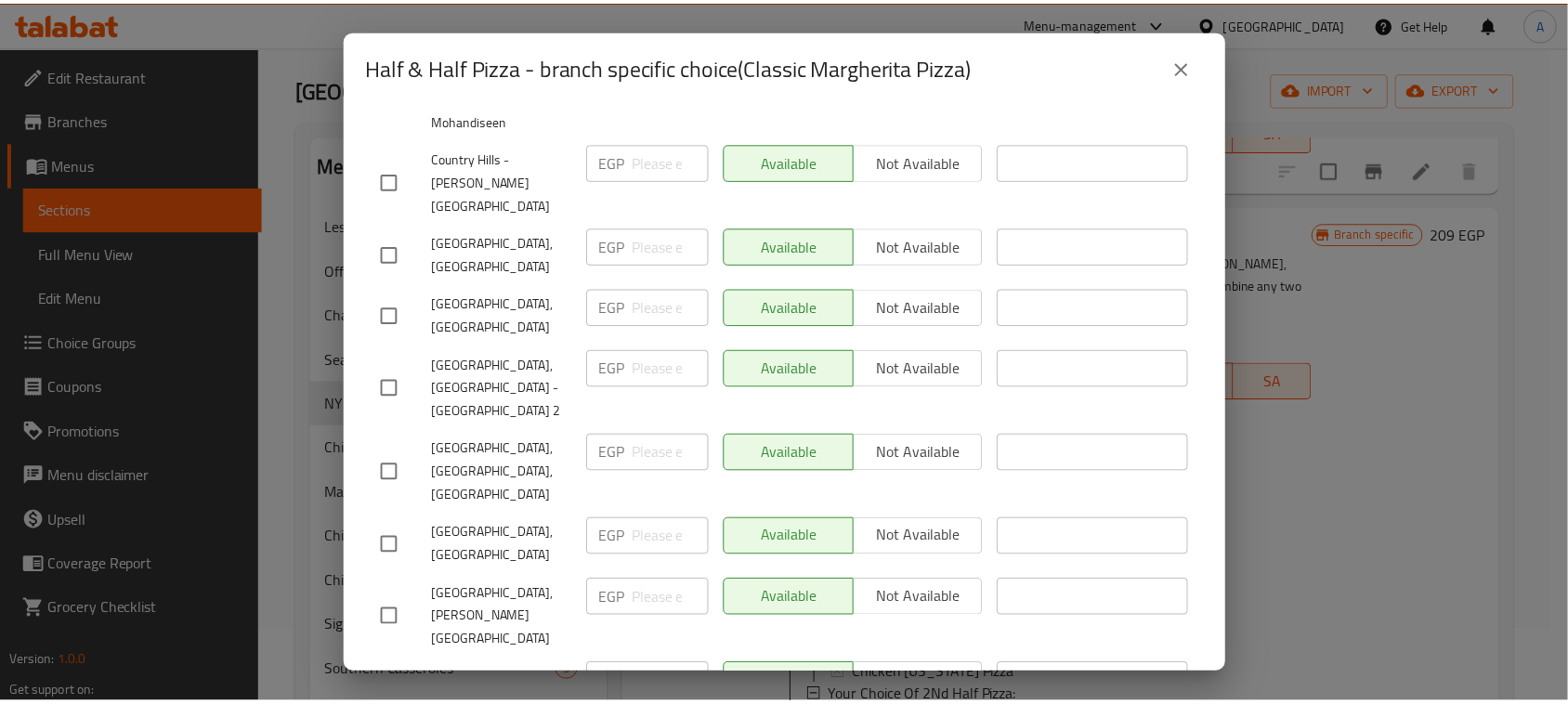 scroll, scrollTop: 658, scrollLeft: 0, axis: vertical 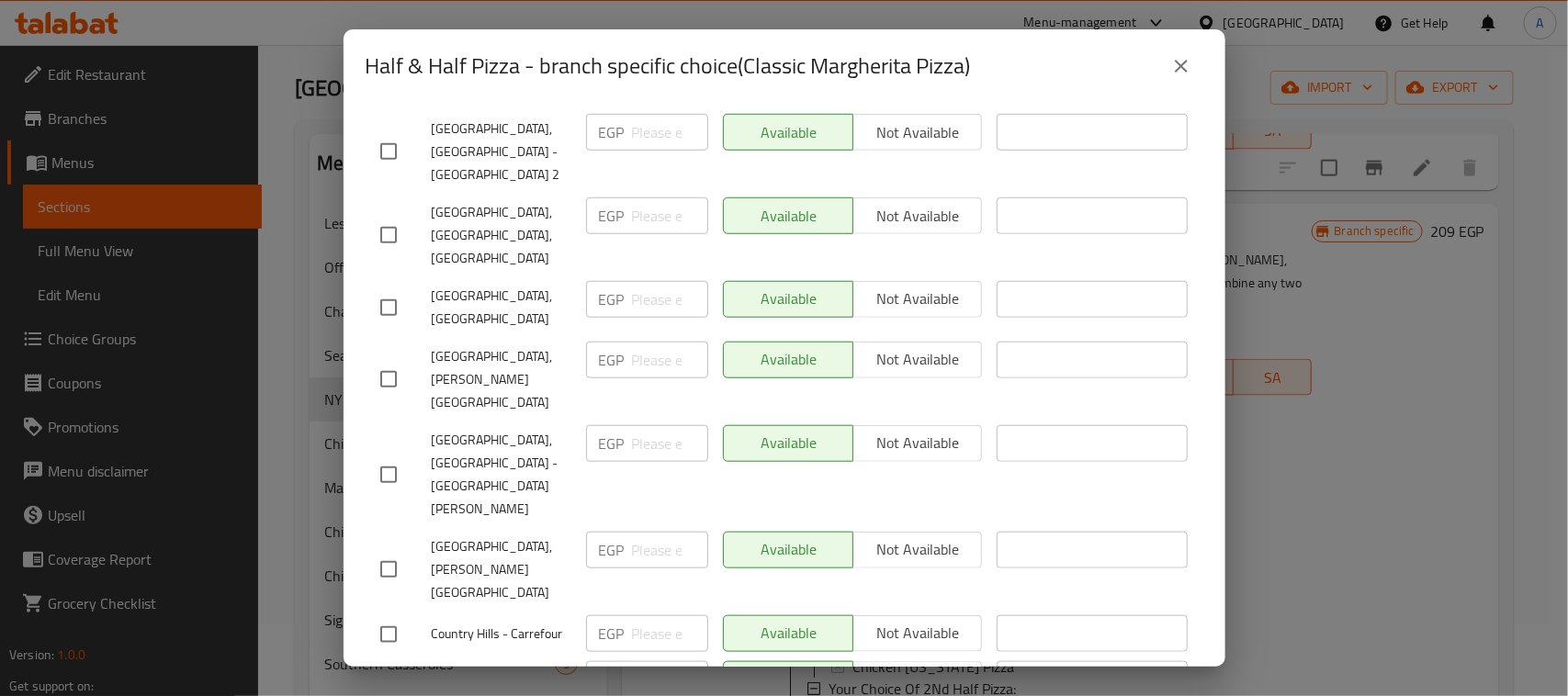 click 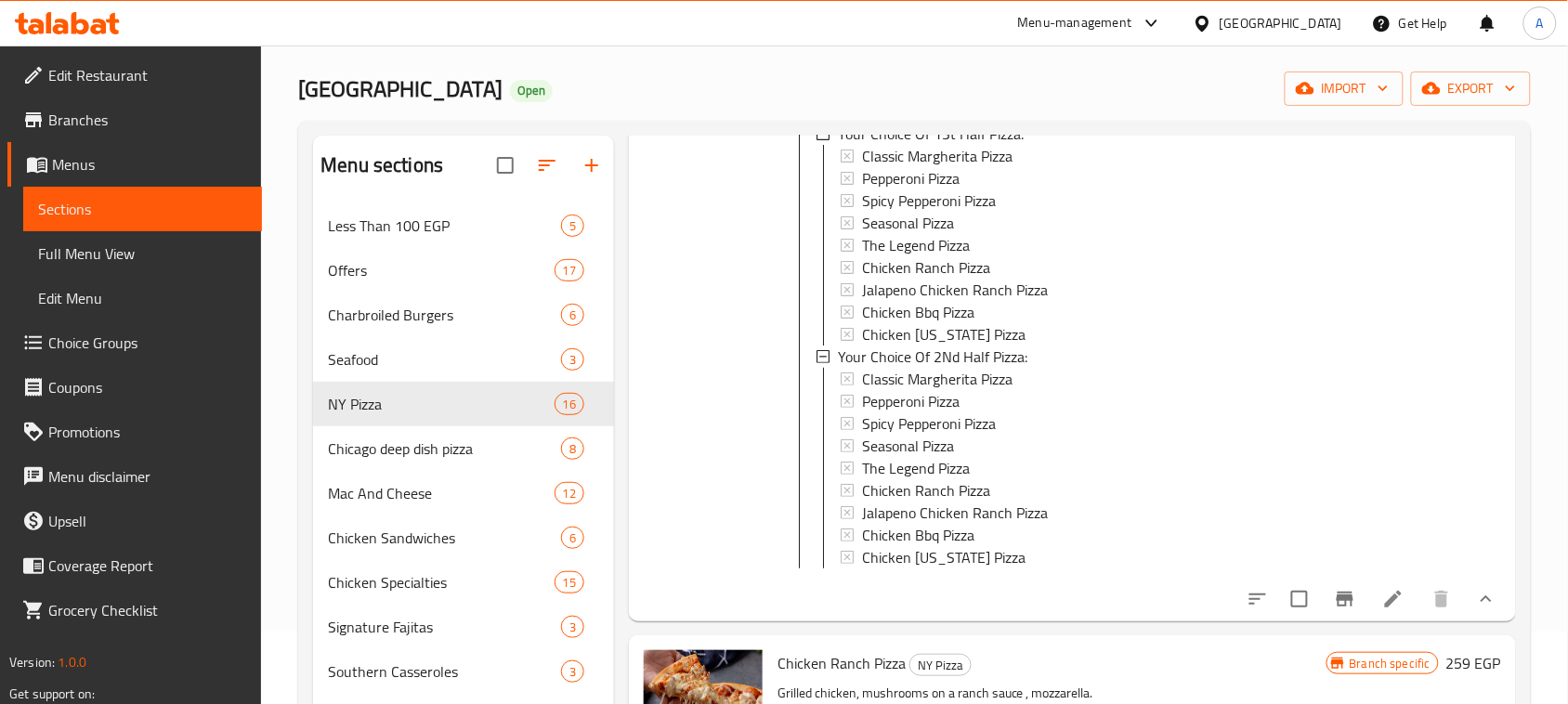 scroll, scrollTop: 1625, scrollLeft: 0, axis: vertical 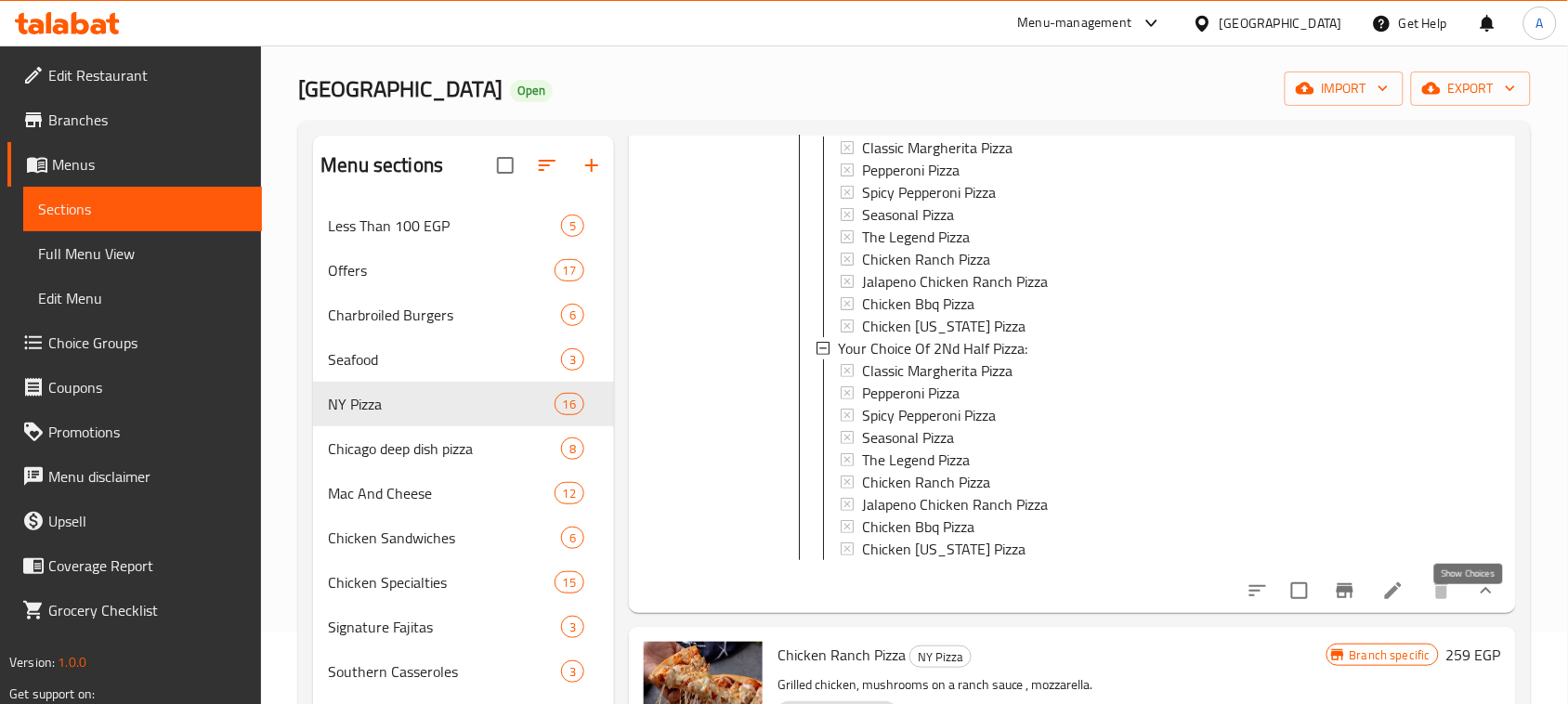 click 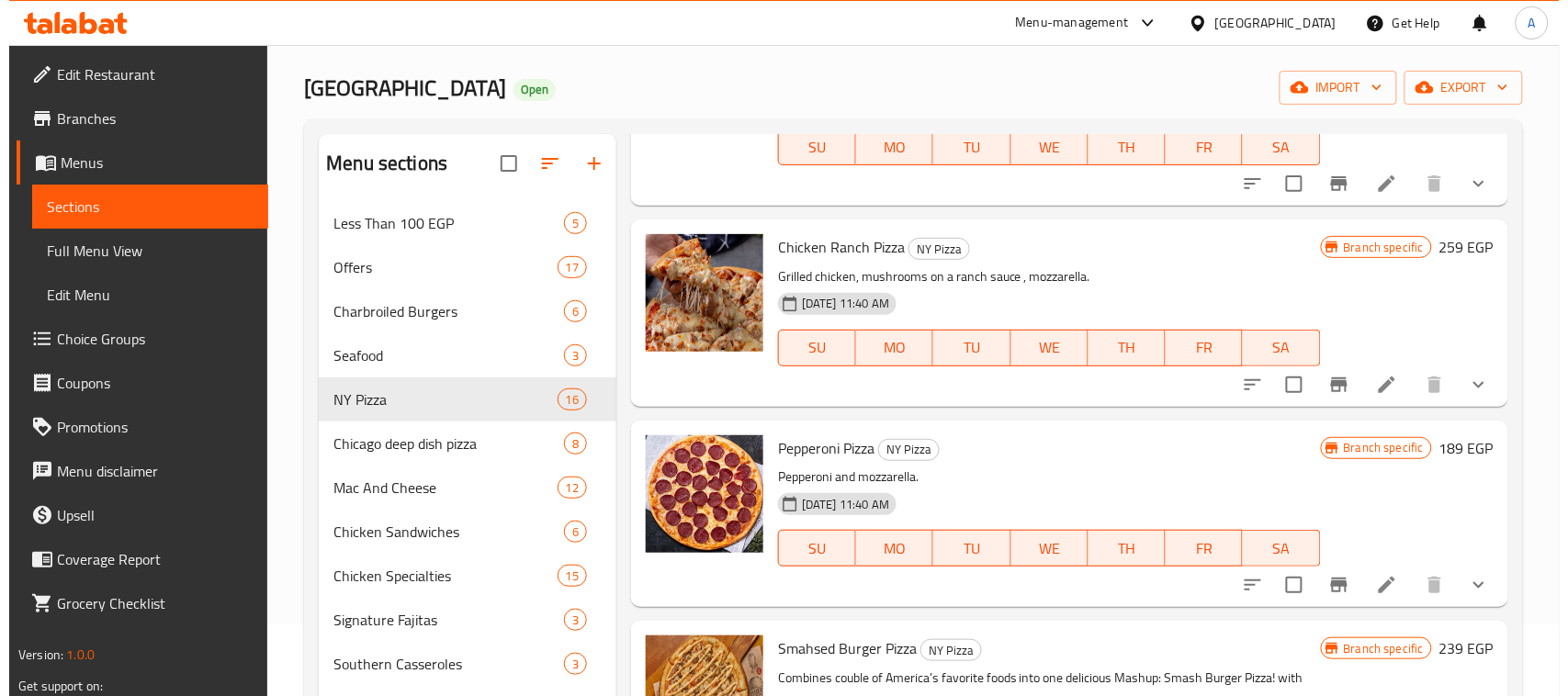 scroll, scrollTop: 1492, scrollLeft: 0, axis: vertical 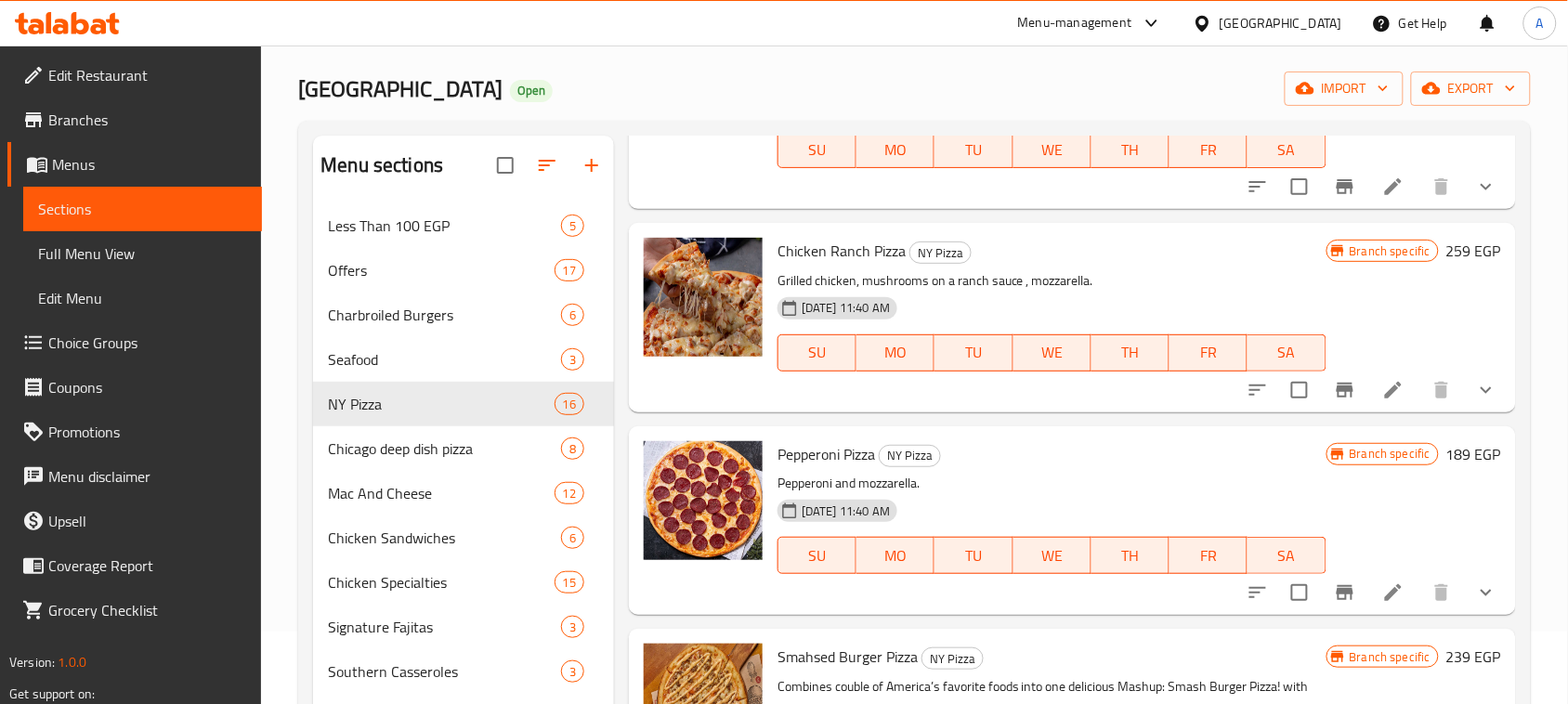 click 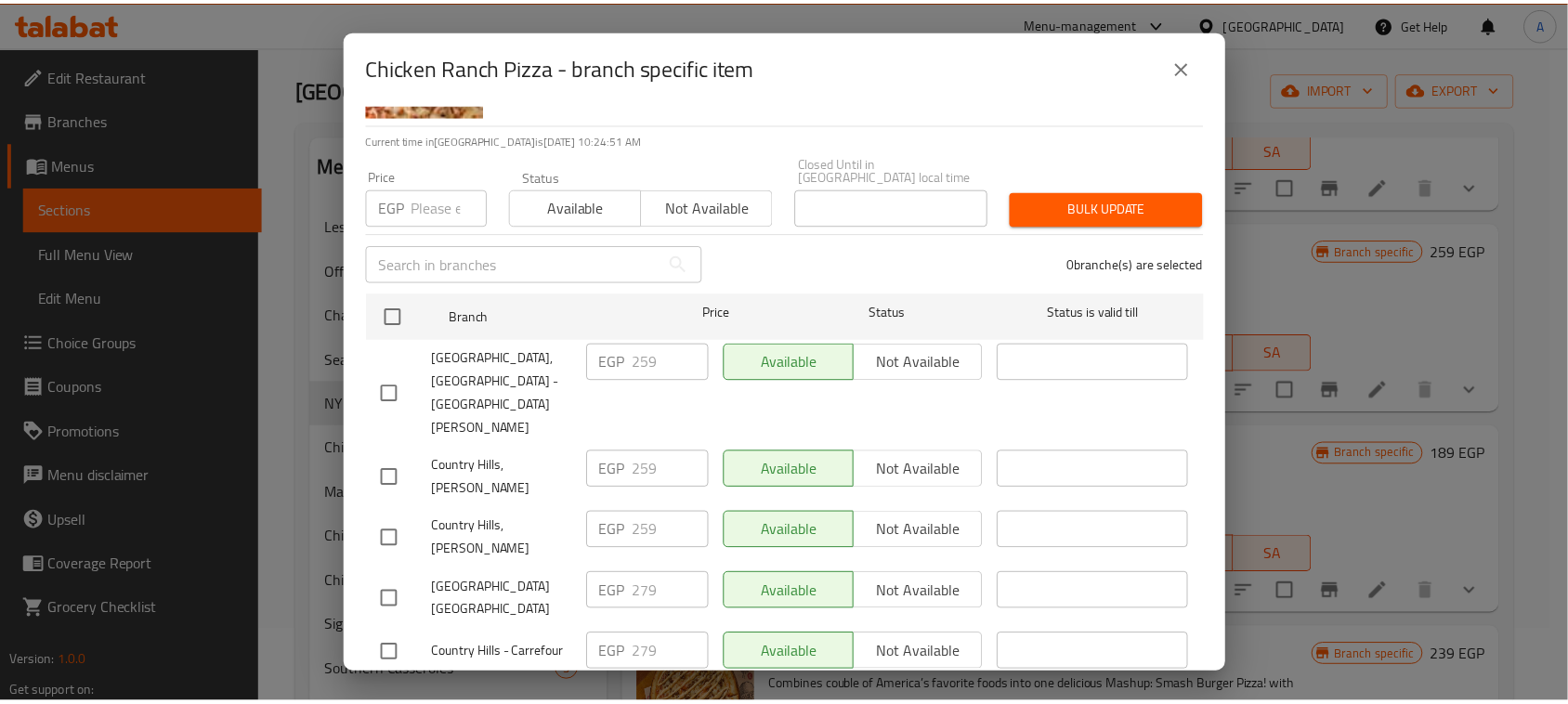 scroll, scrollTop: 116, scrollLeft: 0, axis: vertical 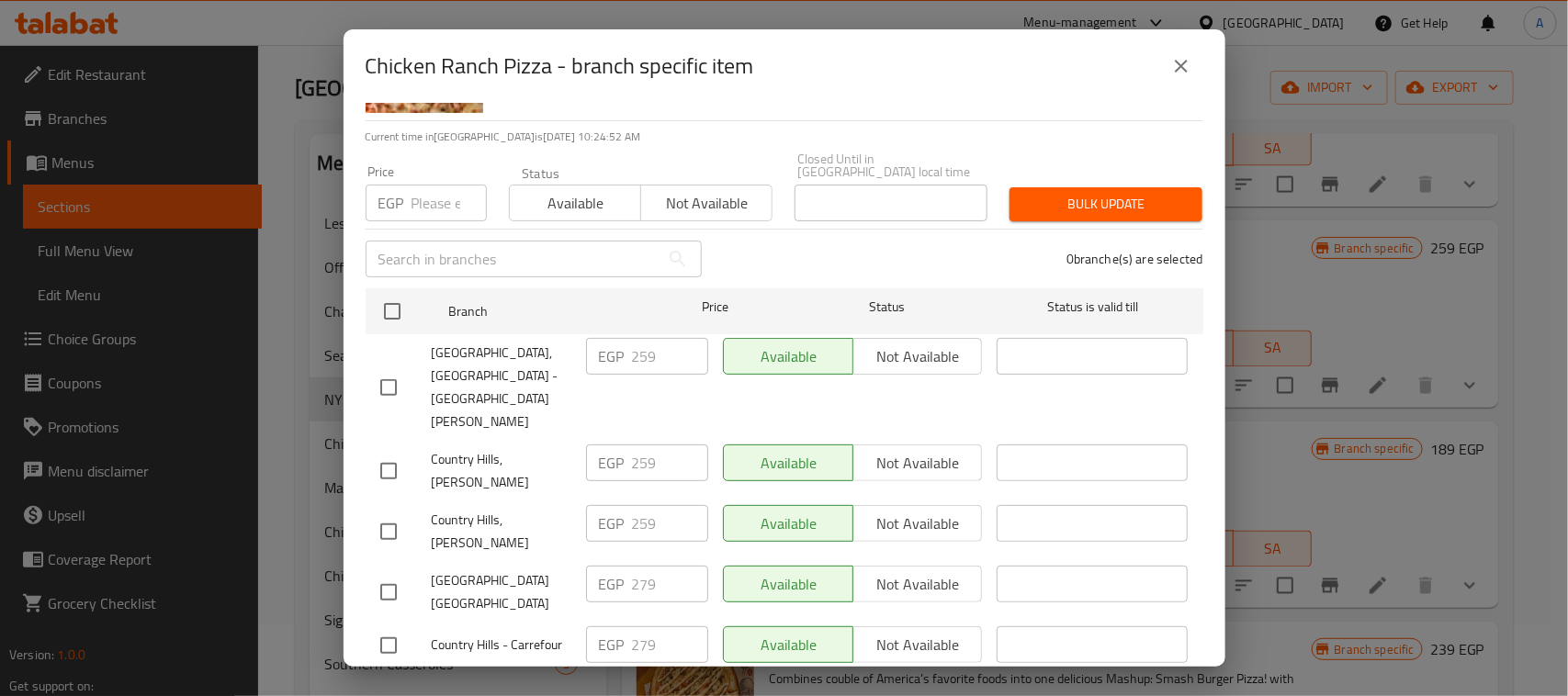 click 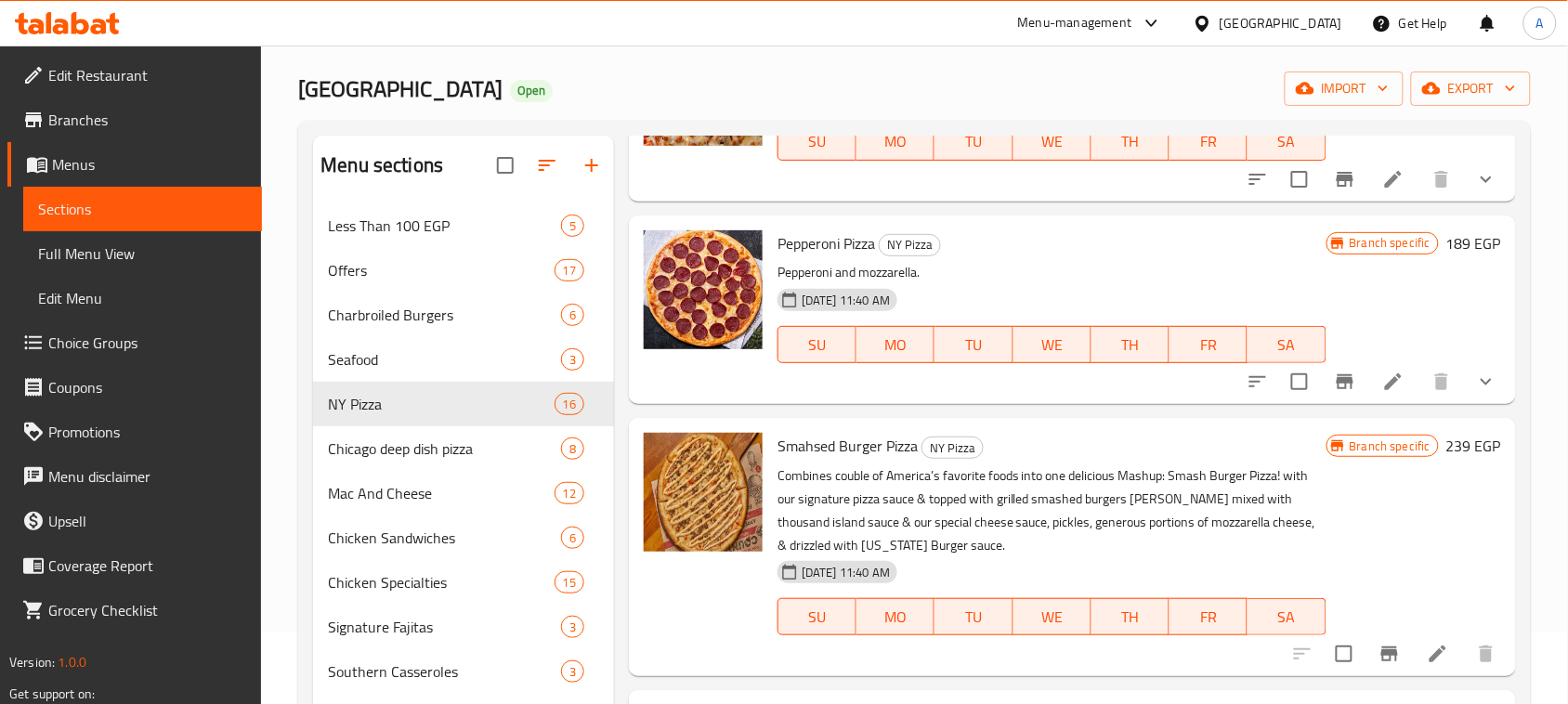 scroll, scrollTop: 1741, scrollLeft: 0, axis: vertical 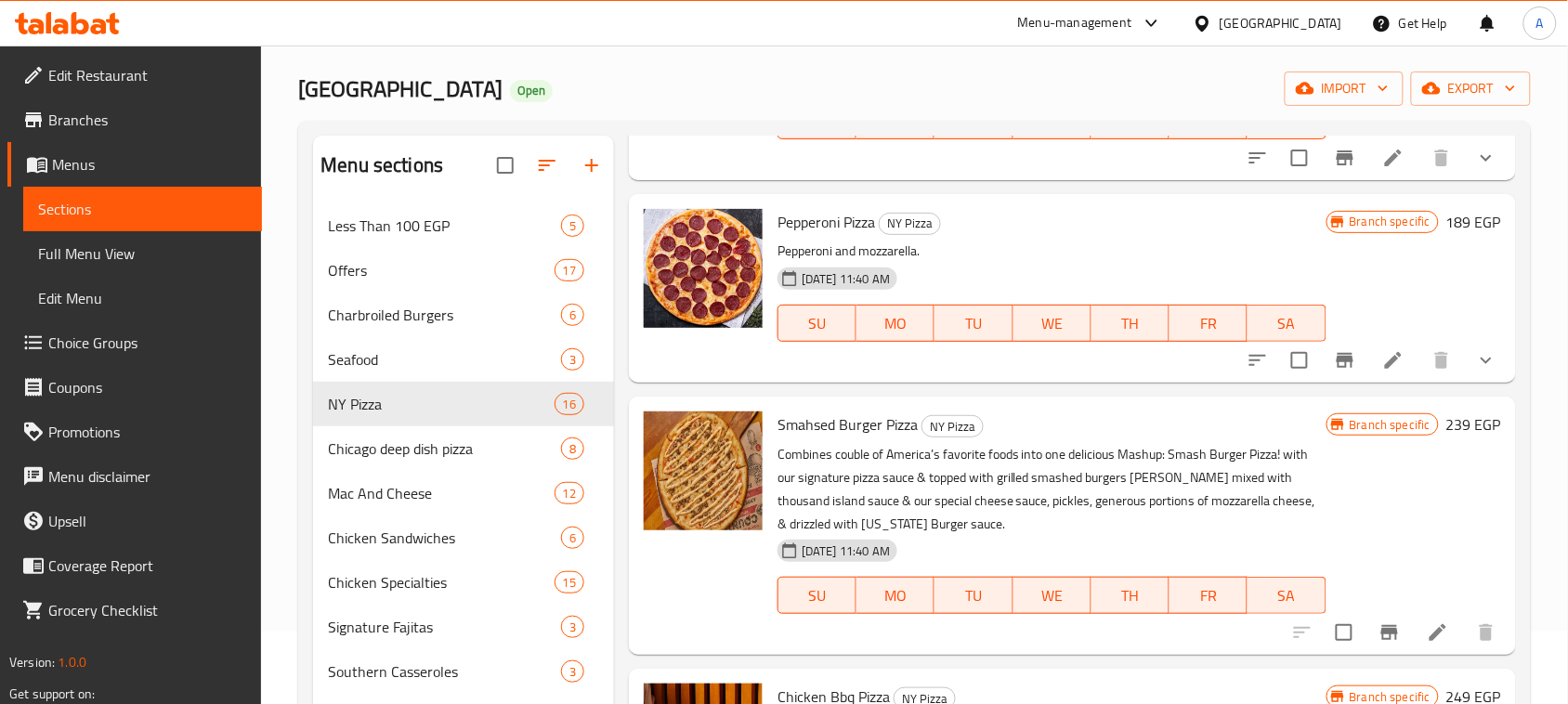 click 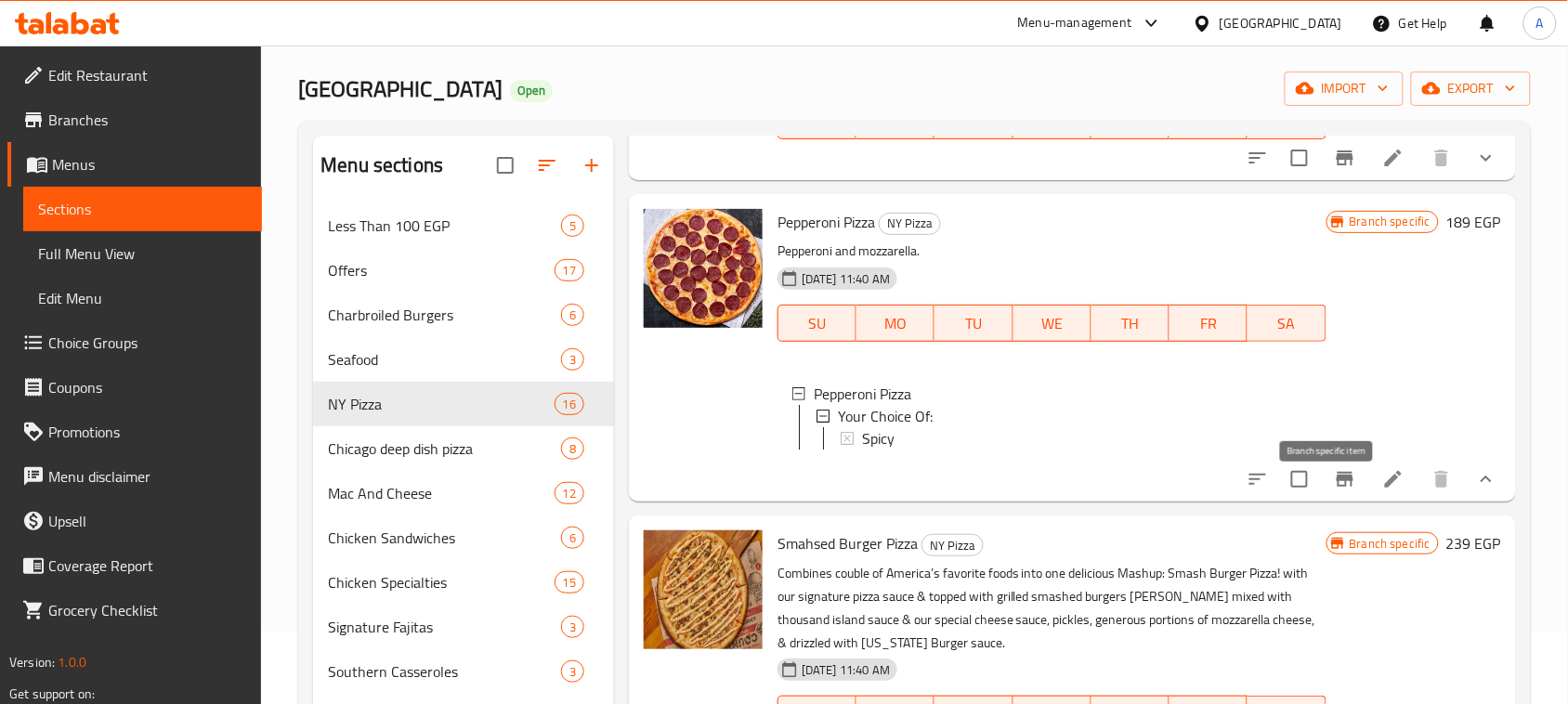 click 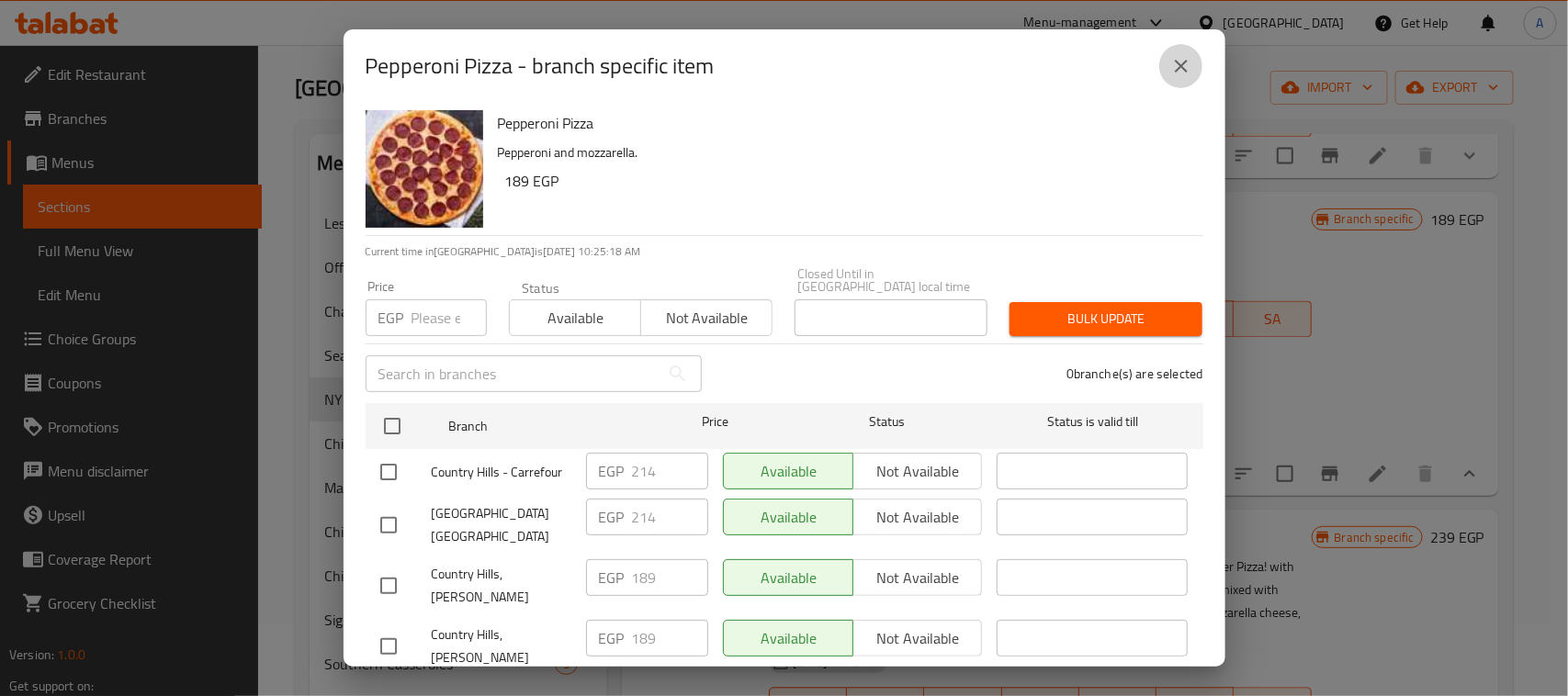 click 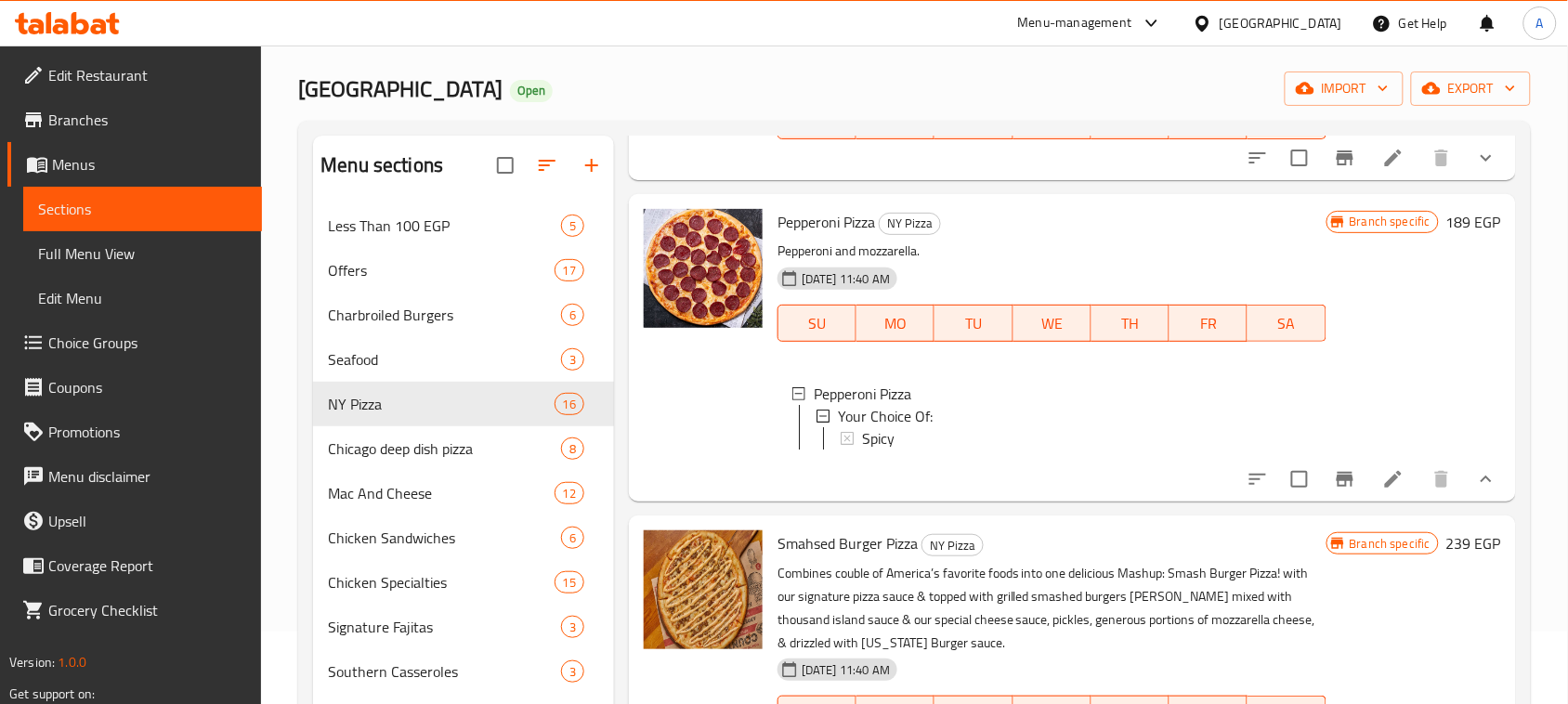 scroll, scrollTop: 1, scrollLeft: 0, axis: vertical 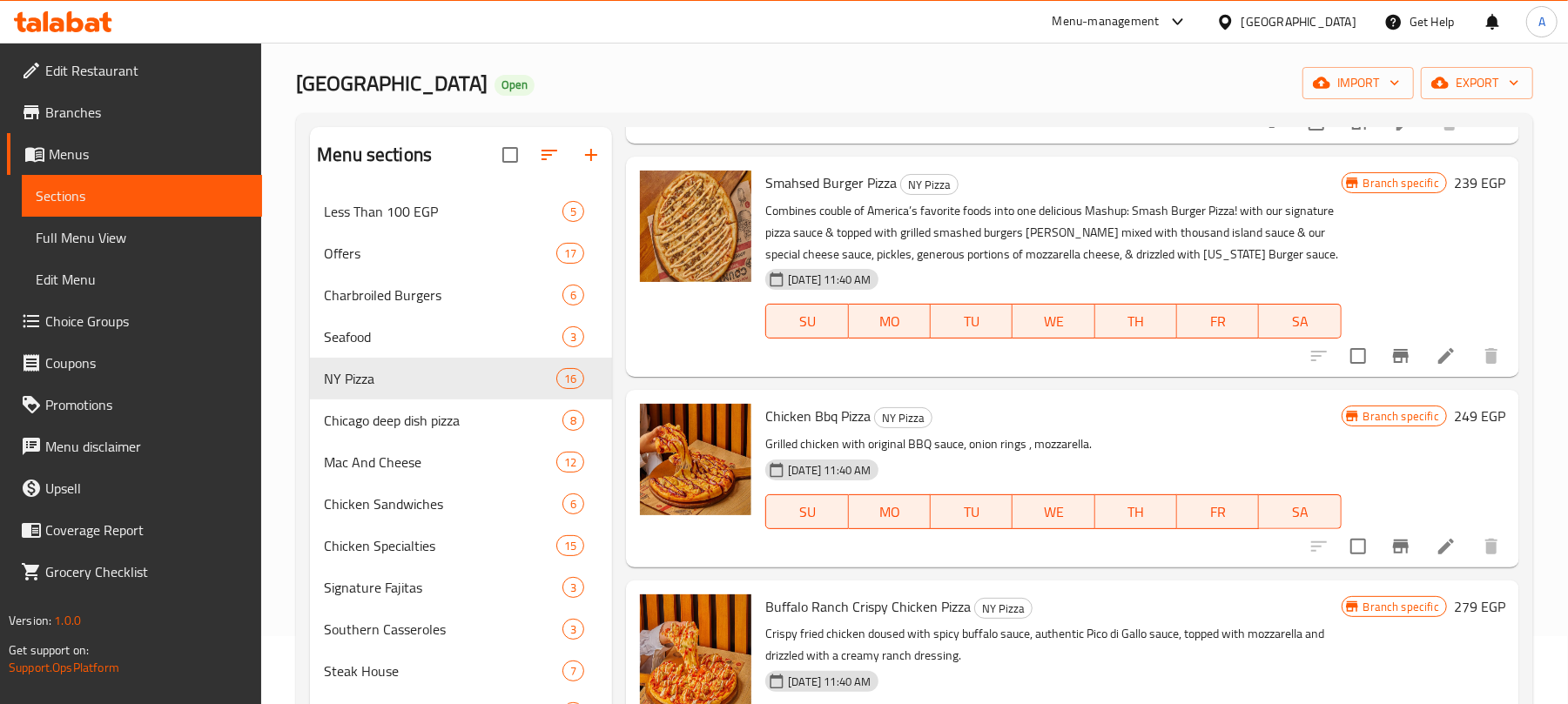 click on "Combines couble of America’s favorite foods into one delicious Mashup: Smash Burger Pizza! with our signature pizza sauce & topped with grilled smashed burgers patty mixed with thousand island sauce & our special cheese sauce, pickles, generous portions of mozzarella cheese, & drizzled with Texas Burger sauce." at bounding box center (1053, 232) 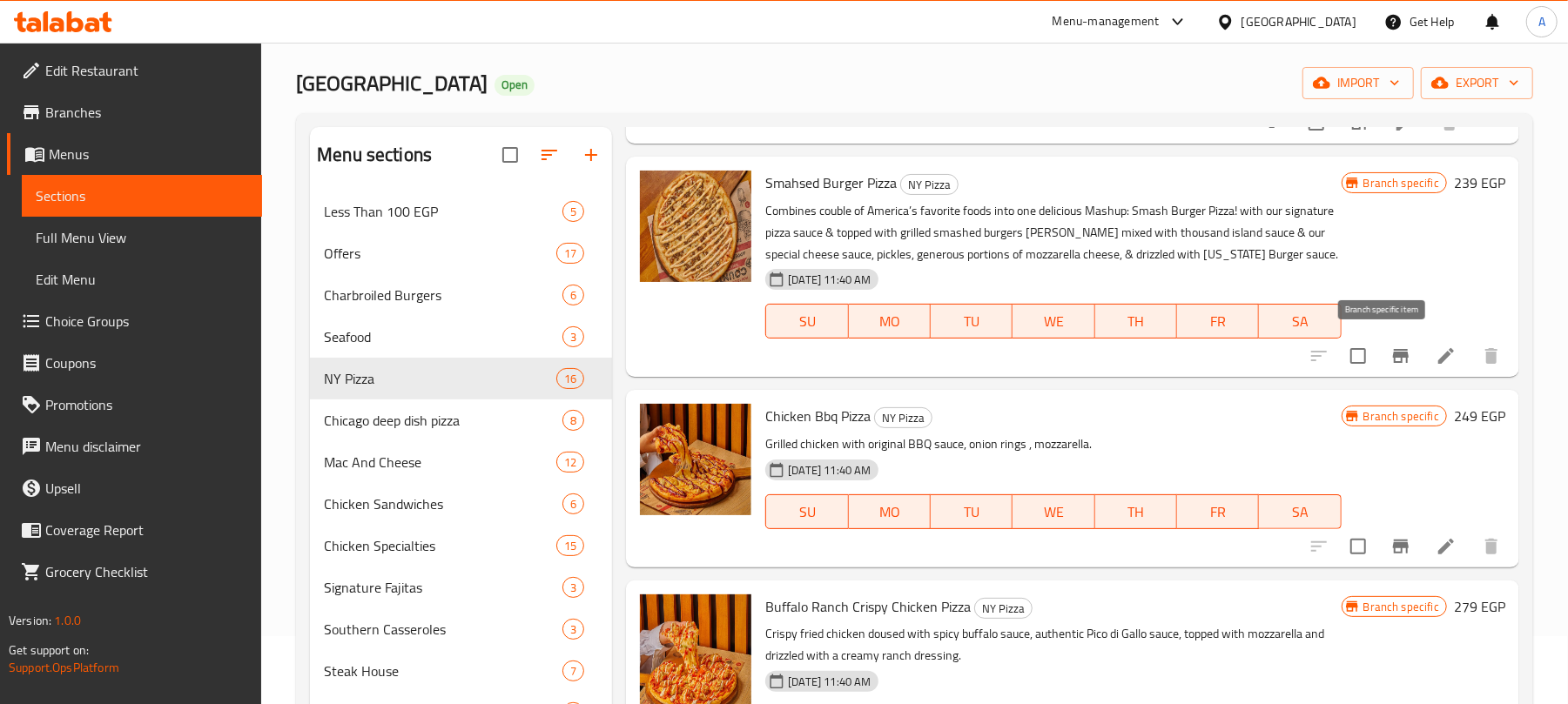 click 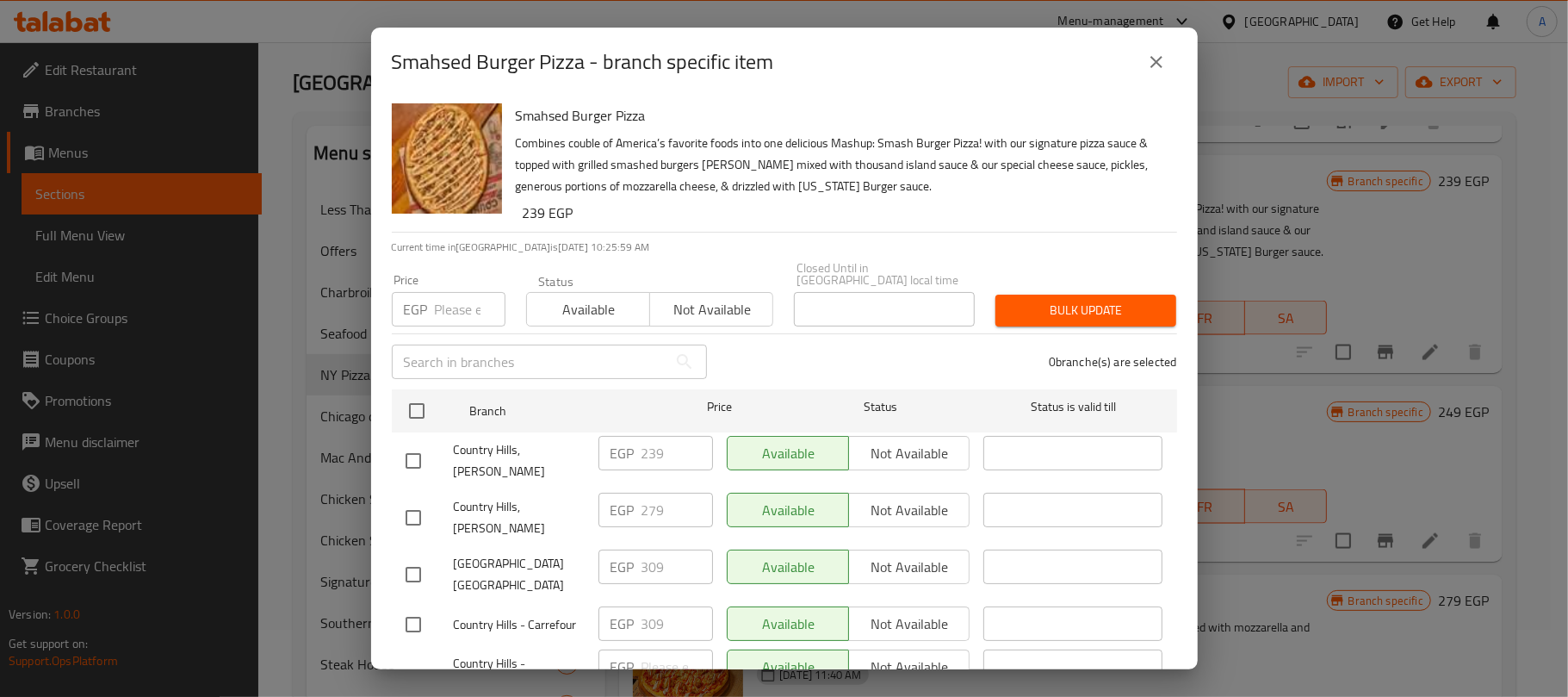 click on "EGP 279 ​" at bounding box center (655, 510) 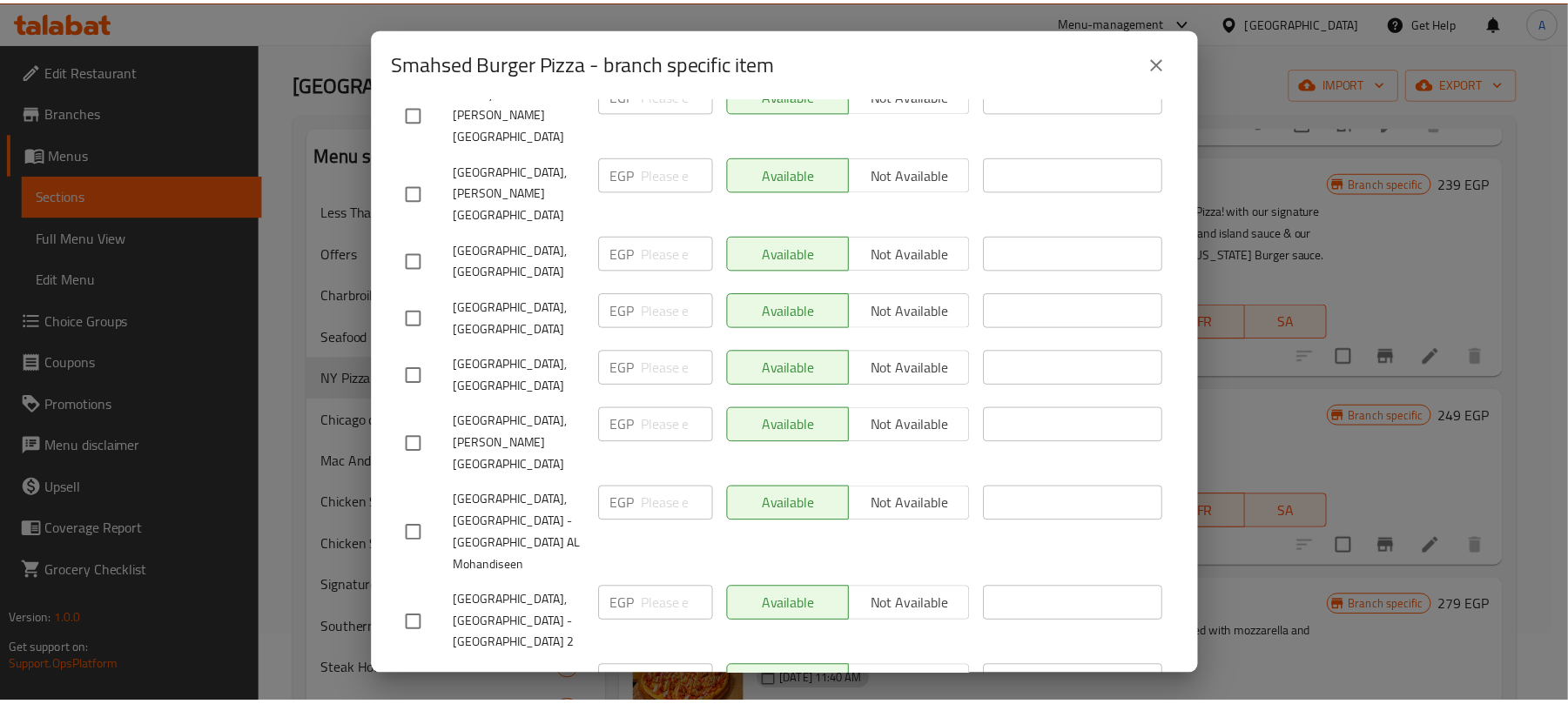 scroll, scrollTop: 580, scrollLeft: 0, axis: vertical 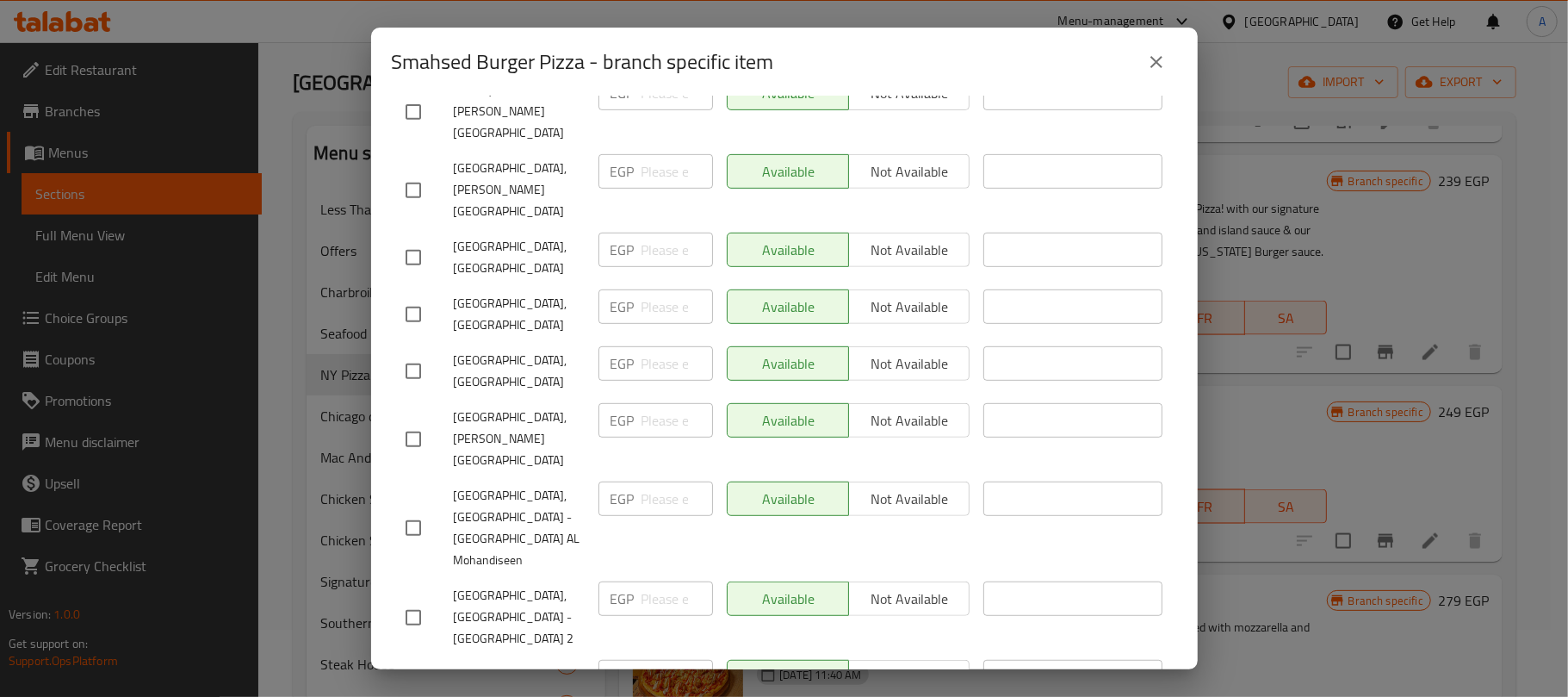 click at bounding box center [1156, 62] 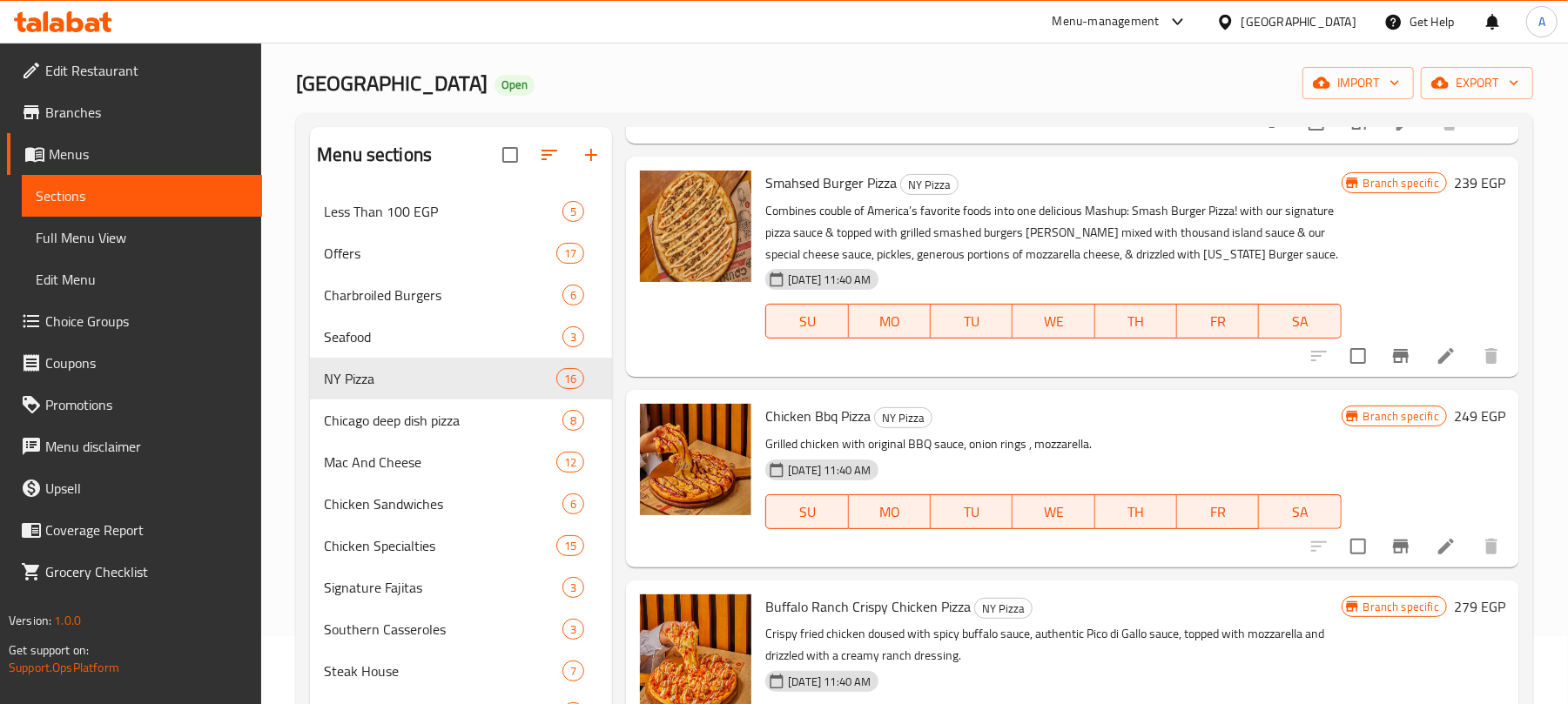 click at bounding box center (696, 266) 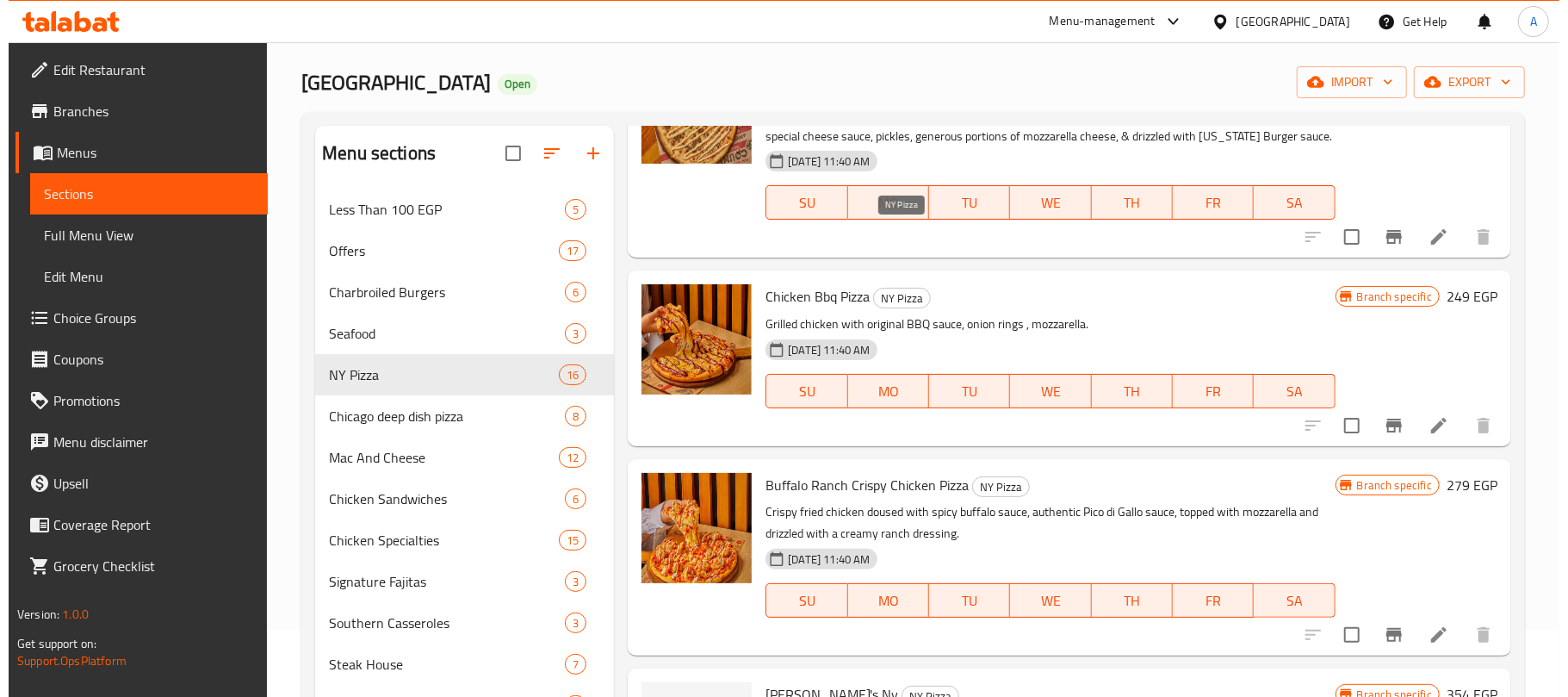 scroll, scrollTop: 2169, scrollLeft: 0, axis: vertical 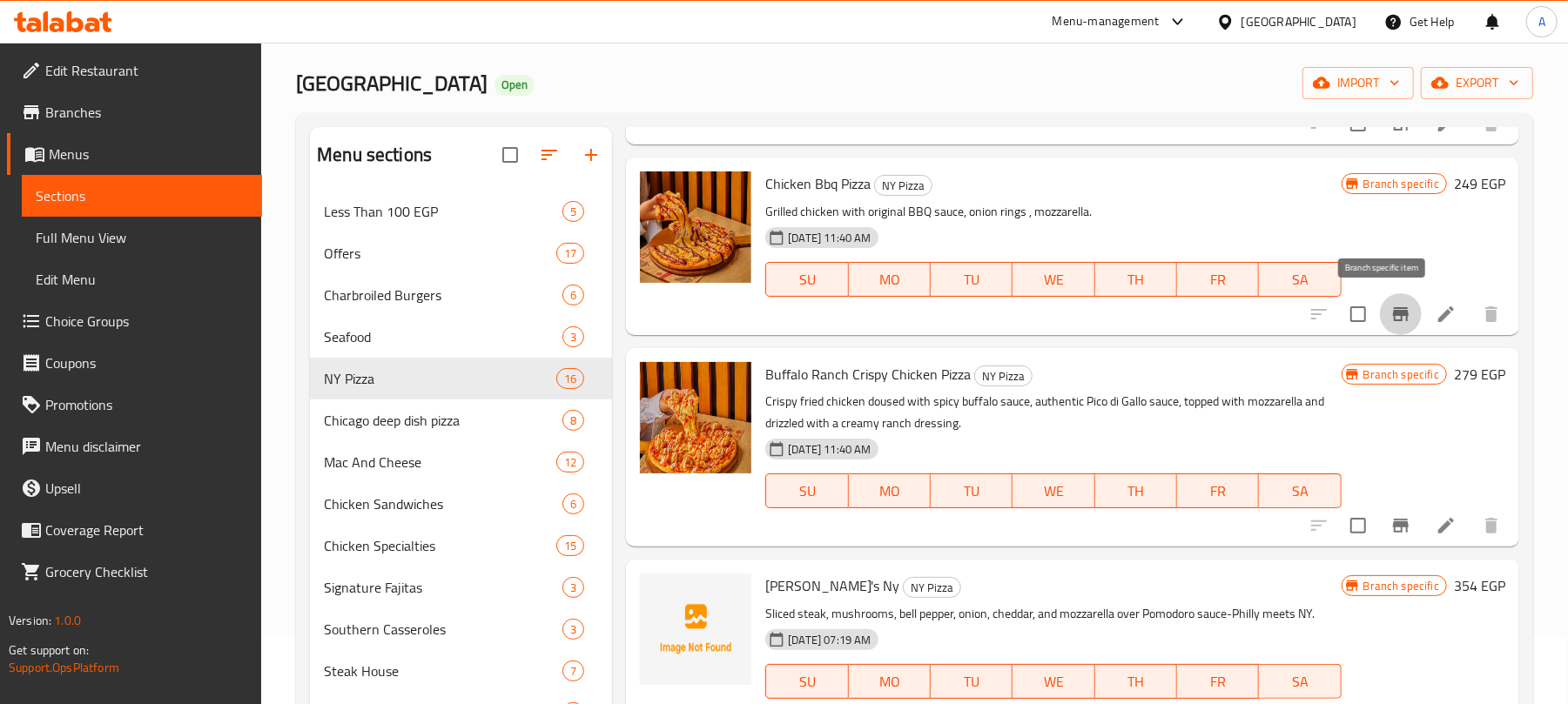 click 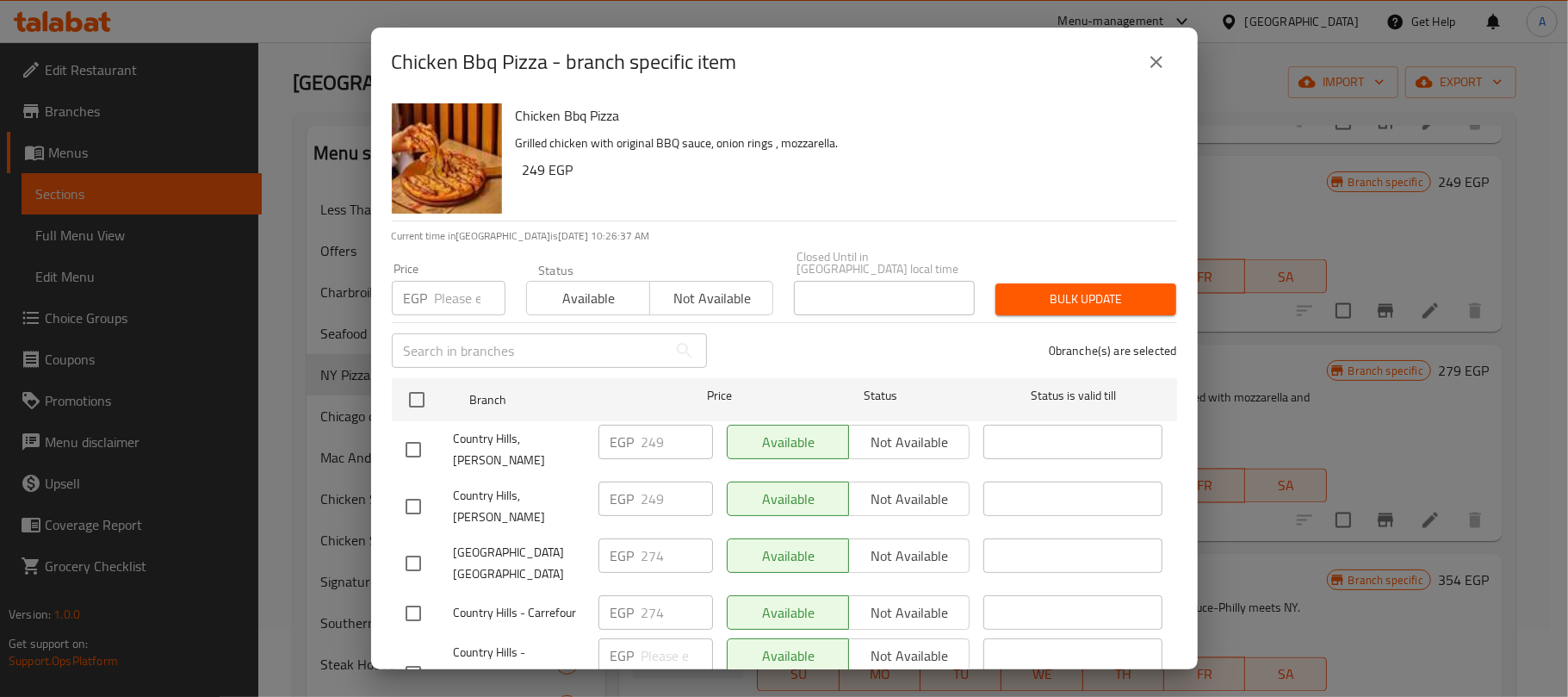 click on "EGP 249 ​" at bounding box center (655, 442) 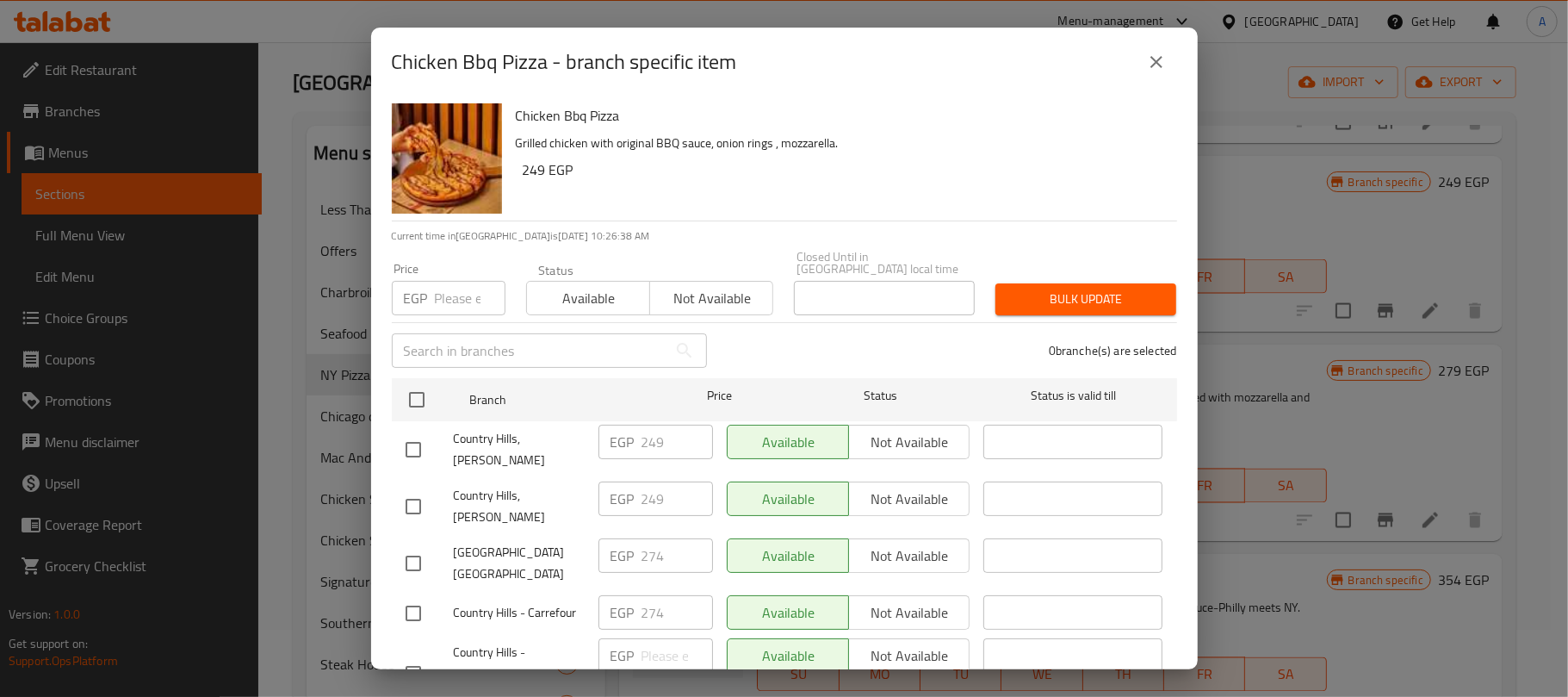 click on "EGP 249 ​" at bounding box center [655, 499] 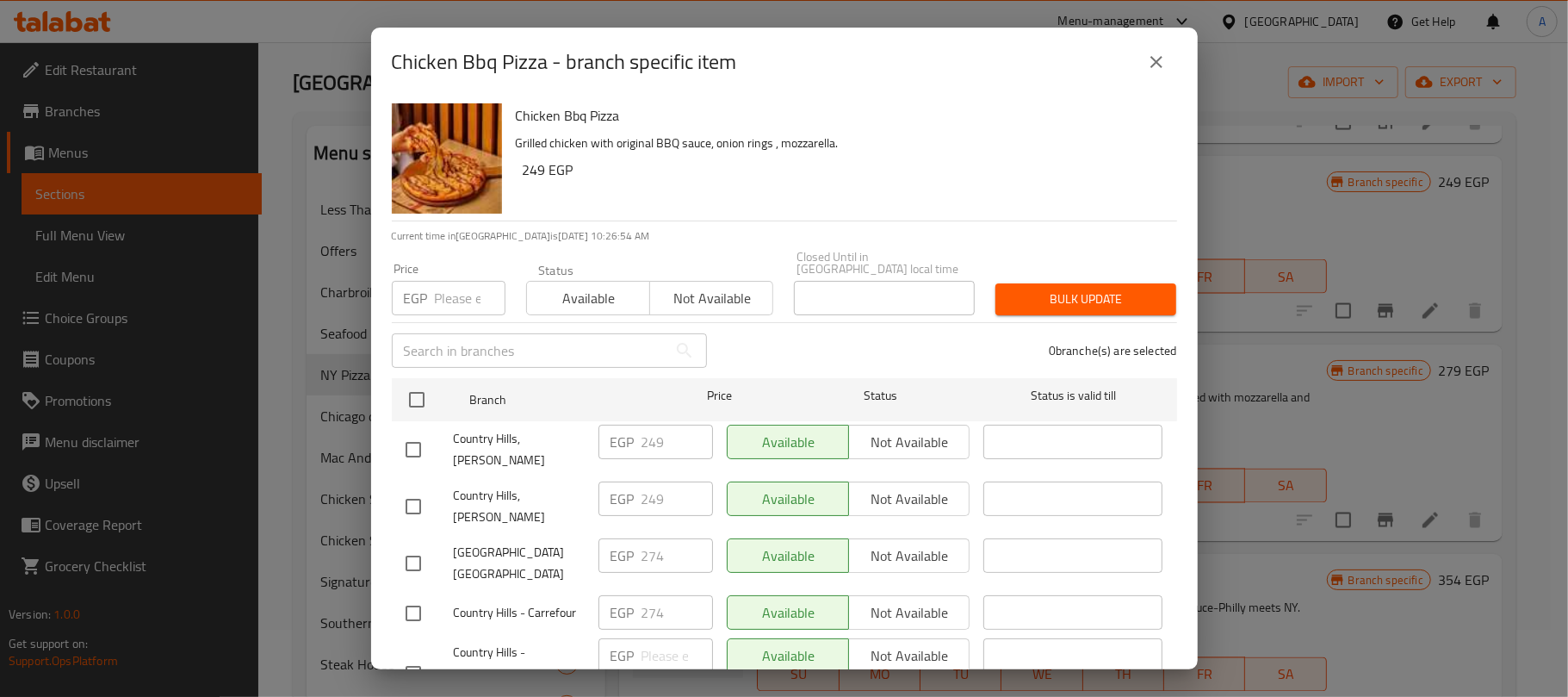 click 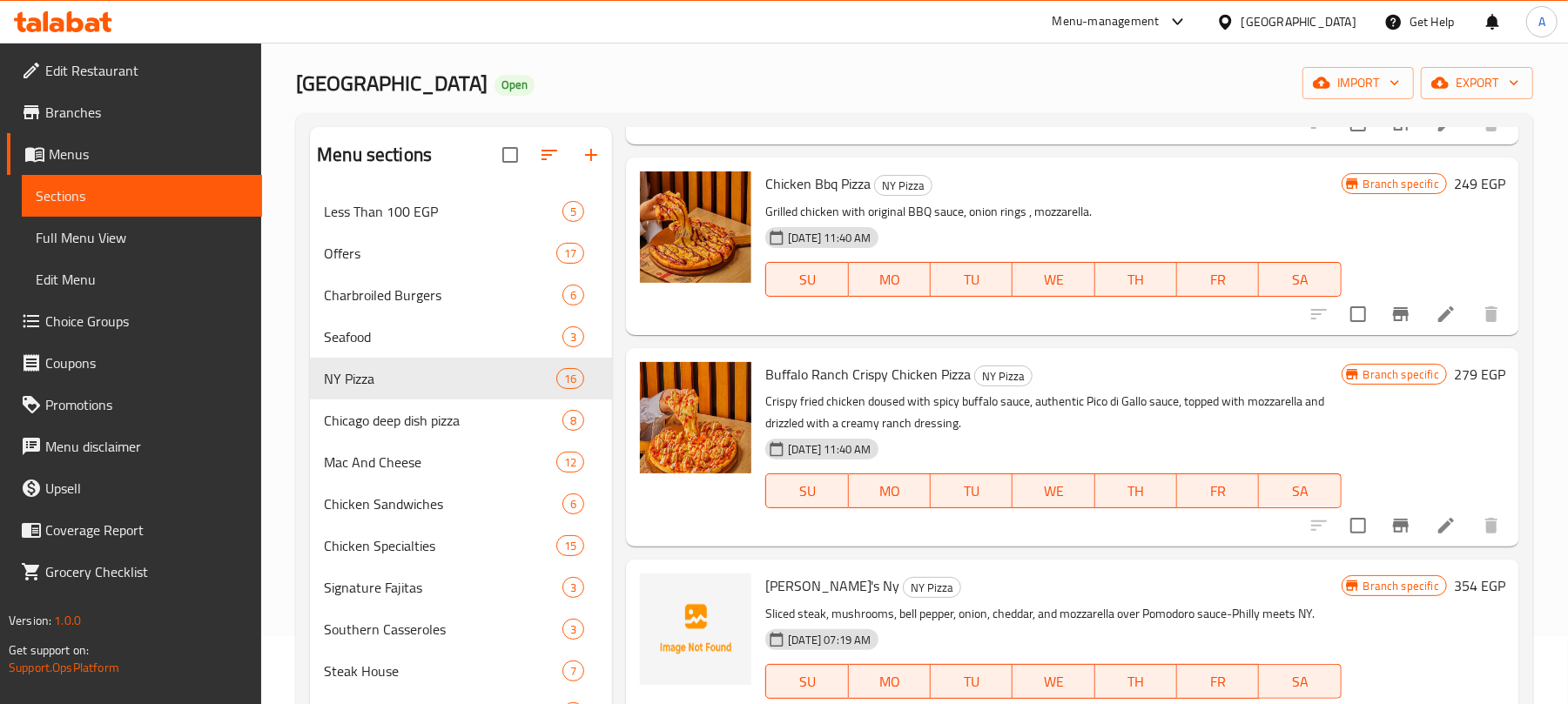 click on "Crispy fried chicken doused with spicy buffalo sauce, authentic Pico di Gallo sauce, topped with mozzarella and drizzled with a creamy ranch dressing." at bounding box center (1053, 412) 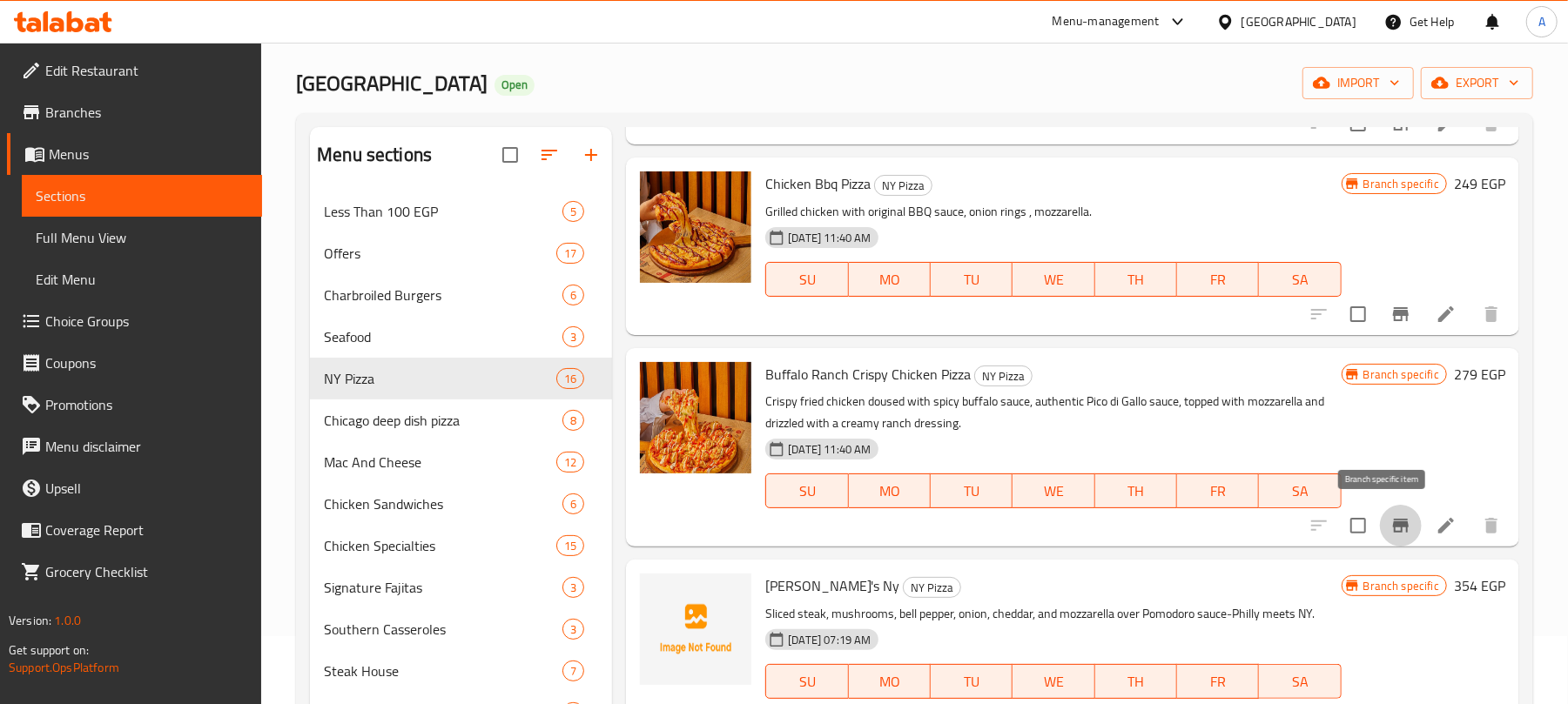 click 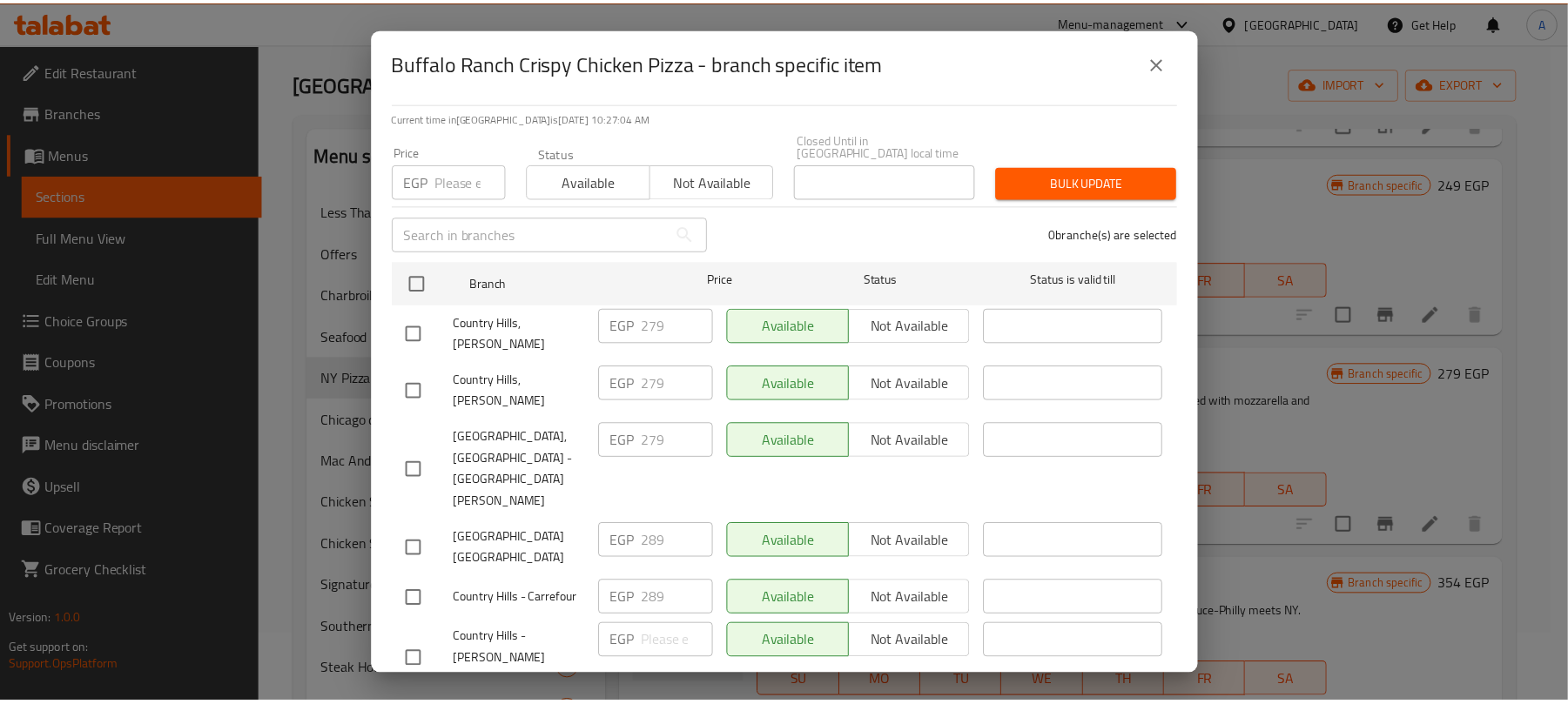 scroll, scrollTop: 231, scrollLeft: 0, axis: vertical 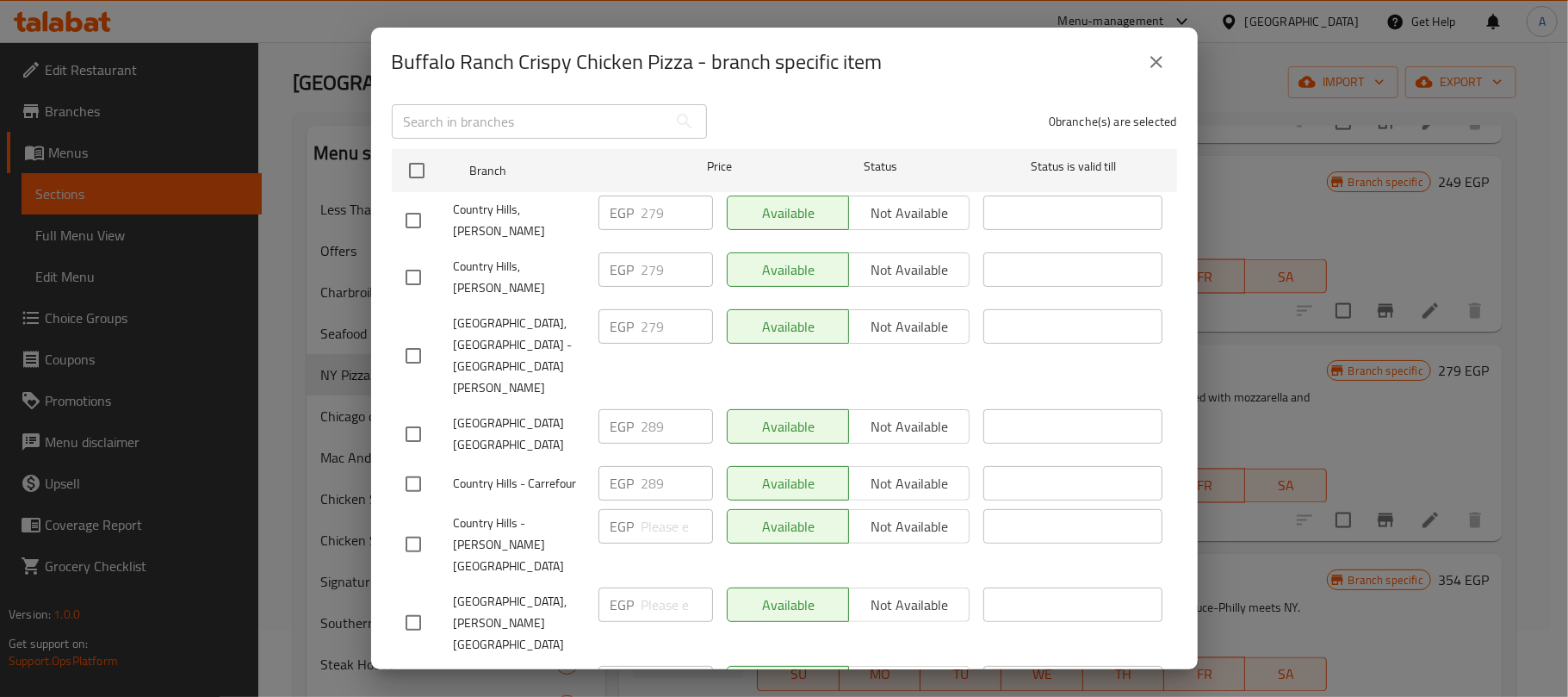 click 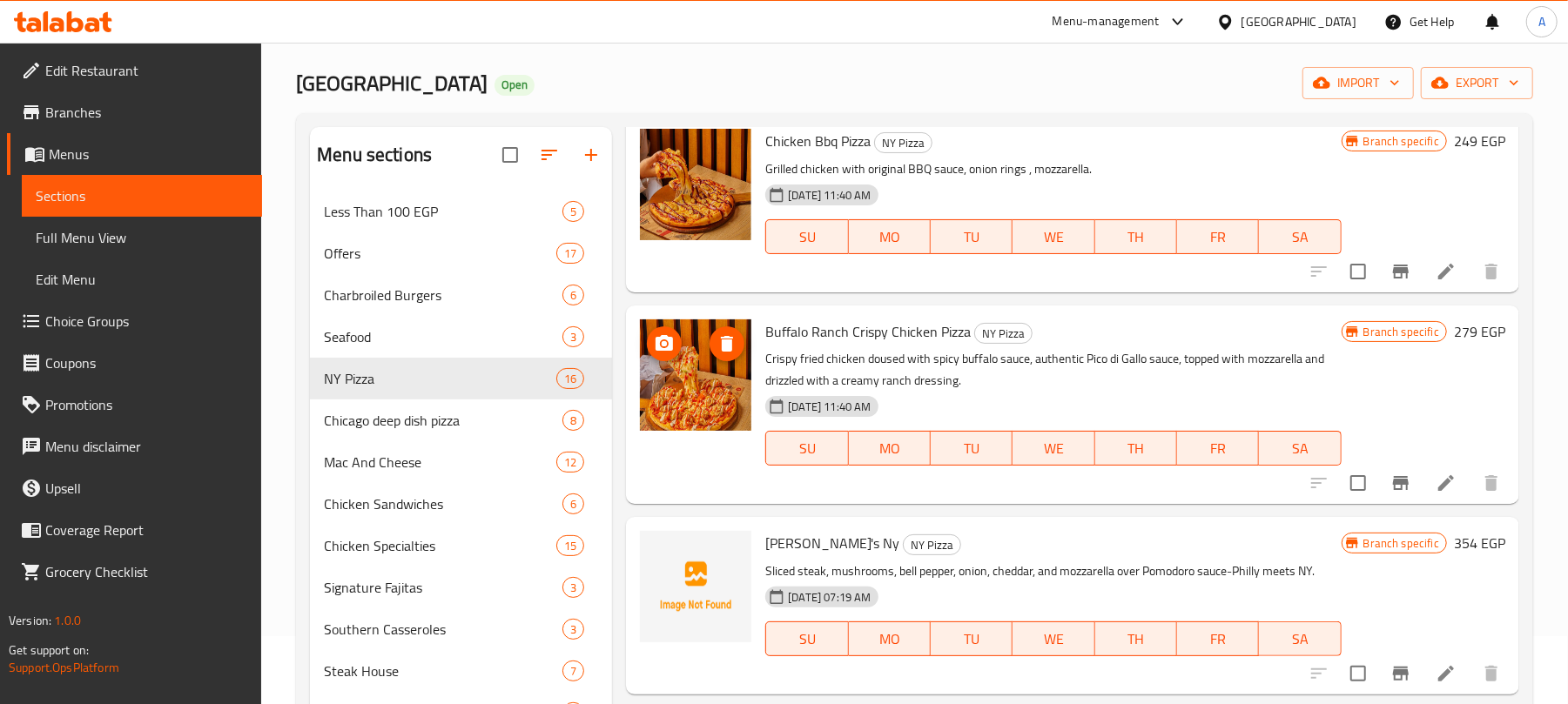 scroll, scrollTop: 2273, scrollLeft: 0, axis: vertical 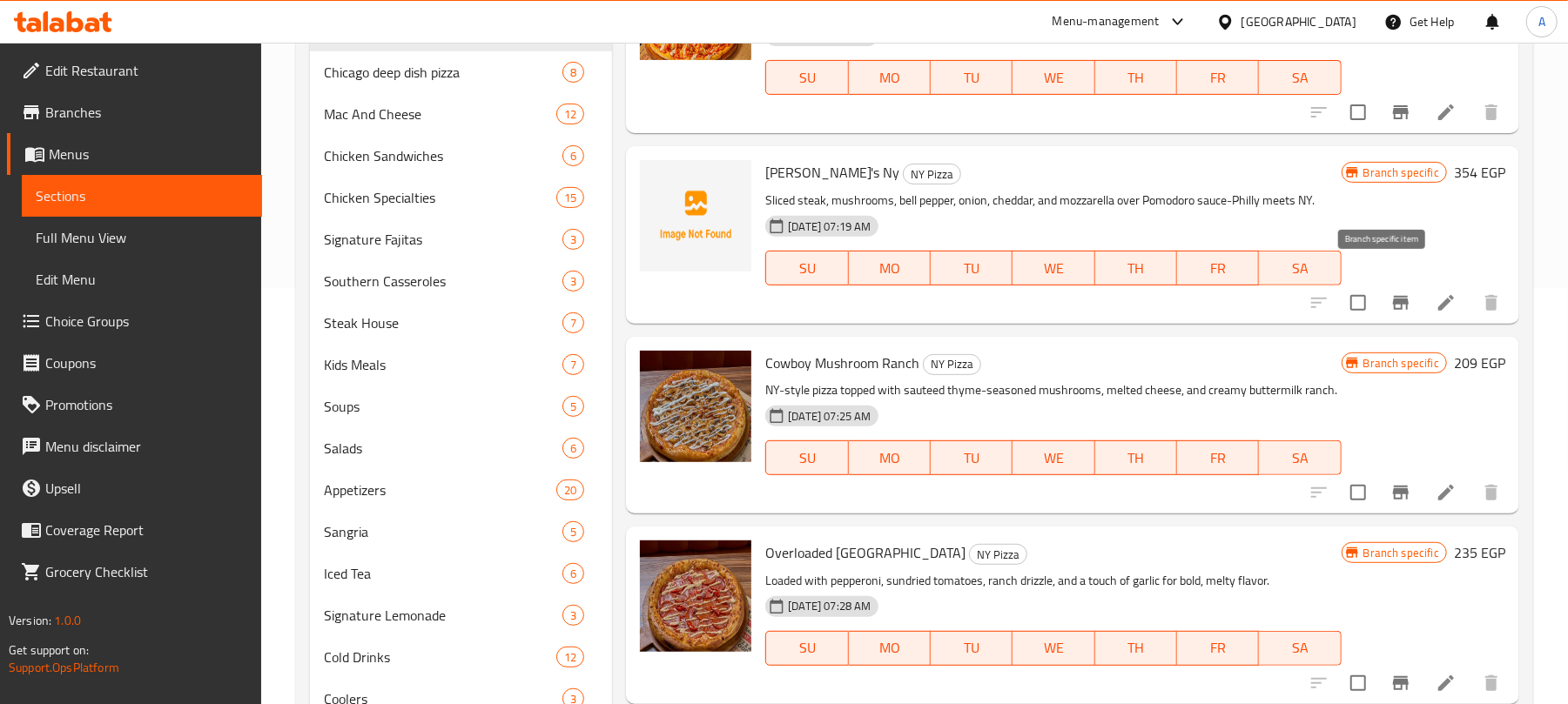 click 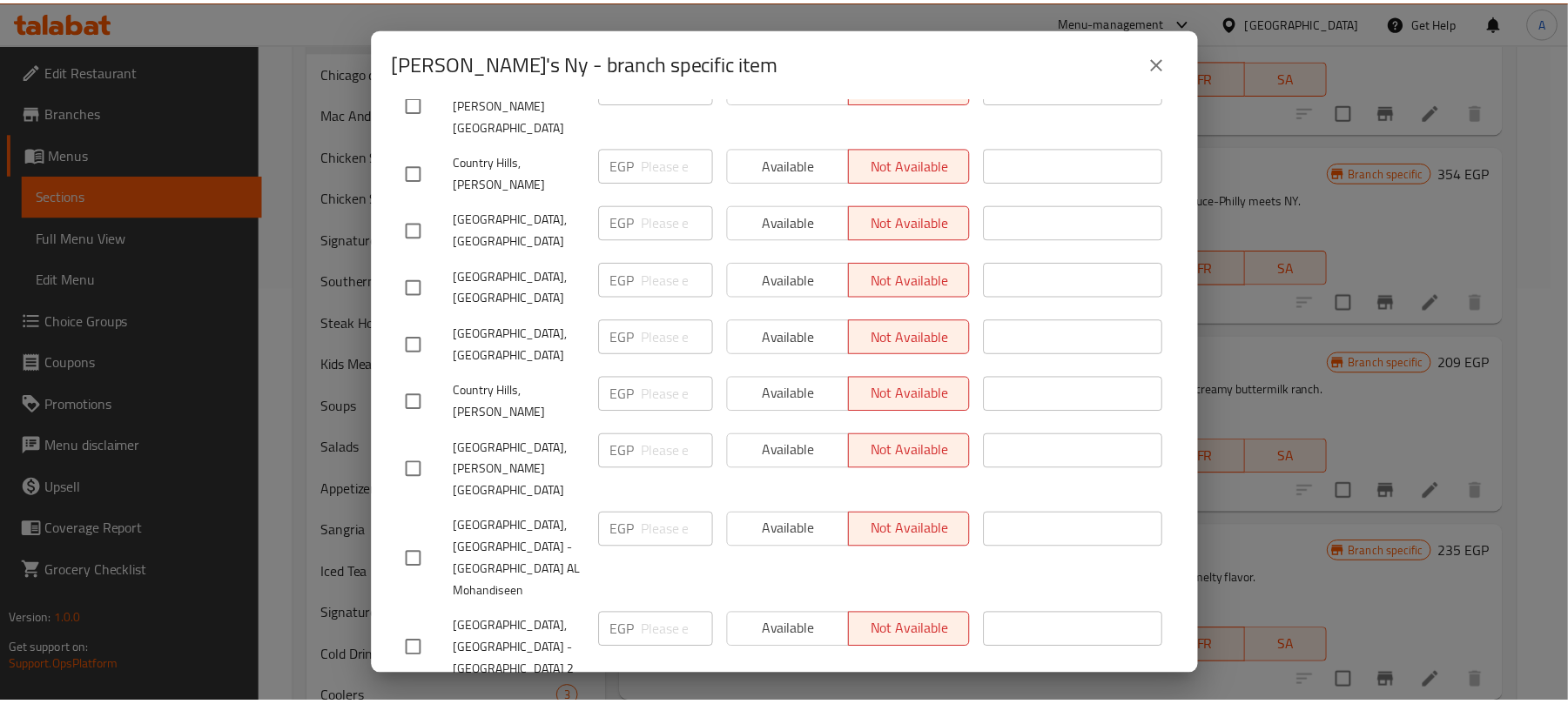 scroll, scrollTop: 574, scrollLeft: 0, axis: vertical 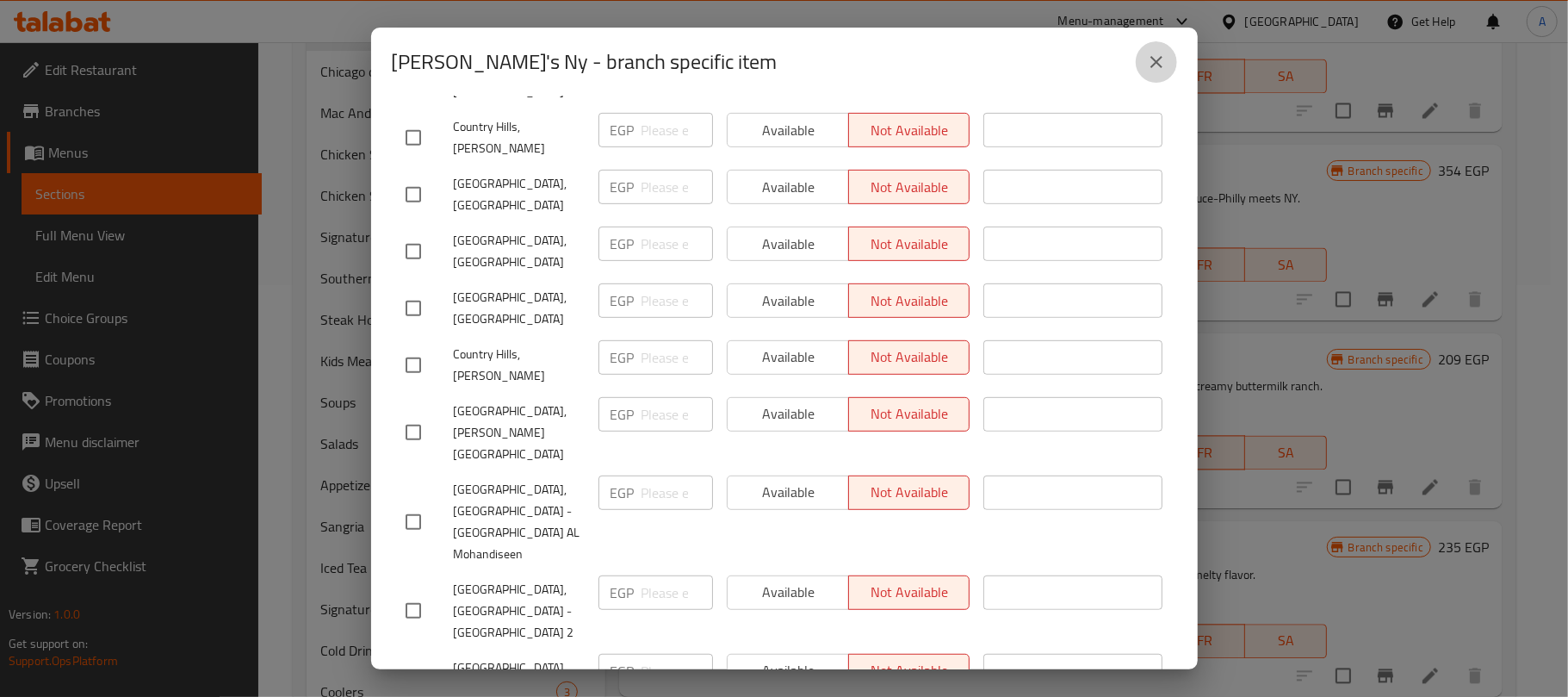 click 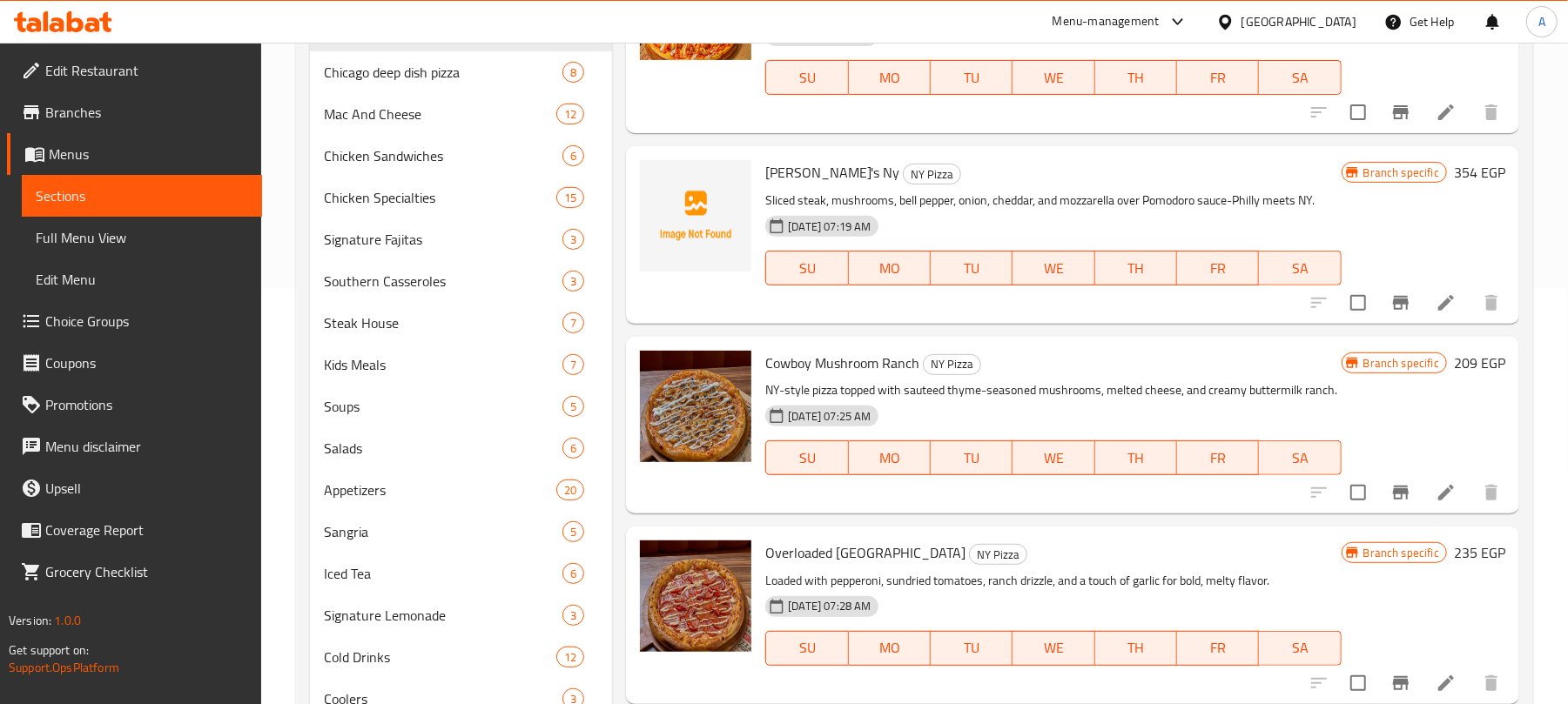 click on "Cowboy Mushroom Ranch   NY Pizza" at bounding box center [1053, 363] 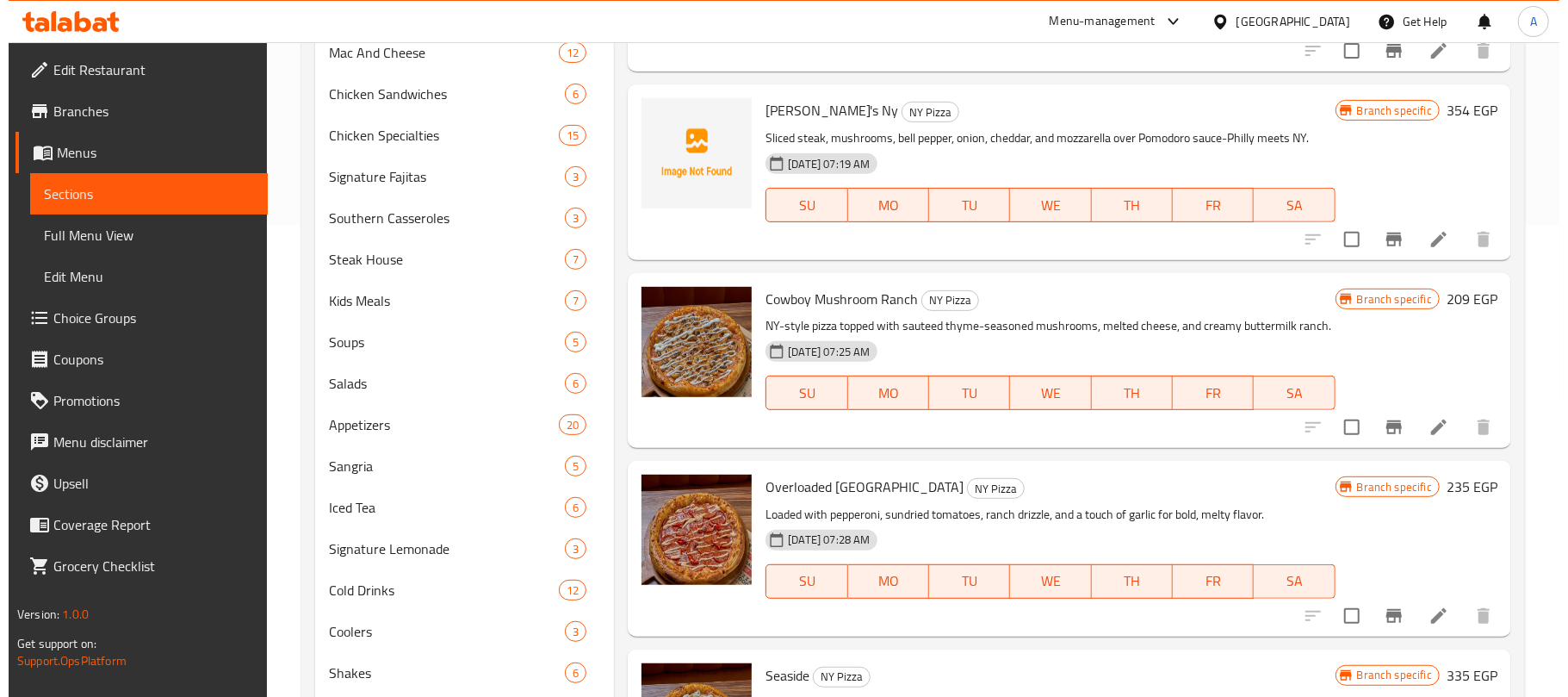 scroll, scrollTop: 527, scrollLeft: 0, axis: vertical 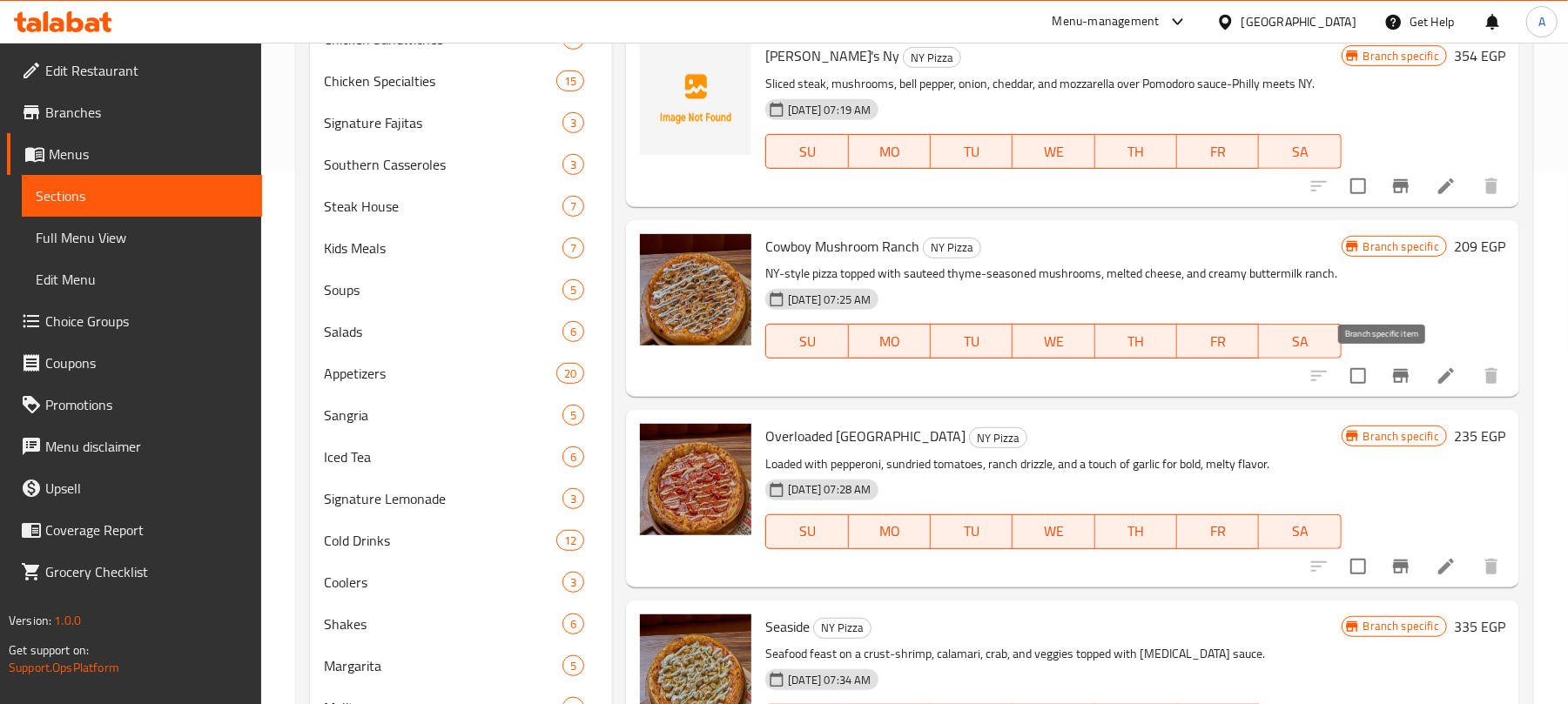 click 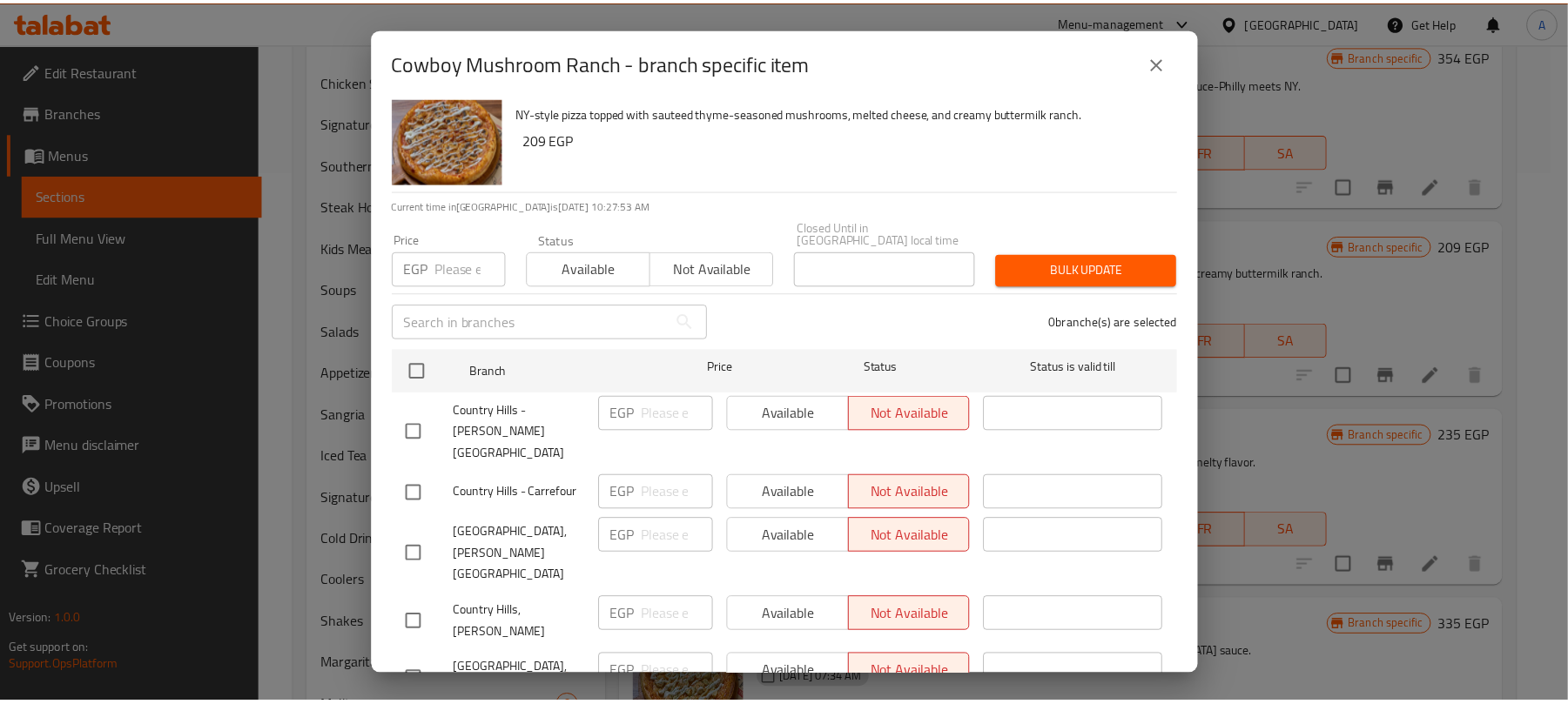 scroll, scrollTop: 0, scrollLeft: 0, axis: both 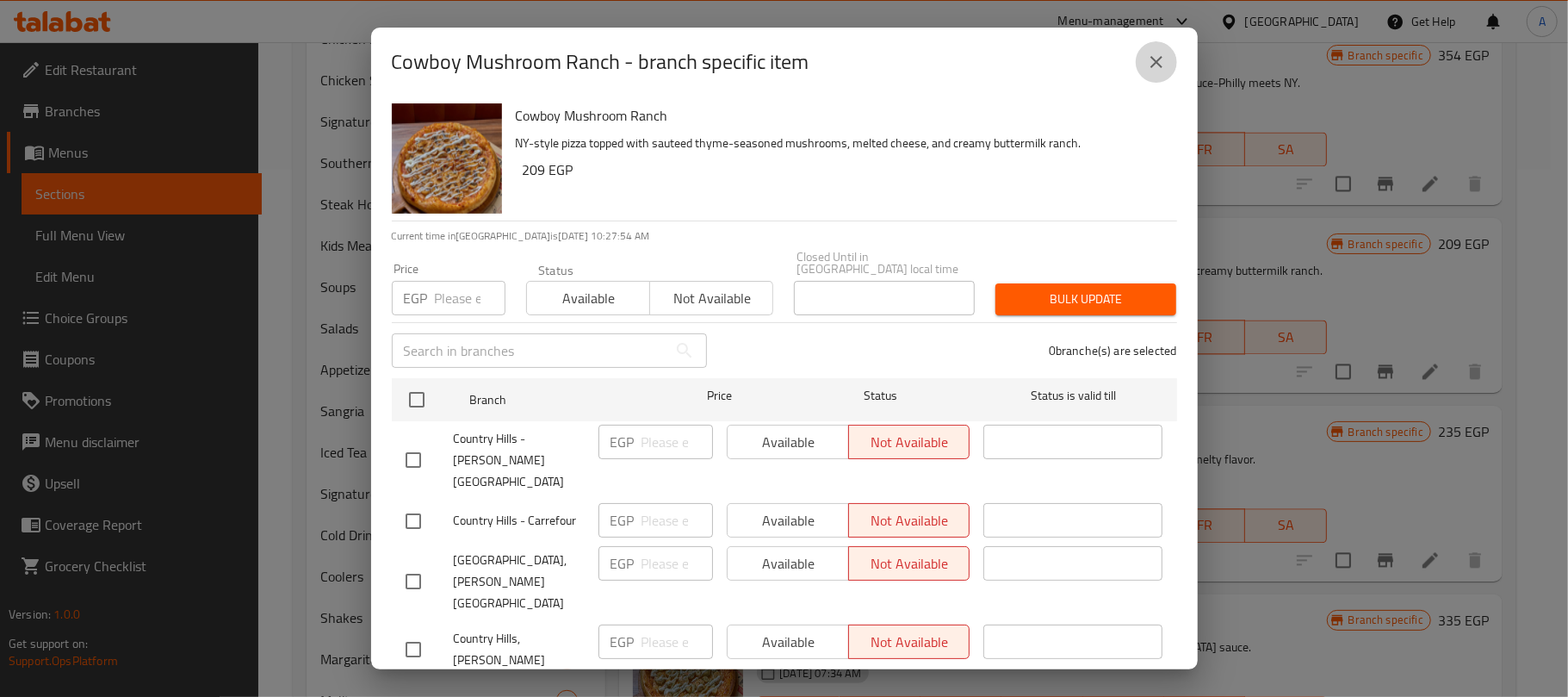 click 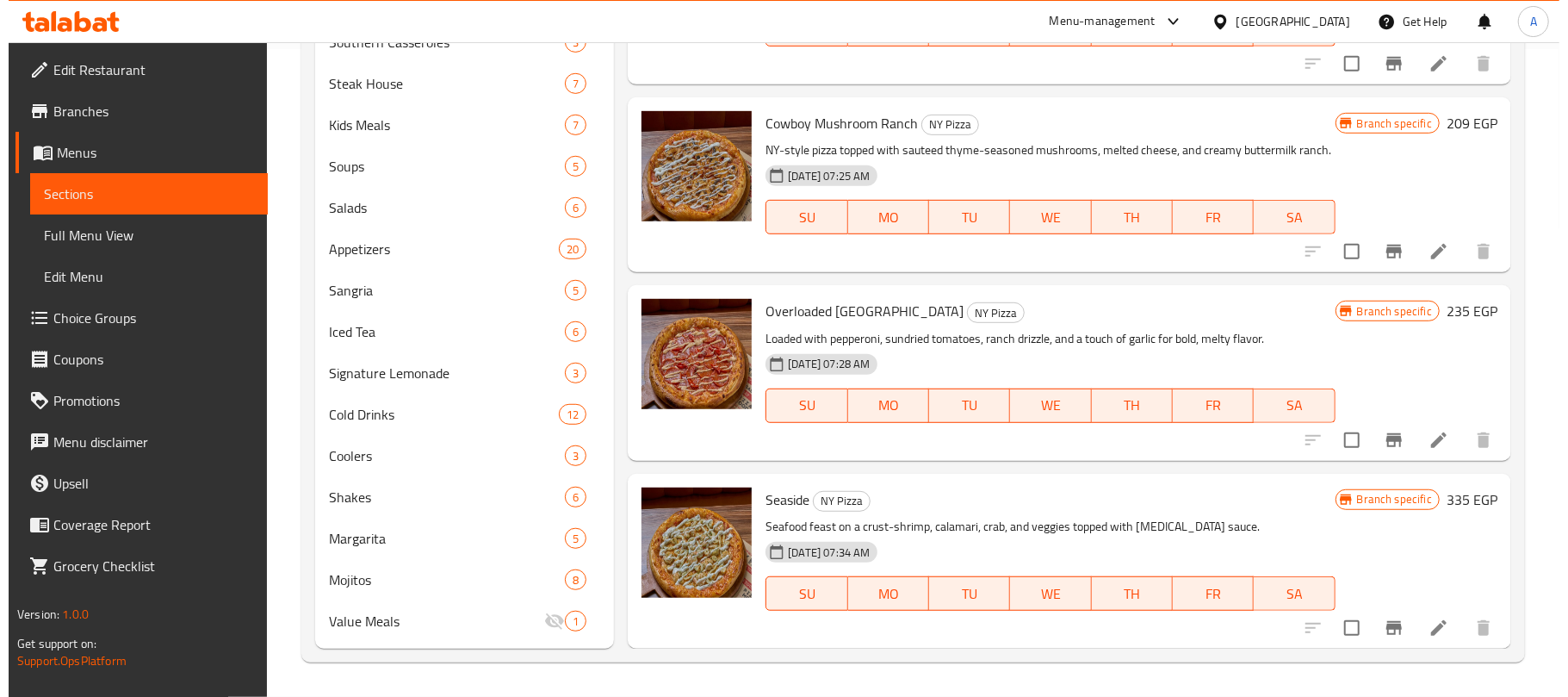 scroll, scrollTop: 649, scrollLeft: 0, axis: vertical 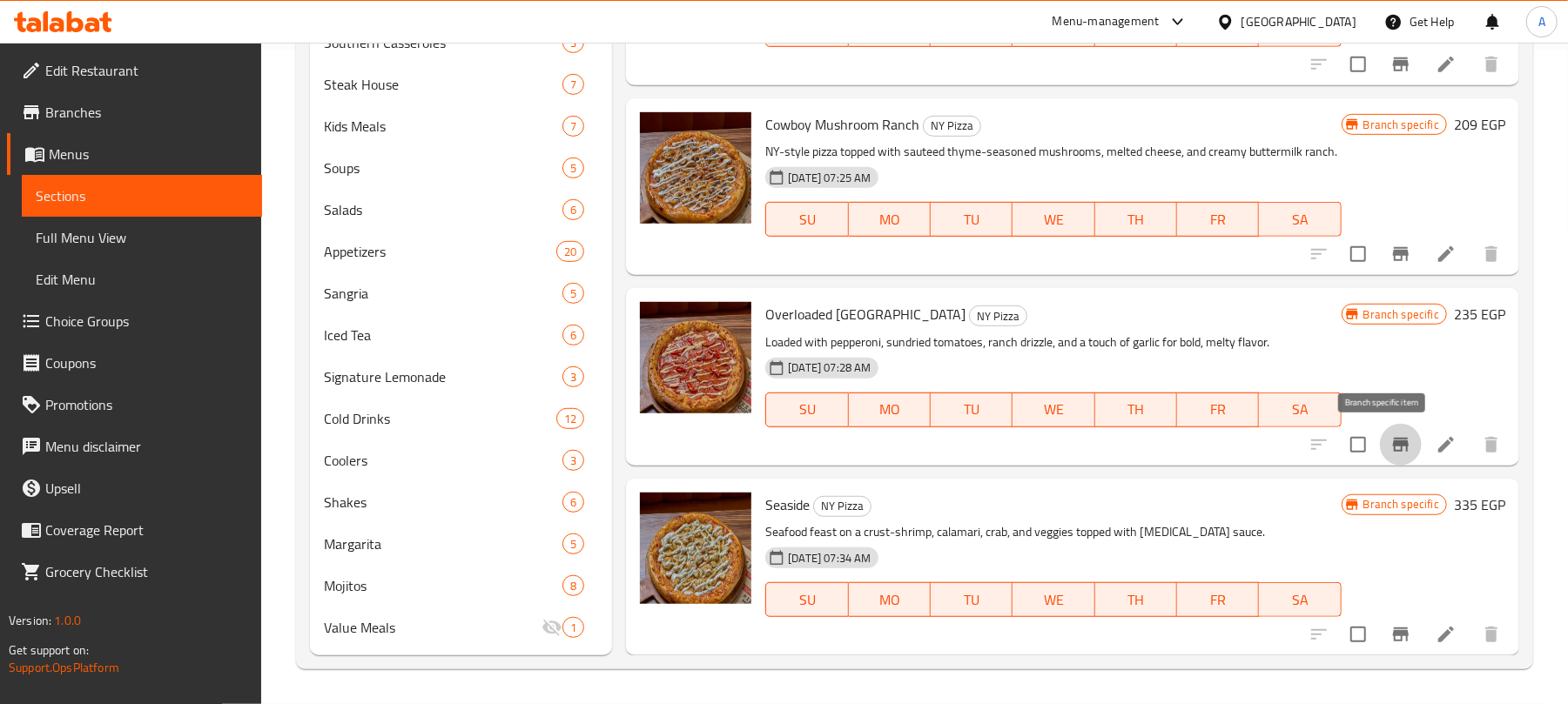 click 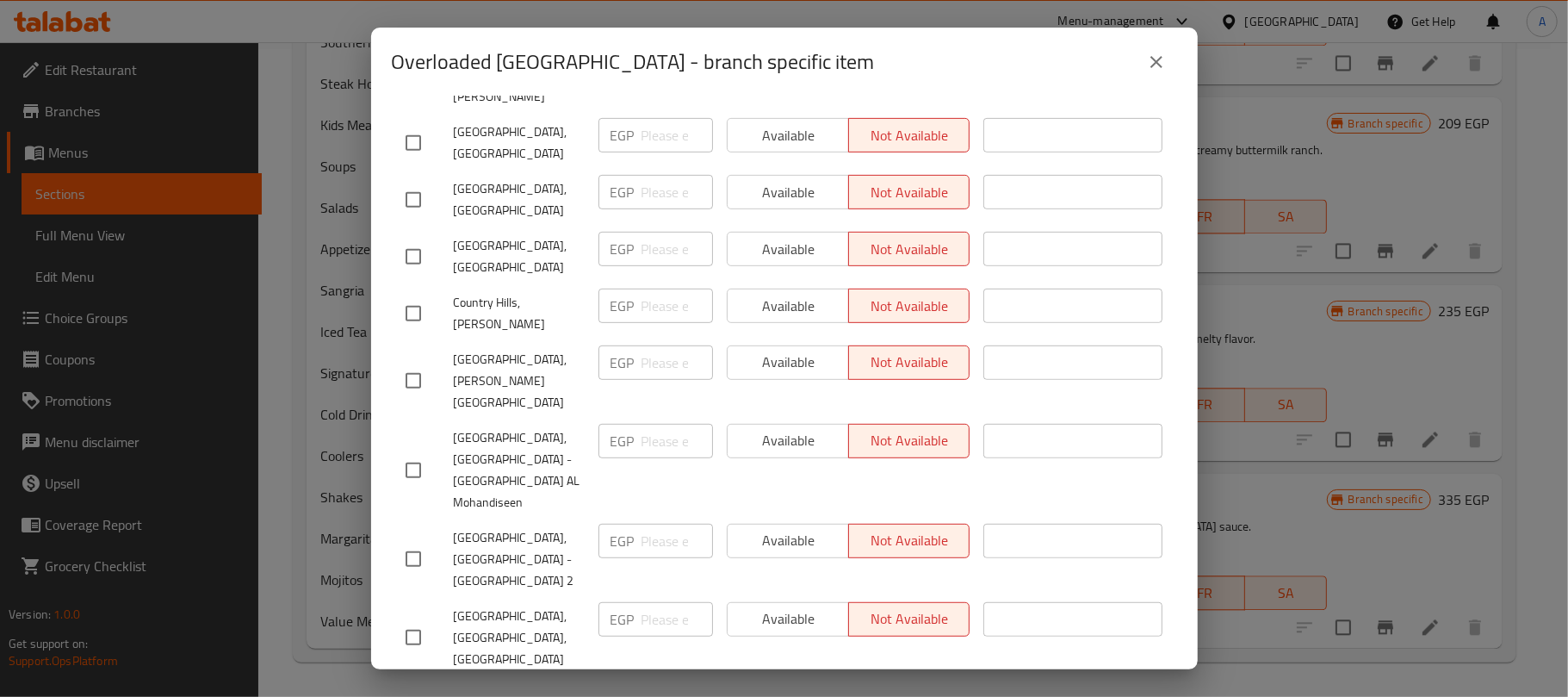 scroll, scrollTop: 569, scrollLeft: 0, axis: vertical 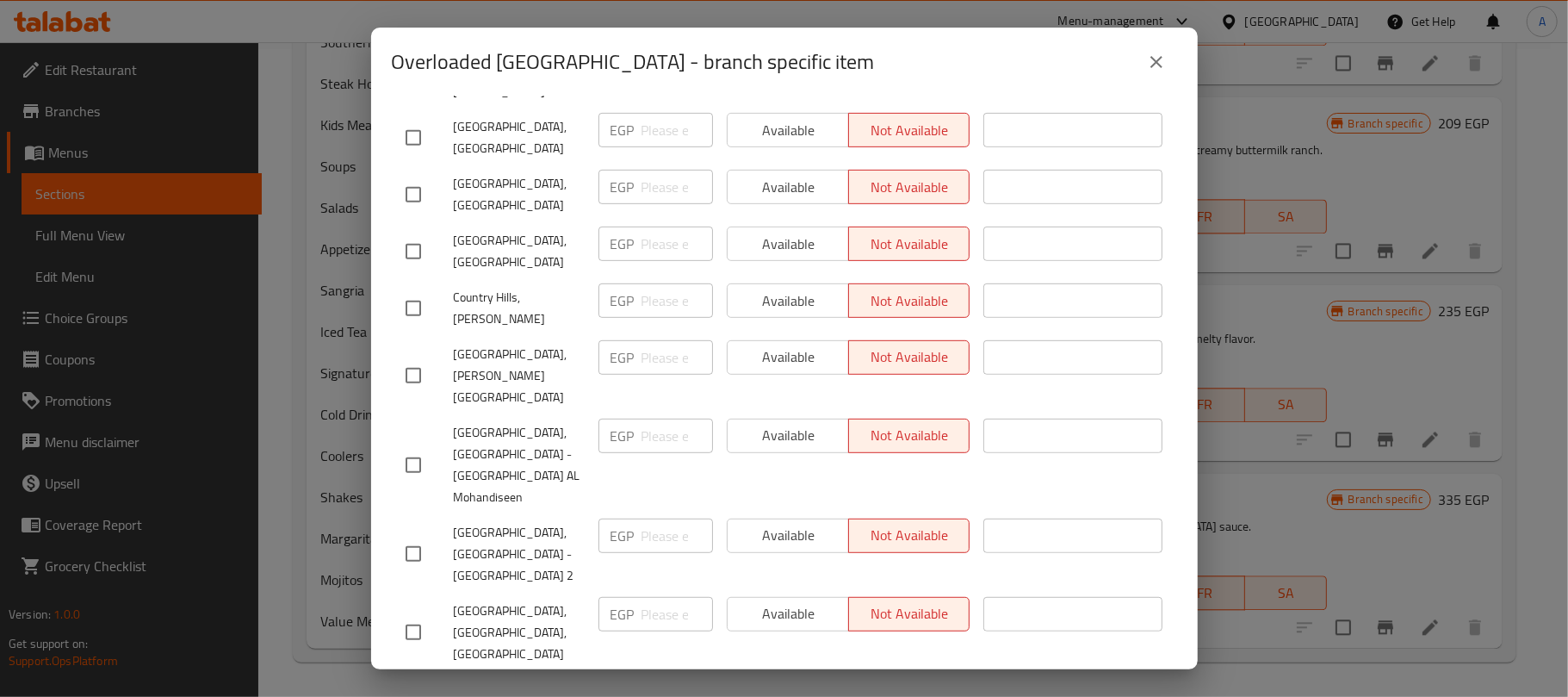 click at bounding box center (1156, 62) 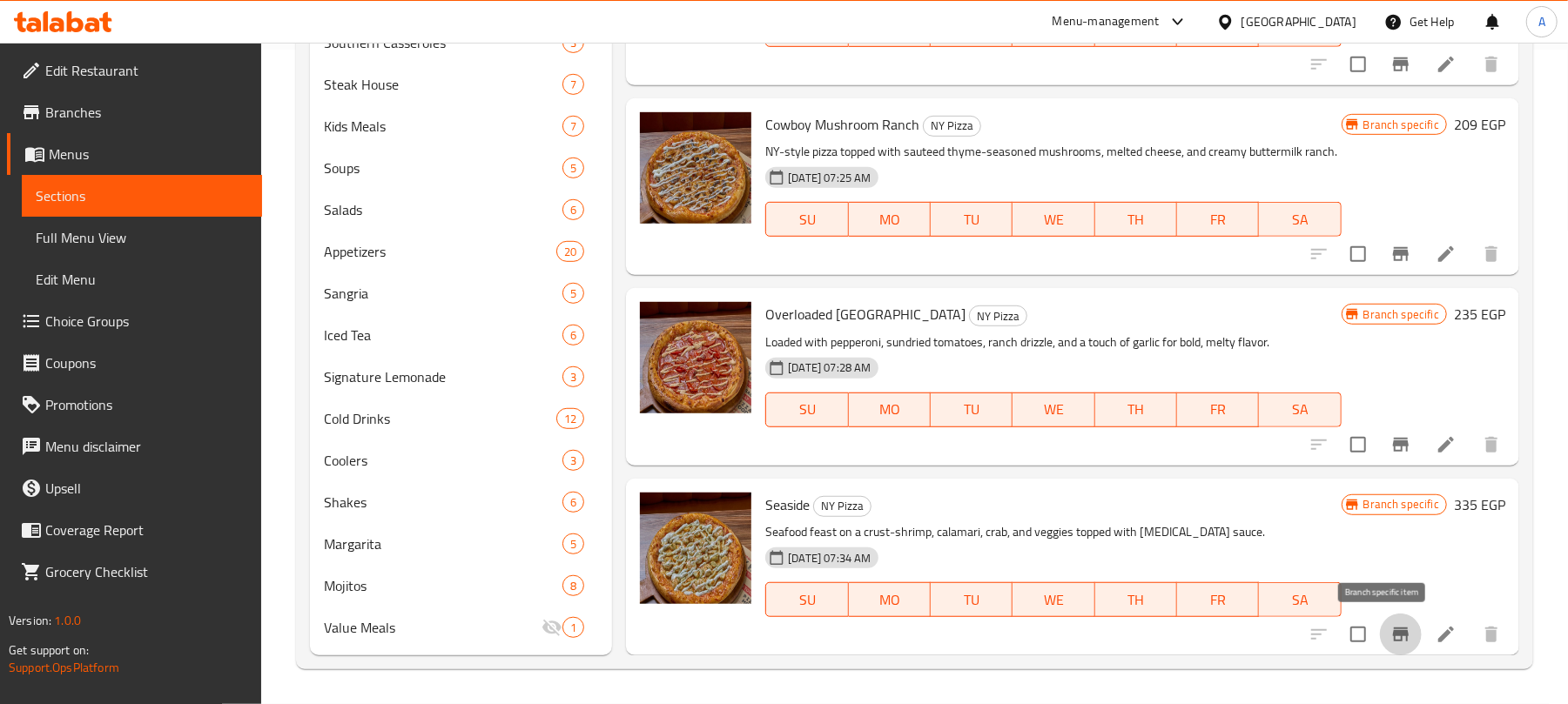 click 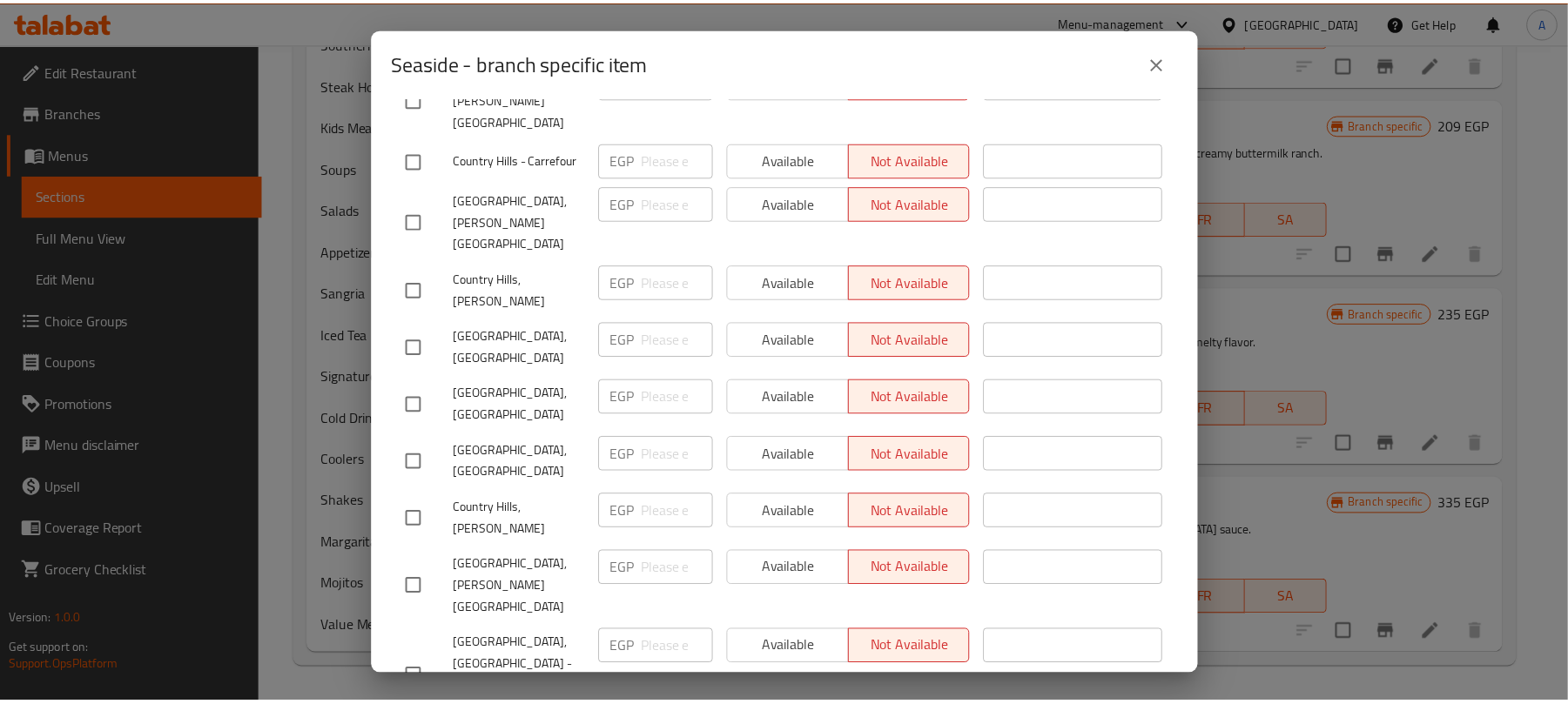 scroll, scrollTop: 574, scrollLeft: 0, axis: vertical 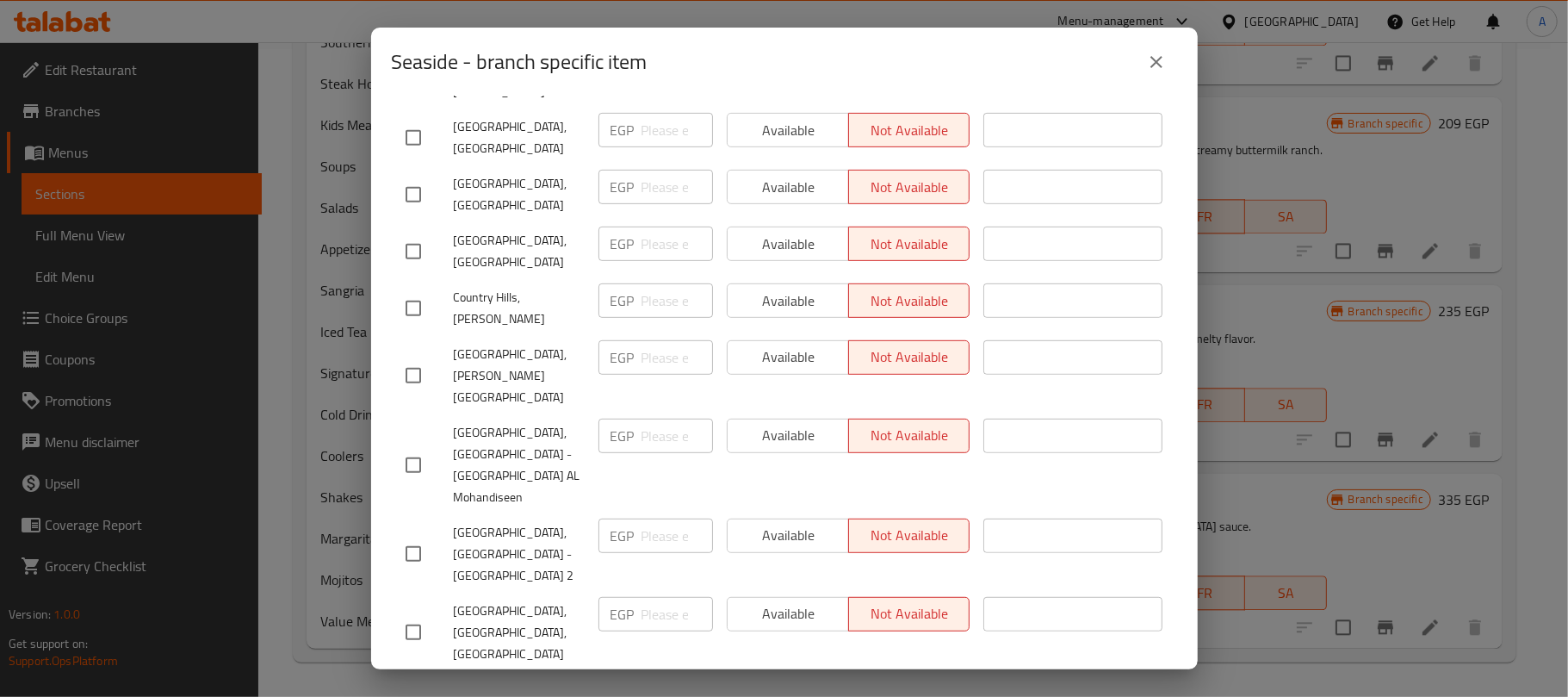 click 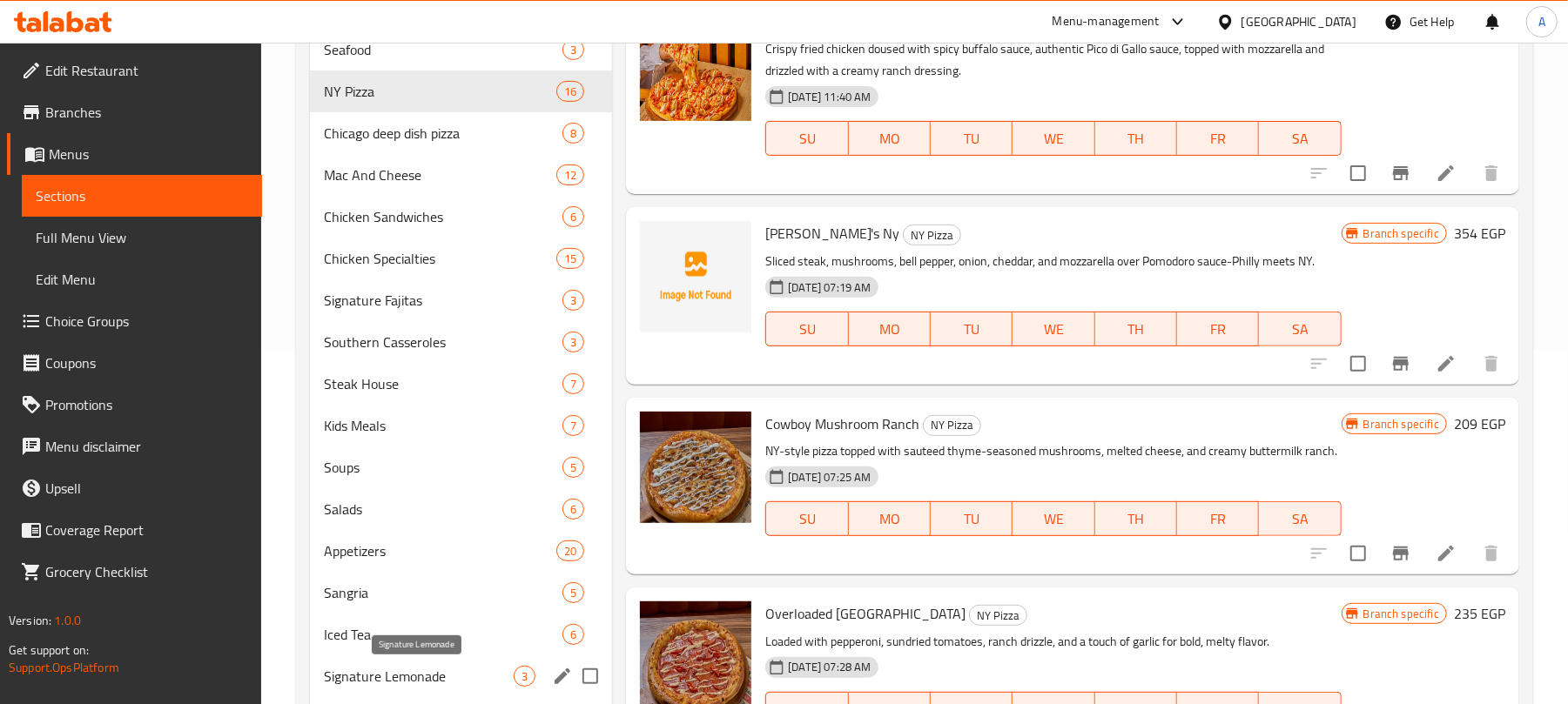 scroll, scrollTop: 75, scrollLeft: 0, axis: vertical 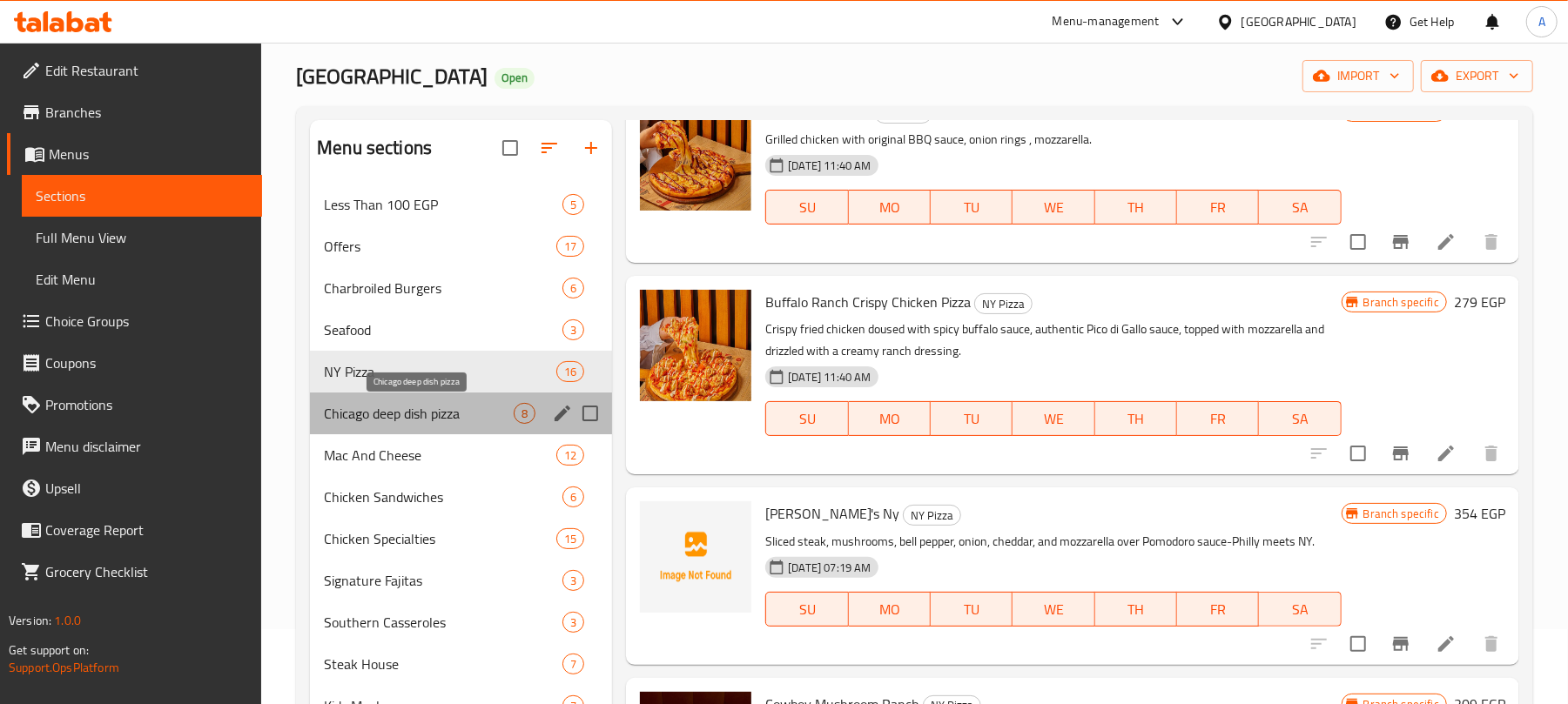 click on "Chicago deep dish pizza" at bounding box center (419, 413) 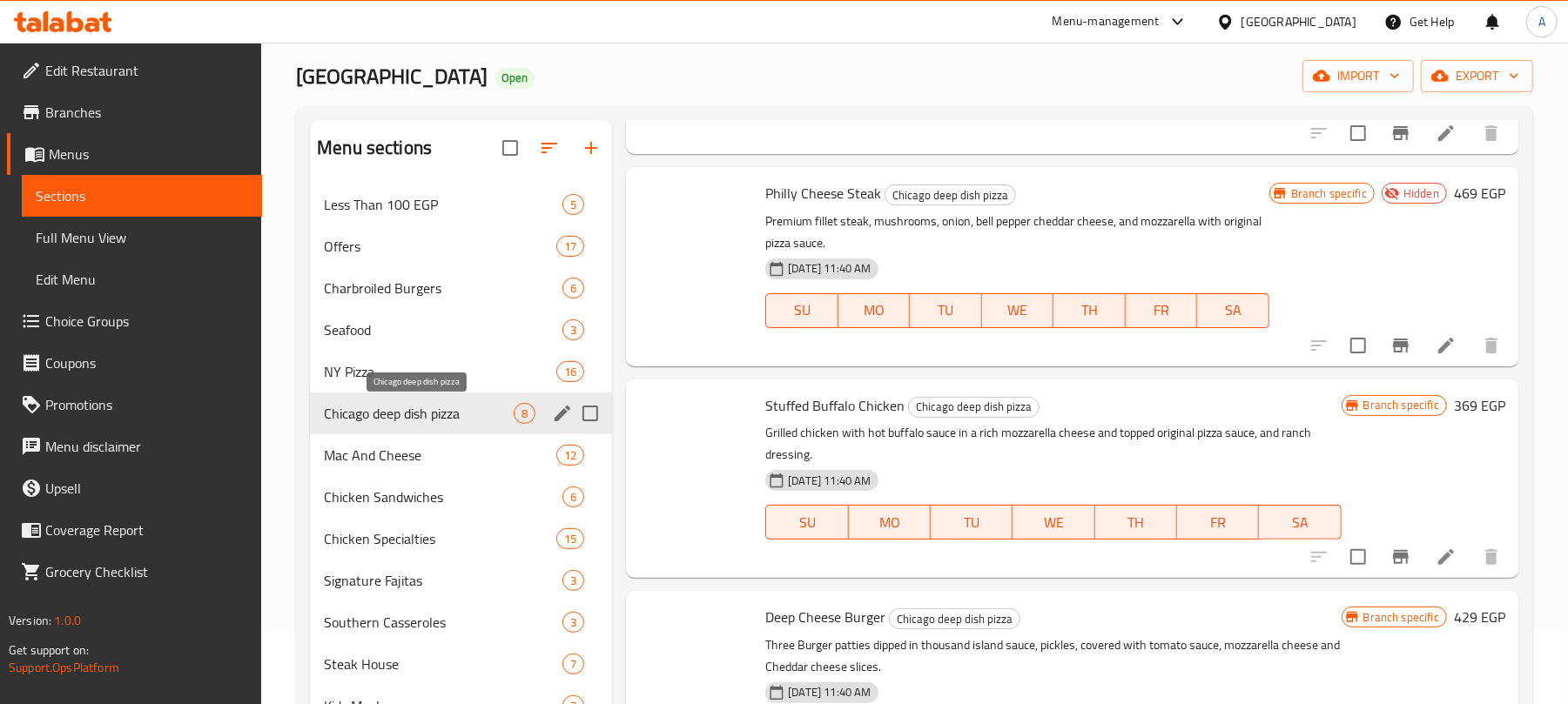 scroll, scrollTop: 600, scrollLeft: 0, axis: vertical 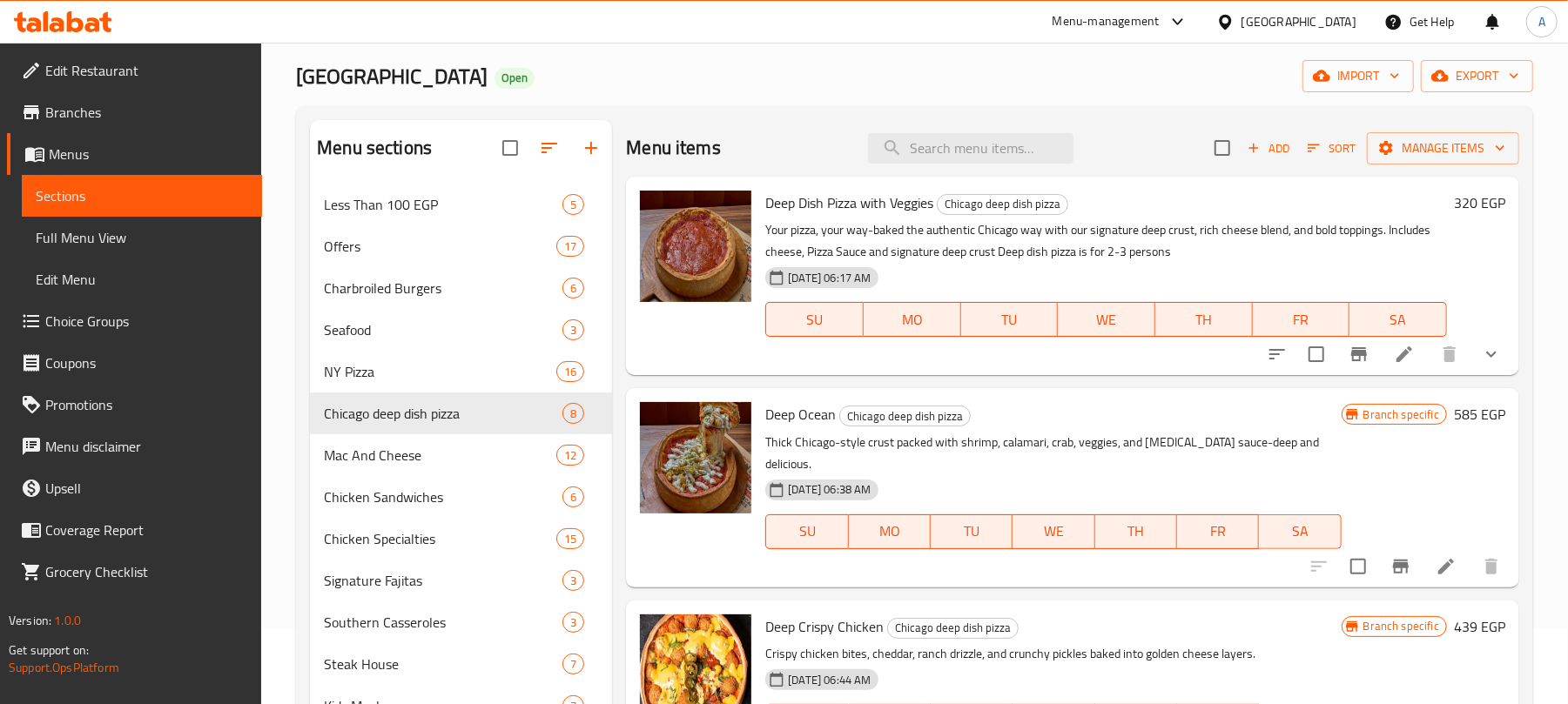 click 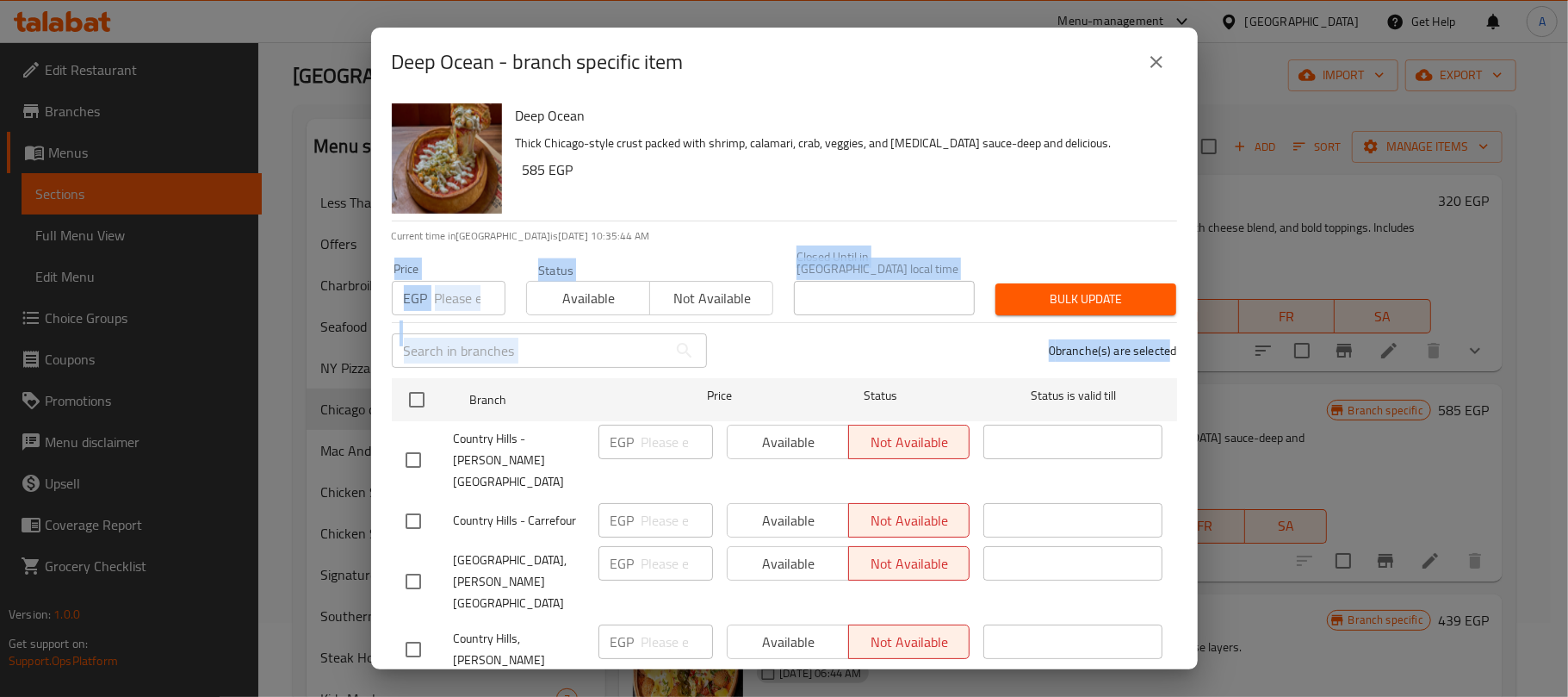 drag, startPoint x: 1165, startPoint y: 255, endPoint x: 1149, endPoint y: 326, distance: 72.78049 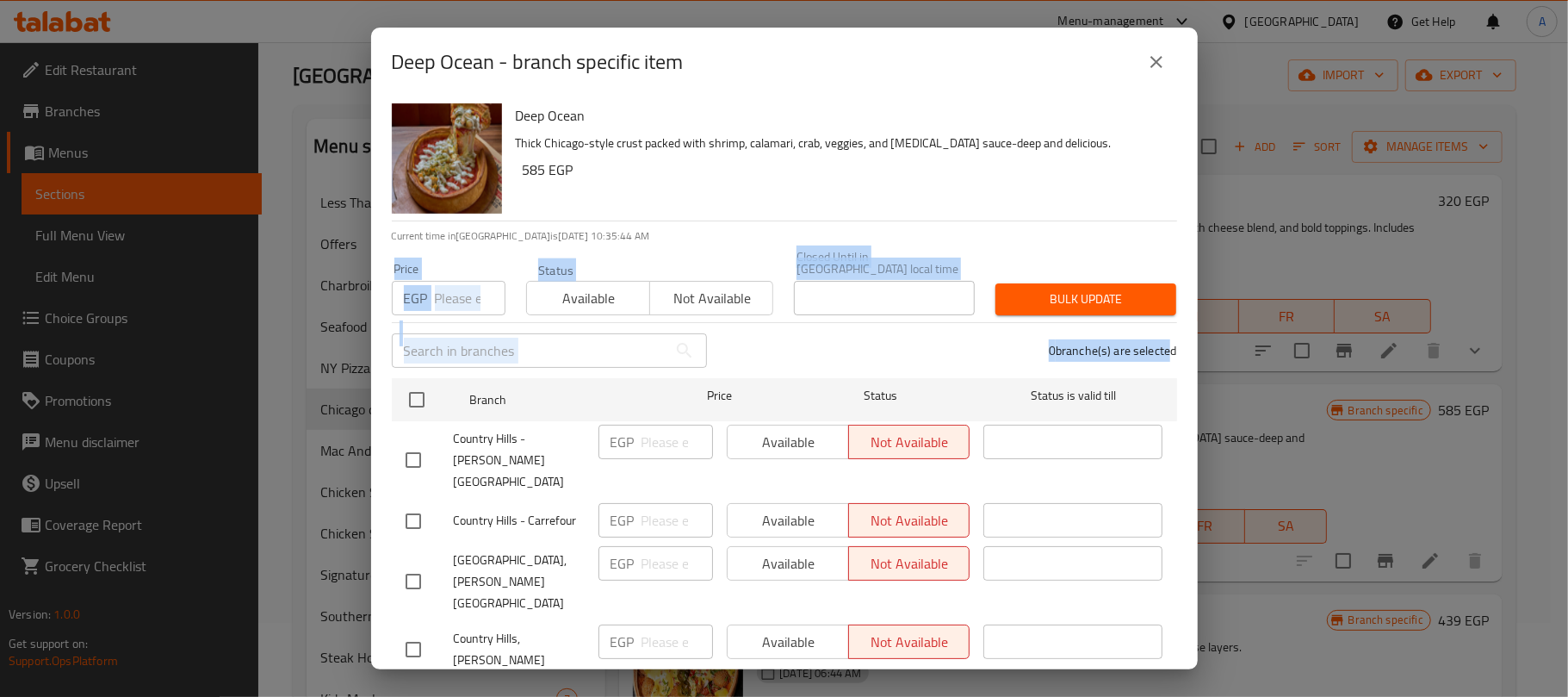 click on "Deep Ocean Thick Chicago-style crust packed with shrimp, calamari, crab, veggies, and tartar sauce-deep and delicious. 585   EGP Current time in  Egypt  is  15 Jul 2025   10:35:44 AM Price EGP Price Status Available Not available Closed Until in Egypt local time Closed Until in Egypt local time Bulk update ​ 0  branche(s) are selected Branch Price Status Status is valid till Country Hills - Raml Station EGP ​ Available Not available ​ Country Hills - Carrefour EGP ​ Available Not available ​ Country Hills, Raml Station EGP ​ Available Not available ​ Country Hills, Lauran EGP ​ Available Not available ​ Country Hills, Roushdy EGP ​ Available Not available ​ Country Hills, El Sheikh Zayed EGP ​ Available Not available ​ Country Hills, El Merghany Street EGP ​ Available Not available ​ Country Hills, Lauran EGP ​ Available Not available ​ Country Hills, Raml Station EGP ​ Available Not available ​ Country Hills, Nasr City - Masaken AL Mohandiseen EGP ​ Available ​ EGP" at bounding box center (784, 383) 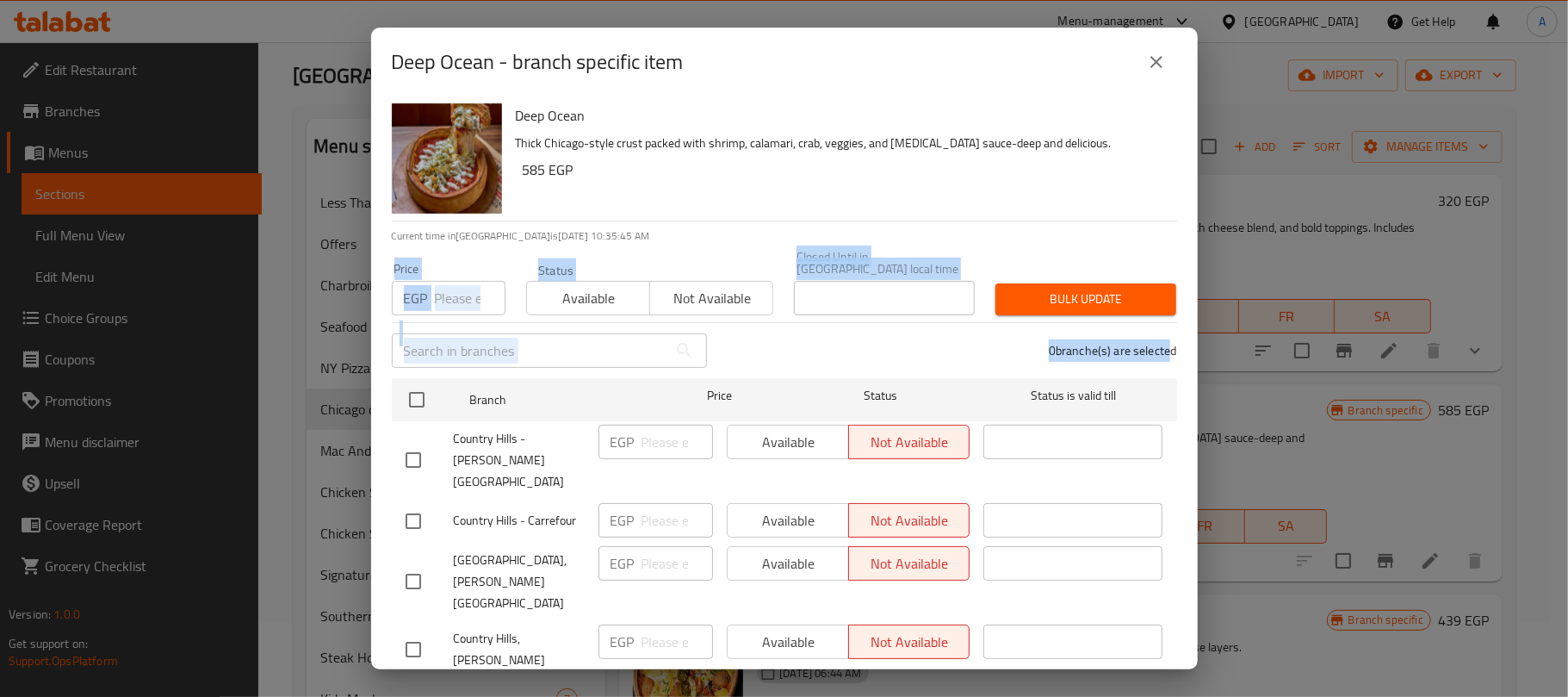 drag, startPoint x: 1199, startPoint y: 227, endPoint x: 1186, endPoint y: 321, distance: 94.89468 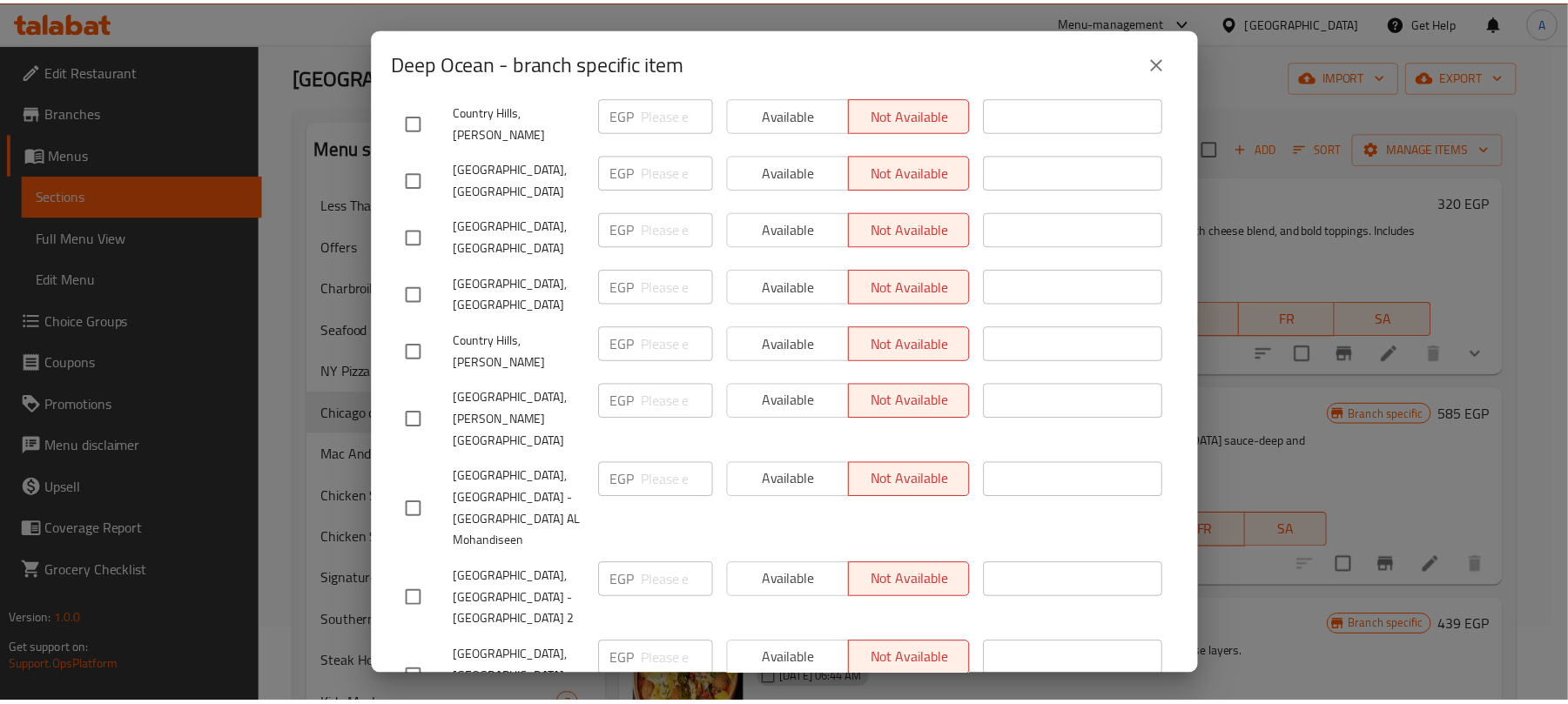 scroll, scrollTop: 574, scrollLeft: 0, axis: vertical 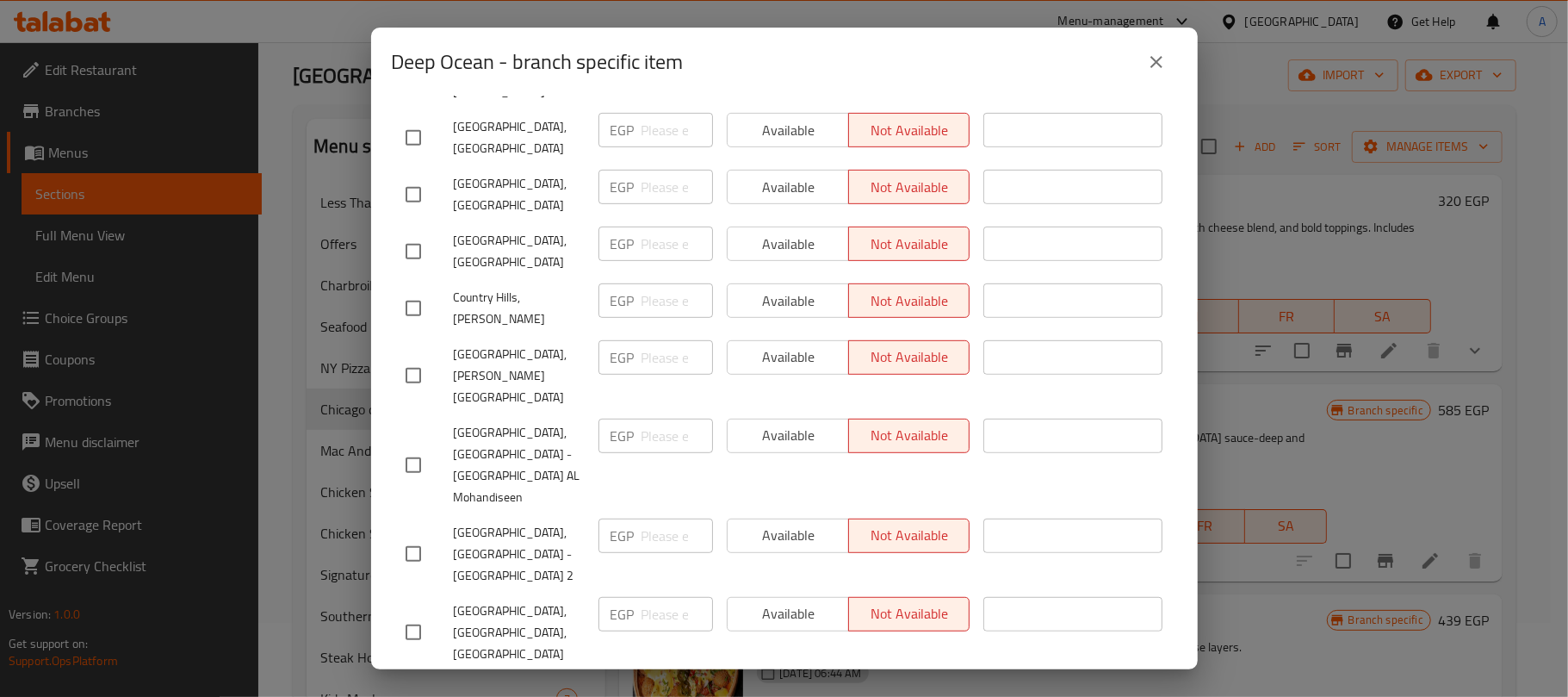 click on "Country Hills - City Center Almazah" at bounding box center [519, 800] 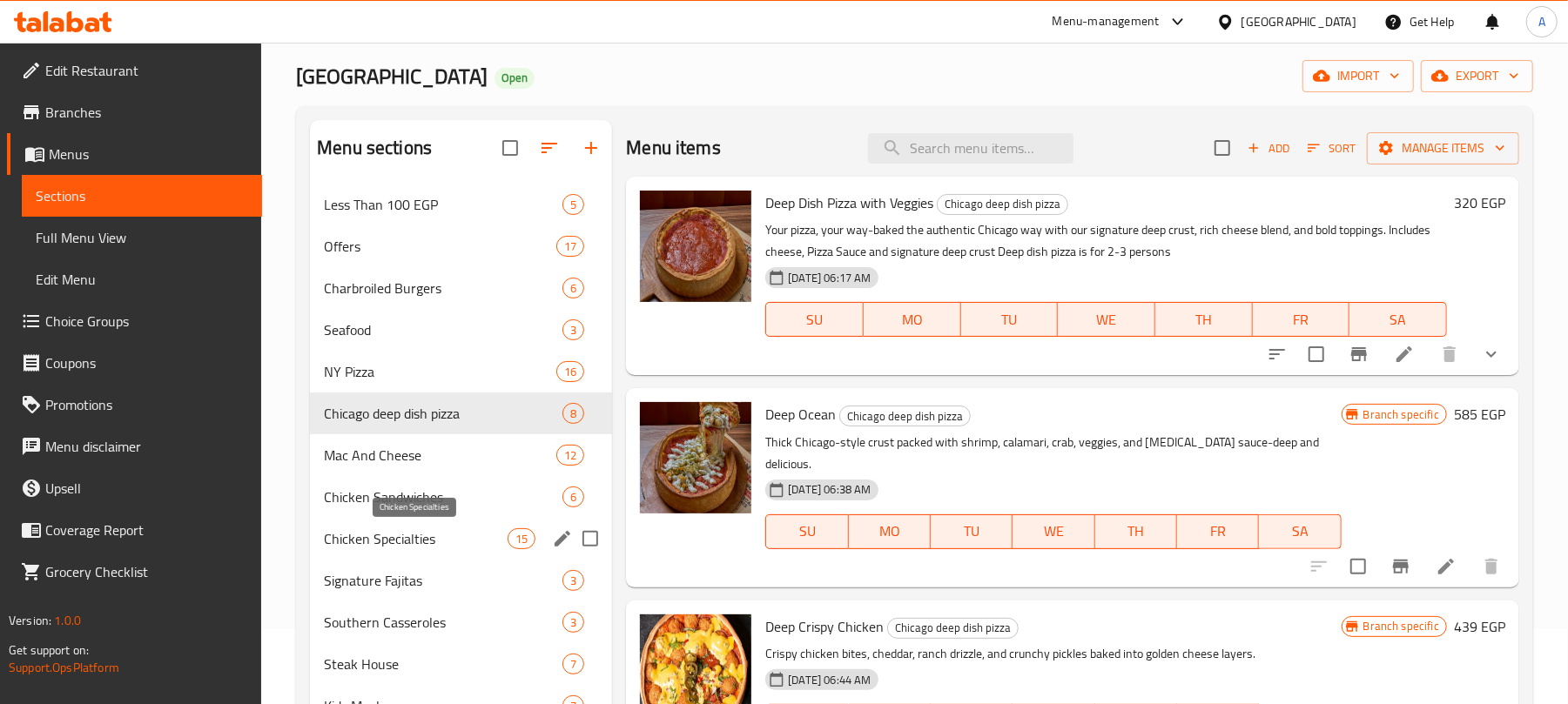 click on "Chicken Specialties" at bounding box center [415, 539] 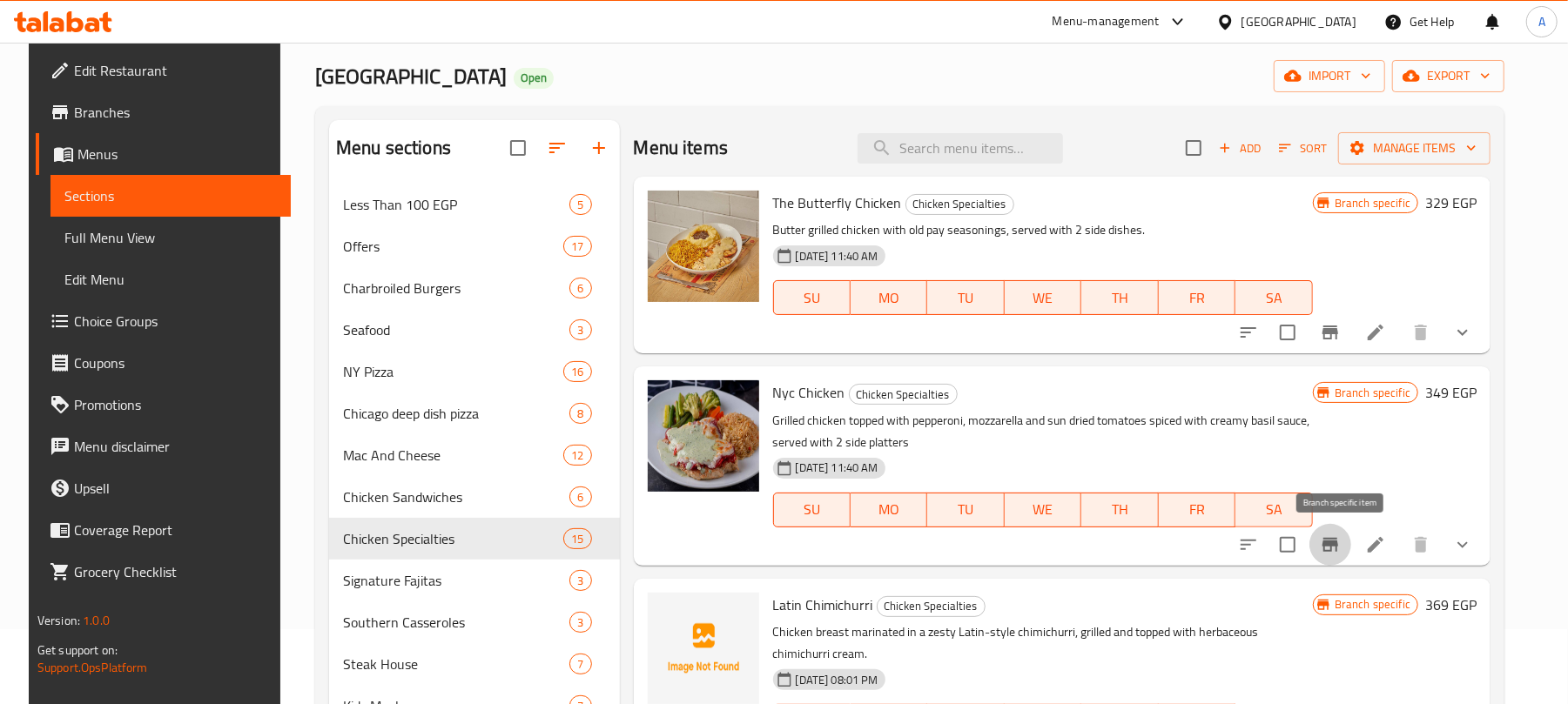click at bounding box center [1330, 545] 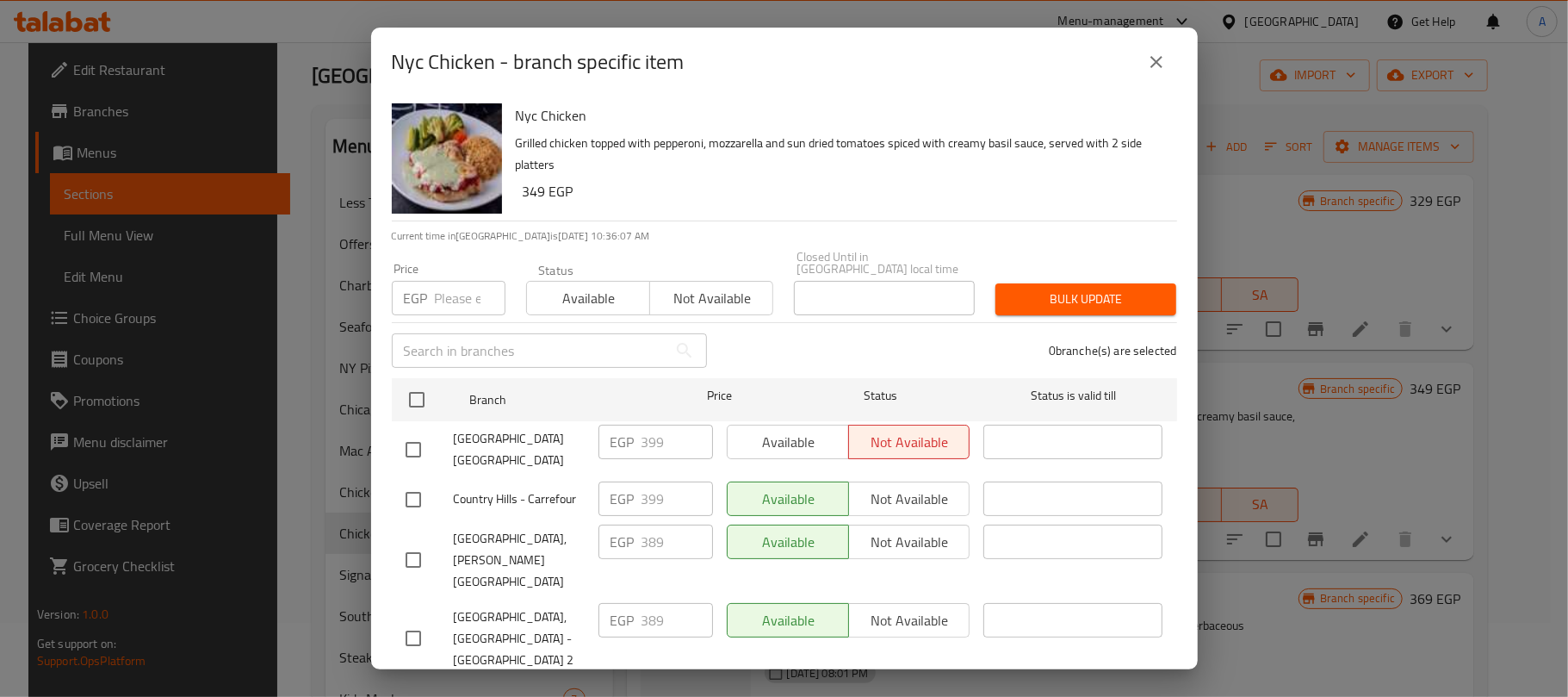 click at bounding box center (413, 500) 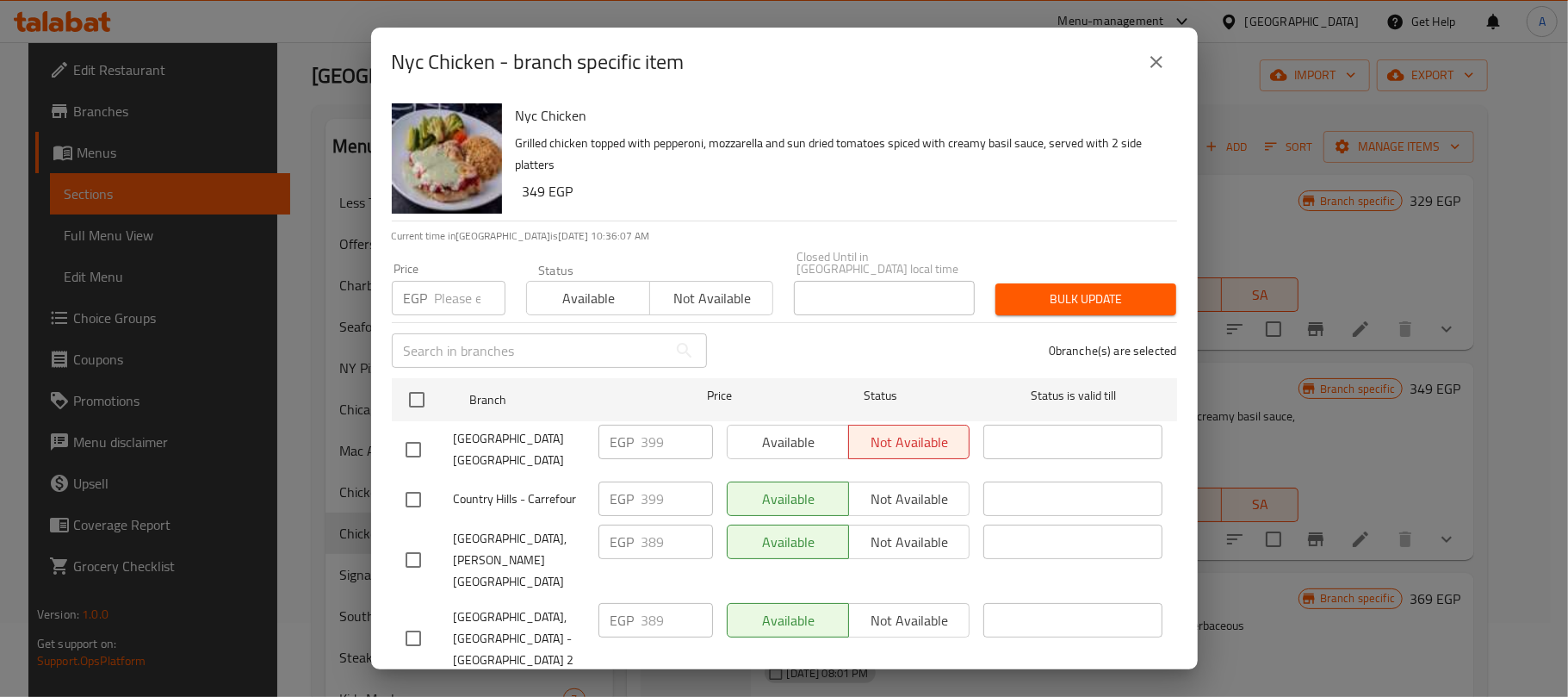 checkbox on "true" 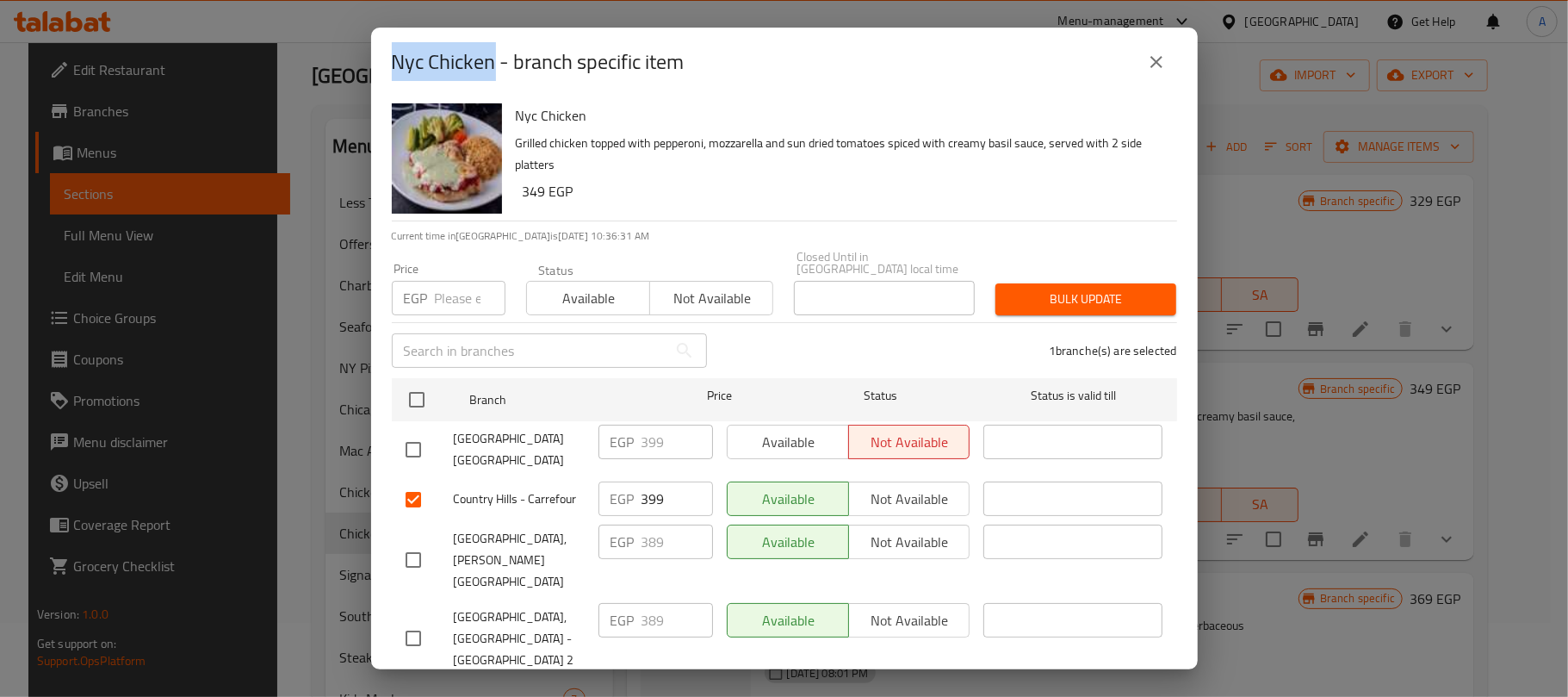 drag, startPoint x: 493, startPoint y: 62, endPoint x: 345, endPoint y: 63, distance: 148.00338 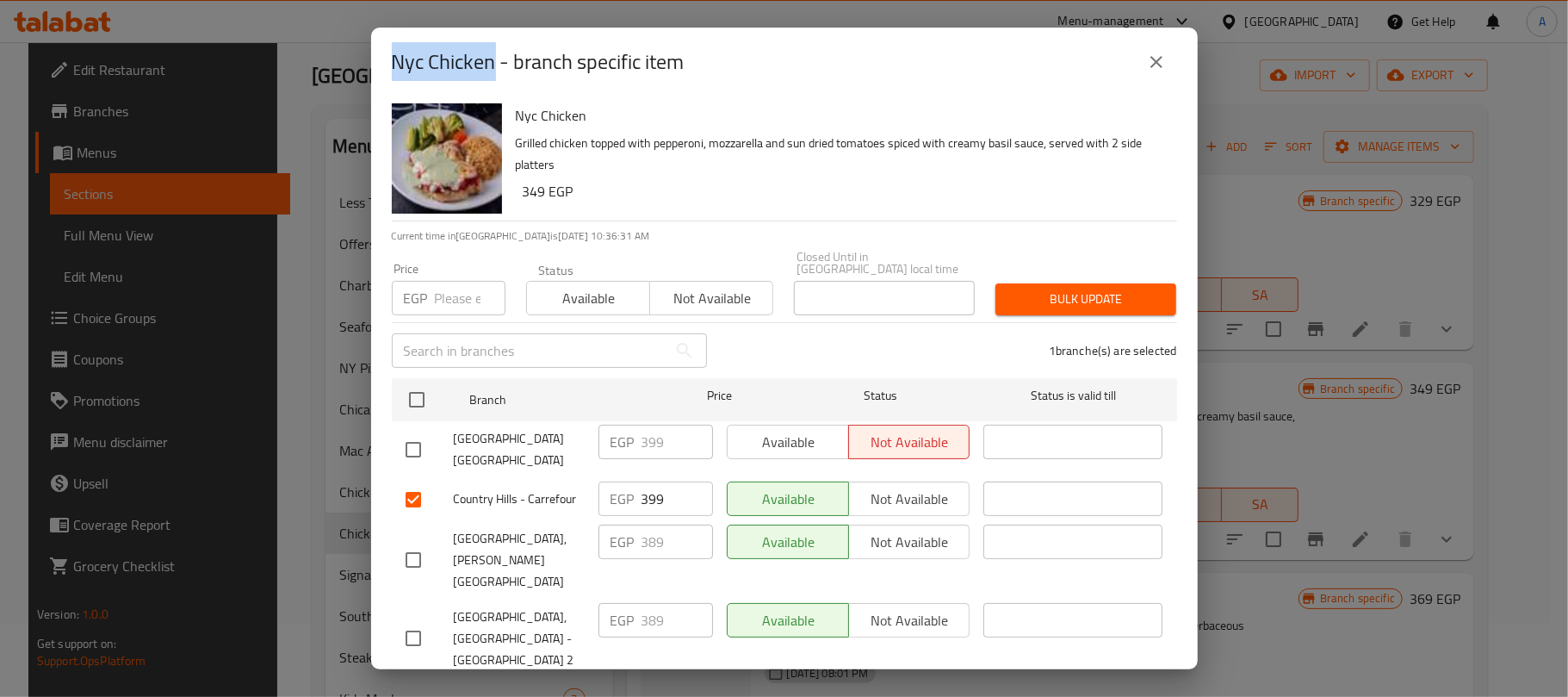 click on "Nyc Chicken  - branch specific item Nyc Chicken  Grilled chicken topped with pepperoni, mozzarella and sun dried tomatoes spiced with creamy basil sauce, served with 2 side platters 349   EGP Current time in  Egypt  is  15 Jul 2025   10:36:31 AM Price EGP Price Status Available Not available Closed Until in Egypt local time Closed Until in Egypt local time Bulk update ​ 1  branche(s) are selected Branch Price Status Status is valid till Country Hills - City Center Almazah EGP 399 ​ Available Not available ​ Country Hills - Carrefour EGP 399 ​ Available Not available ​ Country Hills, Raml Station EGP 389 ​ Available Not available ​ Country Hills, El Sheikh Zayed - El Hay 2 EGP 389 ​ Available Not available ​ Country Hills, Nasr City - Makram Ebeid EGP 389 ​ Available Not available ​ Country Hills, El Merghany Street EGP 389 ​ Available Not available ​ Country Hills, Mansoura El Gomhuria Street,El Gomhuria Street EGP 389 ​ Available Not available ​ EGP 389 ​ Available ​ EGP 389" at bounding box center (784, 348) 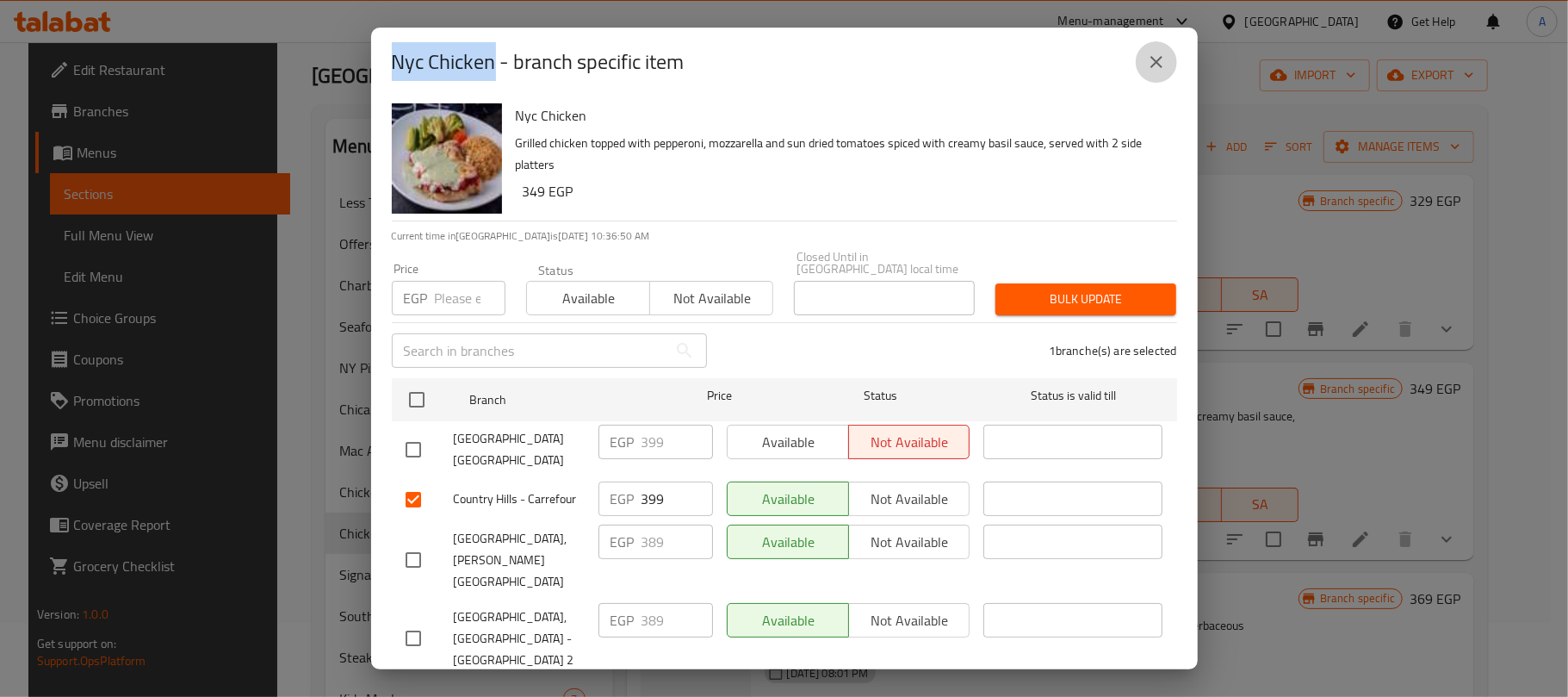 click 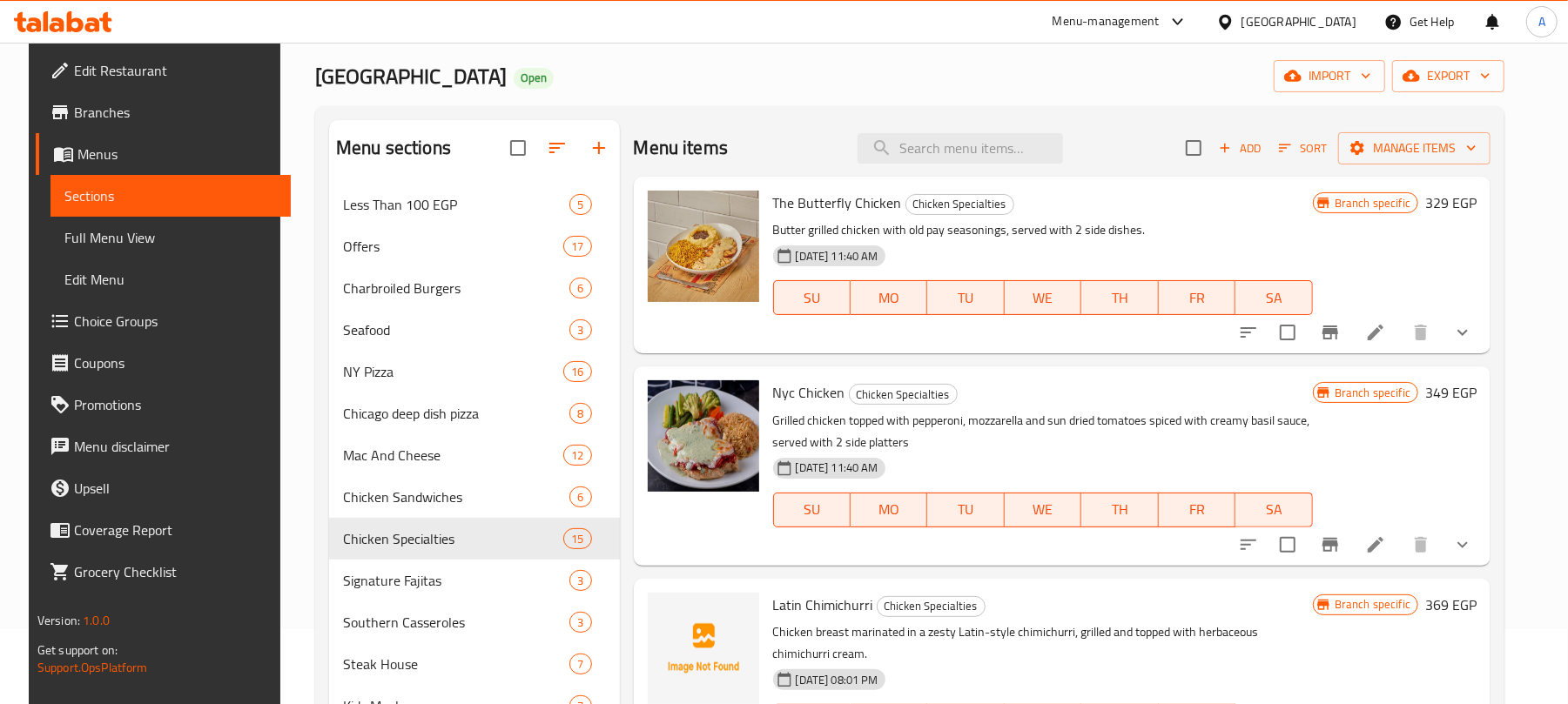 click on "The Butterfly Chicken    Chicken Specialties" at bounding box center (1043, 203) 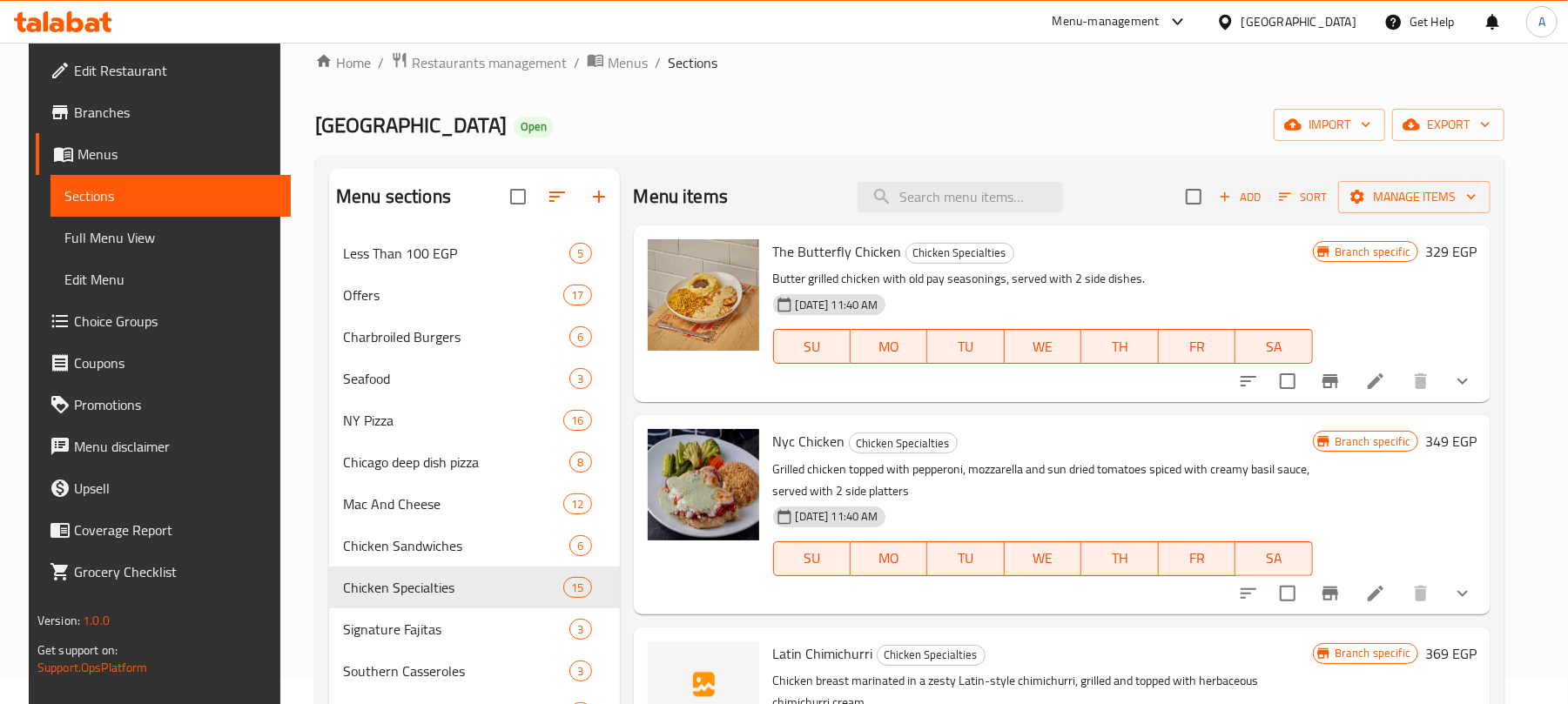 scroll, scrollTop: 0, scrollLeft: 0, axis: both 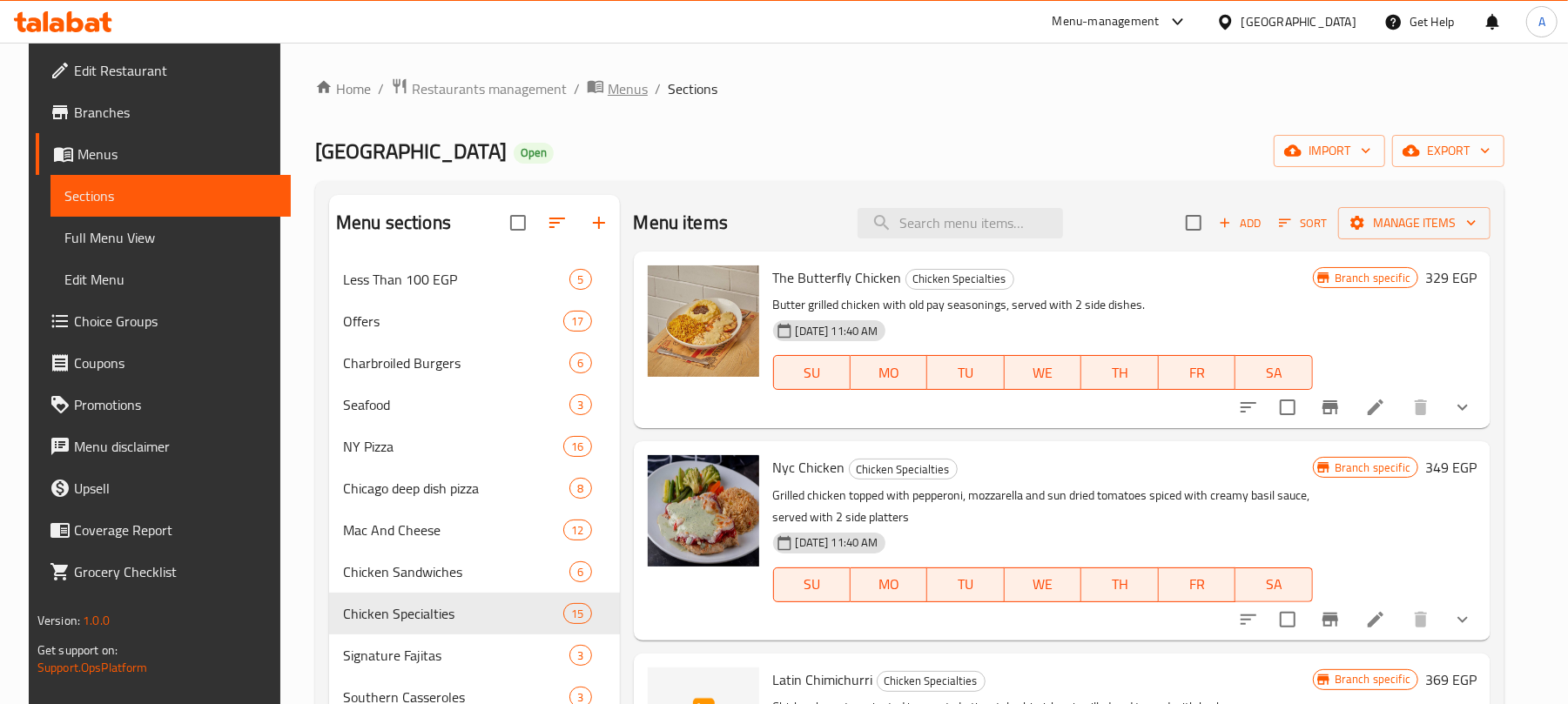 click on "Menus" at bounding box center (628, 89) 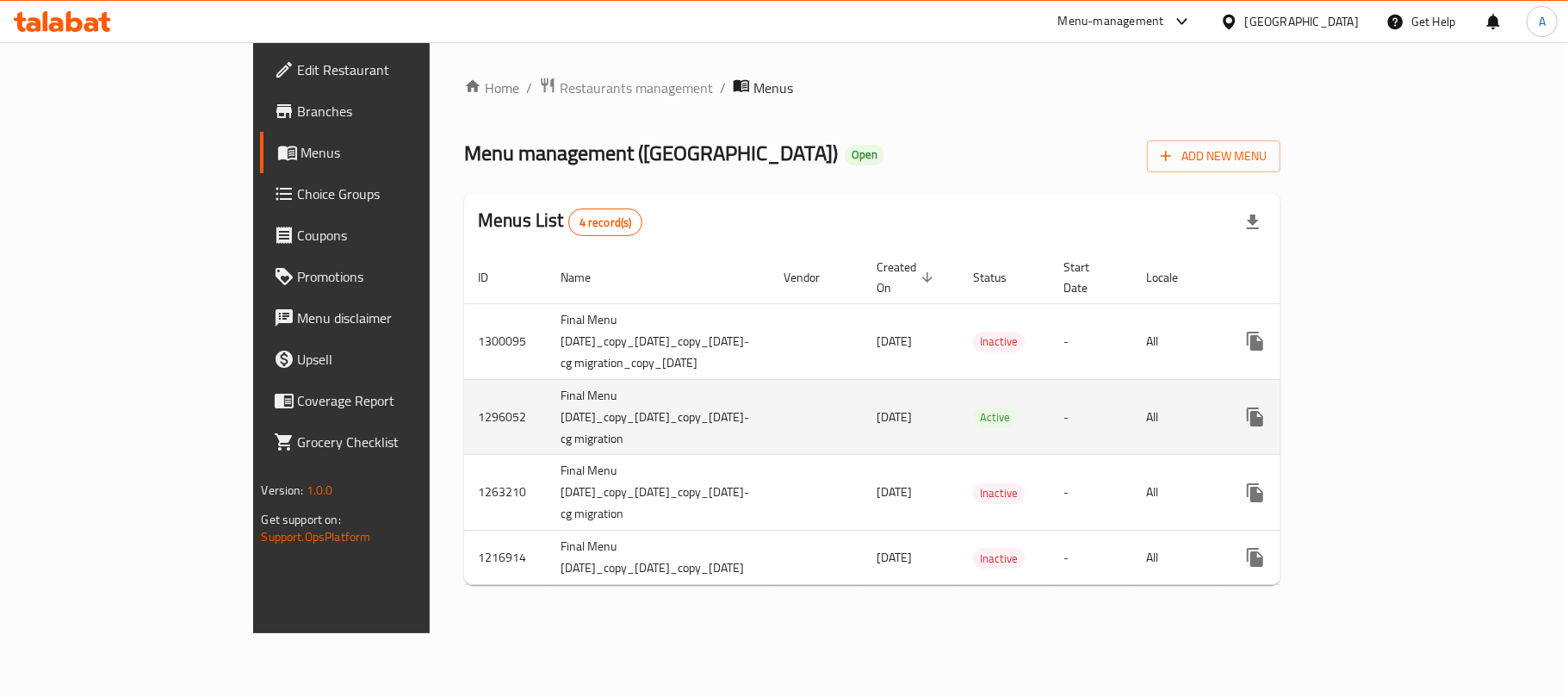 click on "Final Menu Jan 2024_copy_07/01/2024_copy_08/01/2024-cg migration" at bounding box center (658, 417) 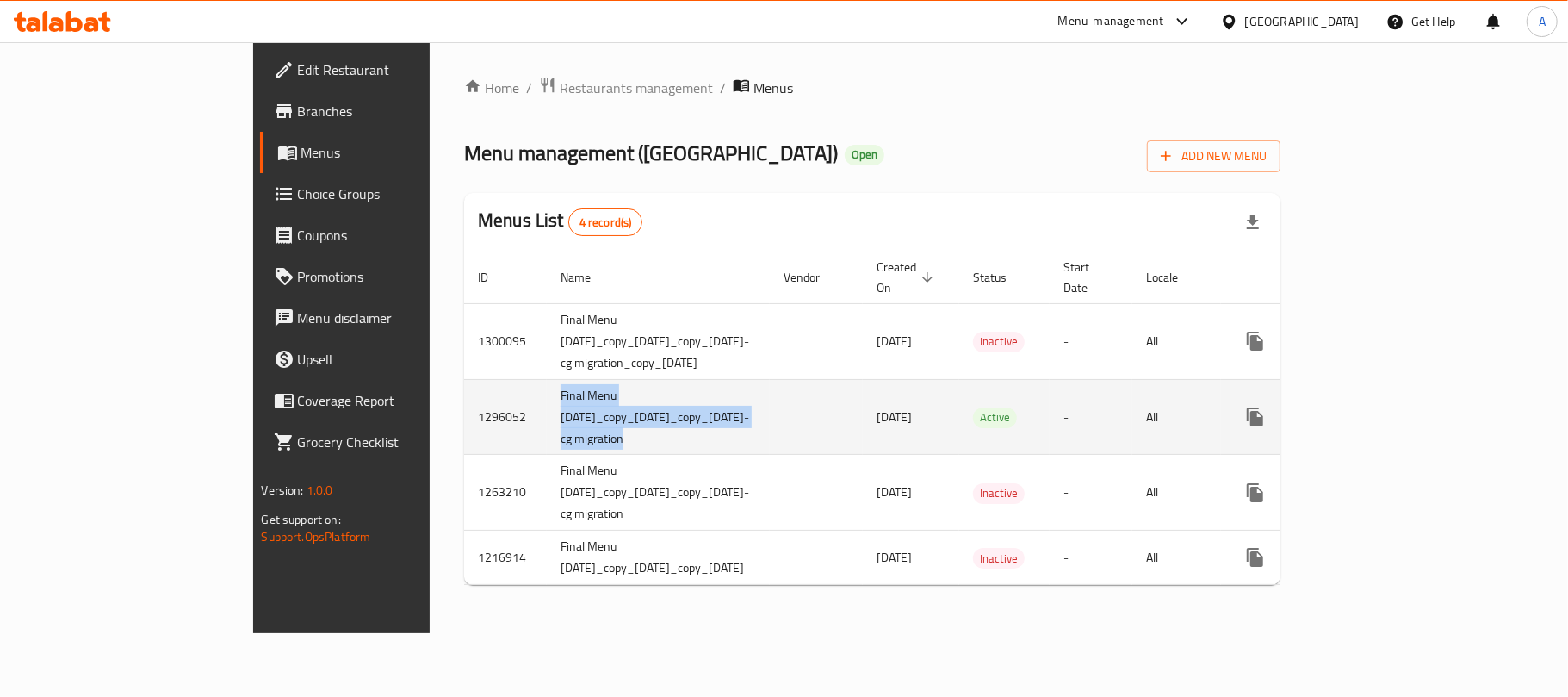 click on "Final Menu Jan 2024_copy_07/01/2024_copy_08/01/2024-cg migration" at bounding box center (658, 417) 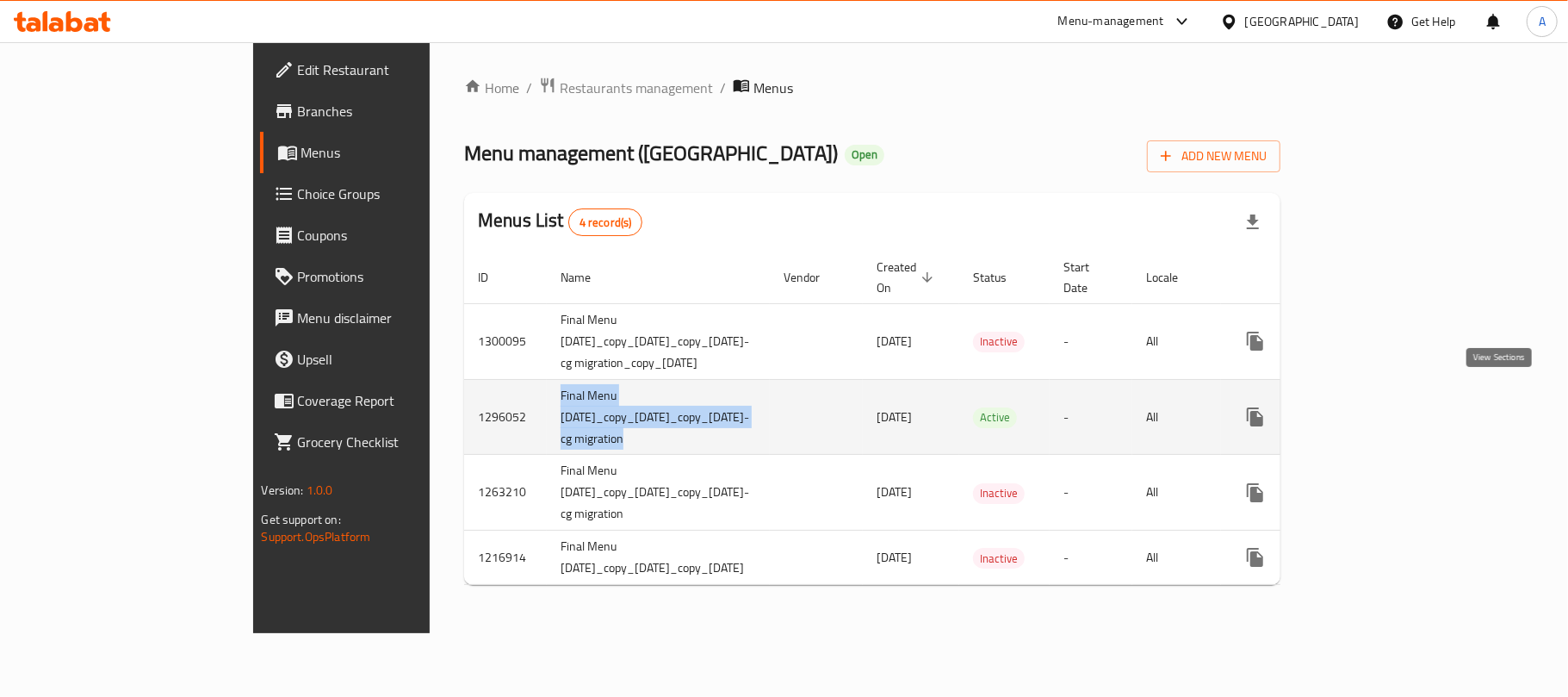 click 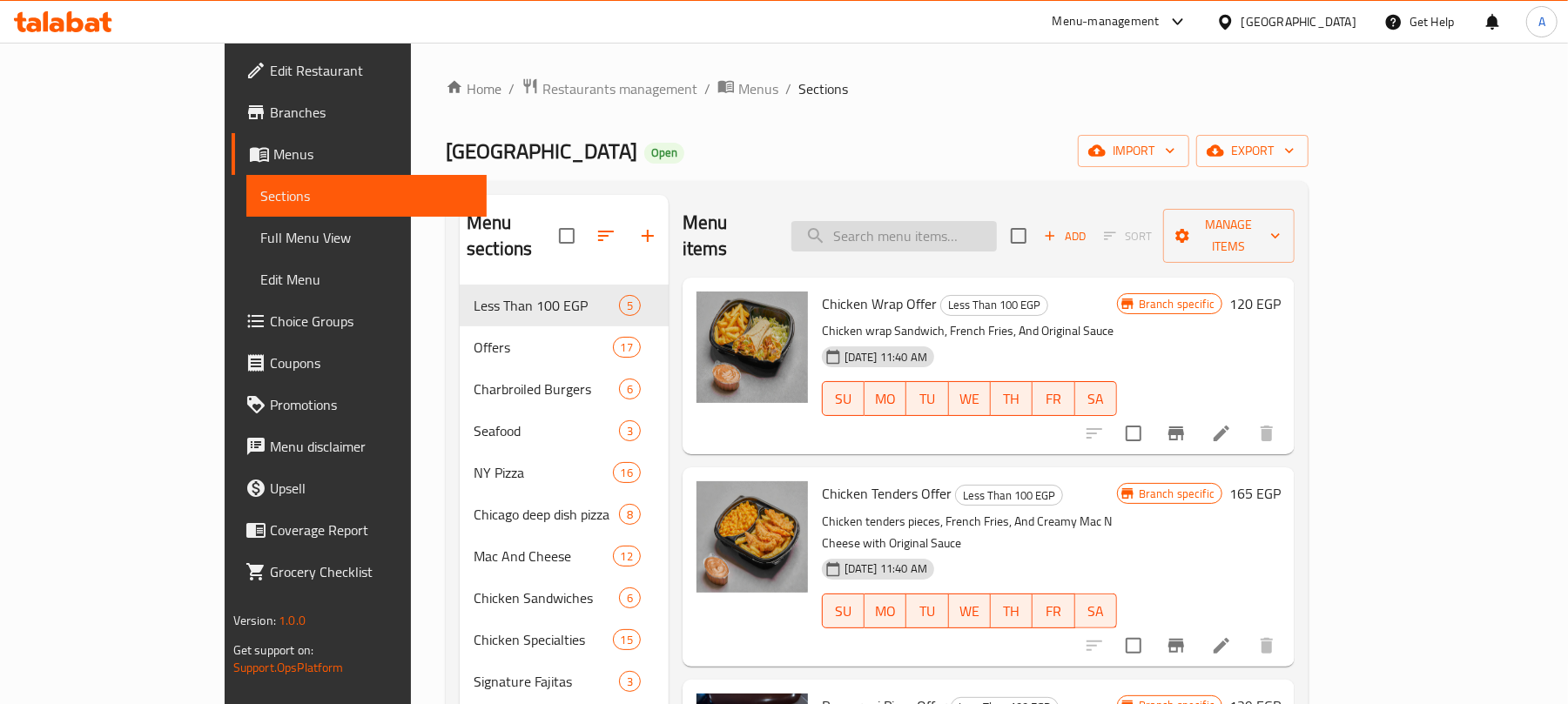 click at bounding box center (894, 236) 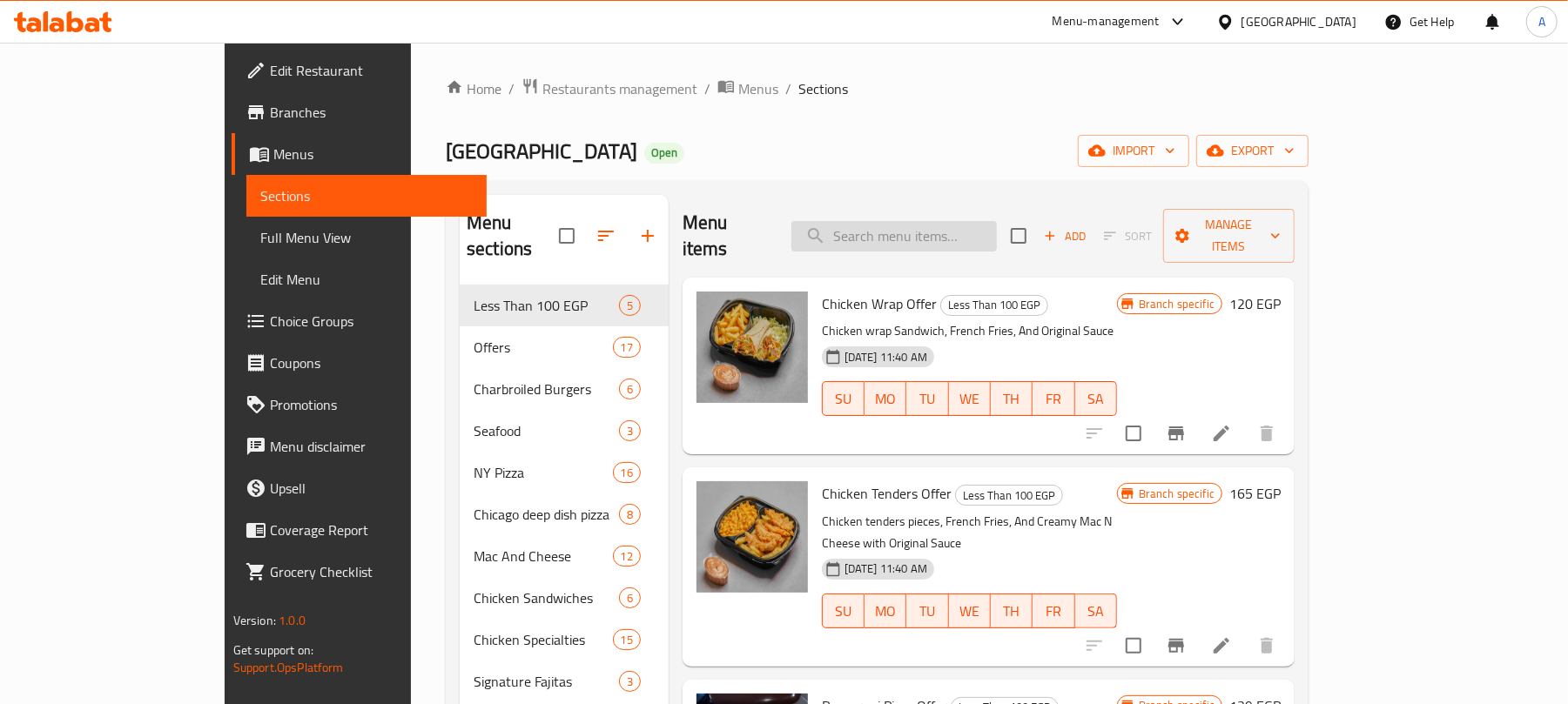 paste on "Large Wedges" 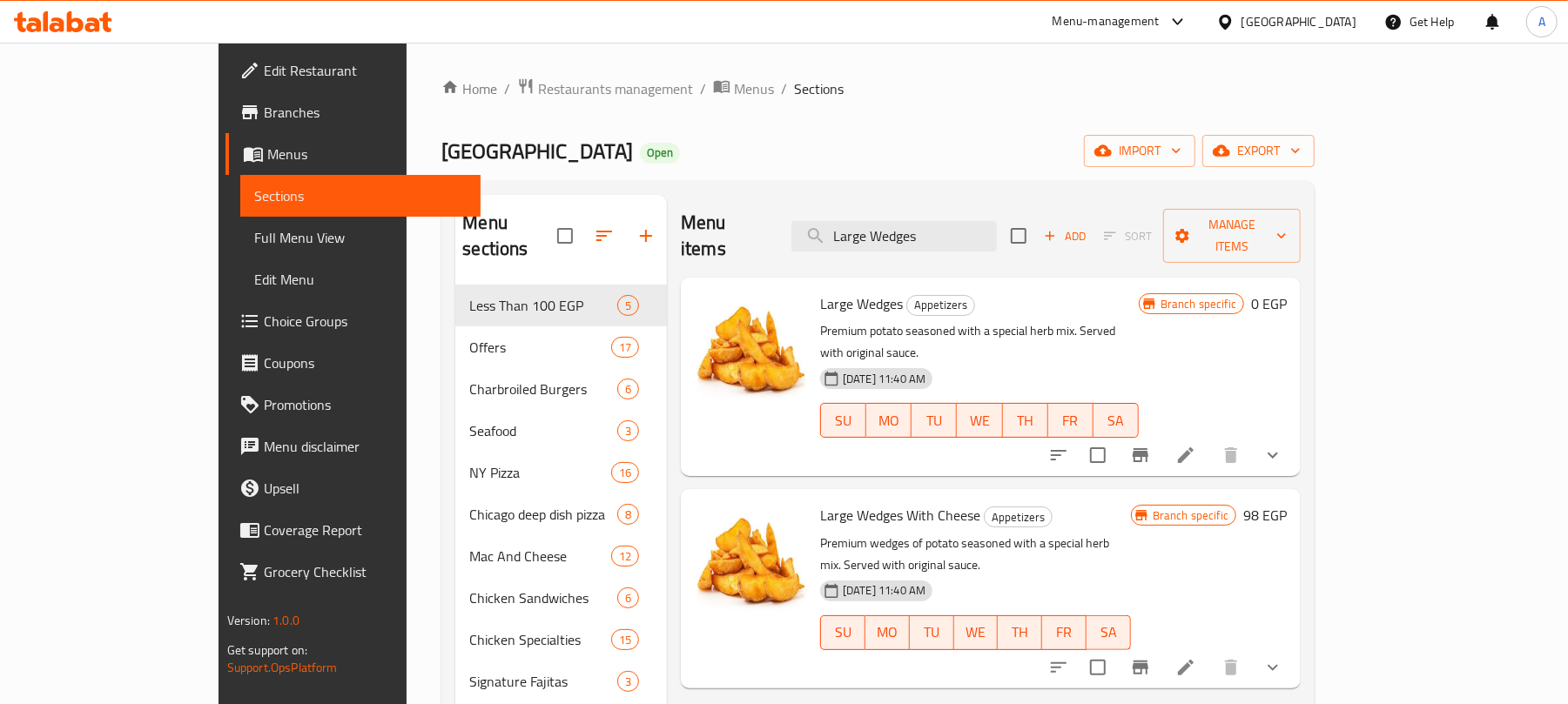 type on "Large Wedges" 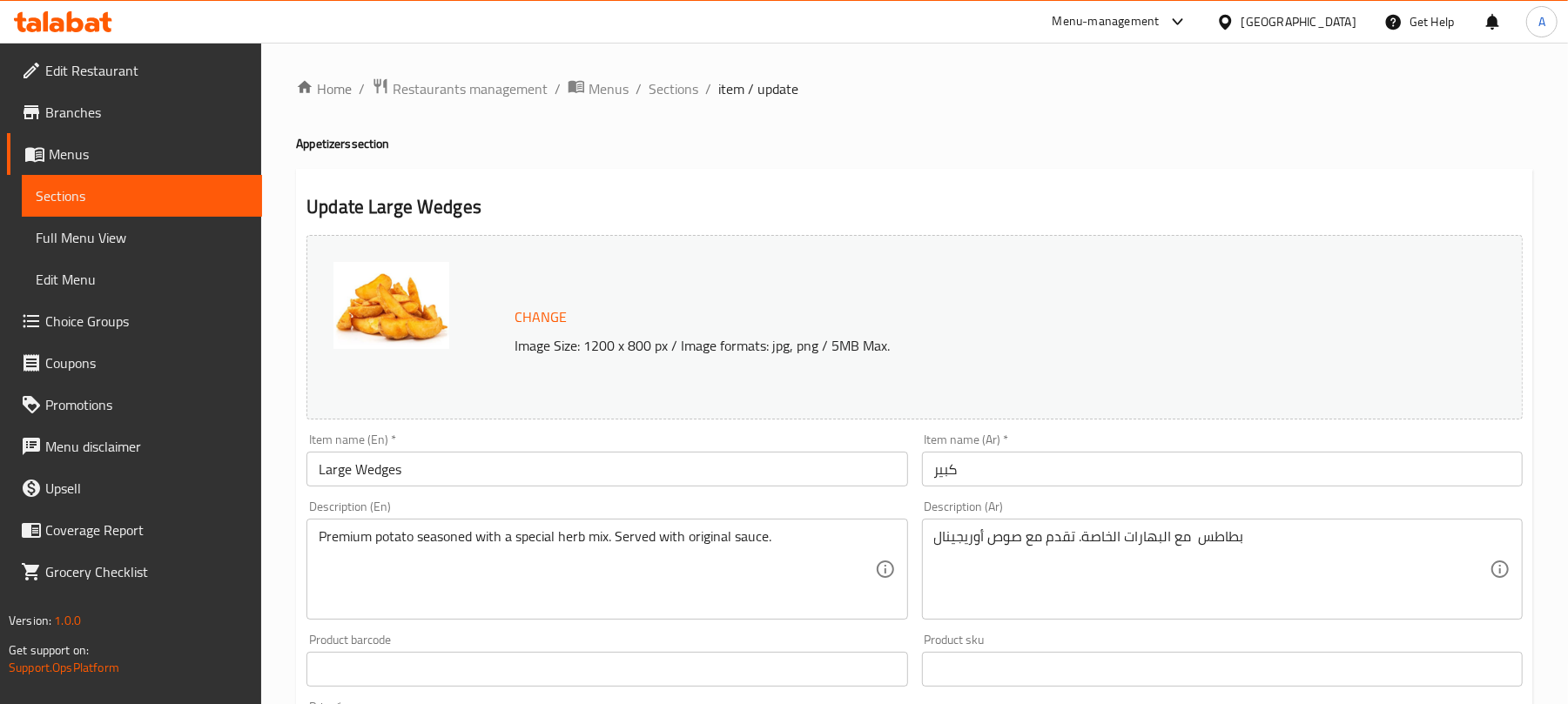 type on "الاضافات:" 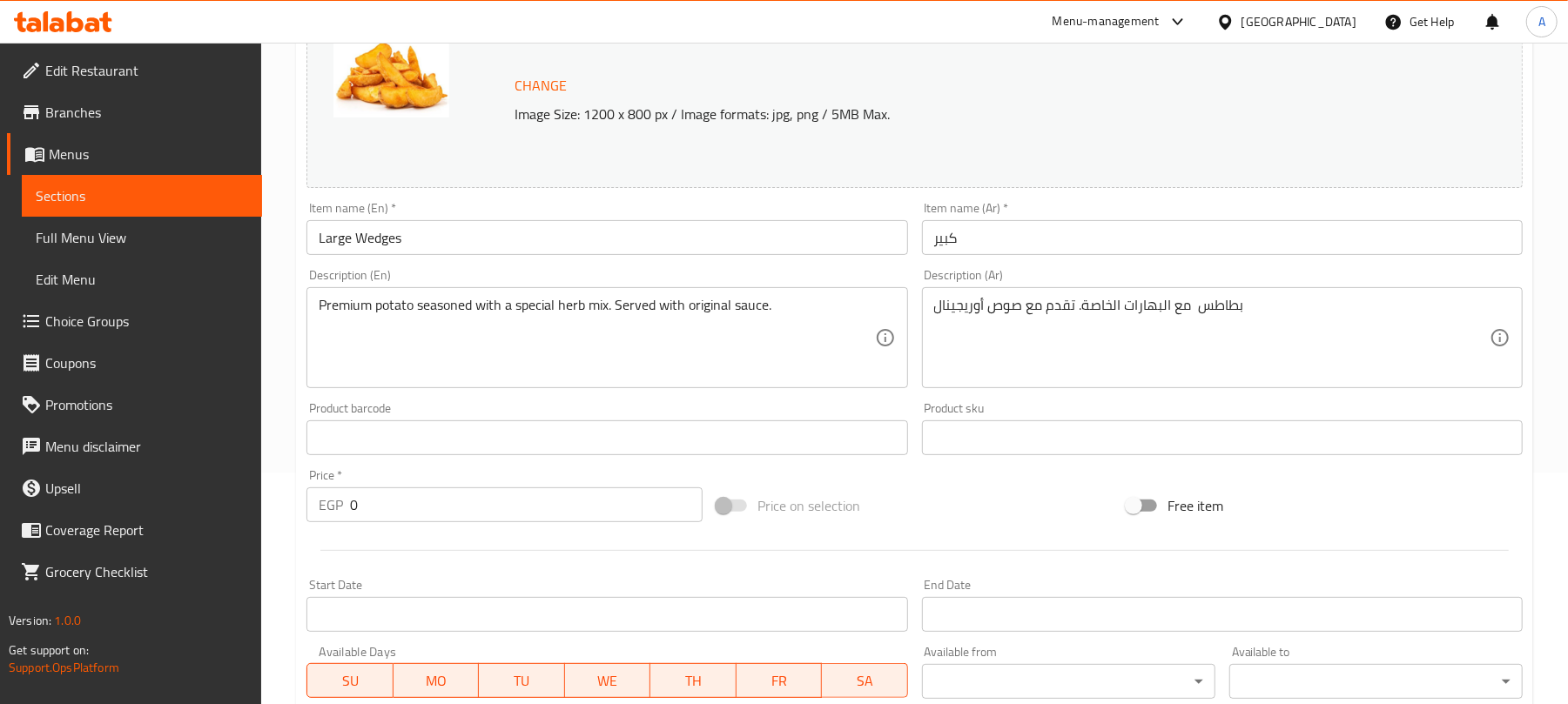 scroll, scrollTop: 0, scrollLeft: 0, axis: both 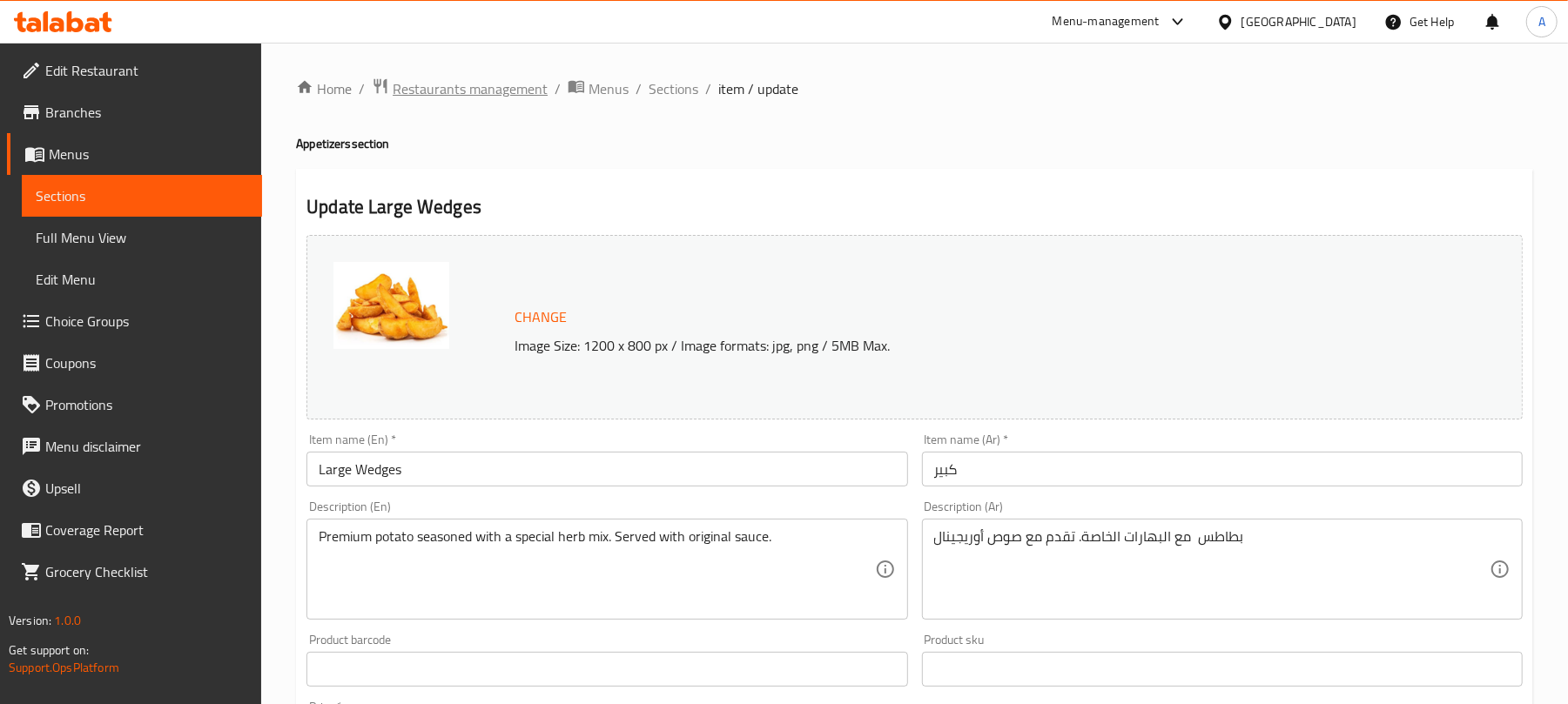 click on "Restaurants management" at bounding box center (470, 89) 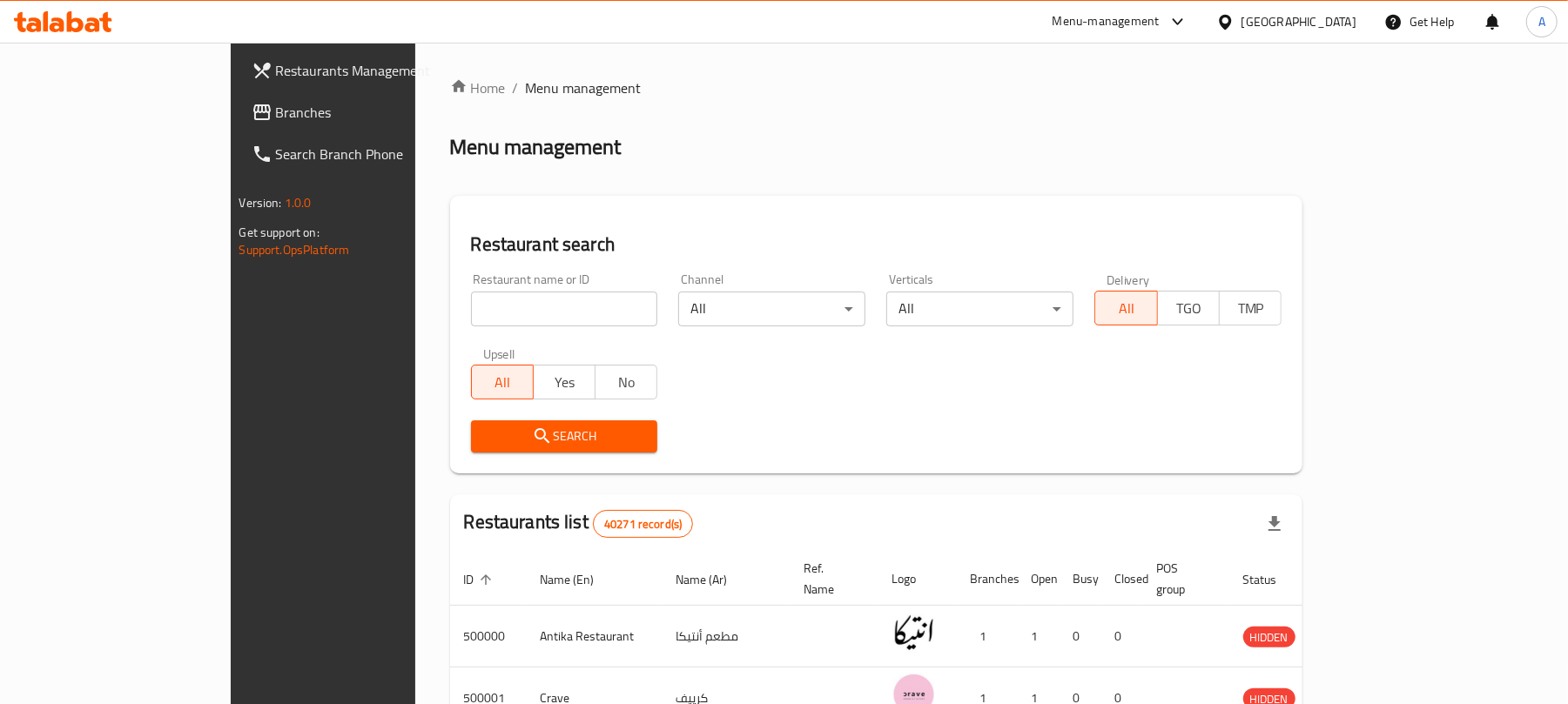 click on "Branches" at bounding box center [377, 112] 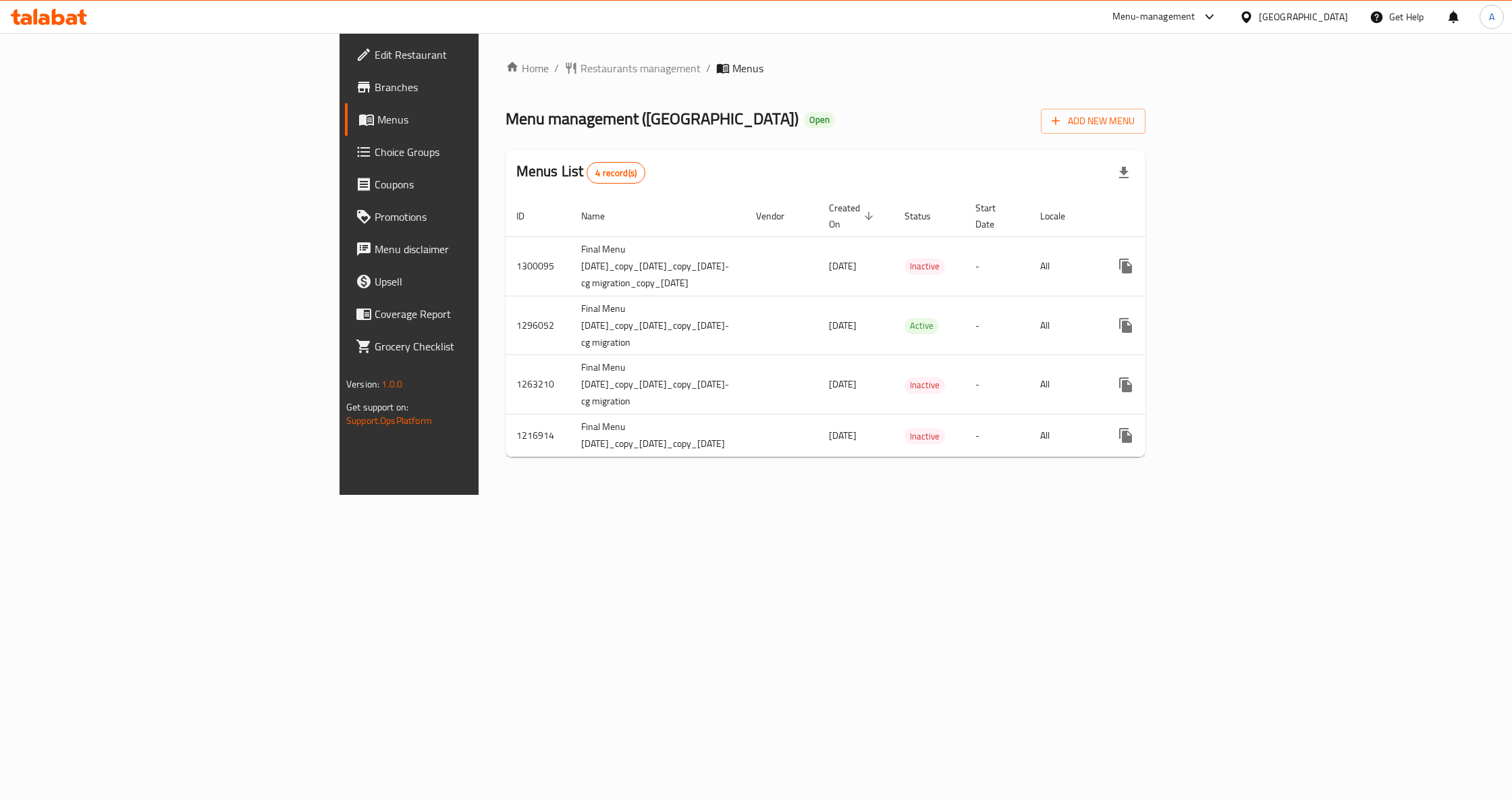 scroll, scrollTop: 0, scrollLeft: 0, axis: both 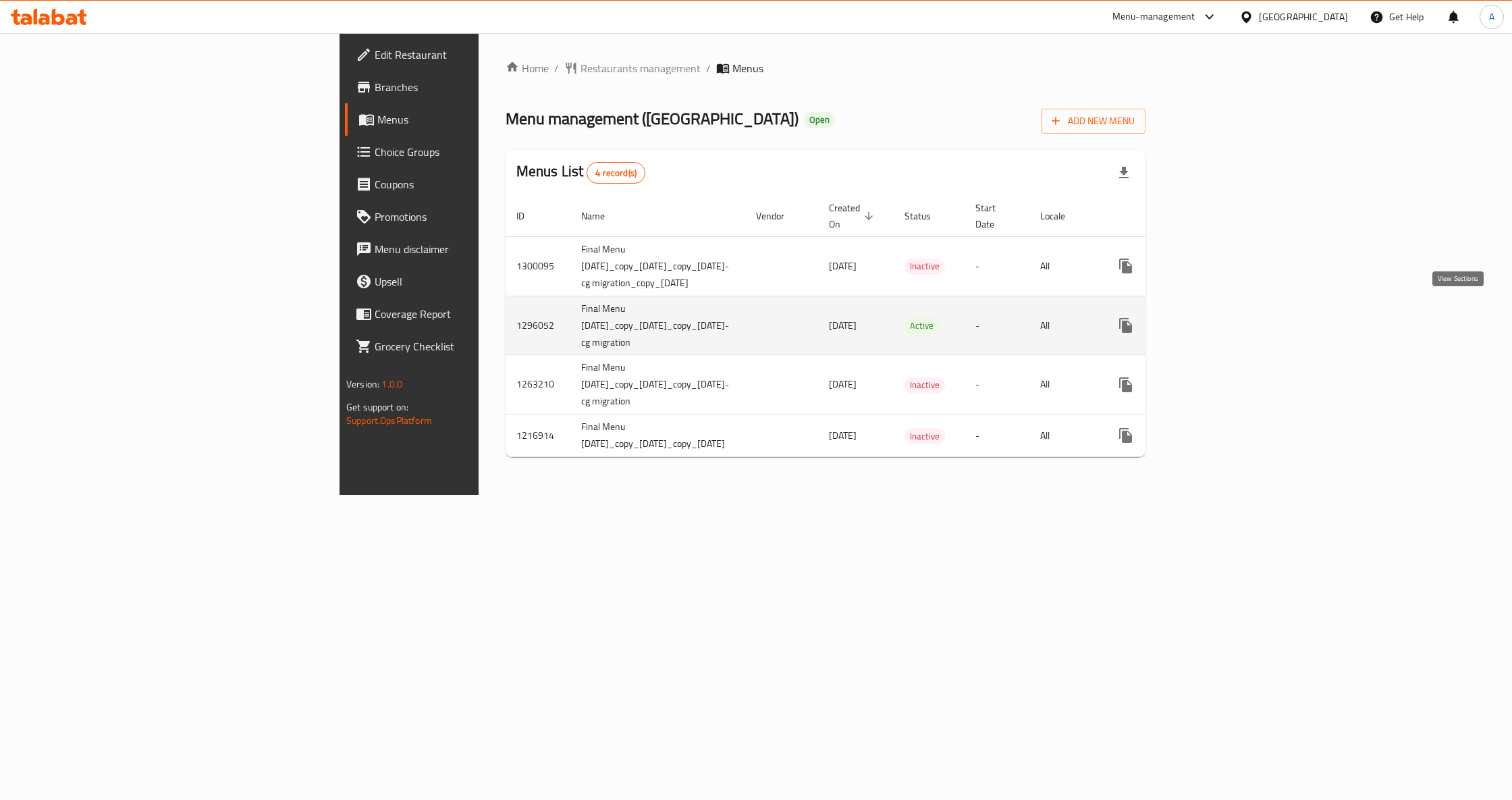 click 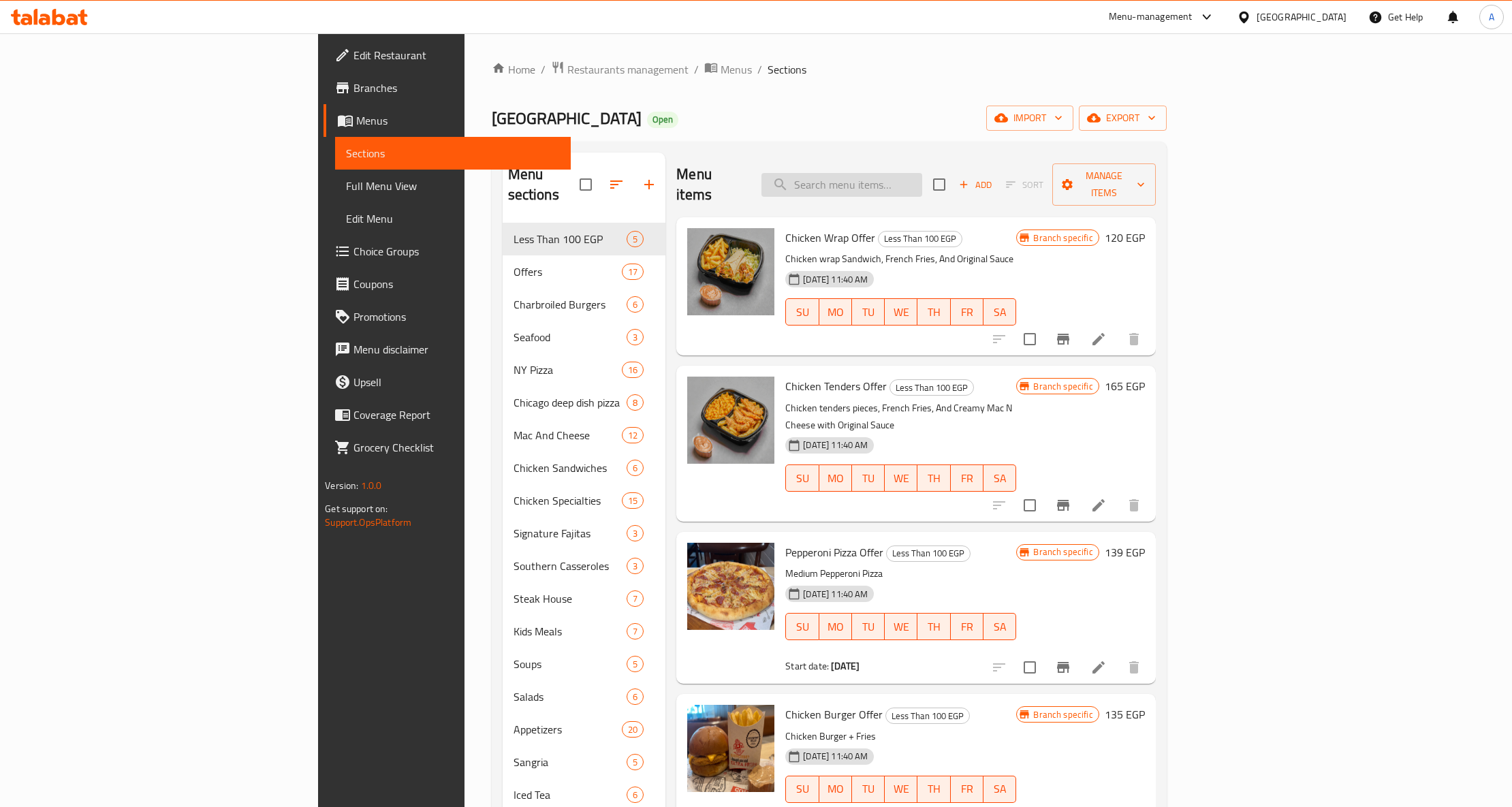 click at bounding box center [842, 185] 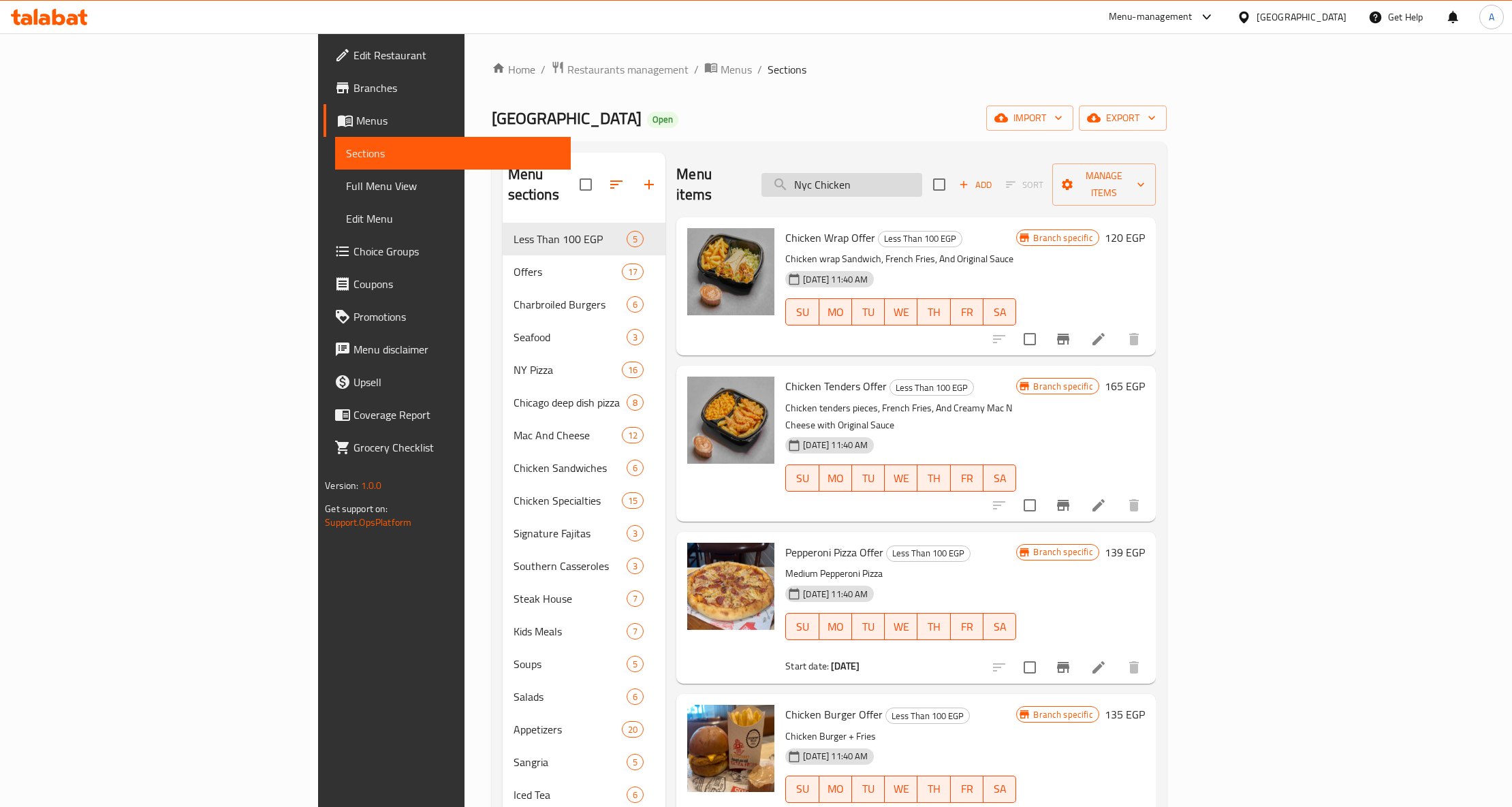 click on "Nyc Chicken" at bounding box center (842, 185) 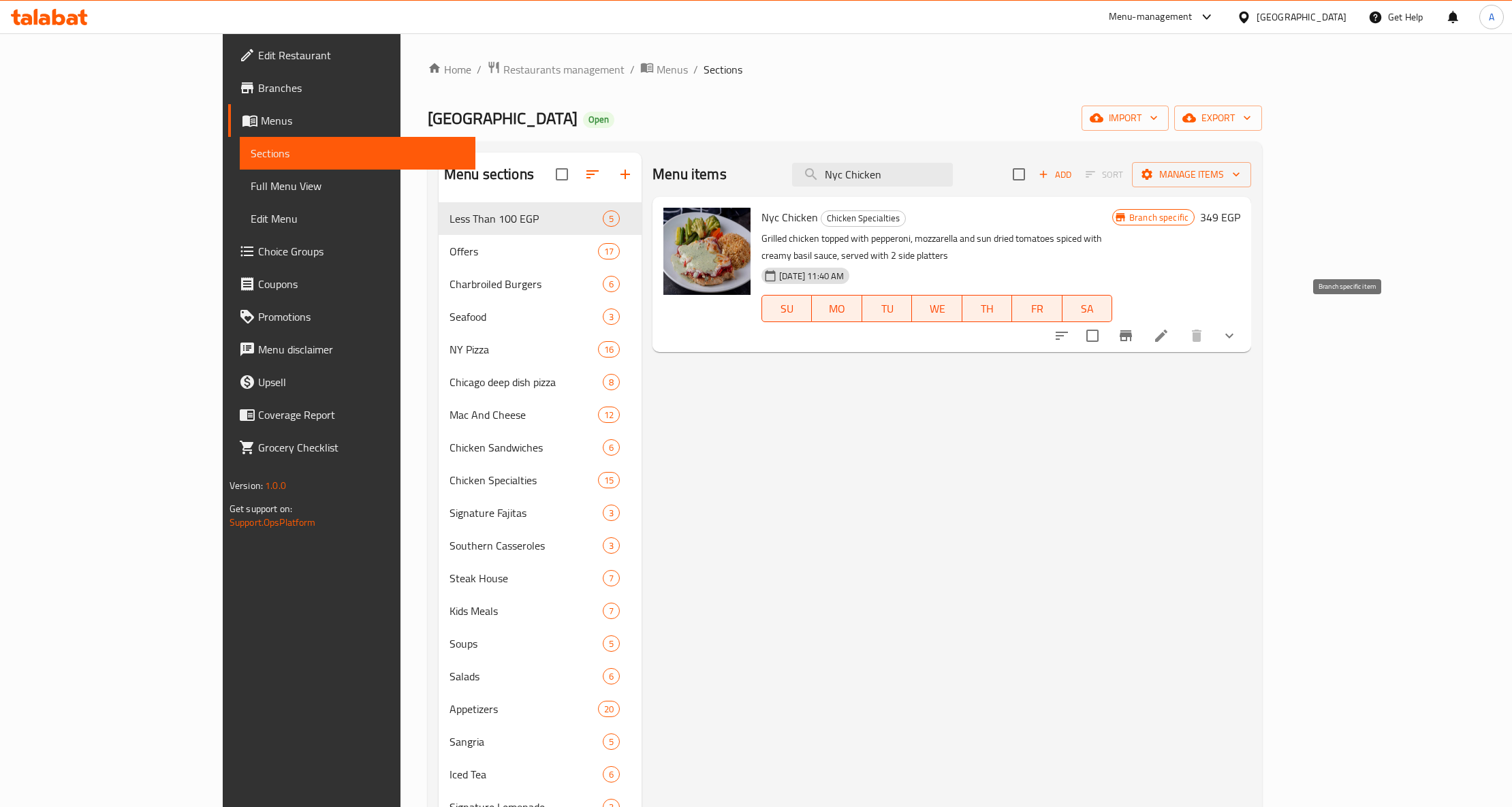 type on "Nyc Chicken" 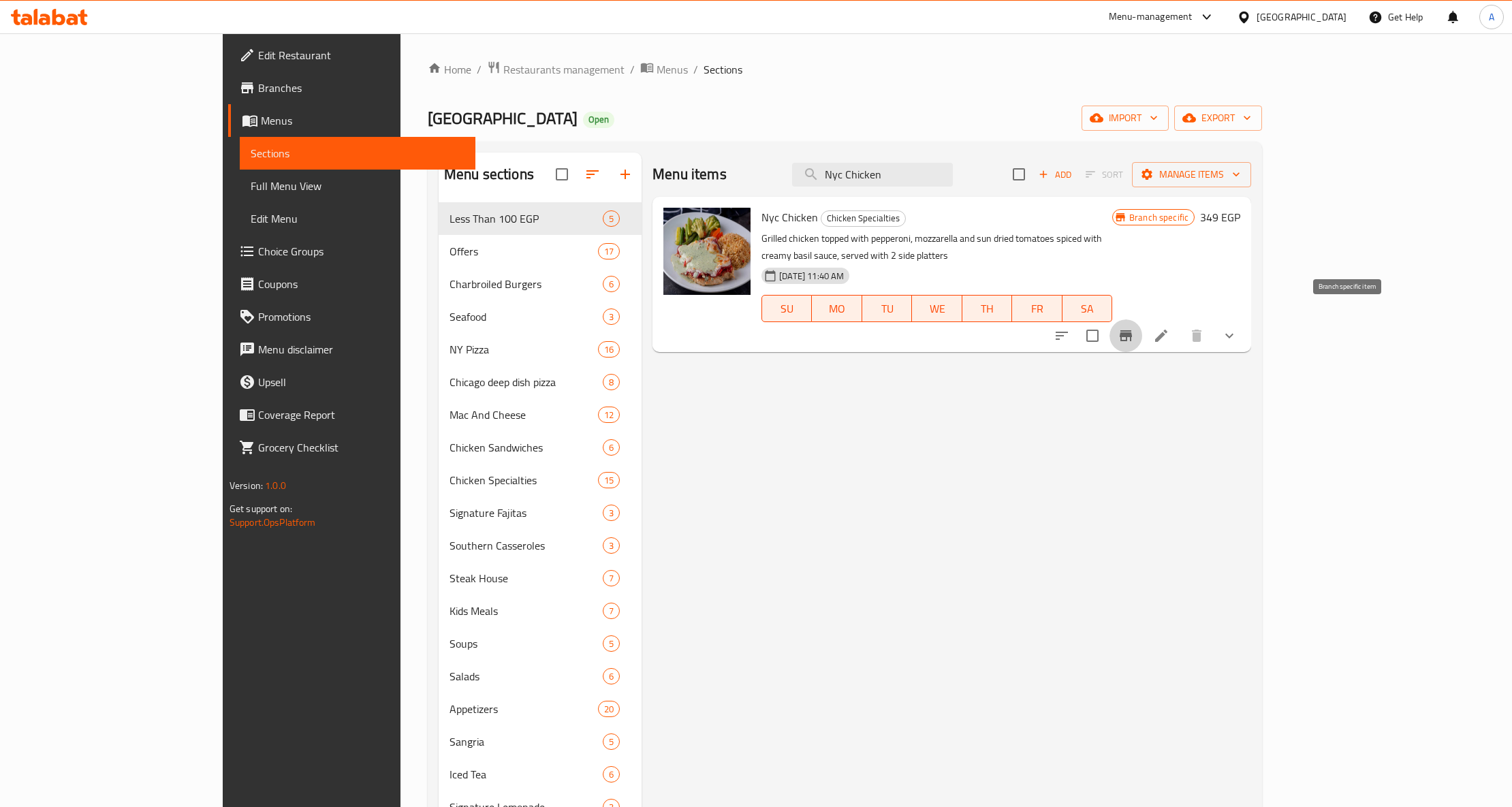click 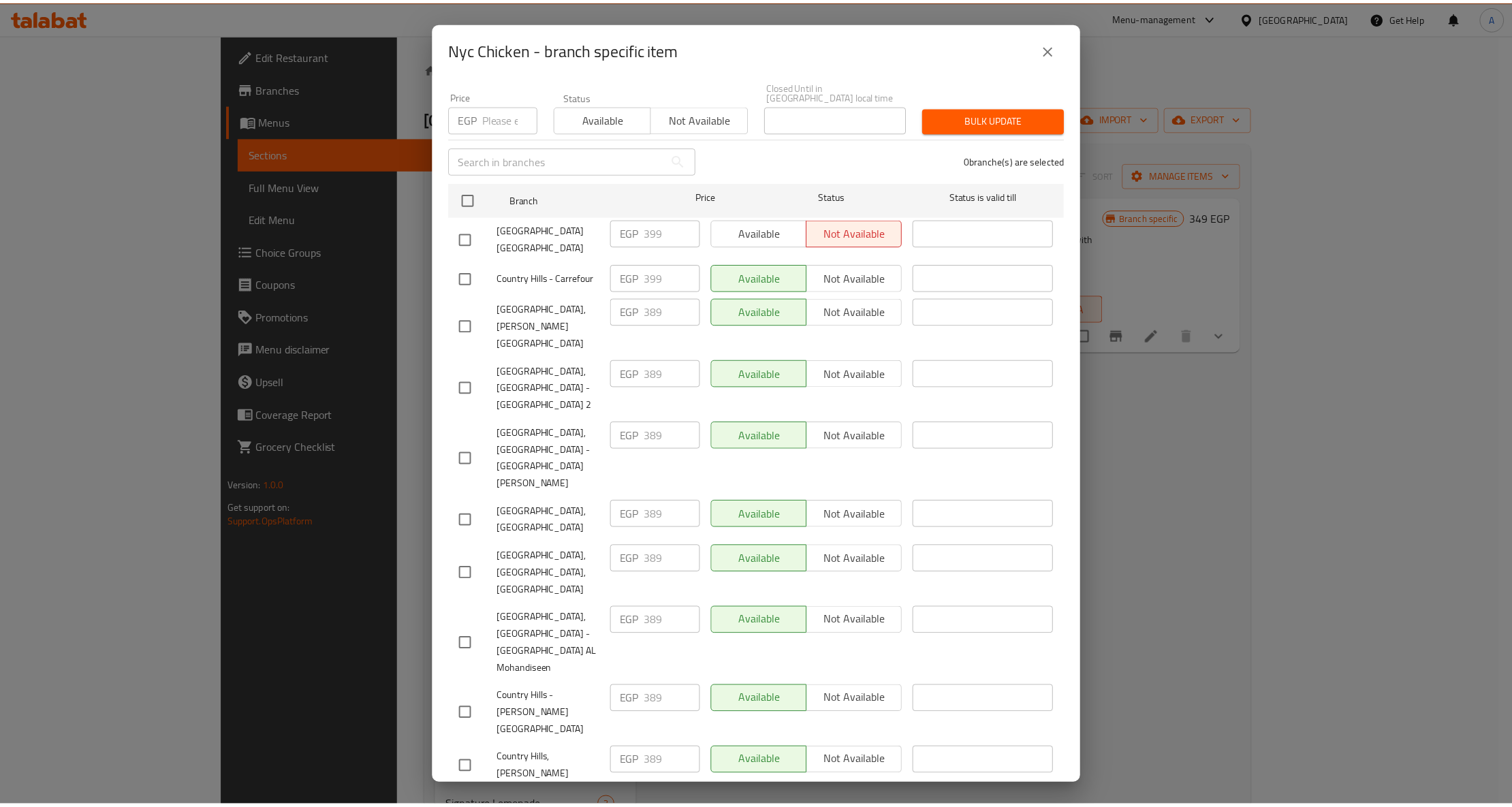 scroll, scrollTop: 193, scrollLeft: 0, axis: vertical 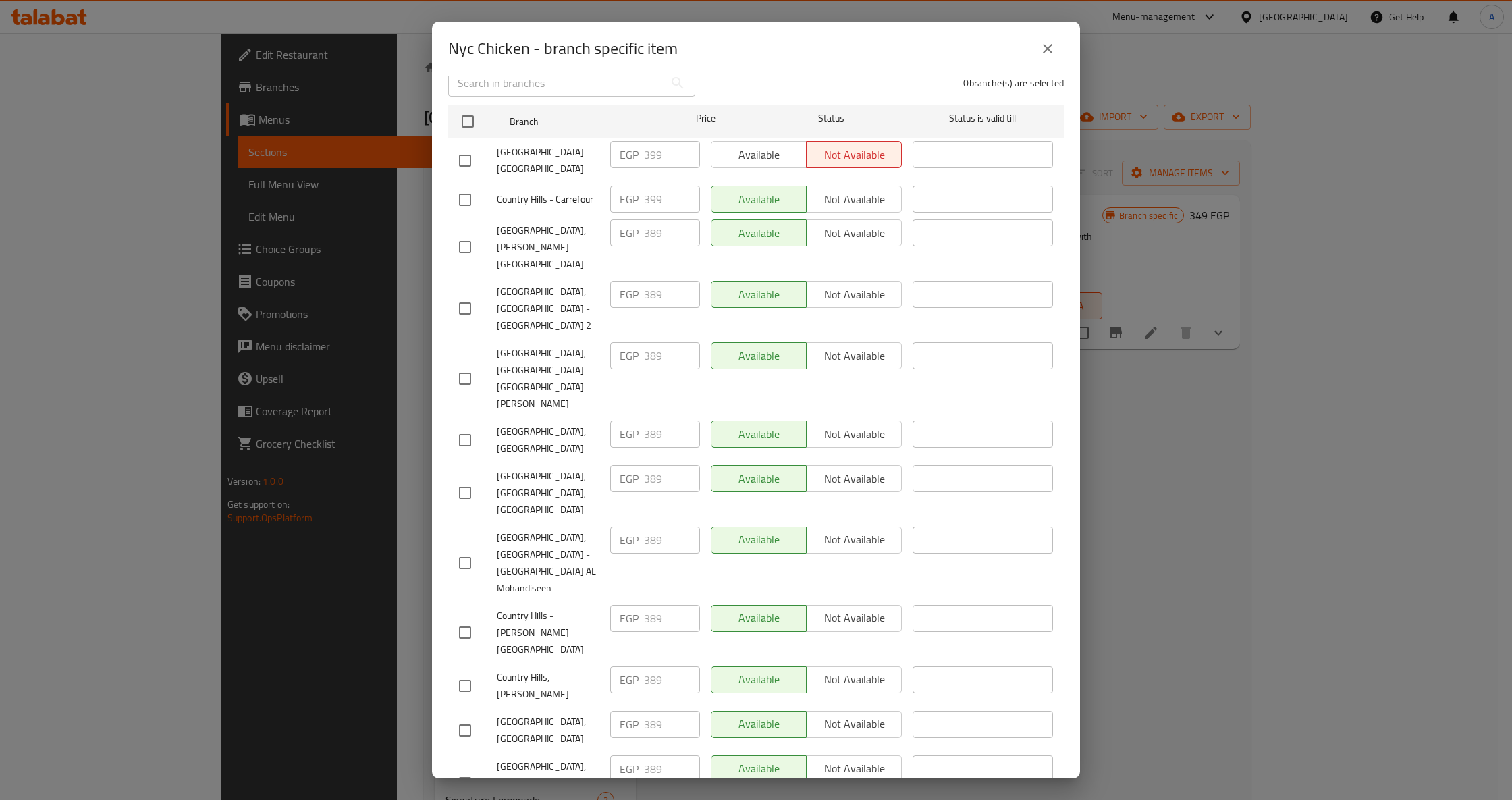 click on "Branch Price Status Status is valid till [GEOGRAPHIC_DATA] - City Center [GEOGRAPHIC_DATA] EGP 399 ​ Available Not available ​ Country Hills - [GEOGRAPHIC_DATA] EGP 399 ​ Available Not available ​ [GEOGRAPHIC_DATA], [PERSON_NAME][GEOGRAPHIC_DATA] [GEOGRAPHIC_DATA] 389 ​ Available Not available ​ [GEOGRAPHIC_DATA], [GEOGRAPHIC_DATA] - [GEOGRAPHIC_DATA] 2 EGP 389 ​ Available Not available ​ [GEOGRAPHIC_DATA], [GEOGRAPHIC_DATA] - [GEOGRAPHIC_DATA][PERSON_NAME] EGP 389 ​ Available Not available ​ [GEOGRAPHIC_DATA], [GEOGRAPHIC_DATA] EGP 389 ​ Available Not available ​ [GEOGRAPHIC_DATA], [GEOGRAPHIC_DATA],[GEOGRAPHIC_DATA] EGP 389 ​ Available Not available ​ [GEOGRAPHIC_DATA], [GEOGRAPHIC_DATA] - [GEOGRAPHIC_DATA] [GEOGRAPHIC_DATA] Mohandiseen EGP 389 ​ Available Not available ​ [GEOGRAPHIC_DATA] - [PERSON_NAME][GEOGRAPHIC_DATA] [GEOGRAPHIC_DATA] 389 ​ Available Not available ​ [GEOGRAPHIC_DATA], [PERSON_NAME] EGP 389 ​ Available Not available ​ [GEOGRAPHIC_DATA], [GEOGRAPHIC_DATA] EGP 389 ​ Available Not available ​ [GEOGRAPHIC_DATA], [PERSON_NAME][GEOGRAPHIC_DATA] EGP 389 ​ Available Not available ​ [GEOGRAPHIC_DATA], [GEOGRAPHIC_DATA] EGP 389 ​ Available Not available ​ EGP 389 ​" at bounding box center (756, 504) 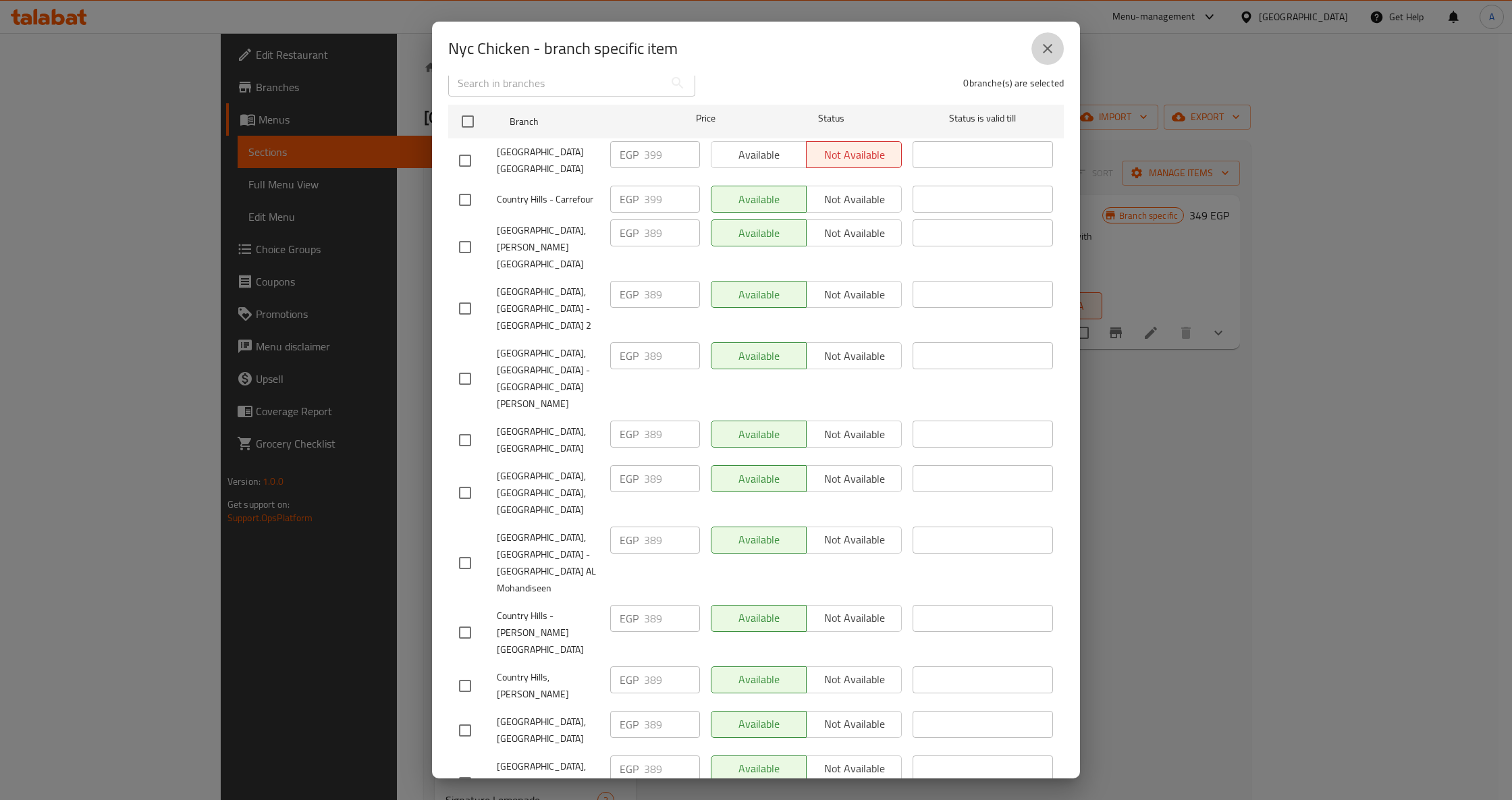 click at bounding box center (1048, 49) 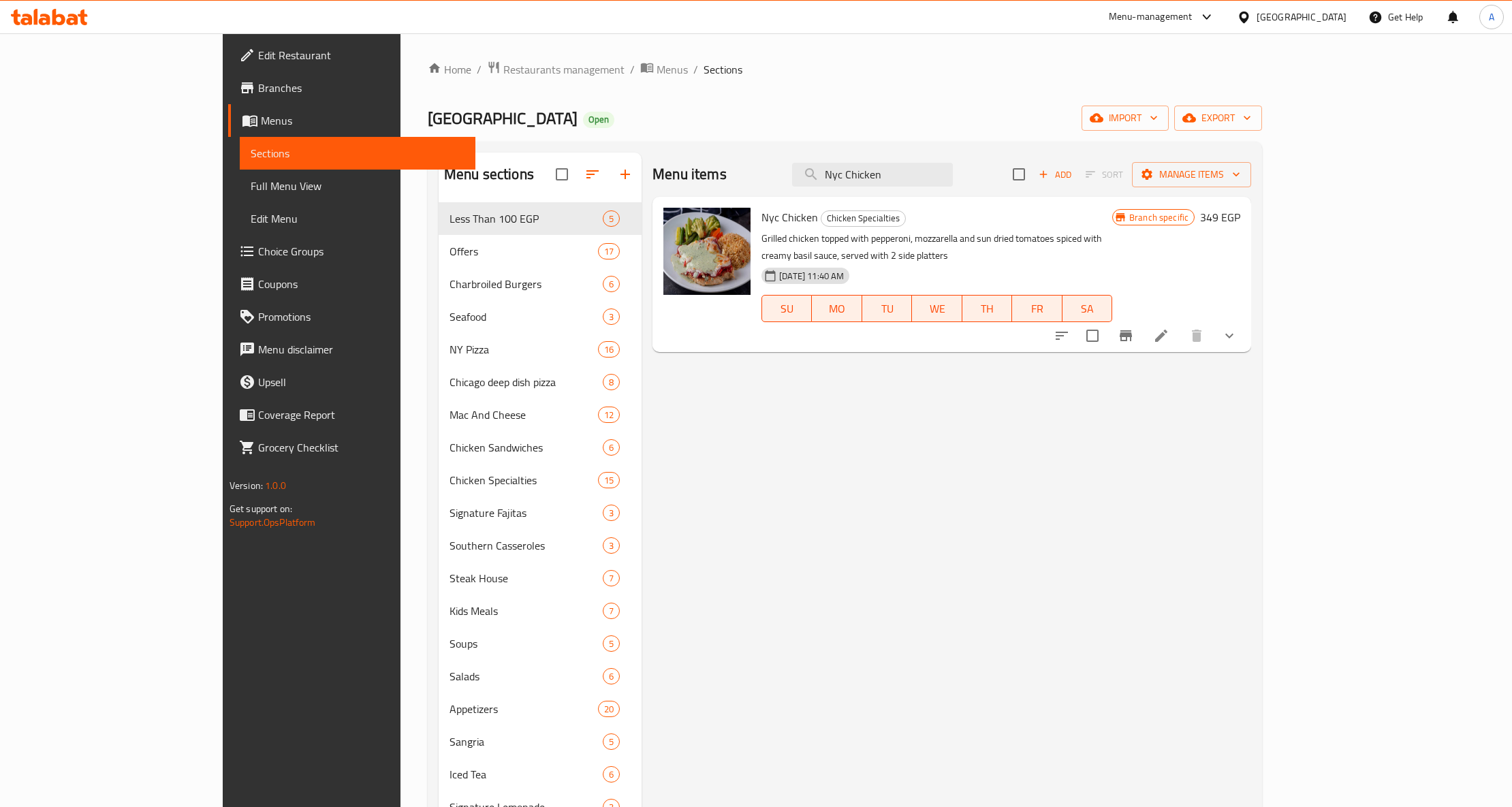 click on "Branches" at bounding box center [361, 88] 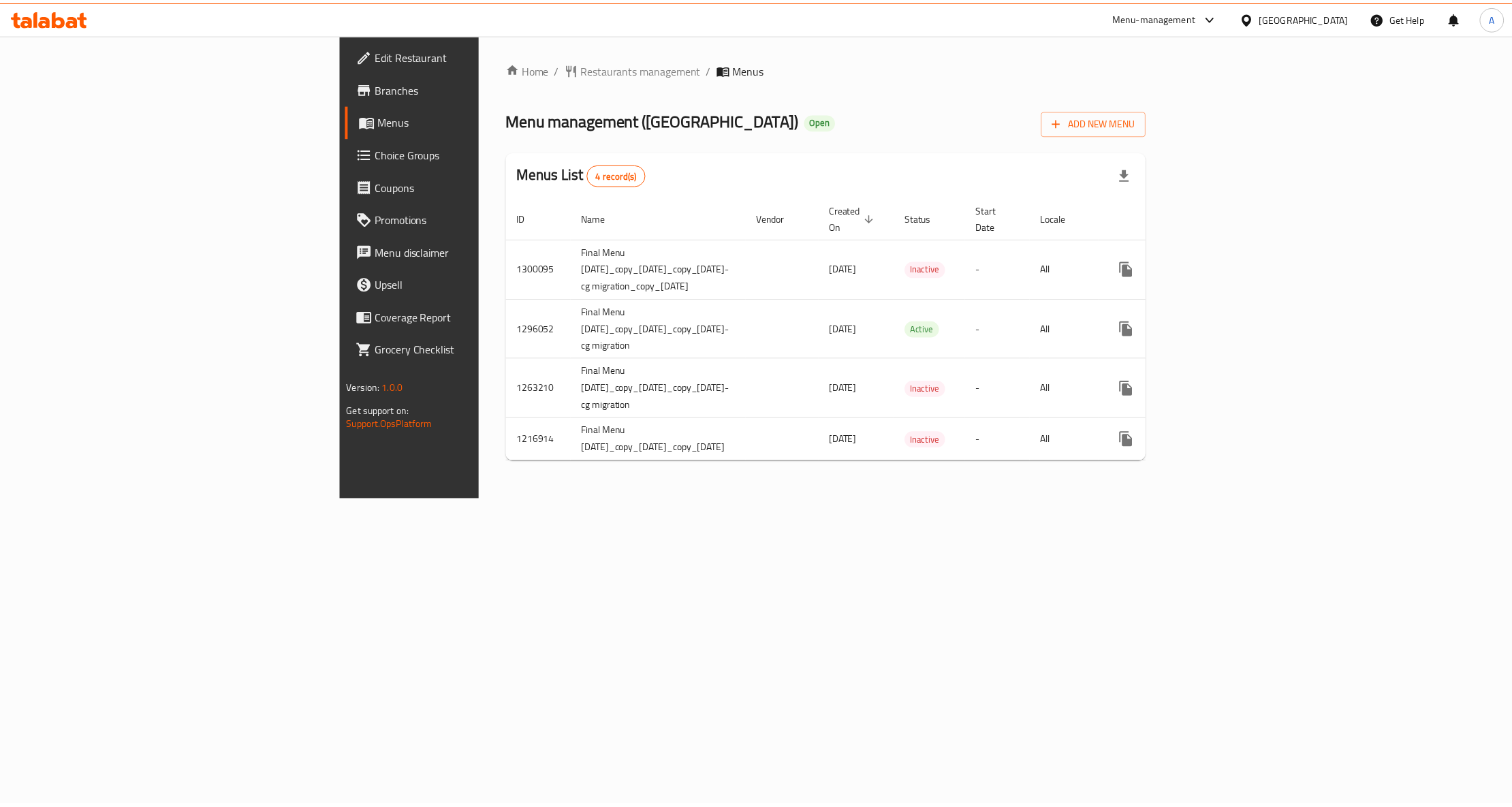 scroll, scrollTop: 0, scrollLeft: 0, axis: both 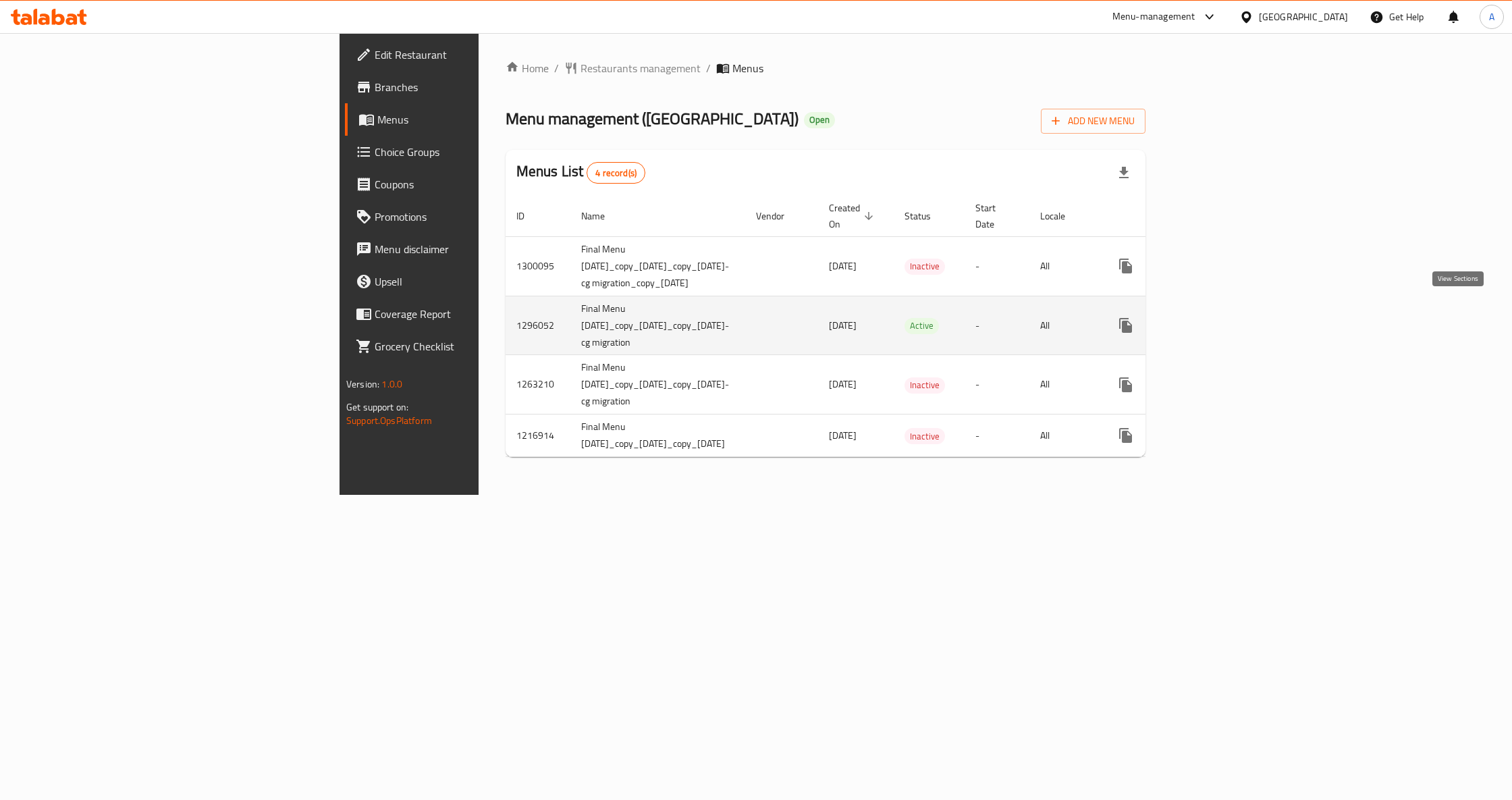 click 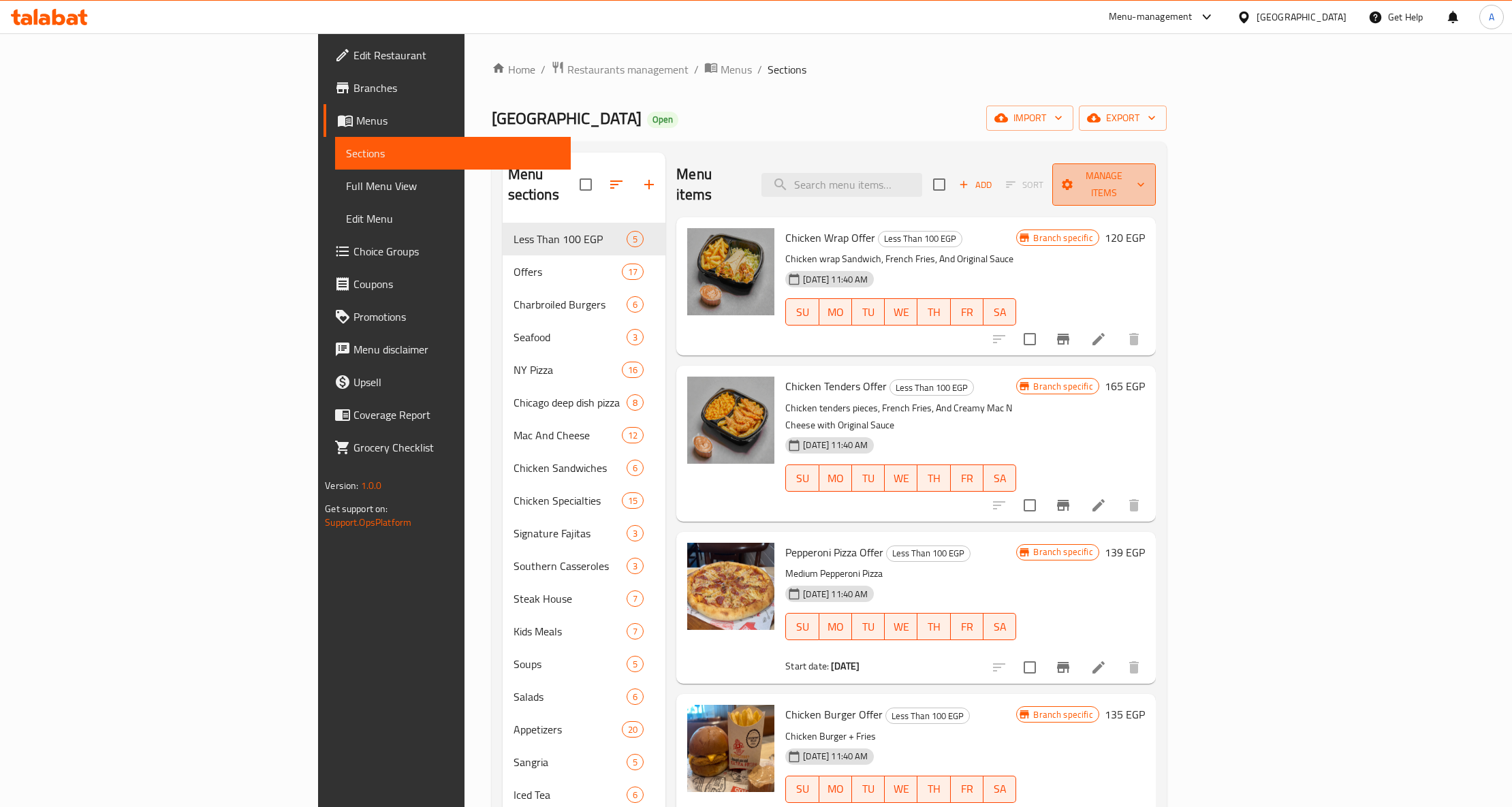 click on "Manage items" at bounding box center [1103, 185] 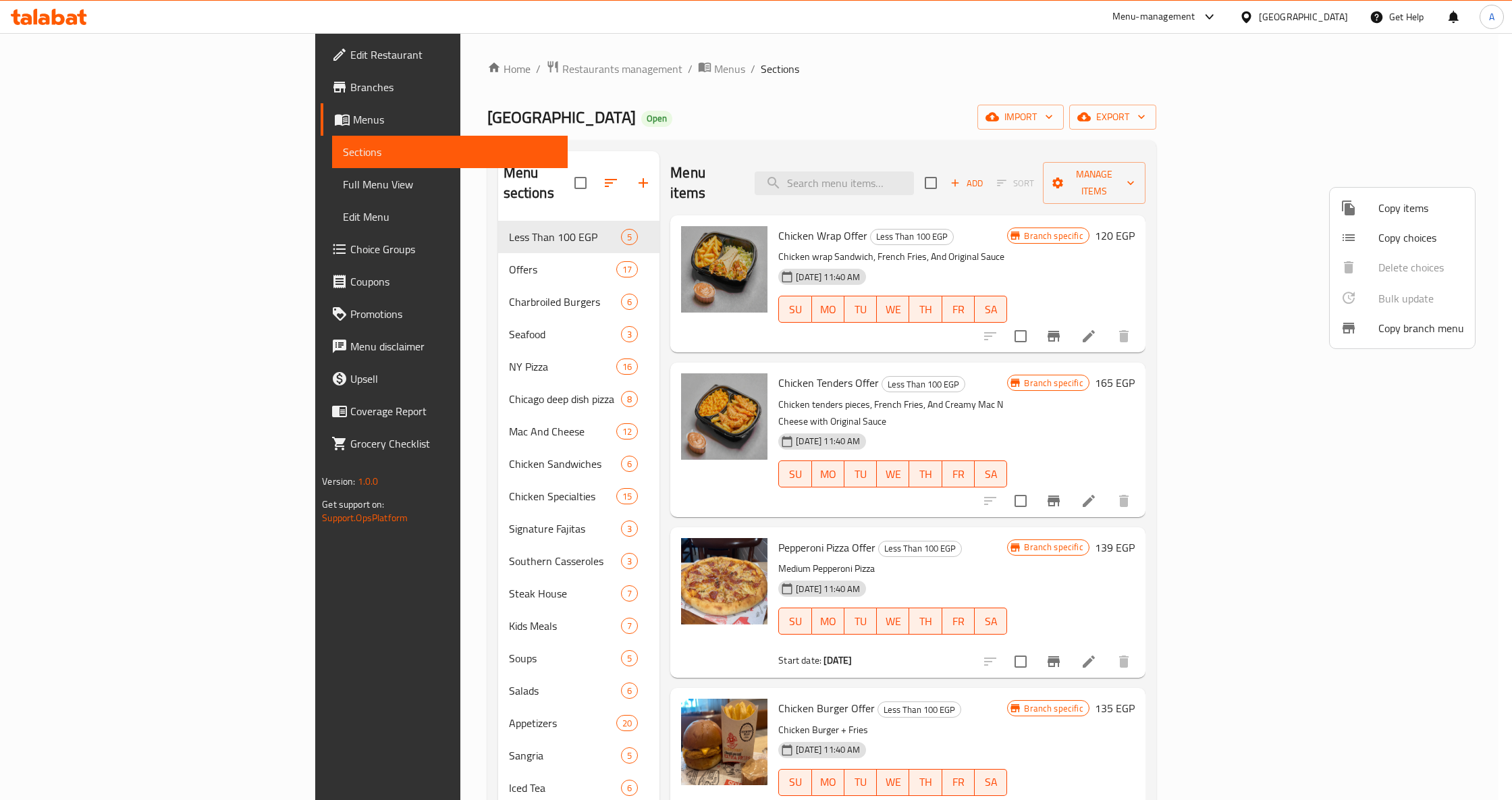 click on "Copy branch menu" at bounding box center [1421, 328] 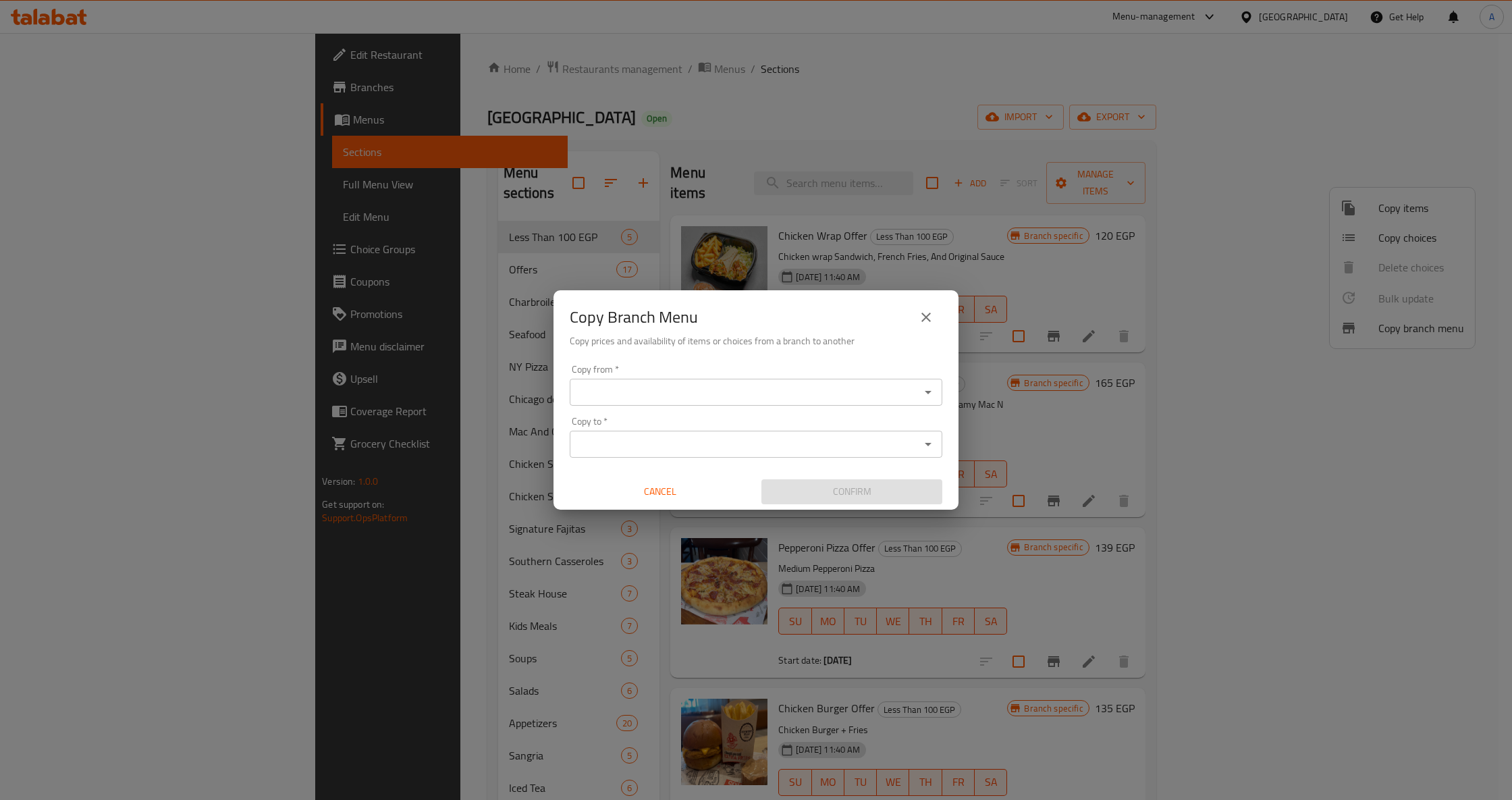 click on "Copy Branch Menu Copy prices and availability of items or choices from a branch to another Copy from   * Copy from  * Copy to   * Copy to  * Cancel Confirm" at bounding box center [756, 400] 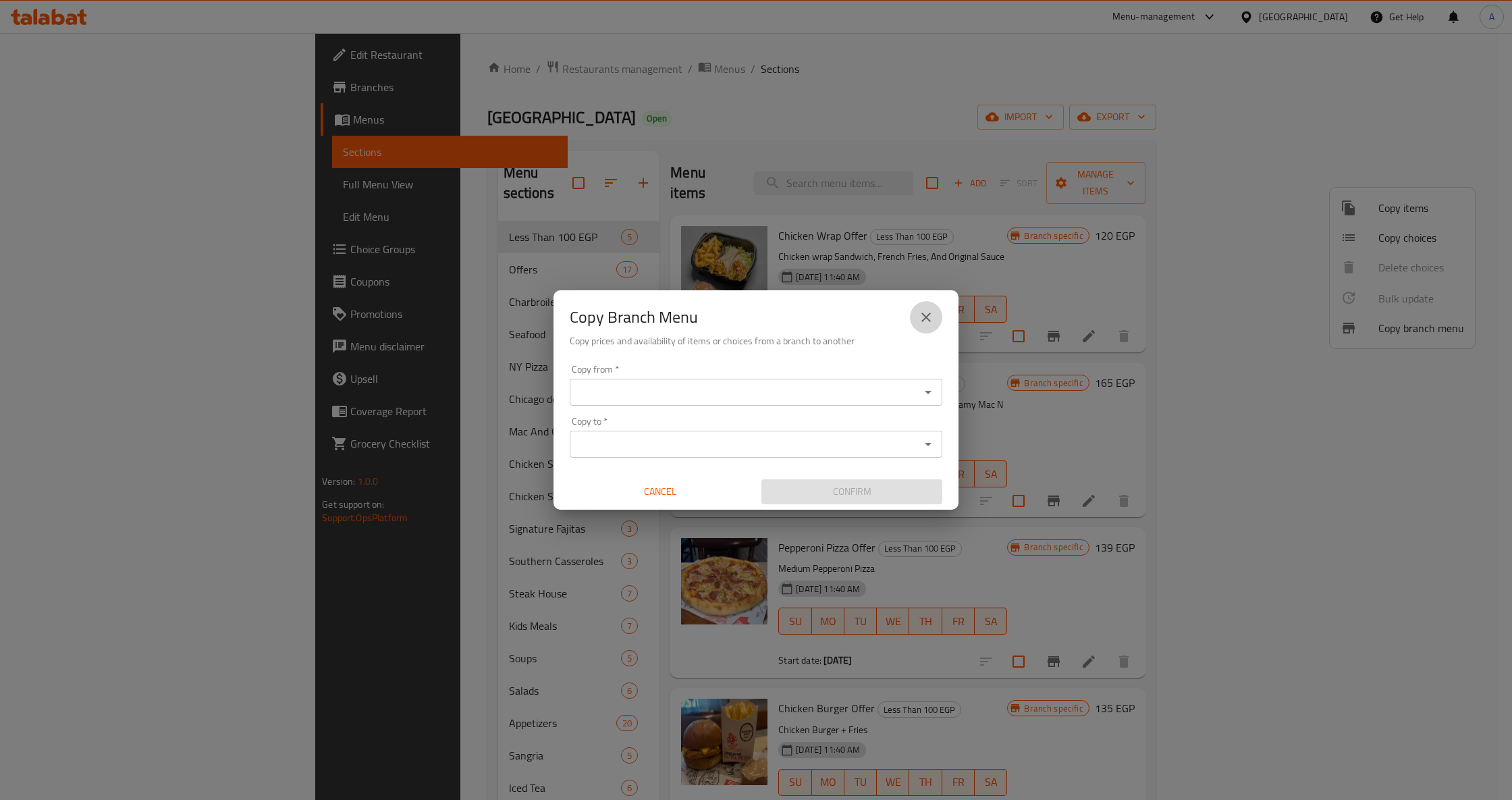 click 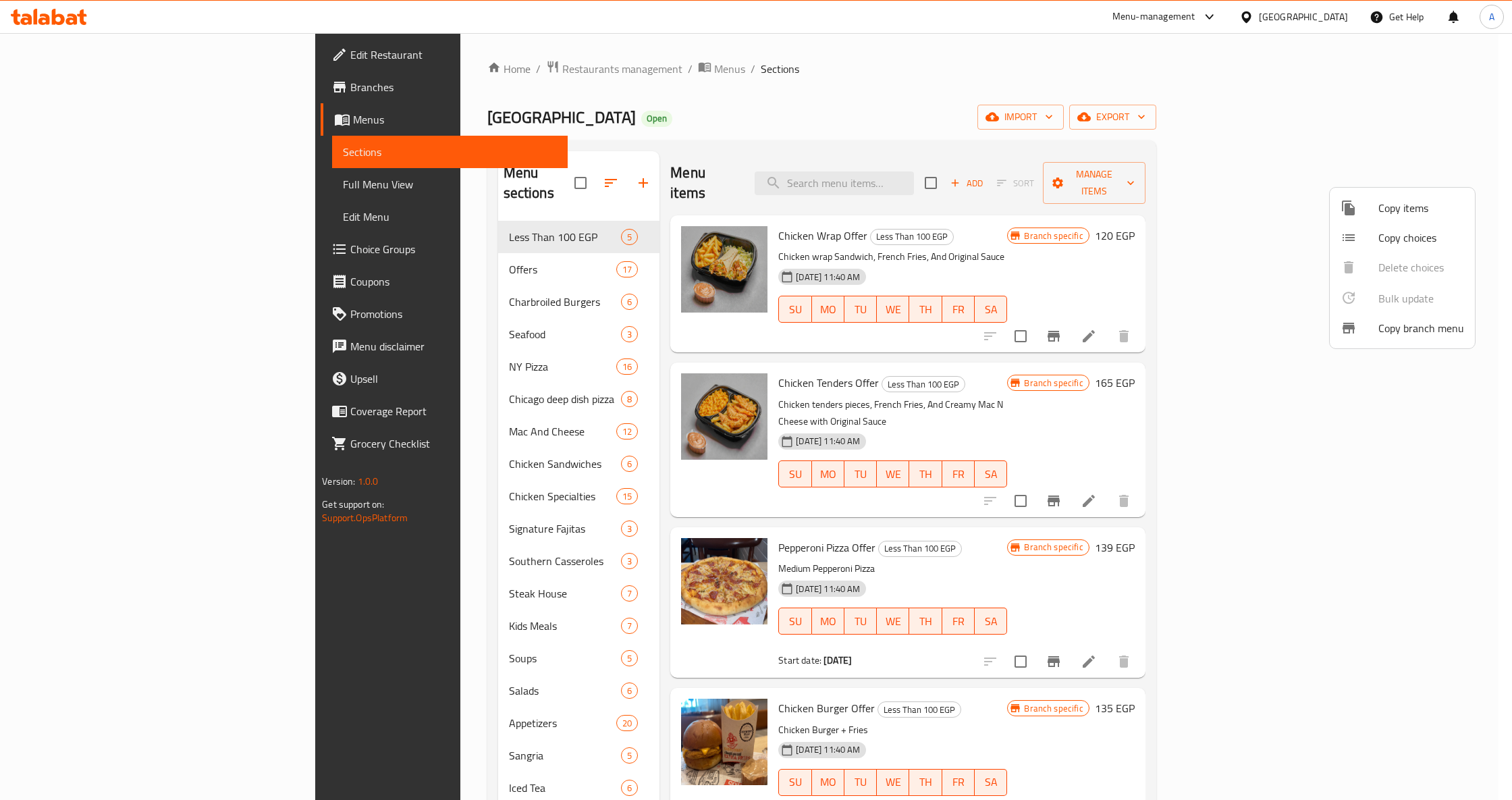 click at bounding box center (756, 400) 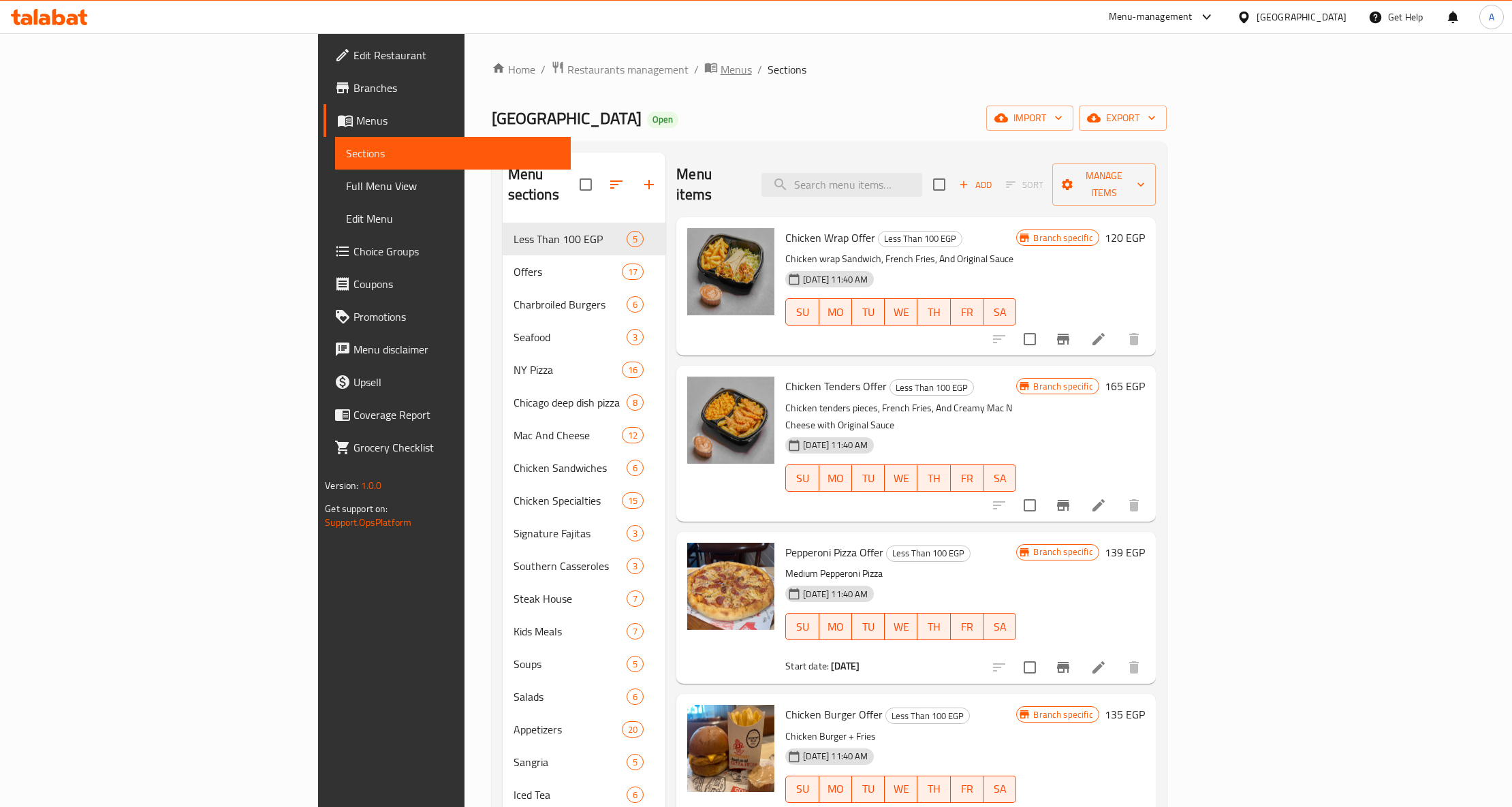 click on "Menus" at bounding box center [736, 69] 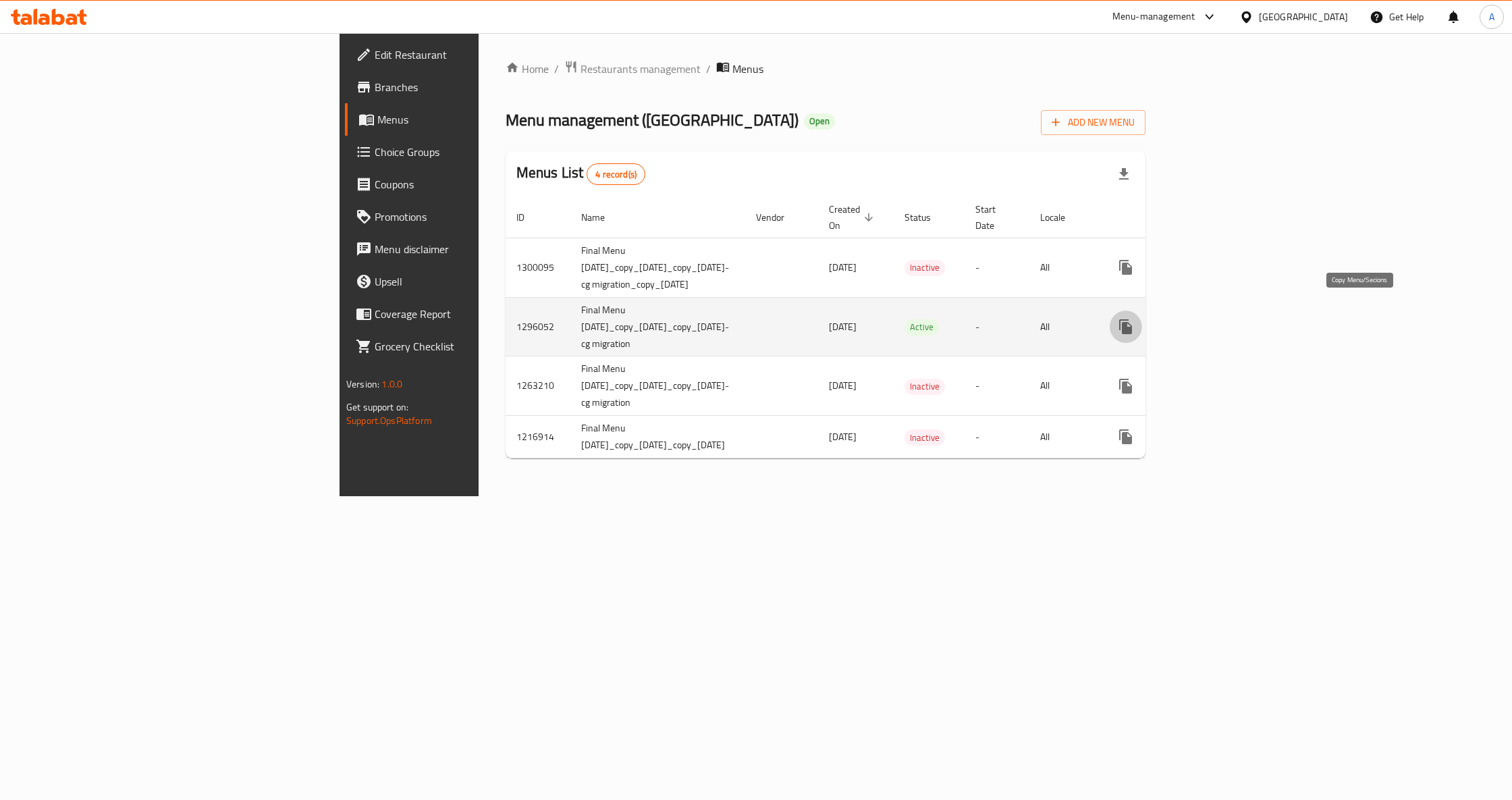 click 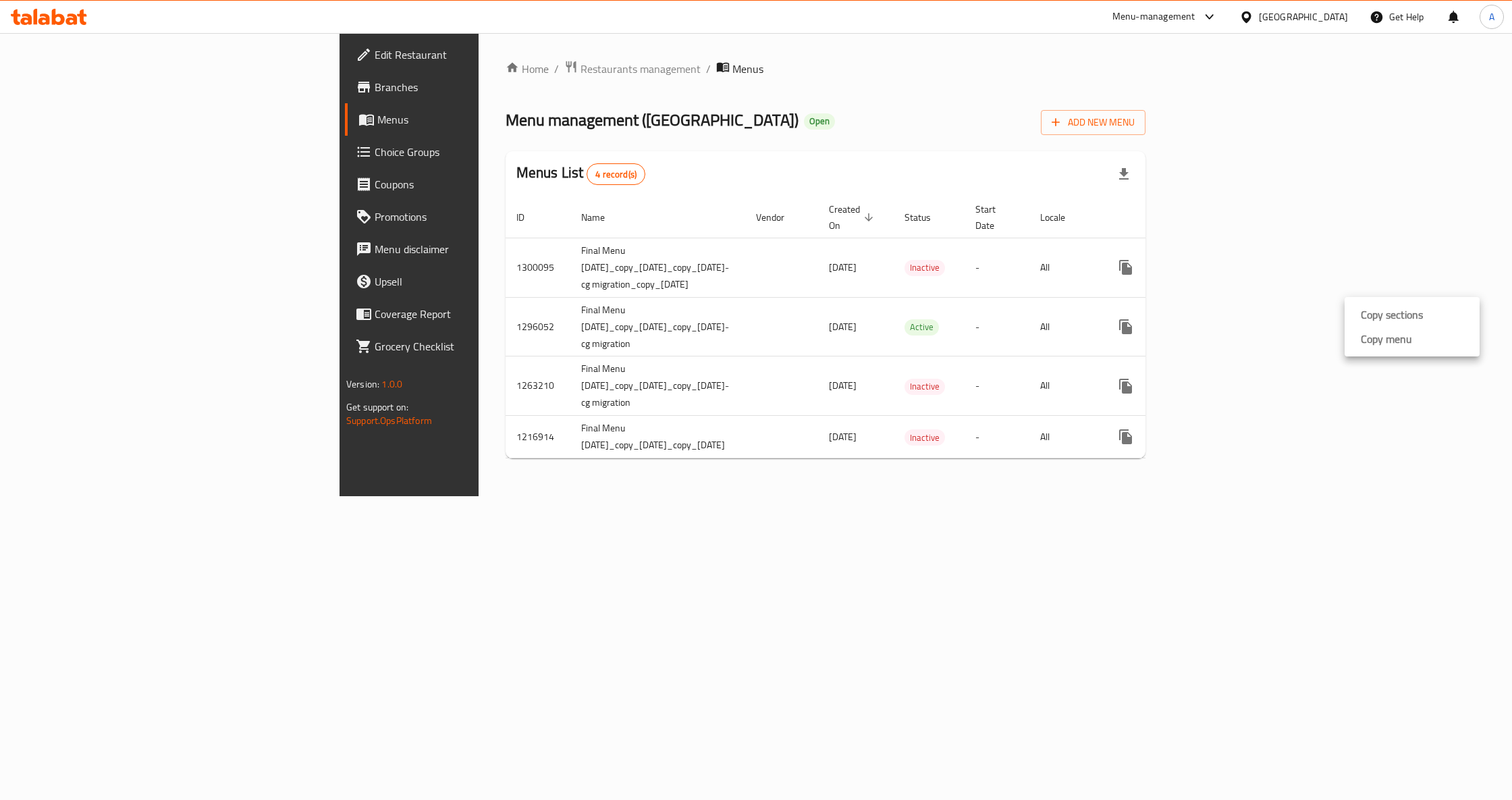click at bounding box center [756, 0] 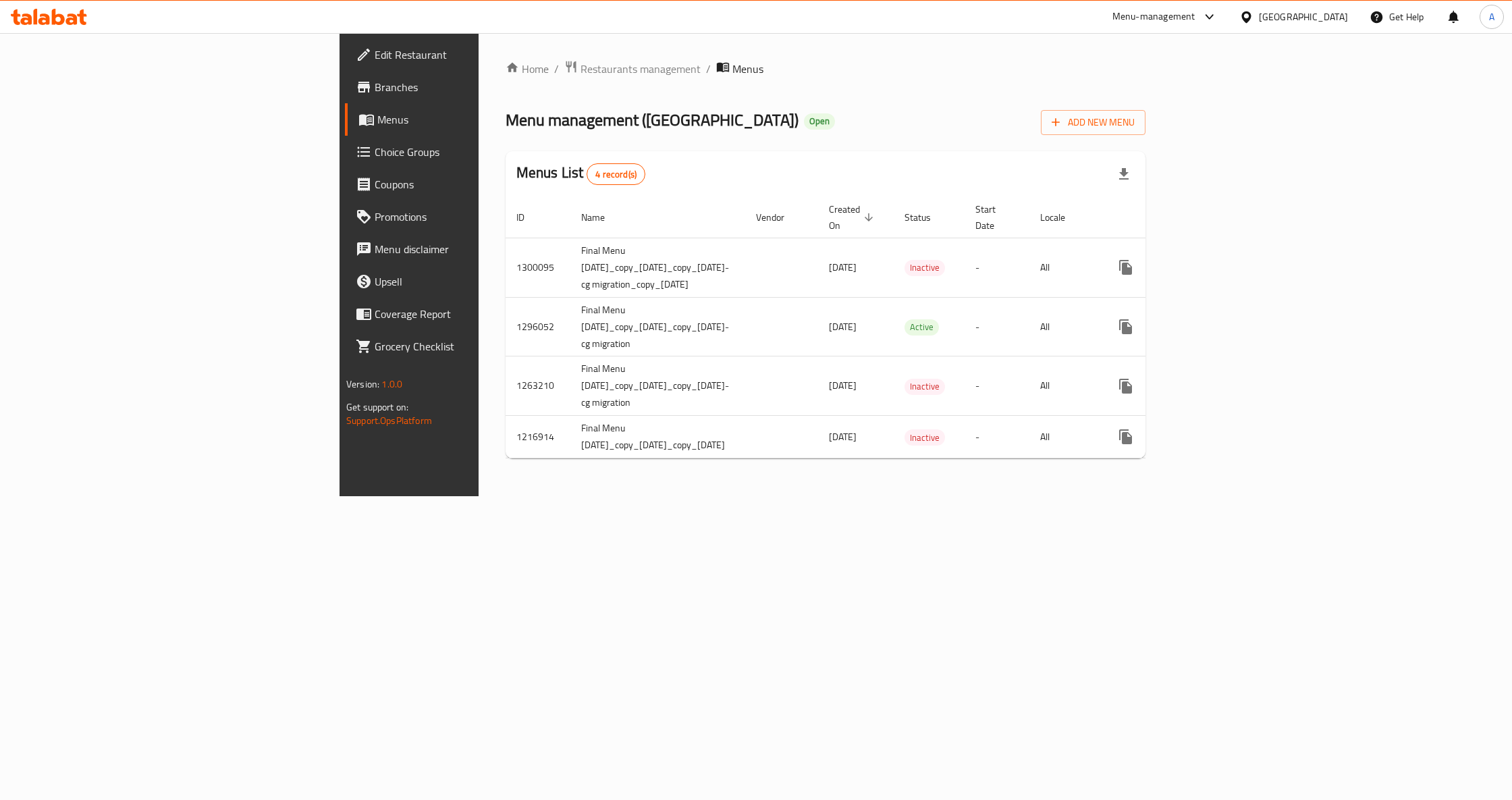 click on "Copy sections Copy menu" at bounding box center [756, 400] 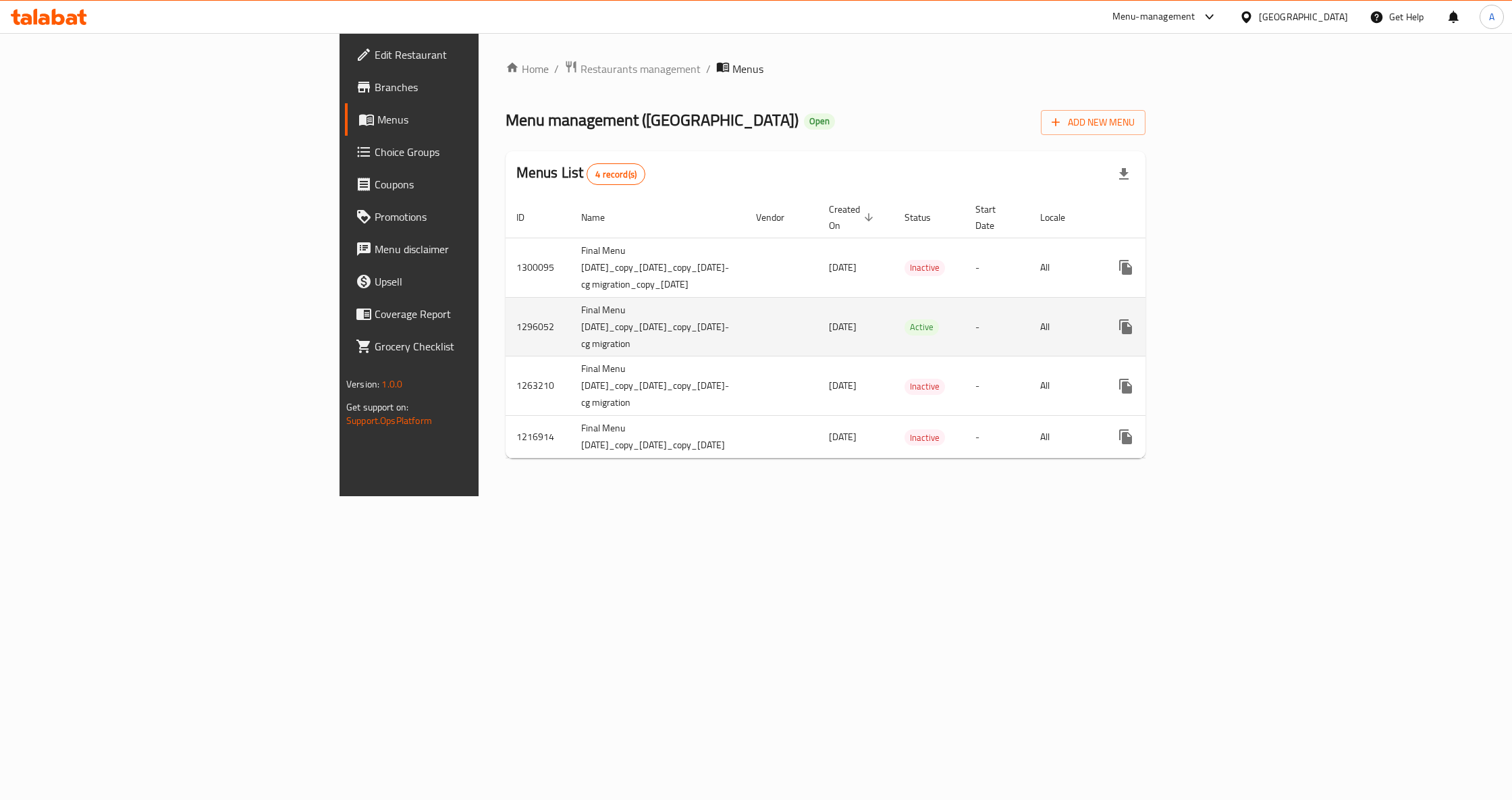 click at bounding box center [1174, 327] 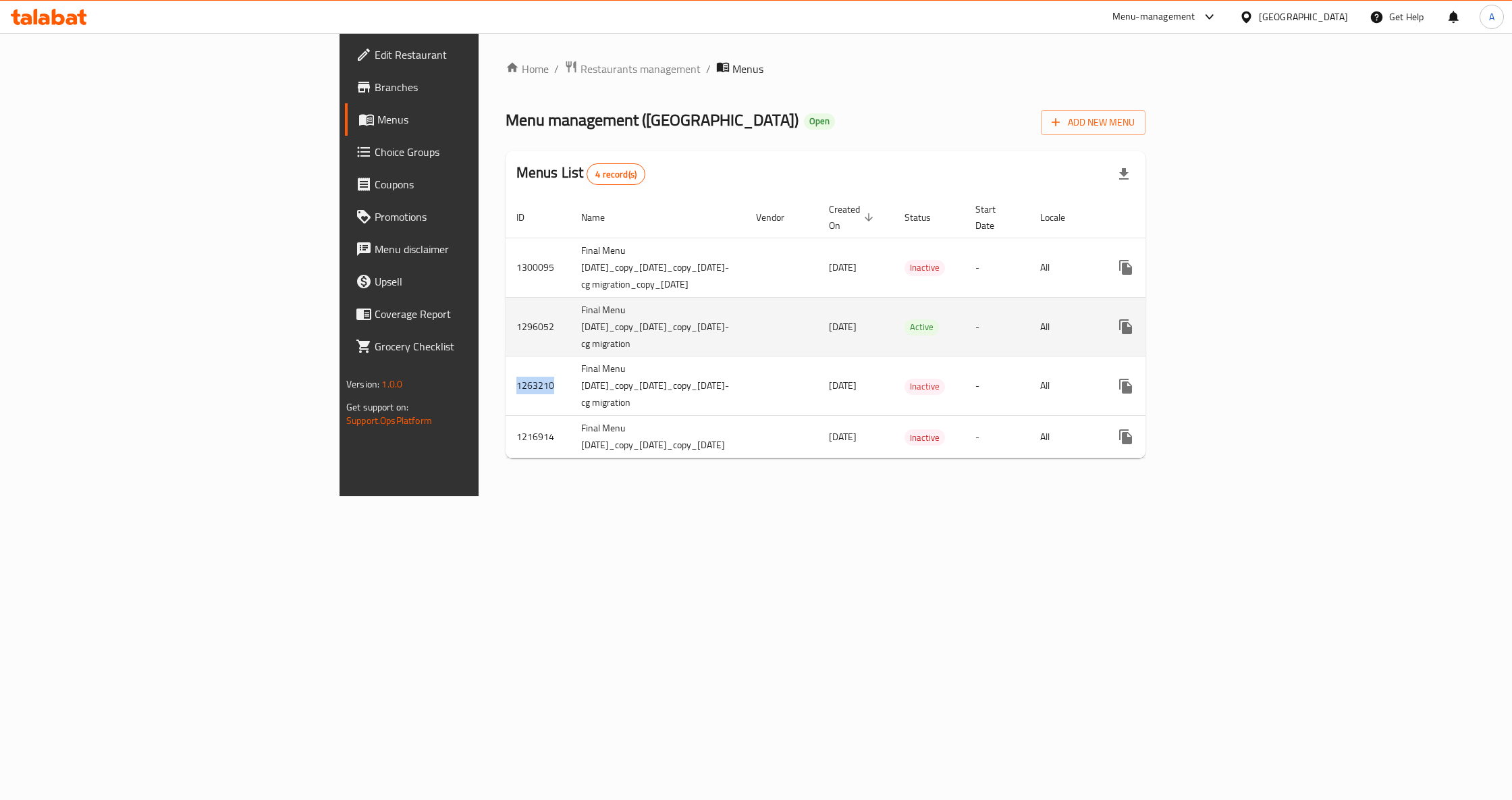 click at bounding box center (1174, 327) 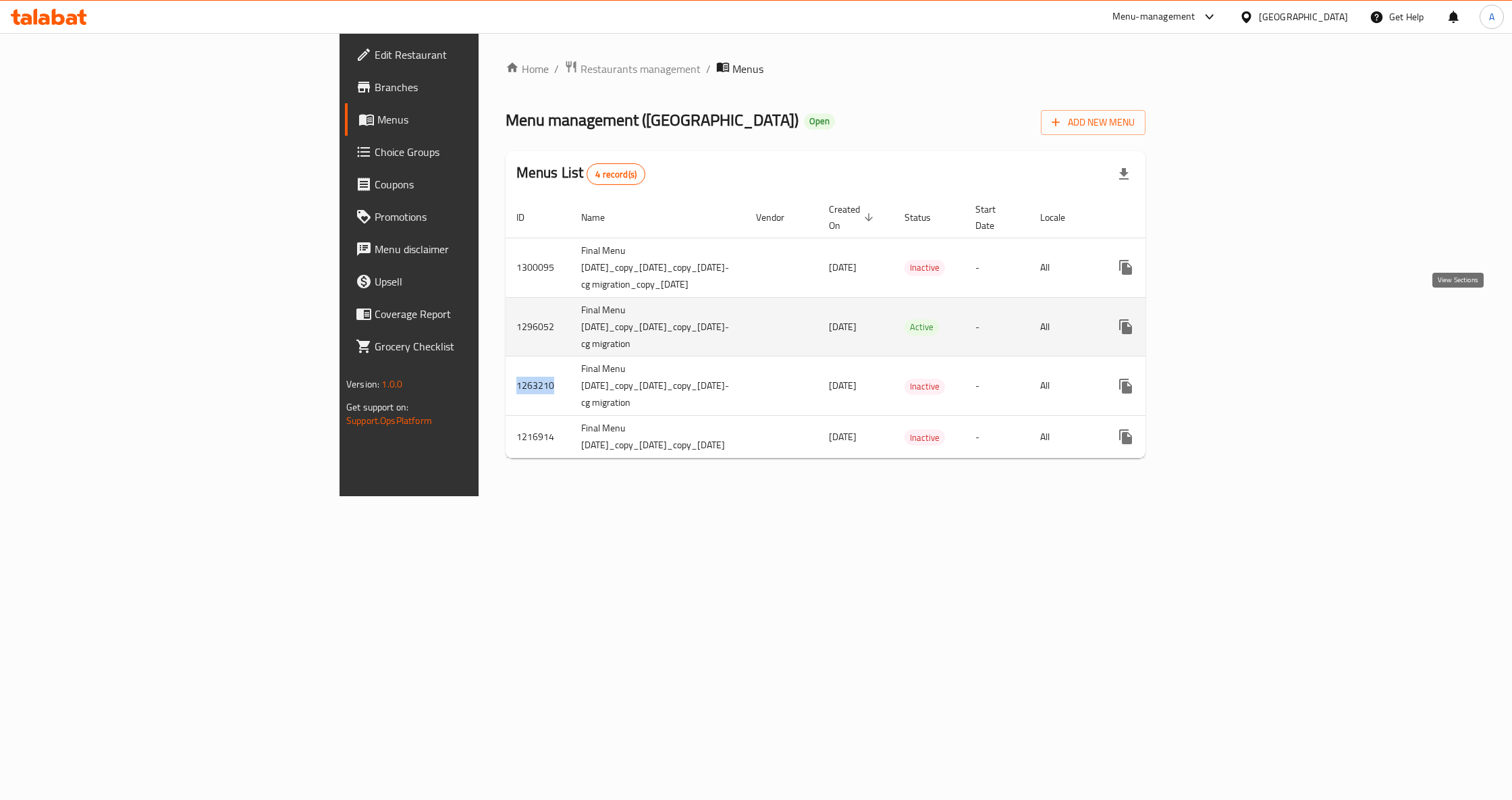 click 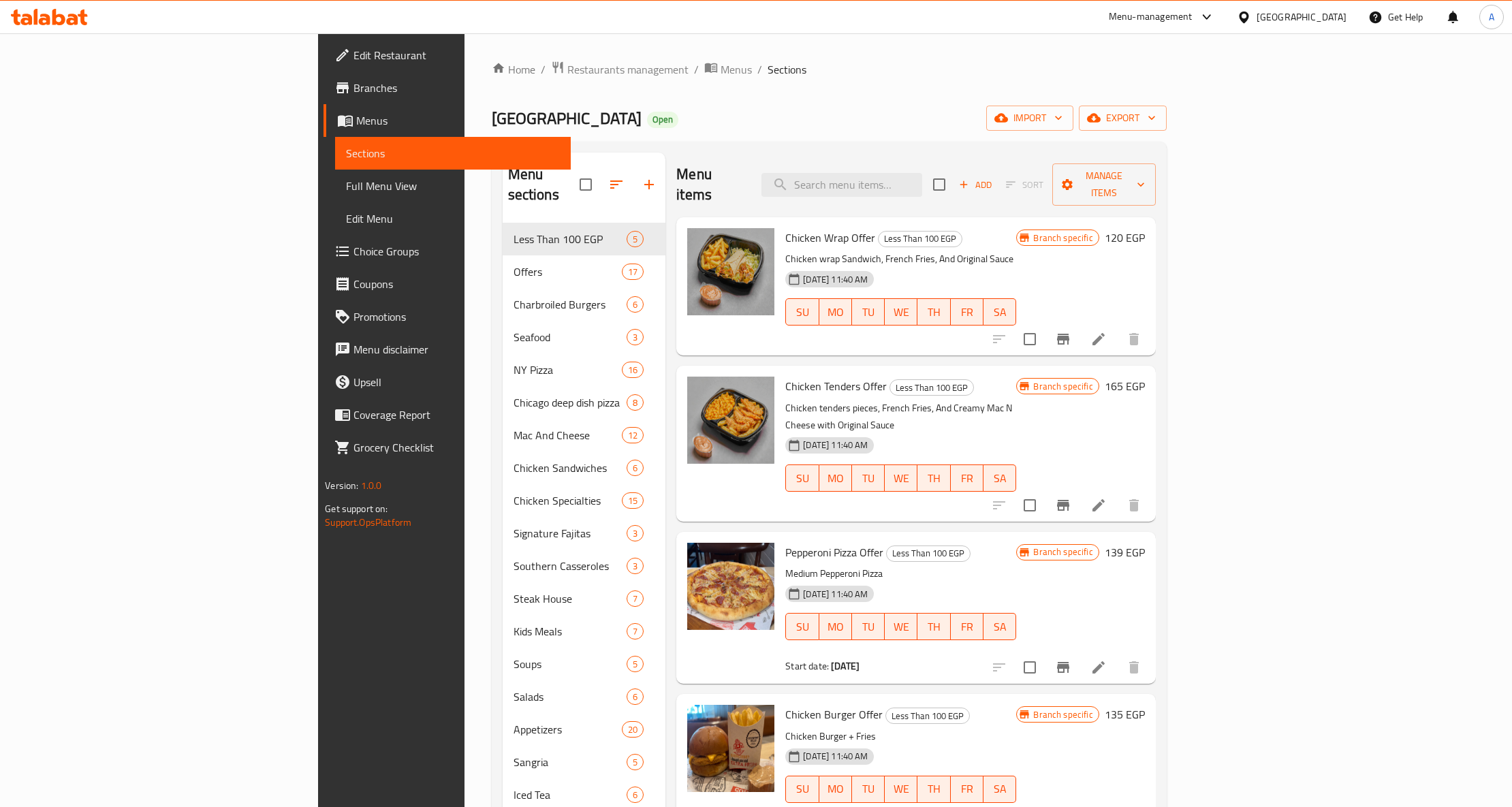 click on "Chicken wrap Sandwich, French Fries, And Original Sauce" at bounding box center (900, 259) 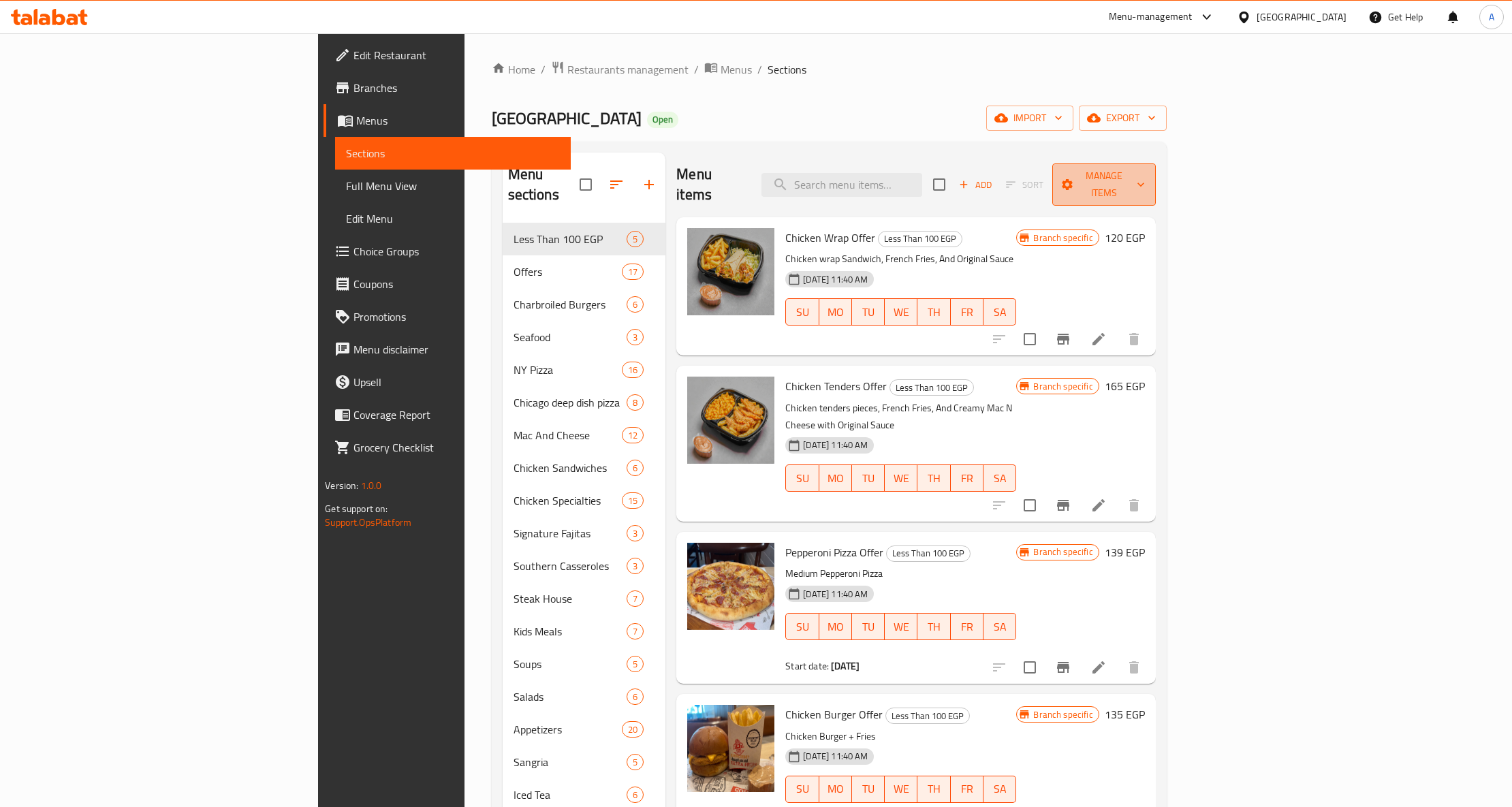 click on "Manage items" at bounding box center (1103, 185) 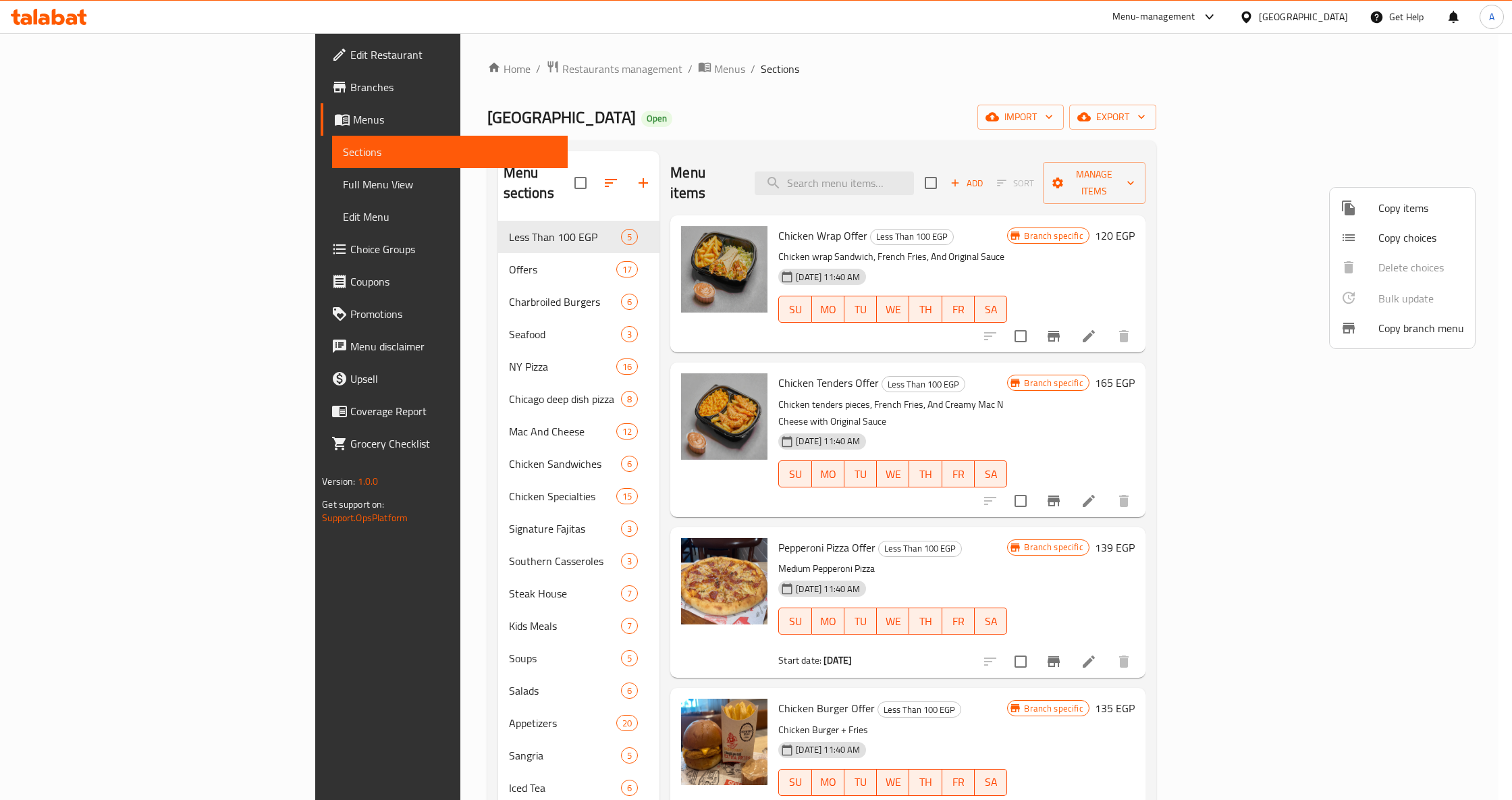 click at bounding box center (756, 400) 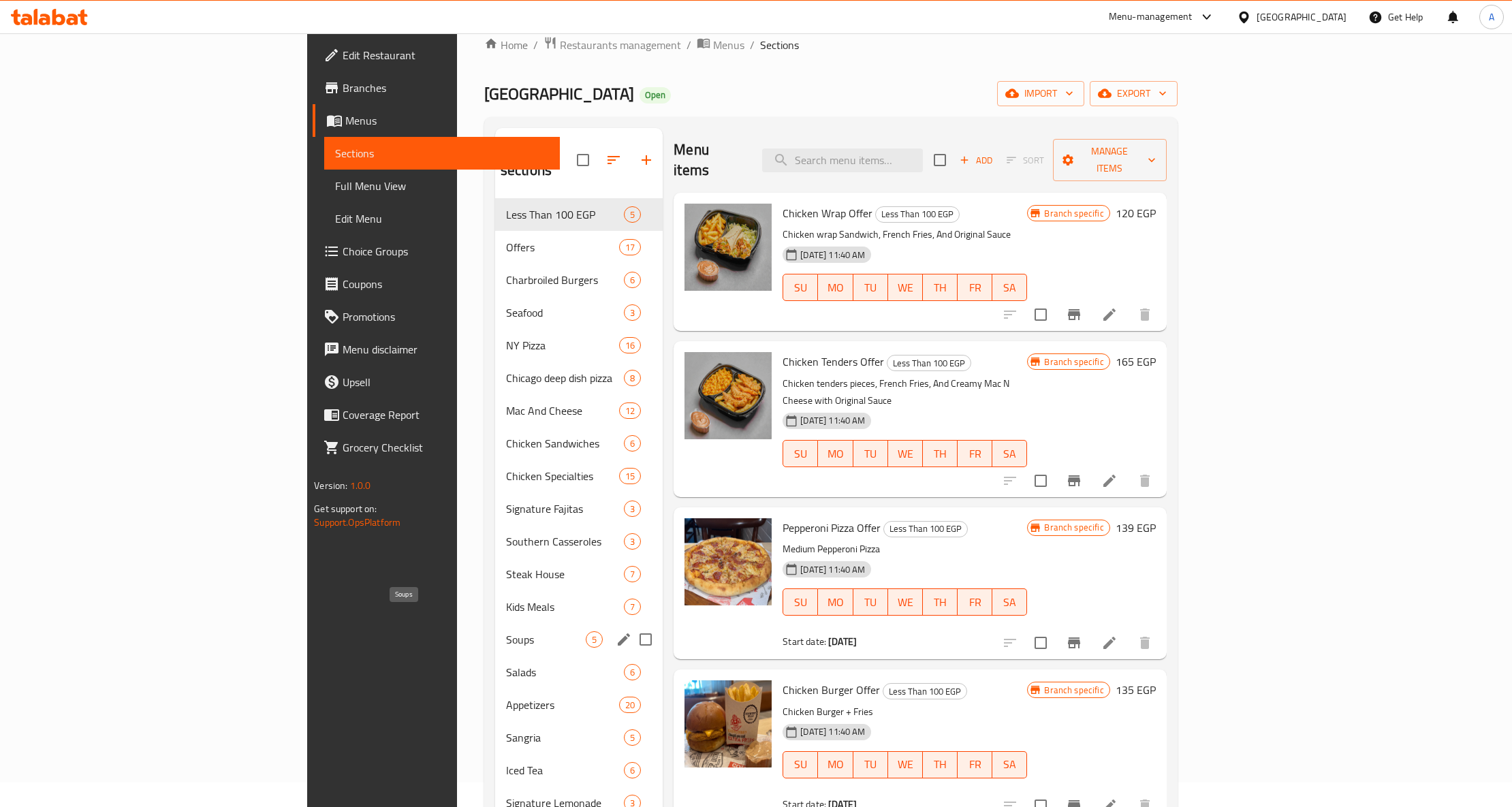 scroll, scrollTop: 0, scrollLeft: 0, axis: both 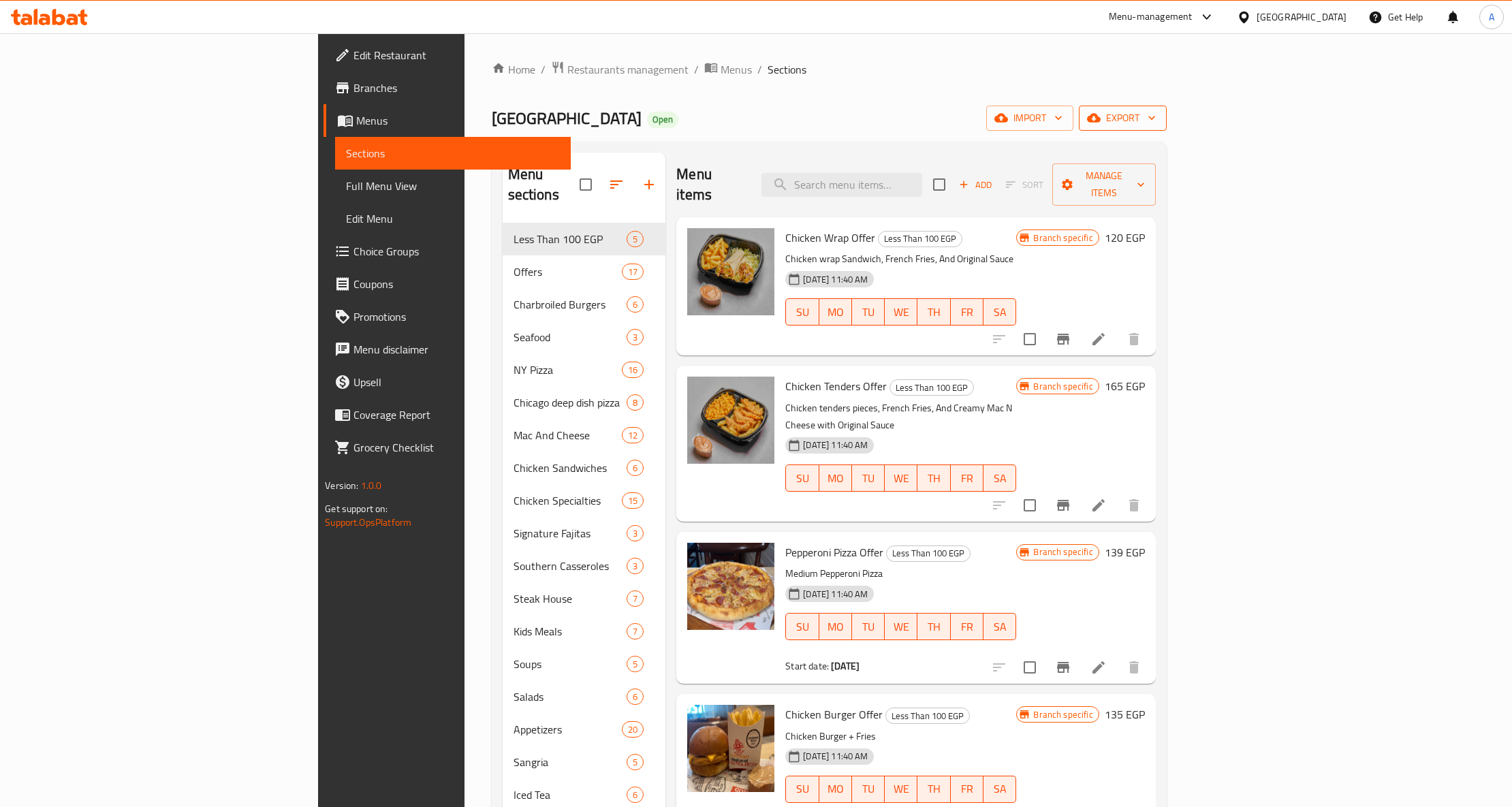 click on "export" at bounding box center [1122, 118] 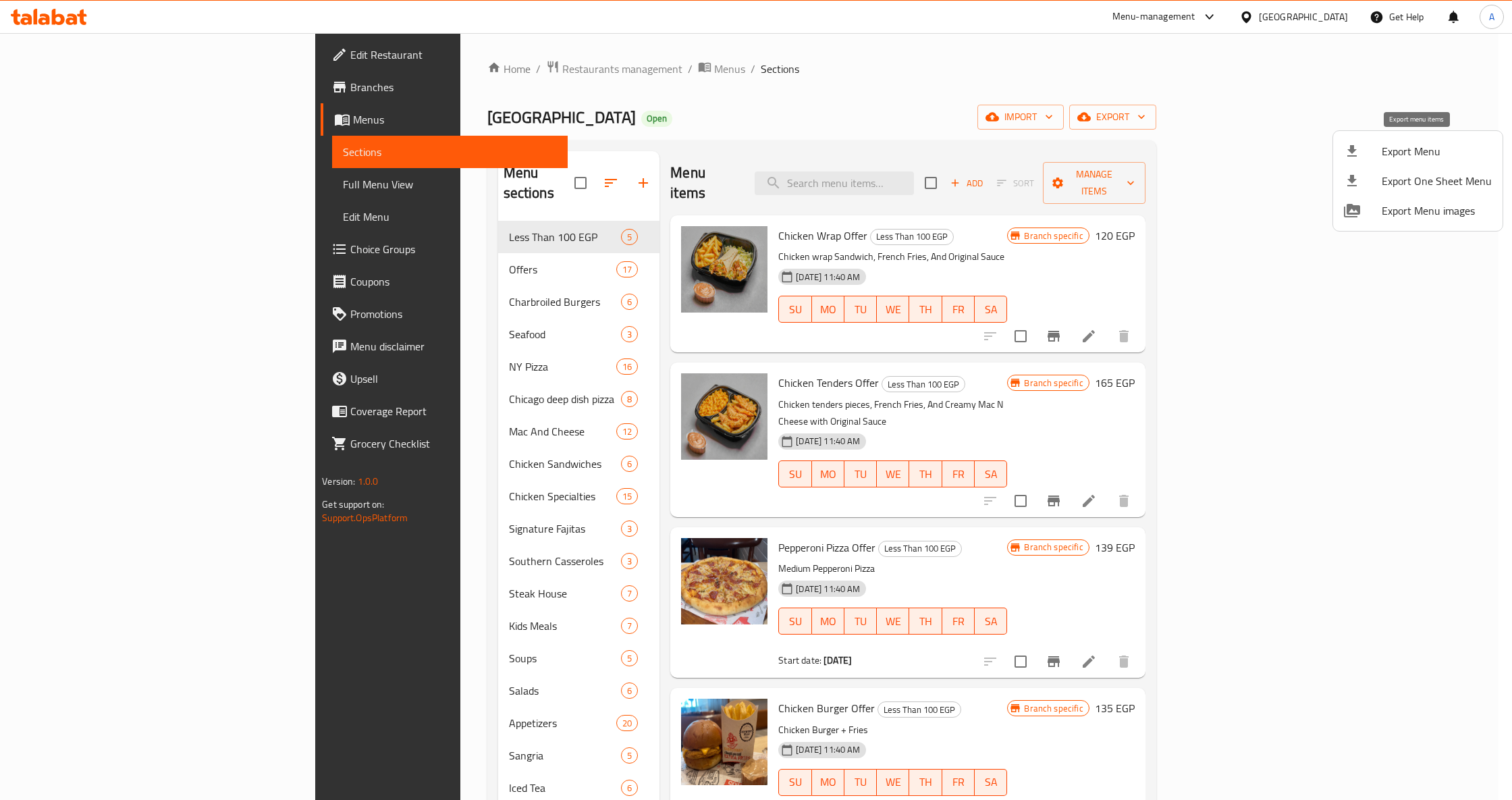 click on "Export Menu" at bounding box center [1436, 151] 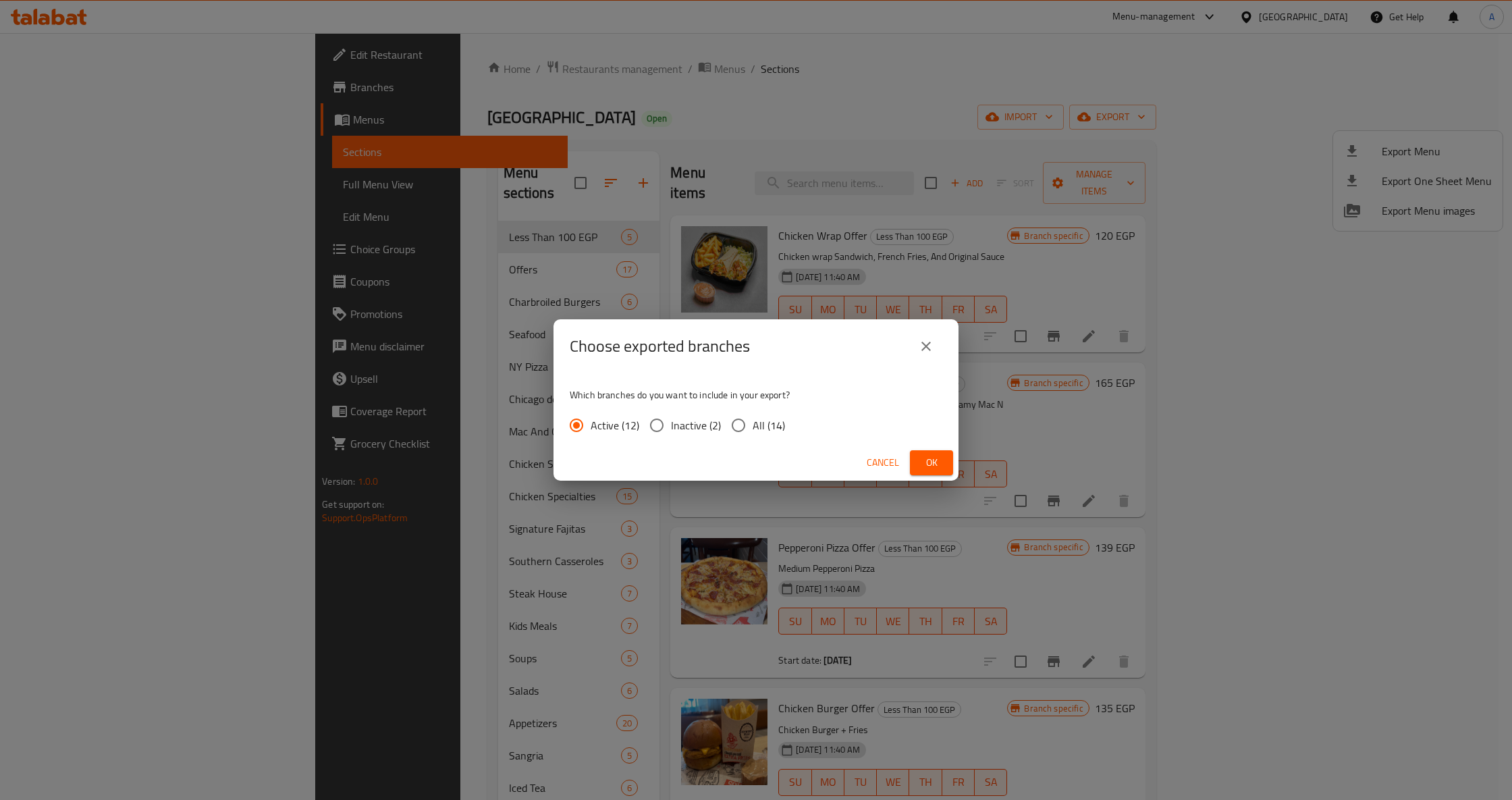 click on "All (14)" at bounding box center [769, 425] 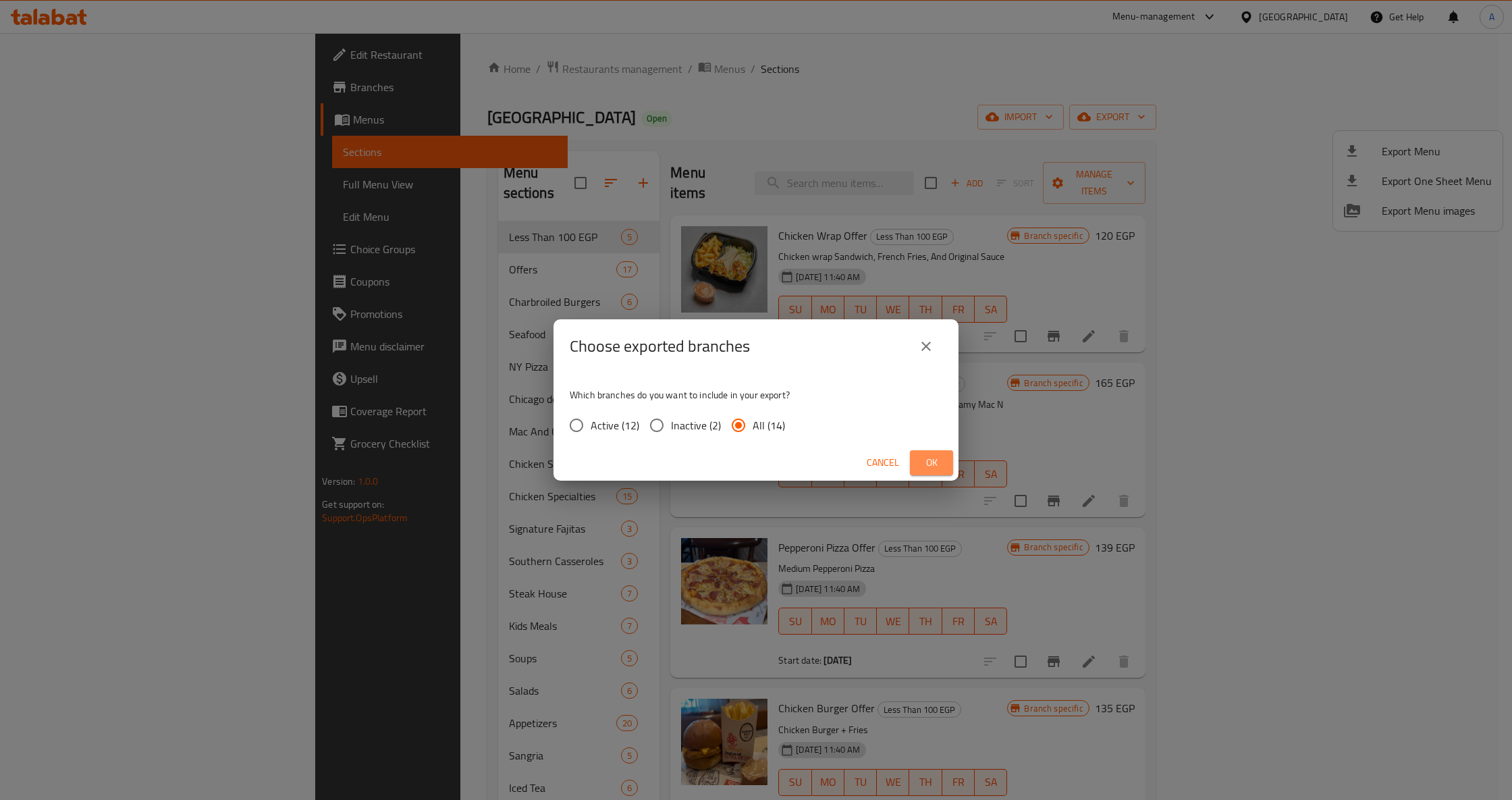 click on "Ok" at bounding box center (932, 462) 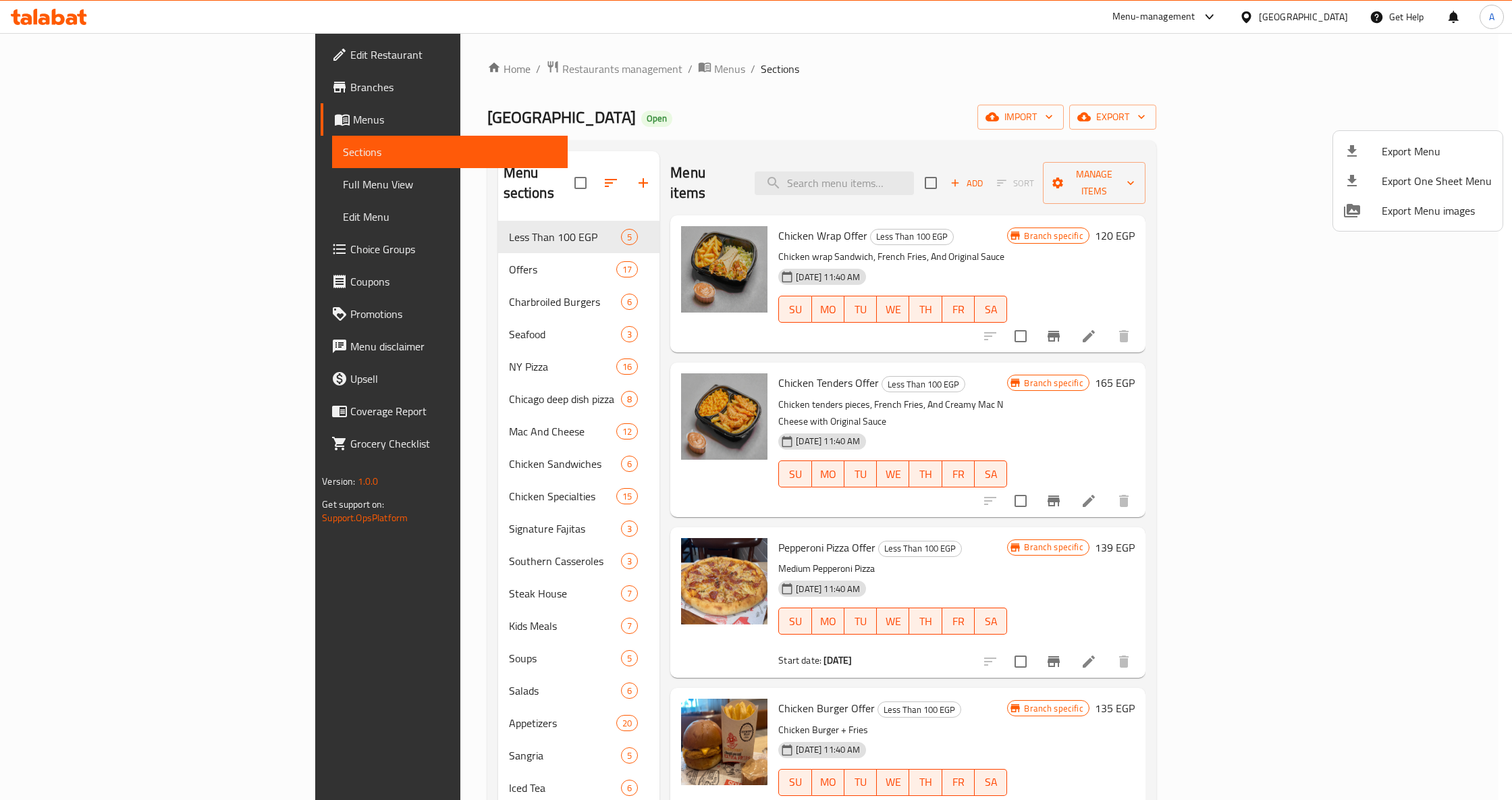 click at bounding box center [756, 400] 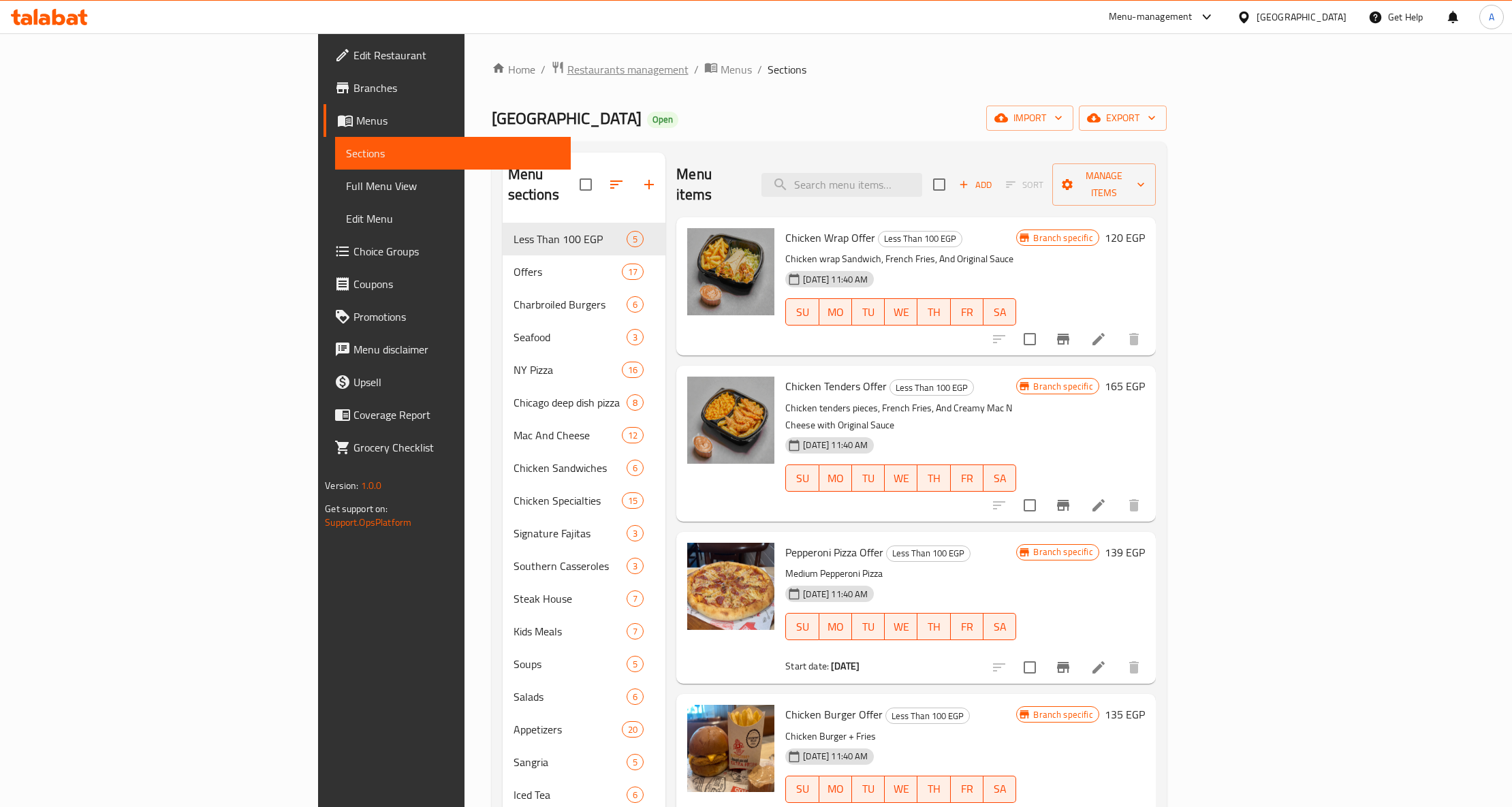 click on "Restaurants management" at bounding box center (628, 69) 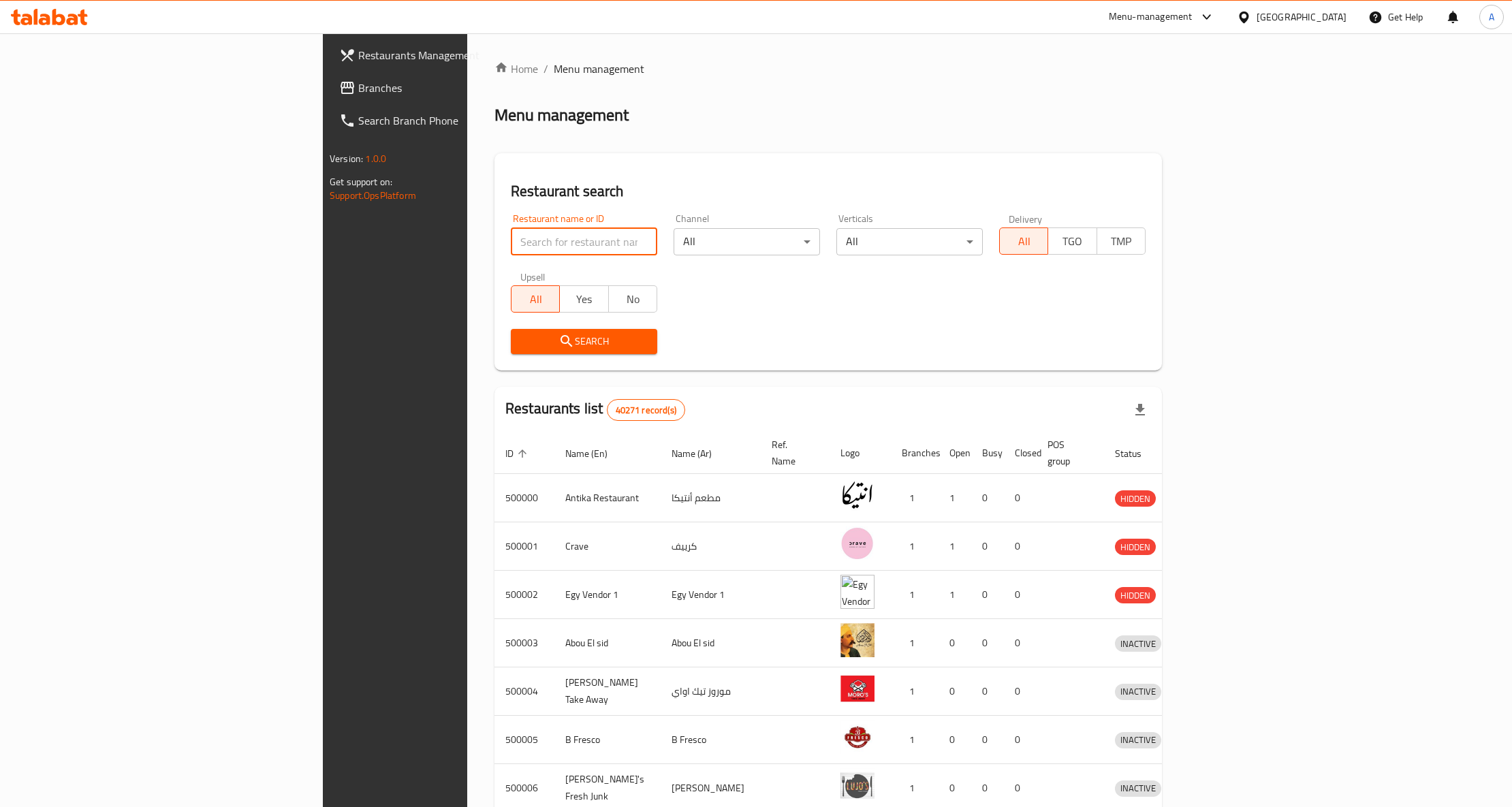 click at bounding box center (584, 242) 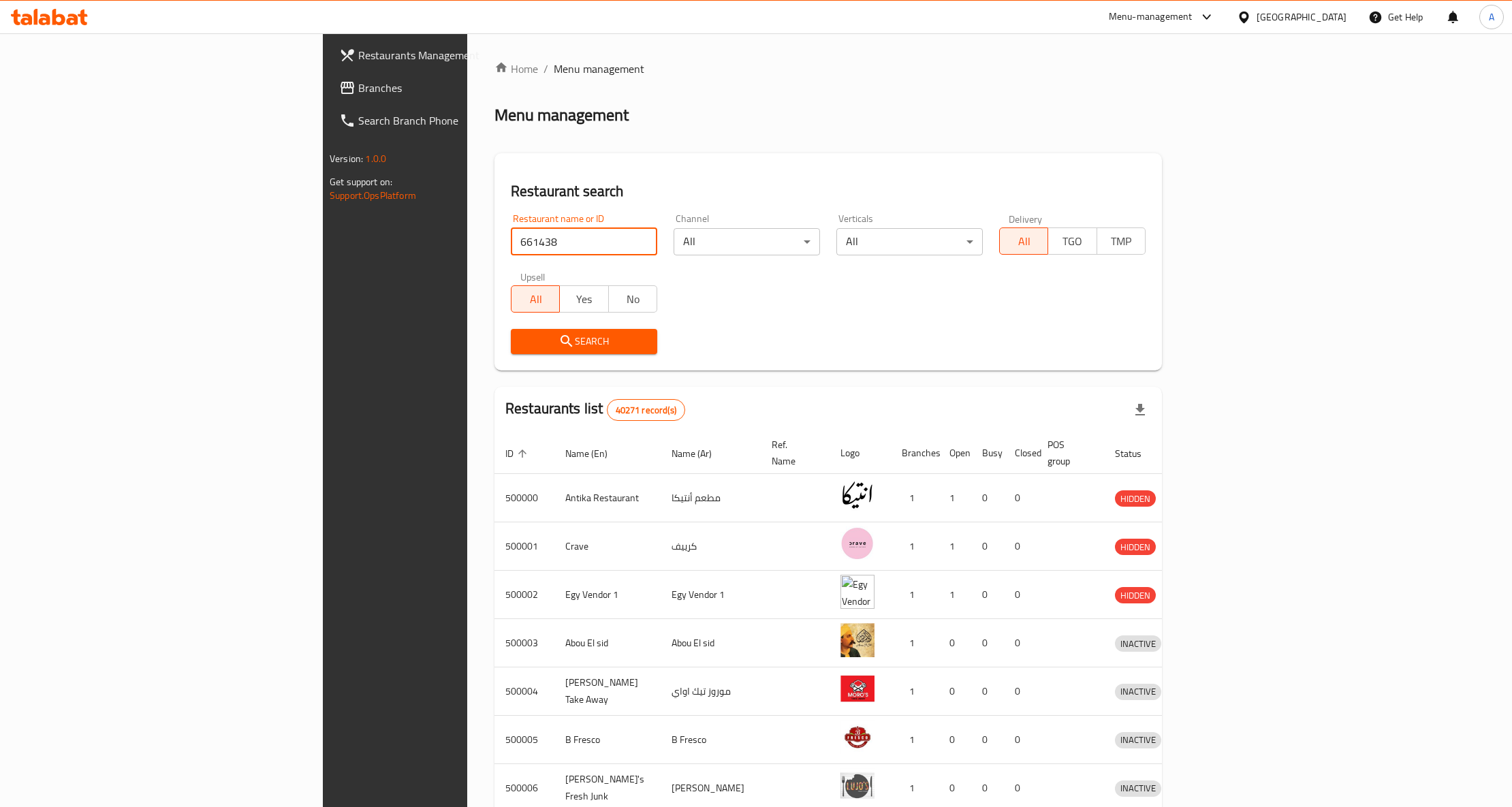 type on "661438" 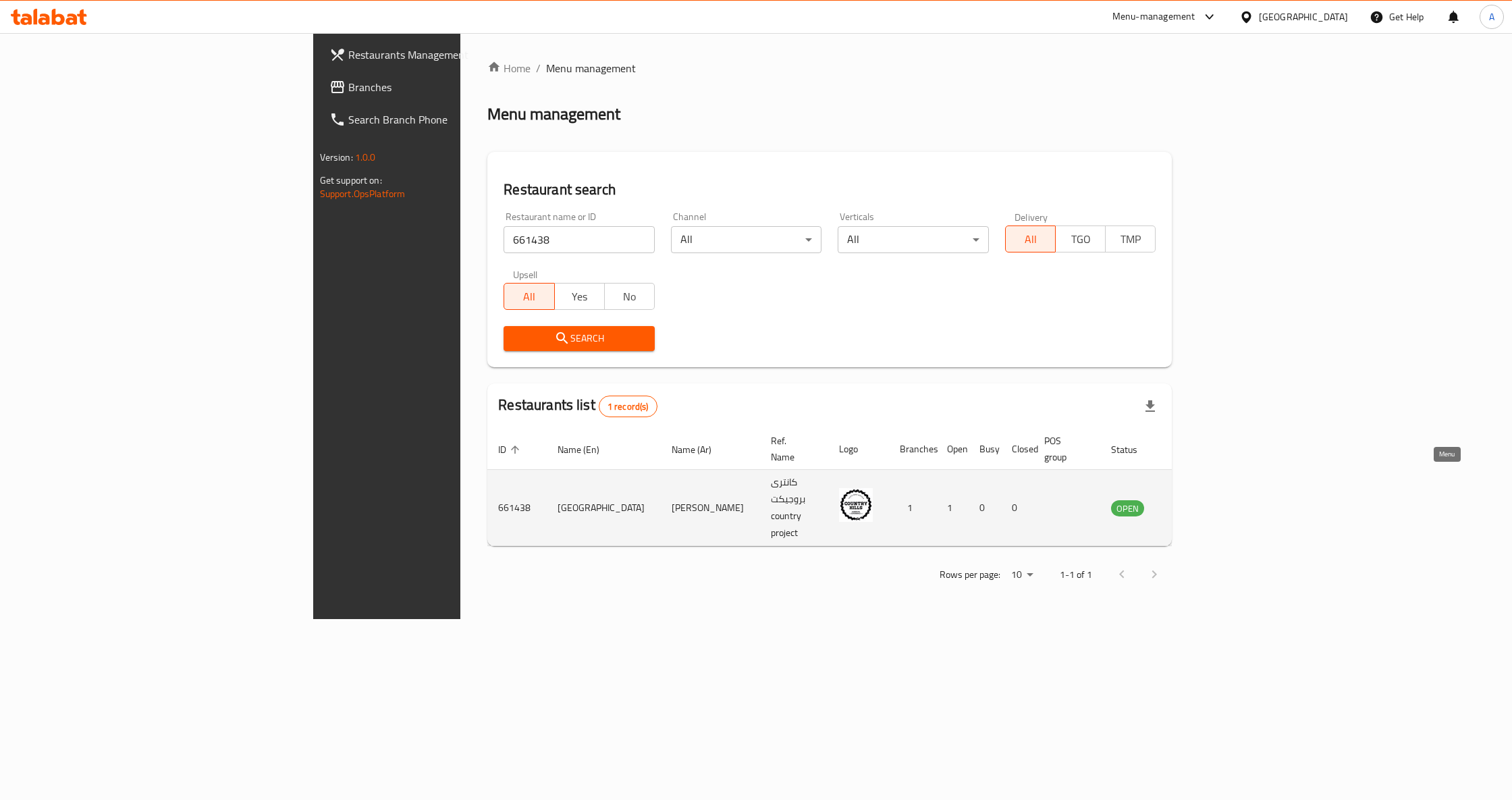 click 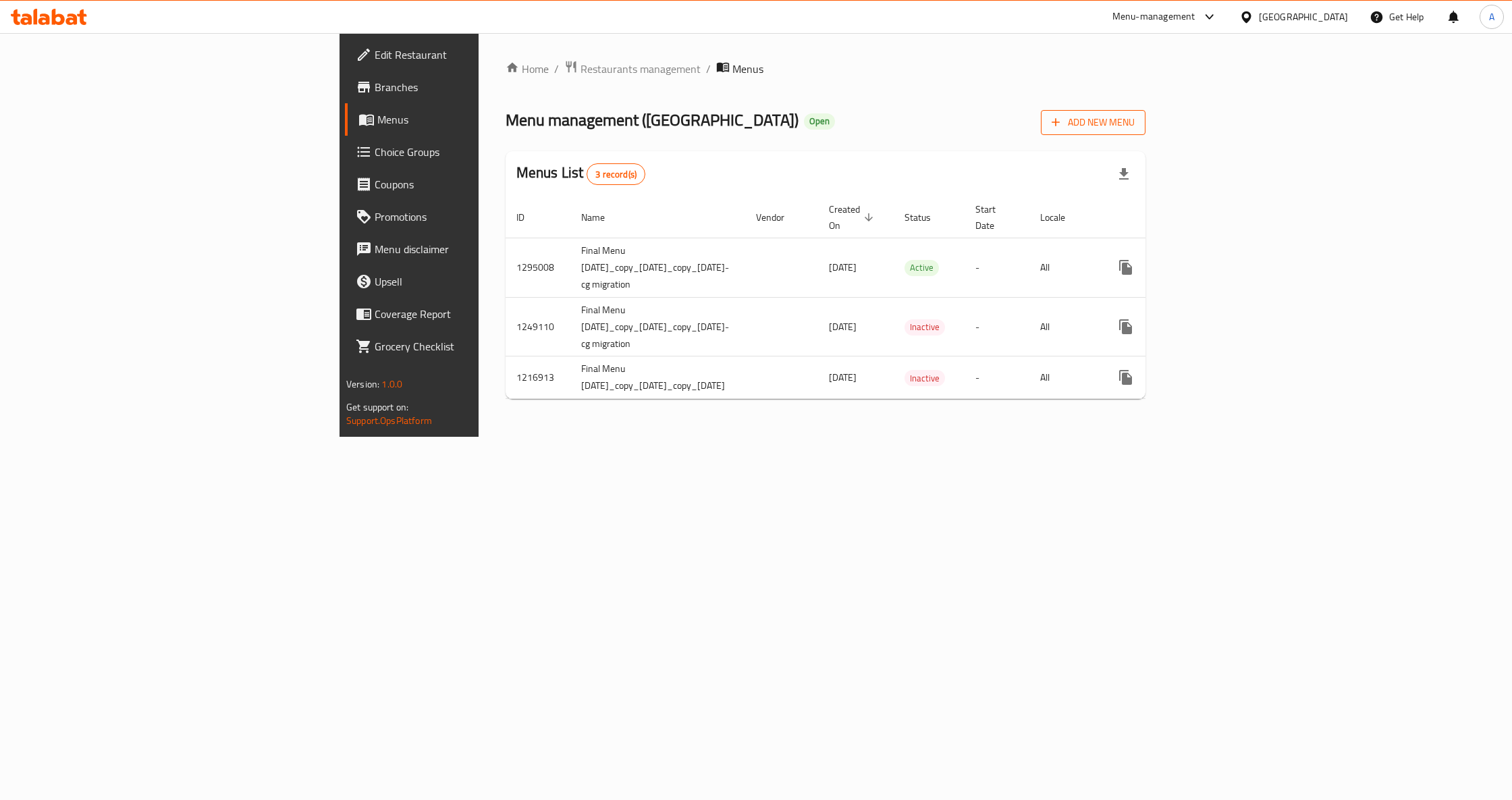 click on "Add New Menu" at bounding box center (1093, 122) 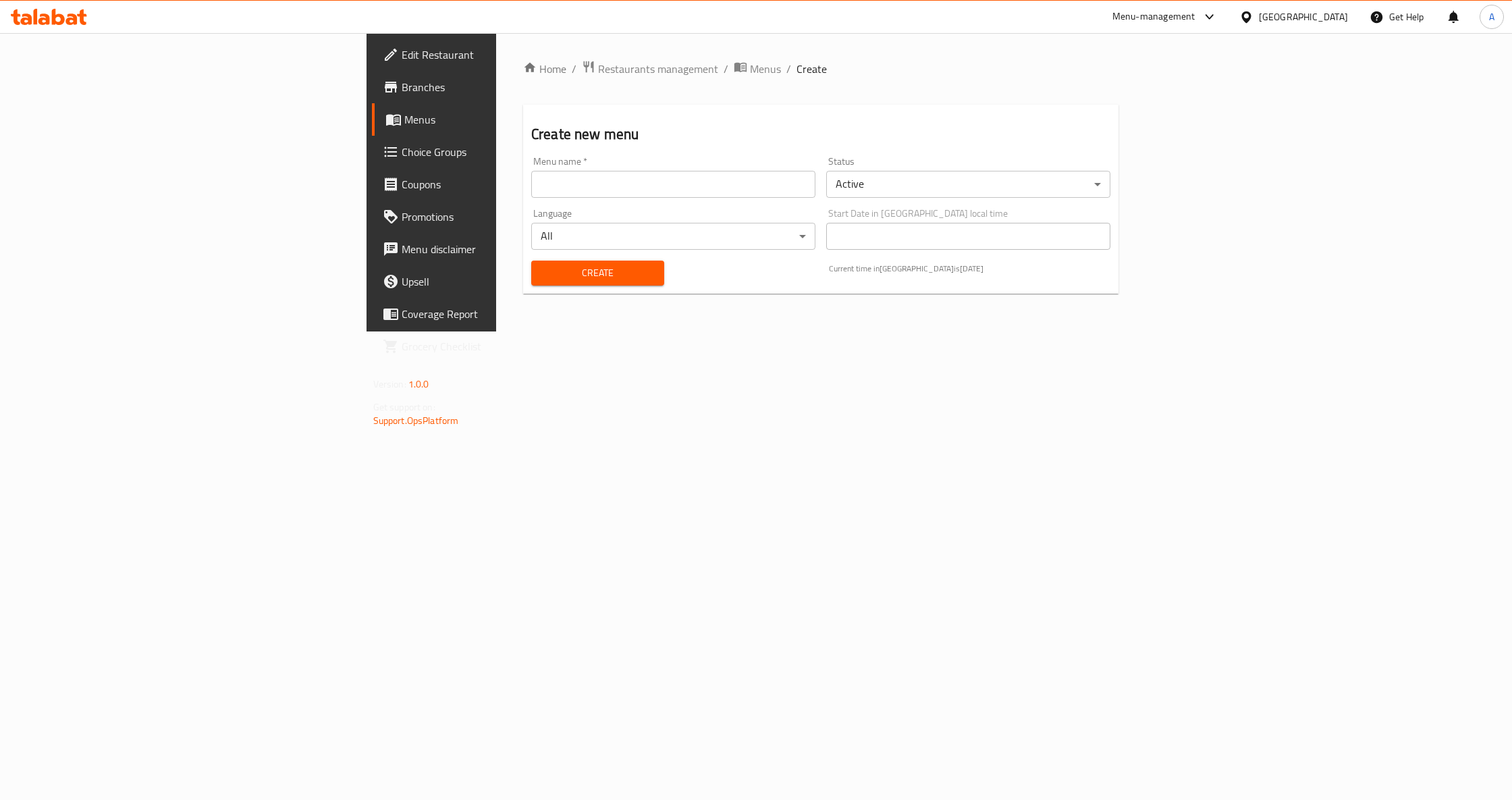 click on "​ Menu-management Egypt Get Help A   Edit Restaurant   Branches   Menus   Choice Groups   Coupons   Promotions   Menu disclaimer   Upsell   Coverage Report   Grocery Checklist  Version:    1.0.0  Get support on:    Support.OpsPlatform Home / Restaurants management / Menus / Create Create new menu Menu name   * Menu name  * Status Active ​ Language All ​ Start Date in Egypt local time Start Date in Egypt local time Create Current time in  Egypt  is  15 Jul 2025   Bug report Fill out the following information to report your bug Error text Steps to reproduce * Expected behaviour Your bug report will be sent along with the screenshot: Cancel Submit ticket Get Help Primary Support Currently using the Menu-management plugin and facing challenges? Reach out through their dedicated support channel. Get help via Slack Close Notification center Updated:  Now You do not have any Notifications Menu Item" at bounding box center [756, 417] 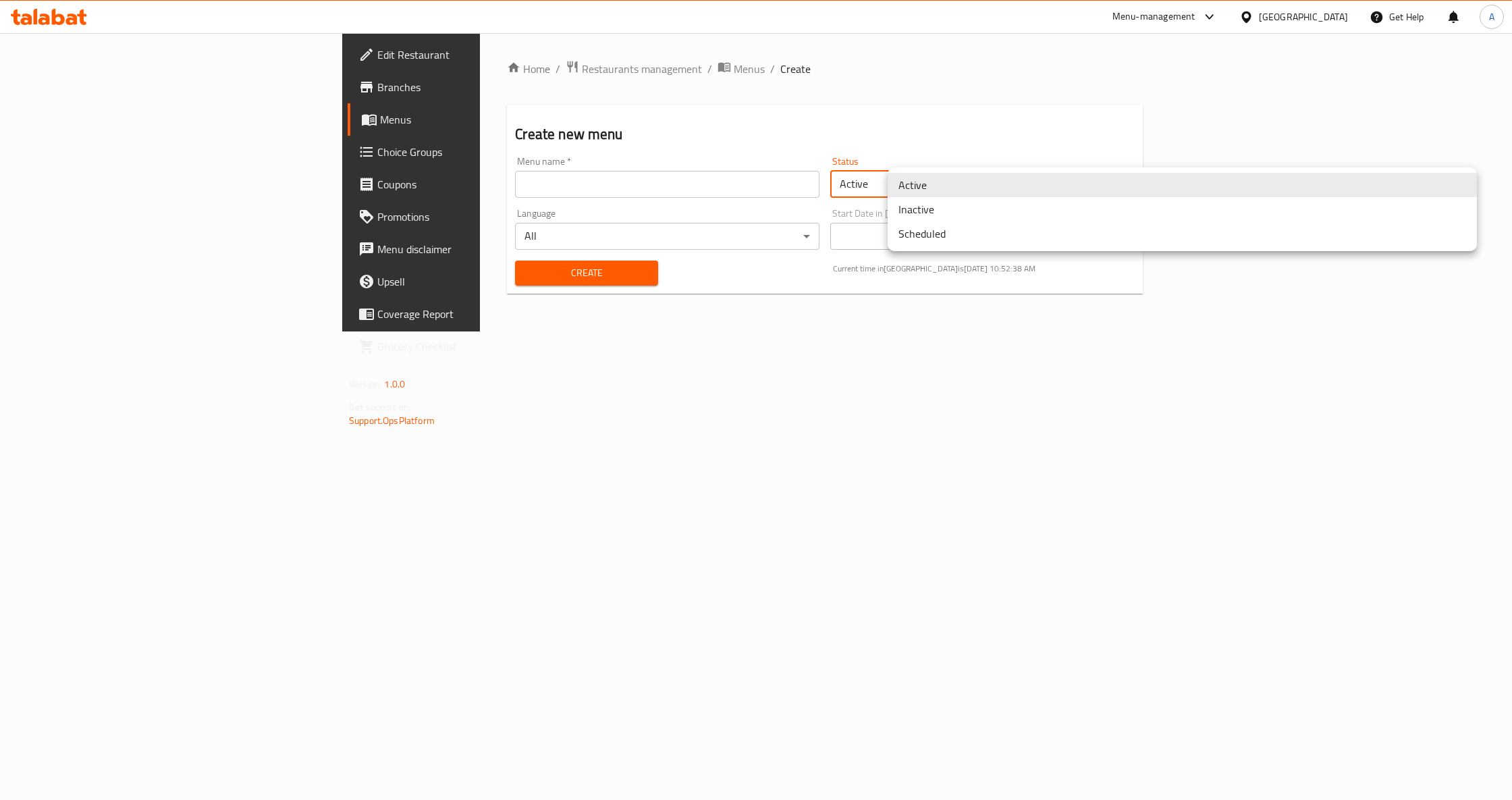 click on "Scheduled" at bounding box center (1182, 234) 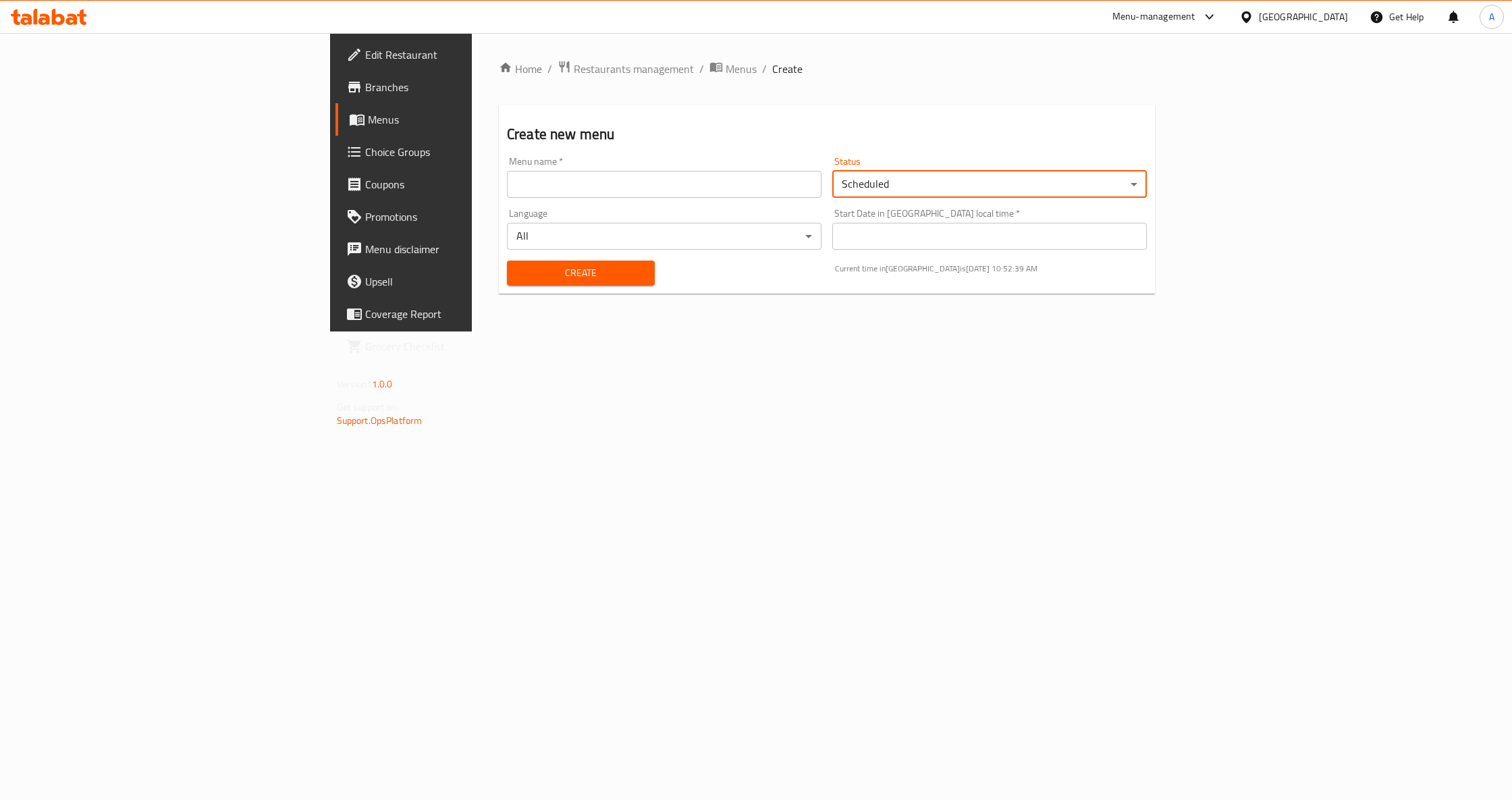 click on "​ Menu-management Egypt Get Help A   Edit Restaurant   Branches   Menus   Choice Groups   Coupons   Promotions   Menu disclaimer   Upsell   Coverage Report   Grocery Checklist  Version:    1.0.0  Get support on:    Support.OpsPlatform Home / Restaurants management / Menus / Create Create new menu Menu name   * Menu name  * Status Scheduled ​ Language All ​ Start Date in Egypt local time   * Start Date in Egypt local time  * Create Current time in  Egypt  is  15 Jul 2025   10:52:39 AM Bug report Fill out the following information to report your bug Error text Steps to reproduce * Expected behaviour Your bug report will be sent along with the screenshot: Cancel Submit ticket Get Help Primary Support Currently using the Menu-management plugin and facing challenges? Reach out through their dedicated support channel. Get help via Slack Close Notification center Updated:  Now You do not have any Notifications Menu Item" at bounding box center [756, 417] 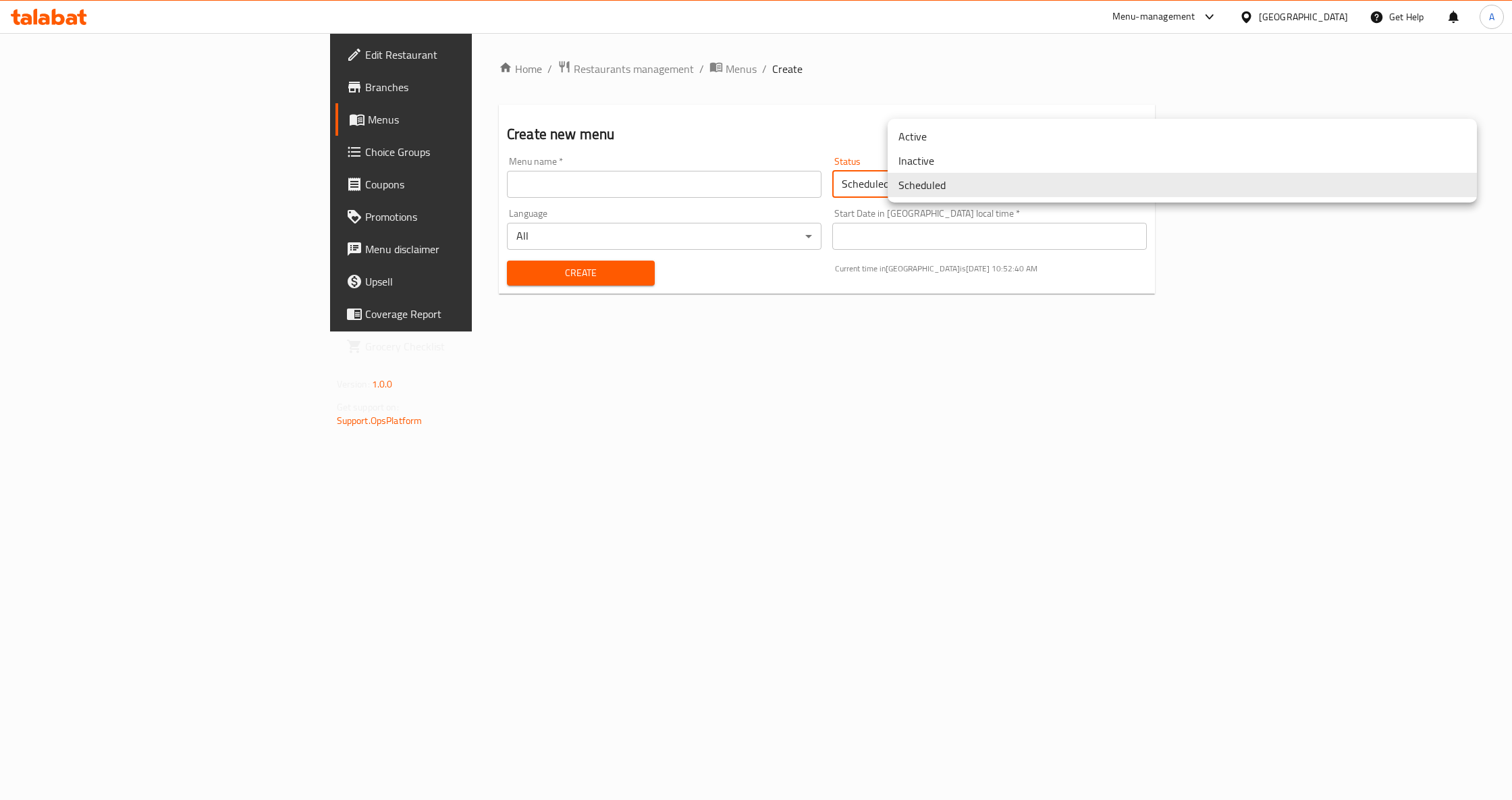 click on "Inactive" at bounding box center [1182, 161] 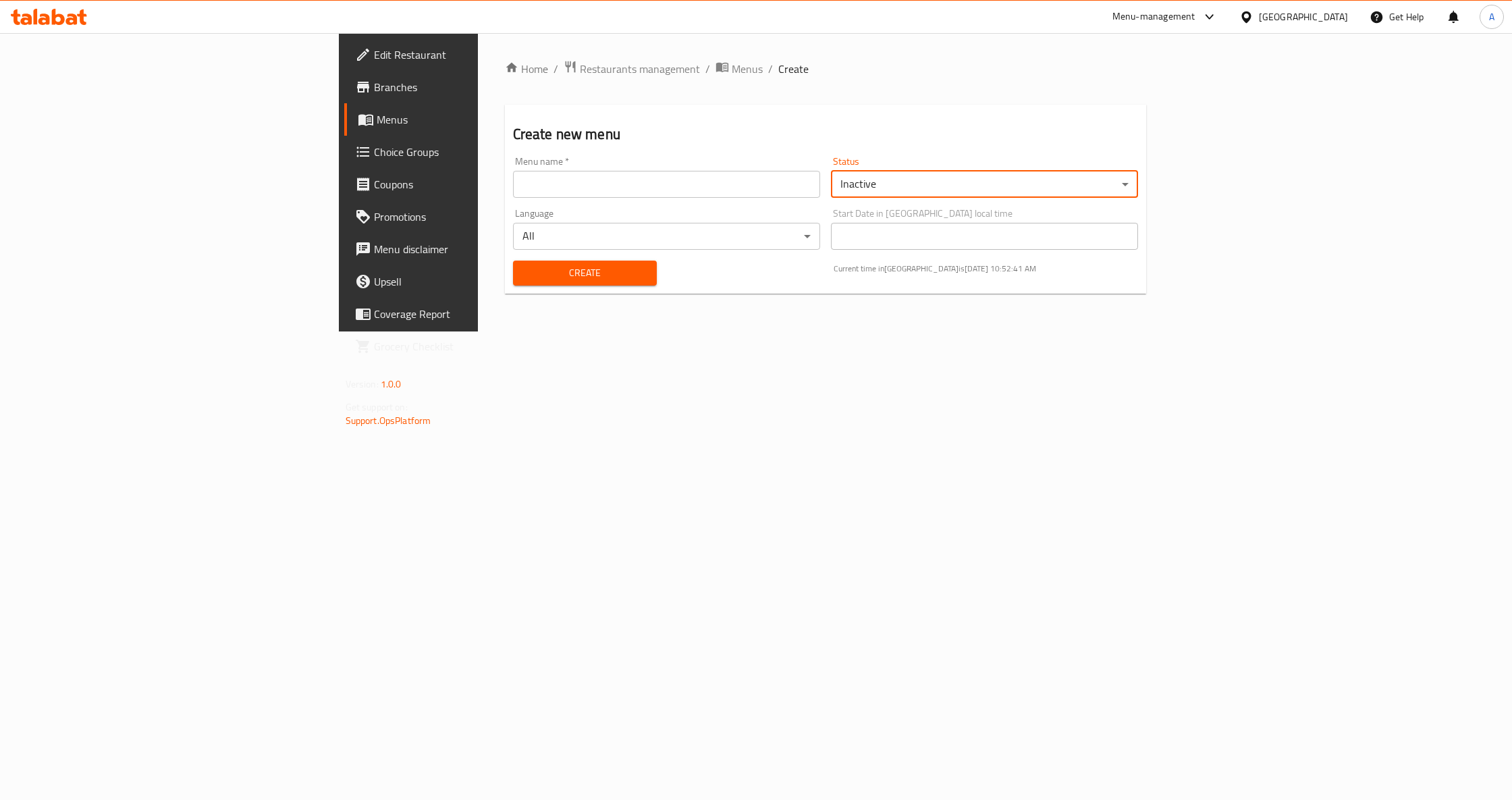 click at bounding box center [666, 184] 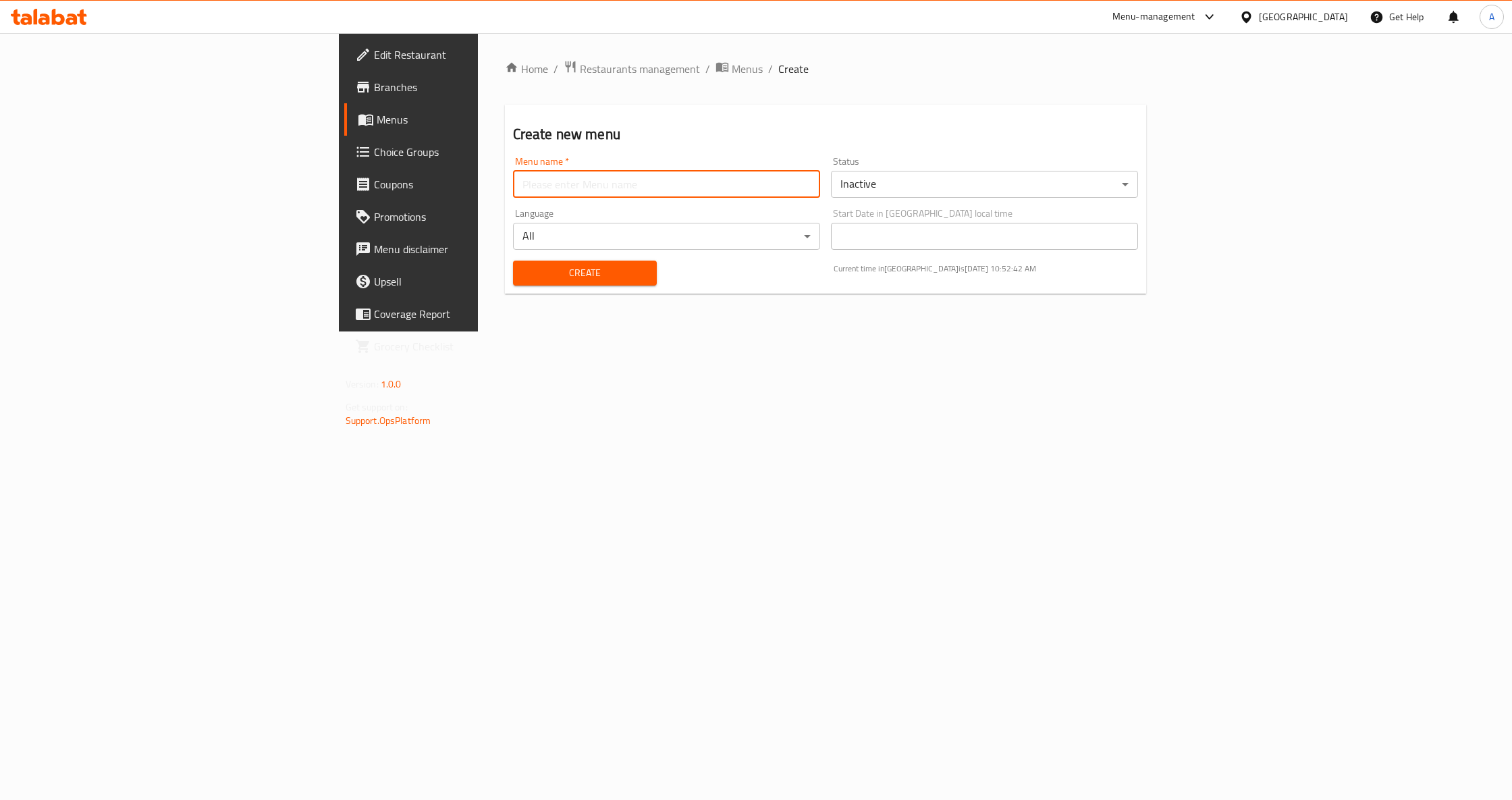 paste on "Final Menu [DATE]_copy_[DATE]_copy_[DATE]-cg migration" 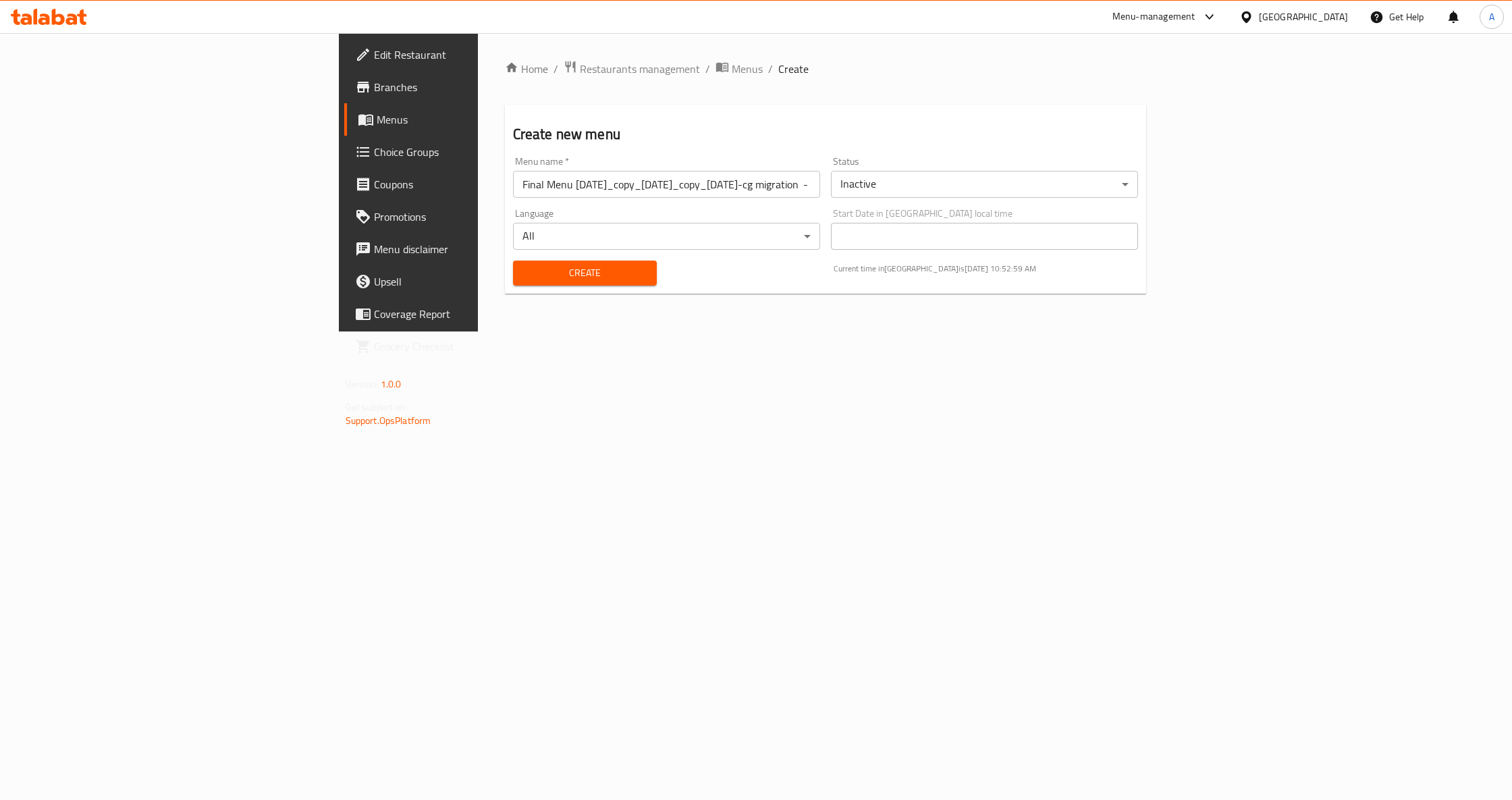 click on "Final Menu Jan 2024_copy_07/01/2024_copy_08/01/2024-cg migration	- COPY menu Case" at bounding box center [666, 184] 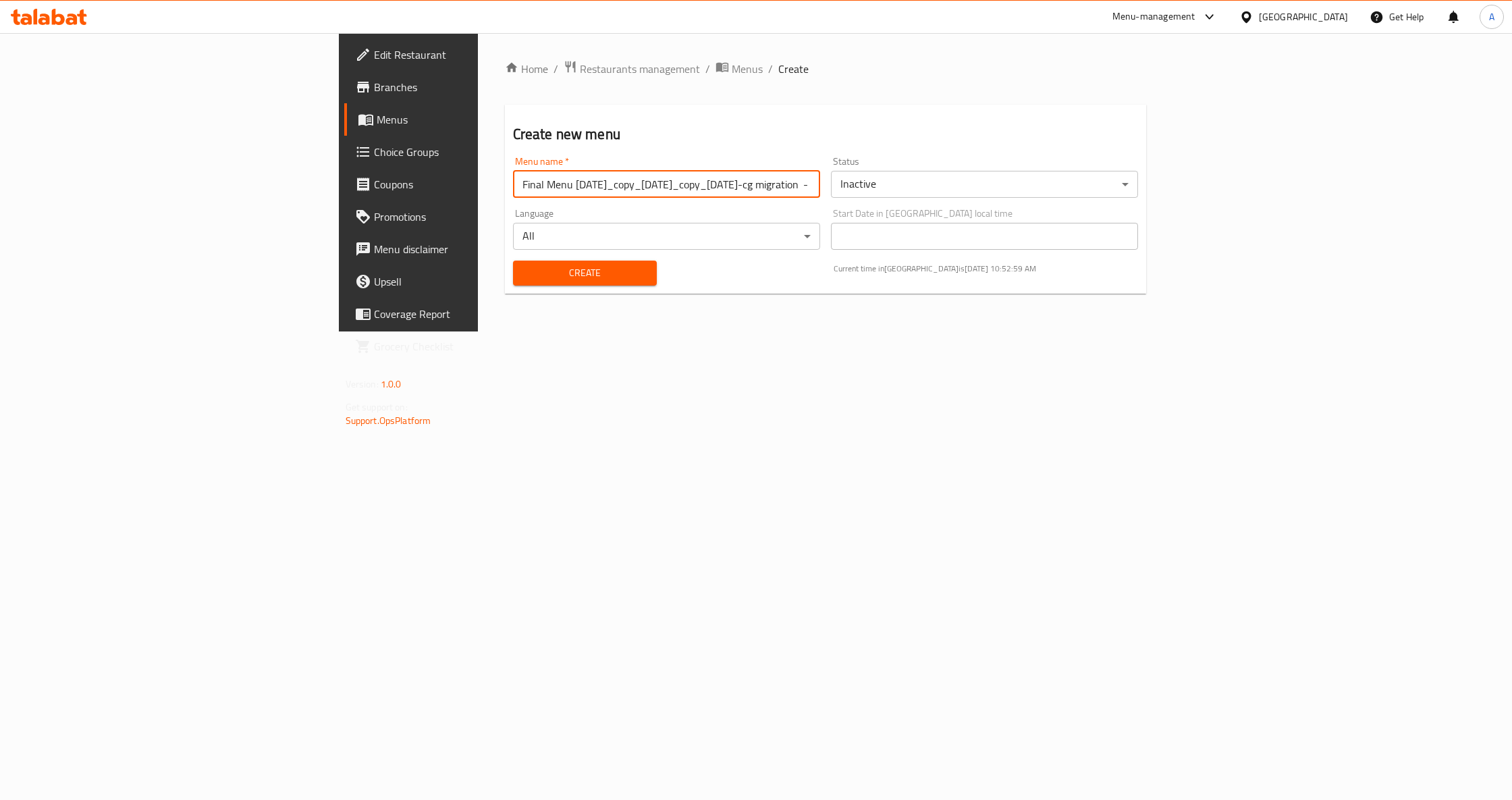 paste on "339025819" 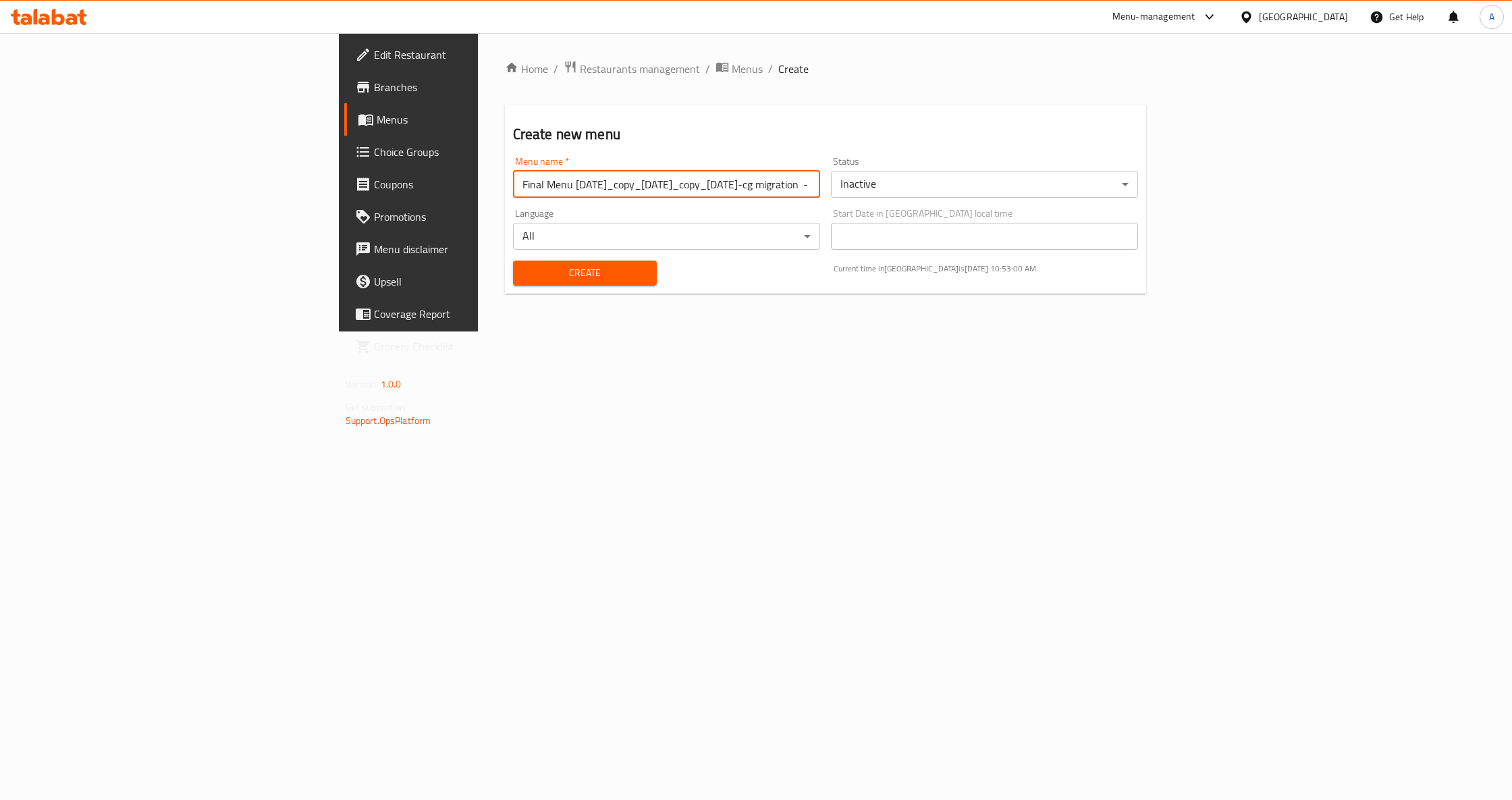click on "Final Menu [DATE]_copy_[DATE]_copy_[DATE]-cg migration	- COPY menu Case 339025819" at bounding box center [666, 184] 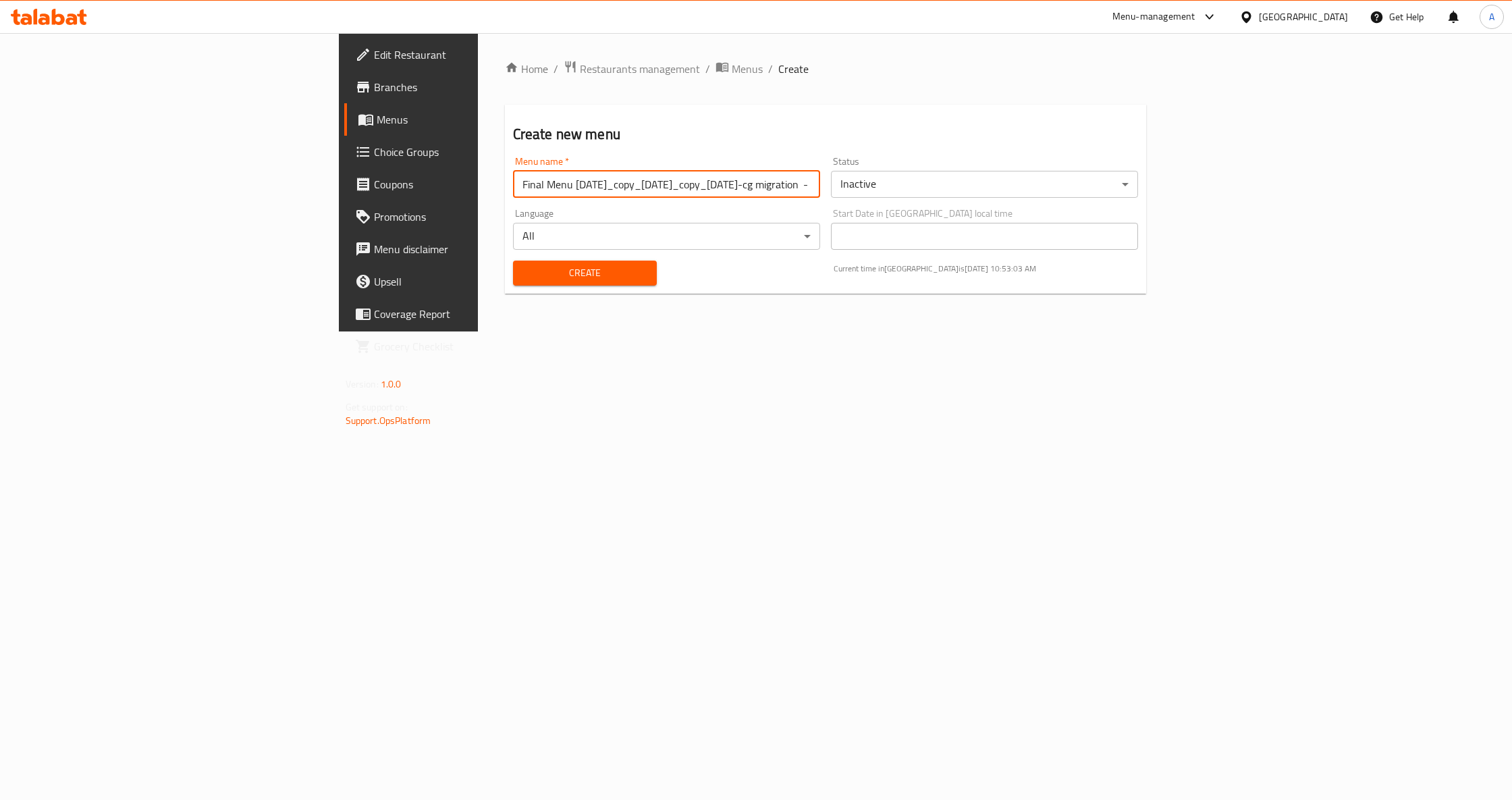 click on "Final Menu [DATE]_copy_[DATE]_copy_[DATE]-cg migration	- COPY menu Case 339025819" at bounding box center [666, 184] 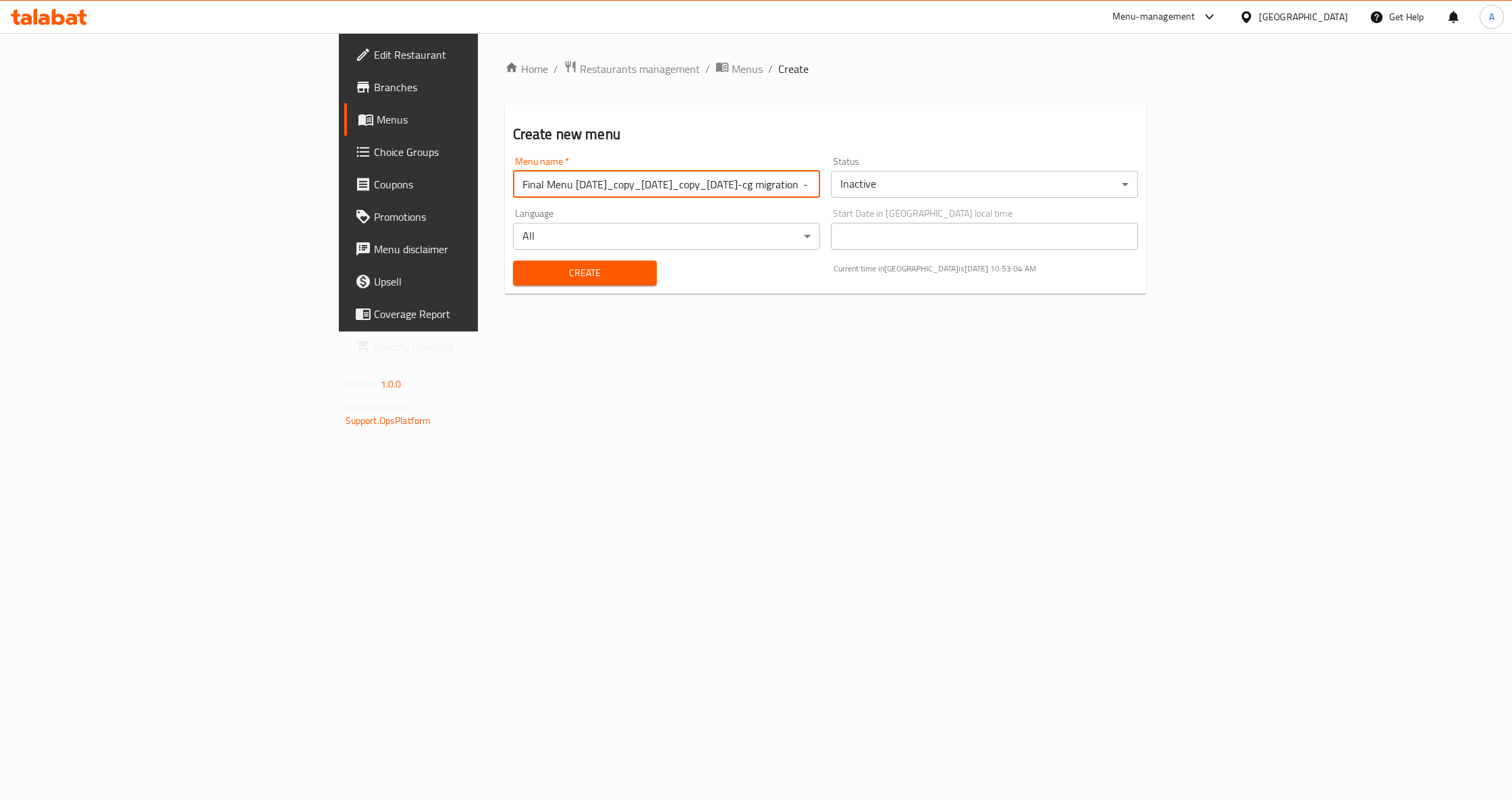 type on "Final Menu [DATE]_copy_[DATE]_copy_[DATE]-cg migration	- COPY menu Case 339025819" 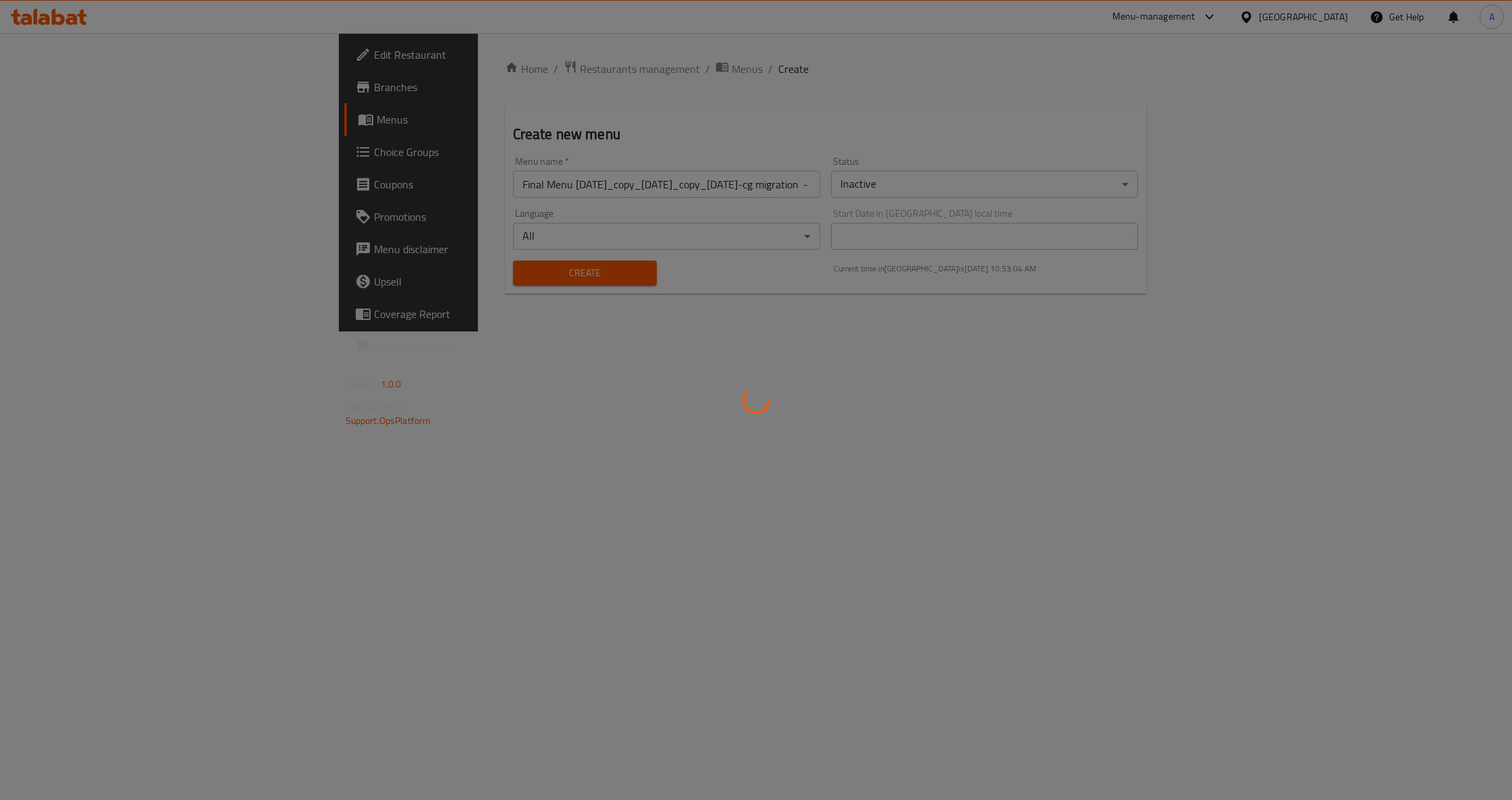 type 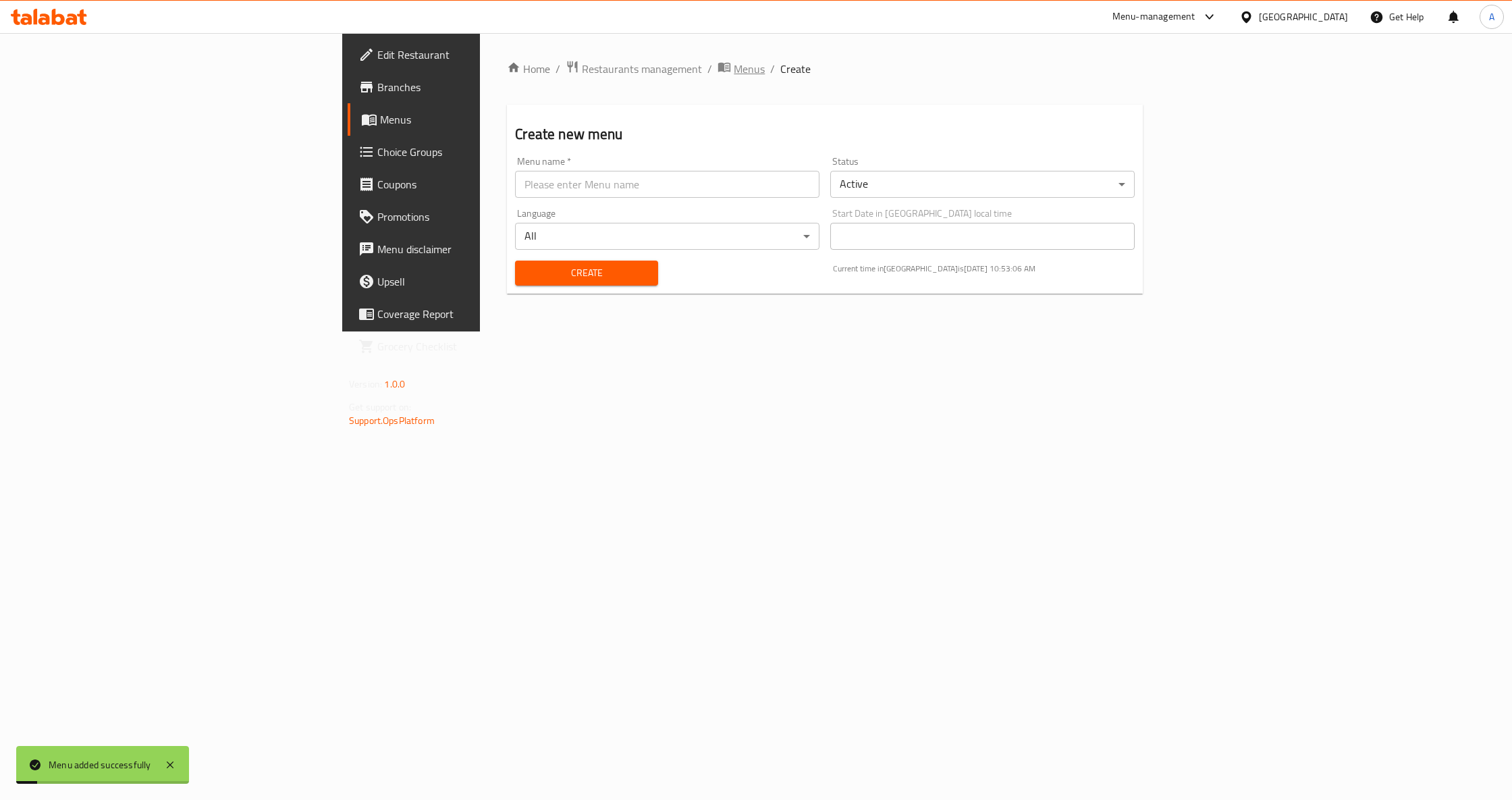 click on "Menus" at bounding box center [749, 69] 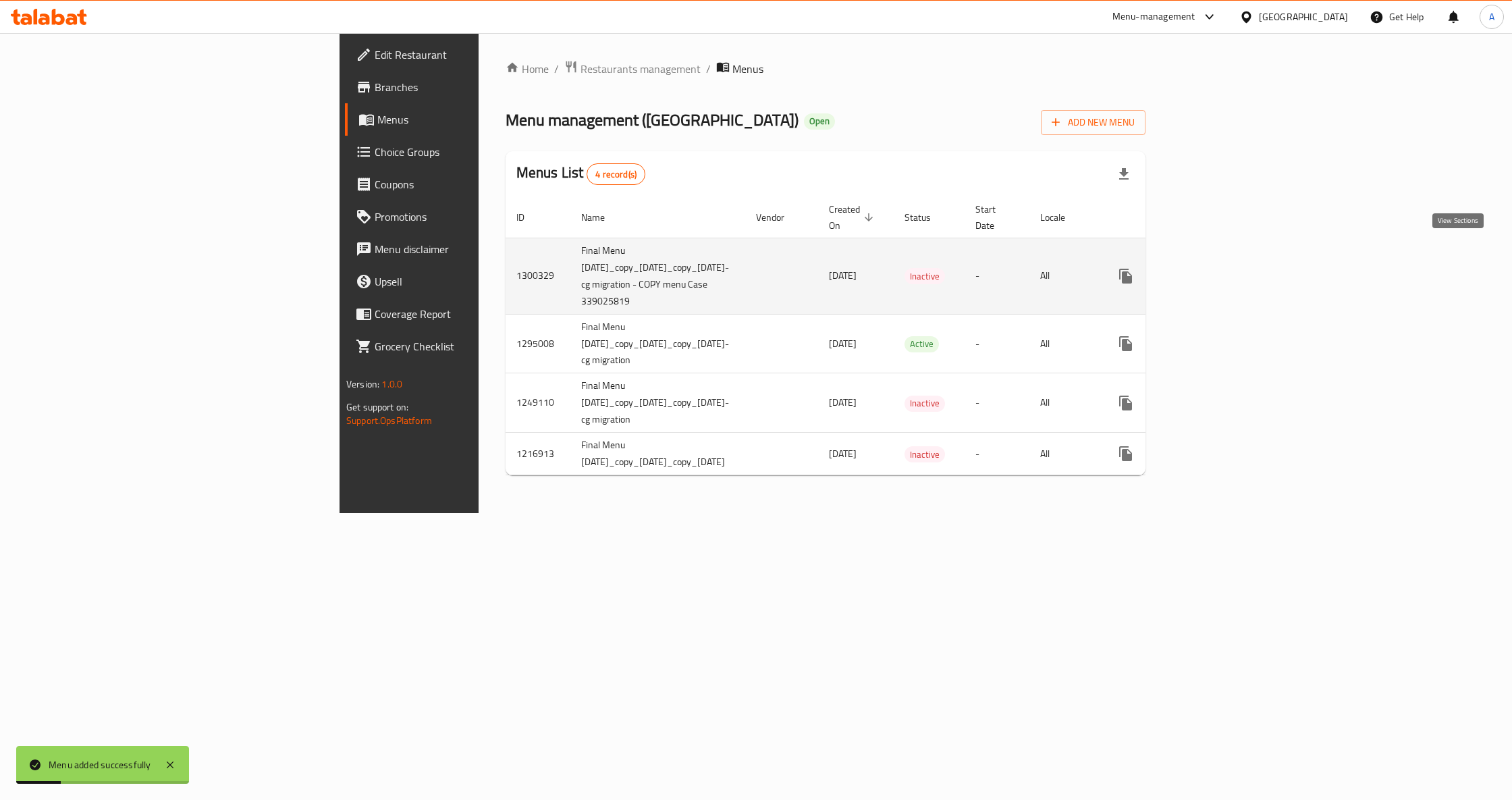 click 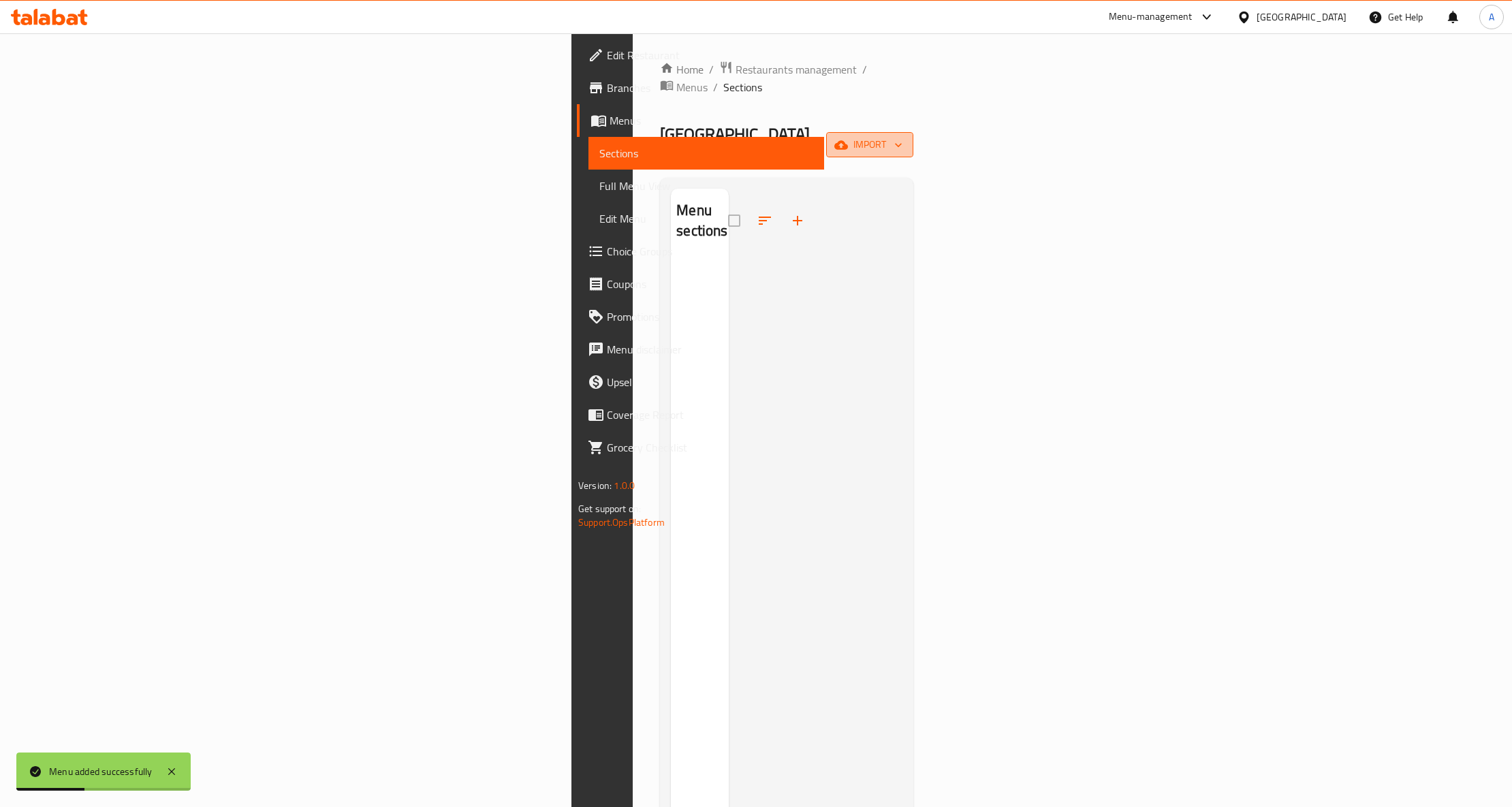 click on "import" at bounding box center (870, 144) 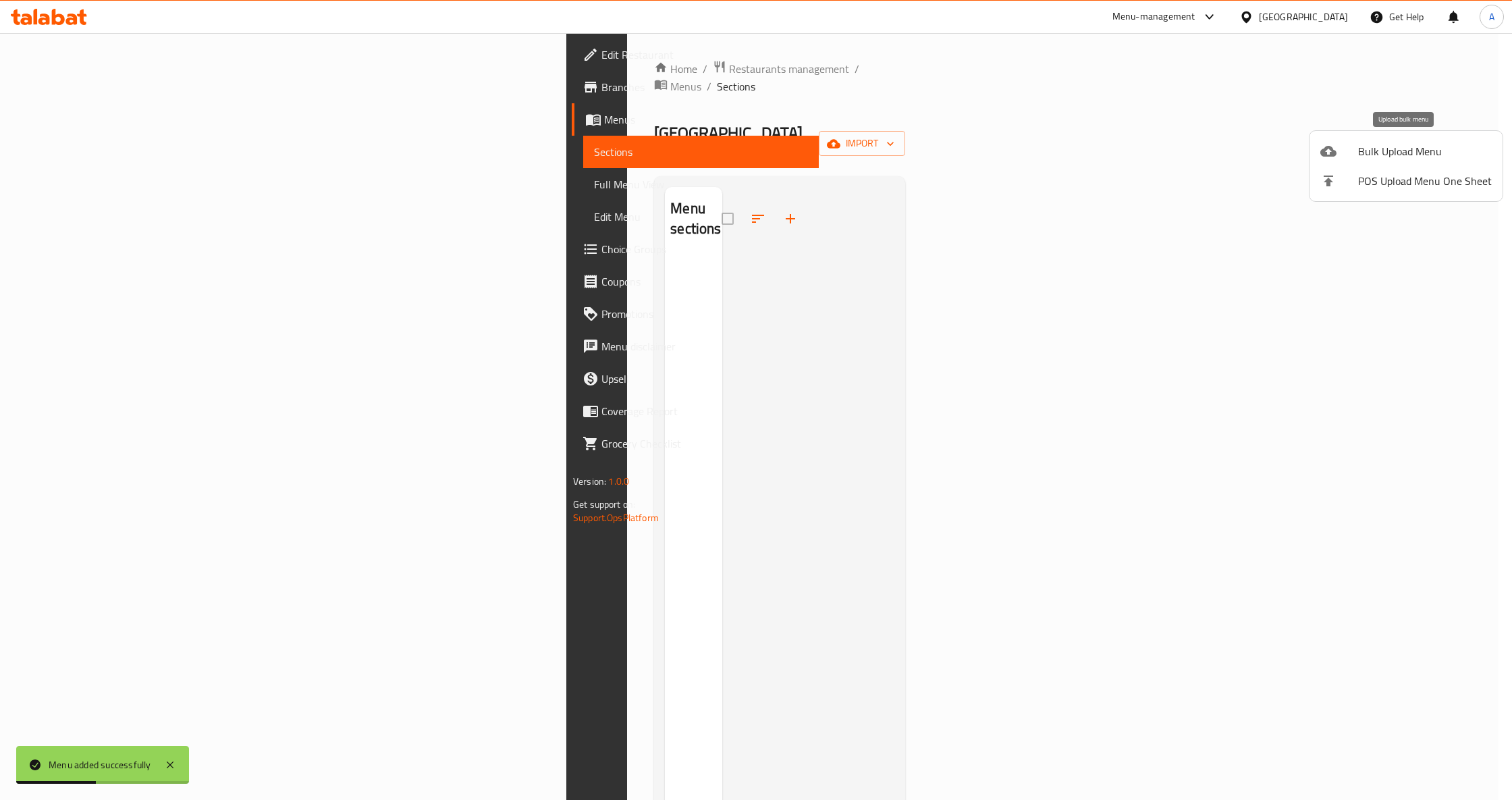 click on "Bulk Upload Menu" at bounding box center (1425, 151) 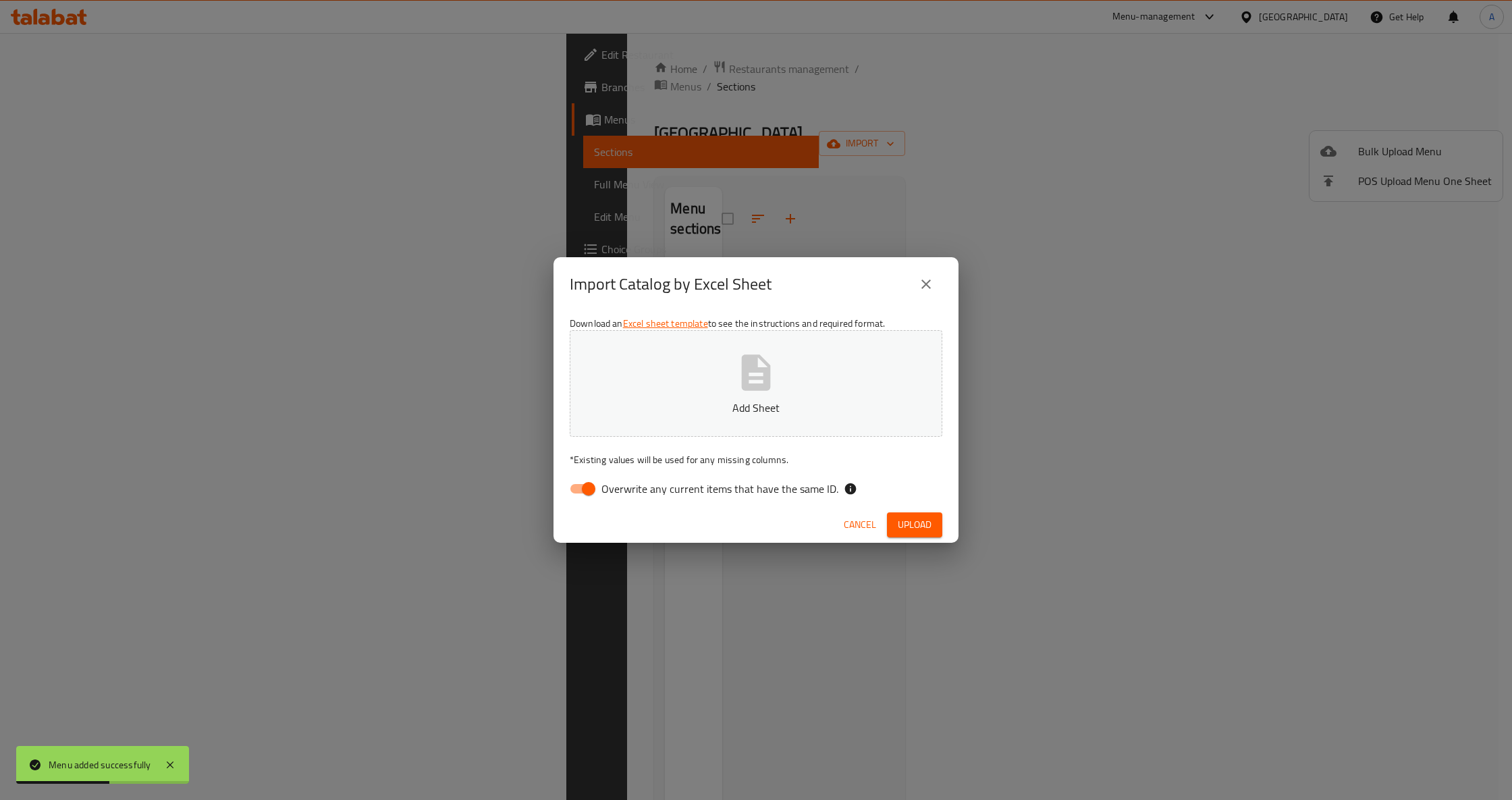 click on "Add Sheet" at bounding box center [756, 383] 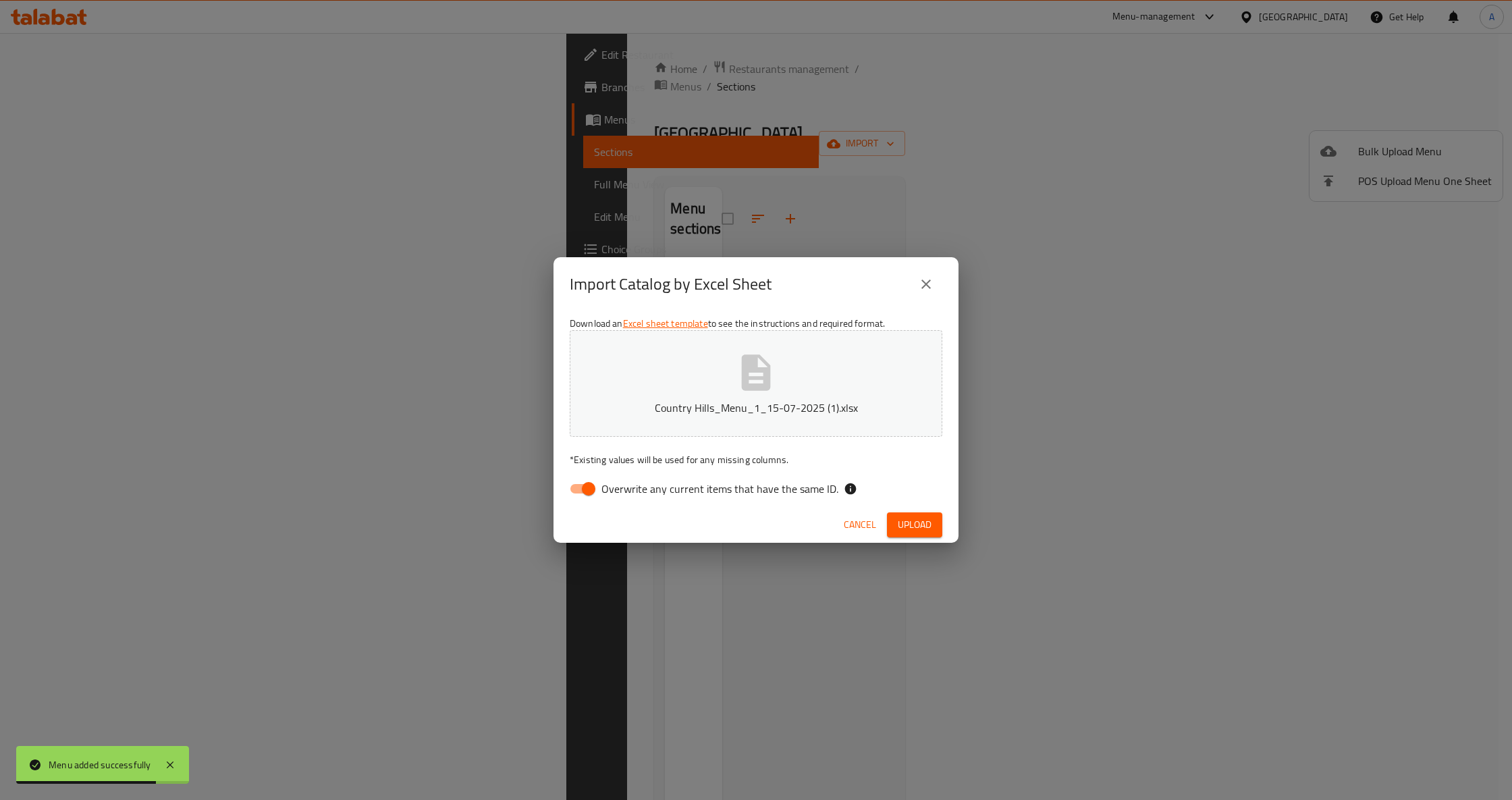 click on "Overwrite any current items that have the same ID." at bounding box center [589, 489] 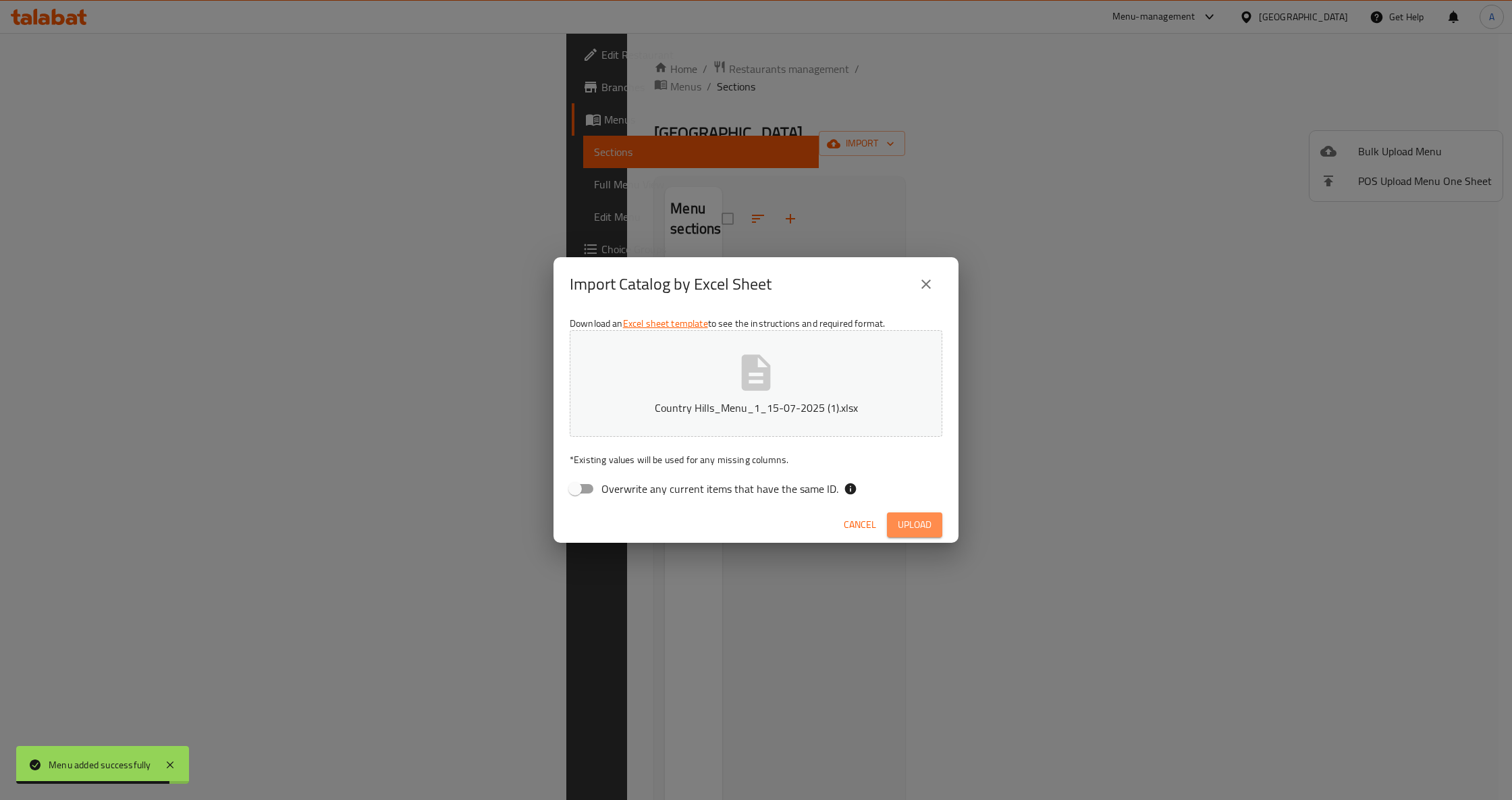 click on "Upload" at bounding box center [915, 525] 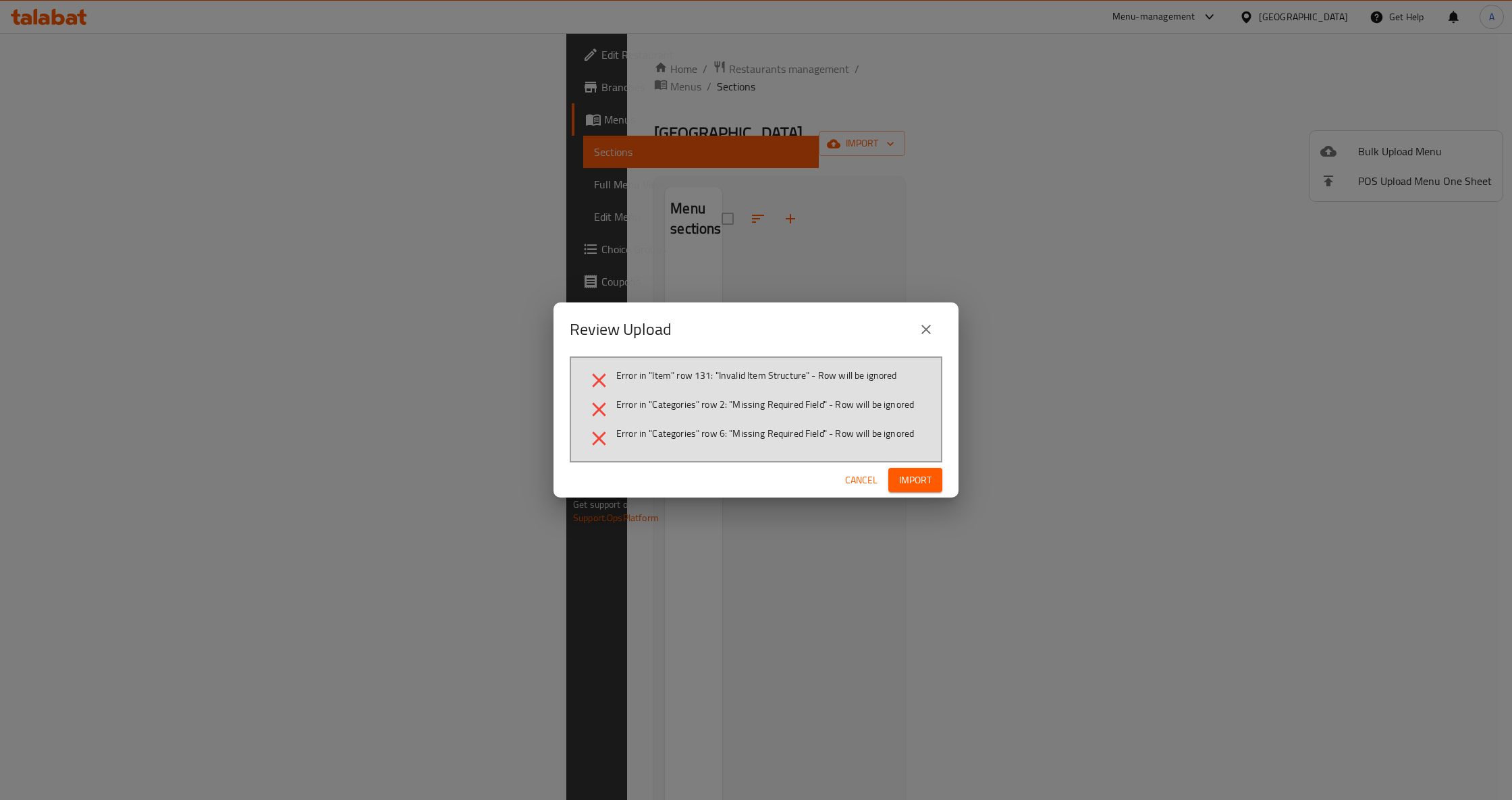 click on "Import" at bounding box center (915, 480) 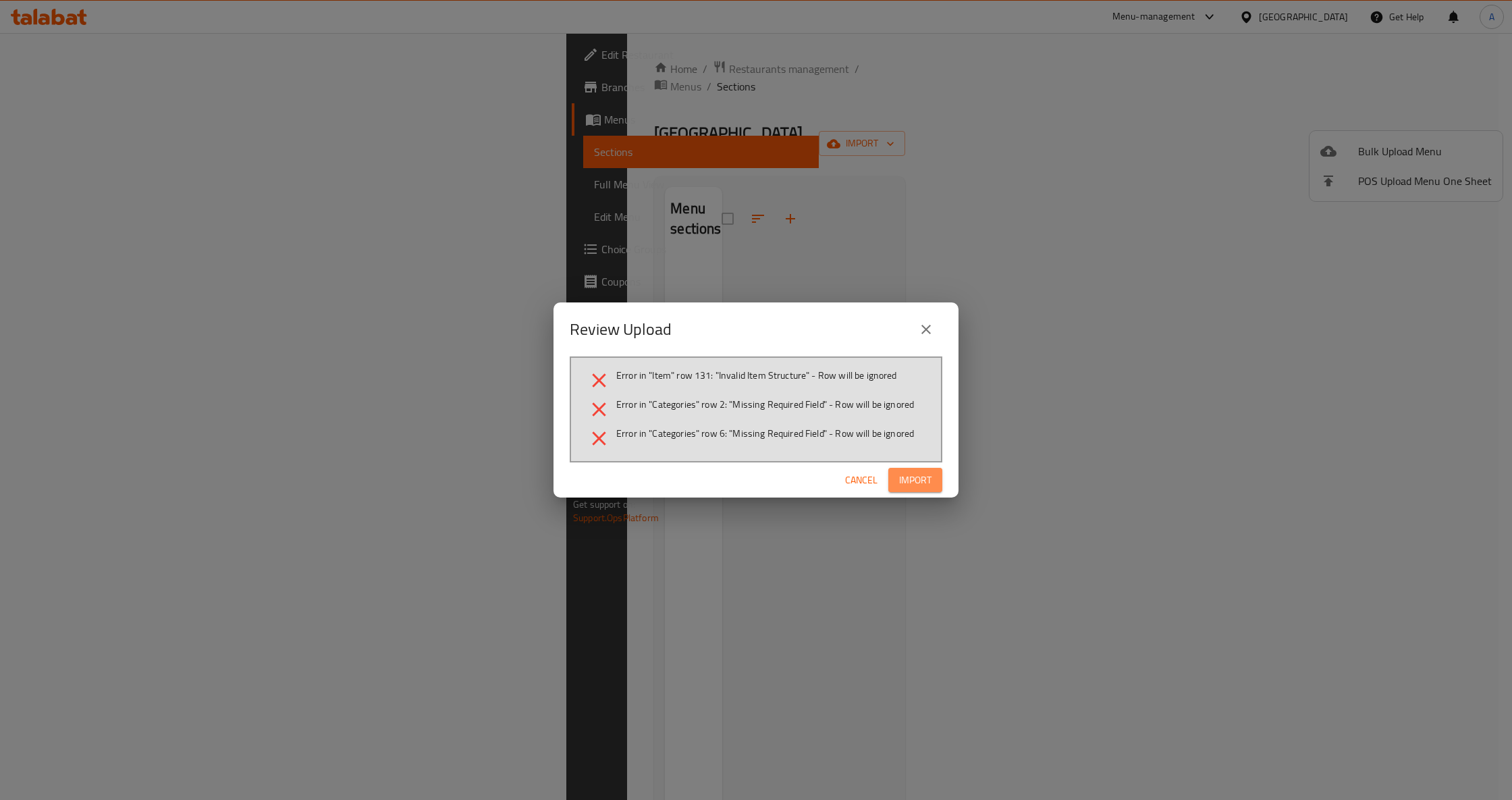 click on "Import" at bounding box center (915, 480) 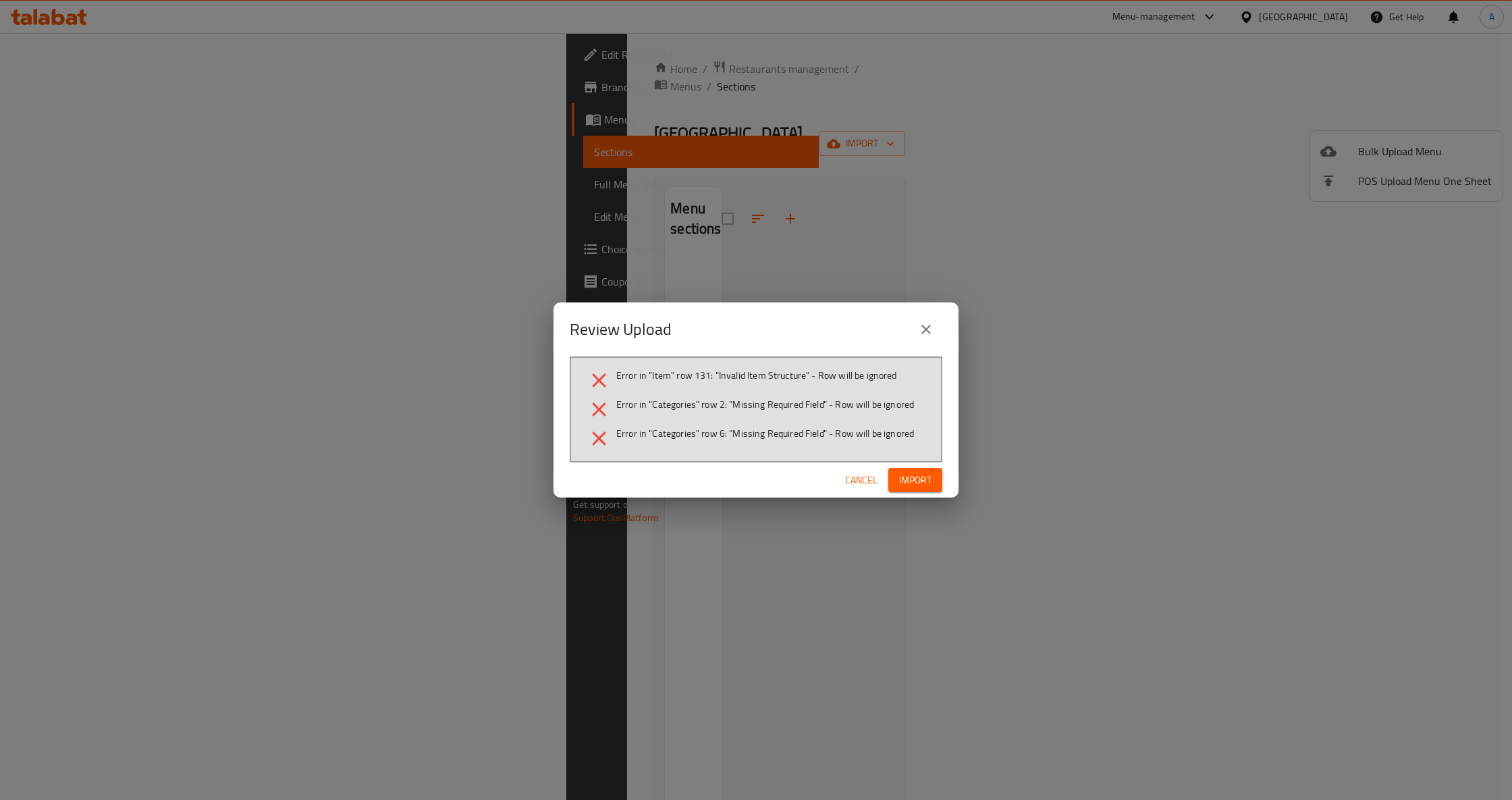 click on "Error in "Item" row 131: "Invalid Item Structure" - Row will be ignored Error in "Categories" row 2: "Missing Required Field" - Row will be ignored Error in "Categories" row 6: "Missing Required Field" - Row will be ignored" at bounding box center (756, 409) 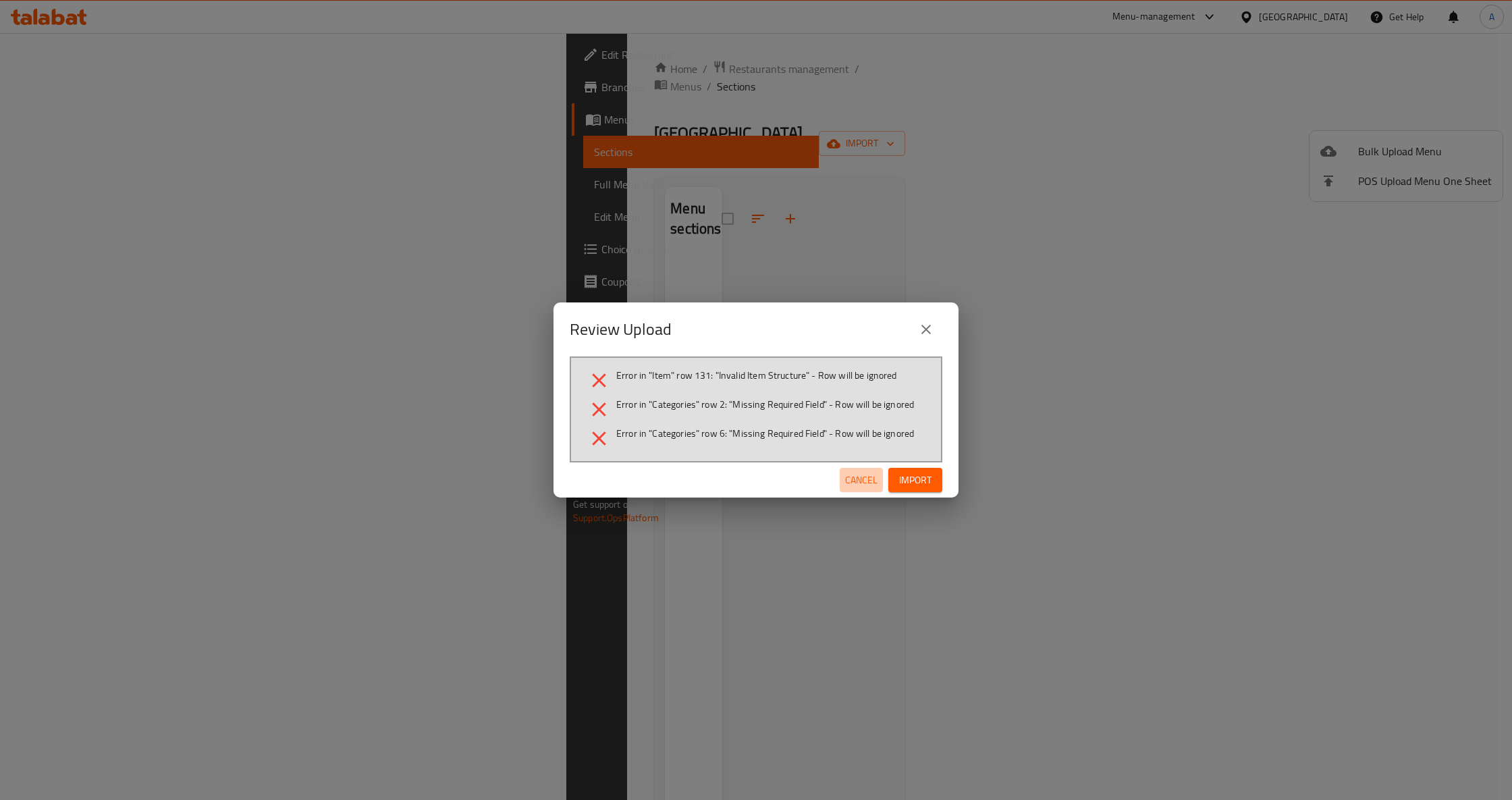click on "Cancel" at bounding box center [861, 480] 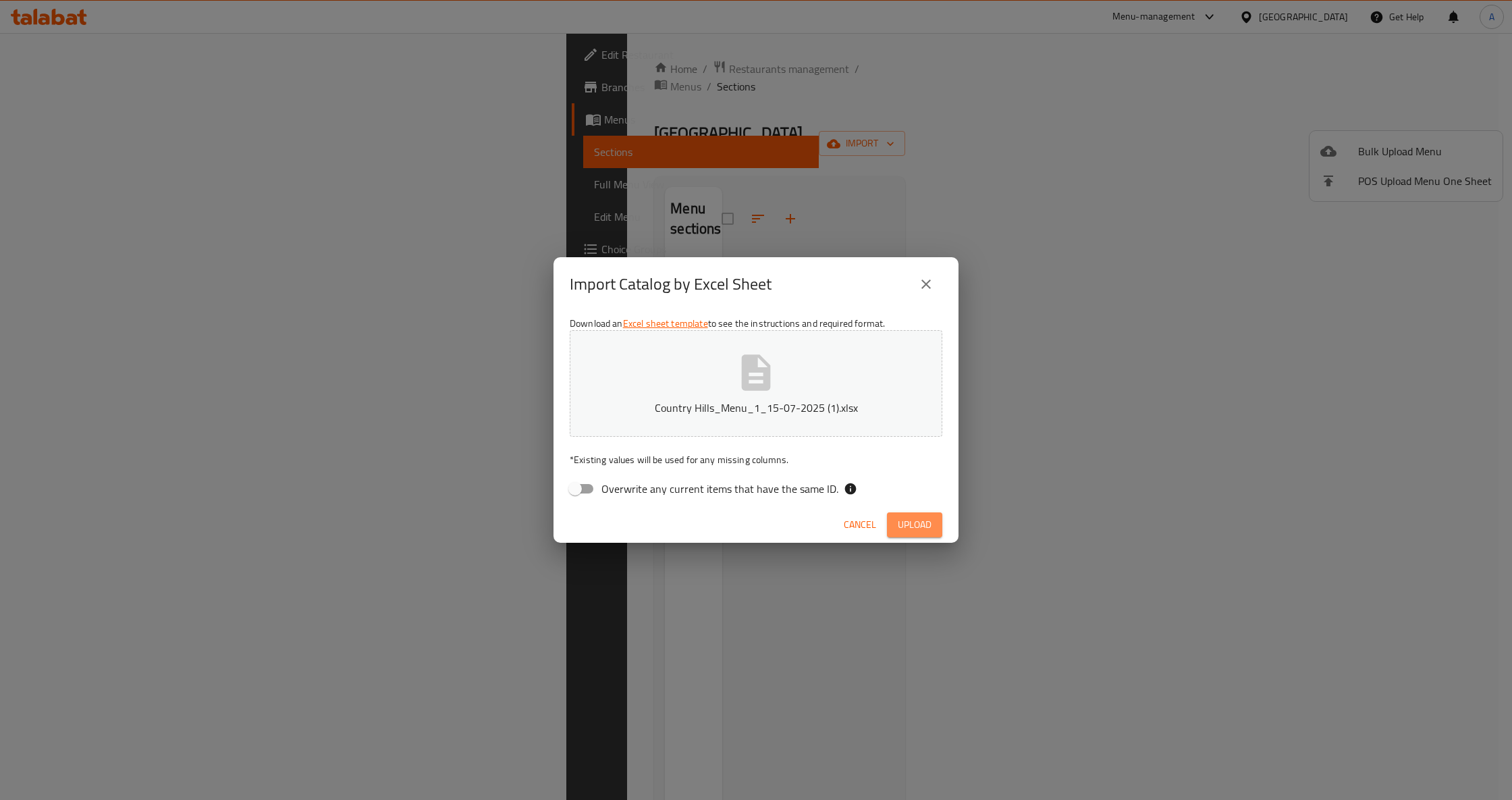 click on "Upload" at bounding box center (915, 525) 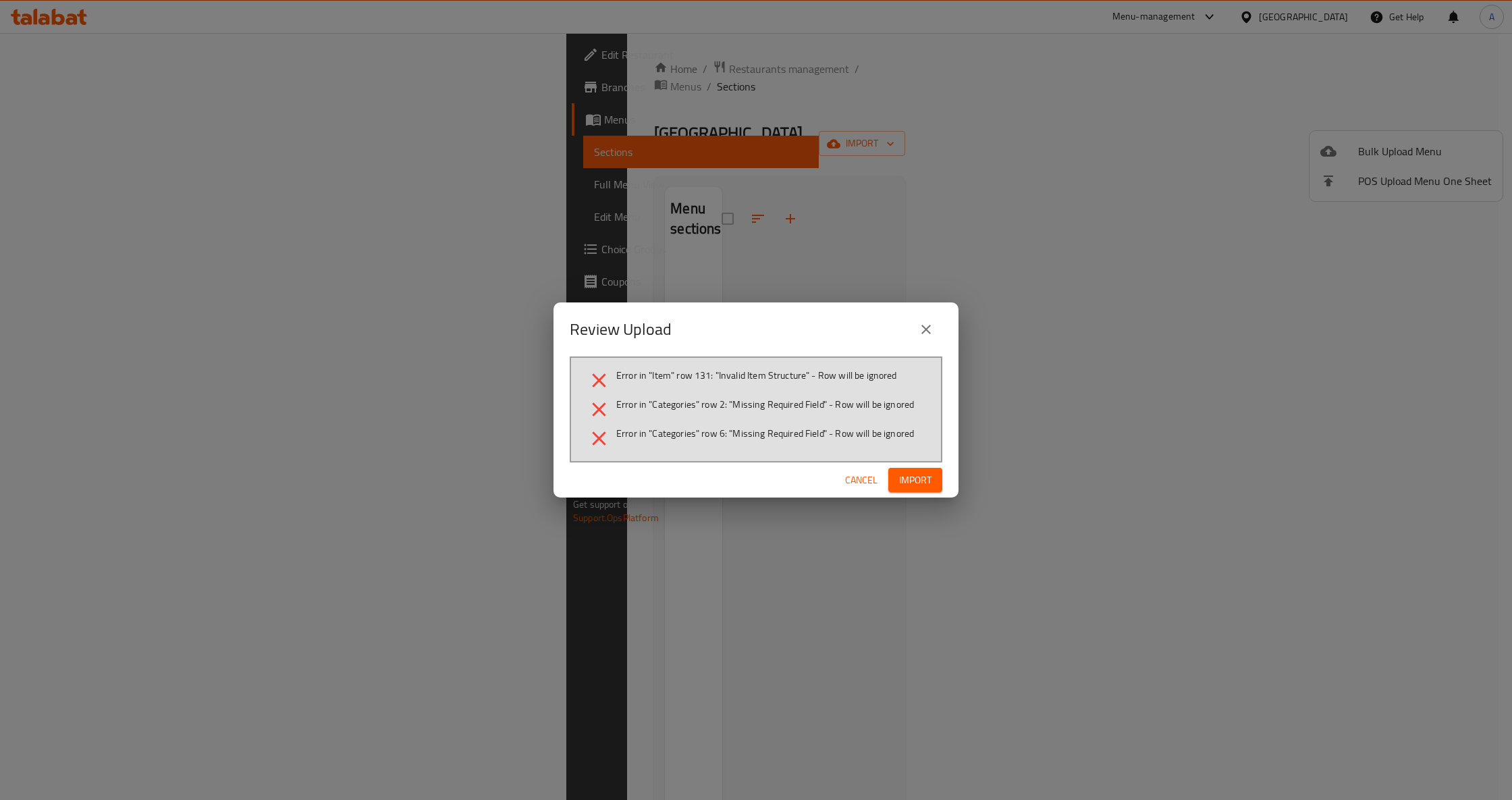 click on "Error in "Item" row 131: "Invalid Item Structure" - Row will be ignored" at bounding box center [757, 375] 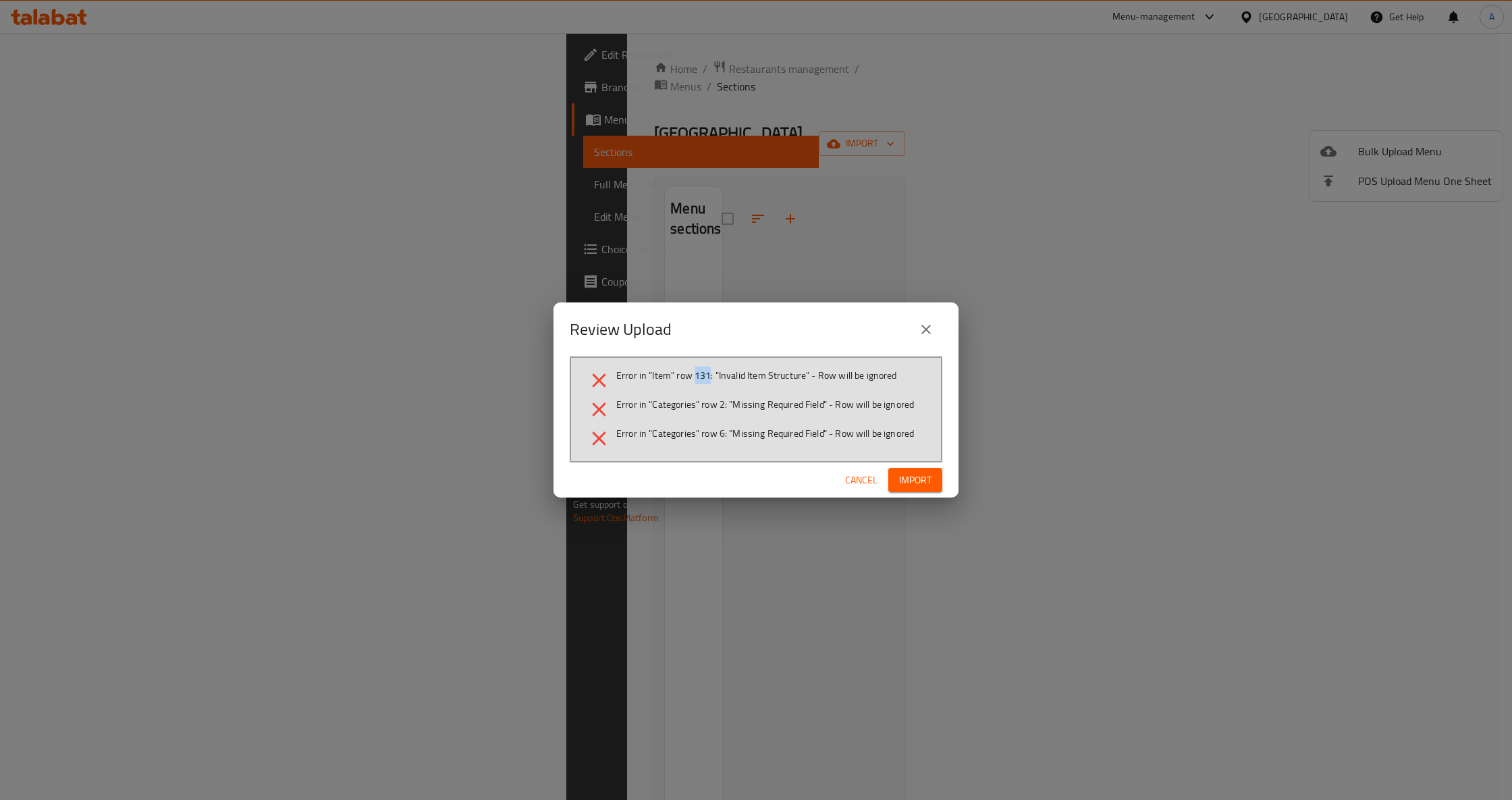 click on "Error in "Item" row 131: "Invalid Item Structure" - Row will be ignored" at bounding box center [757, 375] 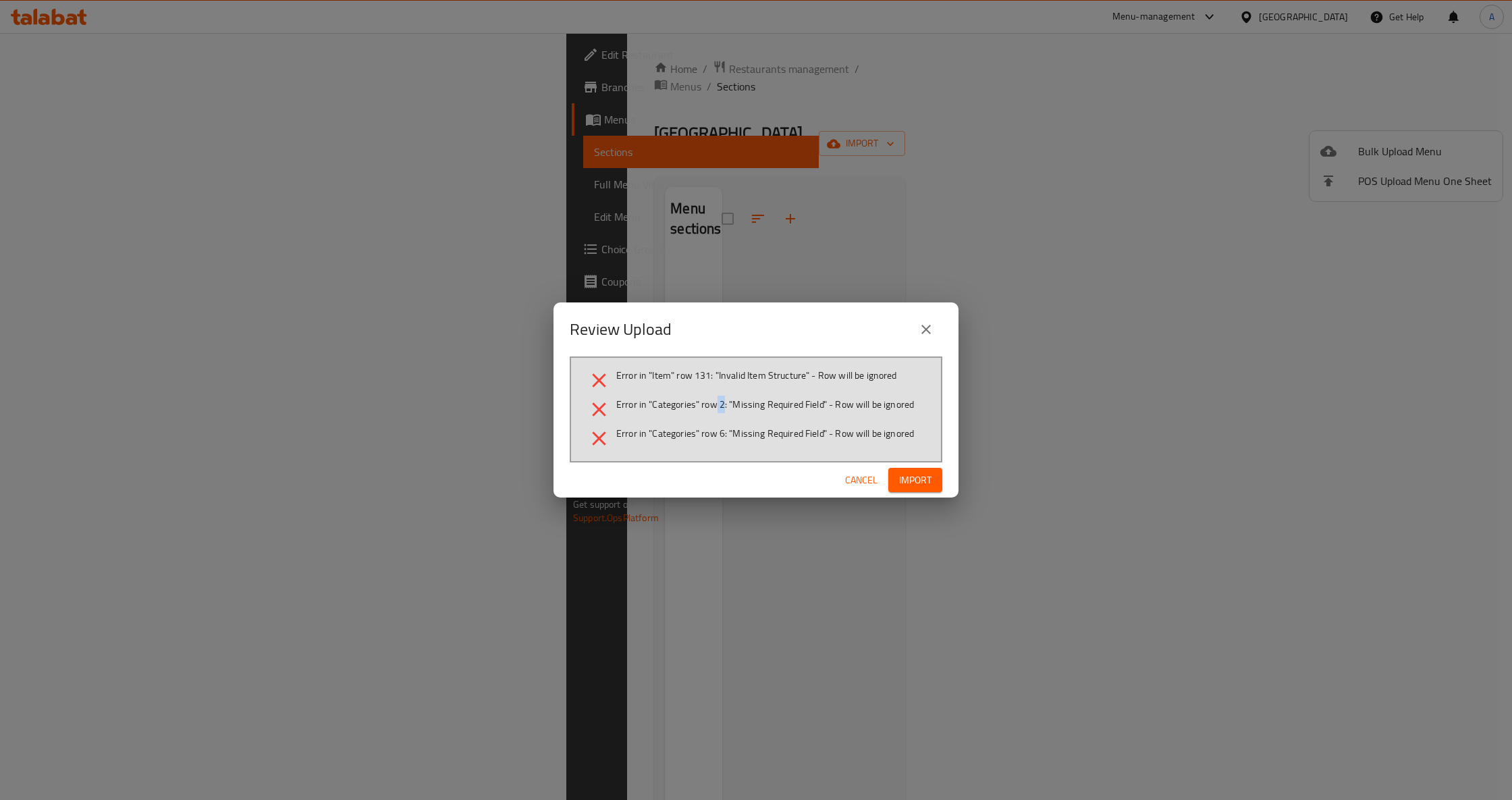drag, startPoint x: 724, startPoint y: 405, endPoint x: 713, endPoint y: 403, distance: 11.18034 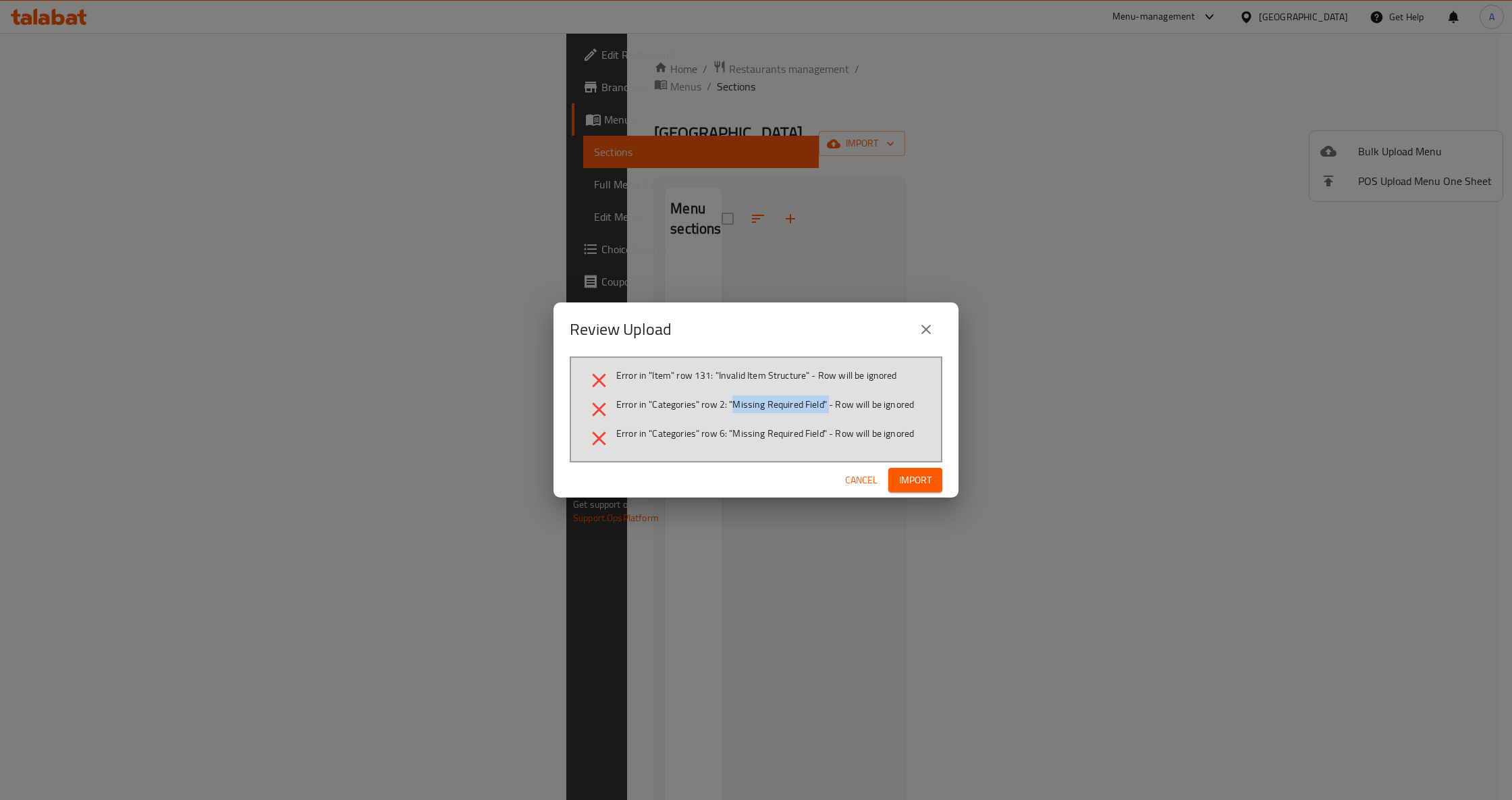drag, startPoint x: 733, startPoint y: 401, endPoint x: 830, endPoint y: 404, distance: 97.04638 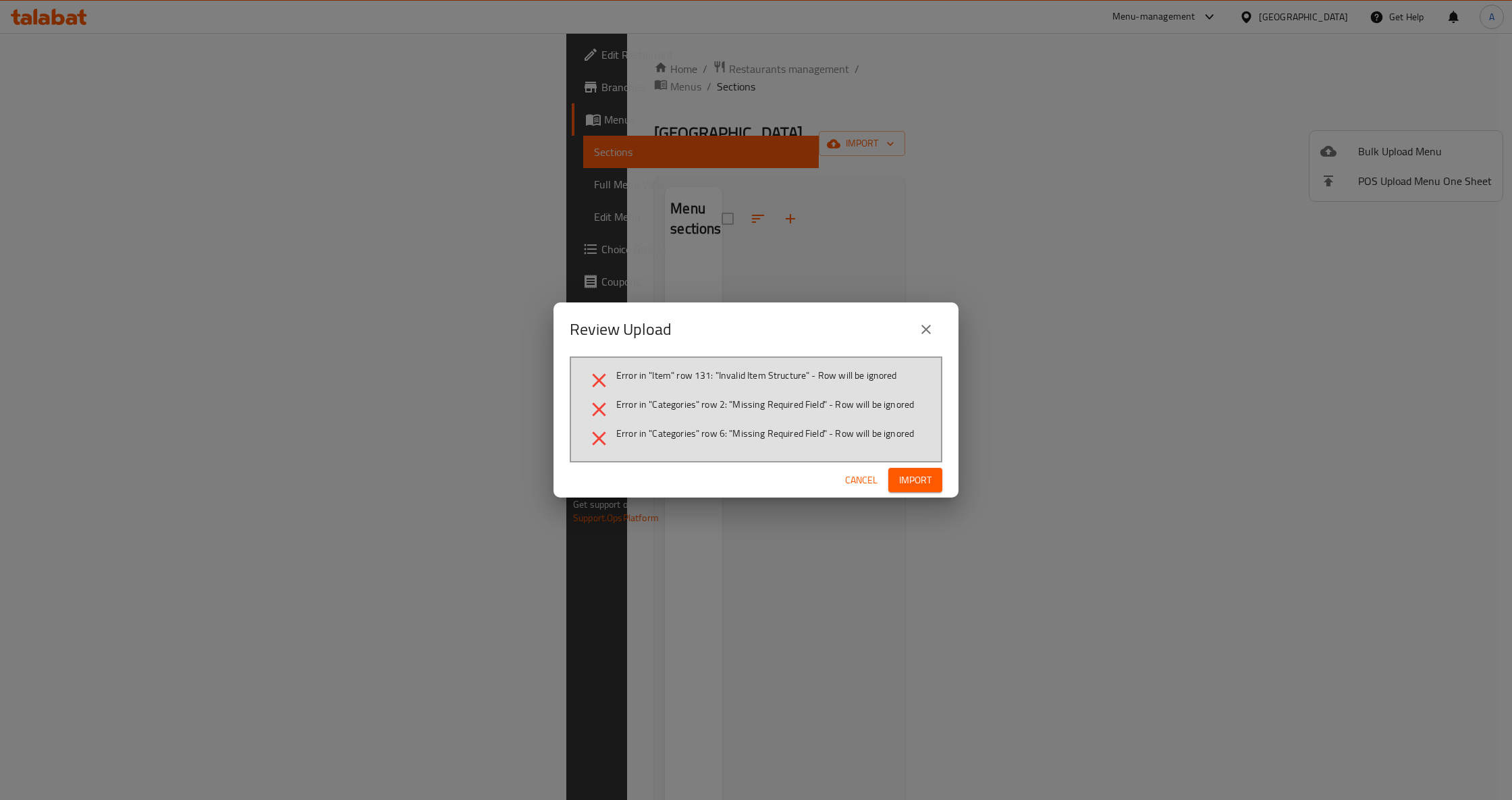 click on "Error in "Categories" row 6: "Missing Required Field" - Row will be ignored" at bounding box center (765, 433) 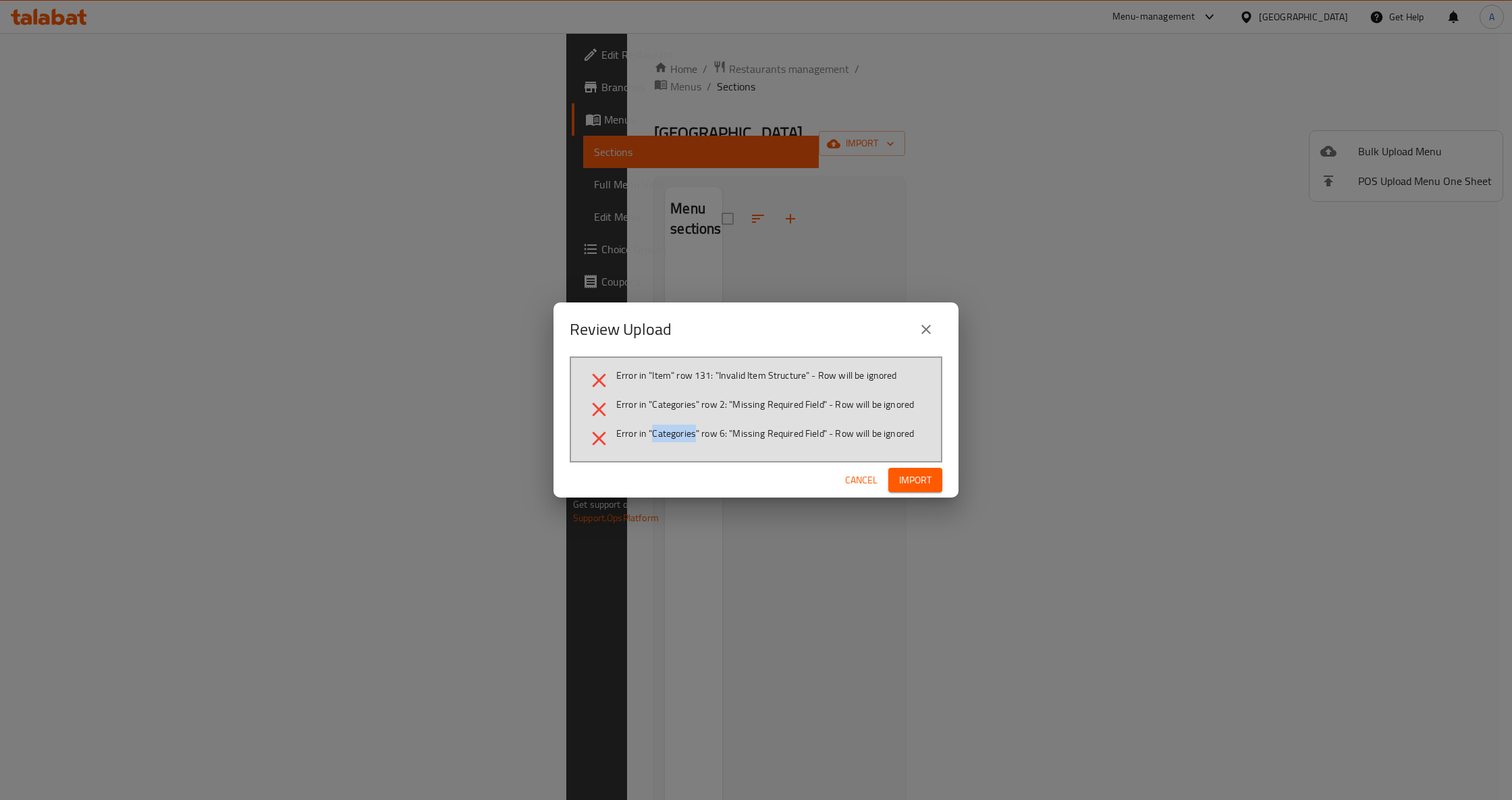 click on "Error in "Categories" row 6: "Missing Required Field" - Row will be ignored" at bounding box center [765, 433] 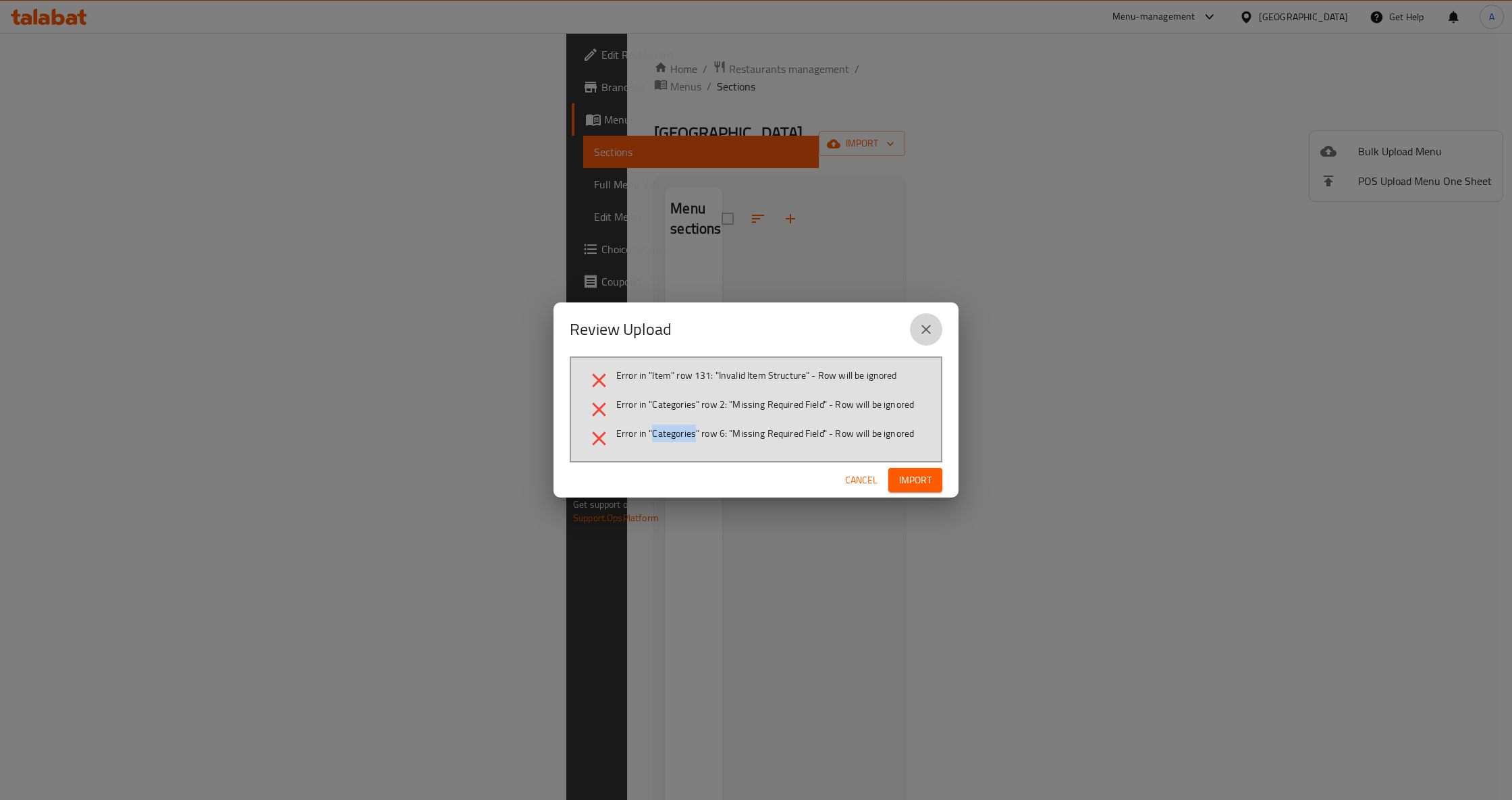 click 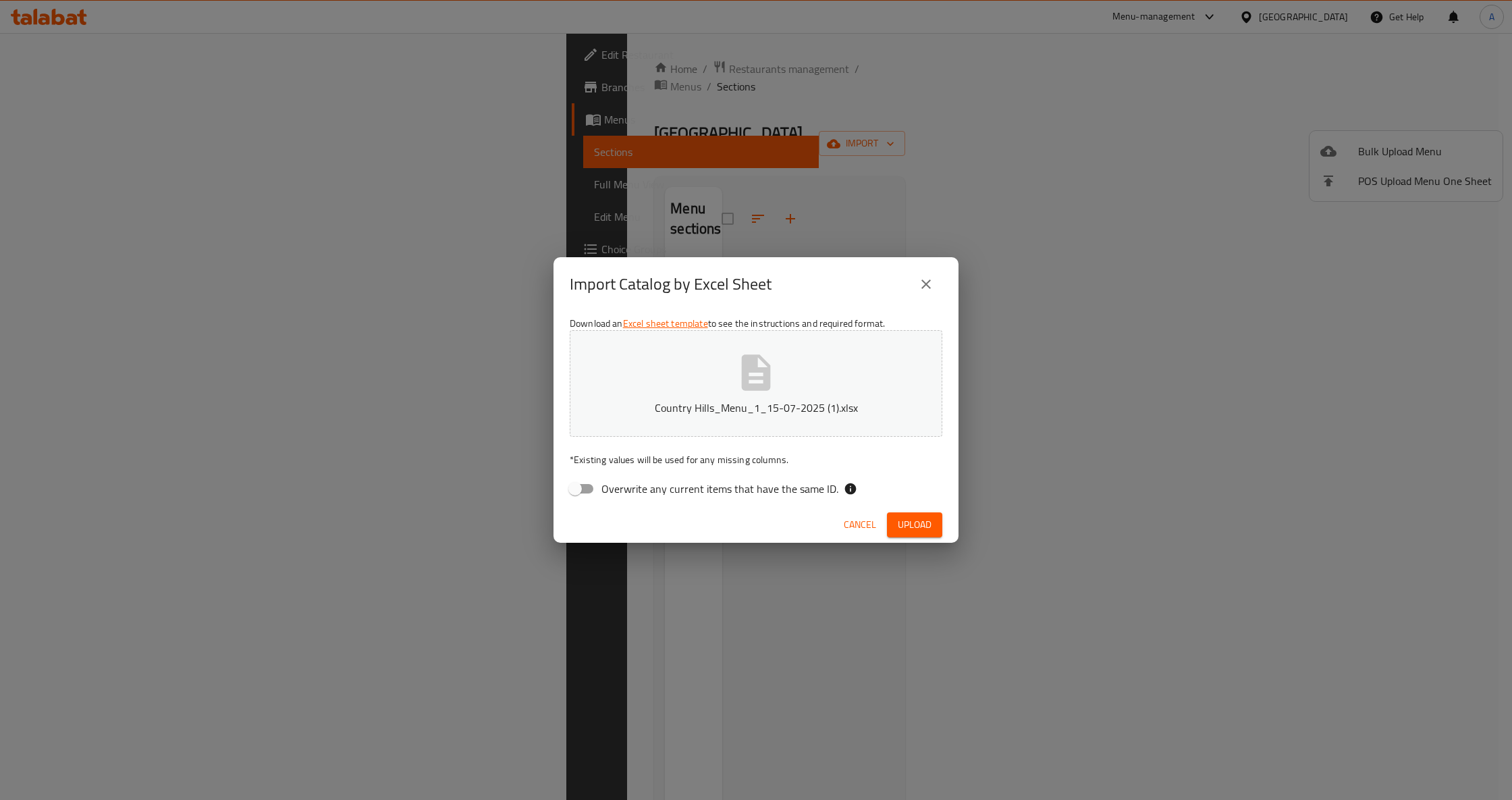 click on "Cancel" at bounding box center (860, 525) 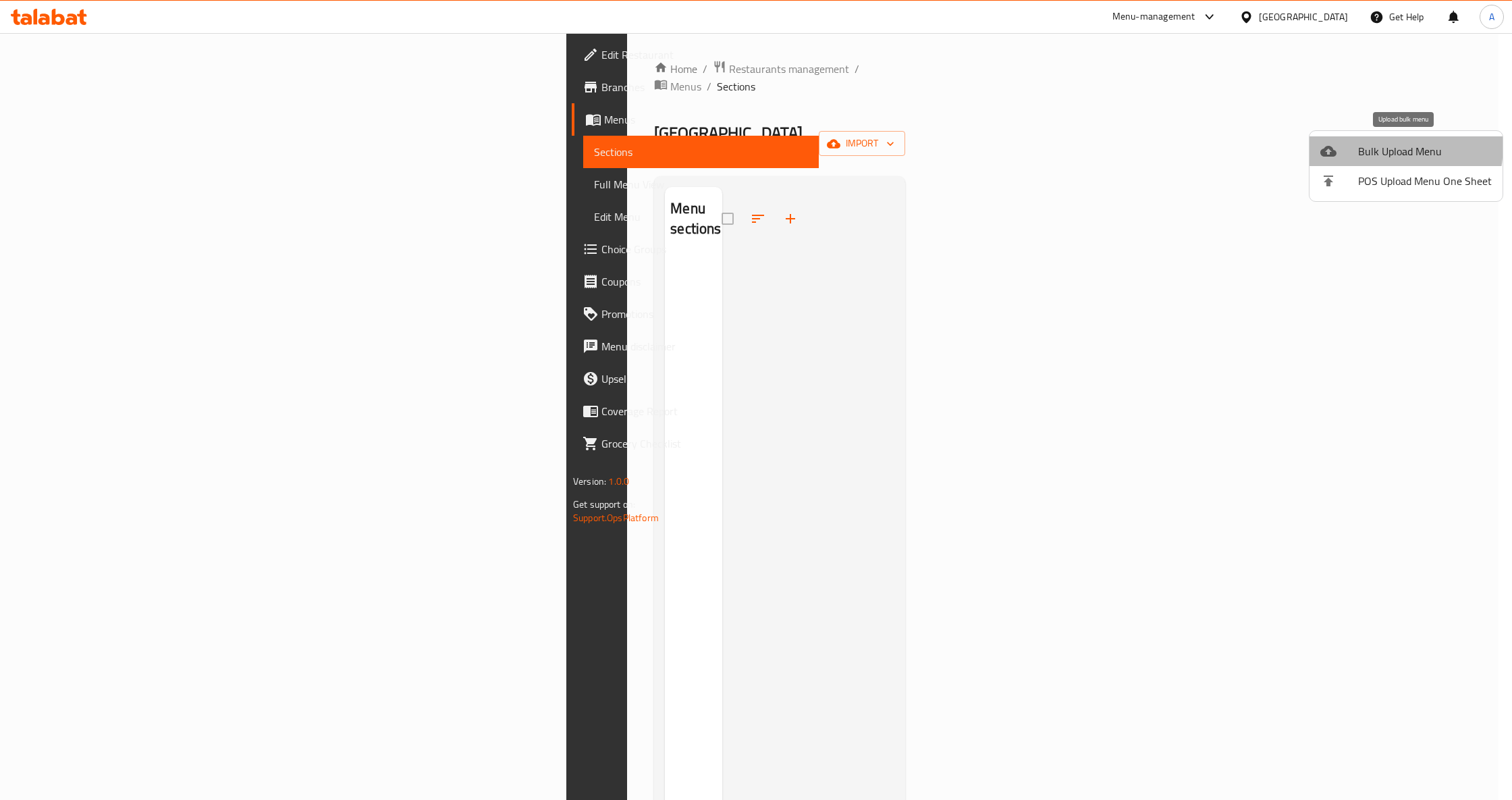 click at bounding box center (1339, 151) 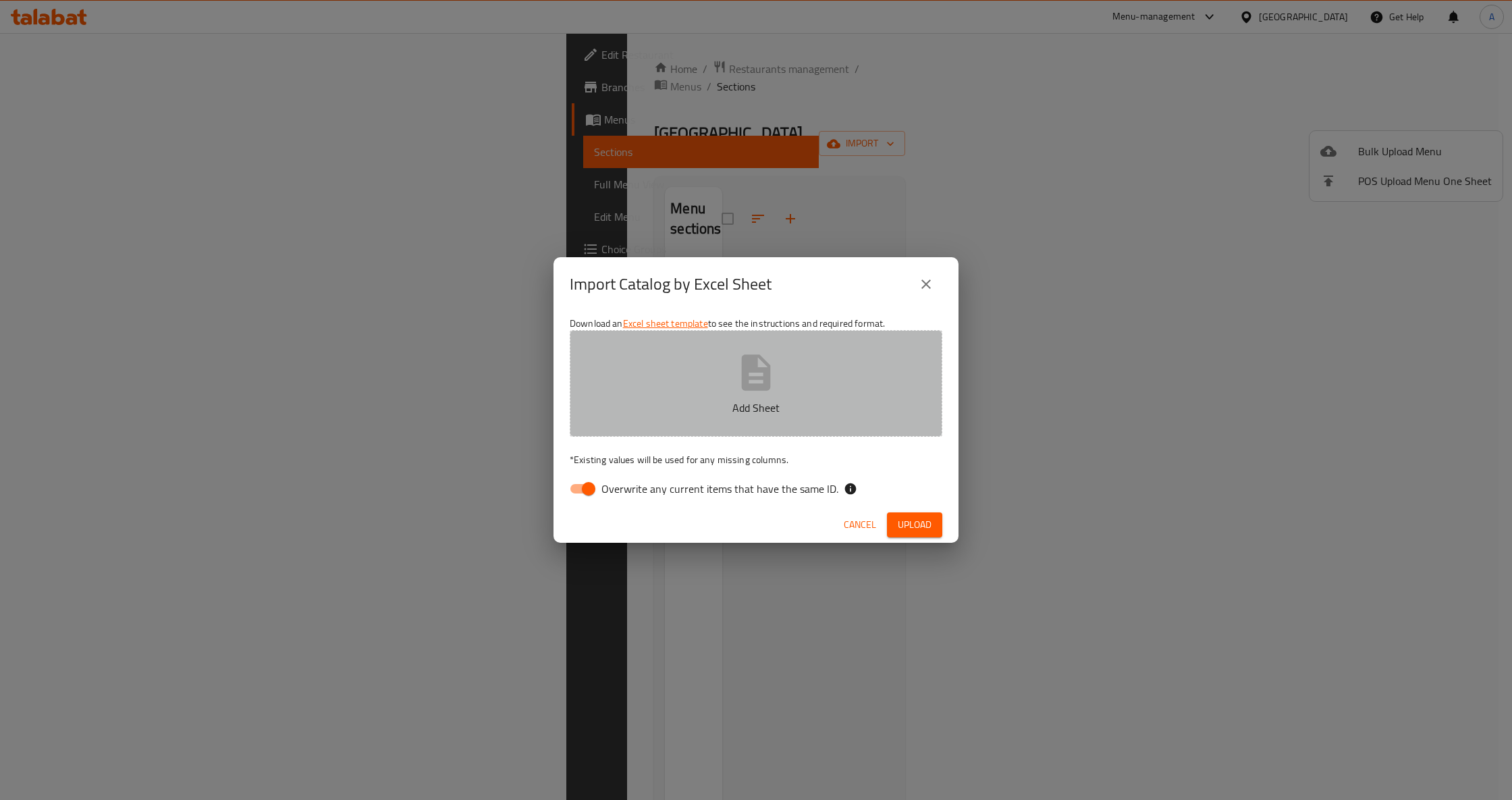 click on "Add Sheet" at bounding box center (756, 383) 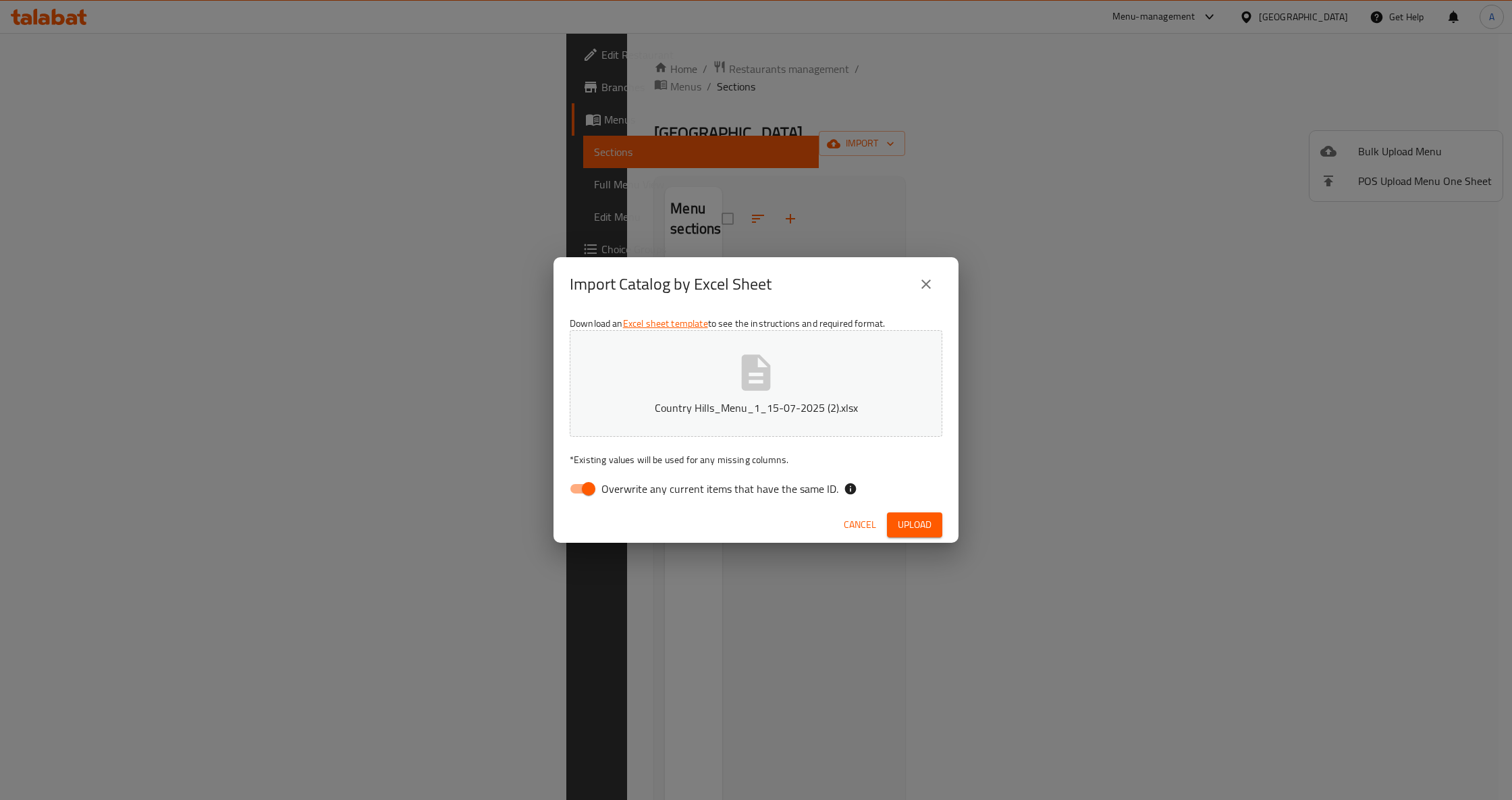 click on "Overwrite any current items that have the same ID." at bounding box center [589, 489] 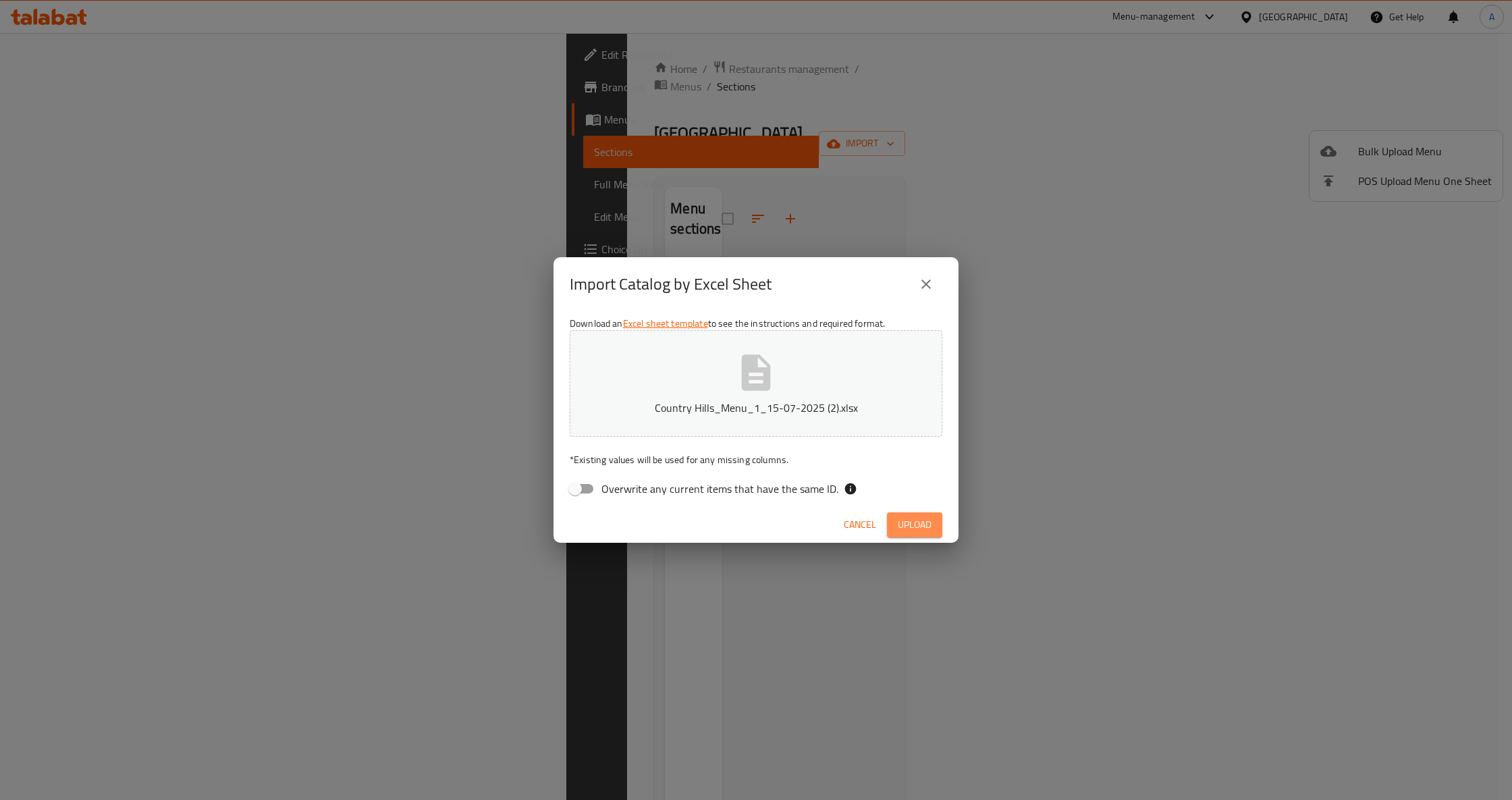 click on "Upload" at bounding box center (915, 525) 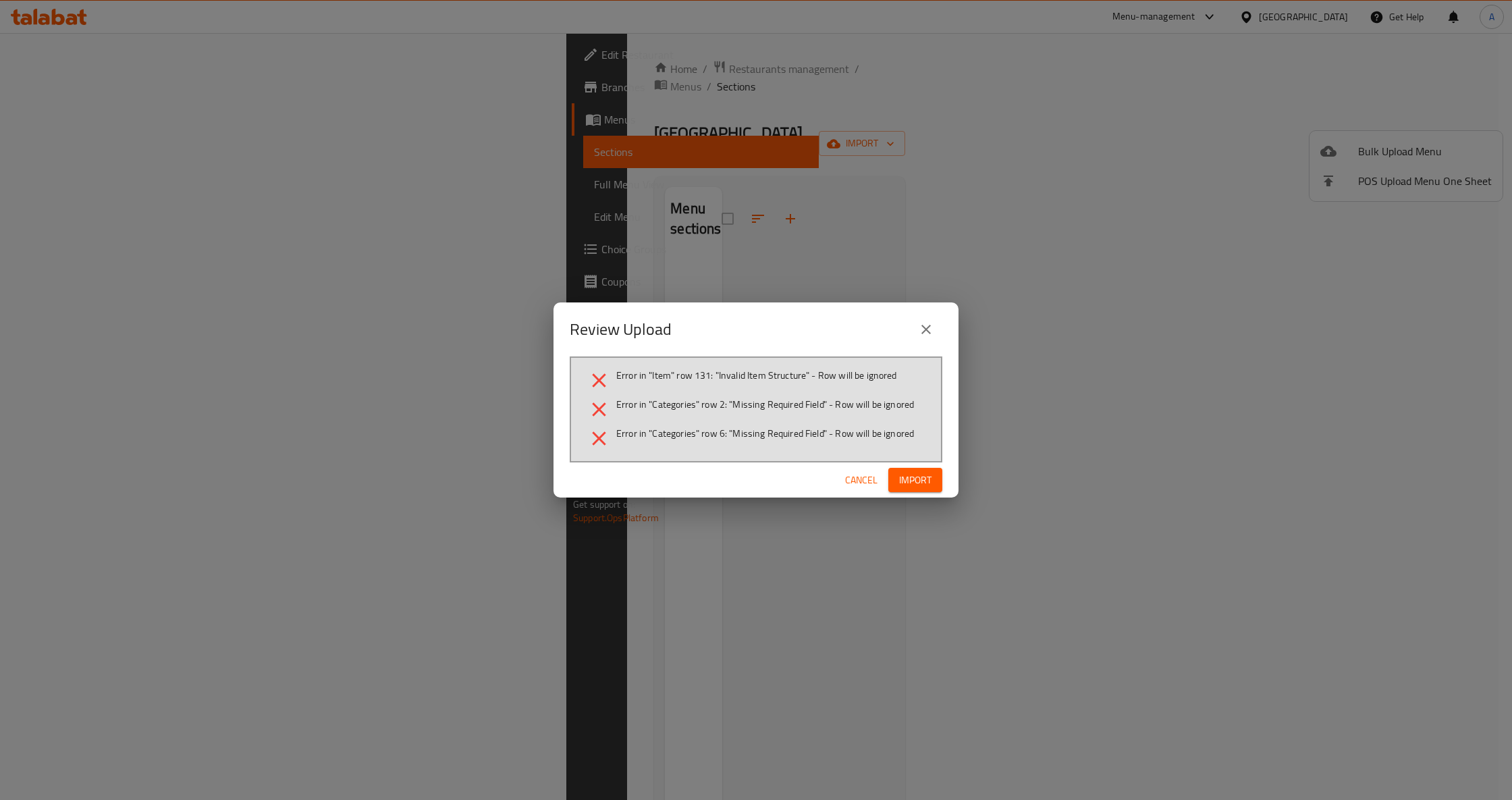 click on "Error in "Item" row 131: "Invalid Item Structure" - Row will be ignored Error in "Categories" row 2: "Missing Required Field" - Row will be ignored Error in "Categories" row 6: "Missing Required Field" - Row will be ignored" at bounding box center (756, 409) 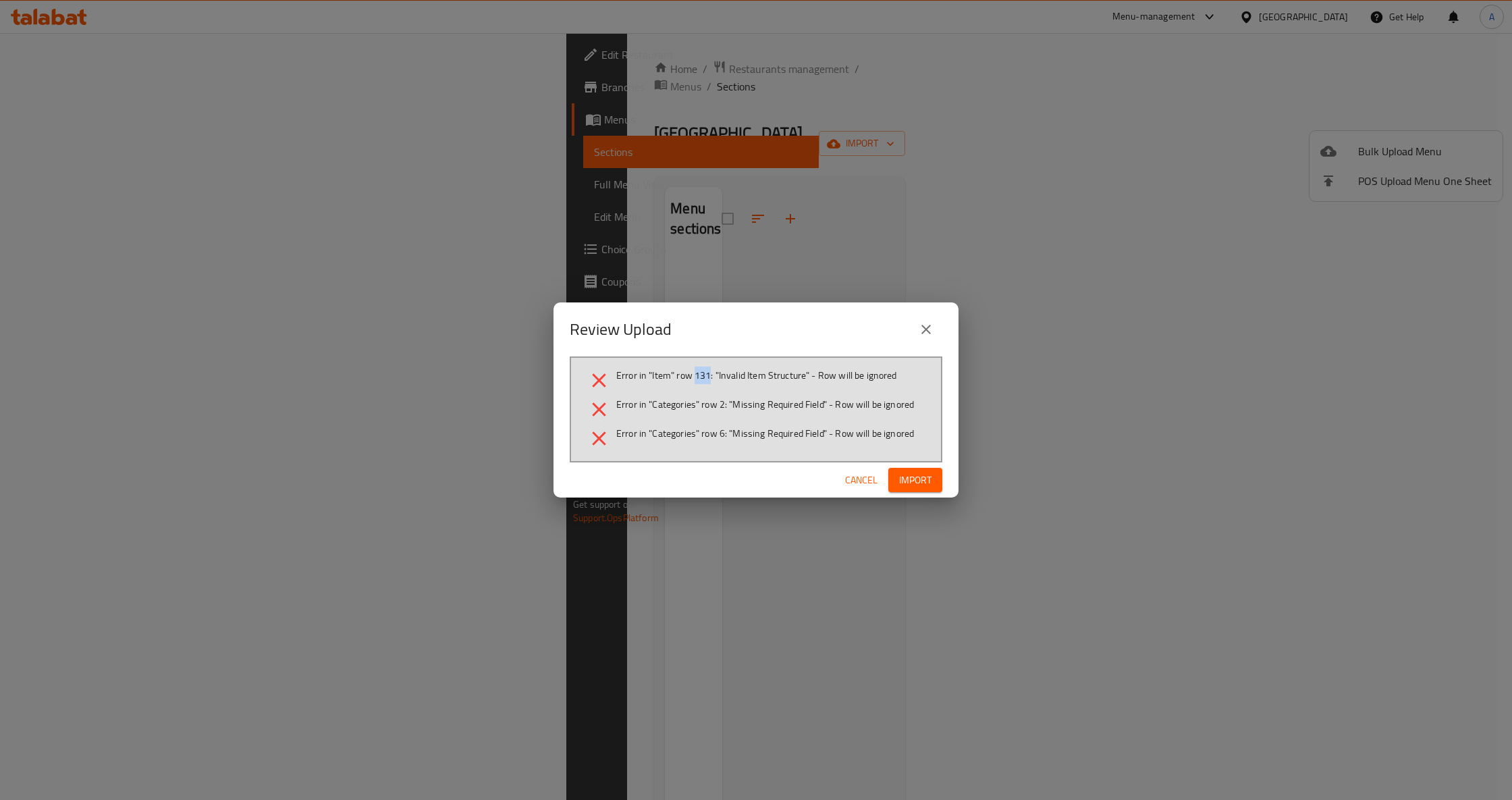 click on "Error in "Item" row 131: "Invalid Item Structure" - Row will be ignored Error in "Categories" row 2: "Missing Required Field" - Row will be ignored Error in "Categories" row 6: "Missing Required Field" - Row will be ignored" at bounding box center (756, 409) 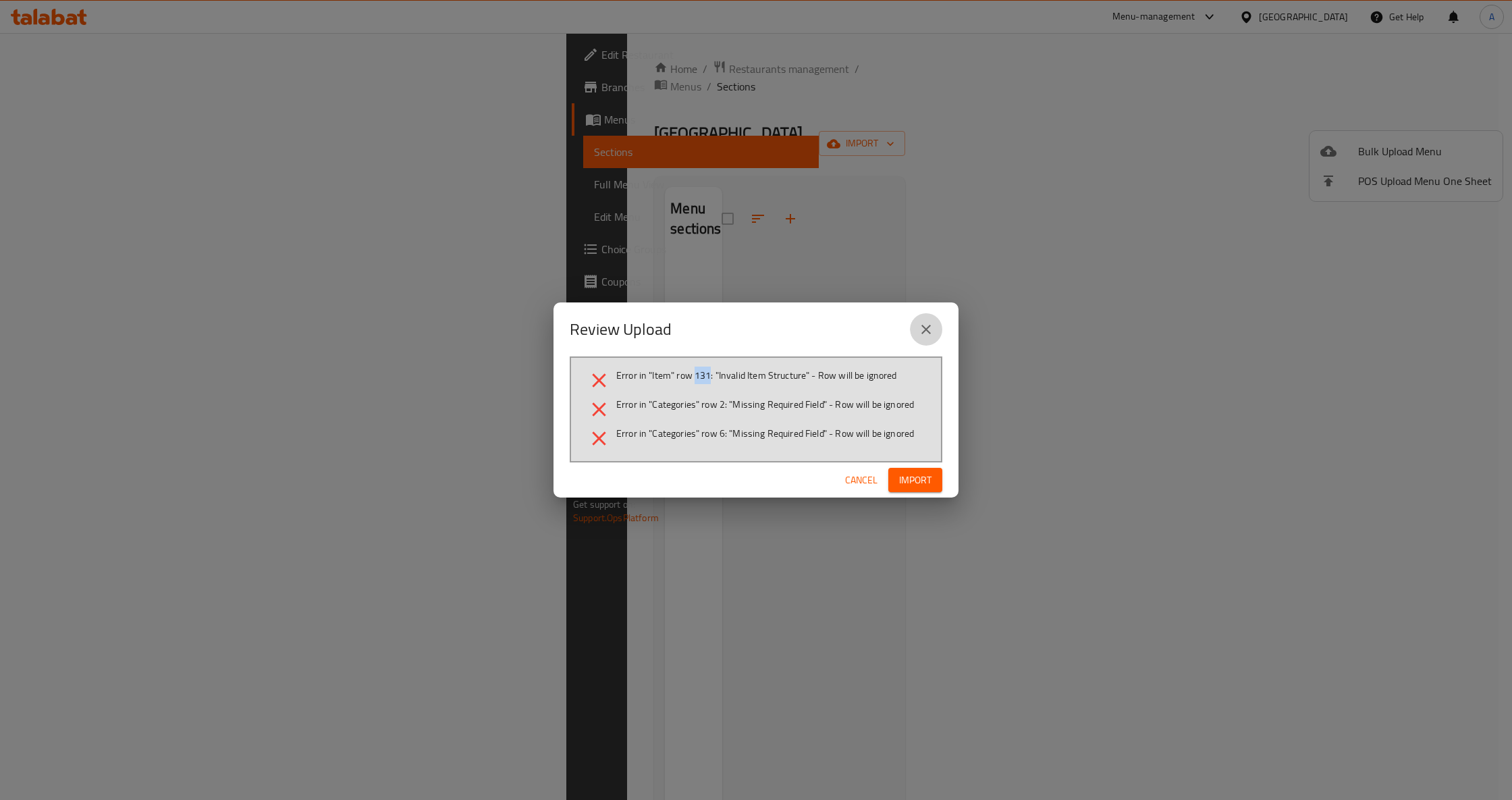 click at bounding box center [926, 329] 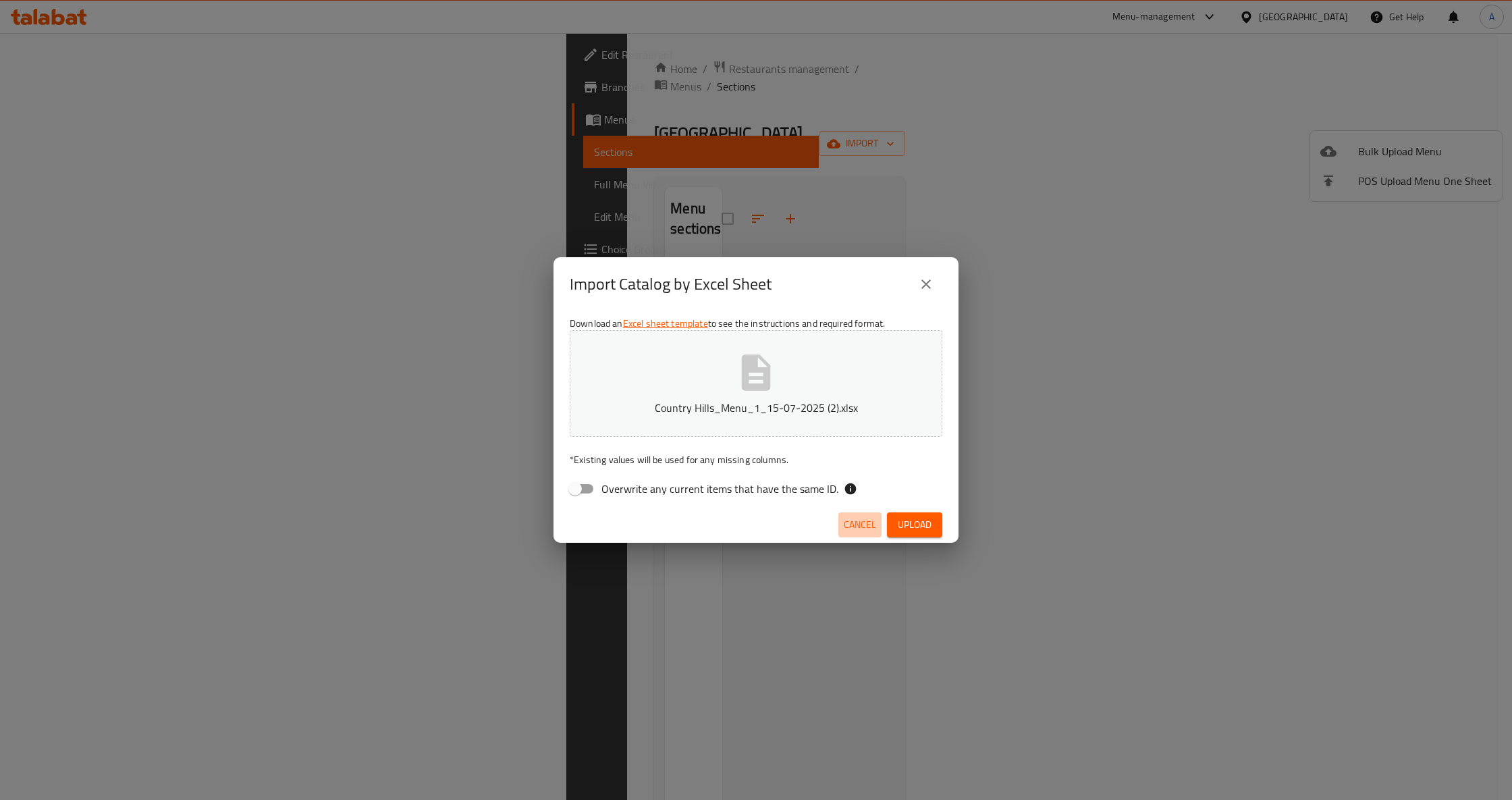 click on "Cancel" at bounding box center [860, 525] 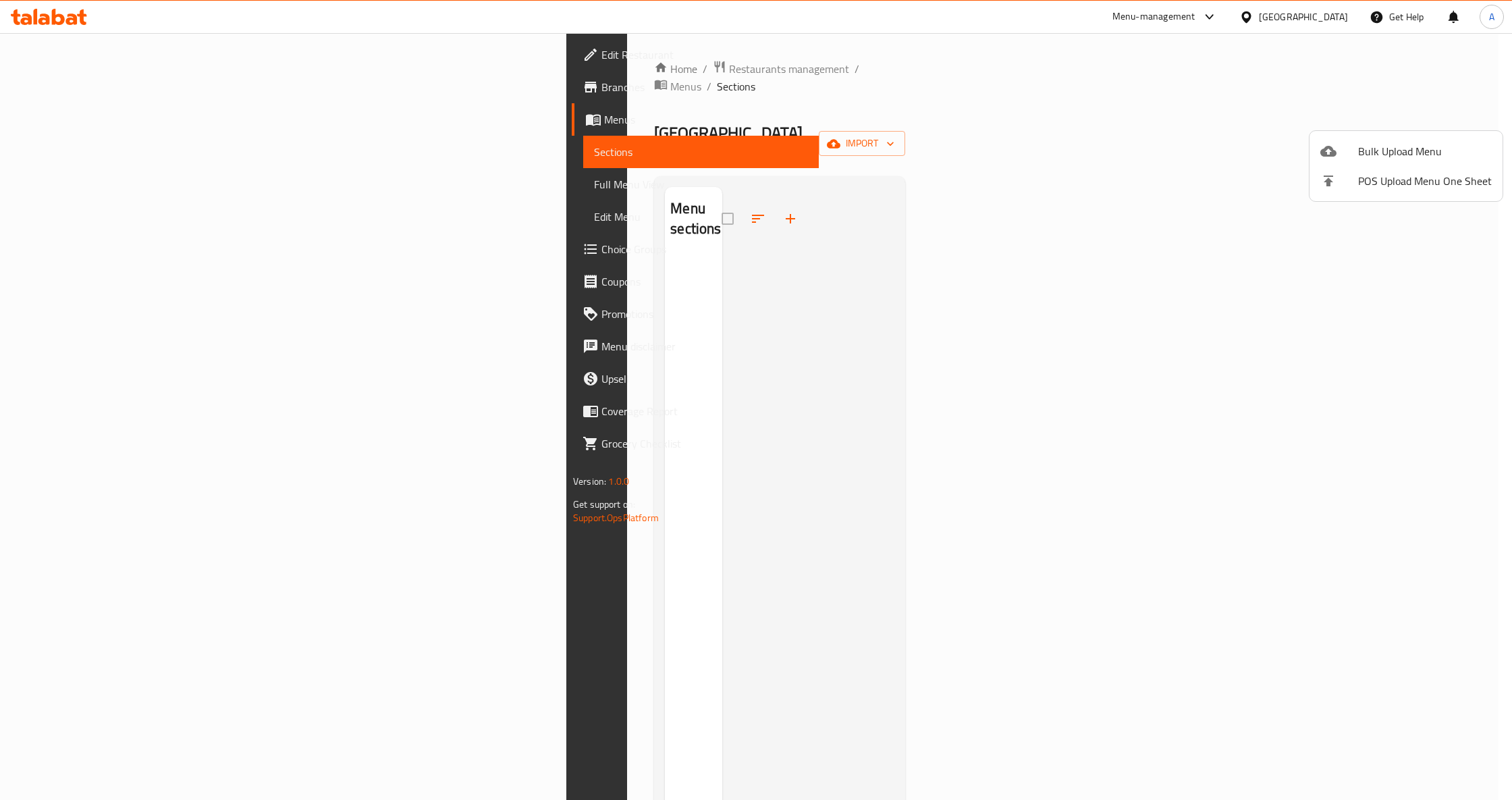 click at bounding box center (756, 400) 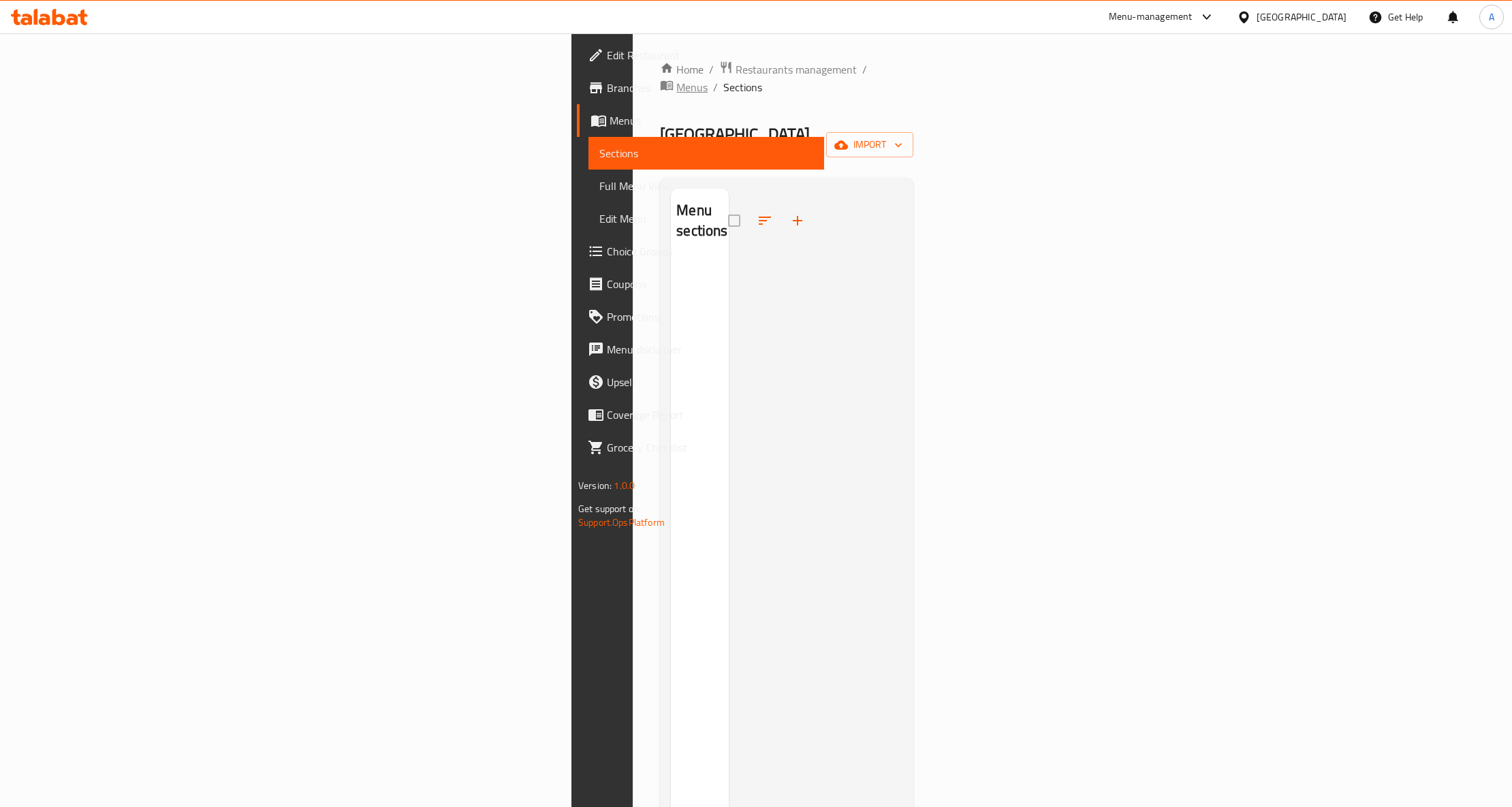 click on "Menus" at bounding box center (692, 87) 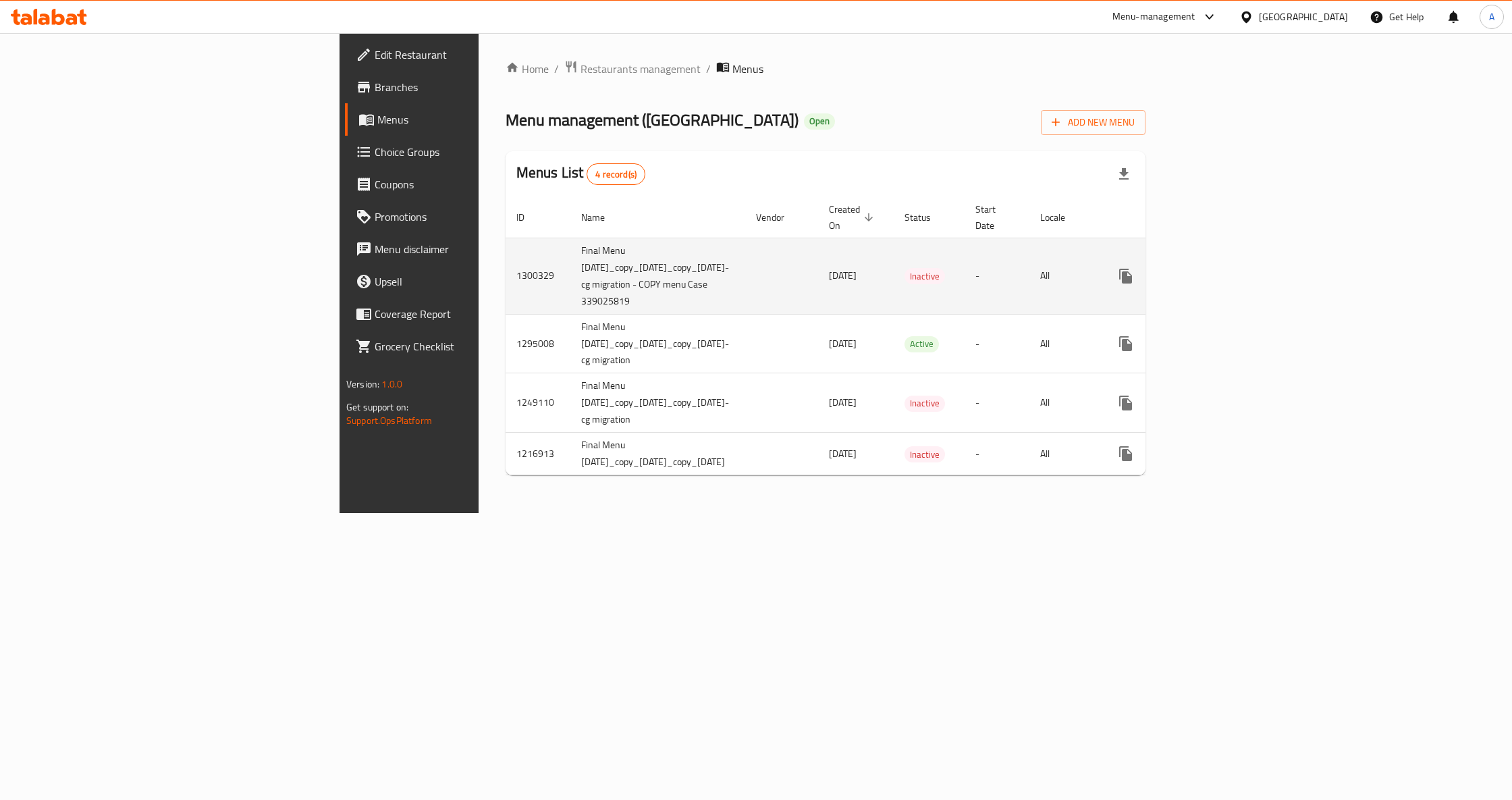 click on "[DATE]" at bounding box center (842, 275) 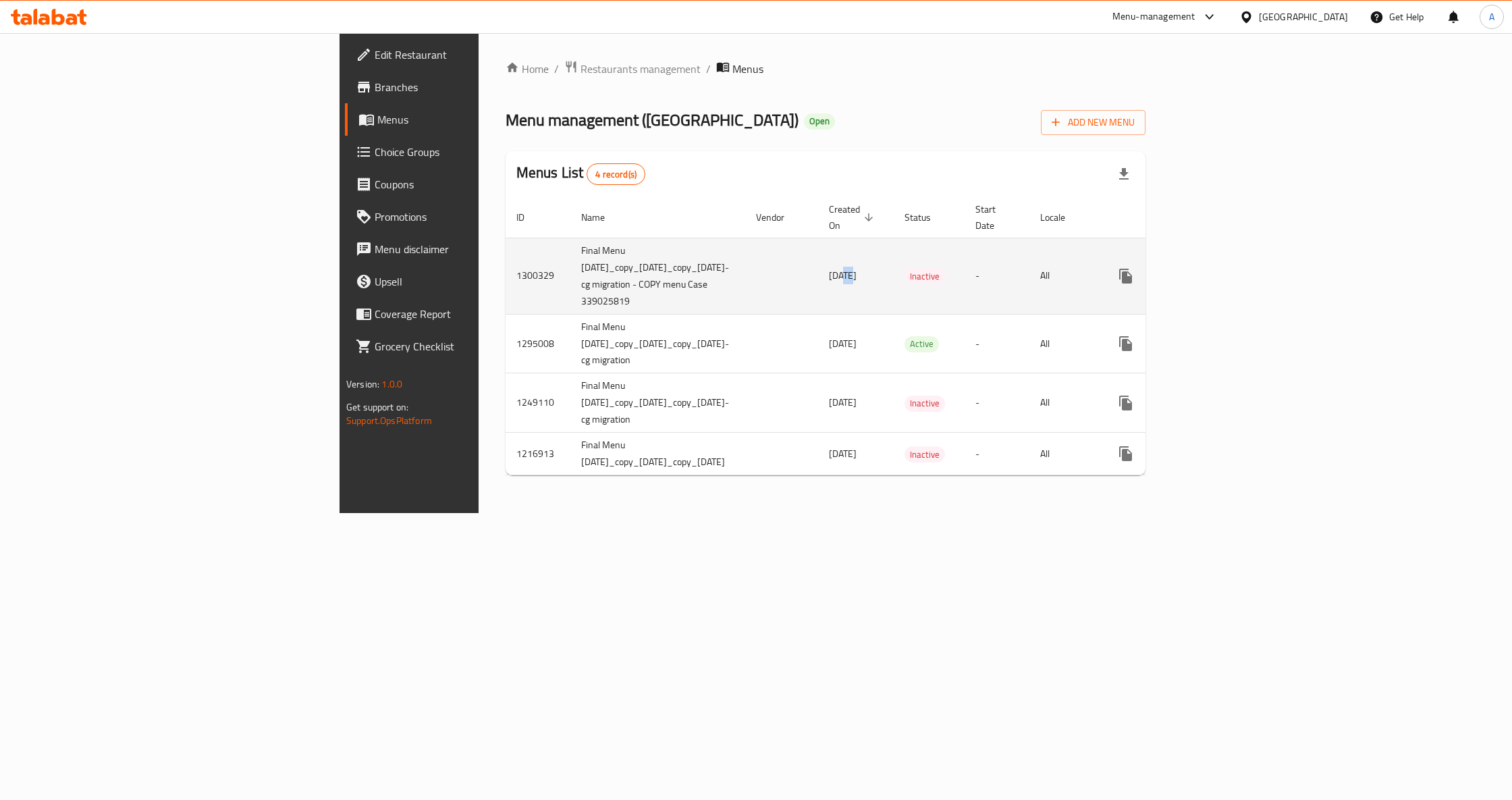 click on "[DATE]" at bounding box center (842, 275) 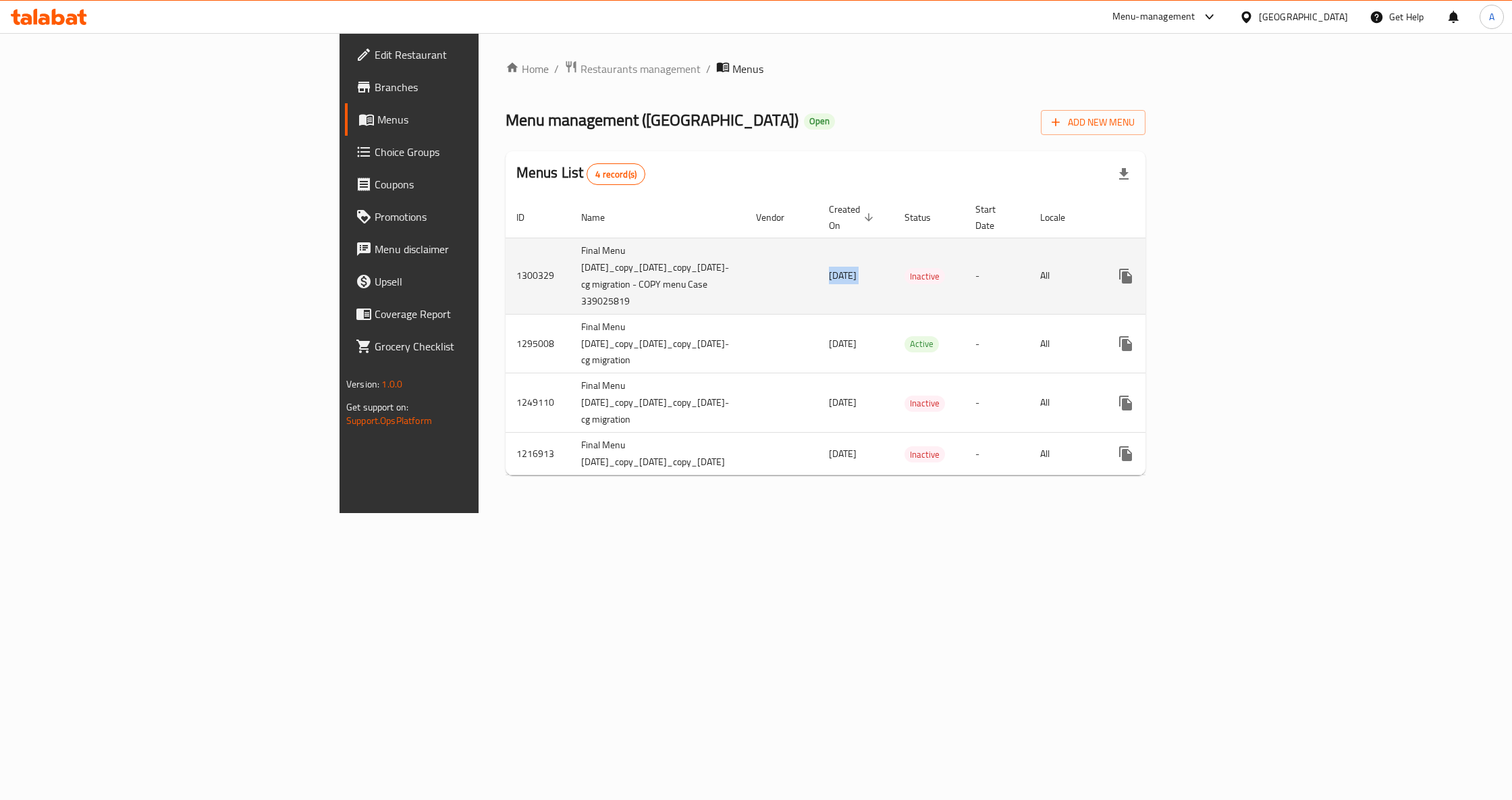 click on "[DATE]" at bounding box center (842, 275) 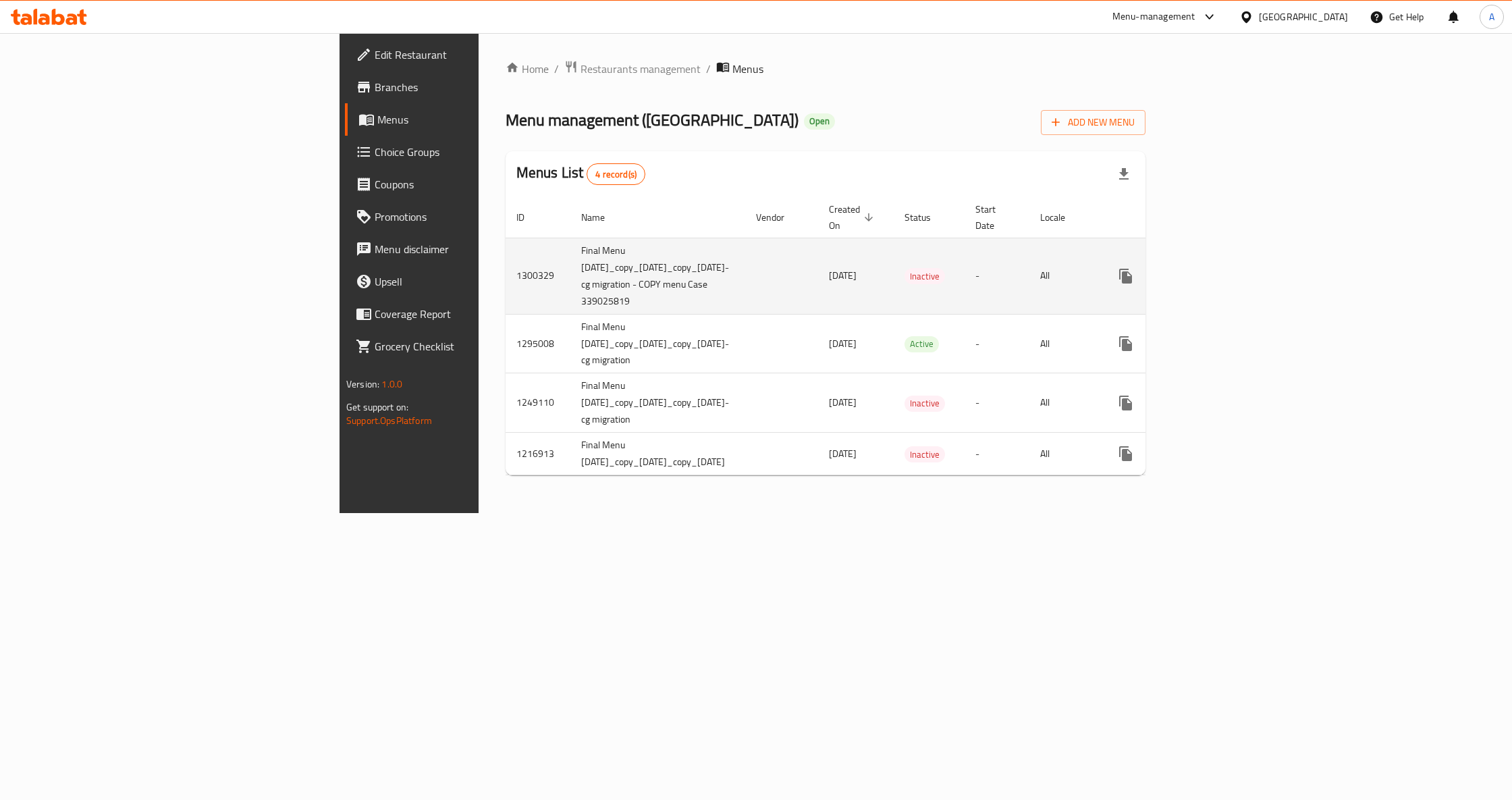 click on "Final Menu [DATE]_copy_[DATE]_copy_[DATE]-cg migration	- COPY menu Case 339025819" at bounding box center (657, 275) 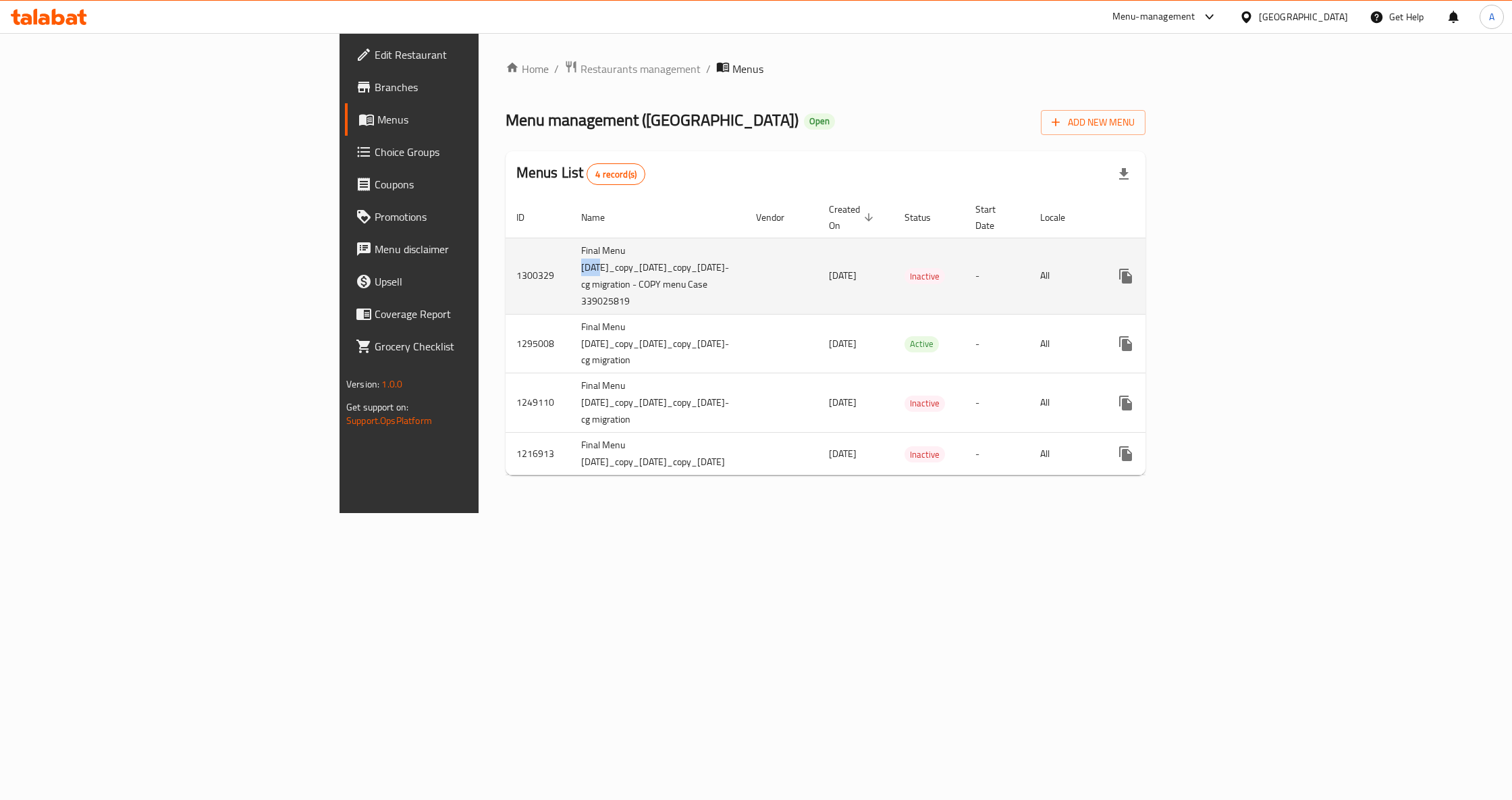 click on "Final Menu [DATE]_copy_[DATE]_copy_[DATE]-cg migration	- COPY menu Case 339025819" at bounding box center (657, 275) 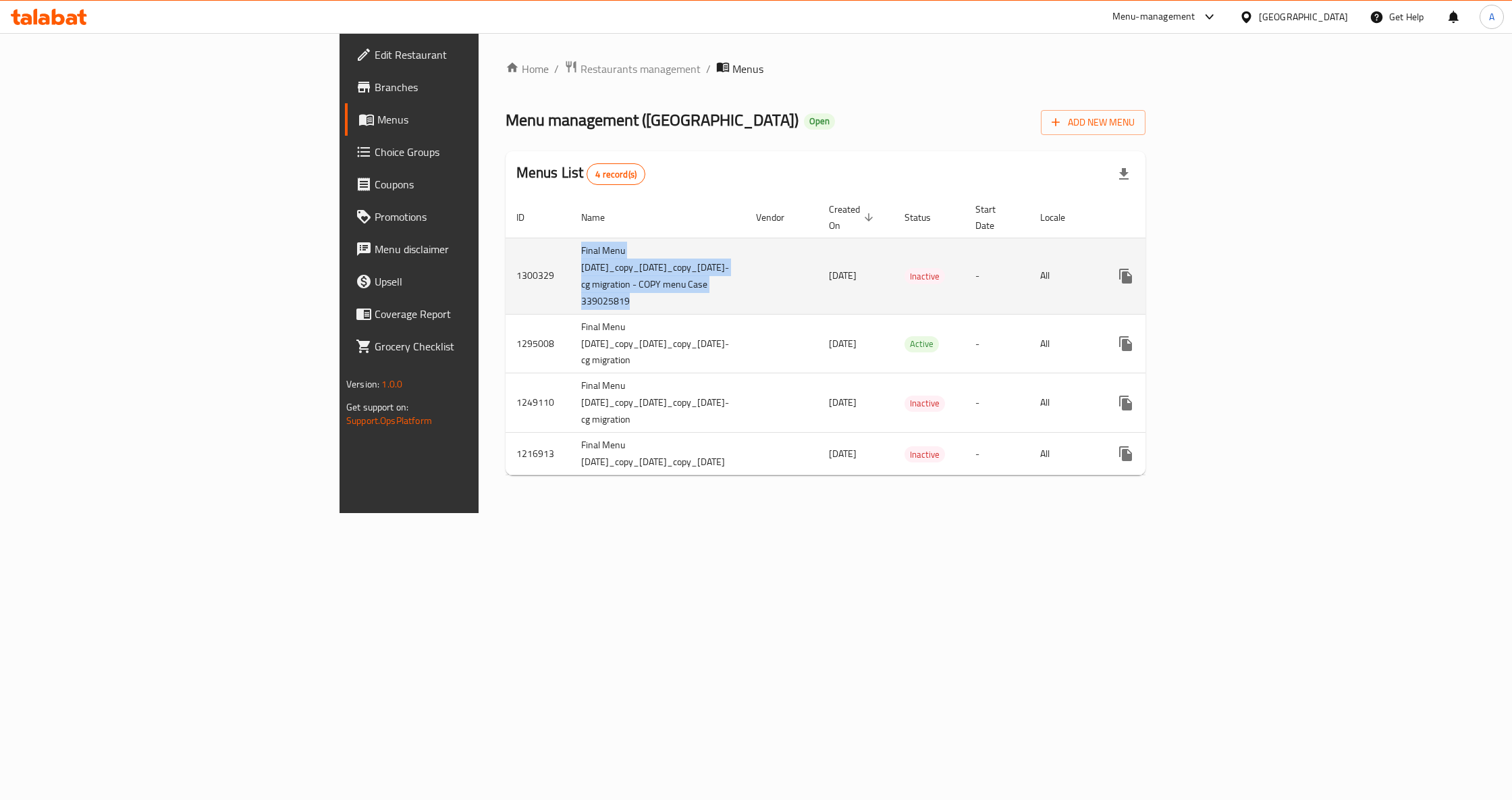 click on "Final Menu [DATE]_copy_[DATE]_copy_[DATE]-cg migration	- COPY menu Case 339025819" at bounding box center [657, 275] 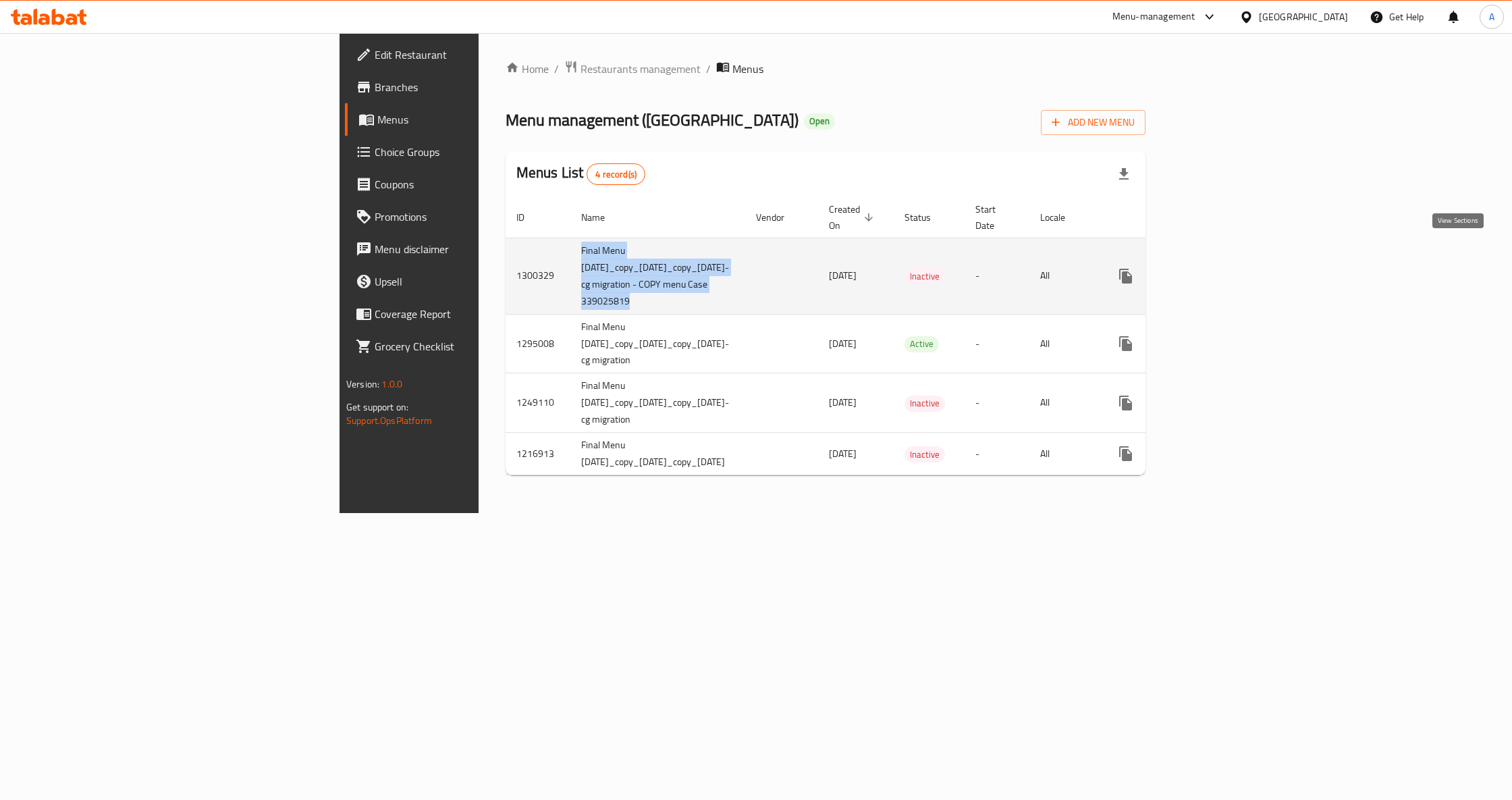 click 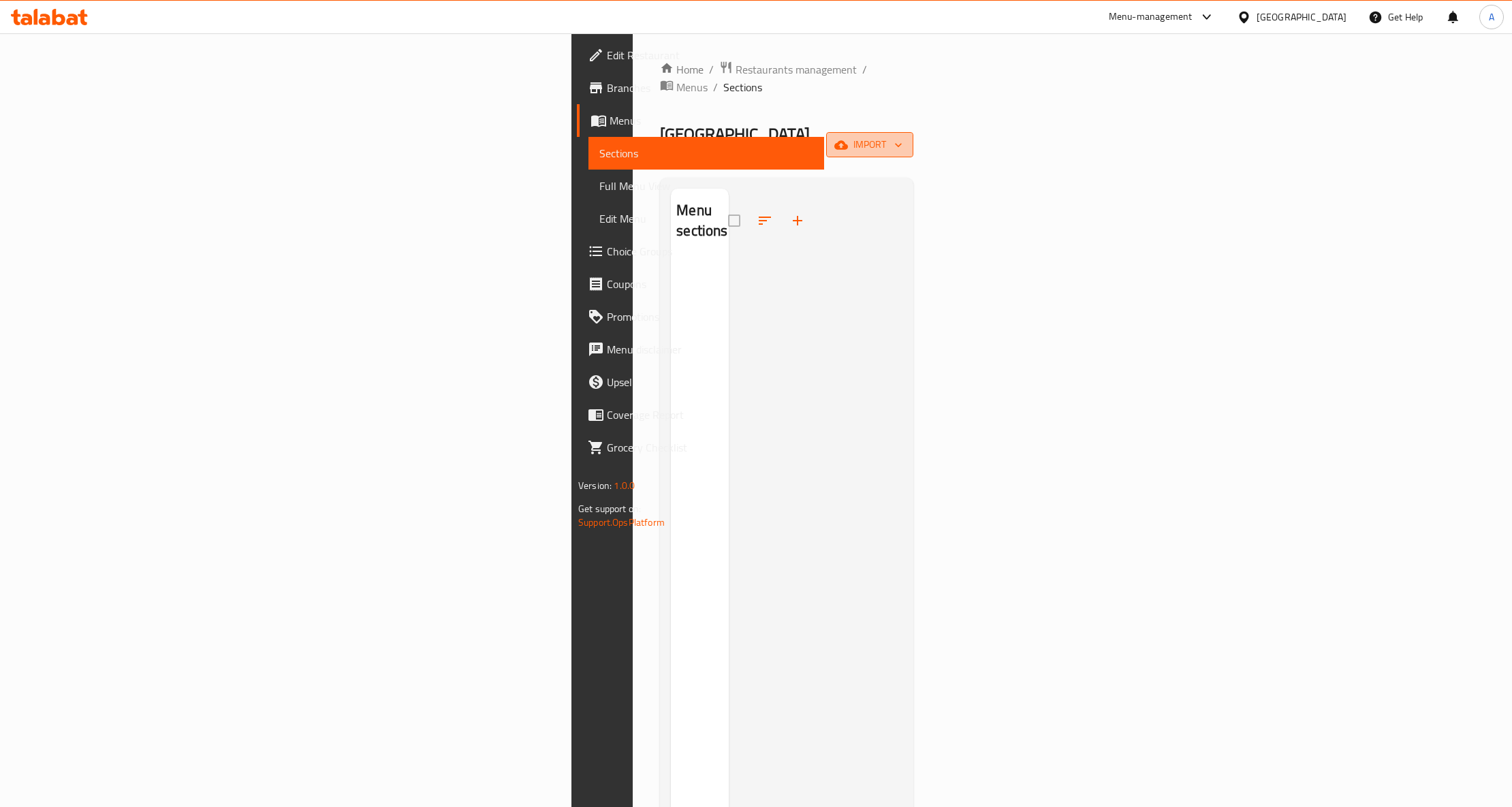 click on "import" at bounding box center (870, 144) 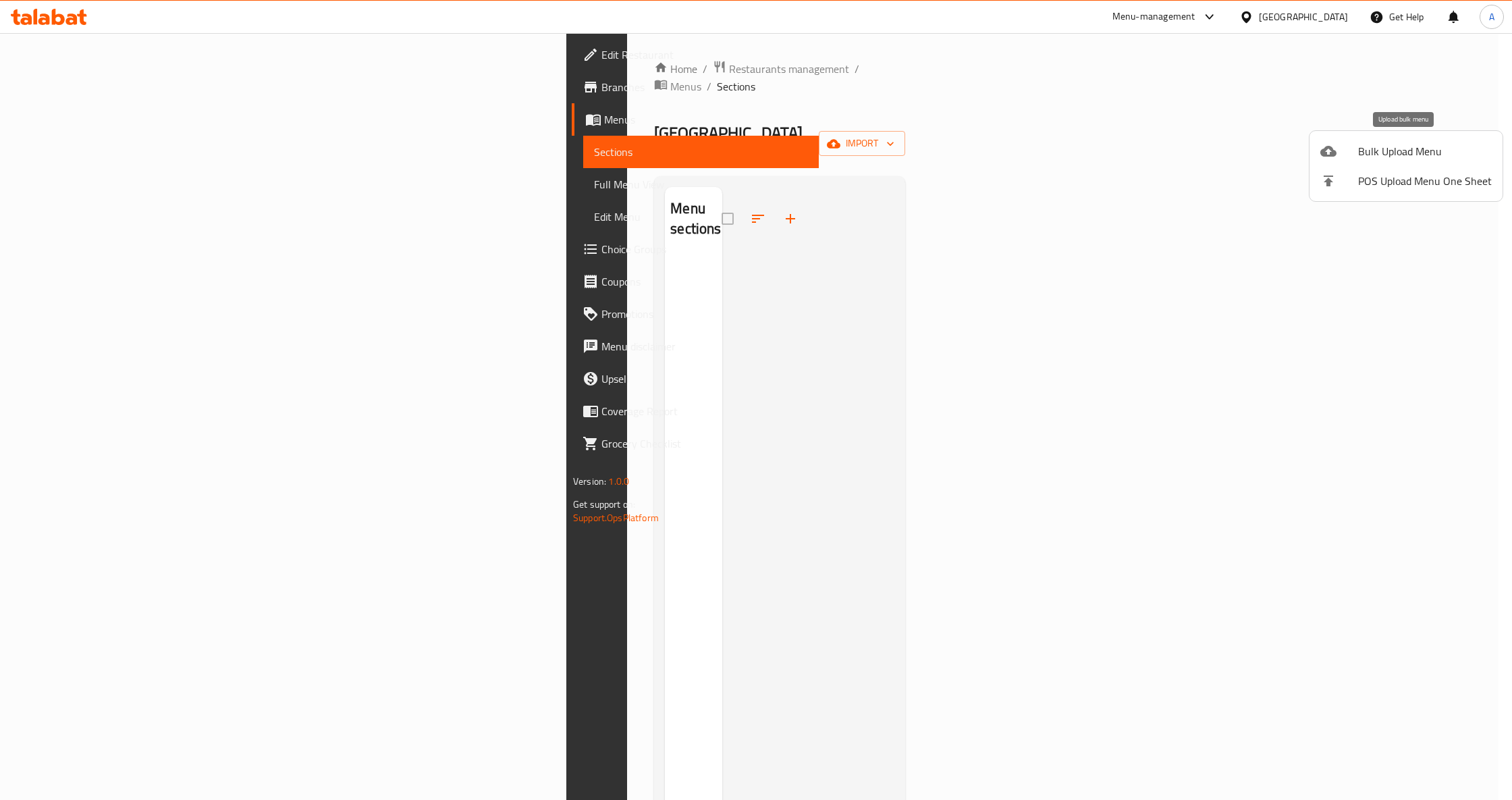 click on "Bulk Upload Menu" at bounding box center (1425, 151) 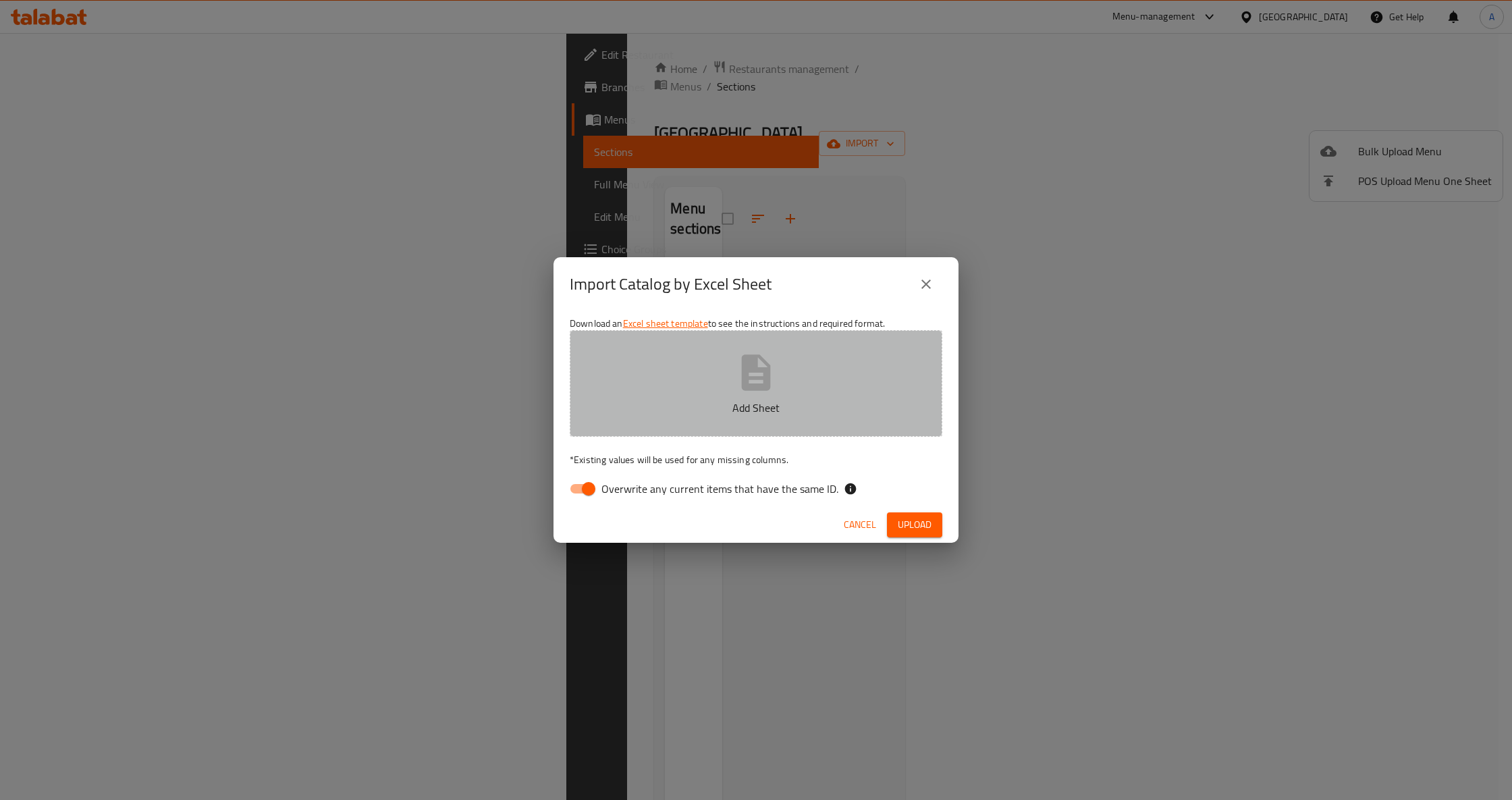 click on "Add Sheet" at bounding box center (756, 383) 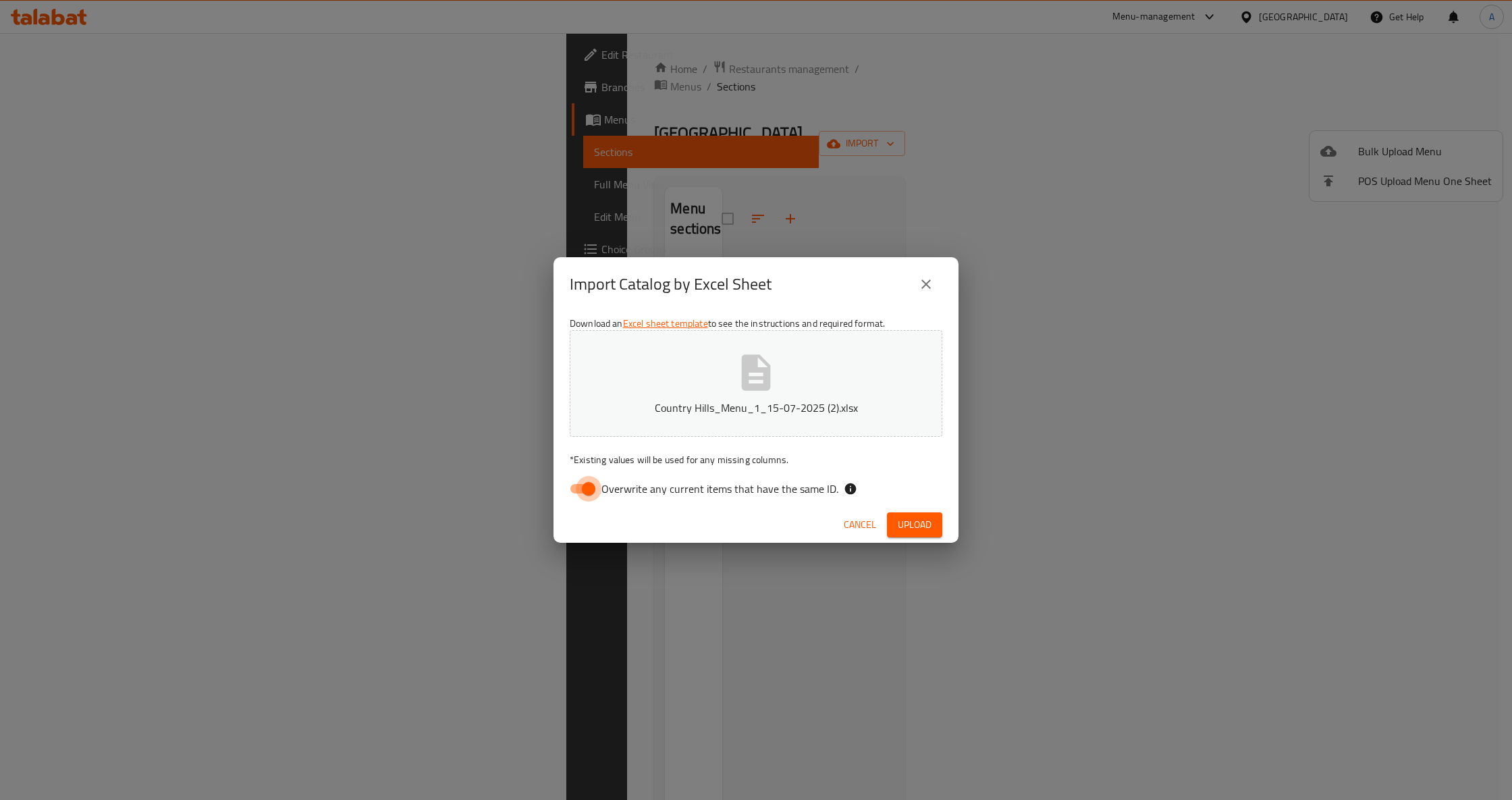 click on "Overwrite any current items that have the same ID." at bounding box center (589, 489) 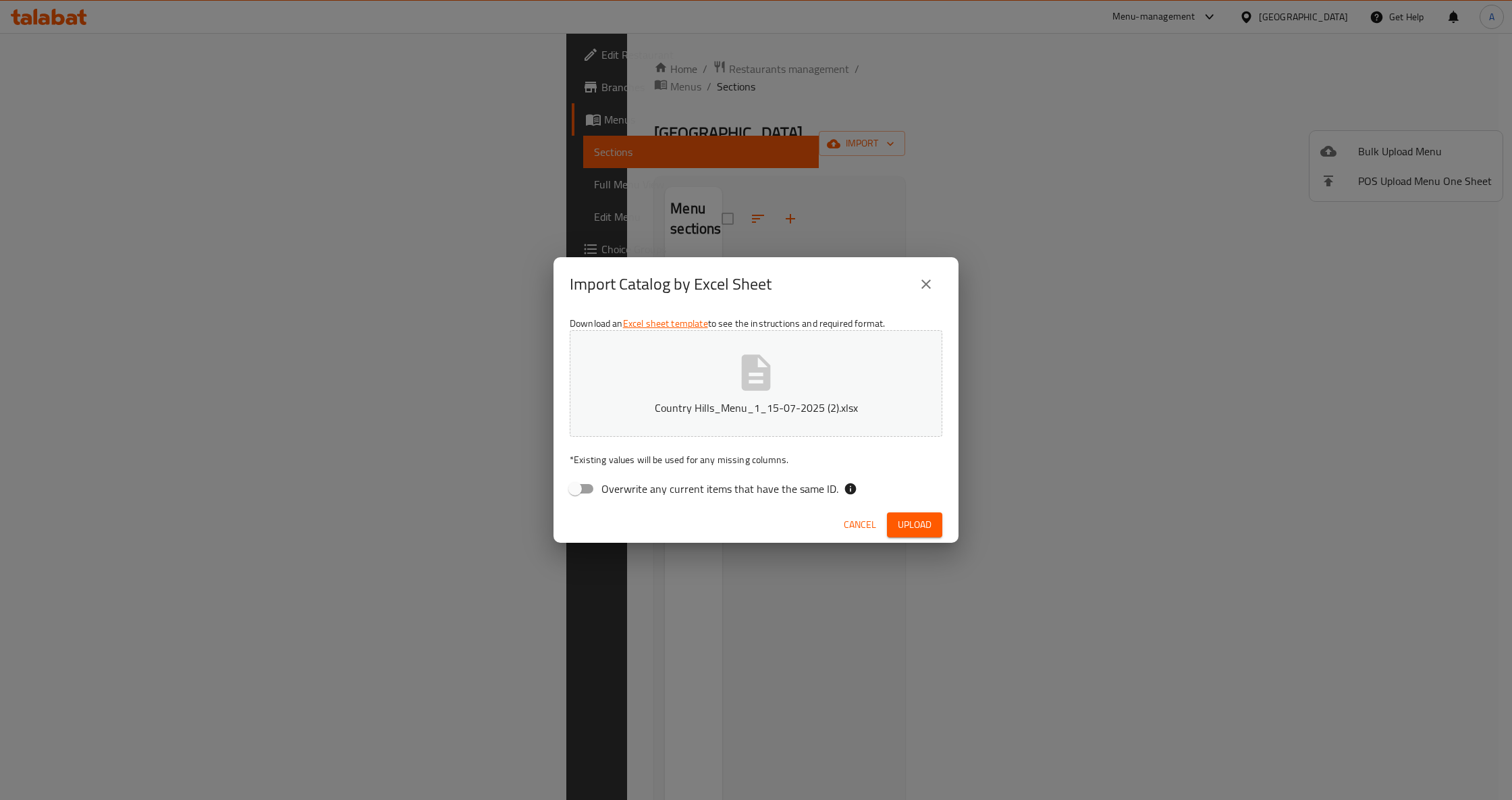 click on "Upload" at bounding box center (915, 525) 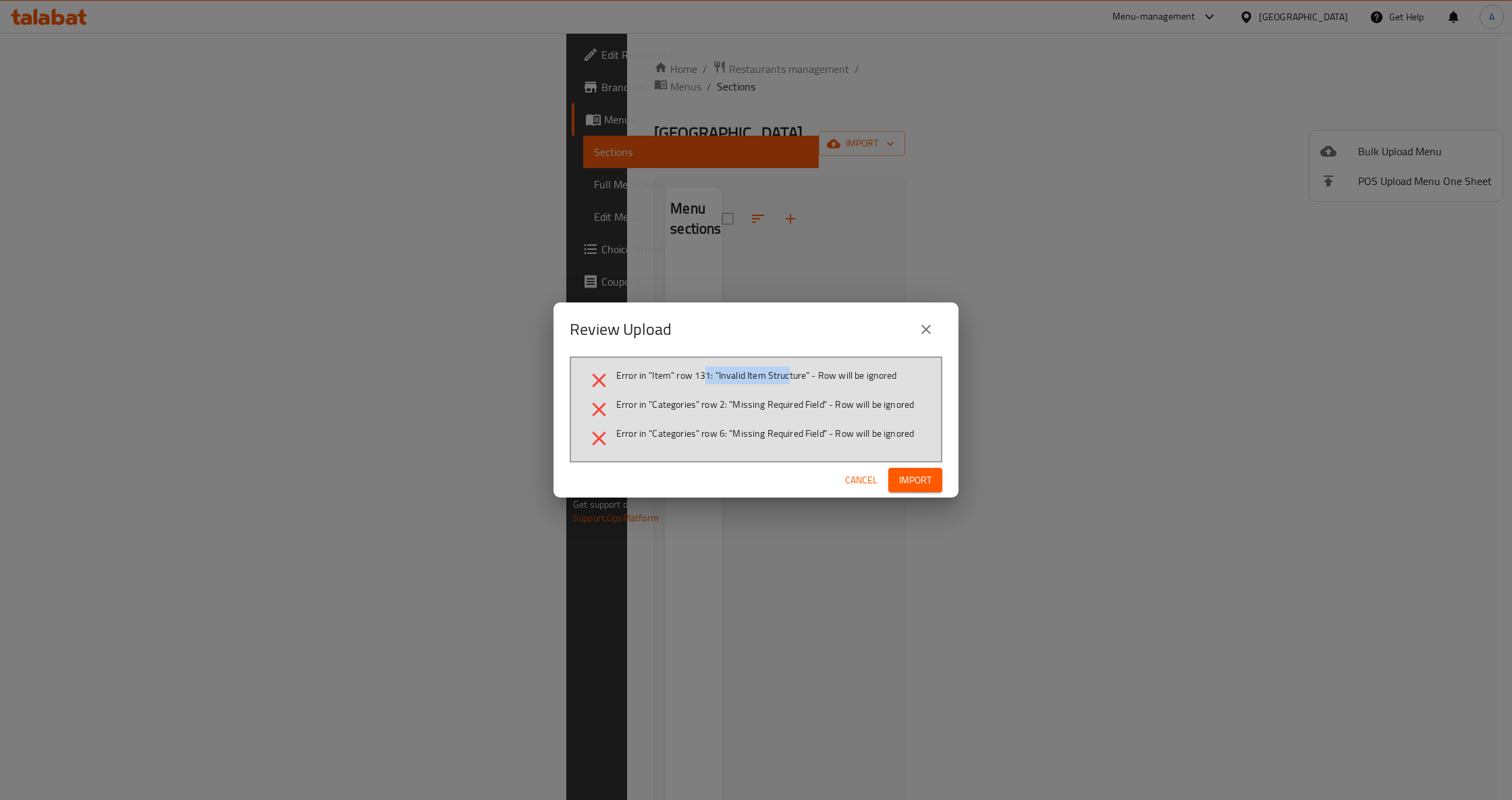 drag, startPoint x: 706, startPoint y: 374, endPoint x: 788, endPoint y: 385, distance: 82.73452 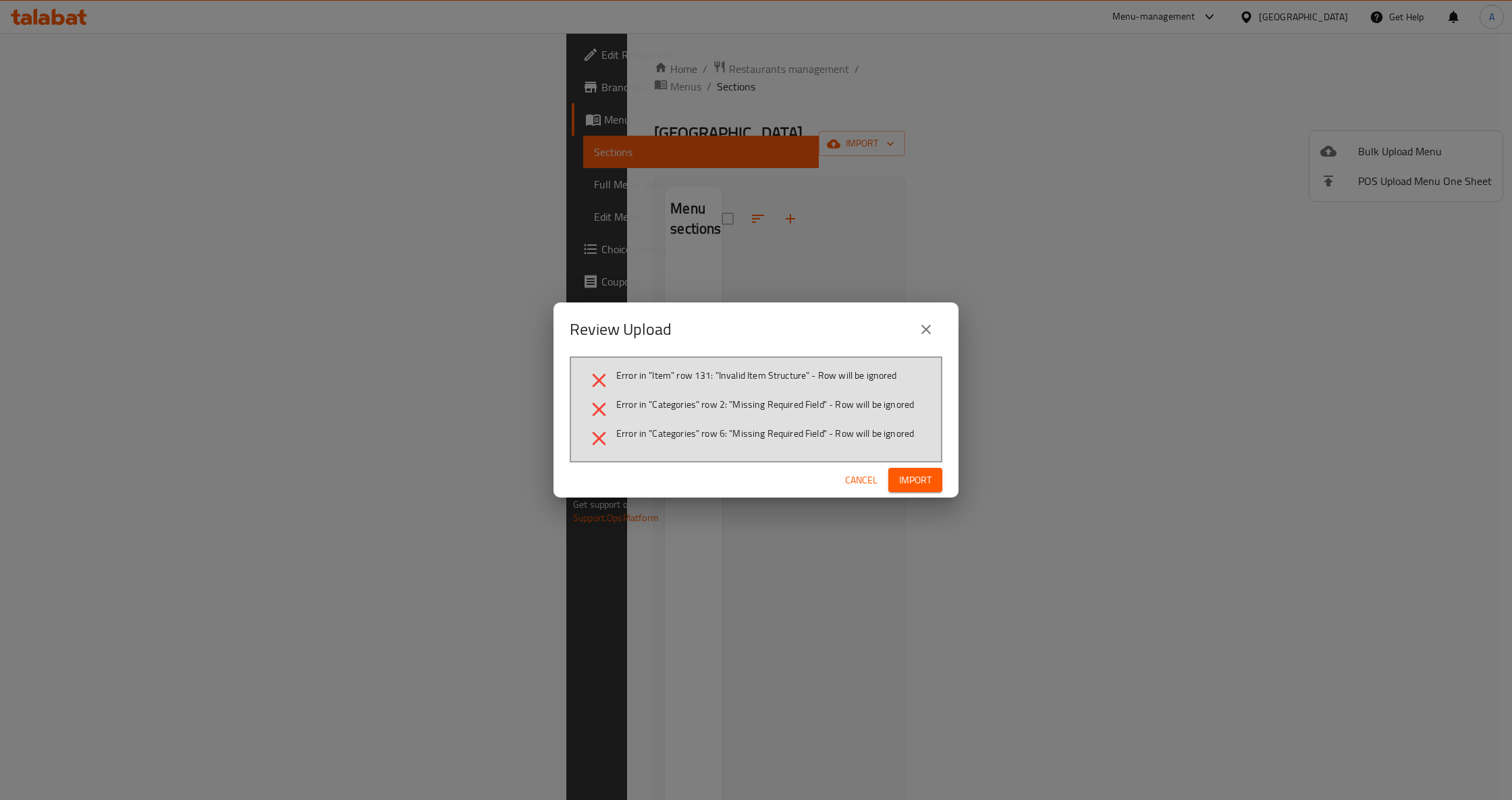 click on "Review Upload" at bounding box center (756, 329) 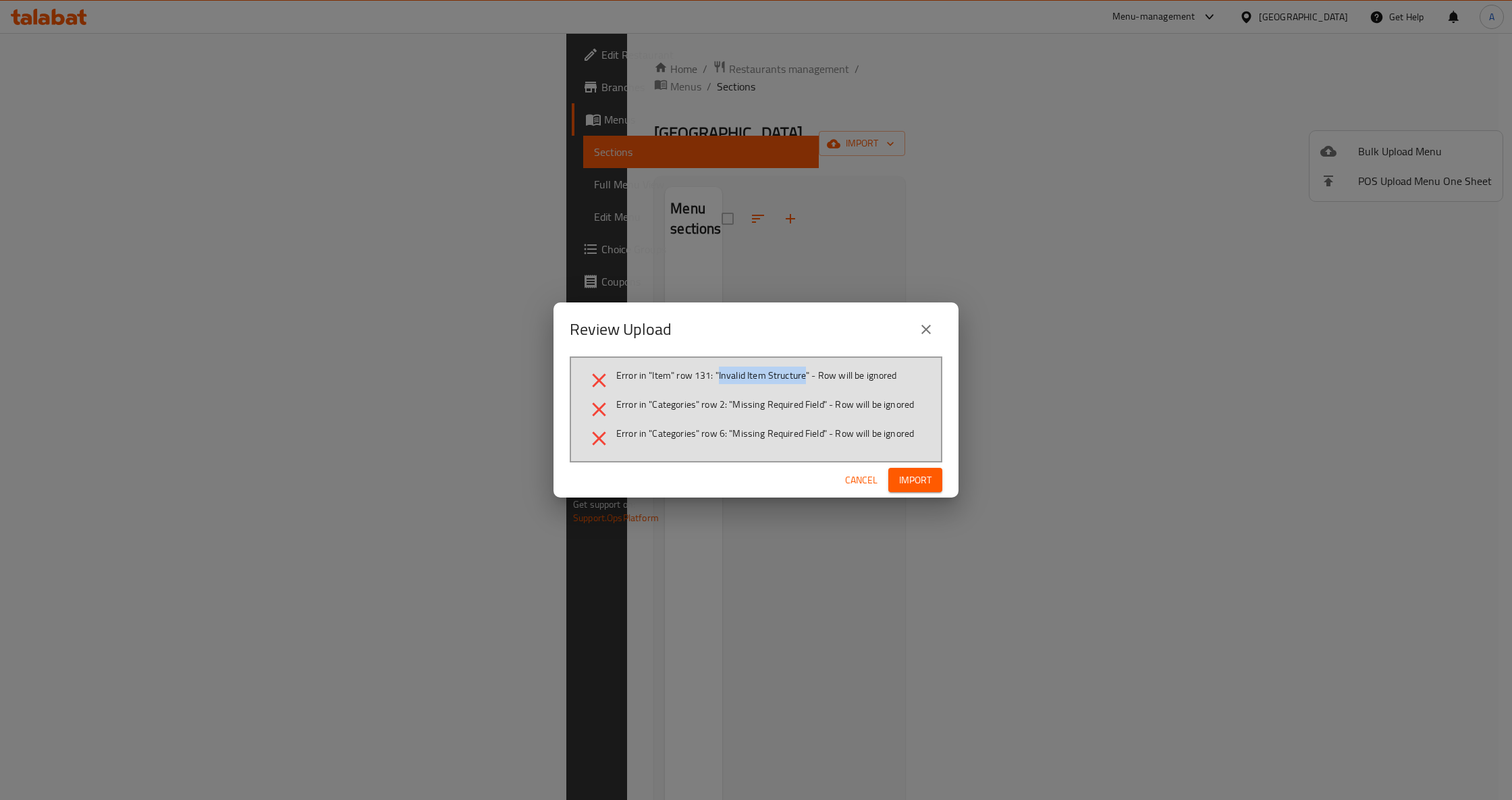 drag, startPoint x: 805, startPoint y: 376, endPoint x: 718, endPoint y: 368, distance: 87.36704 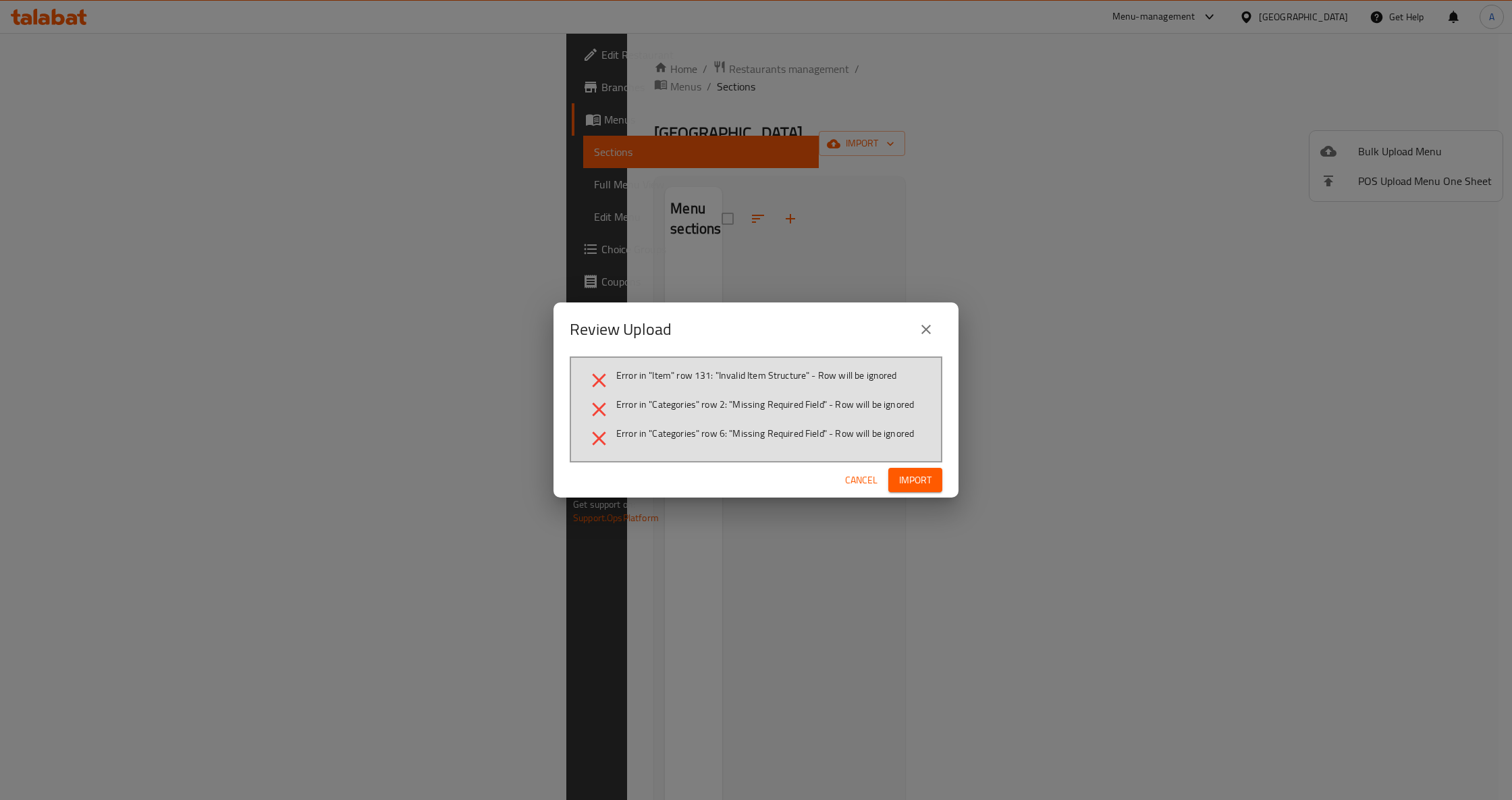 click on "Error in "Categories" row 2: "Missing Required Field" - Row will be ignored" at bounding box center (756, 409) 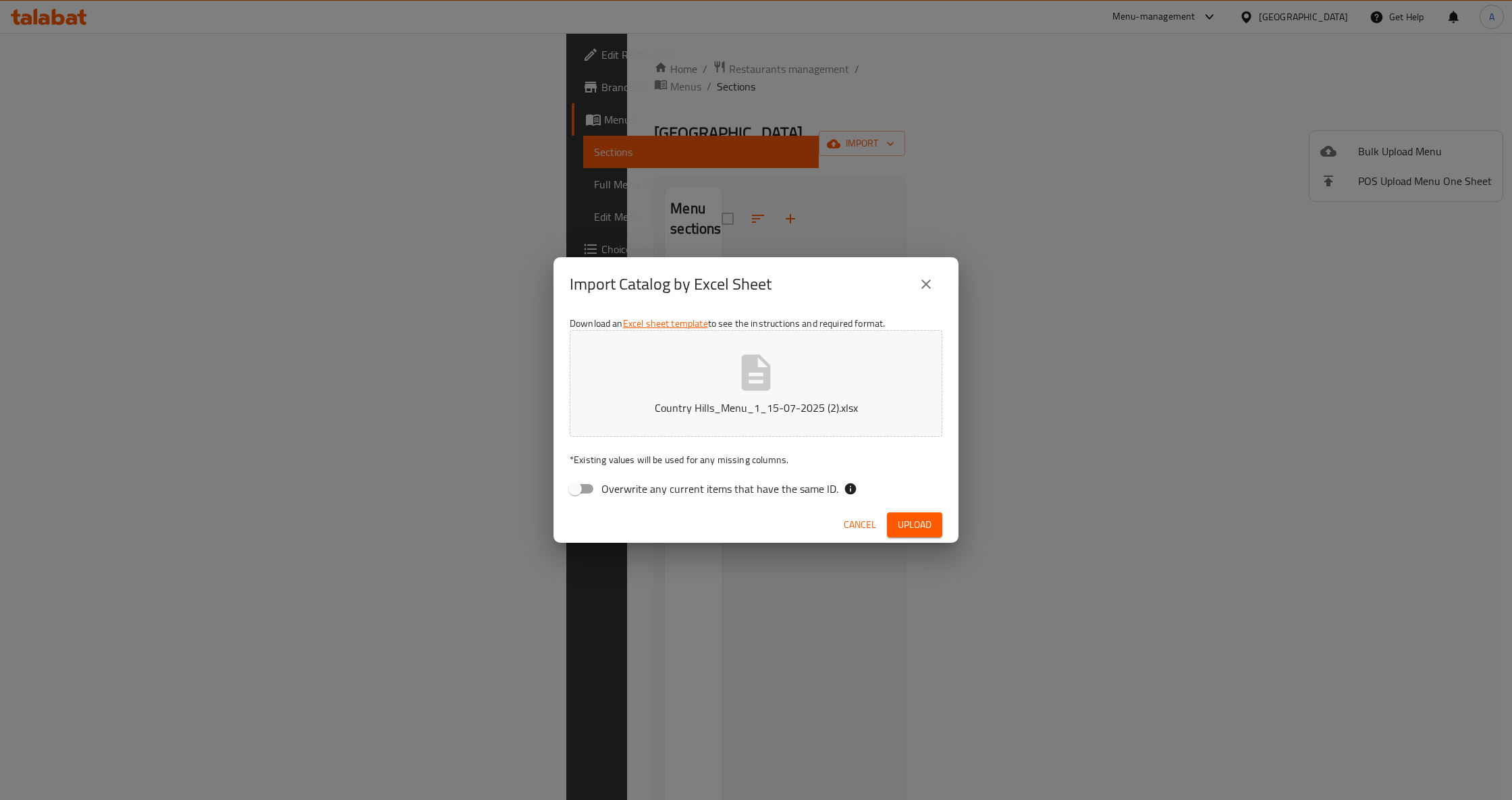 click on "Country Hills_Menu_1_15-07-2025 (2).xlsx" at bounding box center (756, 383) 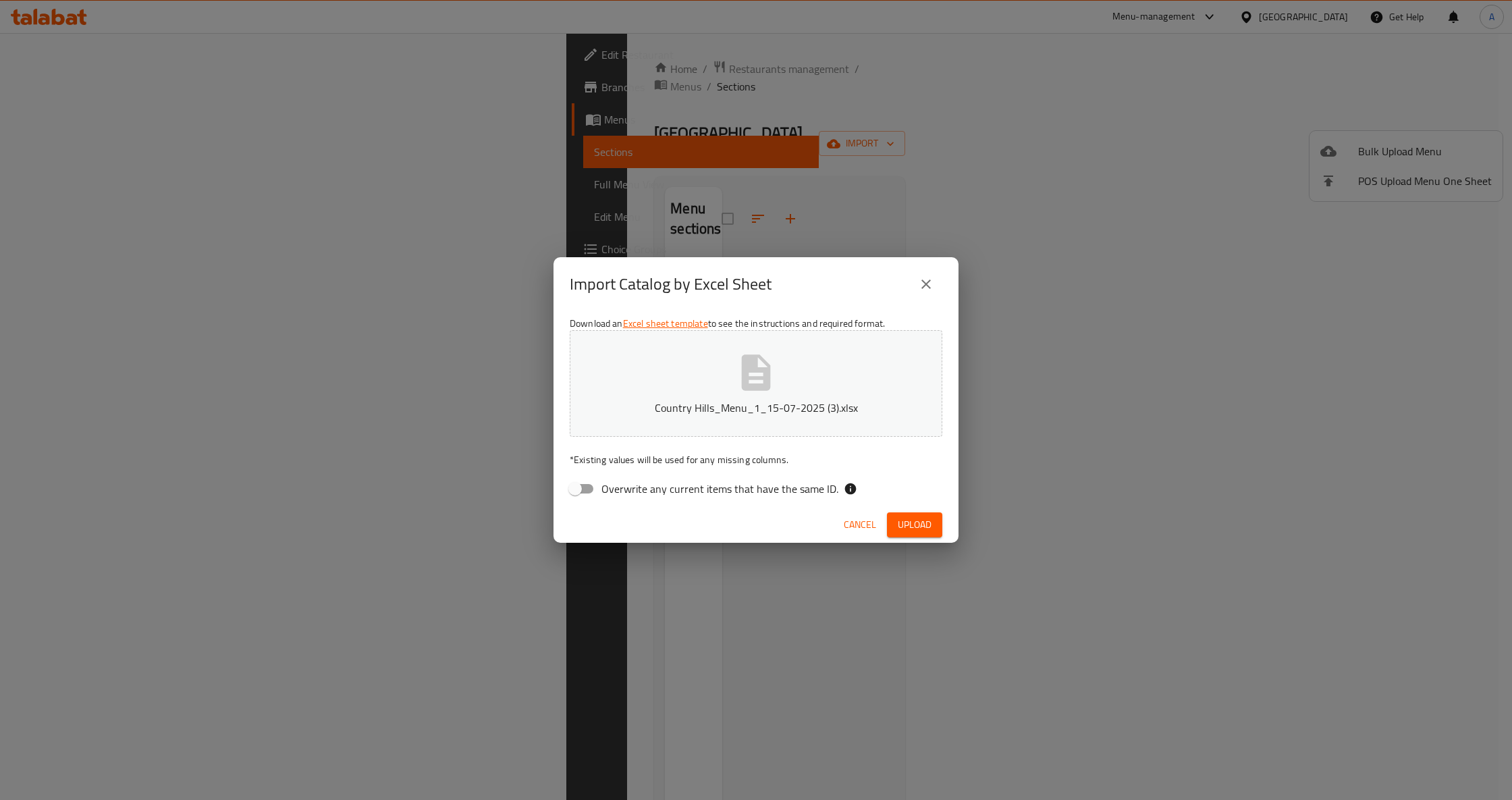 click on "Upload" at bounding box center [915, 525] 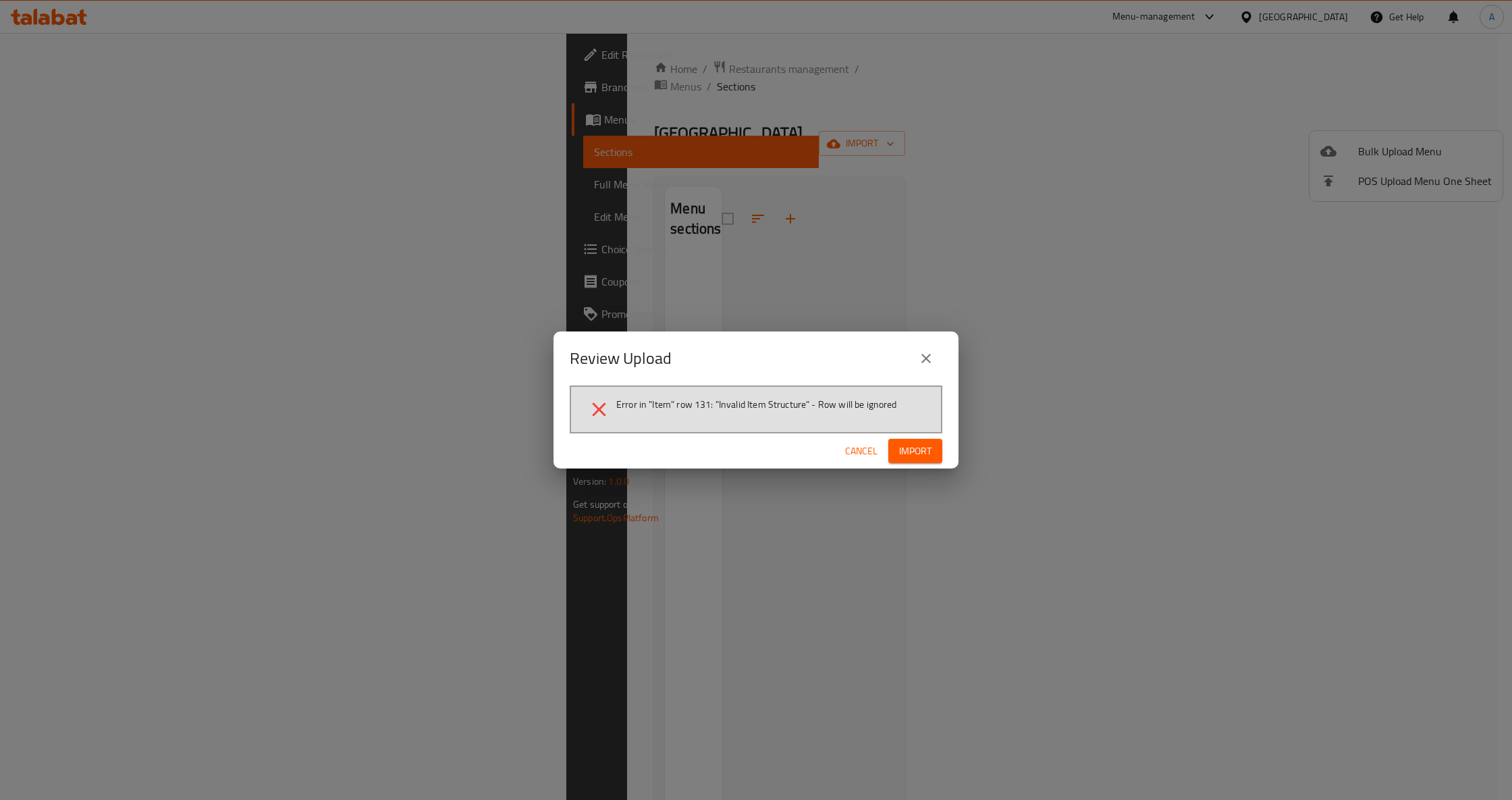 click on "Error in "Item" row 131: "Invalid Item Structure" - Row will be ignored" at bounding box center [757, 404] 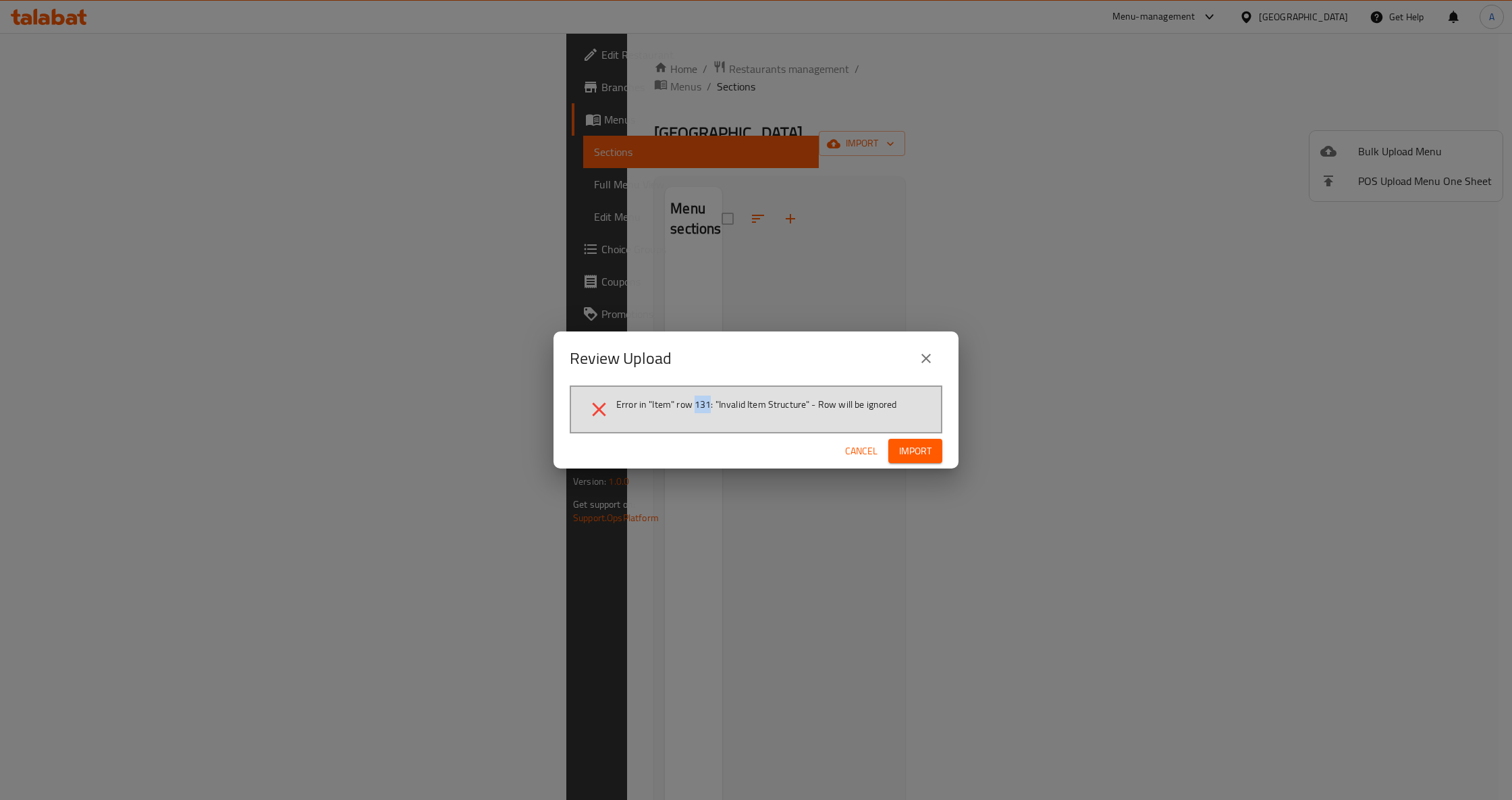 click on "Error in "Item" row 131: "Invalid Item Structure" - Row will be ignored" at bounding box center (757, 404) 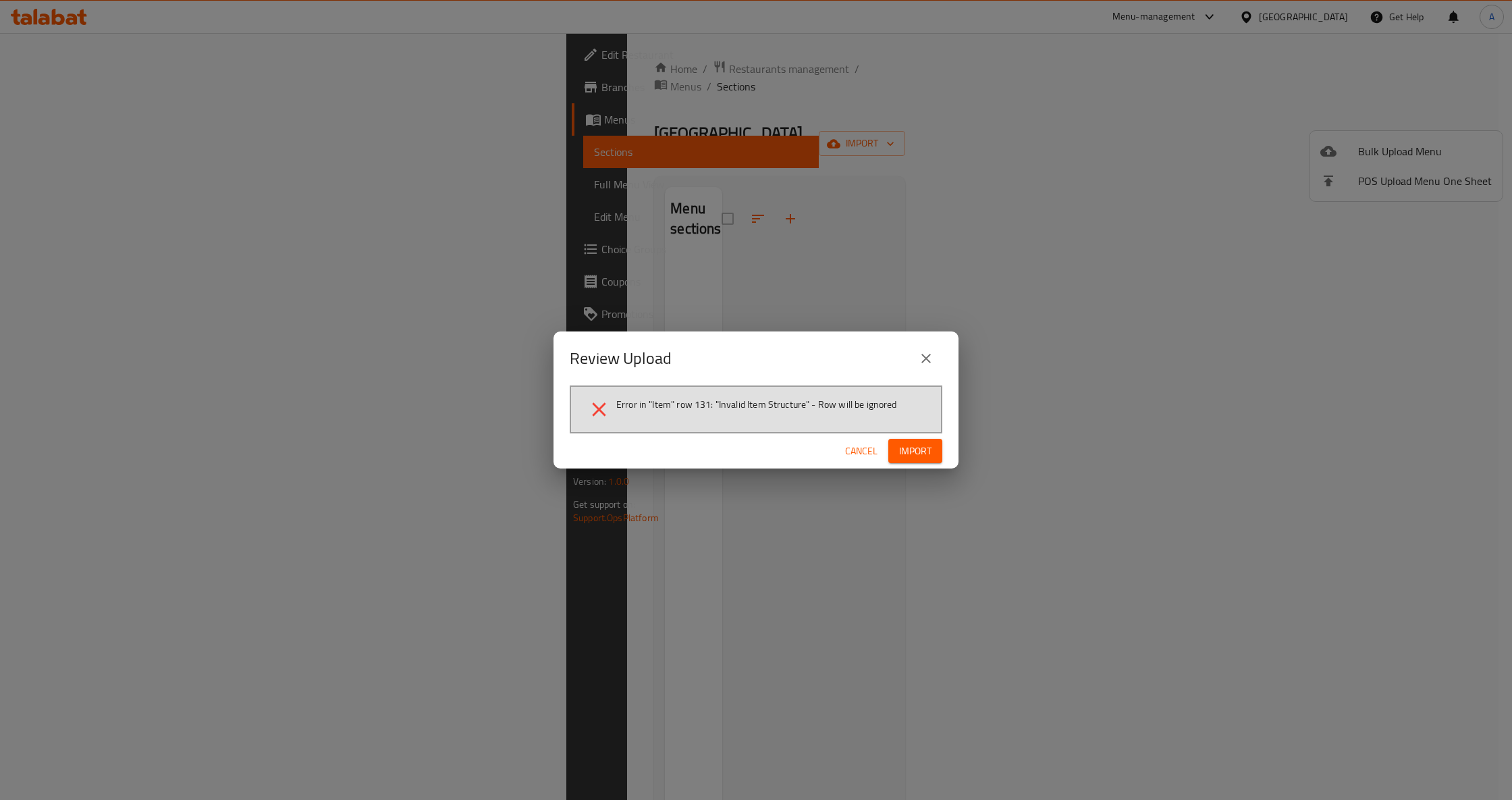 click on "Error in "Item" row 131: "Invalid Item Structure" - Row will be ignored" at bounding box center [757, 404] 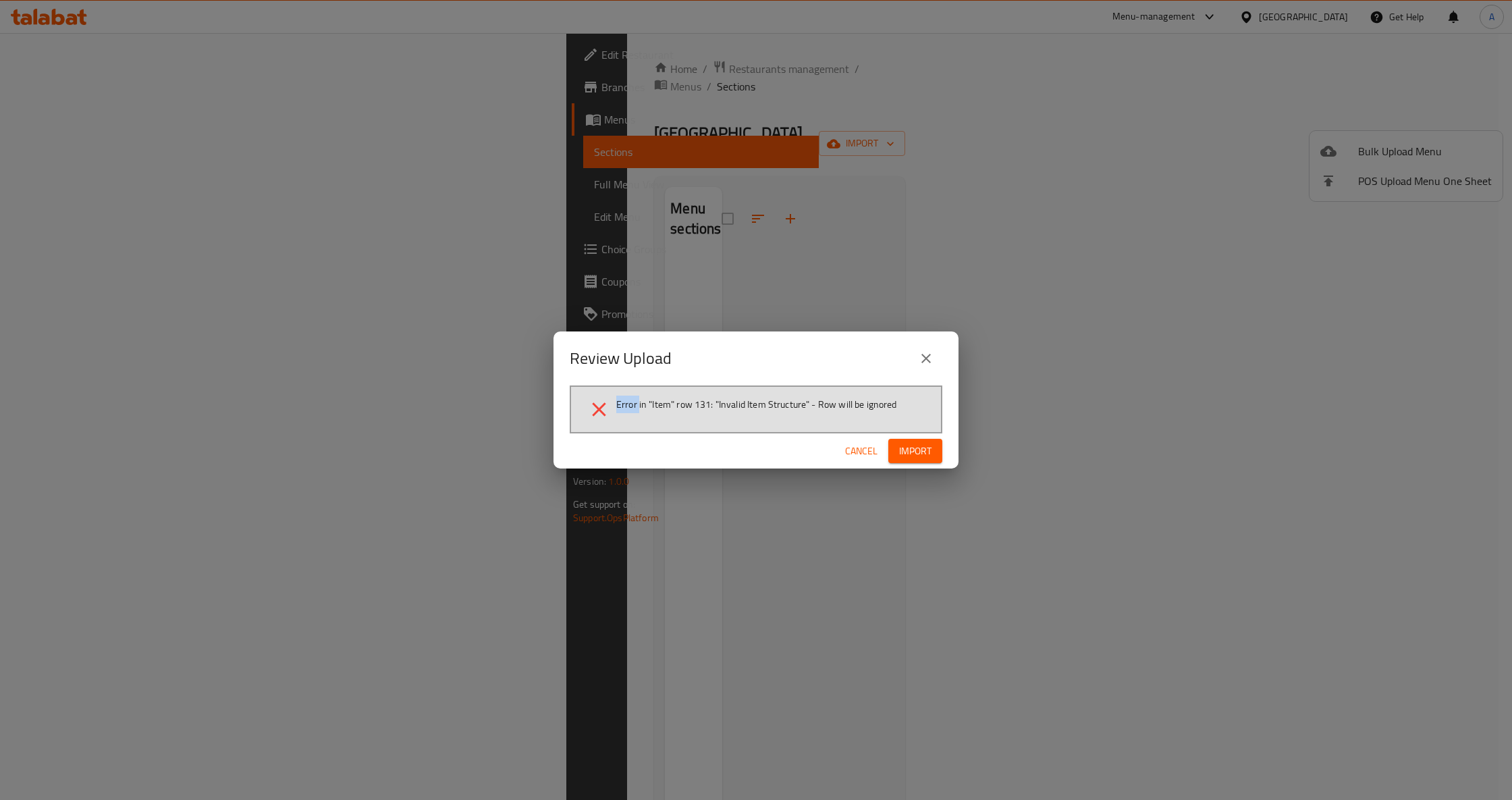 click on "Error in "Item" row 131: "Invalid Item Structure" - Row will be ignored" at bounding box center (757, 404) 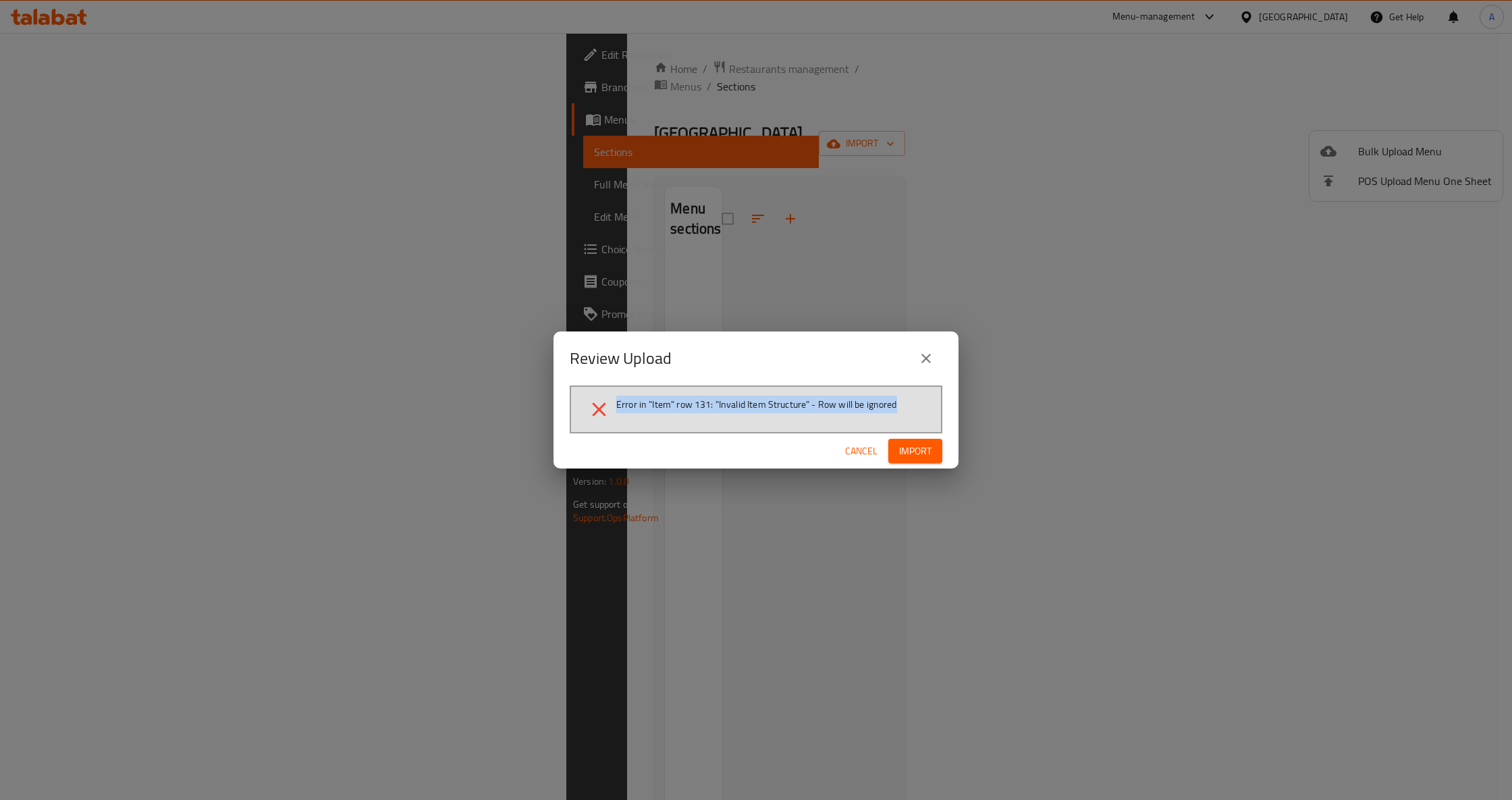 click on "Error in "Item" row 131: "Invalid Item Structure" - Row will be ignored" at bounding box center [757, 404] 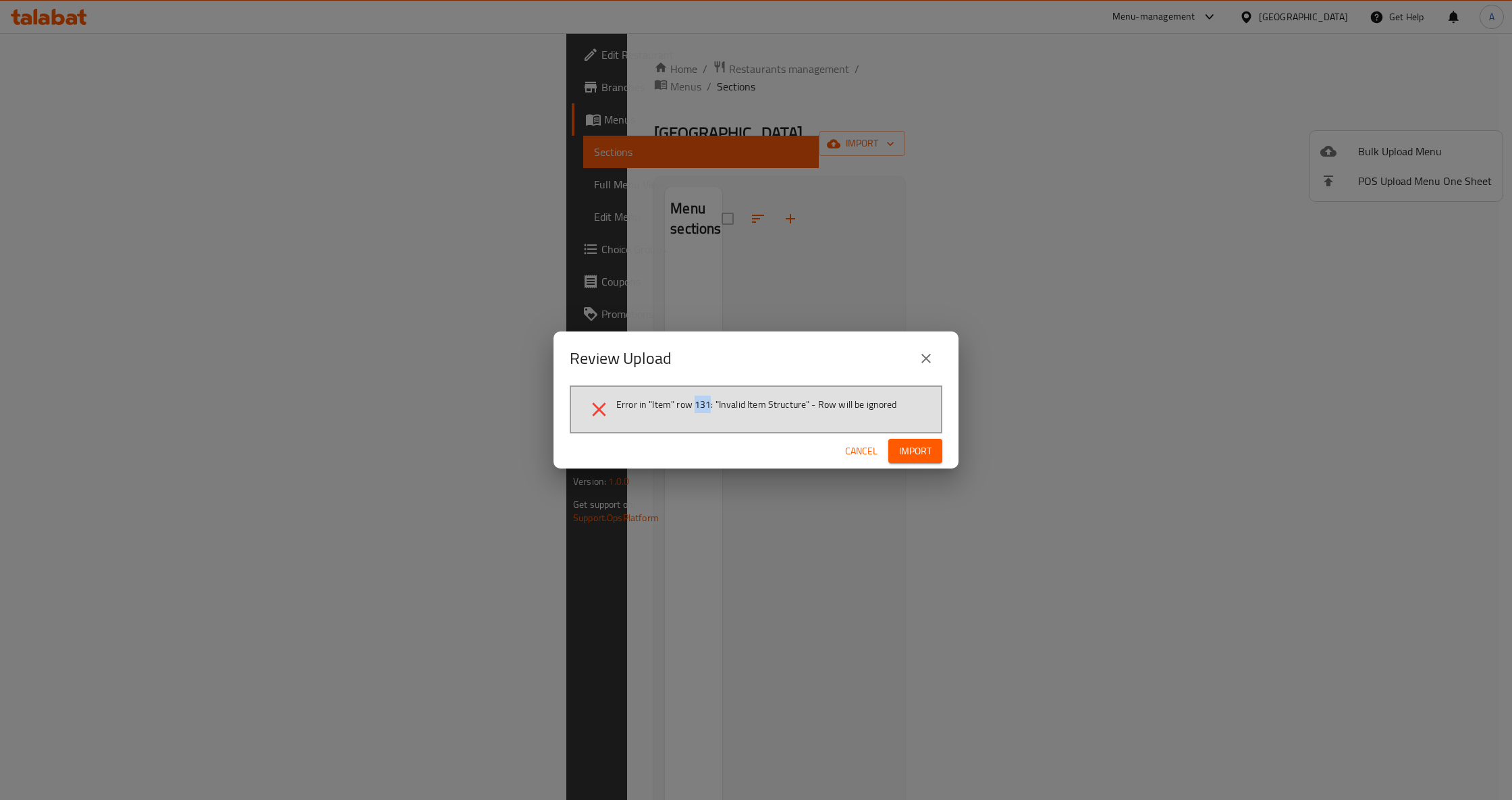 click on "Error in "Item" row 131: "Invalid Item Structure" - Row will be ignored" at bounding box center [757, 404] 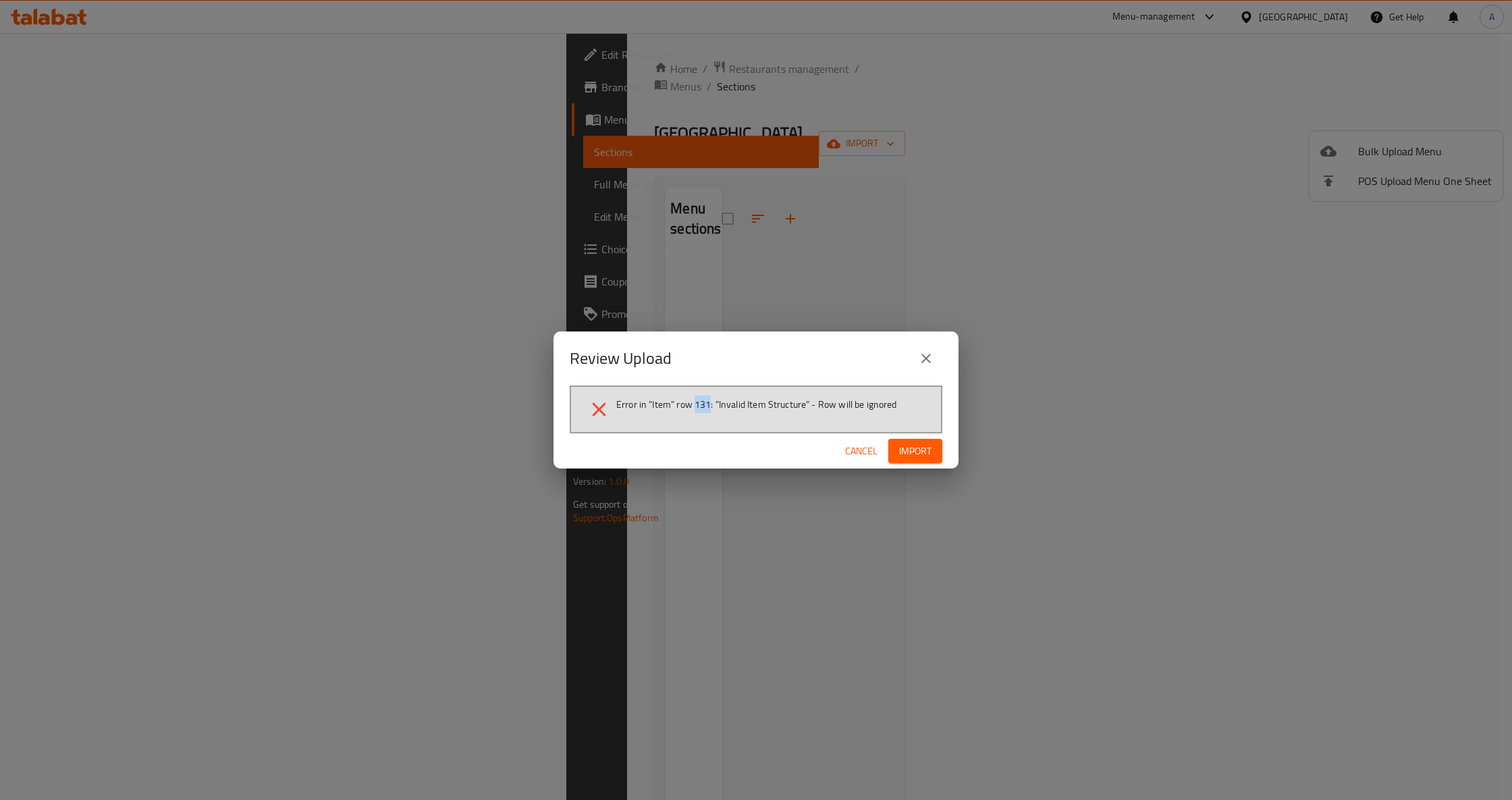 click on "Cancel" at bounding box center (861, 451) 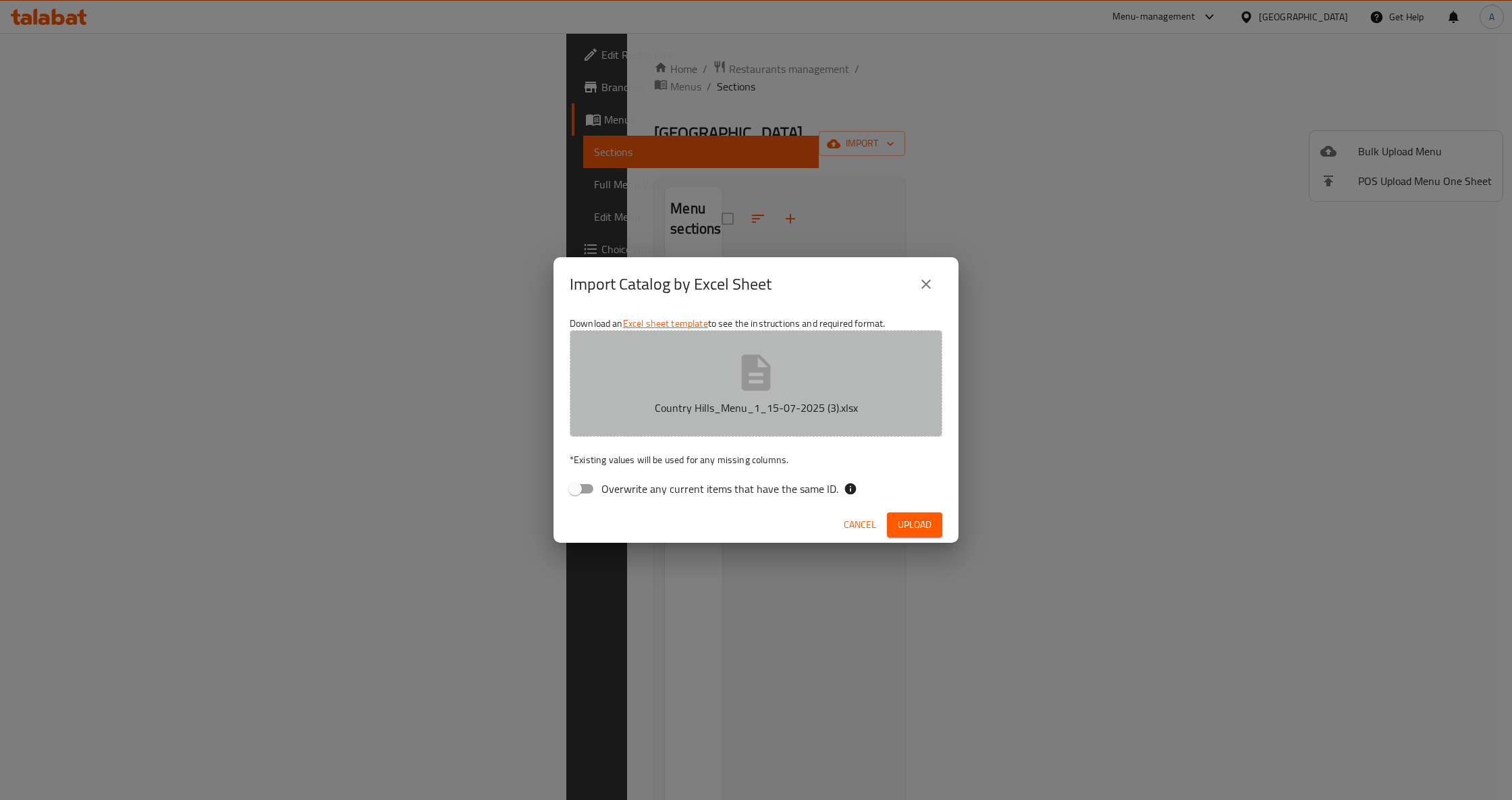 click 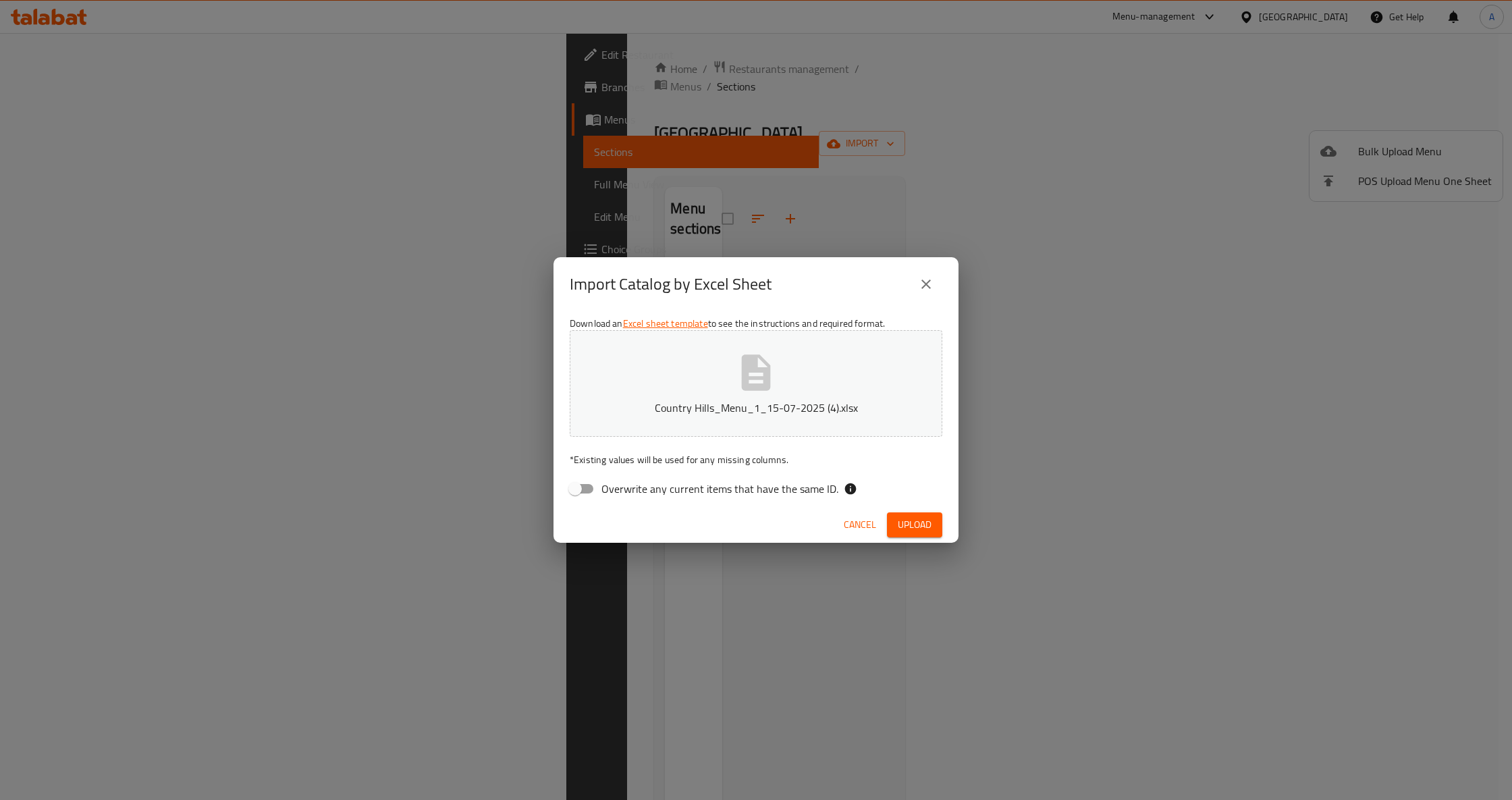 click on "Upload" at bounding box center (915, 525) 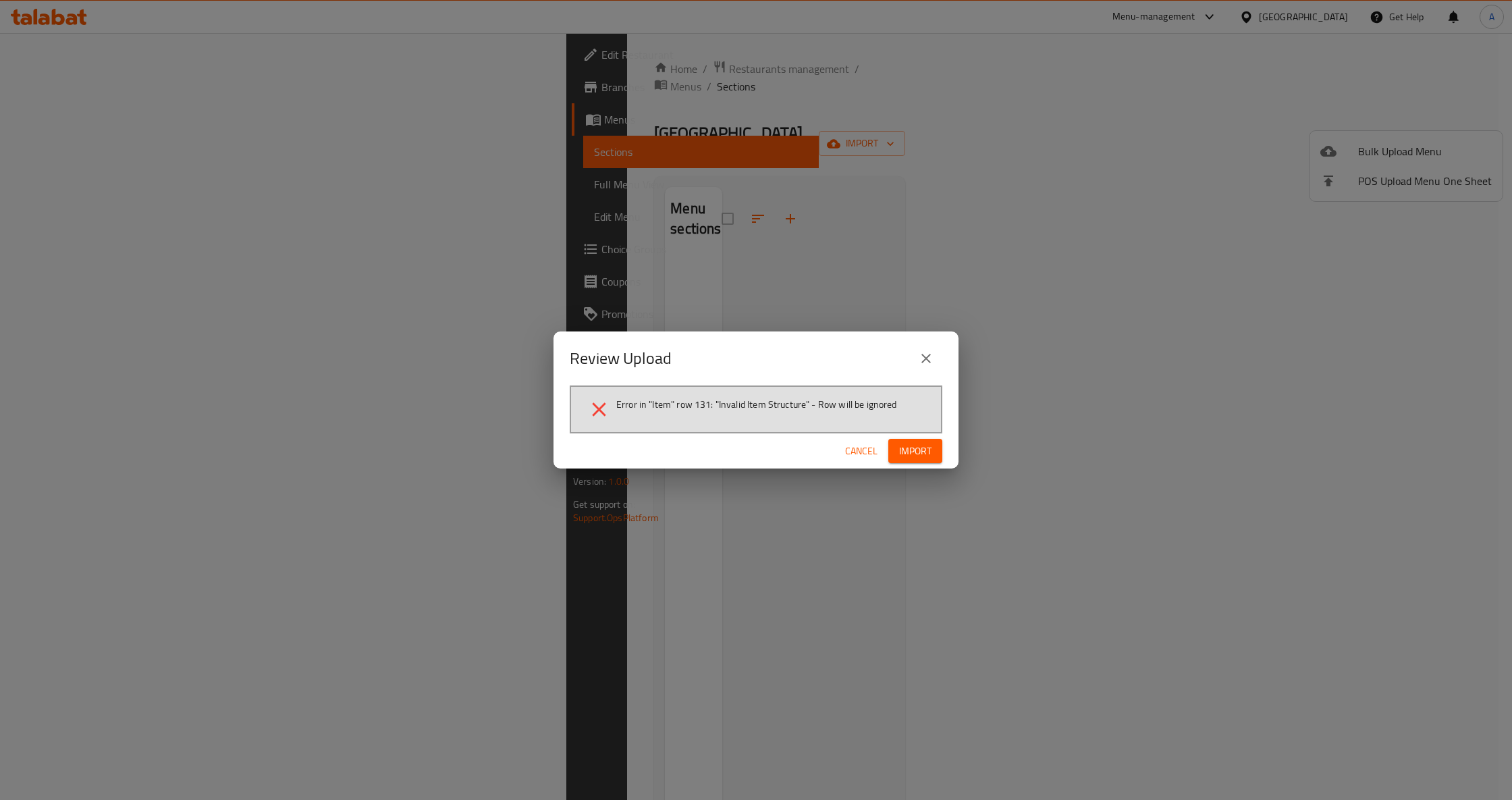 click on "Import" at bounding box center (915, 451) 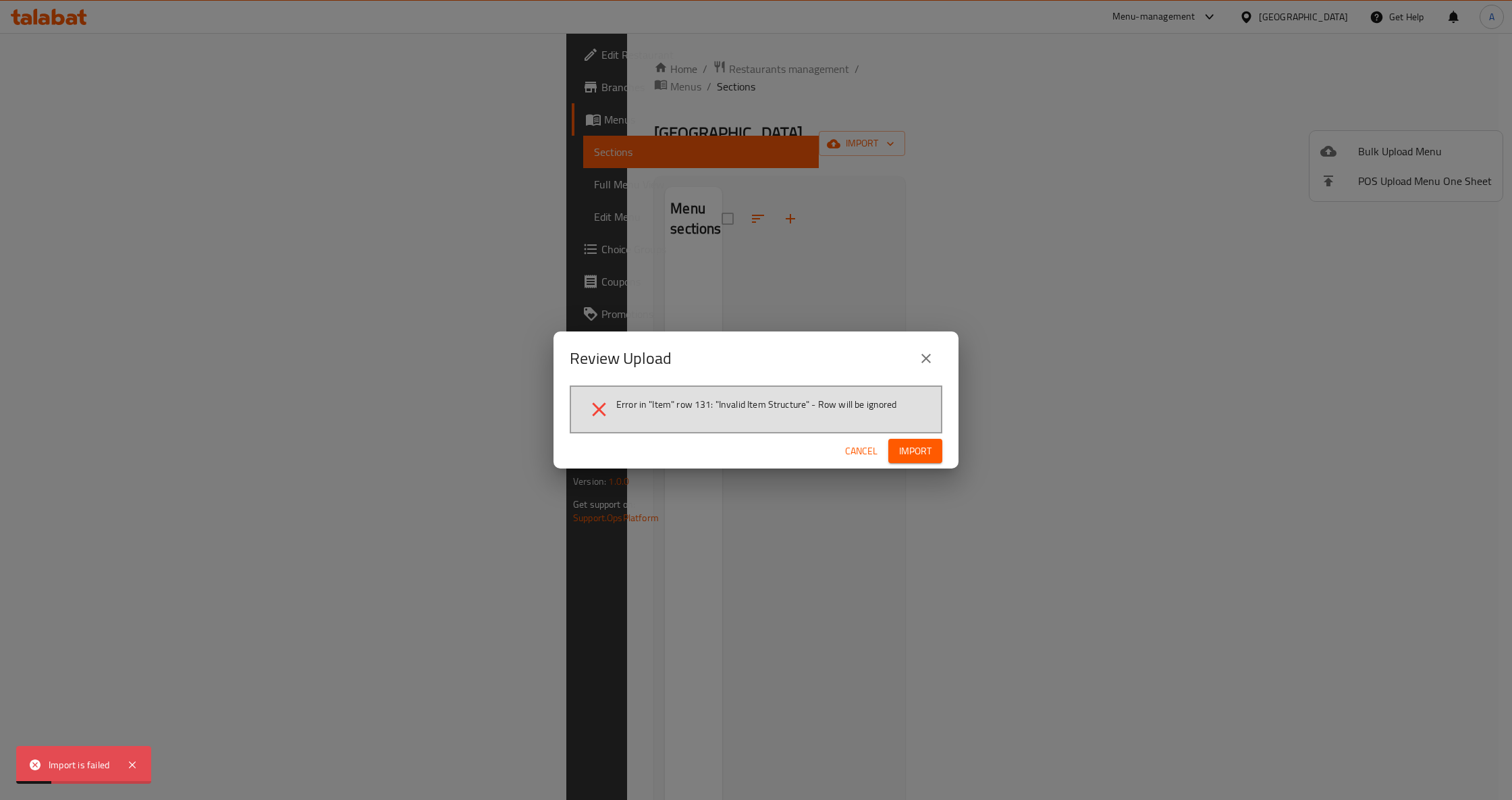 click on "Import is failed" at bounding box center (81, 765) 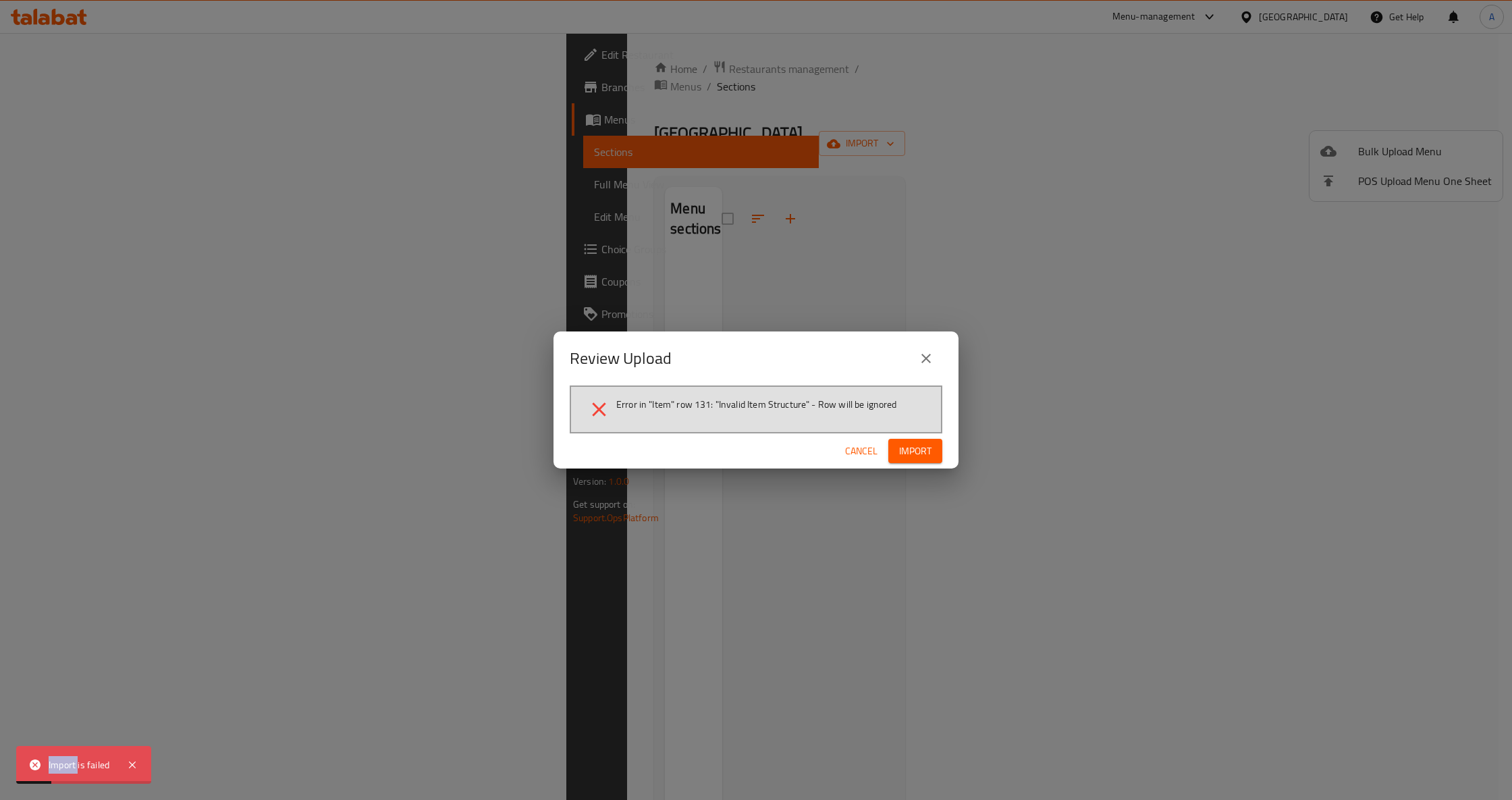 click on "Import is failed" at bounding box center [81, 765] 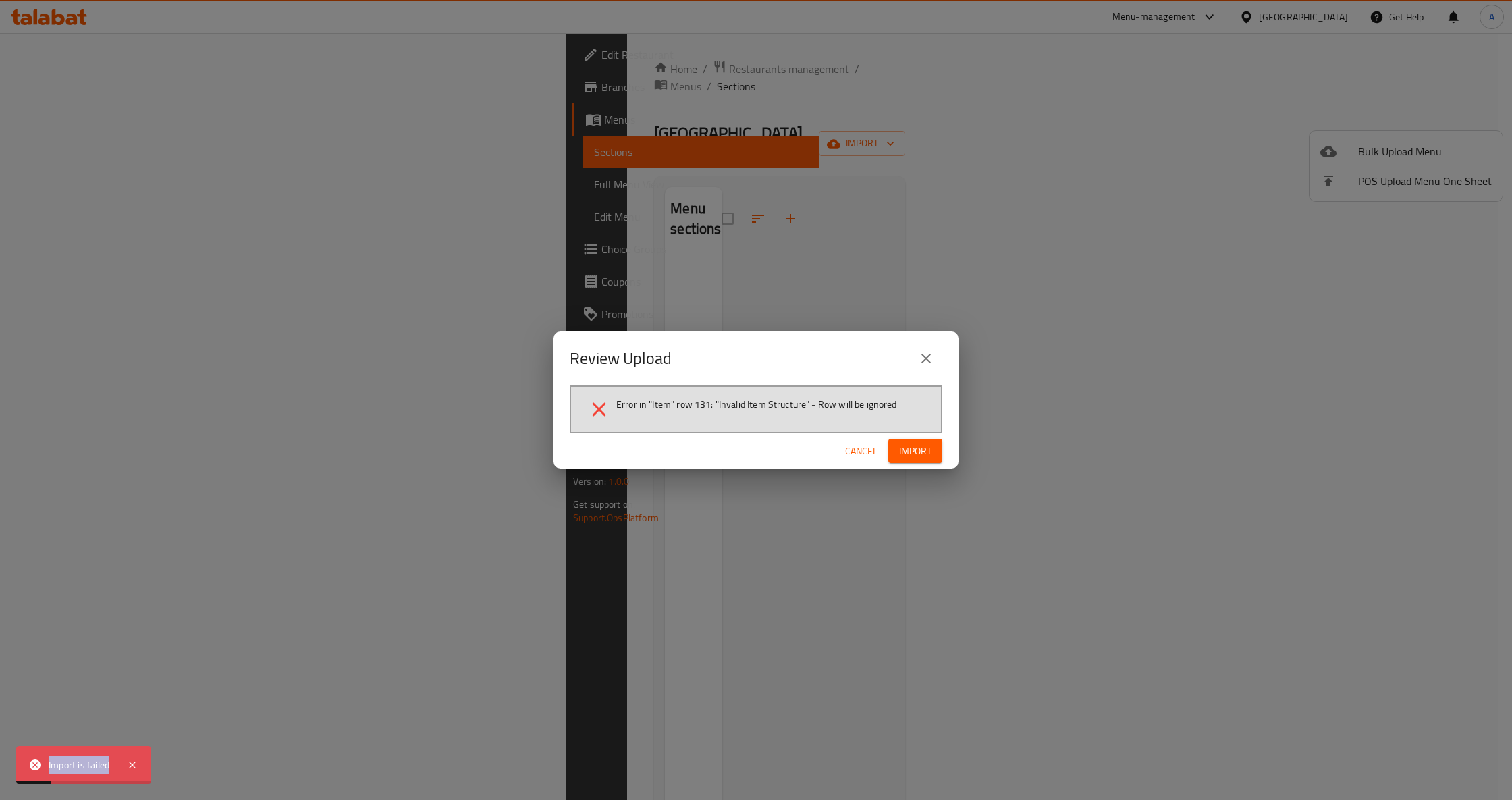 click on "Import is failed" at bounding box center (81, 765) 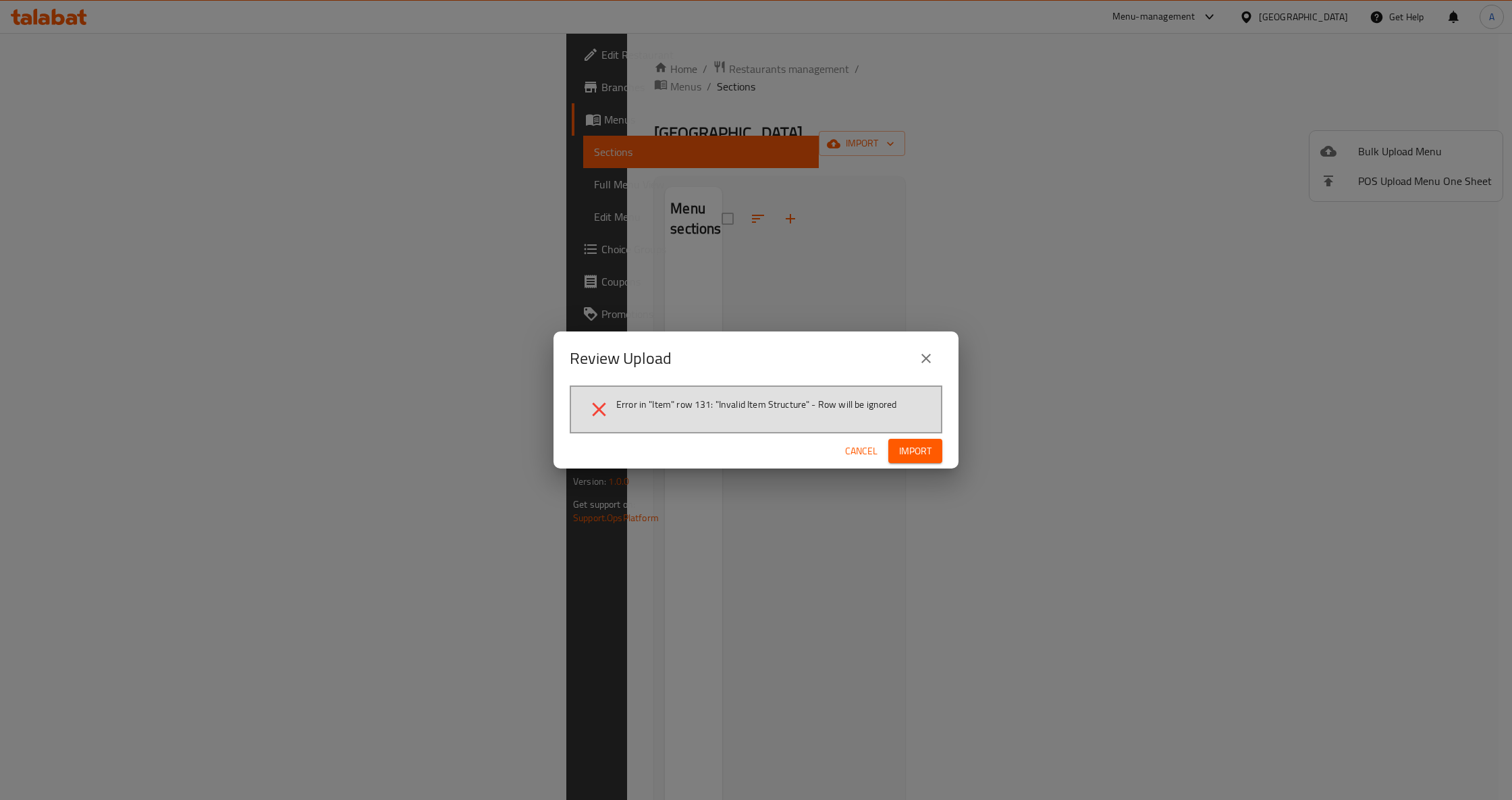 click on "Cancel" at bounding box center (861, 451) 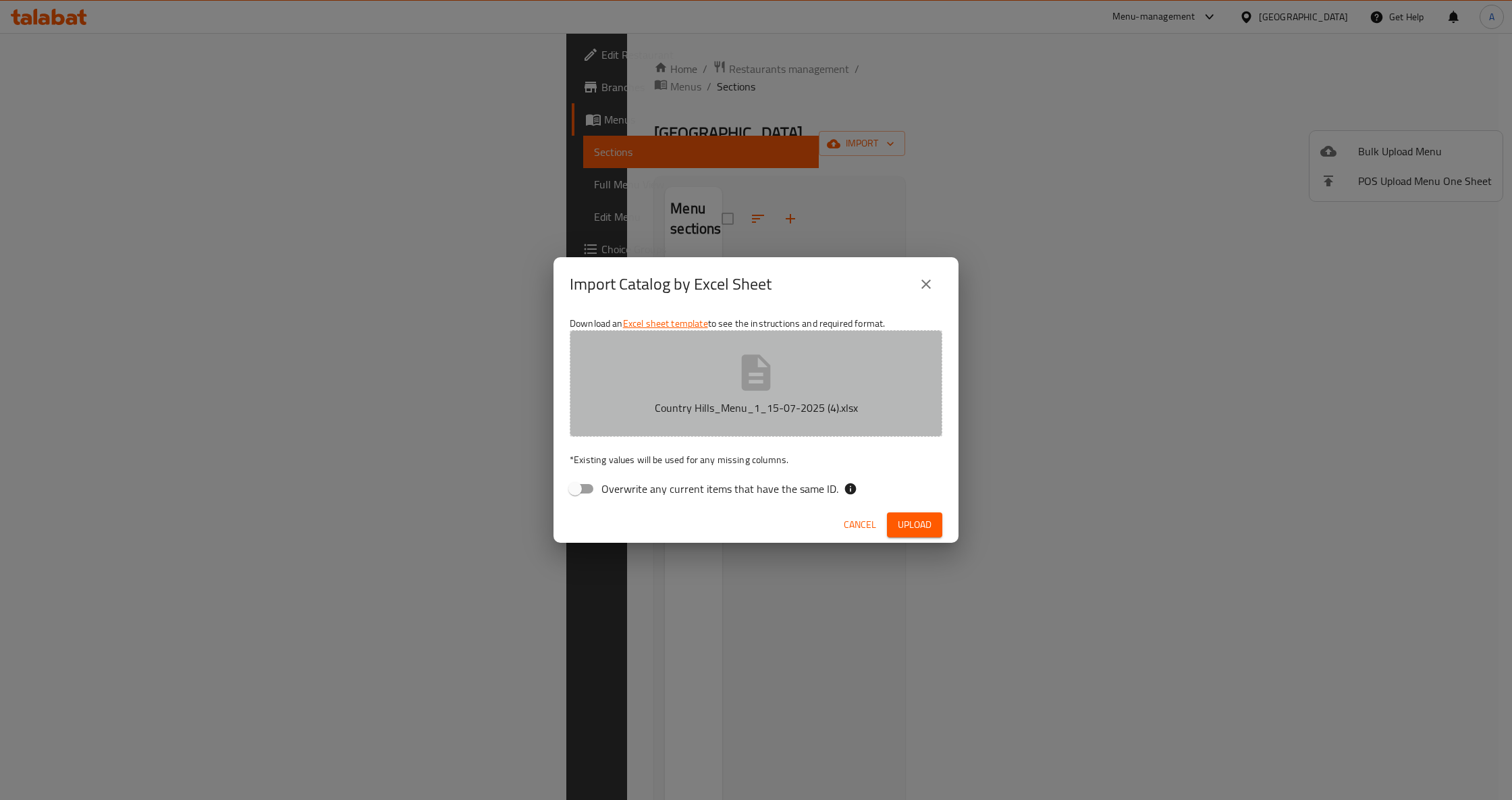 click on "Country Hills_Menu_1_15-07-2025 (4).xlsx" at bounding box center [756, 383] 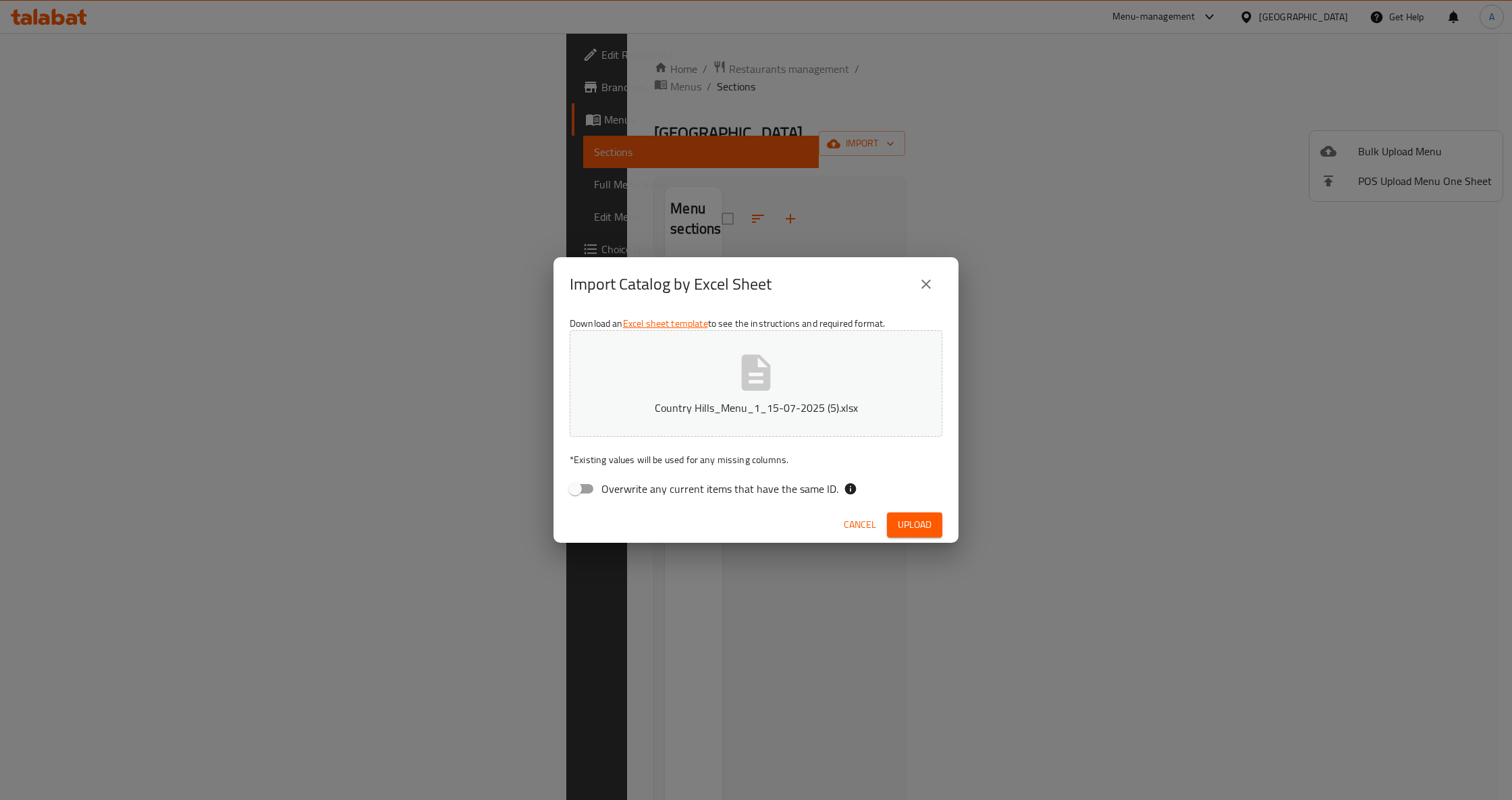 click on "Upload" at bounding box center (915, 525) 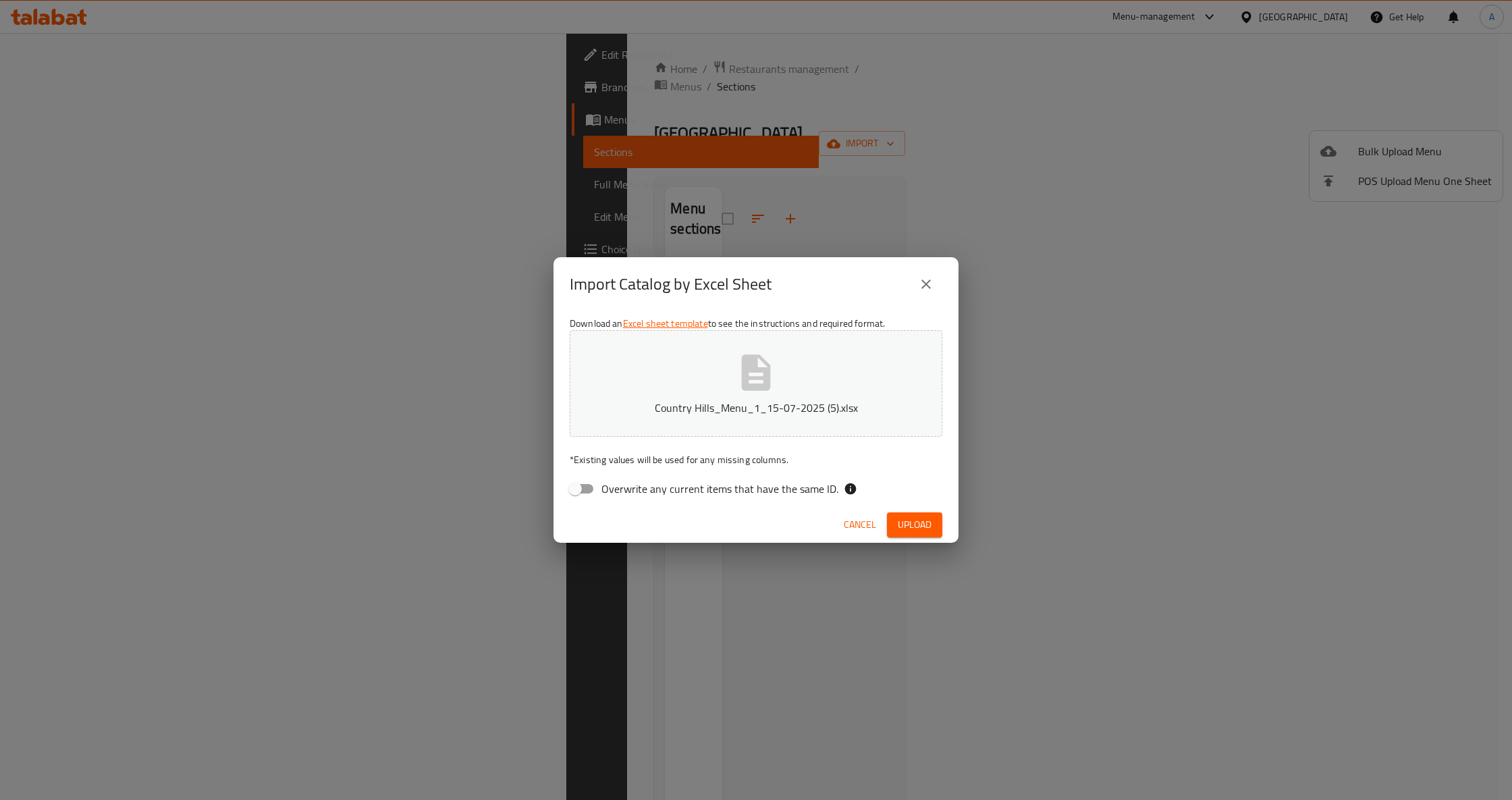 click on "Country Hills_Menu_1_15-07-2025 (5).xlsx" at bounding box center [756, 383] 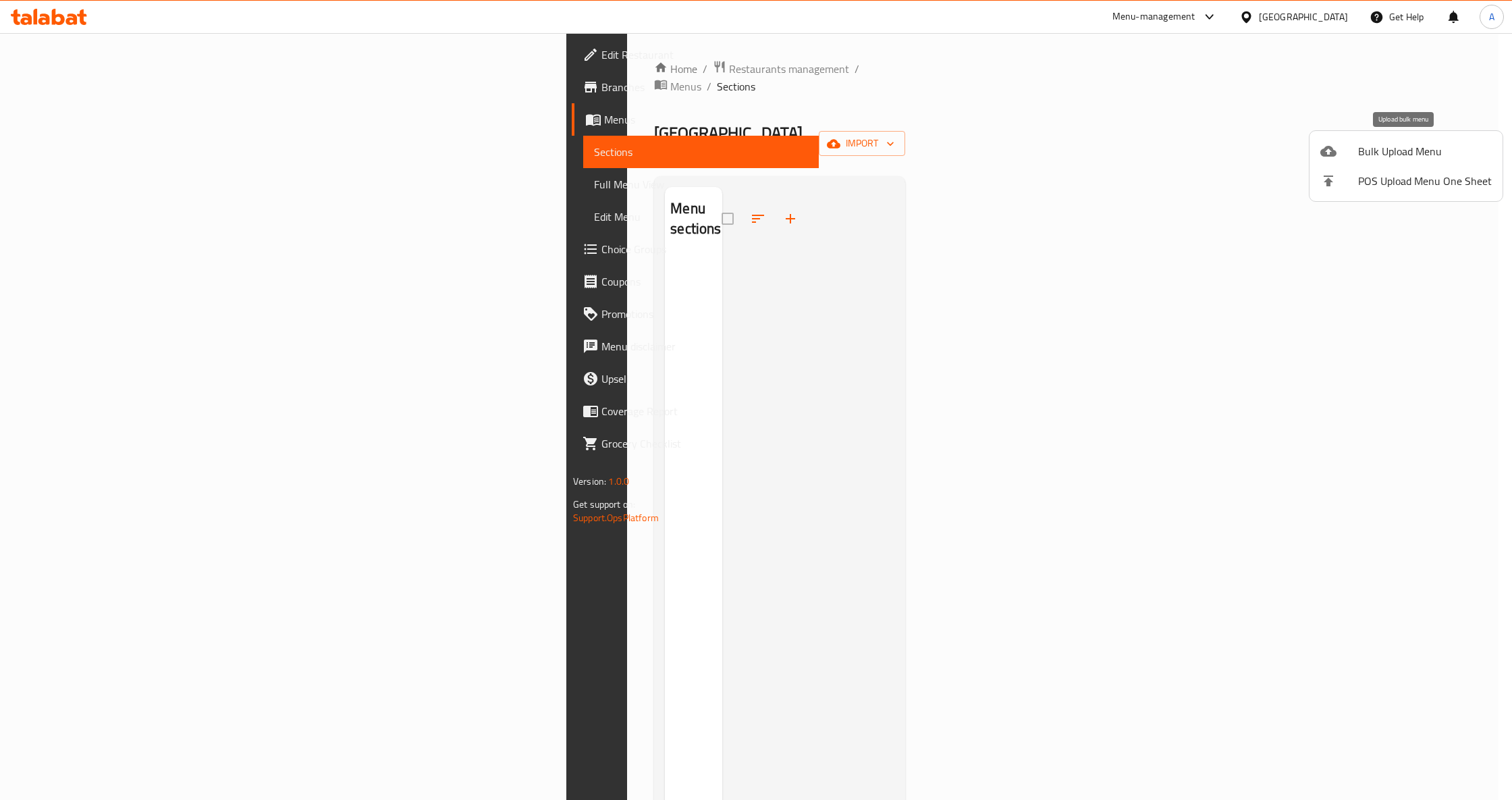 click on "Bulk Upload Menu" at bounding box center (1425, 151) 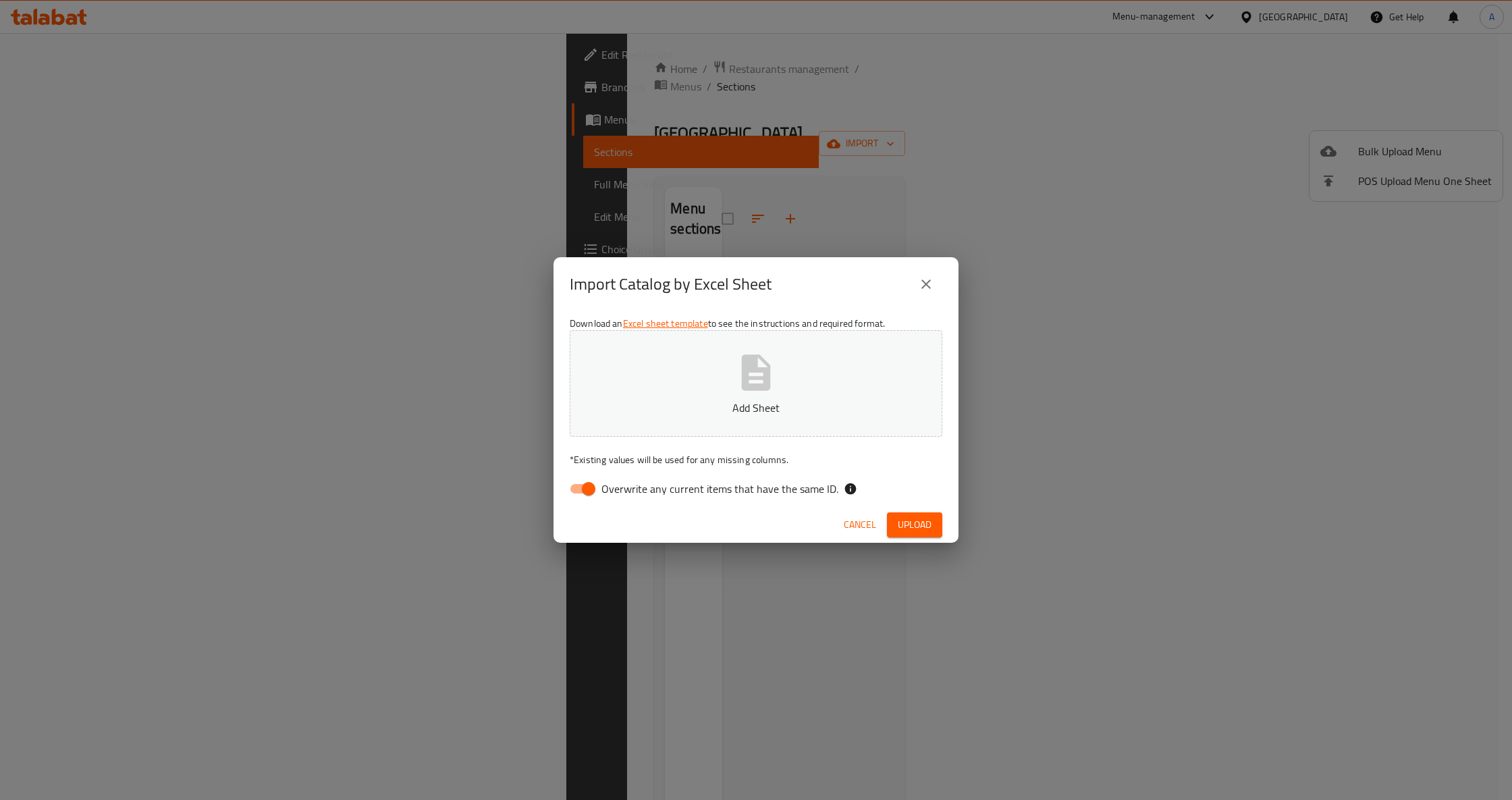 click on "Add Sheet" at bounding box center (756, 383) 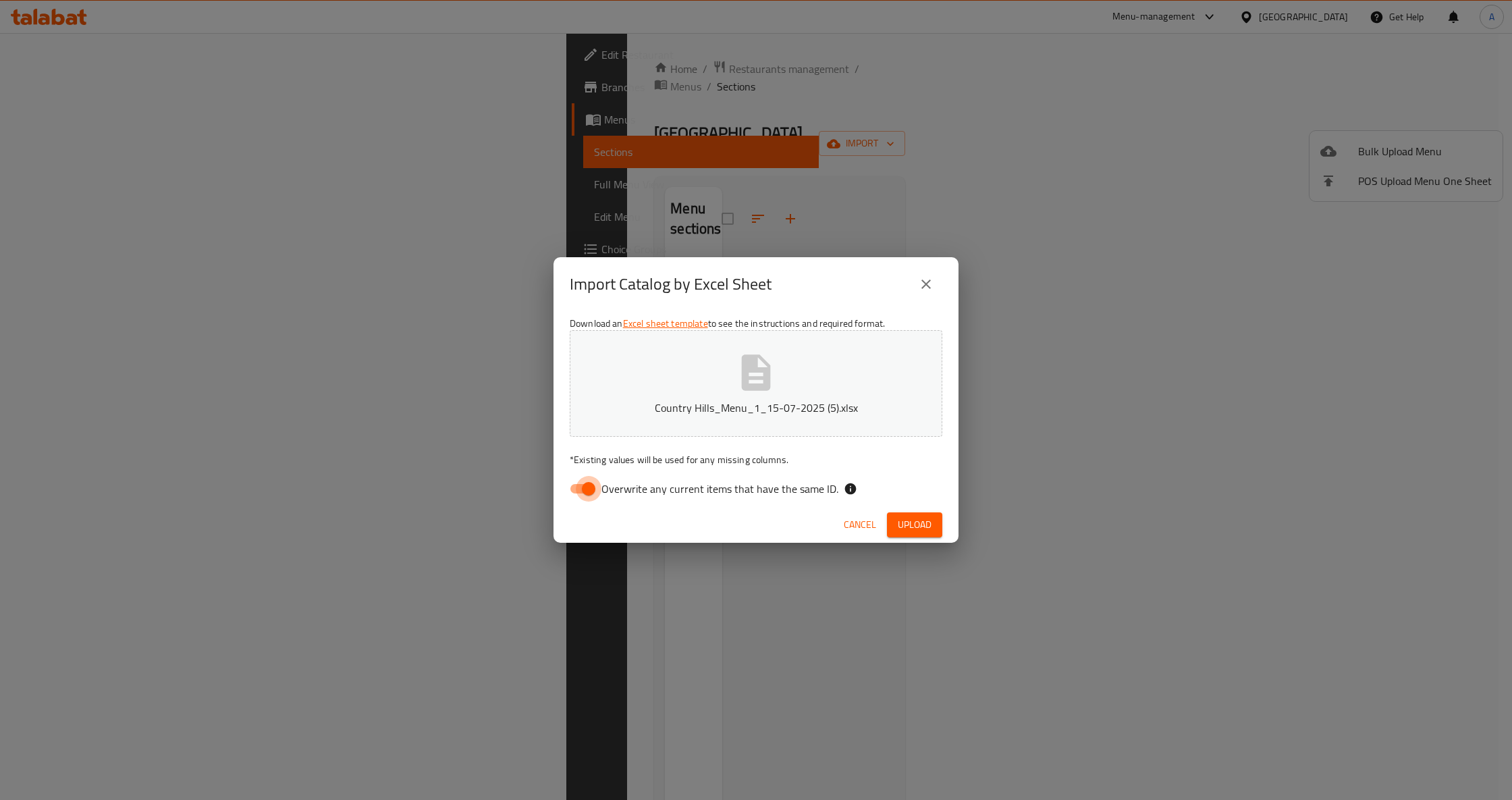 click on "Overwrite any current items that have the same ID." at bounding box center (589, 489) 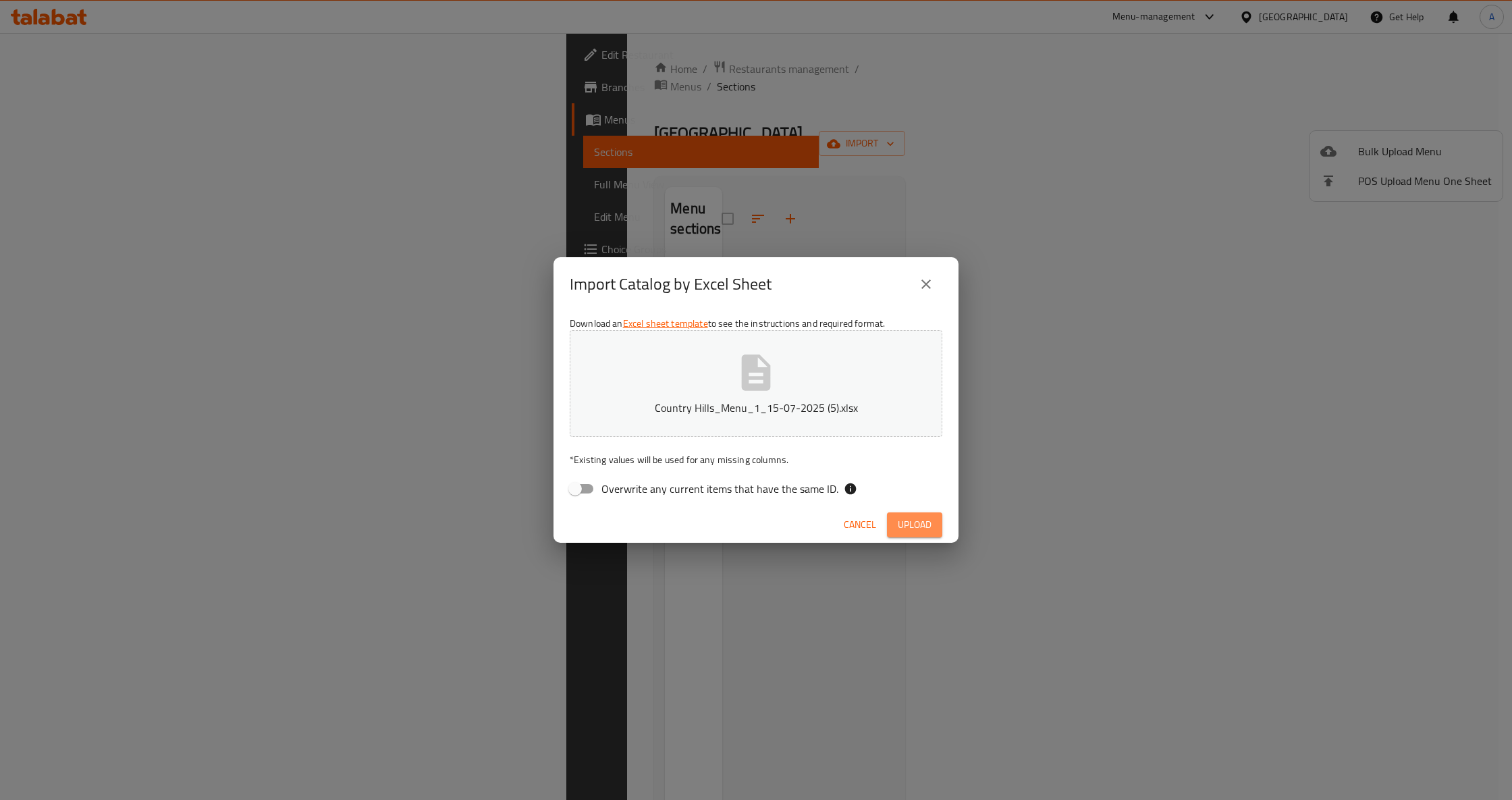 click on "Upload" at bounding box center [915, 525] 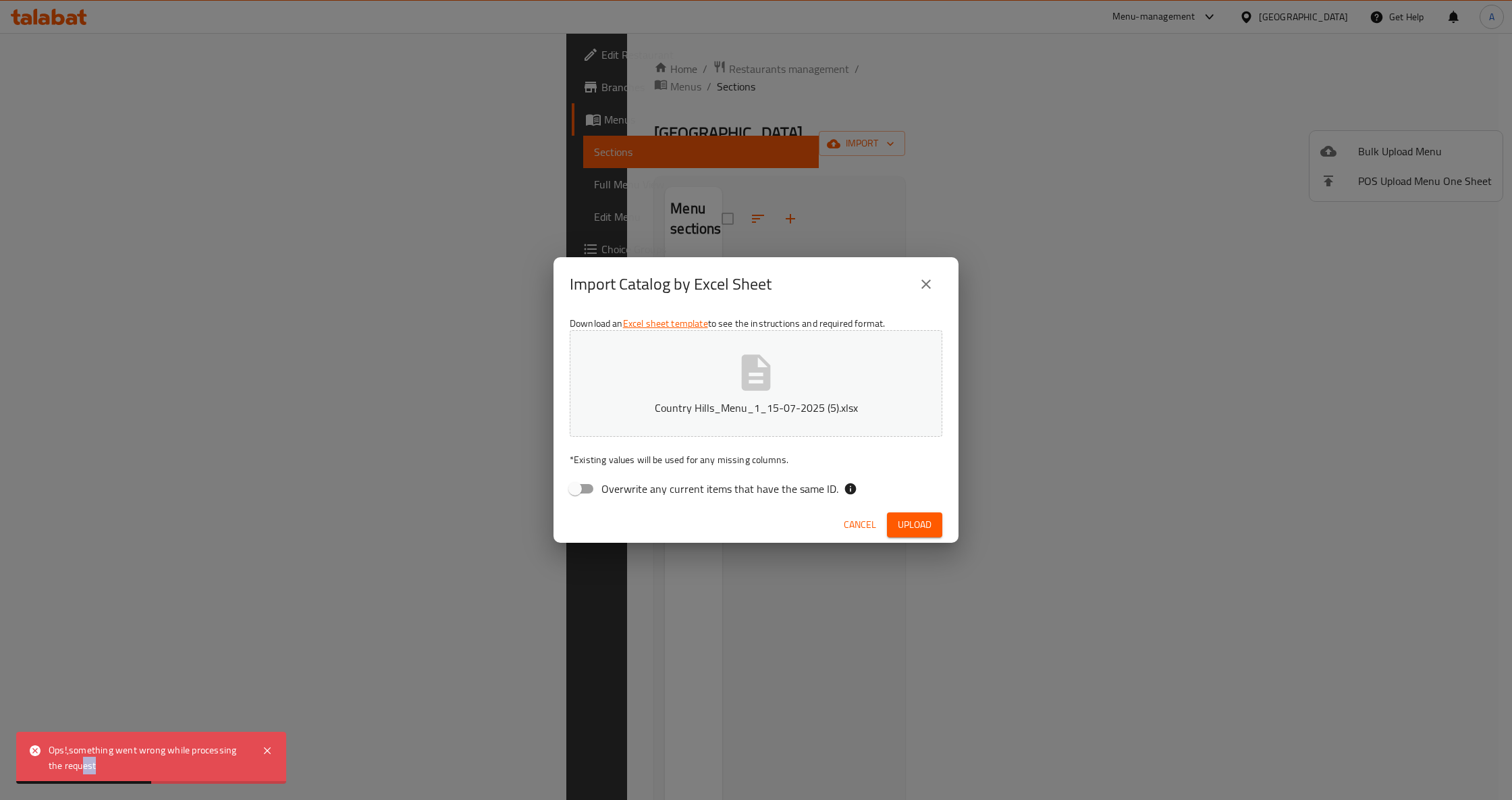 drag, startPoint x: 84, startPoint y: 763, endPoint x: 122, endPoint y: 763, distance: 38 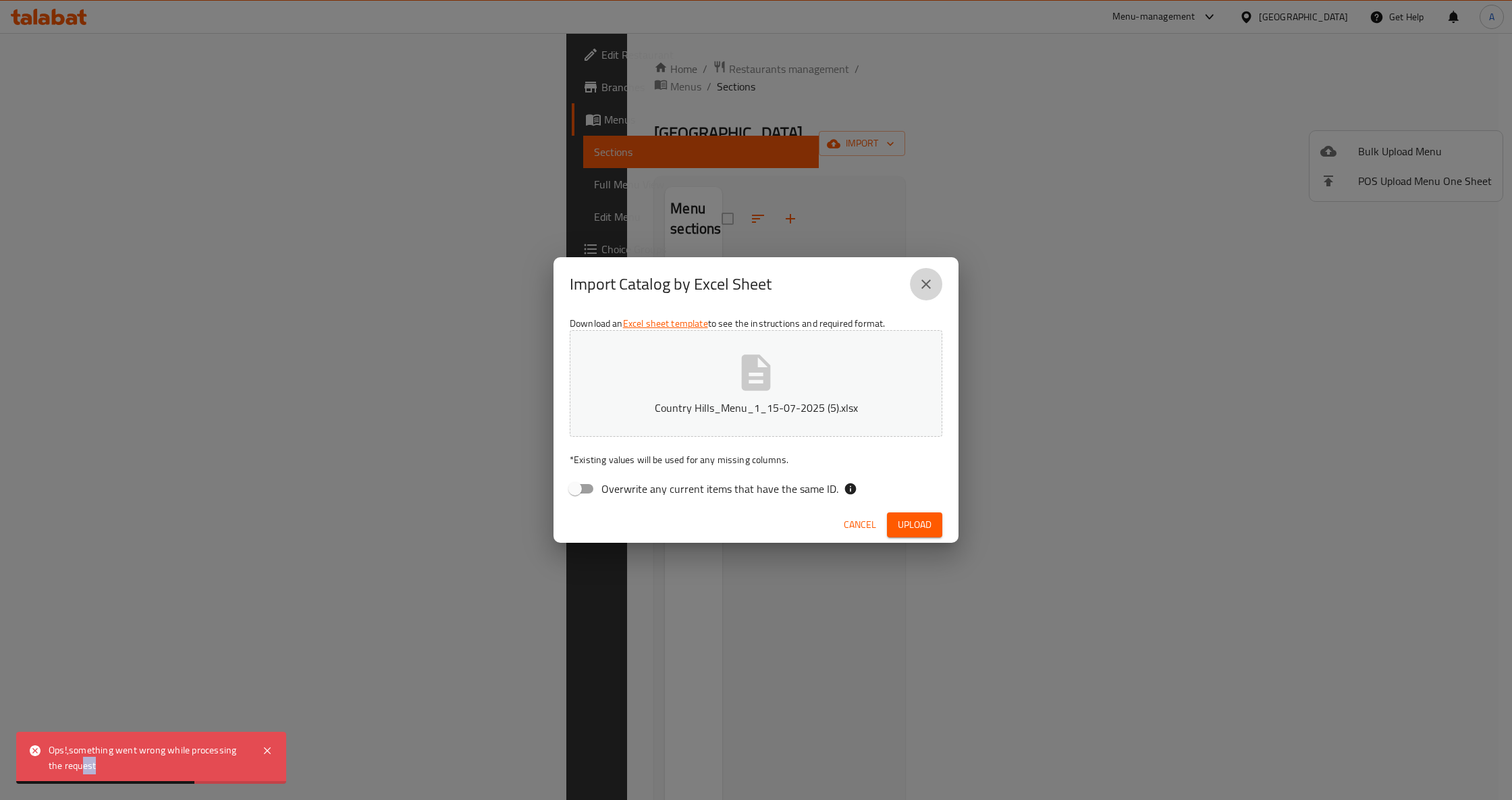click at bounding box center (926, 284) 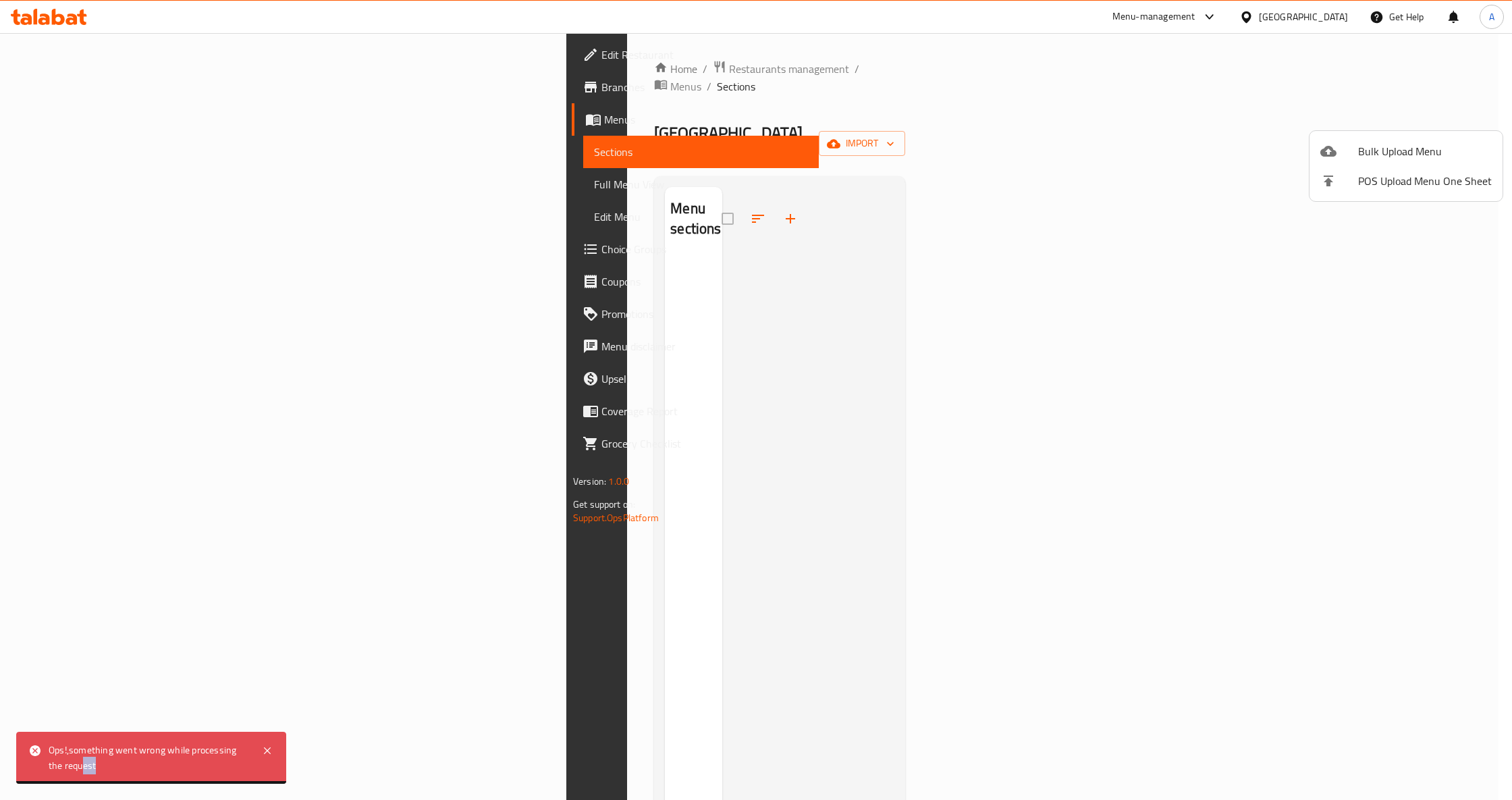 type 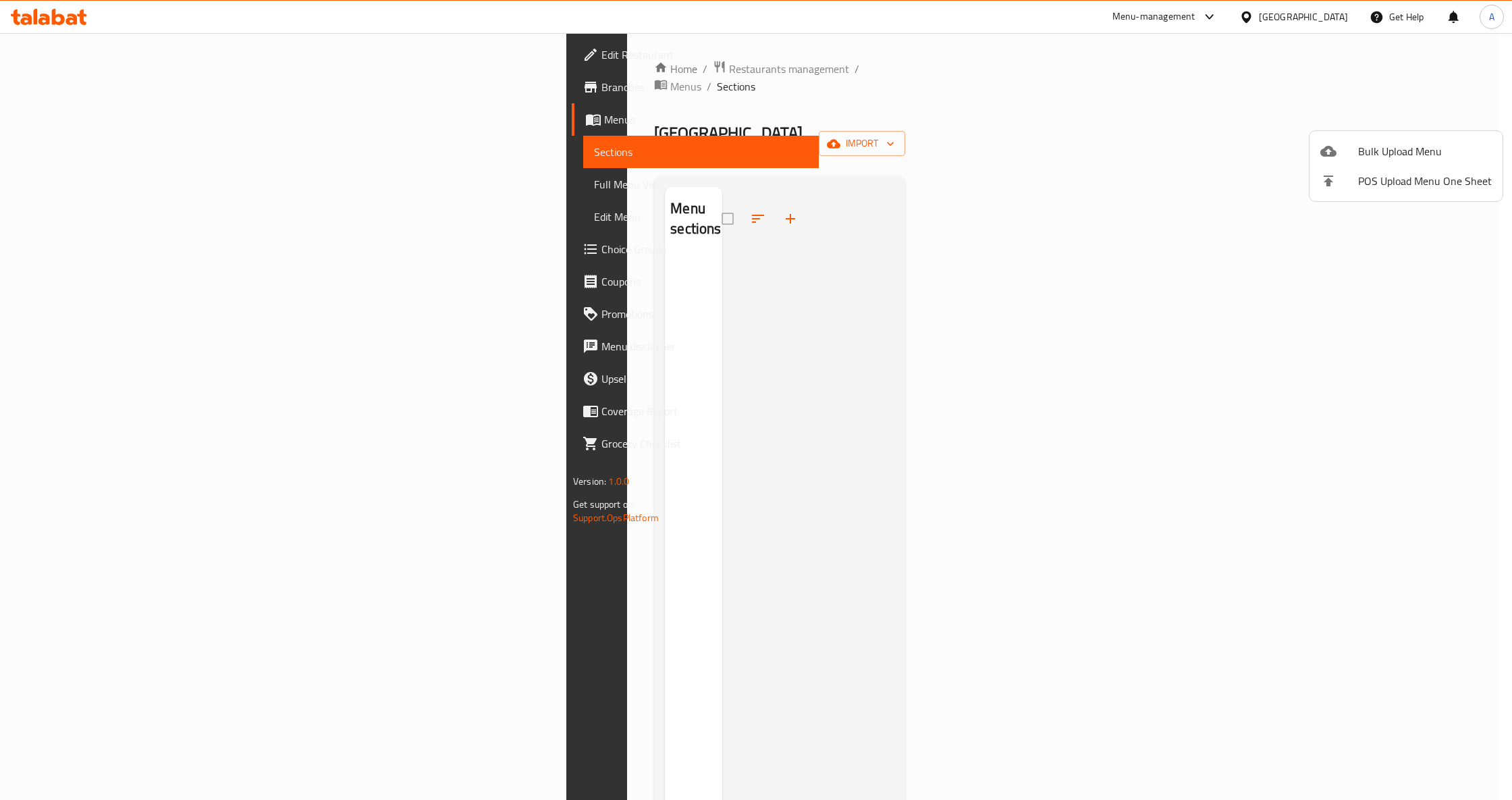 click at bounding box center (756, 400) 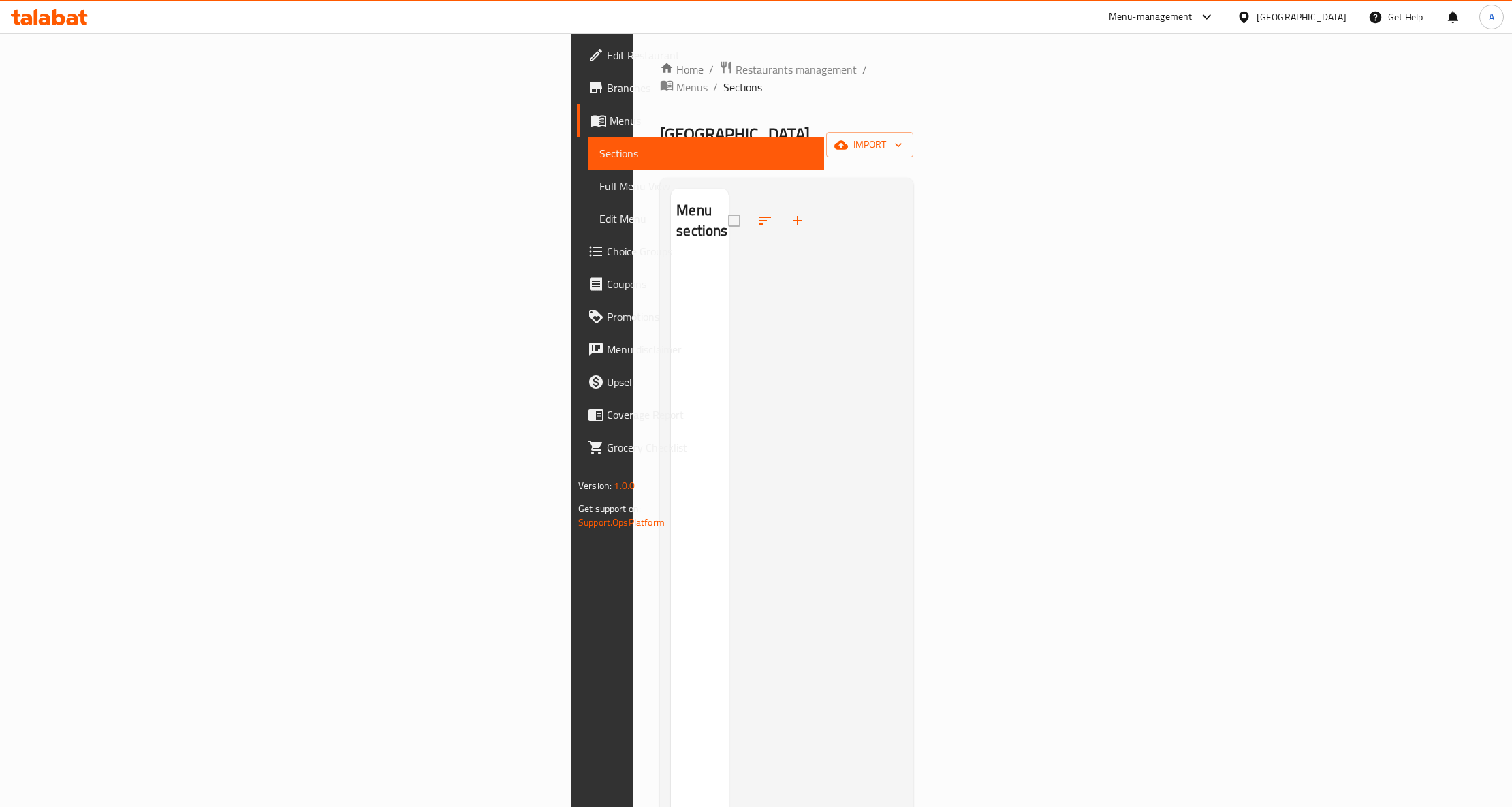 click on "Menu-management" at bounding box center [1150, 17] 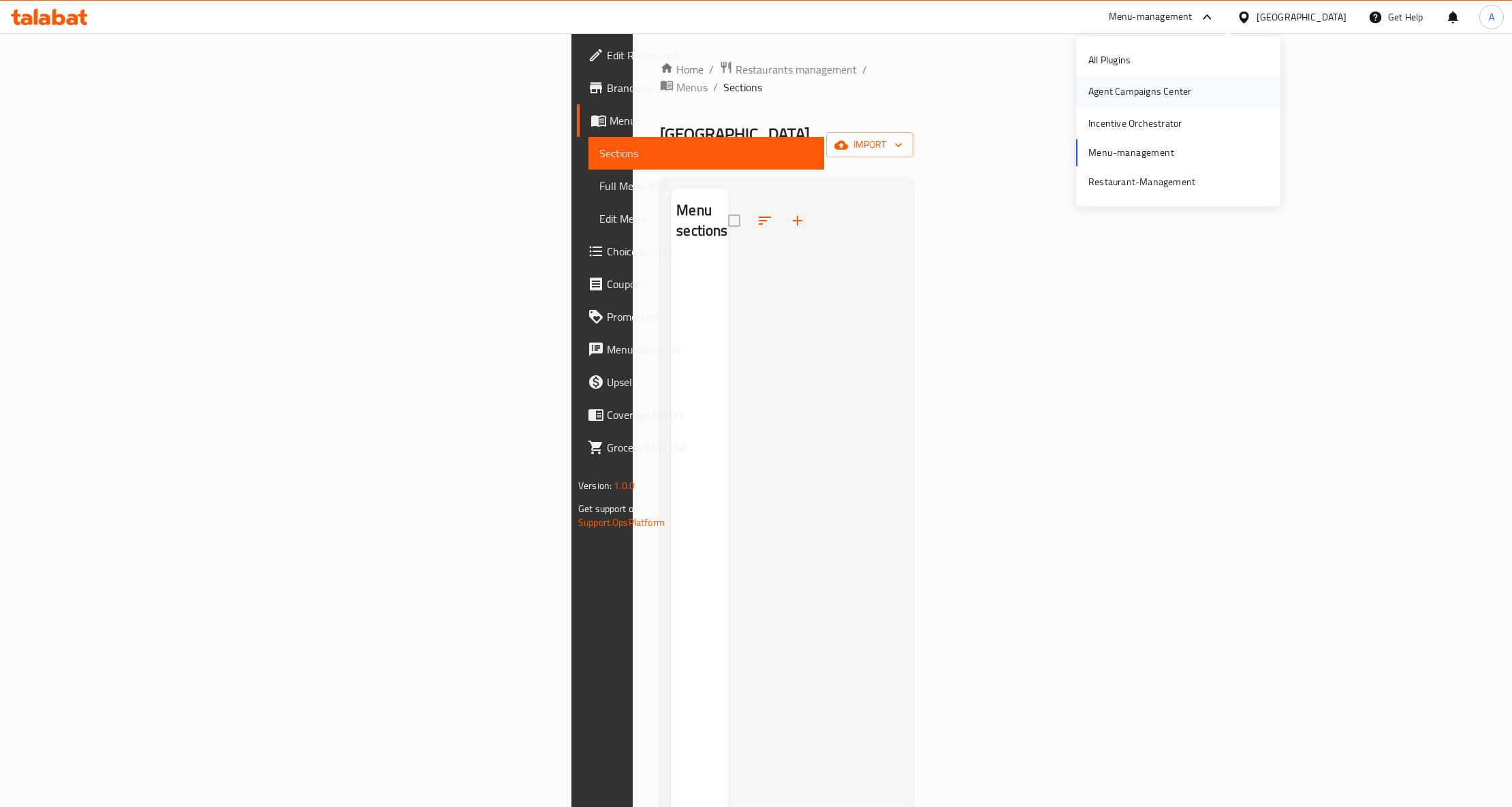 click on "Agent Campaigns Center" at bounding box center (1139, 92) 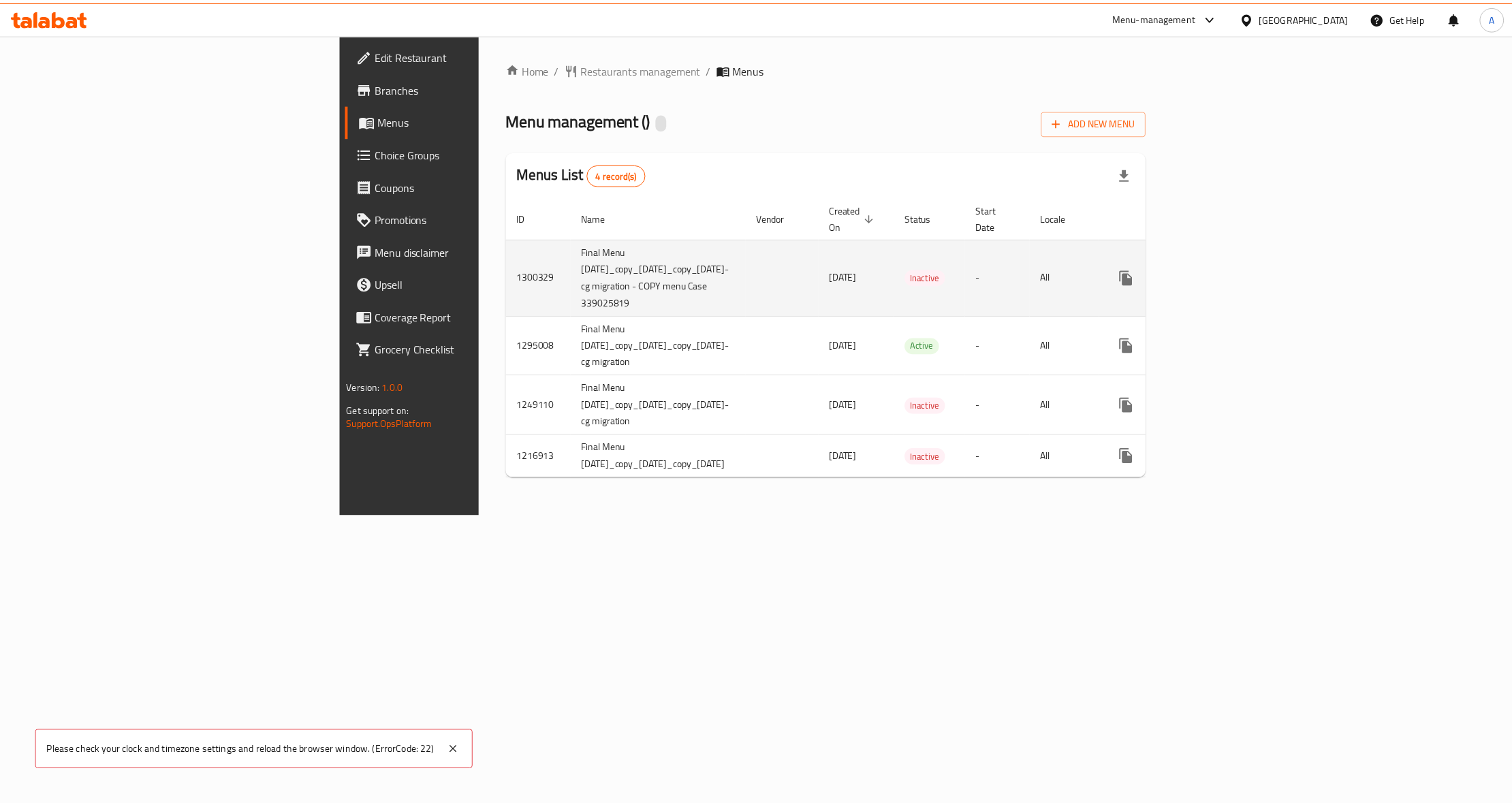 scroll, scrollTop: 0, scrollLeft: 0, axis: both 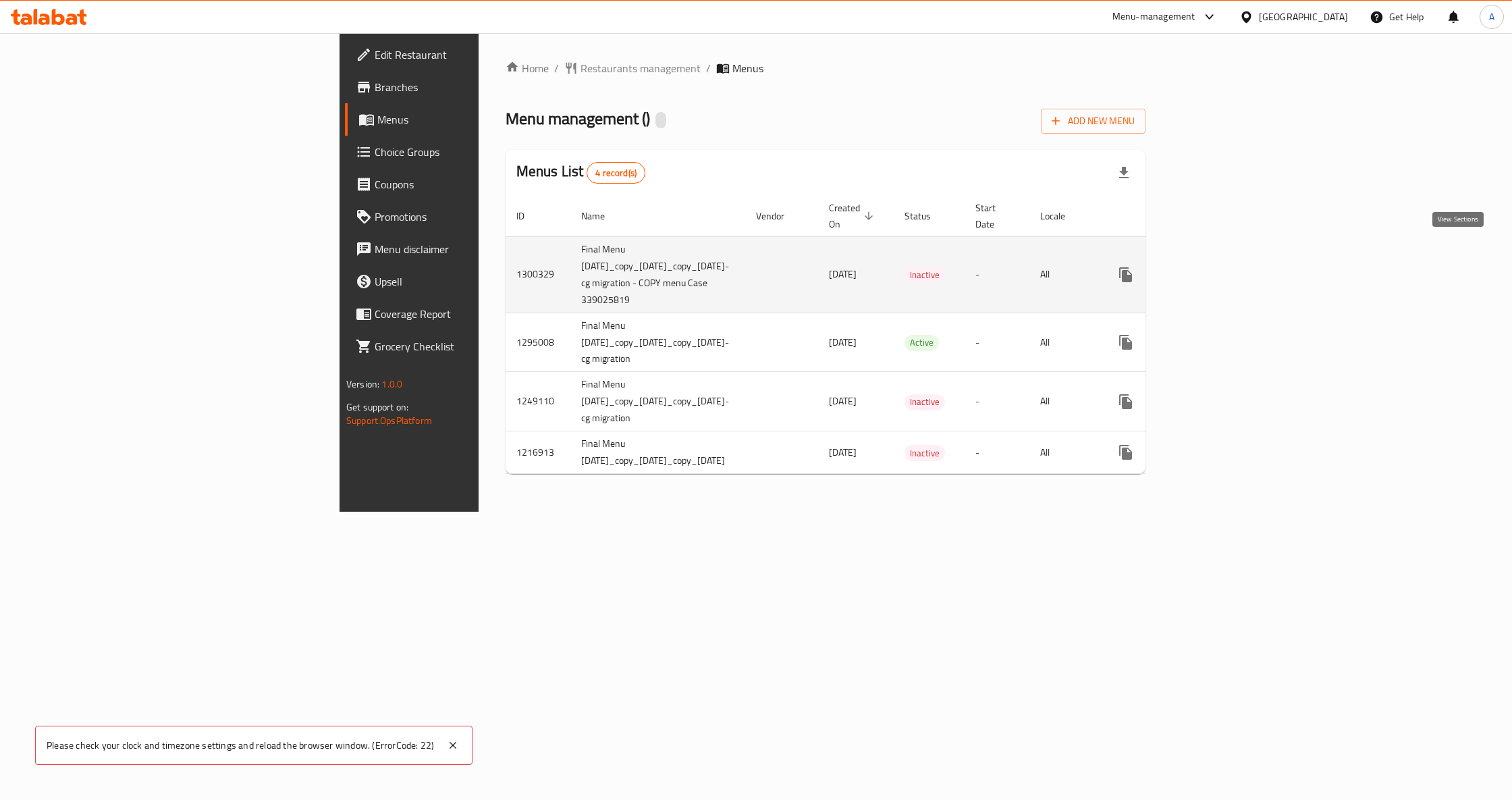 click 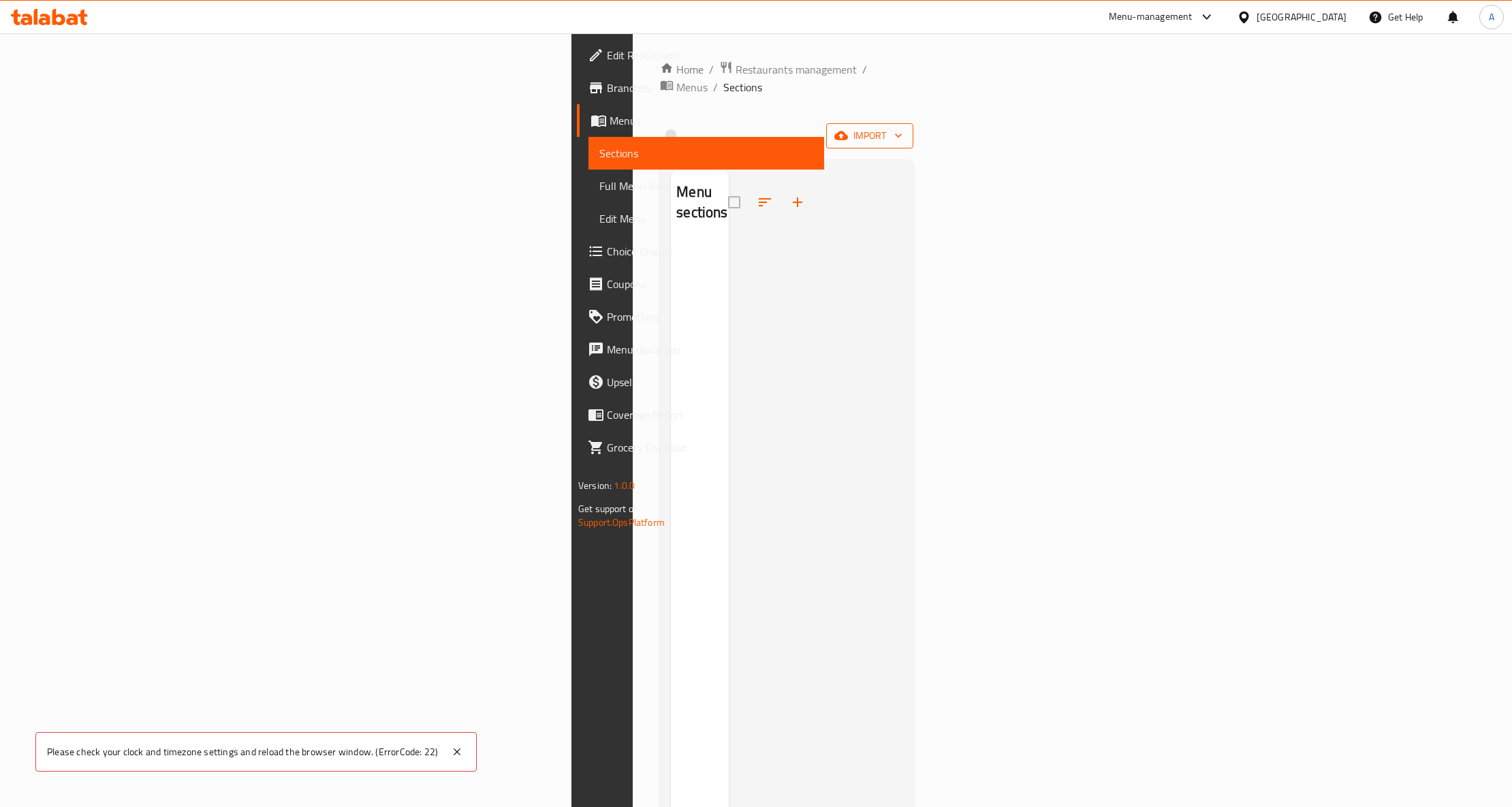 click on "import" at bounding box center (870, 136) 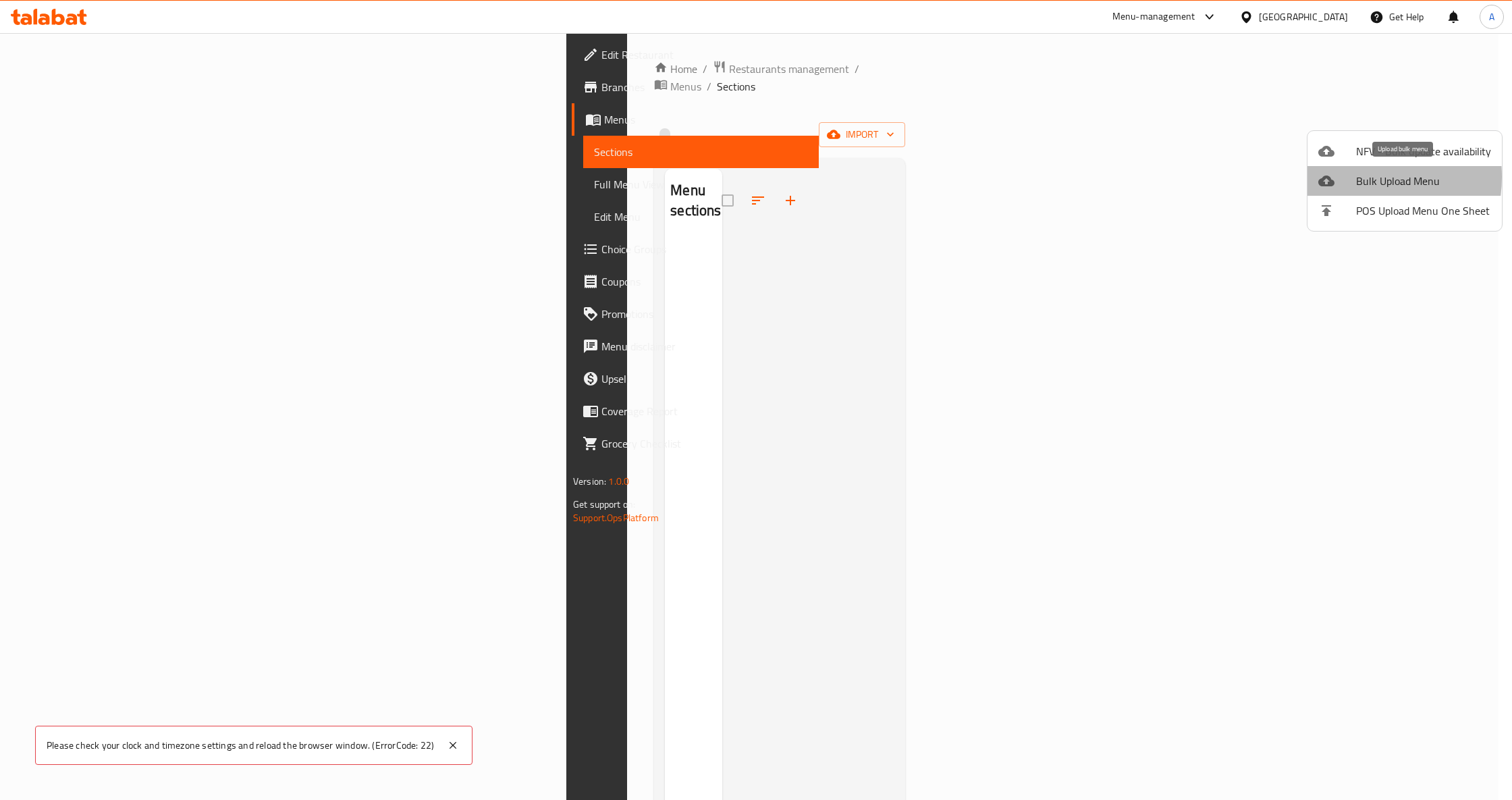 click at bounding box center (1337, 181) 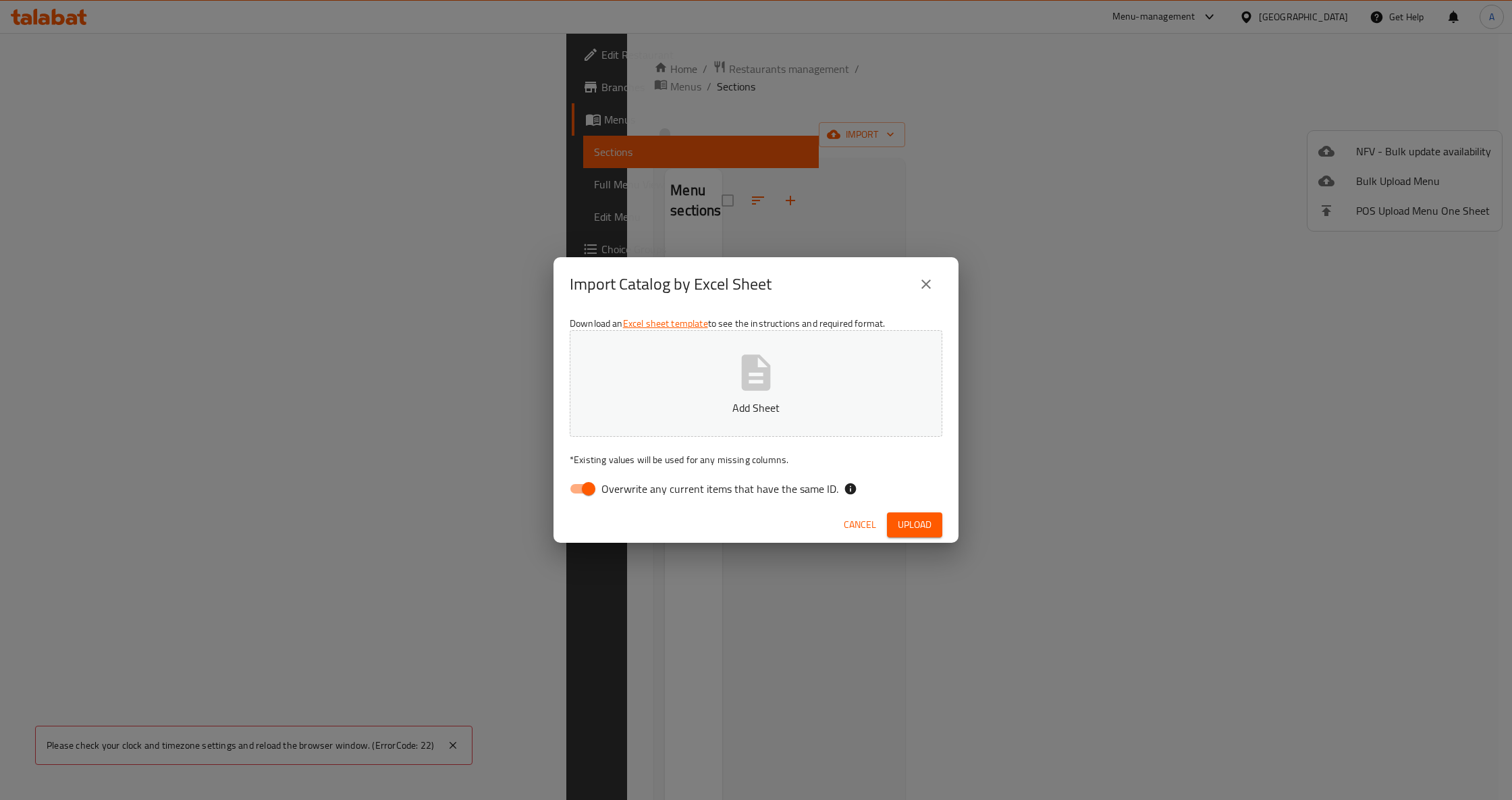 click on "Add Sheet" at bounding box center [756, 383] 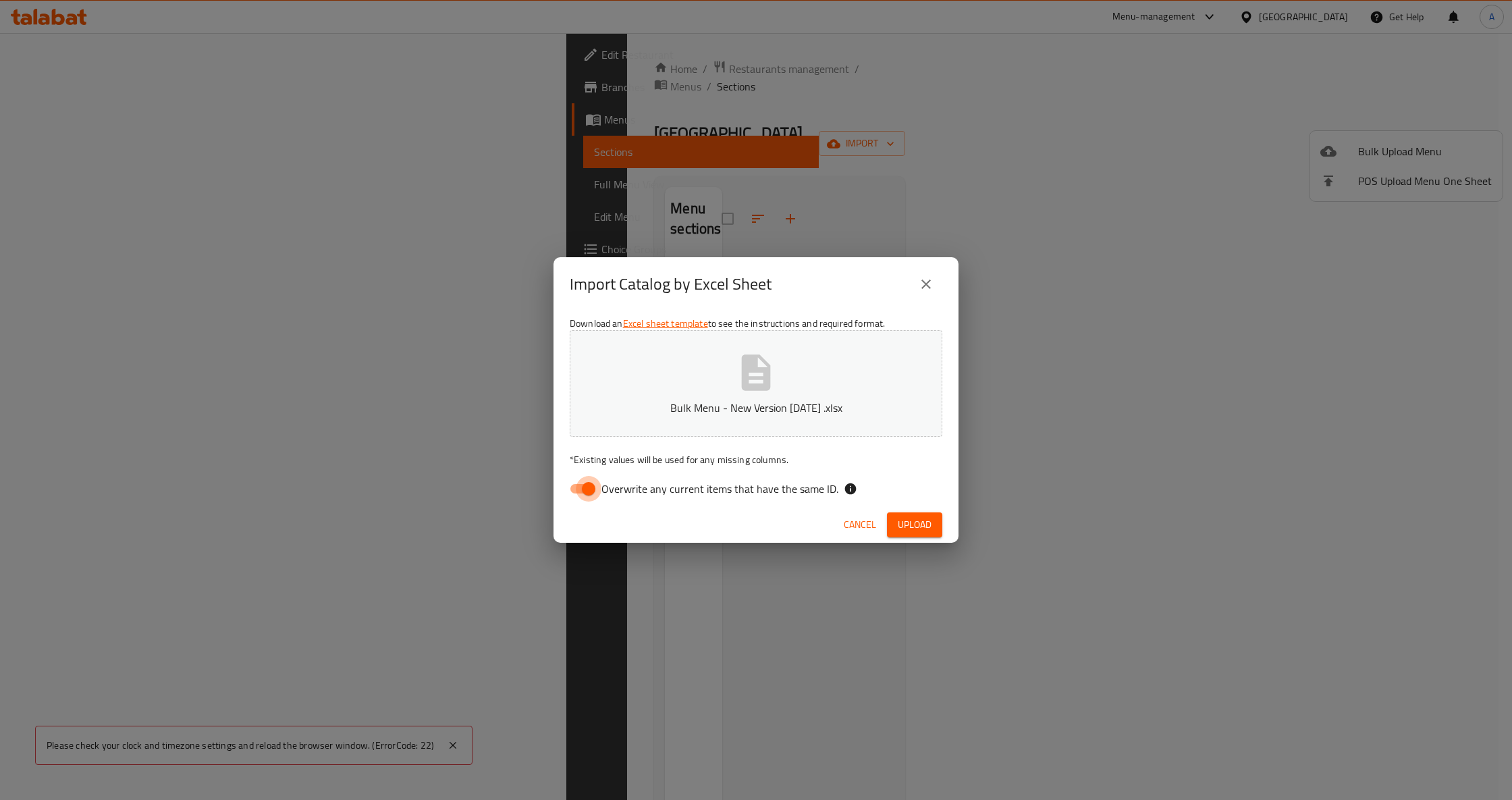 click on "Overwrite any current items that have the same ID." at bounding box center (589, 489) 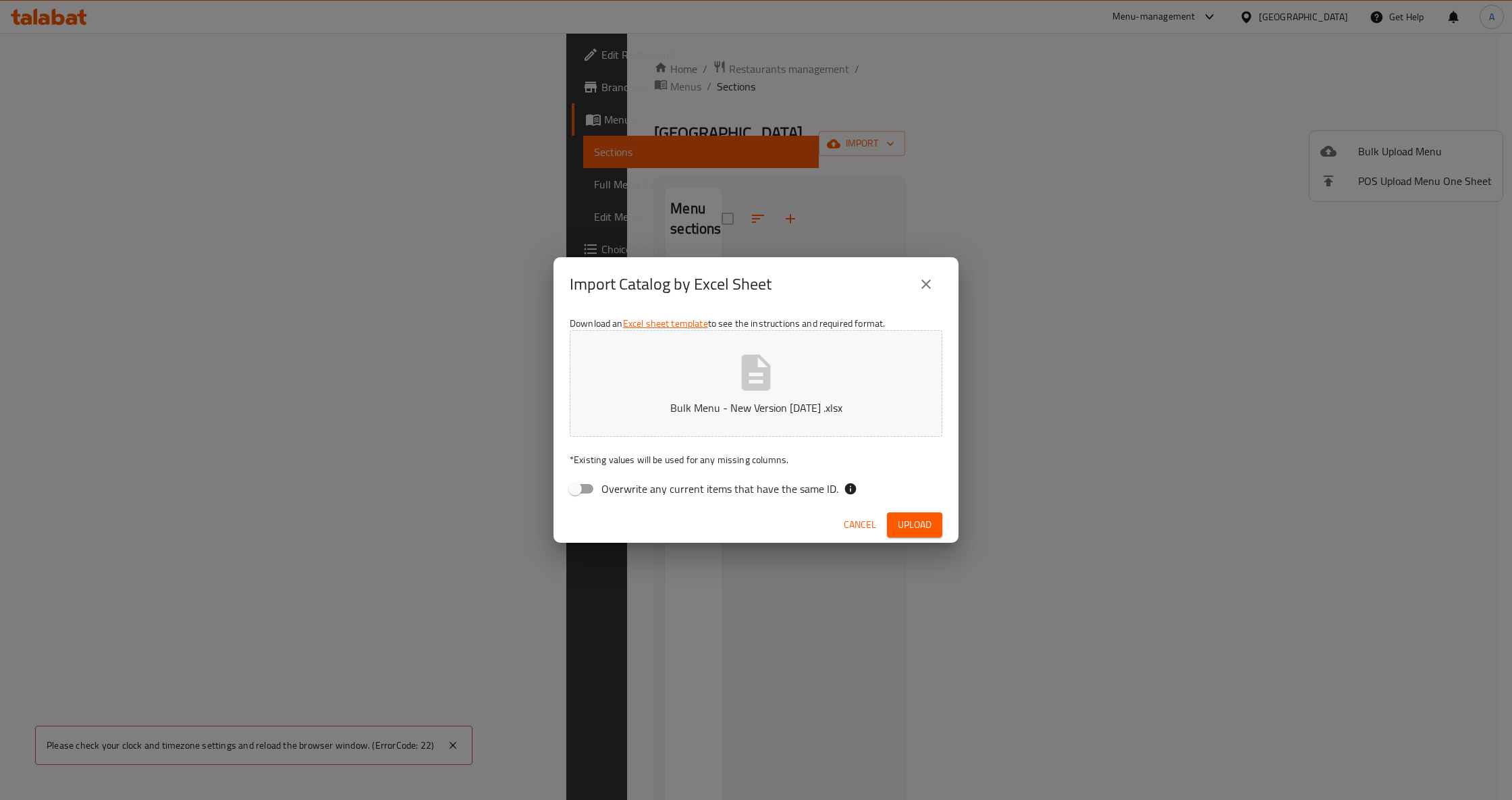 click on "Upload" at bounding box center [915, 525] 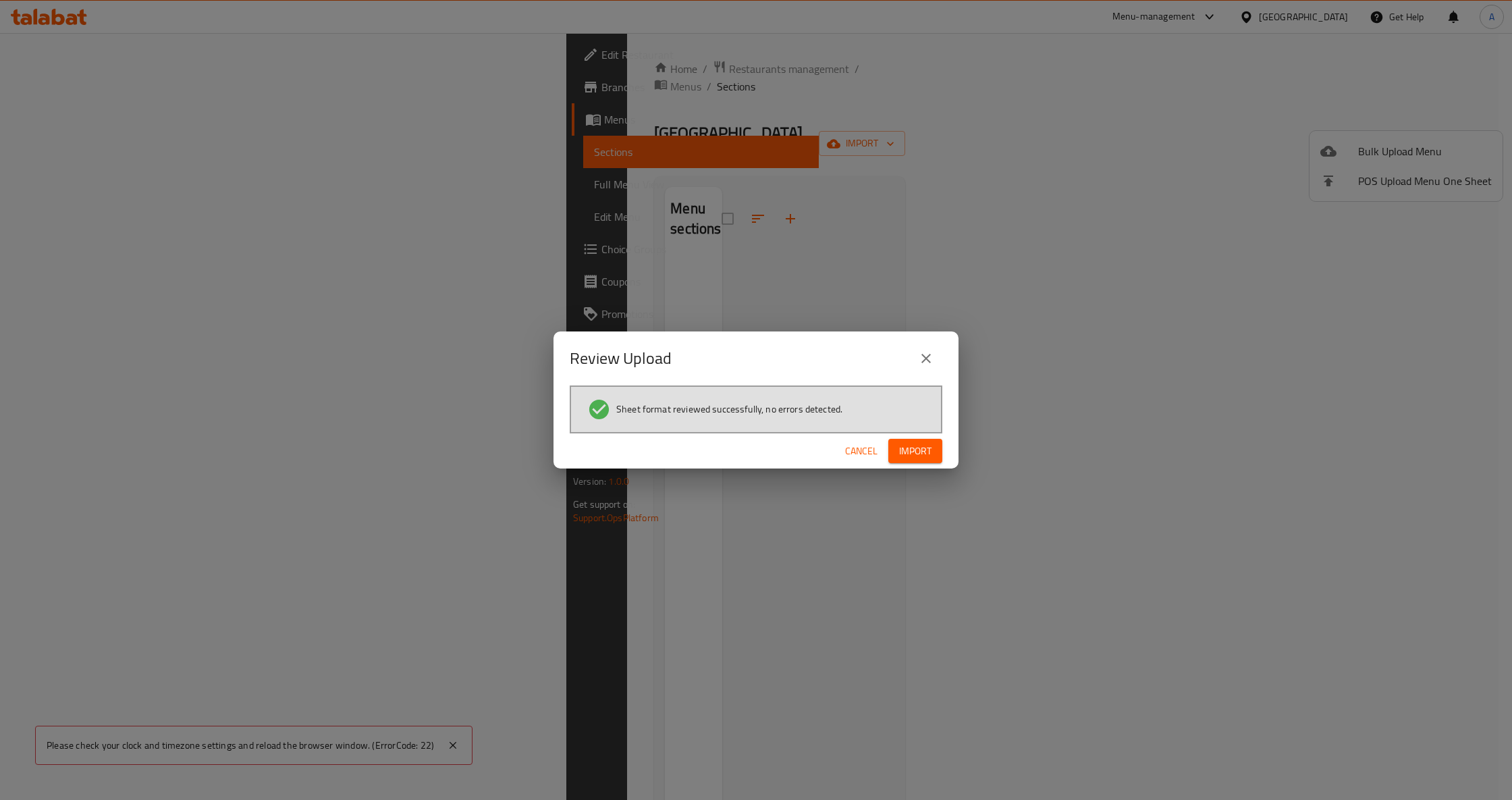 click on "Import" at bounding box center [915, 451] 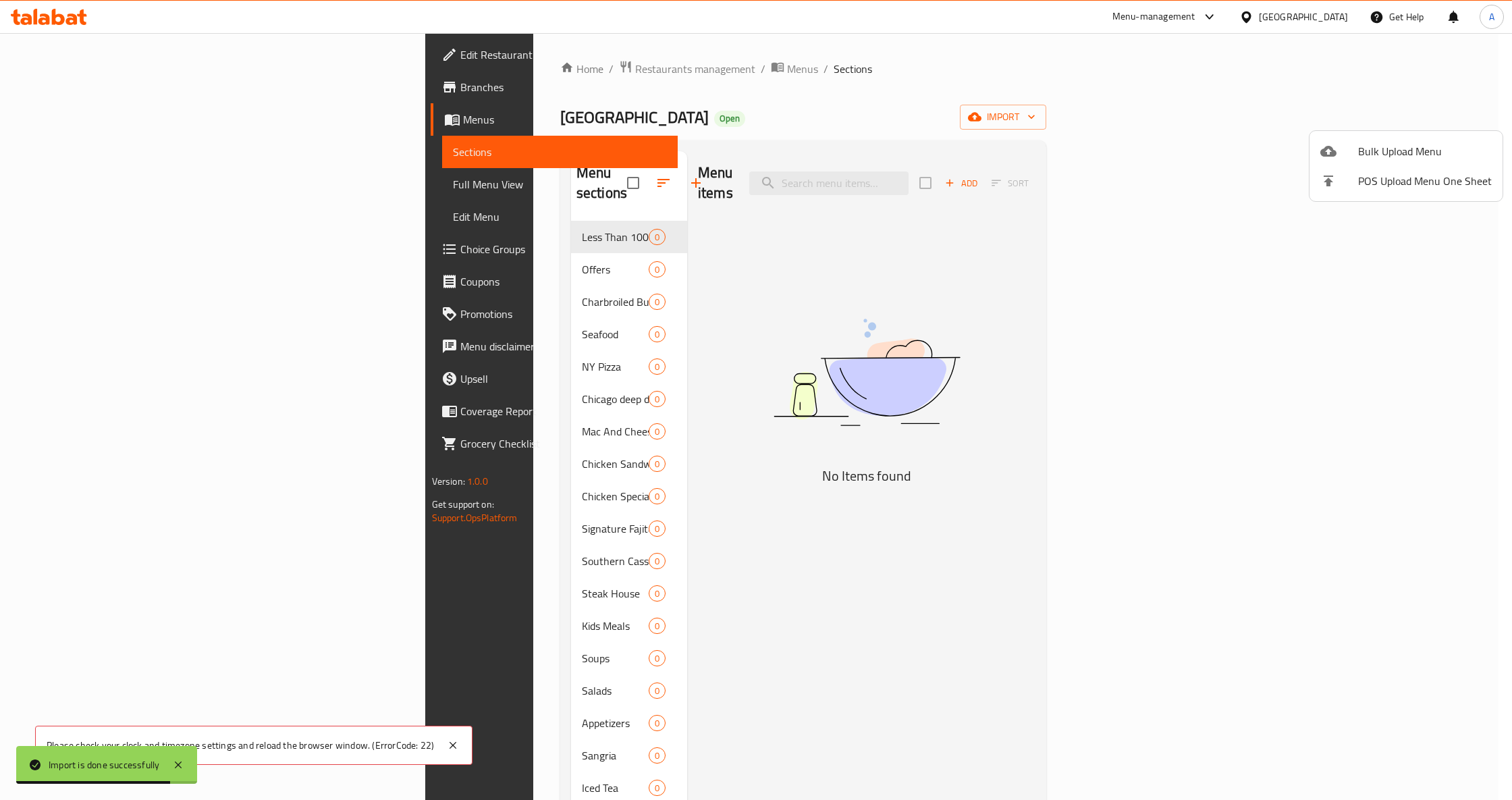 click at bounding box center (756, 400) 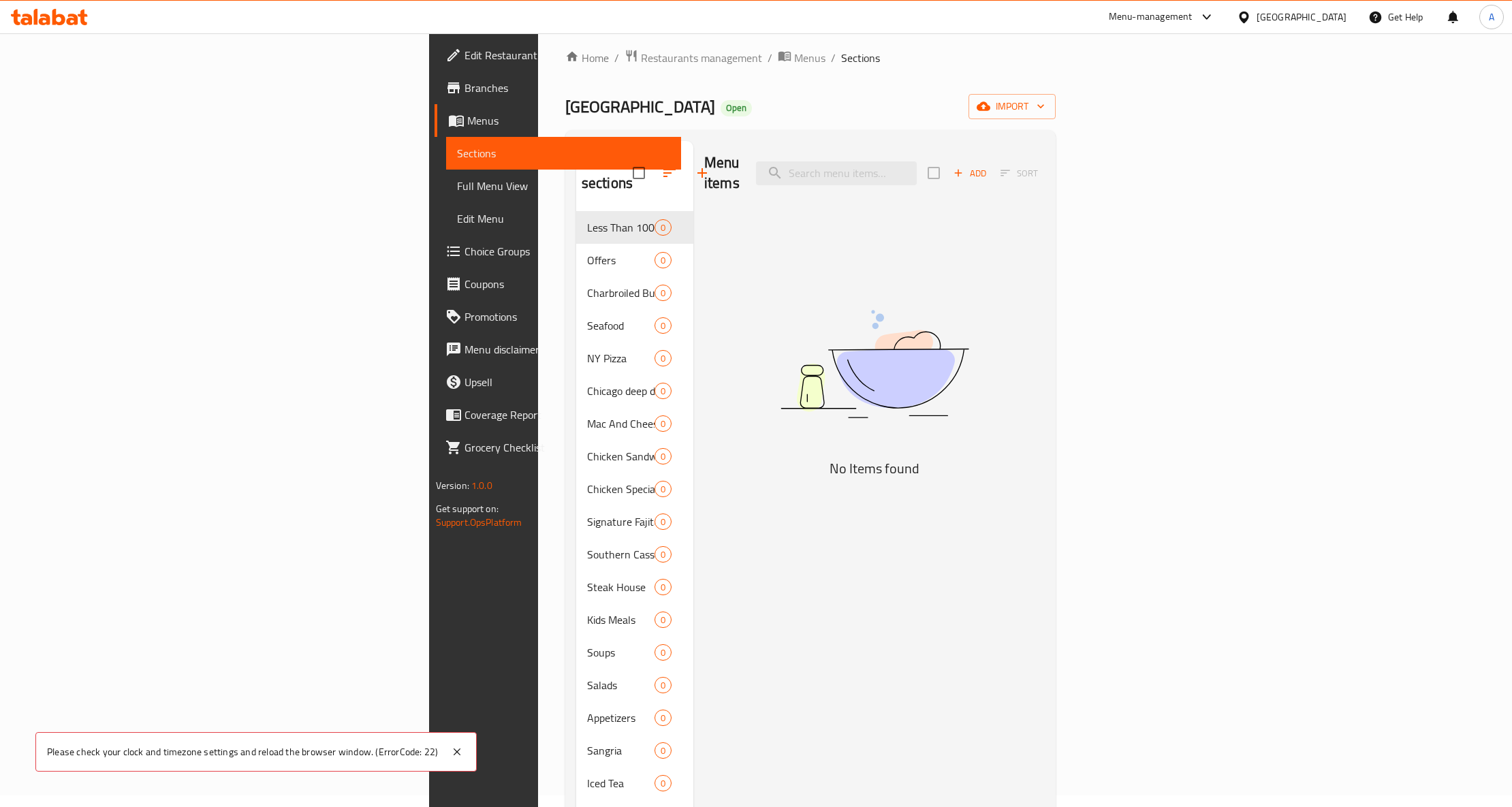 scroll, scrollTop: 0, scrollLeft: 0, axis: both 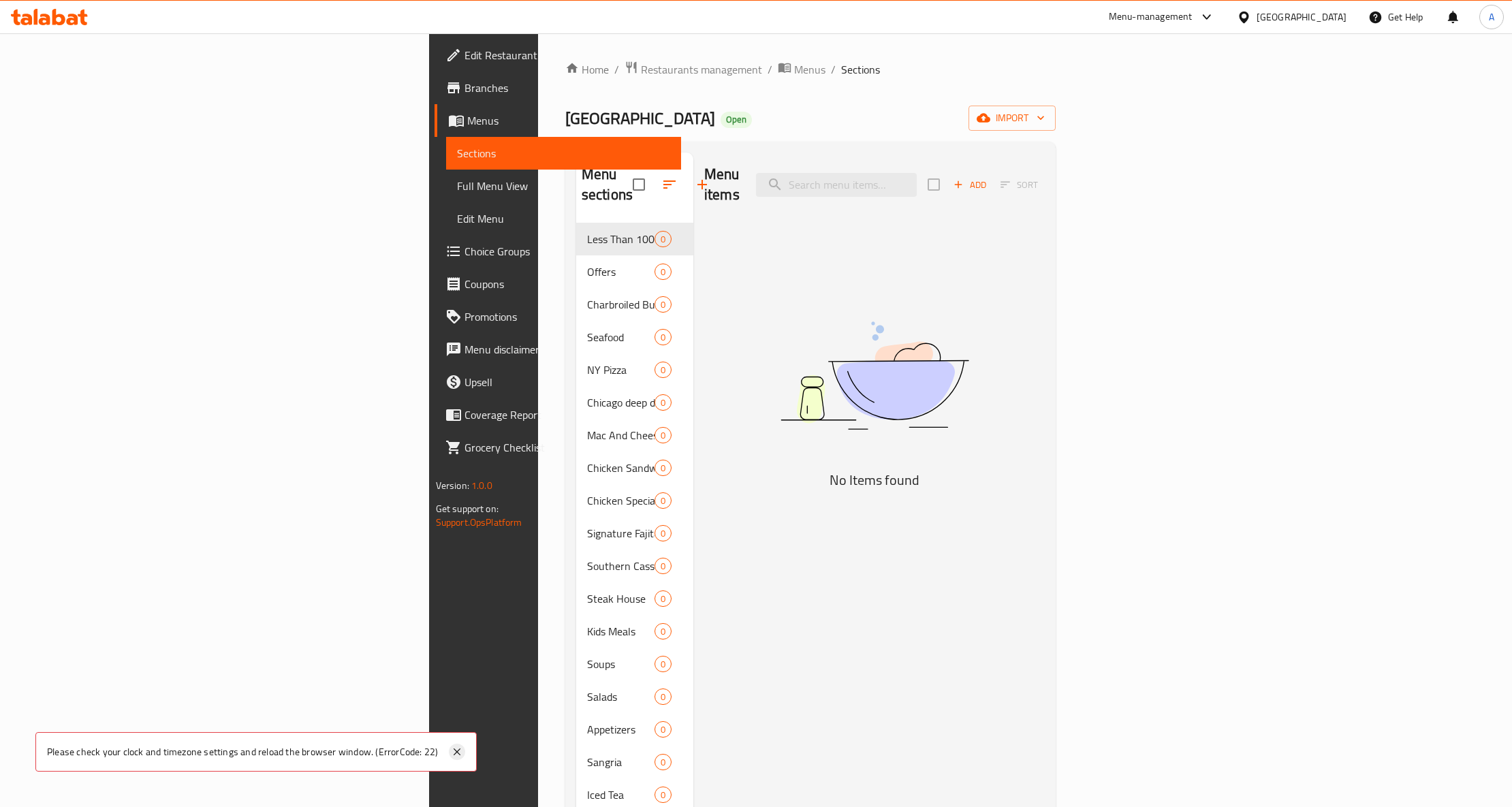 click 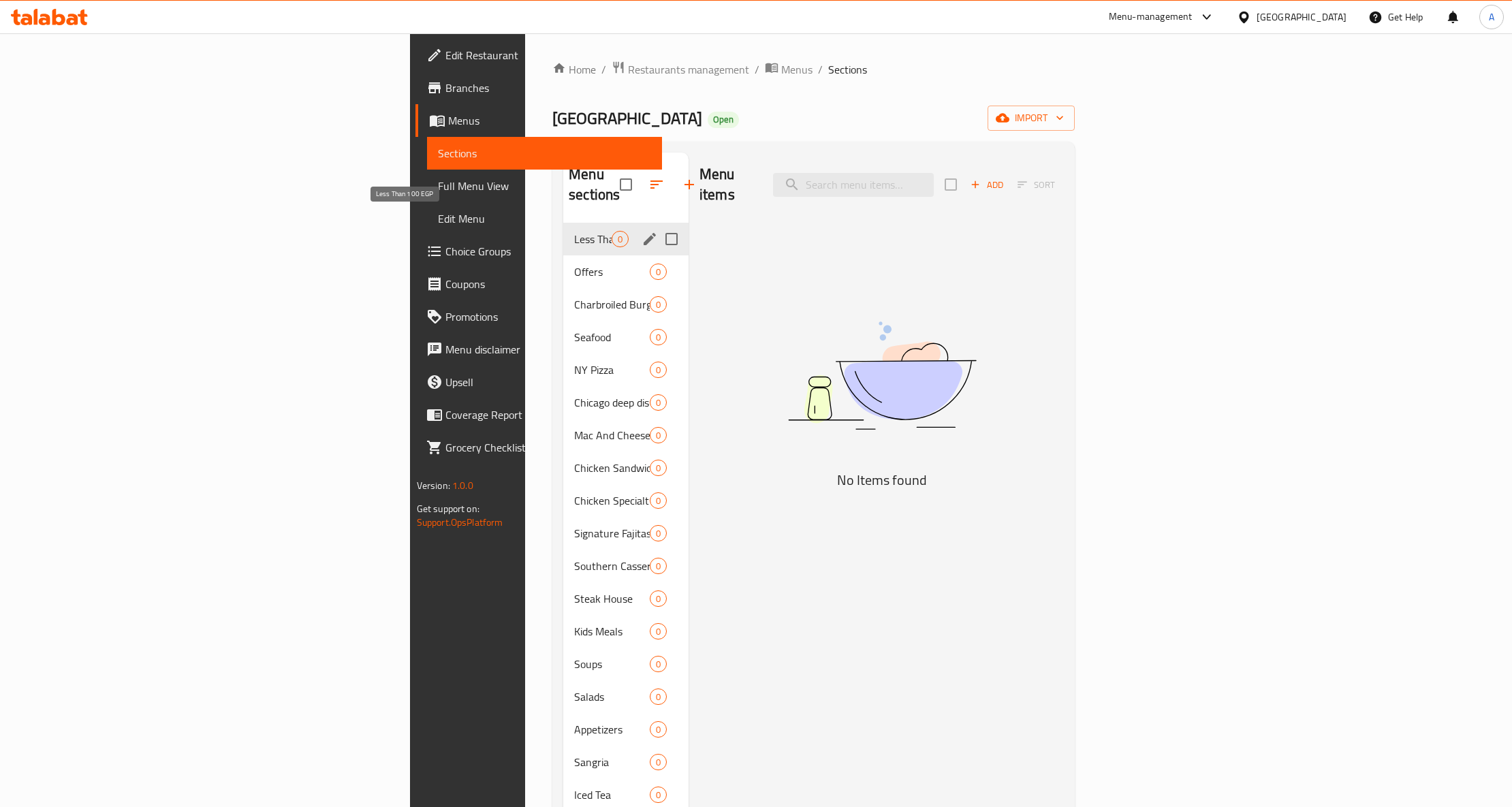 click on "Less Than 100 EGP" at bounding box center [593, 239] 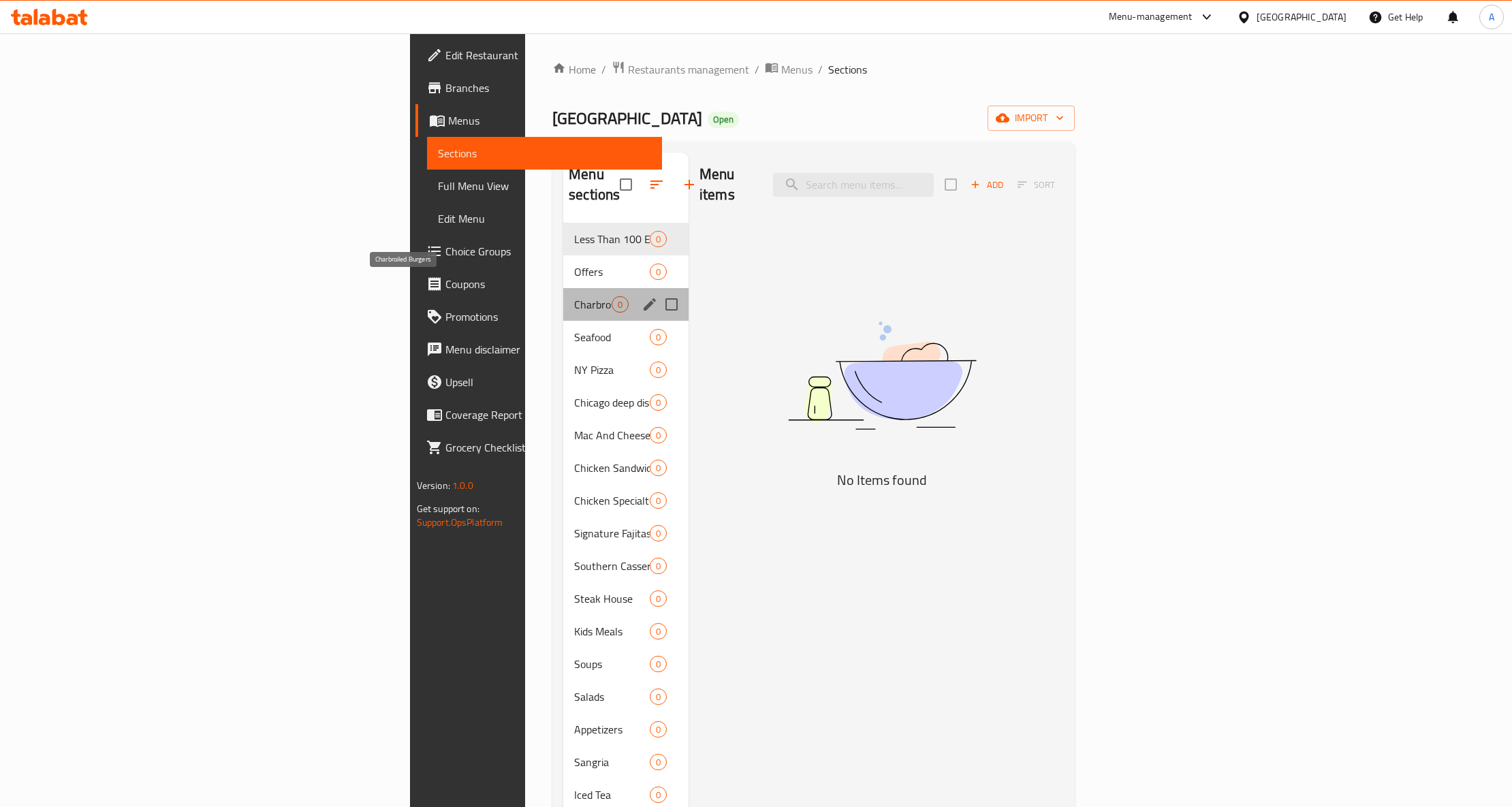 click on "Charbroiled Burgers" at bounding box center (593, 304) 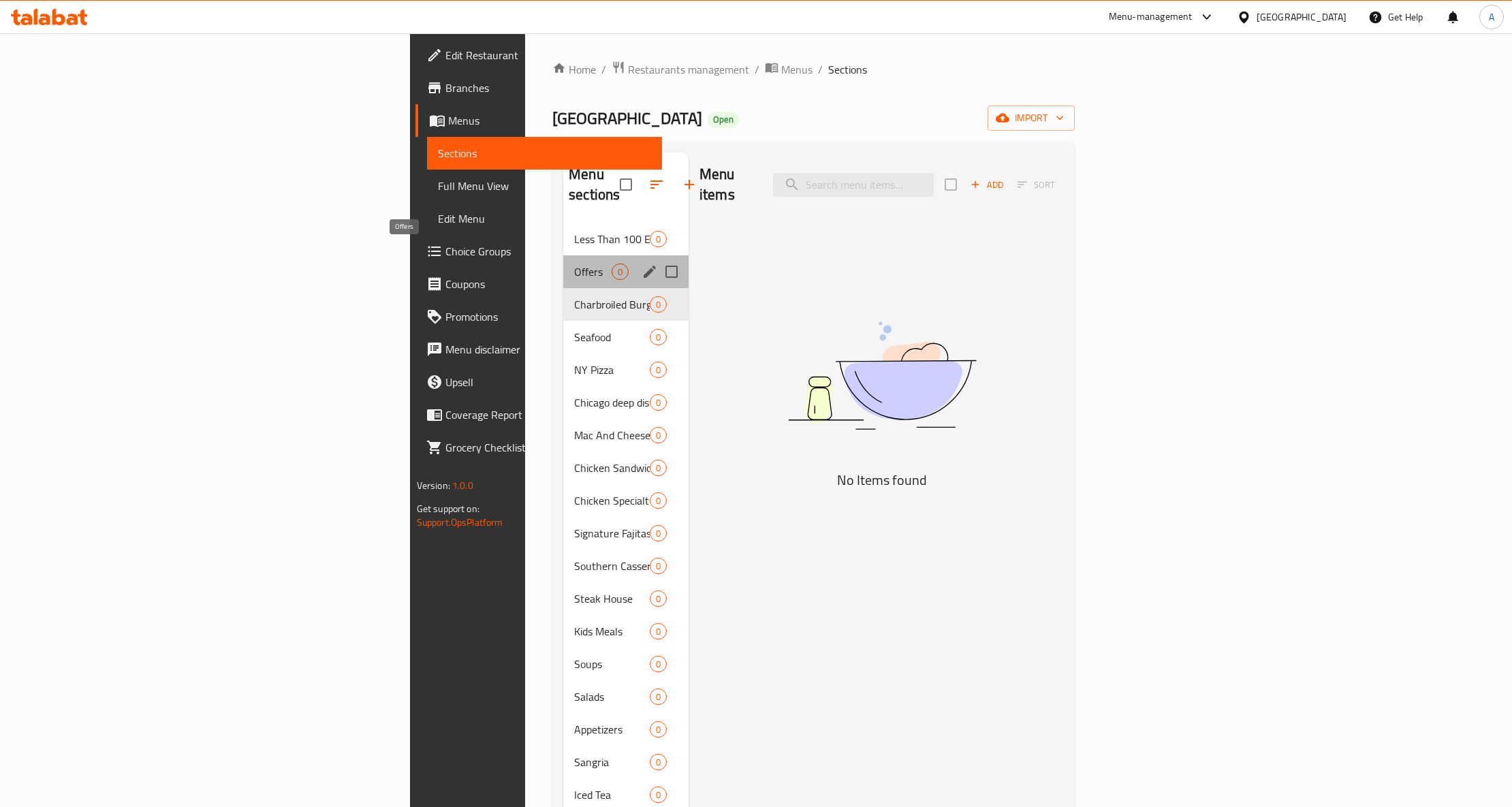 click on "Offers" at bounding box center [593, 272] 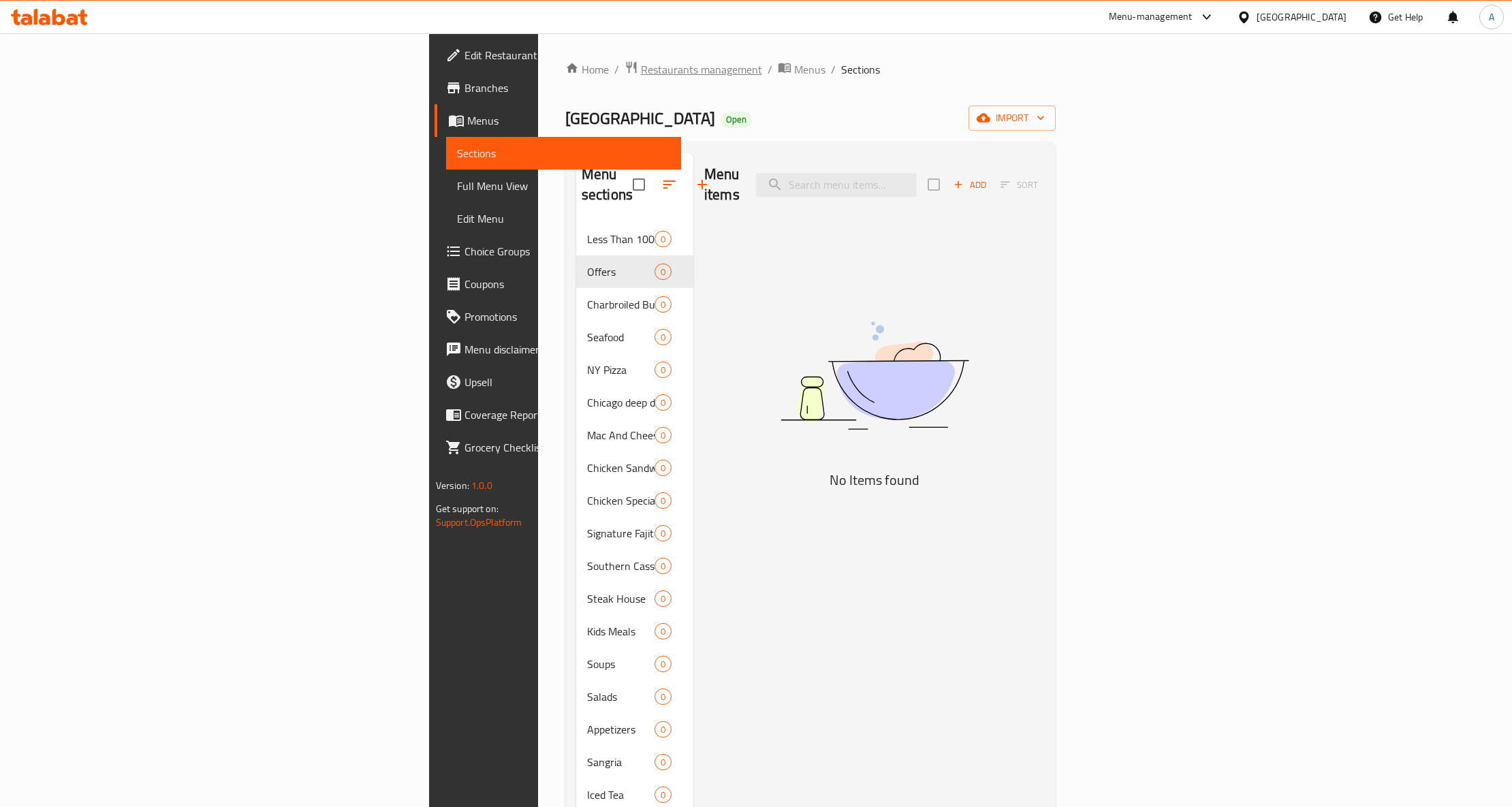 click on "Restaurants management" at bounding box center [702, 69] 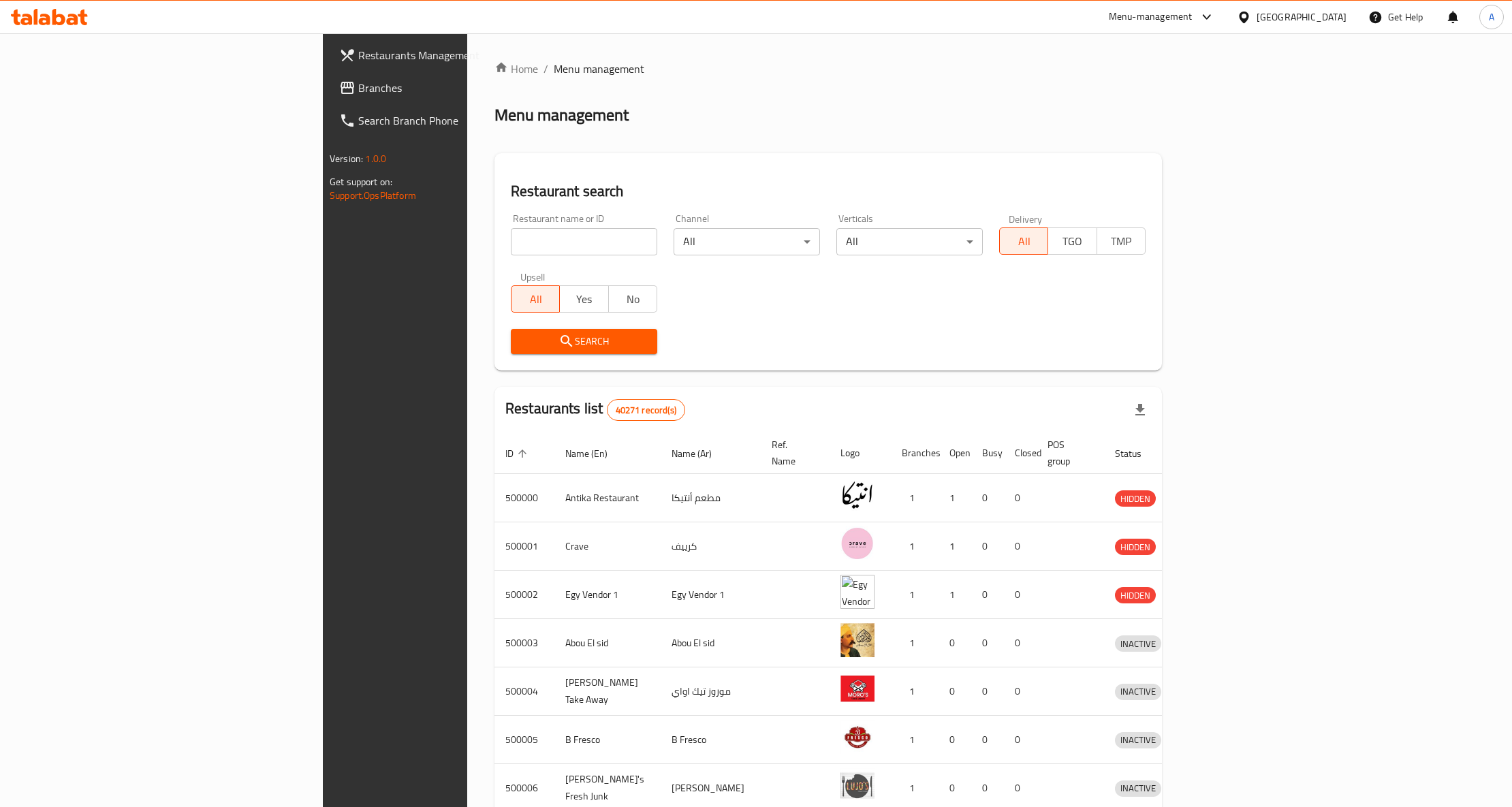 click at bounding box center (584, 242) 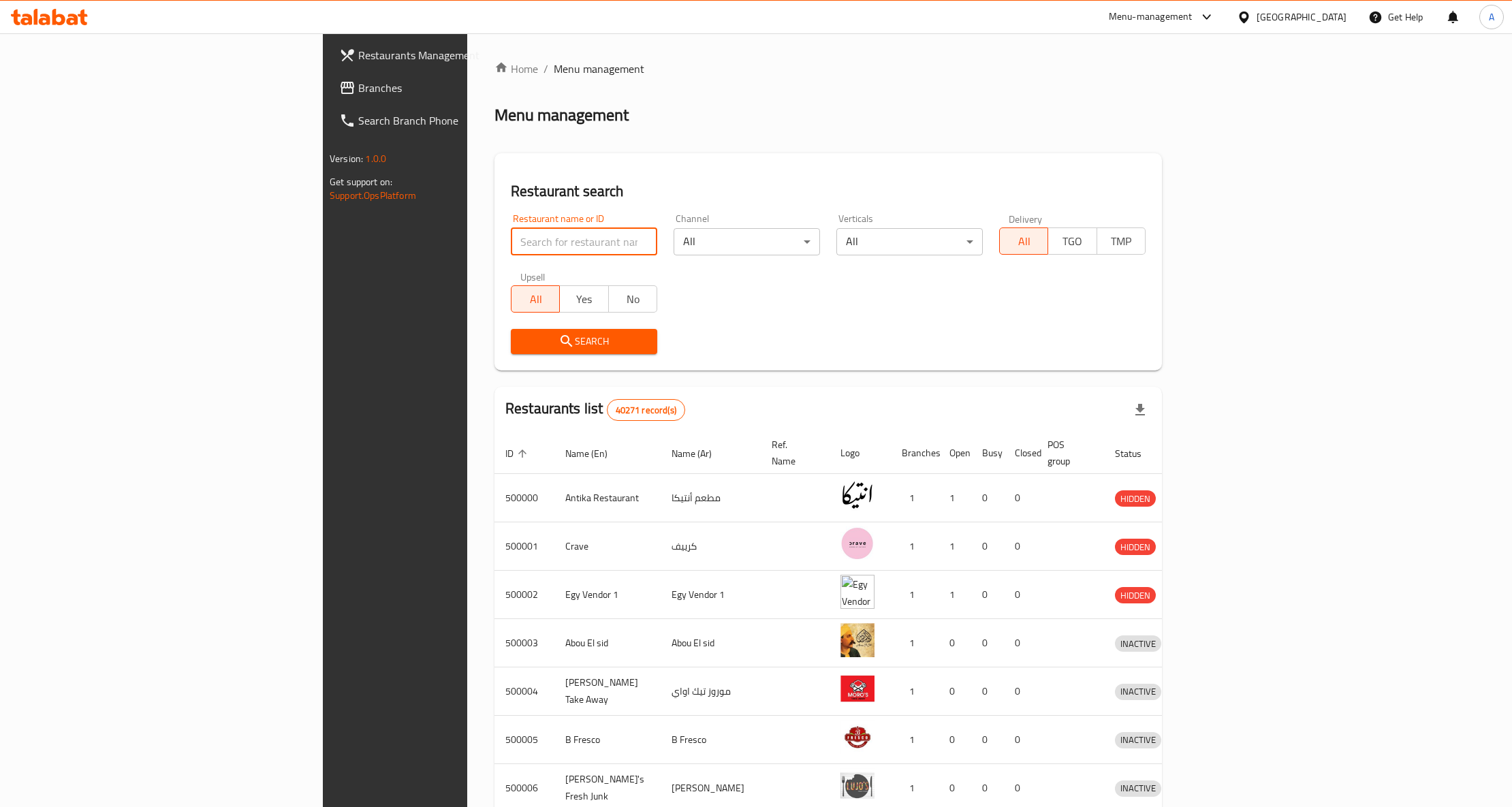 paste on "503932" 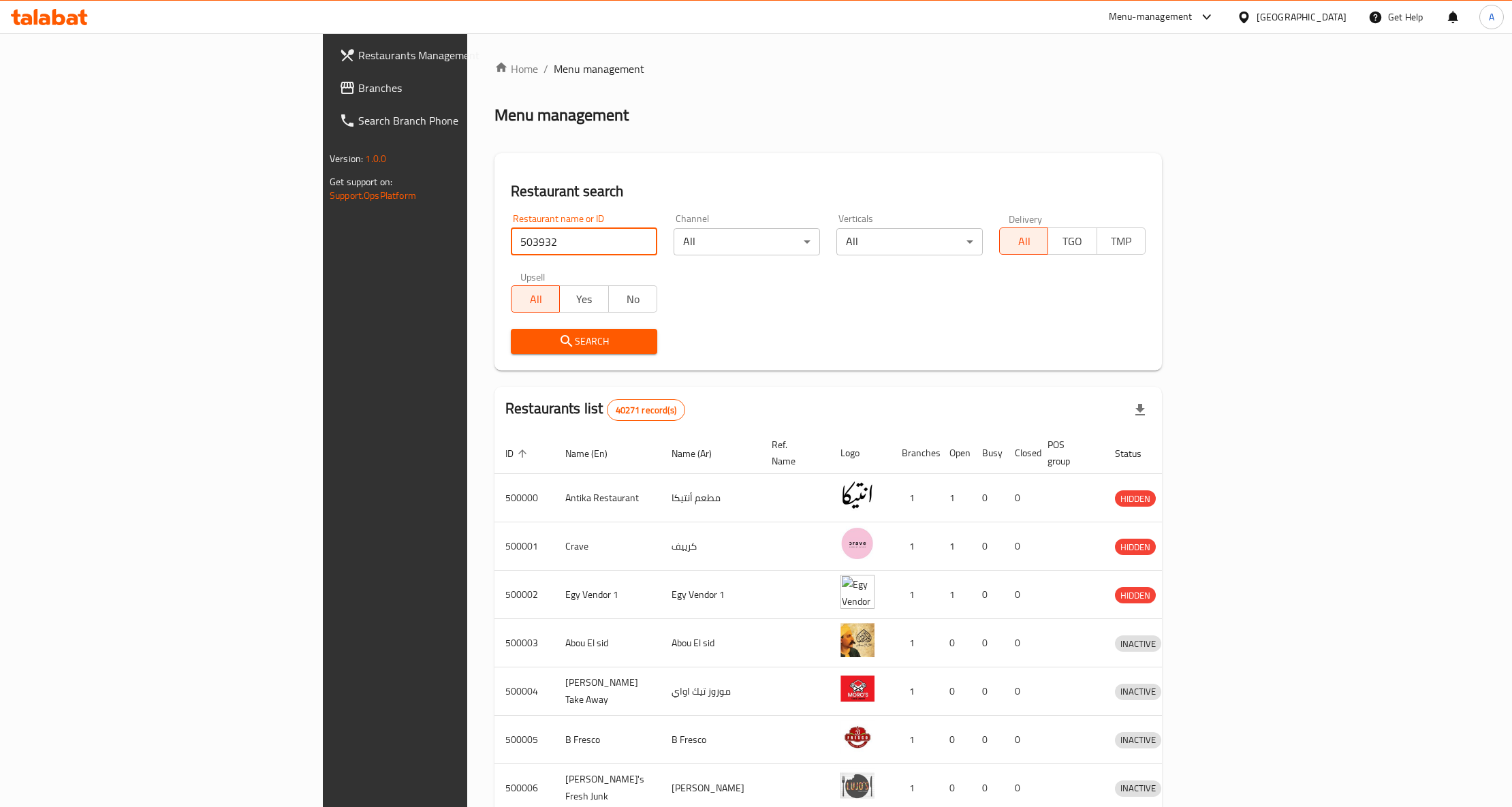 type on "503932" 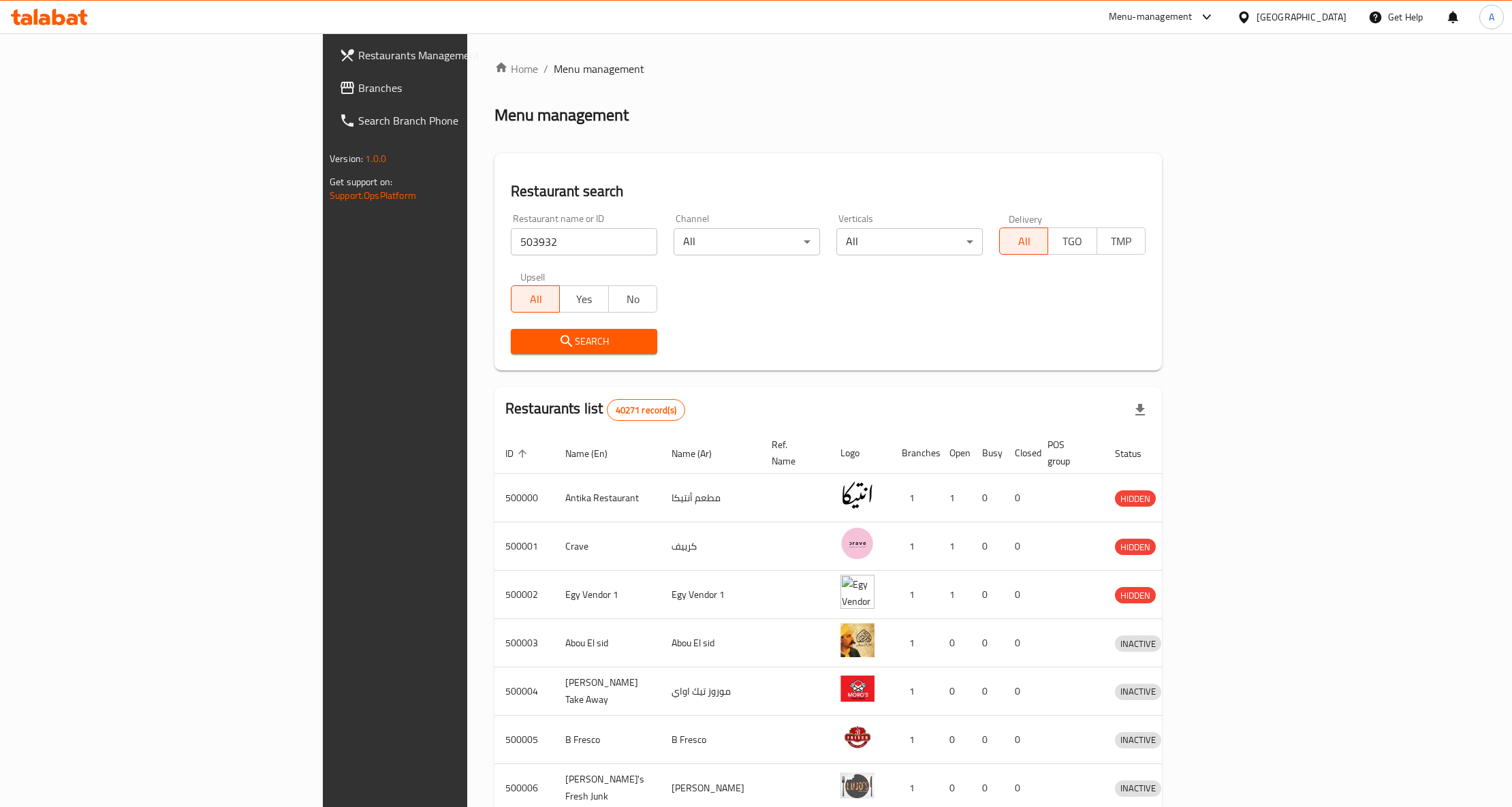 click on "Search" at bounding box center (584, 341) 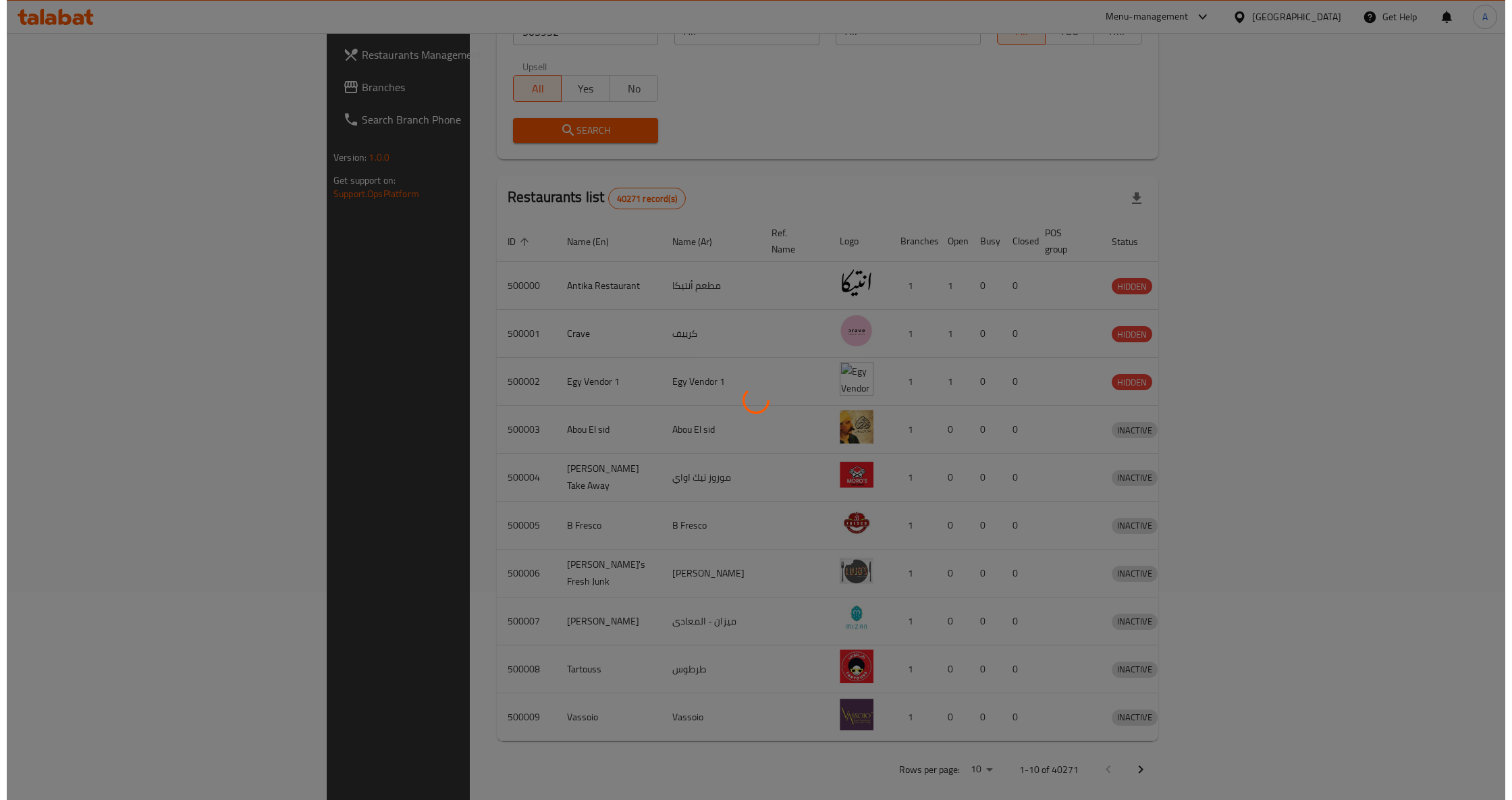 scroll, scrollTop: 0, scrollLeft: 0, axis: both 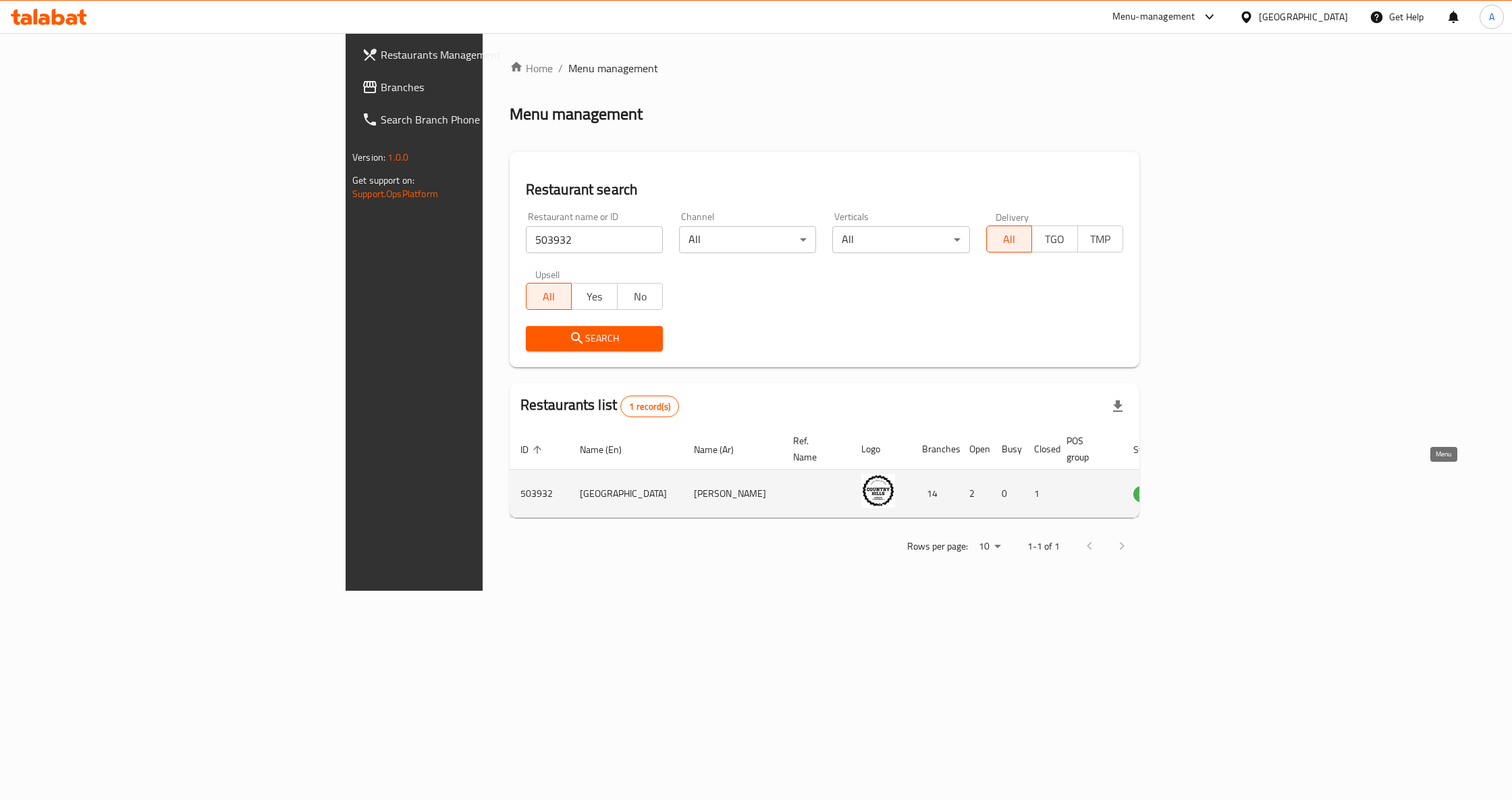 click 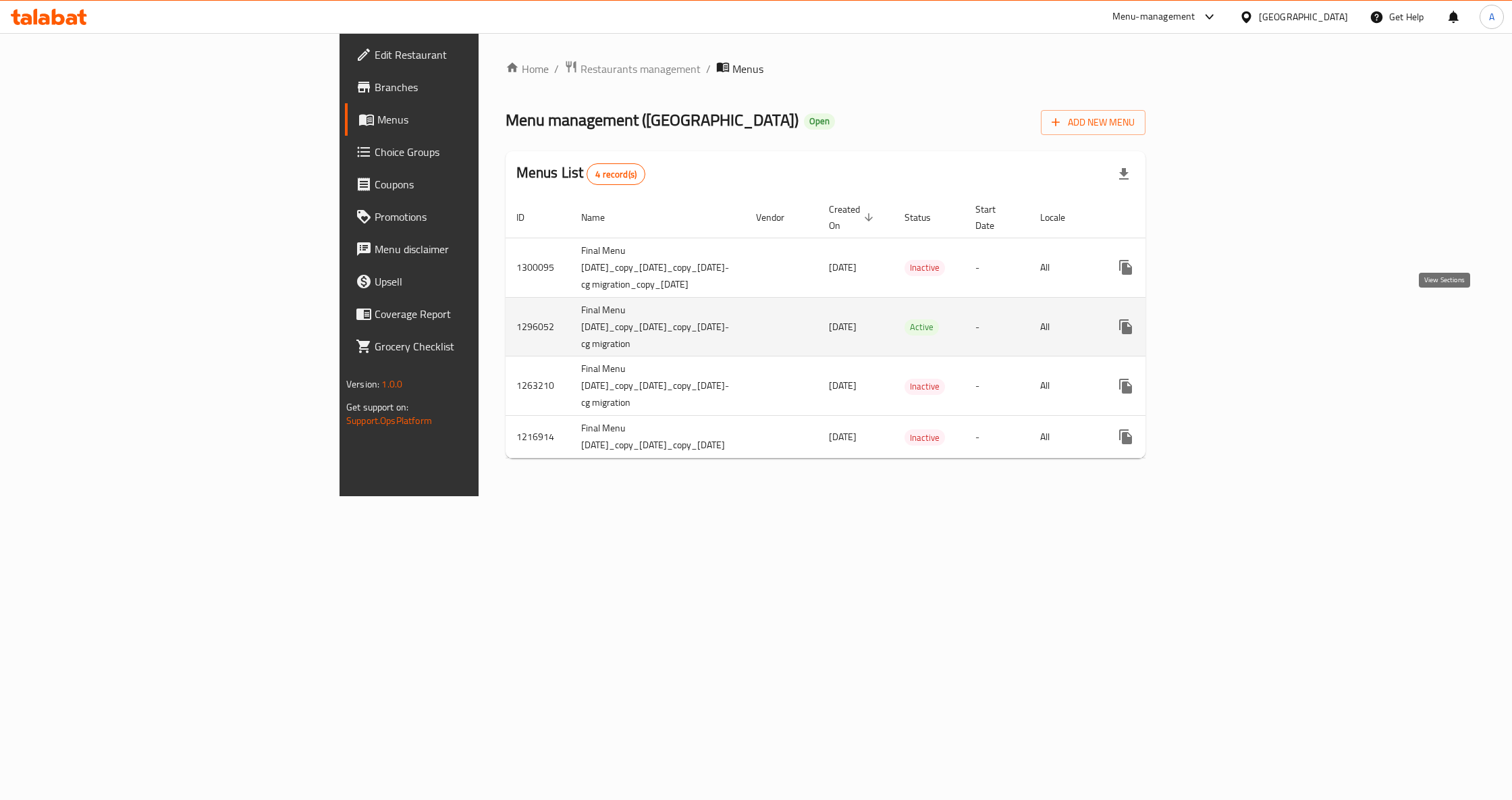 click 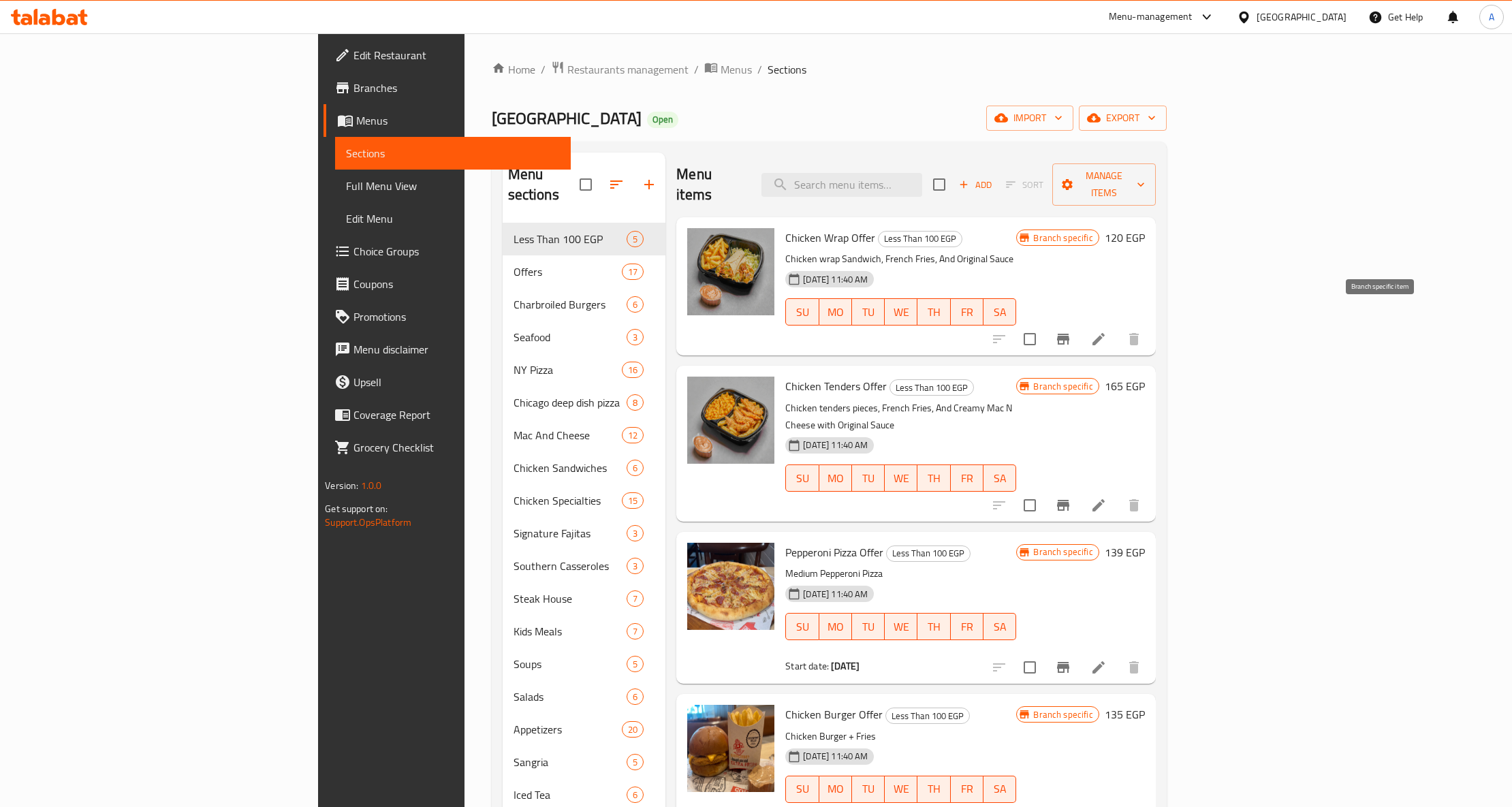 click 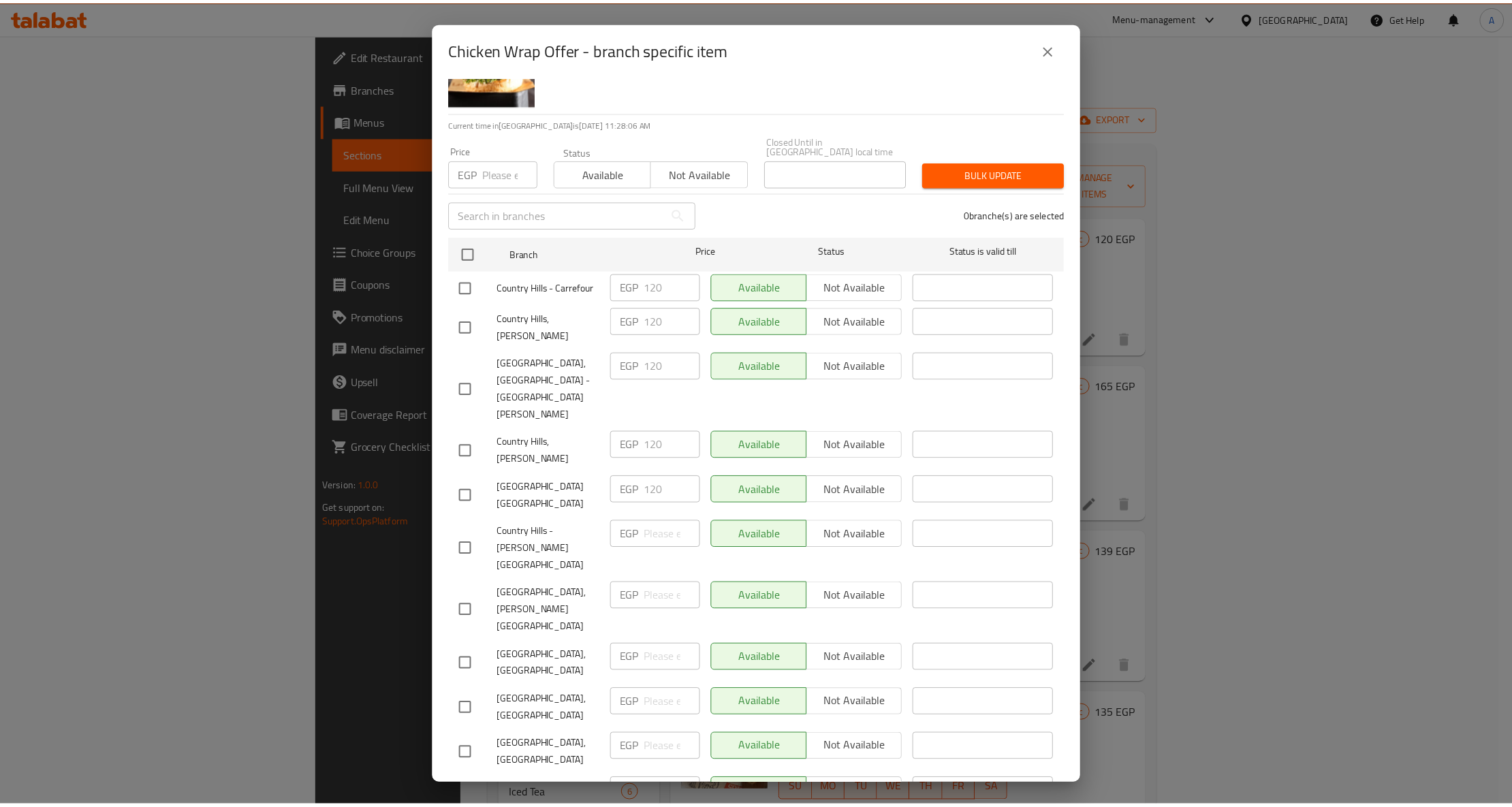 scroll, scrollTop: 91, scrollLeft: 0, axis: vertical 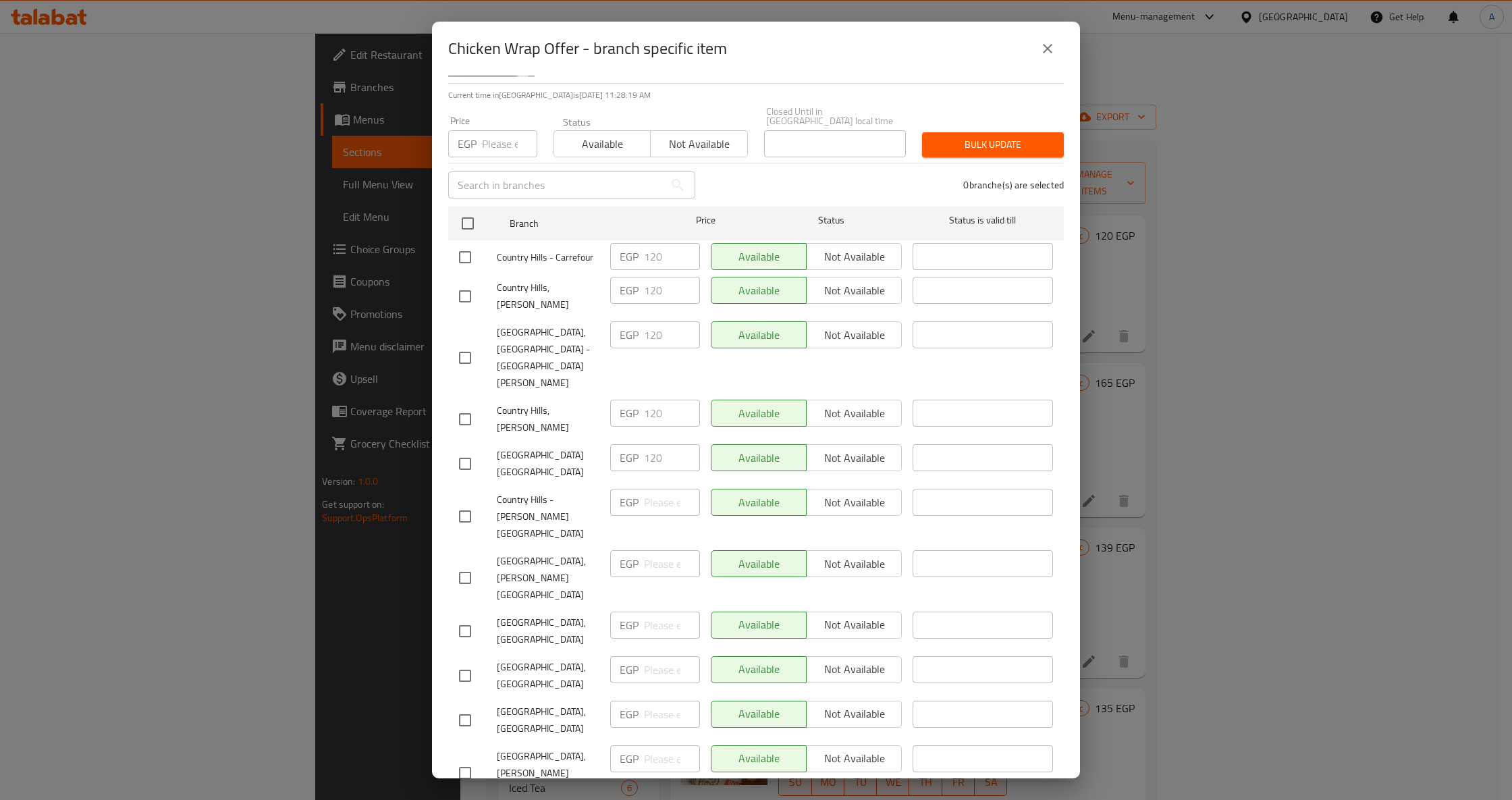 click at bounding box center (1048, 49) 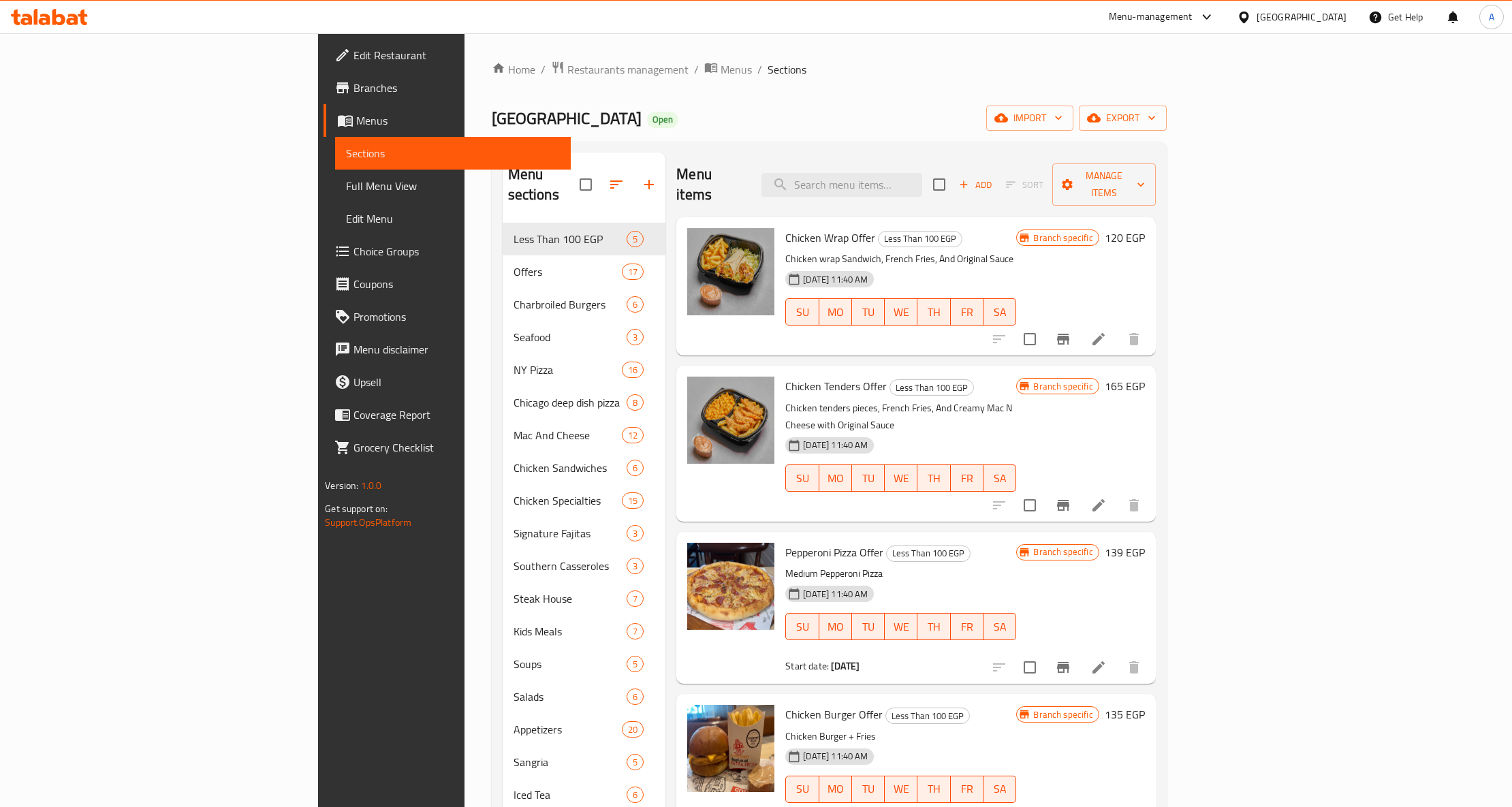 click on "[DATE] 11:40 AM SU MO TU WE TH FR SA" at bounding box center [900, 302] 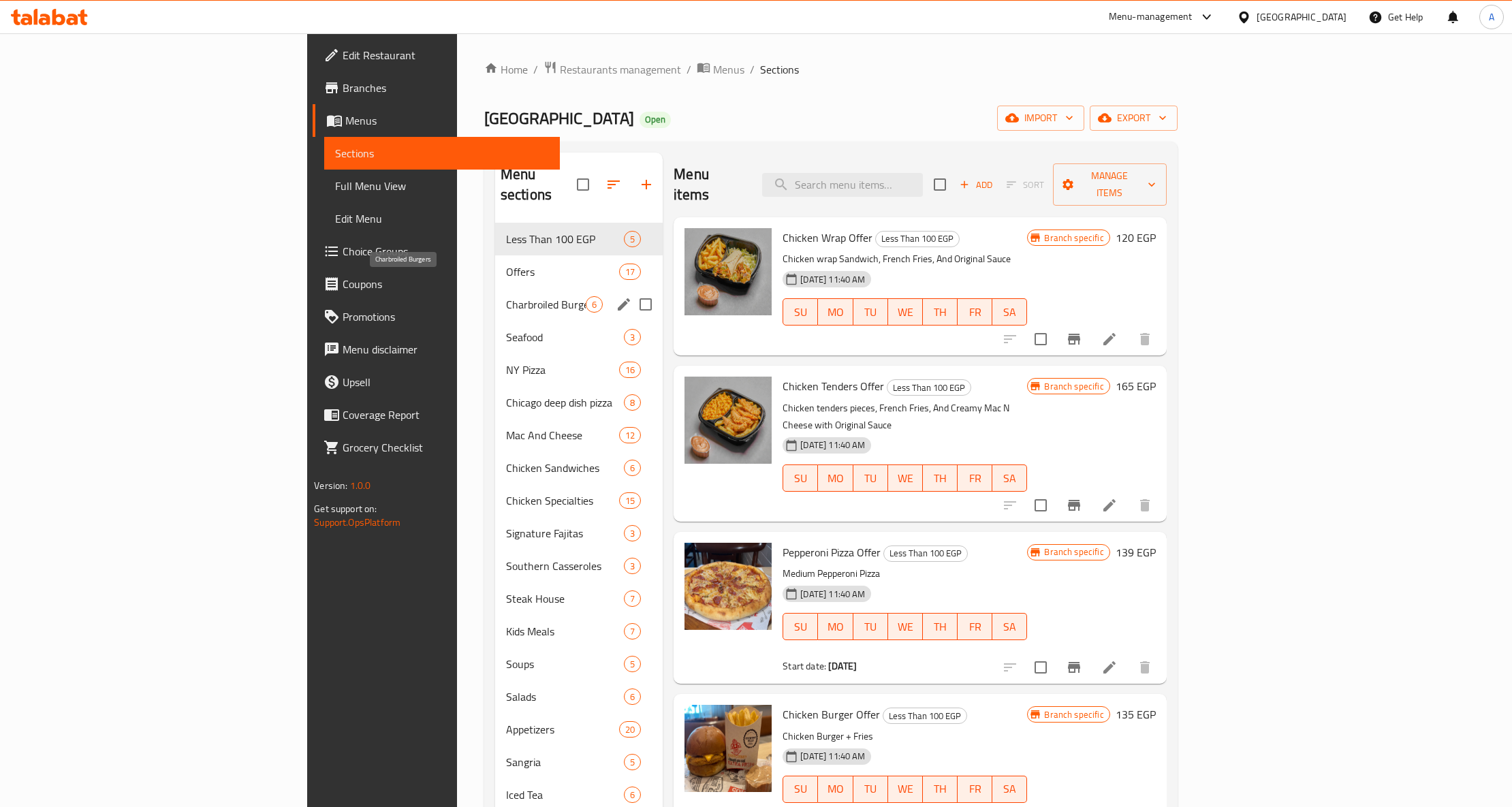 click on "Charbroiled Burgers" at bounding box center (546, 304) 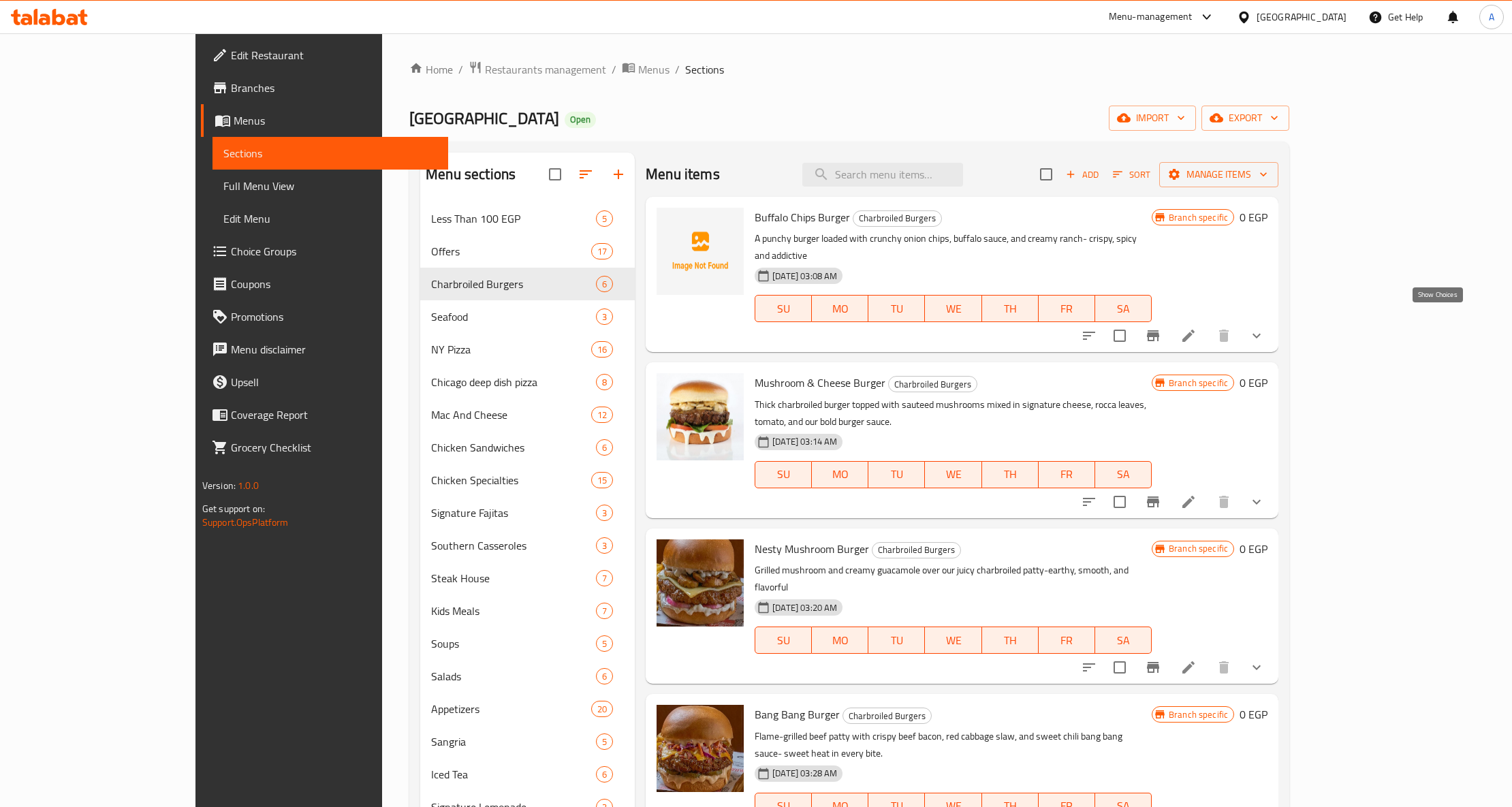 click 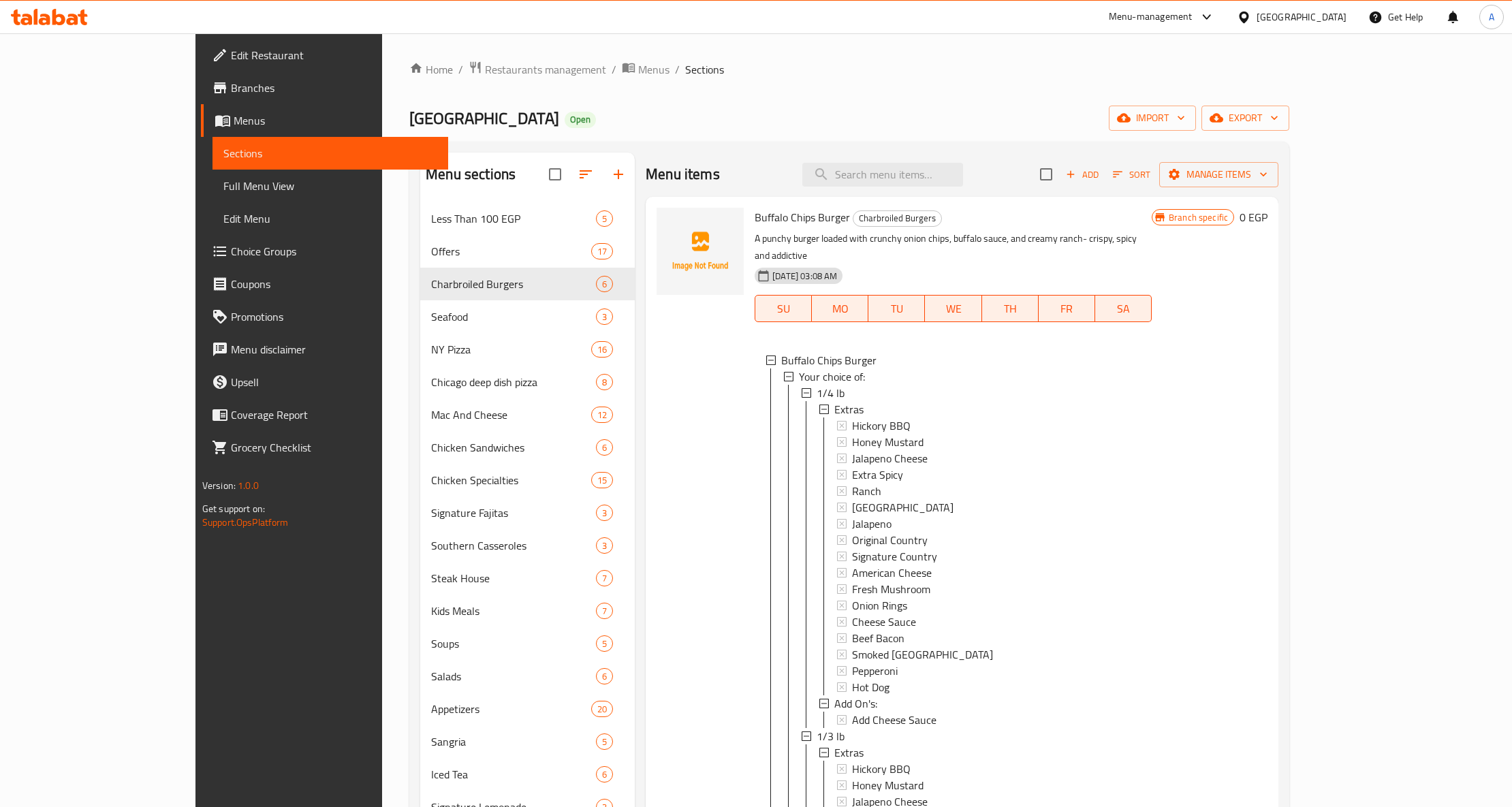 click on "1/4 lb Extras Hickory BBQ  Honey Mustard  Jalapeno Cheese  Extra Spicy Ranch Thousand Islands  Jalapeno Original Country Signature Country American Cheese  Fresh Mushroom Onion Rings Cheese Sauce Beef Bacon Smoked Turkey Pepperoni Hot Dog  Add On's: Add Cheese Sauce 1/3 lb Extras Hickory BBQ  Honey Mustard  Jalapeno Cheese  Extra Spicy Ranch Thousand Islands  Jalapeno Original Country Signature Country American Cheese  Fresh Mushroom Onion Rings Cheese Sauce Beef Bacon Smoked Turkey Pepperoni Hot Dog  Add On's: Add Cheese Sauce 1/2 lb Extras Hickory BBQ  Honey Mustard  Jalapeno Cheese  Extra Spicy Ranch Thousand Islands  Jalapeno Original Country Signature Country American Cheese  Fresh Mushroom Onion Rings Cheese Sauce Beef Bacon Smoked Turkey Pepperoni Hot Dog  Add On's: Add Cheese Sauce" at bounding box center [971, 900] 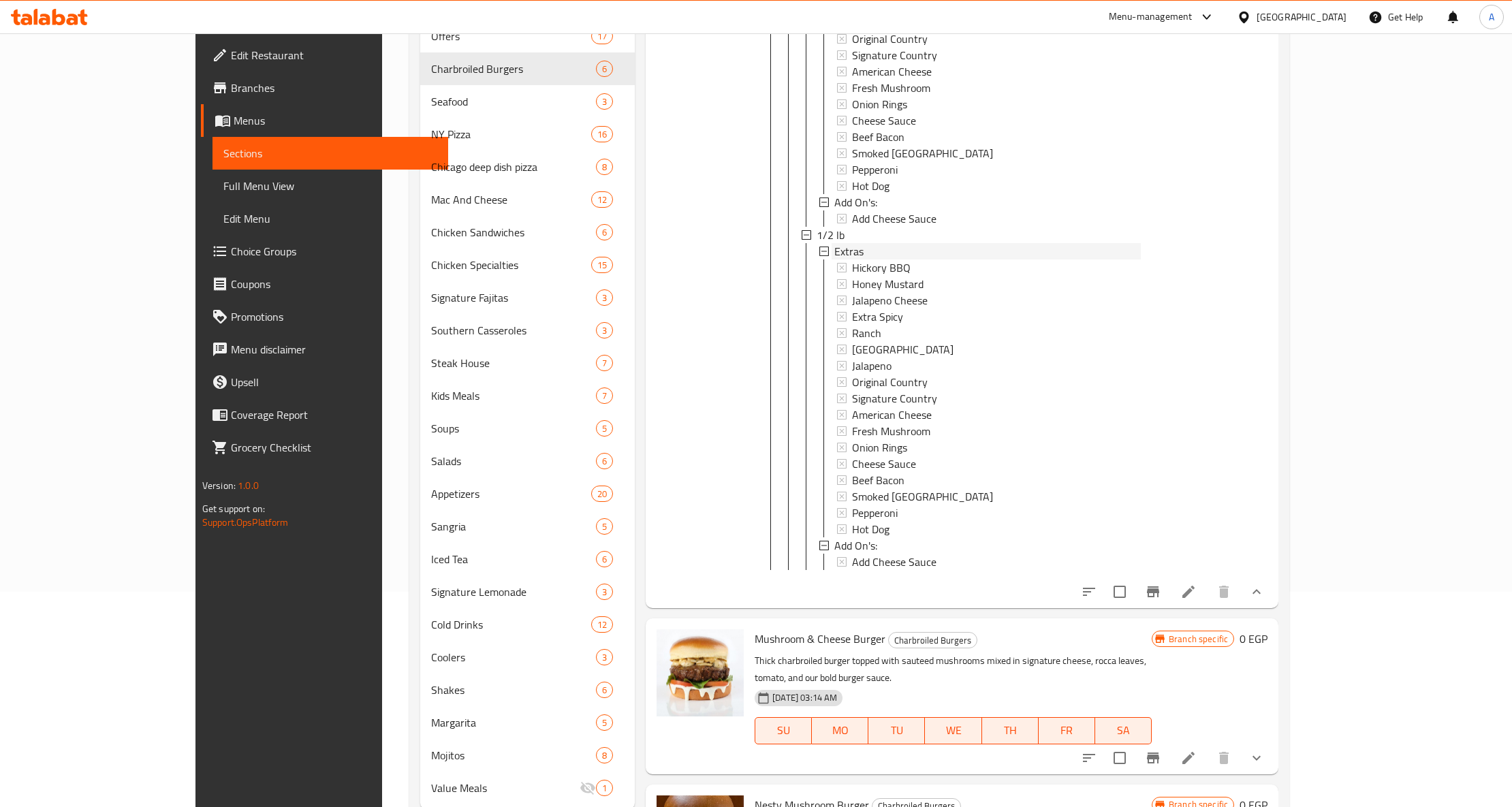 click on "Extras" at bounding box center [849, 251] 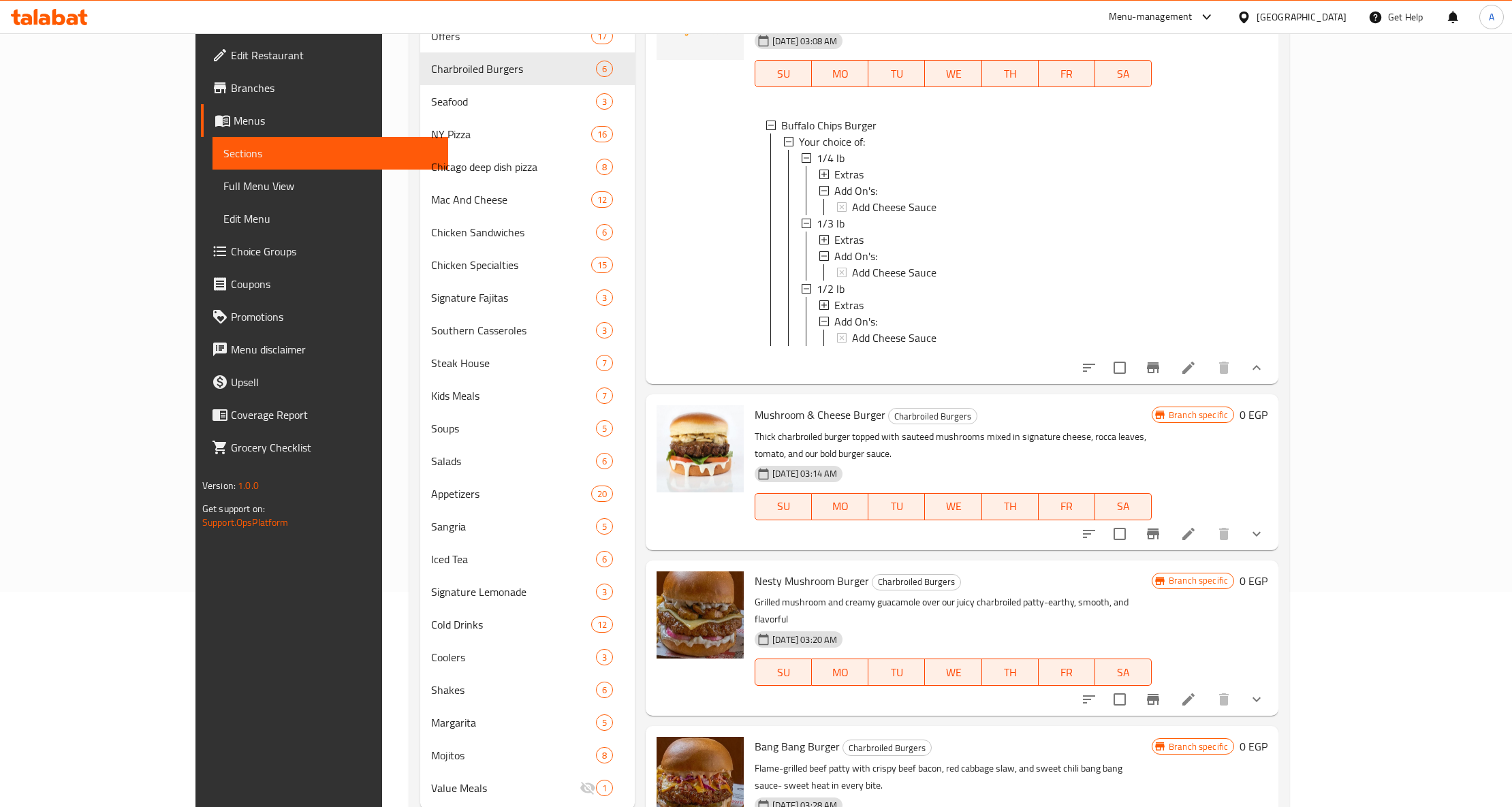 scroll, scrollTop: 0, scrollLeft: 0, axis: both 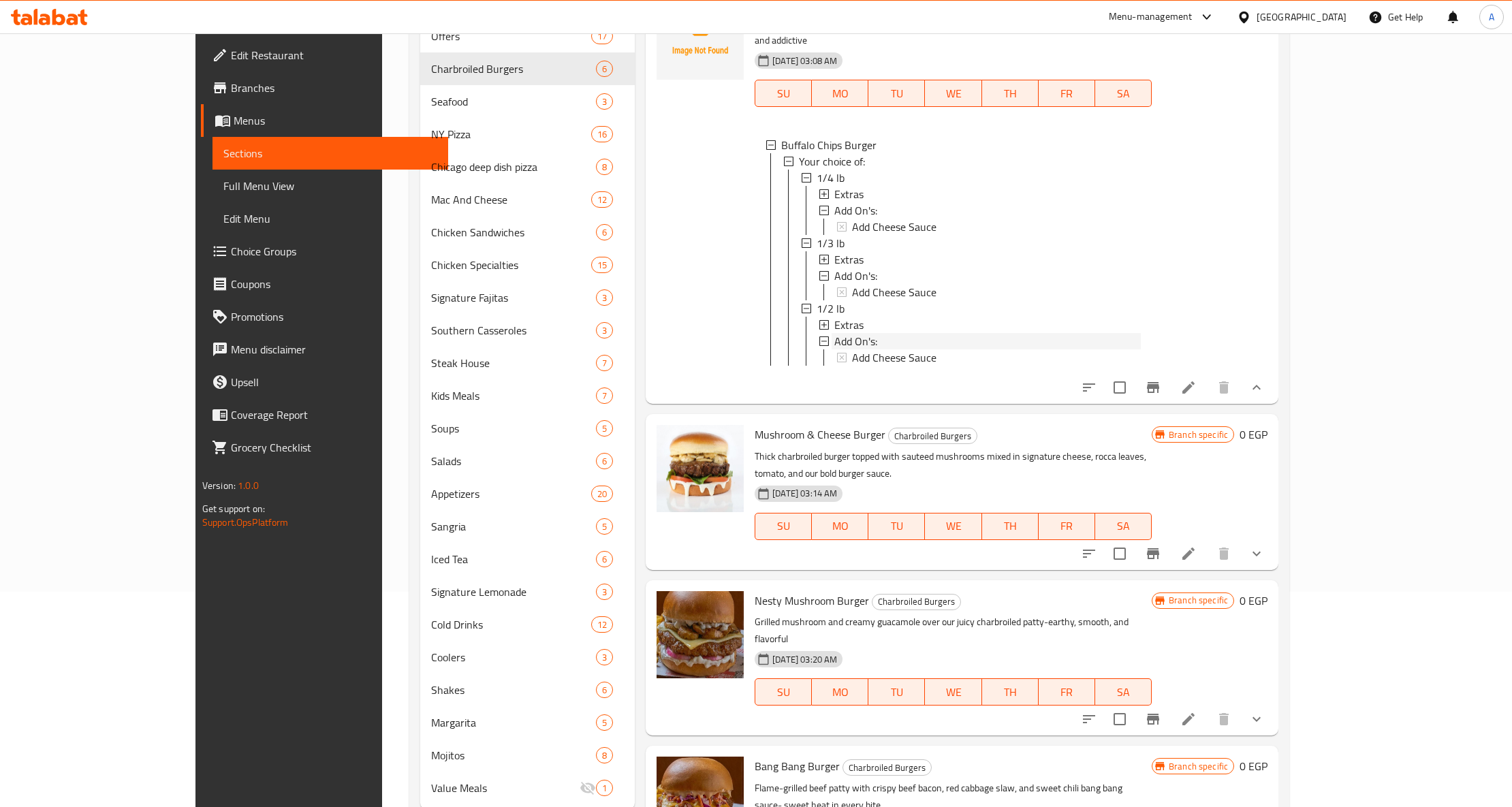 click 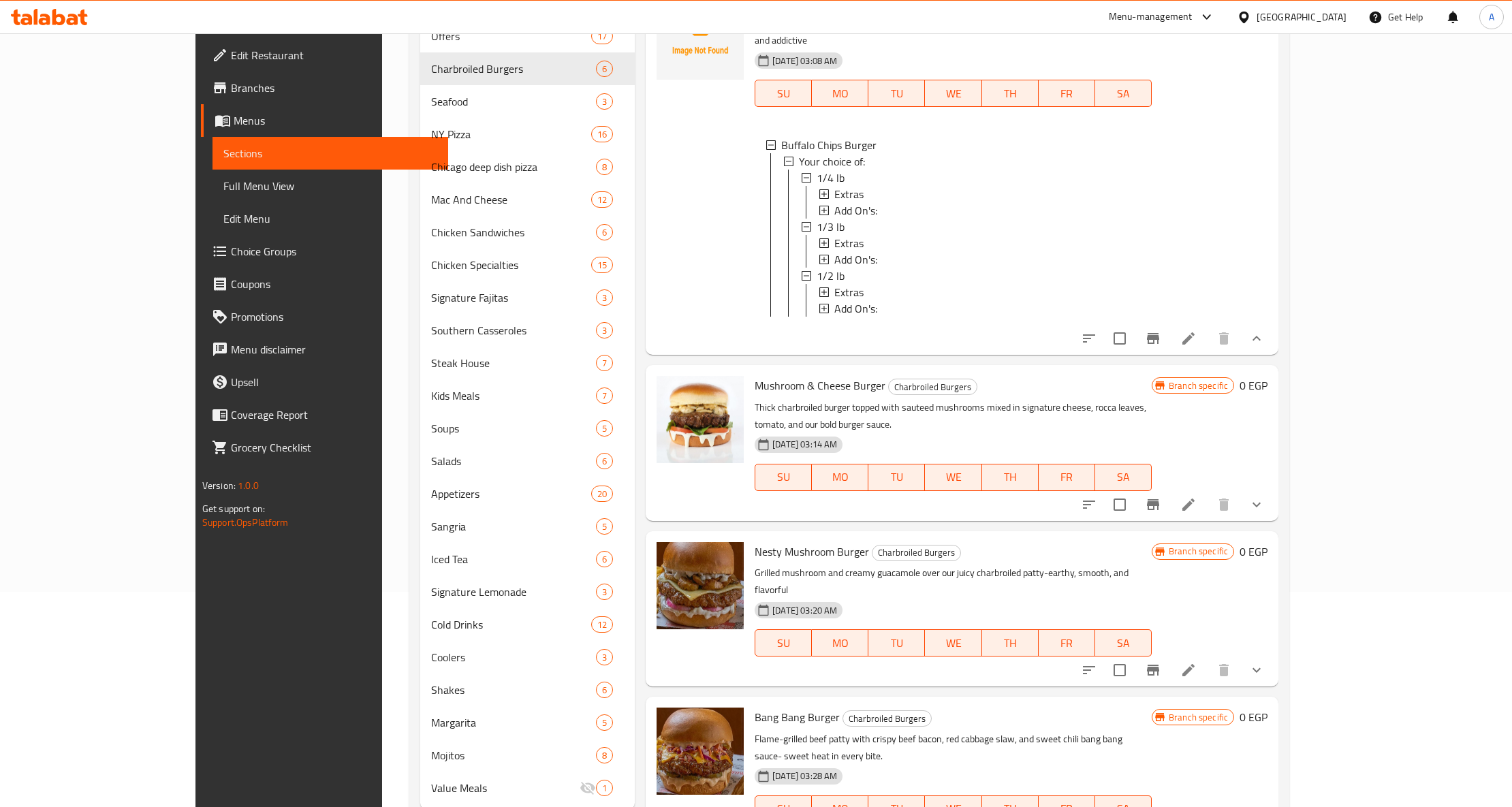 click at bounding box center [700, 168] 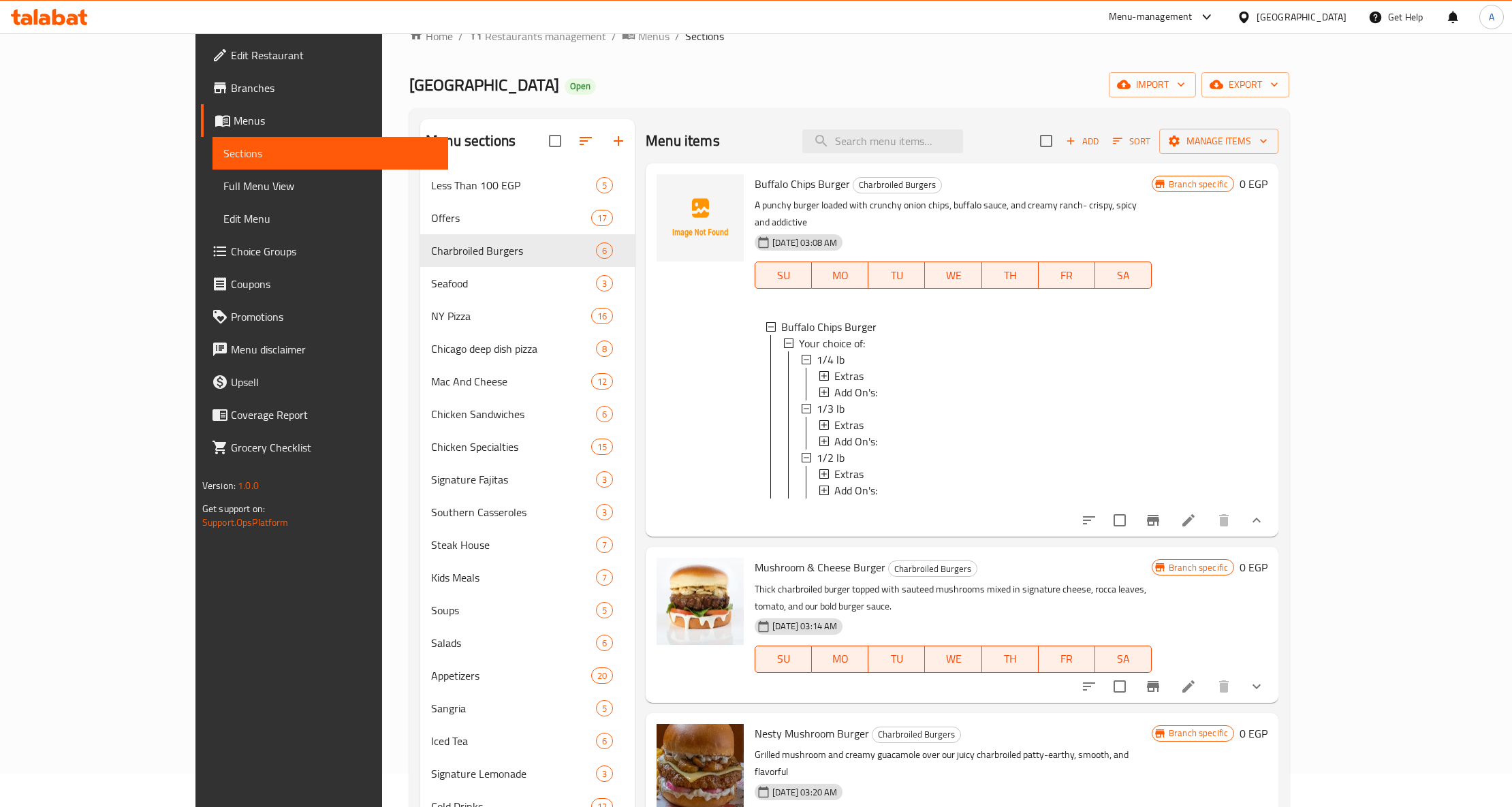 click at bounding box center (700, 350) 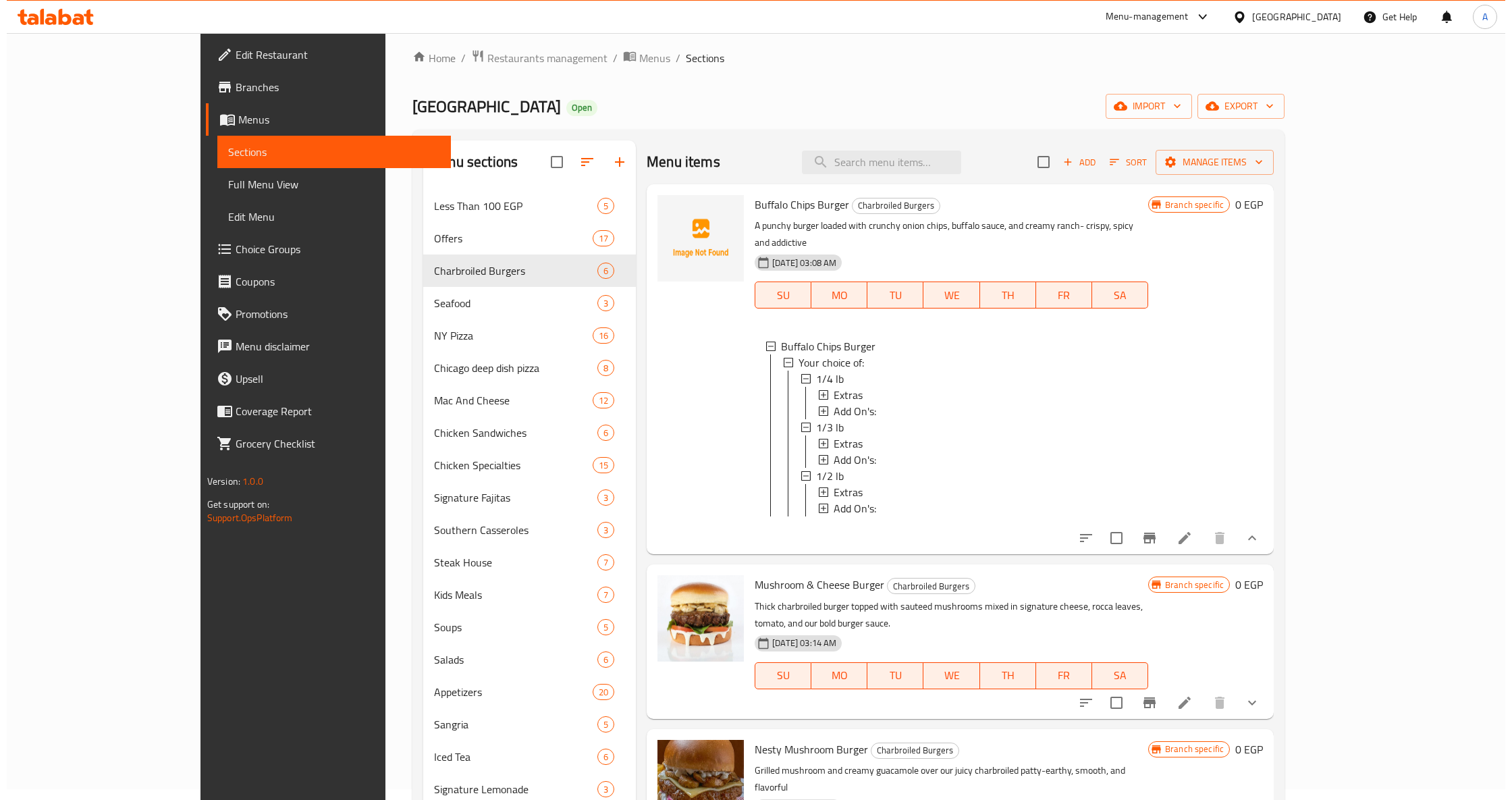 scroll, scrollTop: 0, scrollLeft: 0, axis: both 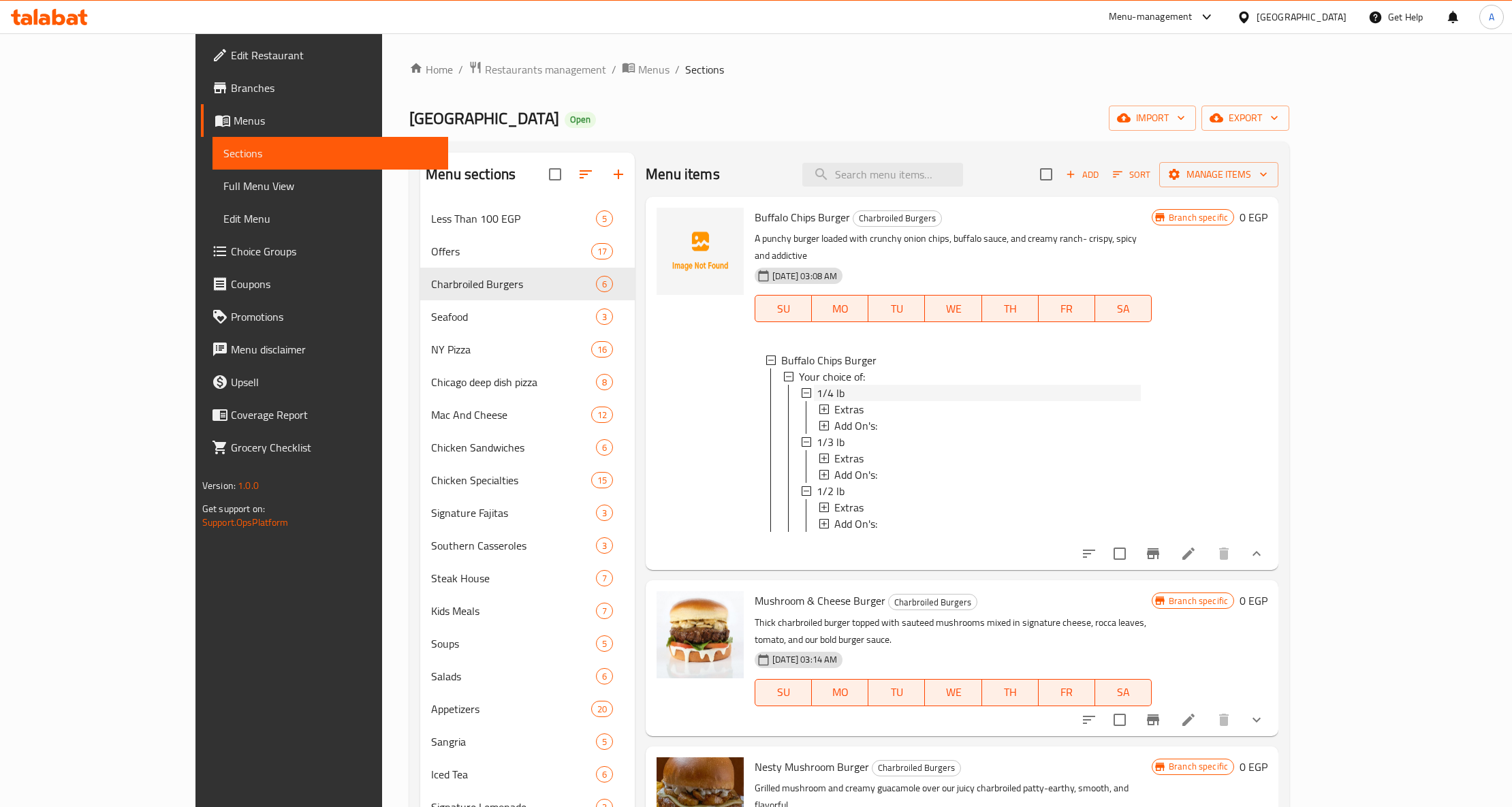 click on "1/4 lb" at bounding box center [979, 393] 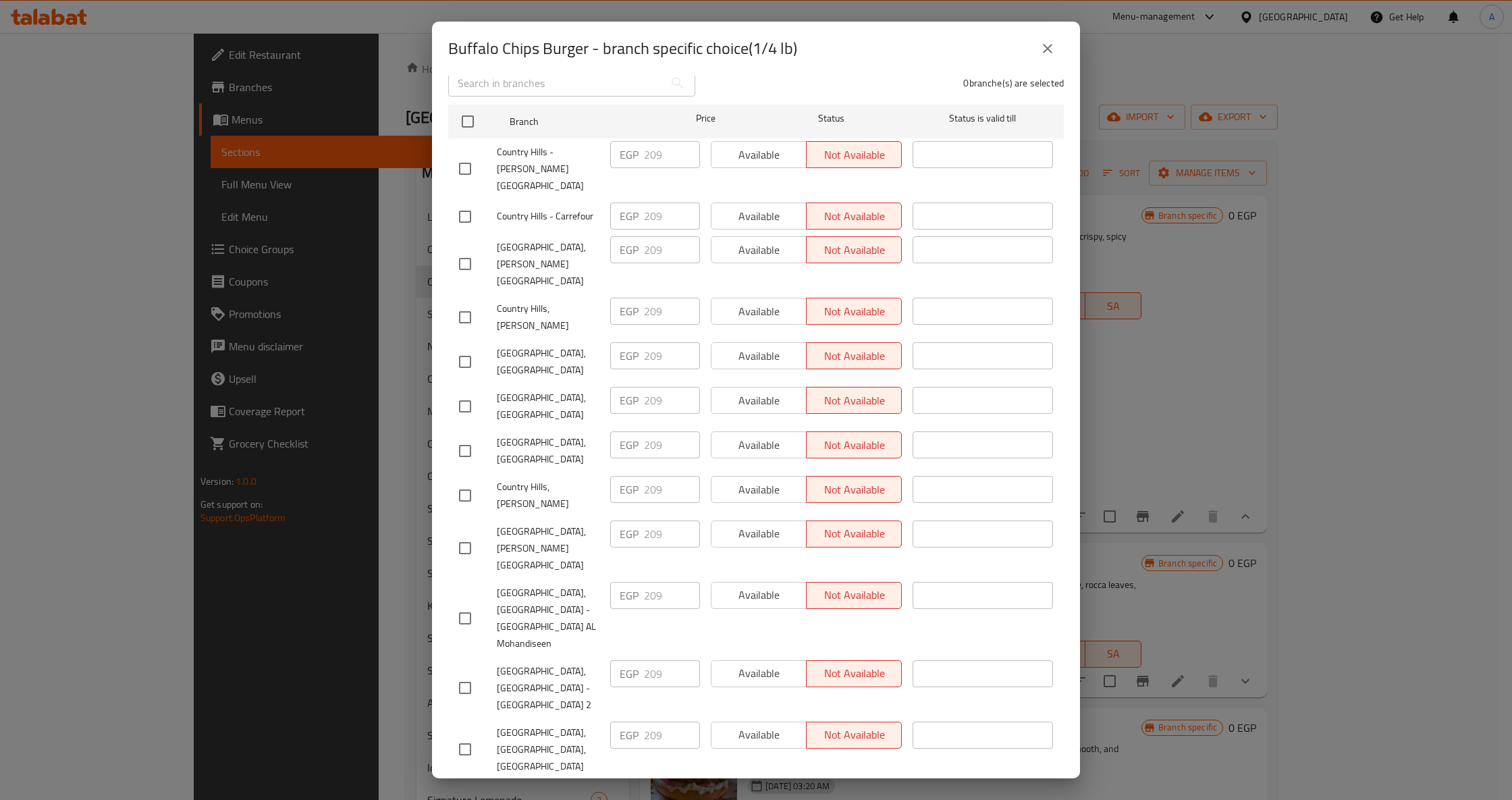 scroll, scrollTop: 0, scrollLeft: 0, axis: both 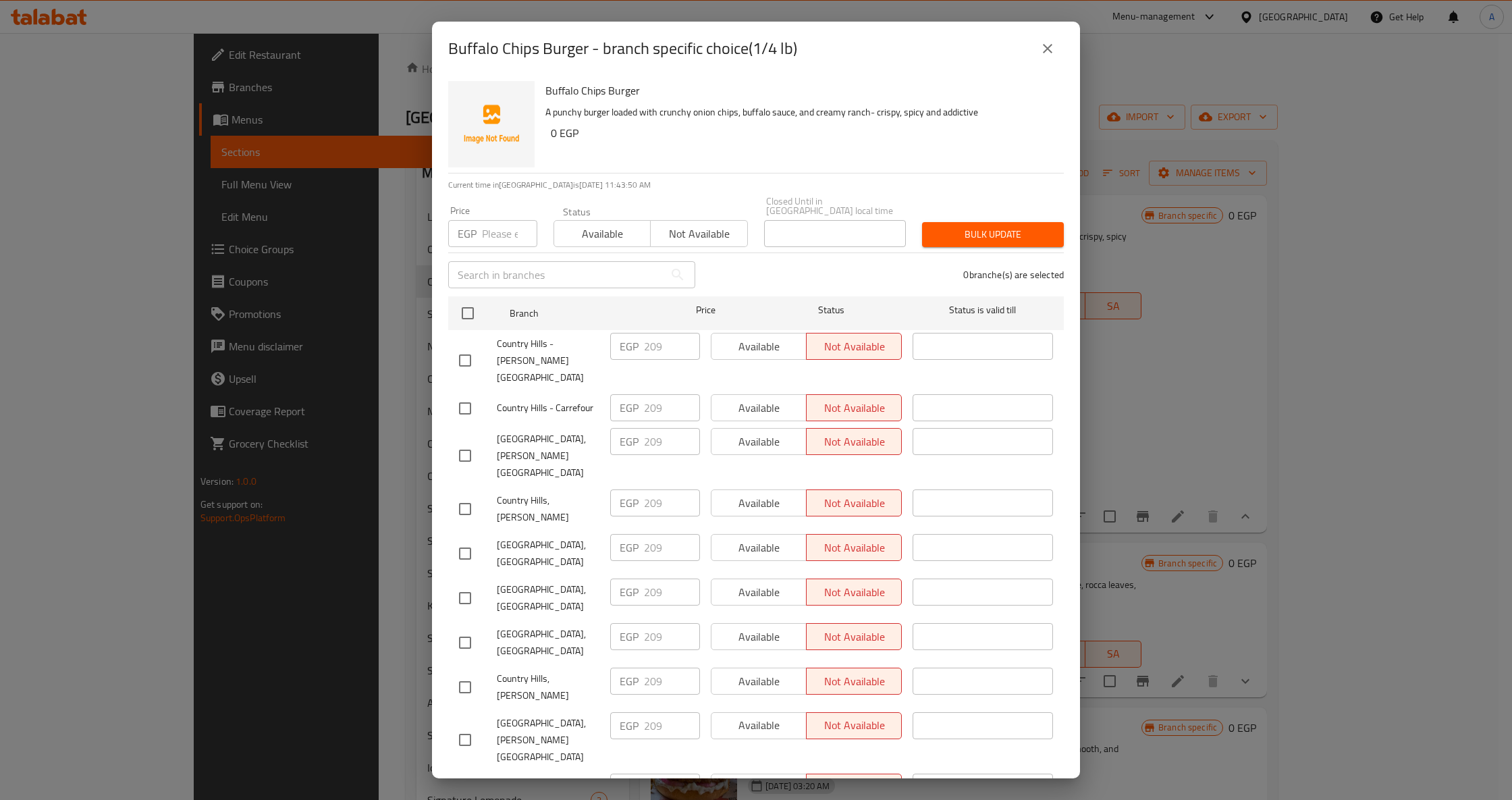 click on "Buffalo Chips Burger A punchy burger loaded with crunchy onion chips, buffalo sauce, and creamy ranch- crispy, spicy and addictive 0   EGP" at bounding box center [799, 124] 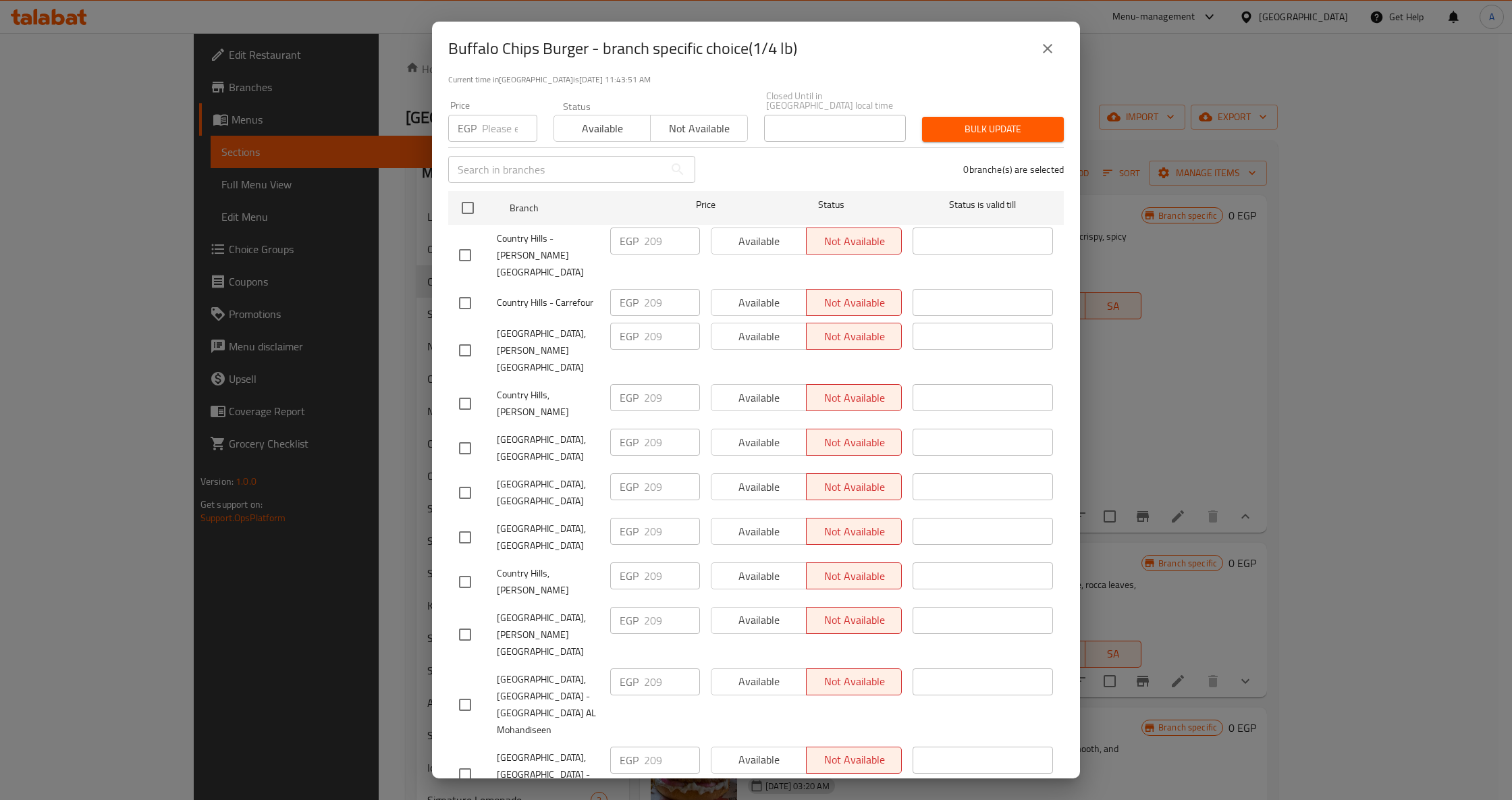 scroll, scrollTop: 192, scrollLeft: 0, axis: vertical 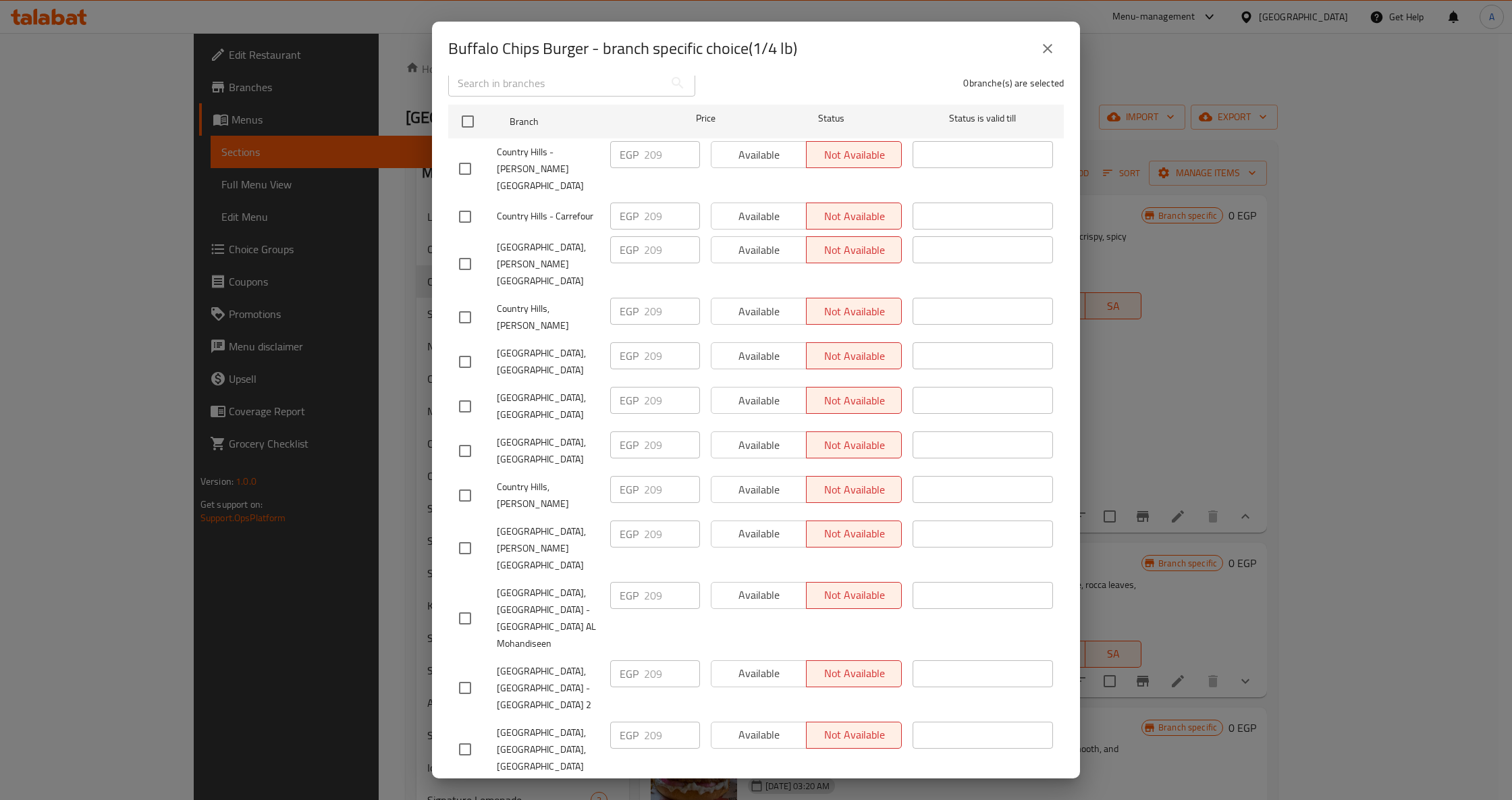 click on "Available Not available" at bounding box center [806, 749] 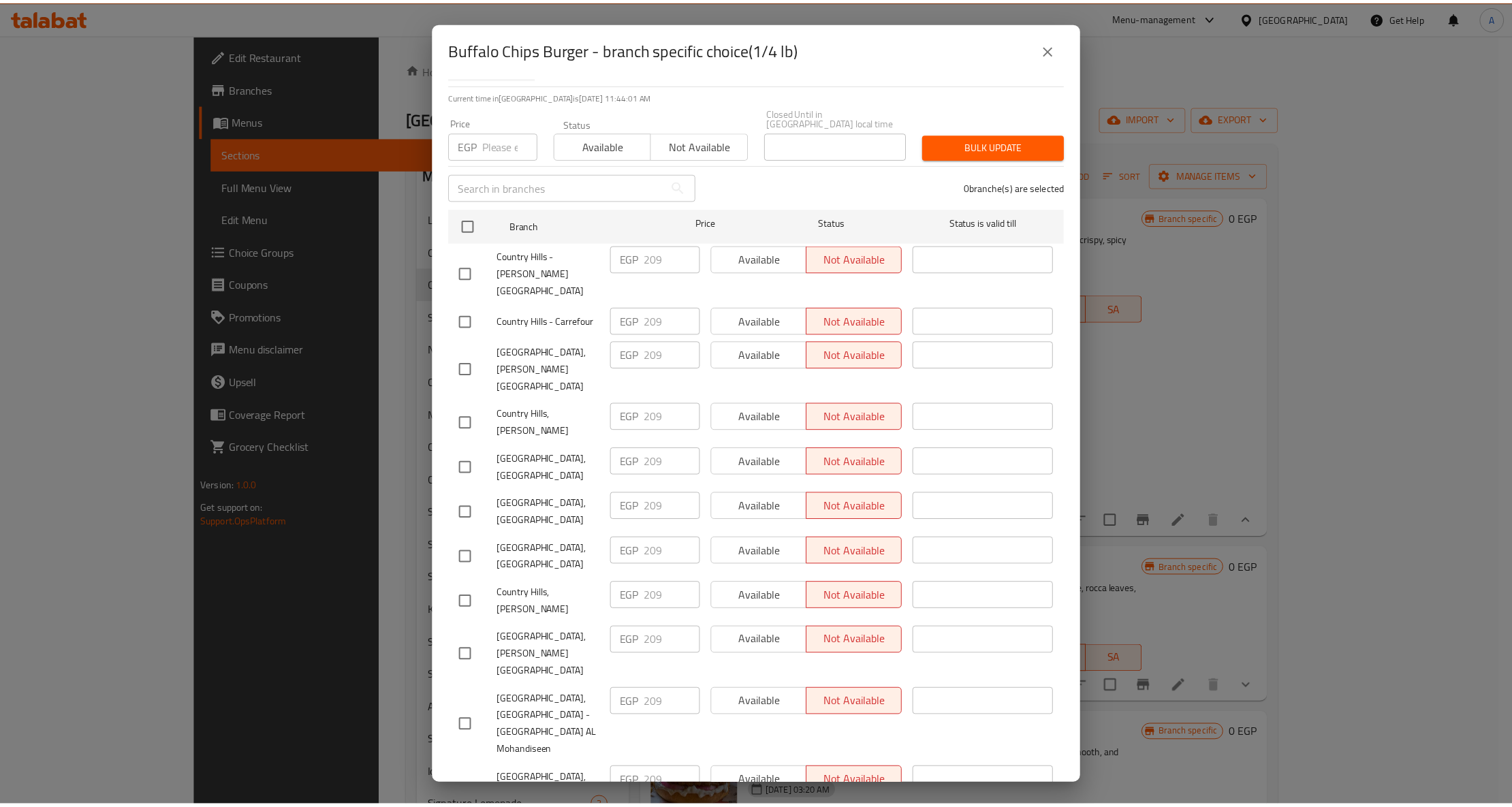 scroll, scrollTop: 193, scrollLeft: 0, axis: vertical 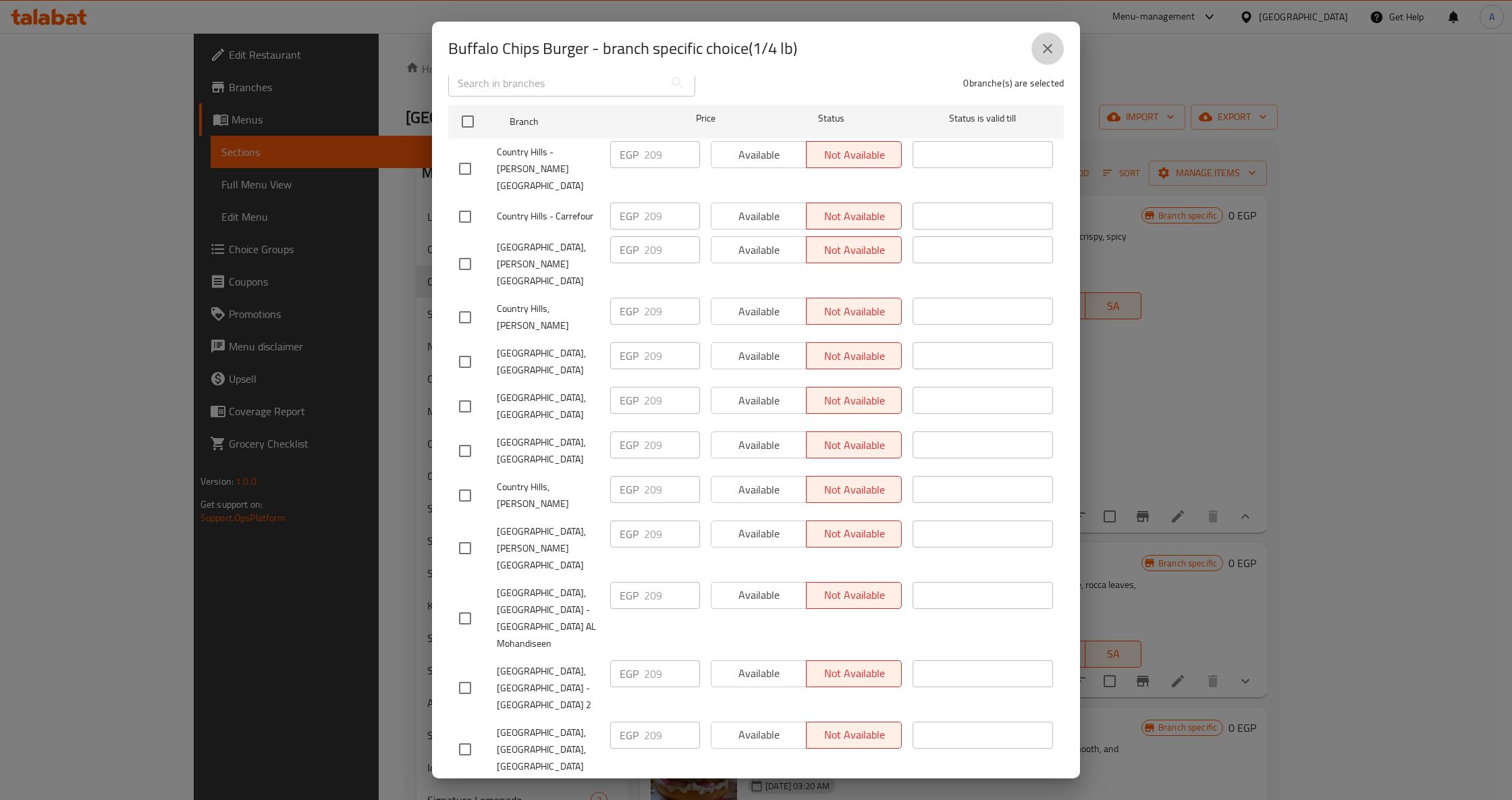 click 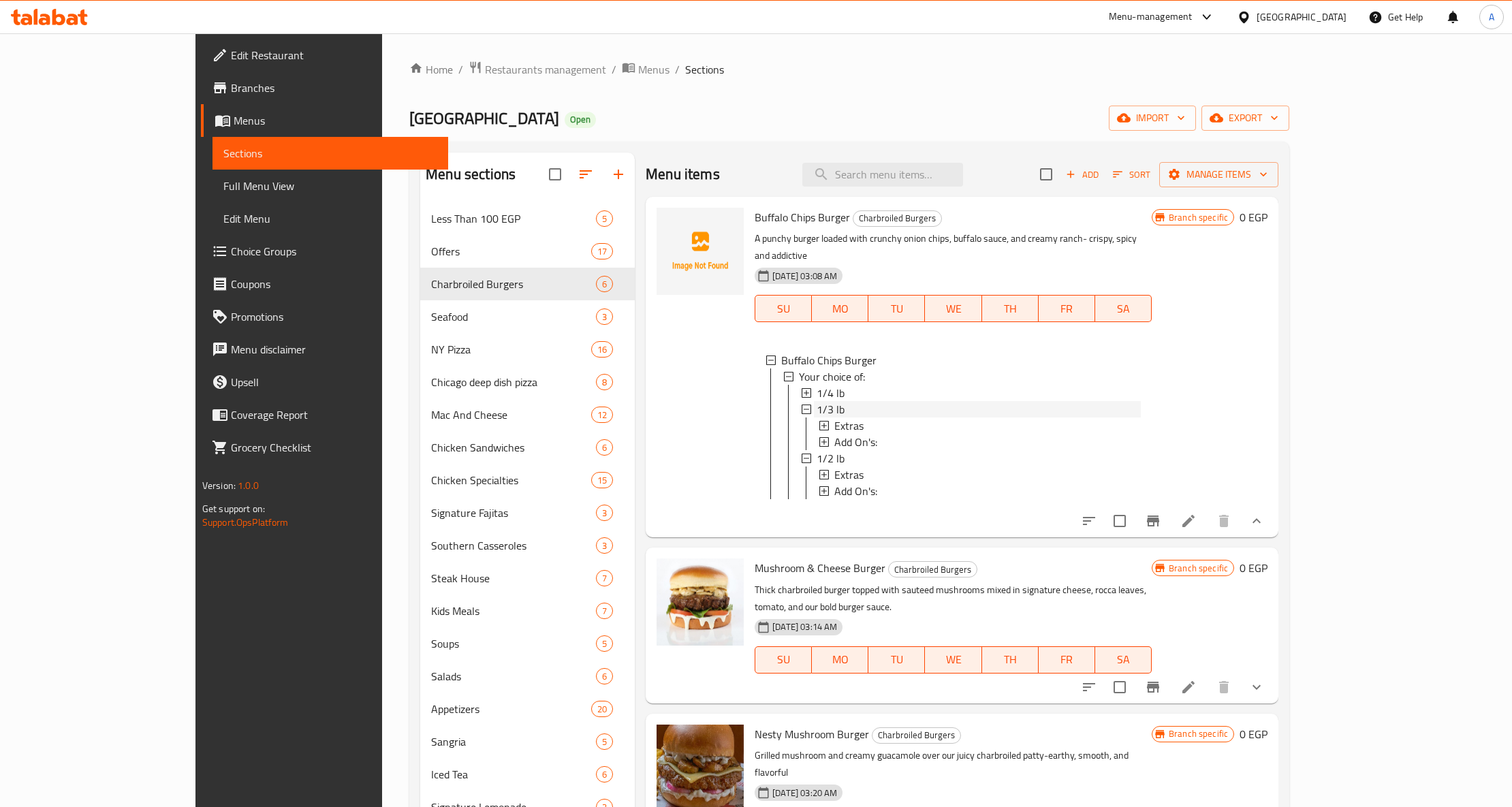 click on "1/3 lb" at bounding box center (830, 409) 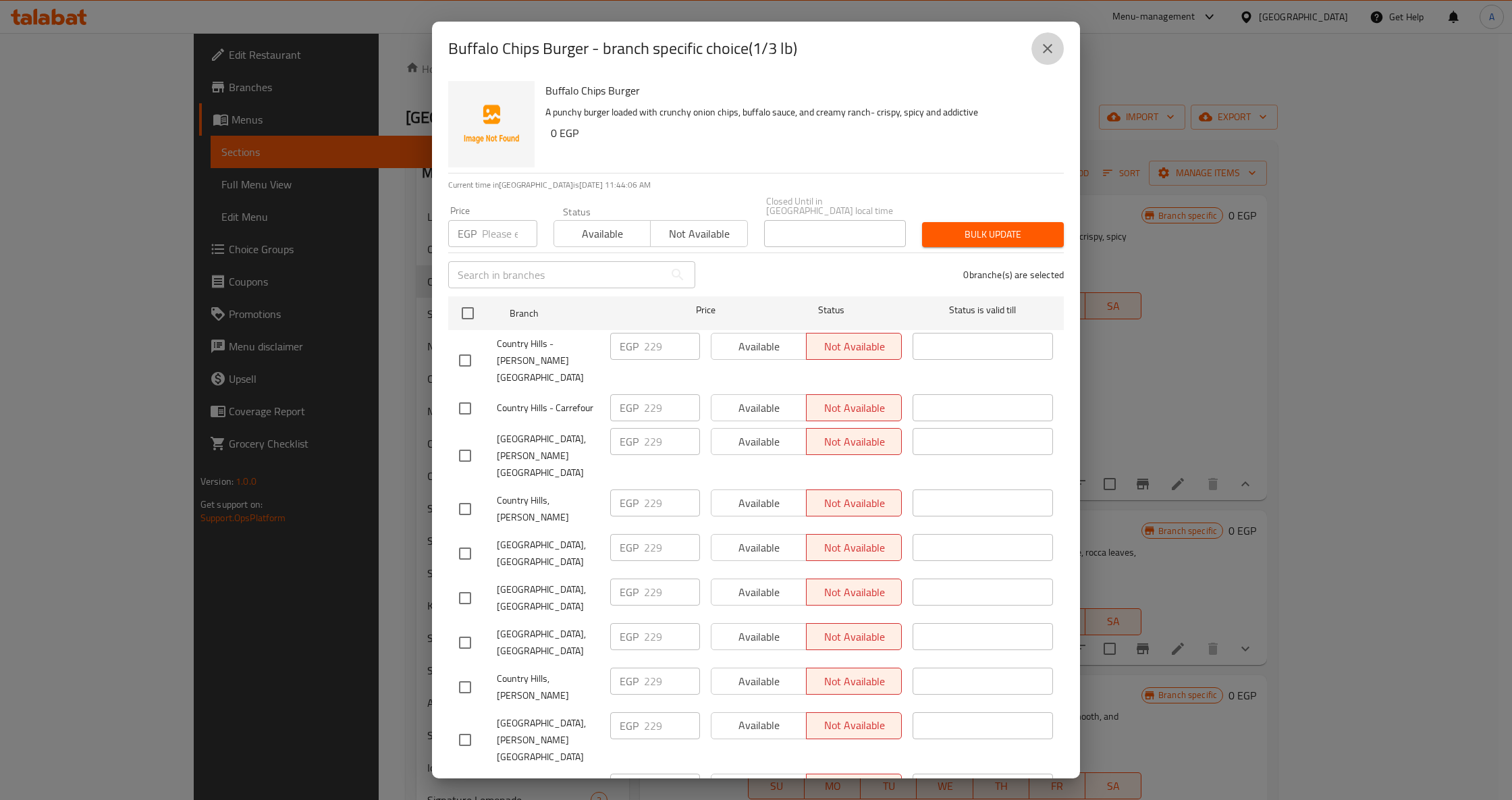 click 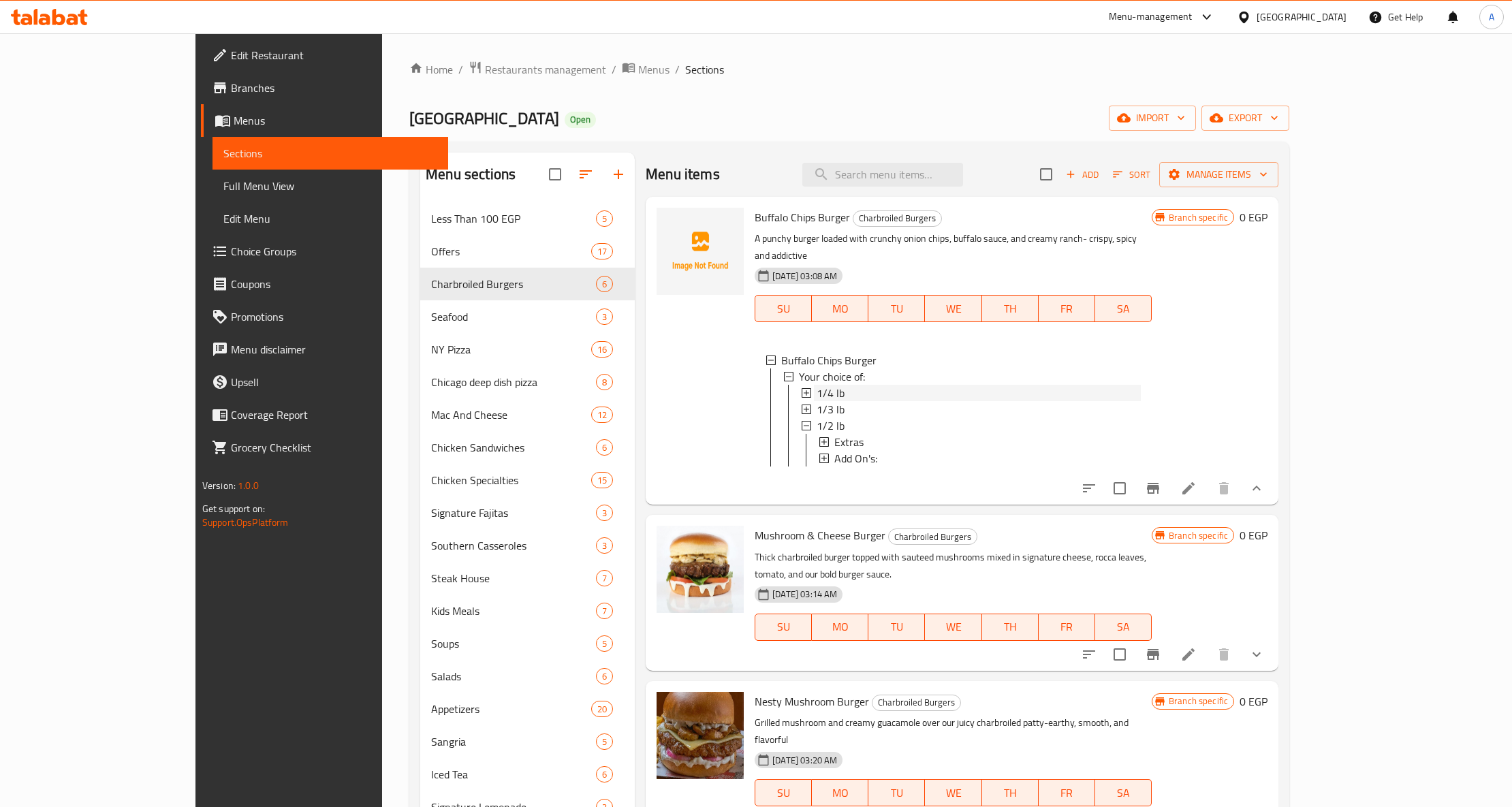 click on "1/4 lb" at bounding box center [830, 393] 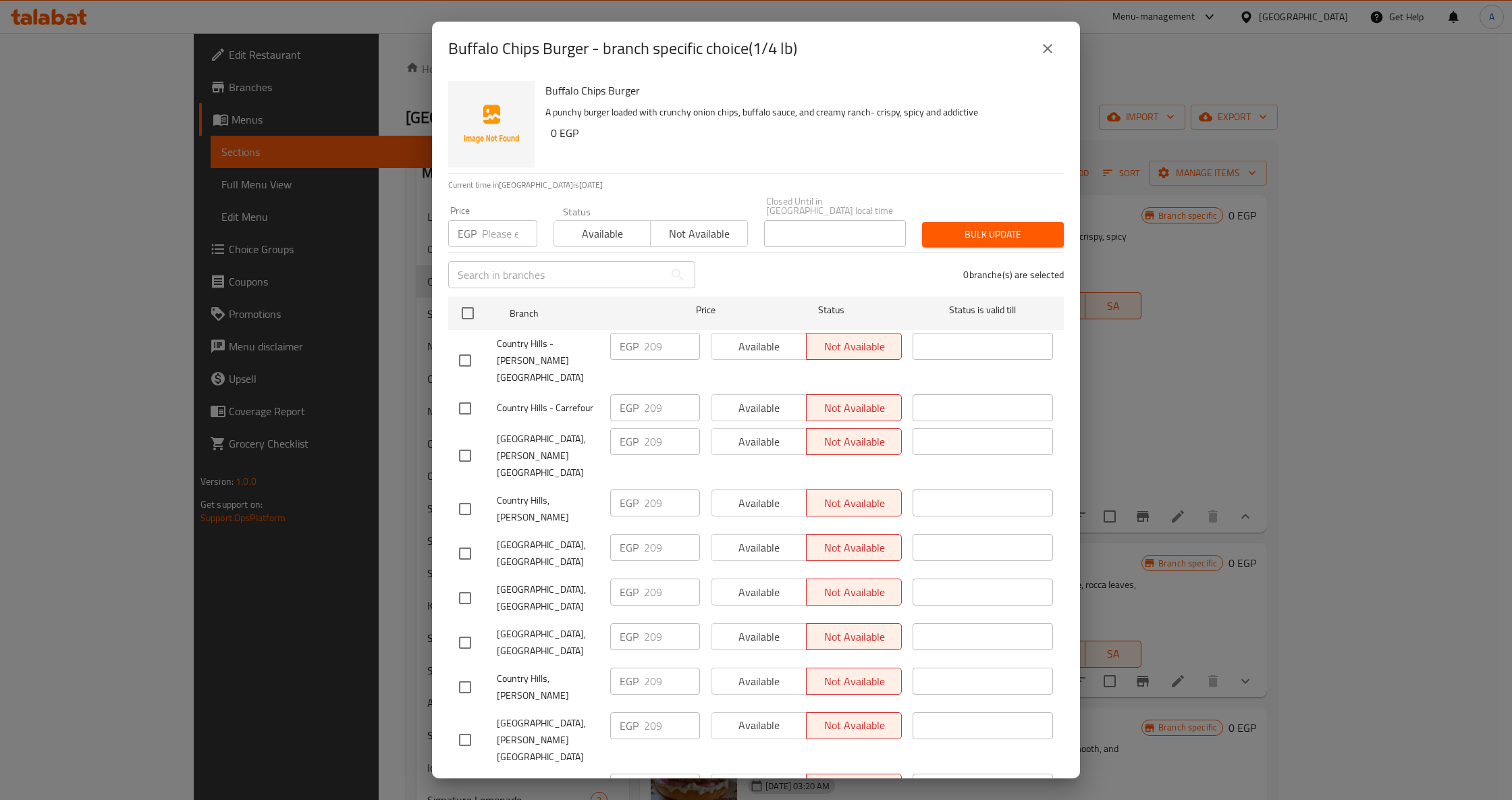 click 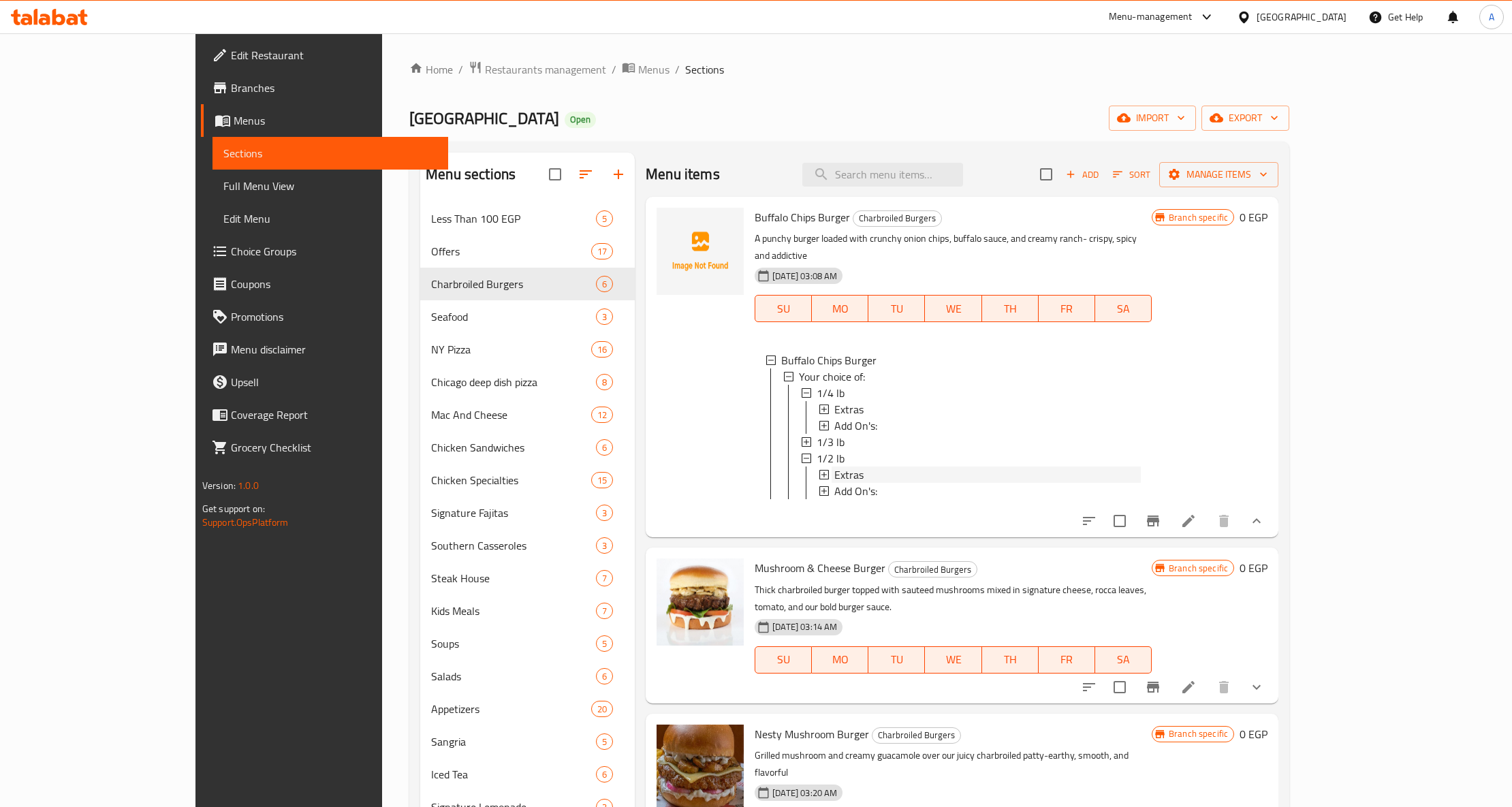 click on "Extras" at bounding box center (849, 409) 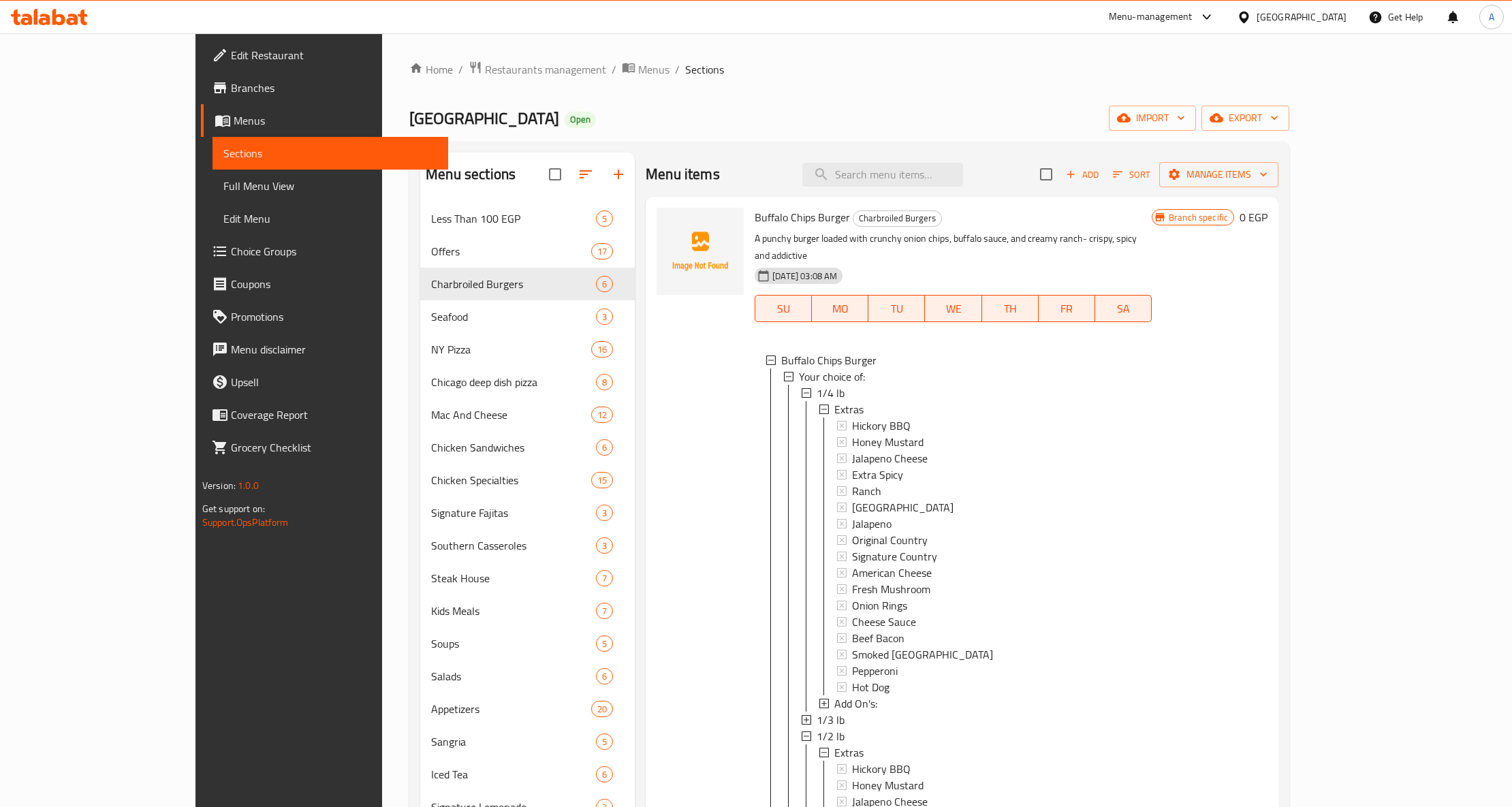 scroll, scrollTop: 1, scrollLeft: 0, axis: vertical 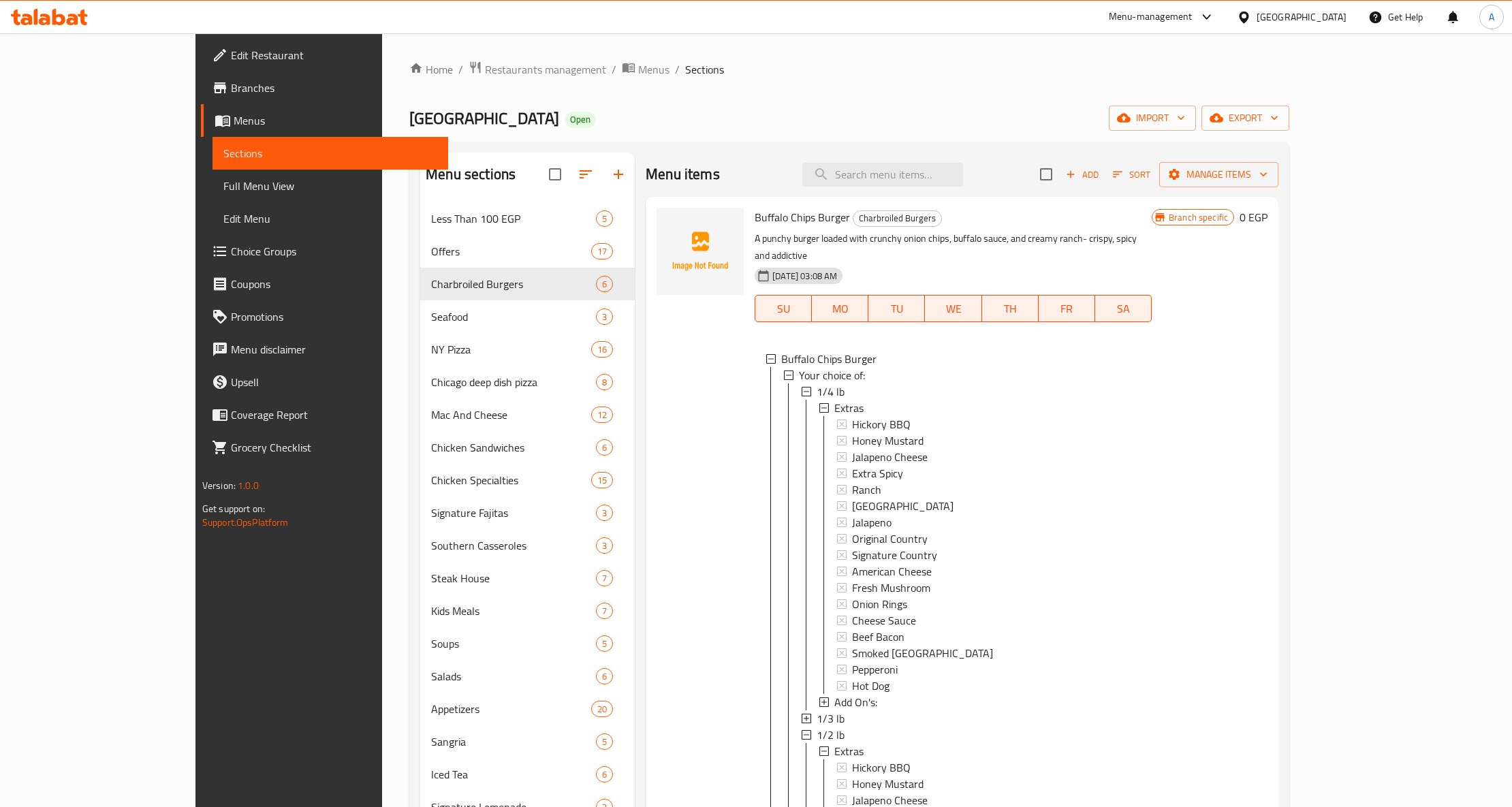 click at bounding box center (700, 645) 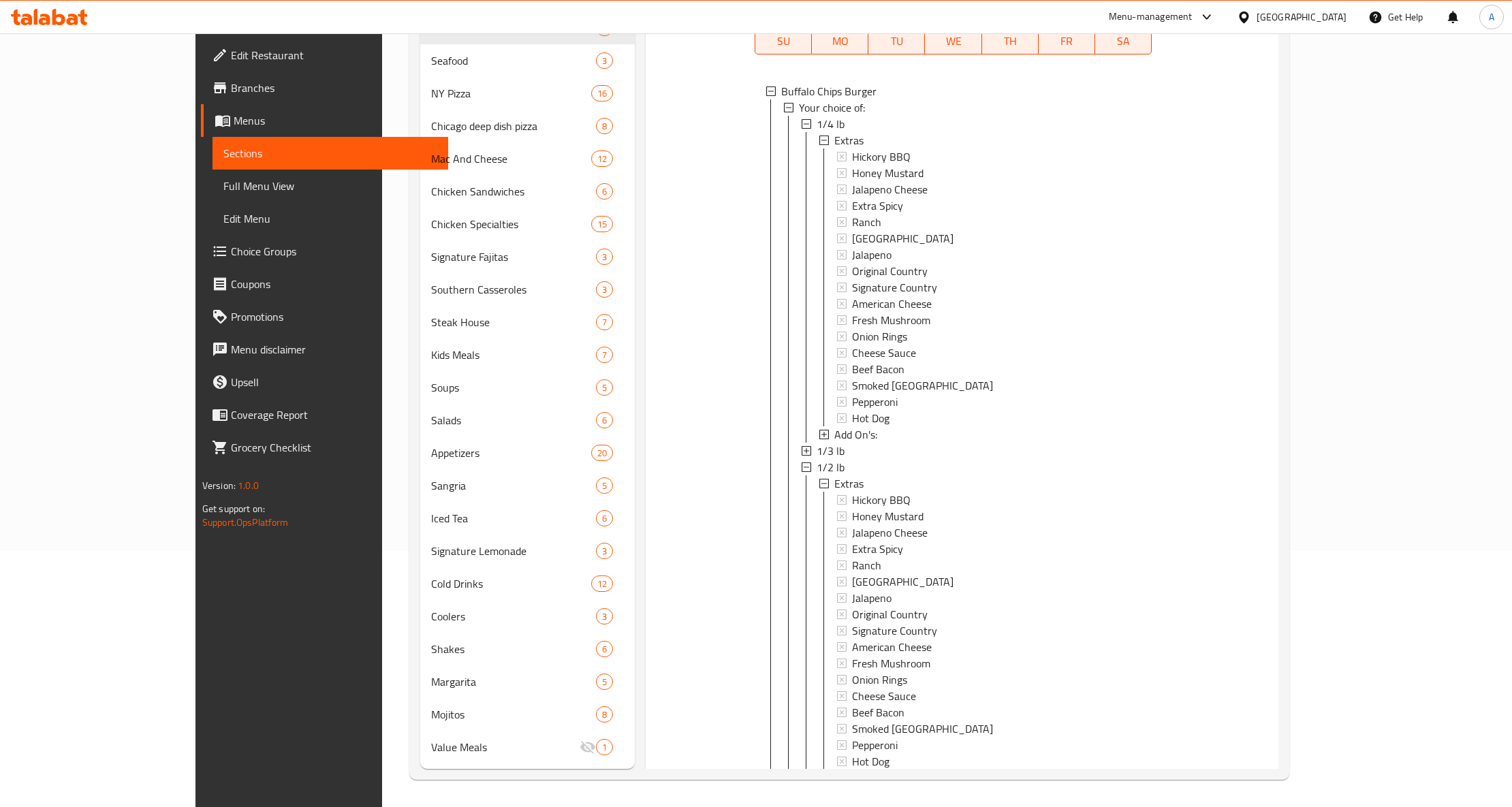 scroll, scrollTop: 0, scrollLeft: 0, axis: both 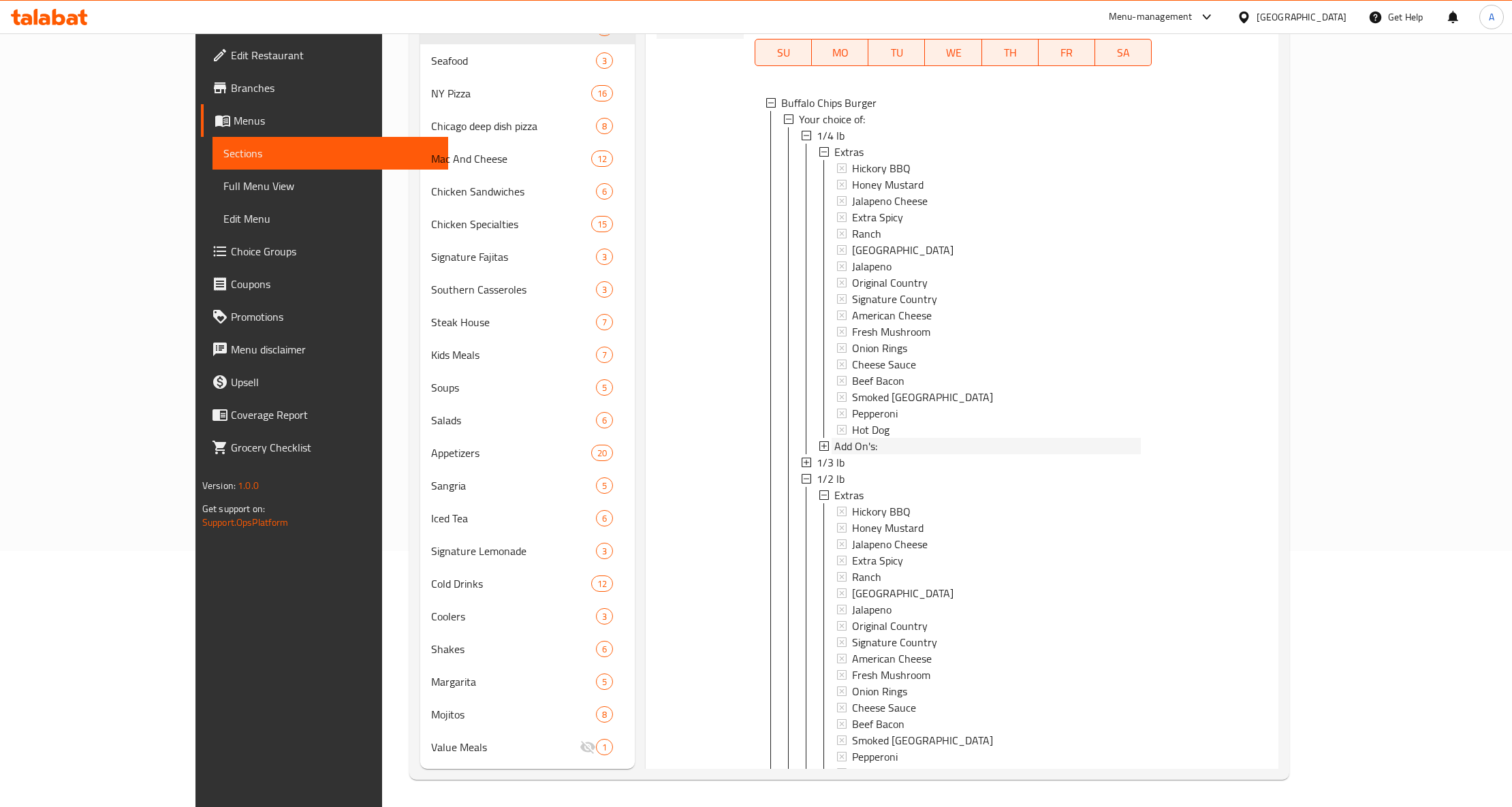 click 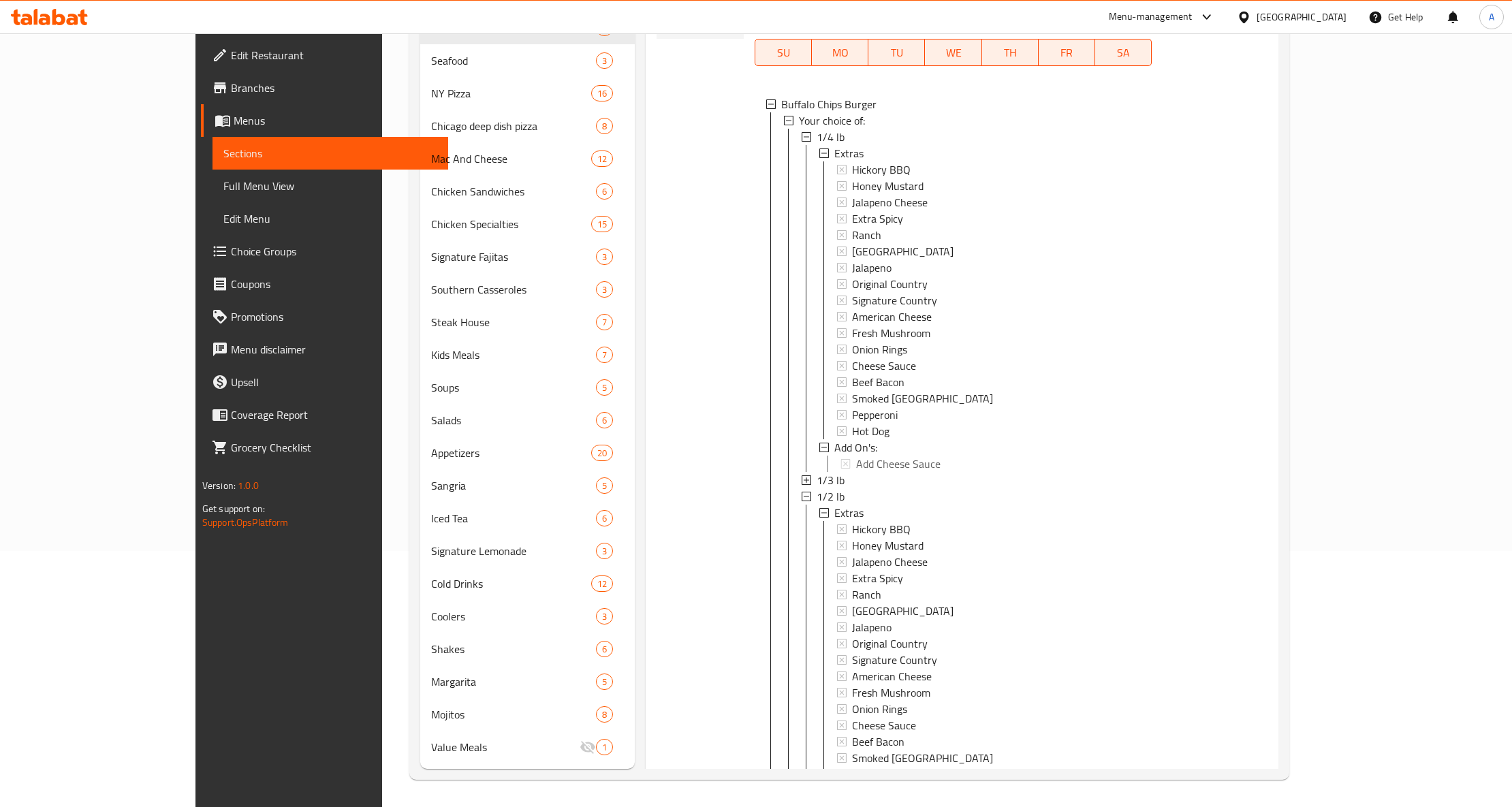 scroll, scrollTop: 0, scrollLeft: 0, axis: both 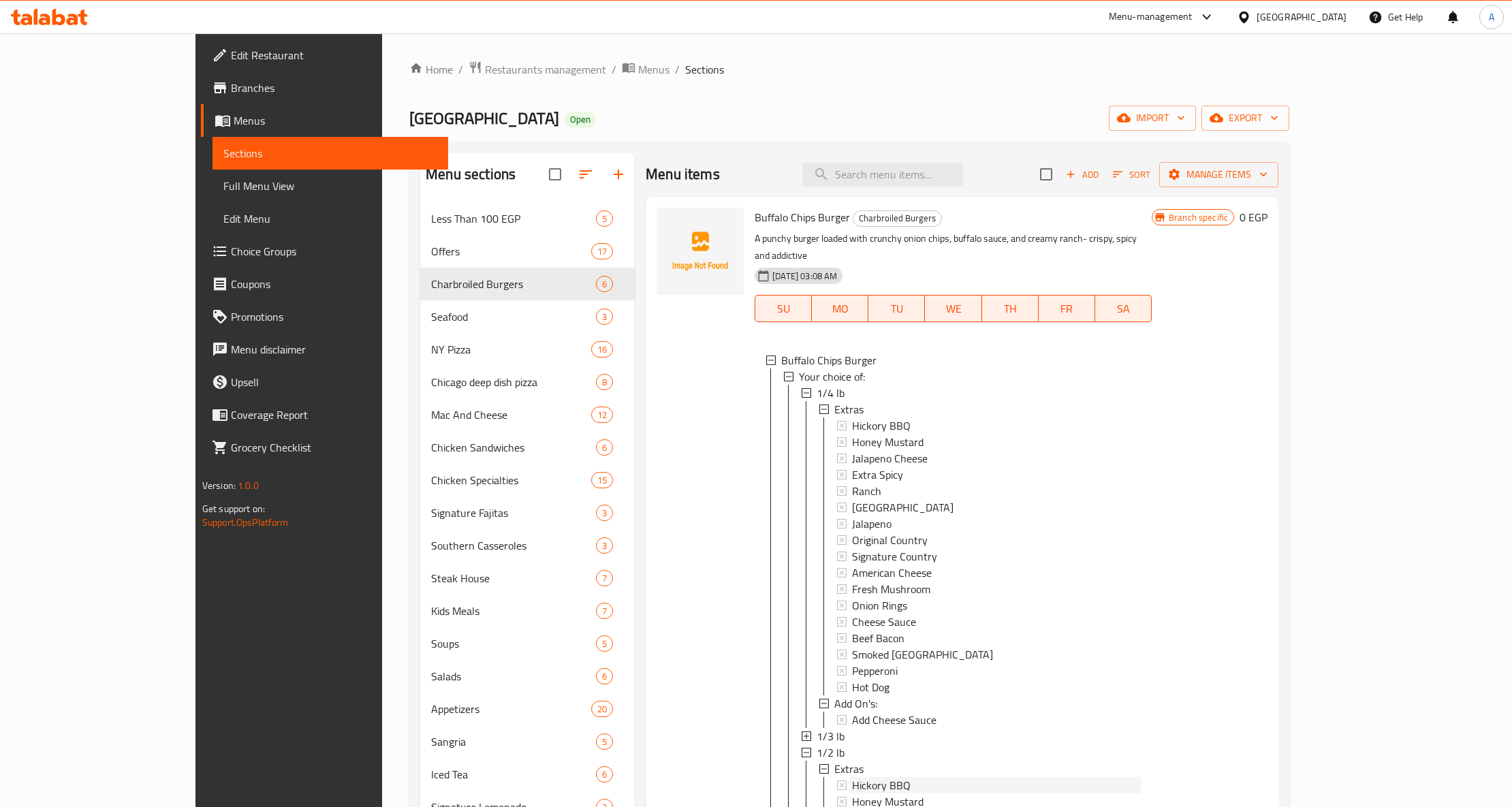 click on "Hickory BBQ" at bounding box center (881, 426) 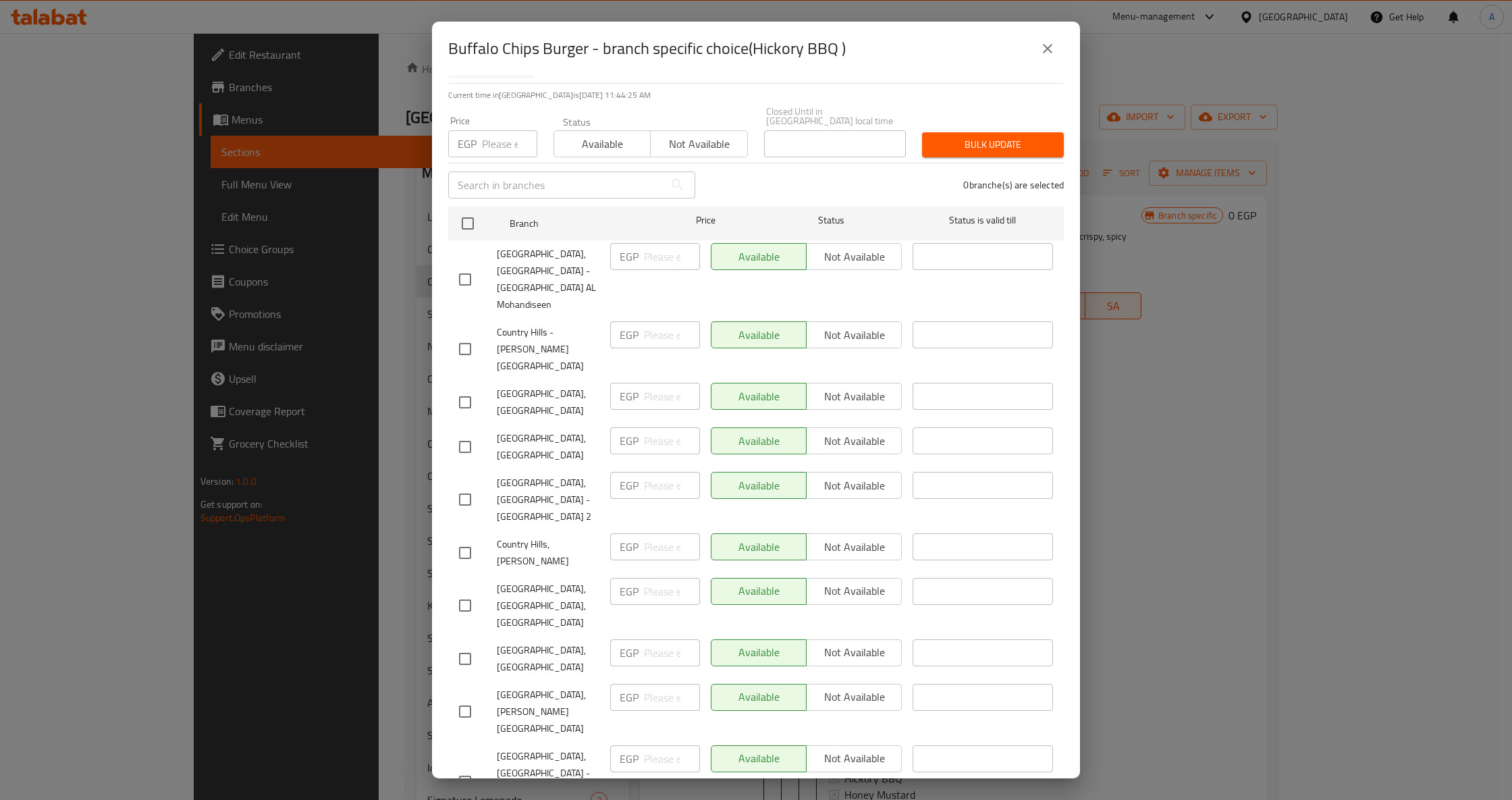 scroll, scrollTop: 192, scrollLeft: 0, axis: vertical 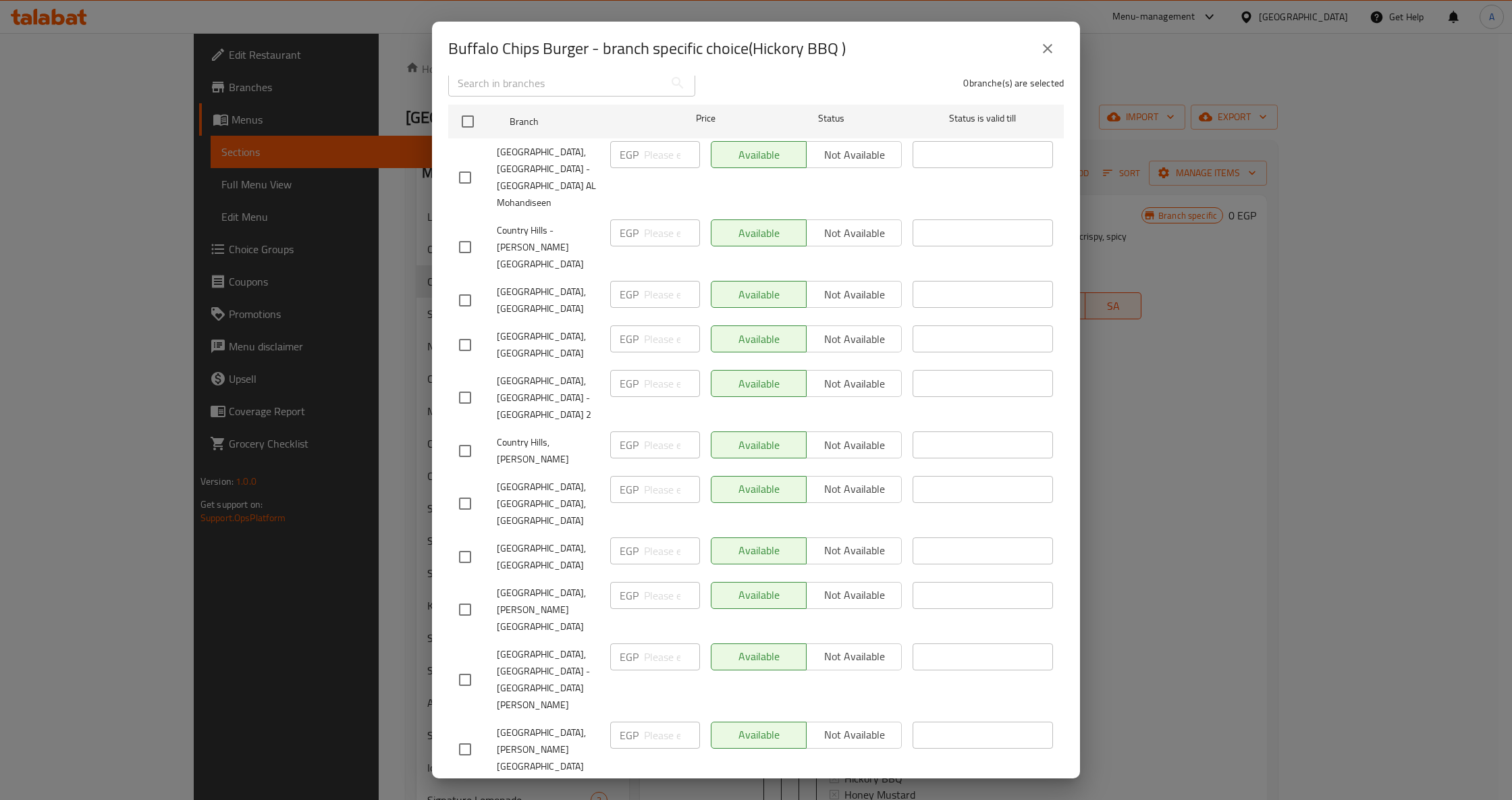 drag, startPoint x: 1046, startPoint y: 54, endPoint x: 1037, endPoint y: 71, distance: 19.235384 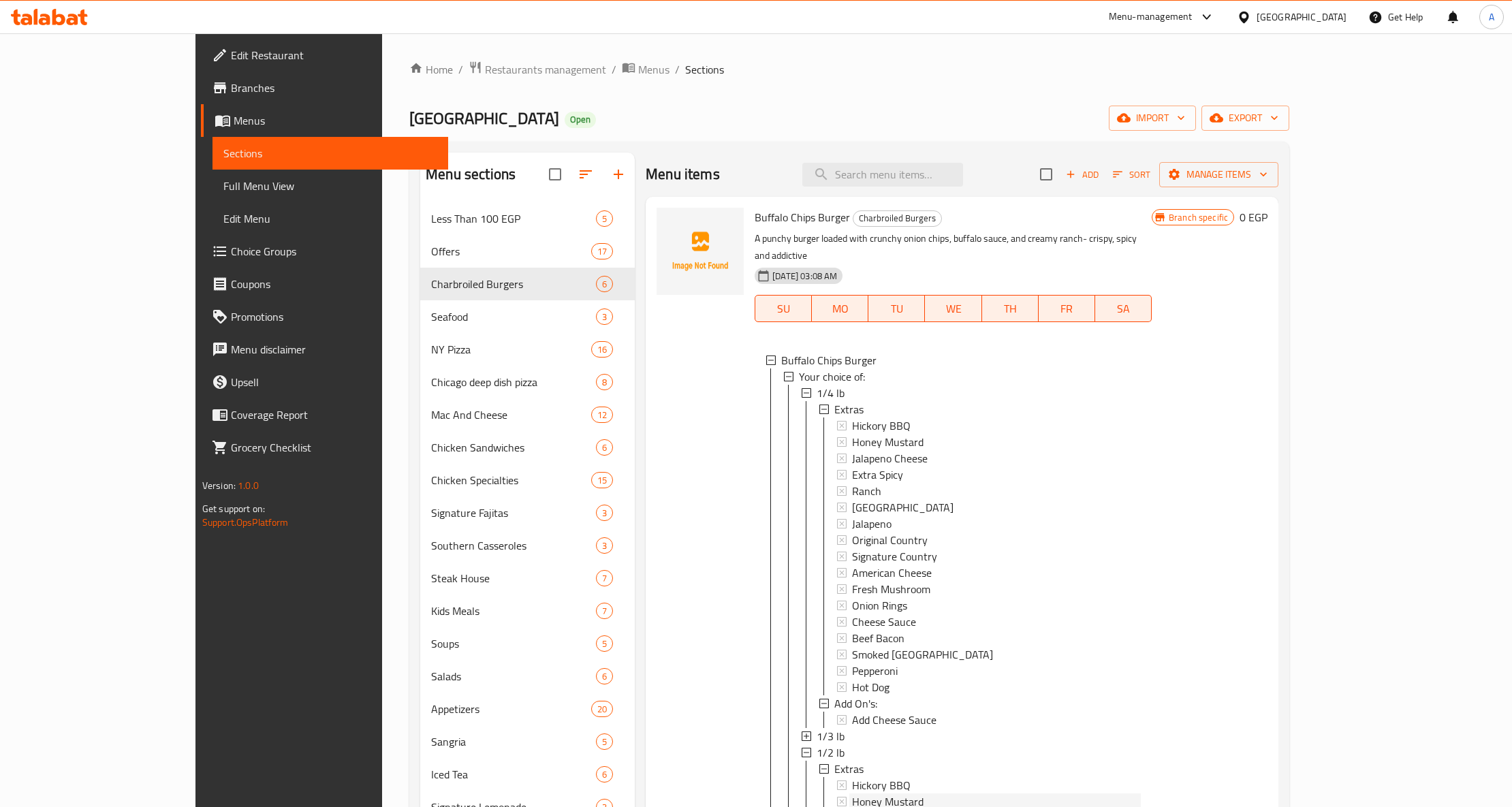 click on "Honey Mustard" at bounding box center [887, 442] 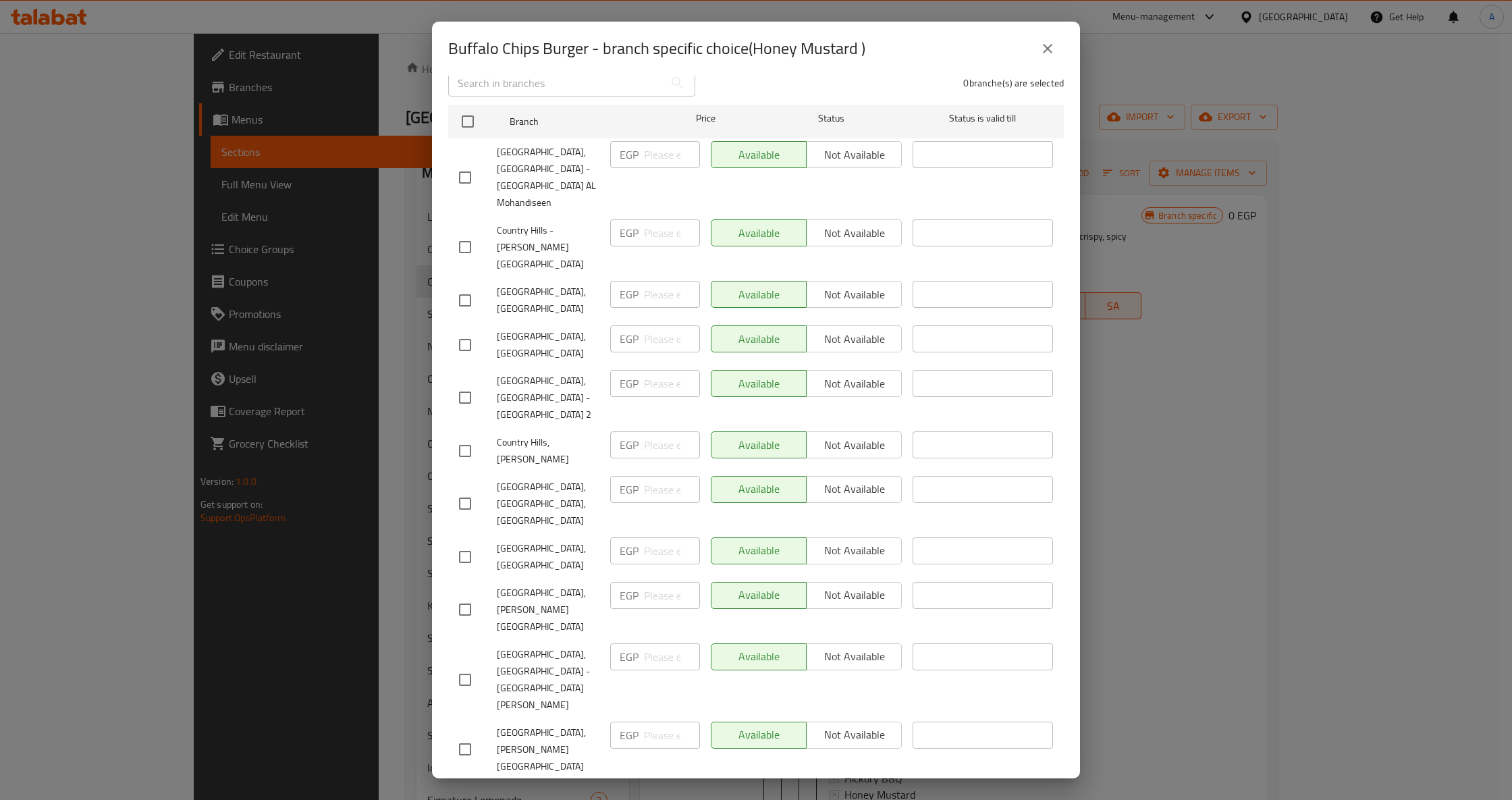 scroll, scrollTop: 0, scrollLeft: 0, axis: both 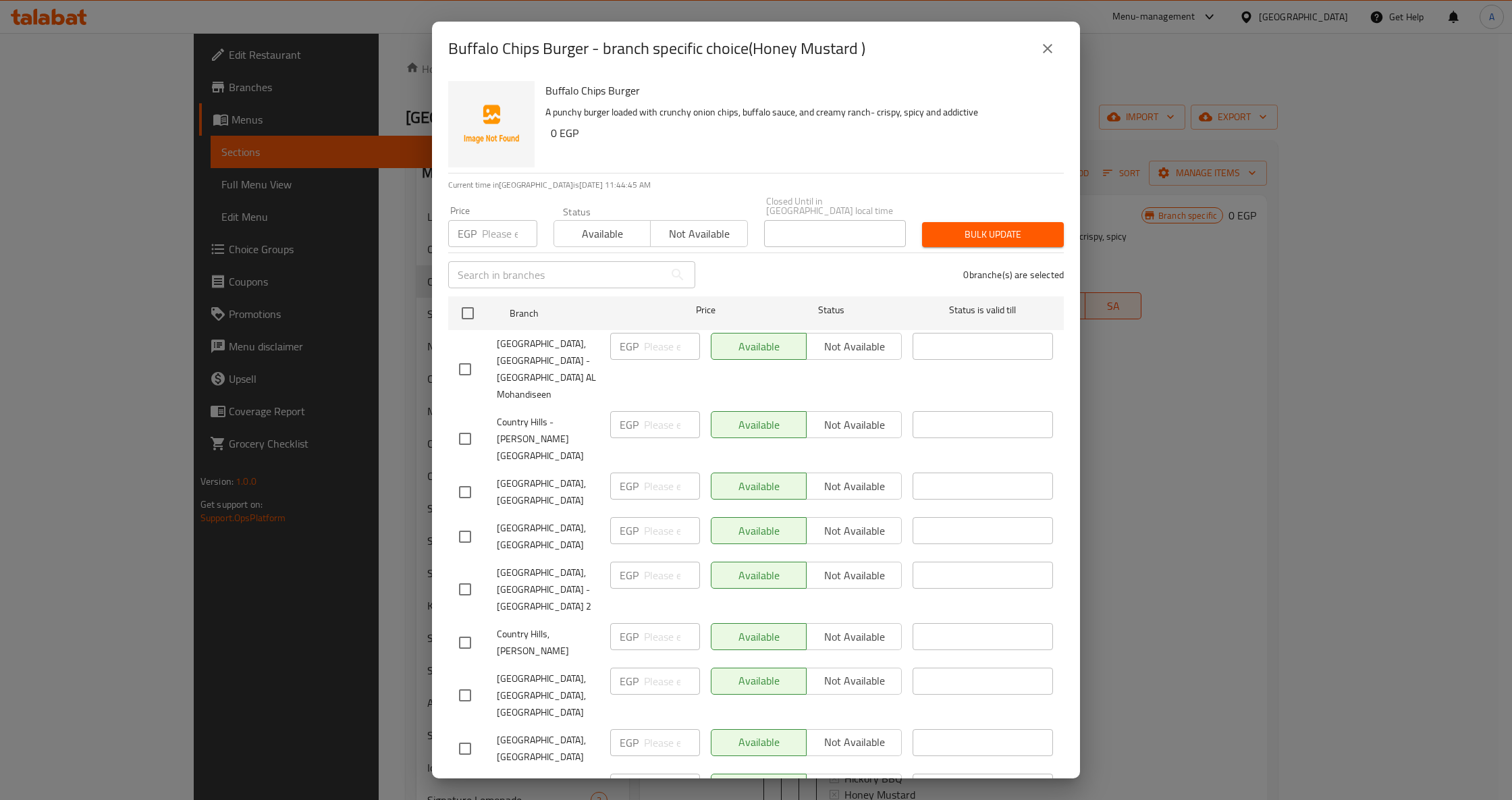drag, startPoint x: 1049, startPoint y: 54, endPoint x: 1043, endPoint y: 62, distance: 10 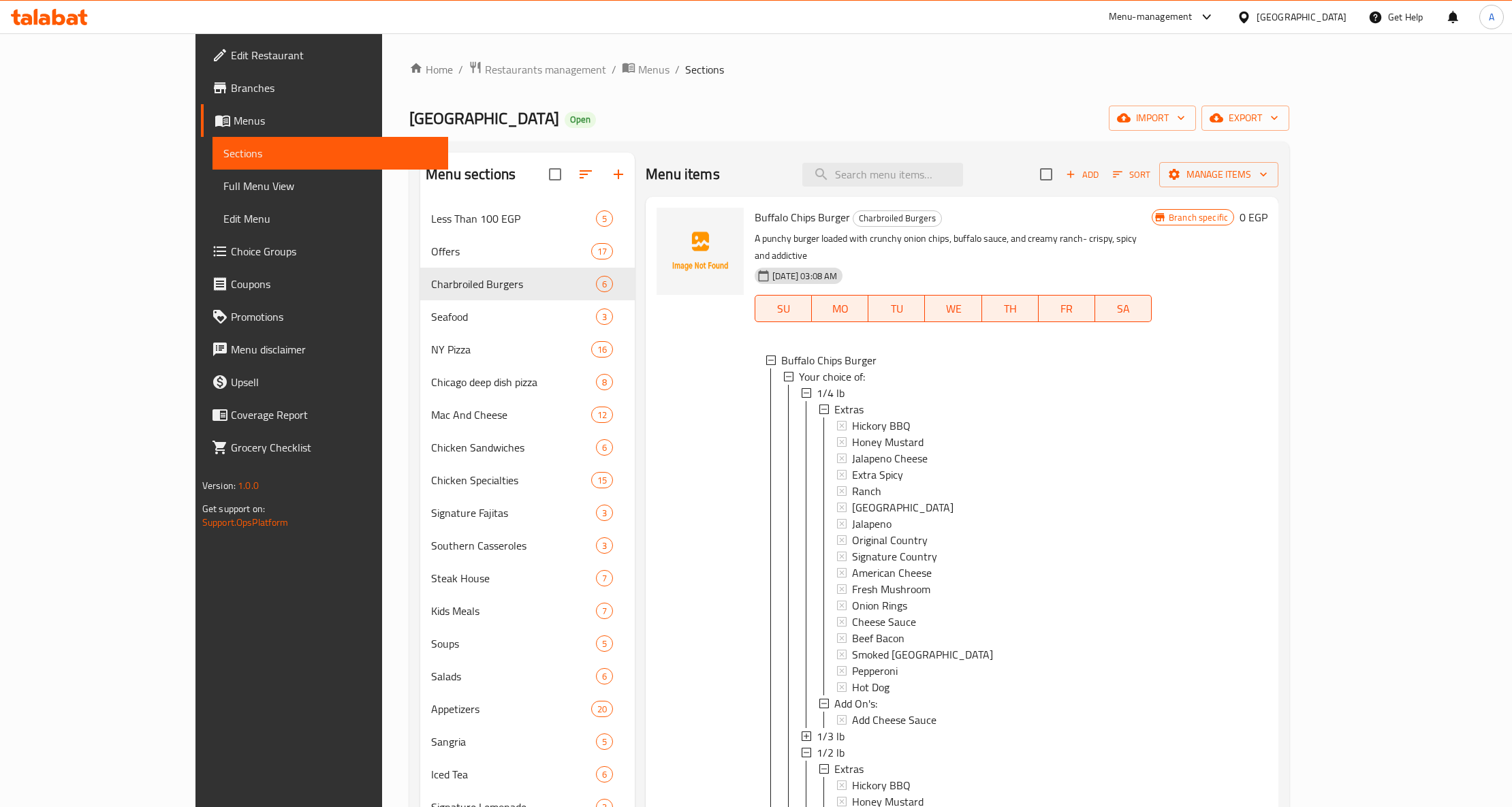 click at bounding box center (700, 661) 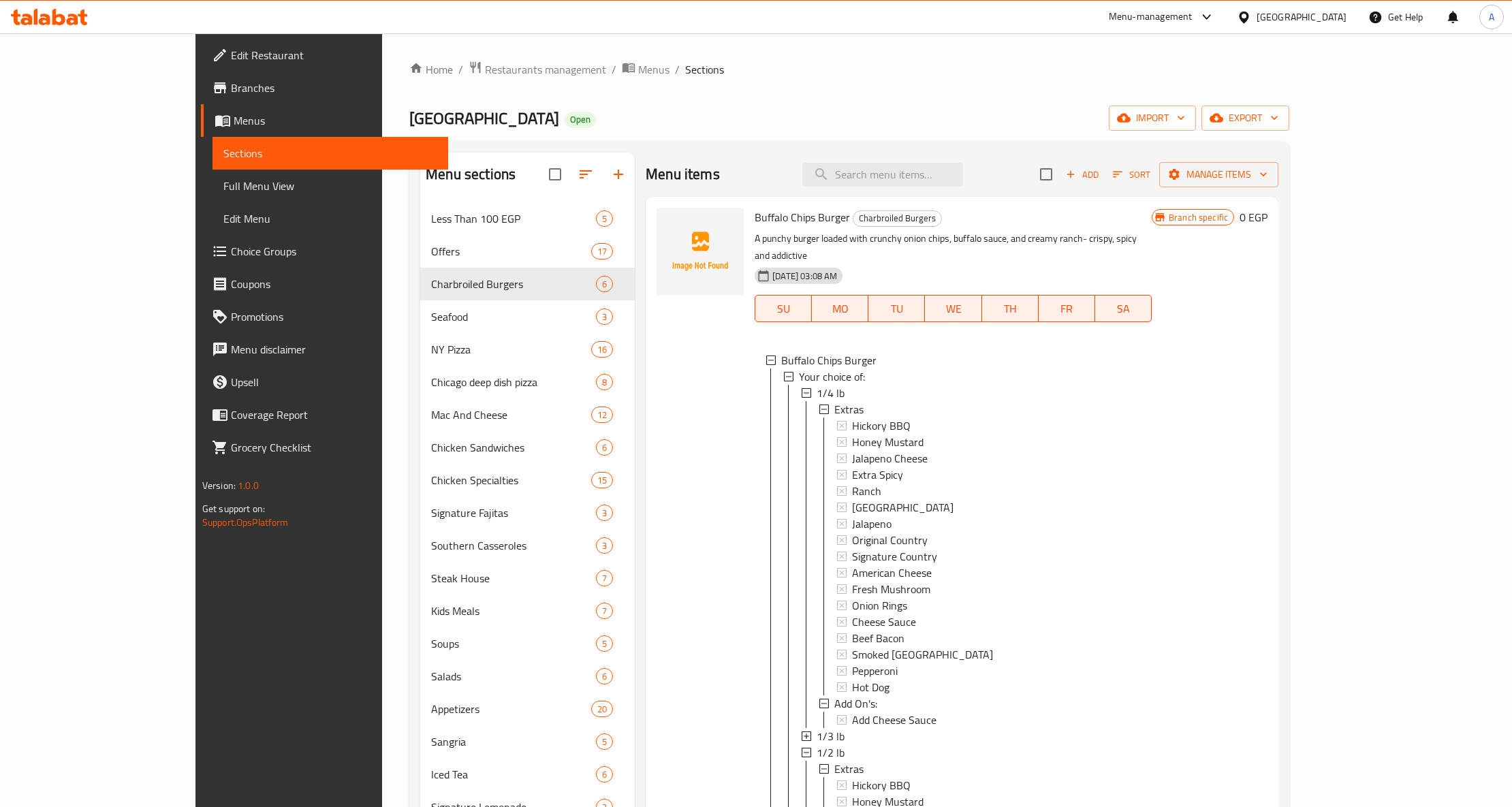 click at bounding box center (700, 661) 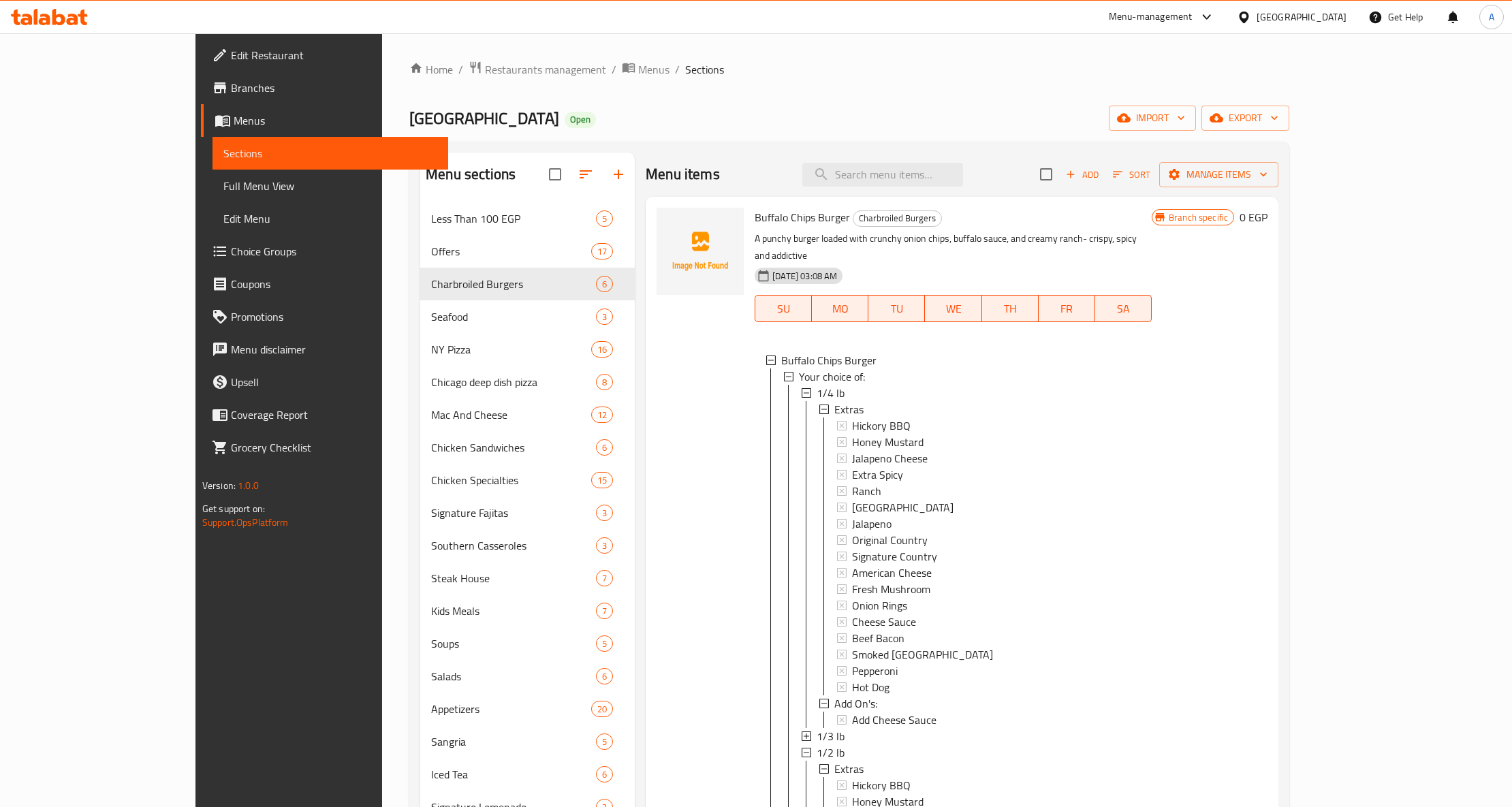 click on "Honey Mustard" at bounding box center [887, 442] 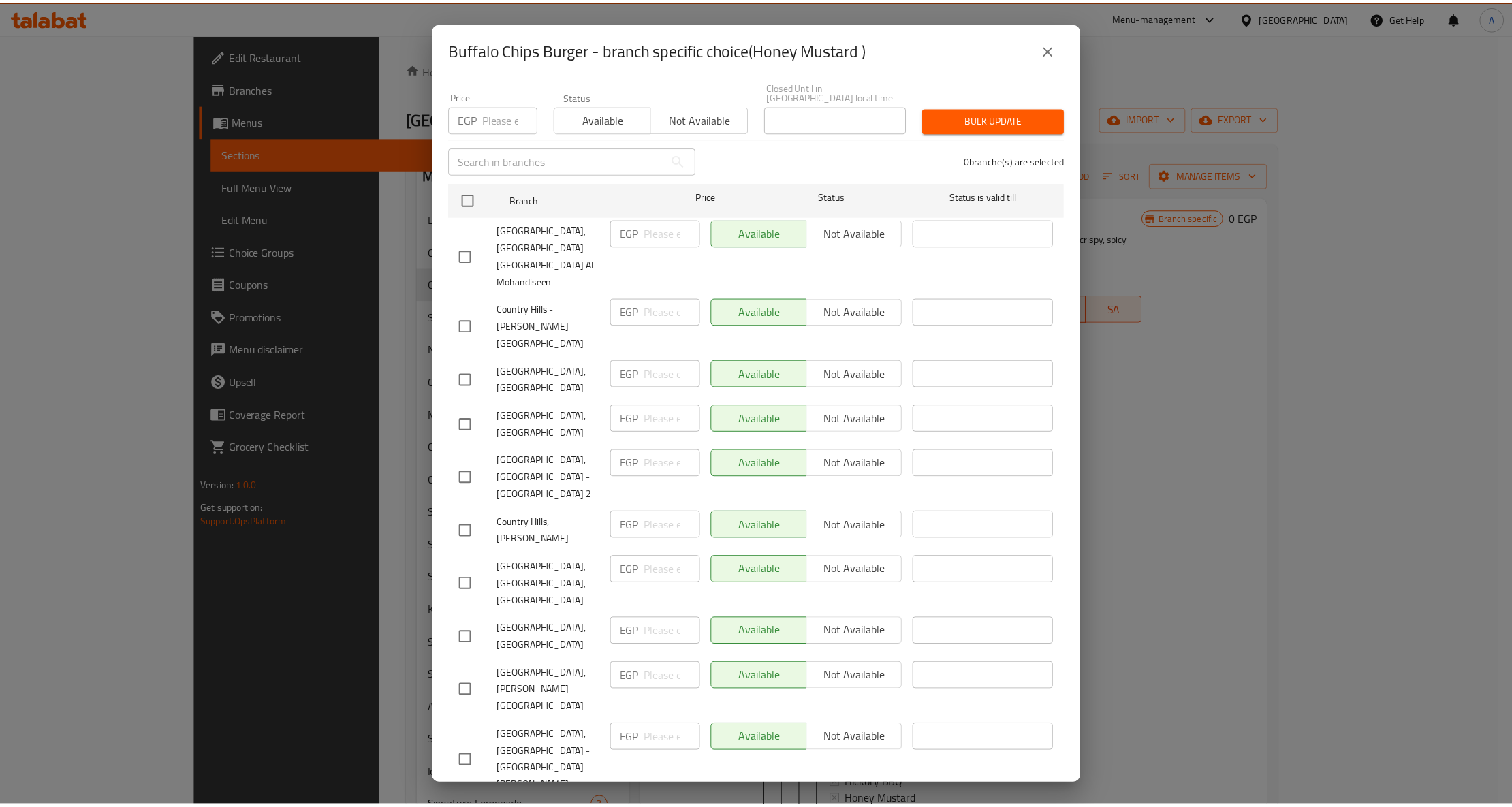 scroll, scrollTop: 193, scrollLeft: 0, axis: vertical 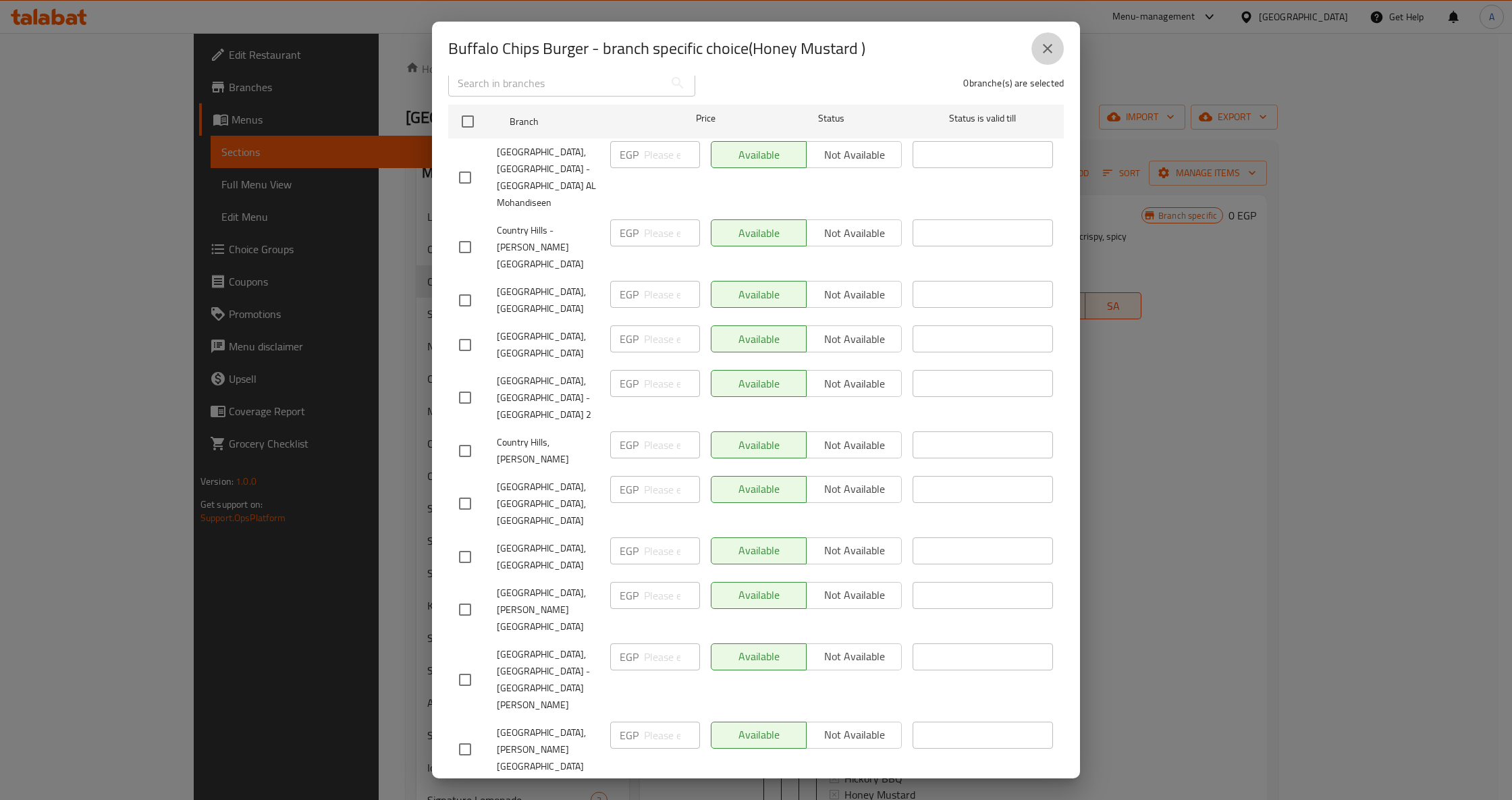 click 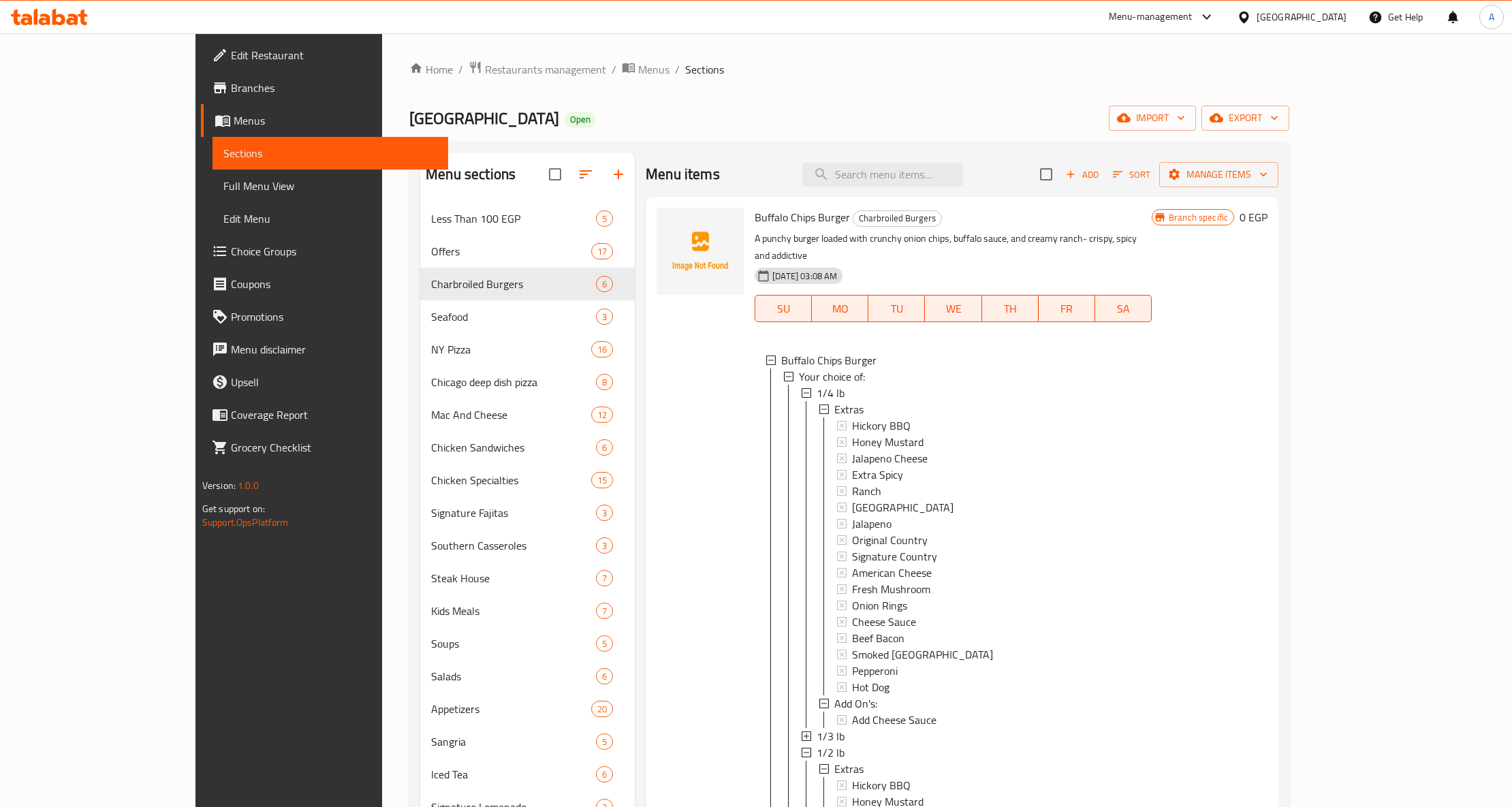 click at bounding box center [700, 661] 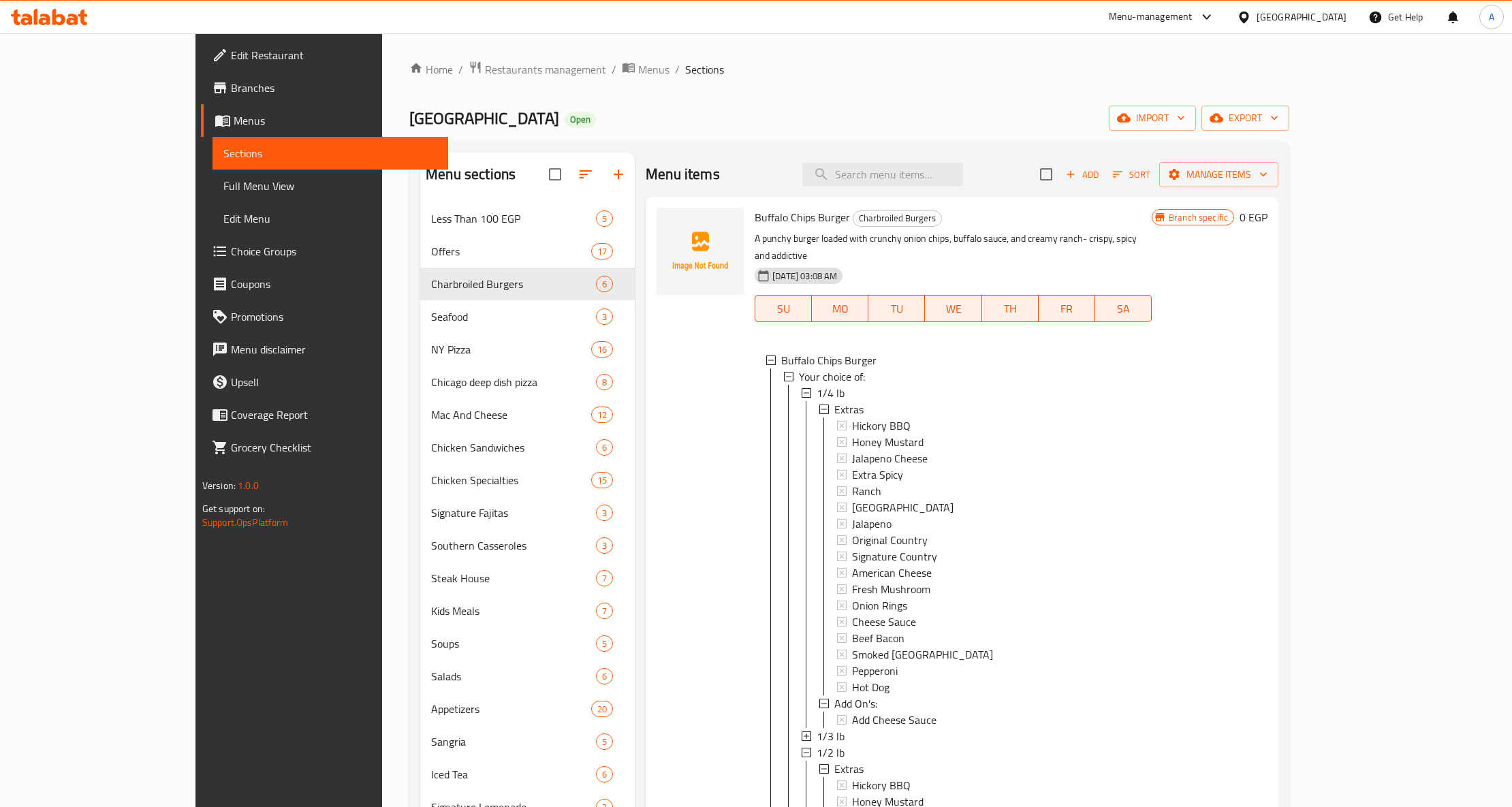 click at bounding box center [700, 661] 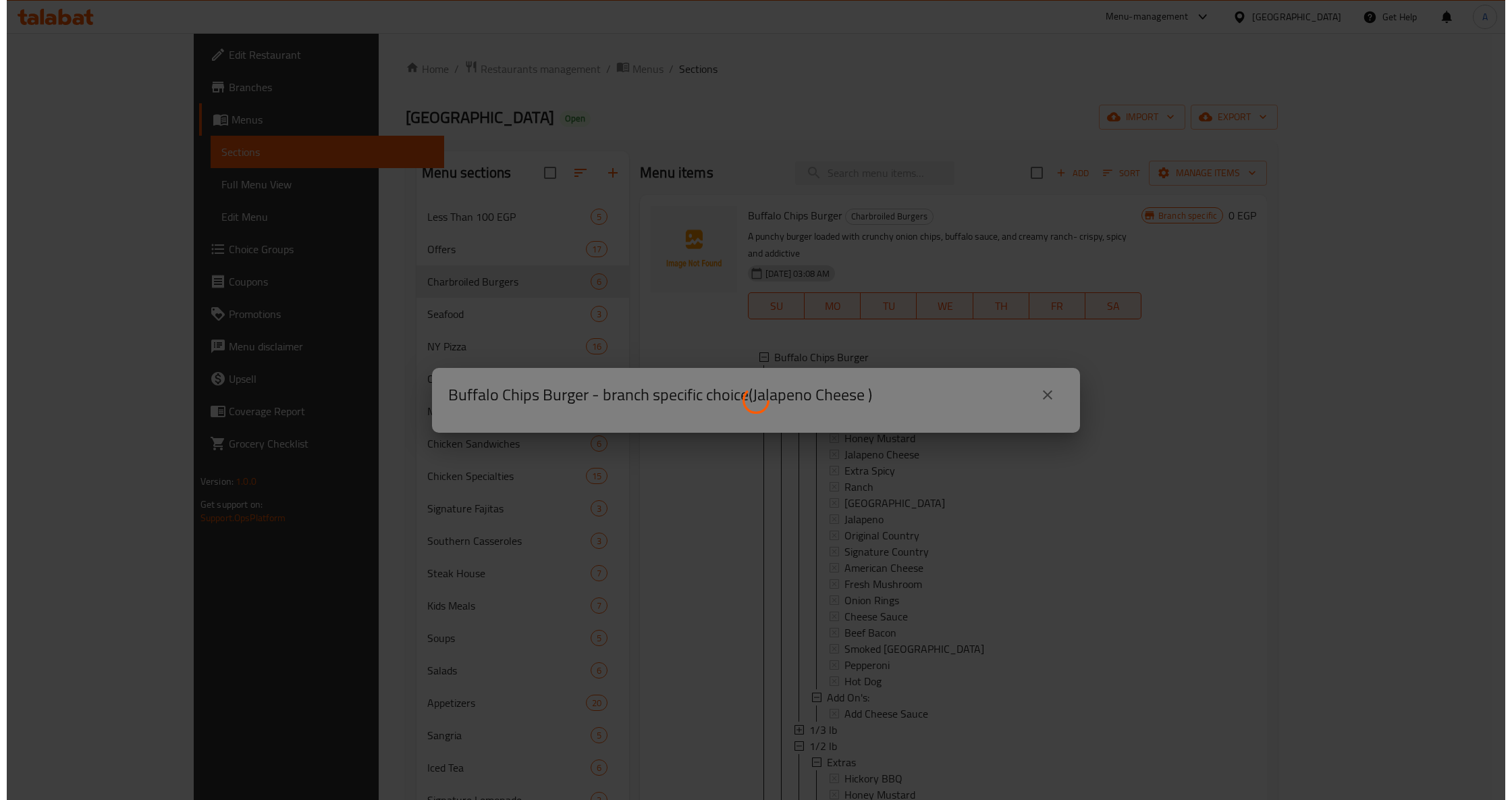 scroll, scrollTop: 3, scrollLeft: 0, axis: vertical 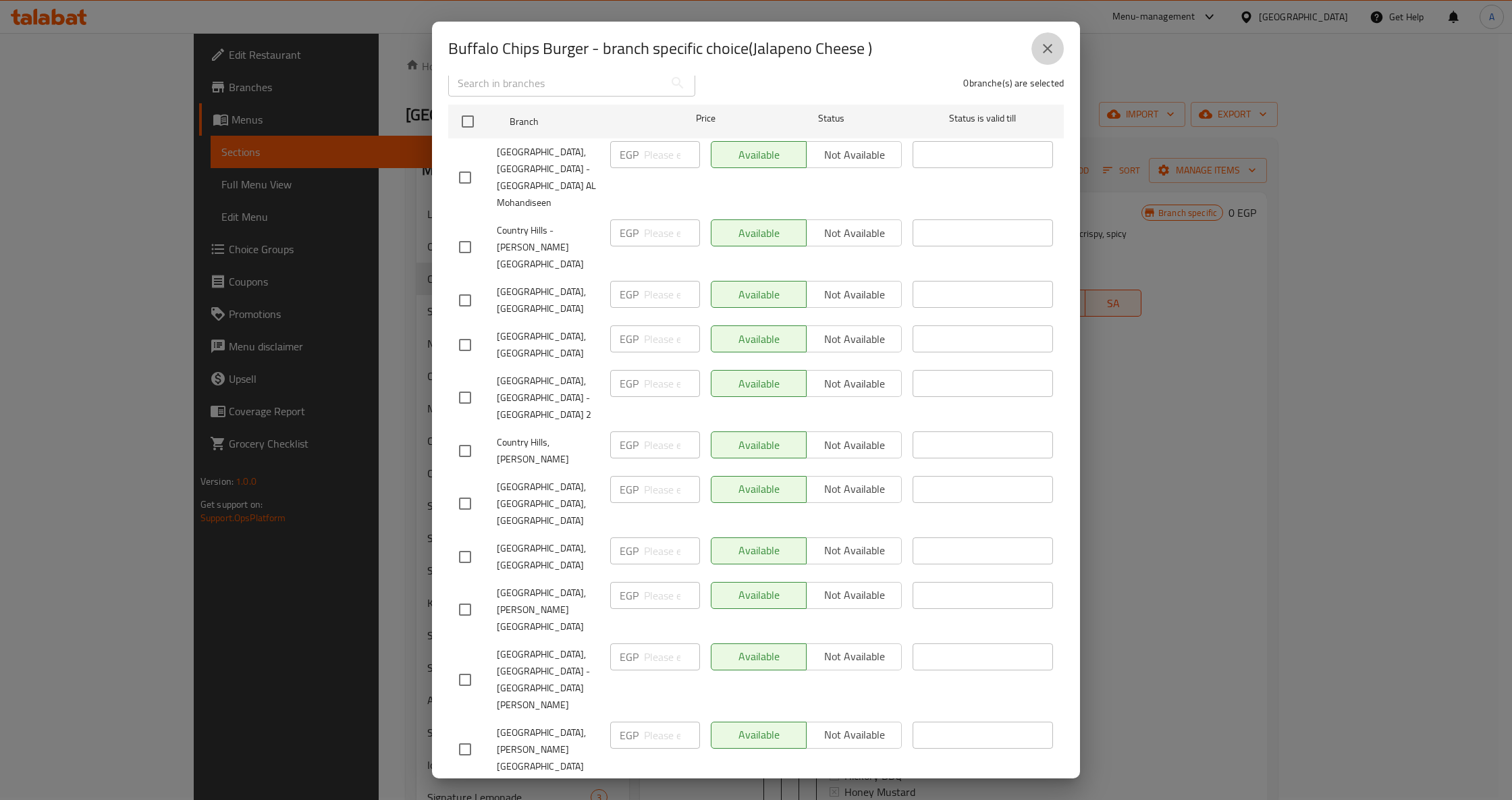click 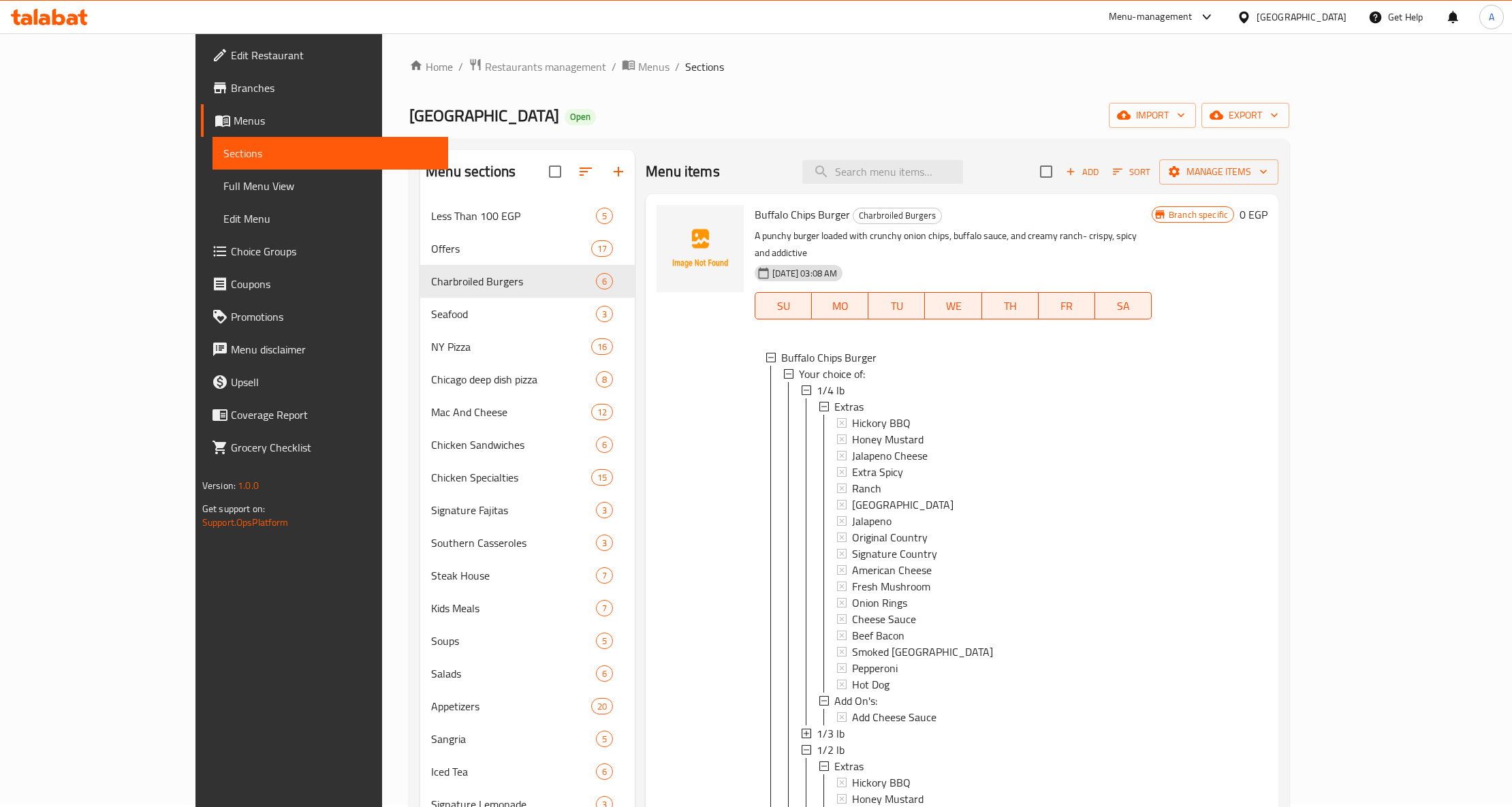 scroll, scrollTop: 1, scrollLeft: 0, axis: vertical 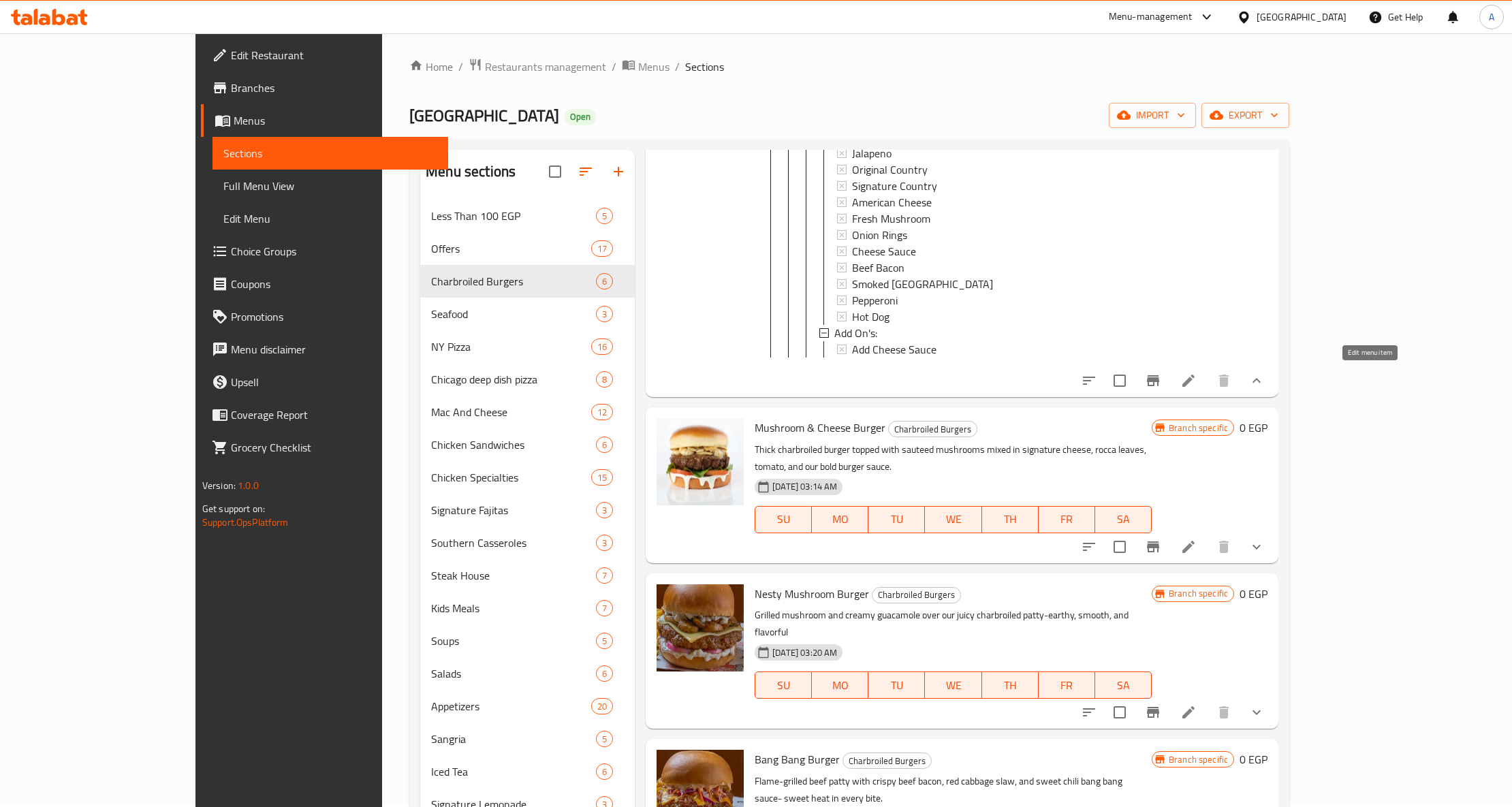 click at bounding box center [1173, 381] 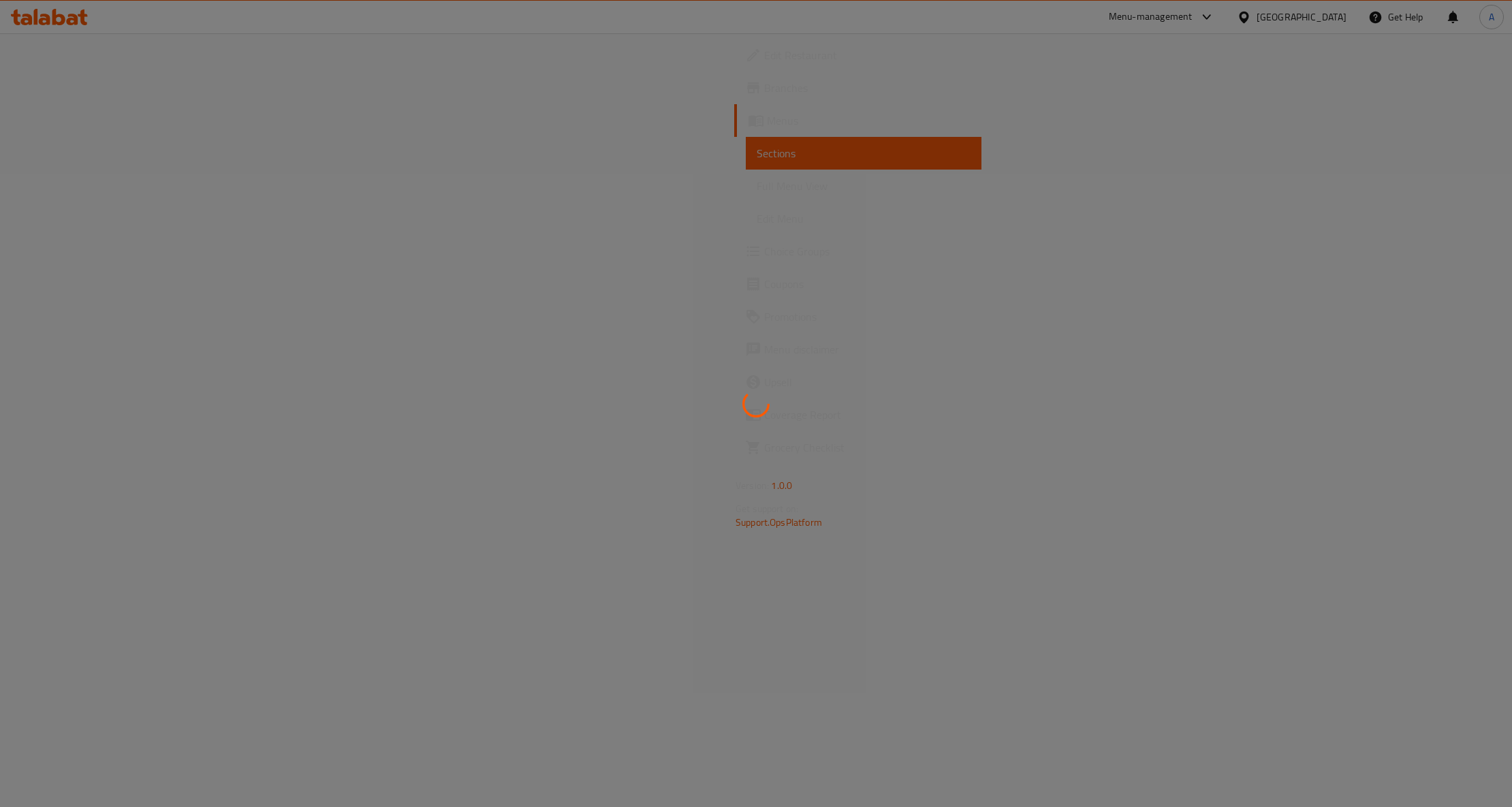 scroll, scrollTop: 0, scrollLeft: 0, axis: both 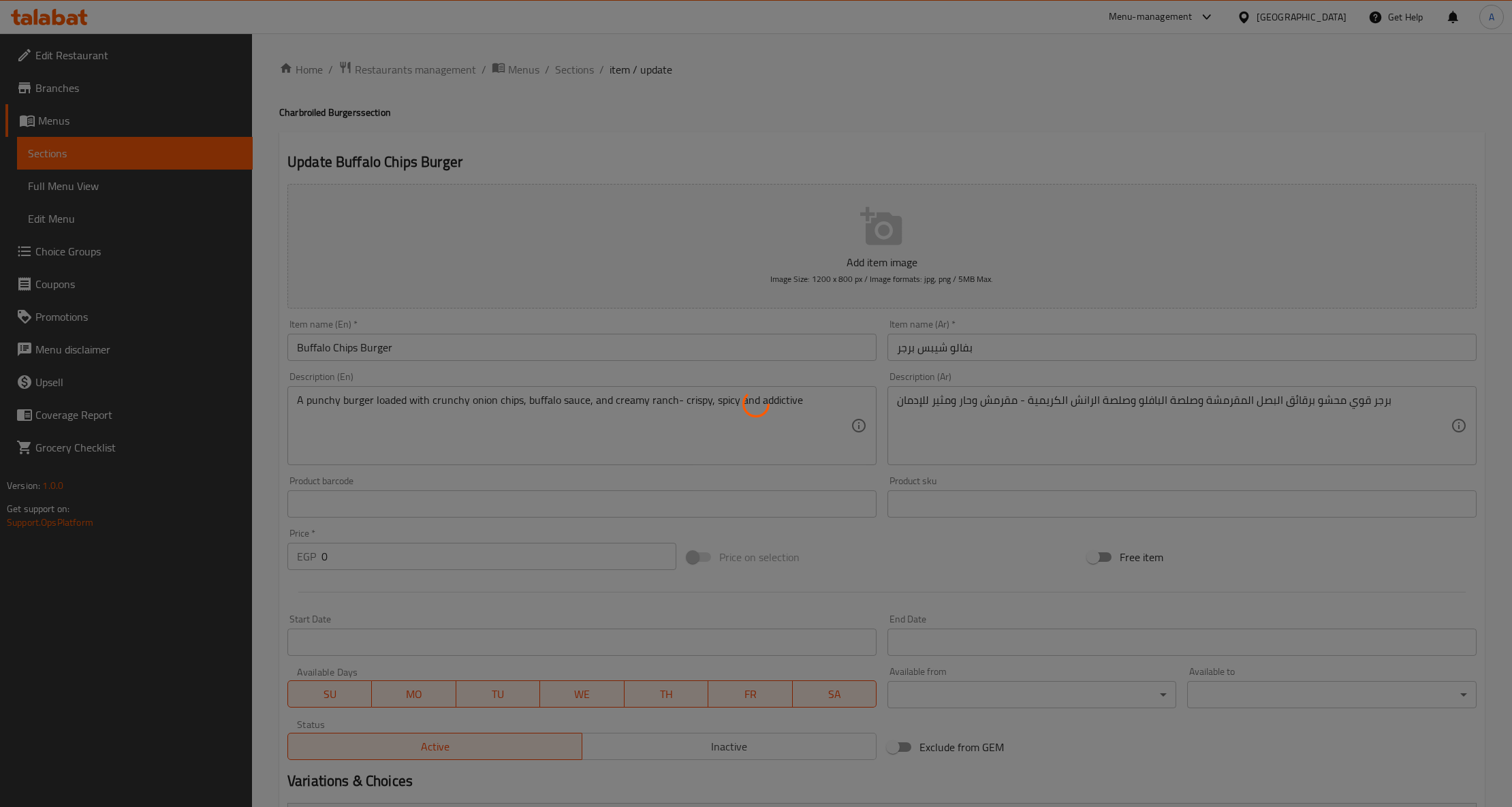 type on "إضافات" 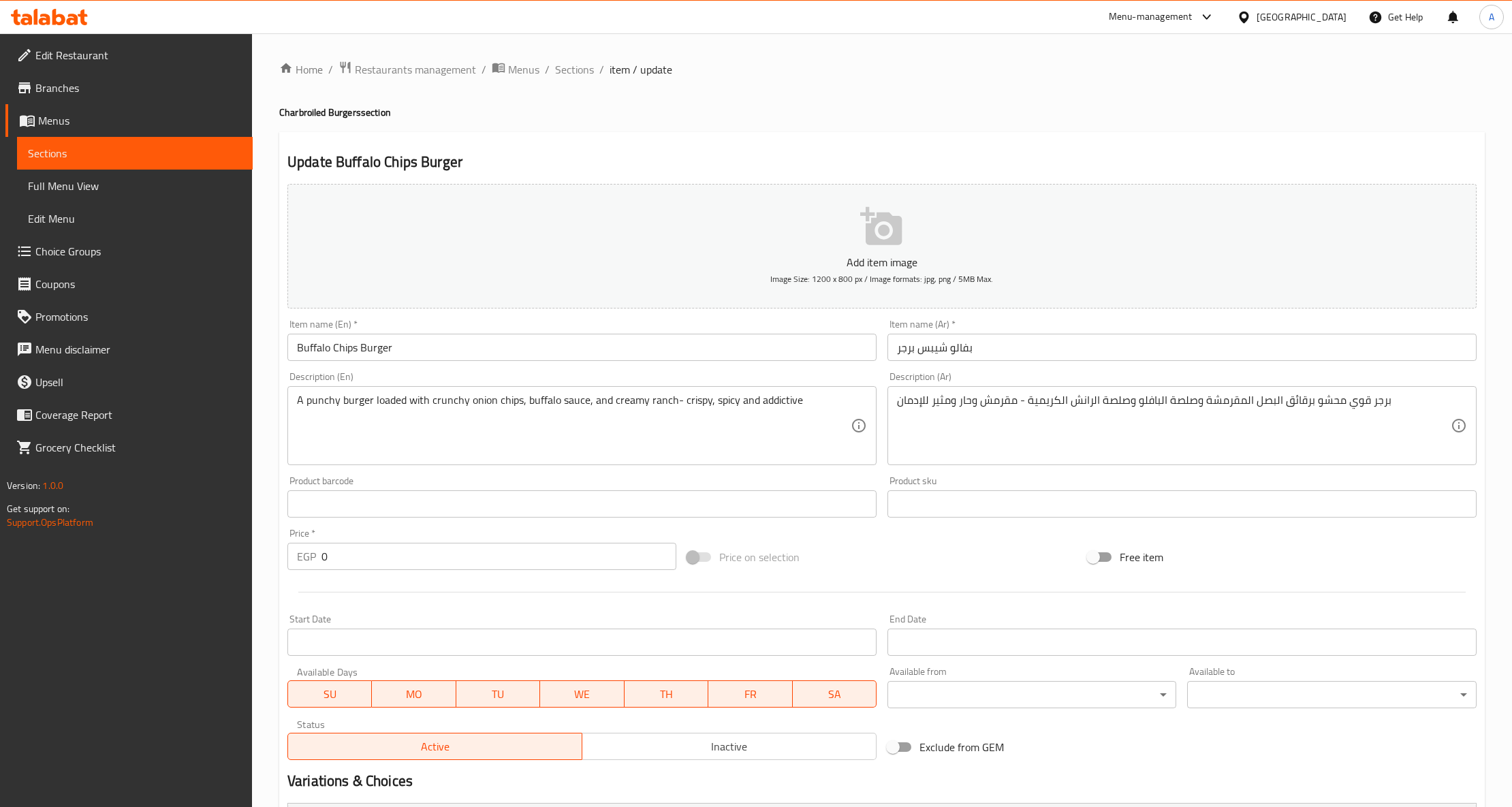 scroll, scrollTop: 454, scrollLeft: 0, axis: vertical 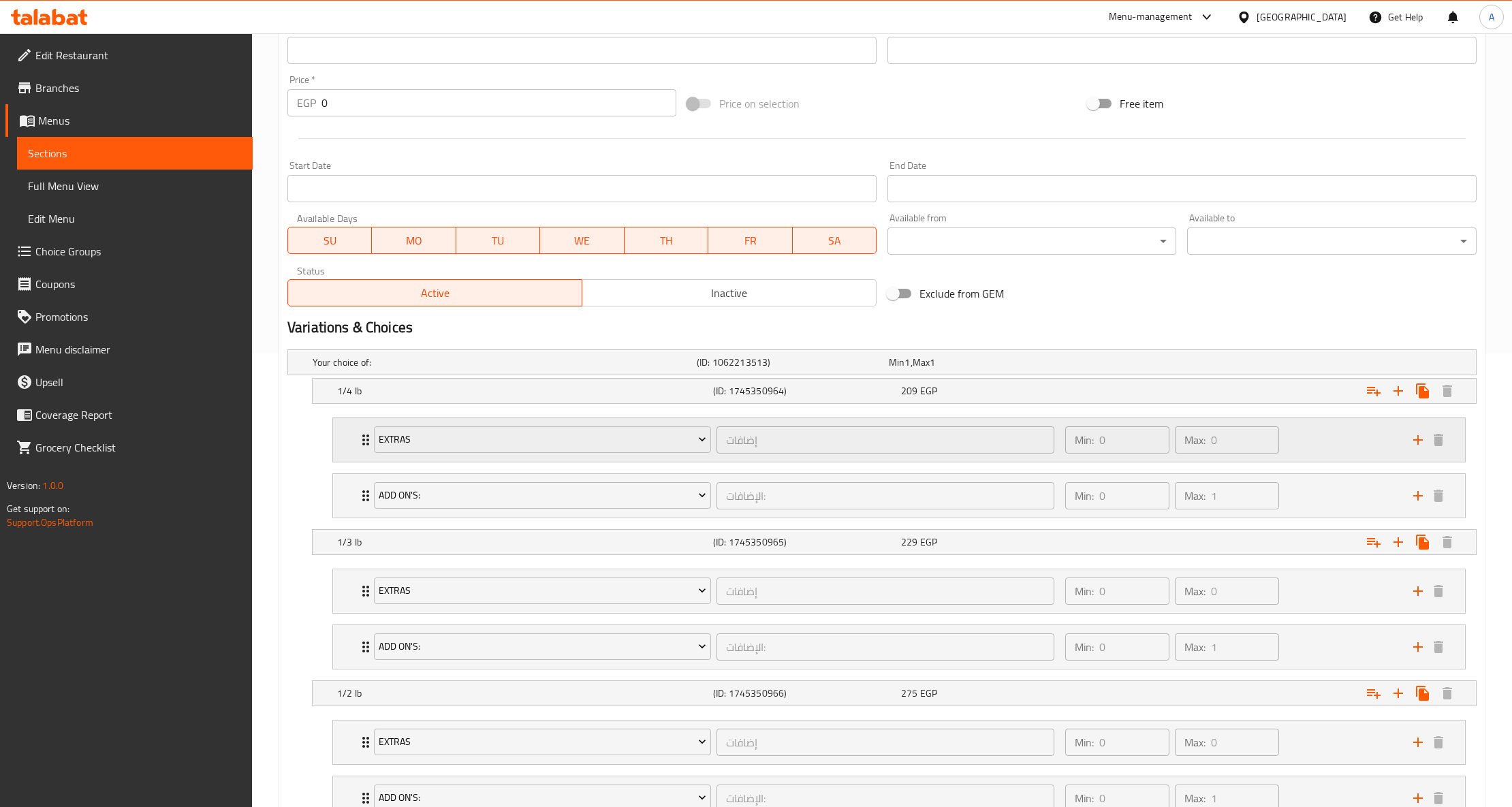 click 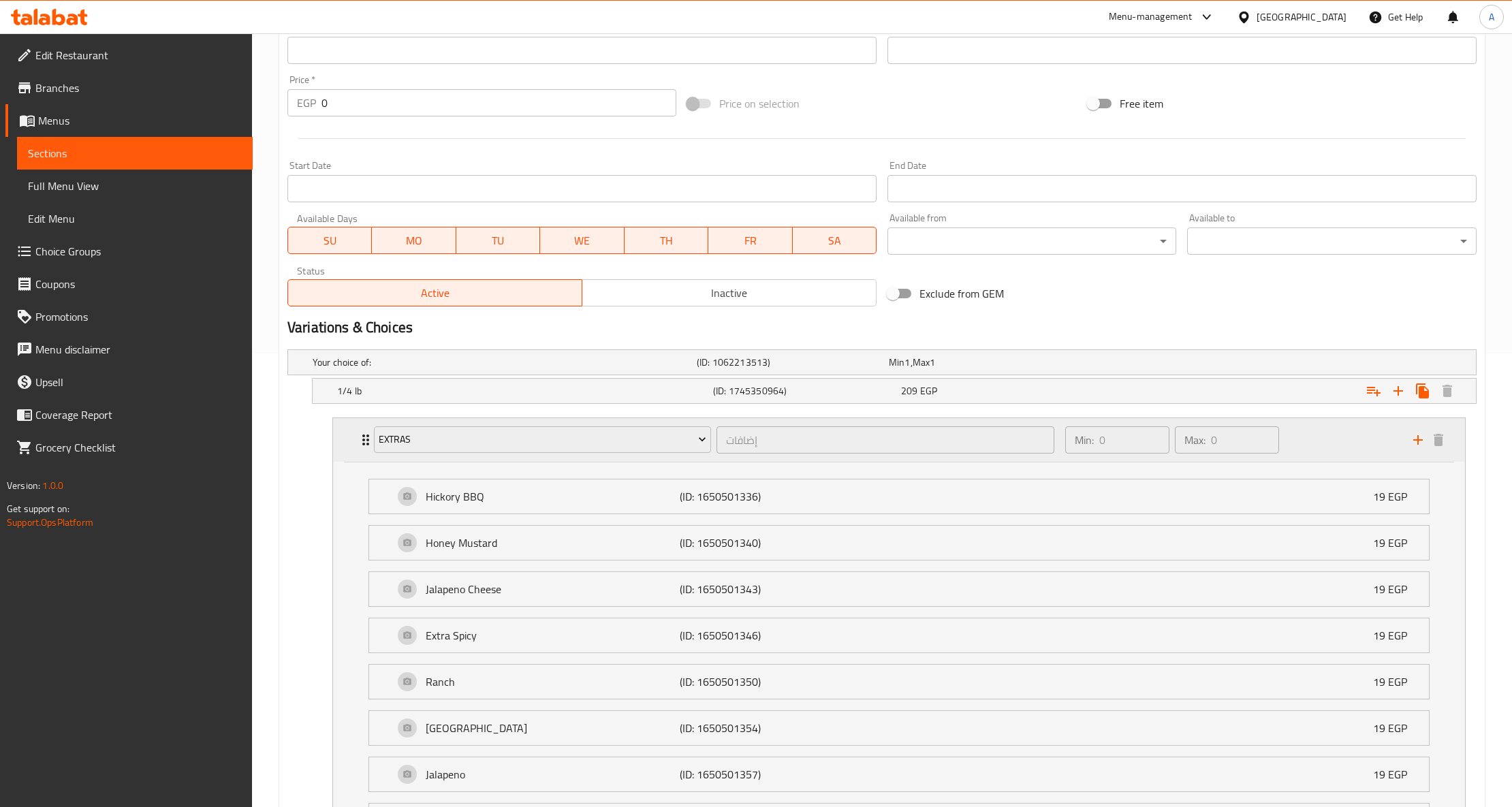 click 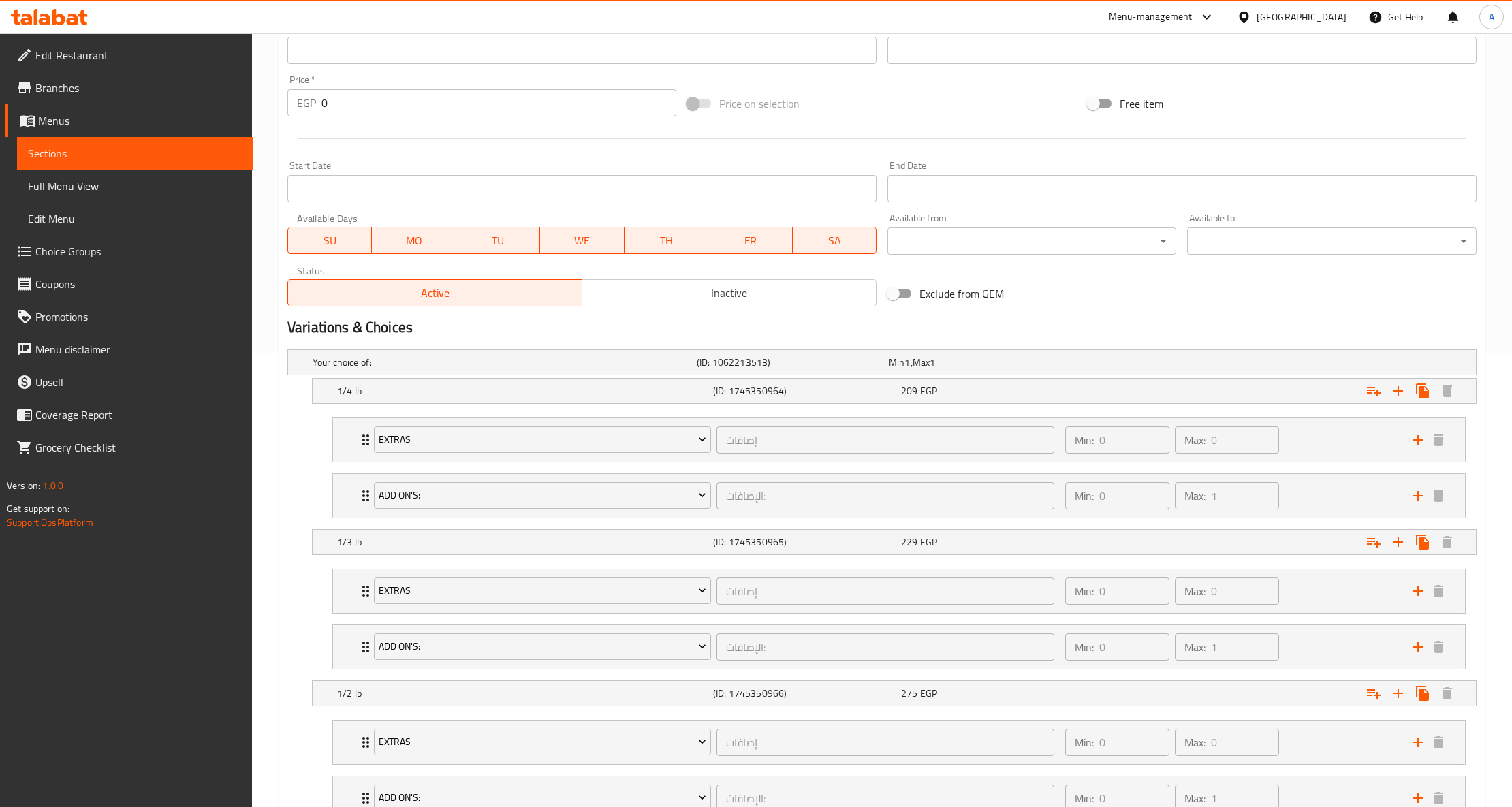 click on "Extras إضافات ​ Min: 0 ​ Max: 0 ​ Hickory BBQ  (ID: 1650501336) 19 EGP Name (En) Hickory BBQ Name (En) Name (Ar) هيكوري باربيكيو Name (Ar) Price EGP 19 Price Status Honey Mustard  (ID: 1650501340) 19 EGP Name (En) Honey Mustard Name (En) Name (Ar) هني ماسترد Name (Ar) Price EGP 19 Price Status Jalapeno Cheese  (ID: 1650501343) 19 EGP Name (En) Jalapeno Cheese Name (En) Name (Ar) هالبينو تشيز Name (Ar) Price EGP 19 Price Status Extra Spicy (ID: 1650501346) 19 EGP Name (En) Extra Spicy Name (En) Name (Ar) حار زيادة Name (Ar) Price EGP 19 Price Status Ranch (ID: 1650501350) 19 EGP Name (En) Ranch Name (En) Name (Ar) رانش Name (Ar) Price EGP 19 Price Status Thousand Islands  (ID: 1650501354) 19 EGP Name (En) Thousand Islands Name (En) Name (Ar) ثاوزند آيلاند Name (Ar) Price EGP 19 Price Status Jalapeno (ID: 1650501357) 19 EGP Name (En) Jalapeno Name (En) Name (Ar) هالبينو Name (Ar) Price EGP 19 Price Status Original Country 19 EGP Price" at bounding box center [882, 468] 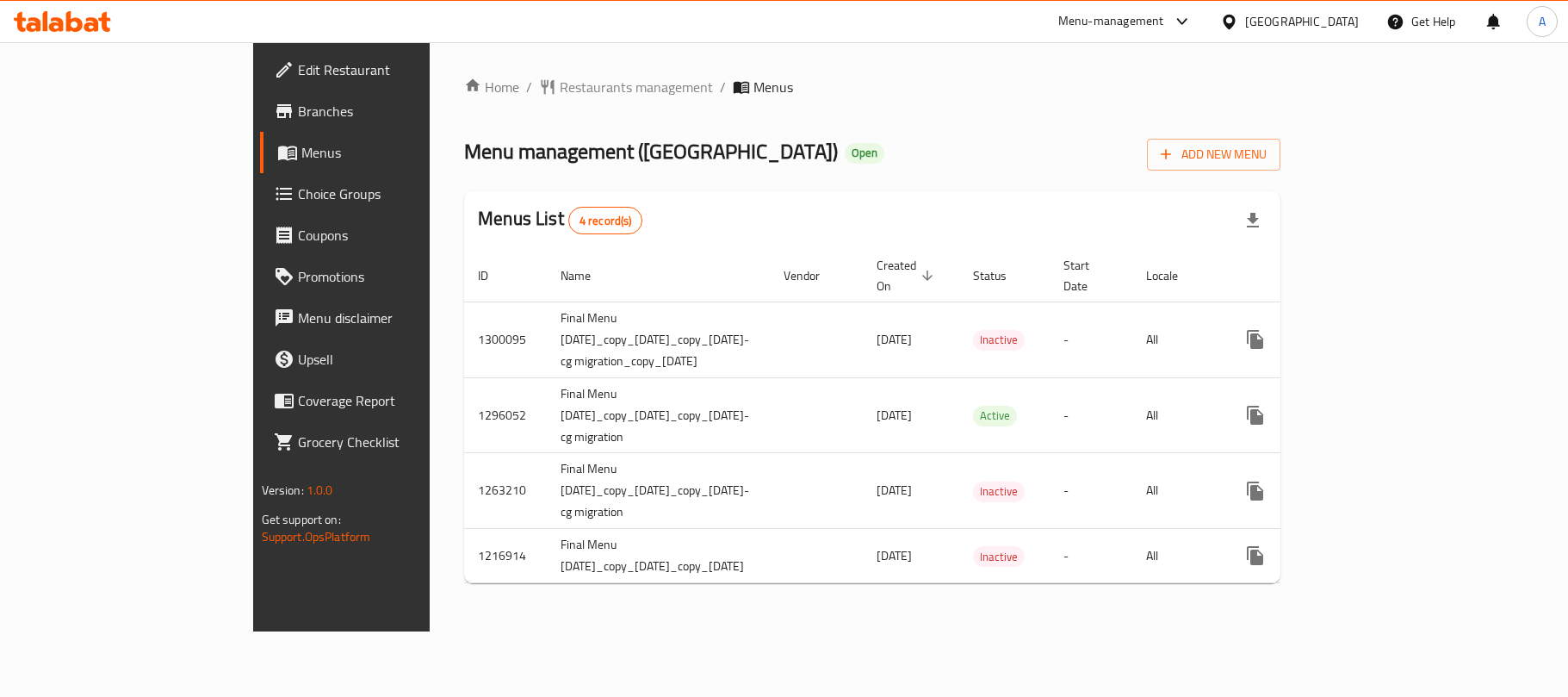 scroll, scrollTop: 0, scrollLeft: 0, axis: both 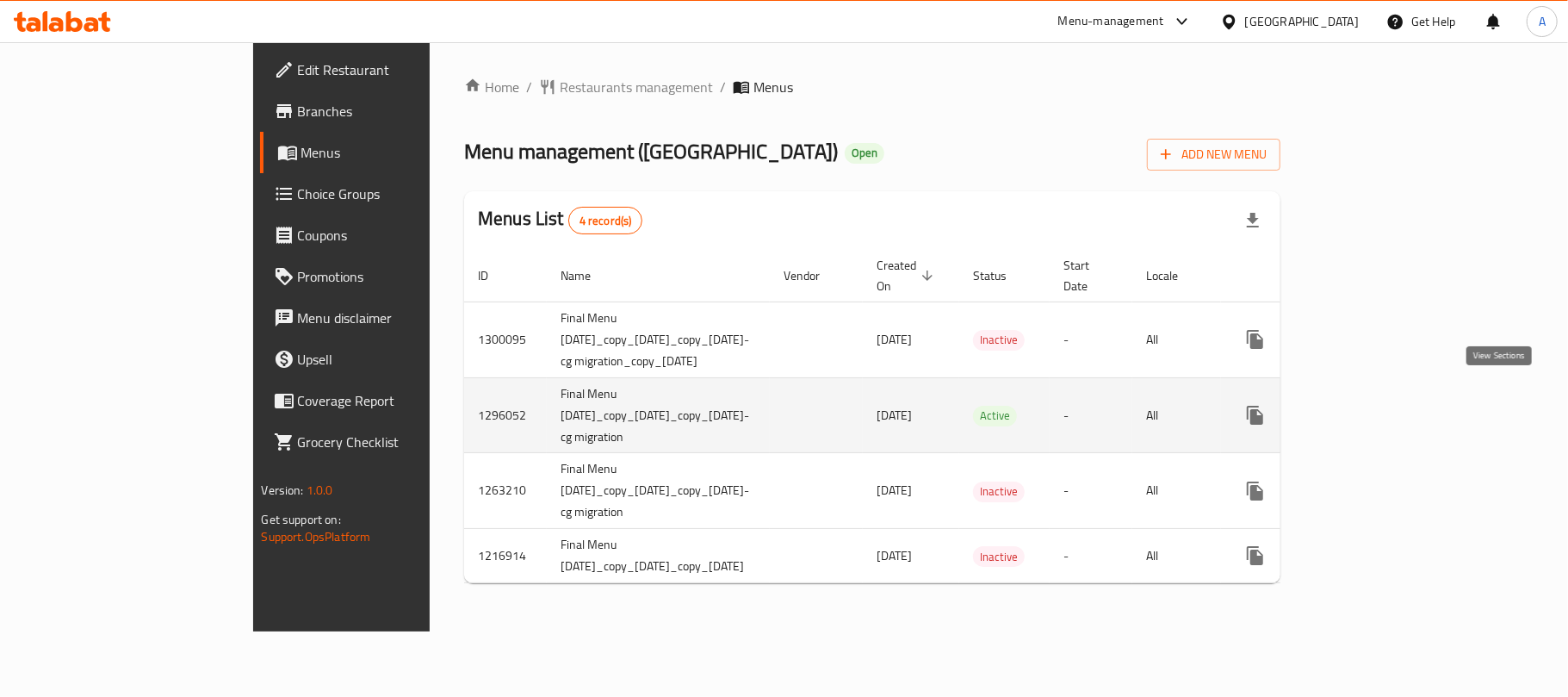 click 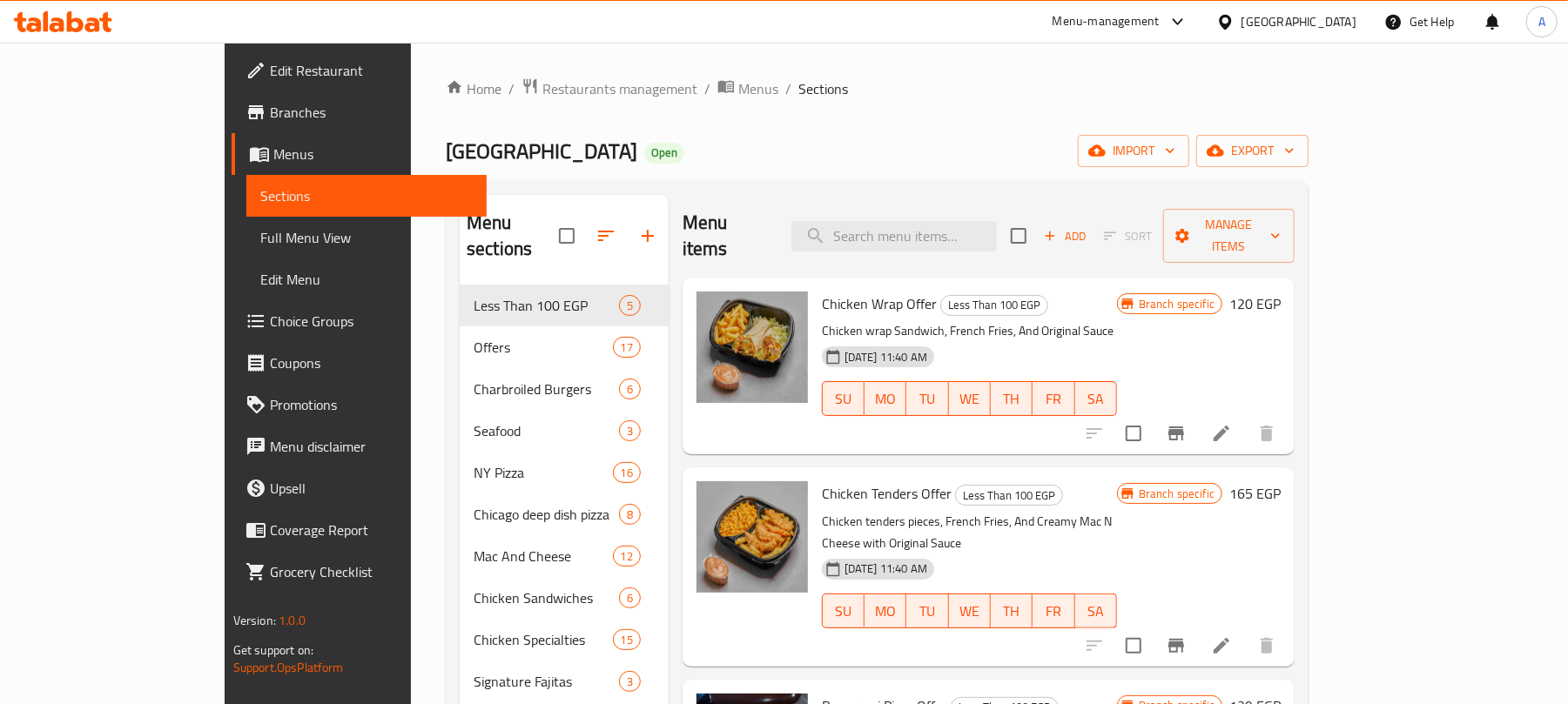 click on "Chicken wrap Sandwich, French Fries, And Original Sauce" at bounding box center [969, 331] 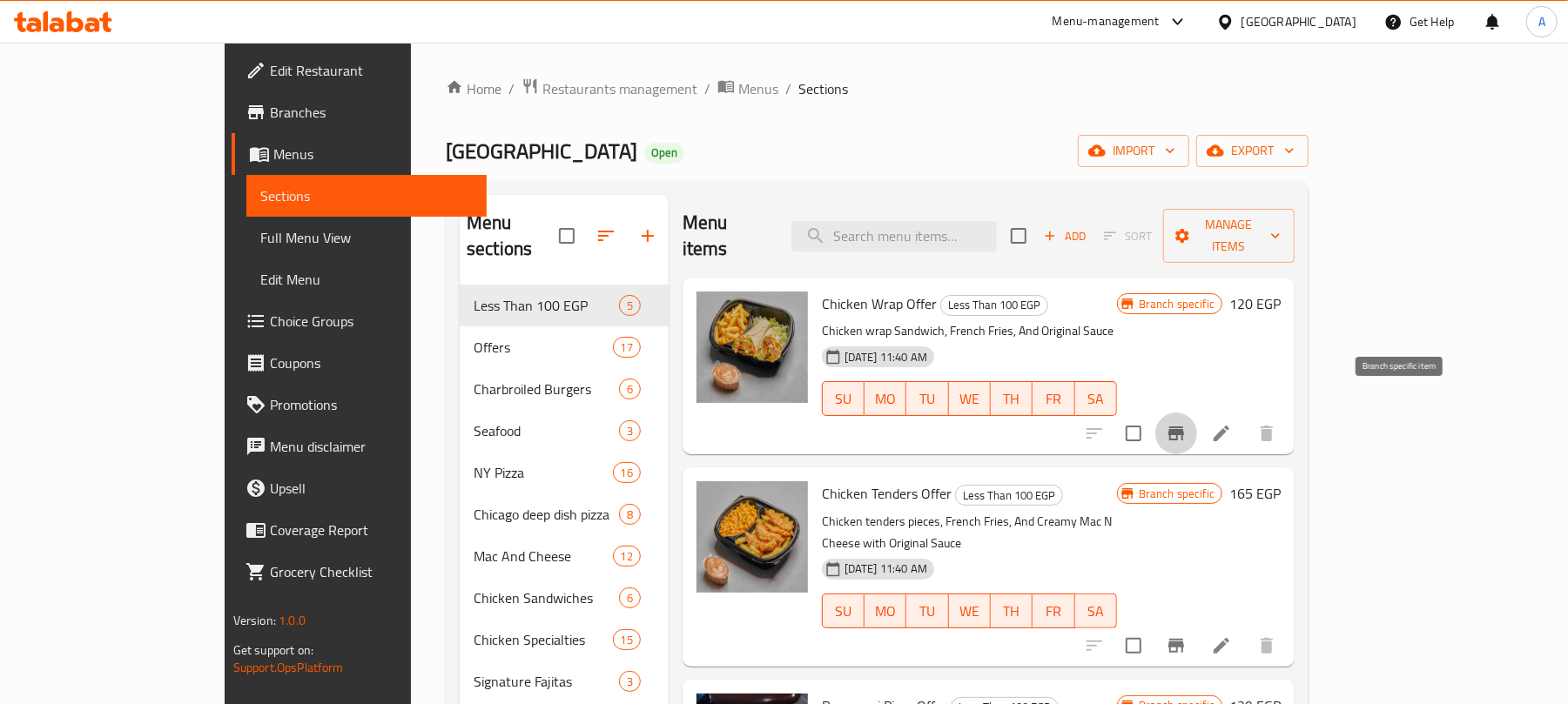 click 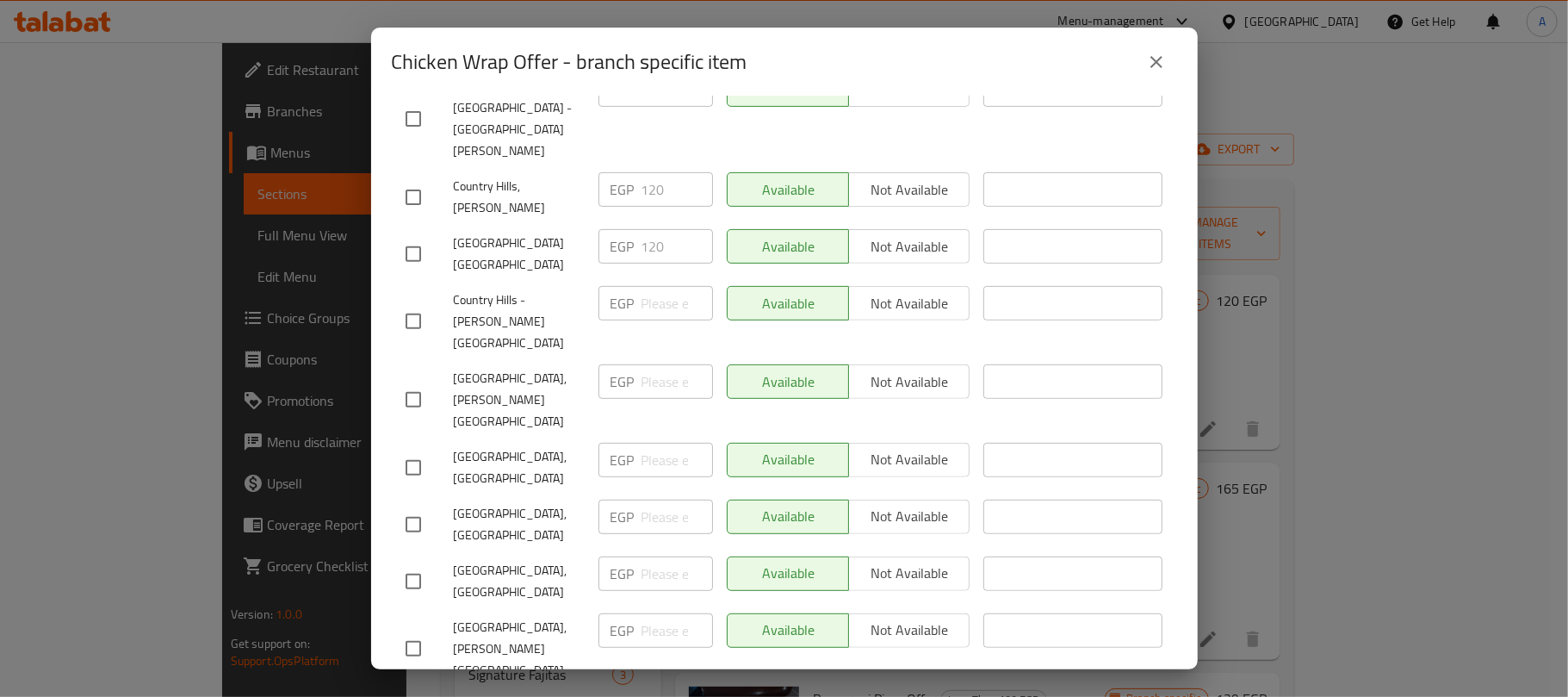 scroll, scrollTop: 569, scrollLeft: 0, axis: vertical 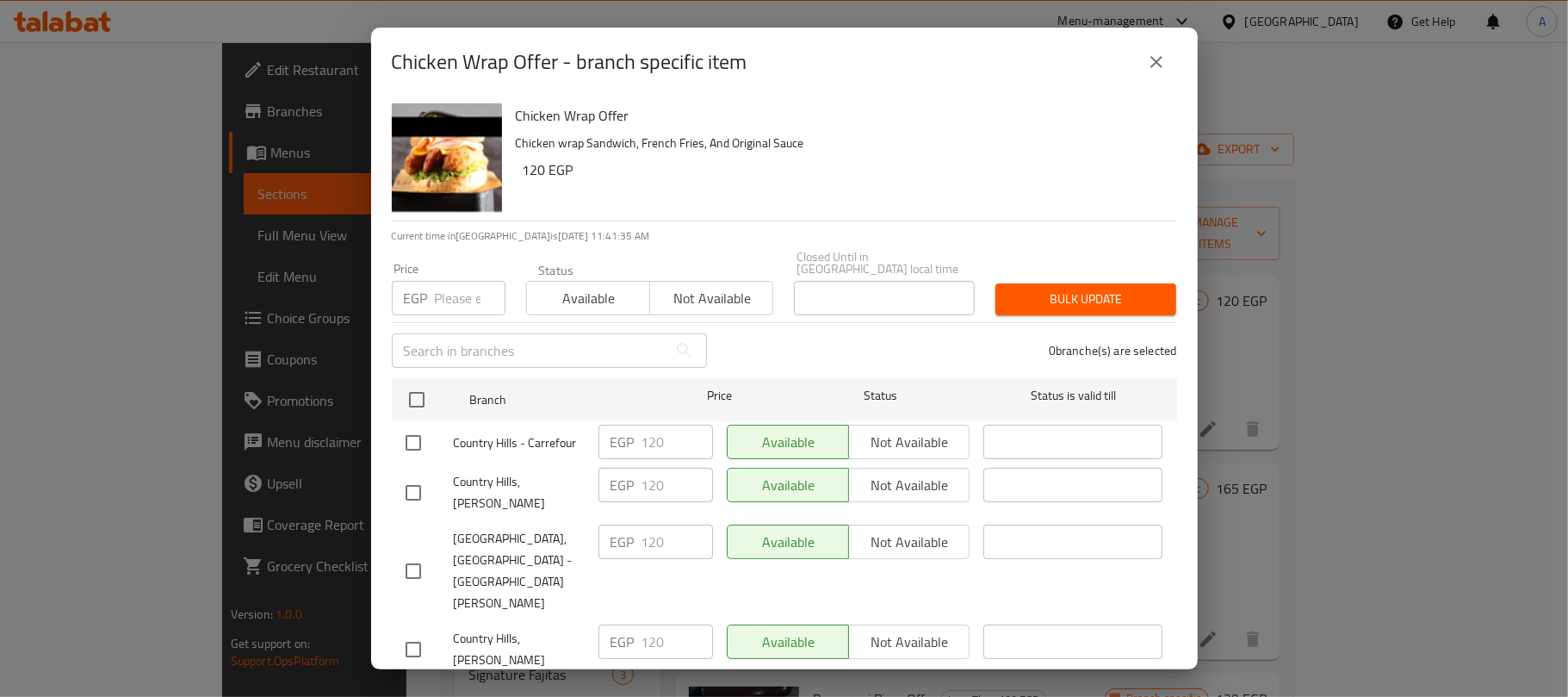 click on "Chicken wrap Sandwich, French Fries, And Original Sauce" at bounding box center (840, 143) 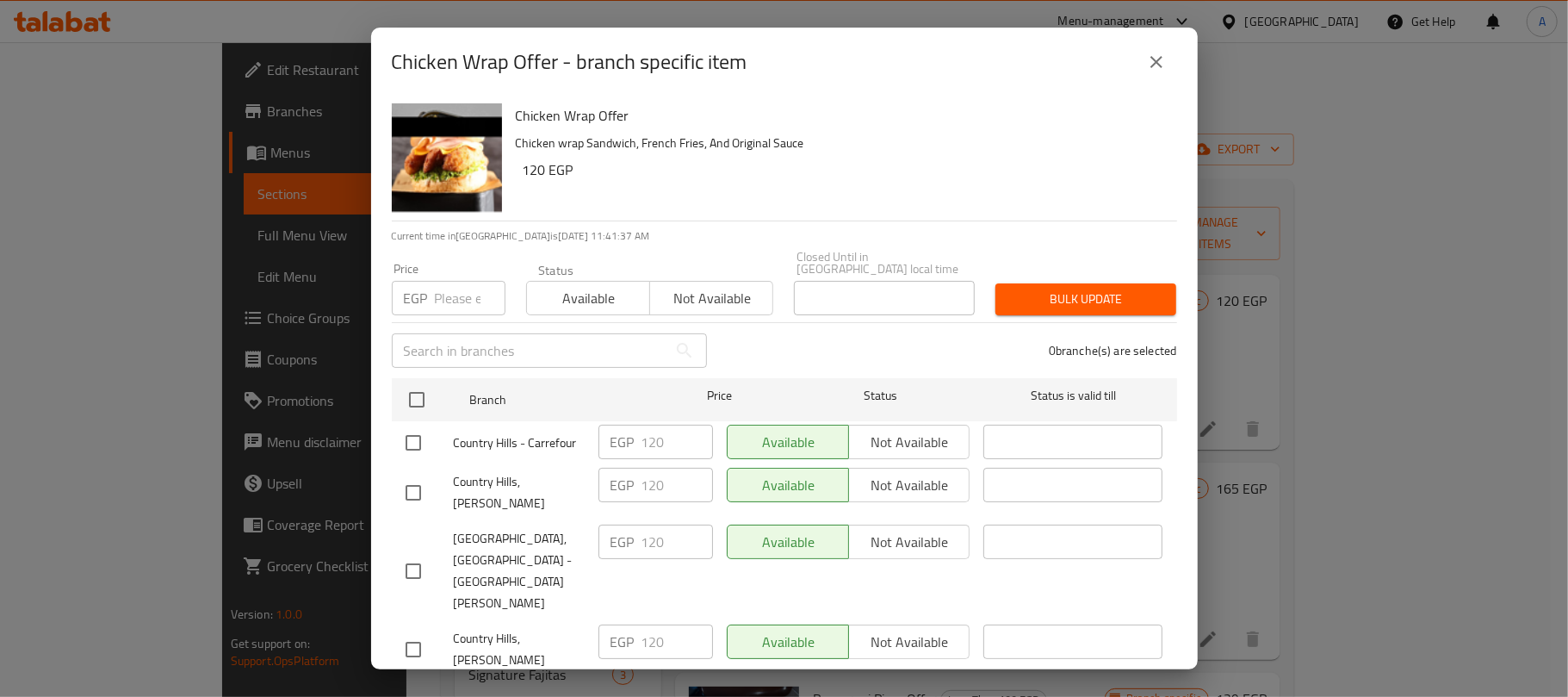 click on "Chicken Wrap Offer - branch specific item" at bounding box center (784, 62) 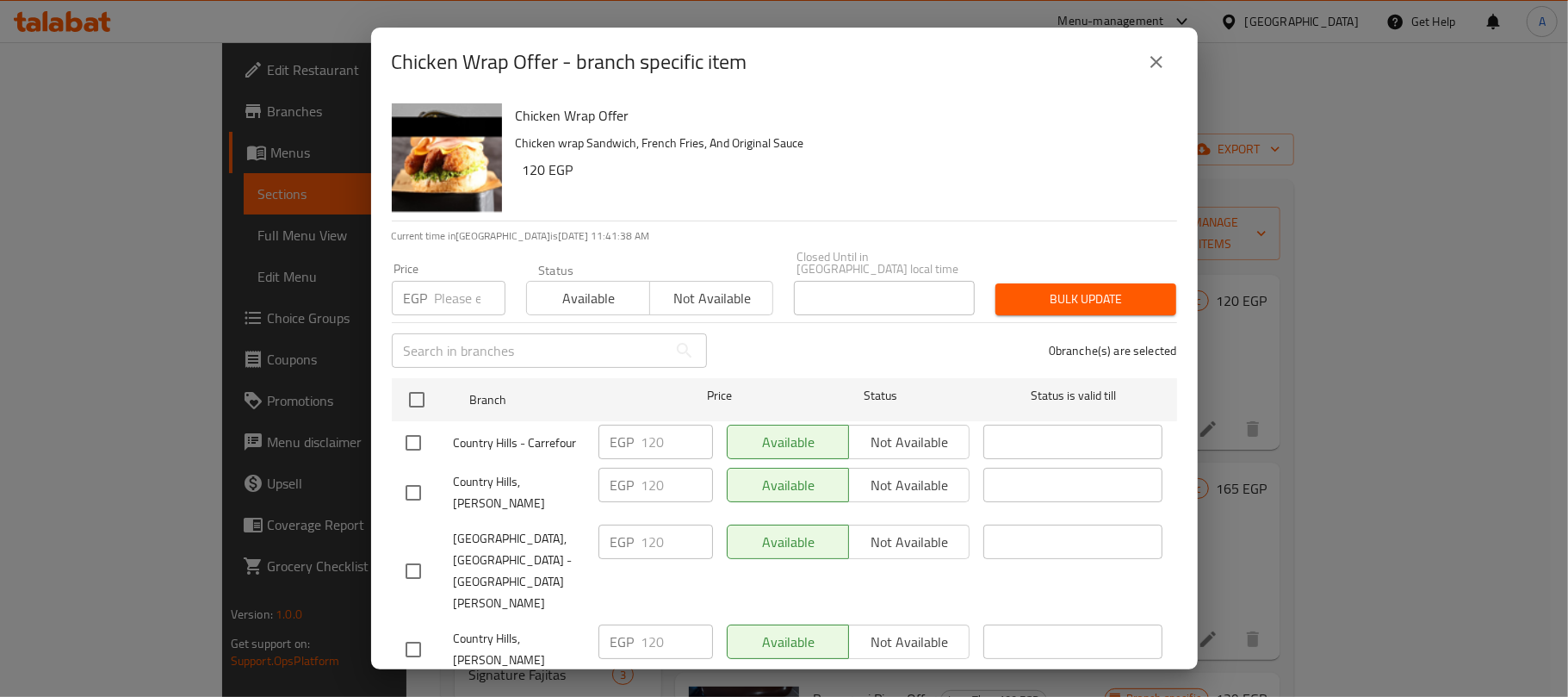 click at bounding box center (1156, 62) 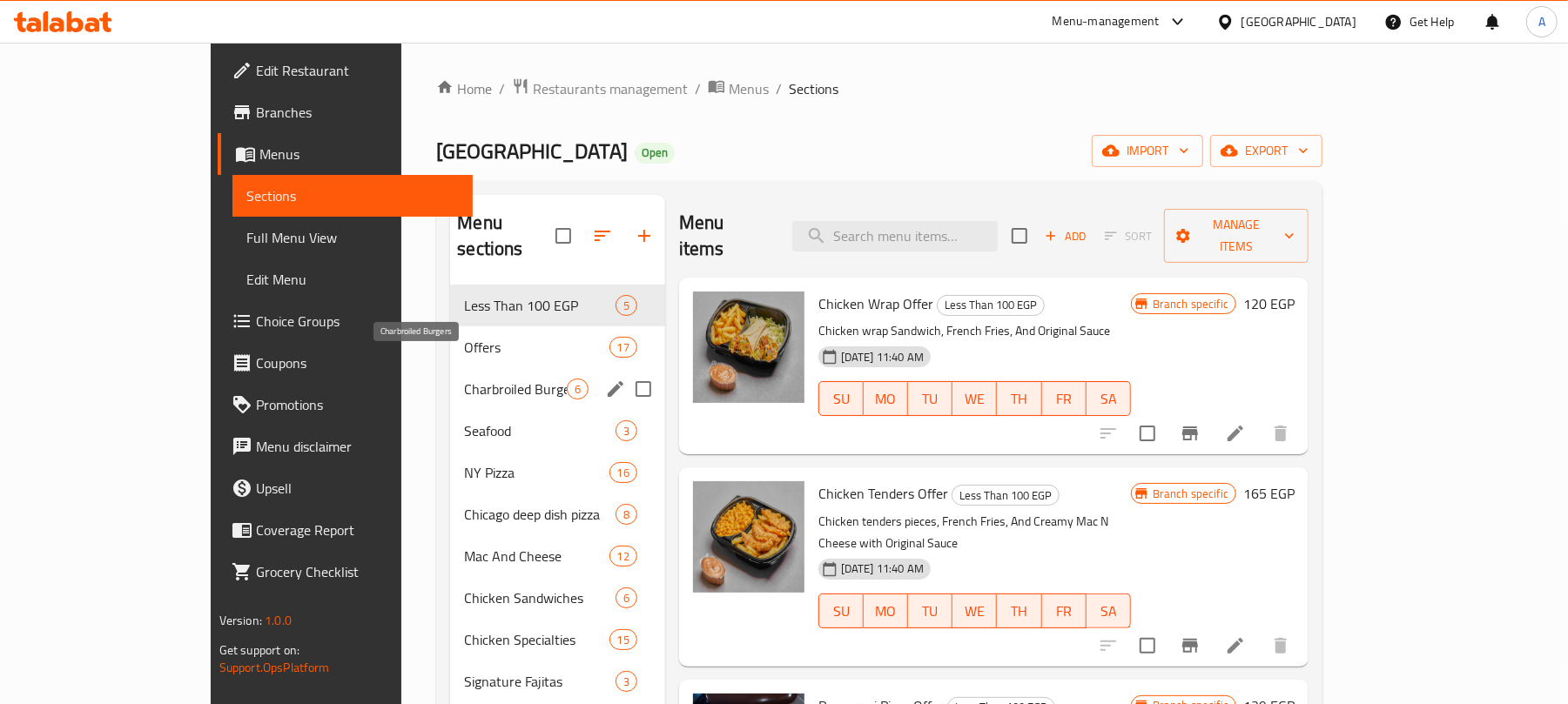 click on "Charbroiled Burgers" at bounding box center (515, 389) 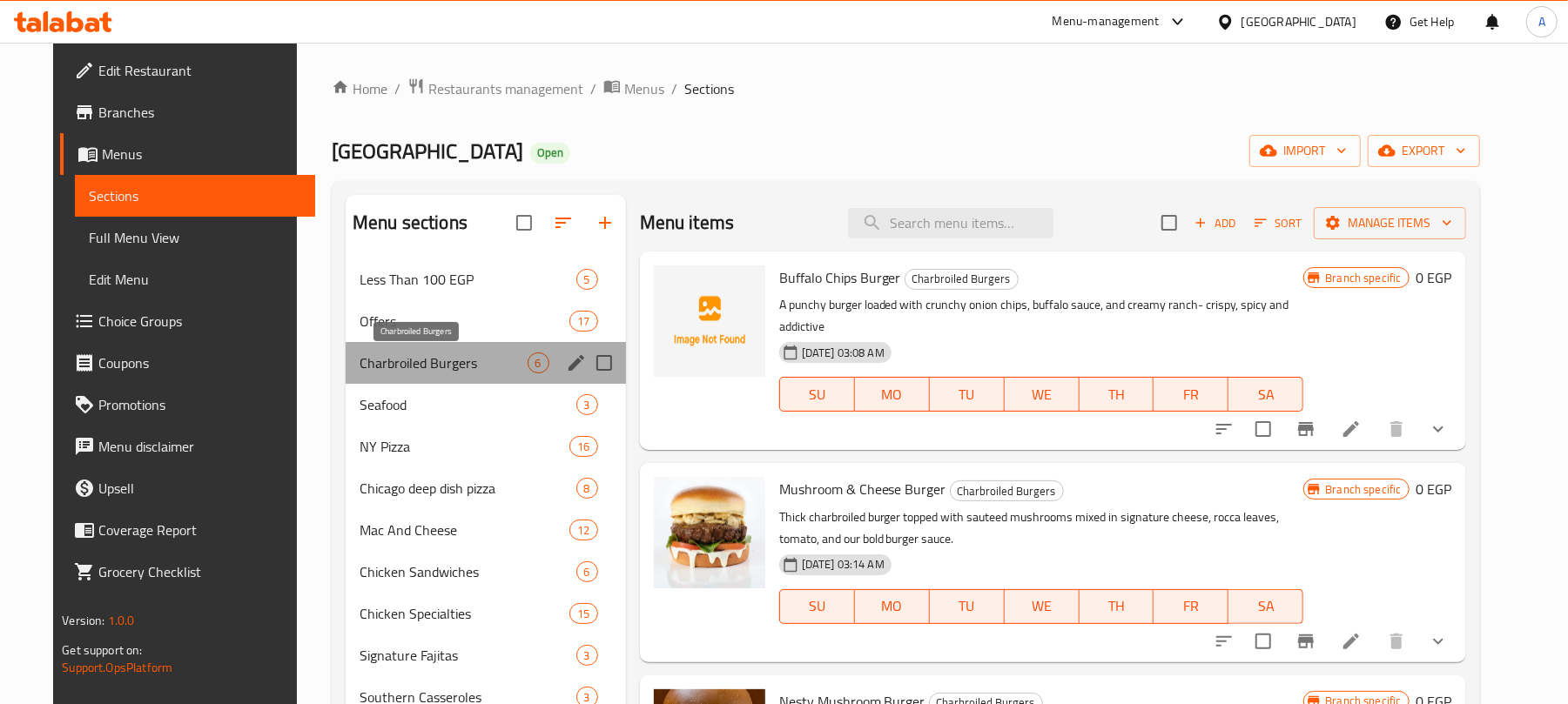 click on "Charbroiled Burgers" at bounding box center (443, 363) 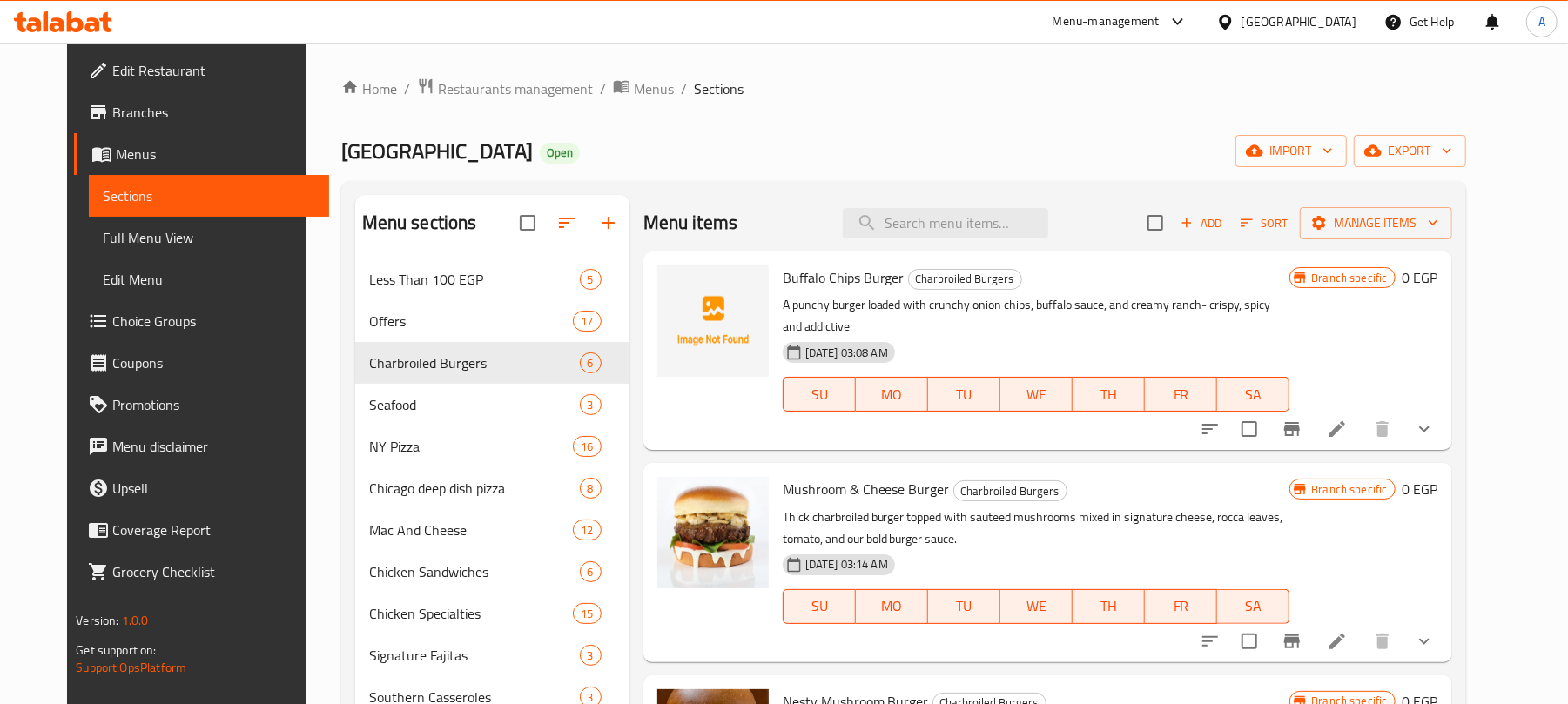 scroll, scrollTop: 116, scrollLeft: 0, axis: vertical 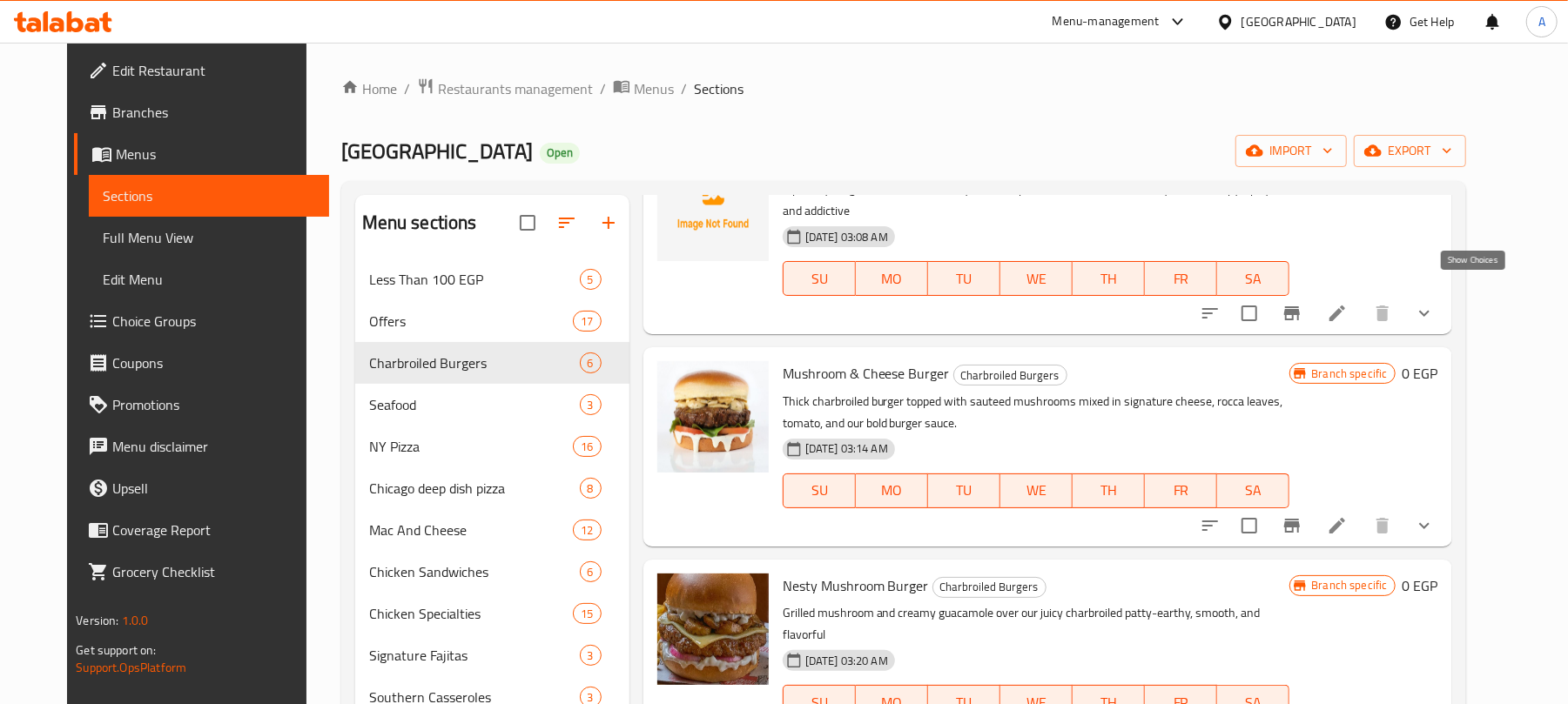click 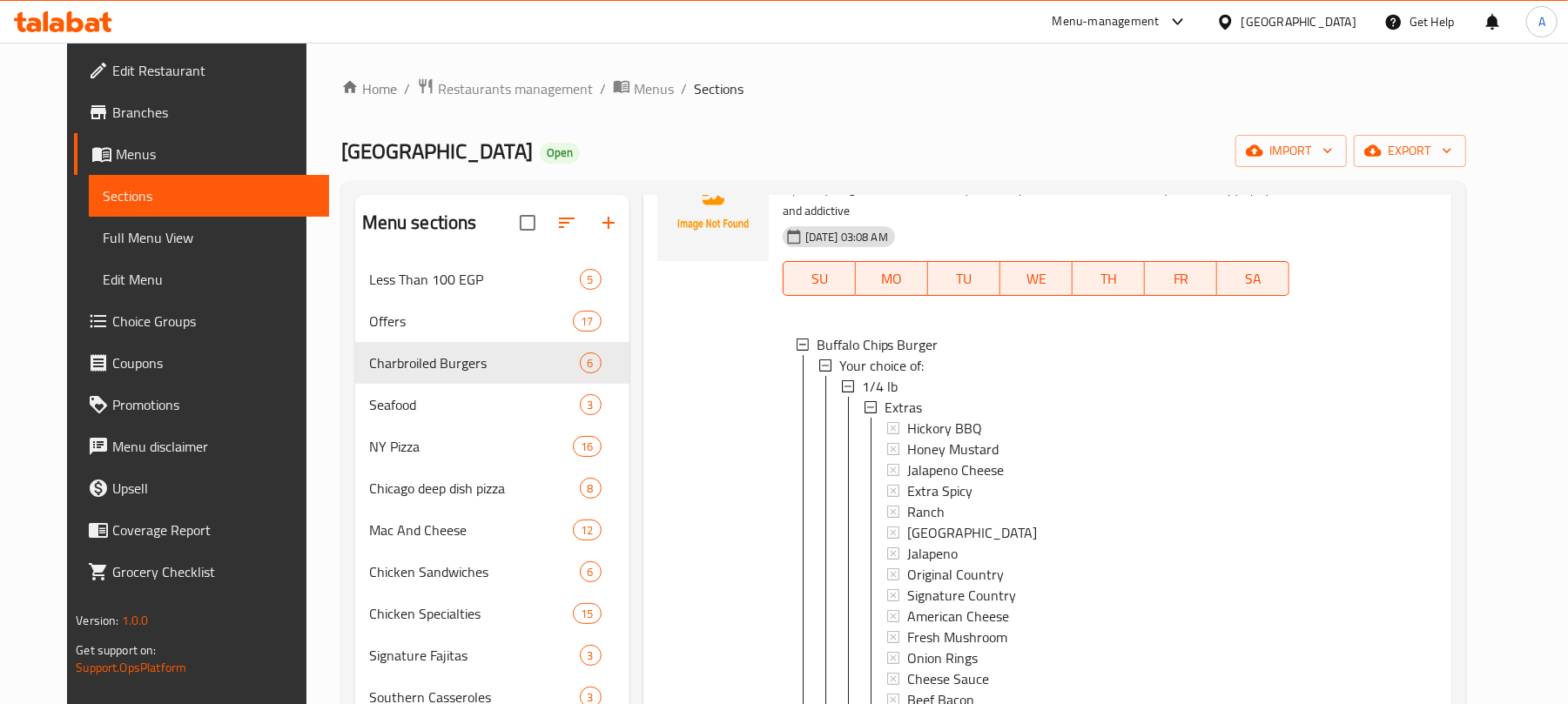 scroll, scrollTop: 651, scrollLeft: 0, axis: vertical 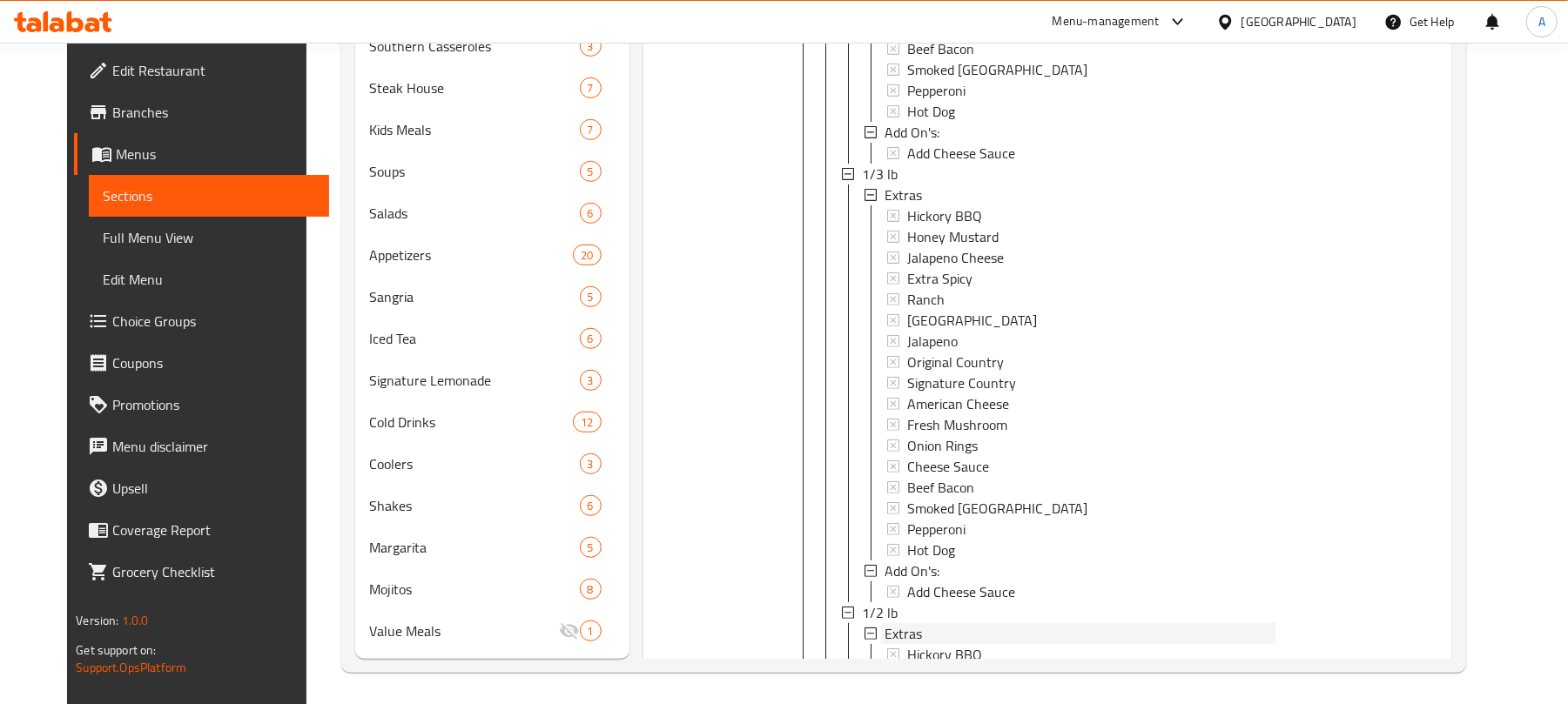 click on "1/4 lb Extras Hickory BBQ  Honey Mustard  Jalapeno Cheese  Extra Spicy Ranch Thousand Islands  Jalapeno Original Country Signature Country American Cheese  Fresh Mushroom Onion Rings Cheese Sauce Beef Bacon Smoked Turkey Pepperoni Hot Dog  Add On's: Add Cheese Sauce 1/3 lb Extras Hickory BBQ  Honey Mustard  Jalapeno Cheese  Extra Spicy Ranch Thousand Islands  Jalapeno Original Country Signature Country American Cheese  Fresh Mushroom Onion Rings Cheese Sauce Beef Bacon Smoked Turkey Pepperoni Hot Dog  Add On's: Add Cheese Sauce 1/2 lb Extras Hickory BBQ  Honey Mustard  Jalapeno Cheese  Extra Spicy Ranch Thousand Islands  Jalapeno Original Country Signature Country American Cheese  Fresh Mushroom Onion Rings Cheese Sauce Beef Bacon Smoked Turkey Pepperoni Hot Dog  Add On's: Add Cheese Sauce" at bounding box center [1059, 383] 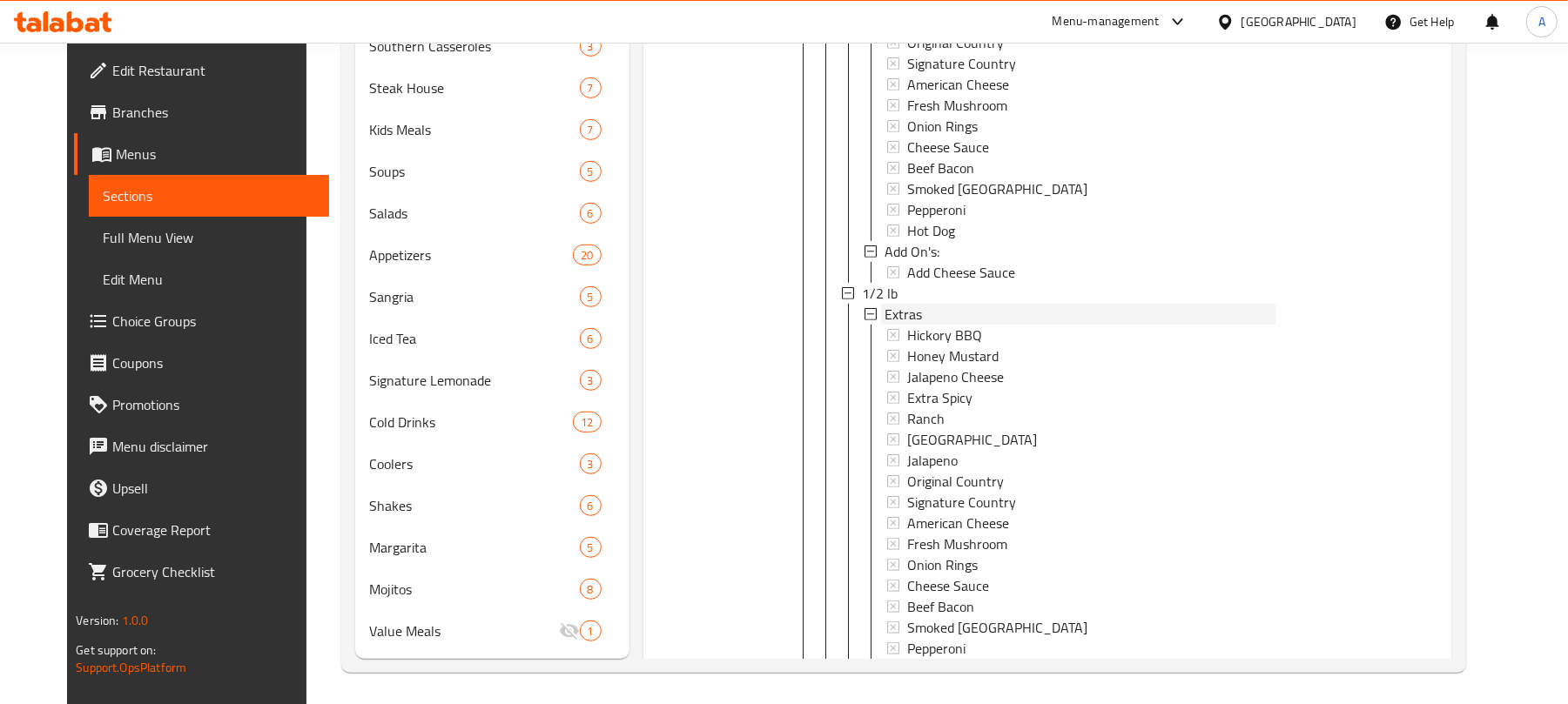 click on "Extras" at bounding box center (1080, 314) 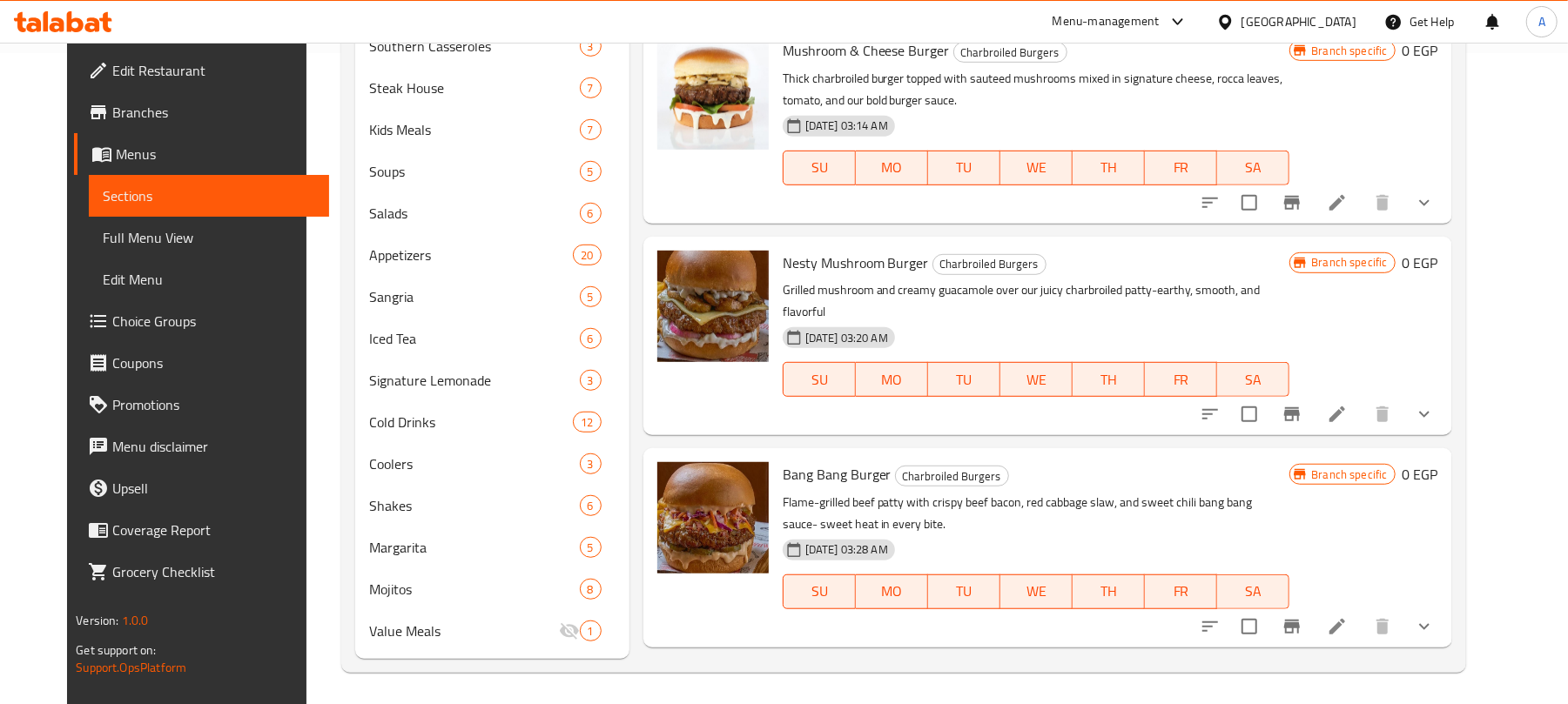 scroll, scrollTop: 0, scrollLeft: 0, axis: both 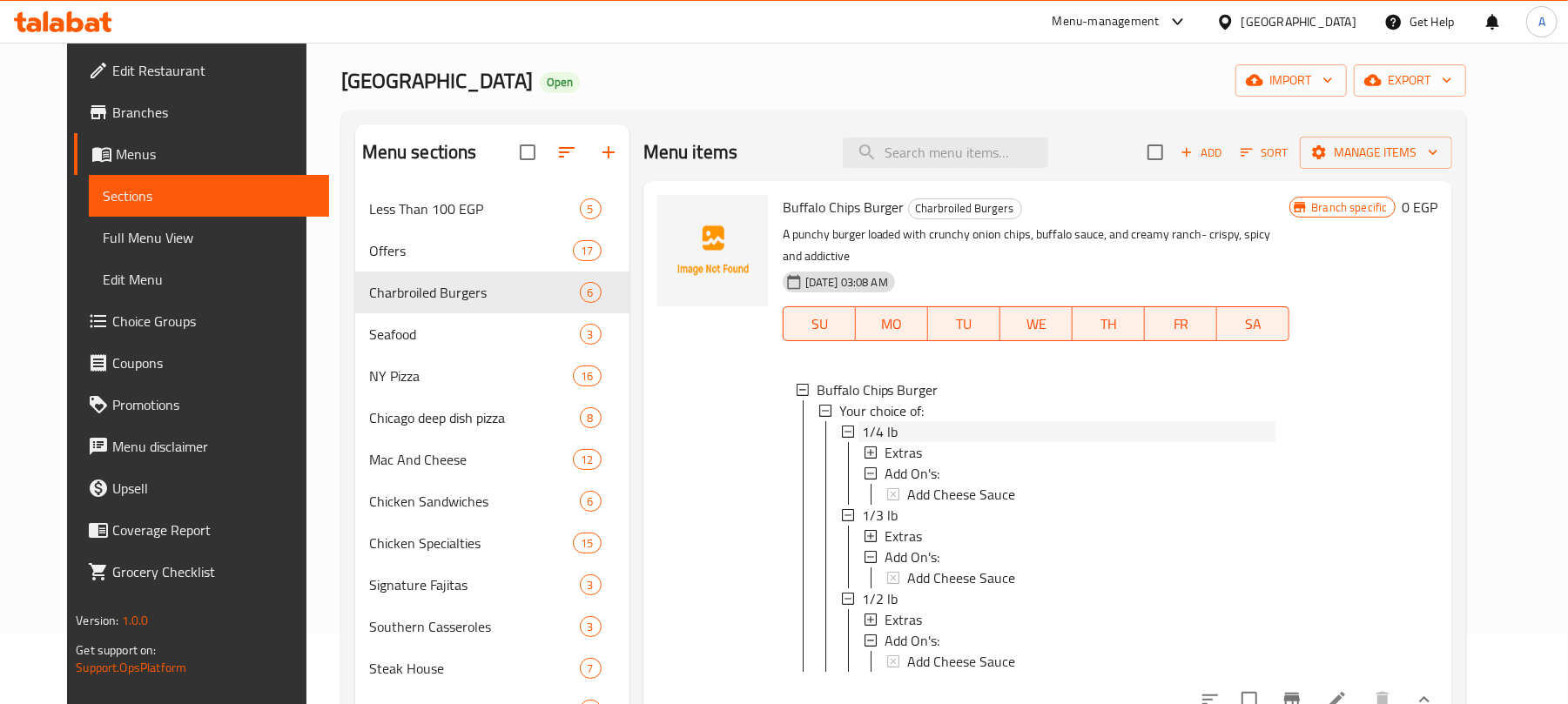 click on "1/4 lb" at bounding box center [1069, 432] 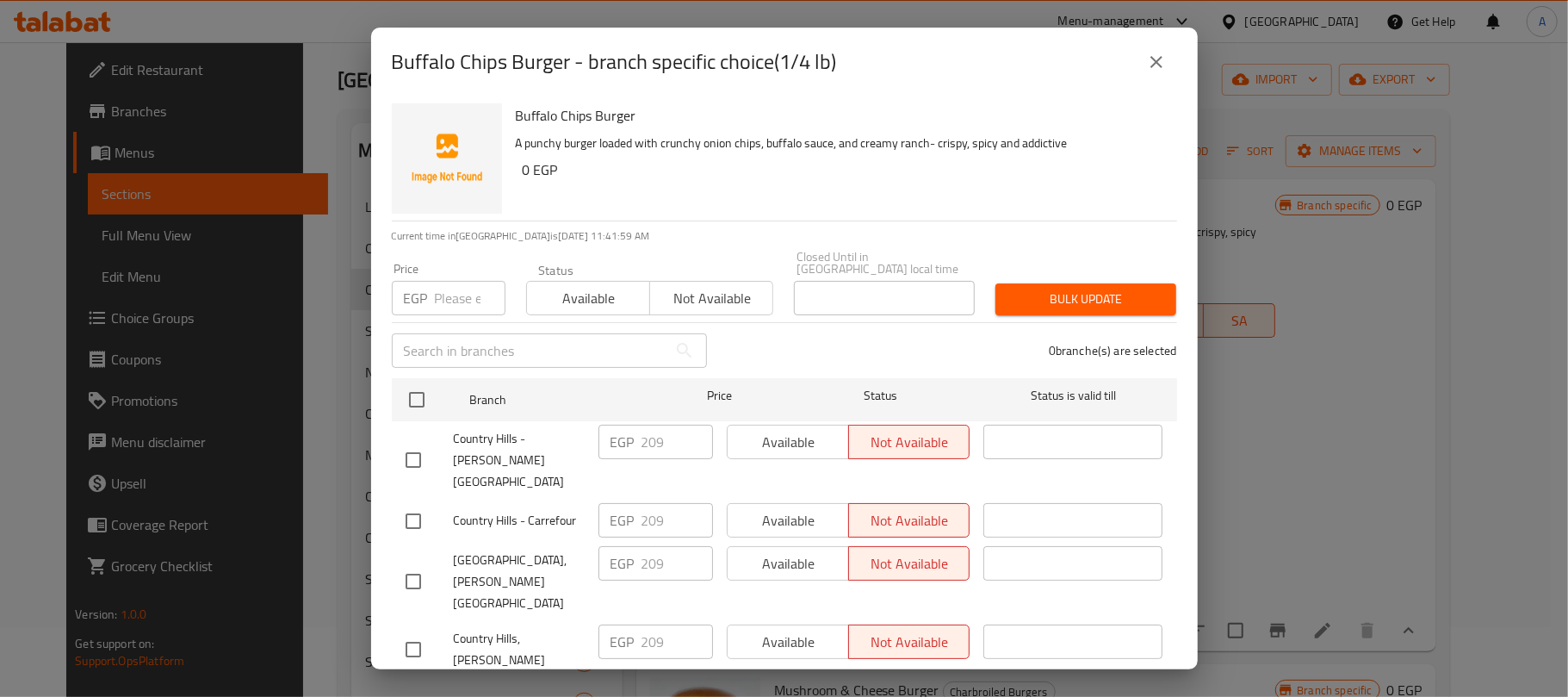 click on "A punchy burger loaded with crunchy onion chips, buffalo sauce, and creamy ranch- crispy, spicy and addictive" at bounding box center [840, 143] 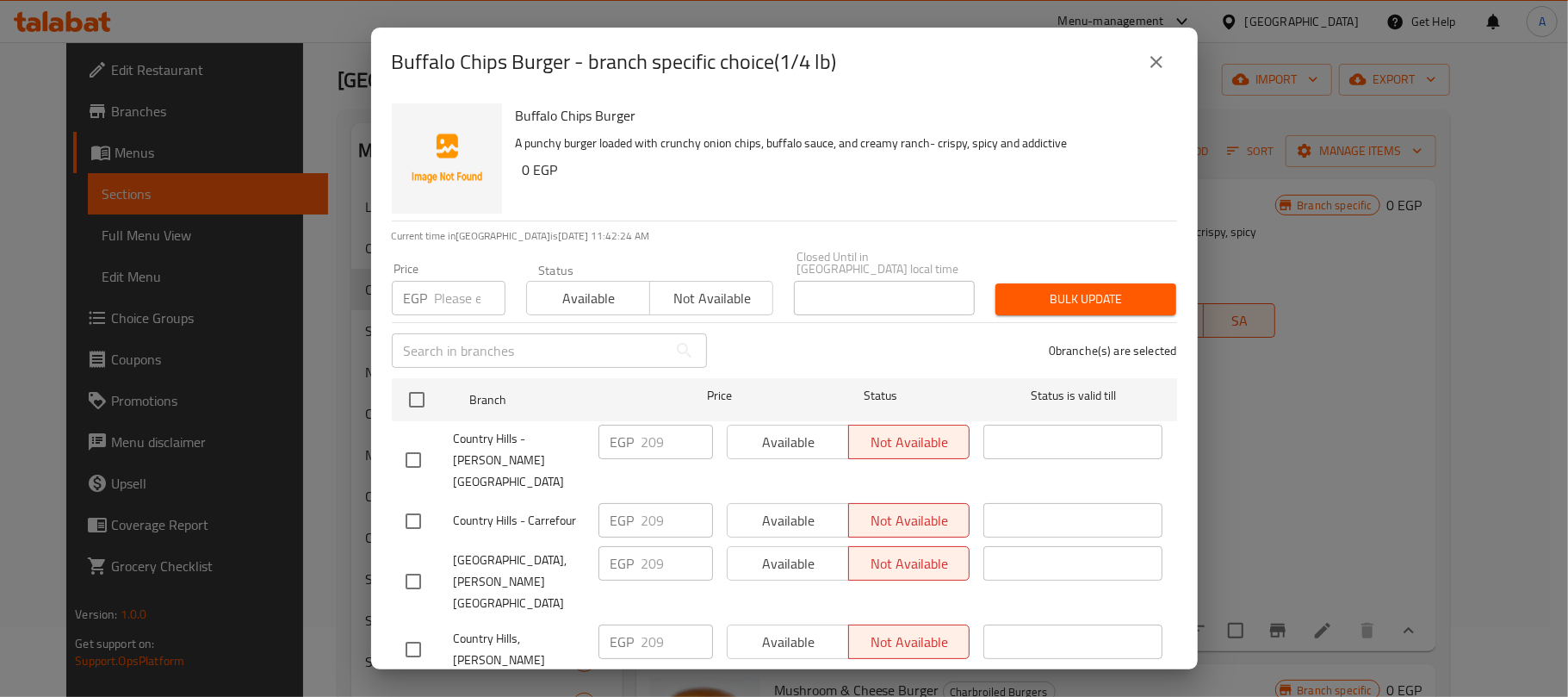 click on "A punchy burger loaded with crunchy onion chips, buffalo sauce, and creamy ranch- crispy, spicy and addictive" at bounding box center (840, 143) 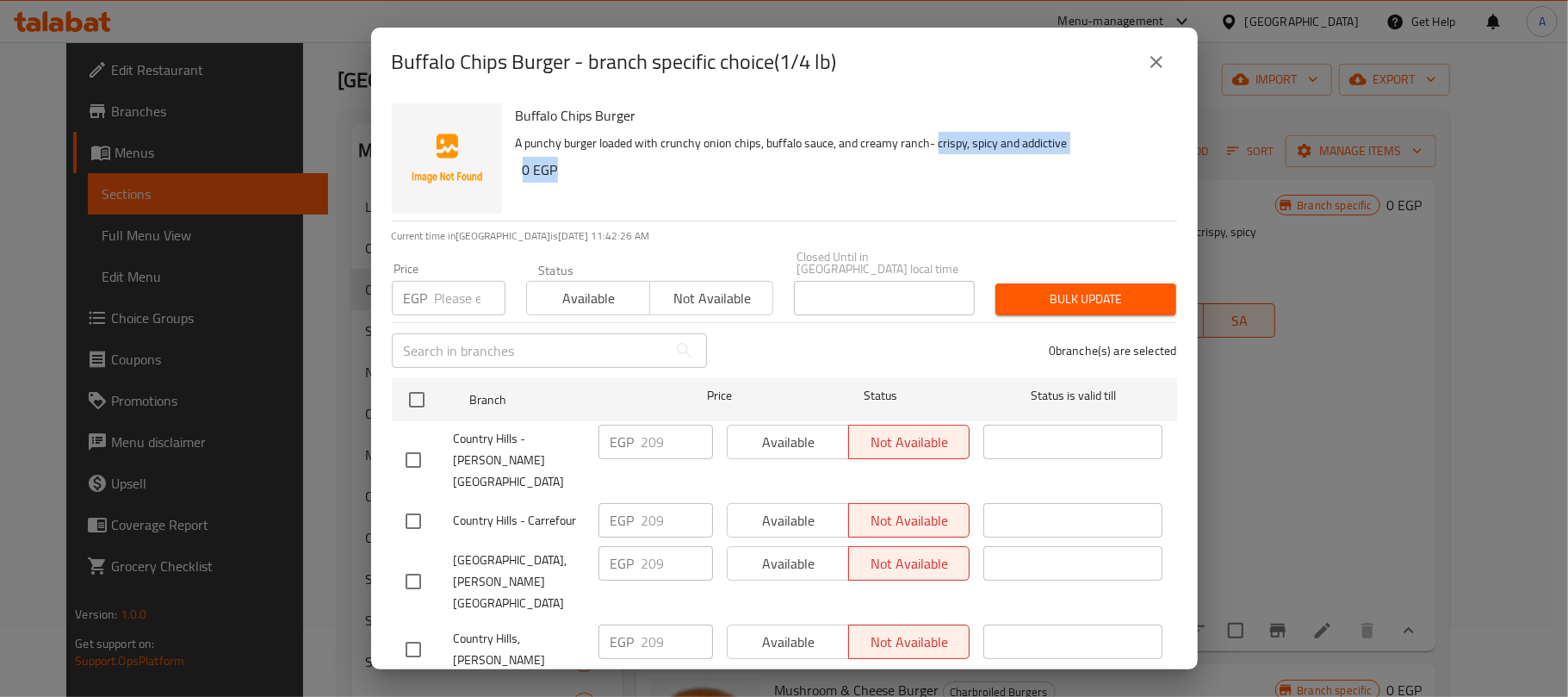 drag, startPoint x: 939, startPoint y: 146, endPoint x: 940, endPoint y: 159, distance: 13.038405 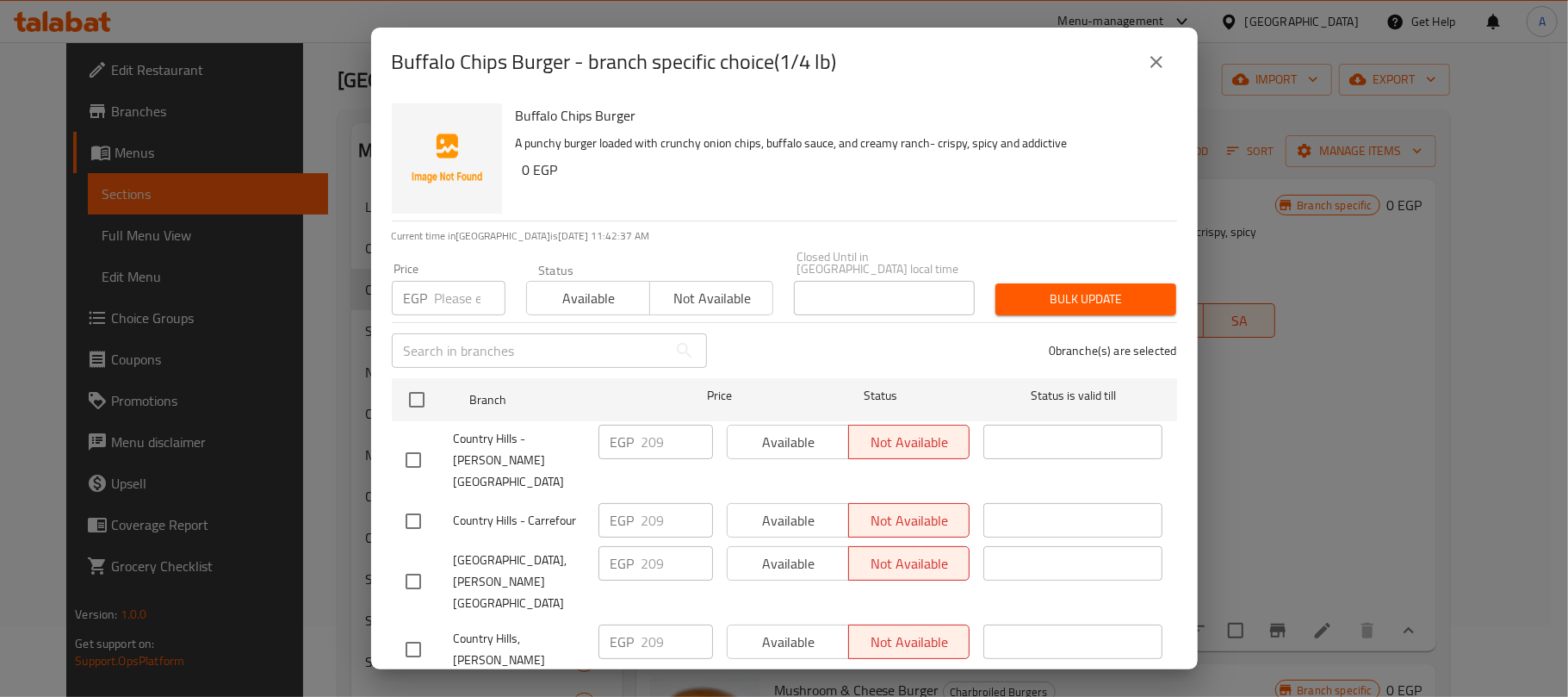 click on "0  branche(s) are selected" at bounding box center [952, 351] 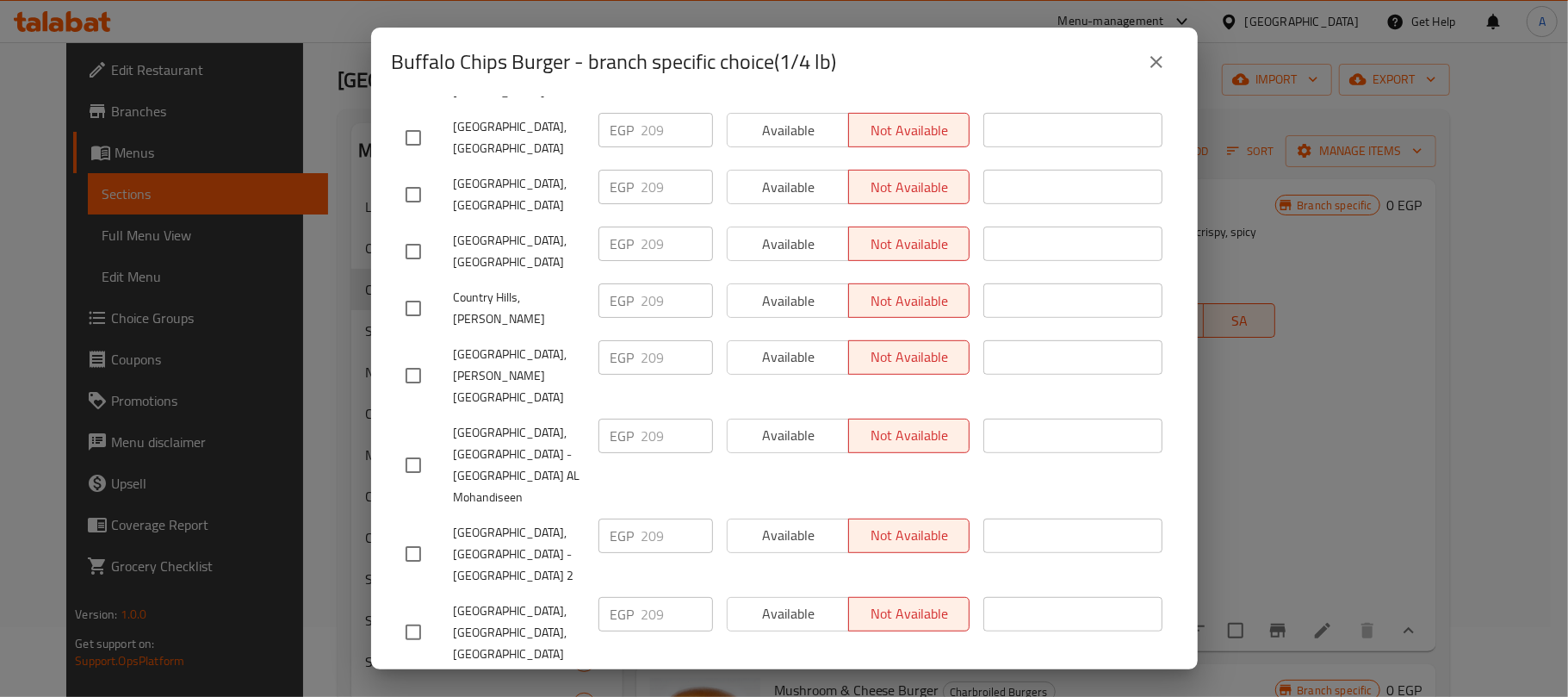 scroll, scrollTop: 0, scrollLeft: 0, axis: both 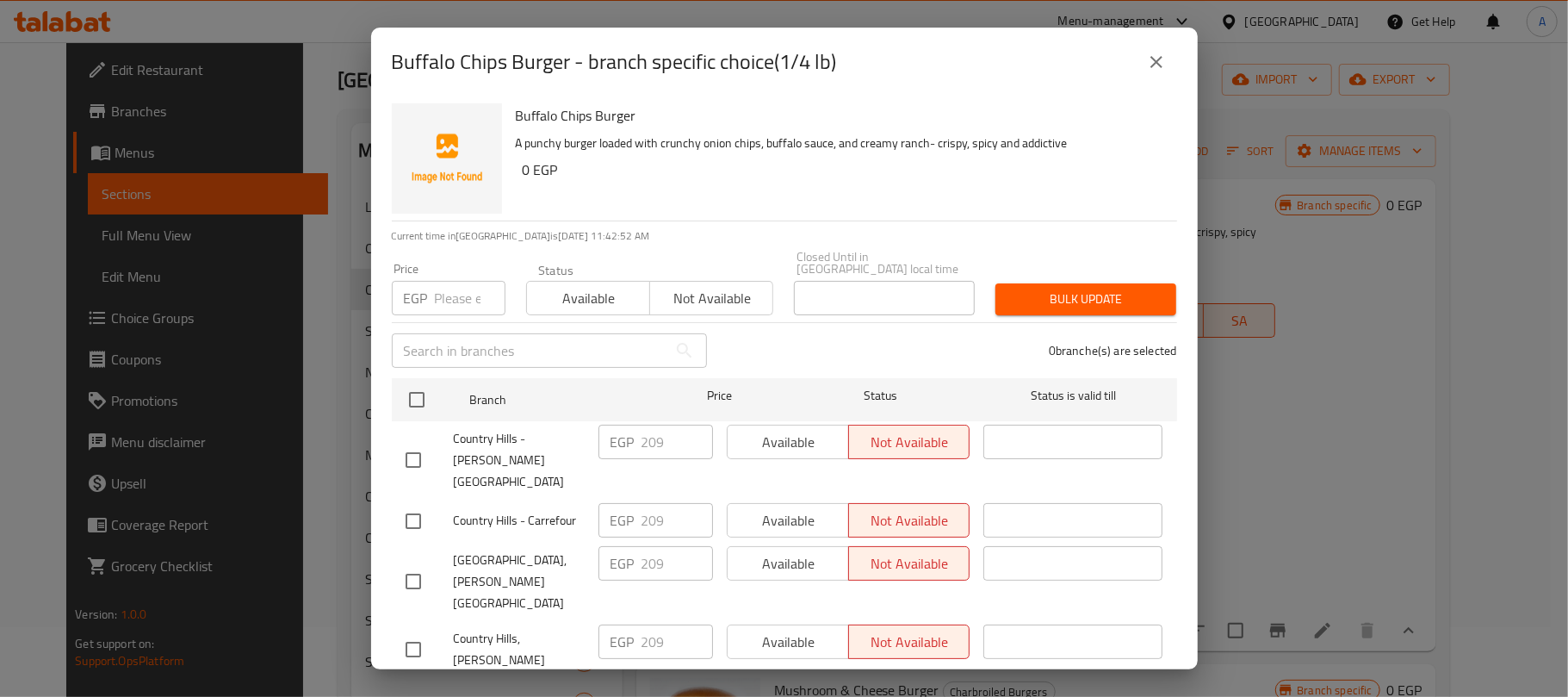 click on "0  branche(s) are selected" at bounding box center [952, 351] 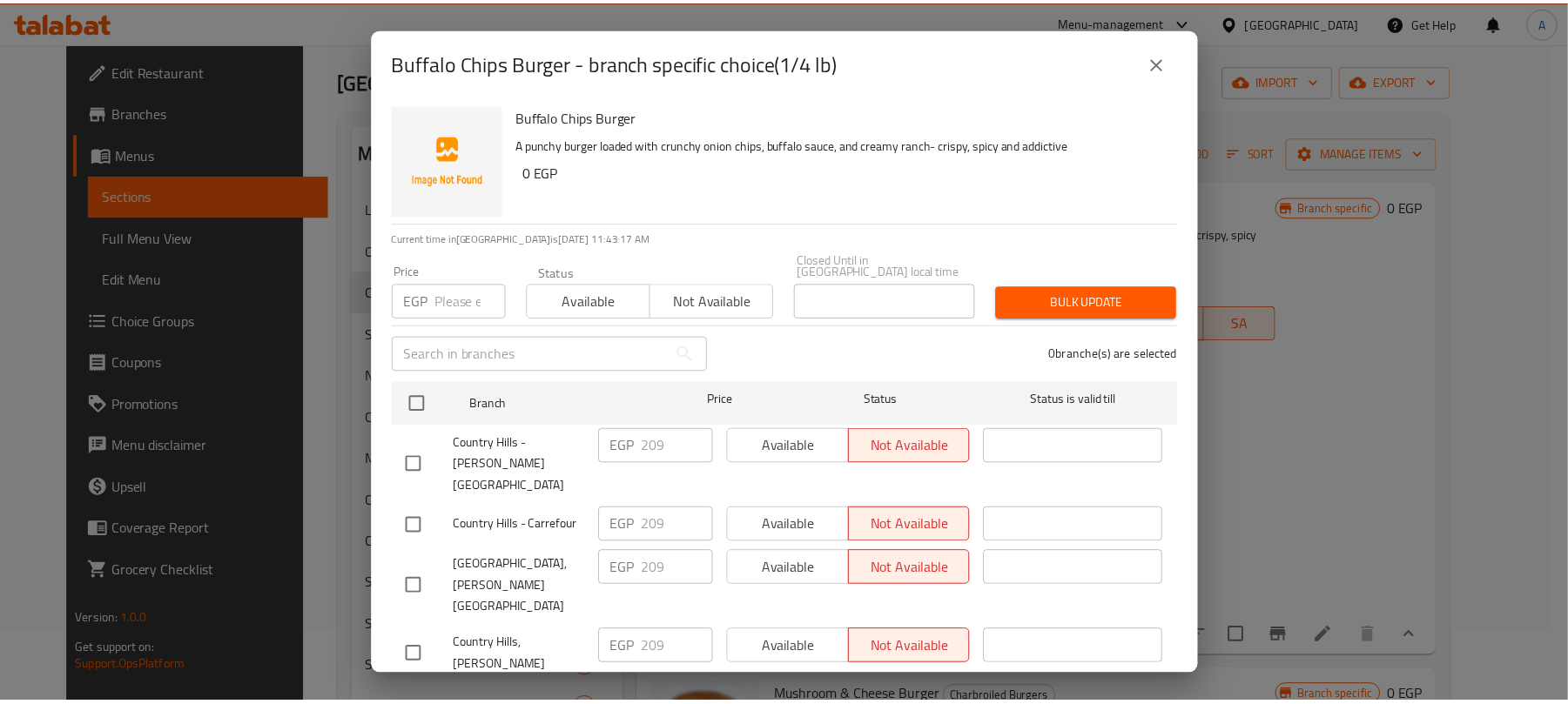 scroll, scrollTop: 574, scrollLeft: 0, axis: vertical 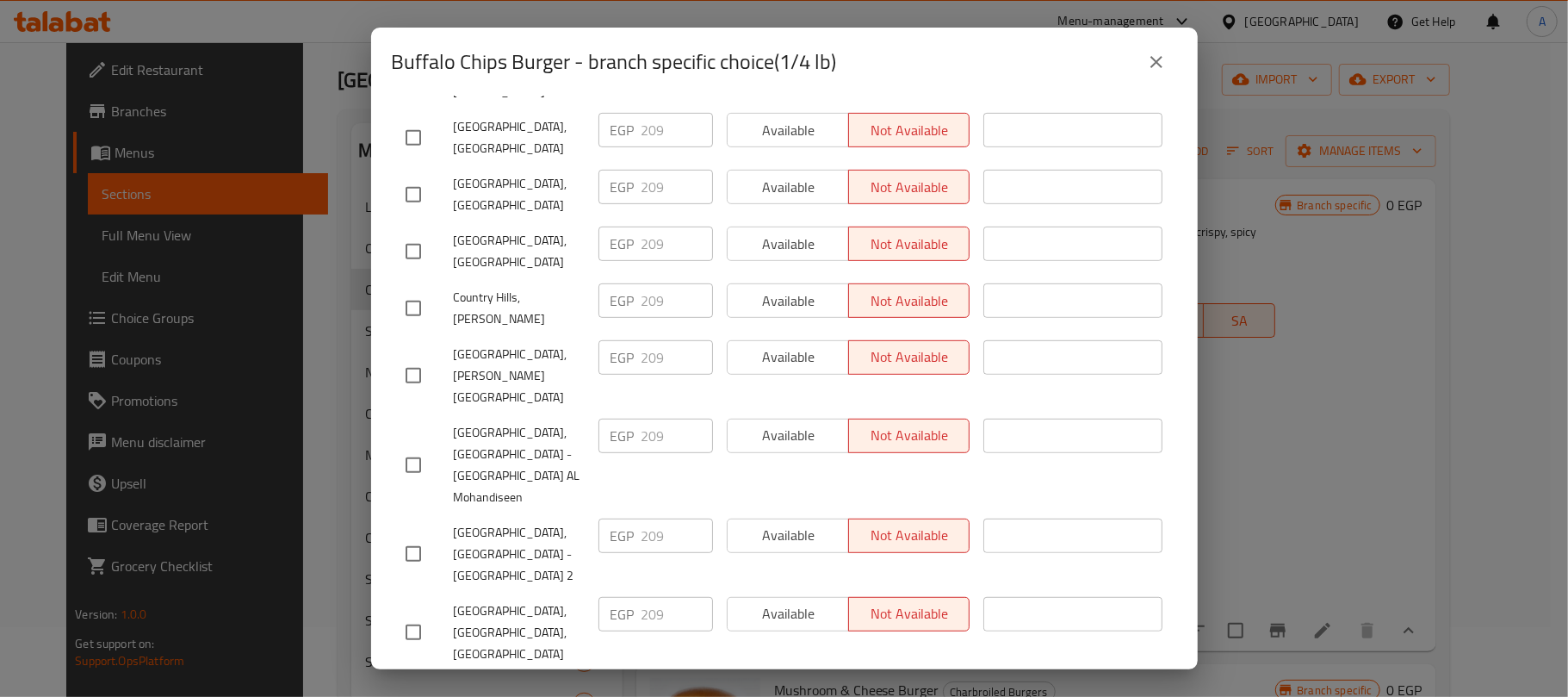 click 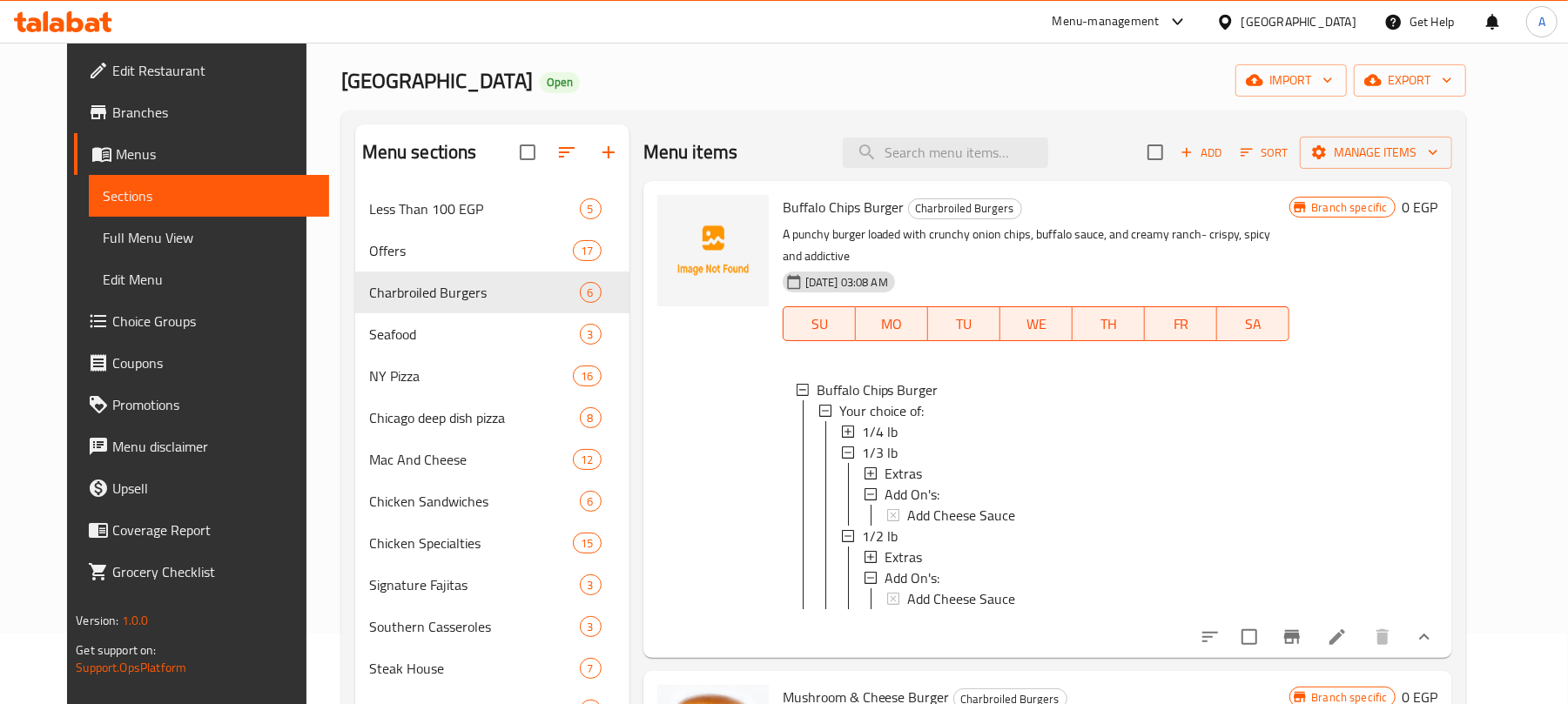 click on "1/4 lb" at bounding box center [1059, 432] 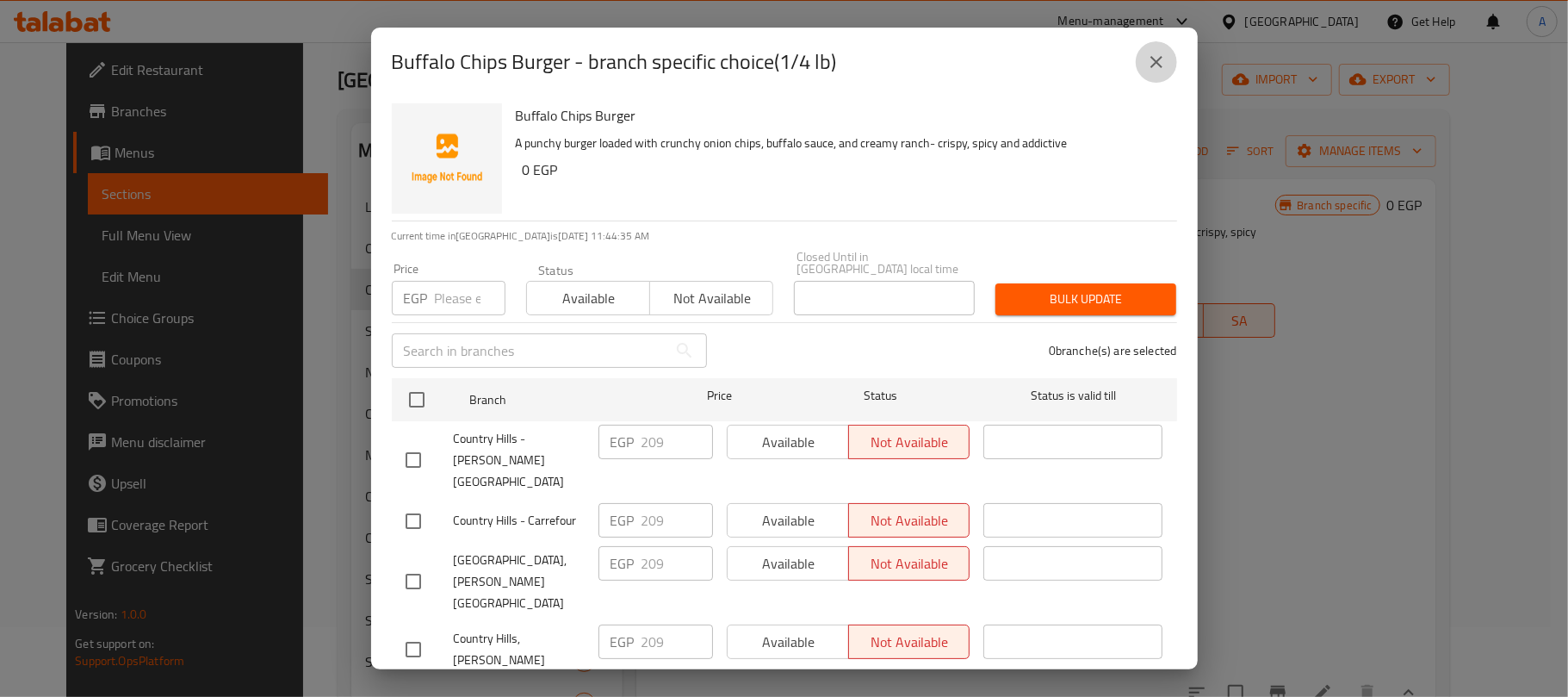 click 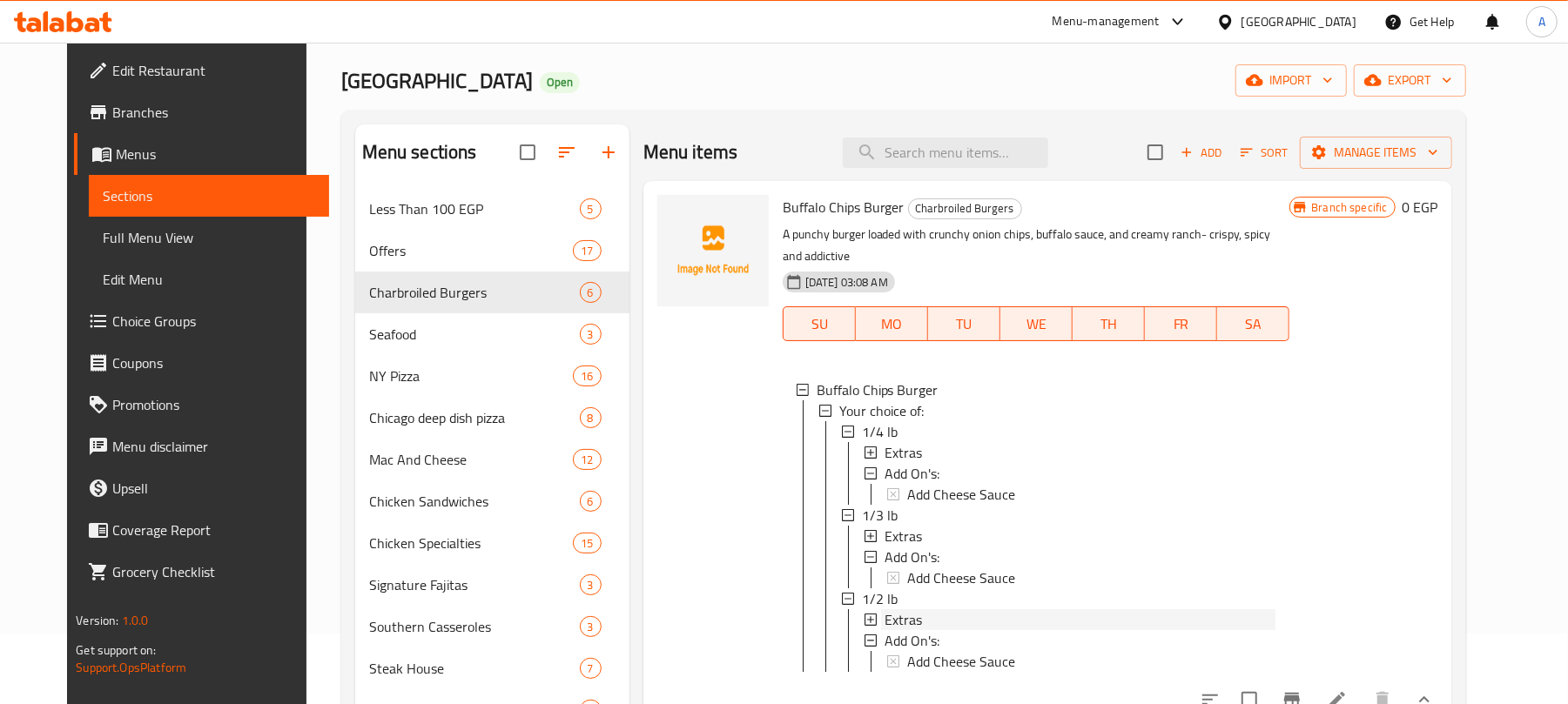 click on "Extras" at bounding box center [1080, 453] 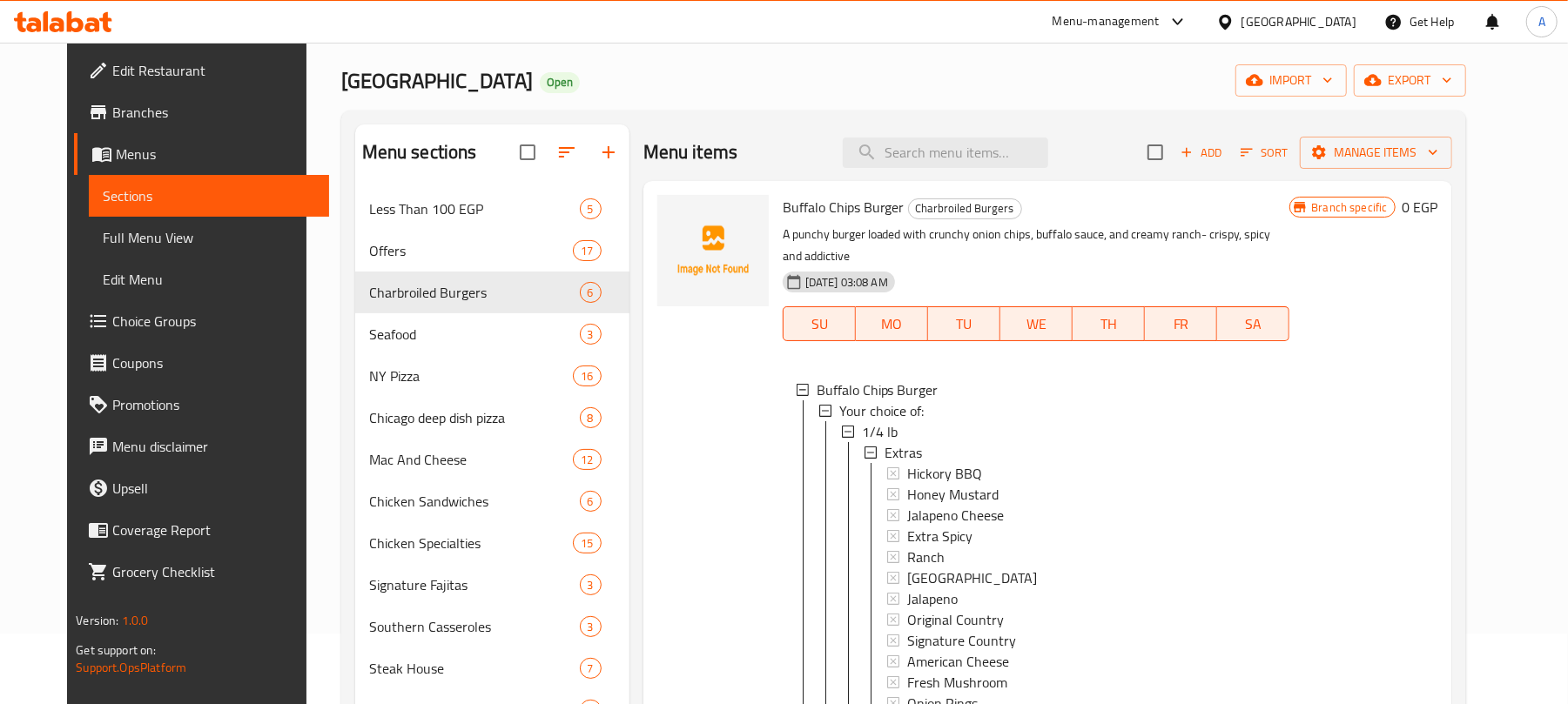 scroll, scrollTop: 610, scrollLeft: 0, axis: vertical 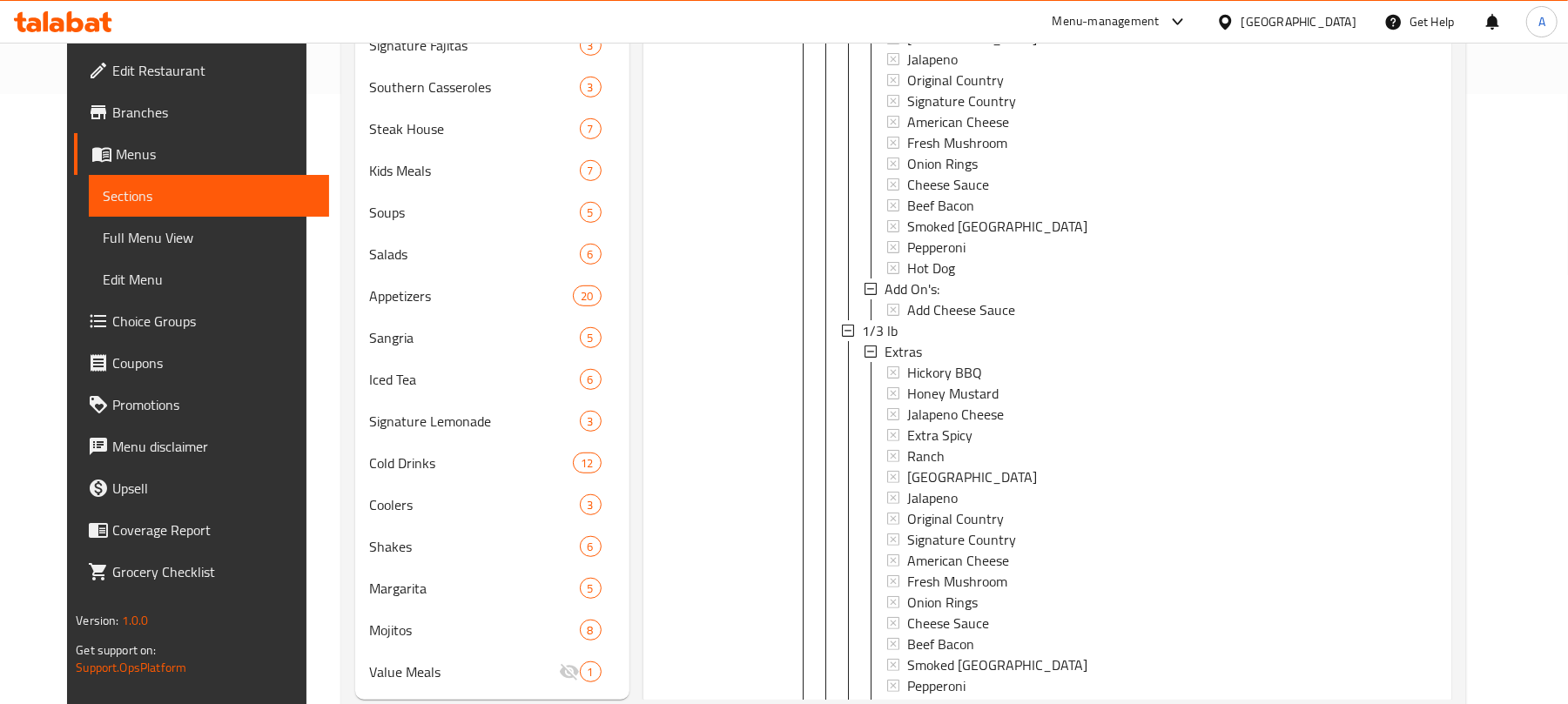 click on "1/4 lb Extras Hickory BBQ  Honey Mustard  Jalapeno Cheese  Extra Spicy Ranch Thousand Islands  Jalapeno Original Country Signature Country American Cheese  Fresh Mushroom Onion Rings Cheese Sauce Beef Bacon Smoked Turkey Pepperoni Hot Dog  Add On's: Add Cheese Sauce 1/3 lb Extras Hickory BBQ  Honey Mustard  Jalapeno Cheese  Extra Spicy Ranch Thousand Islands  Jalapeno Original Country Signature Country American Cheese  Fresh Mushroom Onion Rings Cheese Sauce Beef Bacon Smoked Turkey Pepperoni Hot Dog  Add On's: Add Cheese Sauce 1/2 lb Extras Hickory BBQ  Honey Mustard  Jalapeno Cheese  Extra Spicy Ranch Thousand Islands  Jalapeno Original Country Signature Country American Cheese  Fresh Mushroom Onion Rings Cheese Sauce Beef Bacon Smoked Turkey Pepperoni Hot Dog  Add On's: Add Cheese Sauce" at bounding box center [1059, 540] 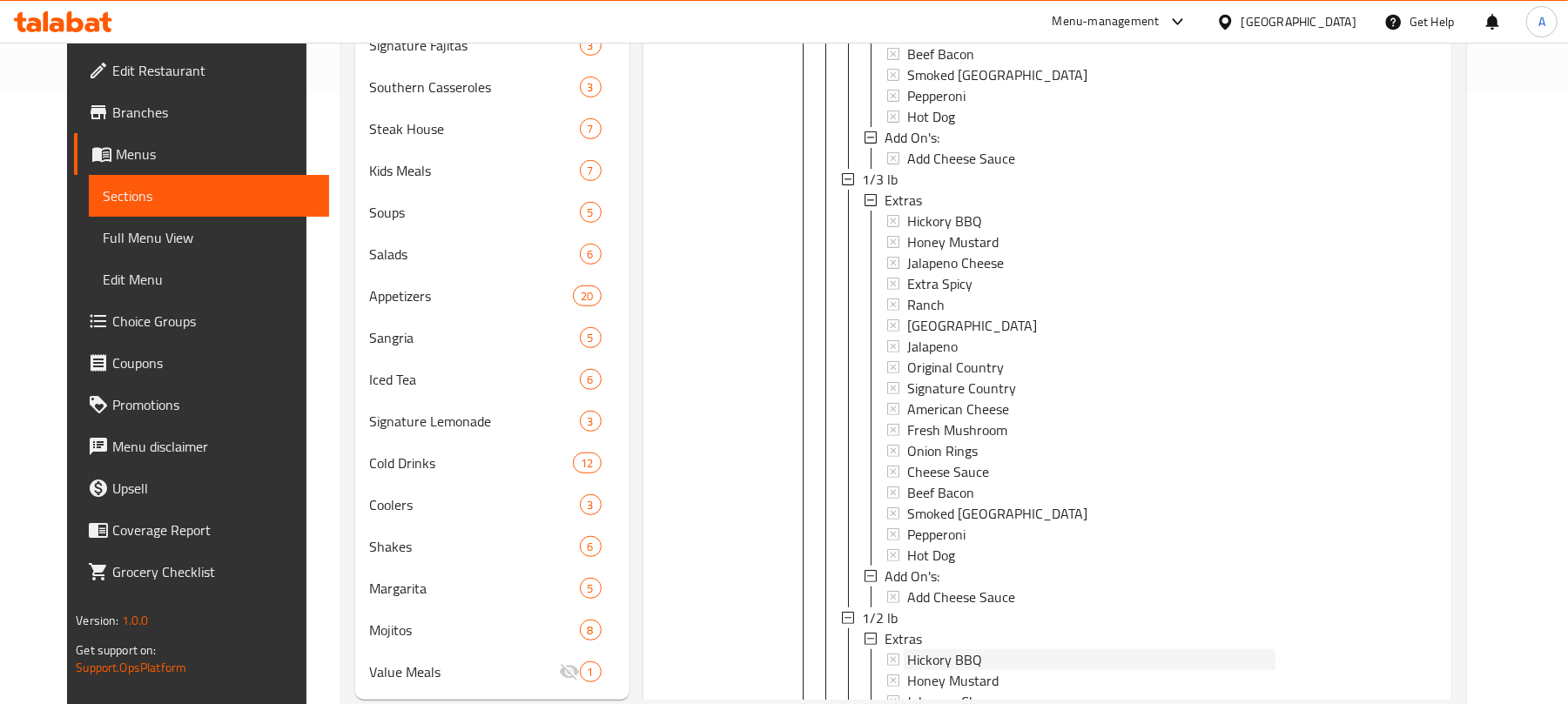 scroll, scrollTop: 0, scrollLeft: 0, axis: both 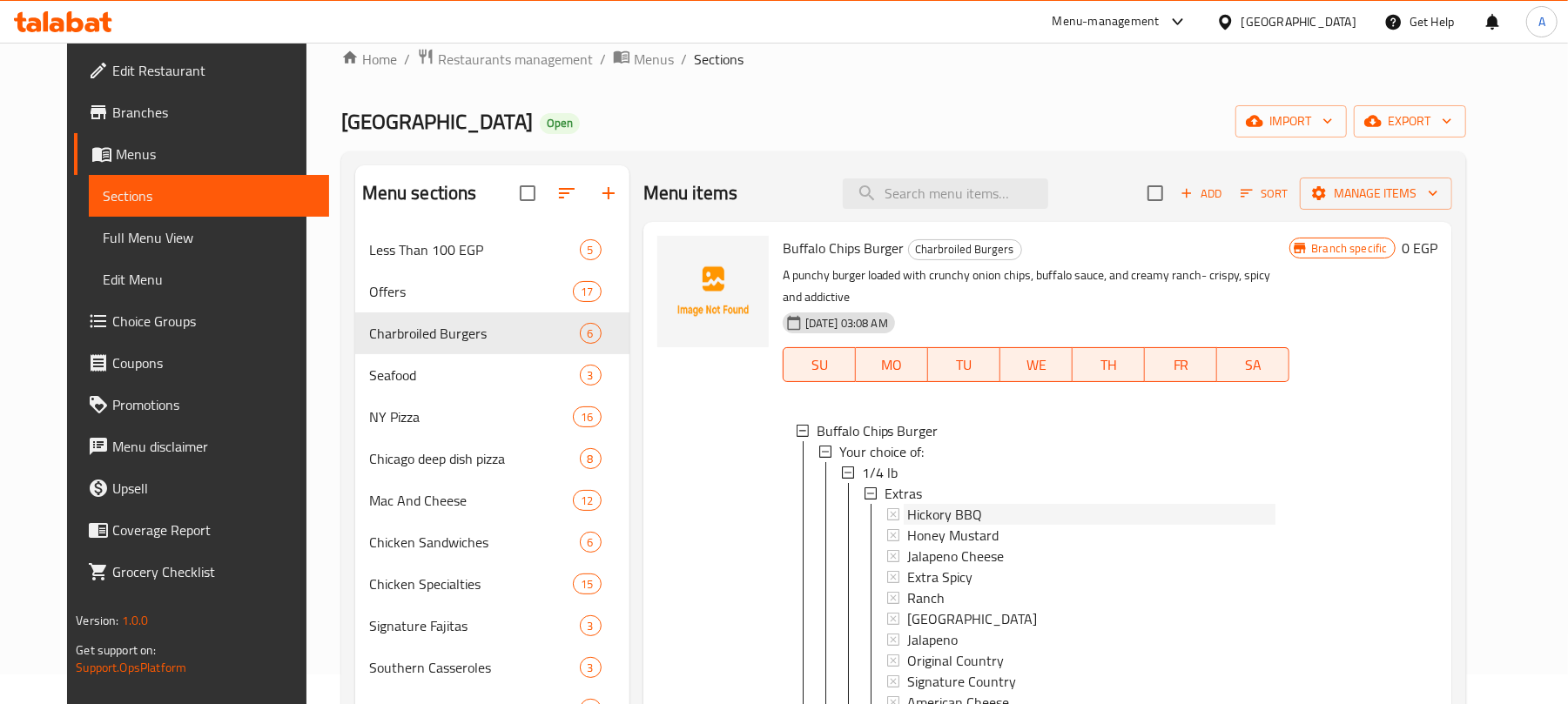 click on "Hickory BBQ" at bounding box center [945, 514] 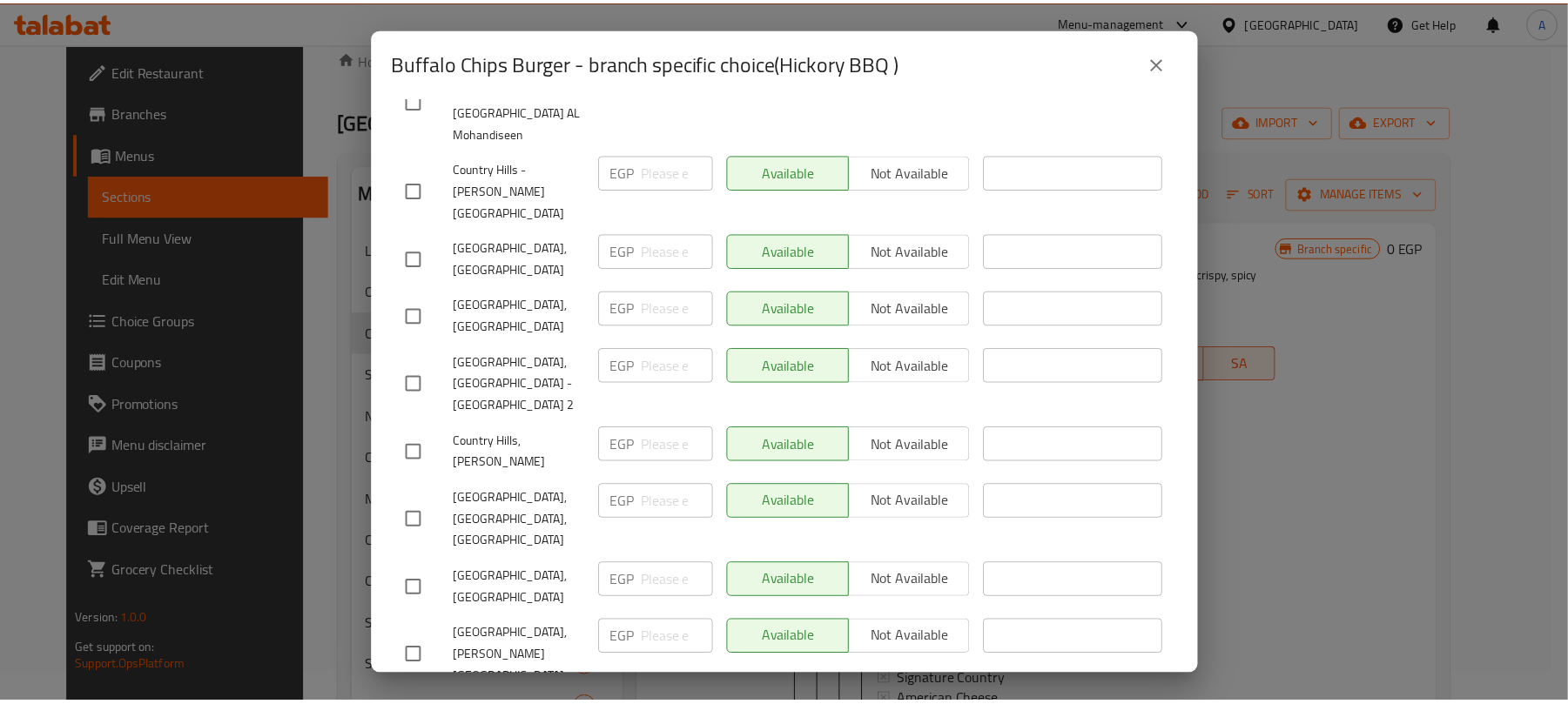 scroll, scrollTop: 574, scrollLeft: 0, axis: vertical 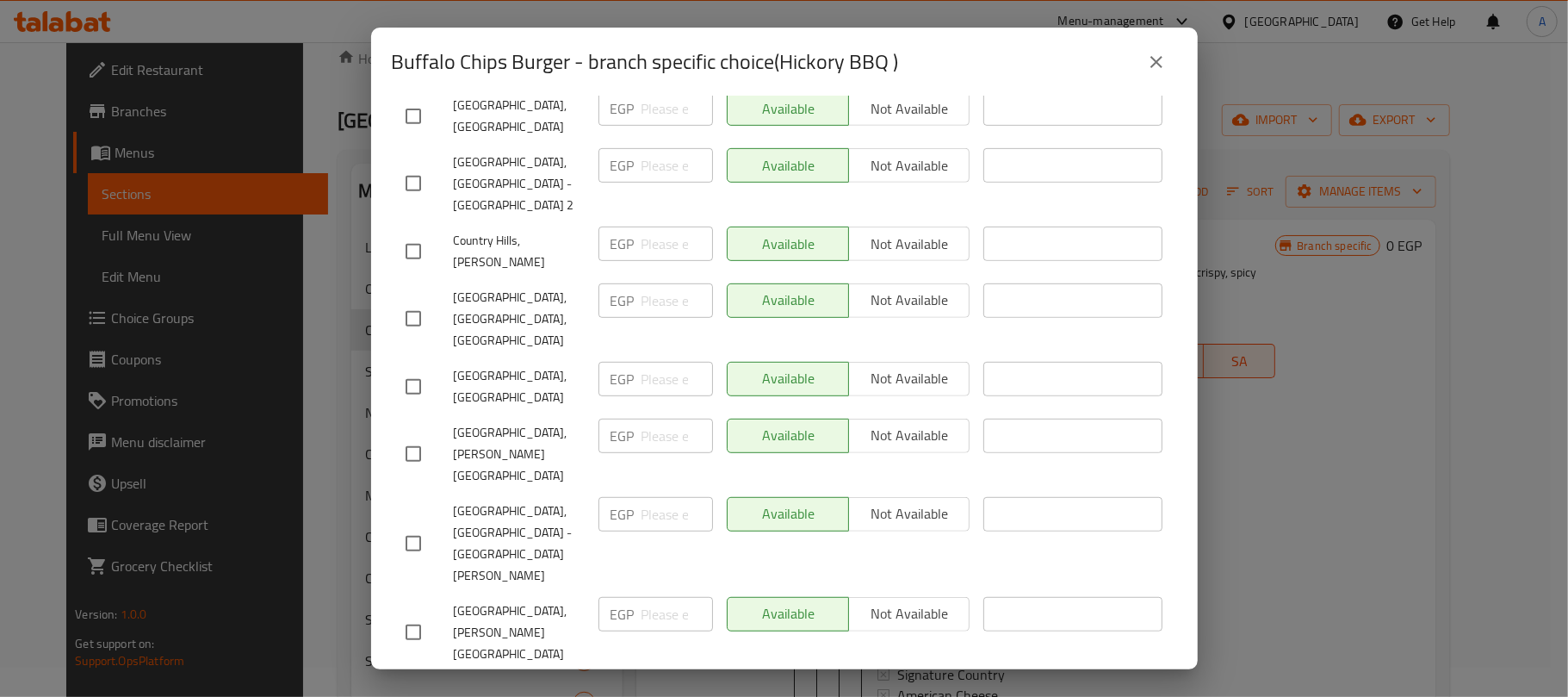 click 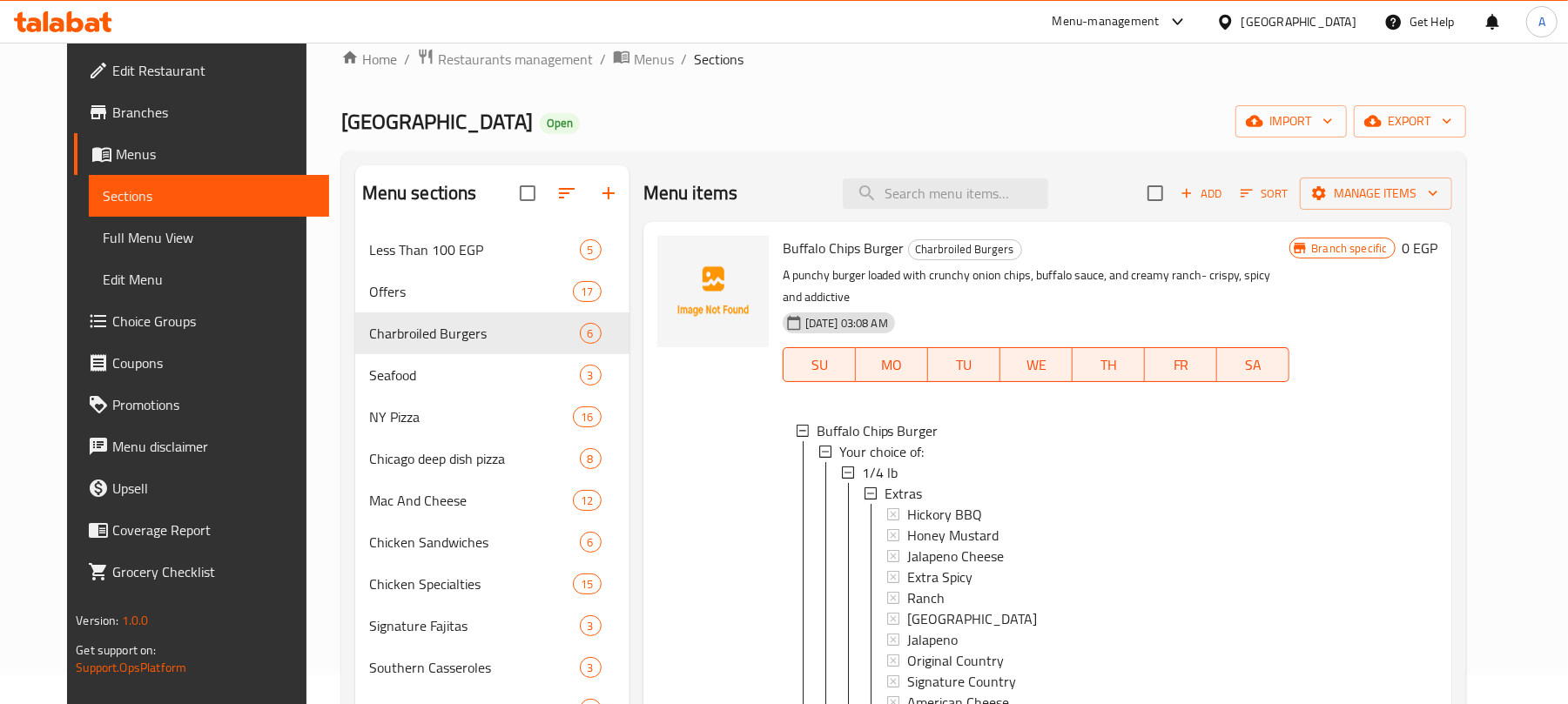 click on "Branch specific 0   EGP" at bounding box center [1363, 1024] 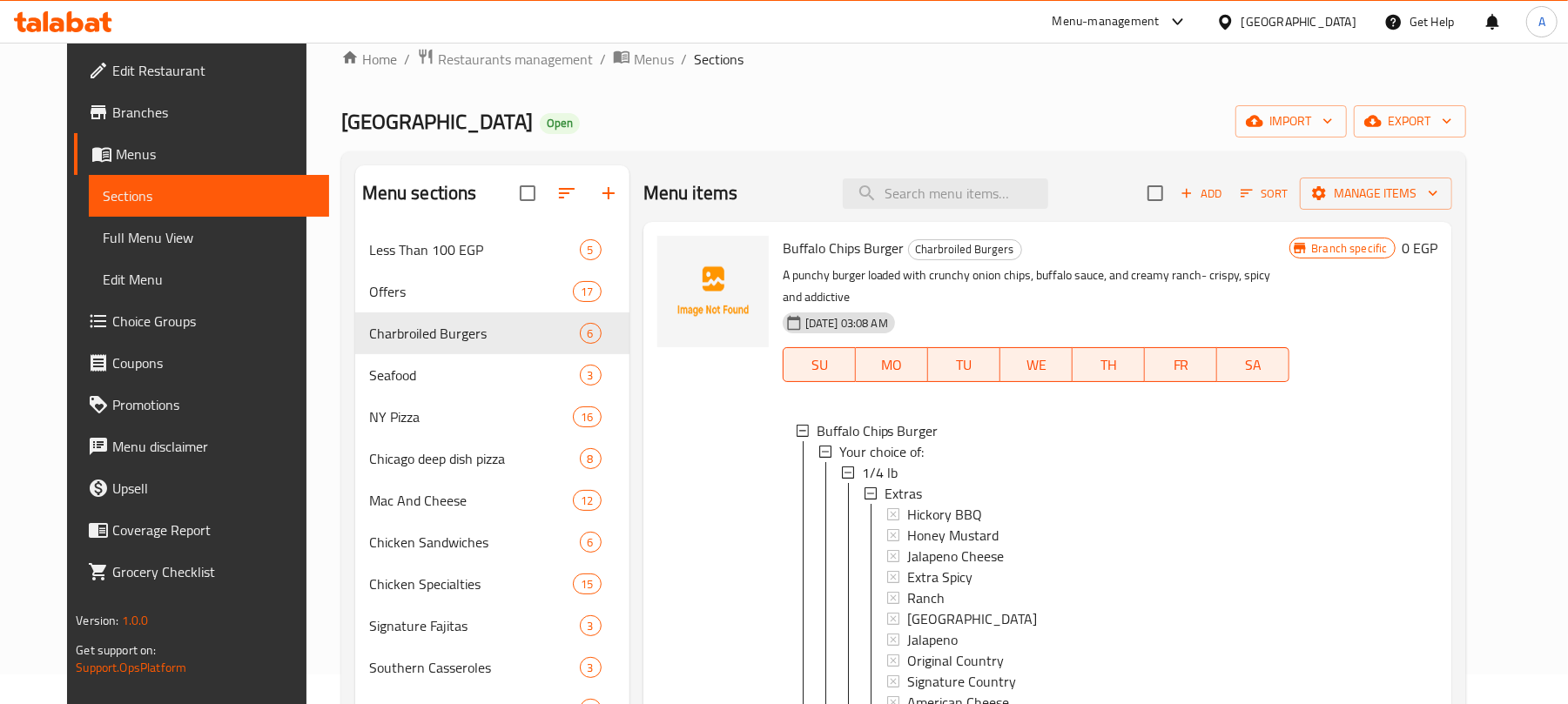 click at bounding box center (713, 1024) 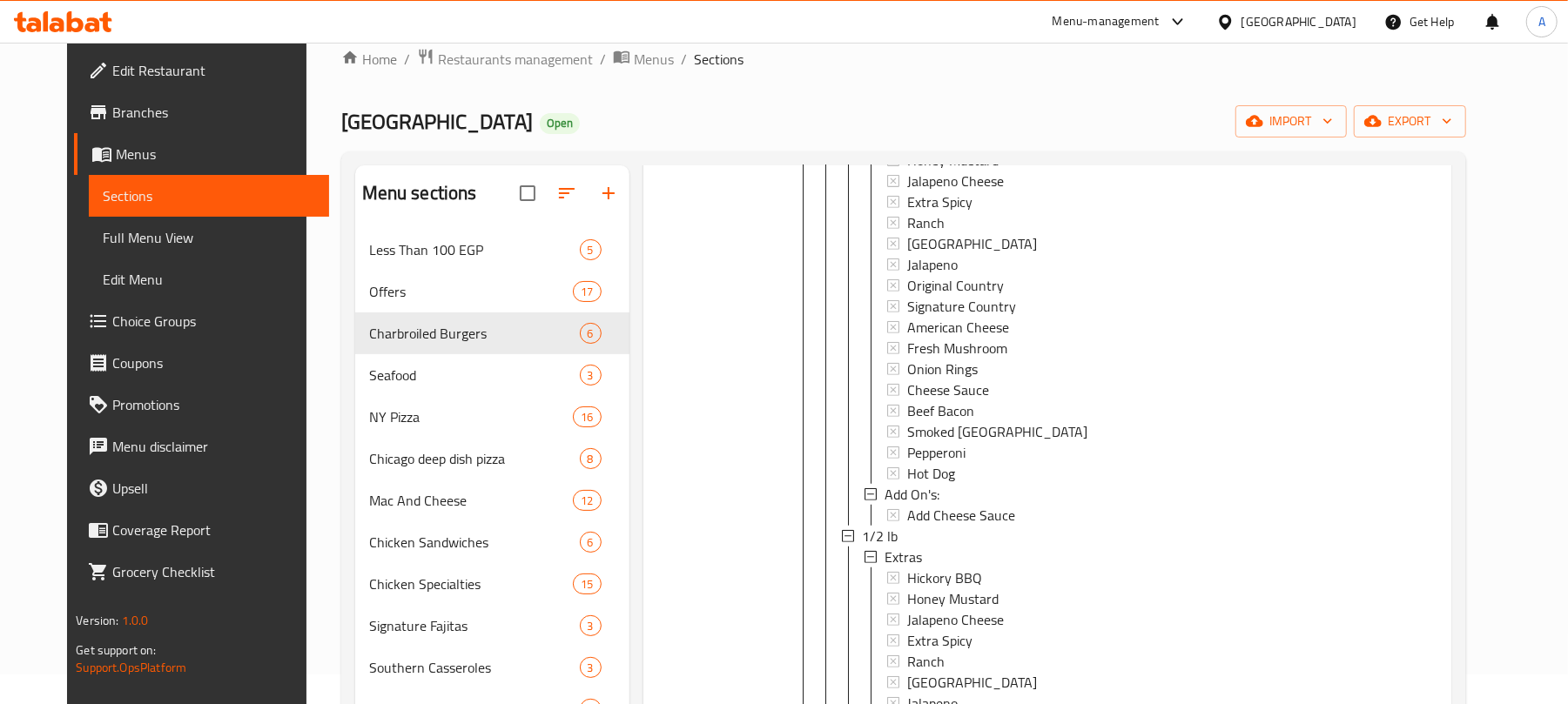 scroll, scrollTop: 1276, scrollLeft: 0, axis: vertical 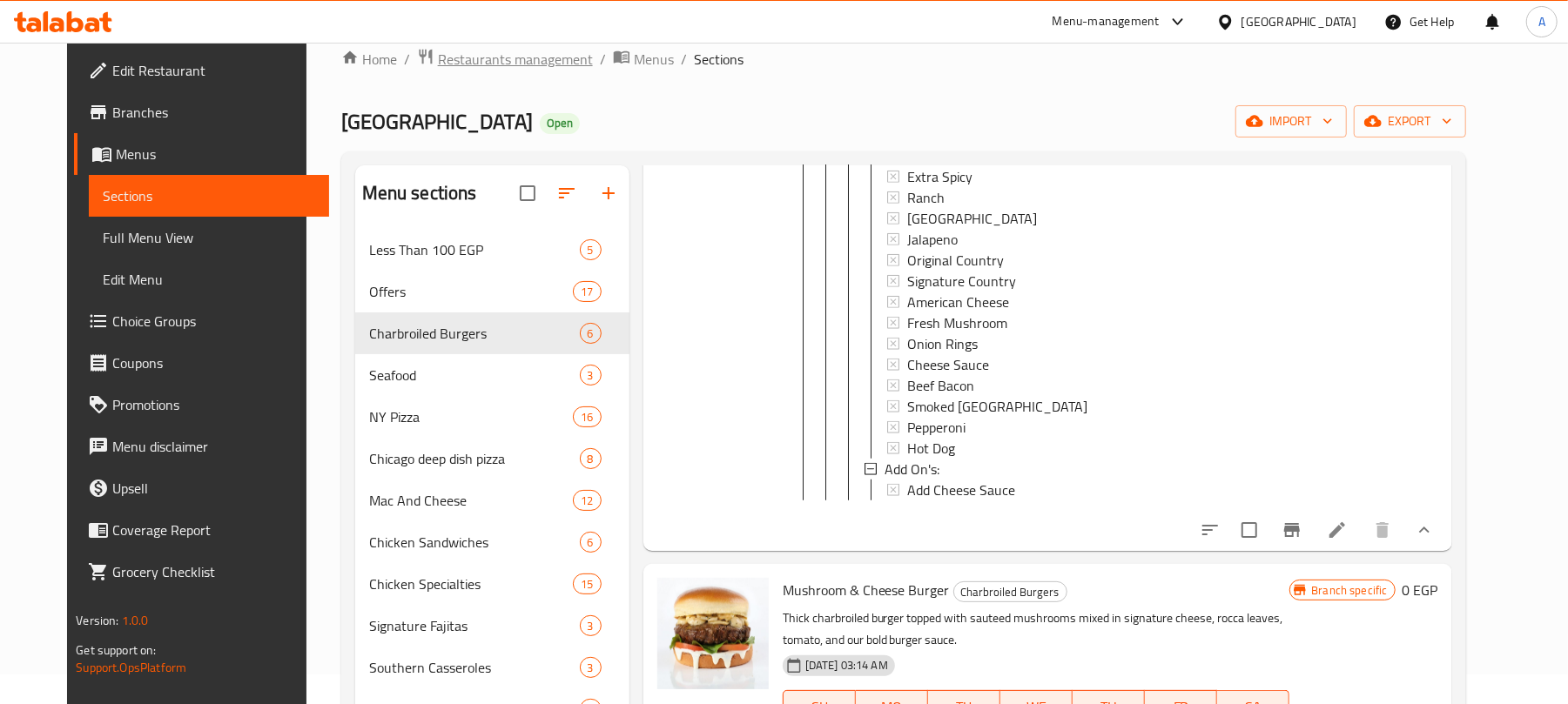 click on "Restaurants management" at bounding box center (515, 59) 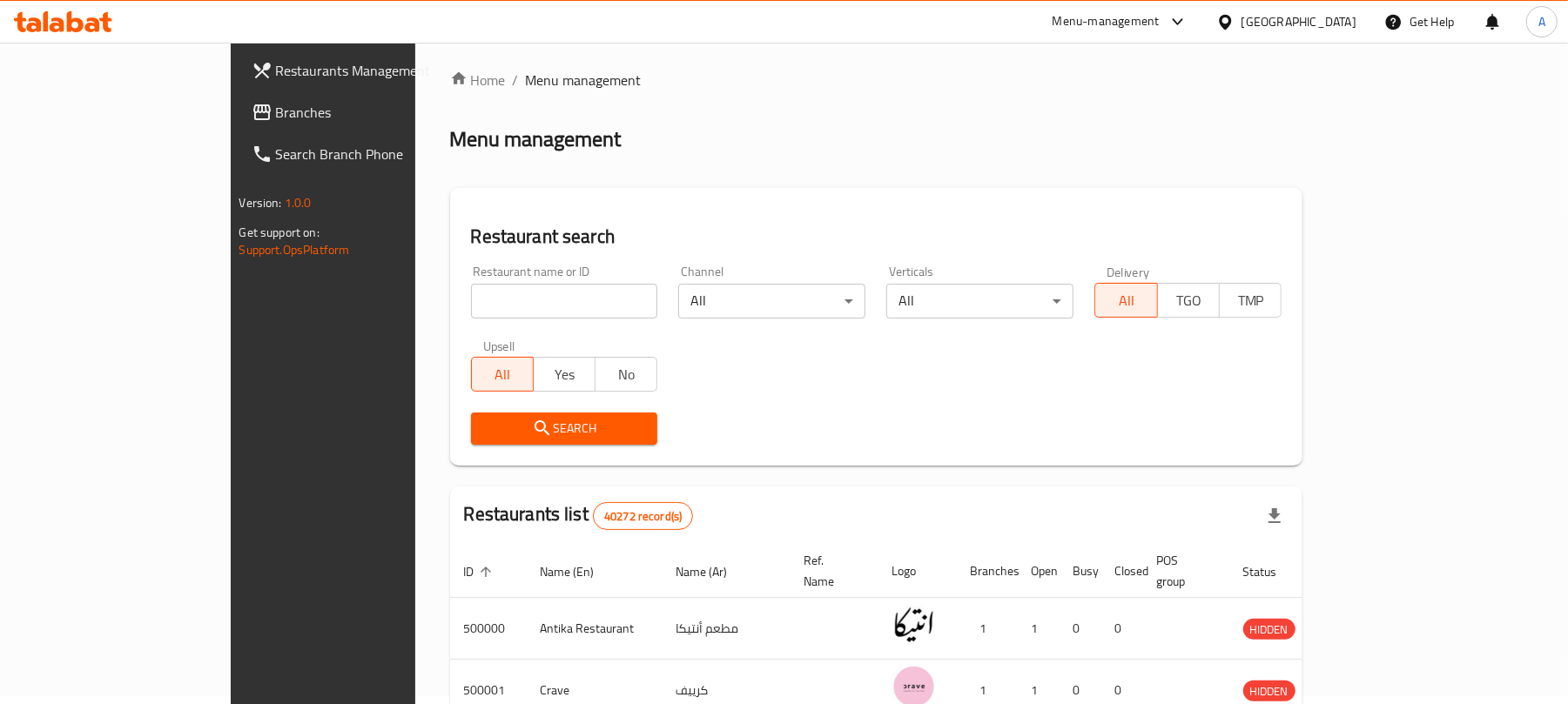 scroll, scrollTop: 30, scrollLeft: 0, axis: vertical 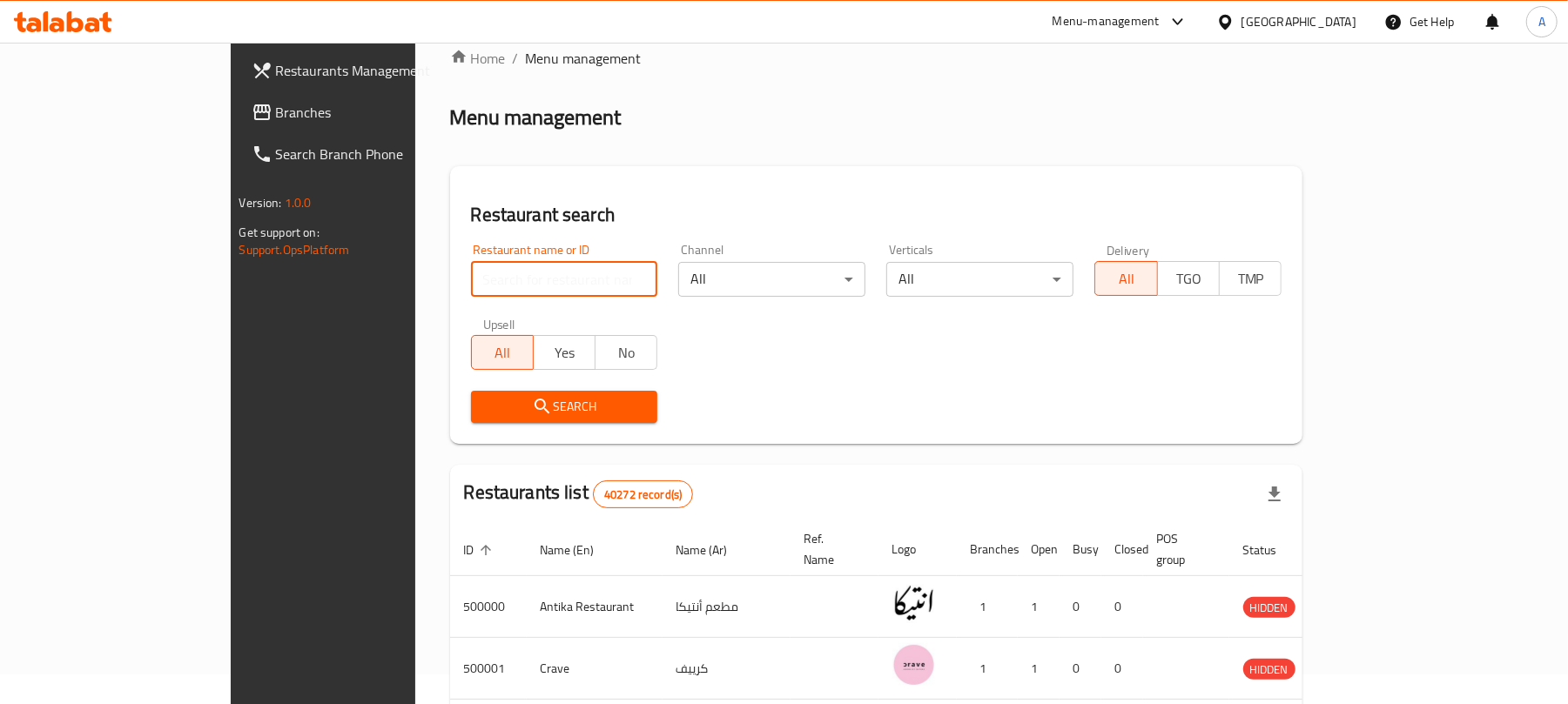 drag, startPoint x: 453, startPoint y: 272, endPoint x: 425, endPoint y: 338, distance: 71.6938 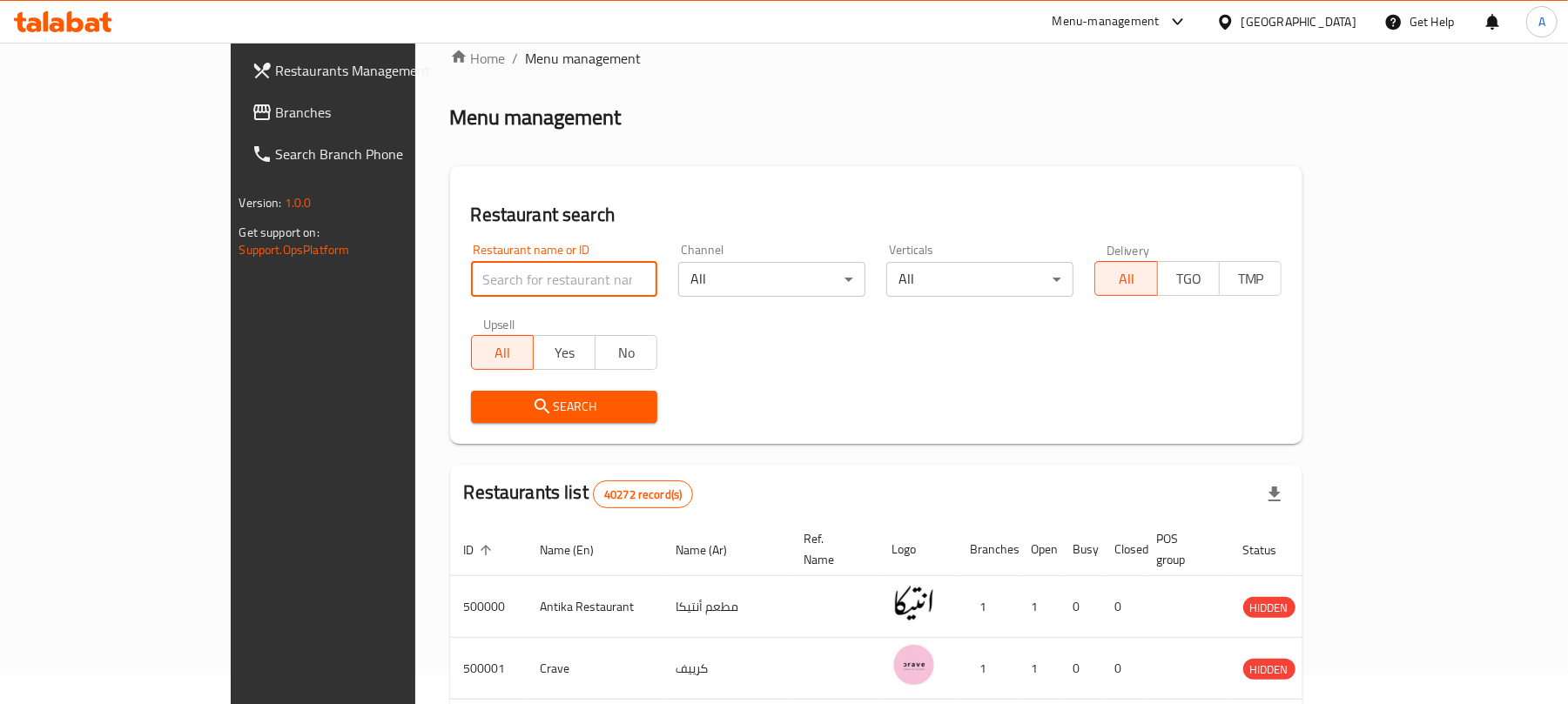 click at bounding box center (564, 279) 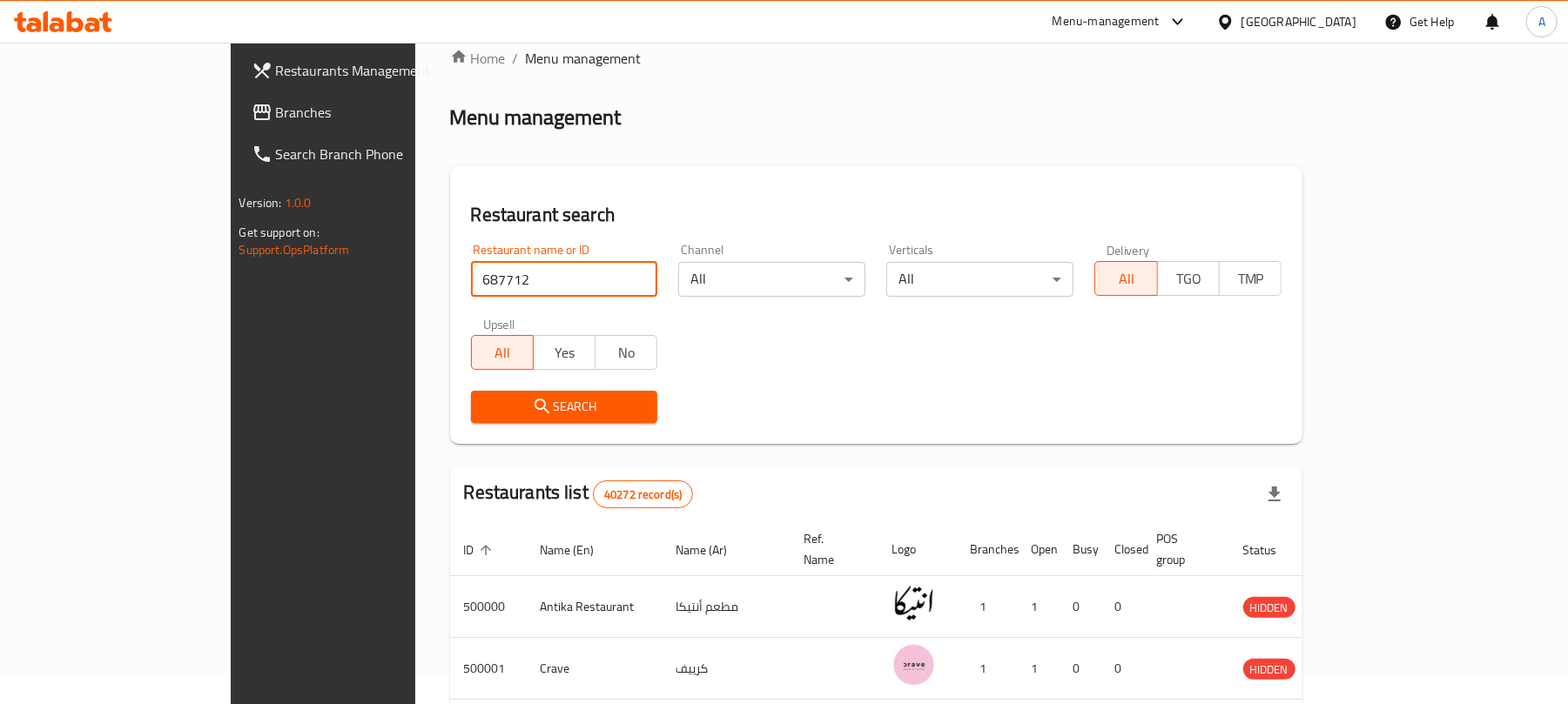 type on "687712" 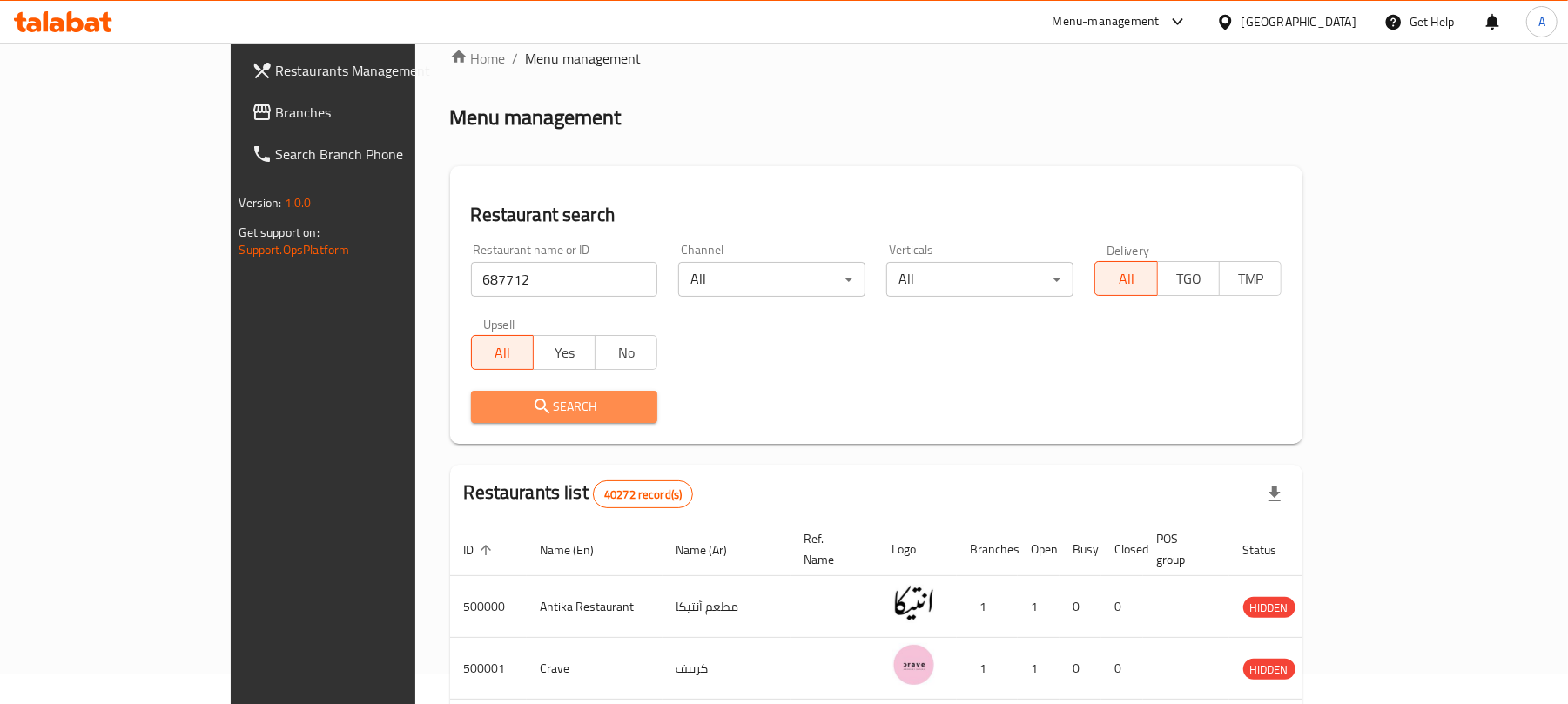 click on "Search" at bounding box center [564, 406] 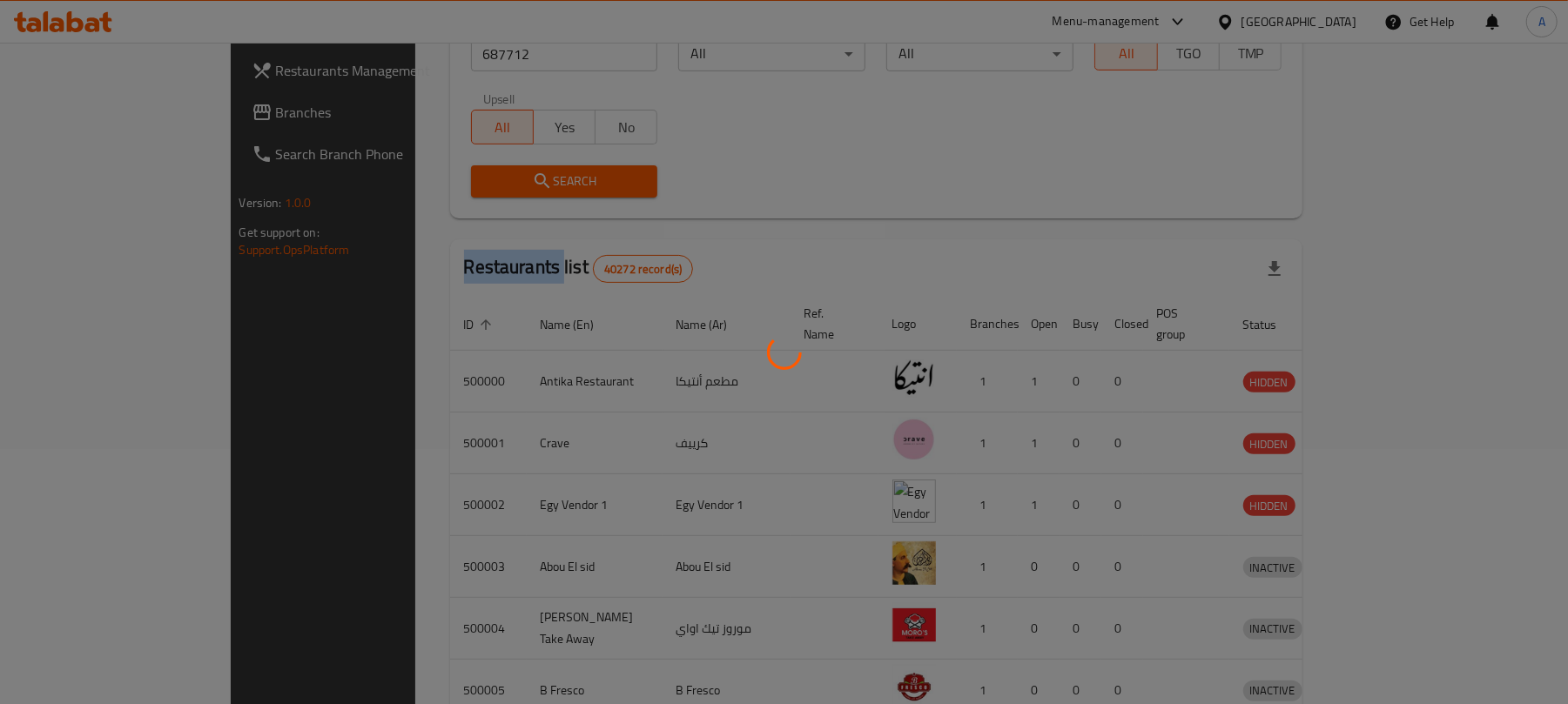 scroll, scrollTop: 39, scrollLeft: 0, axis: vertical 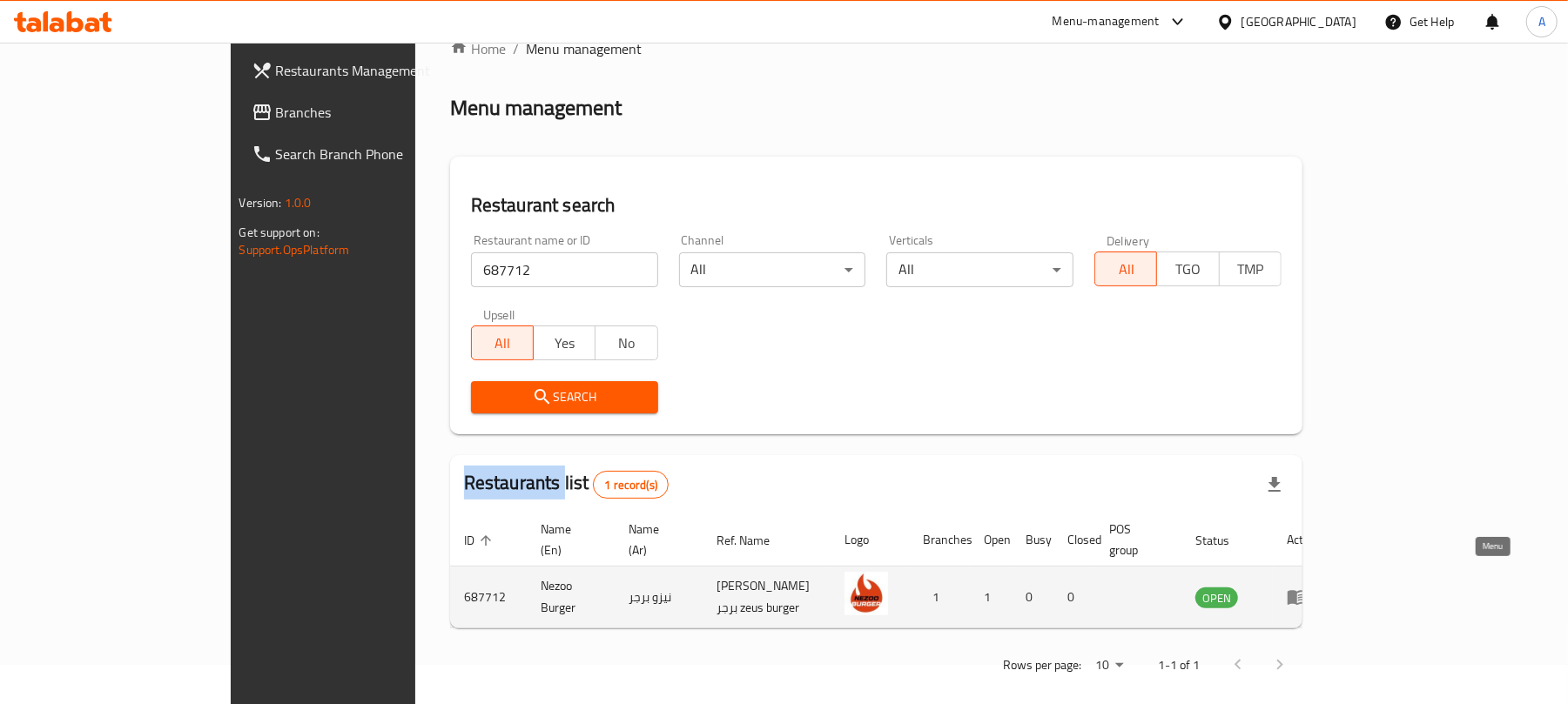 click at bounding box center (1302, 597) 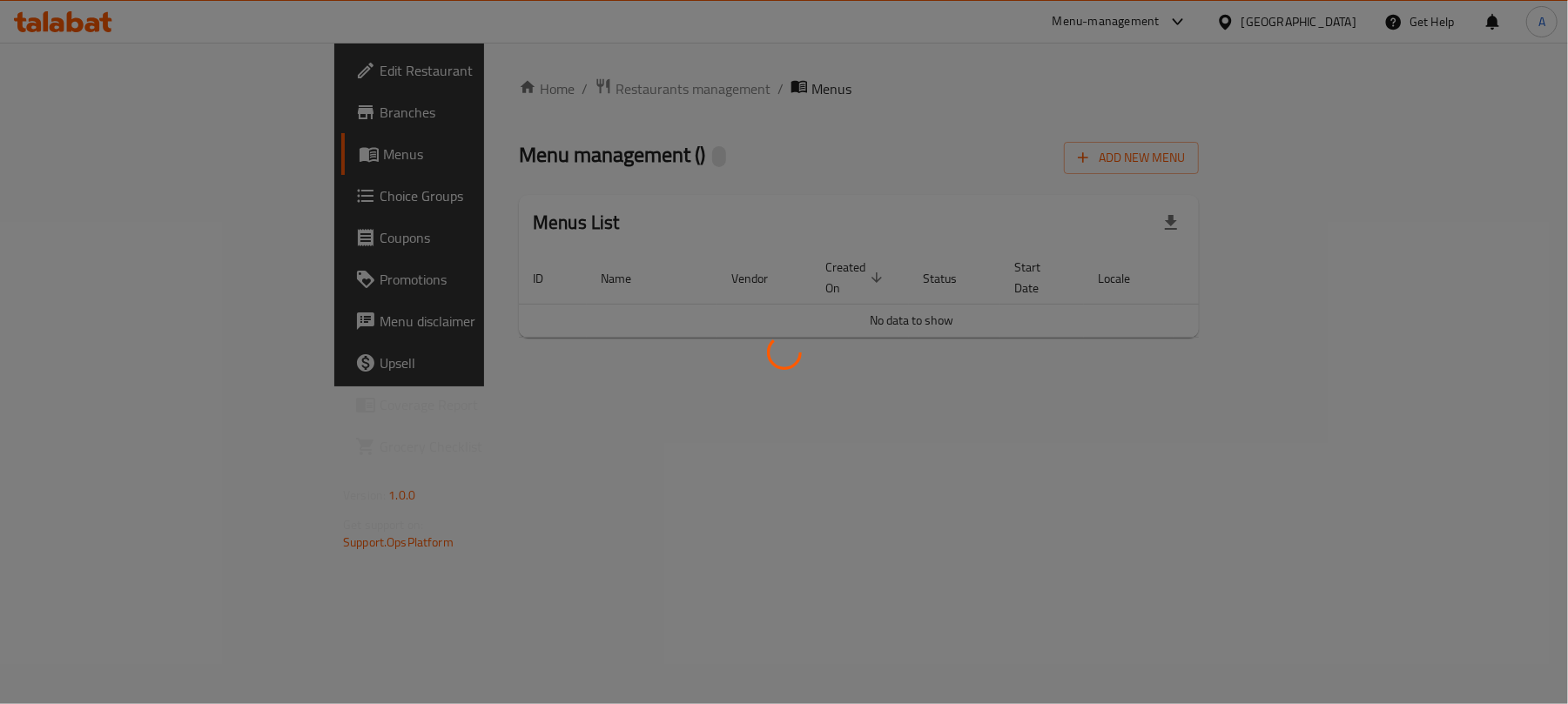 scroll, scrollTop: 0, scrollLeft: 0, axis: both 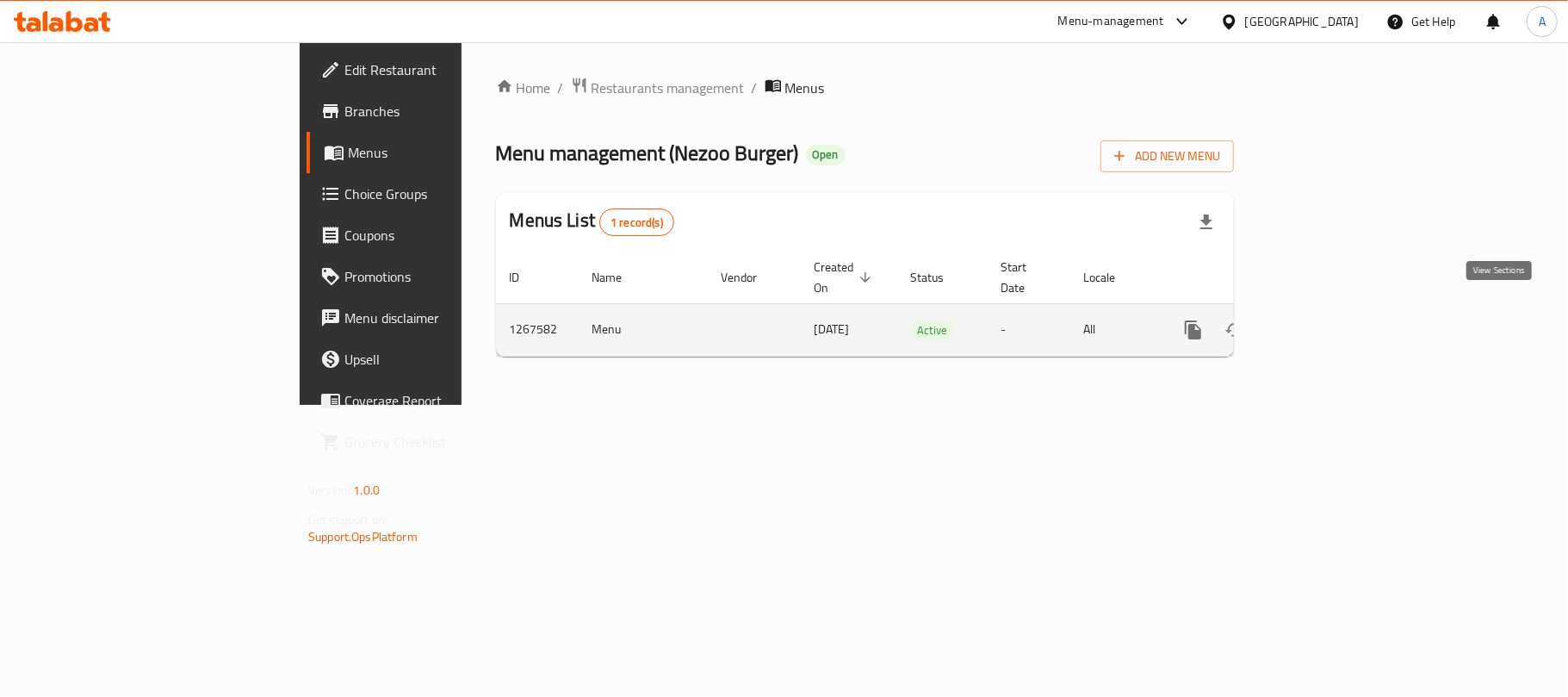 click at bounding box center [1317, 330] 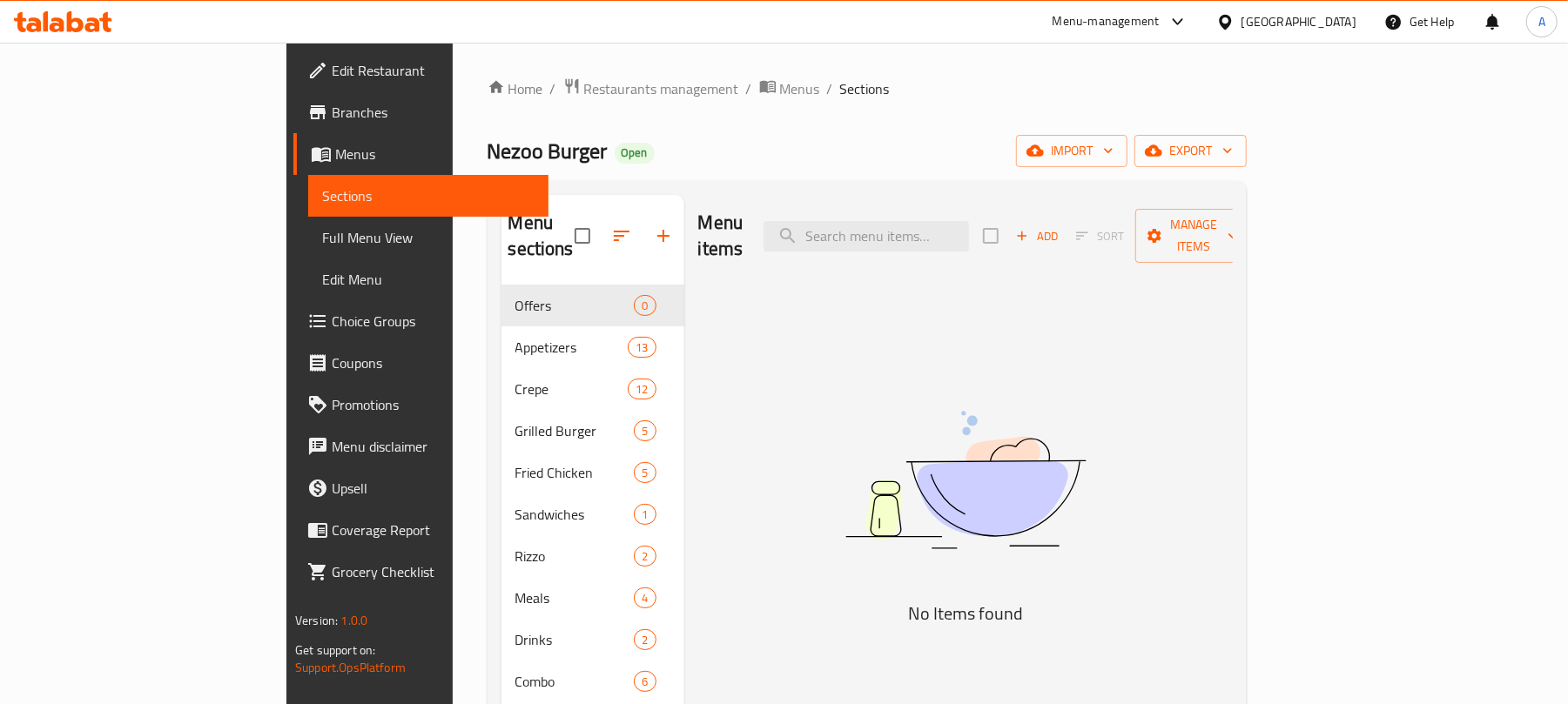click on "Menu items Add Sort Manage items No Items found" at bounding box center (959, 546) 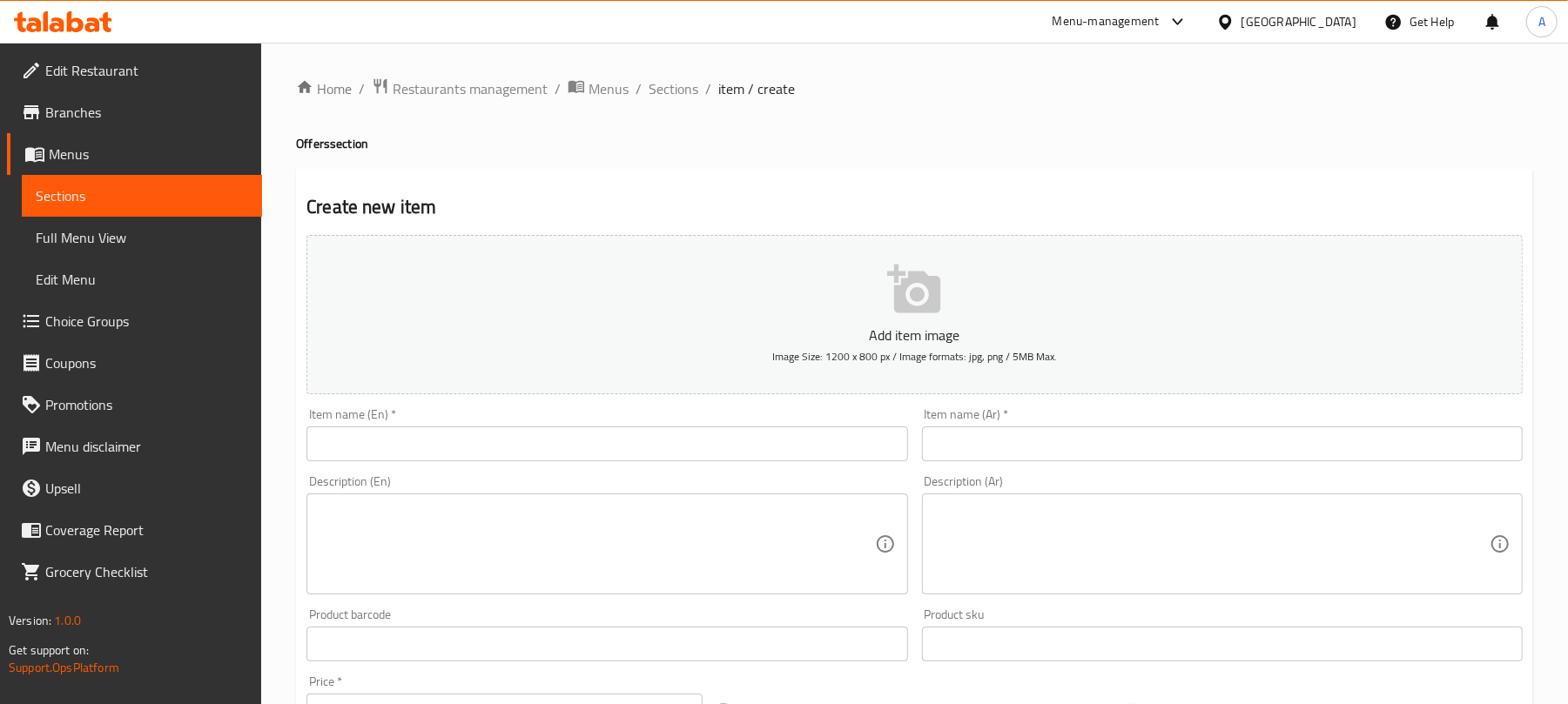 click on "Home / Restaurants management / Menus / Sections / item / create Offers   section Create new item Add item image Image Size: 1200 x 800 px / Image formats: jpg, png / 5MB Max. Item name (En)   * Item name (En)  * Item name (Ar)   * Item name (Ar)  * Description (En) Description (En) Description (Ar) Description (Ar) Product barcode Product barcode Product sku Product sku Price   * EGP 0 Price  * Price on selection Free item Start Date Start Date End Date End Date Available Days SU MO TU WE TH FR SA Available from ​ ​ Available to ​ ​ Status Active Inactive Exclude from GEM Variations & Choices Add variant ASSIGN CHOICE GROUP Create" at bounding box center [914, 636] 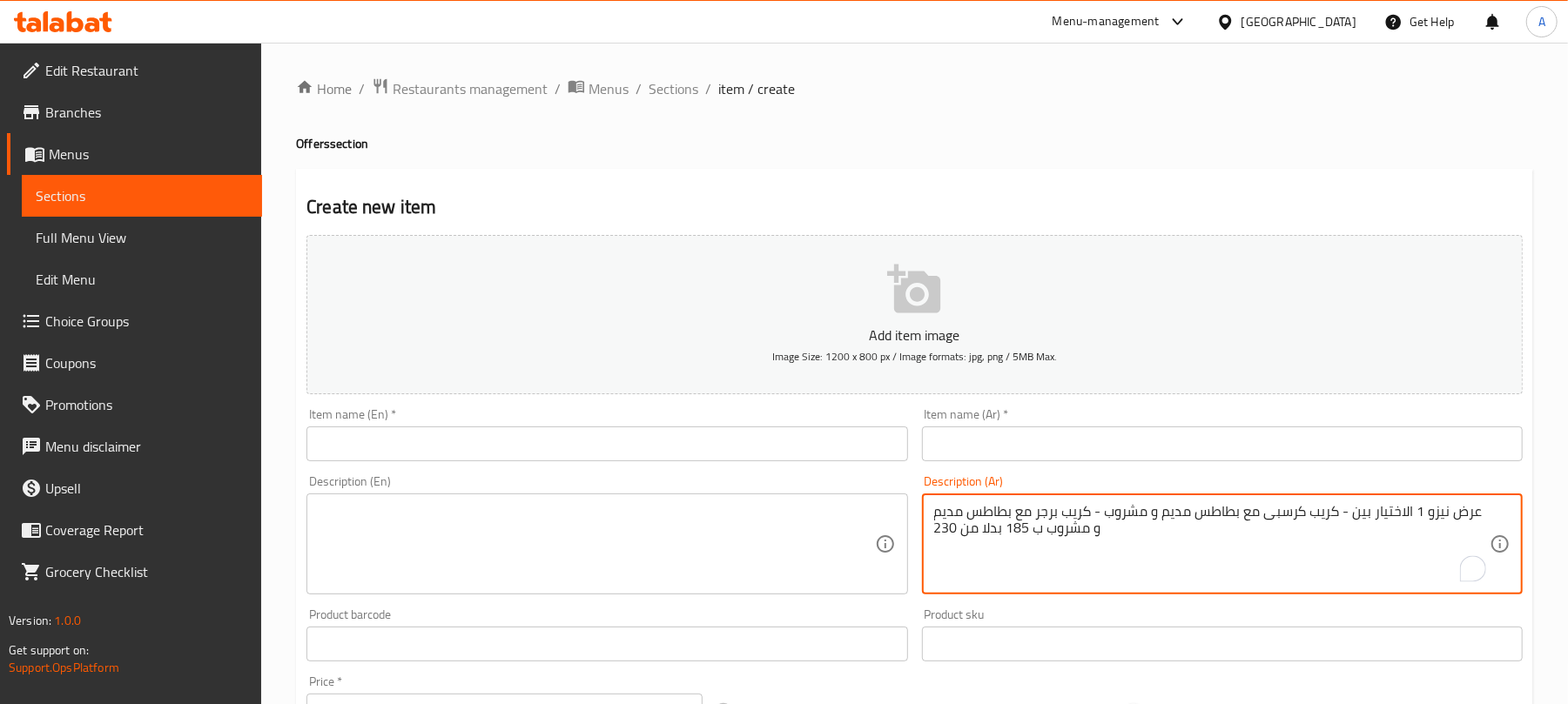 type on "عرض نيزو 1 الاختيار بين - كريب كرسبى مع بطاطس مديم و مشروب - كريب برجر مع بطاطس مديم و مشروب ب 185 بدلا من 230" 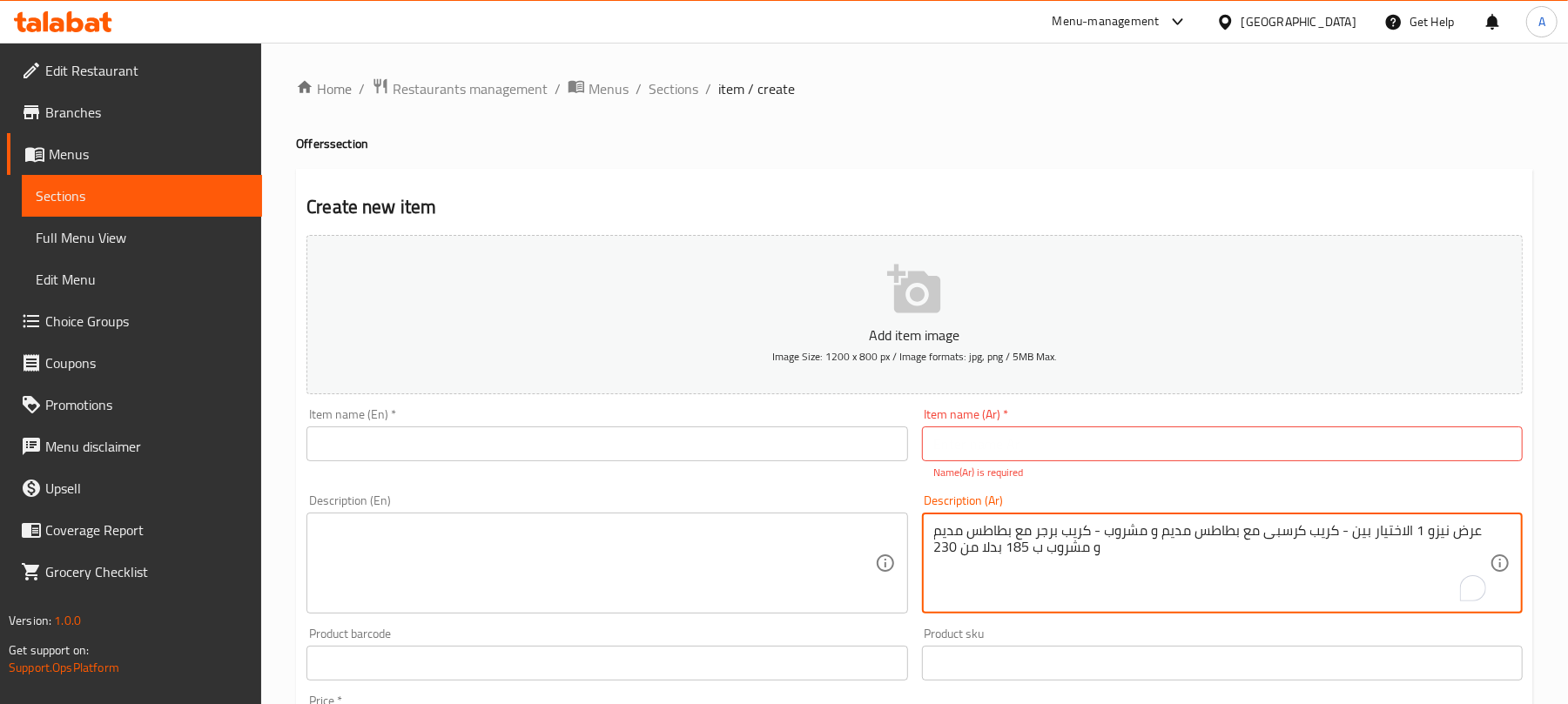 drag, startPoint x: 1416, startPoint y: 520, endPoint x: 1480, endPoint y: 536, distance: 65.96969 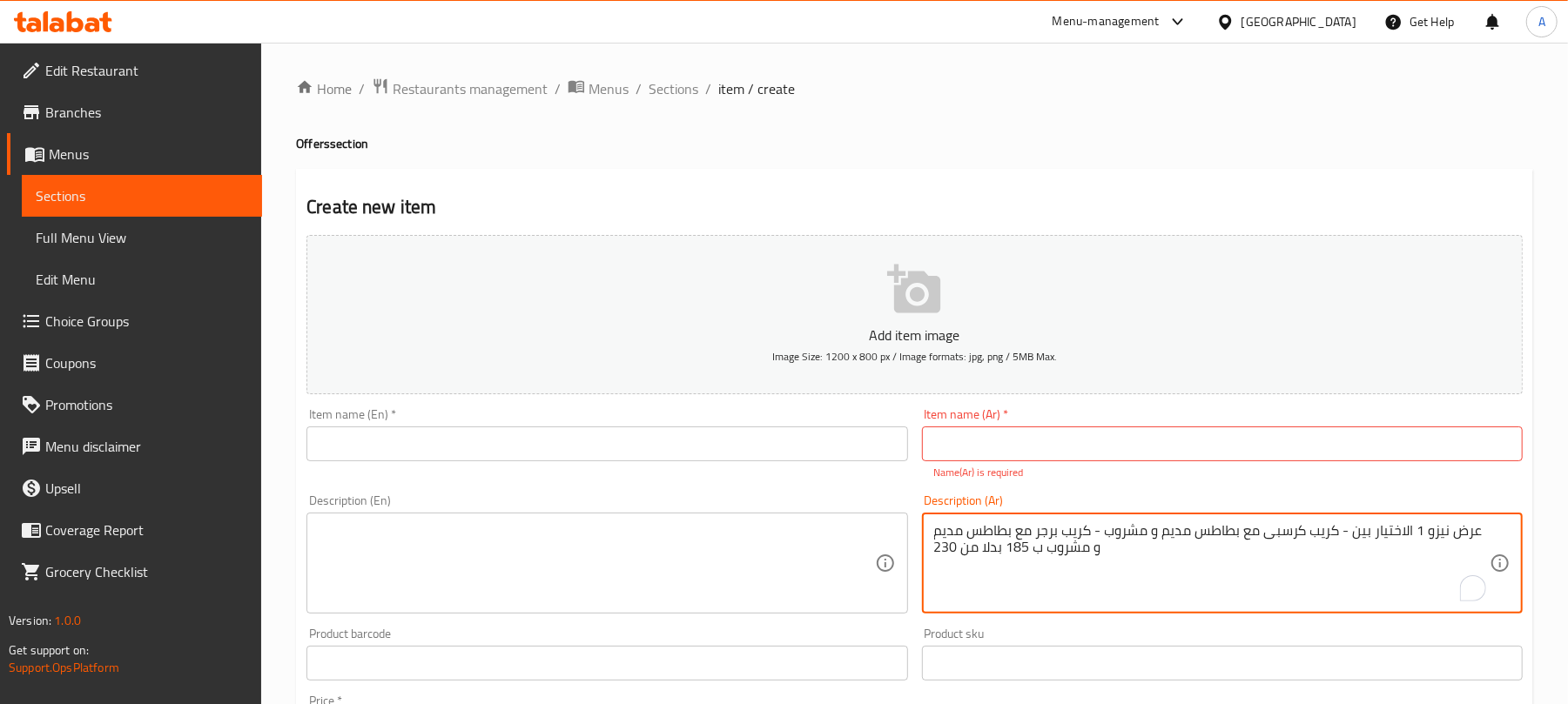click on "Name(Ar) is required" at bounding box center [1222, 473] 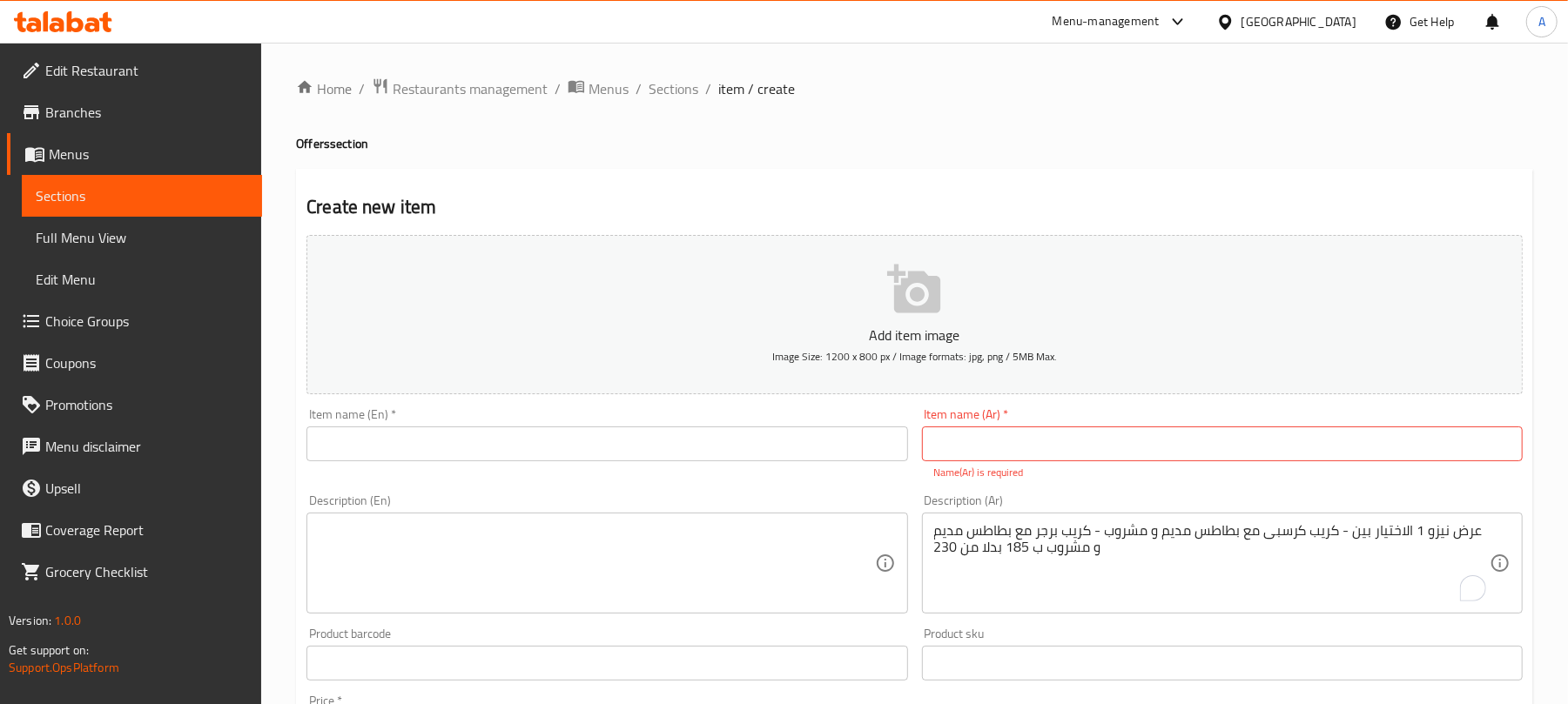 click at bounding box center (1222, 444) 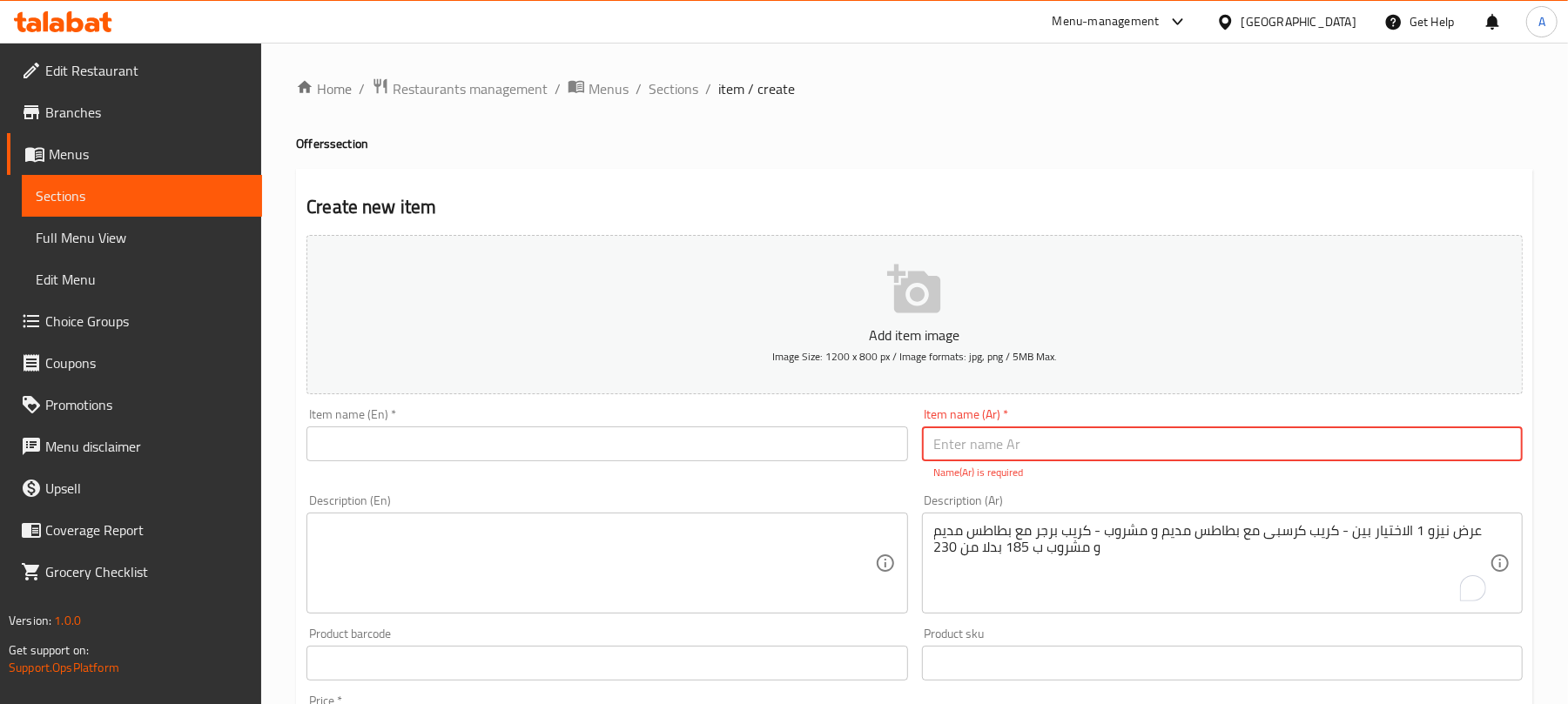 paste on "عرض نيزو" 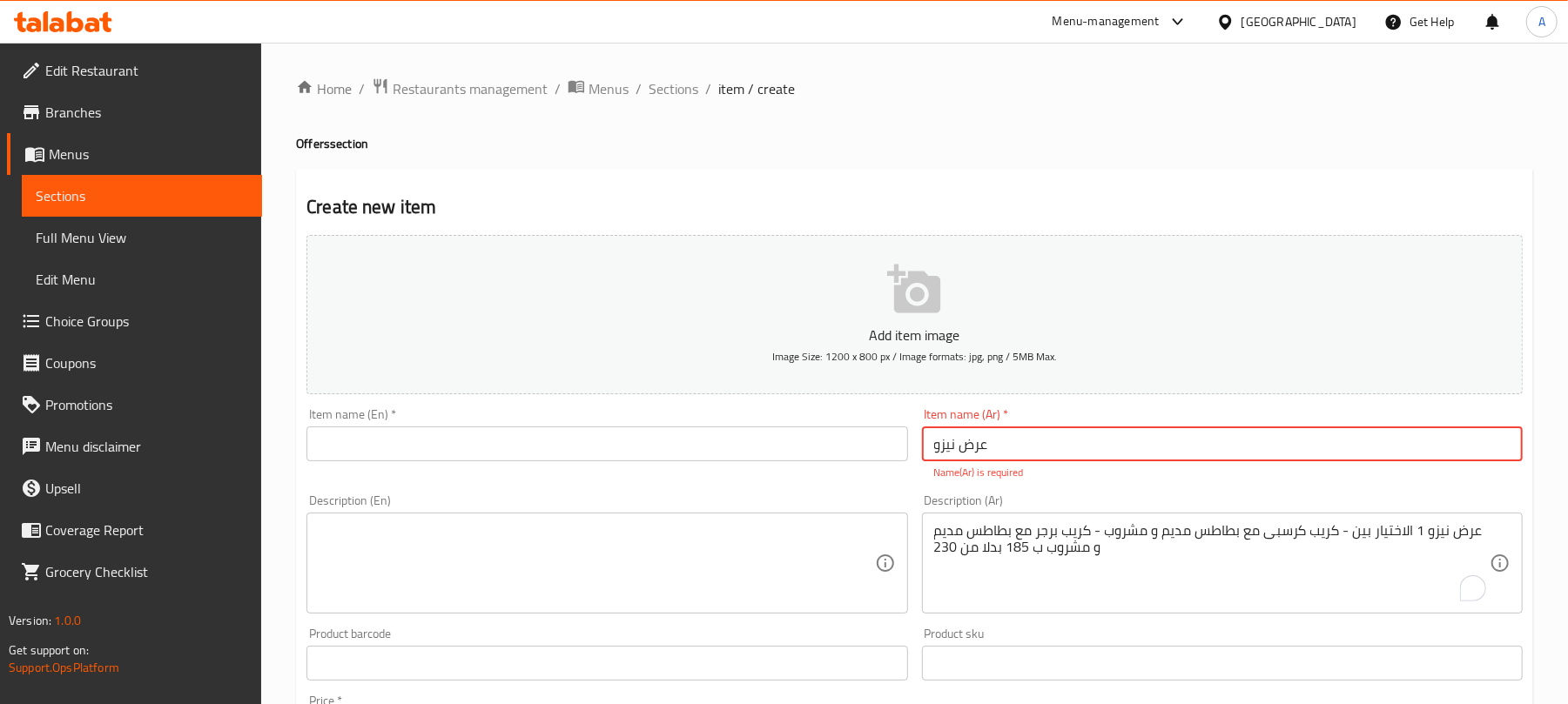 click on "عرض نيزو" at bounding box center [1222, 444] 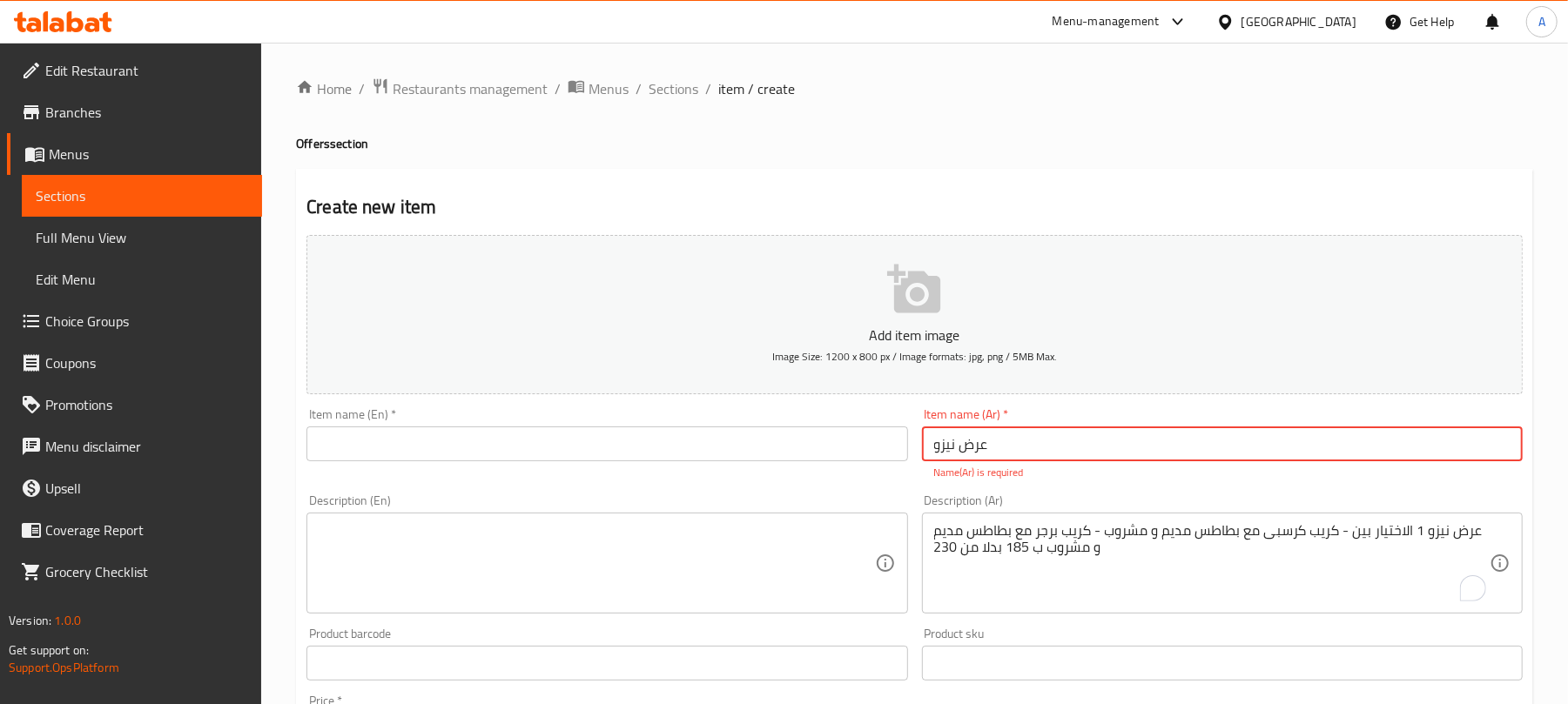 type on "عرض نيزو" 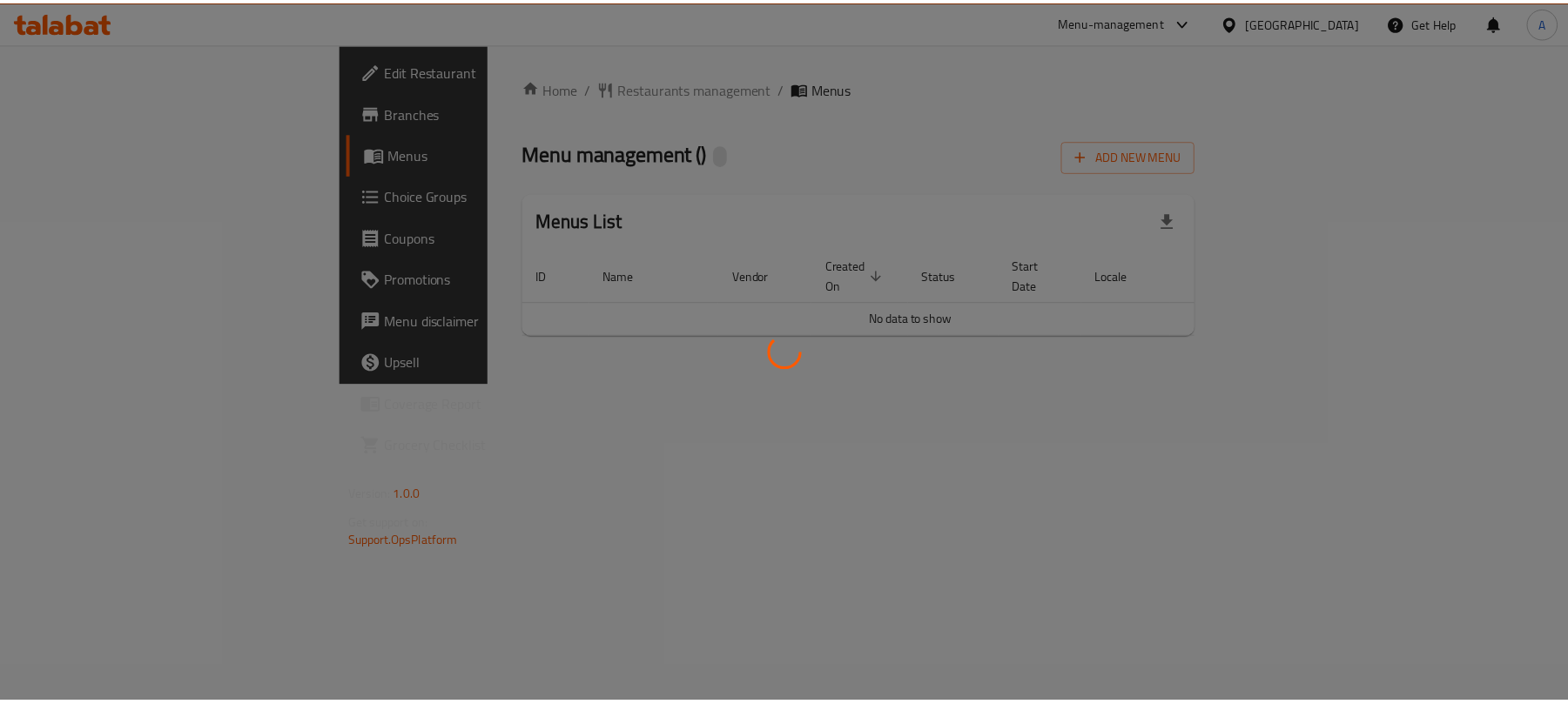 scroll, scrollTop: 0, scrollLeft: 0, axis: both 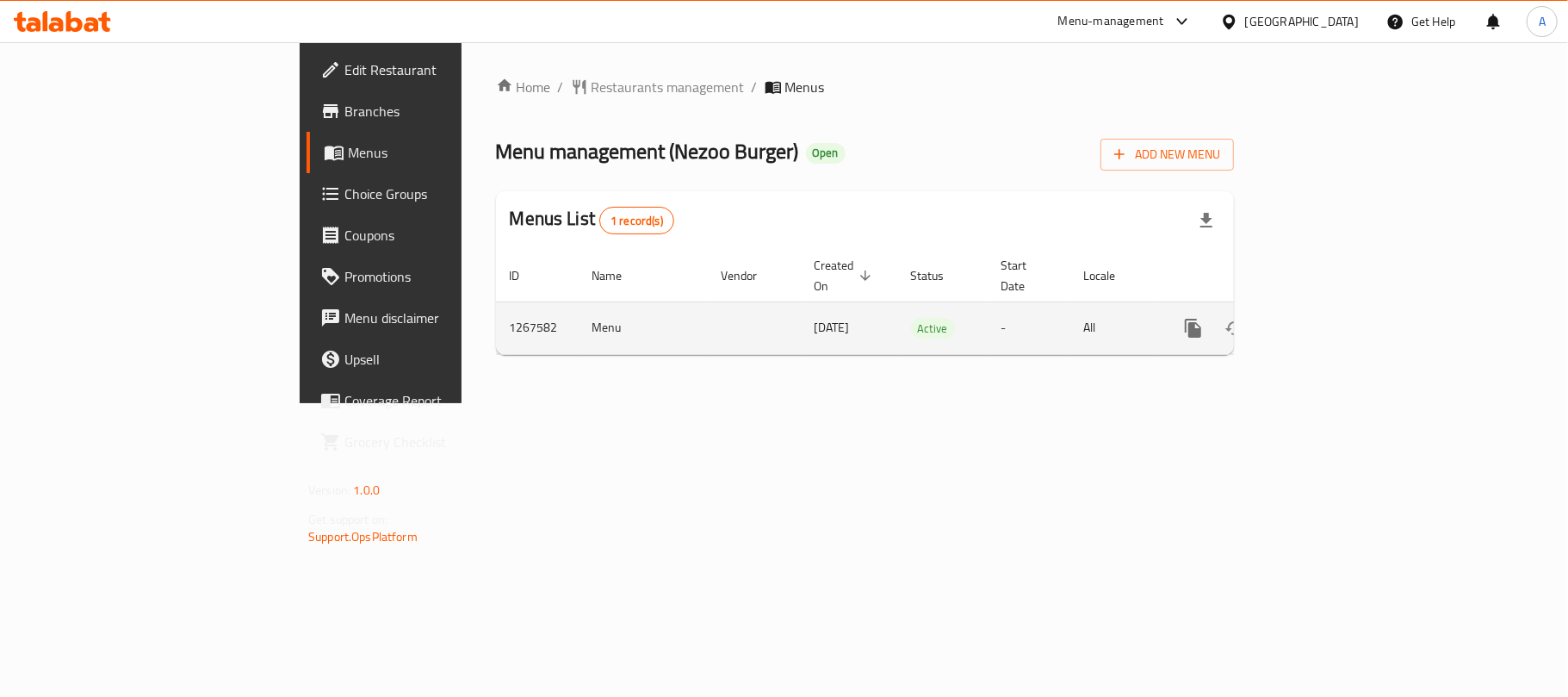 click 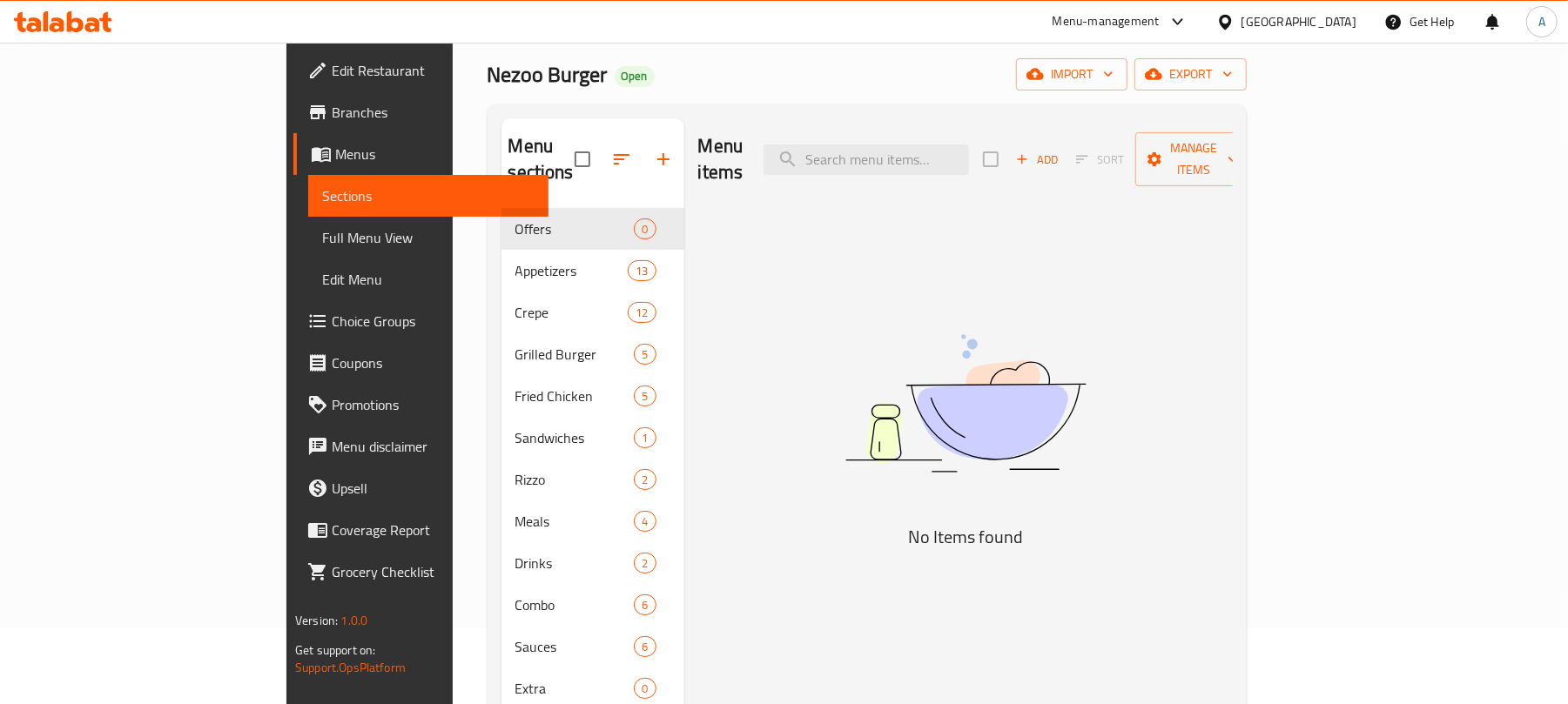 scroll, scrollTop: 116, scrollLeft: 0, axis: vertical 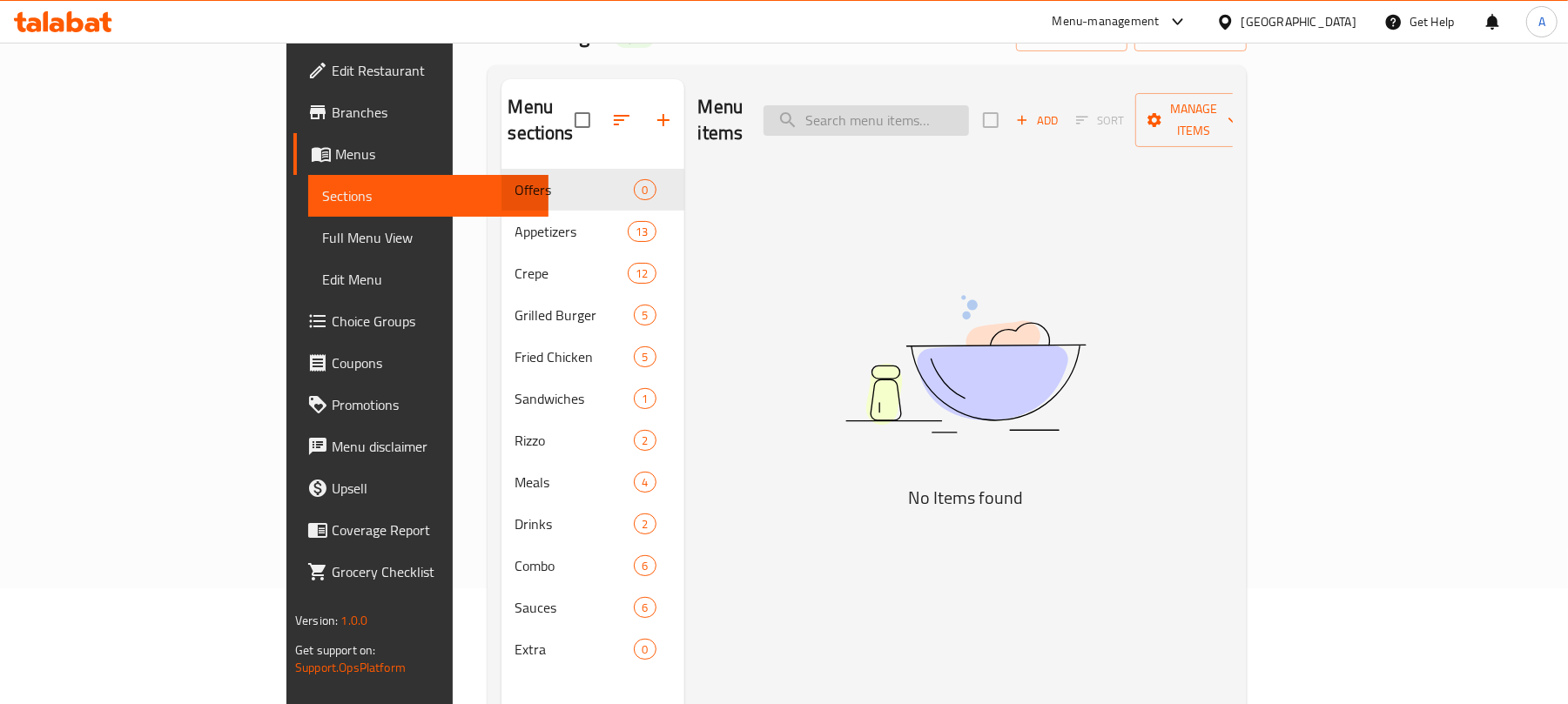 click at bounding box center (866, 120) 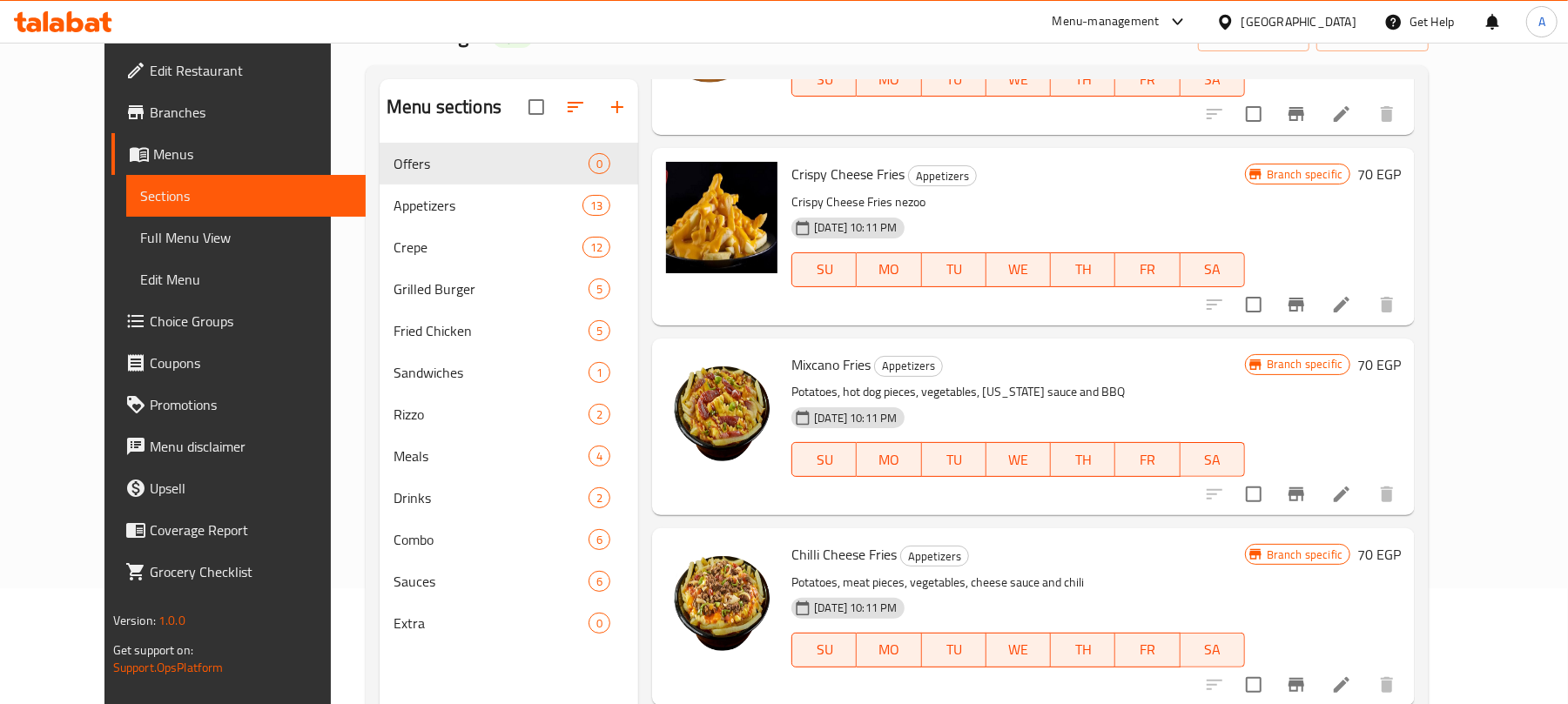 scroll, scrollTop: 0, scrollLeft: 0, axis: both 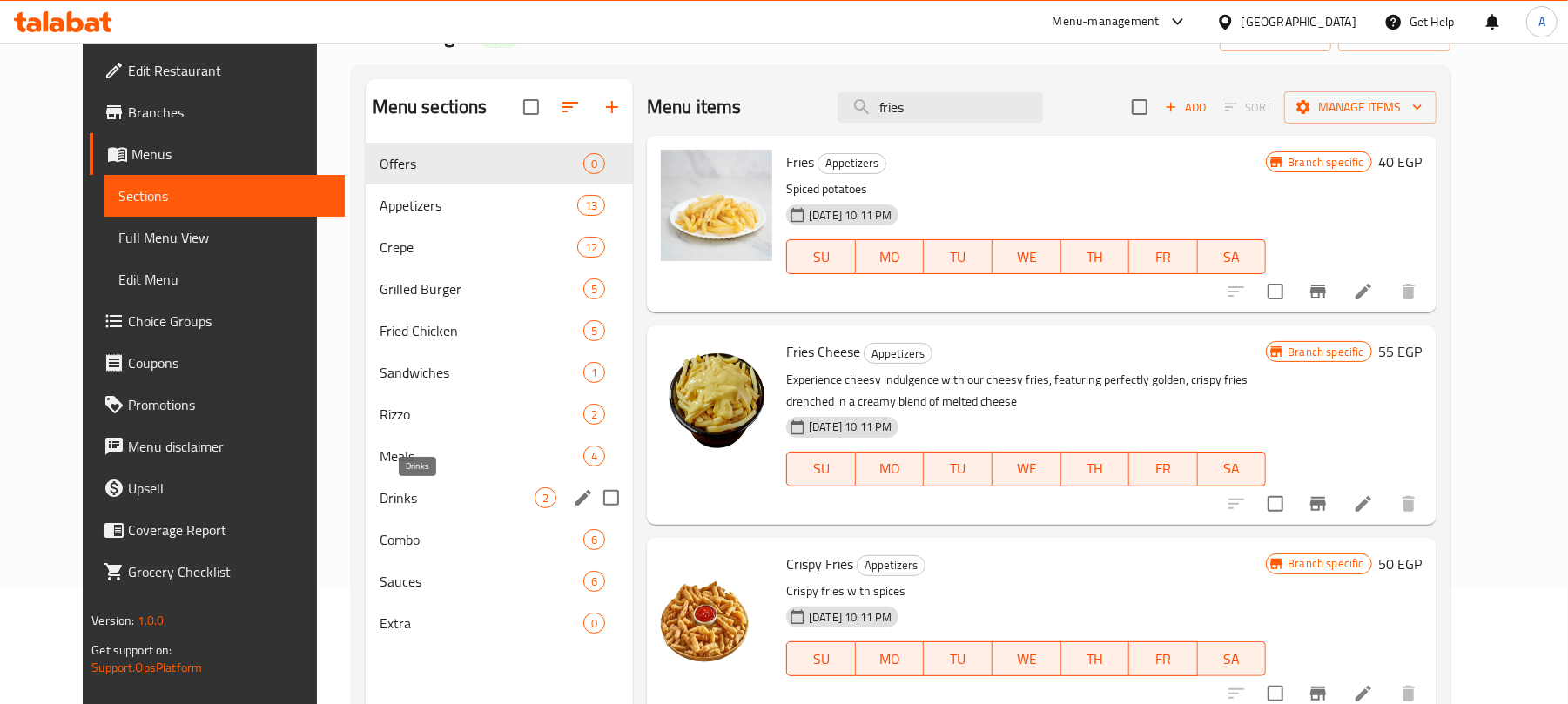 click on "Drinks" at bounding box center [457, 498] 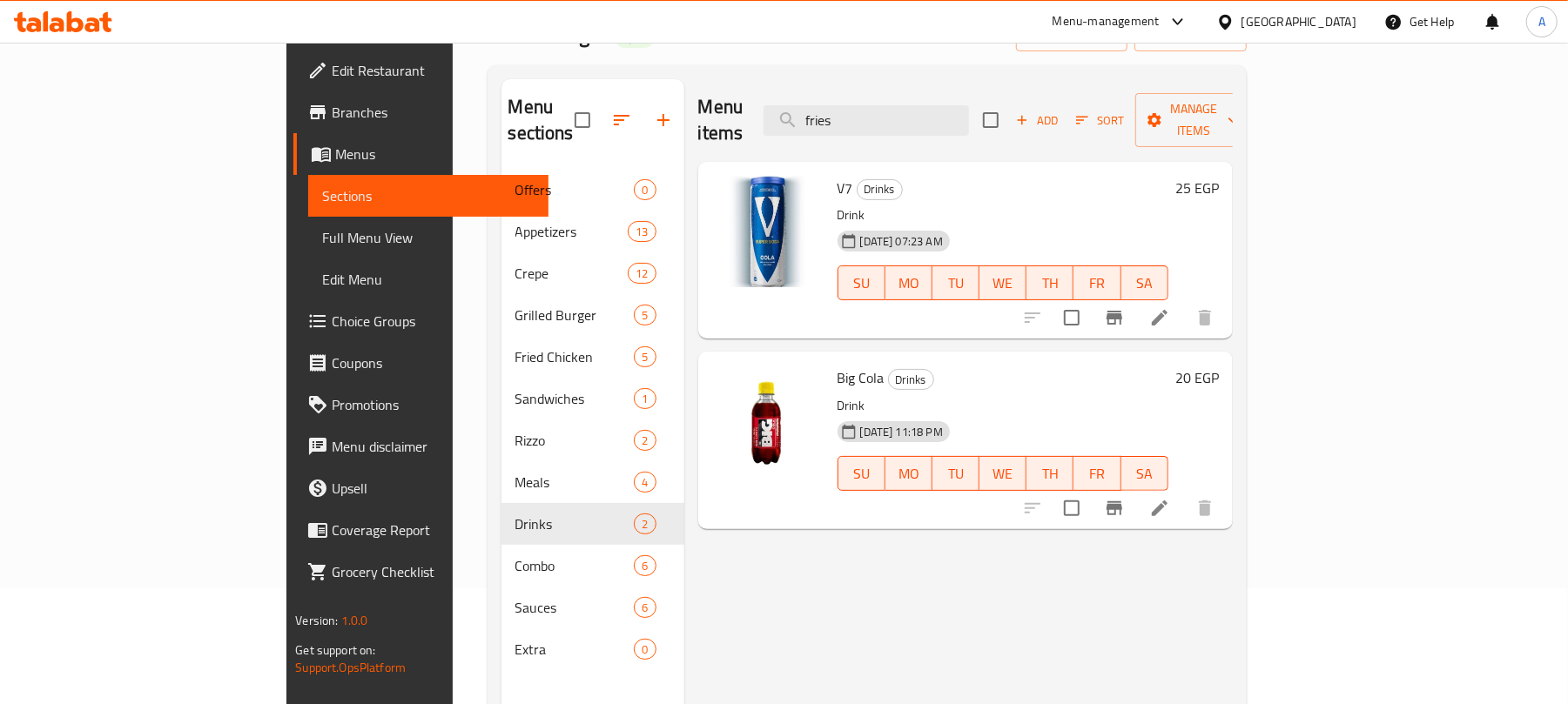 click on "Big Cola    Drinks" at bounding box center (1003, 378) 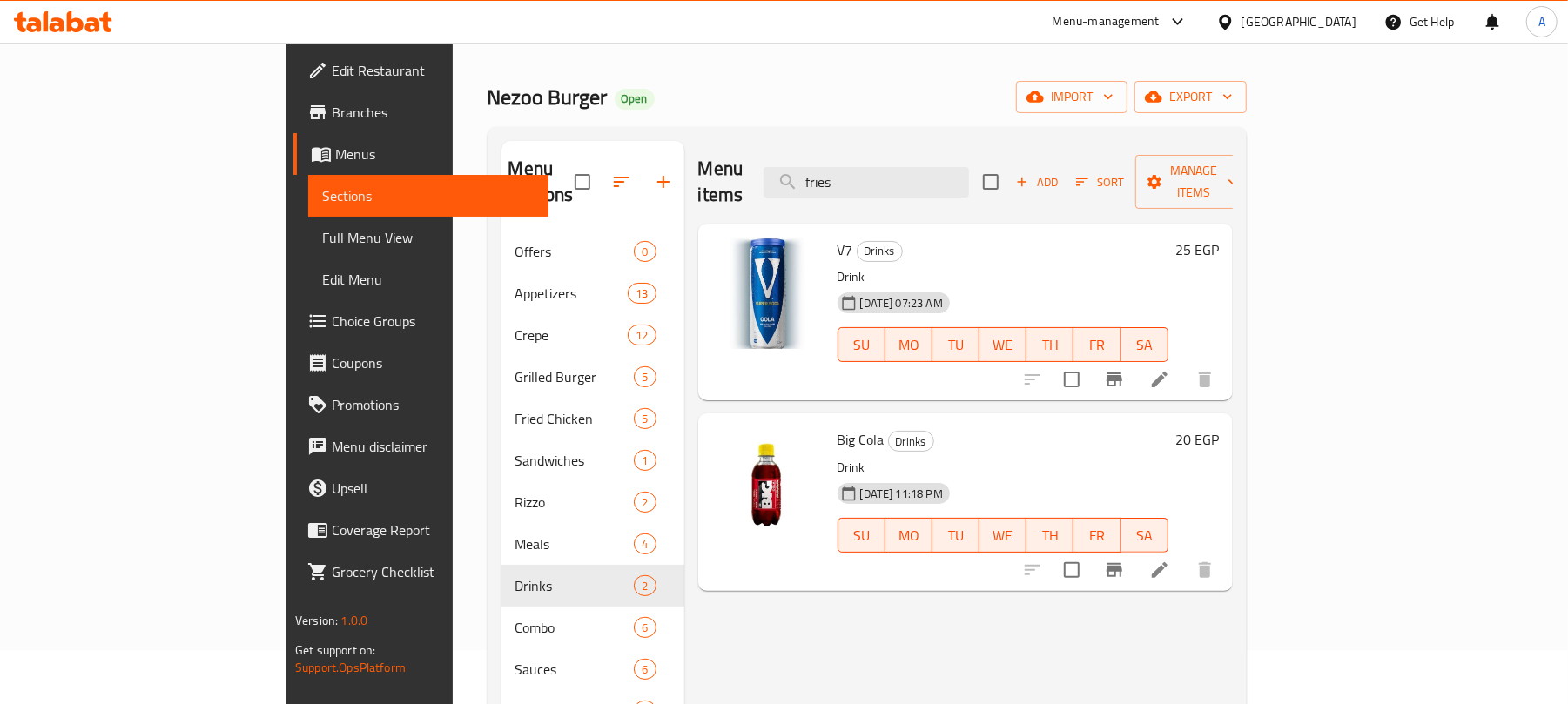 scroll, scrollTop: 0, scrollLeft: 0, axis: both 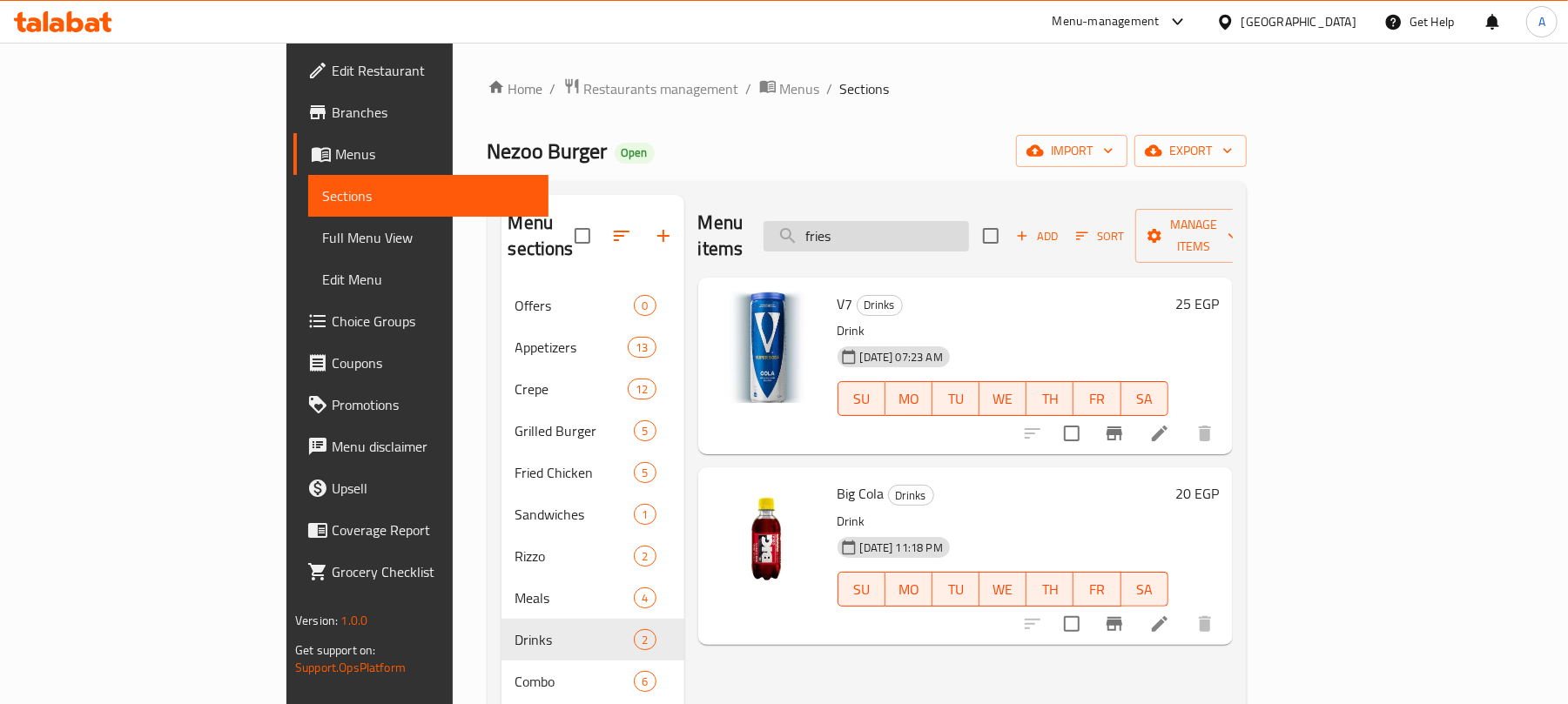 click on "fries" at bounding box center [866, 236] 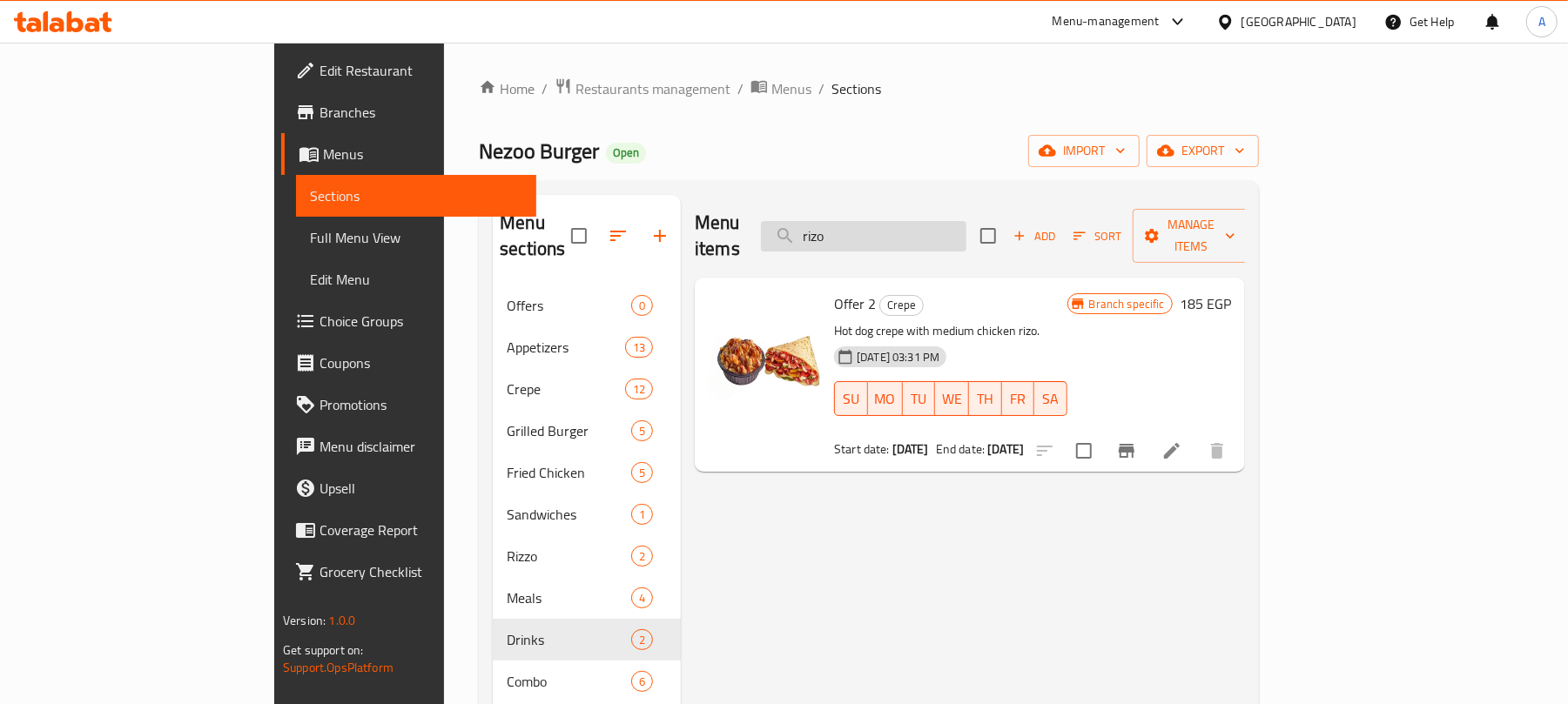 click on "rizo" at bounding box center [864, 236] 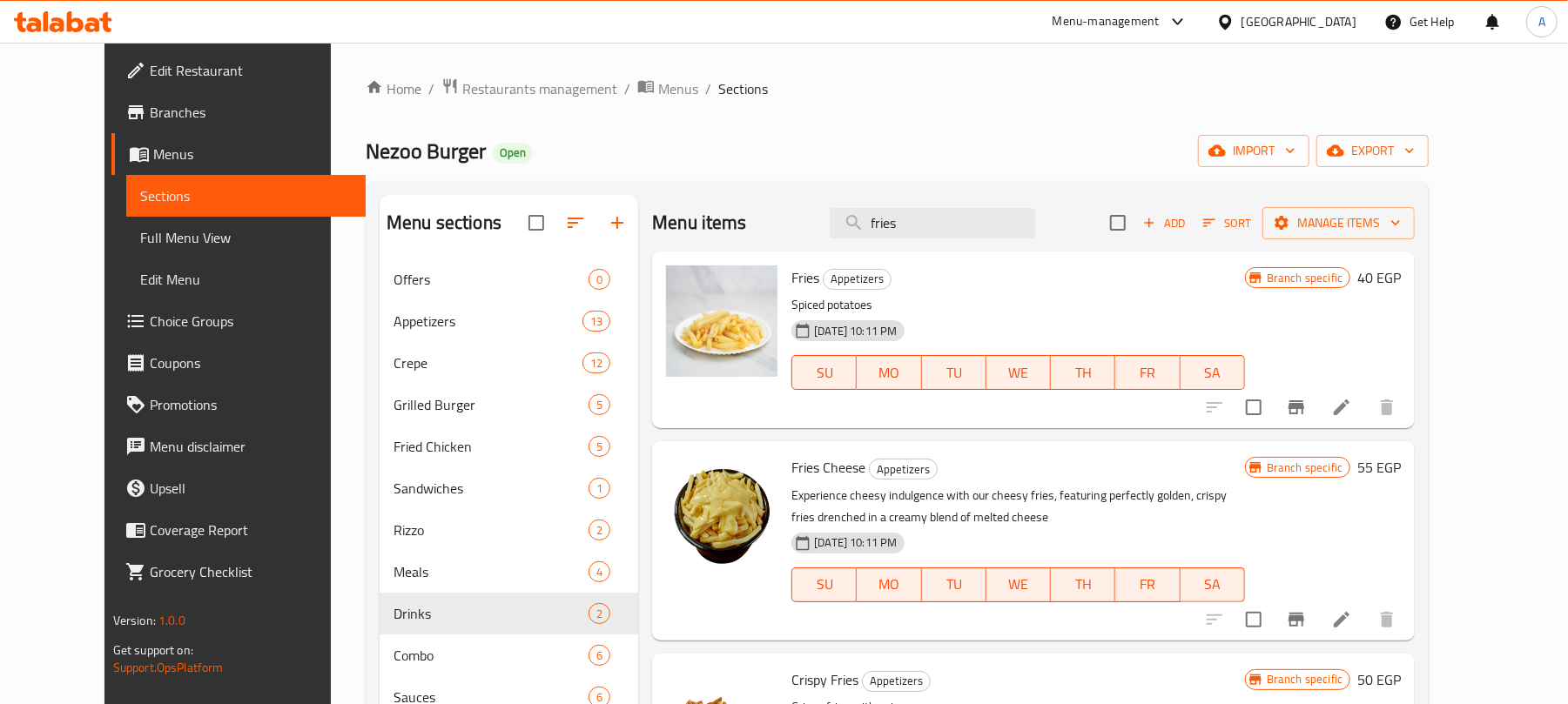type on "fries" 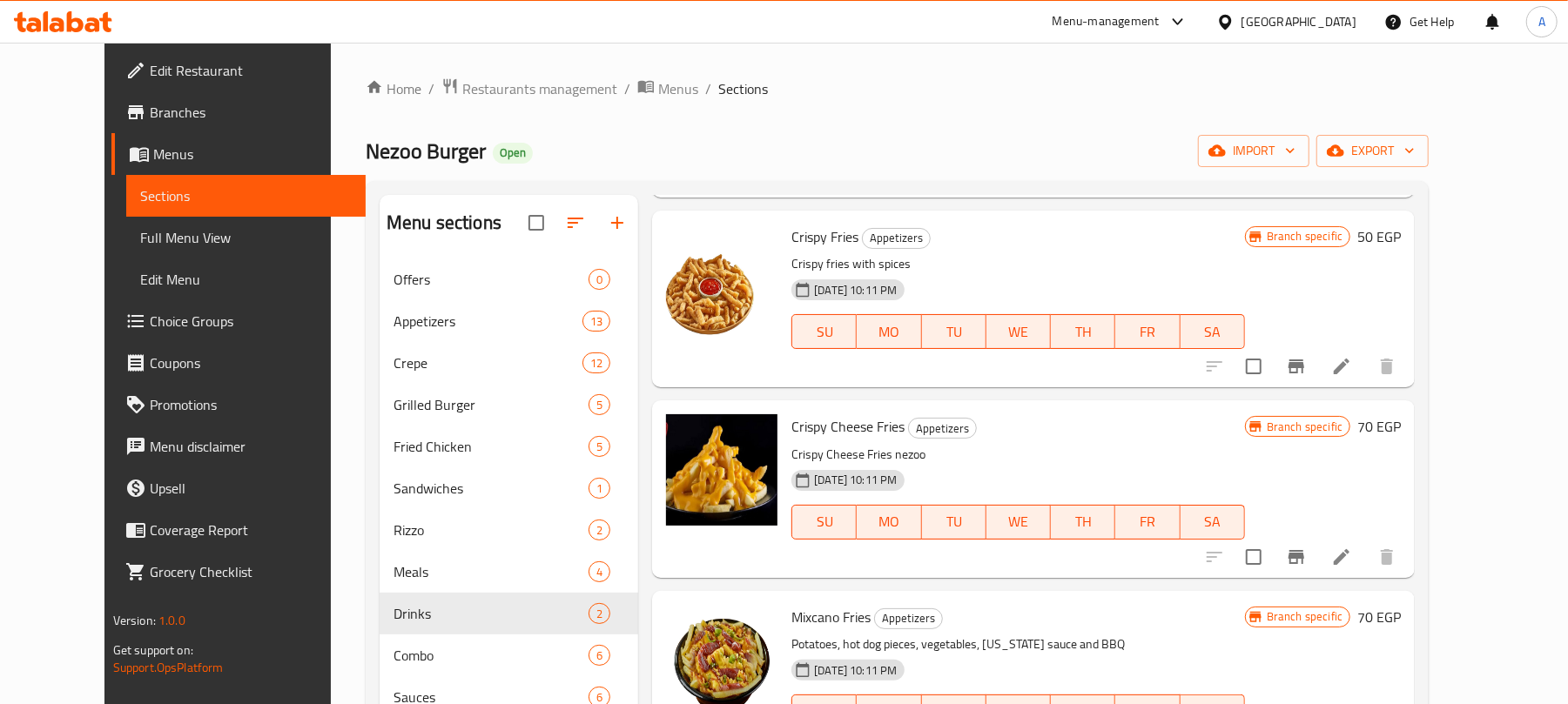 scroll, scrollTop: 464, scrollLeft: 0, axis: vertical 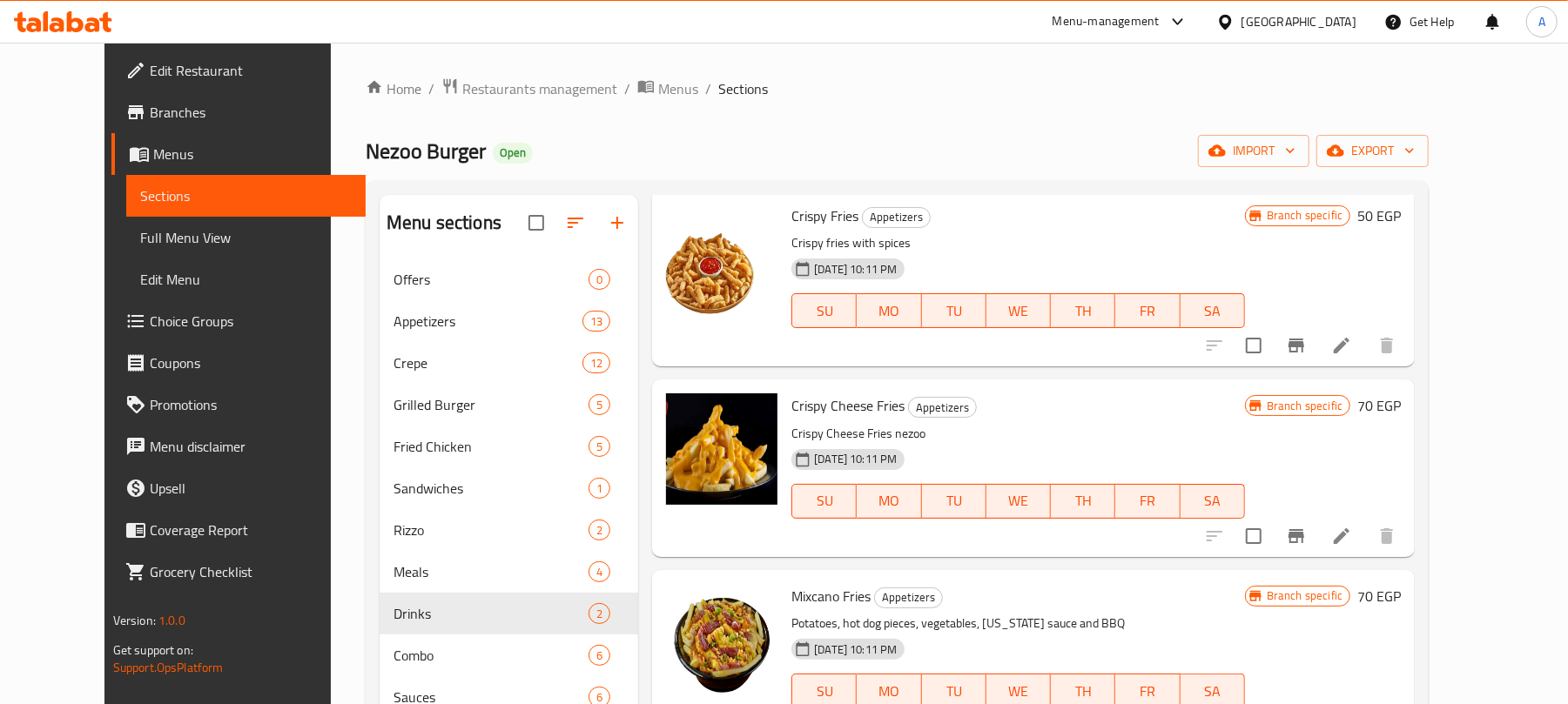 click on "Crispy Cheese Fries" at bounding box center [848, 406] 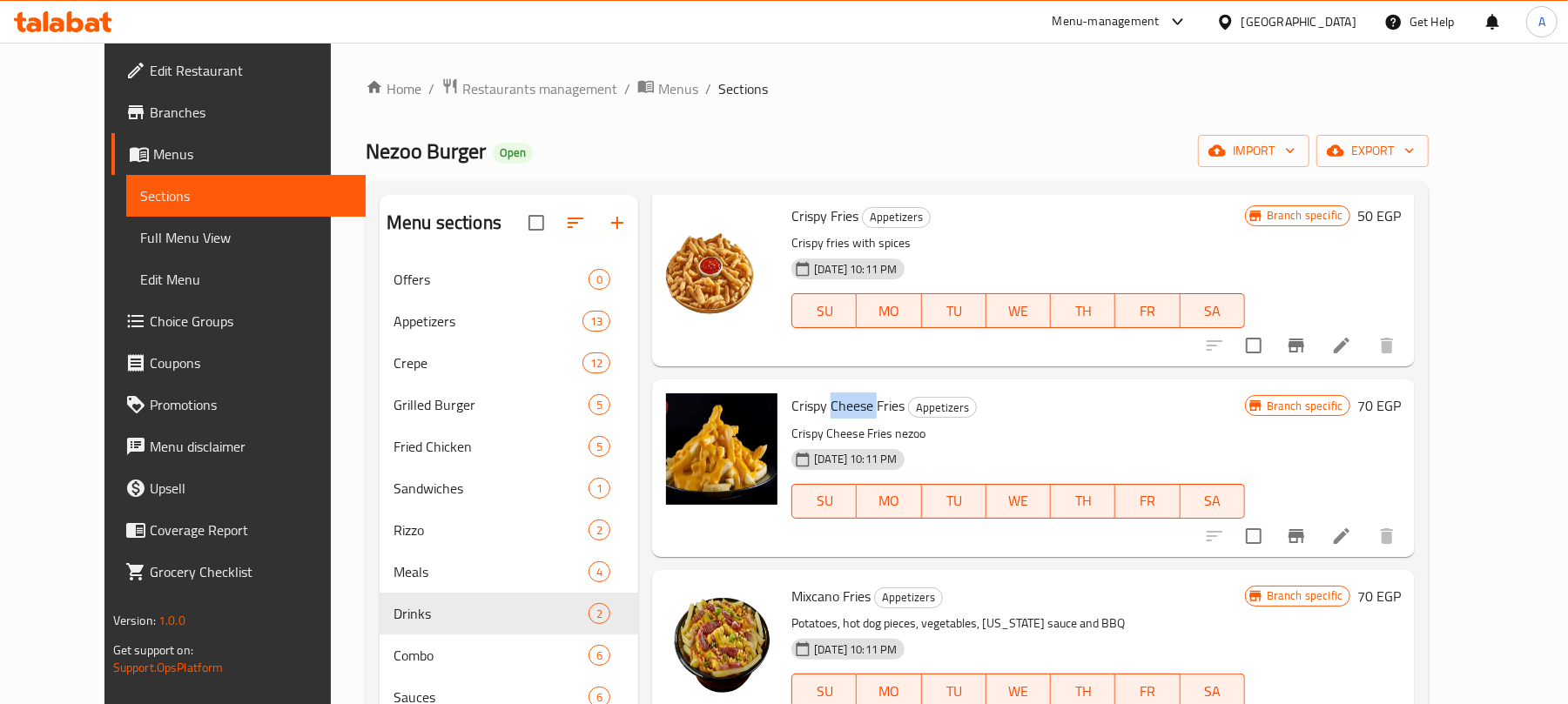 click on "Crispy Cheese Fries" at bounding box center (848, 406) 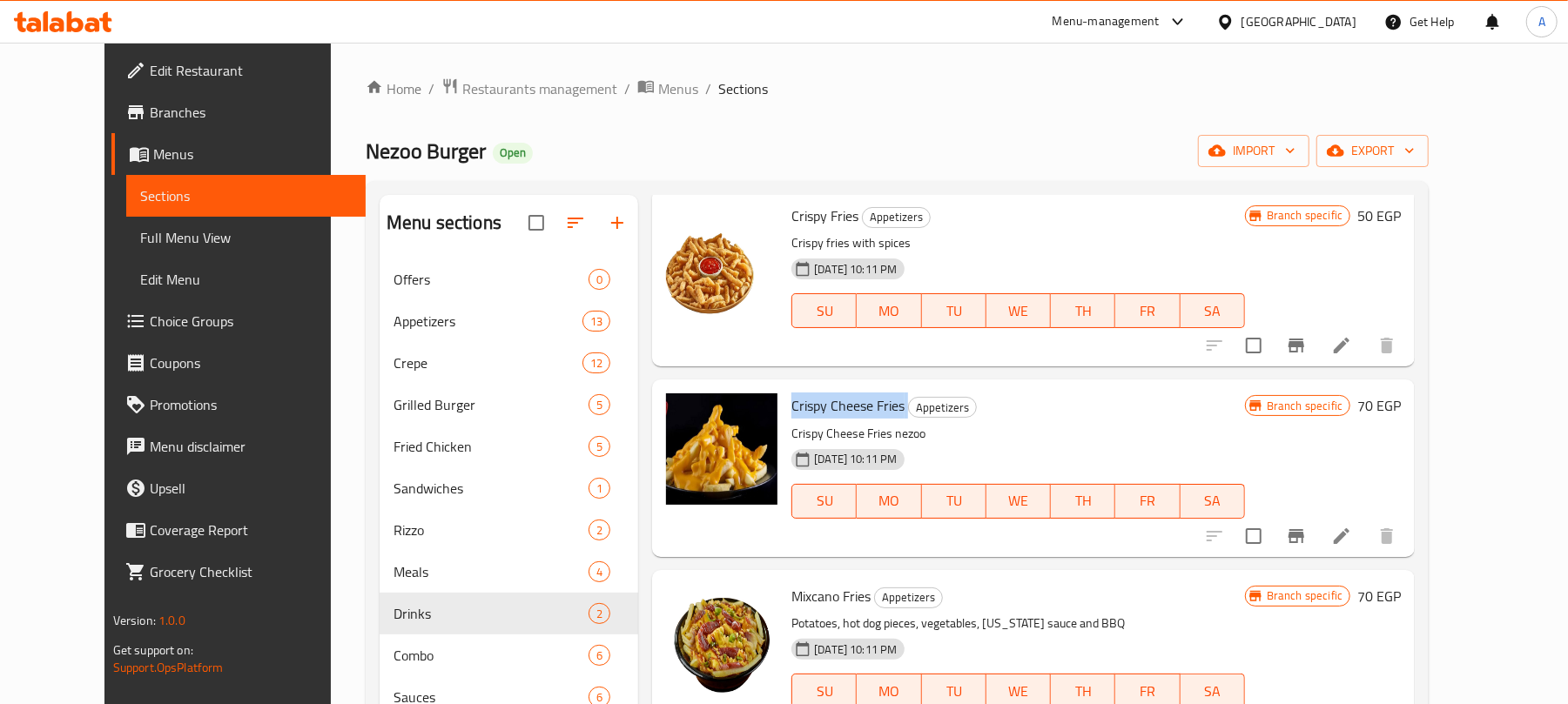 click on "Crispy Cheese Fries" at bounding box center [848, 406] 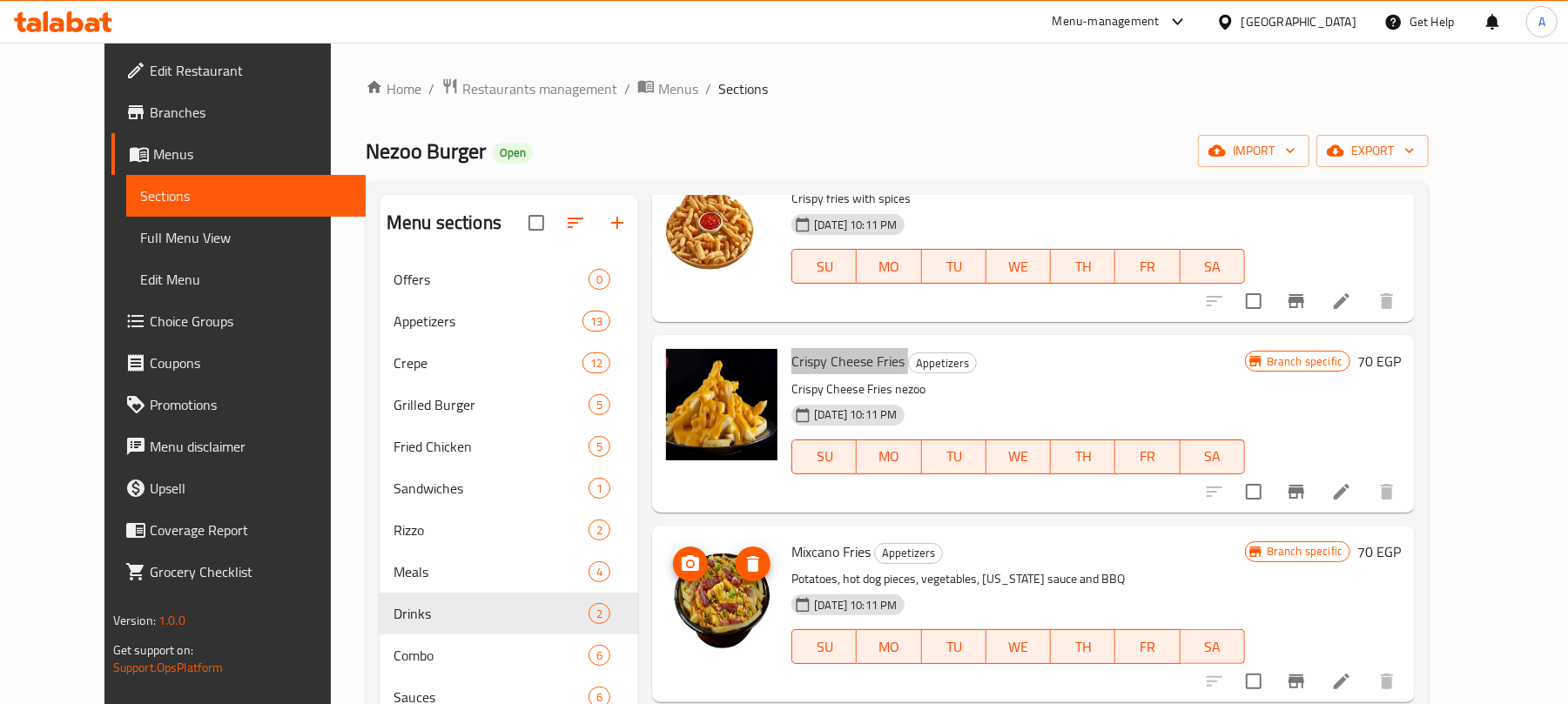 scroll, scrollTop: 580, scrollLeft: 0, axis: vertical 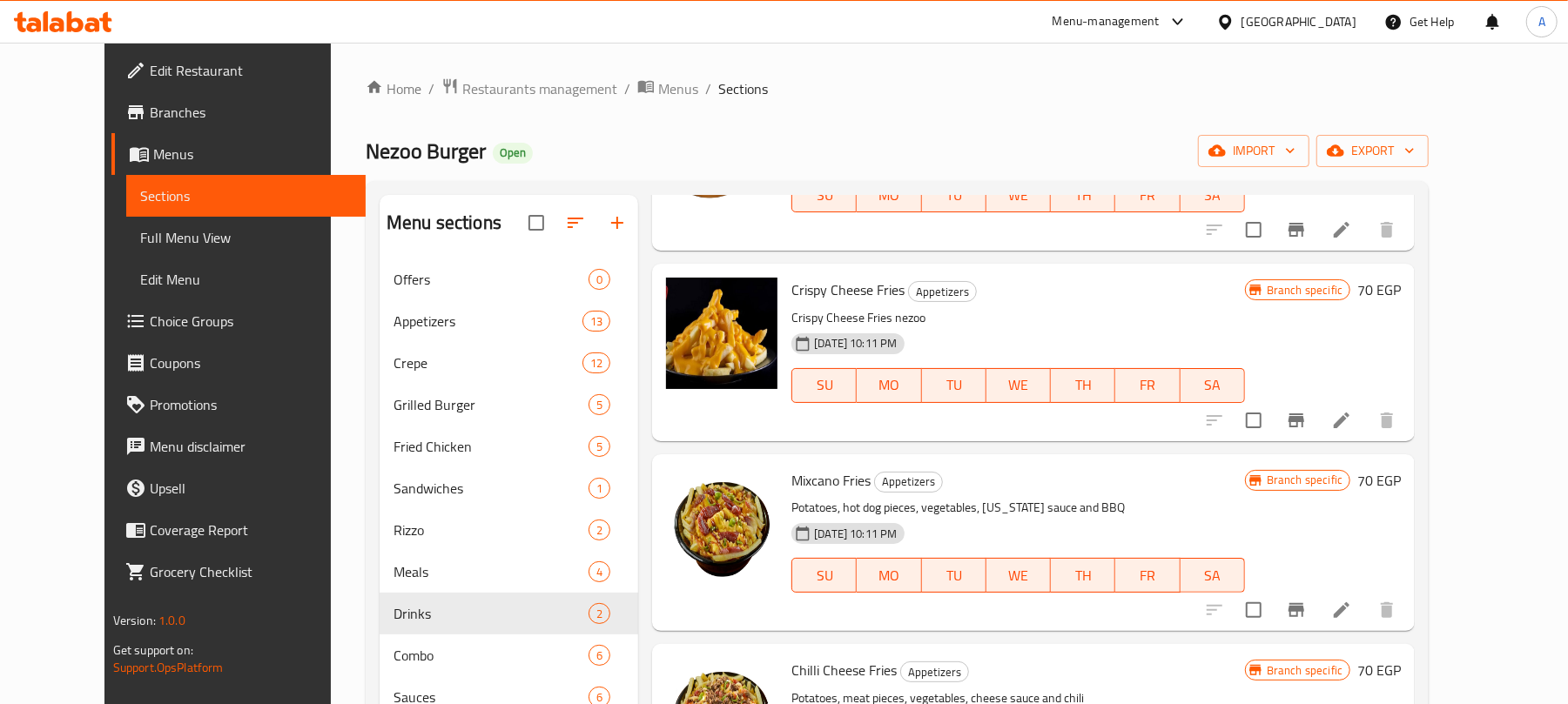 click on "Mixcano Fries" at bounding box center (831, 480) 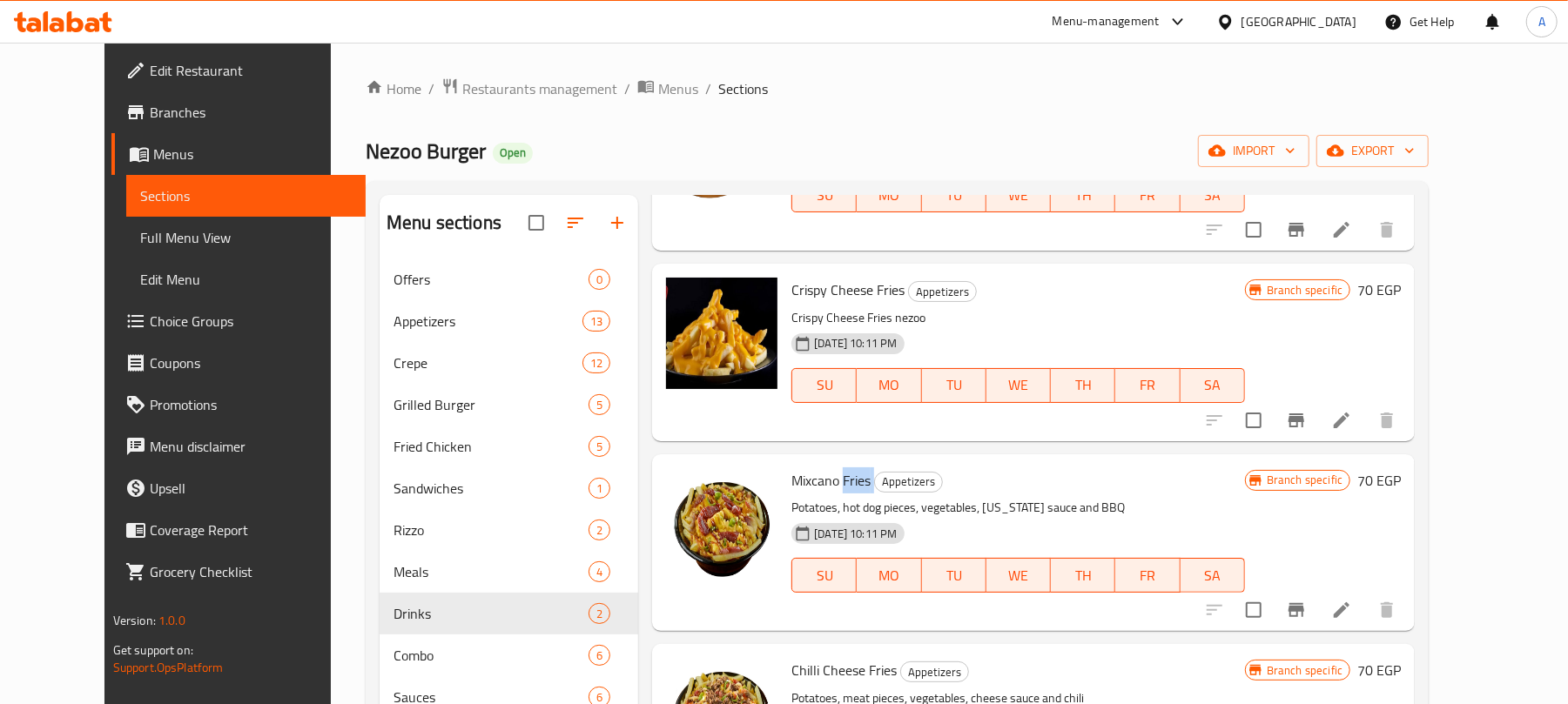 click on "Mixcano Fries" at bounding box center [831, 480] 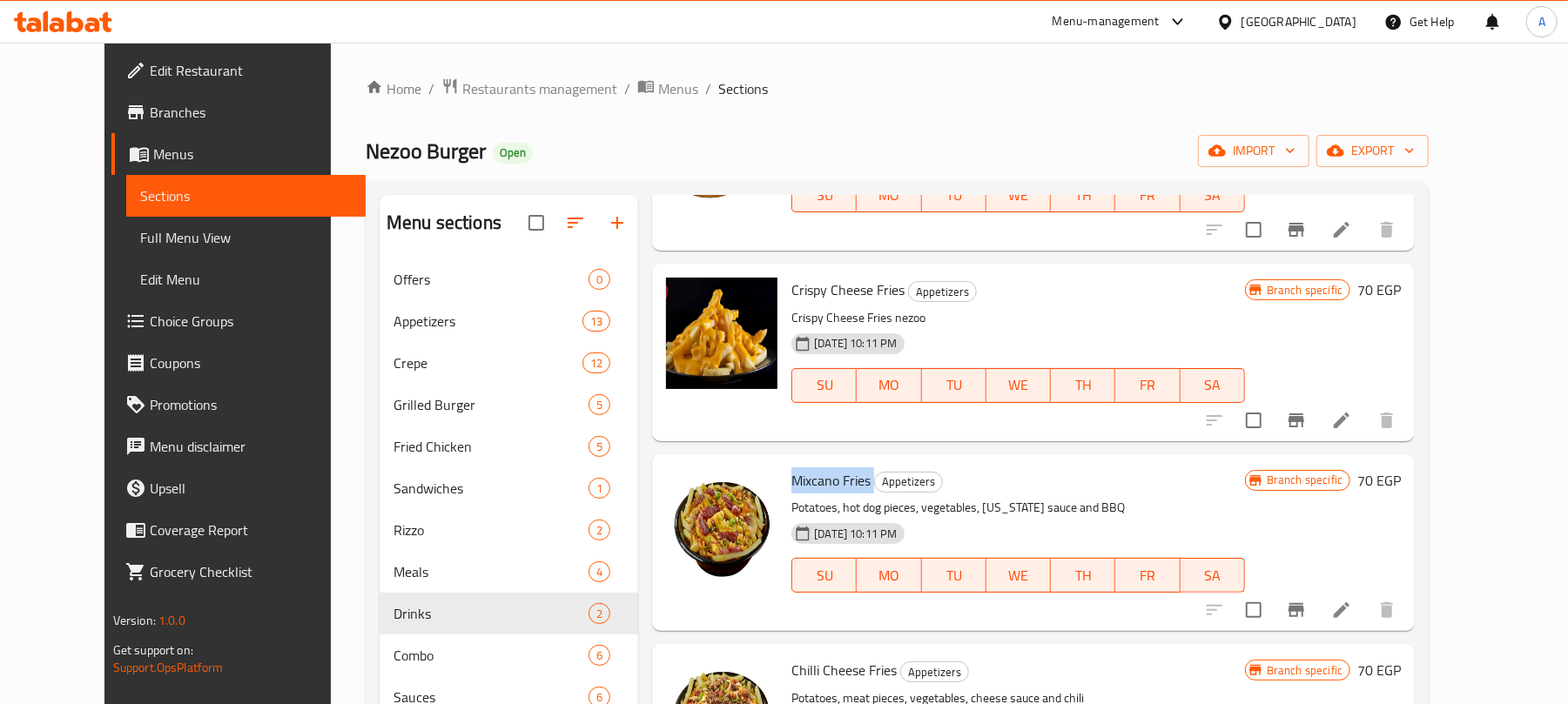 click on "Mixcano Fries" at bounding box center (831, 480) 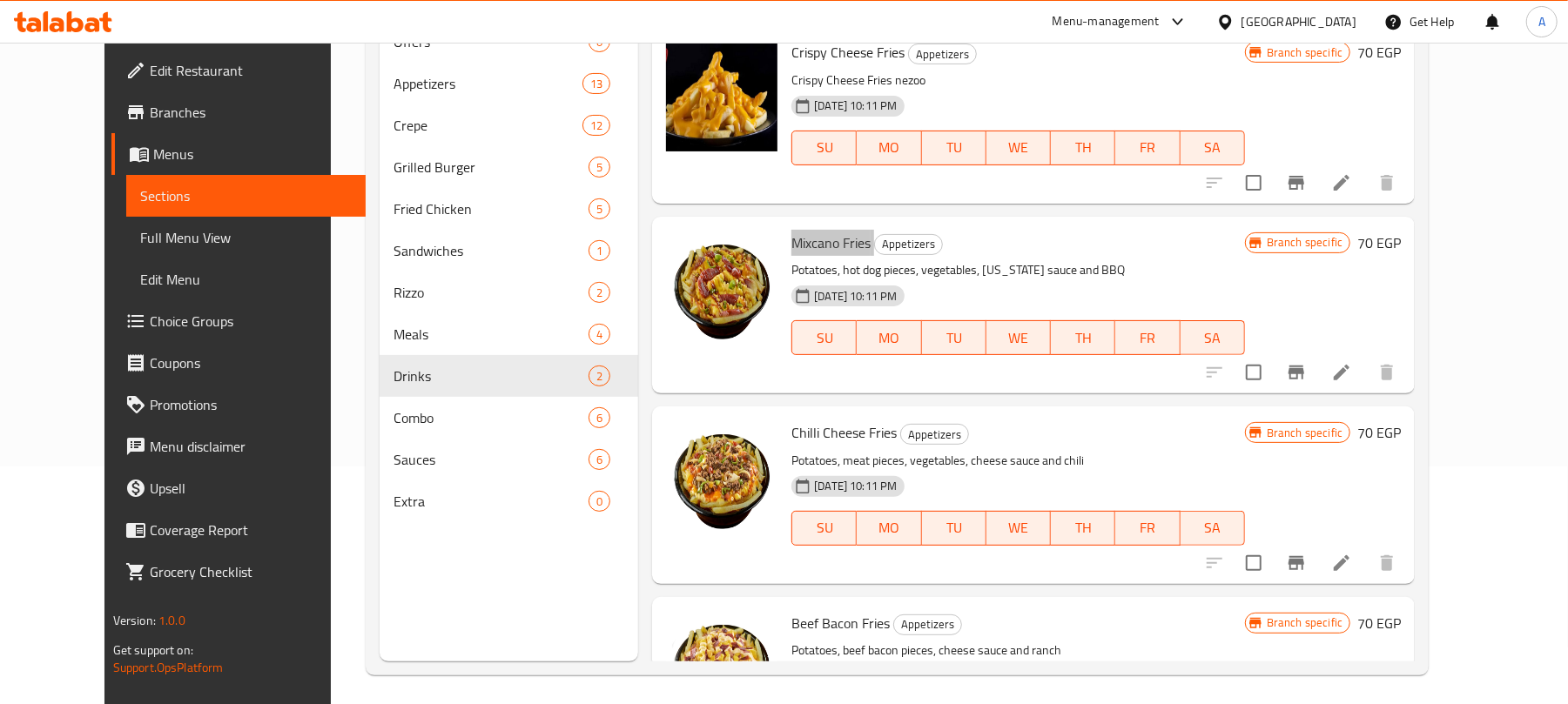 scroll, scrollTop: 245, scrollLeft: 0, axis: vertical 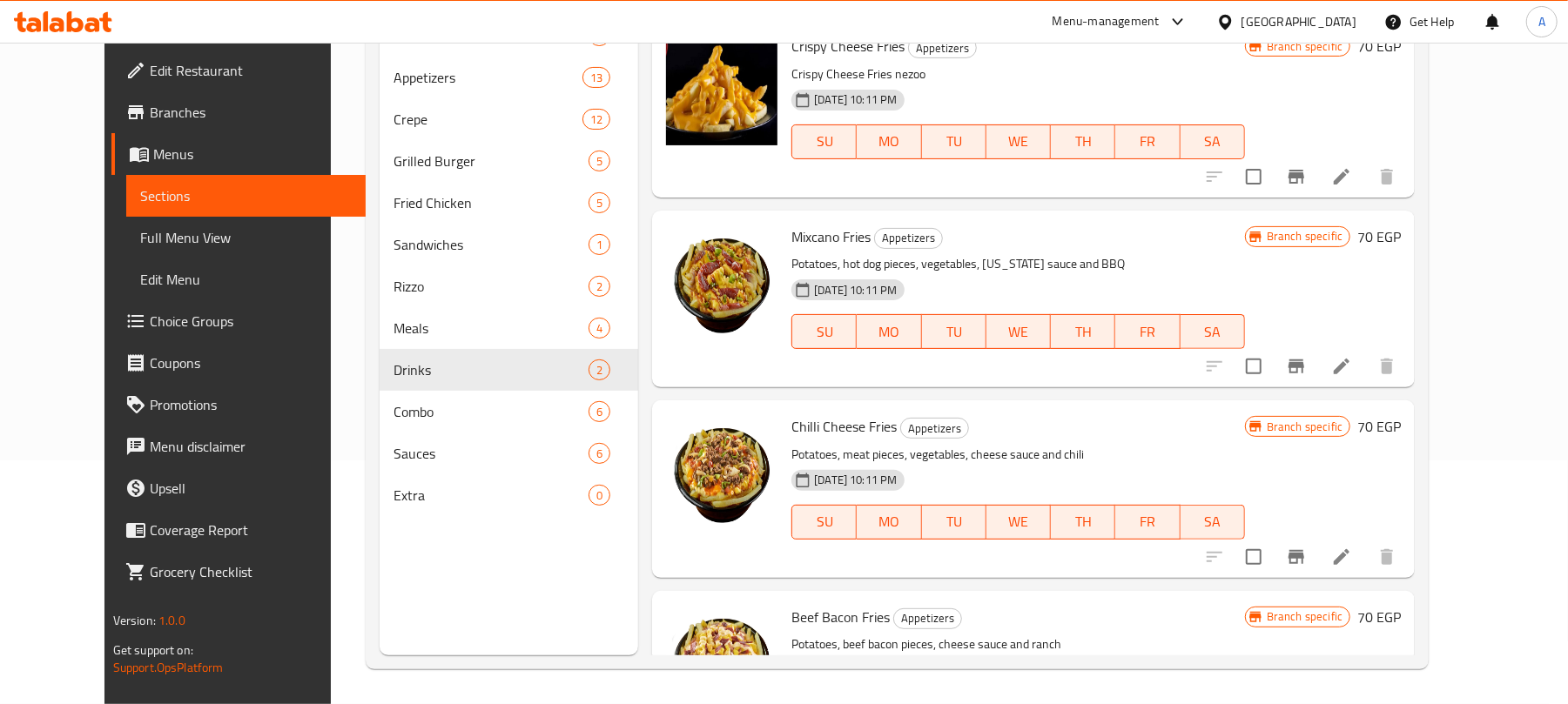 click on "Chilli Cheese Fries" at bounding box center [844, 426] 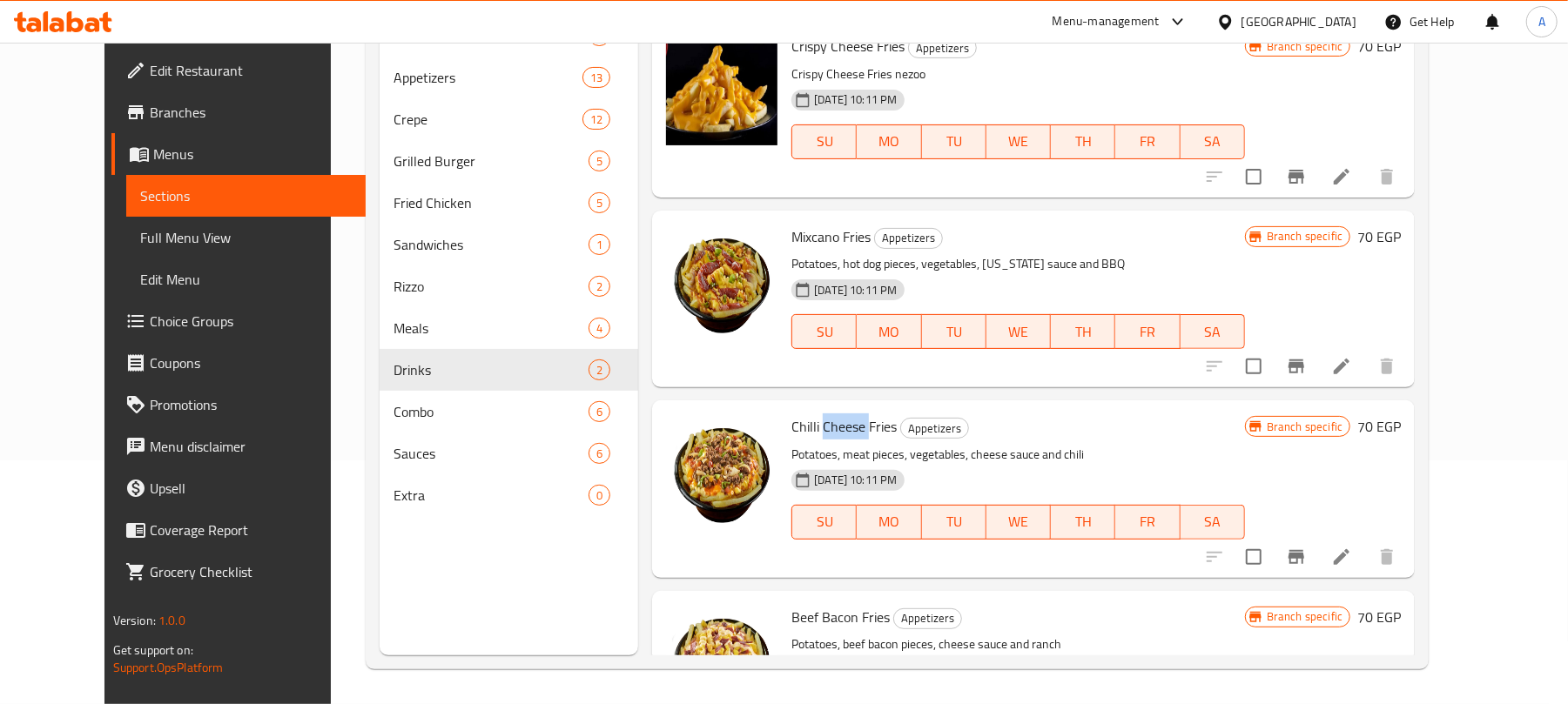 click on "Chilli Cheese Fries" at bounding box center [844, 426] 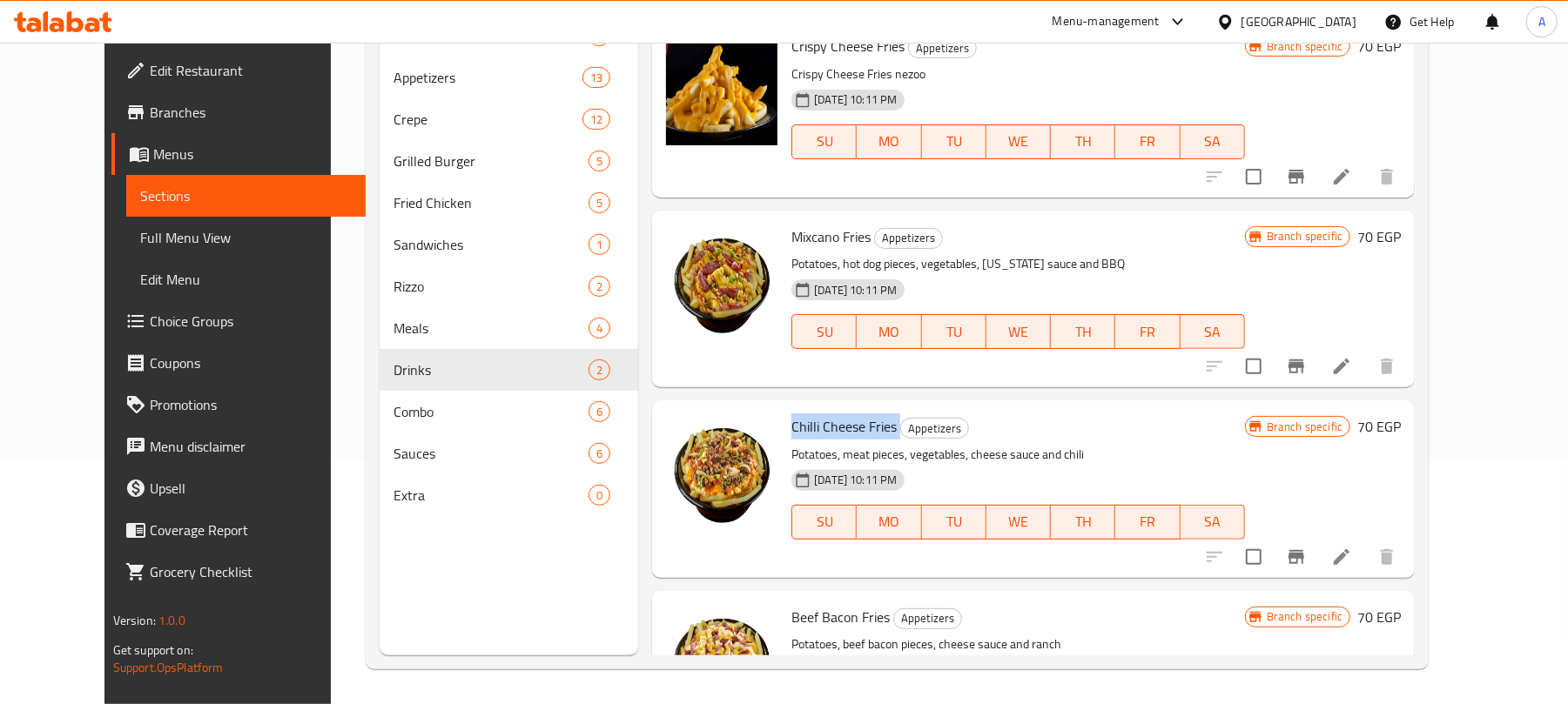 click on "Chilli Cheese Fries" at bounding box center (844, 426) 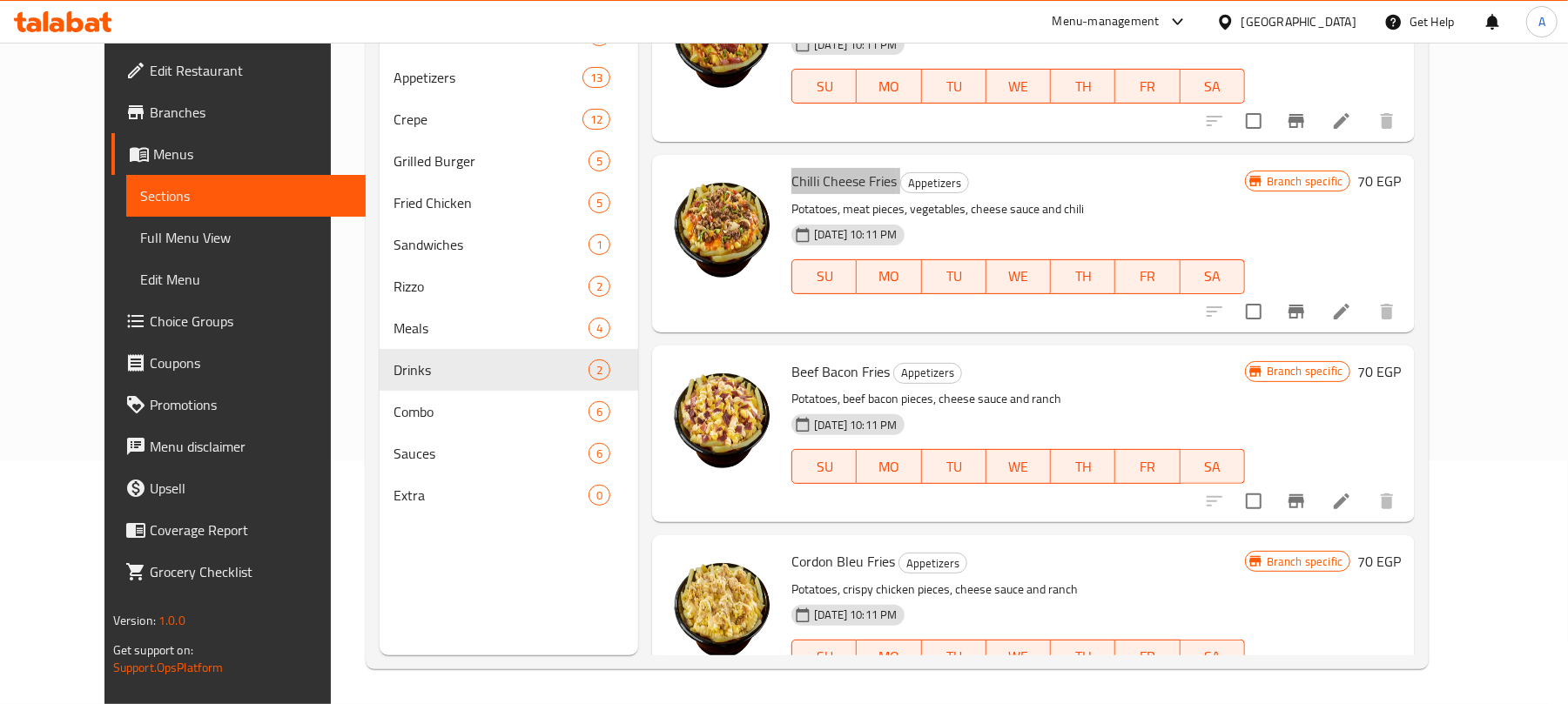 scroll, scrollTop: 928, scrollLeft: 0, axis: vertical 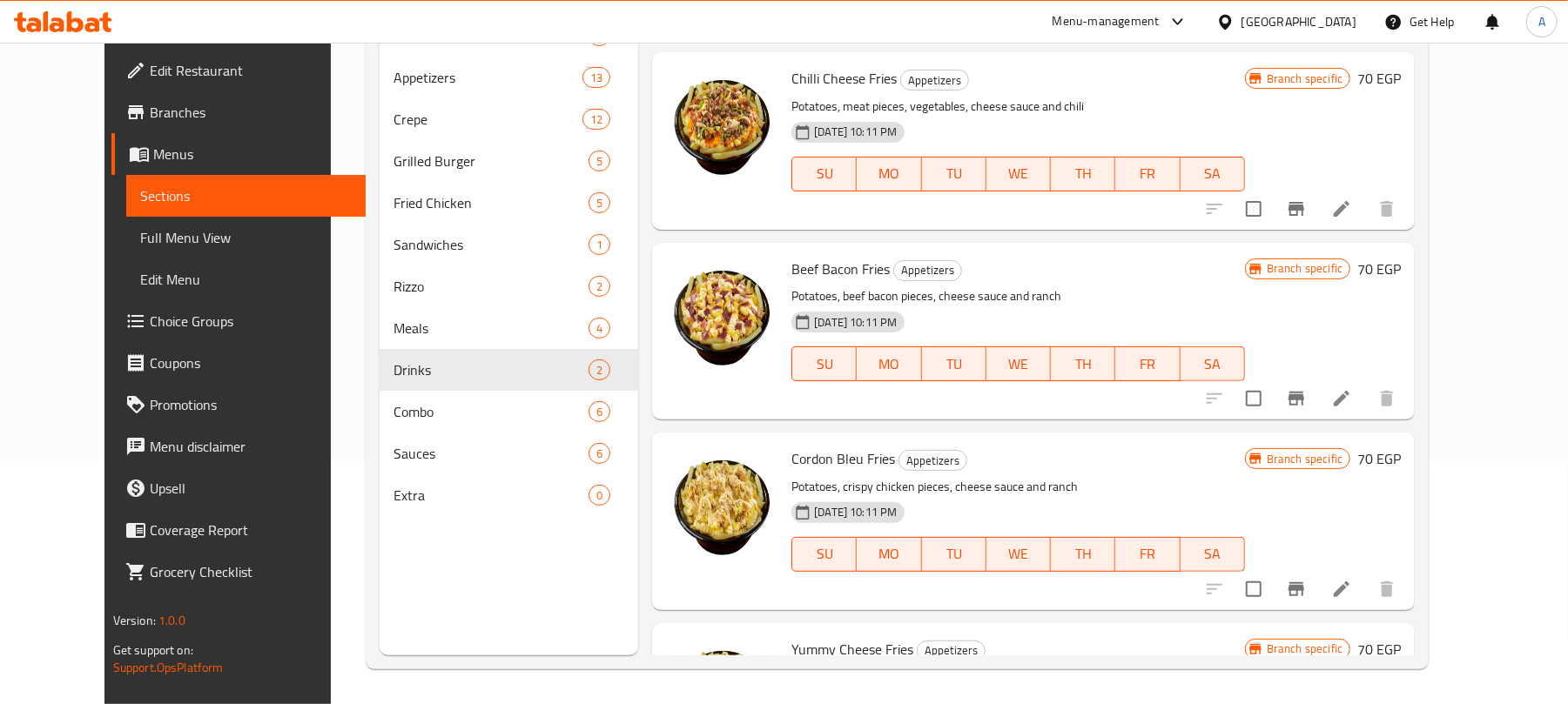 click on "Beef Bacon Fries" at bounding box center (840, 269) 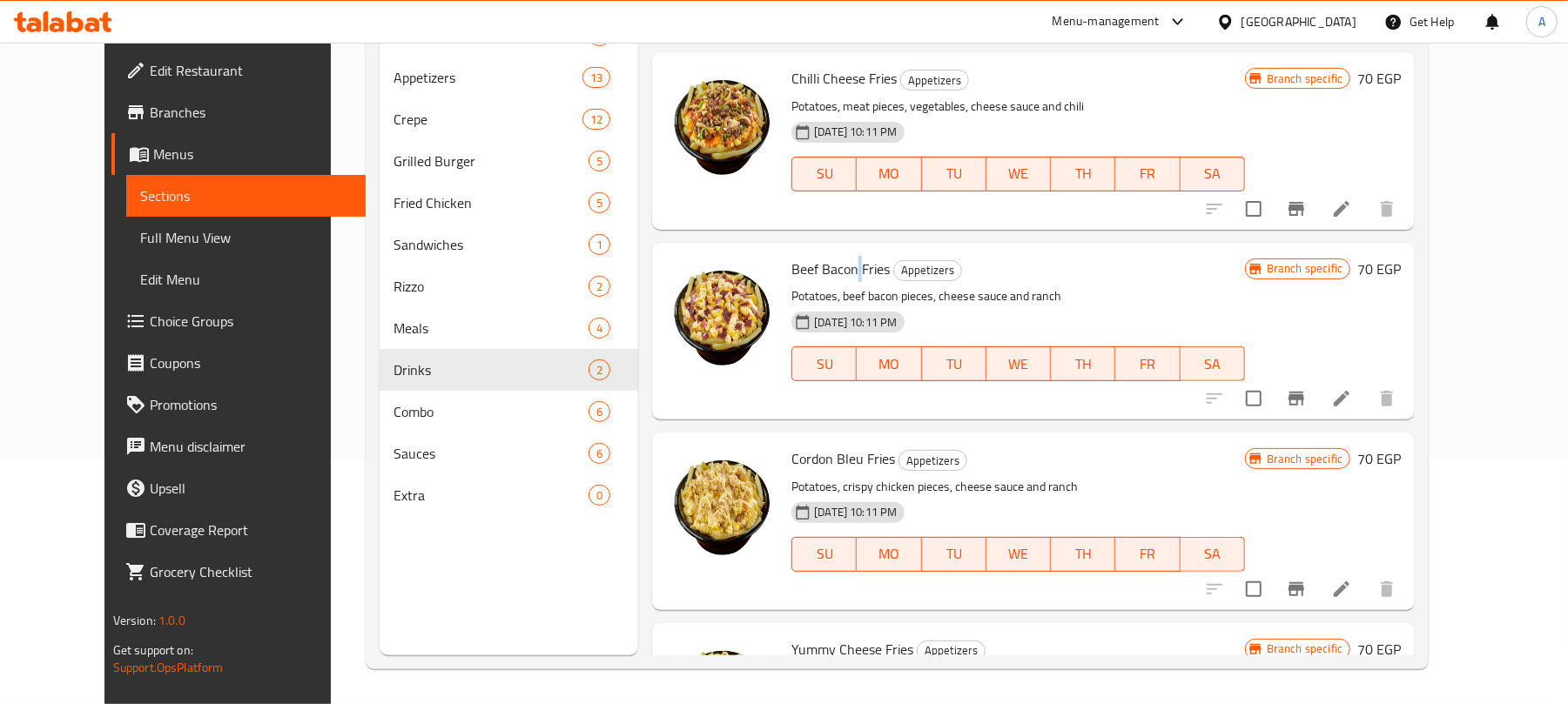 click on "Beef Bacon Fries" at bounding box center [840, 269] 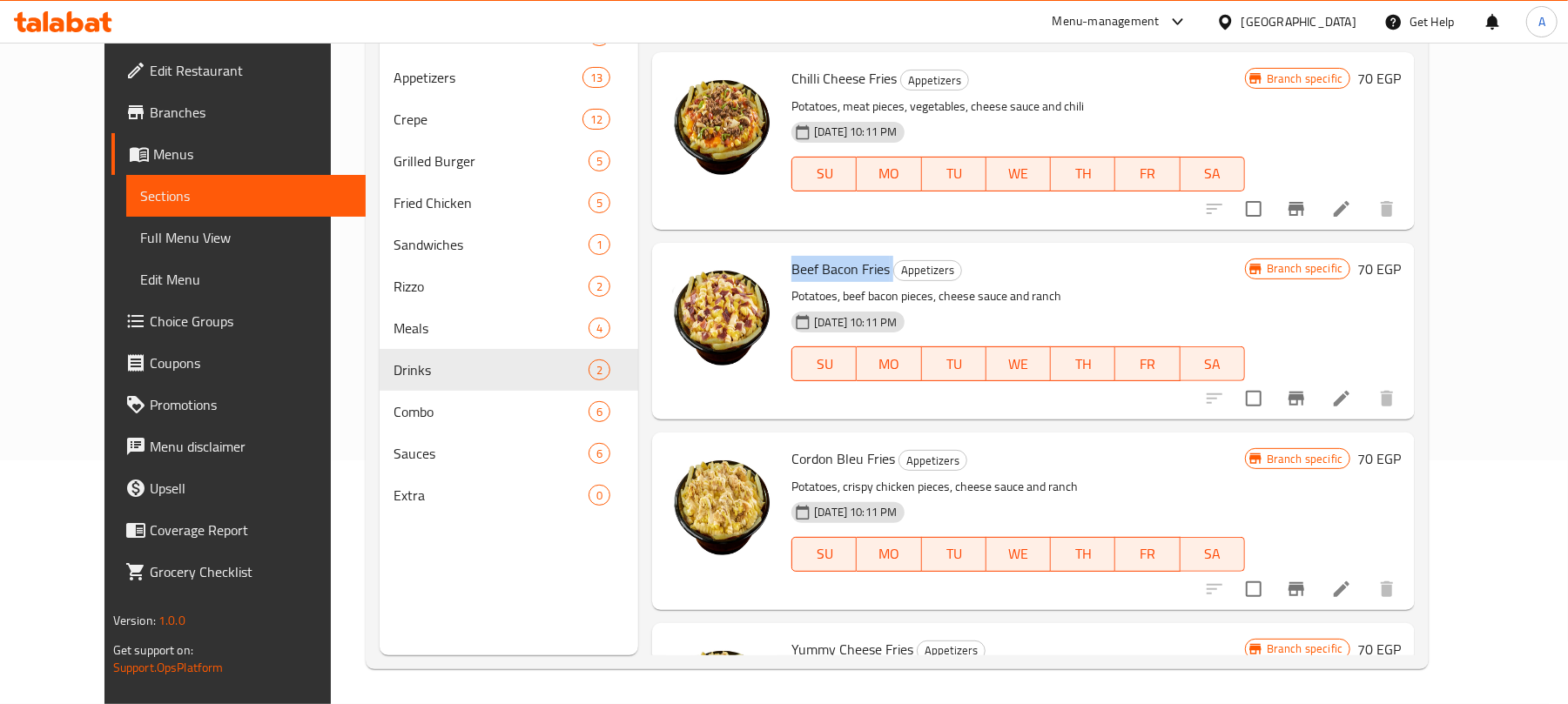 click on "Beef Bacon Fries" at bounding box center [840, 269] 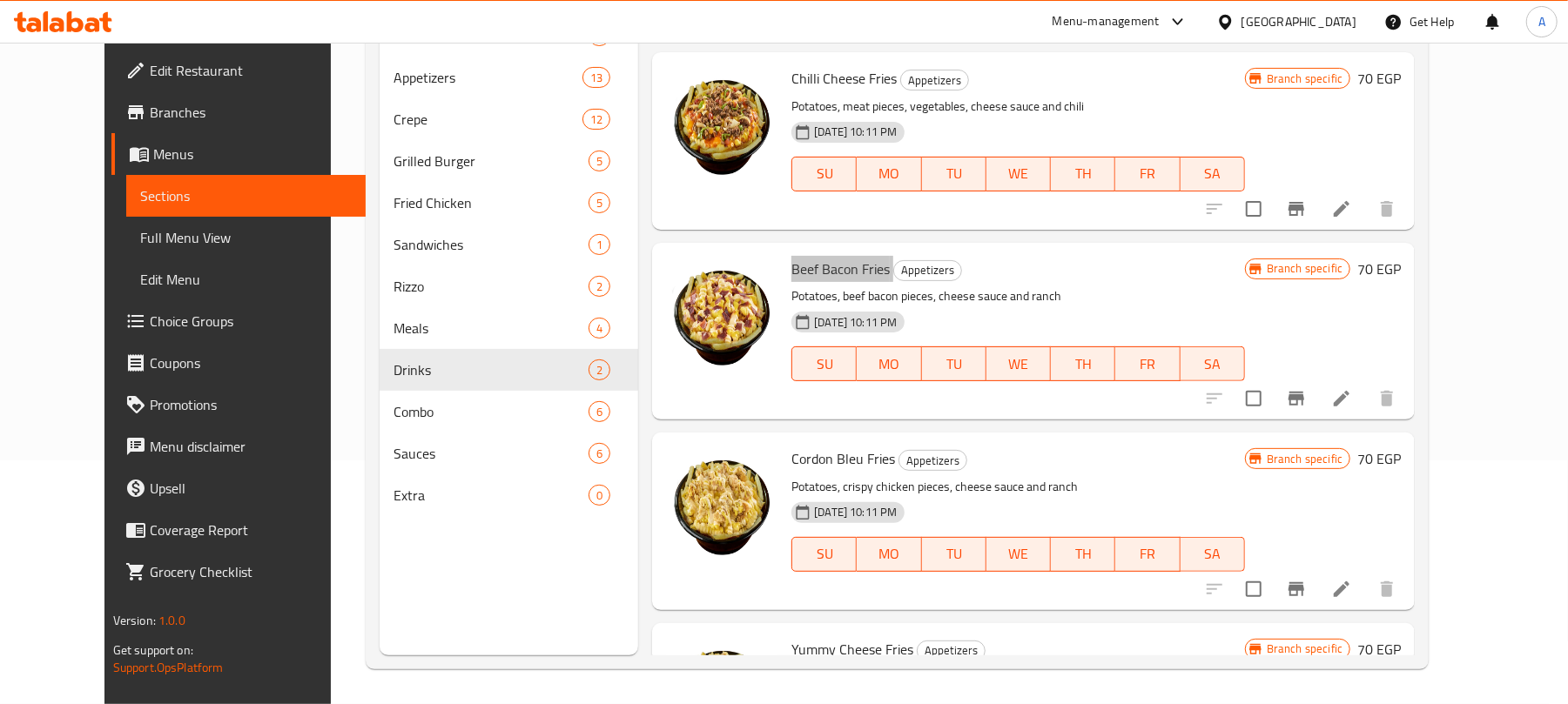 scroll, scrollTop: 1044, scrollLeft: 0, axis: vertical 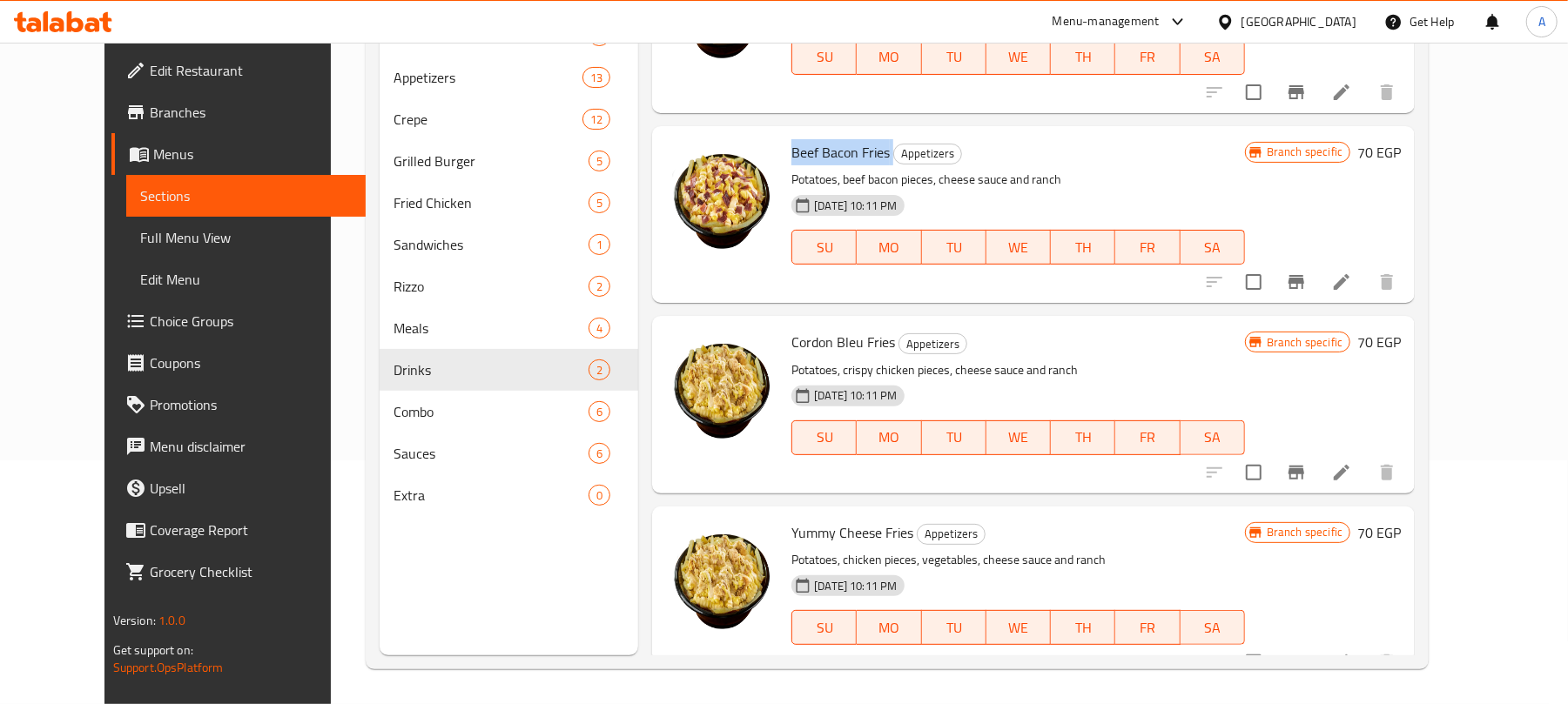click on "Cordon Bleu Fries" at bounding box center [843, 342] 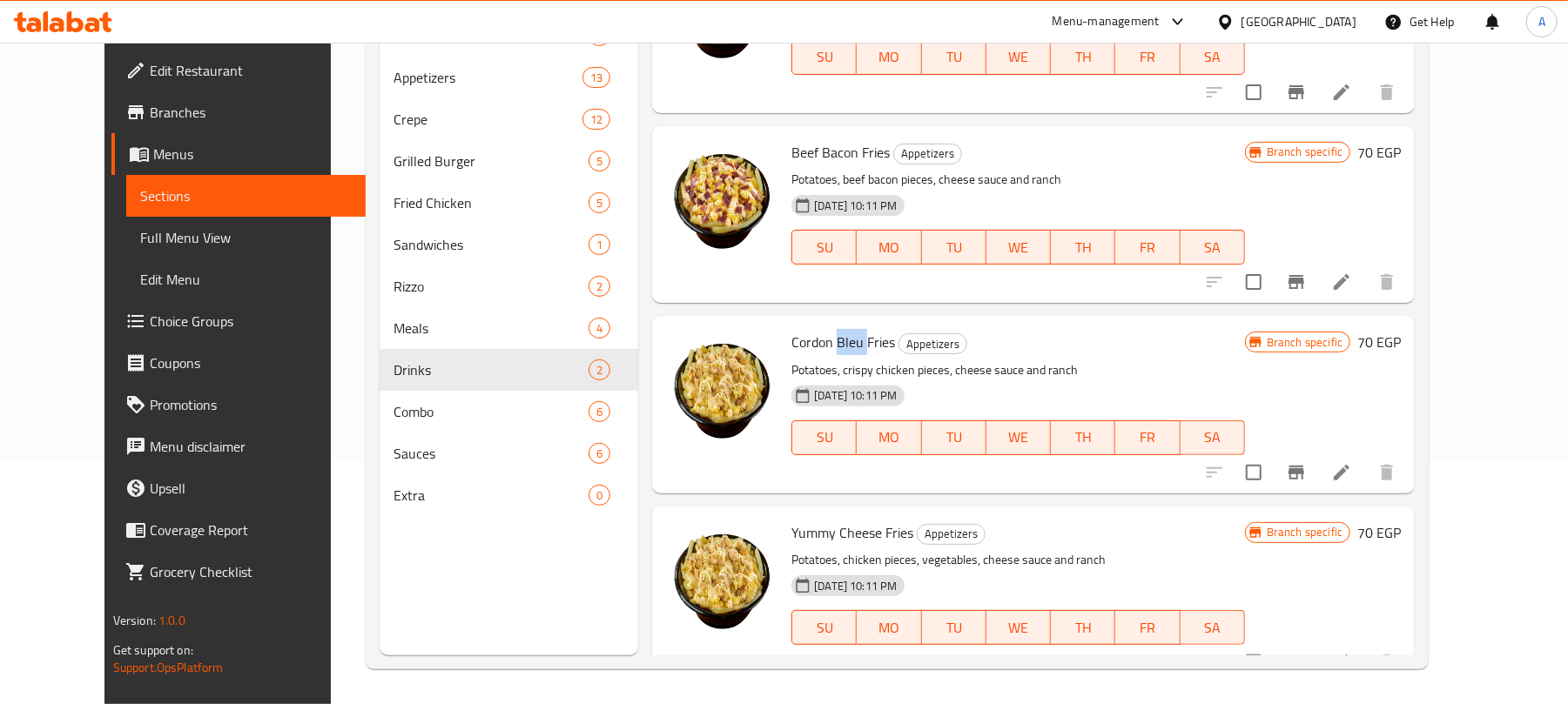 click on "Cordon Bleu Fries" at bounding box center (843, 342) 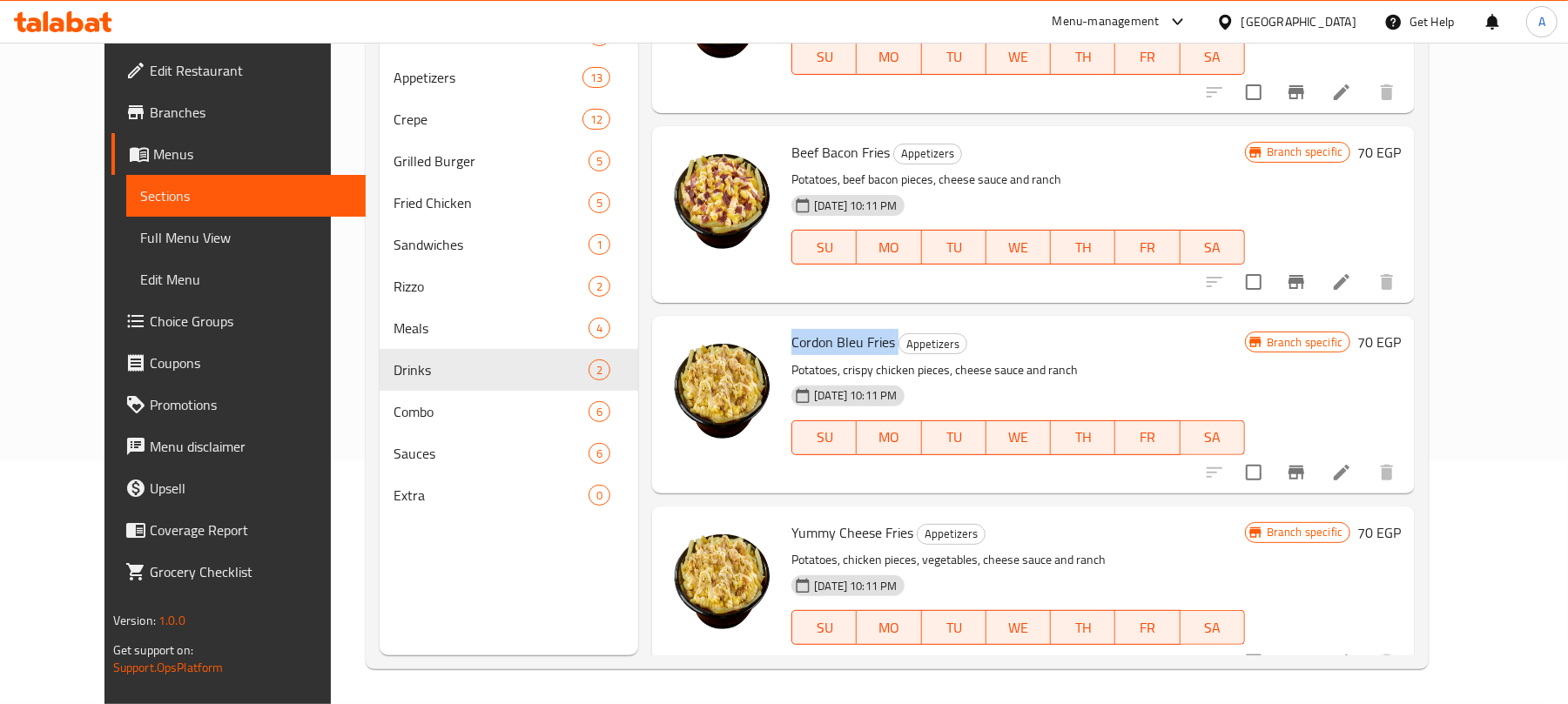 click on "Cordon Bleu Fries" at bounding box center (843, 342) 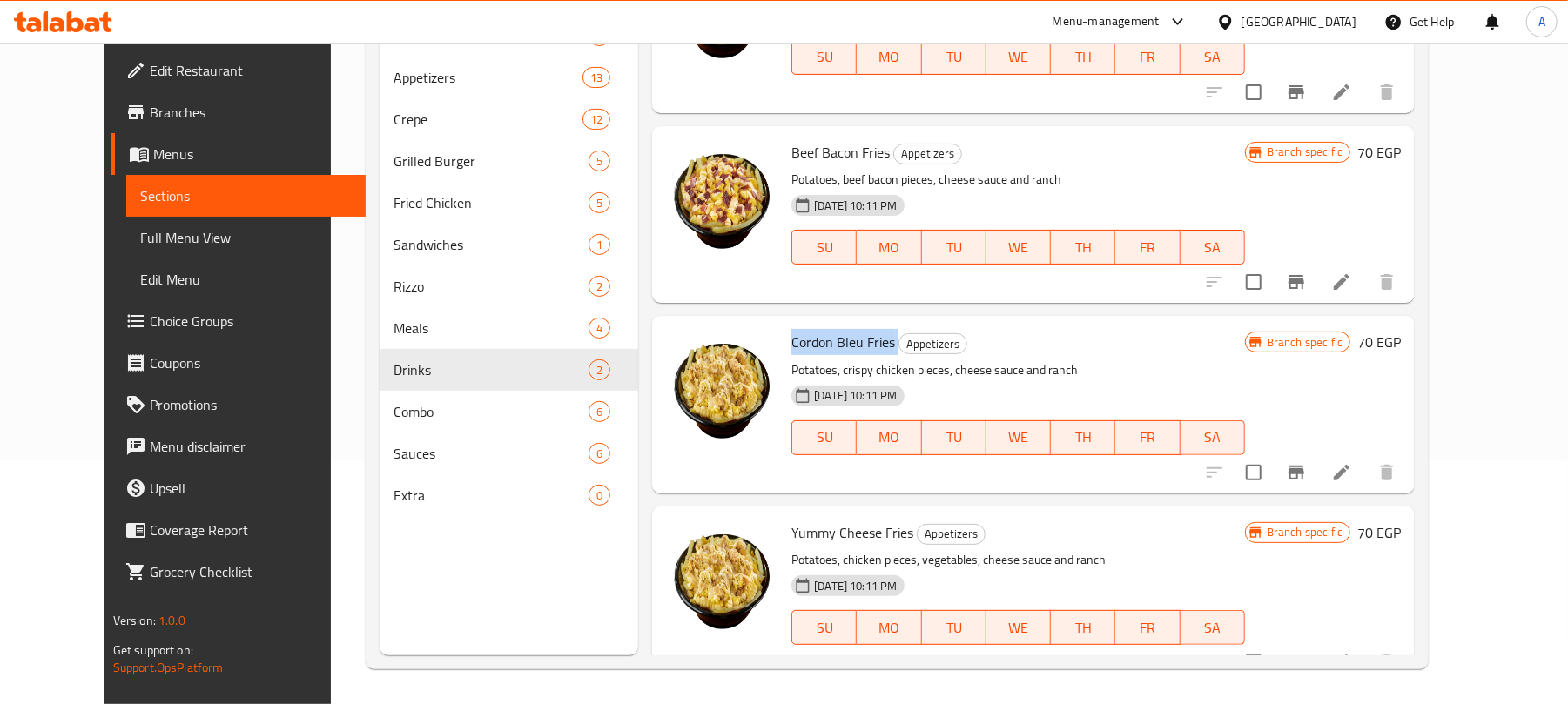 copy on "Cordon Bleu Fries" 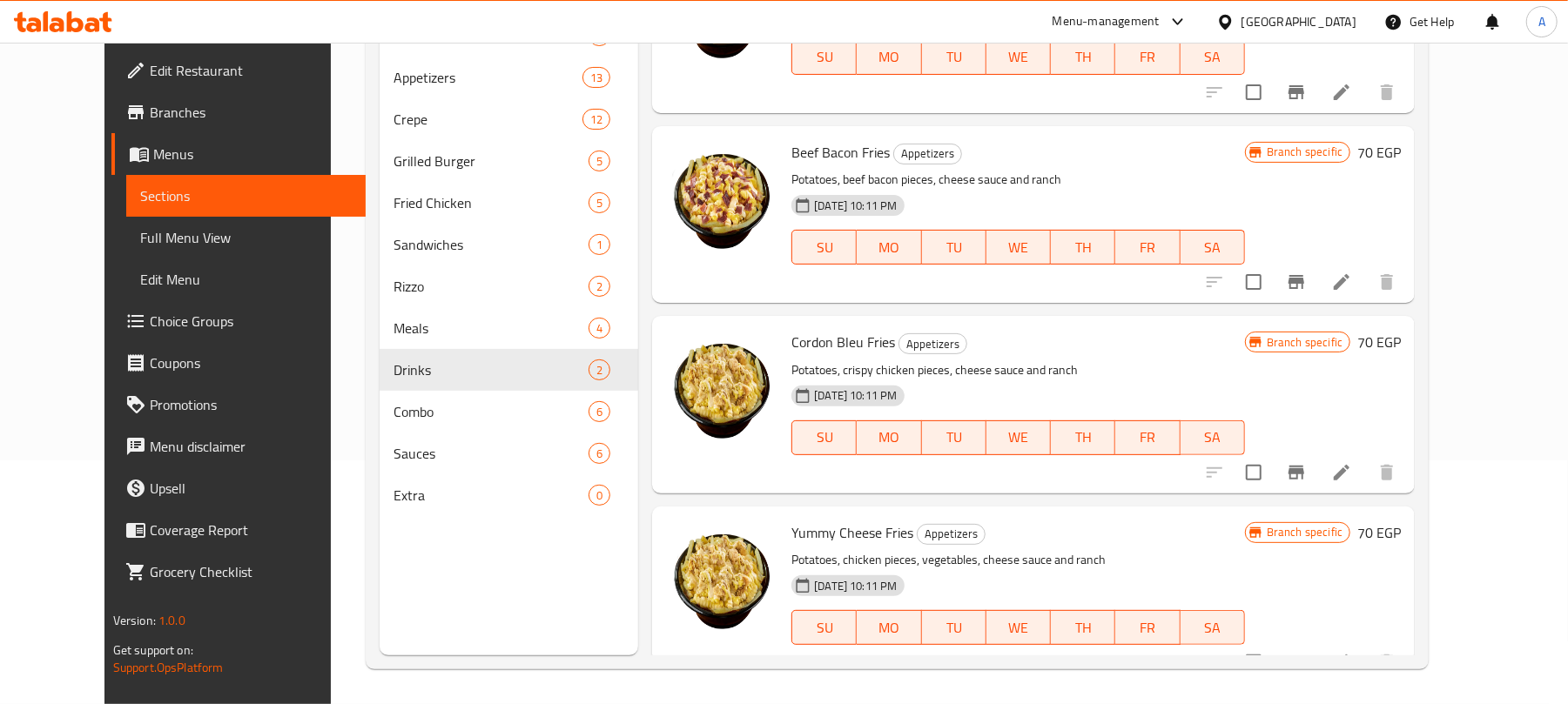 click on "Yummy Cheese Fries" at bounding box center (852, 533) 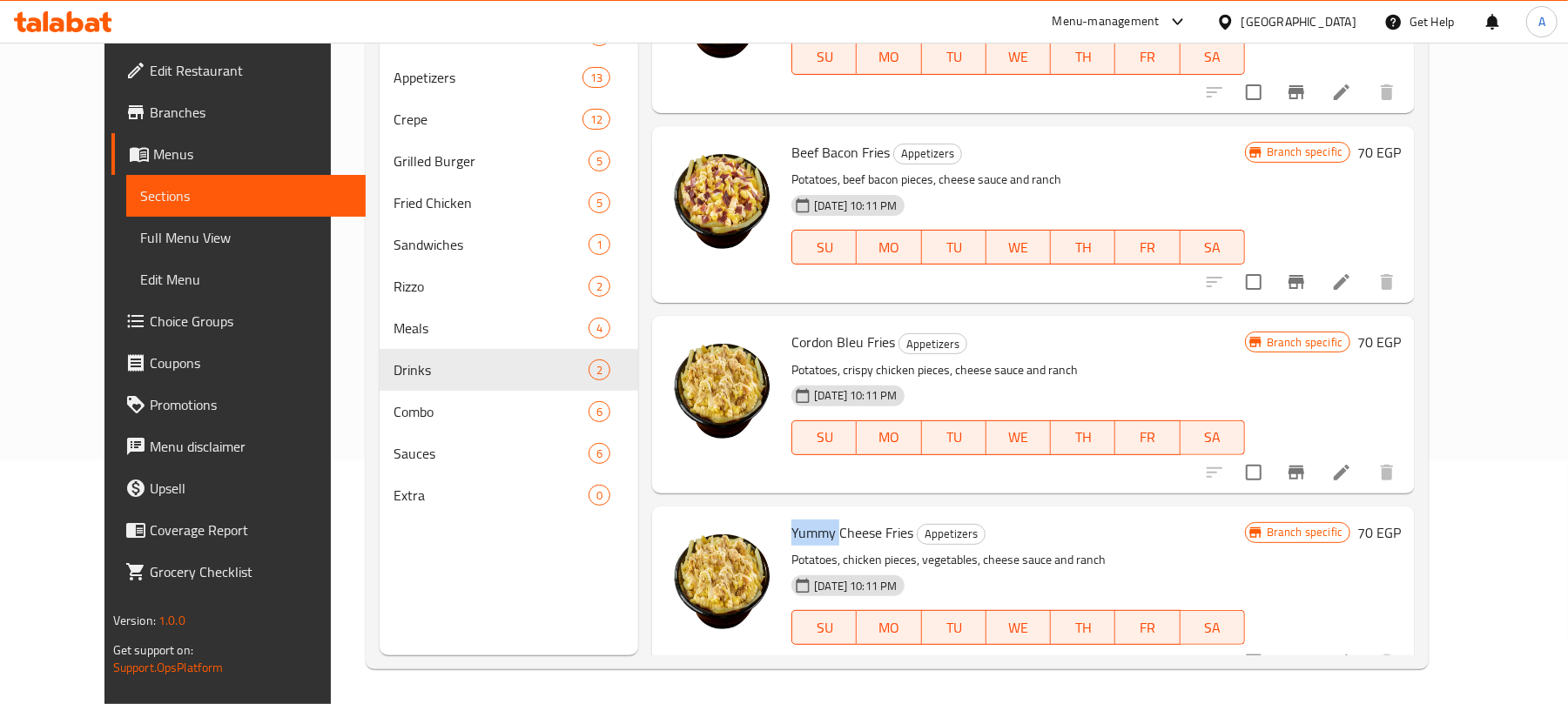 click on "Yummy Cheese Fries" at bounding box center (852, 533) 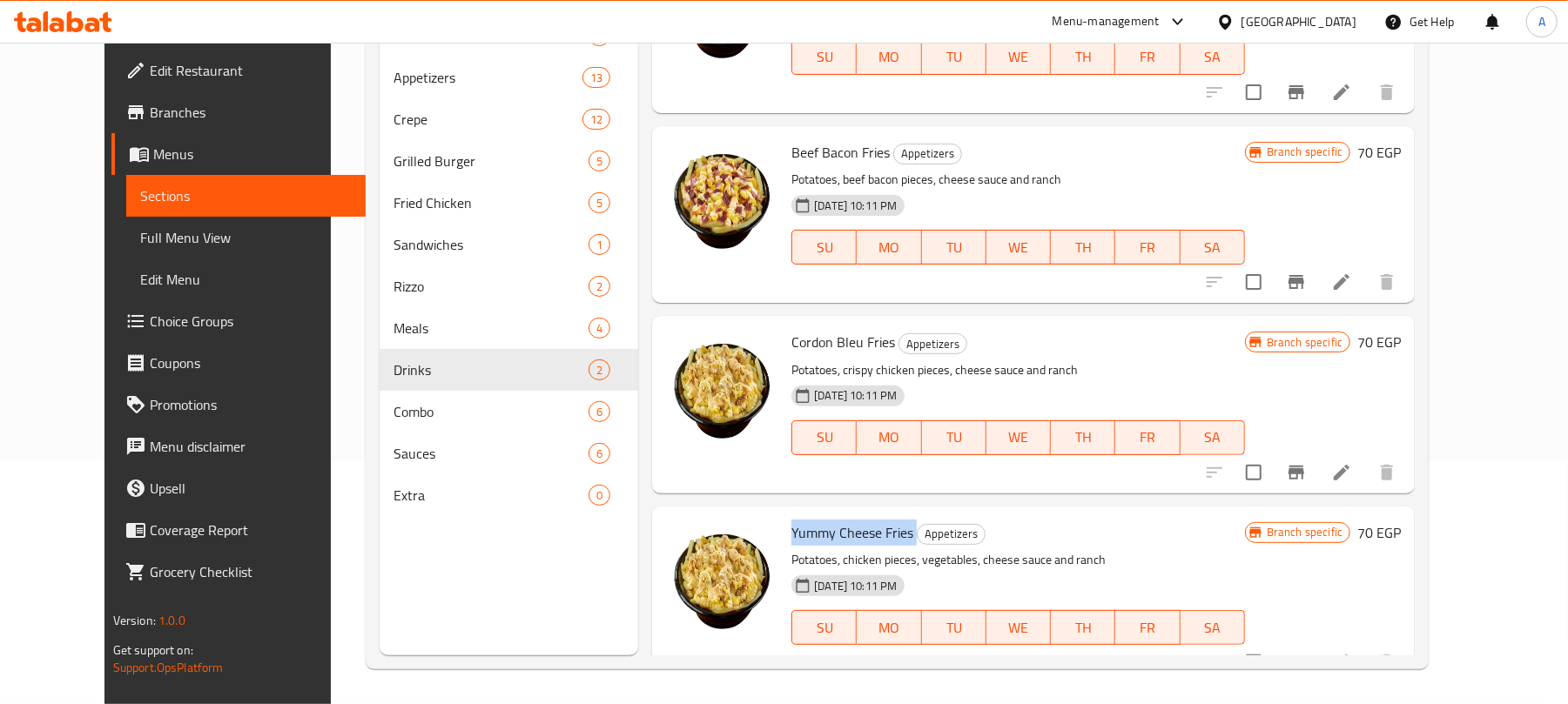 click on "Yummy Cheese Fries" at bounding box center (852, 533) 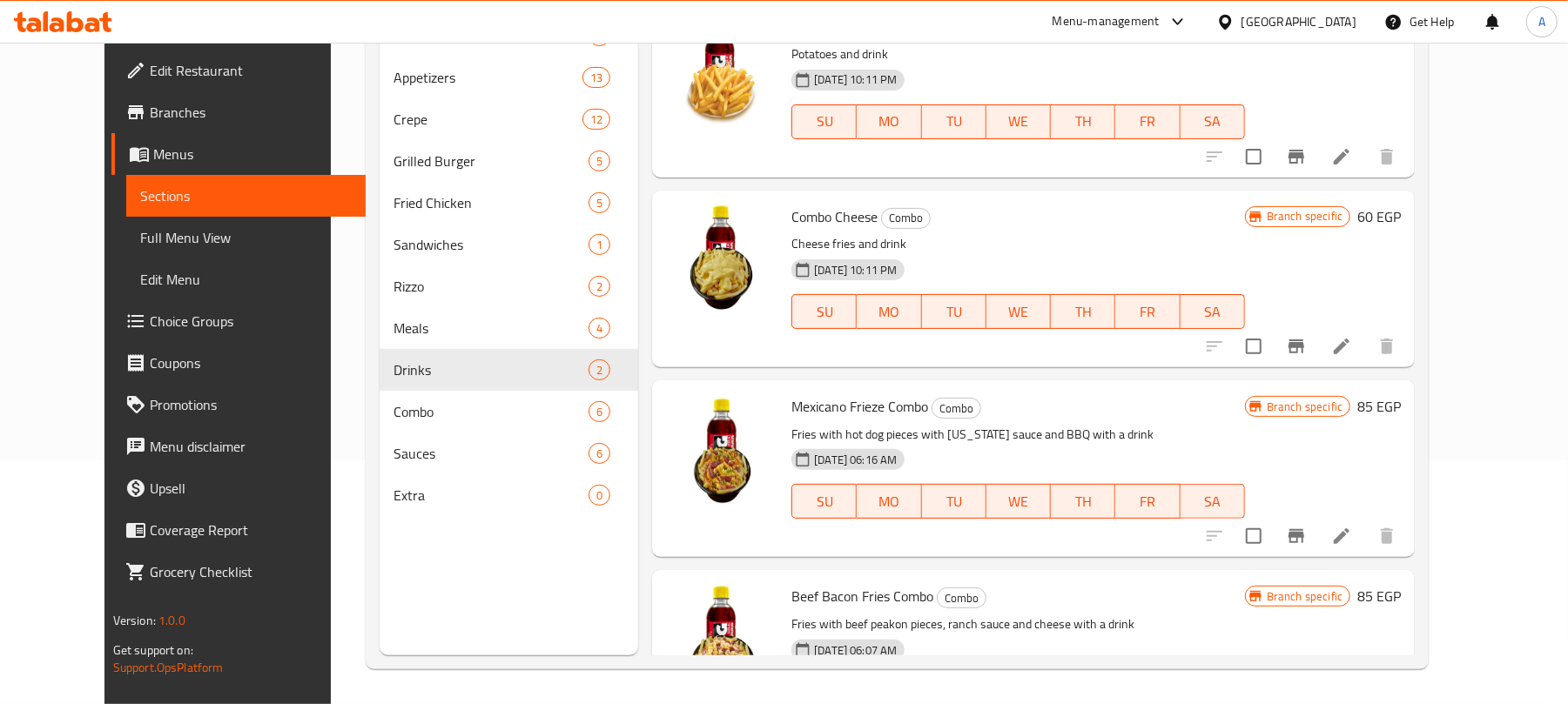 scroll, scrollTop: 1832, scrollLeft: 0, axis: vertical 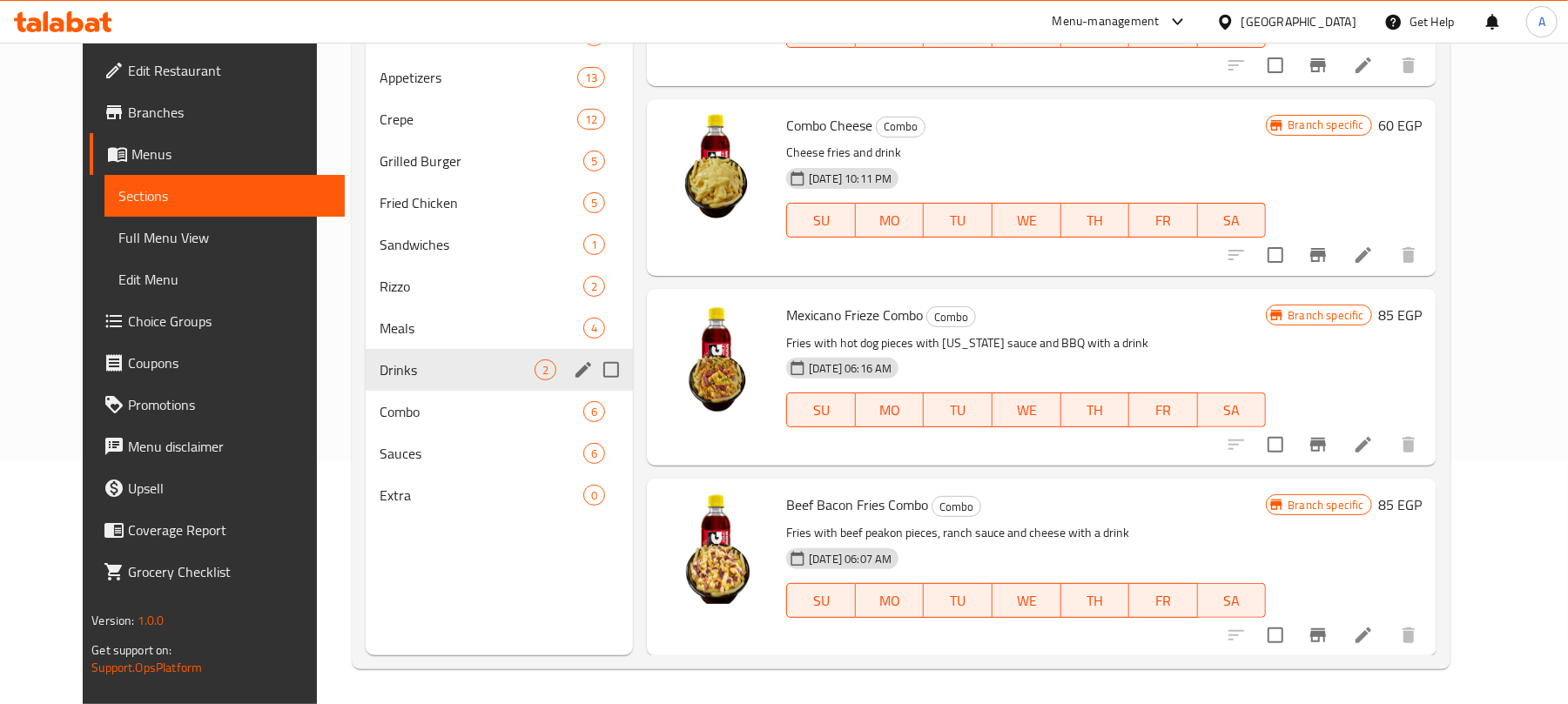 click on "Drinks" at bounding box center [457, 370] 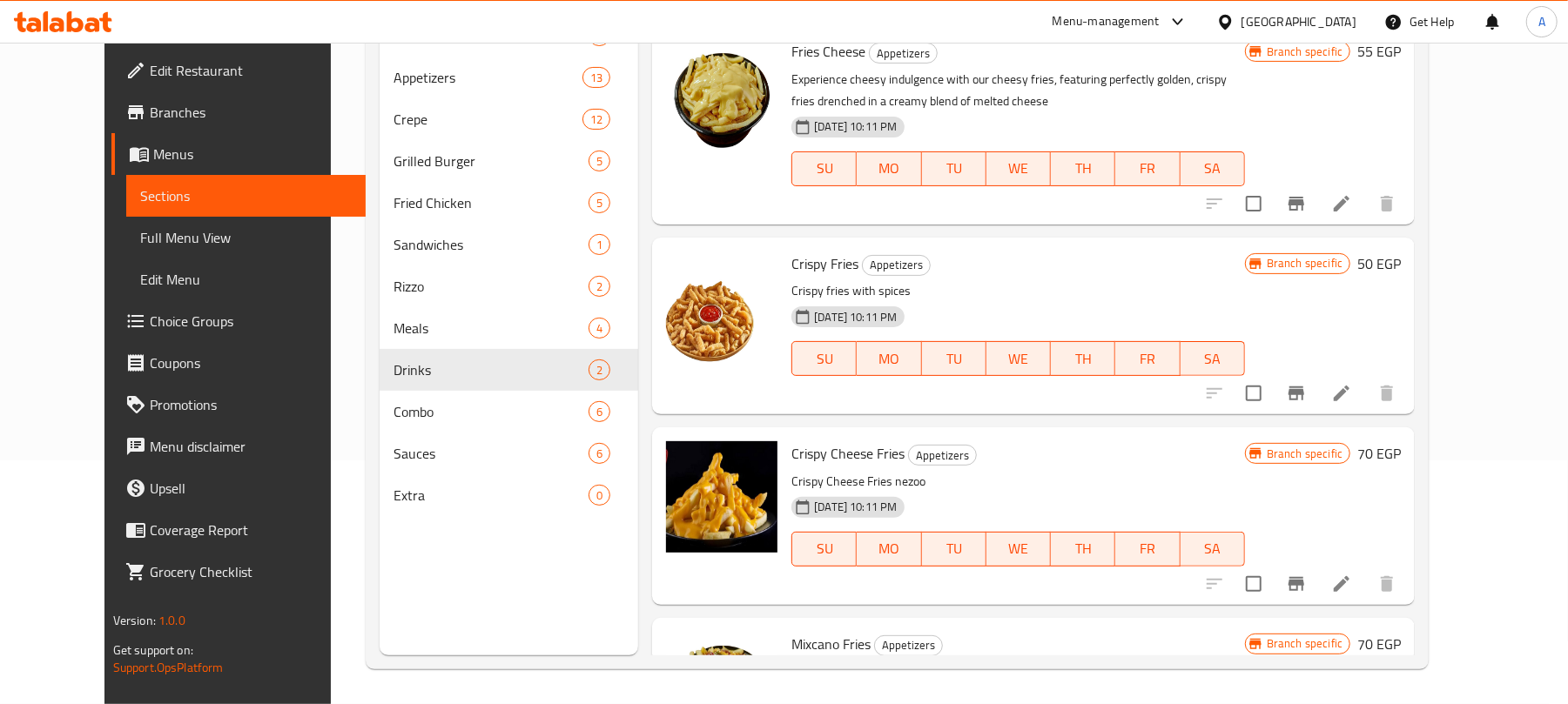 scroll, scrollTop: 0, scrollLeft: 0, axis: both 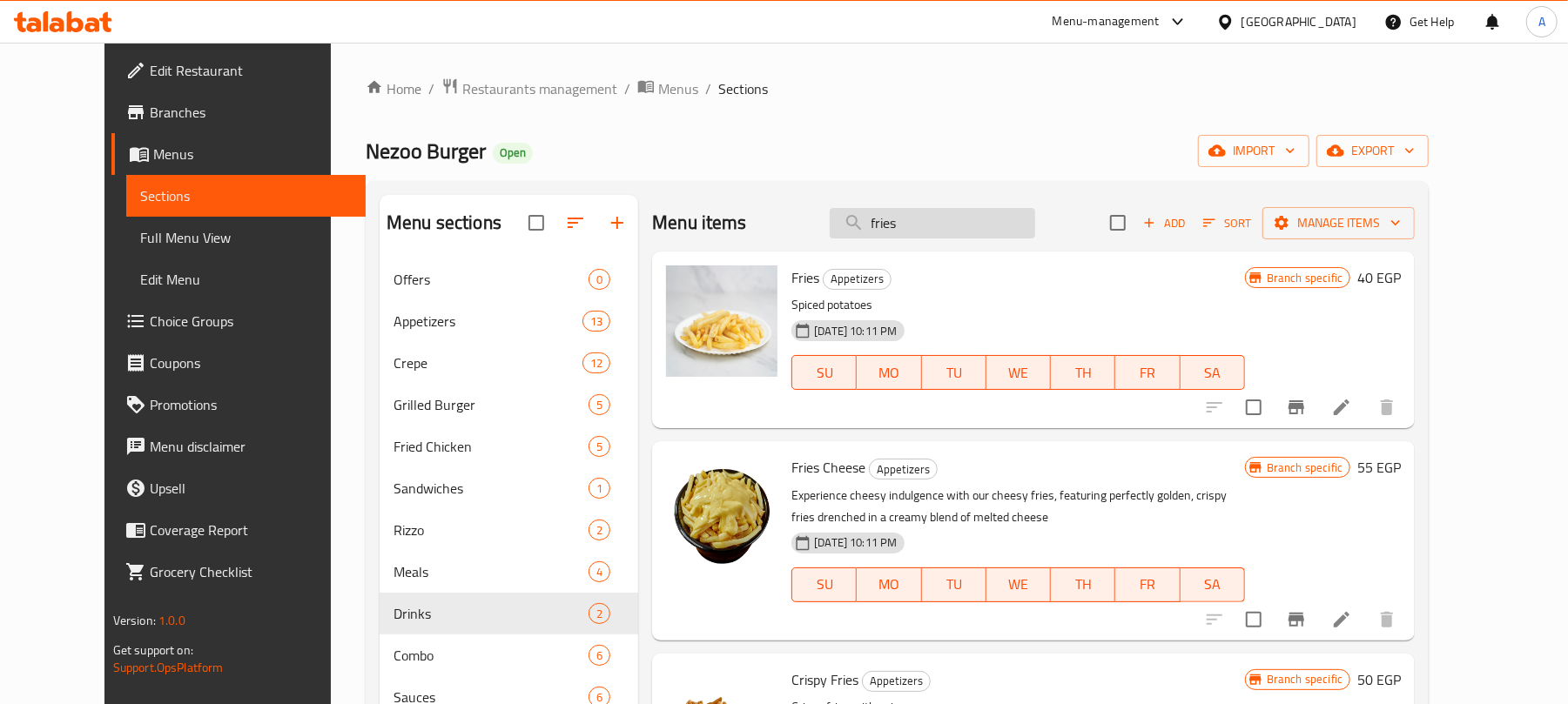 click on "fries" at bounding box center [932, 223] 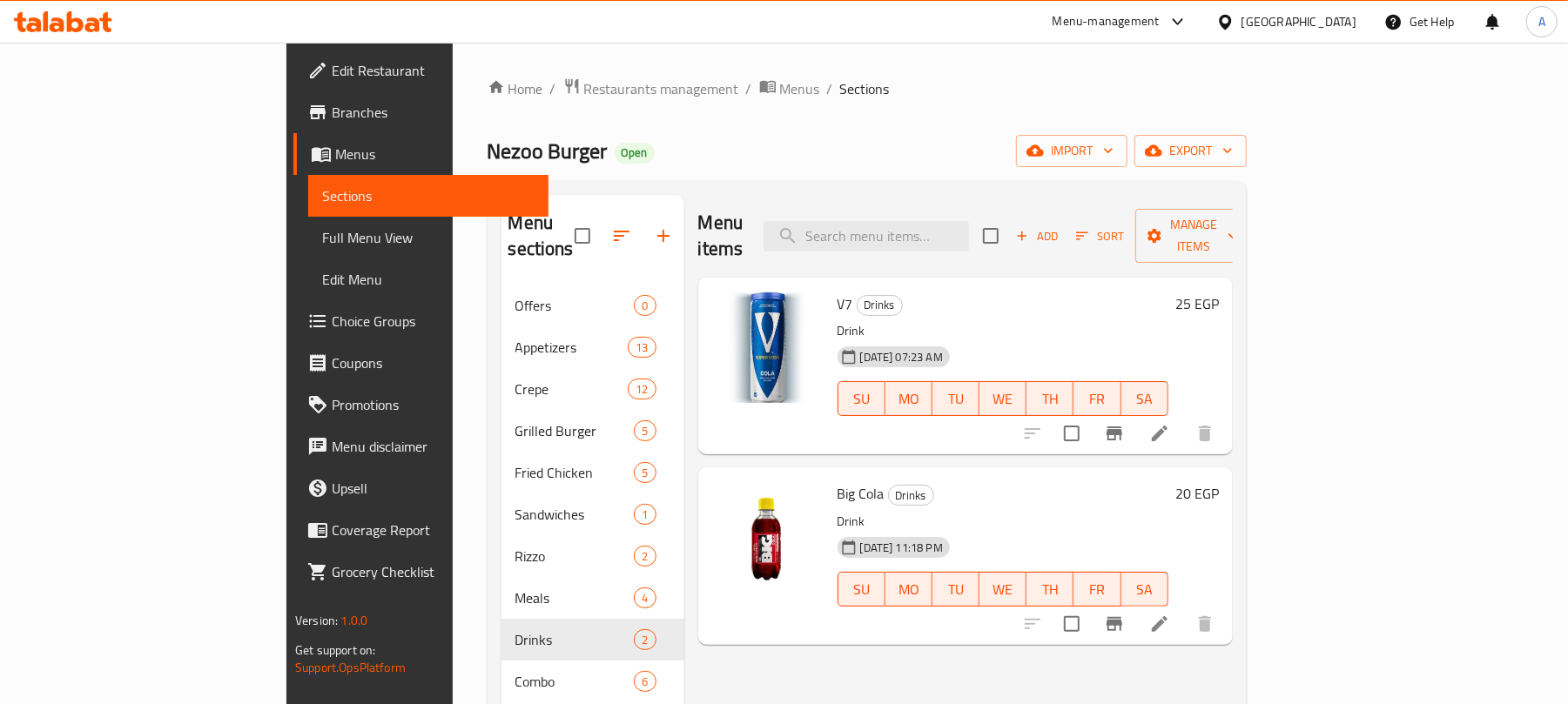 click on "V7" at bounding box center (845, 304) 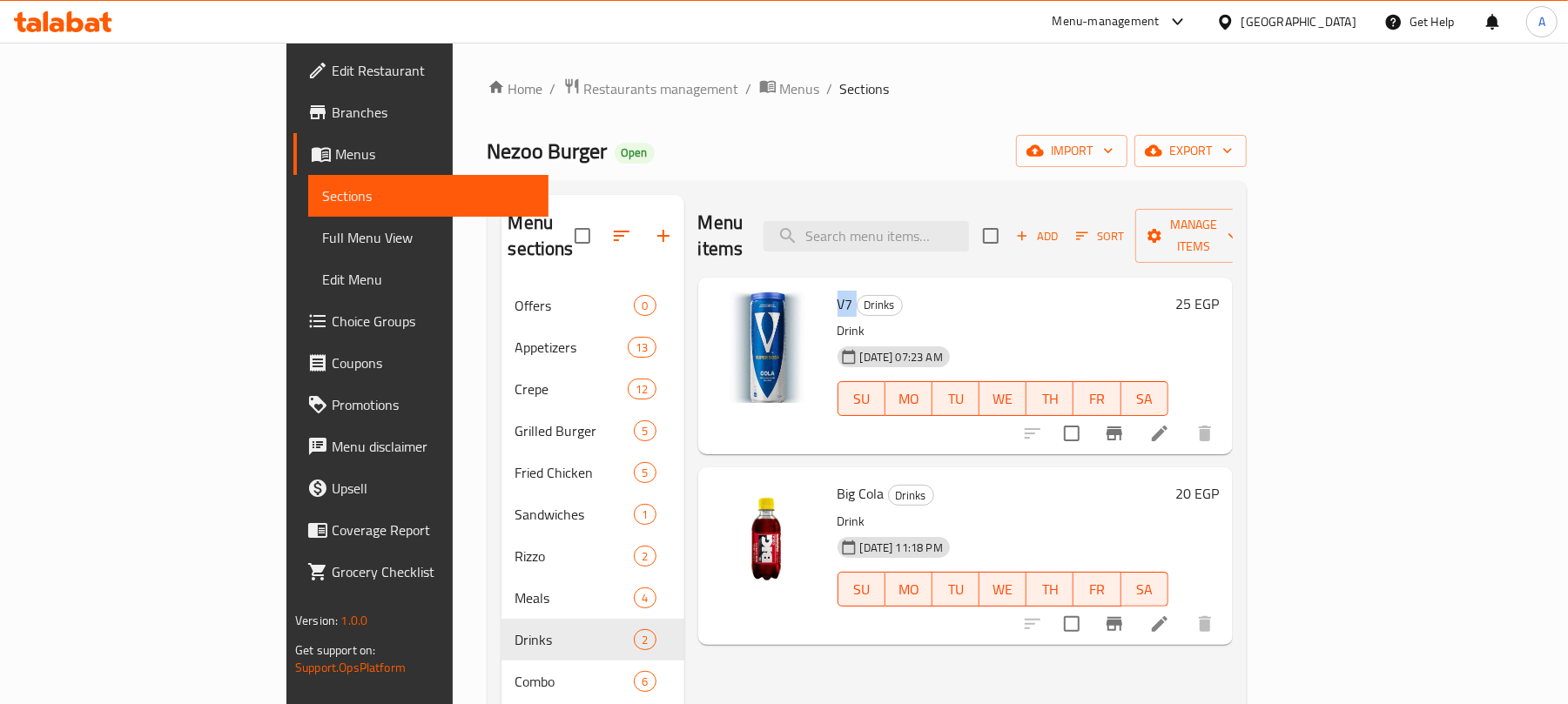 click on "V7" at bounding box center (845, 304) 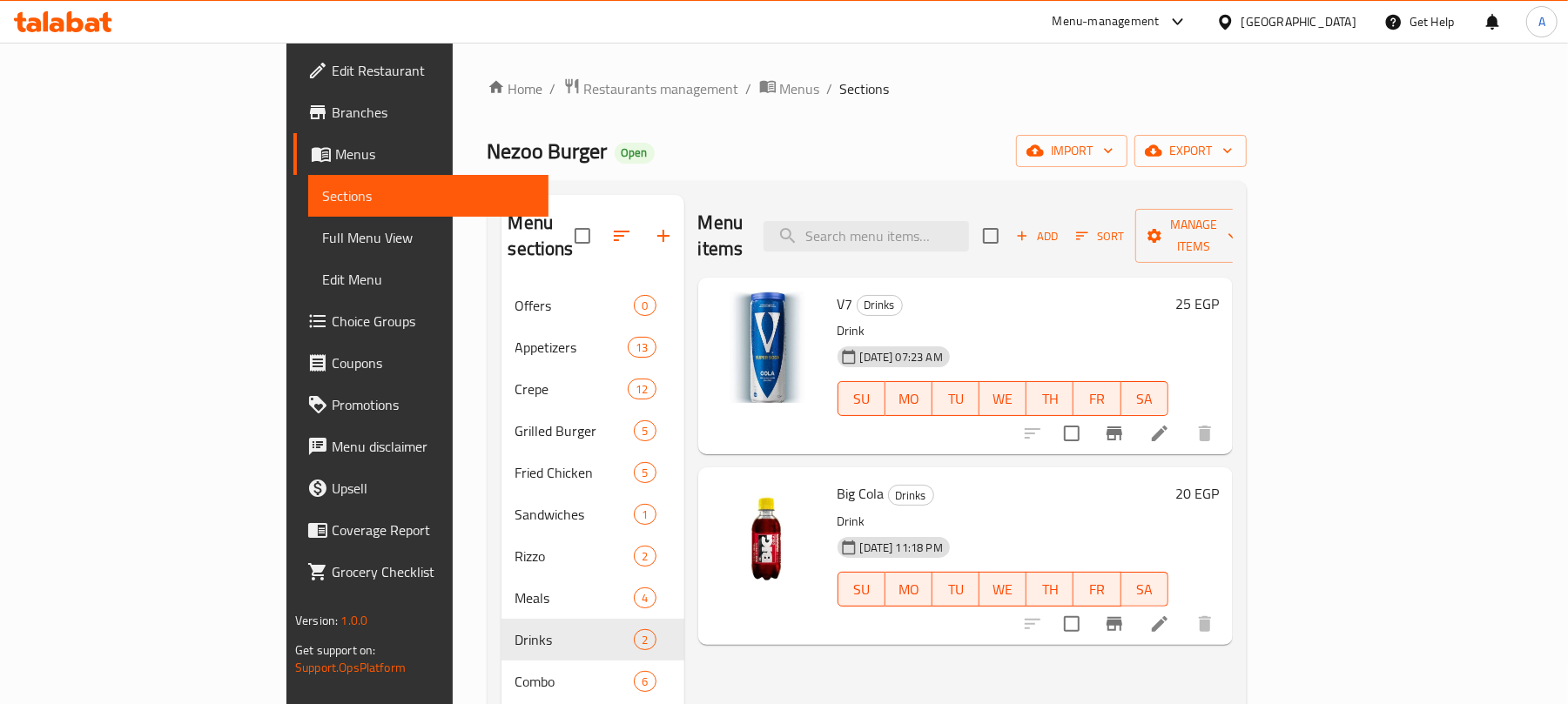 click on "Big Cola" at bounding box center (861, 493) 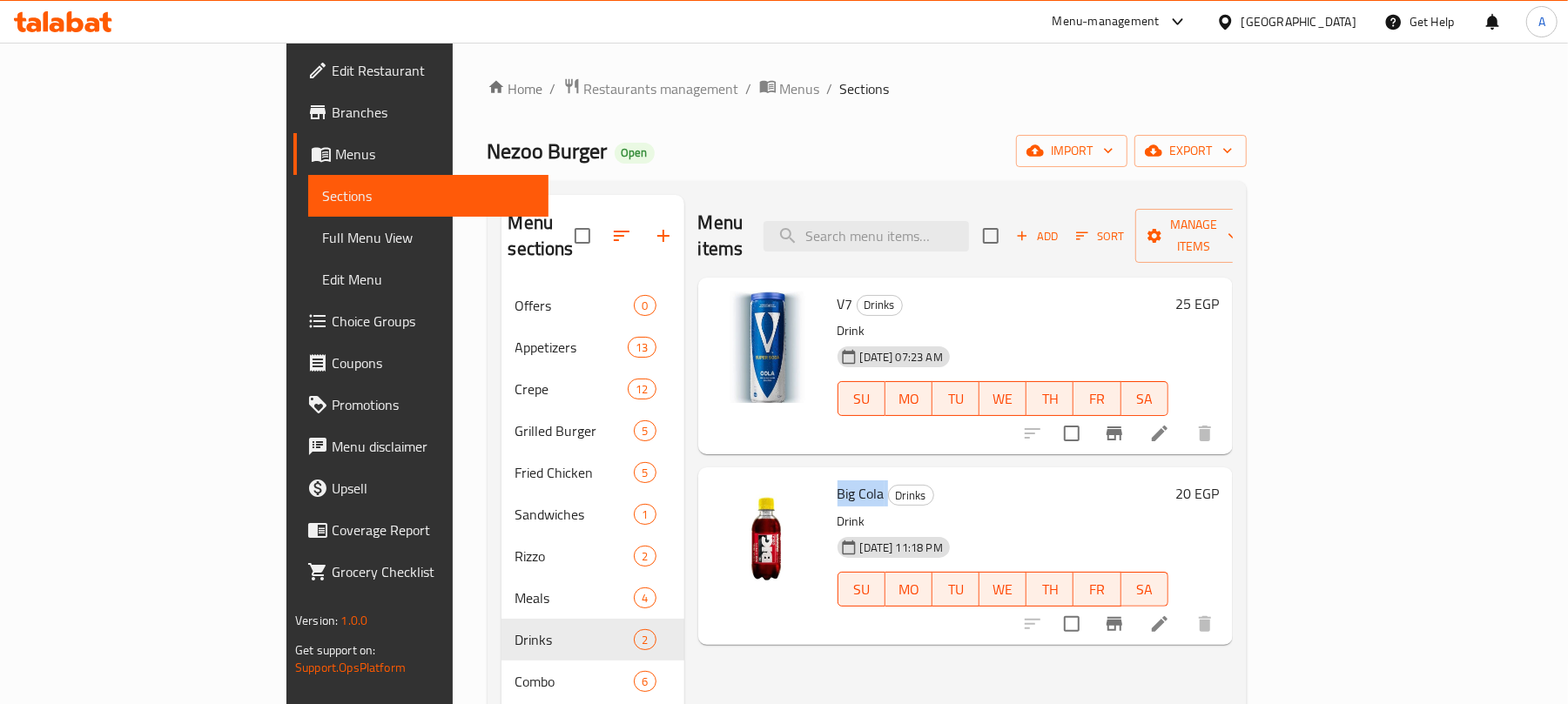 click on "Big Cola" at bounding box center (861, 493) 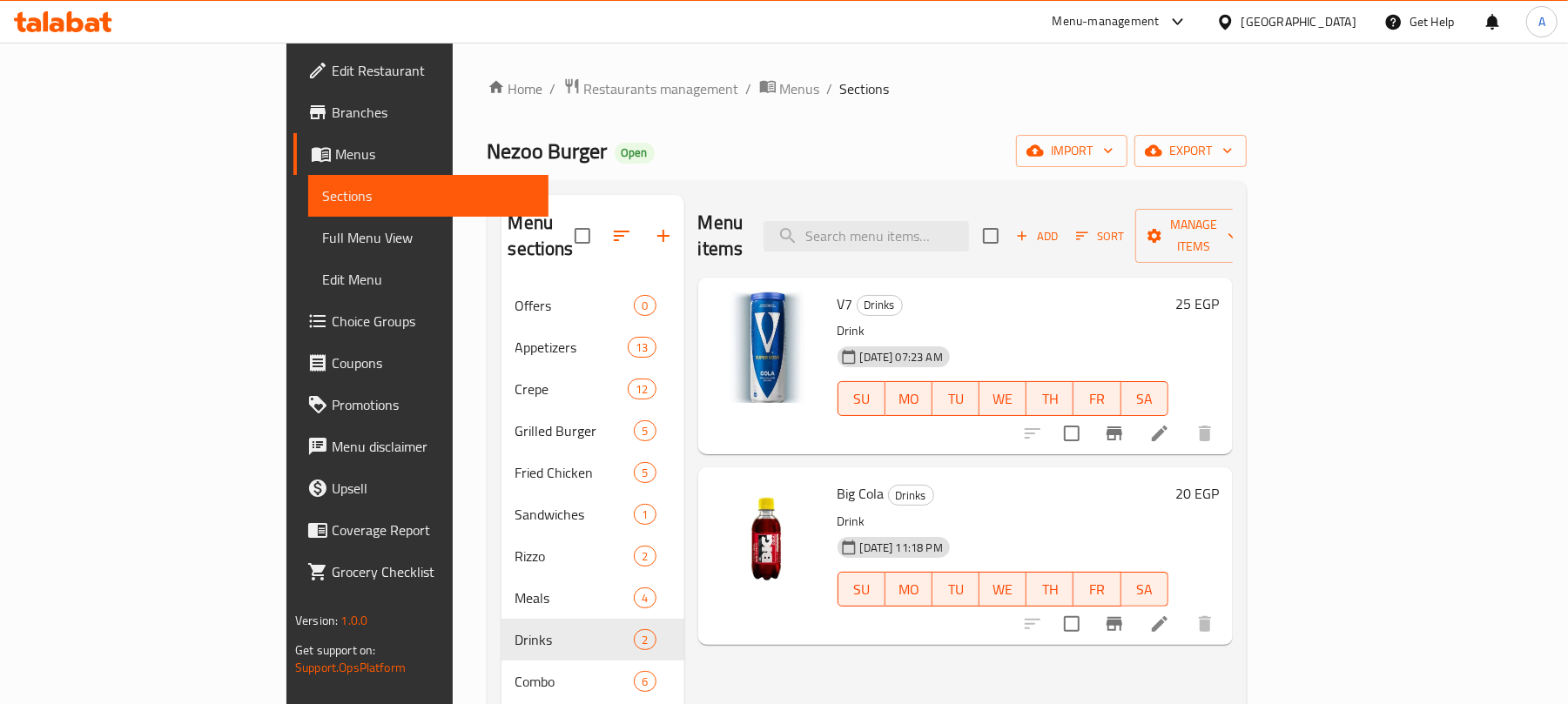 click on "Menu items Add Sort Manage items" at bounding box center [966, 236] 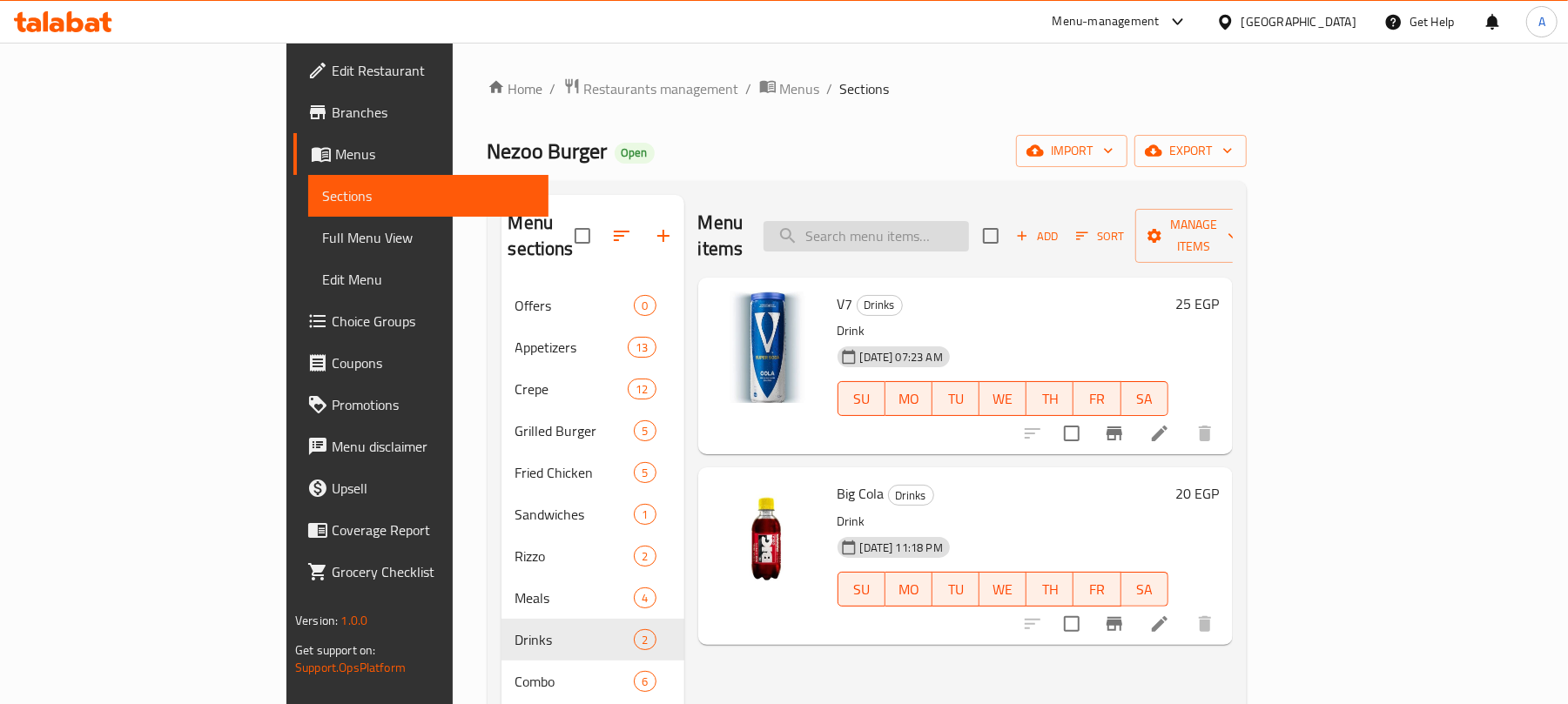 click at bounding box center [866, 236] 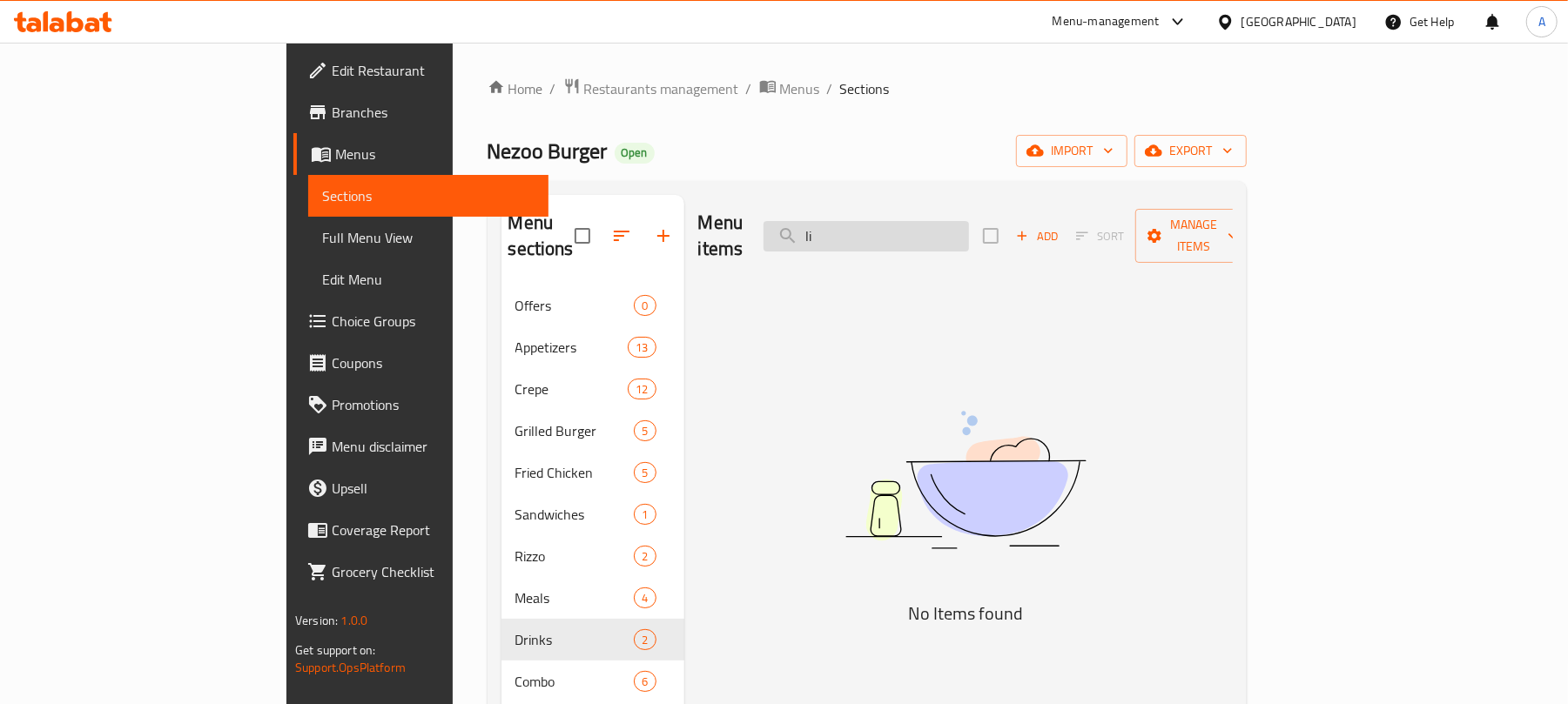 type on "l" 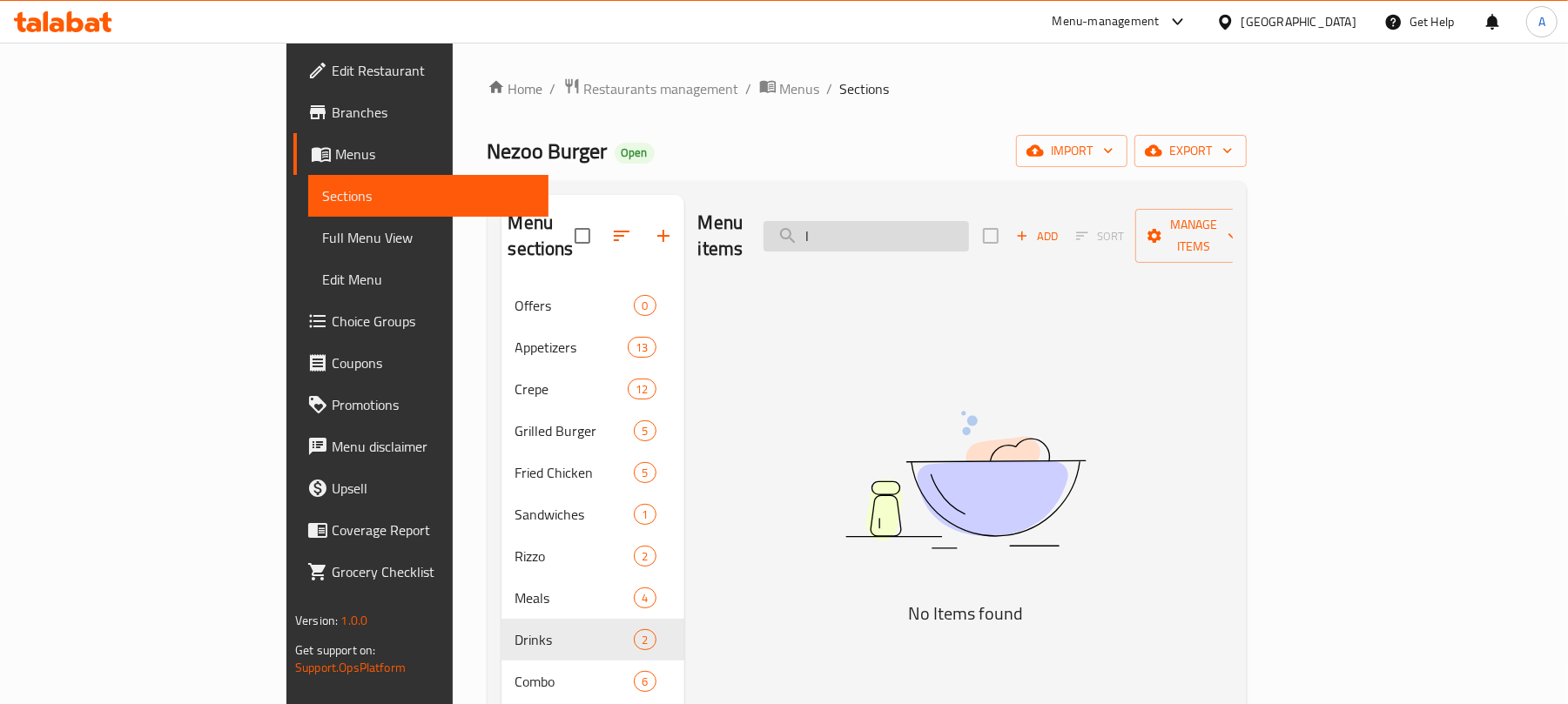 type 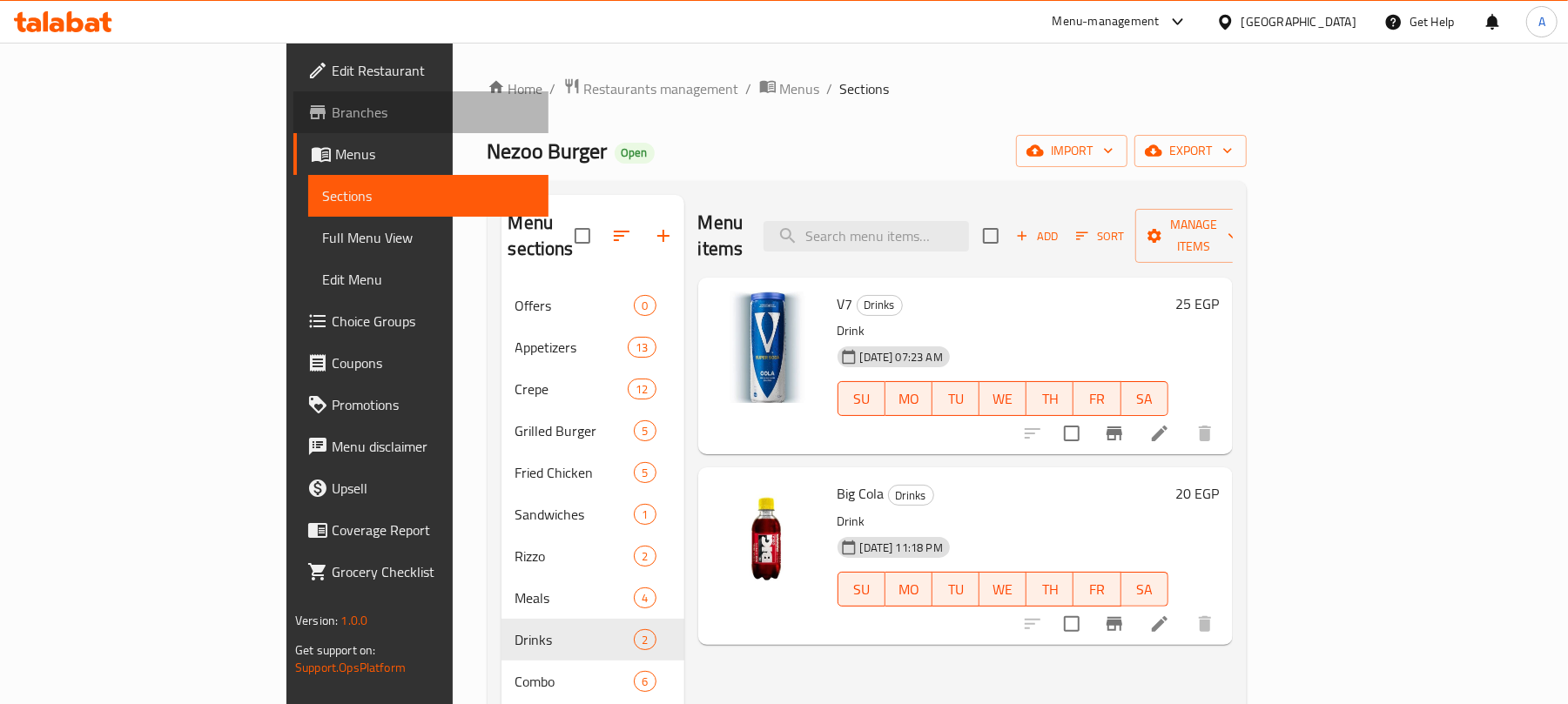 click on "Branches" at bounding box center (433, 112) 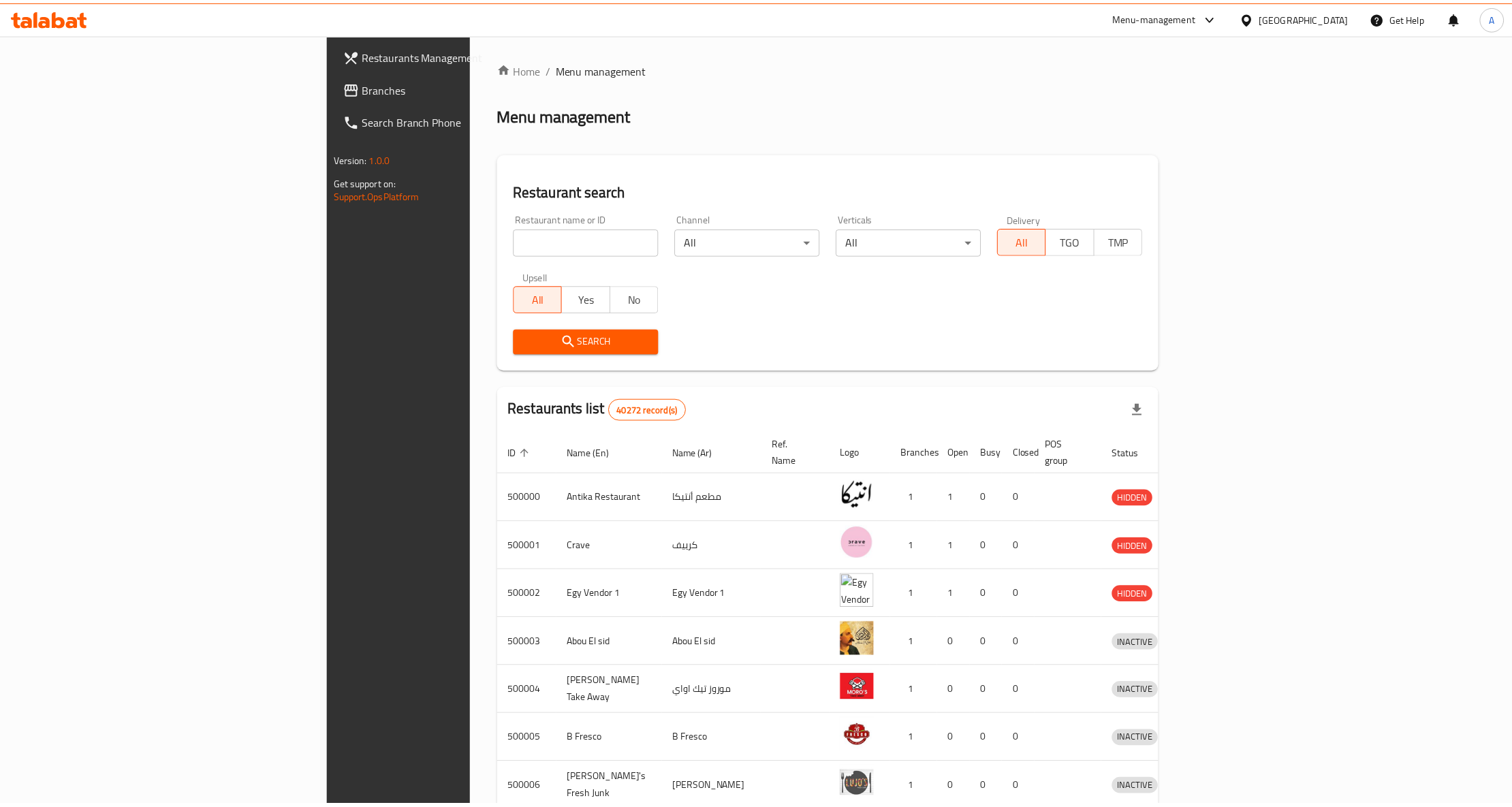 scroll, scrollTop: 0, scrollLeft: 0, axis: both 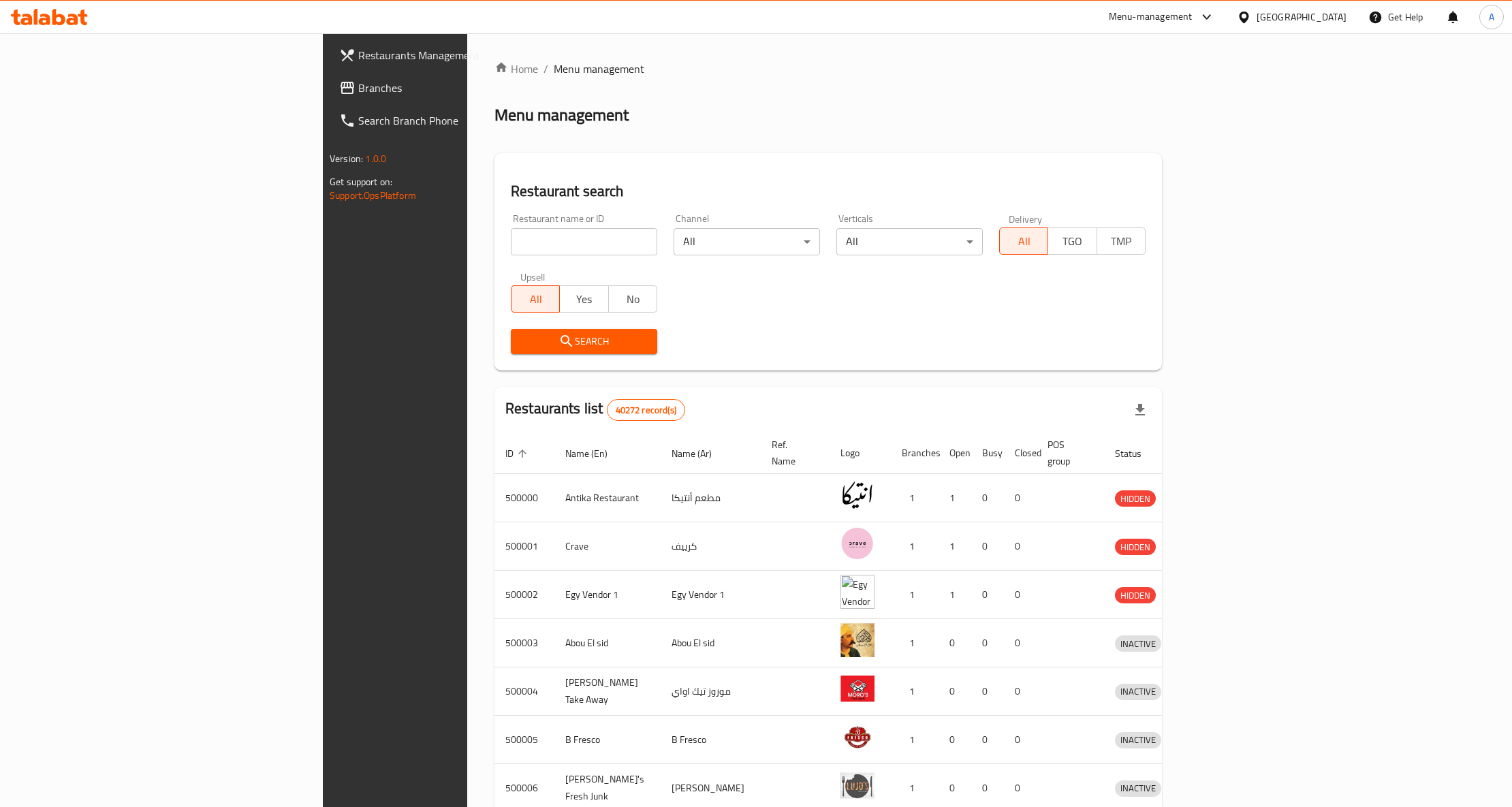 click at bounding box center [584, 242] 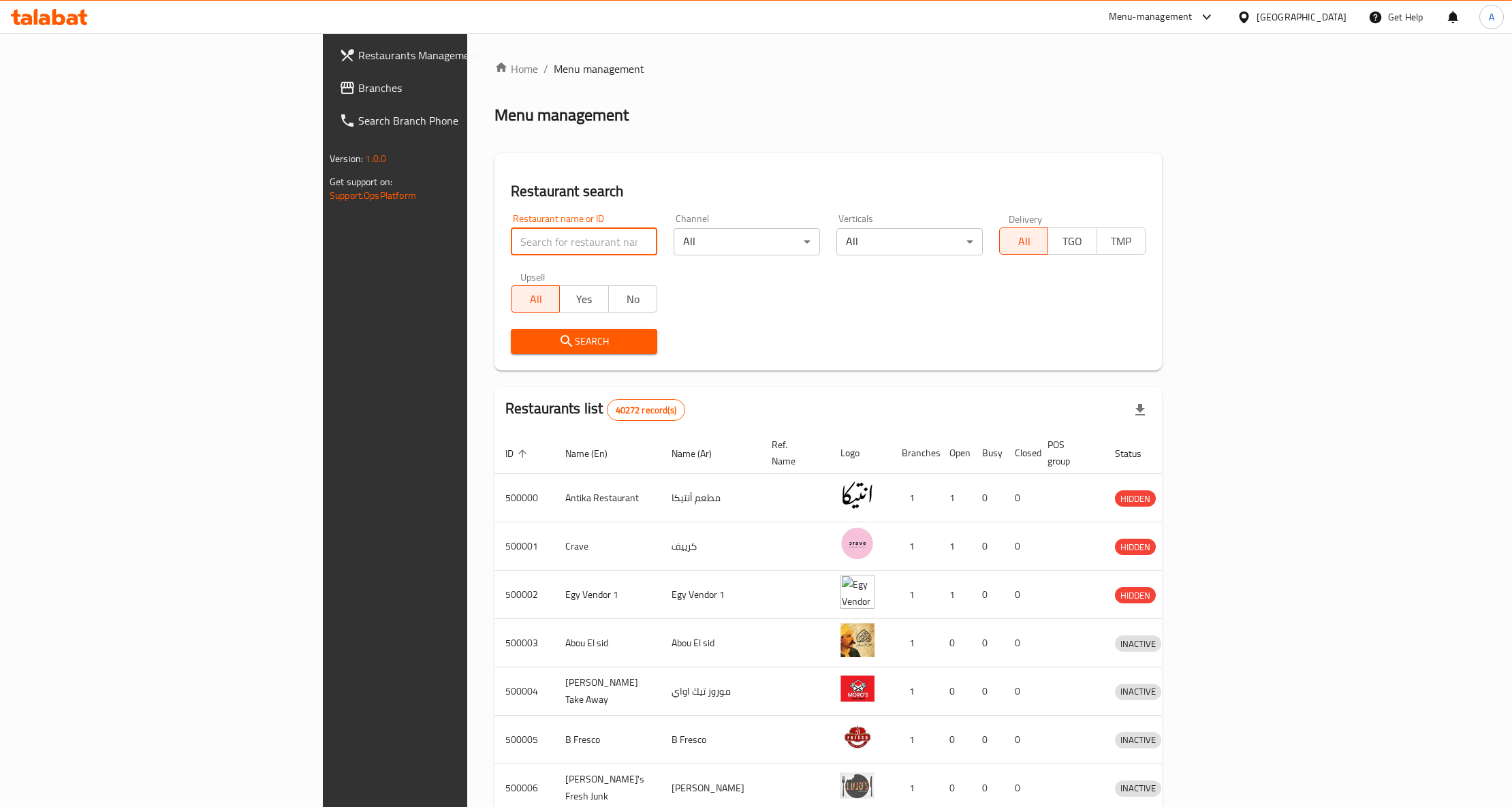paste on "676445" 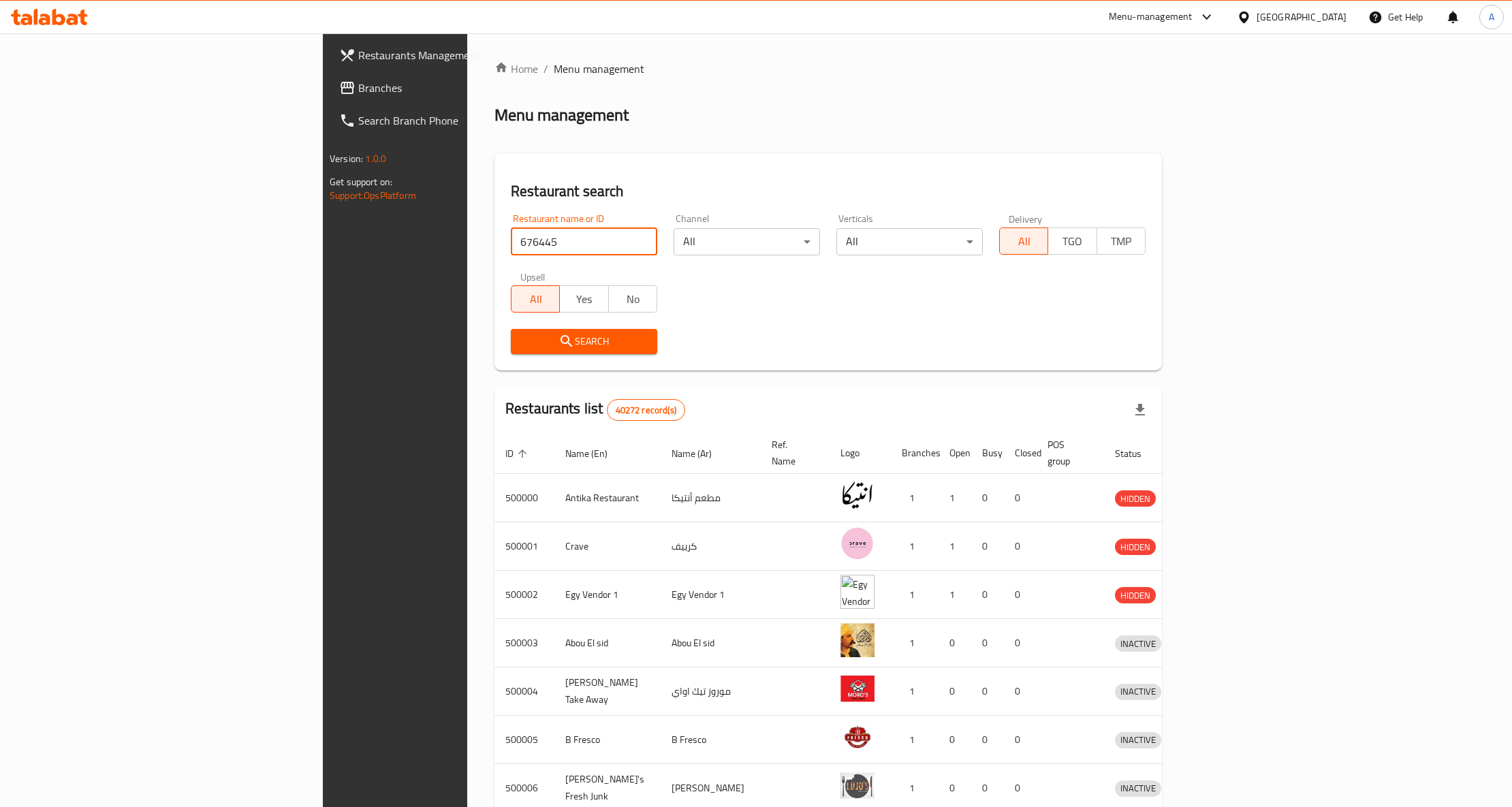 type on "676445" 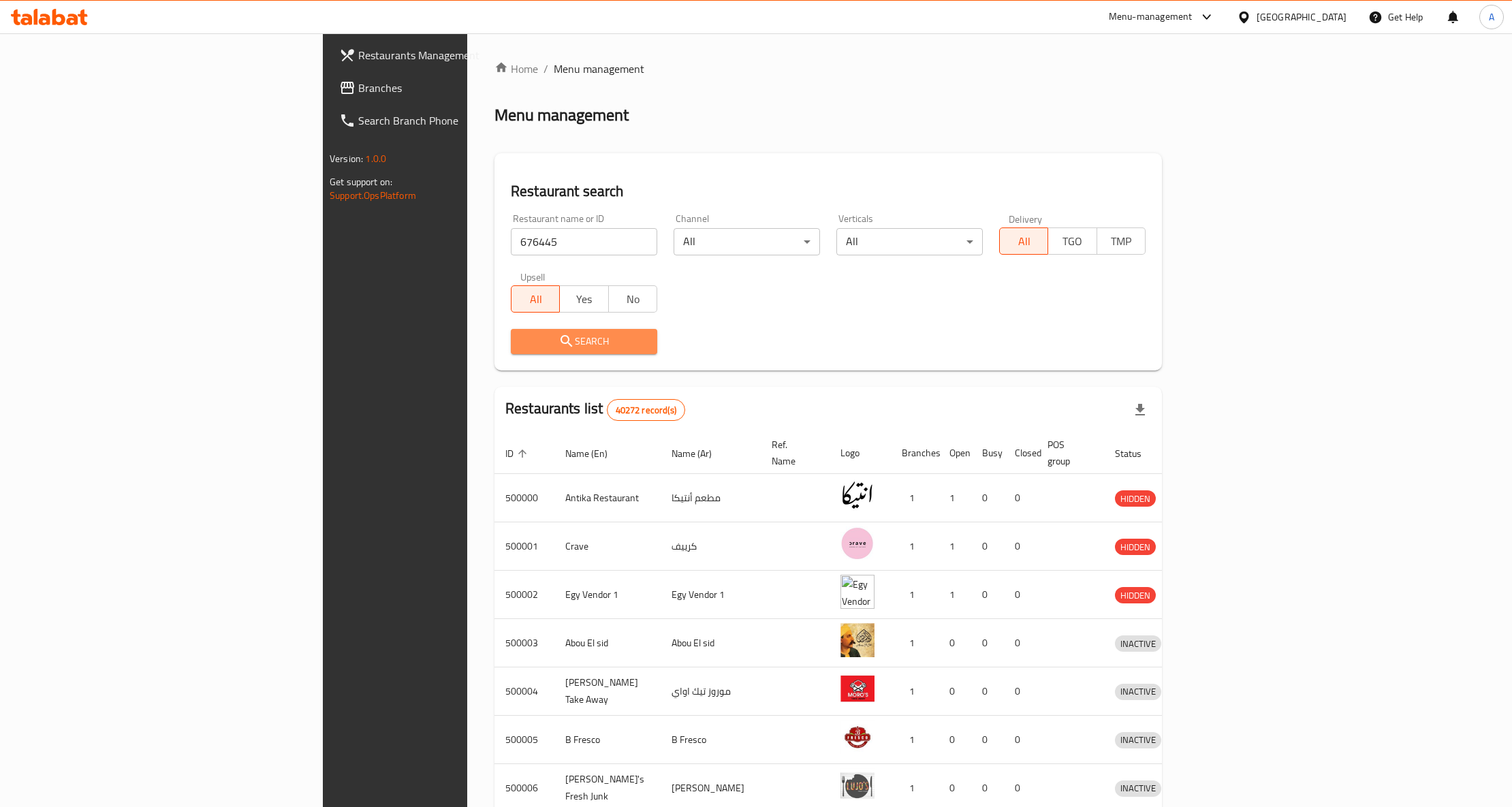 click on "Search" at bounding box center (584, 341) 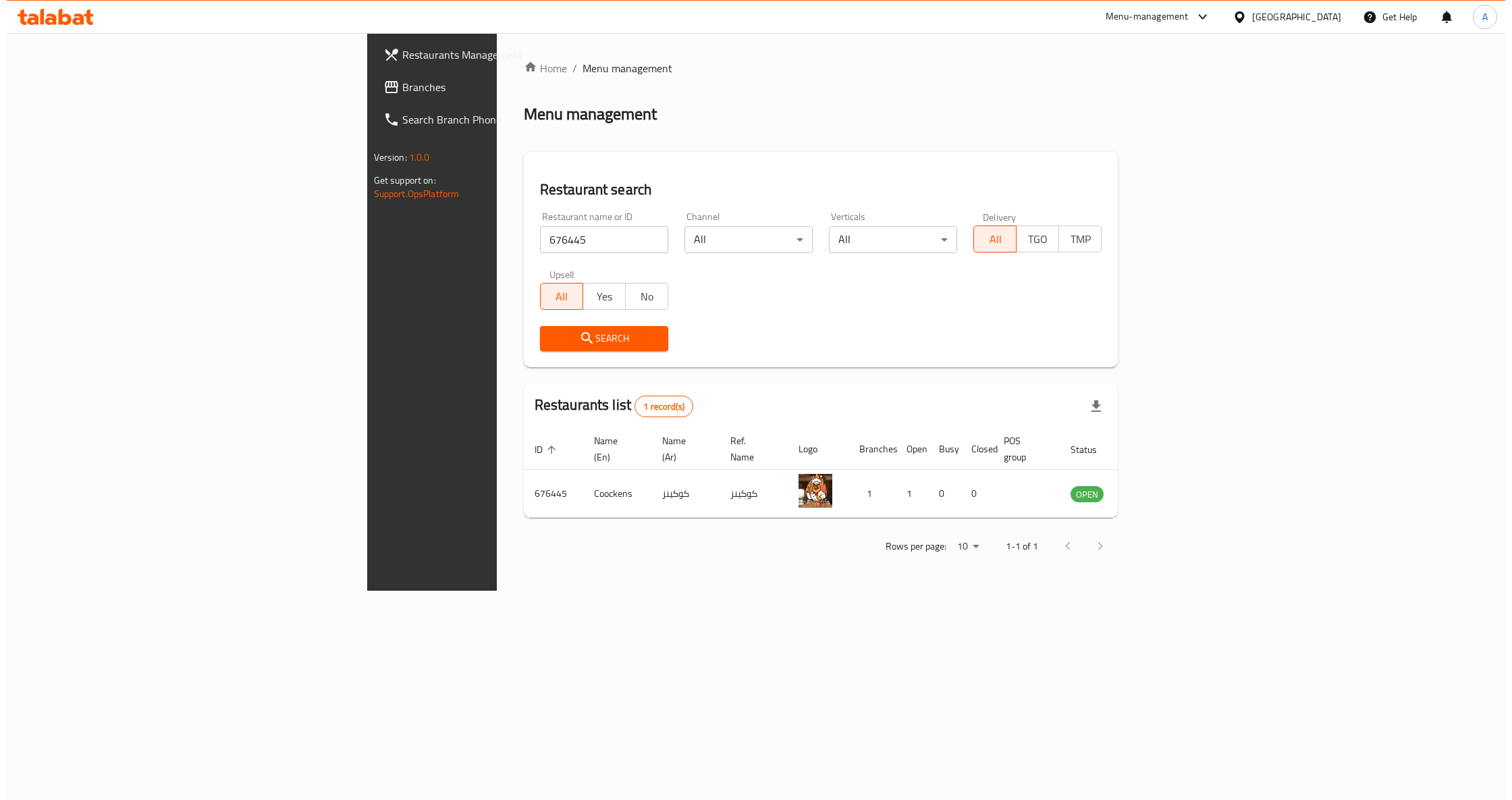 scroll, scrollTop: 0, scrollLeft: 0, axis: both 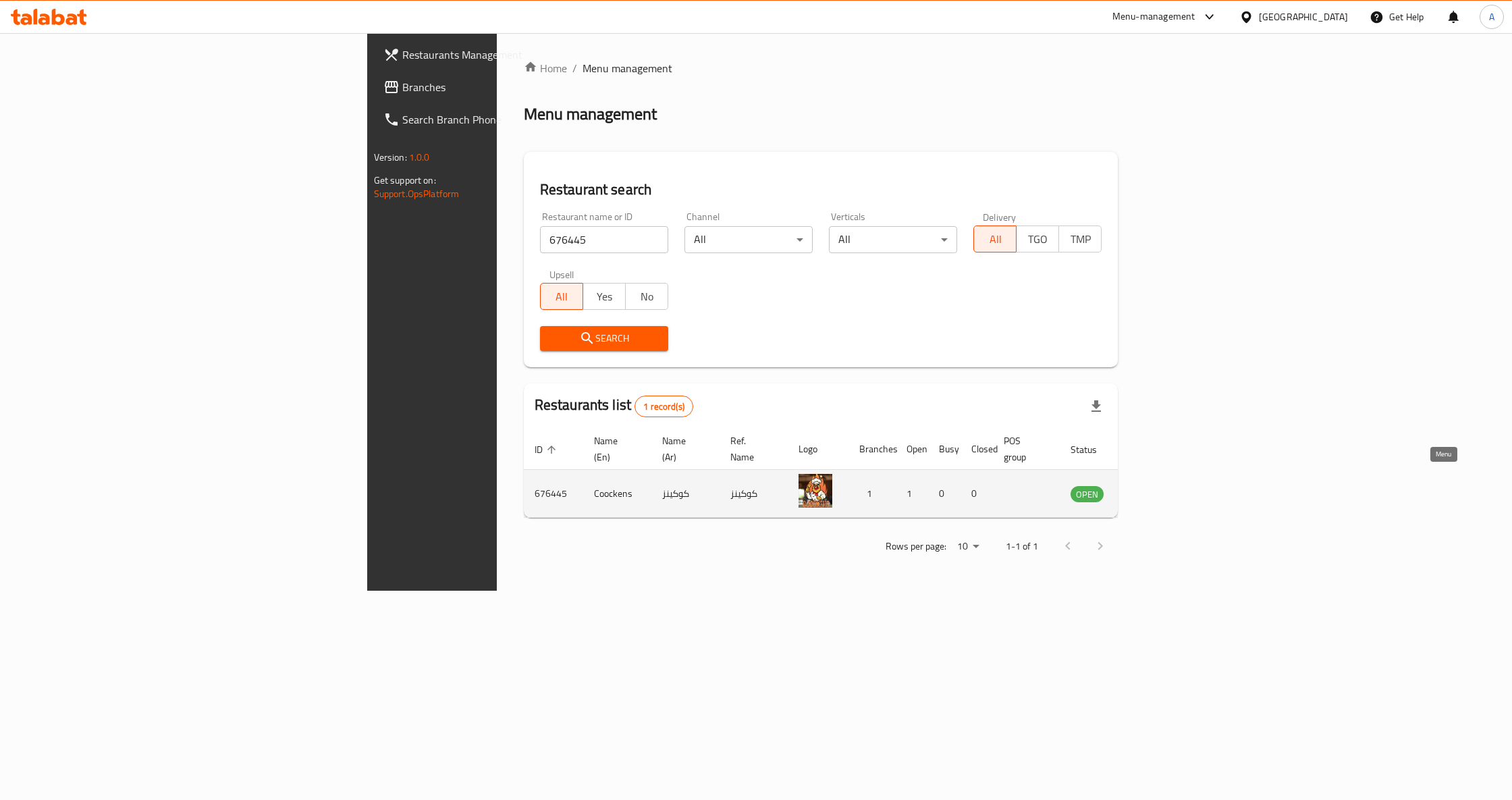 click 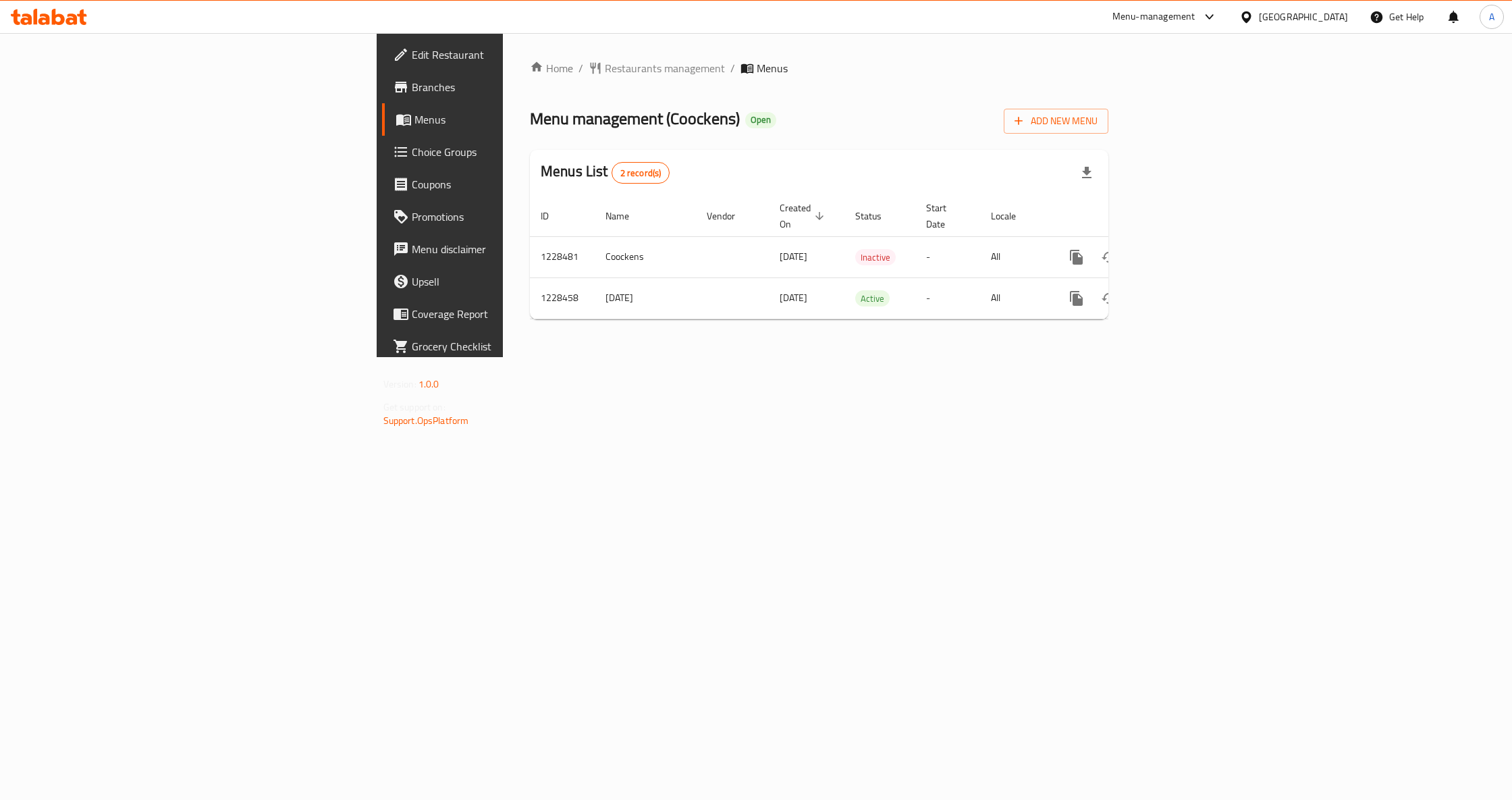 click on "Branches" at bounding box center [515, 87] 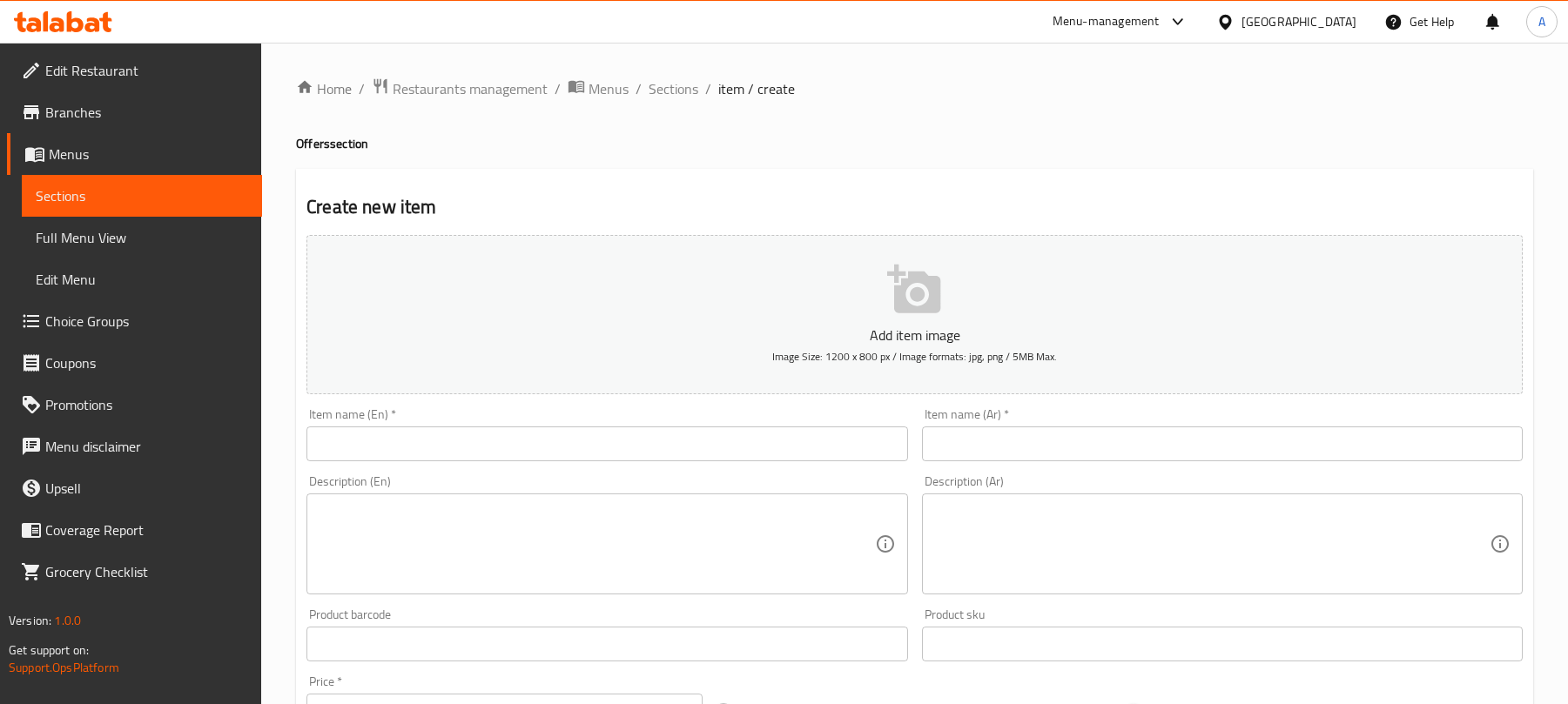 scroll, scrollTop: 0, scrollLeft: 0, axis: both 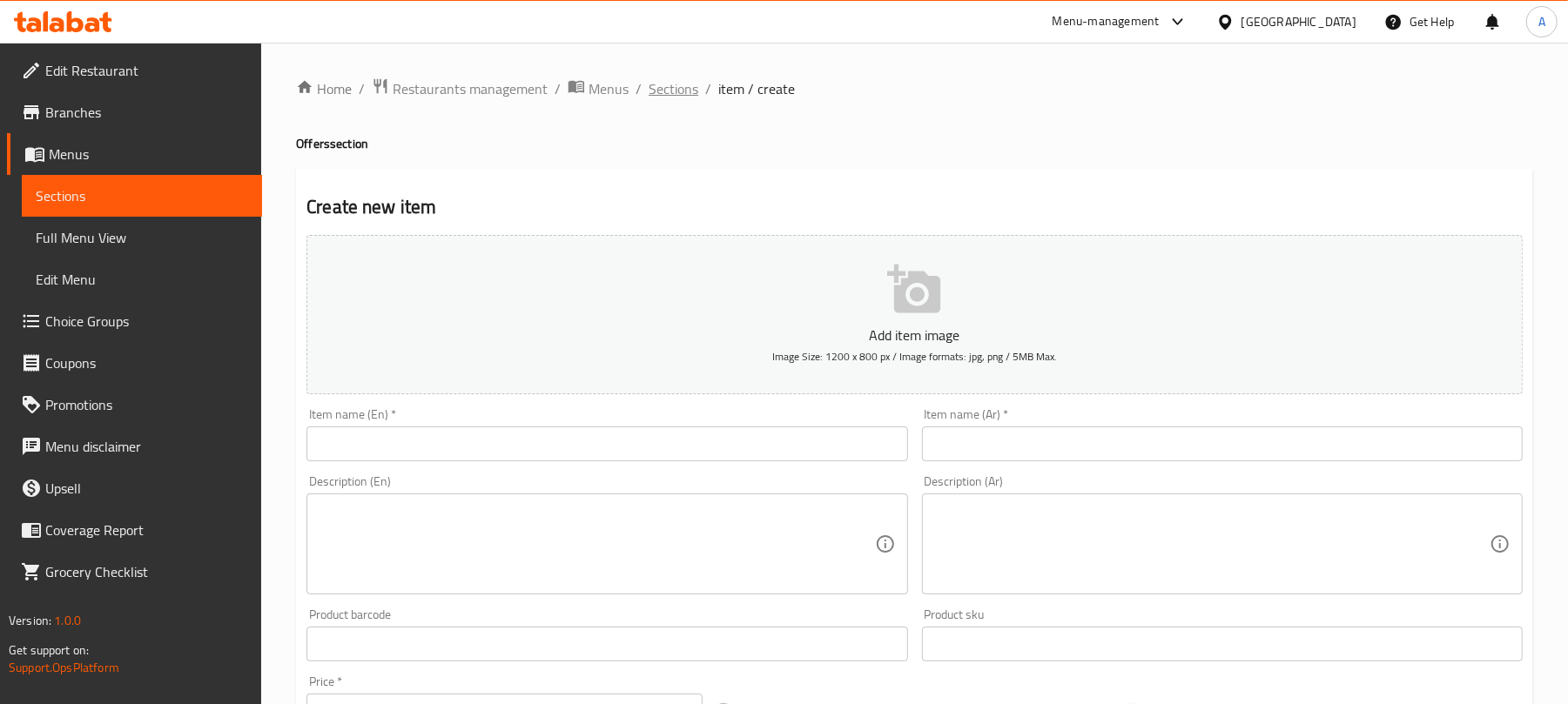 click on "Sections" at bounding box center (673, 89) 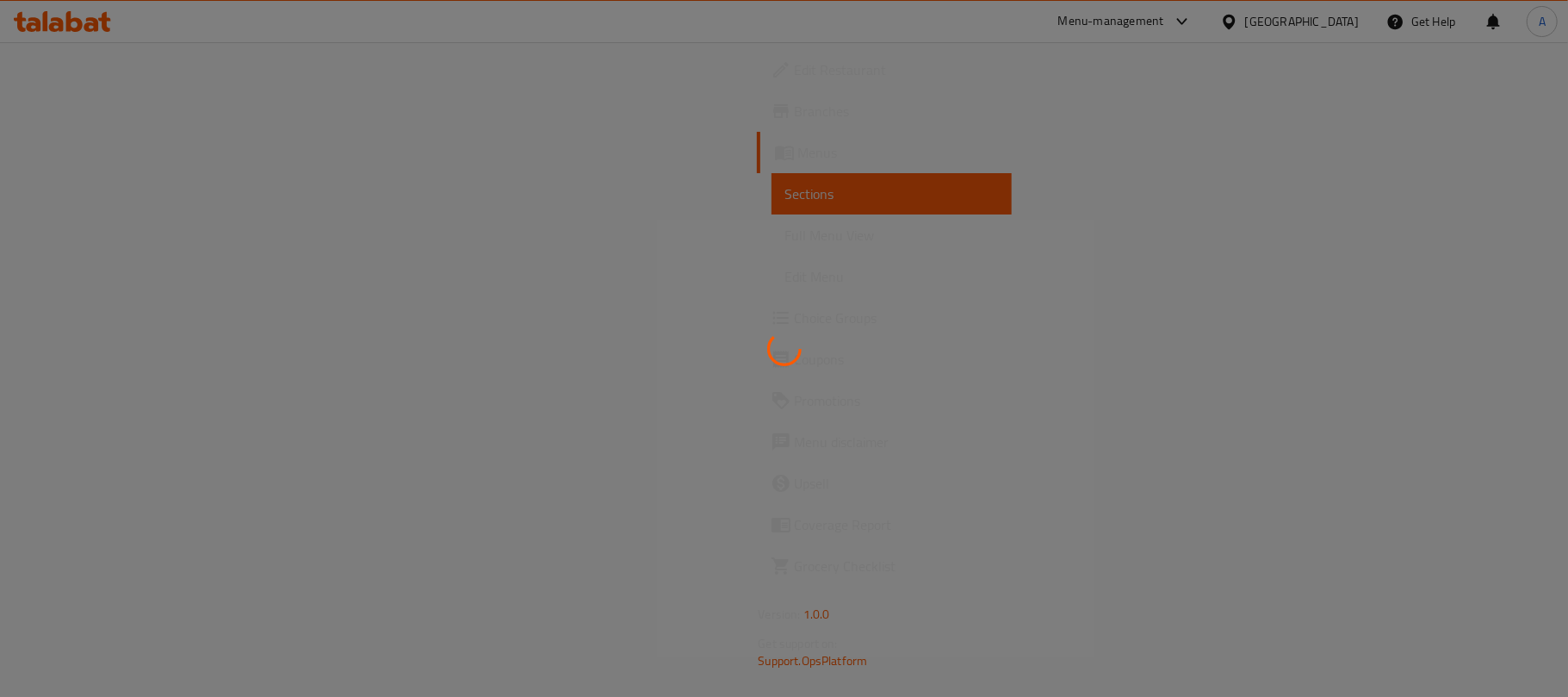 click at bounding box center [784, 348] 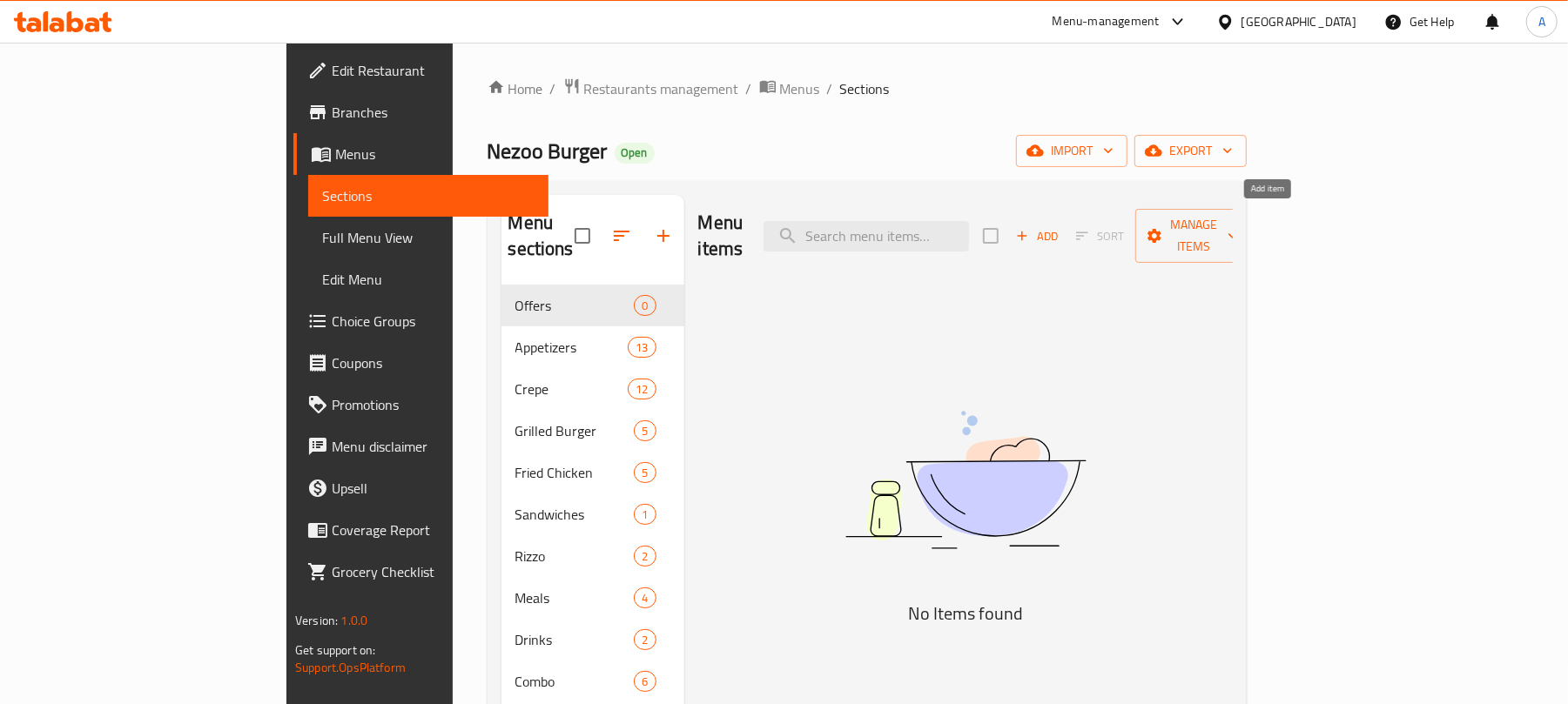 click on "Add" at bounding box center (1037, 236) 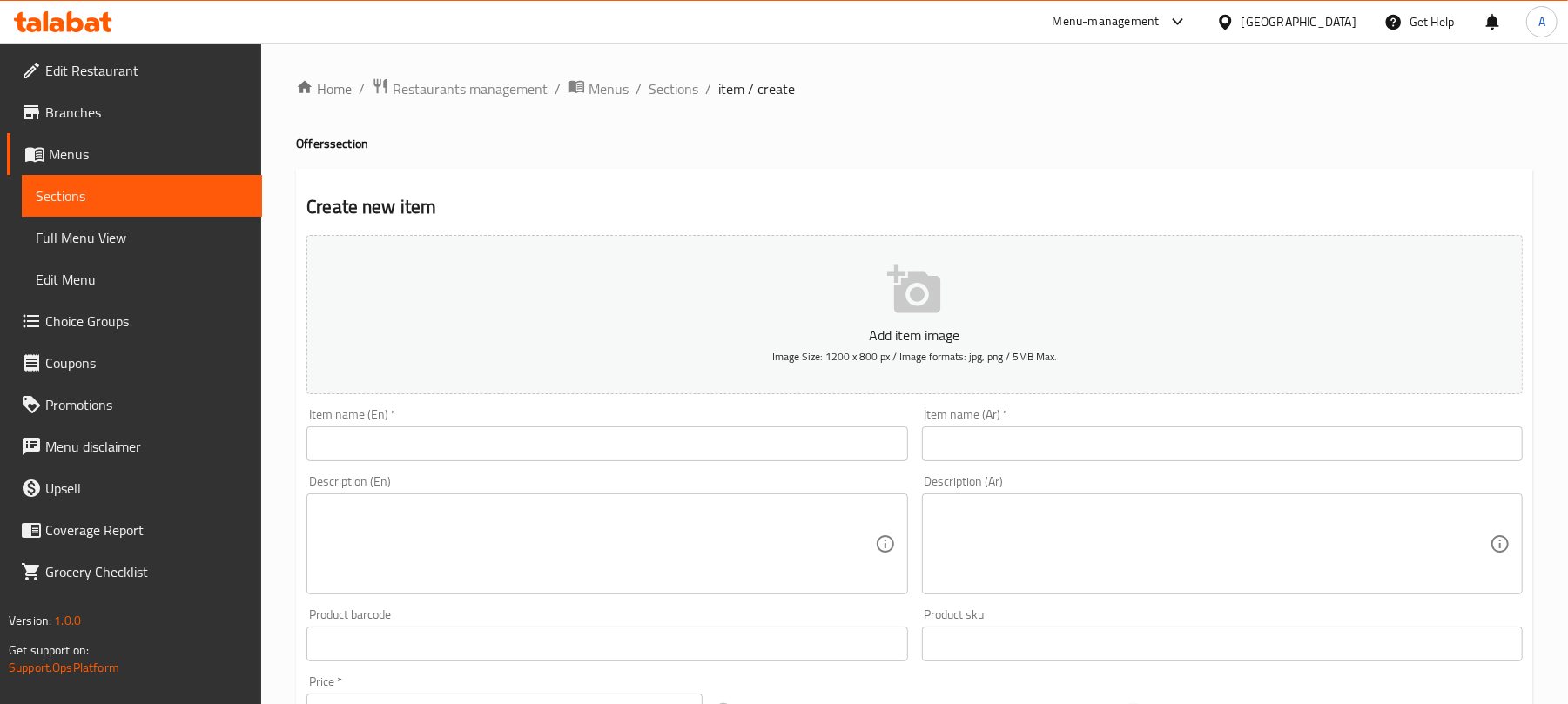 drag, startPoint x: 1238, startPoint y: 548, endPoint x: 1220, endPoint y: 543, distance: 18.68154 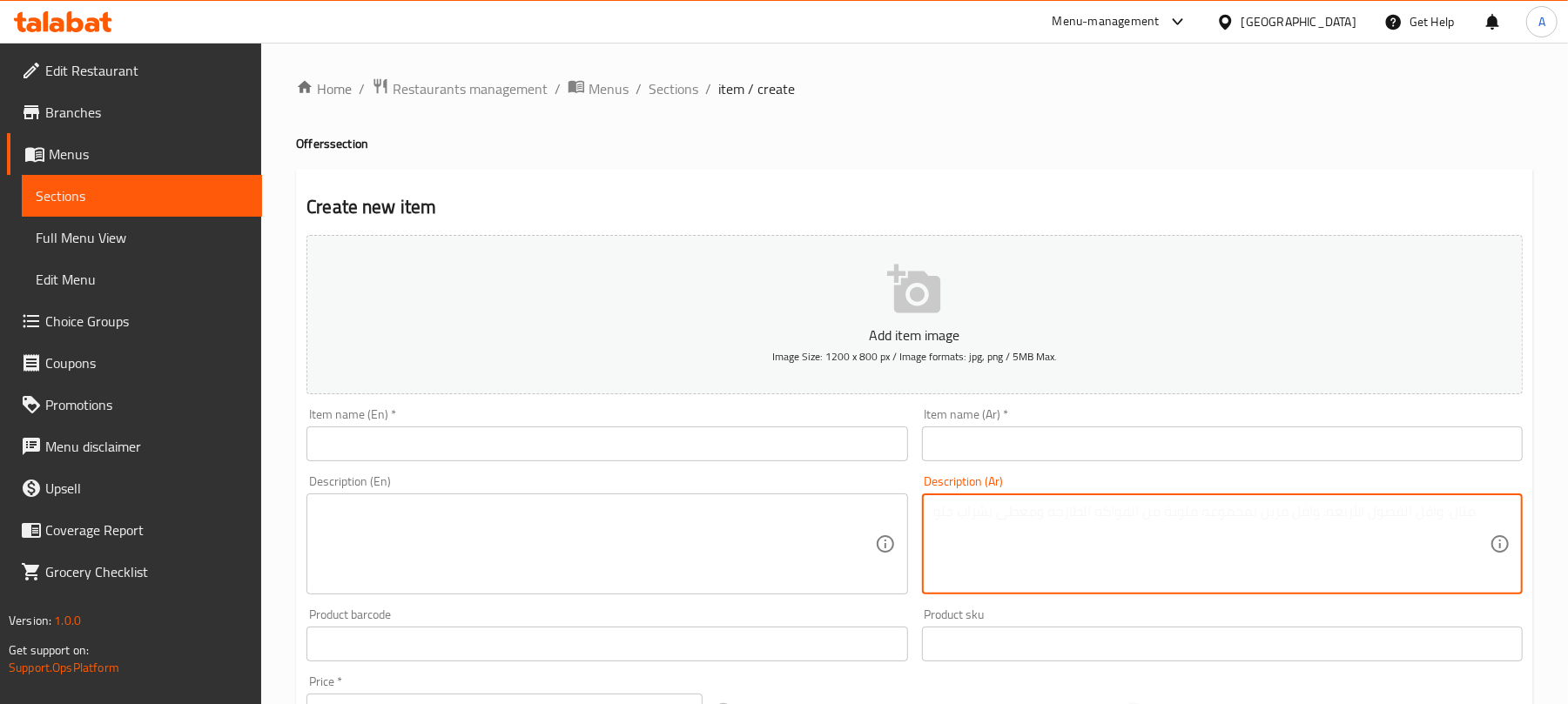 paste on "عرض نيزو 1 الاختيار بين - كريب كرسبى مع بطاطس مديم و مشروب - كريب برجر مع بطاطس مديم و مشروب ب 185 بدلا من 230" 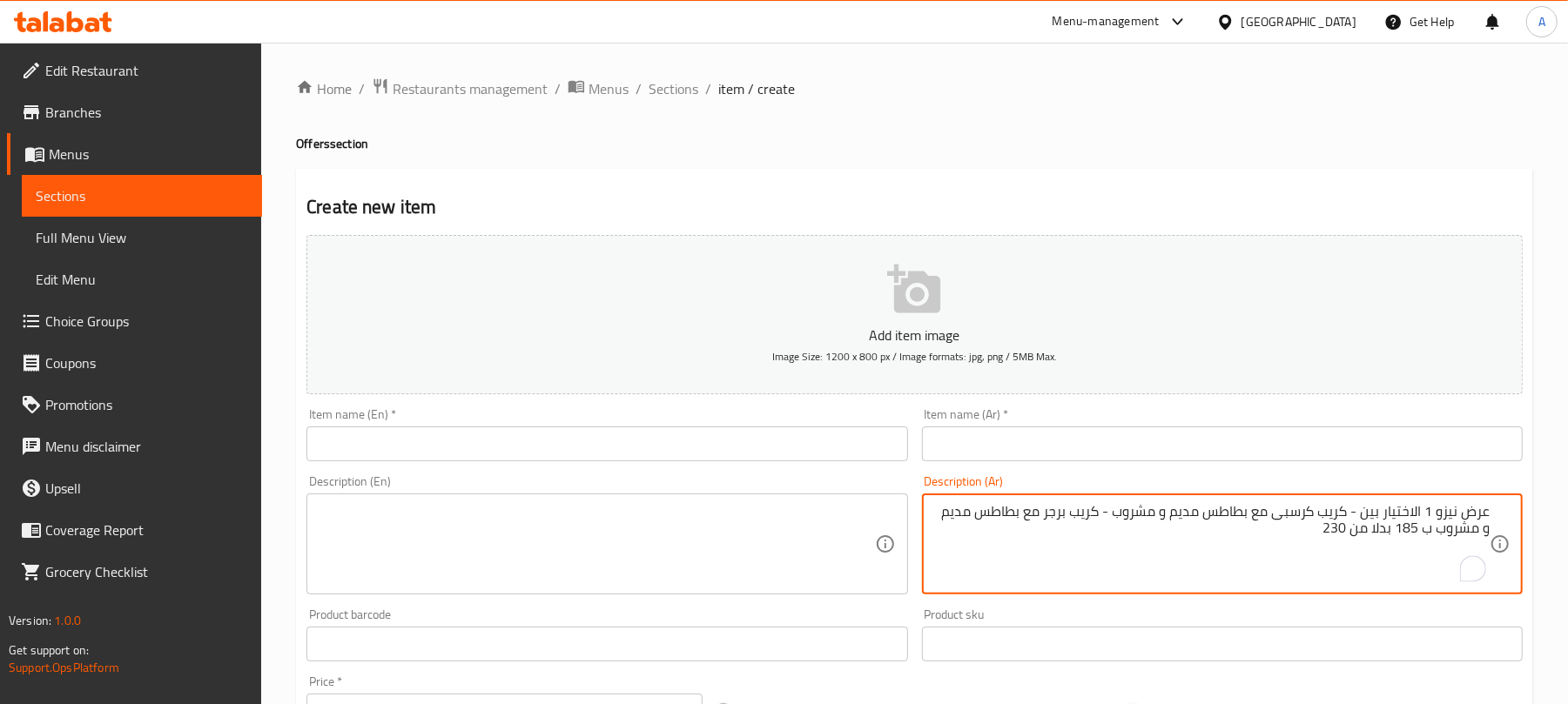 drag, startPoint x: 1421, startPoint y: 520, endPoint x: 1519, endPoint y: 498, distance: 100.439036 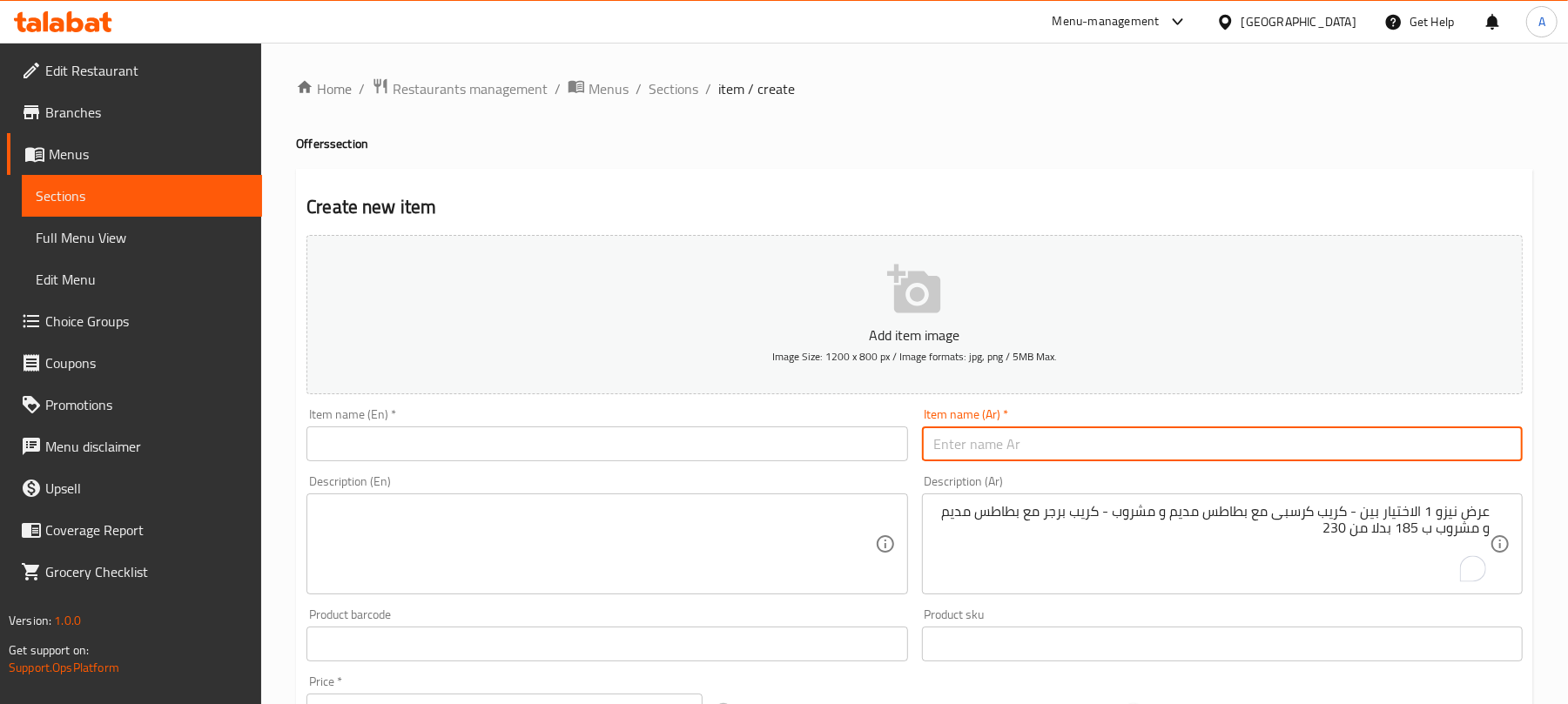 paste on "عرض نيزو 1" 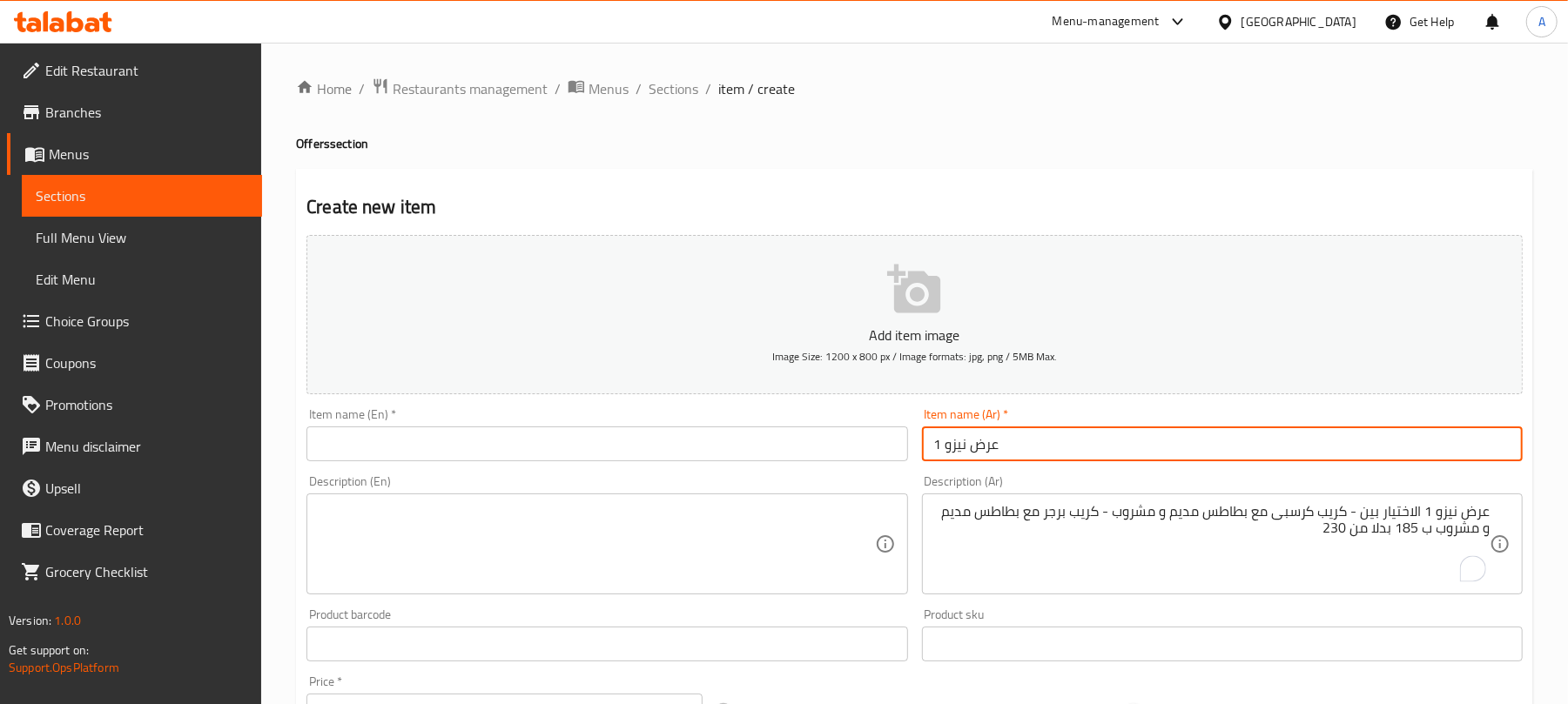 type on "عرض نيزو 1" 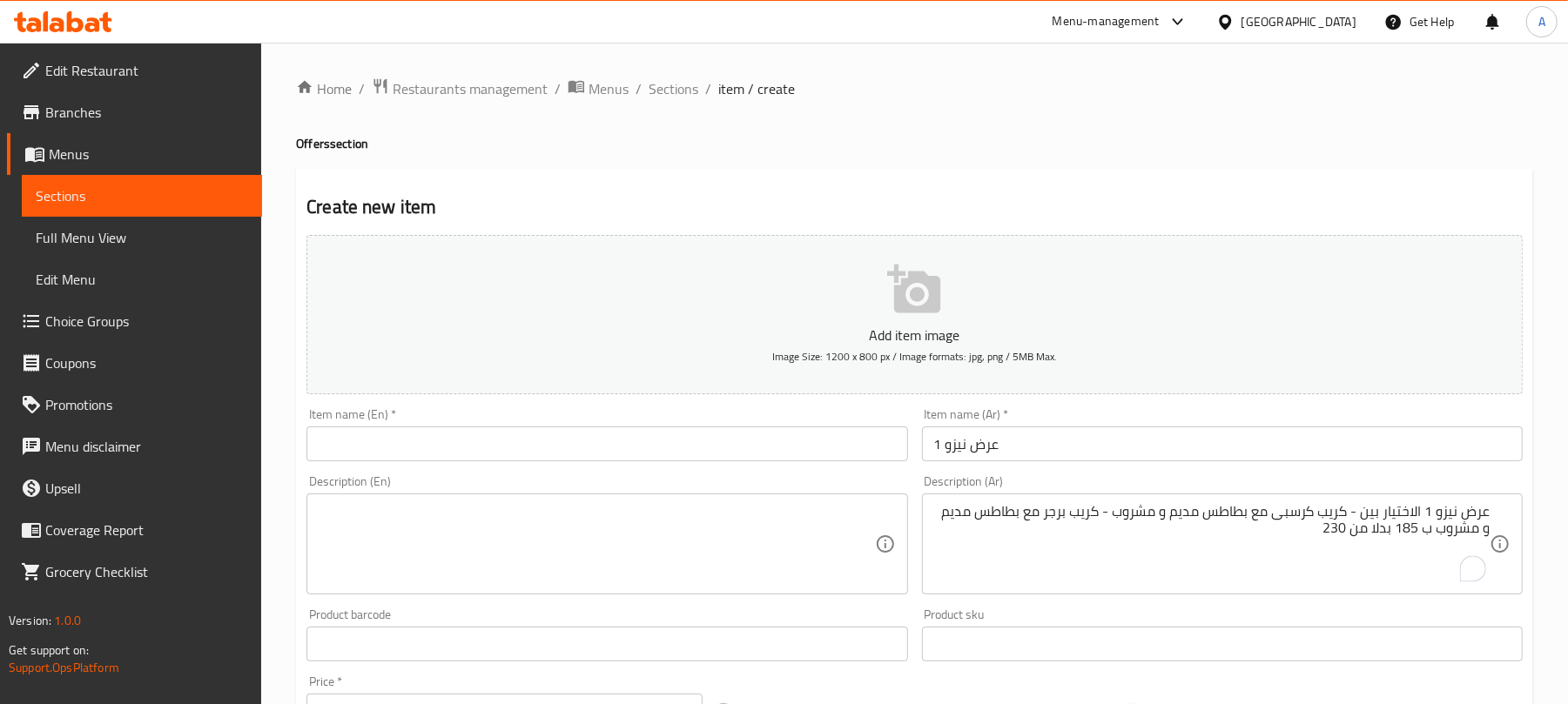 click at bounding box center (607, 444) 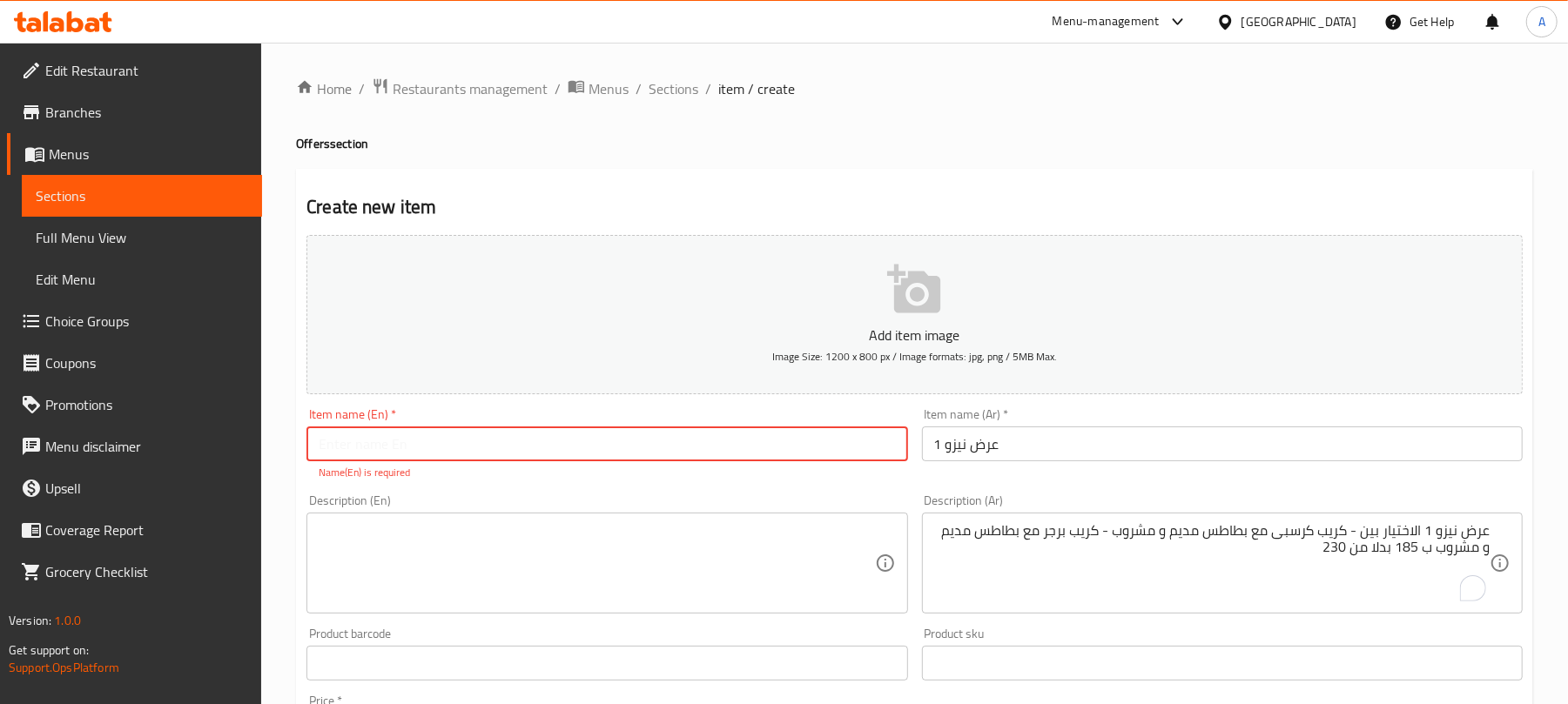 paste on "Nezoo" 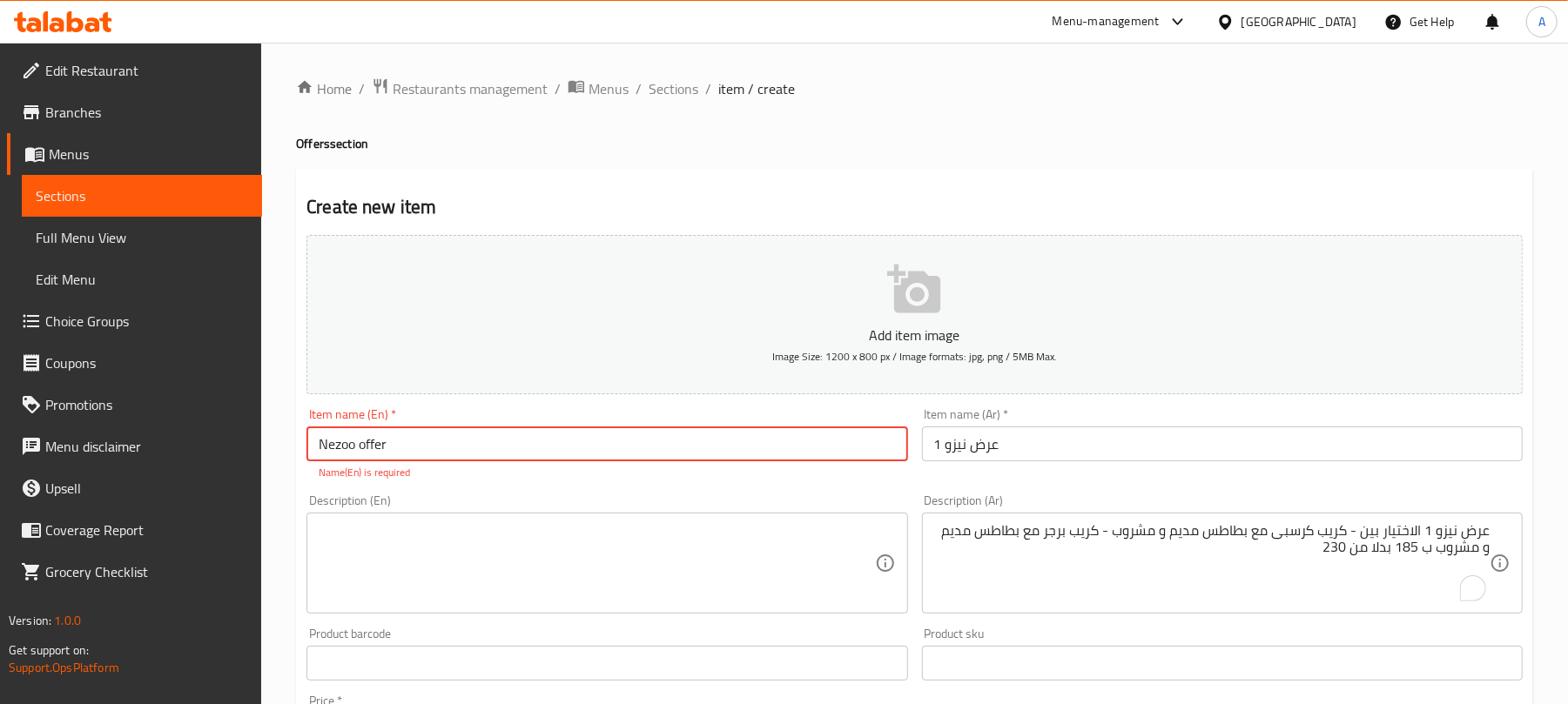 type on "Nezoo offer" 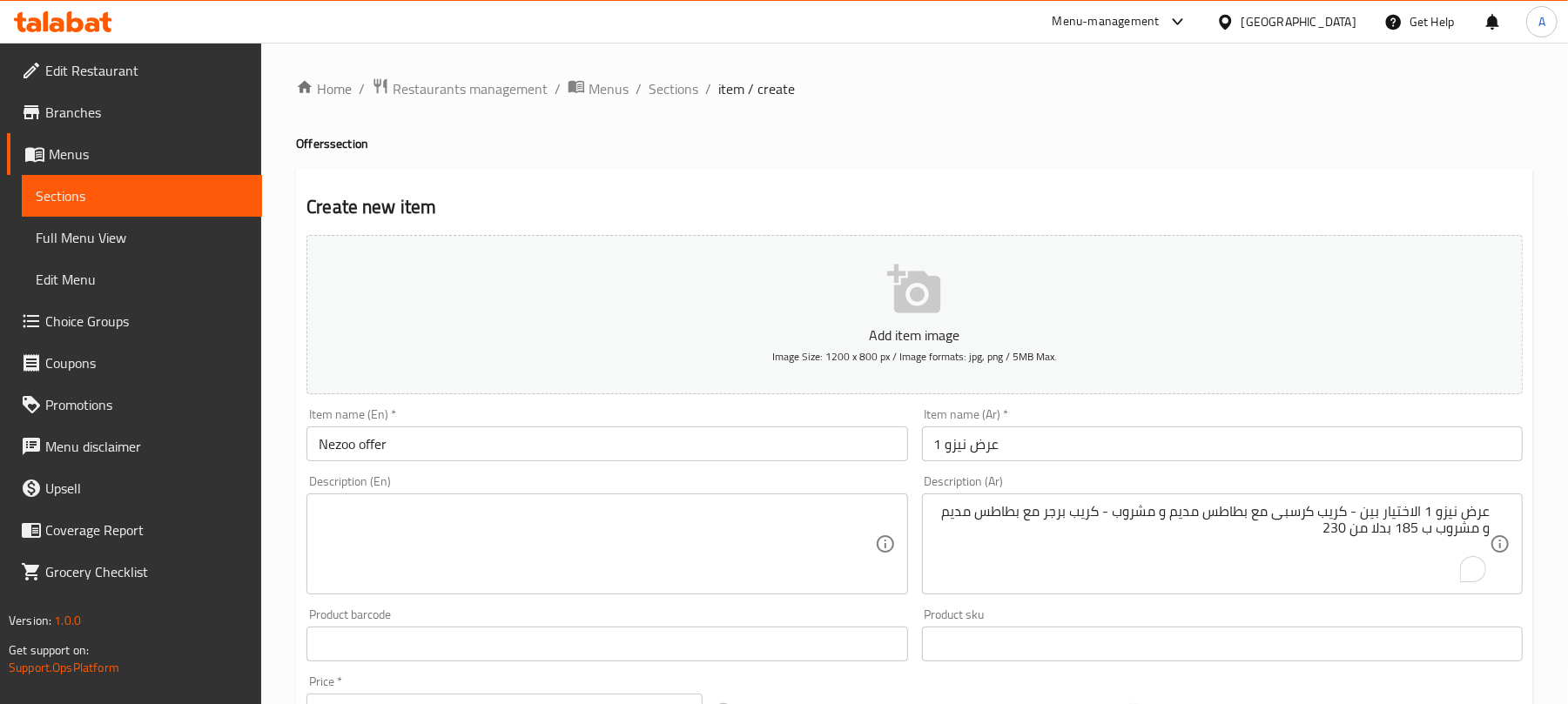 click on "Description (En) Description (En)" at bounding box center [607, 534] 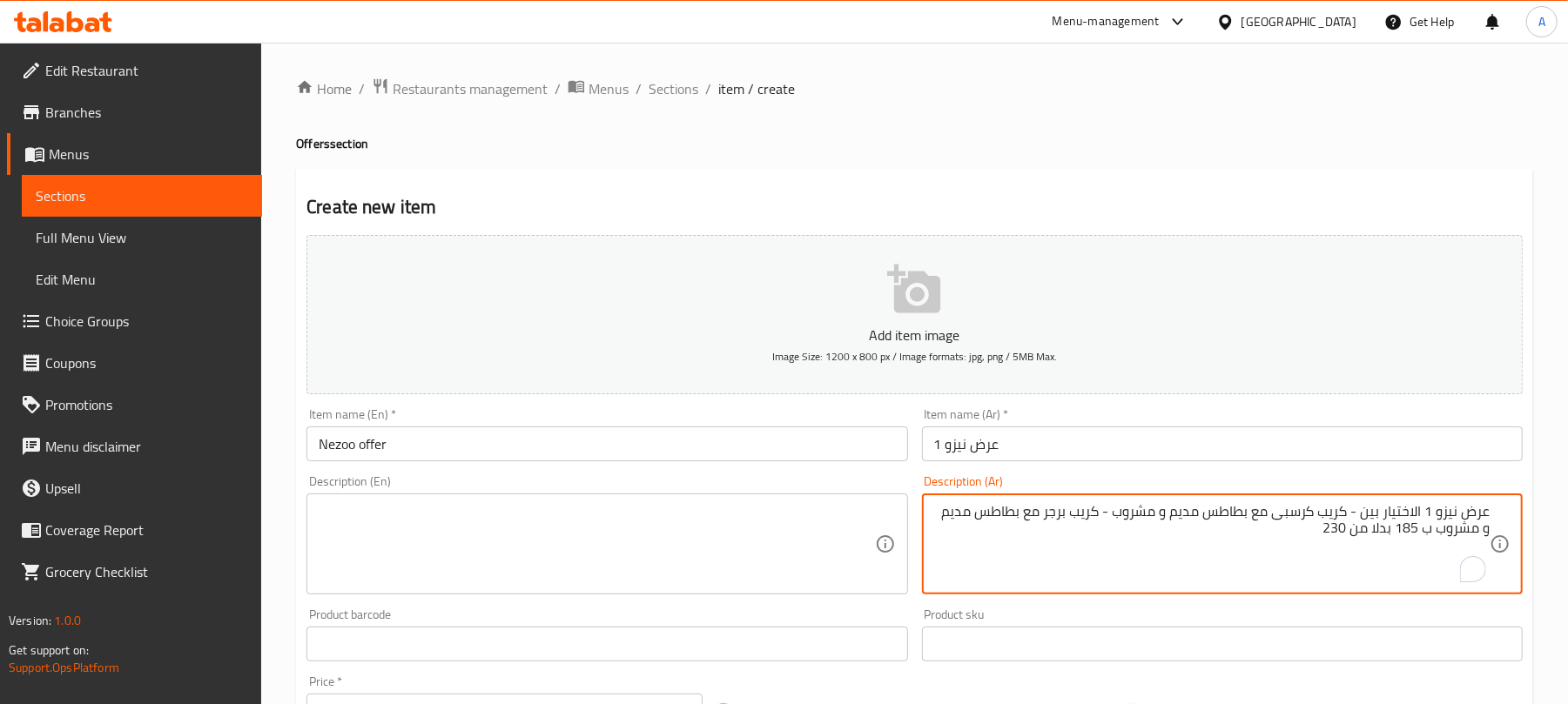 click on "عرض نيزو 1 الاختيار بين - كريب كرسبى مع بطاطس مديم و مشروب - كريب برجر مع بطاطس مديم و مشروب ب 185 بدلا من 230" at bounding box center [1212, 544] 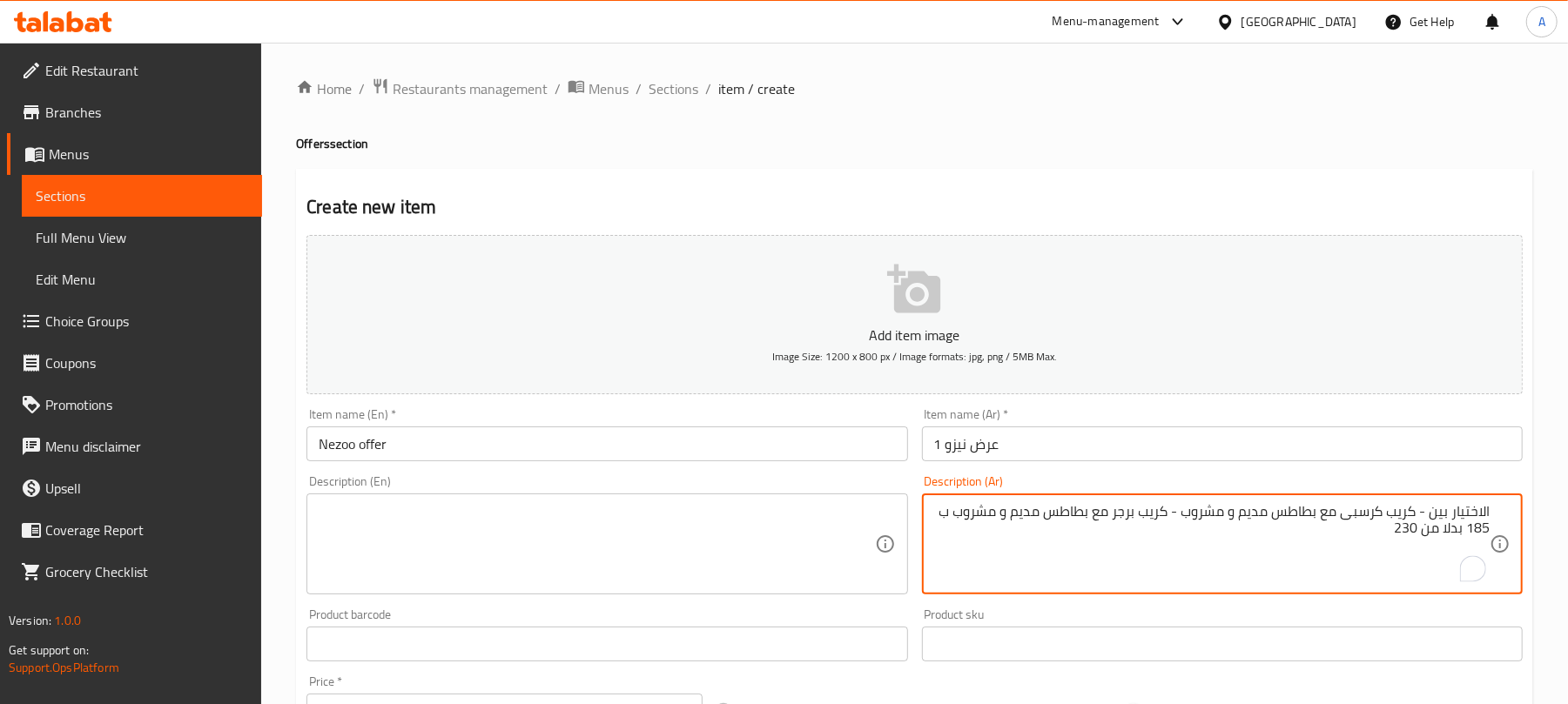 click on "الاختيار بين - كريب كرسبى مع بطاطس مديم و مشروب - كريب برجر مع بطاطس مديم و مشروب ب 185 بدلا من 230" at bounding box center (1212, 544) 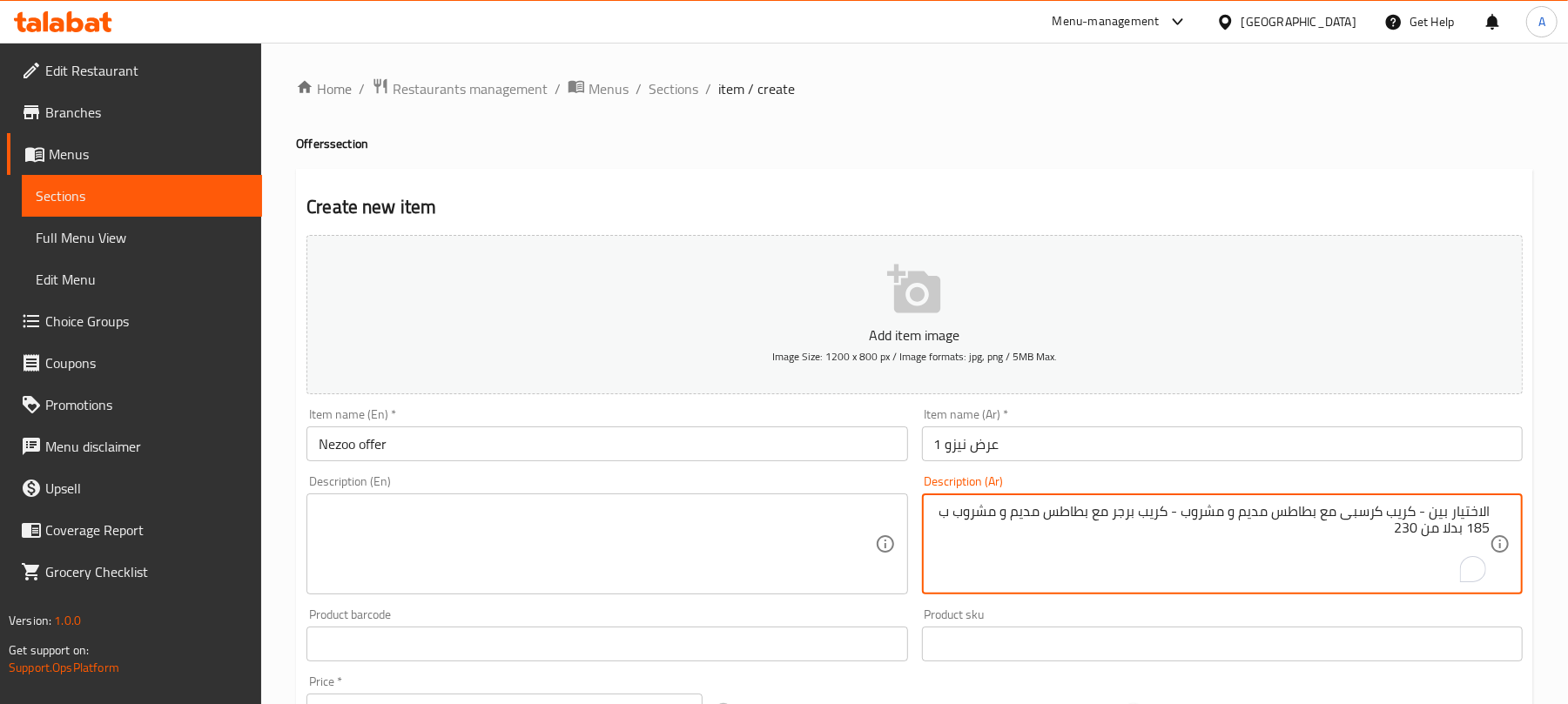 type on "الاختيار بين - كريب كرسبى مع بطاطس مديم و مشروب - كريب برجر مع بطاطس مديم و مشروب ب 185 بدلا من 230" 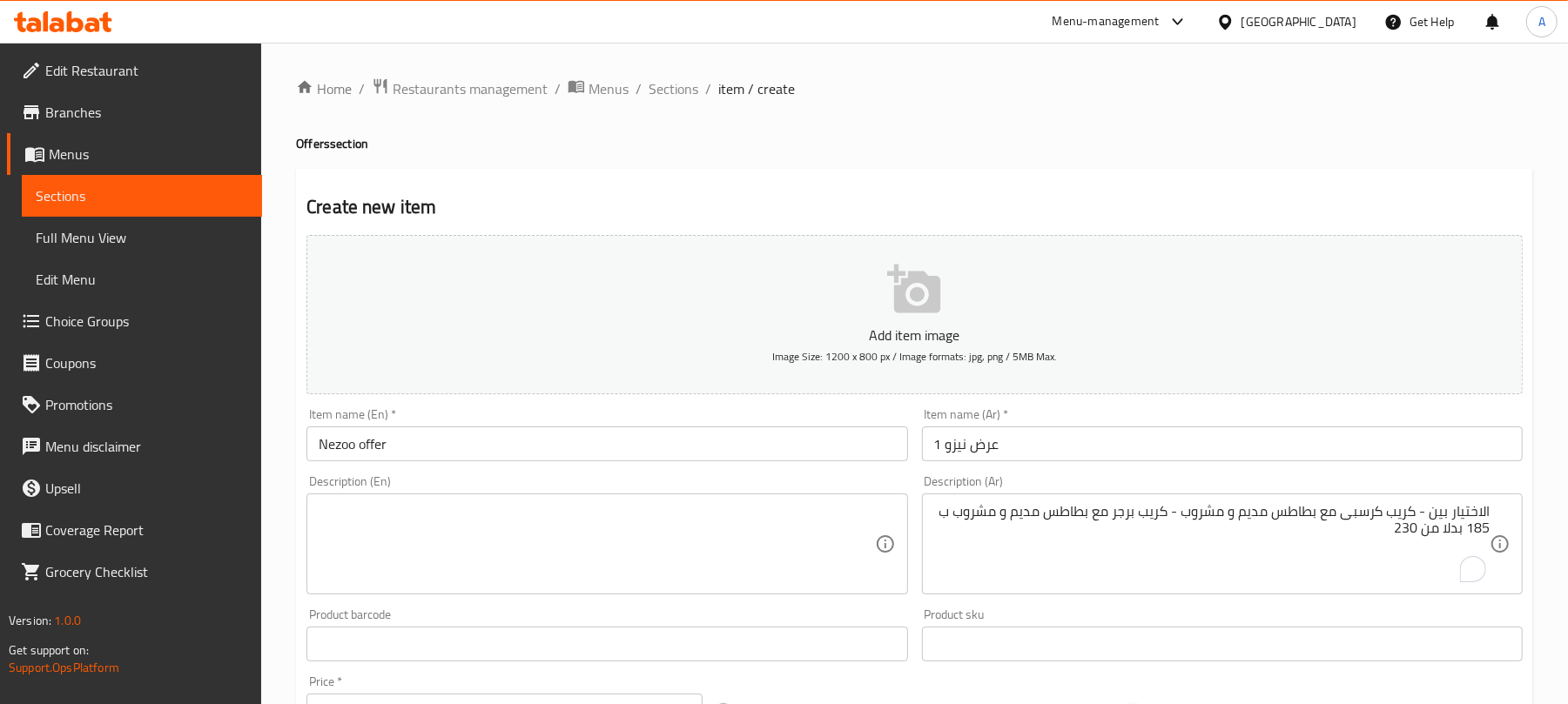click at bounding box center (596, 544) 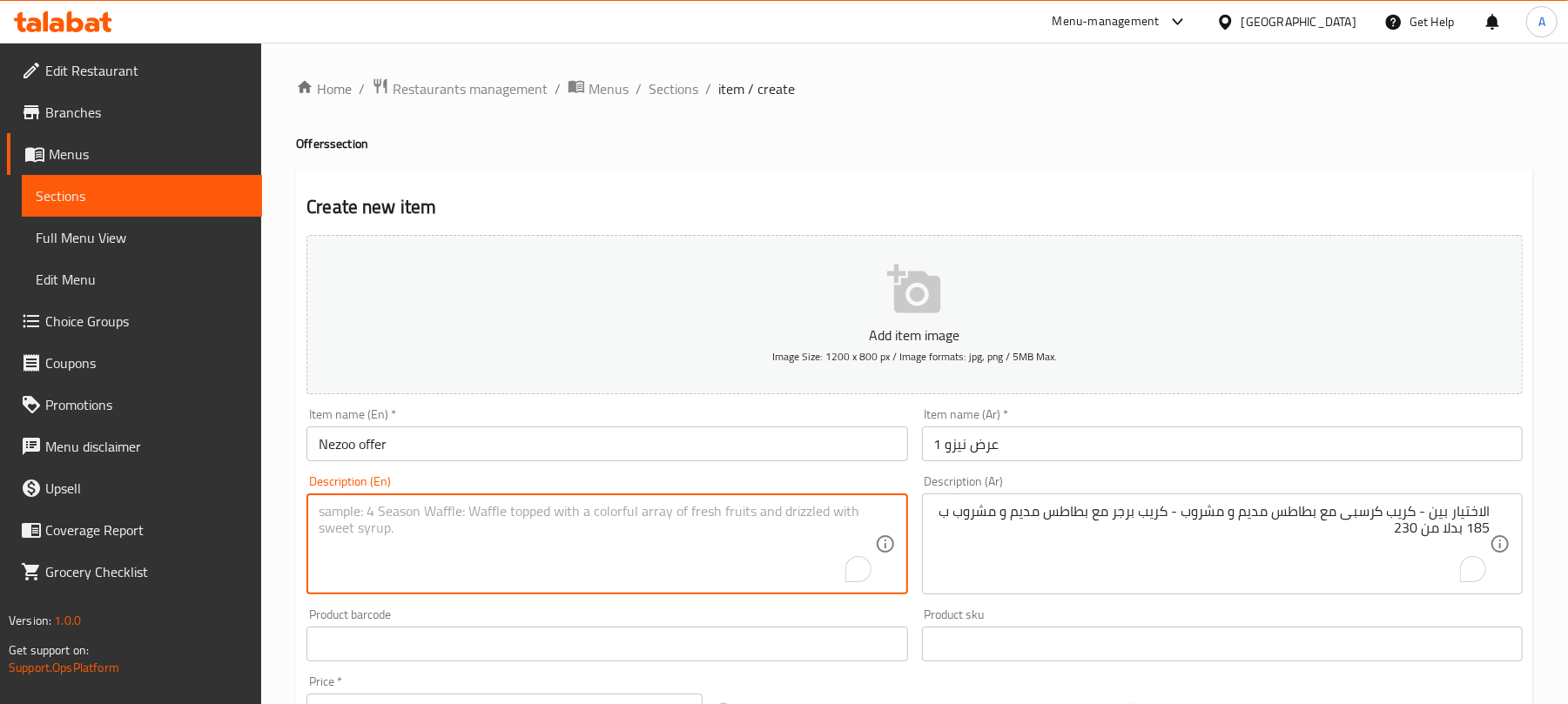paste on "Choose between - Crispy crepe with medium fries and a drink - Burger crepe with medium fries and a drink for 185 instead of 230" 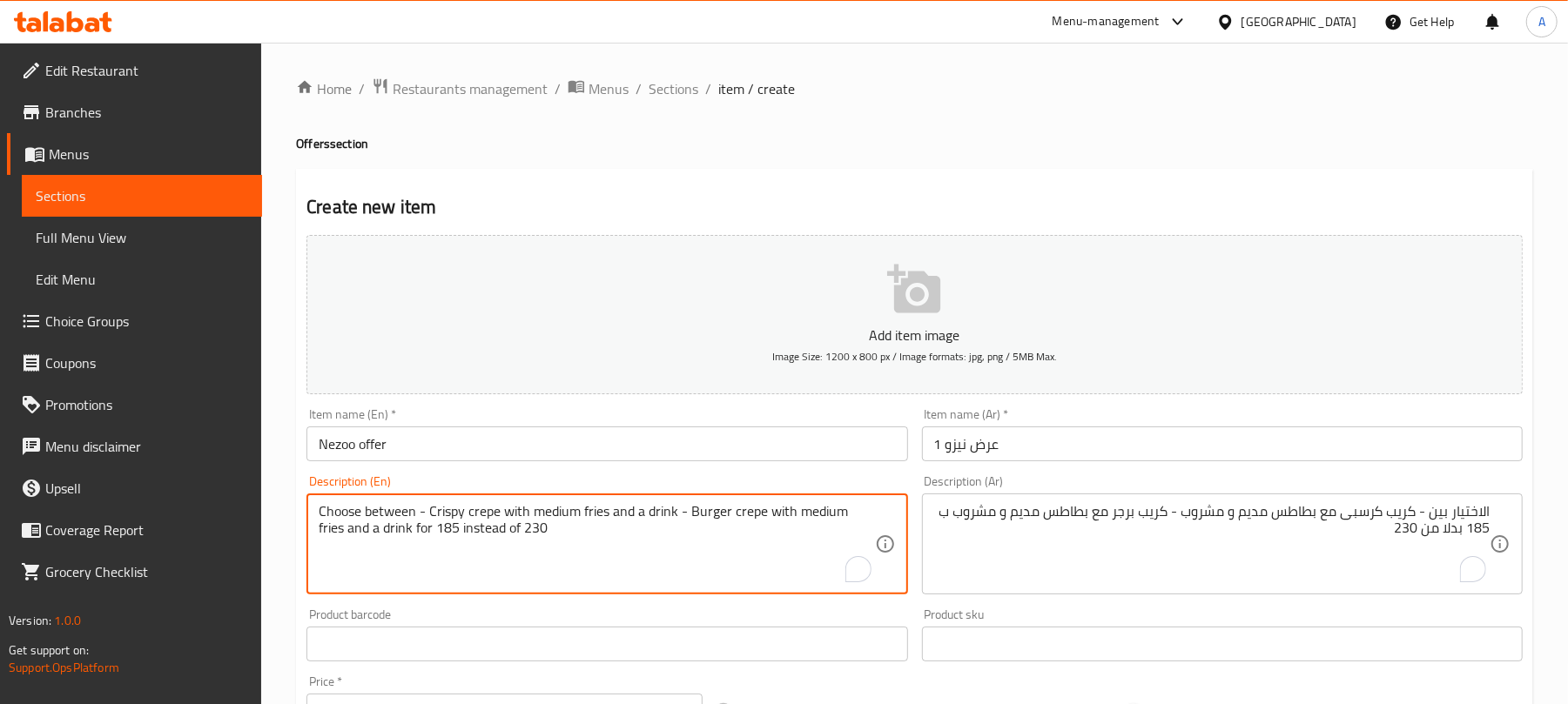 click on "Choose between - Crispy crepe with medium fries and a drink - Burger crepe with medium fries and a drink for 185 instead of 230" at bounding box center (596, 544) 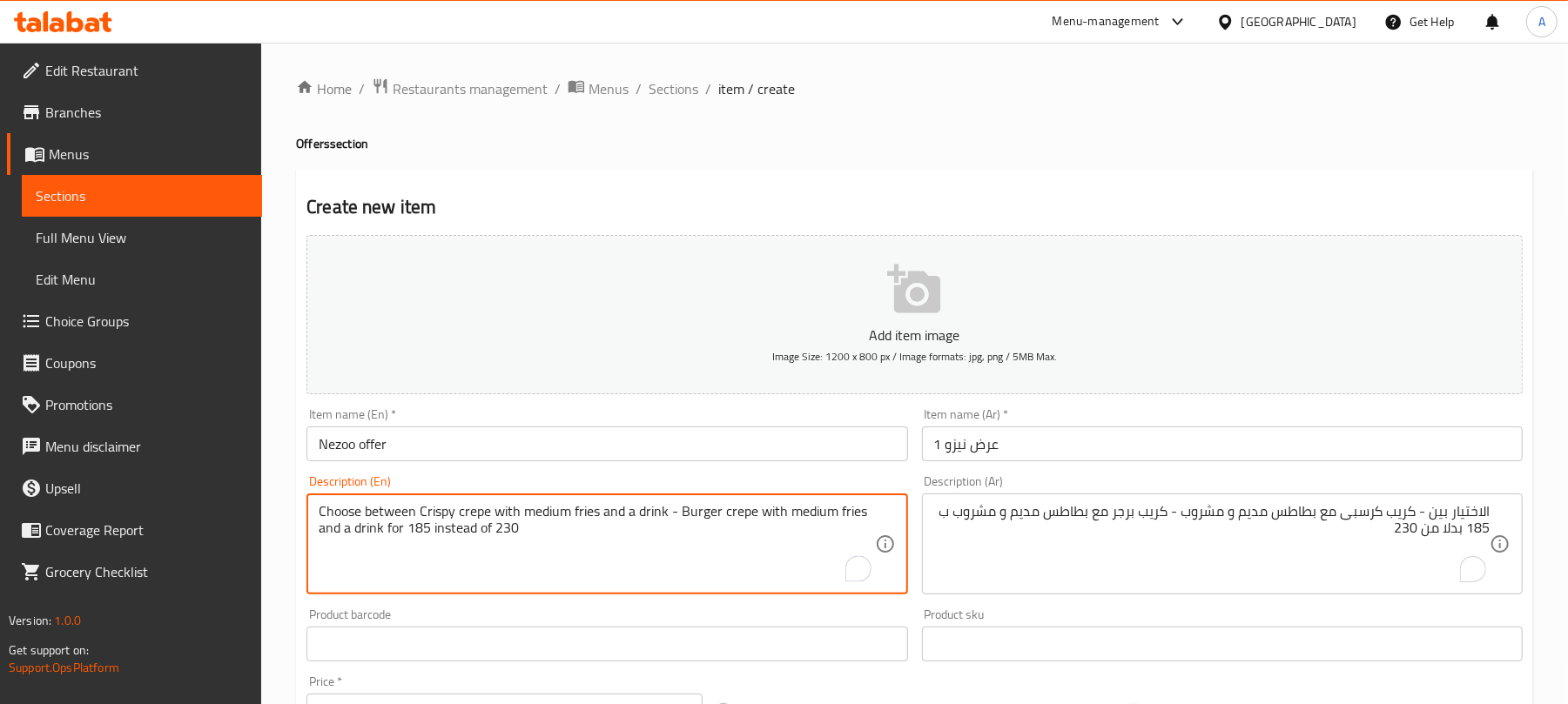 type on "Choose between Crispy crepe with medium fries and a drink - Burger crepe with medium fries and a drink for 185 instead of 230" 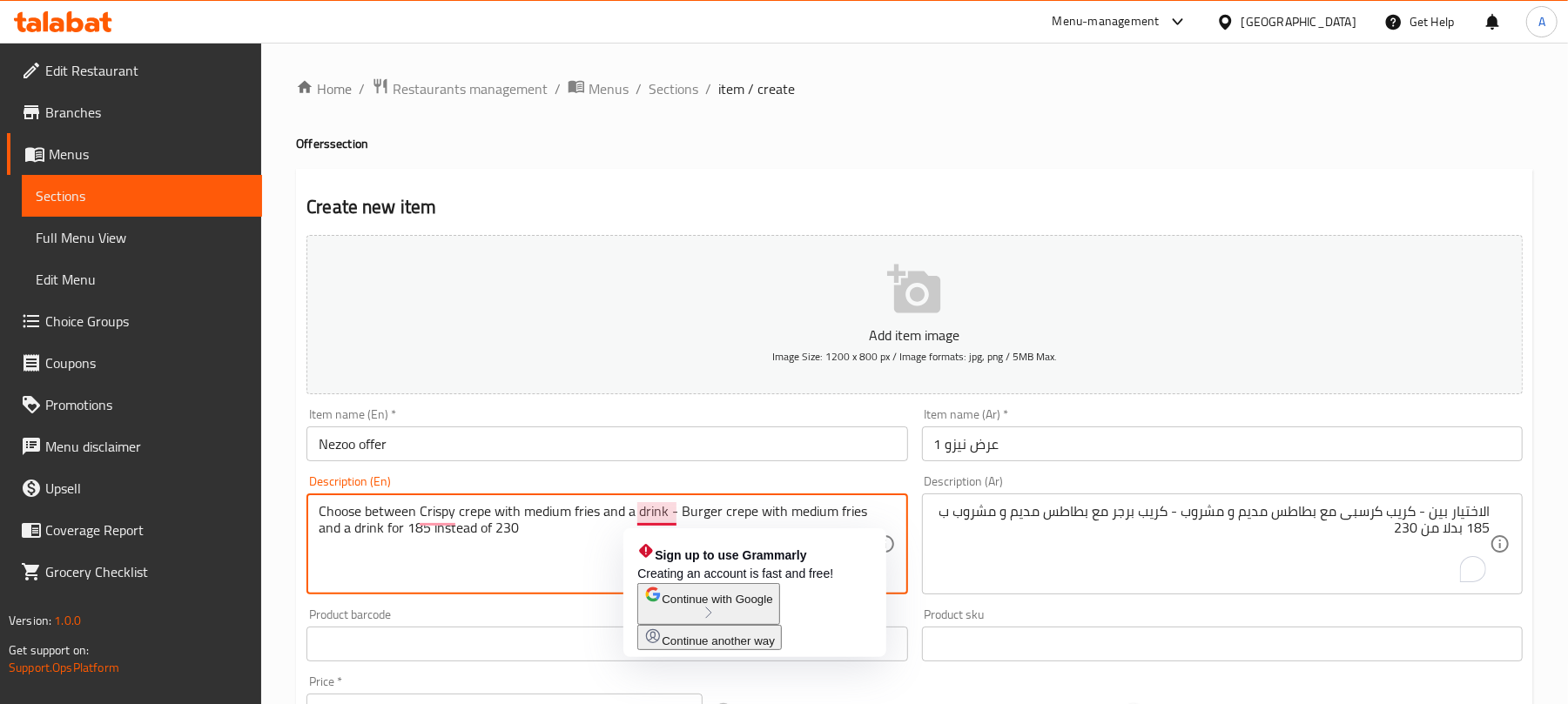 click on "Choose between Crispy crepe with medium fries and a drink - Burger crepe with medium fries and a drink for 185 instead of 230" at bounding box center (596, 544) 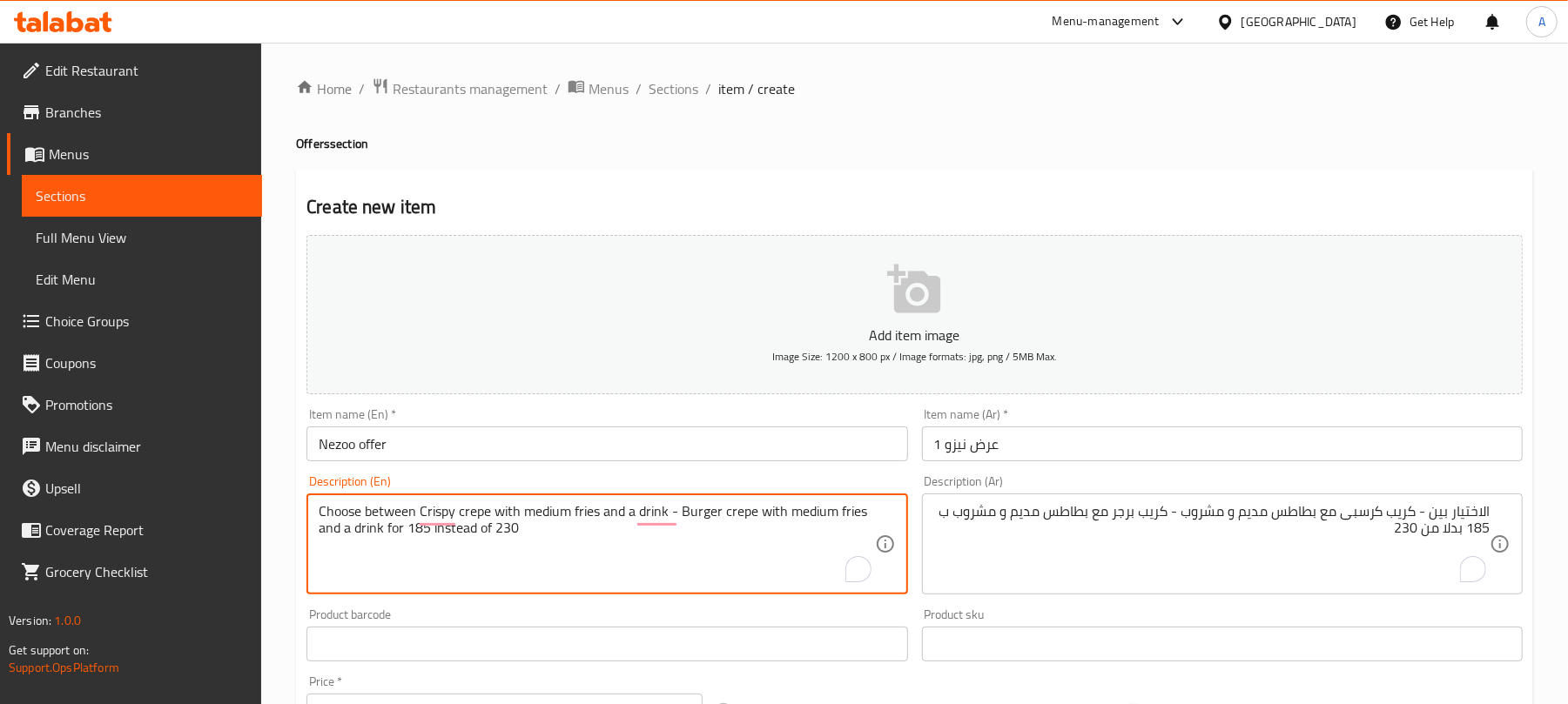 click on "Choose between Crispy crepe with medium fries and a drink - Burger crepe with medium fries and a drink for 185 instead of 230" at bounding box center (596, 544) 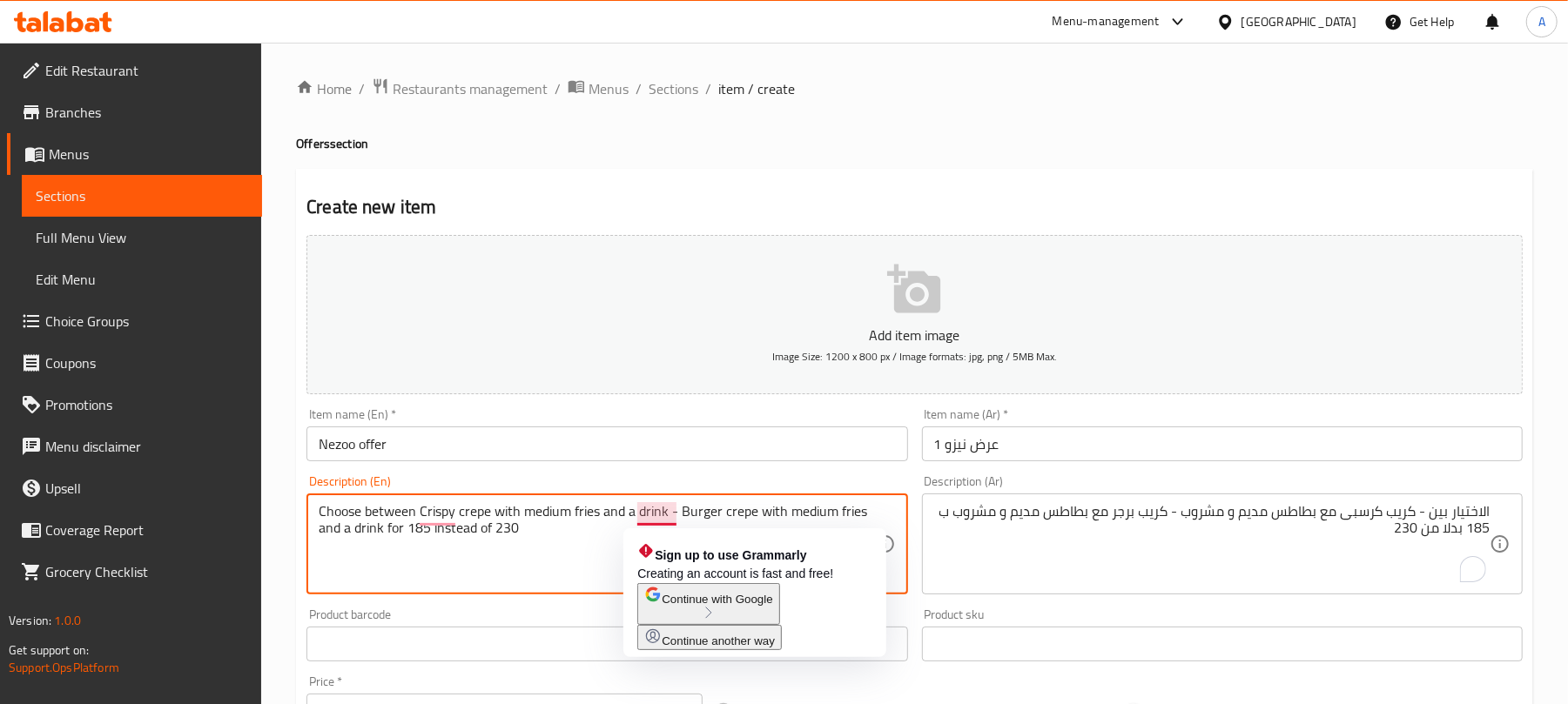 click on "Continue with Google" 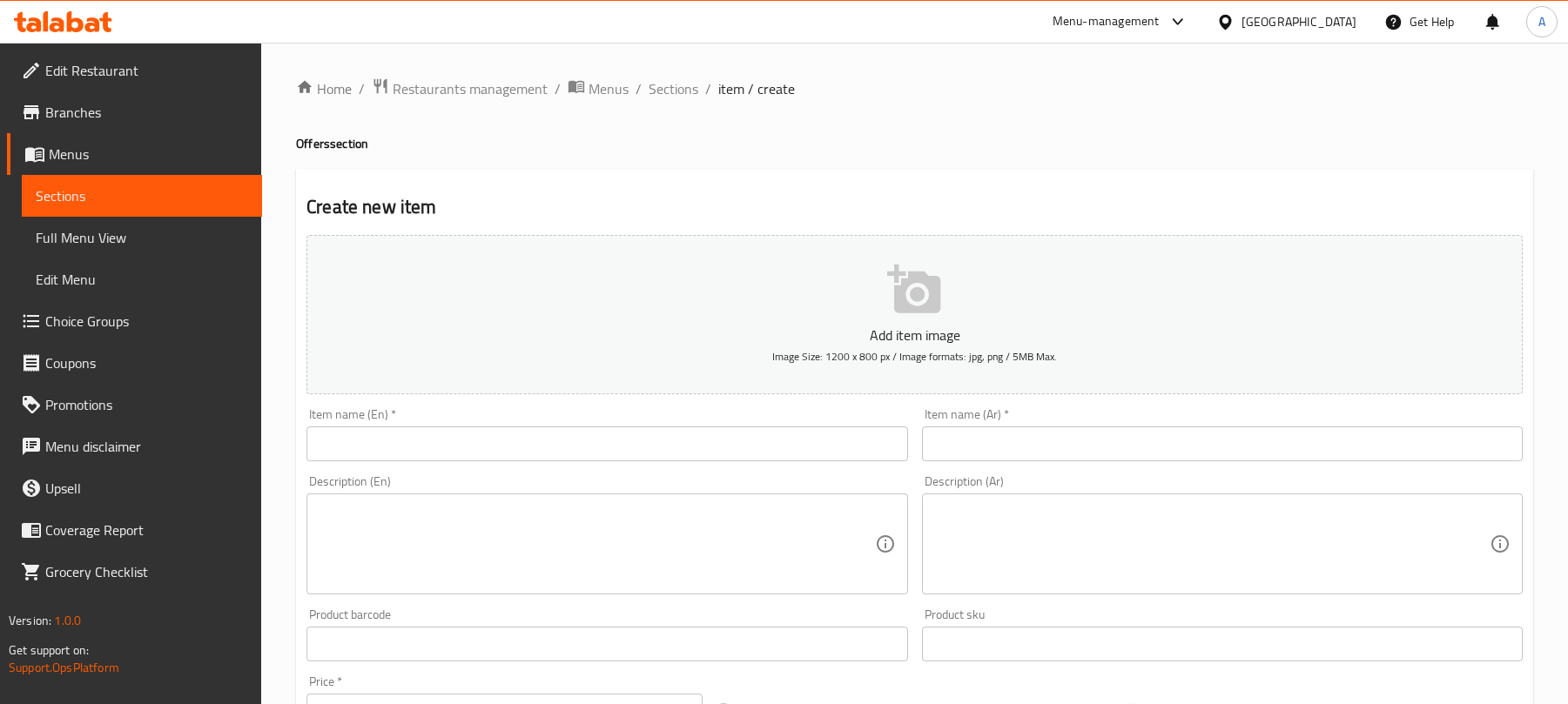 scroll, scrollTop: 0, scrollLeft: 0, axis: both 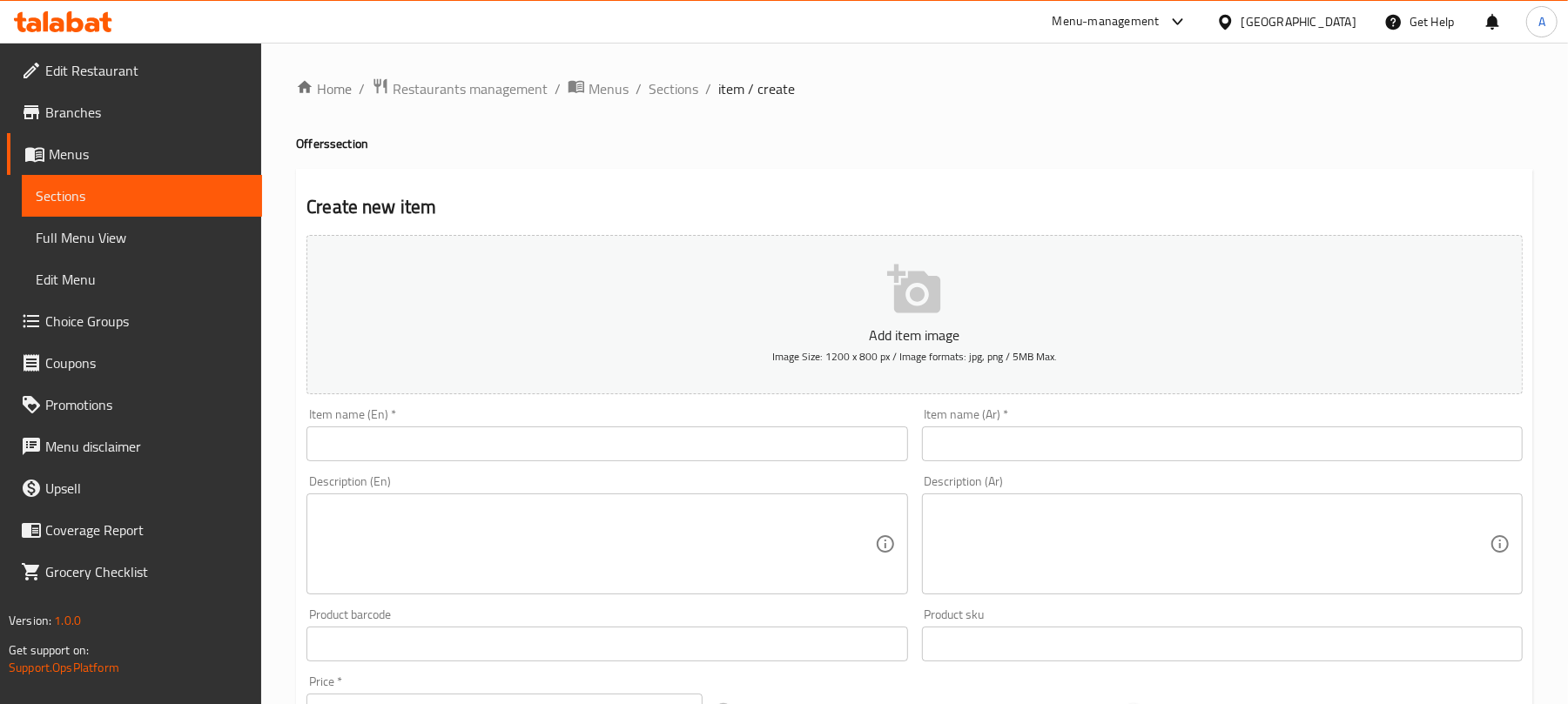 click on "Sections" at bounding box center [142, 196] 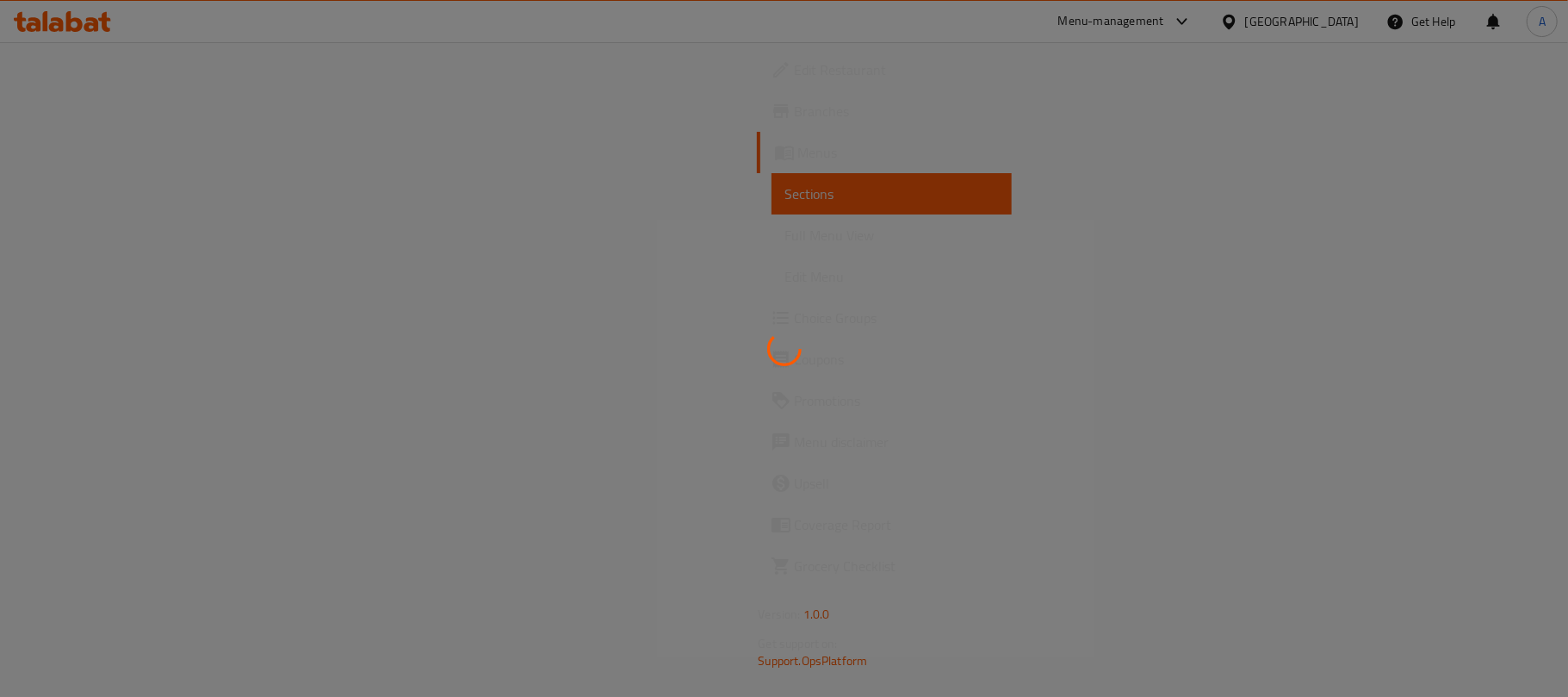 click at bounding box center (784, 348) 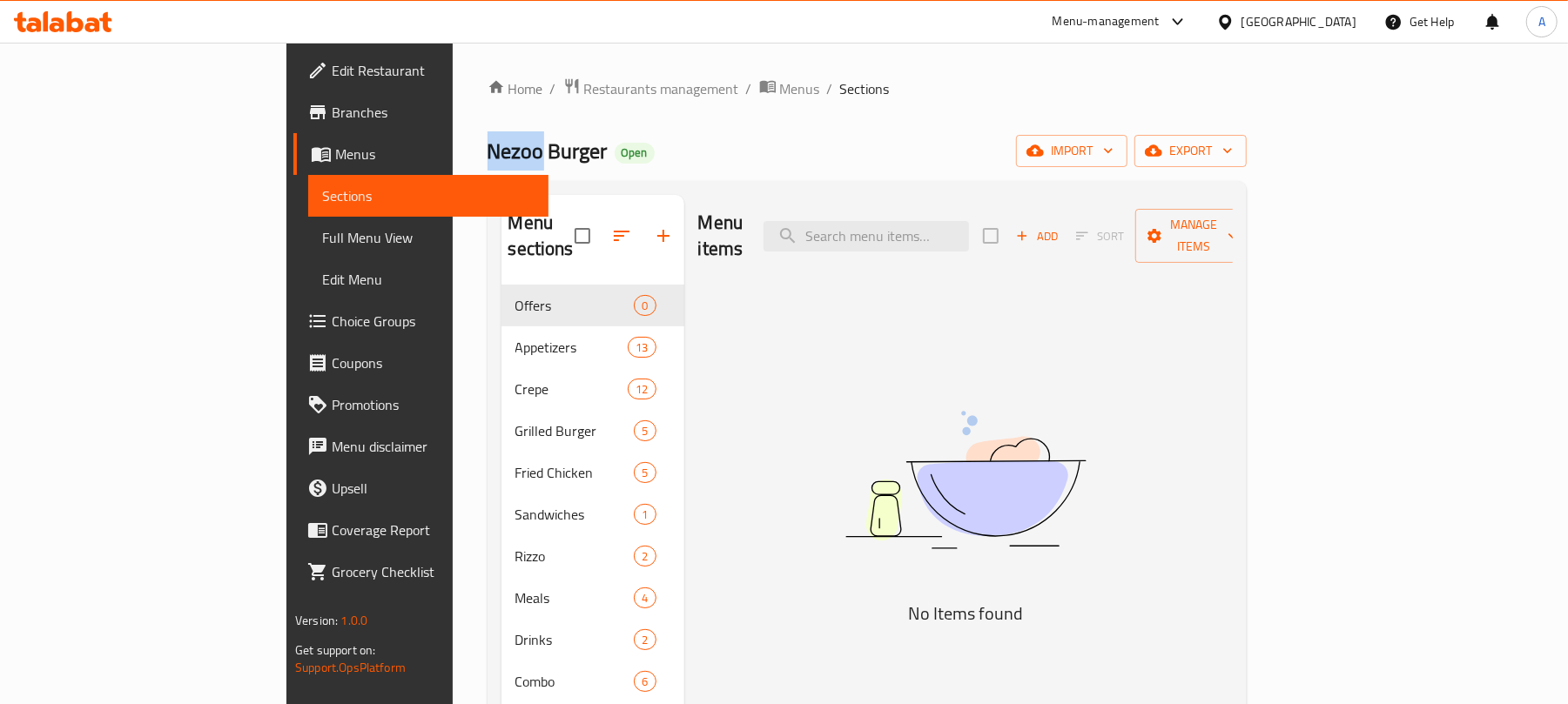 copy on "Nezoo" 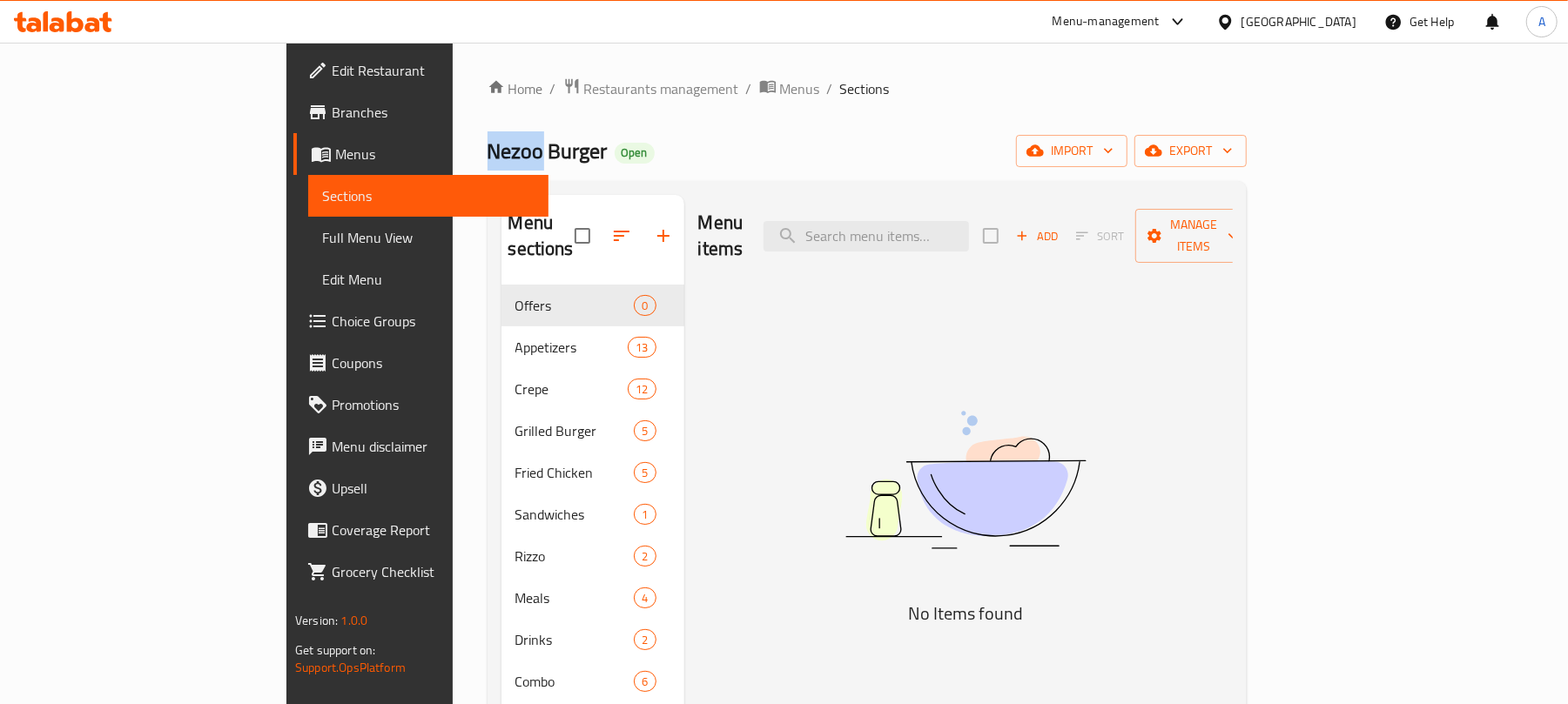 drag, startPoint x: 353, startPoint y: 158, endPoint x: 276, endPoint y: 146, distance: 77.929455 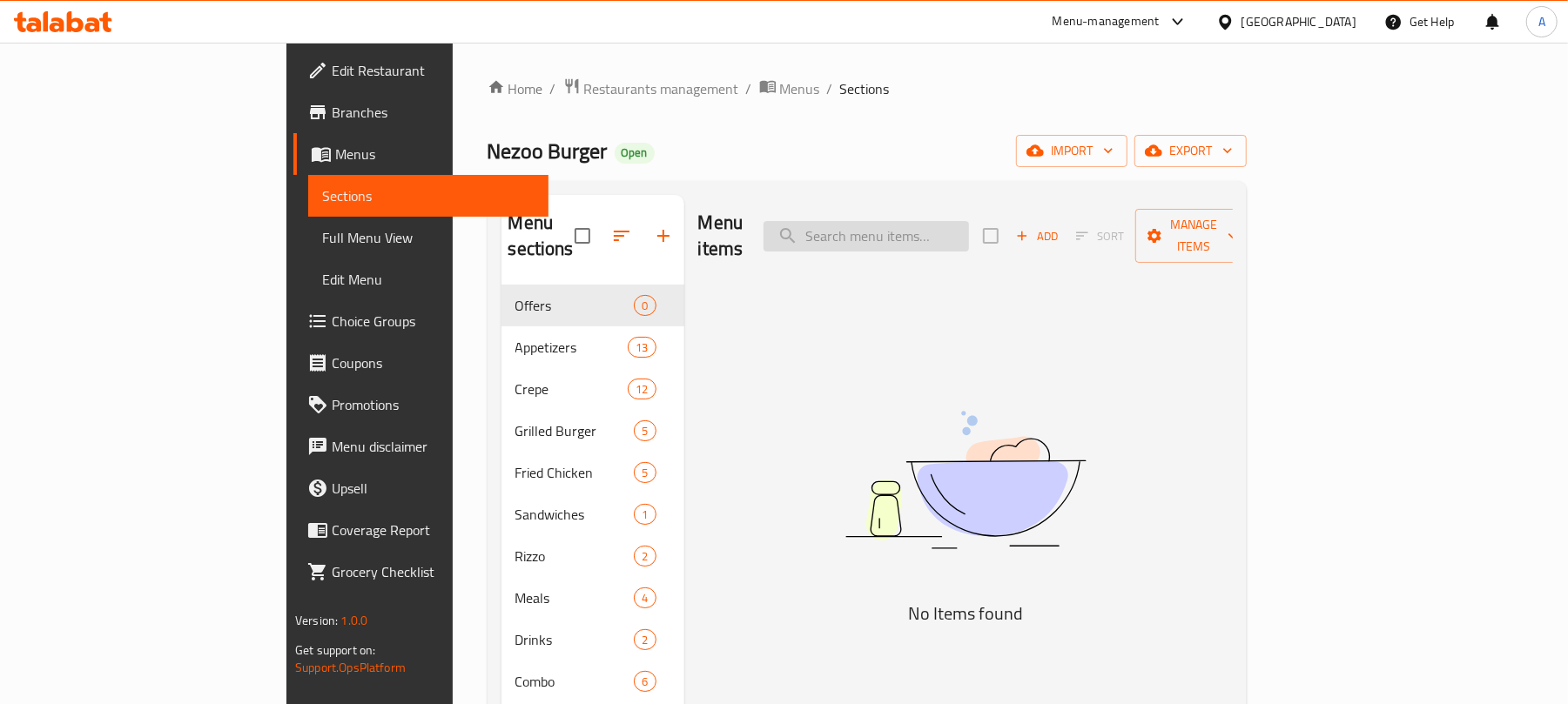 click at bounding box center [866, 236] 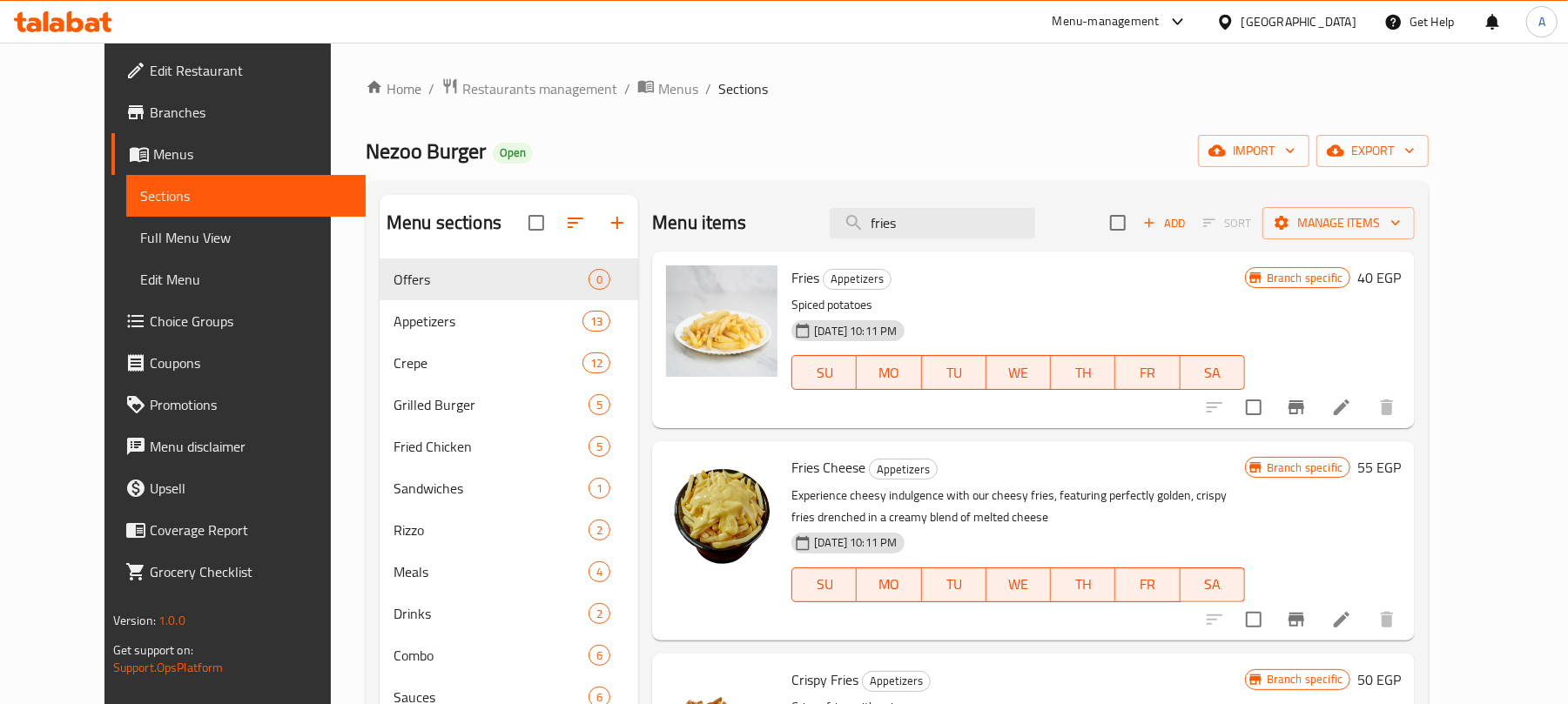 type on "fries" 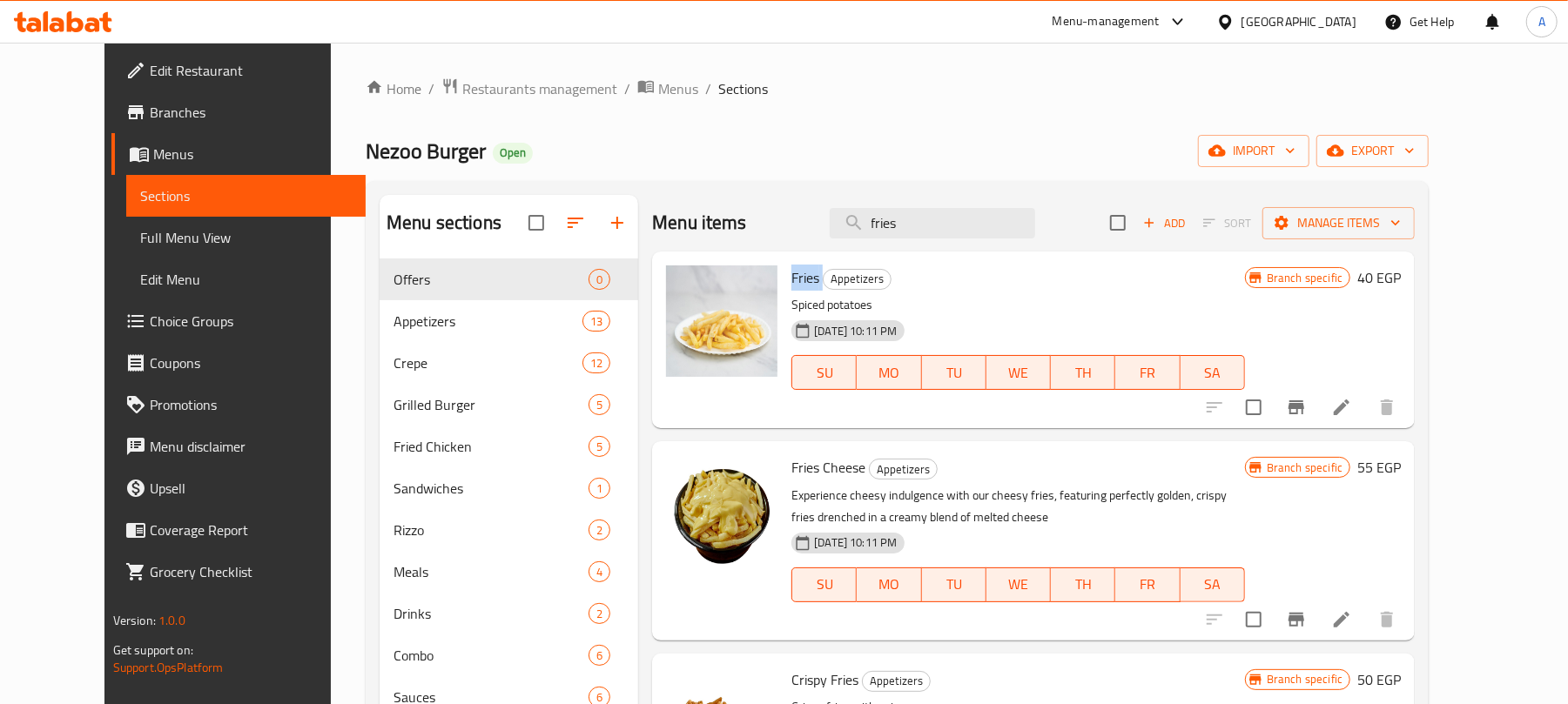 click on "Fries" at bounding box center [805, 278] 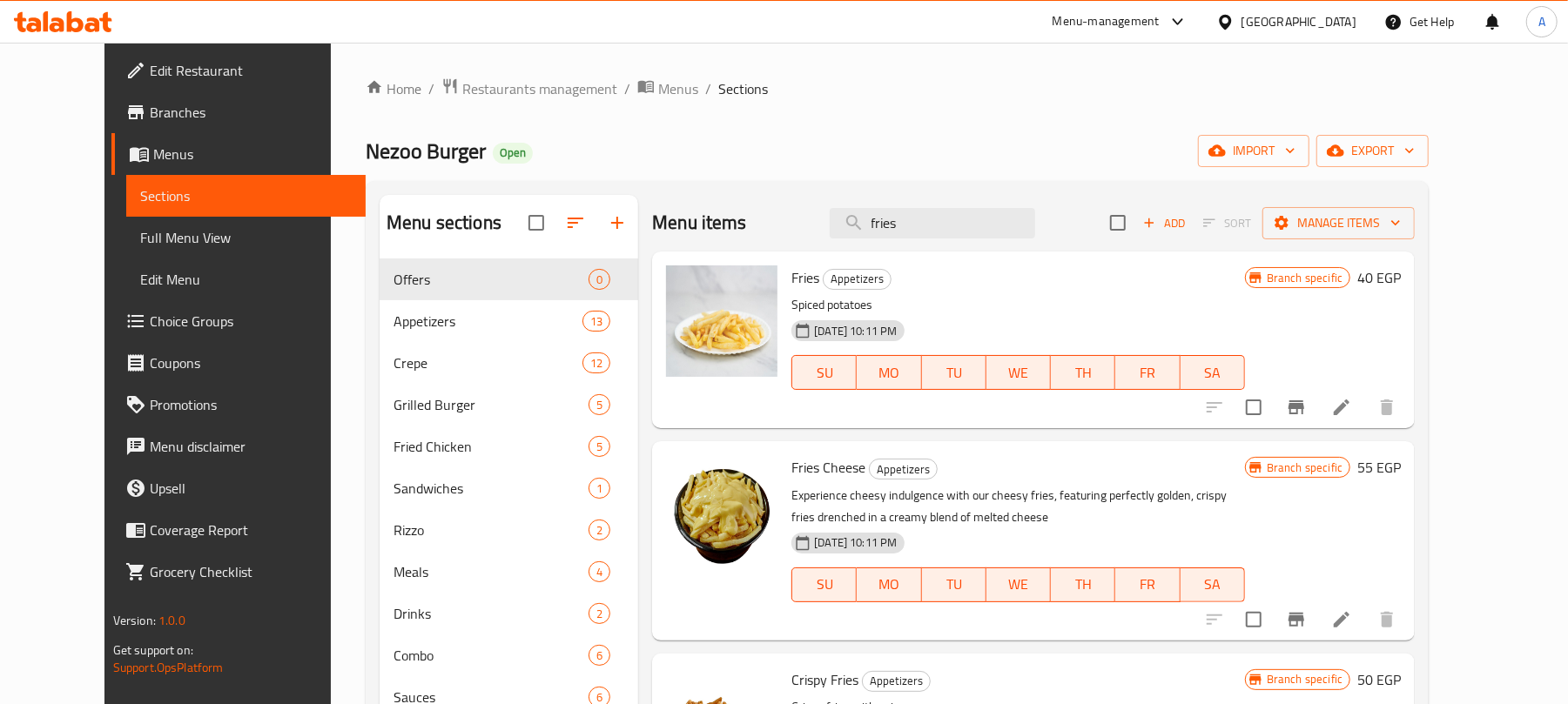 click on "Spiced potatoes" at bounding box center [1018, 305] 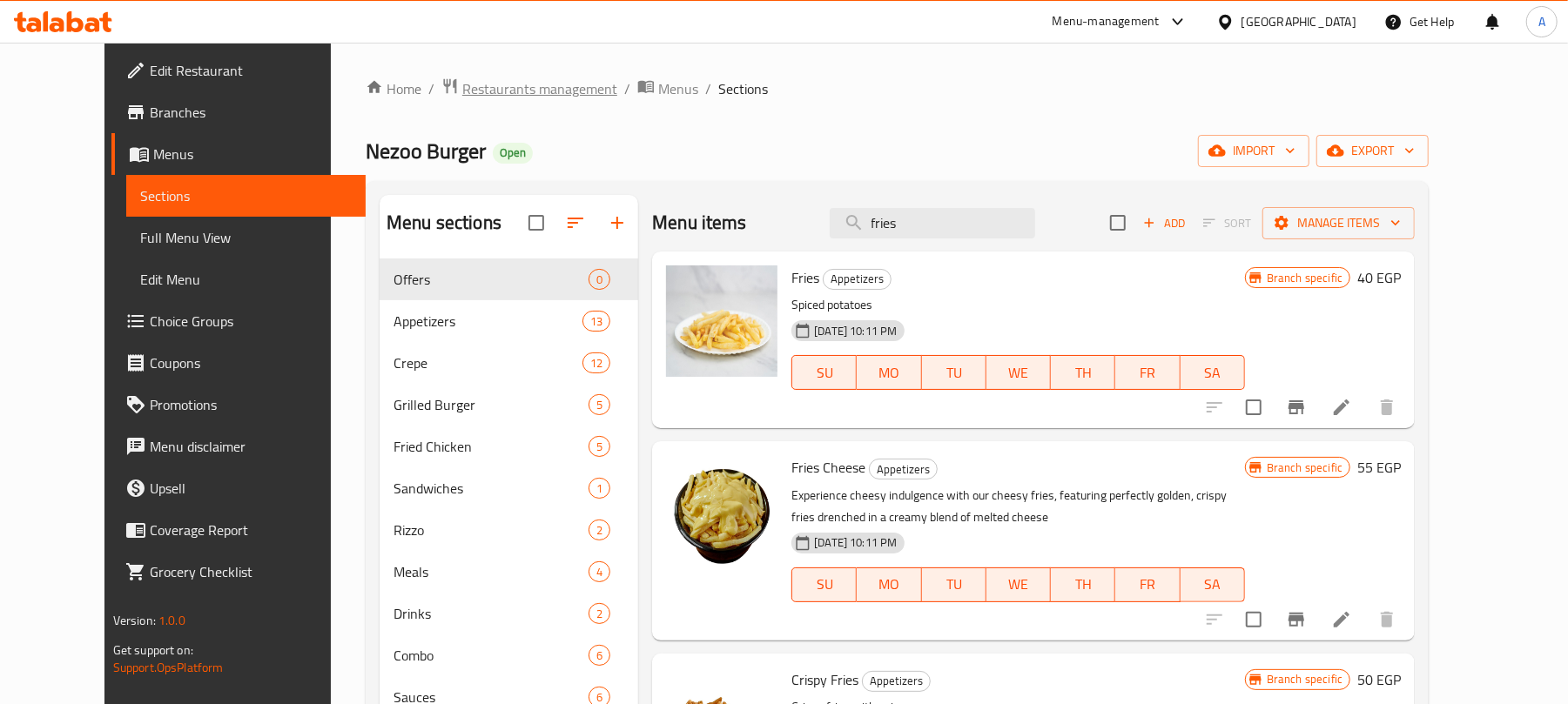 click on "Restaurants management" at bounding box center [540, 89] 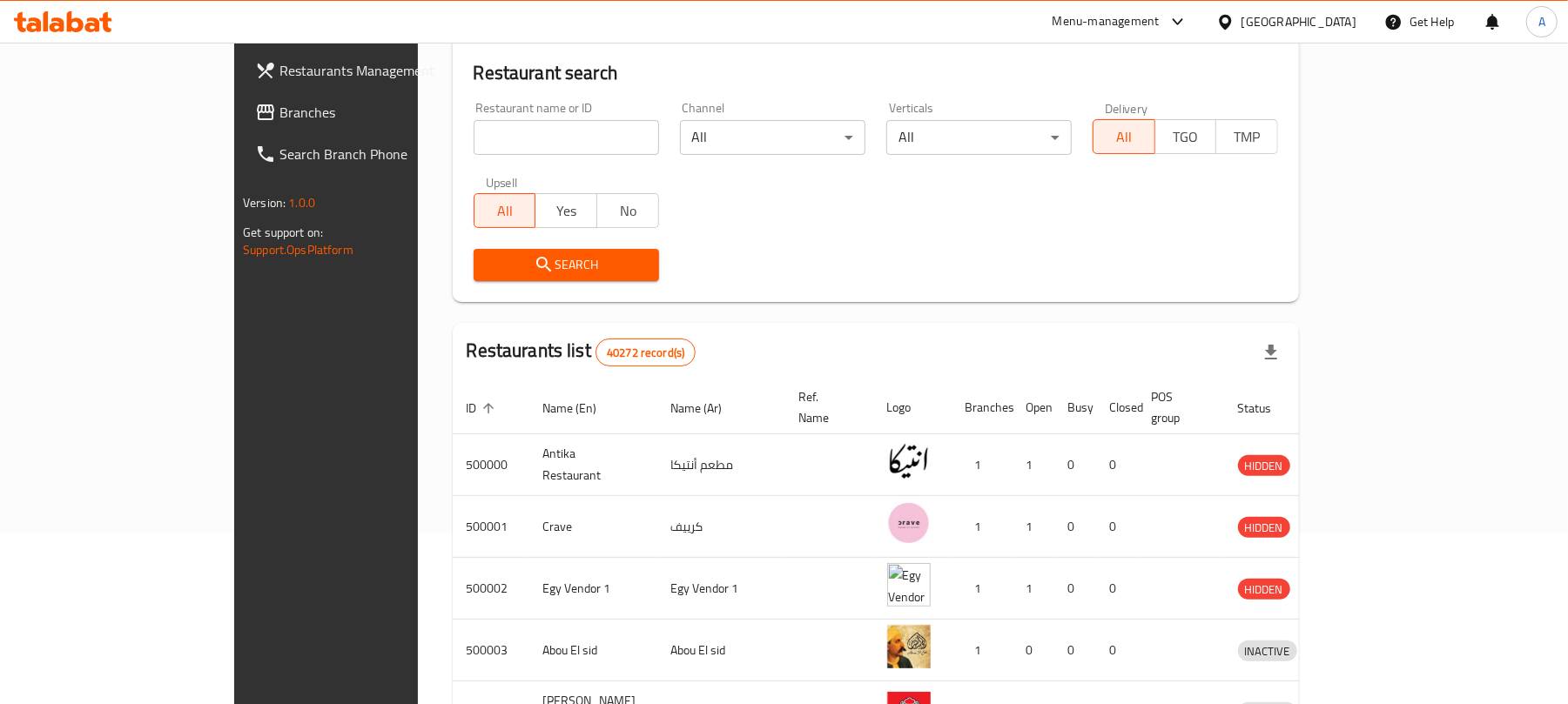 scroll, scrollTop: 0, scrollLeft: 0, axis: both 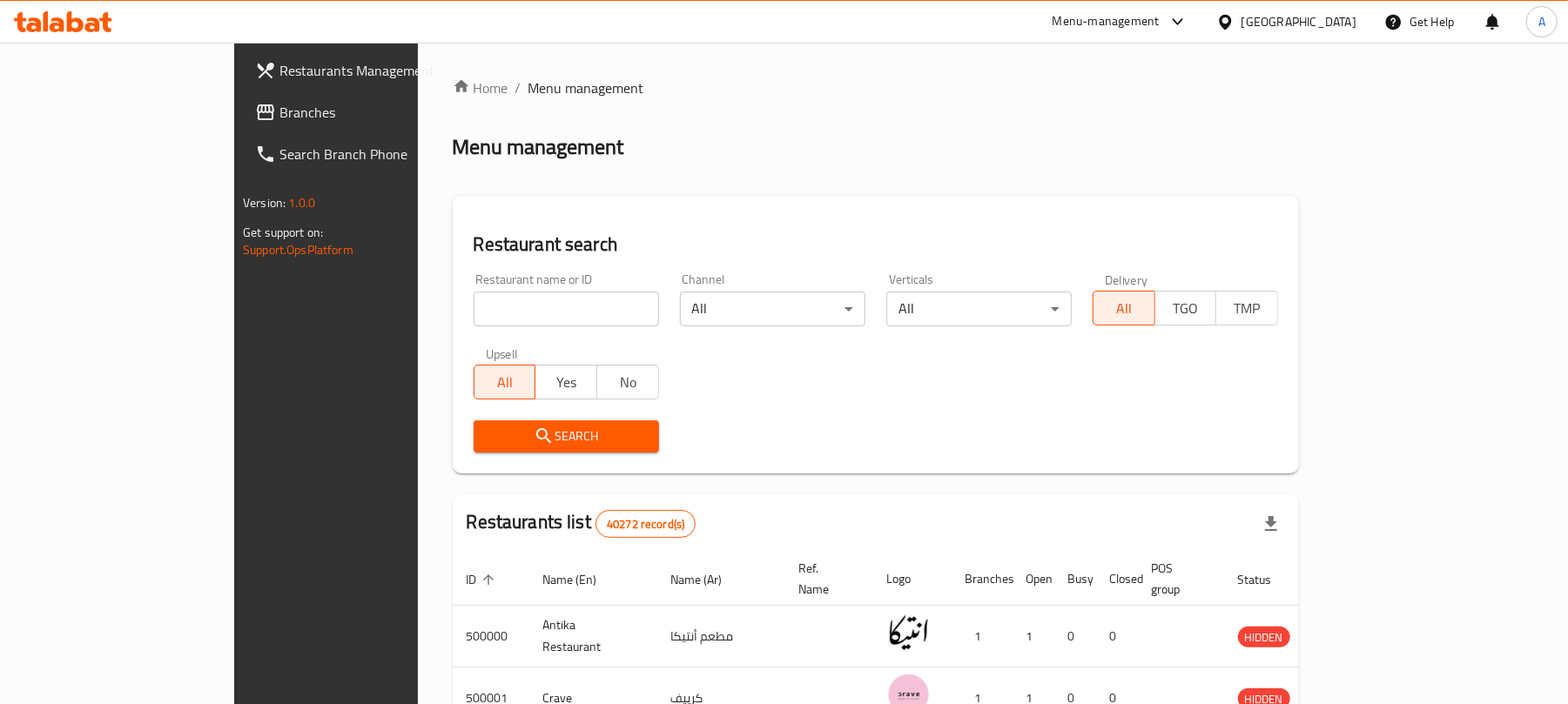 click at bounding box center [566, 309] 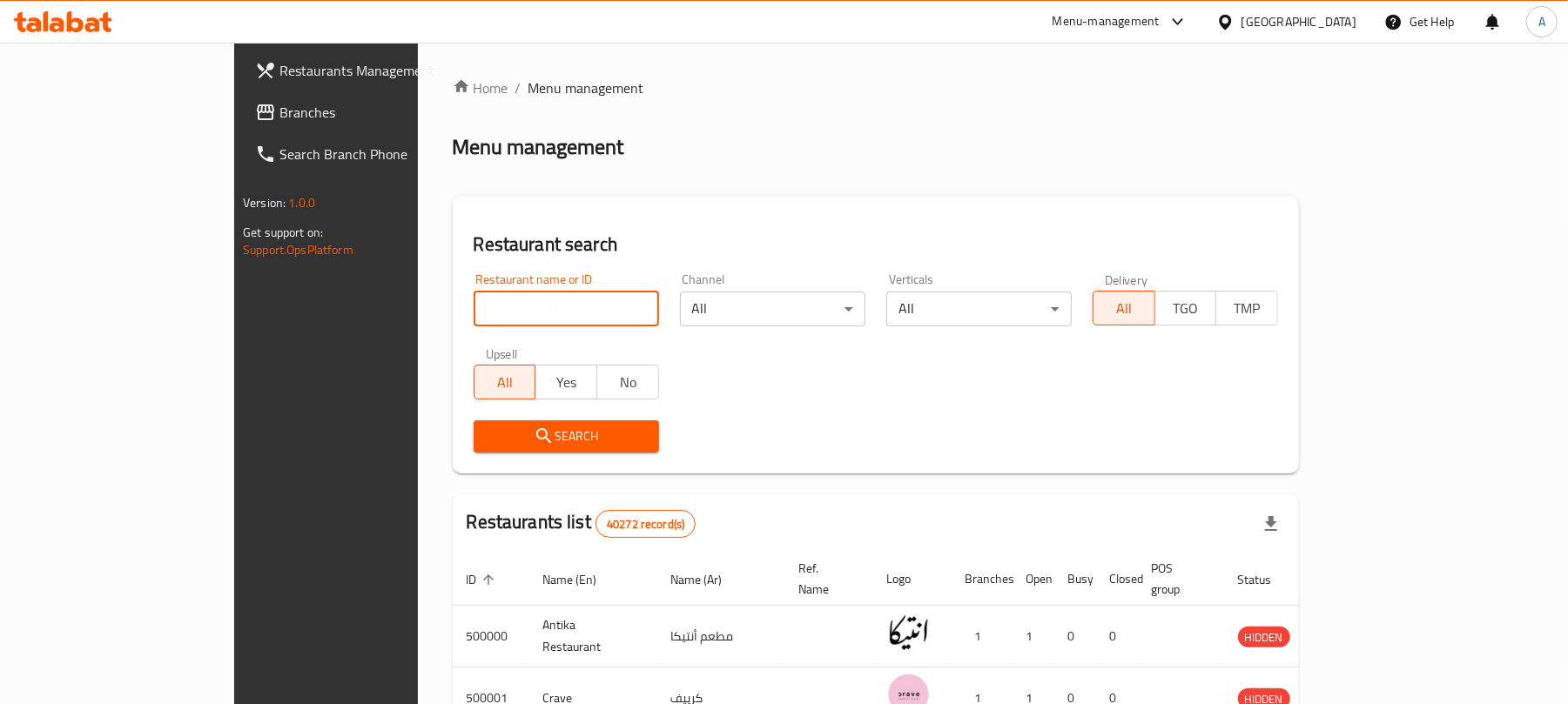 paste on "687712" 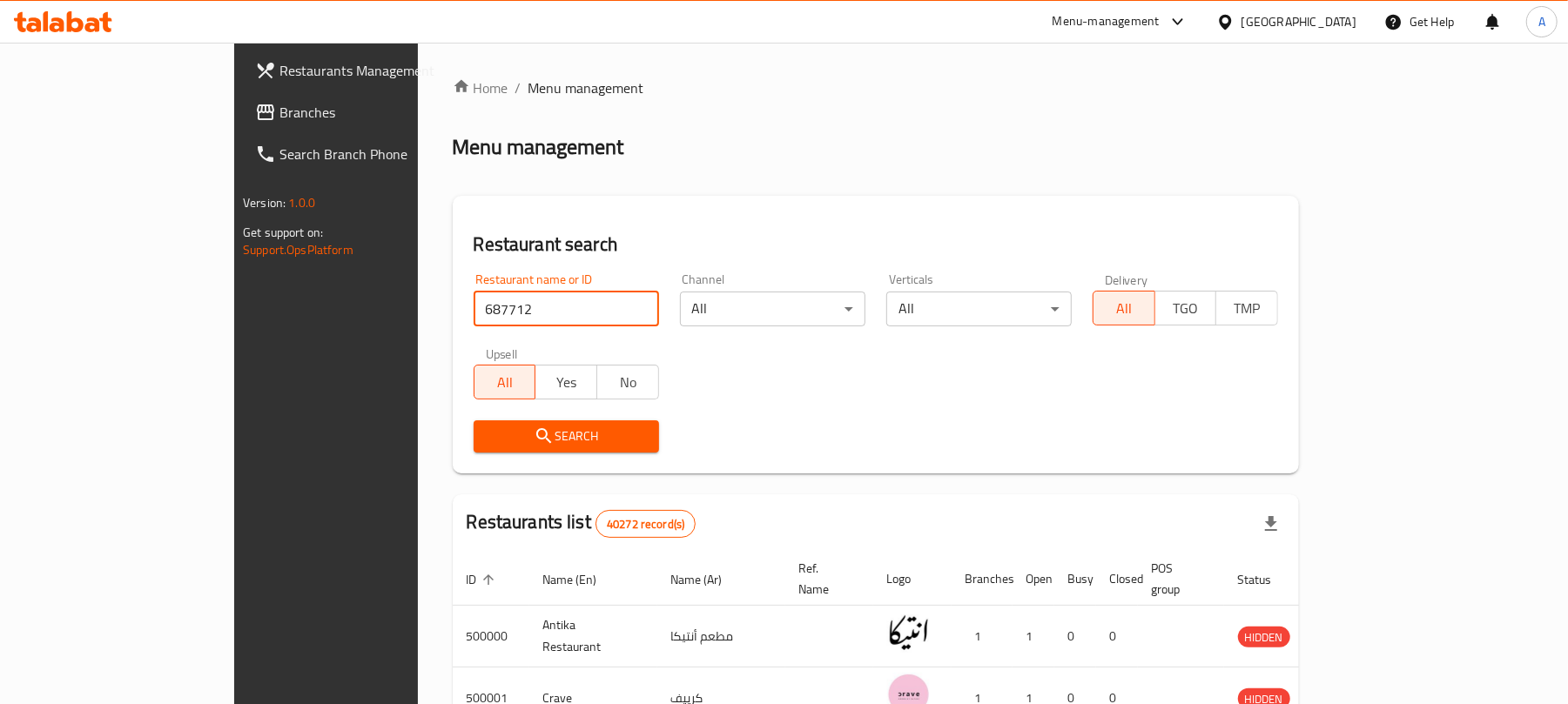 type on "687712" 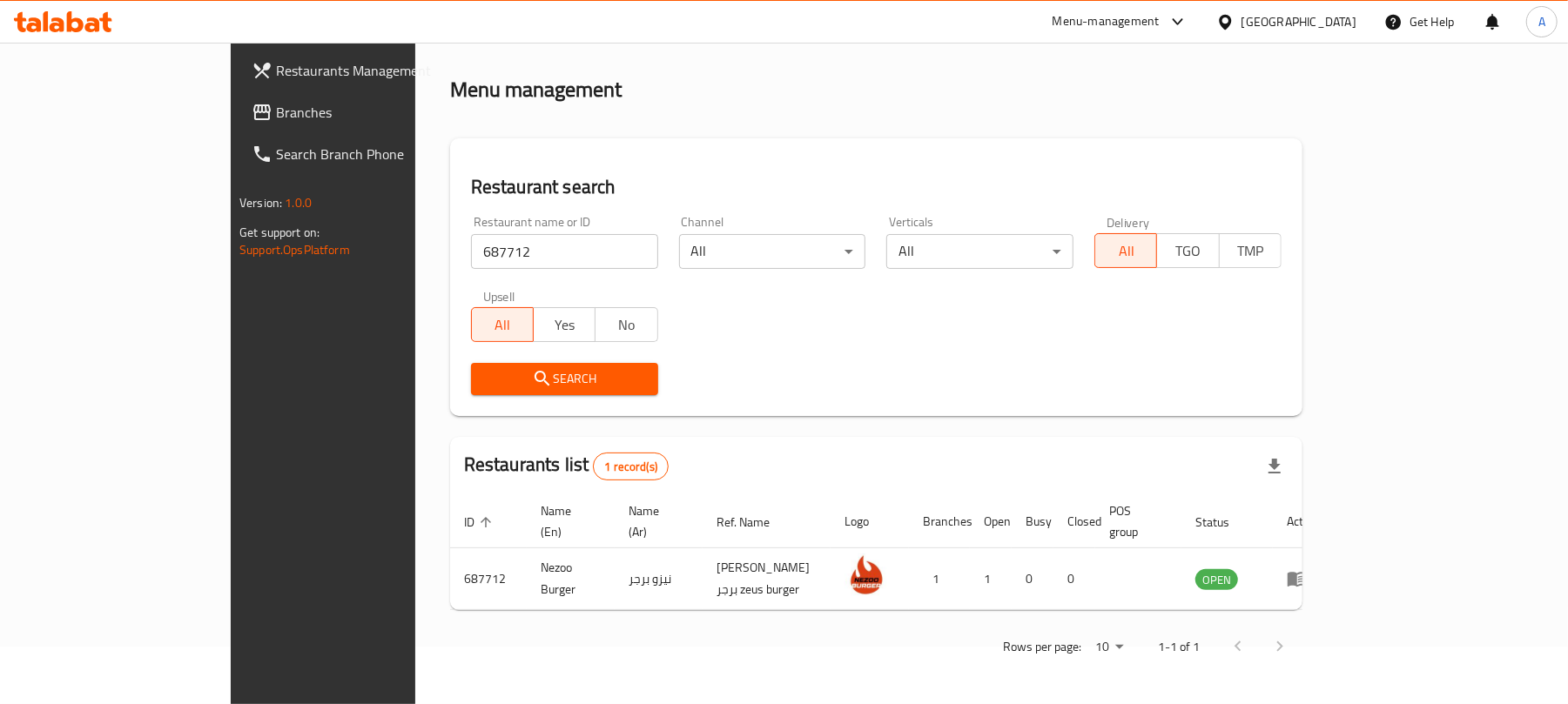 scroll, scrollTop: 39, scrollLeft: 0, axis: vertical 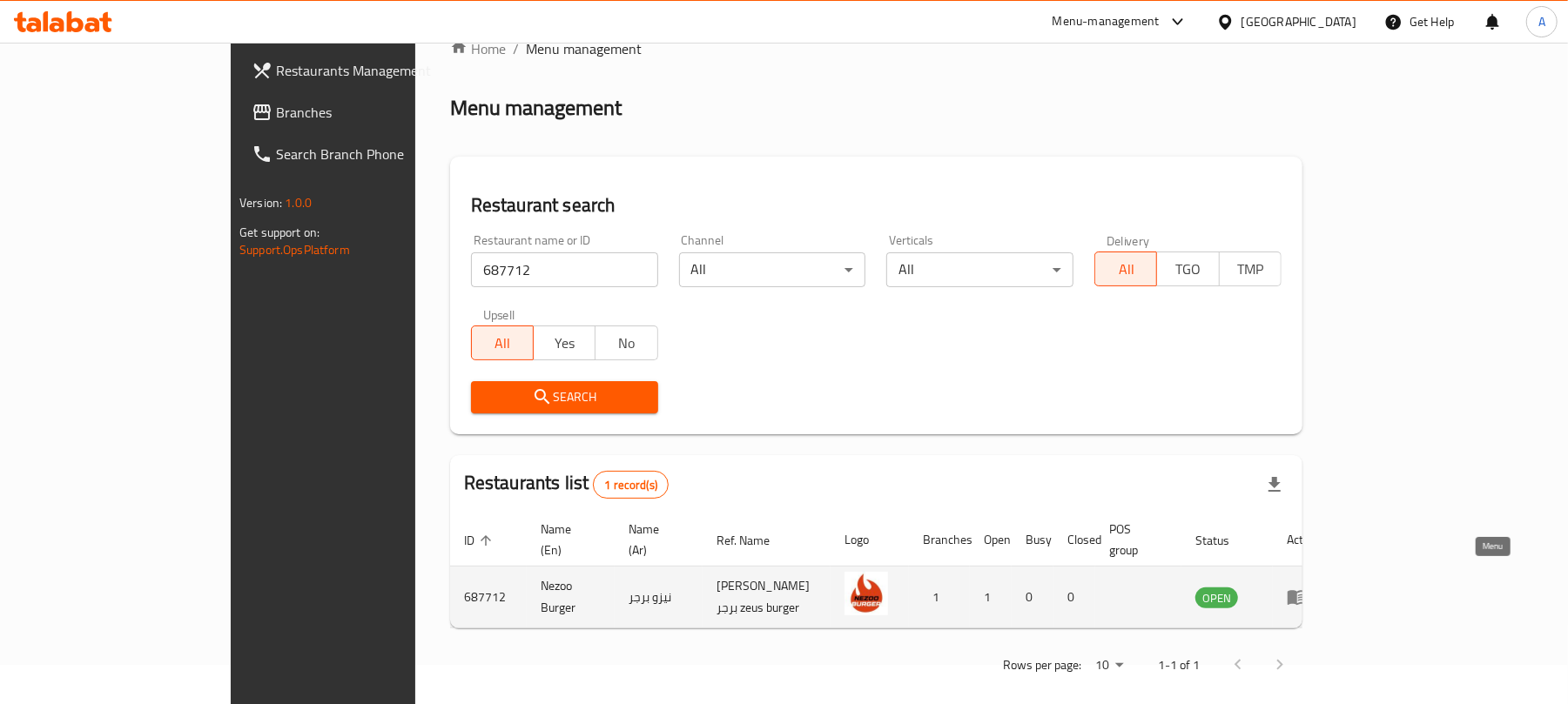 click at bounding box center (1302, 597) 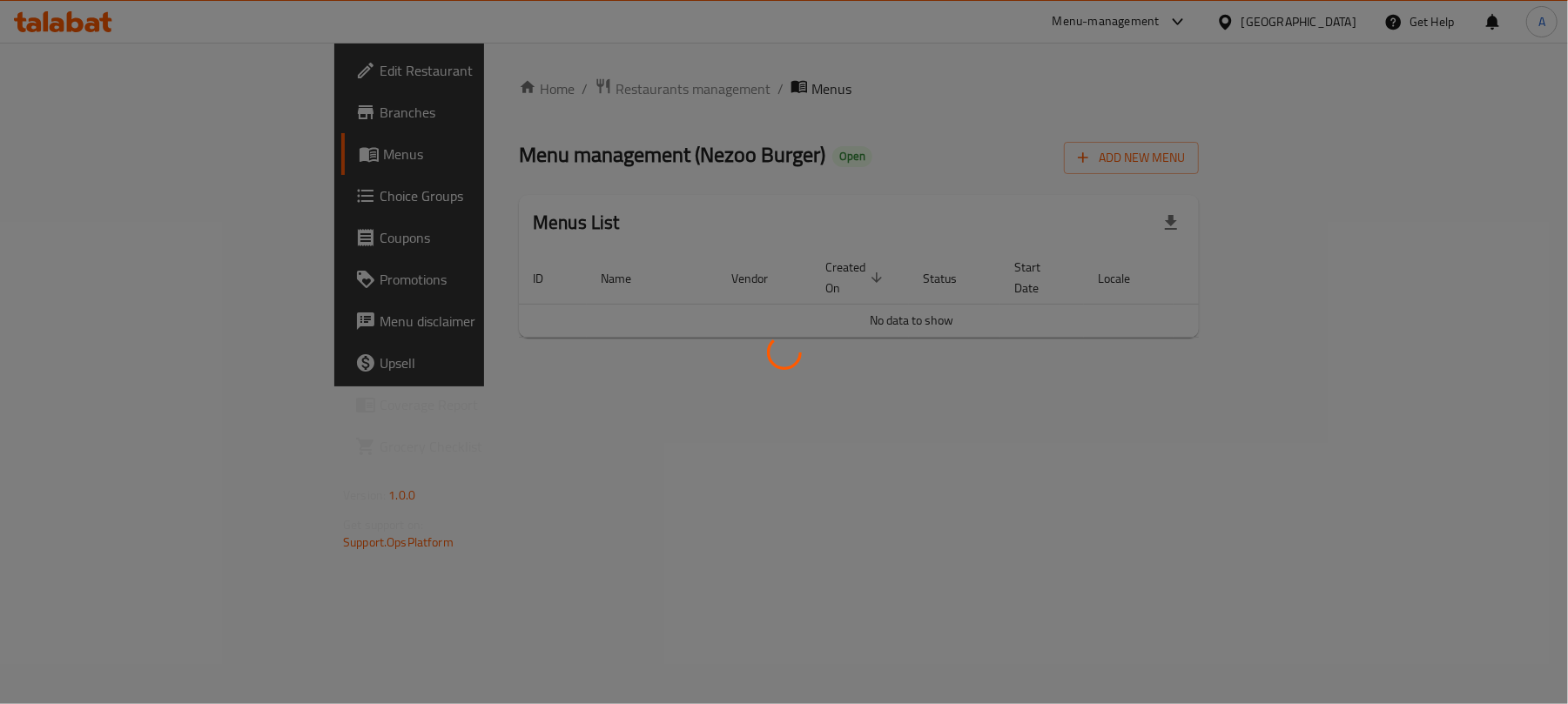 scroll, scrollTop: 0, scrollLeft: 0, axis: both 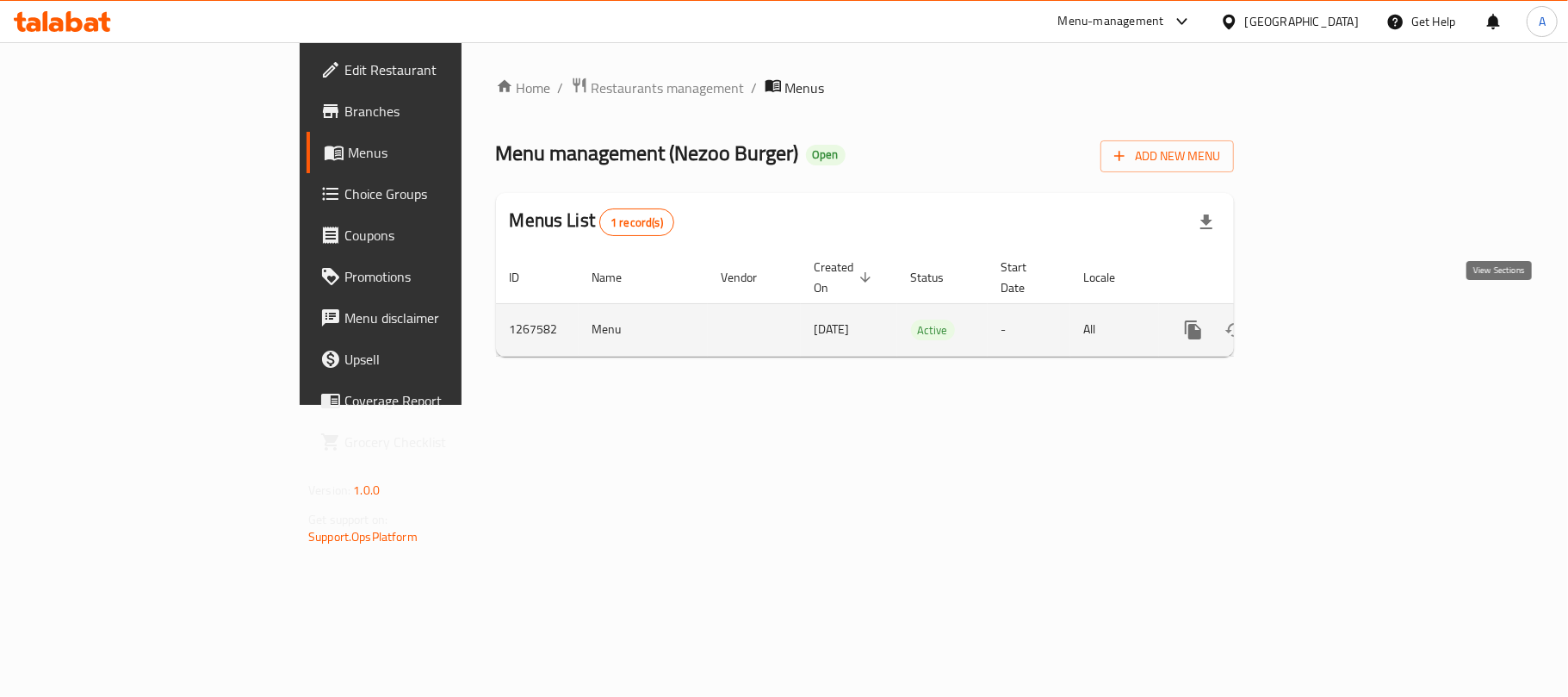 click 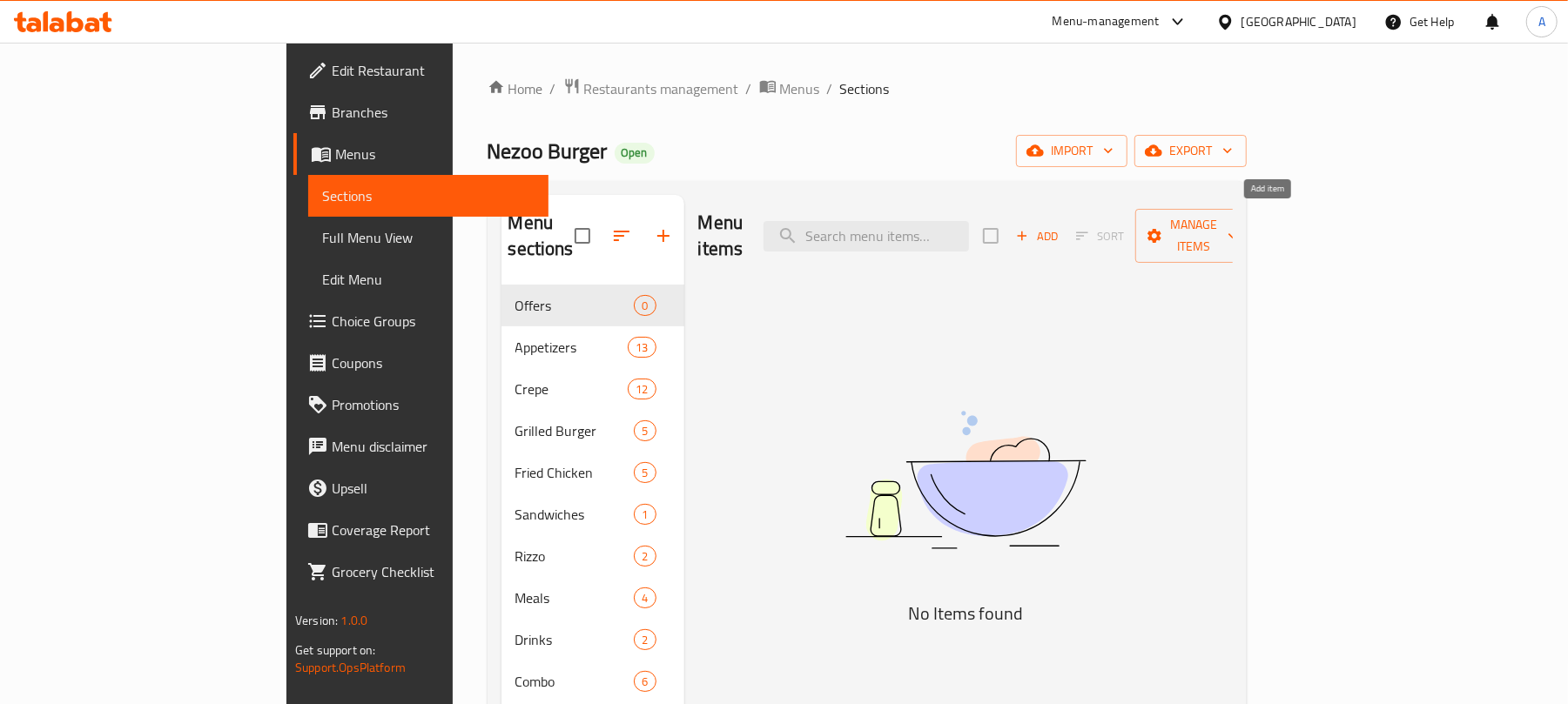 click 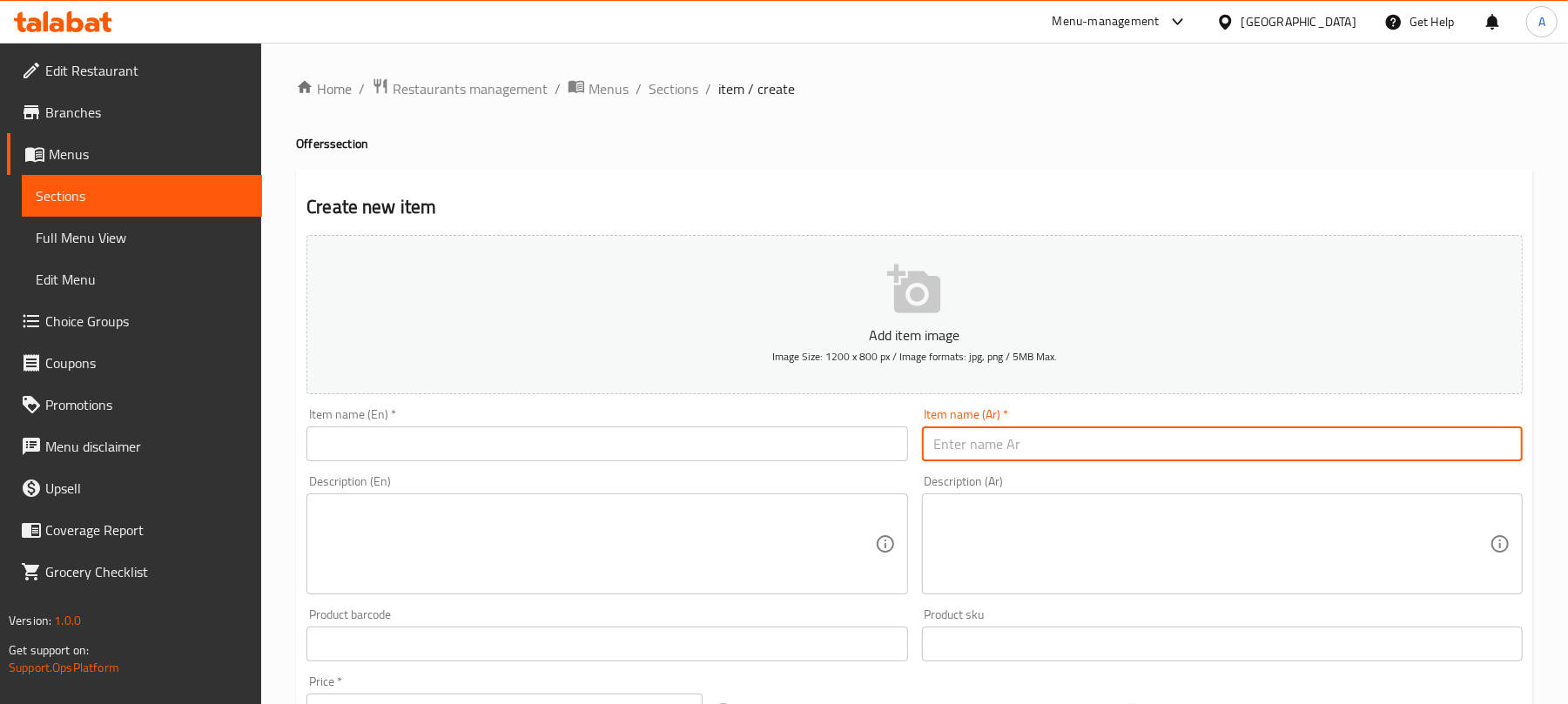 click at bounding box center (1222, 444) 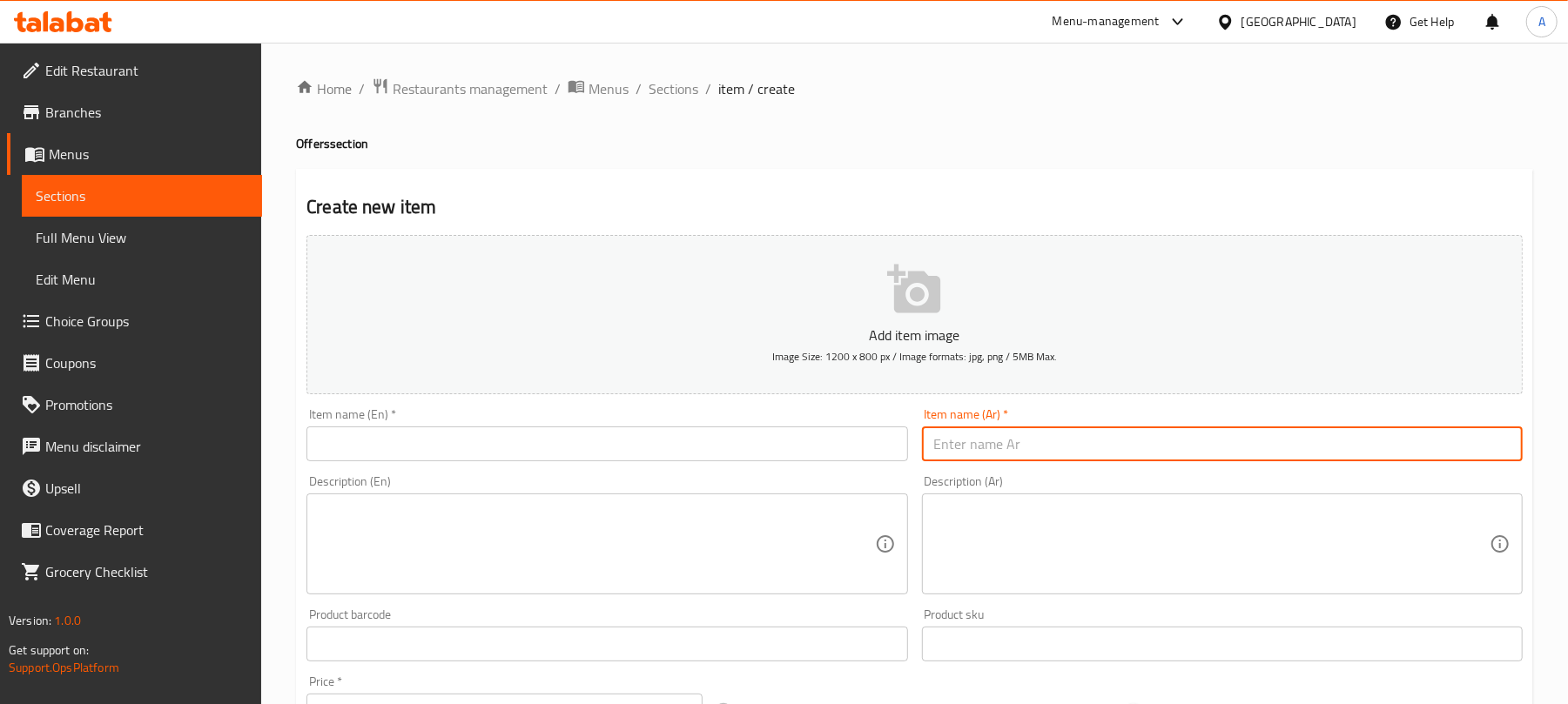 paste on "عرض نيزو 1" 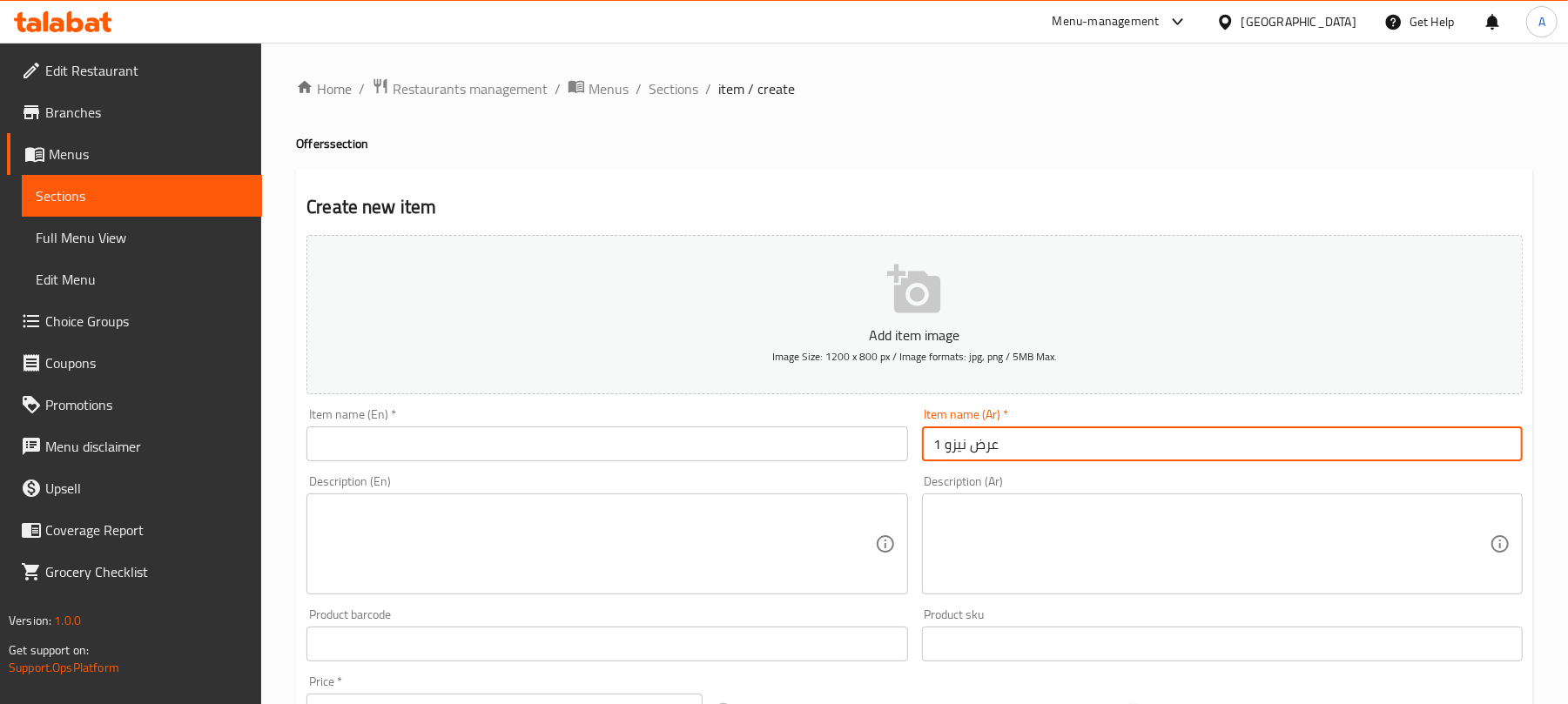 type on "عرض نيزو 1" 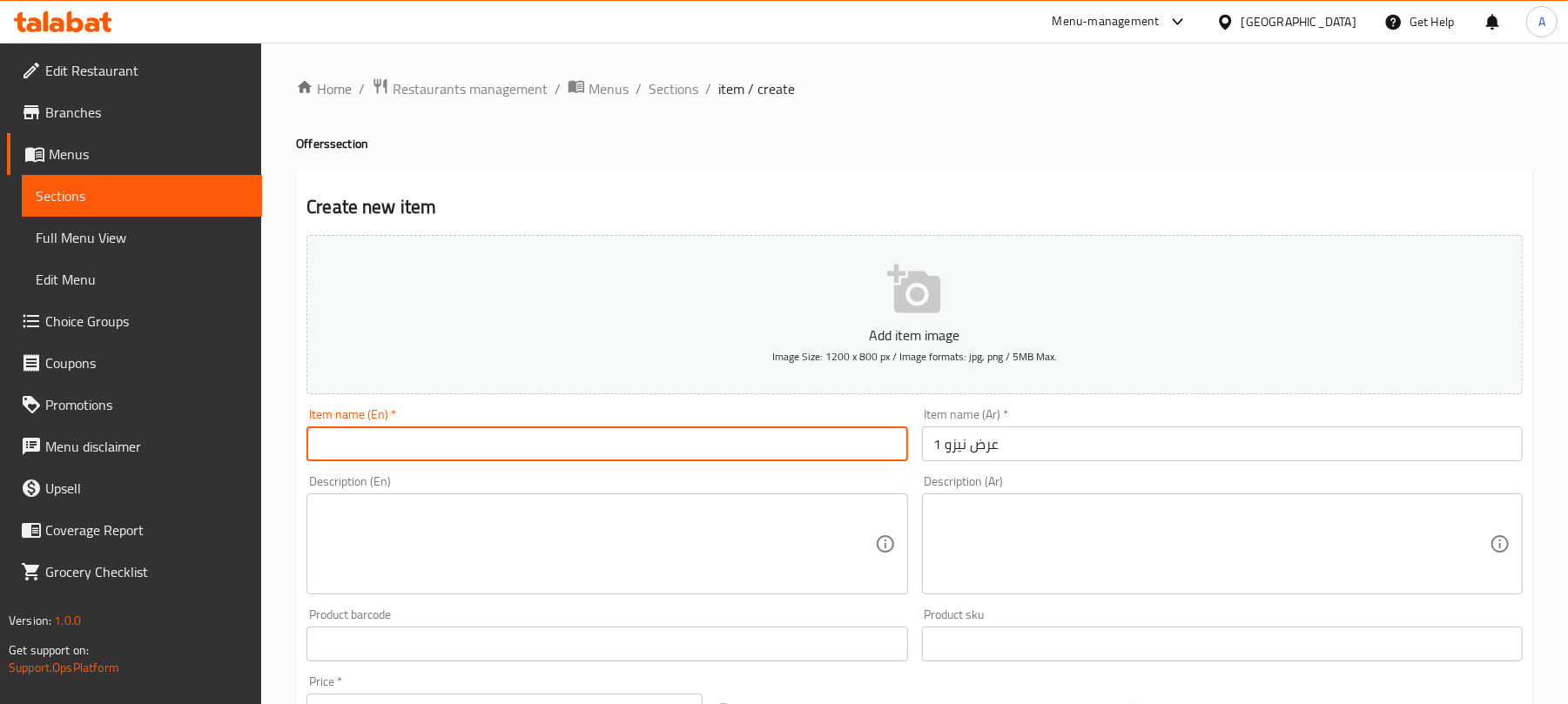 paste on "Nezoo" 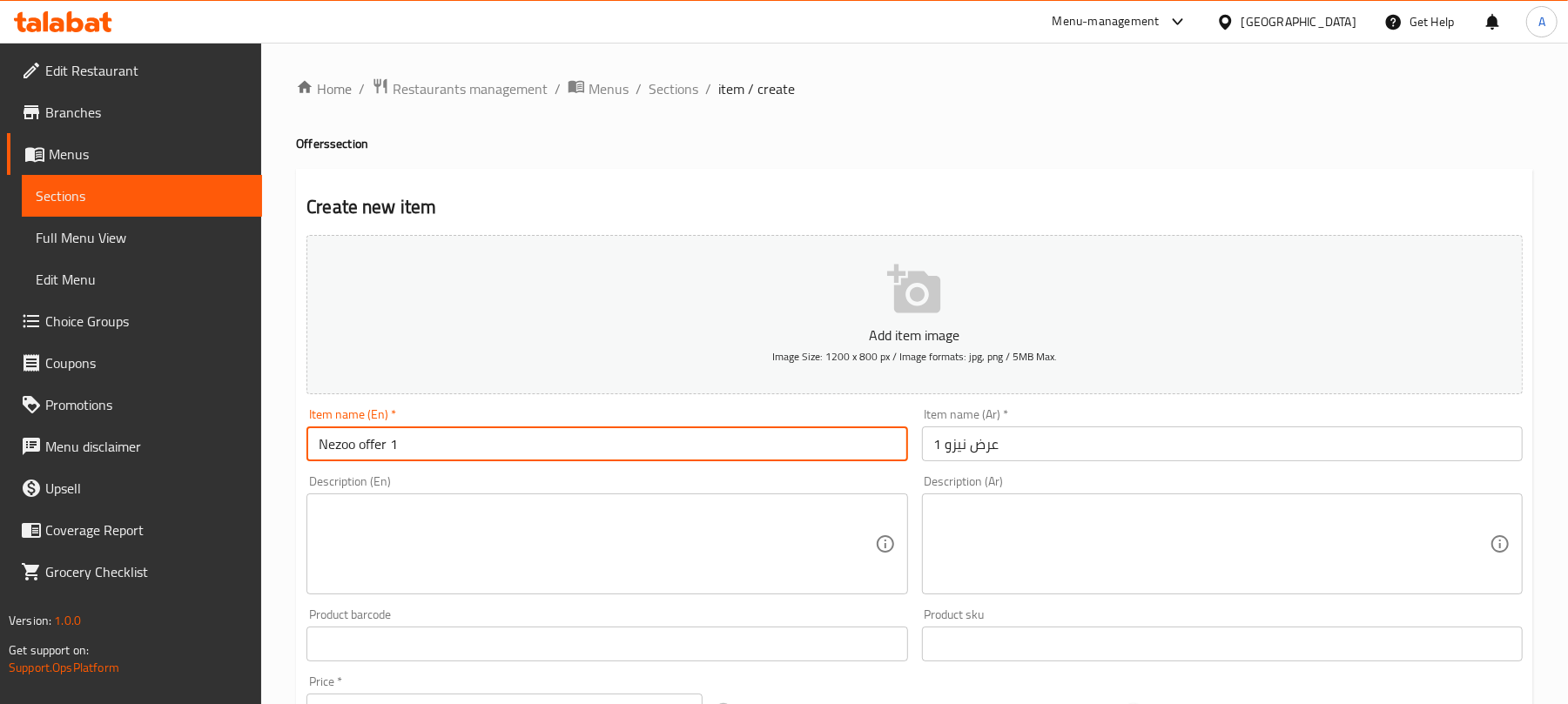 type on "Nezoo offer 1" 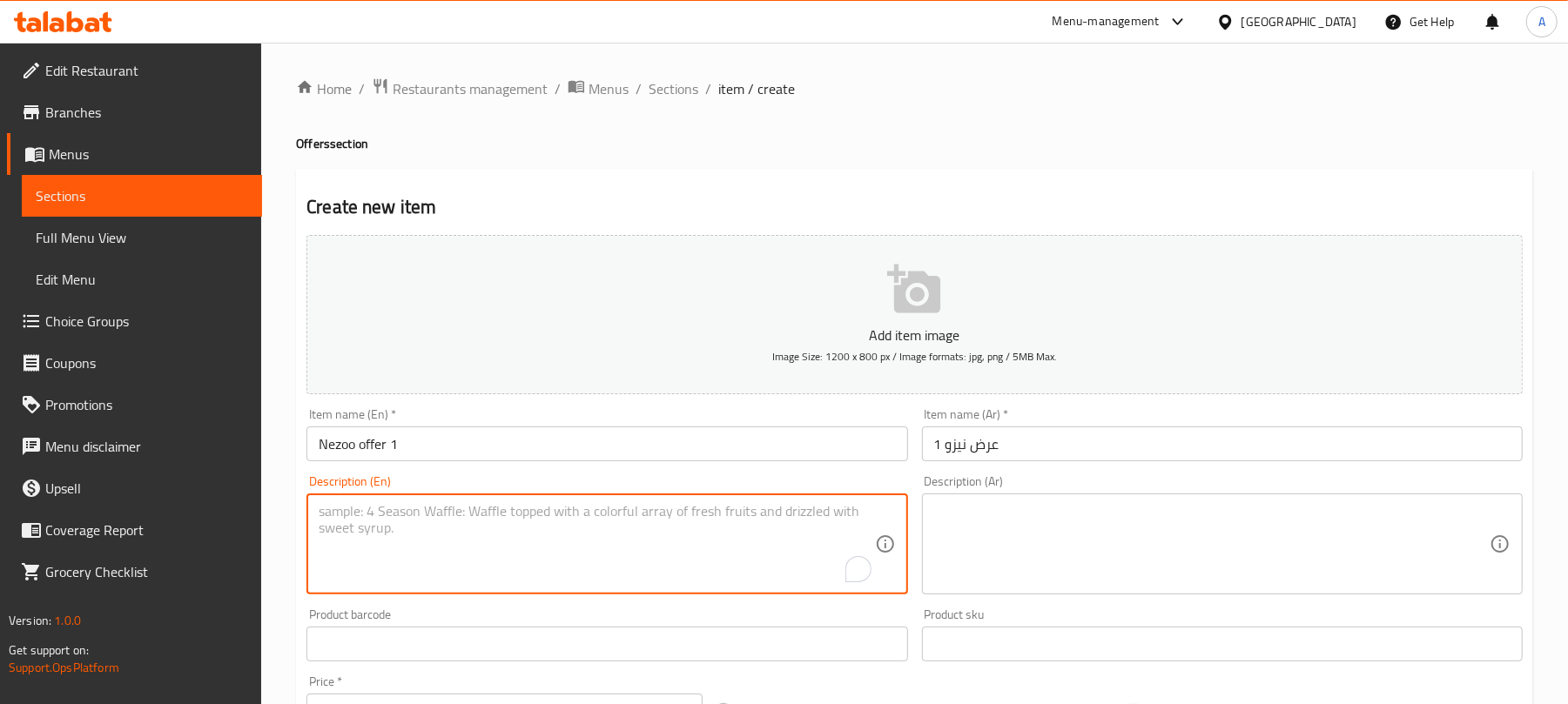 click at bounding box center (1212, 544) 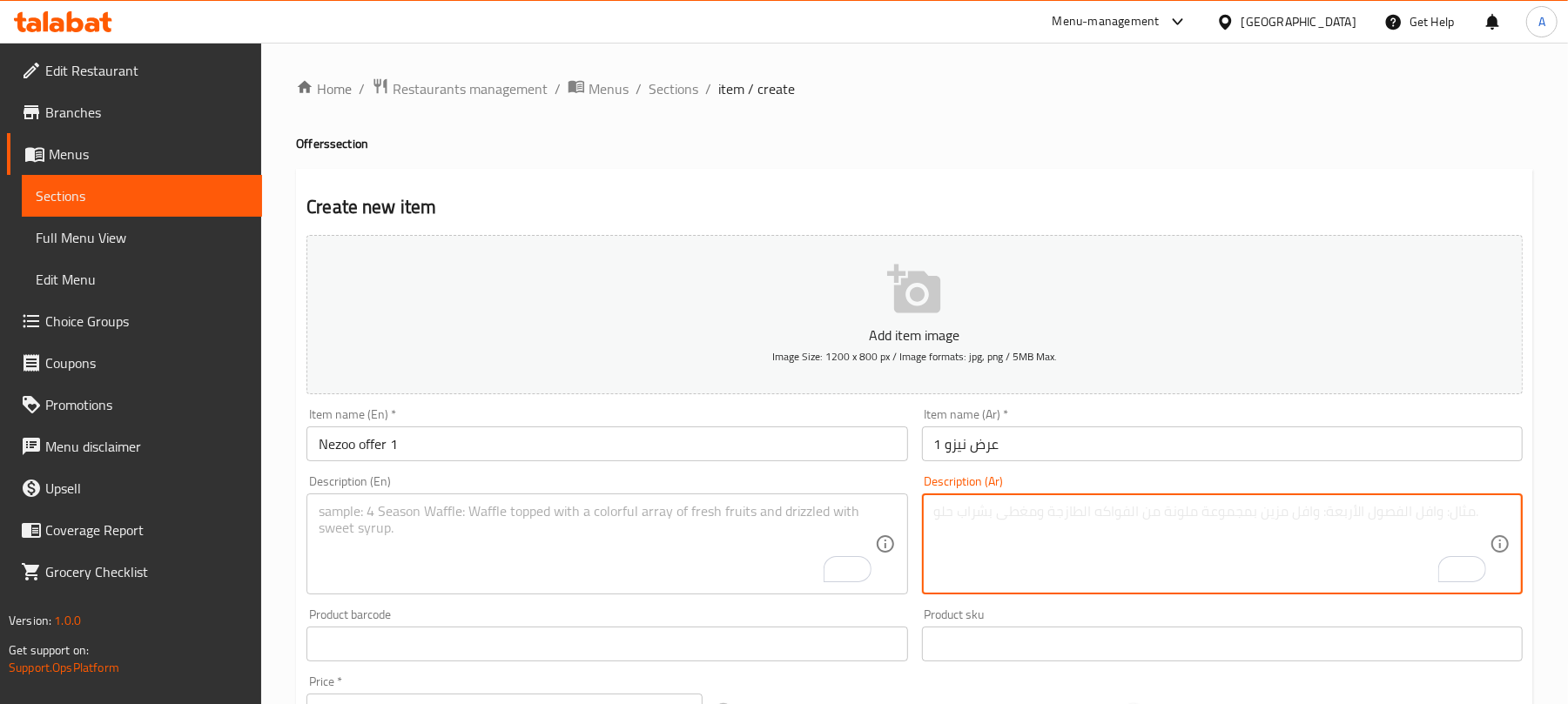 paste on "الاختيار بين - كريب كرسبى مع بطاطس مديم و مشروب - كريب برجر مع بطاطس مديم و مشروب ب 185 بدلا من 230" 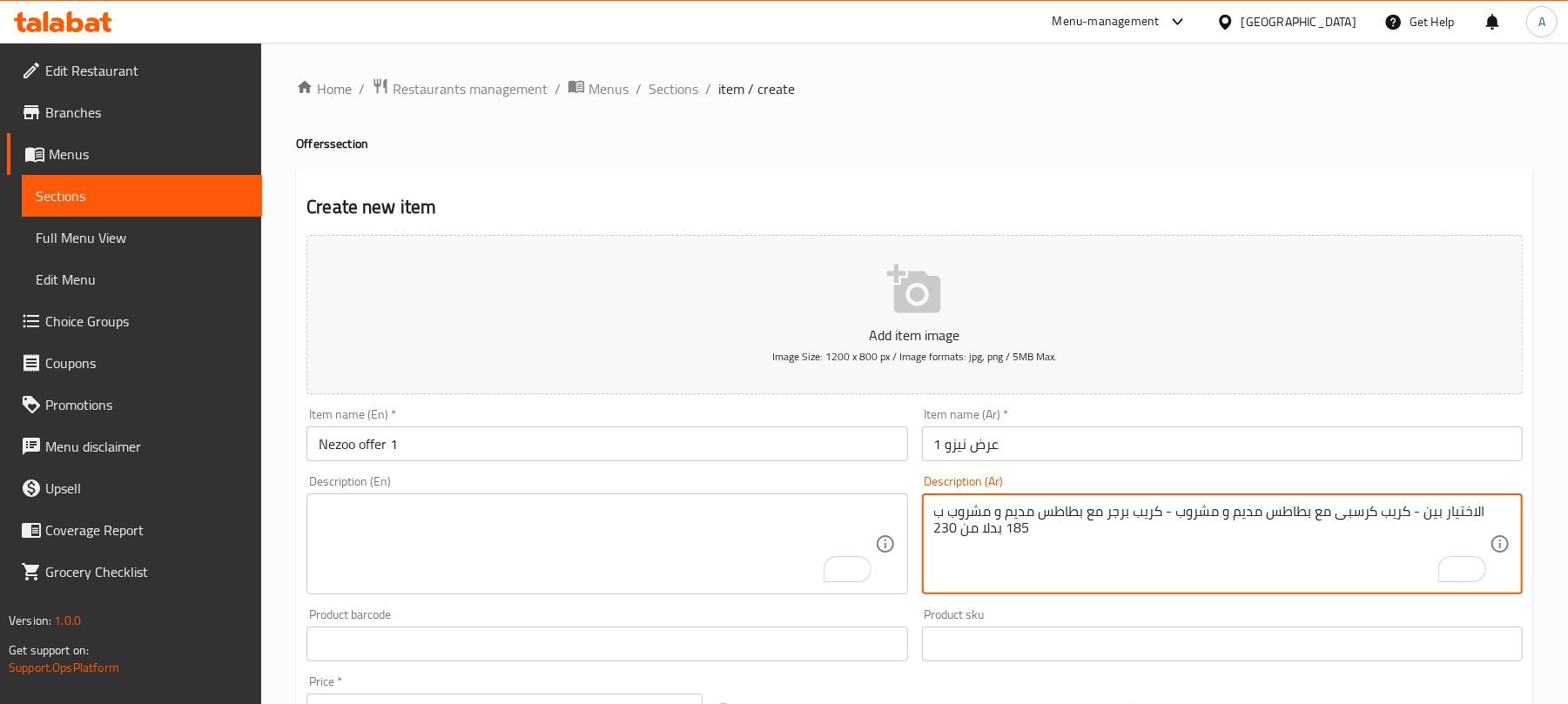 type on "الاختيار بين - كريب كرسبى مع بطاطس مديم و مشروب - كريب برجر مع بطاطس مديم و مشروب ب 185 بدلا من 230" 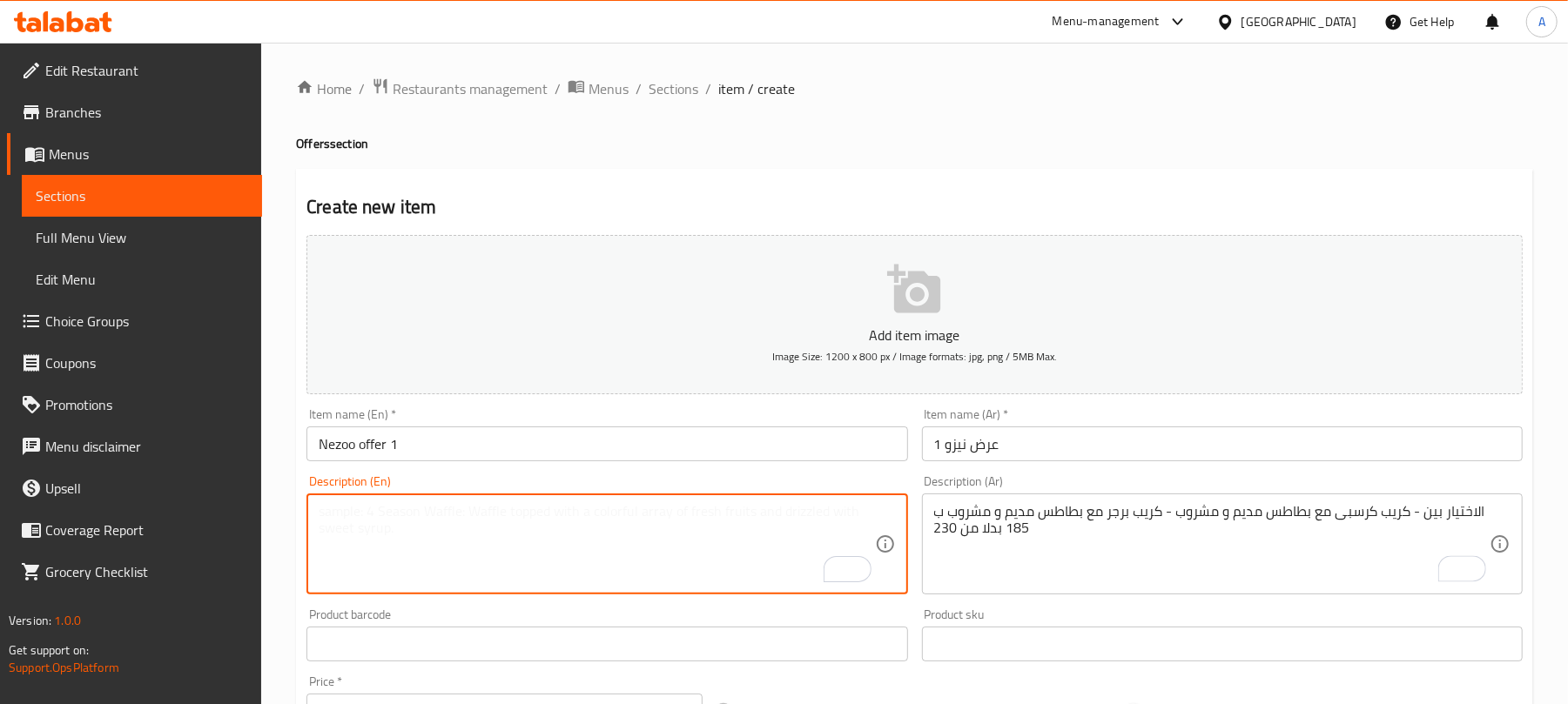 paste on "Choose between - Crispy crepe with medium fries and a drink - Burger crepe with medium fries and a drink for 185 instead of 230" 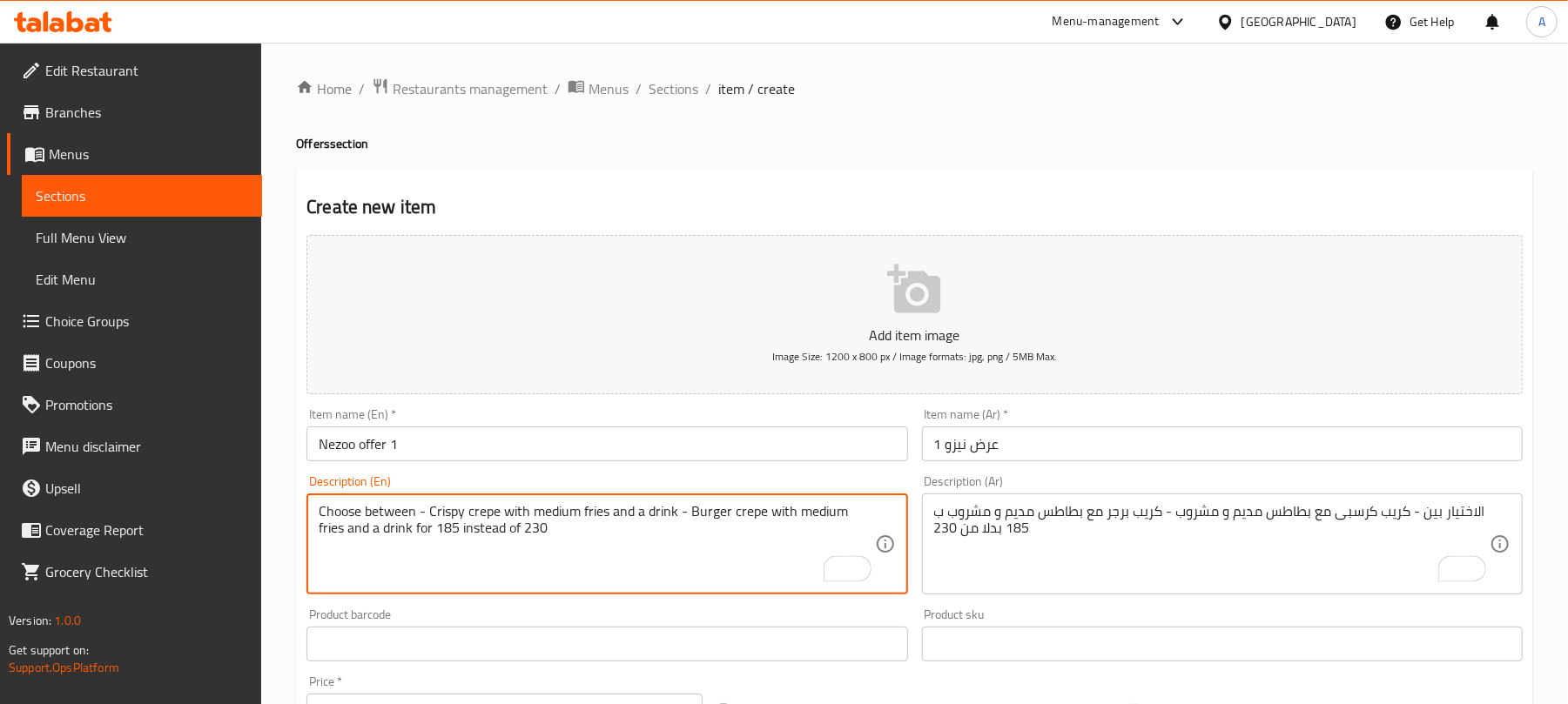 click on "Choose between - Crispy crepe with medium fries and a drink - Burger crepe with medium fries and a drink for 185 instead of 230" at bounding box center [596, 544] 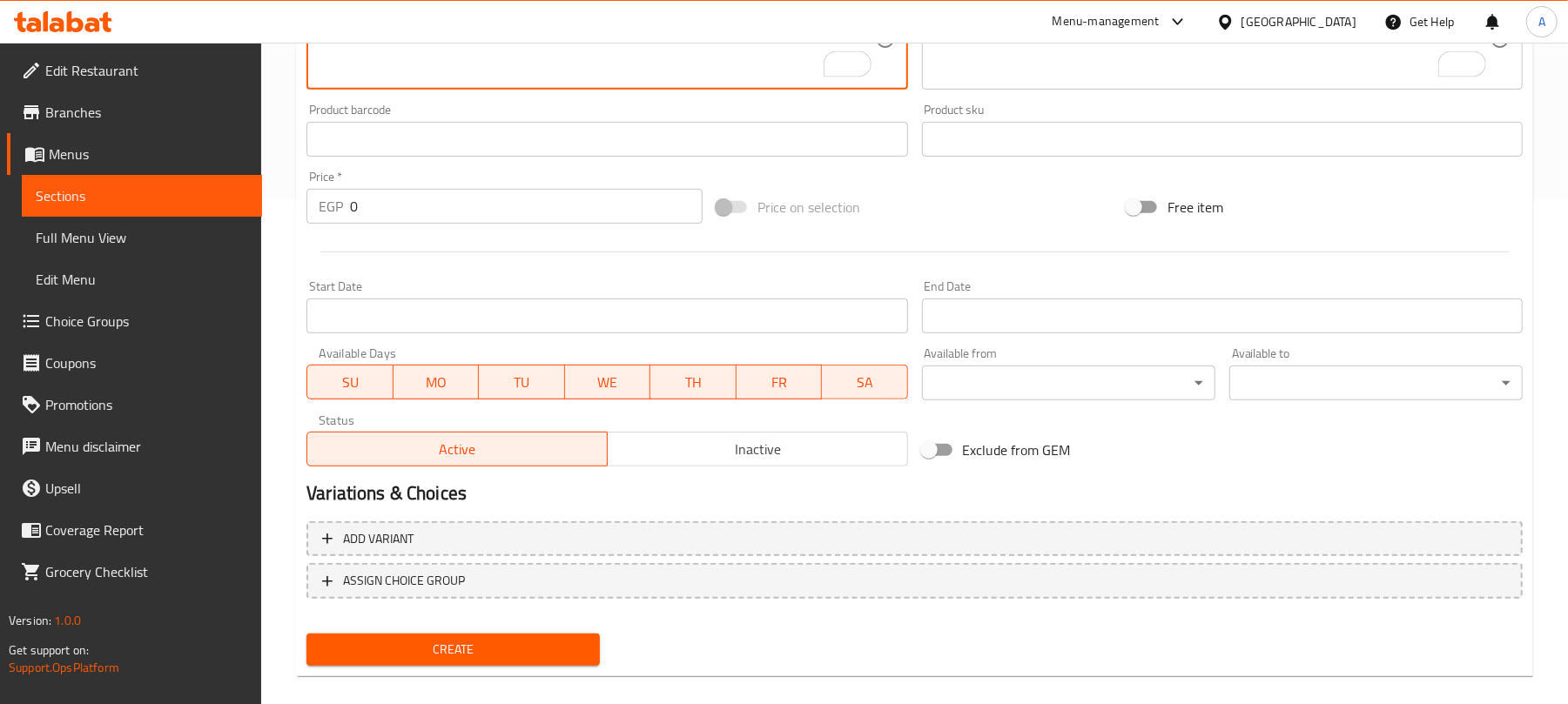 scroll, scrollTop: 524, scrollLeft: 0, axis: vertical 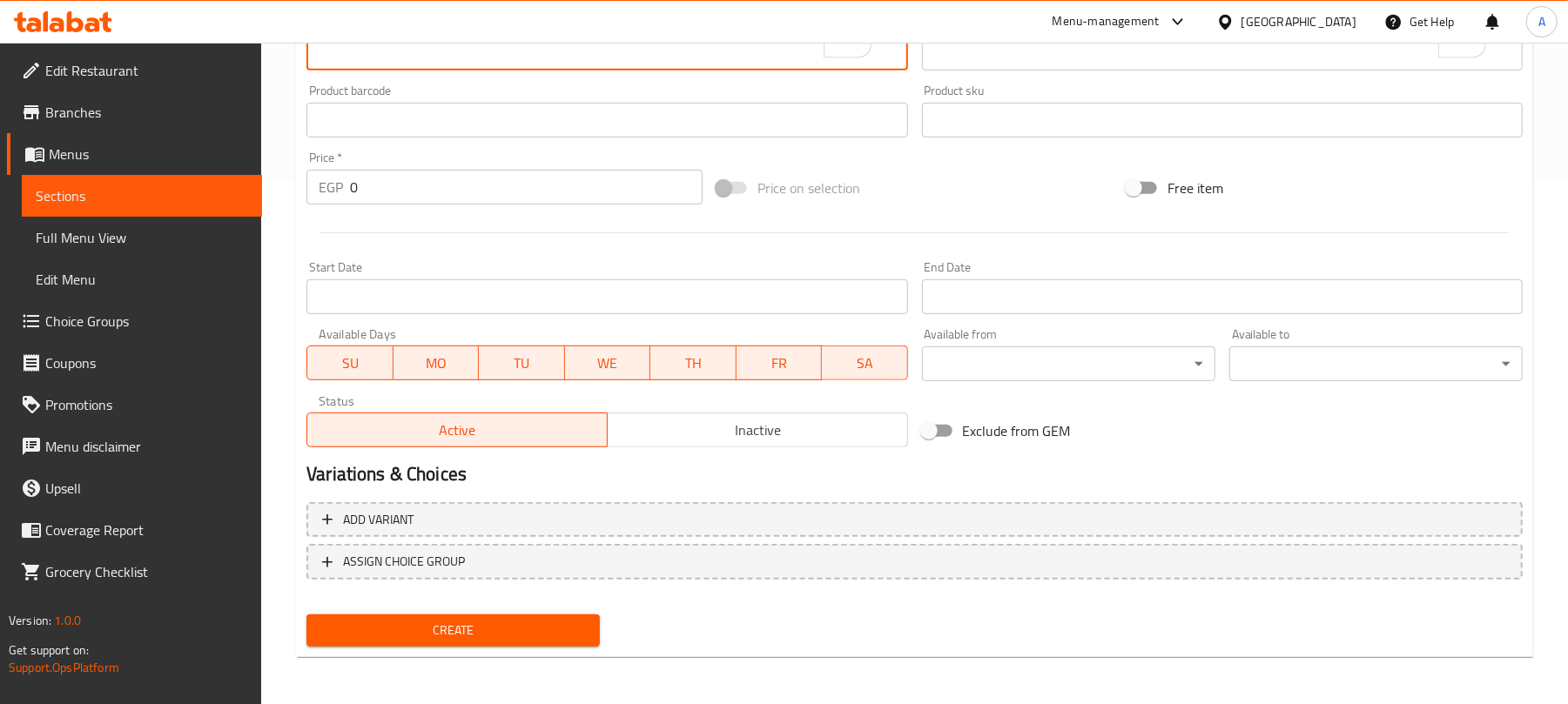 type on "Choose between - Crispy crepe with medium fries and a drink - Burger crepe with medium fries and a drink for 185 instead of 230" 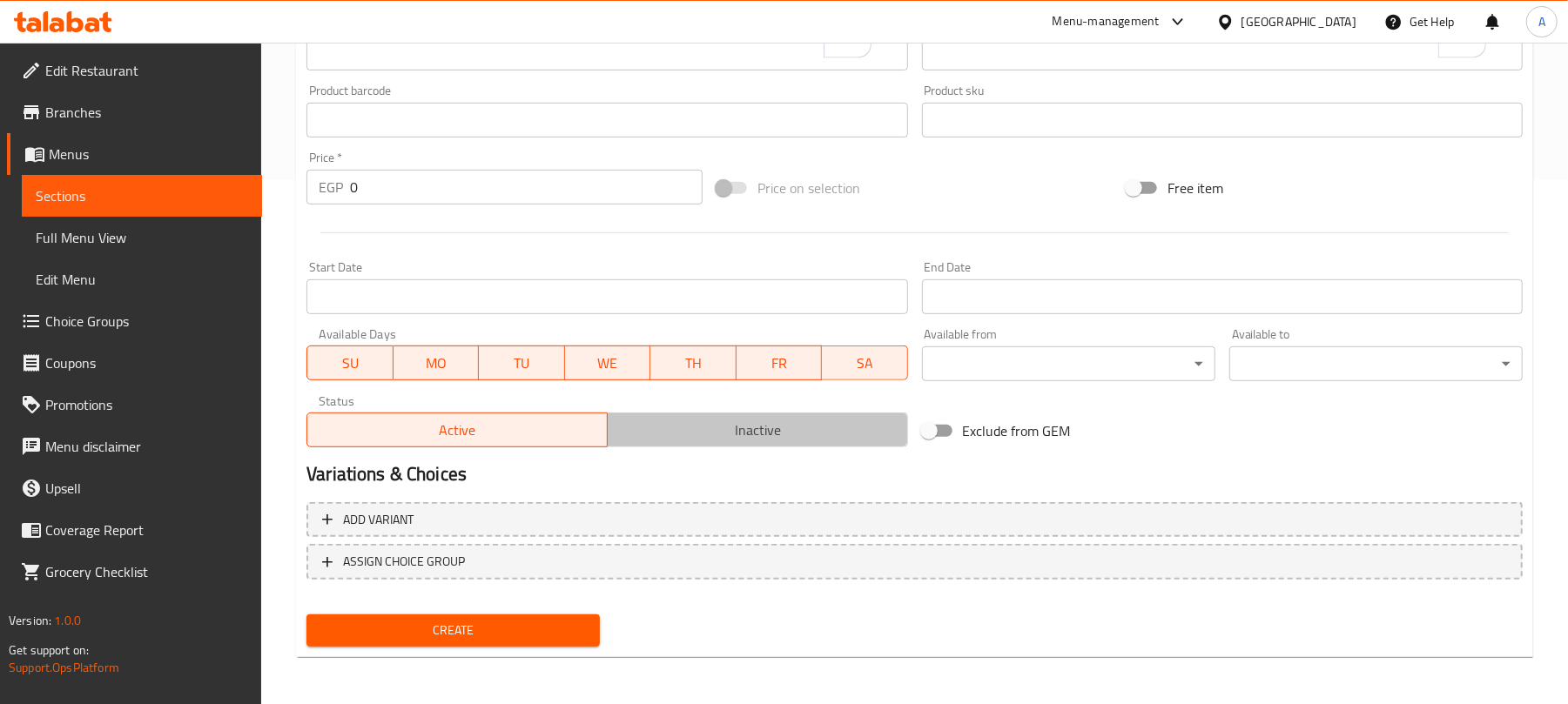 click on "Inactive" at bounding box center (757, 430) 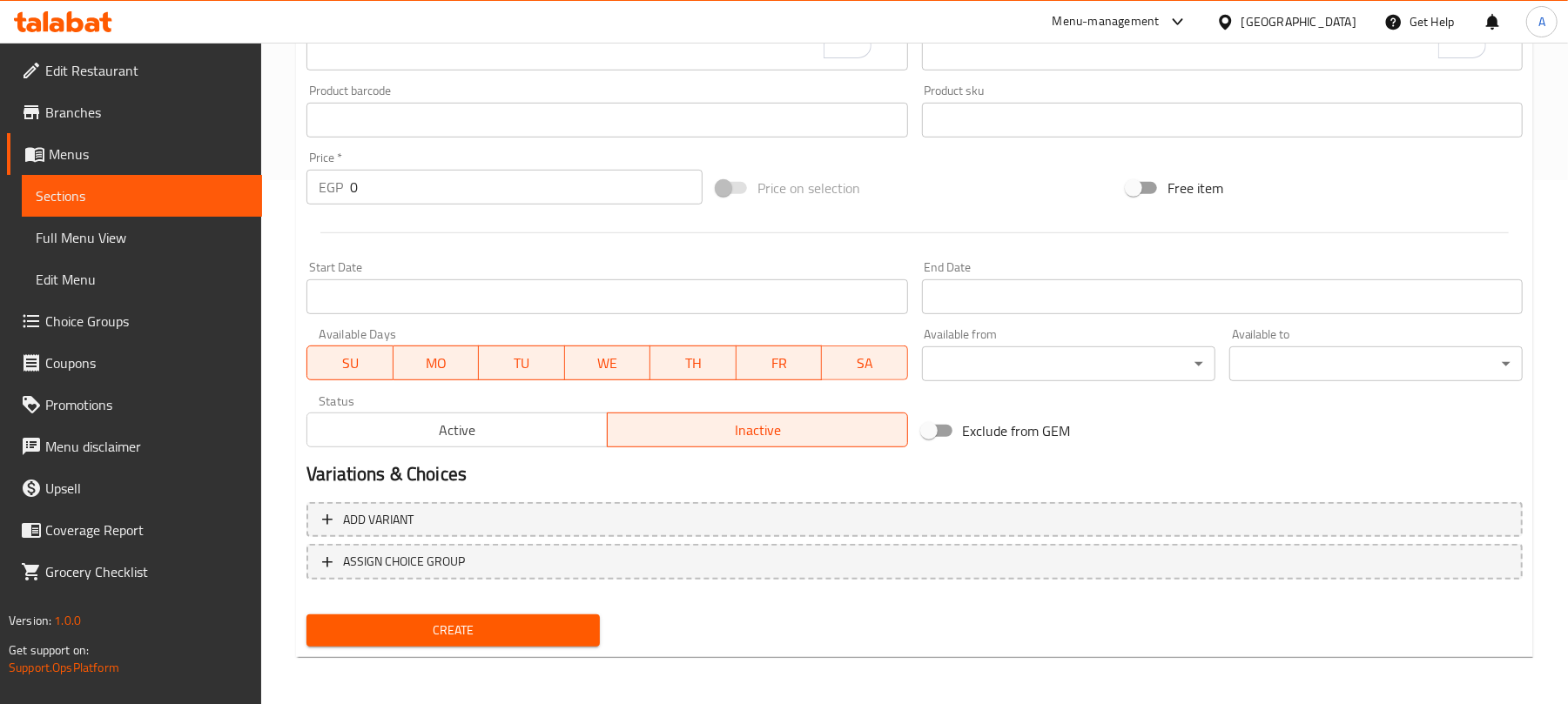 click on "0" at bounding box center (526, 187) 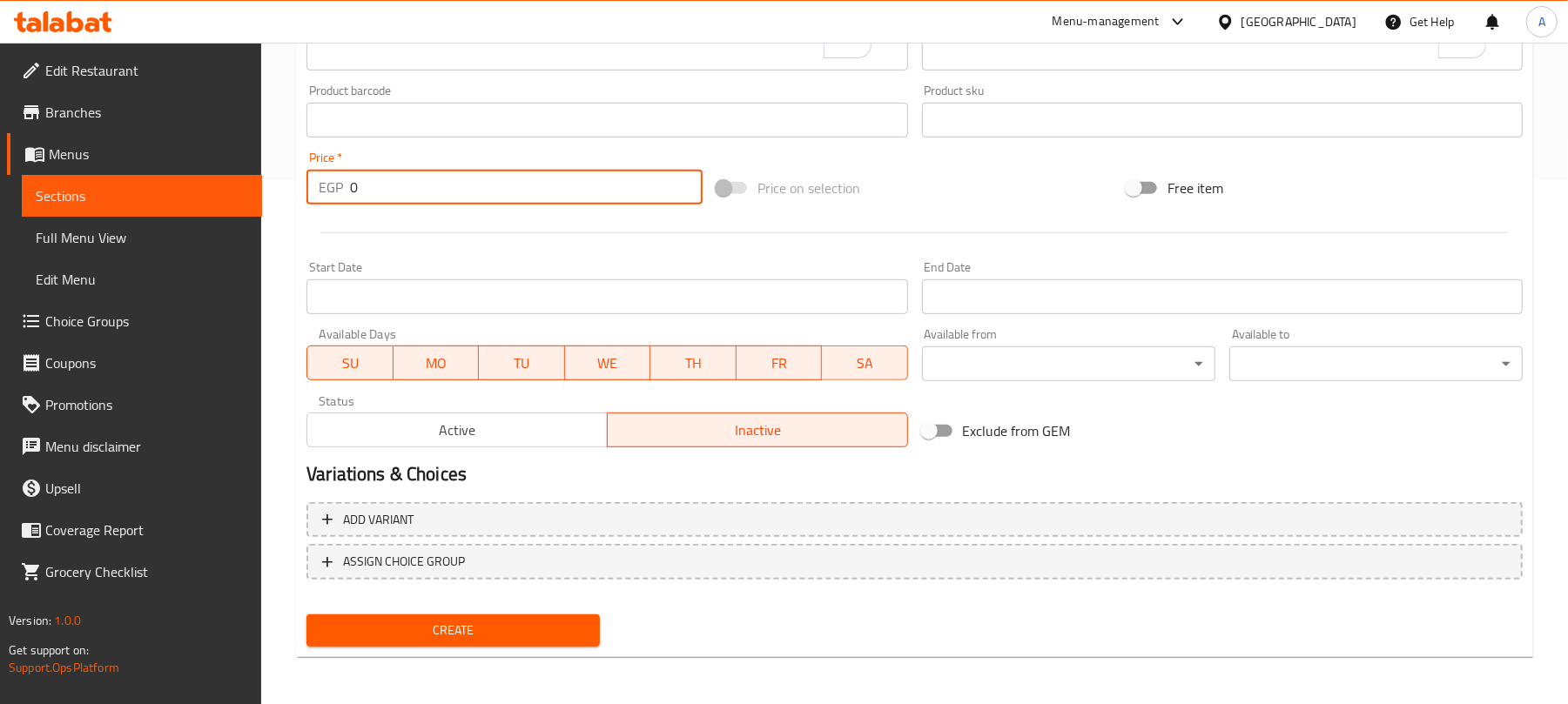 click on "0" at bounding box center (526, 187) 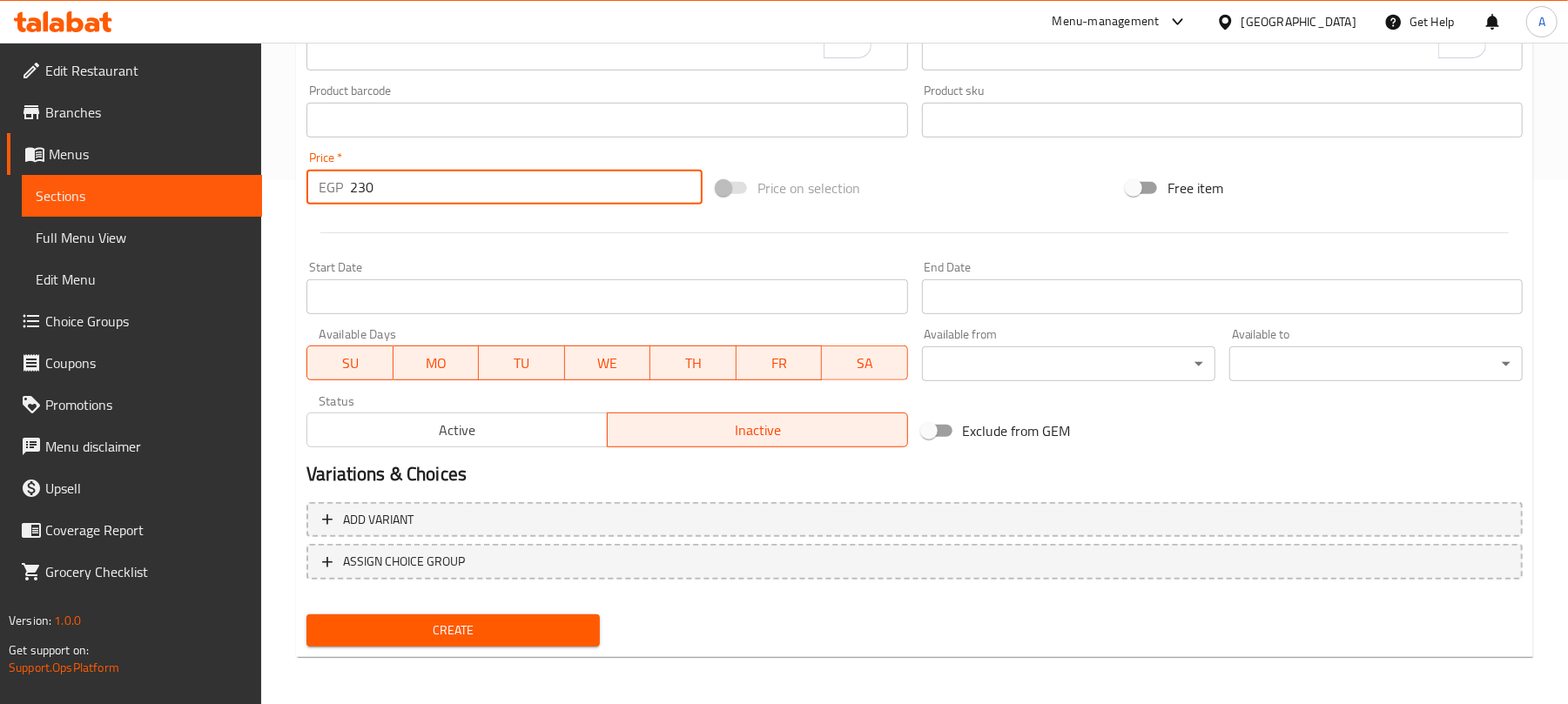 type on "230" 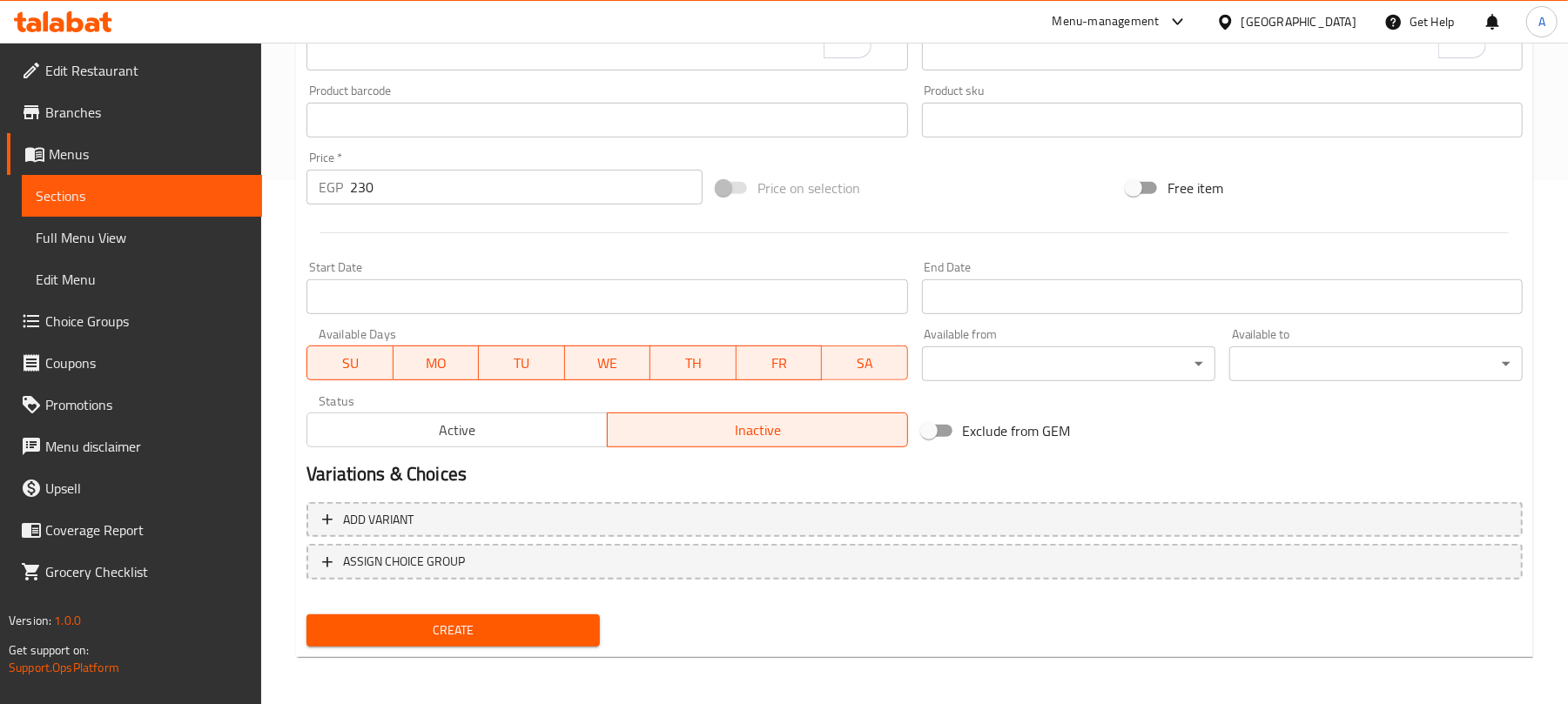 click at bounding box center [914, 232] 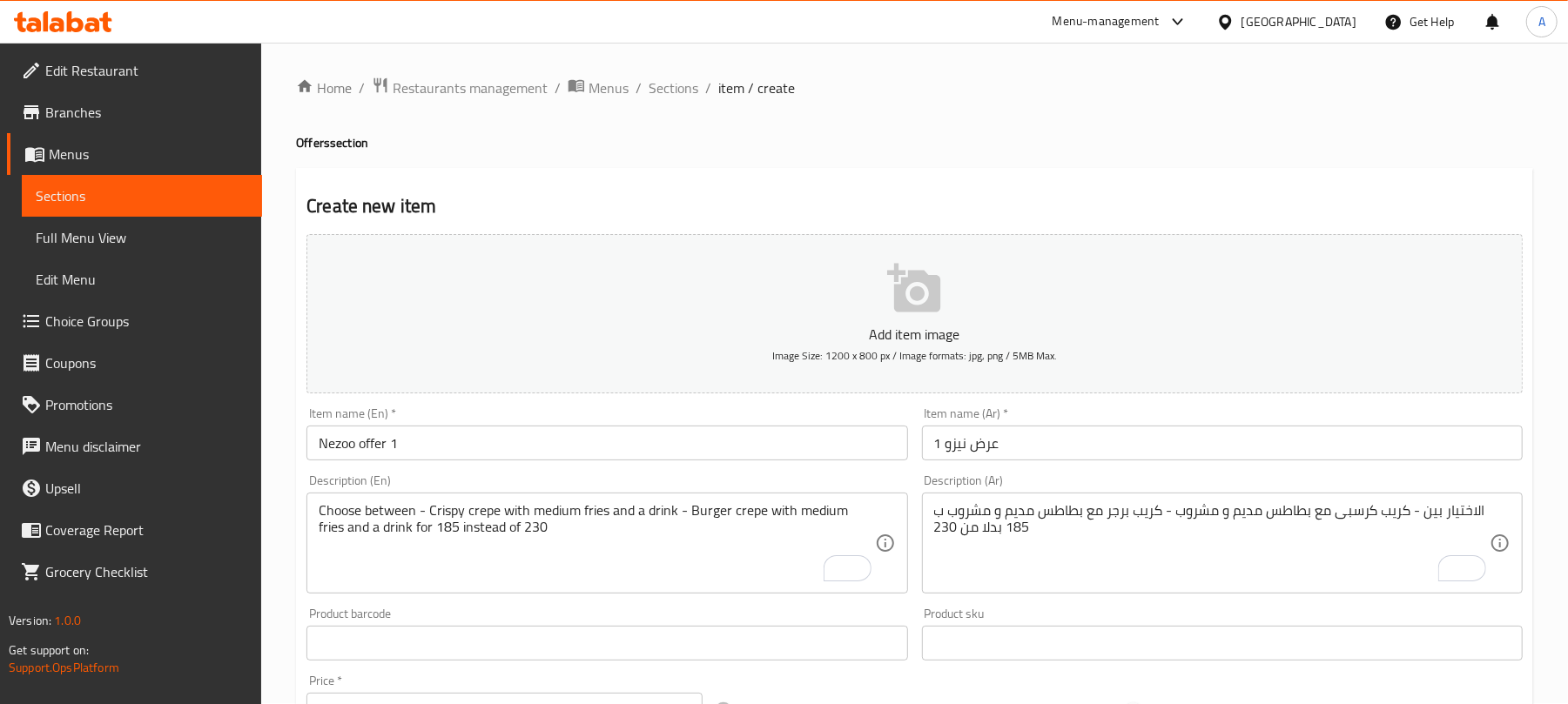 scroll, scrollTop: 0, scrollLeft: 0, axis: both 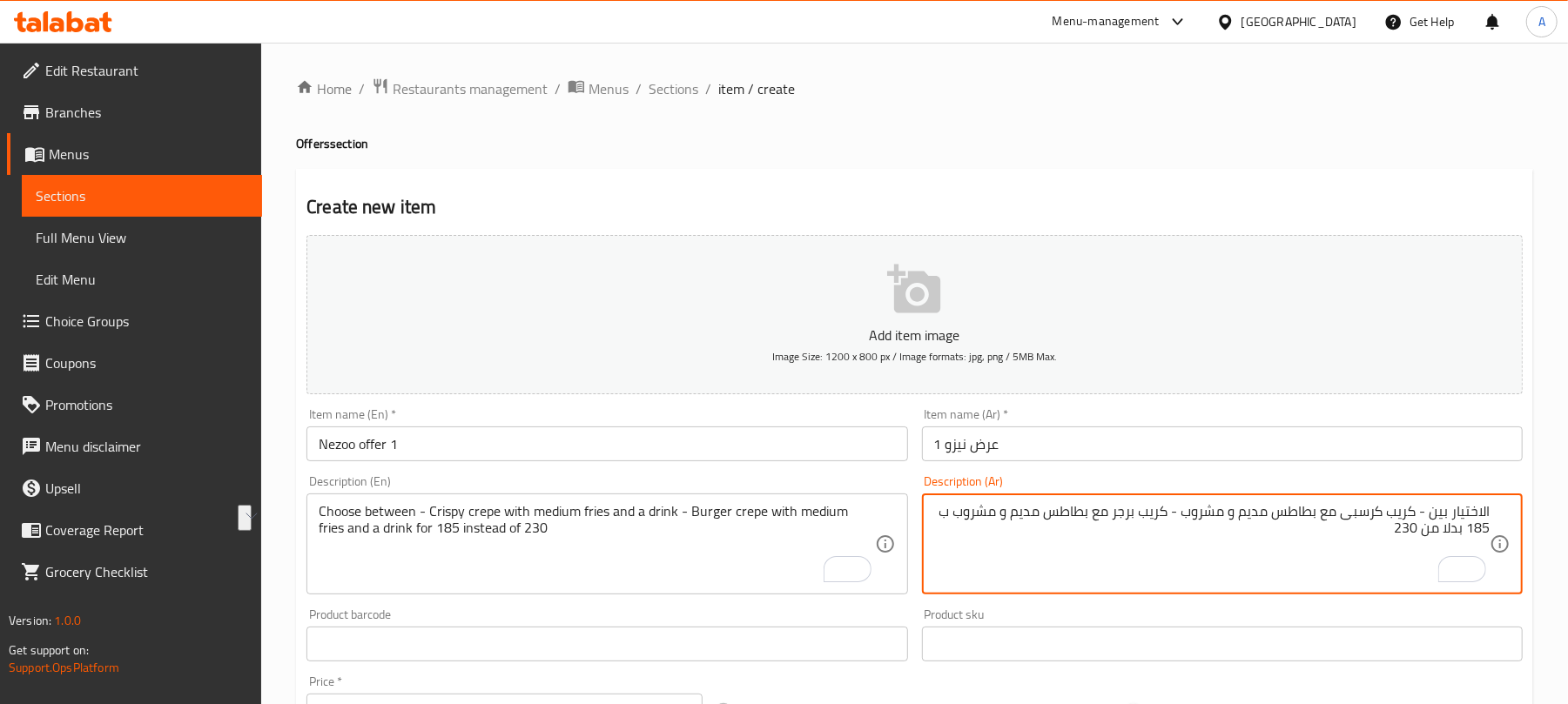 drag, startPoint x: 1395, startPoint y: 533, endPoint x: 1508, endPoint y: 533, distance: 113 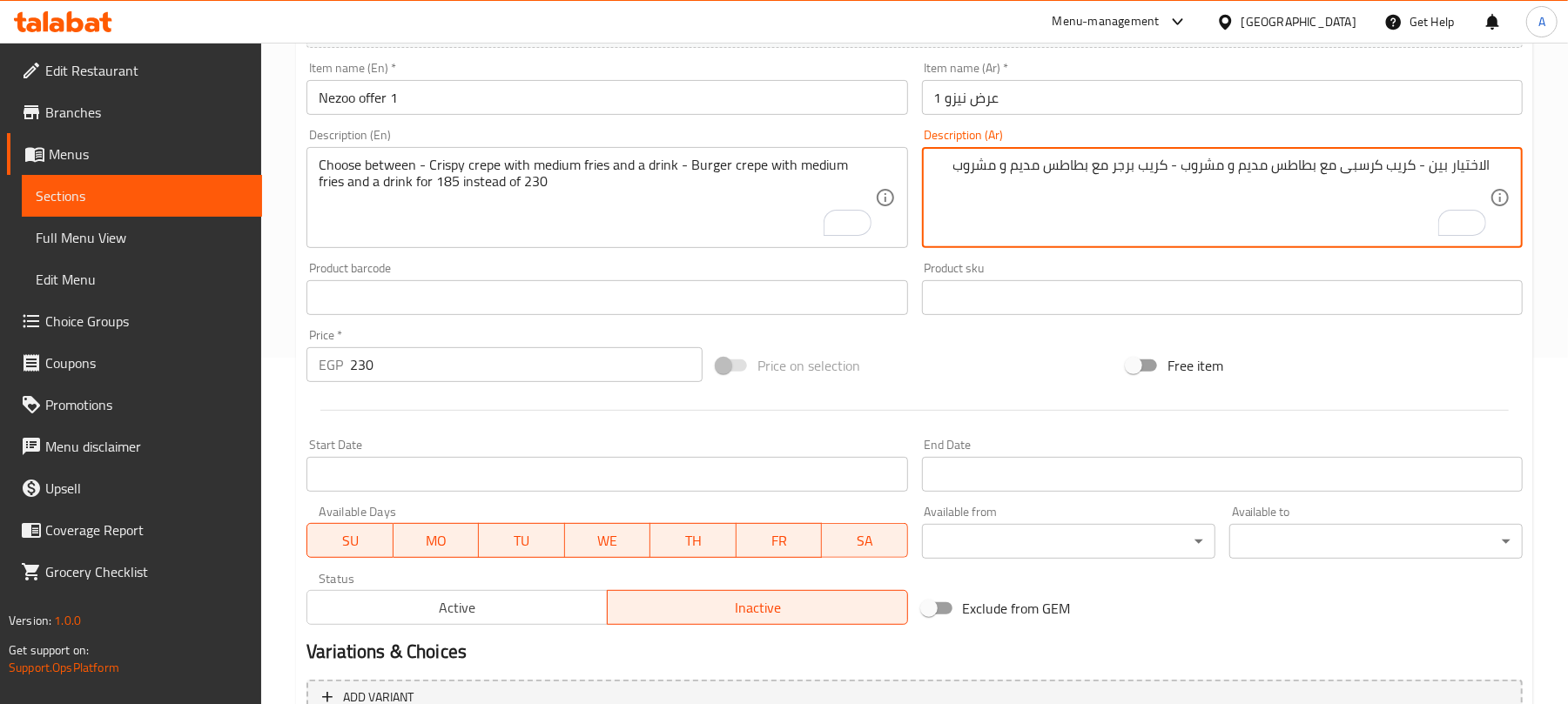 scroll, scrollTop: 348, scrollLeft: 0, axis: vertical 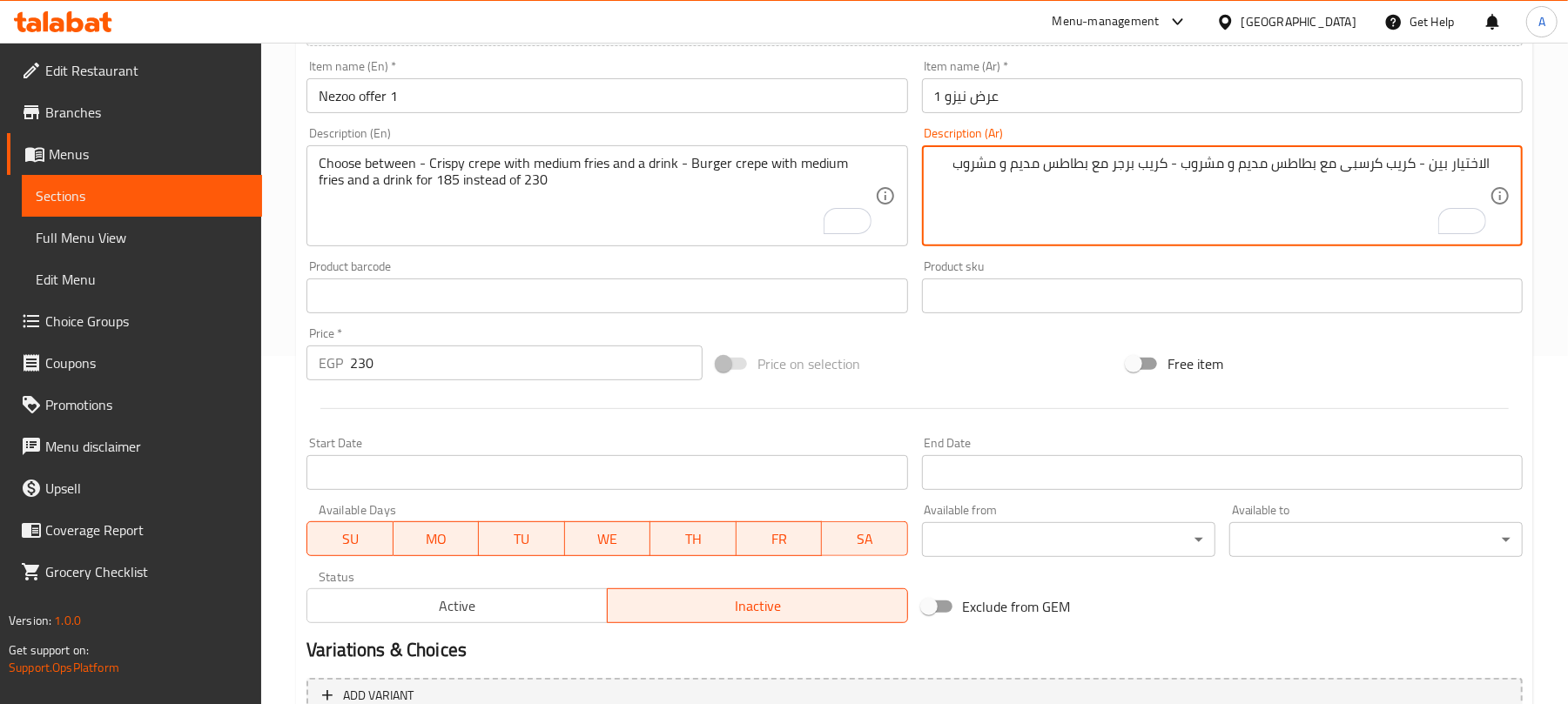 drag, startPoint x: 998, startPoint y: 164, endPoint x: 941, endPoint y: 172, distance: 57.55867 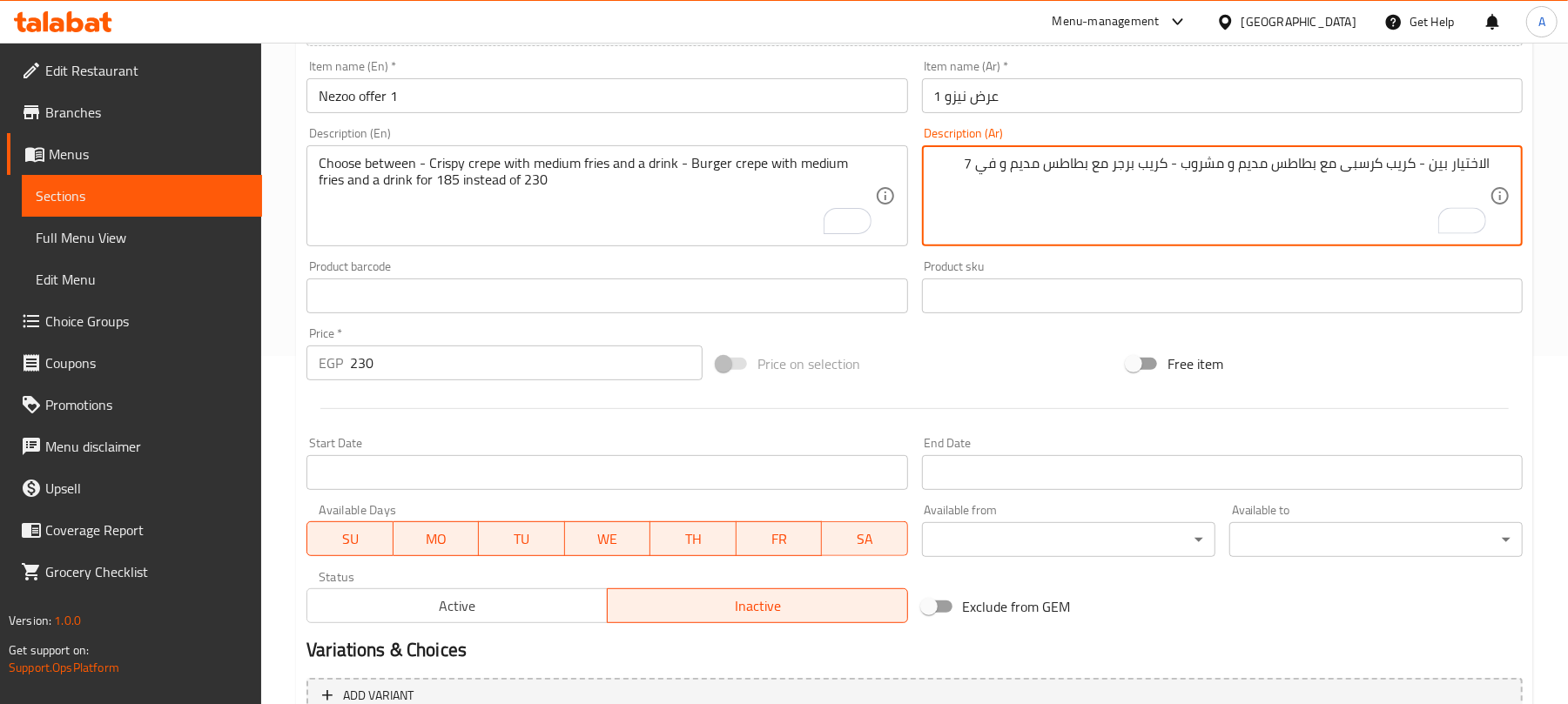 type on "الاختيار بين - كريب كرسبى مع بطاطس مديم و مشروب - كريب برجر مع بطاطس مديم و في 7" 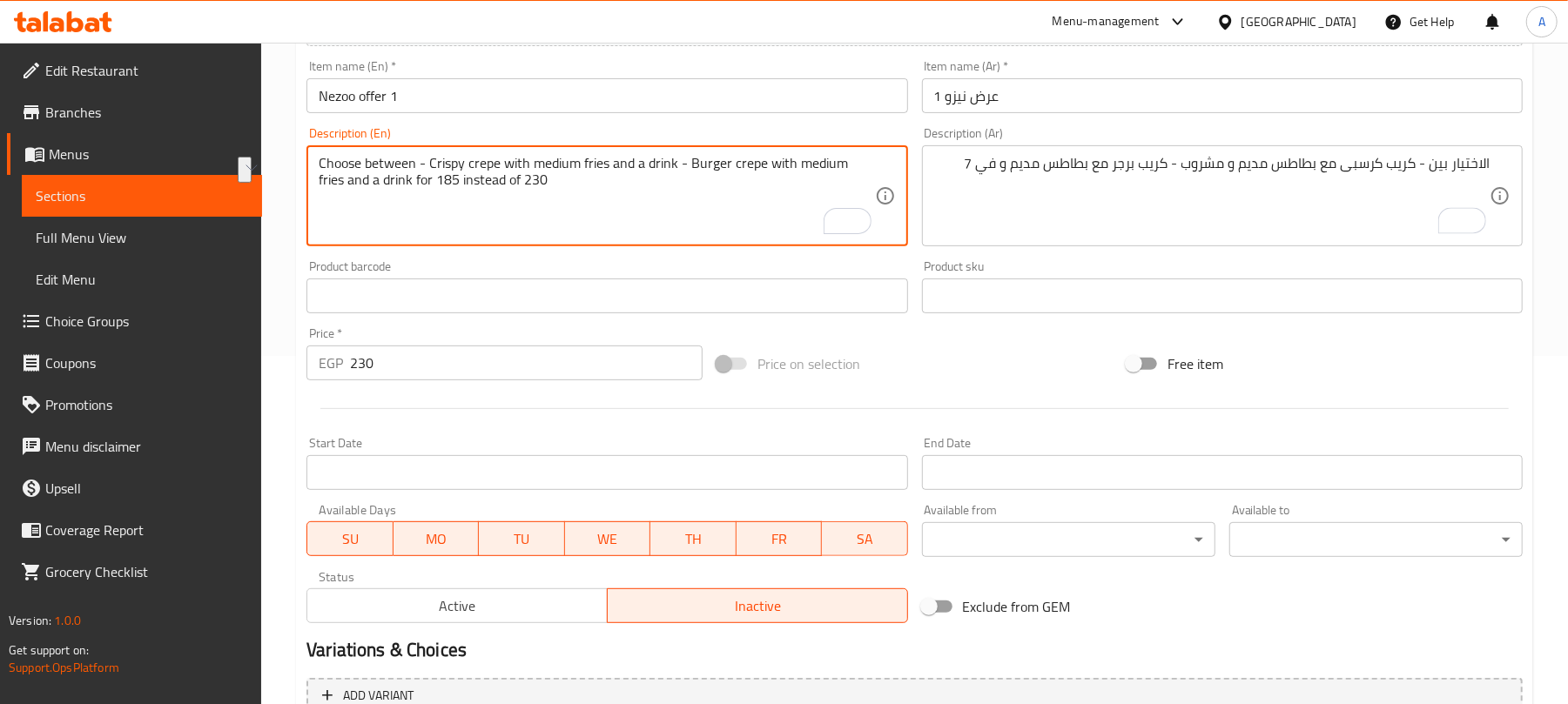 drag, startPoint x: 342, startPoint y: 179, endPoint x: 582, endPoint y: 193, distance: 240.40799 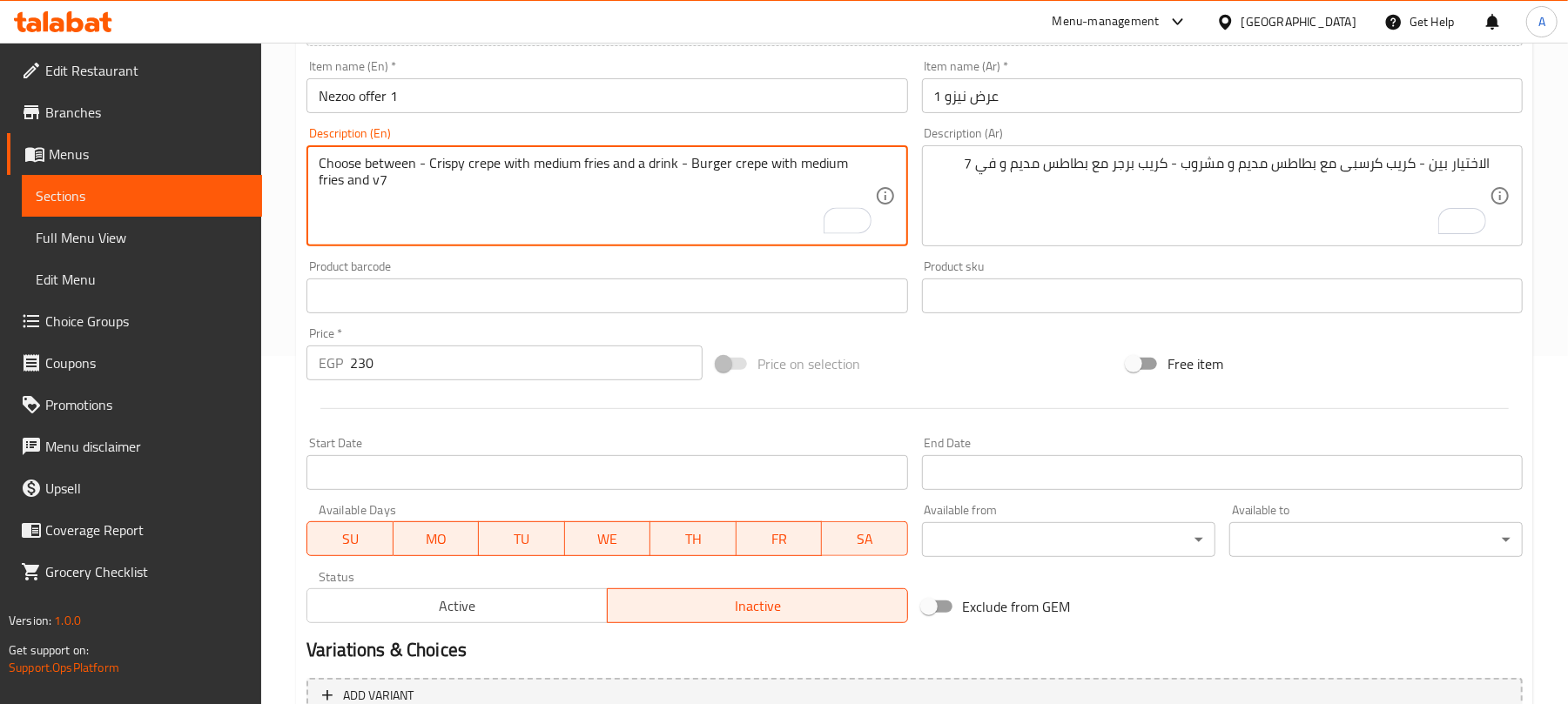 click on "Choose between - Crispy crepe with medium fries and a drink - Burger crepe with medium fries and v7" at bounding box center [596, 196] 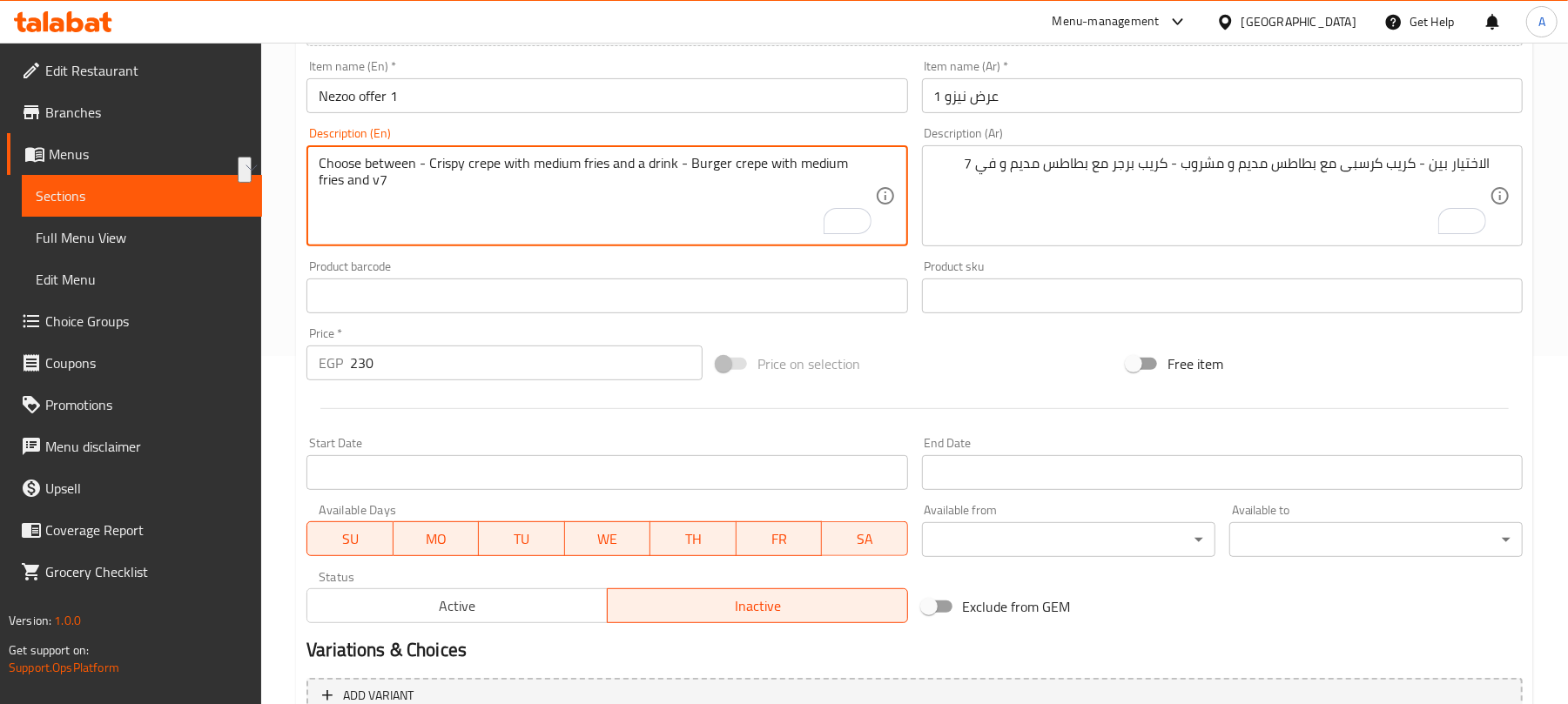 drag, startPoint x: 676, startPoint y: 165, endPoint x: 635, endPoint y: 169, distance: 41.19466 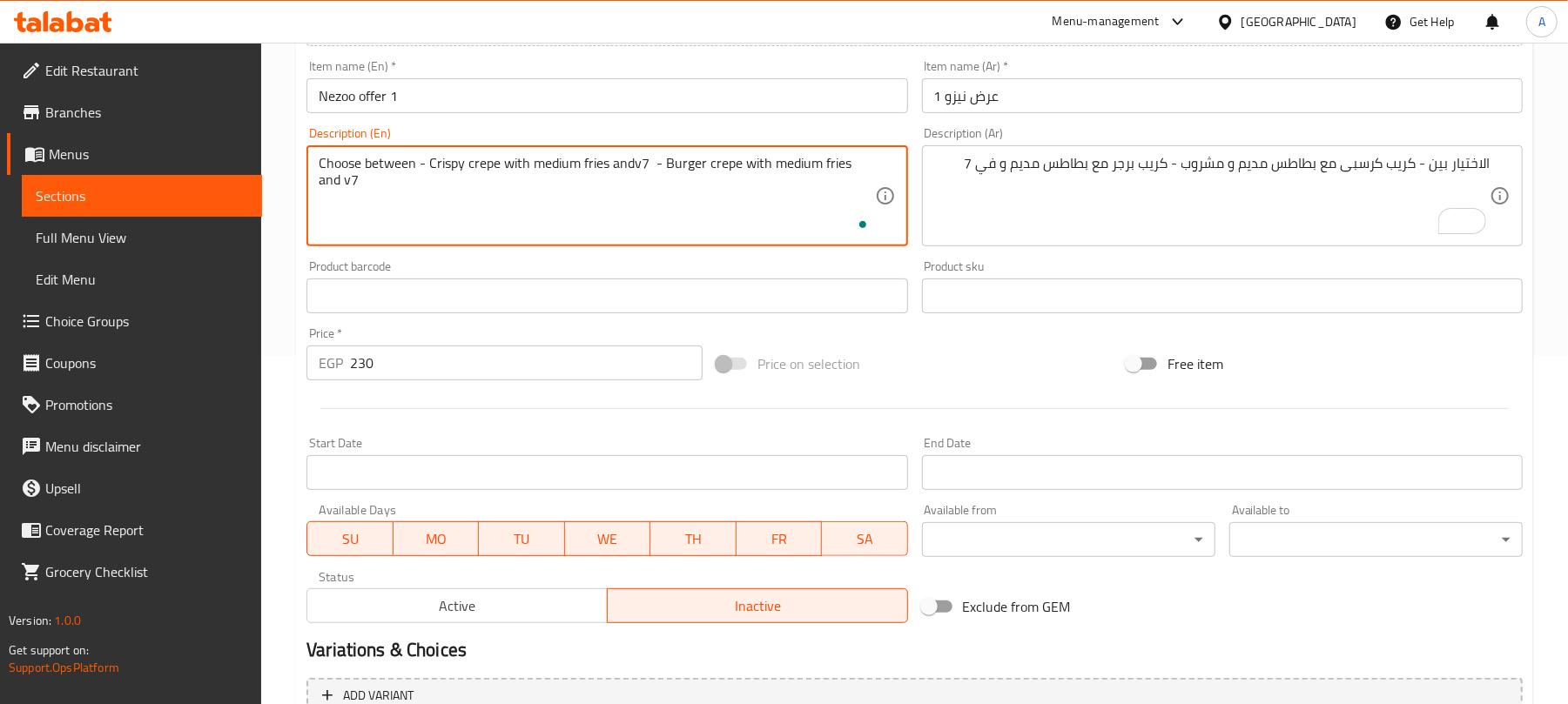 click on "Choose between - Crispy crepe with medium fries andv7  - Burger crepe with medium fries and v7" at bounding box center [596, 196] 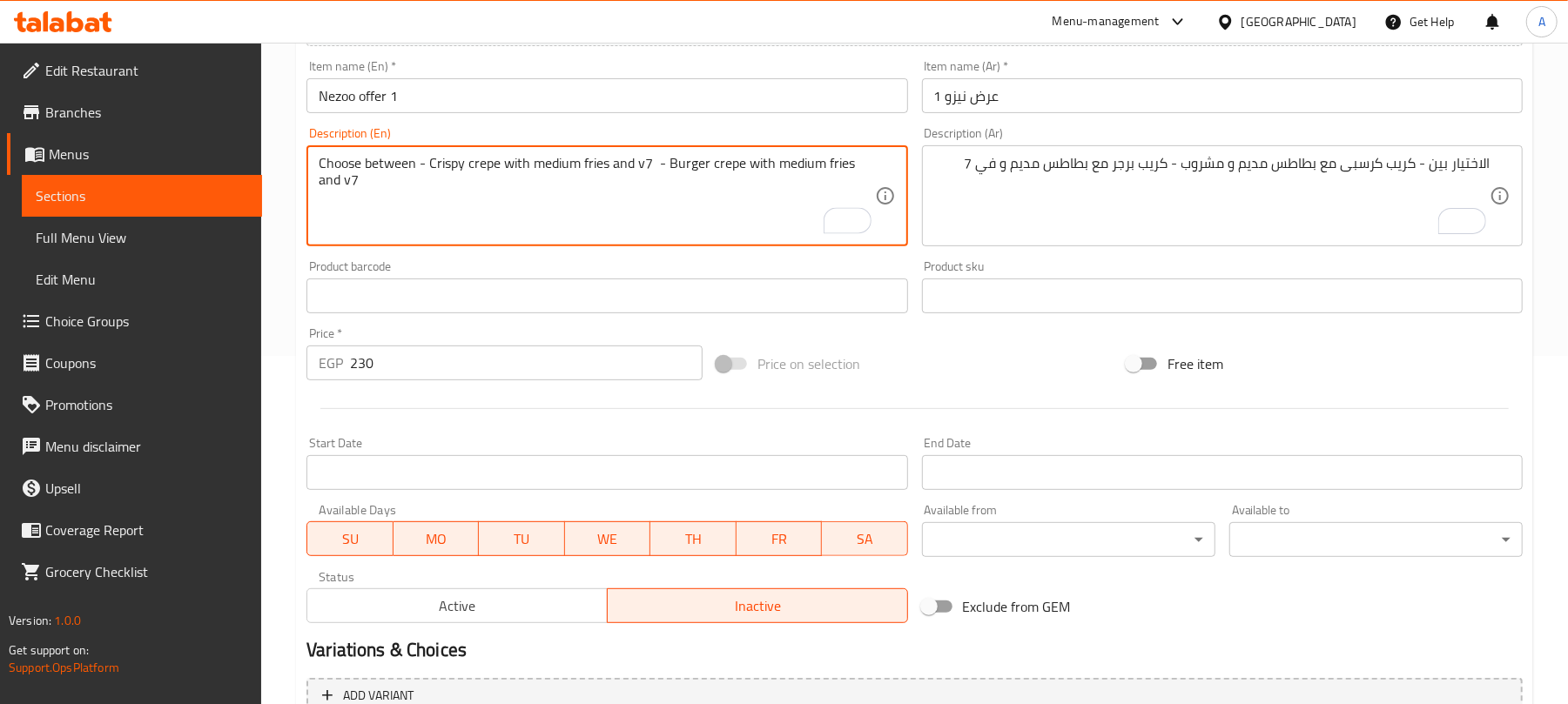 click on "Choose between - Crispy crepe with medium fries and v7  - Burger crepe with medium fries and v7" at bounding box center (596, 196) 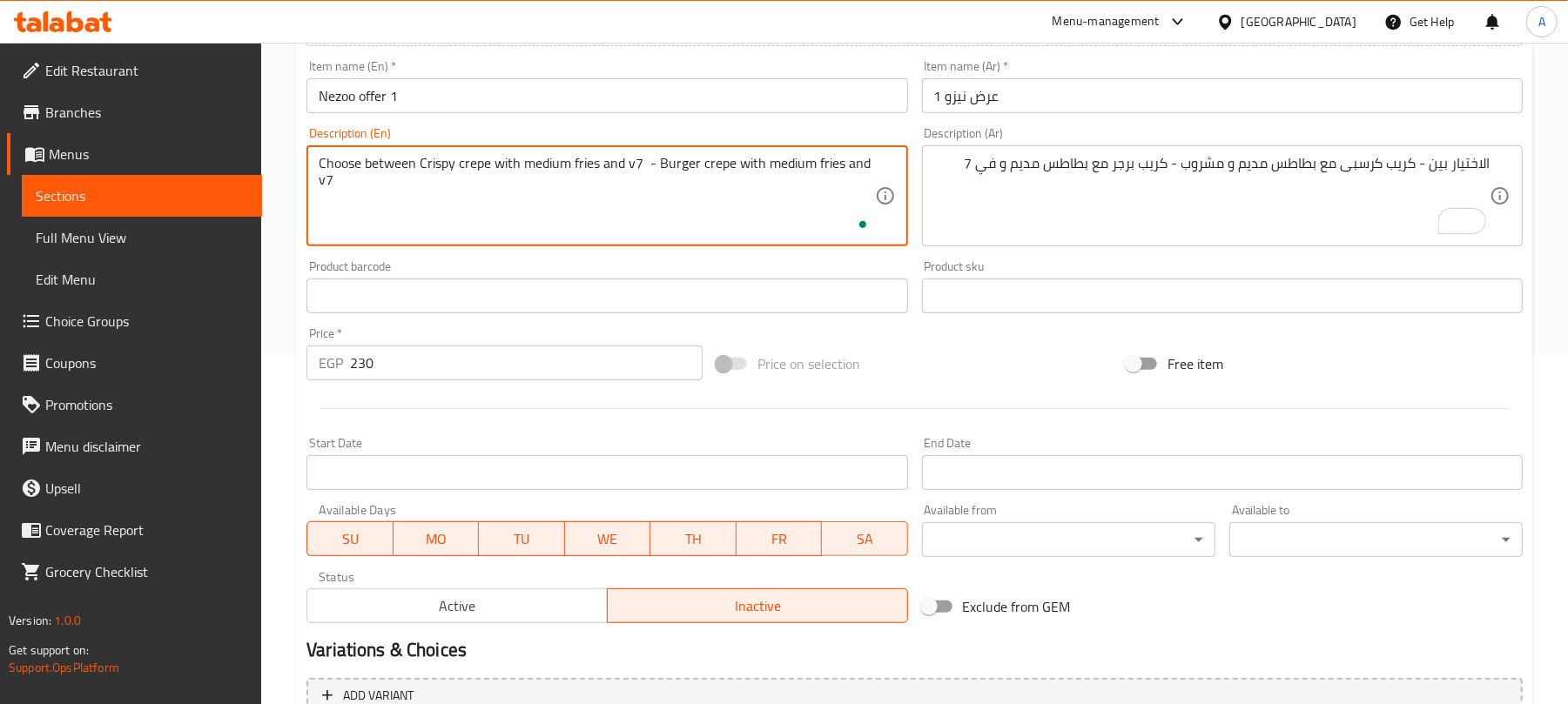 type on "Choose between Crispy crepe with medium fries and v7  - Burger crepe with medium fries and v7" 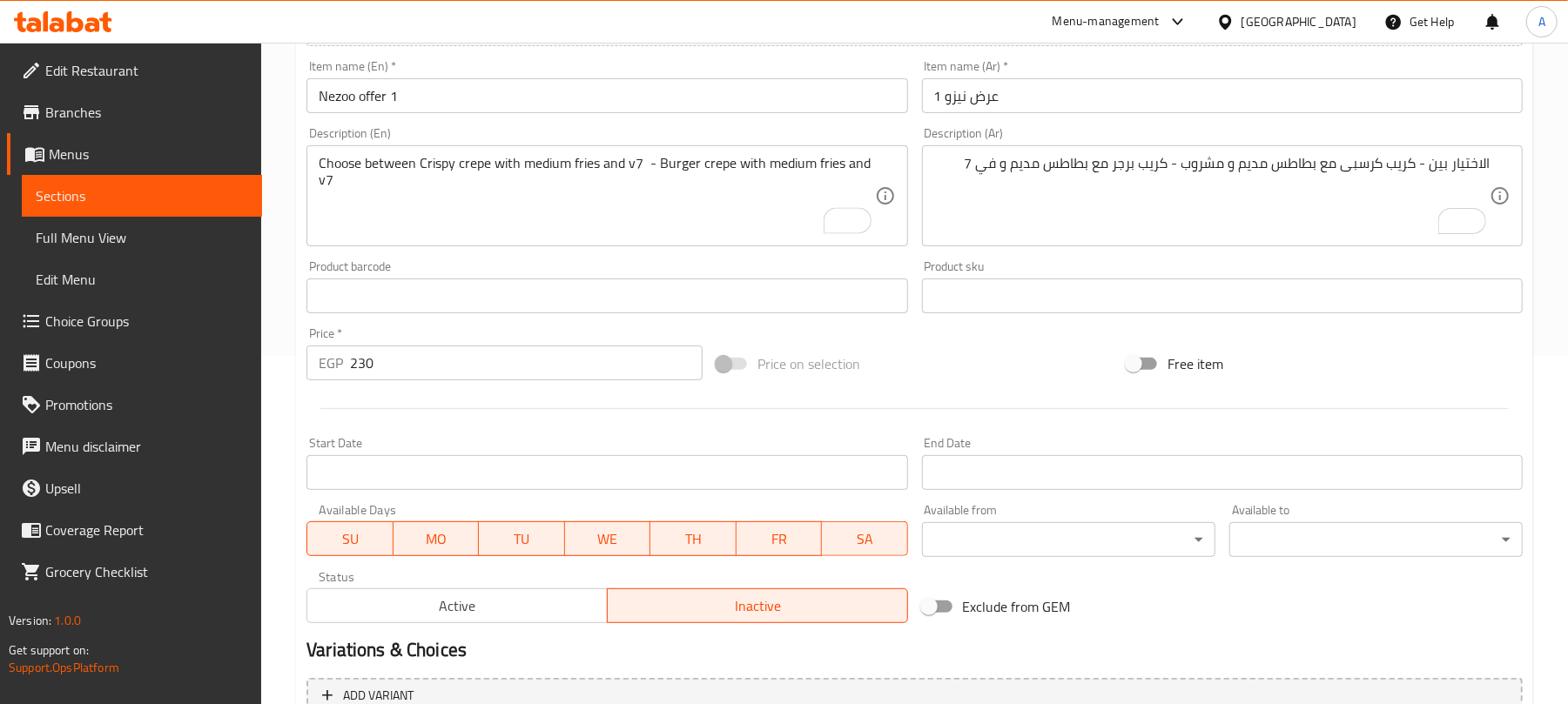 click on "Product barcode Product barcode" at bounding box center (607, 286) 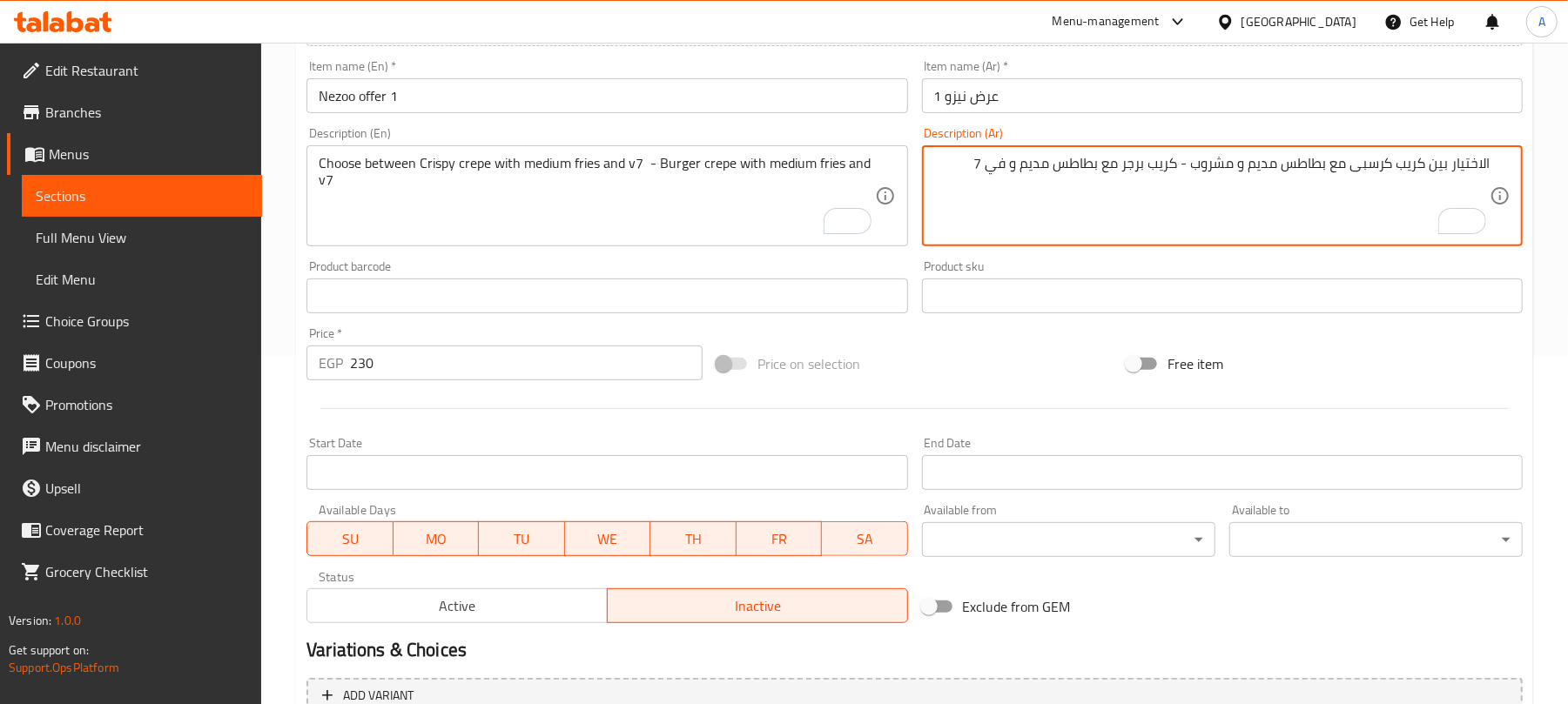 click on "الاختيار بين كريب كرسبى مع بطاطس مديم و مشروب - كريب برجر مع بطاطس مديم و في 7" at bounding box center (1212, 196) 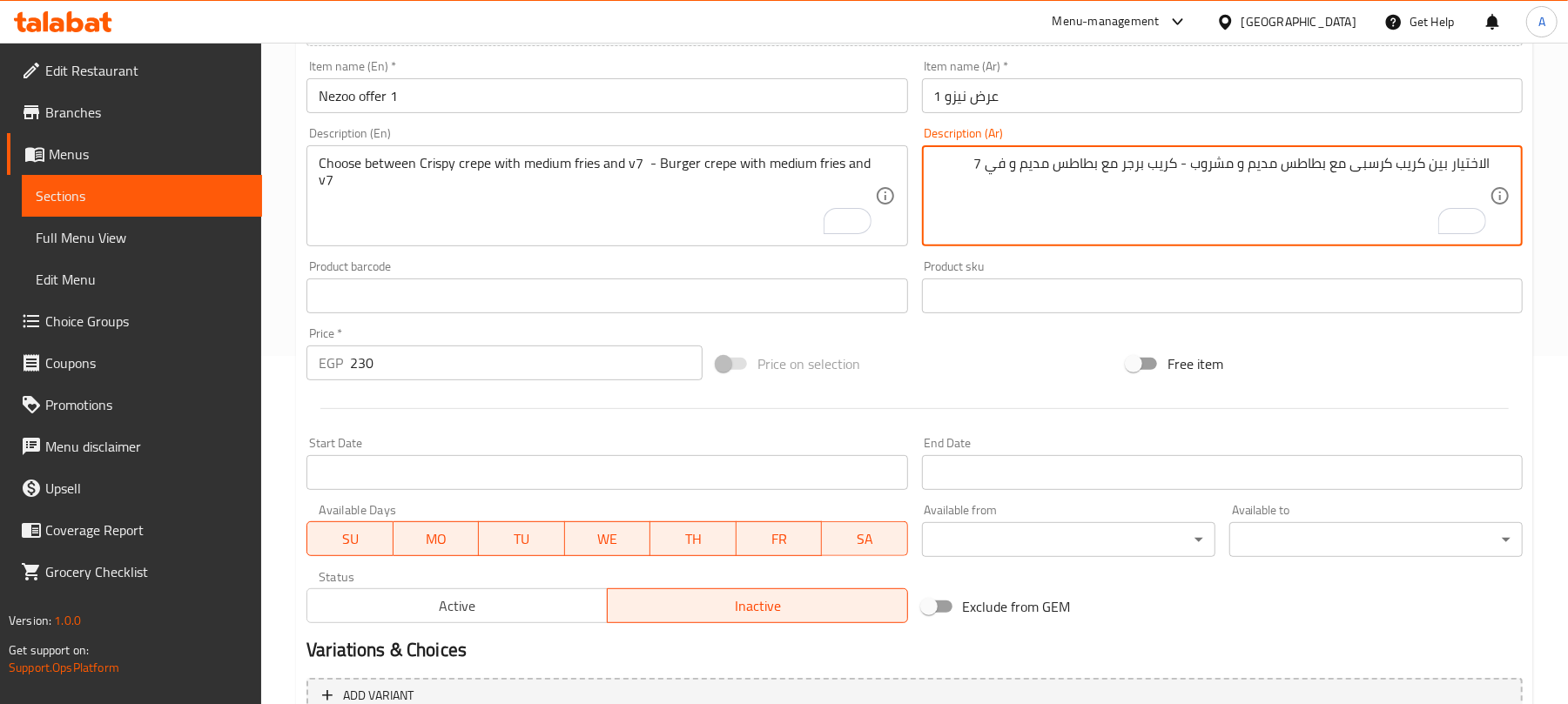 click on "الاختيار بين كريب كرسبى مع بطاطس مديم و مشروب - كريب برجر مع بطاطس مديم و في 7" at bounding box center [1212, 196] 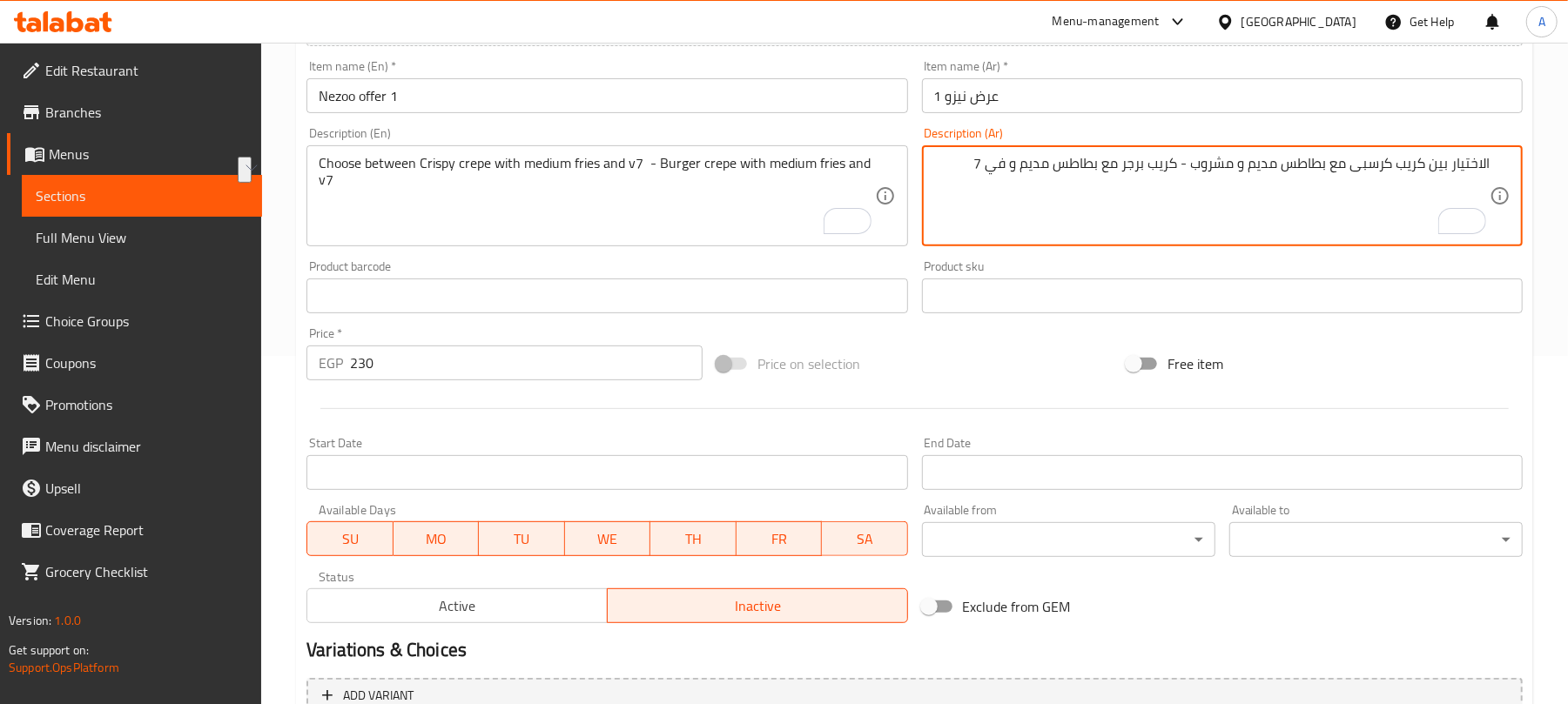 drag, startPoint x: 1012, startPoint y: 162, endPoint x: 955, endPoint y: 165, distance: 57.07889 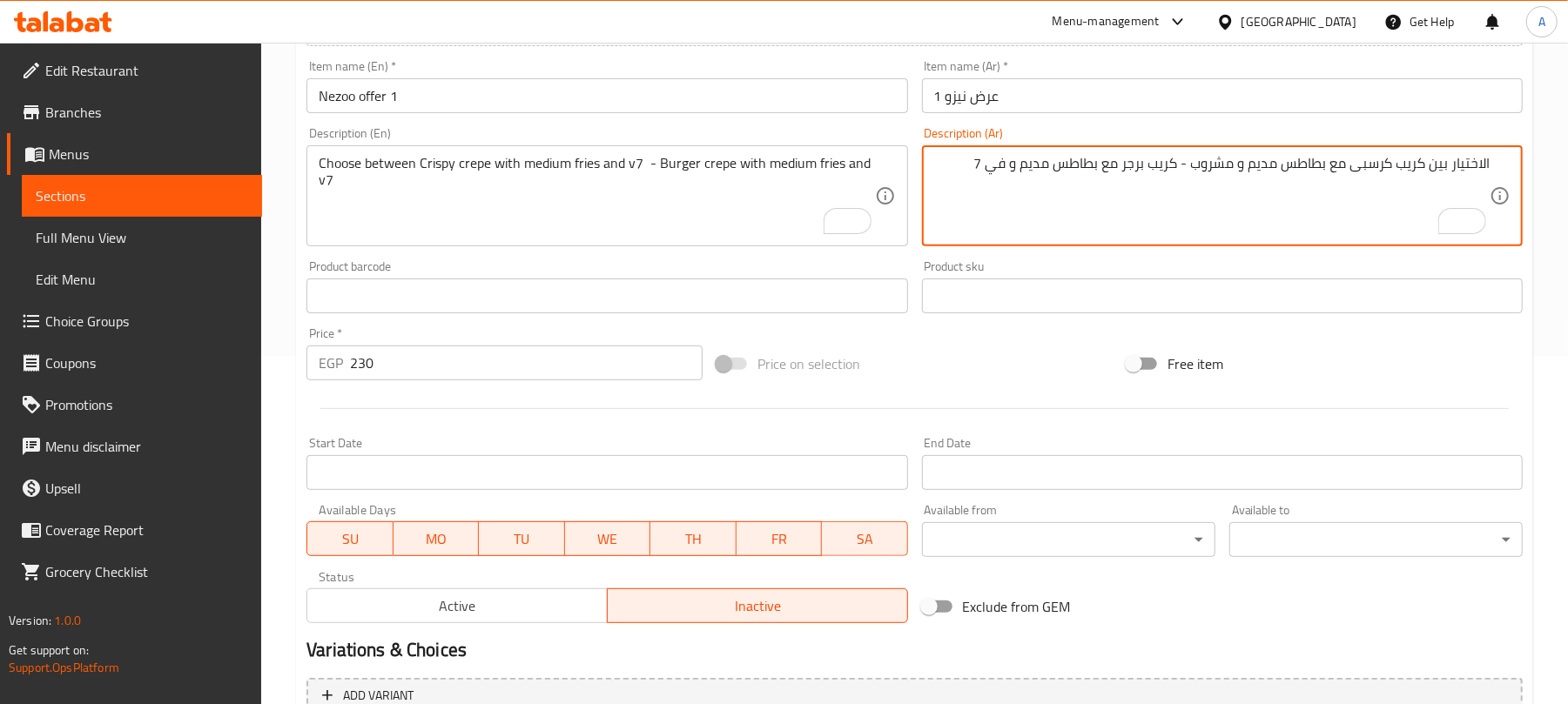 drag, startPoint x: 1233, startPoint y: 167, endPoint x: 1195, endPoint y: 167, distance: 38 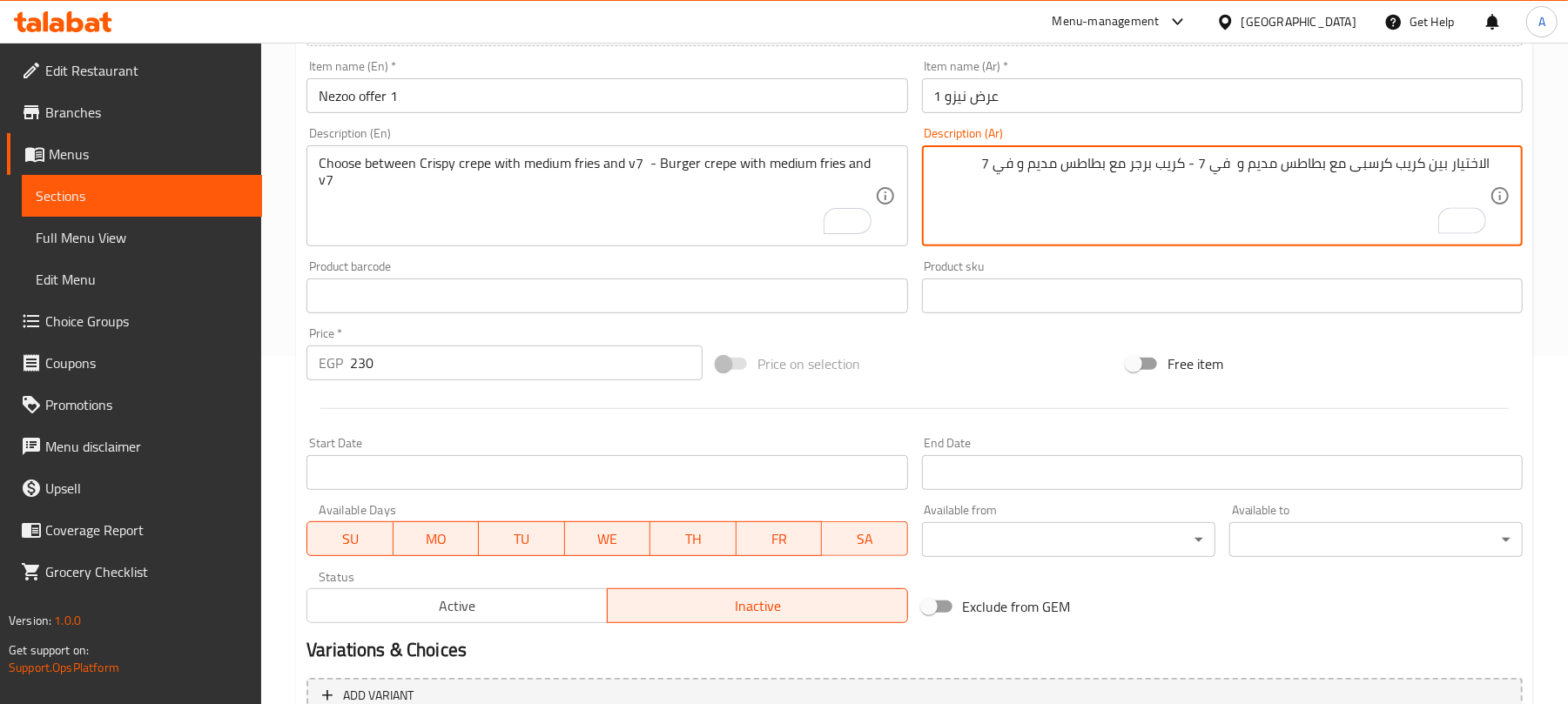 click on "الاختيار بين كريب كرسبى مع بطاطس مديم و  في 7 - كريب برجر مع بطاطس مديم و في 7" at bounding box center [1212, 196] 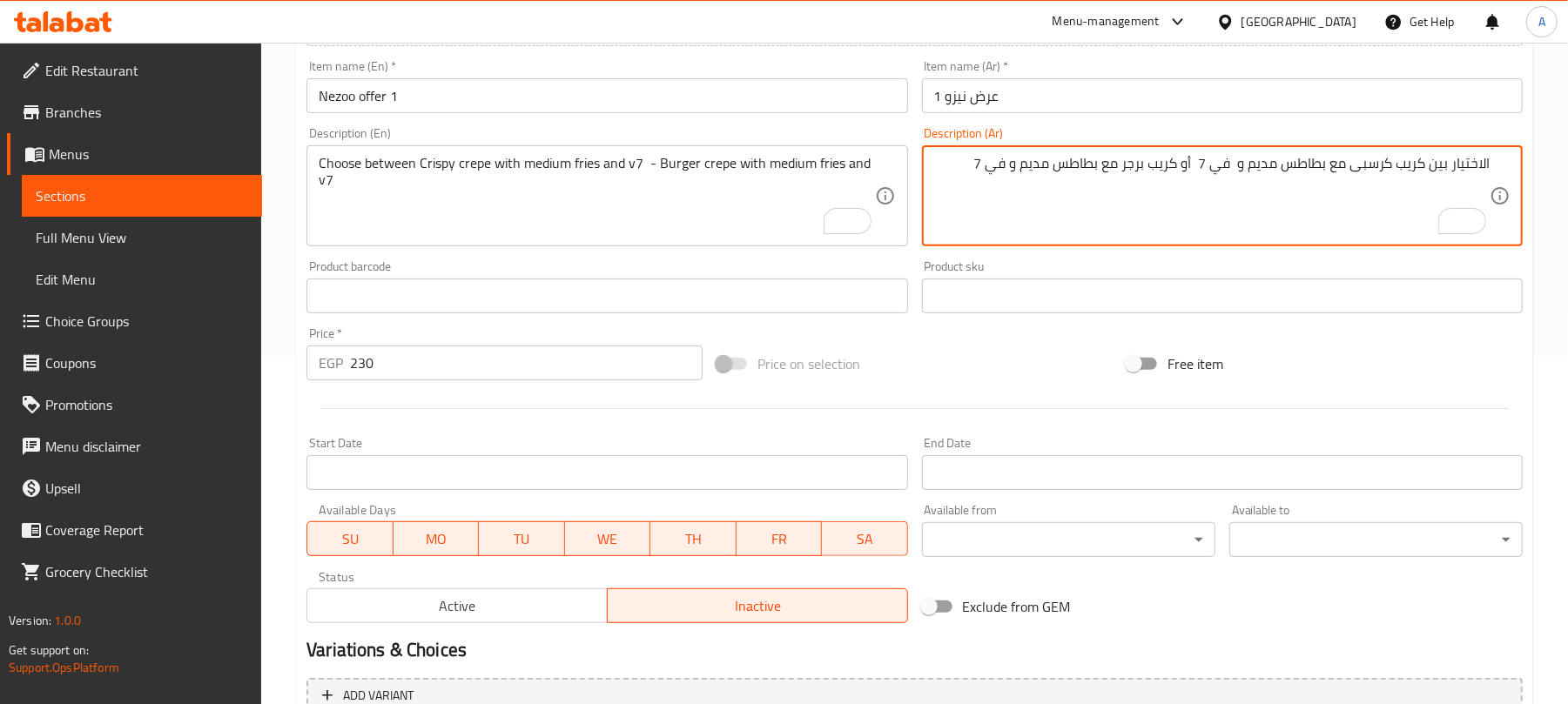 click on "الاختيار بين كريب كرسبى مع بطاطس مديم و  في 7  أو كريب برجر مع بطاطس مديم و في 7" at bounding box center [1212, 196] 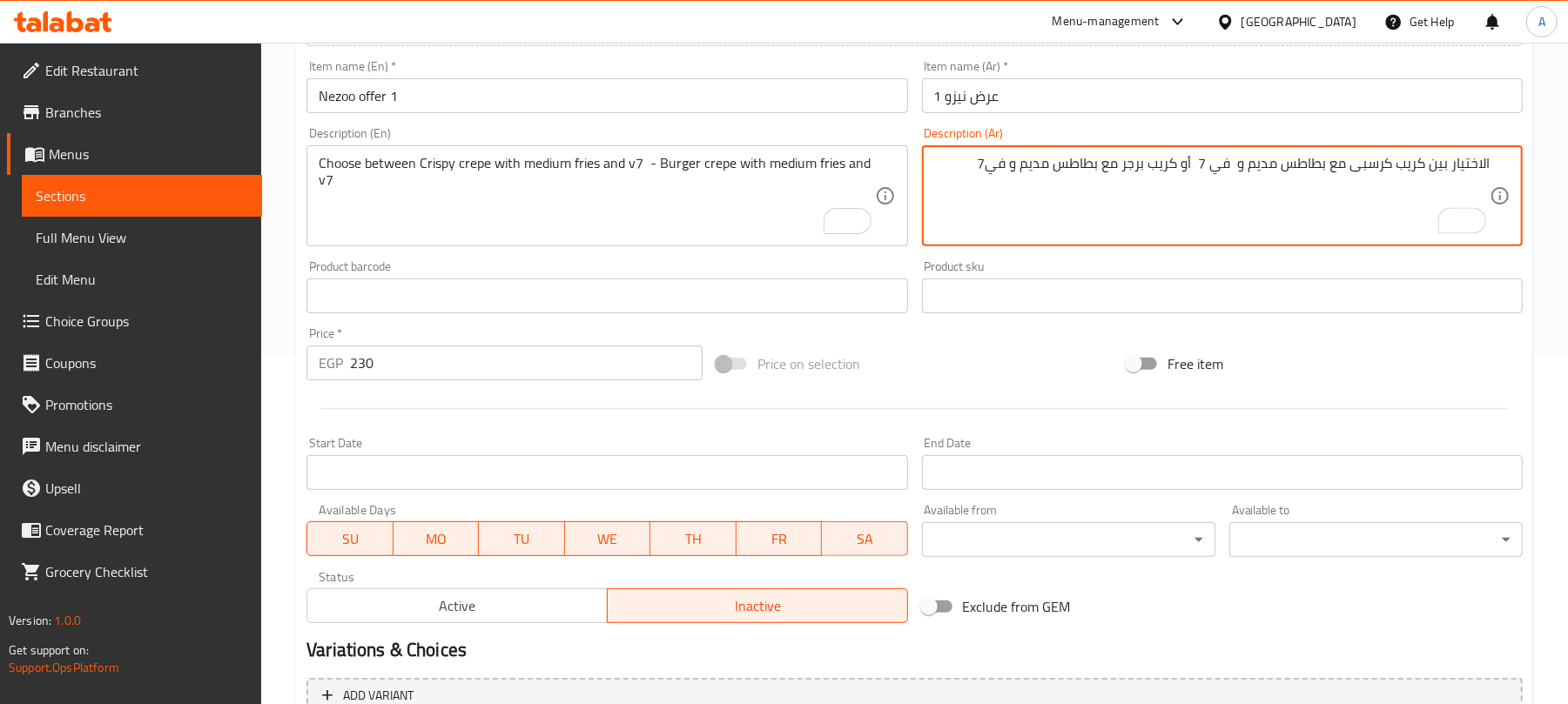 type on "الاختيار بين كريب كرسبى مع بطاطس مديم و  في 7  أو كريب برجر مع بطاطس مديم و في7" 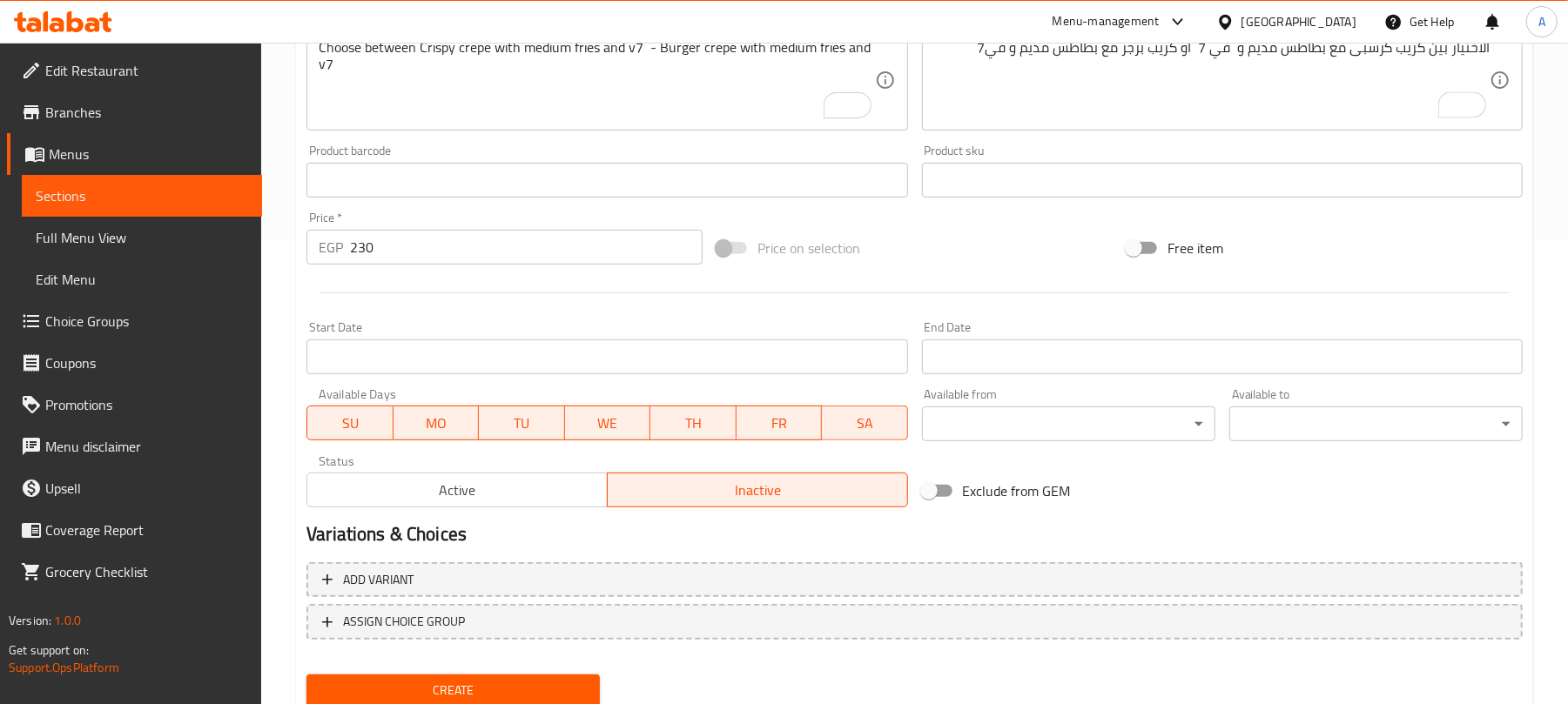click on "Price on selection" at bounding box center [914, 248] 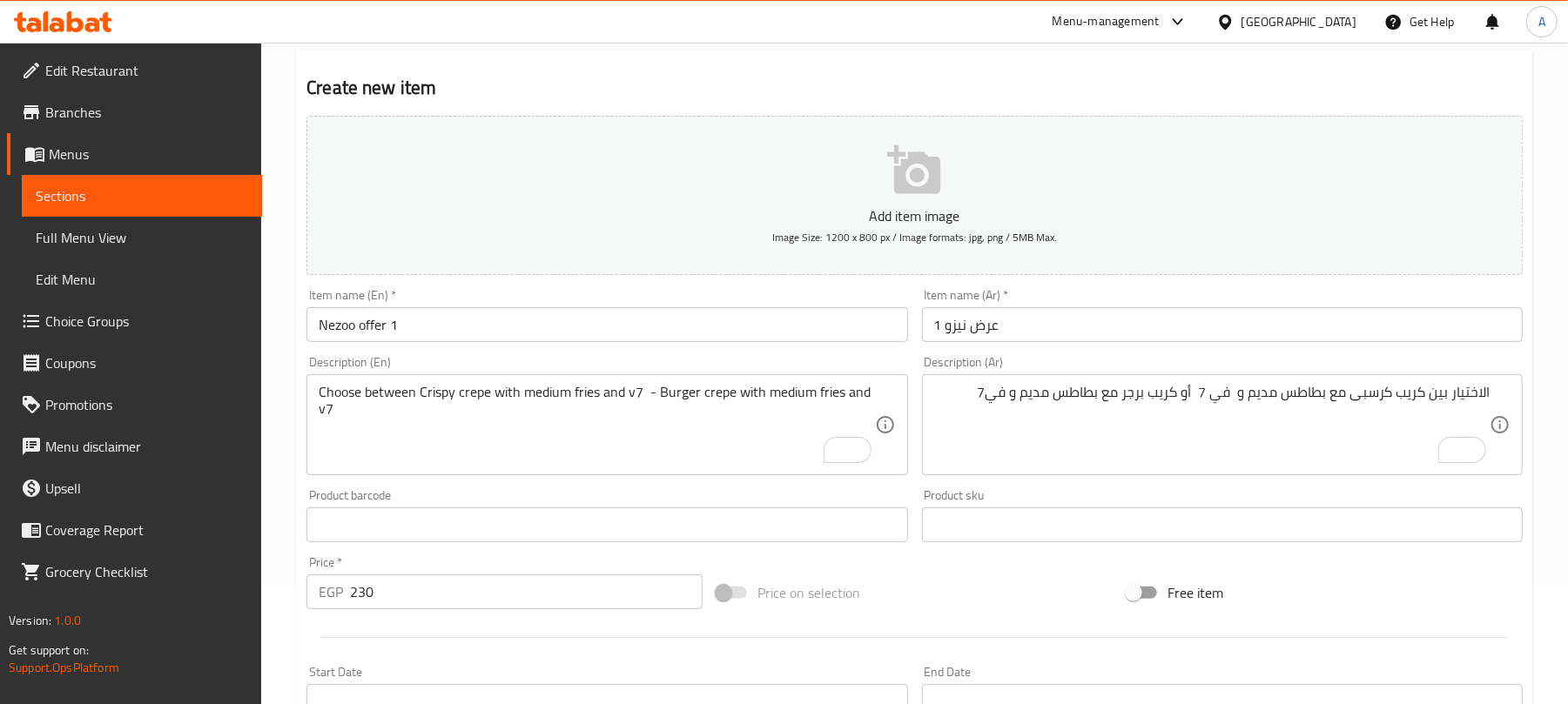 scroll, scrollTop: 60, scrollLeft: 0, axis: vertical 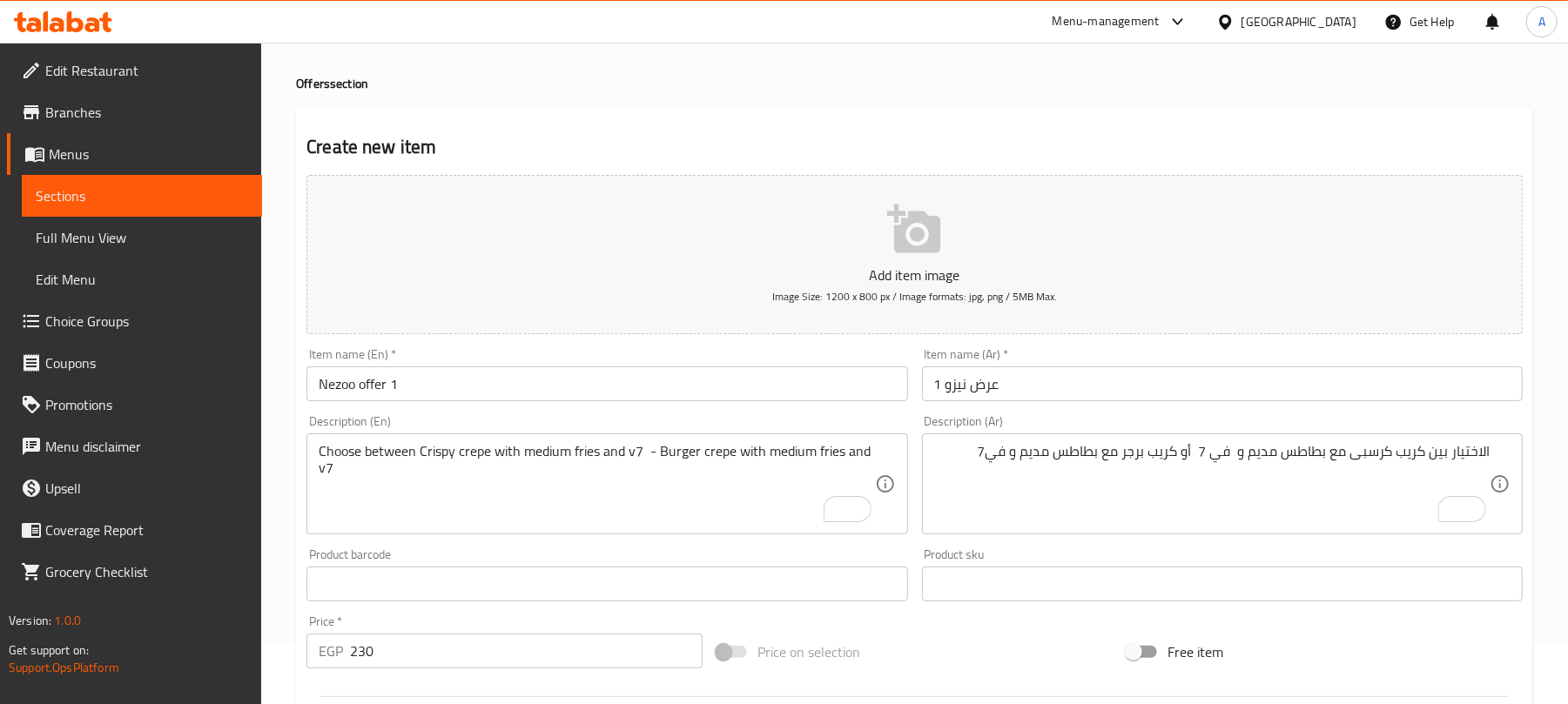 click on "Price on selection" at bounding box center [914, 652] 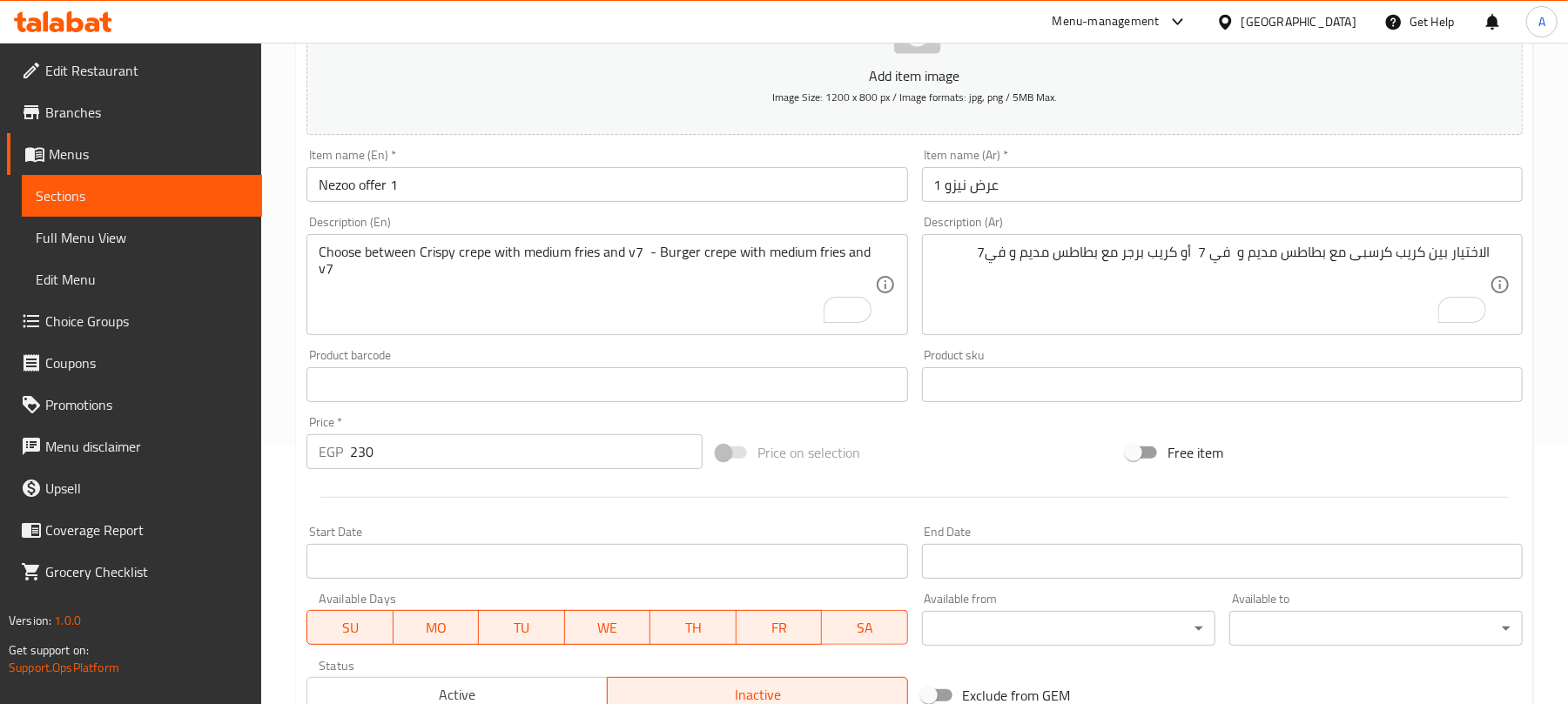 scroll, scrollTop: 524, scrollLeft: 0, axis: vertical 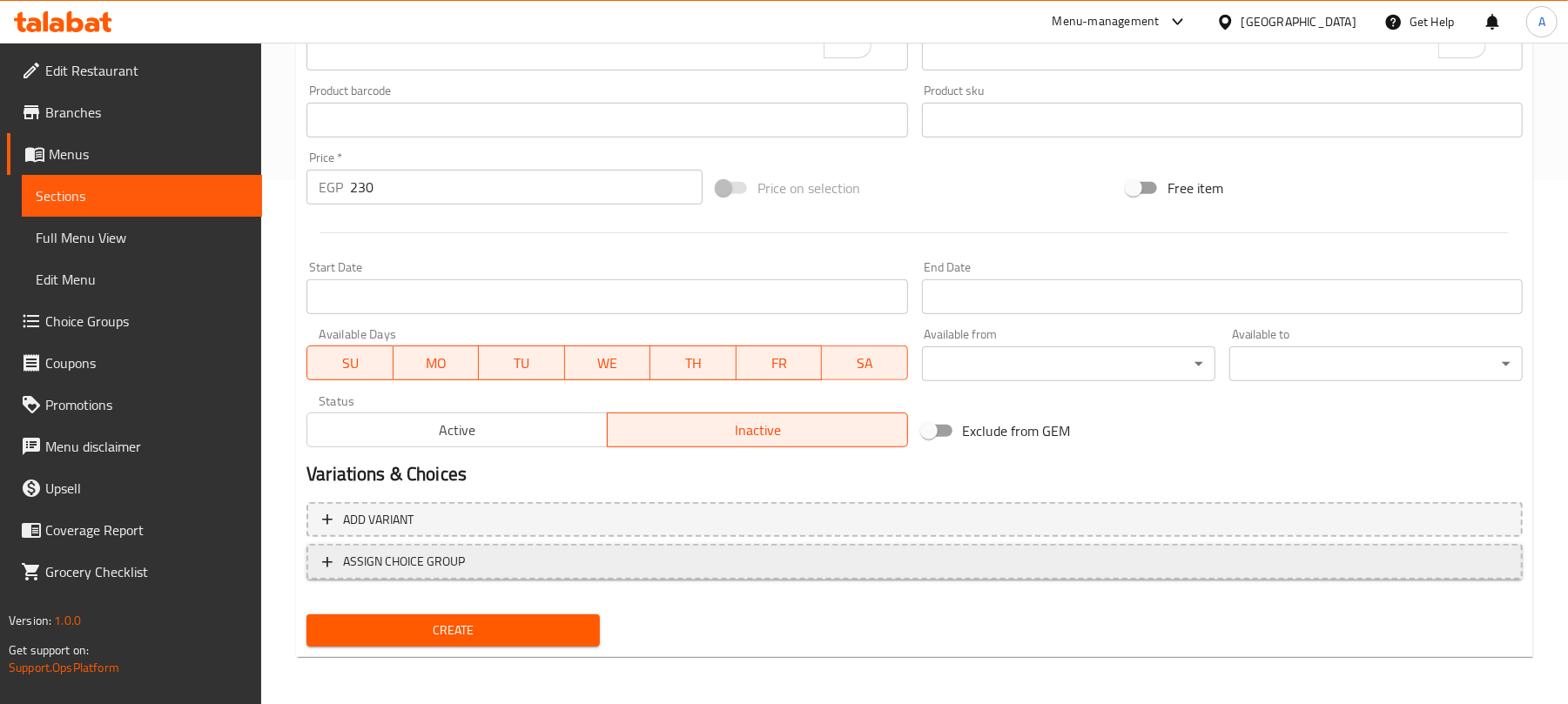 click on "ASSIGN CHOICE GROUP" at bounding box center (404, 561) 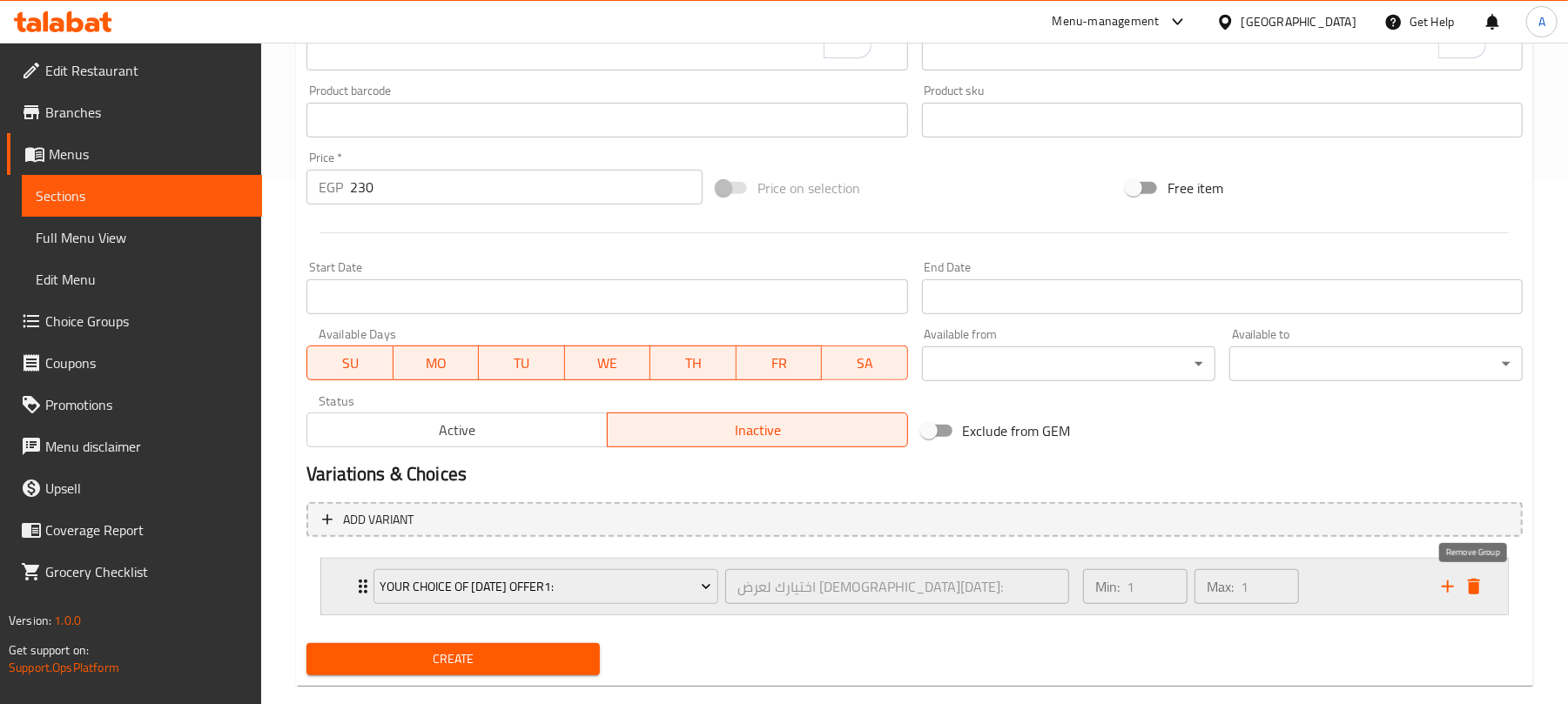 click 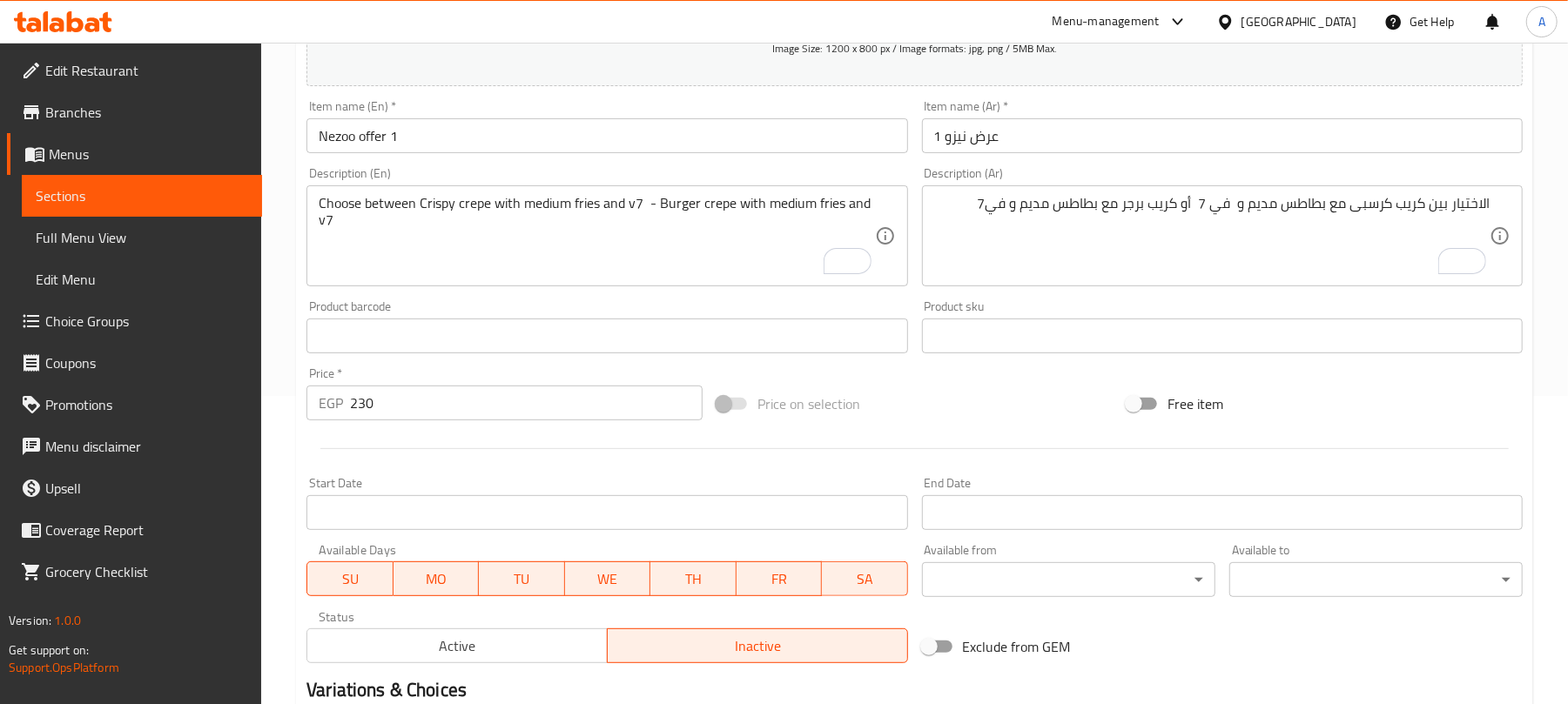 scroll, scrollTop: 60, scrollLeft: 0, axis: vertical 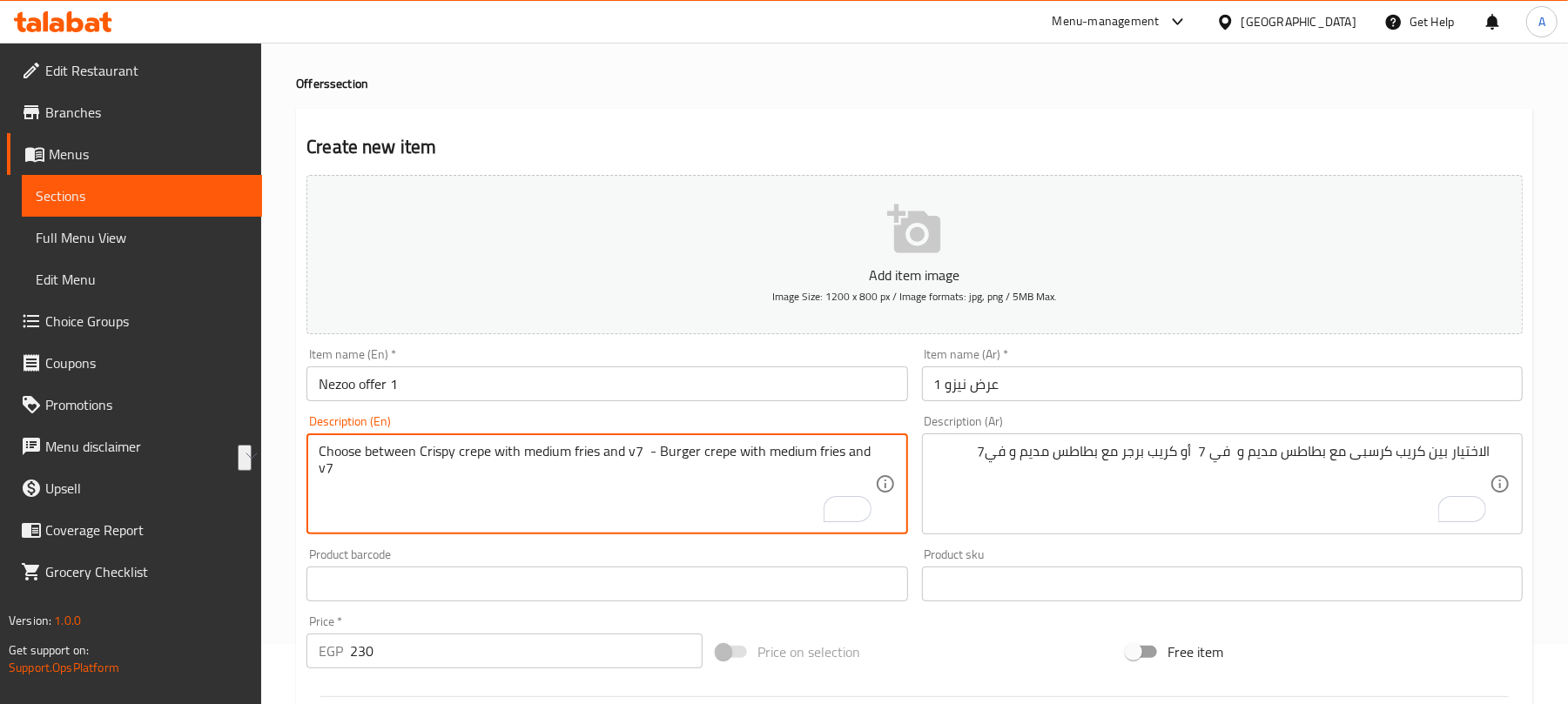 drag, startPoint x: 486, startPoint y: 456, endPoint x: 412, endPoint y: 450, distance: 74.24284 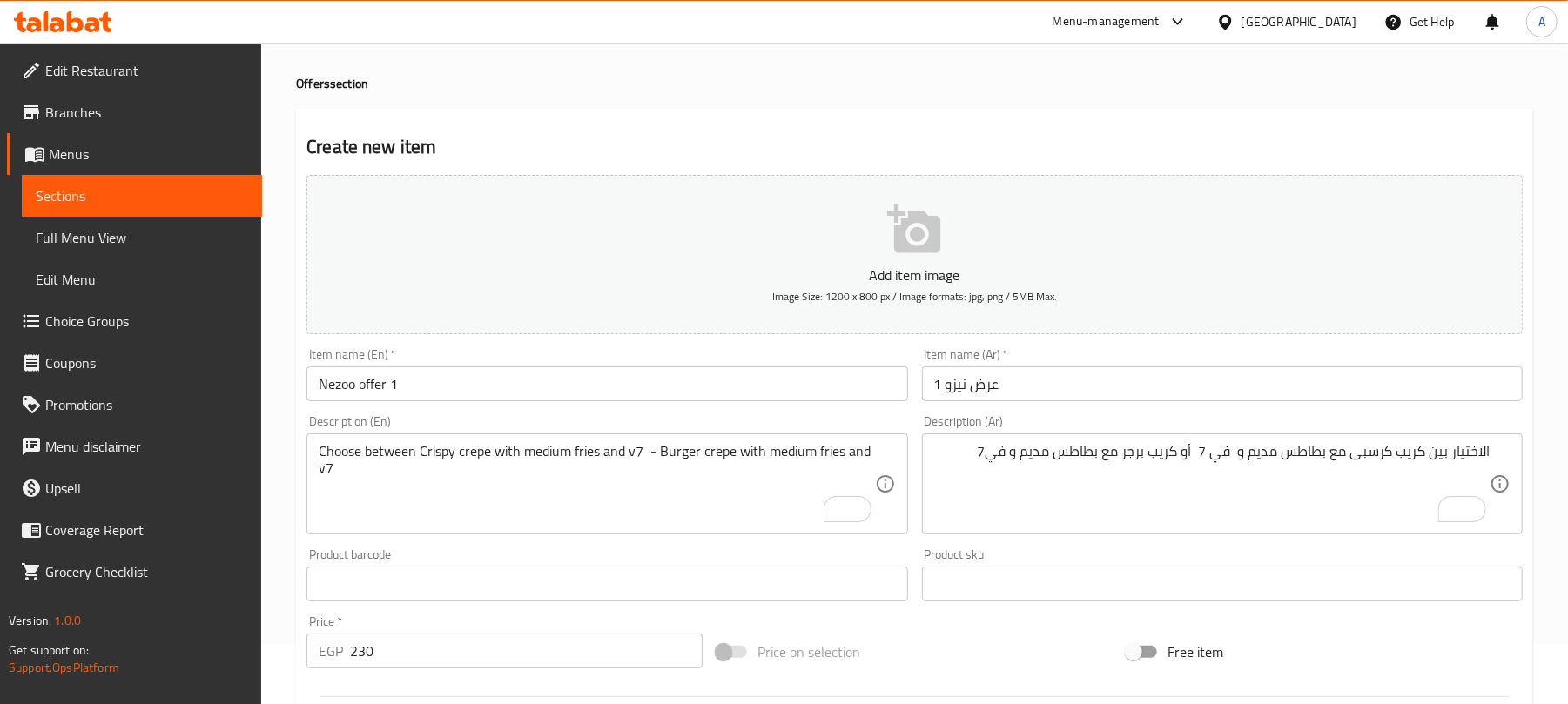 click on "Product barcode Product barcode" at bounding box center [607, 574] 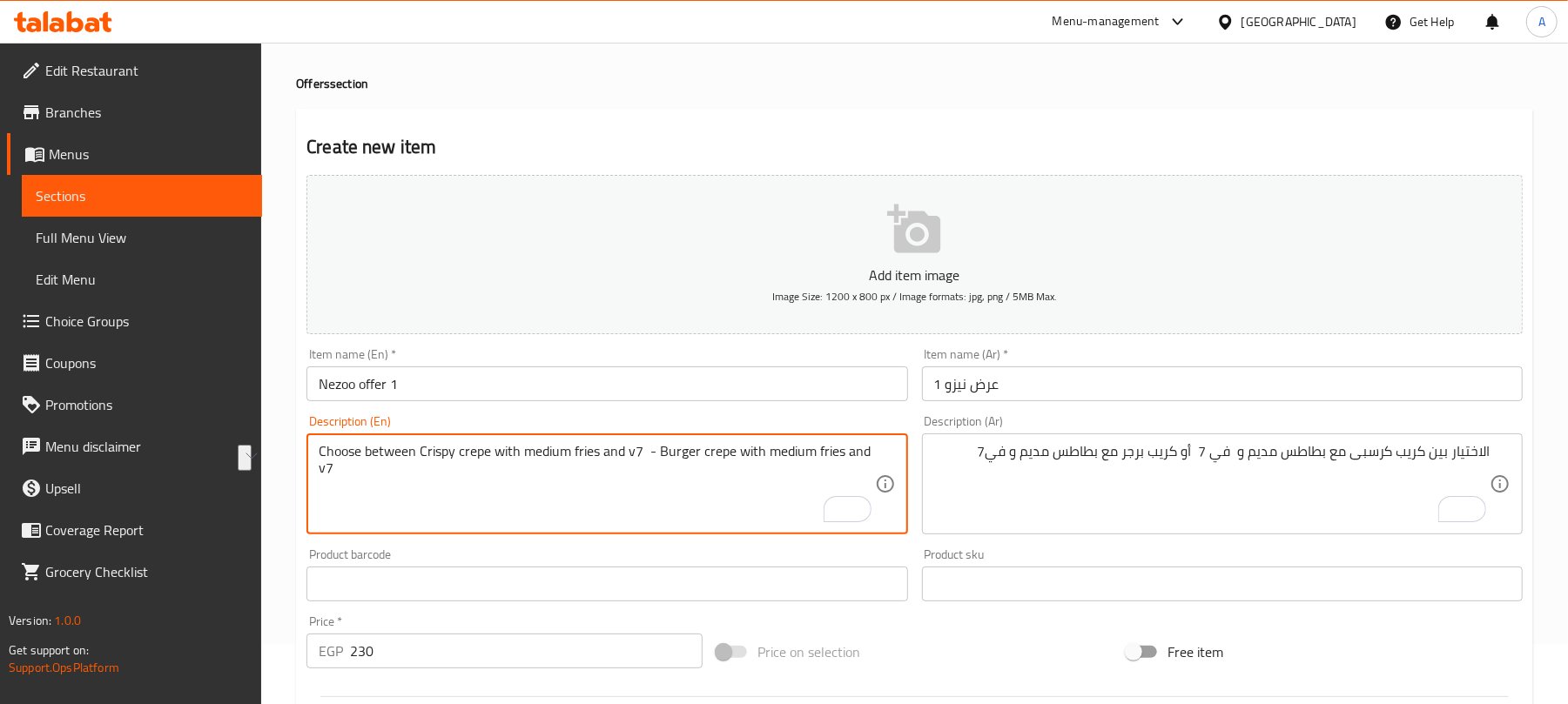 drag, startPoint x: 492, startPoint y: 457, endPoint x: 642, endPoint y: 453, distance: 150.05332 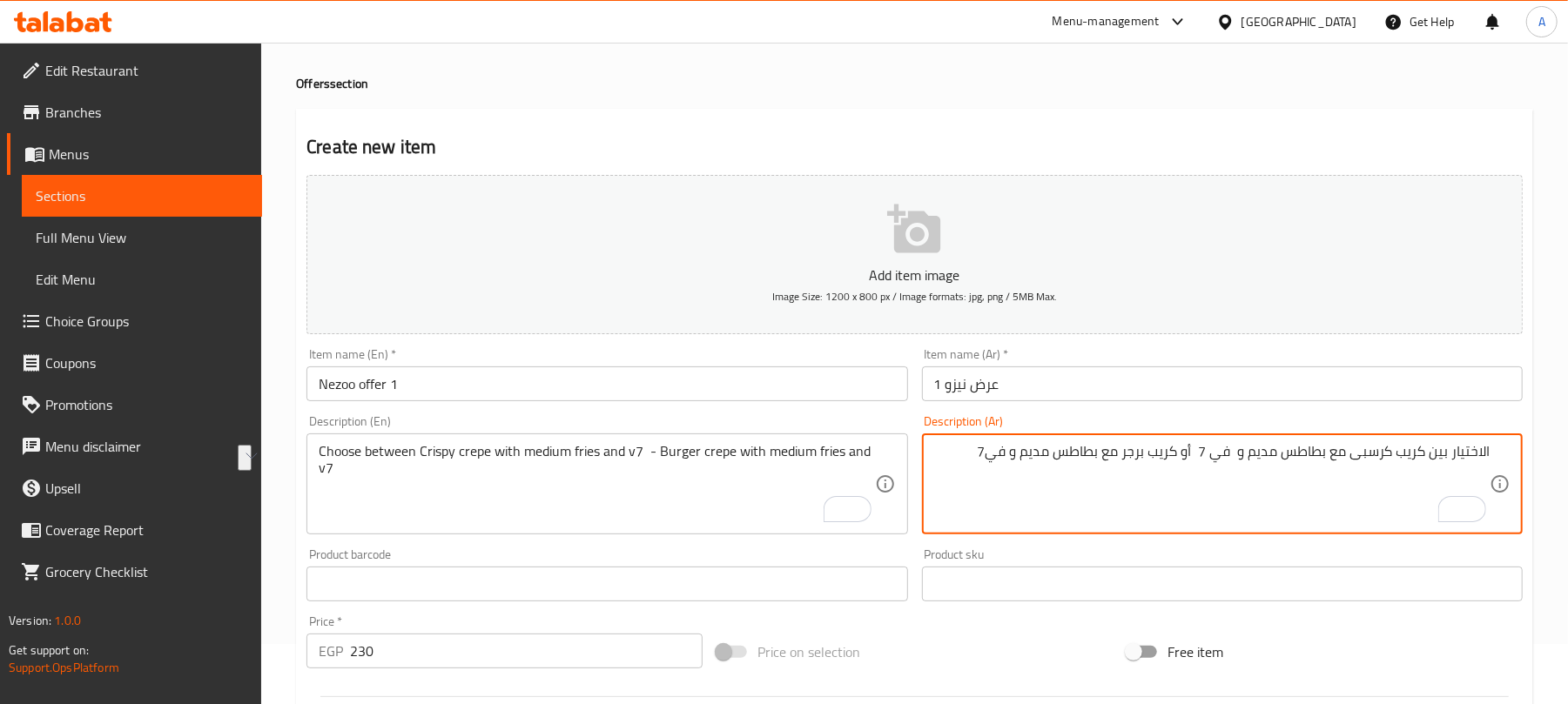 drag, startPoint x: 1121, startPoint y: 459, endPoint x: 976, endPoint y: 451, distance: 145.22052 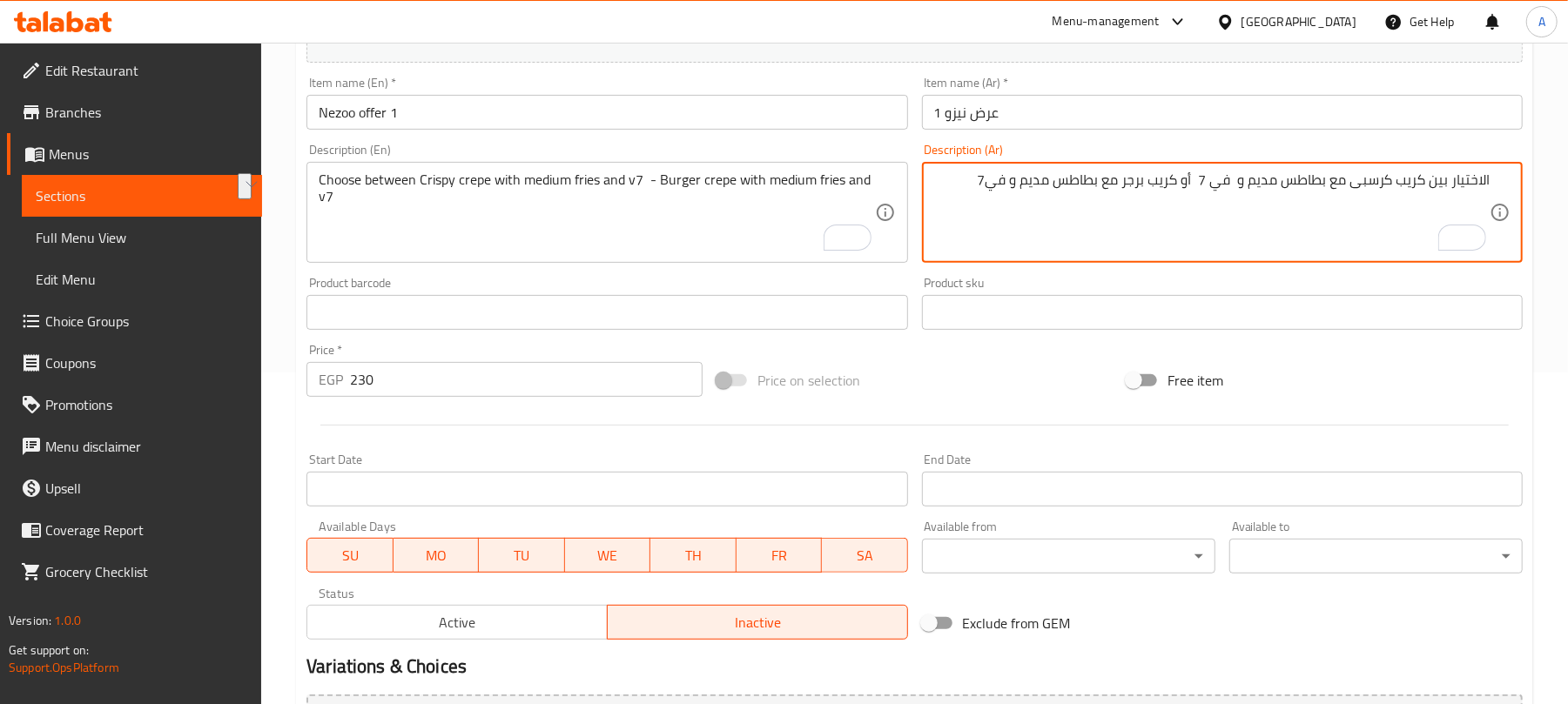 scroll, scrollTop: 524, scrollLeft: 0, axis: vertical 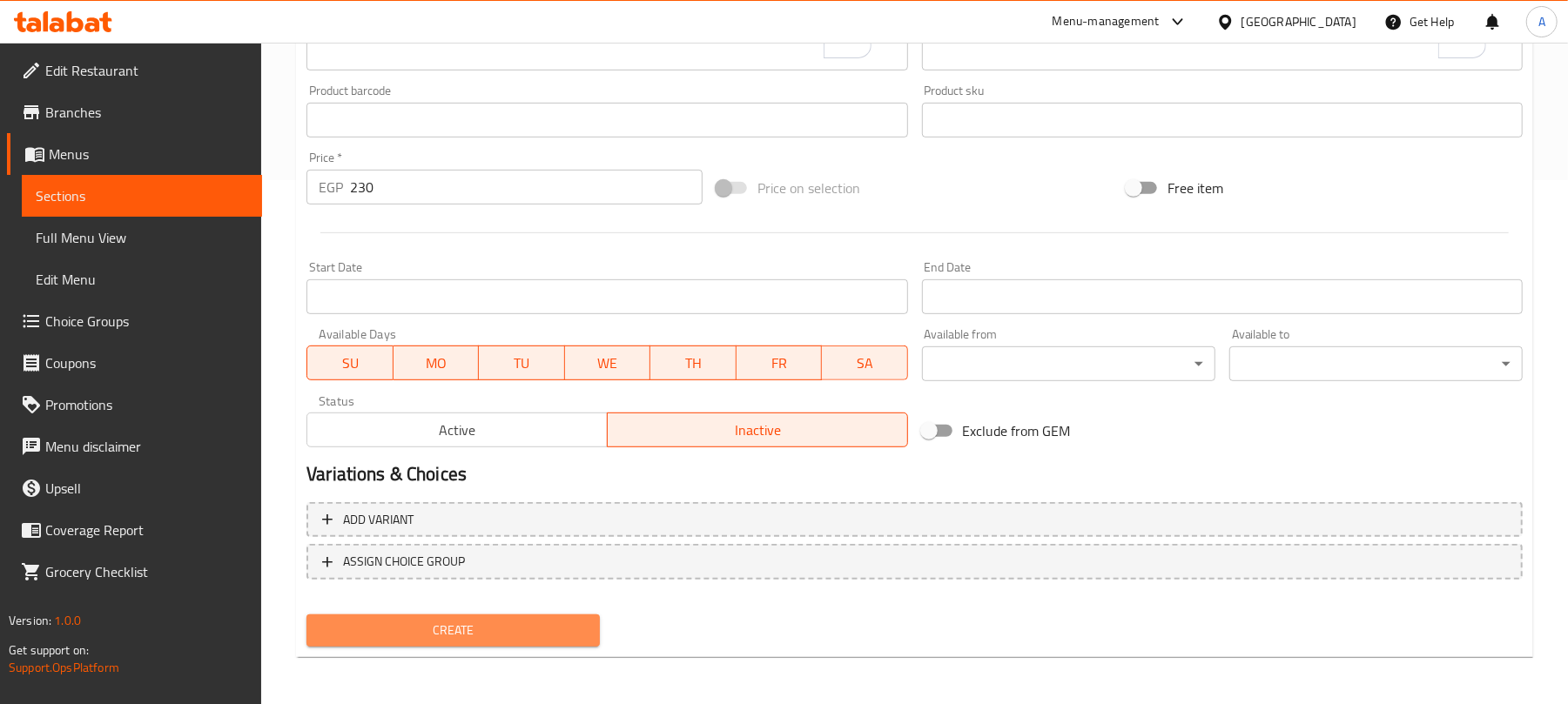 click on "Create" at bounding box center (453, 630) 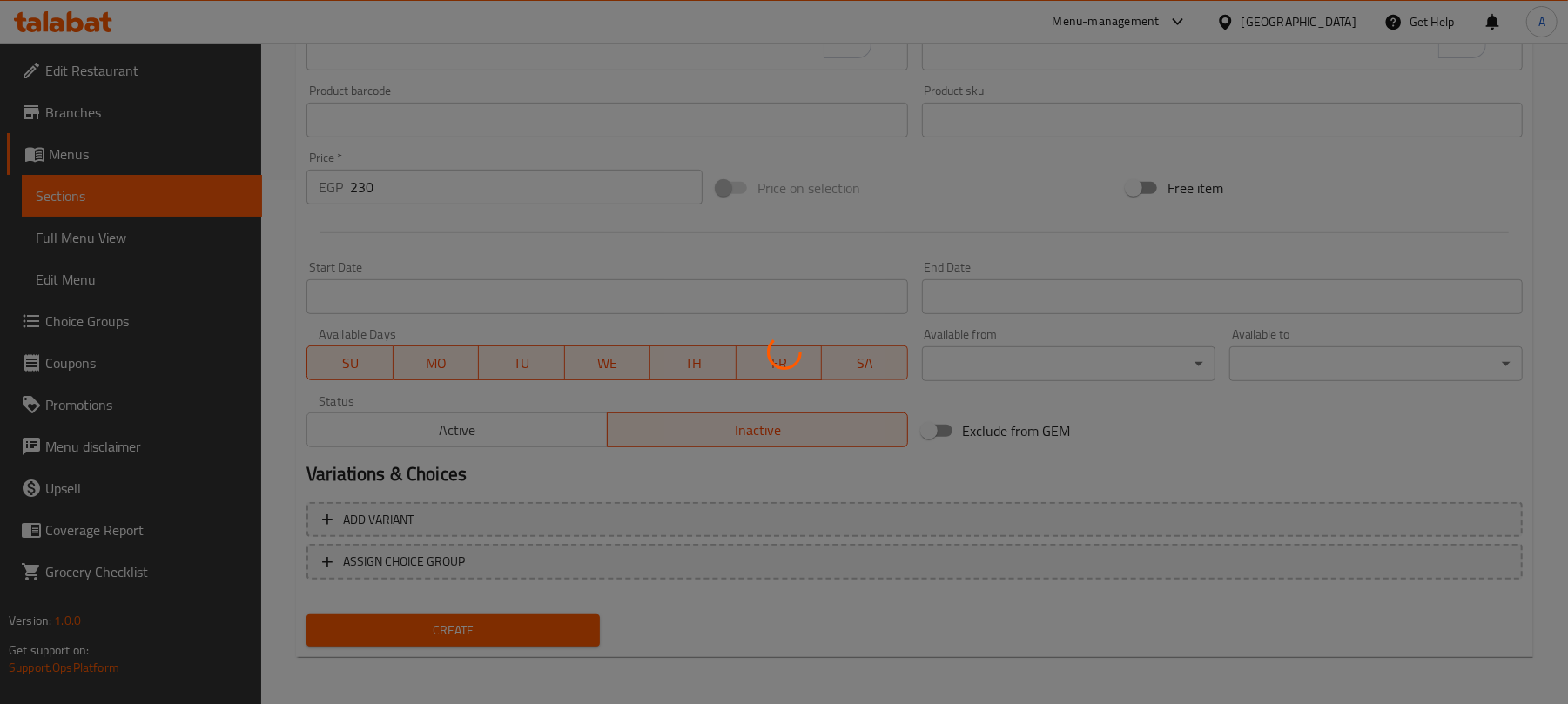 type 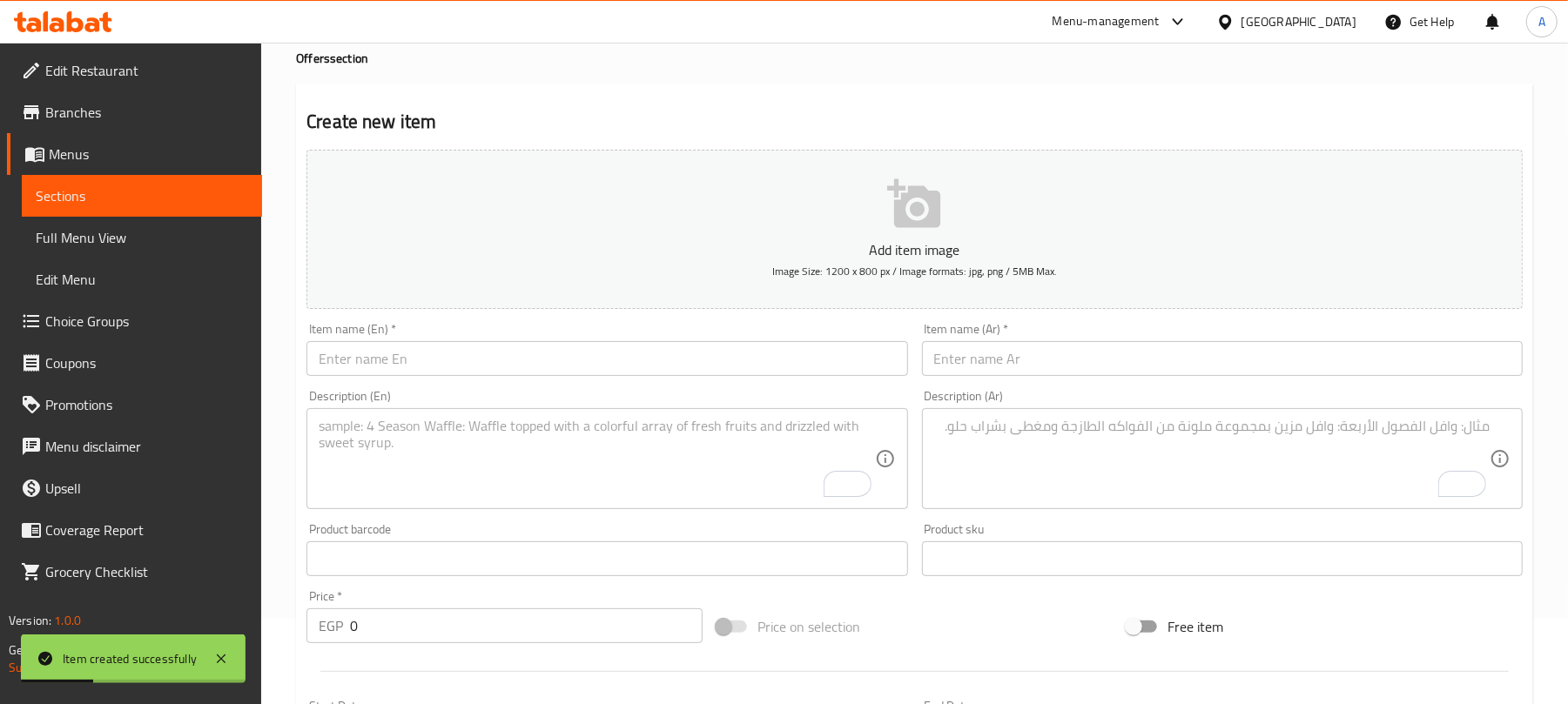 scroll, scrollTop: 0, scrollLeft: 0, axis: both 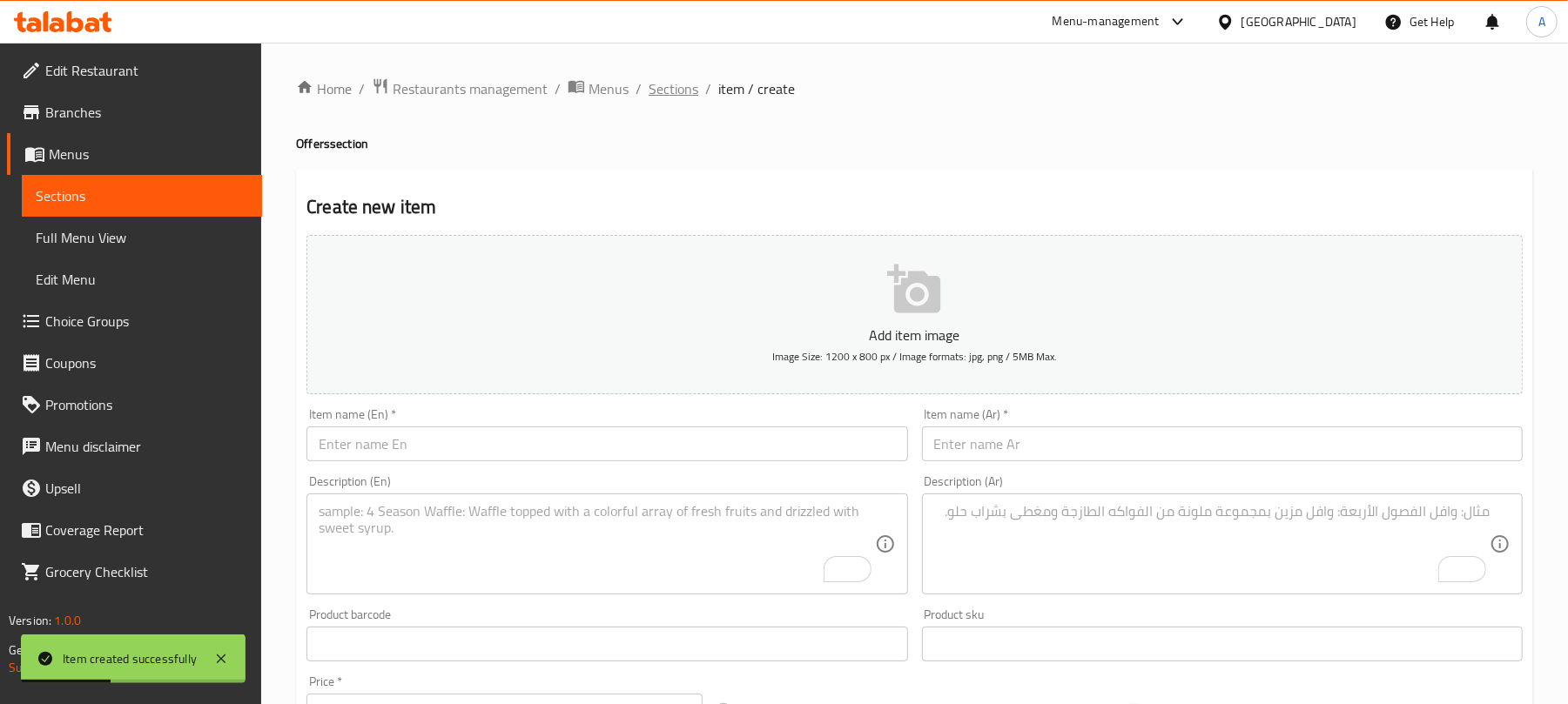 click on "Sections" at bounding box center (673, 89) 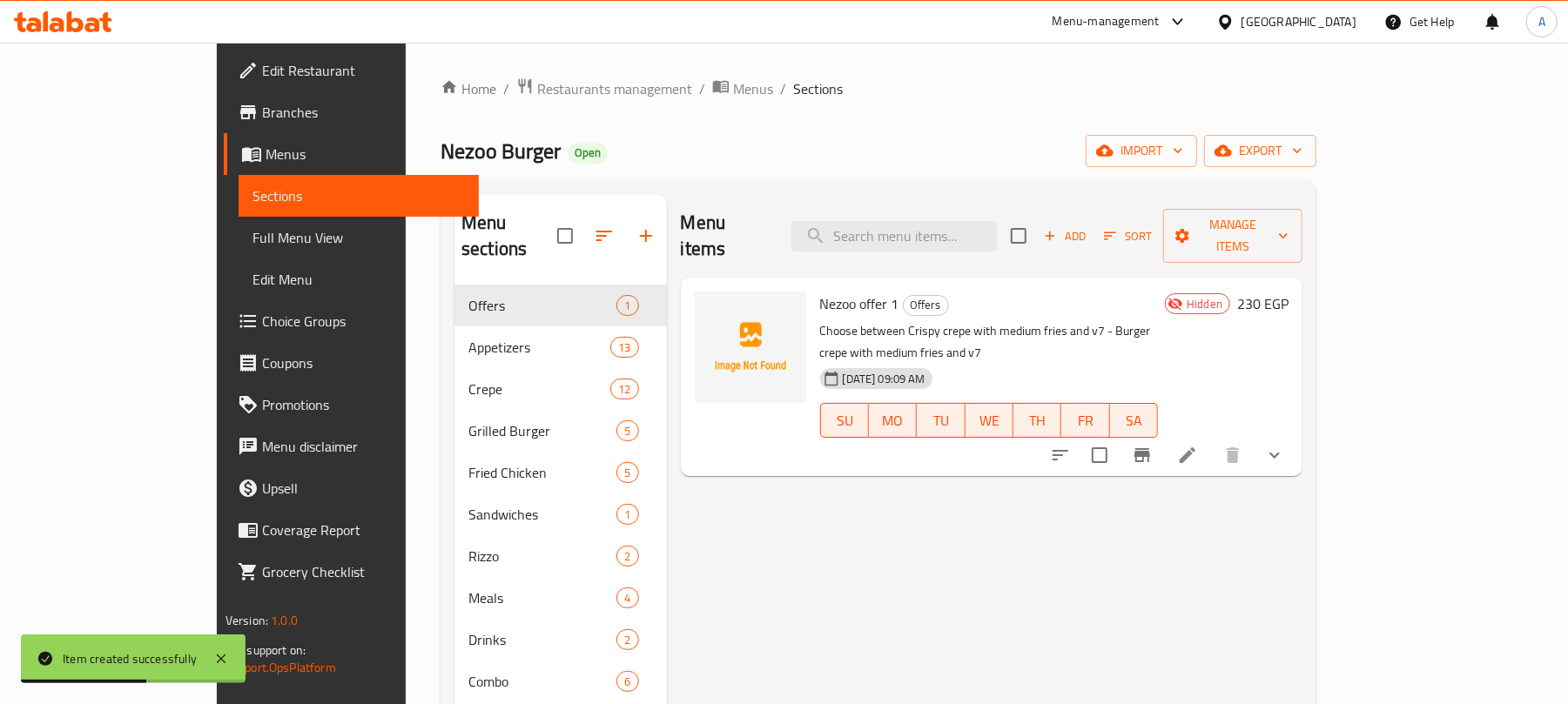 click on "Menu items Add Sort Manage items Nezoo offer 1    Offers  Choose between Crispy crepe with medium fries and v7  - Burger crepe with medium fries and v7 15-07-2025 09:09 AM SU MO TU WE TH FR SA Hidden 230   EGP" at bounding box center (985, 546) 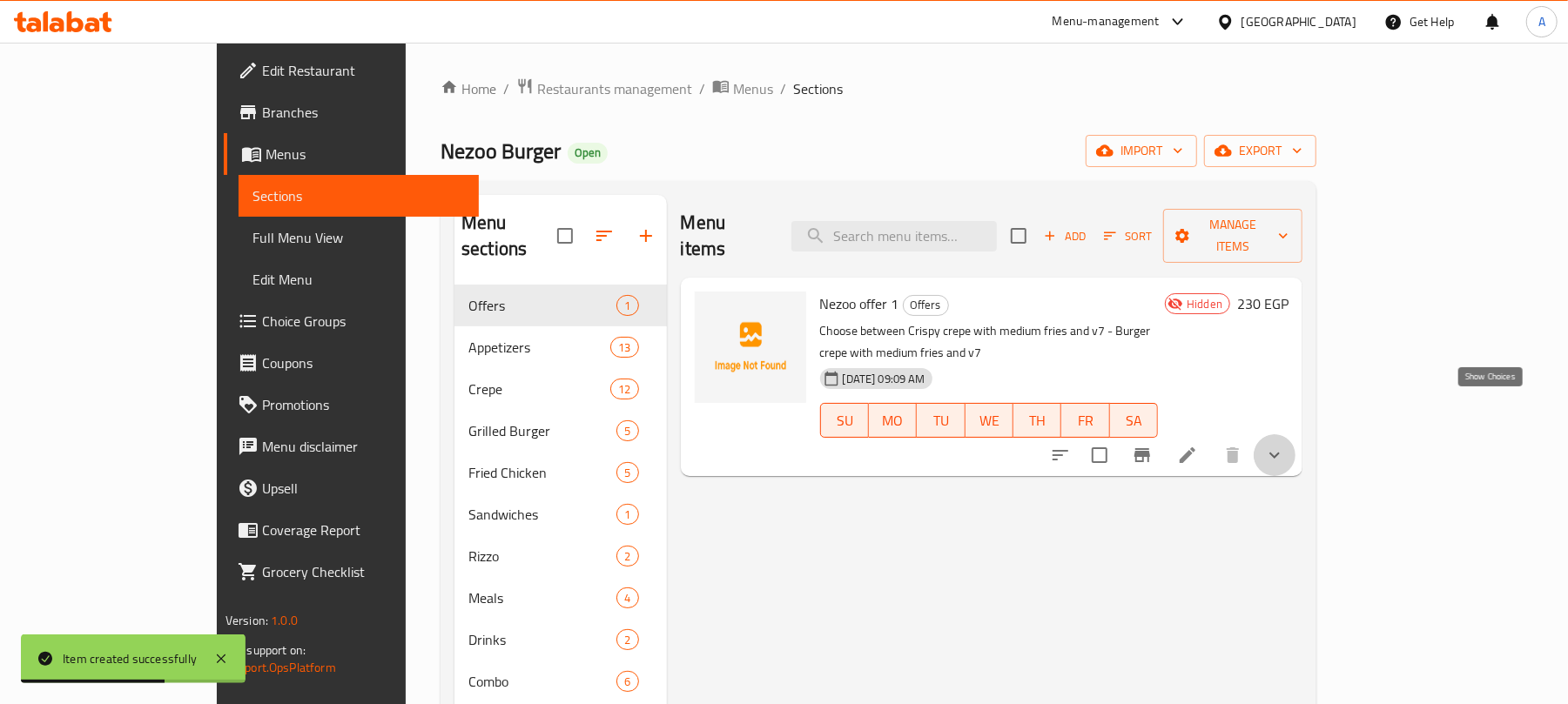 click 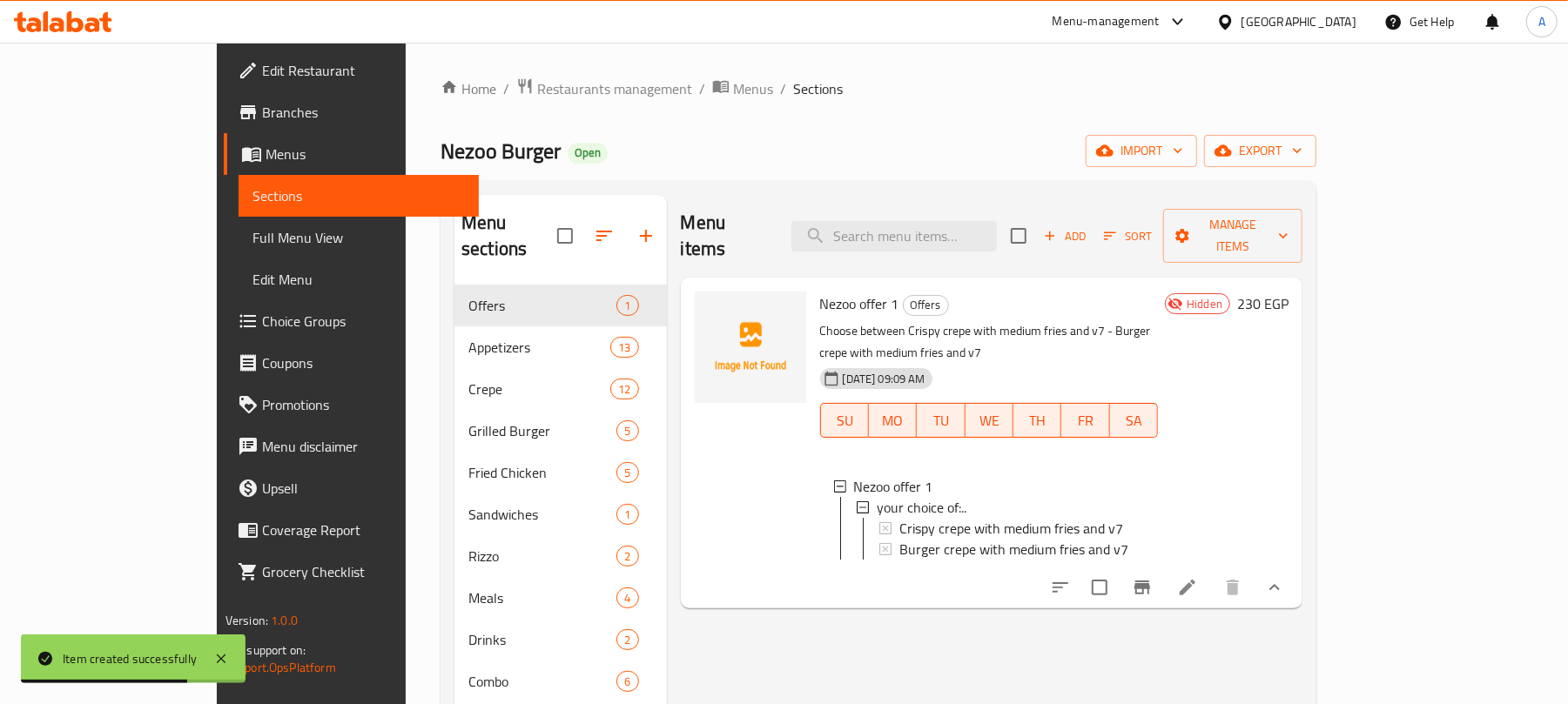 click on "Menu items Add Sort Manage items Nezoo offer 1    Offers  Choose between Crispy crepe with medium fries and v7  - Burger crepe with medium fries and v7 15-07-2025 09:09 AM SU MO TU WE TH FR SA Nezoo offer 1  your choice of:..  Crispy crepe with medium fries and v7 Burger crepe with medium fries and v7 Hidden 230   EGP" at bounding box center [985, 546] 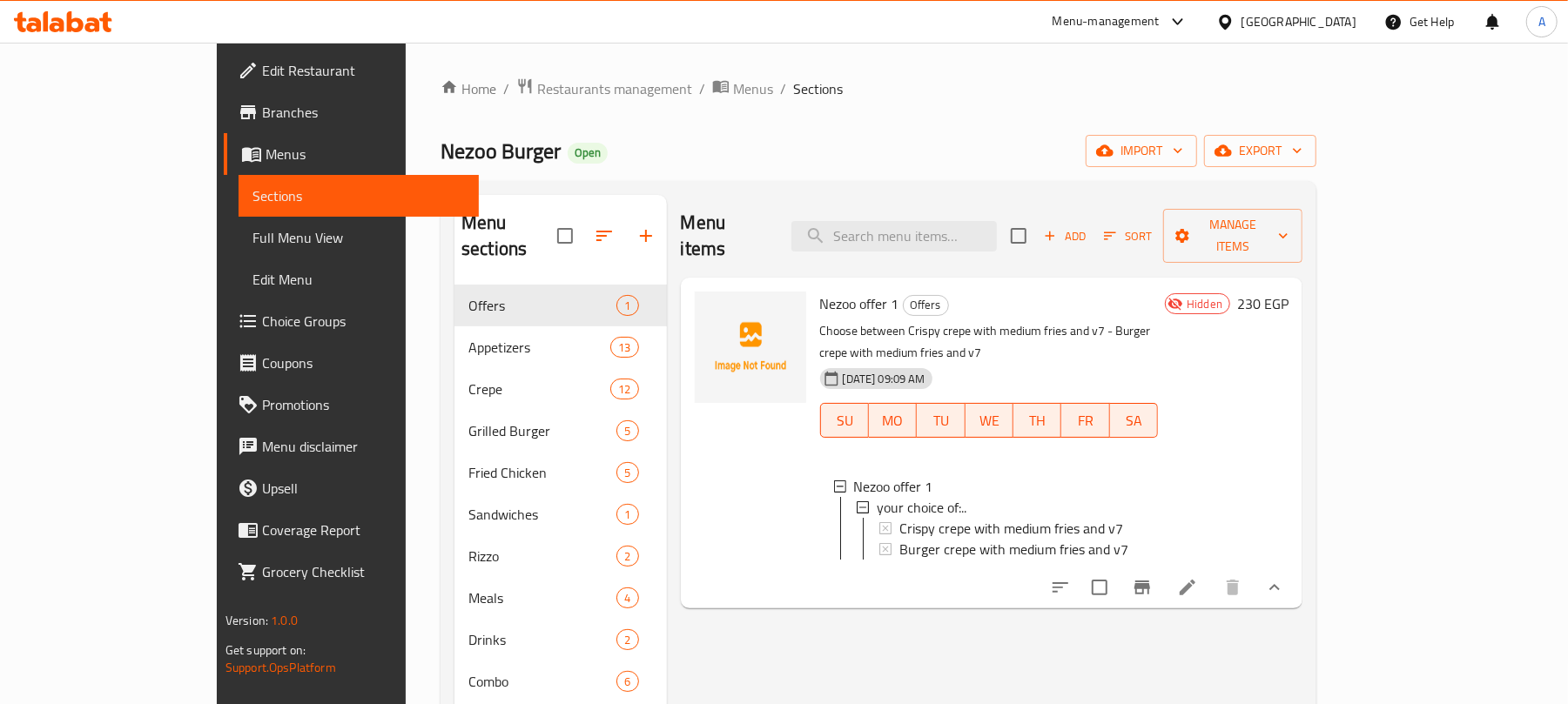 click on "Menu items Add Sort Manage items Nezoo offer 1    Offers  Choose between Crispy crepe with medium fries and v7  - Burger crepe with medium fries and v7 15-07-2025 09:09 AM SU MO TU WE TH FR SA Nezoo offer 1  your choice of:..  Crispy crepe with medium fries and v7 Burger crepe with medium fries and v7 Hidden 230   EGP" at bounding box center [985, 546] 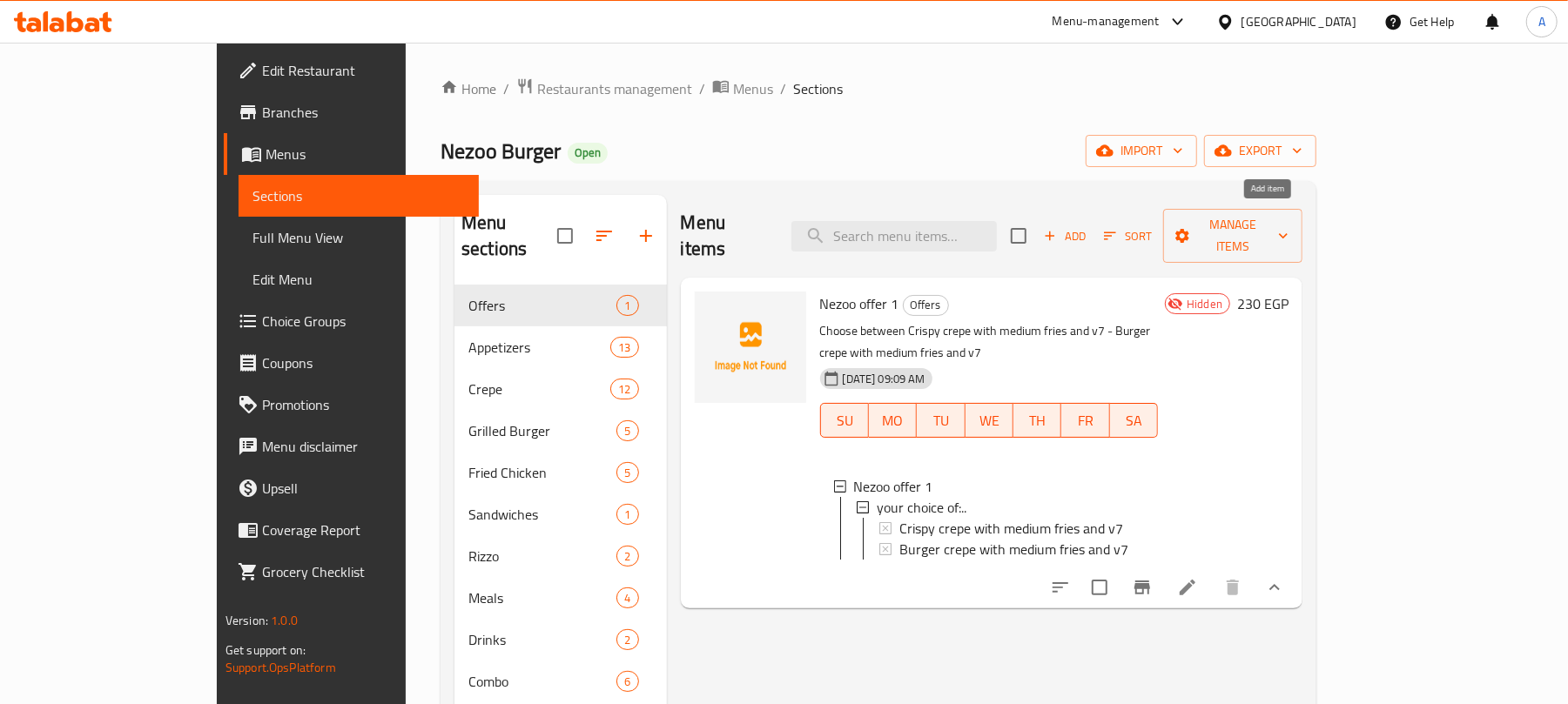 click 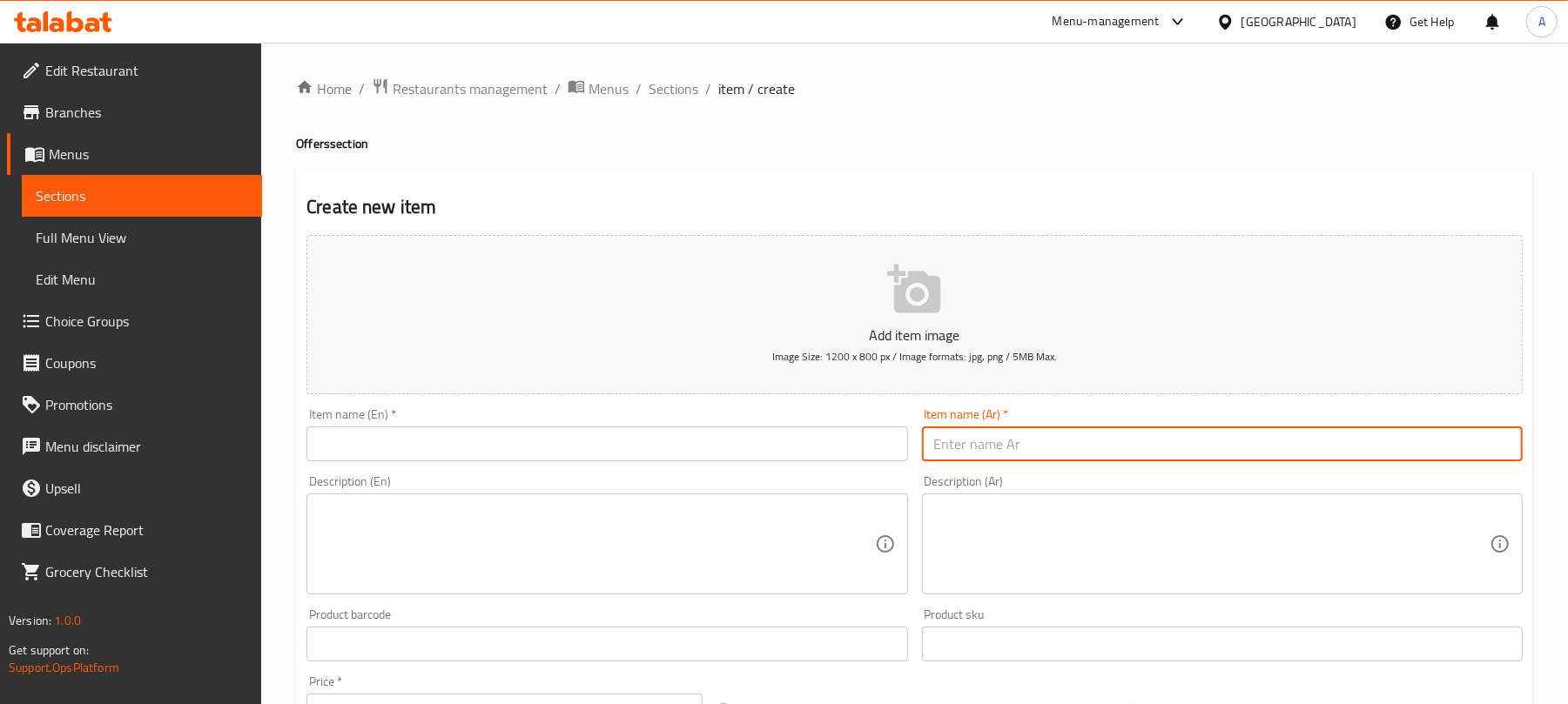 click at bounding box center (1222, 444) 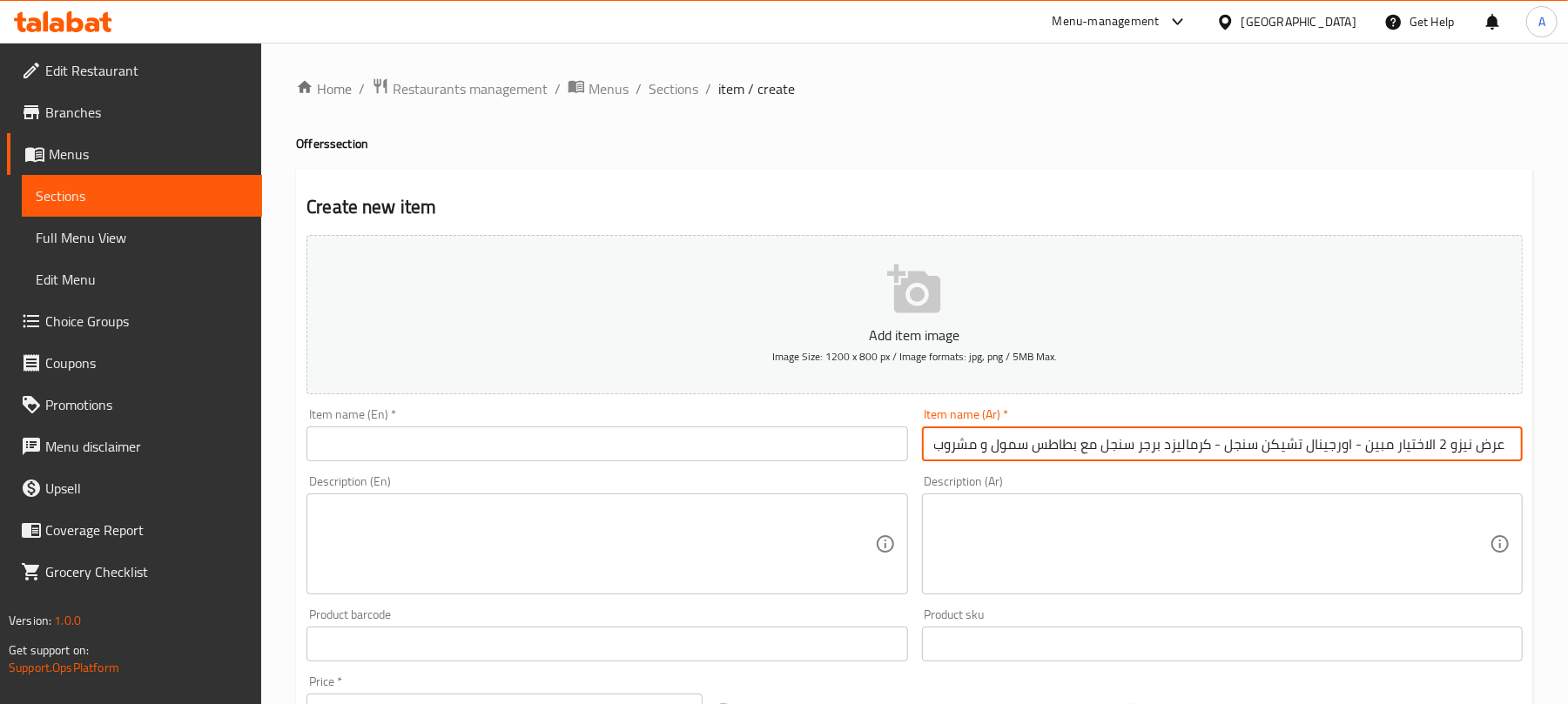 type on "عرض نيزو 2 الاختيار مبين - اورجينال تشيكن سنجل - كرماليزد برجر سنجل مع بطاطس سمول و مشروب" 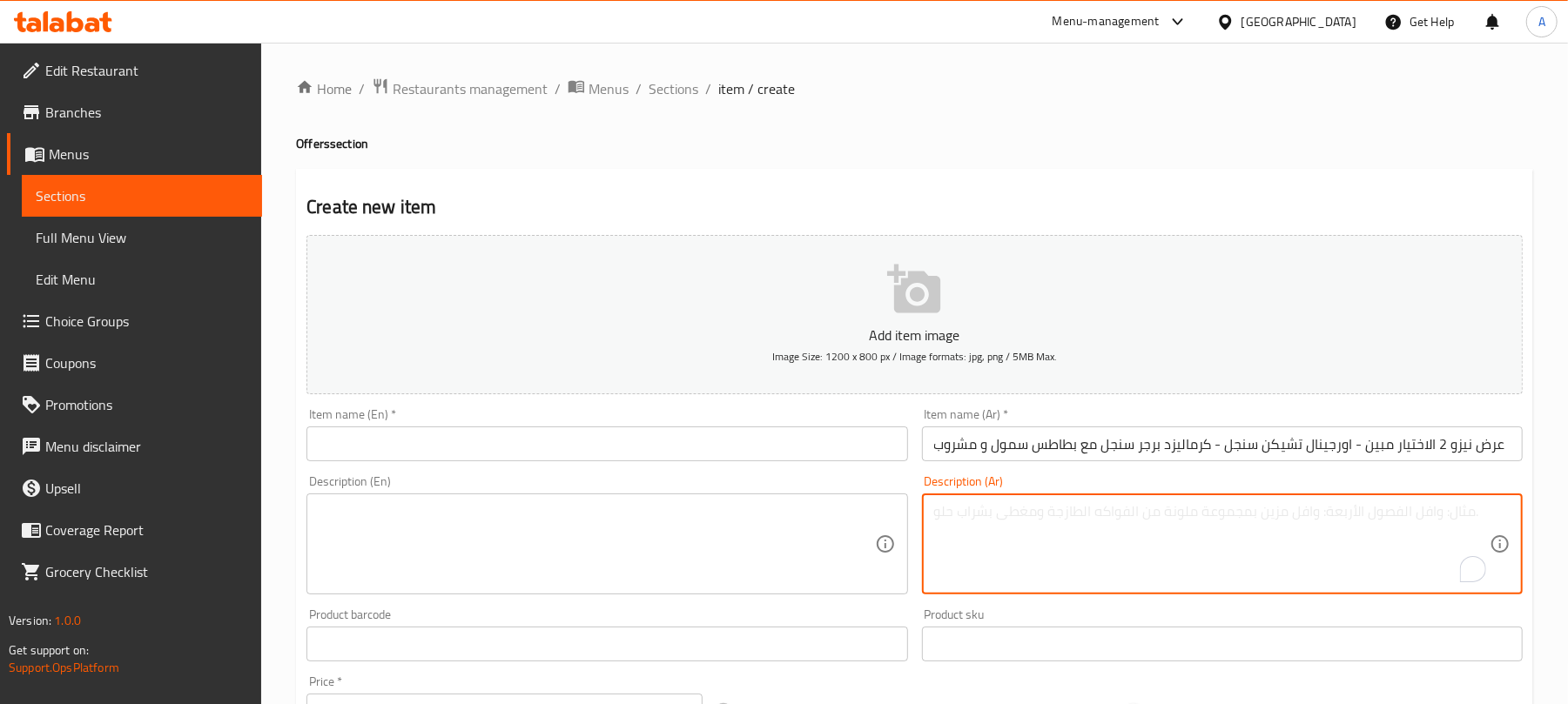 paste on "عرض نيزو 2 الاختيار مبين - اورجينال تشيكن سنجل - كرماليزد برجر سنجل مع بطاطس سمول و مشروب" 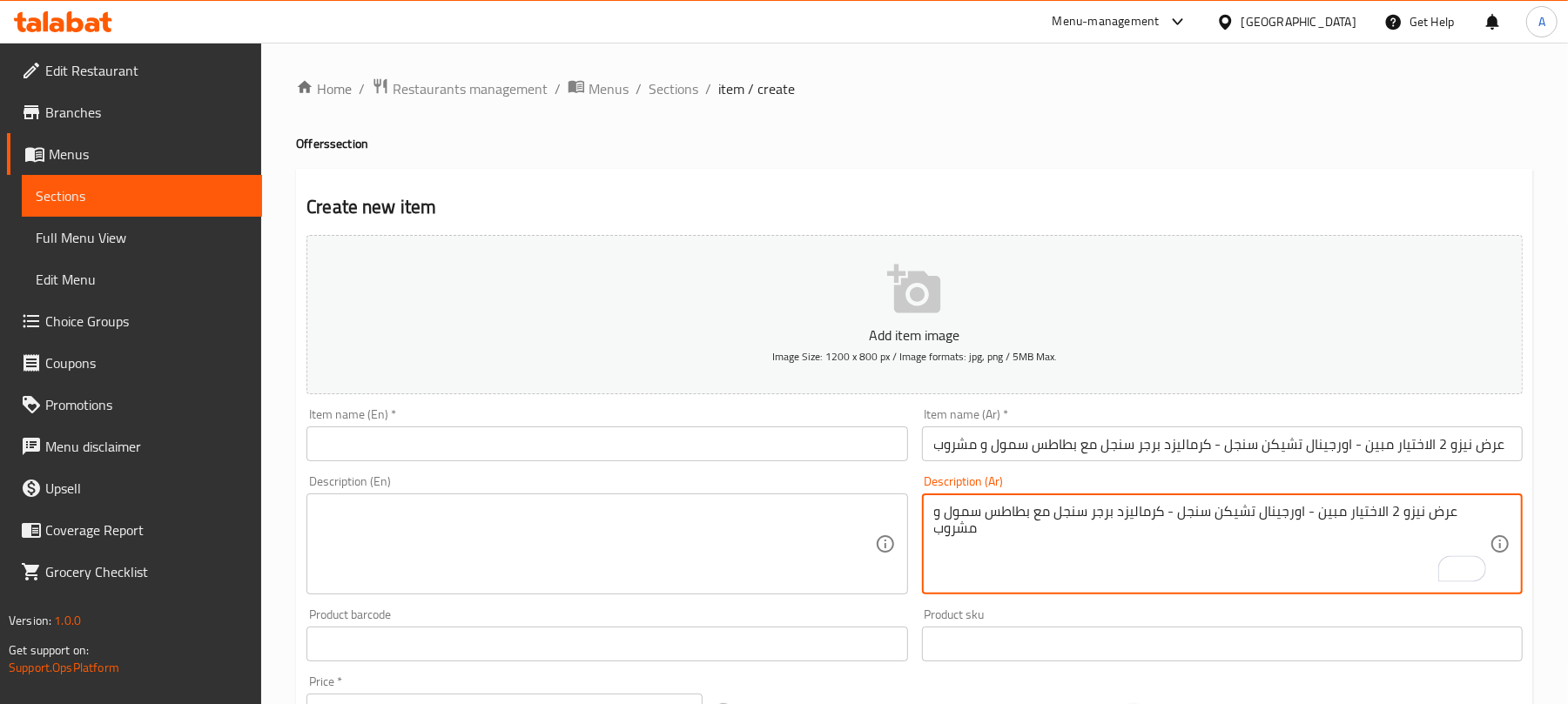 type on "عرض نيزو 2 الاختيار مبين - اورجينال تشيكن سنجل - كرماليزد برجر سنجل مع بطاطس سمول و مشروب" 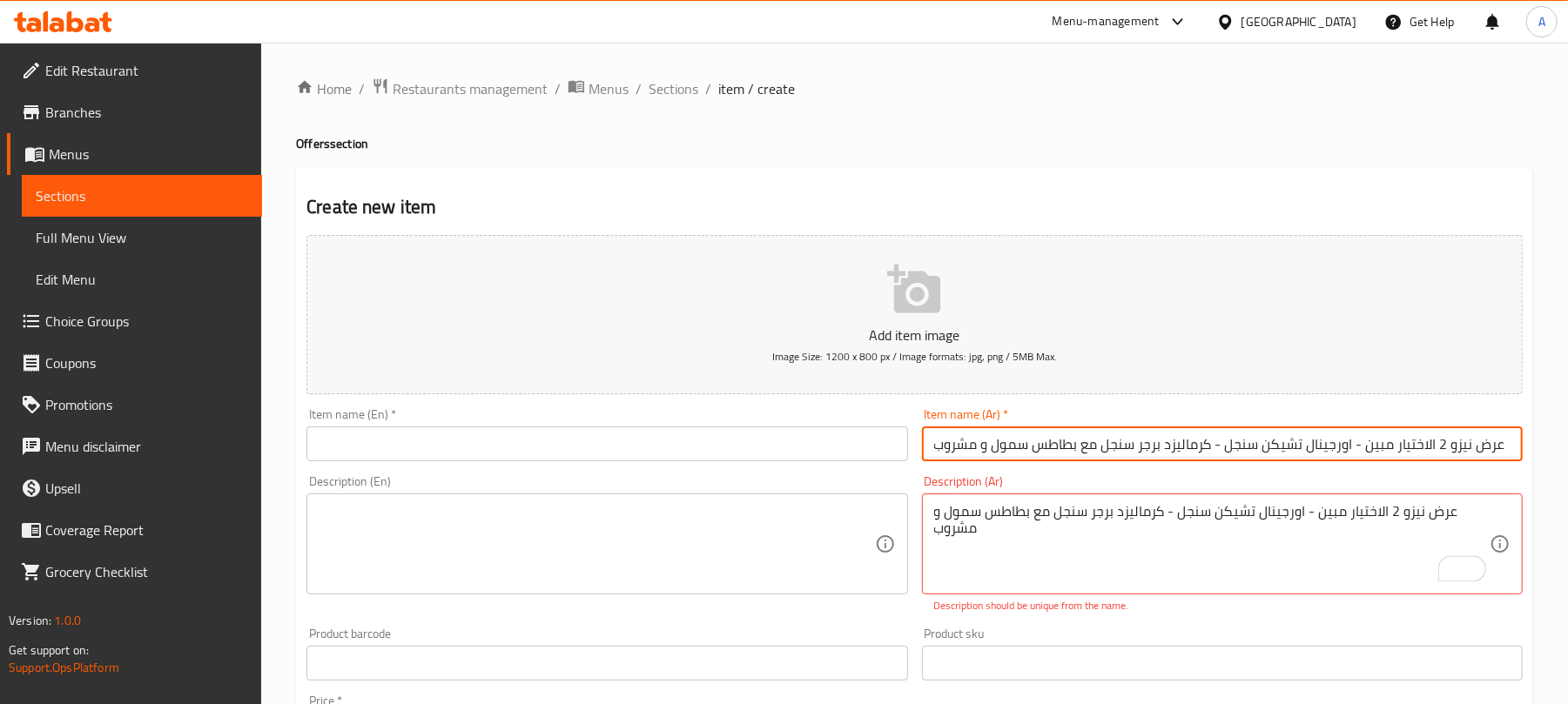 drag, startPoint x: 1433, startPoint y: 444, endPoint x: 777, endPoint y: 464, distance: 656.3048 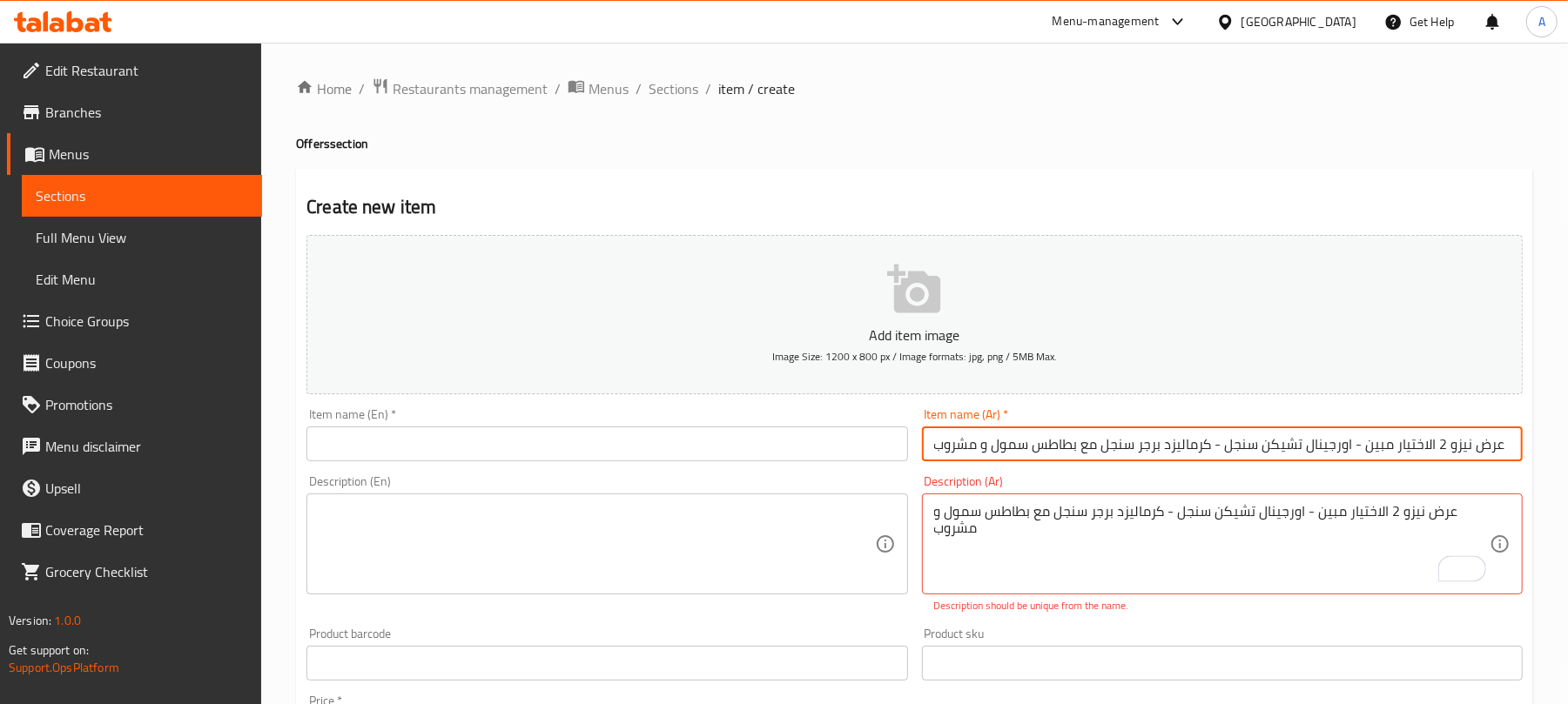 click on "Add item image Image Size: 1200 x 800 px / Image formats: jpg, png / 5MB Max. Item name (En)   * Item name (En)  * Item name (Ar)   * عرض نيزو 2 الاختيار مبين - اورجينال تشيكن سنجل - كرماليزد برجر سنجل مع بطاطس سمول و مشروب Item name (Ar)  * Description (En) Description (En) Description (Ar) عرض نيزو 2 الاختيار مبين - اورجينال تشيكن سنجل - كرماليزد برجر سنجل مع بطاطس سمول و مشروب
Description (Ar) Description should be unique from the name. Product barcode Product barcode Product sku Product sku Price   * EGP 0 Price  * Price on selection Free item Start Date Start Date End Date End Date Available Days SU MO TU WE TH FR SA Available from ​ ​ Available to ​ ​ Status Active Inactive Exclude from GEM" at bounding box center [914, 613] 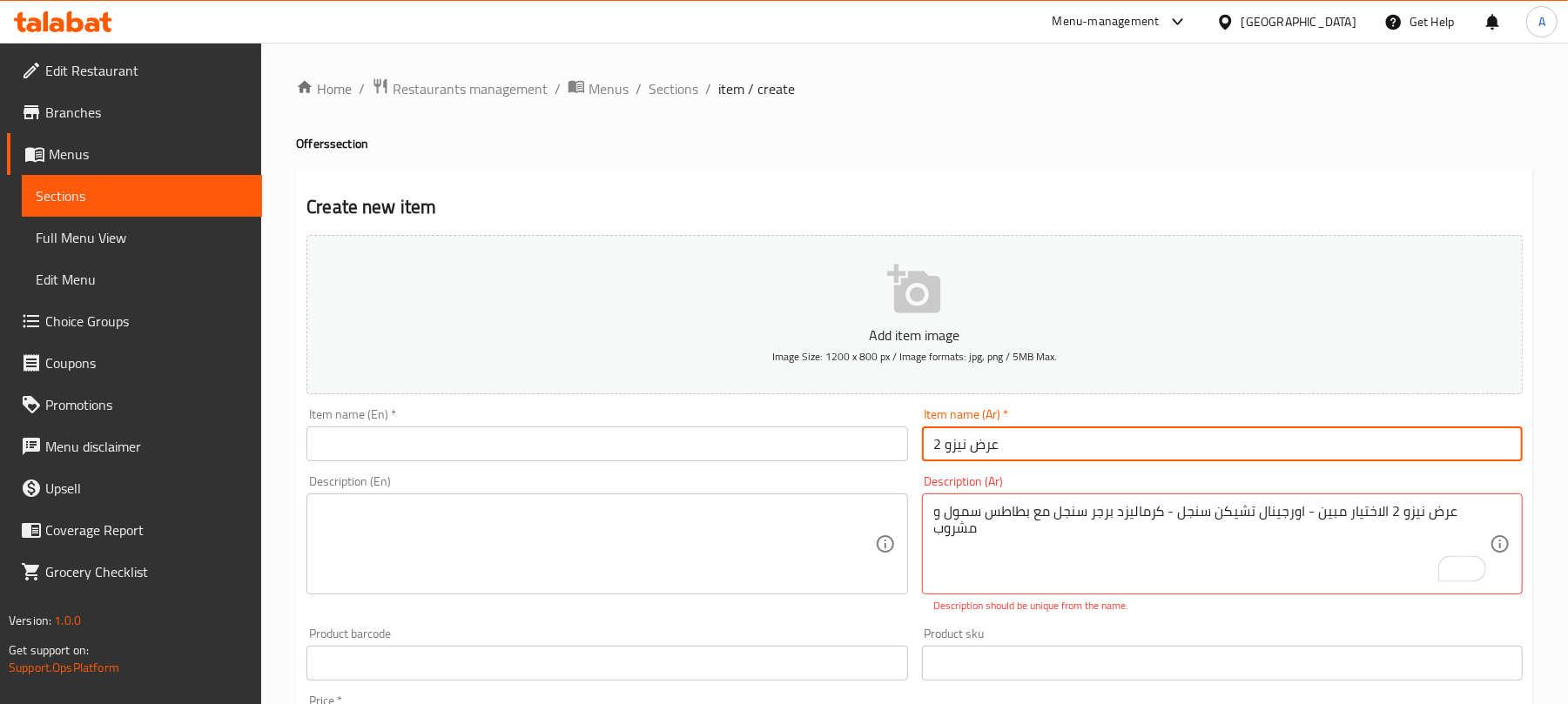 type on "عرض نيزو 2" 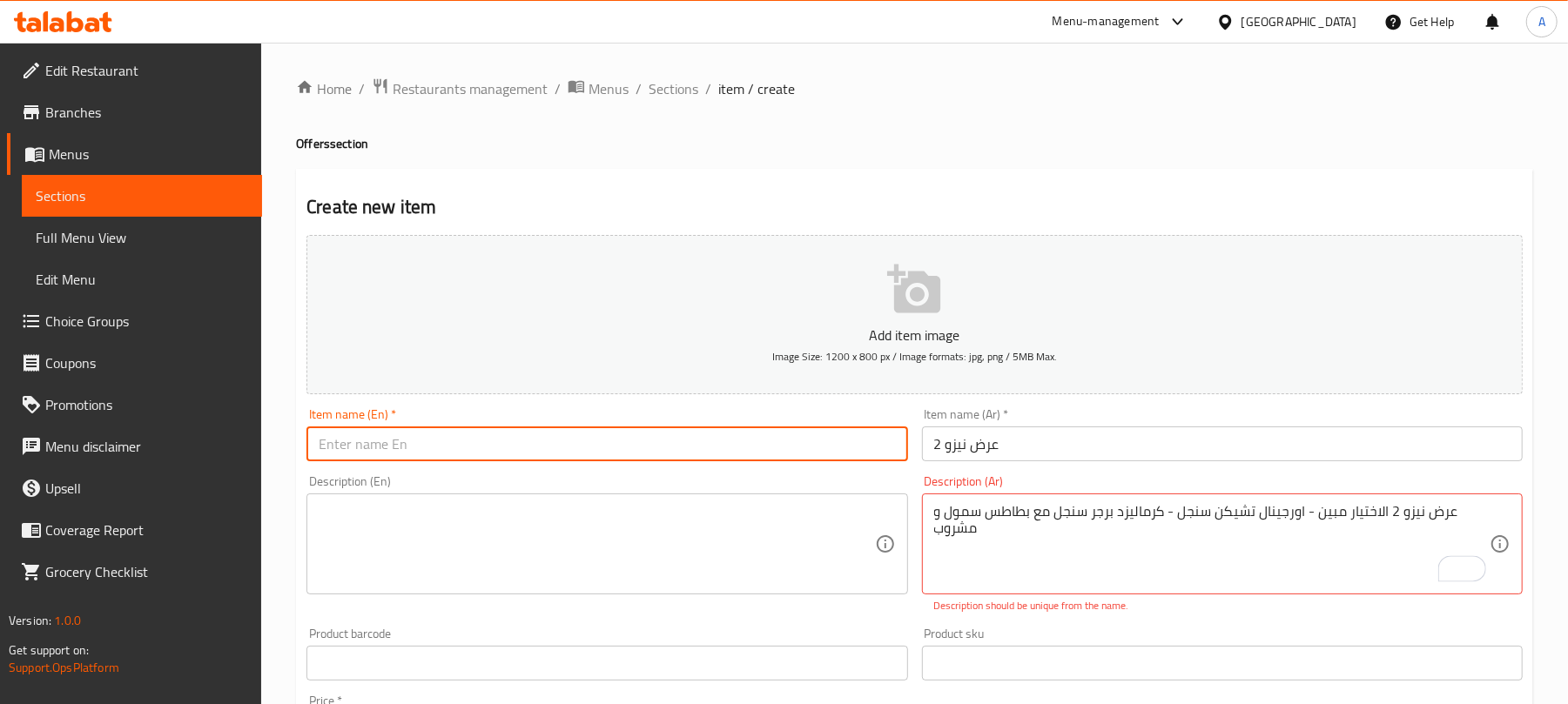 click at bounding box center (607, 444) 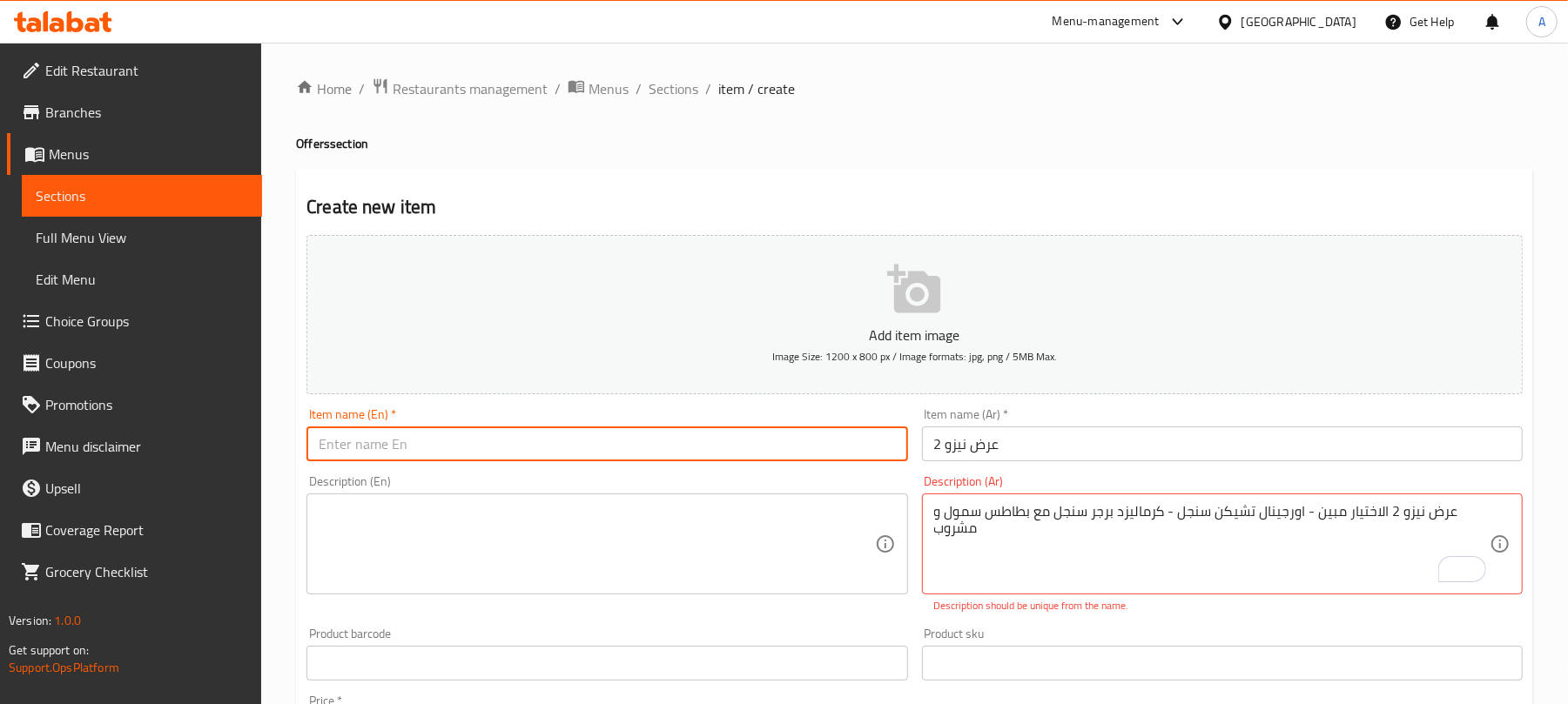 paste on "Nezoo" 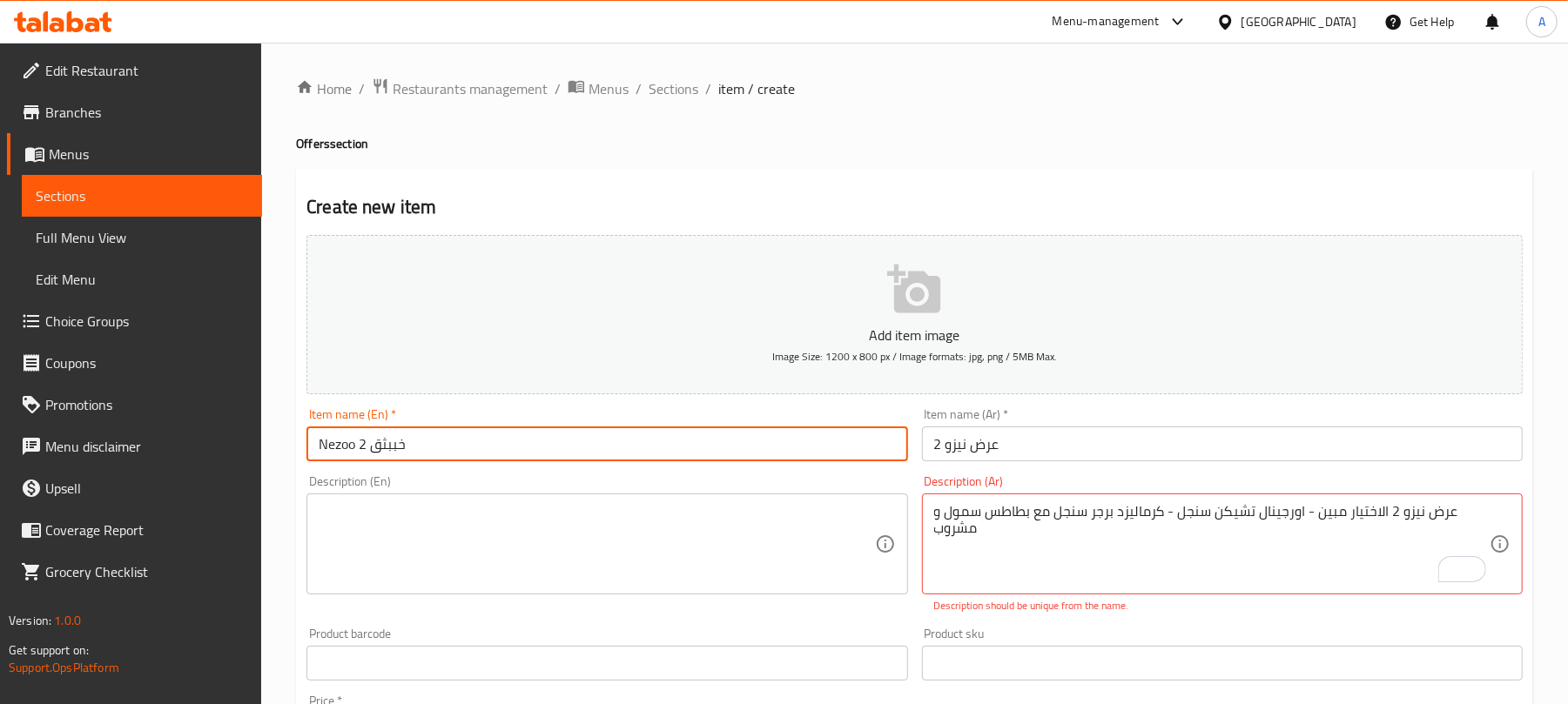 drag, startPoint x: 371, startPoint y: 436, endPoint x: 439, endPoint y: 443, distance: 68.35934 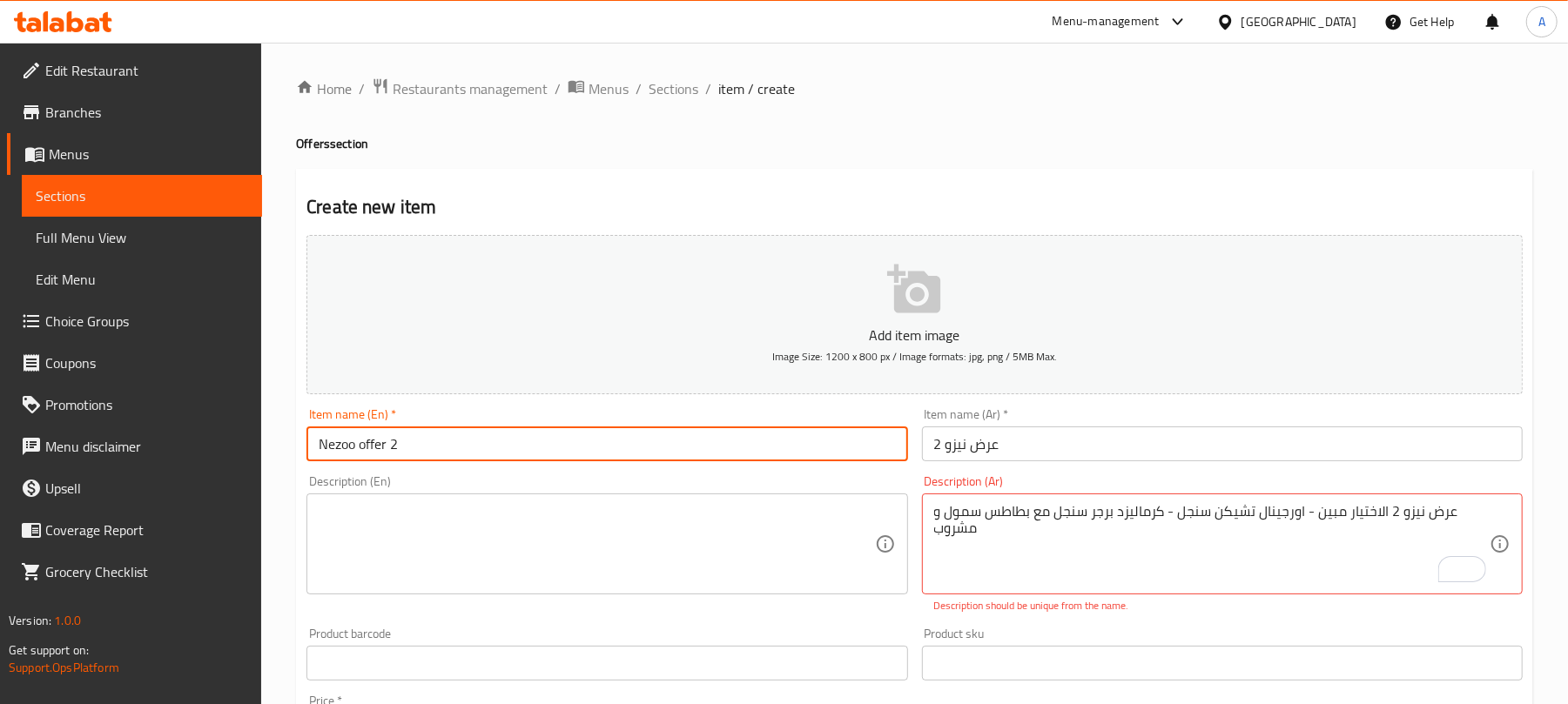 type on "Nezoo offer 2" 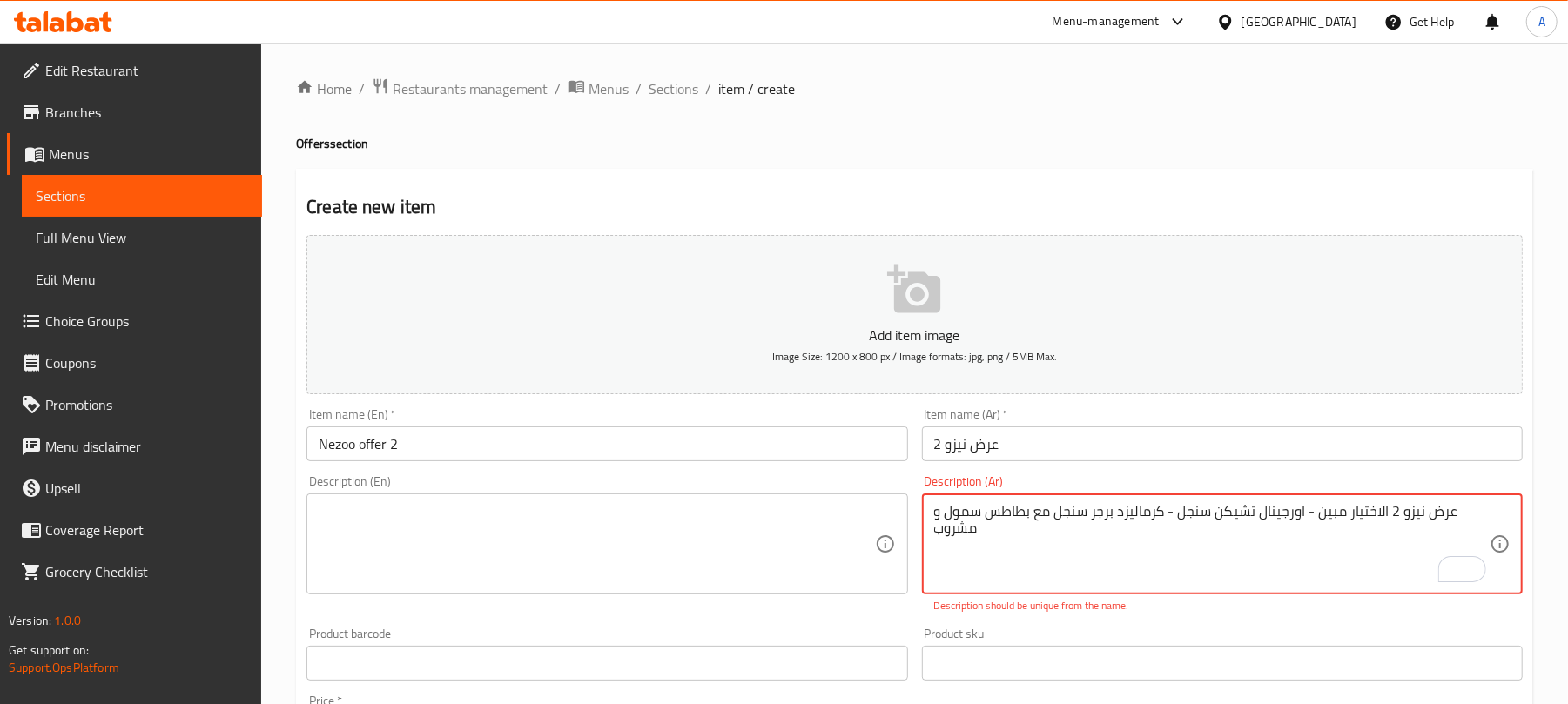 click on "عرض نيزو 2 الاختيار مبين - اورجينال تشيكن سنجل - كرماليزد برجر سنجل مع بطاطس سمول و مشروب" at bounding box center [1212, 544] 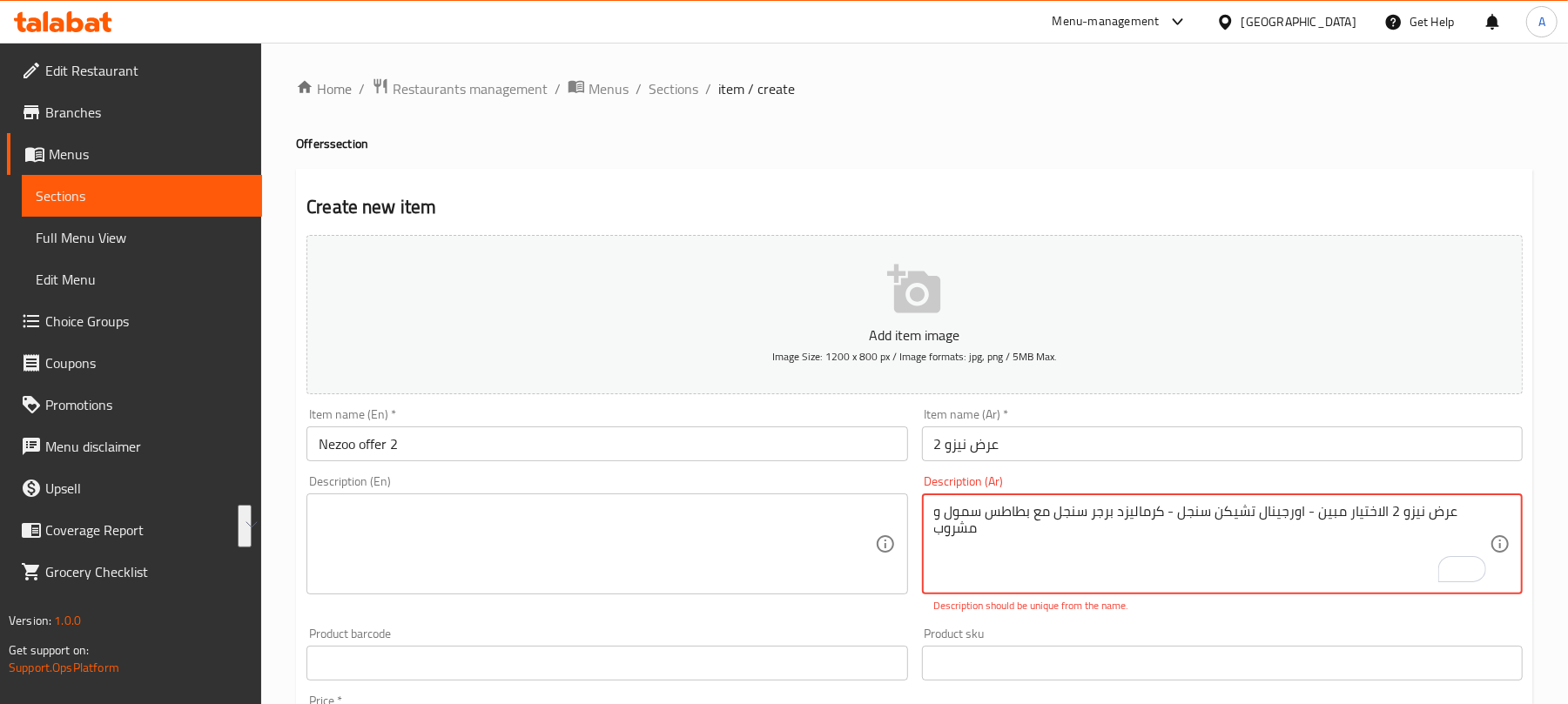 click on "عرض نيزو 2 الاختيار مبين - اورجينال تشيكن سنجل - كرماليزد برجر سنجل مع بطاطس سمول و مشروب" at bounding box center (1212, 544) 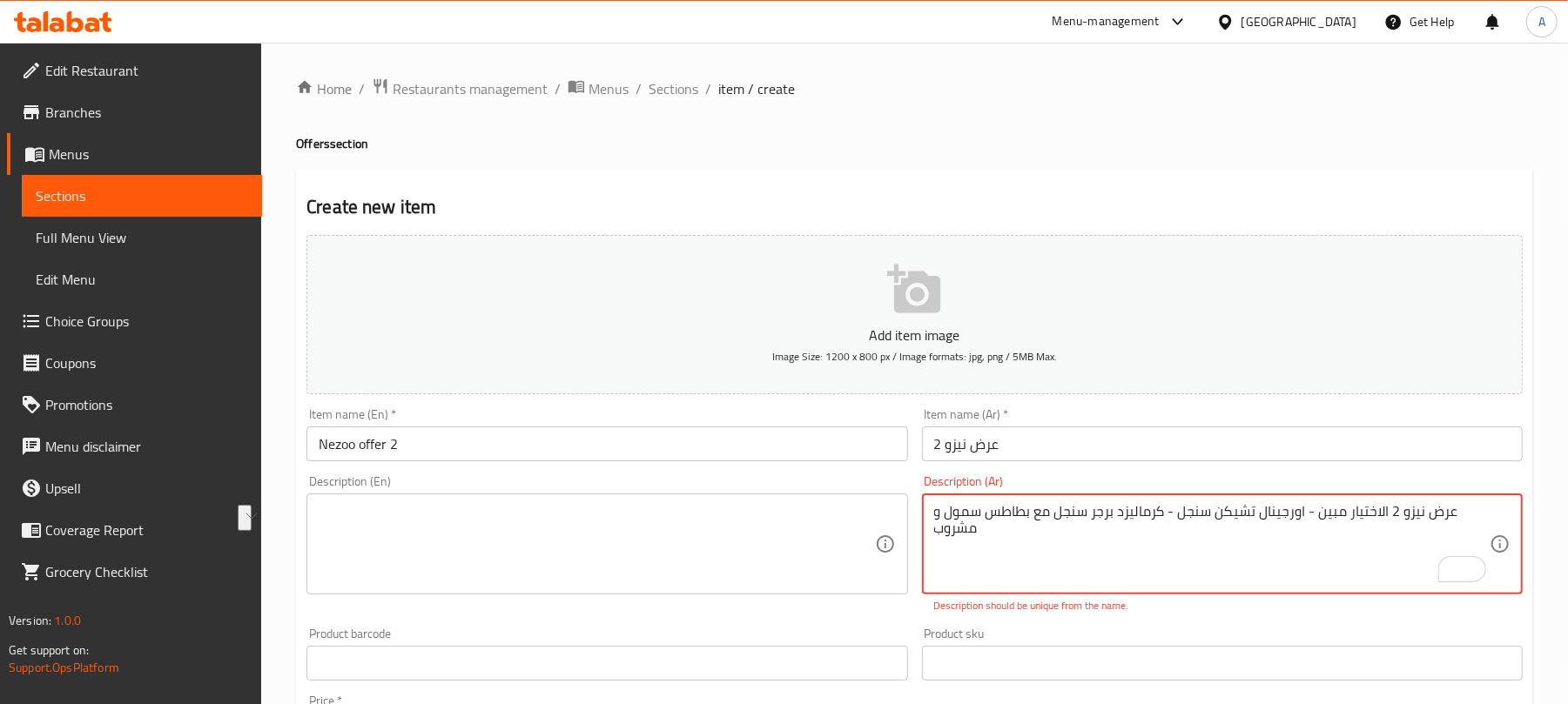 drag, startPoint x: 1390, startPoint y: 516, endPoint x: 1515, endPoint y: 486, distance: 128.5496 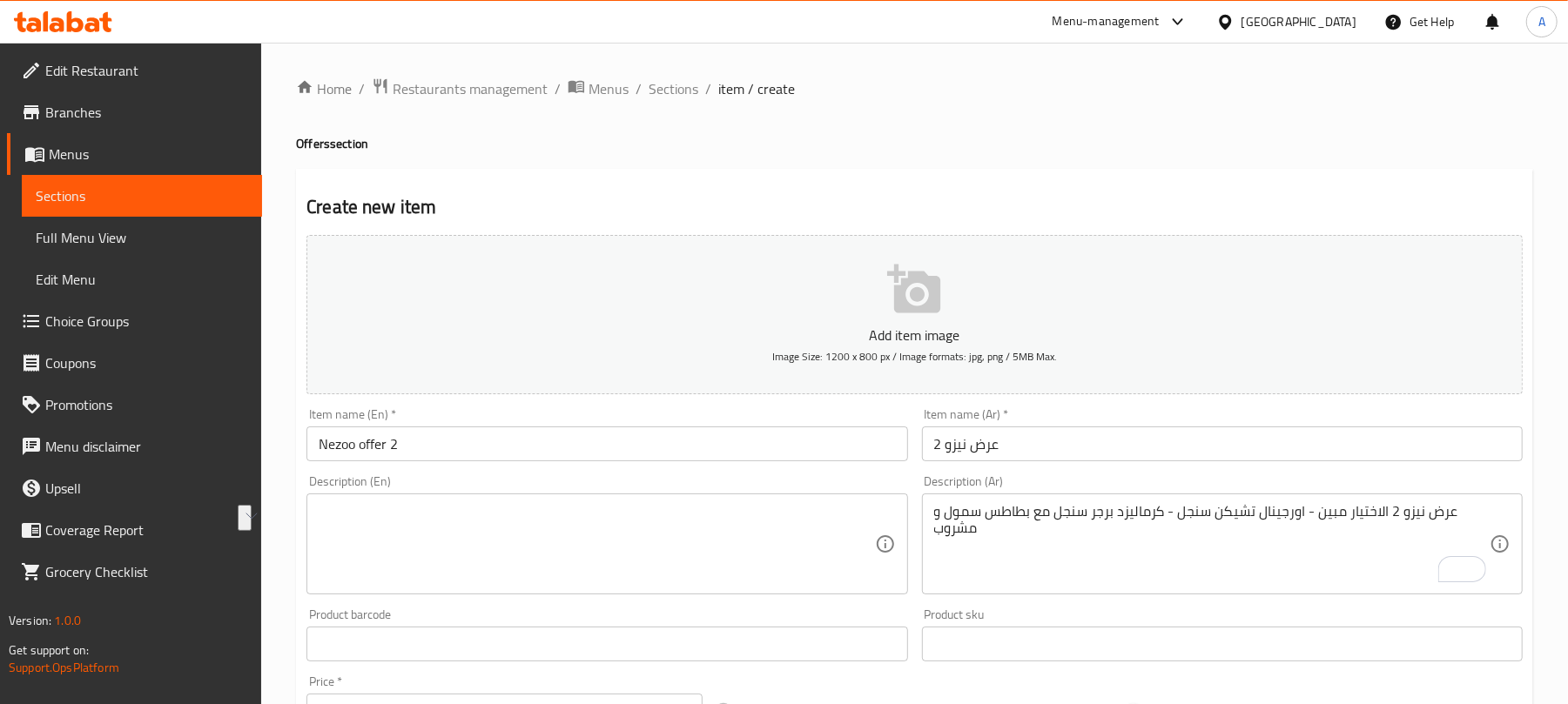 drag, startPoint x: 1508, startPoint y: 481, endPoint x: 1484, endPoint y: 506, distance: 34.655447 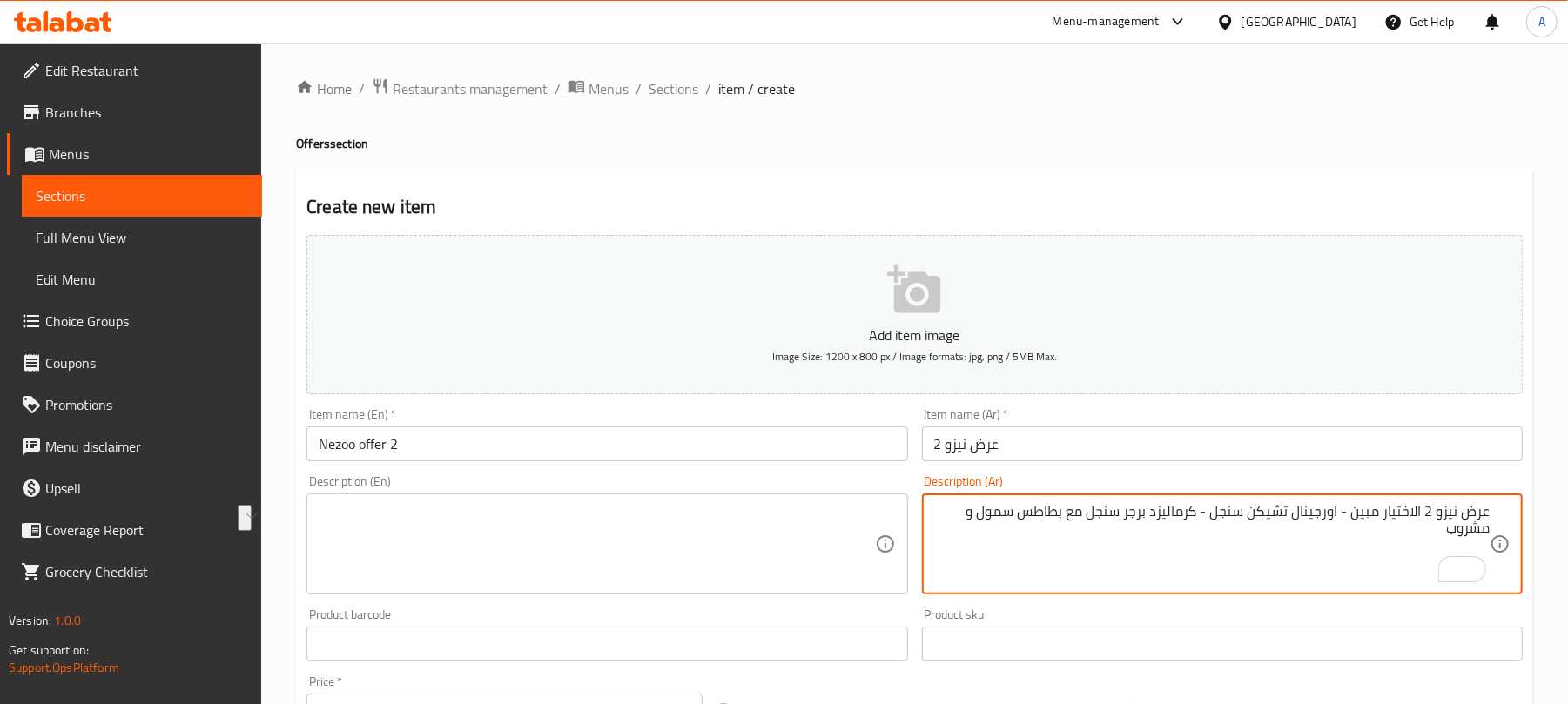 drag, startPoint x: 1423, startPoint y: 513, endPoint x: 1571, endPoint y: 513, distance: 148 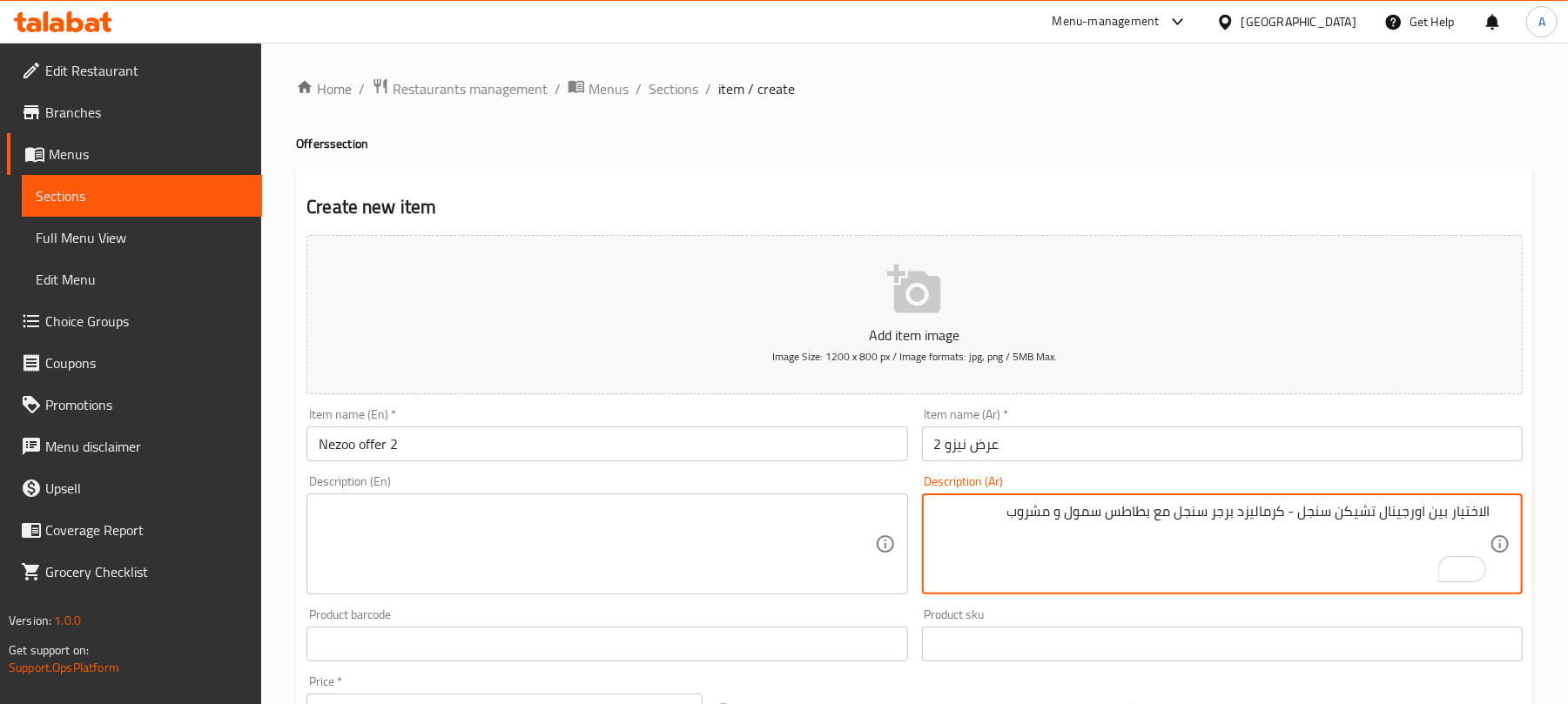 click on "الاختيار بين اورجينال تشيكن سنجل - كرماليزد برجر سنجل مع بطاطس سمول و مشروب" at bounding box center (1212, 544) 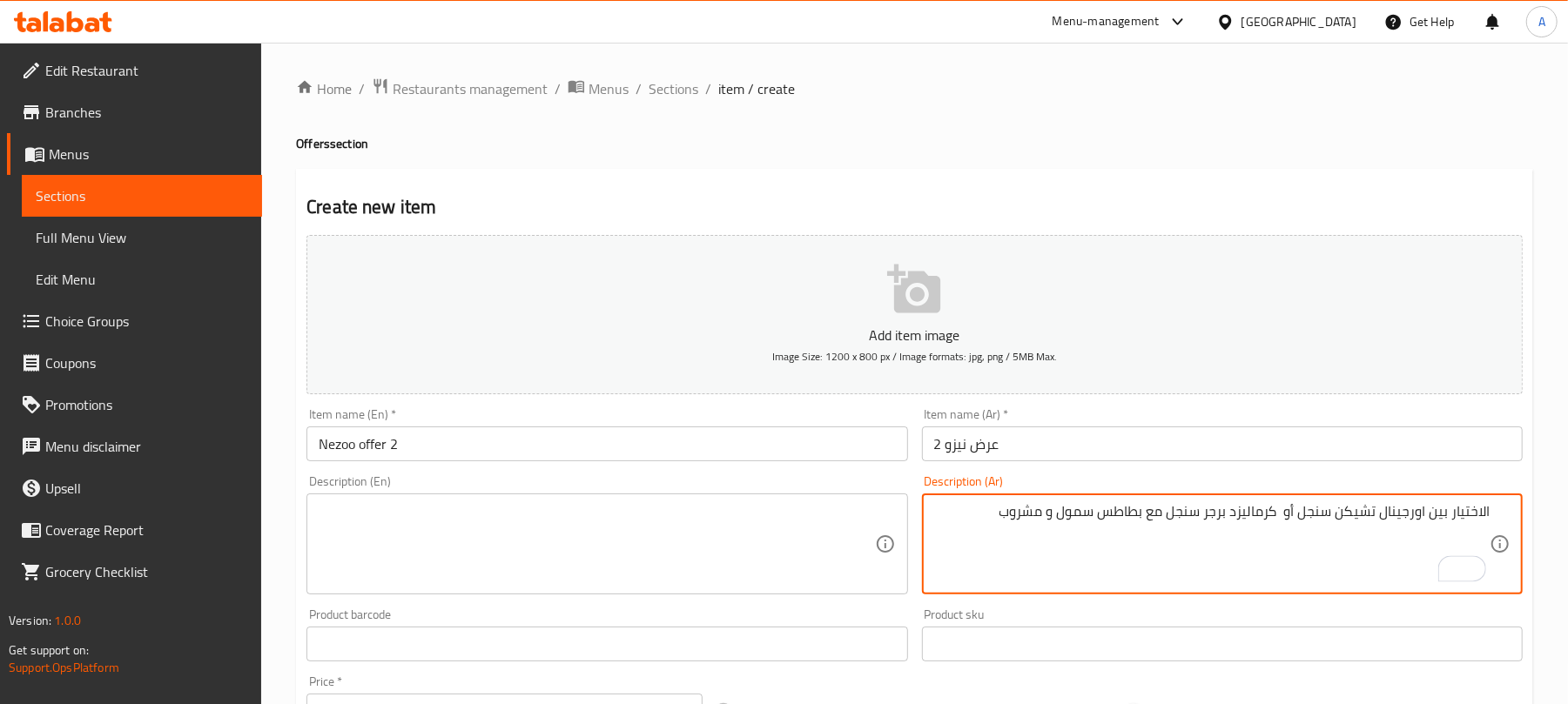click on "Product sku Product sku" at bounding box center [1222, 634] 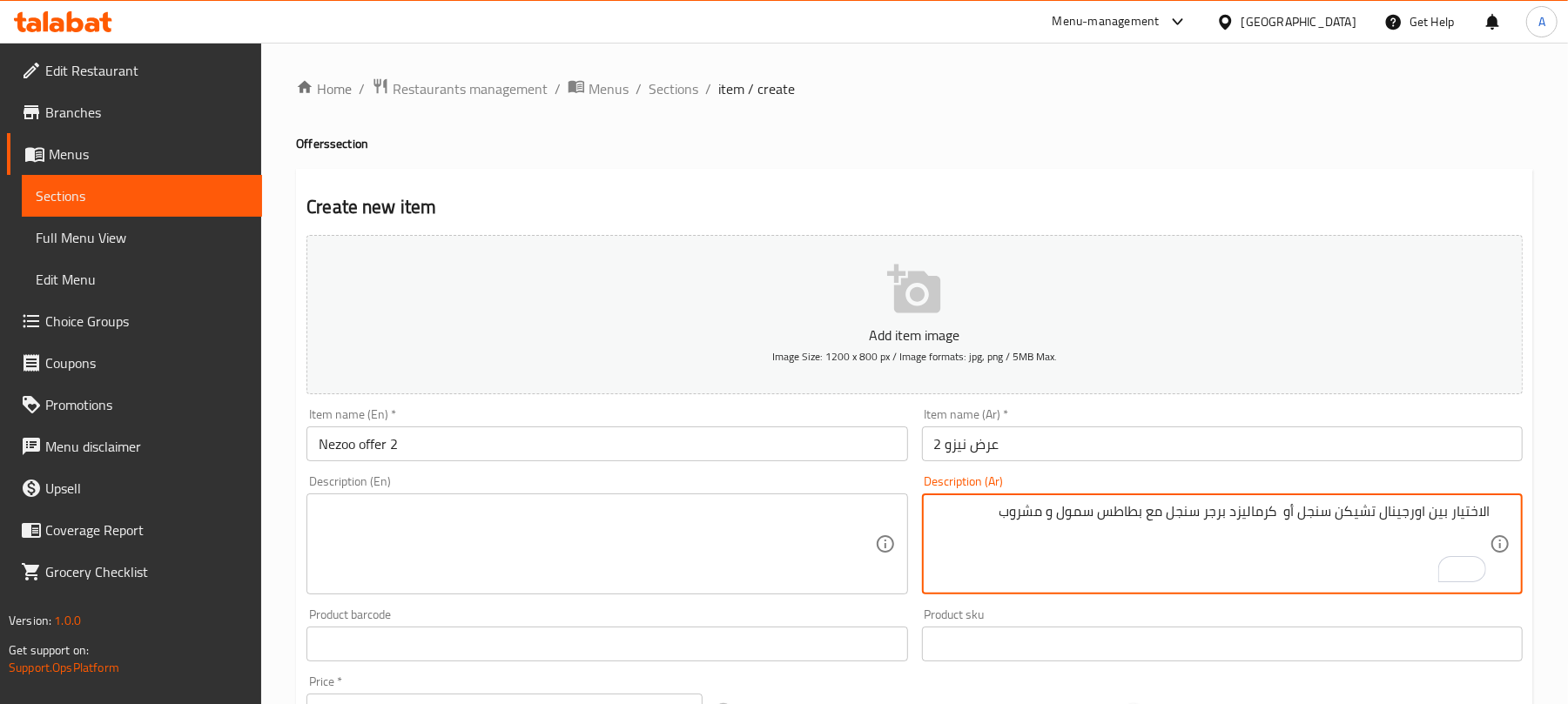 drag, startPoint x: 1046, startPoint y: 513, endPoint x: 970, endPoint y: 513, distance: 76 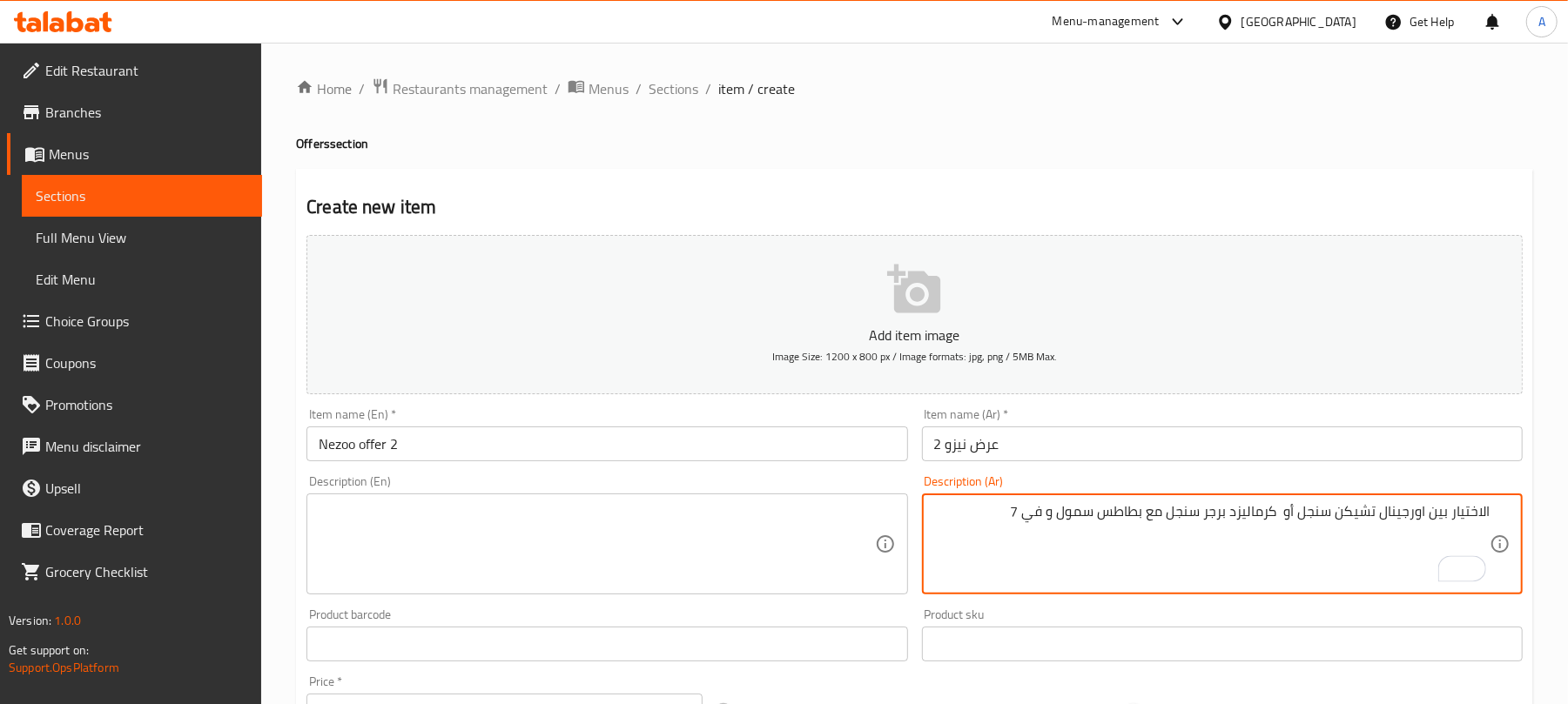 click on "الاختيار بين اورجينال تشيكن سنجل أو  كرماليزد برجر سنجل مع بطاطس سمول و في 7" at bounding box center (1212, 544) 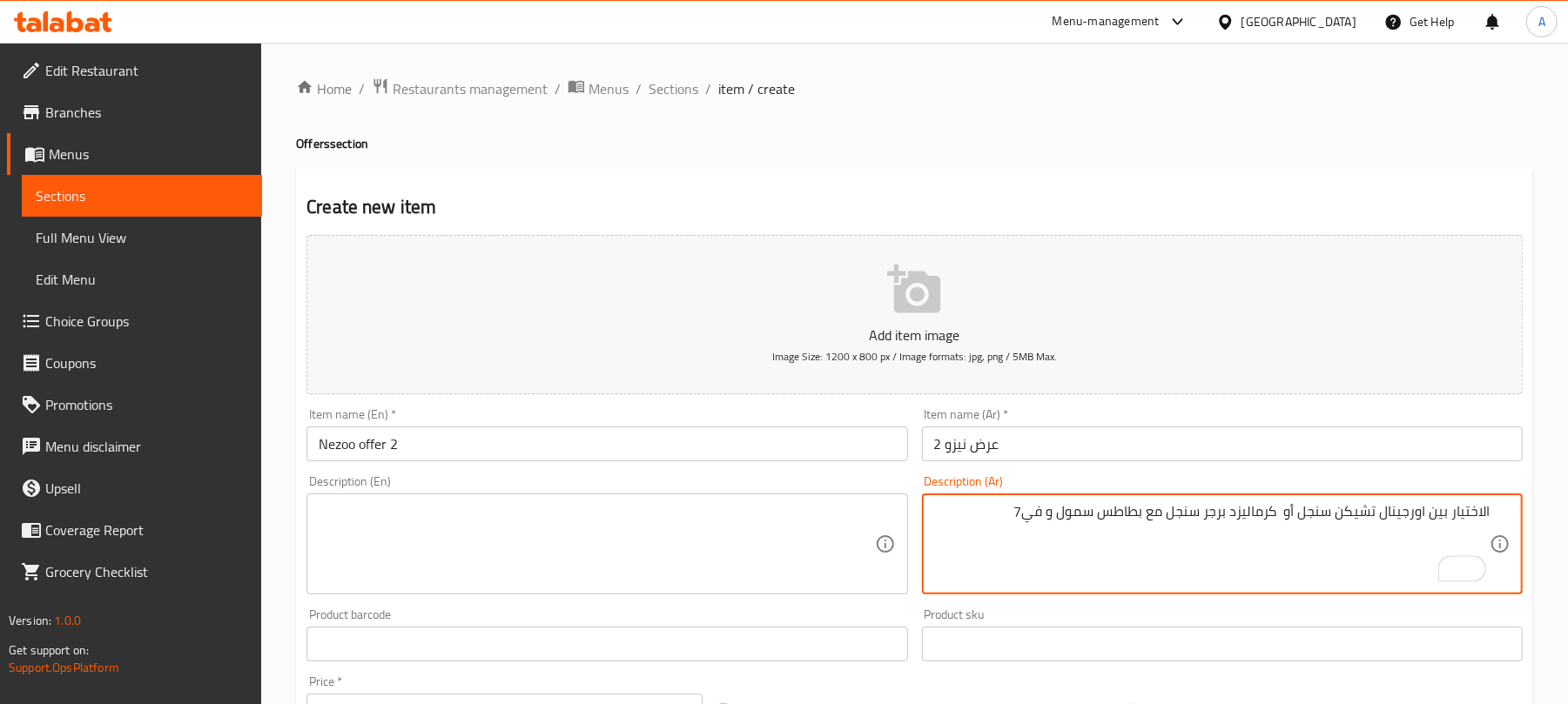 type on "الاختيار بين اورجينال تشيكن سنجل أو  كرماليزد برجر سنجل مع بطاطس سمول و في7" 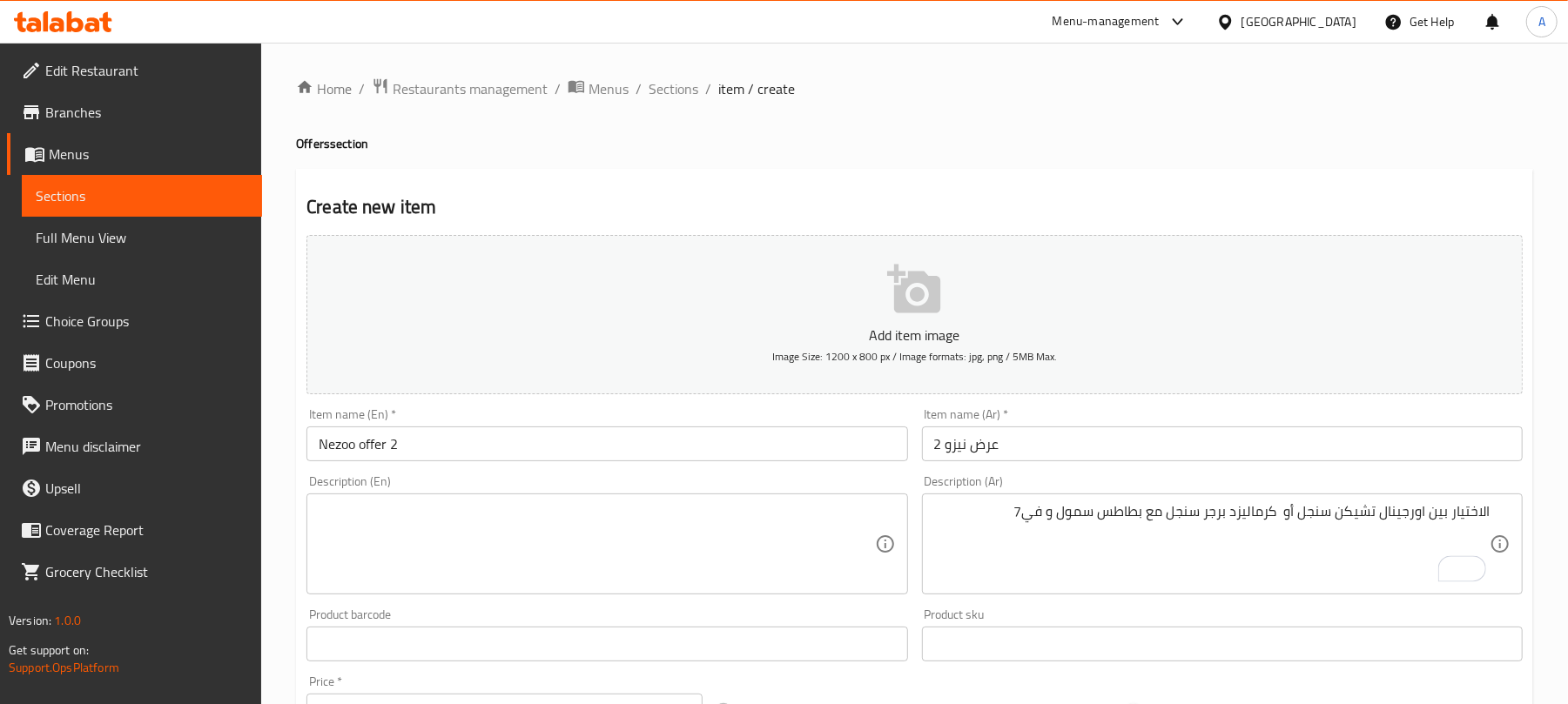 click on "Product barcode Product barcode" at bounding box center (607, 634) 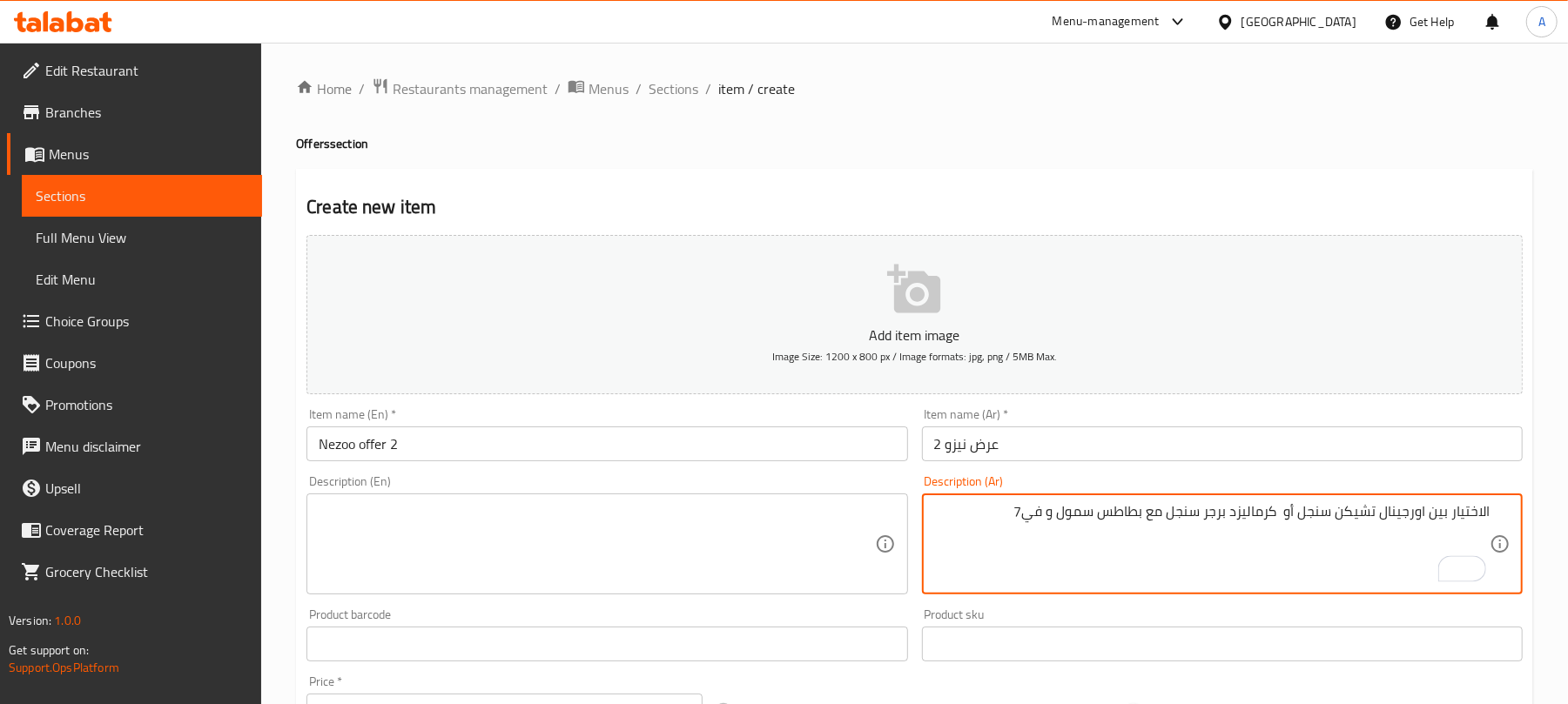 click on "الاختيار بين اورجينال تشيكن سنجل أو  كرماليزد برجر سنجل مع بطاطس سمول و في7" at bounding box center (1212, 544) 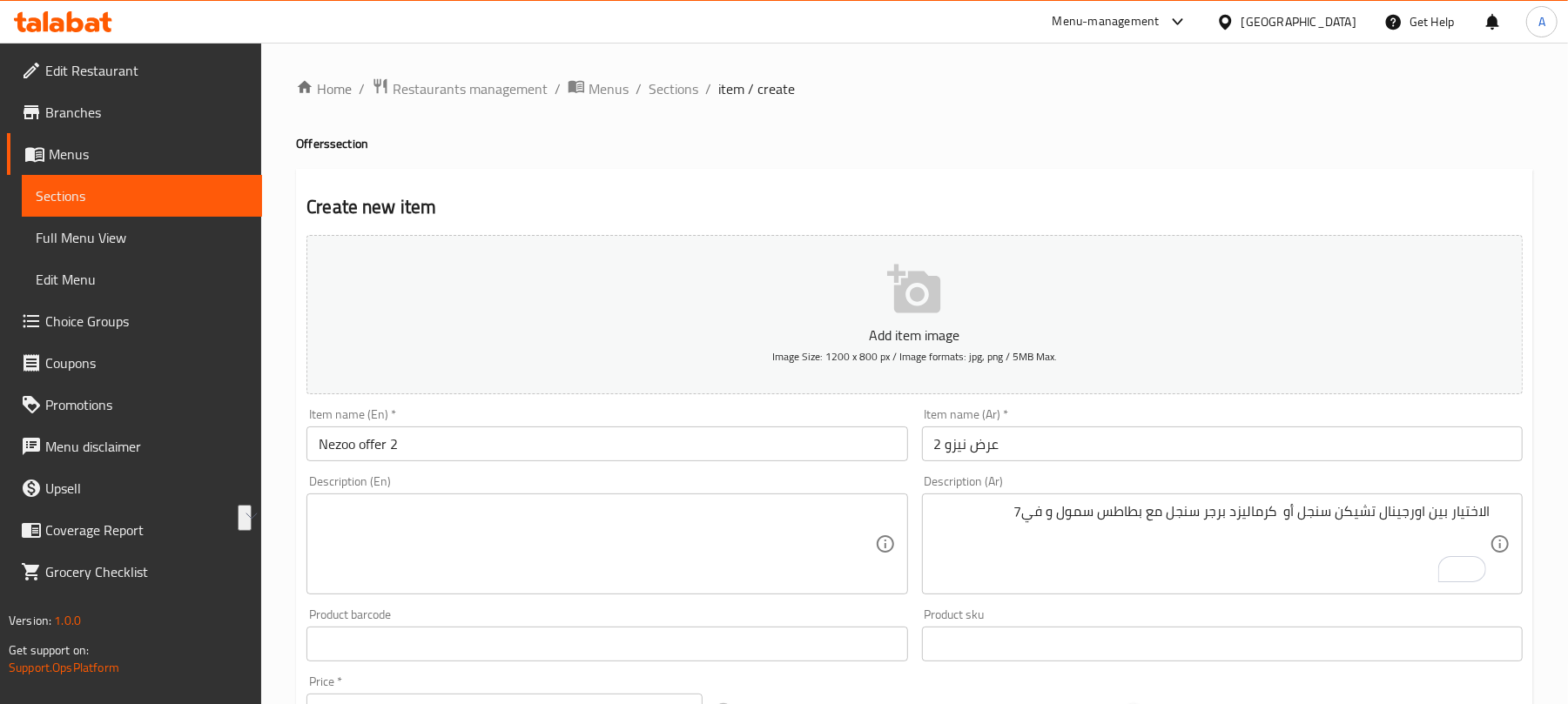 click at bounding box center [596, 544] 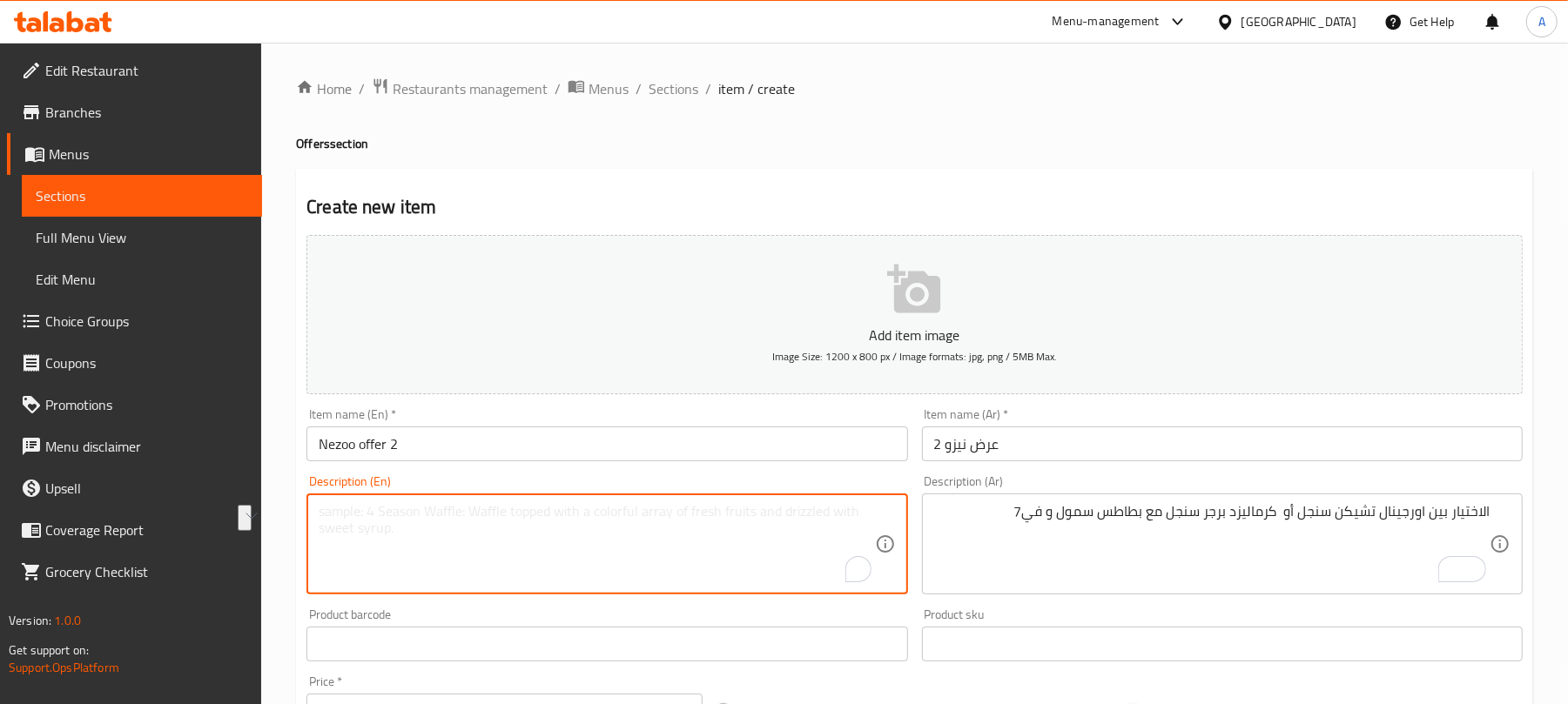 paste on "Choose between Original Chicken Single or Caramelized Single Burger with Small Fries and V7" 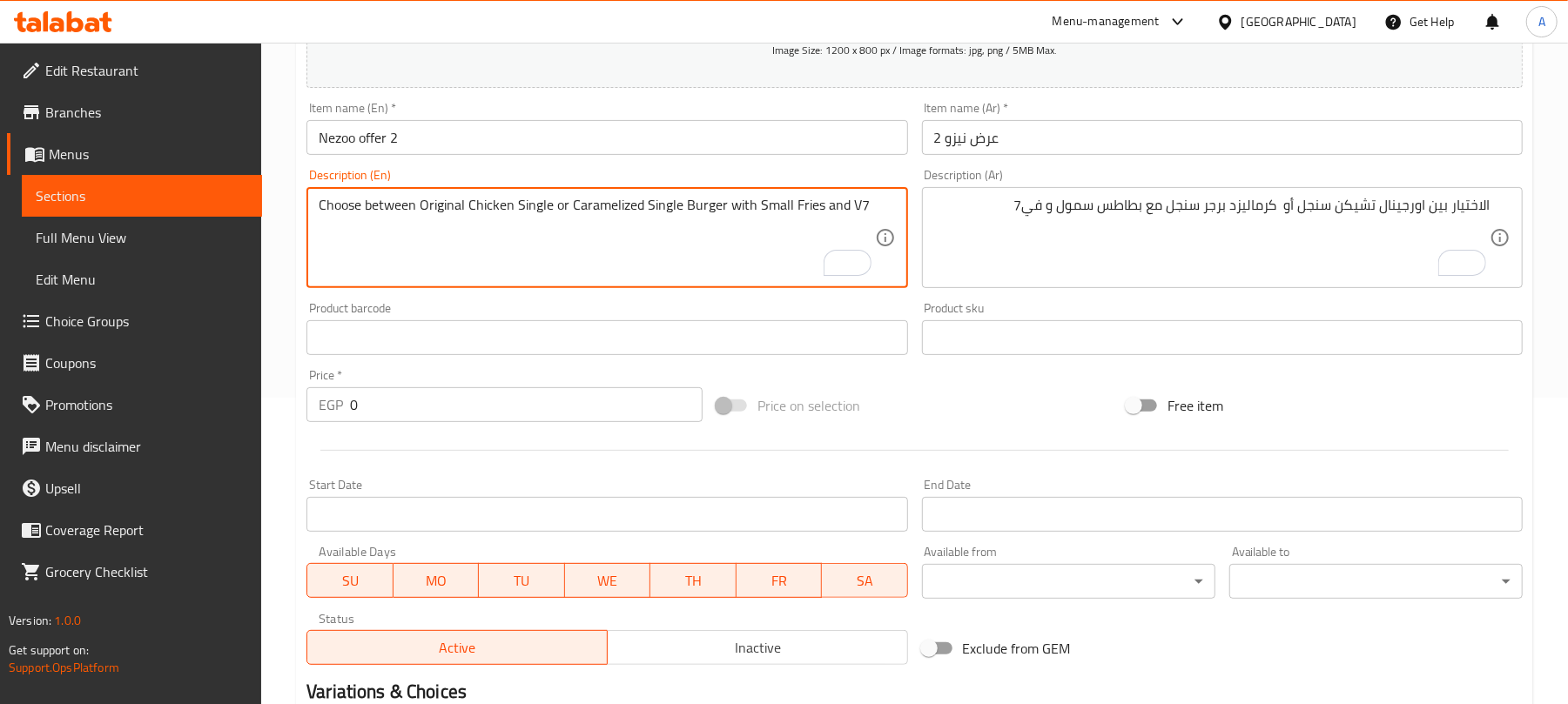 scroll, scrollTop: 348, scrollLeft: 0, axis: vertical 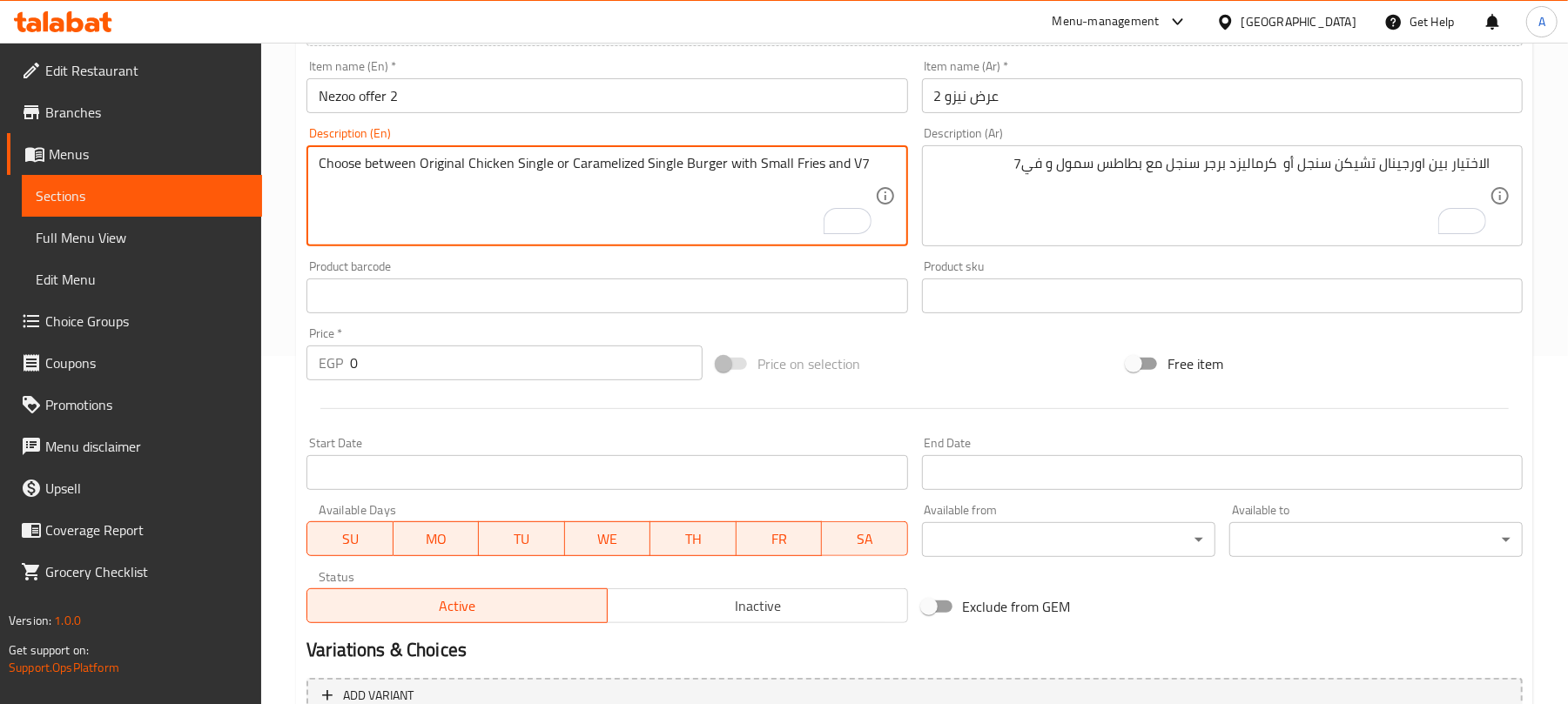 type on "Choose between Original Chicken Single or Caramelized Single Burger with Small Fries and V7" 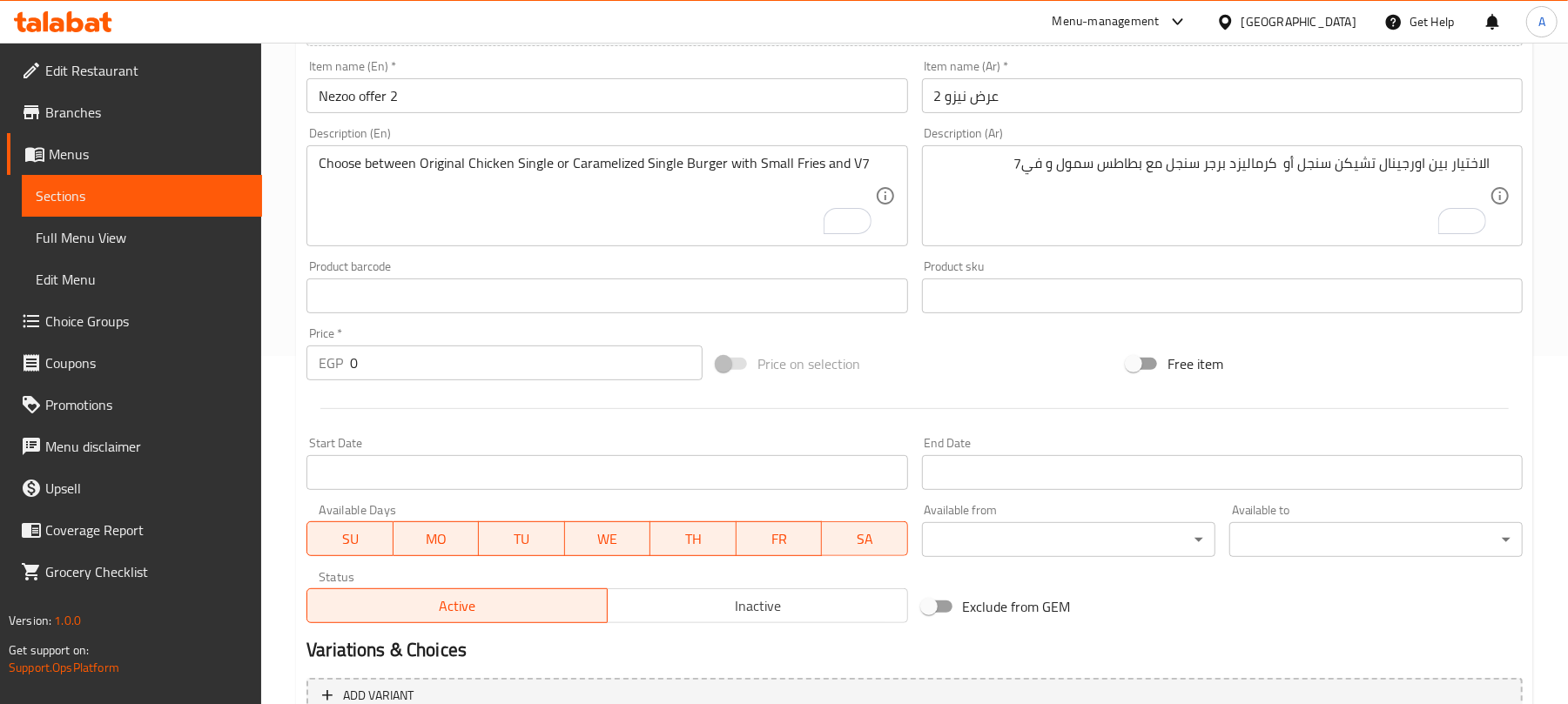 click on "0" at bounding box center [526, 363] 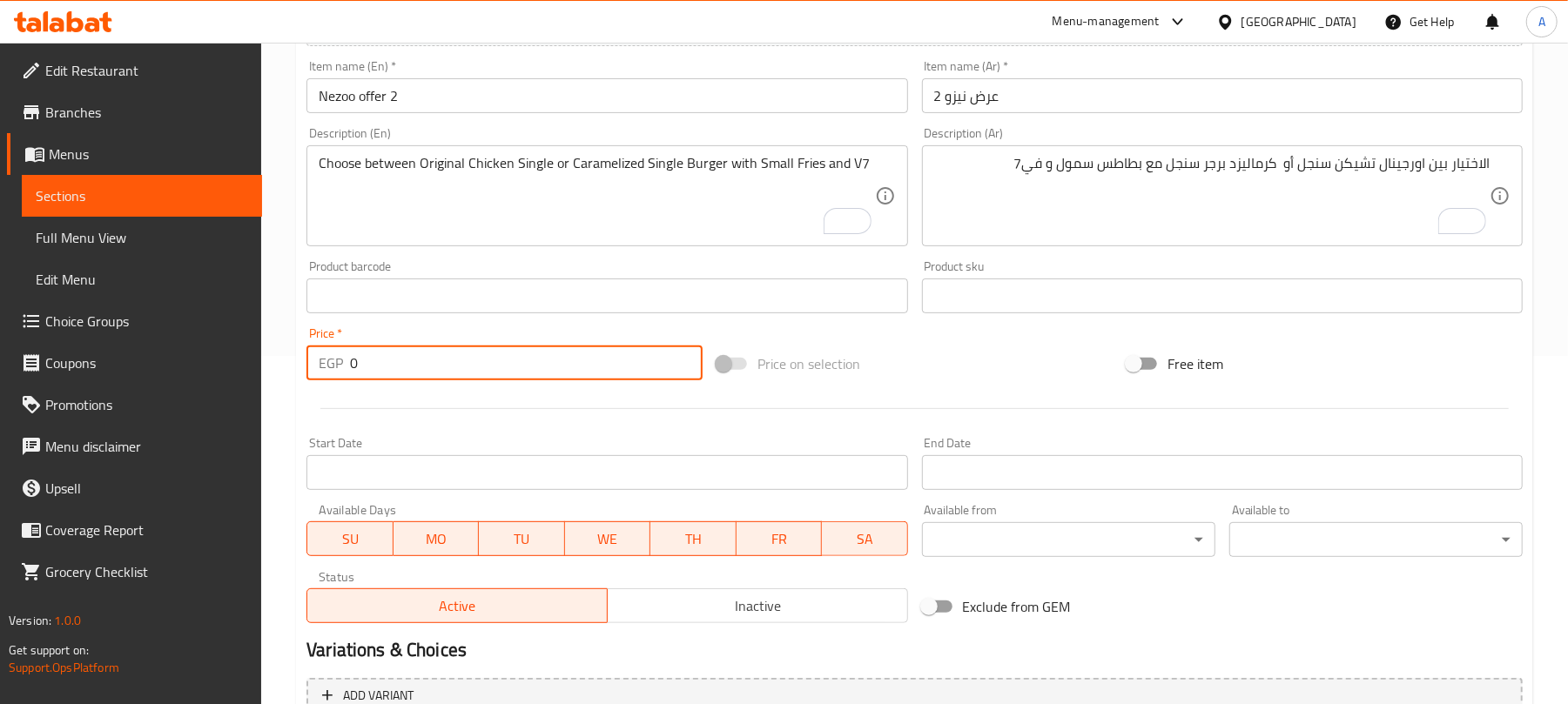 click on "0" at bounding box center [526, 363] 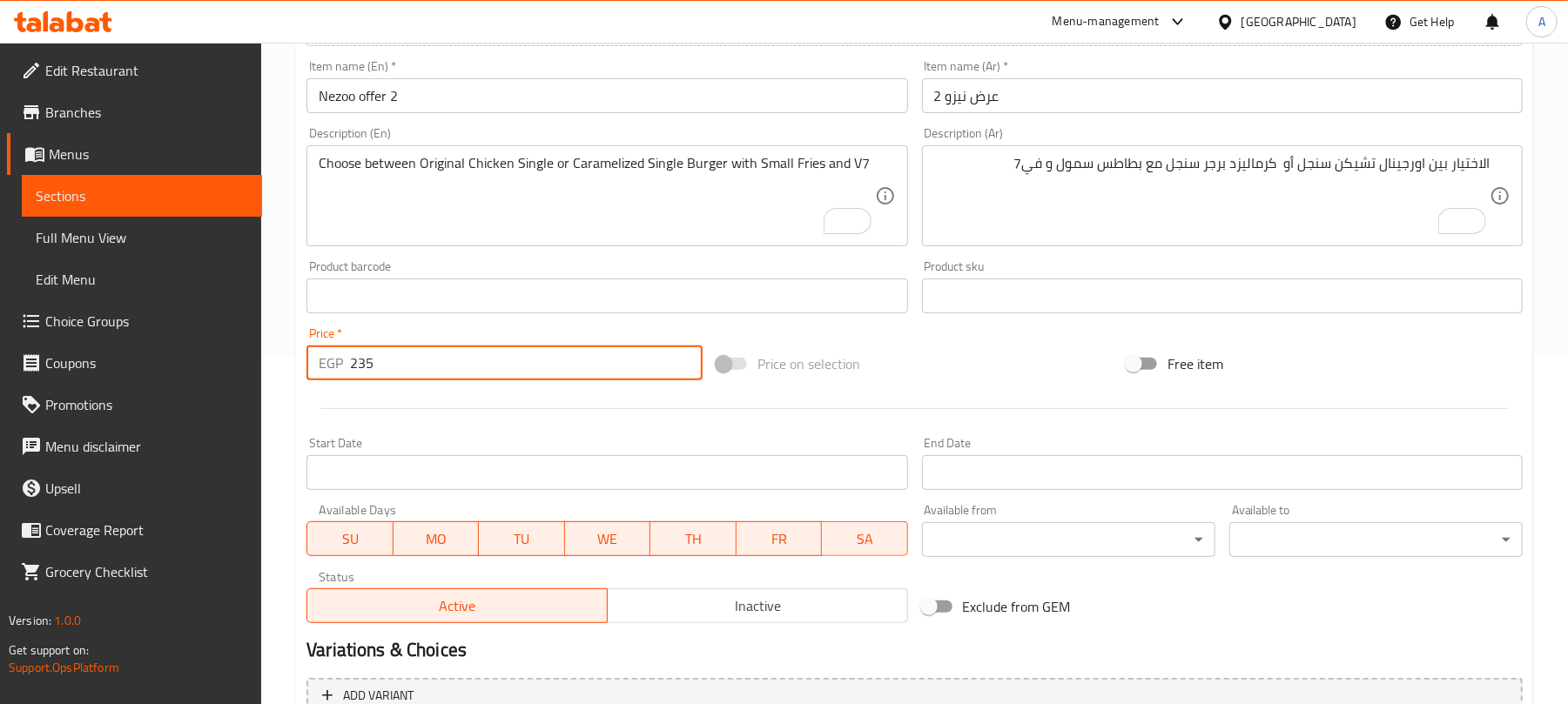 type on "235" 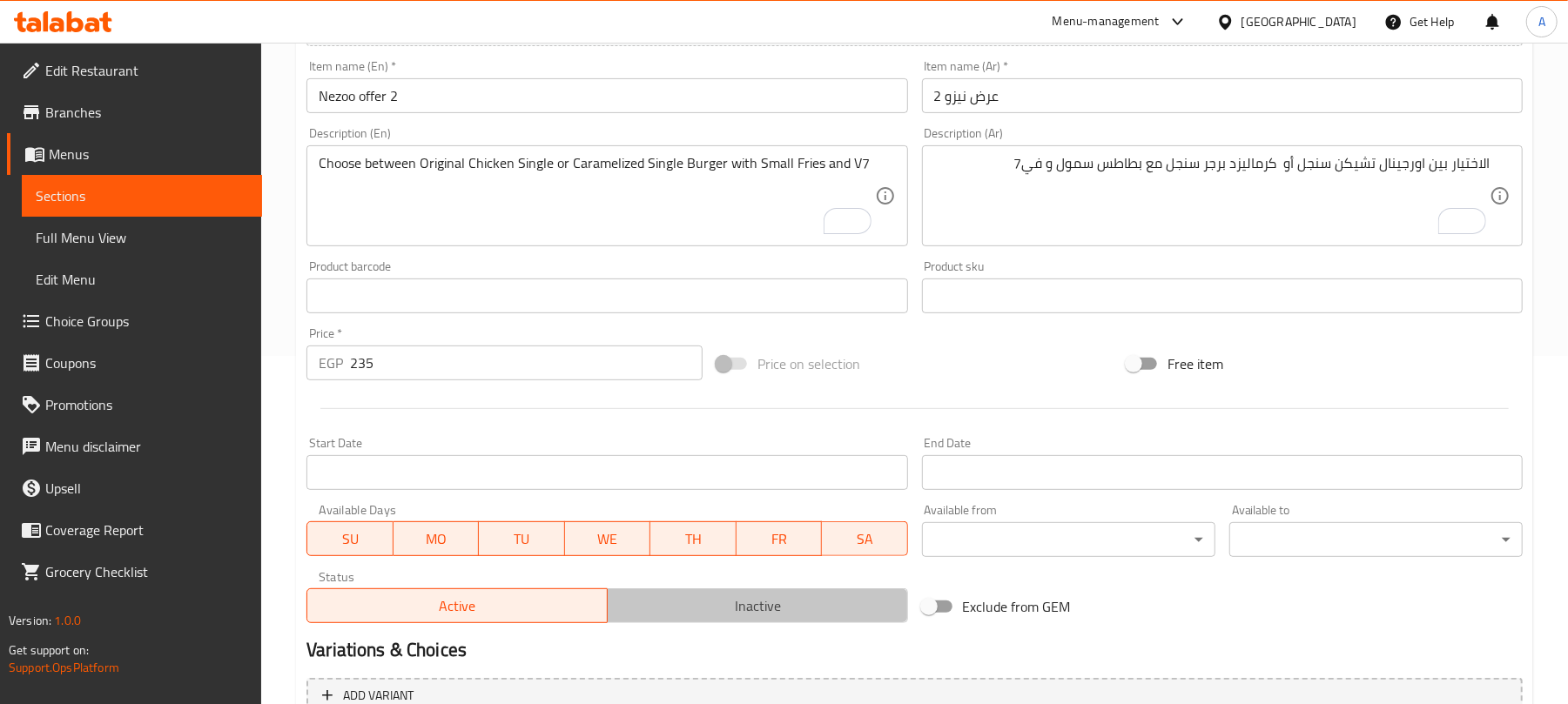 click on "Inactive" at bounding box center [757, 606] 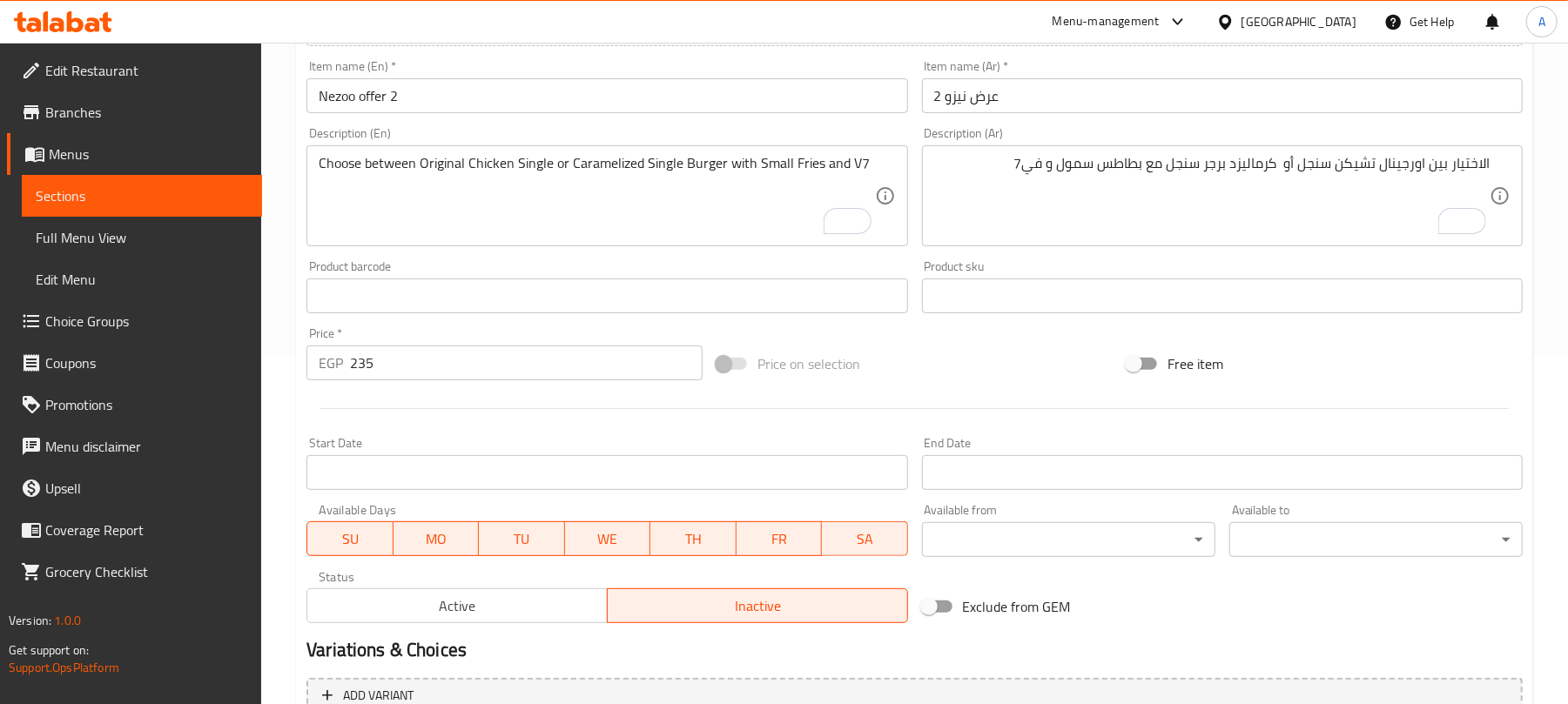click on "Variations & Choices" at bounding box center (914, 650) 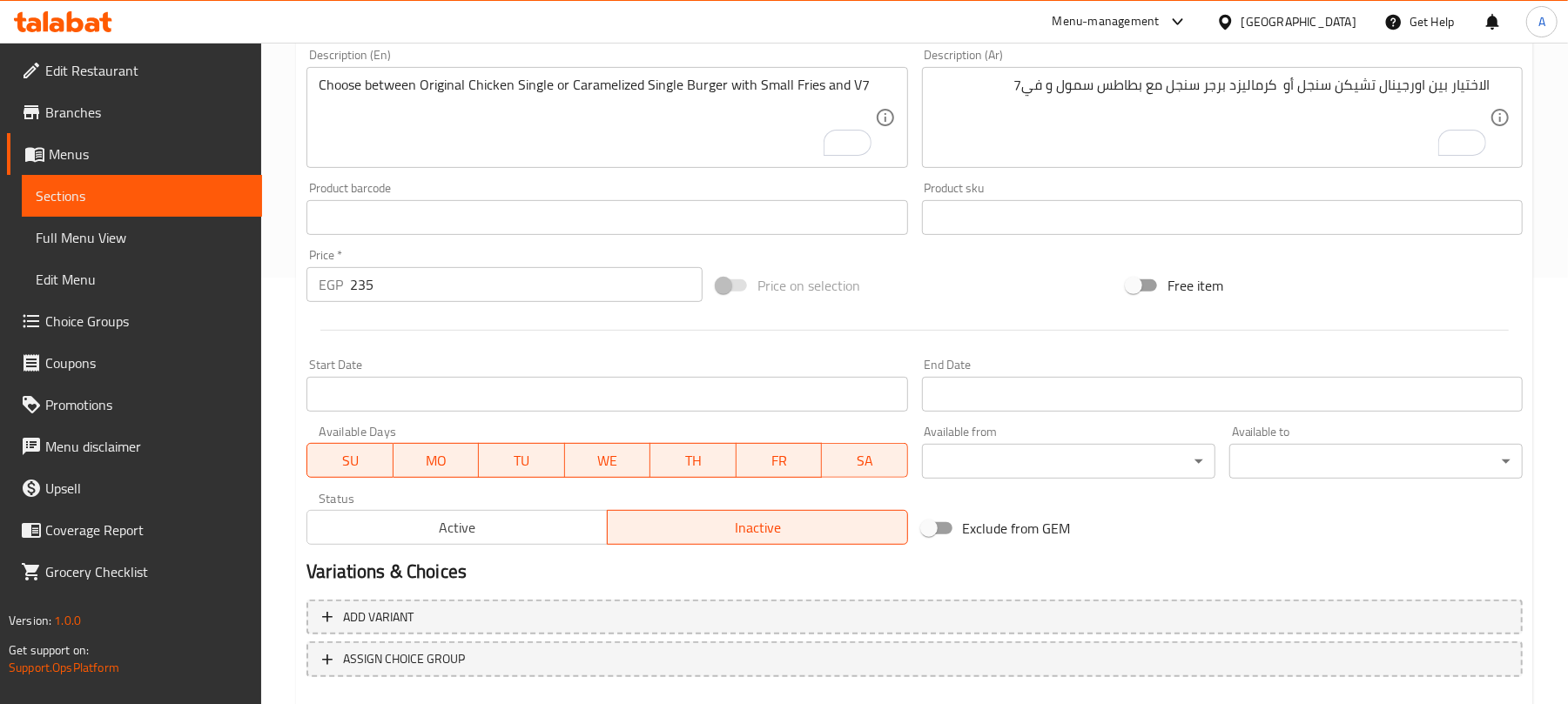scroll, scrollTop: 524, scrollLeft: 0, axis: vertical 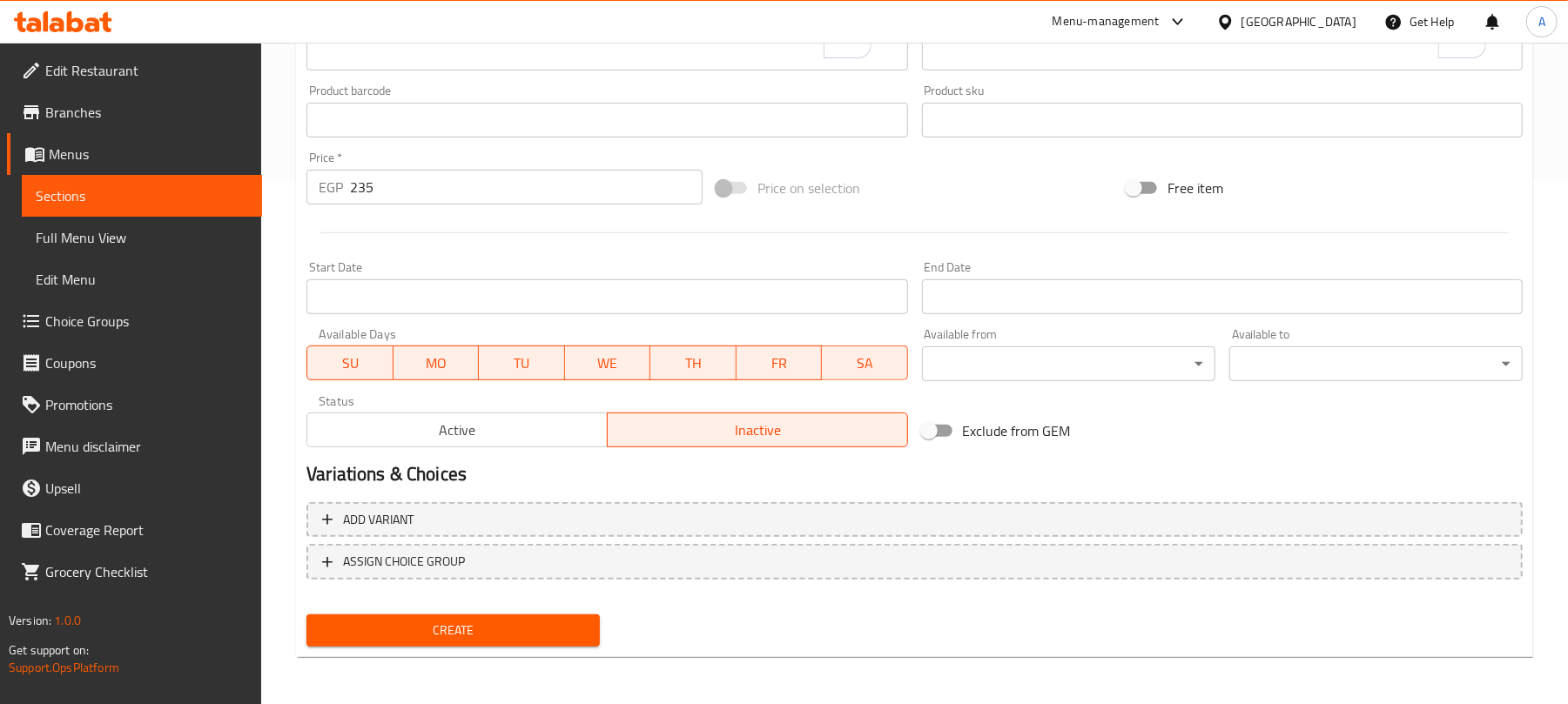 click on "Create" at bounding box center (914, 630) 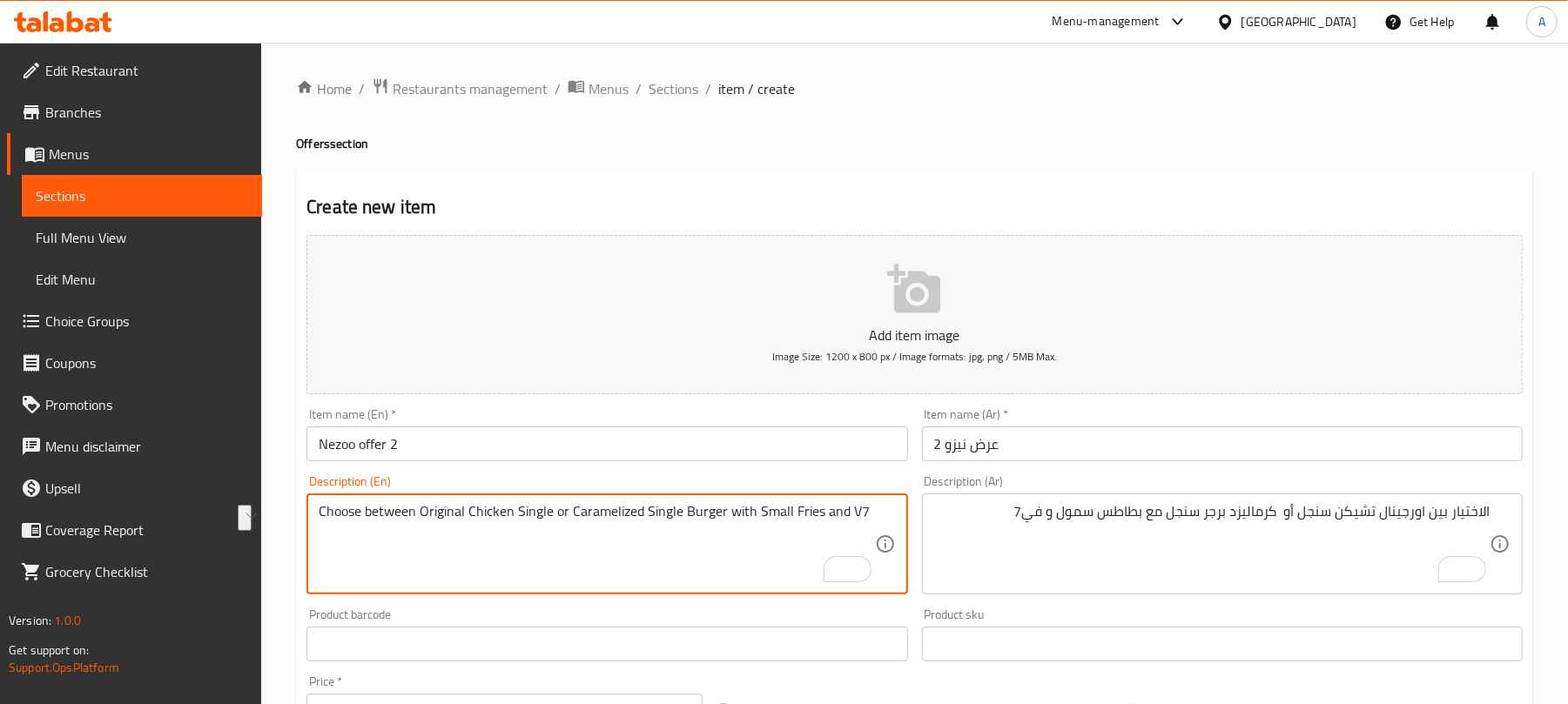 drag, startPoint x: 548, startPoint y: 515, endPoint x: 423, endPoint y: 522, distance: 125.1958 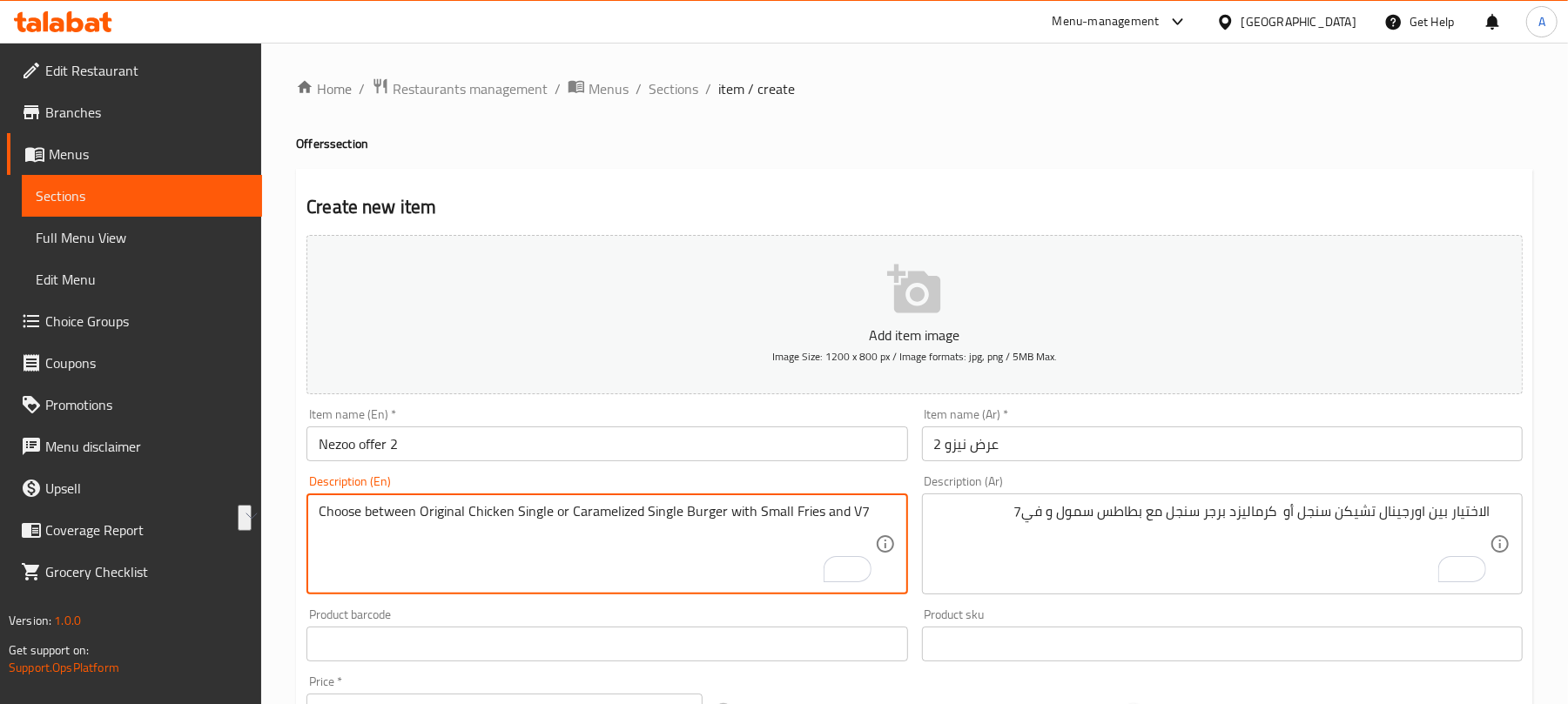 click on "Choose between Original Chicken Single or Caramelized Single Burger with Small Fries and V7" at bounding box center [596, 544] 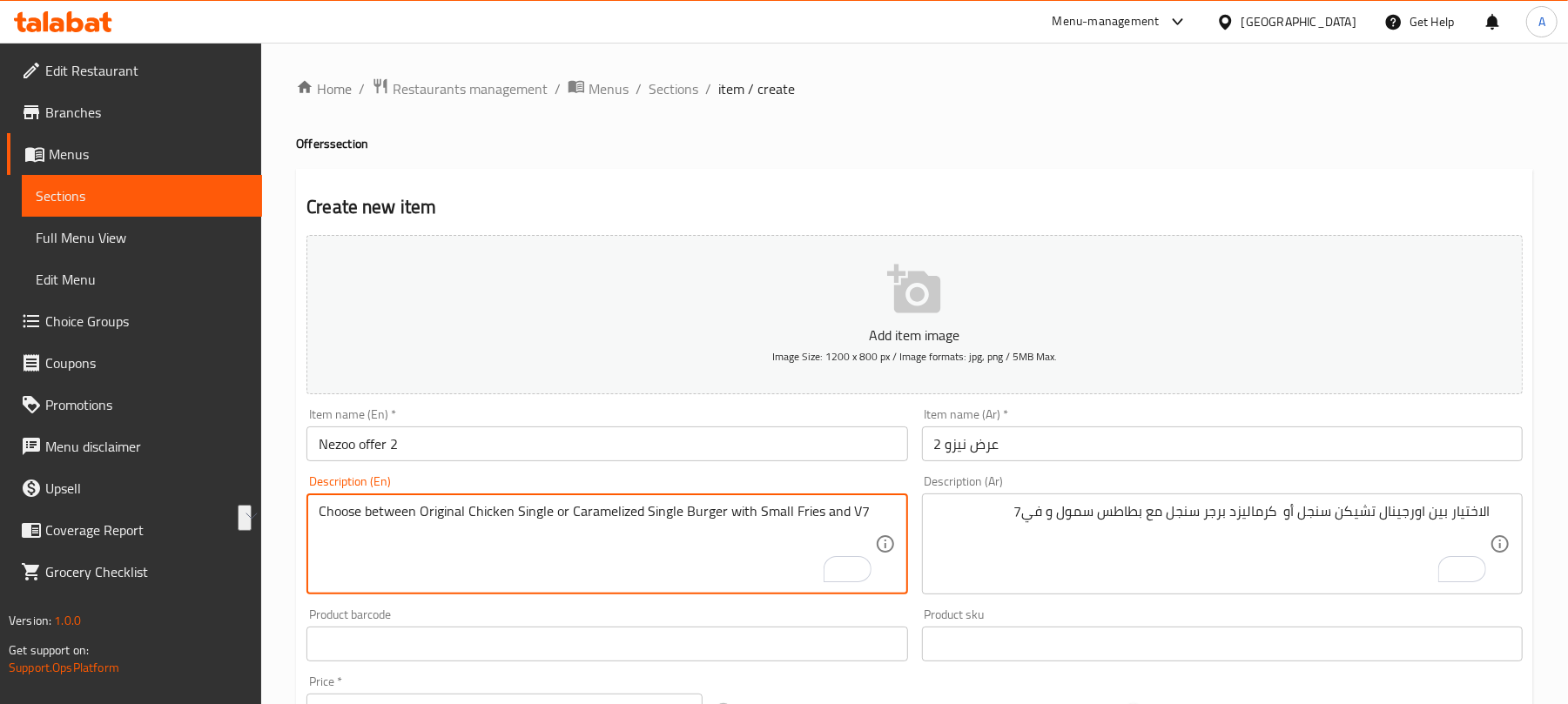 drag, startPoint x: 568, startPoint y: 520, endPoint x: 907, endPoint y: 509, distance: 339.1784 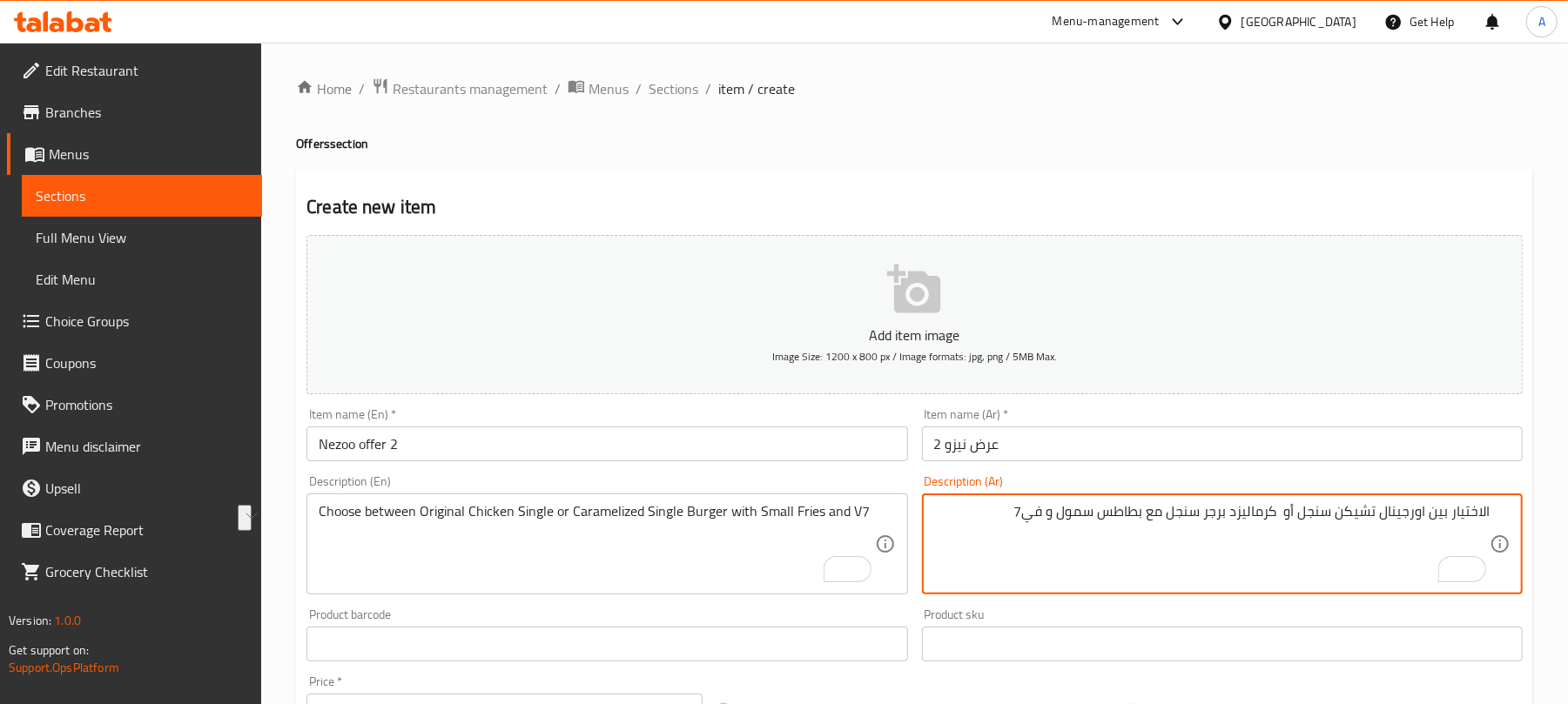drag, startPoint x: 1428, startPoint y: 509, endPoint x: 1304, endPoint y: 513, distance: 124.0645 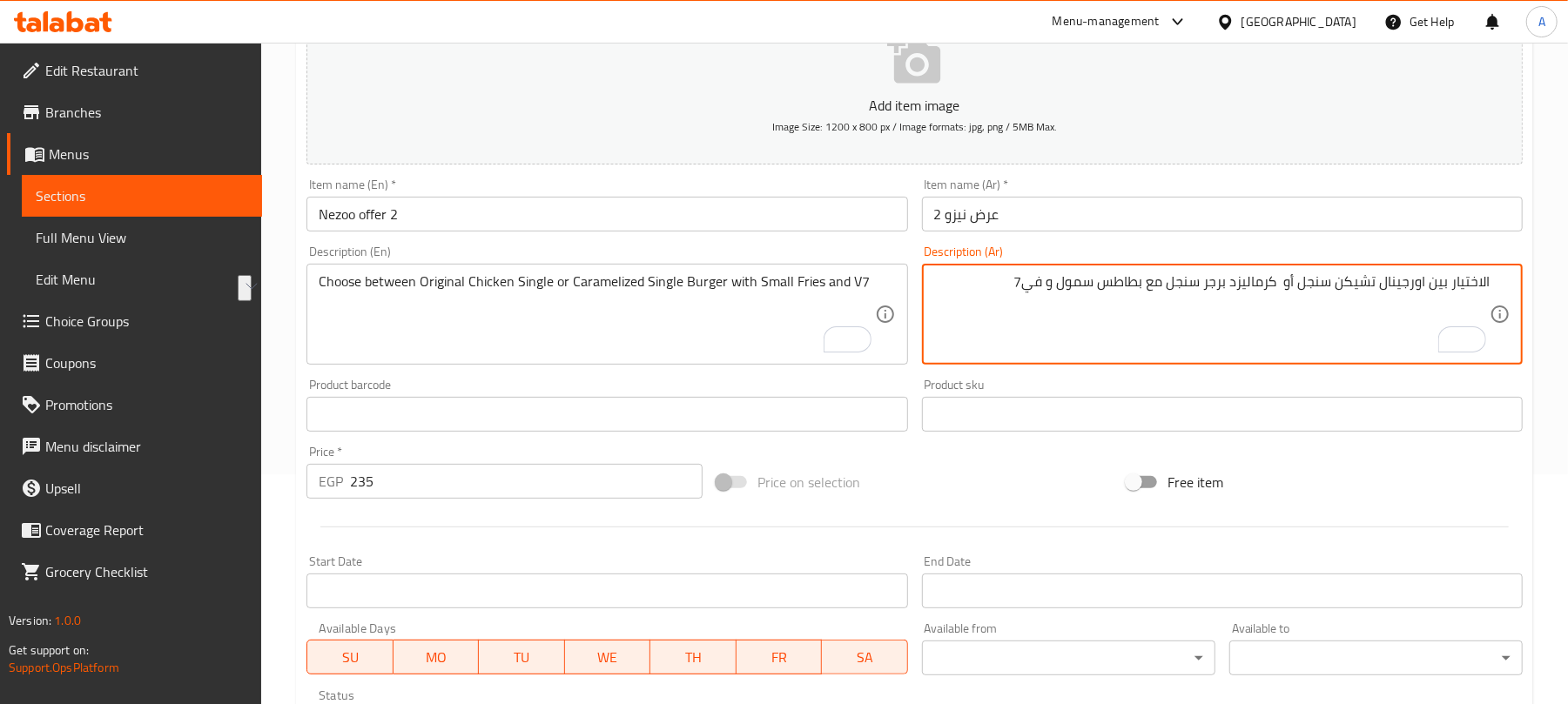 scroll, scrollTop: 231, scrollLeft: 0, axis: vertical 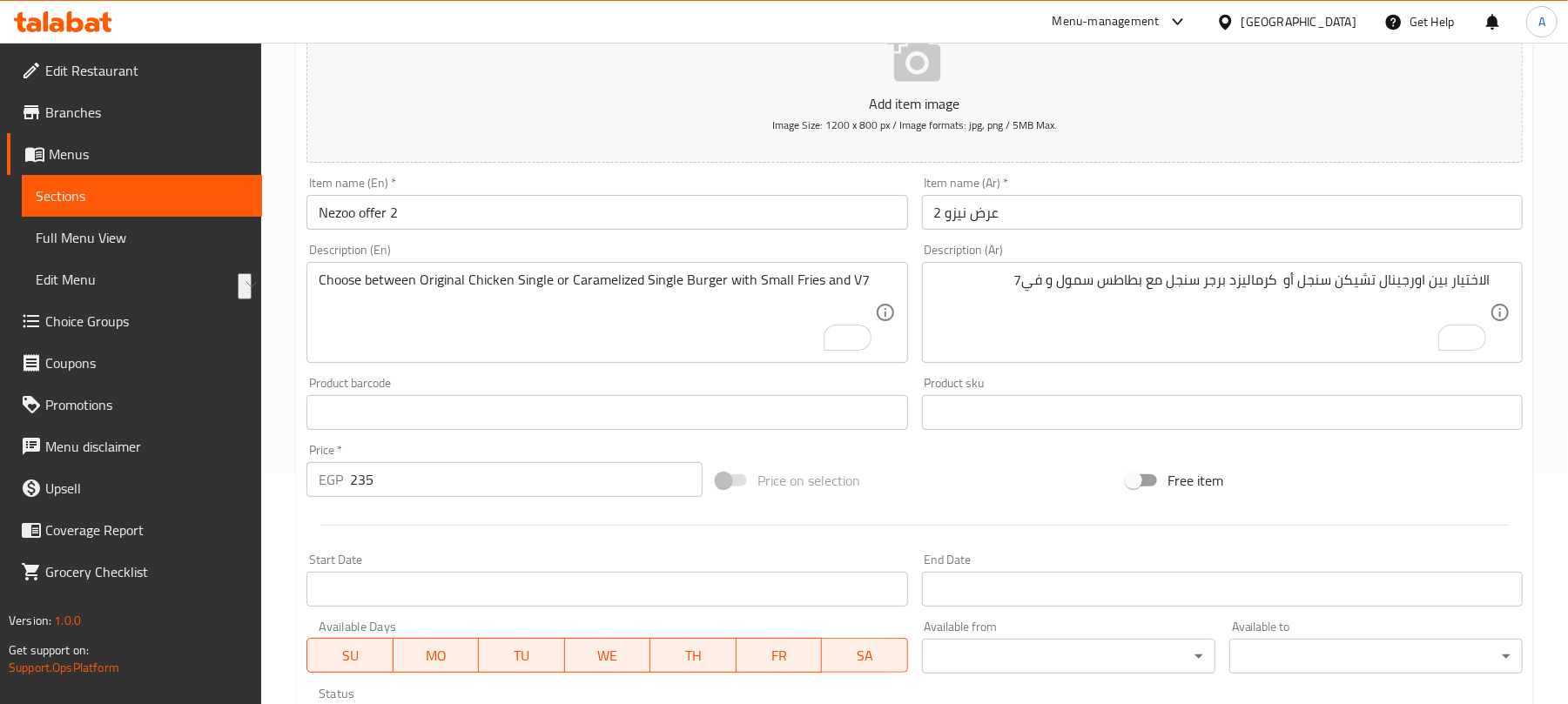 click on "Add item image Image Size: 1200 x 800 px / Image formats: jpg, png / 5MB Max. Item name (En)   * Nezoo offer 2 Item name (En)  * Item name (Ar)   * عرض نيزو 2 Item name (Ar)  * Description (En) Choose between Original Chicken Single or Caramelized Single Burger with Small Fries and V7 Description (En) Description (Ar) الاختيار بين اورجينال تشيكن سنجل أو  كرماليزد برجر سنجل مع بطاطس سمول و في7
Description (Ar) Product barcode Product barcode Product sku Product sku Price   * EGP 235 Price  * Price on selection Free item Start Date Start Date End Date End Date Available Days SU MO TU WE TH FR SA Available from ​ ​ Available to ​ ​ Status Active Inactive Exclude from GEM" at bounding box center [914, 372] 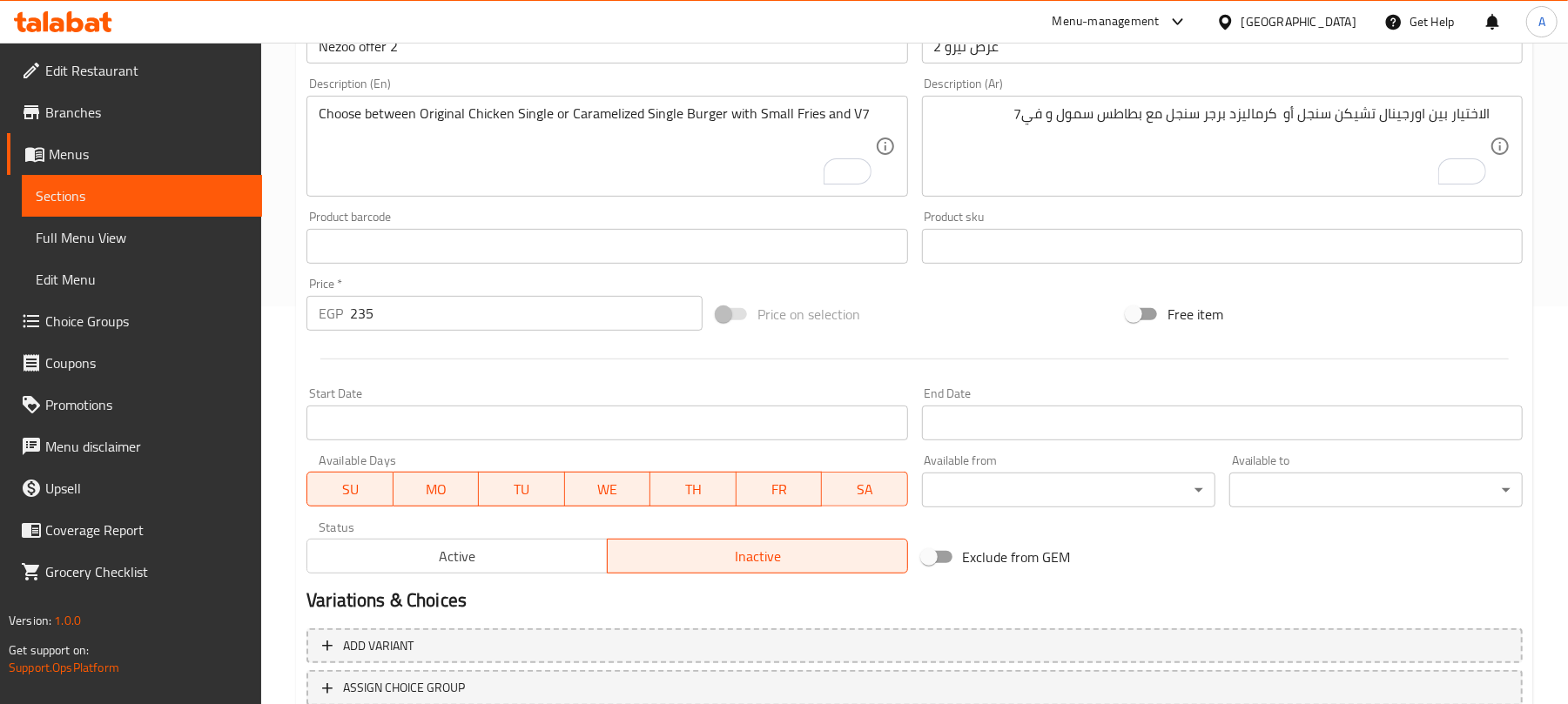 scroll, scrollTop: 524, scrollLeft: 0, axis: vertical 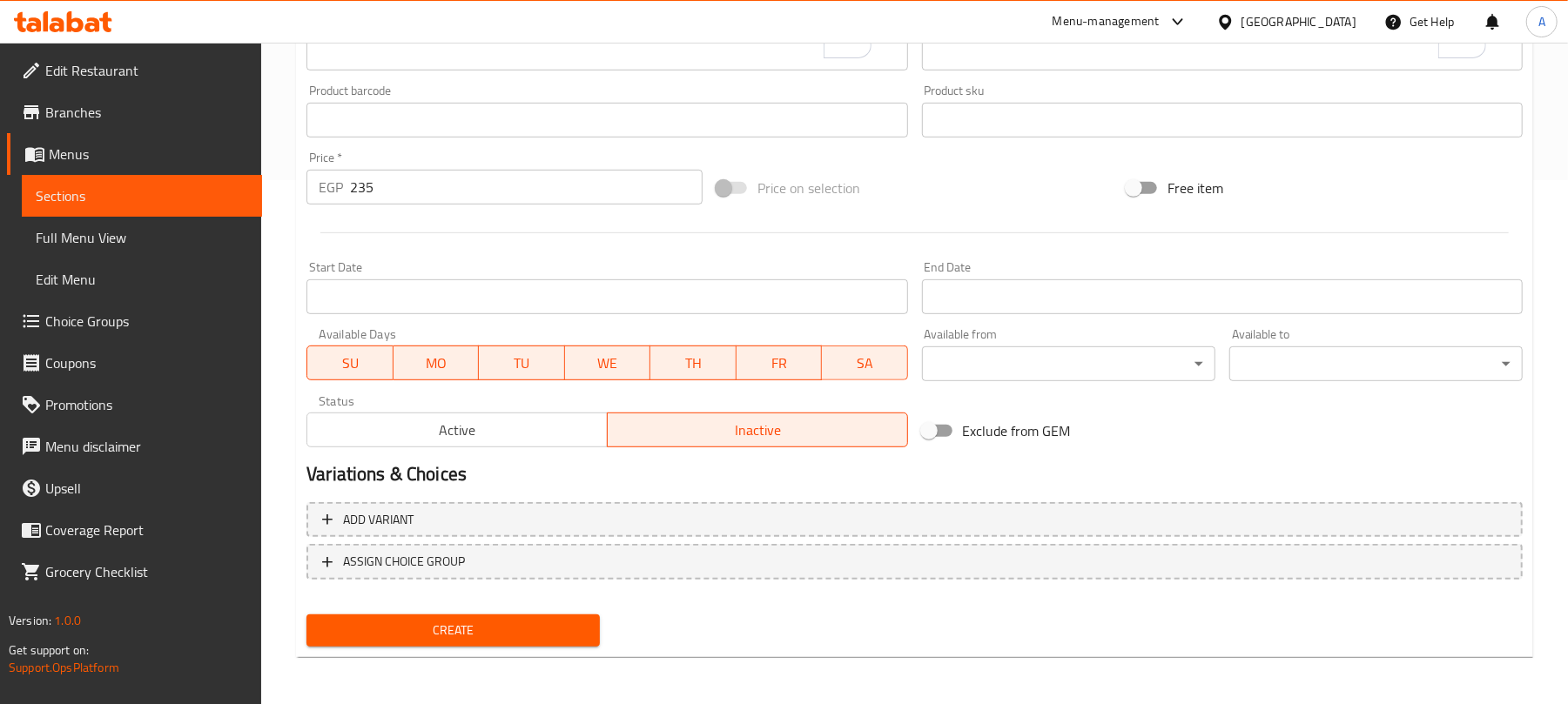 click on "Create" at bounding box center [453, 630] 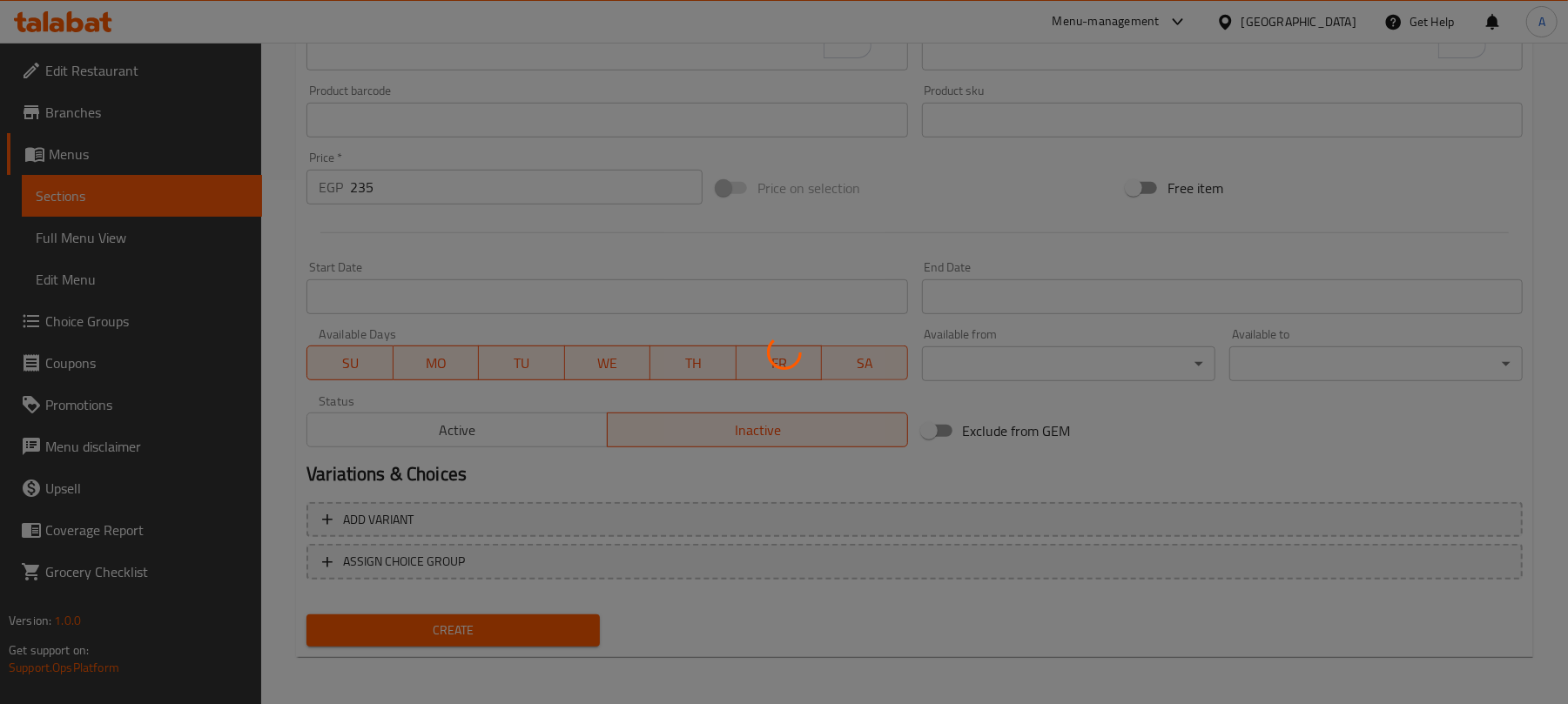 type 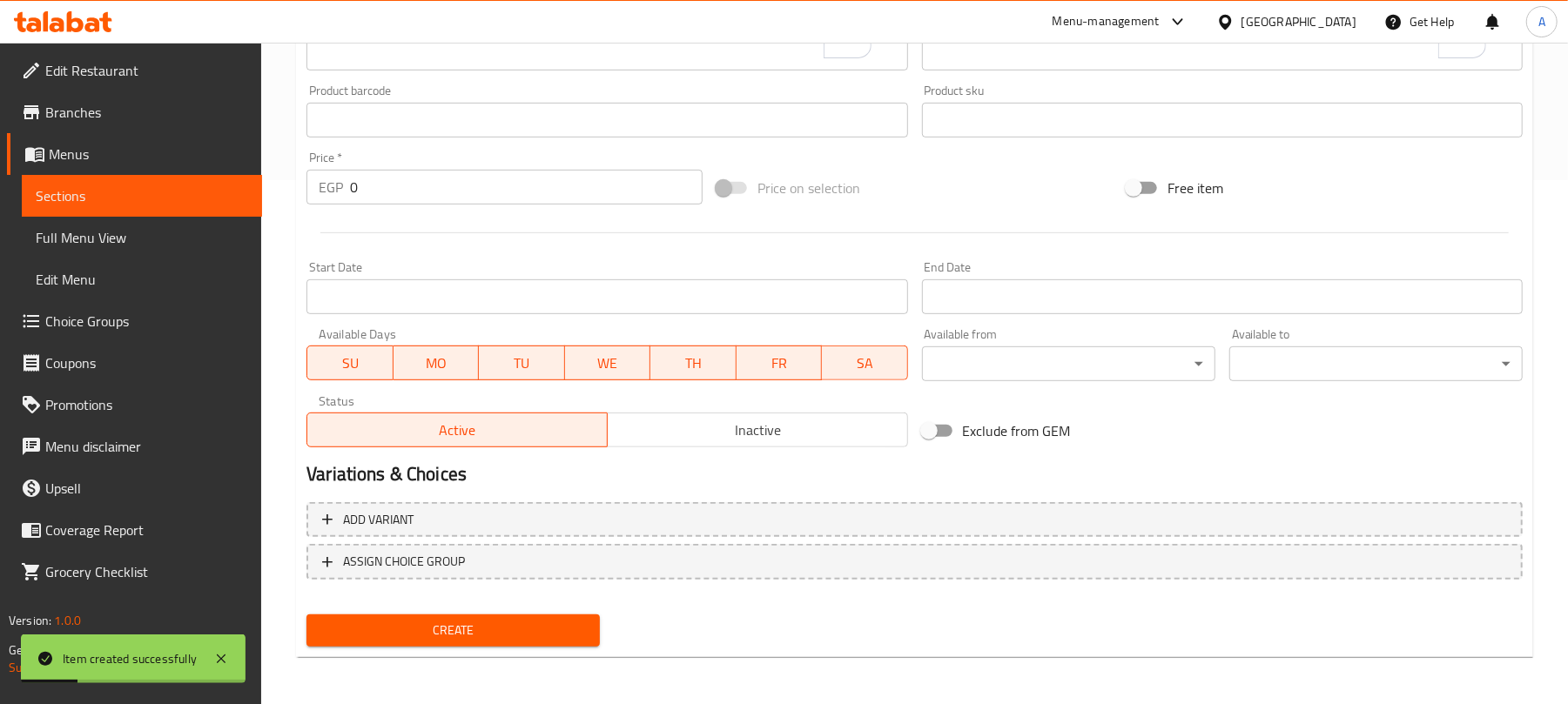 scroll, scrollTop: 0, scrollLeft: 0, axis: both 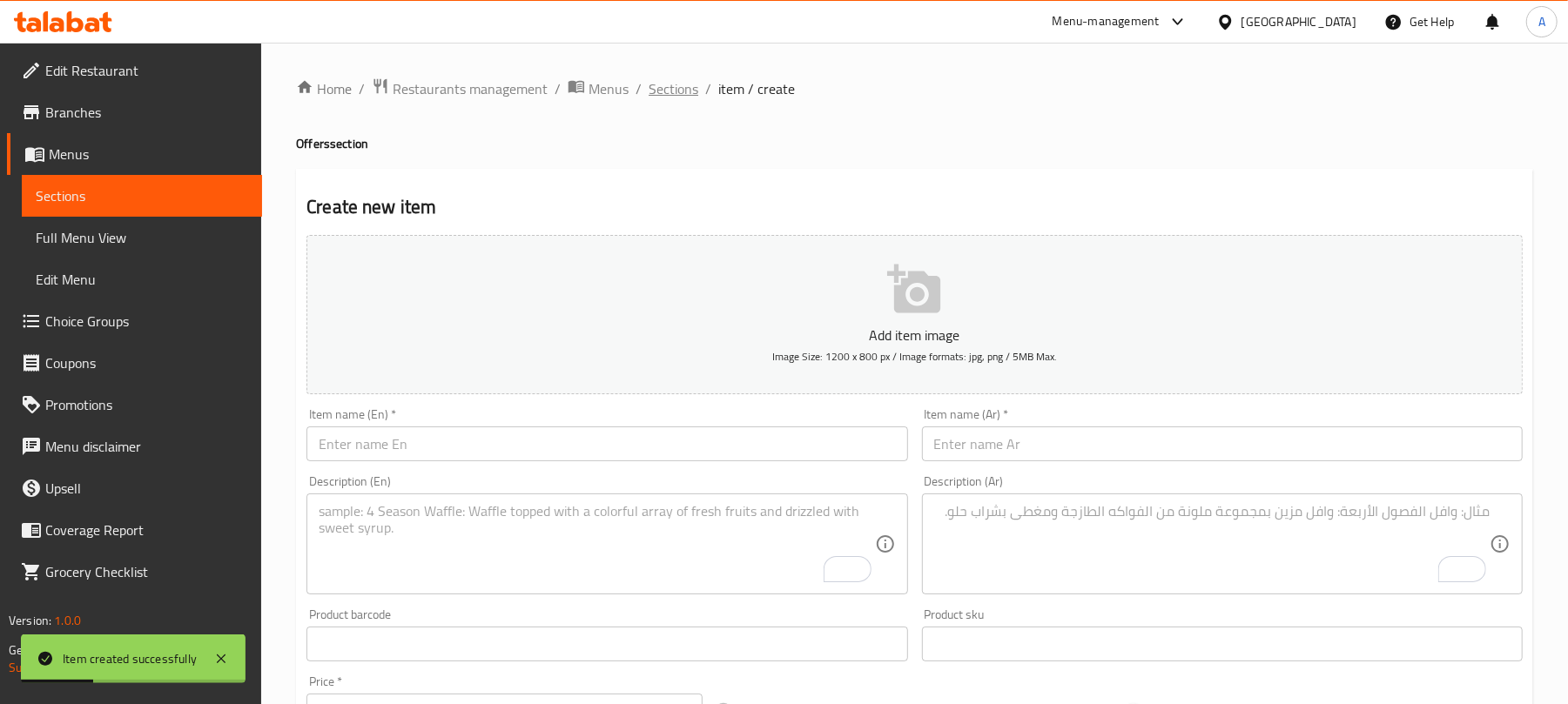 click on "Sections" at bounding box center (673, 89) 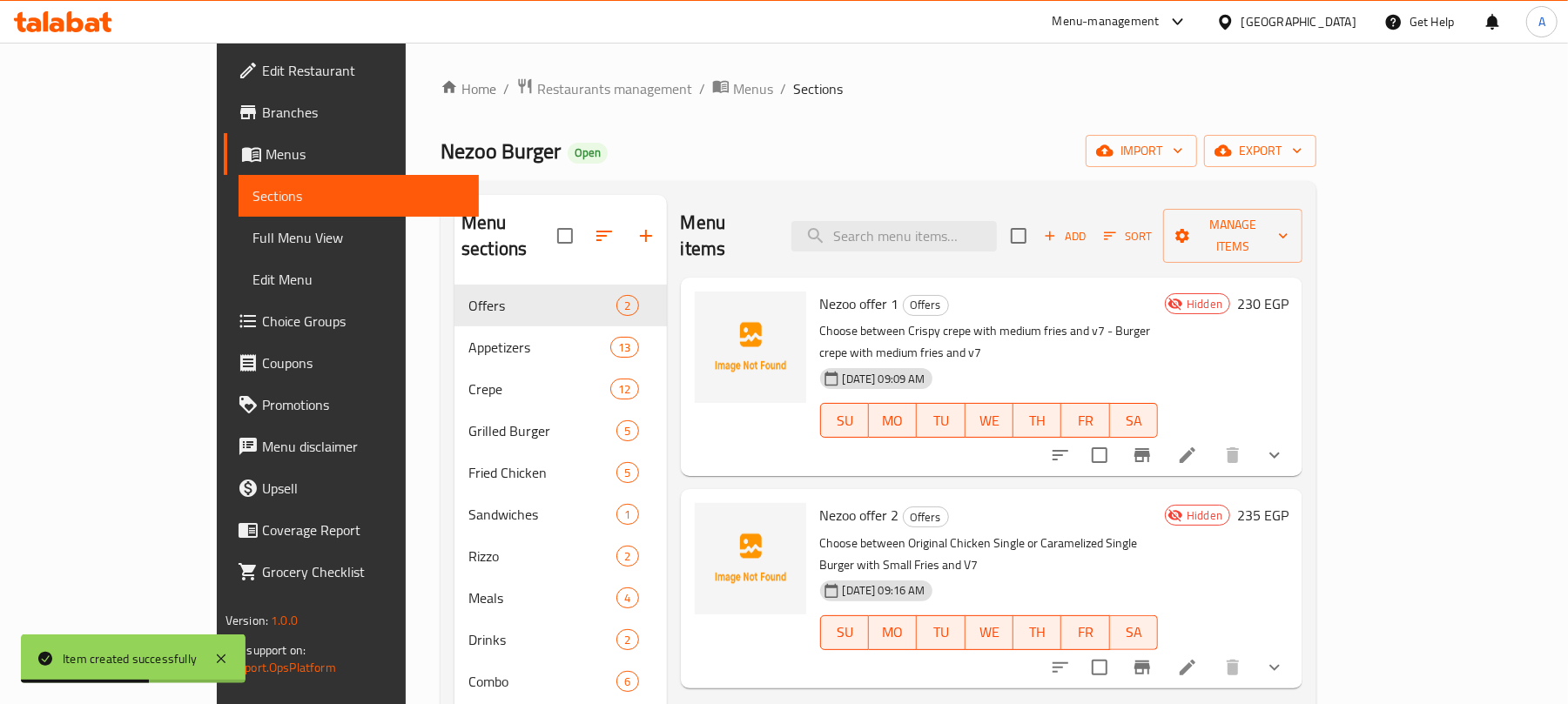 click on "Nezoo offer 2   Offers" at bounding box center (989, 515) 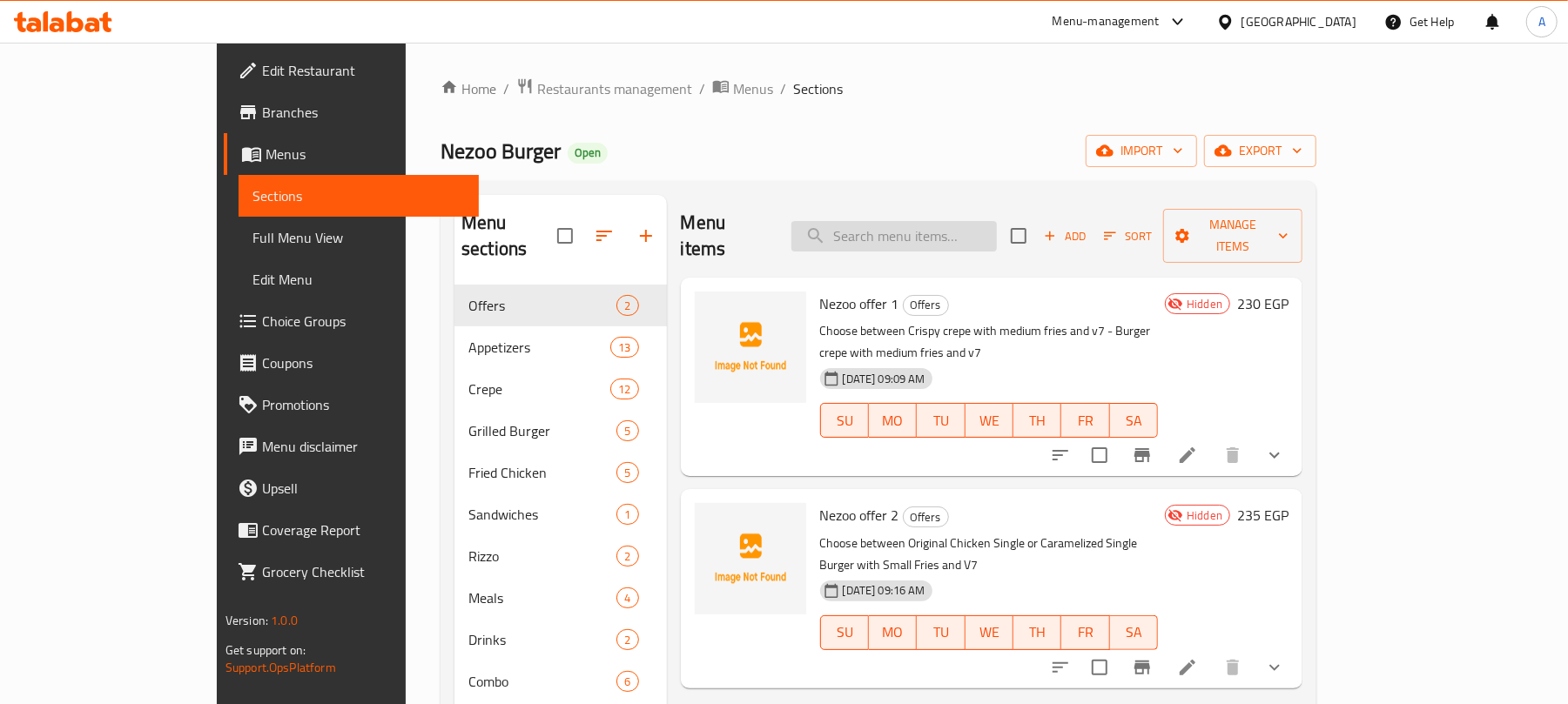 click at bounding box center (894, 236) 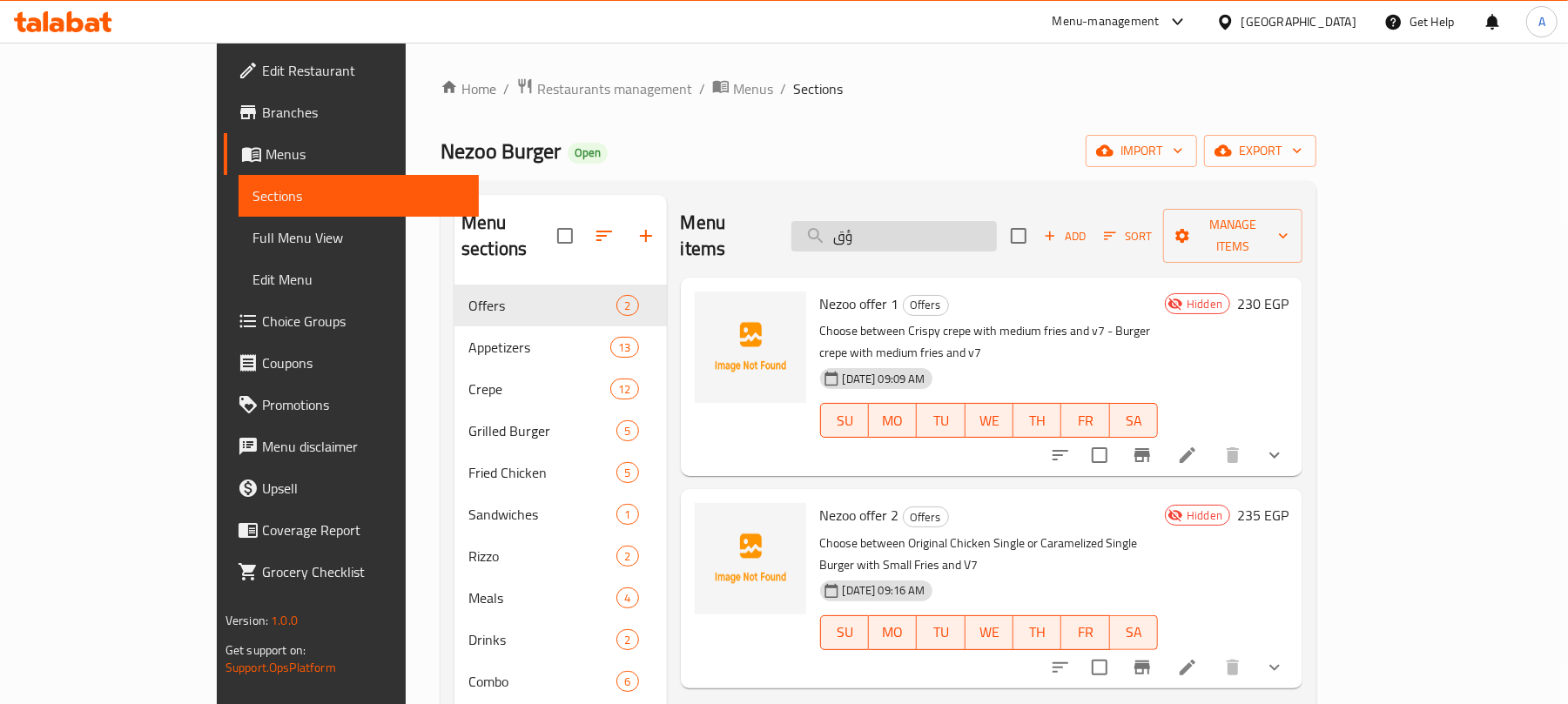 type on "ؤ" 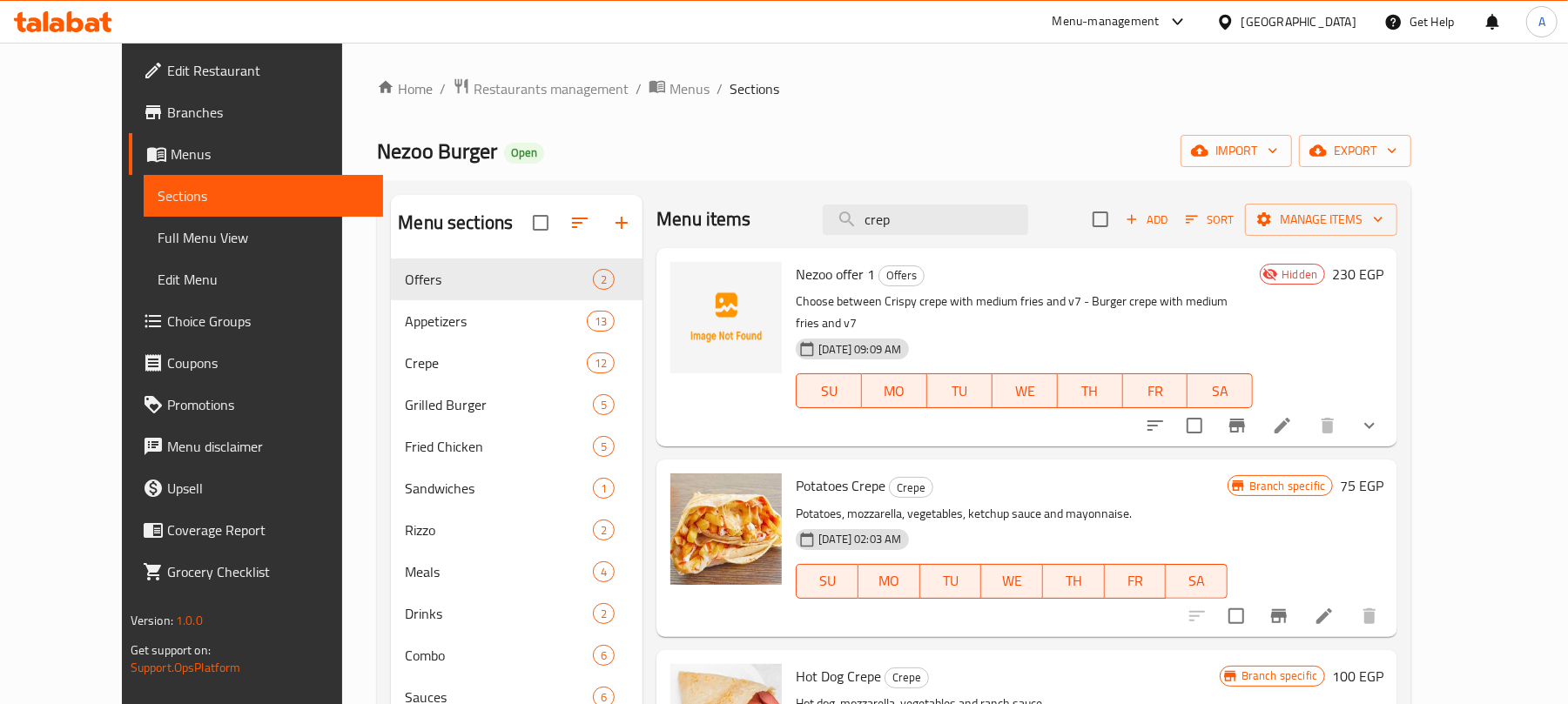 scroll, scrollTop: 0, scrollLeft: 0, axis: both 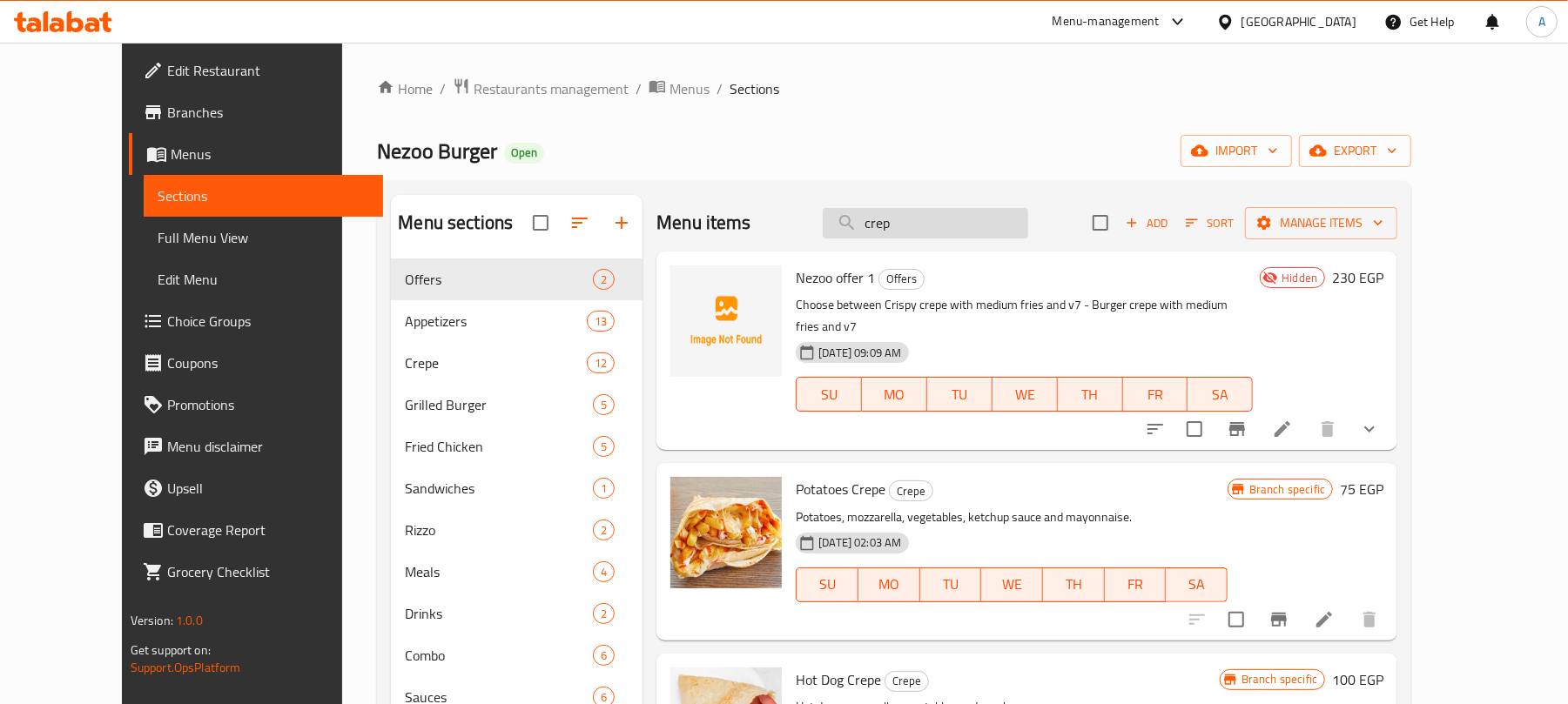 click on "crep" at bounding box center [925, 223] 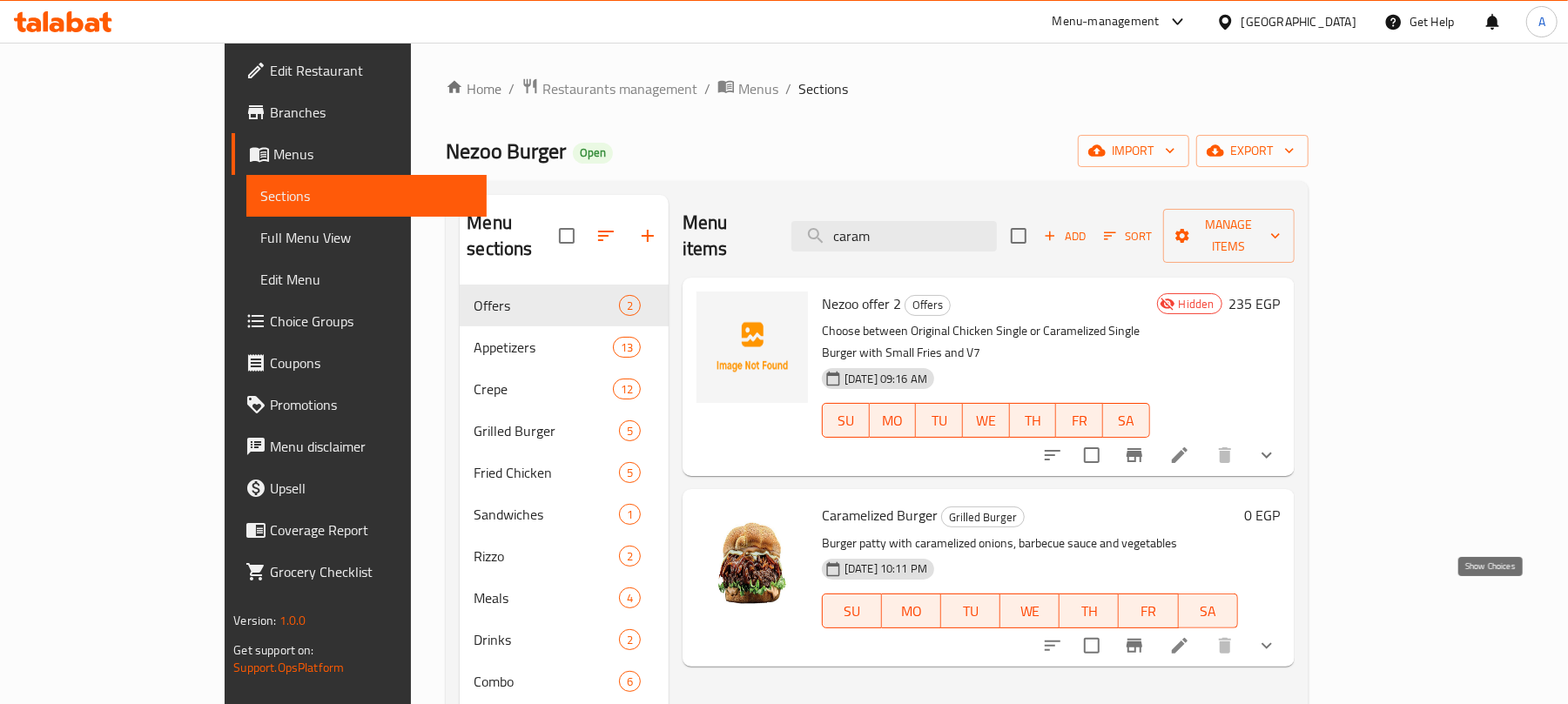 type on "caram" 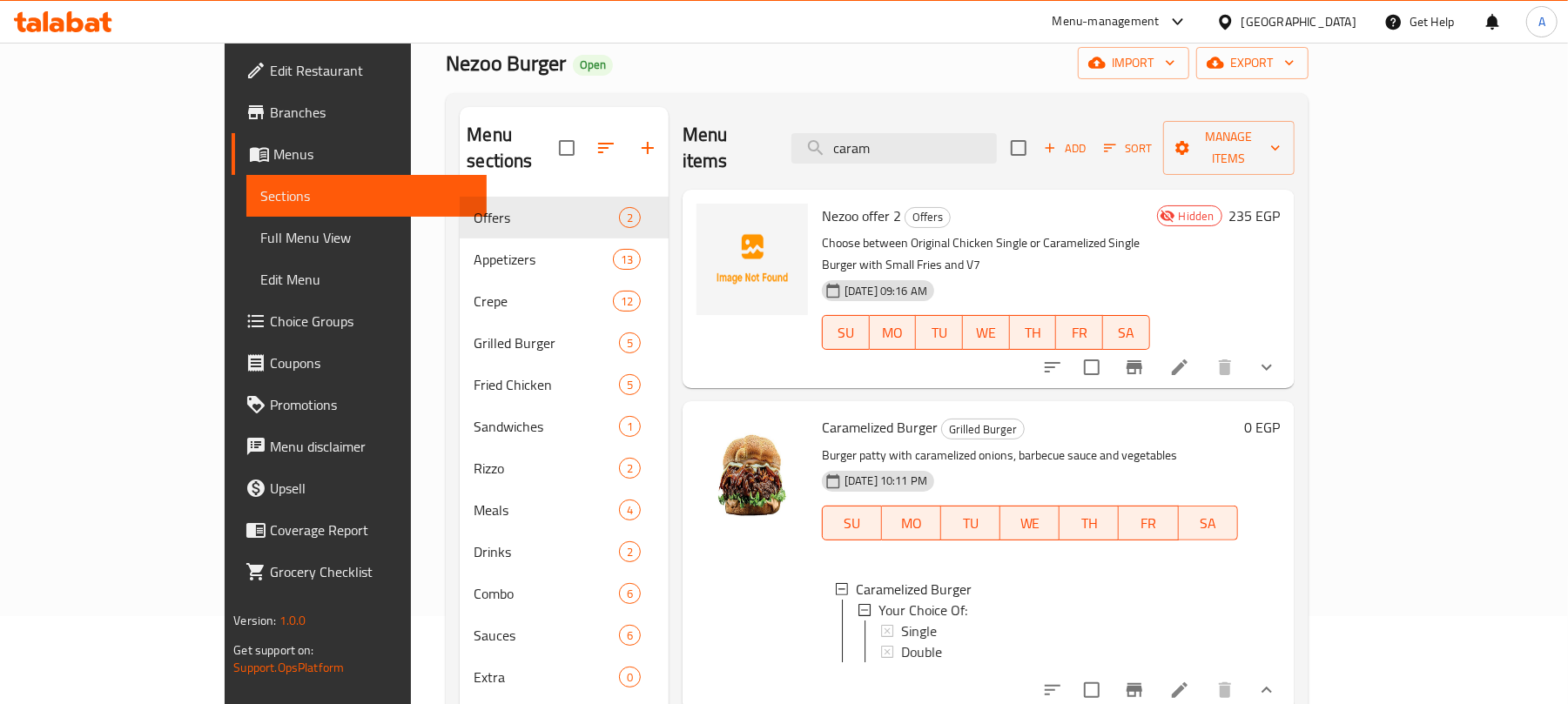scroll, scrollTop: 231, scrollLeft: 0, axis: vertical 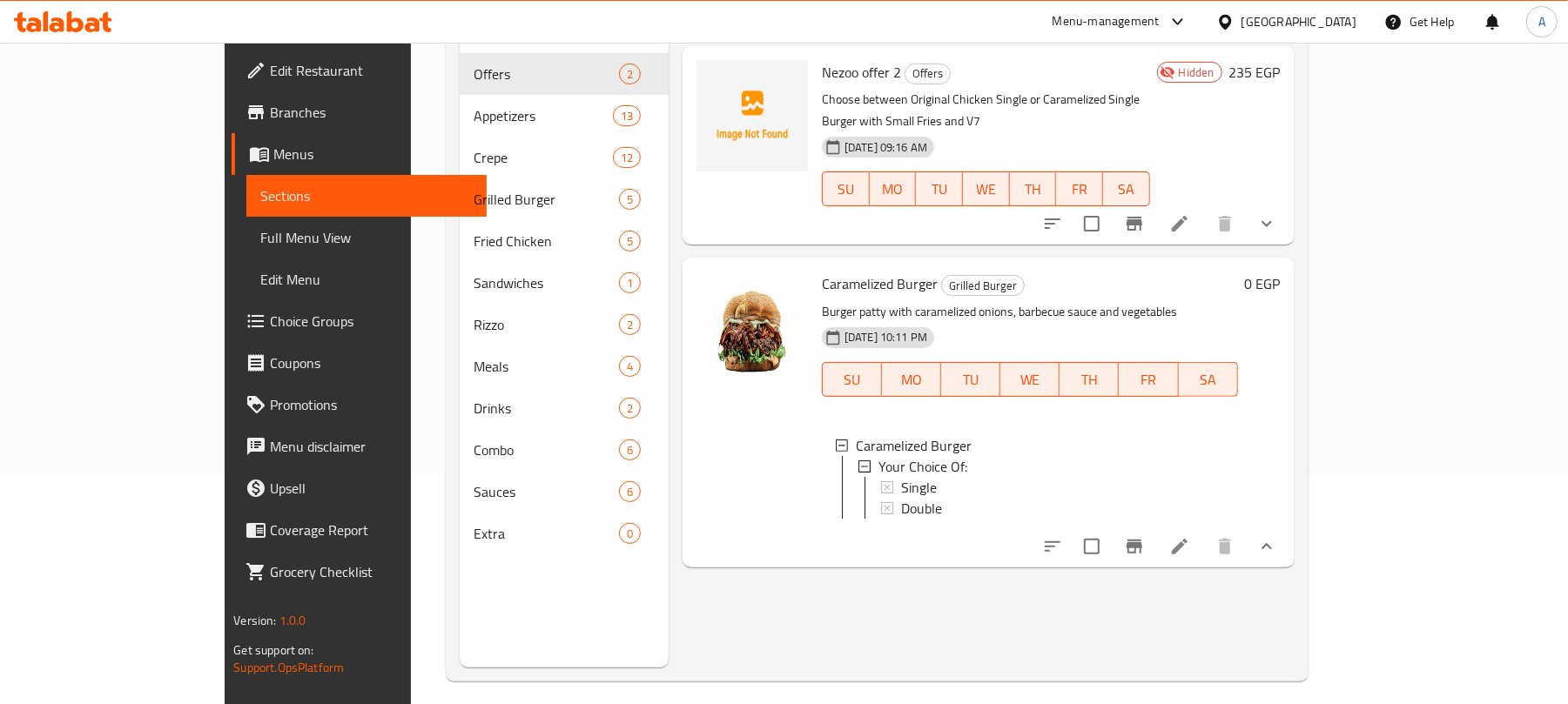 click at bounding box center [752, 412] 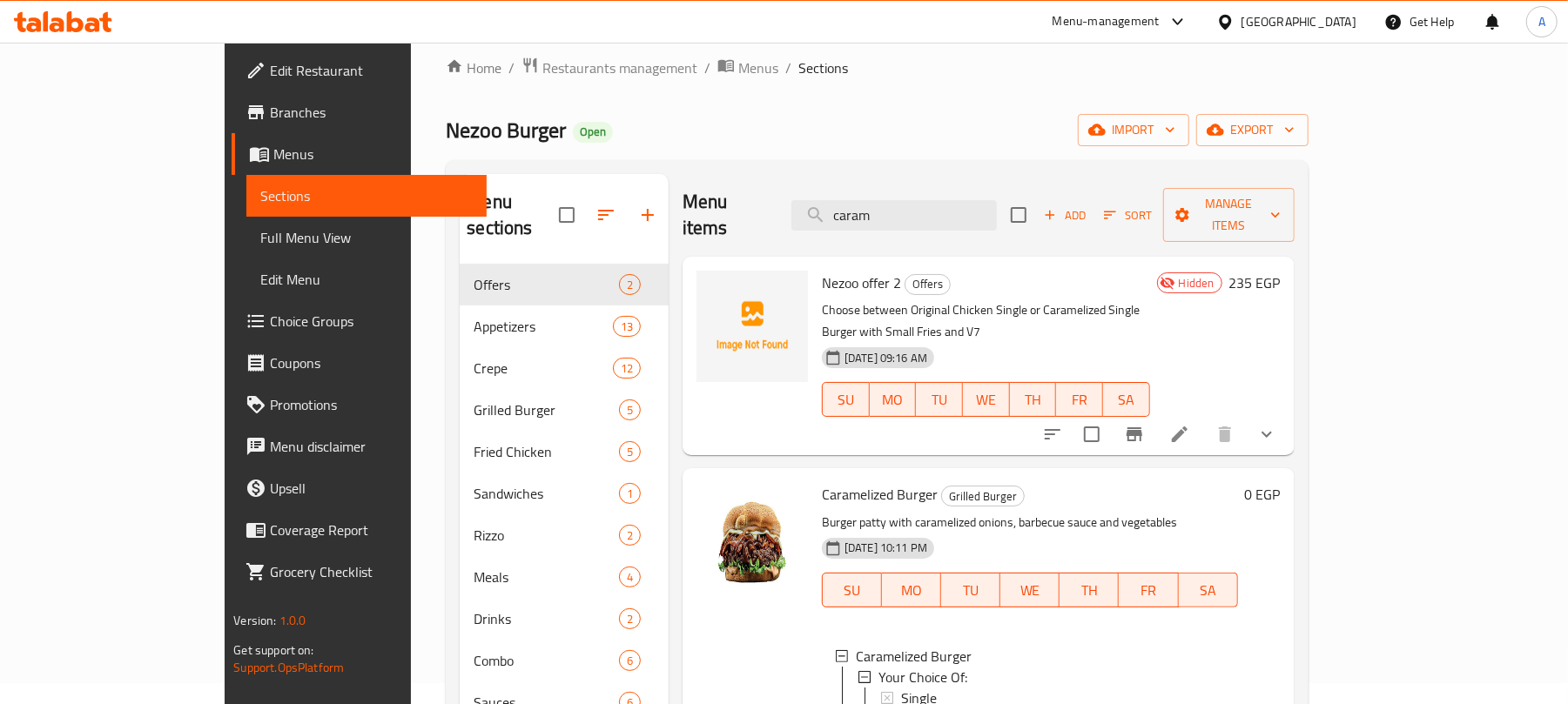 scroll, scrollTop: 0, scrollLeft: 0, axis: both 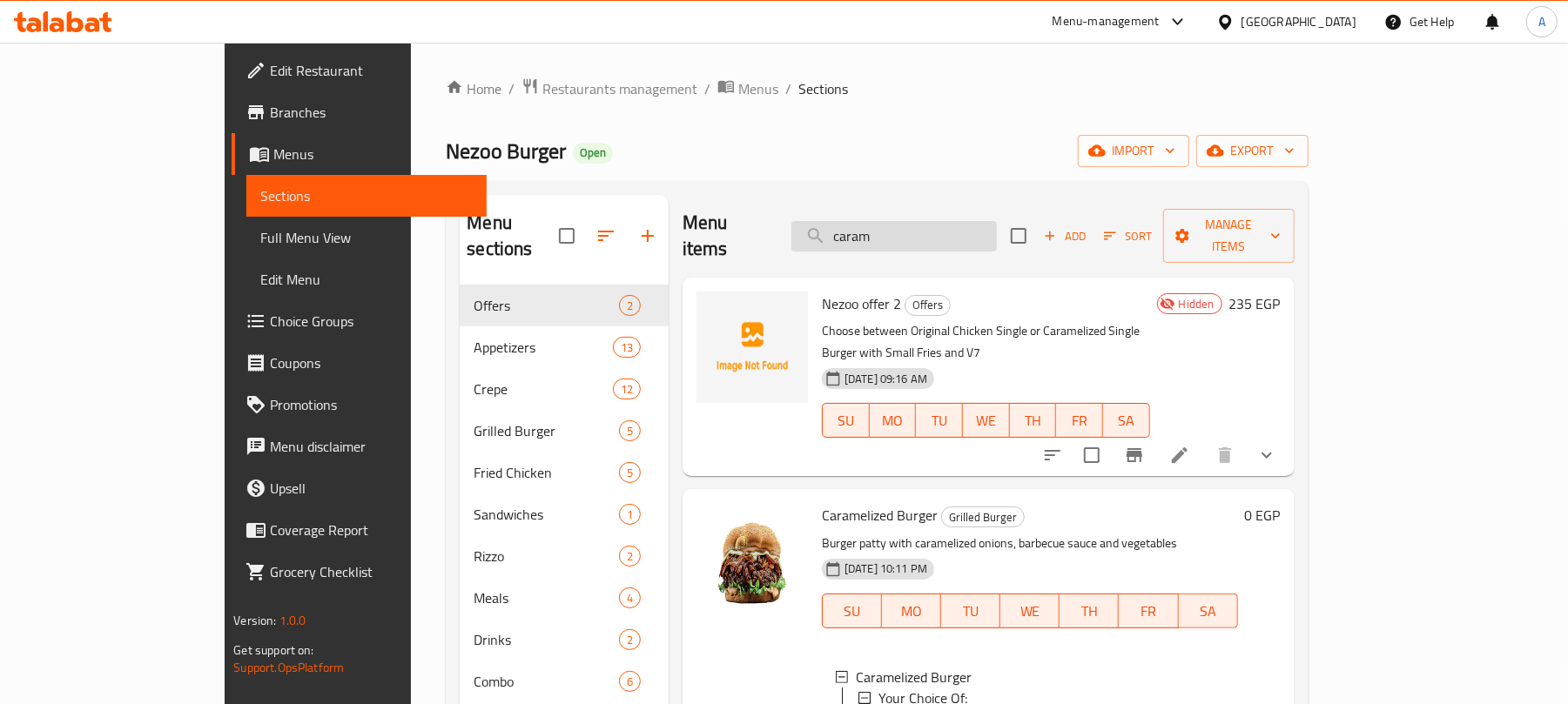 click on "caram" at bounding box center (894, 236) 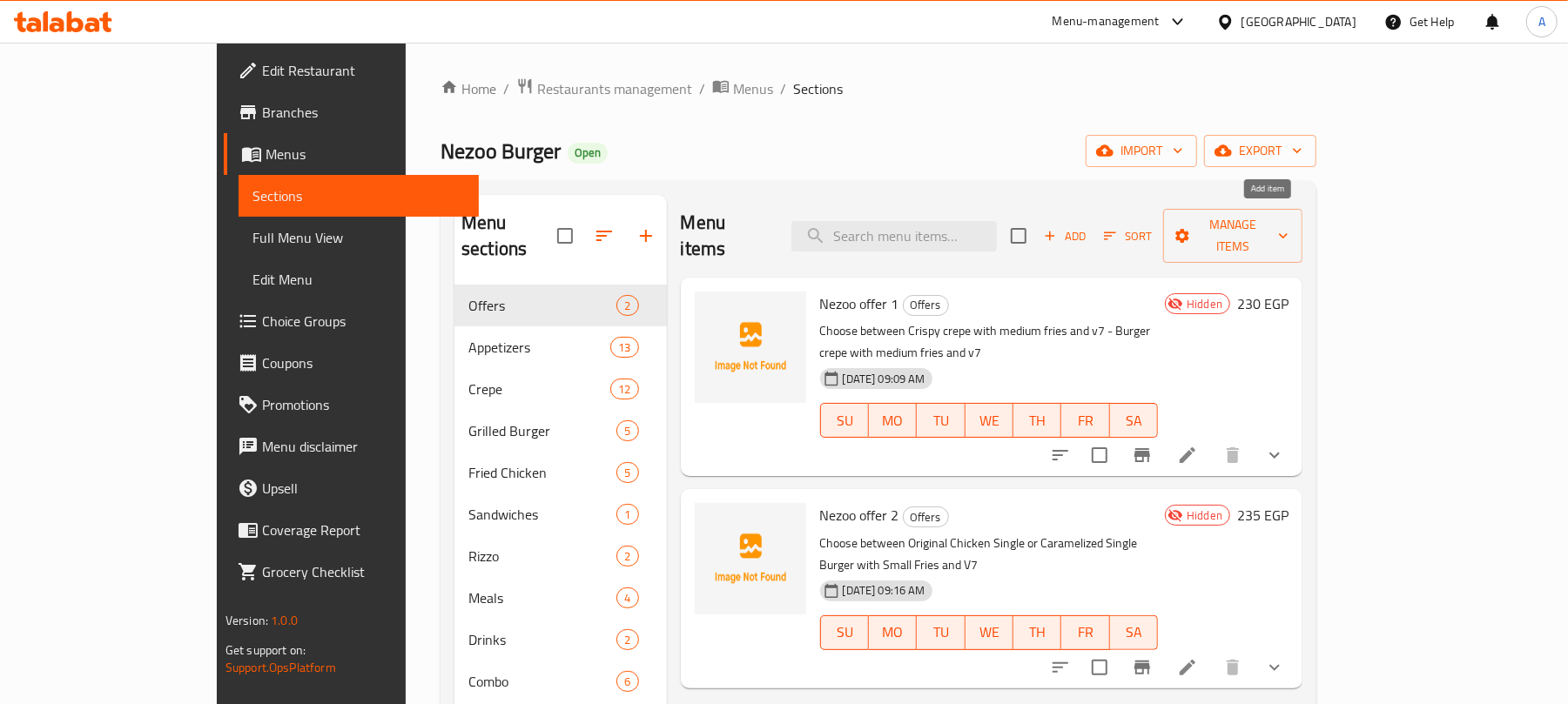 type 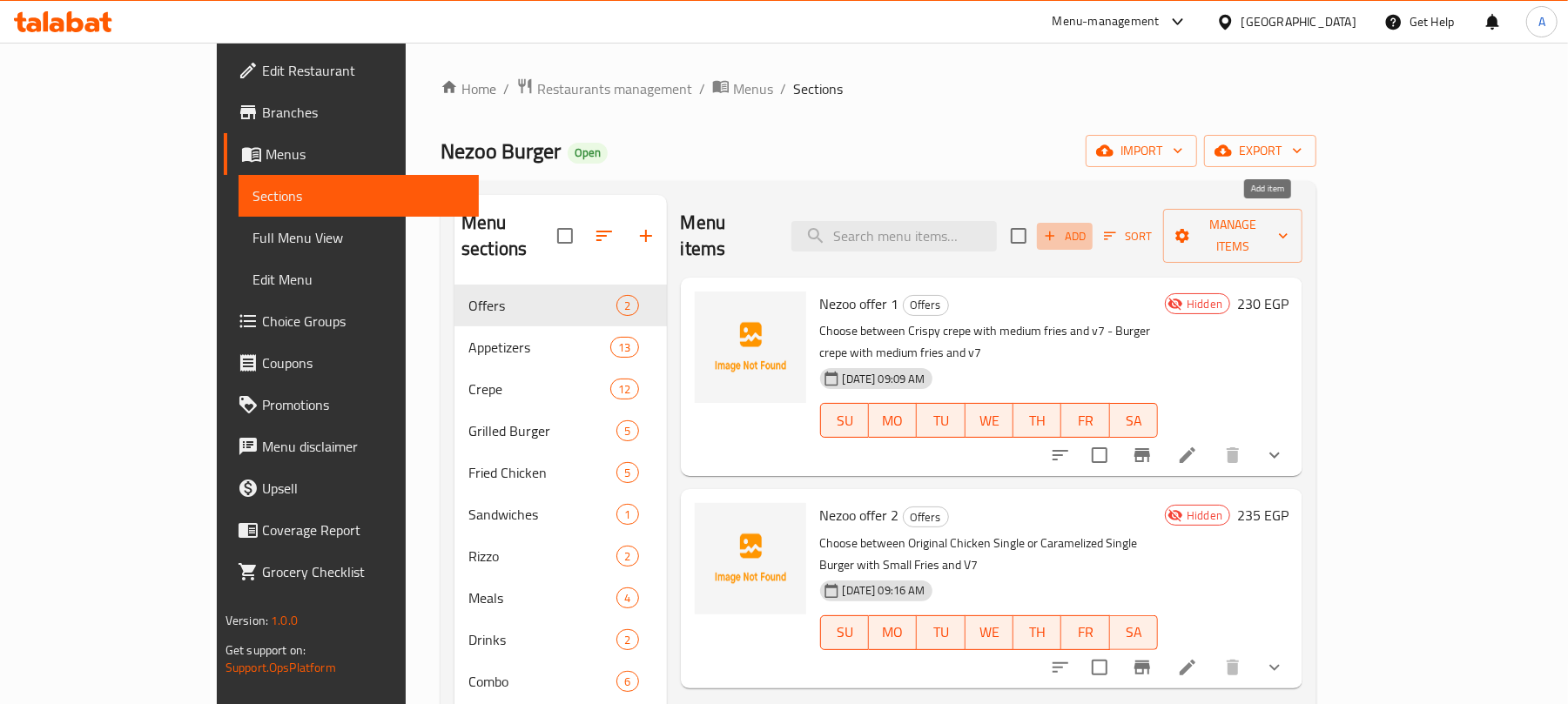click on "Add" at bounding box center [1065, 236] 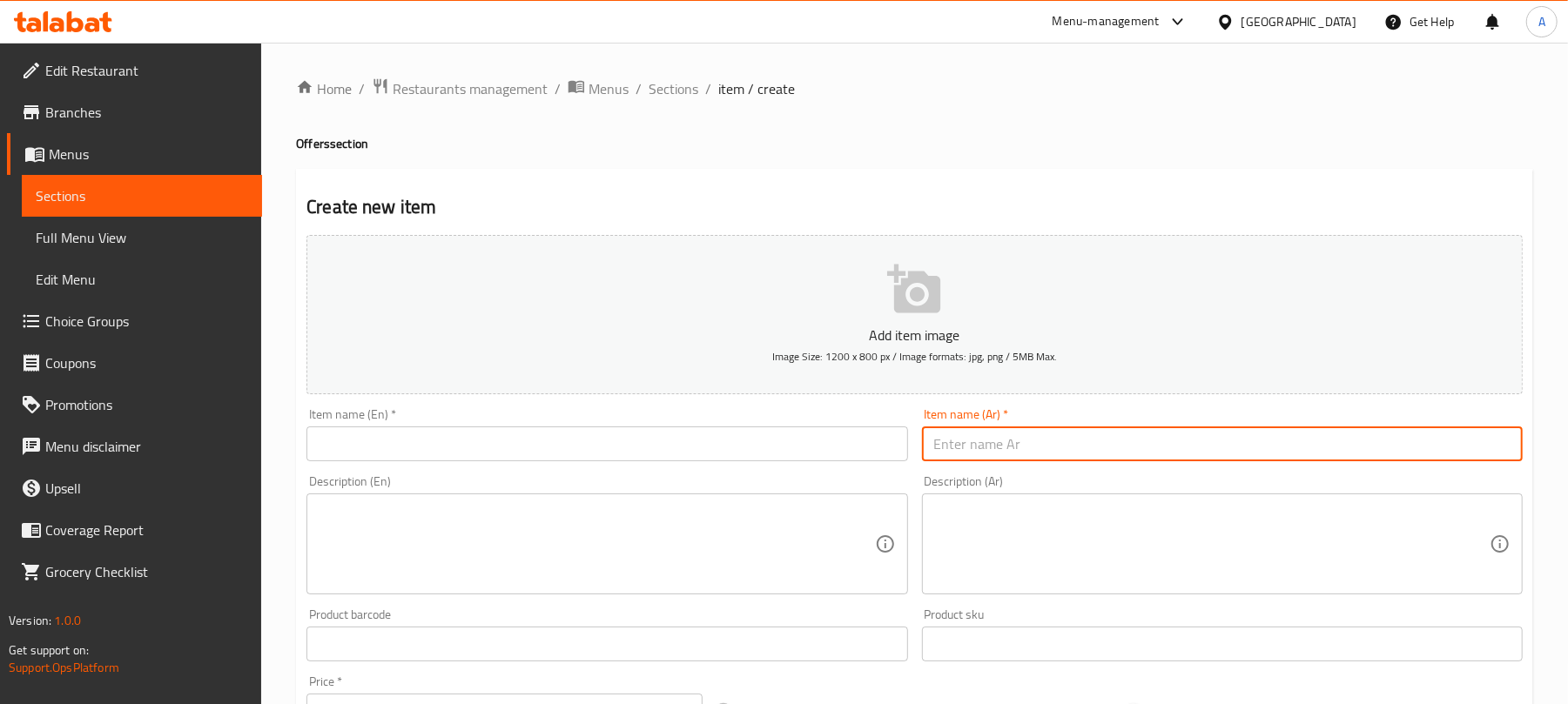 click at bounding box center [1222, 444] 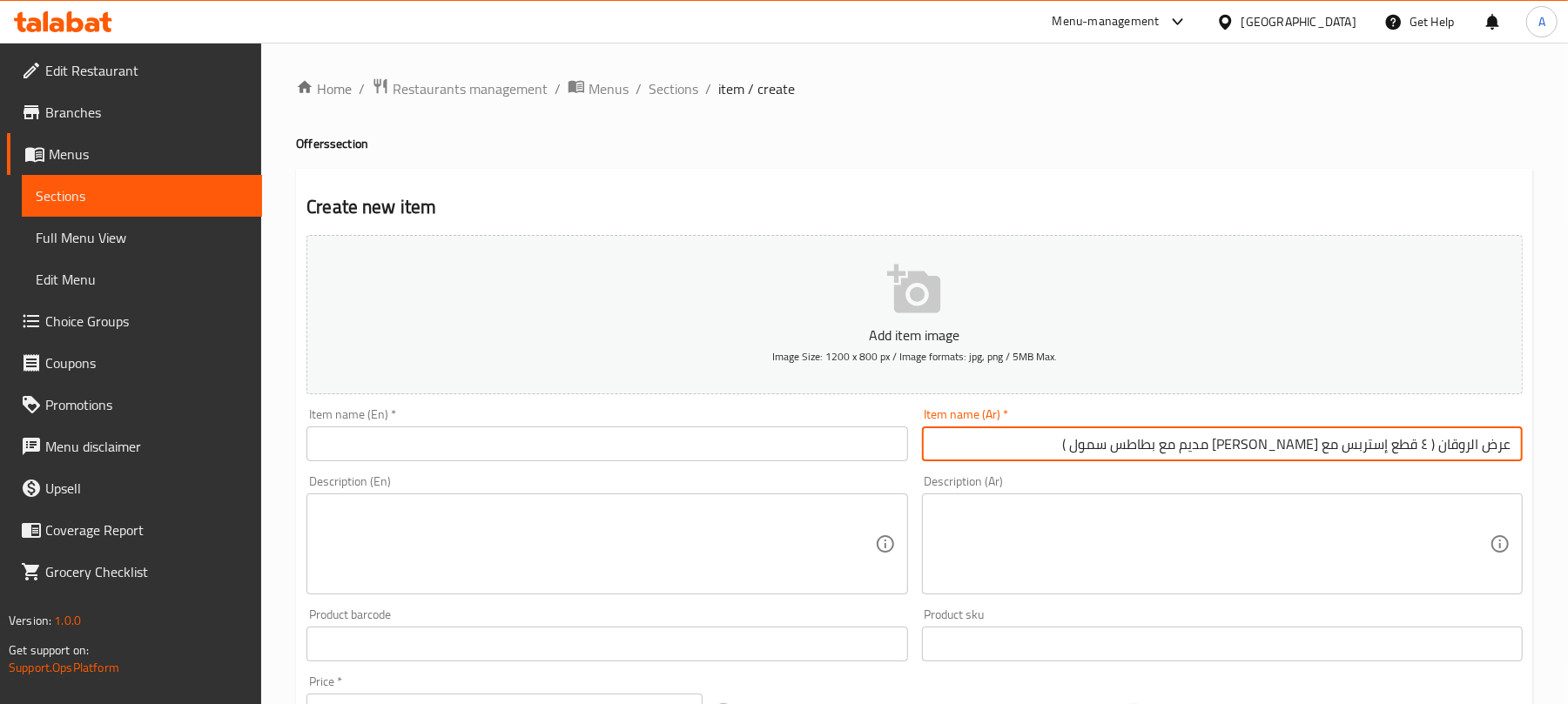 drag, startPoint x: 1439, startPoint y: 449, endPoint x: 1083, endPoint y: 461, distance: 356.20219 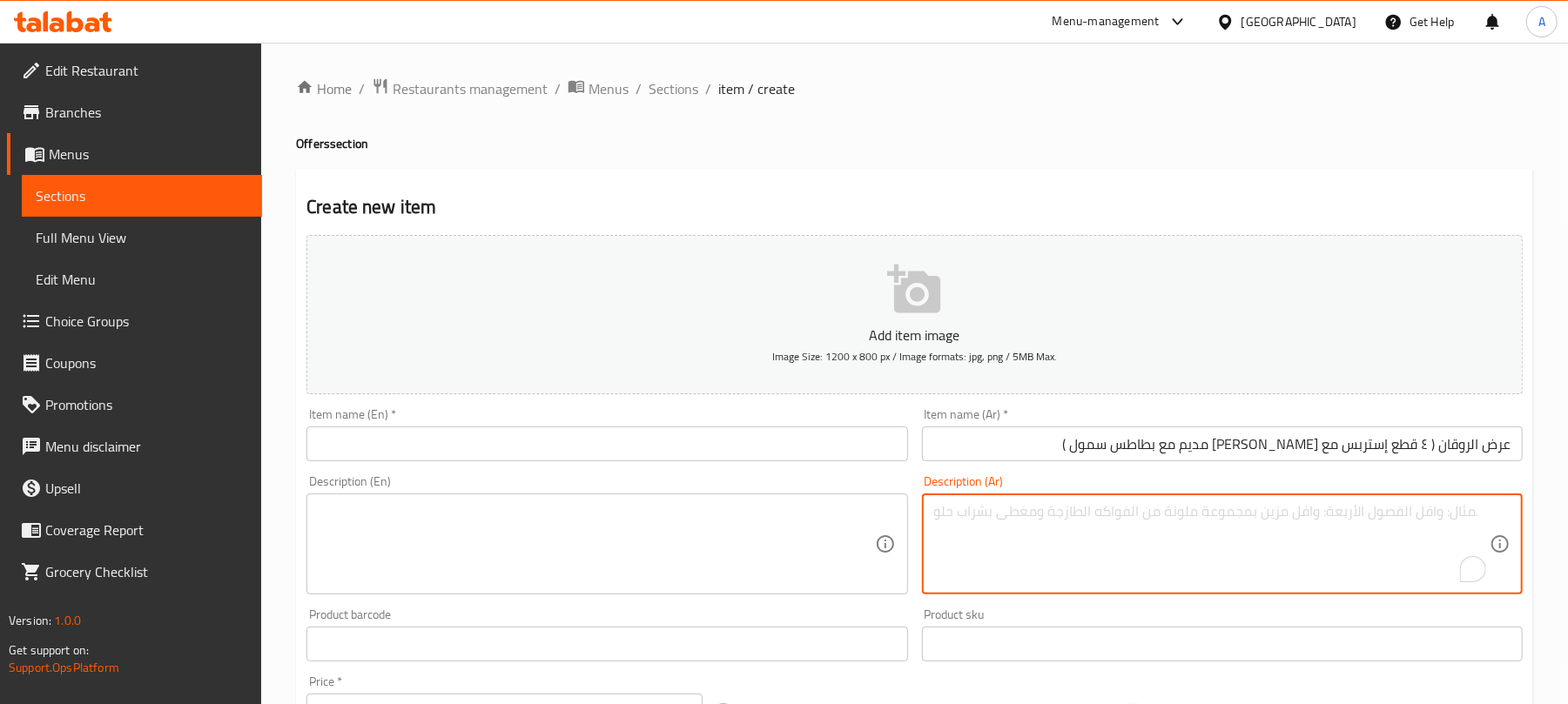 paste on "( ٤ قطع إستربس مع ريزو تشيكن مديم مع بطاطس سمول )" 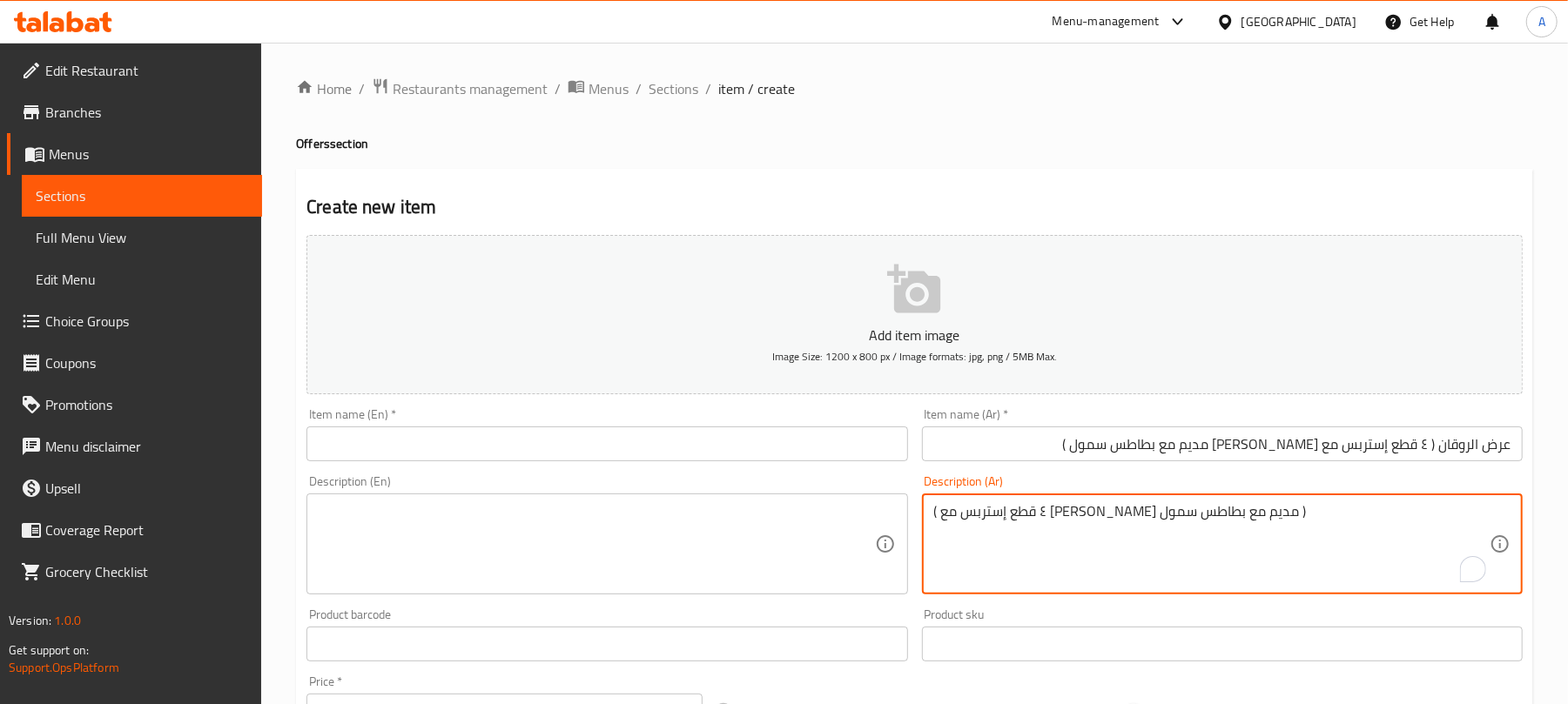 type on "( ٤ قطع إستربس مع ريزو تشيكن مديم مع بطاطس سمول )" 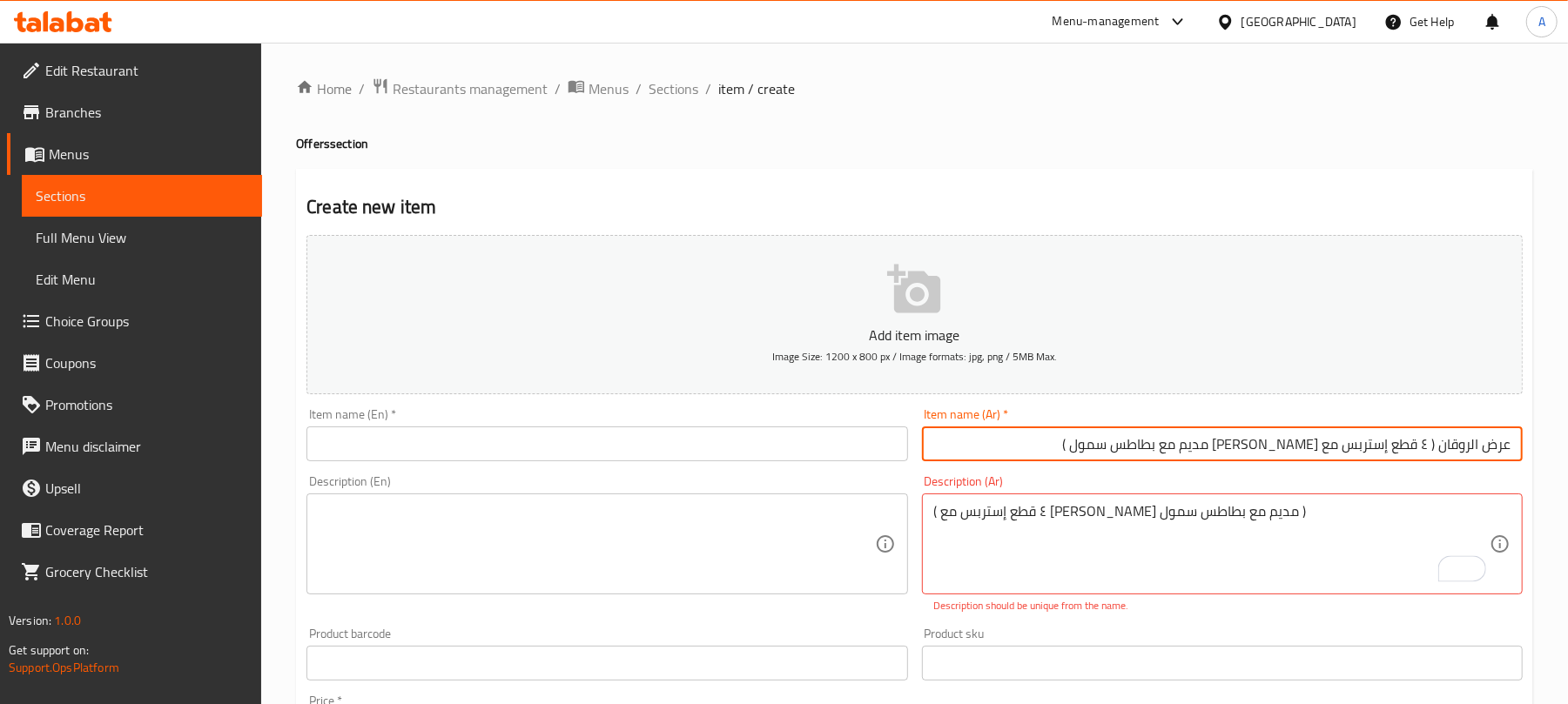 drag, startPoint x: 1436, startPoint y: 446, endPoint x: 972, endPoint y: 450, distance: 464.01724 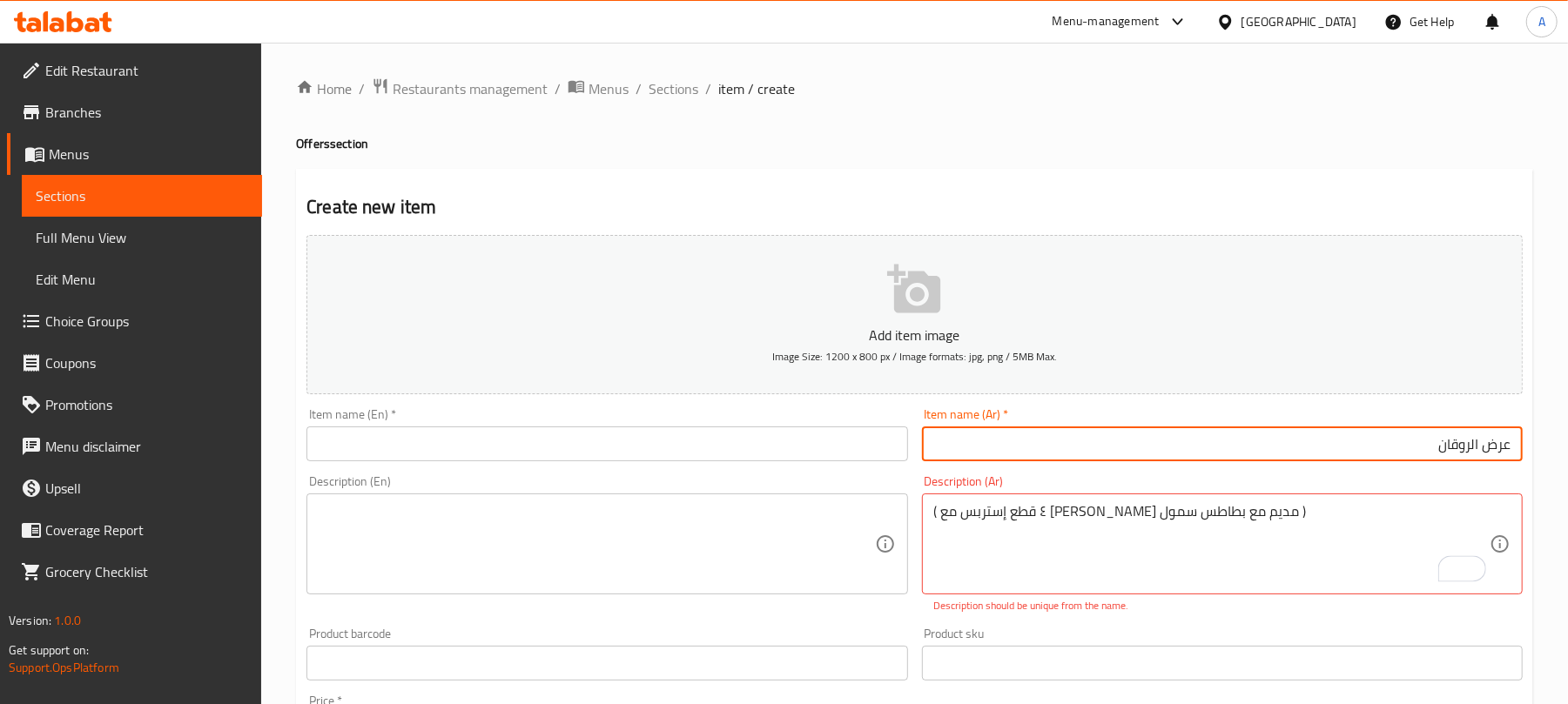 type on "عرض الروقان" 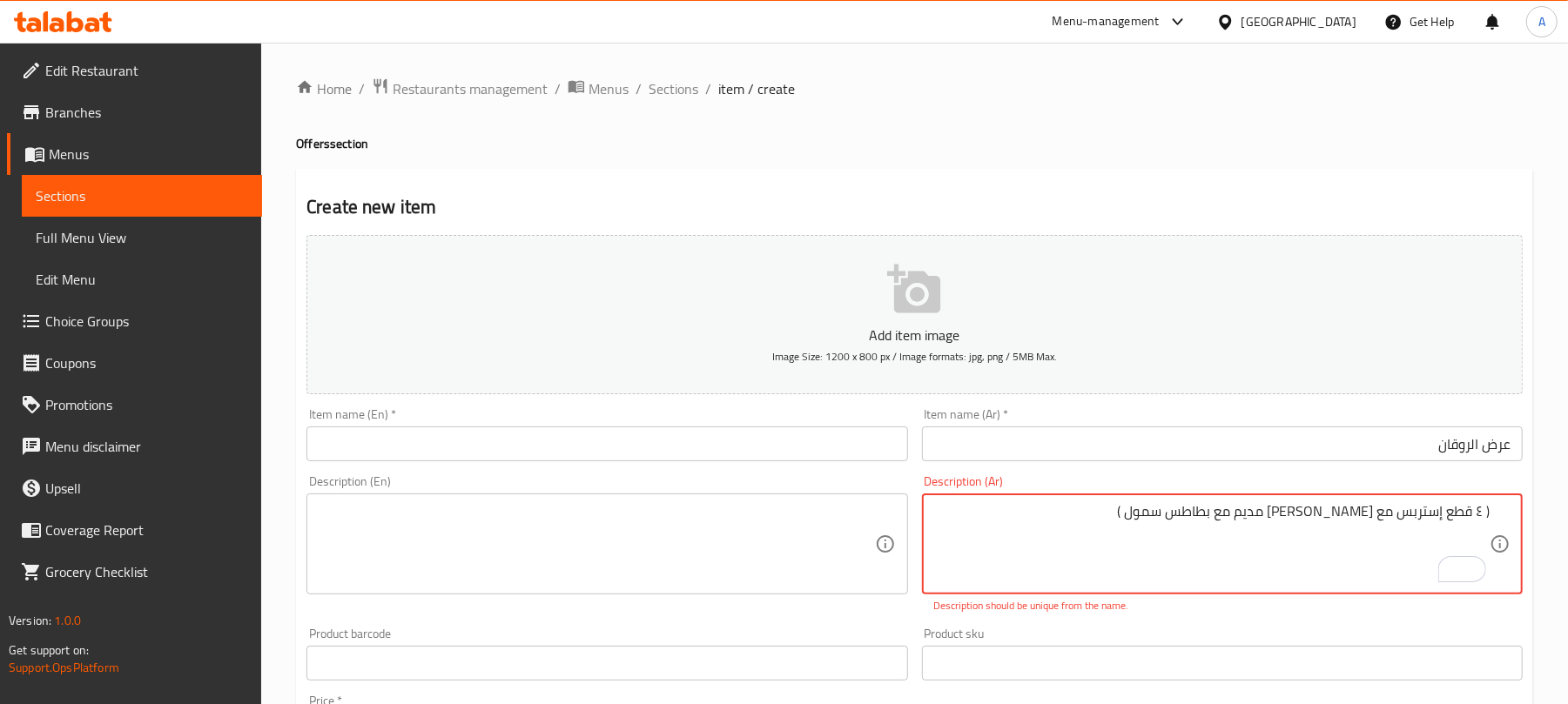 click on "( ٤ قطع إستربس مع ريزو تشيكن مديم مع بطاطس سمول )" at bounding box center [1212, 544] 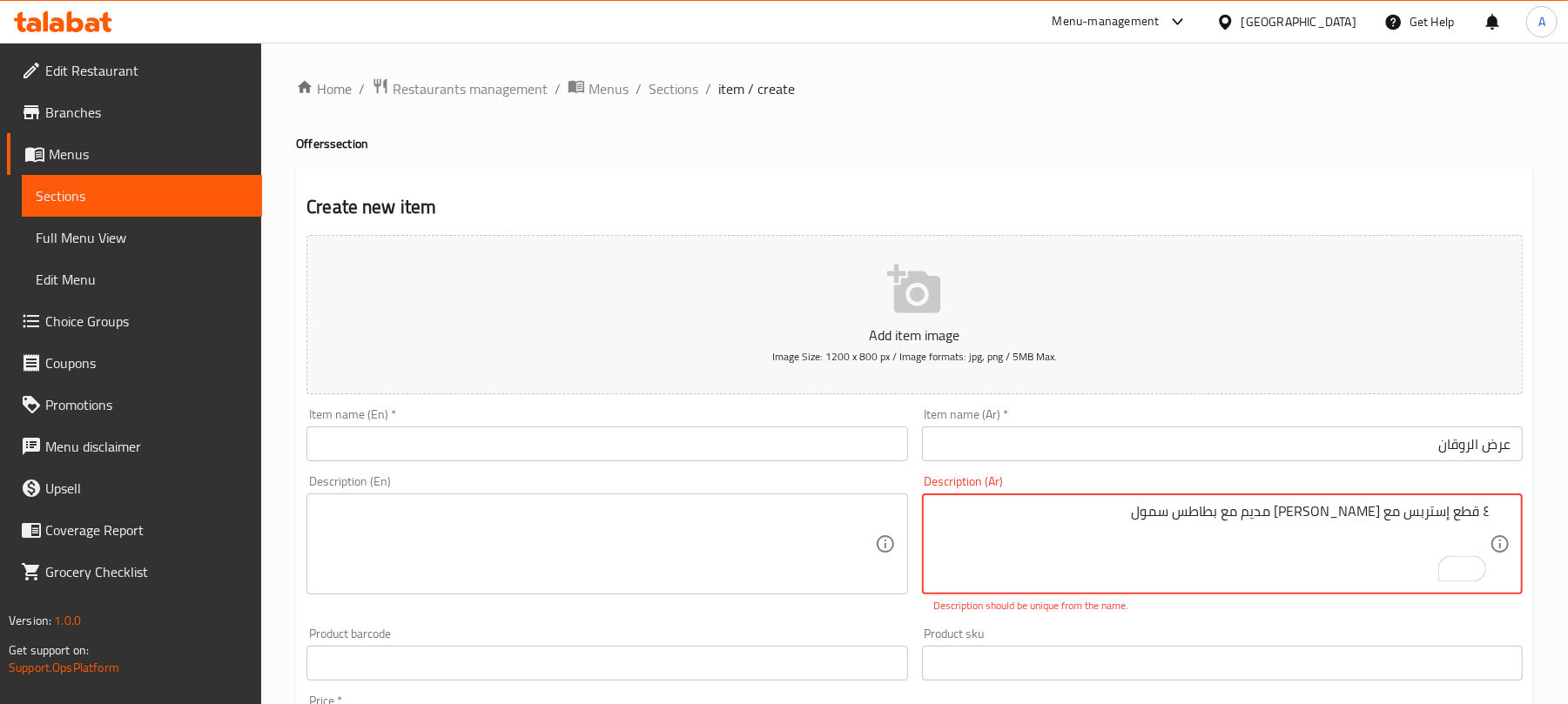 type on "٤ قطع إستربس مع ريزو تشيكن مديم مع بطاطس سمول" 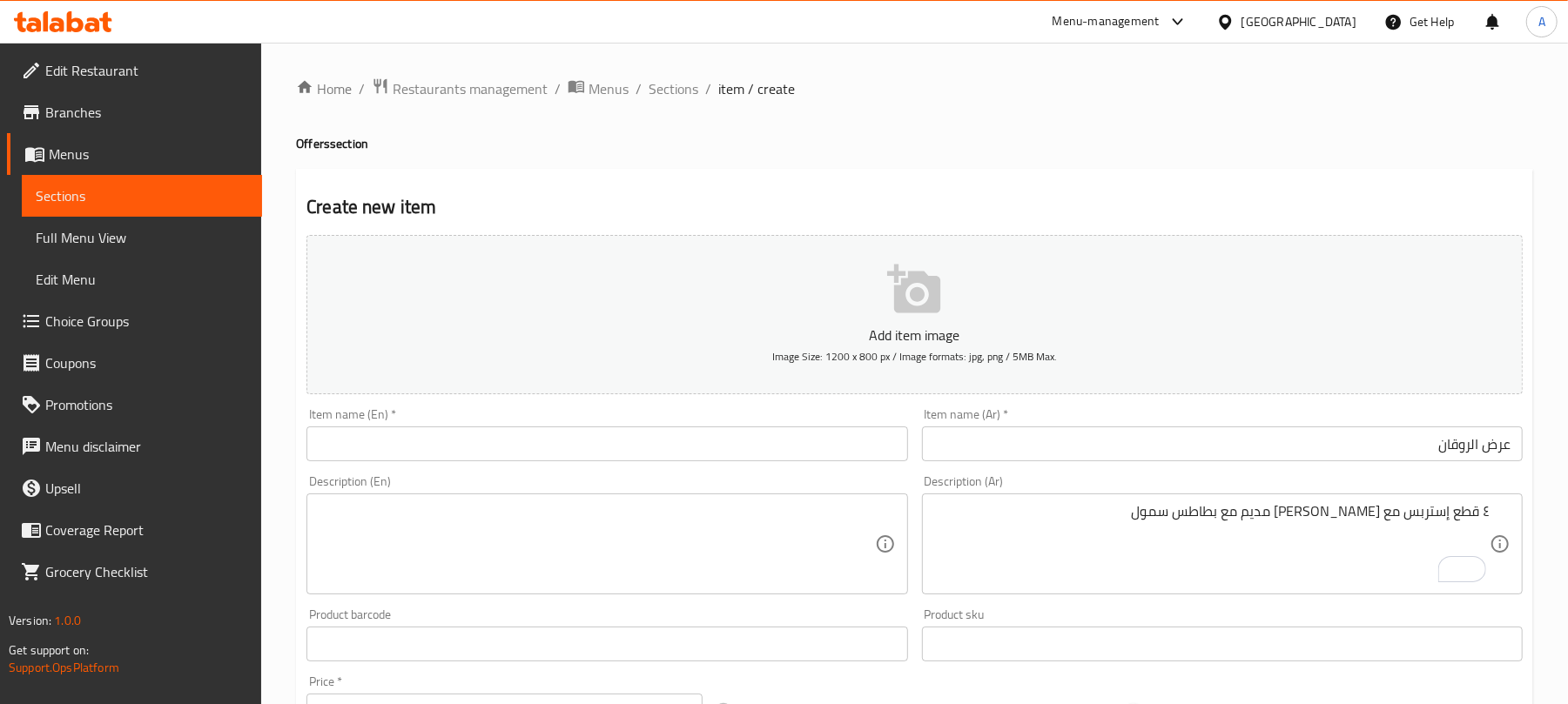 click on "Product sku Product sku" at bounding box center [1222, 634] 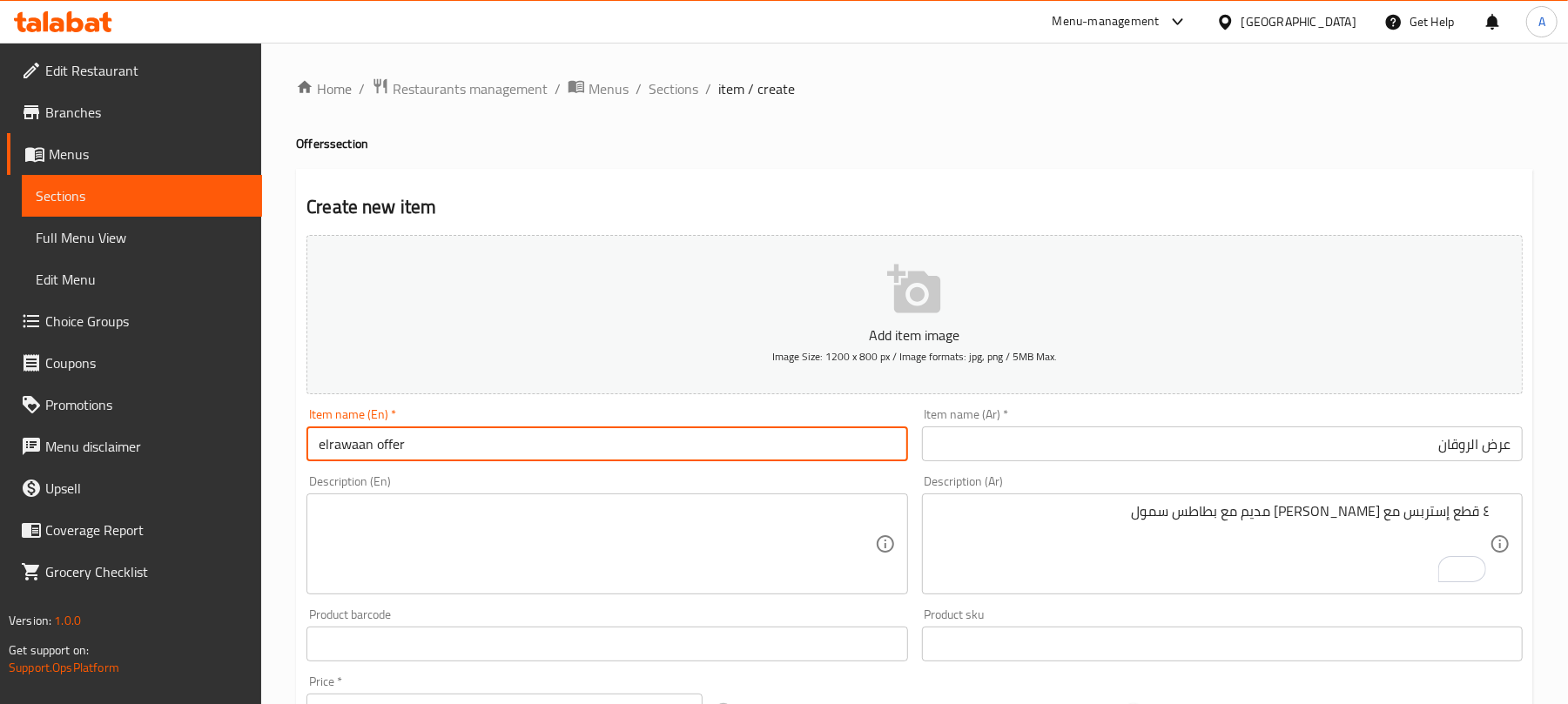 type on "elrawaan offer" 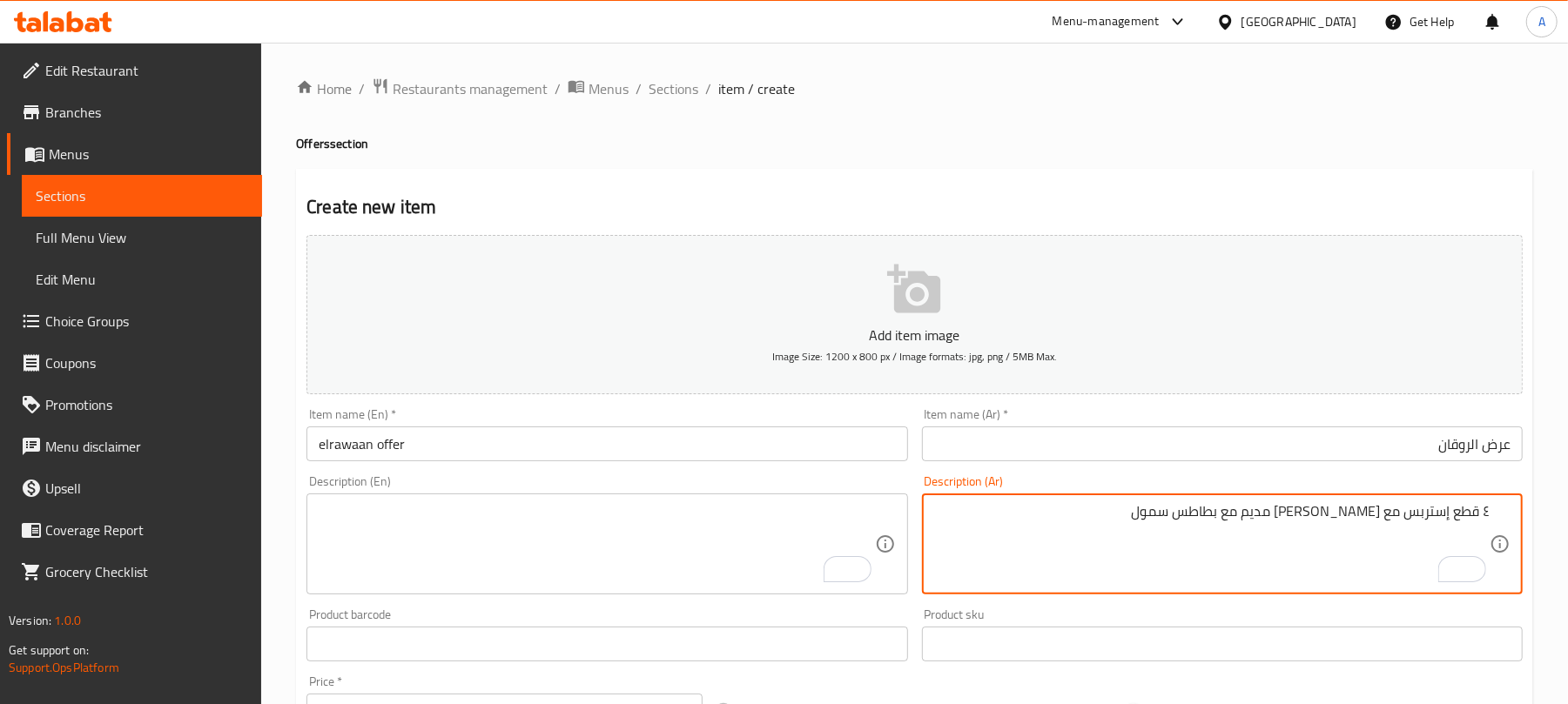 click on "٤ قطع إستربس مع ريزو تشيكن مديم مع بطاطس سمول" at bounding box center (1212, 544) 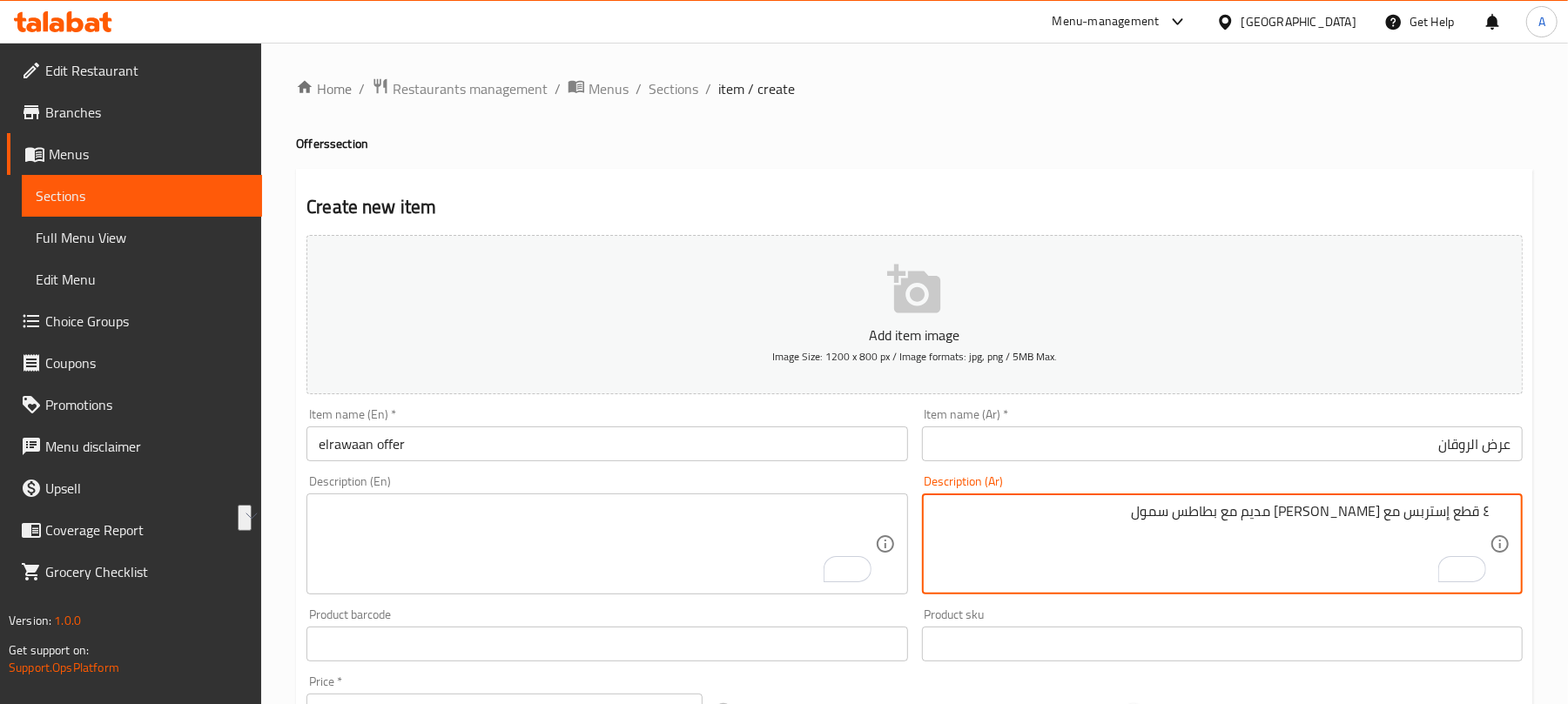click at bounding box center (596, 544) 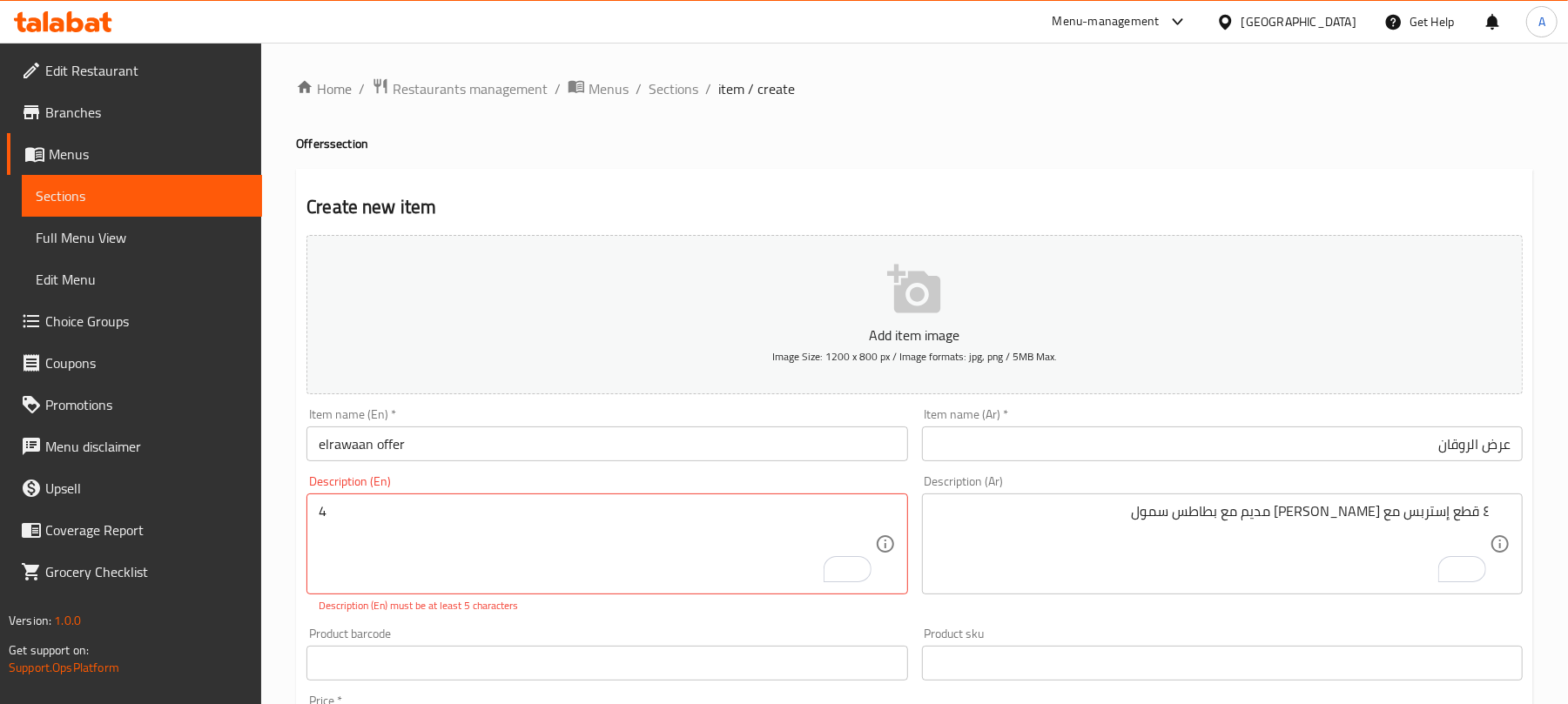click on "4" at bounding box center [596, 544] 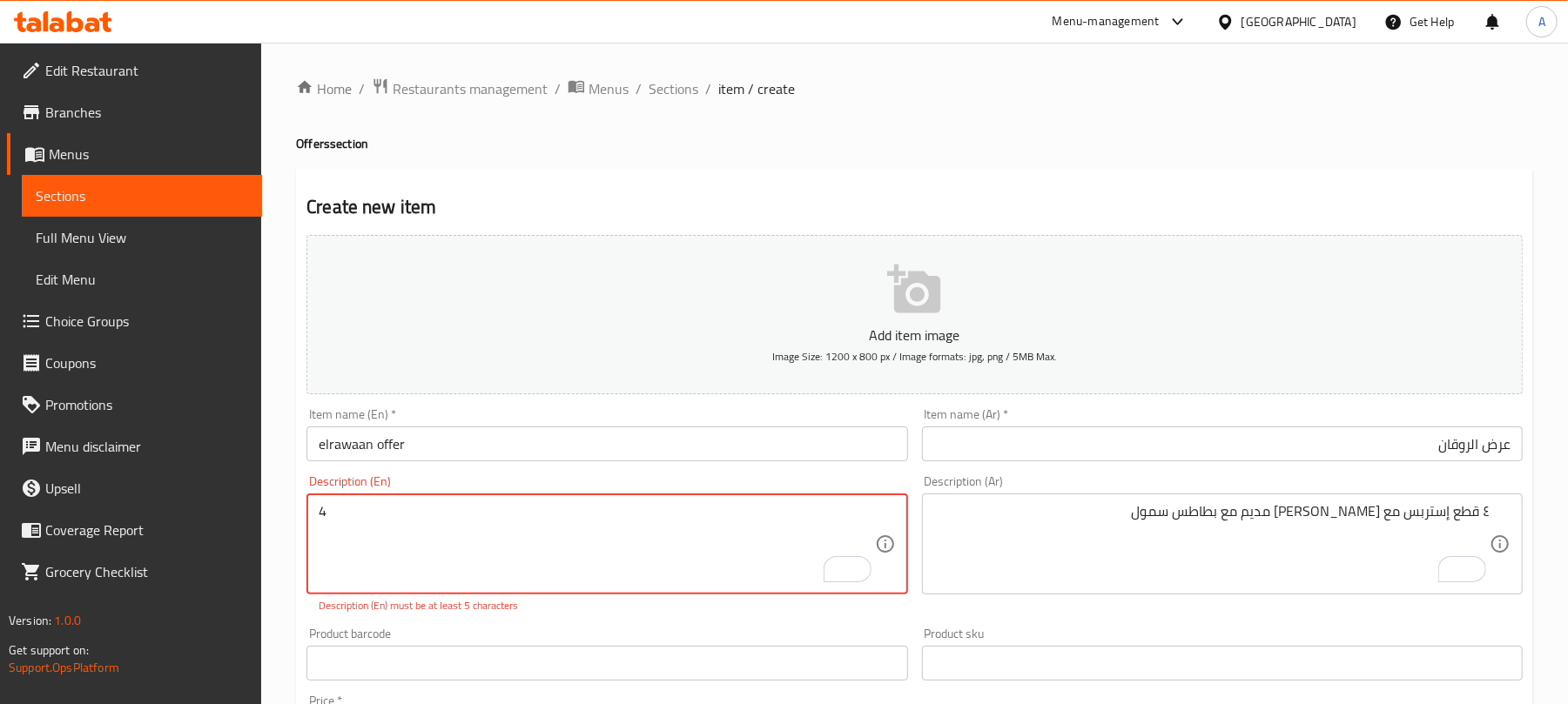 click on "4" at bounding box center [596, 544] 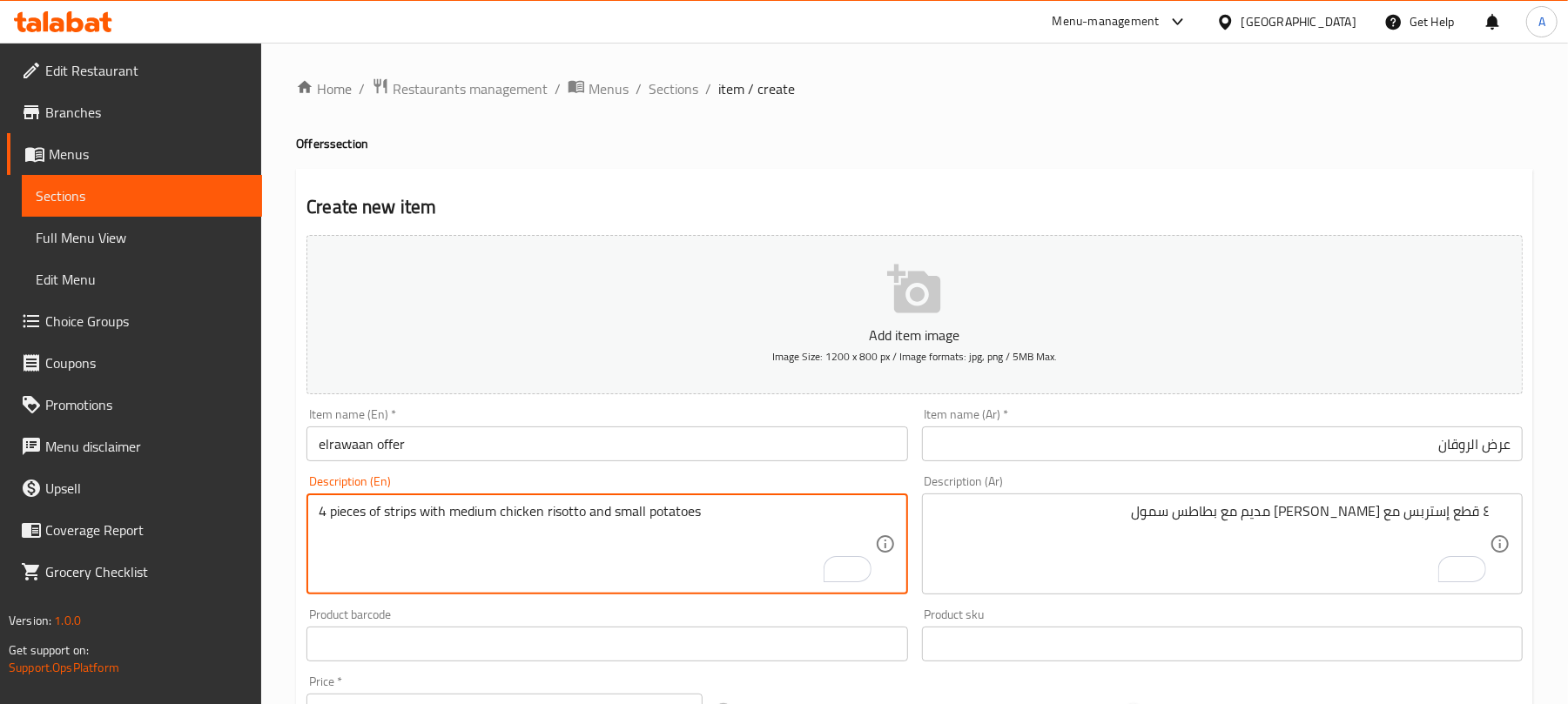 click on "4 pieces of strips with medium chicken risotto and small potatoes" at bounding box center (596, 544) 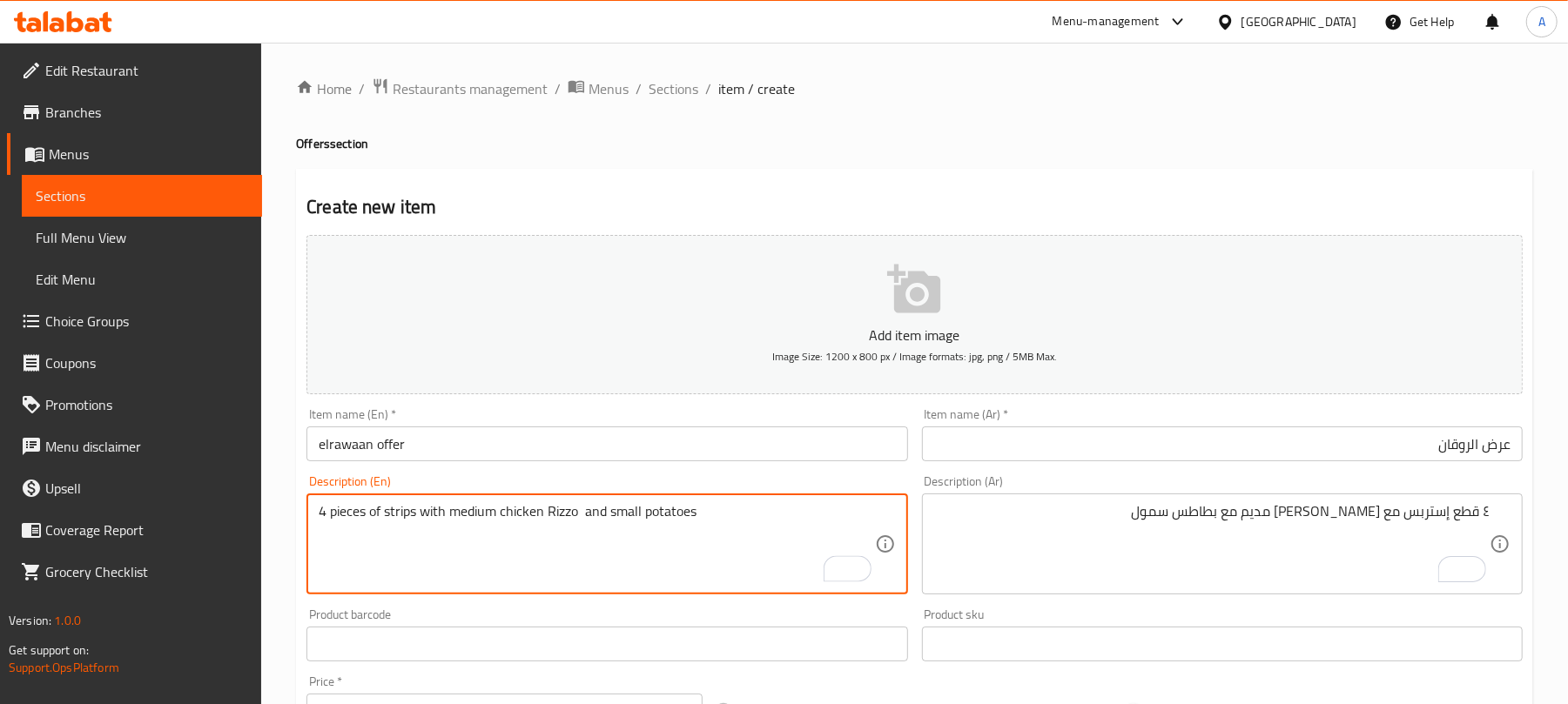 click on "4 pieces of strips with medium chicken Rizzo  and small potatoes" at bounding box center [596, 544] 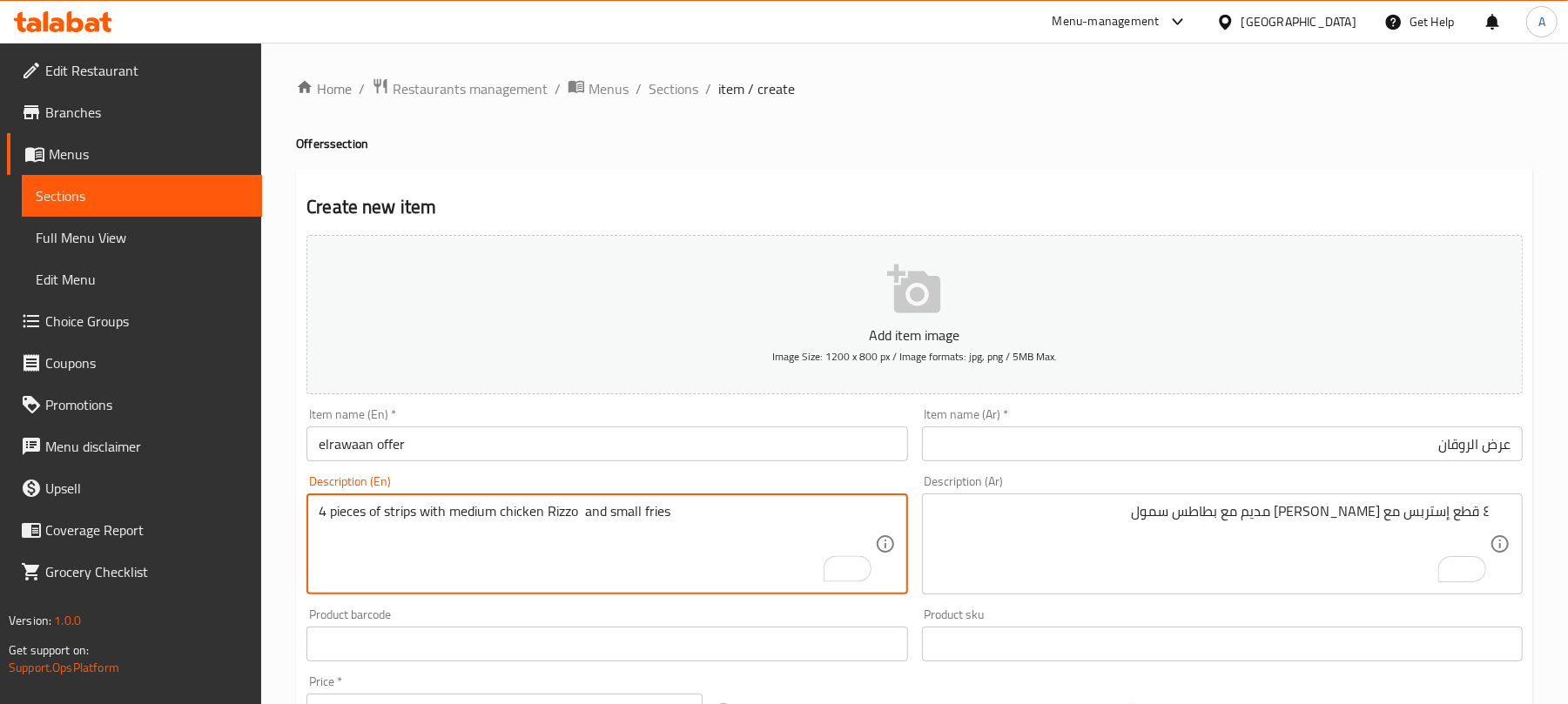 type on "4 pieces of strips with medium chicken Rizzo  and small fries" 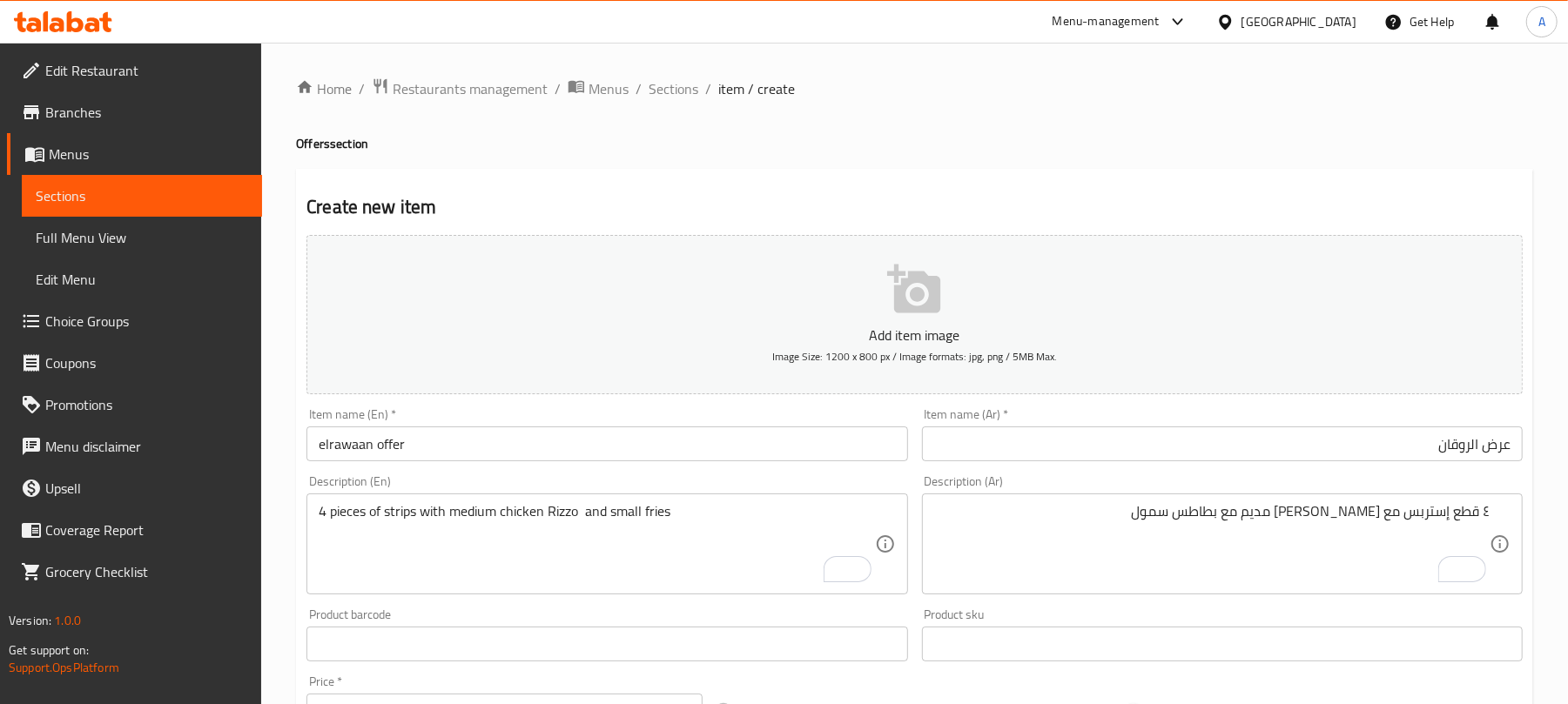 click on "Product barcode Product barcode" at bounding box center (607, 634) 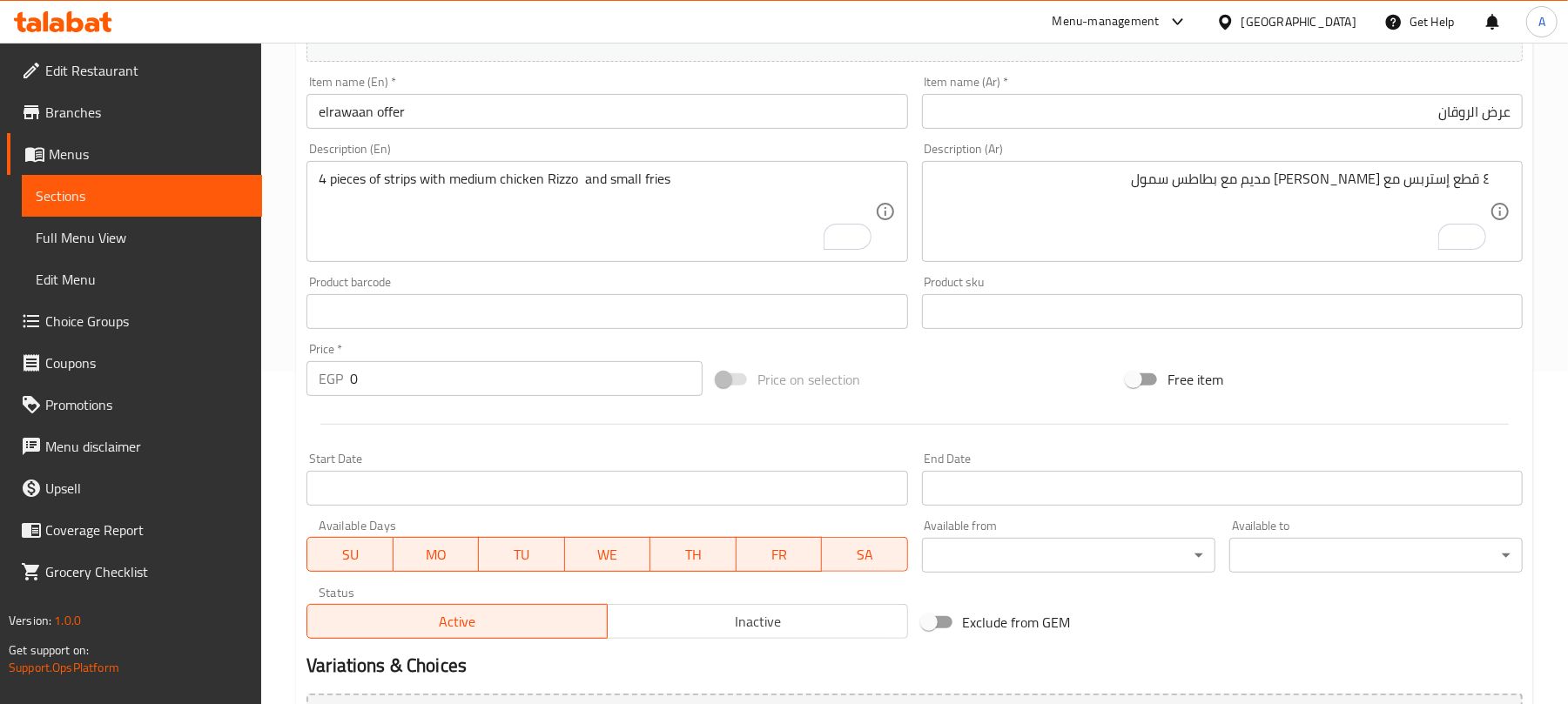 scroll, scrollTop: 348, scrollLeft: 0, axis: vertical 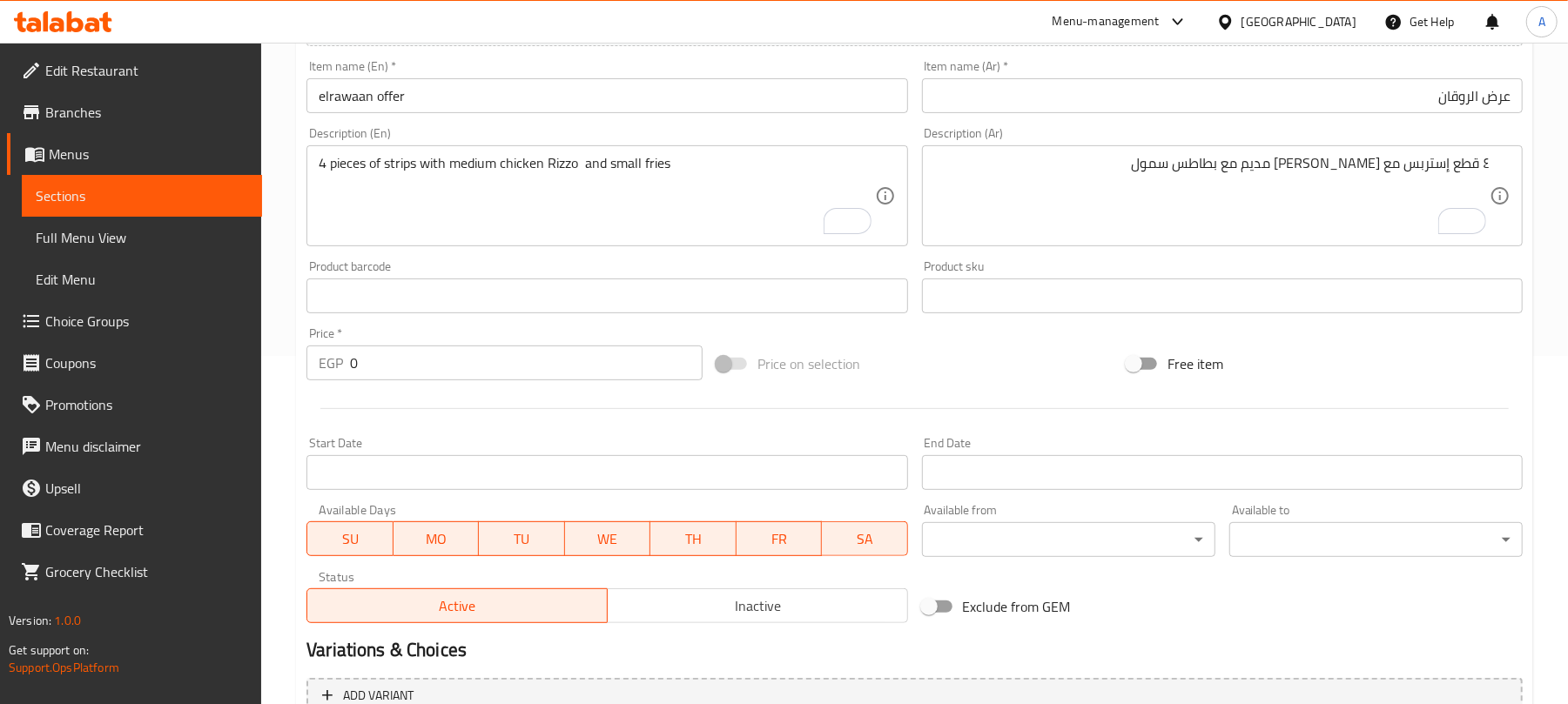 click on "0" at bounding box center (526, 363) 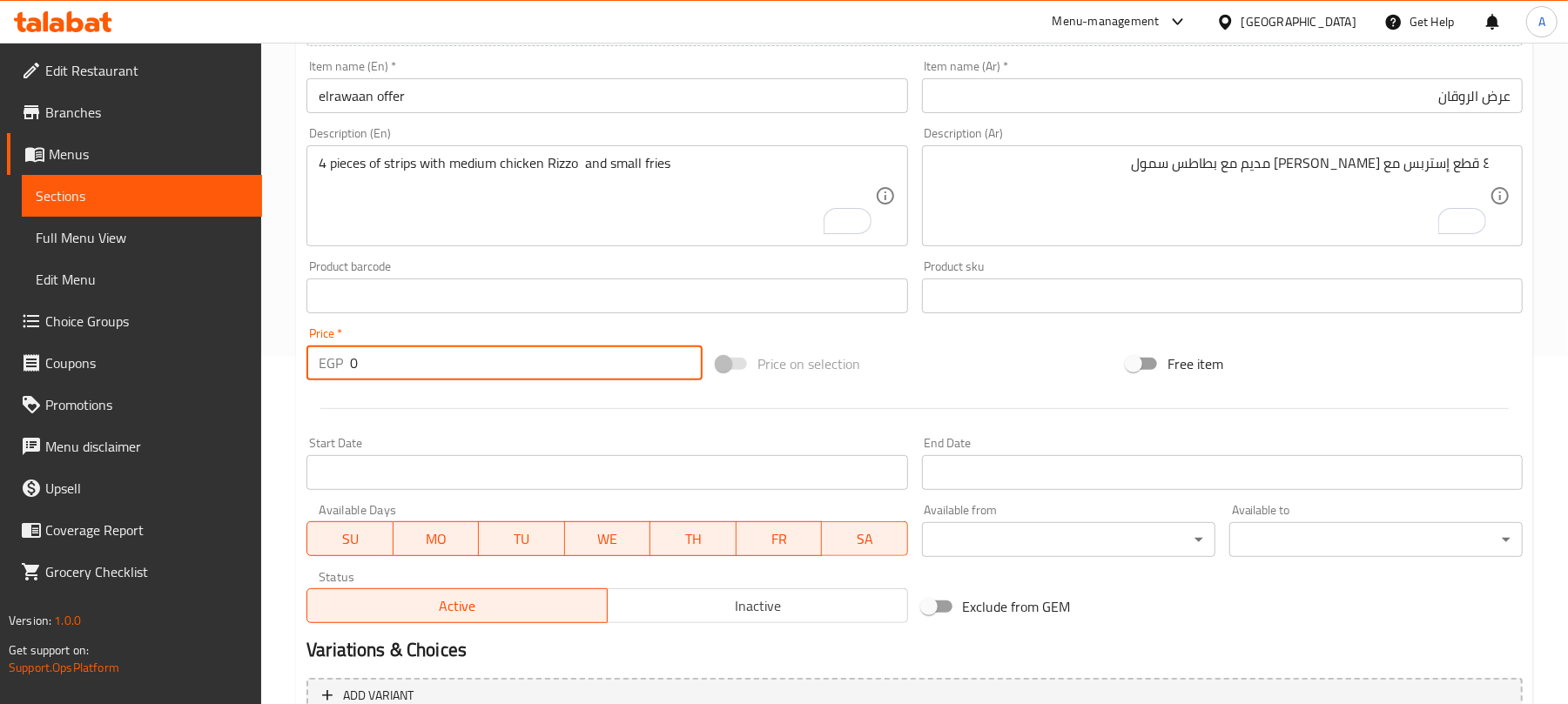 click on "0" at bounding box center [526, 363] 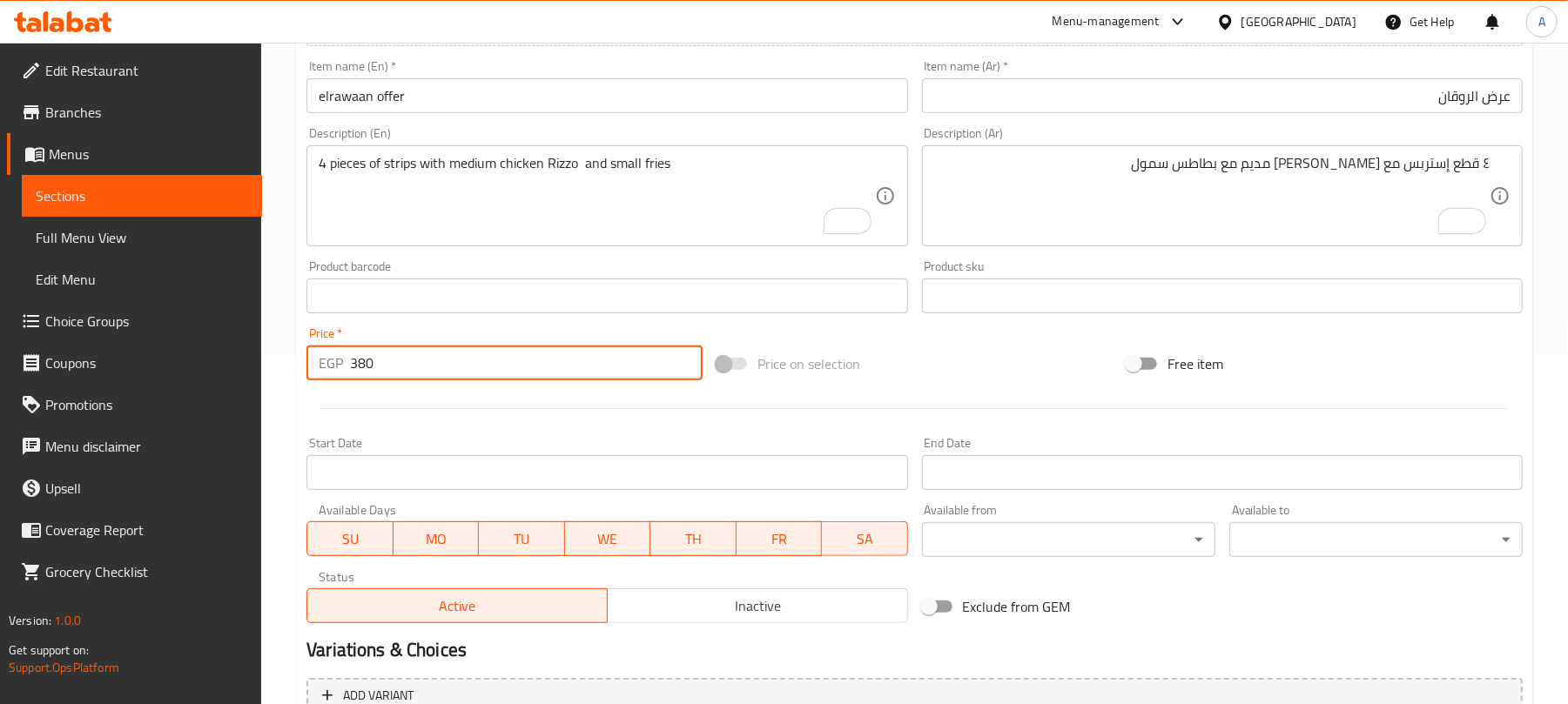 type on "380" 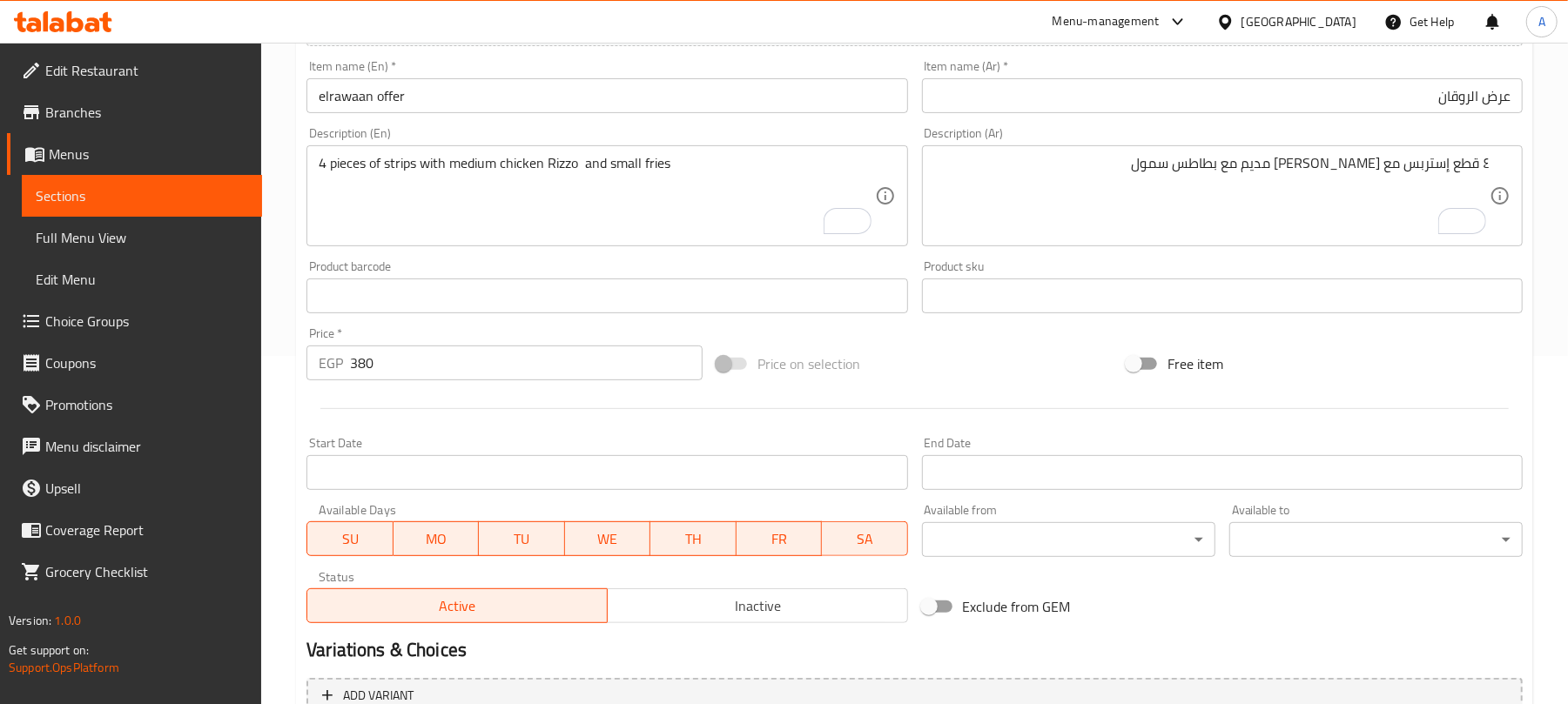 click on "Inactive" at bounding box center (757, 606) 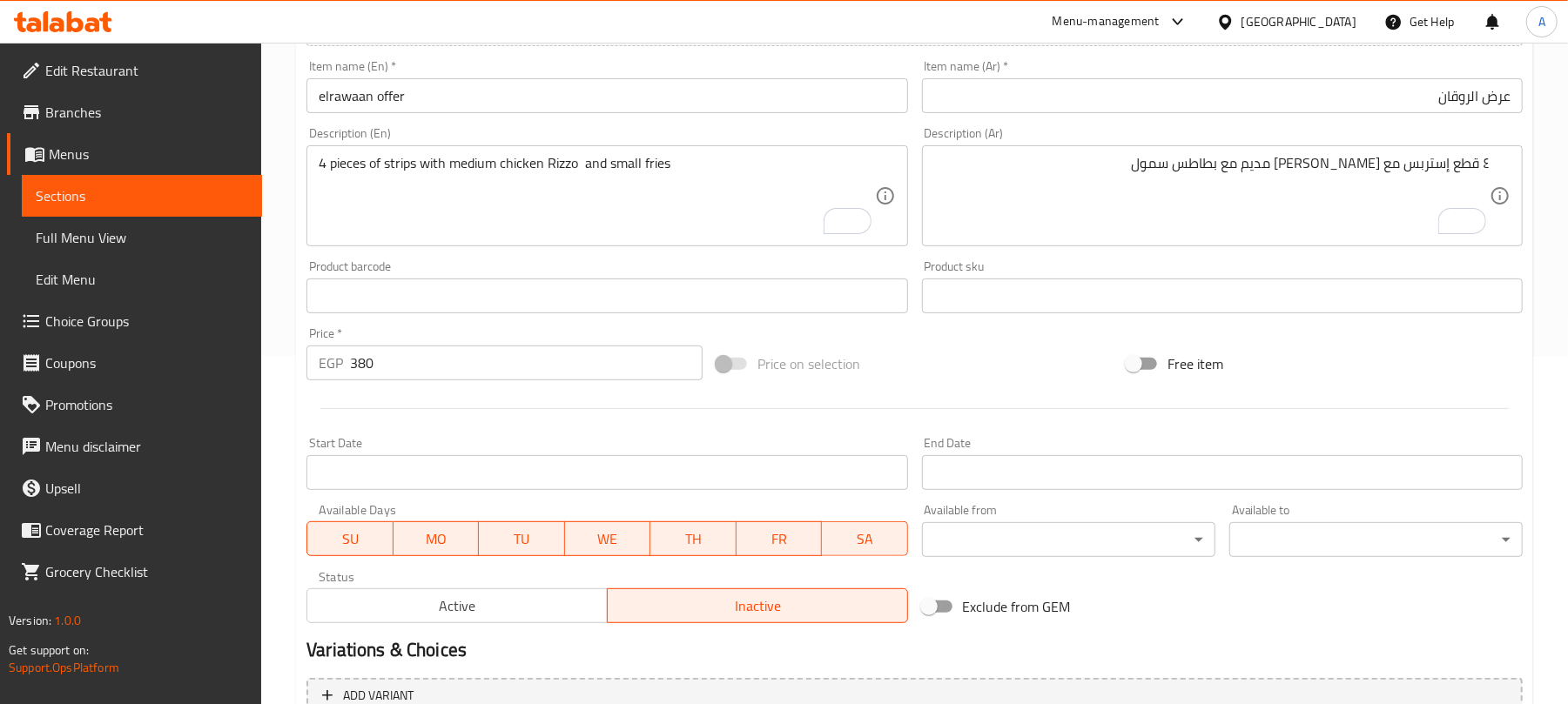 click at bounding box center (914, 408) 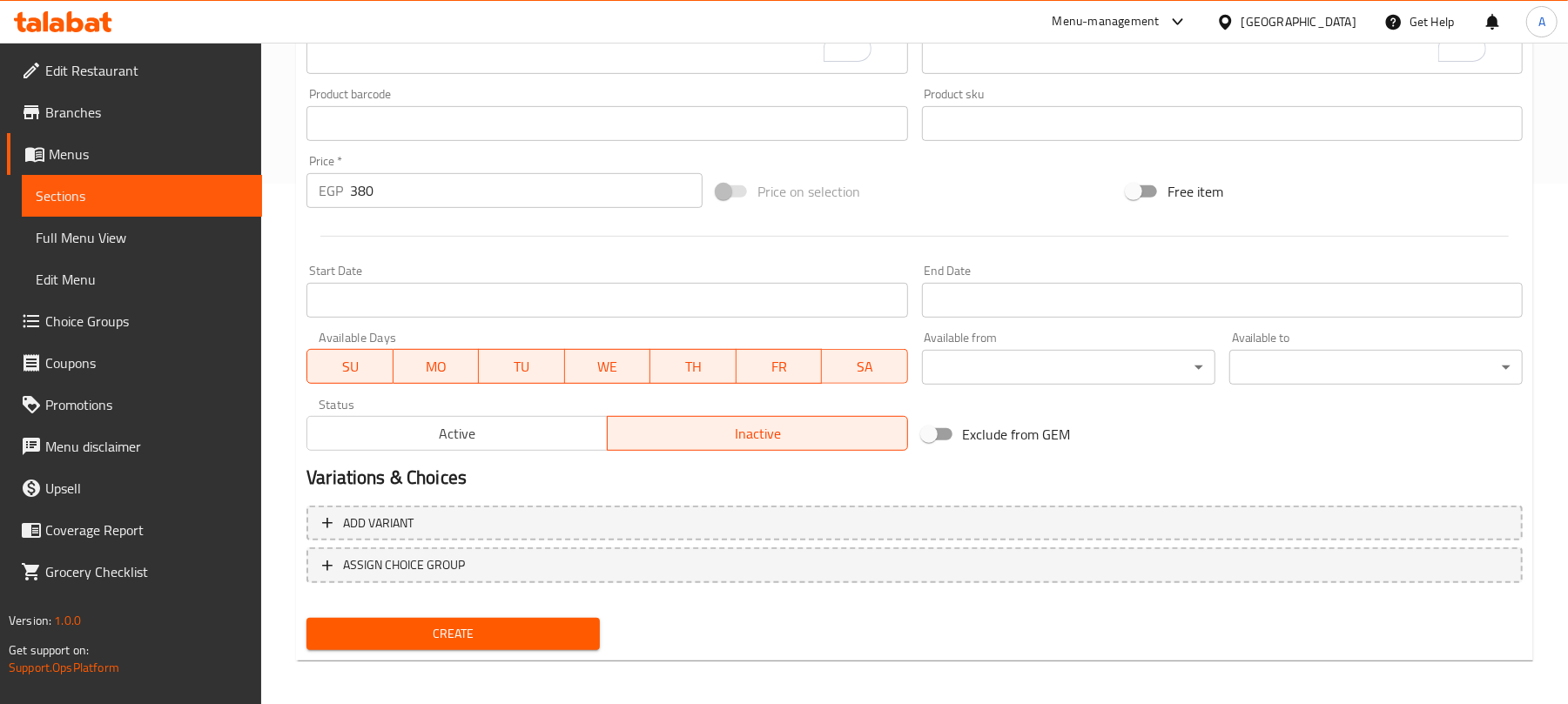scroll, scrollTop: 524, scrollLeft: 0, axis: vertical 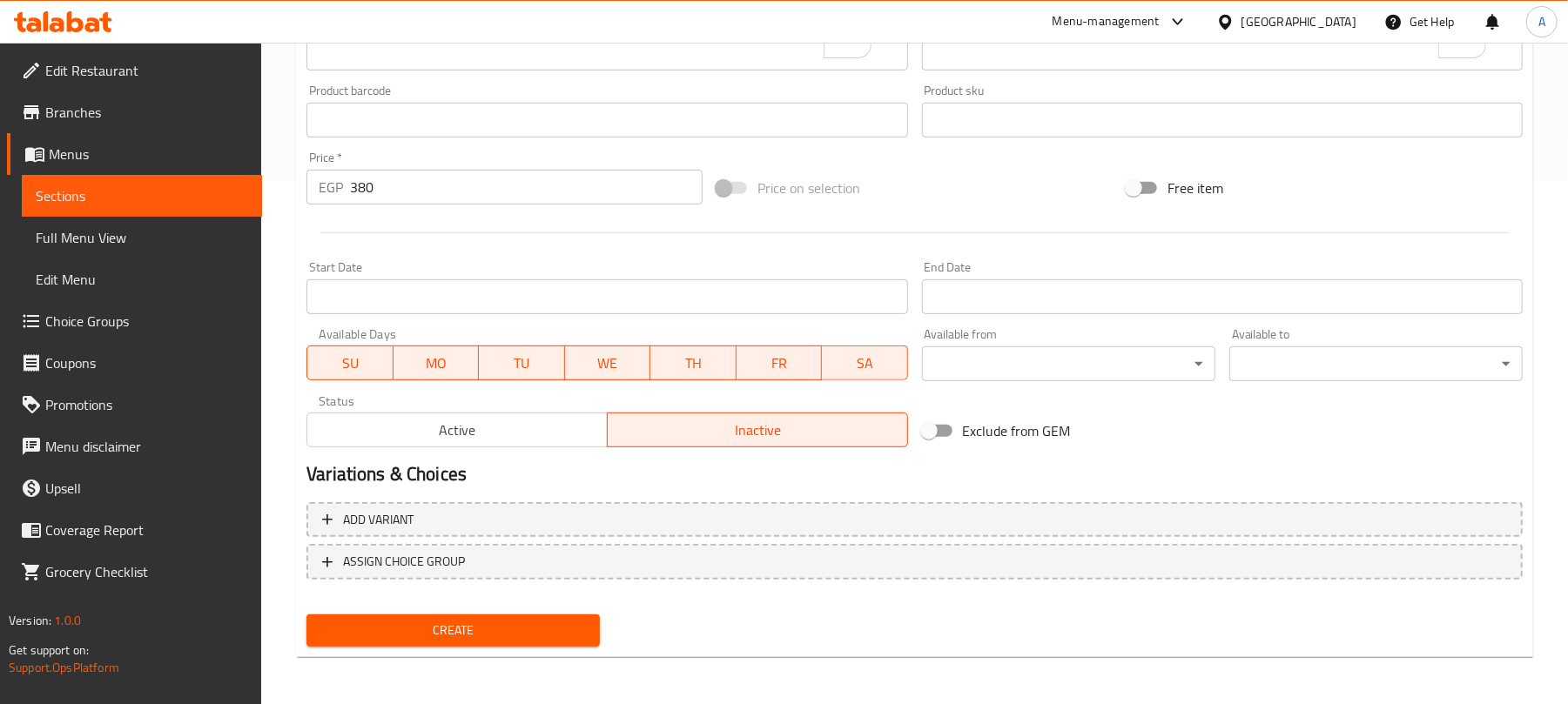 click on "Create" at bounding box center [453, 630] 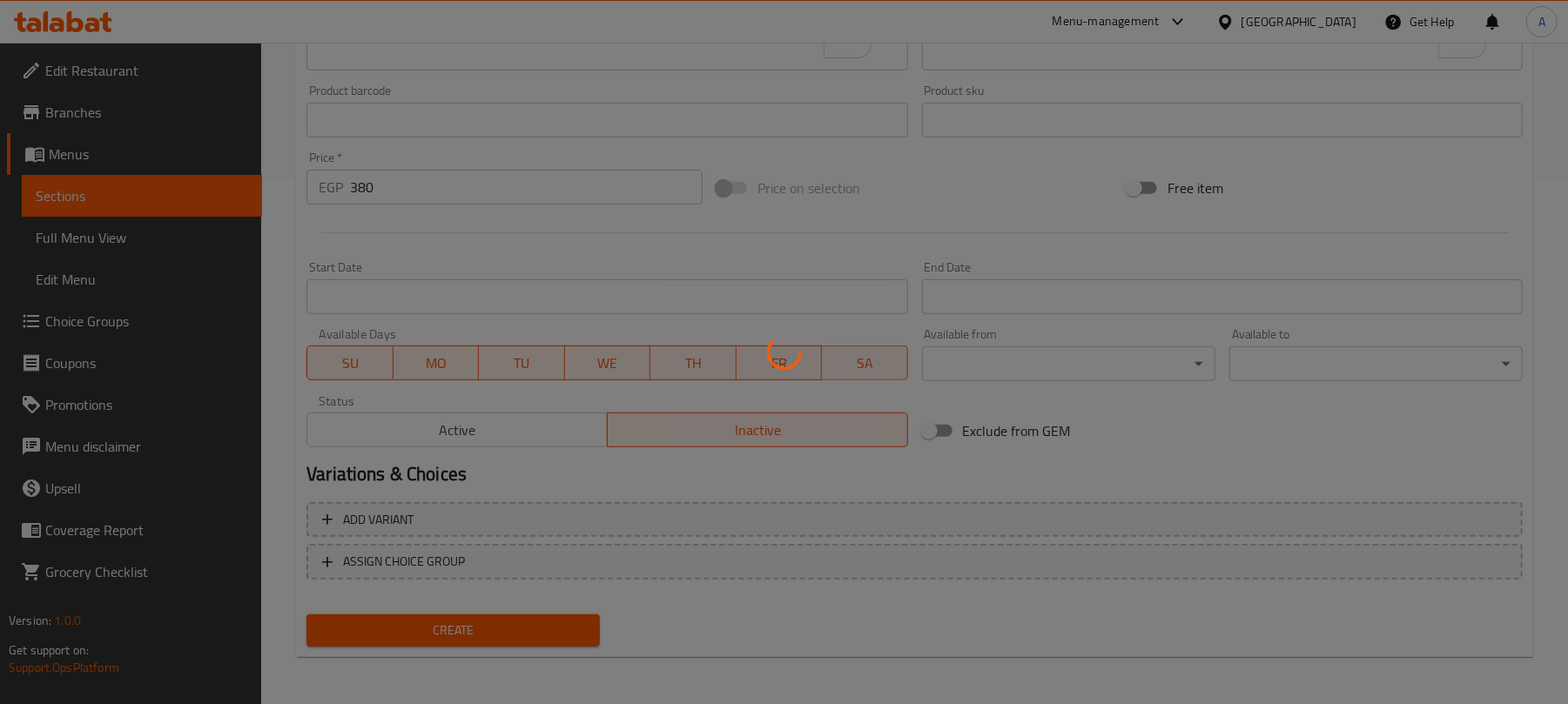 type 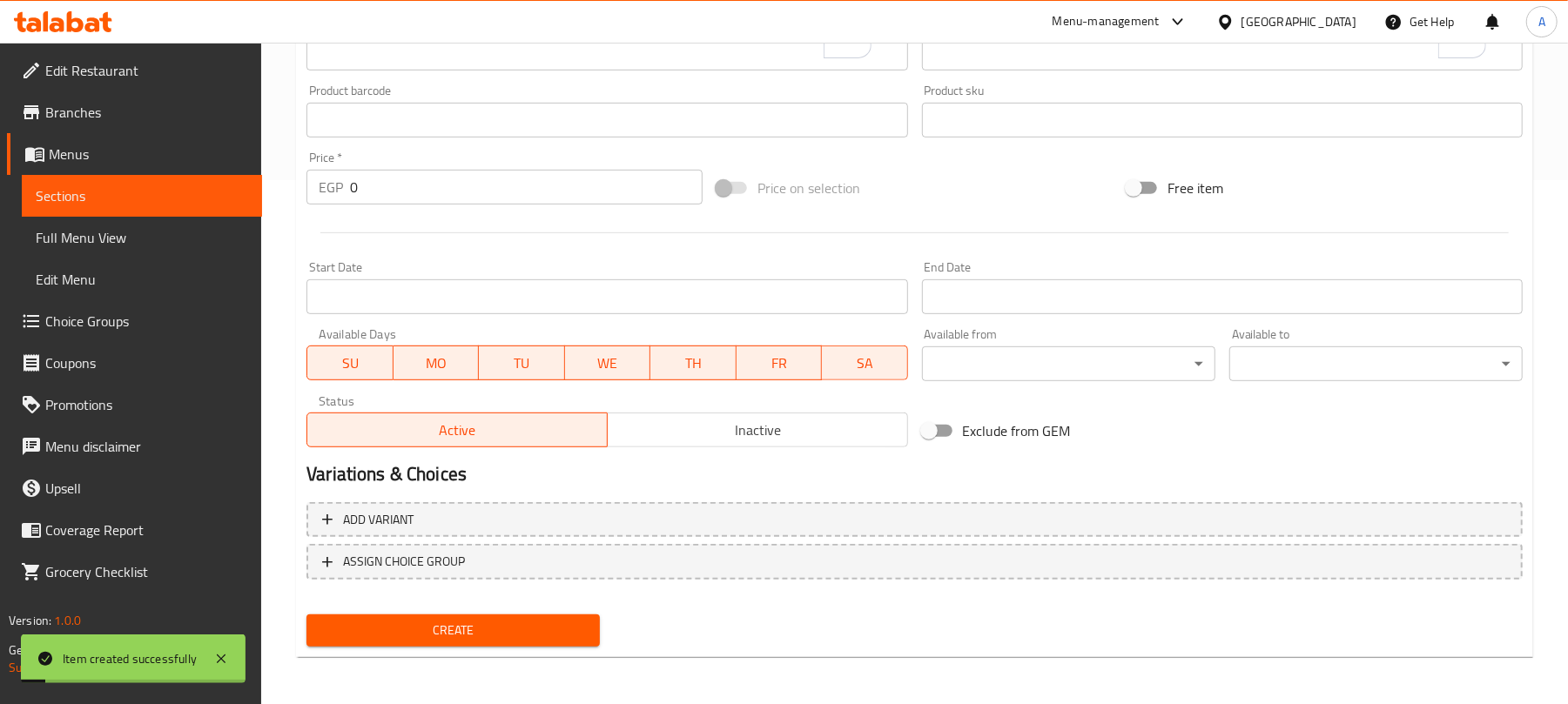 click on "Add variant ASSIGN CHOICE GROUP" at bounding box center (914, 552) 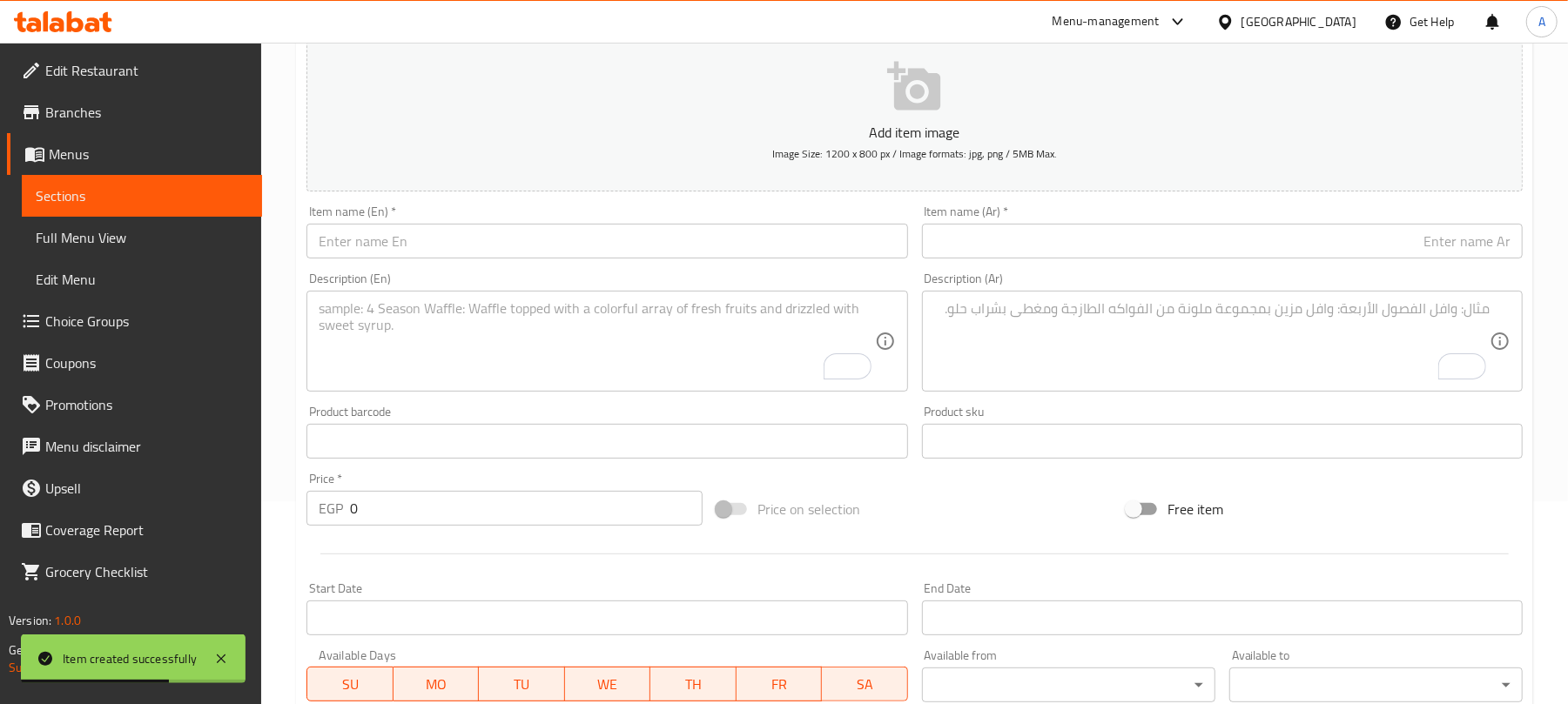 scroll, scrollTop: 0, scrollLeft: 0, axis: both 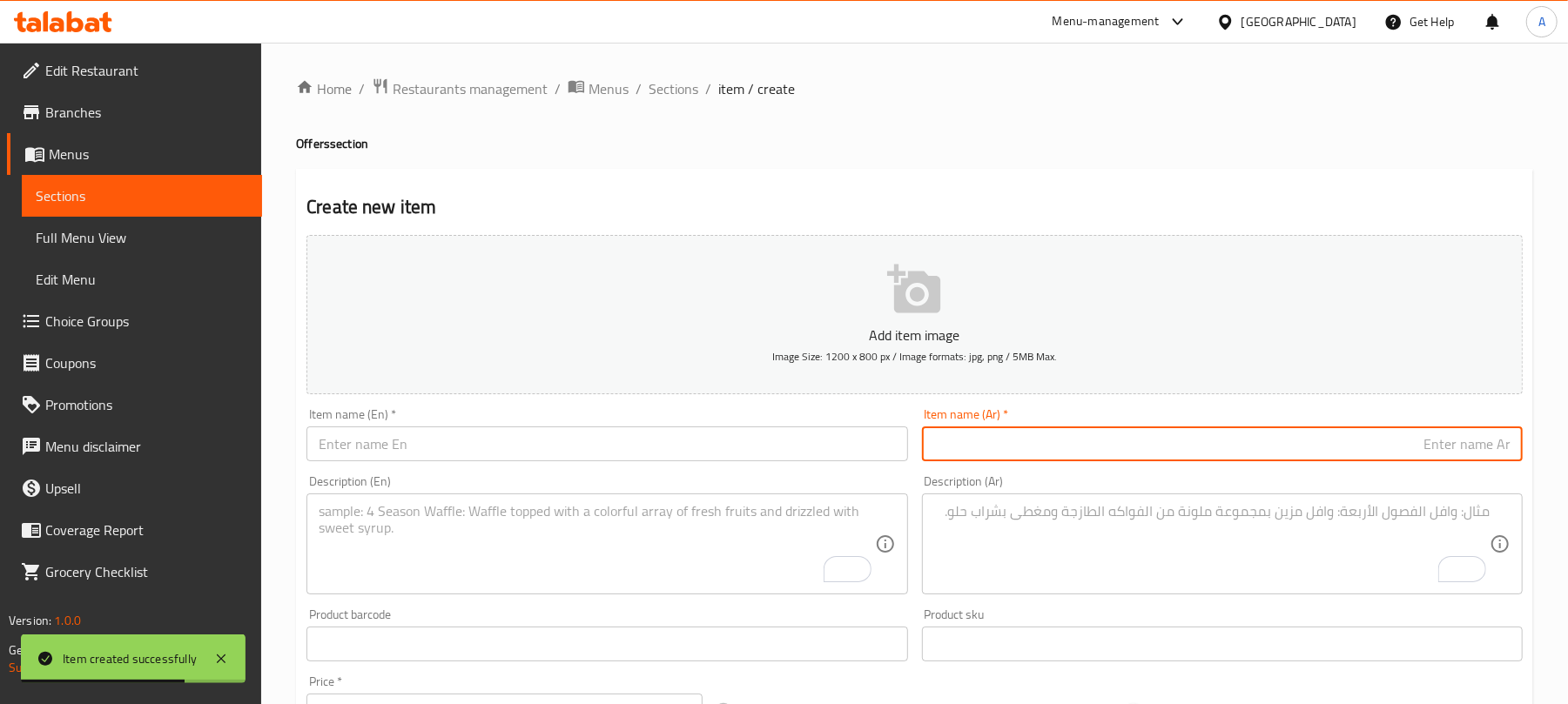 click at bounding box center [1222, 444] 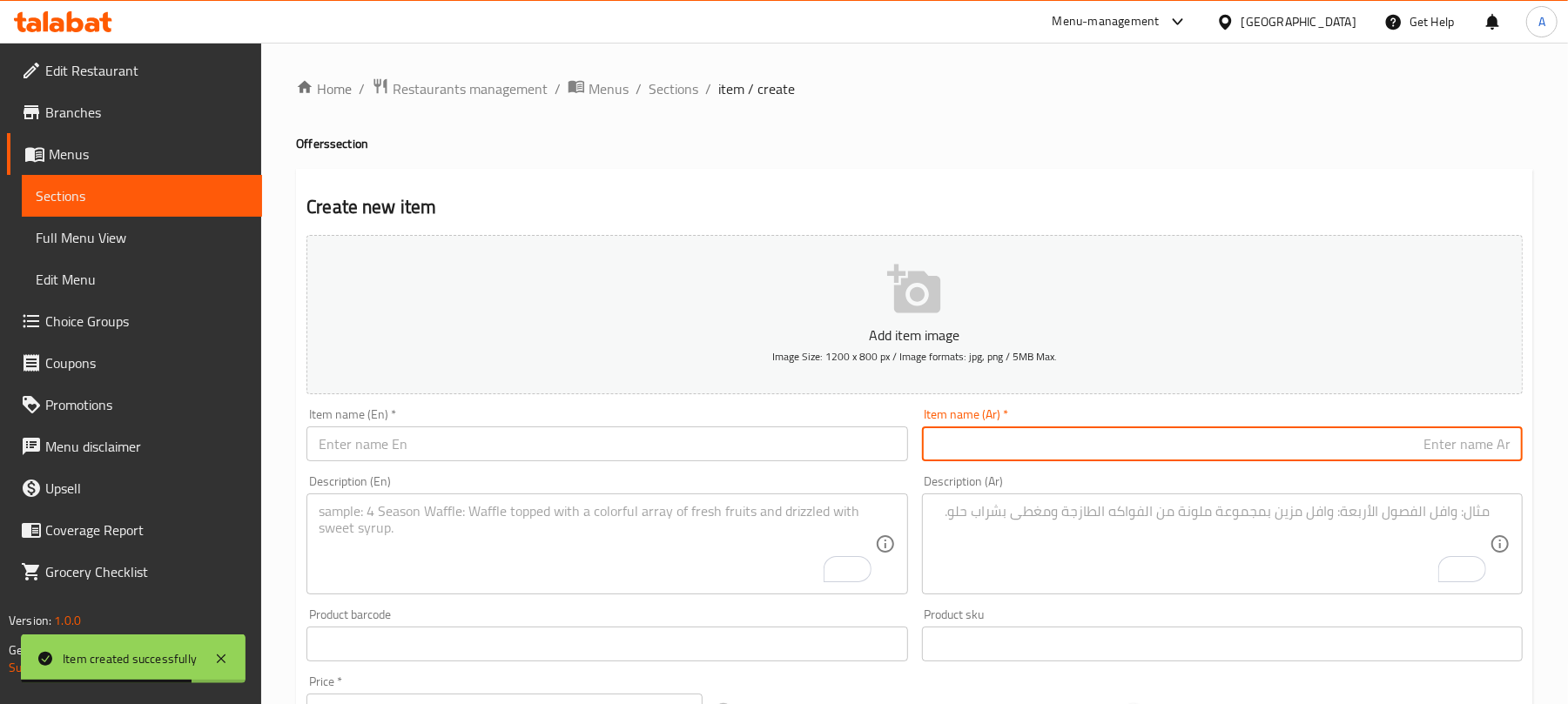 paste on "عرض ( التوينز كريب ) كريب برجر مع كريب تشيكن مع 2 بطاطس سمول" 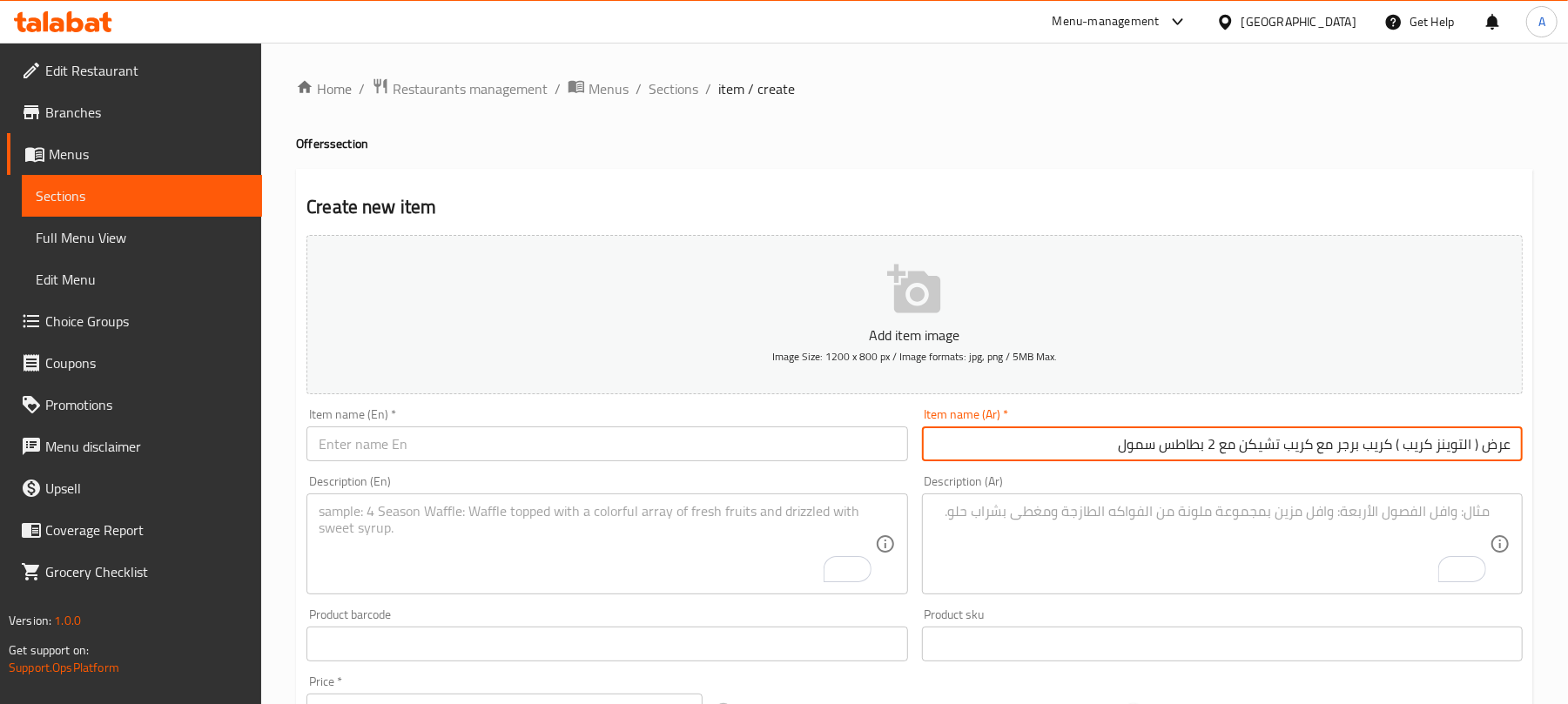 drag, startPoint x: 1396, startPoint y: 450, endPoint x: 1034, endPoint y: 465, distance: 362.3106 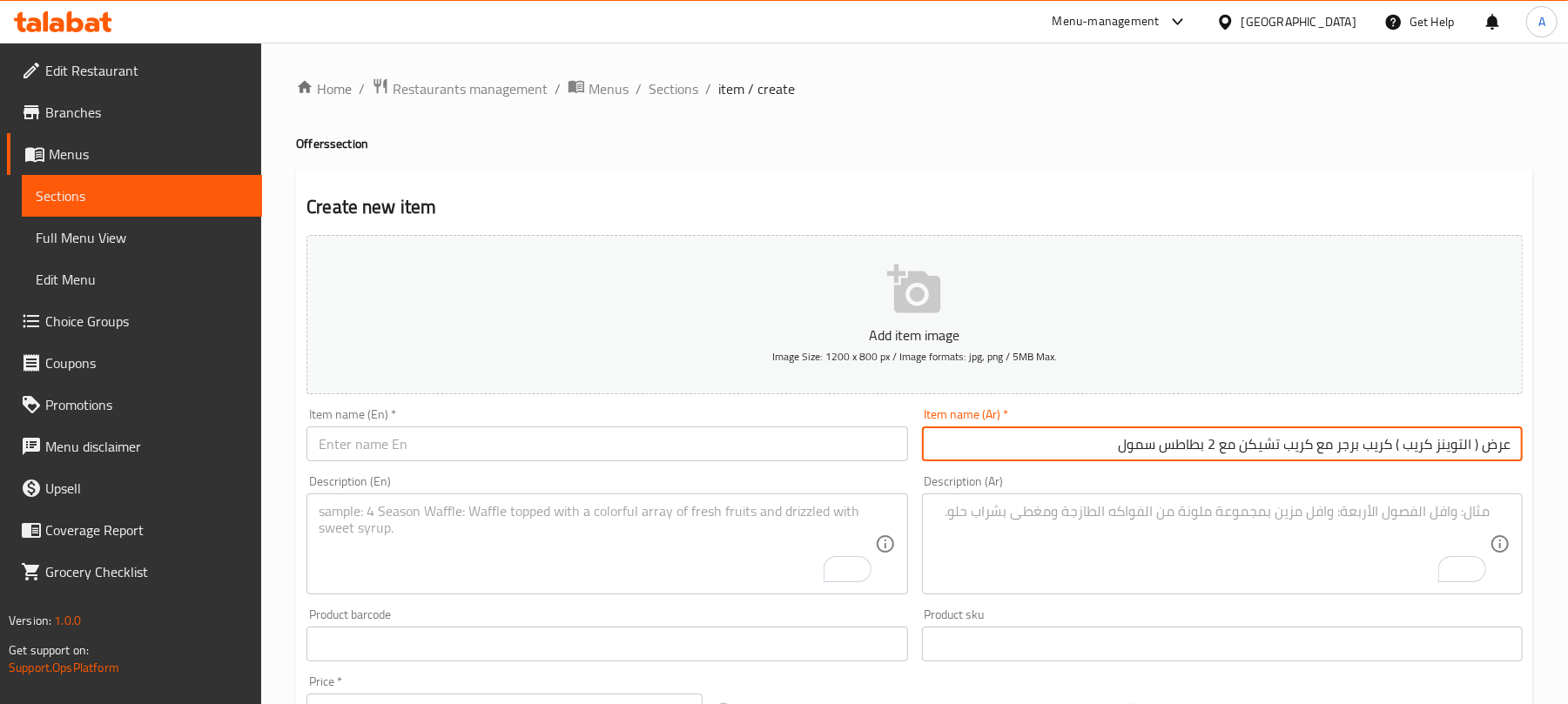 click on "Item name (Ar)   * عرض ( التوينز كريب ) كريب برجر مع كريب تشيكن مع 2 بطاطس سمول Item name (Ar)  *" at bounding box center (1222, 434) 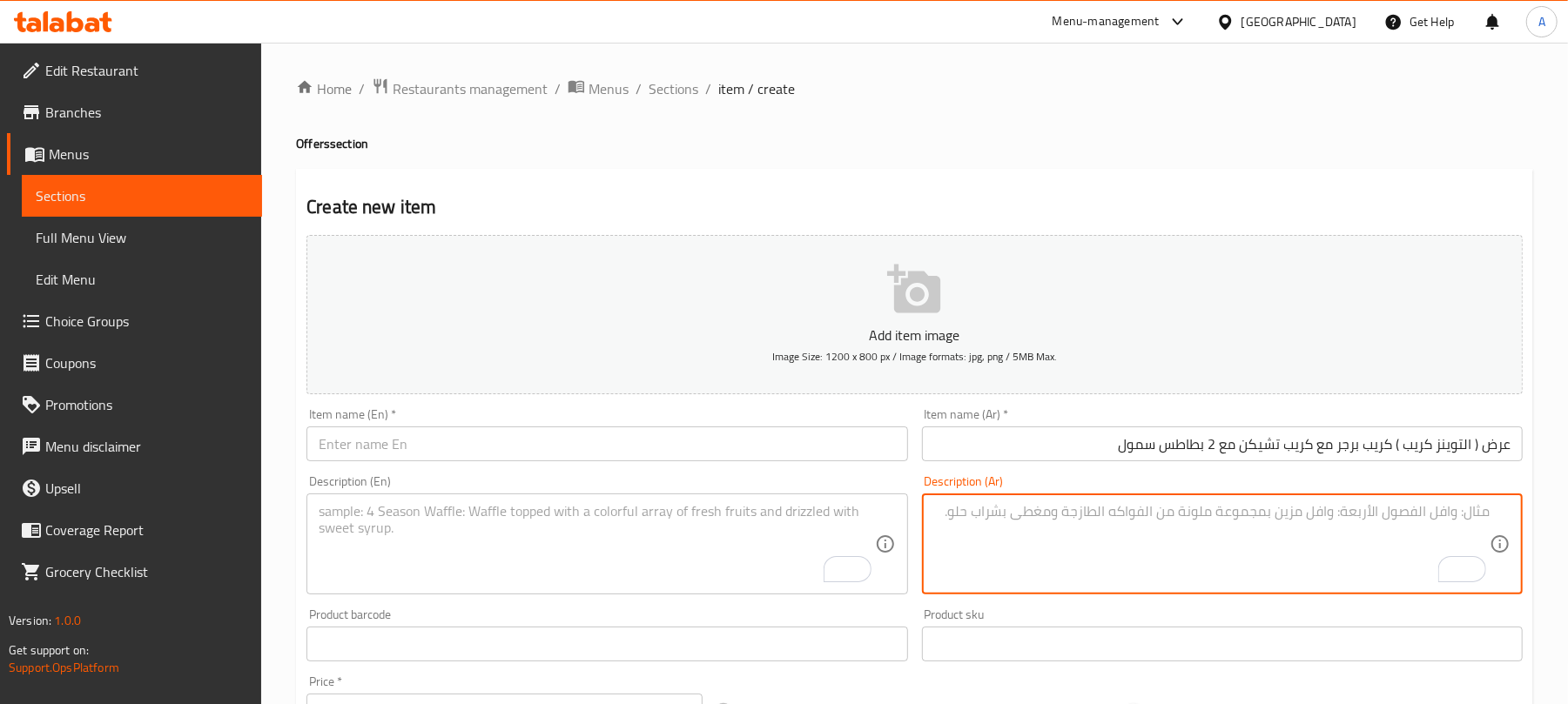 paste on "كريب برجر مع كريب تشيكن مع 2 بطاطس سمول" 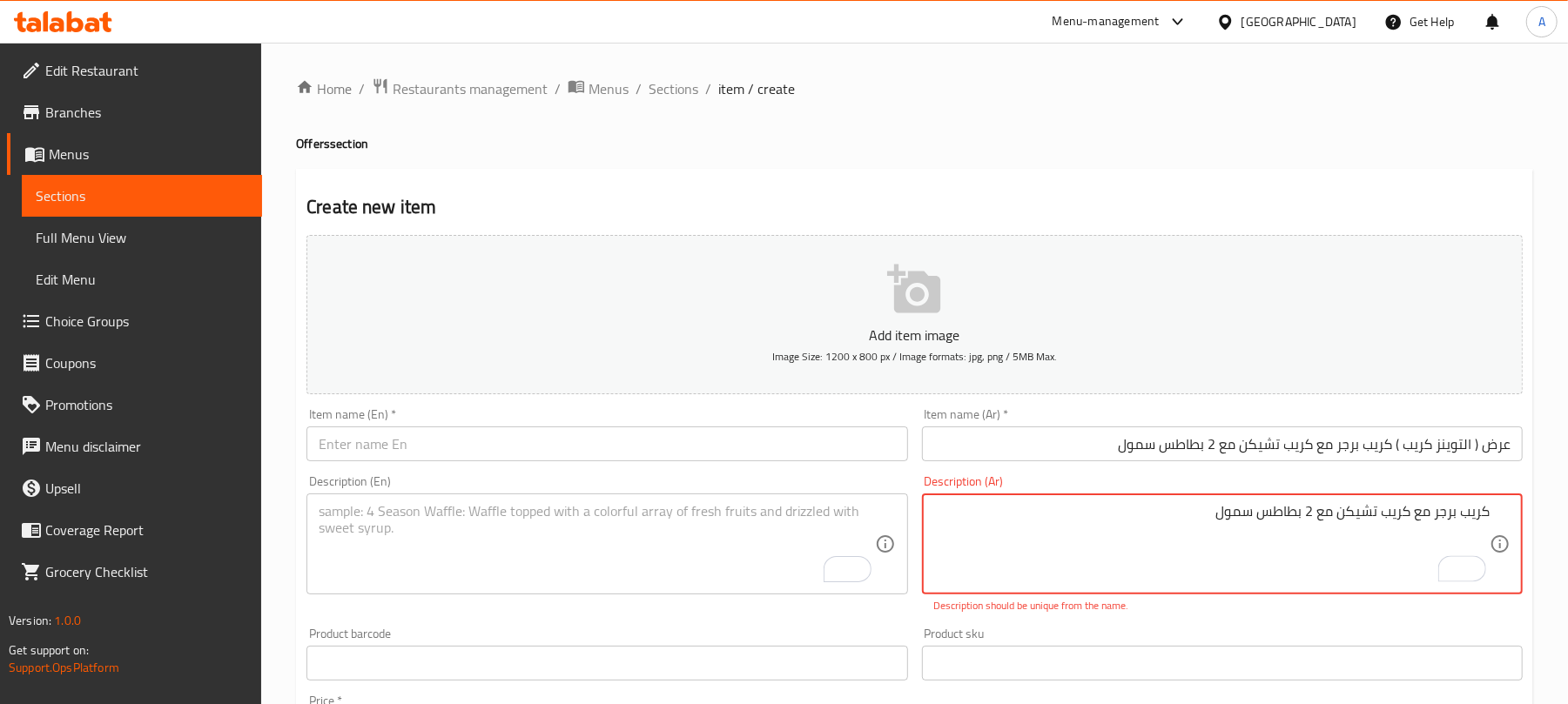 type on "كريب برجر مع كريب تشيكن مع 2 بطاطس سمول" 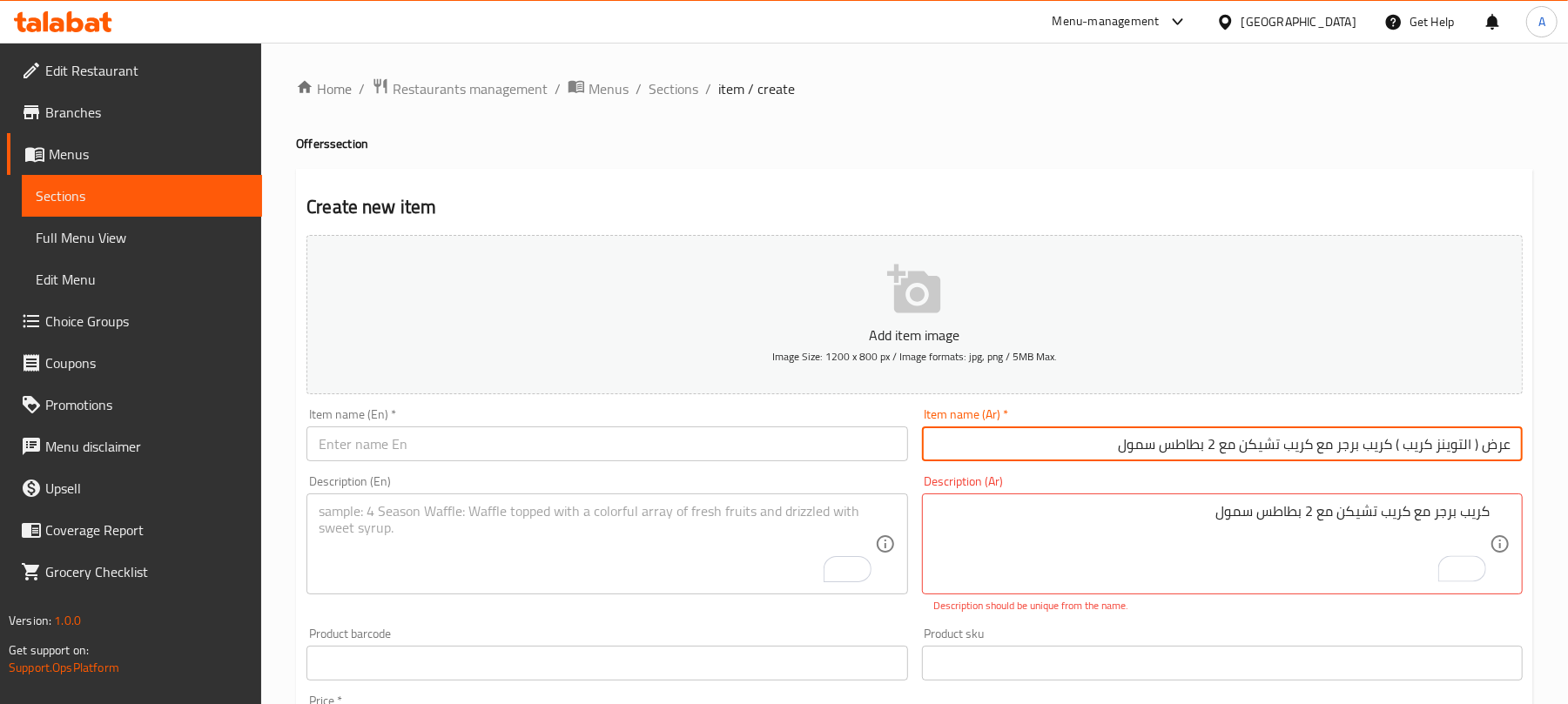 drag, startPoint x: 1394, startPoint y: 449, endPoint x: 892, endPoint y: 453, distance: 502.0159 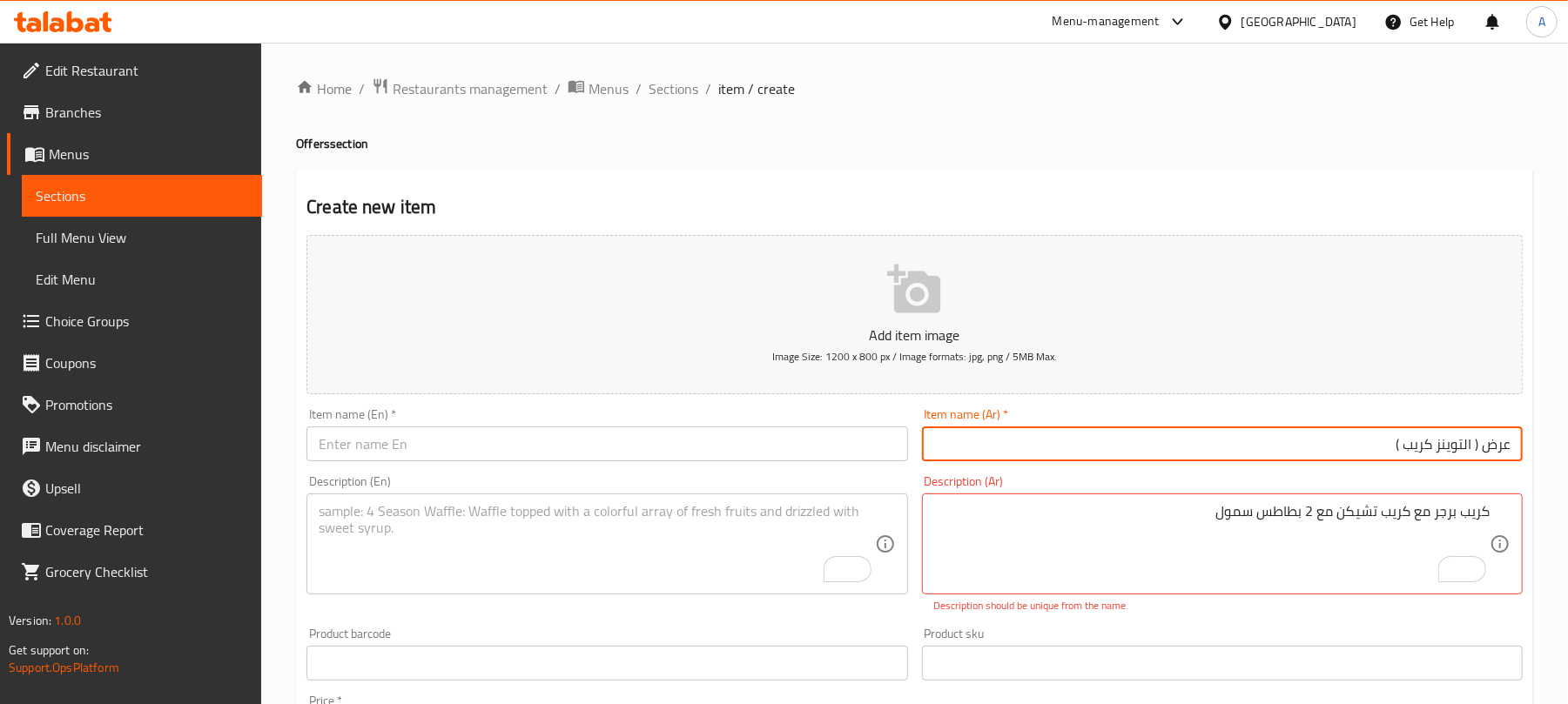 type on "عرض ( التوينز كريب )" 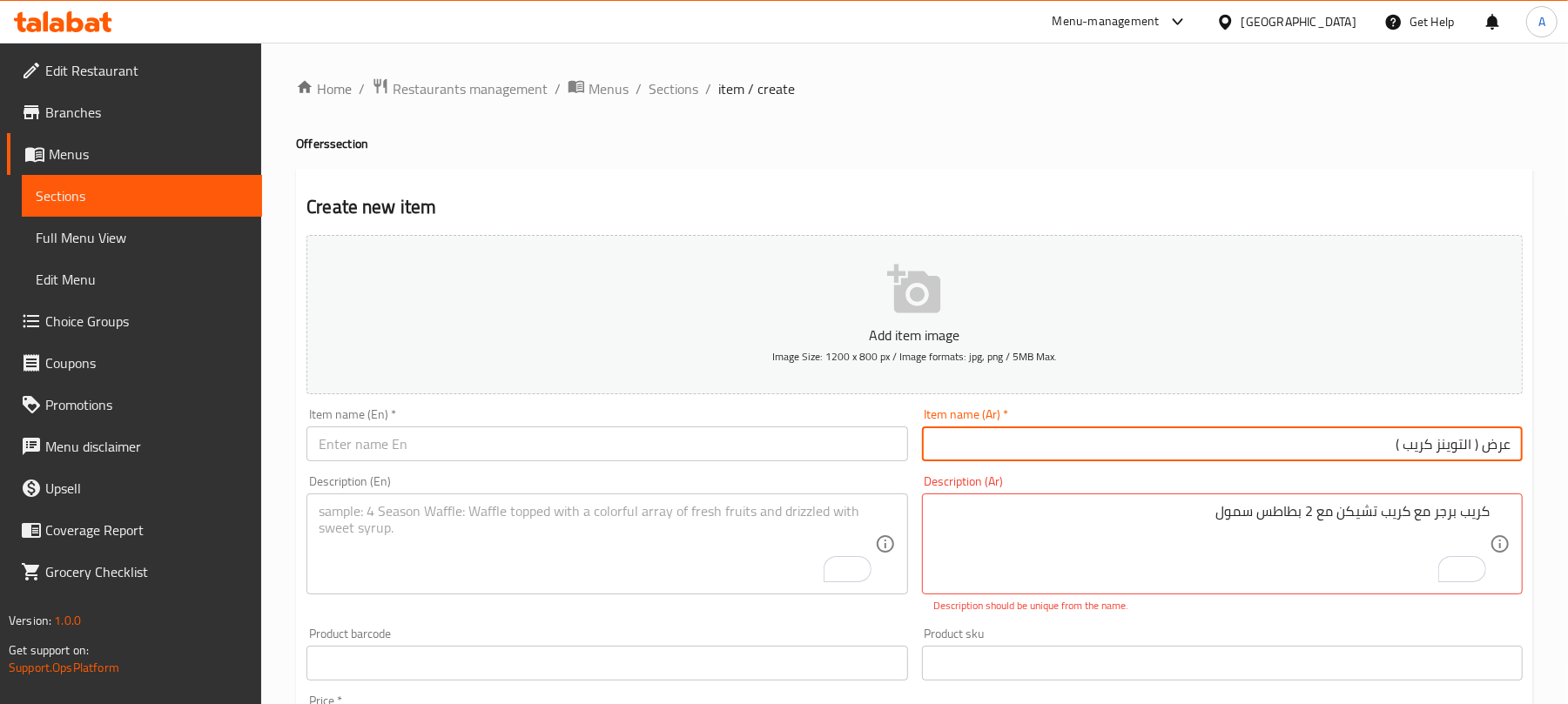 click on "Item name (En)   * Item name (En)  *" at bounding box center [607, 434] 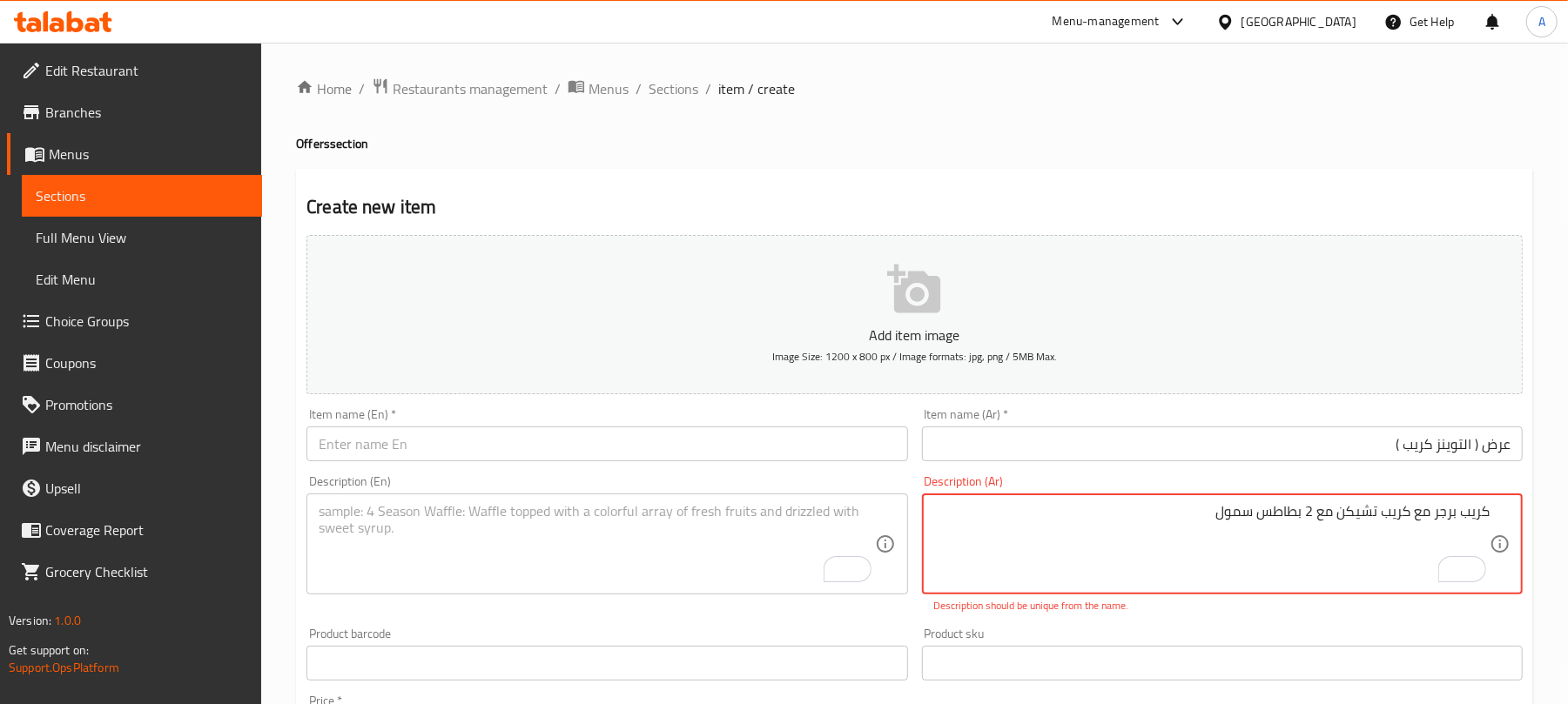 click on "Product sku Product sku" at bounding box center [1222, 654] 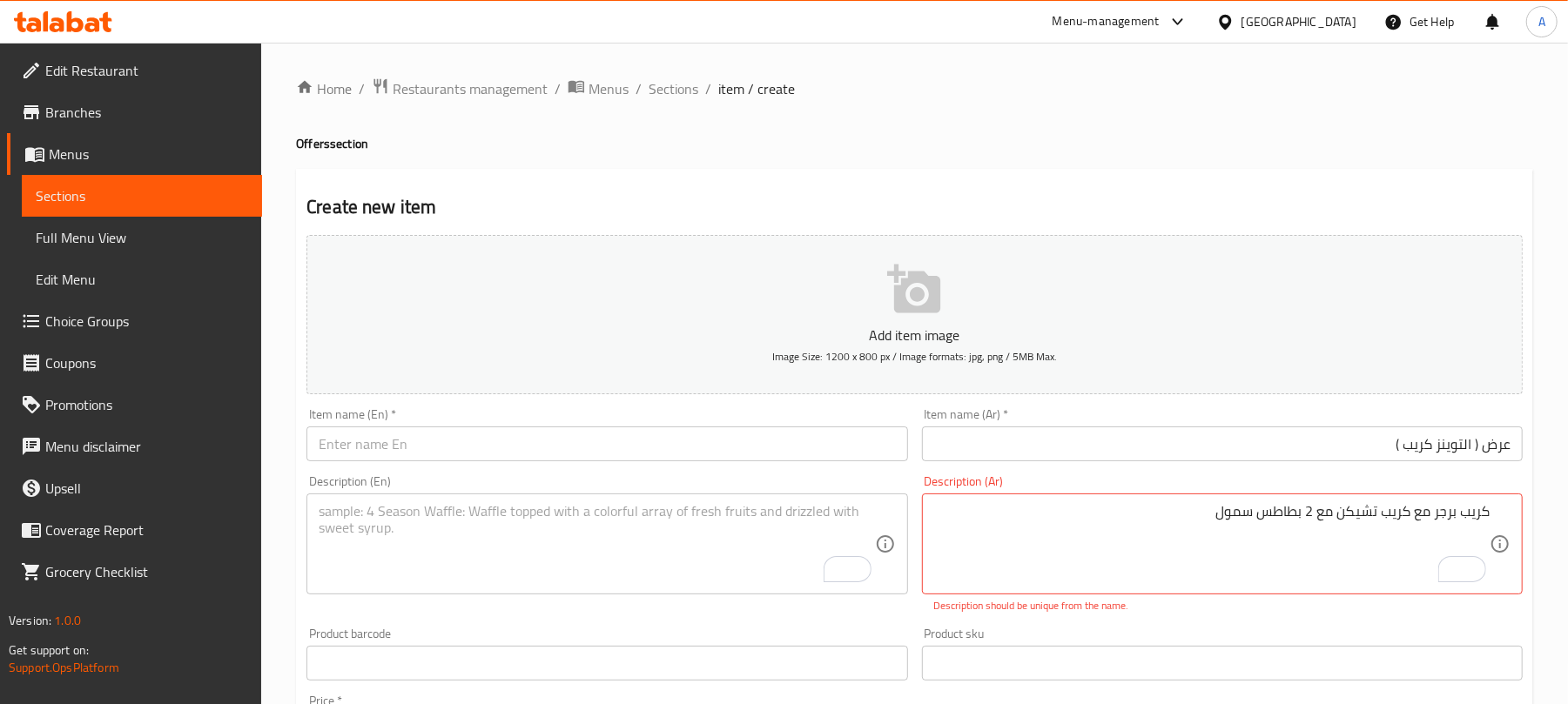 click on "Product sku Product sku" at bounding box center (1222, 654) 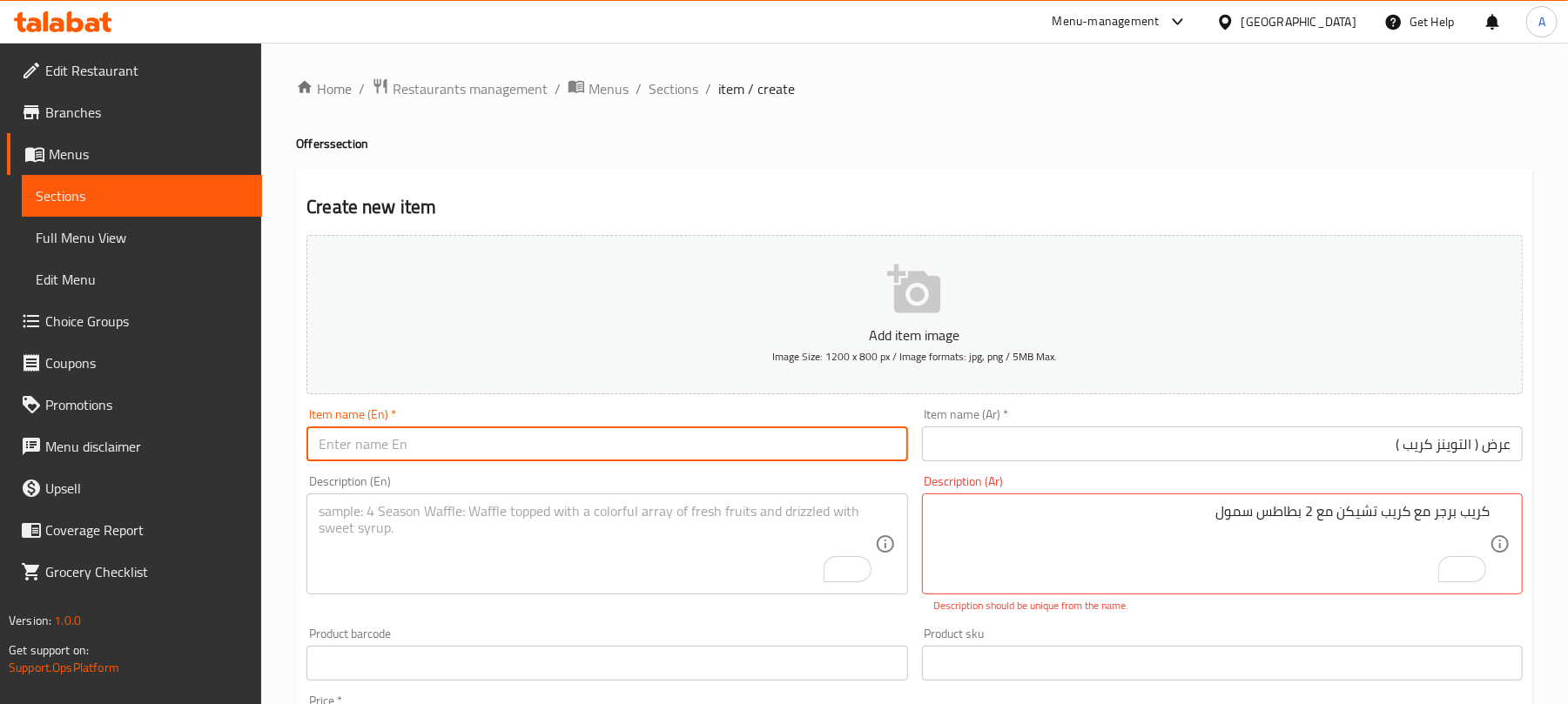 click at bounding box center [607, 444] 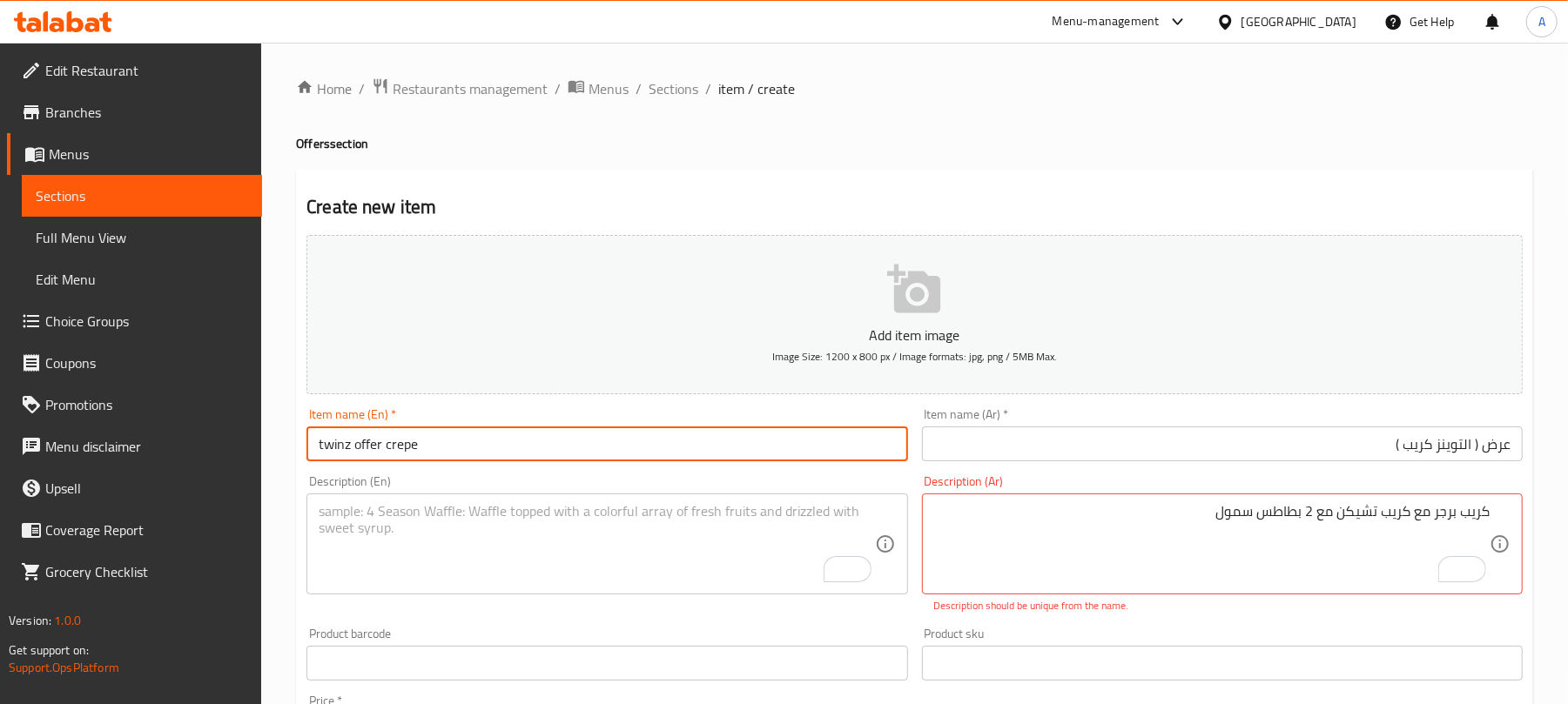 click on "twinz offer crepe" at bounding box center (607, 444) 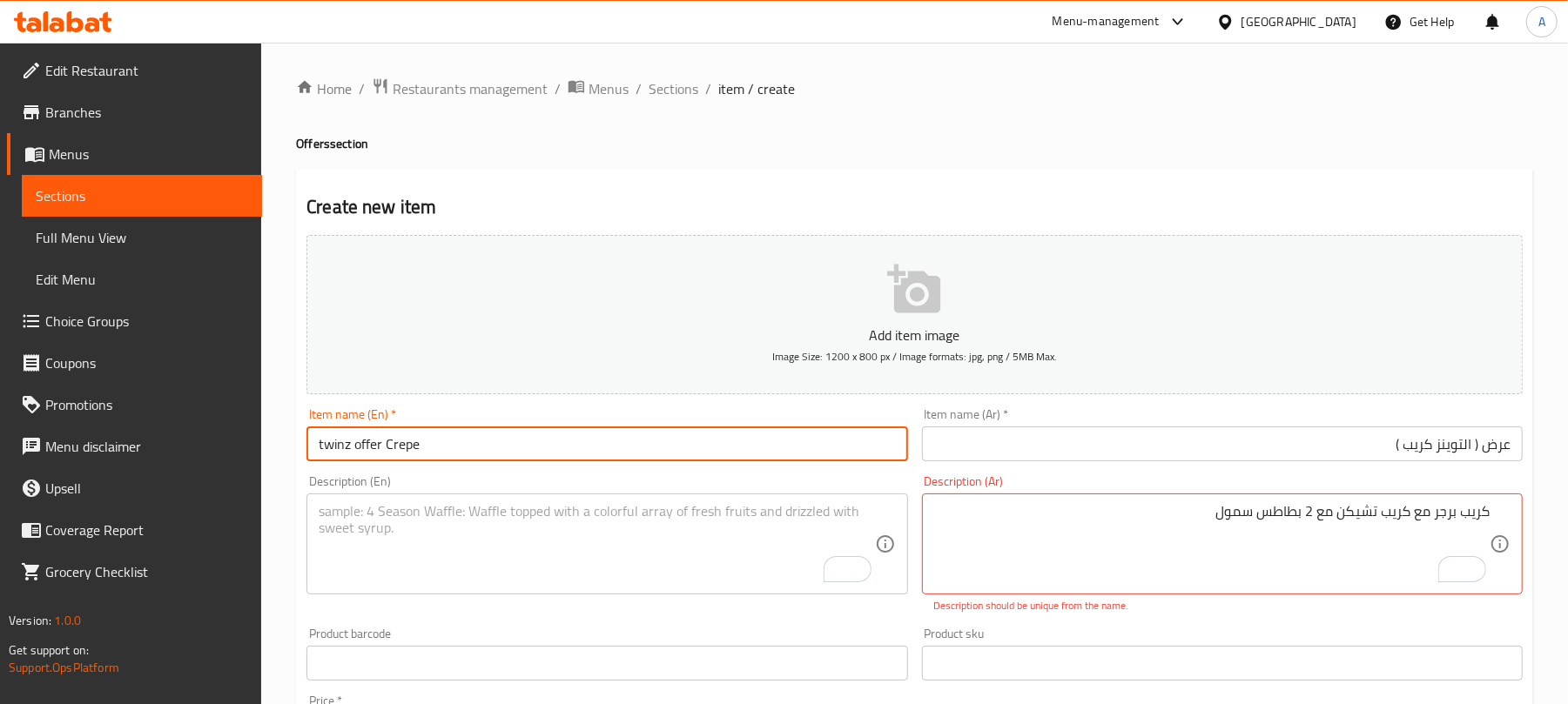 click on "Description (En) Description (En)" at bounding box center [607, 544] 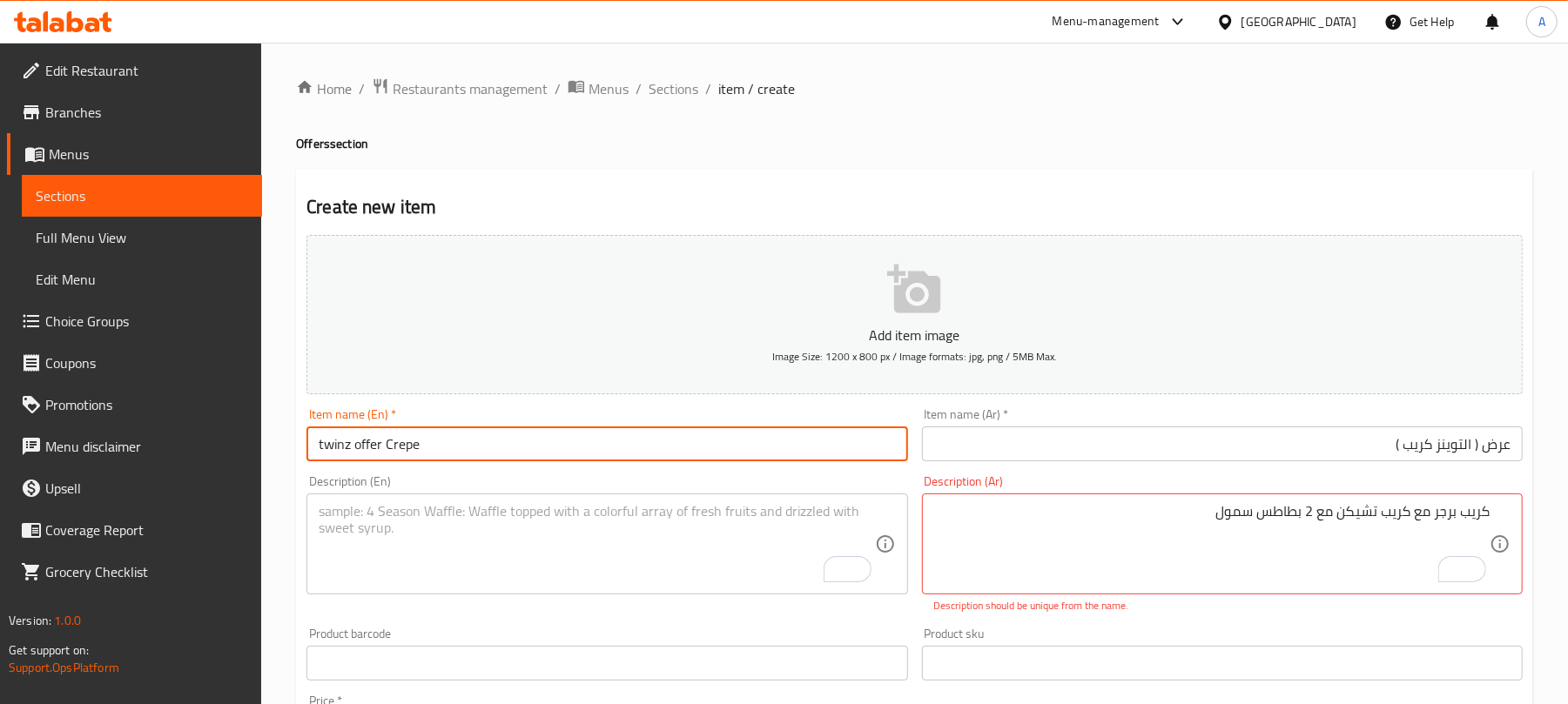 click on "twinz offer Crepe" at bounding box center (607, 444) 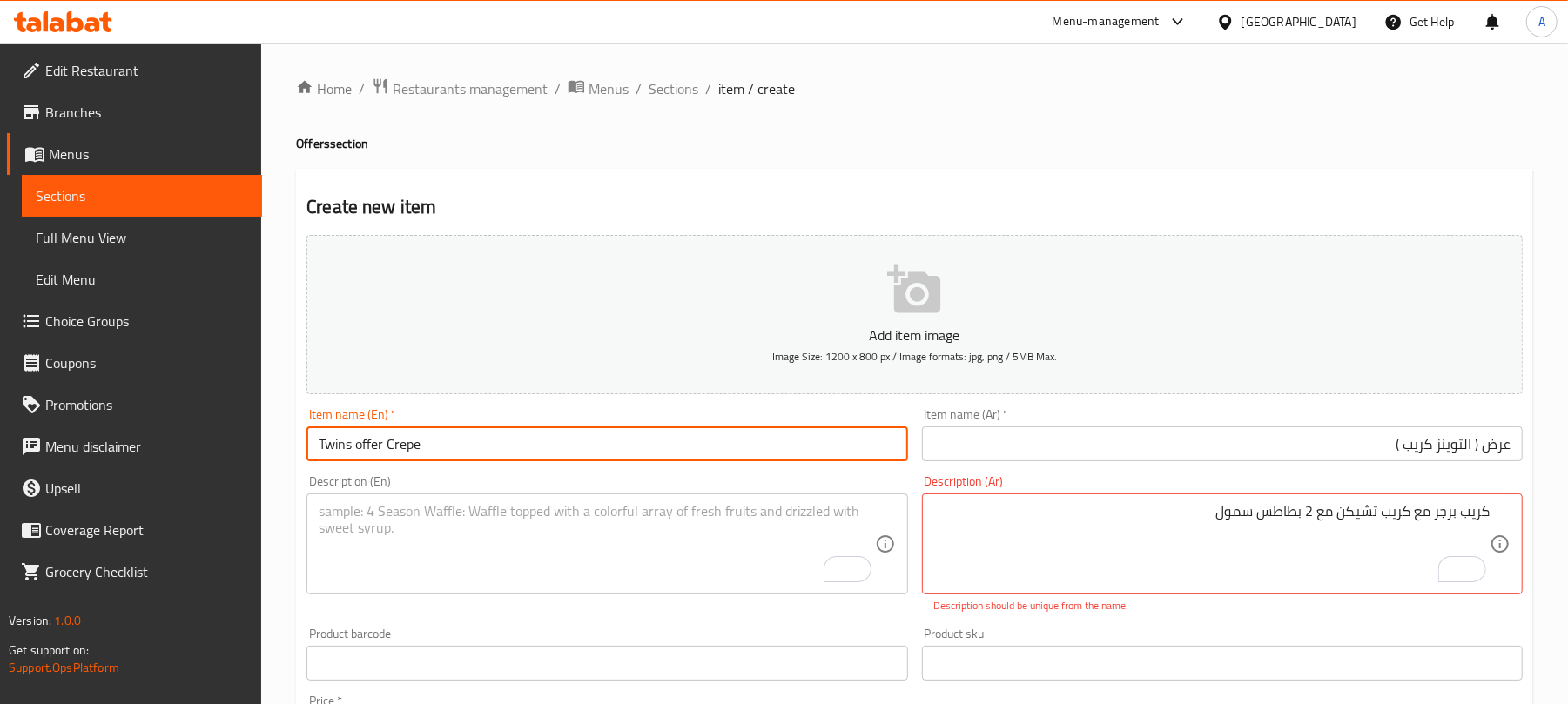 type on "Twins offer Crepe" 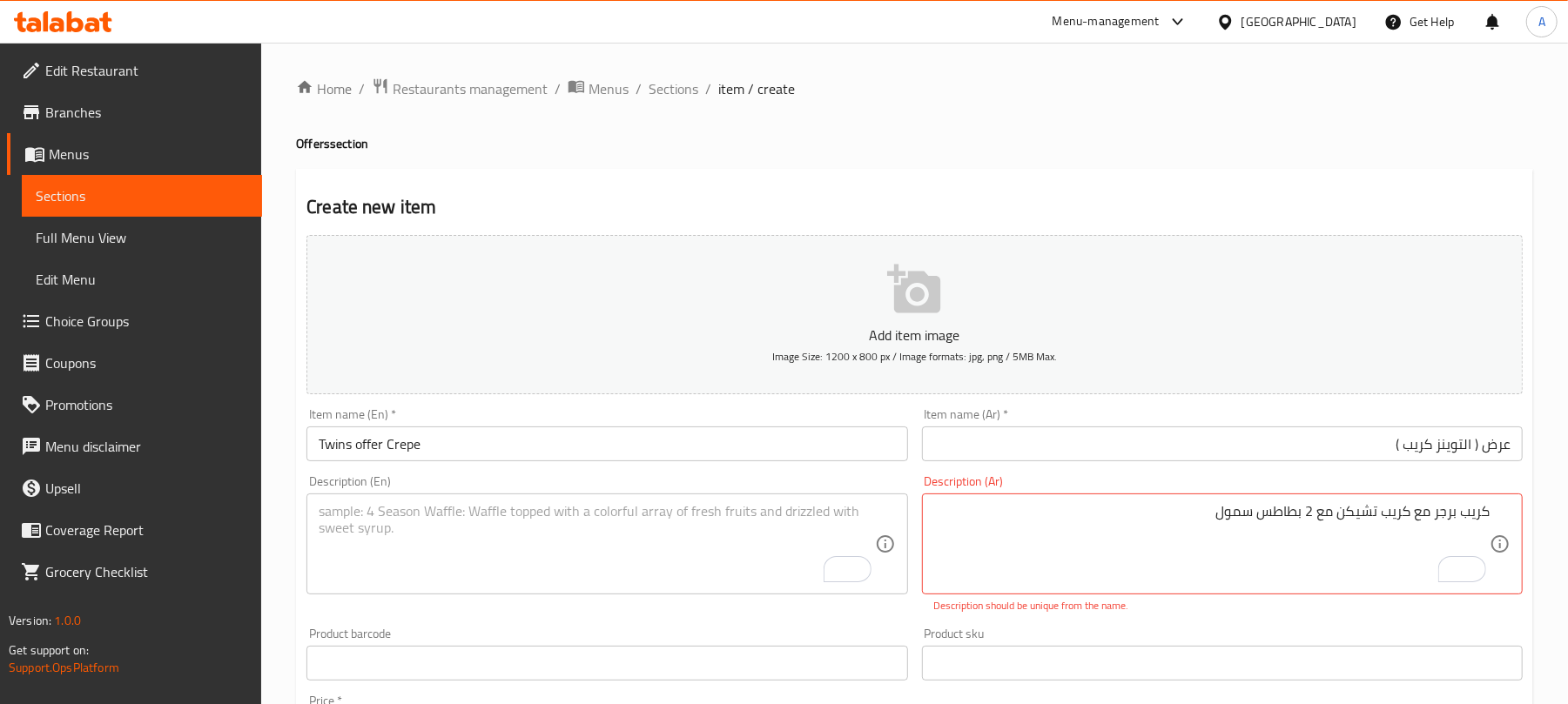 click on "Product sku Product sku" at bounding box center (1222, 654) 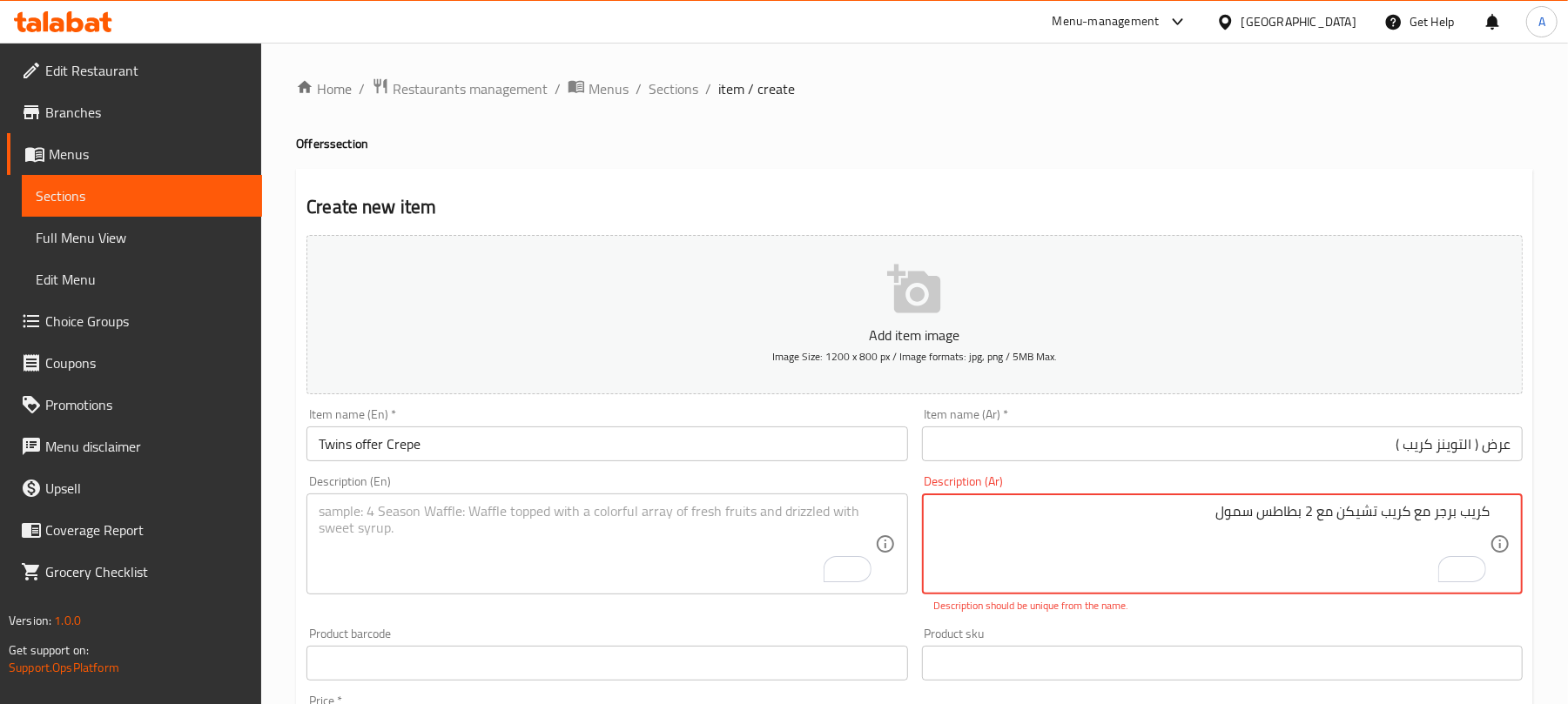 drag, startPoint x: 1430, startPoint y: 515, endPoint x: 1454, endPoint y: 520, distance: 24.515301 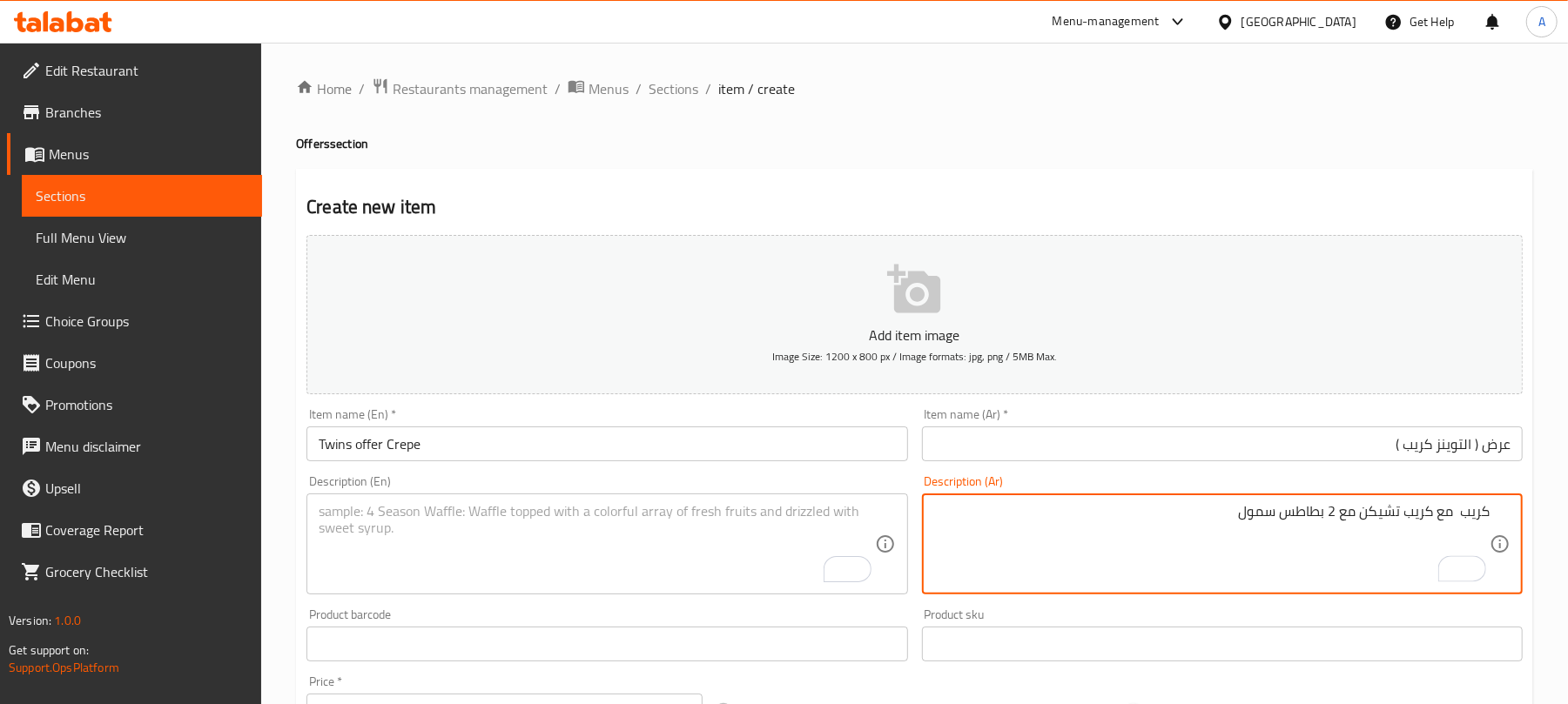 click on "كريب  مع كريب تشيكن مع 2 بطاطس سمول Description (Ar)" at bounding box center [1222, 544] 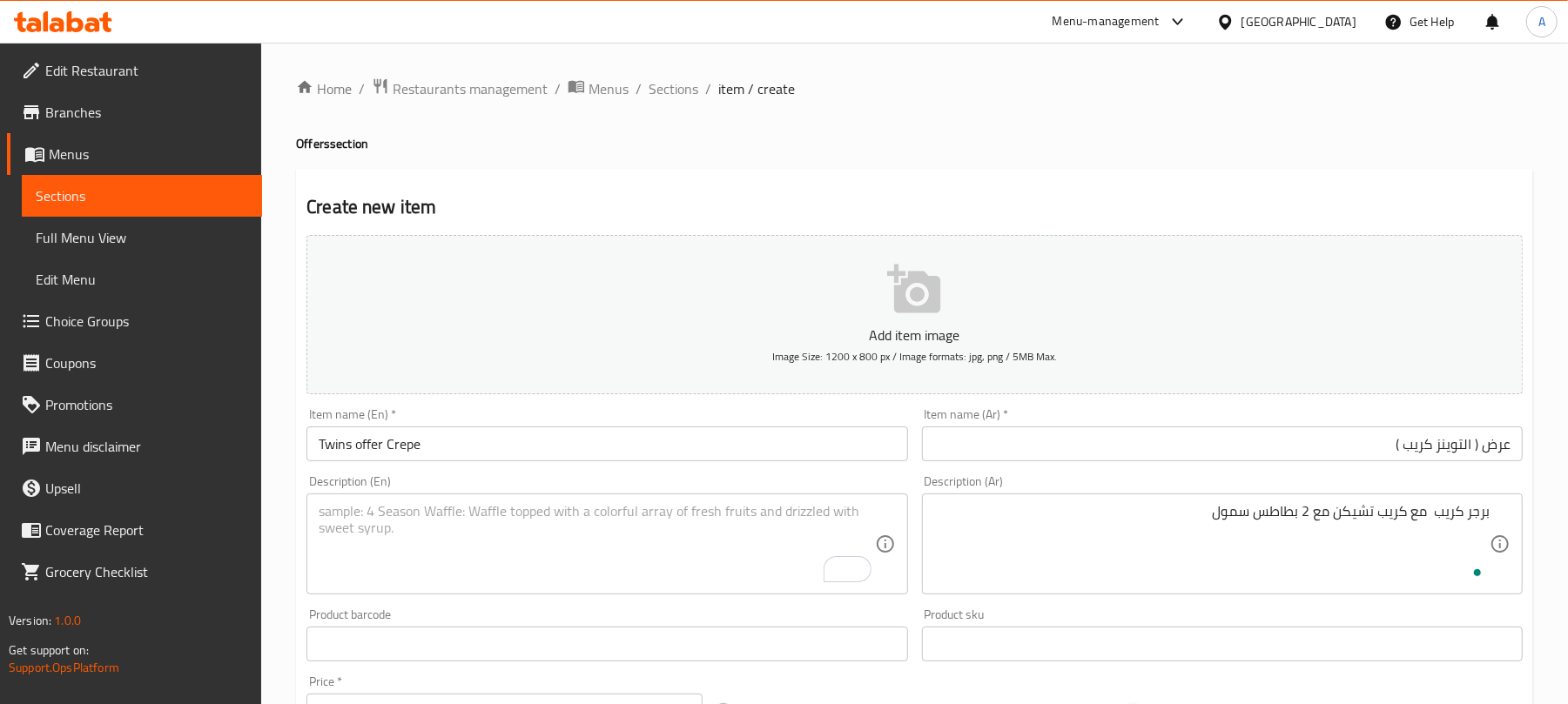 click on "Product sku Product sku" at bounding box center (1222, 634) 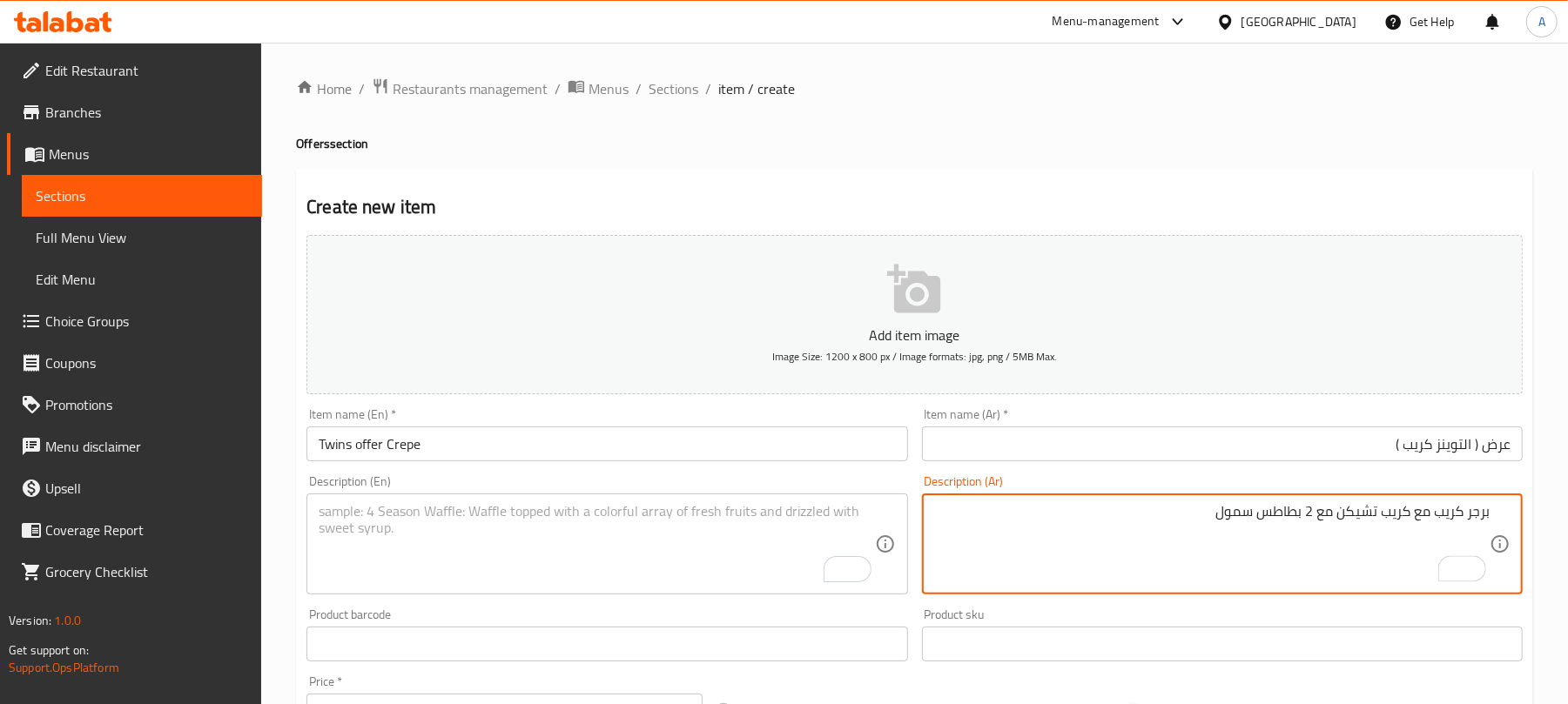 type on "برجر كريب مع كريب تشيكن مع 2 بطاطس سمول" 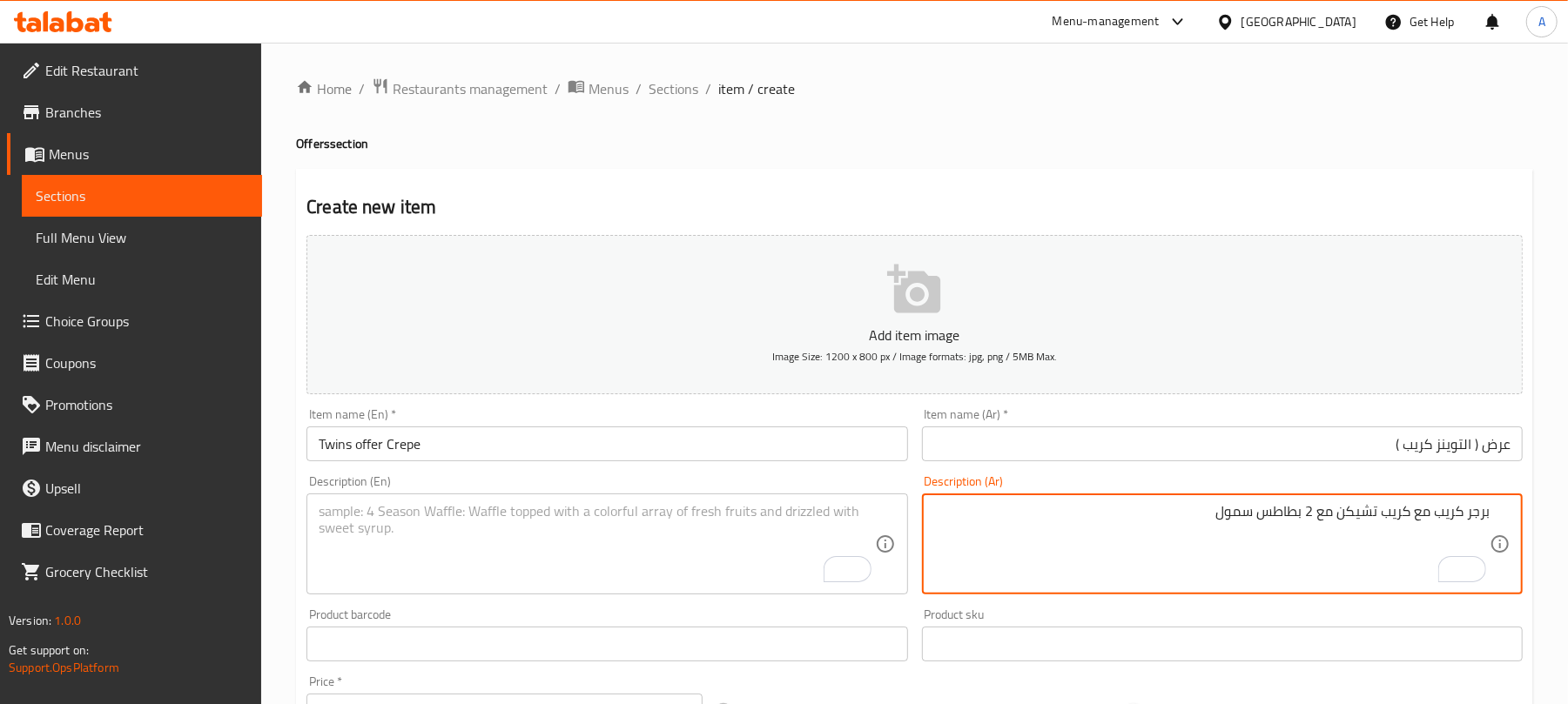 click on "برجر كريب مع كريب تشيكن مع 2 بطاطس سمول" at bounding box center [1212, 544] 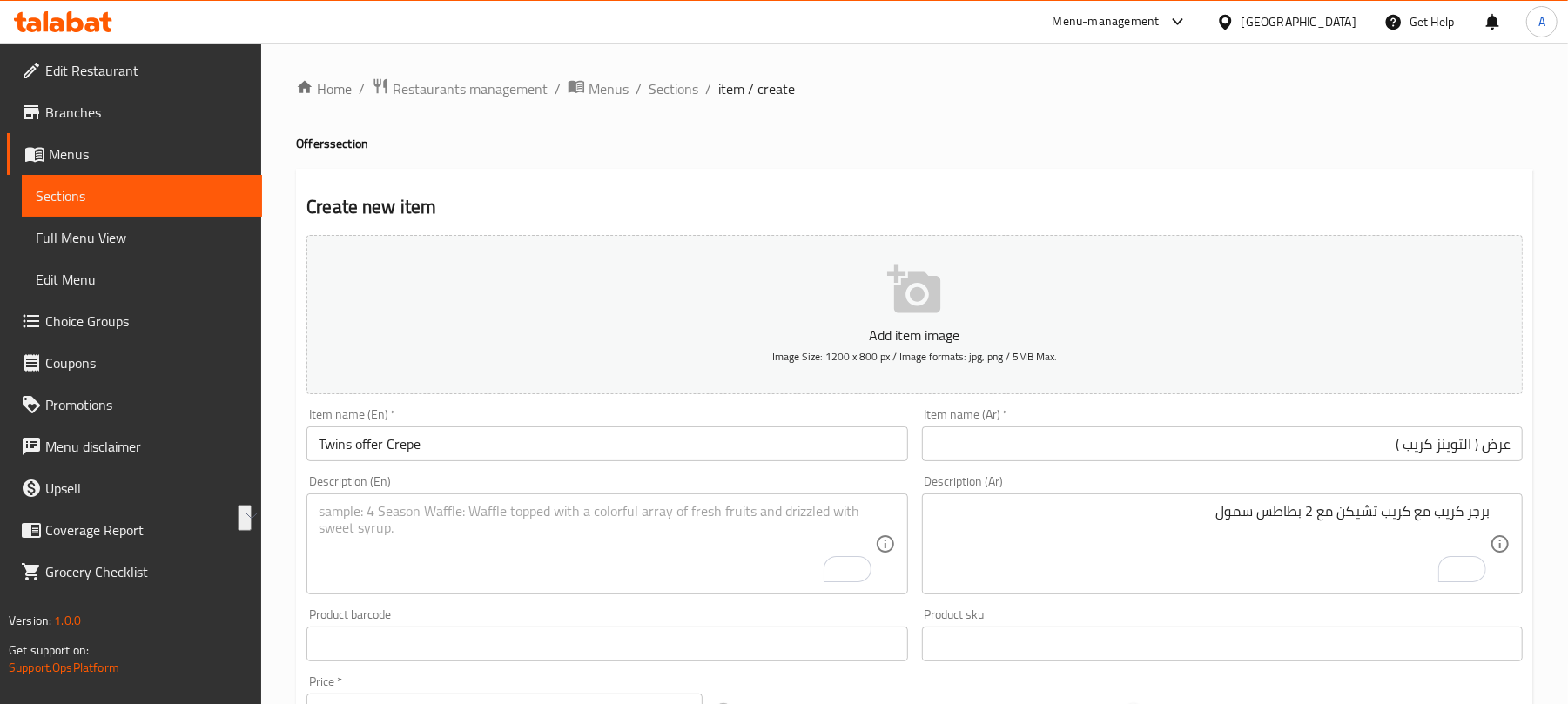 click on "Description (En)" at bounding box center (607, 544) 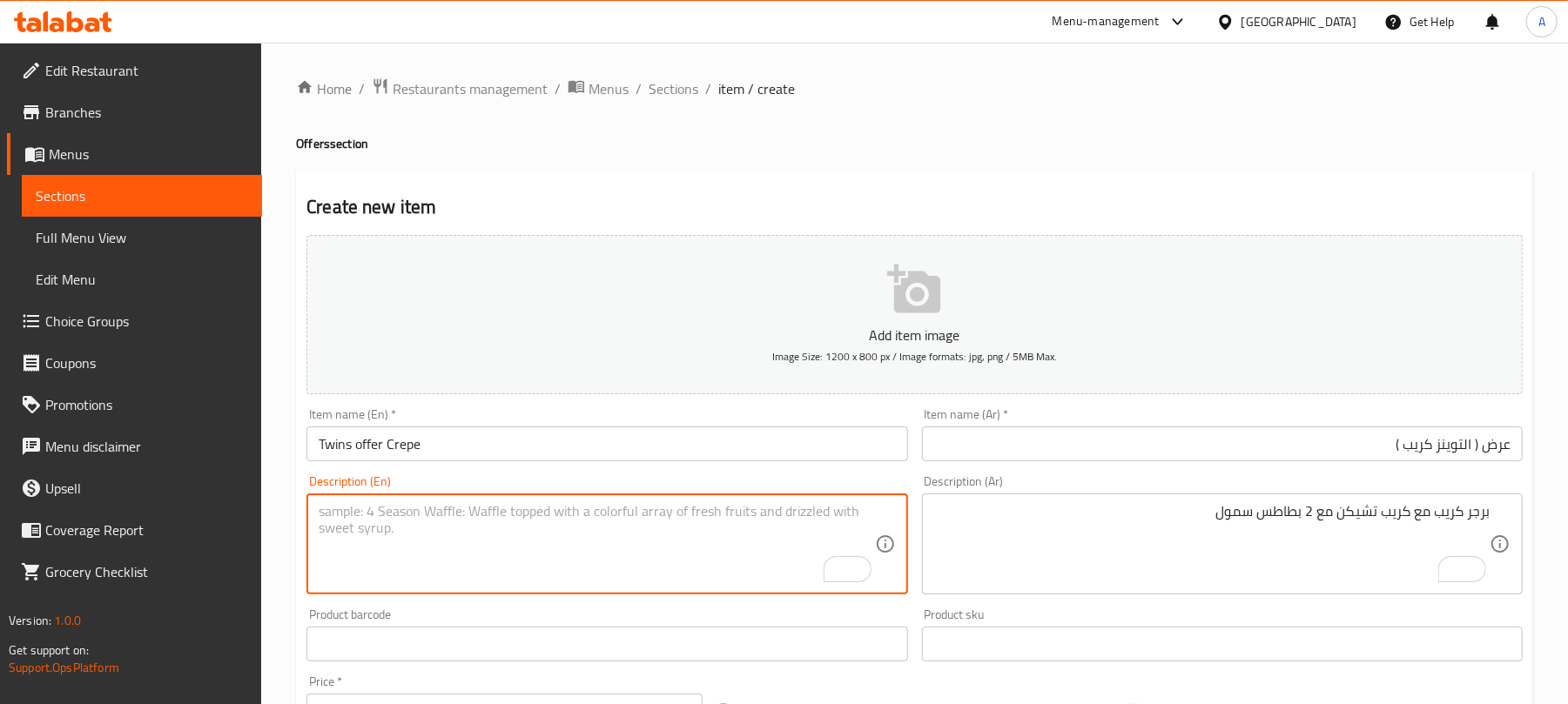 paste on "Crepe Burger with Chicken Crepe with 2 Small Fries" 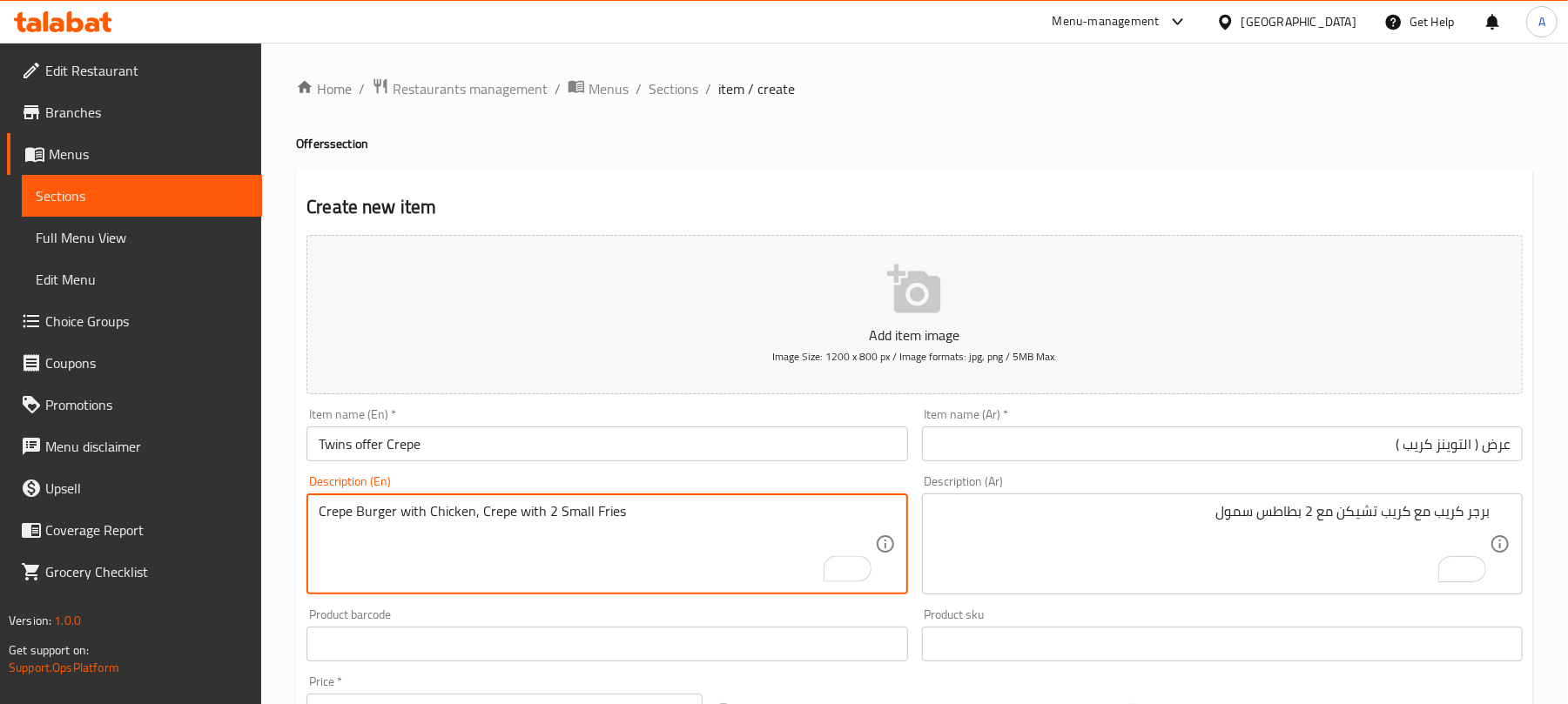 type on "Crepe Burger with Chicken, Crepe with 2 Small Fries" 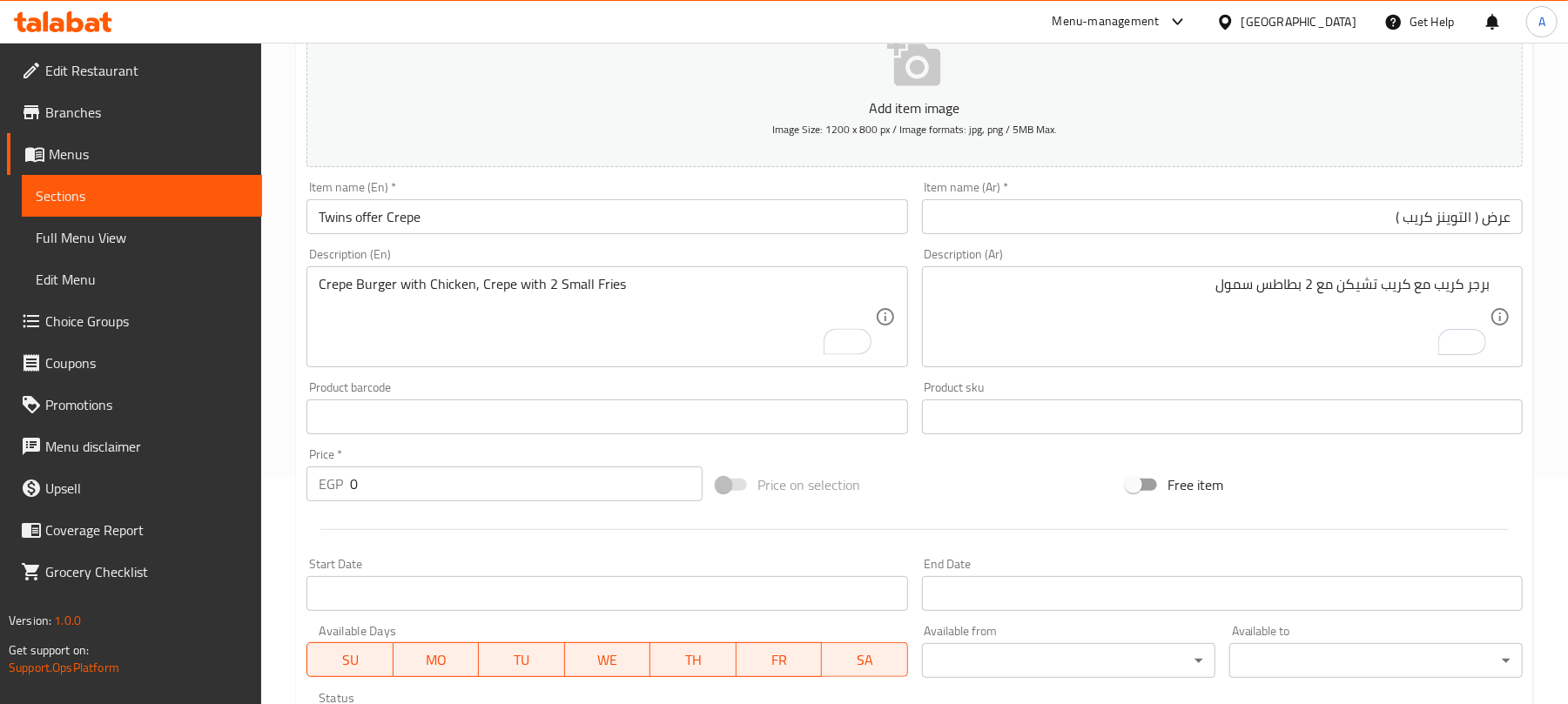 scroll, scrollTop: 231, scrollLeft: 0, axis: vertical 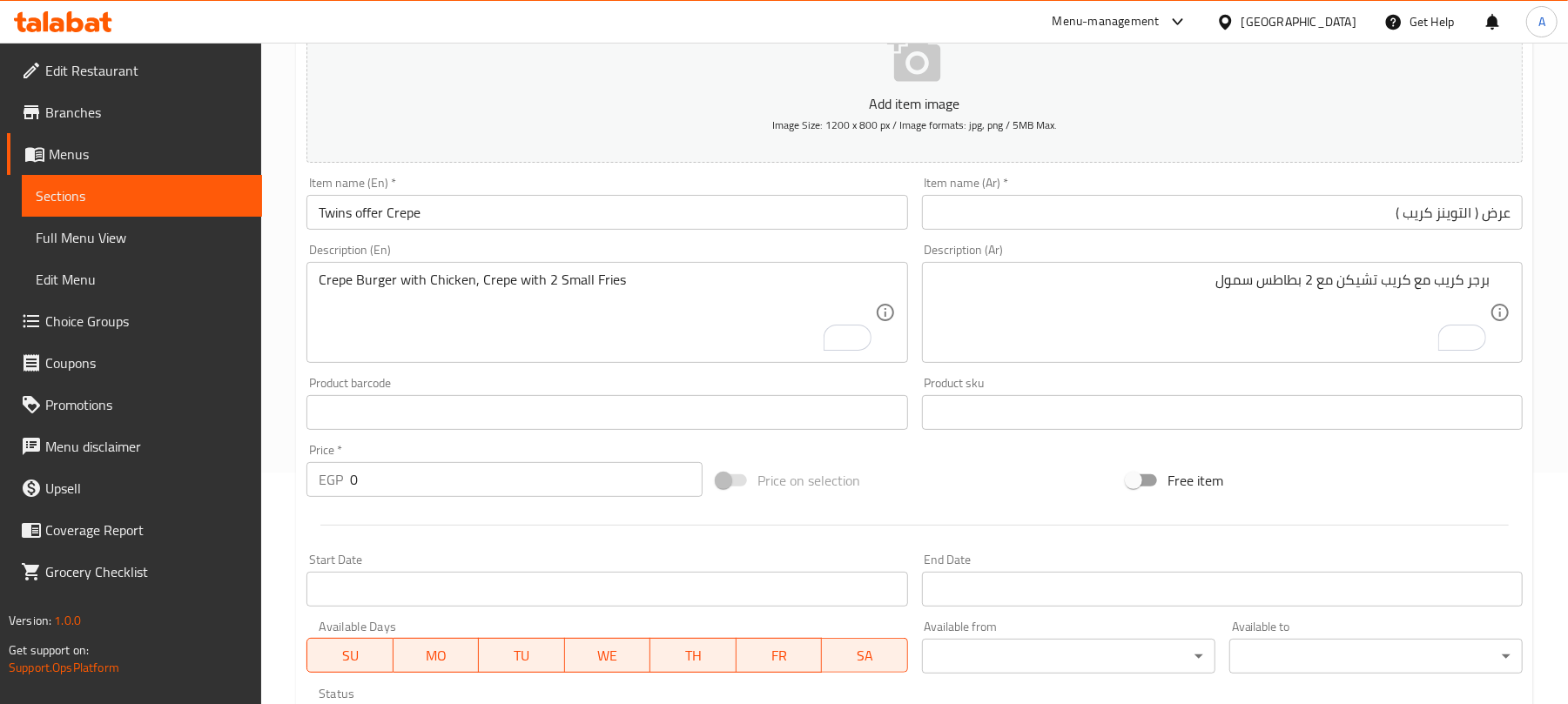 click on "0" at bounding box center [526, 479] 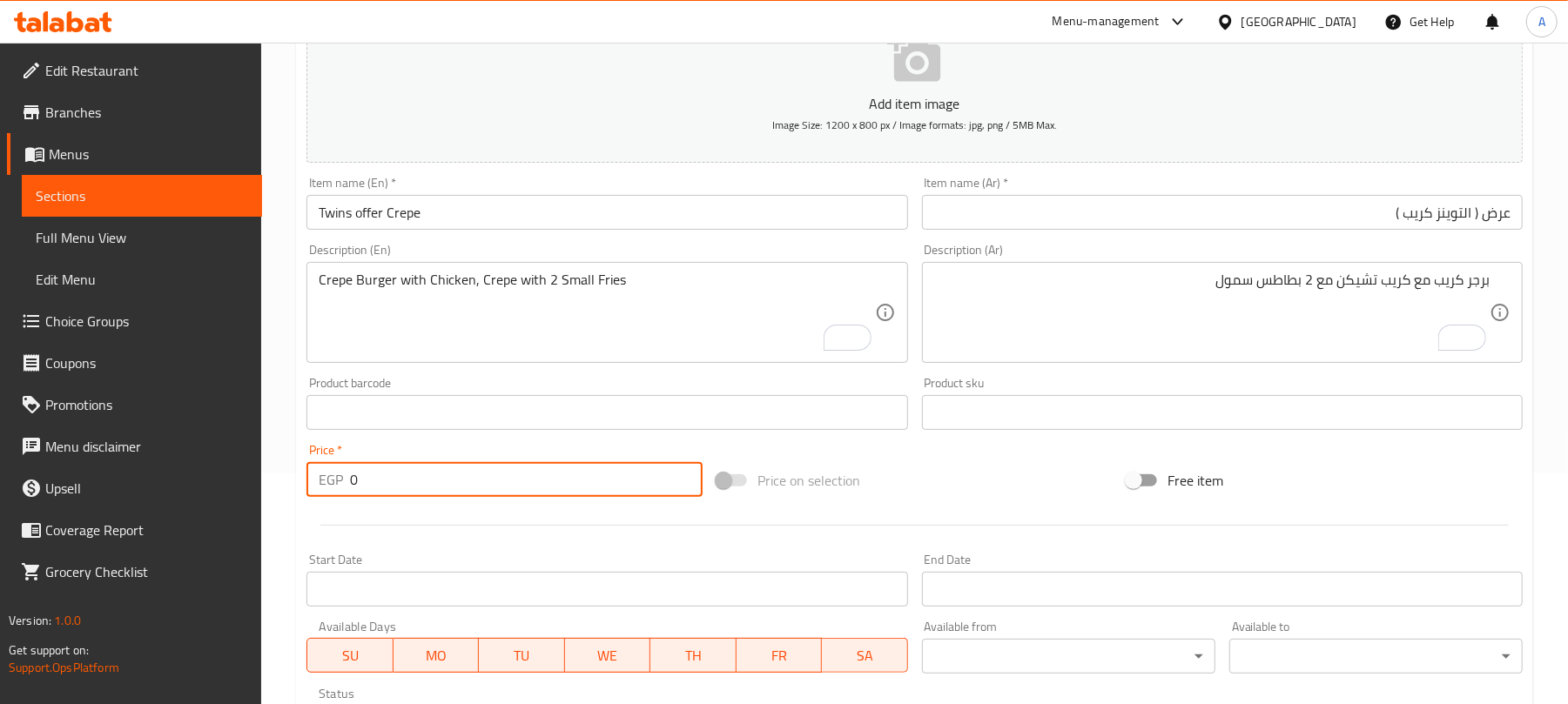 click on "0" at bounding box center [526, 479] 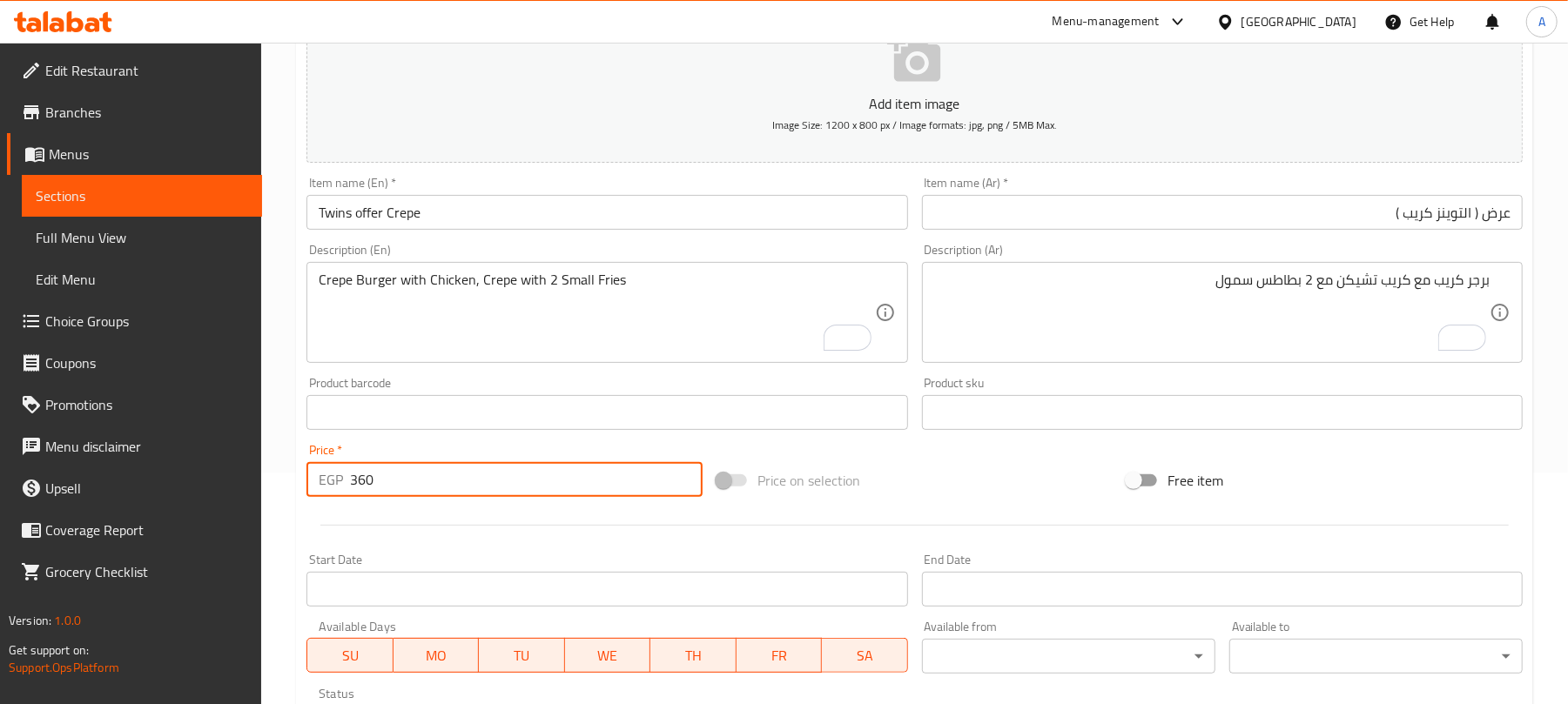 type on "360" 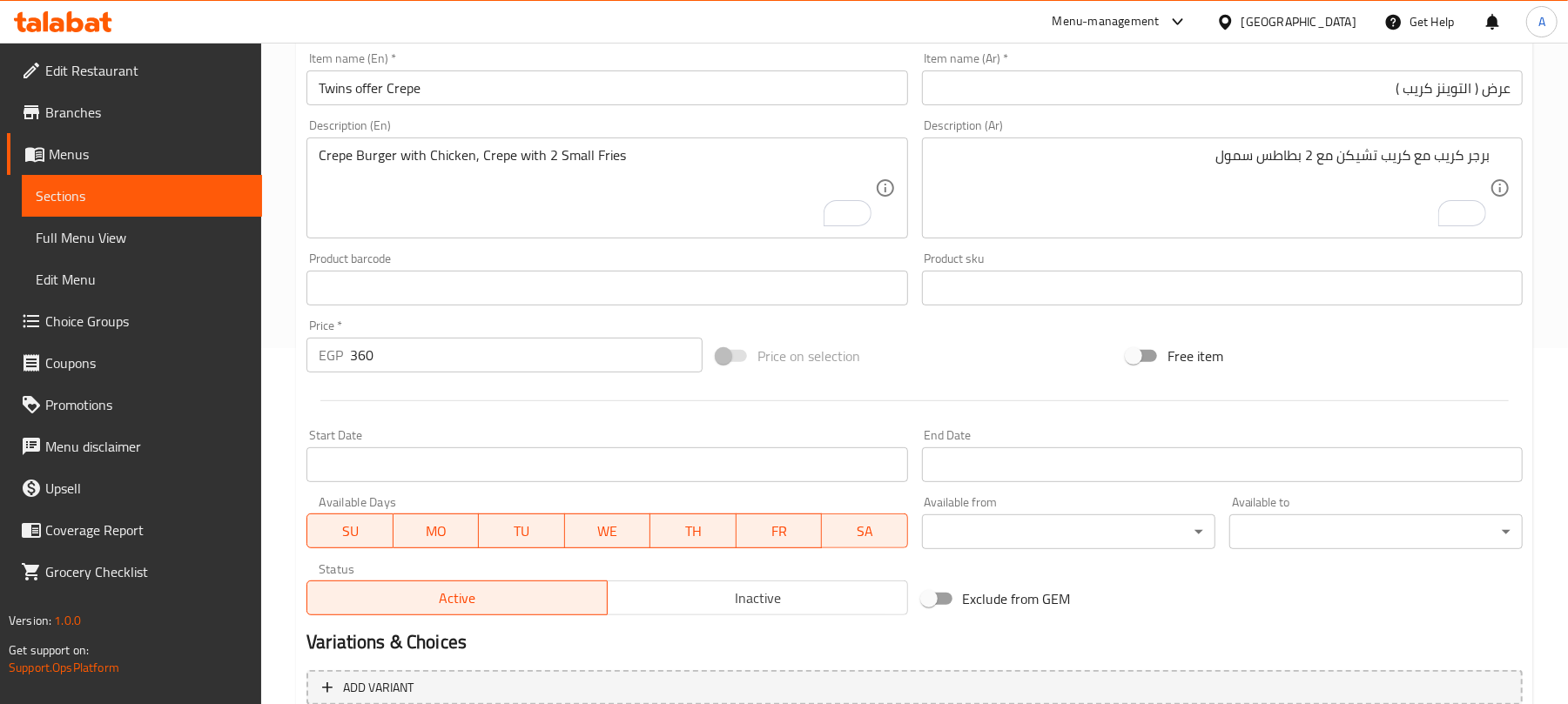 scroll, scrollTop: 524, scrollLeft: 0, axis: vertical 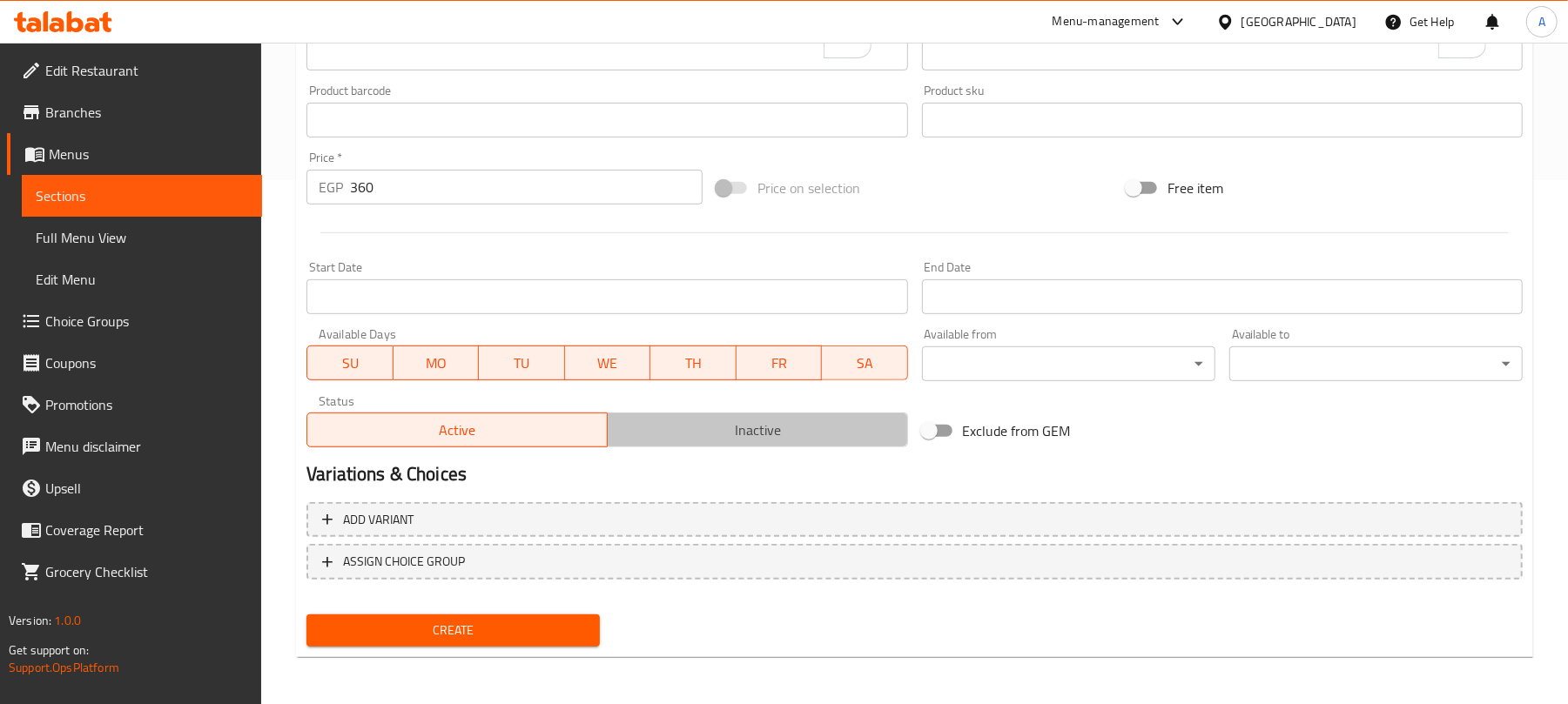 click on "Inactive" at bounding box center [757, 430] 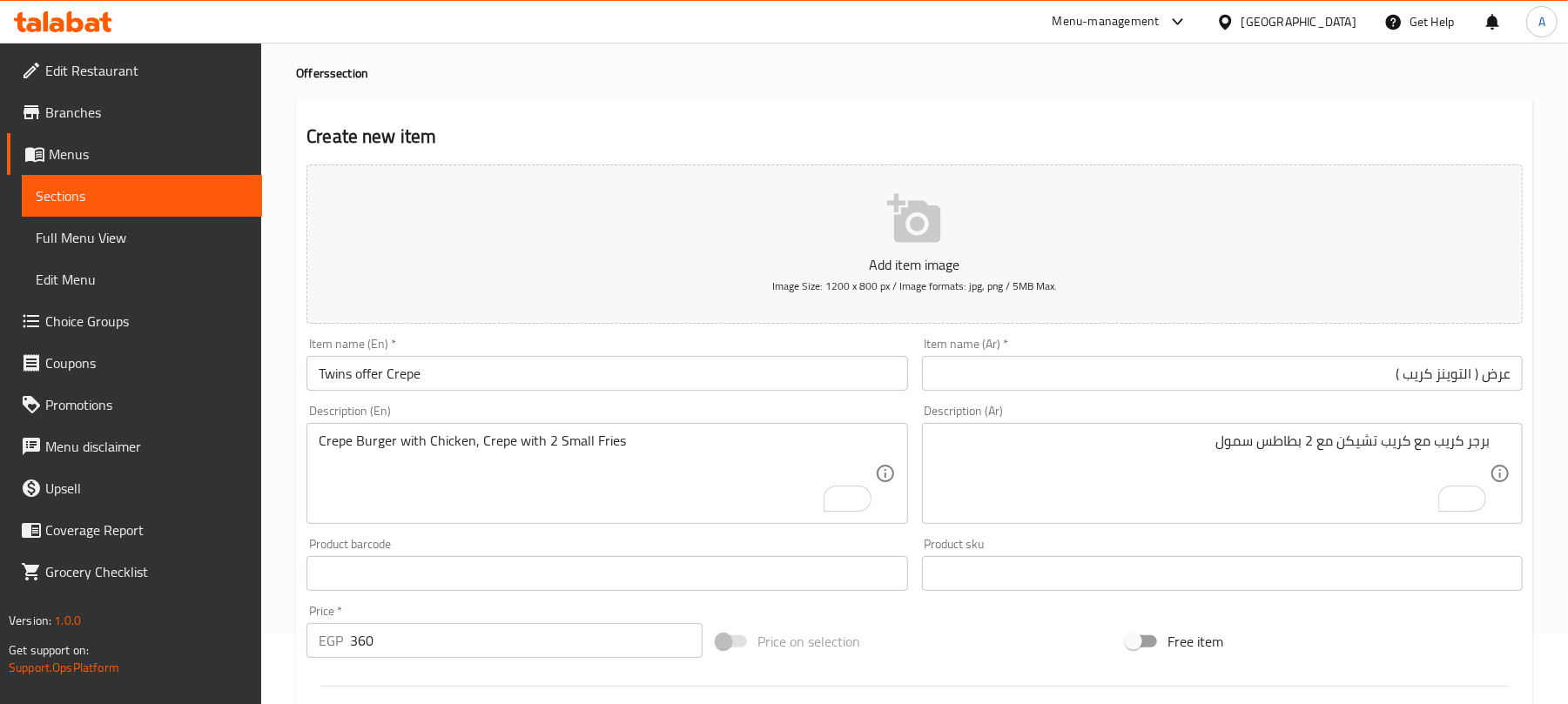 scroll, scrollTop: 60, scrollLeft: 0, axis: vertical 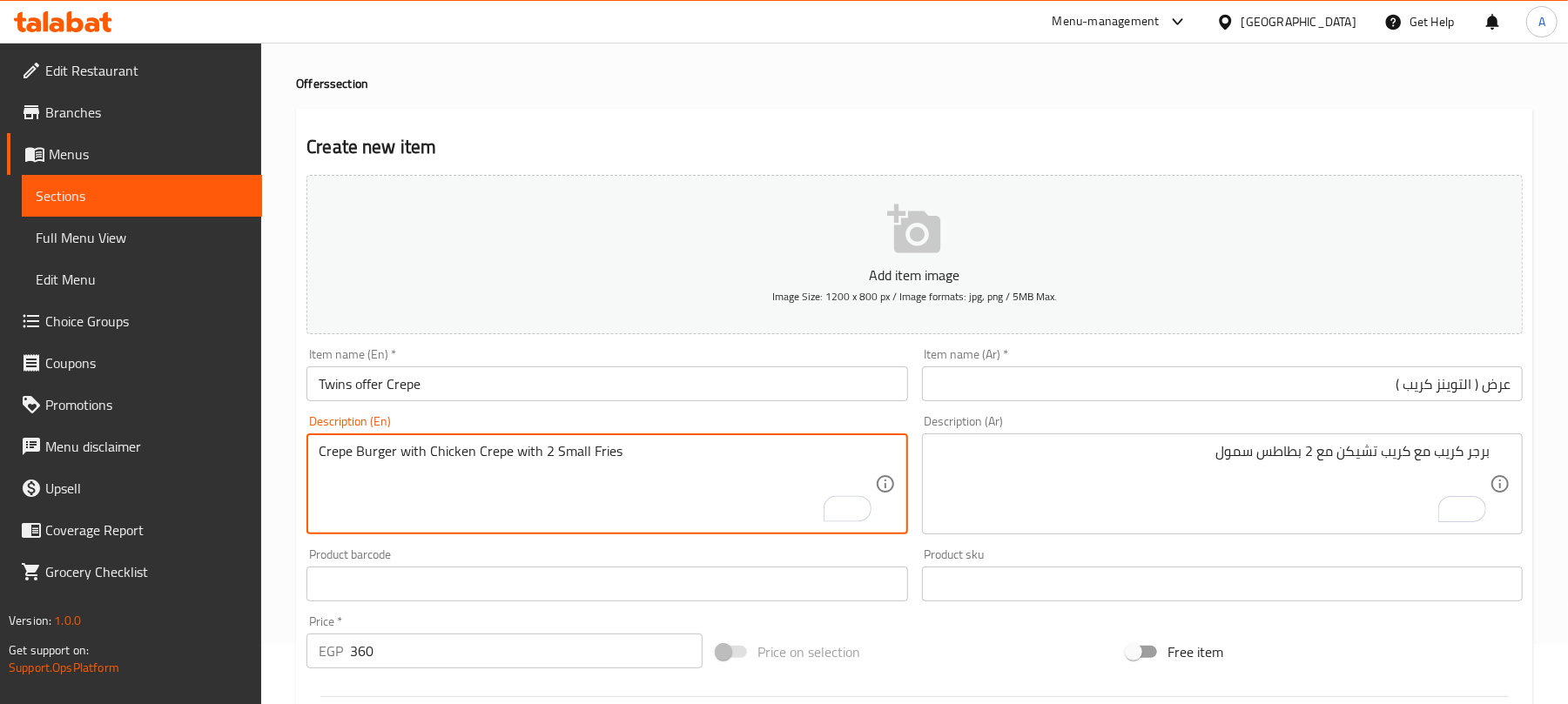 type on "Crepe Burger with Chicken Crepe with 2 Small Fries" 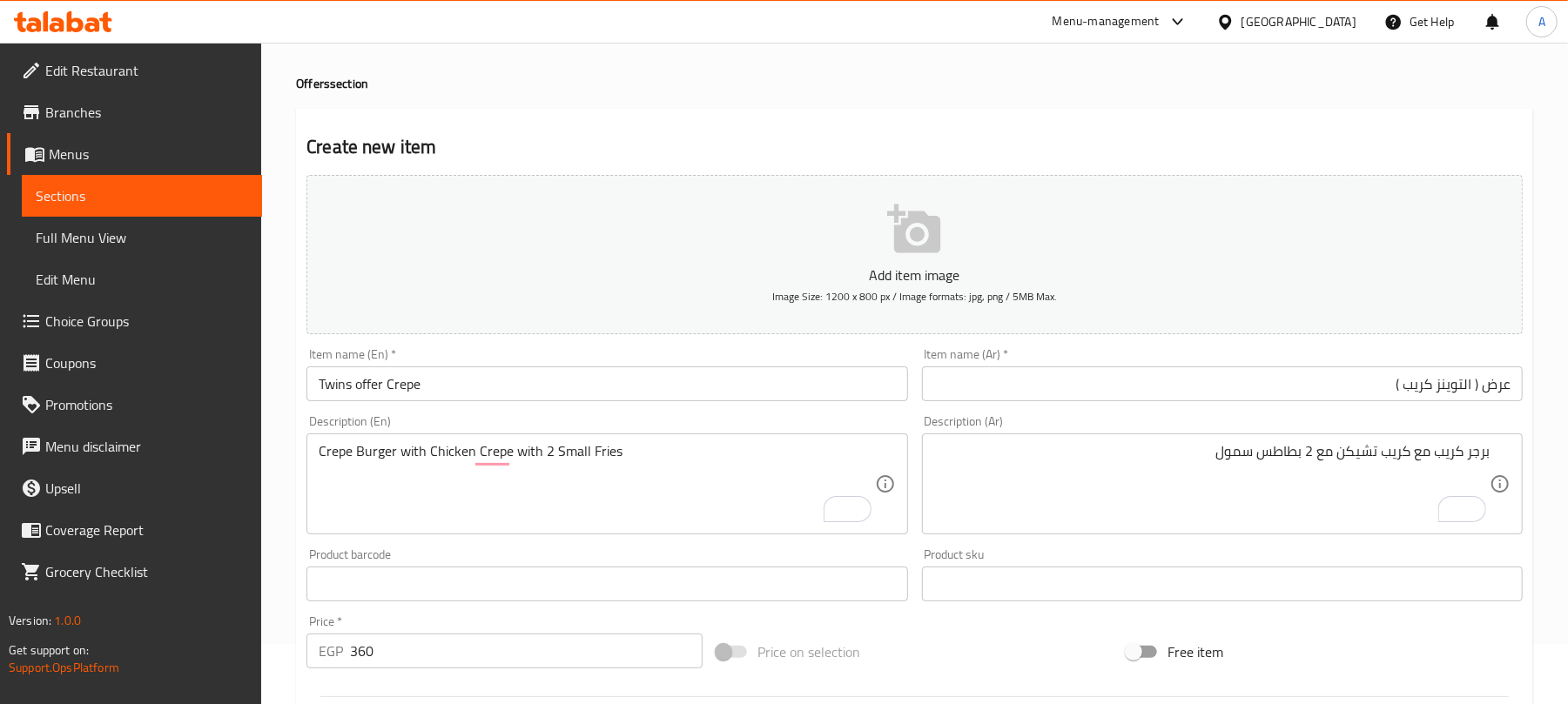 click on "Description (Ar)  برجر كريب مع كريب تشيكن مع 2 بطاطس سمول Description (Ar)" at bounding box center (1222, 474) 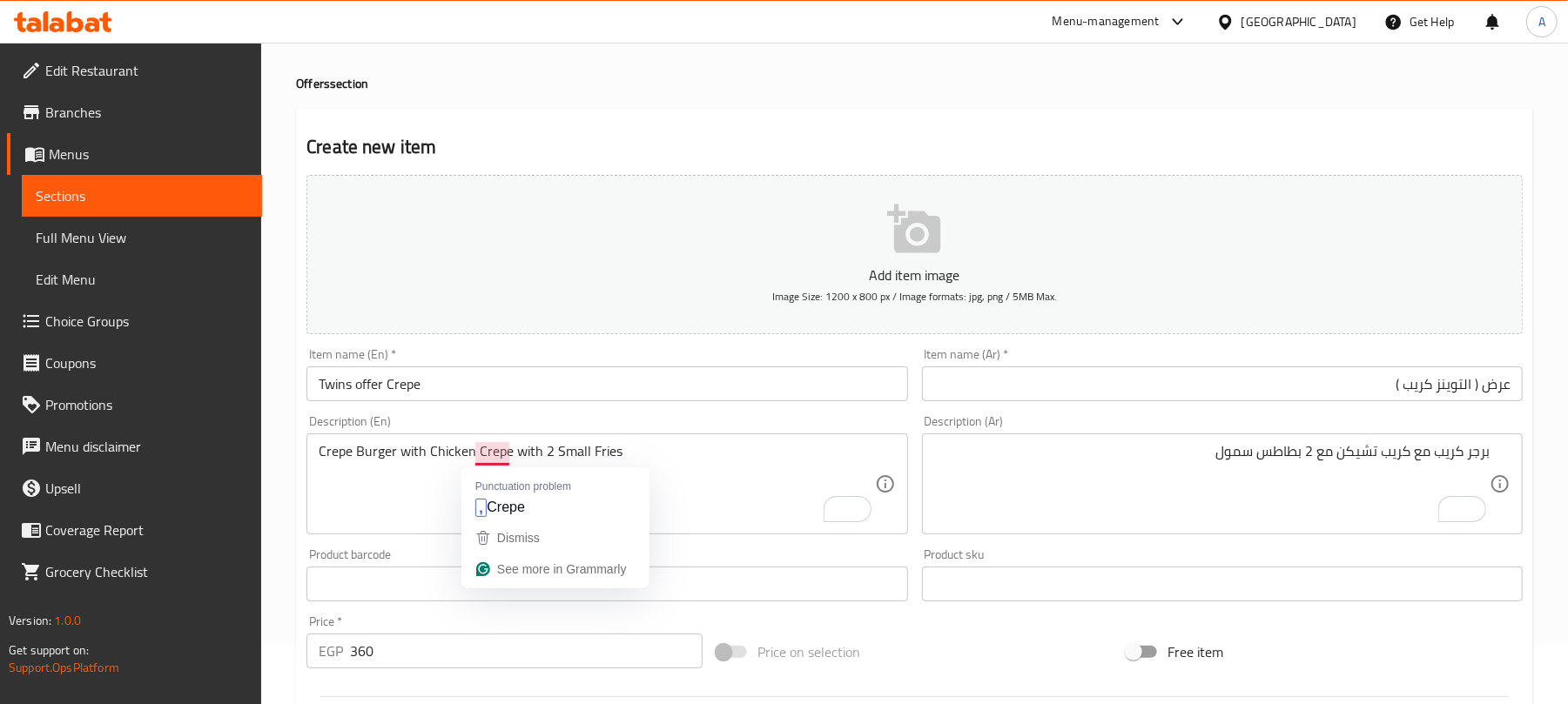 click on "Add item image Image Size: 1200 x 800 px / Image formats: jpg, png / 5MB Max. Item name (En)   * Twins offer Crepe Item name (En)  * Item name (Ar)   * عرض ( التوينز كريب ) Item name (Ar)  * Description (En) Crepe Burger with Chicken Crepe with 2 Small Fries Description (En) Description (Ar)  برجر كريب مع كريب تشيكن مع 2 بطاطس سمول Description (Ar) Product barcode Product barcode Product sku Product sku Price   * EGP 360 Price  * Price on selection Free item Start Date Start Date End Date End Date Available Days SU MO TU WE TH FR SA Available from ​ ​ Available to ​ ​ Status Active Inactive Exclude from GEM" at bounding box center (914, 543) 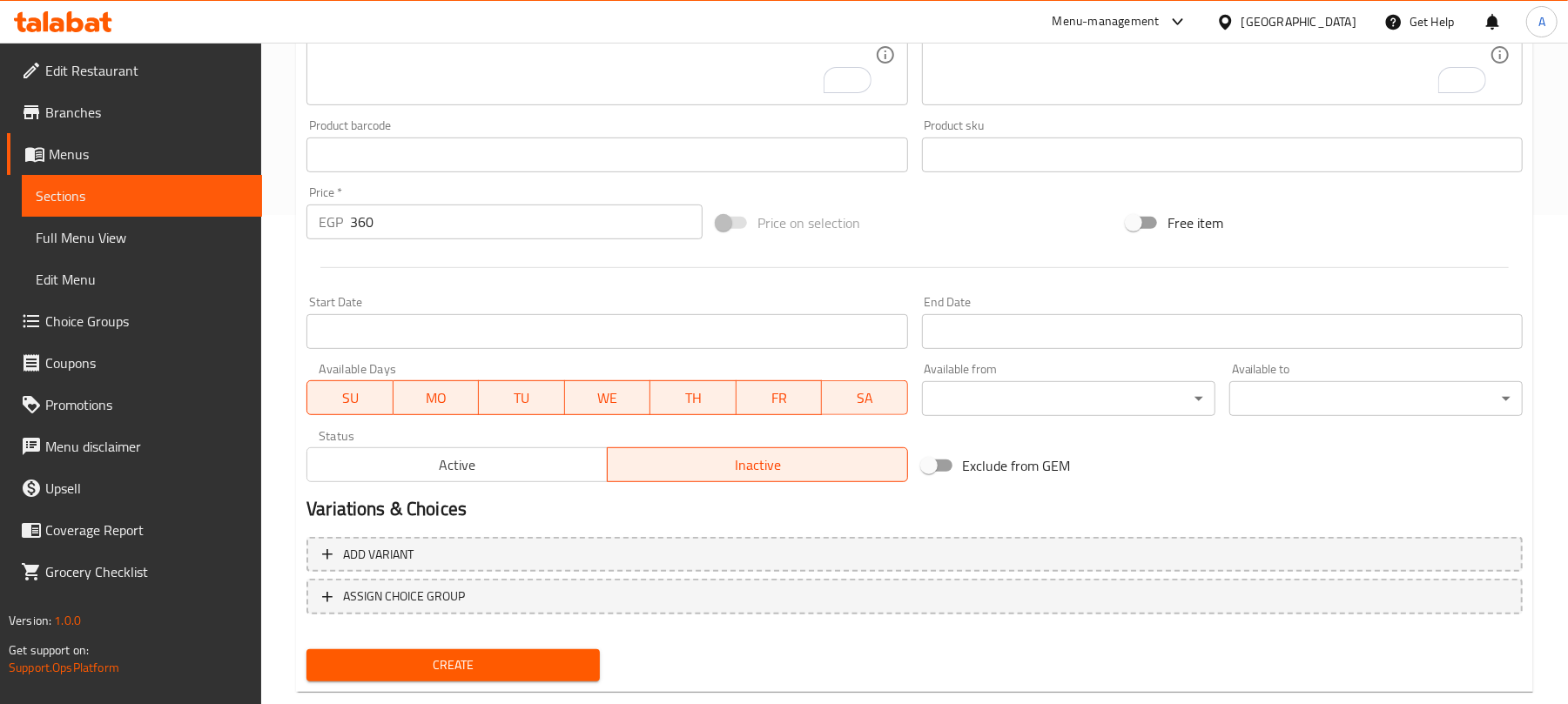 scroll, scrollTop: 524, scrollLeft: 0, axis: vertical 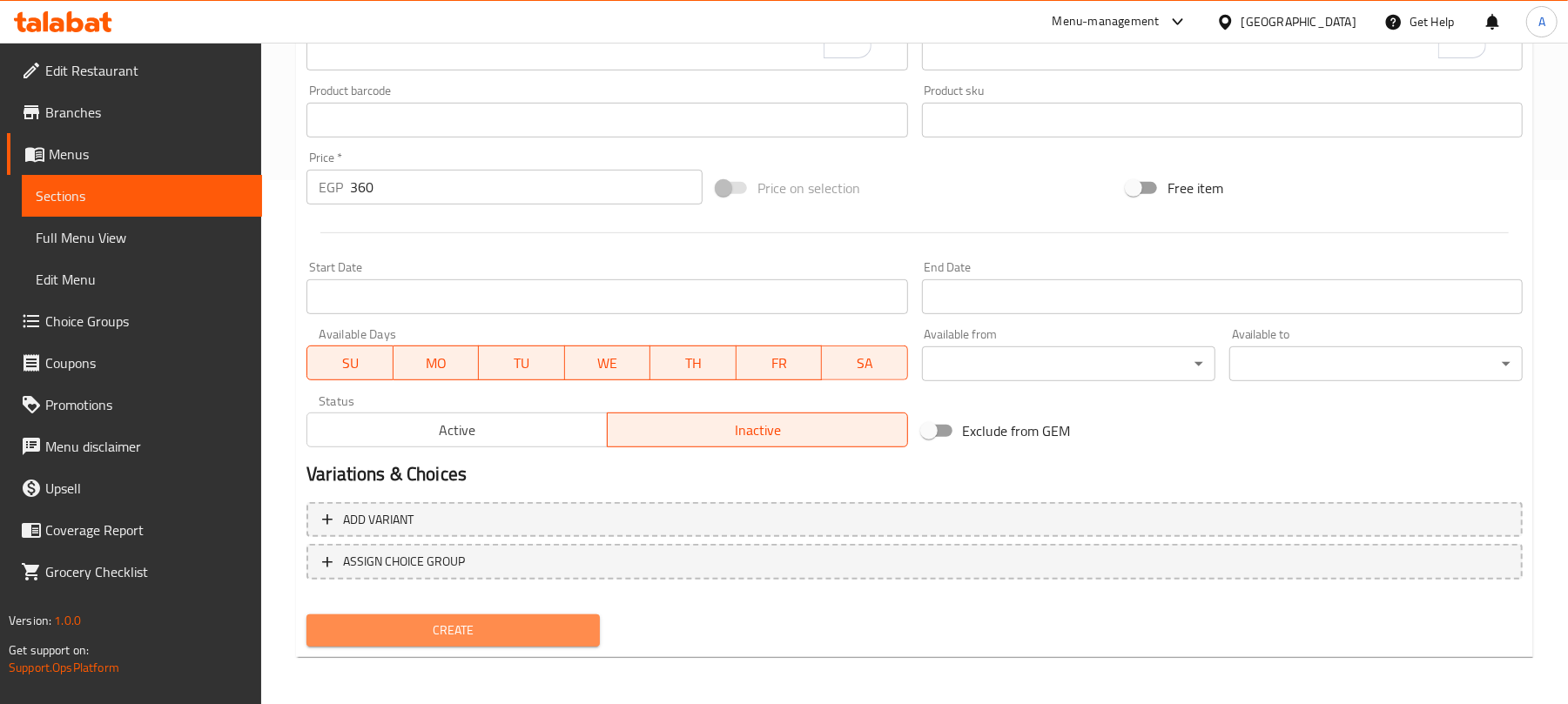 click on "Create" at bounding box center [453, 630] 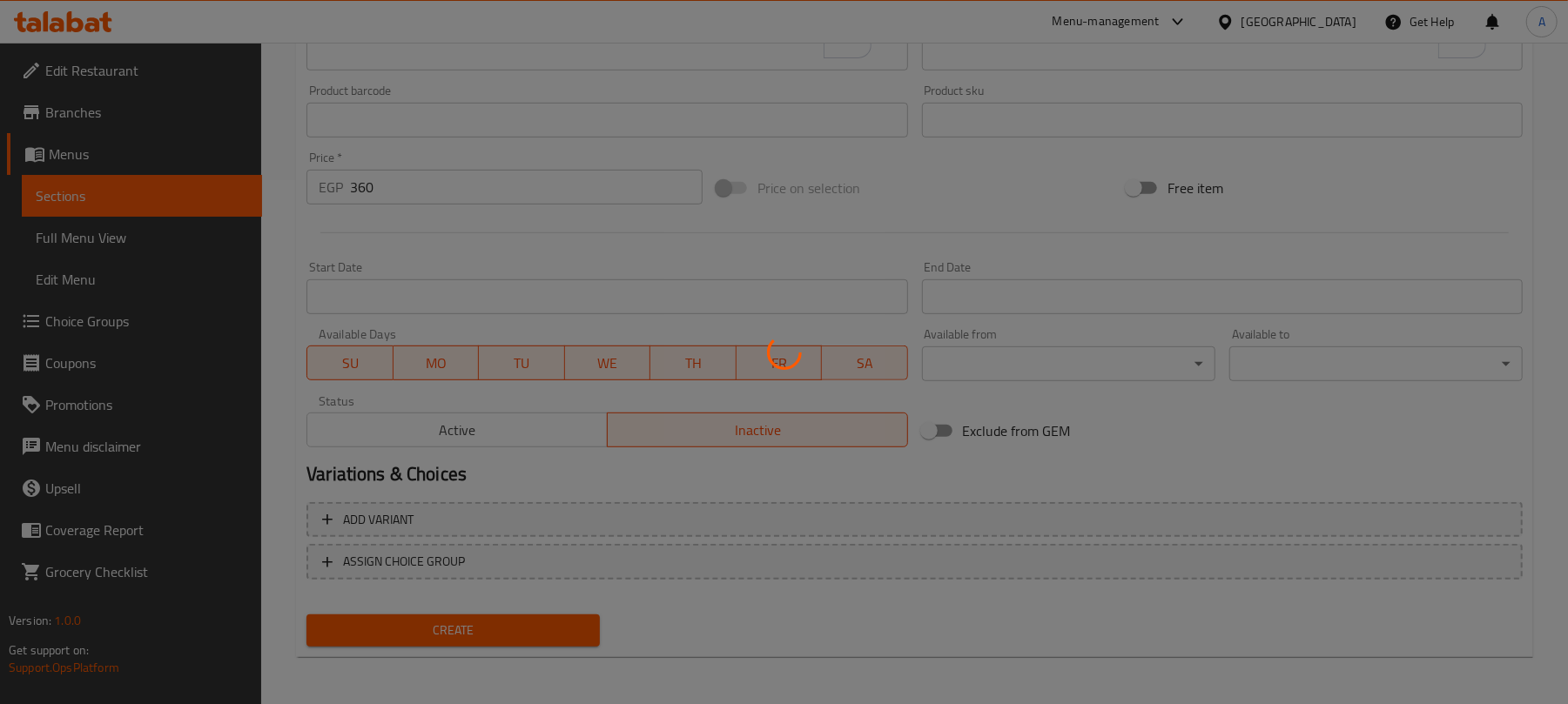 type 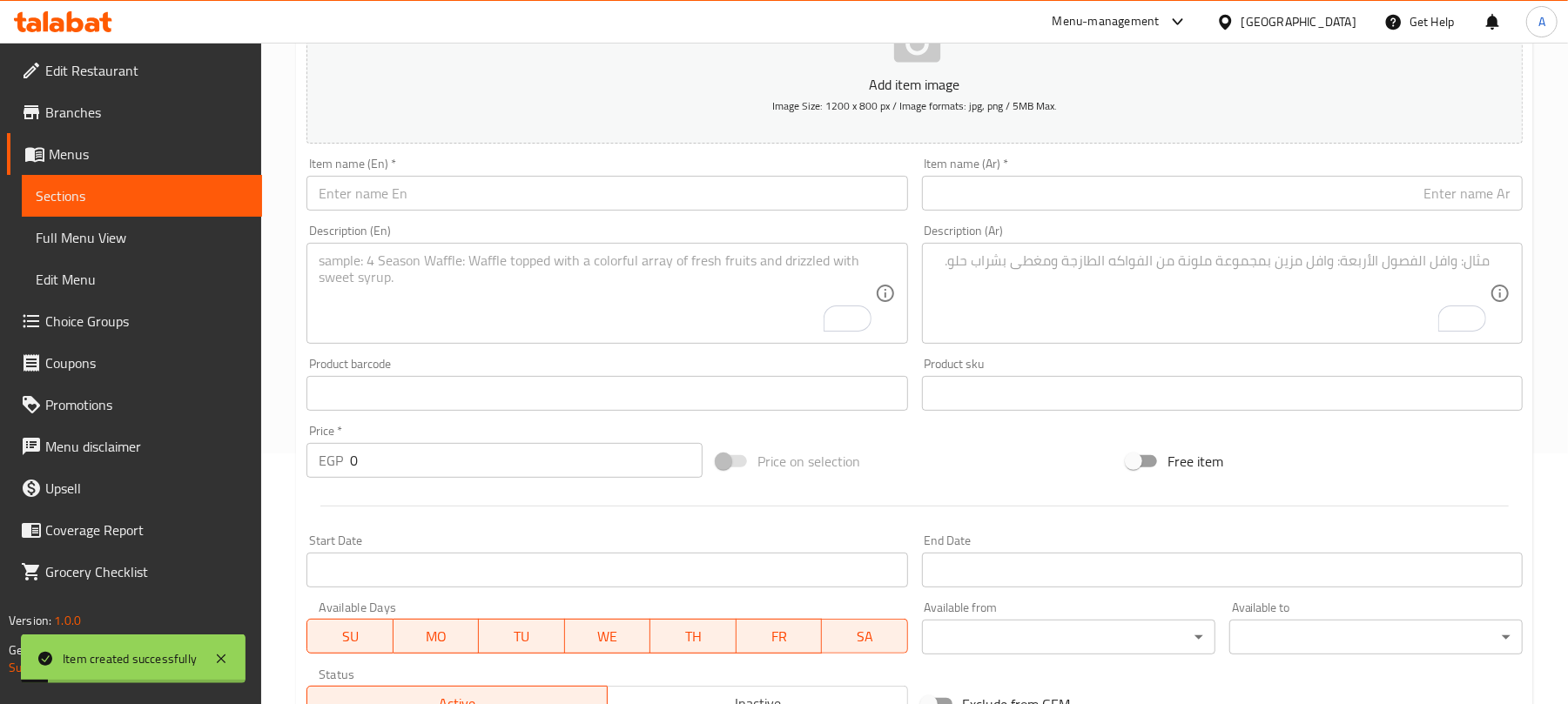 scroll, scrollTop: 0, scrollLeft: 0, axis: both 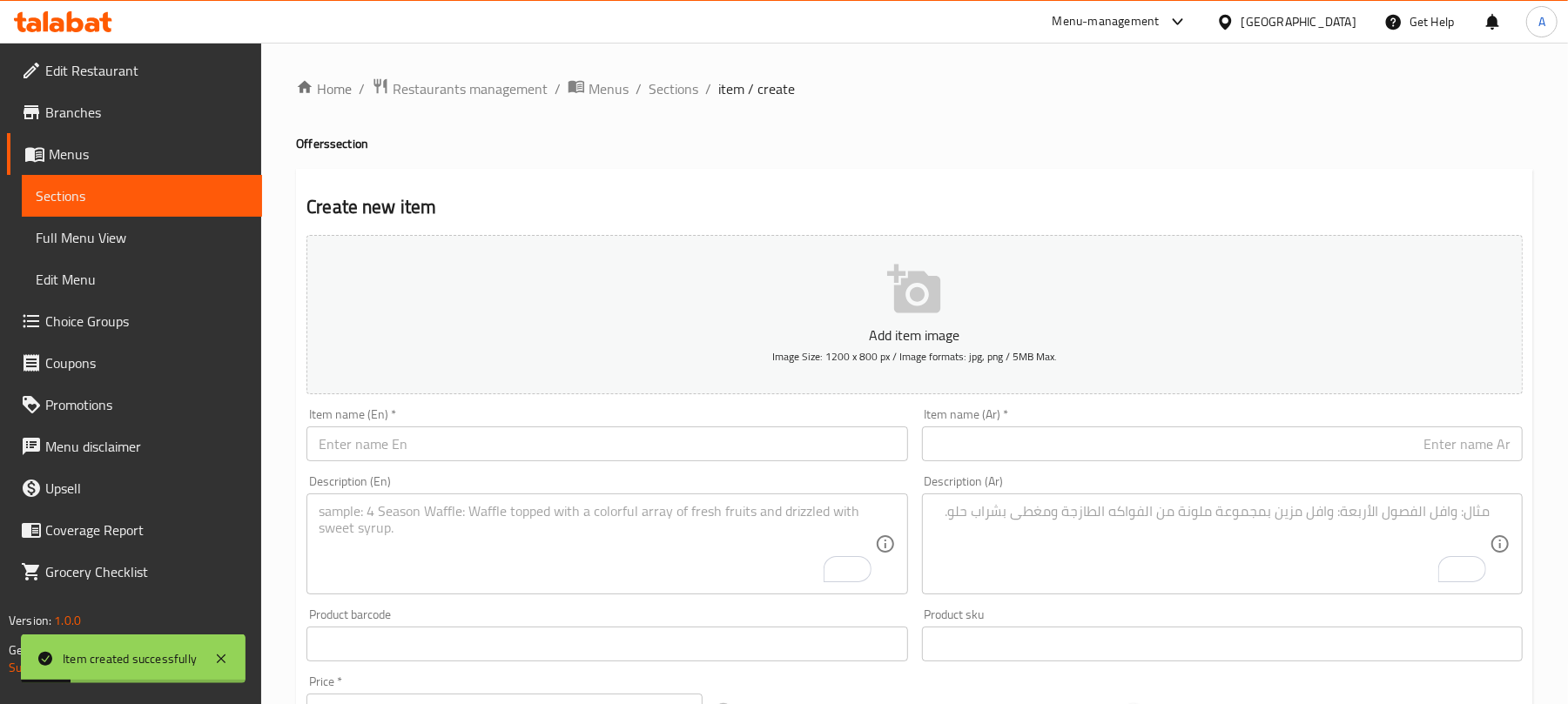 click on "Description (En) Description (En)" at bounding box center [607, 534] 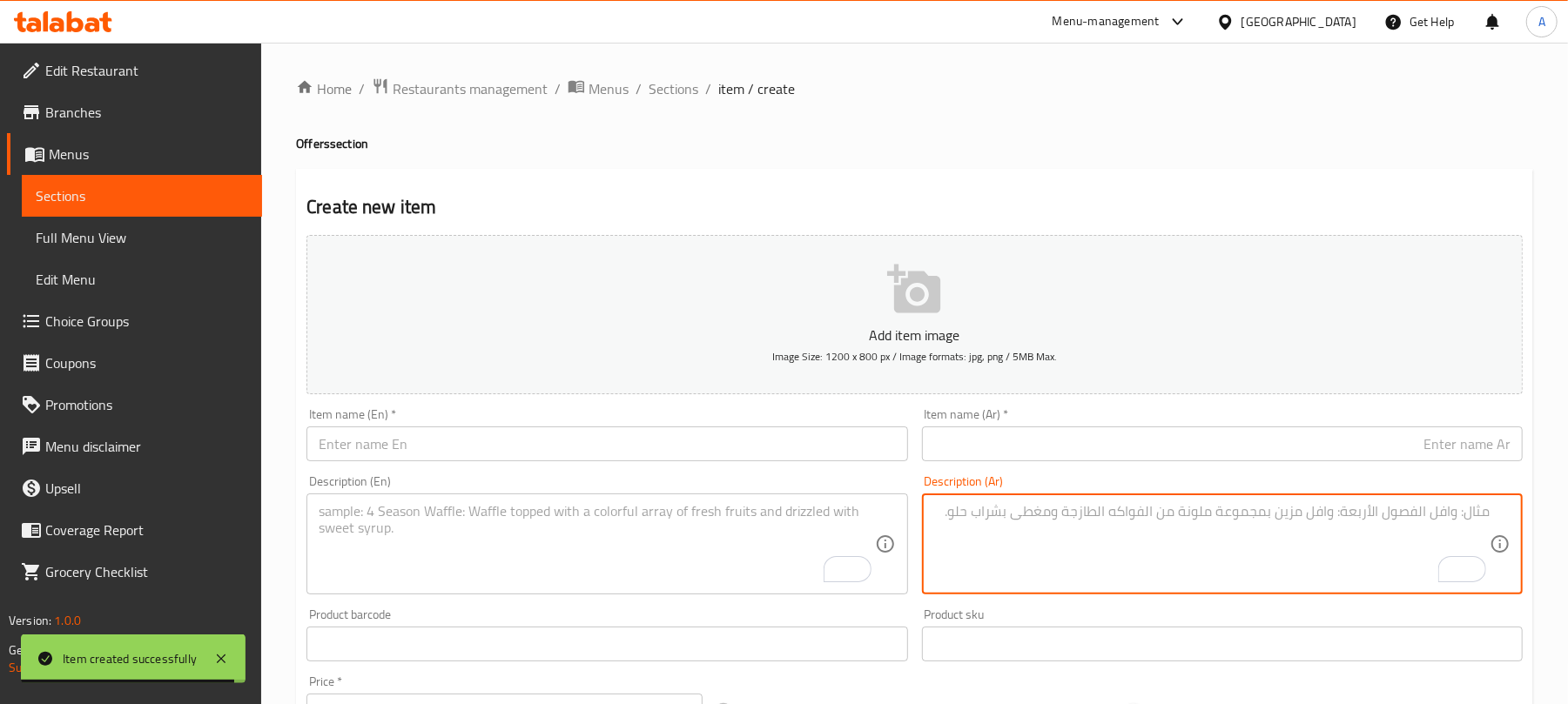 click at bounding box center (1212, 544) 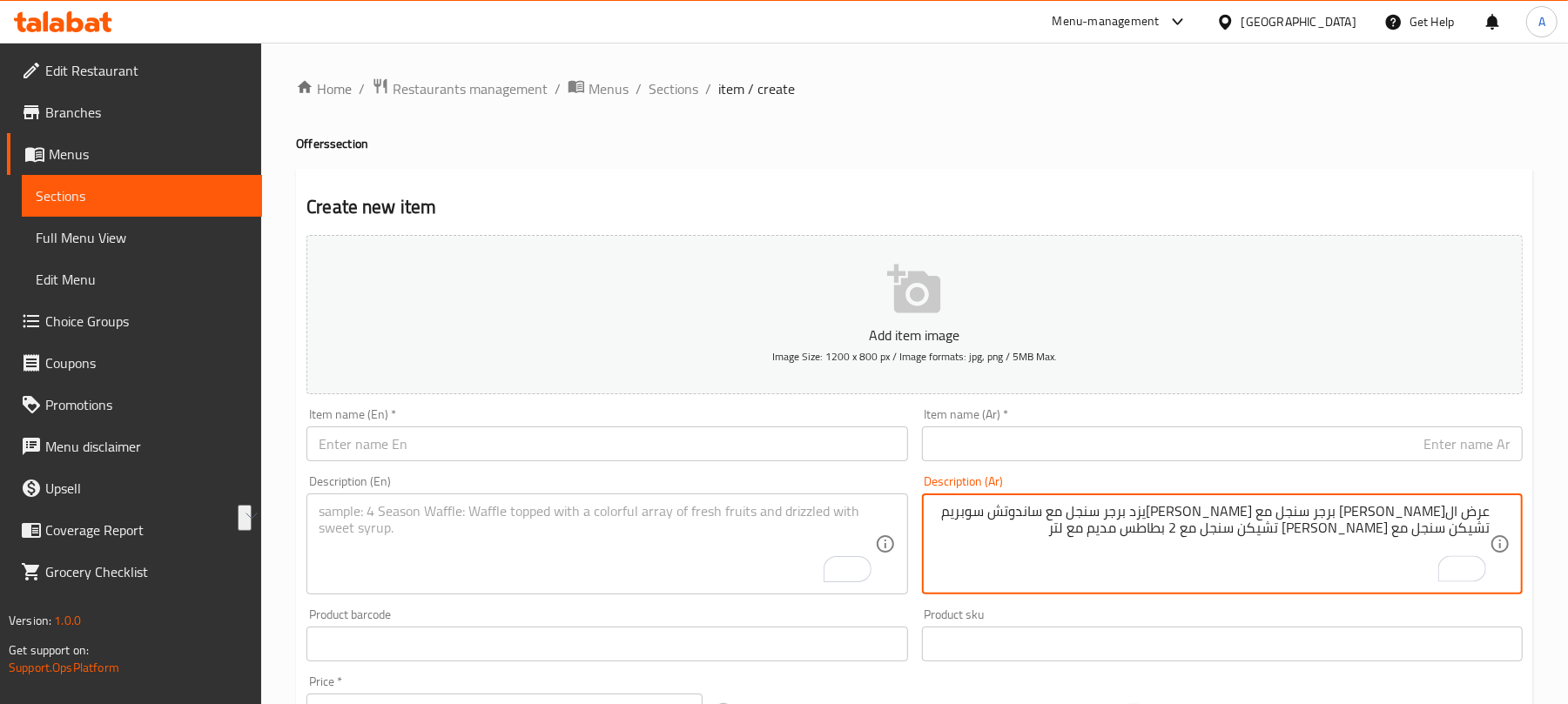 drag, startPoint x: 1423, startPoint y: 516, endPoint x: 1517, endPoint y: 516, distance: 94 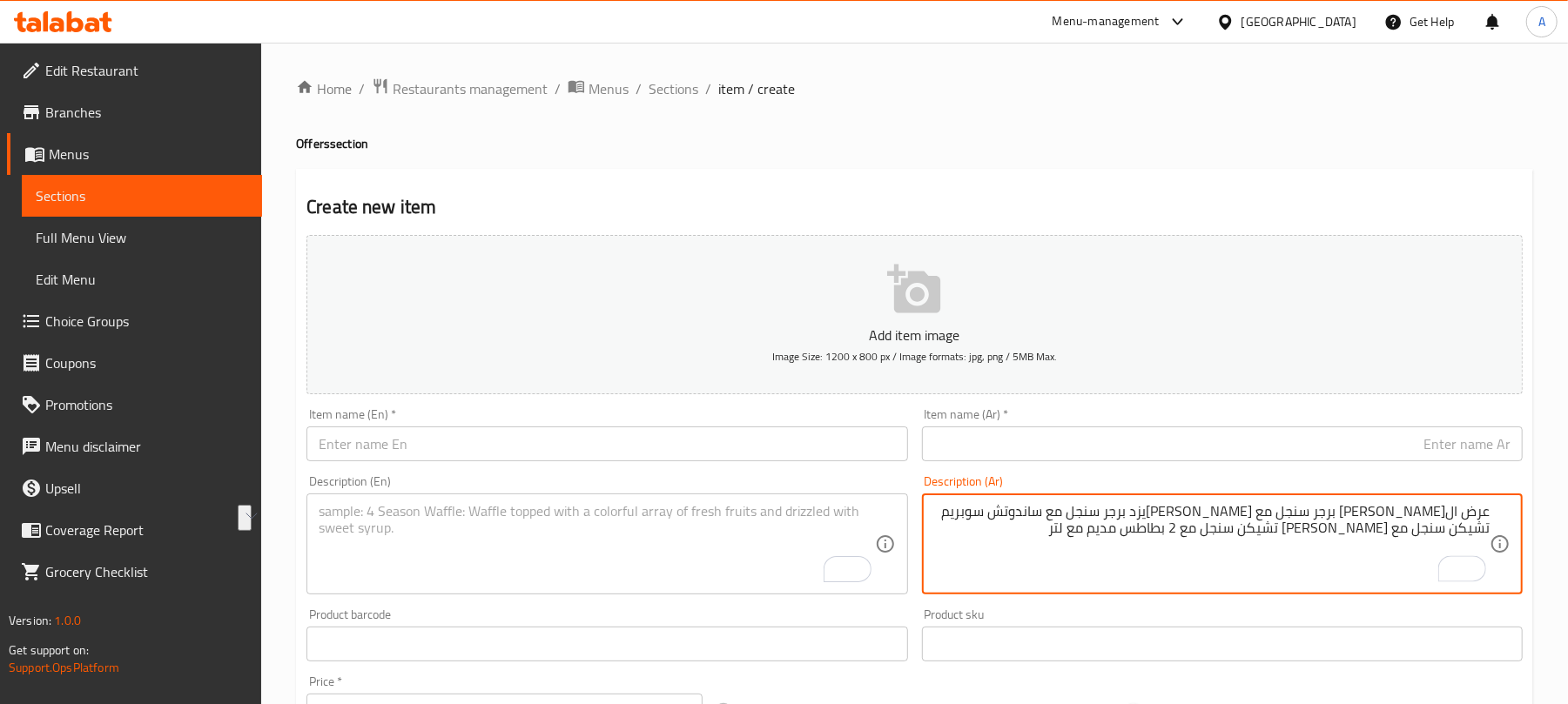click on "عرض الشير ساندوتش كلاسك برجر سنجل مع ساندوتش كرماليزد برجر سنجل مع ساندوتش سوبريم تشيكن سنجل مع ساندوتش رانشى تشيكن سنجل مع 2 بطاطس مديم مع لتر
Description (Ar)" at bounding box center [1222, 544] 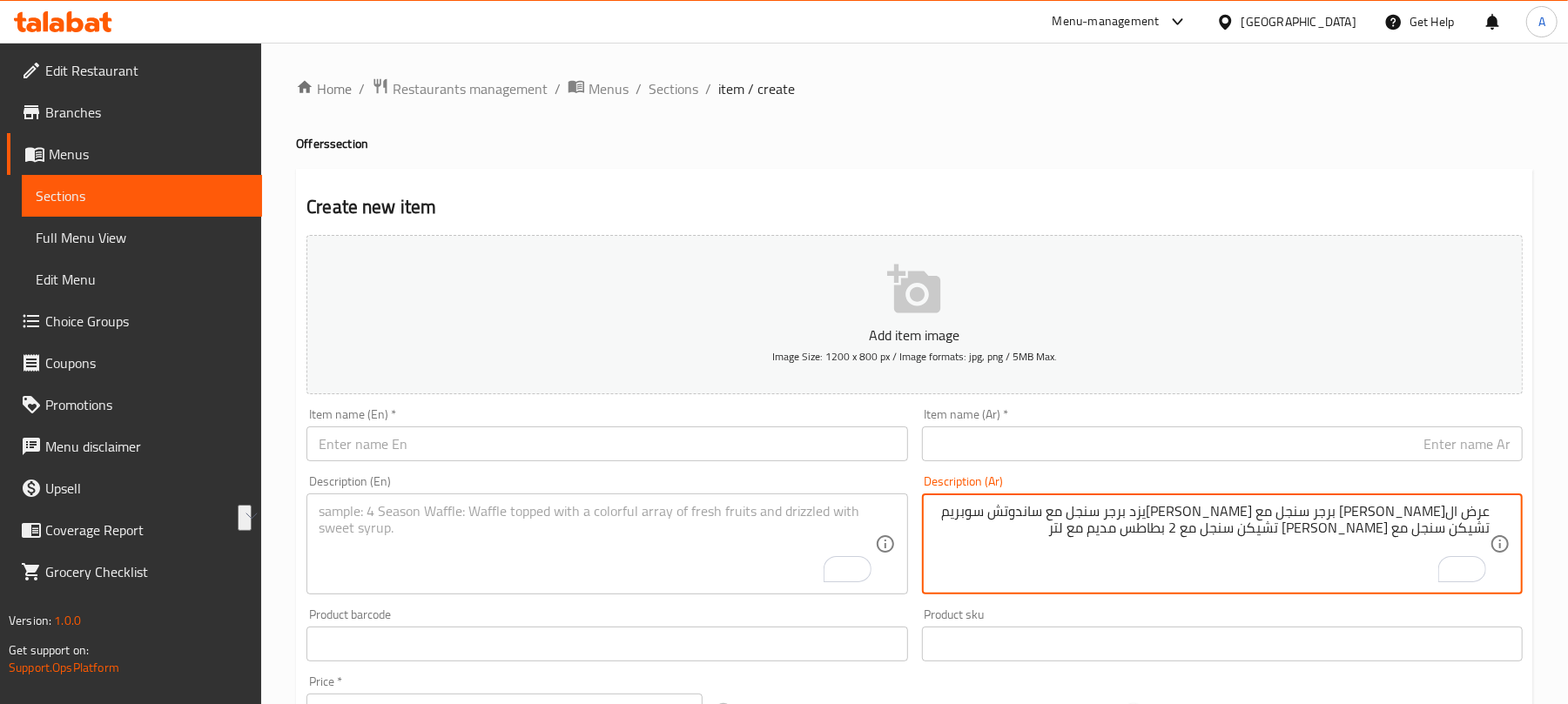 type on "عرض الشير ساندوتش كلاسك برجر سنجل مع ساندوتش كرماليزد برجر سنجل مع ساندوتش سوبريم تشيكن سنجل مع ساندوتش رانشى تشيكن سنجل مع 2 بطاطس مديم مع لتر" 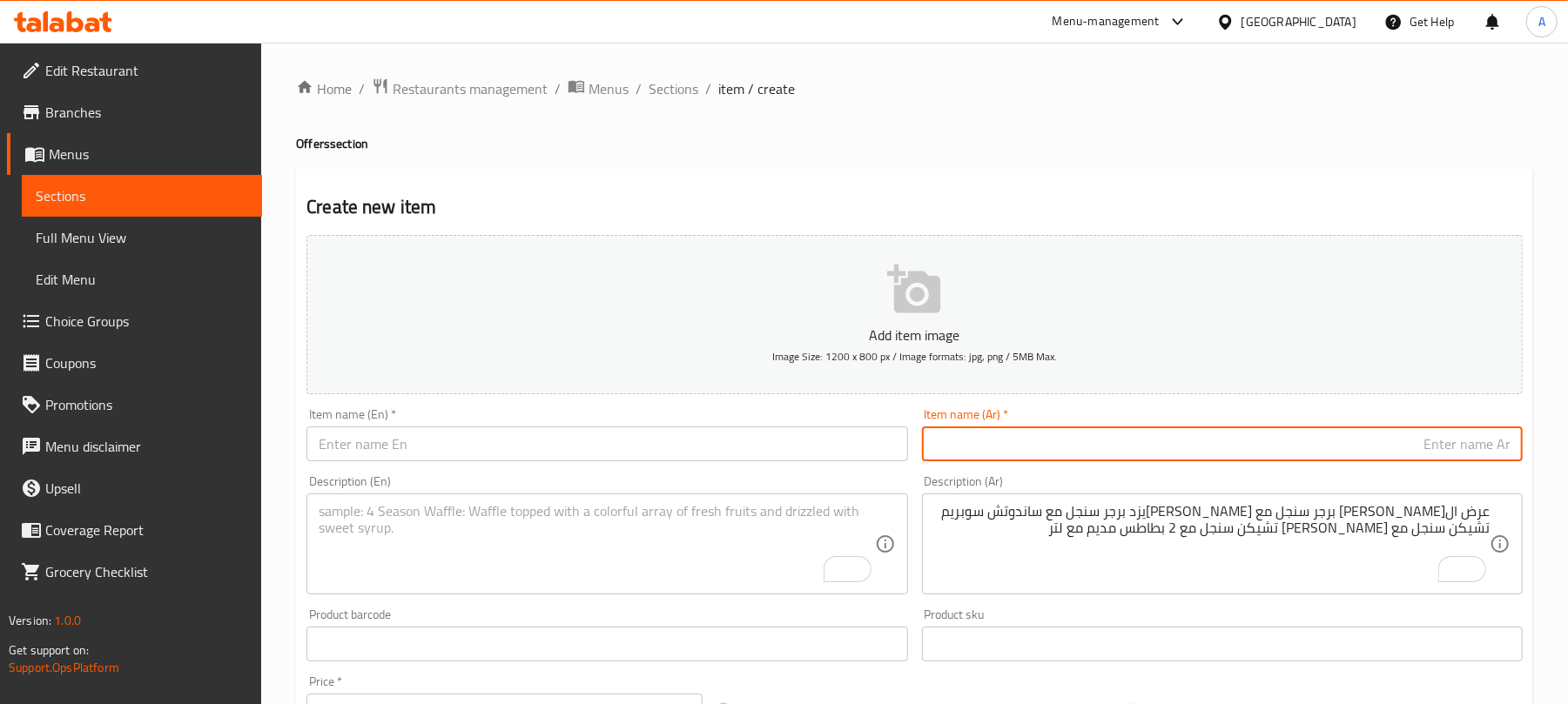 paste on "عرض الشير" 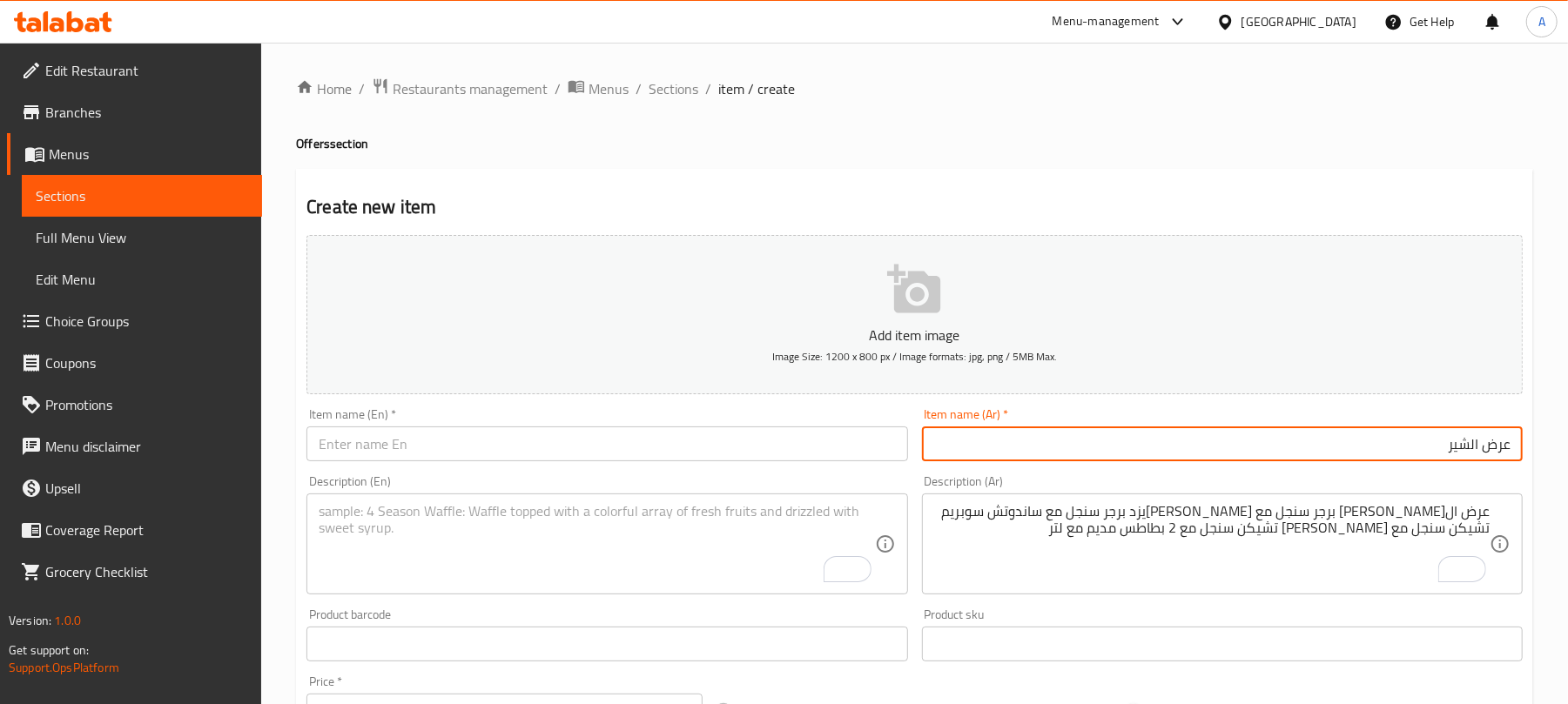 type on "عرض الشير" 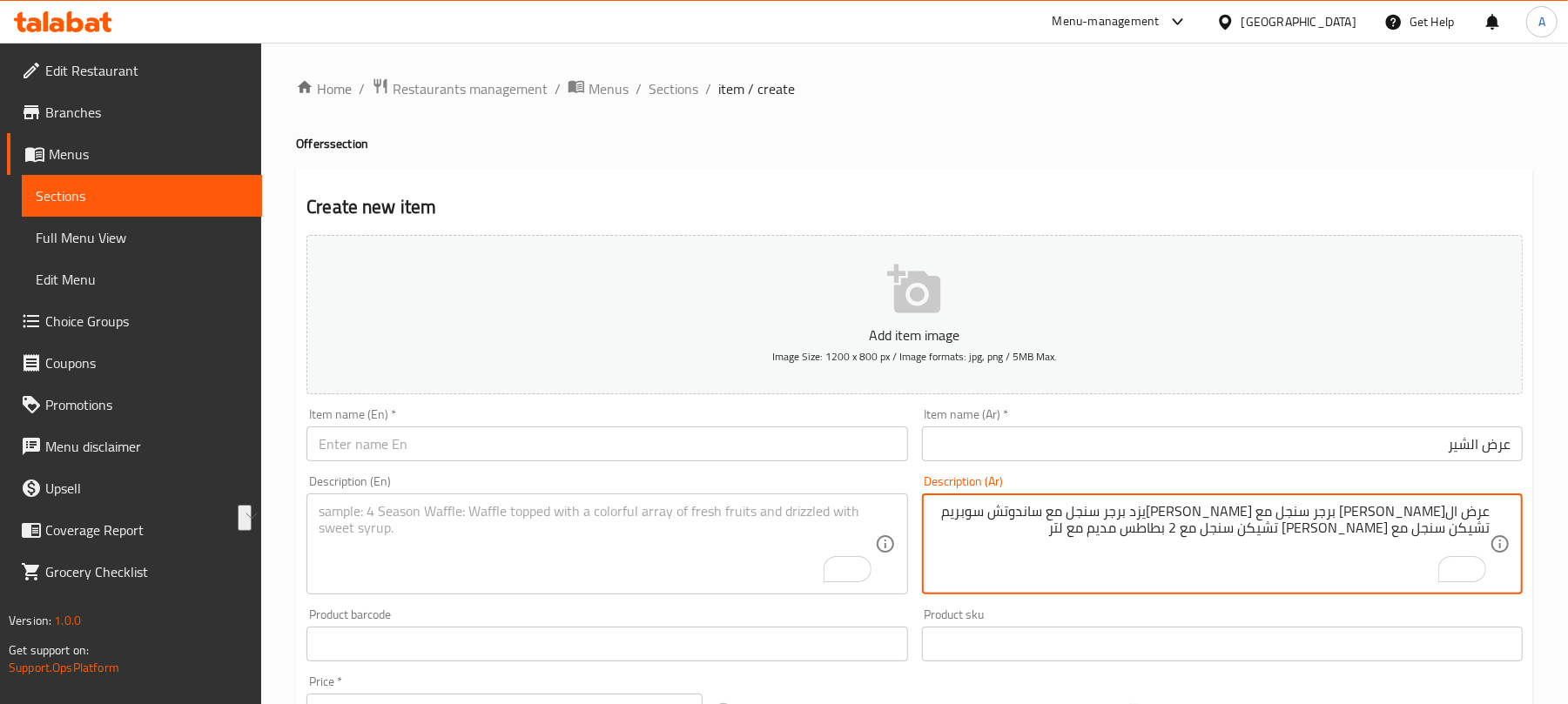 drag, startPoint x: 1423, startPoint y: 515, endPoint x: 1537, endPoint y: 500, distance: 114.98261 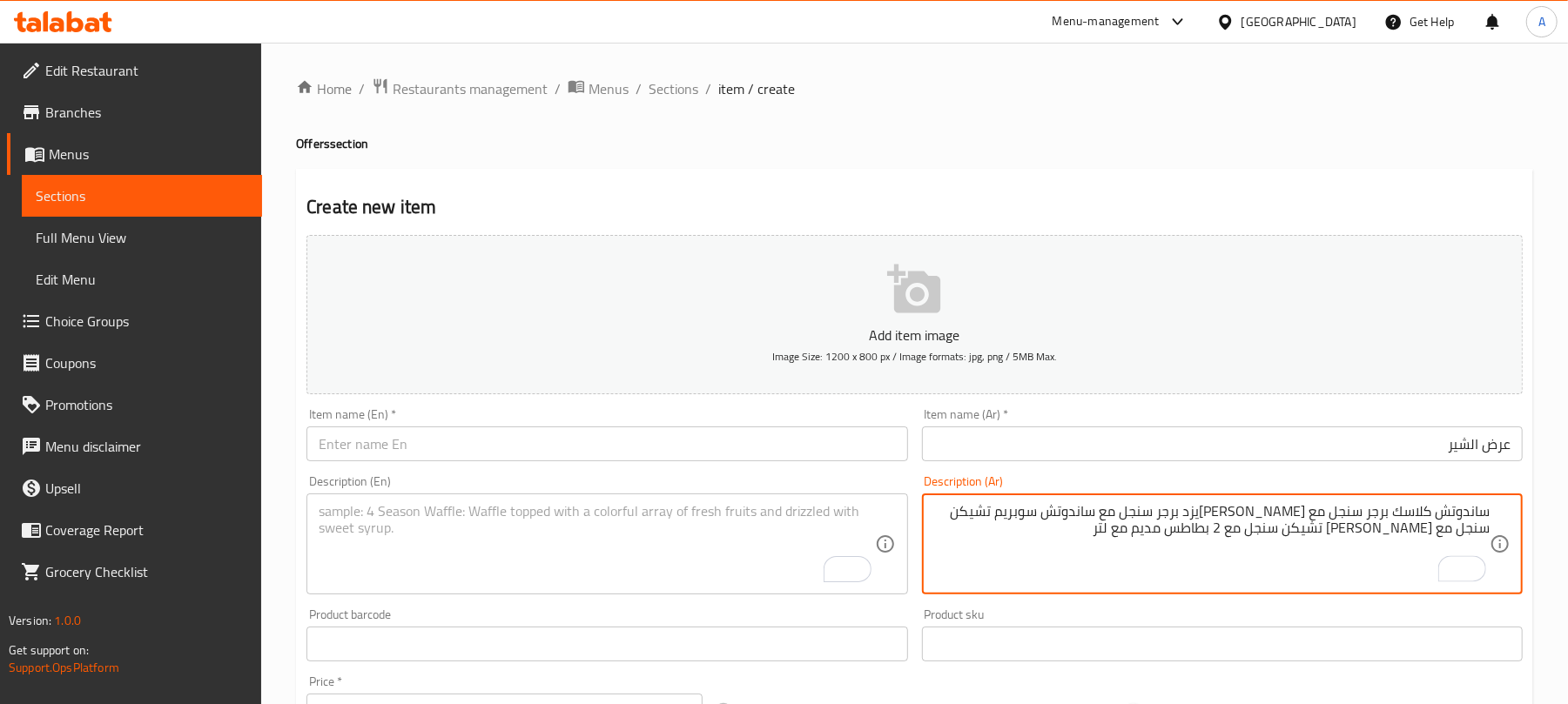 type on "ساندوتش كلاسك برجر سنجل مع ساندوتش كرماليزد برجر سنجل مع ساندوتش سوبريم تشيكن سنجل مع ساندوتش رانشى تشيكن سنجل مع 2 بطاطس مديم مع لتر" 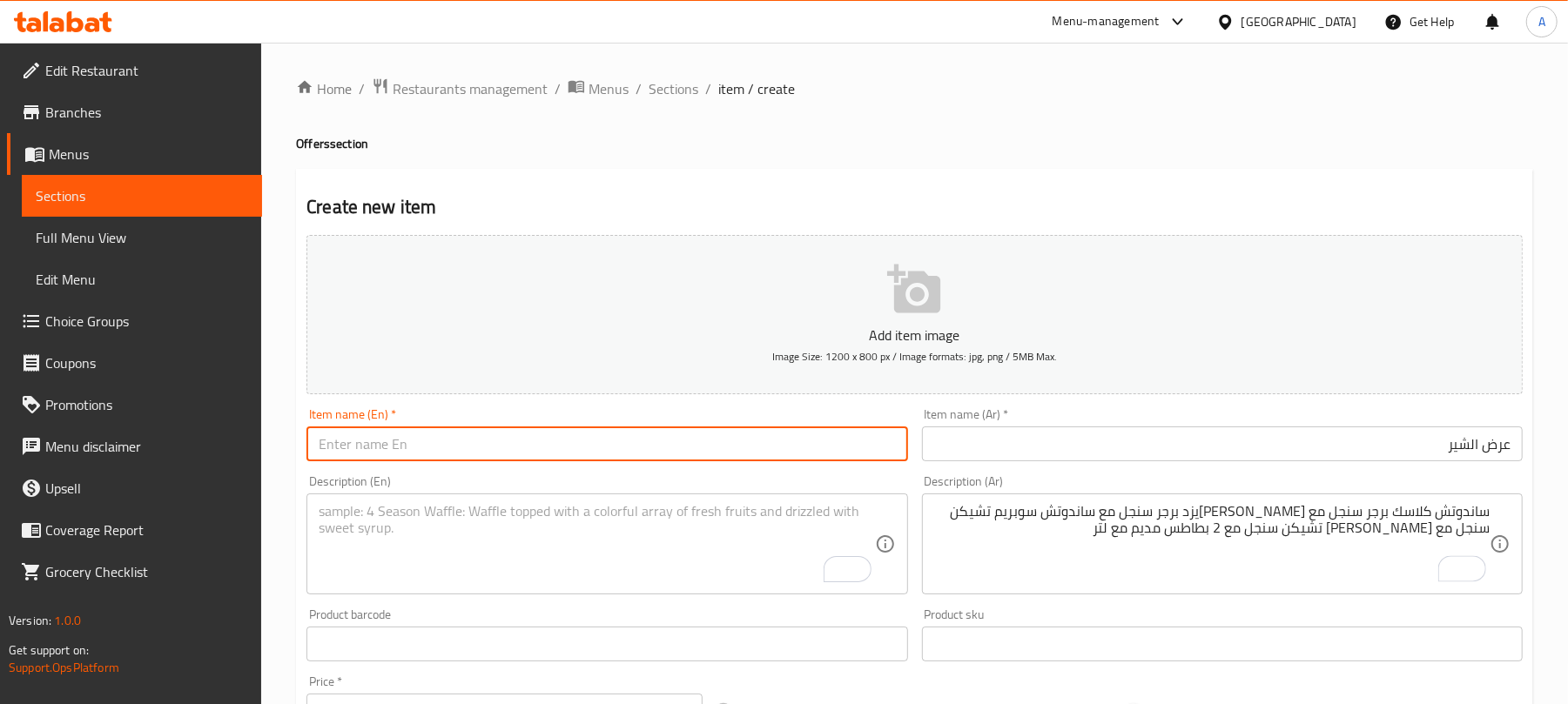 click at bounding box center (607, 444) 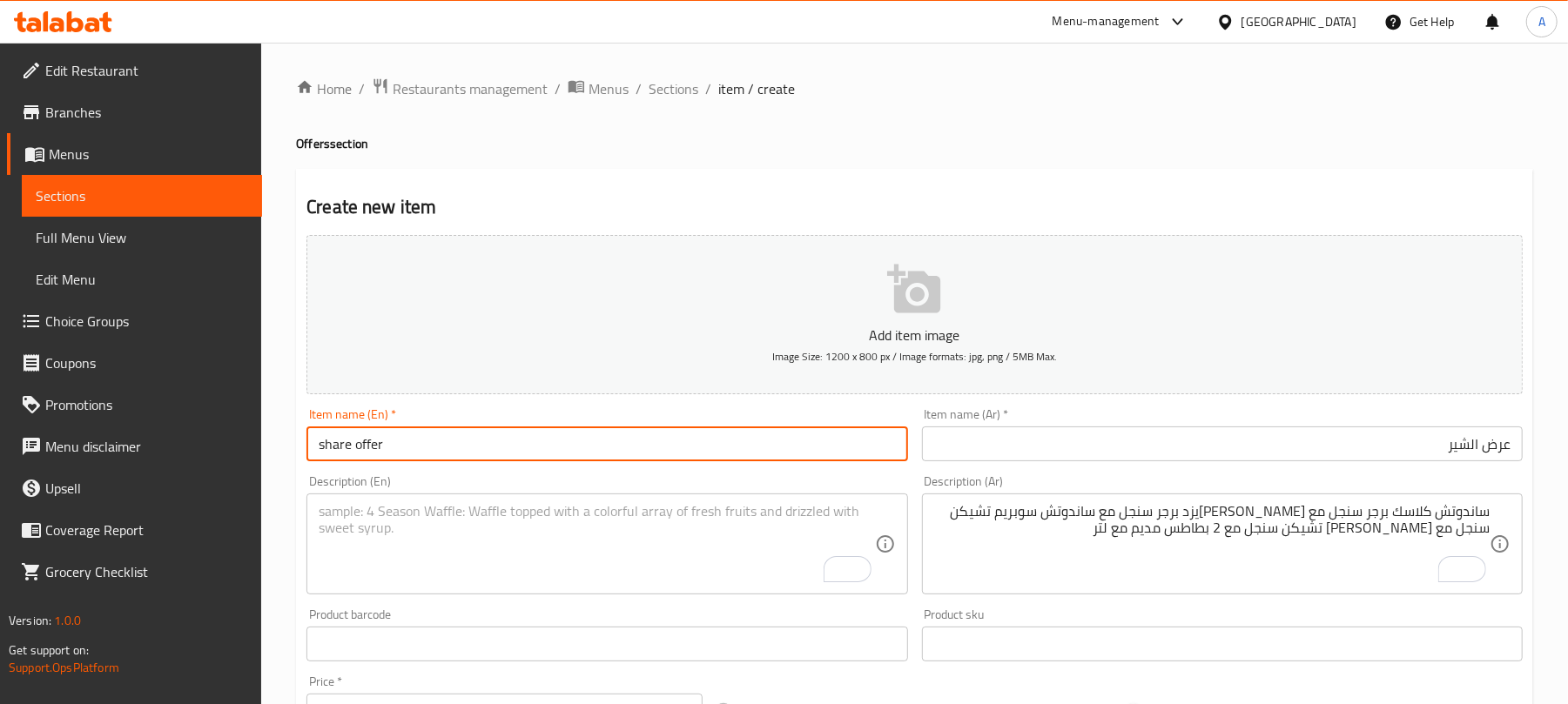 type on "share offer" 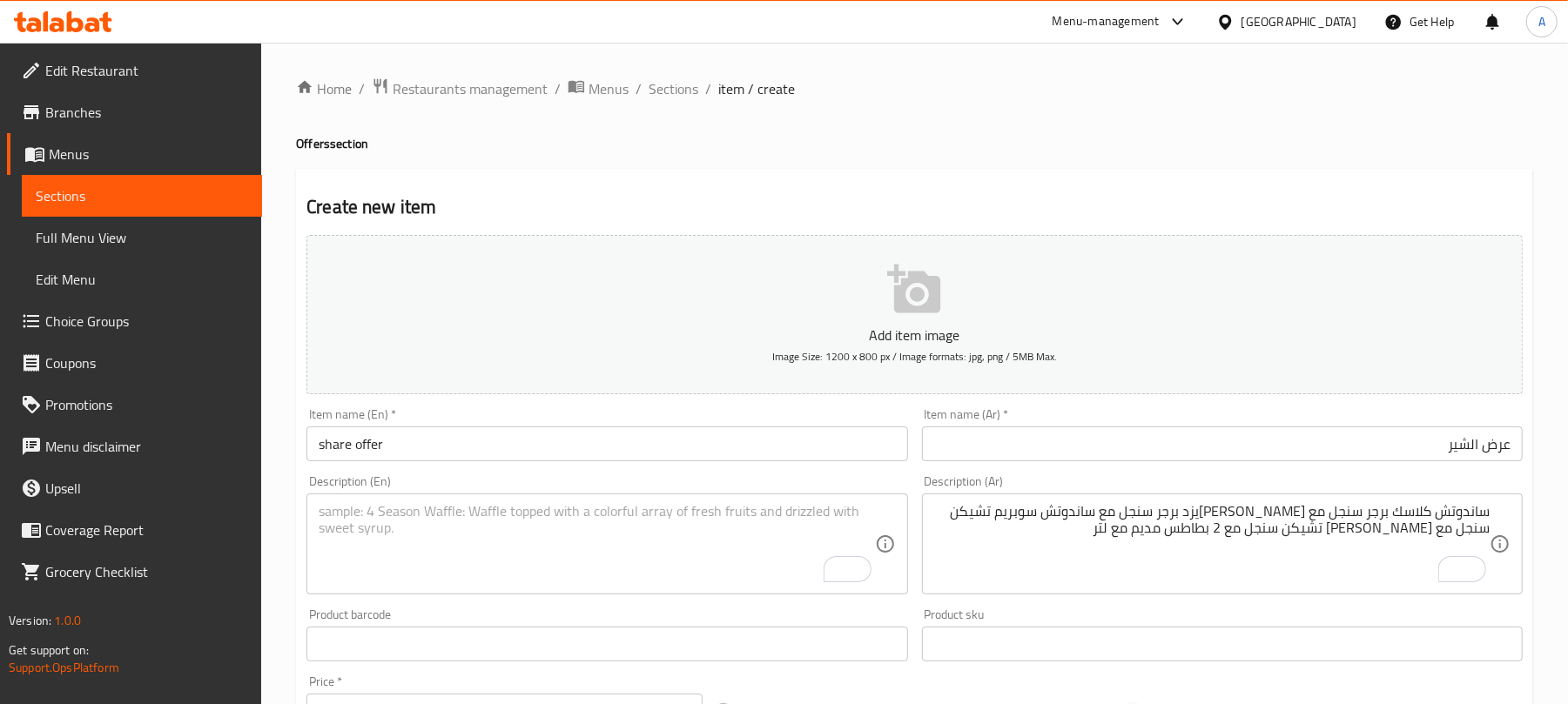 click on "Description (En) Description (En)" at bounding box center (607, 534) 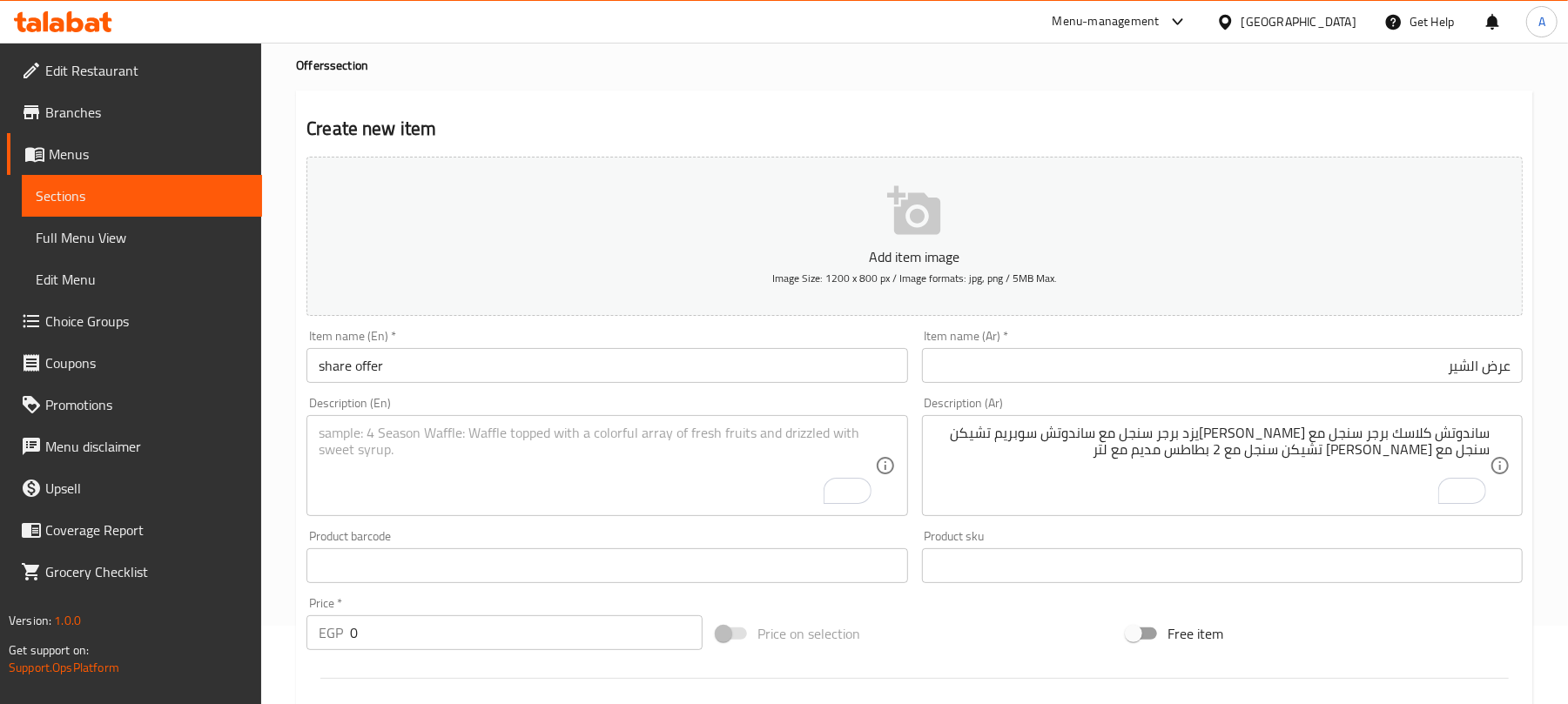scroll, scrollTop: 116, scrollLeft: 0, axis: vertical 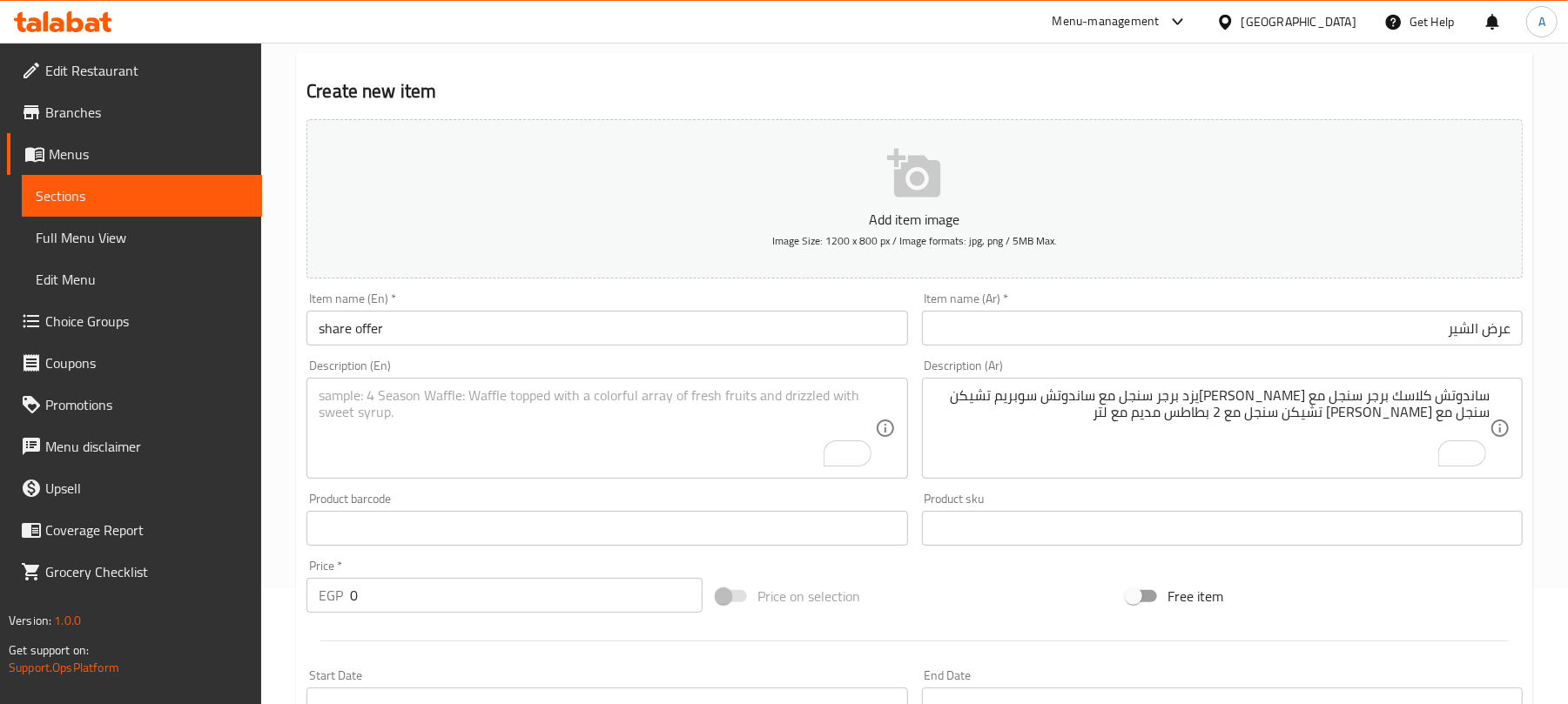 click on "Price on selection" at bounding box center (914, 596) 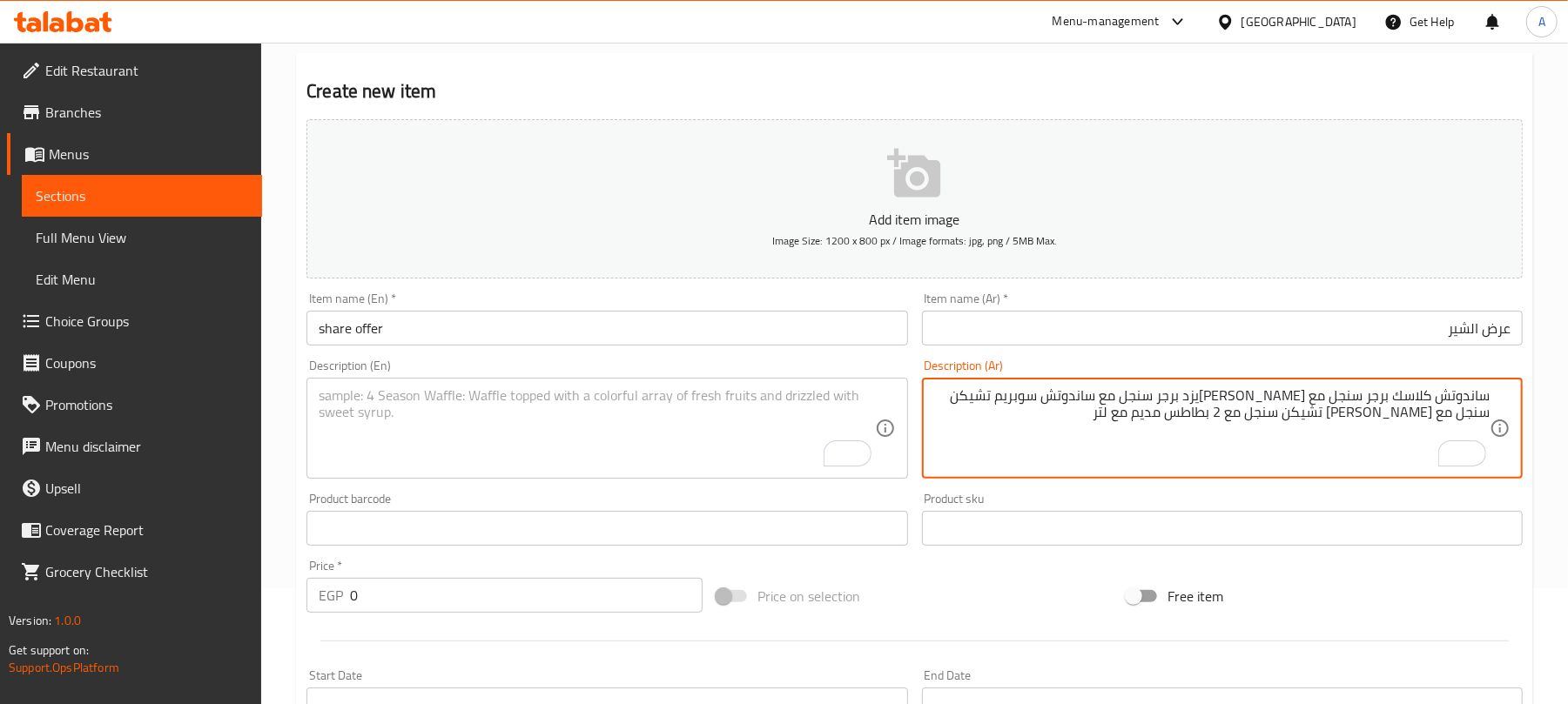 click on "ساندوتش كلاسك برجر سنجل مع ساندوتش كرماليزد برجر سنجل مع ساندوتش سوبريم تشيكن سنجل مع ساندوتش رانشى تشيكن سنجل مع 2 بطاطس مديم مع لتر" at bounding box center [1212, 428] 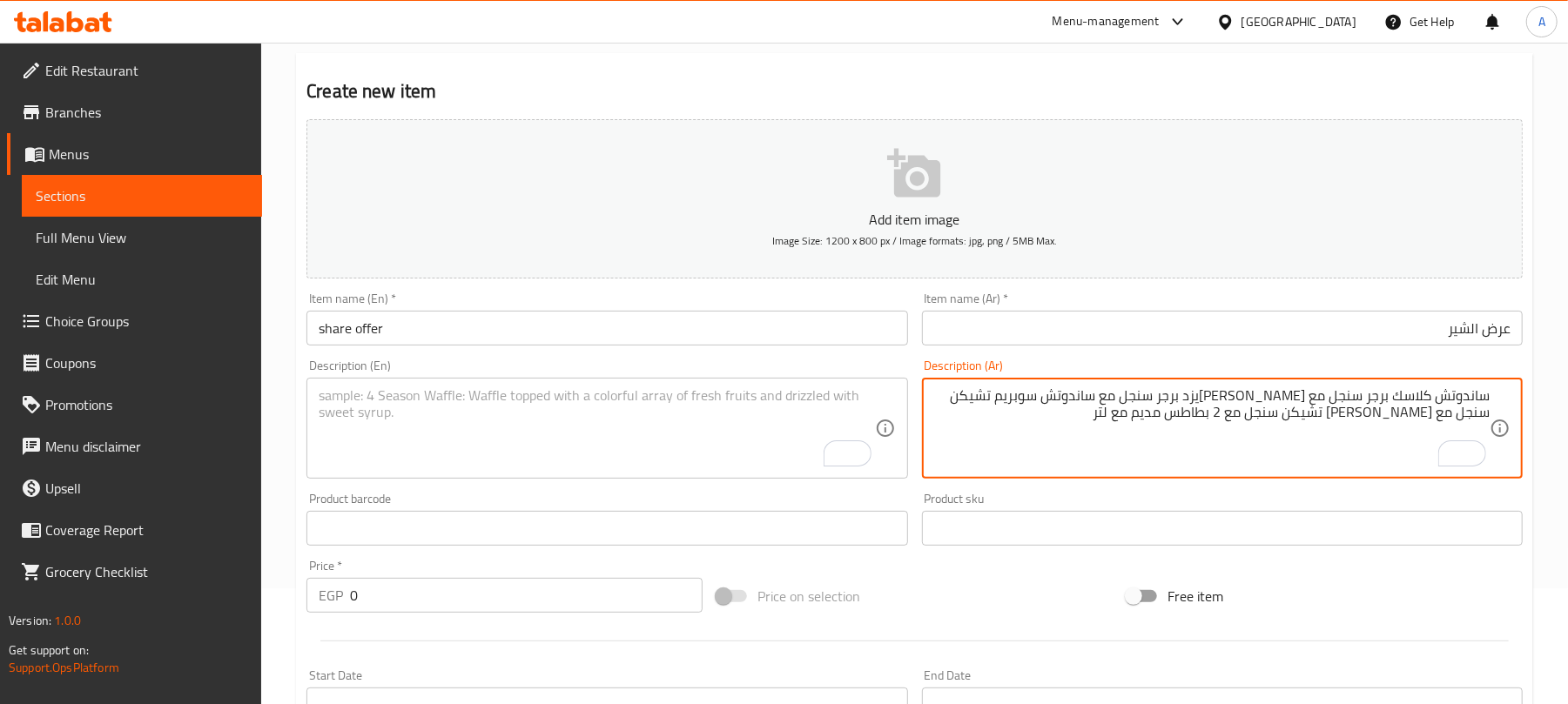 drag, startPoint x: 1059, startPoint y: 398, endPoint x: 1015, endPoint y: 398, distance: 44 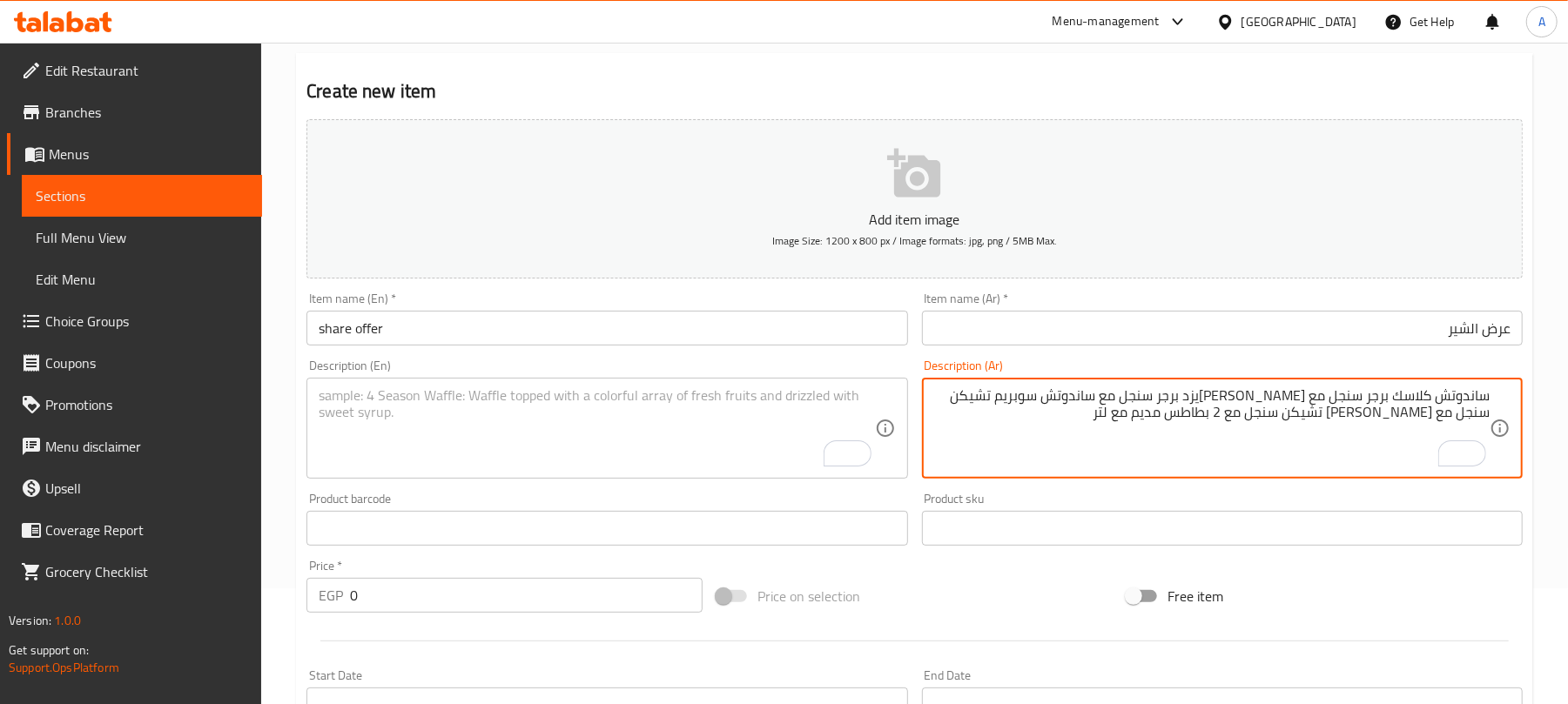 click on "ساندوتش كلاسك برجر سنجل مع ساندوتش كرماليزد برجر سنجل مع ساندوتش سوبريم تشيكن سنجل مع ساندوتش رانشى تشيكن سنجل مع 2 بطاطس مديم مع لتر" at bounding box center (1212, 428) 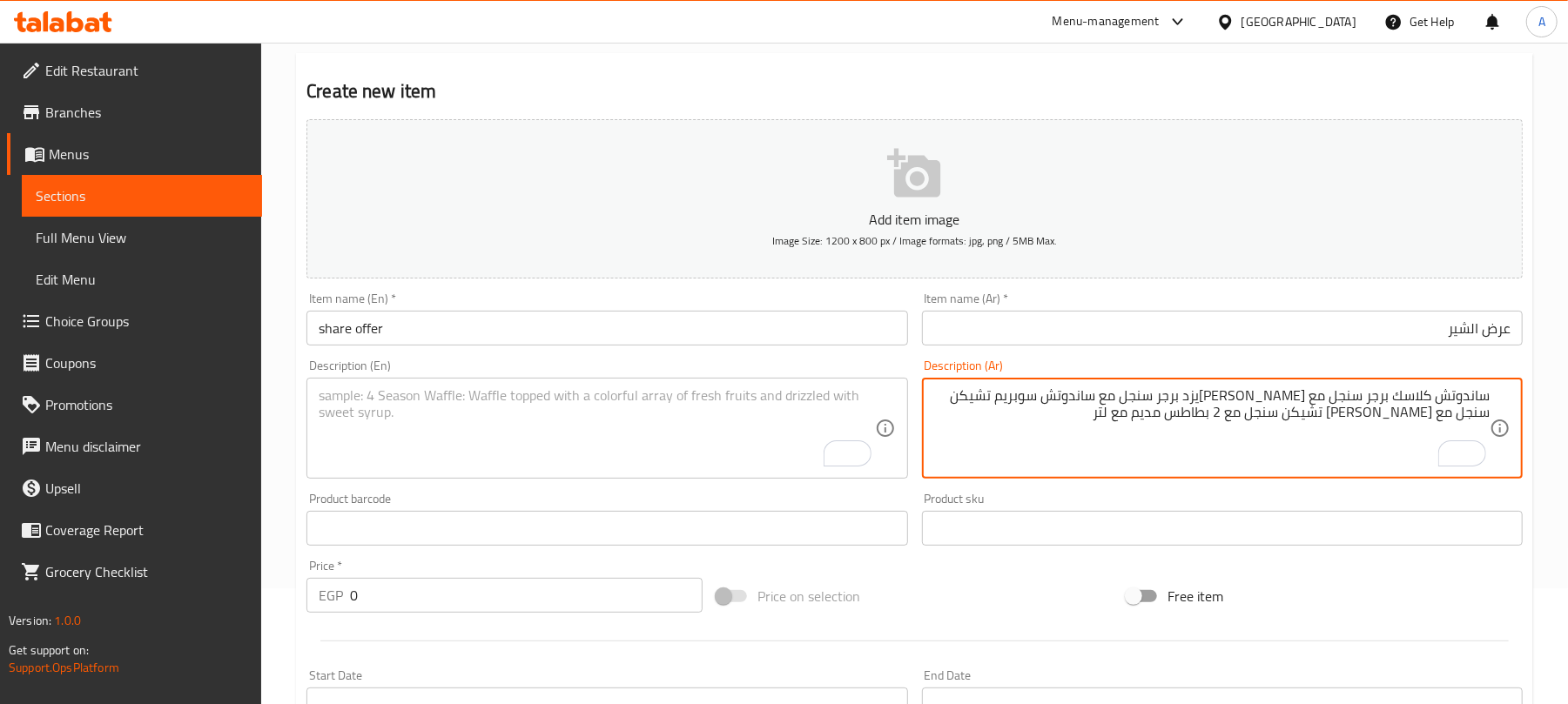 click on "ساندوتش كلاسك برجر سنجل مع ساندوتش كرماليزد برجر سنجل مع ساندوتش سوبريم تشيكن سنجل مع ساندوتش رانشى تشيكن سنجل مع 2 بطاطس مديم مع لتر" at bounding box center [1212, 428] 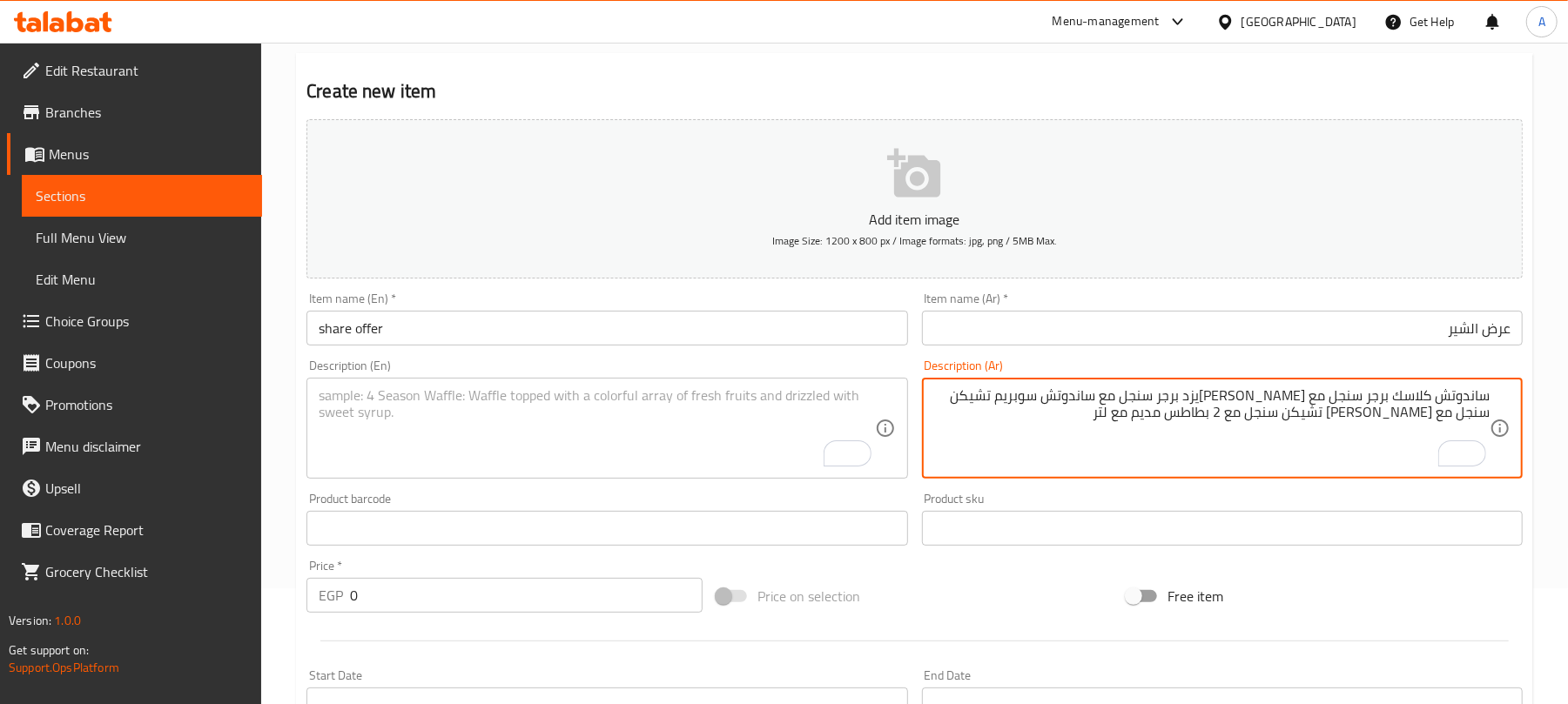 drag, startPoint x: 1125, startPoint y: 415, endPoint x: 1092, endPoint y: 412, distance: 33.136083 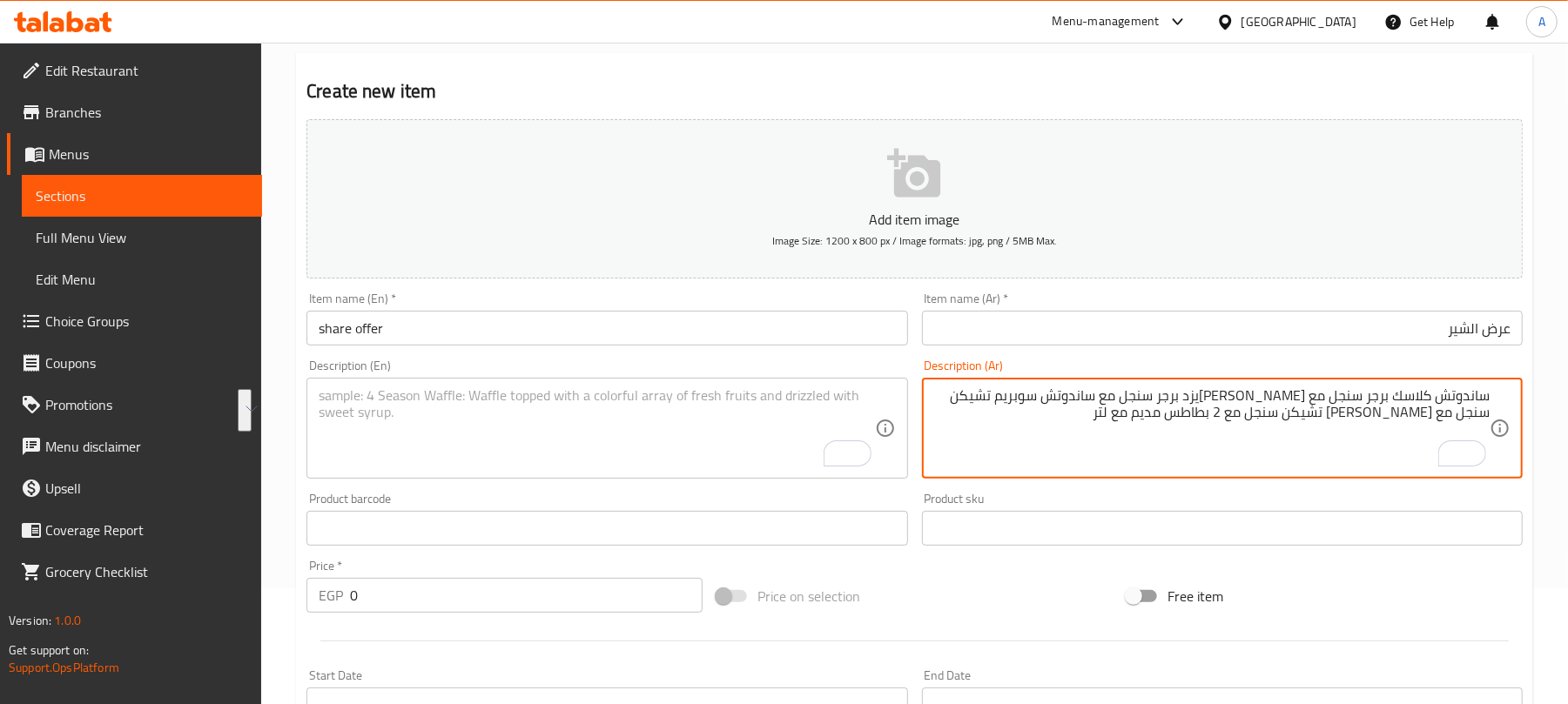 click on "Product sku Product sku" at bounding box center (1222, 519) 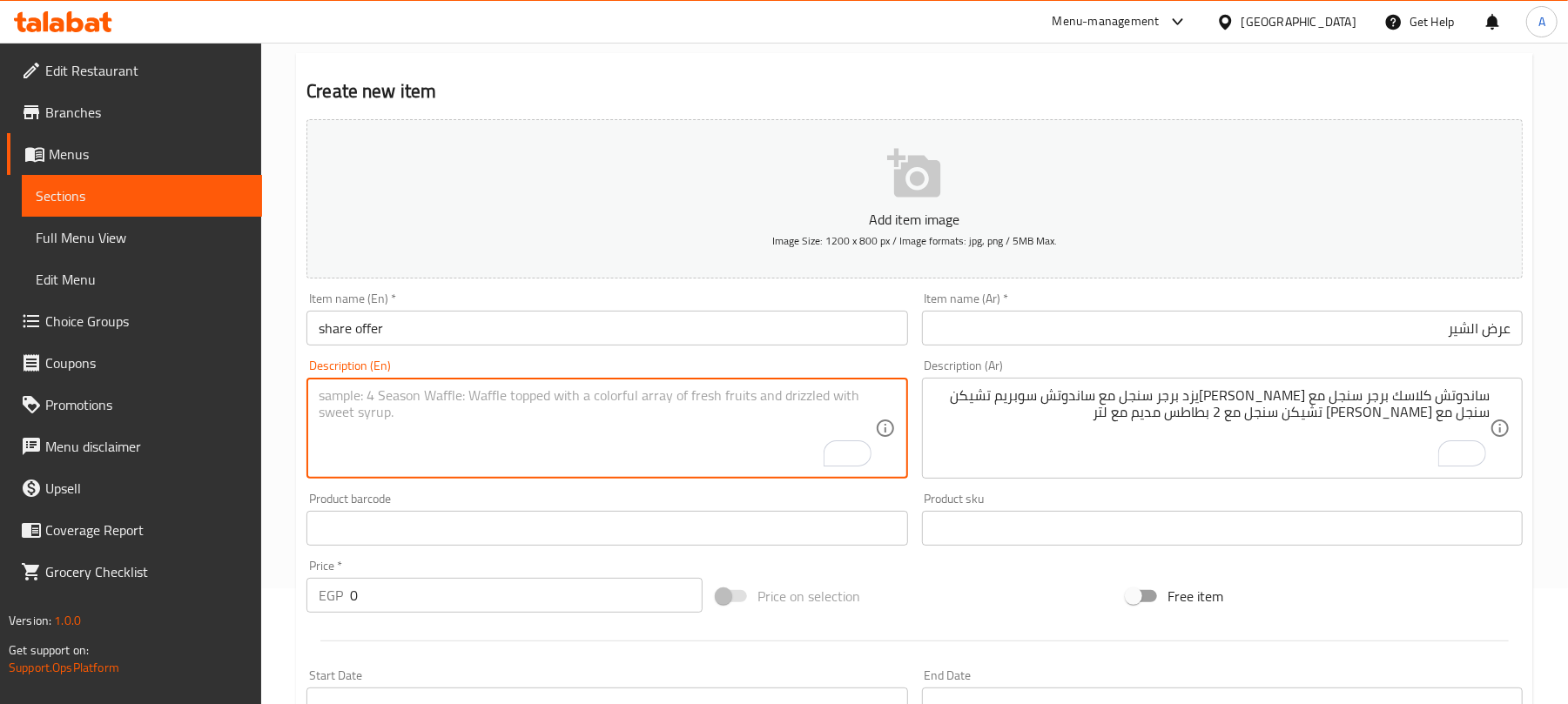 click at bounding box center (596, 428) 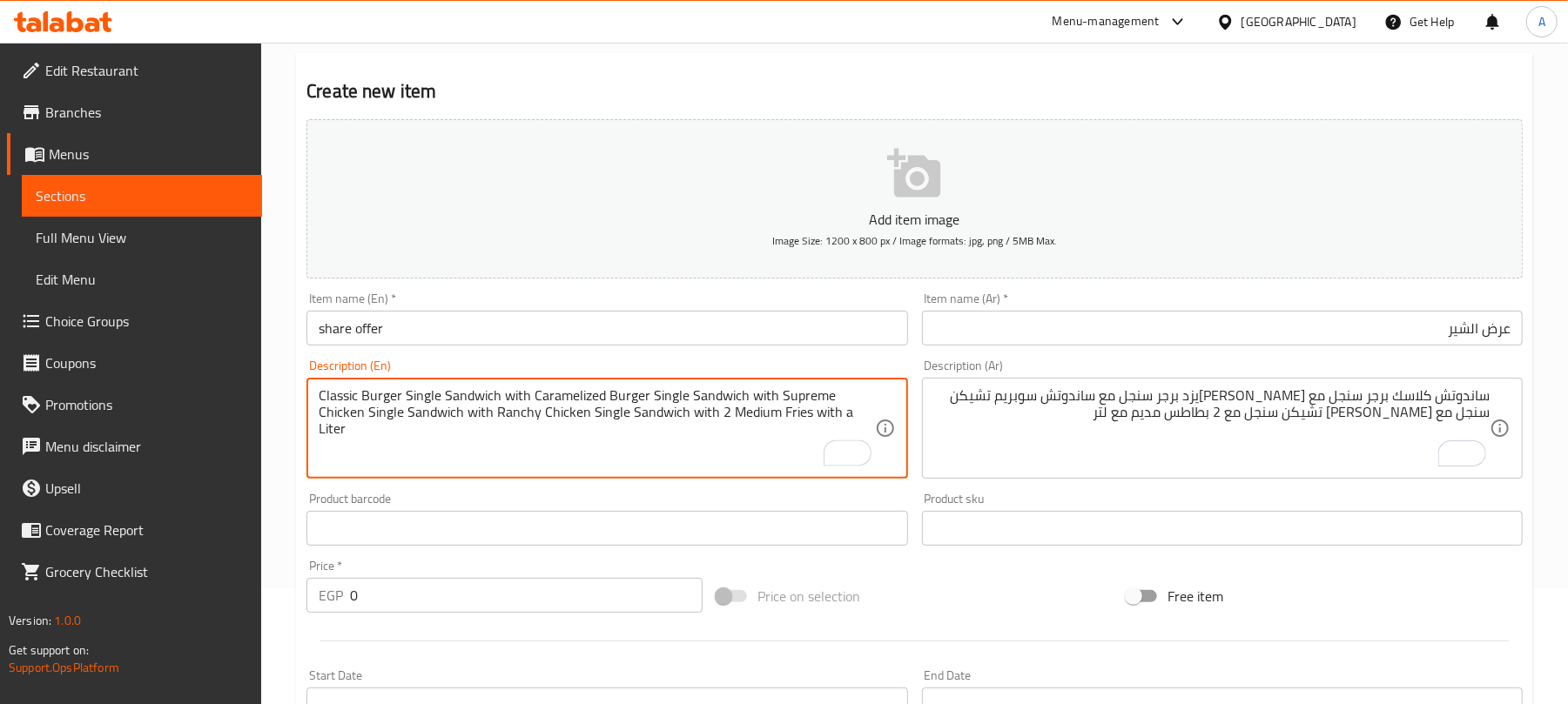 type on "Classic Burger Single Sandwich with Caramelized Burger Single Sandwich with Supreme Chicken Single Sandwich with Ranchy Chicken Single Sandwich with 2 Medium Fries with a Liter" 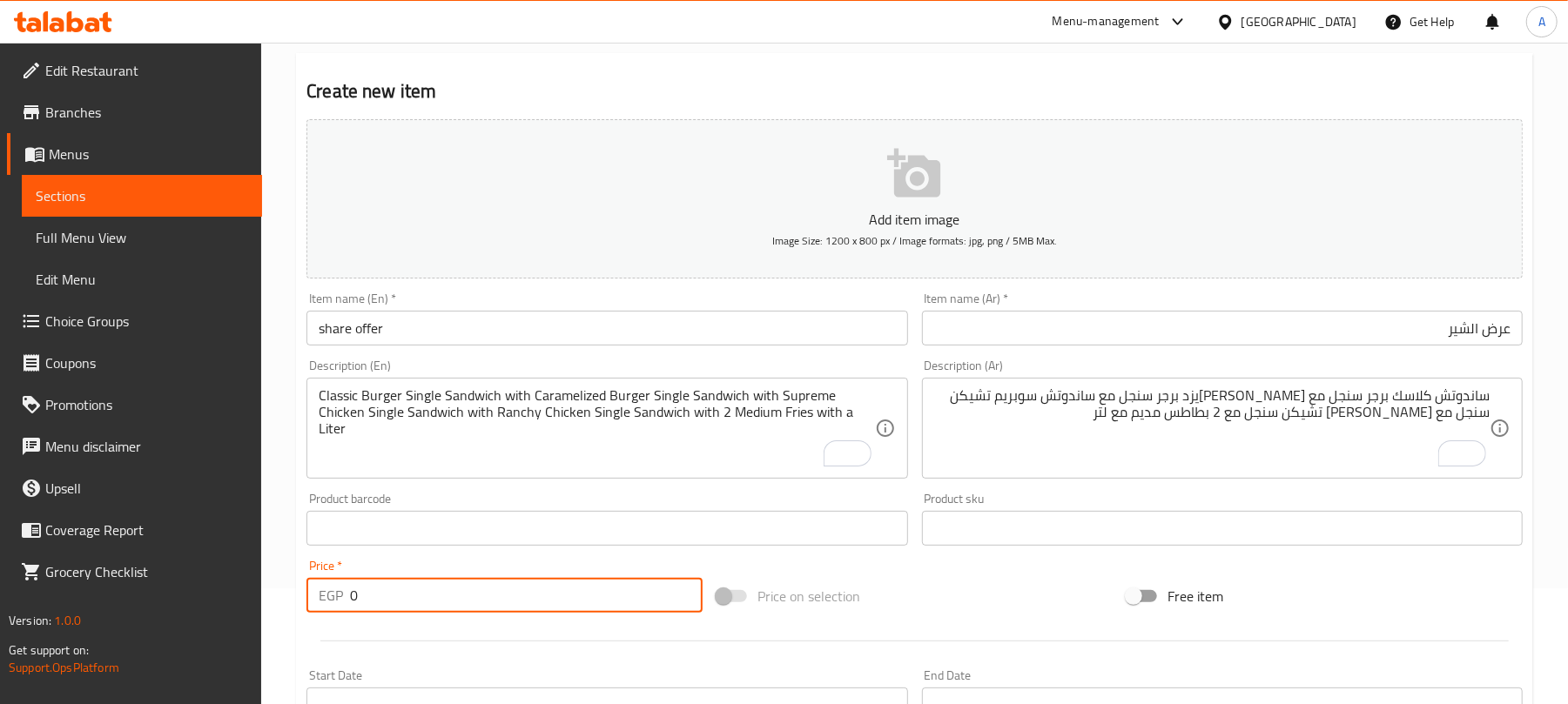 click on "0" at bounding box center [526, 595] 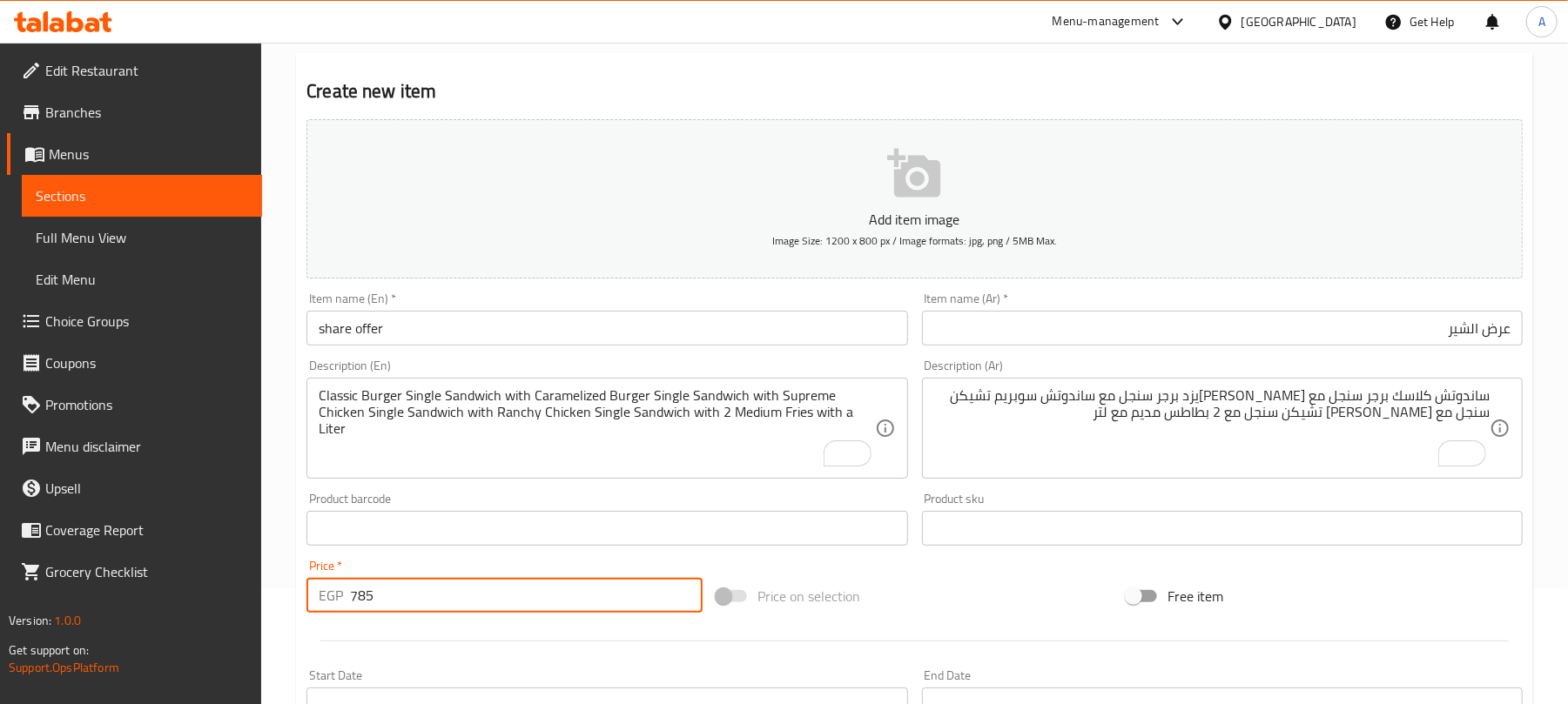 type on "785" 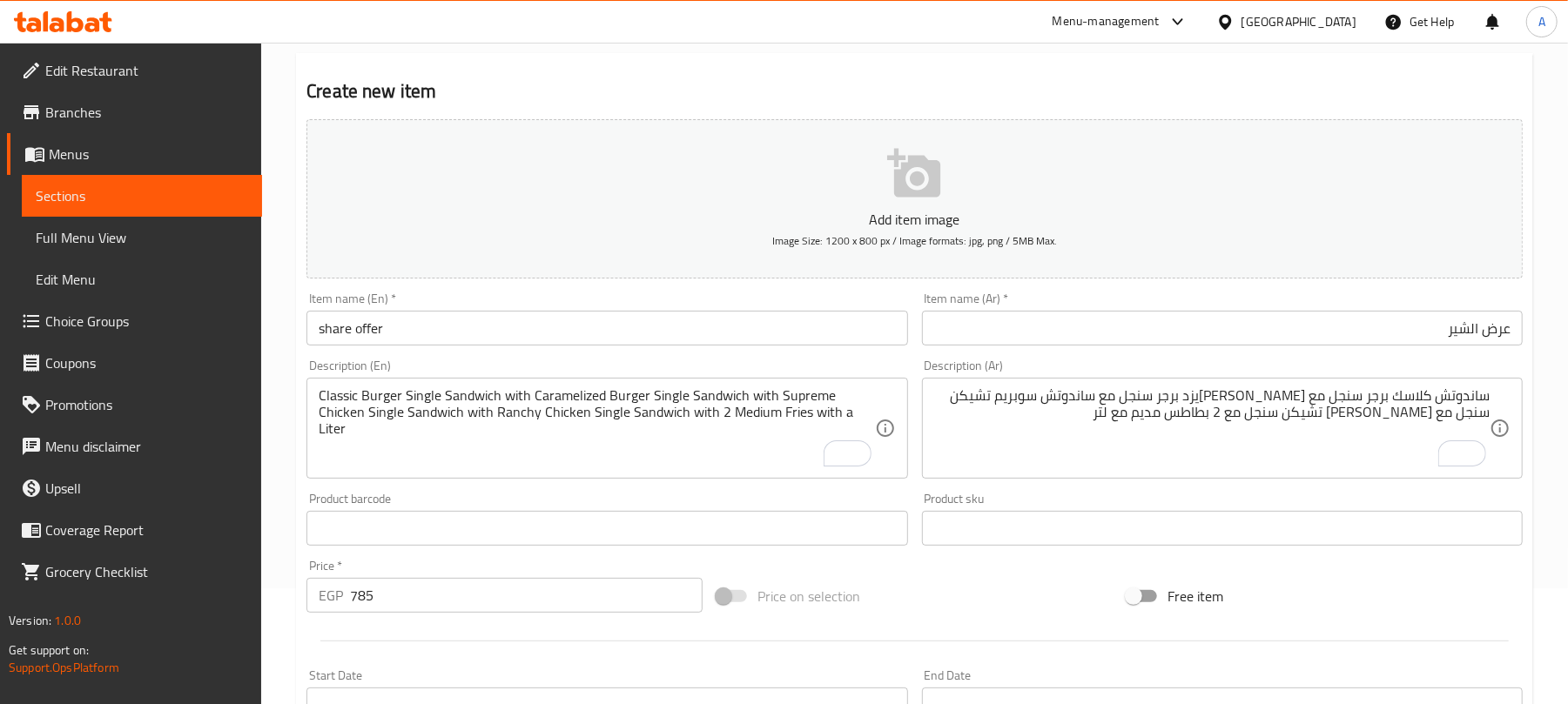 click at bounding box center [914, 640] 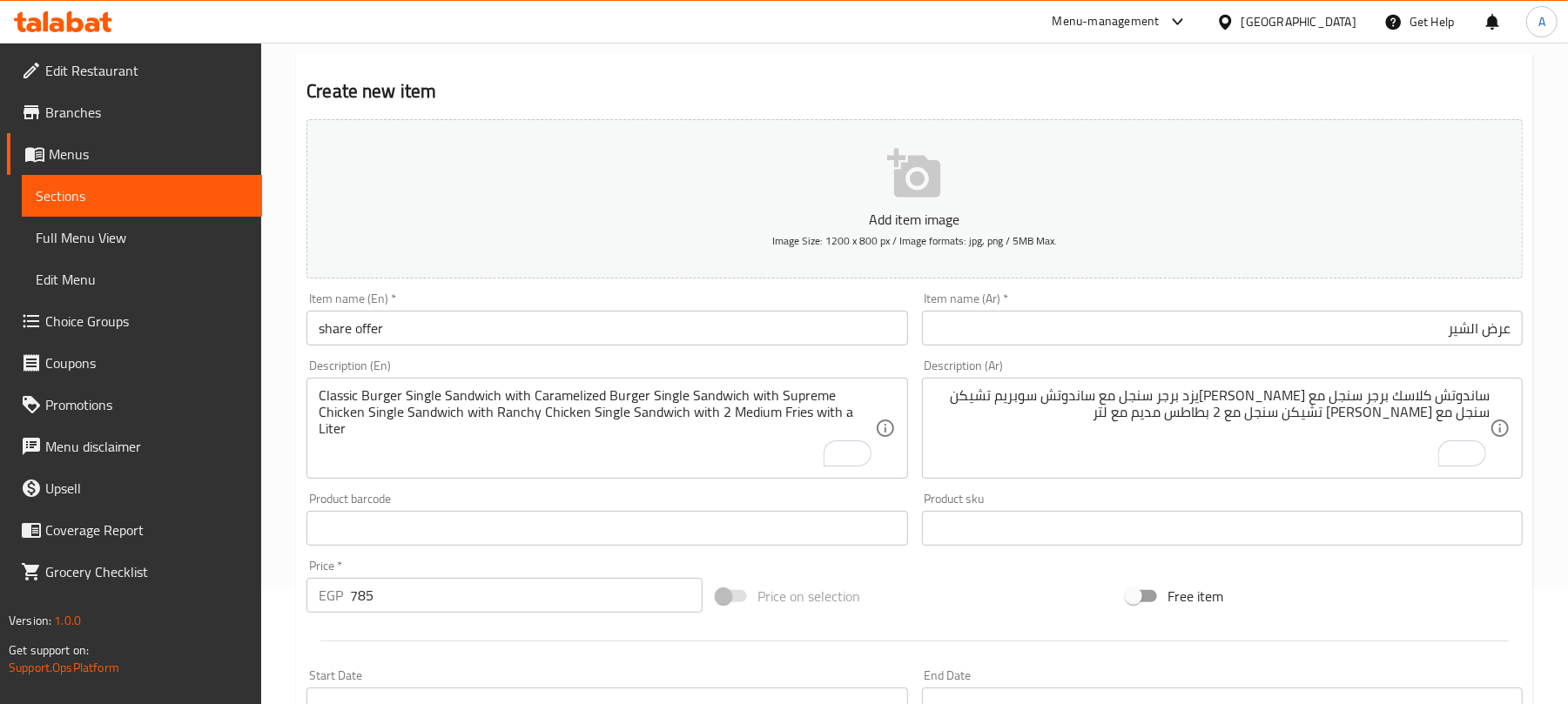 click on "Product sku Product sku" at bounding box center (1222, 519) 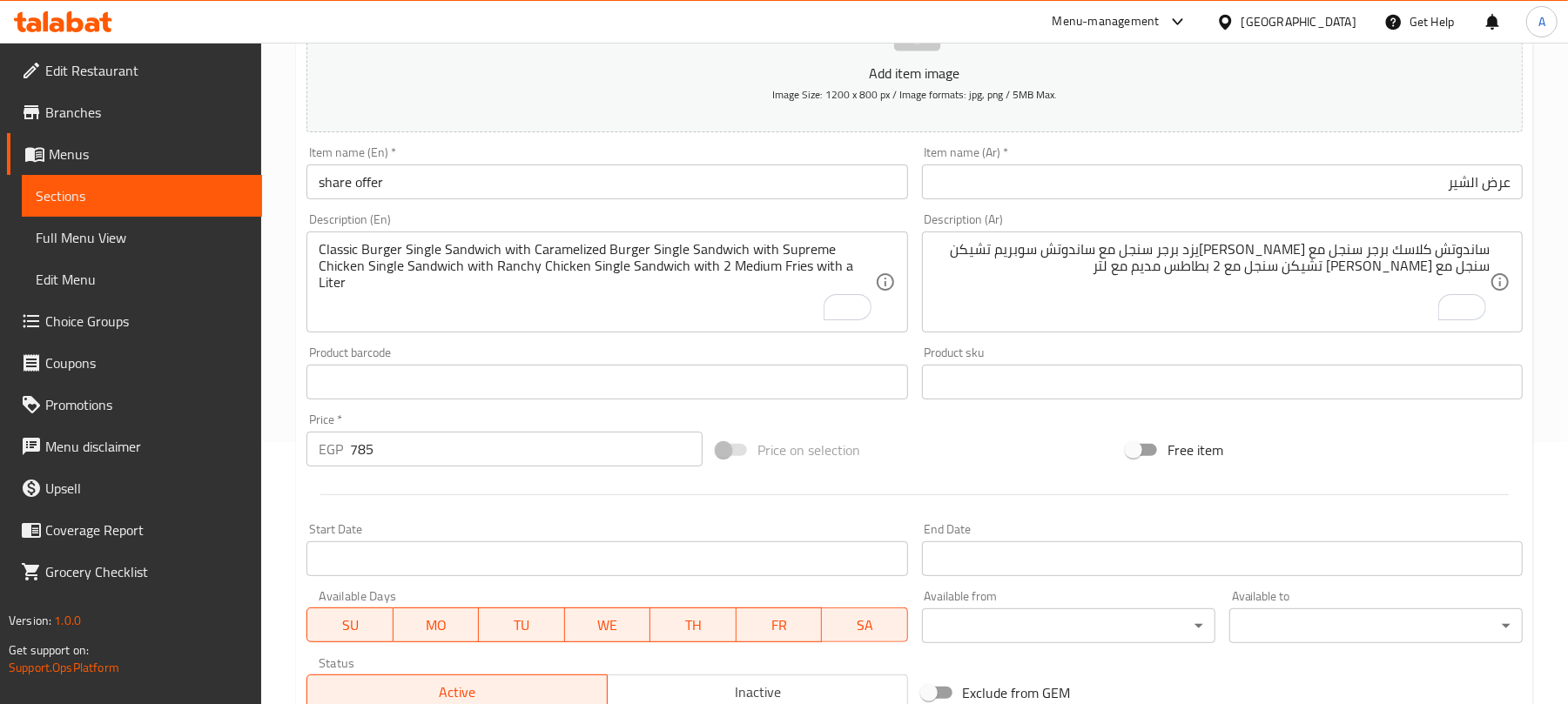 scroll, scrollTop: 464, scrollLeft: 0, axis: vertical 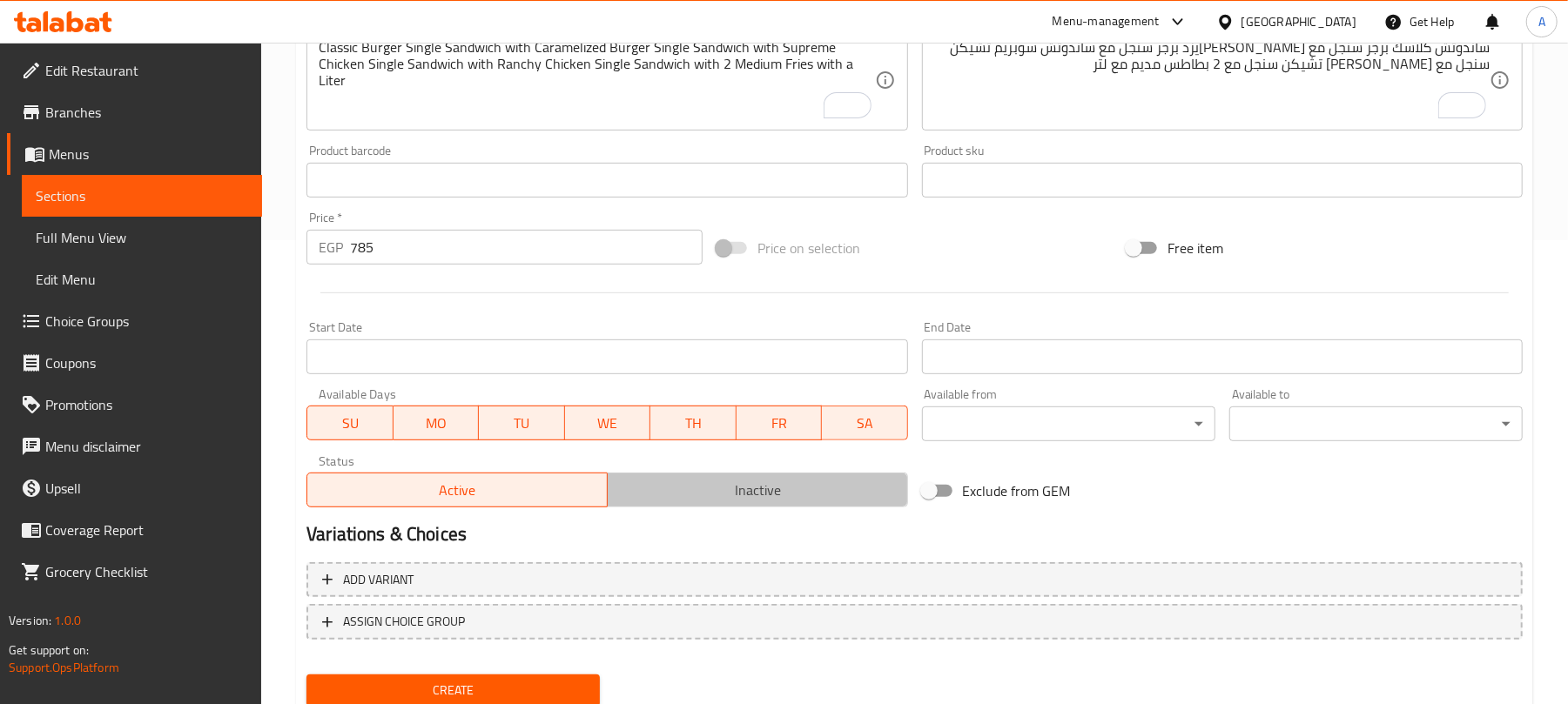 click on "Inactive" at bounding box center (757, 490) 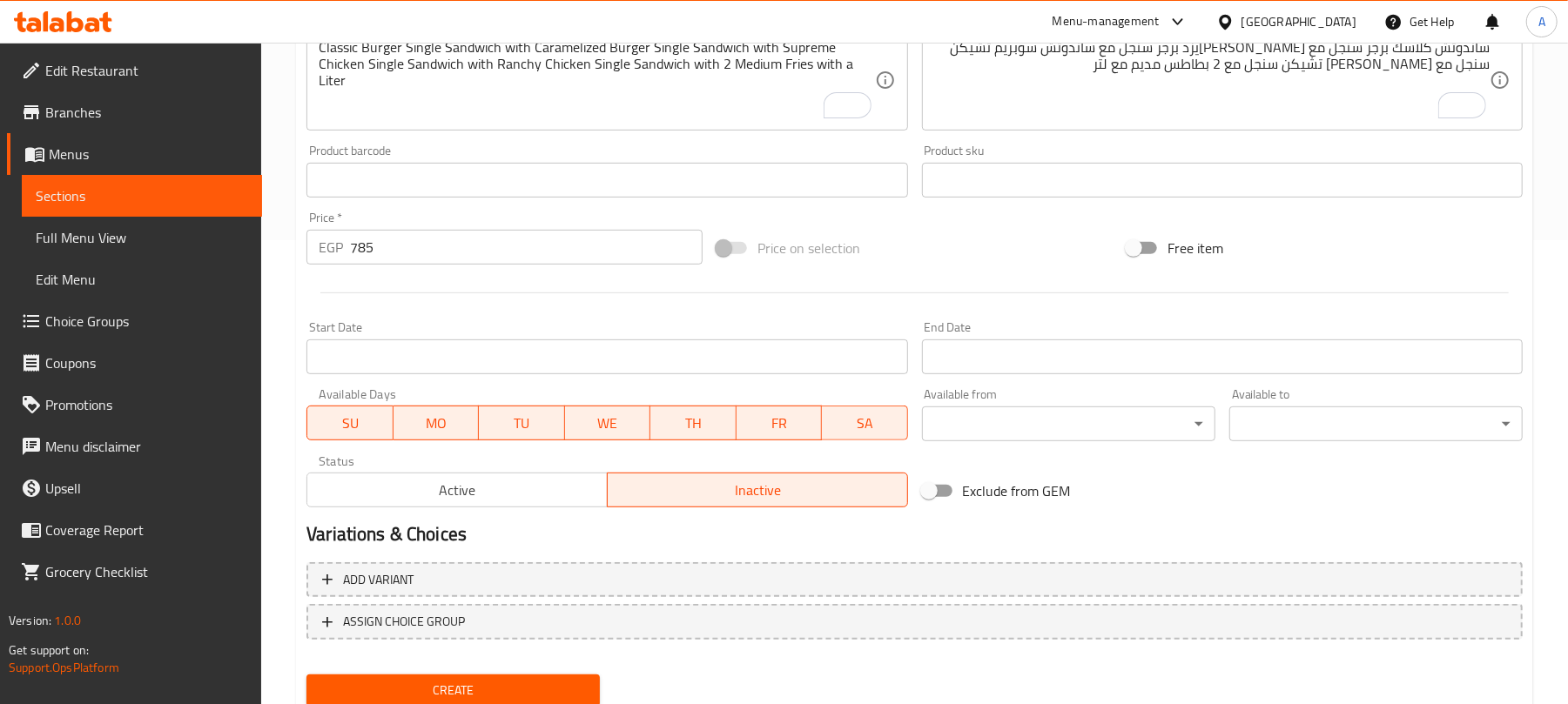 click on "Variations & Choices" at bounding box center (914, 534) 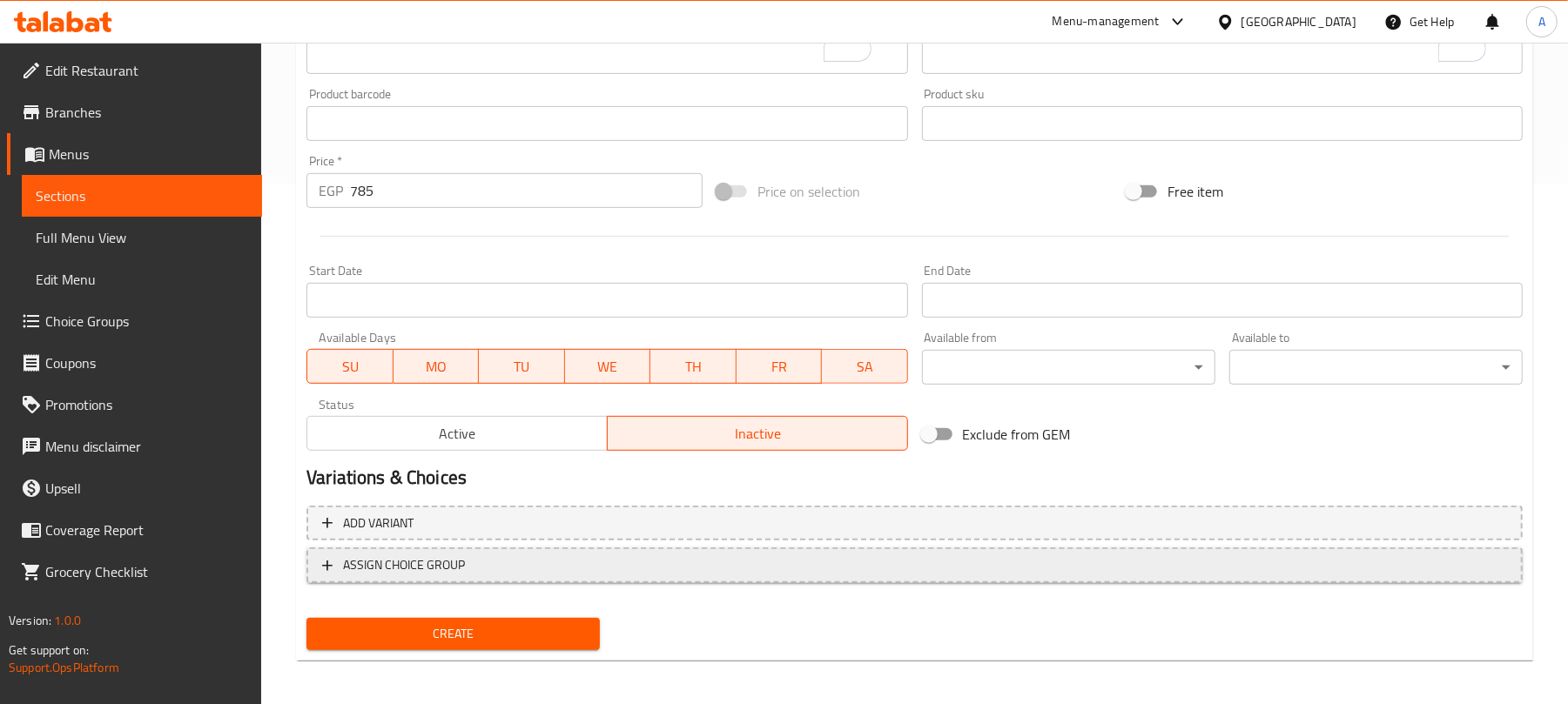 scroll, scrollTop: 524, scrollLeft: 0, axis: vertical 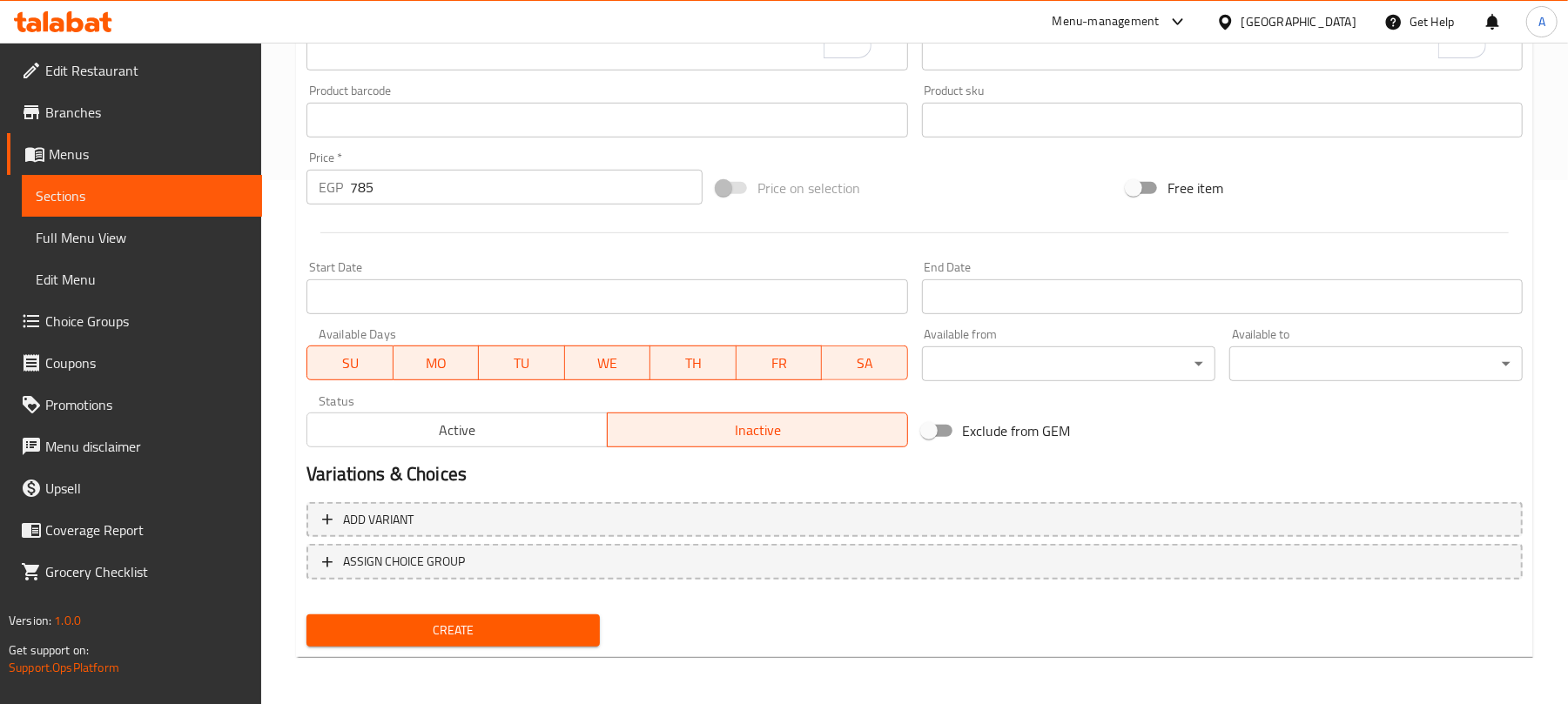 click on "Create" at bounding box center [453, 630] 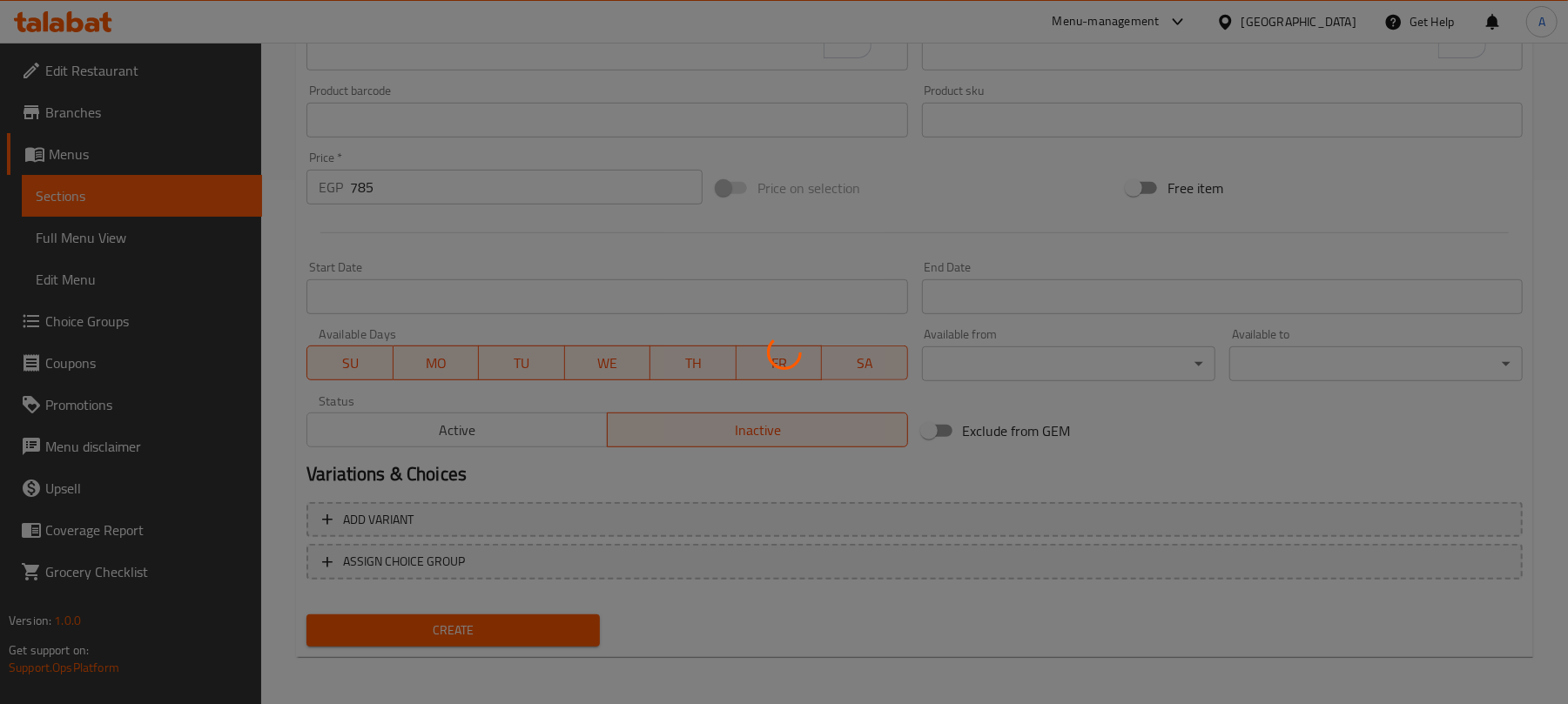type 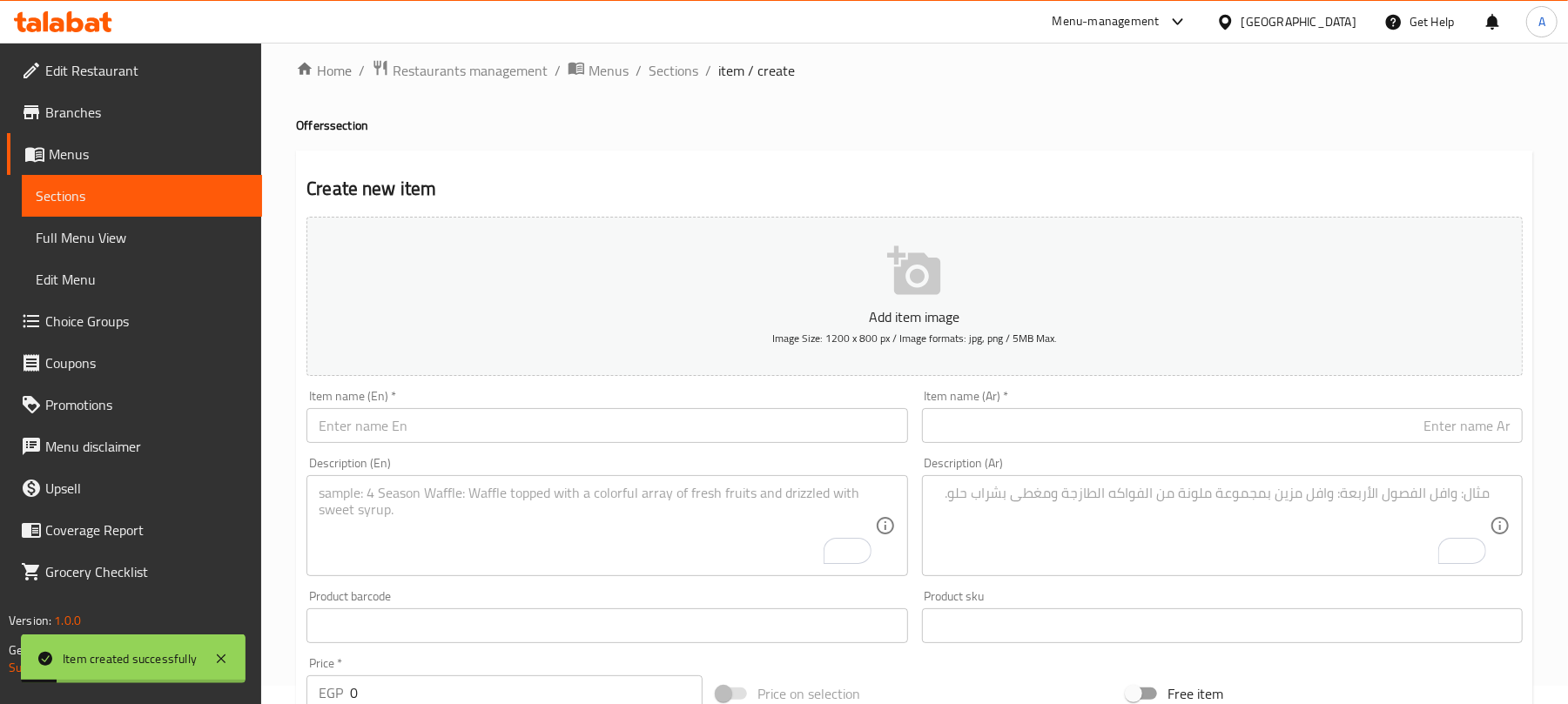scroll, scrollTop: 0, scrollLeft: 0, axis: both 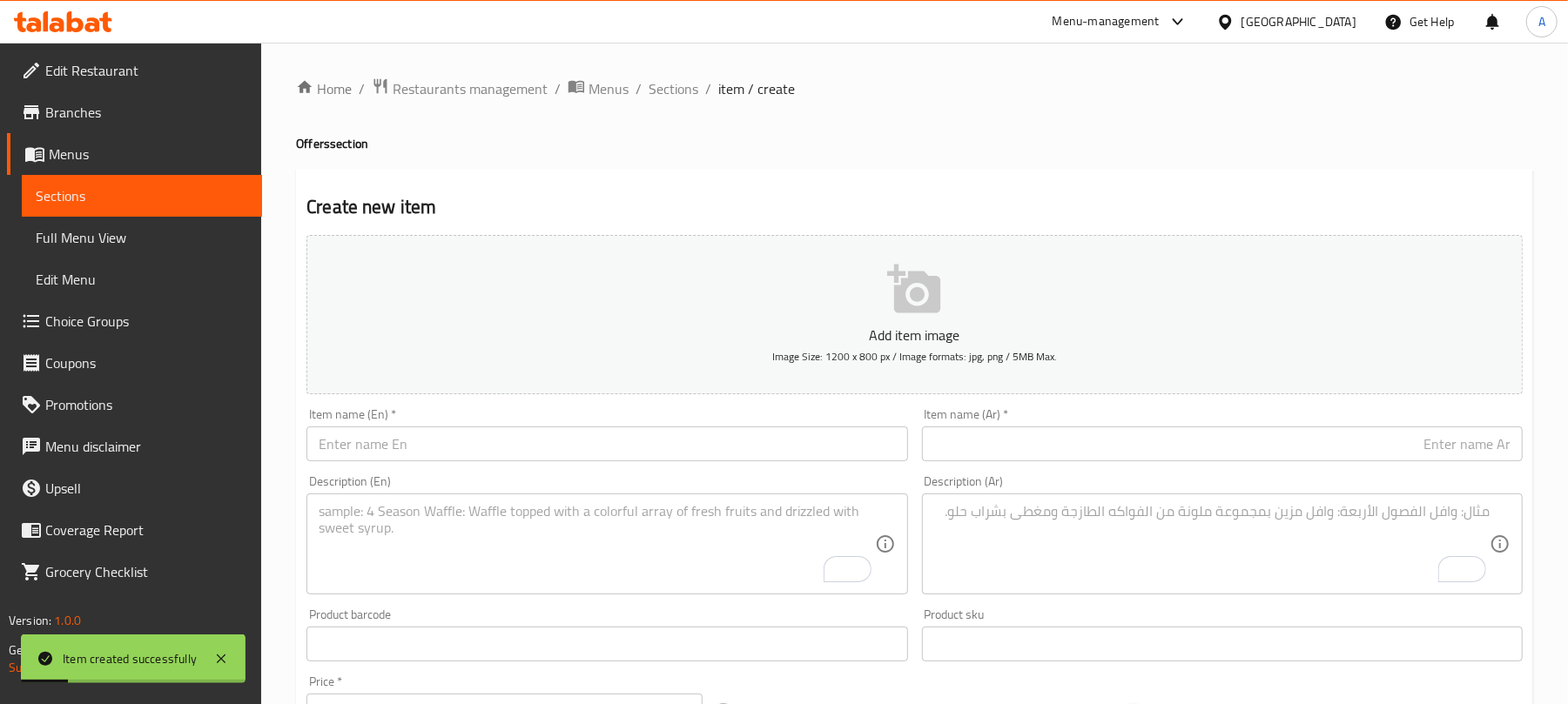 click on "Home / Restaurants management / Menus / Sections / item / create Offers   section Create new item Add item image Image Size: 1200 x 800 px / Image formats: jpg, png / 5MB Max. Item name (En)   * Item name (En)  * Item name (Ar)   * Item name (Ar)  * Description (En) Description (En) Description (Ar) Description (Ar) Product barcode Product barcode Product sku Product sku Price   * EGP 0 Price  * Price on selection Free item Start Date Start Date End Date End Date Available Days SU MO TU WE TH FR SA Available from ​ ​ Available to ​ ​ Status Active Inactive Exclude from GEM Variations & Choices Add variant ASSIGN CHOICE GROUP Create" at bounding box center (914, 636) 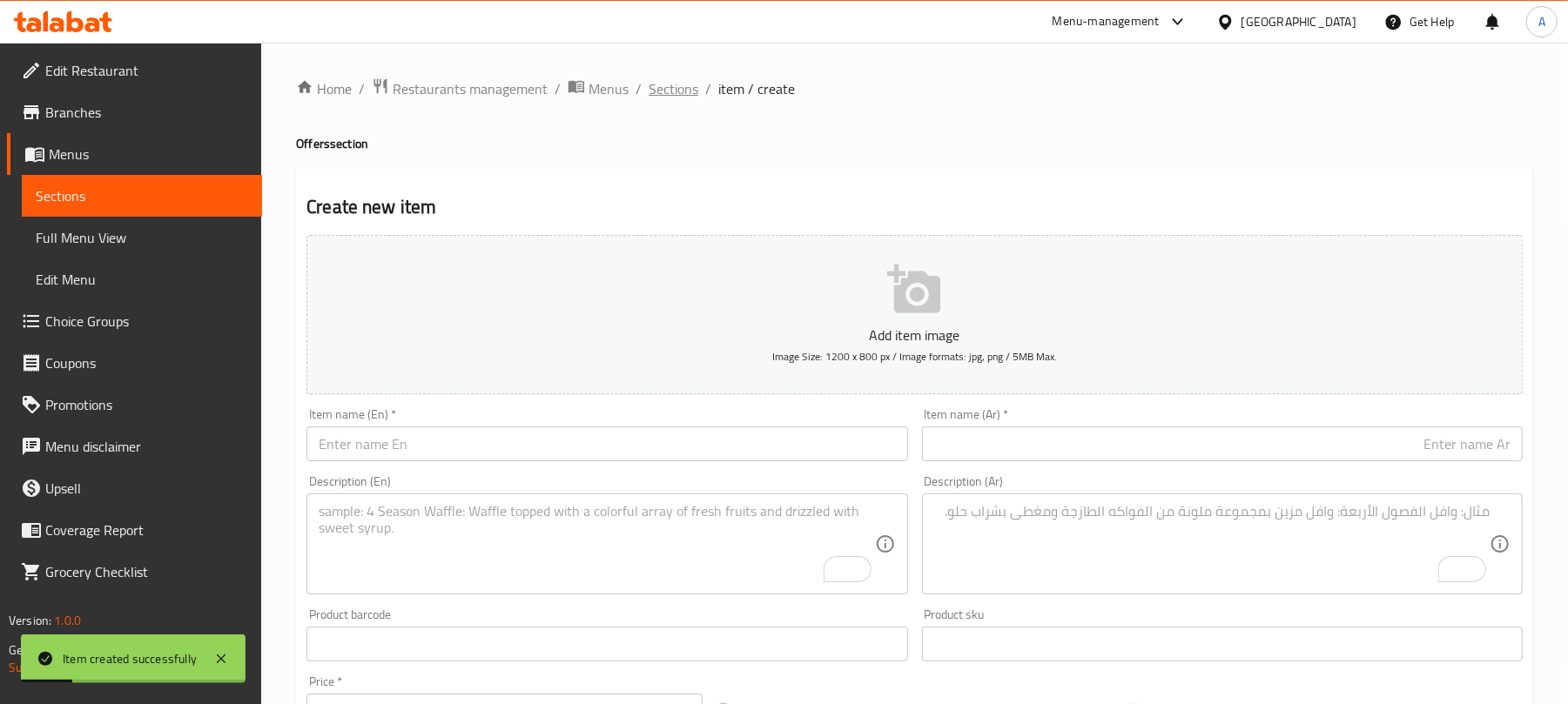 click on "Sections" at bounding box center [673, 89] 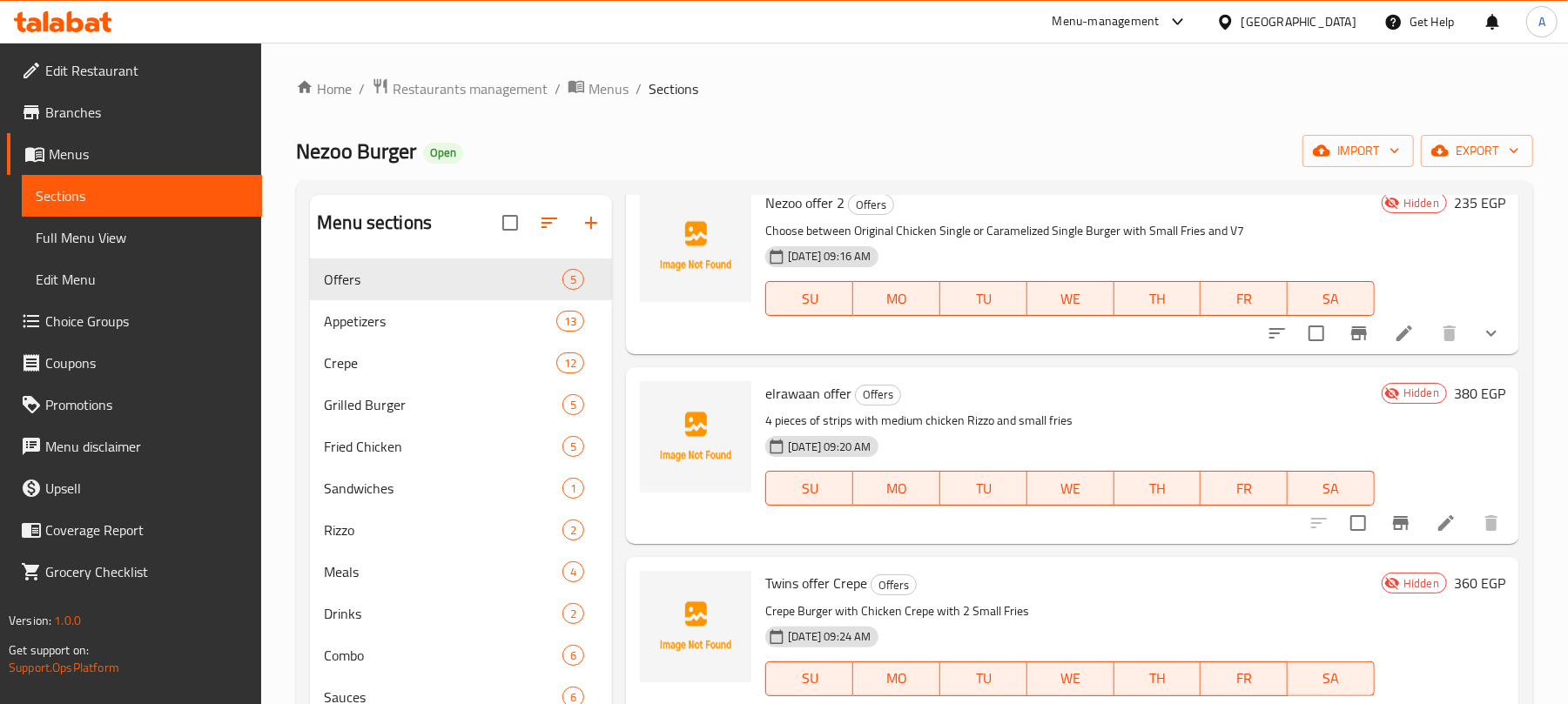 scroll, scrollTop: 311, scrollLeft: 0, axis: vertical 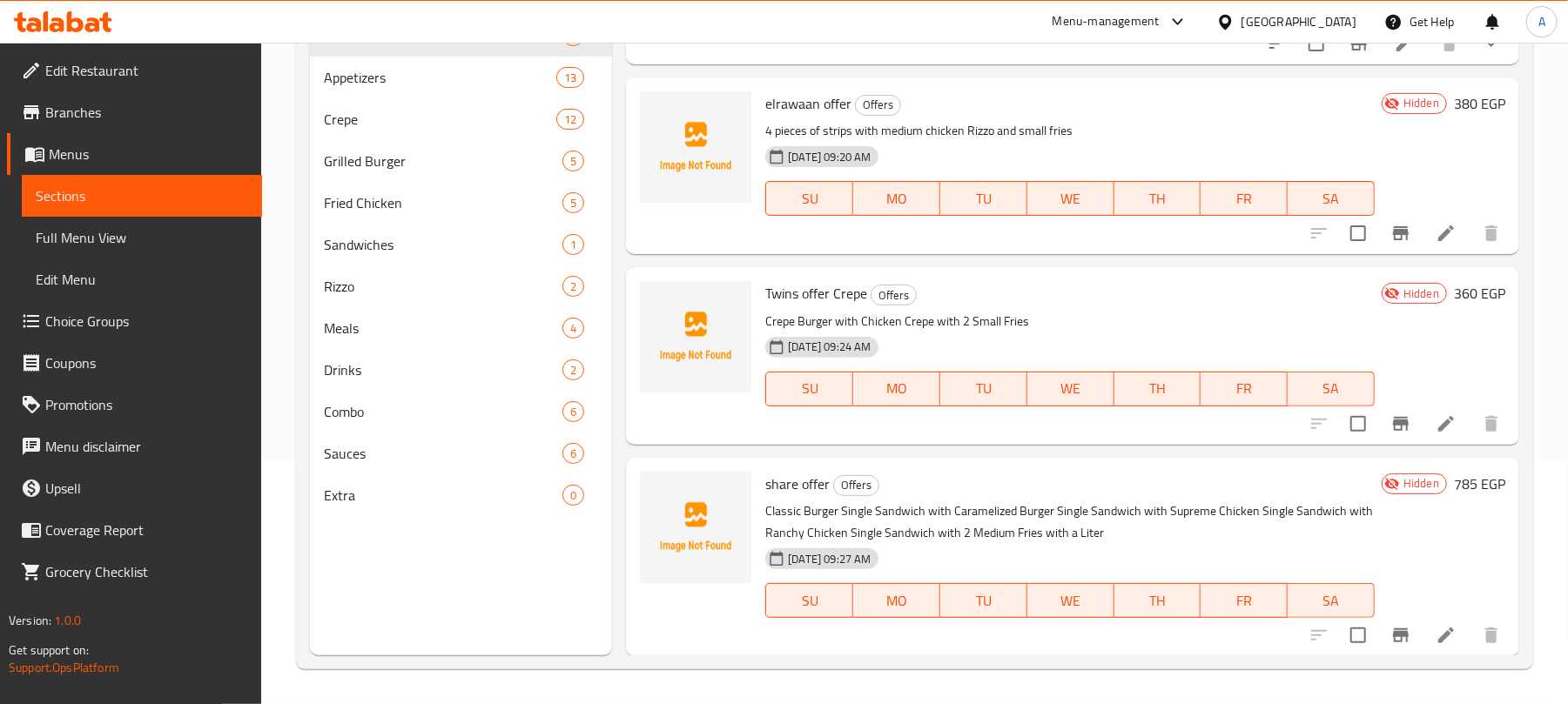 click on "Classic Burger Single Sandwich with Caramelized Burger Single Sandwich with Supreme Chicken Single Sandwich with Ranchy Chicken Single Sandwich with 2 Medium Fries with a Liter" at bounding box center [1070, 522] 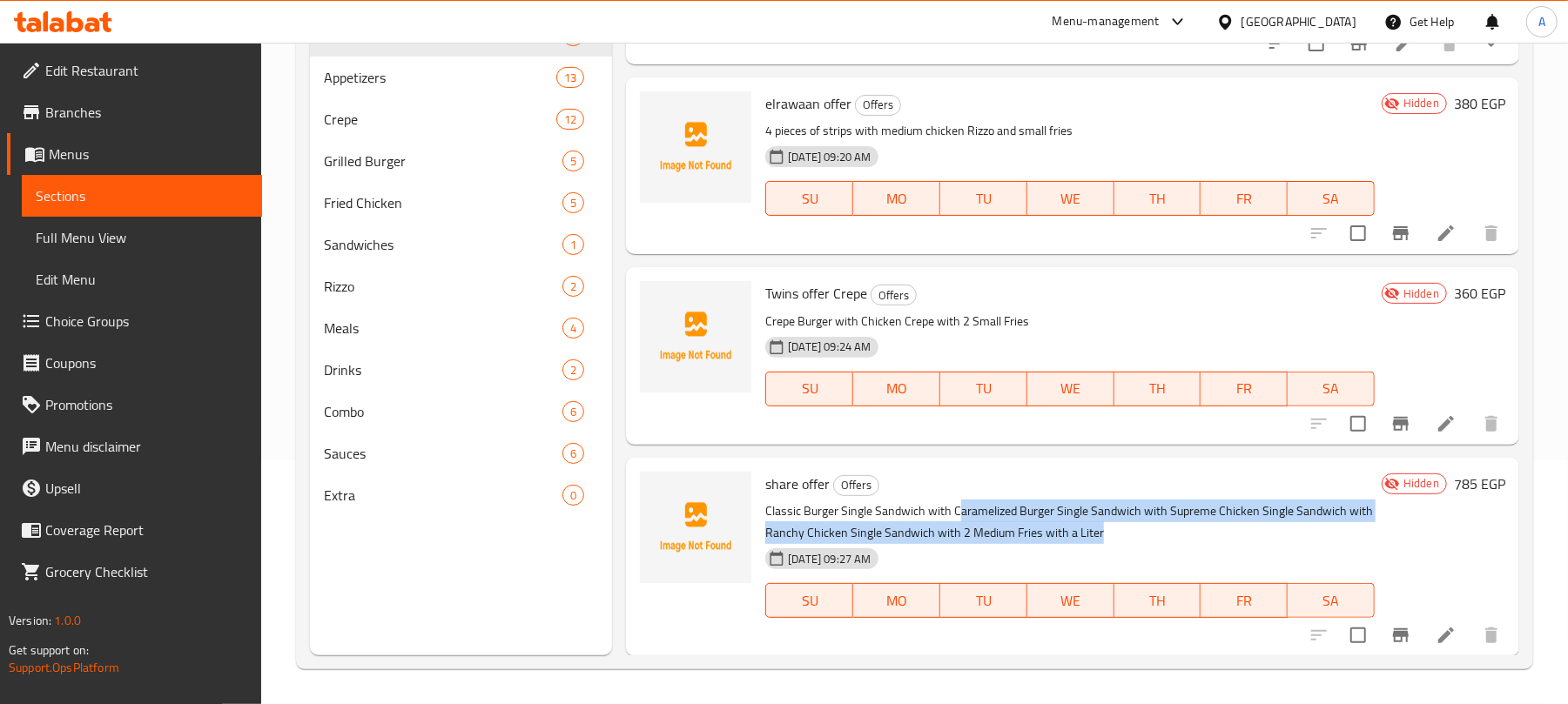 drag, startPoint x: 958, startPoint y: 512, endPoint x: 1245, endPoint y: 527, distance: 287.39172 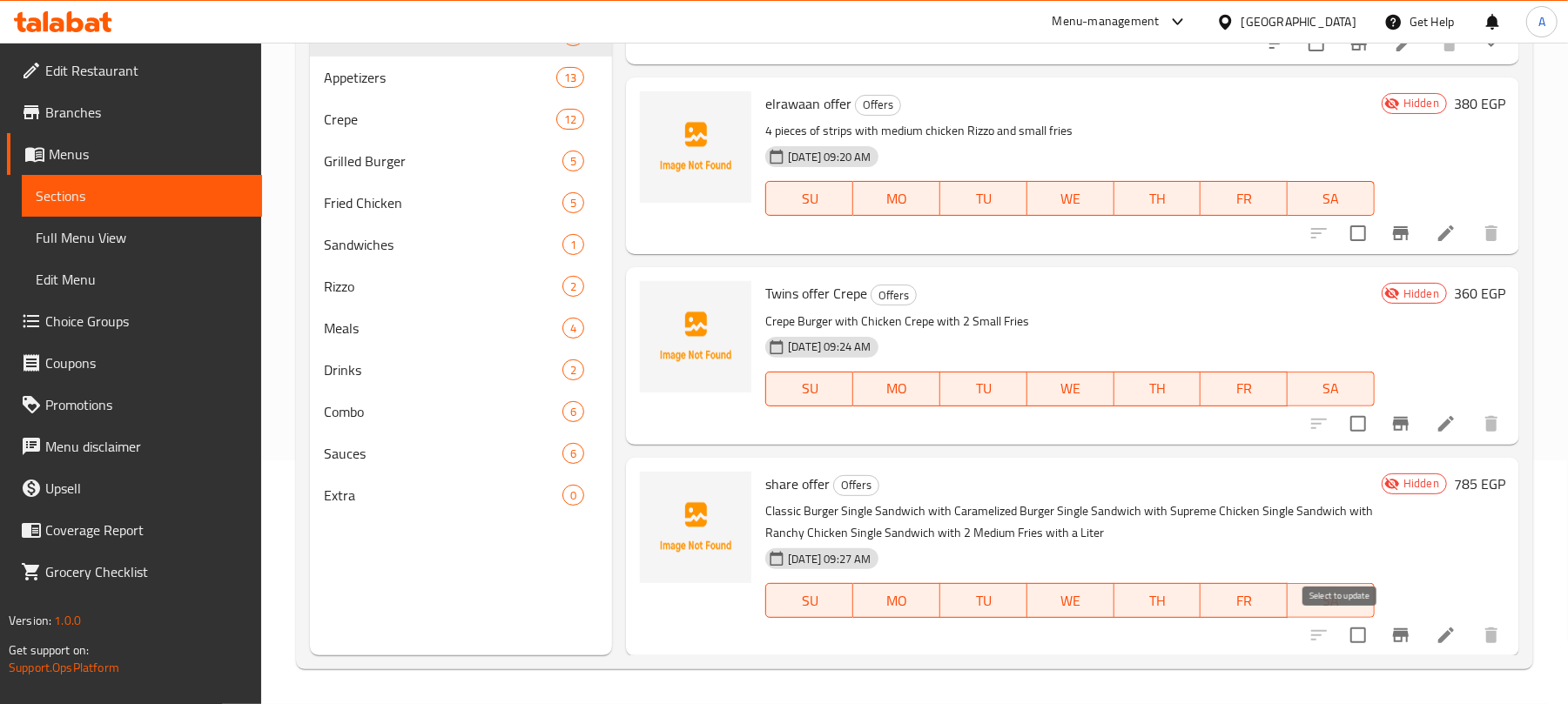 click at bounding box center [1358, 635] 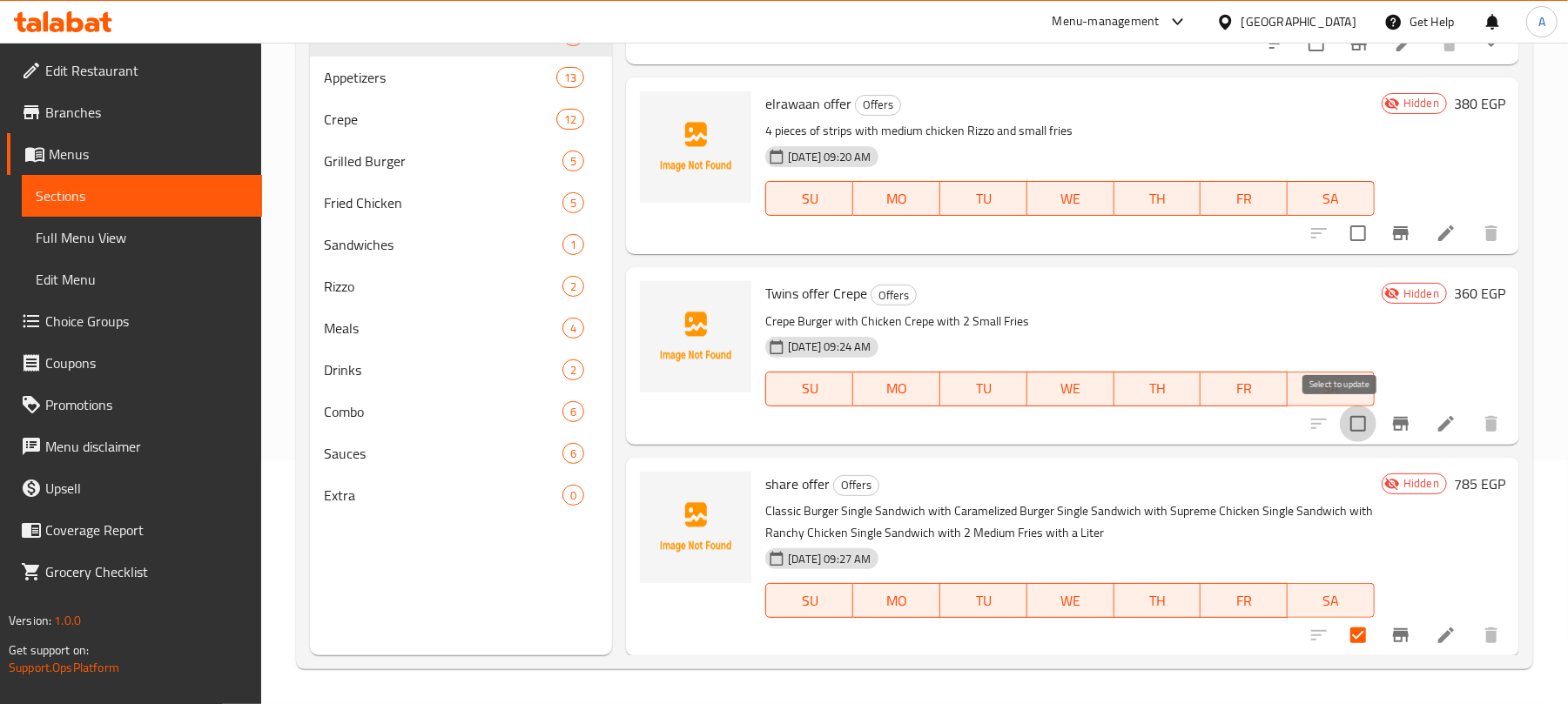 click at bounding box center (1358, 424) 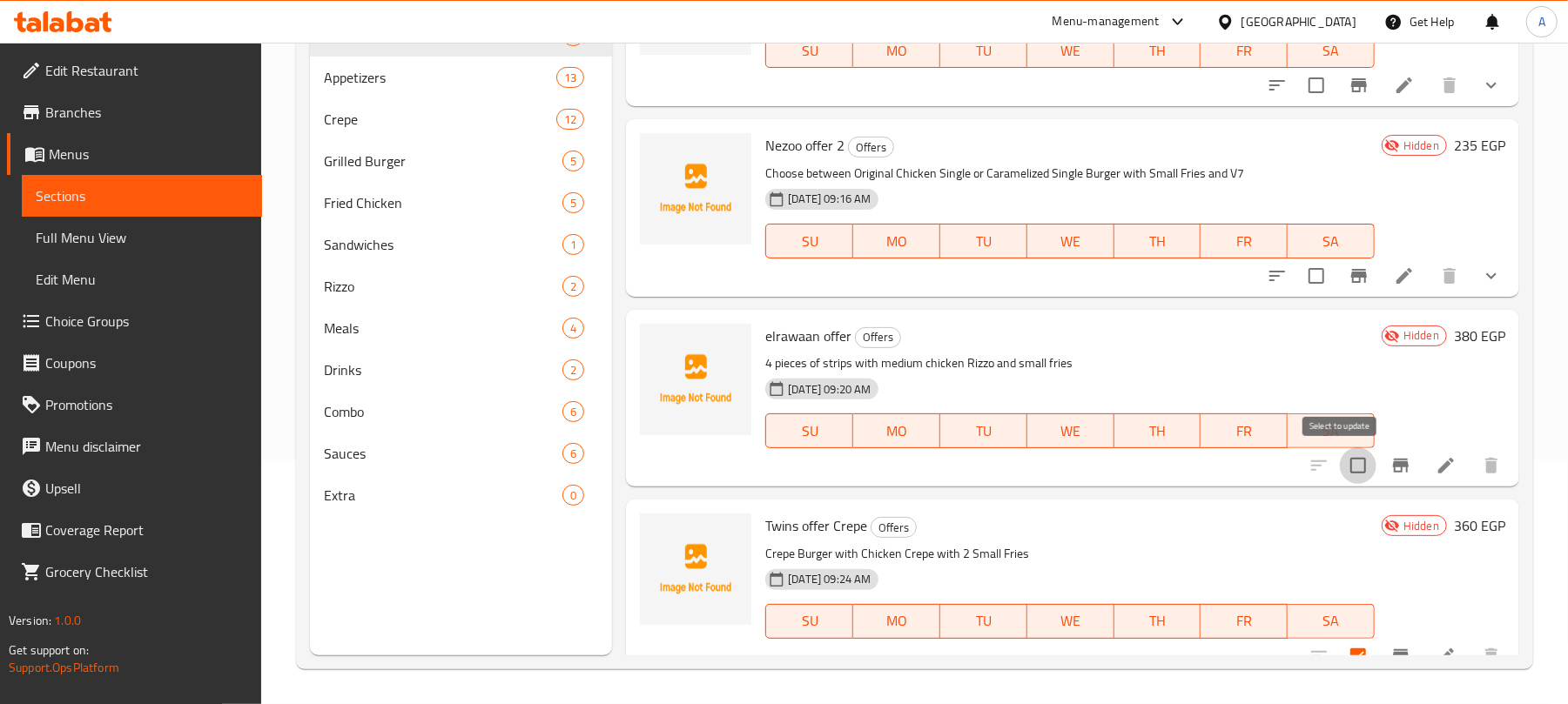 click at bounding box center [1358, 466] 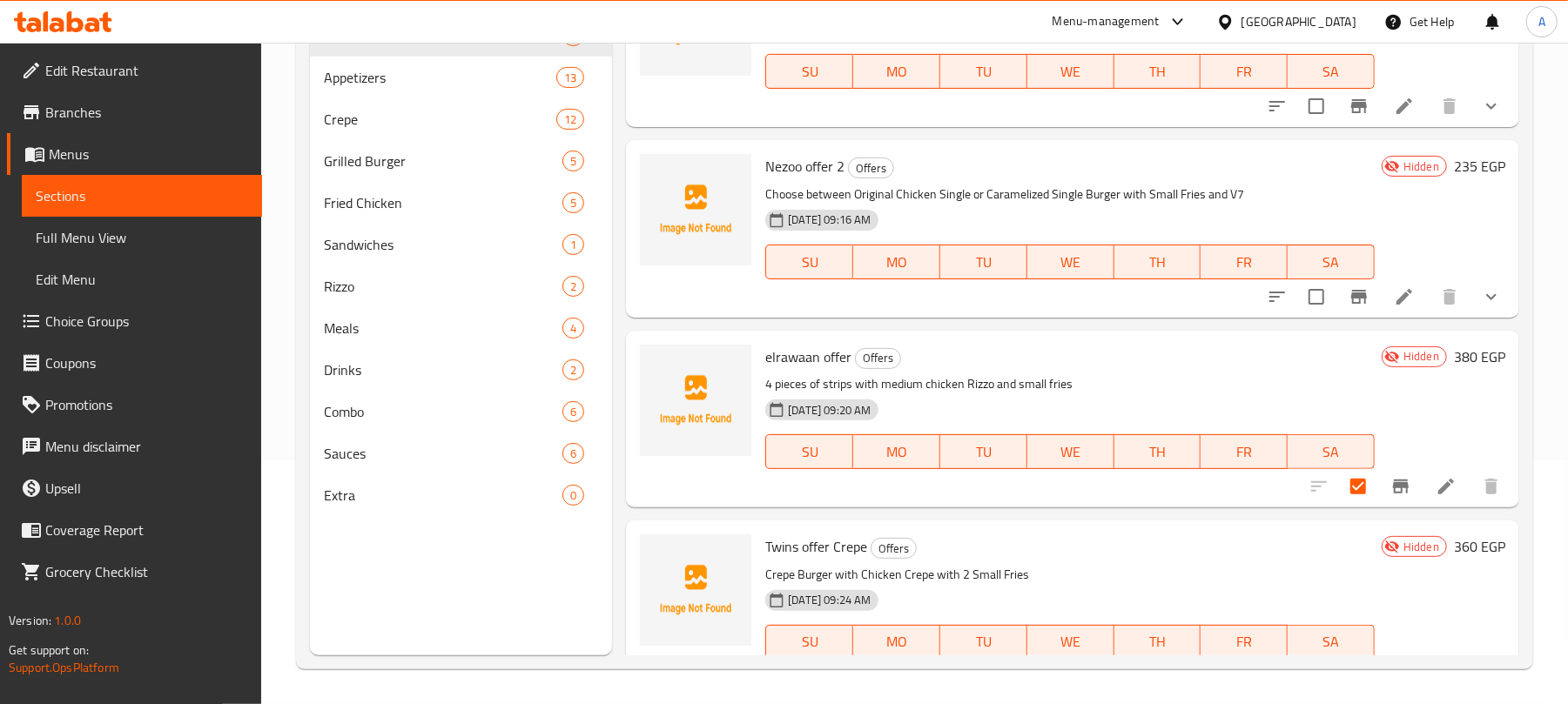 scroll, scrollTop: 0, scrollLeft: 0, axis: both 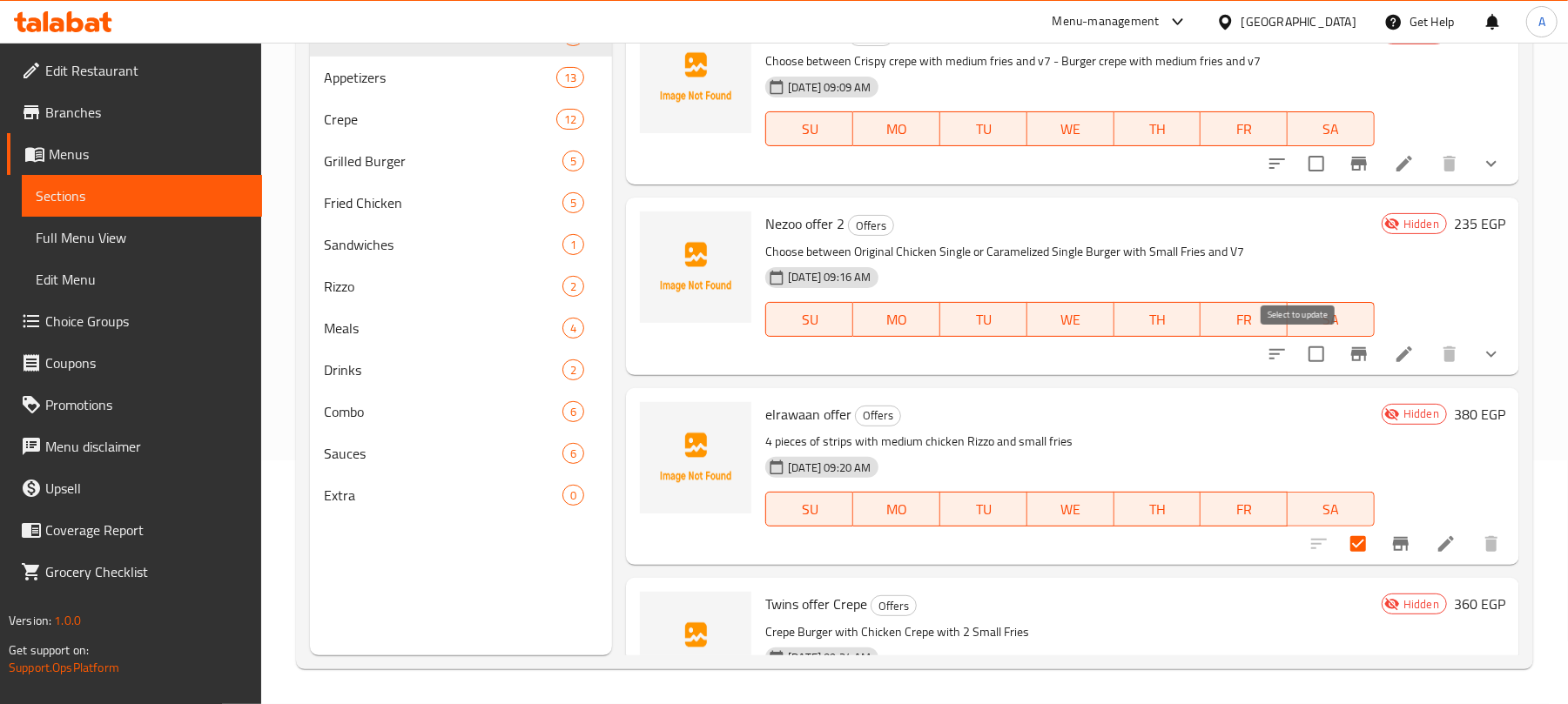 click at bounding box center [1316, 354] 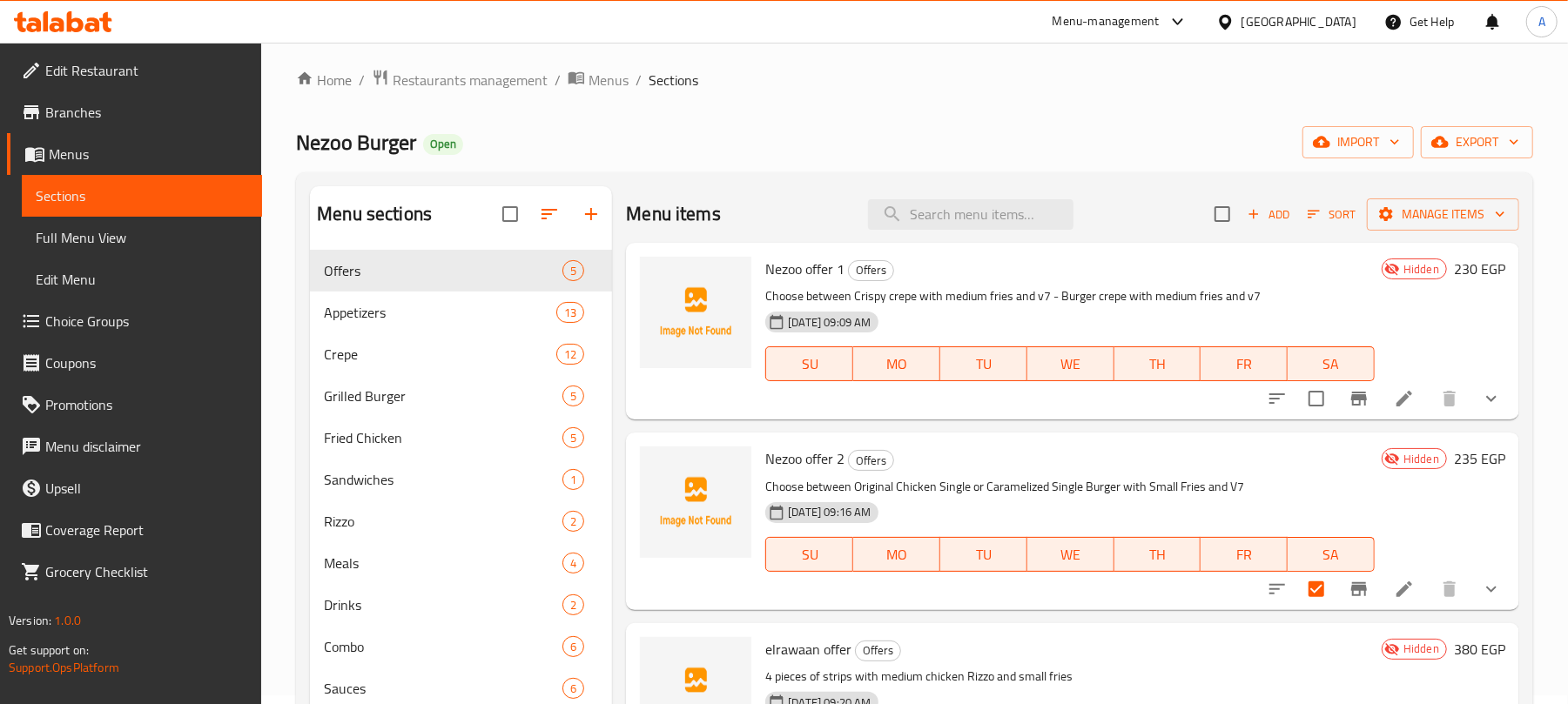 scroll, scrollTop: 0, scrollLeft: 0, axis: both 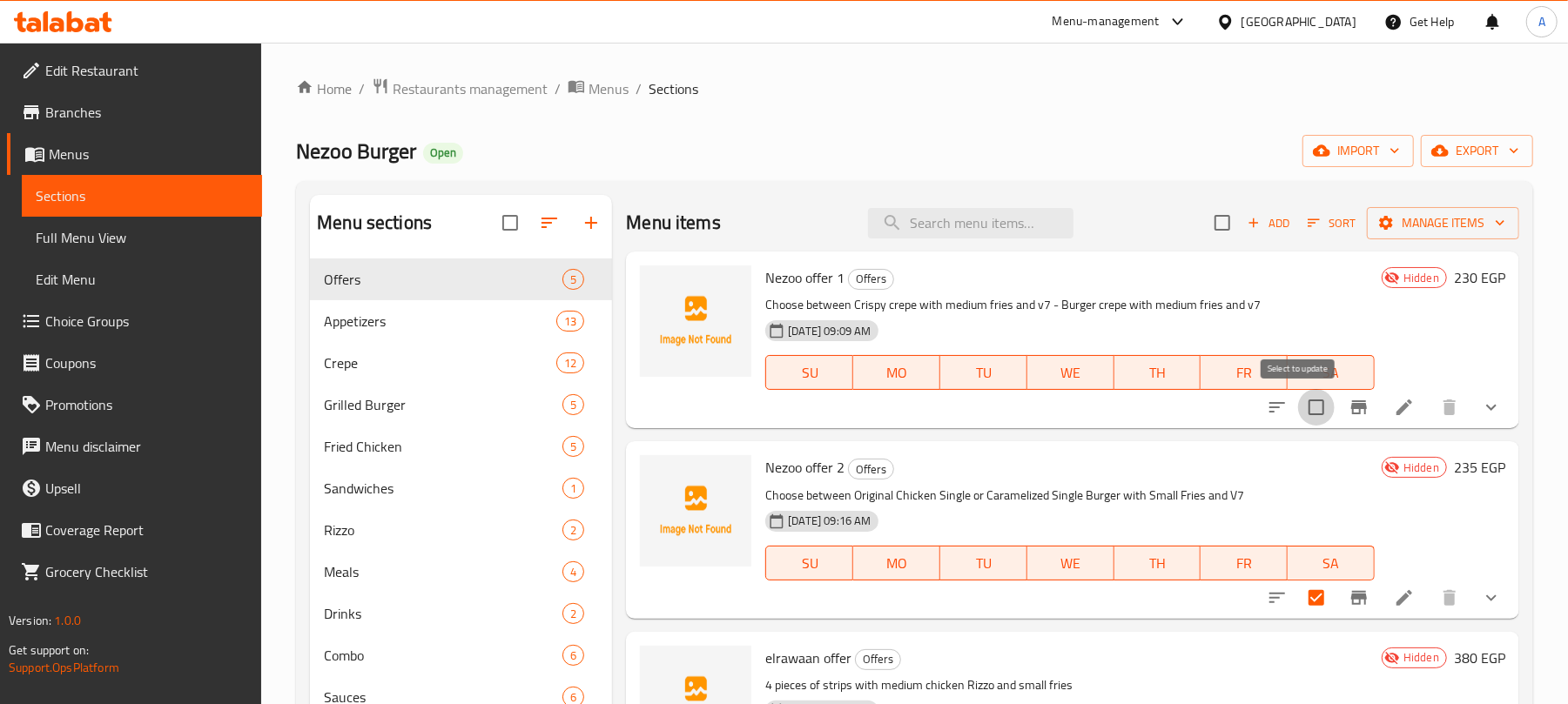 click at bounding box center (1316, 407) 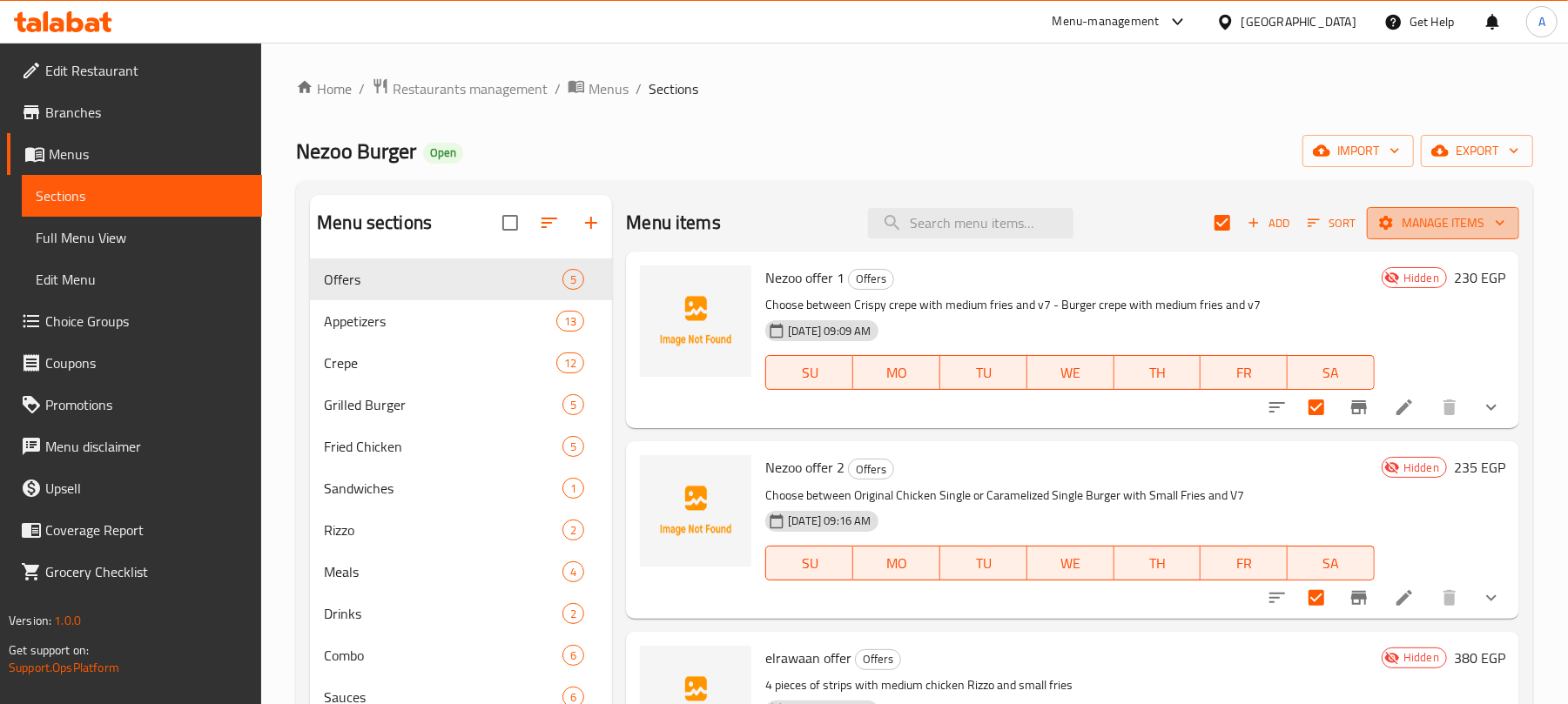 click on "Manage items" at bounding box center [1443, 223] 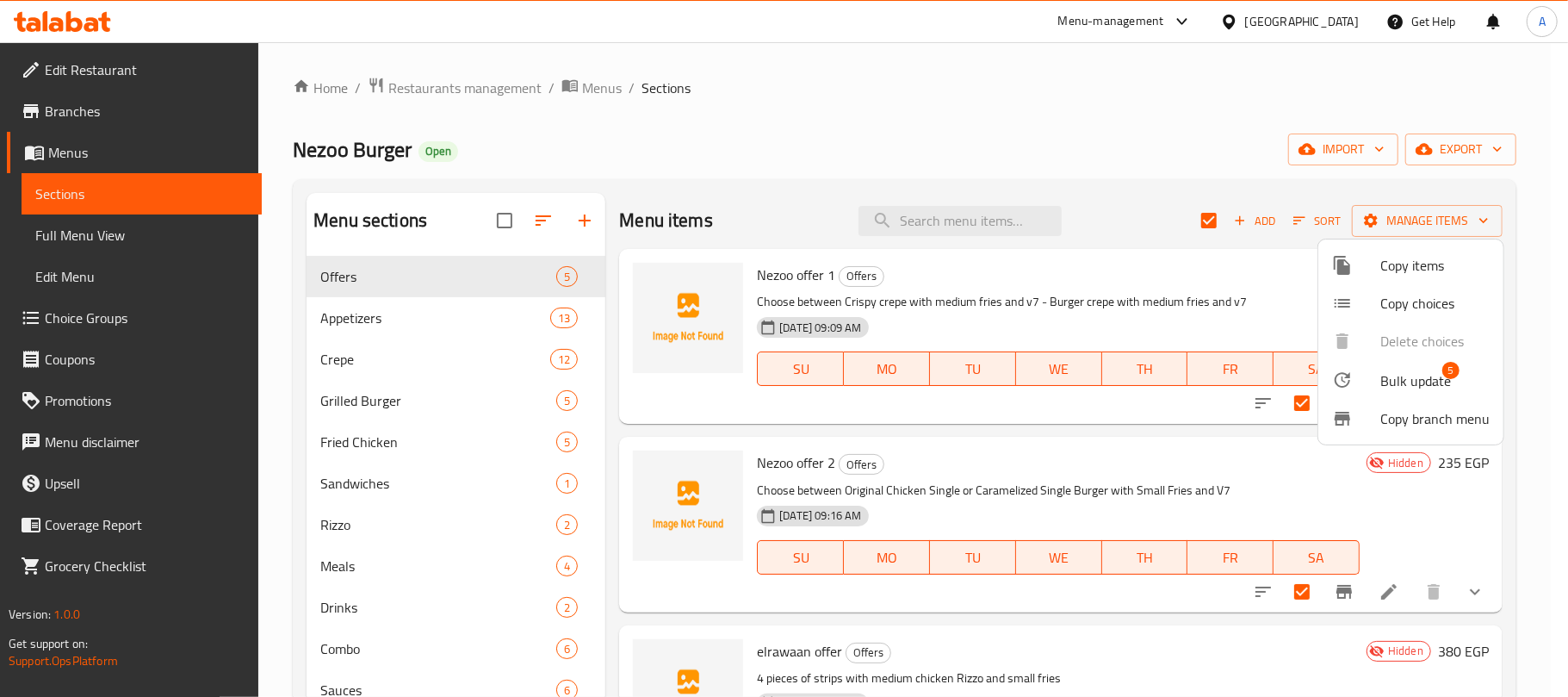 click at bounding box center [1356, 380] 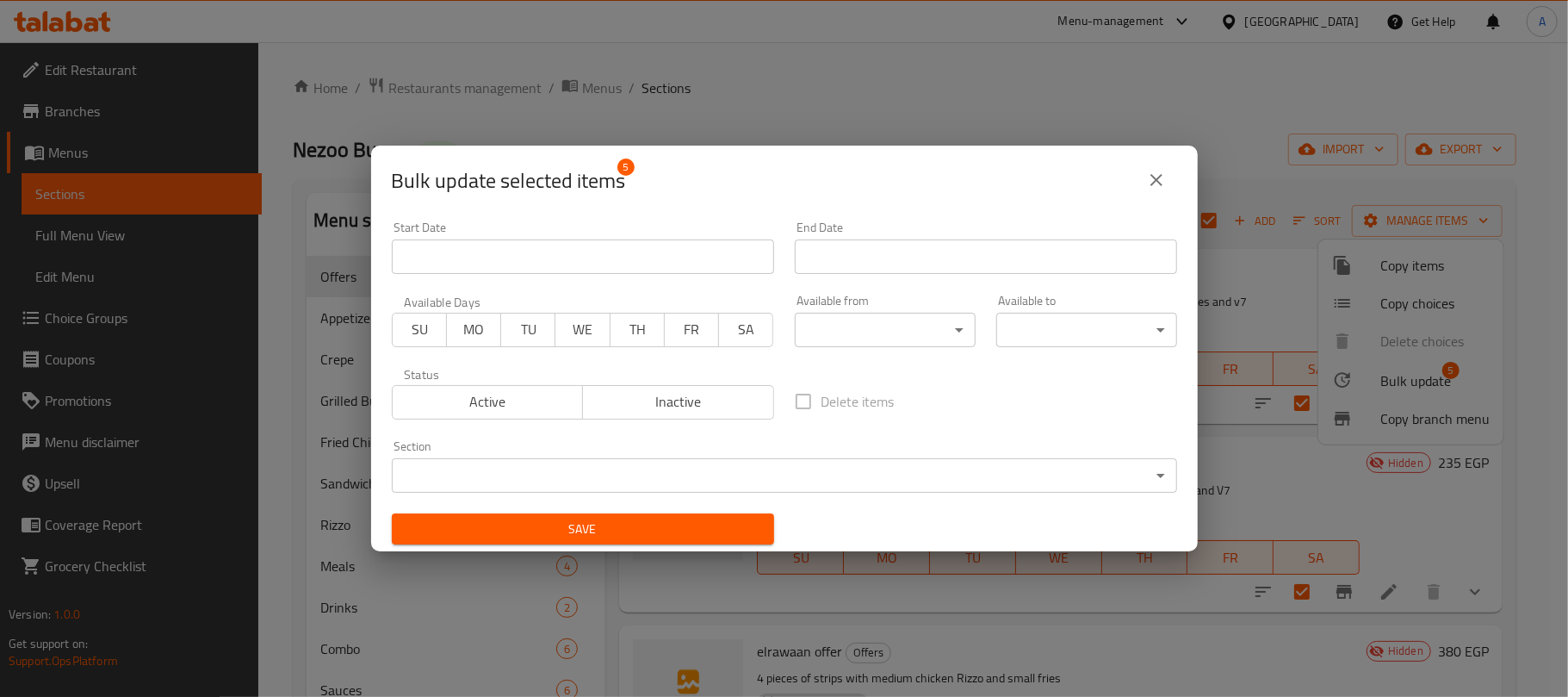 click on "Start Date" at bounding box center [583, 257] 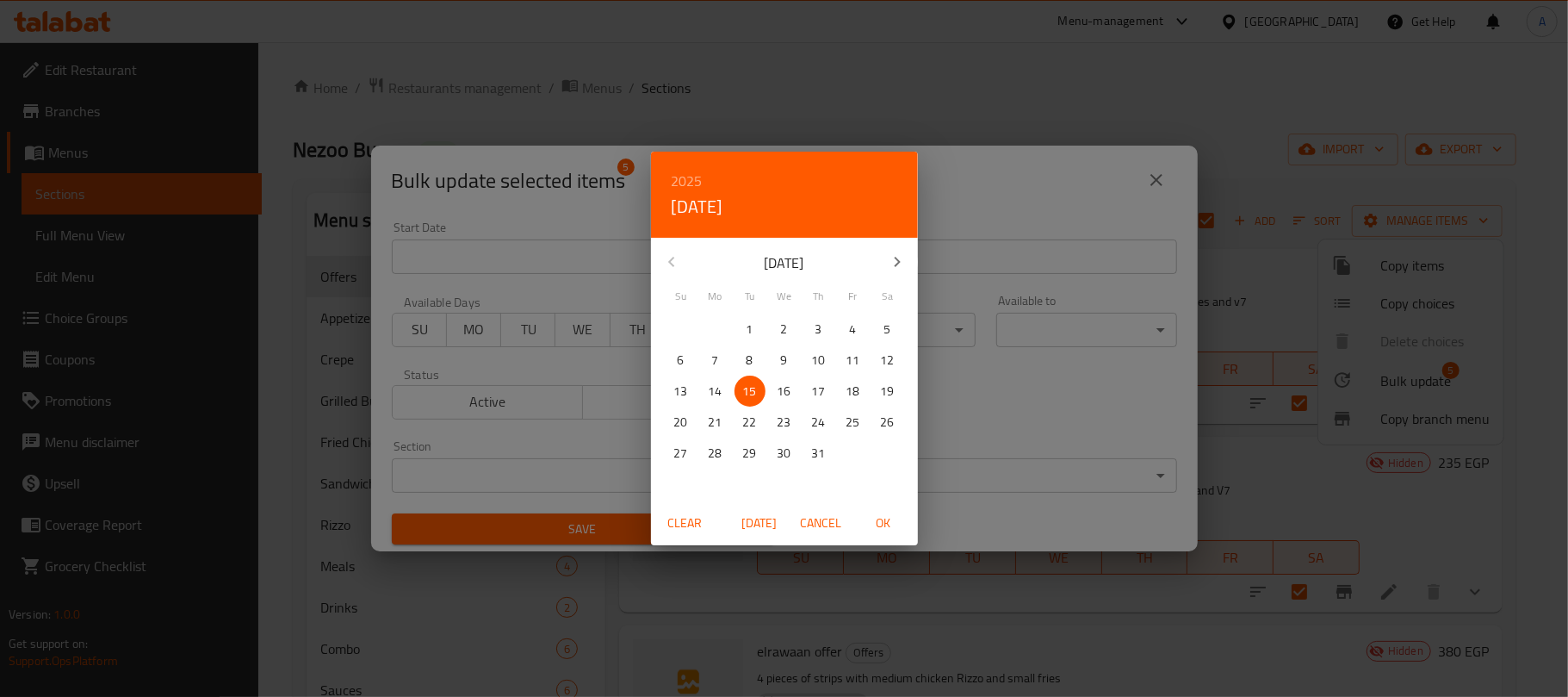 click on "OK" at bounding box center (883, 523) 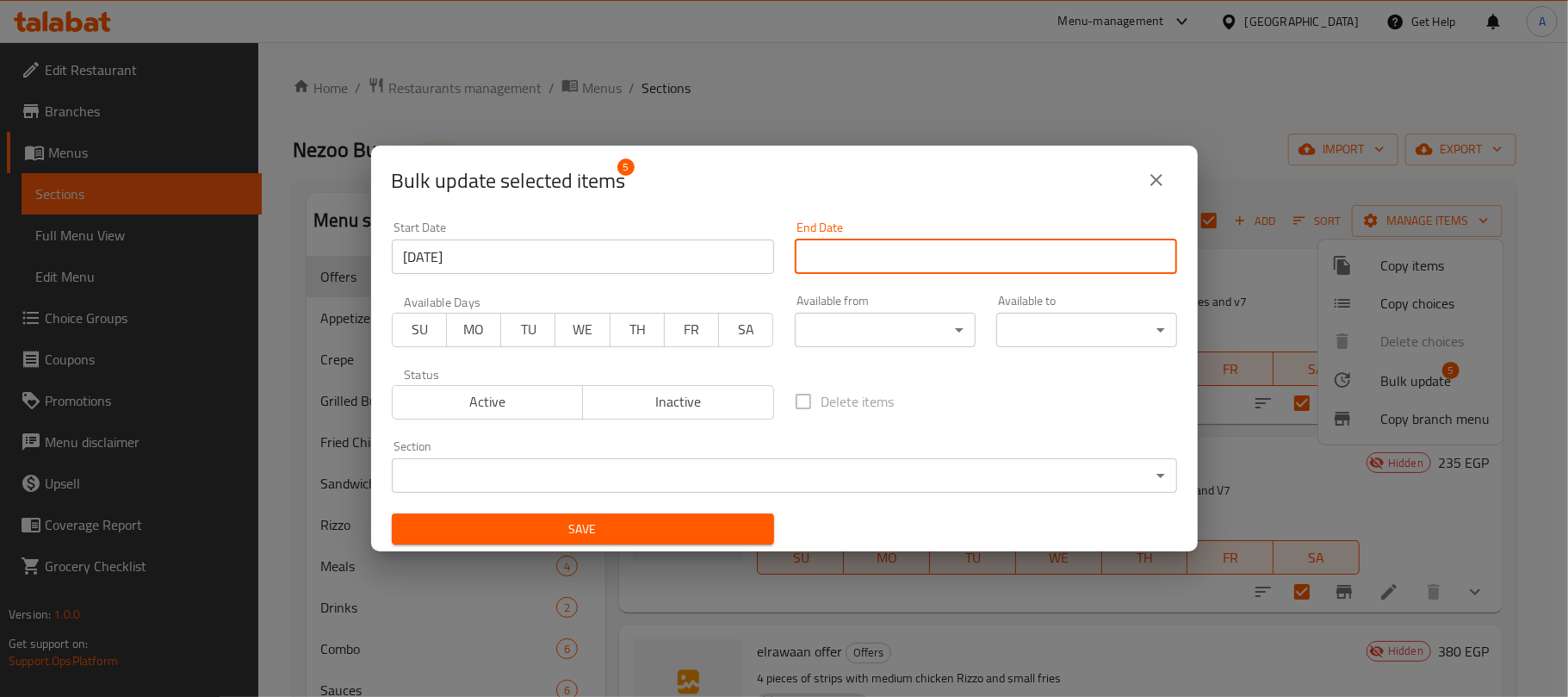 click on "Start Date" at bounding box center (986, 257) 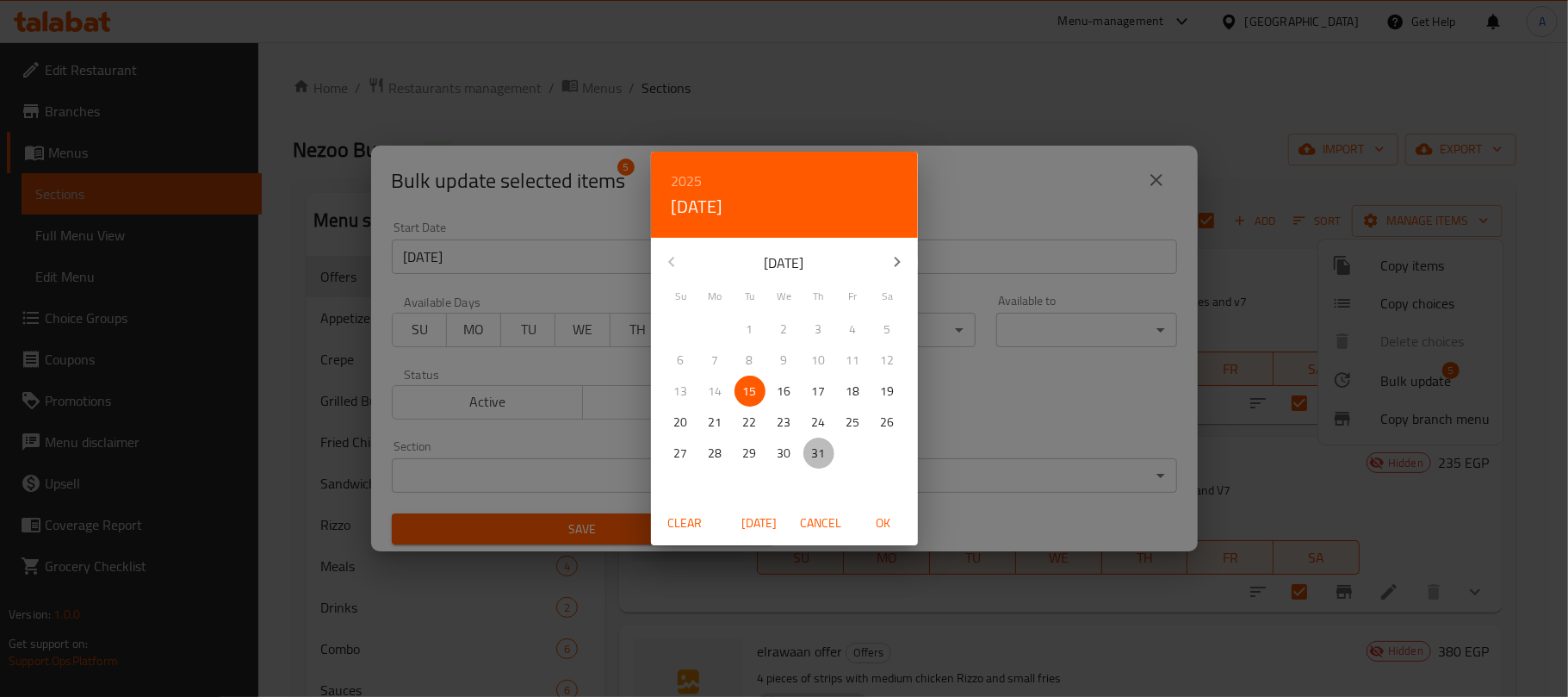 click on "31" at bounding box center [819, 453] 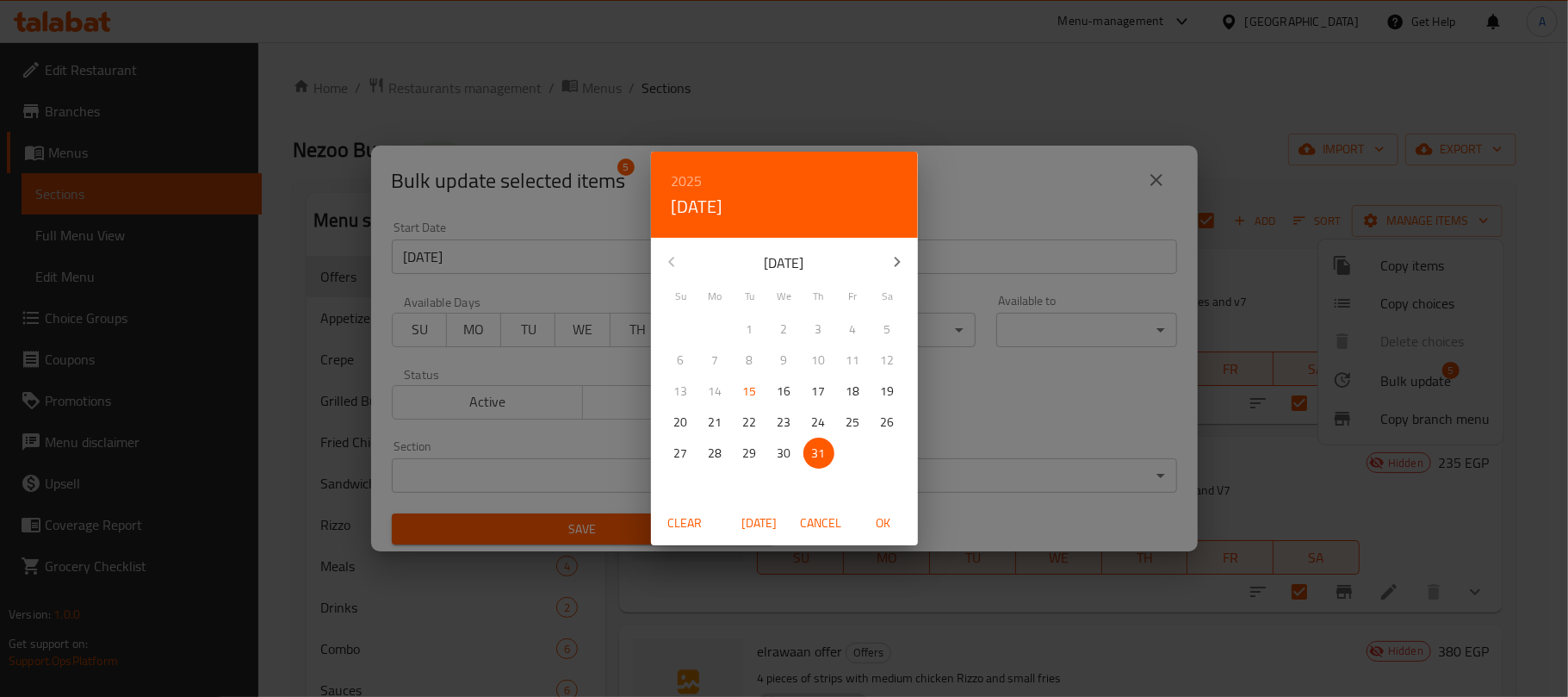 click at bounding box center [897, 262] 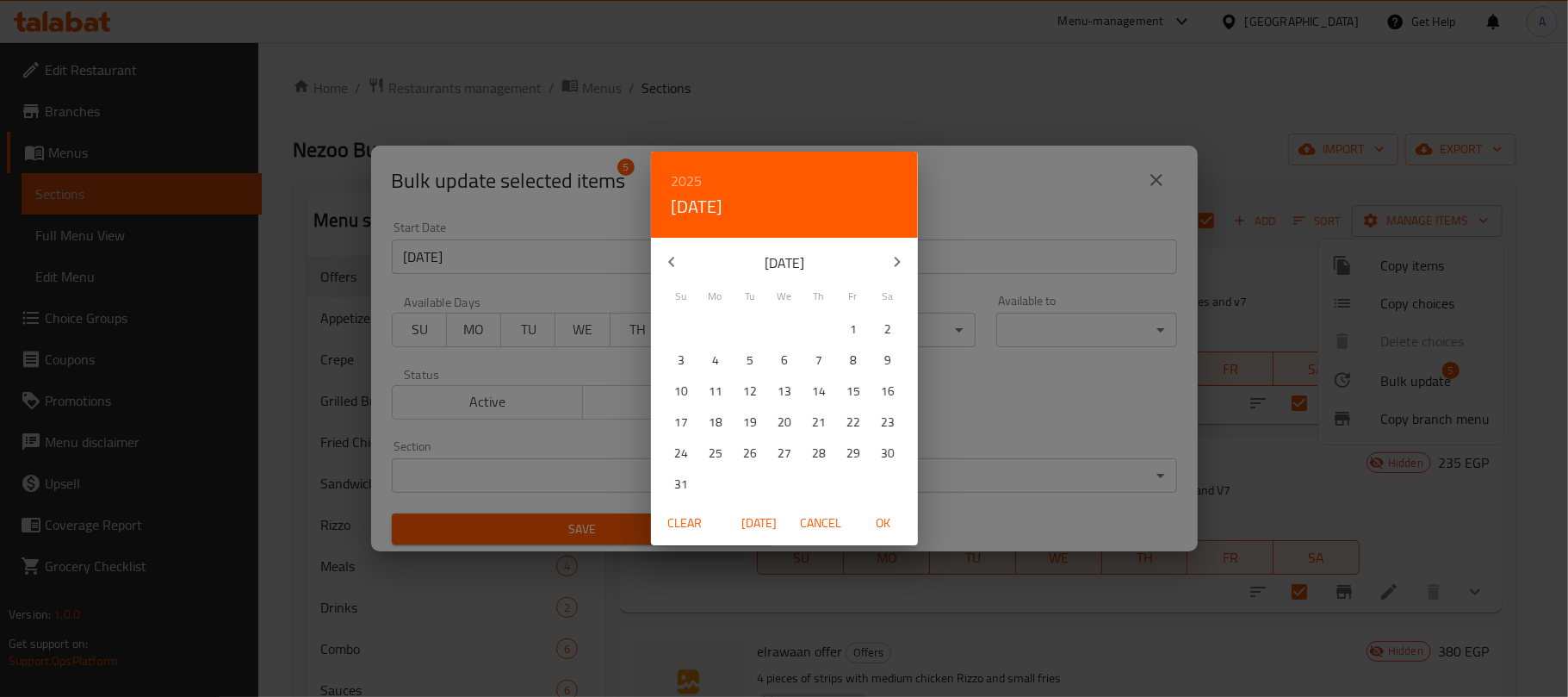 click at bounding box center (897, 262) 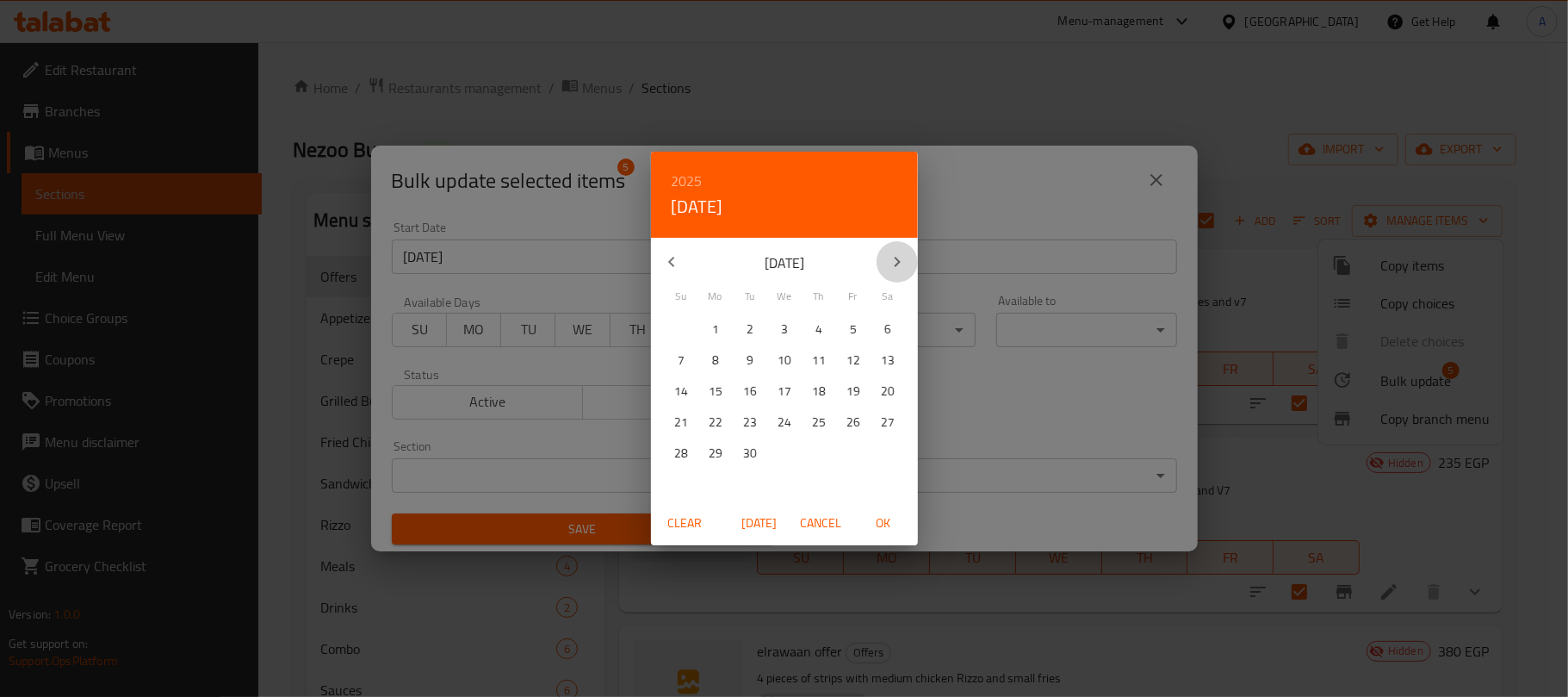 click at bounding box center [897, 262] 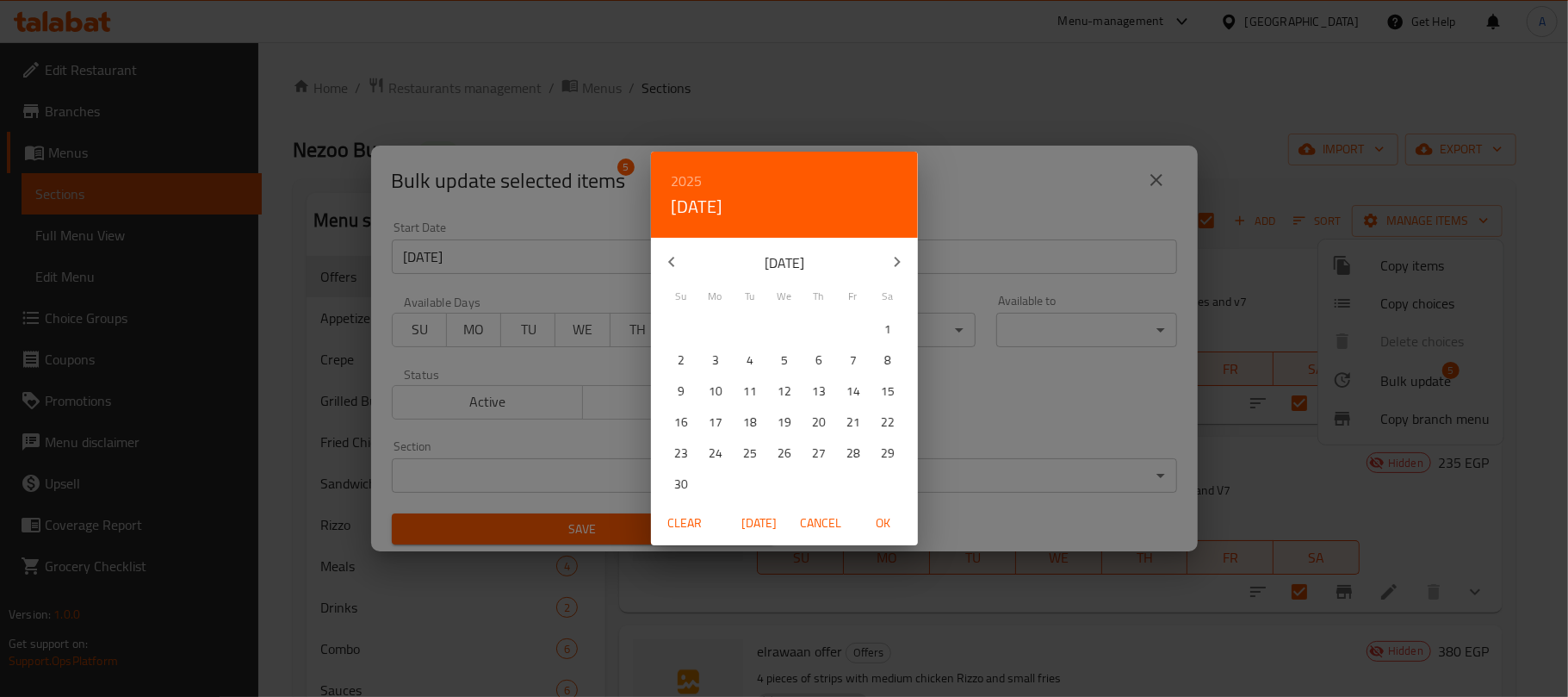 click at bounding box center [897, 262] 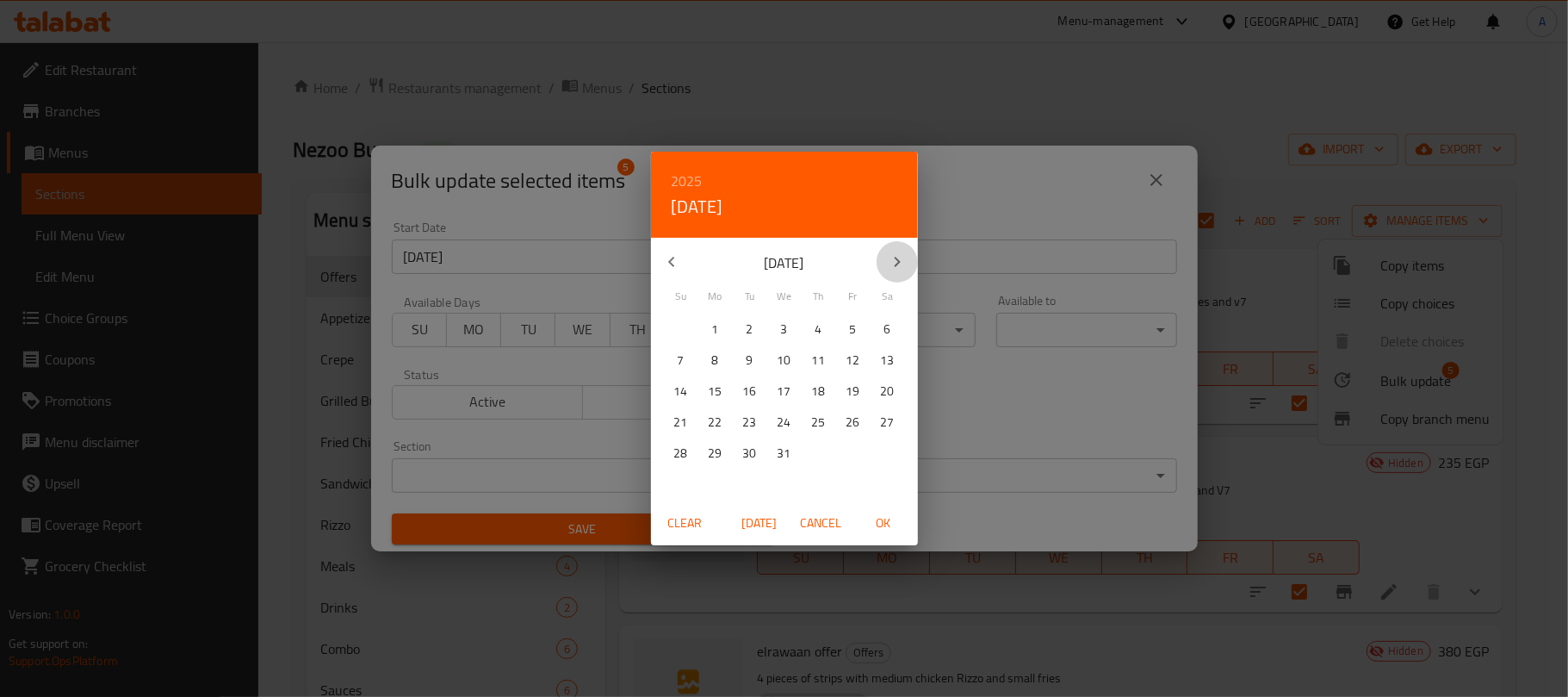 click at bounding box center [897, 262] 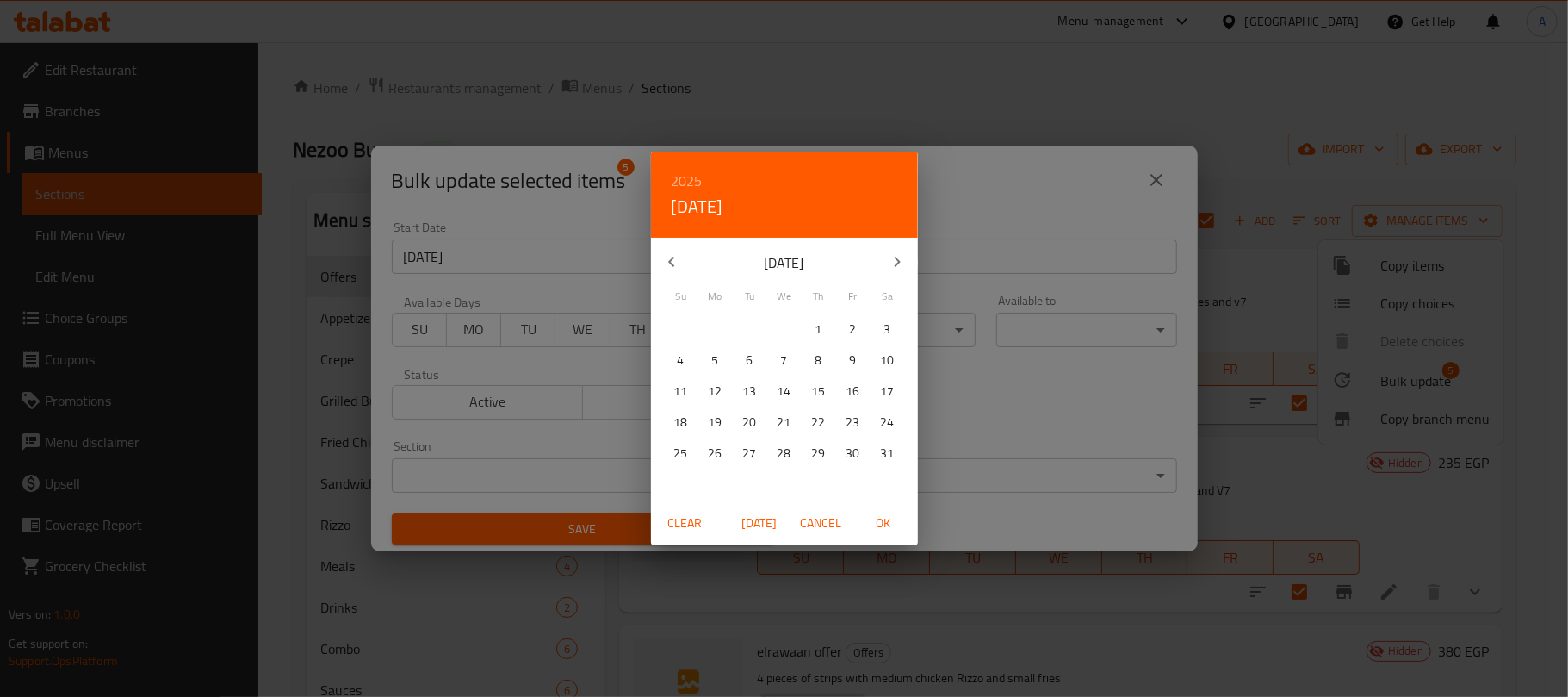 click 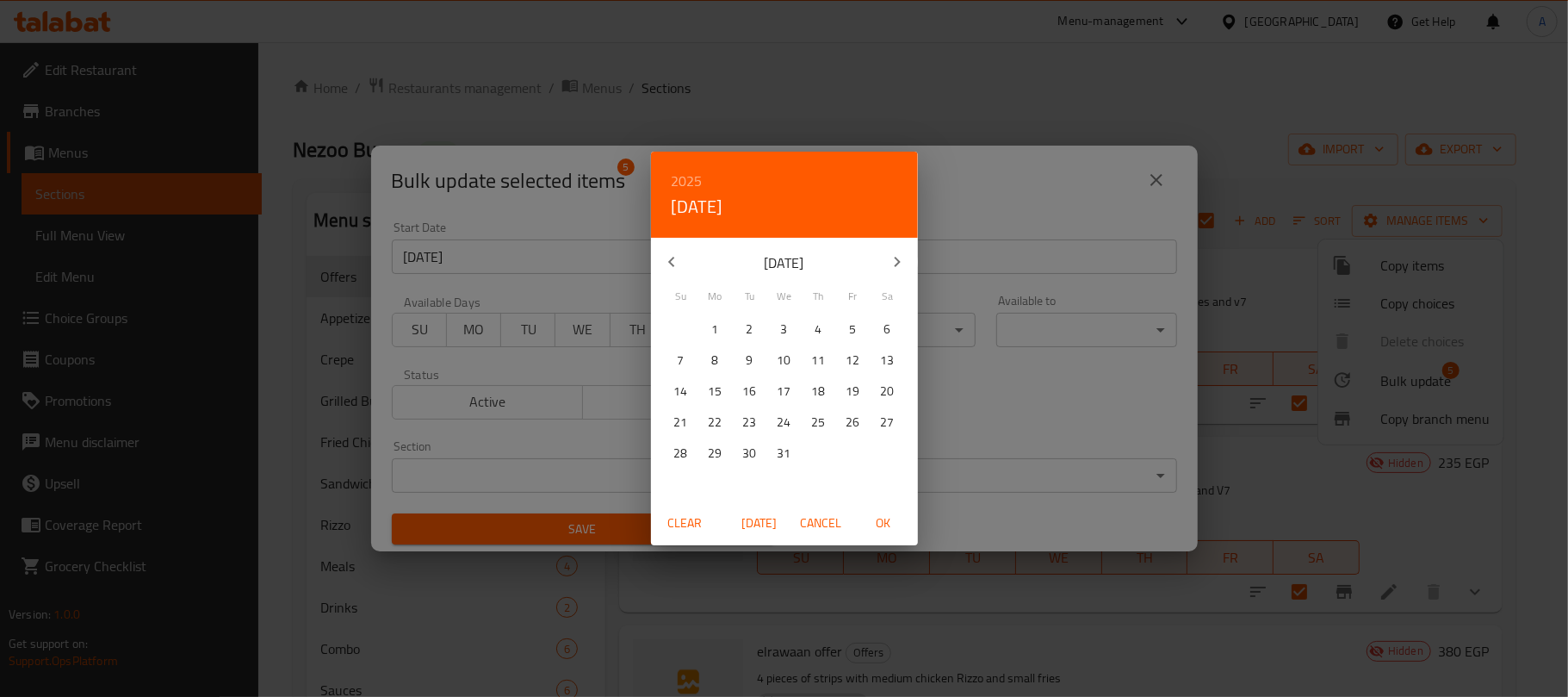 click on "31" at bounding box center [784, 453] 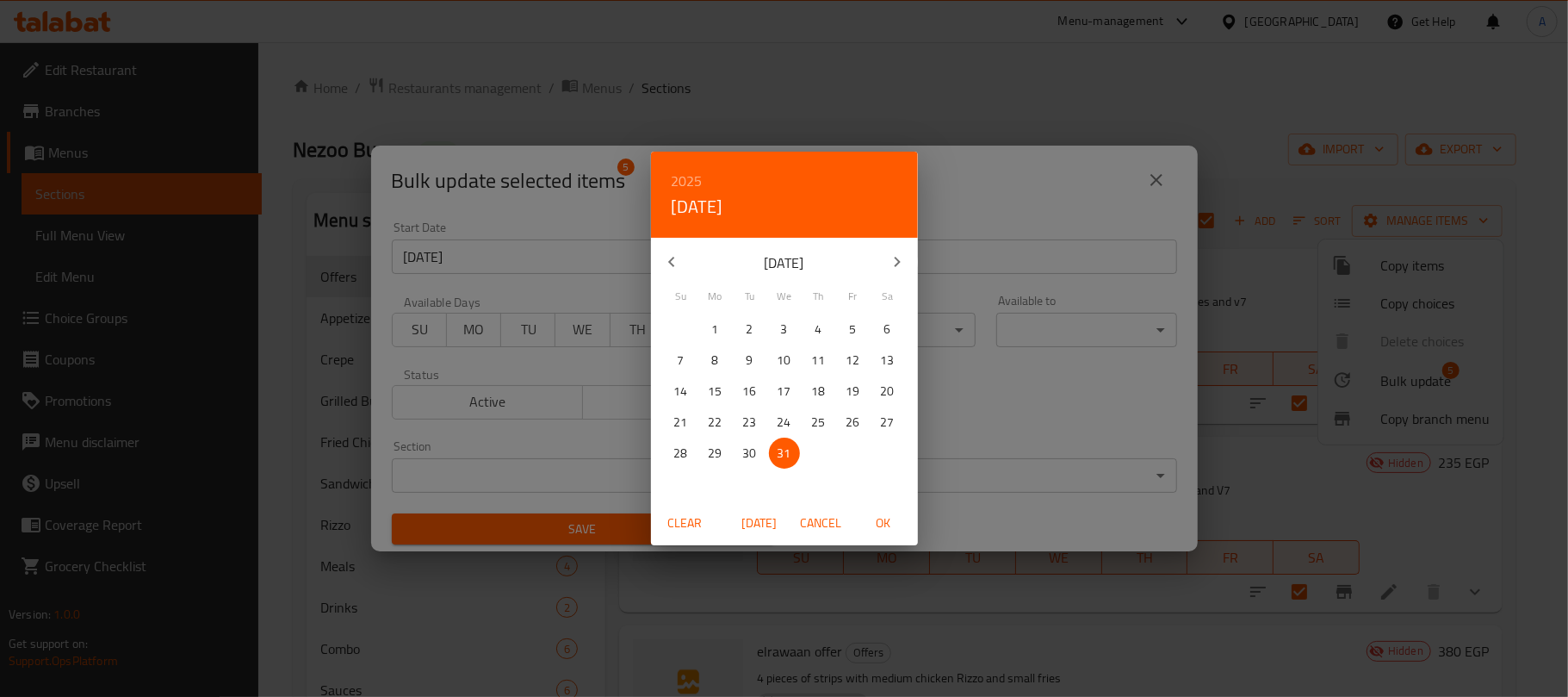 click on "OK" at bounding box center [883, 523] 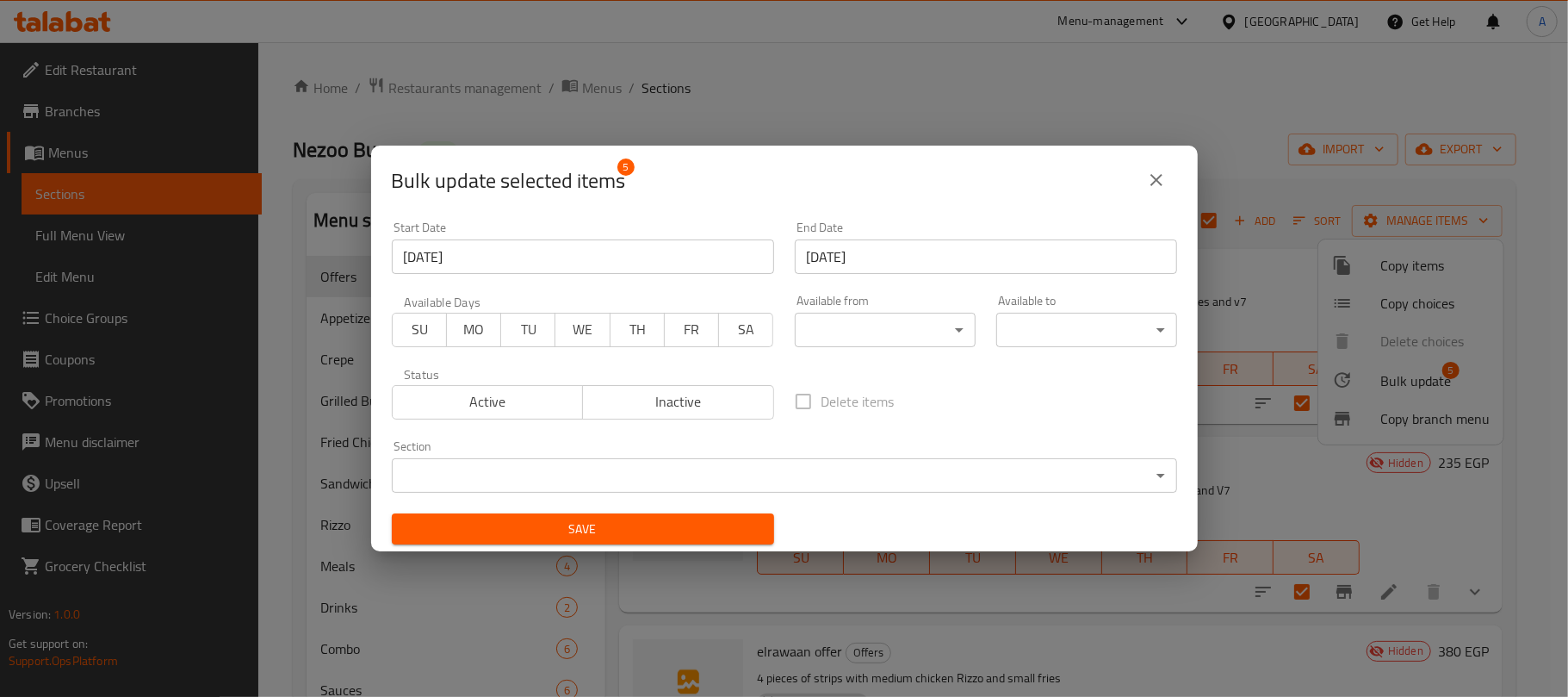 click on "Delete items" at bounding box center [986, 401] 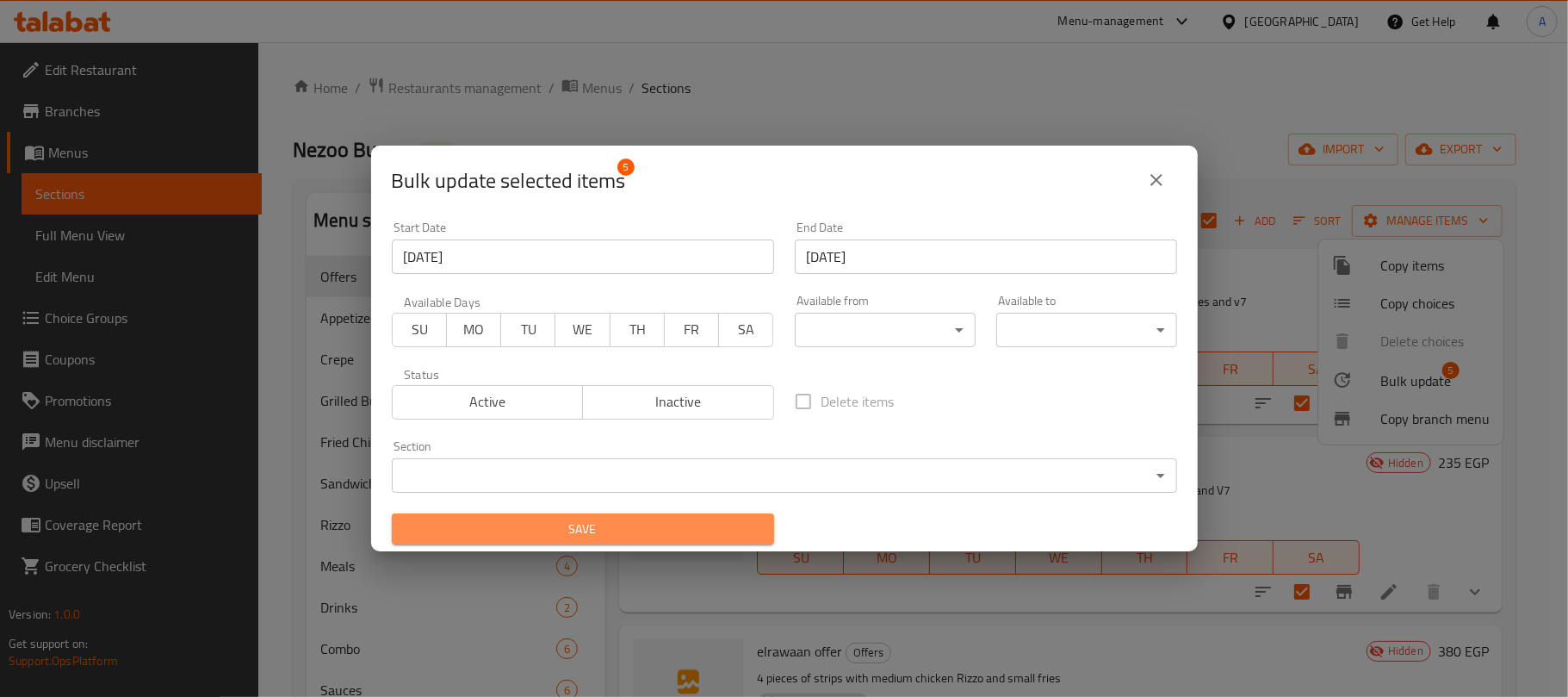 click on "Save" at bounding box center (583, 529) 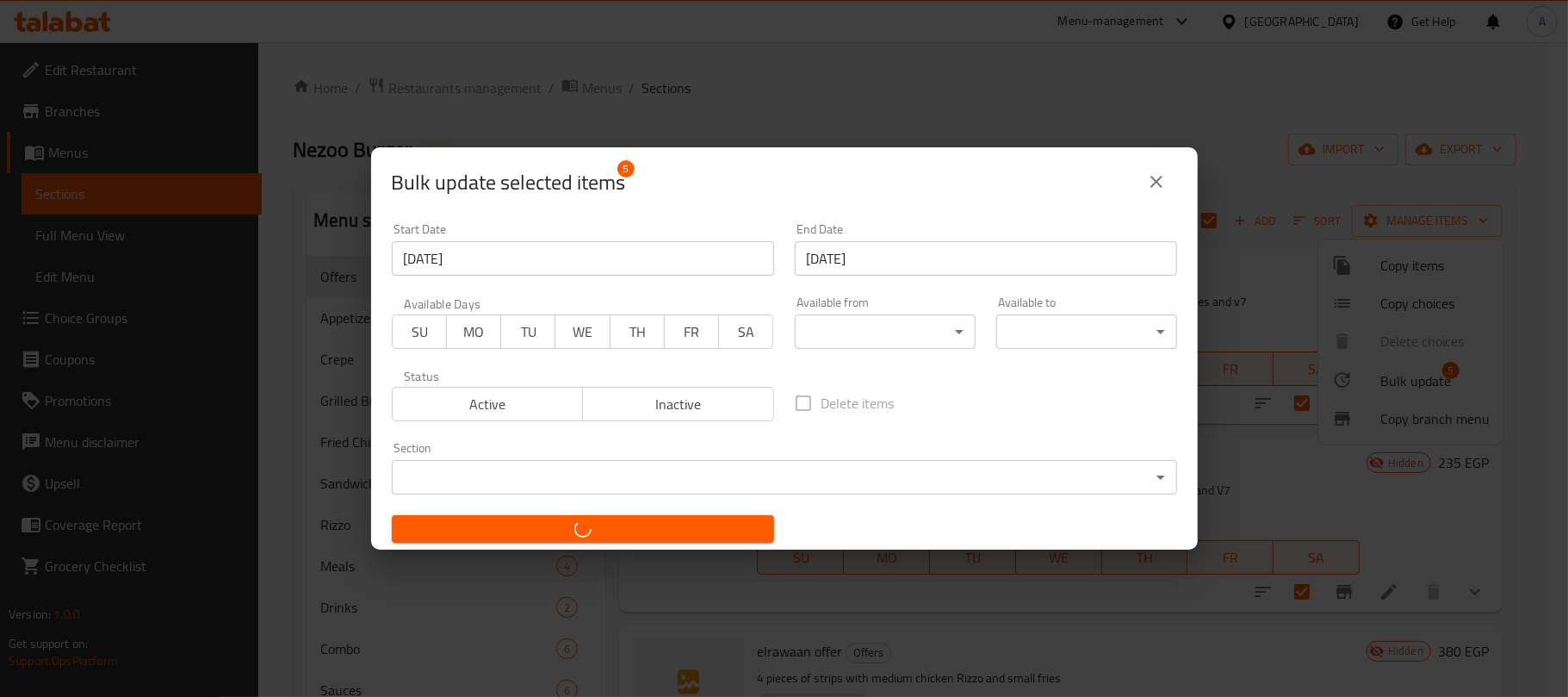 checkbox on "false" 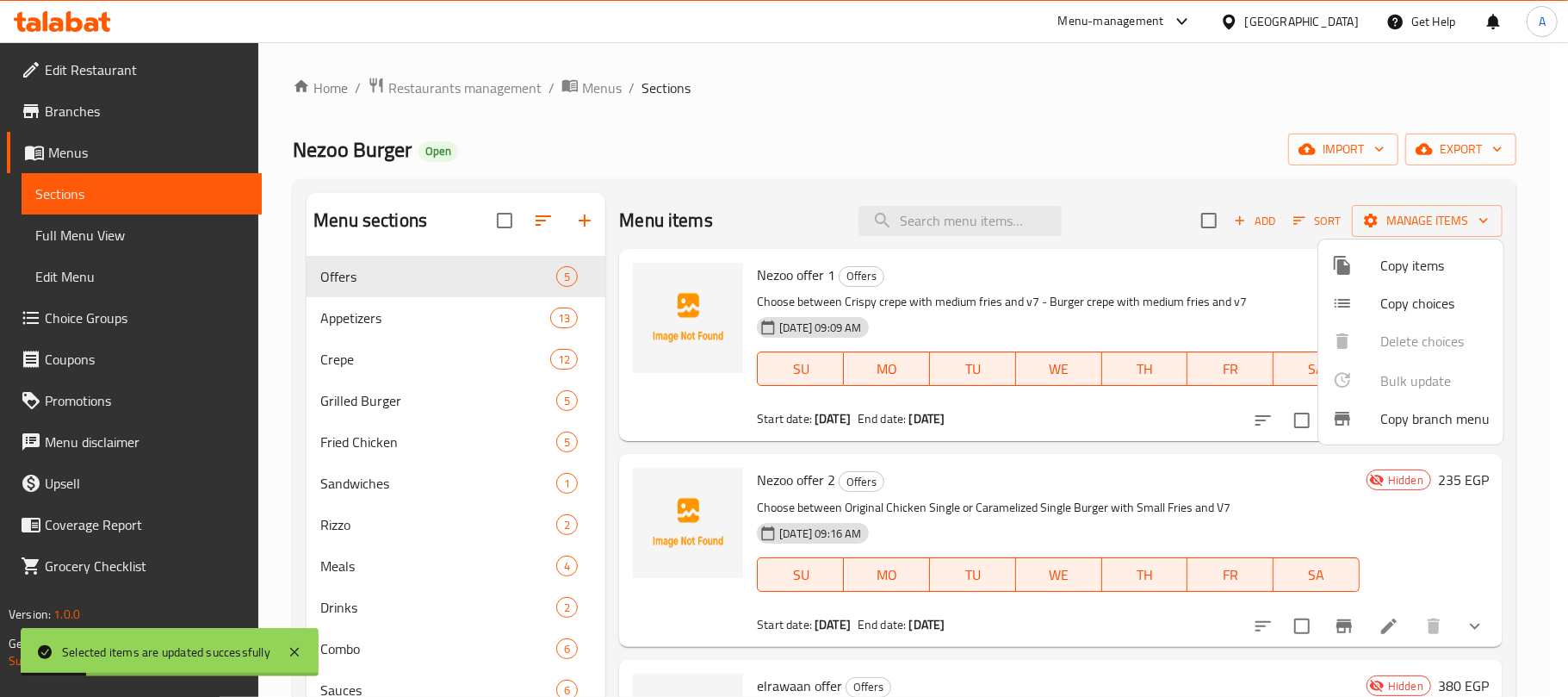 click at bounding box center (784, 348) 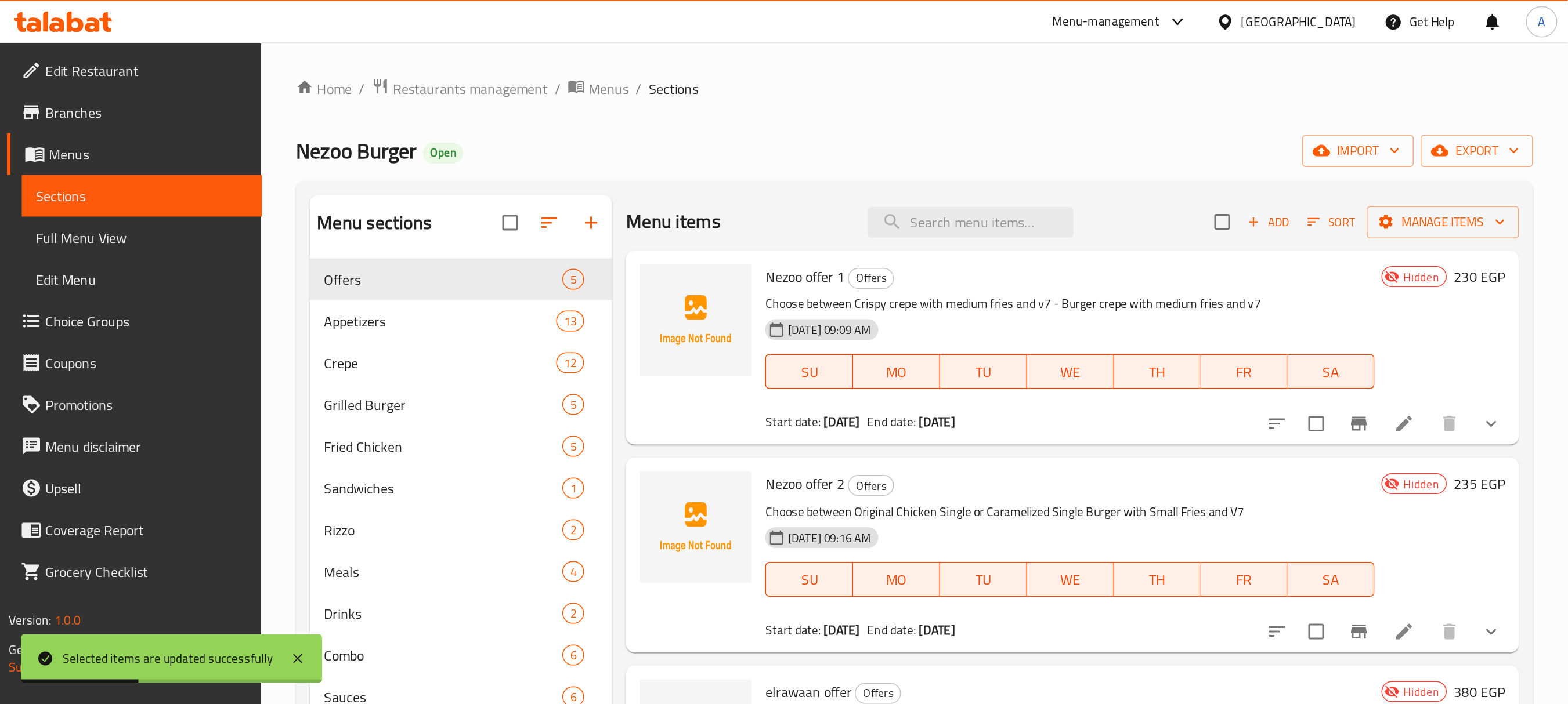 scroll, scrollTop: 0, scrollLeft: 0, axis: both 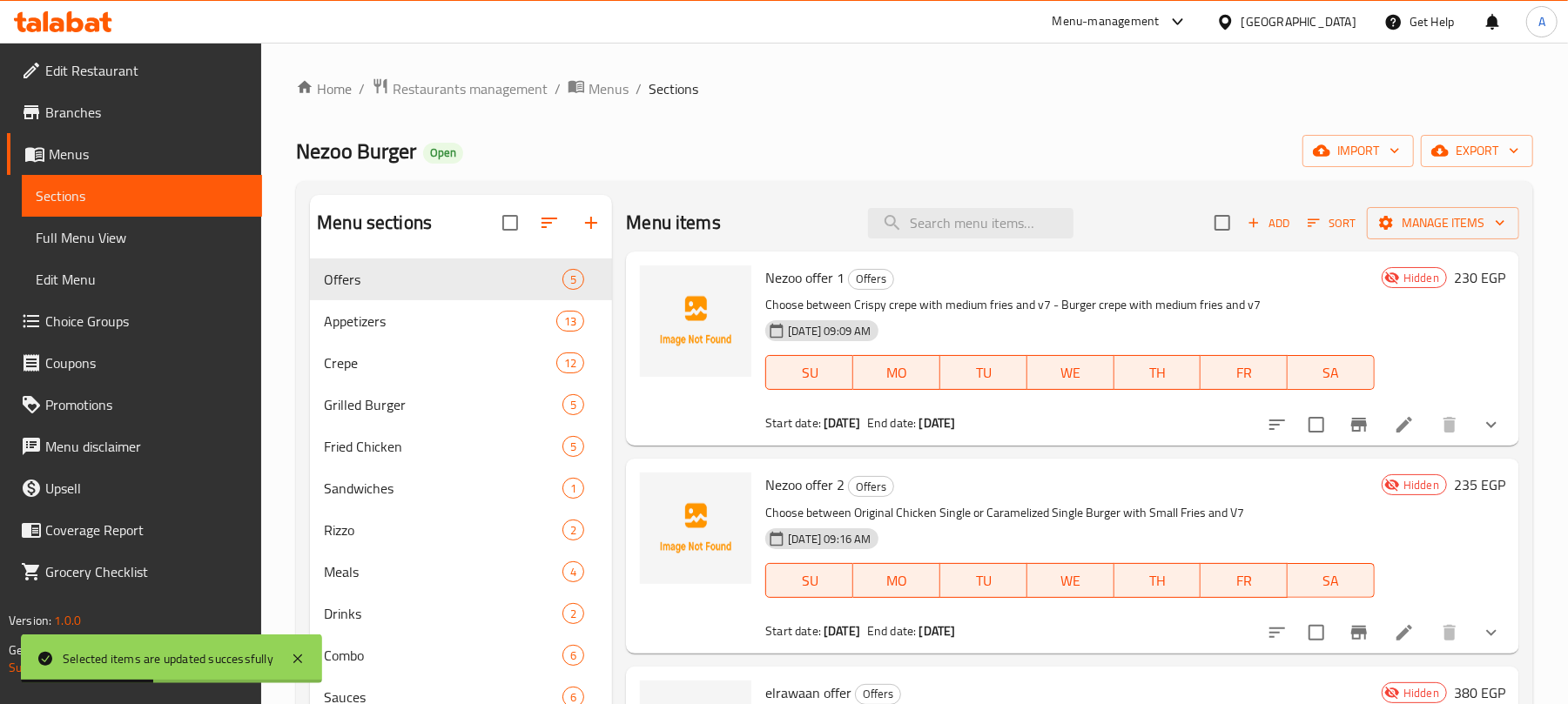 click on "Nezoo offer 2   Offers  Choose between Original Chicken Single or Caramelized Single Burger with Small Fries and V7 15-07-2025 09:16 AM SU MO TU WE TH FR SA Start date:    15-07-2025 End date:    31-12-2025" at bounding box center (1070, 555) 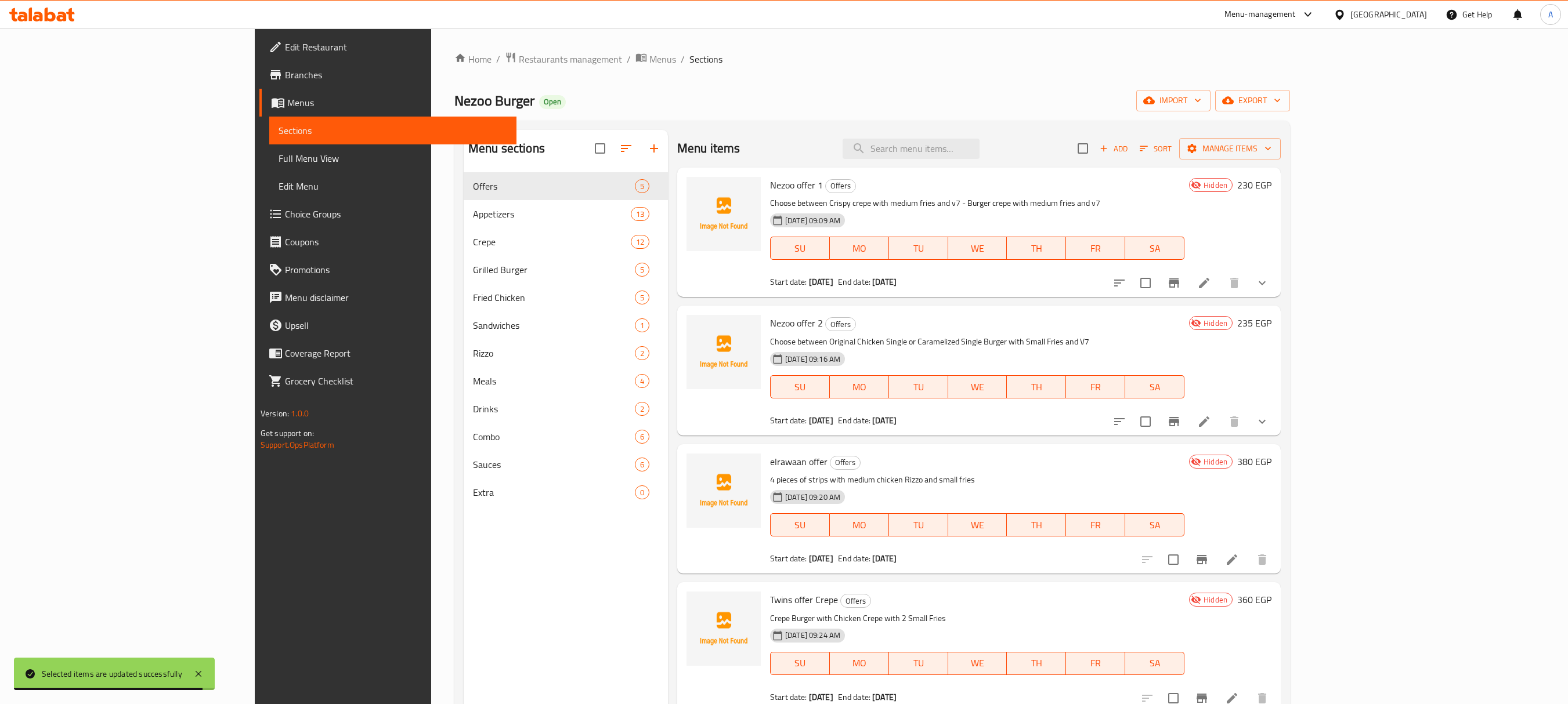 scroll, scrollTop: 16, scrollLeft: 0, axis: vertical 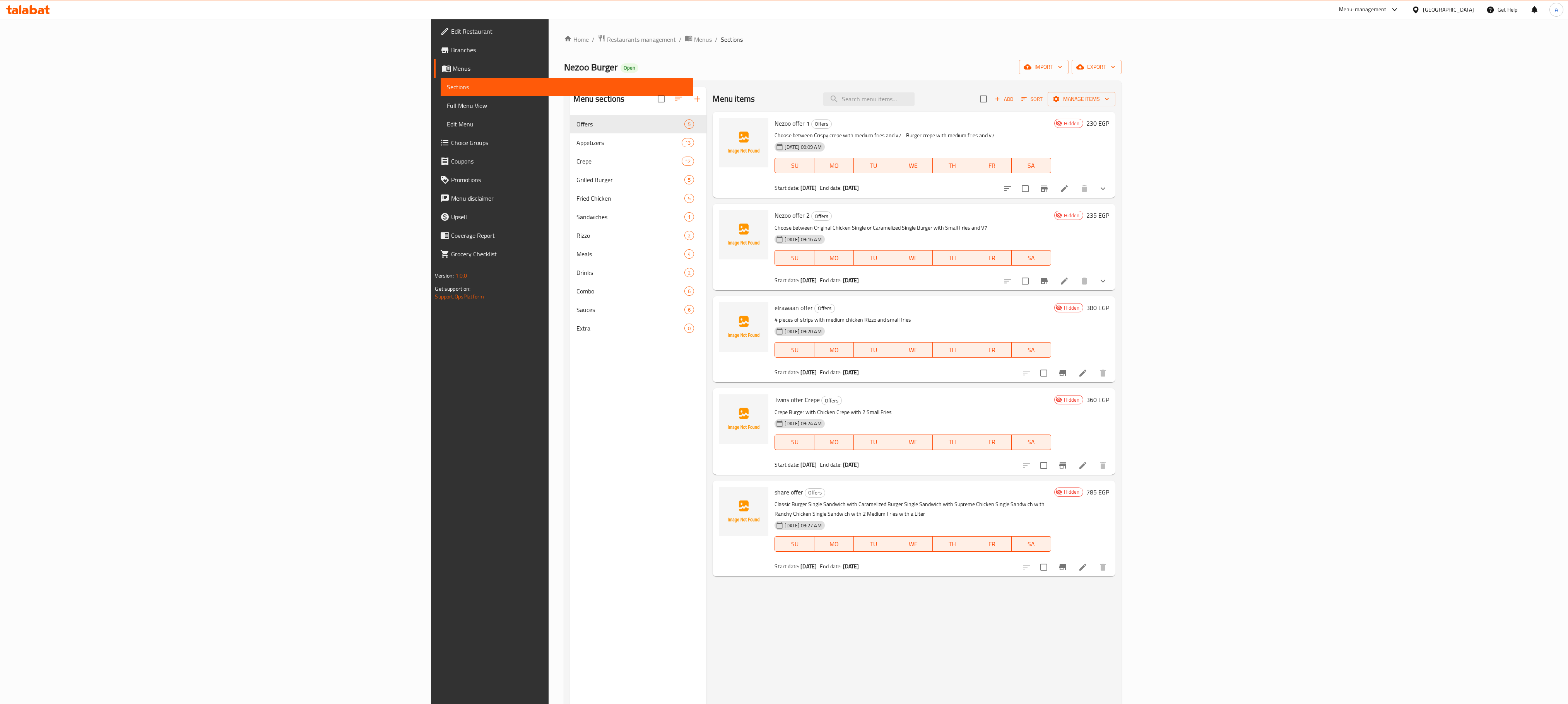 click on "[DATE]" at bounding box center [809, 188] 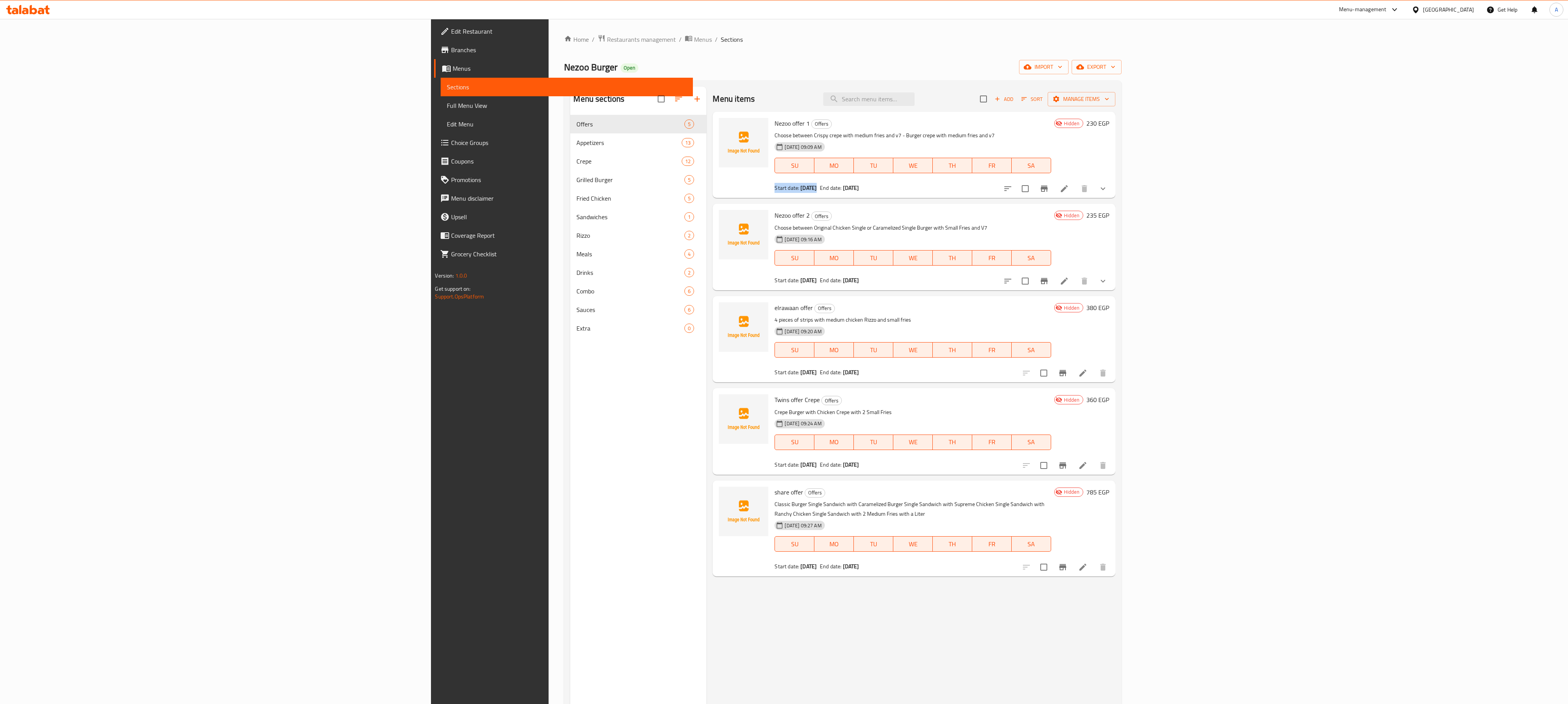 click on "[DATE]" at bounding box center (809, 188) 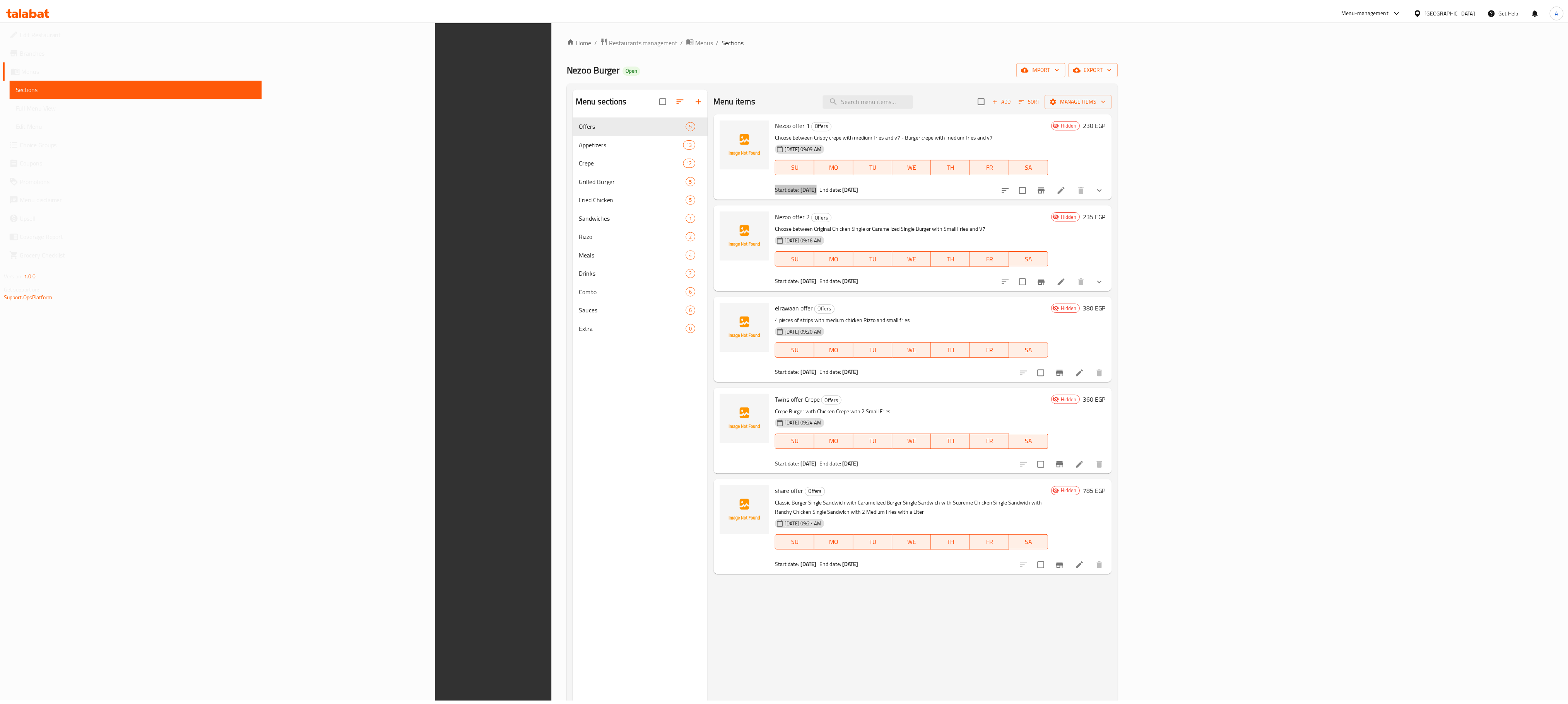 scroll, scrollTop: 110, scrollLeft: 0, axis: vertical 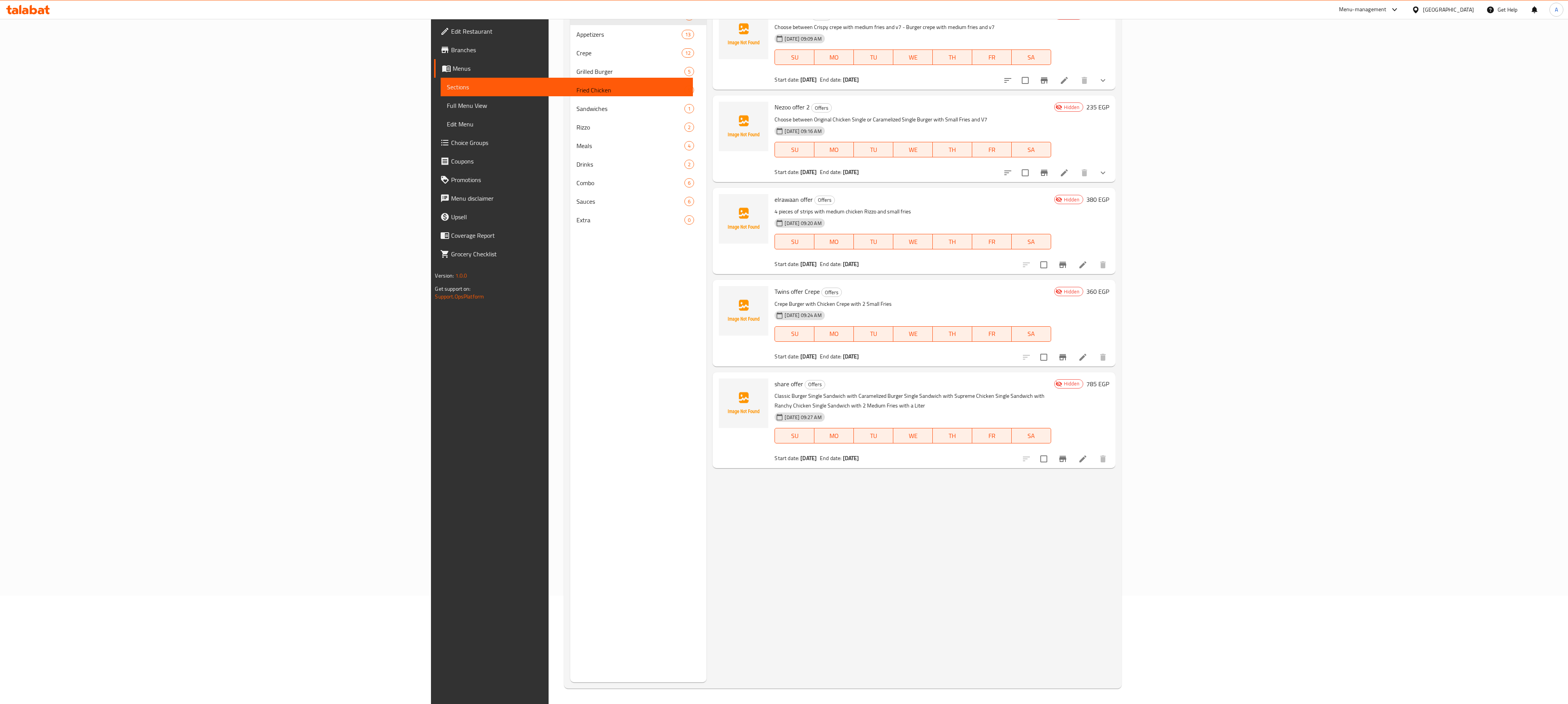 click on "Menu items Add Sort Manage items Nezoo offer 1    Offers  Choose between Crispy crepe with medium fries and v7  - Burger crepe with medium fries and v7 15-07-2025 09:09 AM SU MO TU WE TH FR SA Start date:    15-07-2025 End date:    31-12-2025 Hidden 230   EGP Nezoo offer 2   Offers  Choose between Original Chicken Single or Caramelized Single Burger with Small Fries and V7 15-07-2025 09:16 AM SU MO TU WE TH FR SA Start date:    15-07-2025 End date:    31-12-2025 Hidden 235   EGP elrawaan offer   Offers  4 pieces of strips with medium chicken Rizzo  and small fries 15-07-2025 09:20 AM SU MO TU WE TH FR SA Start date:    15-07-2025 End date:    31-12-2025 Hidden 380   EGP Twins offer Crepe    Offers  Crepe Burger with Chicken Crepe with 2 Small Fries 15-07-2025 09:24 AM SU MO TU WE TH FR SA Start date:    15-07-2025 End date:    31-12-2025 Hidden 360   EGP share offer   Offers  15-07-2025 09:27 AM SU MO TU WE TH FR SA Start date:    15-07-2025 End date:    31-12-2025 Hidden 785   EGP" at bounding box center [911, 330] 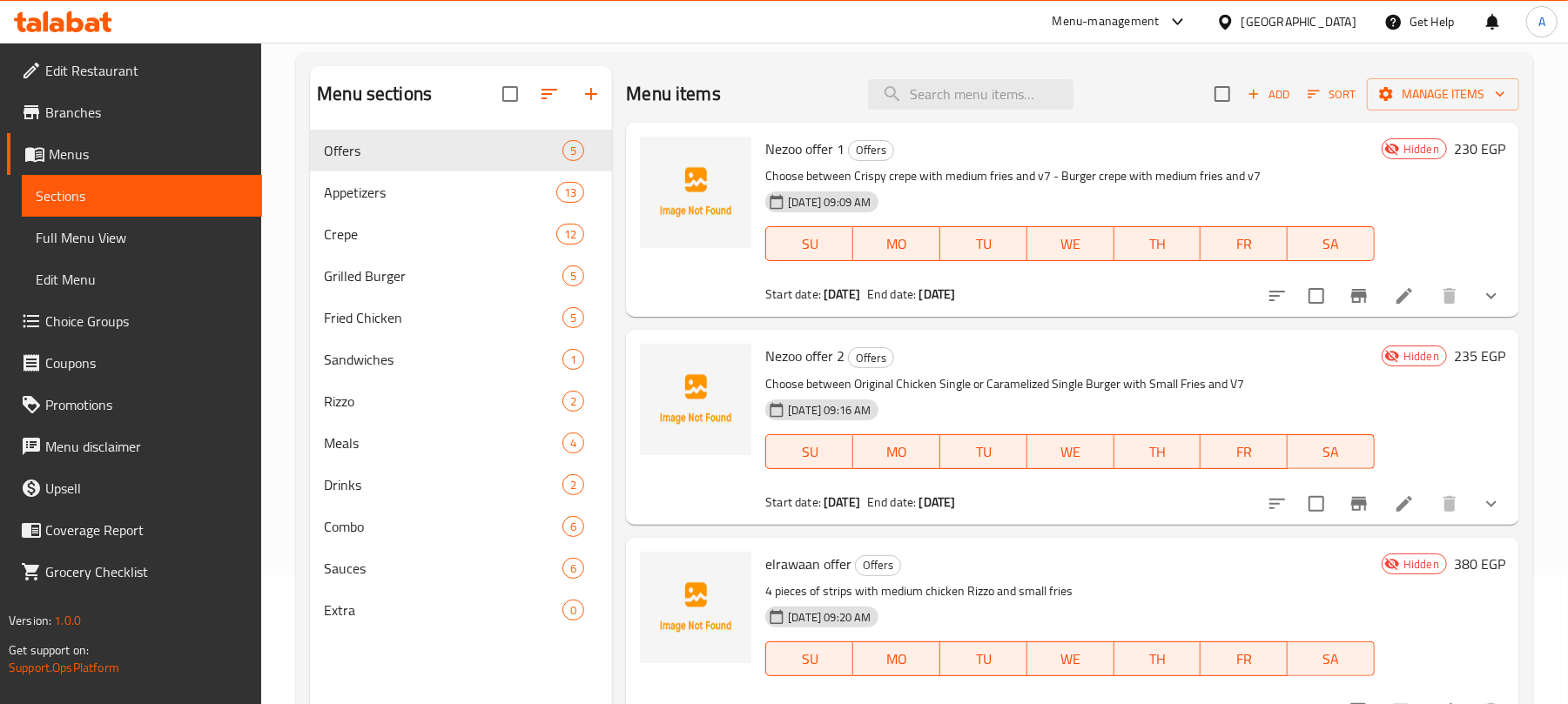 scroll, scrollTop: 0, scrollLeft: 0, axis: both 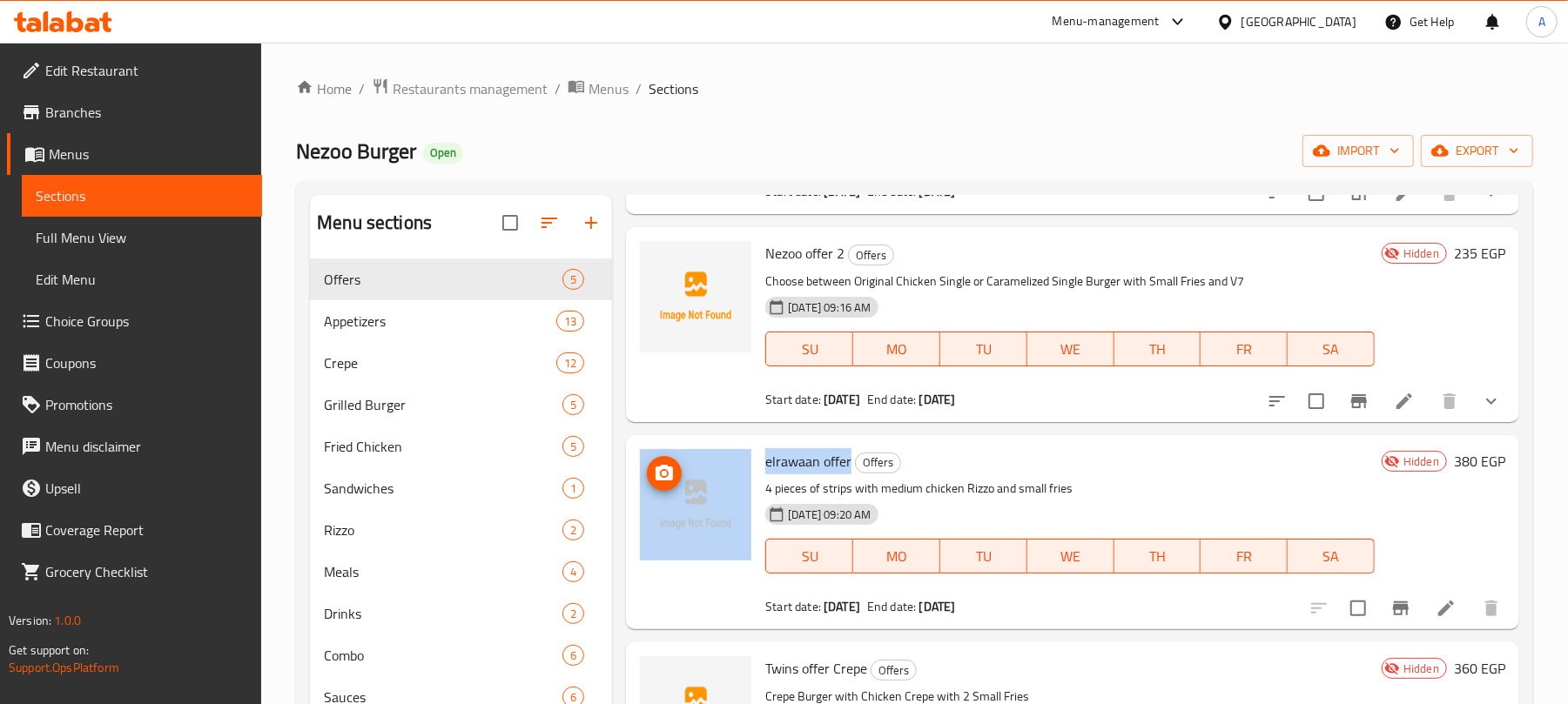 copy on "elrawaan offer" 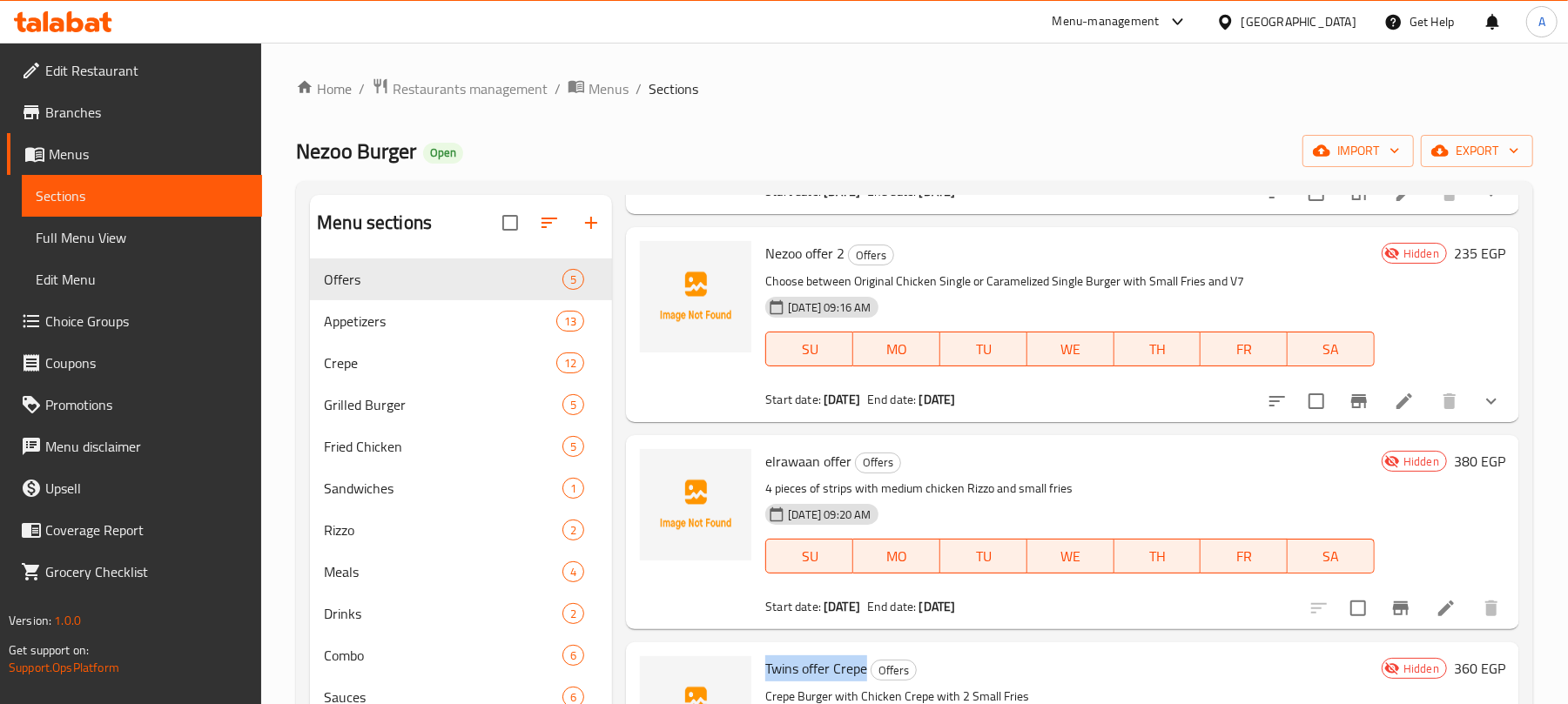 copy on "Twins offer Crepe" 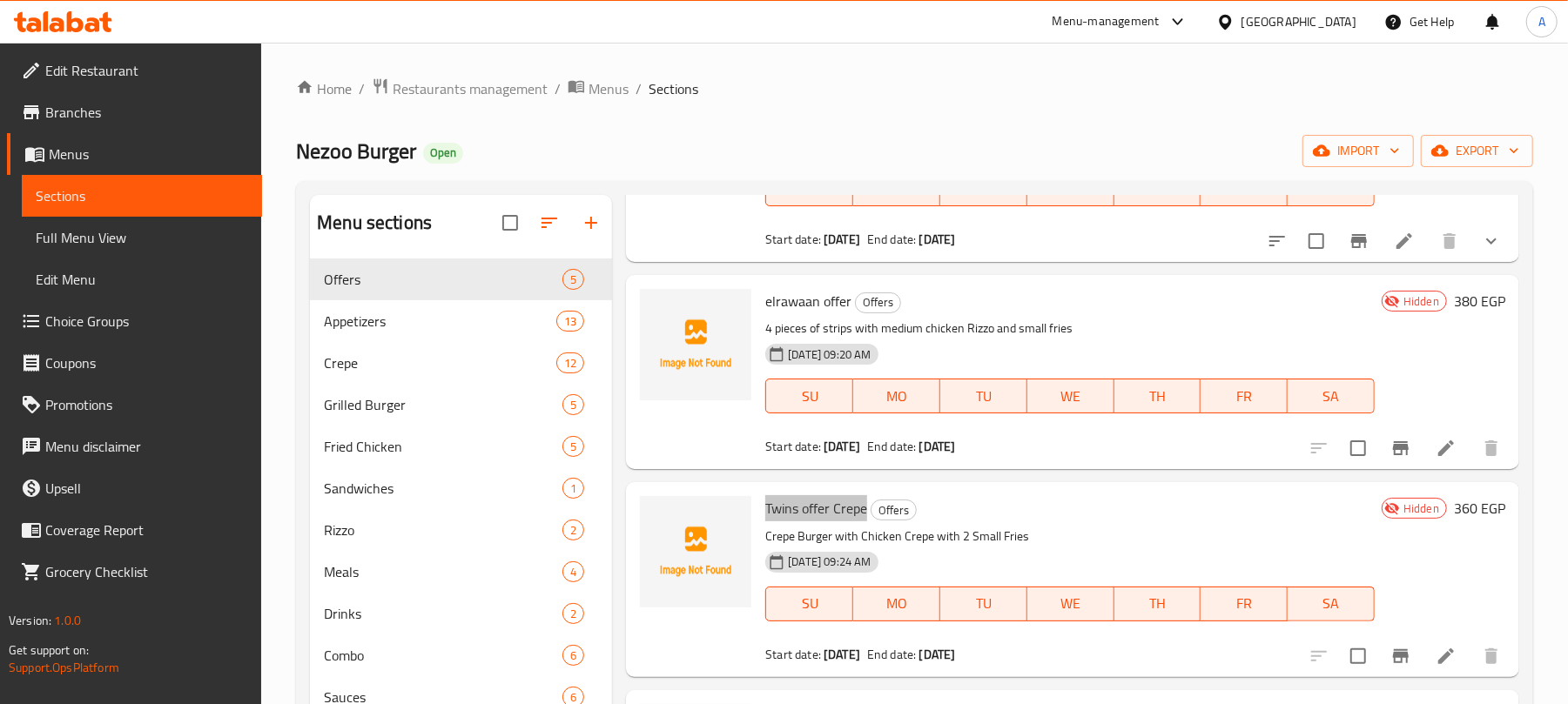 scroll, scrollTop: 398, scrollLeft: 0, axis: vertical 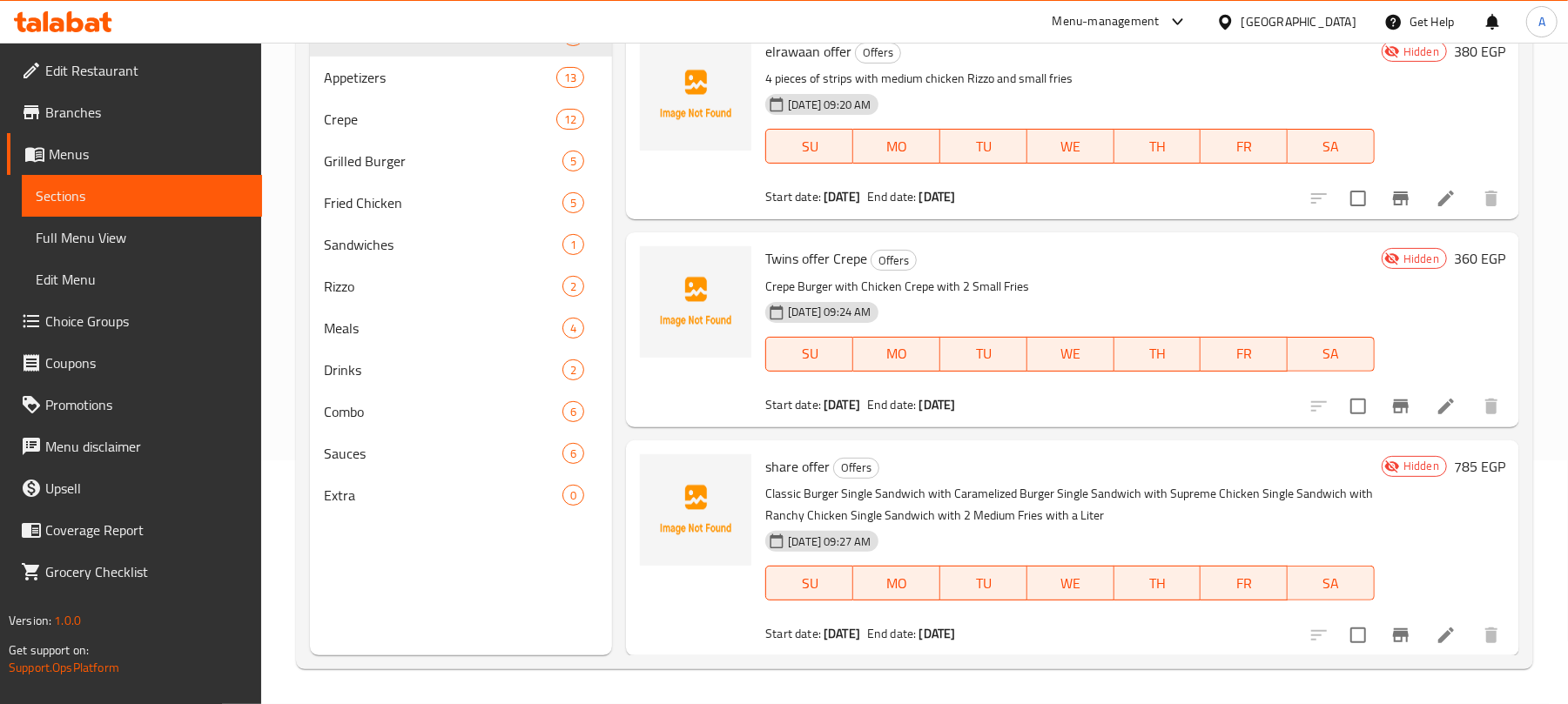 click on "share offer" at bounding box center (797, 466) 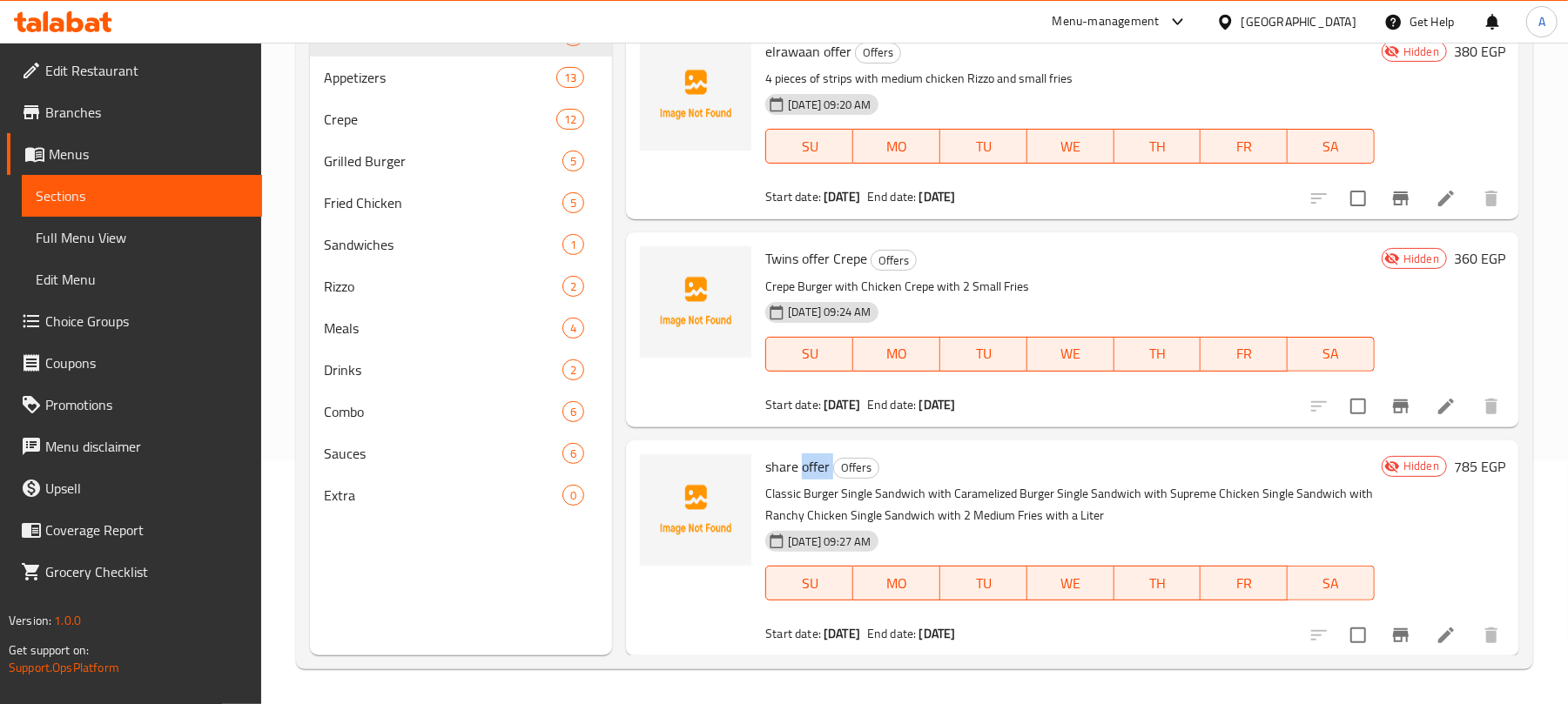 click on "share offer" at bounding box center [797, 466] 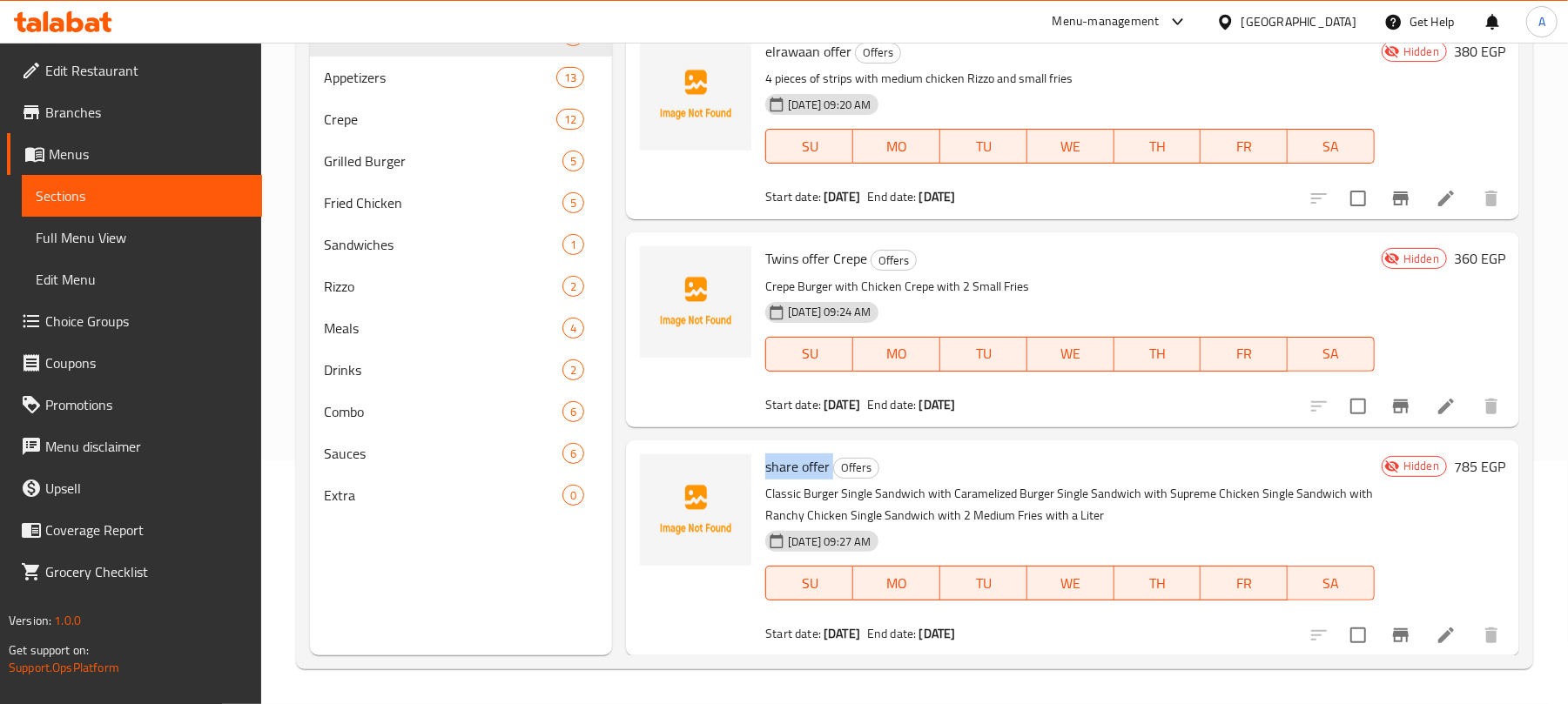 click on "share offer" at bounding box center (797, 466) 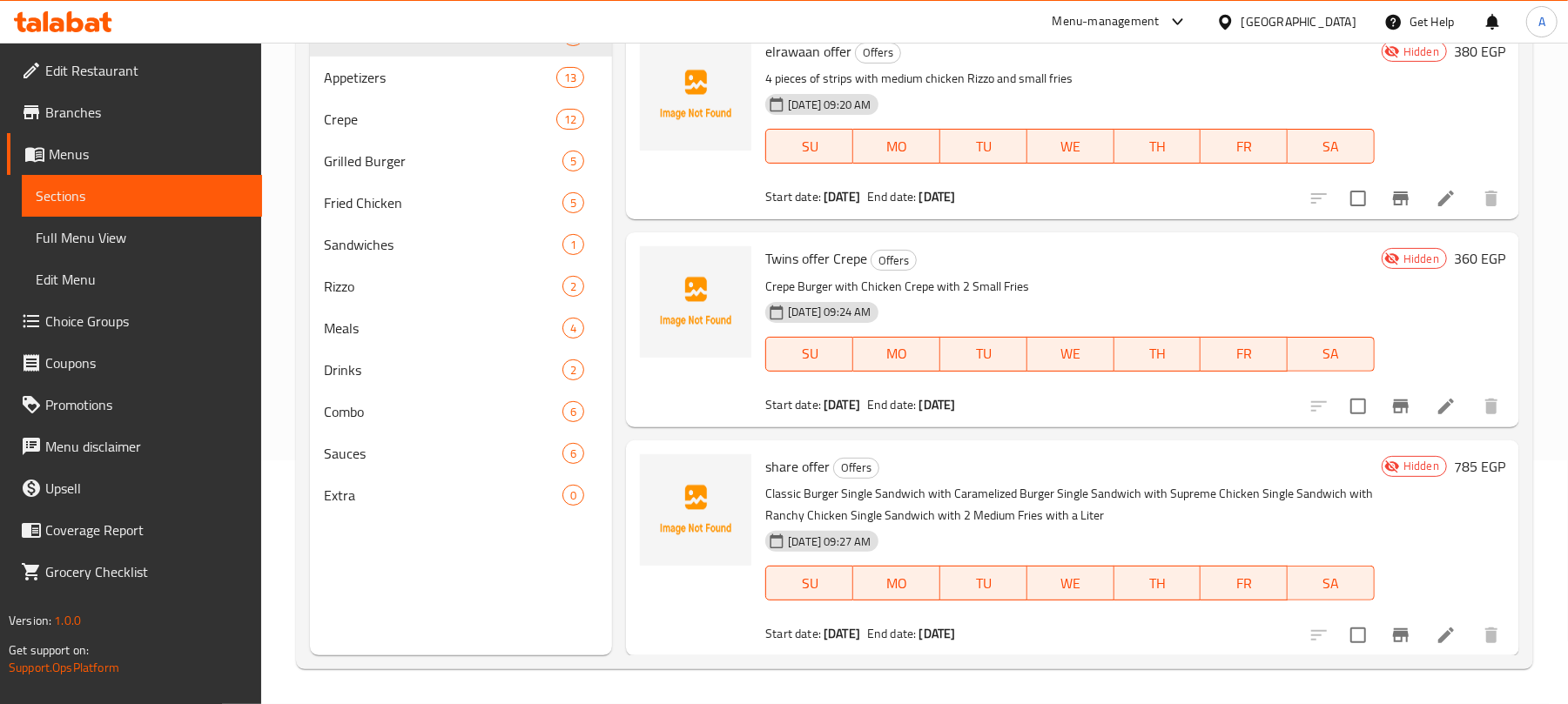 click on "Classic Burger Single Sandwich with Caramelized Burger Single Sandwich with Supreme Chicken Single Sandwich with Ranchy Chicken Single Sandwich with 2 Medium Fries with a Liter" at bounding box center [1070, 505] 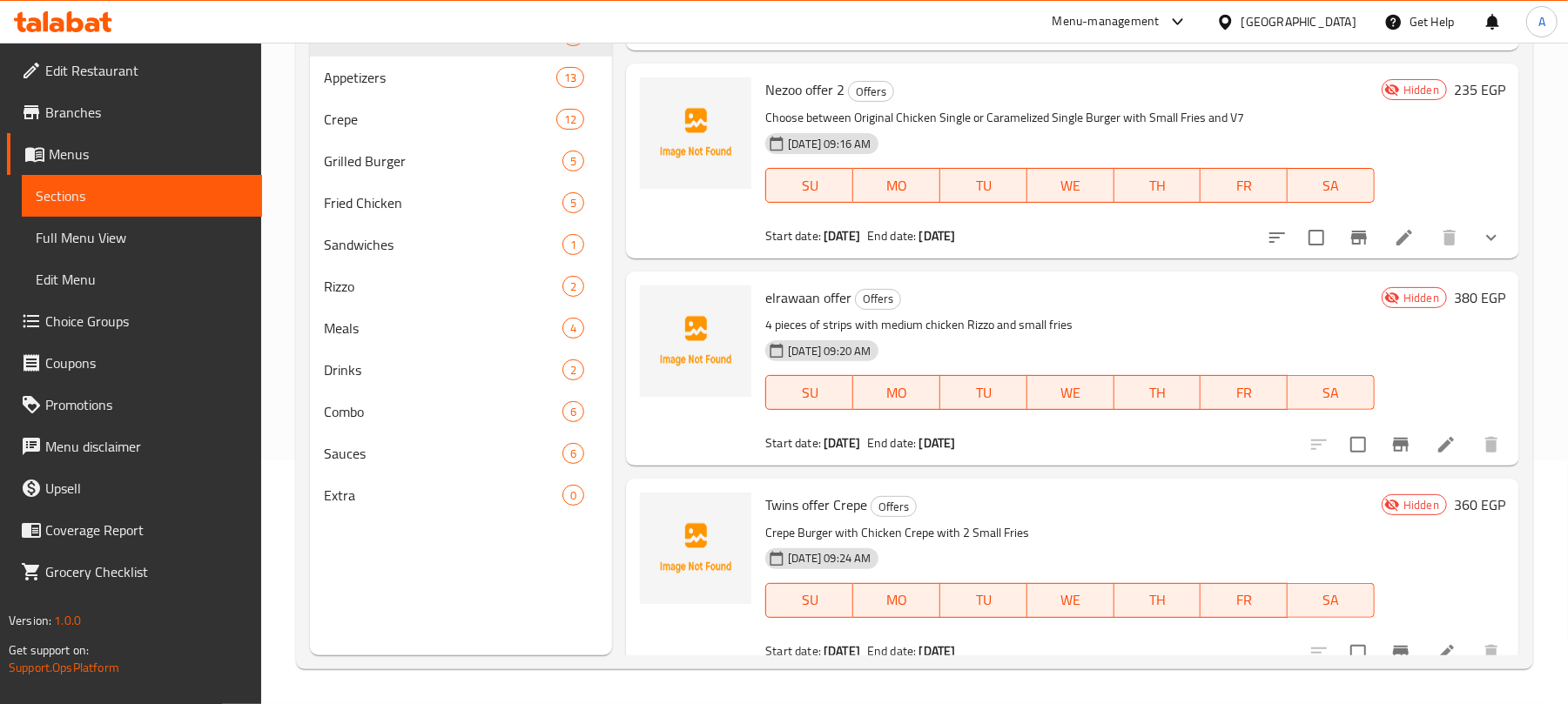 scroll, scrollTop: 0, scrollLeft: 0, axis: both 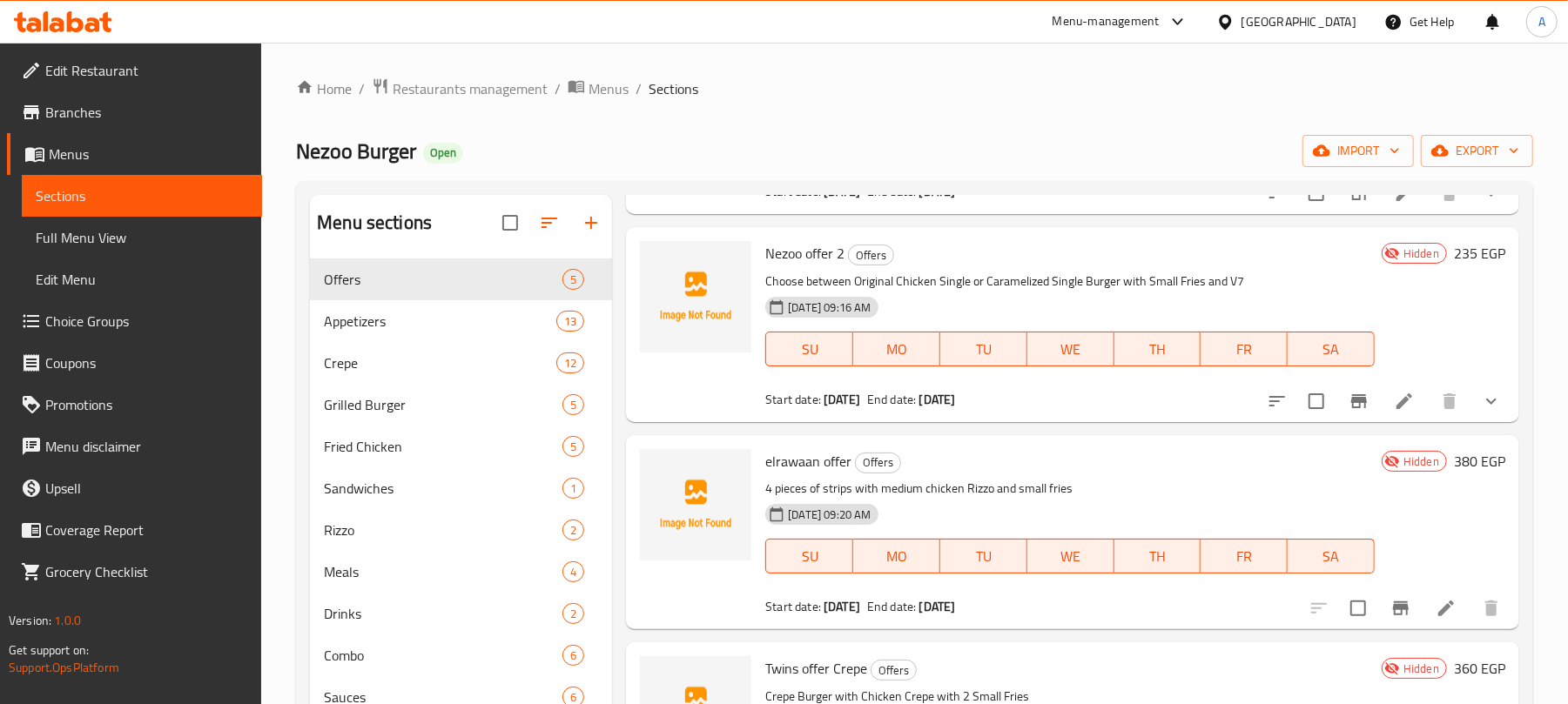 click on "Nezoo offer 2" at bounding box center (804, 253) 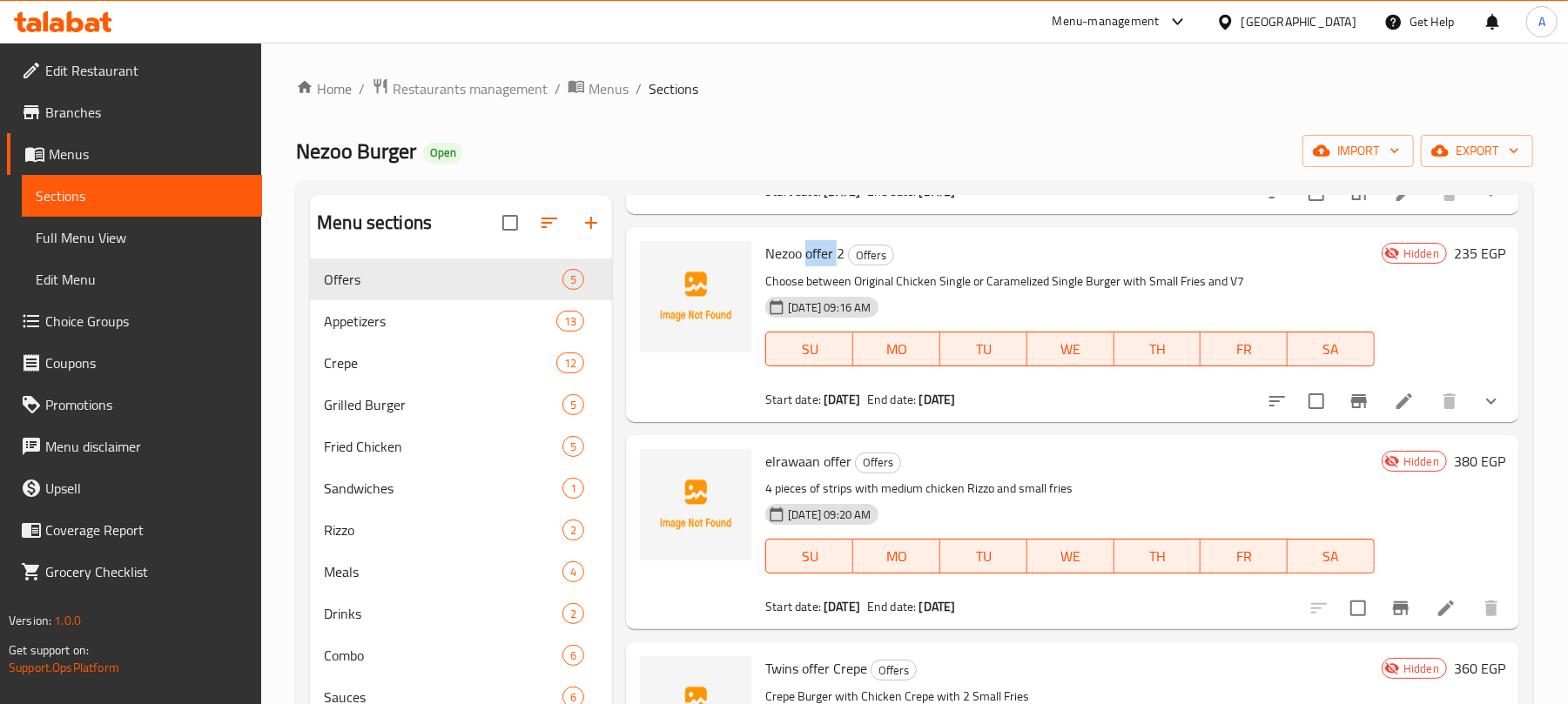 click on "Nezoo offer 2" at bounding box center [804, 253] 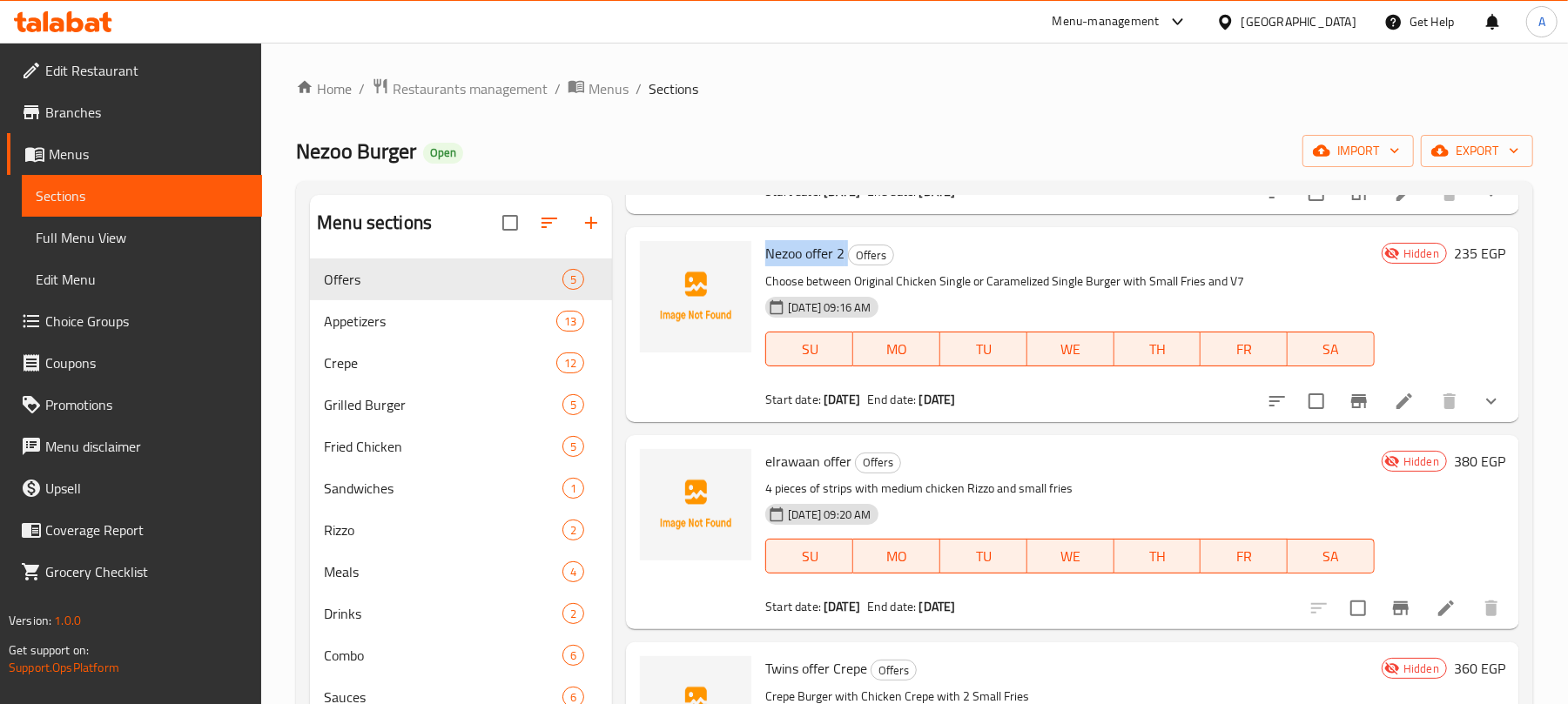 click on "Nezoo offer 2" at bounding box center (804, 253) 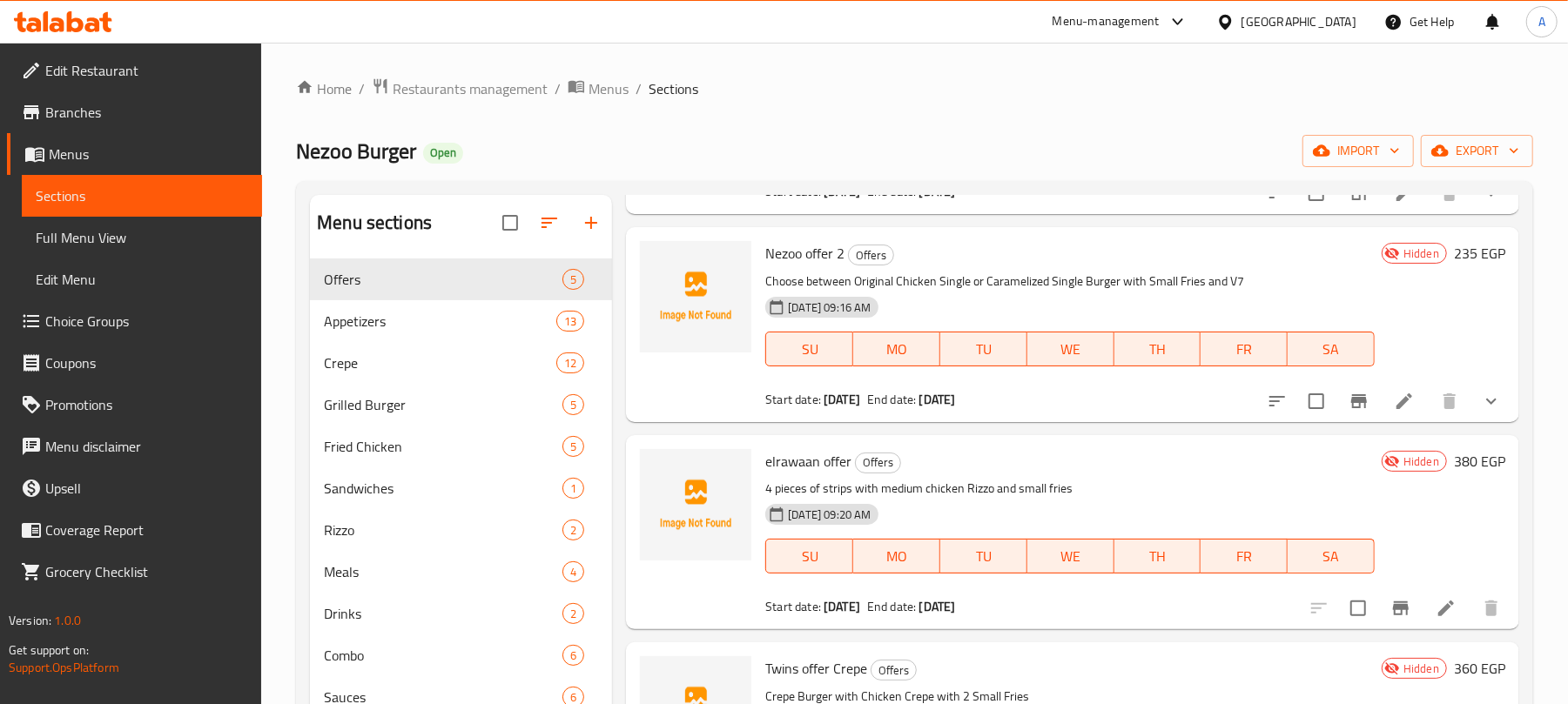 click on "elrawaan offer   Offers  4 pieces of strips with medium chicken Rizzo  and small fries 15-07-2025 09:20 AM SU MO TU WE TH FR SA Start date:    15-07-2025 End date:    31-12-2025" at bounding box center (1070, 532) 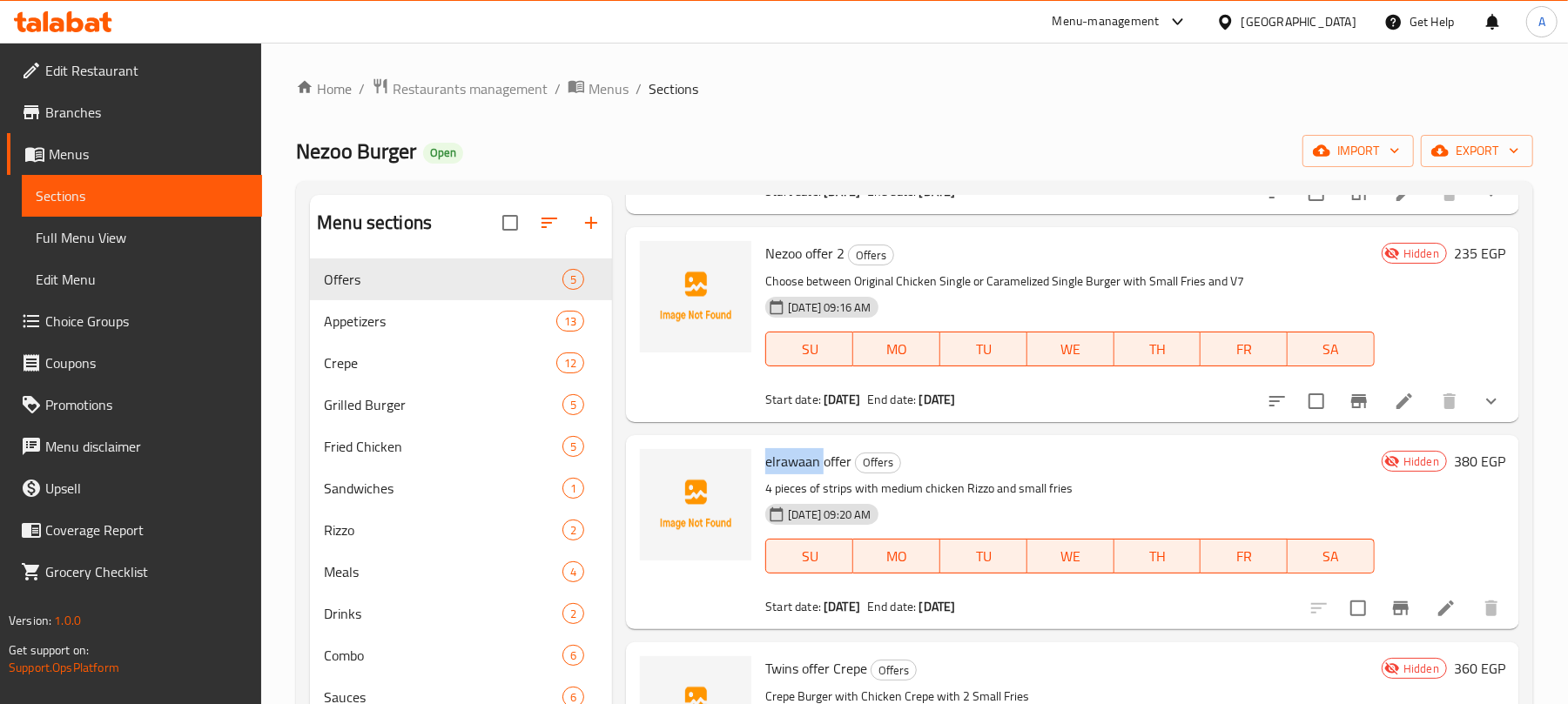 click on "elrawaan offer" at bounding box center [808, 461] 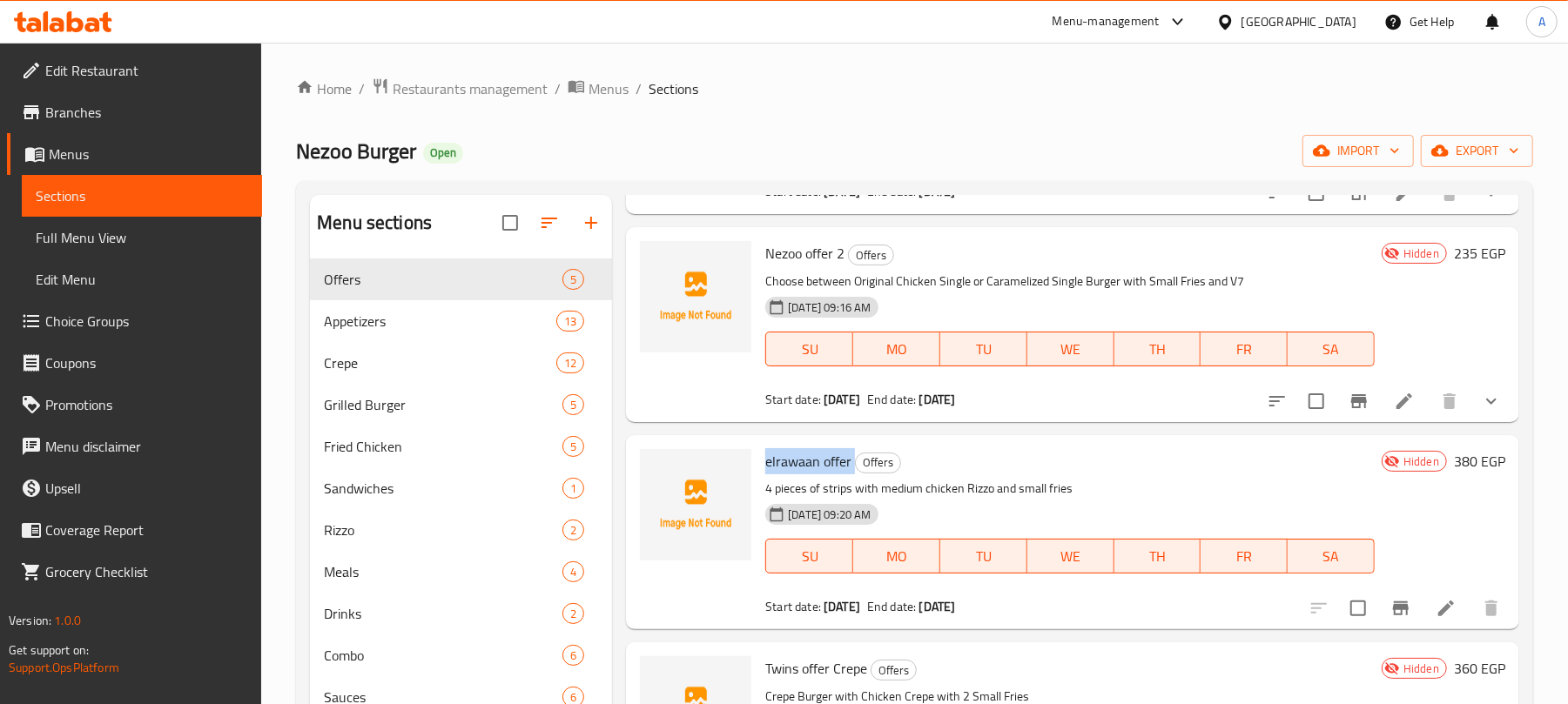 click on "elrawaan offer" at bounding box center [808, 461] 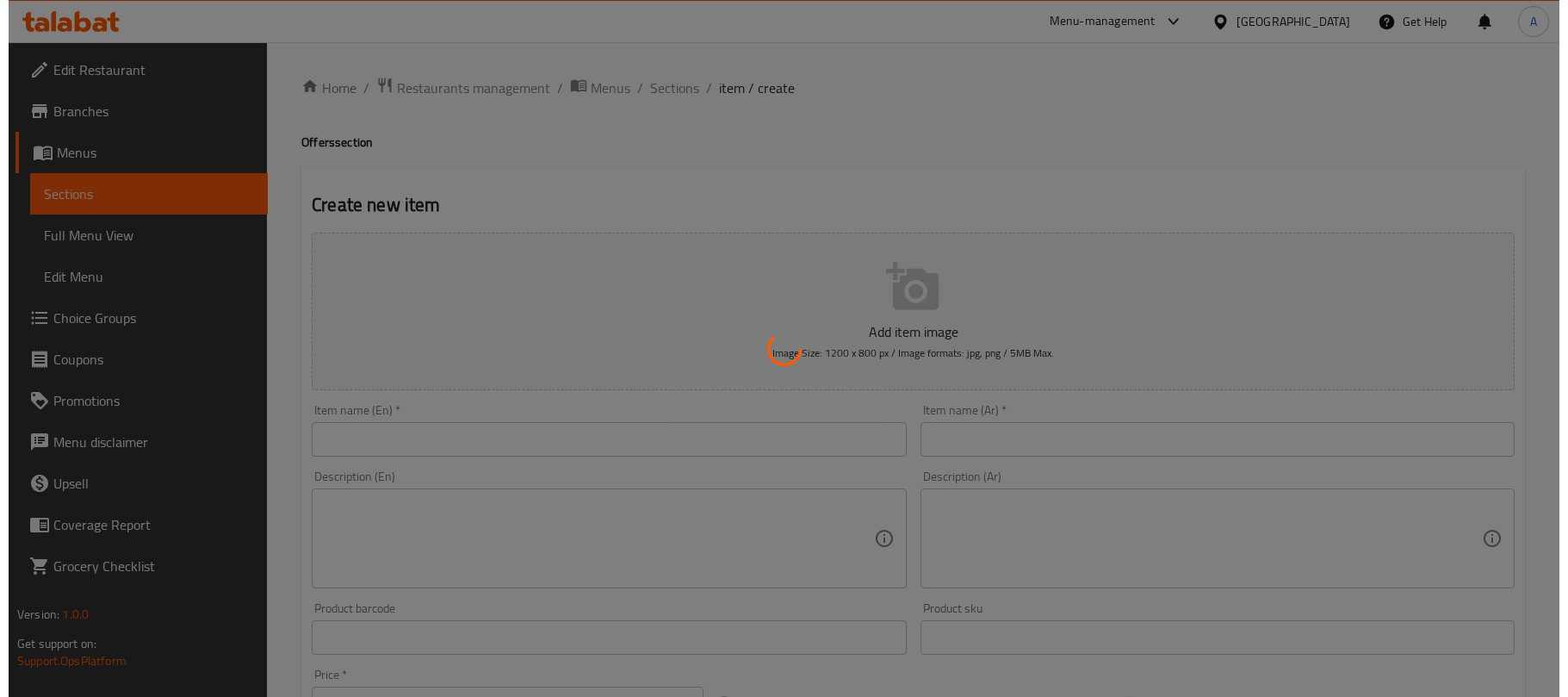scroll, scrollTop: 0, scrollLeft: 0, axis: both 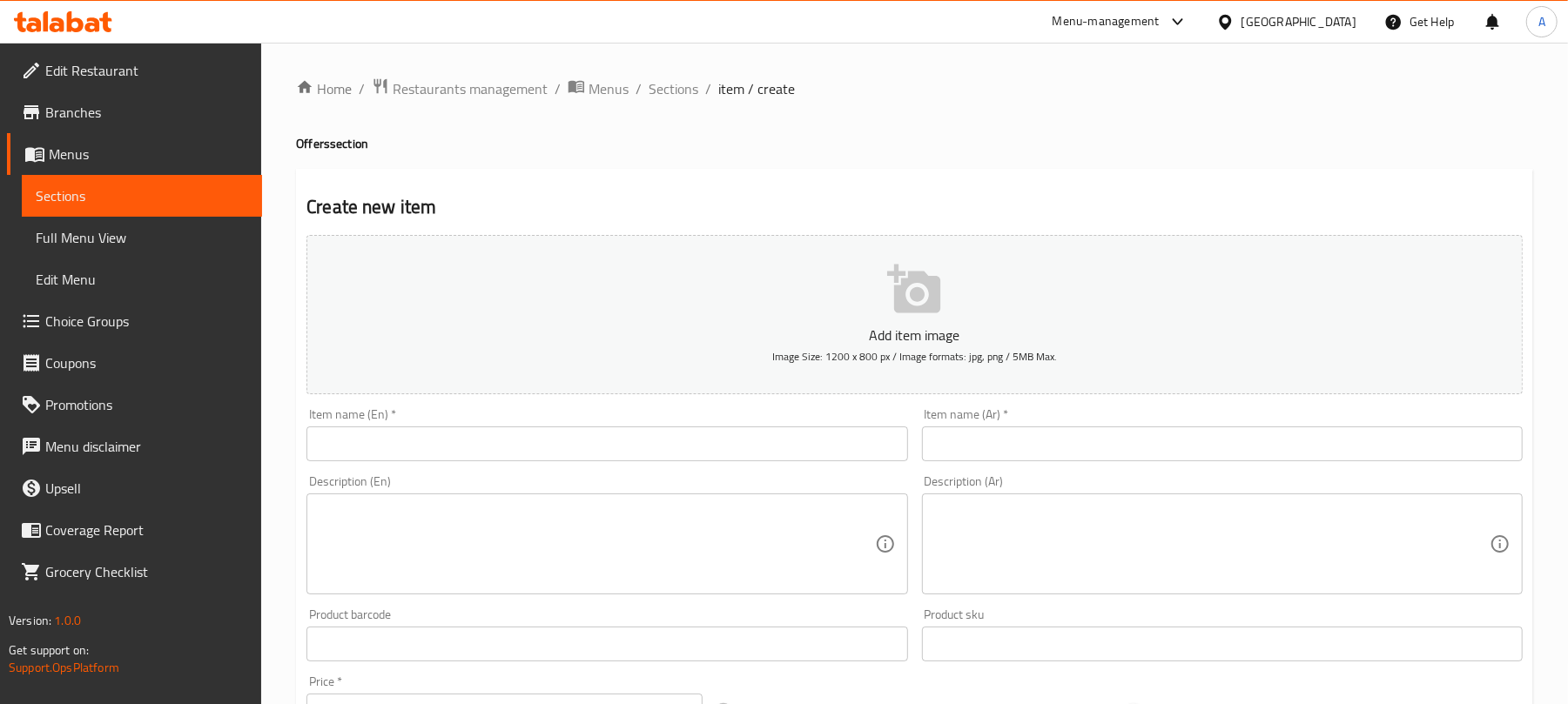 click on "Choice Groups" at bounding box center (146, 321) 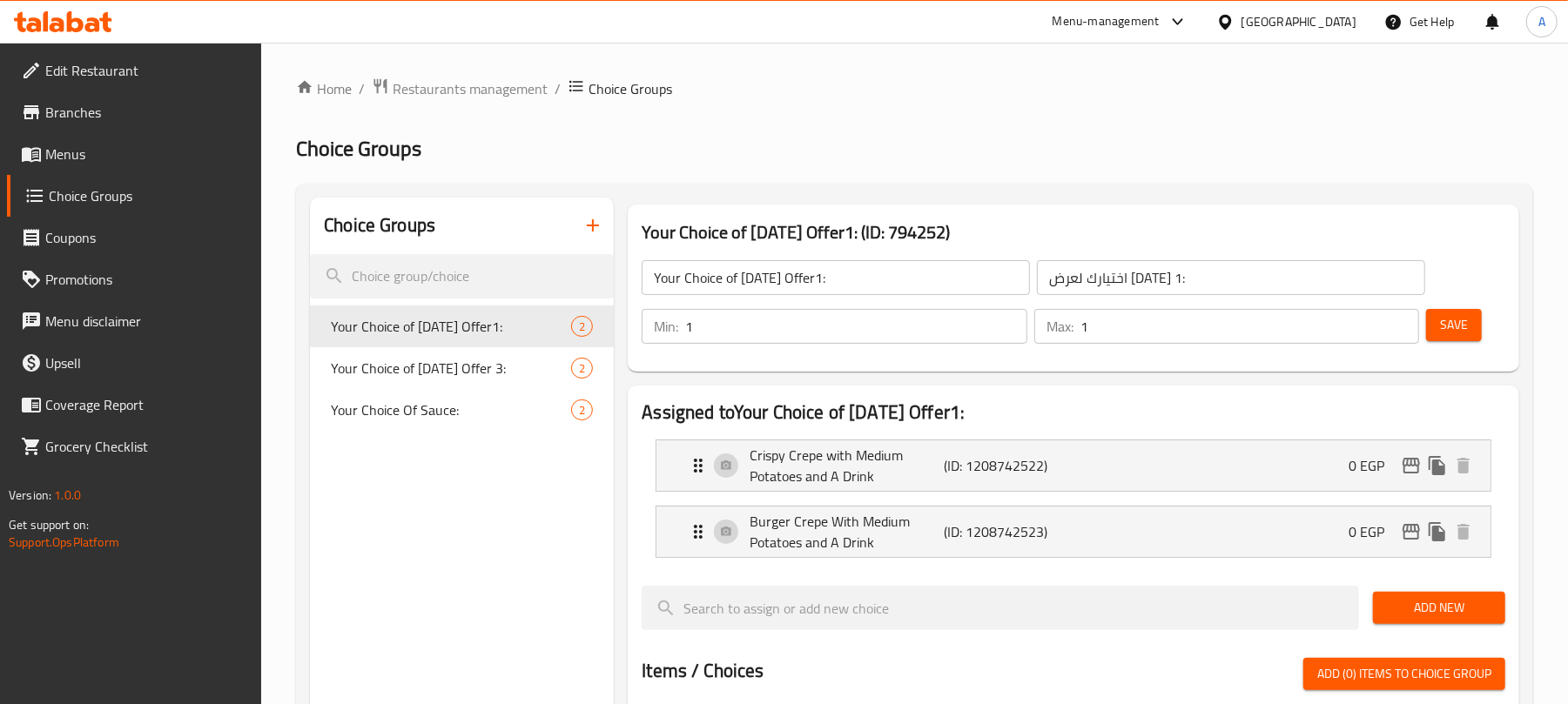 click 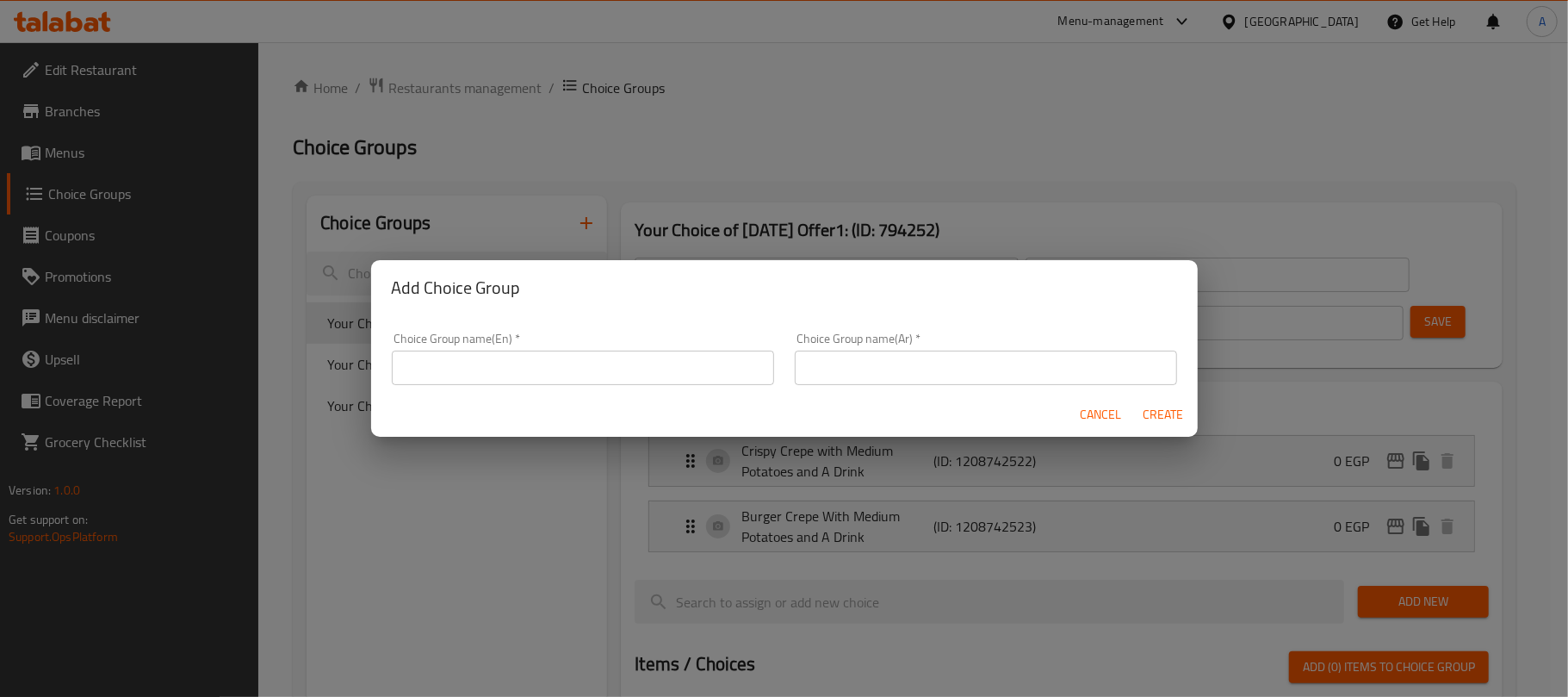 click at bounding box center [583, 368] 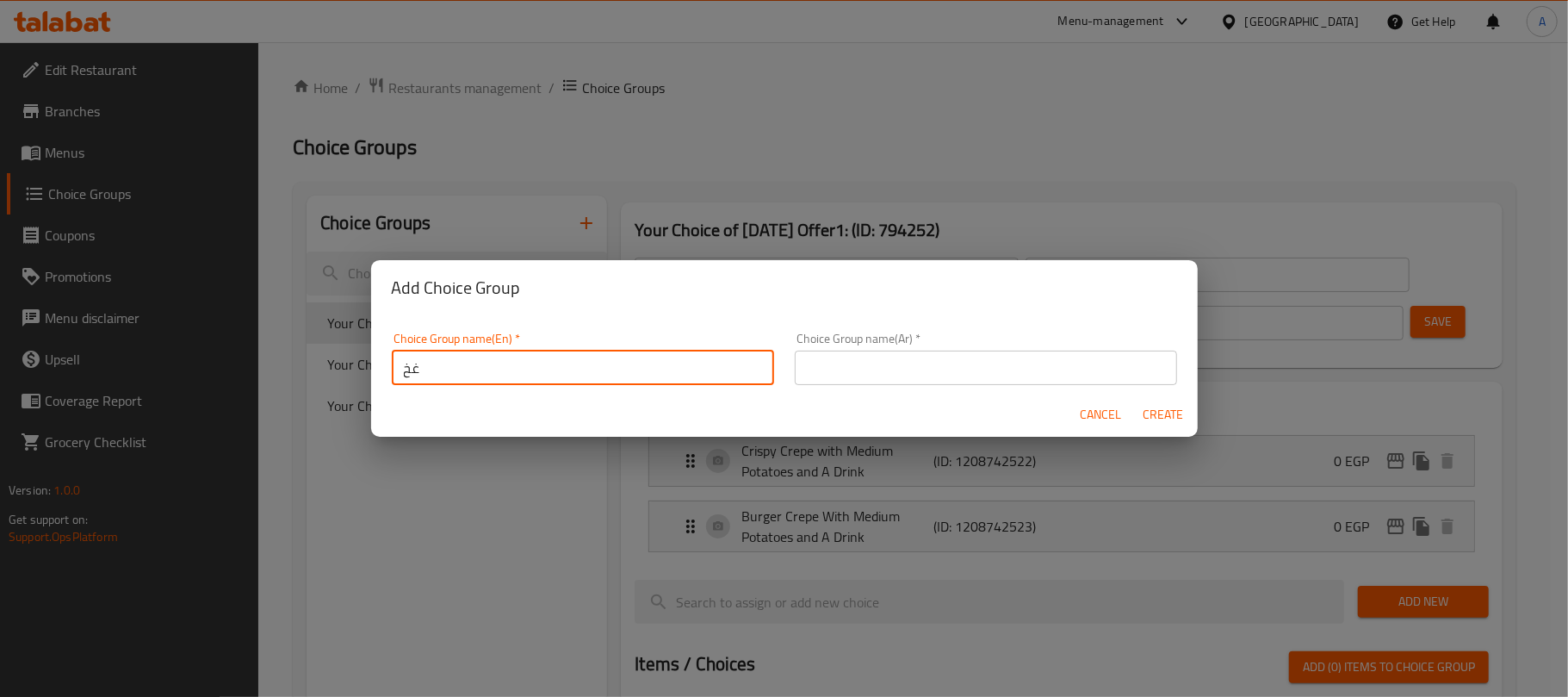 type on "غ" 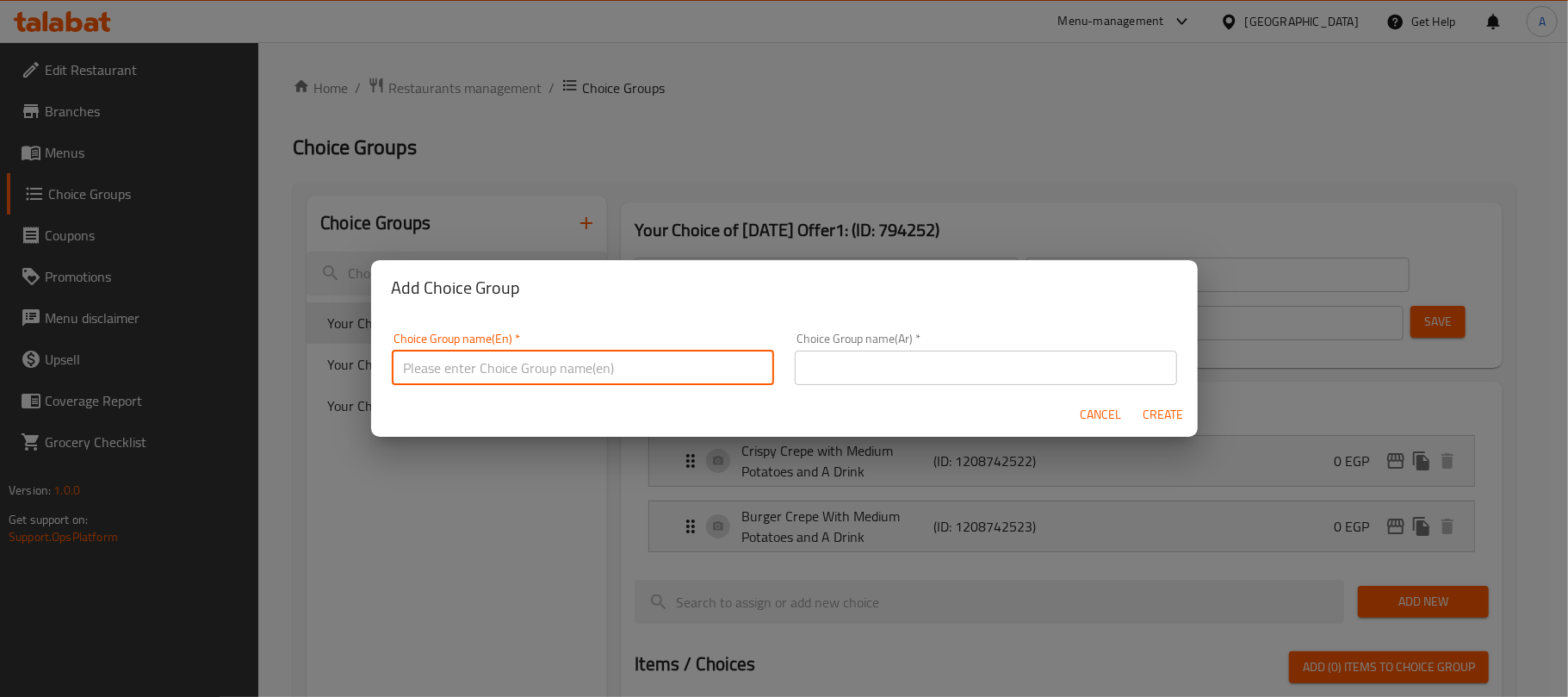 click at bounding box center [583, 368] 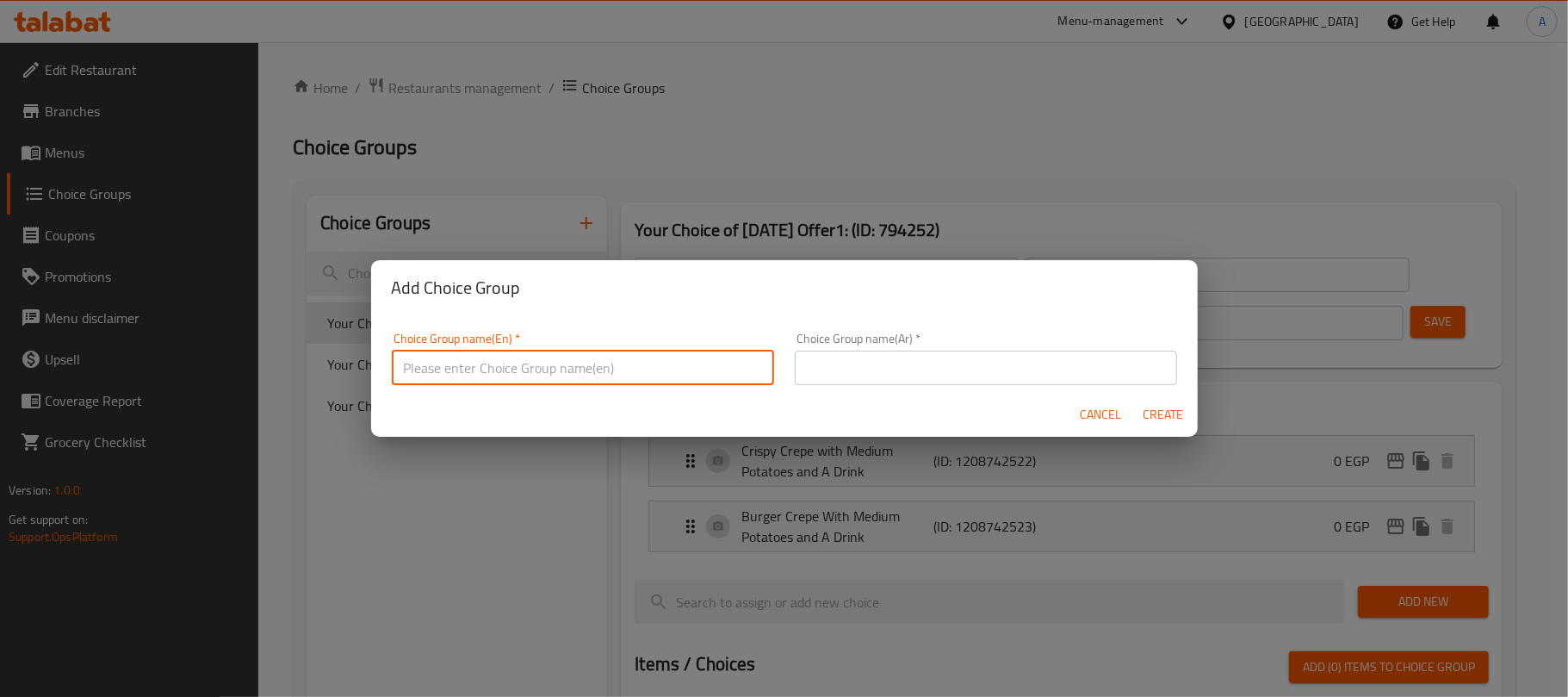 type on "your choice of:.." 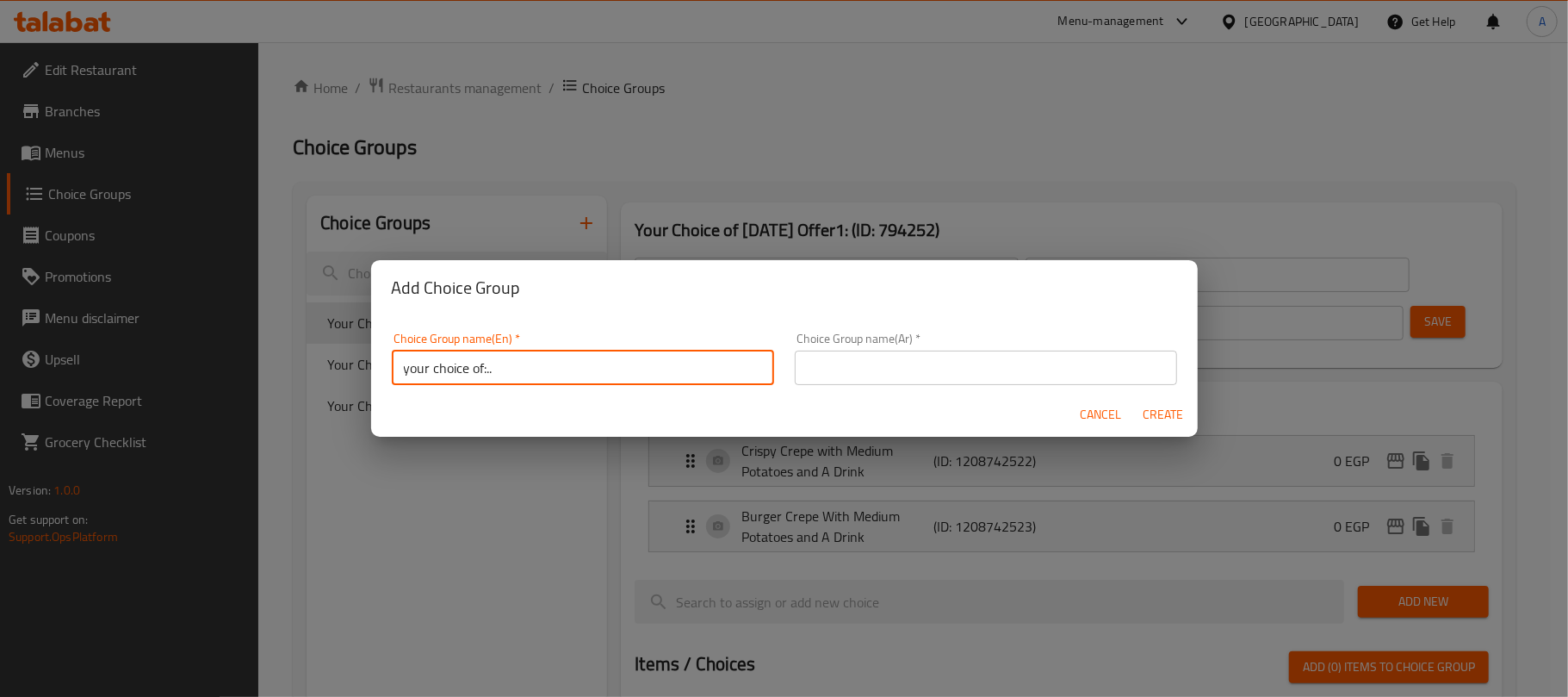 click on "Choice Group name(Ar)   * Choice Group name(Ar)  *" at bounding box center [986, 358] 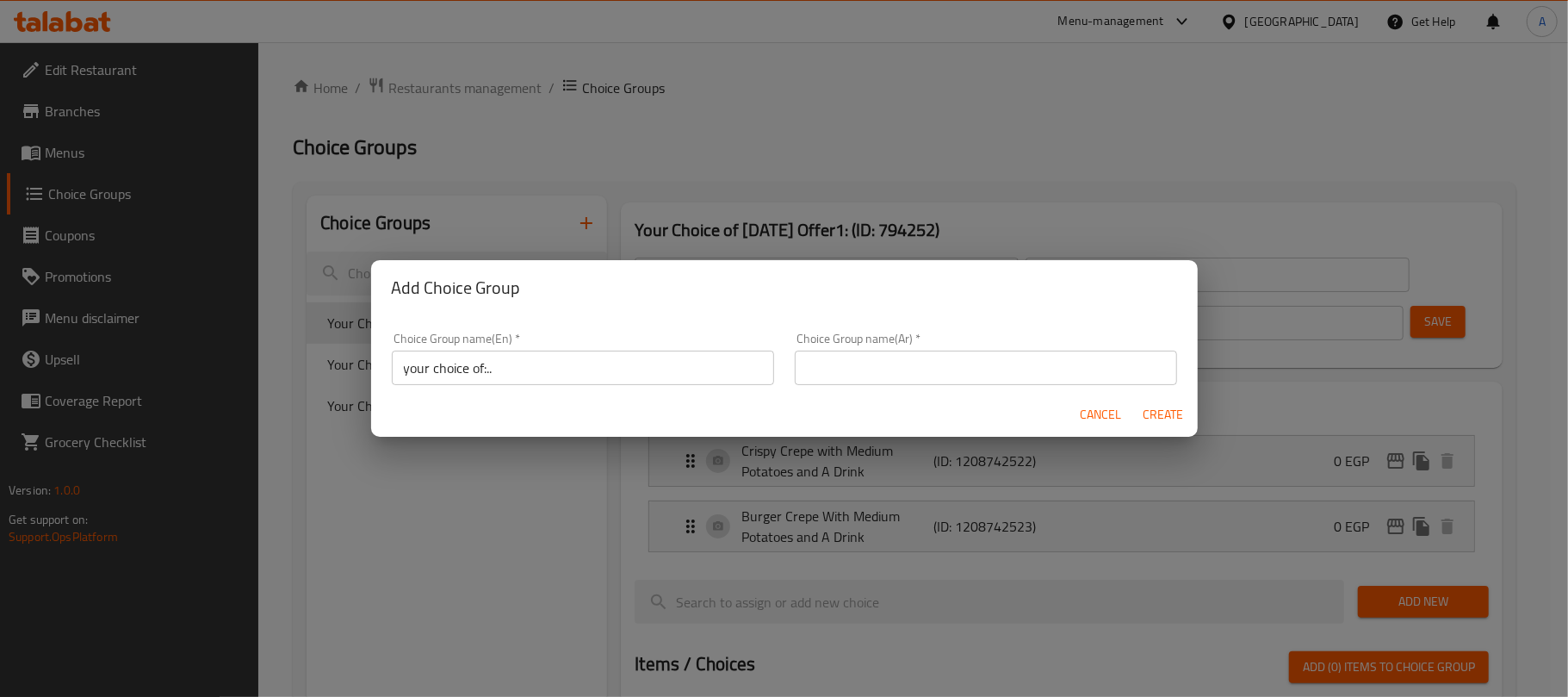 click at bounding box center (986, 368) 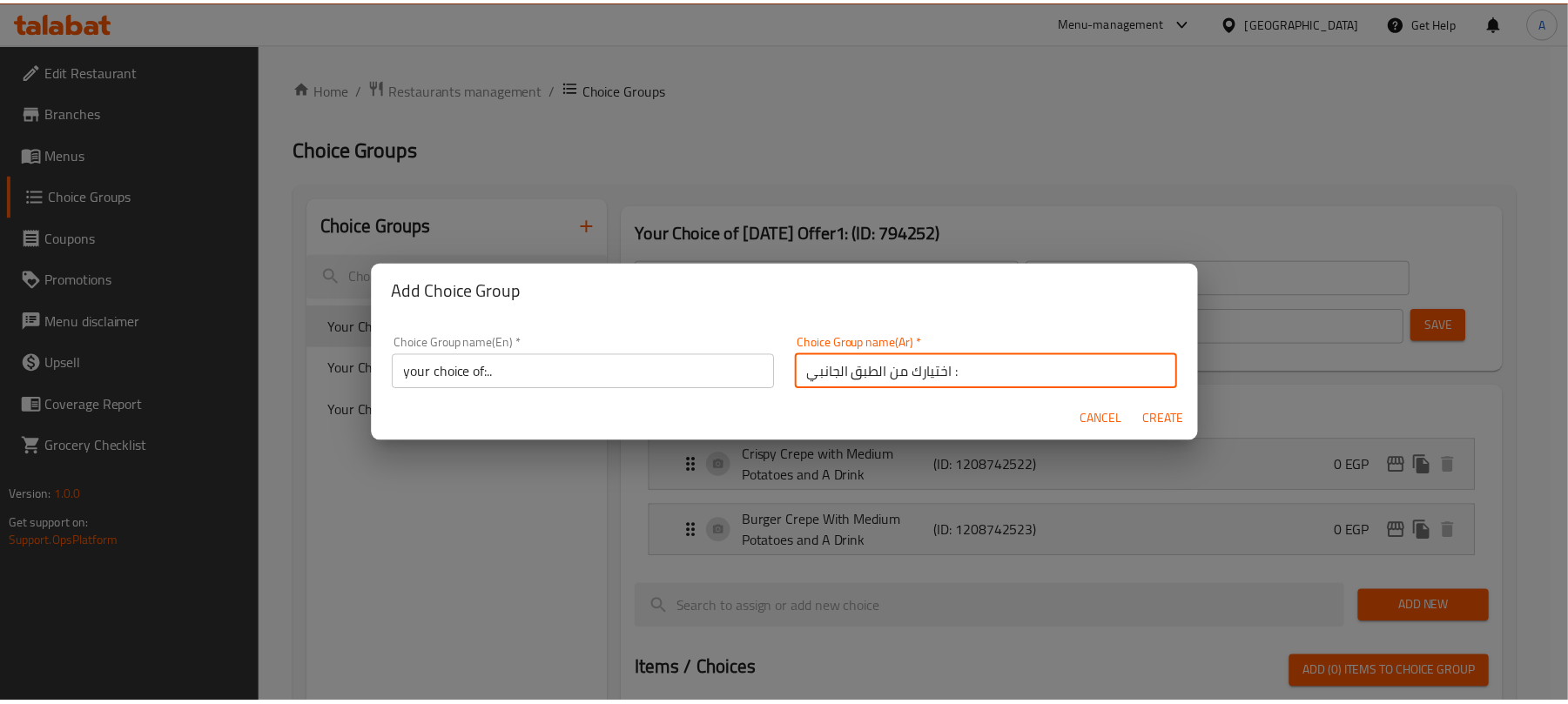 scroll, scrollTop: 4, scrollLeft: 0, axis: vertical 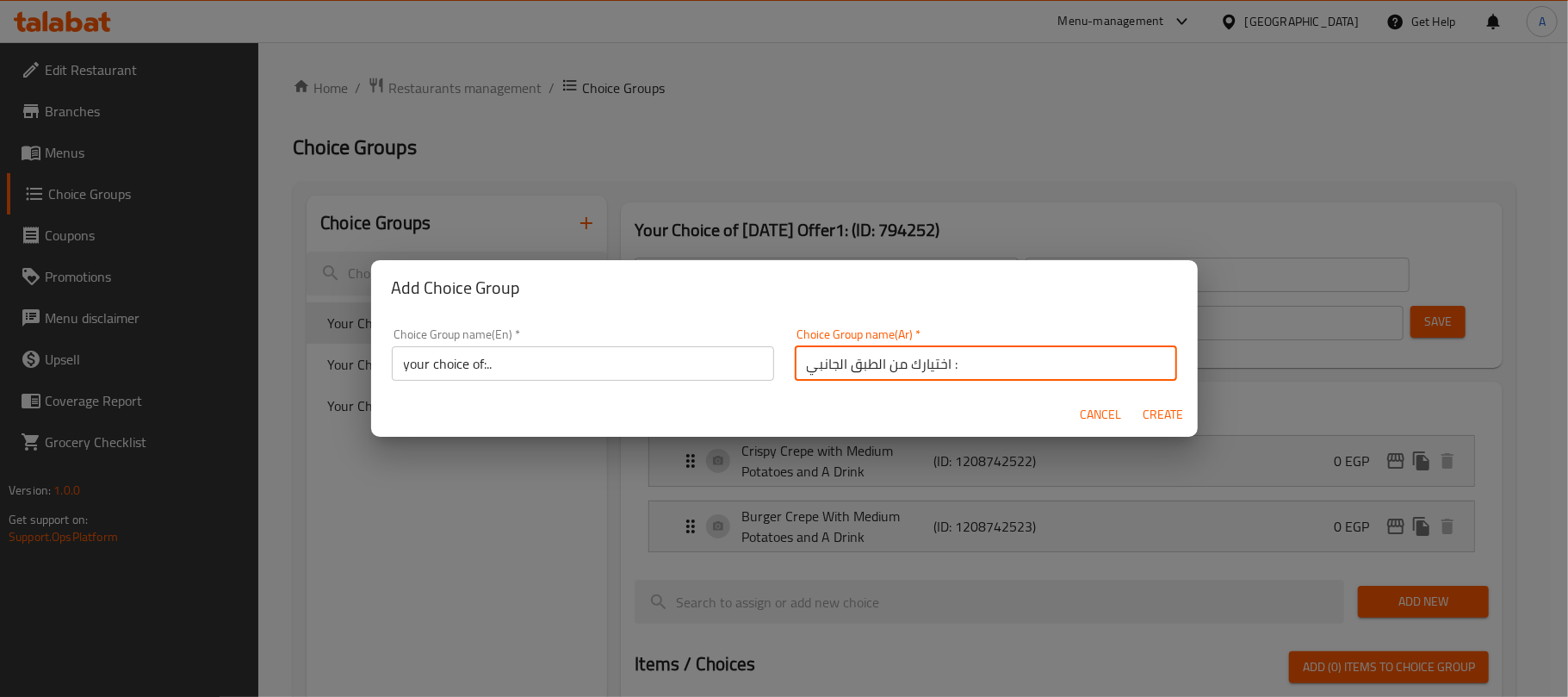 drag, startPoint x: 878, startPoint y: 372, endPoint x: 734, endPoint y: 374, distance: 144.01389 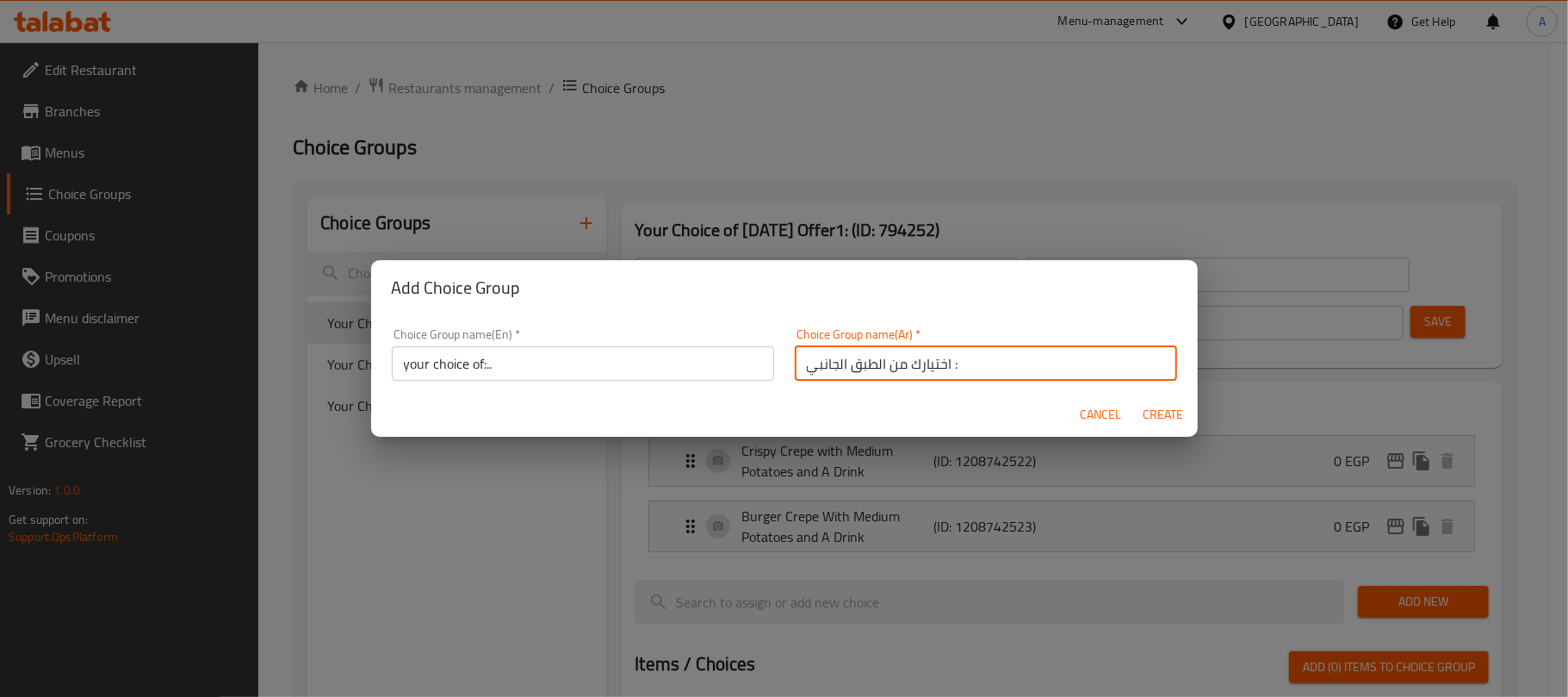 click on "Choice Group name(En)   * your choice of:.. Choice Group name(En)  * Choice Group name(Ar)   * اختيارك من الطبق الجانبي : Choice Group name(Ar)  *" at bounding box center [784, 354] 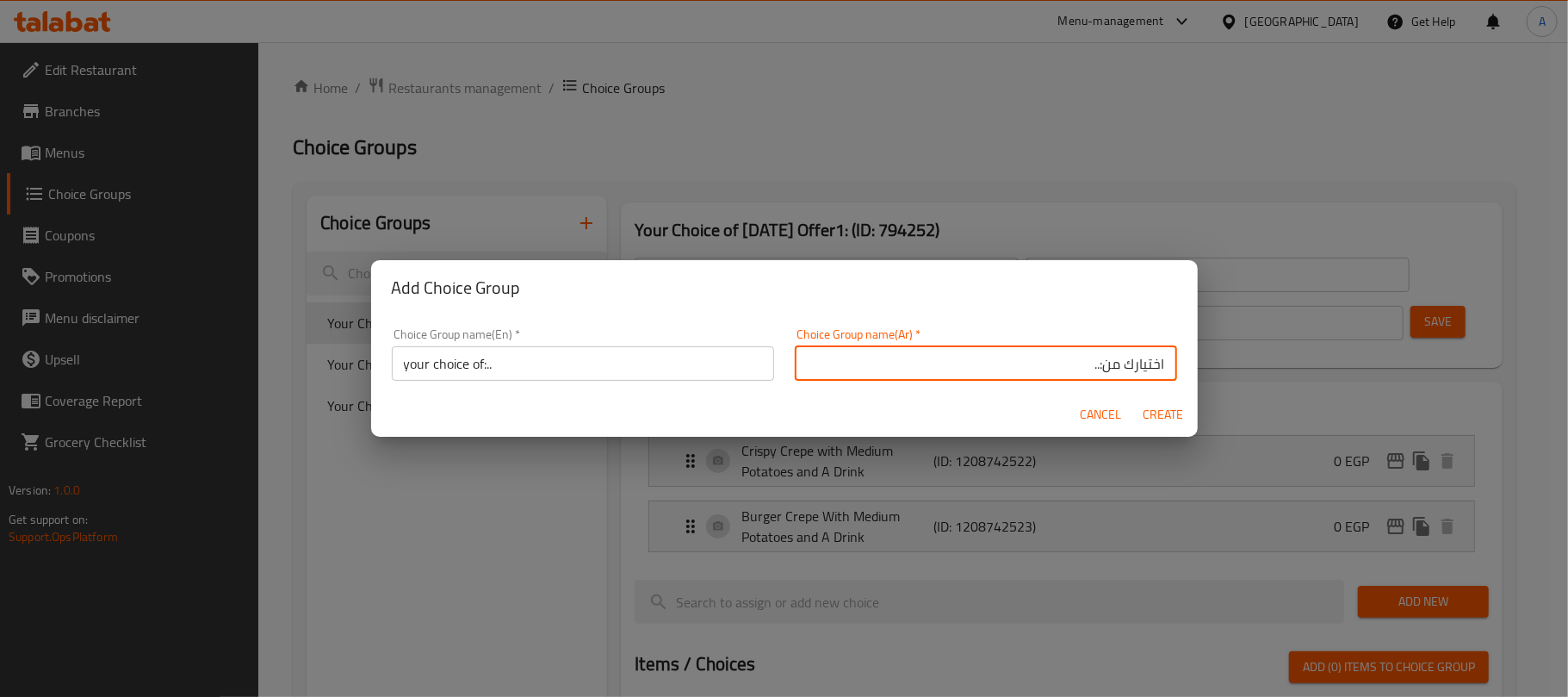 type on "اختيارك من:.." 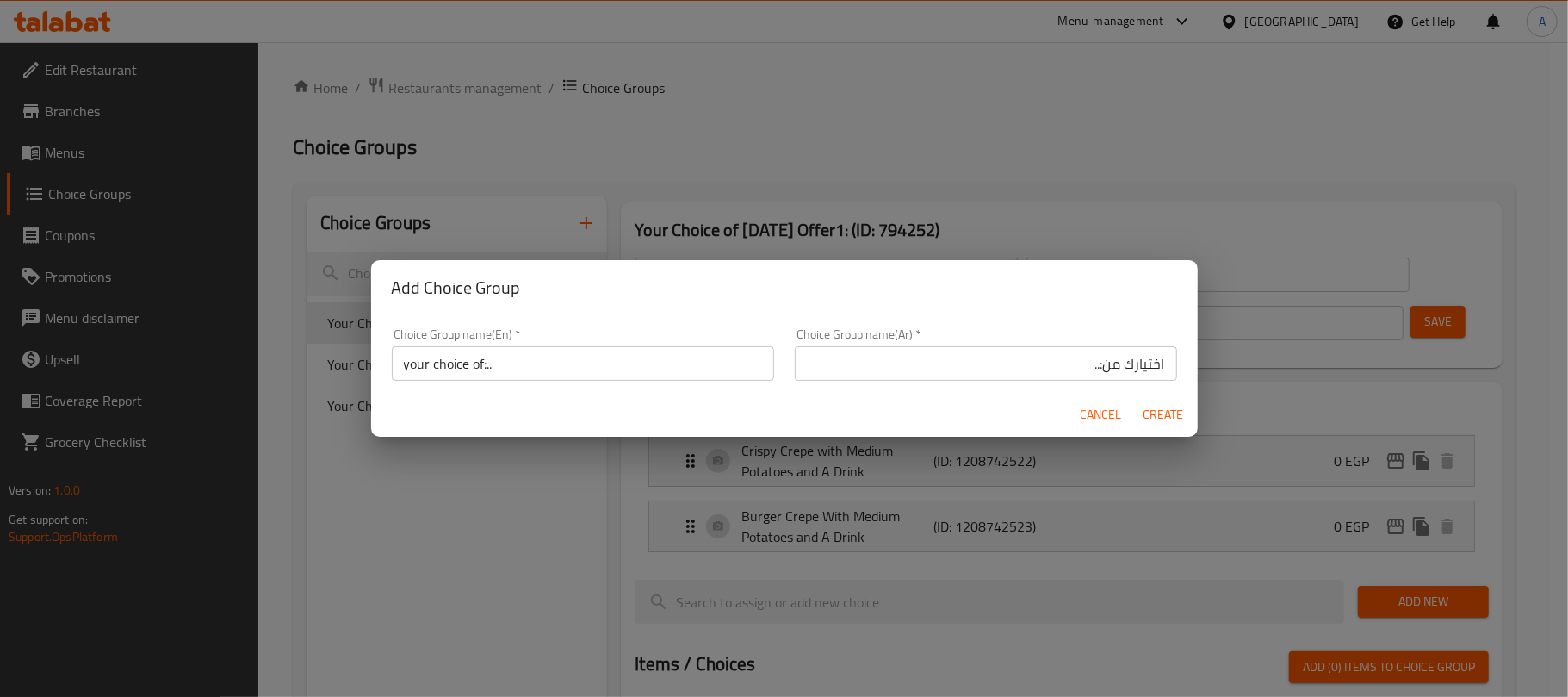 click on "Cancel Create" at bounding box center (784, 414) 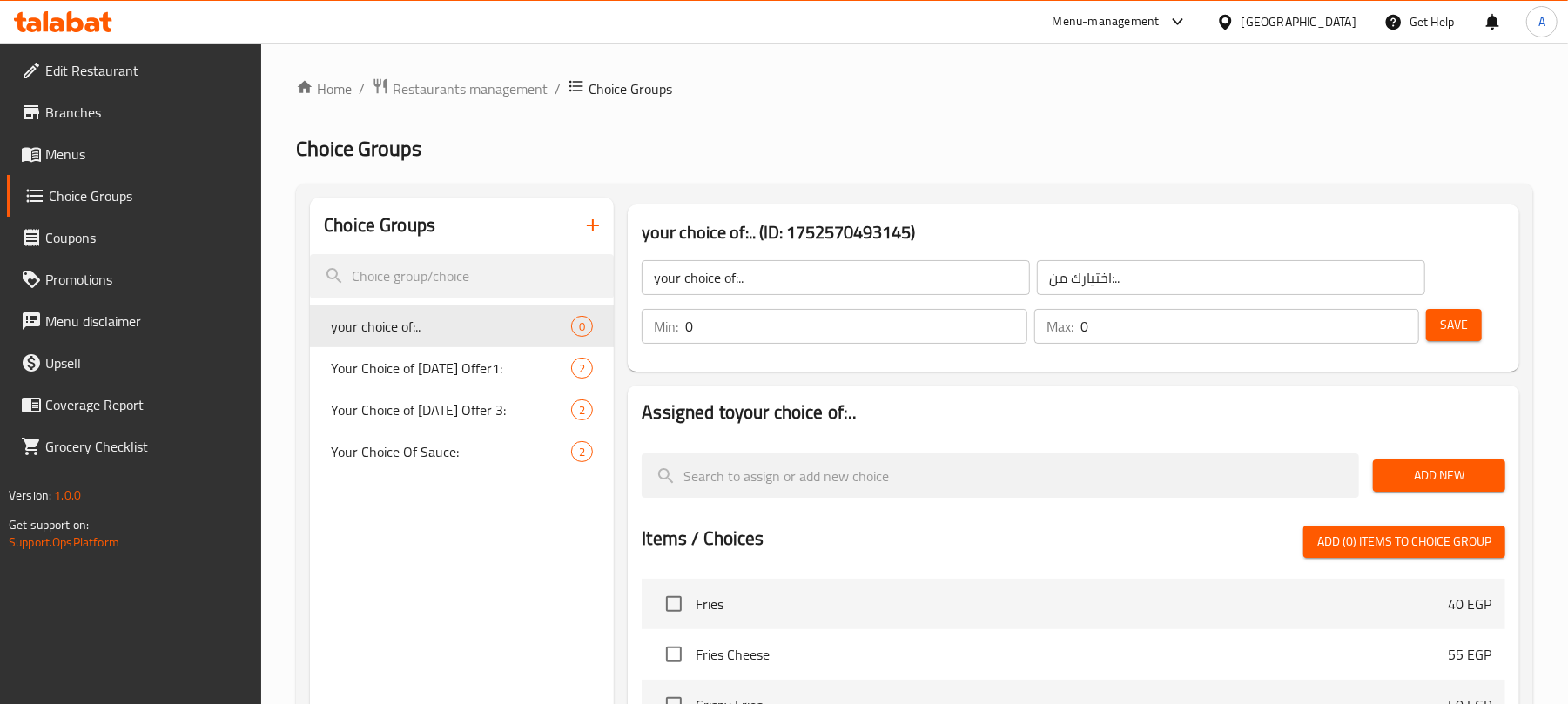 click on "Choice Groups your choice of:.. 0 Your Choice of [DATE] Offer1: 2 Your Choice of [DATE] Offer 3: 2 Your Choice Of Sauce: 2" at bounding box center (461, 667) 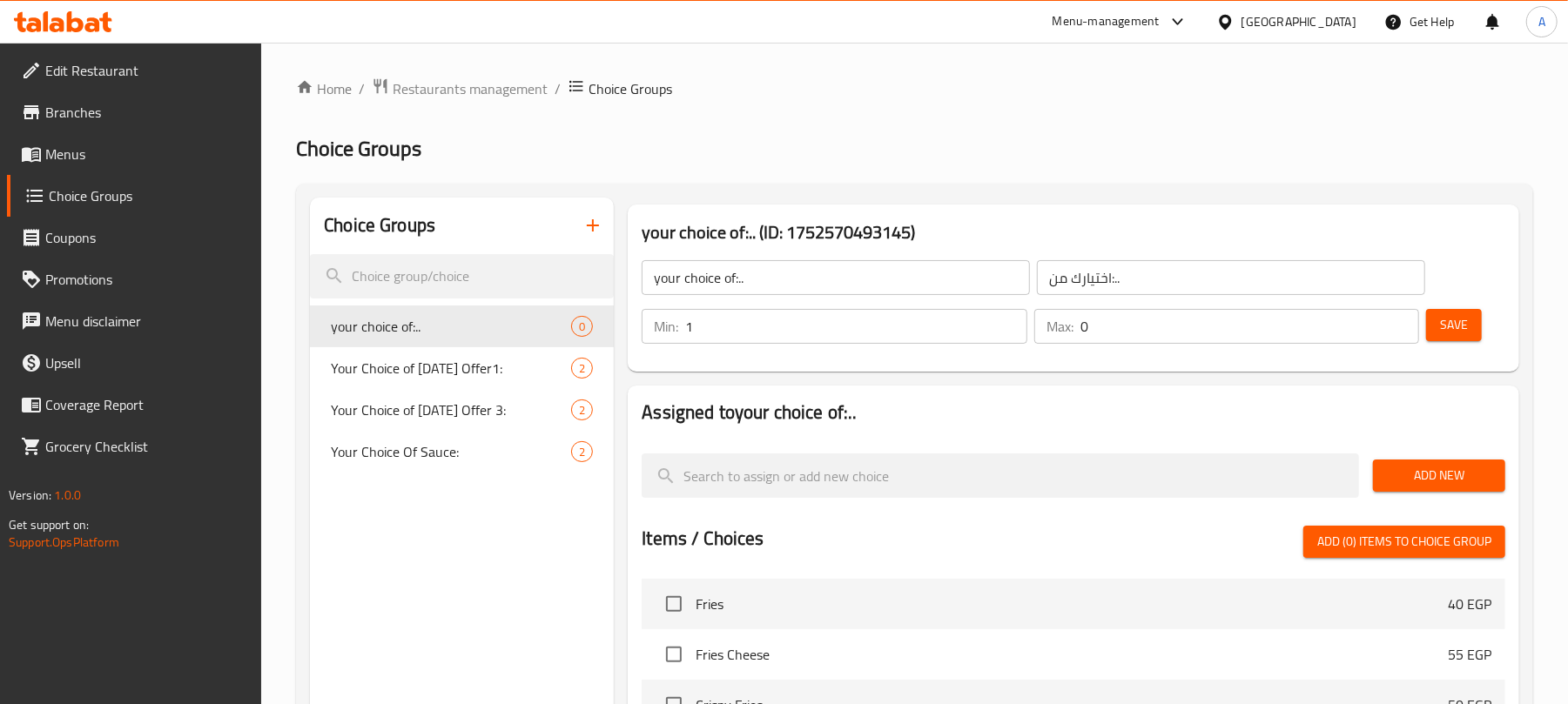 type on "1" 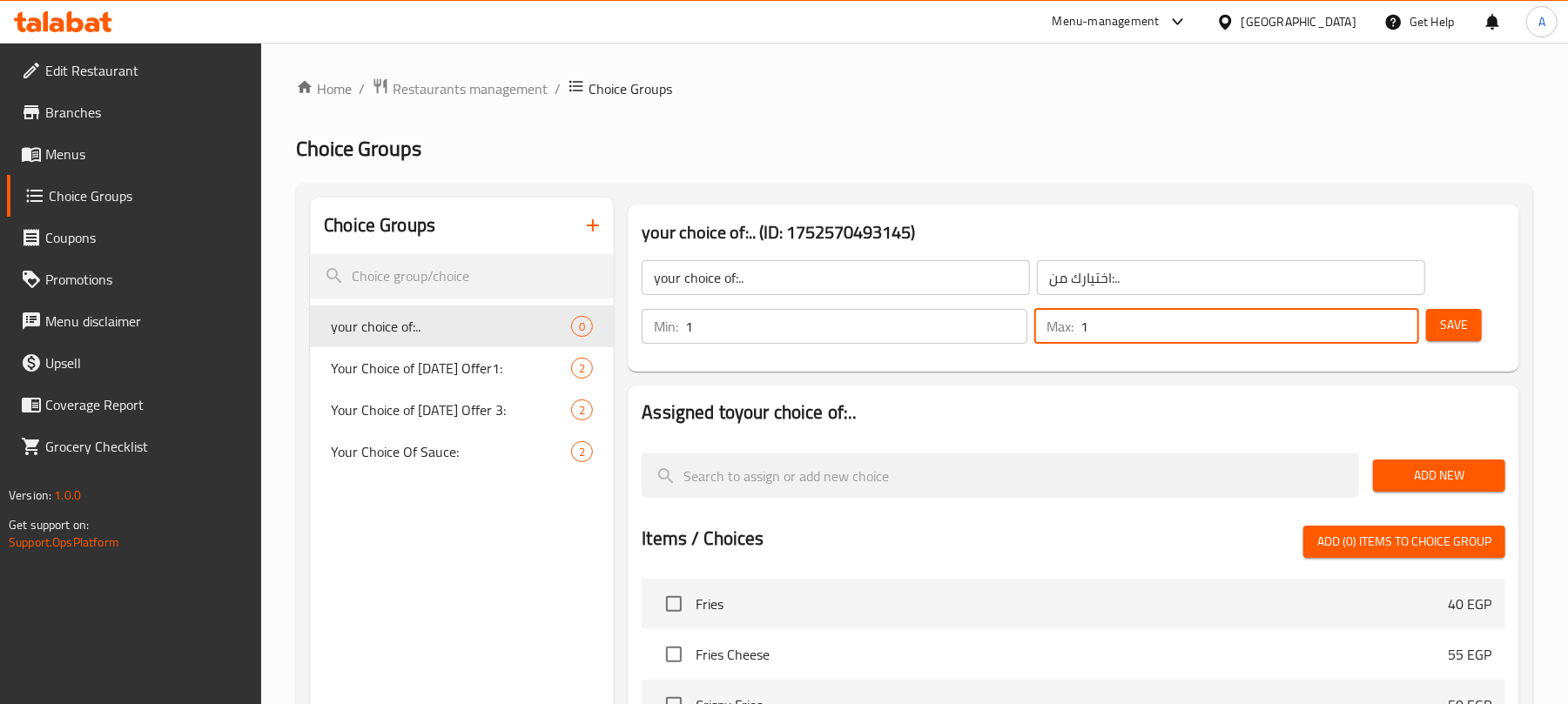 type on "1" 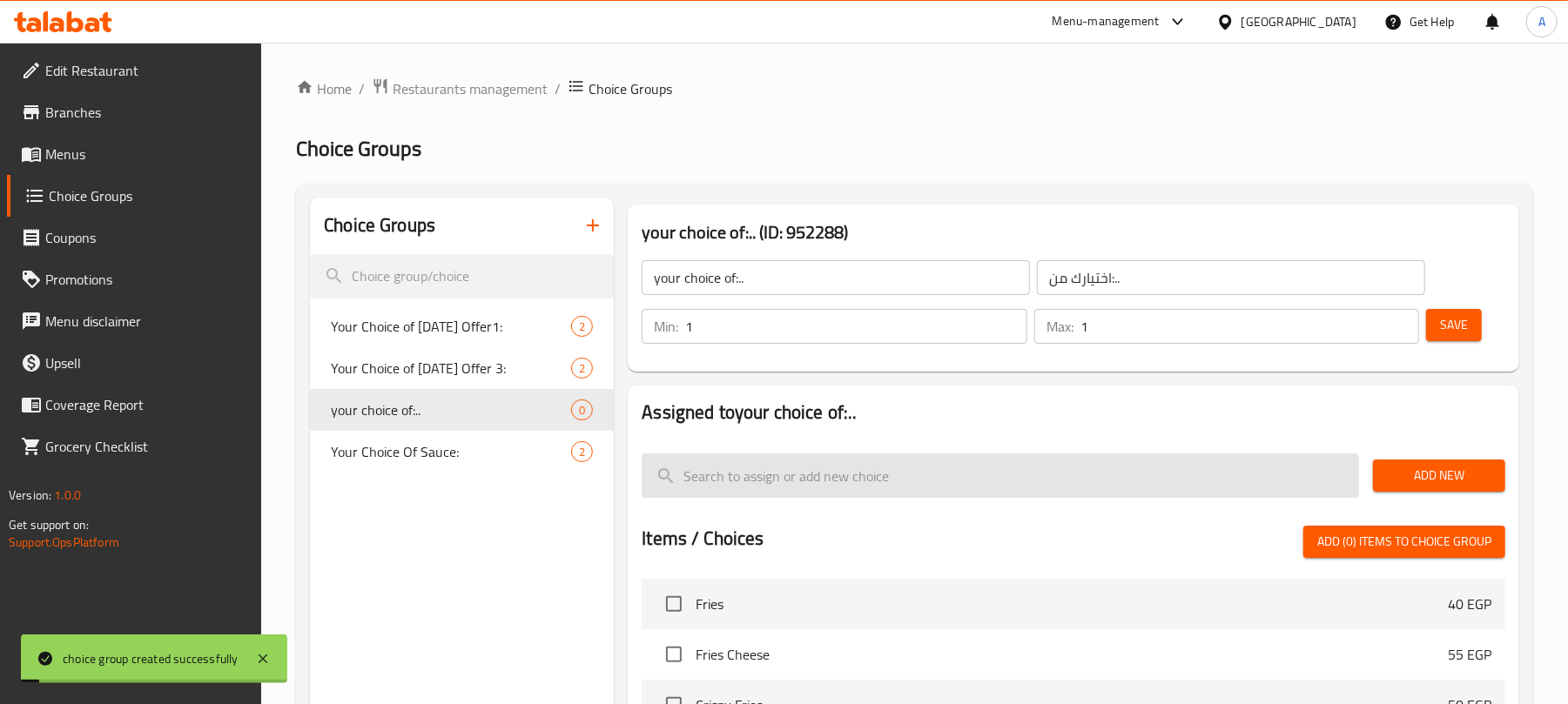click at bounding box center (1000, 475) 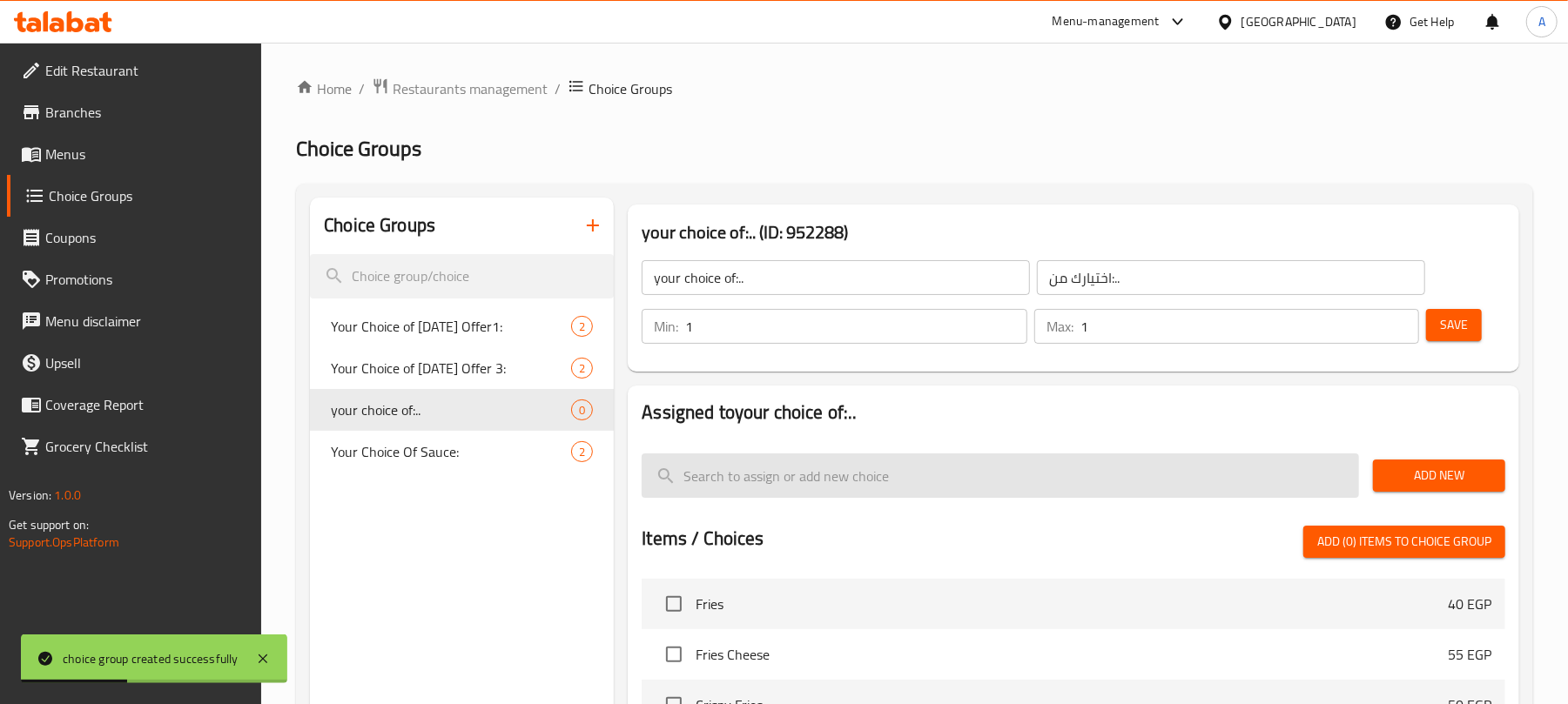 paste on "Crispy crepe" 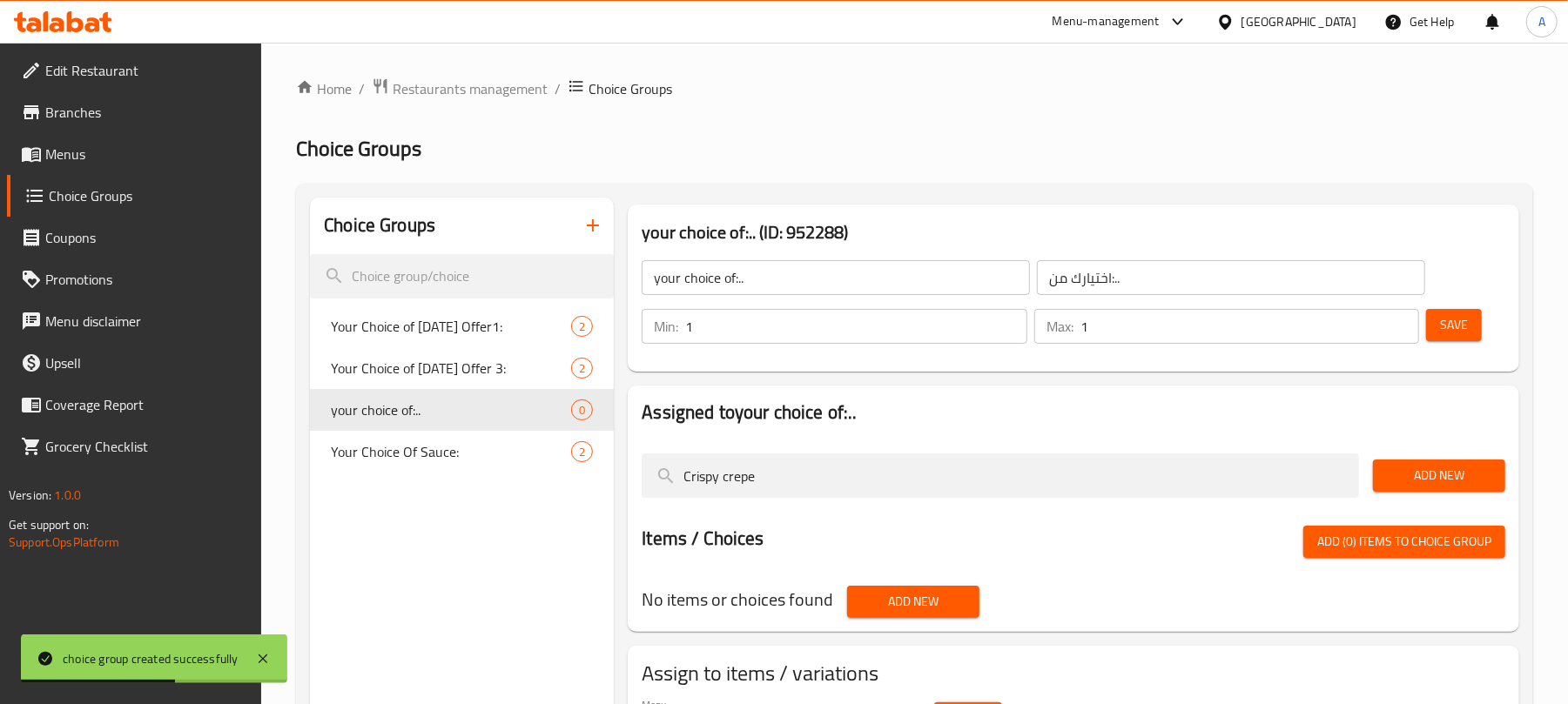 type on "Crispy crepe" 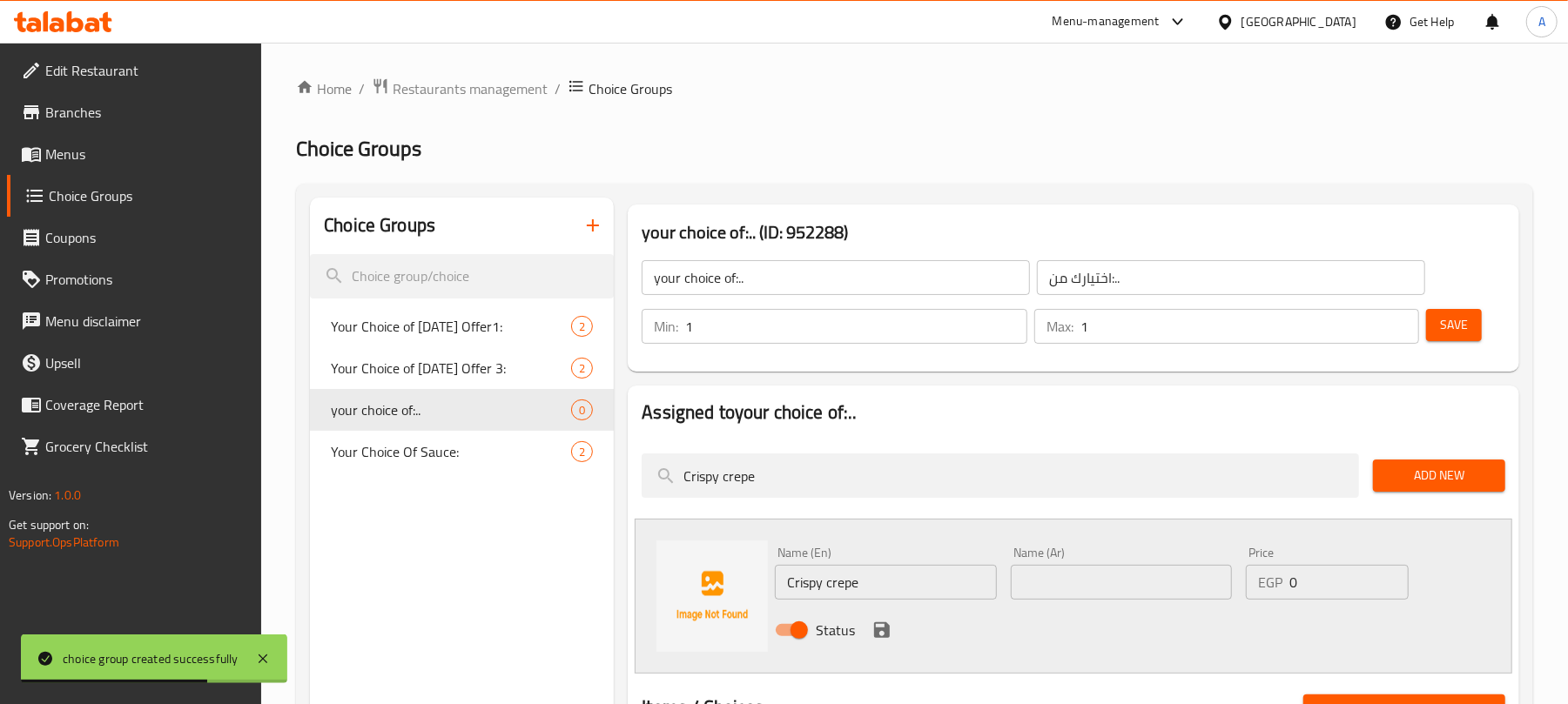 click at bounding box center [1121, 582] 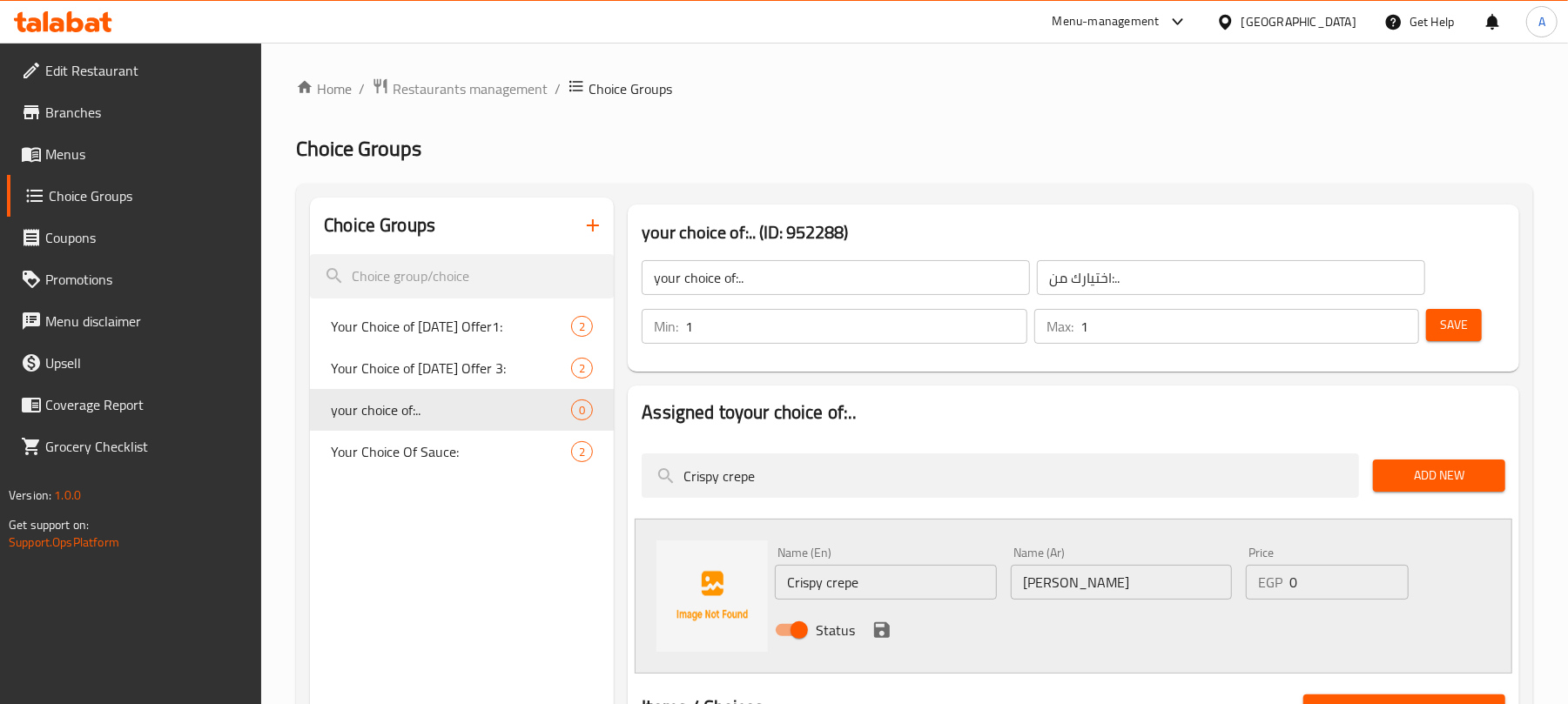 click on "Status" at bounding box center [1120, 630] 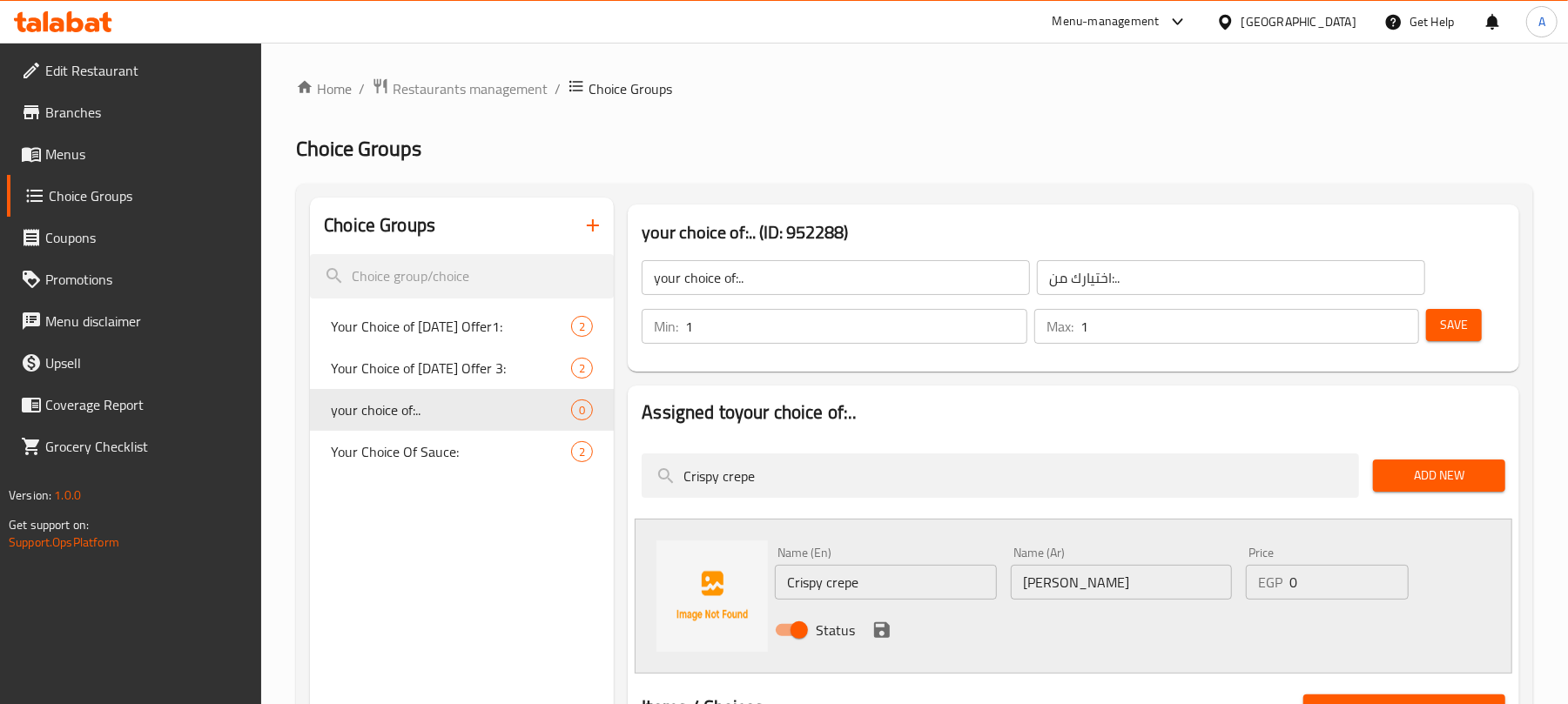 click on "Crispy crepe" at bounding box center [885, 582] 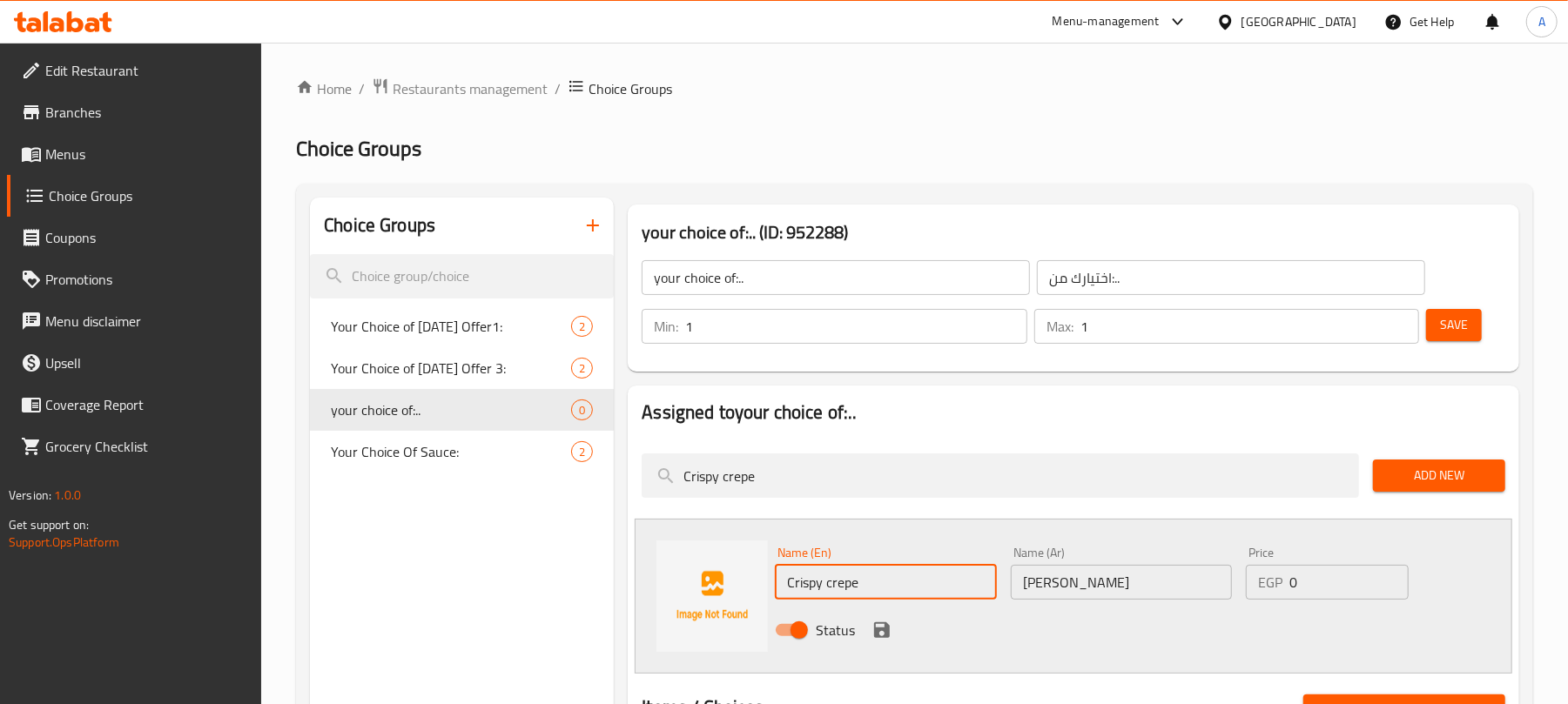 click on "Crispy crepe" at bounding box center [885, 582] 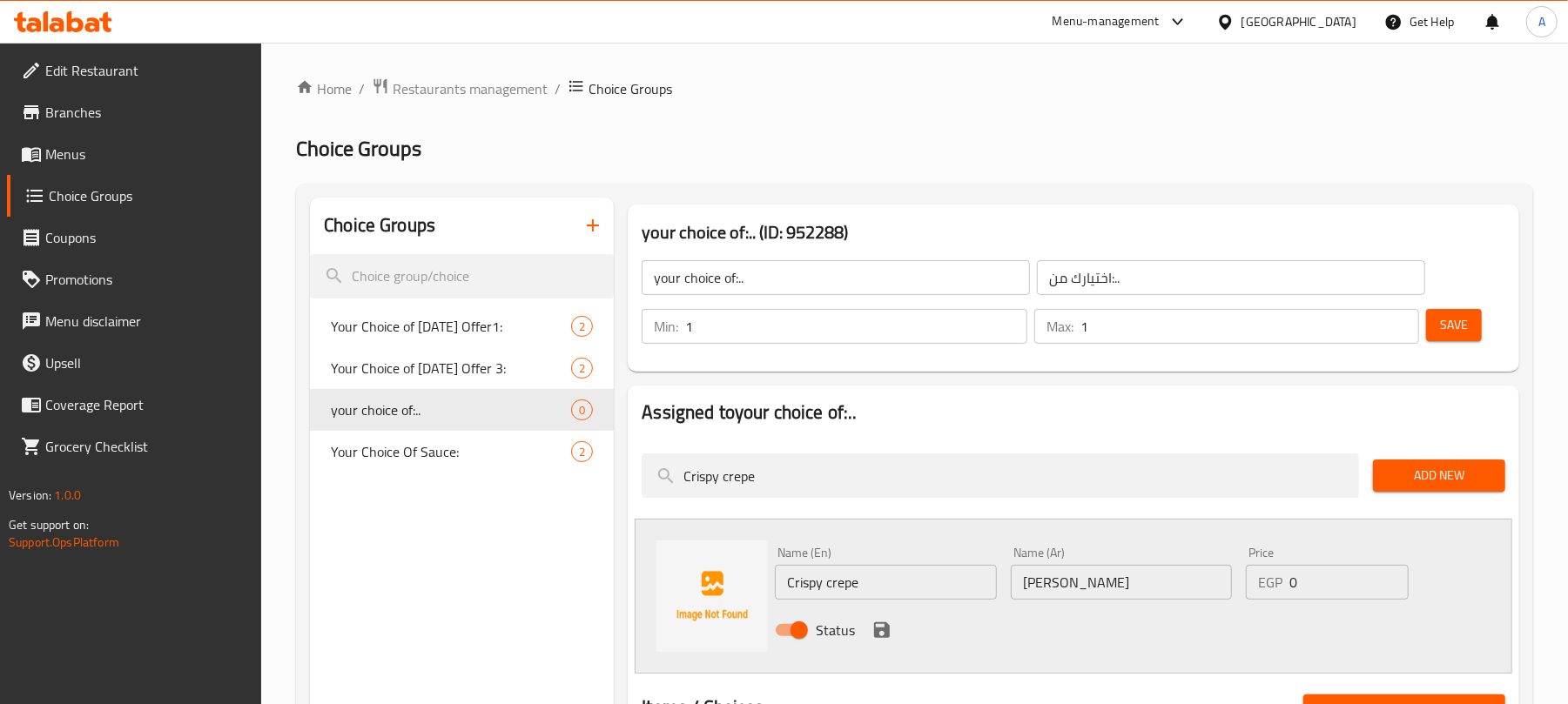 click on "[PERSON_NAME]" at bounding box center (1121, 582) 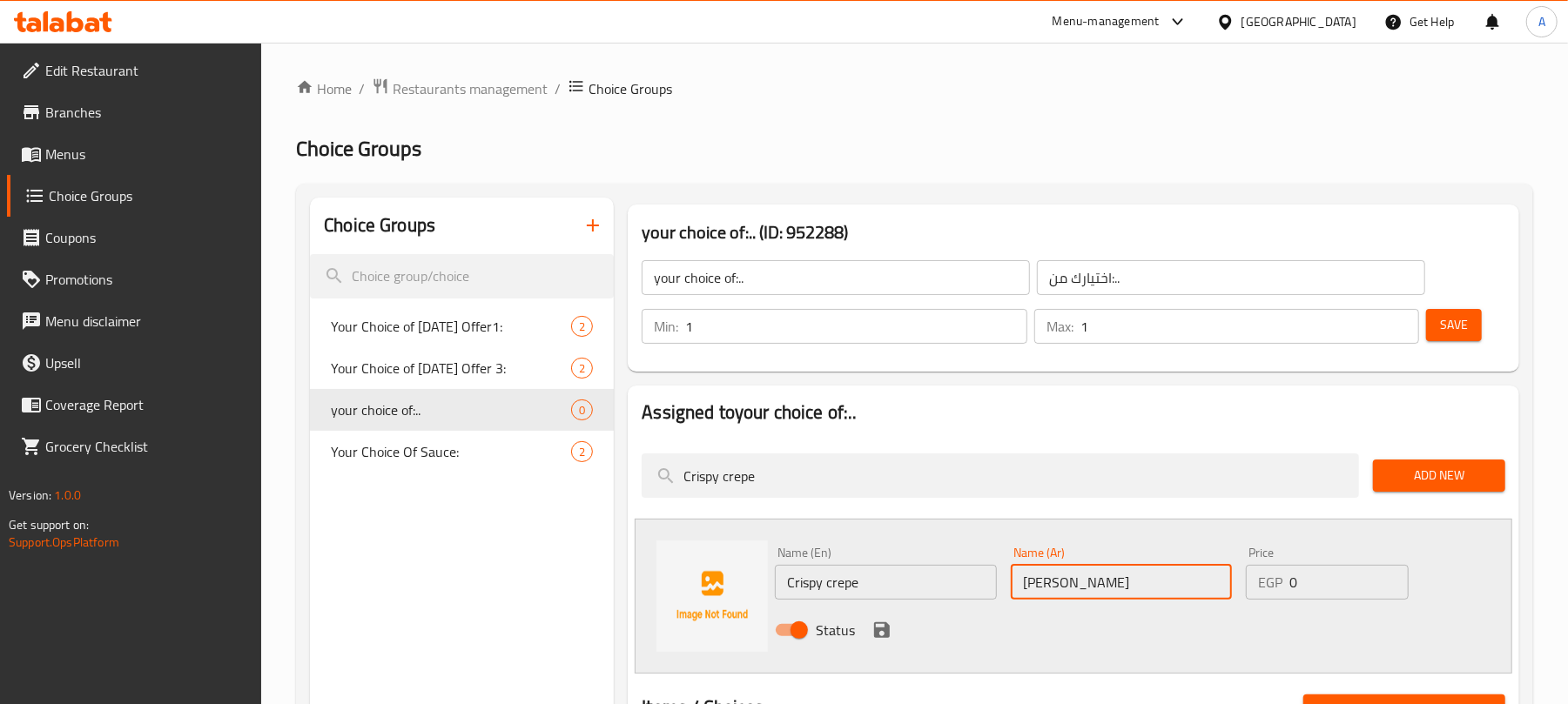click on "[PERSON_NAME]" at bounding box center (1121, 582) 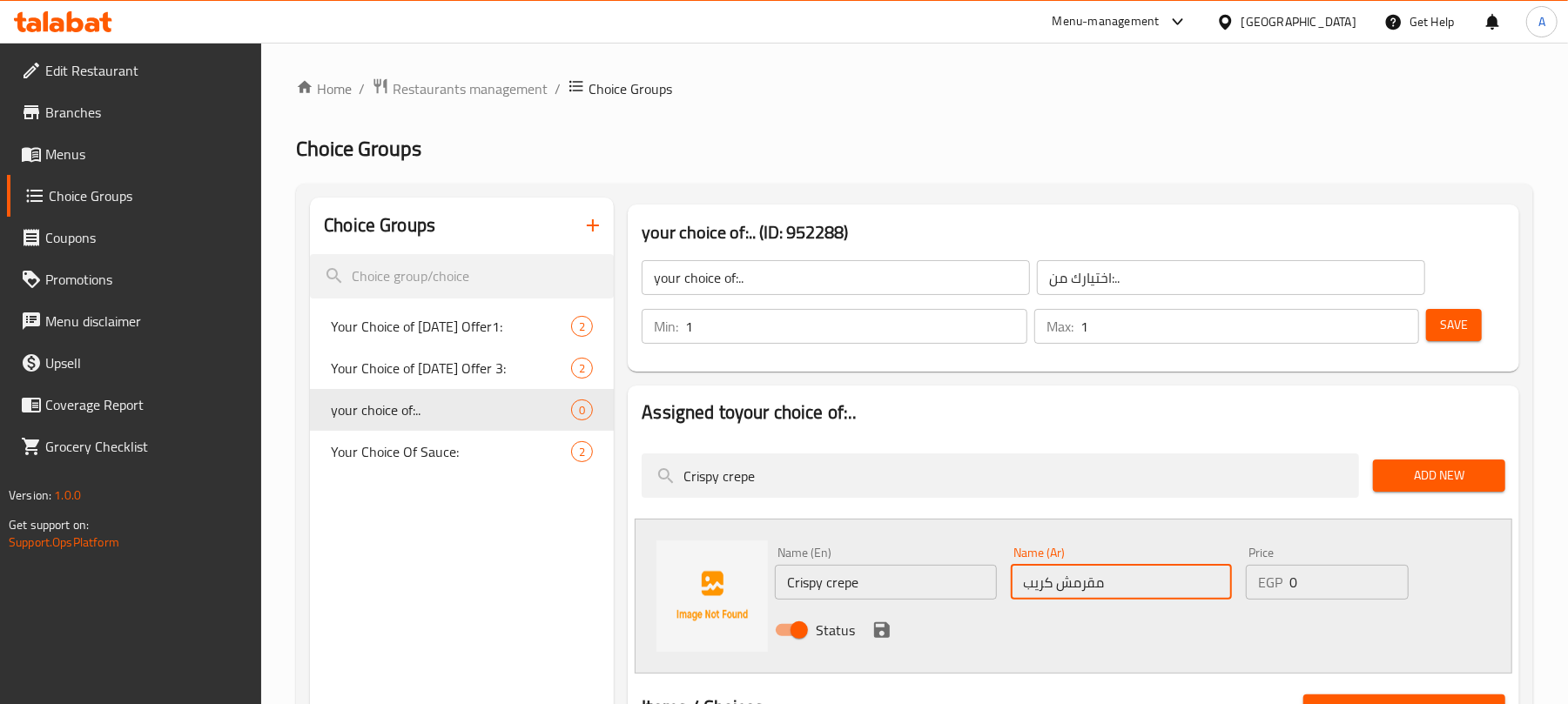 click on "مقرمش كريب" at bounding box center (1121, 582) 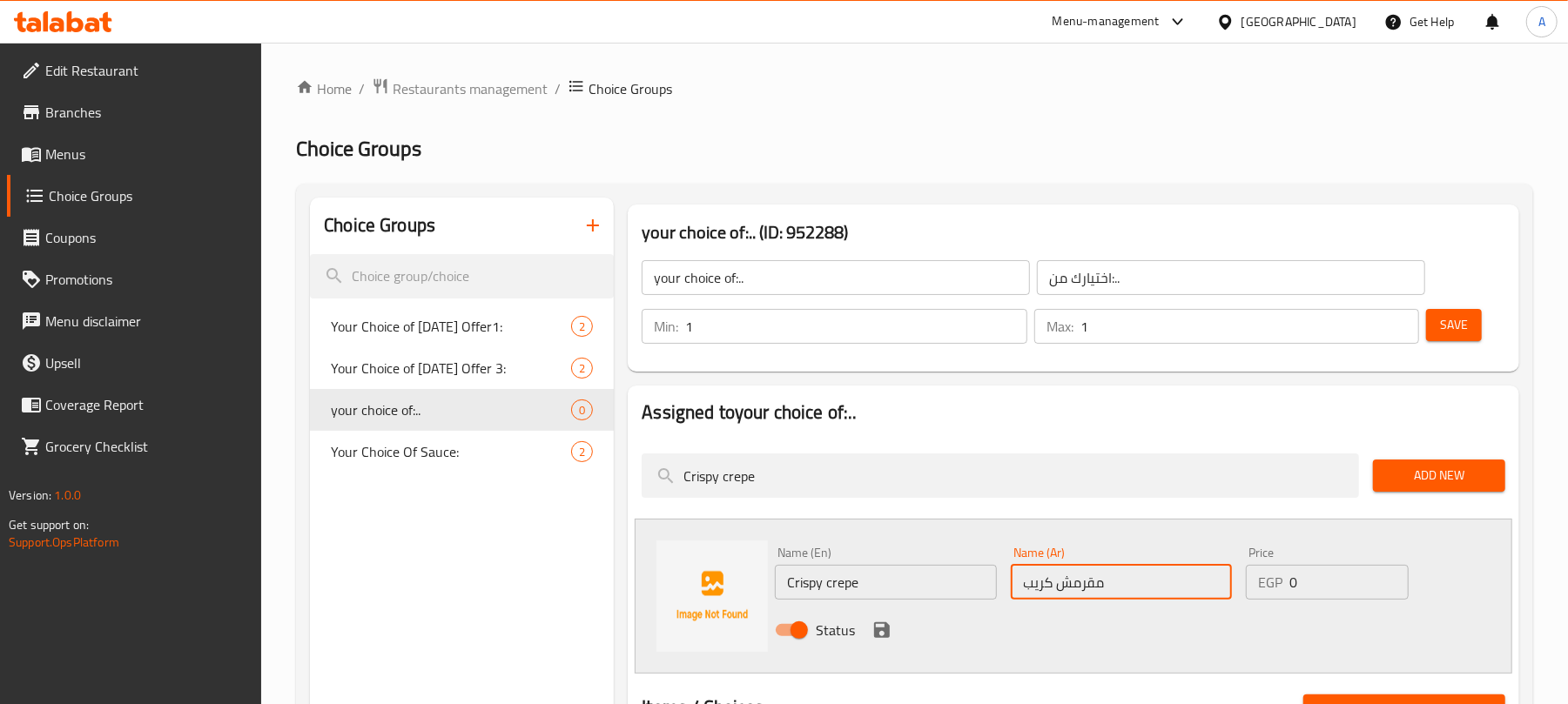 click on "مقرمش كريب" at bounding box center [1121, 582] 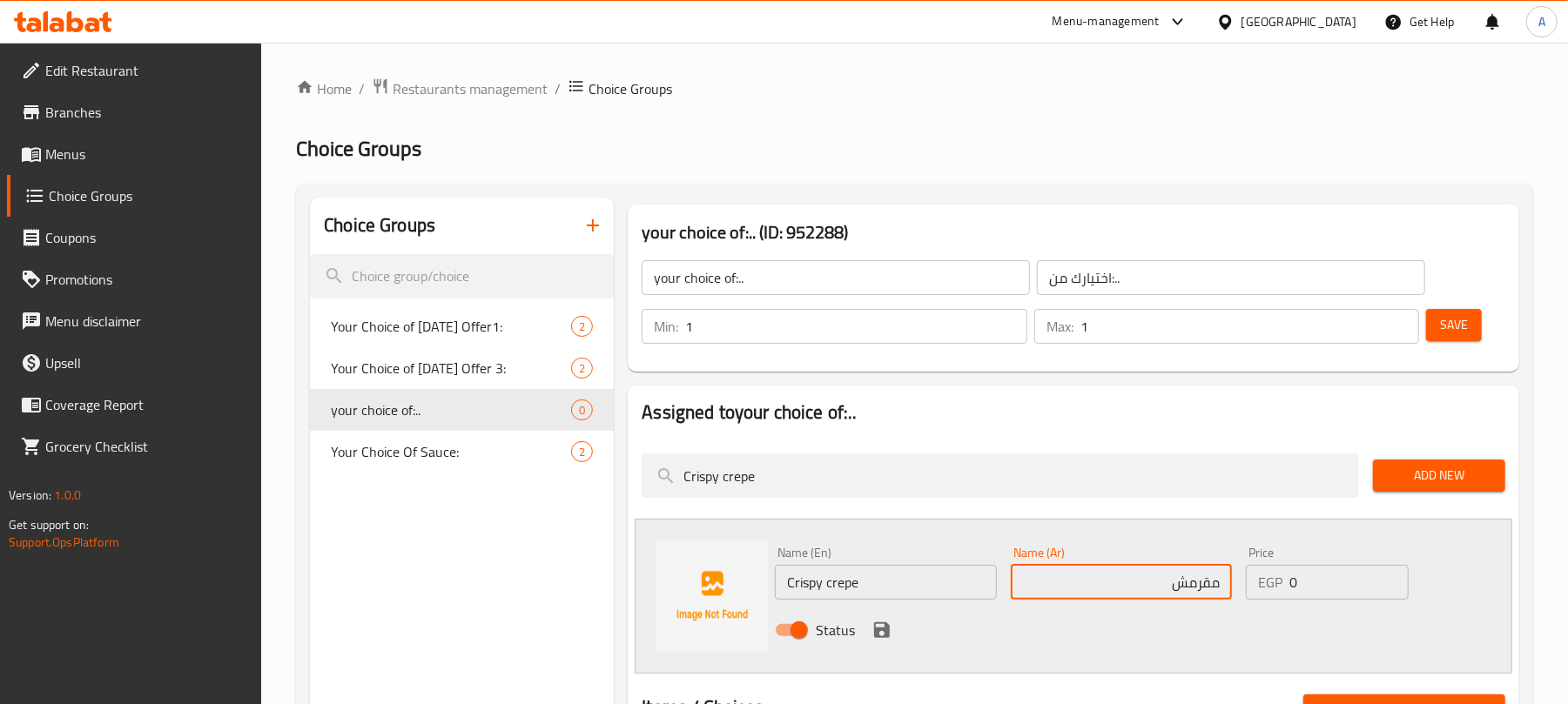 click on "مقرمش" at bounding box center (1121, 582) 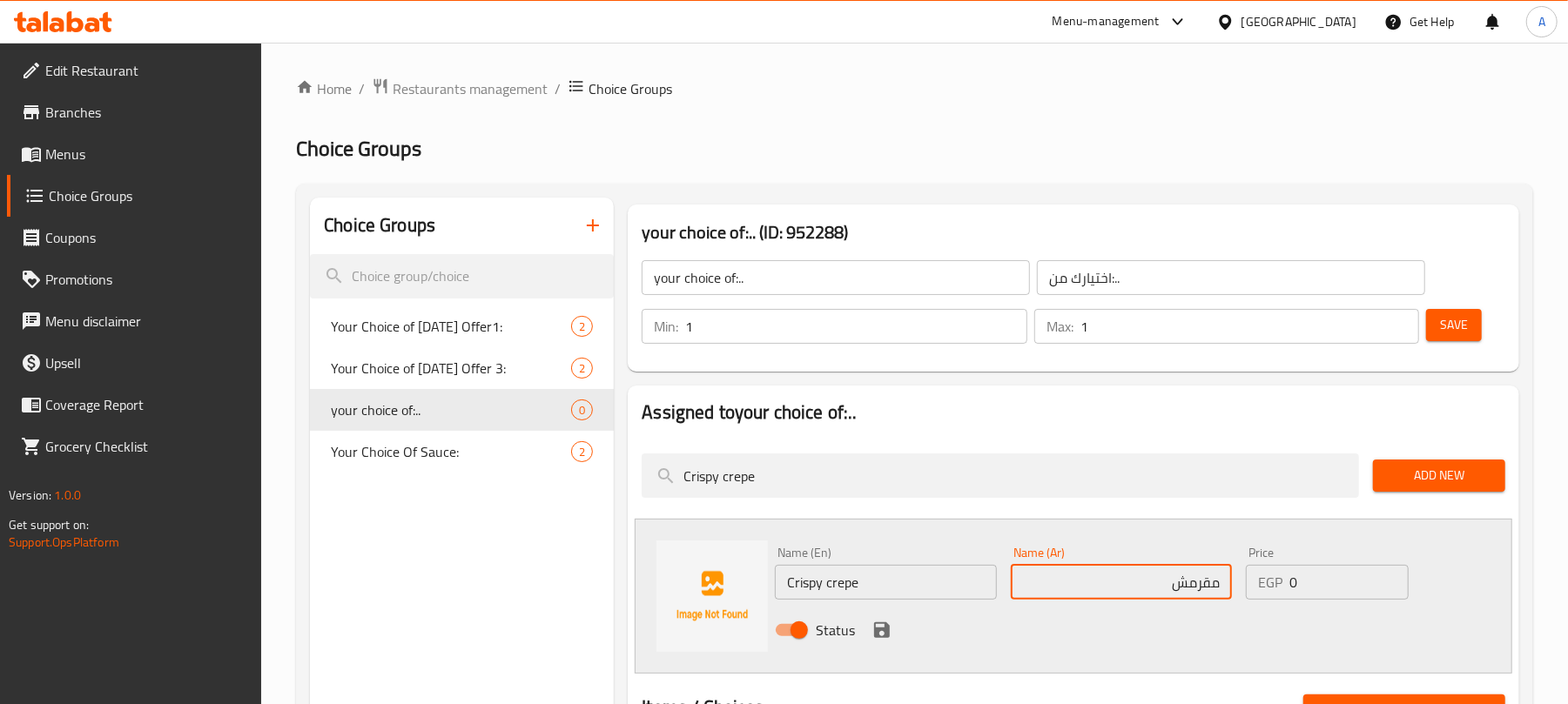 paste on "مقرمش" 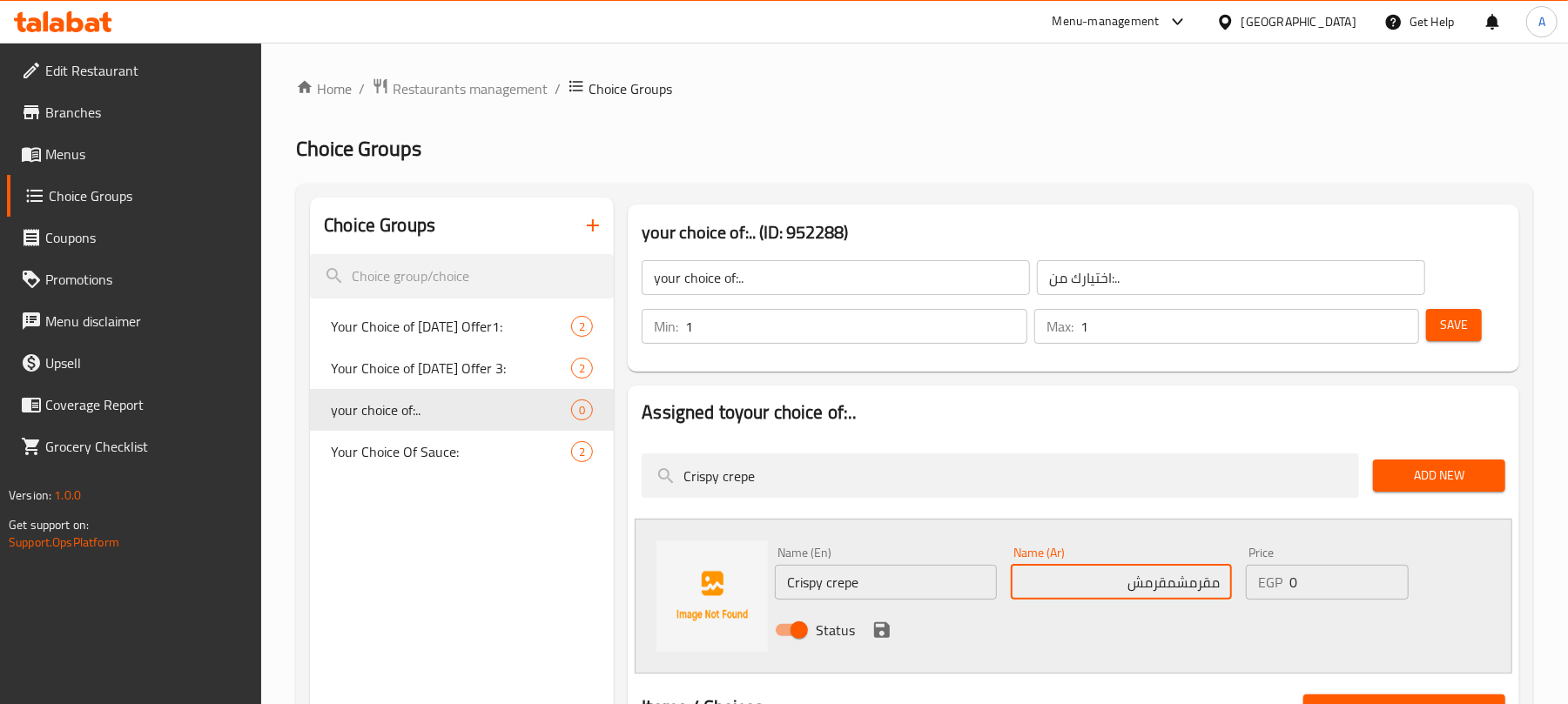 click on "مقرمشمقرمش" at bounding box center [1121, 582] 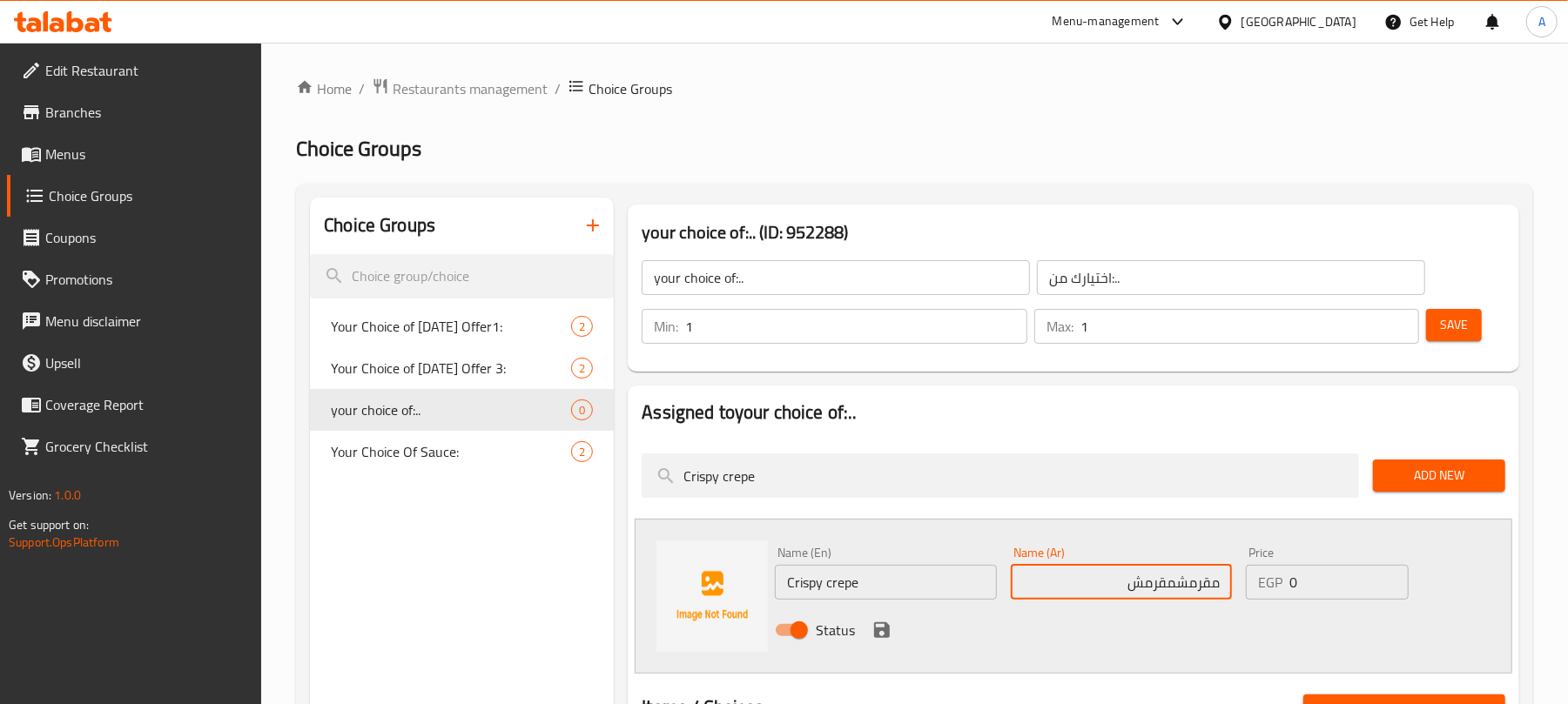 click on "مقرمشمقرمش" at bounding box center (1121, 582) 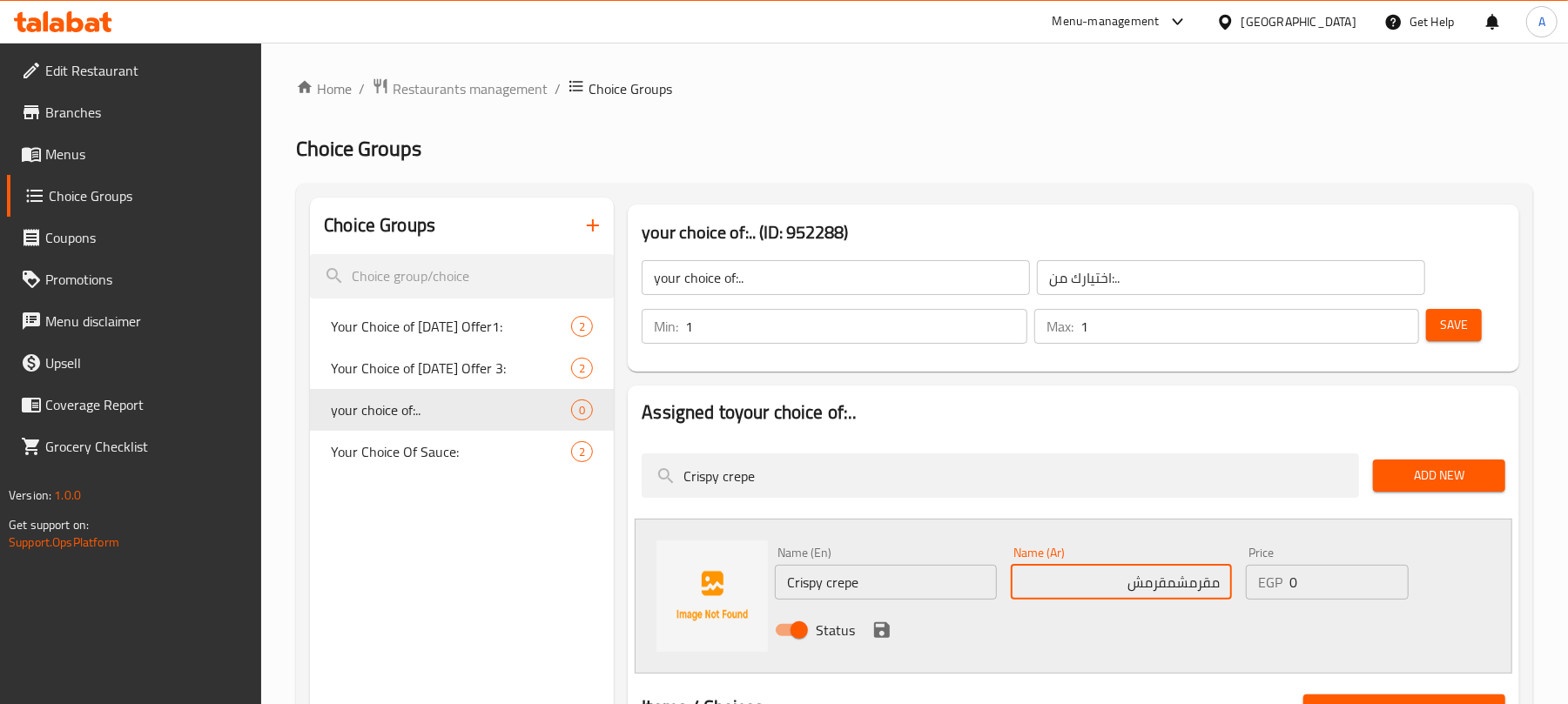 drag, startPoint x: 1178, startPoint y: 586, endPoint x: 1262, endPoint y: 581, distance: 84.14868 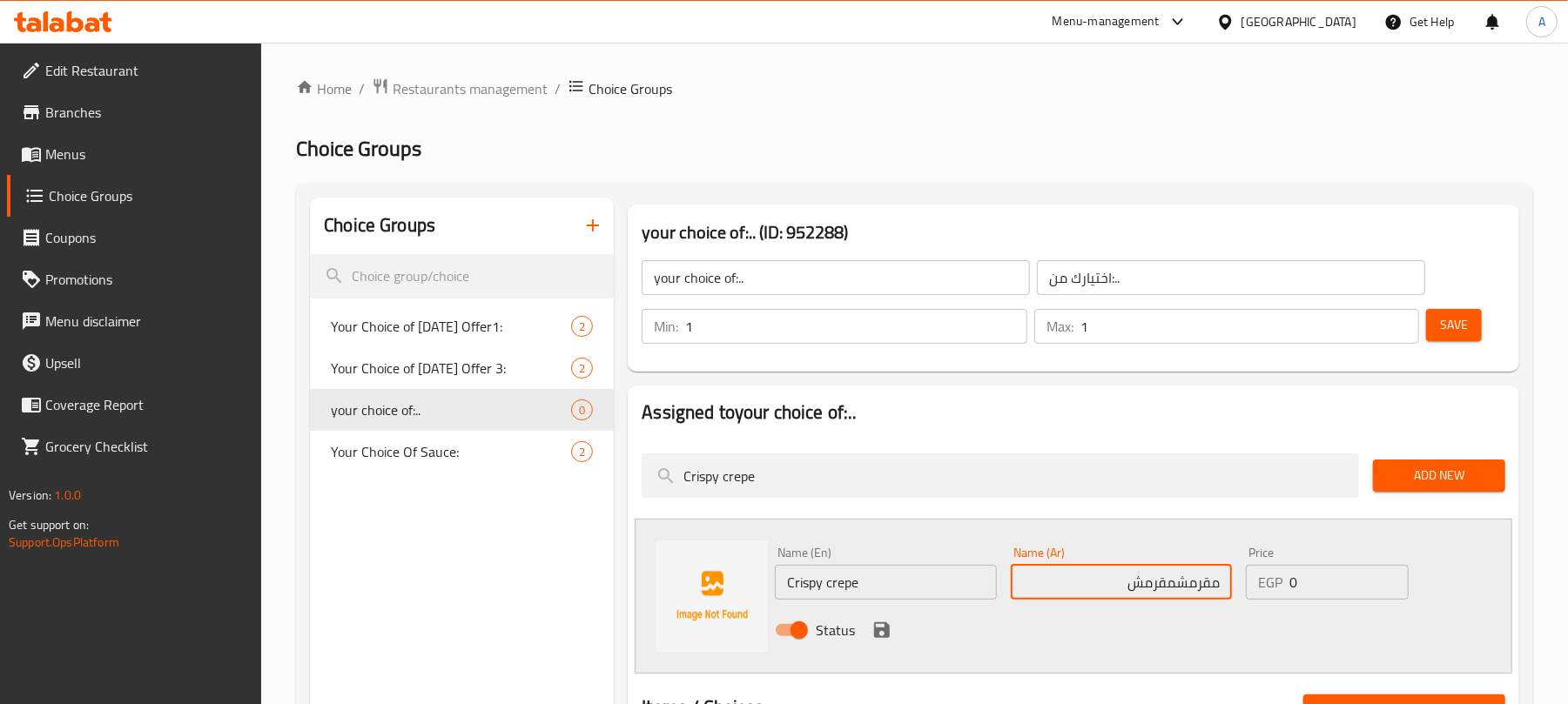 click on "Name (En) Crispy crepe Name (En) Name (Ar) مقرمشمقرمش Name (Ar) Price EGP 0 Price Status" at bounding box center [1120, 596] 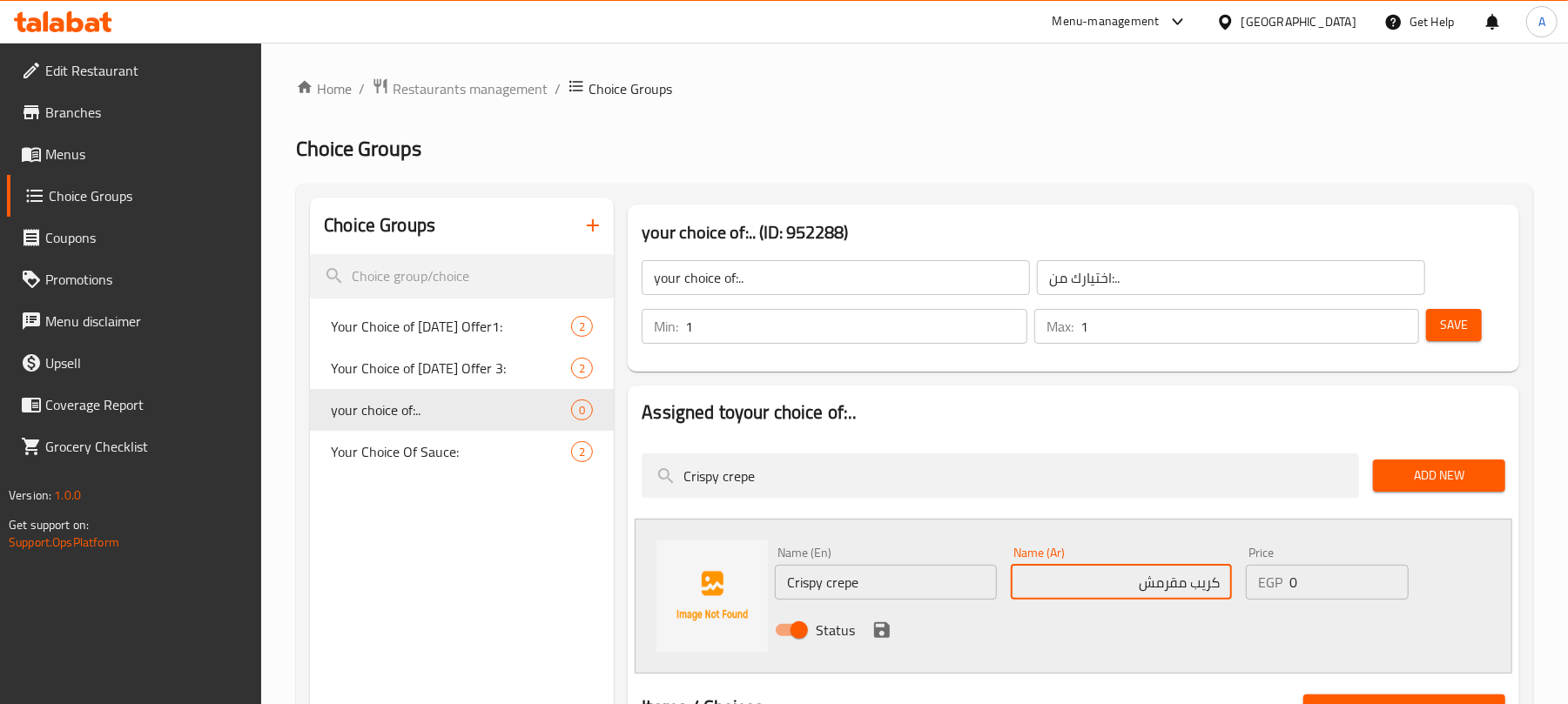 type on "كريب مقرمش" 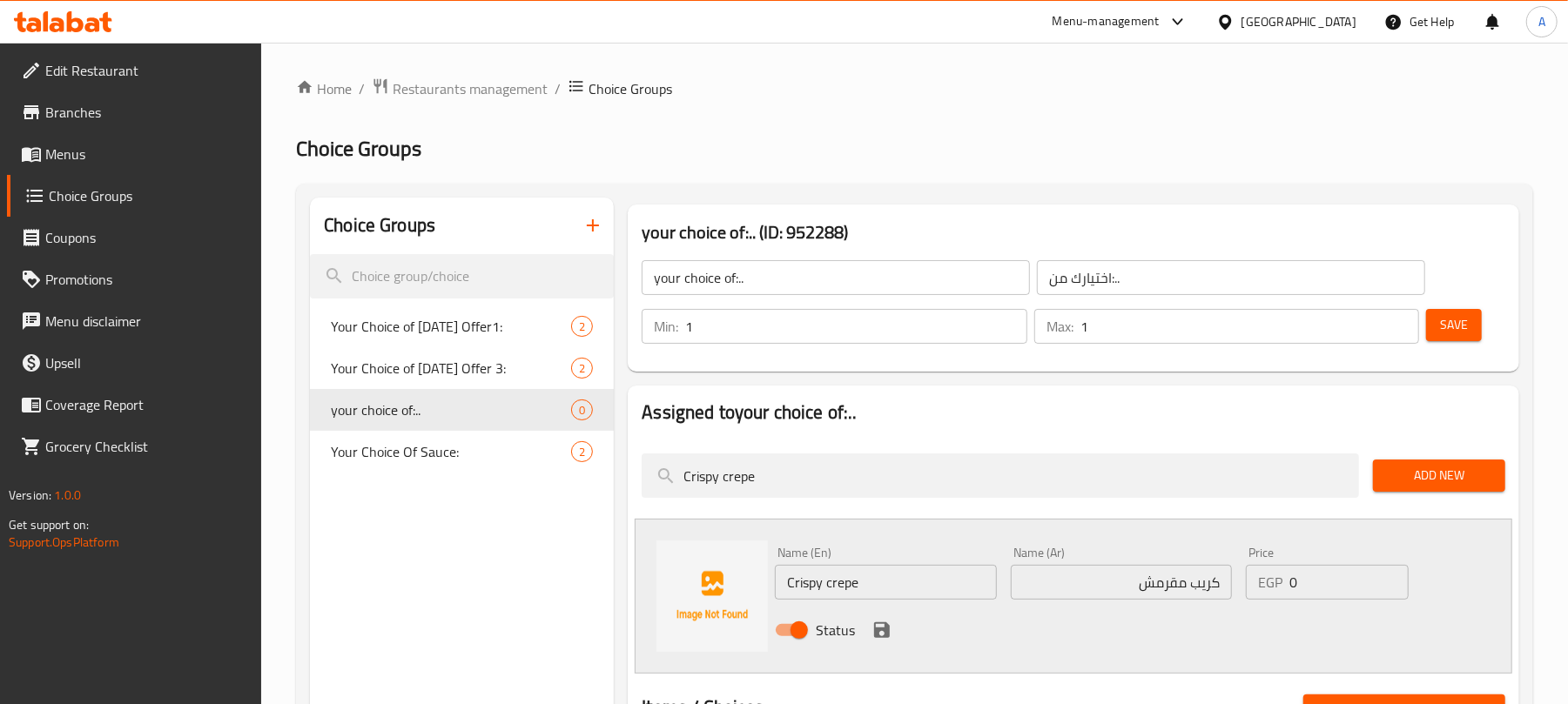 click on "Status" at bounding box center [1120, 630] 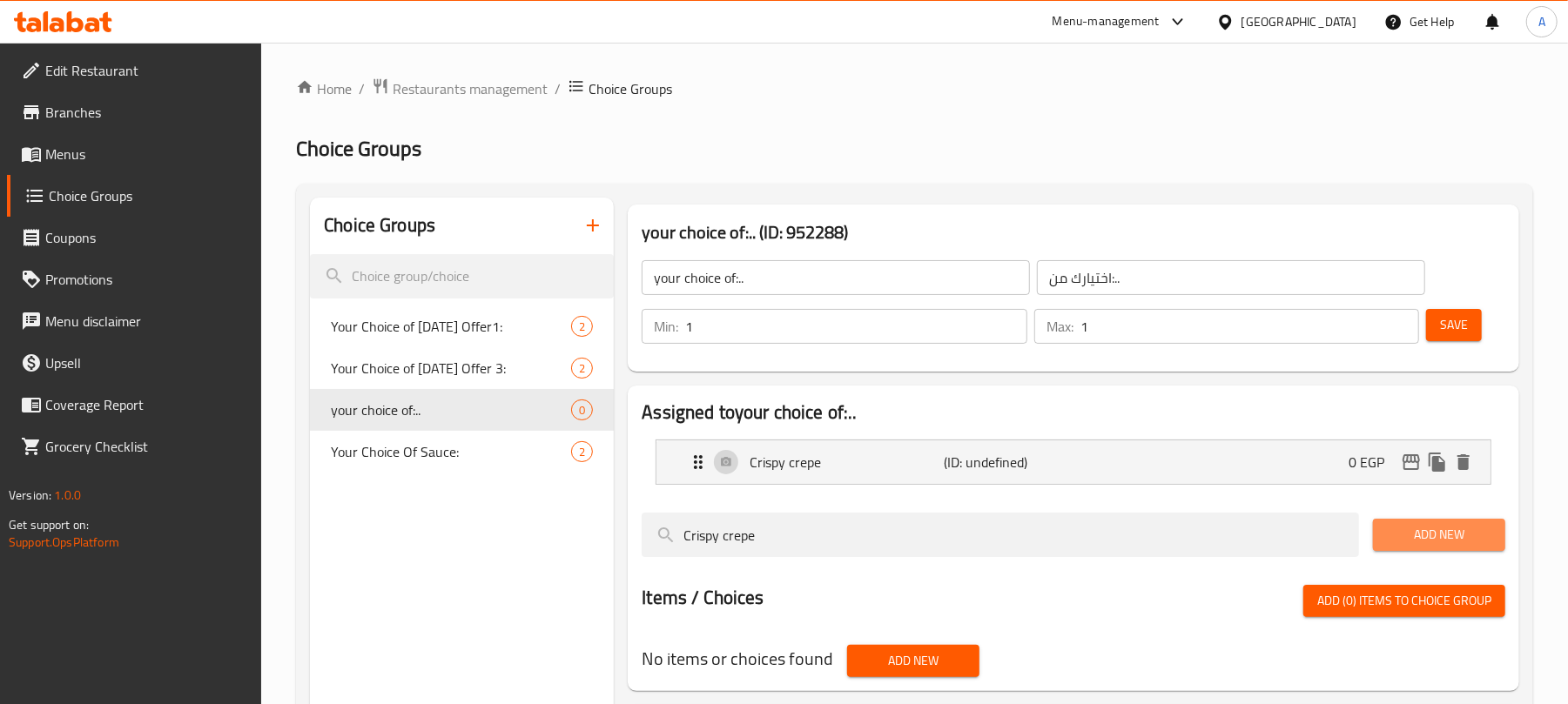 click on "Add New" at bounding box center (1439, 534) 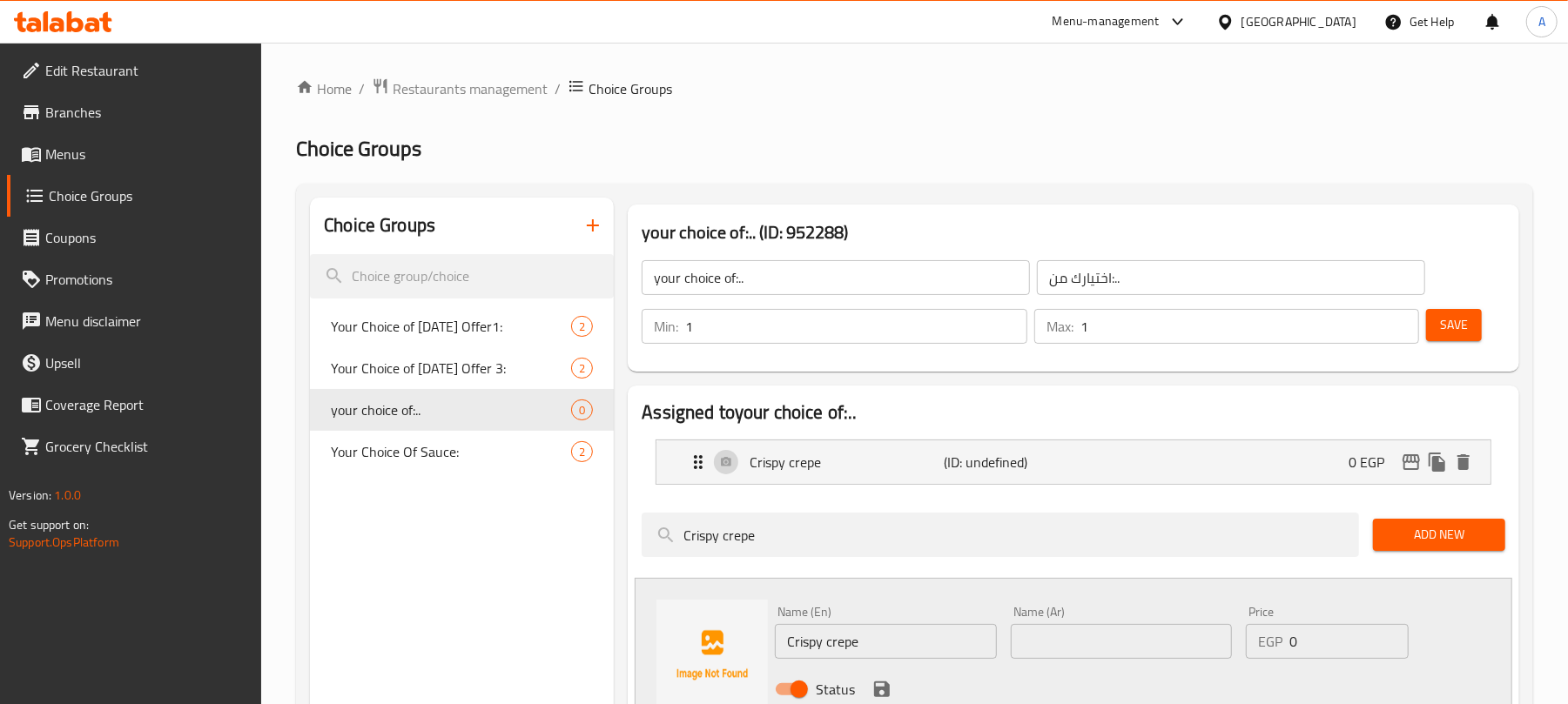 click on "Crispy crepe" at bounding box center [885, 641] 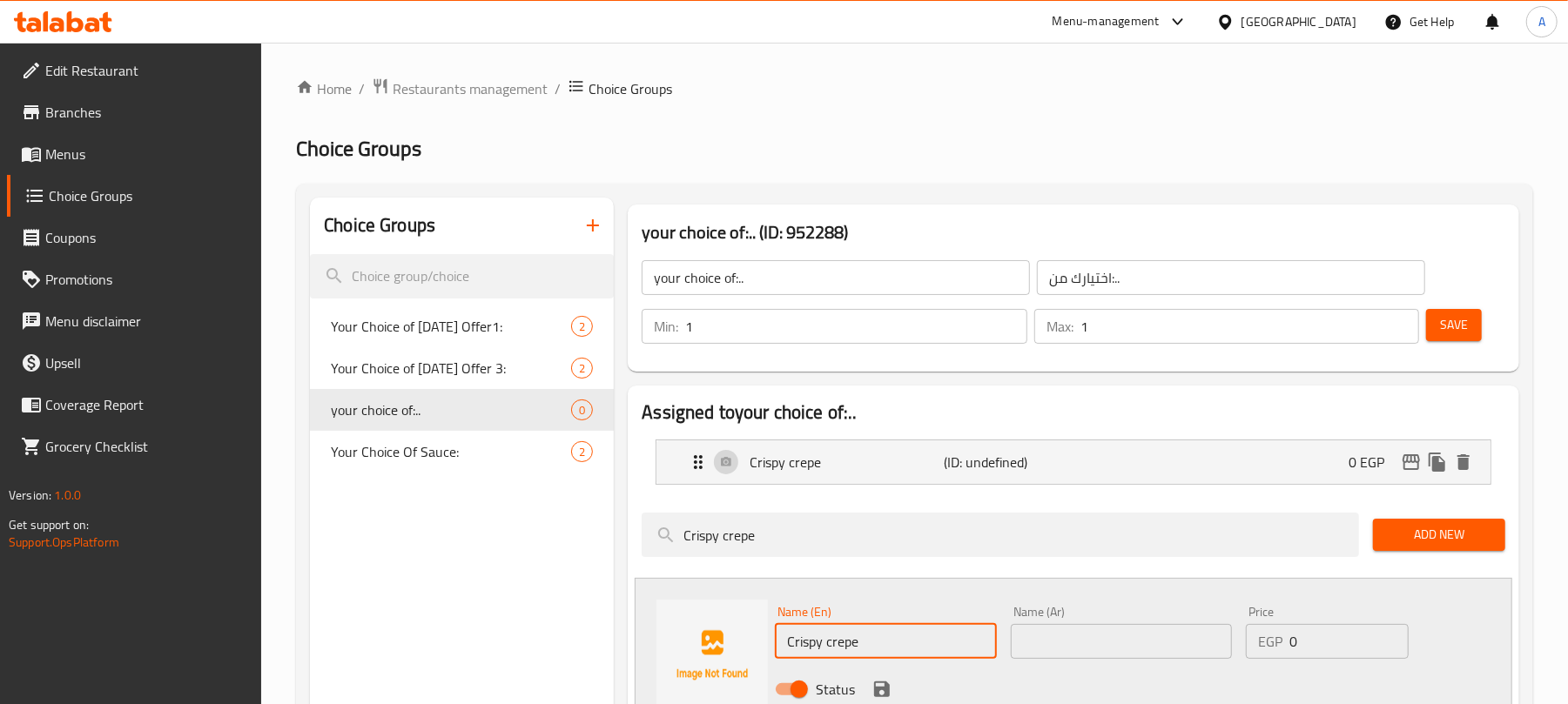 click on "Crispy crepe" at bounding box center [885, 641] 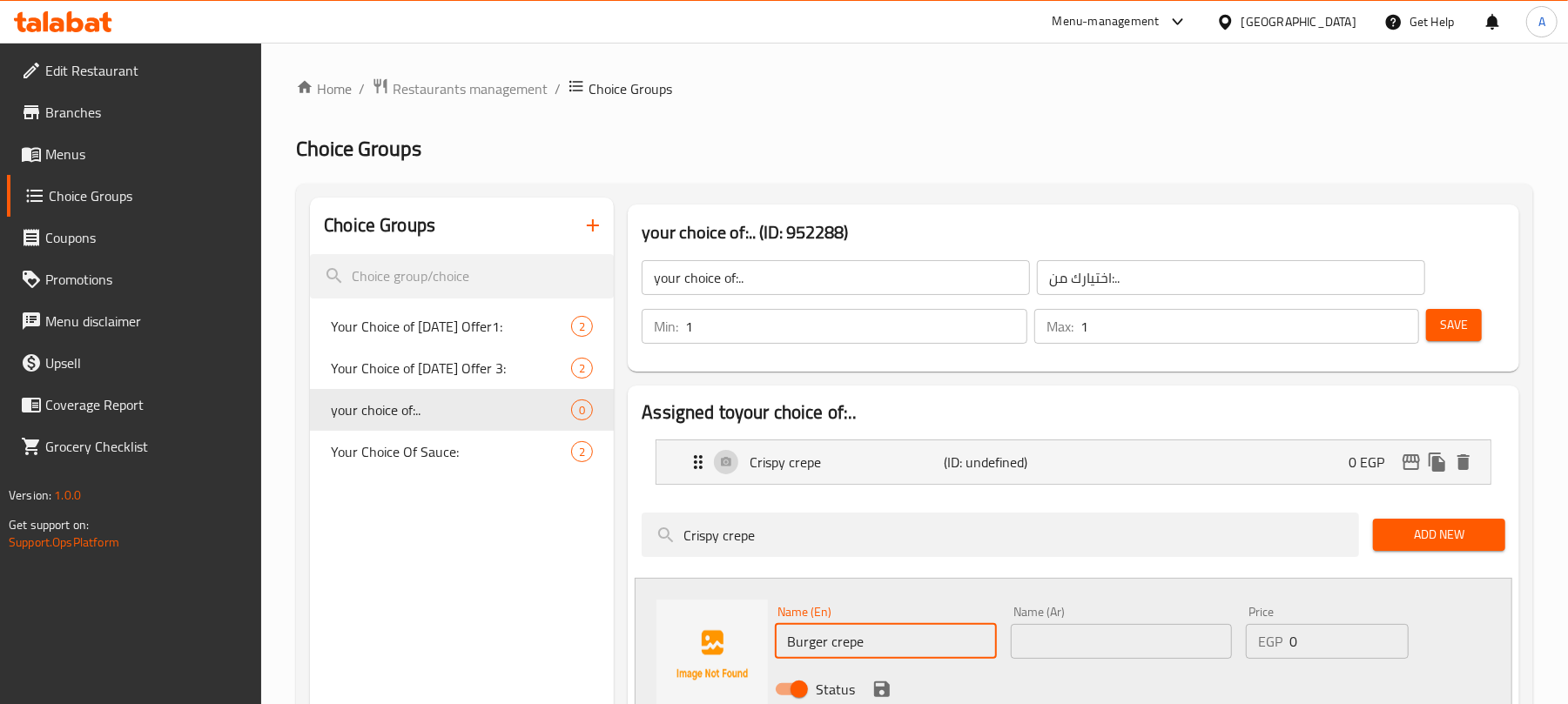 scroll, scrollTop: 116, scrollLeft: 0, axis: vertical 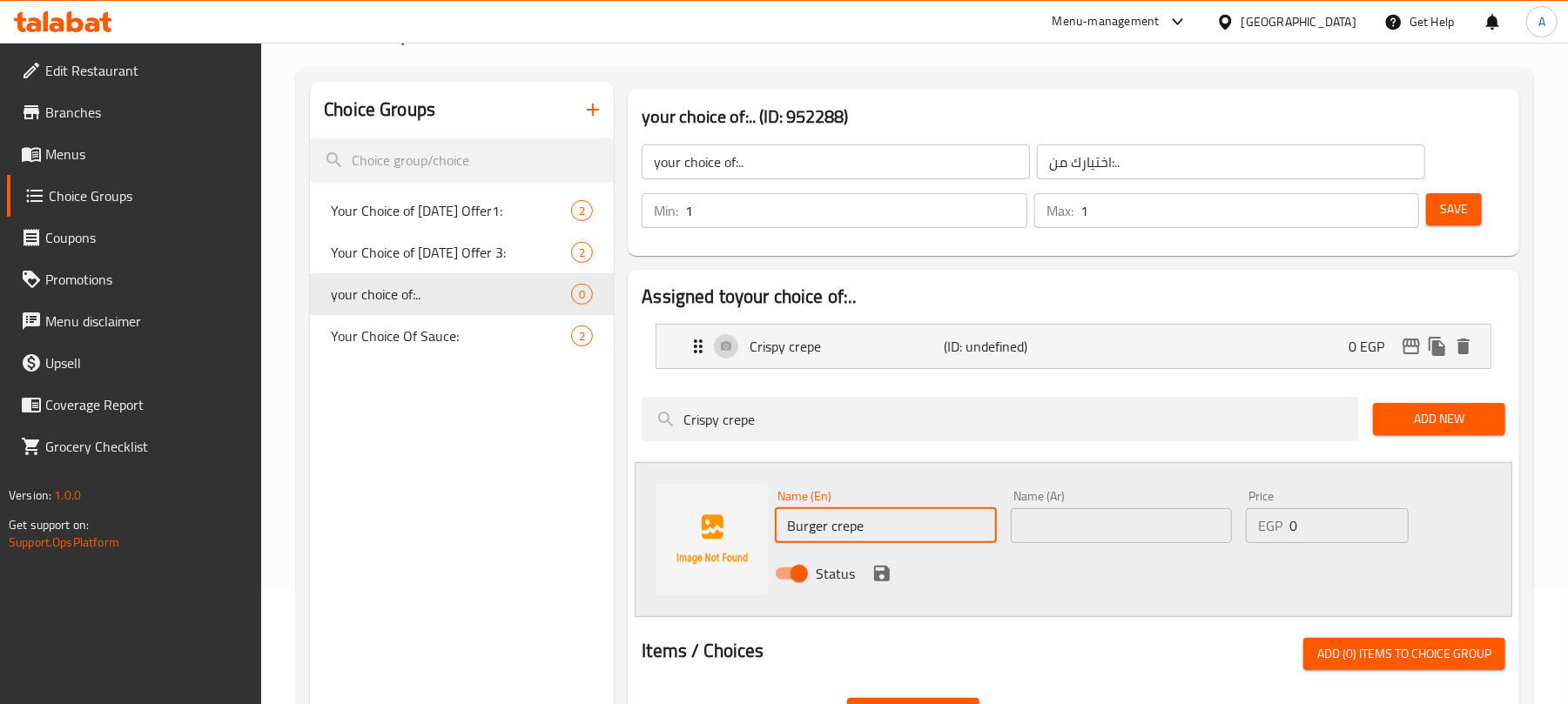 type on "Burger crepe" 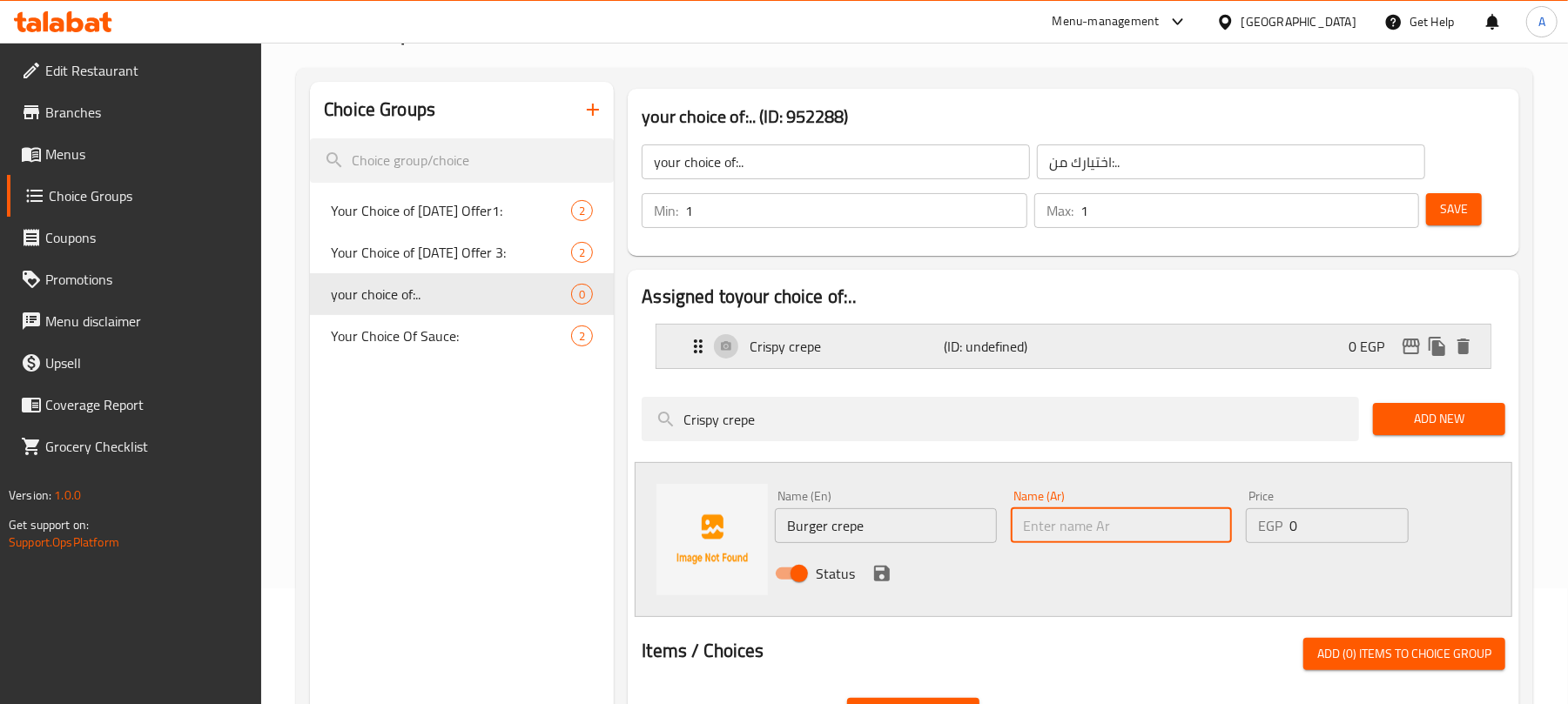 click on "(ID: undefined)" at bounding box center (1009, 346) 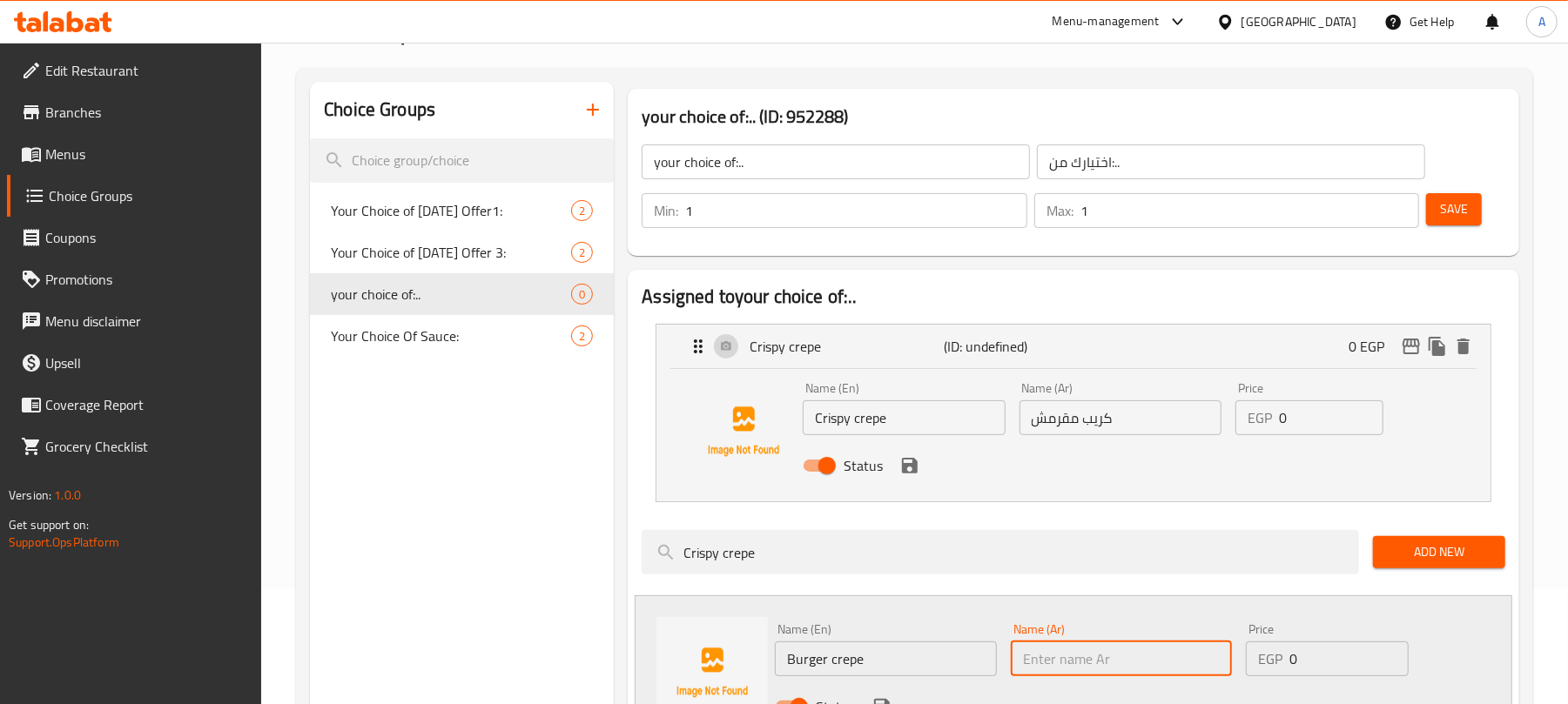 click on "كريب مقرمش" at bounding box center (1120, 418) 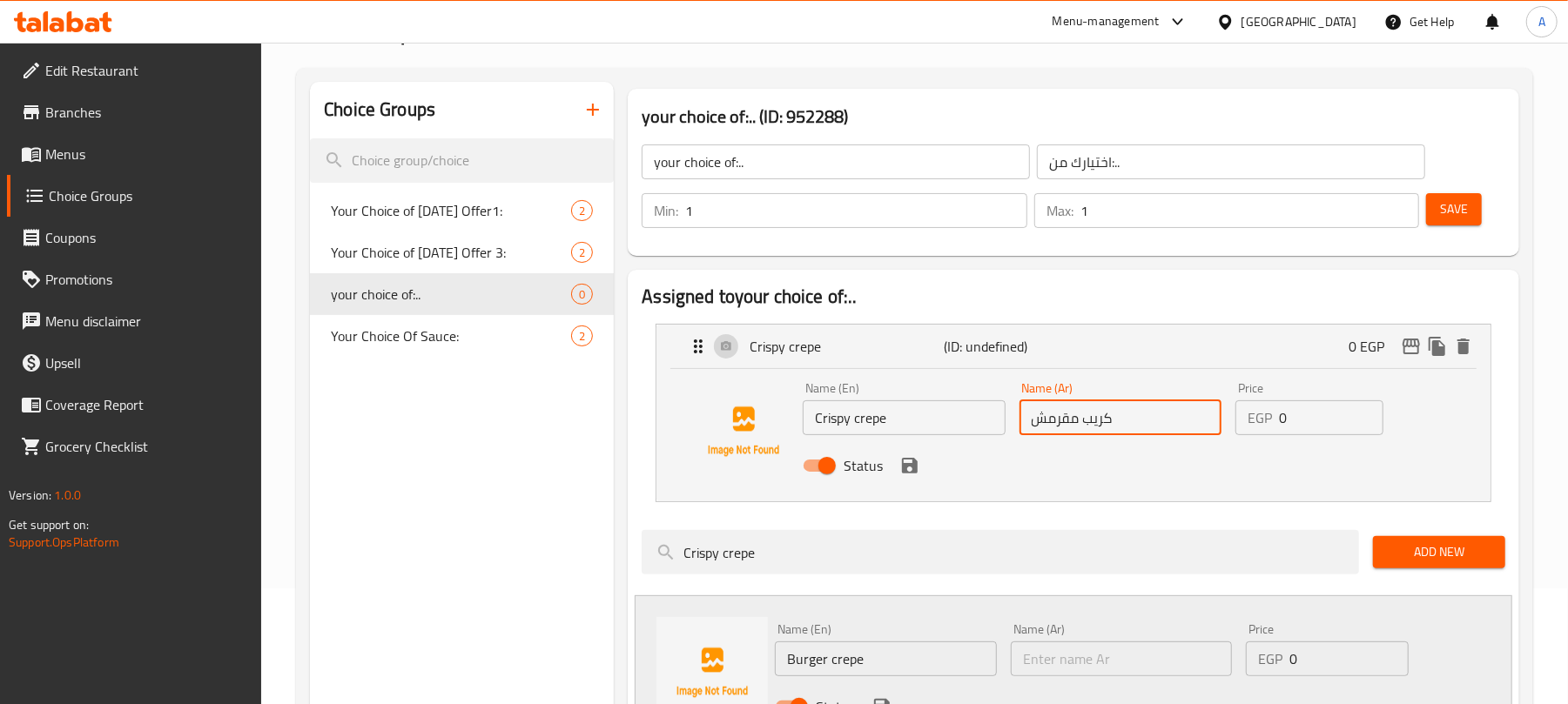 click on "كريب مقرمش" at bounding box center (1120, 418) 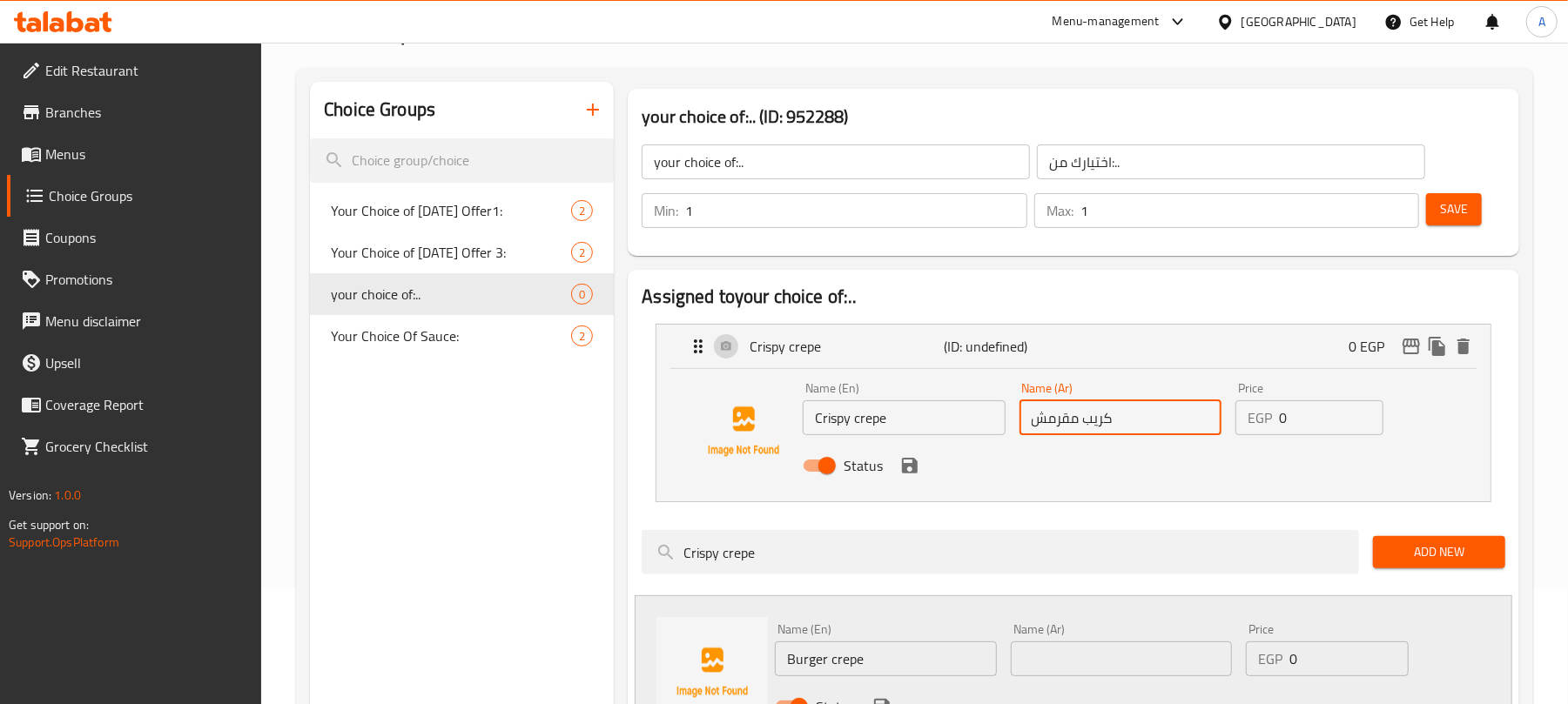 click on "كريب مقرمش" at bounding box center (1120, 418) 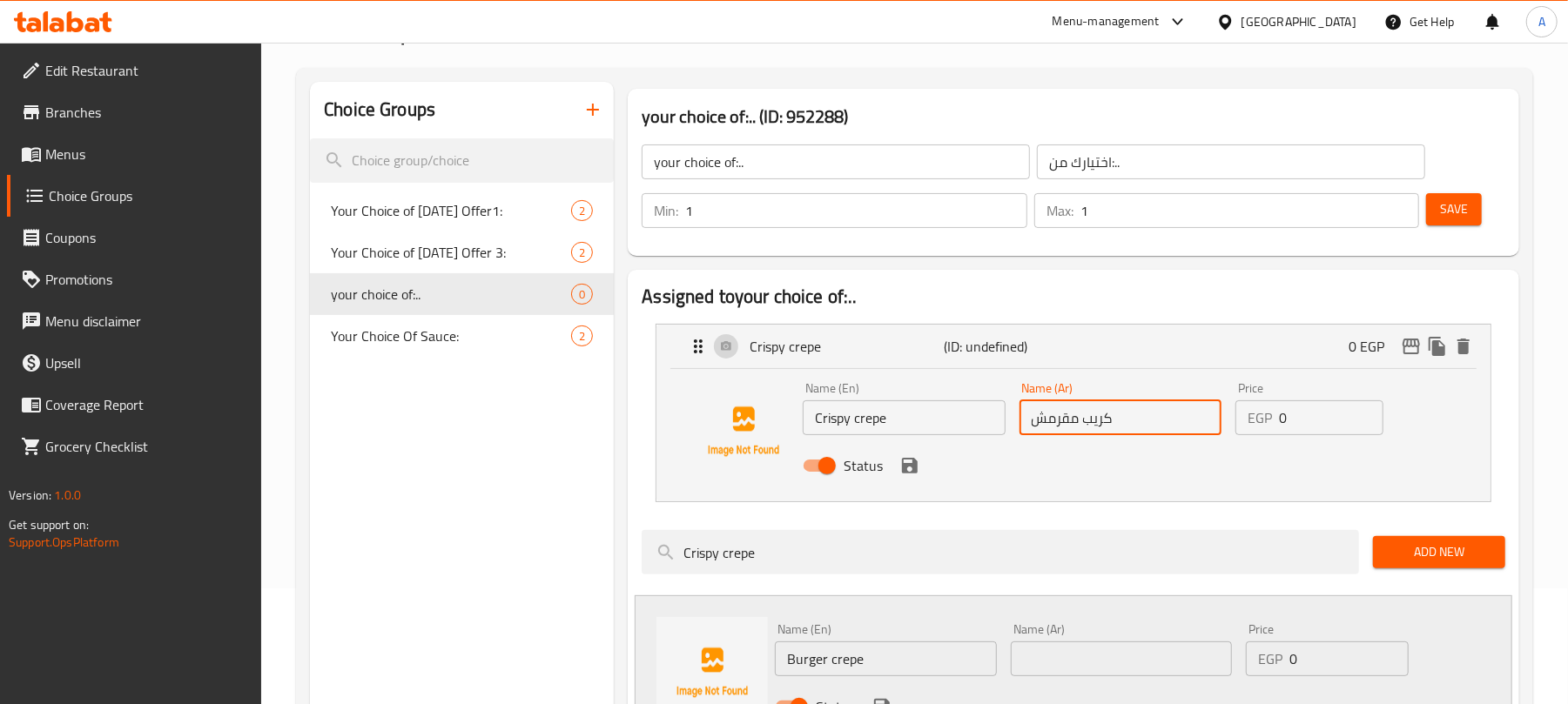 click at bounding box center [1121, 659] 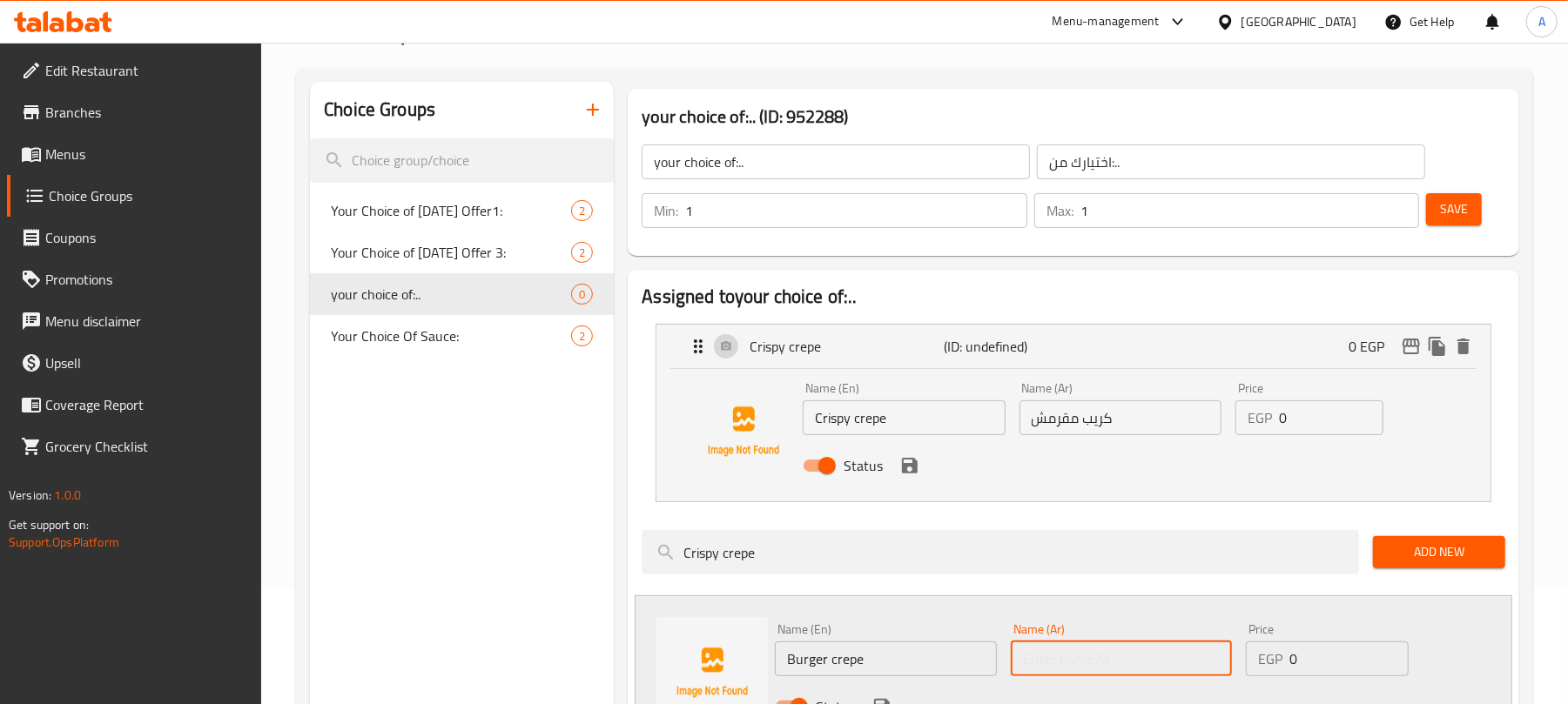 paste on "كريب مقرمش" 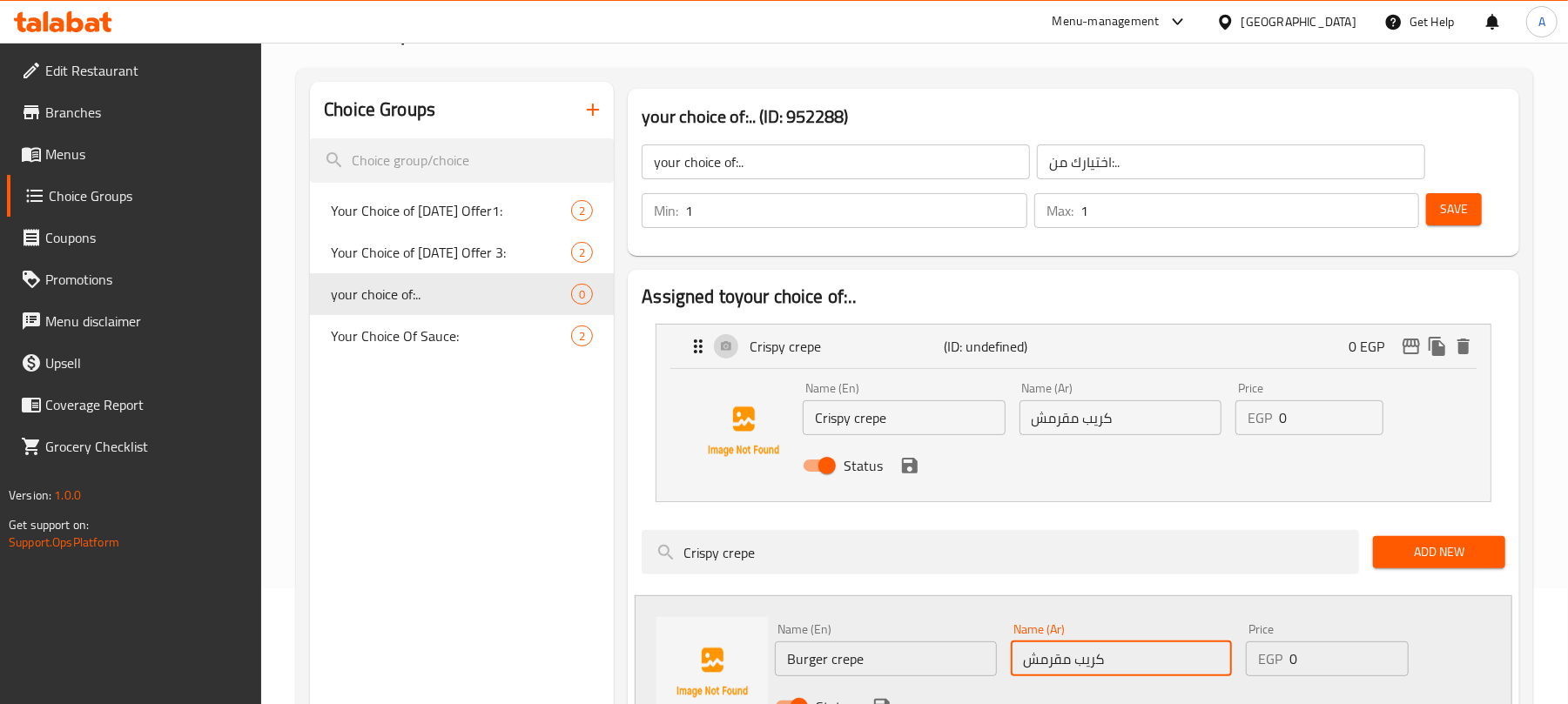 click on "كريب مقرمش" at bounding box center [1121, 659] 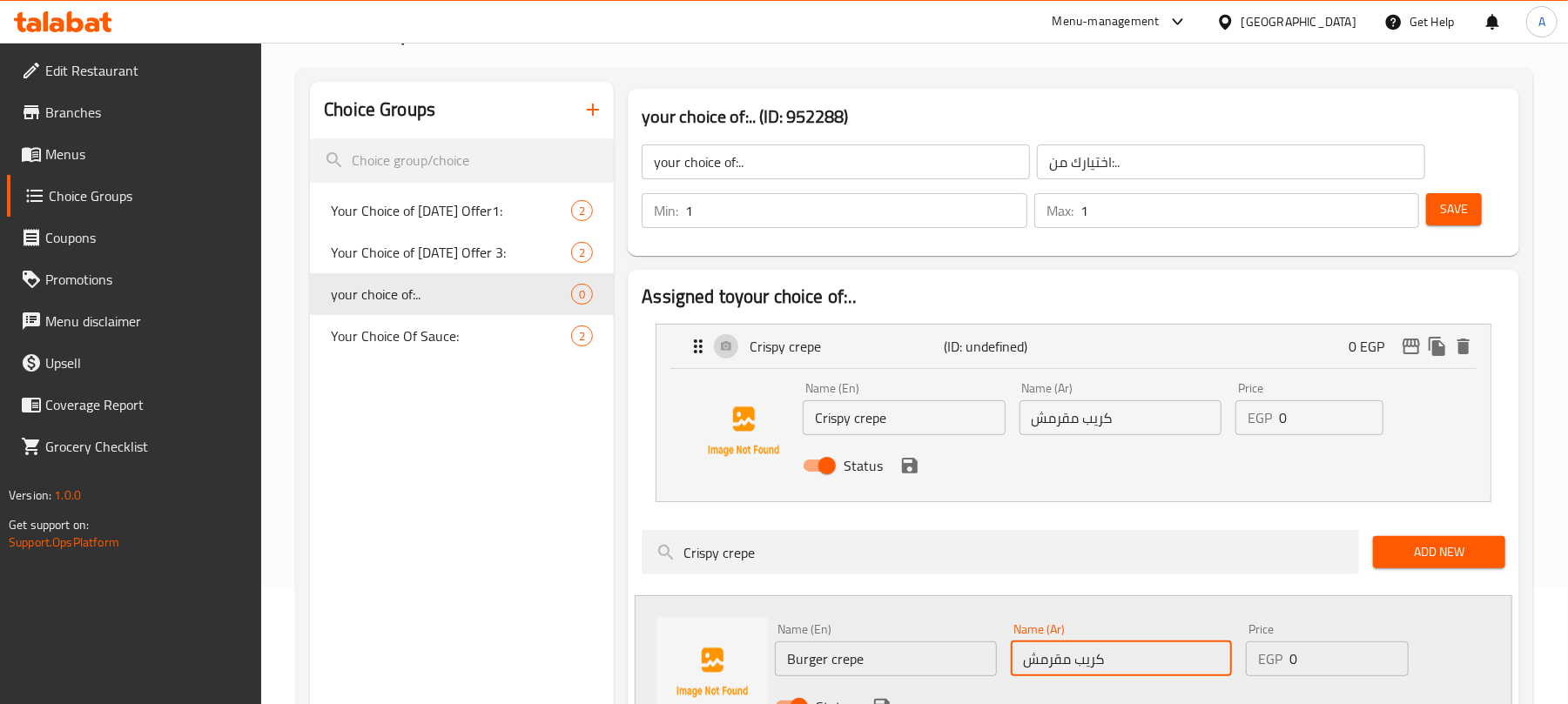 click on "كريب مقرمش" at bounding box center [1121, 659] 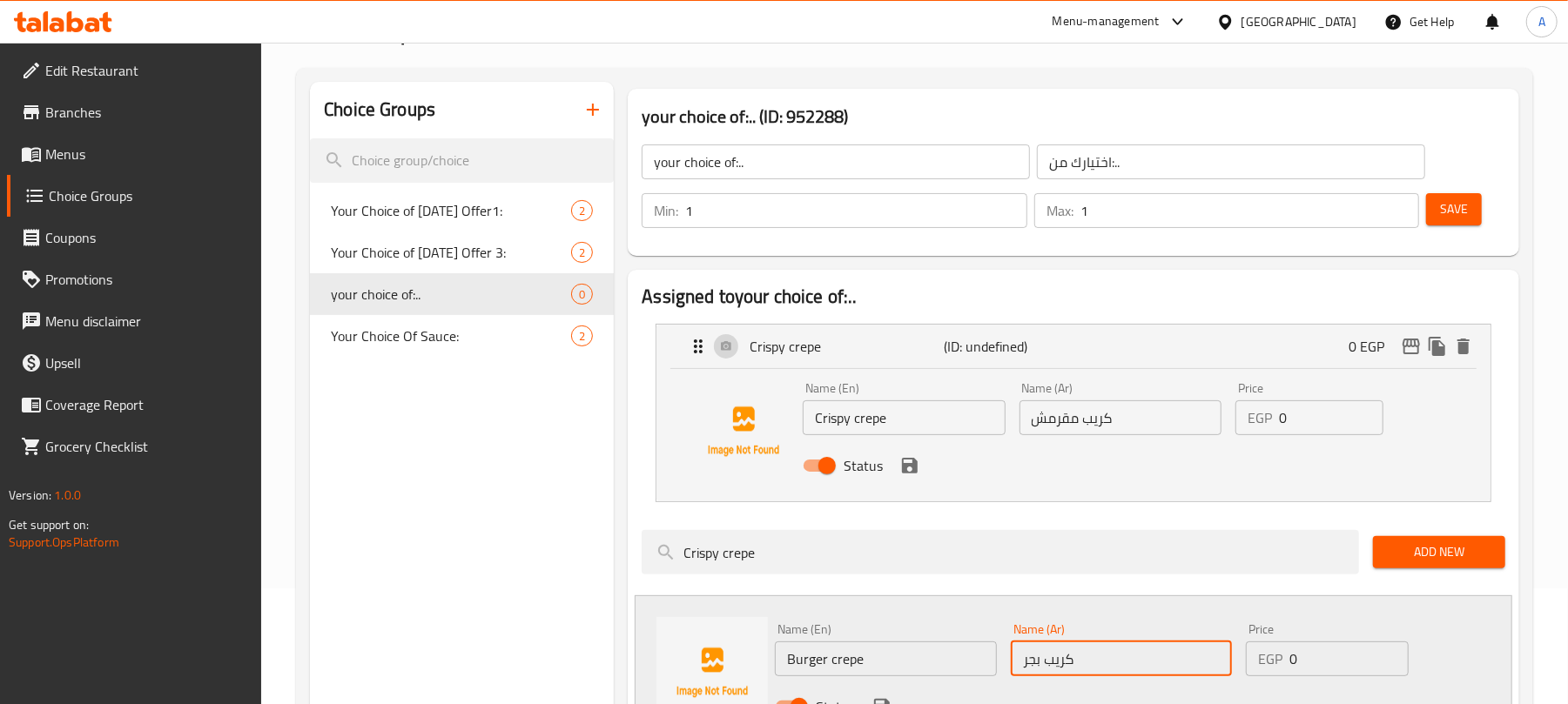 click on "كريب بجر" at bounding box center [1121, 659] 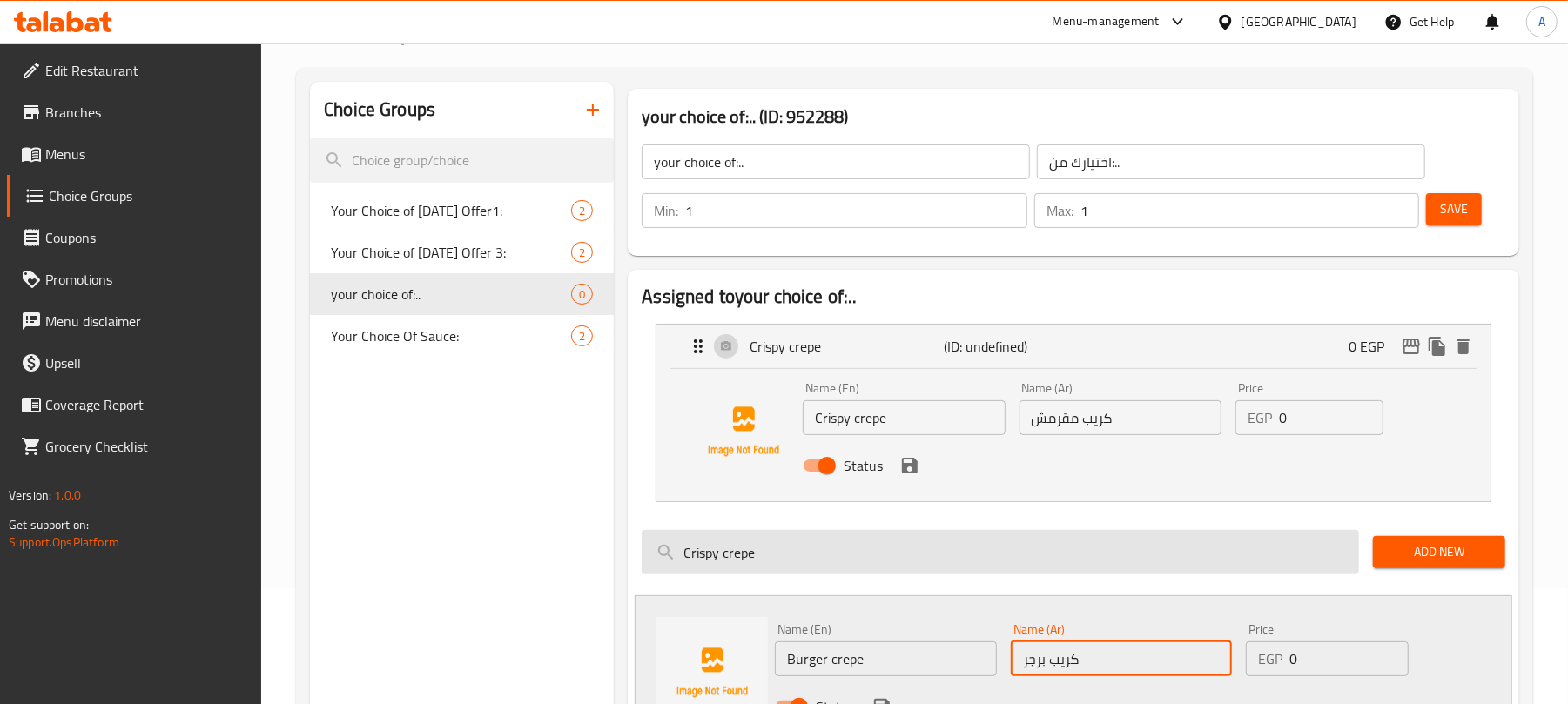 type on "كريب برجر" 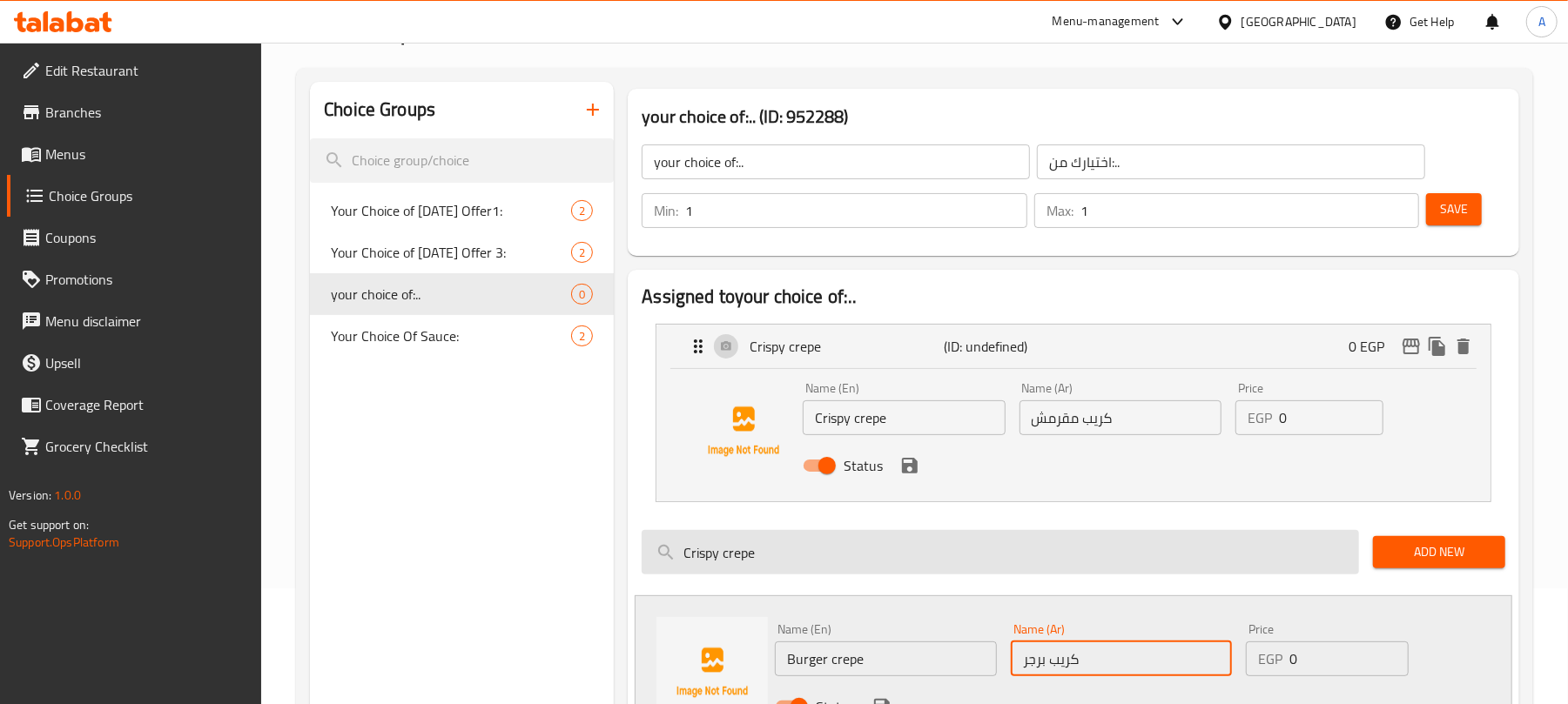 click on "Crispy crepe" at bounding box center (1000, 552) 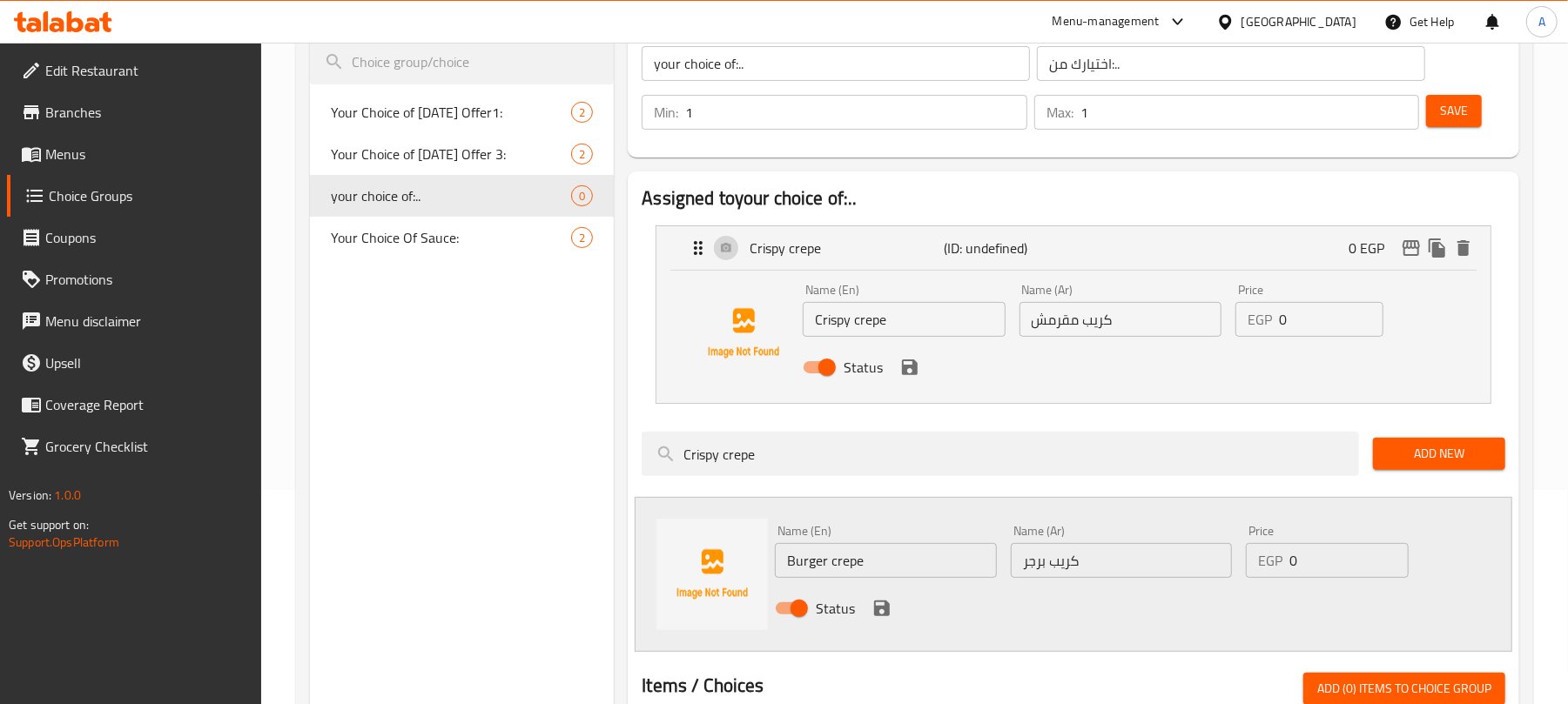 scroll, scrollTop: 348, scrollLeft: 0, axis: vertical 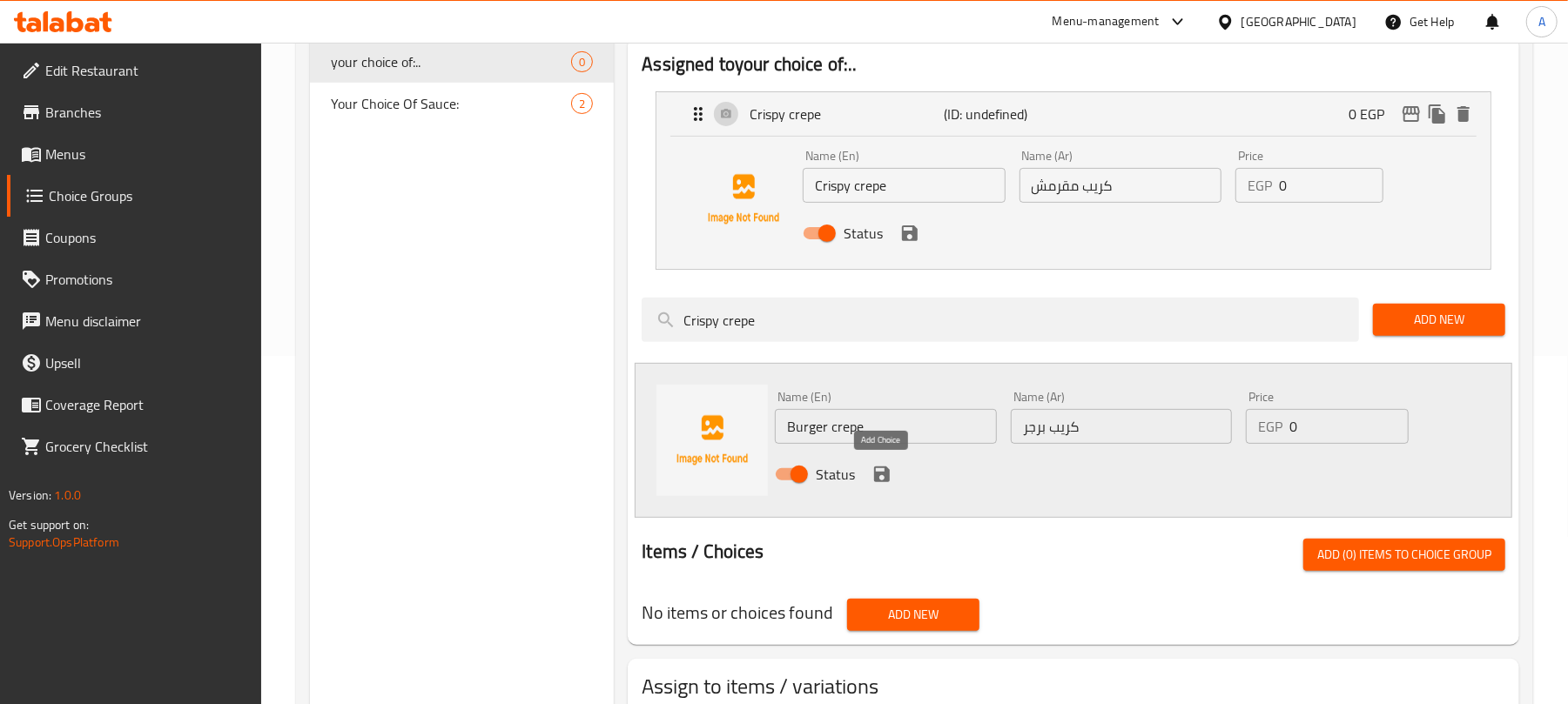 click 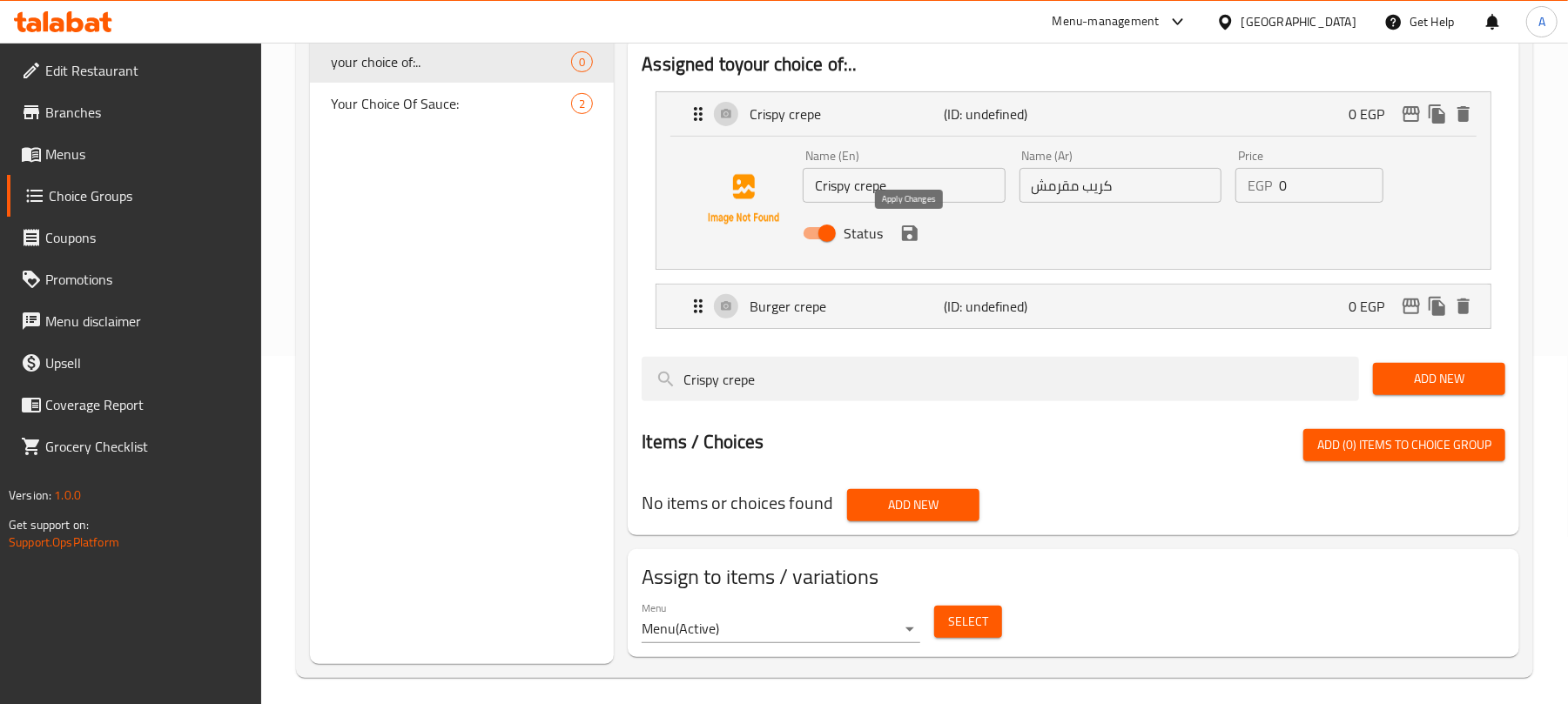 click 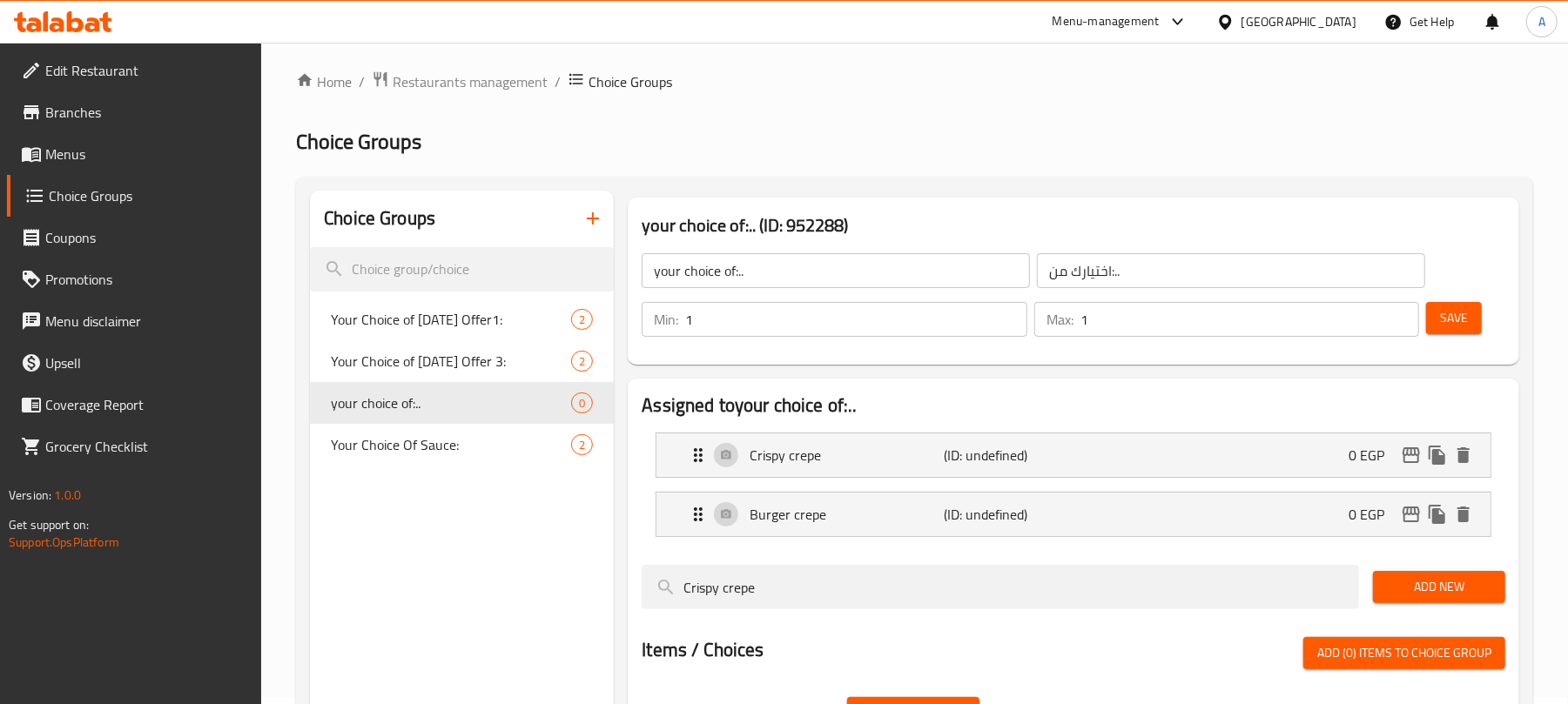 scroll, scrollTop: 0, scrollLeft: 0, axis: both 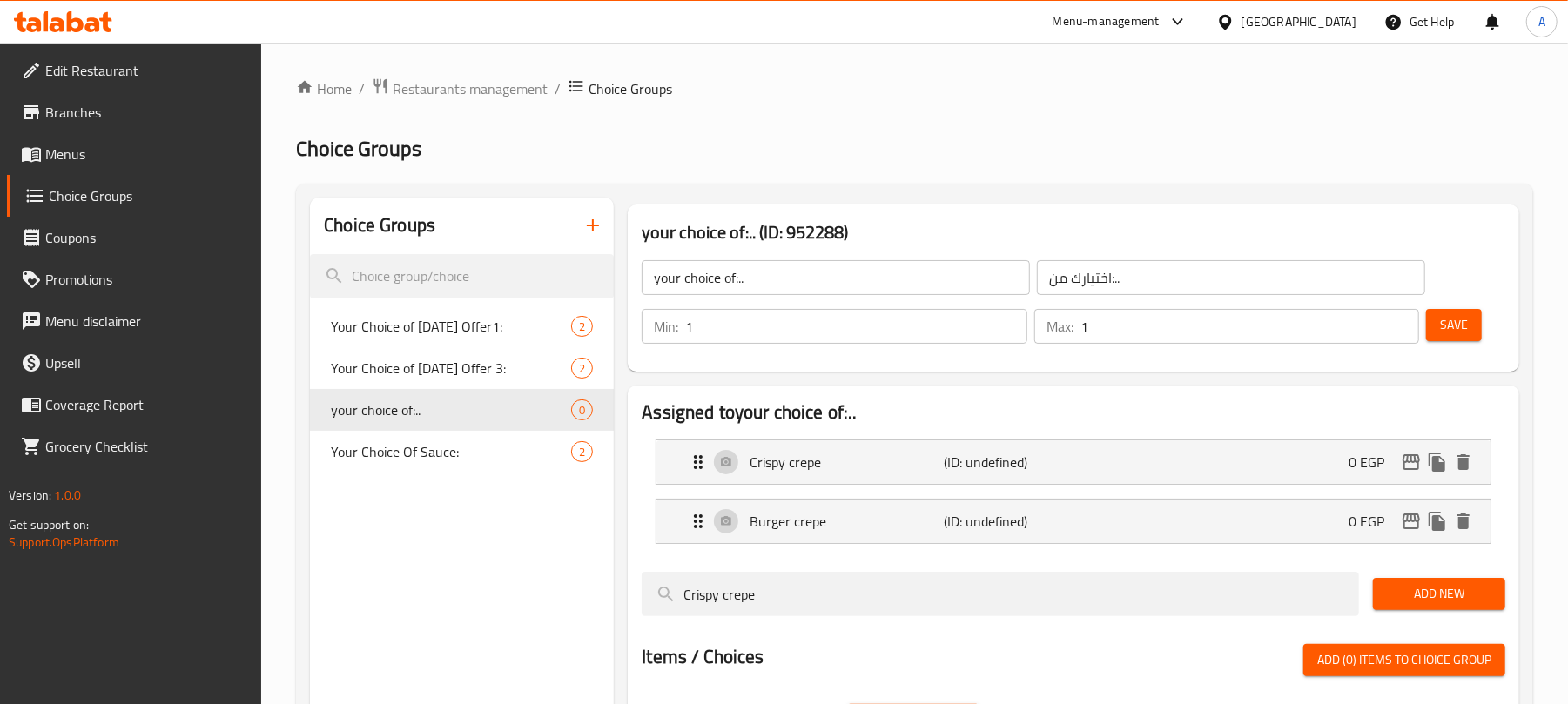 click on "Save" at bounding box center (1454, 325) 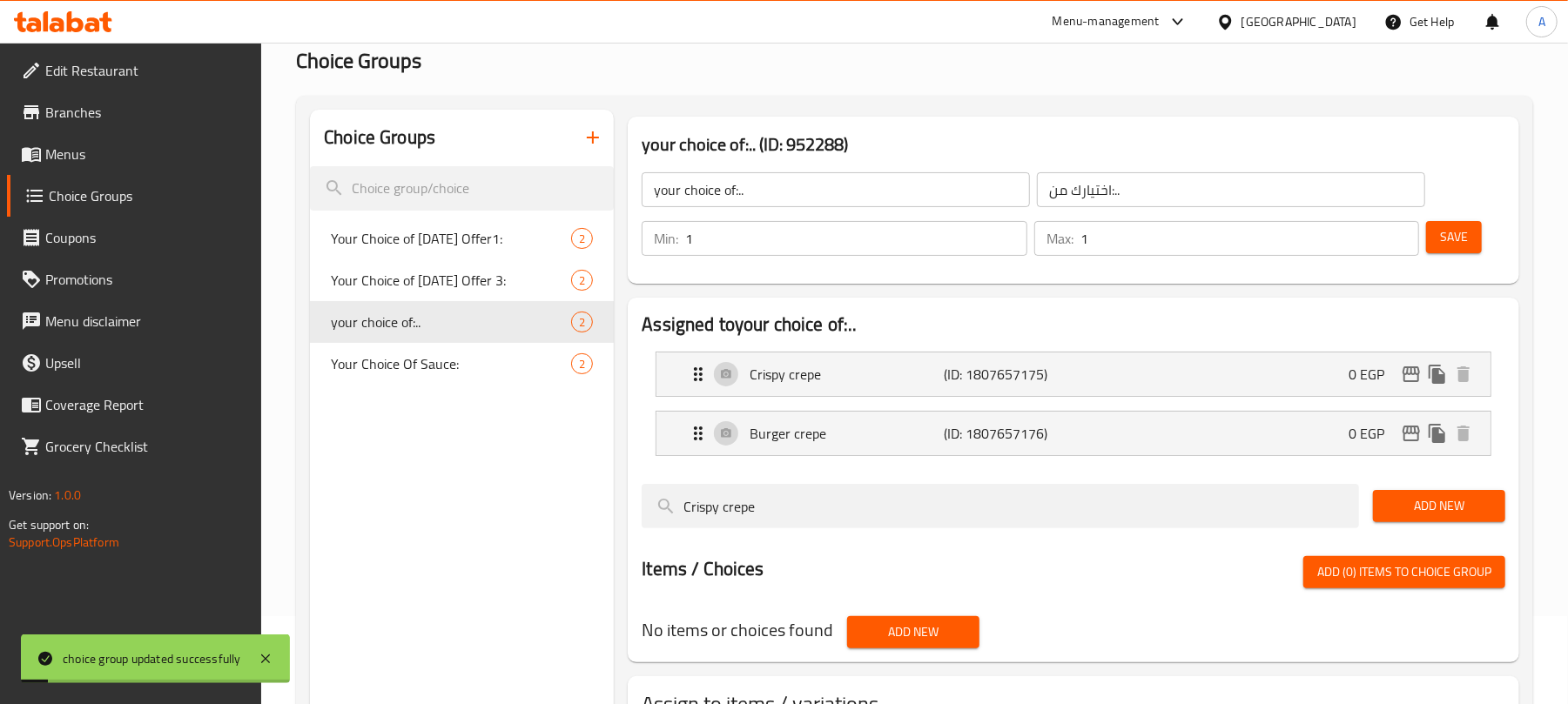 scroll, scrollTop: 247, scrollLeft: 0, axis: vertical 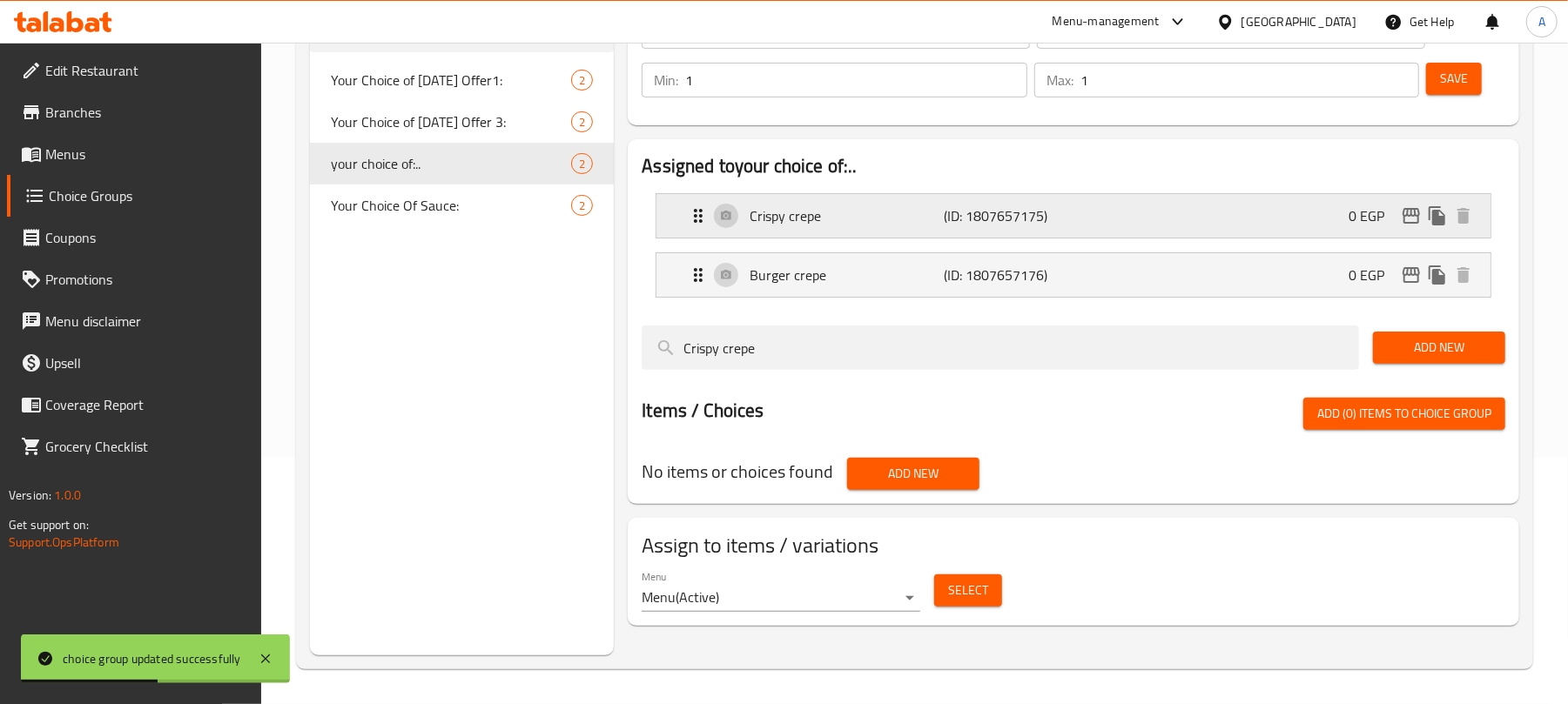 click on "Crispy crepe" at bounding box center (846, 216) 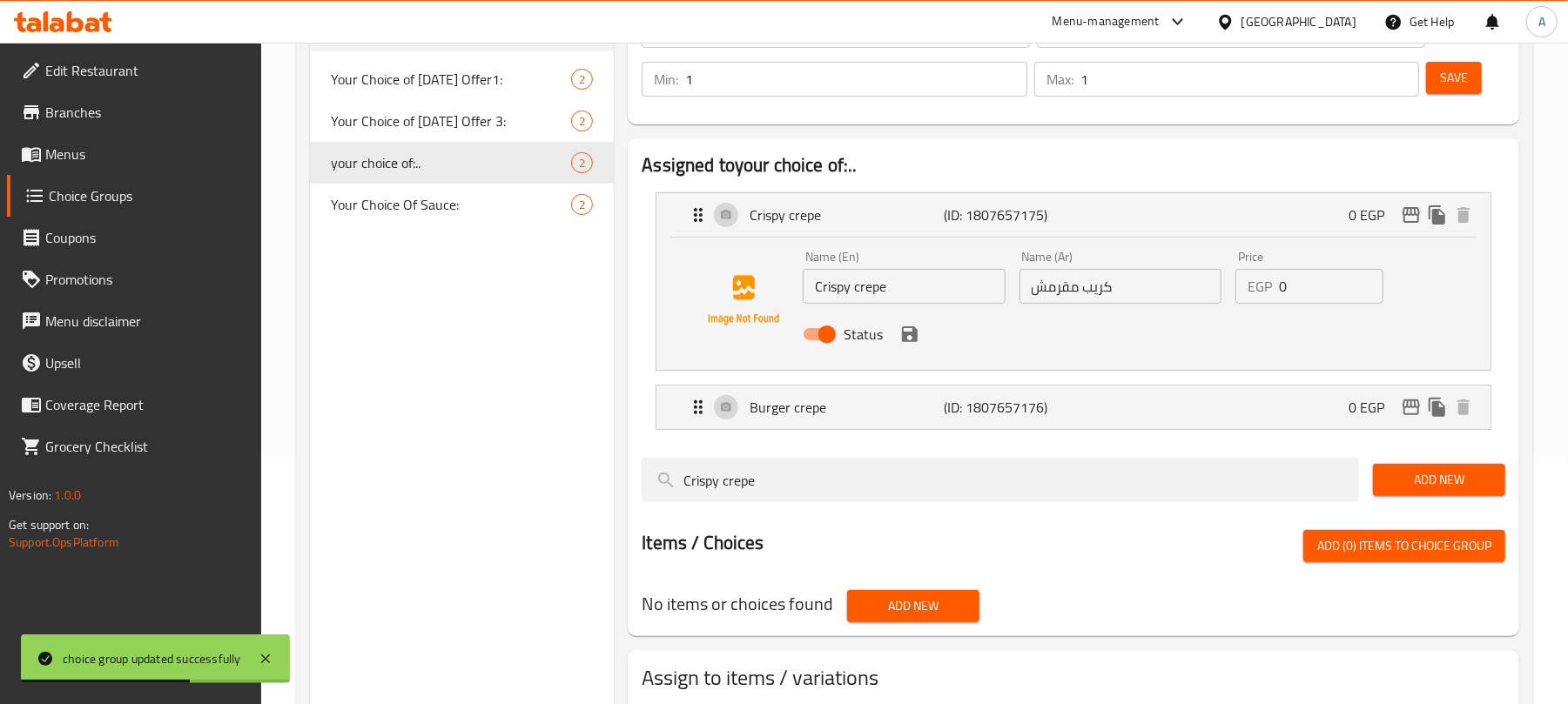 click on "كريب مقرمش" at bounding box center (1120, 286) 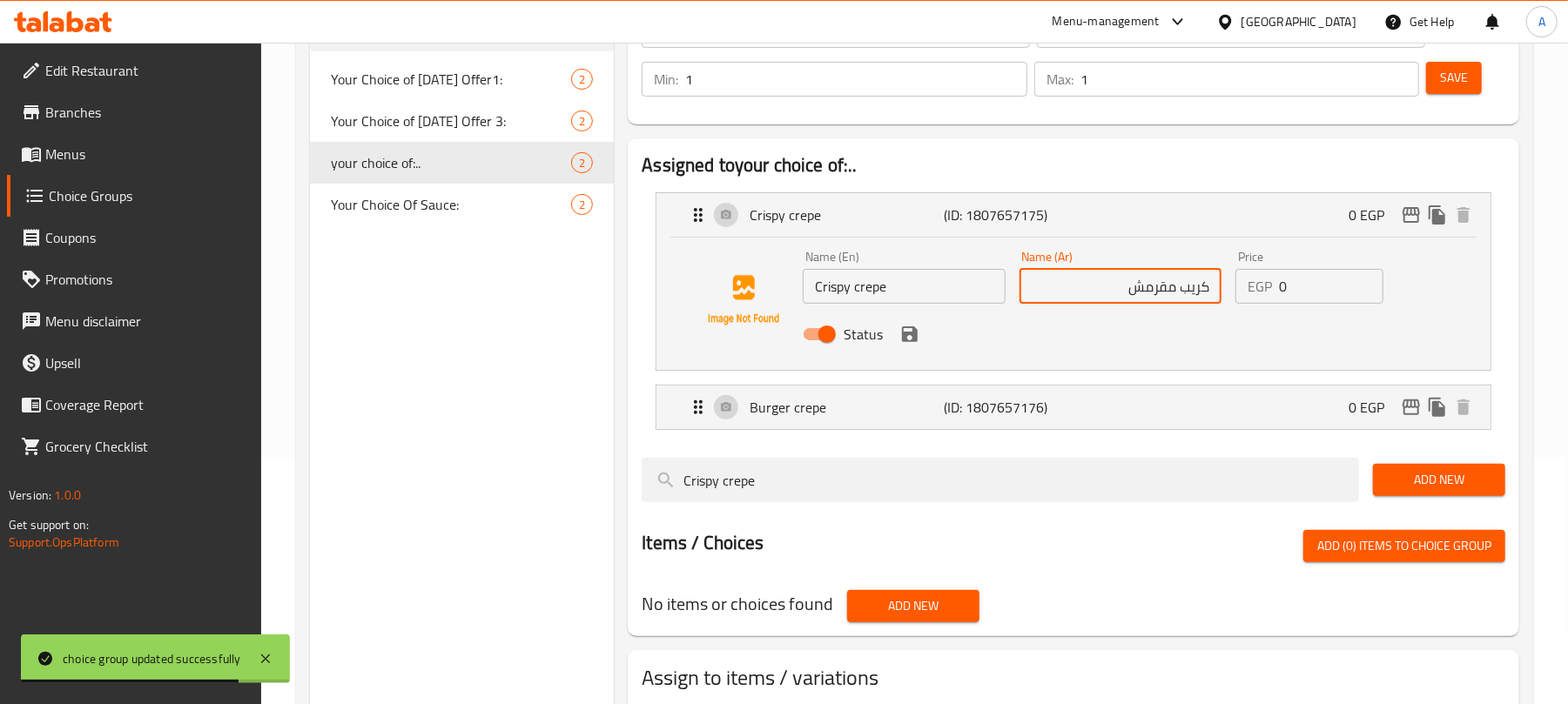 click on "كريب مقرمش" at bounding box center [1120, 286] 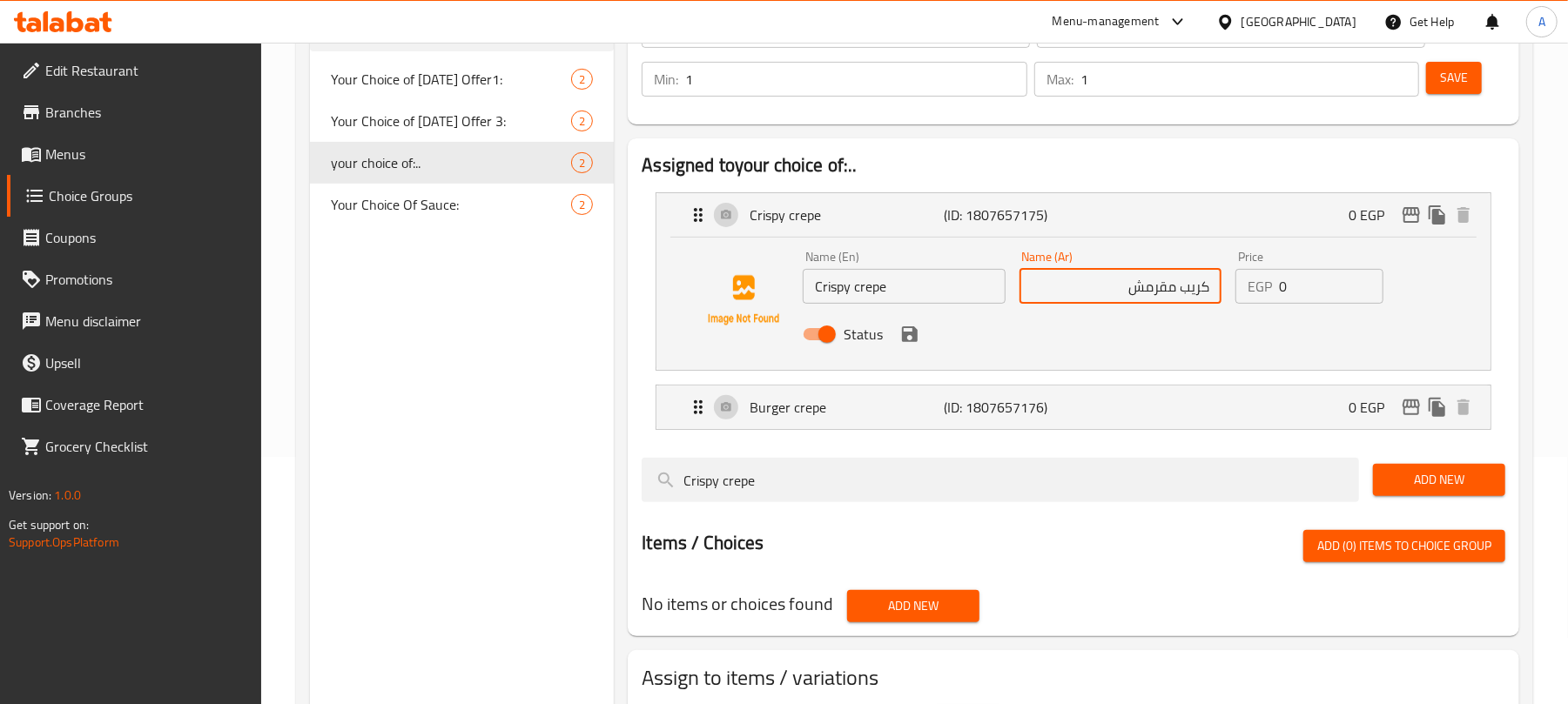 paste on "مع بطاطس مديم و في7" 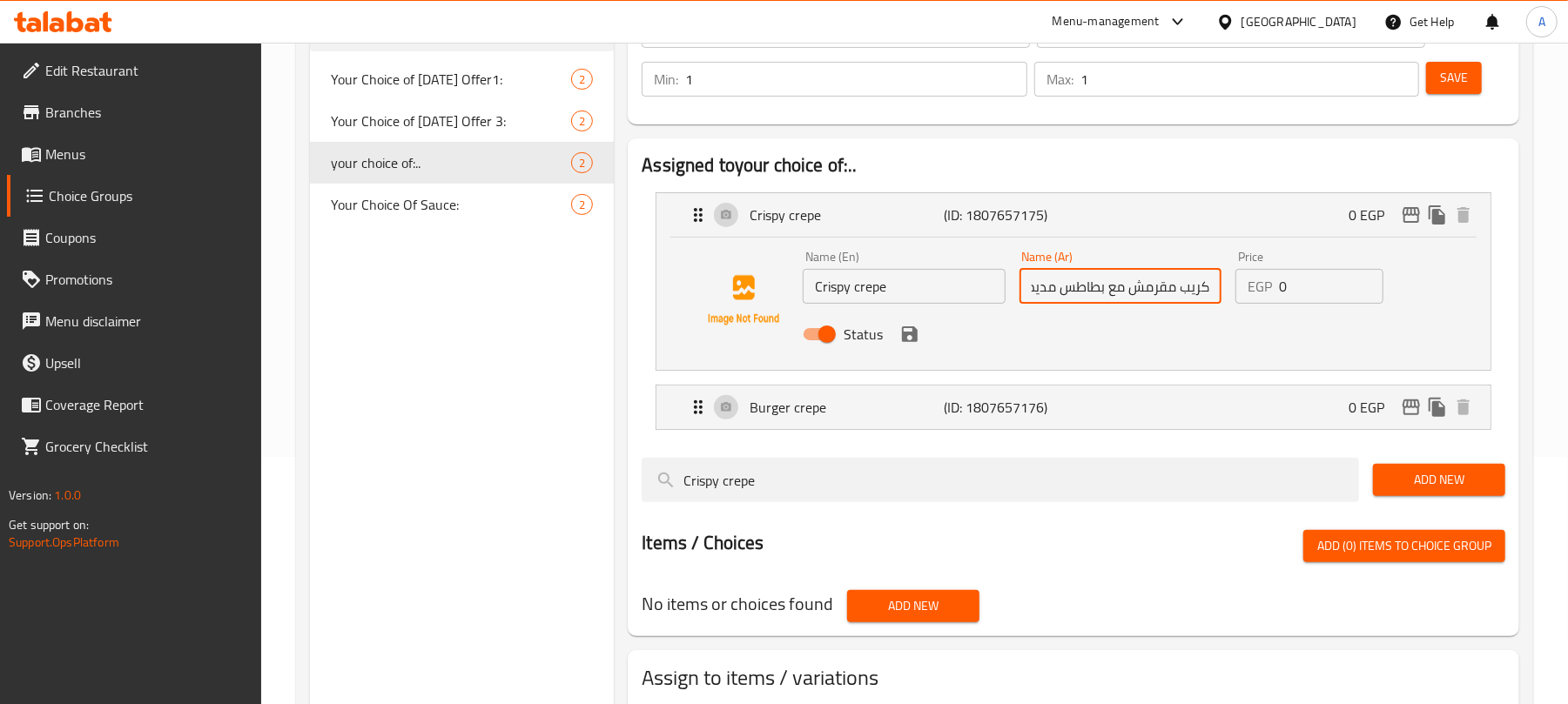 scroll, scrollTop: 0, scrollLeft: -46, axis: horizontal 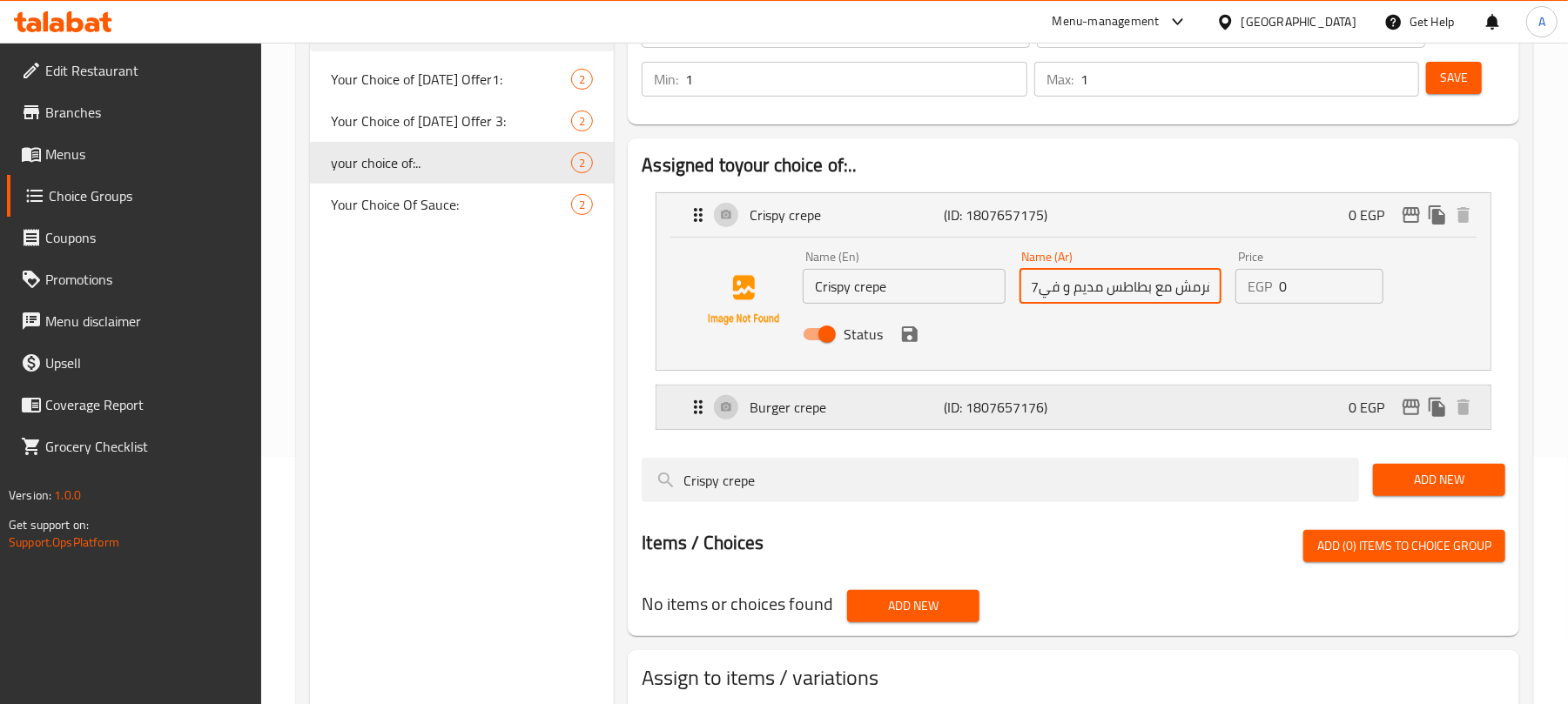 click on "Burger crepe (ID: 1807657176) 0 EGP" at bounding box center (1079, 407) 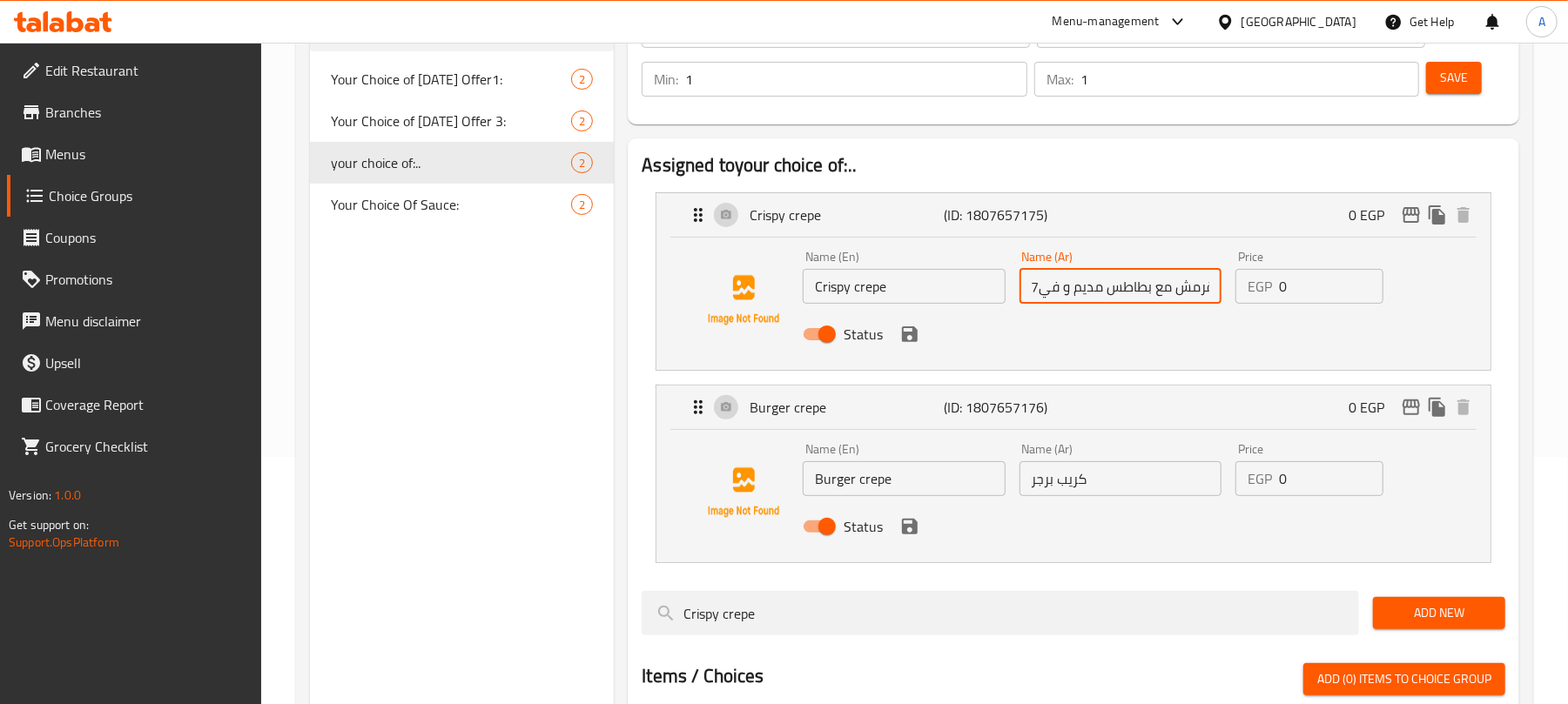 type on "كريب مقرمش مع بطاطس مديم و في7" 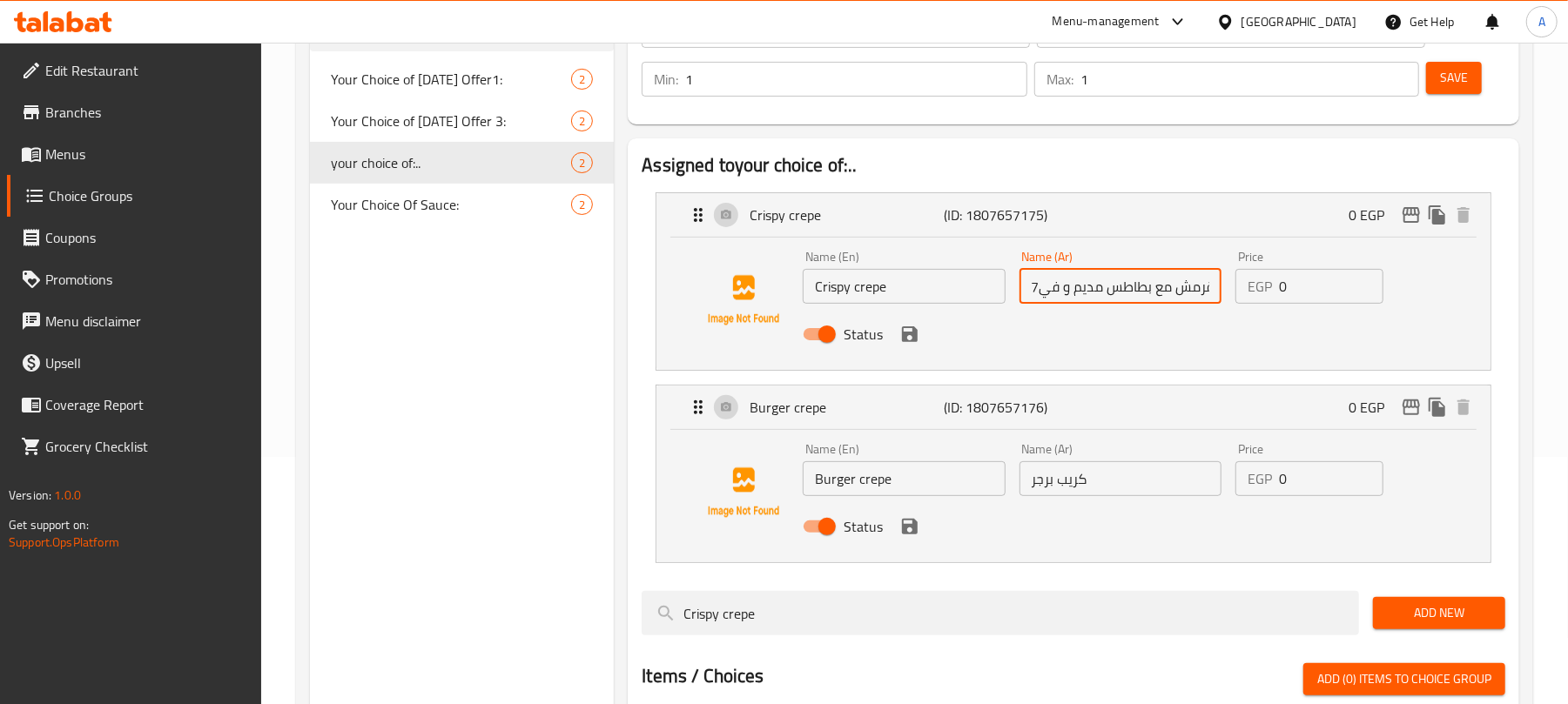 click on "كريب برجر" at bounding box center [1120, 479] 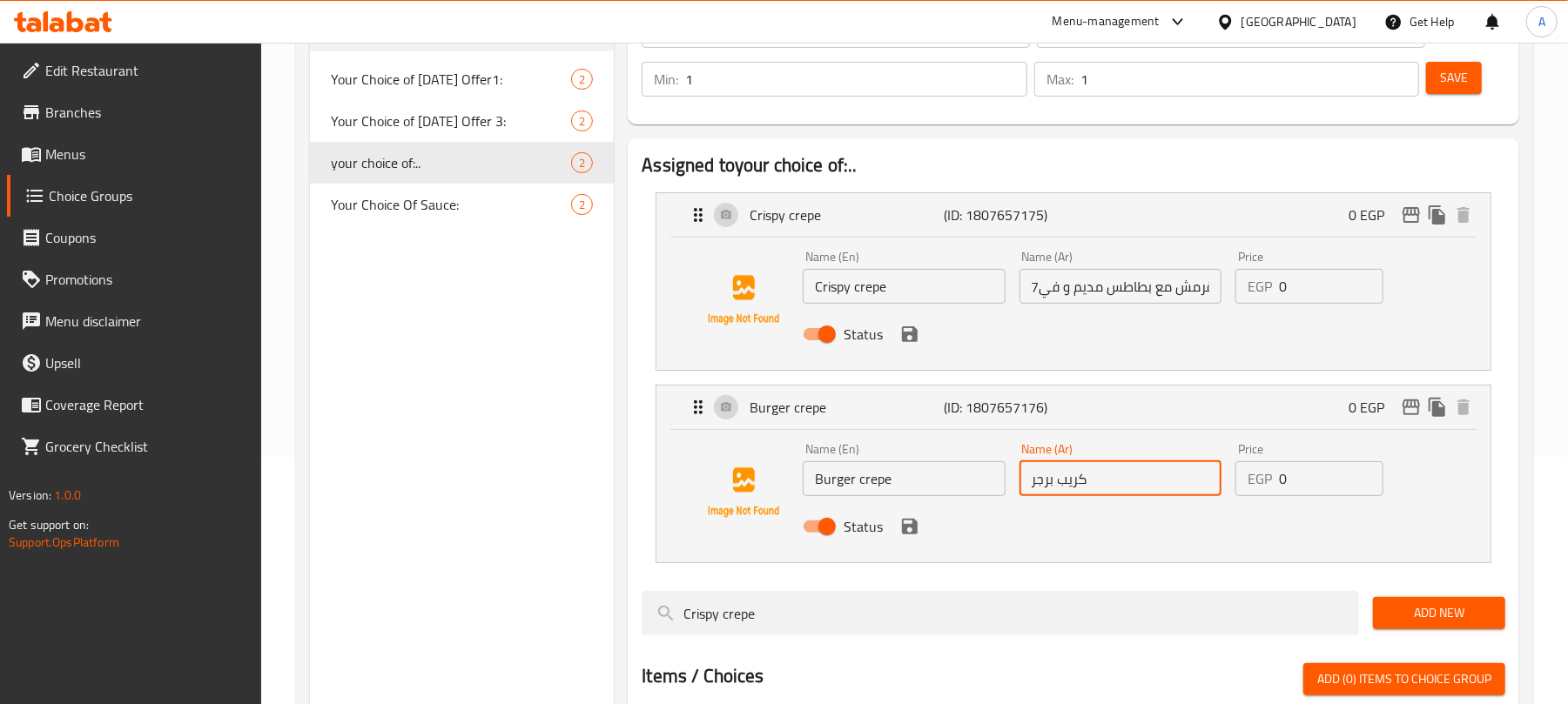 scroll, scrollTop: 0, scrollLeft: 0, axis: both 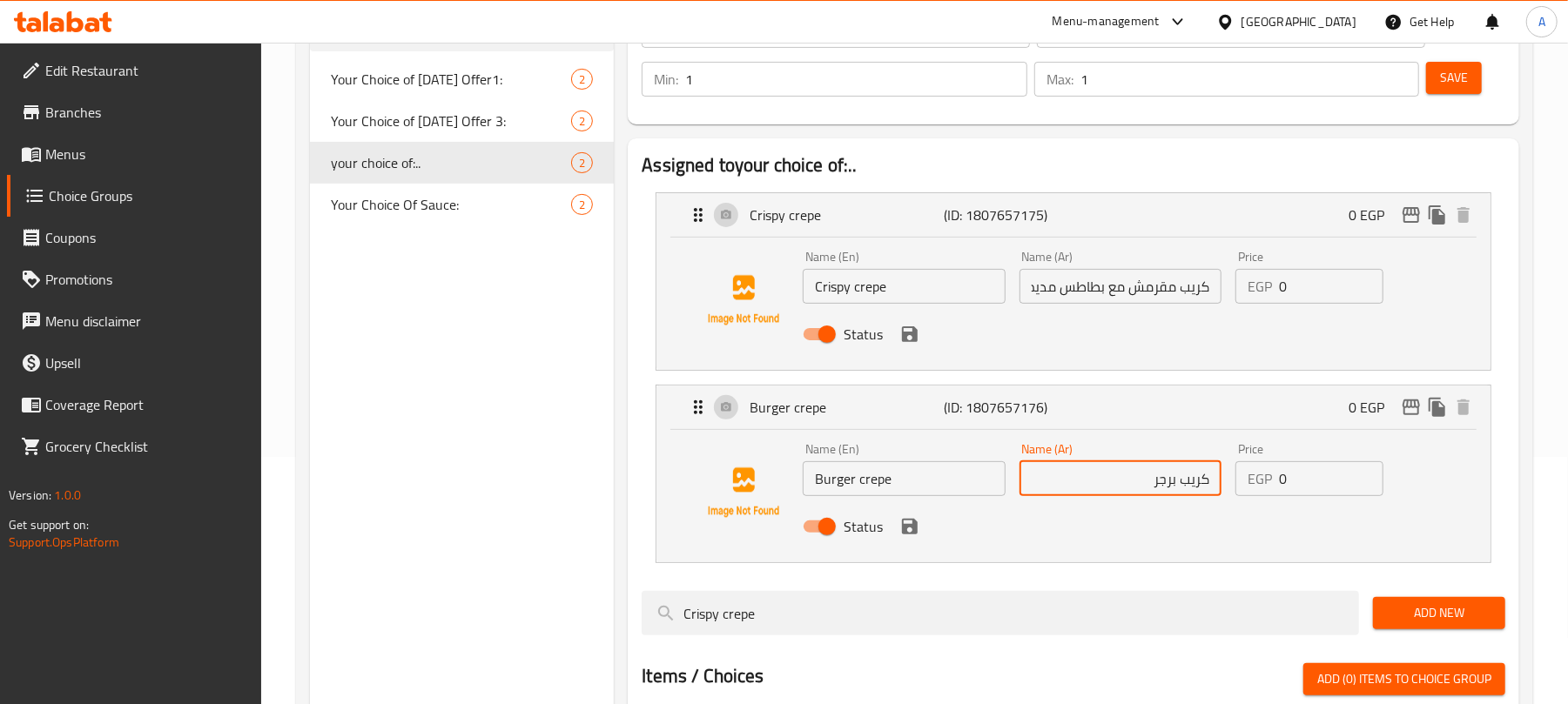 click on "كريب برجر" at bounding box center (1120, 479) 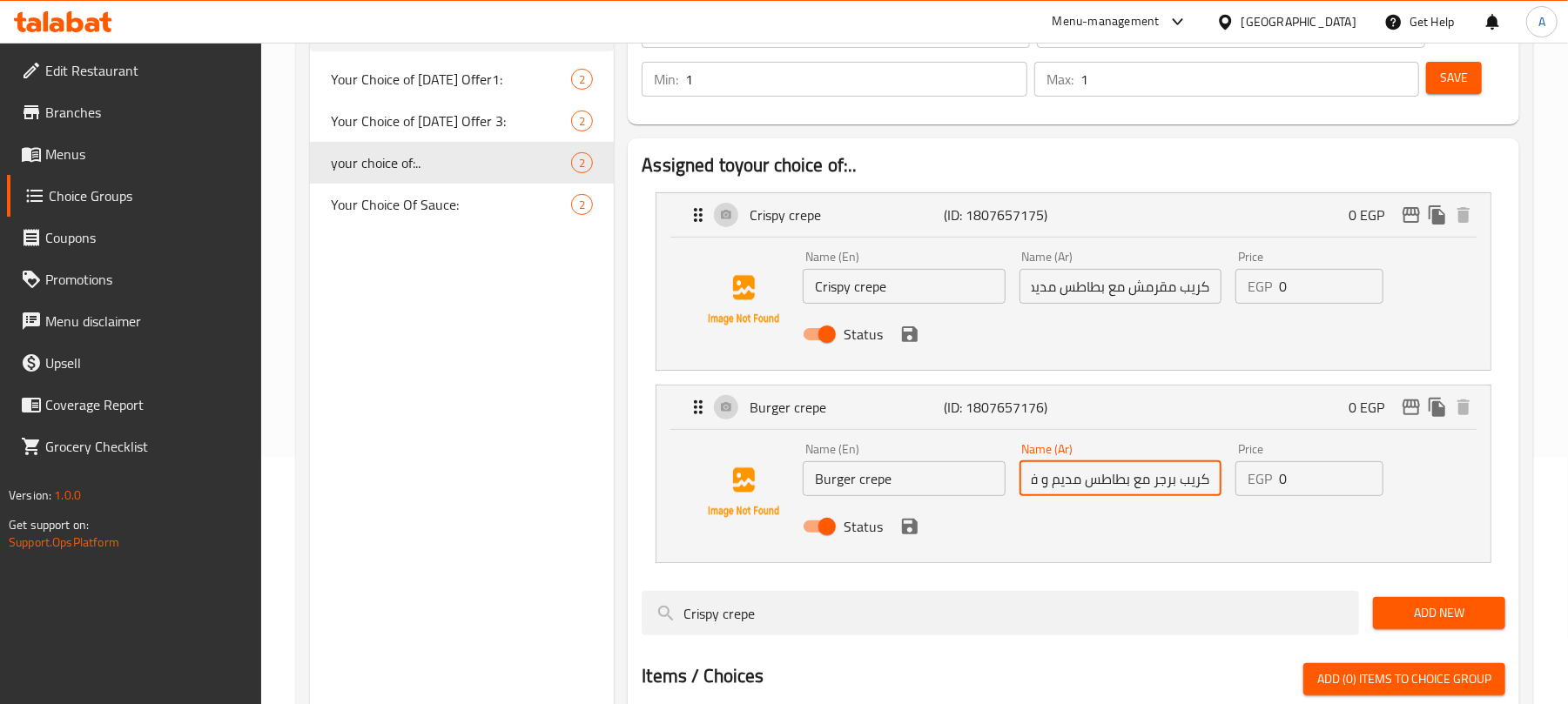 scroll, scrollTop: 0, scrollLeft: -21, axis: horizontal 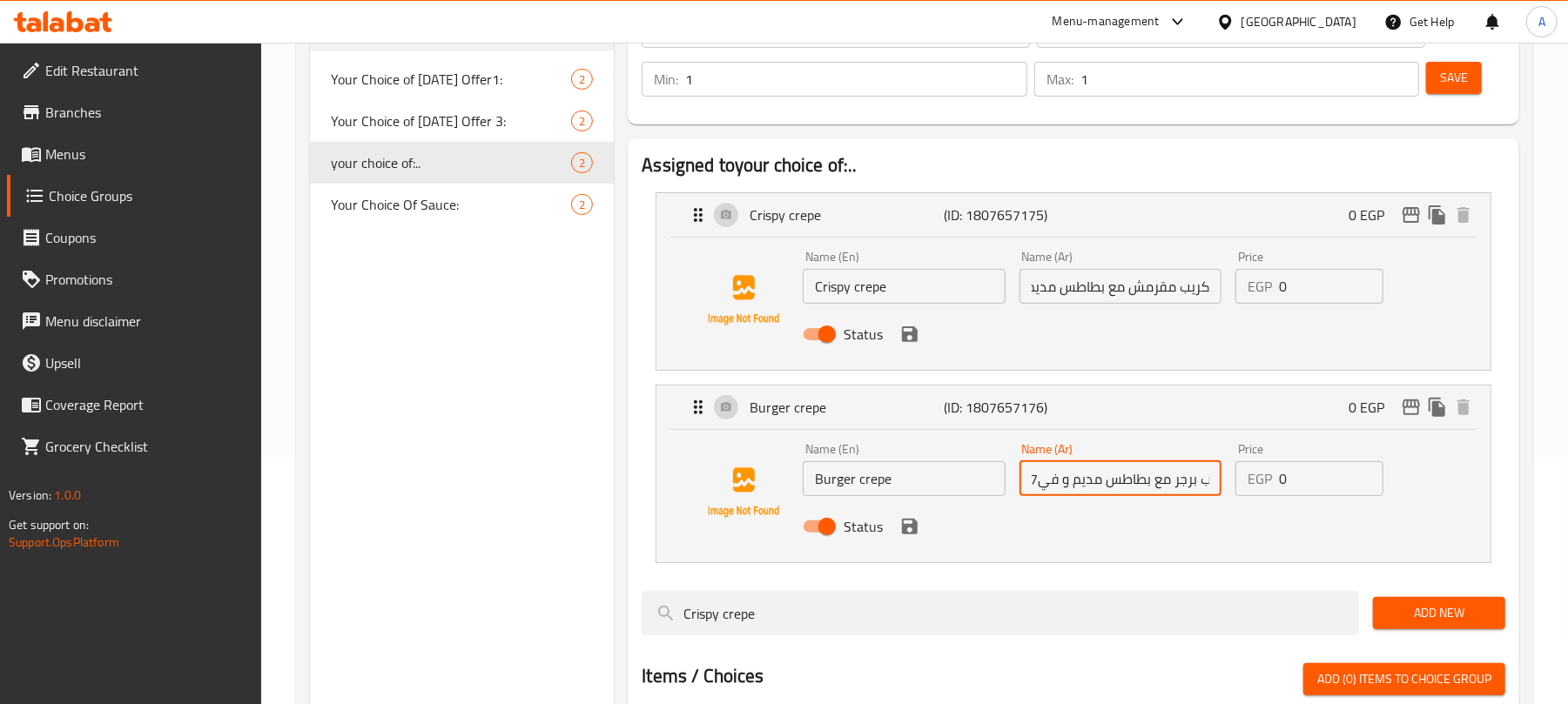 type on "كريب برجر مع بطاطس مديم و في7" 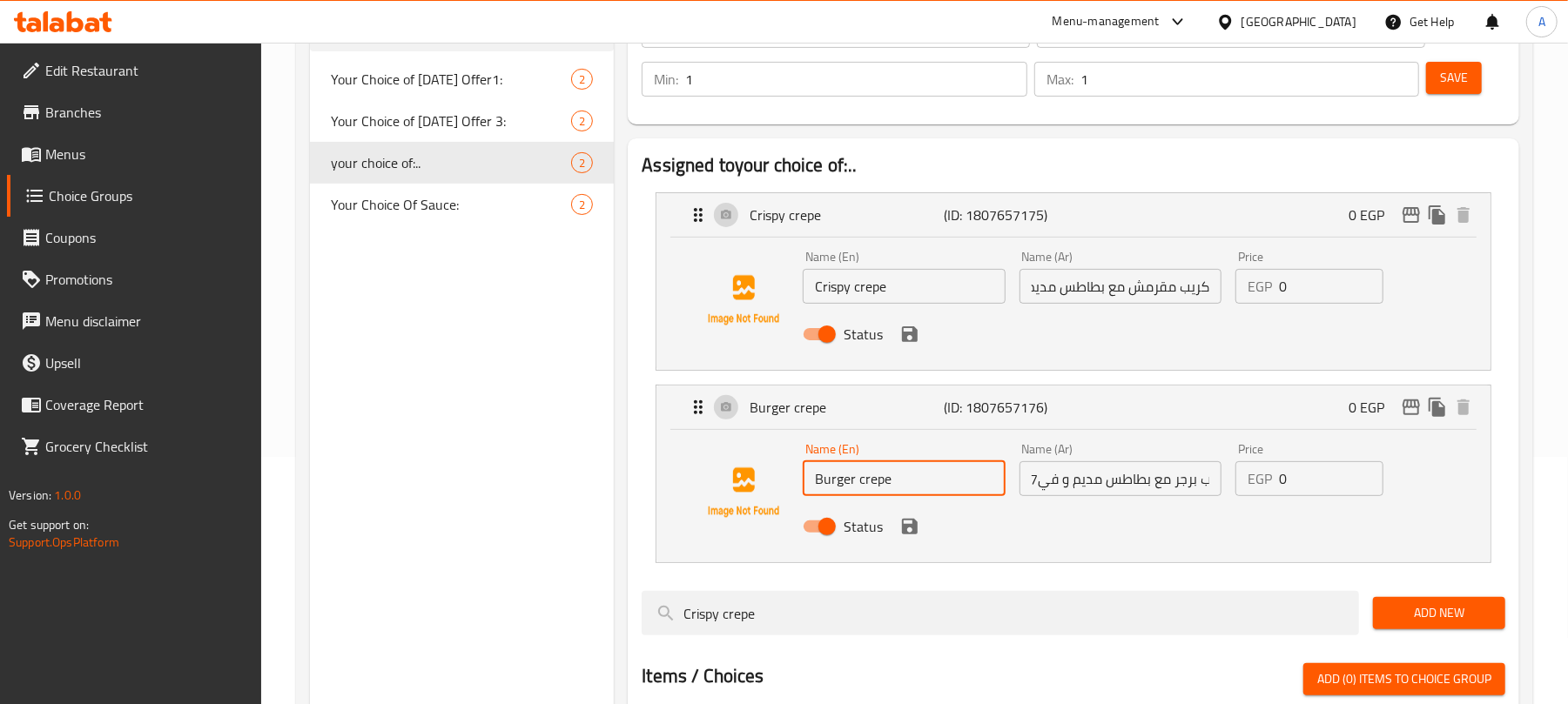 click on "Burger crepe" at bounding box center [904, 479] 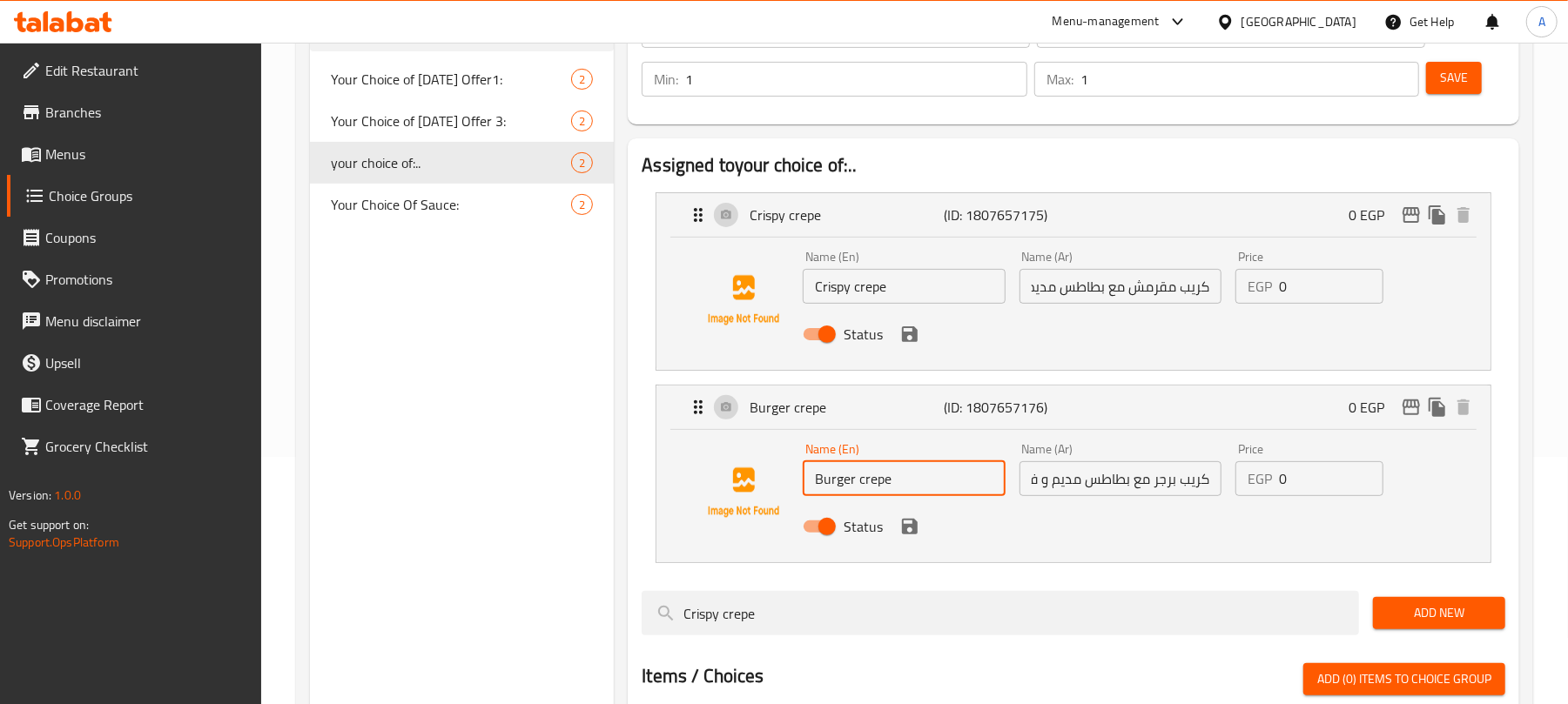 paste on "with medium fries and v7" 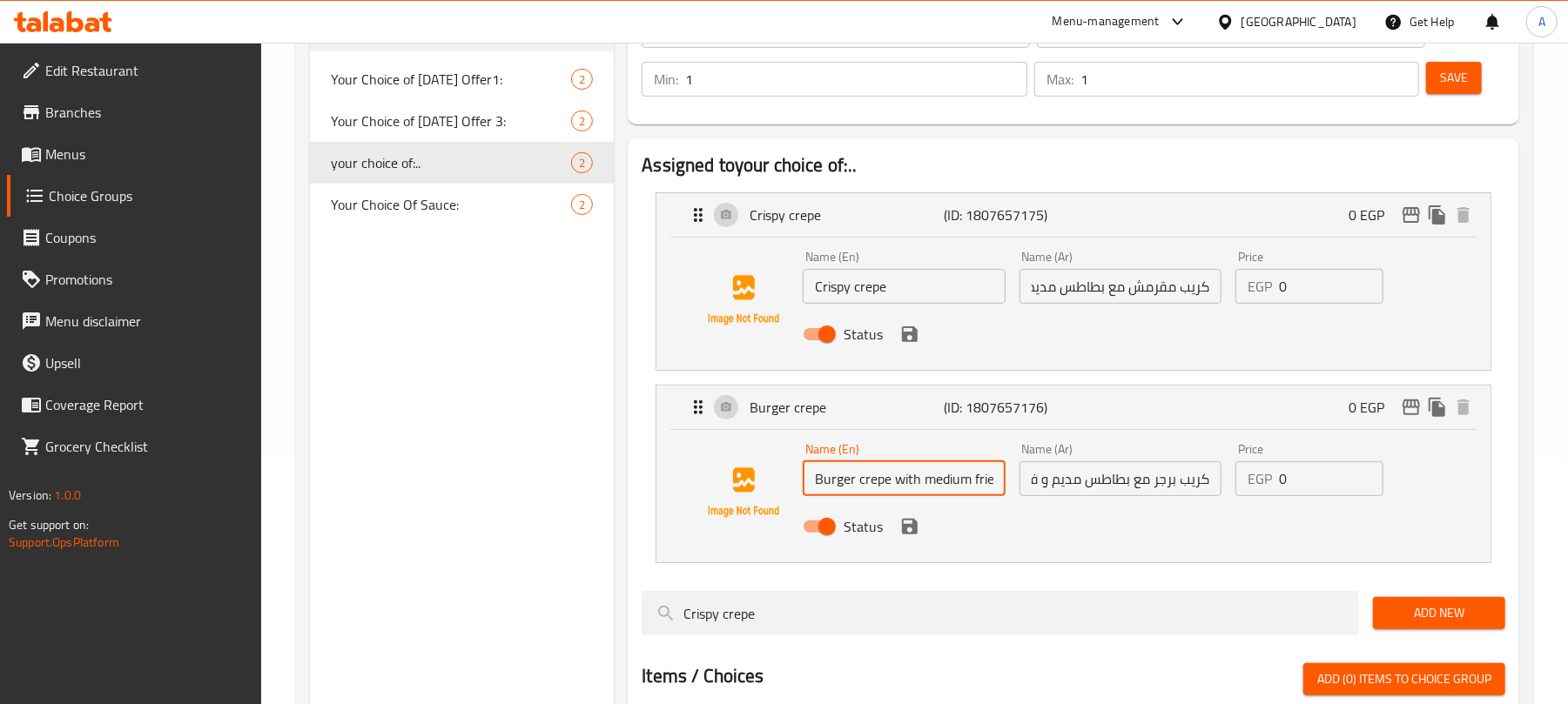 scroll, scrollTop: 0, scrollLeft: 49, axis: horizontal 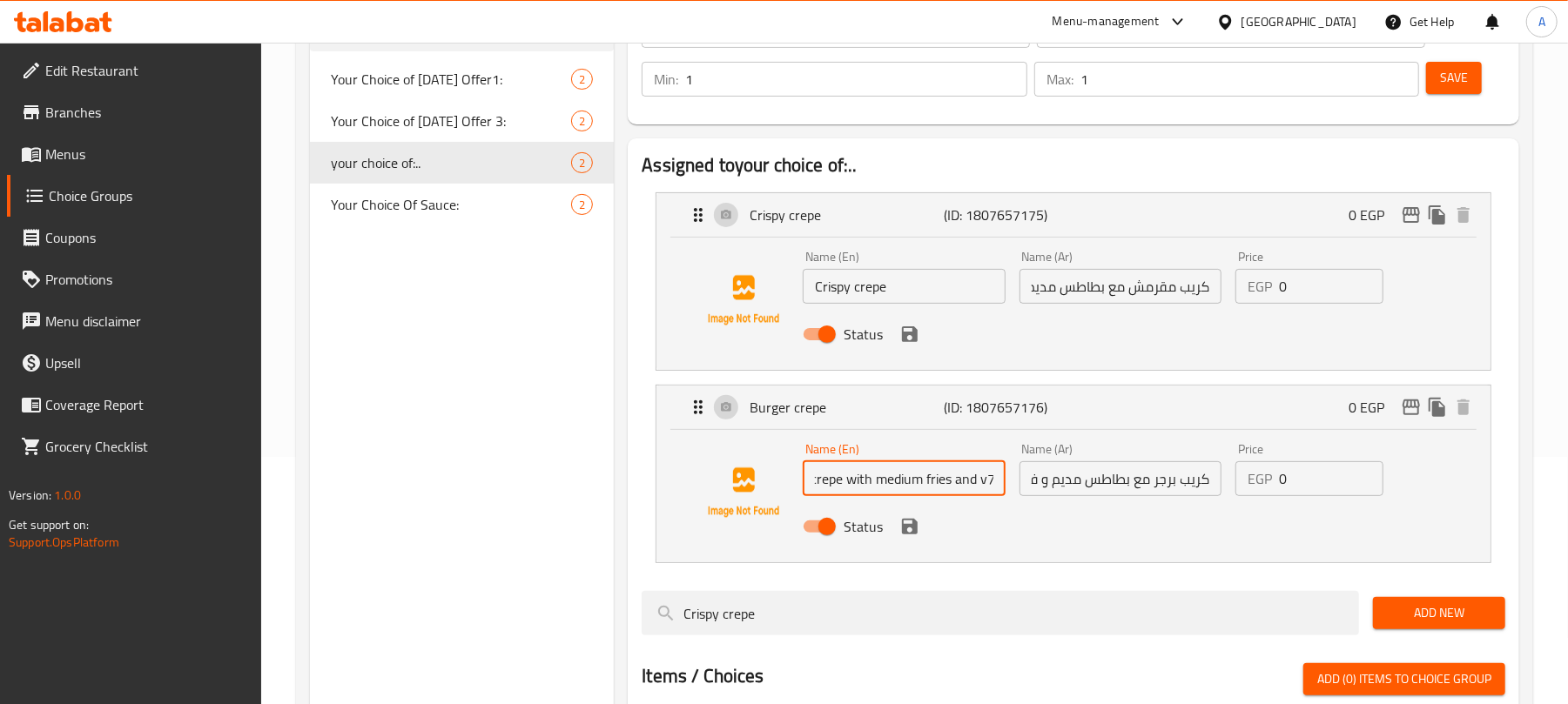 type on "Burger crepe with medium fries and v7" 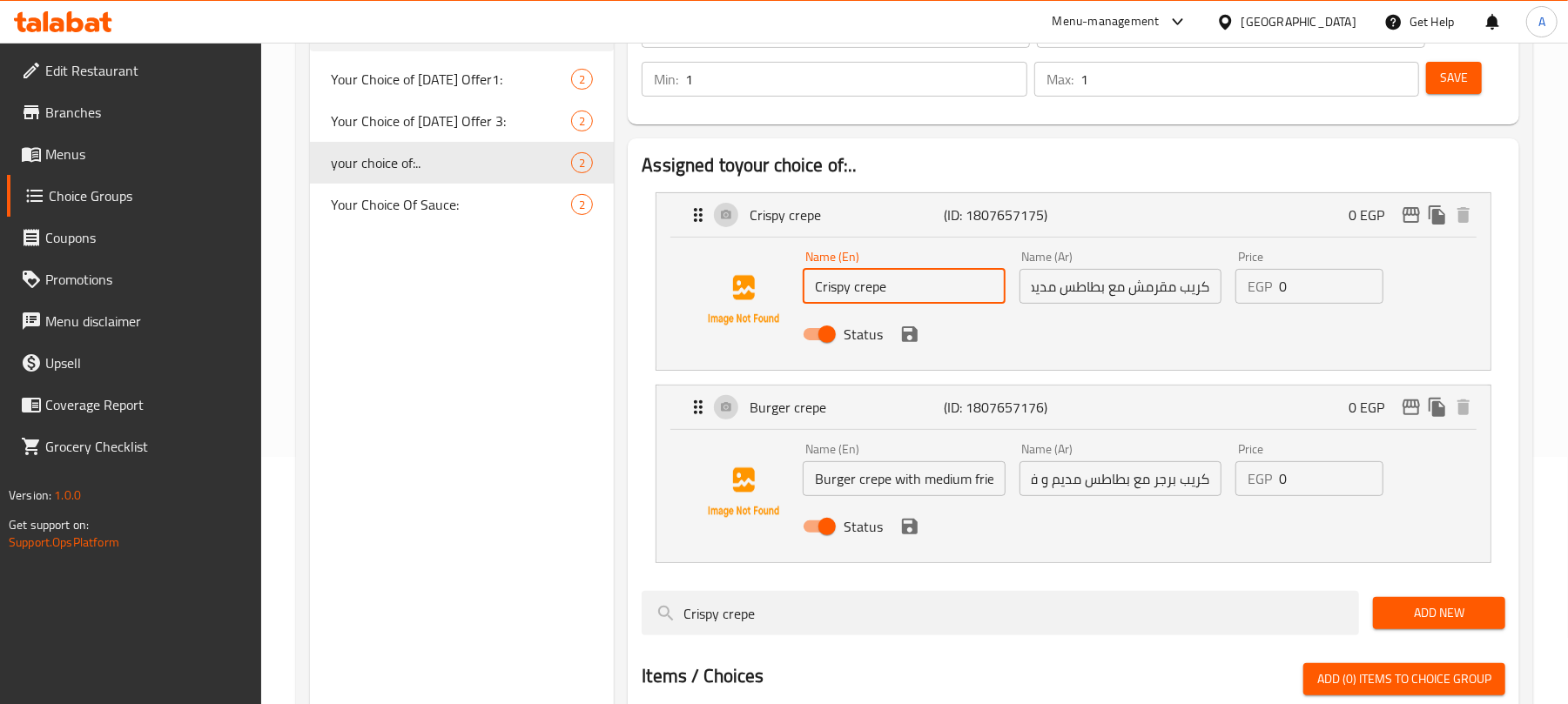 paste on "with medium fries and v7" 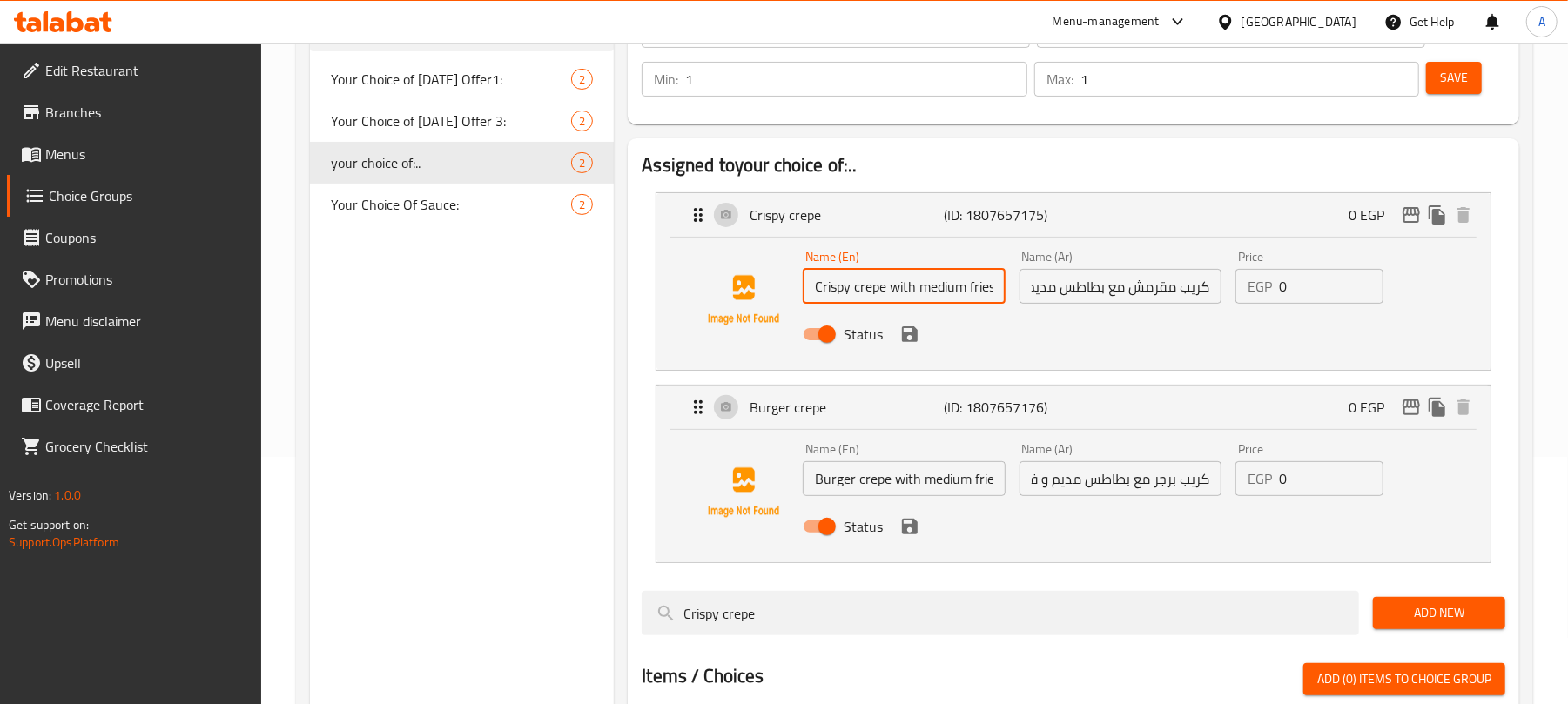 scroll, scrollTop: 0, scrollLeft: 47, axis: horizontal 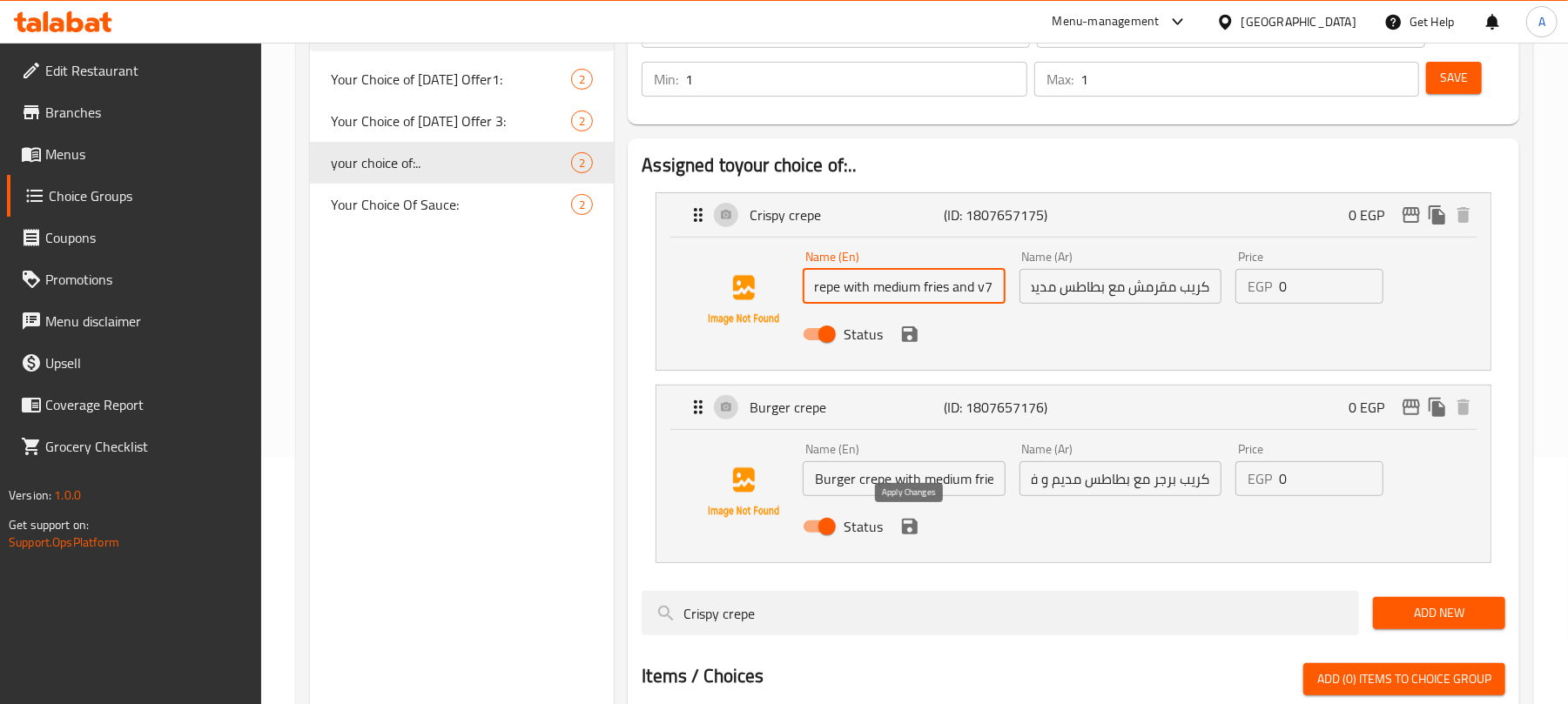 click 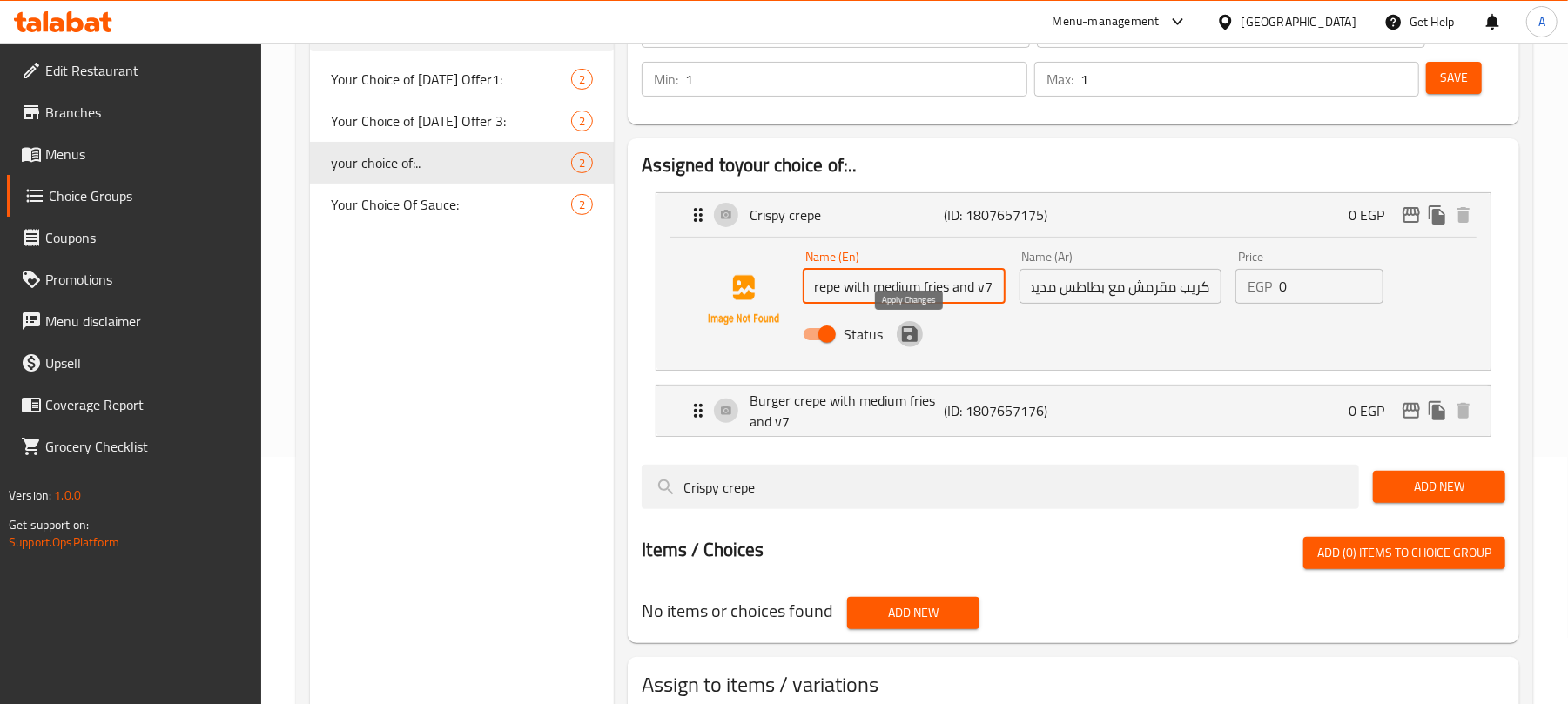 click 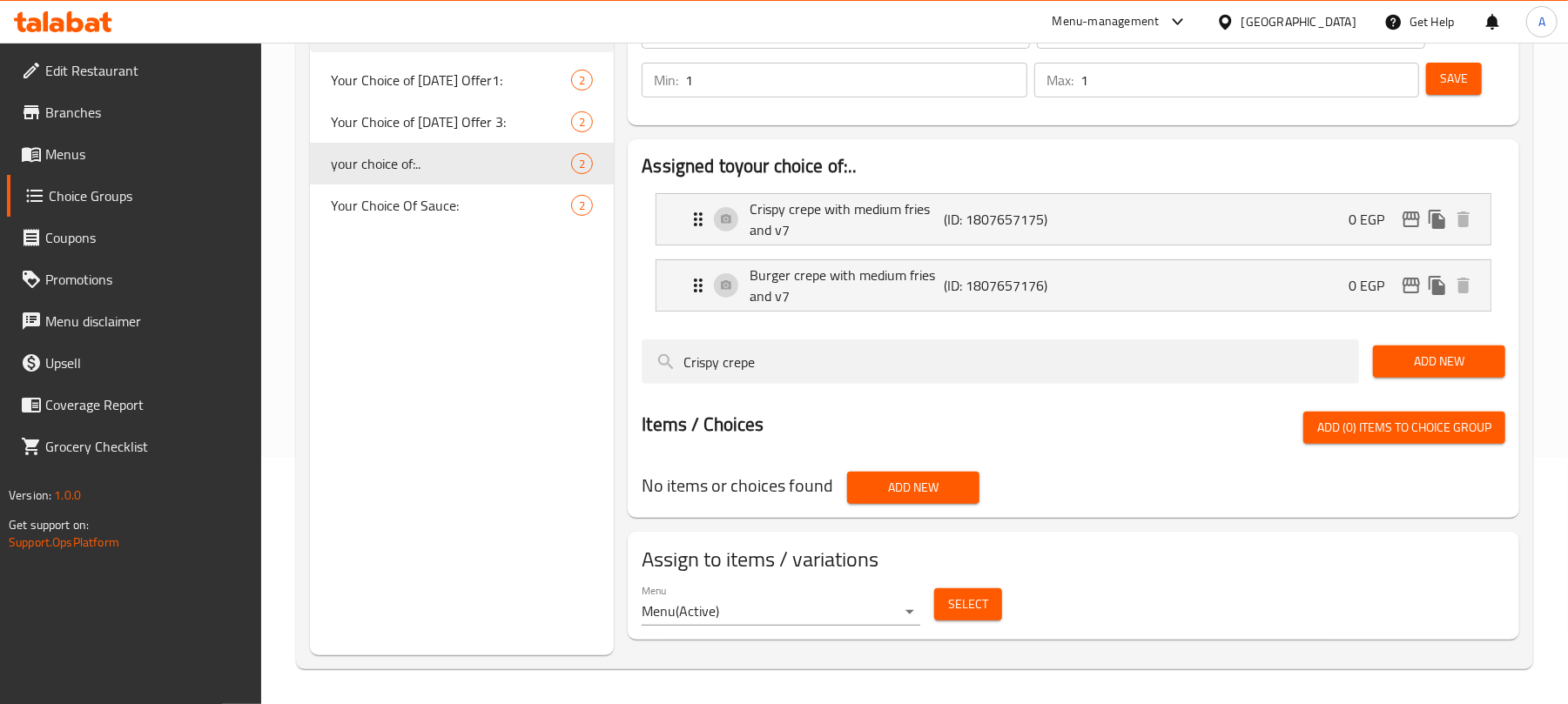 type on "Crispy crepe with medium fries and v7" 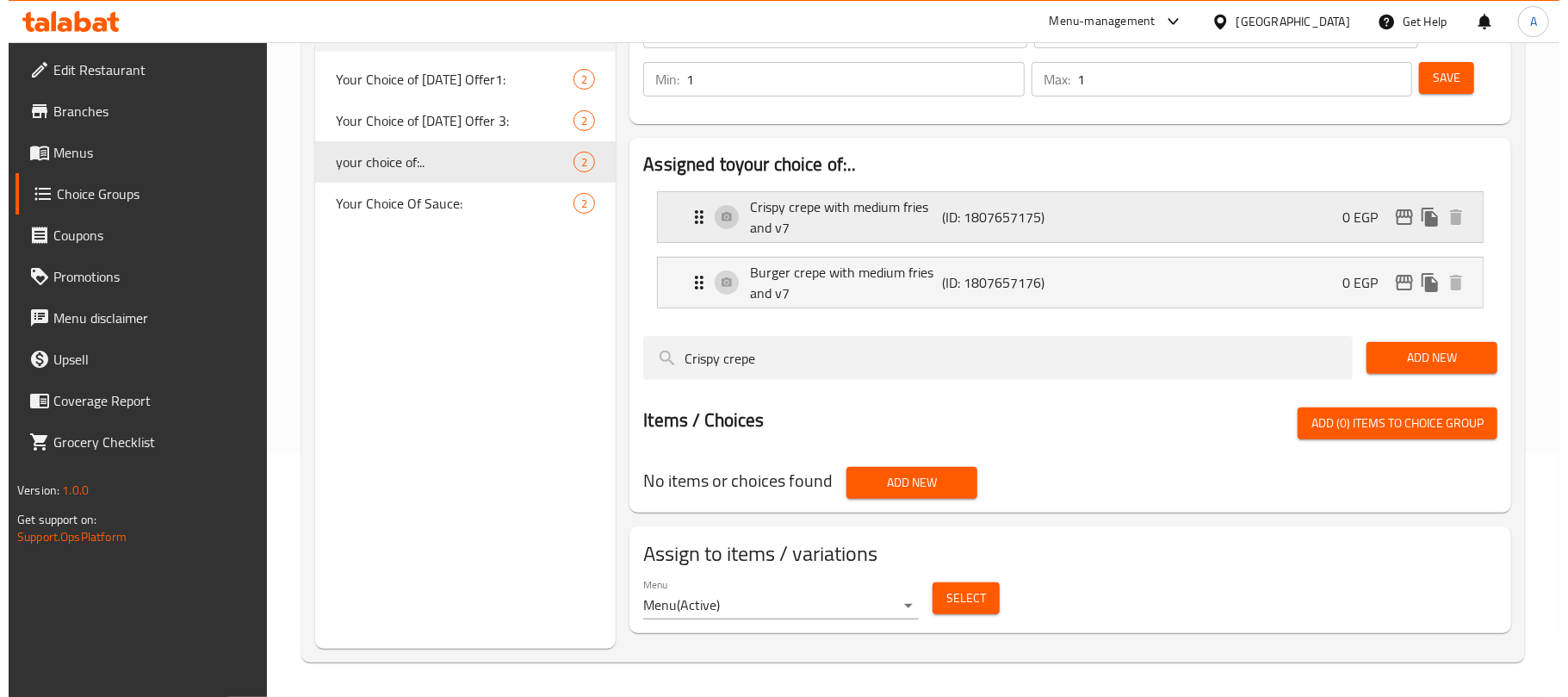 scroll, scrollTop: 0, scrollLeft: 0, axis: both 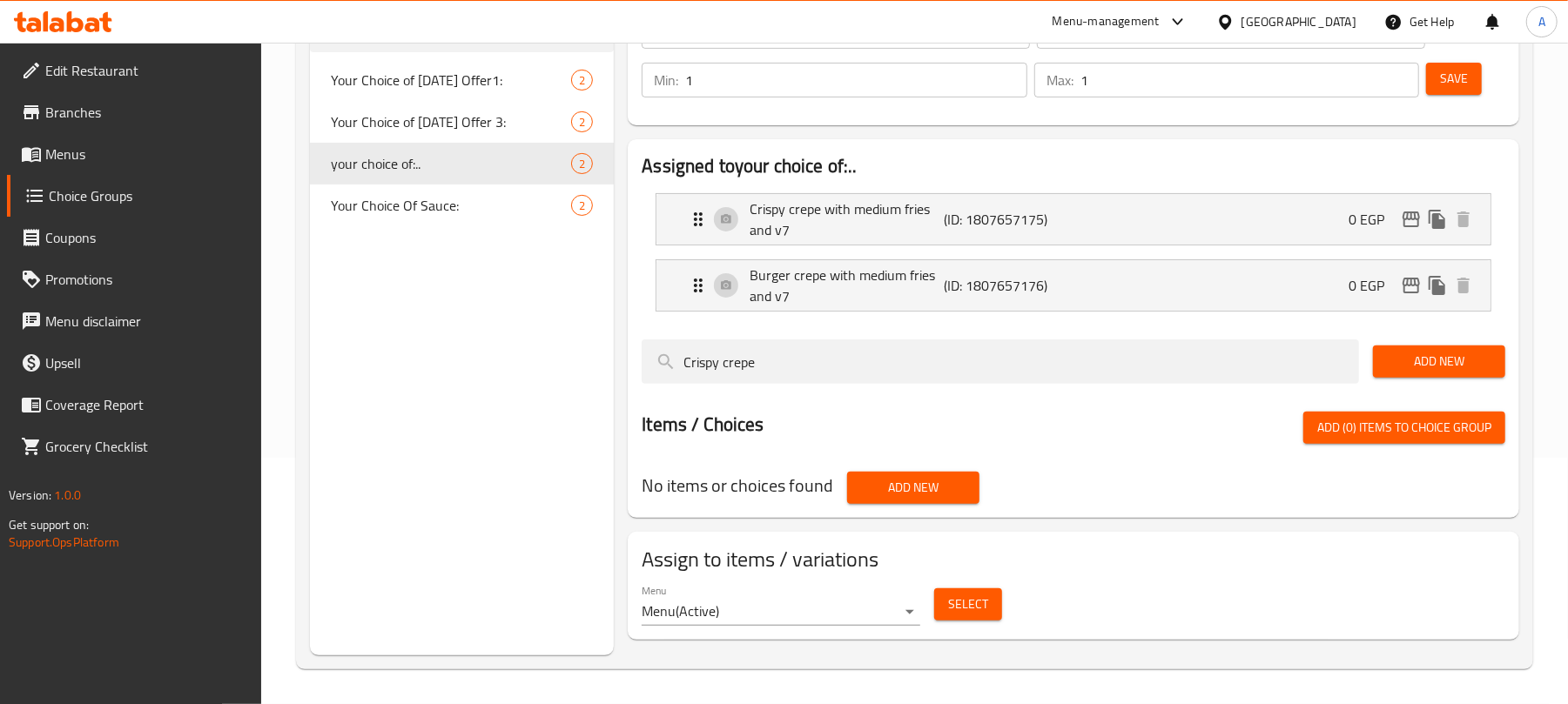 click on "Save" at bounding box center (1454, 78) 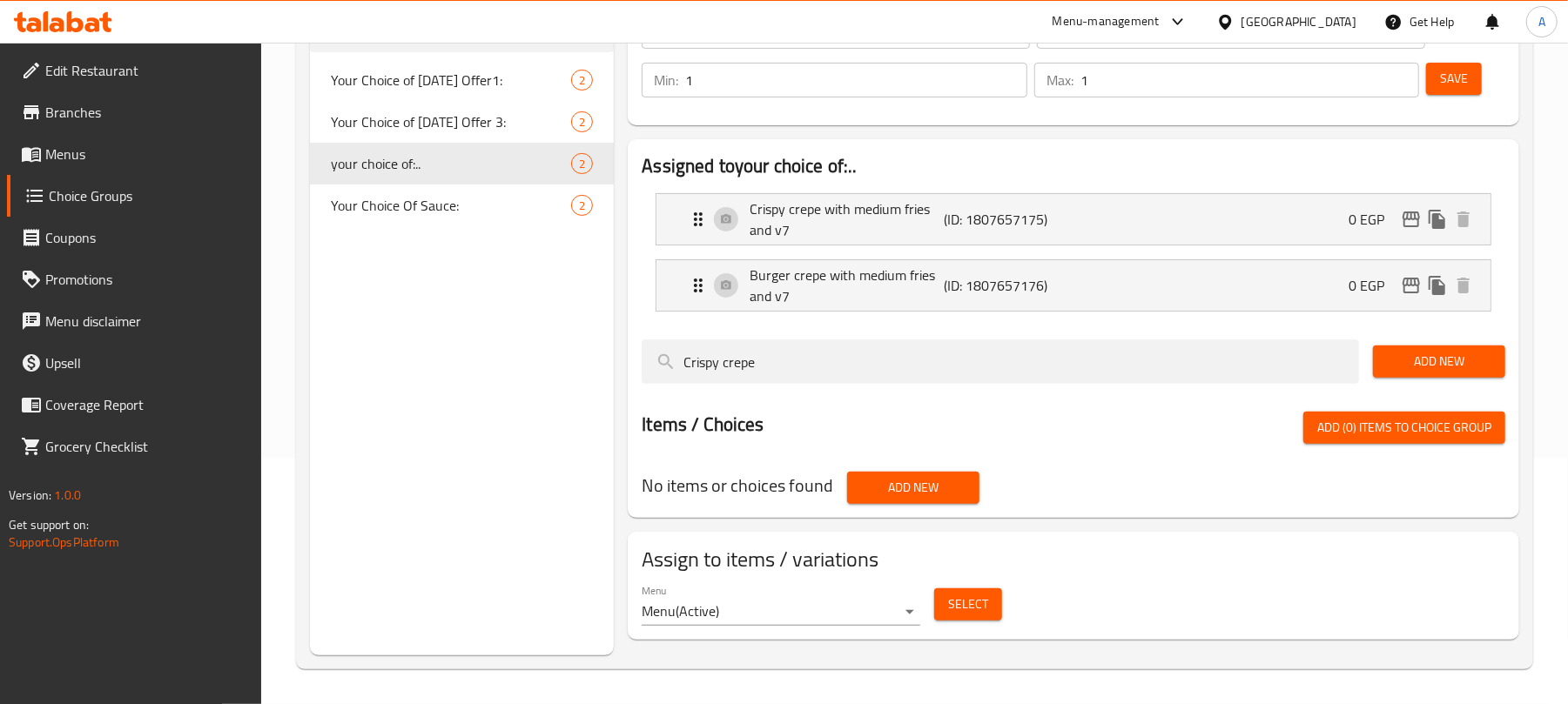 click on "Select" at bounding box center [968, 604] 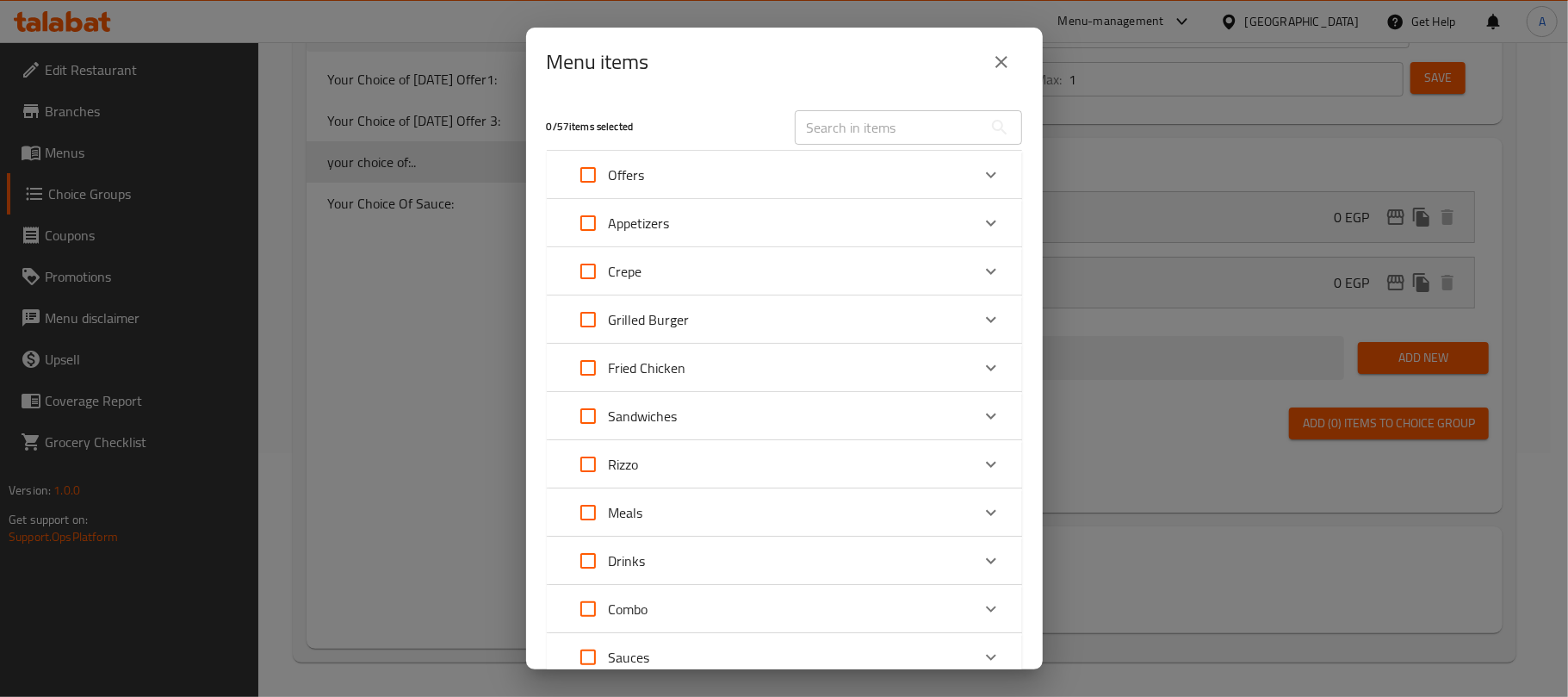 click on "Offers" at bounding box center [769, 175] 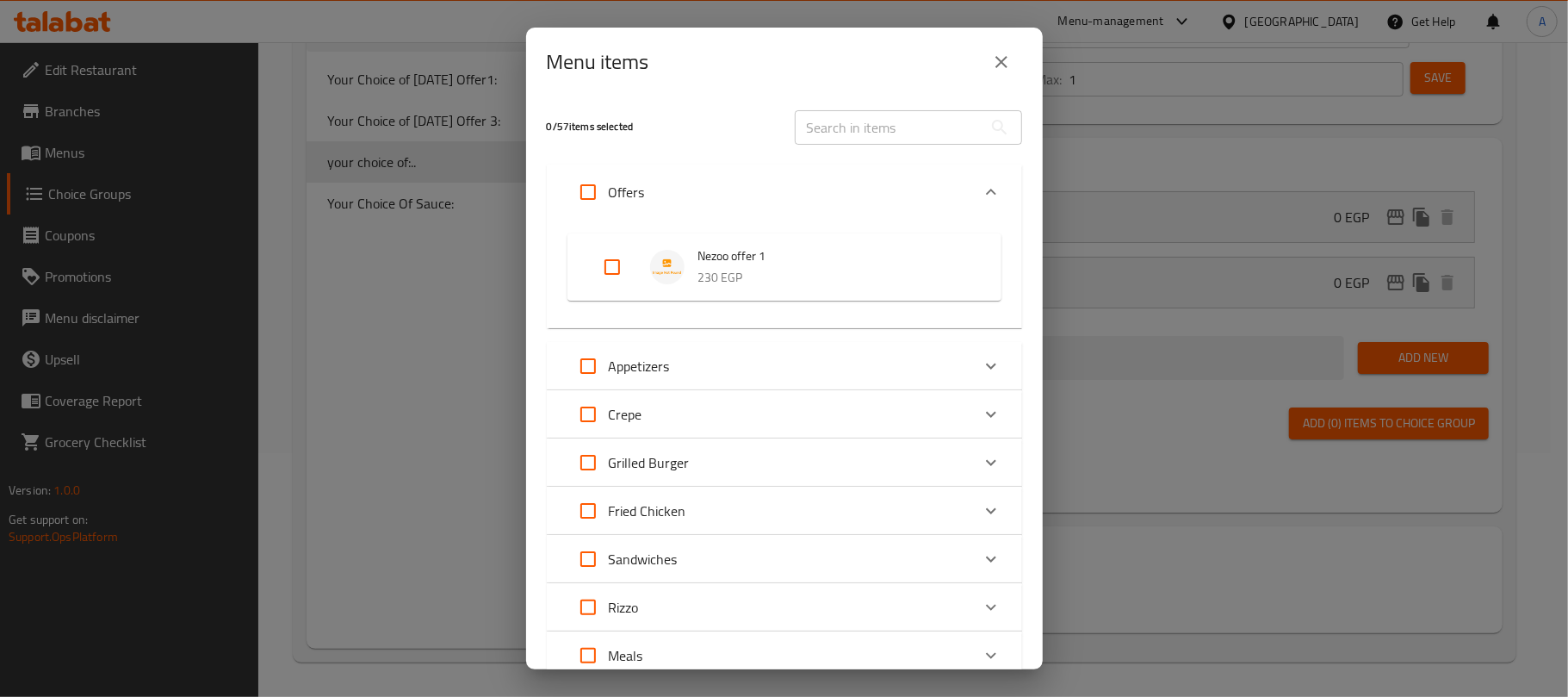 click at bounding box center [667, 267] 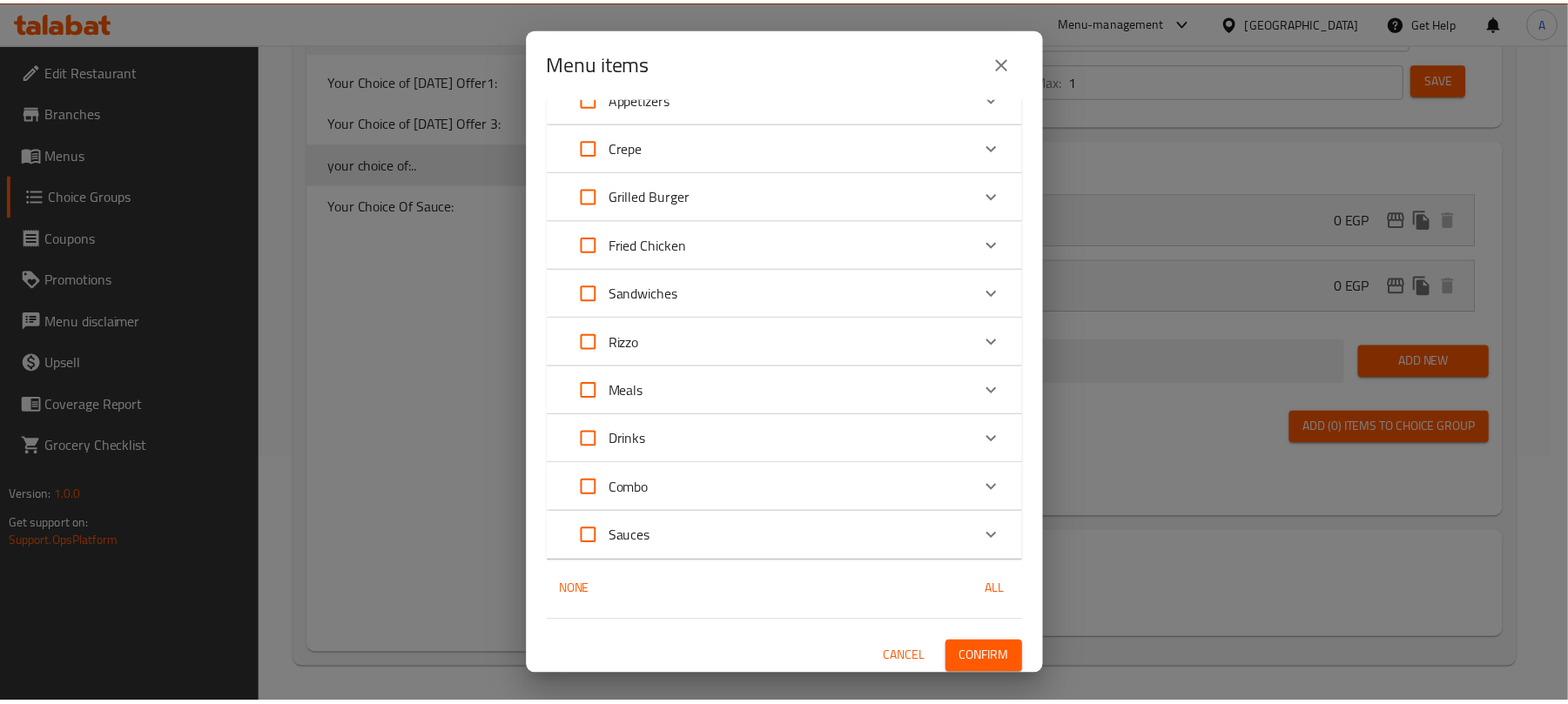 scroll, scrollTop: 277, scrollLeft: 0, axis: vertical 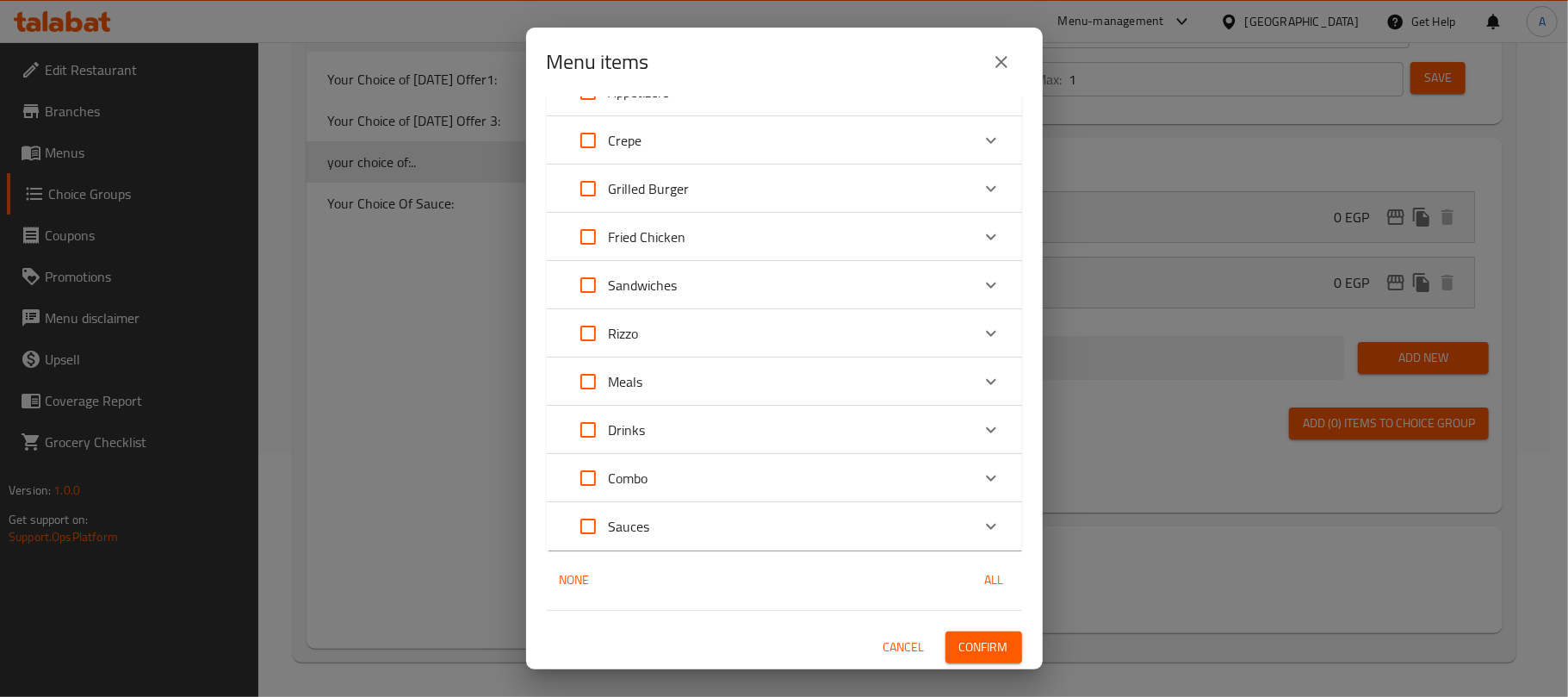 click on "Confirm" at bounding box center (983, 647) 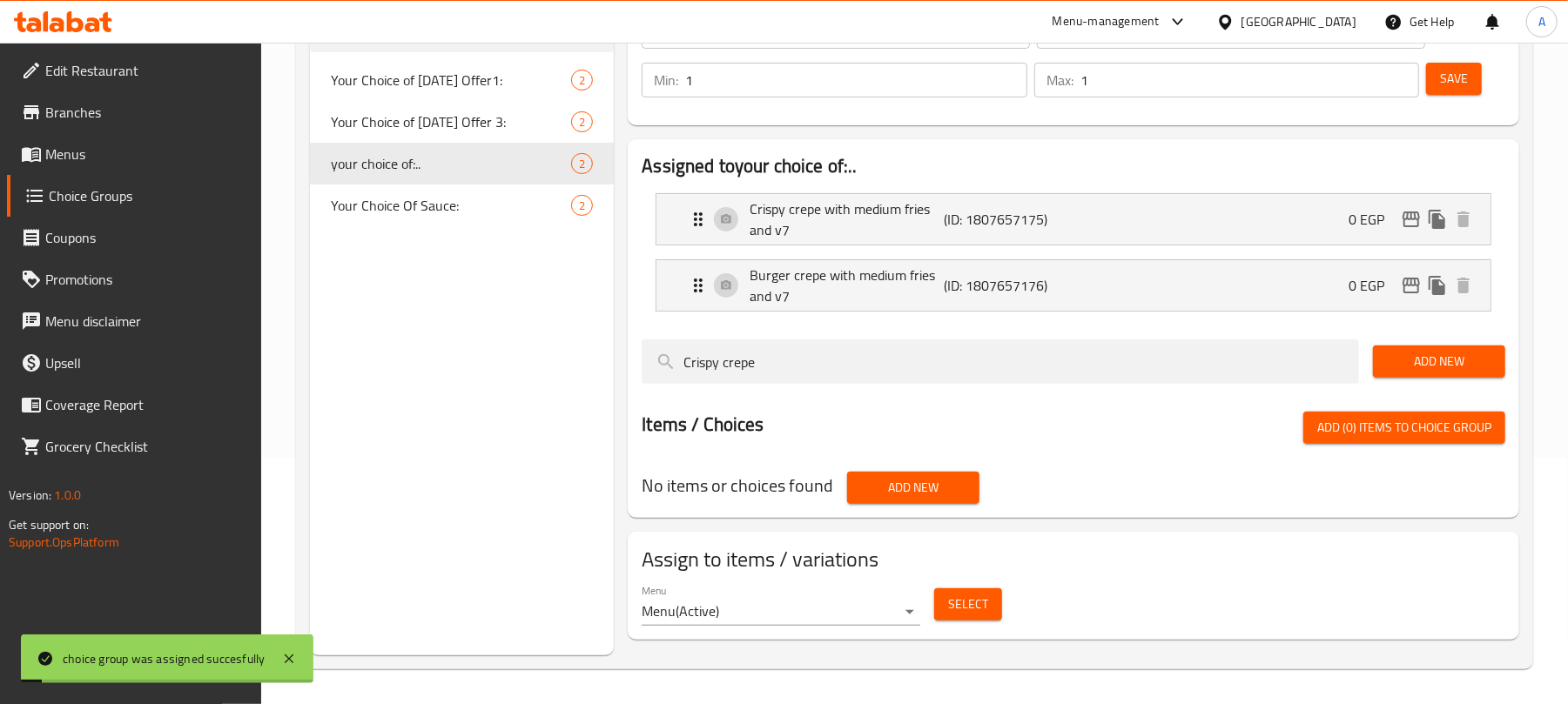 scroll, scrollTop: 0, scrollLeft: 0, axis: both 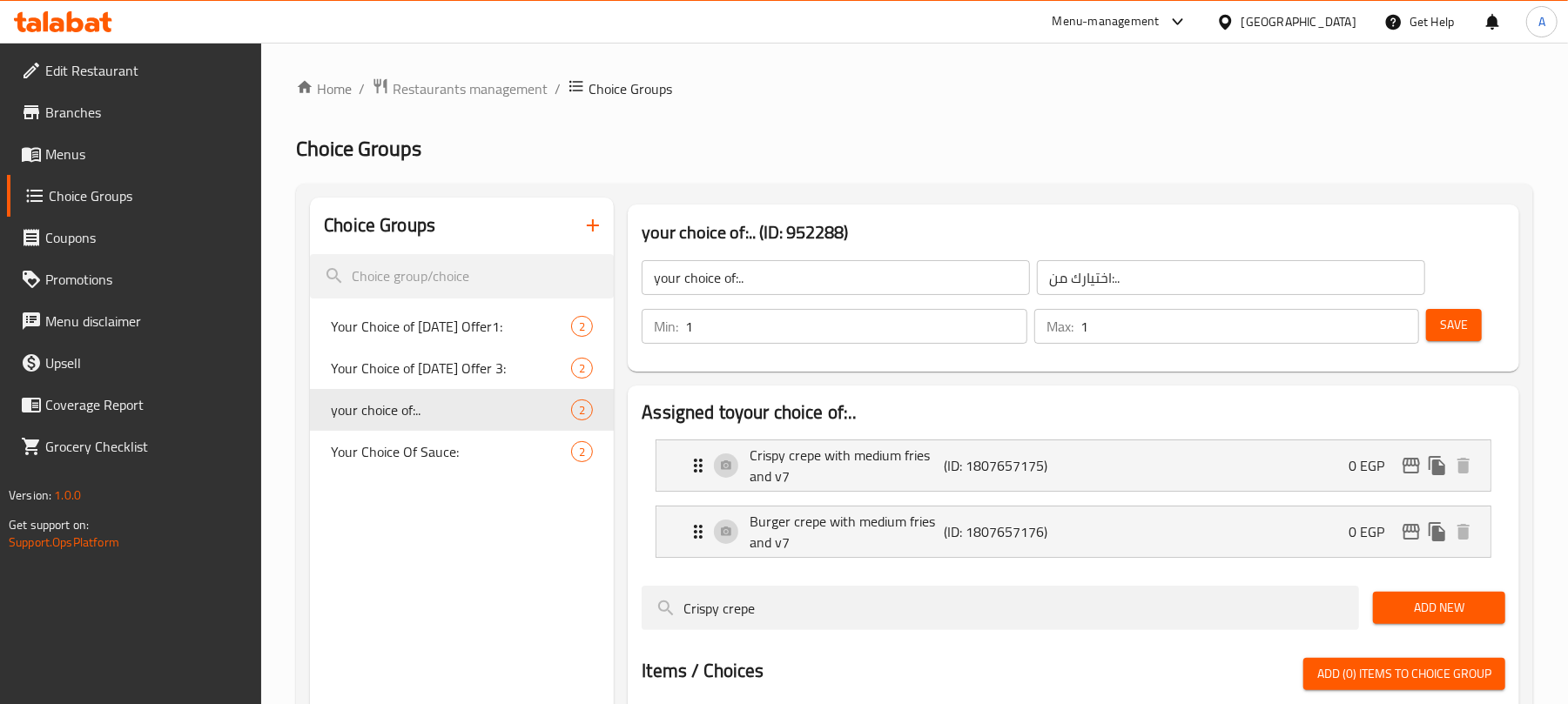 click on "Menus" at bounding box center [146, 154] 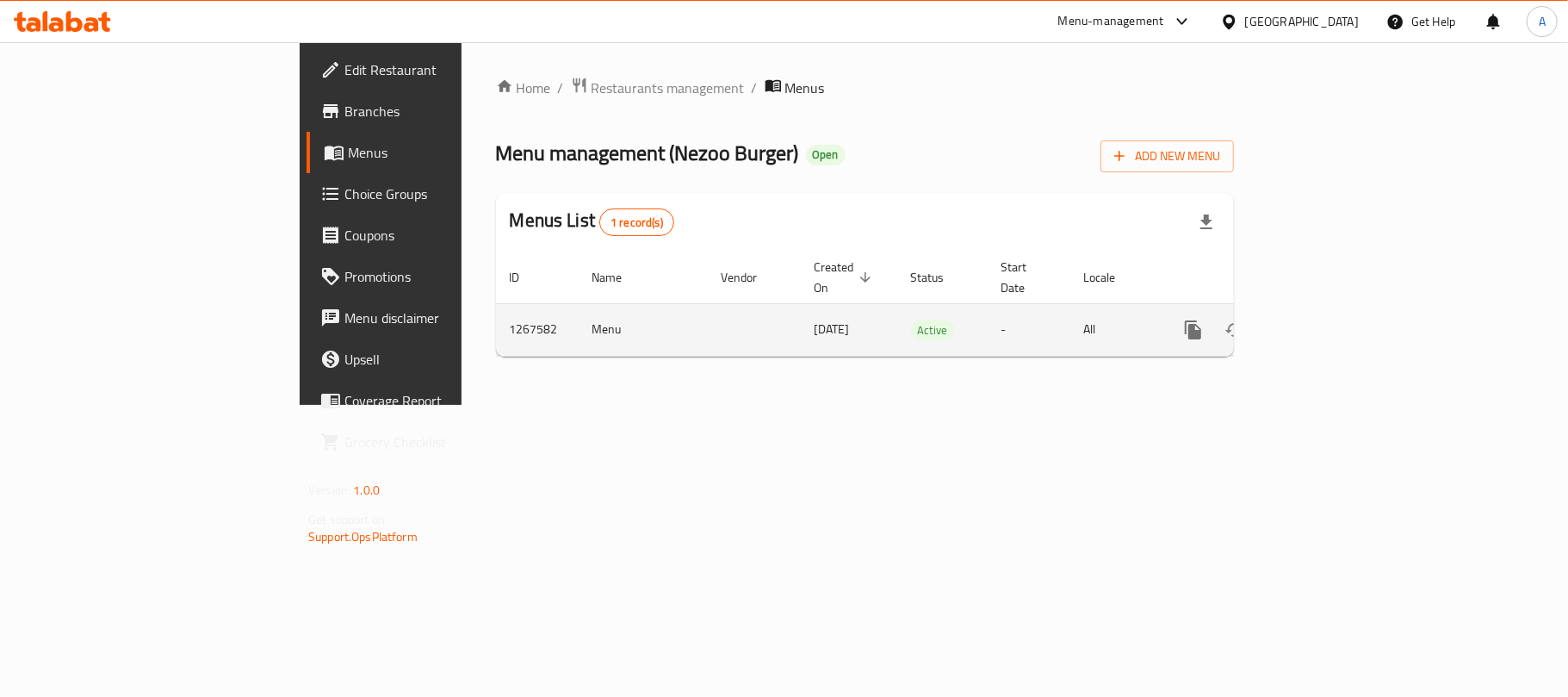 click at bounding box center (1317, 330) 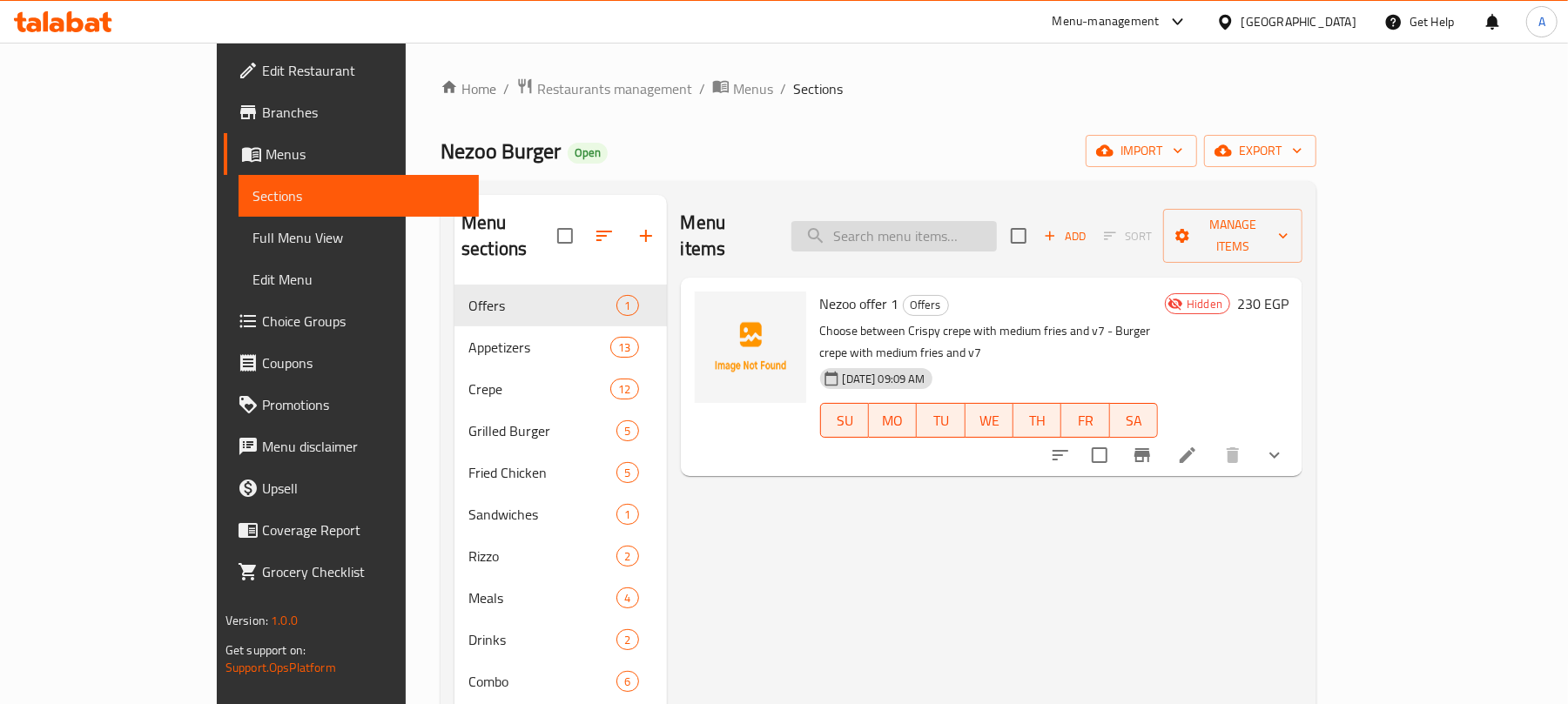 click at bounding box center (894, 236) 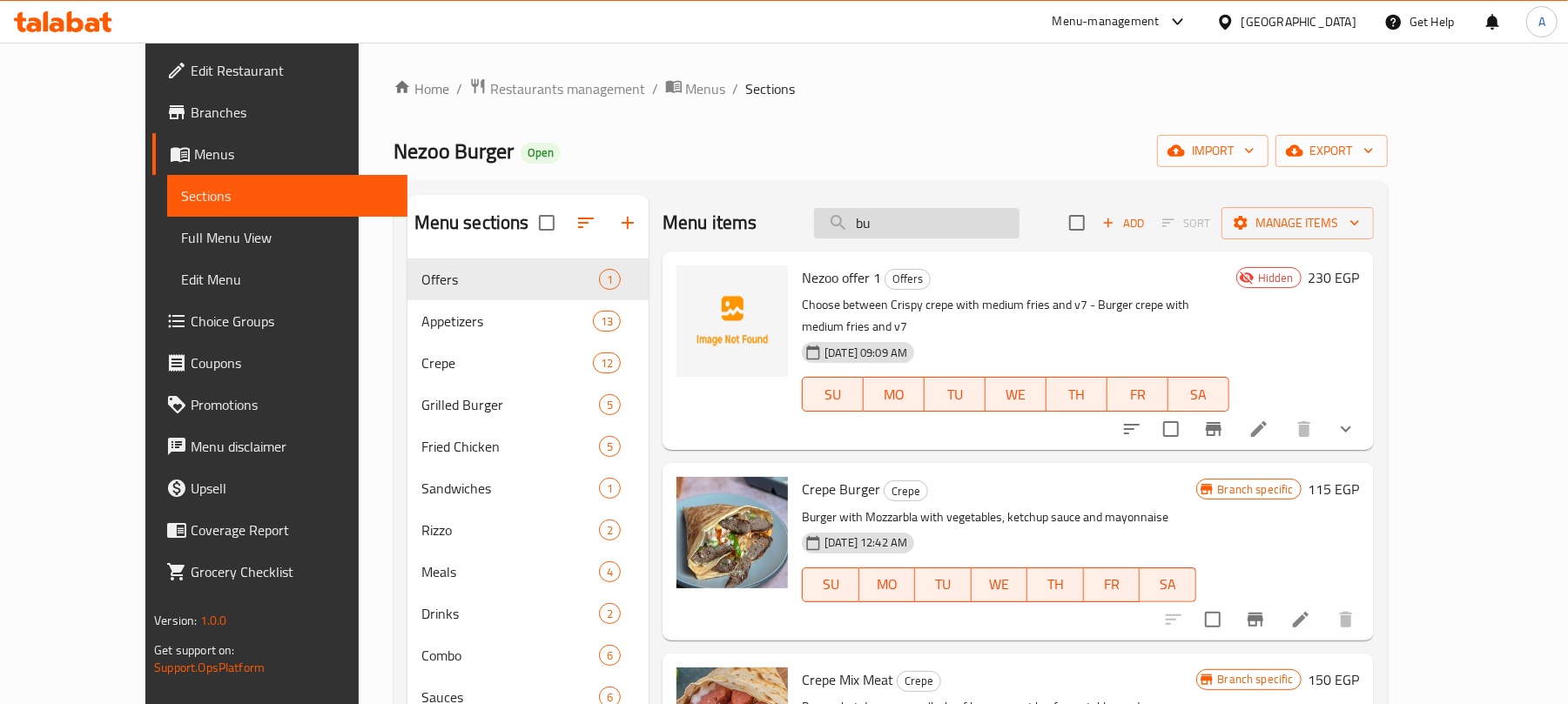 type on "b" 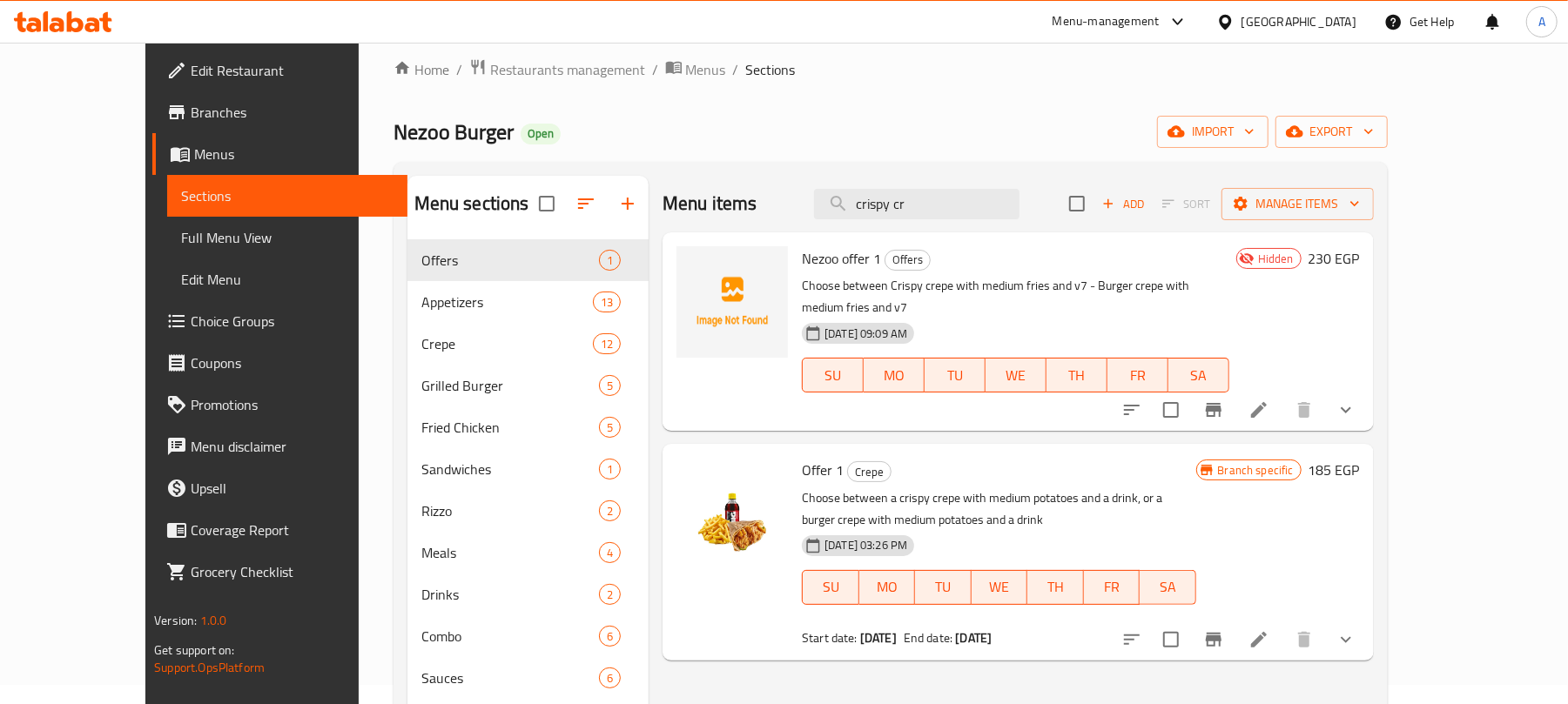 scroll, scrollTop: 12, scrollLeft: 0, axis: vertical 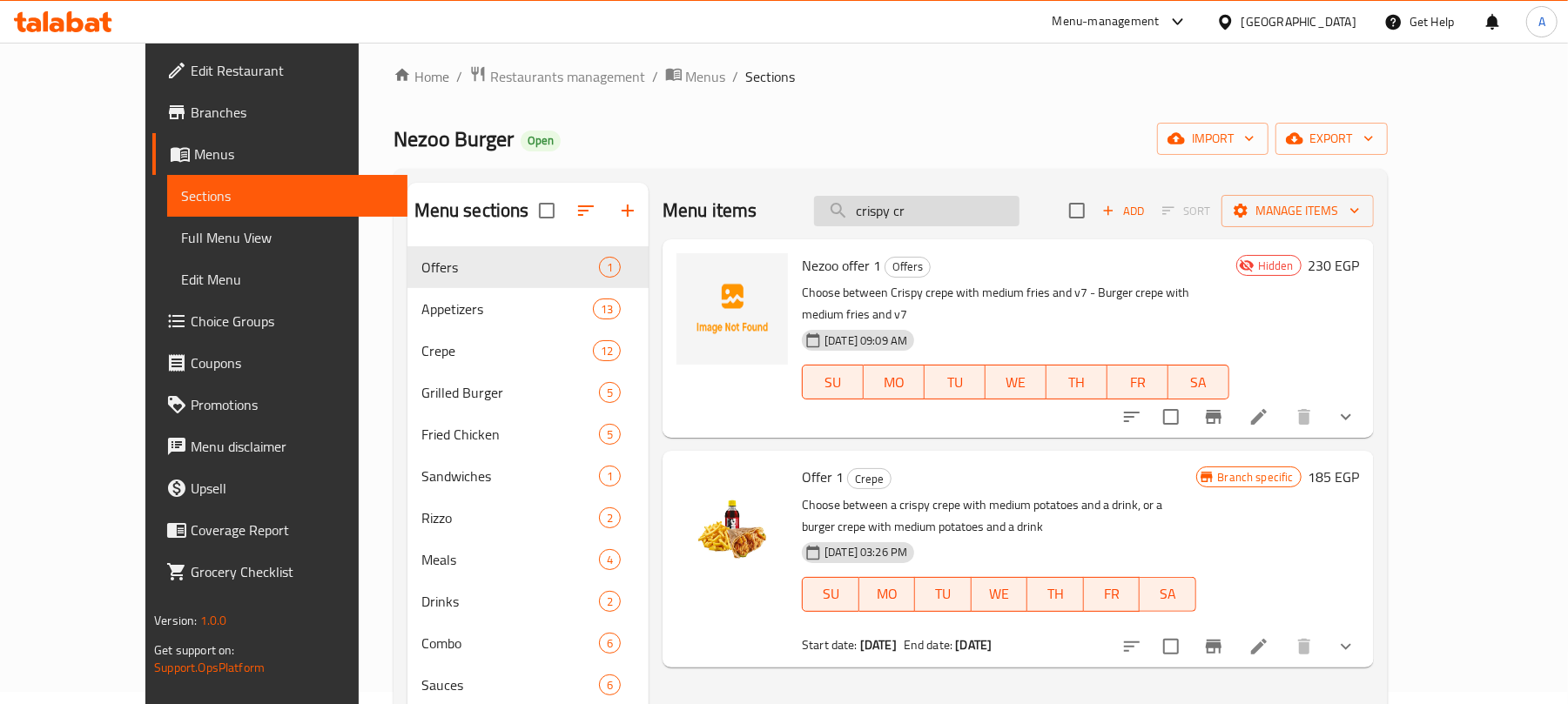 click on "crispy cr" at bounding box center (917, 211) 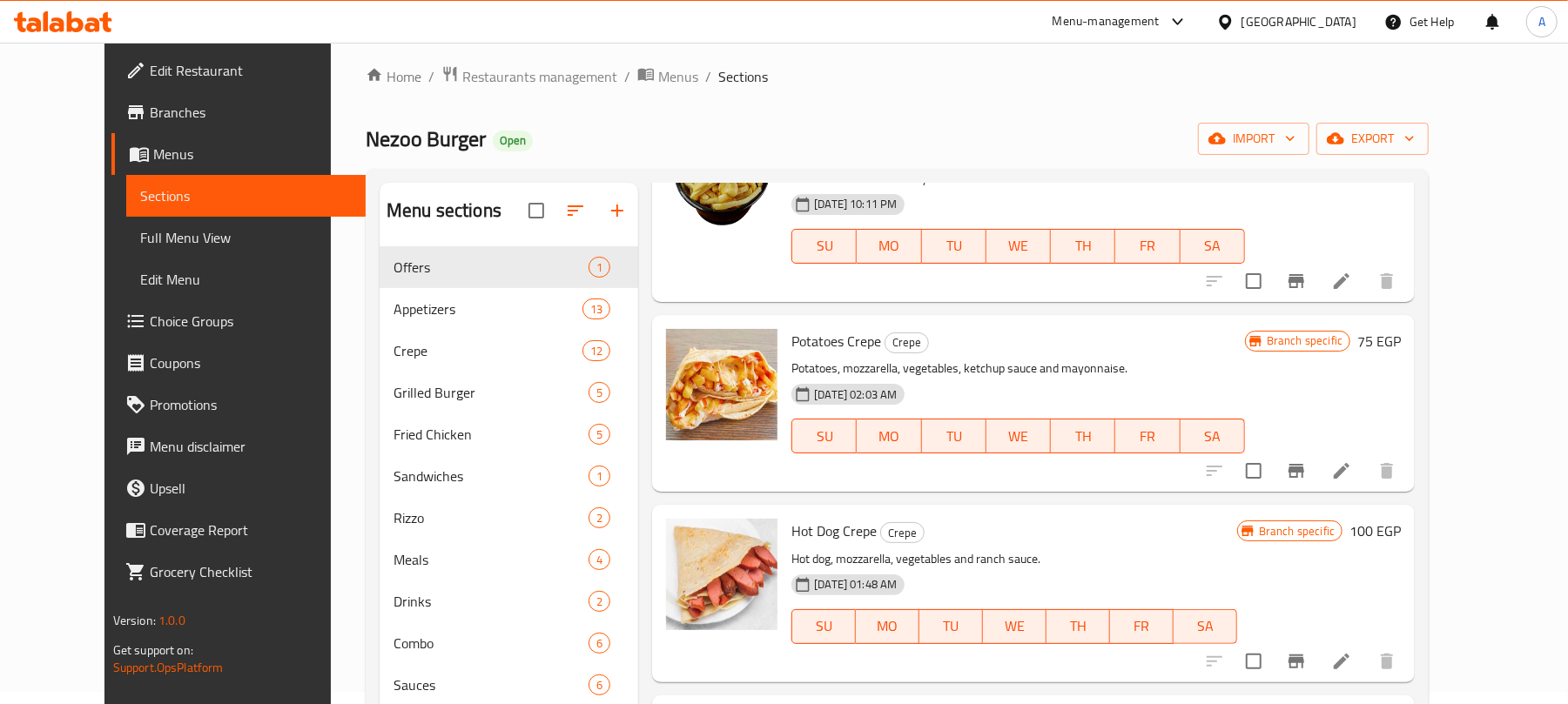 scroll, scrollTop: 0, scrollLeft: 0, axis: both 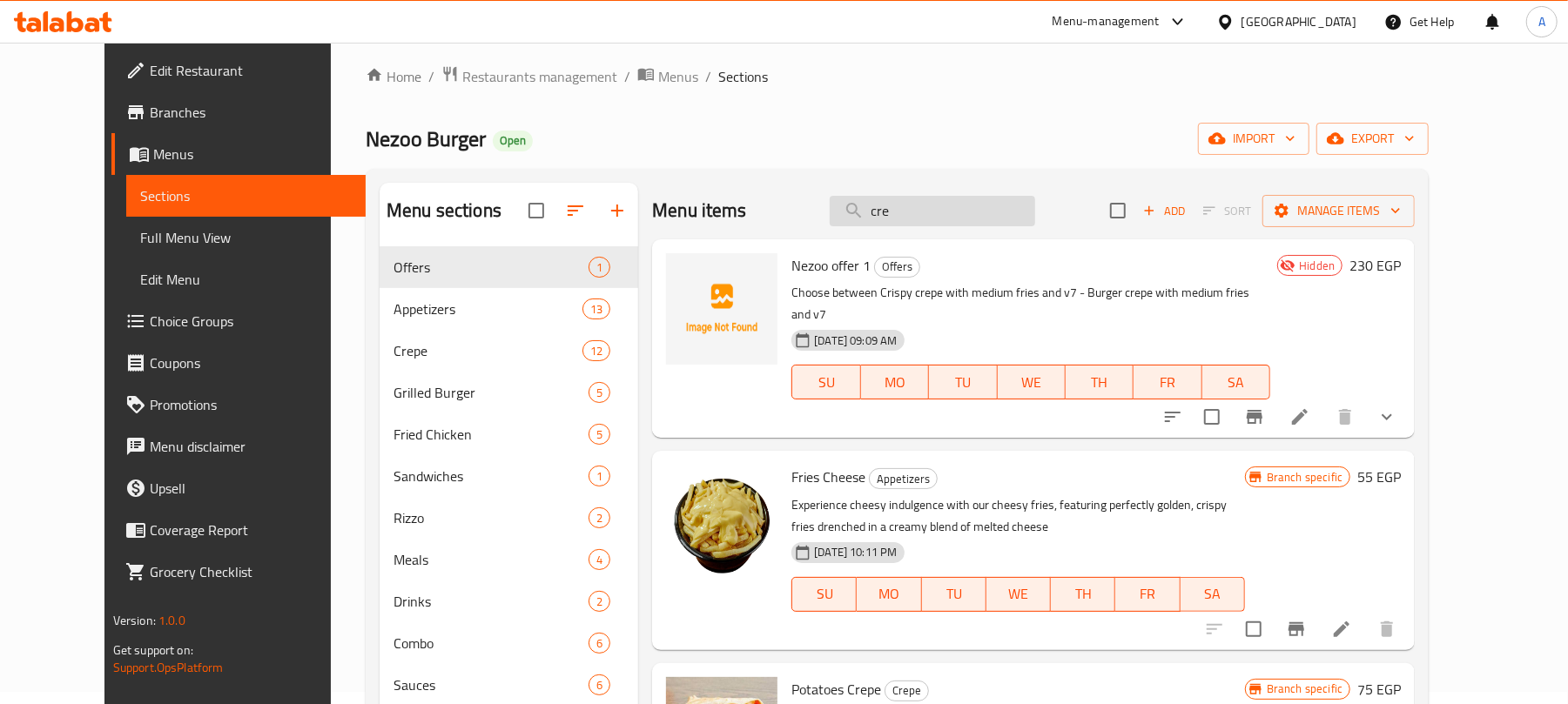 click on "cre" at bounding box center [932, 211] 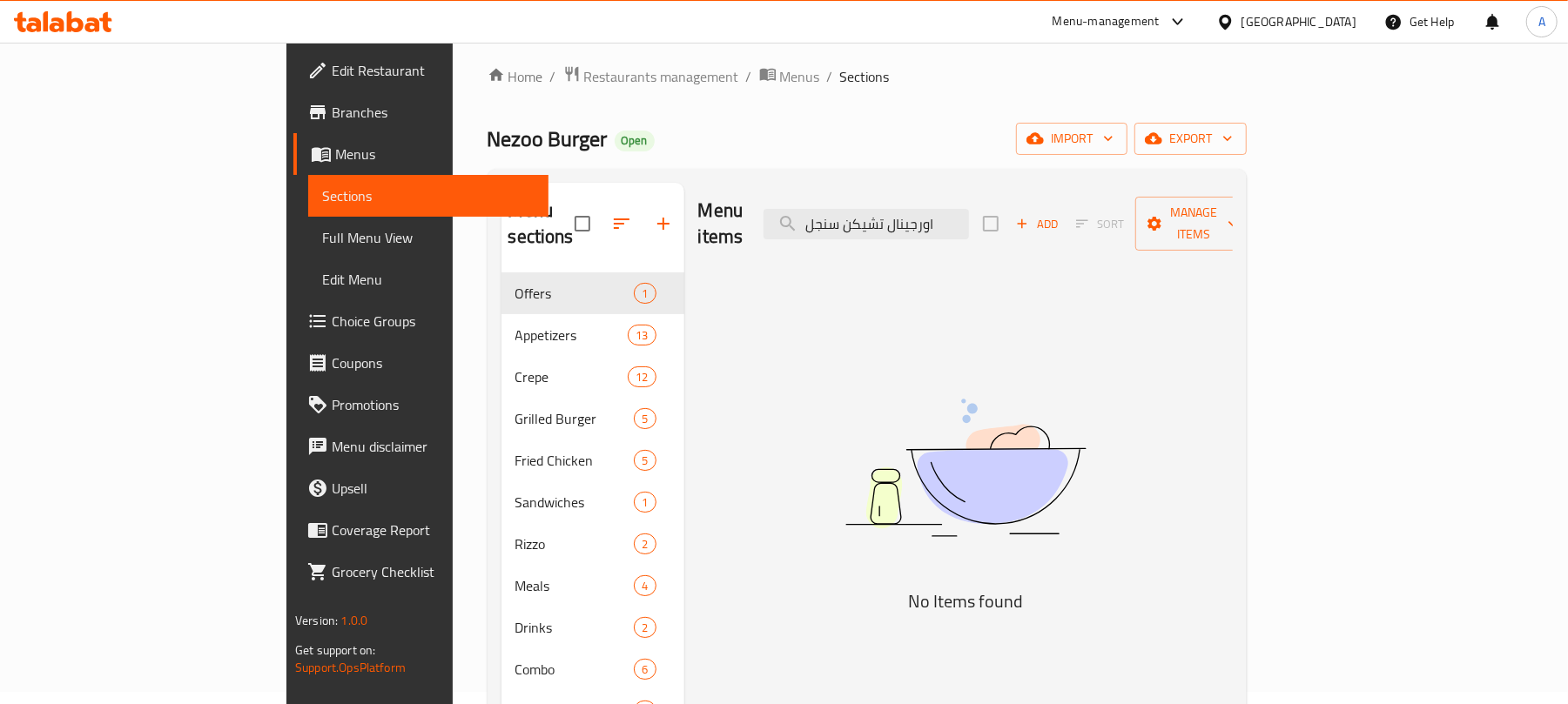 drag, startPoint x: 993, startPoint y: 216, endPoint x: 823, endPoint y: 234, distance: 170.9503 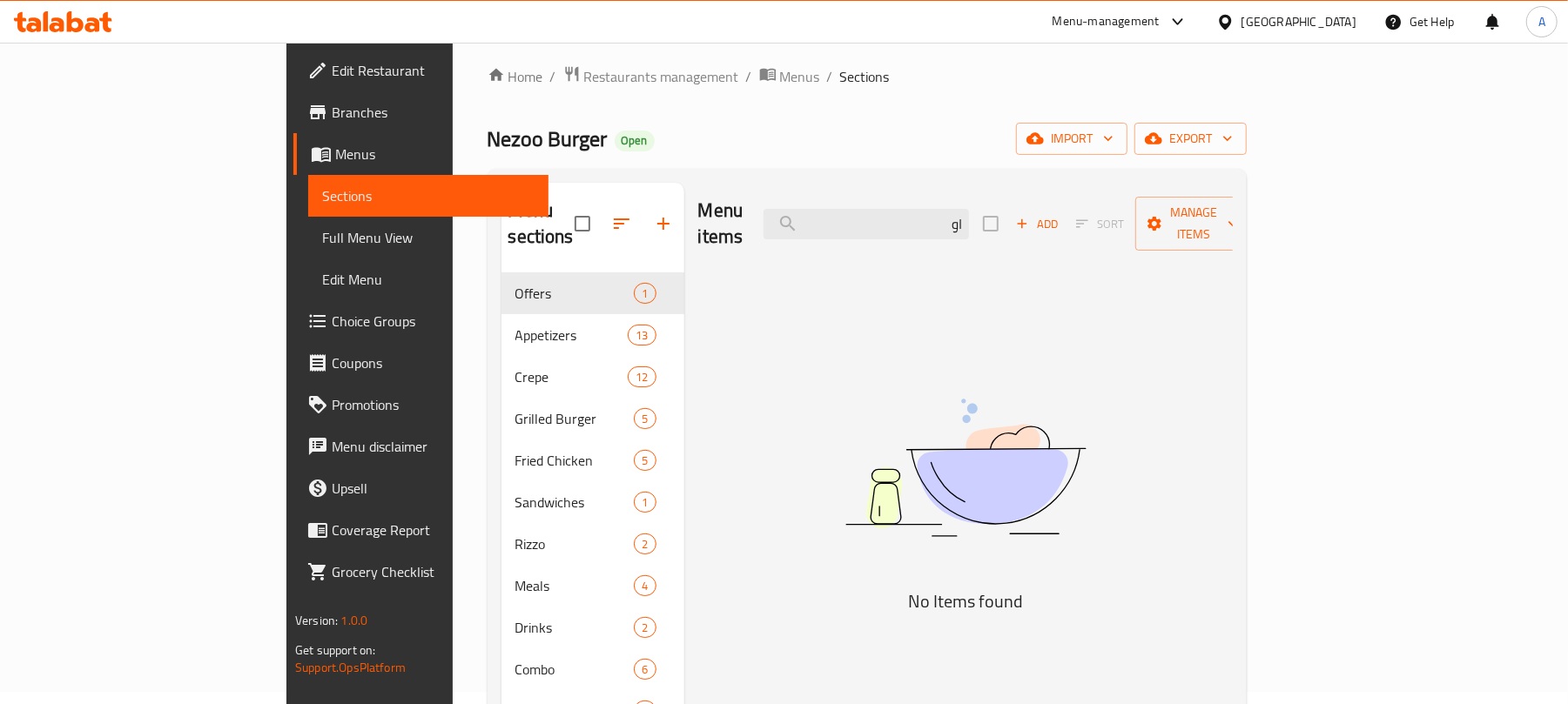 type on "ا" 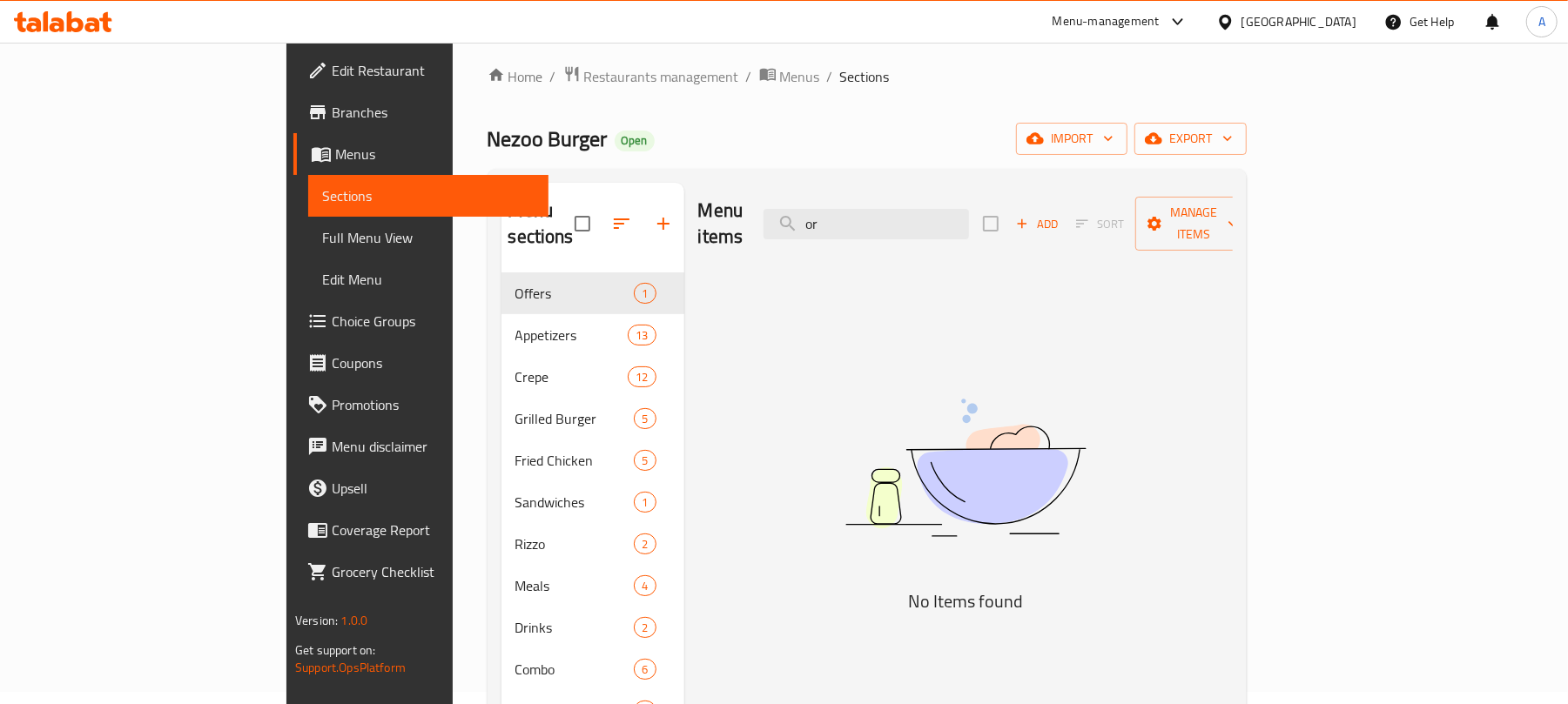 type on "o" 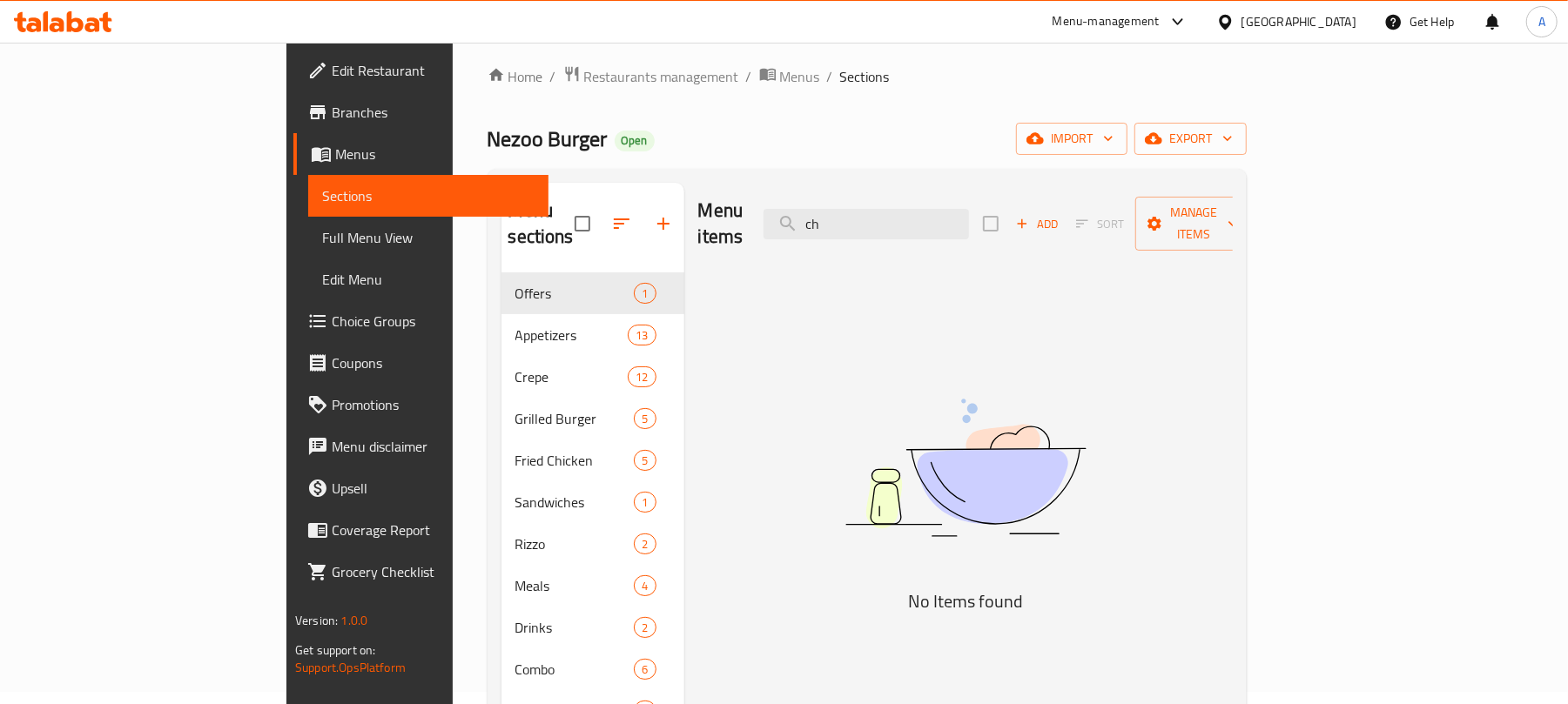 type on "c" 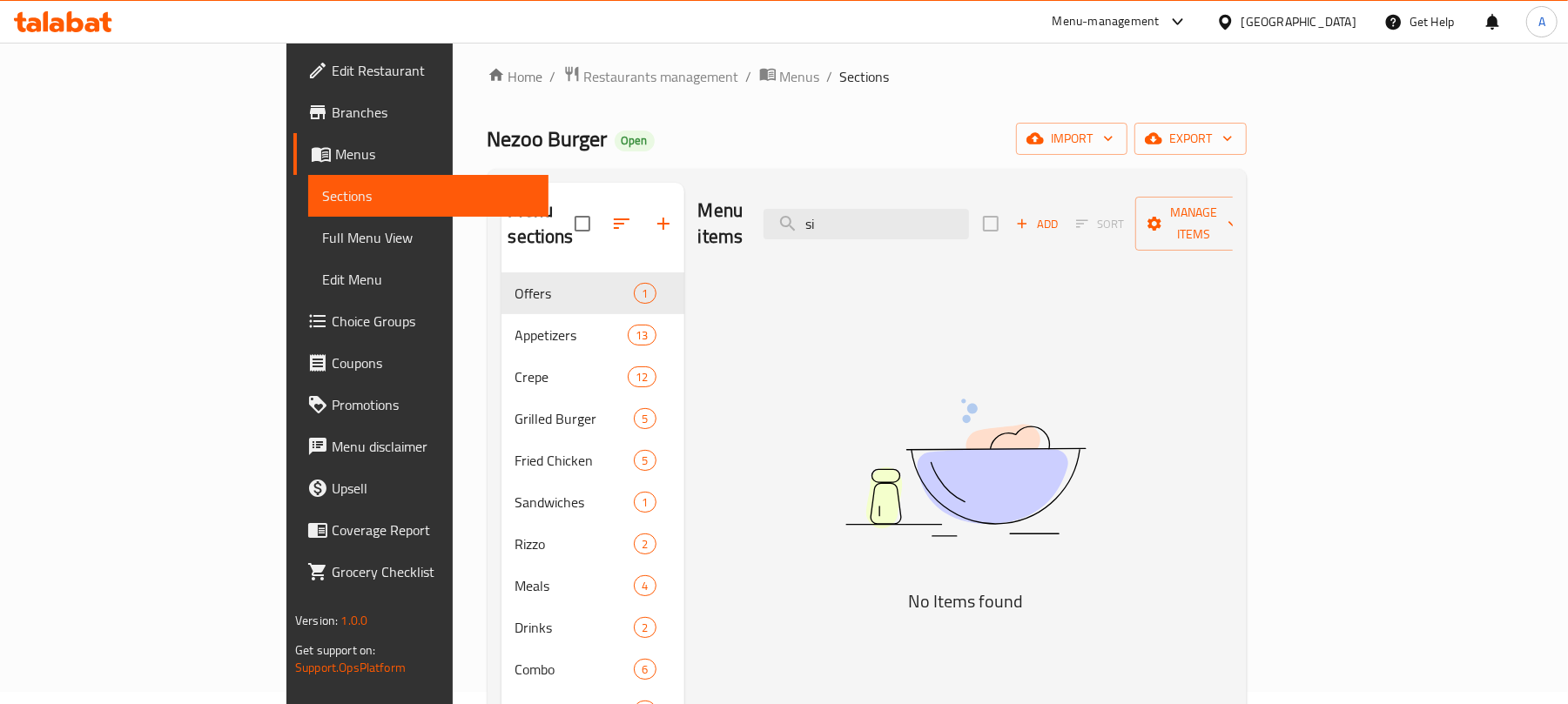 type on "s" 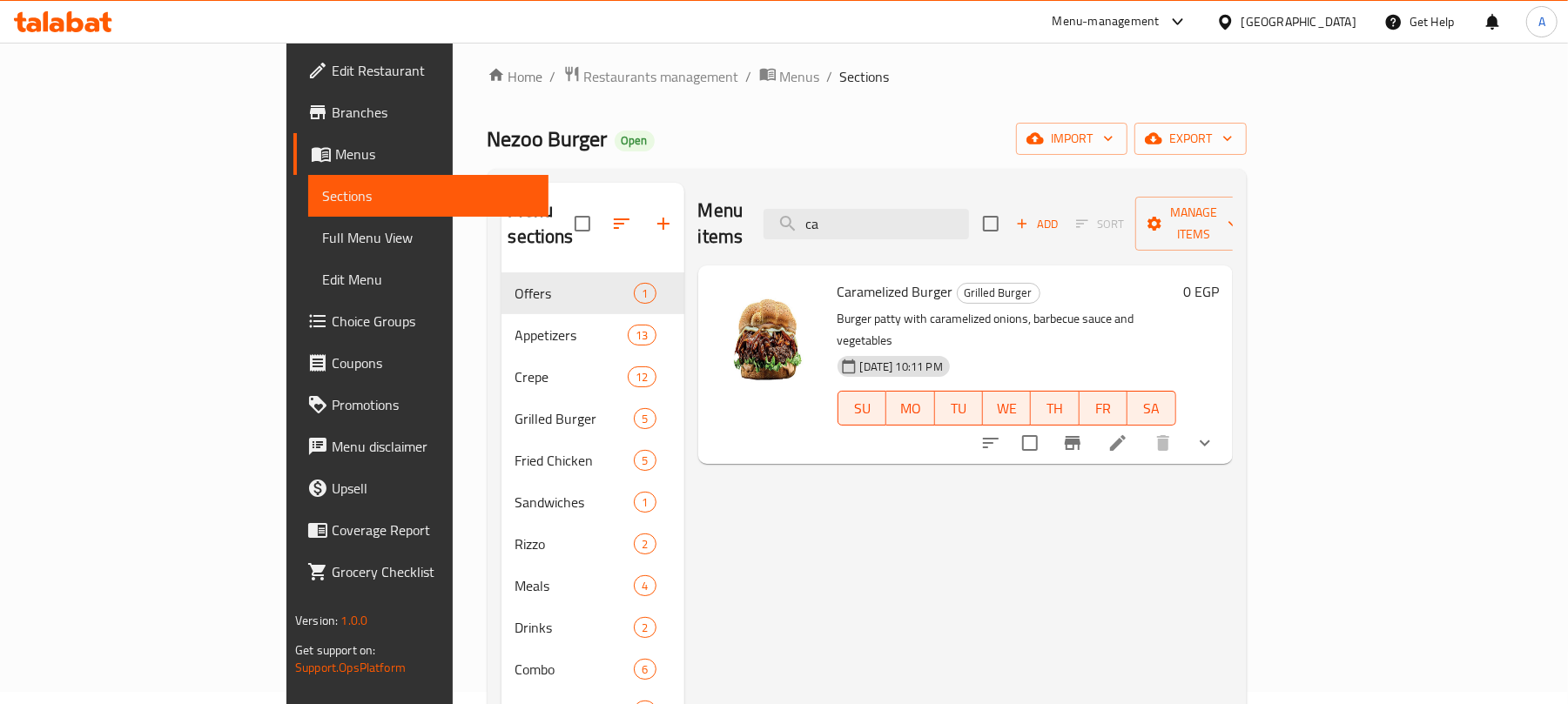 type on "c" 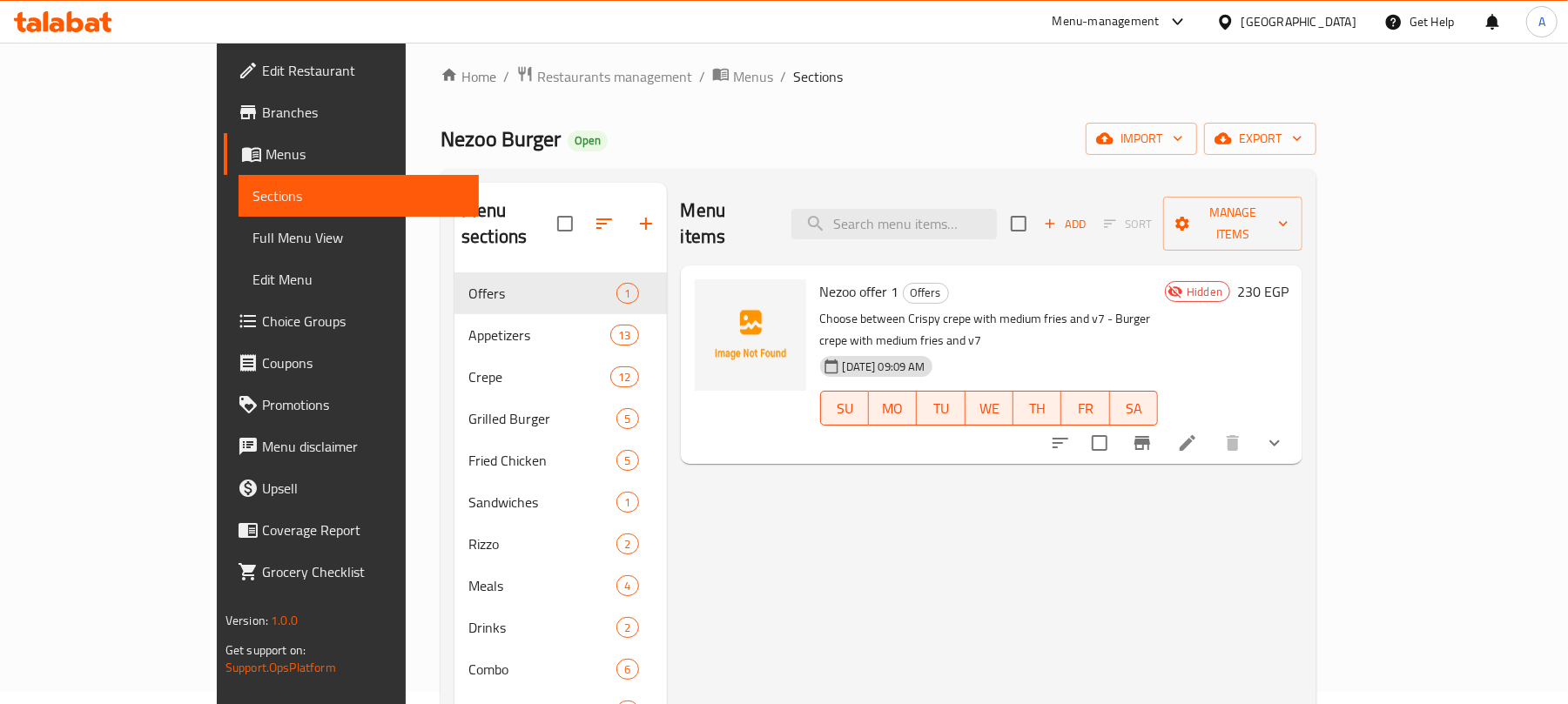 type 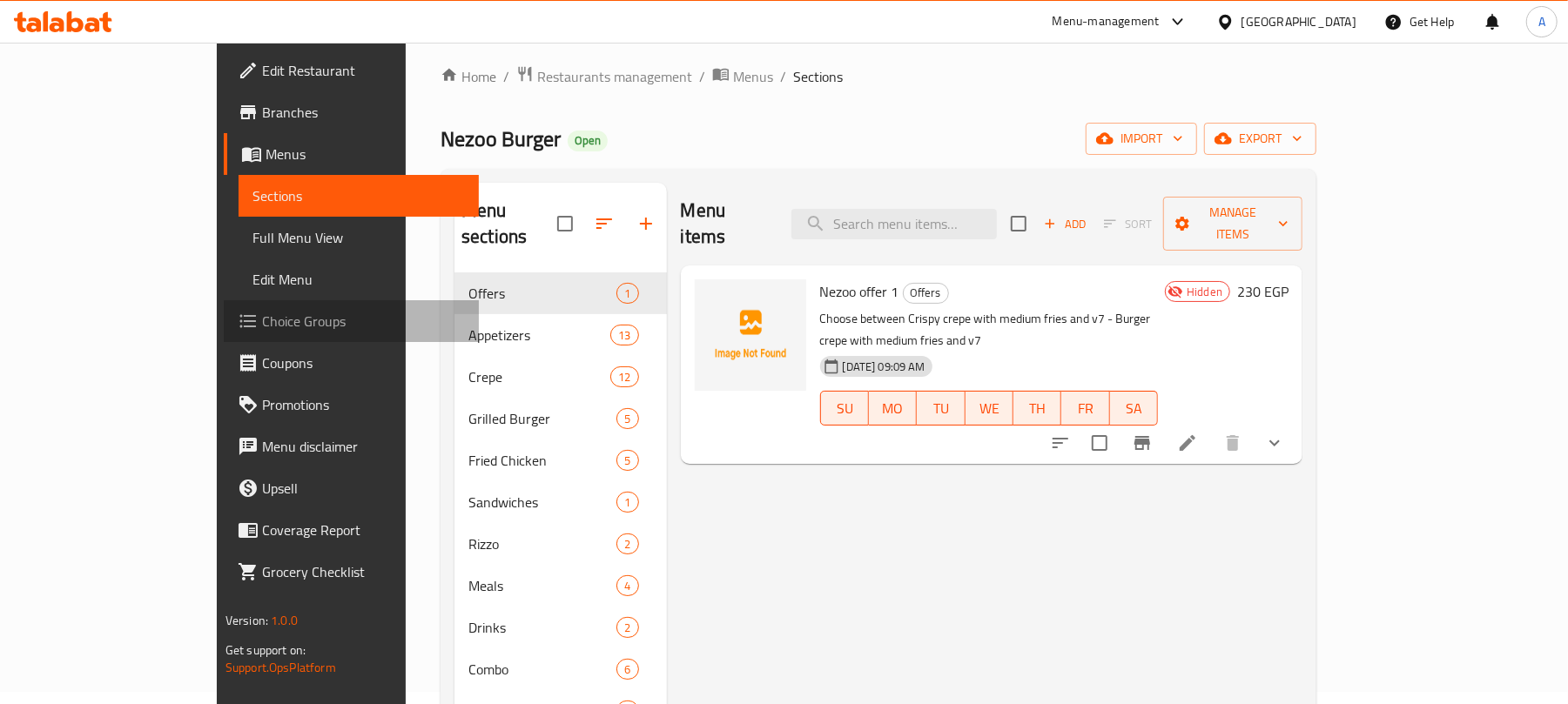 click on "Choice Groups" at bounding box center [363, 321] 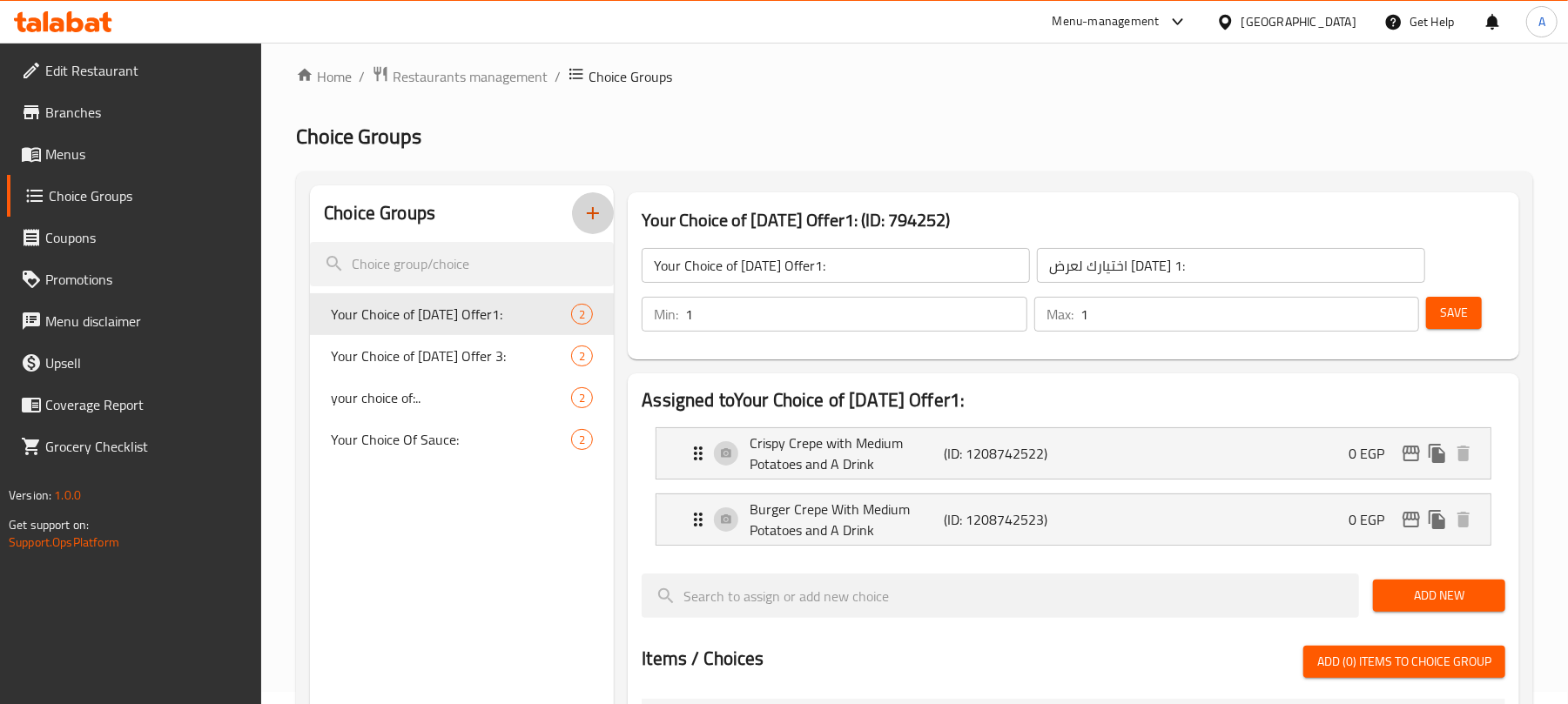 click 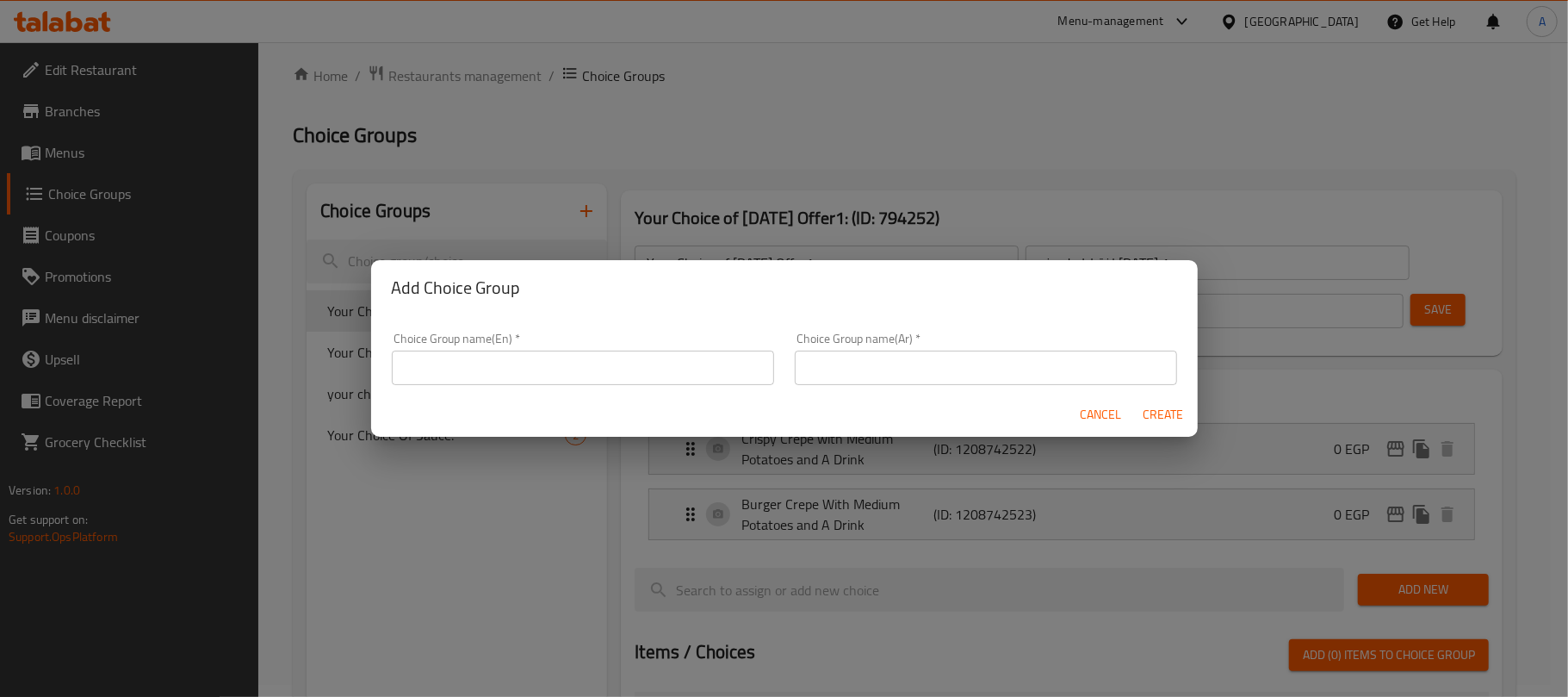 click at bounding box center [583, 368] 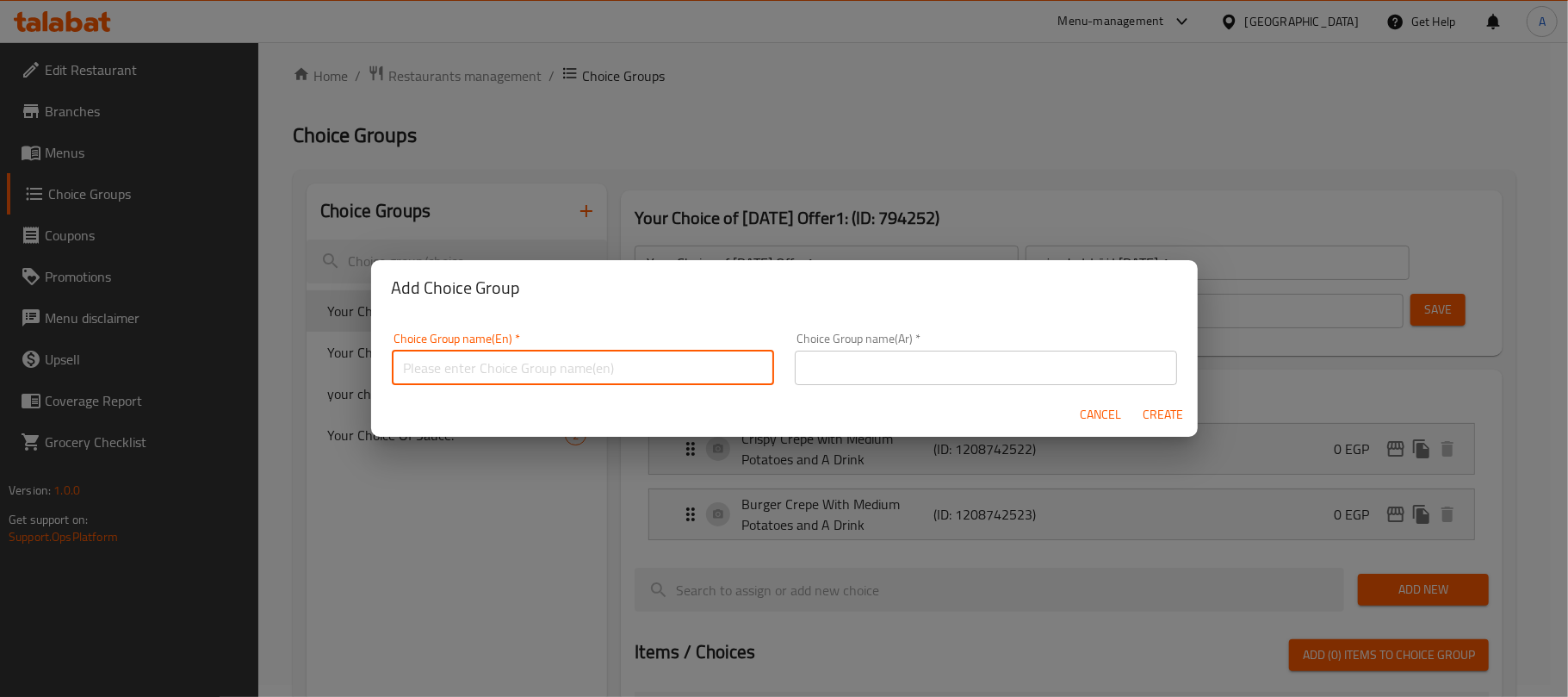 type on "your choice of :;" 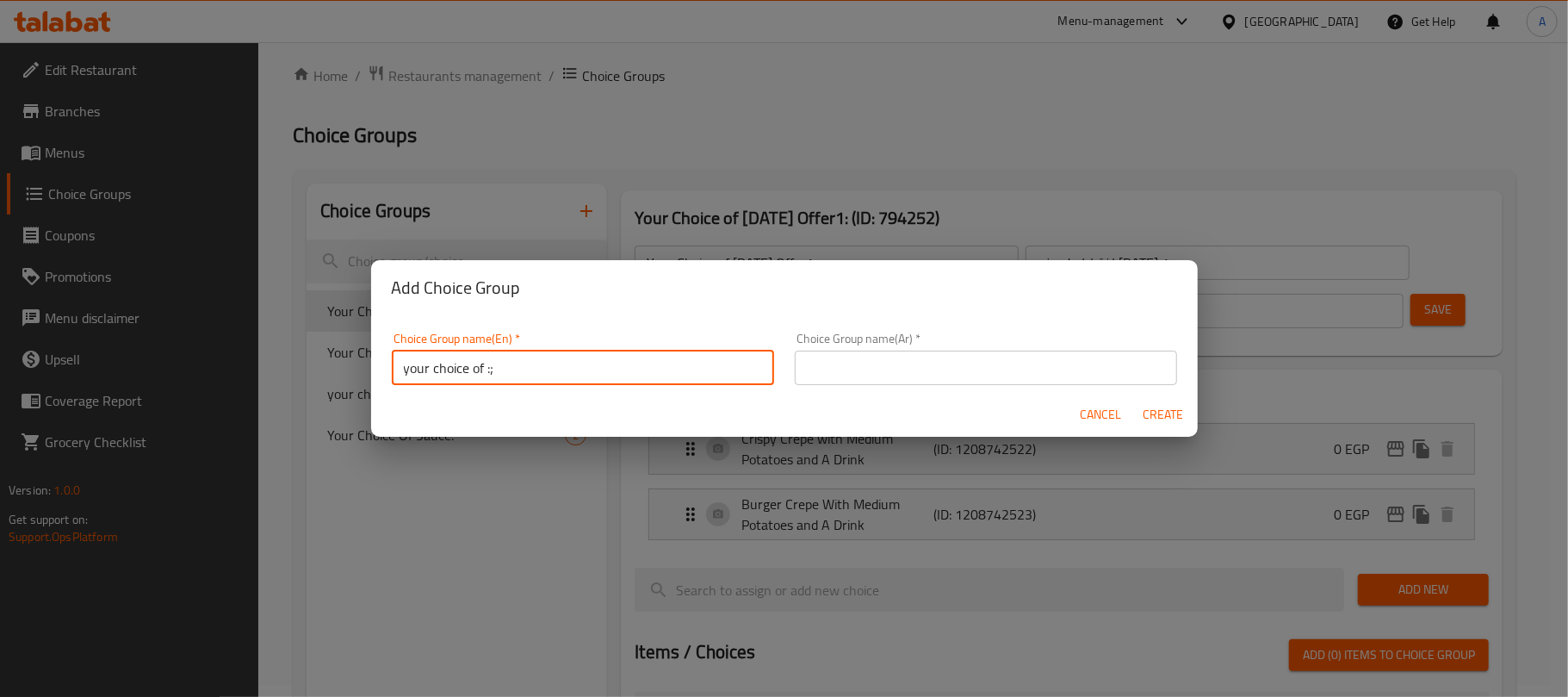 click at bounding box center [986, 368] 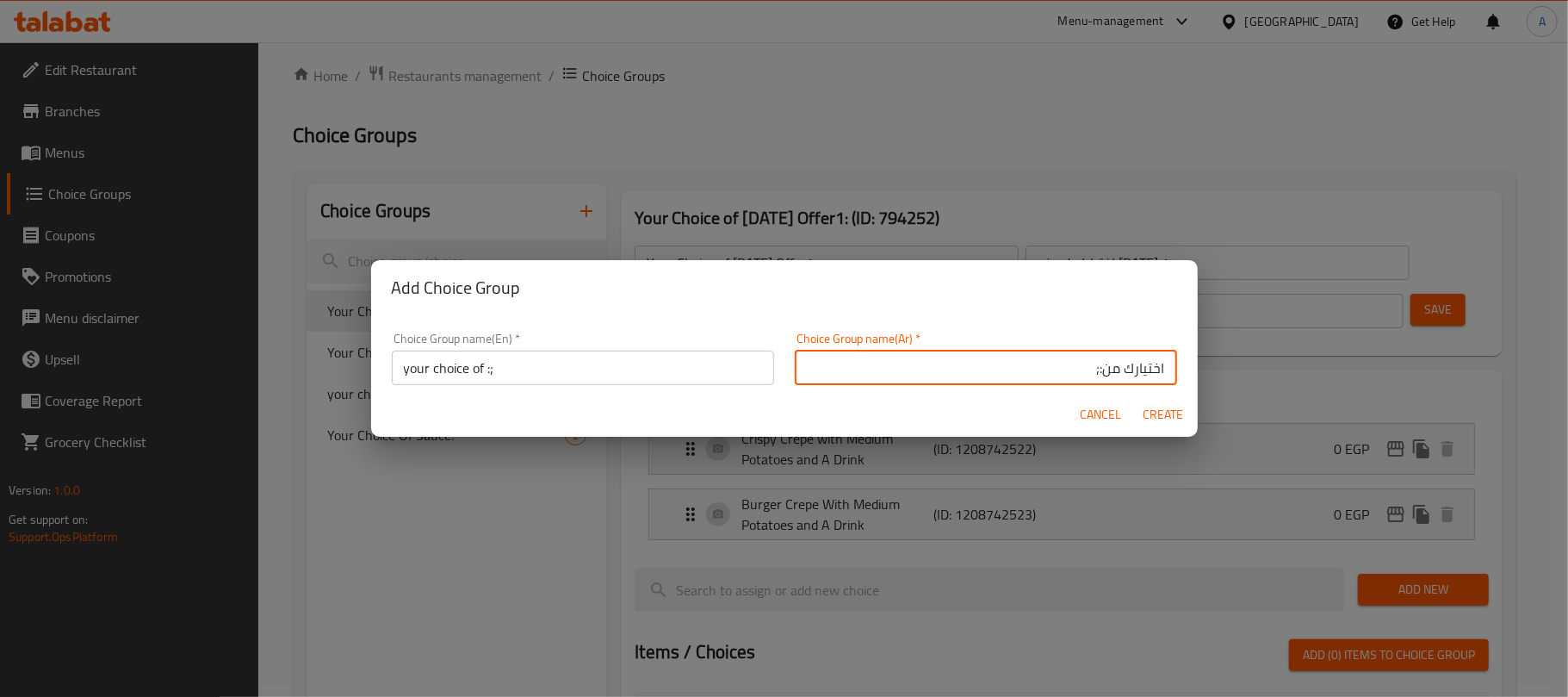 type on "اختيارك من:;" 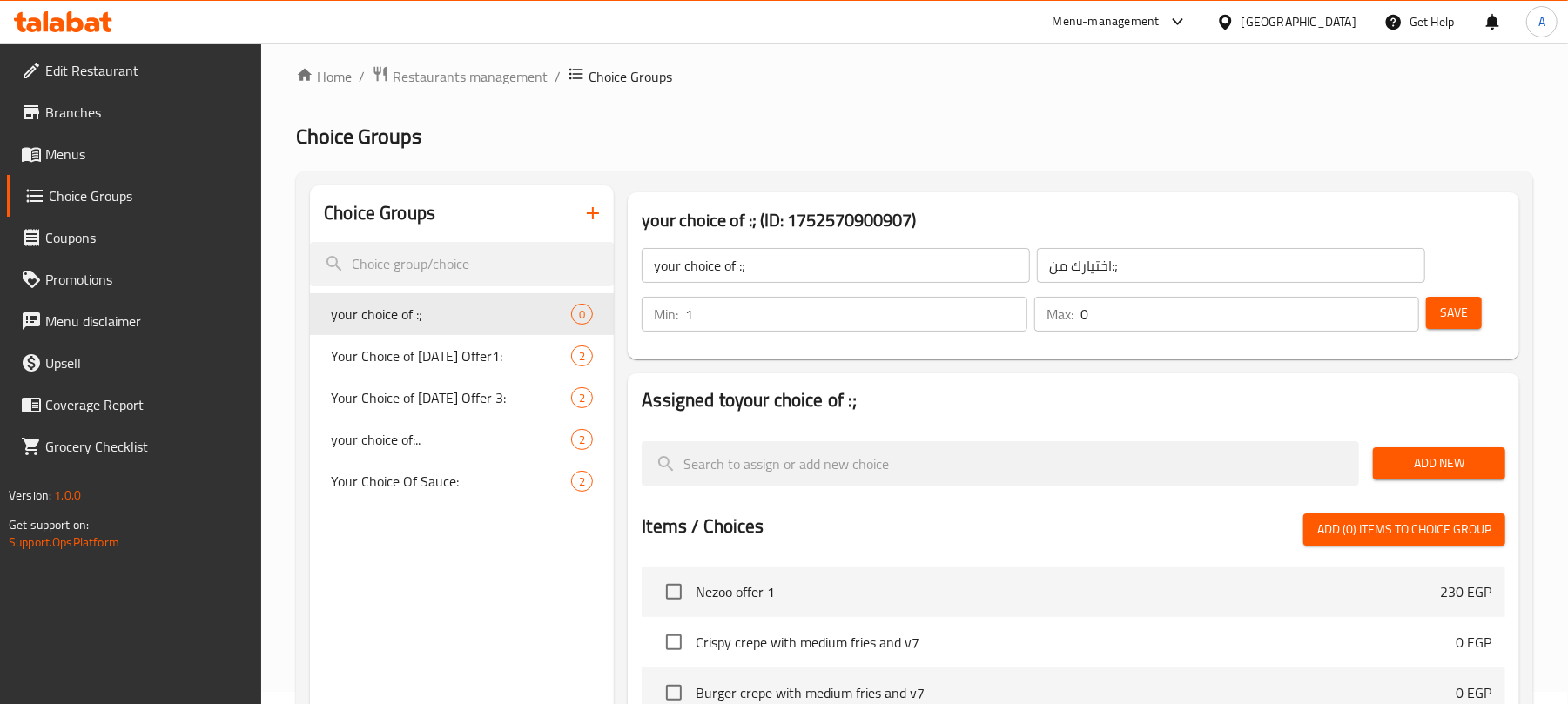 type on "1" 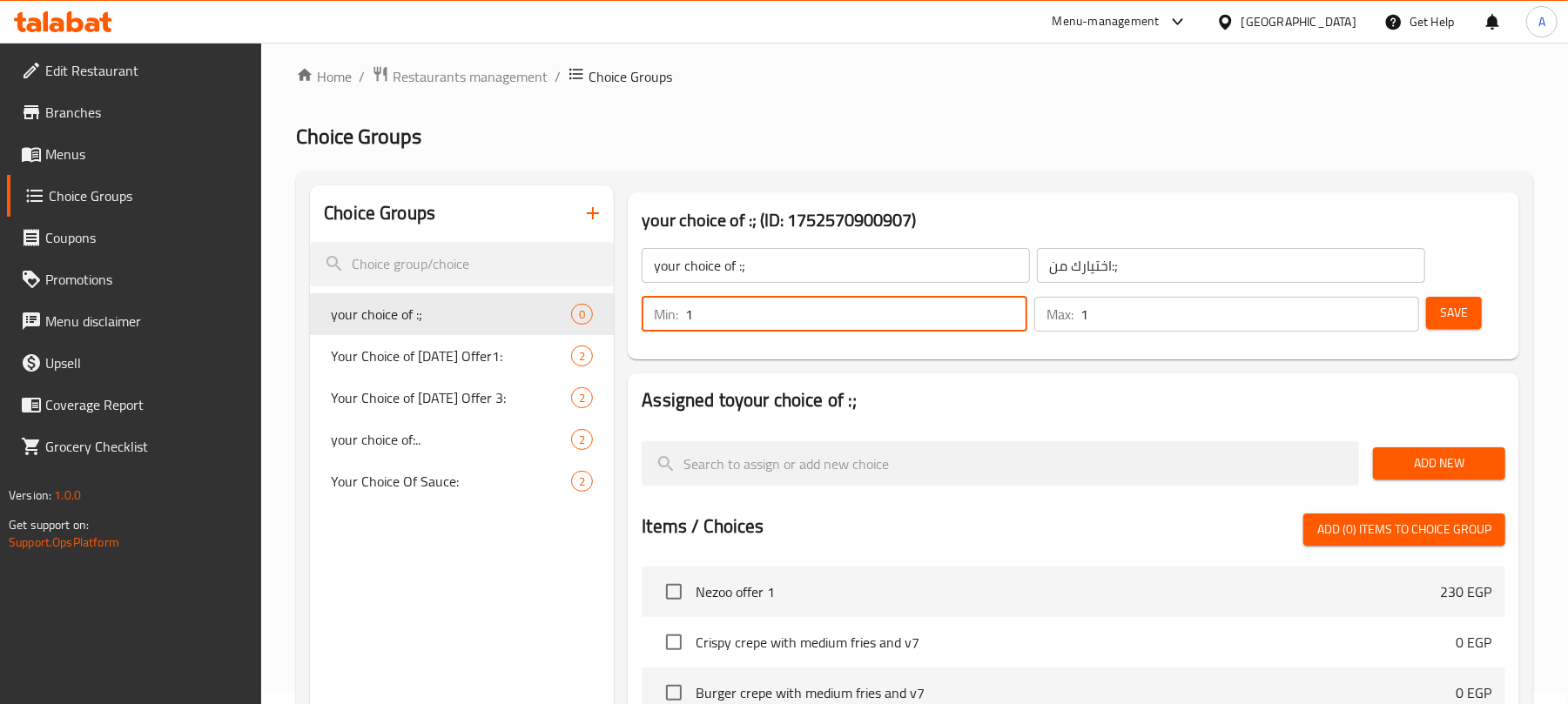 type on "1" 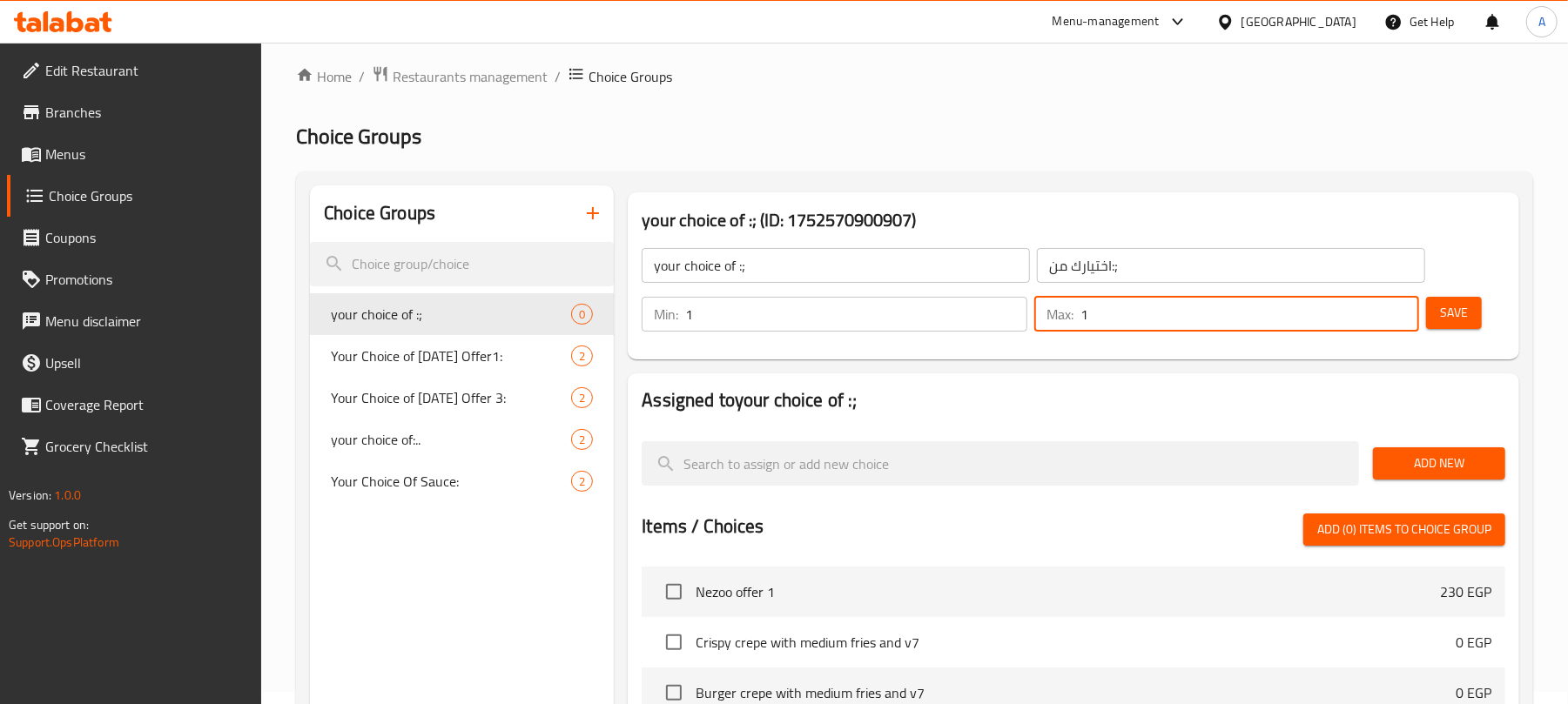 click on "Save" at bounding box center [1454, 312] 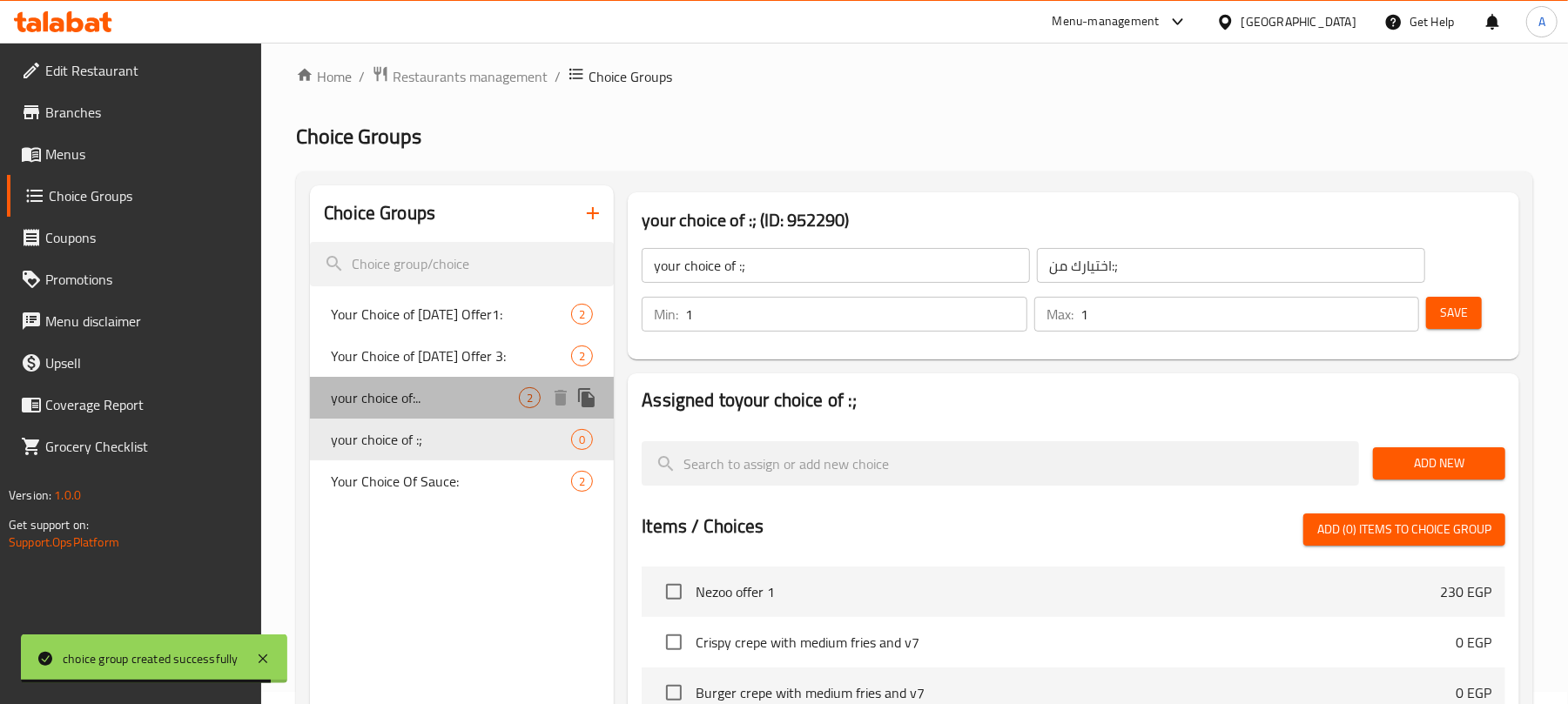 click on "your choice of:.." at bounding box center [425, 398] 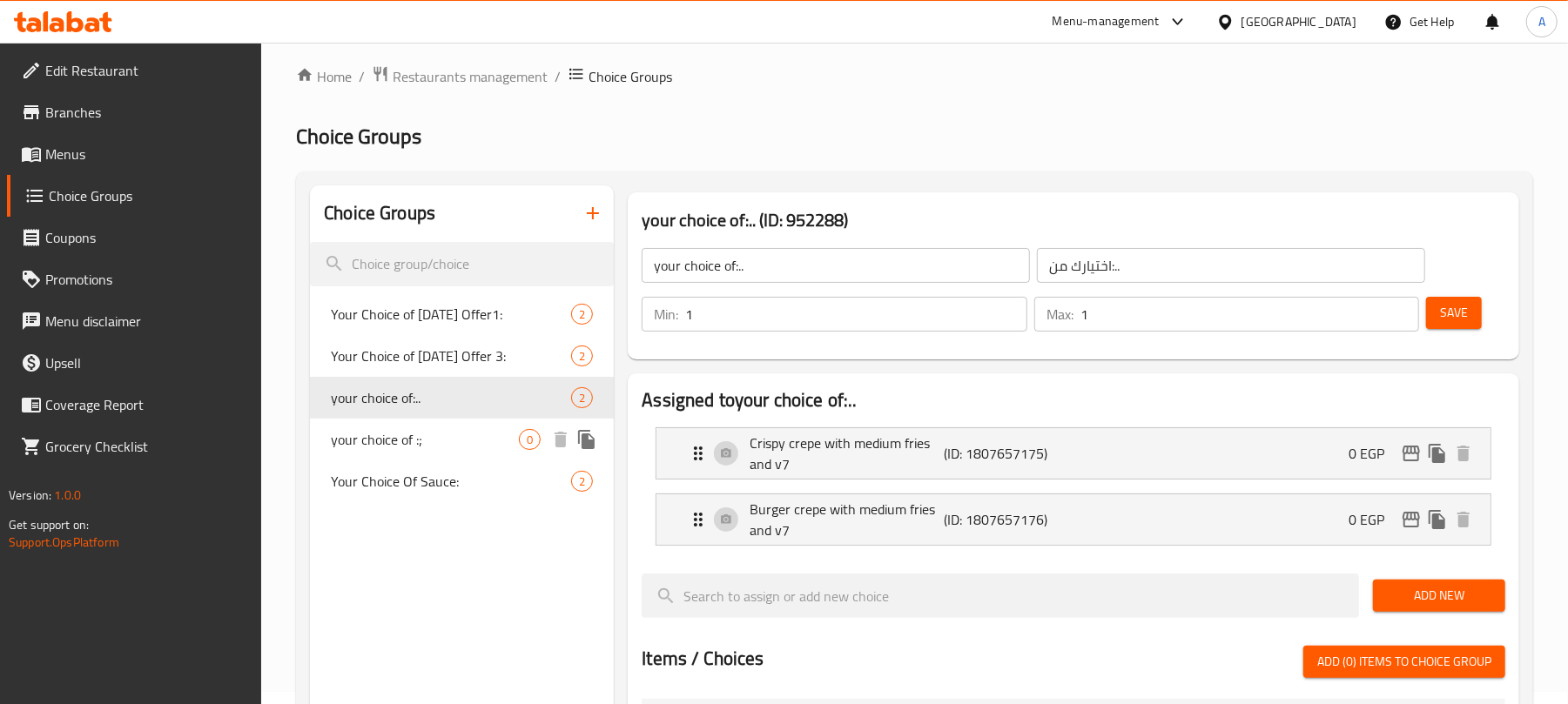 click on "your choice of :;" at bounding box center [425, 439] 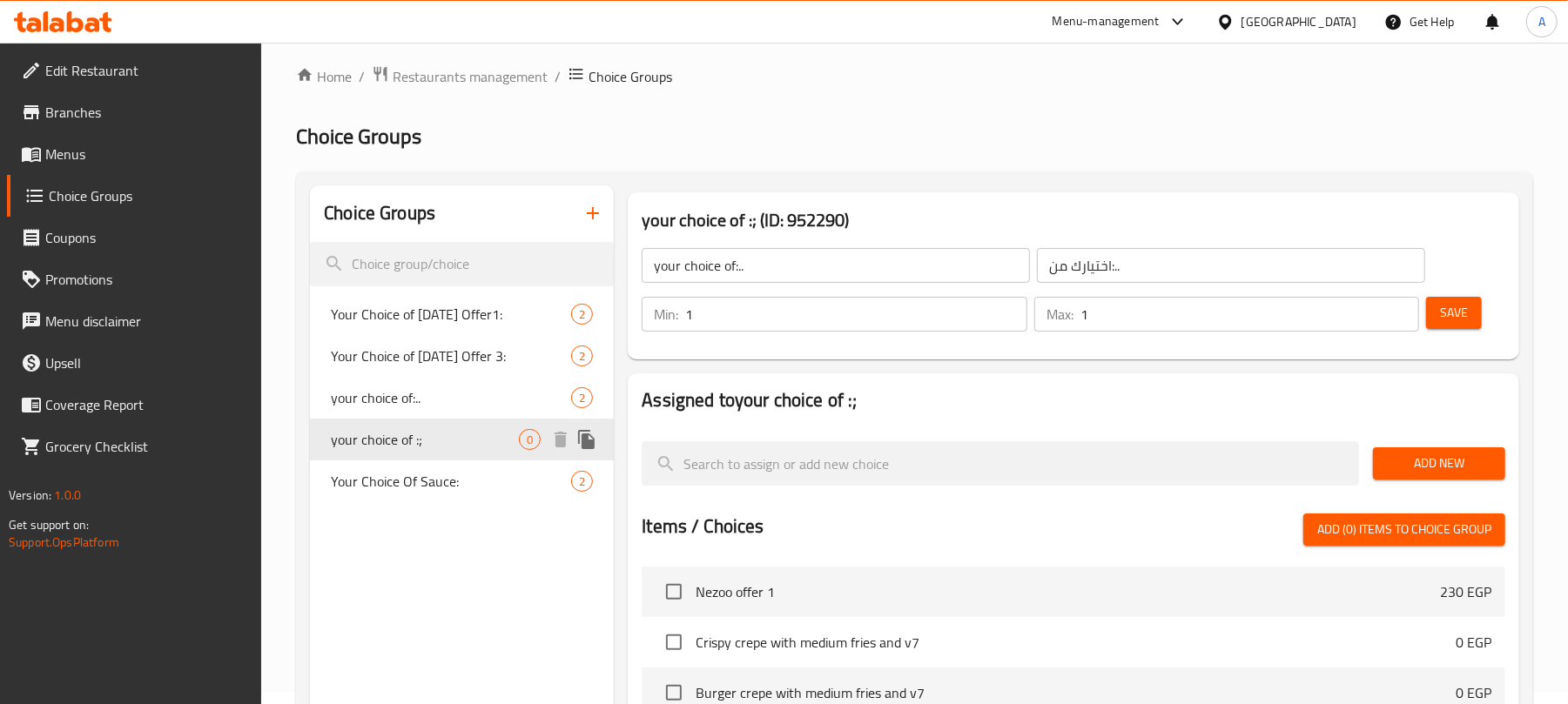 type on "your choice of :;" 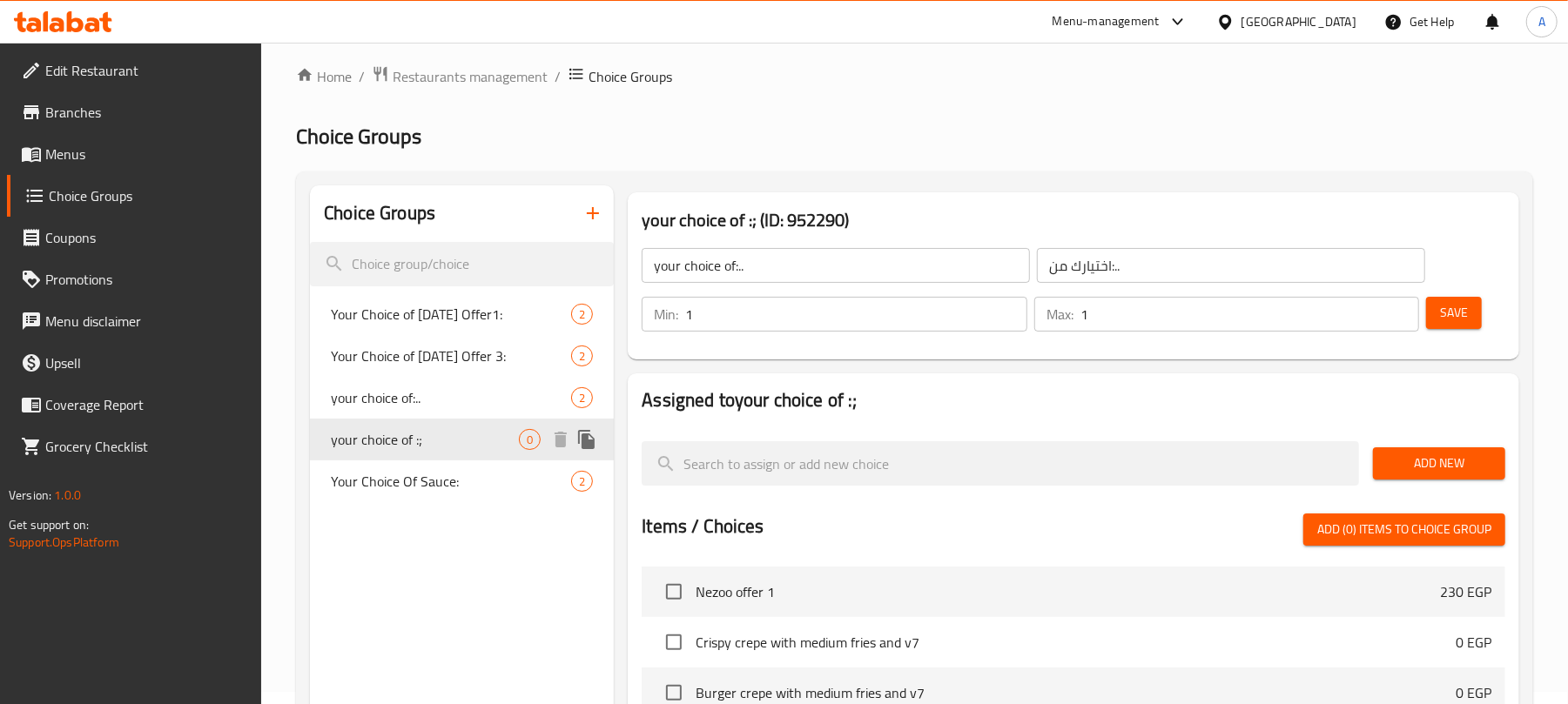 type on "اختيارك من:;" 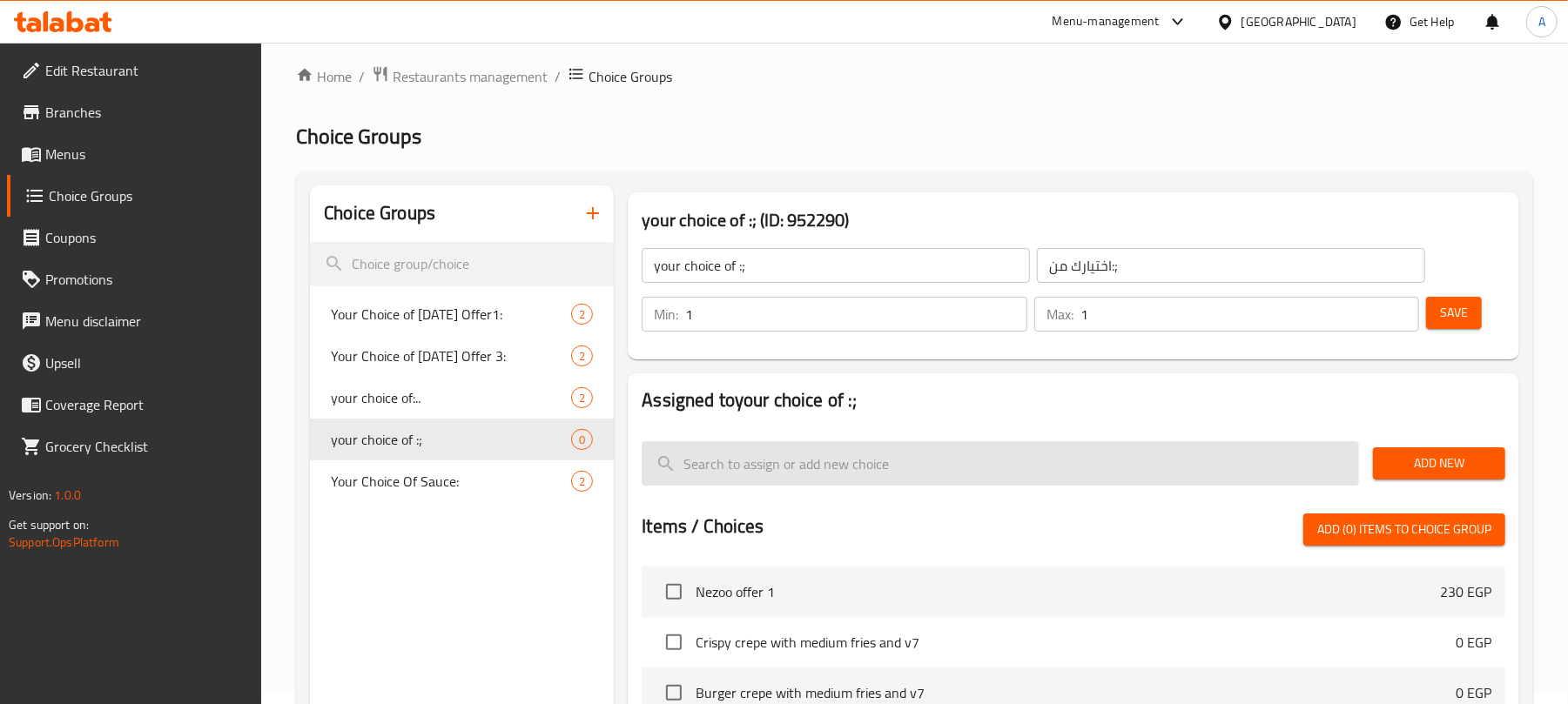 click at bounding box center [1000, 463] 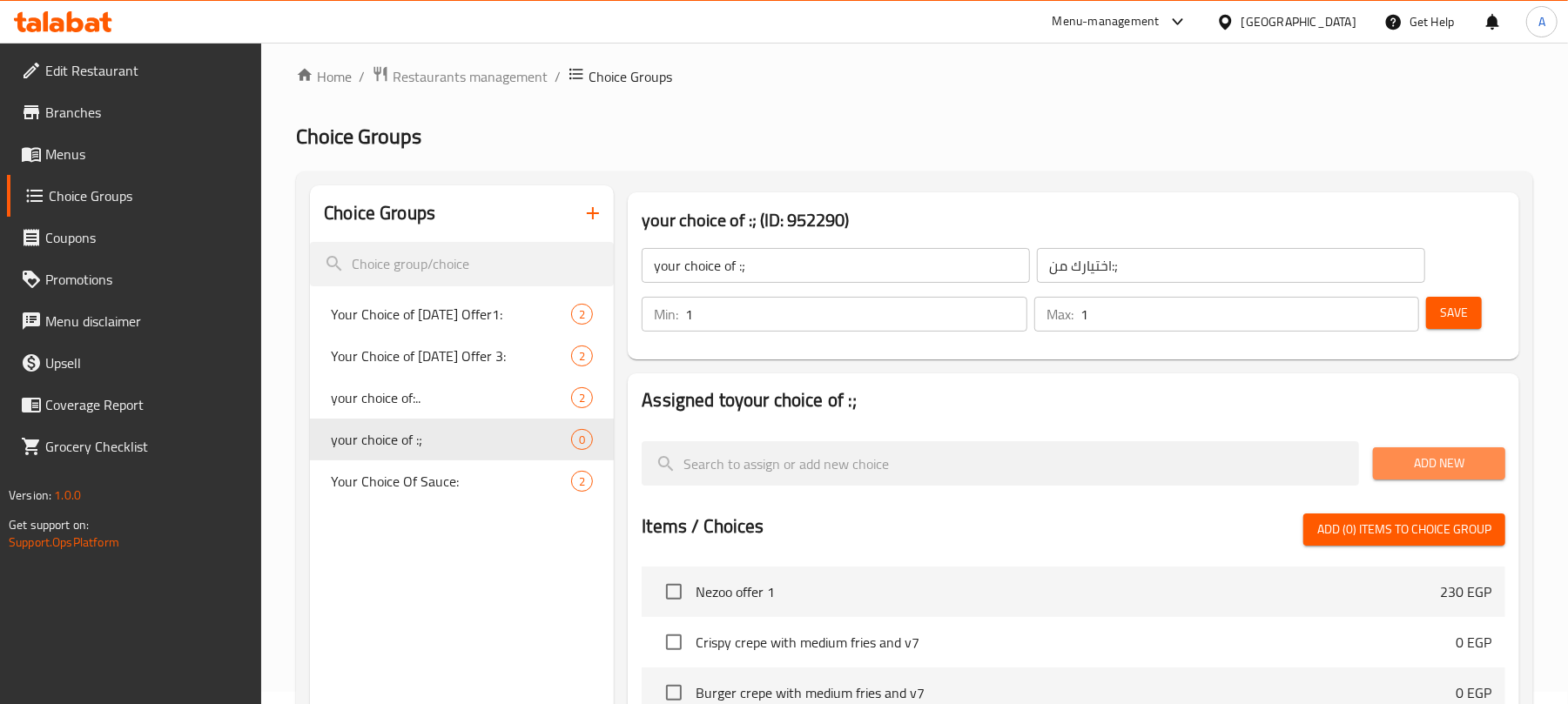 click on "Add New" at bounding box center (1439, 463) 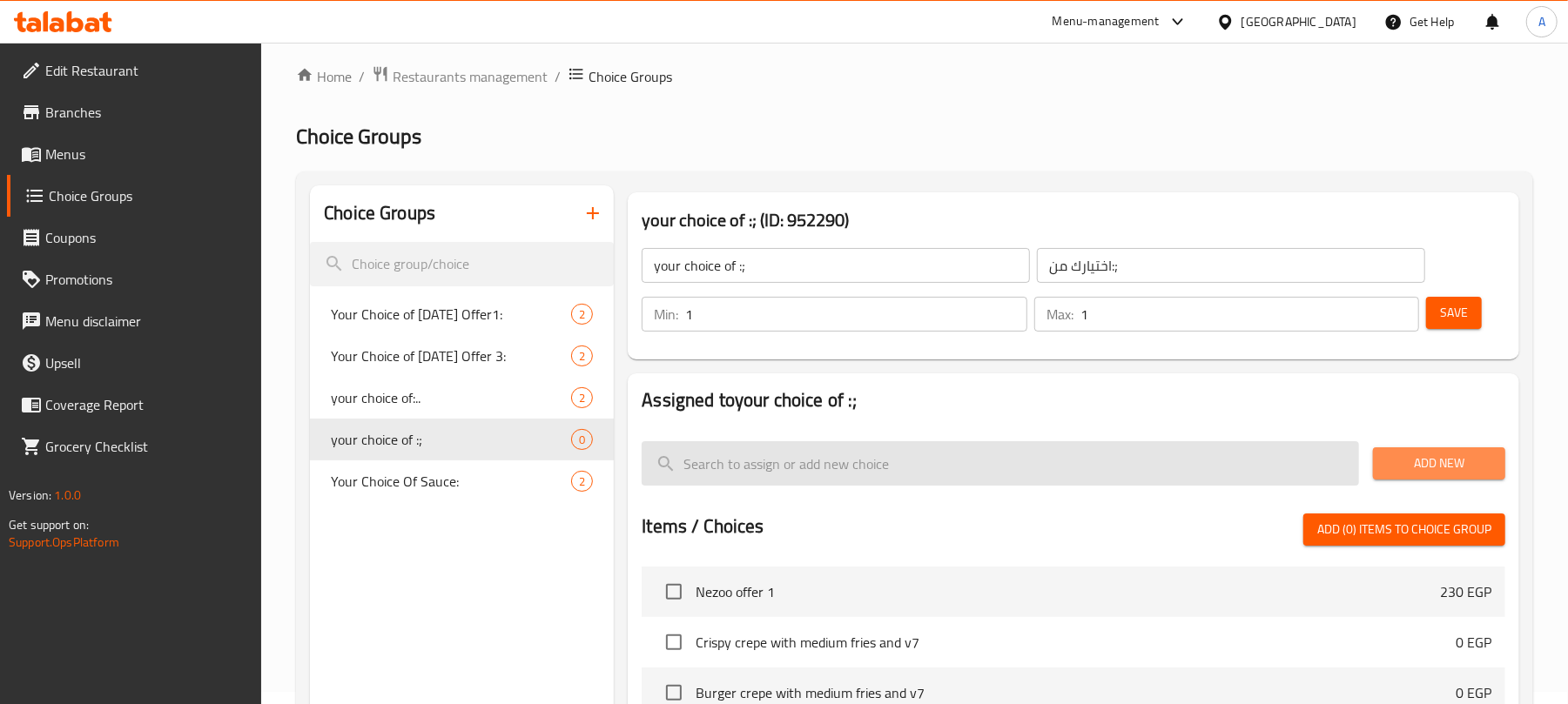type 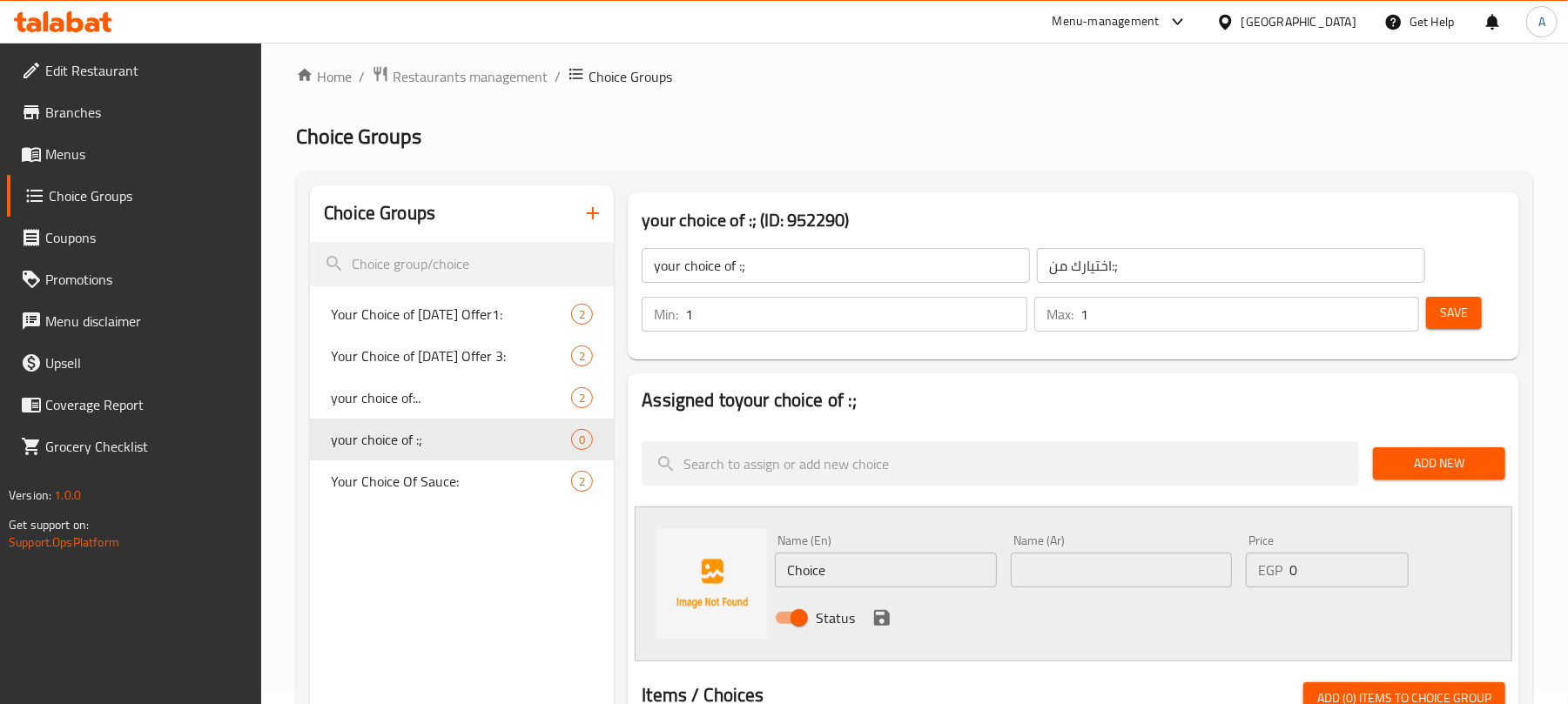 click on "Choice" at bounding box center [885, 570] 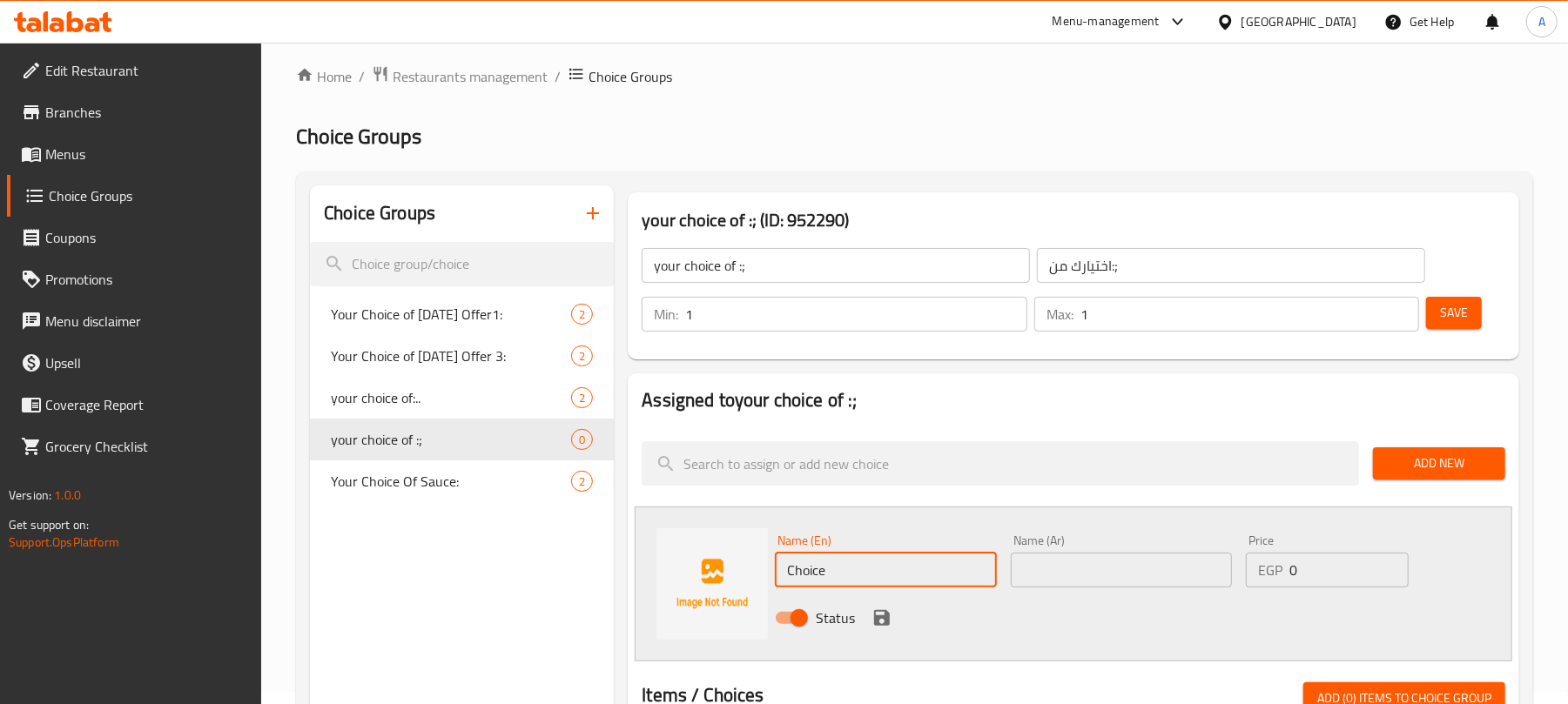 click on "Choice" at bounding box center [885, 570] 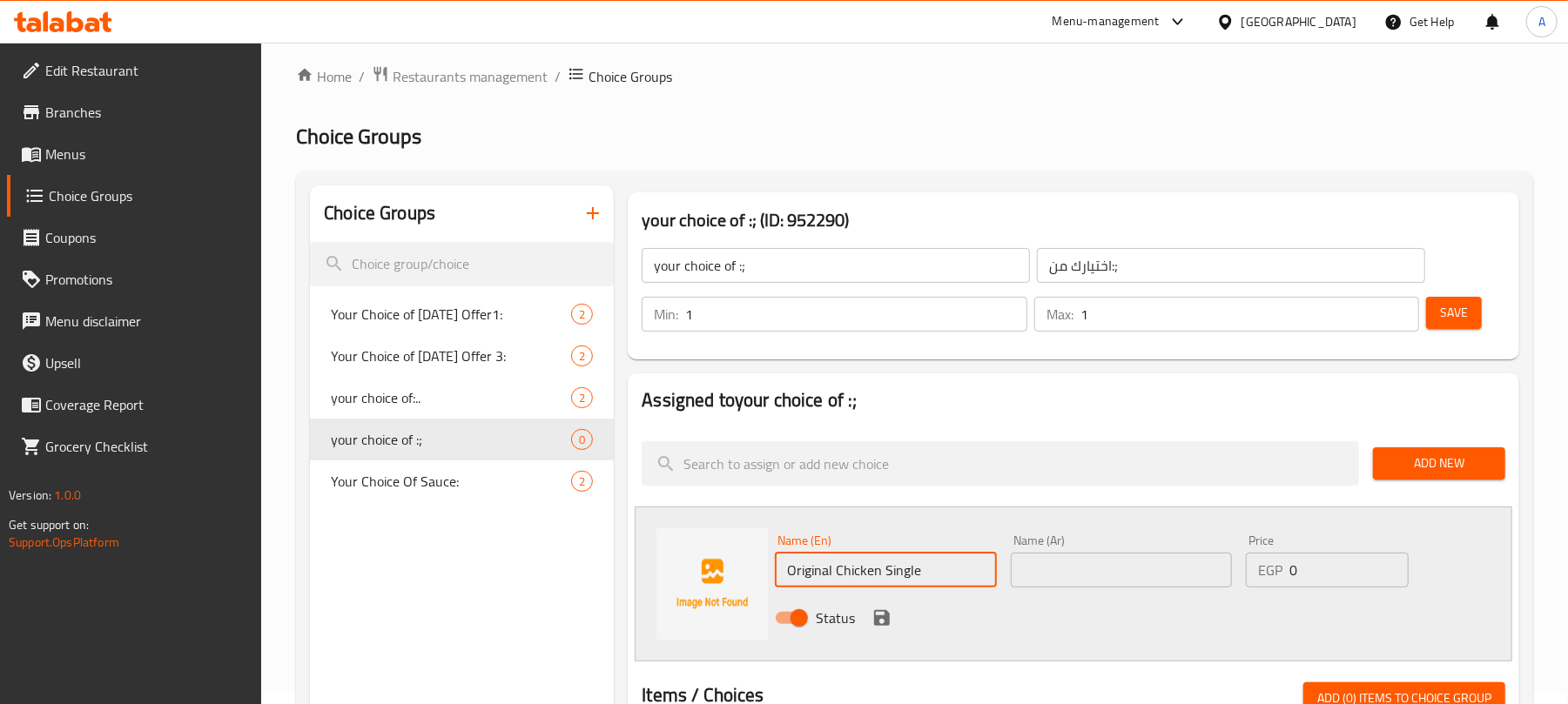 paste on "with medium fries and v7" 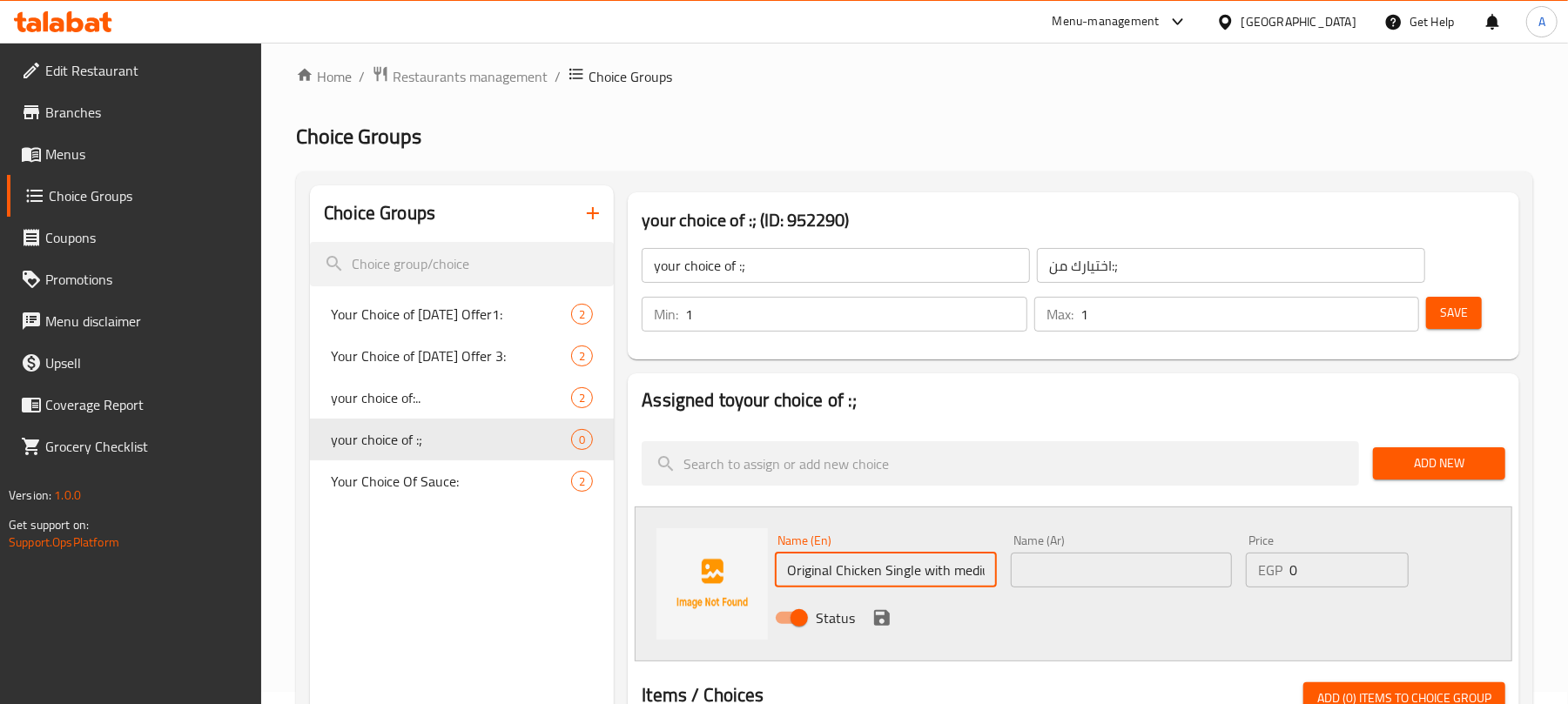 scroll, scrollTop: 0, scrollLeft: 85, axis: horizontal 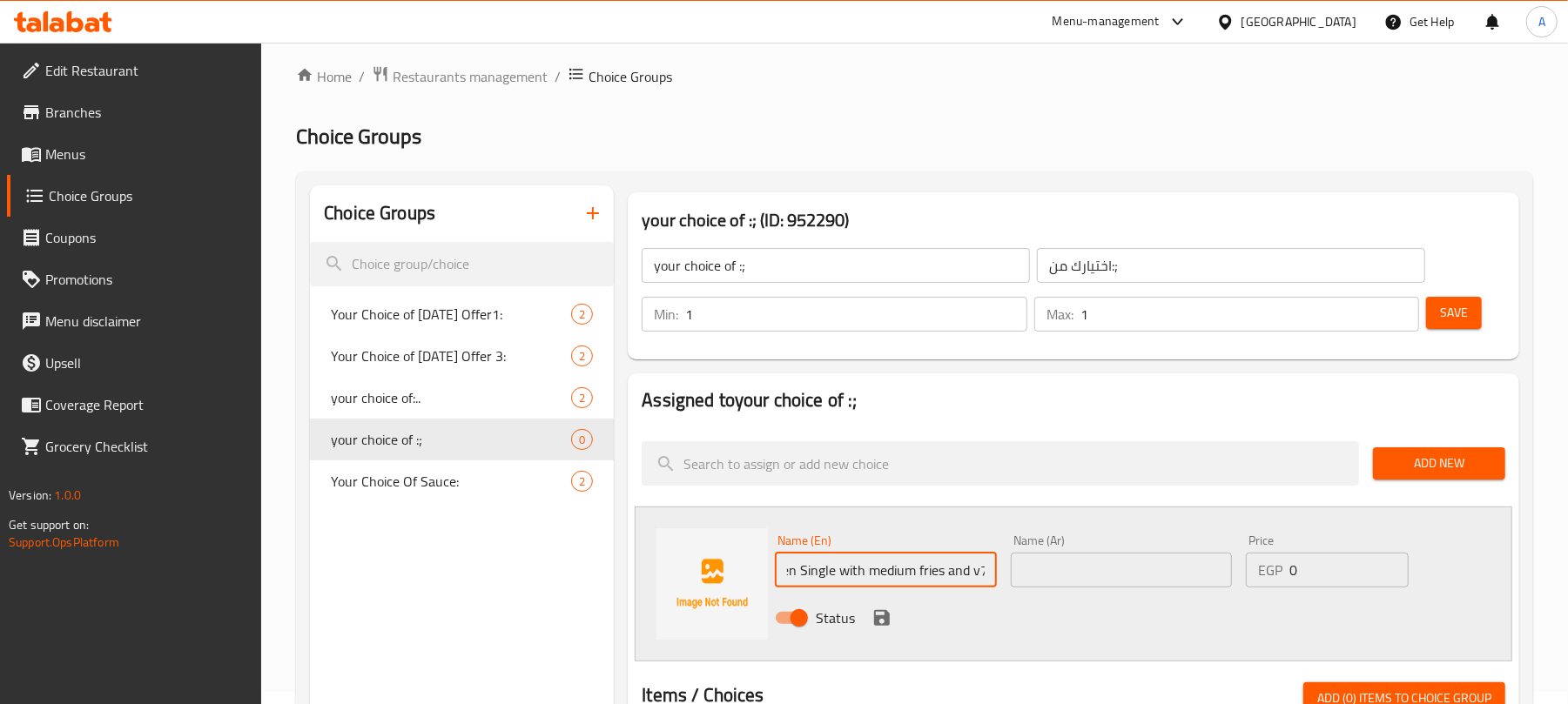 click on "Original Chicken Single with medium fries and v7" at bounding box center [885, 570] 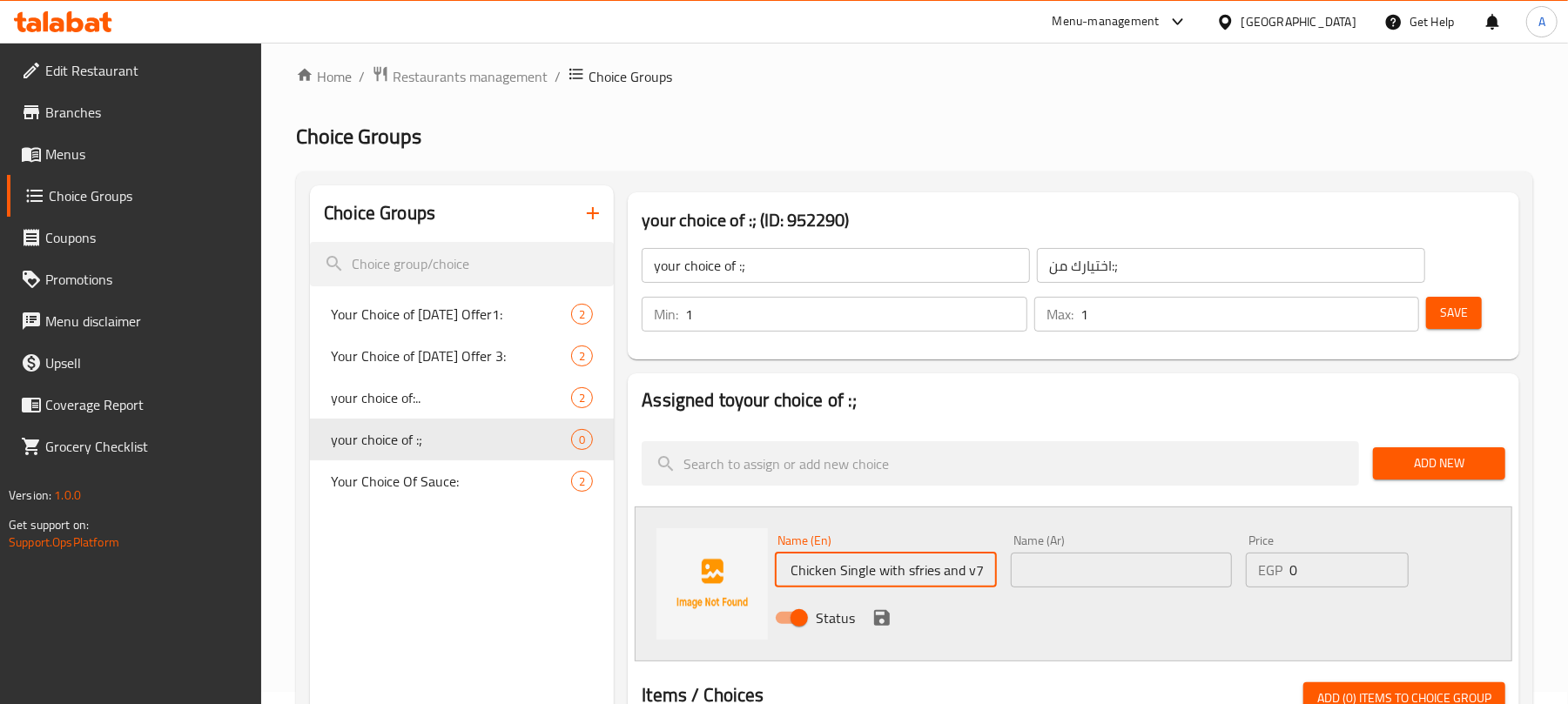 scroll, scrollTop: 0, scrollLeft: 40, axis: horizontal 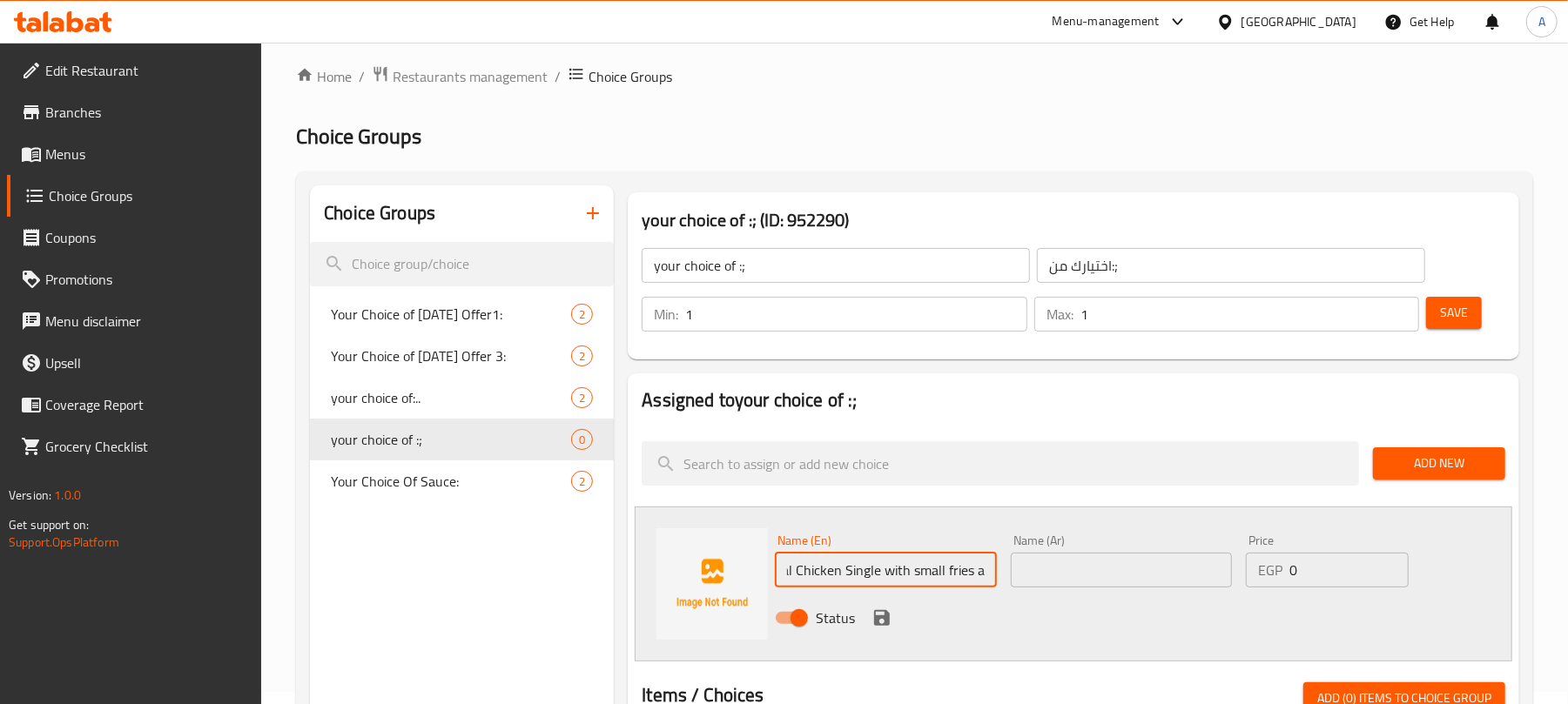 type on "Original Chicken Single with small fries and v7" 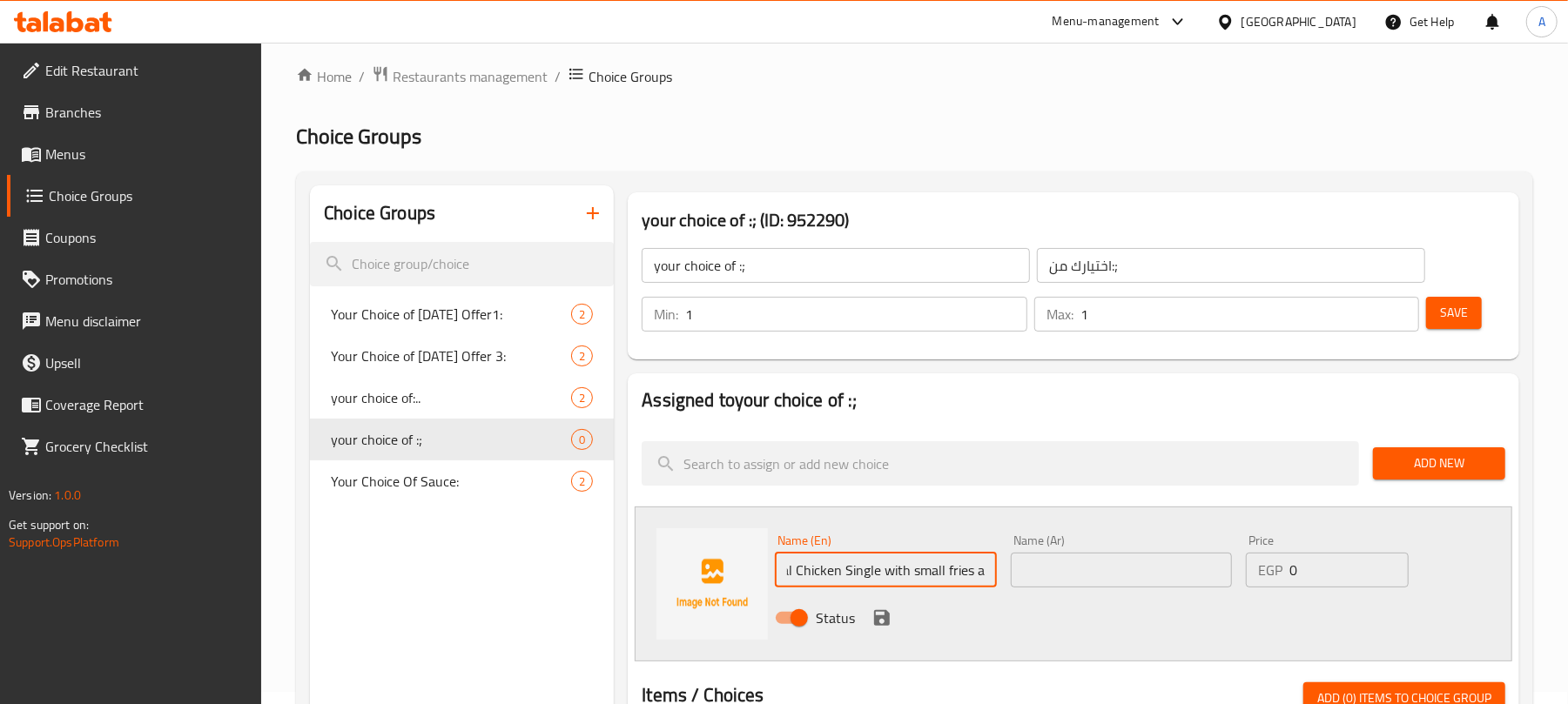 scroll, scrollTop: 0, scrollLeft: 0, axis: both 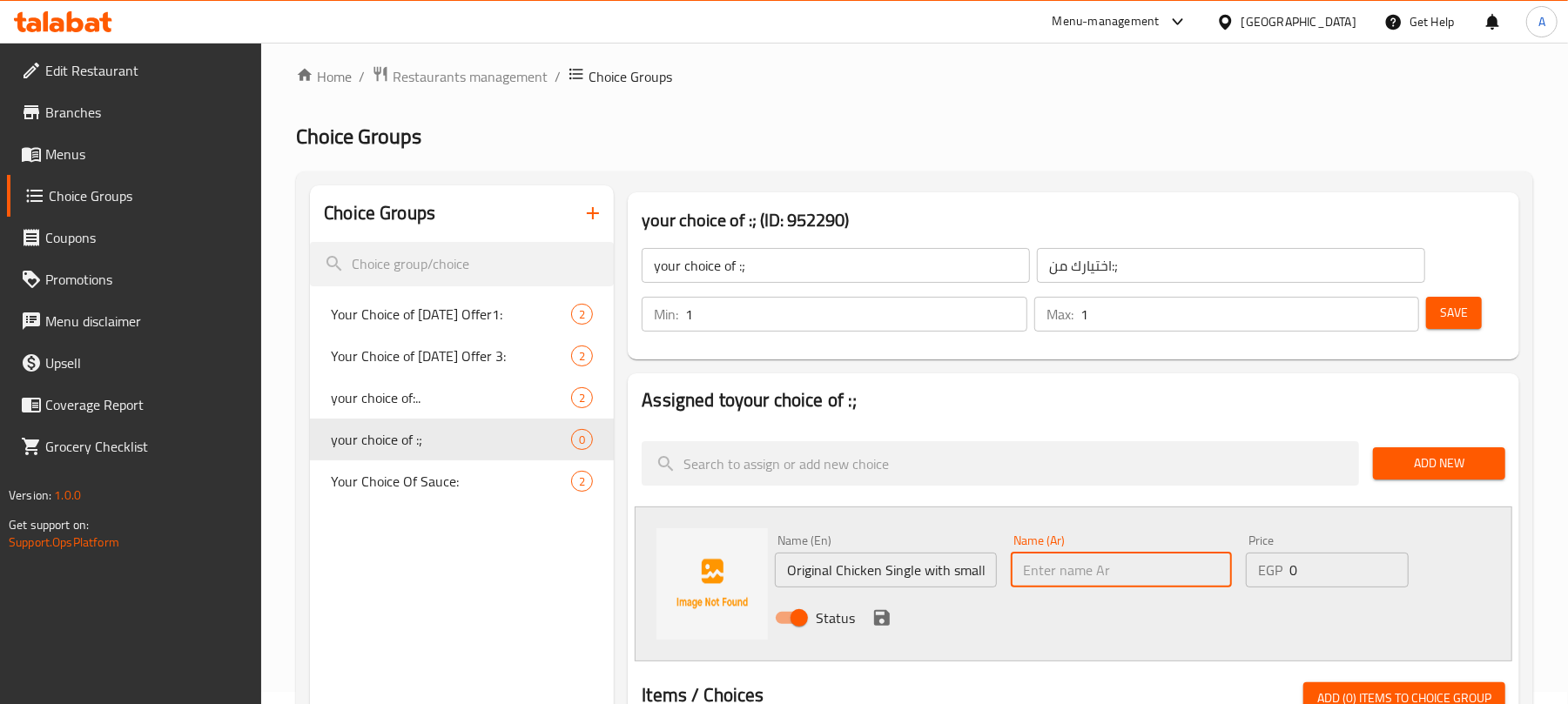 click at bounding box center [1121, 570] 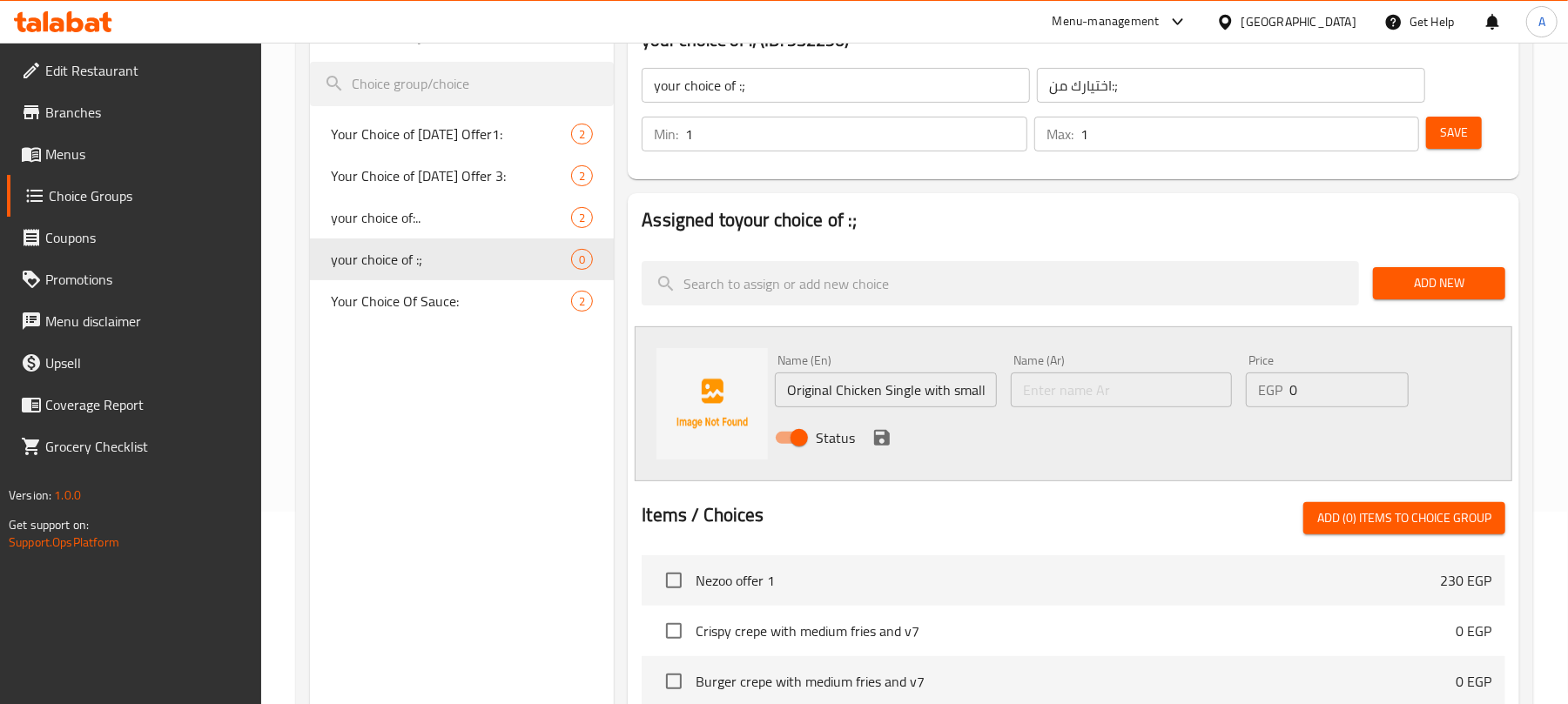 scroll, scrollTop: 245, scrollLeft: 0, axis: vertical 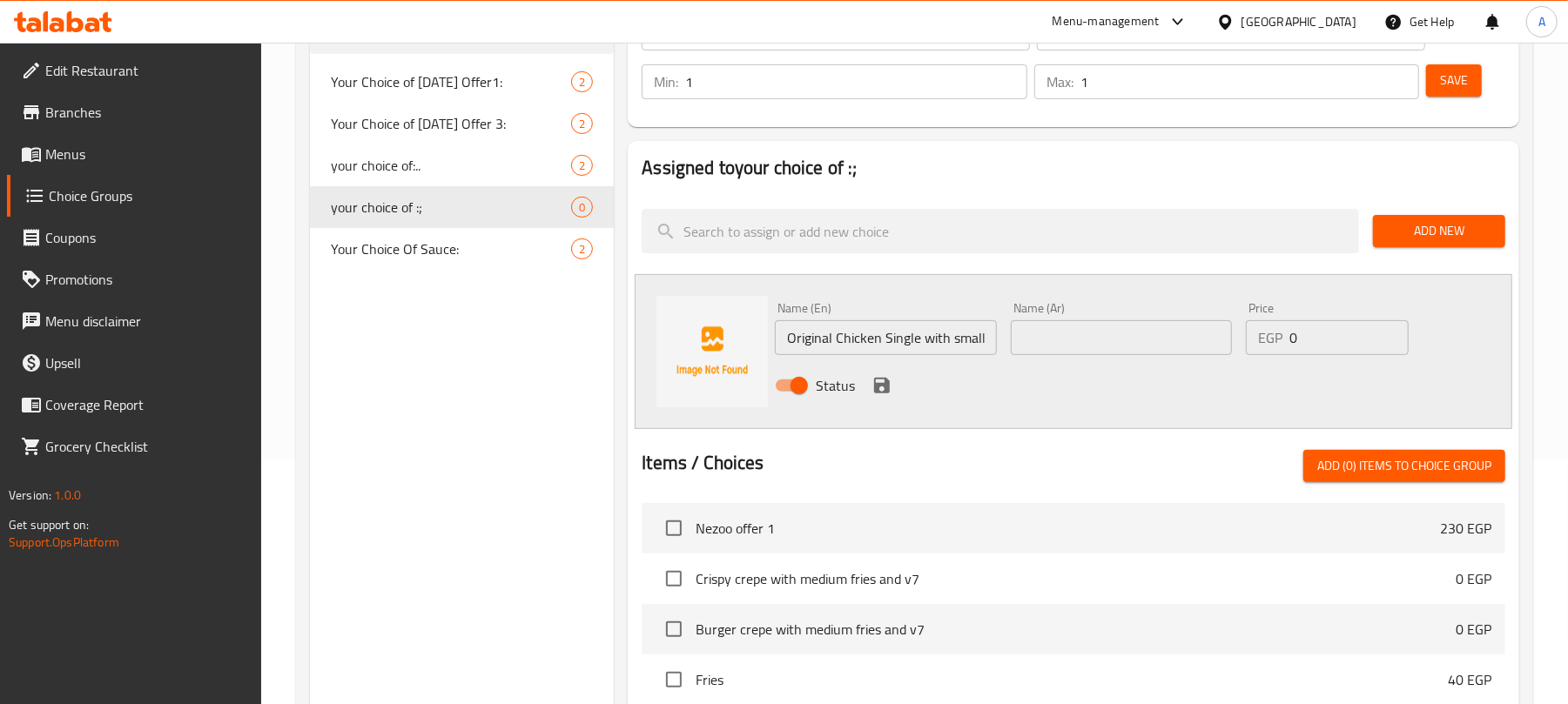 click on "Status" at bounding box center (1120, 386) 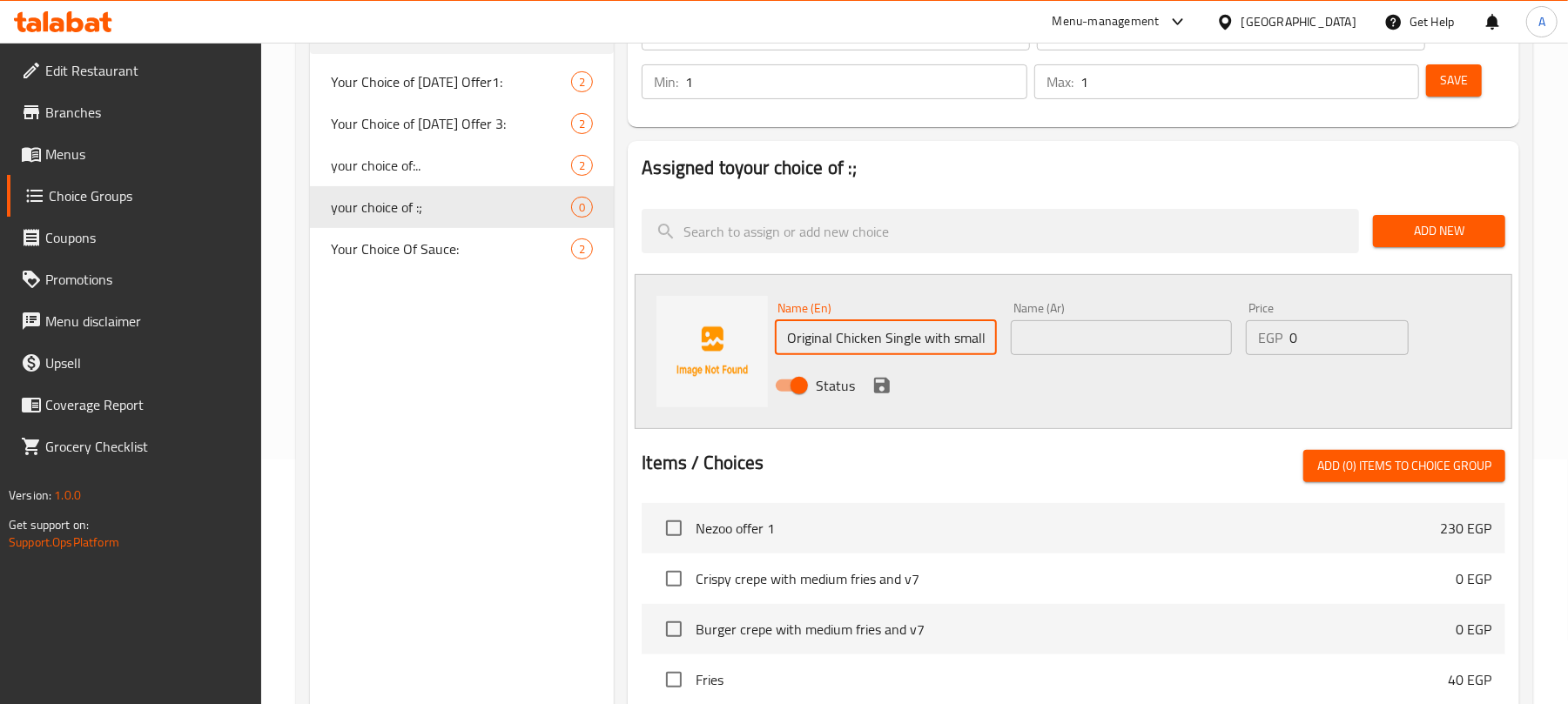 scroll, scrollTop: 0, scrollLeft: 68, axis: horizontal 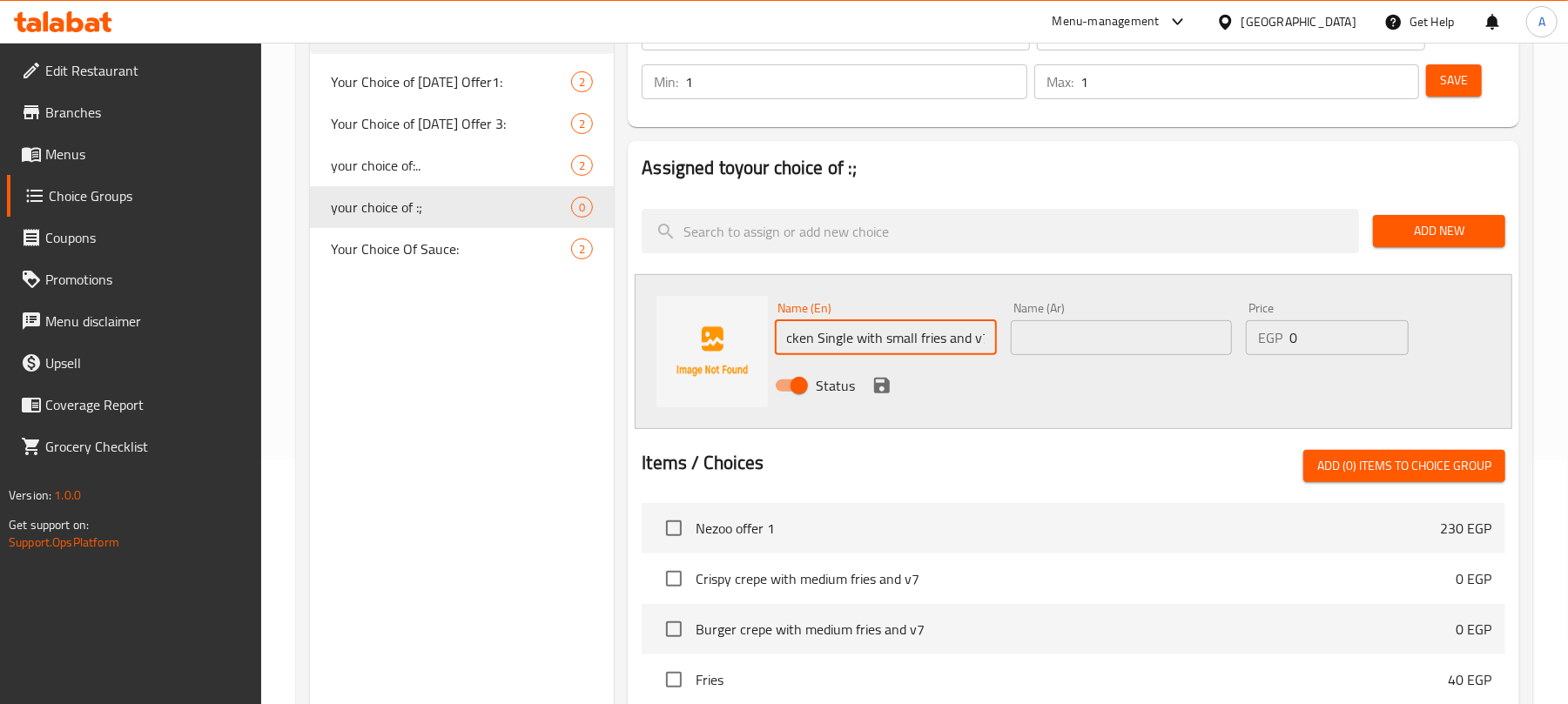 drag, startPoint x: 948, startPoint y: 341, endPoint x: 1027, endPoint y: 338, distance: 79.05694 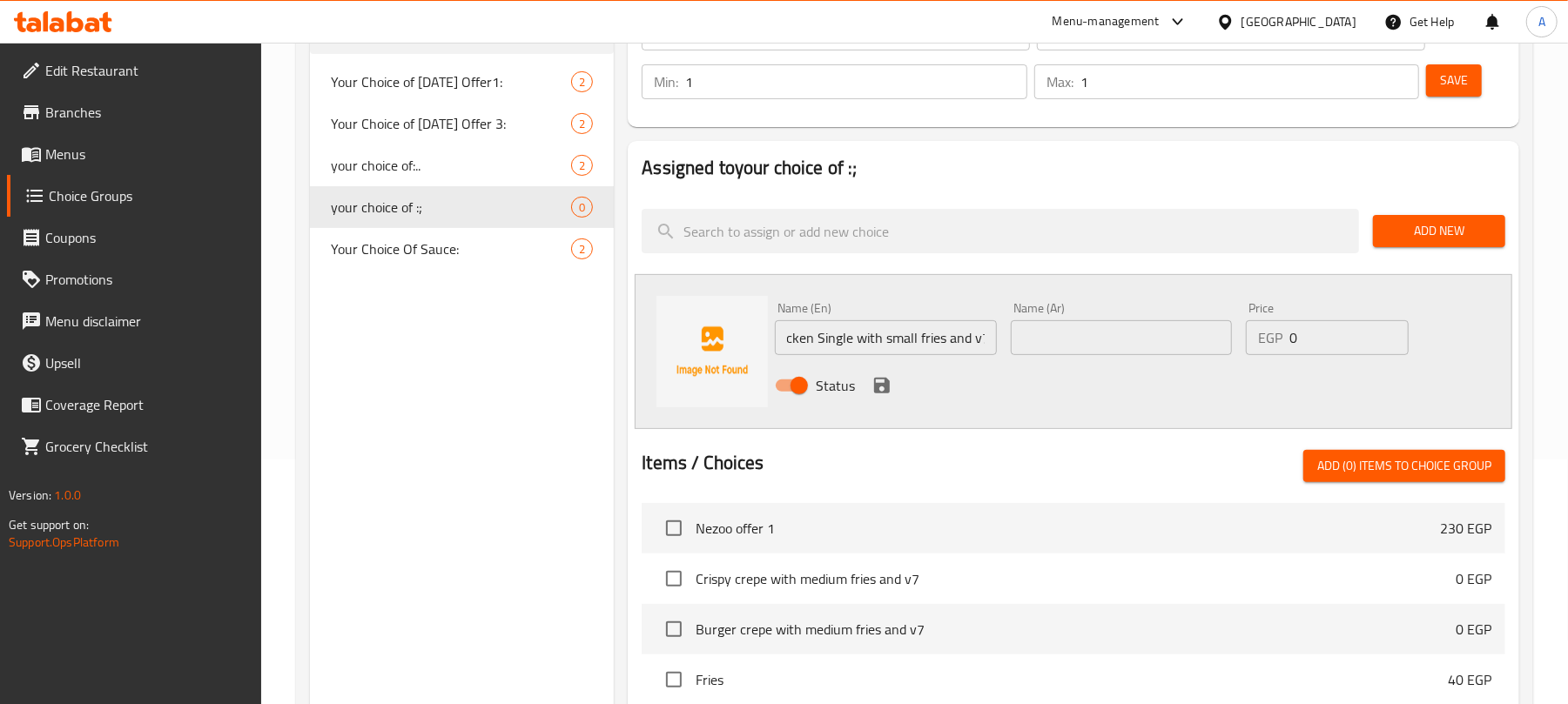 scroll, scrollTop: 0, scrollLeft: 0, axis: both 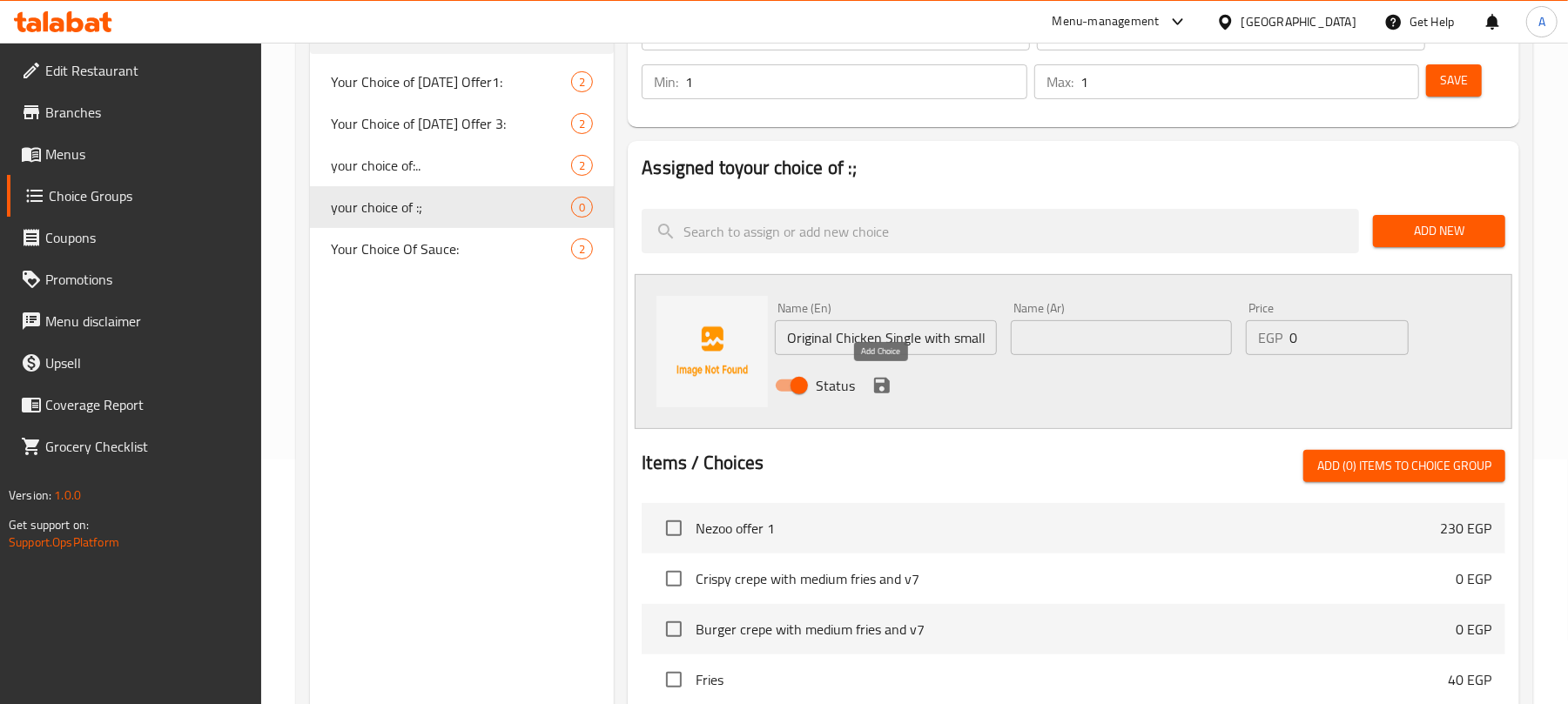 click at bounding box center (882, 386) 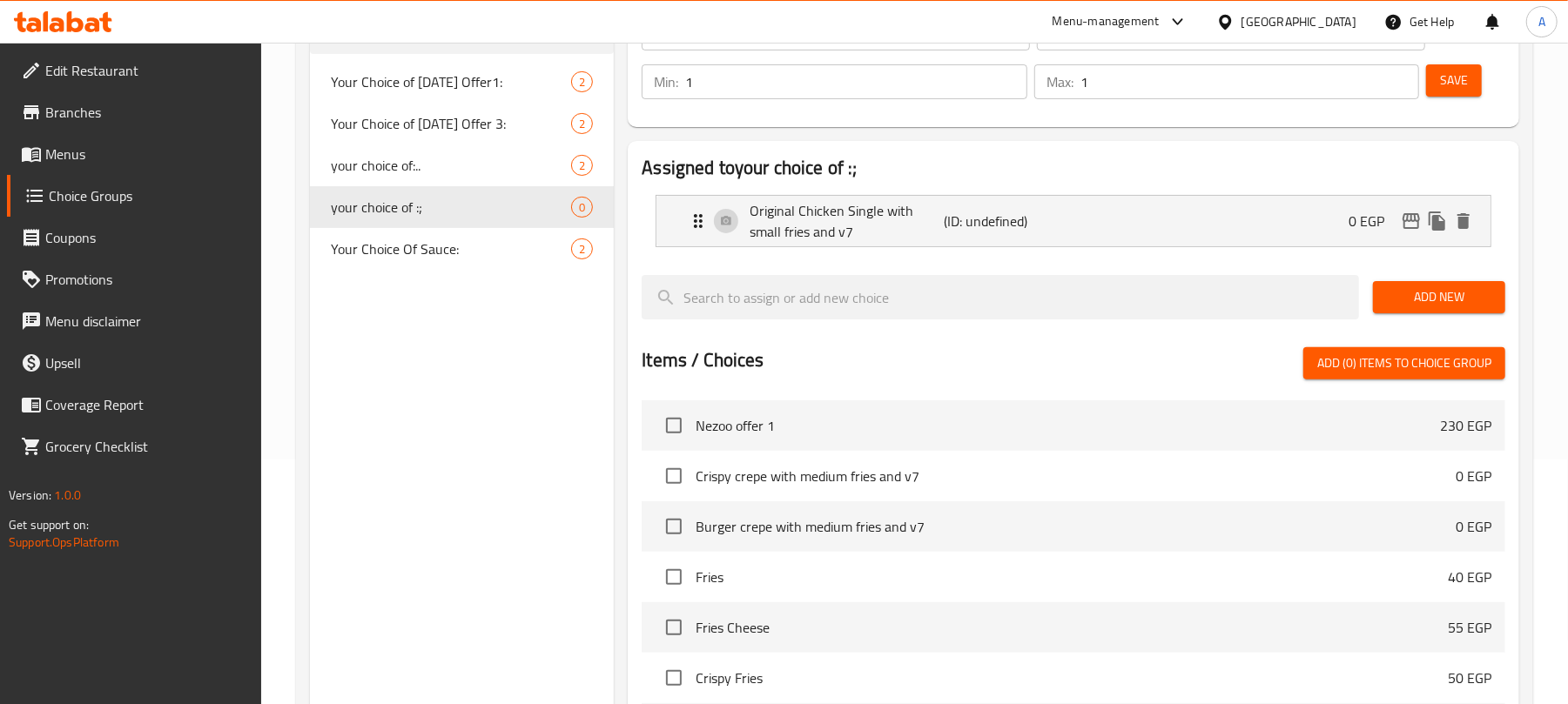 click on "Add New" at bounding box center (1439, 297) 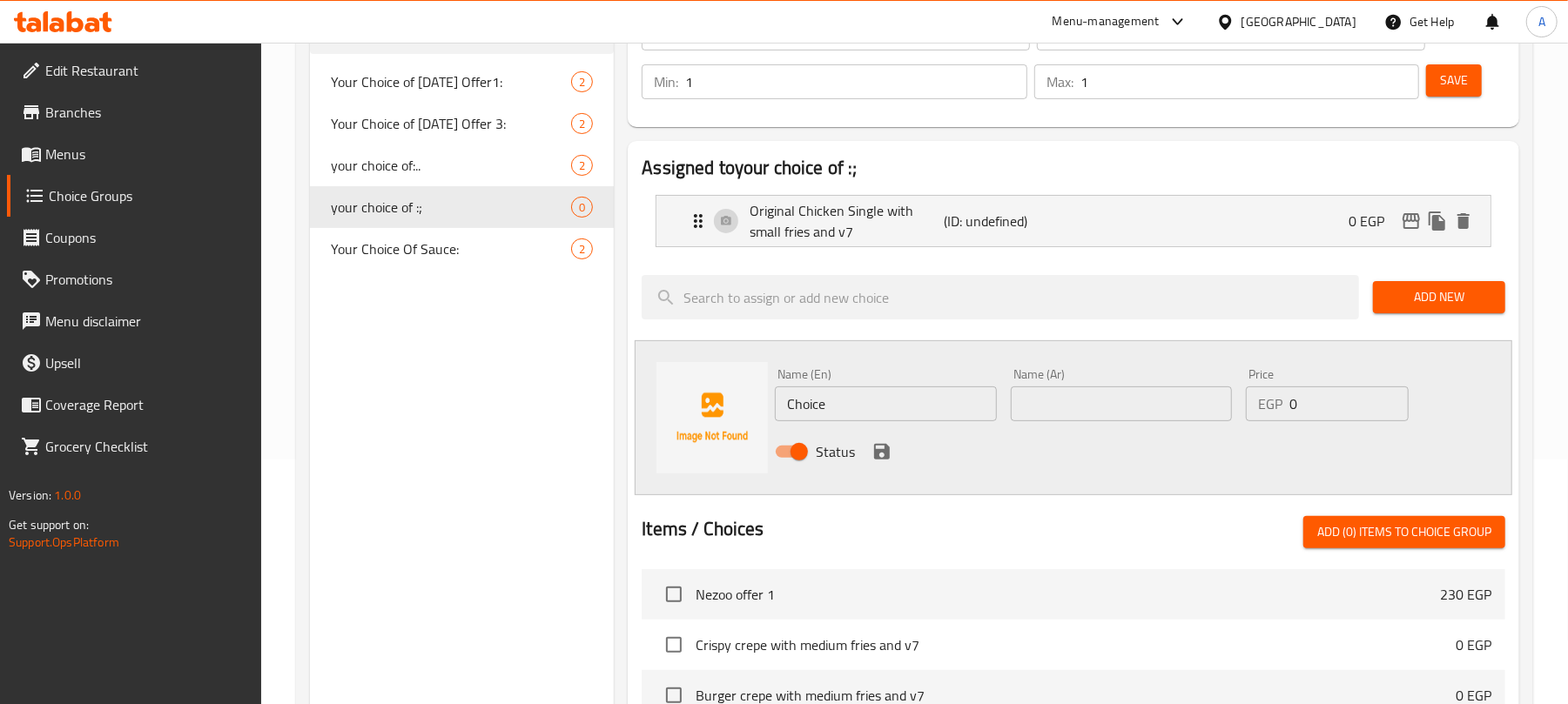click on "Choice" at bounding box center (885, 404) 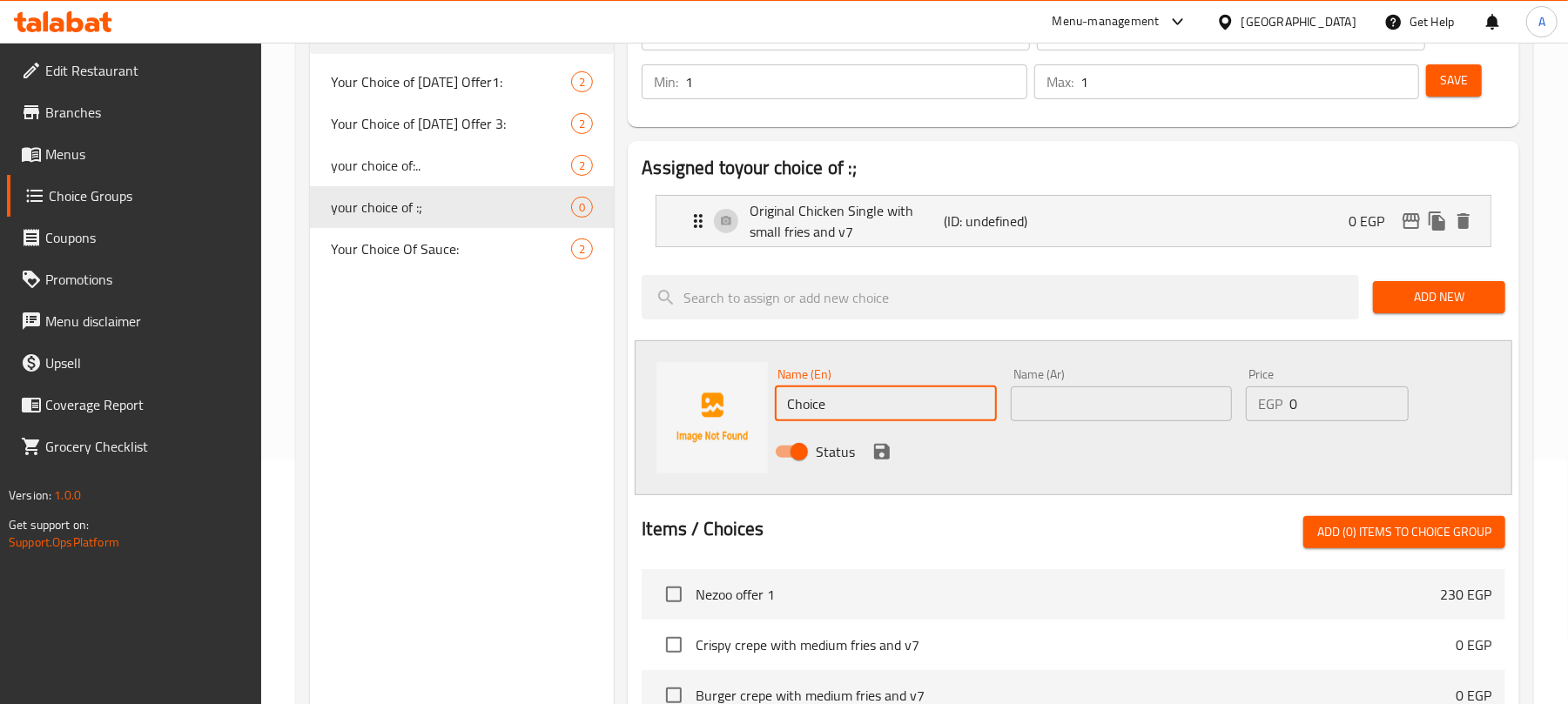 click on "Choice" at bounding box center [885, 404] 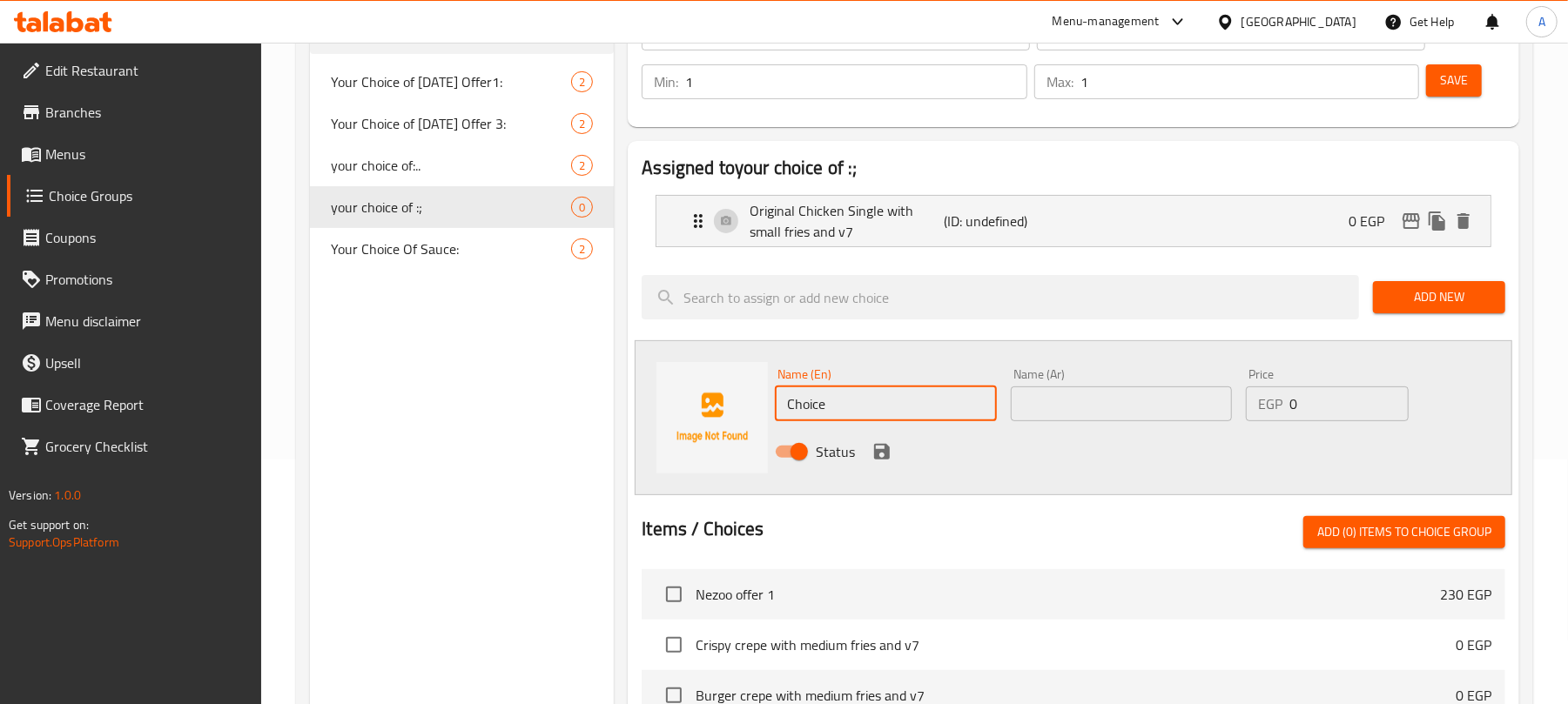 click on "Choice" at bounding box center [885, 404] 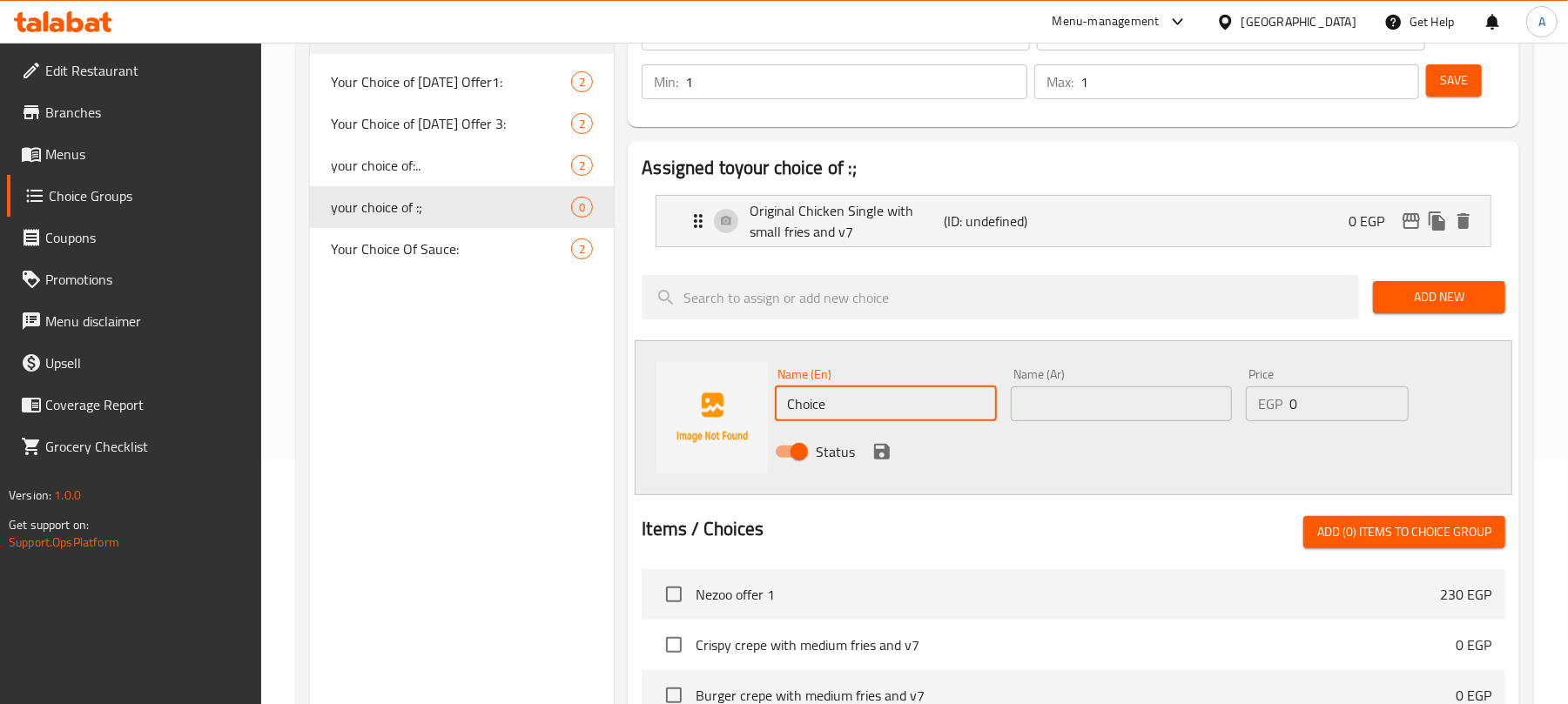 paste on "Caramelized Single Burger with Small Fries and V7" 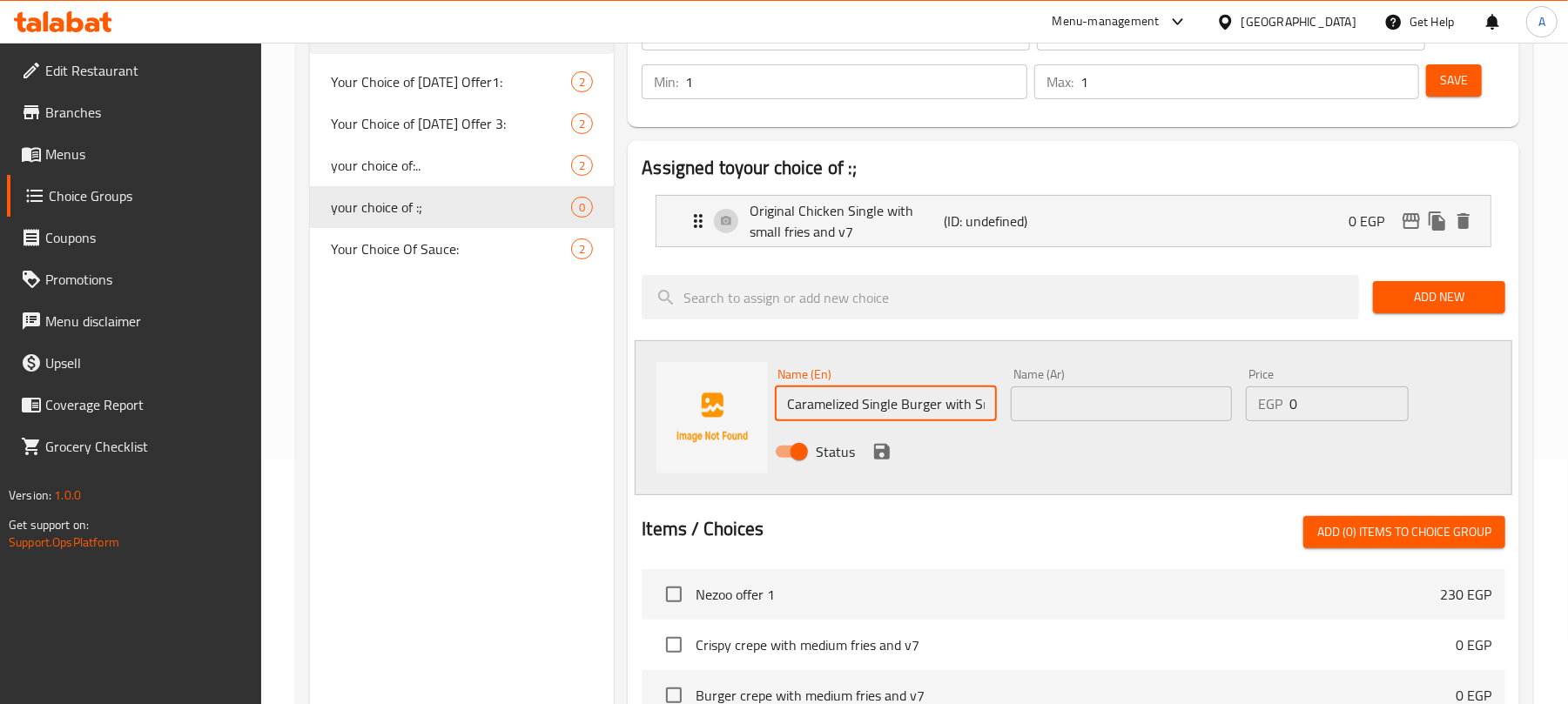 scroll, scrollTop: 0, scrollLeft: 98, axis: horizontal 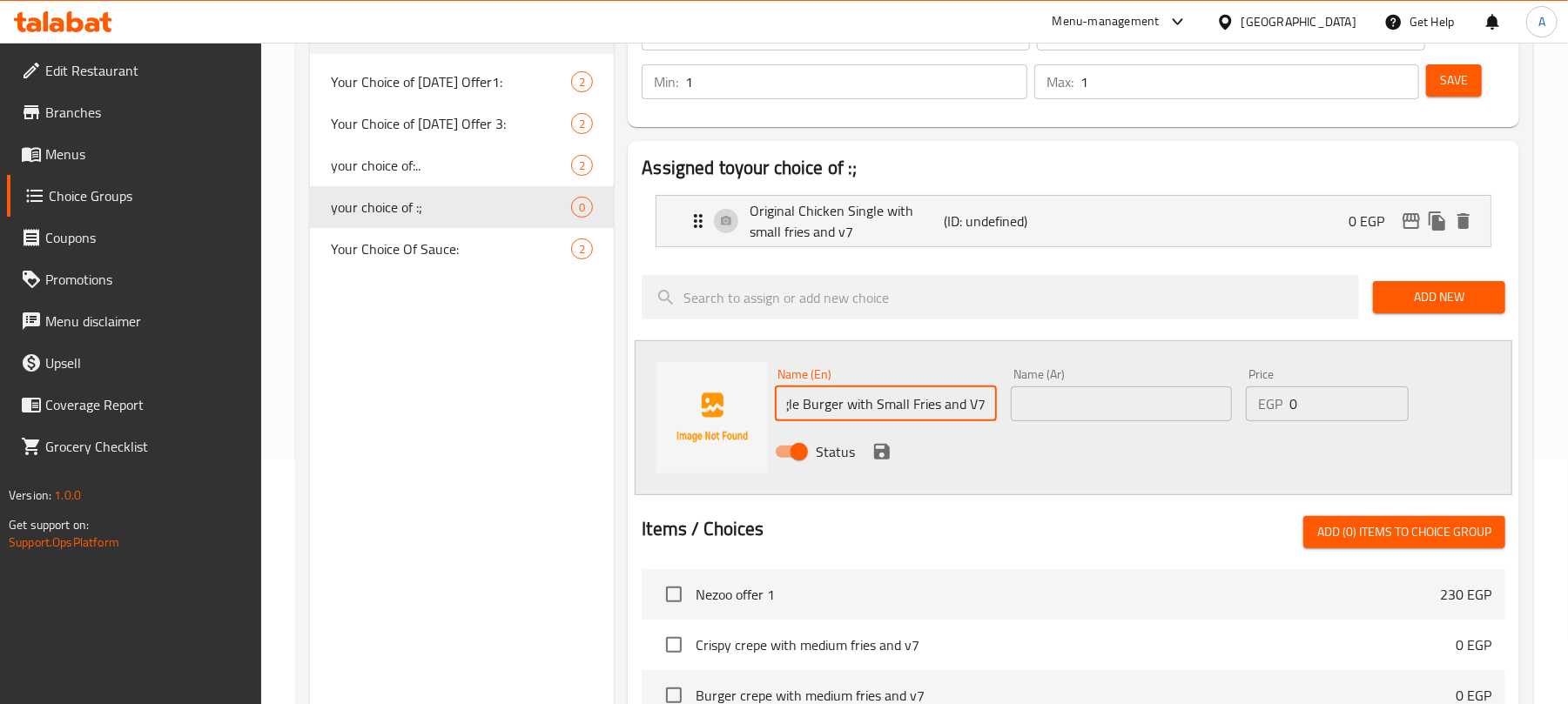 type on "Caramelized Single Burger with Small Fries and V7" 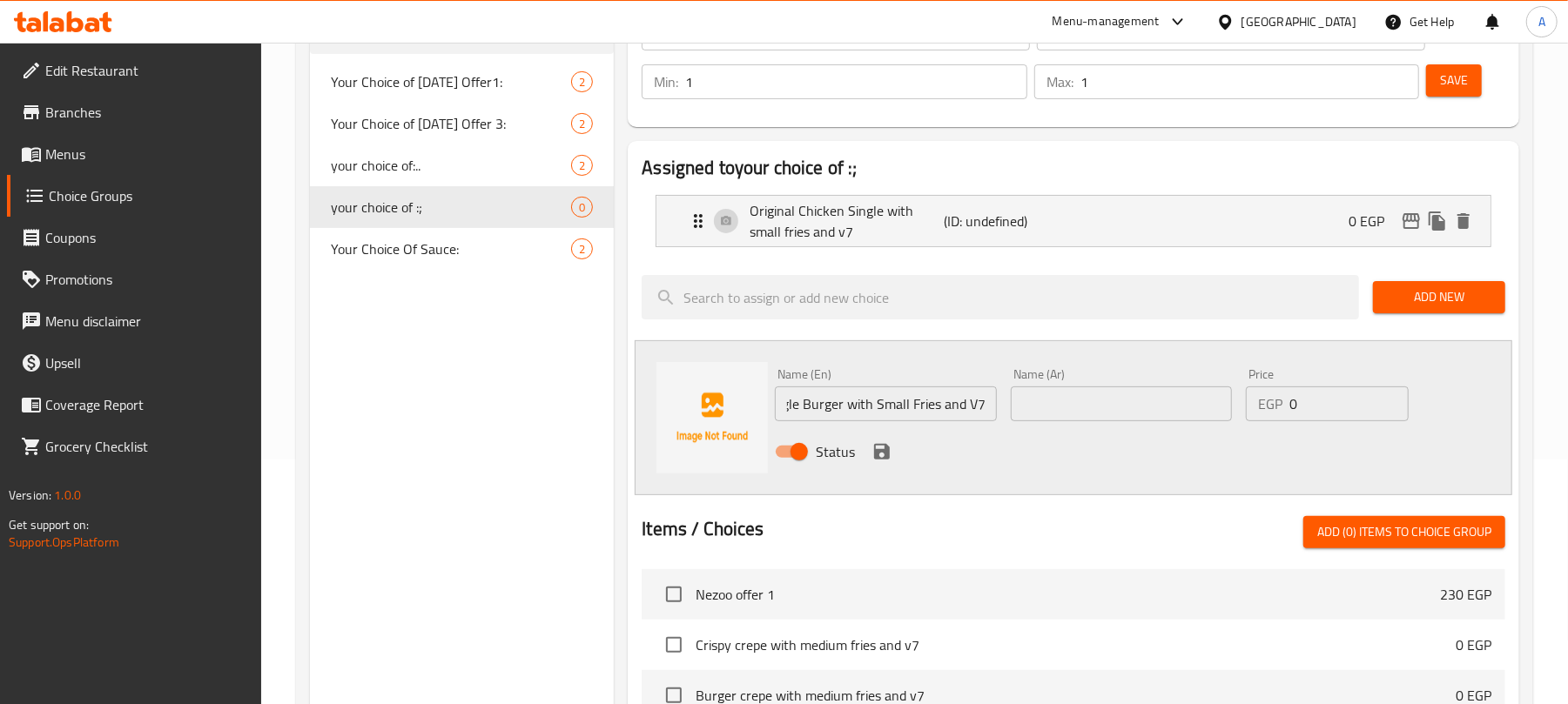 click on "Status" at bounding box center [1120, 452] 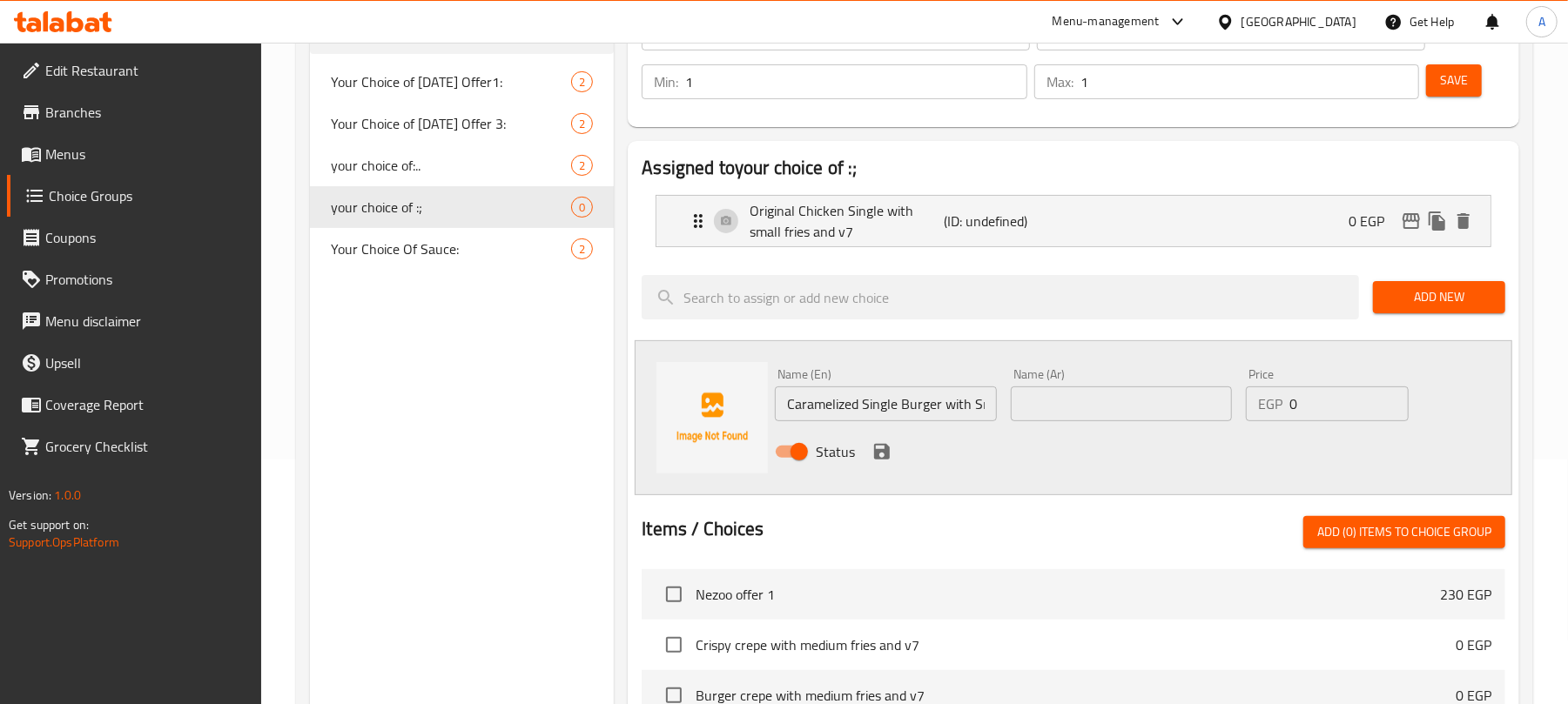 click at bounding box center [1121, 404] 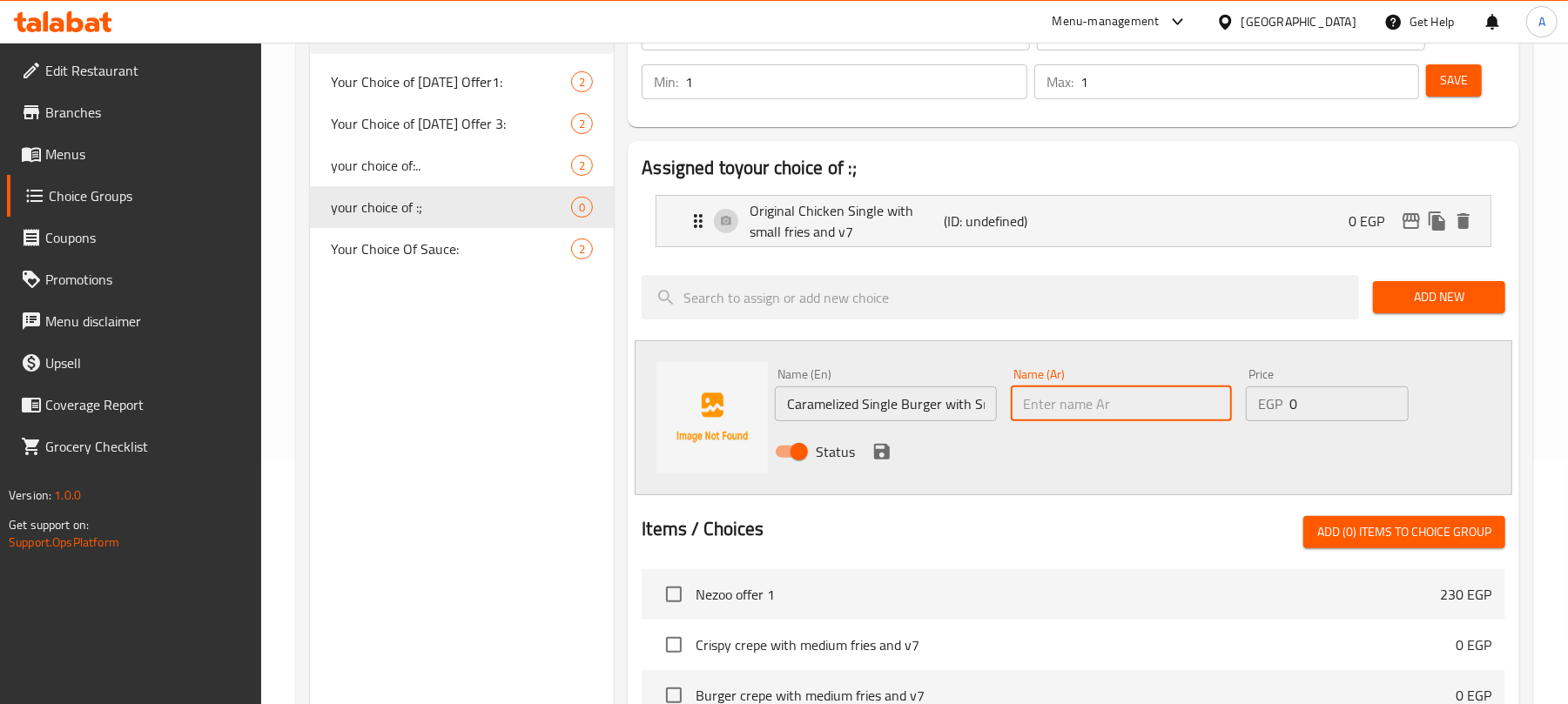 click 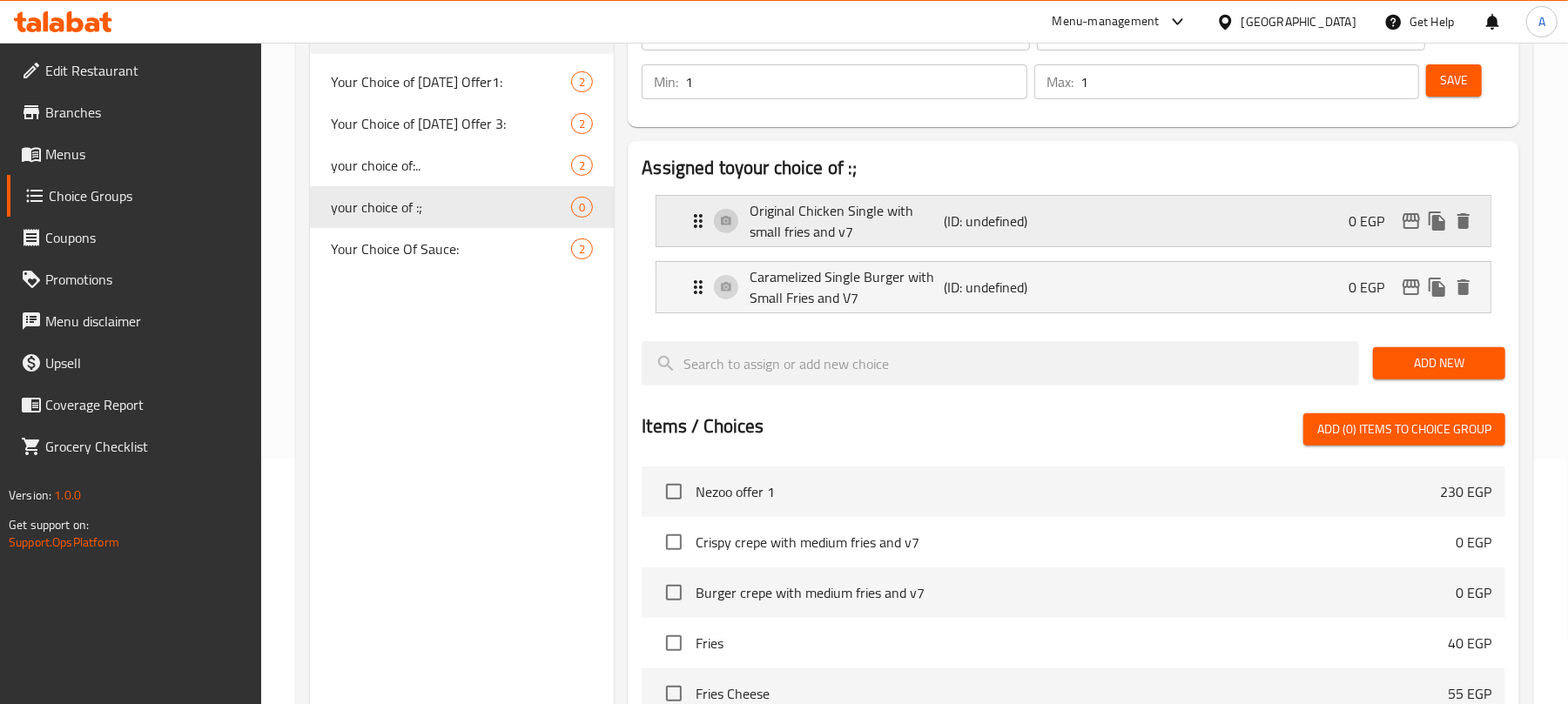 click on "Original Chicken Single with small fries and v7" at bounding box center [846, 221] 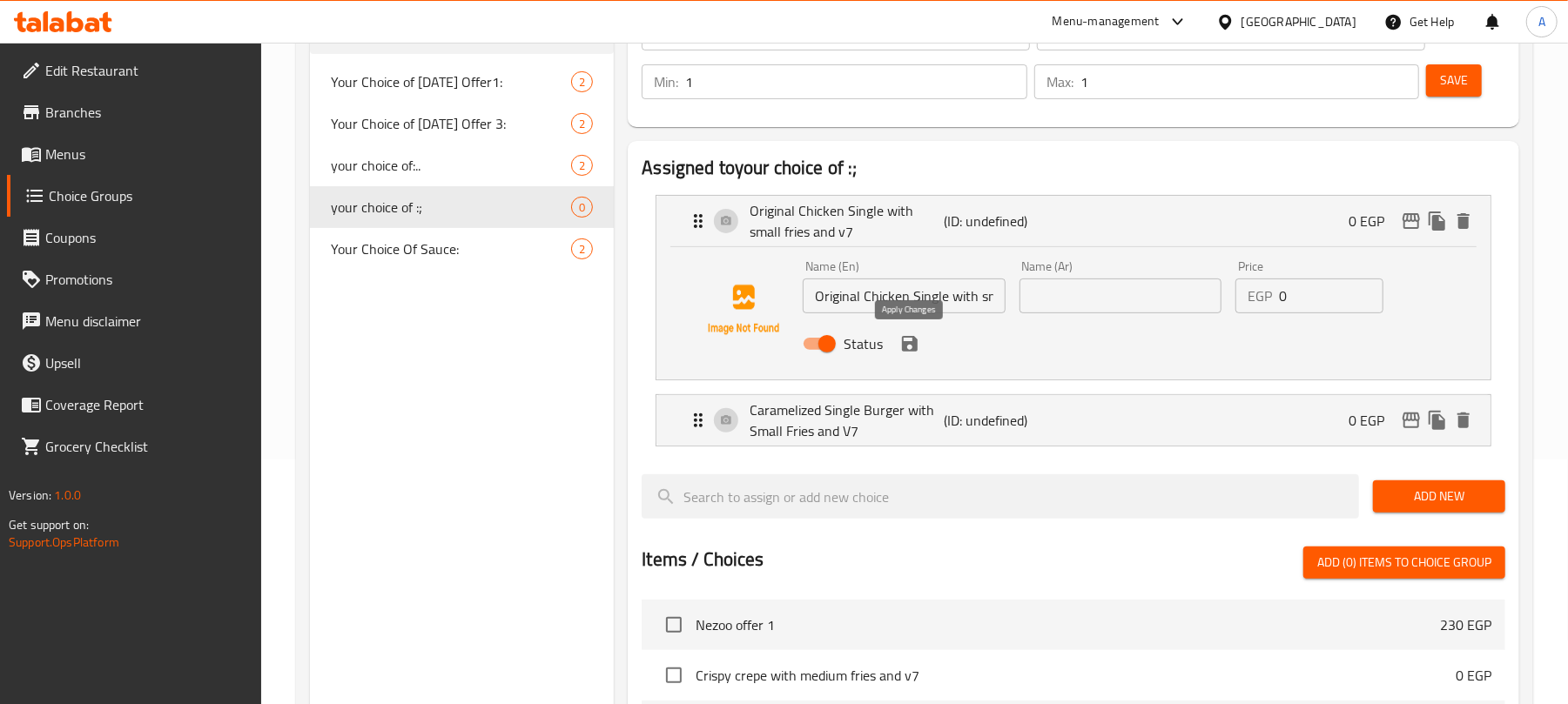 click 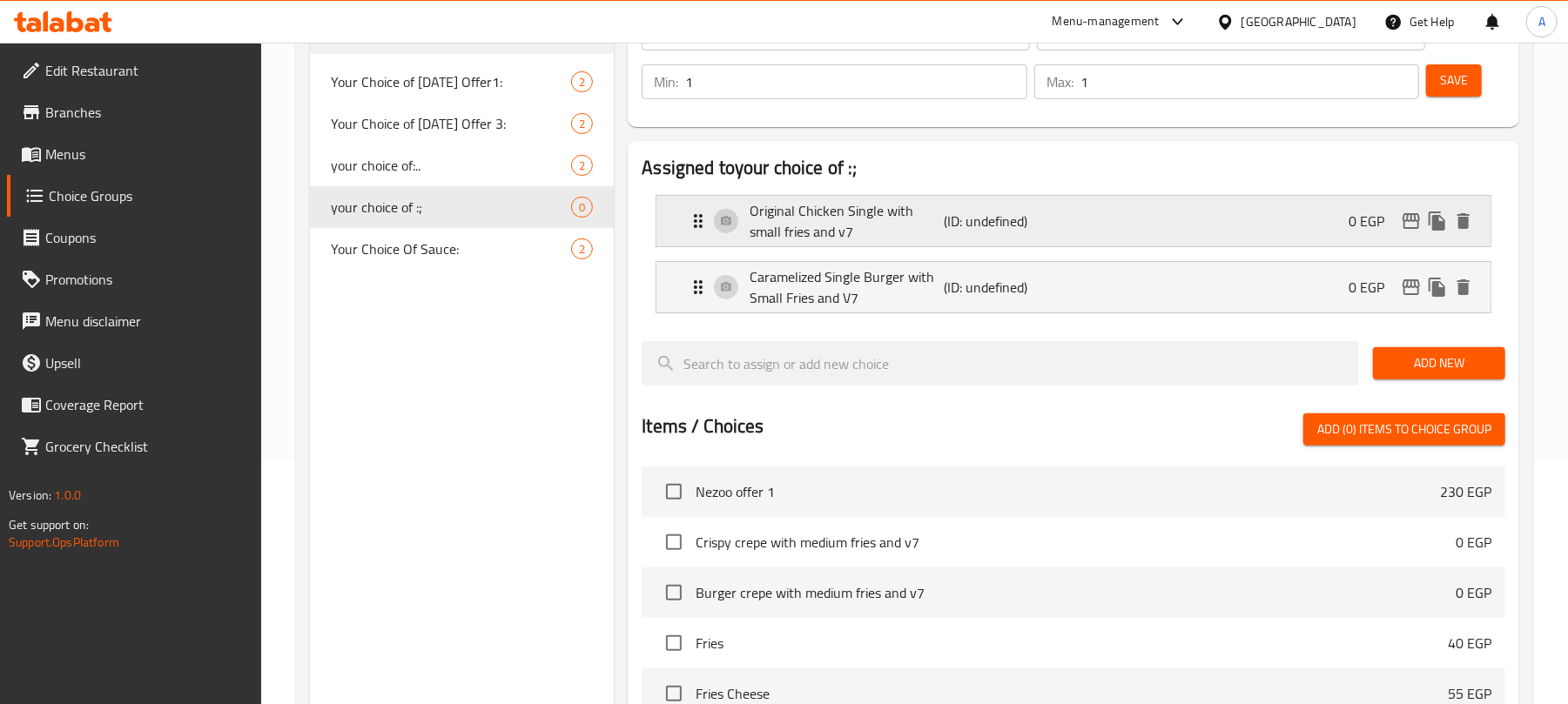 click on "Original Chicken Single with small fries and v7" at bounding box center [846, 221] 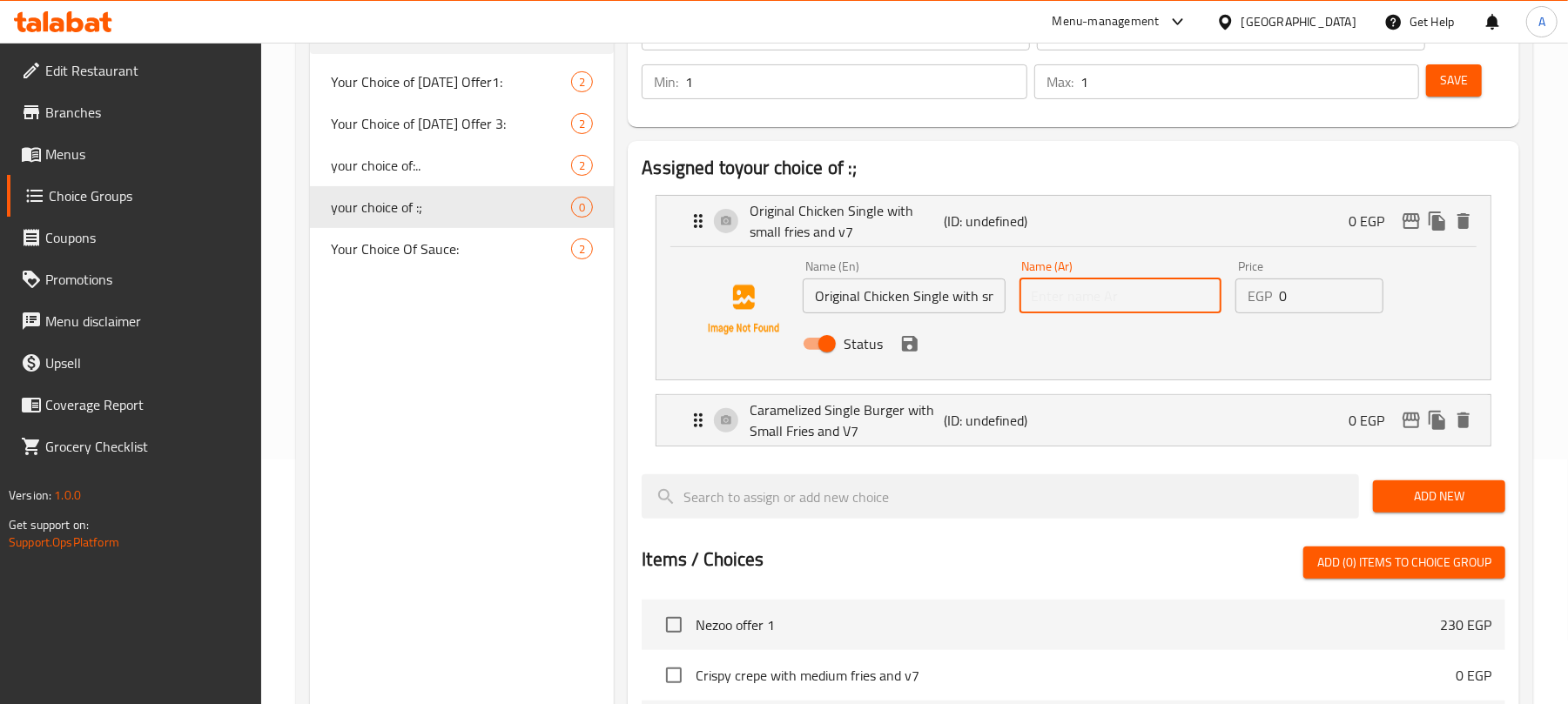 click at bounding box center (1120, 296) 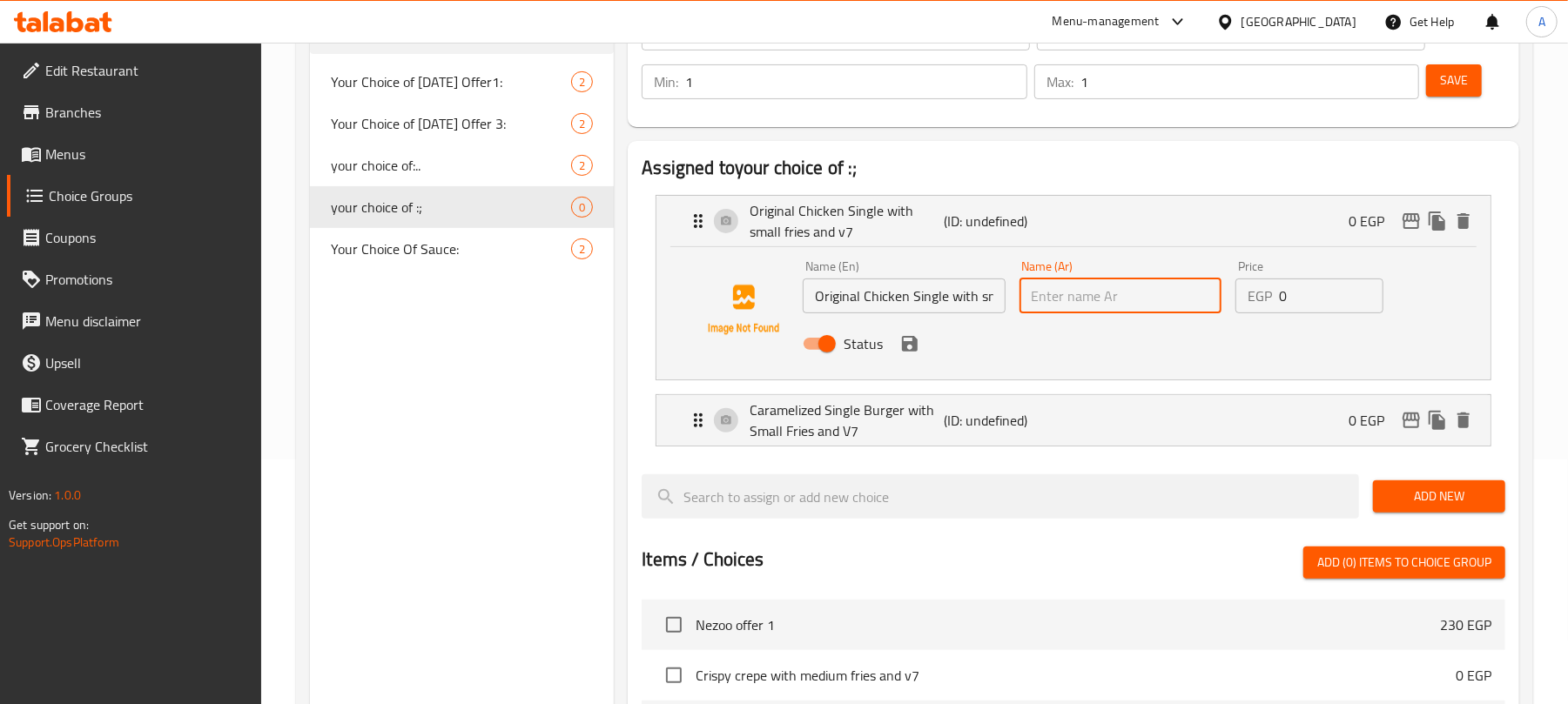 paste on "بطاطس سمول و في7" 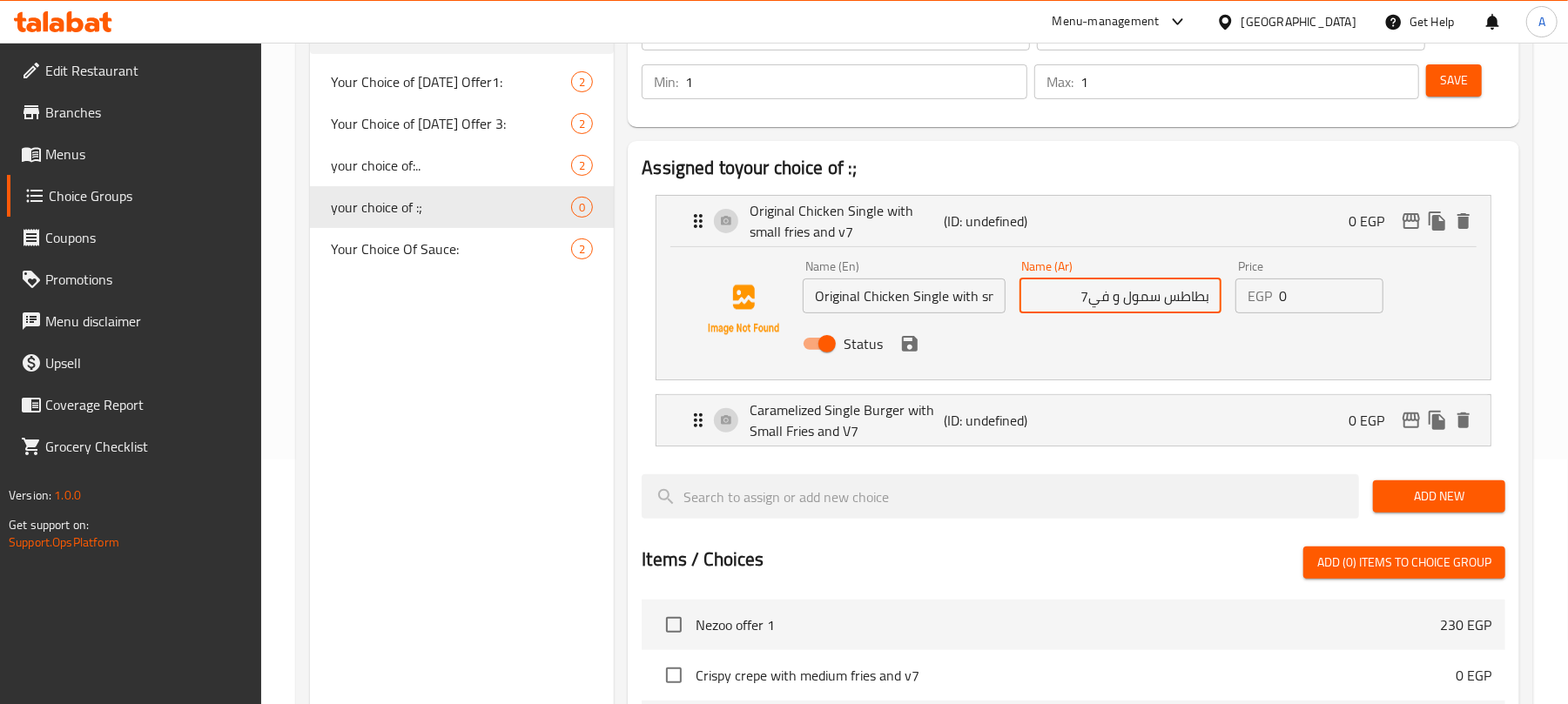 click on "بطاطس سمول و في7" at bounding box center (1120, 296) 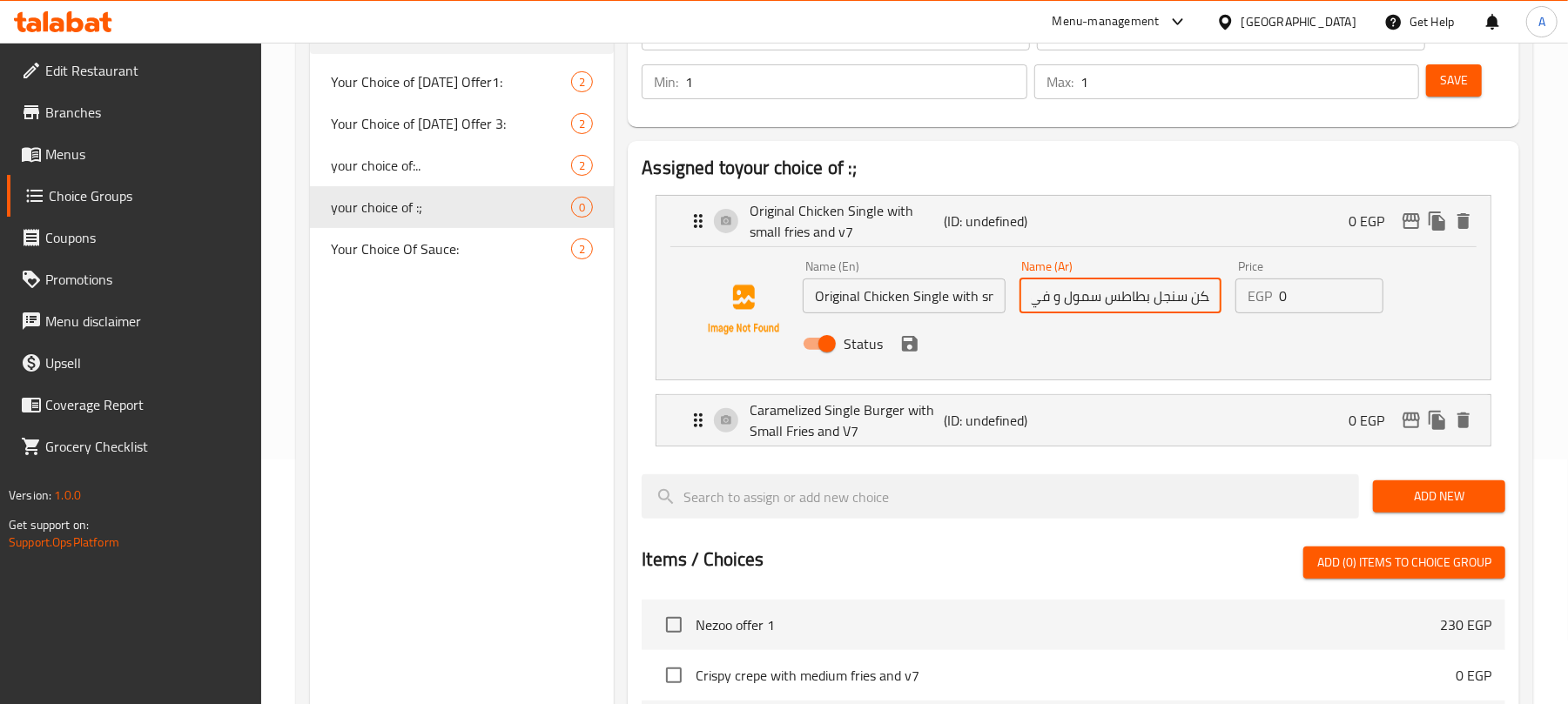 scroll, scrollTop: 0, scrollLeft: -80, axis: horizontal 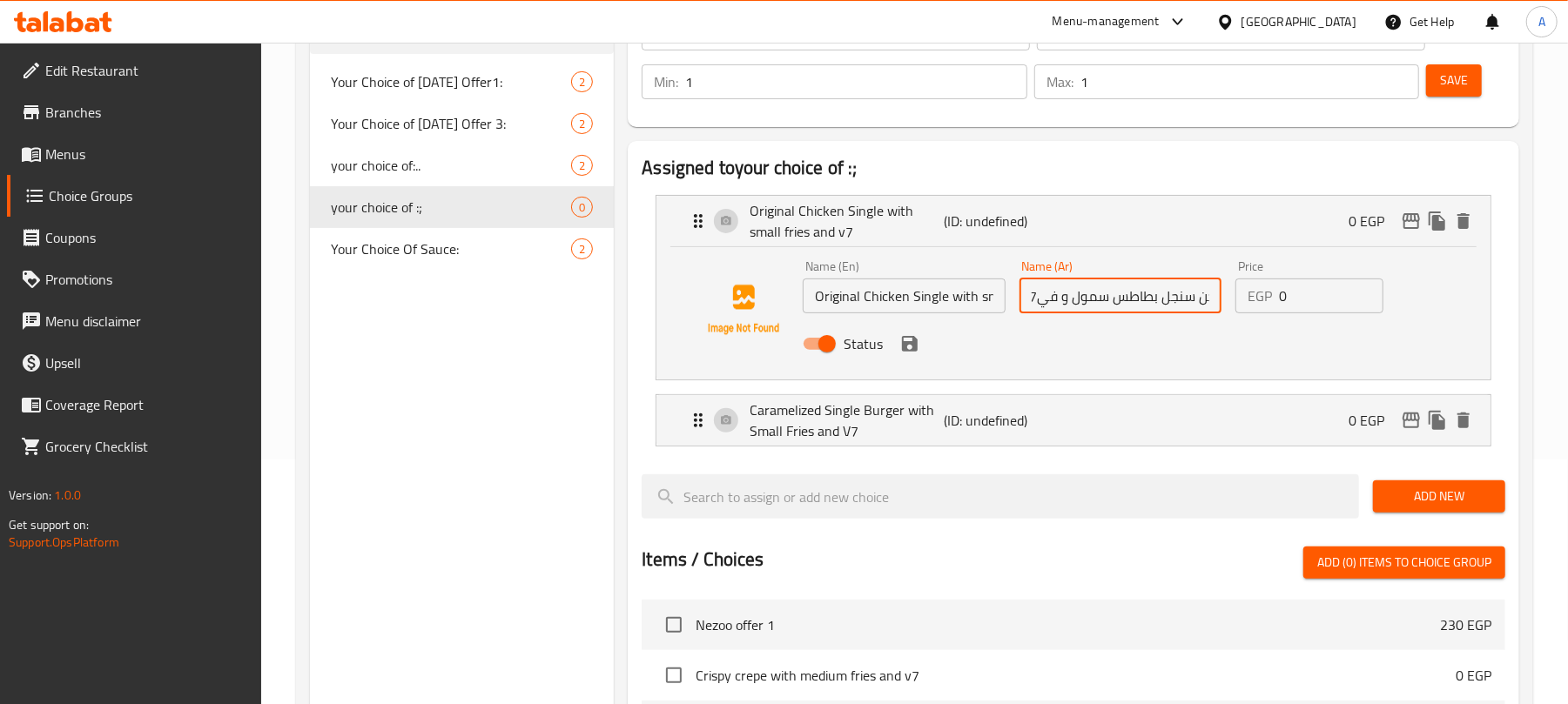 drag, startPoint x: 1081, startPoint y: 298, endPoint x: 1024, endPoint y: 300, distance: 57.035077 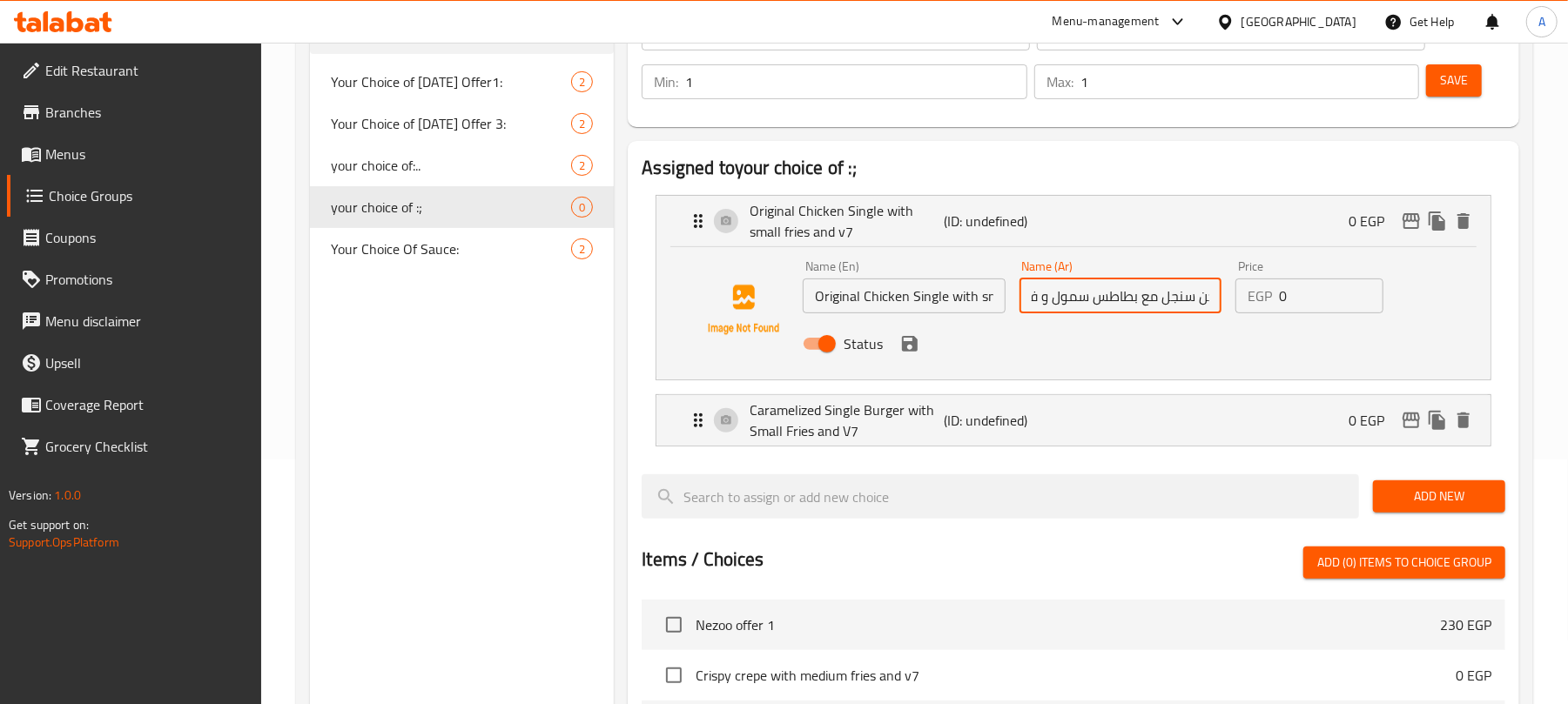 click on "اورجينال تشيكن سنجل مع بطاطس سمول و في7" at bounding box center (1120, 296) 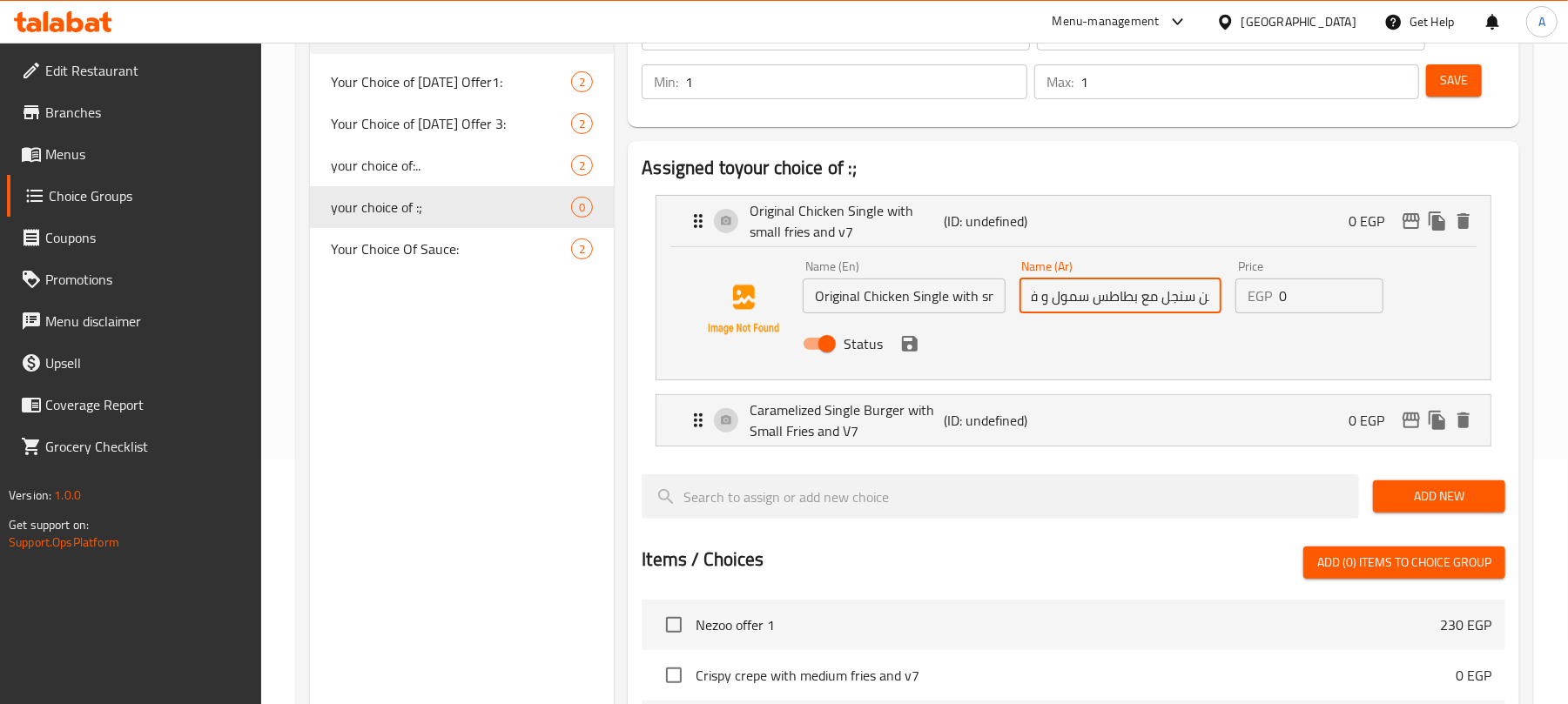 click on "اورجينال تشيكن سنجل مع بطاطس سمول و في7" at bounding box center [1120, 296] 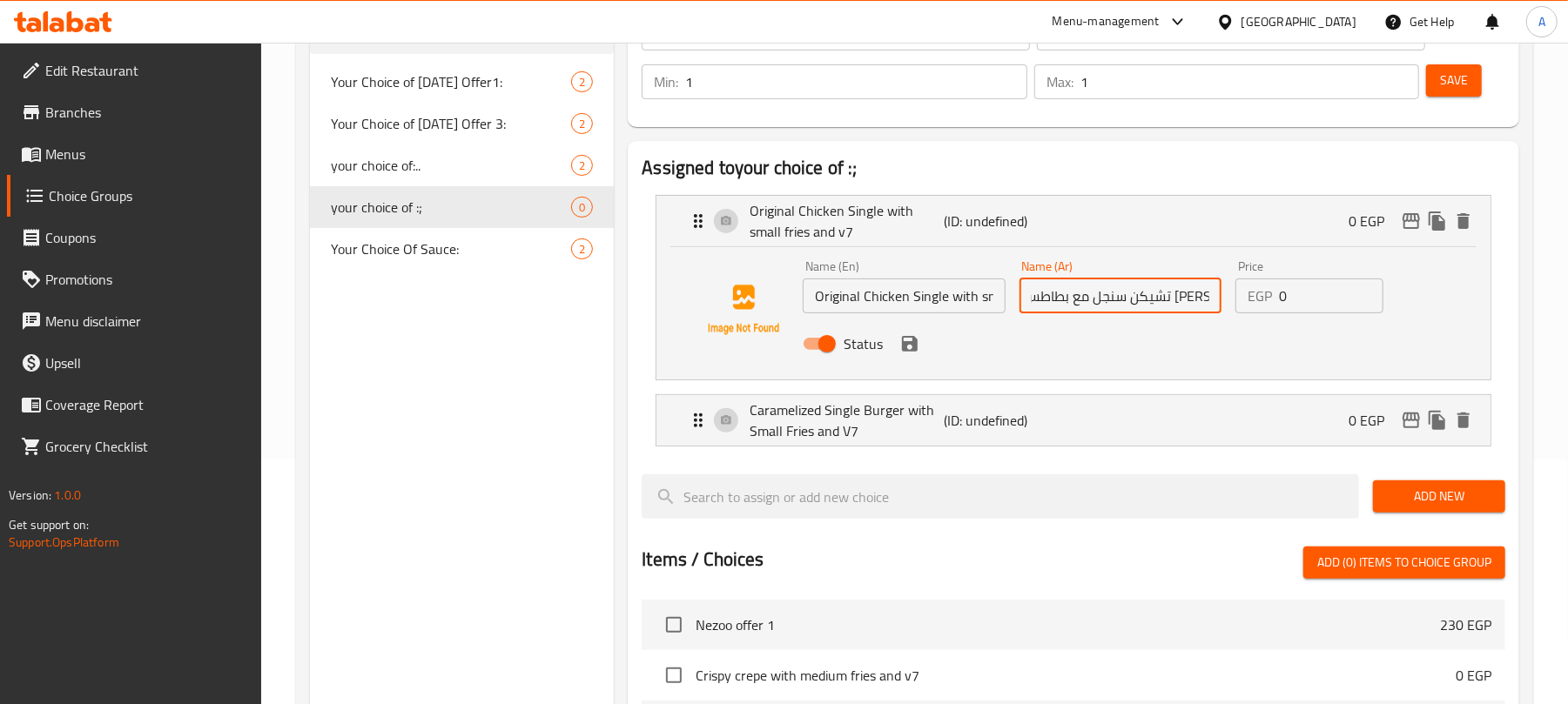 scroll, scrollTop: 0, scrollLeft: -92, axis: horizontal 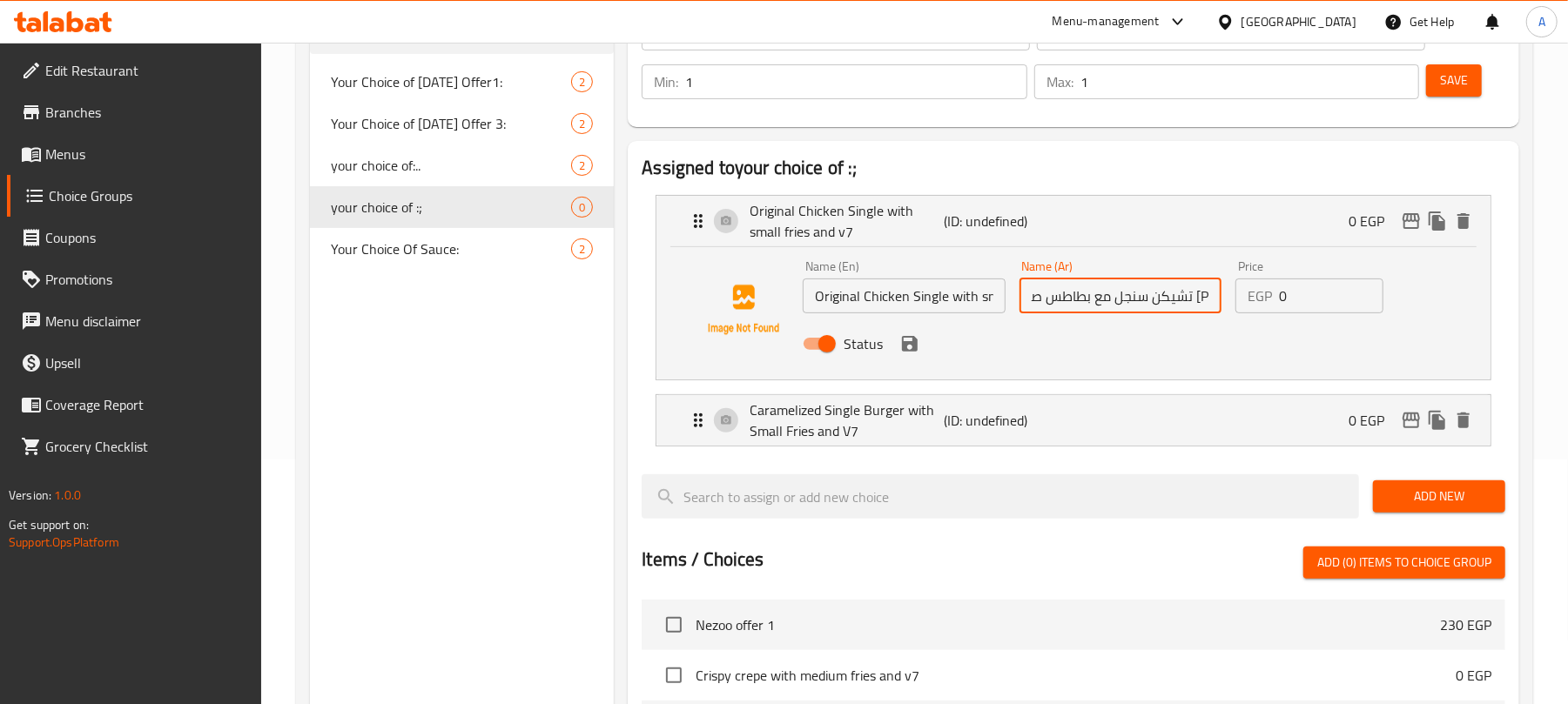 drag, startPoint x: 1071, startPoint y: 293, endPoint x: 1013, endPoint y: 310, distance: 60.44005 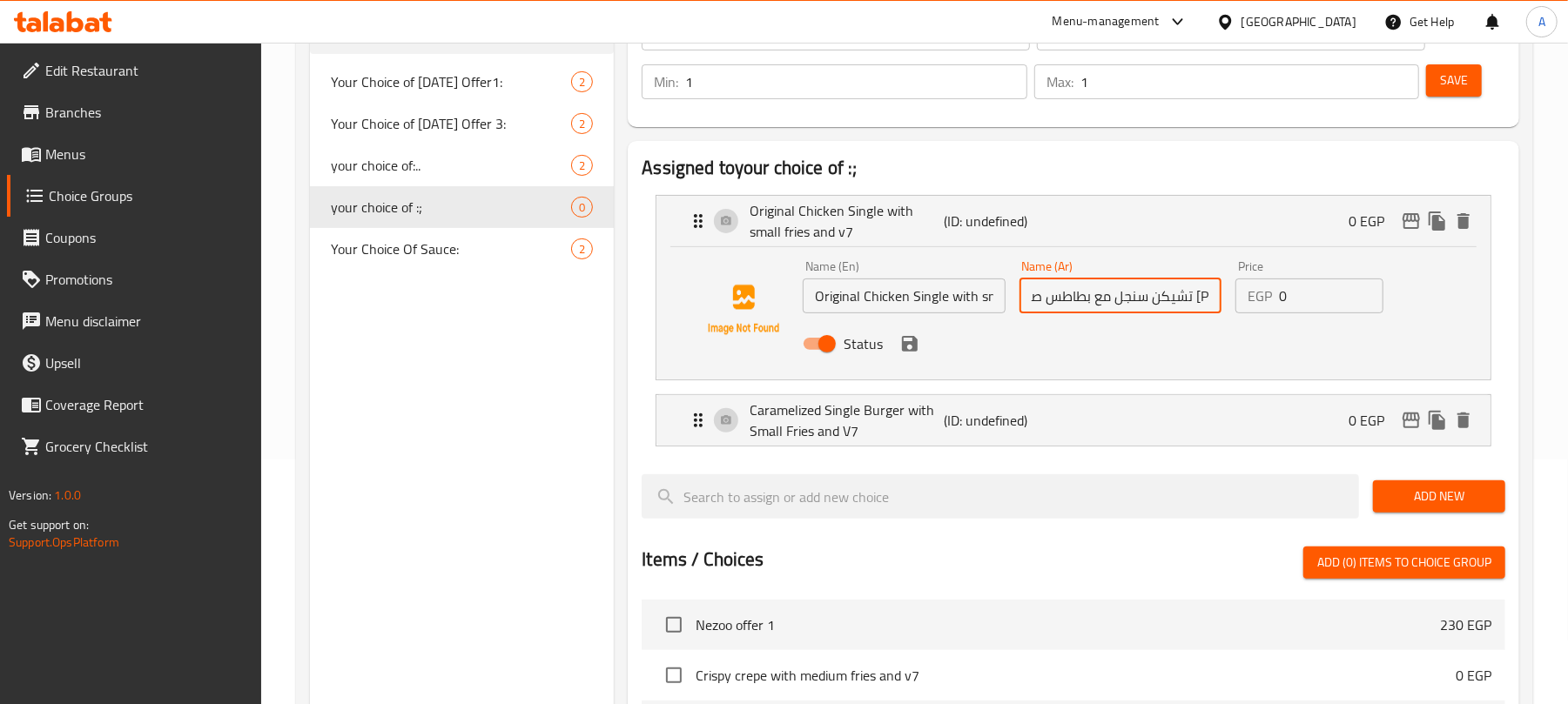 click on "اورجينال تشيكن سنجل مع بطاطس صغير و في7" at bounding box center (1120, 296) 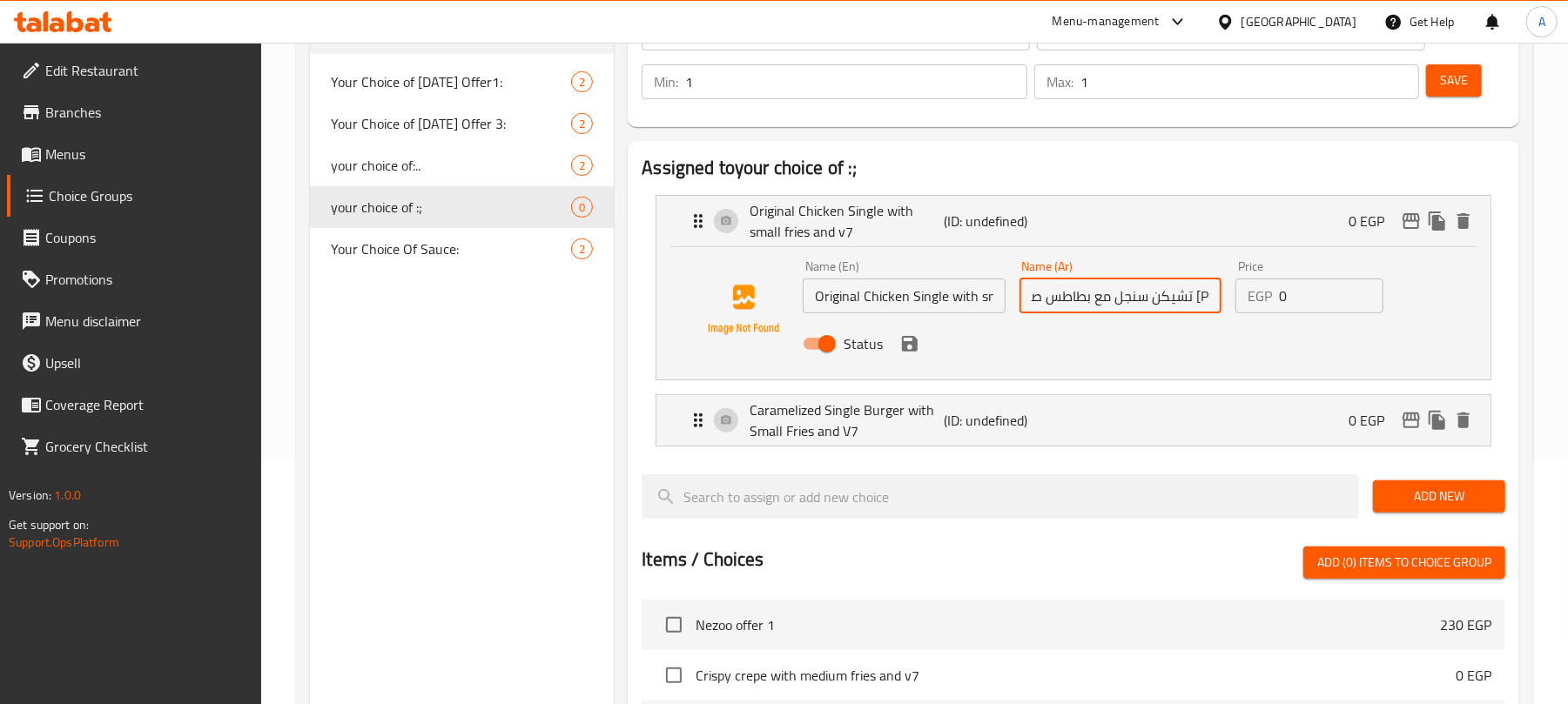 click on "Status" at bounding box center (1120, 344) 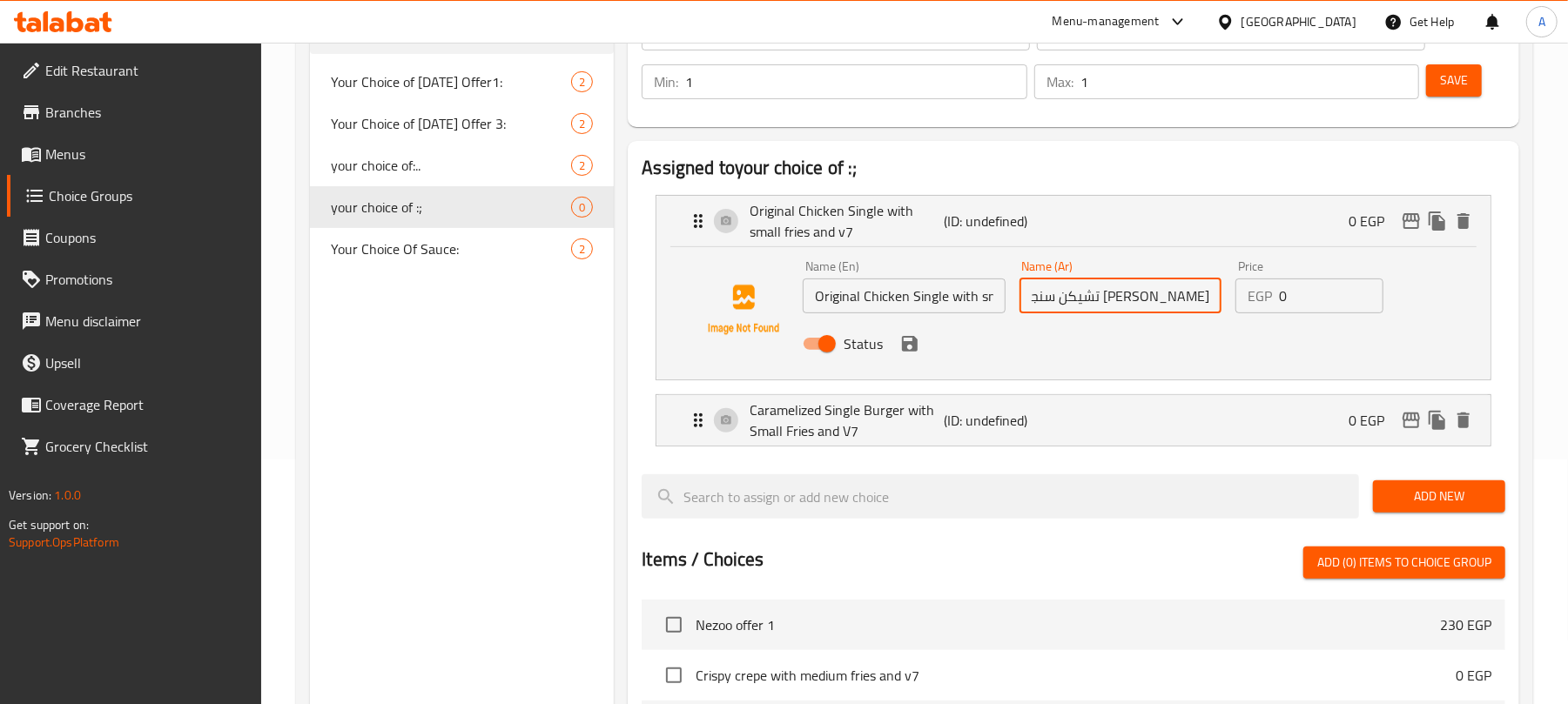 scroll, scrollTop: 0, scrollLeft: 88, axis: horizontal 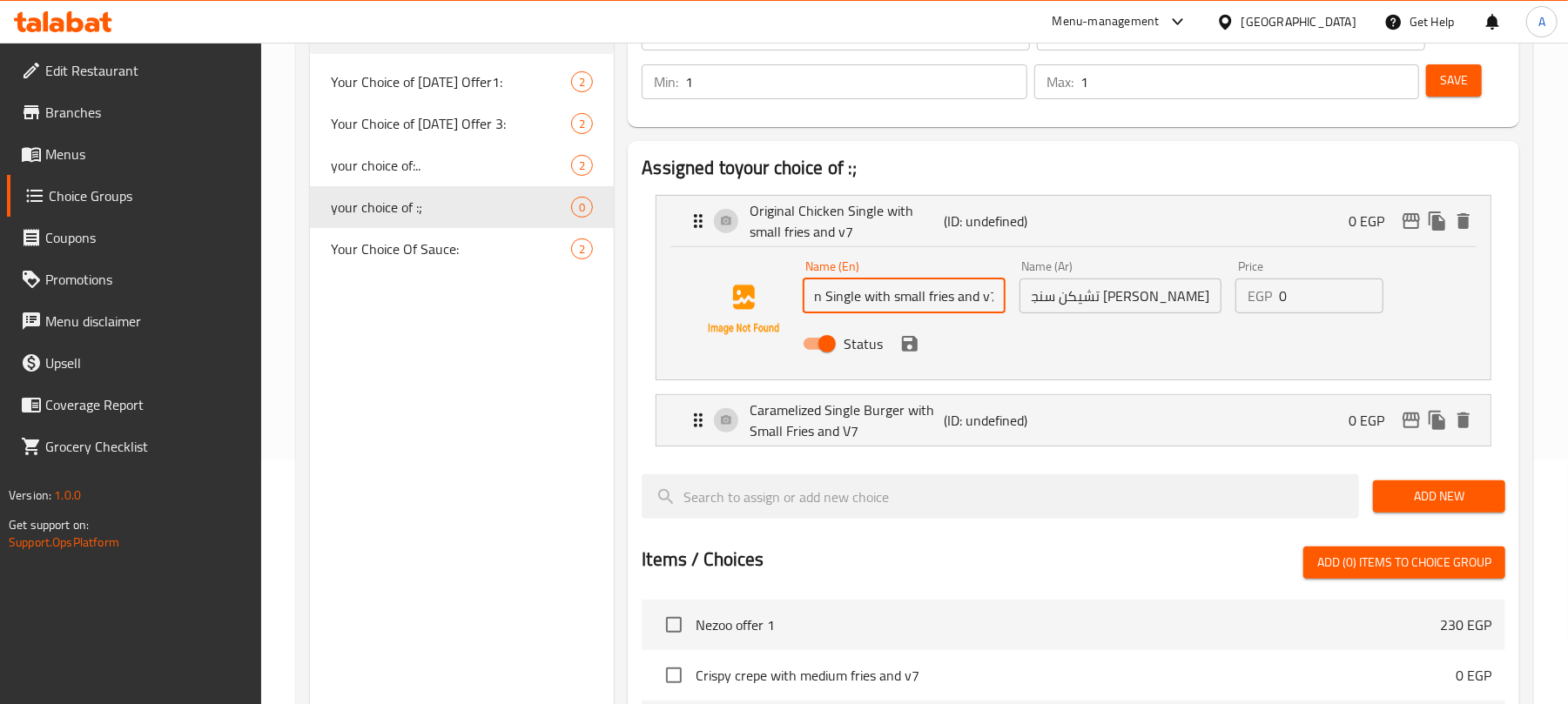 drag, startPoint x: 954, startPoint y: 289, endPoint x: 1062, endPoint y: 289, distance: 108 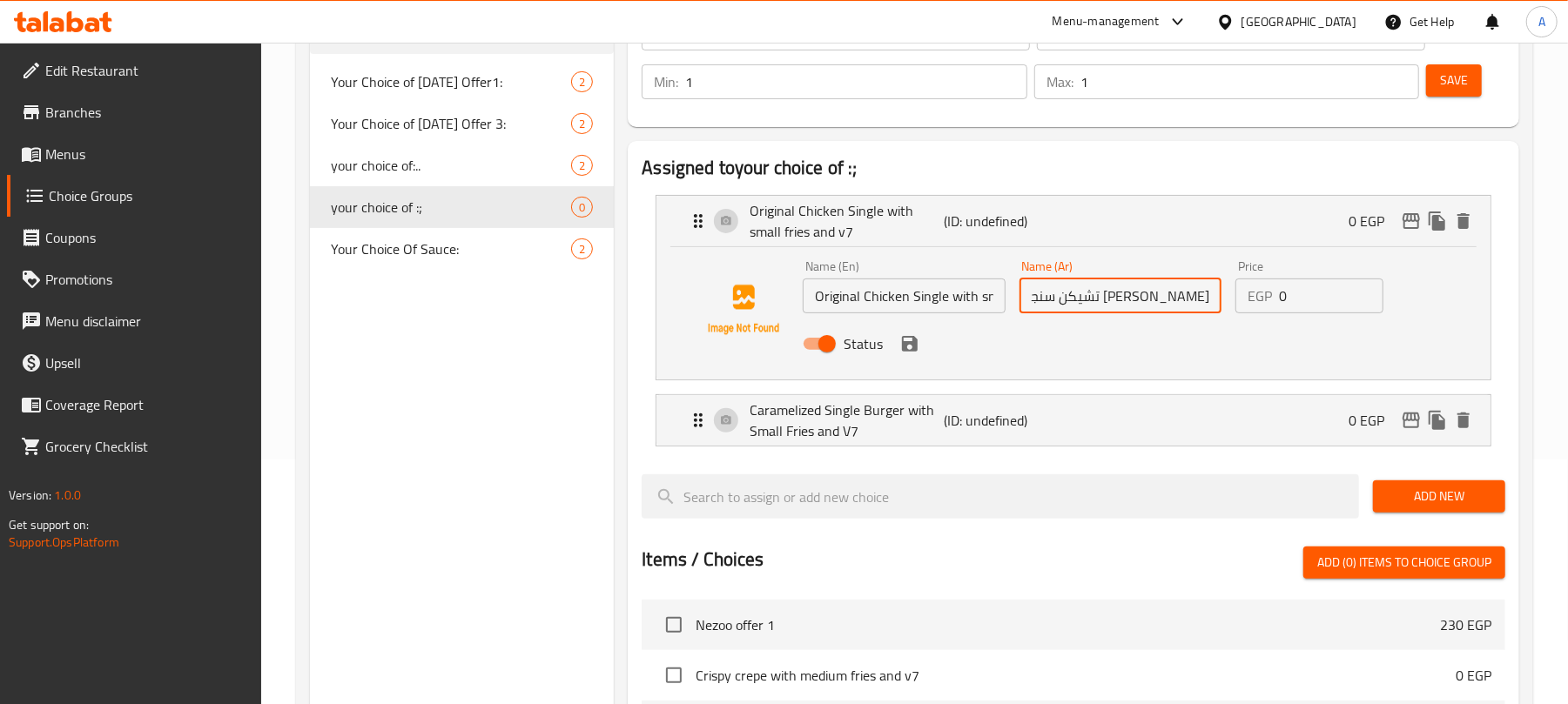 scroll, scrollTop: 0, scrollLeft: -92, axis: horizontal 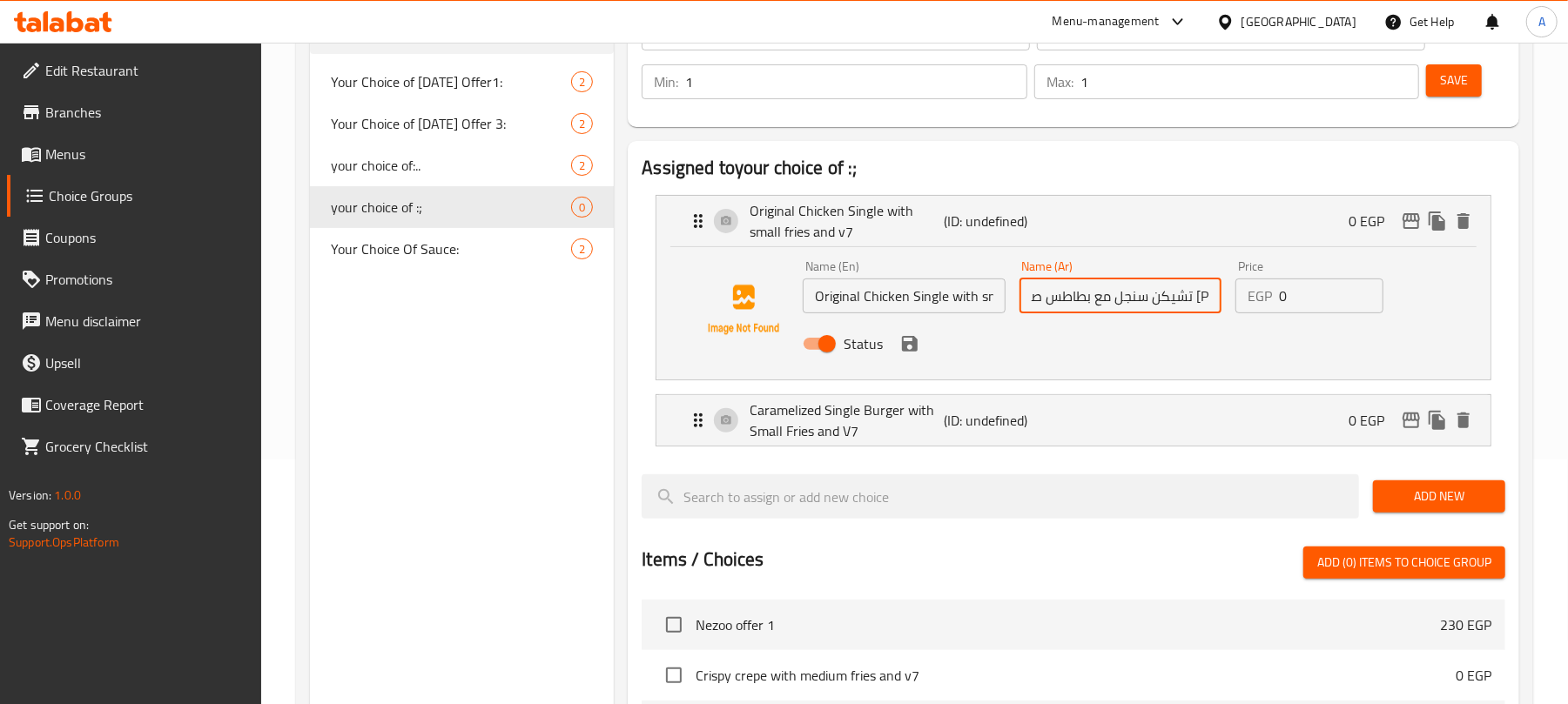 drag, startPoint x: 1062, startPoint y: 296, endPoint x: 1013, endPoint y: 294, distance: 49.0408 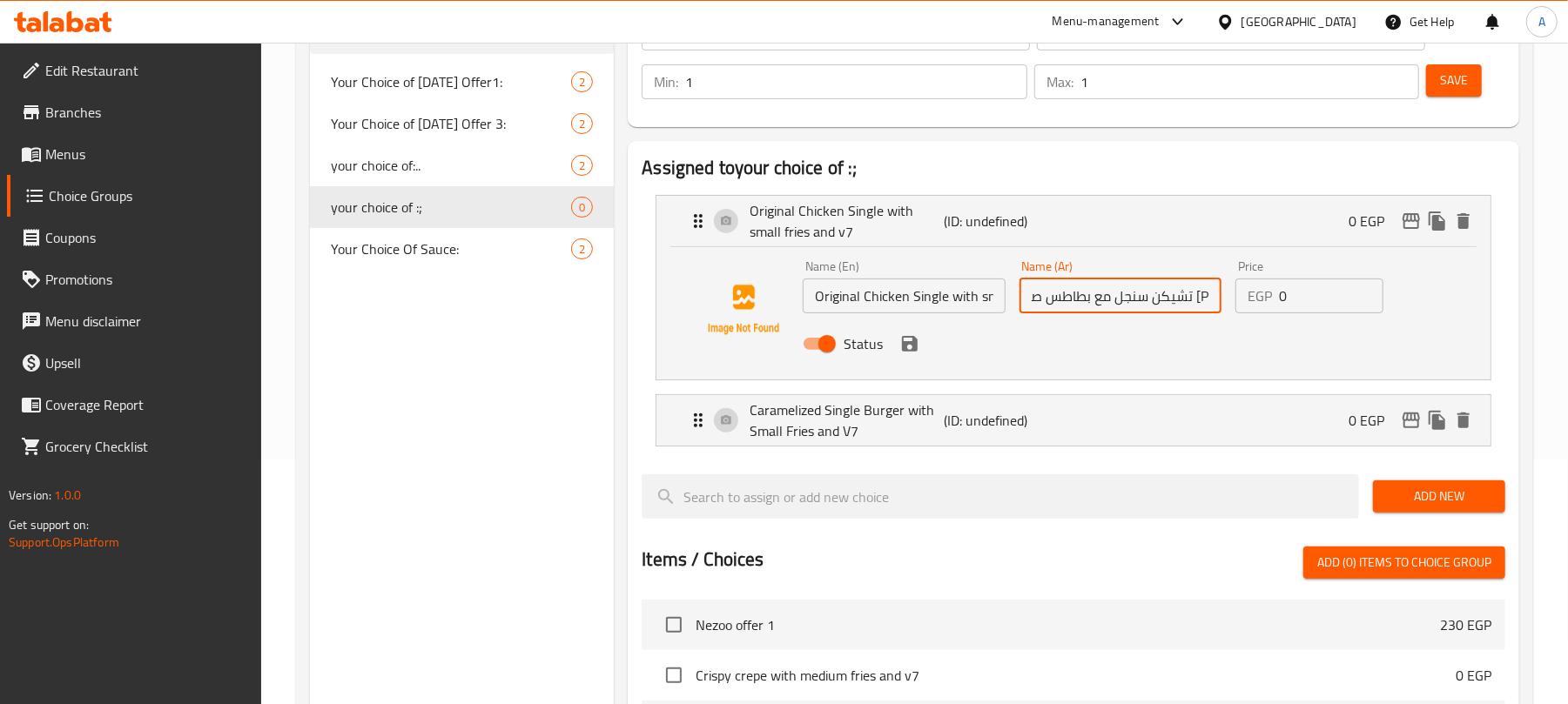 click 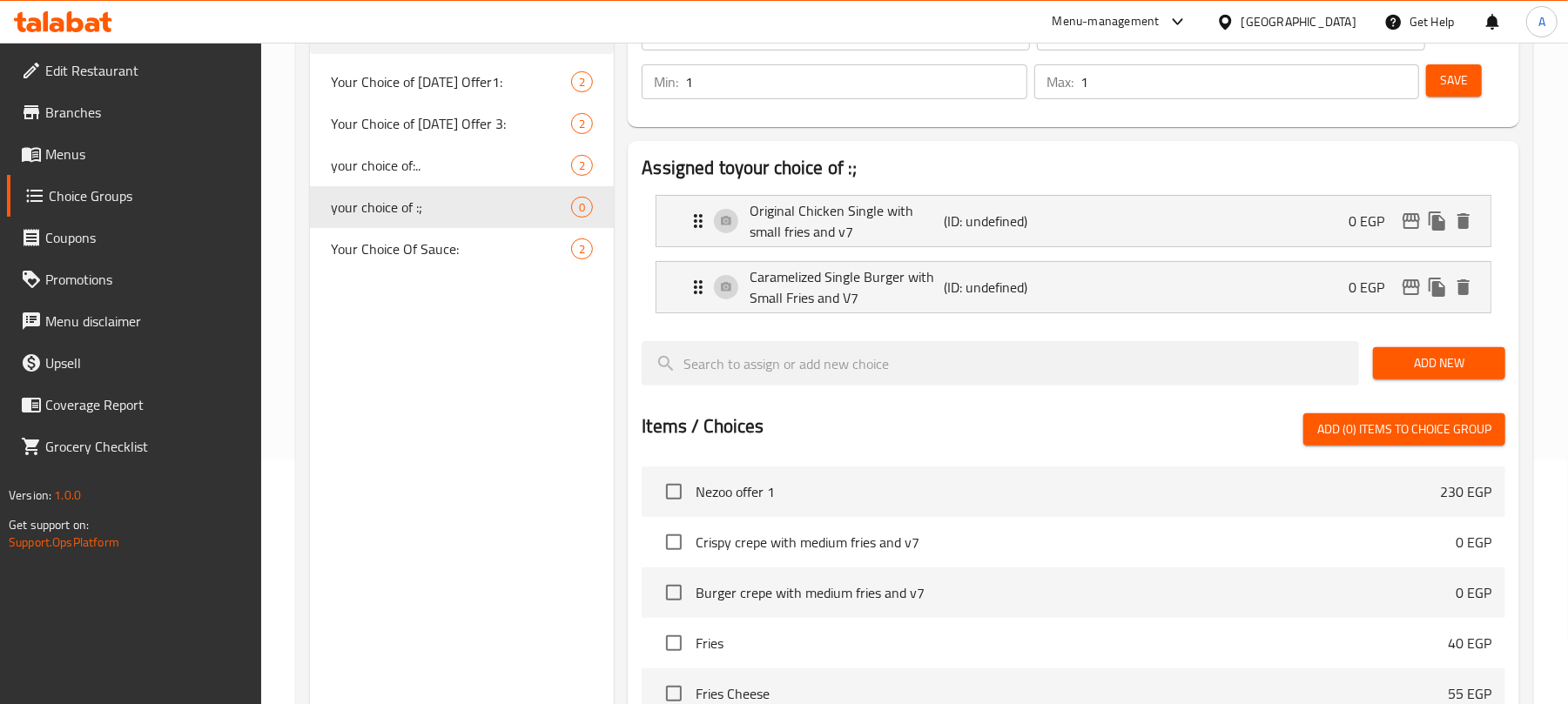 scroll, scrollTop: 0, scrollLeft: 0, axis: both 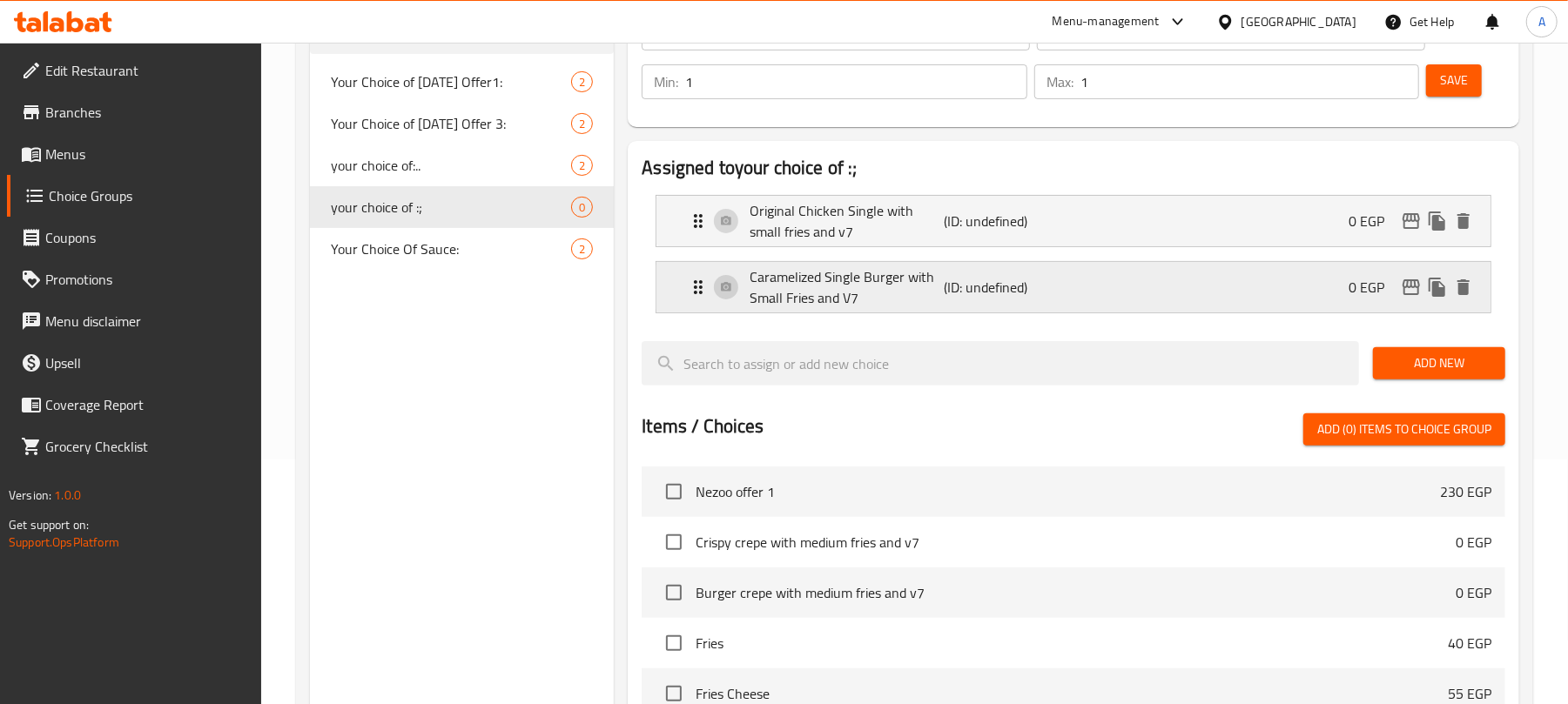 click on "(ID: undefined)" at bounding box center (1009, 287) 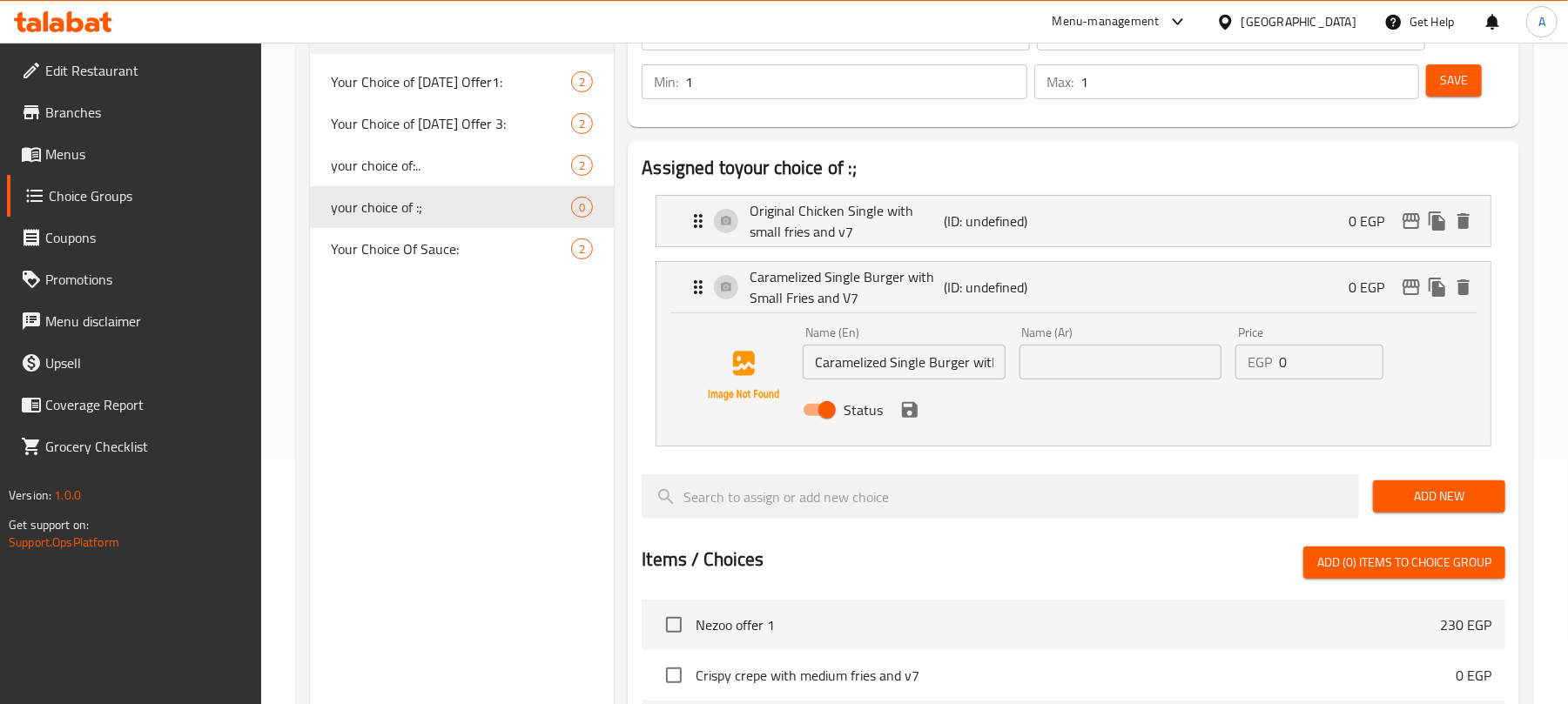 click at bounding box center [1120, 362] 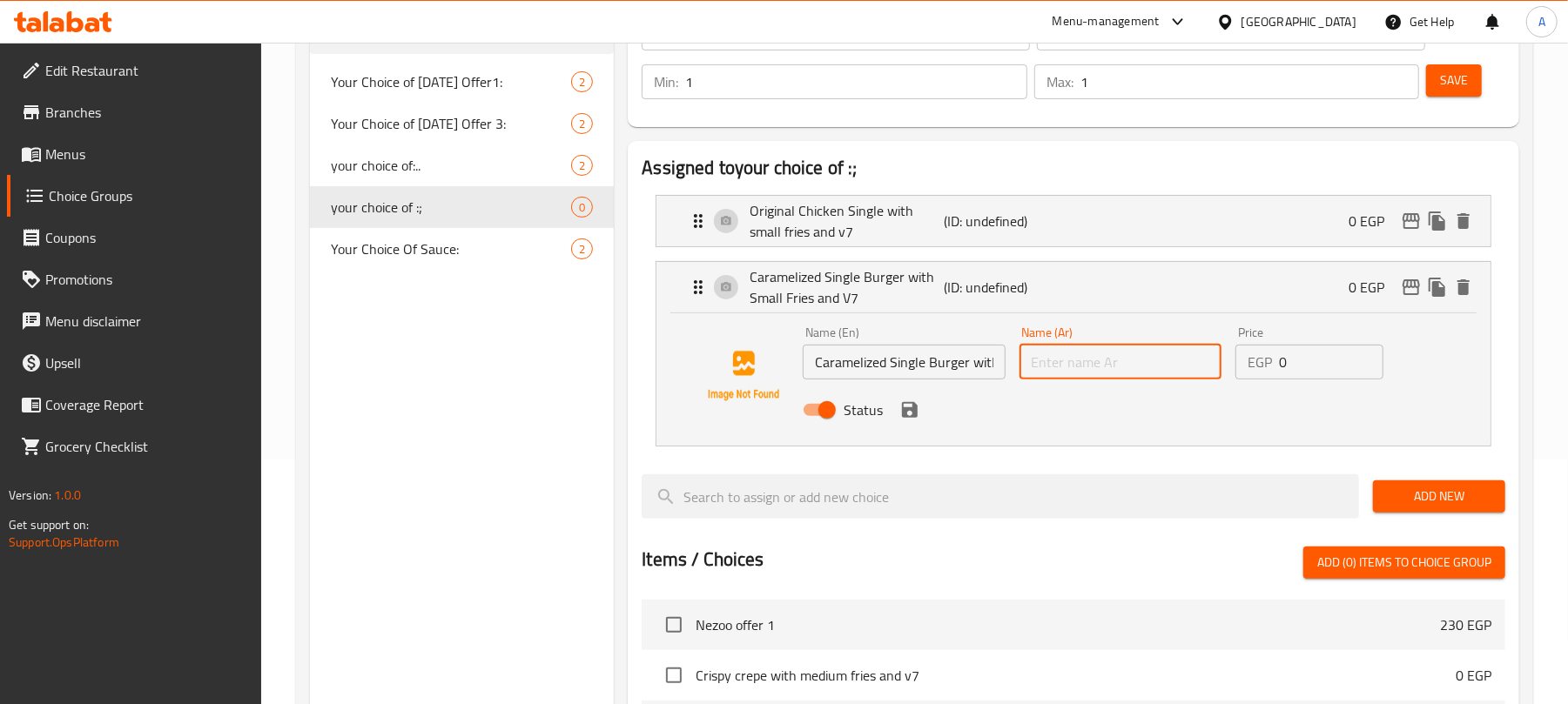 click at bounding box center (1120, 362) 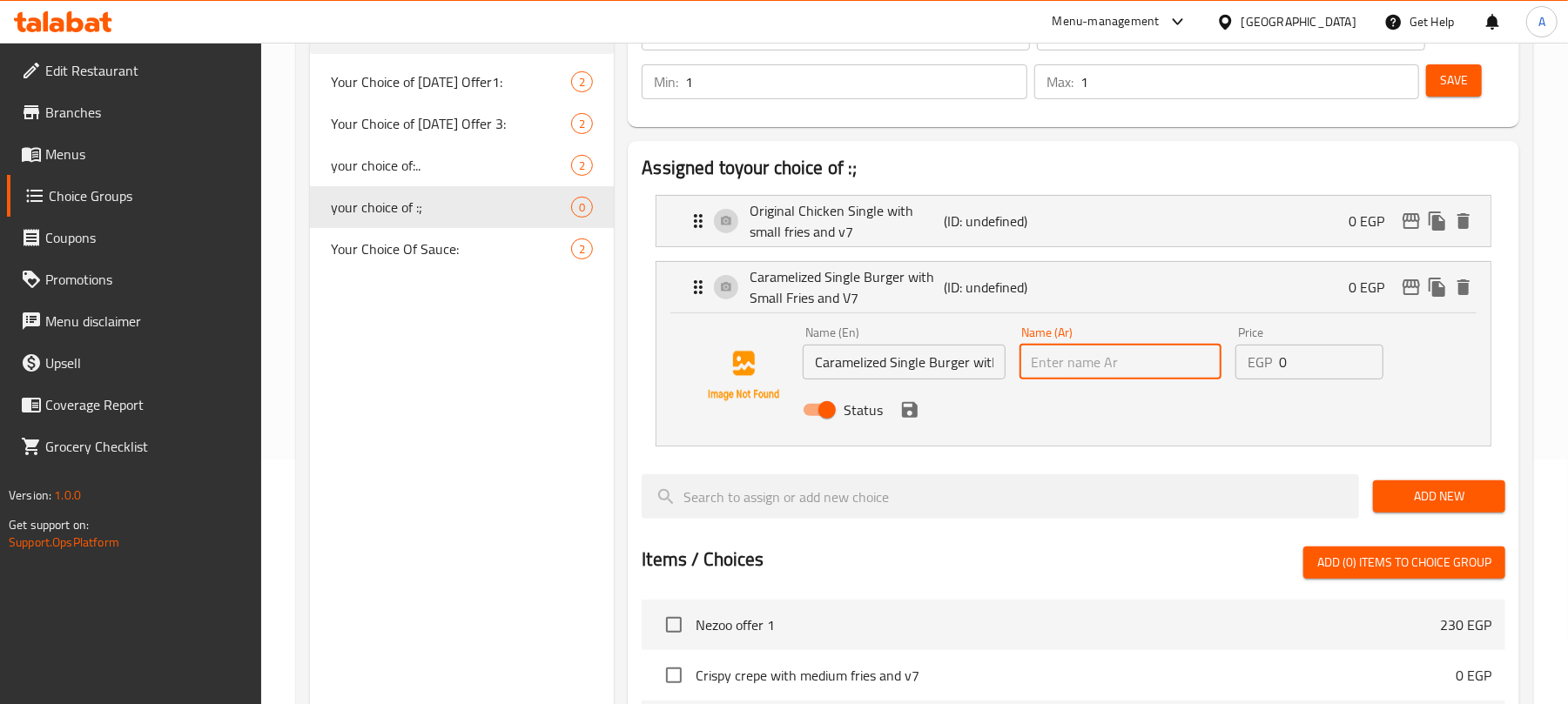 paste on "كرماليزد برجر سنجل" 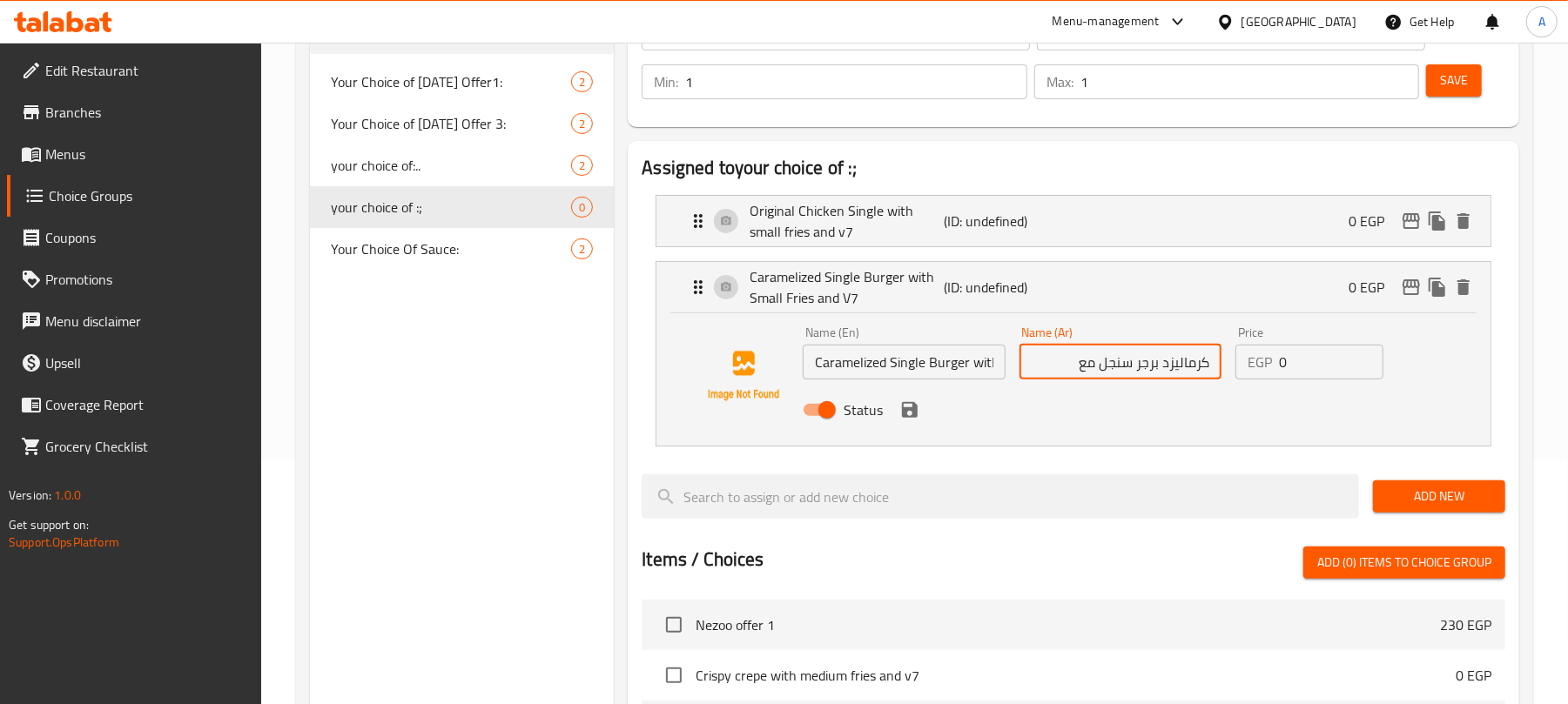paste on "بطاطس سمول و في7" 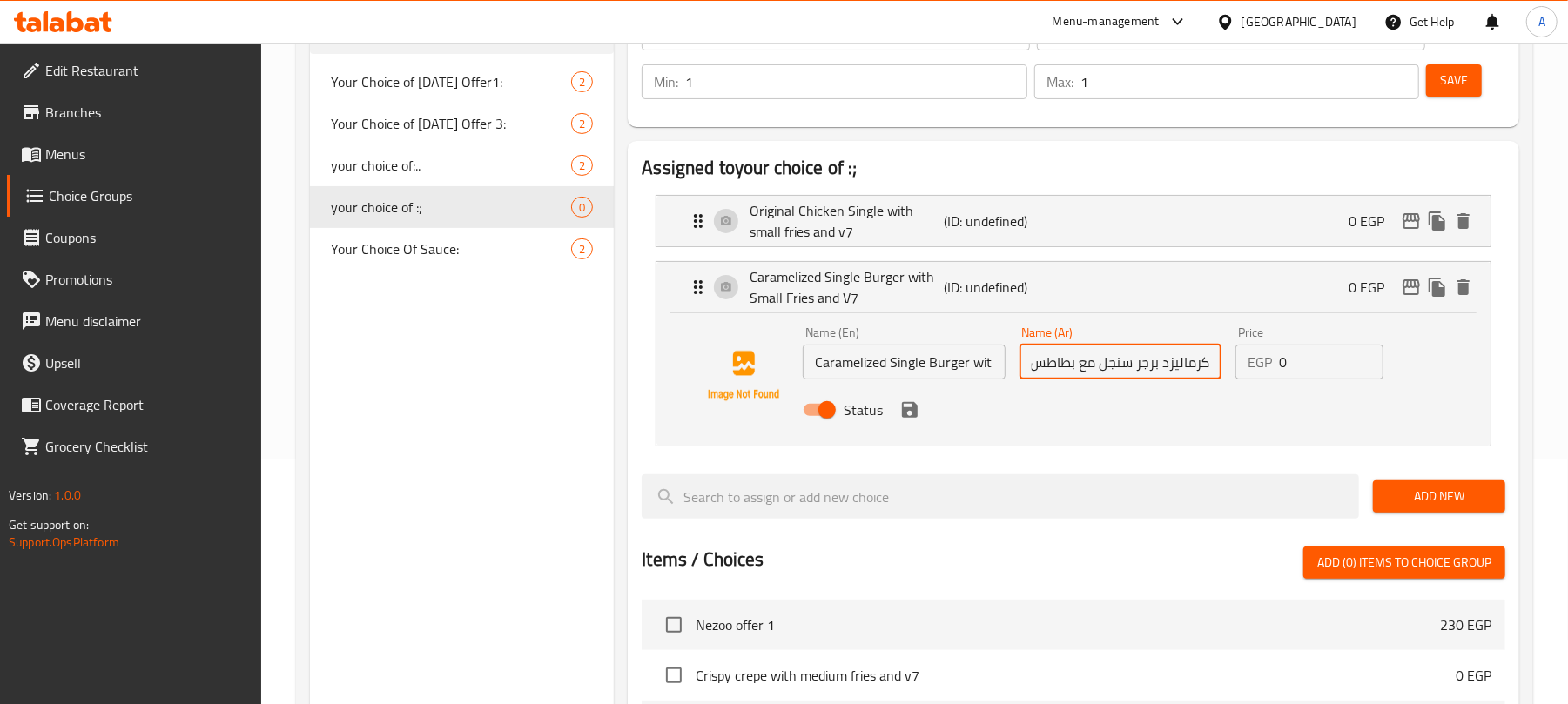 scroll, scrollTop: 0, scrollLeft: -84, axis: horizontal 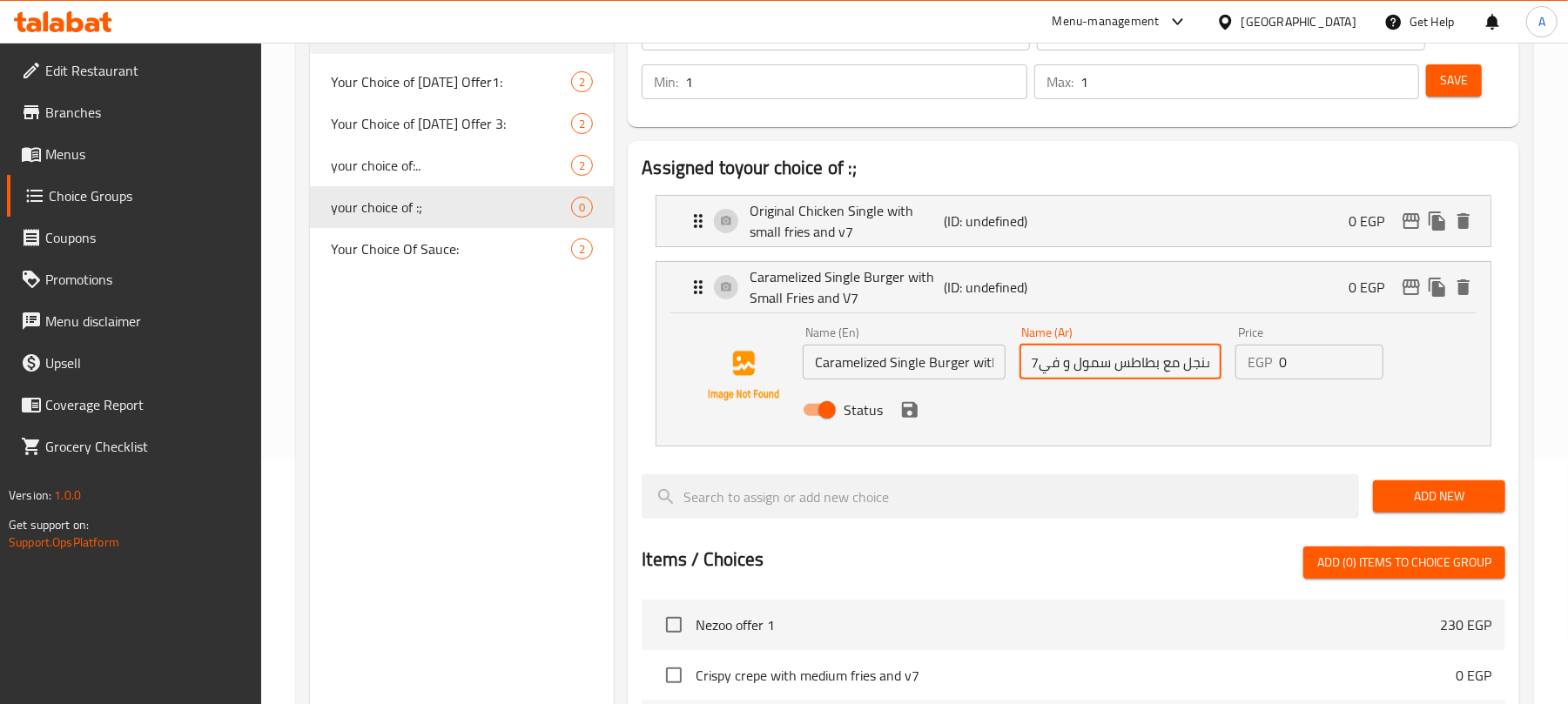click on "كرماليزد برجر سنجل مع بطاطس سمول و في7" at bounding box center [1120, 362] 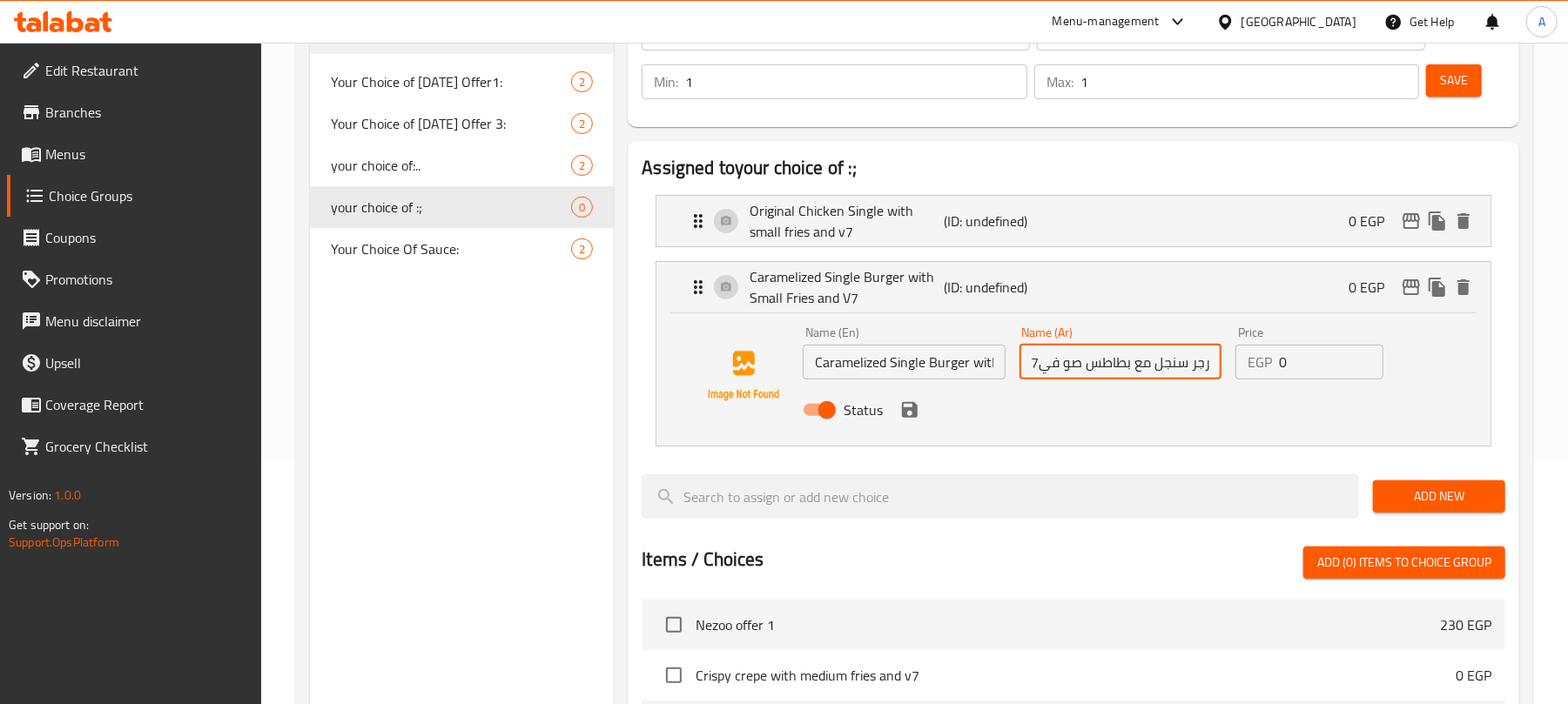 scroll, scrollTop: 0, scrollLeft: -56, axis: horizontal 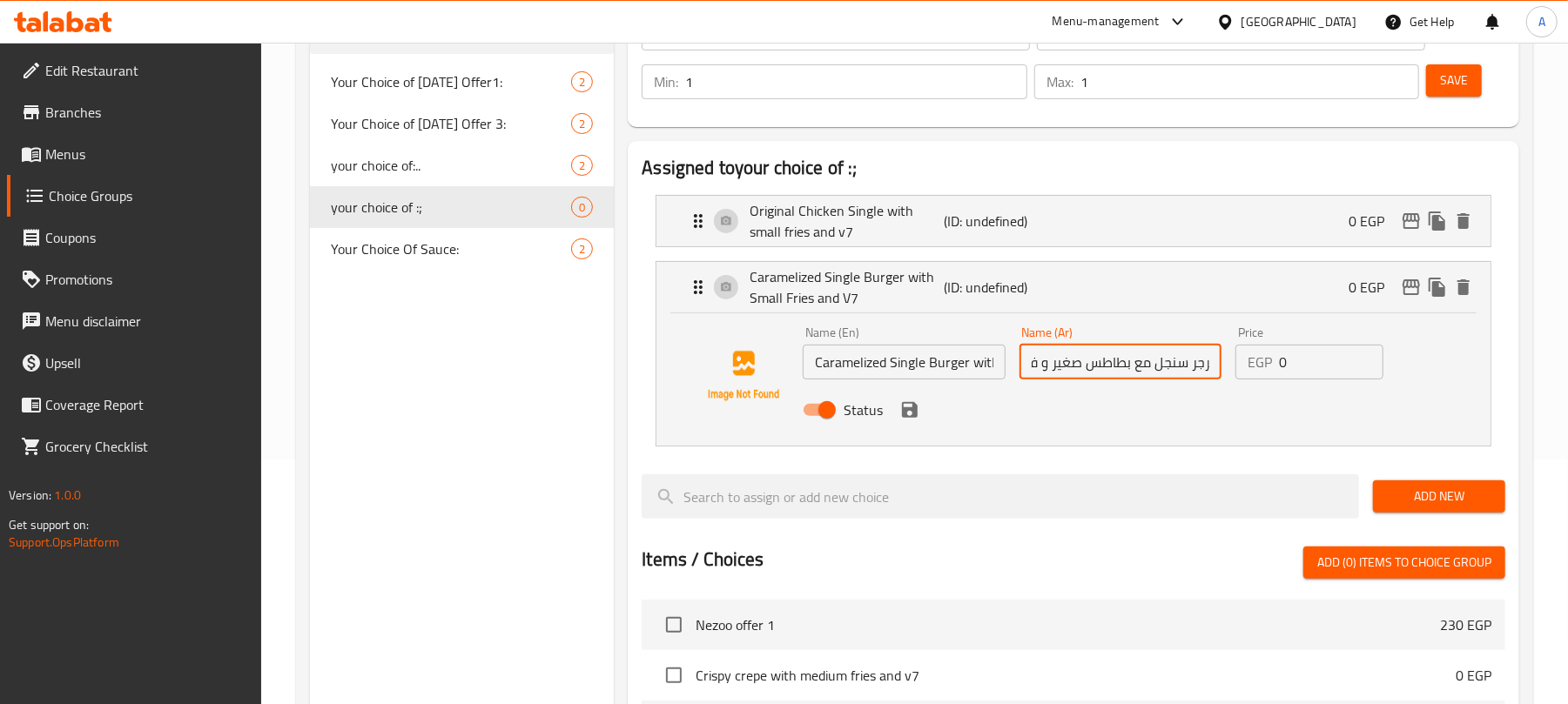 click 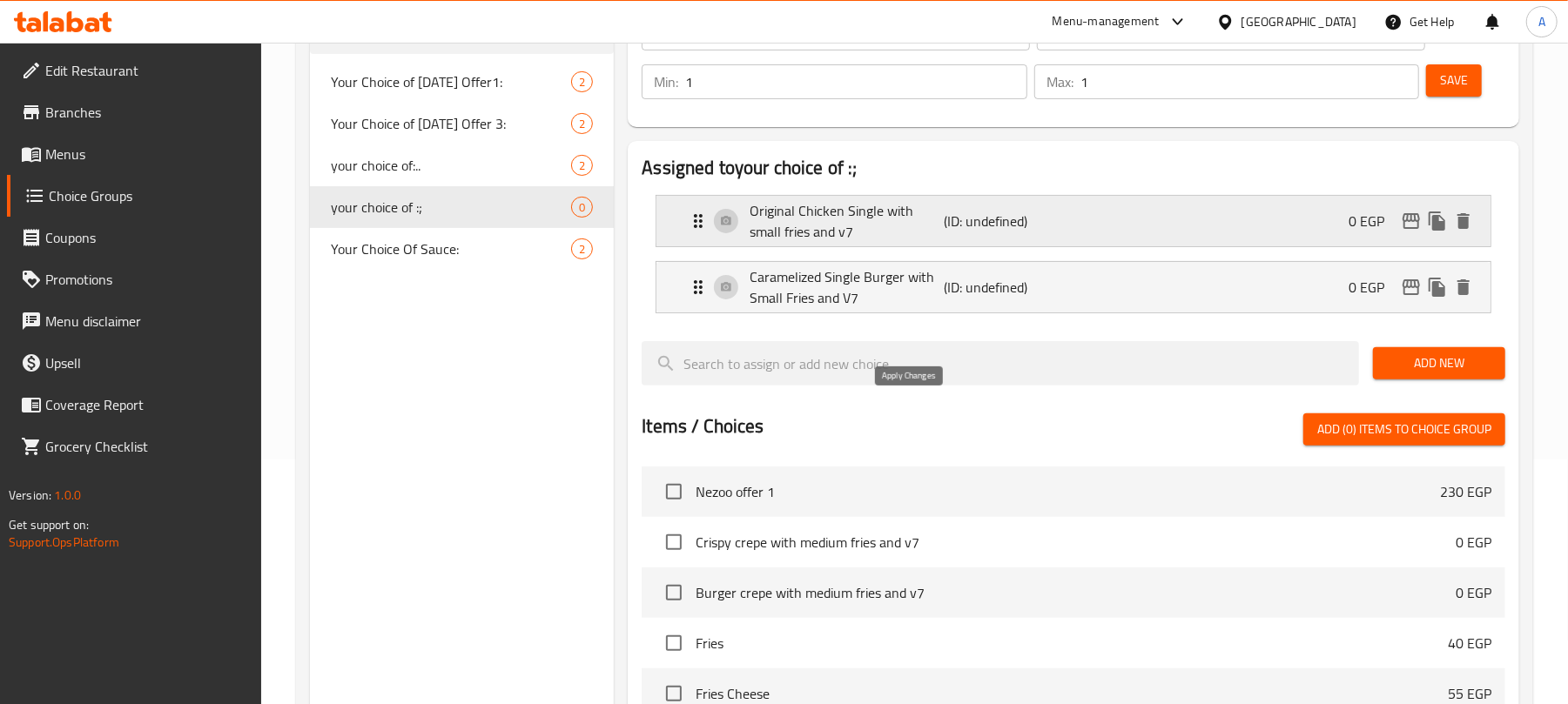 type on "كرماليزد برجر سنجل مع بطاطس صغير و في7" 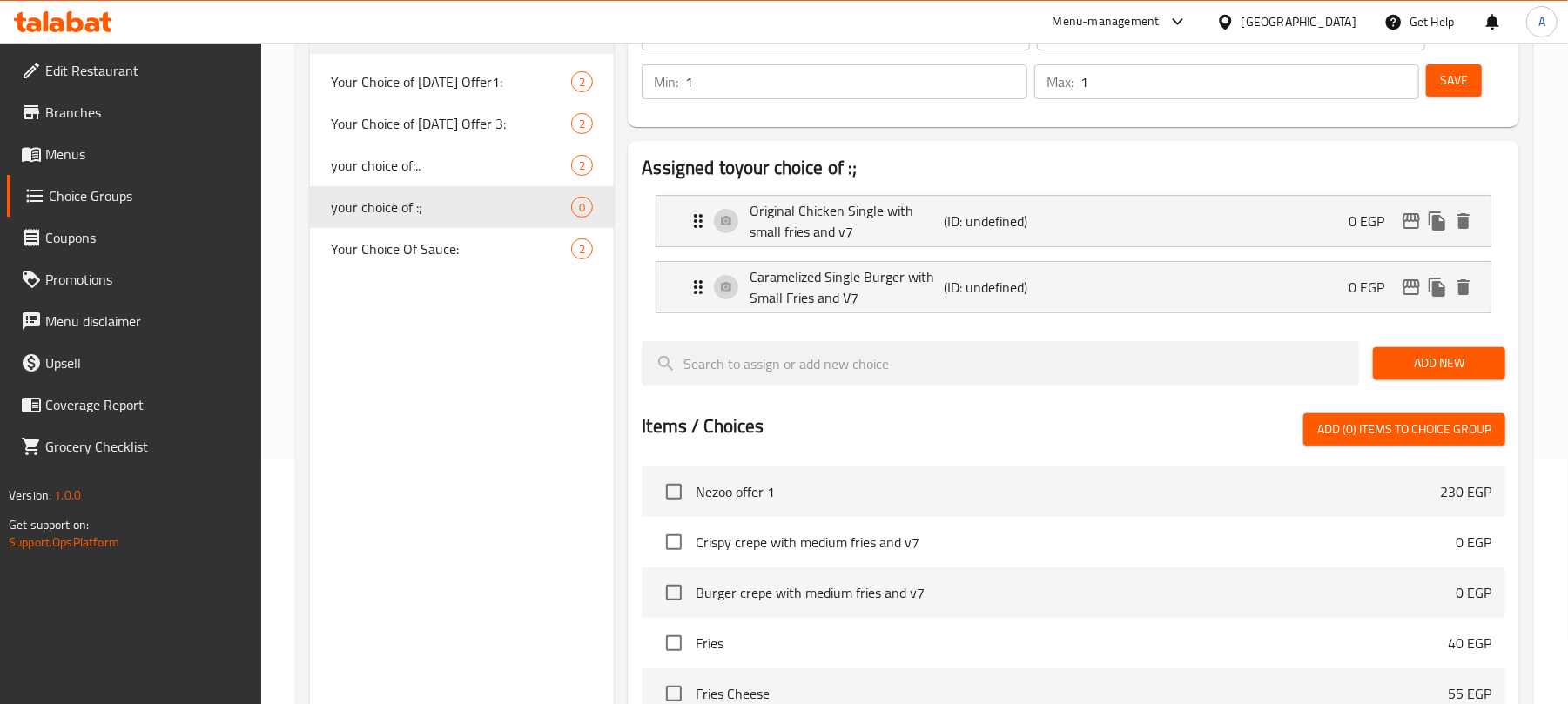 scroll, scrollTop: 0, scrollLeft: 0, axis: both 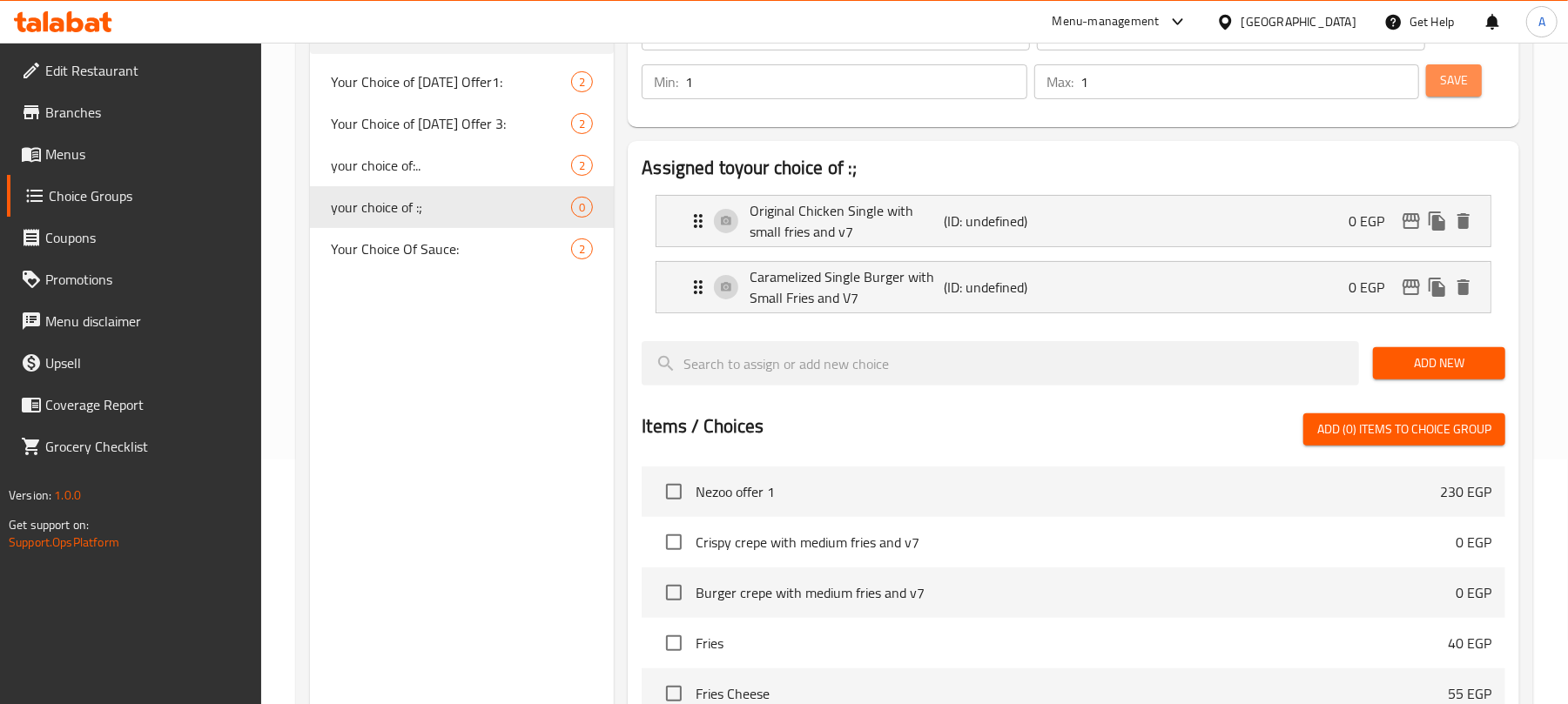 click on "Save" at bounding box center [1454, 80] 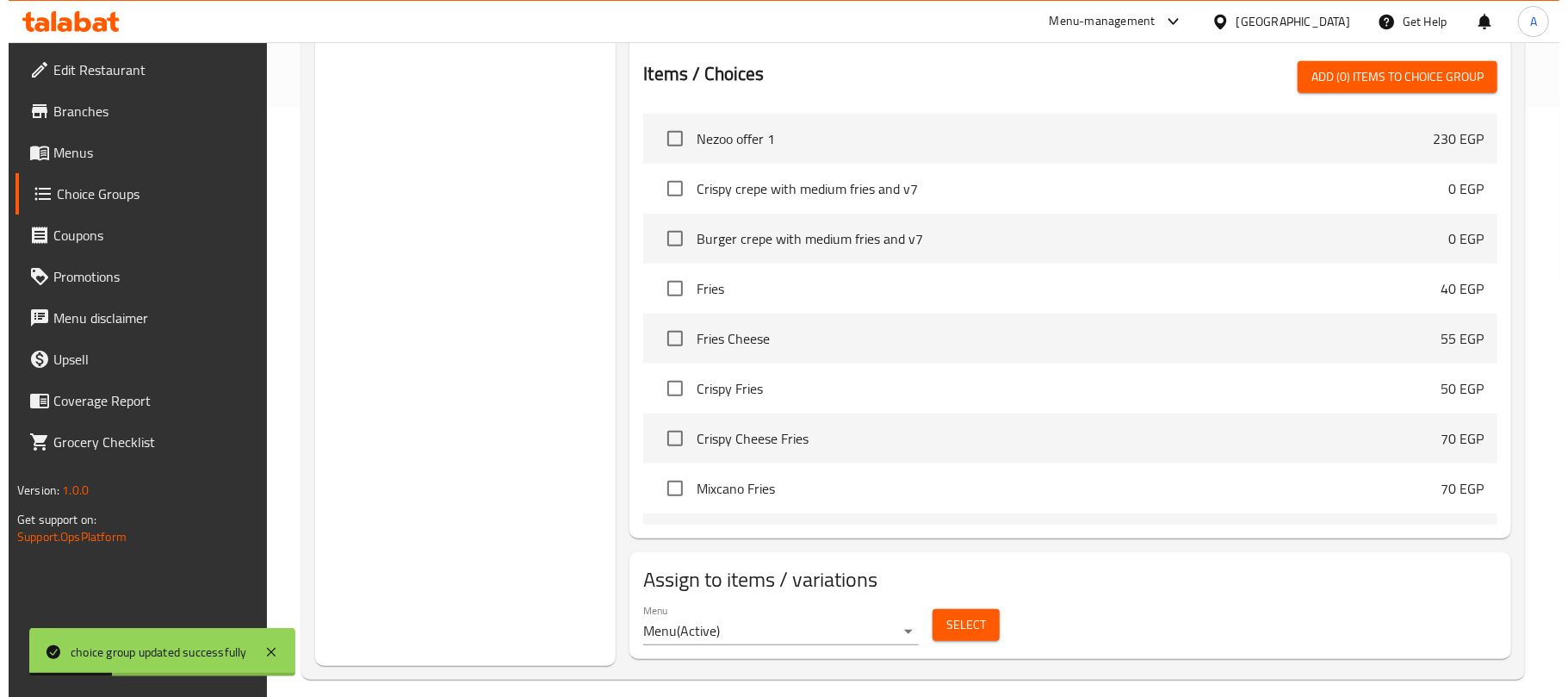 scroll, scrollTop: 608, scrollLeft: 0, axis: vertical 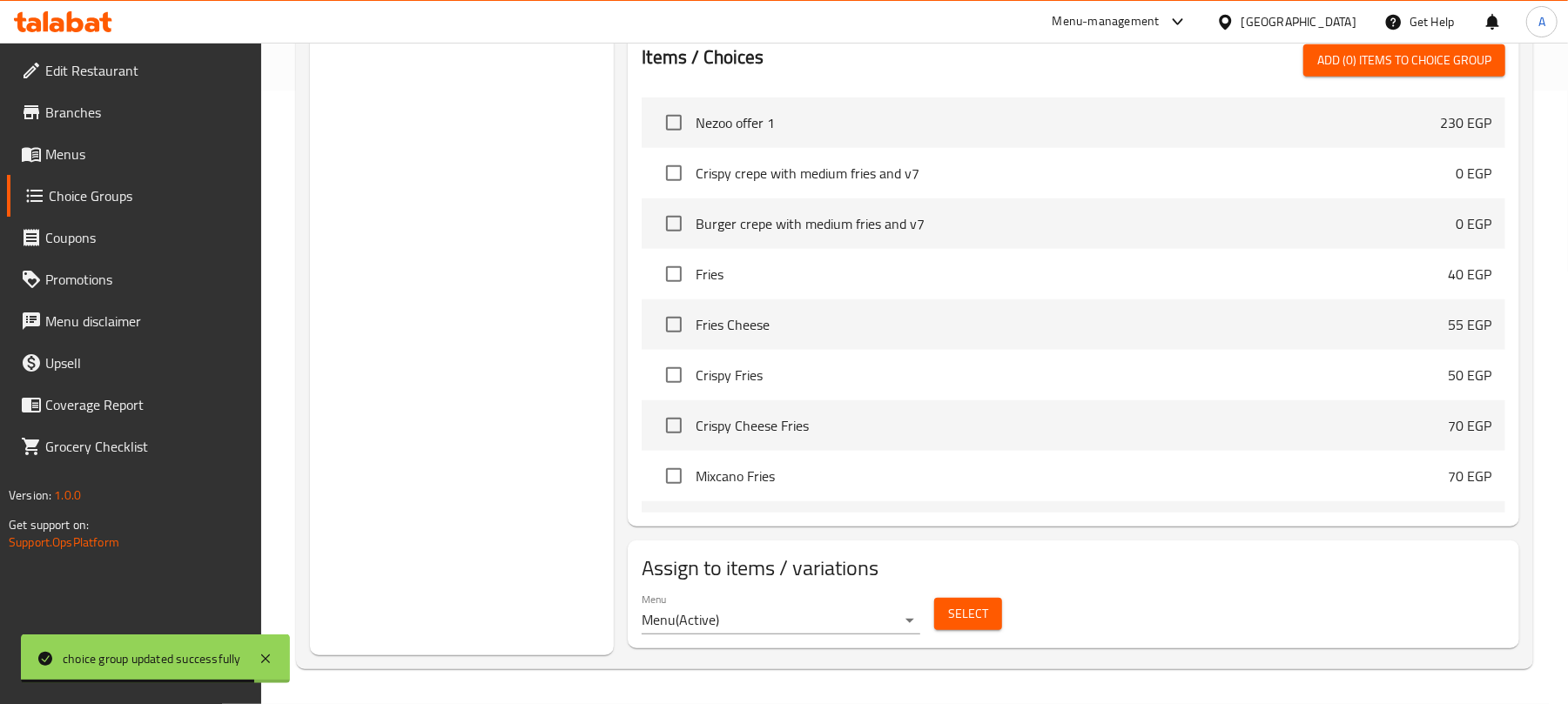 click on "Select" at bounding box center (968, 613) 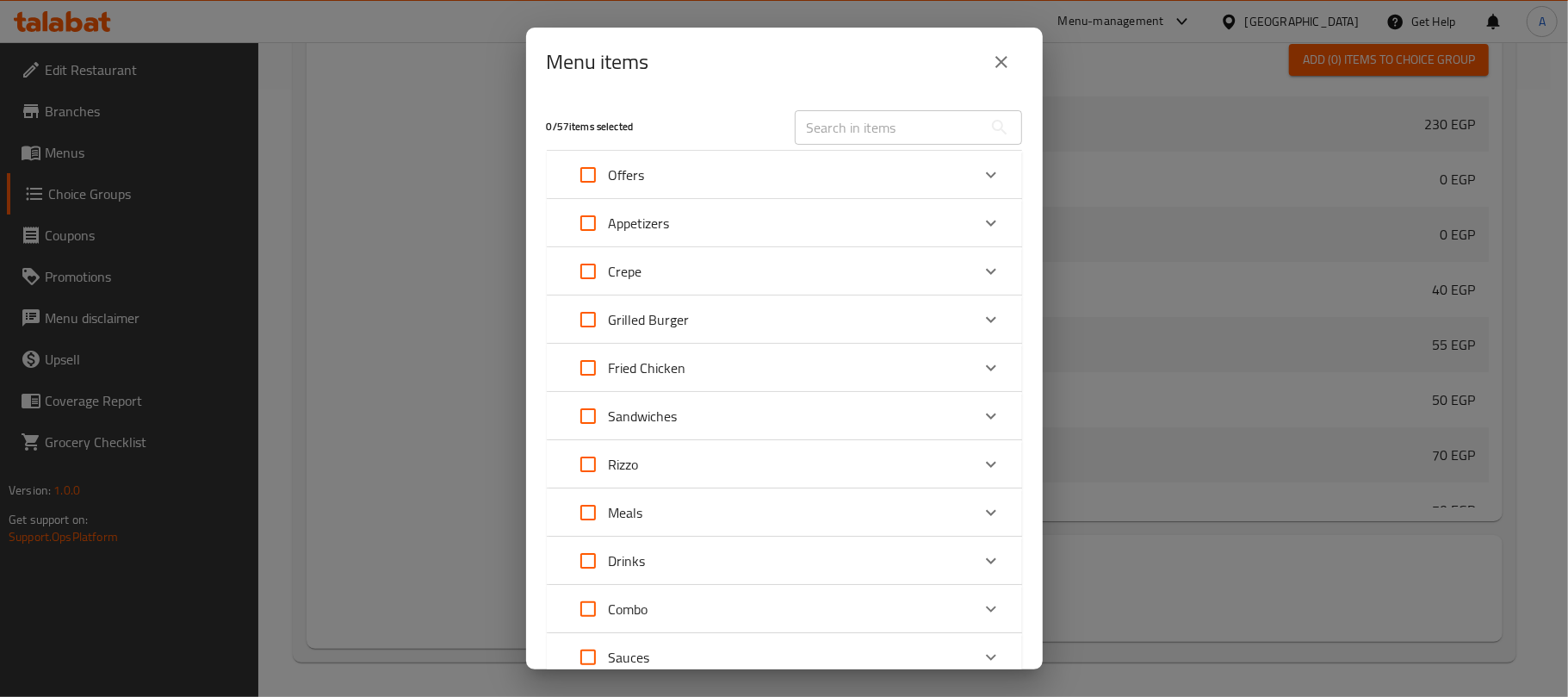click on "Offers" at bounding box center [769, 175] 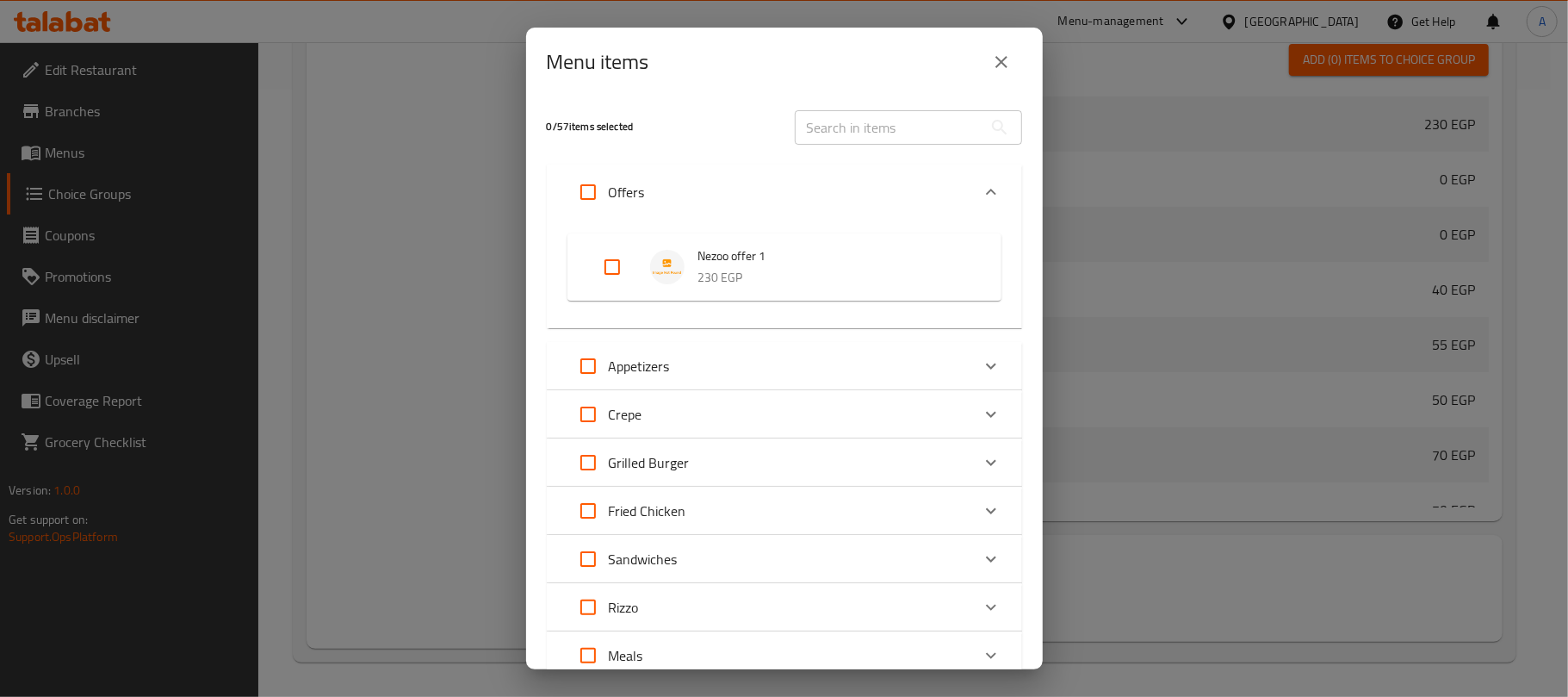 click 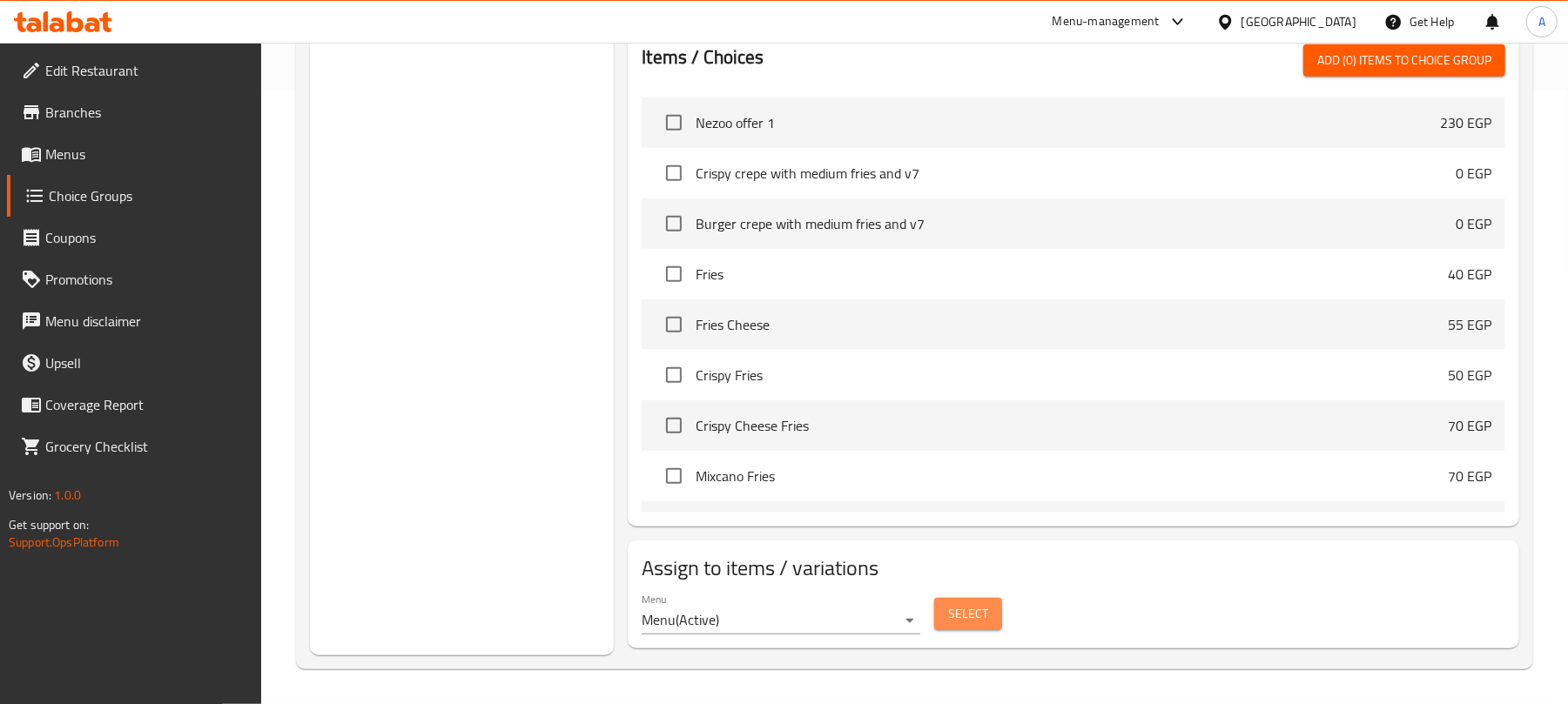 click on "Select" at bounding box center [968, 613] 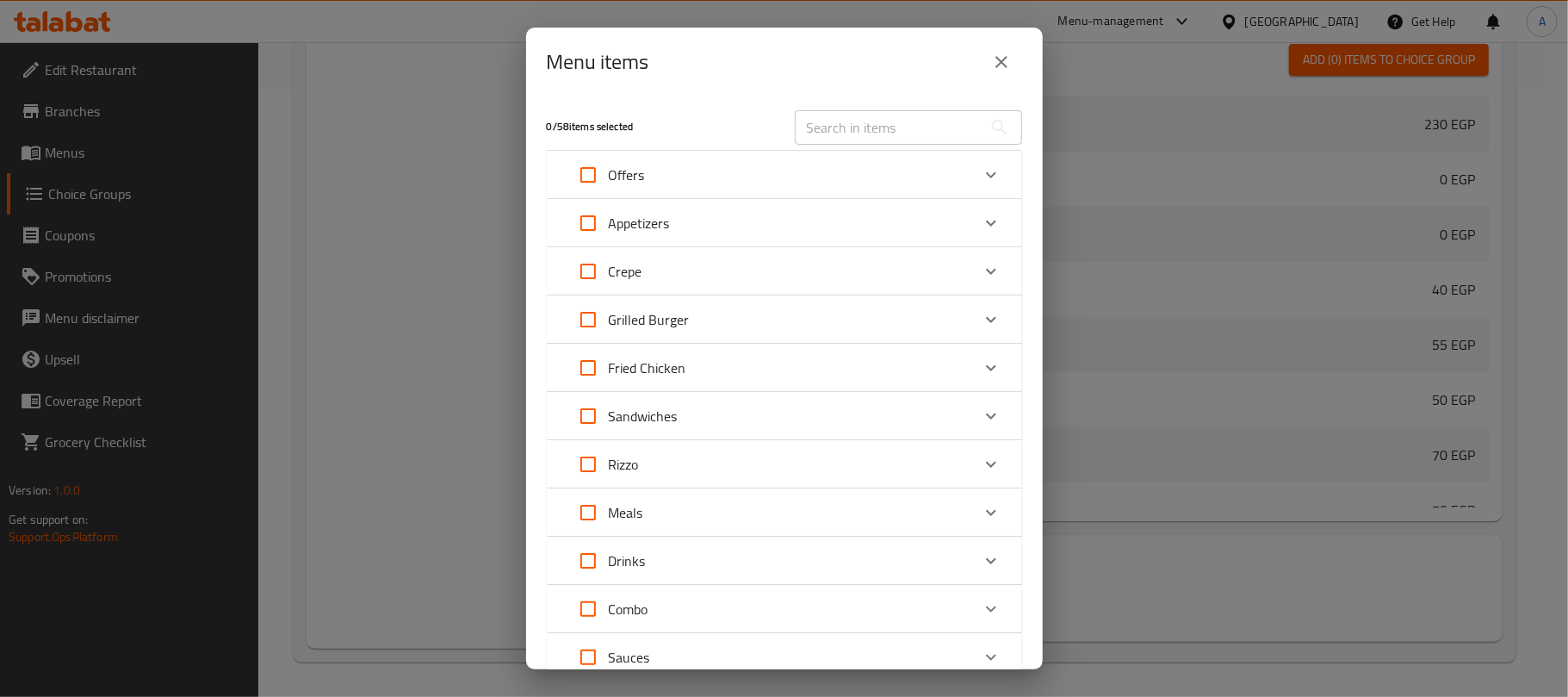 click on "Offers" at bounding box center (769, 175) 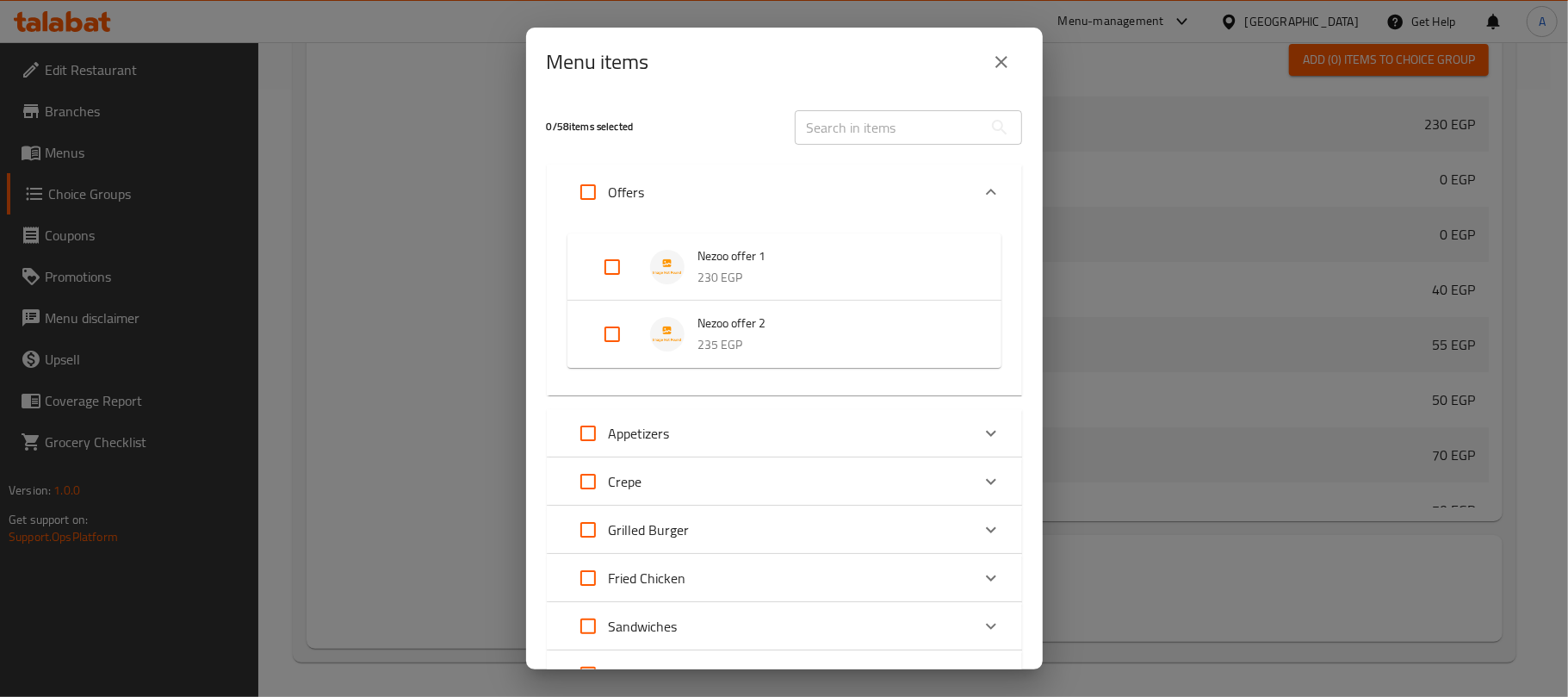 click at bounding box center (612, 334) 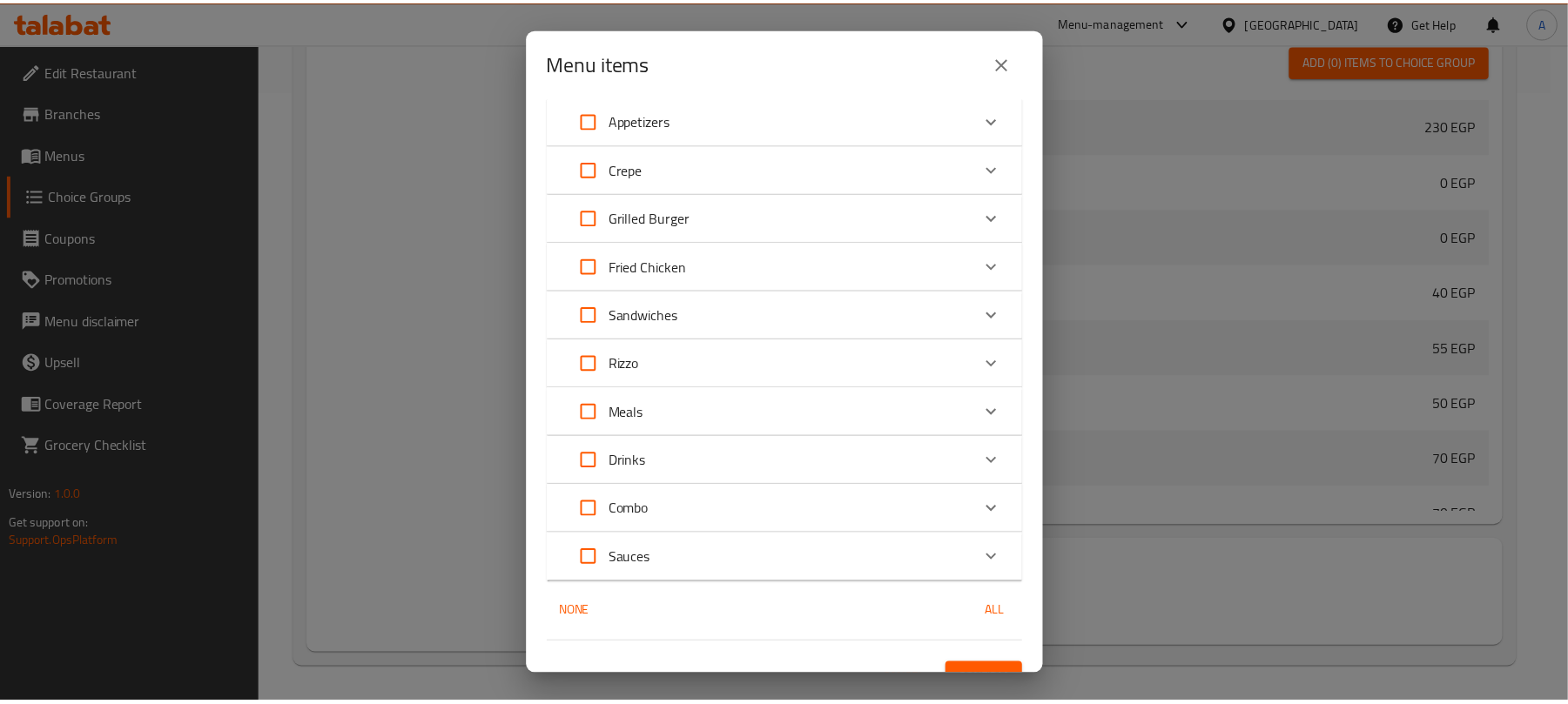 scroll, scrollTop: 359, scrollLeft: 0, axis: vertical 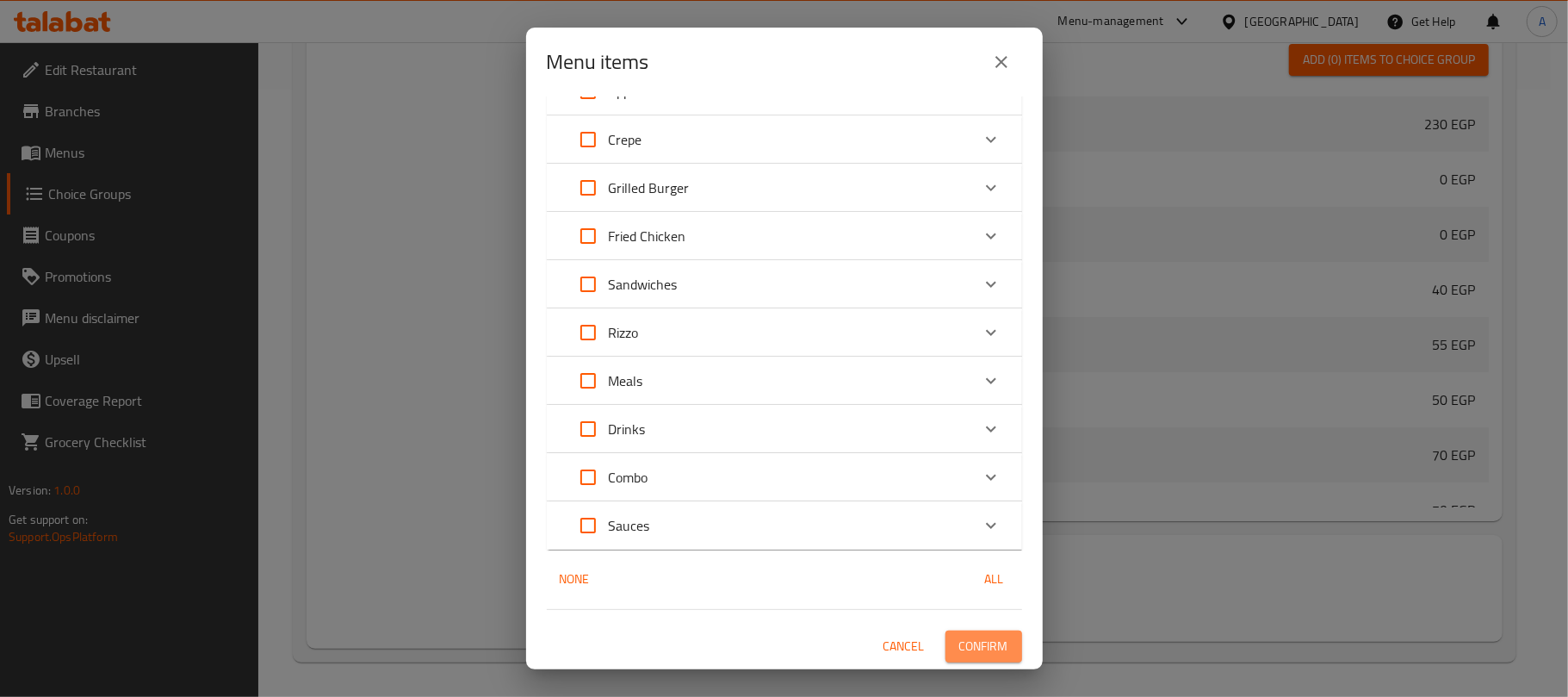click on "Confirm" at bounding box center [983, 646] 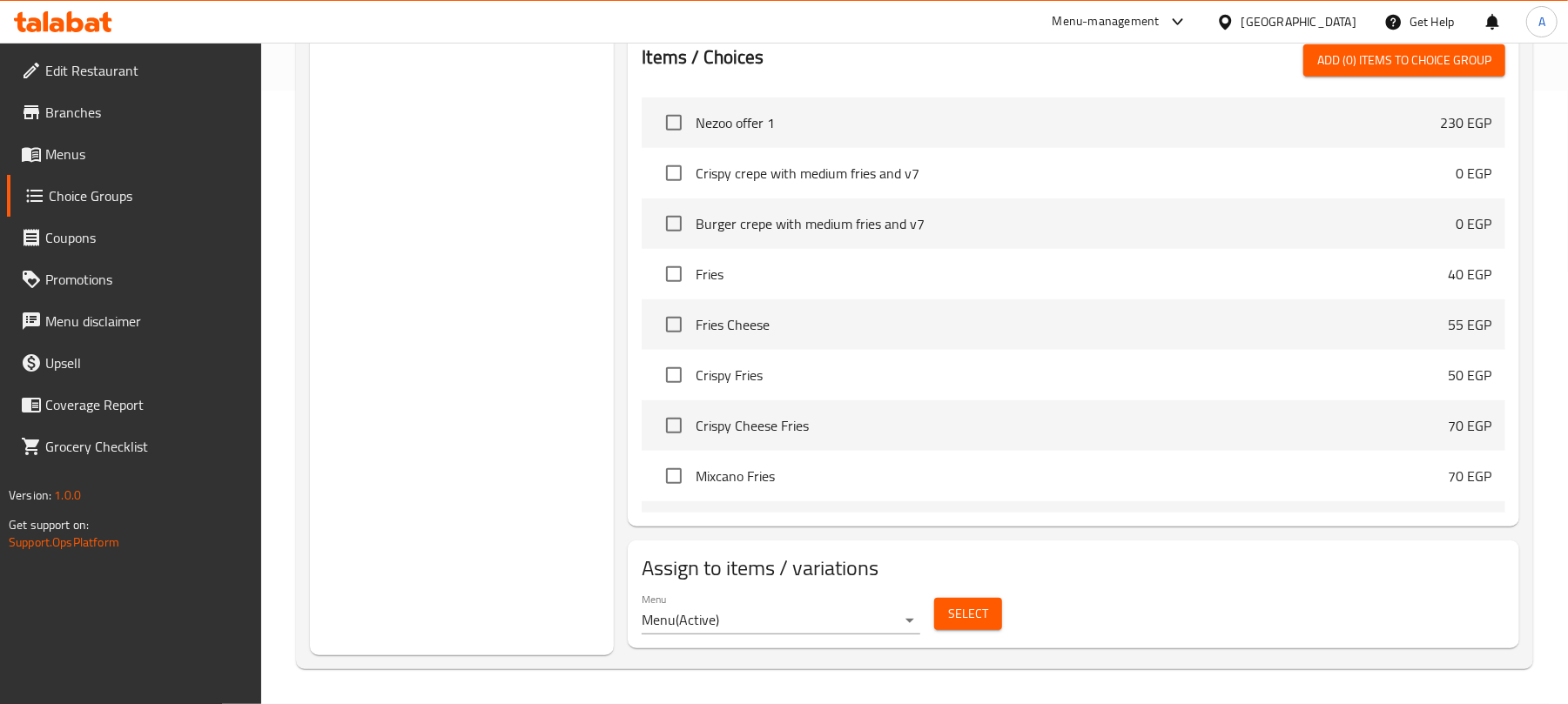click on "Menus" at bounding box center [146, 154] 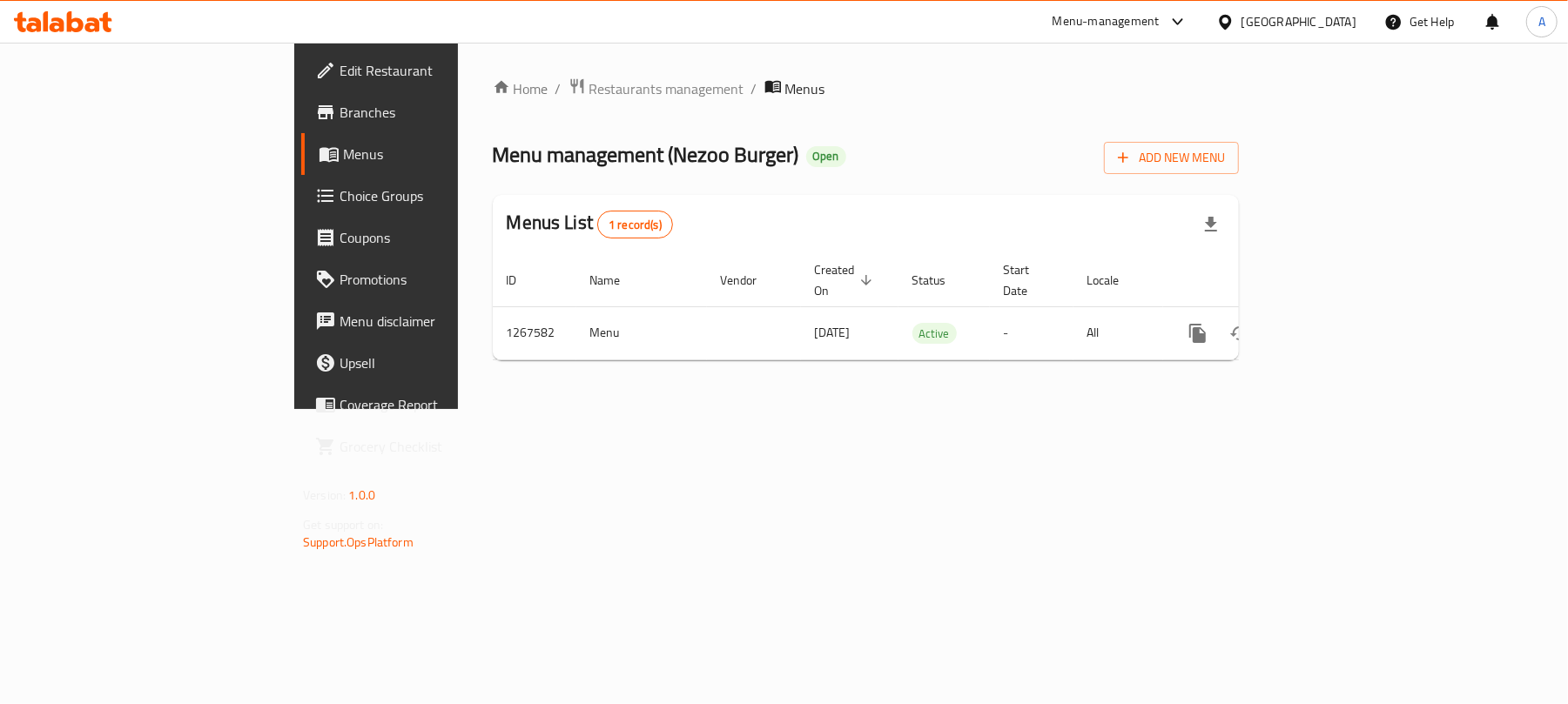 scroll, scrollTop: 0, scrollLeft: 0, axis: both 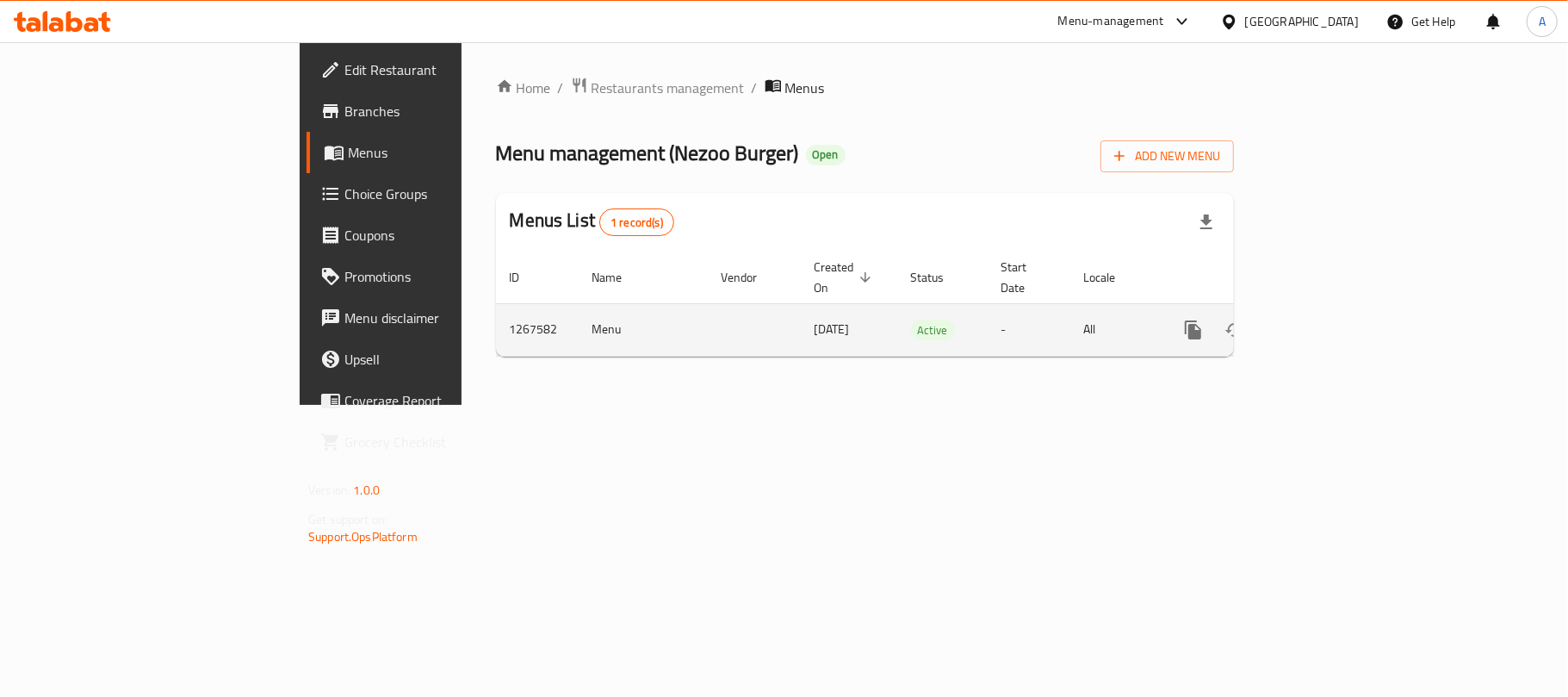 click at bounding box center (1317, 330) 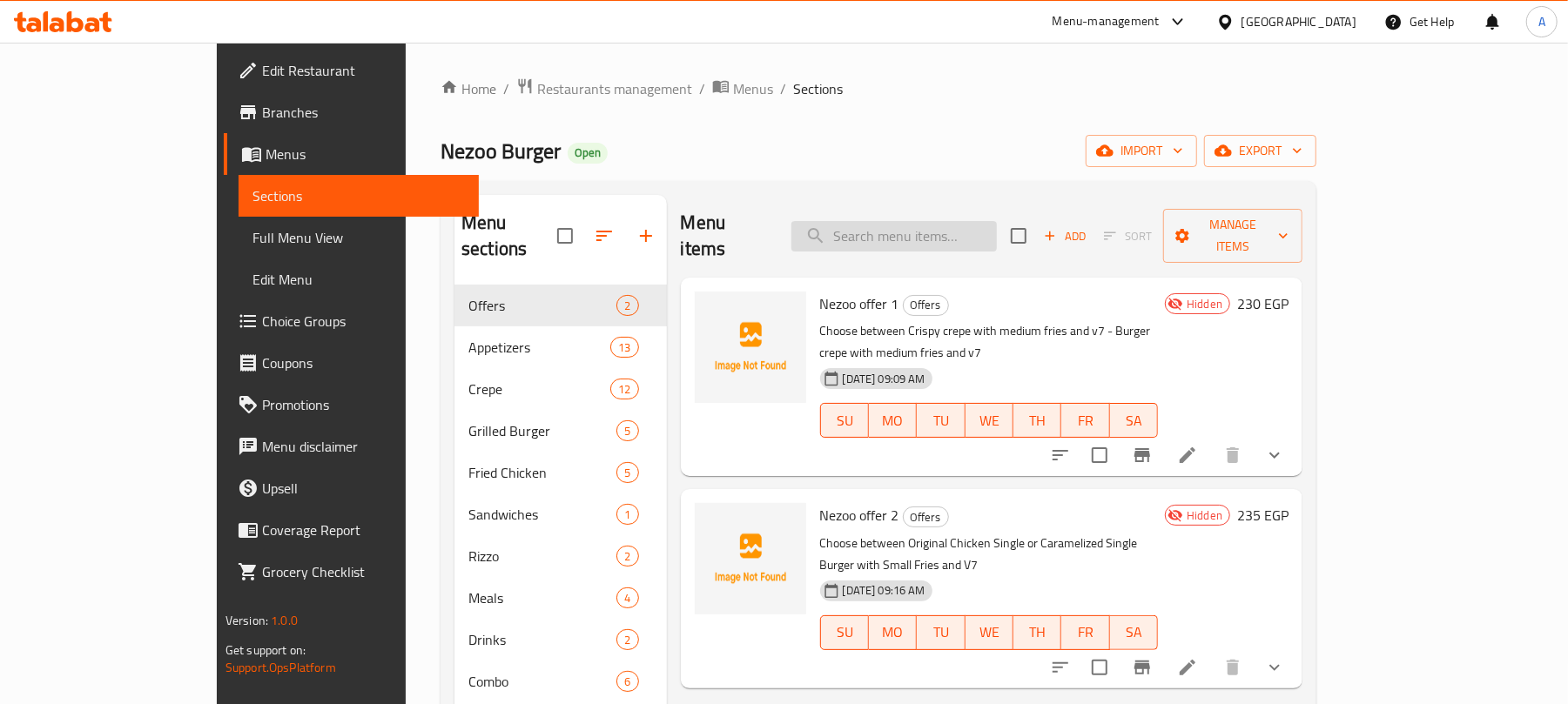 click at bounding box center [894, 236] 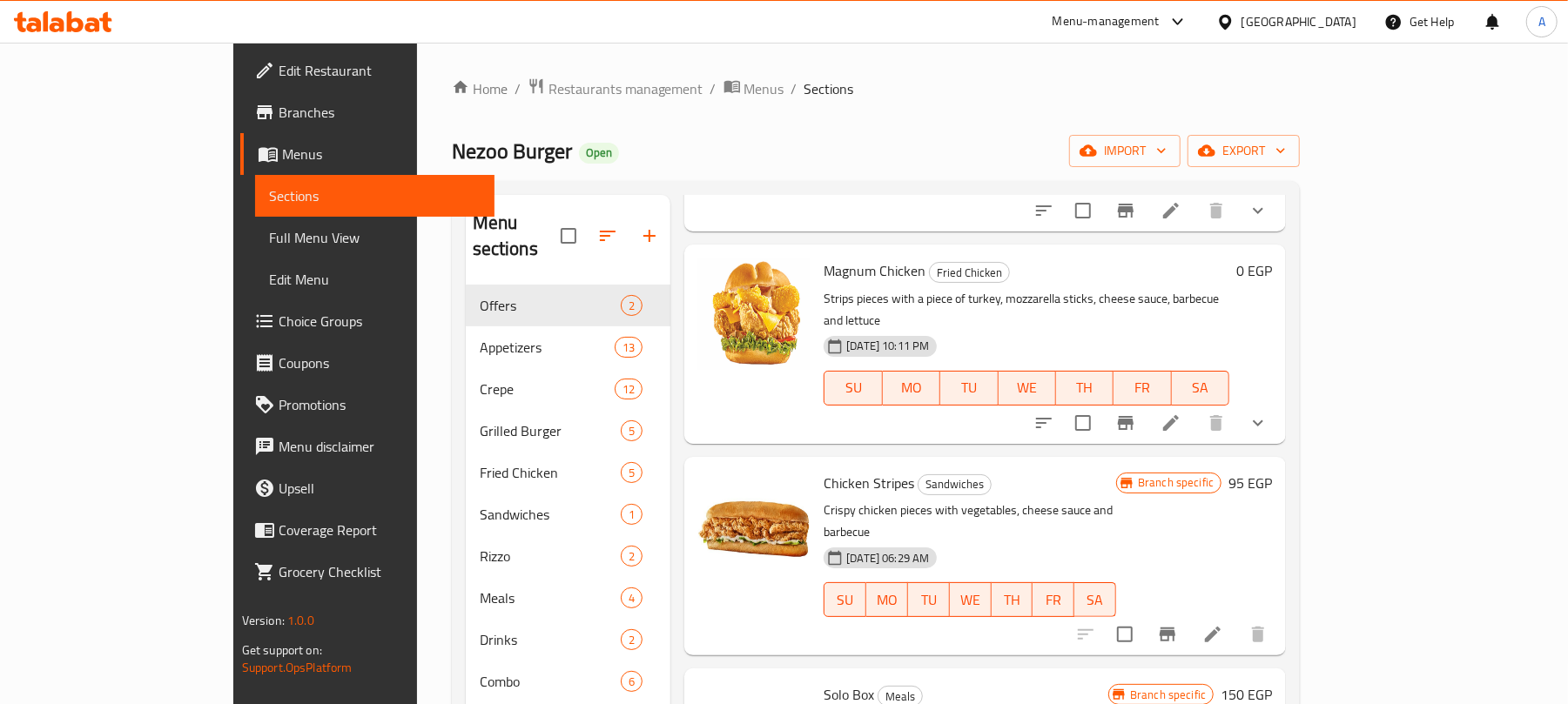 scroll, scrollTop: 1049, scrollLeft: 0, axis: vertical 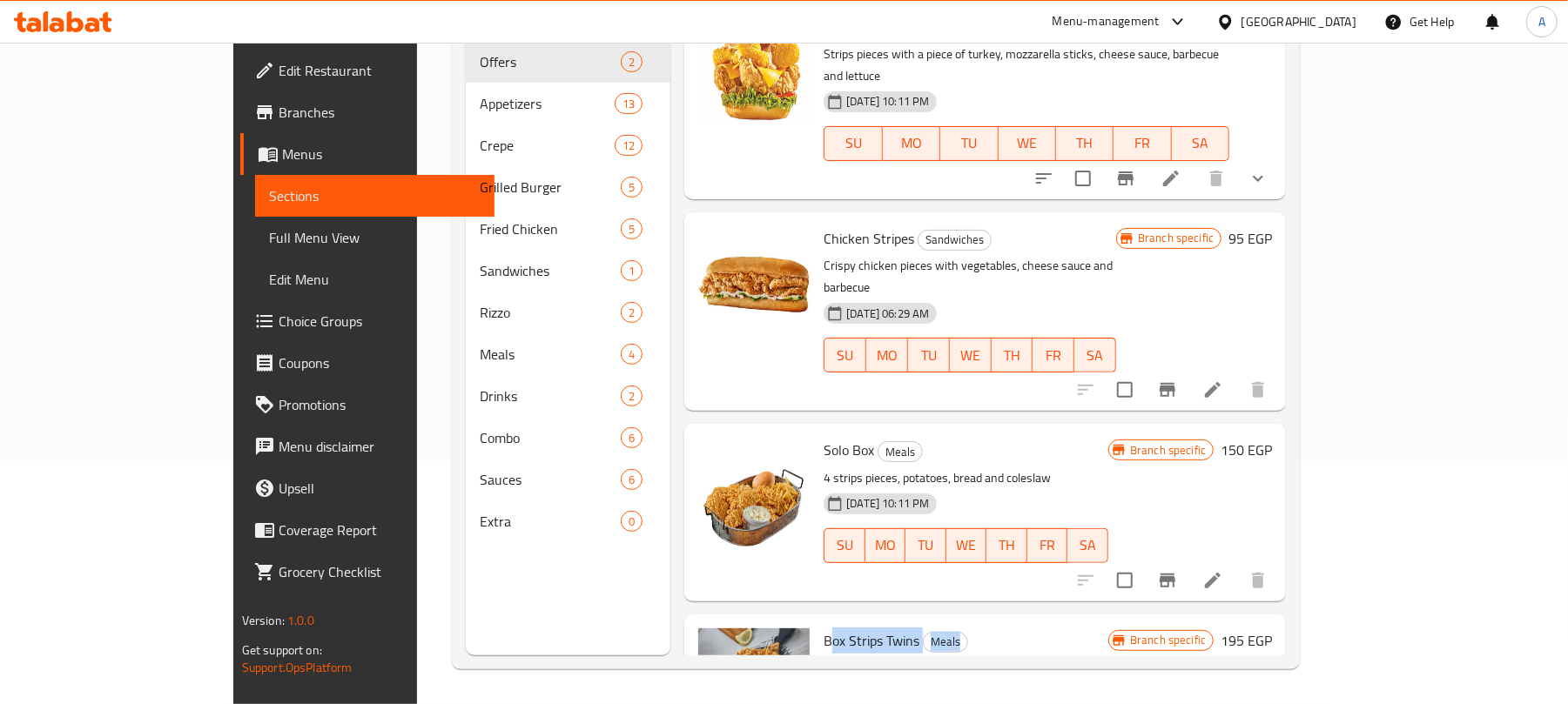 drag, startPoint x: 771, startPoint y: 513, endPoint x: 867, endPoint y: 520, distance: 96.2549 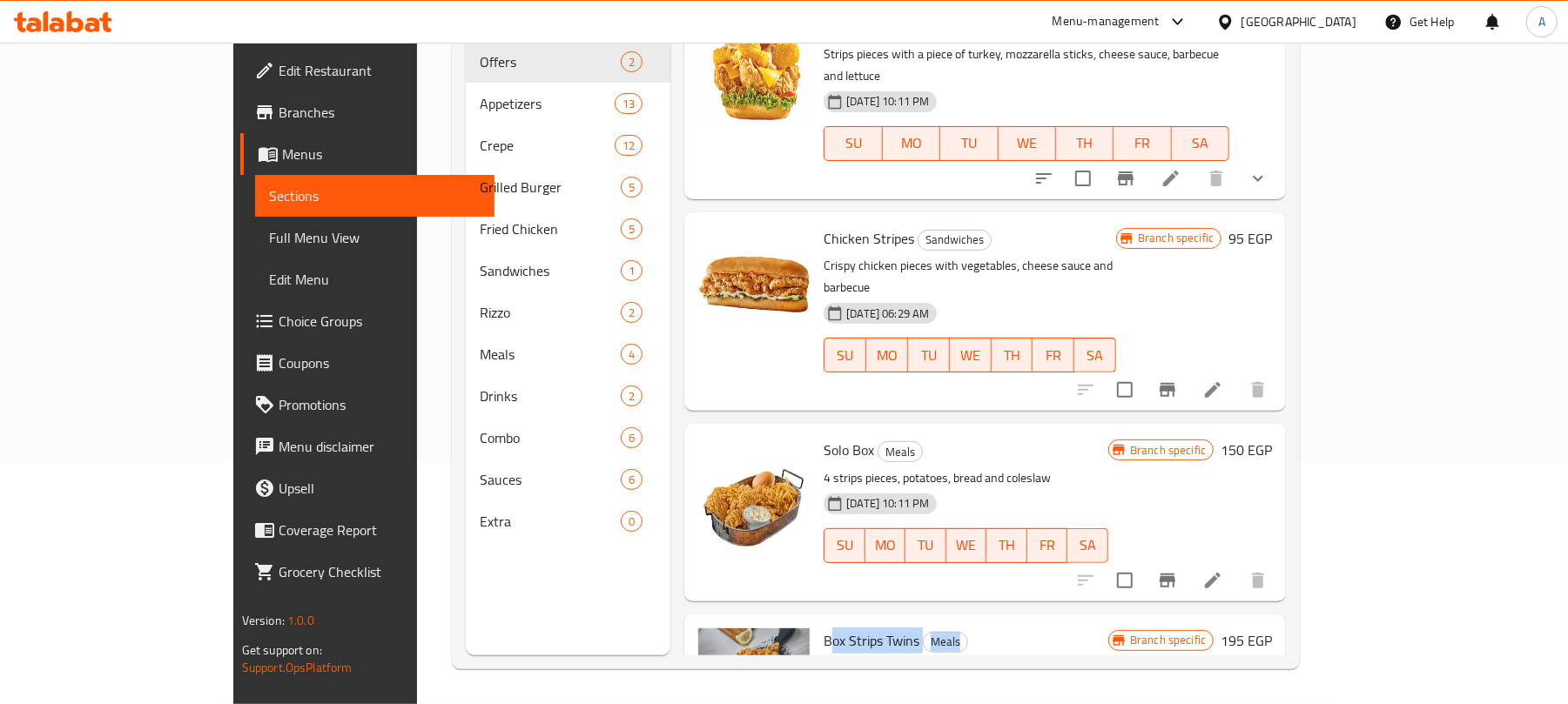 click on "Box Strips Twins   Meals" at bounding box center (966, 640) 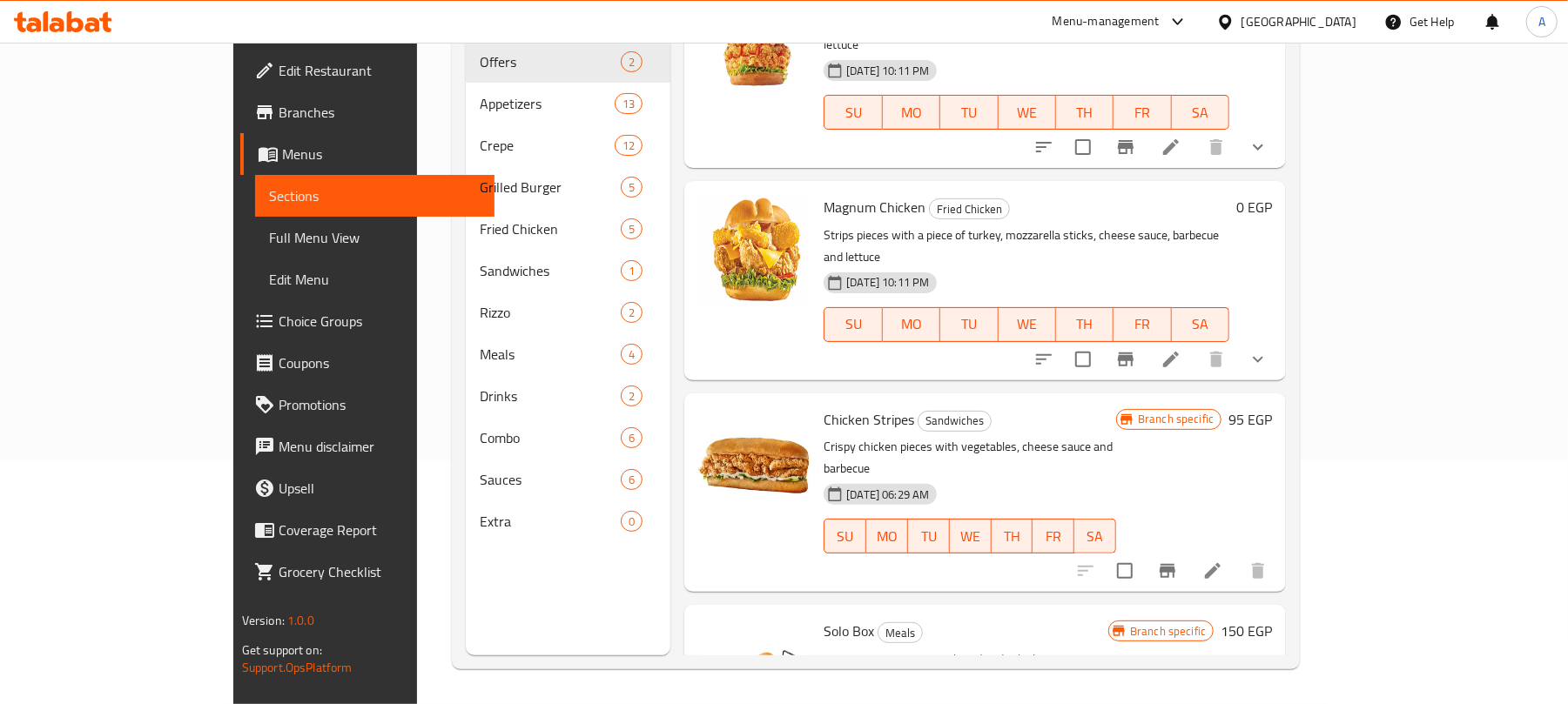scroll, scrollTop: 818, scrollLeft: 0, axis: vertical 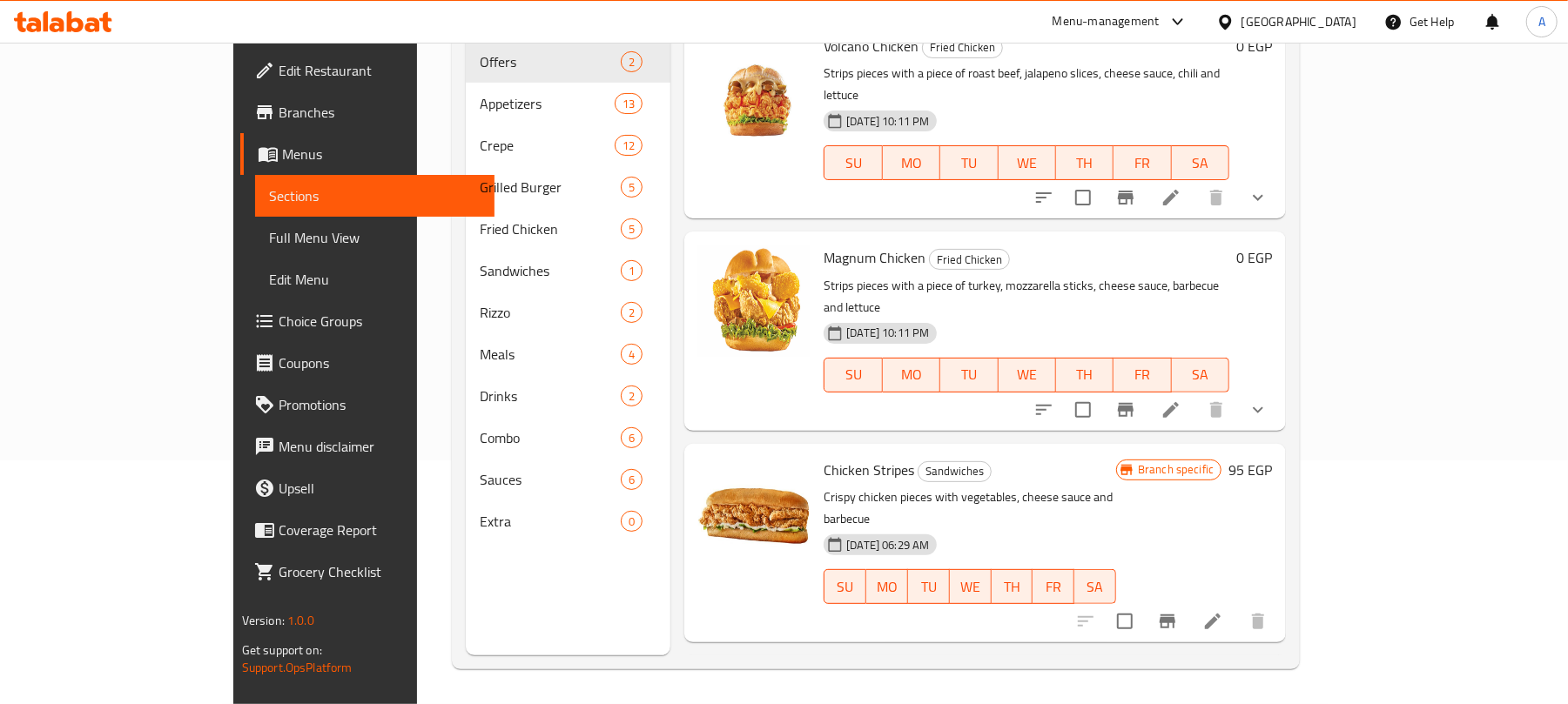 click on "Chicken Stripes" at bounding box center (869, 470) 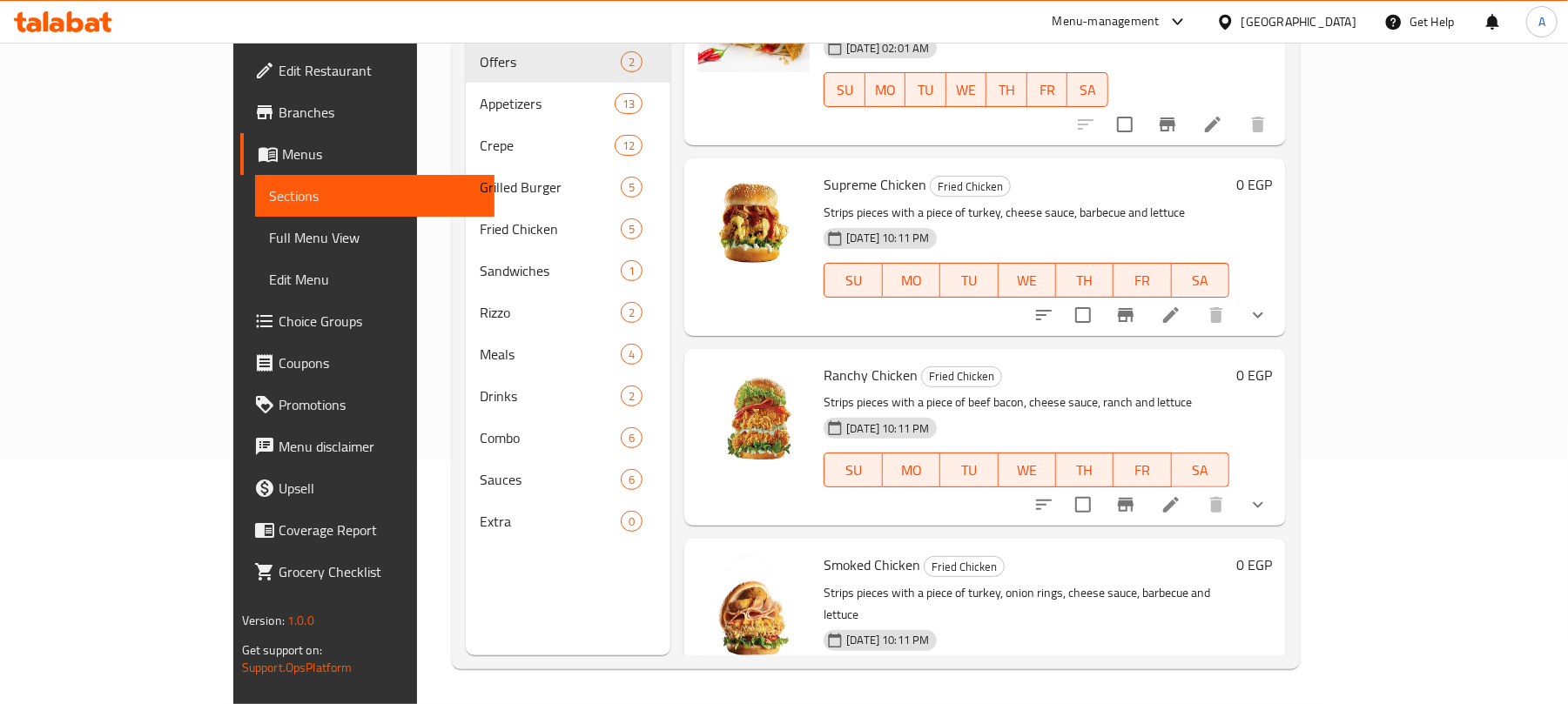 scroll, scrollTop: 0, scrollLeft: 0, axis: both 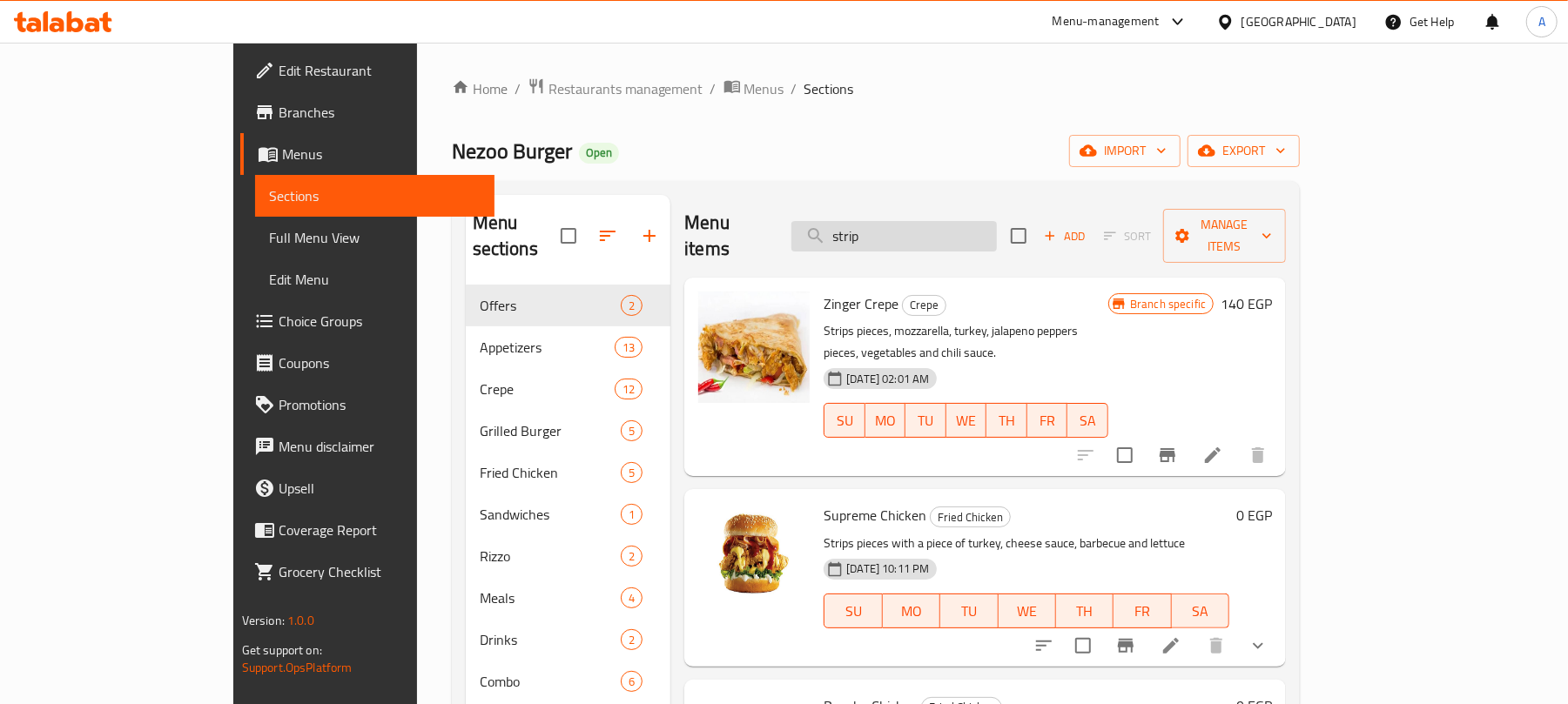 click on "strip" at bounding box center (894, 236) 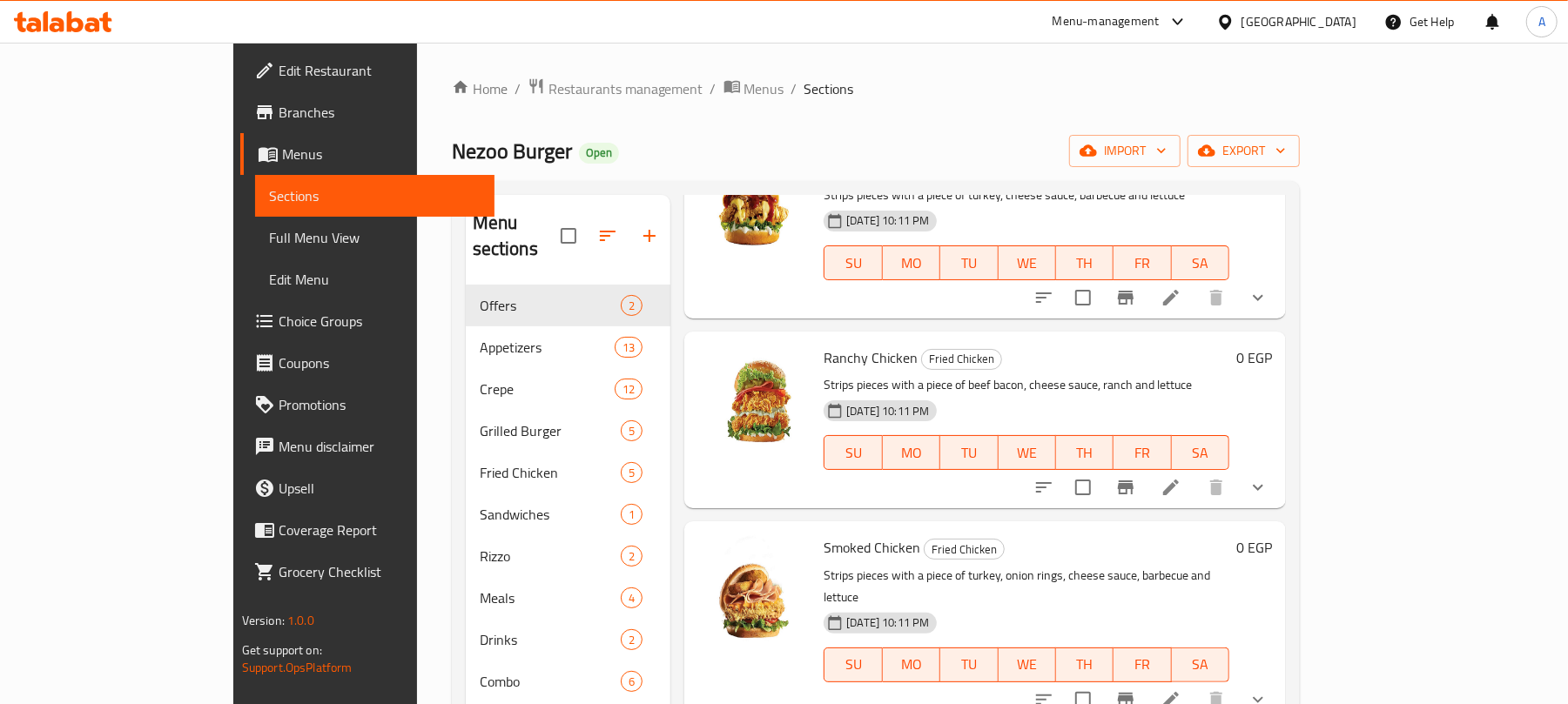 scroll, scrollTop: 464, scrollLeft: 0, axis: vertical 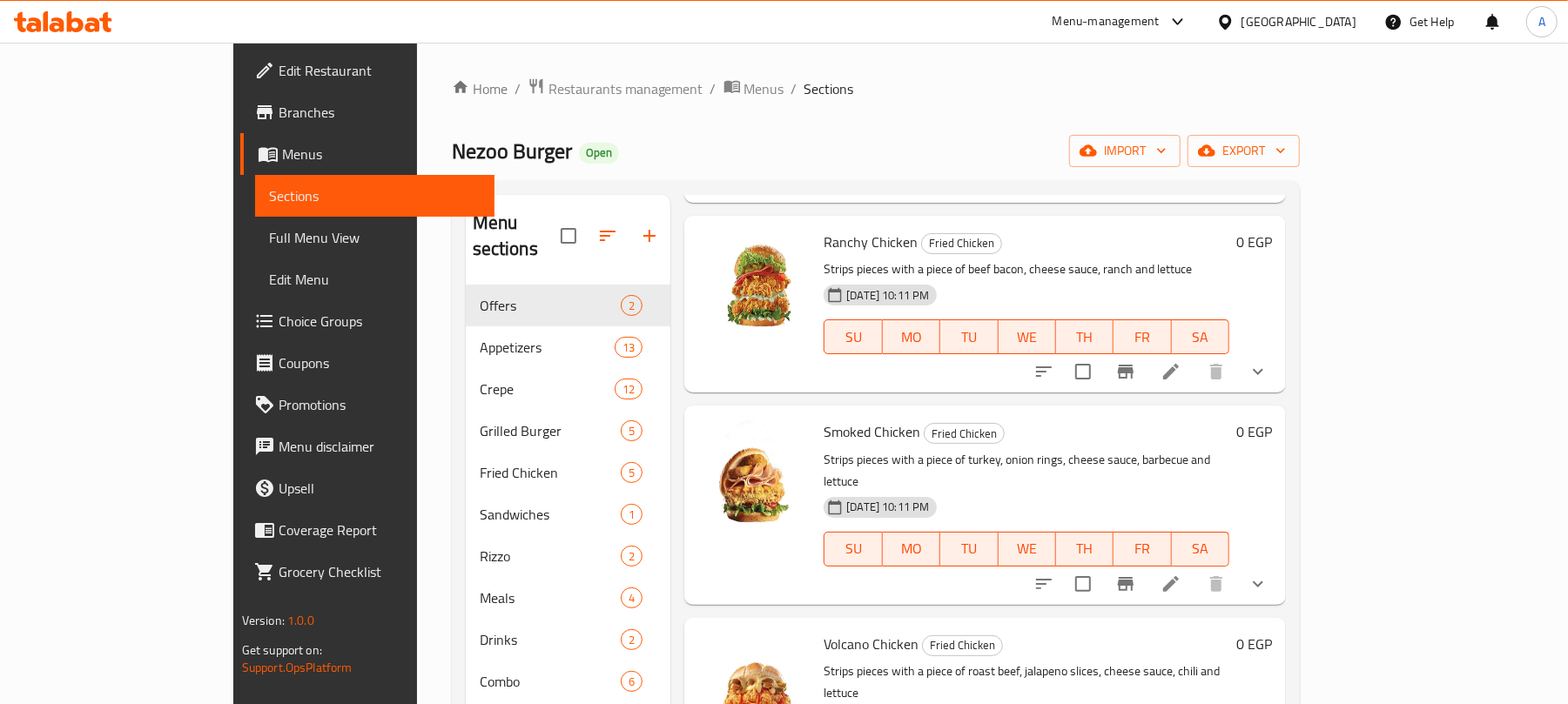 click on "Strips pieces with a piece of turkey, onion rings, cheese sauce, barbecue and lettuce" at bounding box center (1026, 471) 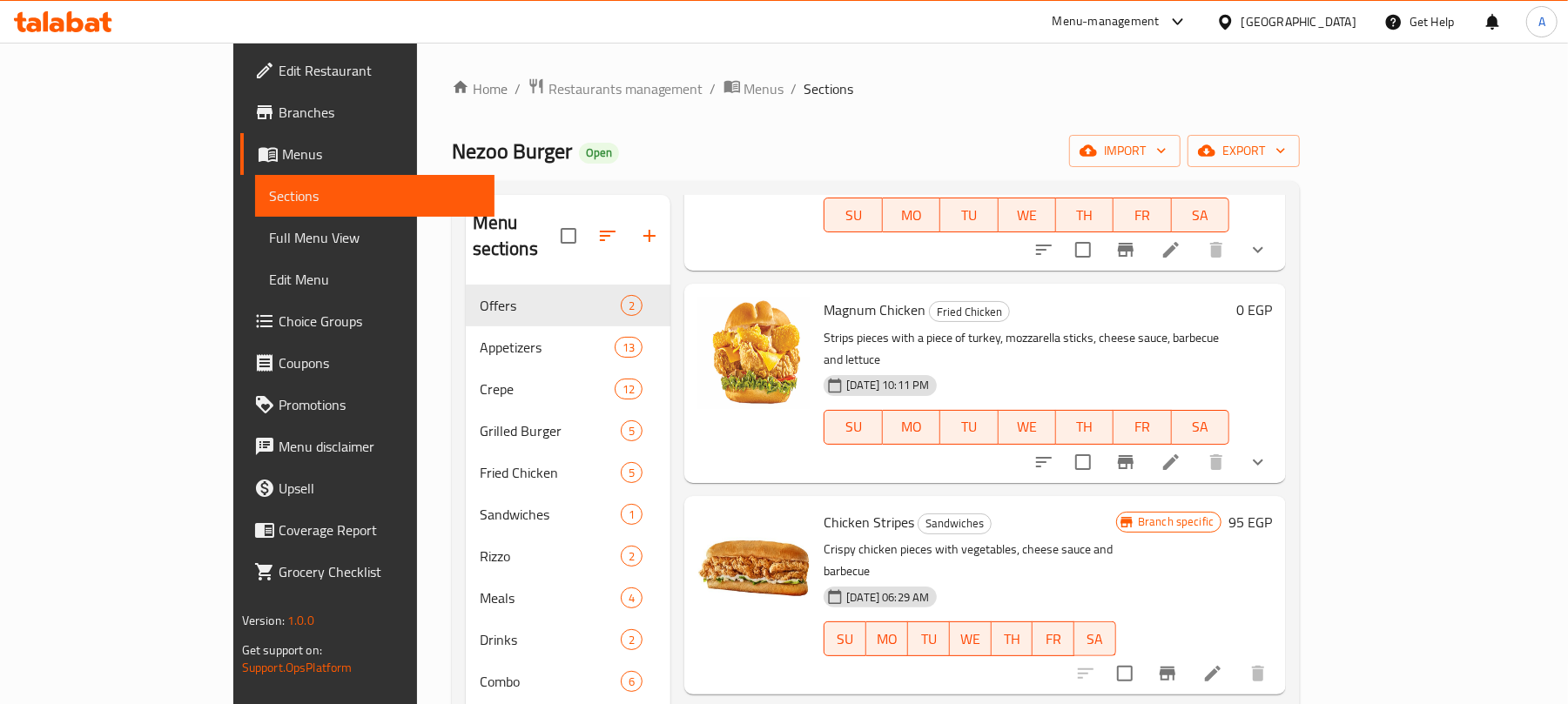 scroll, scrollTop: 1044, scrollLeft: 0, axis: vertical 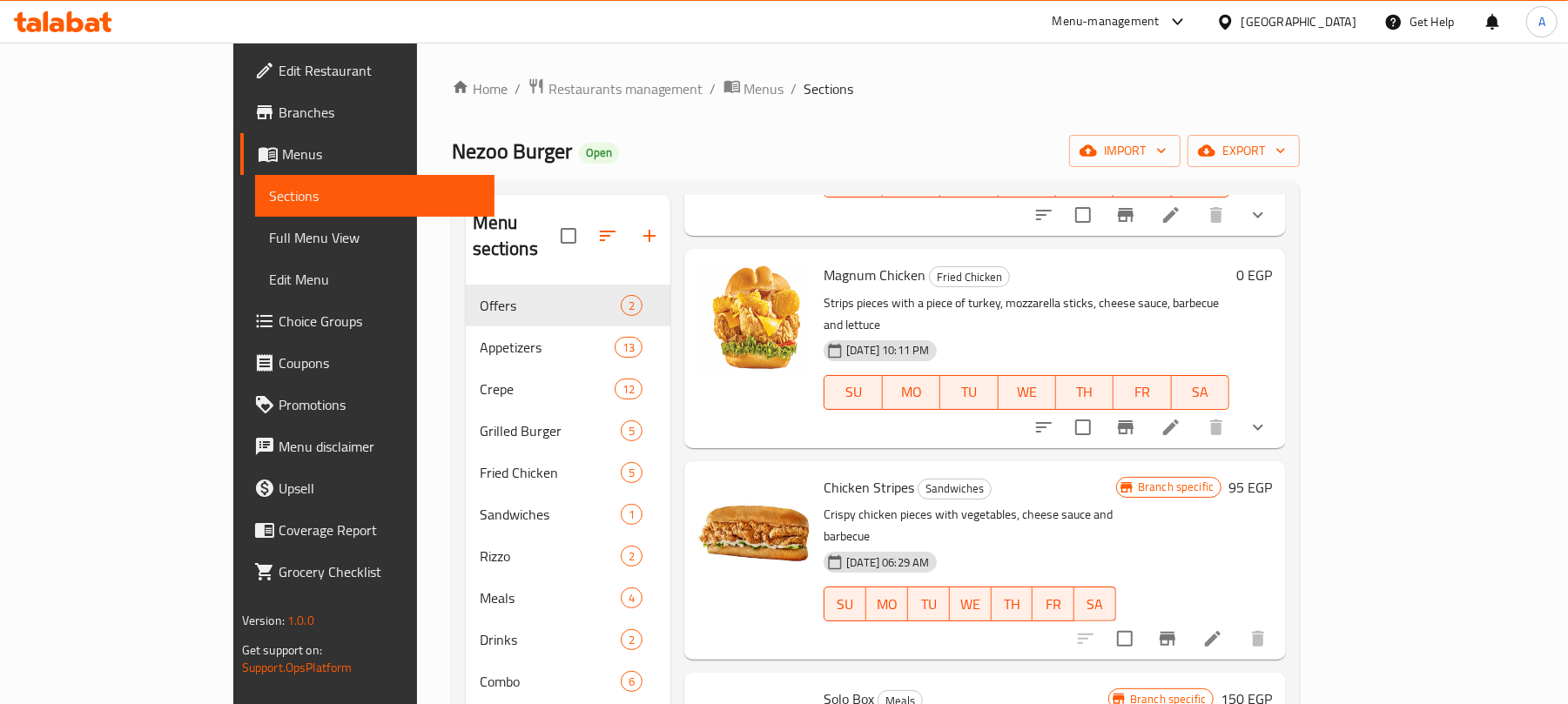 click on "Menu items Strip Add Sort Manage items Zinger Crepe   Crepe  Strips pieces, mozzarella, turkey, jalapeno peppers pieces, vegetables and chili sauce. 25-01-2025 02:01 AM SU MO TU WE TH FR SA Branch specific 140   EGP Supreme Chicken   Fried Chicken Strips pieces with a piece of turkey, cheese sauce, barbecue and lettuce 03-12-2024 10:11 PM SU MO TU WE TH FR SA 0   EGP Ranchy Chicken   Fried Chicken Strips pieces with a piece of beef bacon, cheese sauce, ranch and lettuce 03-12-2024 10:11 PM SU MO TU WE TH FR SA 0   EGP Smoked Chicken   Fried Chicken Strips pieces with a piece of turkey, onion rings, cheese sauce, barbecue and lettuce 03-12-2024 10:11 PM SU MO TU WE TH FR SA 0   EGP Volcano Chicken   Fried Chicken Strips pieces with a piece of roast beef, jalapeno slices, cheese sauce, chili and lettuce 03-12-2024 10:11 PM SU MO TU WE TH FR SA 0   EGP Magnum Chicken   Fried Chicken Strips pieces with a piece of turkey, mozzarella sticks, cheese sauce, barbecue and lettuce 03-12-2024 10:11 PM SU MO TU WE TH FR 0" at bounding box center (978, 546) 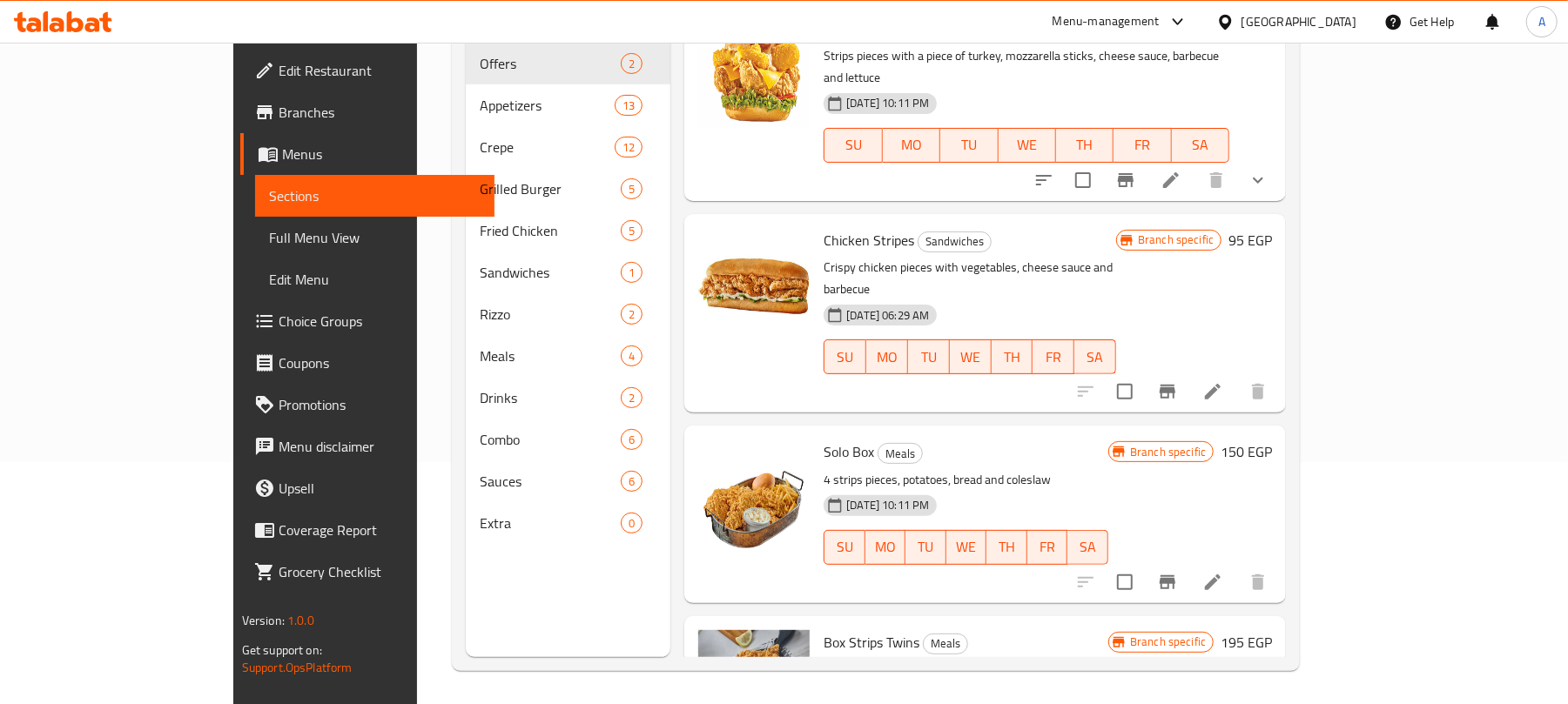 scroll, scrollTop: 245, scrollLeft: 0, axis: vertical 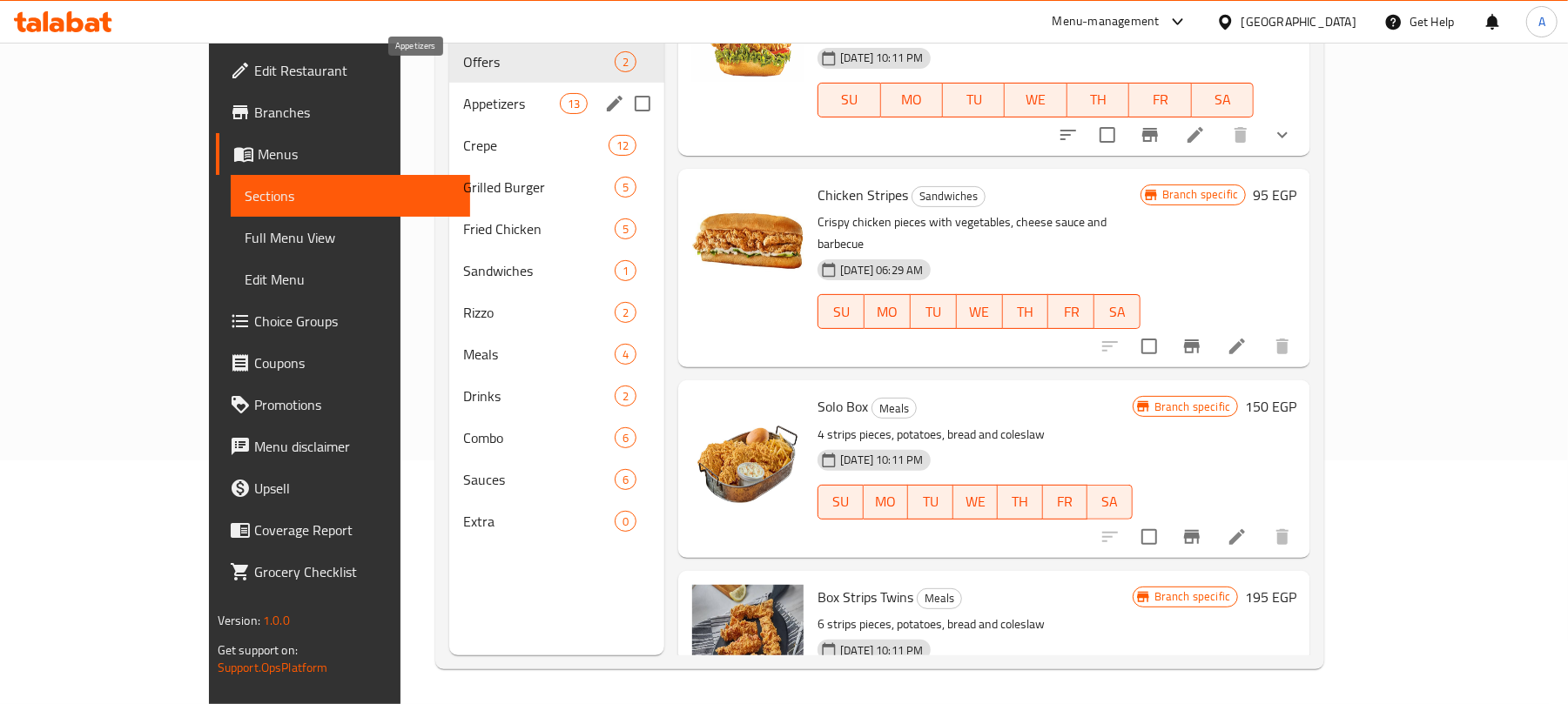 click on "Appetizers" at bounding box center (511, 104) 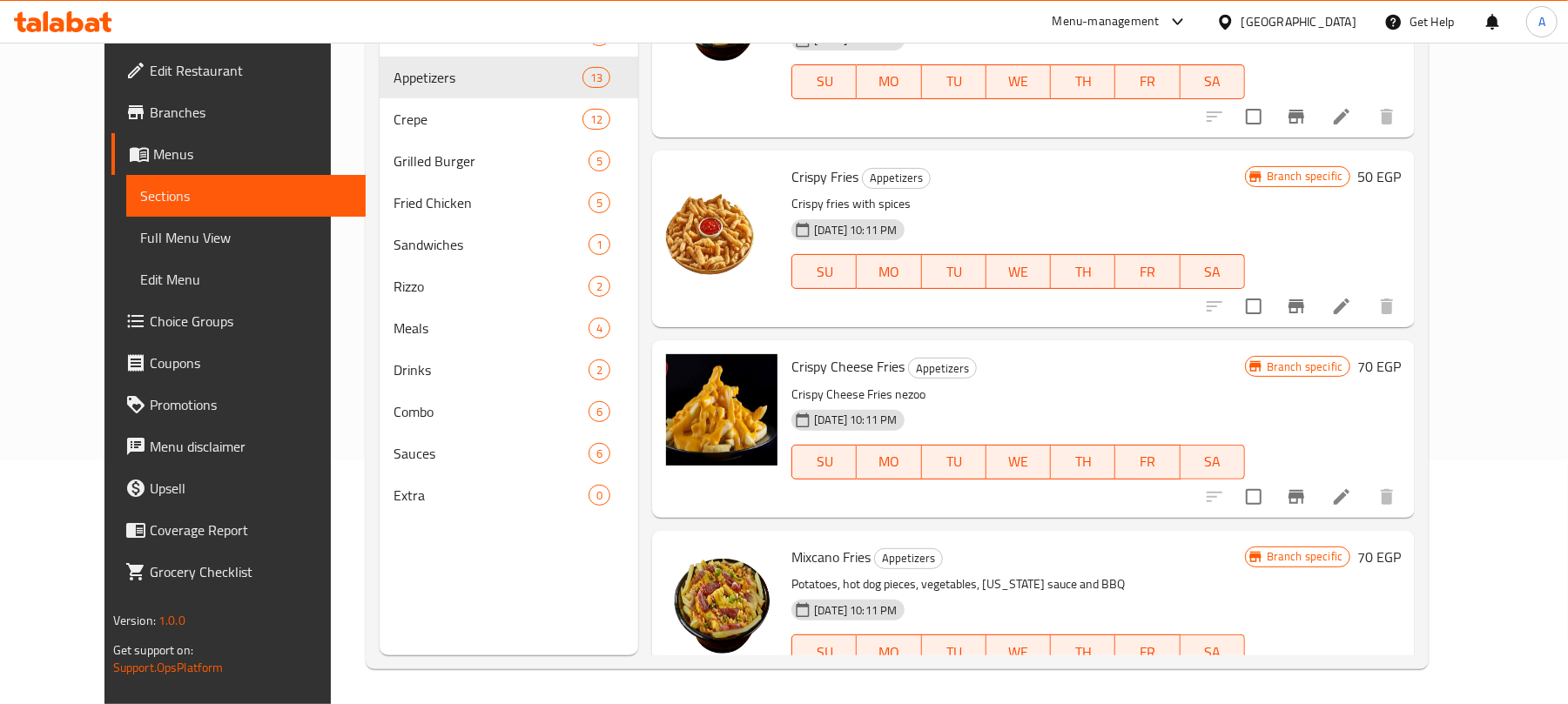 scroll, scrollTop: 0, scrollLeft: 0, axis: both 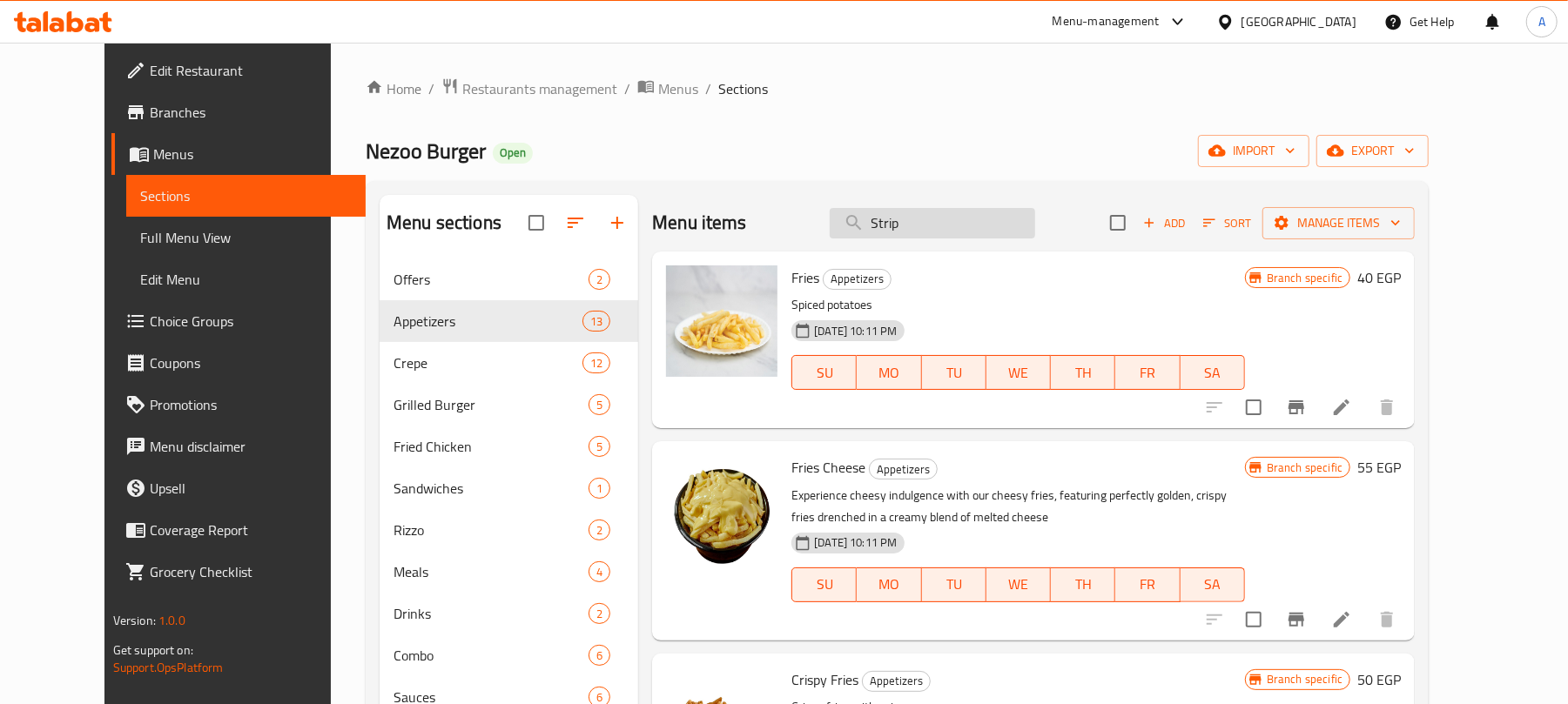 click on "Strip" at bounding box center (932, 223) 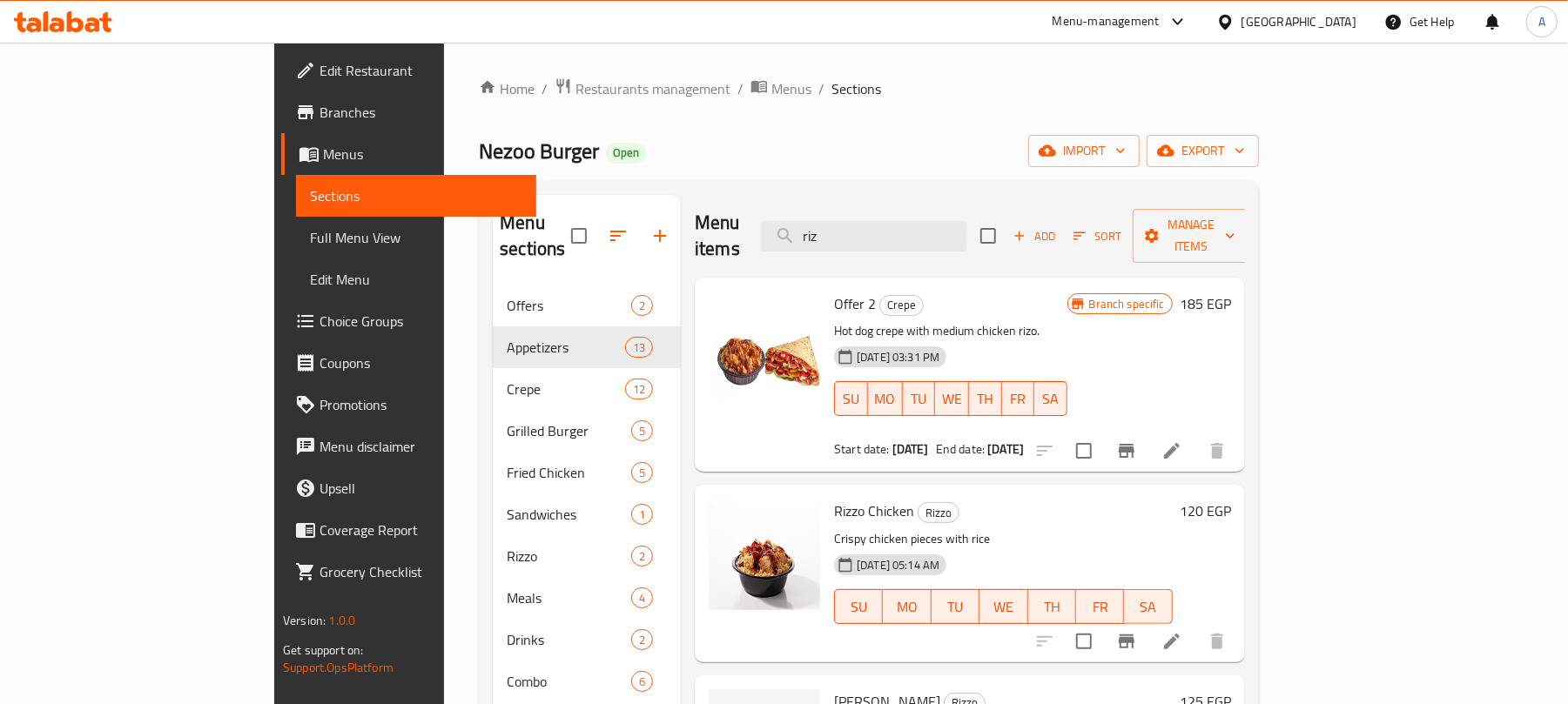 click on "Rizzo Chicken" at bounding box center [874, 511] 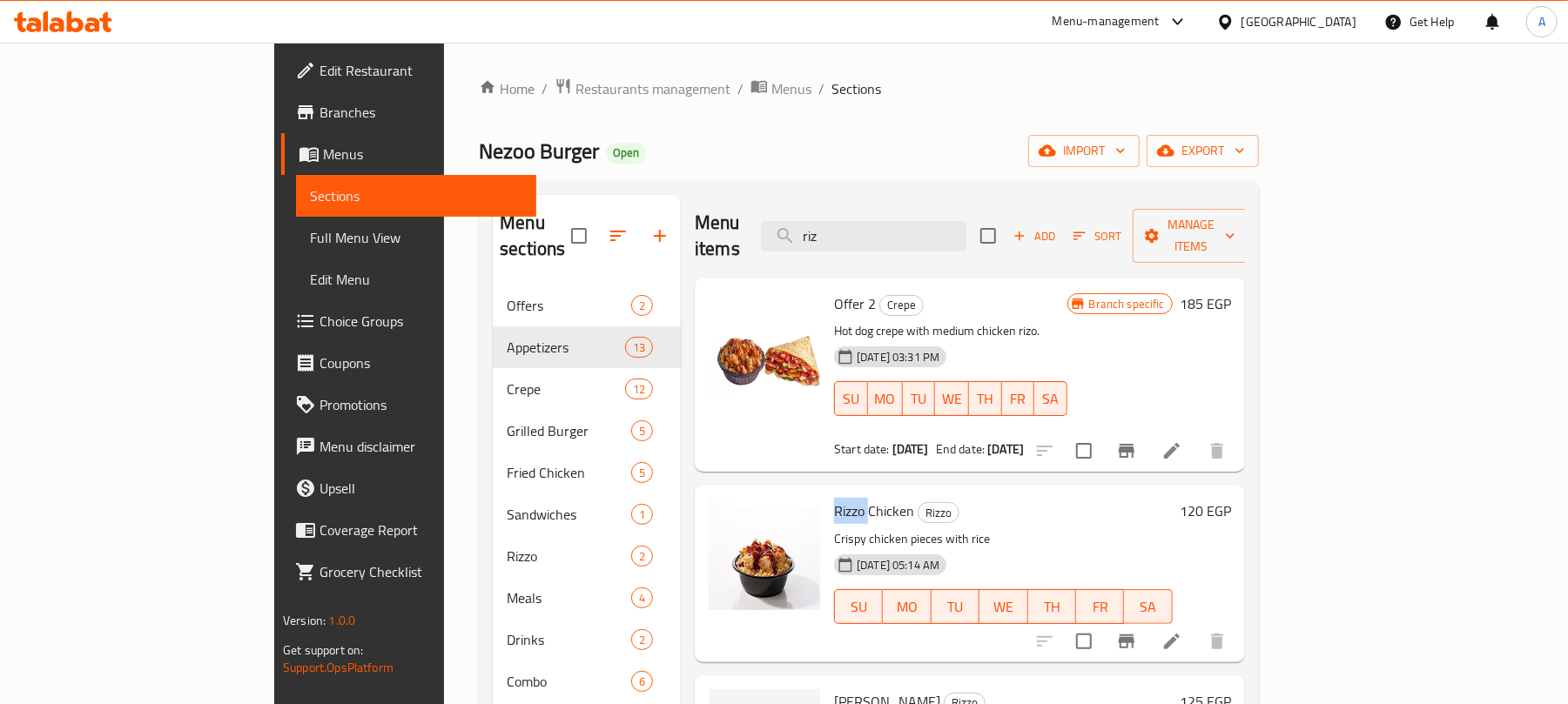 click on "Rizzo Chicken" at bounding box center [874, 511] 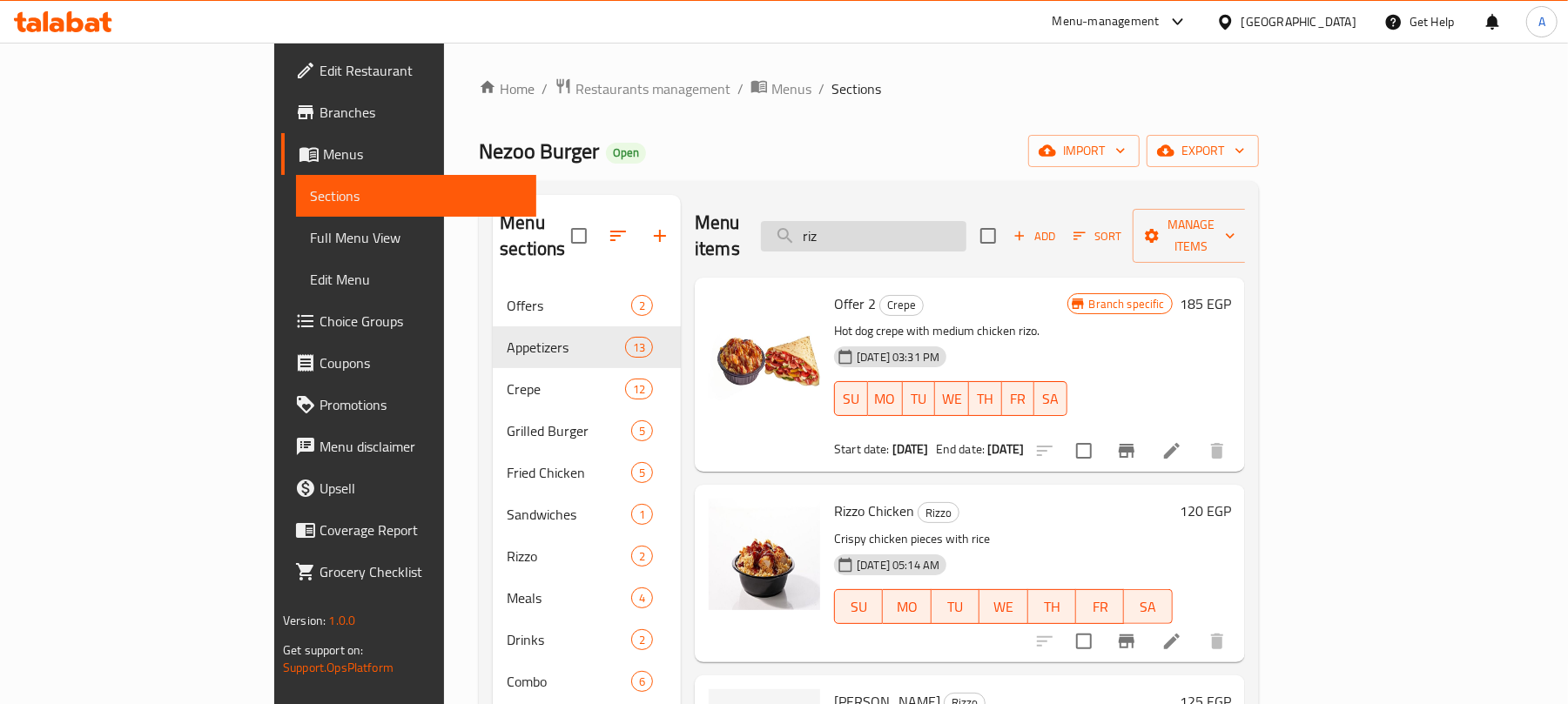 click on "riz" at bounding box center (864, 236) 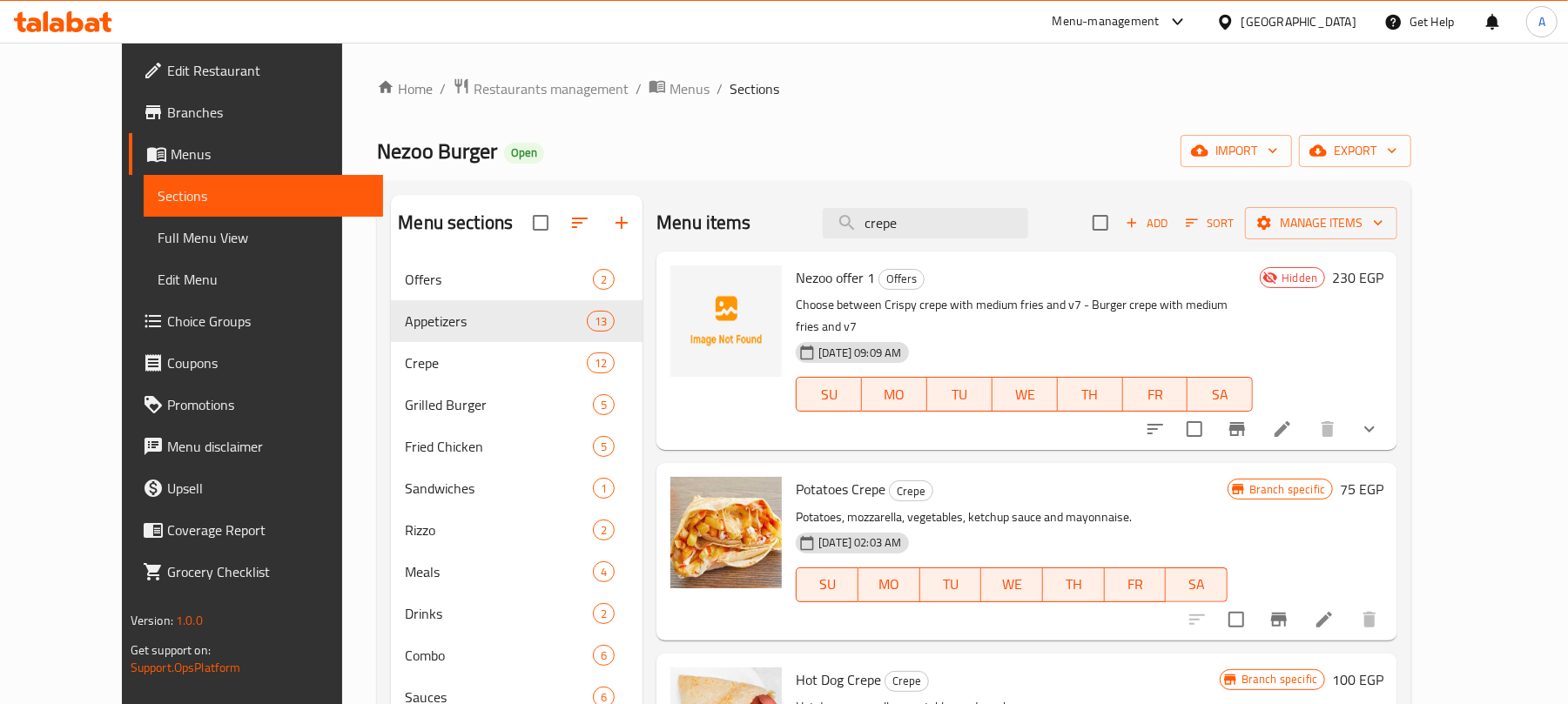 click on "Potatoes Crepe" at bounding box center [840, 489] 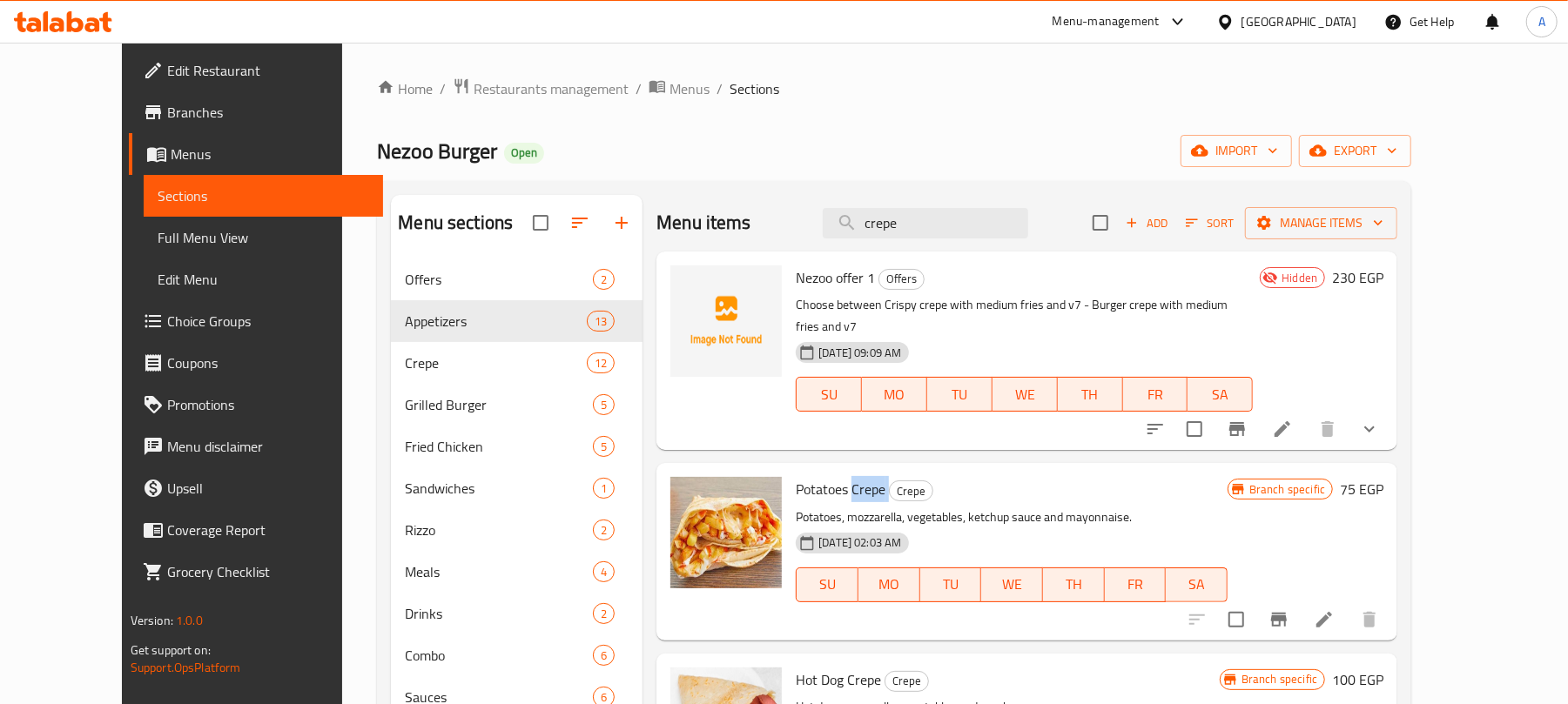 click on "Potatoes Crepe" at bounding box center [840, 489] 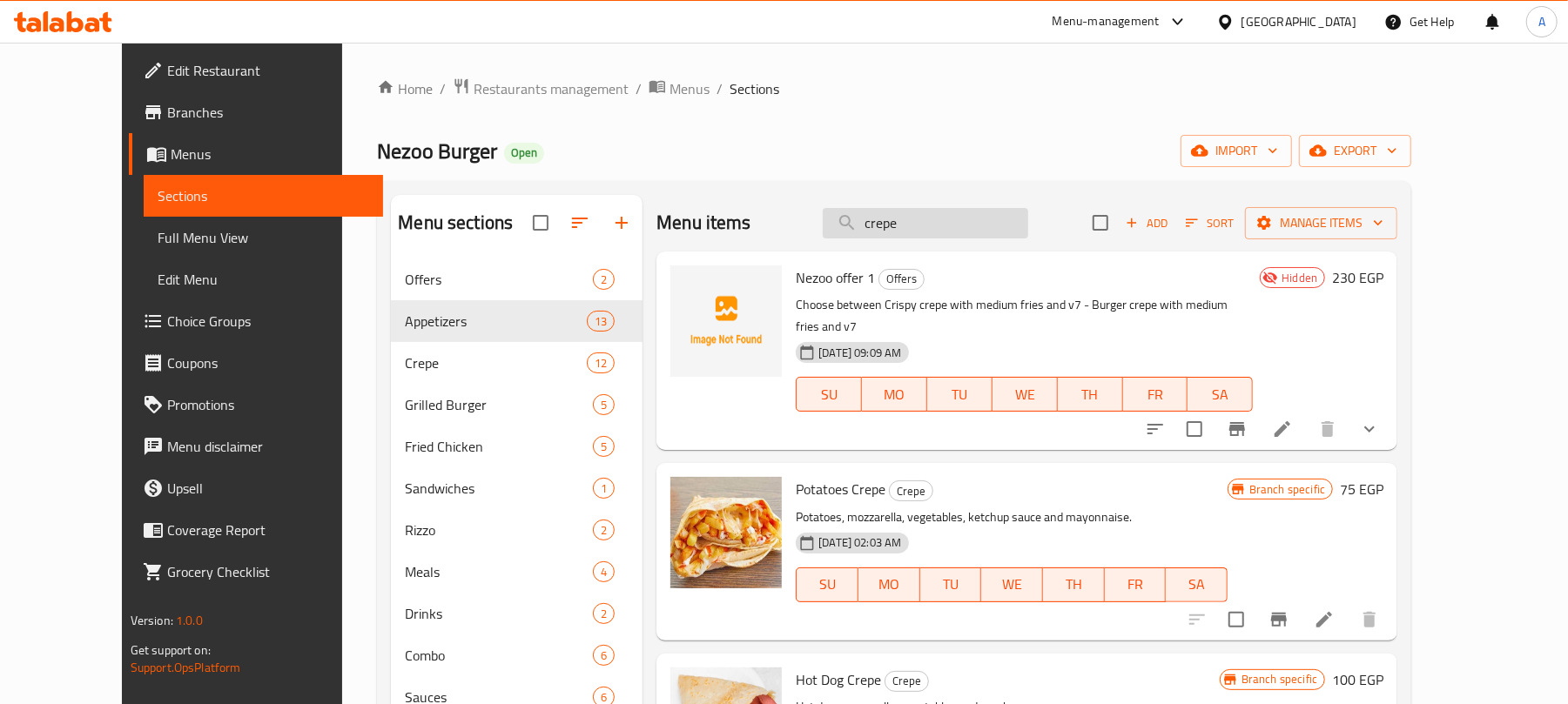 click on "crepe" at bounding box center [925, 223] 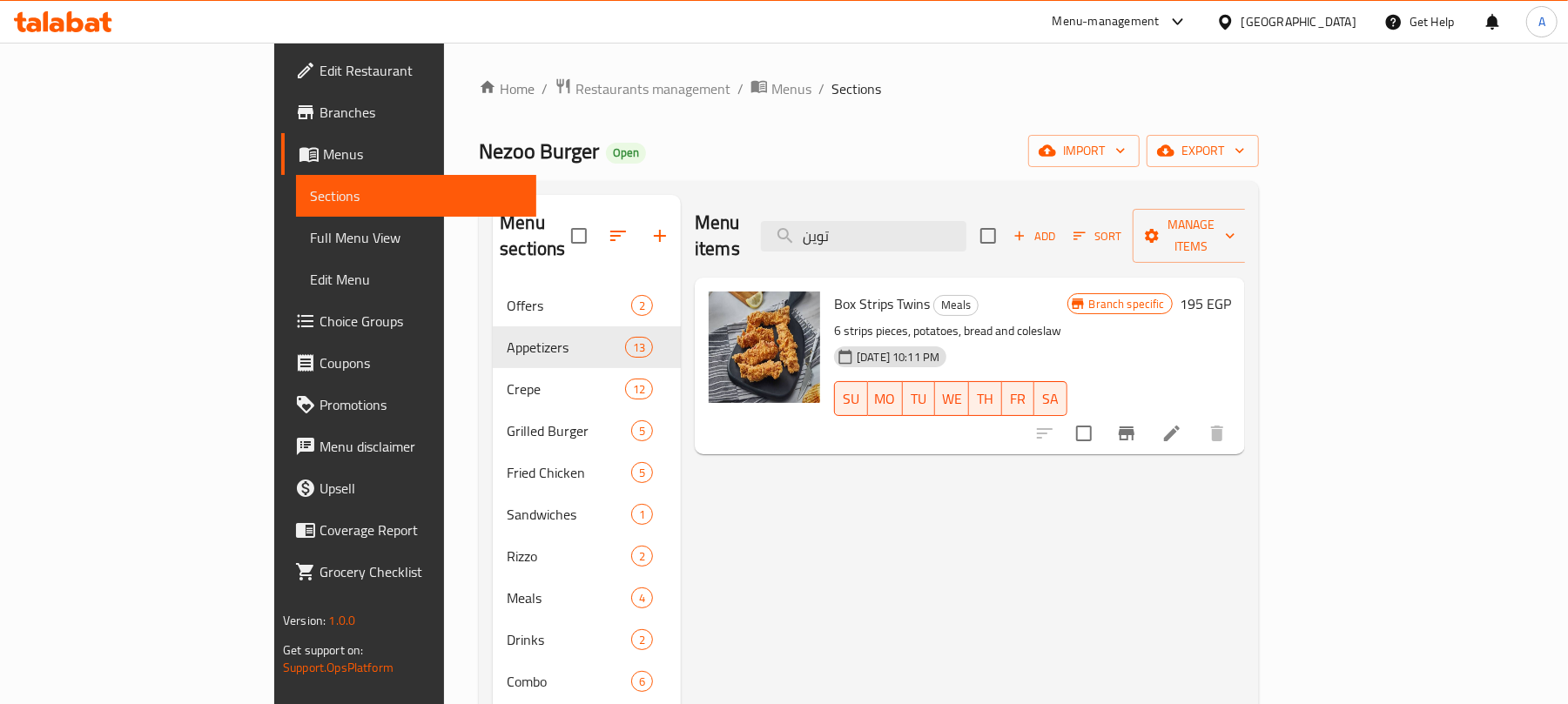 type on "توين" 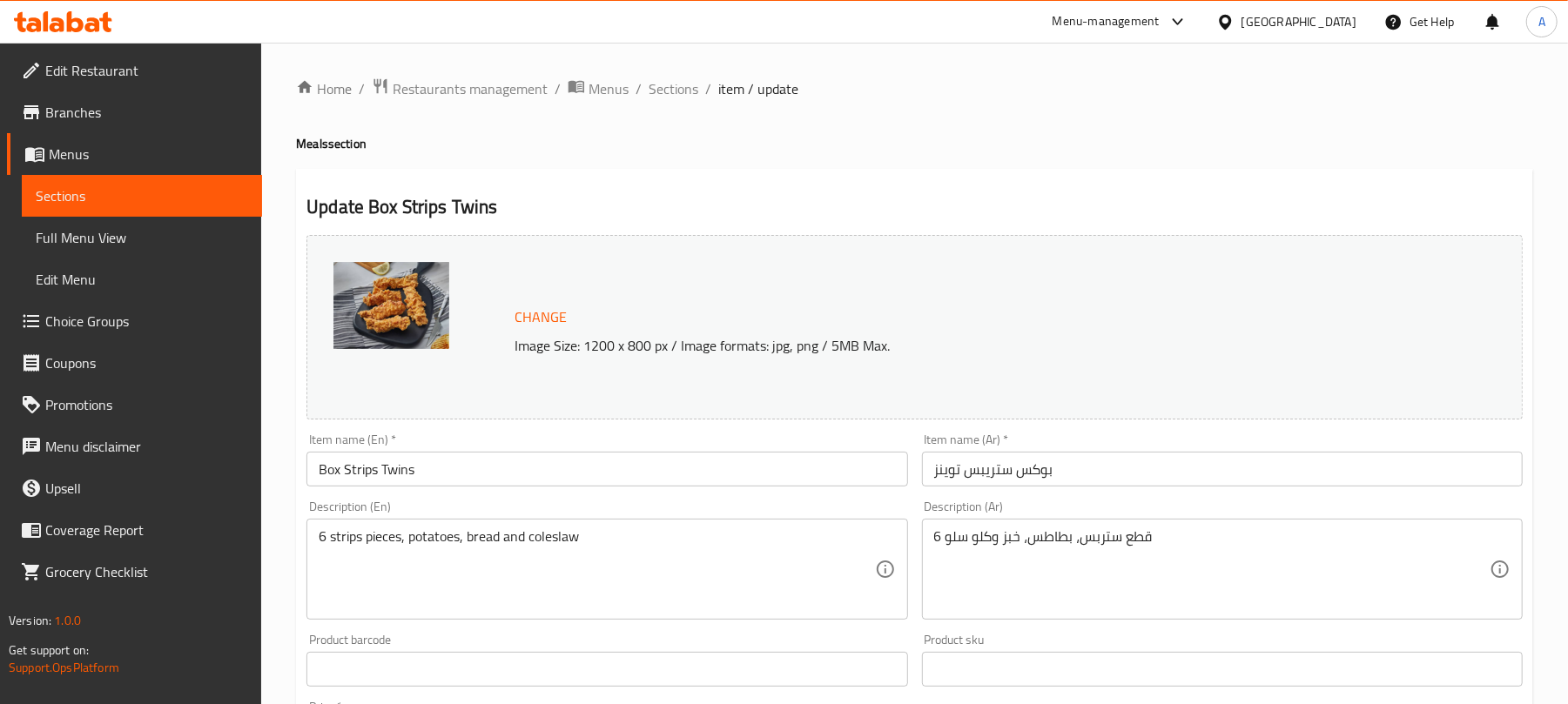 click on "بوكس ستريبس توينز" at bounding box center (1222, 469) 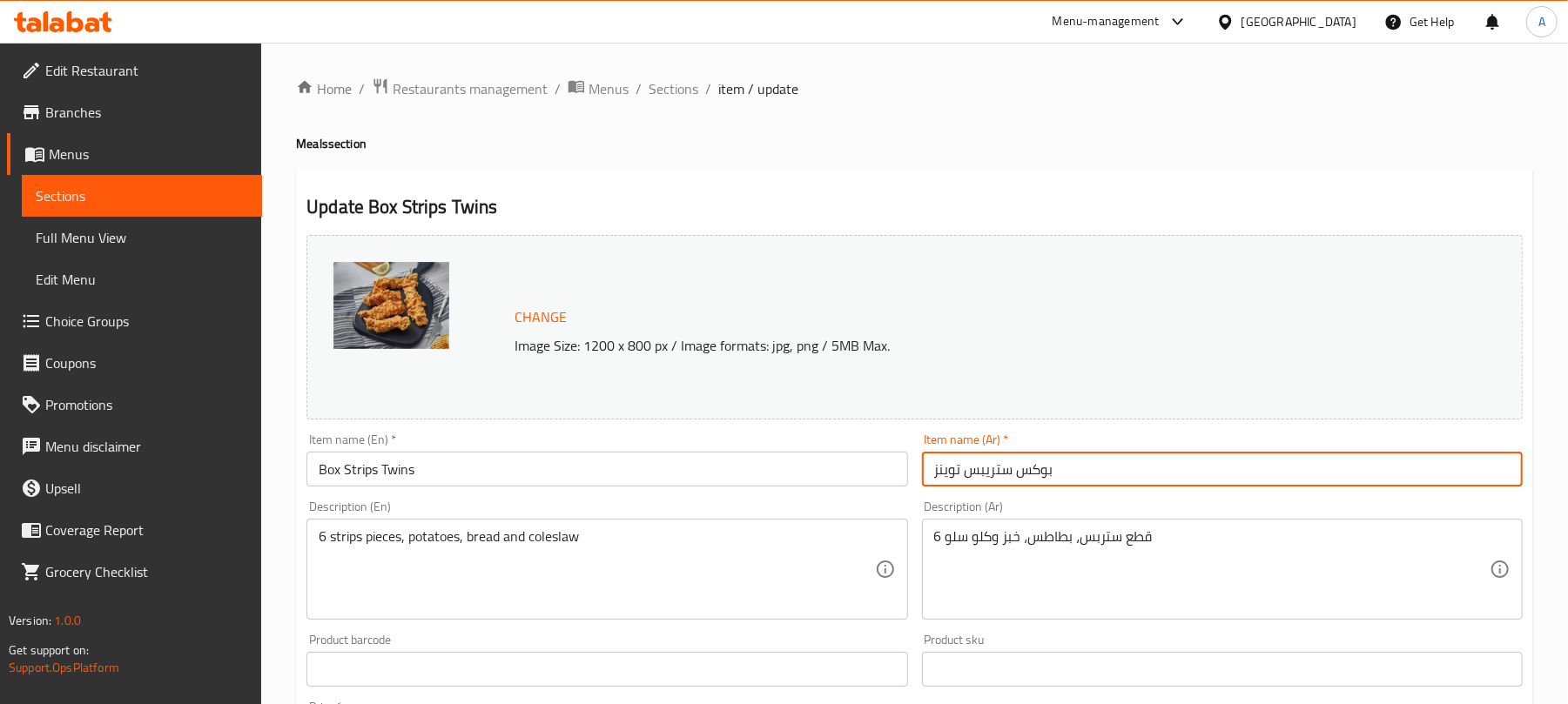 click on "بوكس ستريبس توينز" at bounding box center [1222, 469] 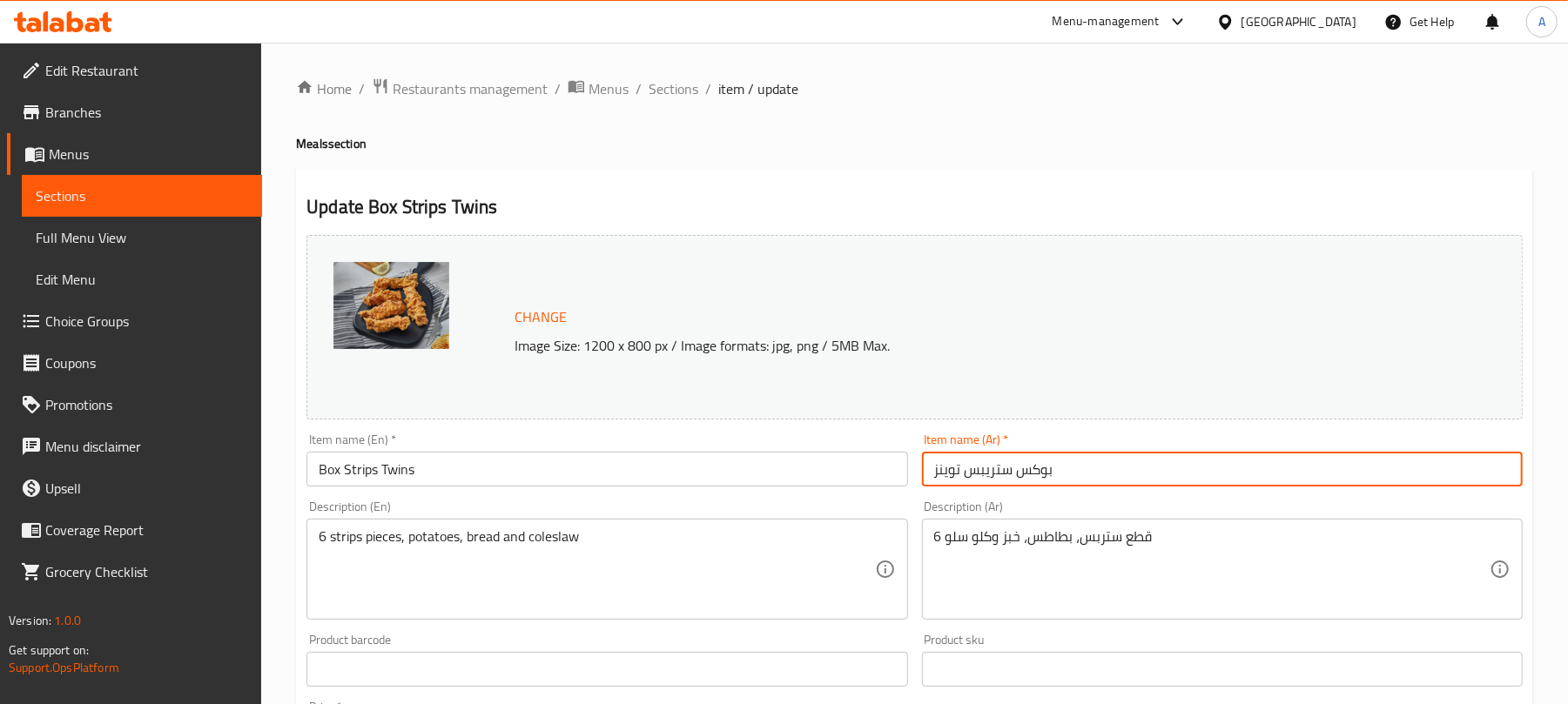 click on "Box Strips Twins" at bounding box center [607, 469] 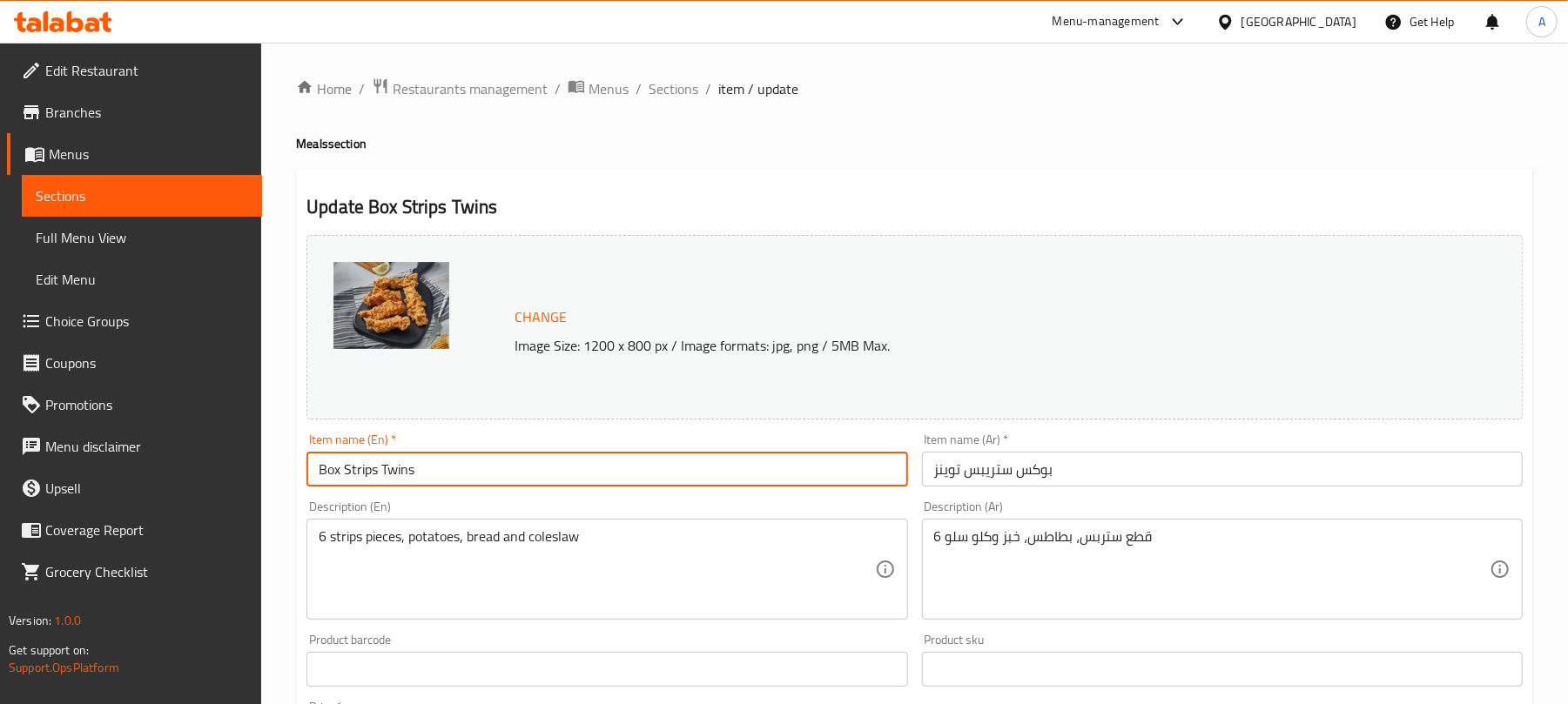 click on "Box Strips Twins" at bounding box center (607, 469) 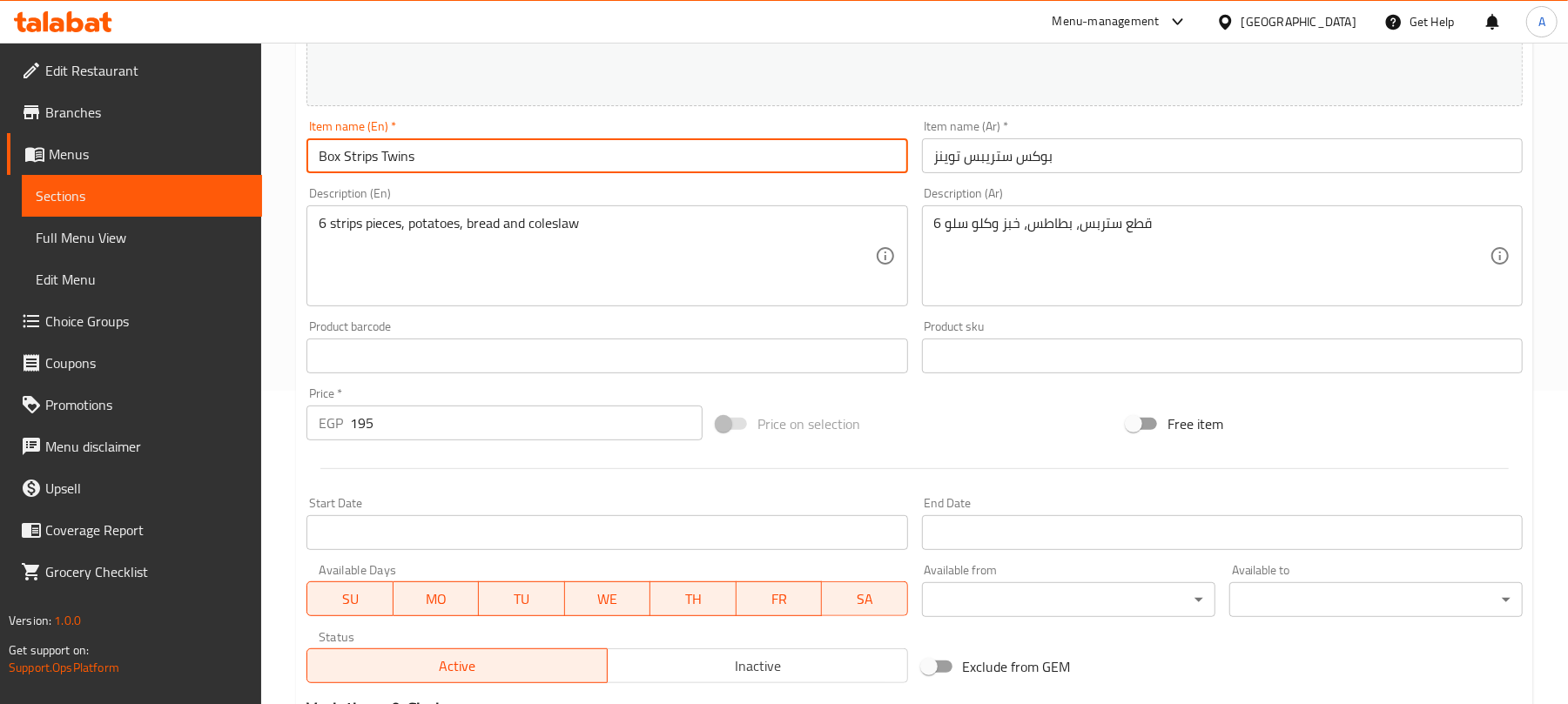 scroll, scrollTop: 0, scrollLeft: 0, axis: both 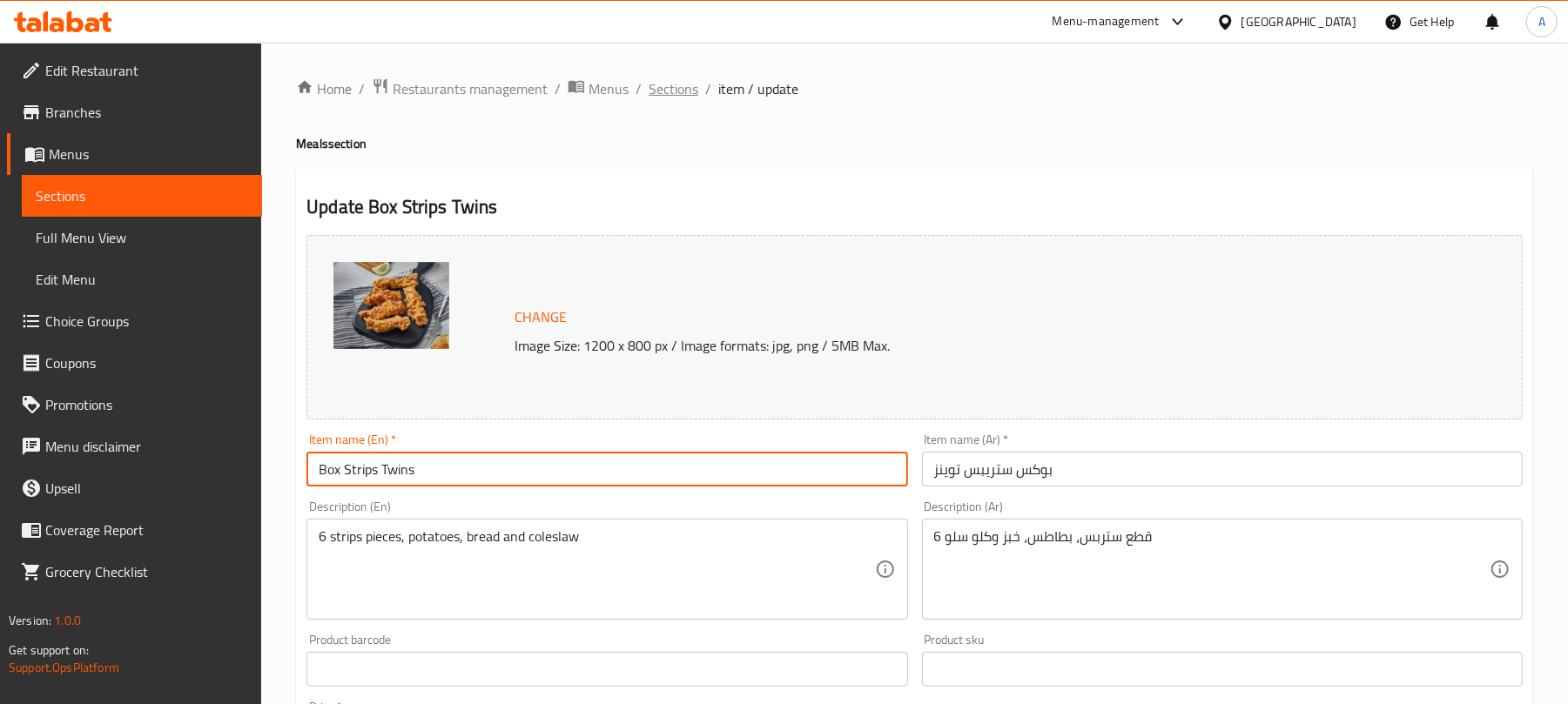 click on "Sections" at bounding box center [673, 89] 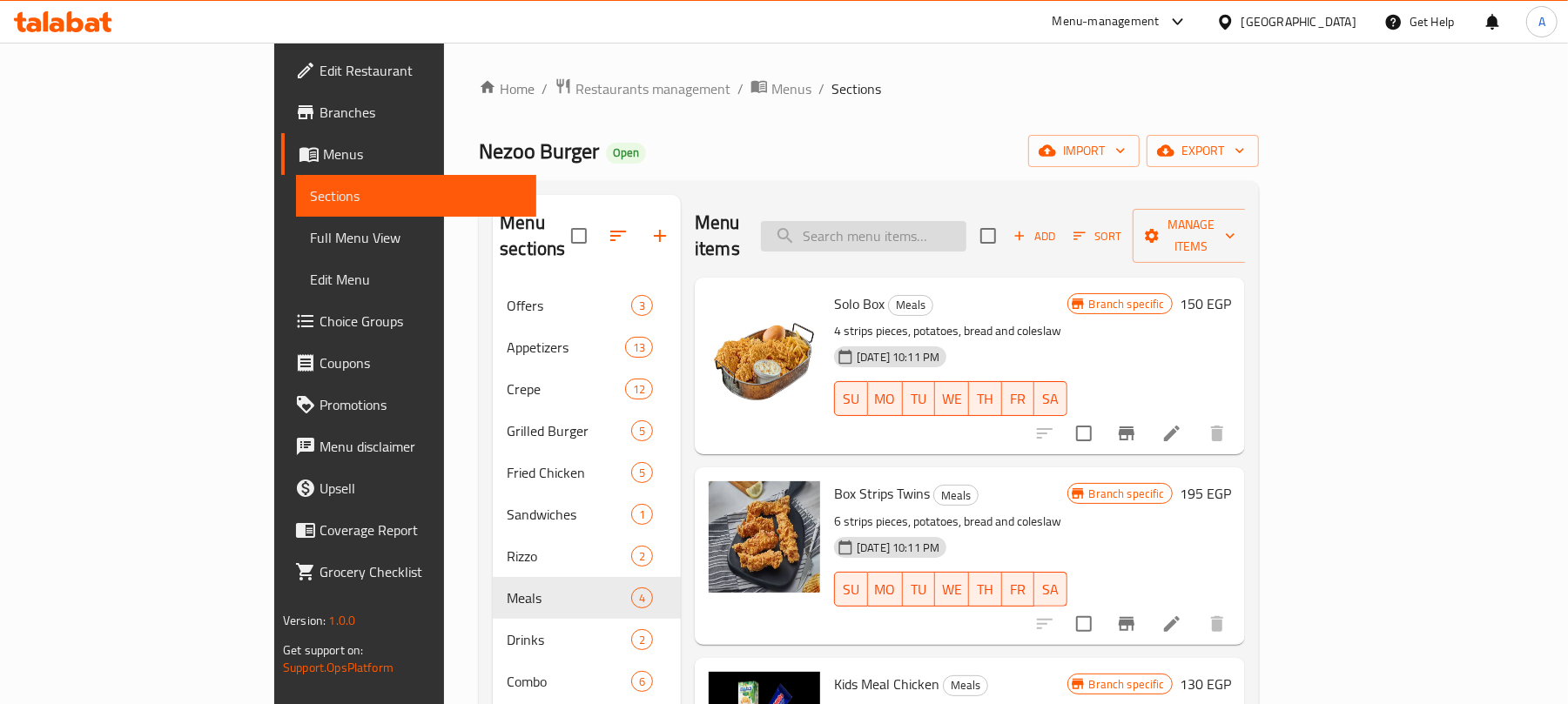 click at bounding box center [864, 236] 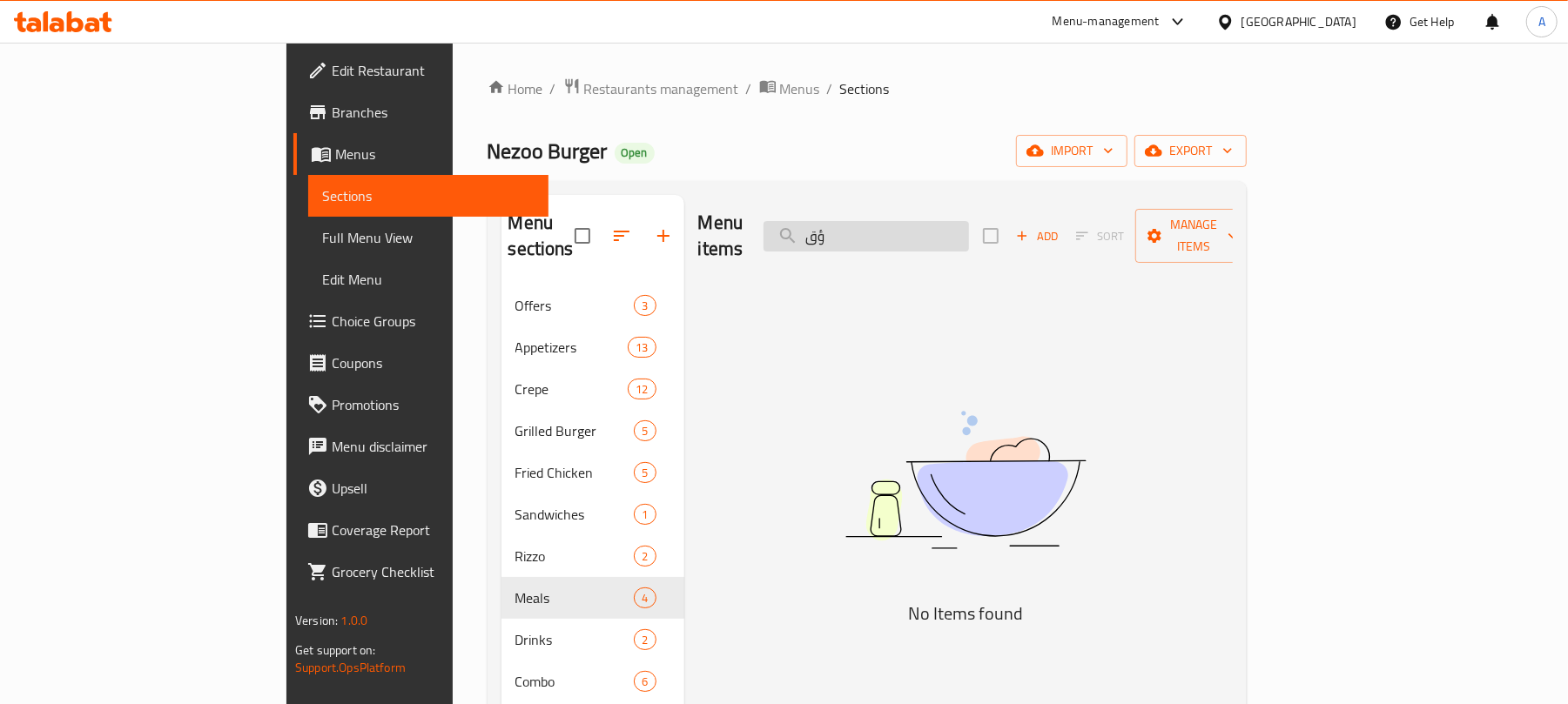 type on "ؤ" 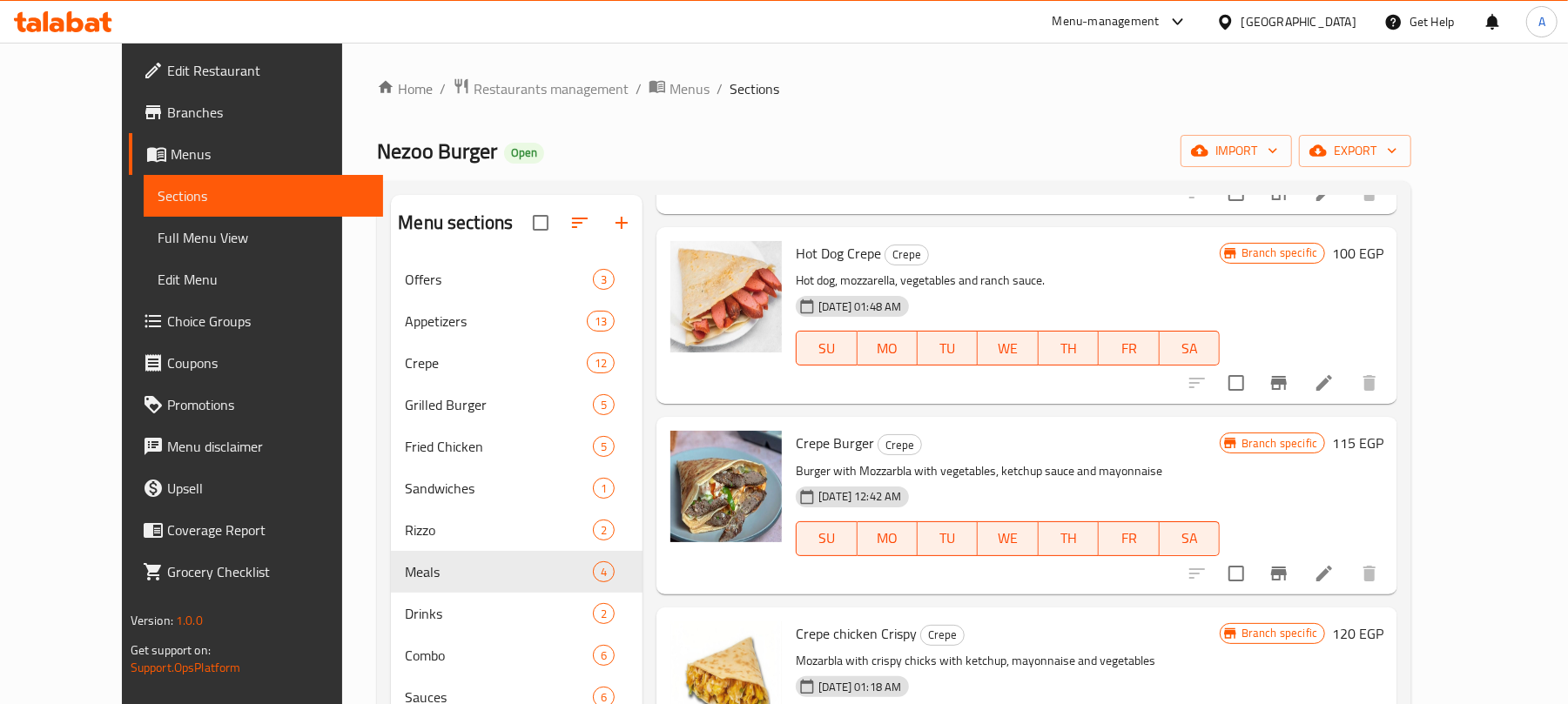 scroll, scrollTop: 464, scrollLeft: 0, axis: vertical 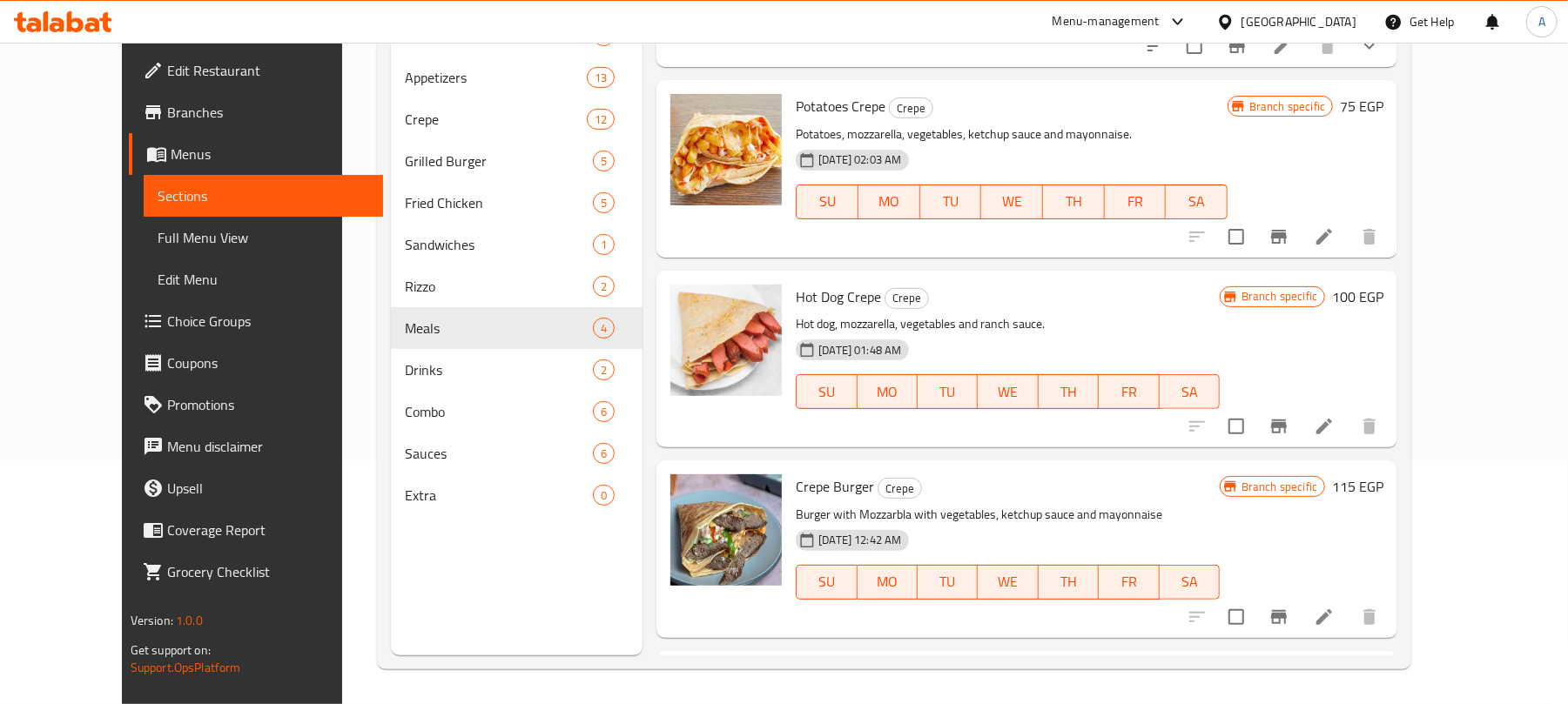 click on "Menu items crep Add Sort Manage items Nezoo offer 1    Offers  Choose between Crispy crepe with medium fries and v7  - Burger crepe with medium fries and v7 15-07-2025 09:09 AM SU MO TU WE TH FR SA Hidden 230   EGP Potatoes Crepe   Crepe  Potatoes, mozzarella, vegetables, ketchup sauce and mayonnaise. 25-01-2025 02:03 AM SU MO TU WE TH FR SA Branch specific 75   EGP Hot Dog Crepe   Crepe  Hot dog, mozzarella, vegetables and ranch sauce. 25-01-2025 01:48 AM SU MO TU WE TH FR SA Branch specific 100   EGP Crepe Burger    Crepe  Burger with Mozzarbla with vegetables, ketchup sauce and mayonnaise  23-01-2025 12:42 AM SU MO TU WE TH FR SA Branch specific 115   EGP Crepe chicken Crispy    Crepe  Mozarbla with crispy chicks with ketchup, mayonnaise and vegetables  23-01-2025 01:18 AM SU MO TU WE TH FR SA Branch specific 120   EGP Zinger Crepe   Crepe  Strips pieces, mozzarella, turkey, jalapeno peppers pieces, vegetables and chili sauce. 25-01-2025 02:01 AM SU MO TU WE TH FR SA Branch specific 140   EGP   Crepe  SU" at bounding box center [1020, 303] 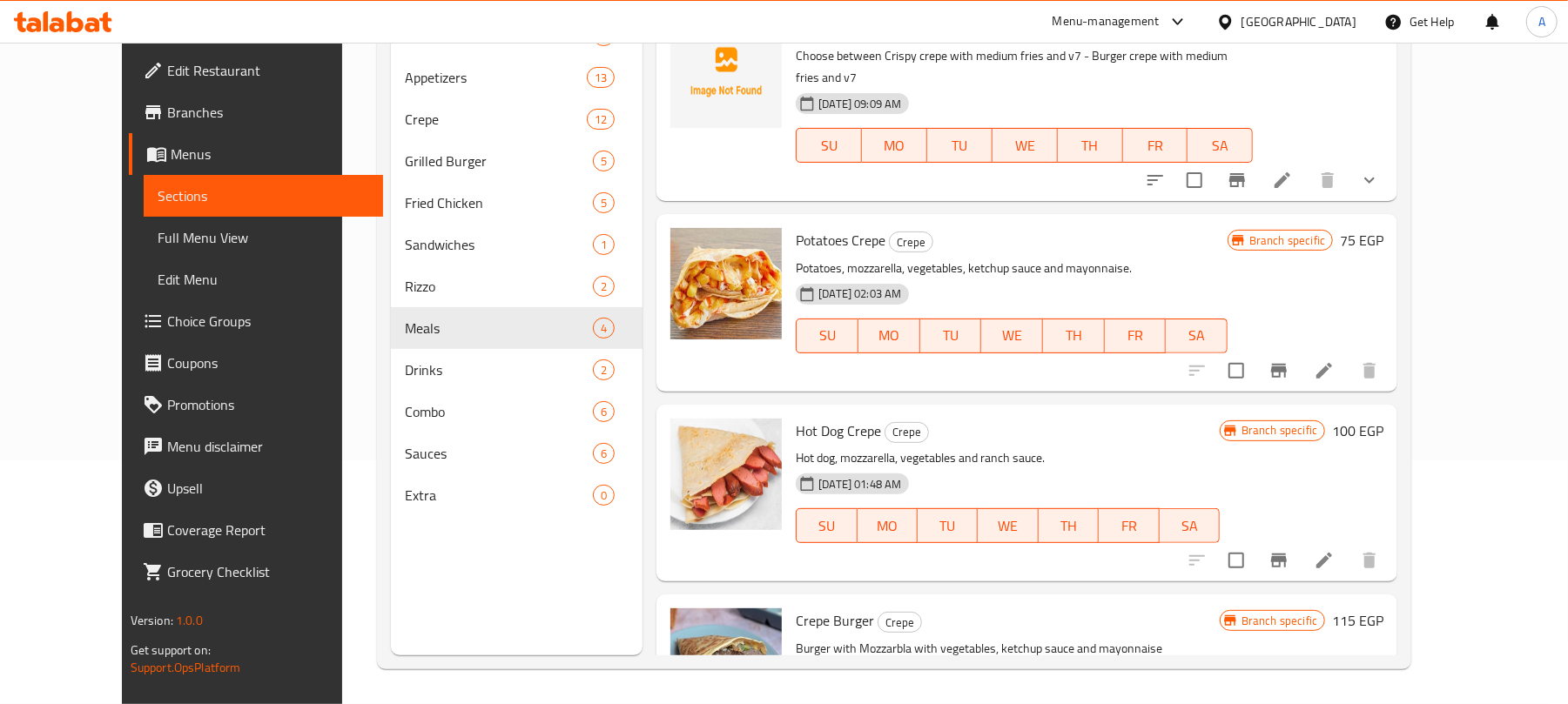 scroll, scrollTop: 0, scrollLeft: 0, axis: both 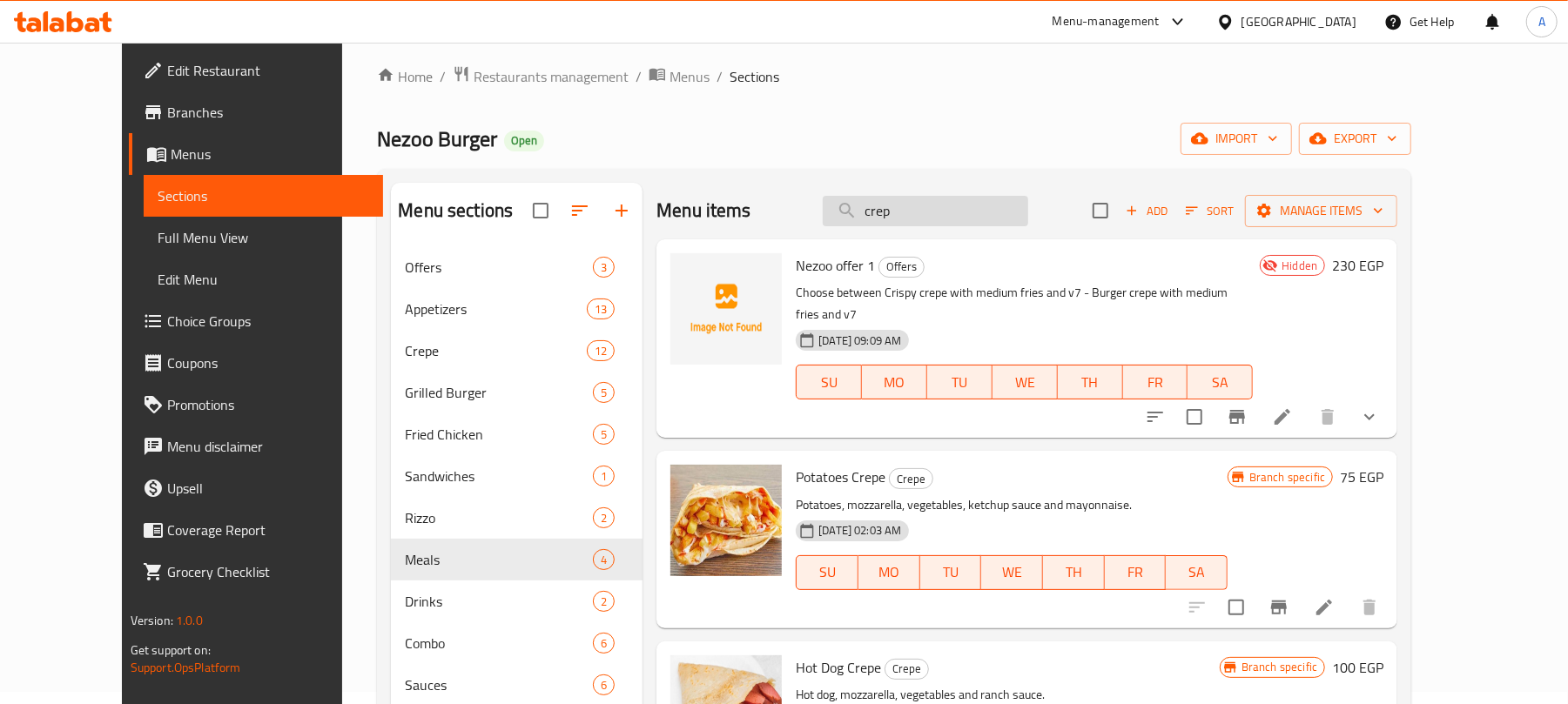 click on "crep" at bounding box center (925, 211) 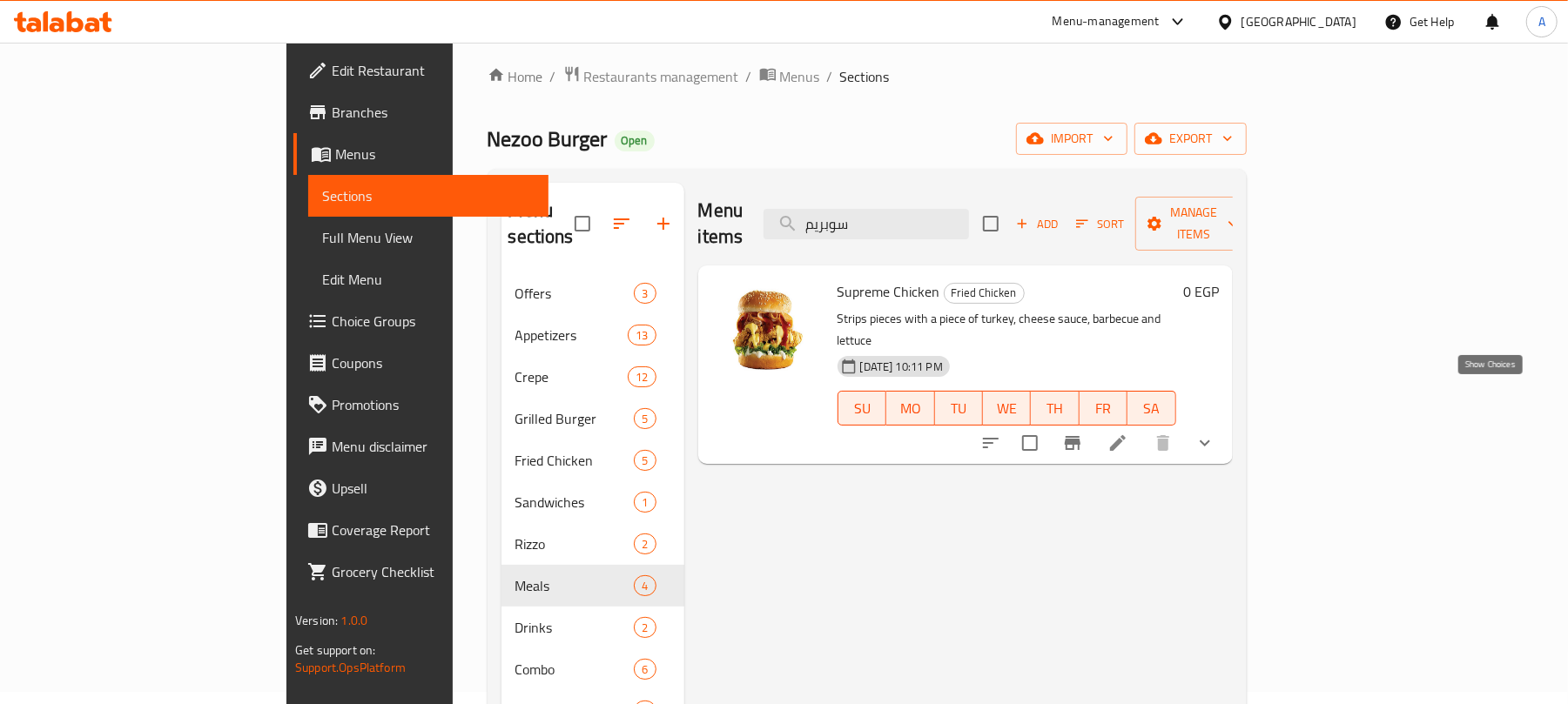 click at bounding box center (1205, 443) 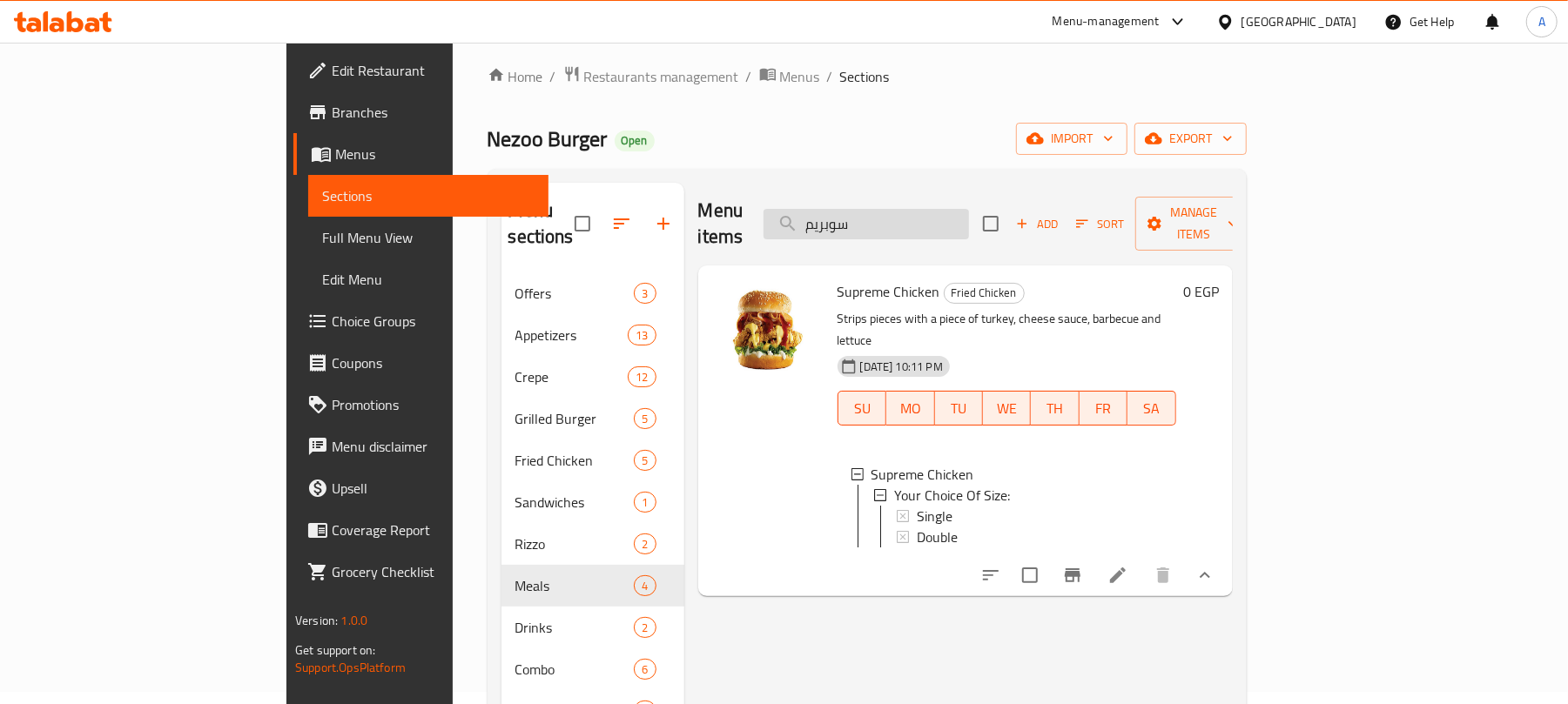 click on "سوبريم" at bounding box center (866, 224) 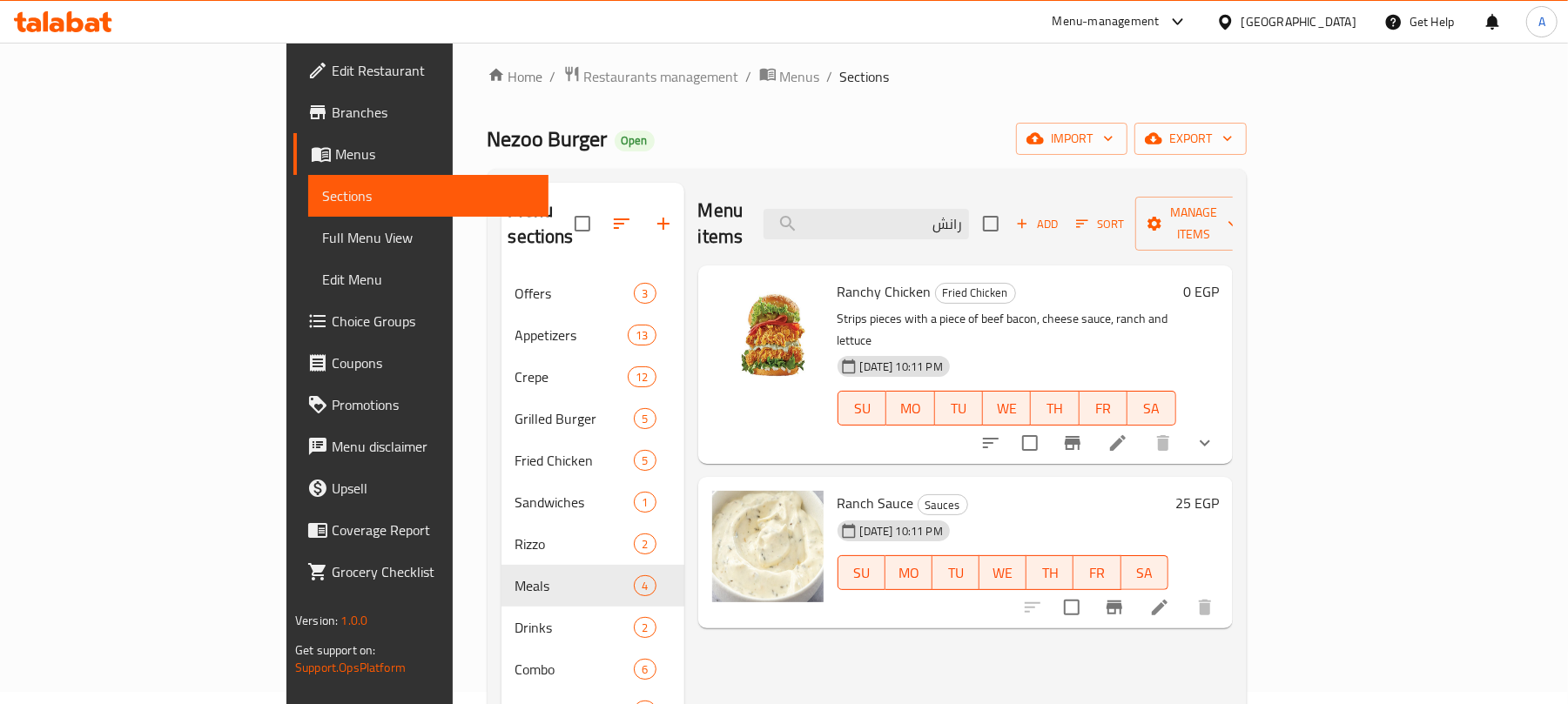 type on "رانش" 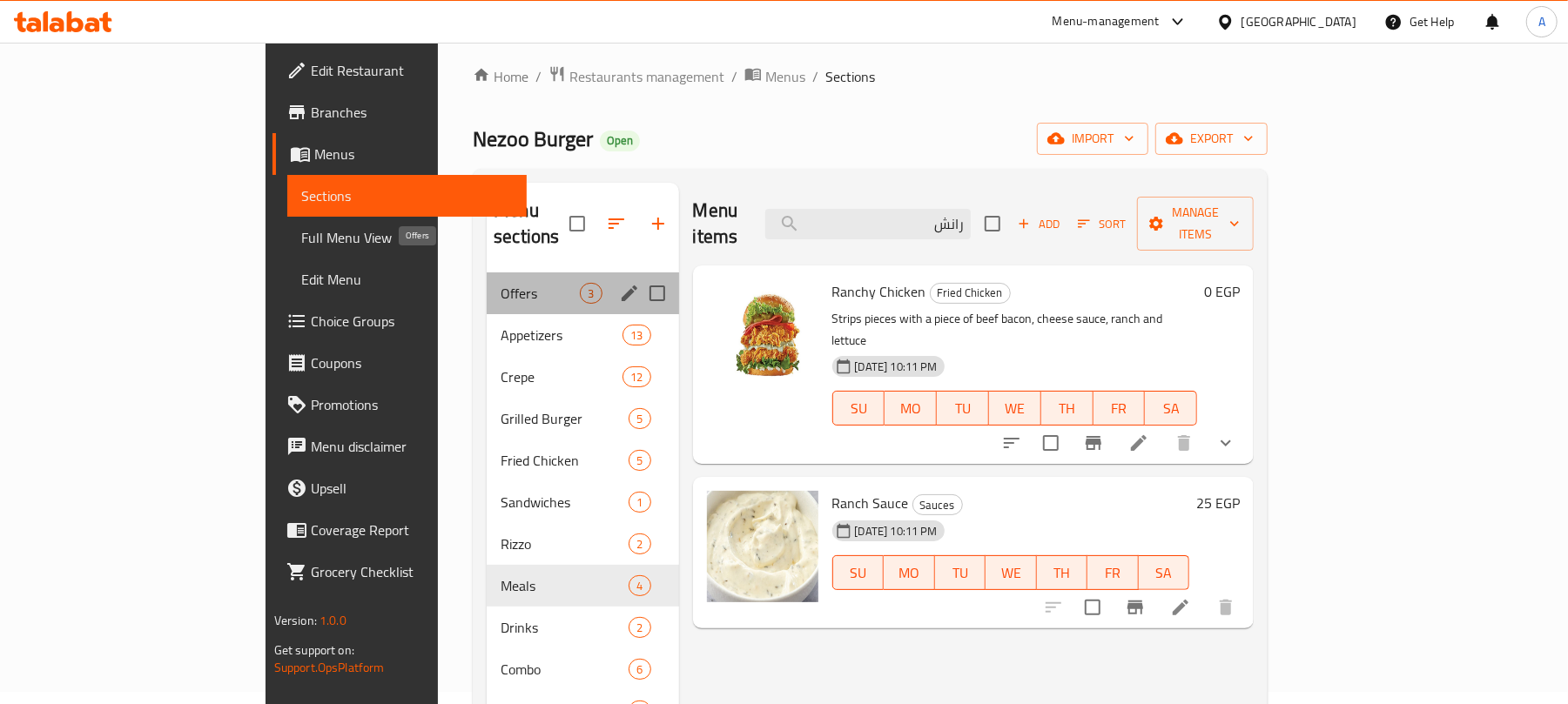 click on "Offers" at bounding box center (540, 293) 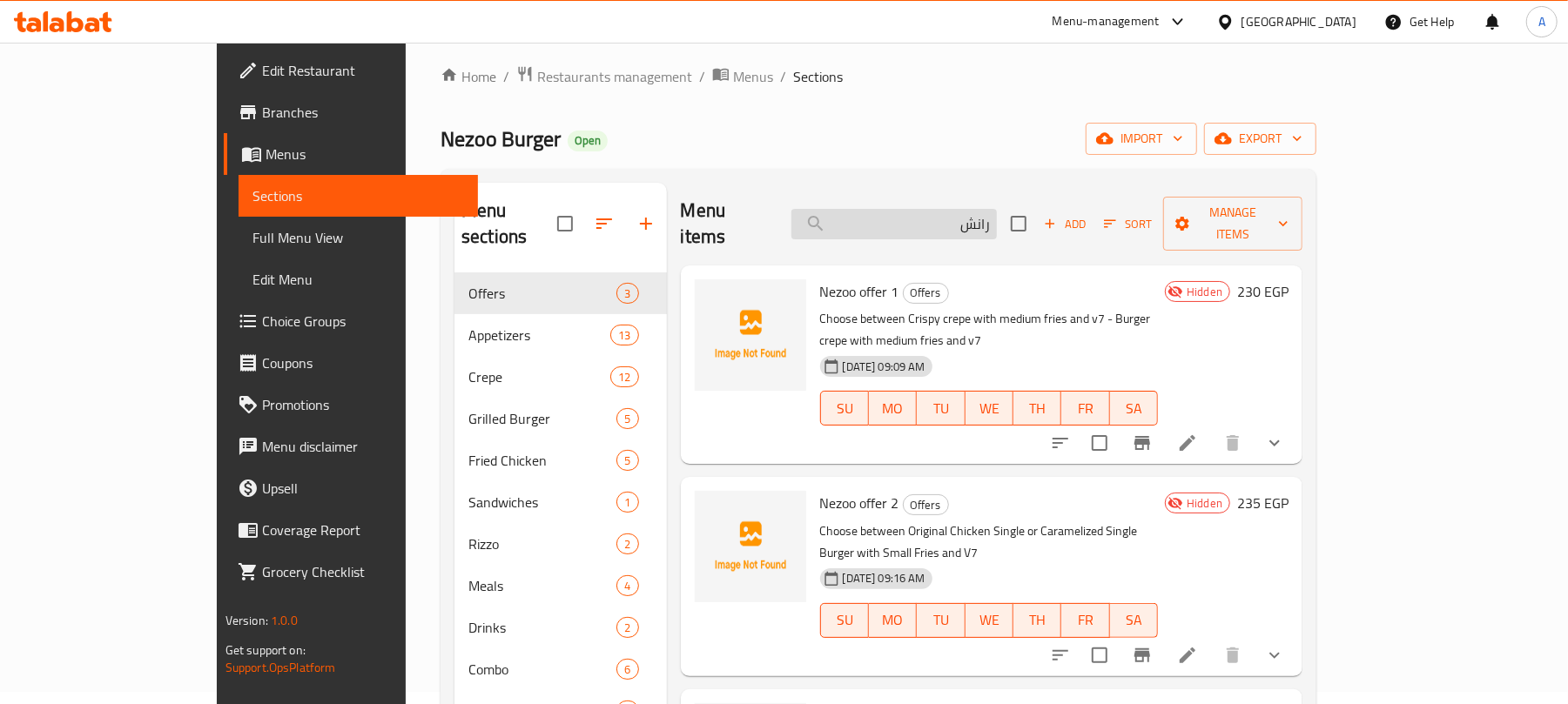 click on "رانش" at bounding box center (894, 224) 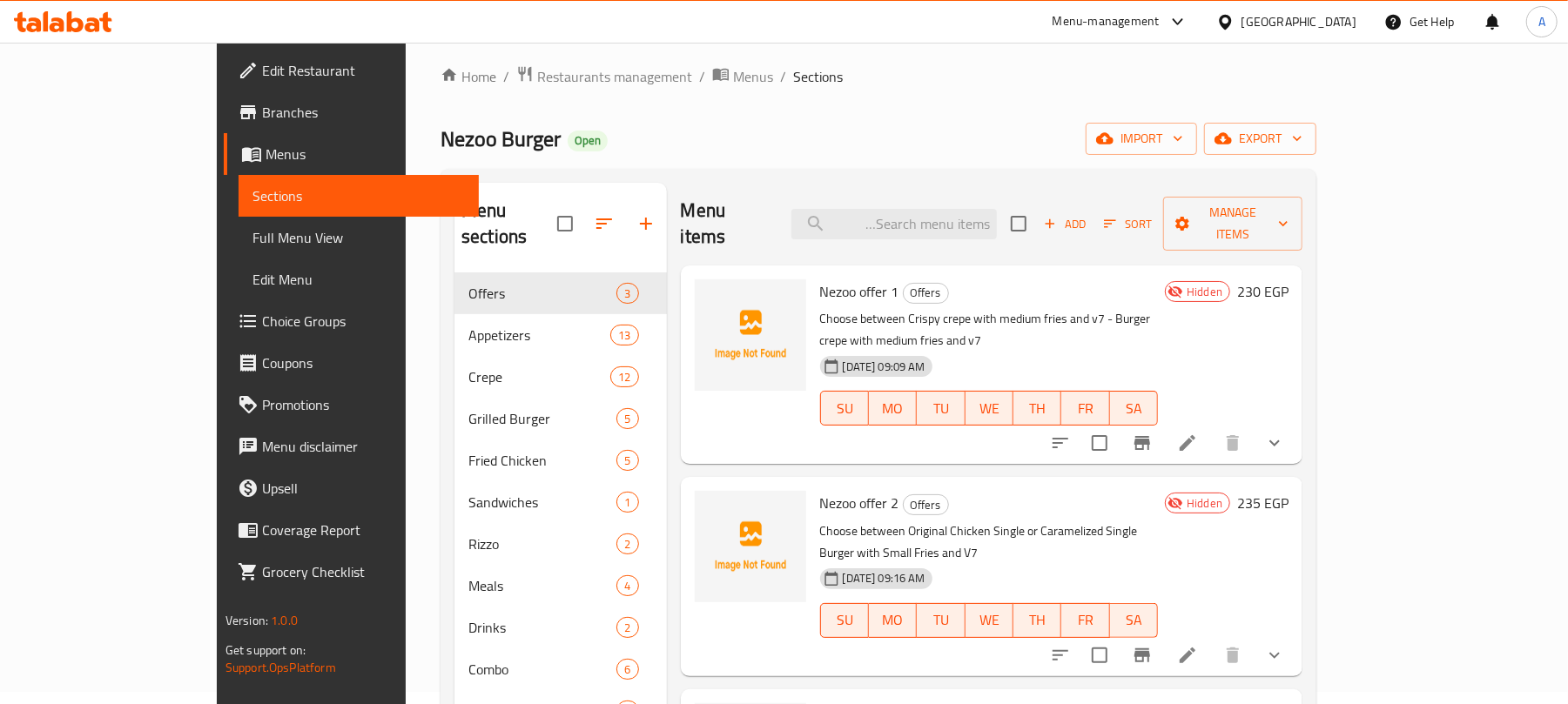 click on "Nezoo offer 1" at bounding box center [859, 292] 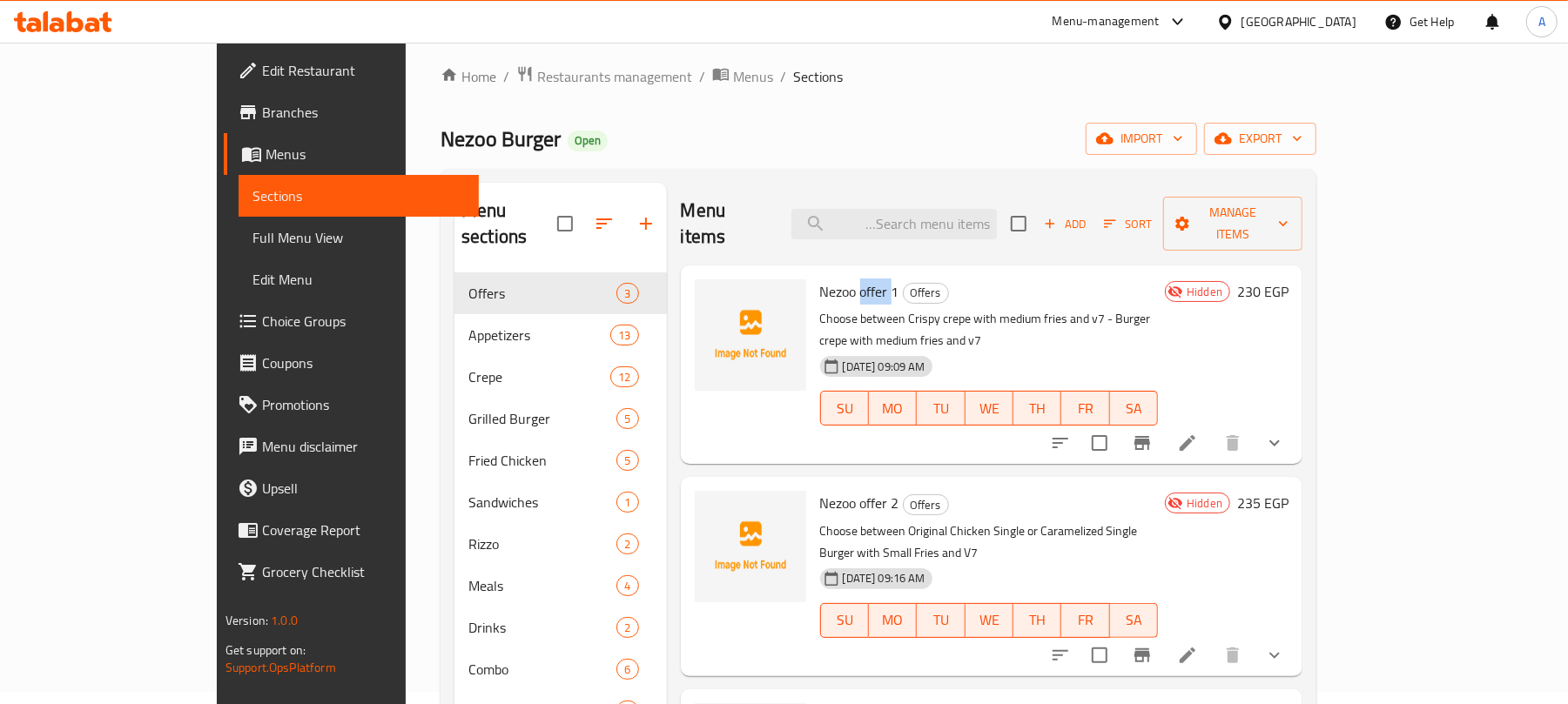 click on "Nezoo offer 1" at bounding box center [859, 292] 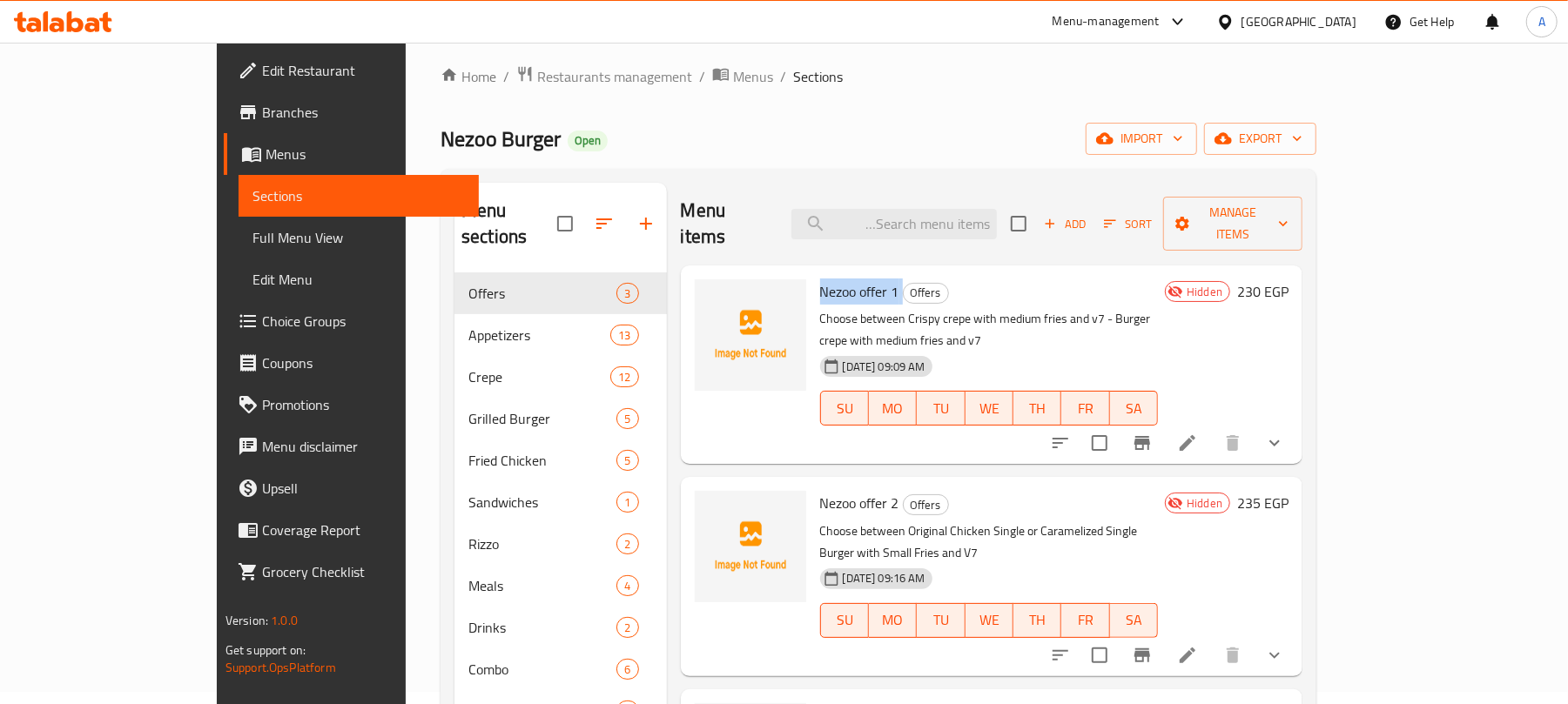 click on "Nezoo offer 1" at bounding box center (859, 292) 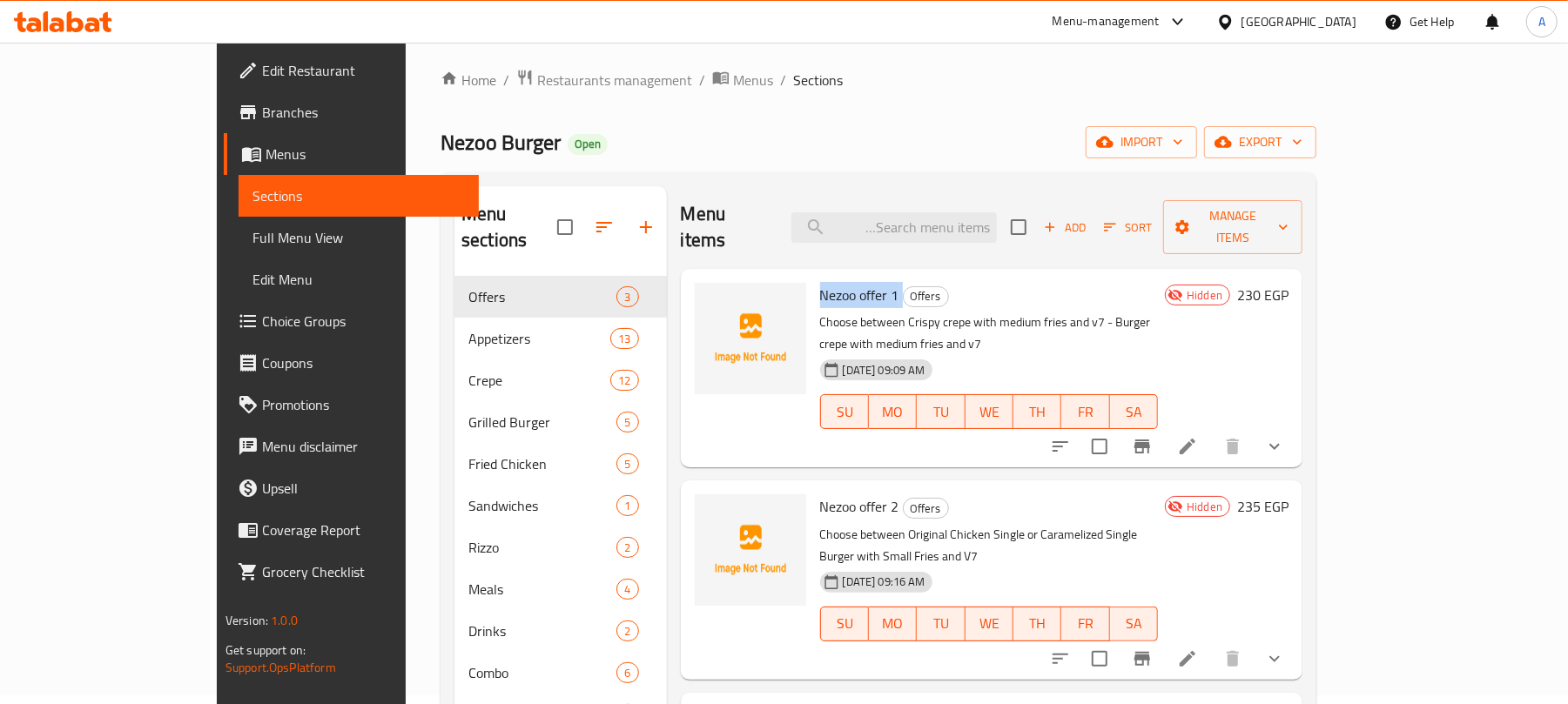 scroll, scrollTop: 0, scrollLeft: 0, axis: both 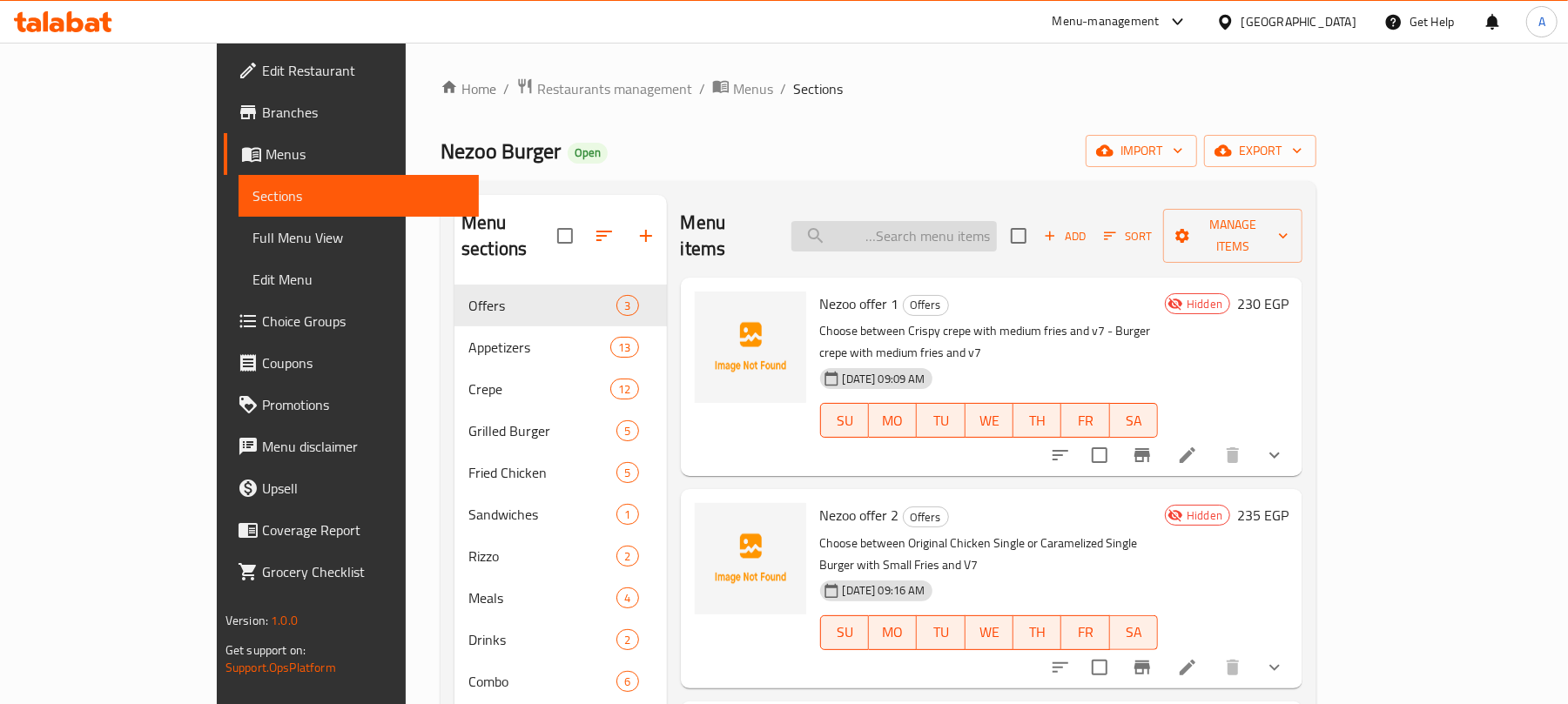click at bounding box center (894, 236) 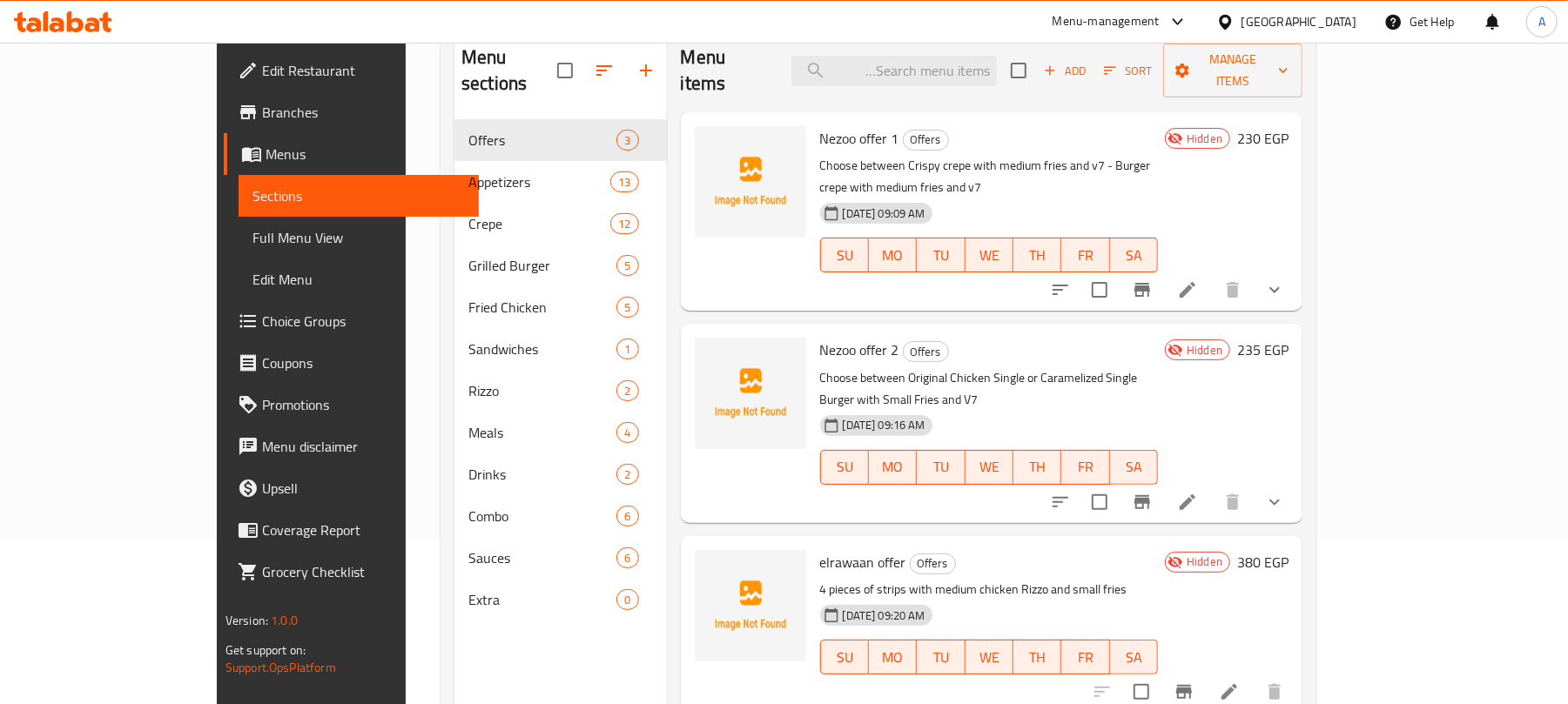 scroll, scrollTop: 12, scrollLeft: 0, axis: vertical 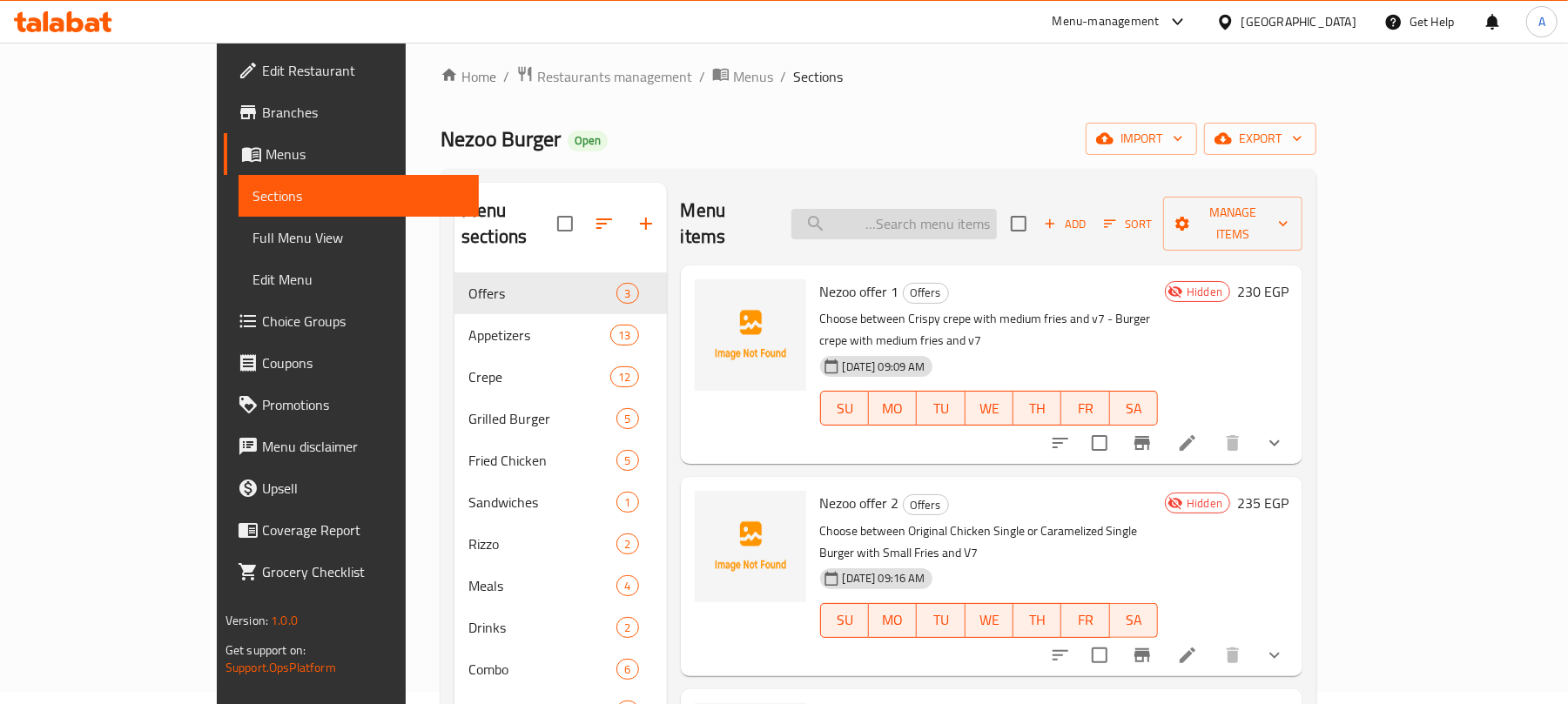 click at bounding box center (894, 224) 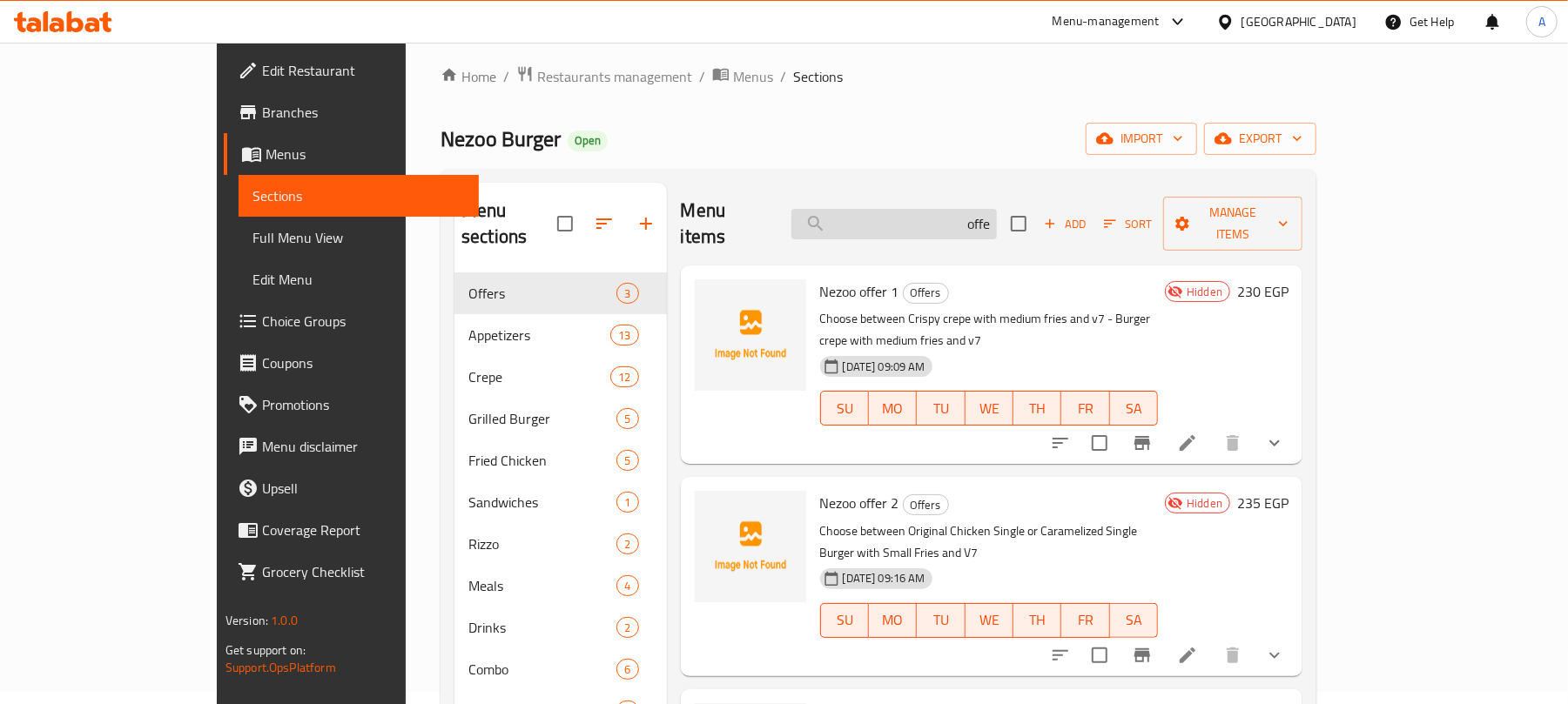 type on "offer" 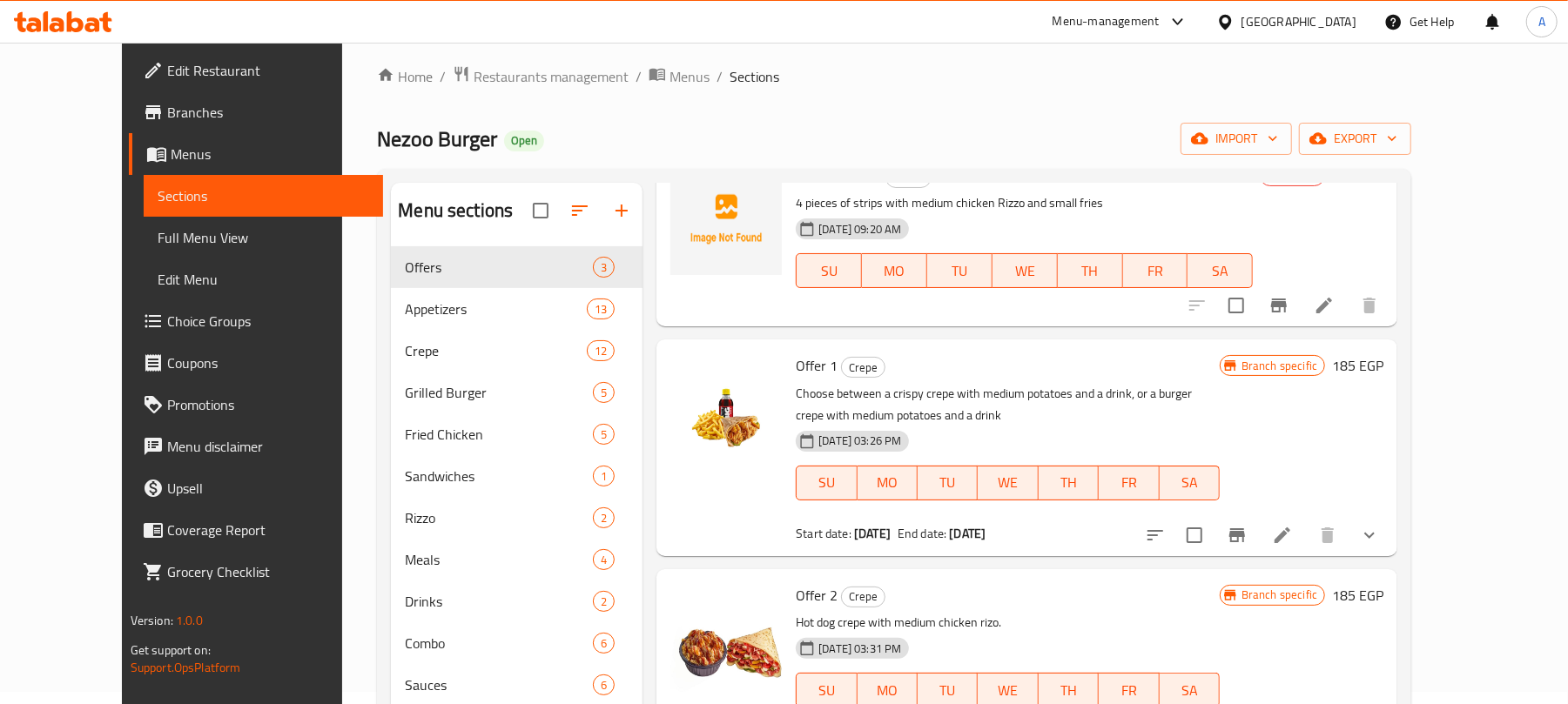 scroll, scrollTop: 575, scrollLeft: 0, axis: vertical 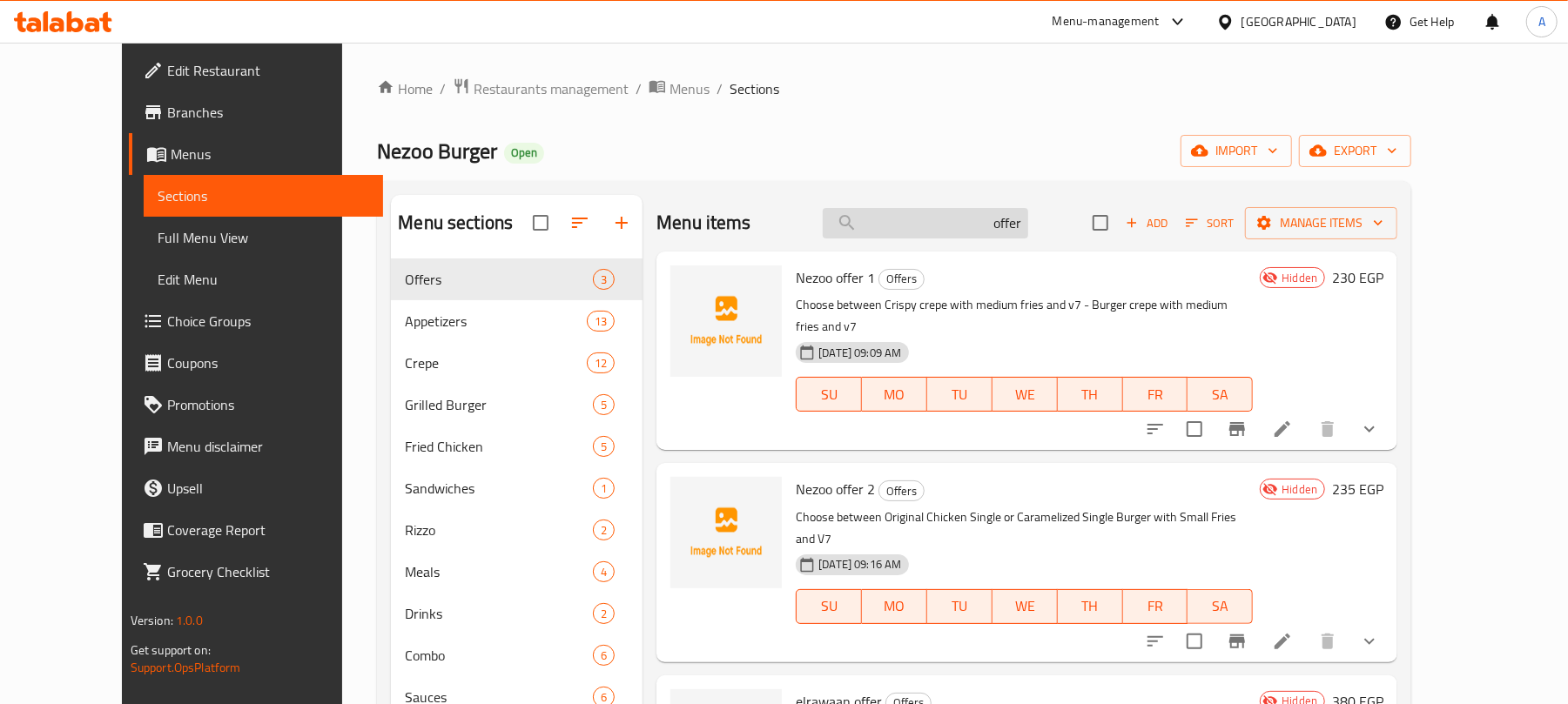 click on "offer" at bounding box center [925, 223] 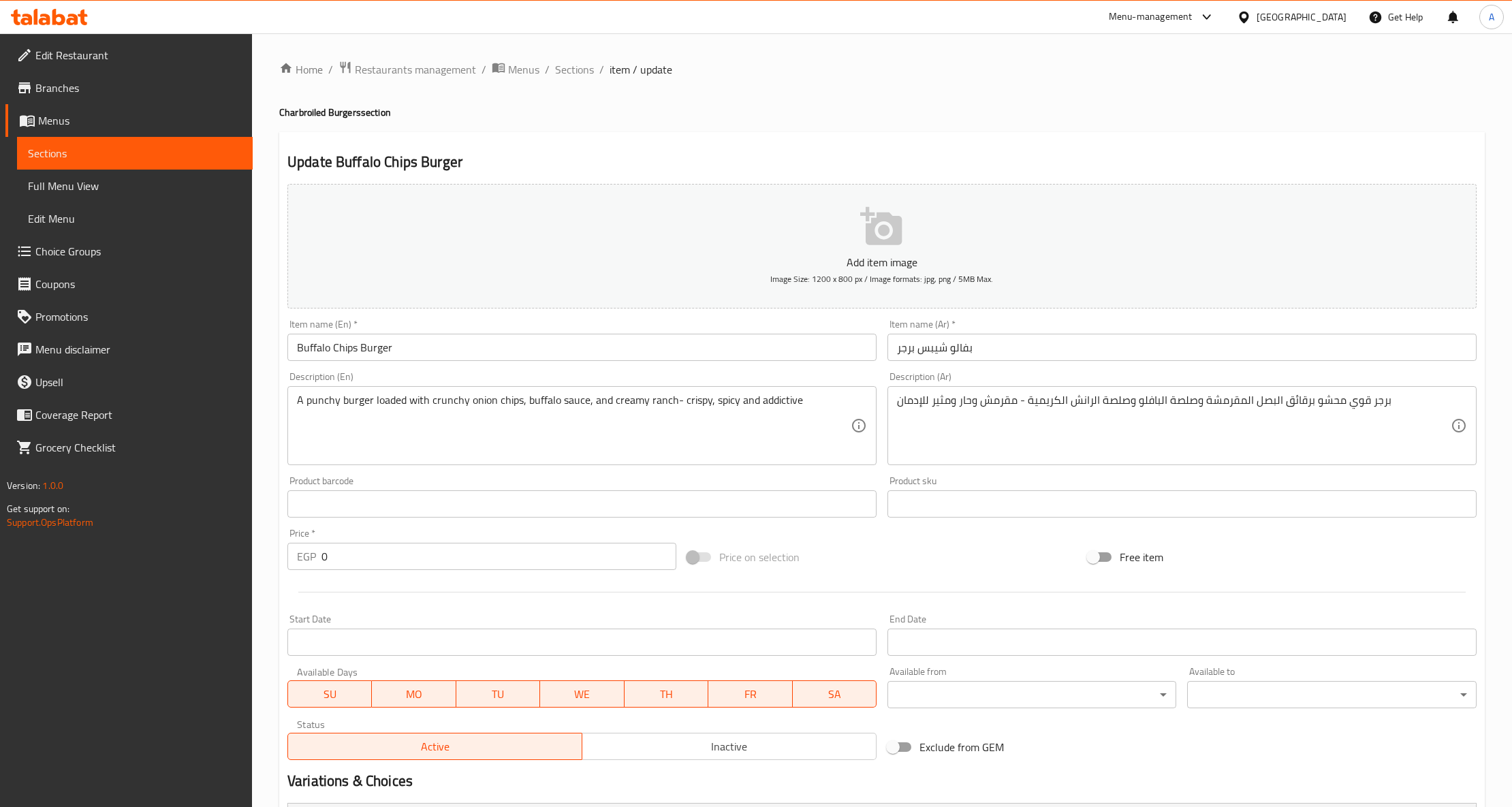 scroll, scrollTop: 0, scrollLeft: 0, axis: both 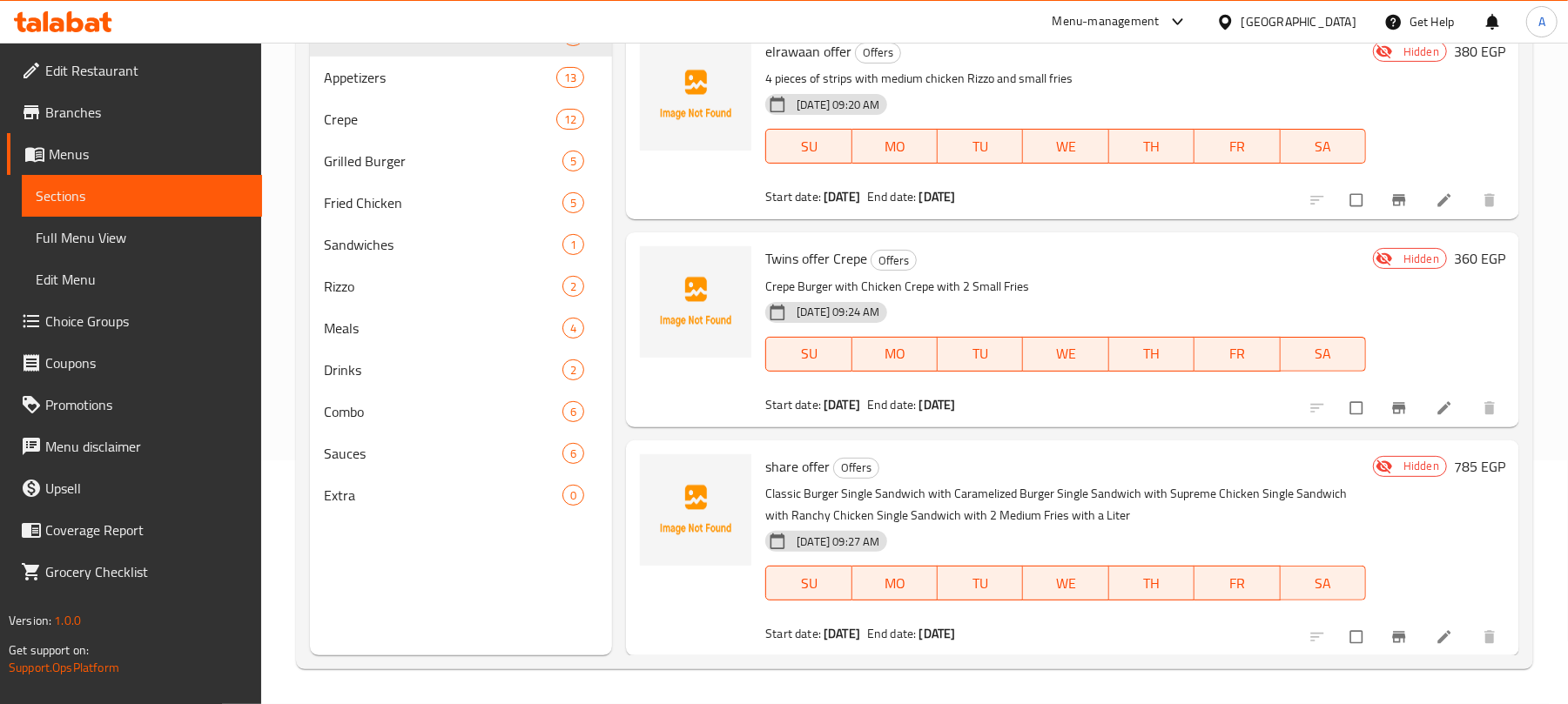 click on "[DATE] 09:24 AM SU MO TU WE TH FR SA" at bounding box center (1066, 342) 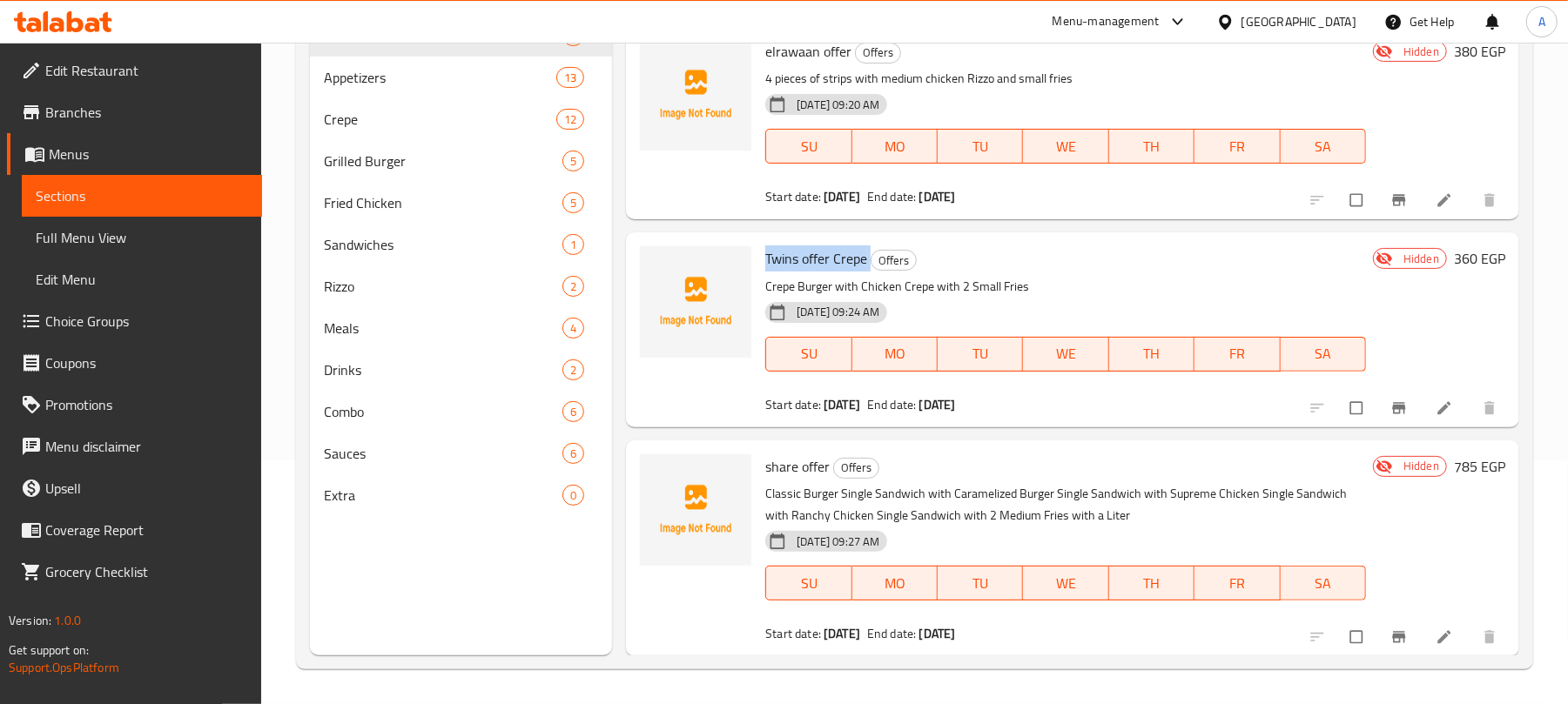 click on "Twins offer Crepe" at bounding box center (816, 258) 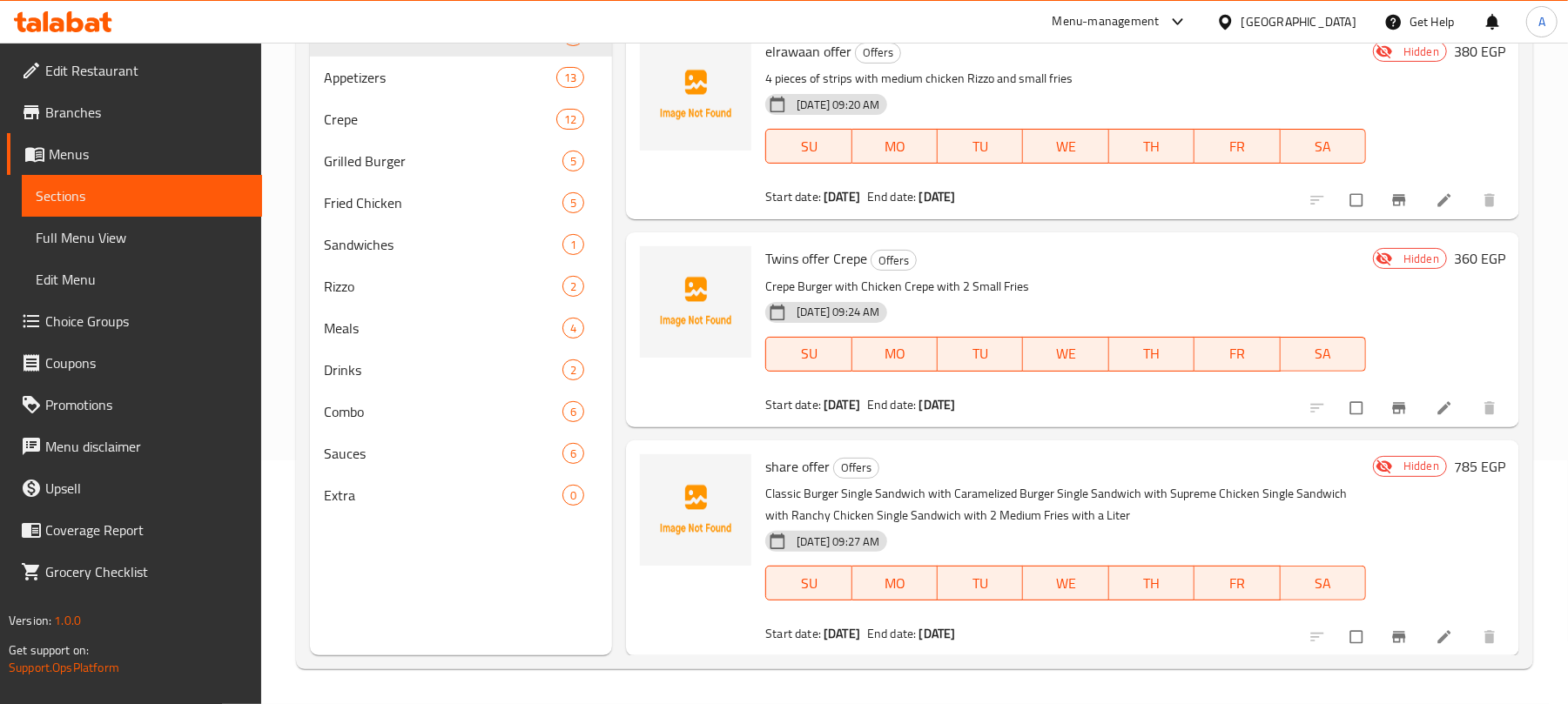 click on "share offer" at bounding box center [797, 466] 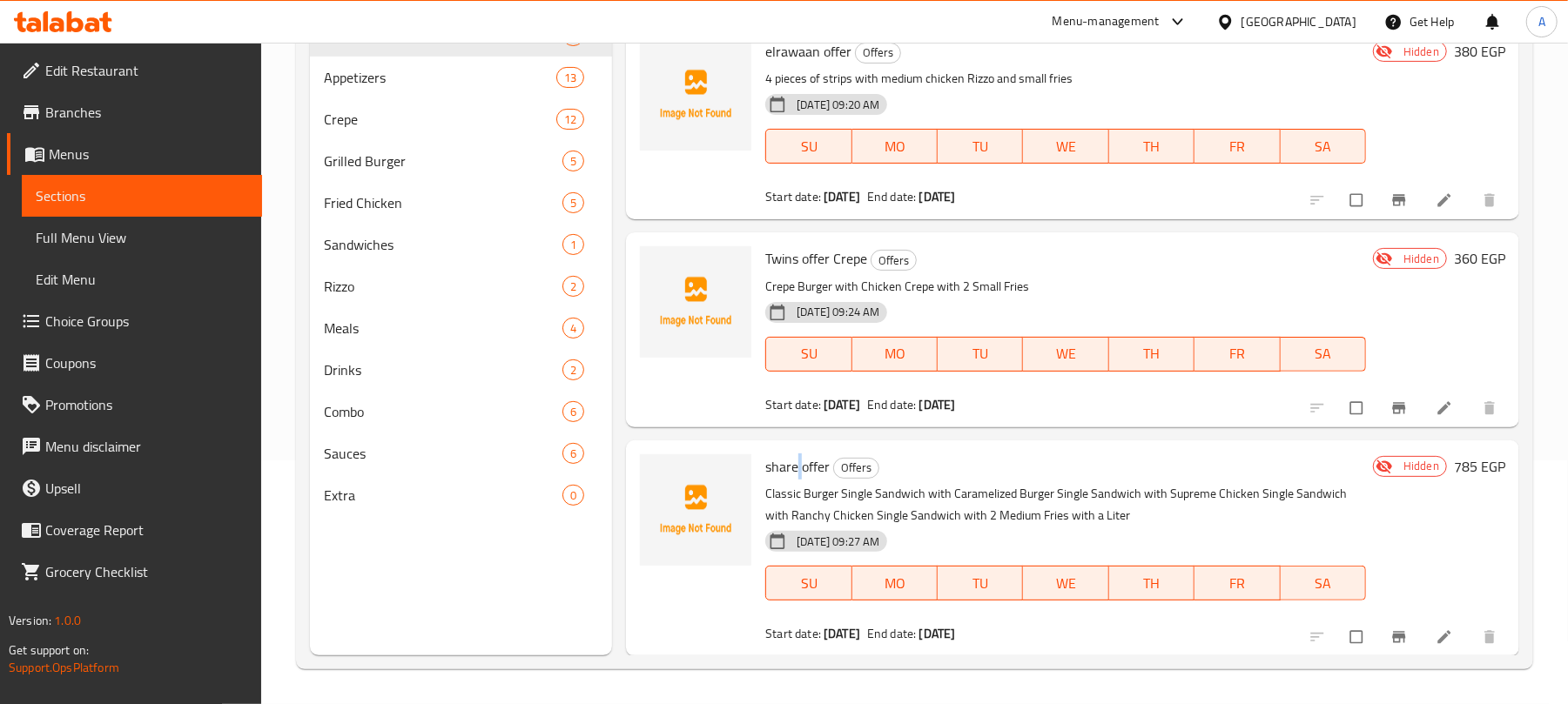 click on "share offer" at bounding box center [797, 466] 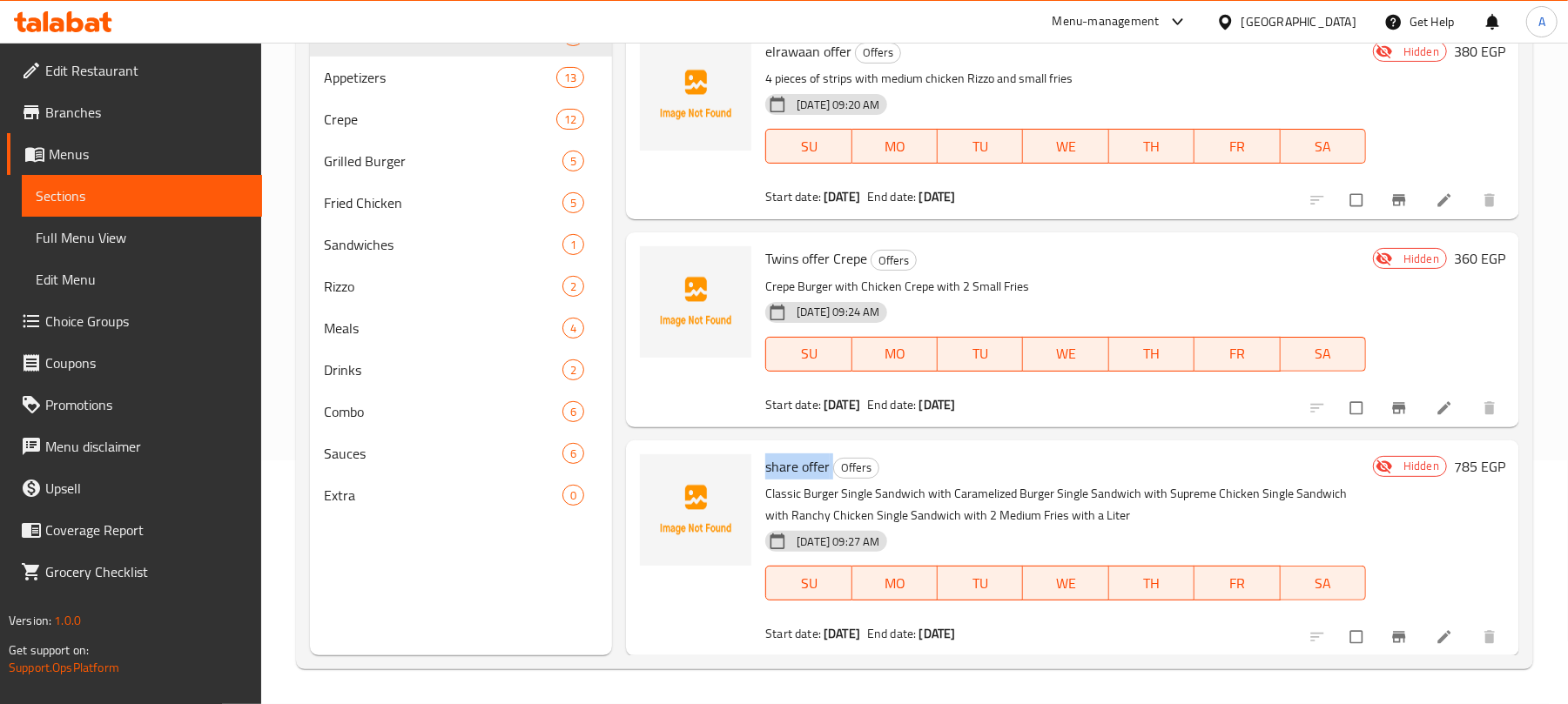 click on "share offer" at bounding box center [797, 466] 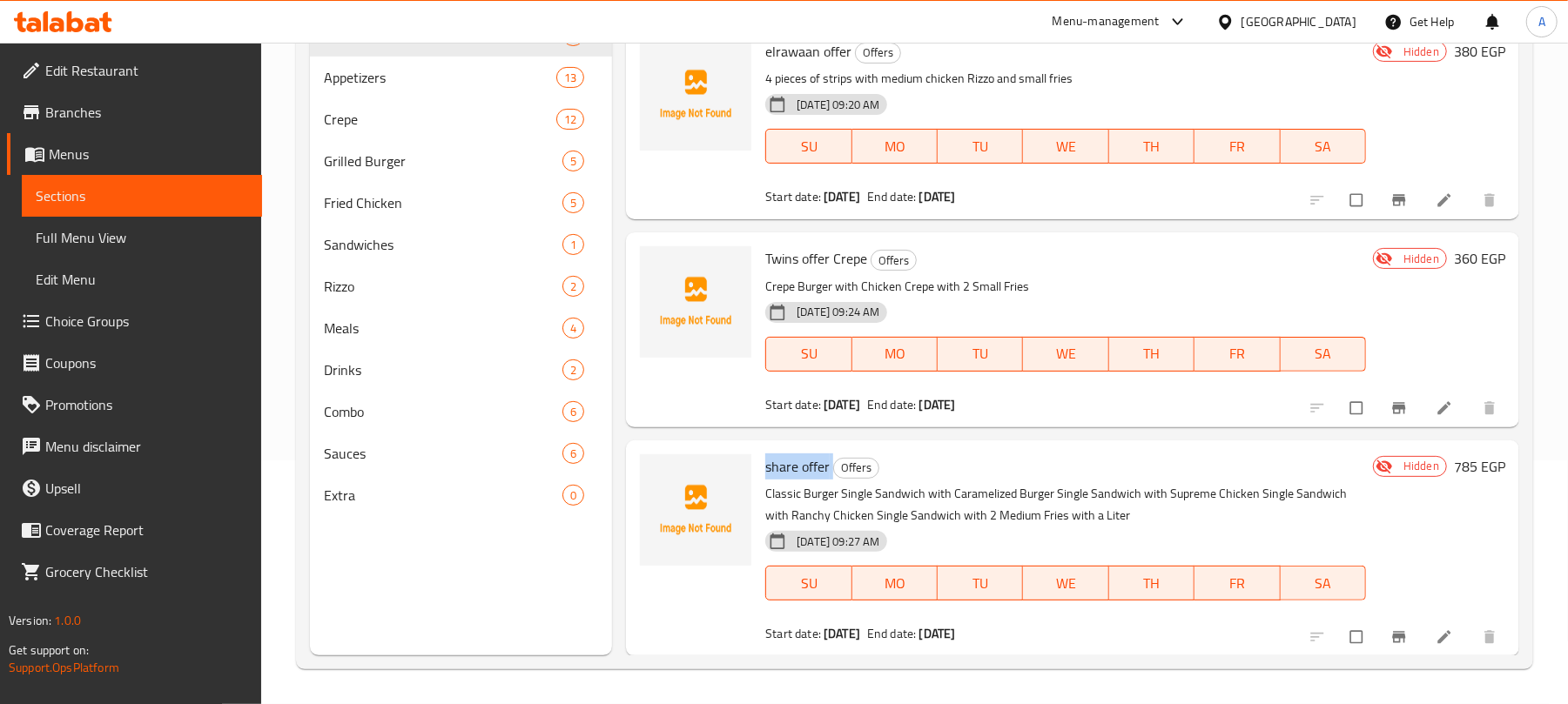 click on "share offer" at bounding box center (797, 466) 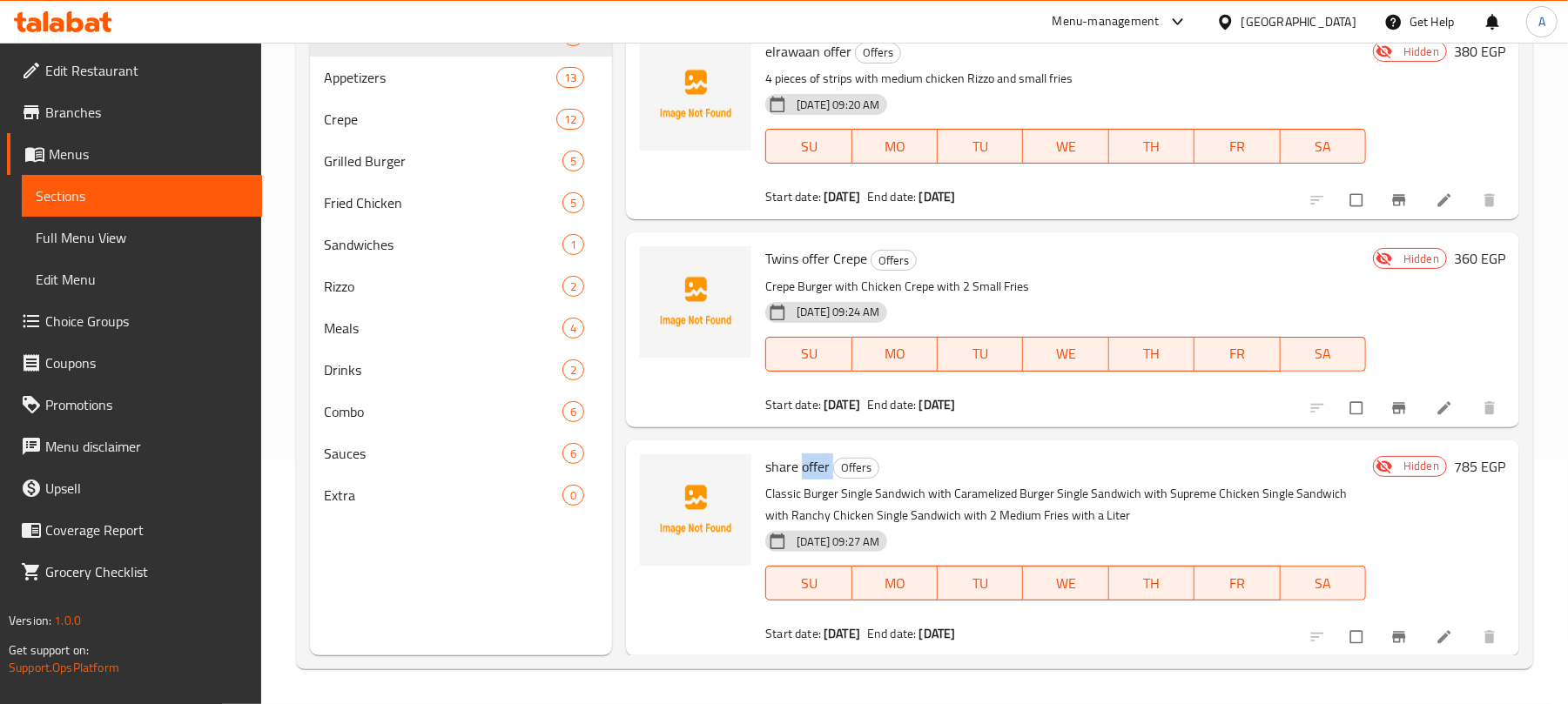 click on "share offer" at bounding box center [797, 466] 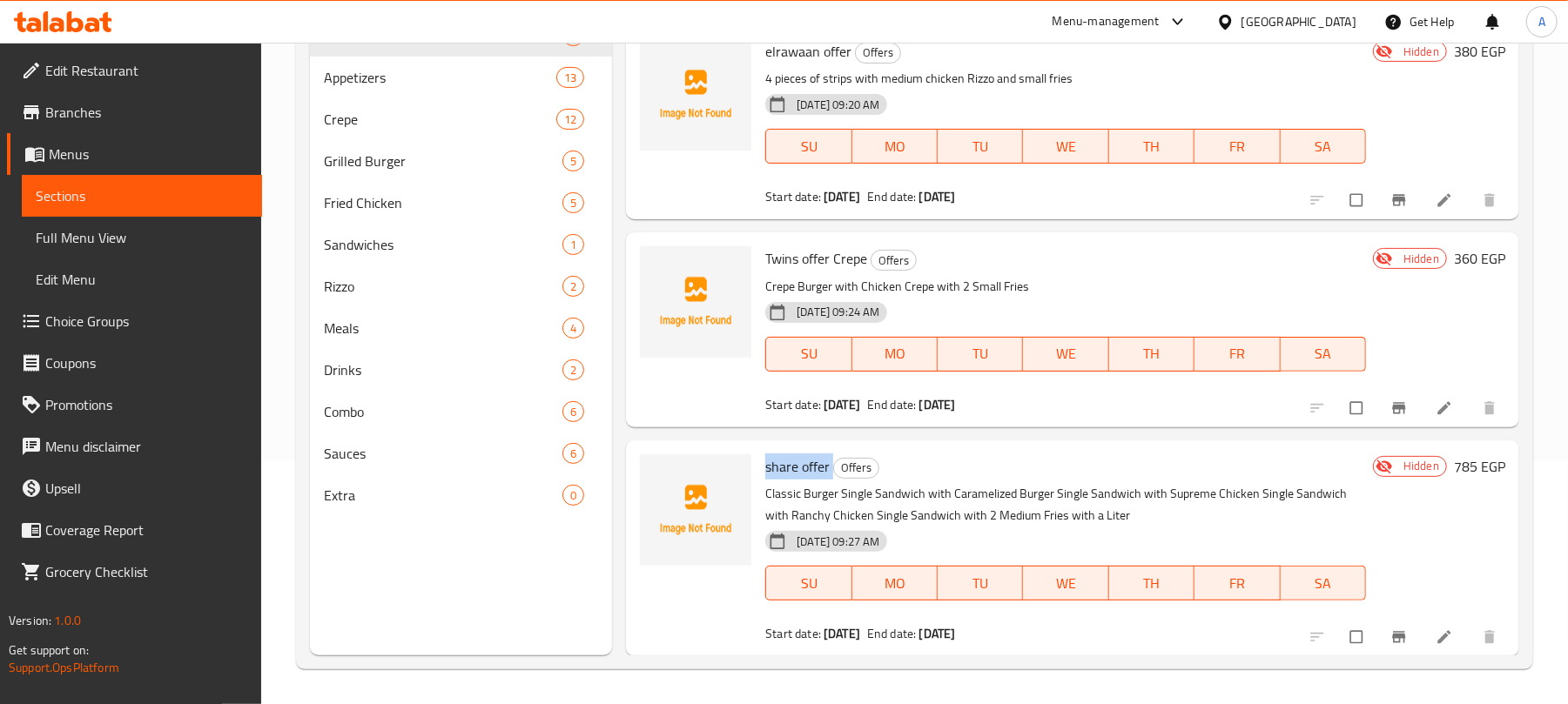 click on "share offer" at bounding box center (797, 466) 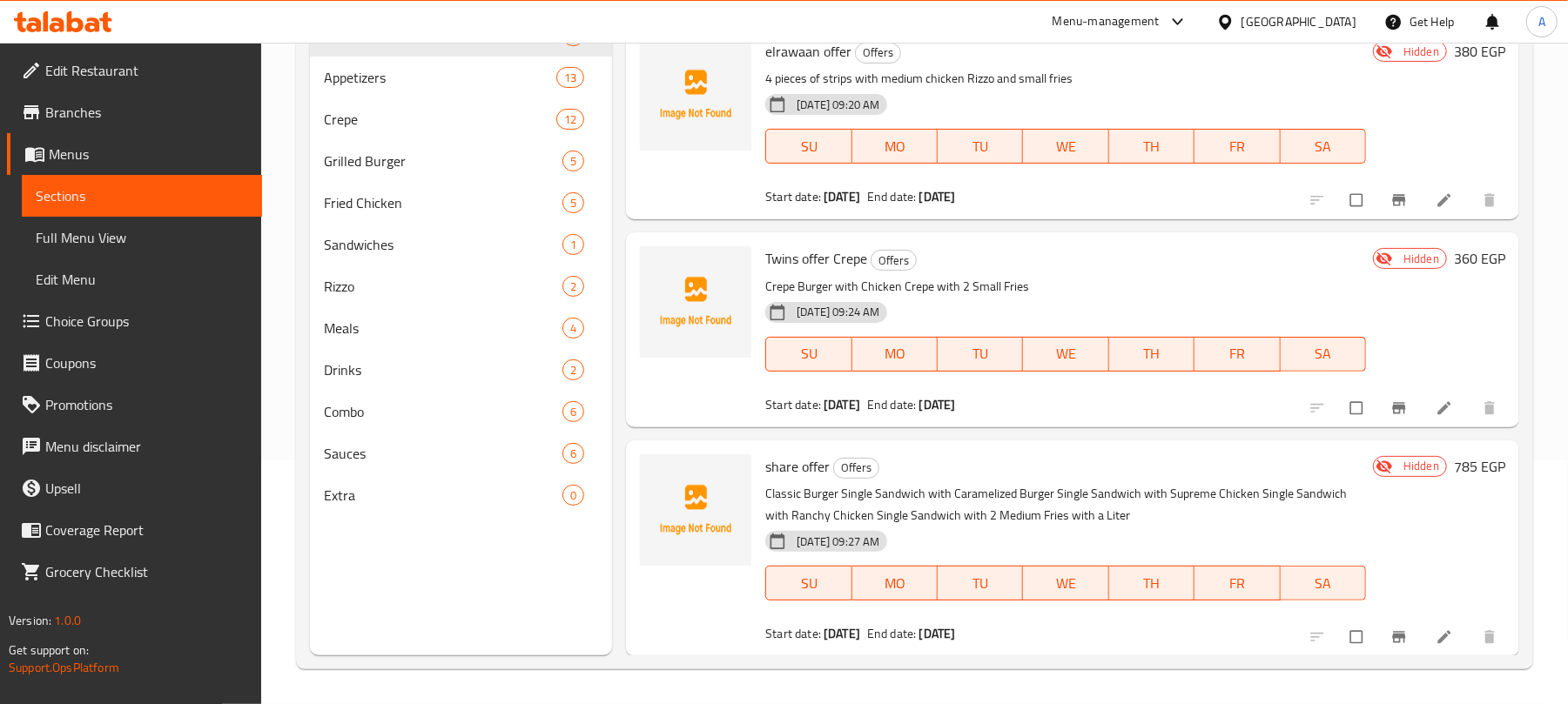 click on "Classic Burger Single Sandwich with Caramelized Burger Single Sandwich with Supreme Chicken Single Sandwich with Ranchy Chicken Single Sandwich with 2 Medium Fries with a Liter" at bounding box center (1066, 505) 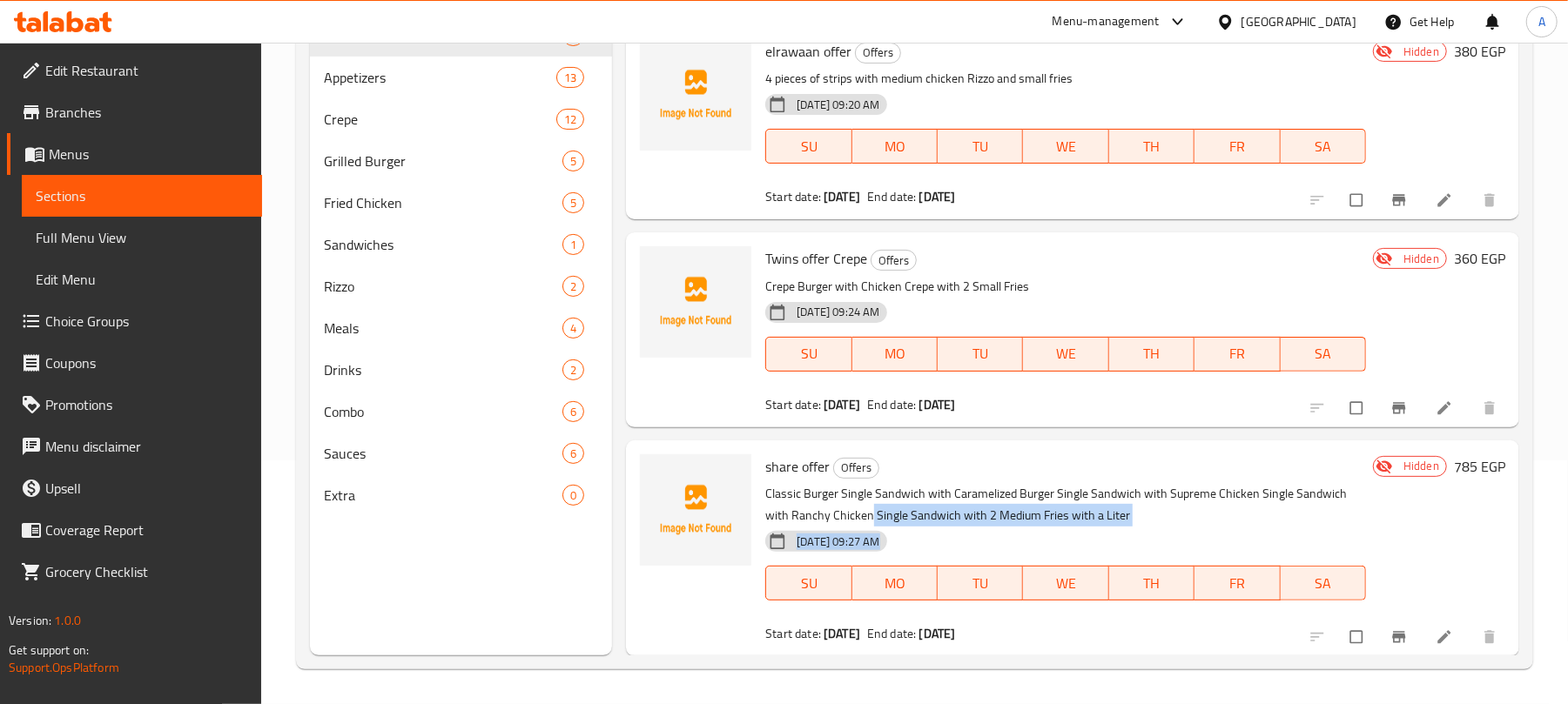 drag, startPoint x: 1150, startPoint y: 530, endPoint x: 871, endPoint y: 515, distance: 279.40293 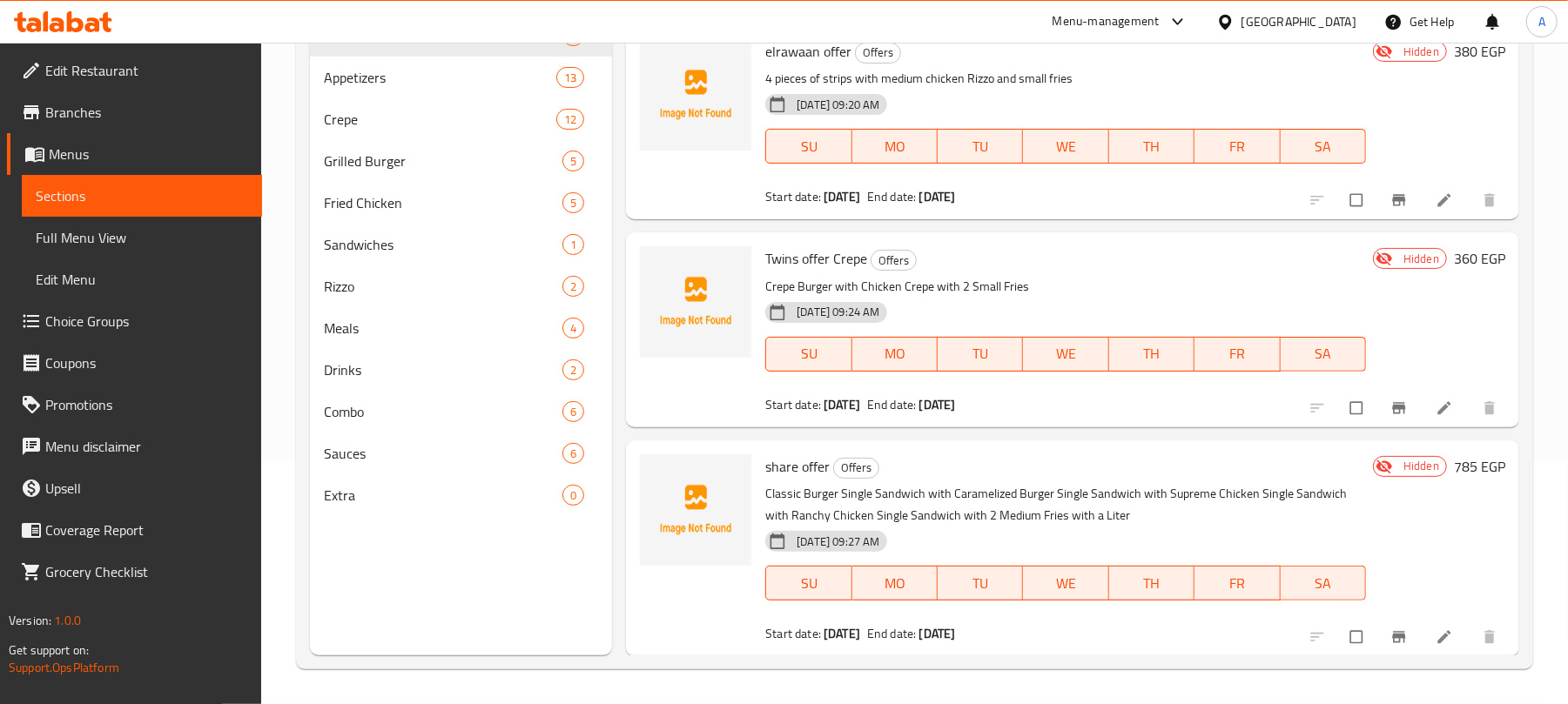 click on "Classic Burger Single Sandwich with Caramelized Burger Single Sandwich with Supreme Chicken Single Sandwich with Ranchy Chicken Single Sandwich with 2 Medium Fries with a Liter" at bounding box center [1066, 505] 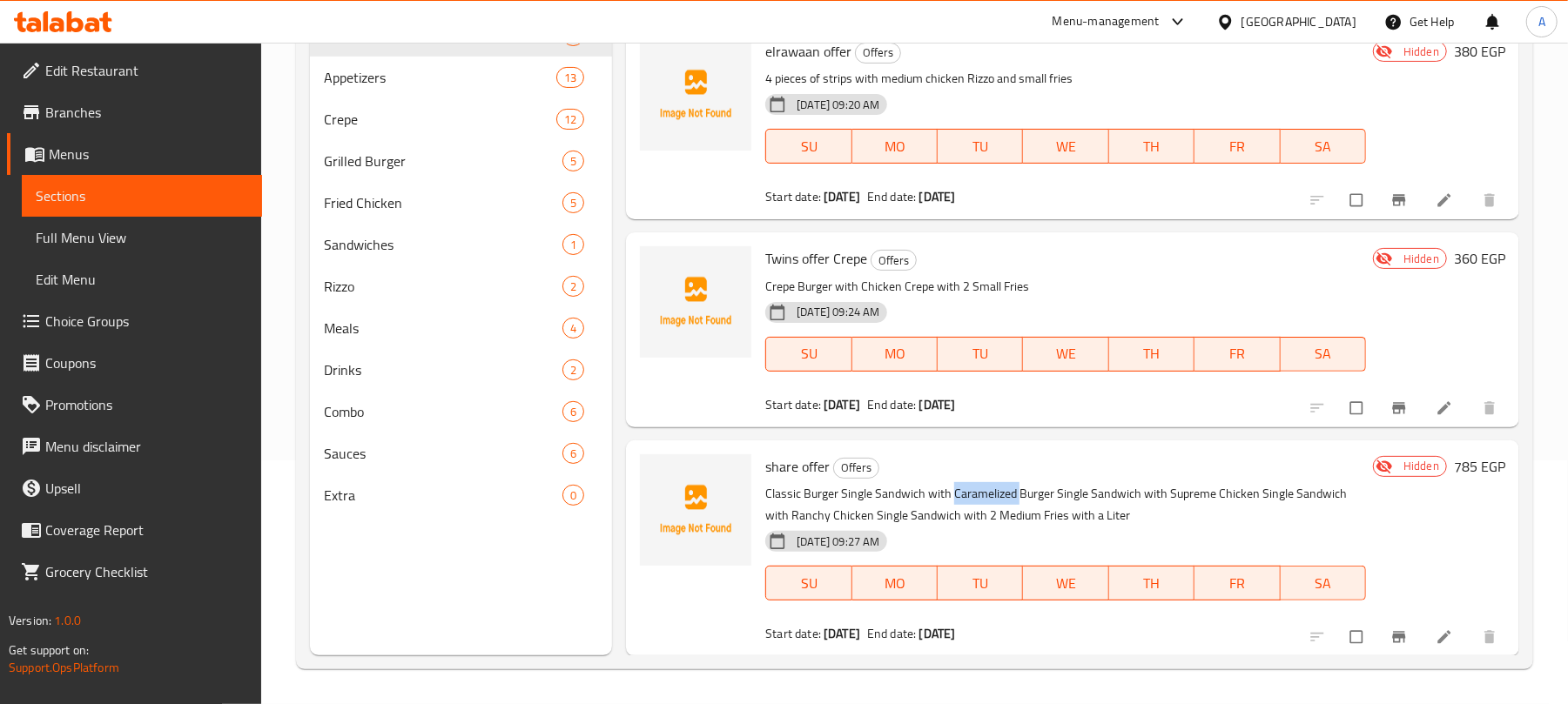click on "Classic Burger Single Sandwich with Caramelized Burger Single Sandwich with Supreme Chicken Single Sandwich with Ranchy Chicken Single Sandwich with 2 Medium Fries with a Liter" at bounding box center (1066, 505) 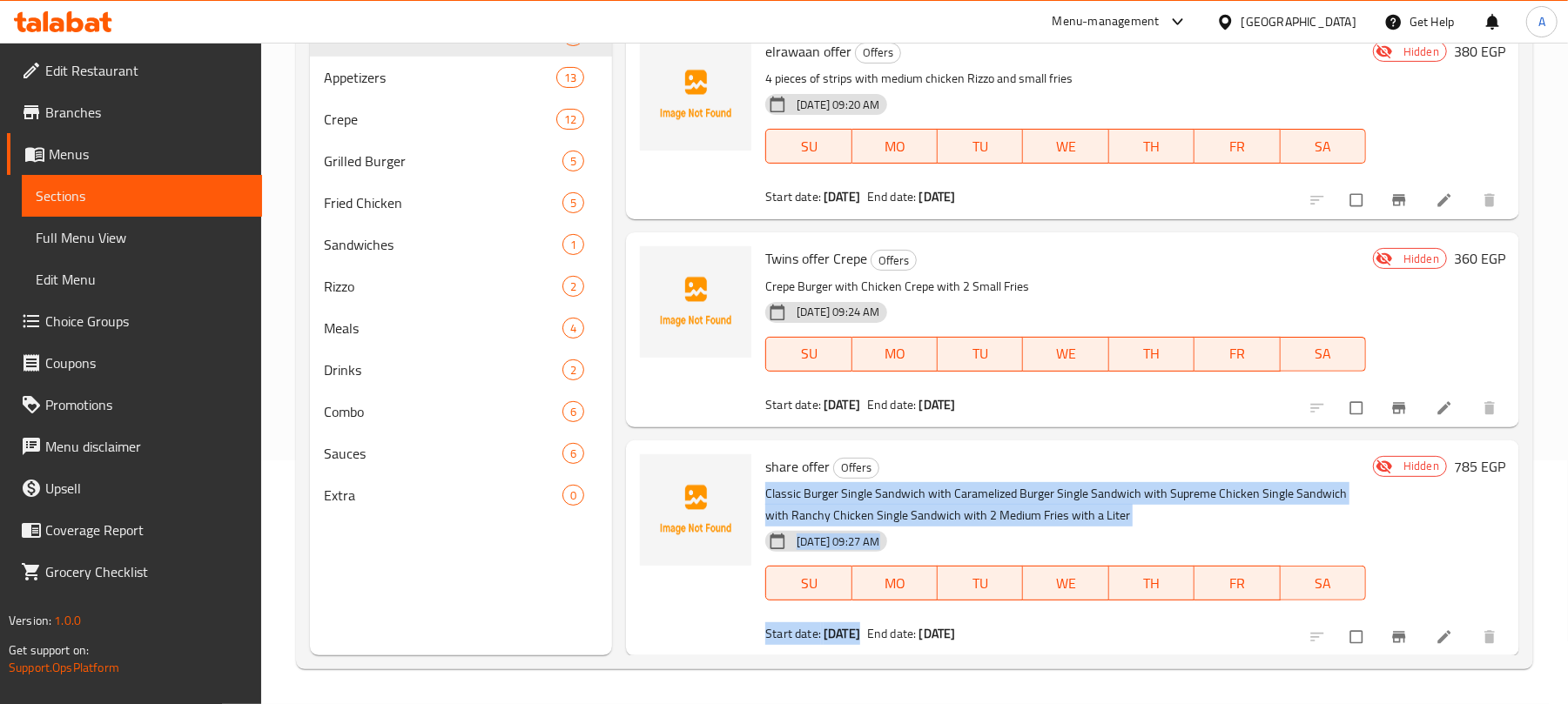 drag, startPoint x: 952, startPoint y: 501, endPoint x: 958, endPoint y: 540, distance: 39.458839 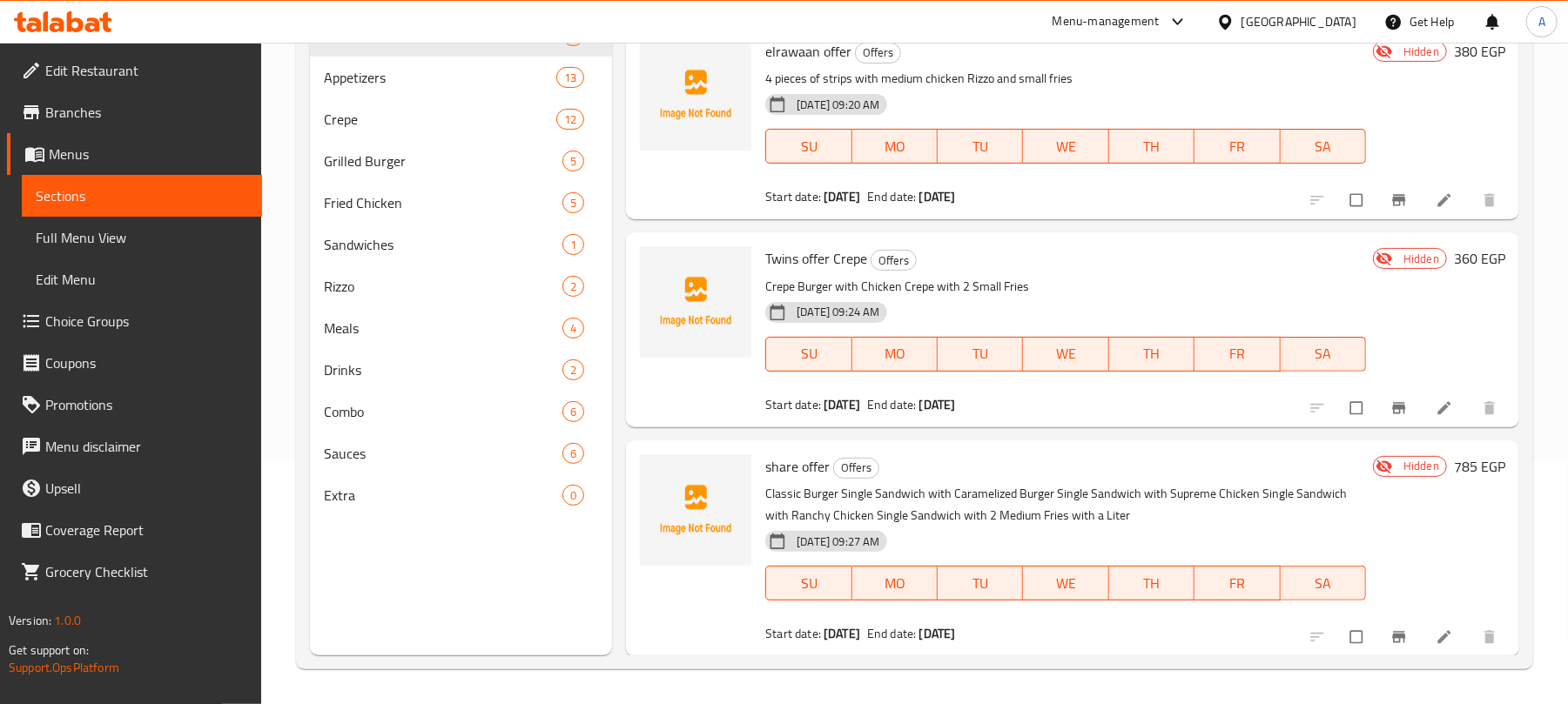 click on "[DATE] 09:27 AM SU MO TU WE TH FR SA" at bounding box center (1066, 571) 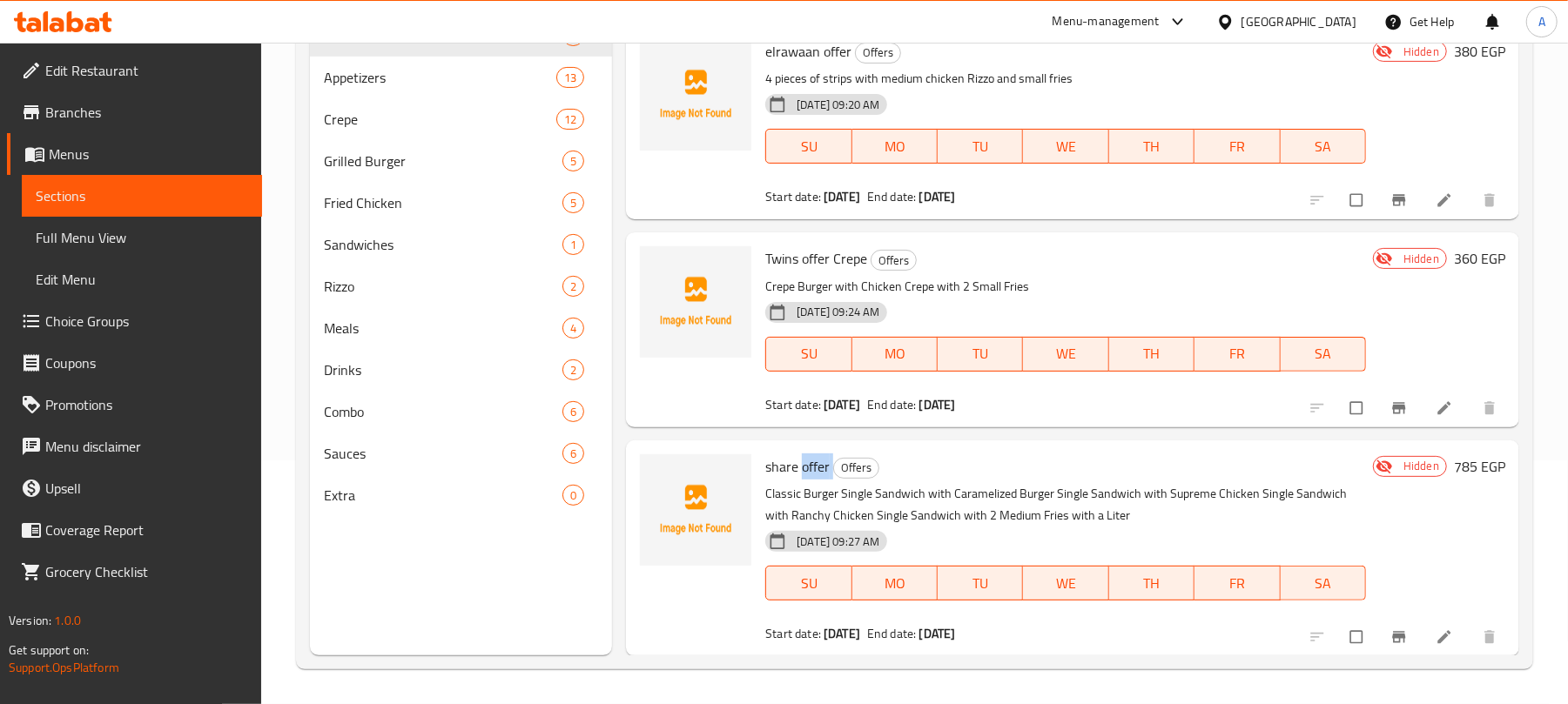 click on "share offer" at bounding box center [797, 466] 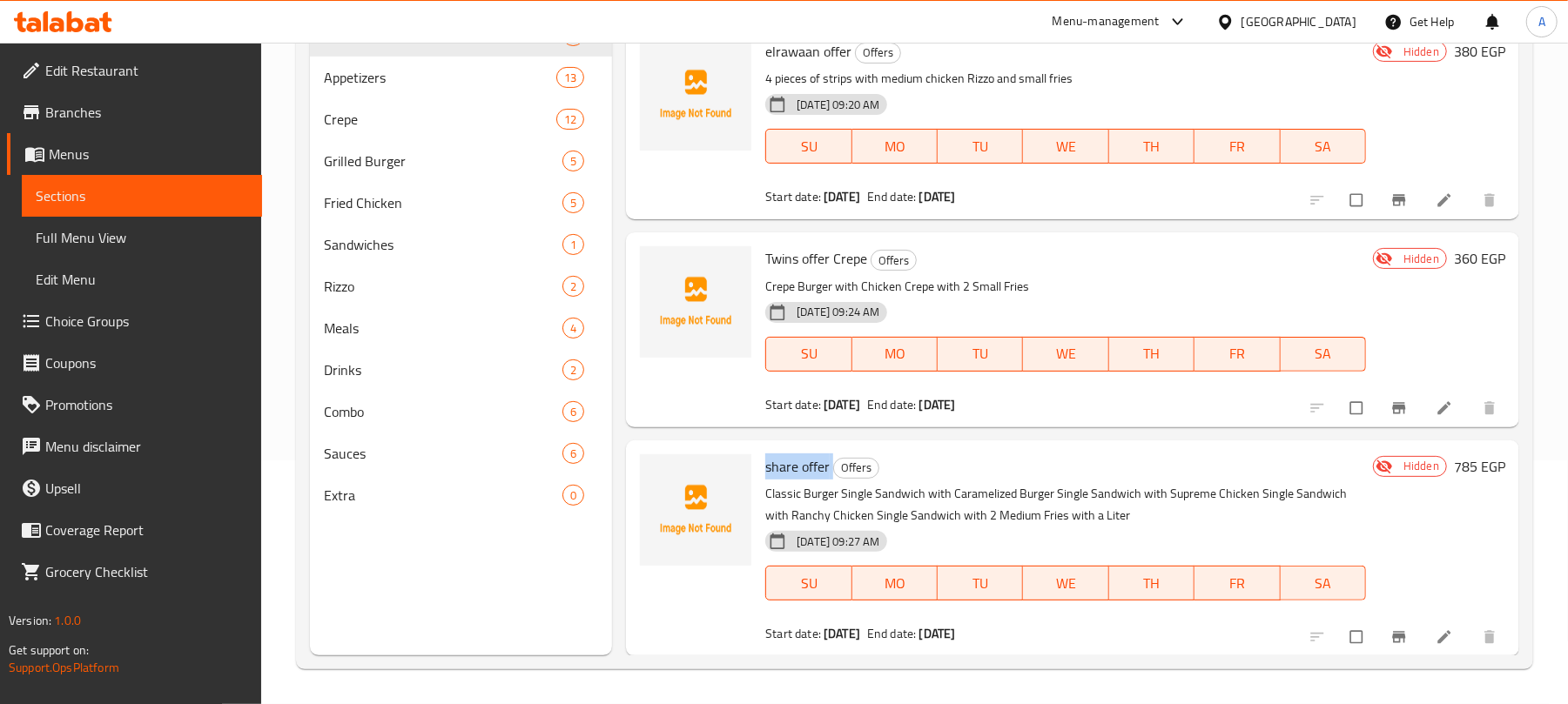 click on "share offer" at bounding box center [797, 466] 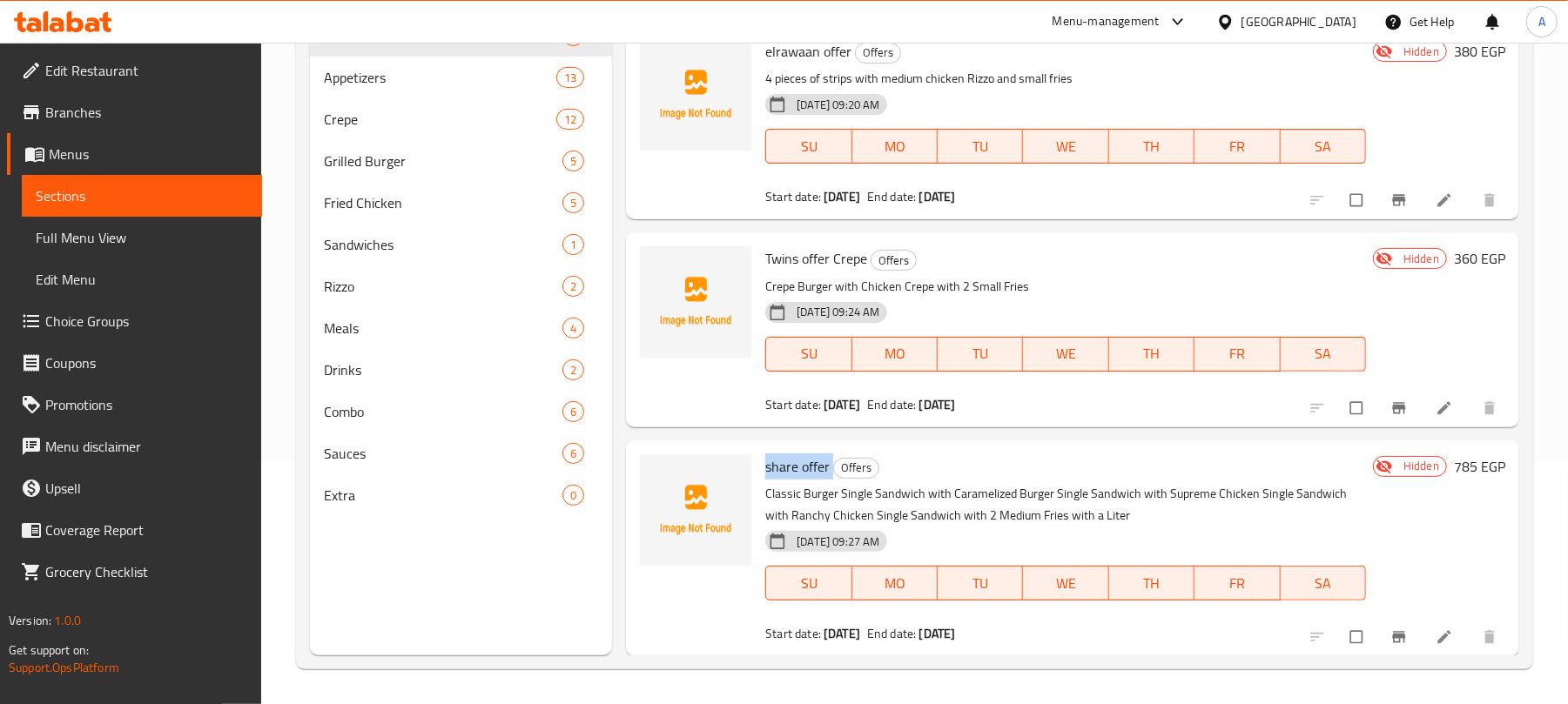 copy on "share offer" 